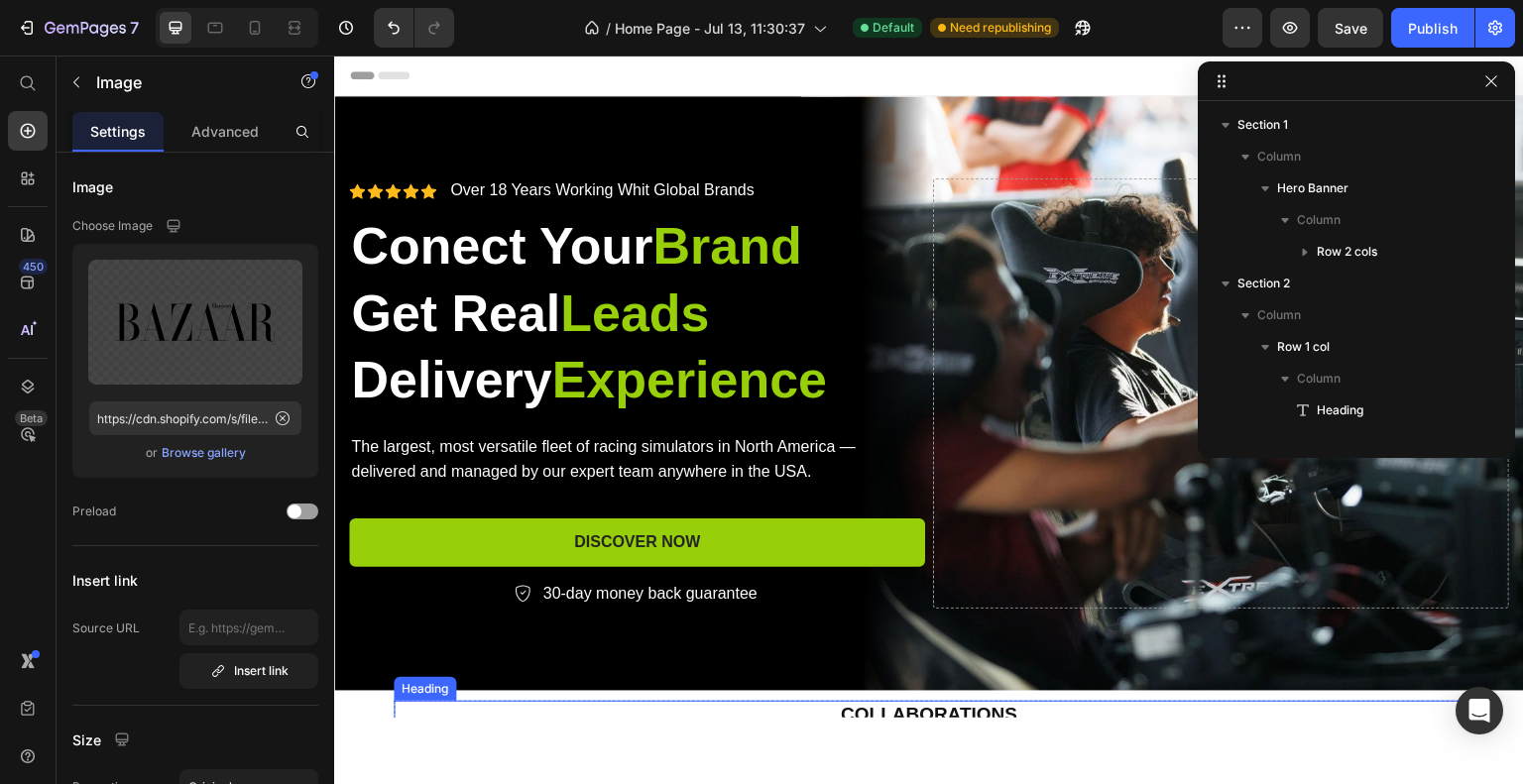 scroll, scrollTop: 396, scrollLeft: 0, axis: vertical 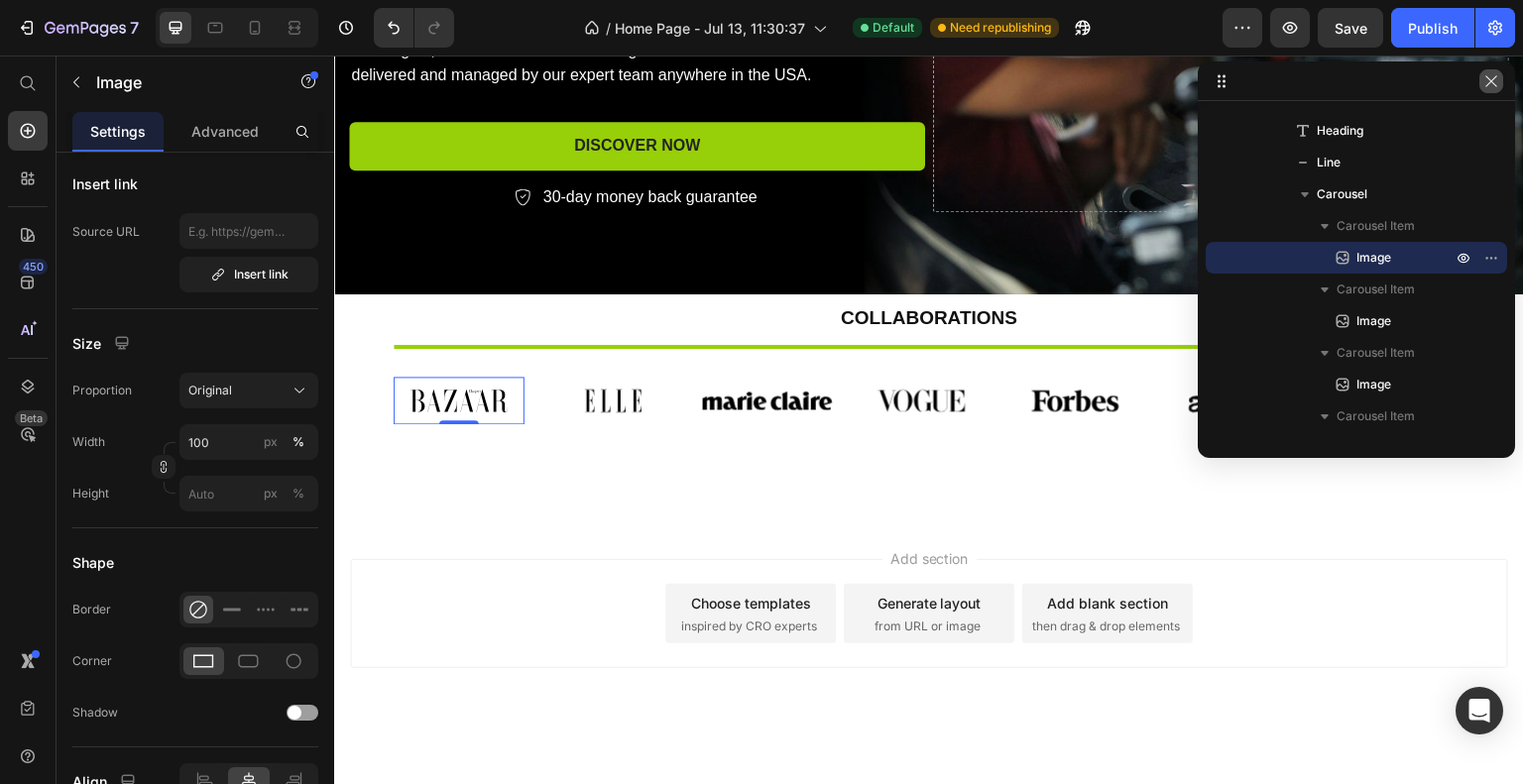 click 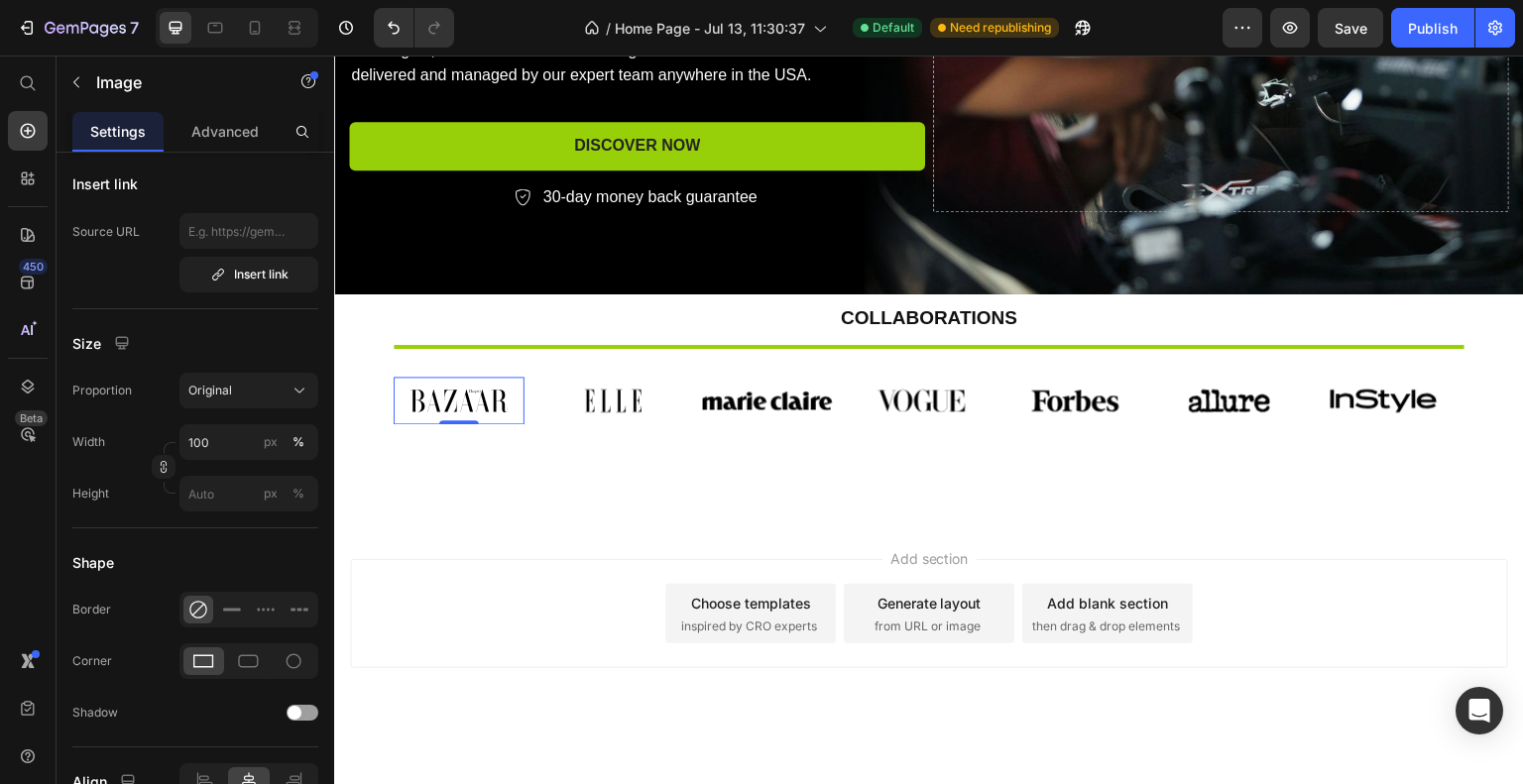 click at bounding box center [459, 399] 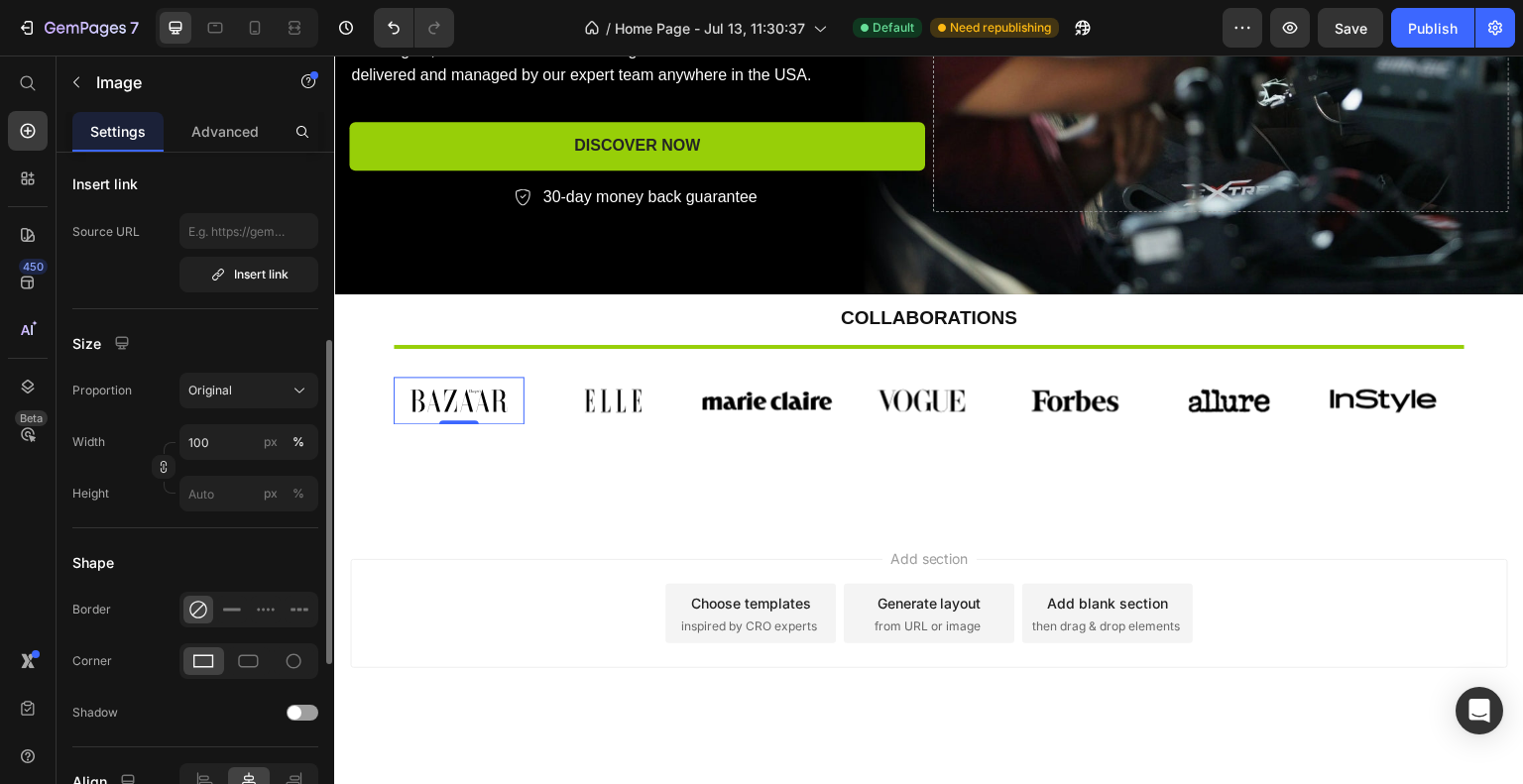 scroll, scrollTop: 0, scrollLeft: 0, axis: both 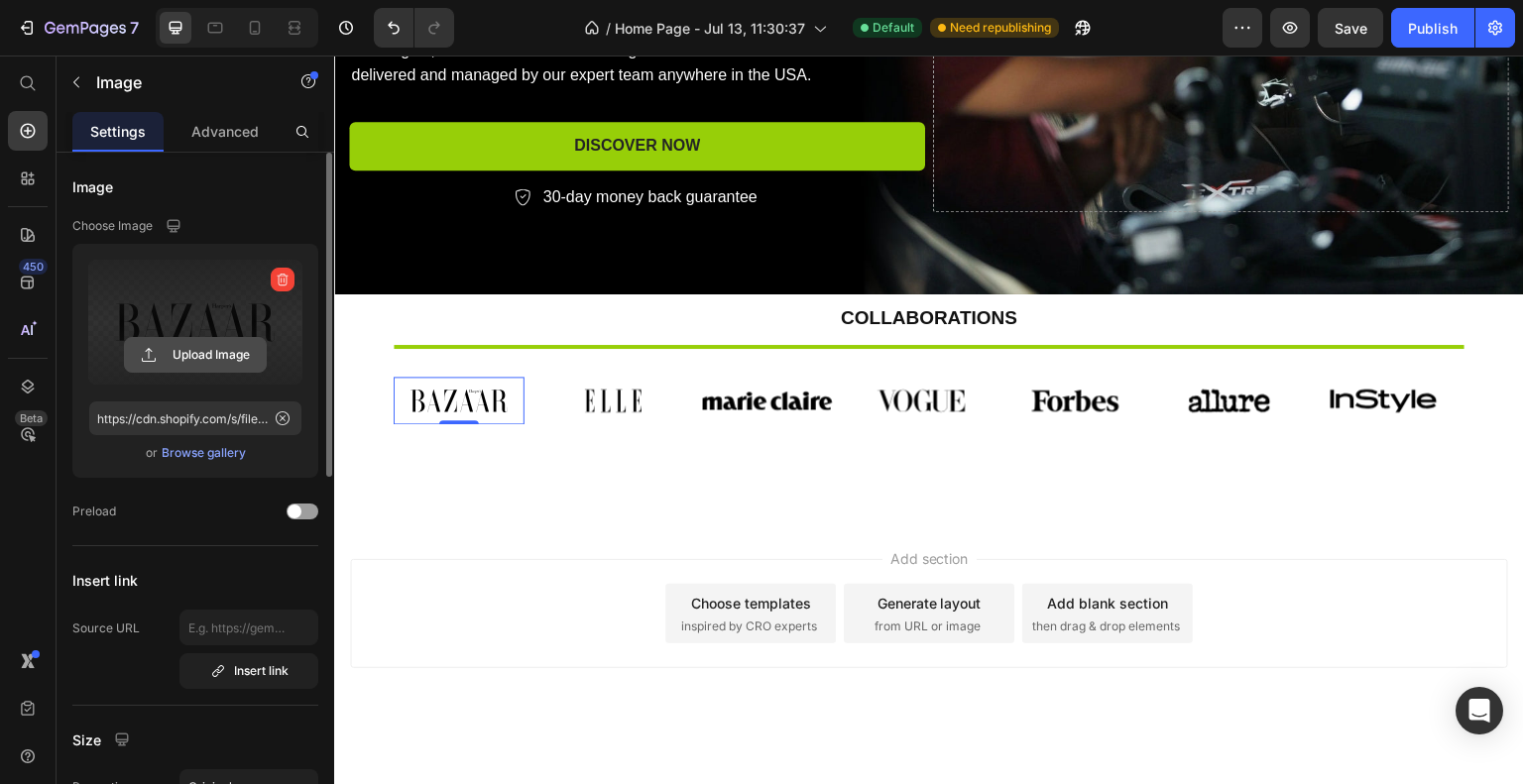 click 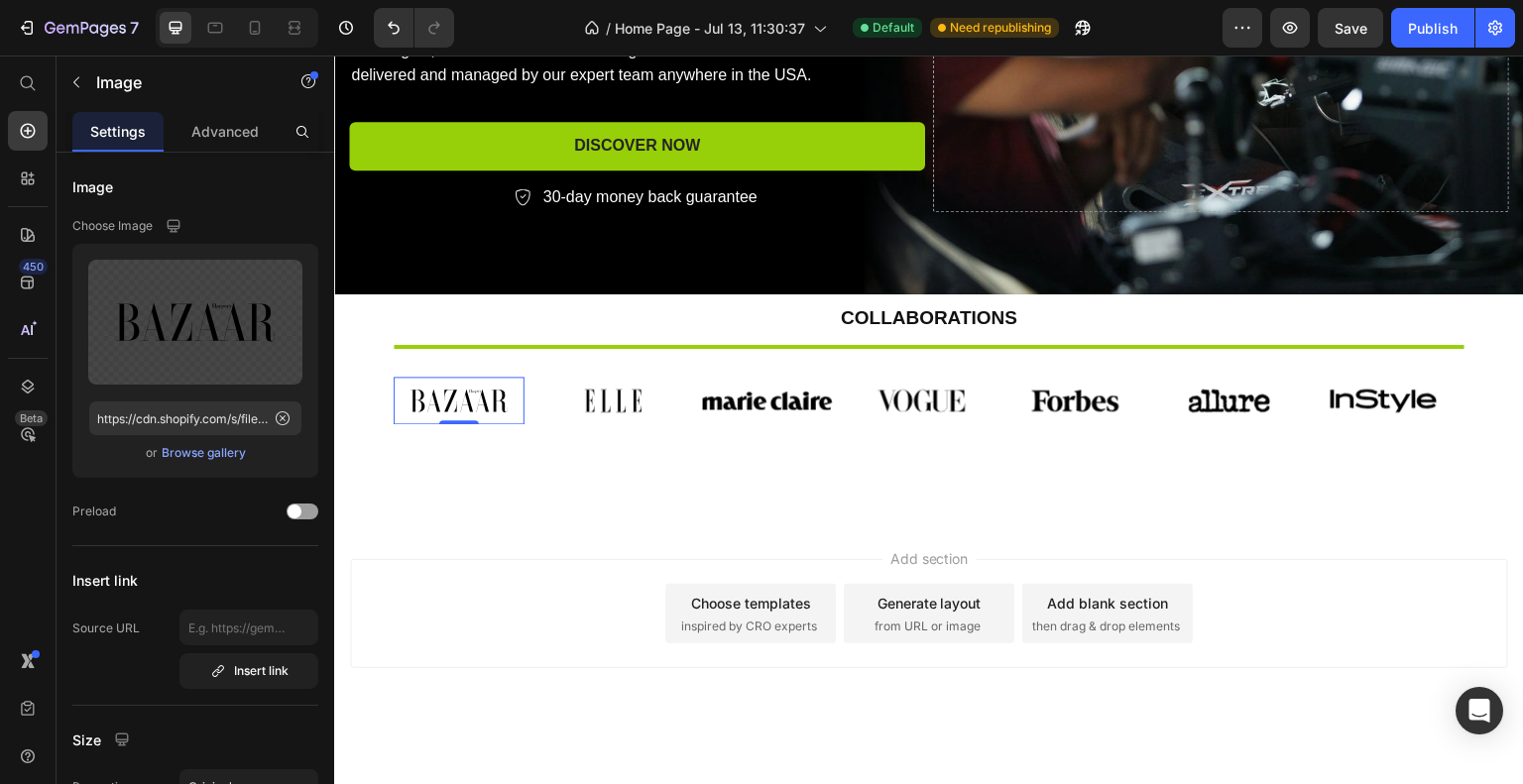 click at bounding box center (459, 399) 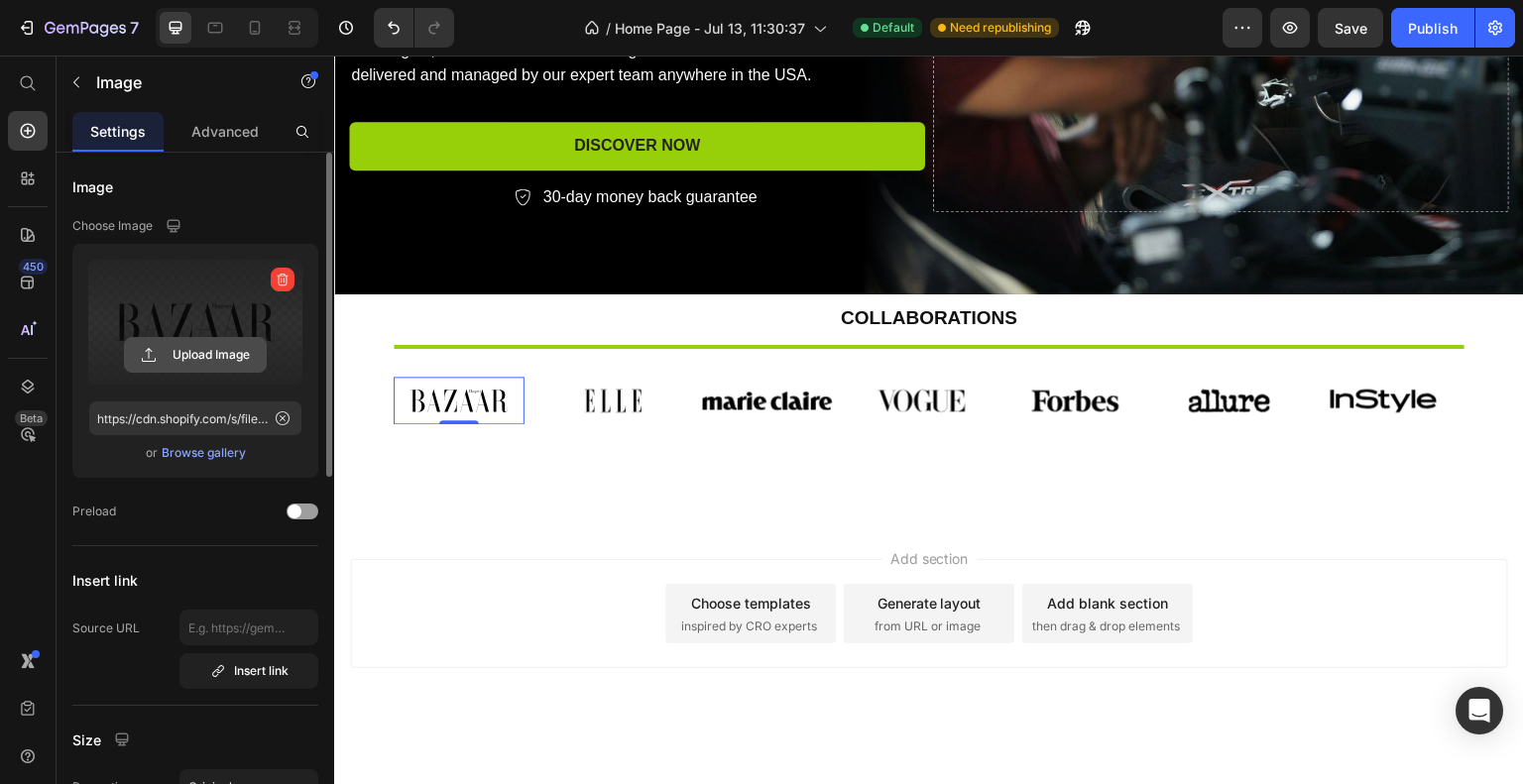 click 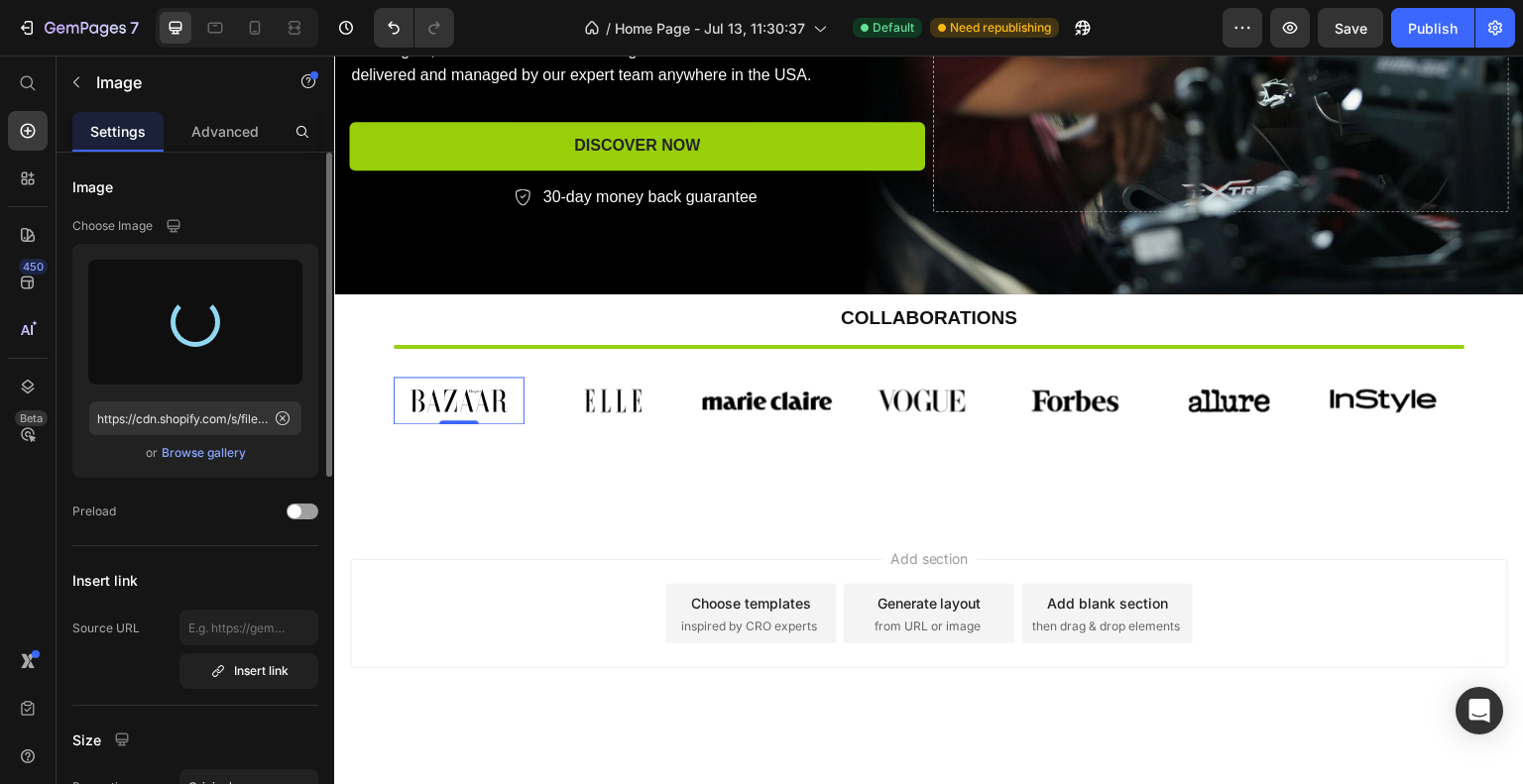 type on "https://cdn.shopify.com/s/files/1/0933/7972/3568/files/gempages_575275549719528274-a8414190-1301-4572-9f81-3109bc1ccfa4.webp" 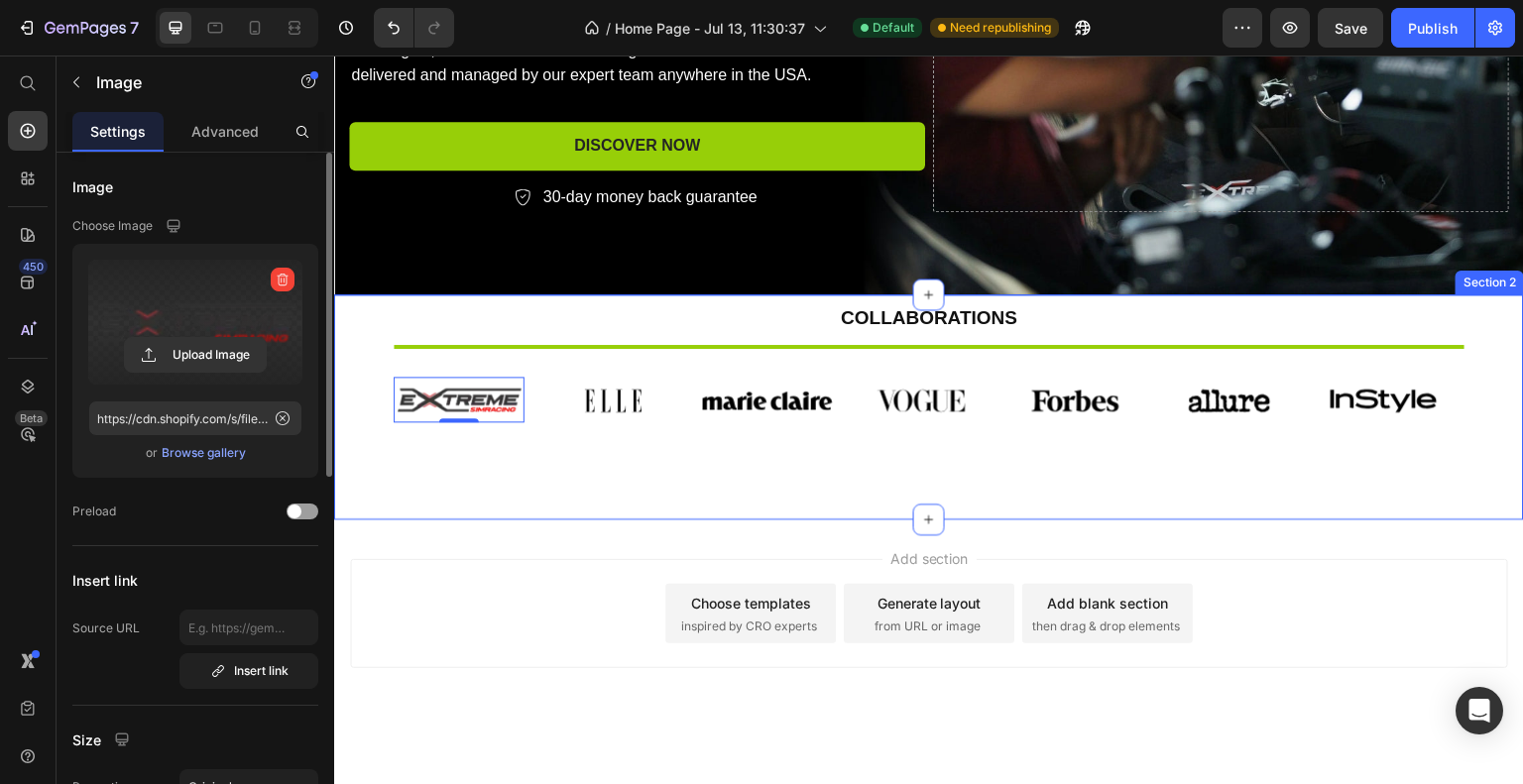click on "Collaborations Heading                Title Line Image   0 Image Image Image Image Image Image Carousel Row" at bounding box center [929, 387] 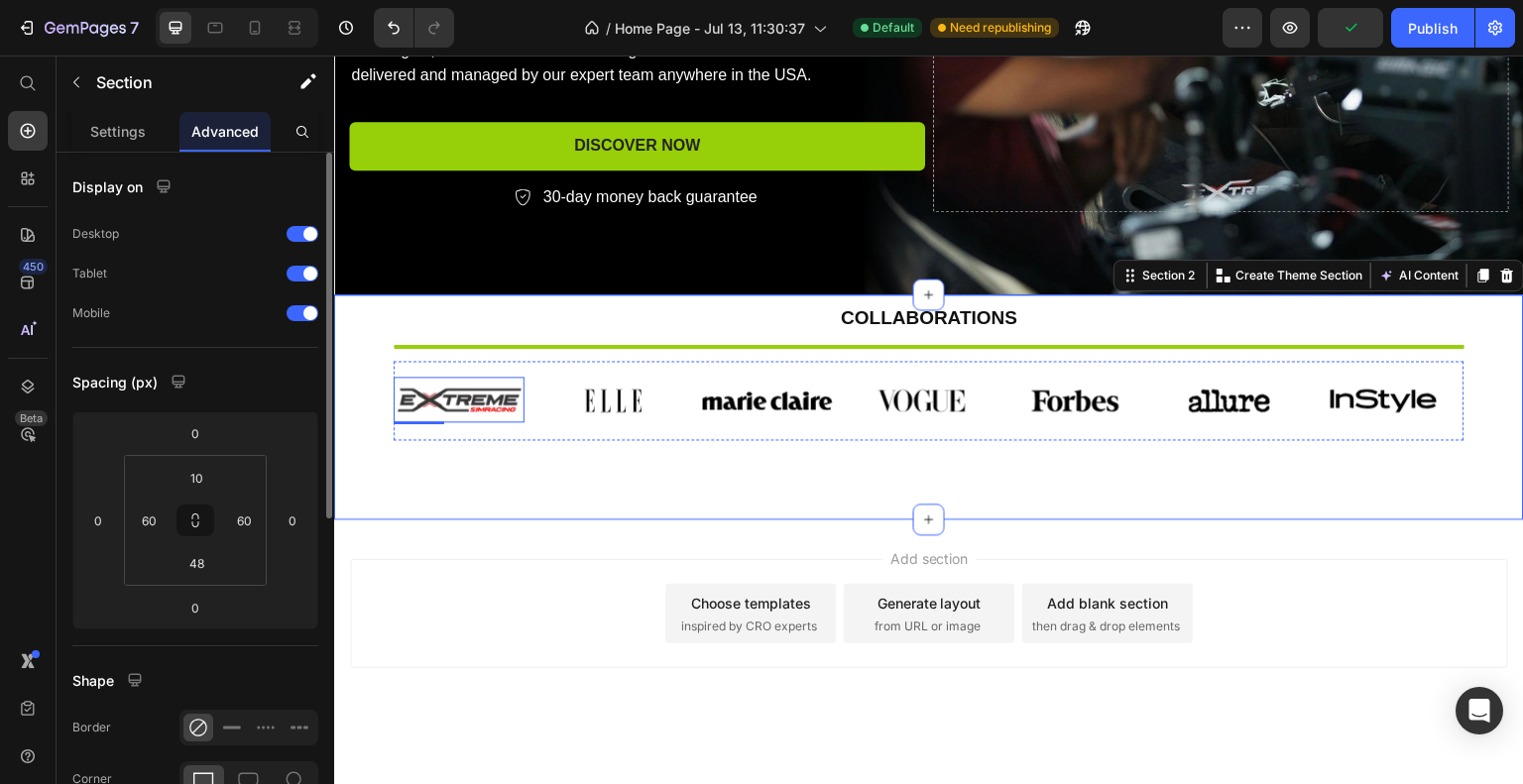 click at bounding box center (459, 398) 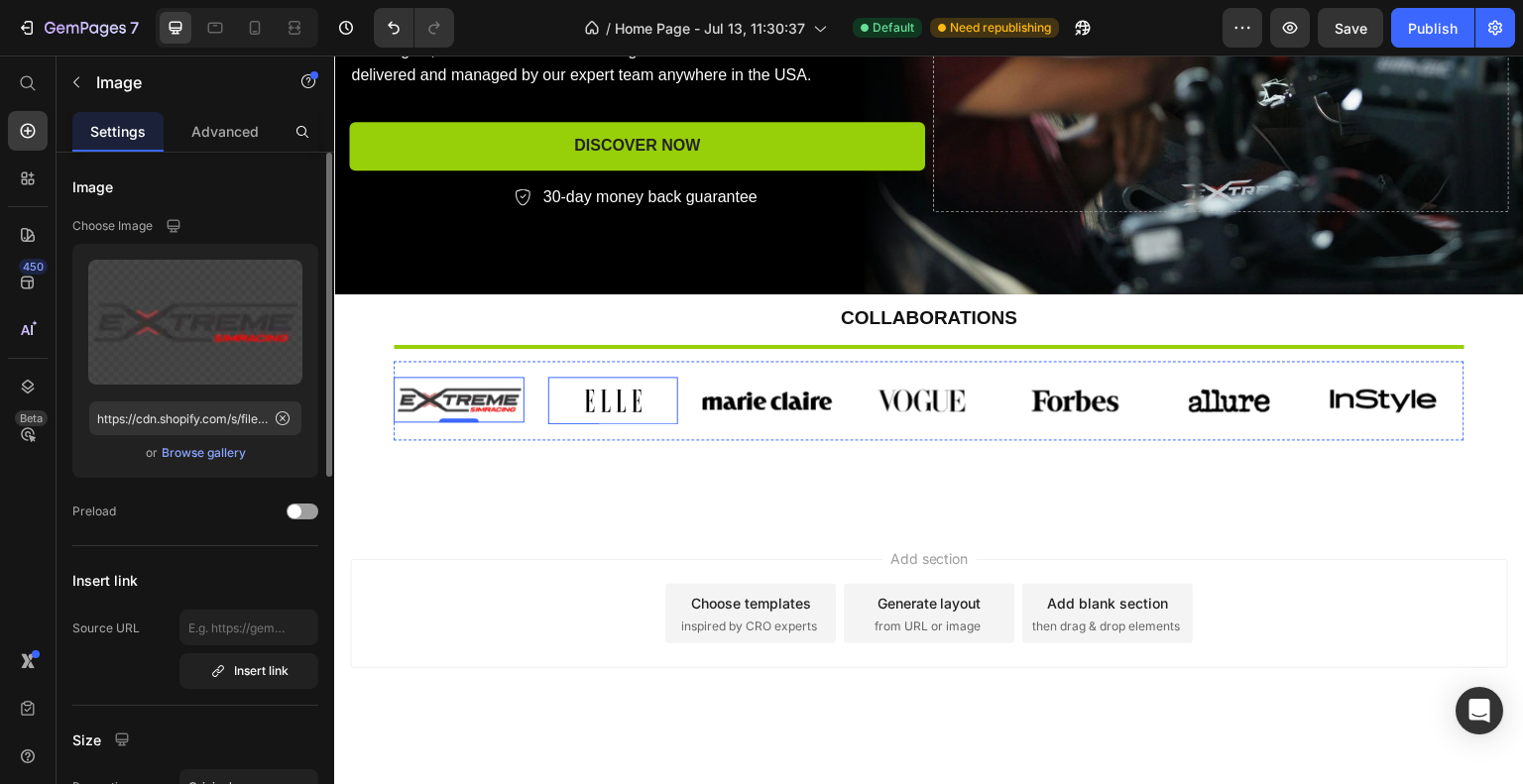 click at bounding box center (614, 399) 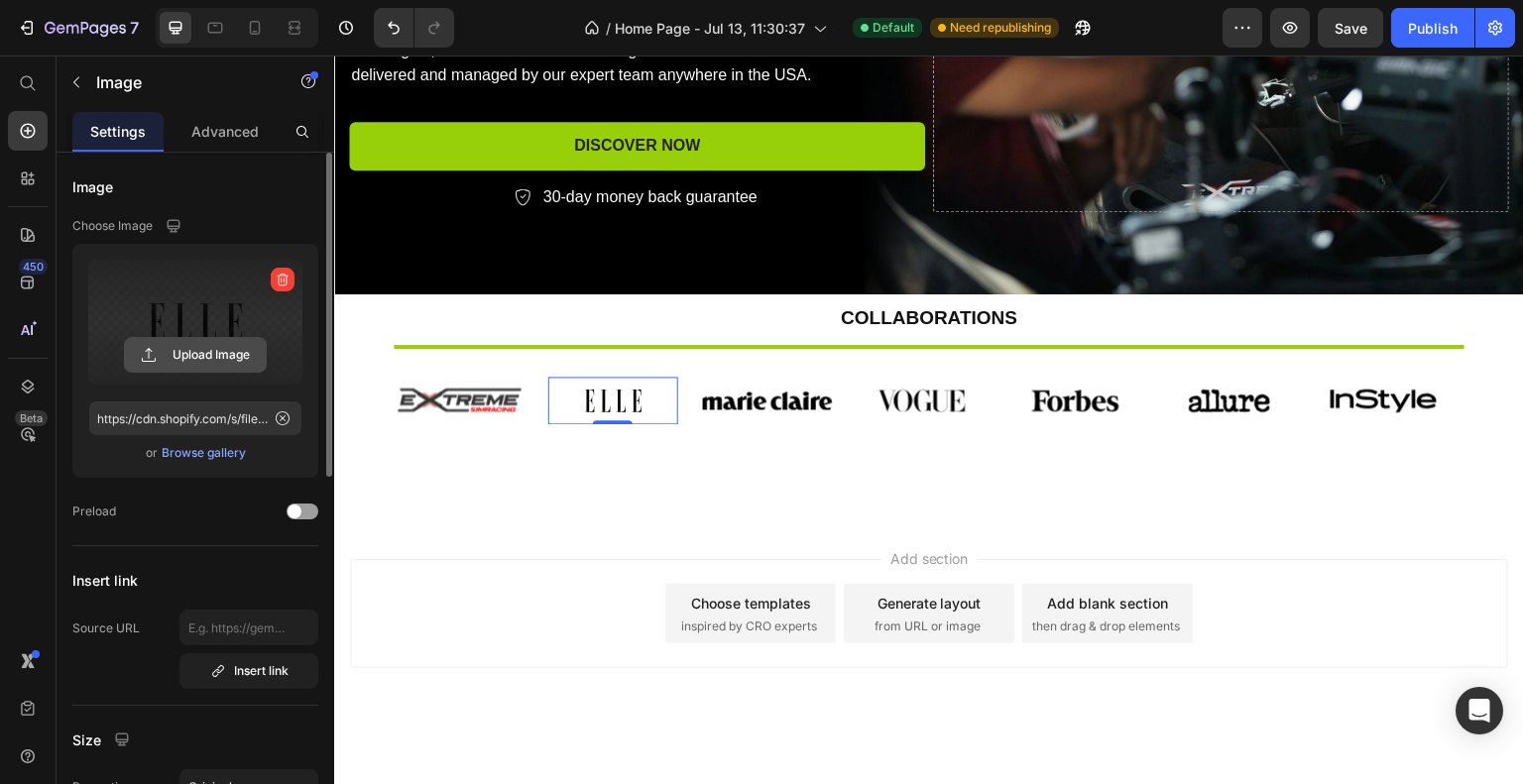 click 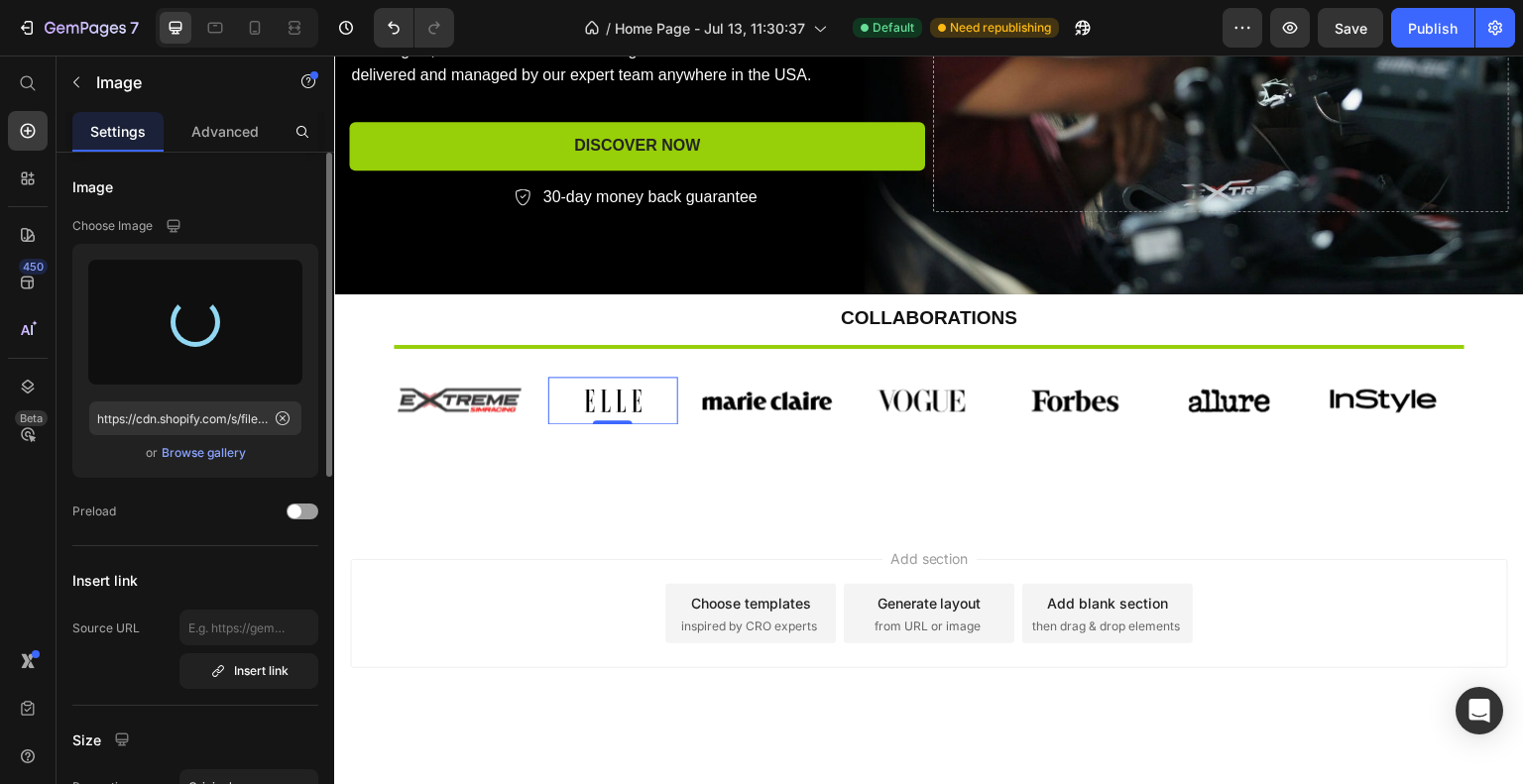 type on "https://cdn.shopify.com/s/files/1/0933/7972/3568/files/gempages_575275549719528274-900c58a0-4aac-4962-a2a3-bf50fbd896b8.png" 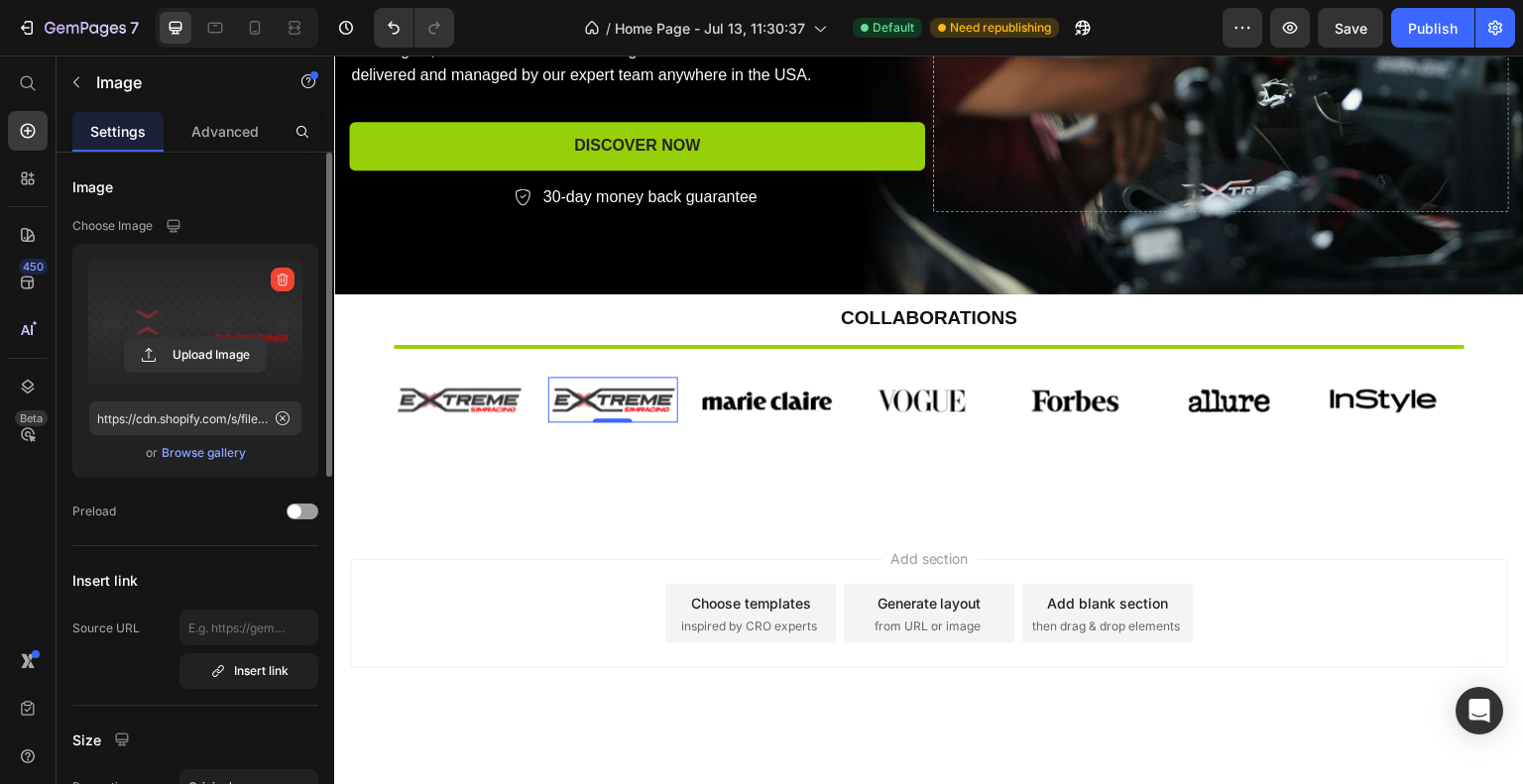 click on "Add section Choose templates inspired by CRO experts Generate layout from URL or image Add blank section then drag & drop elements" at bounding box center (929, 640) 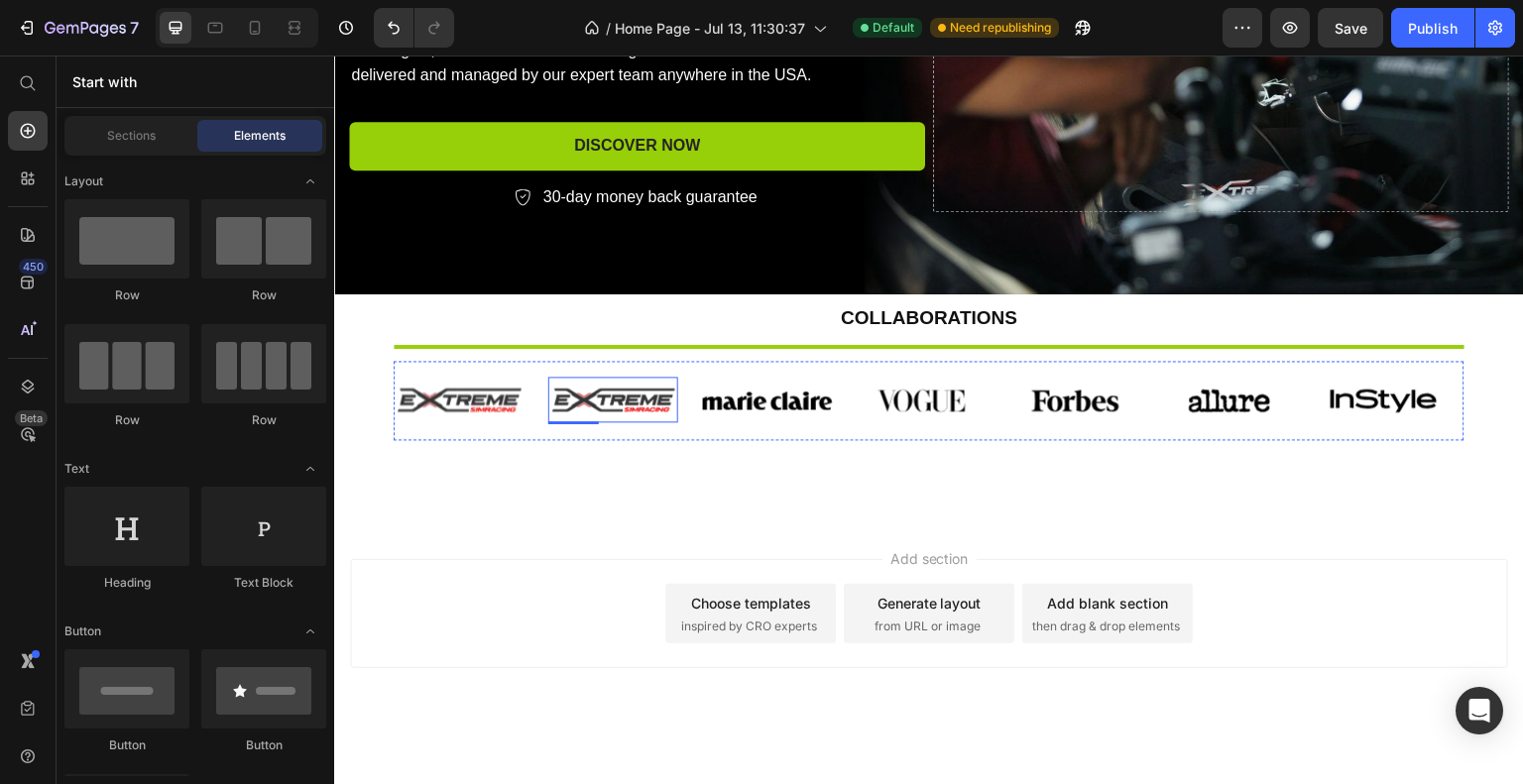 click at bounding box center (614, 398) 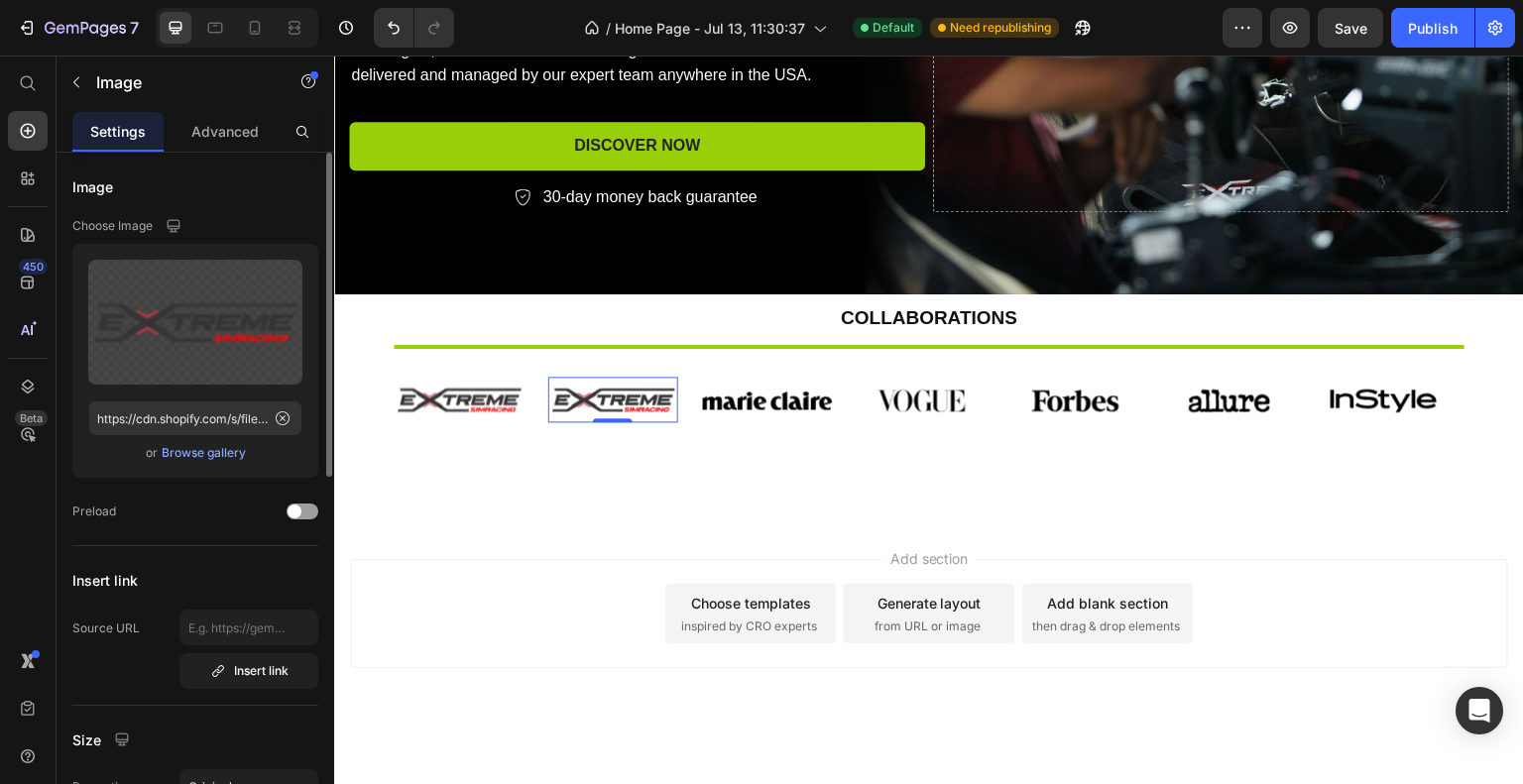 click on "Add section Choose templates inspired by CRO experts Generate layout from URL or image Add blank section then drag & drop elements" at bounding box center [929, 640] 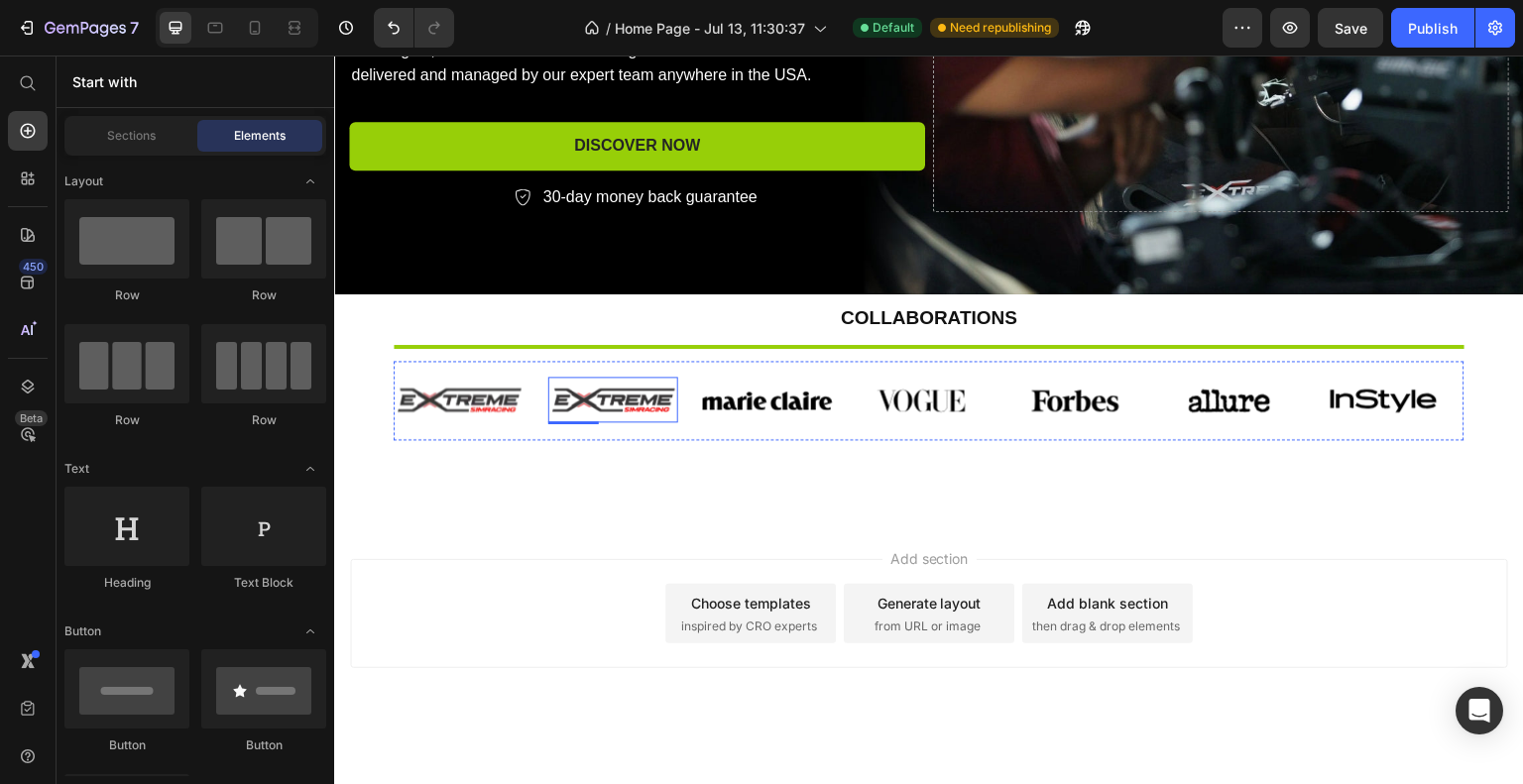 click at bounding box center [614, 398] 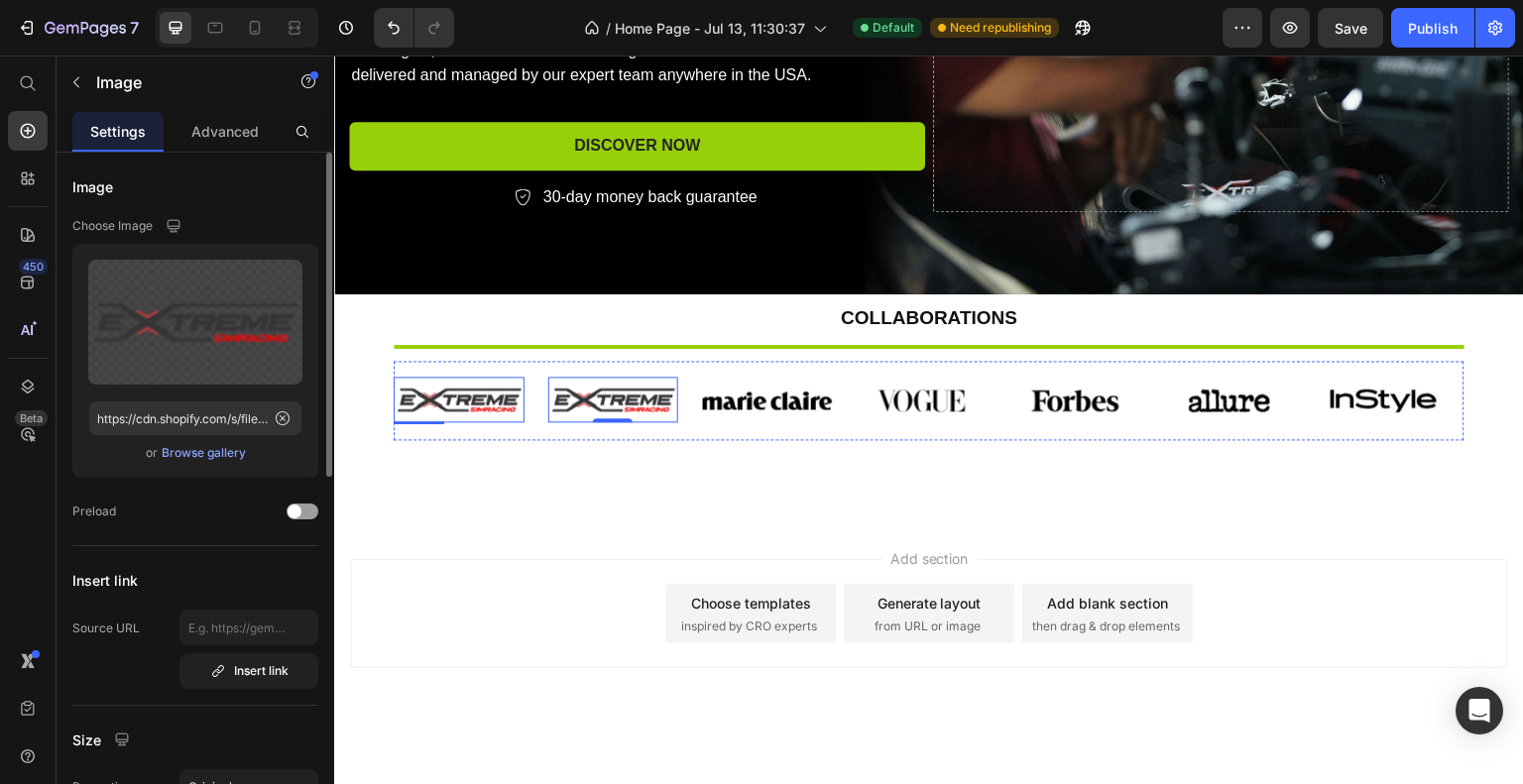 click at bounding box center (459, 398) 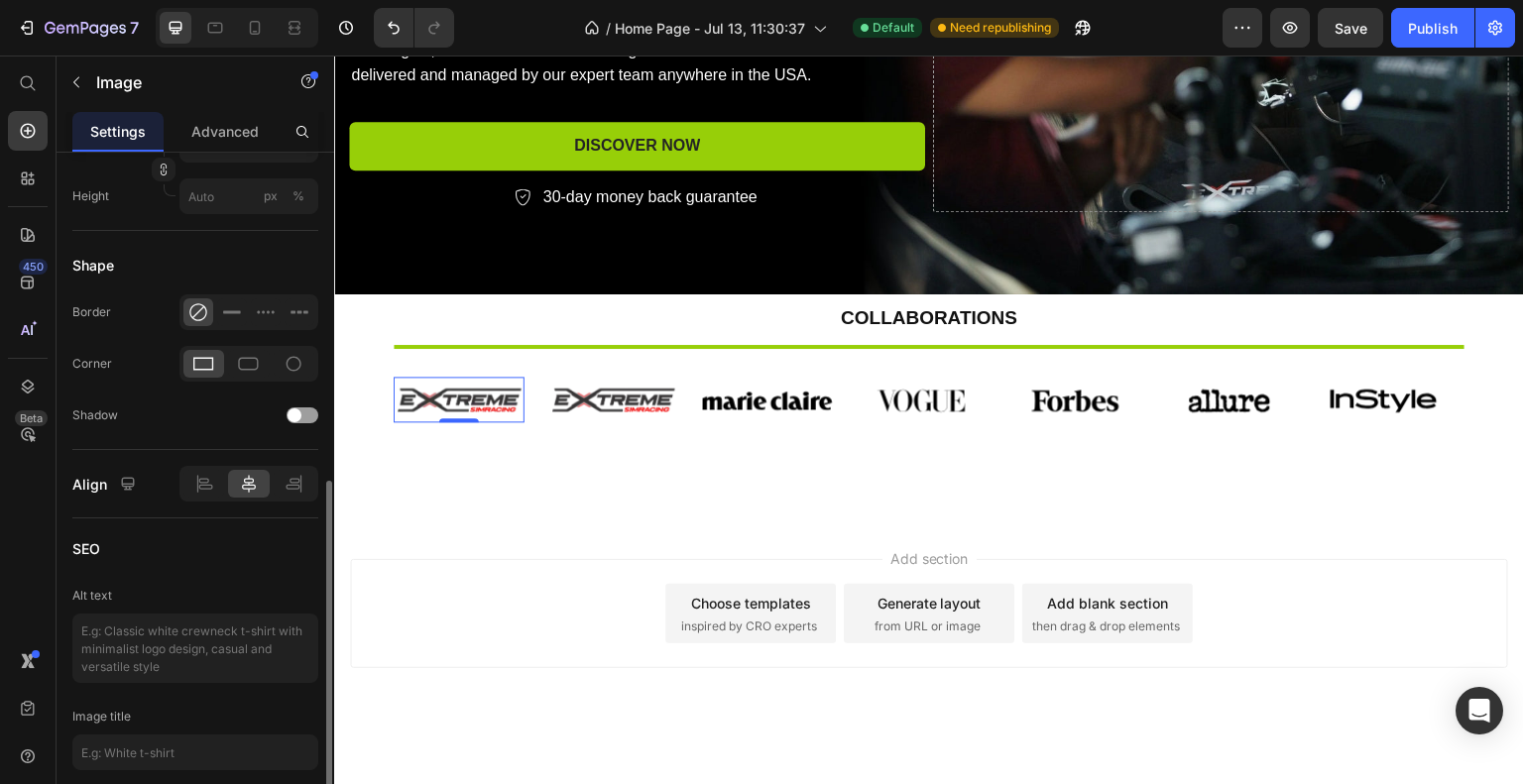 scroll, scrollTop: 768, scrollLeft: 0, axis: vertical 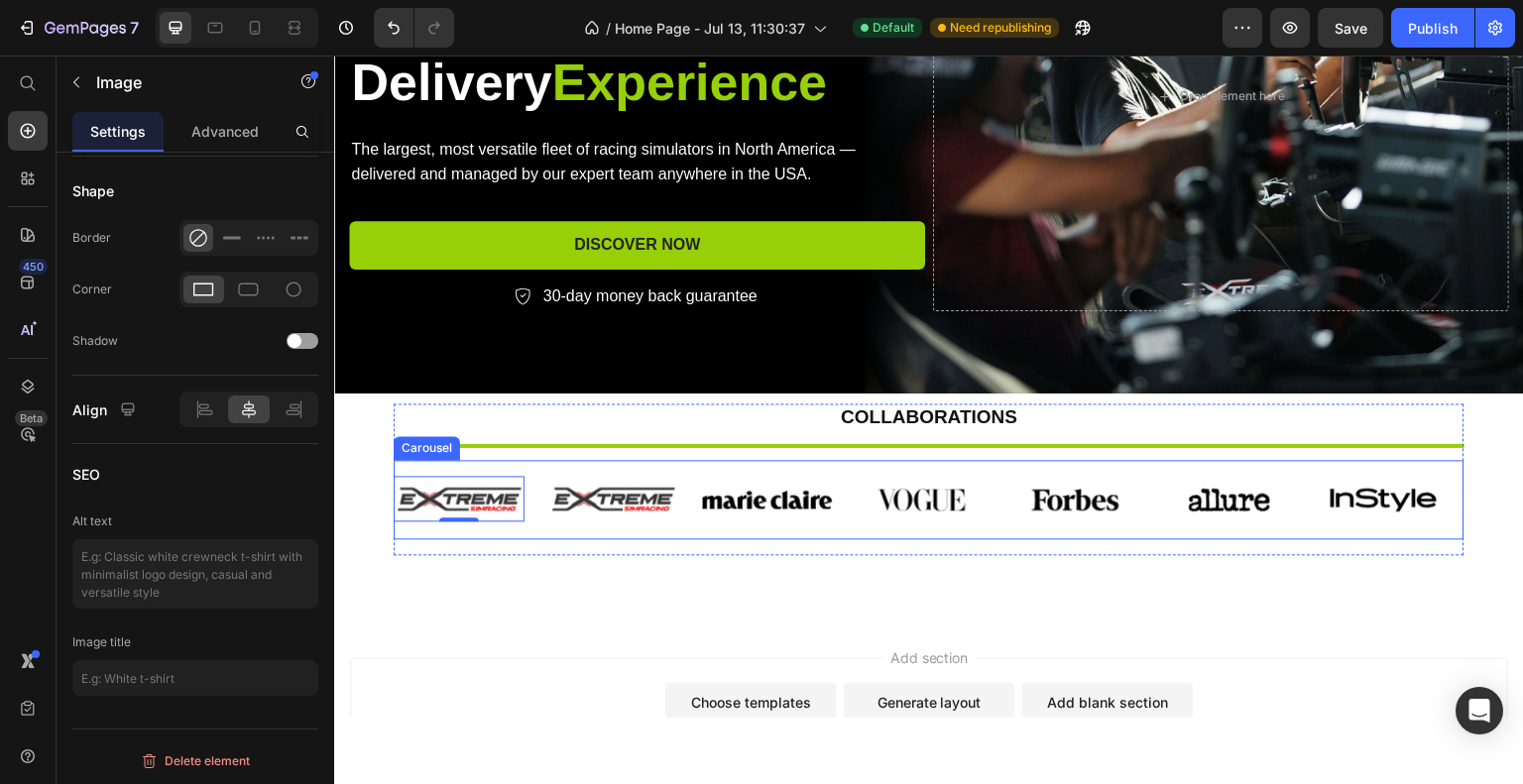 click on "Image   0 Image Image Image Image Image Image Carousel" at bounding box center (929, 499) 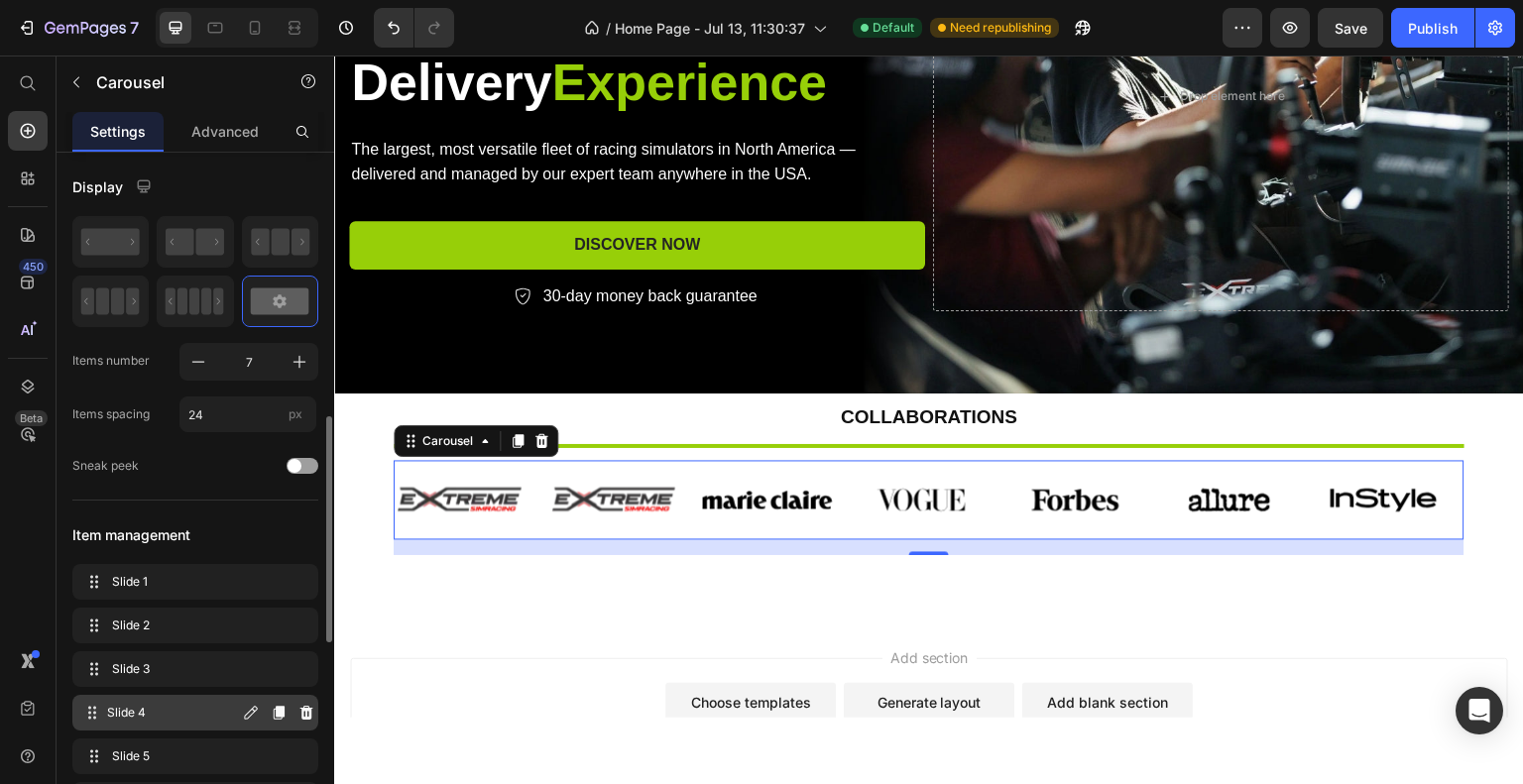 scroll, scrollTop: 198, scrollLeft: 0, axis: vertical 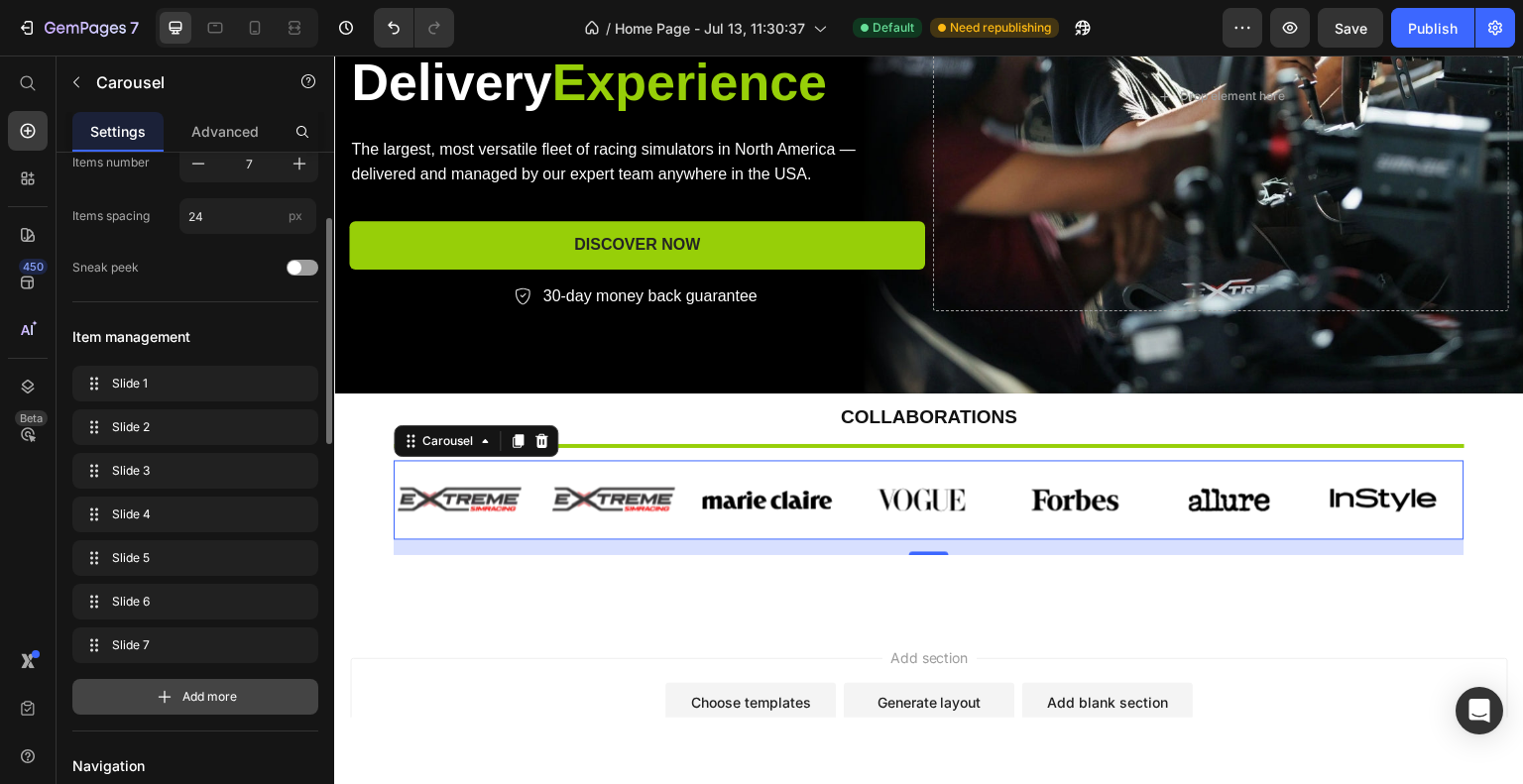 click on "Add more" at bounding box center [209, 697] 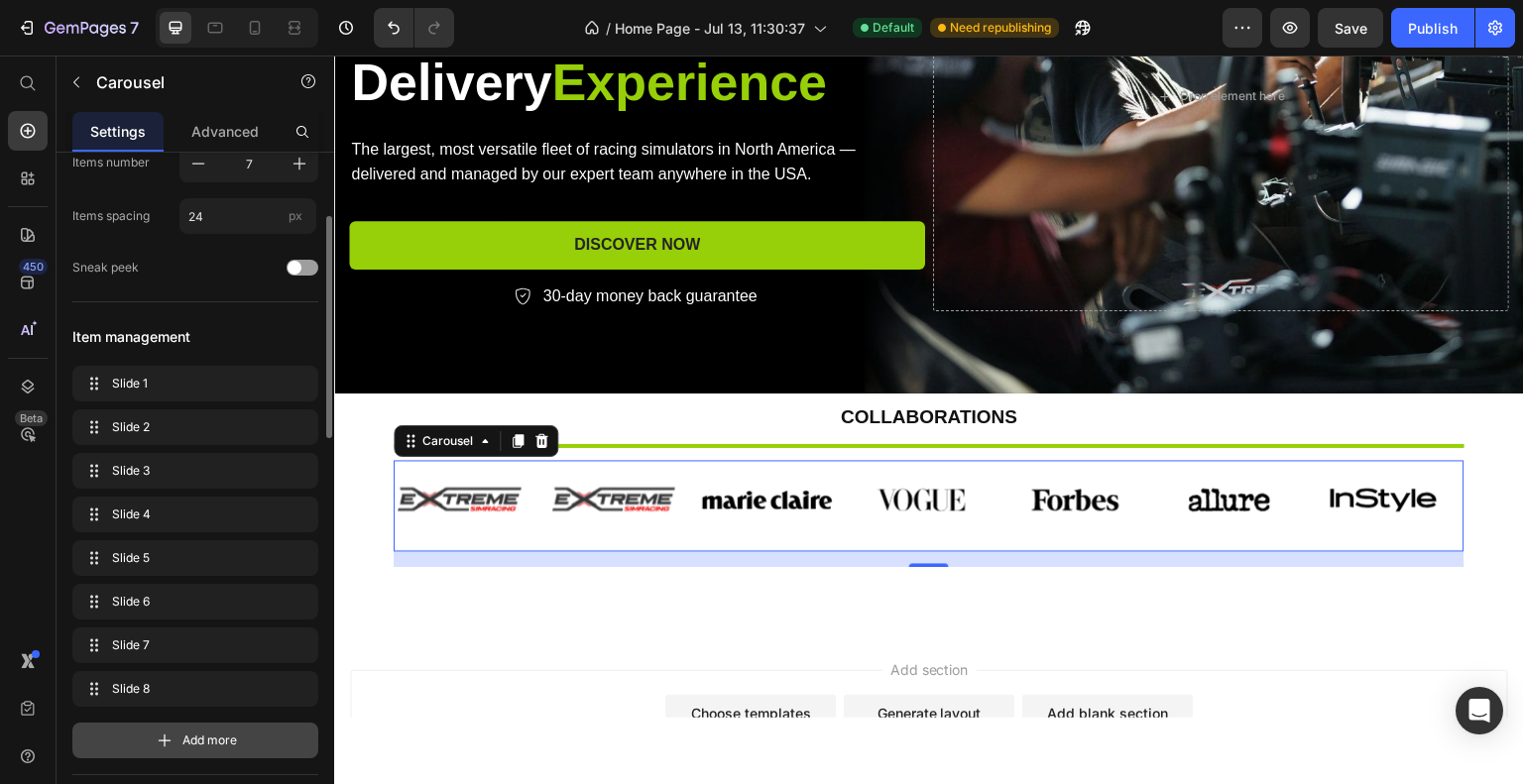 click on "Add more" at bounding box center [209, 740] 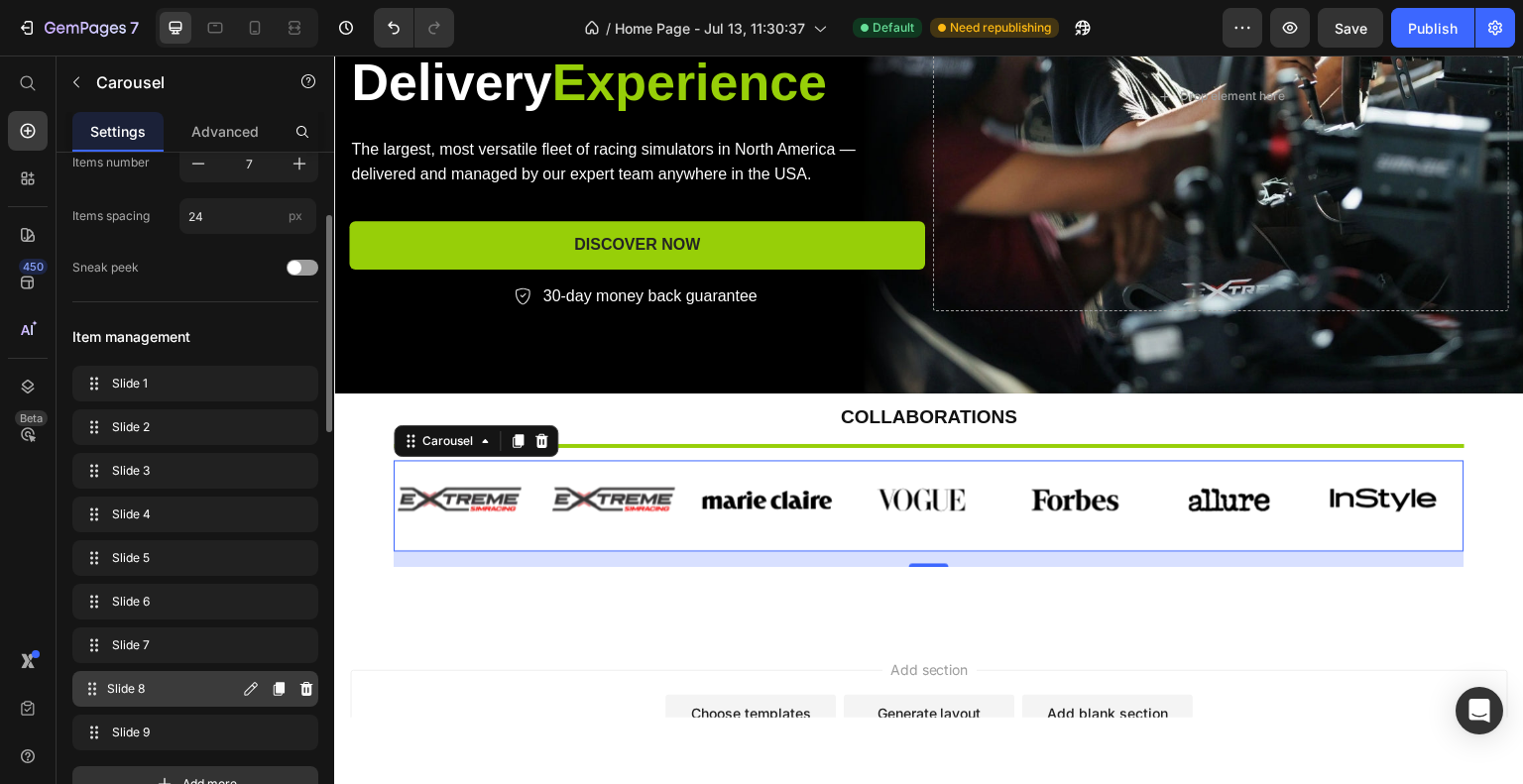 scroll, scrollTop: 396, scrollLeft: 0, axis: vertical 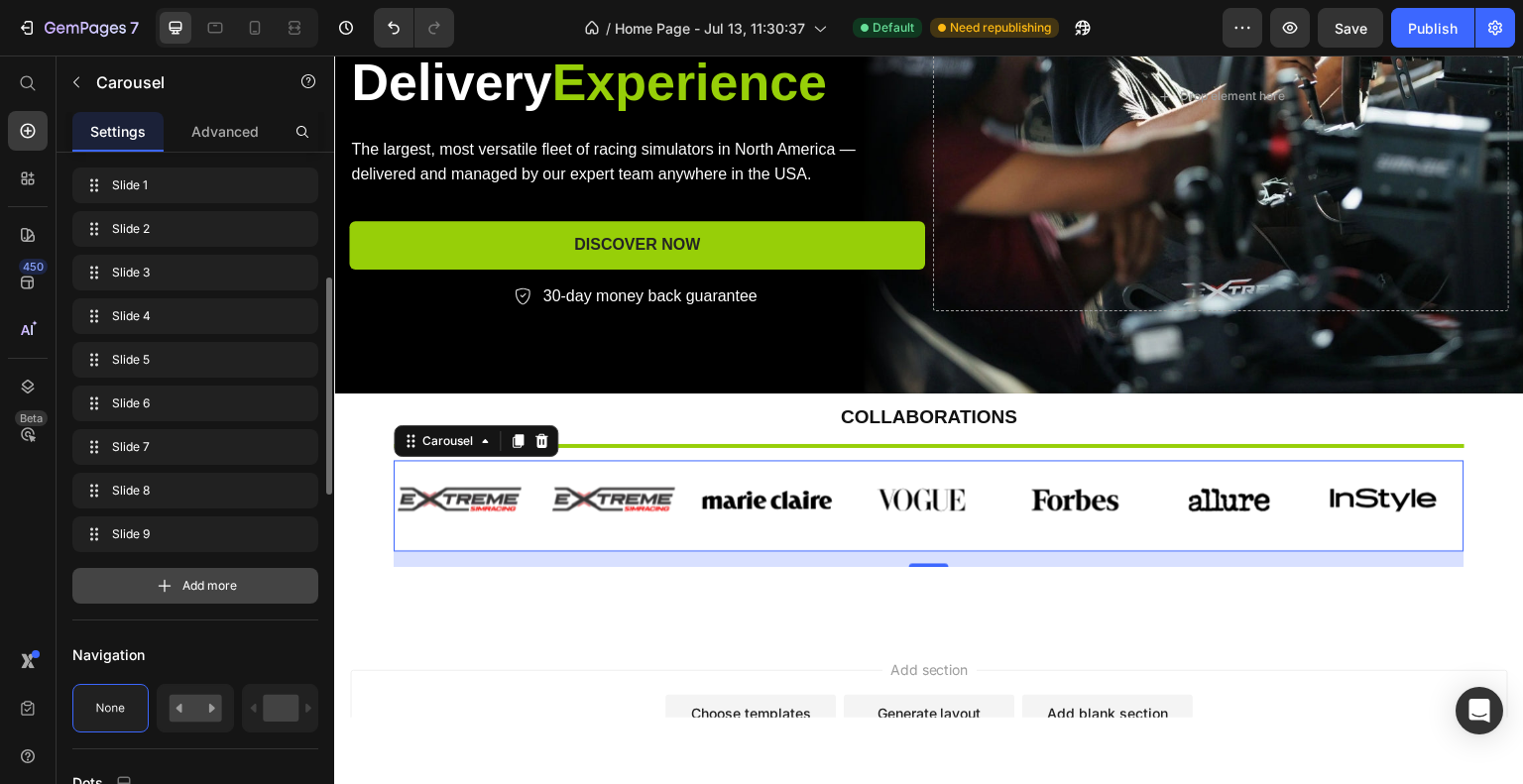 click on "Add more" at bounding box center (209, 586) 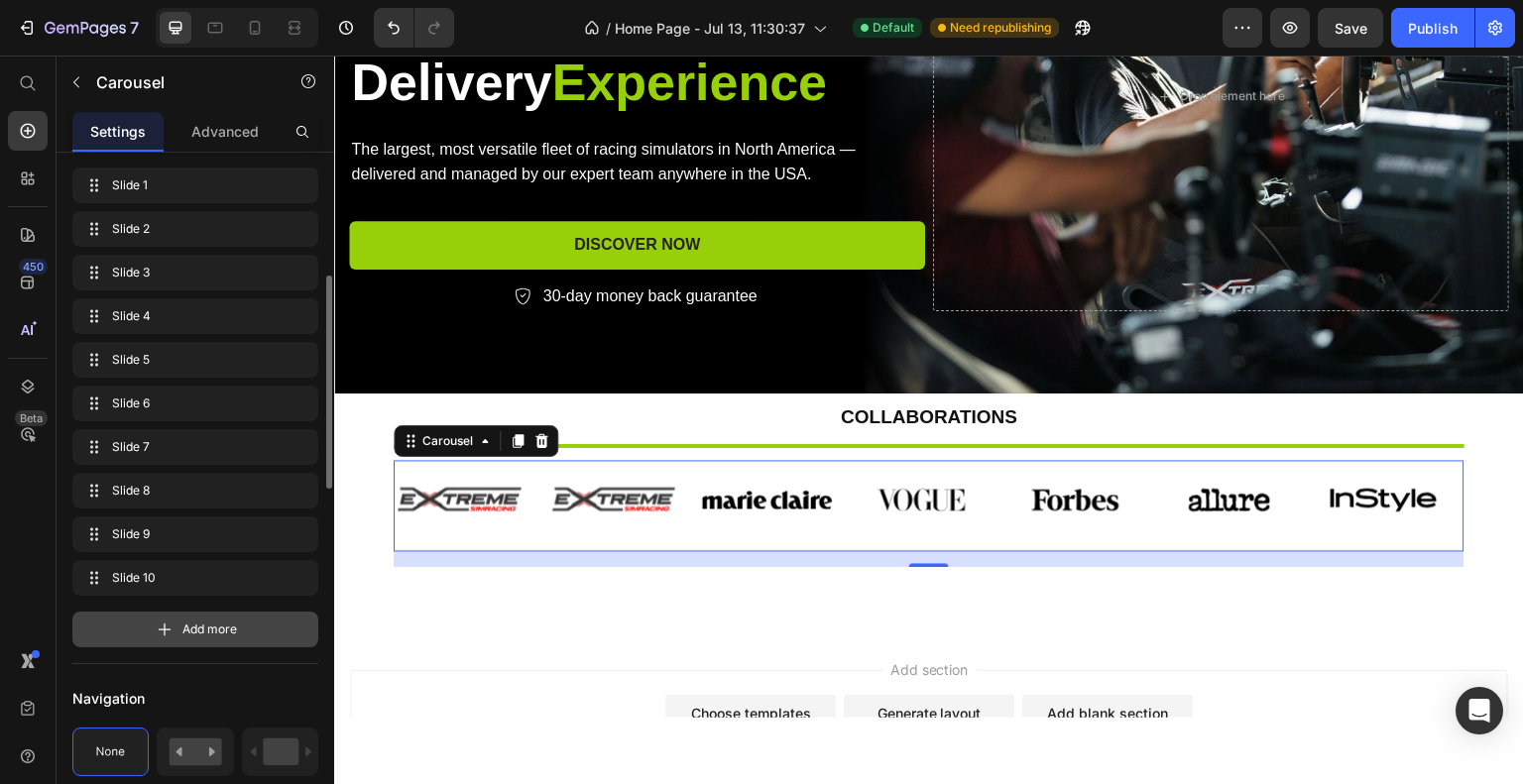 click on "Add more" at bounding box center [209, 629] 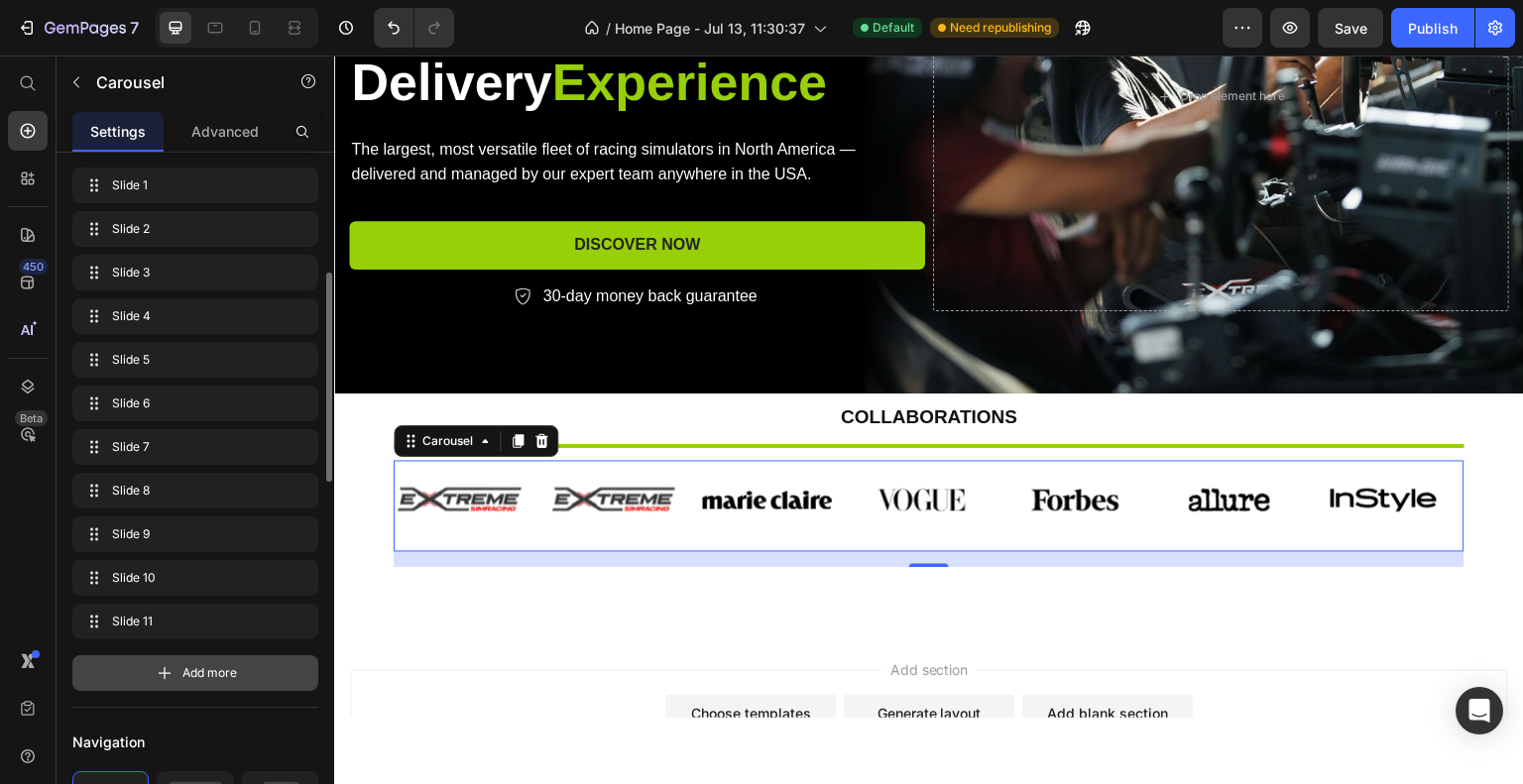 click on "Add more" at bounding box center [209, 673] 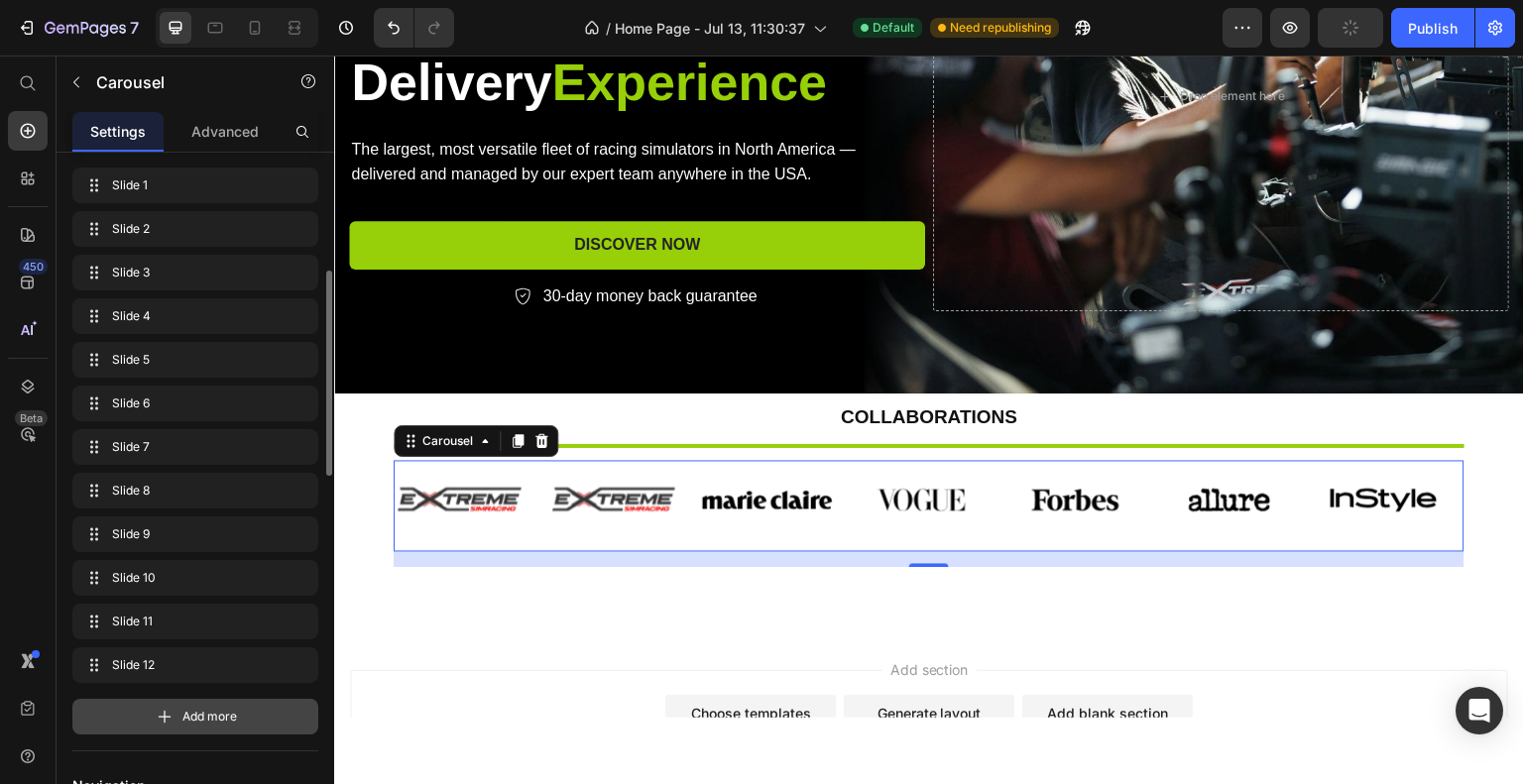 click on "Add more" at bounding box center (209, 717) 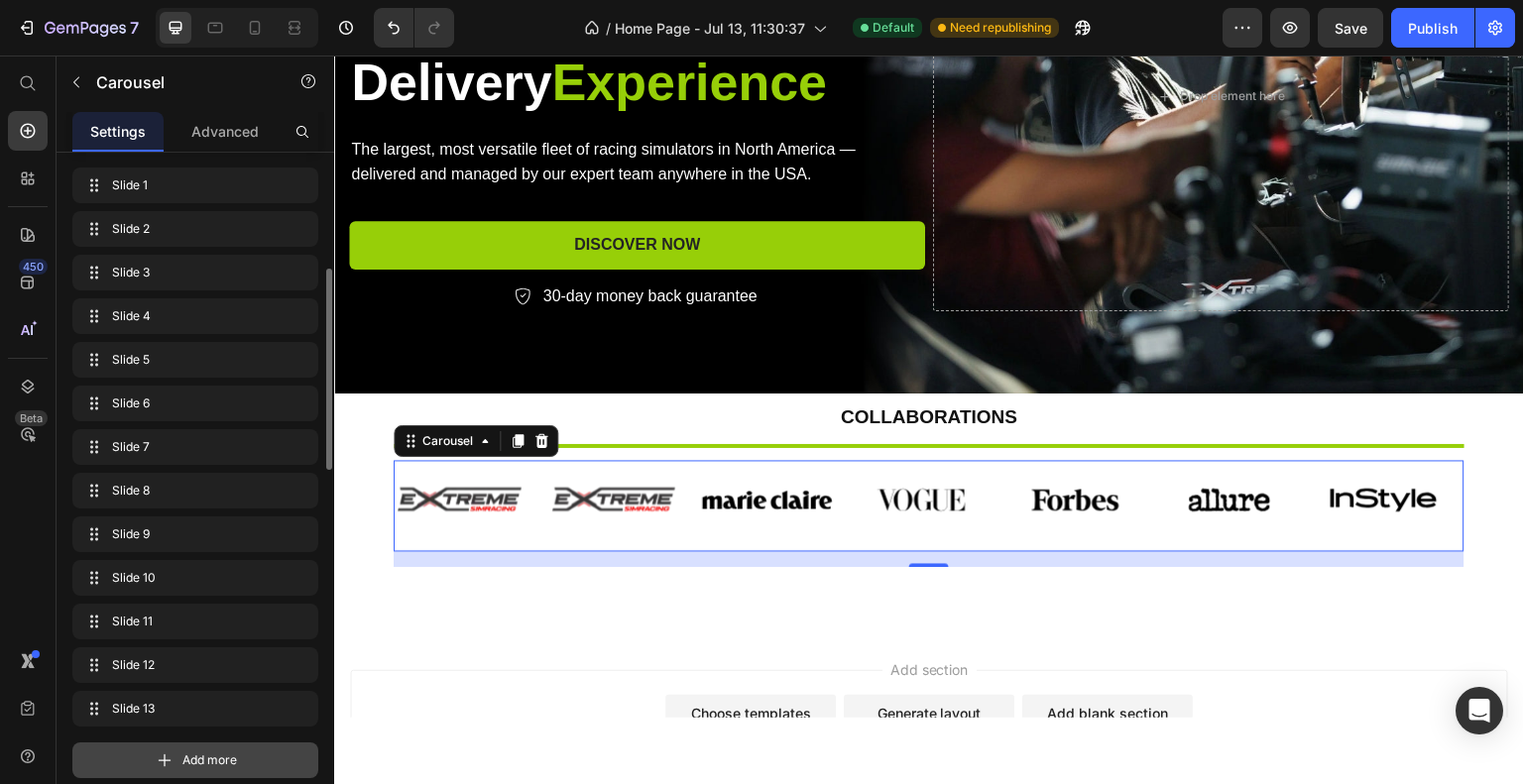 click on "Add more" at bounding box center (209, 760) 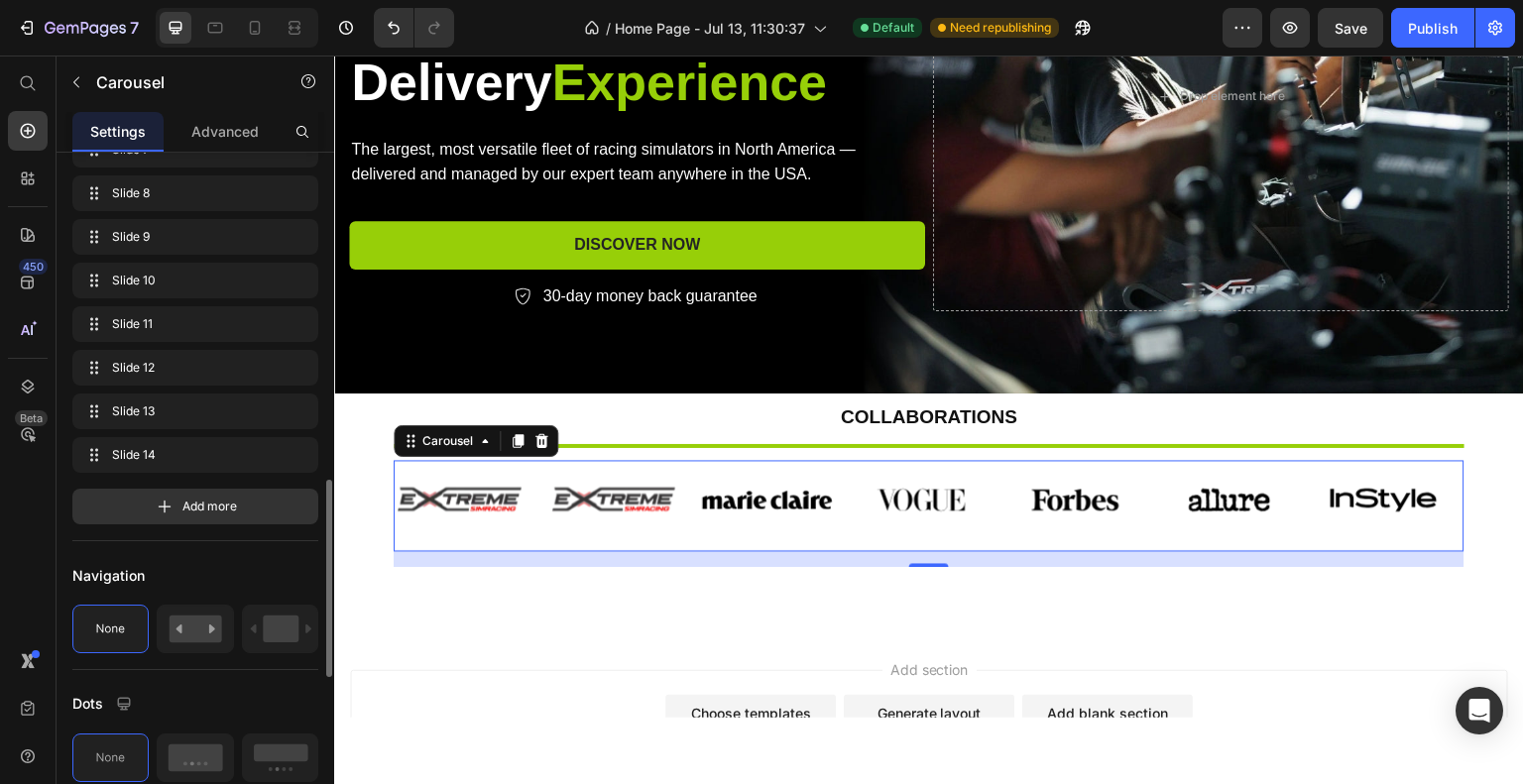 scroll, scrollTop: 793, scrollLeft: 0, axis: vertical 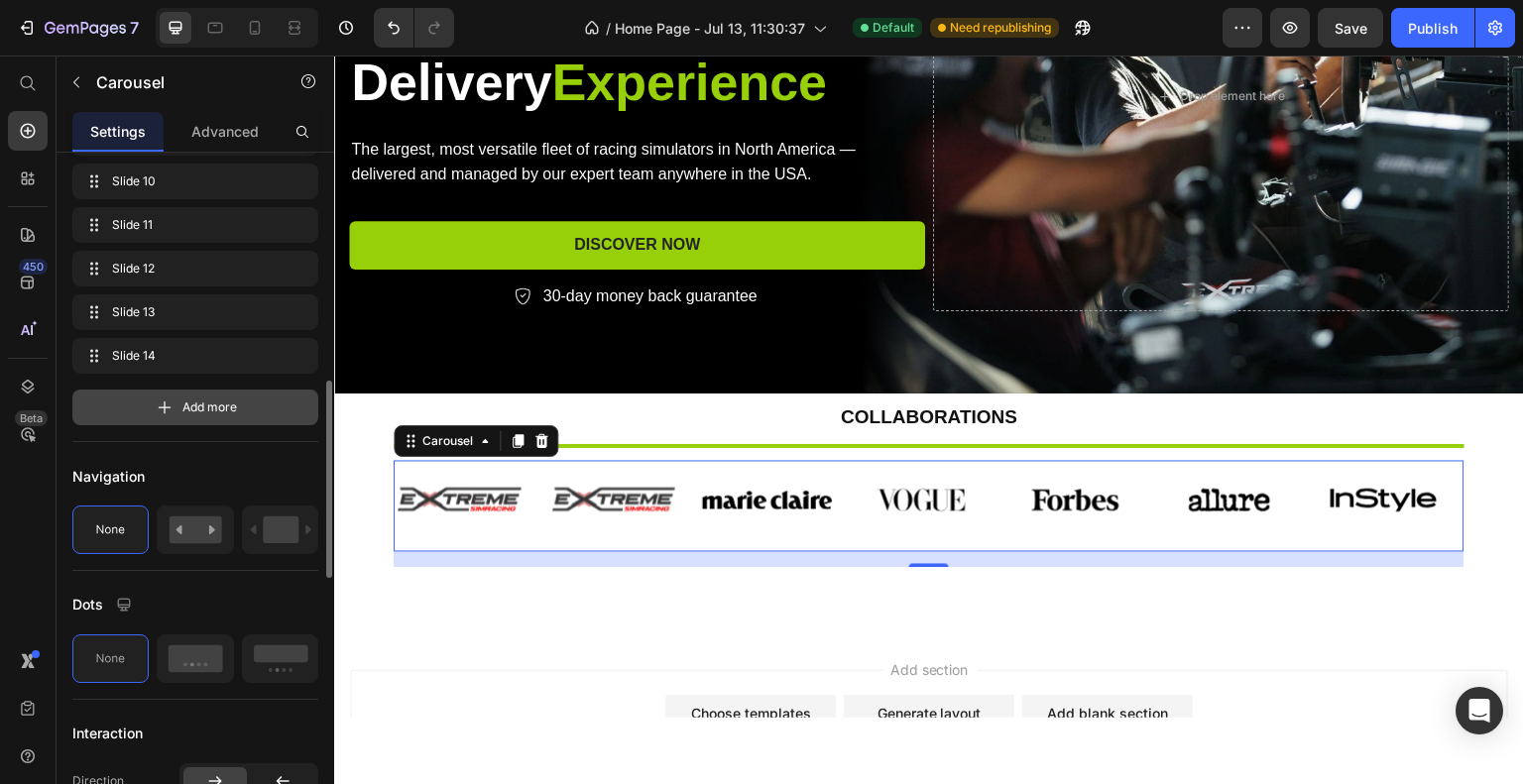 click on "Add more" at bounding box center [209, 407] 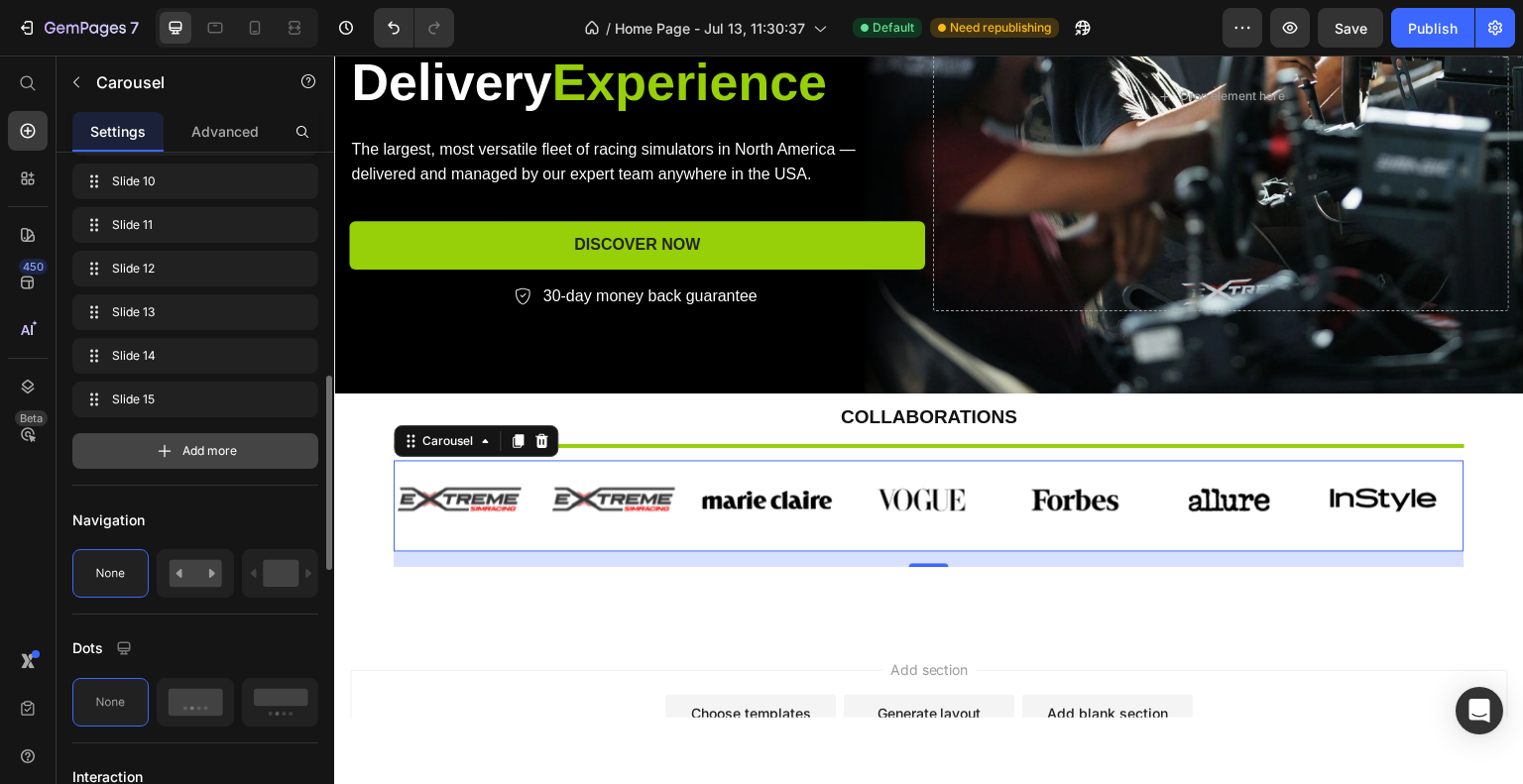 drag, startPoint x: 200, startPoint y: 451, endPoint x: 290, endPoint y: 564, distance: 144.46107 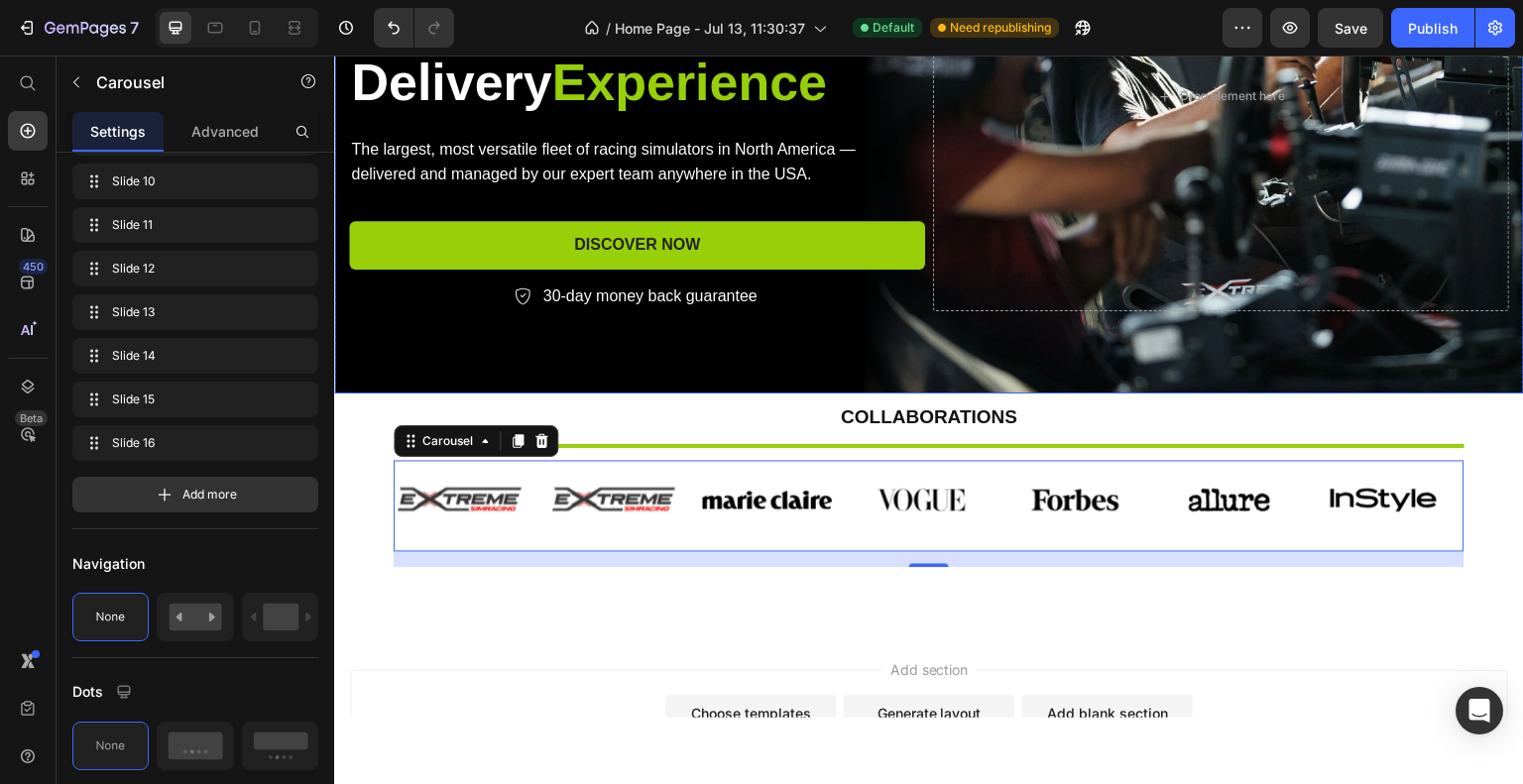 click on "Icon Icon Icon Icon Icon Icon List Over 18 Years Working Whit Global Brands Text Block Row Conect Your  Brand Get Real  Leads Delivery  Experience Heading The largest, most versatile fleet of racing simulators in North America — delivered and managed by our expert team anywhere in the USA. Text Block Discover Now Button
30-day money back guarantee Item List Row
Drop element here Row" at bounding box center (929, 95) 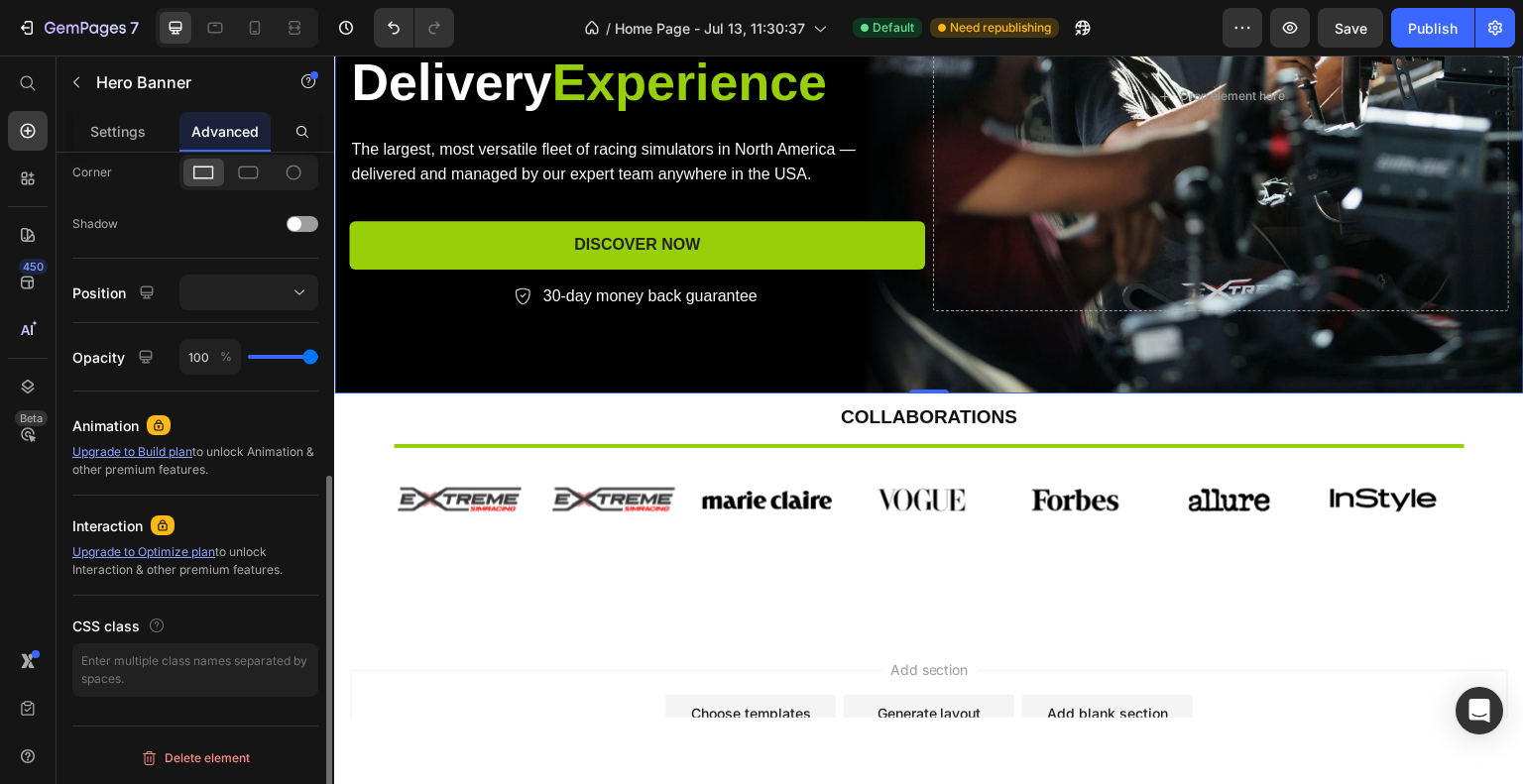 scroll, scrollTop: 0, scrollLeft: 0, axis: both 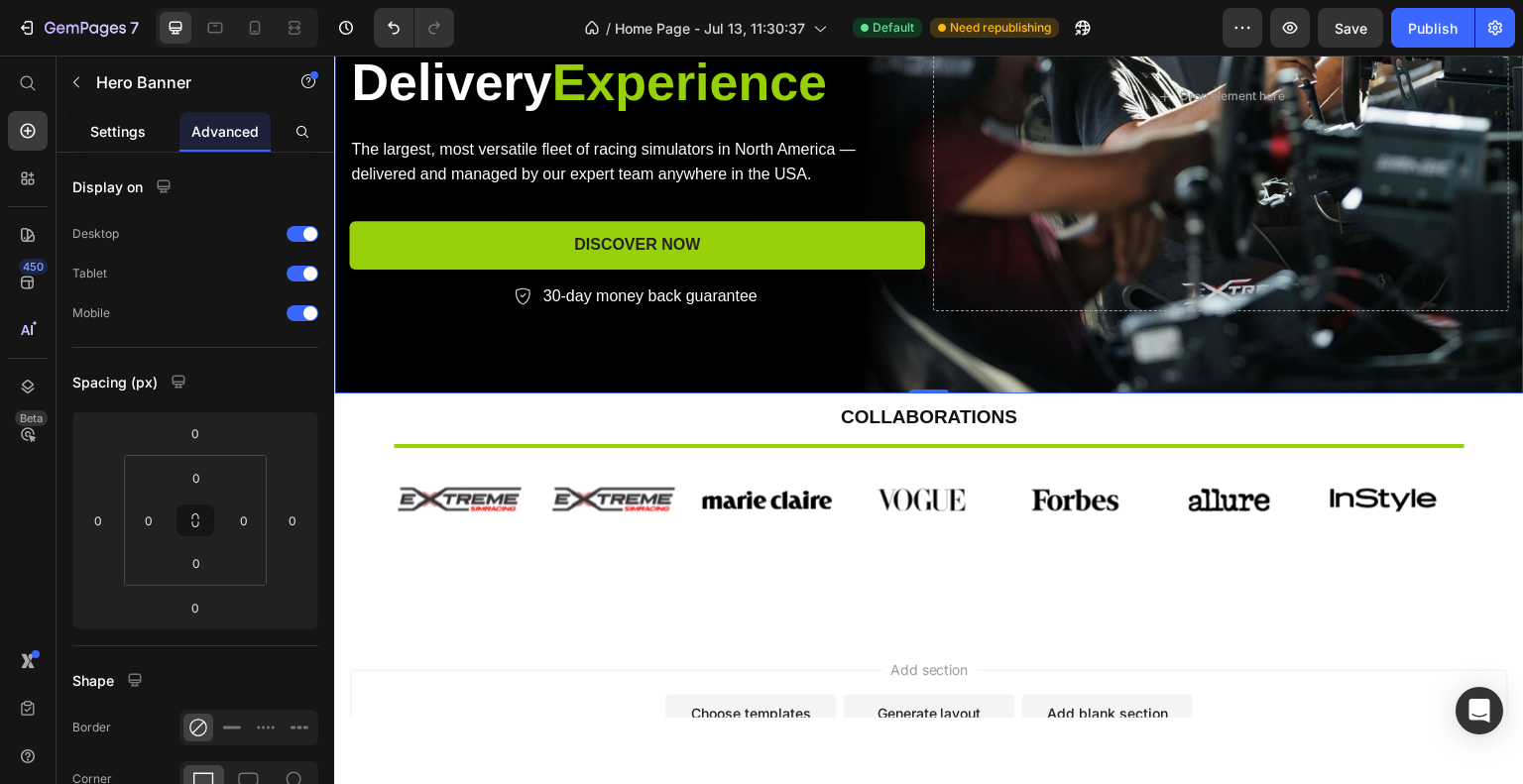 click on "Settings" at bounding box center (118, 131) 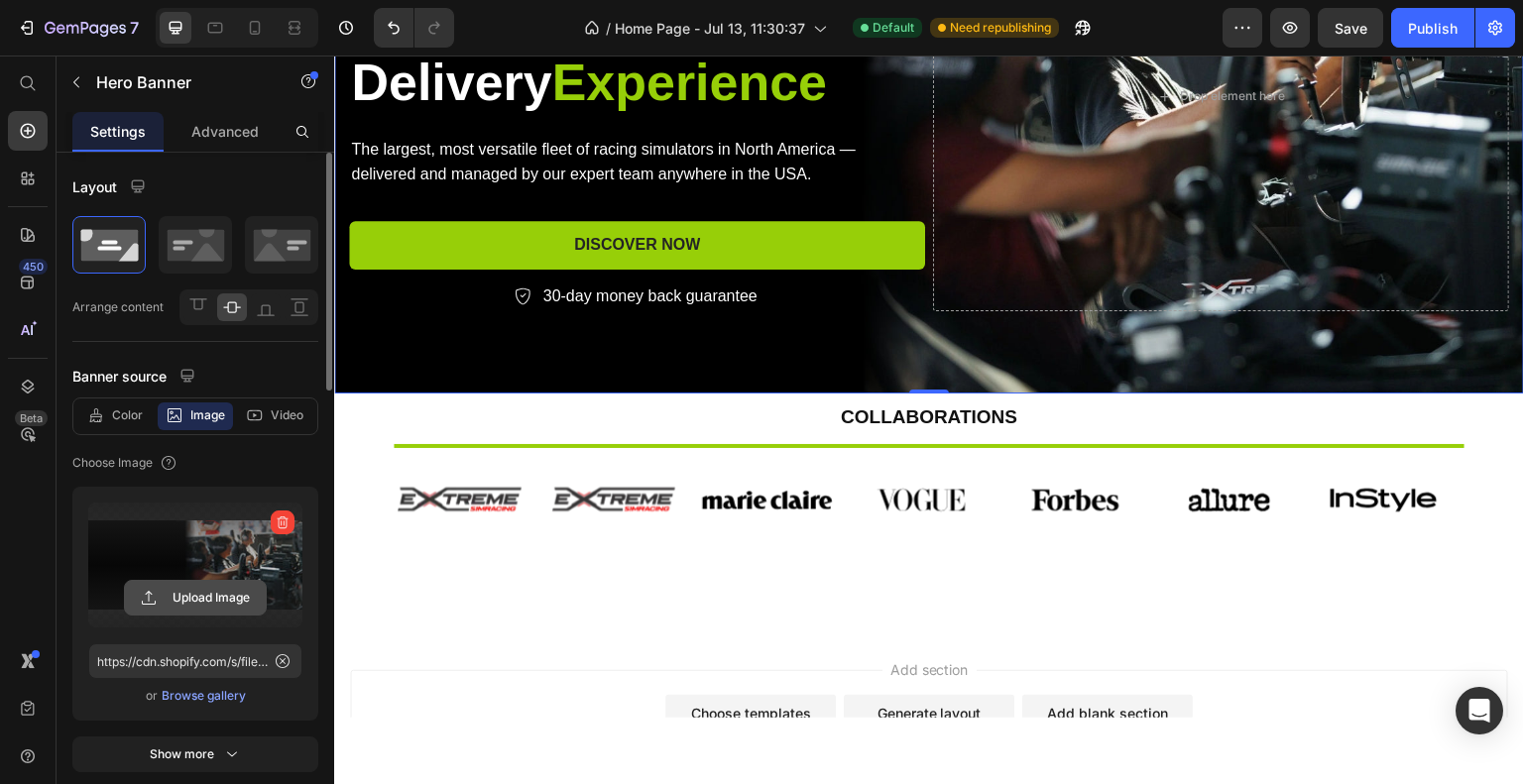 click 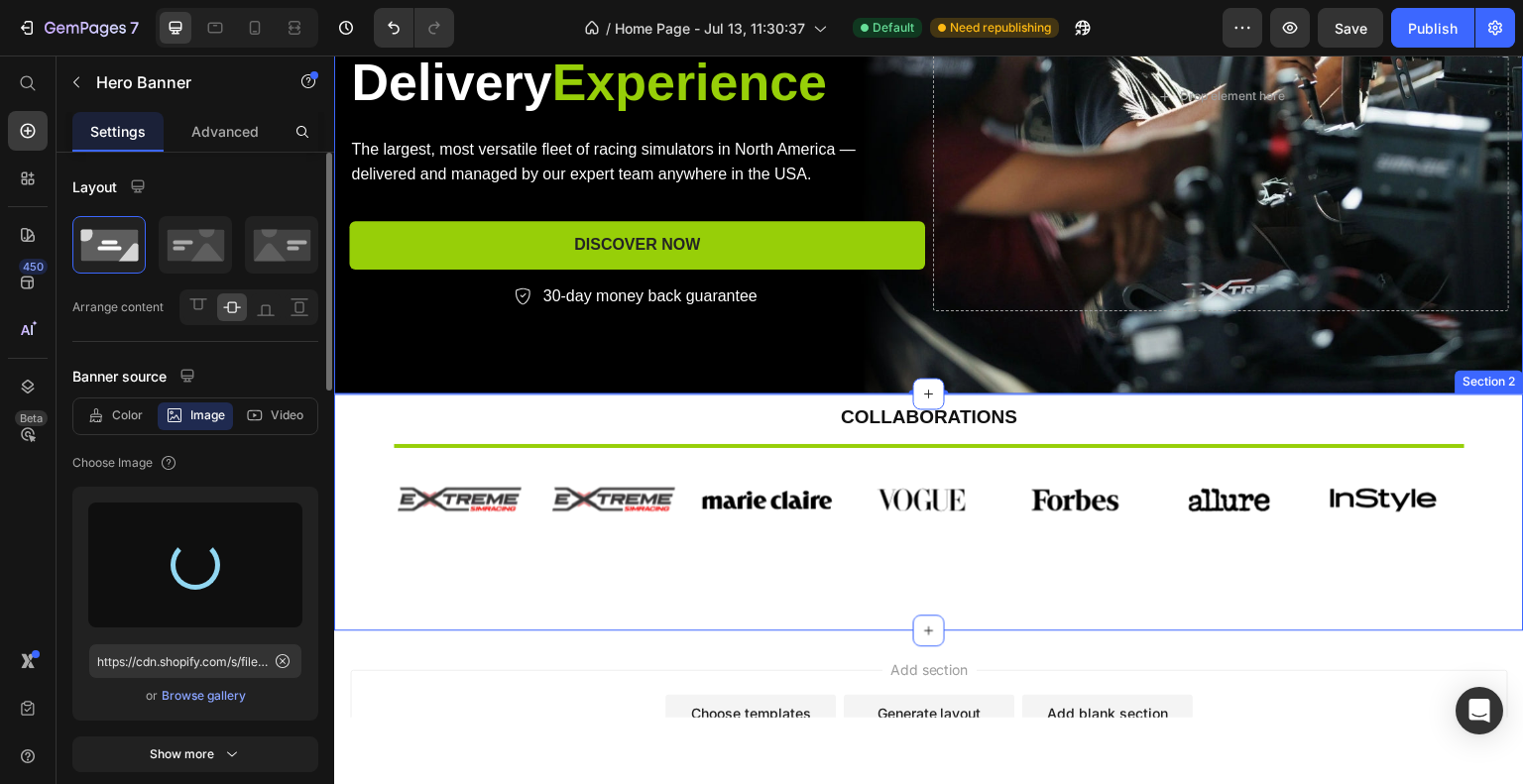 type on "https://cdn.shopify.com/s/files/1/0933/7972/3568/files/gempages_575275549719528274-289b6649-a1fd-4a62-b04b-a399238462f9.webp" 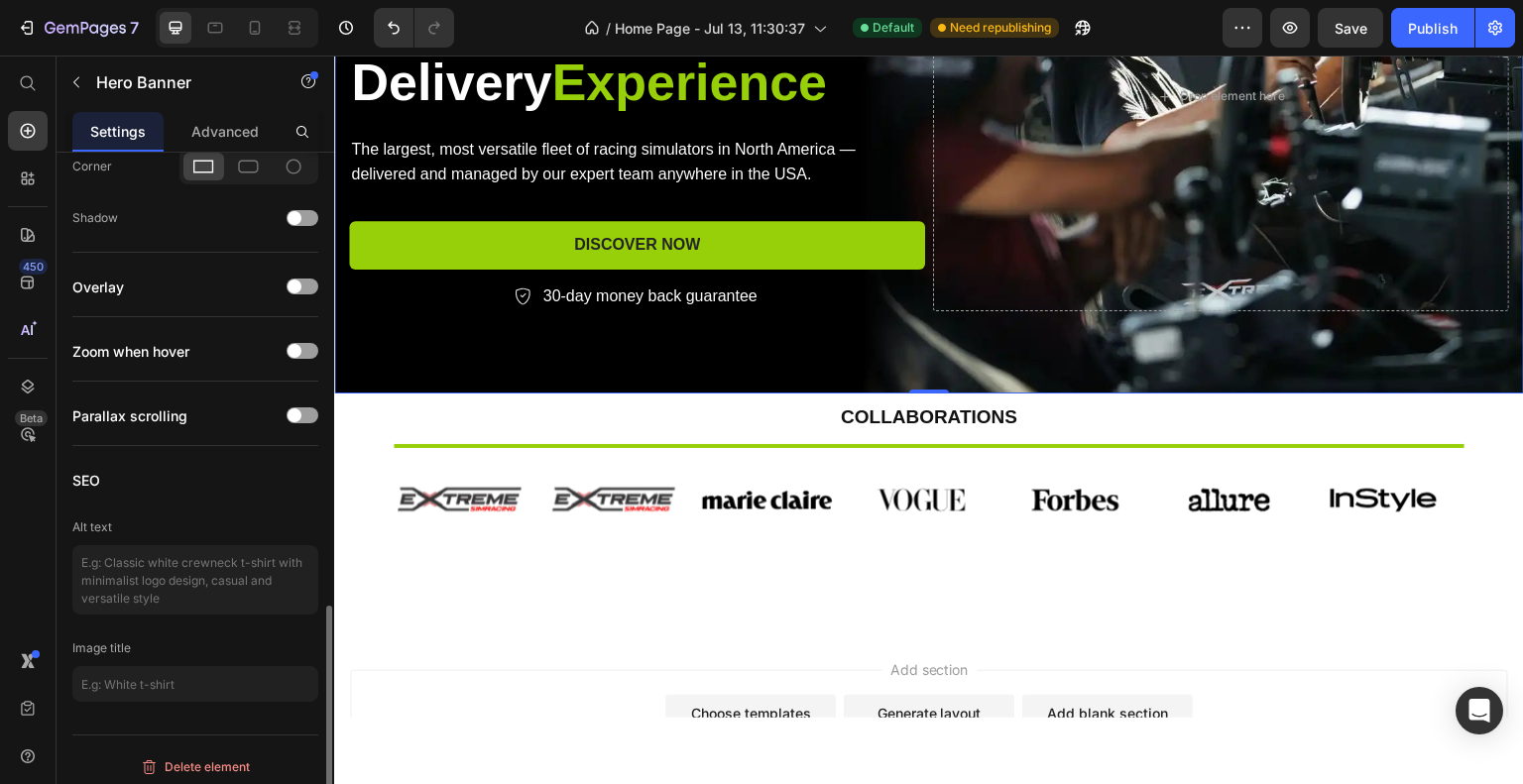 scroll, scrollTop: 1292, scrollLeft: 0, axis: vertical 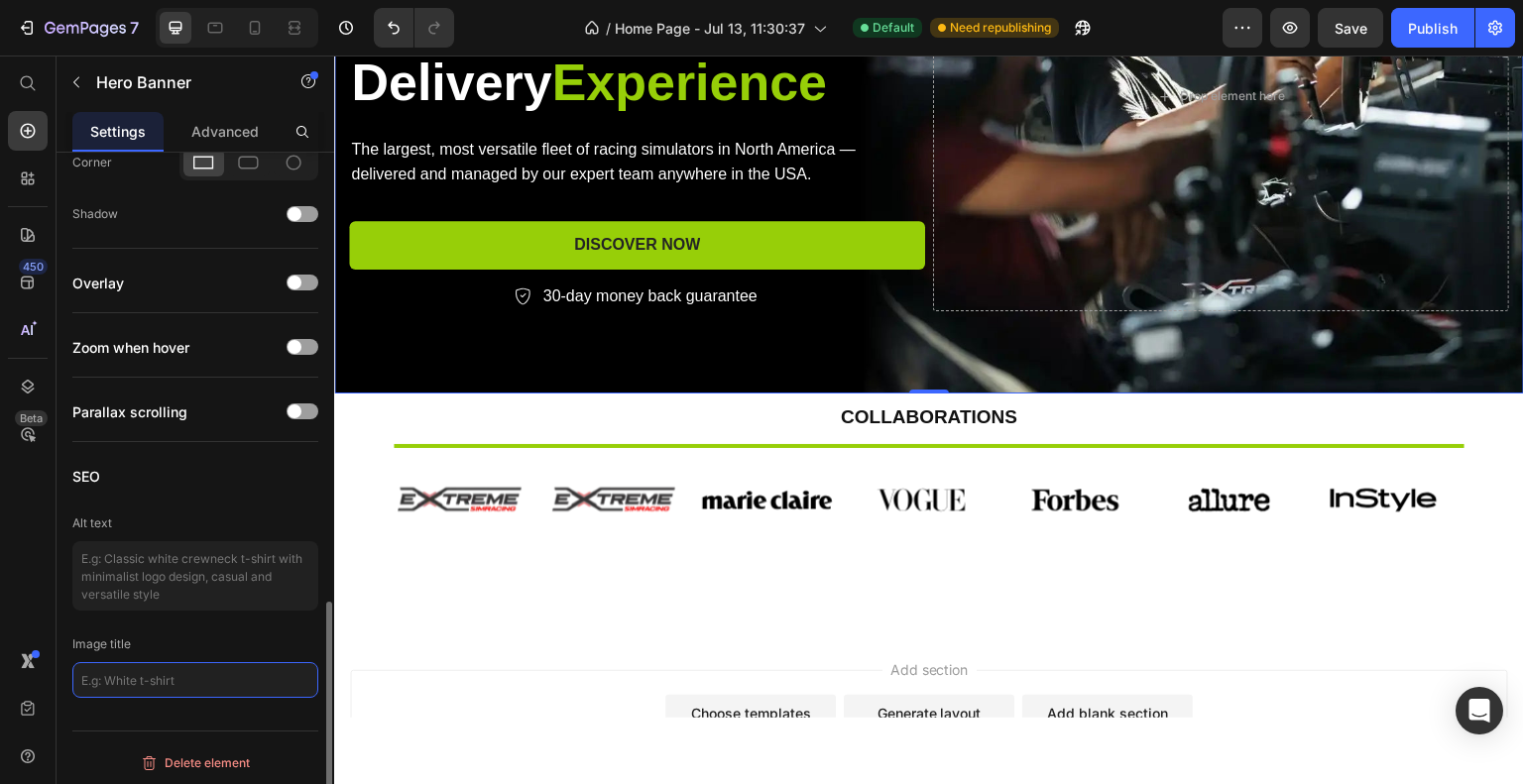 click 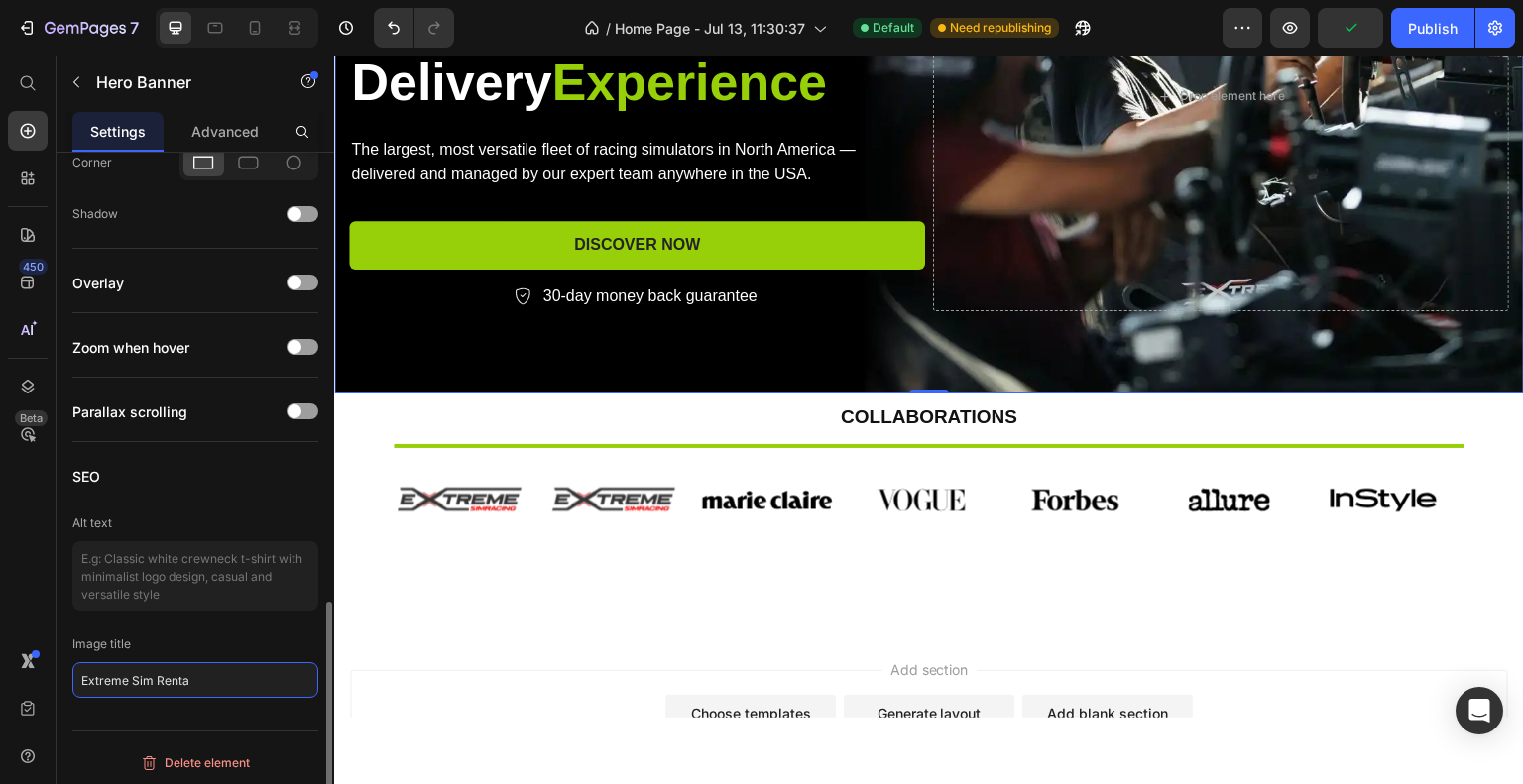 type on "Extreme Sim Rental" 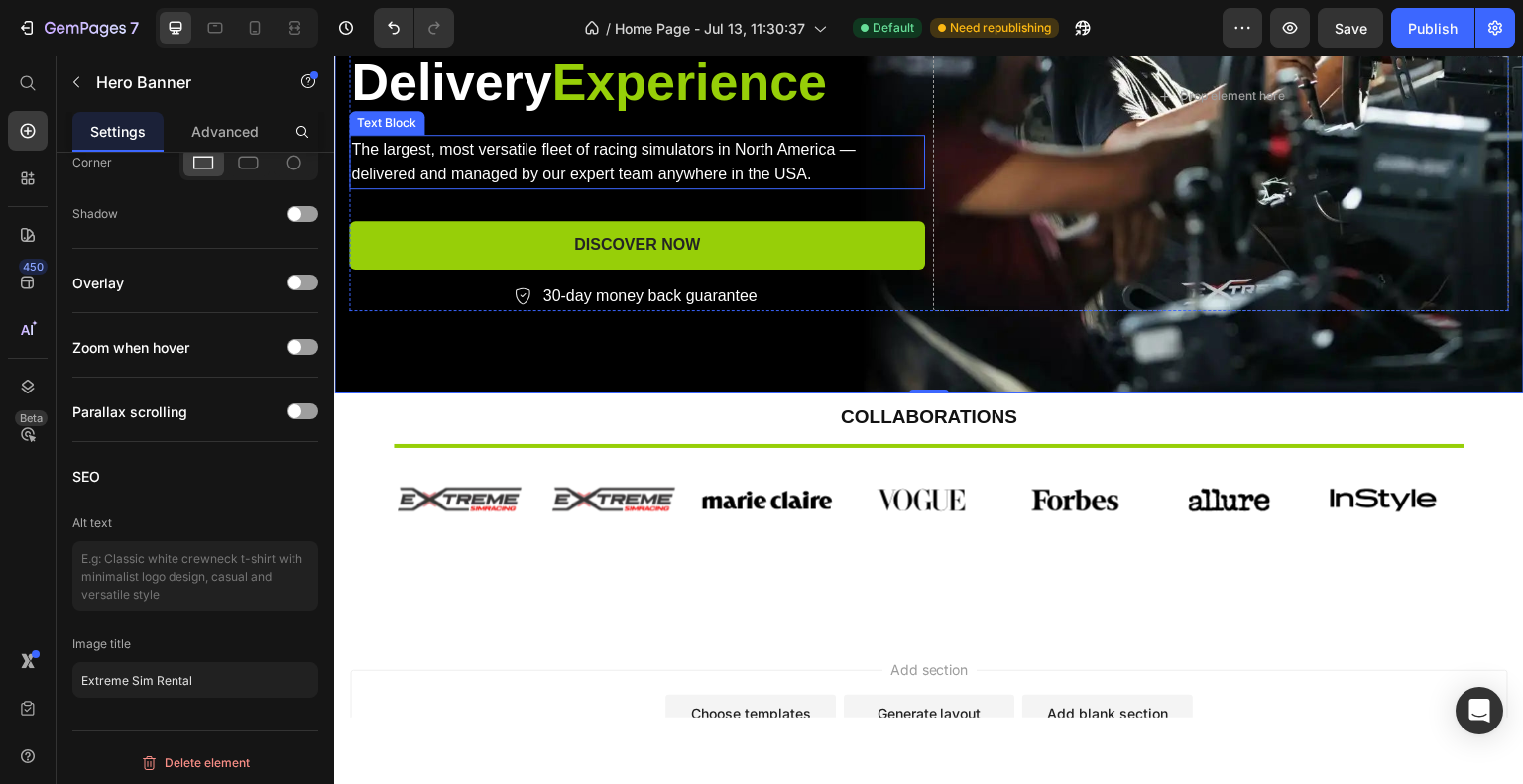 click on "The largest, most versatile fleet of racing simulators in North America — delivered and managed by our expert team anywhere in the USA." at bounding box center (603, 161) 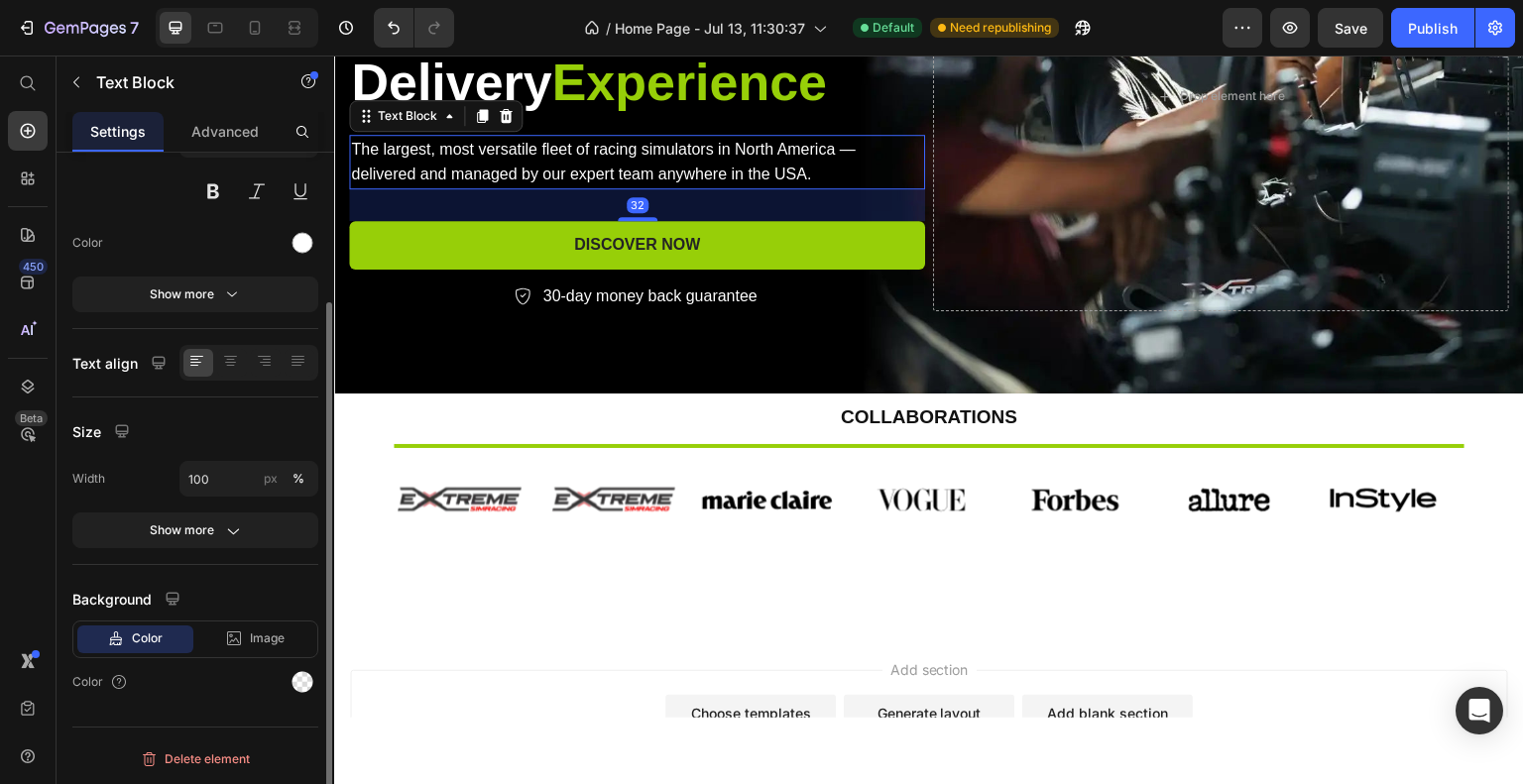 scroll, scrollTop: 0, scrollLeft: 0, axis: both 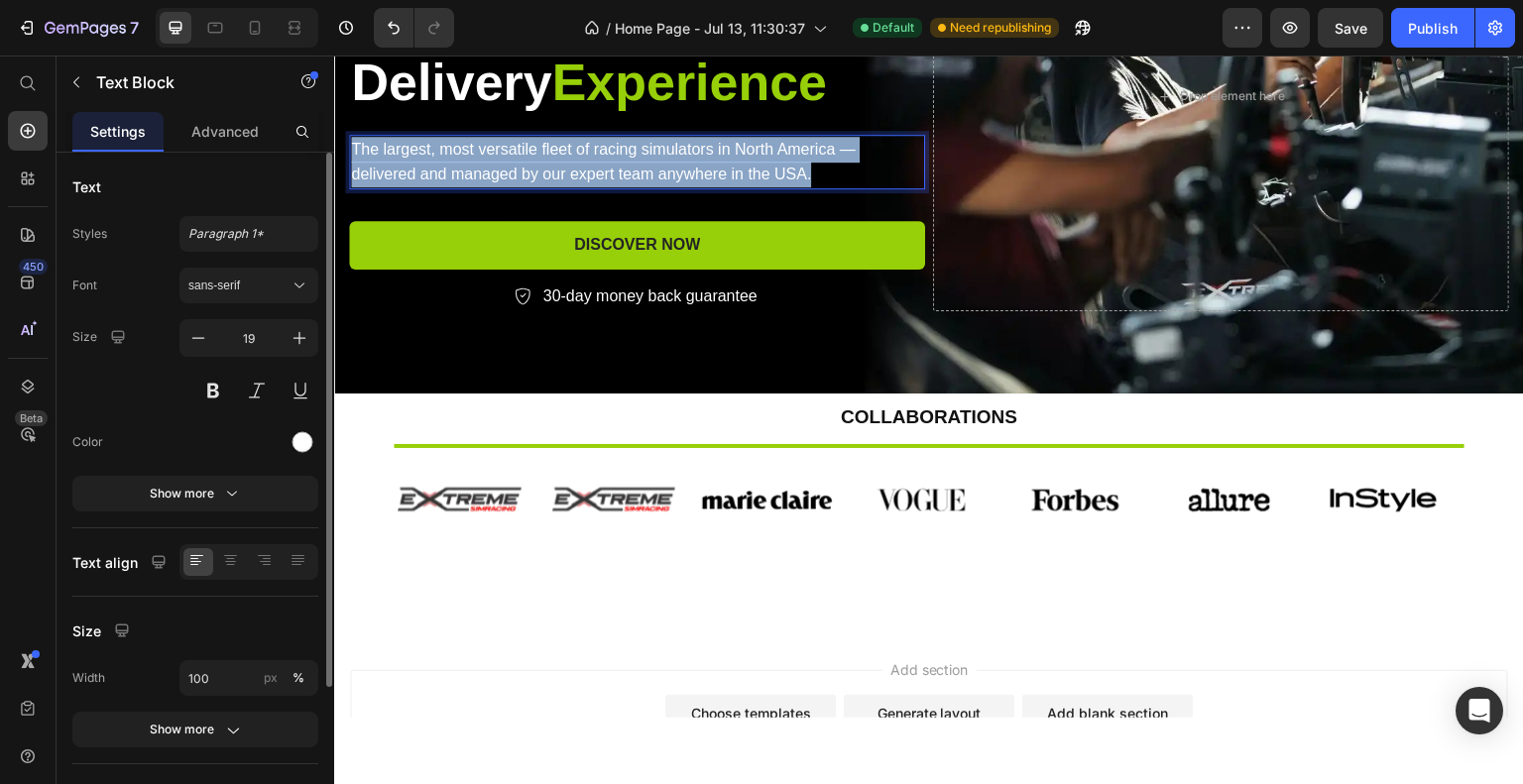 click on "The largest, most versatile fleet of racing simulators in North America — delivered and managed by our expert team anywhere in the USA." at bounding box center [603, 161] 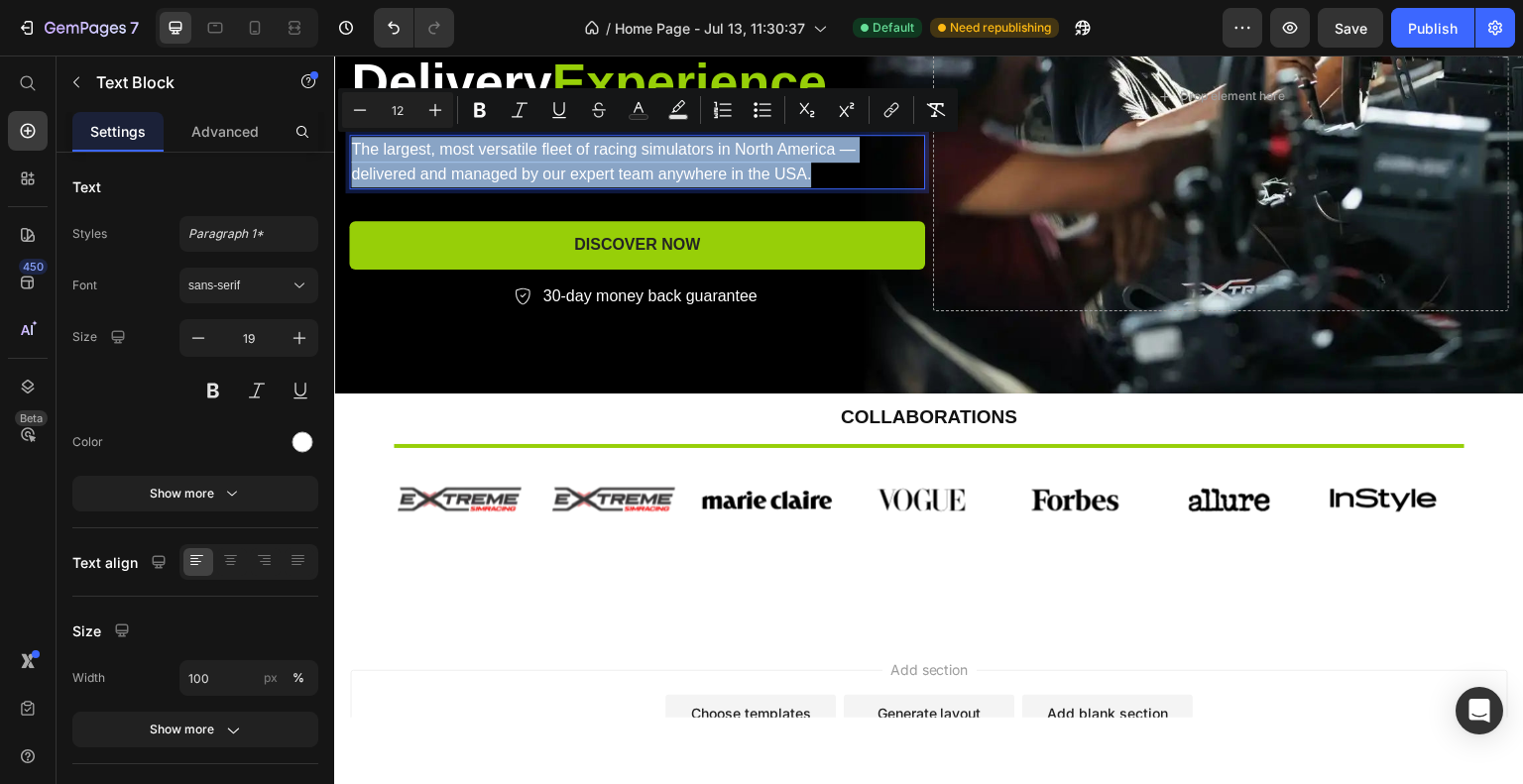 copy on "The largest, most versatile fleet of racing simulators in North America — delivered and managed by our expert team anywhere in the USA." 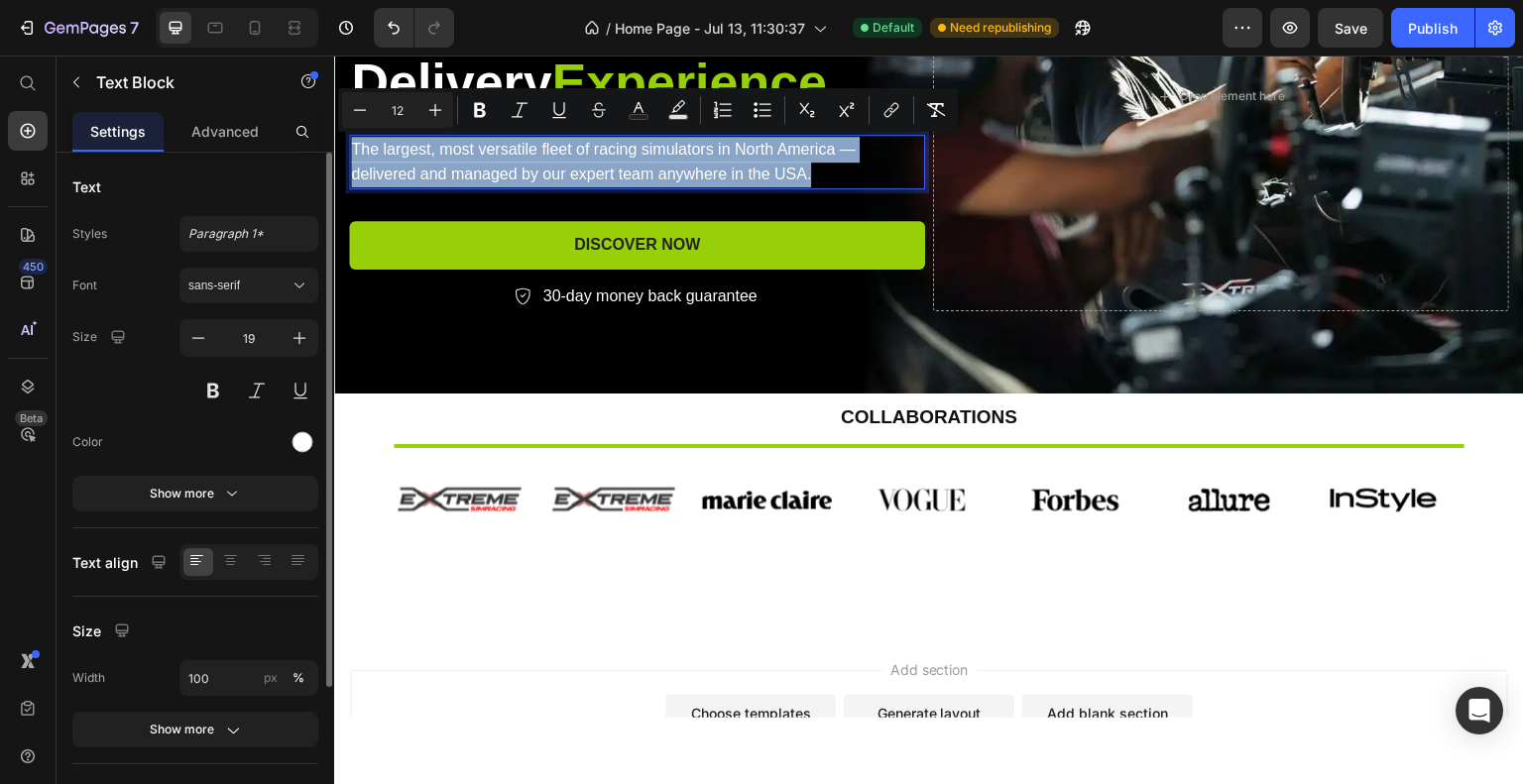 scroll, scrollTop: 196, scrollLeft: 0, axis: vertical 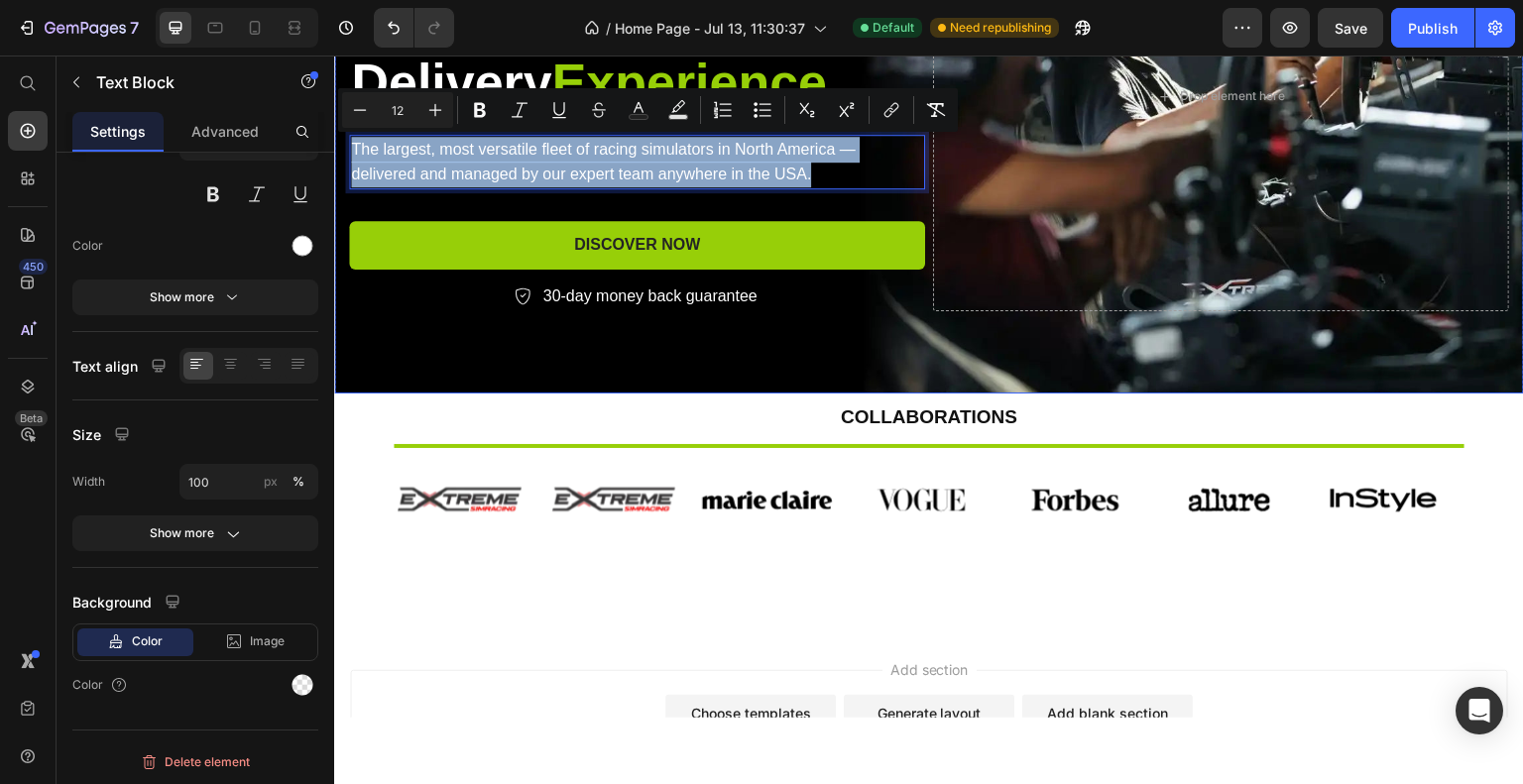 click at bounding box center (929, 95) 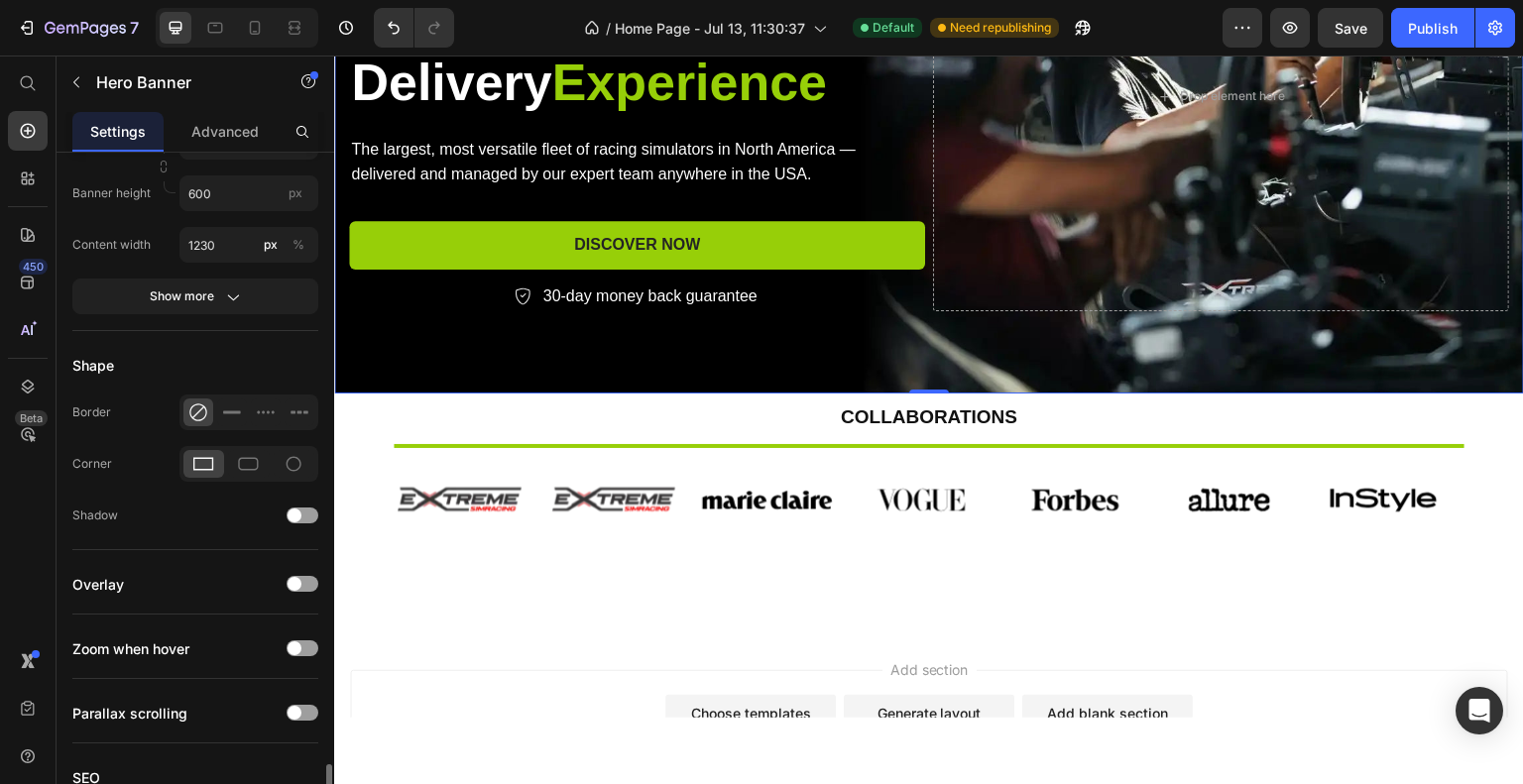 scroll, scrollTop: 1292, scrollLeft: 0, axis: vertical 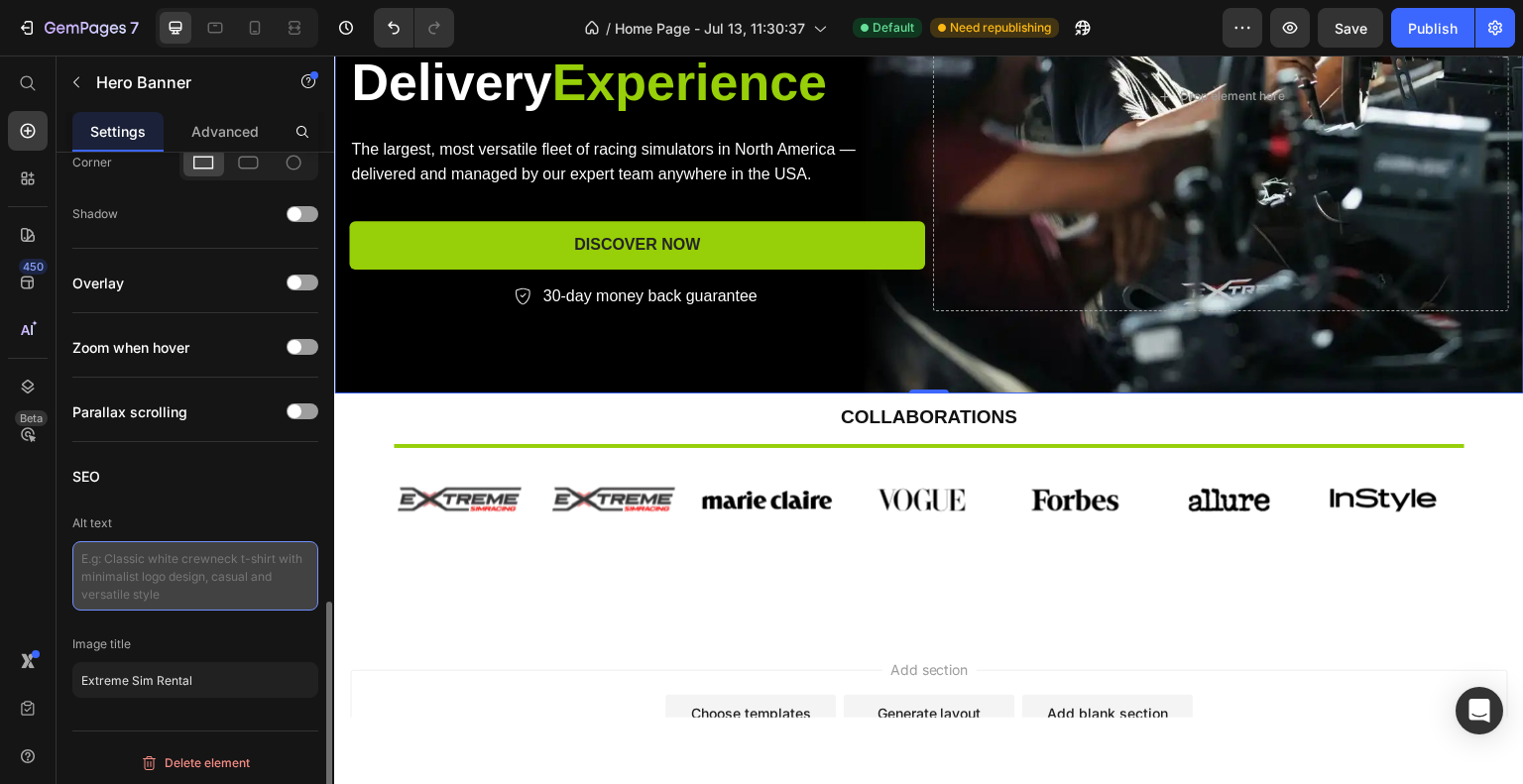 click at bounding box center (195, 576) 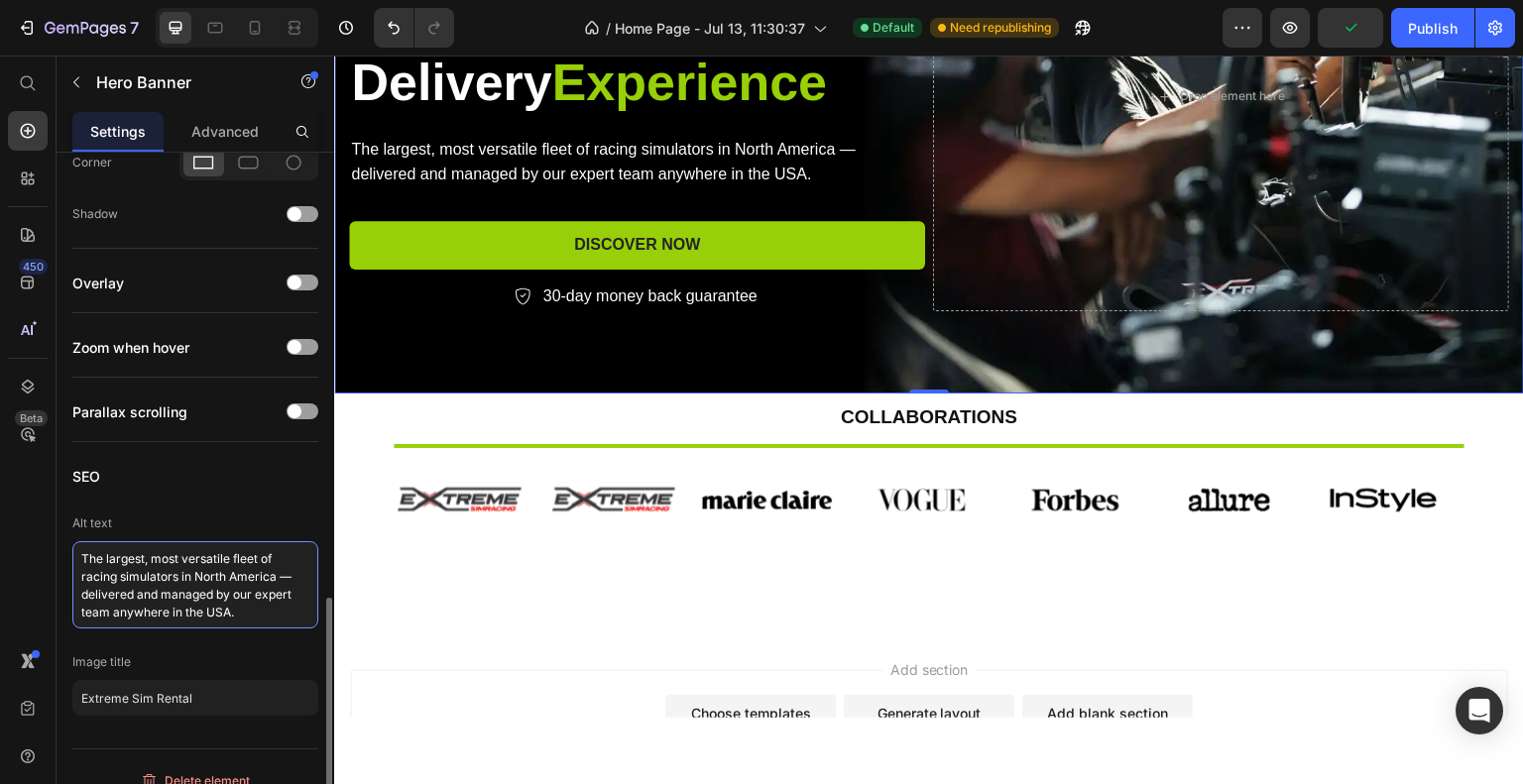 type on "The largest, most versatile fleet of racing simulators in North America — delivered and managed by our expert team anywhere in the USA." 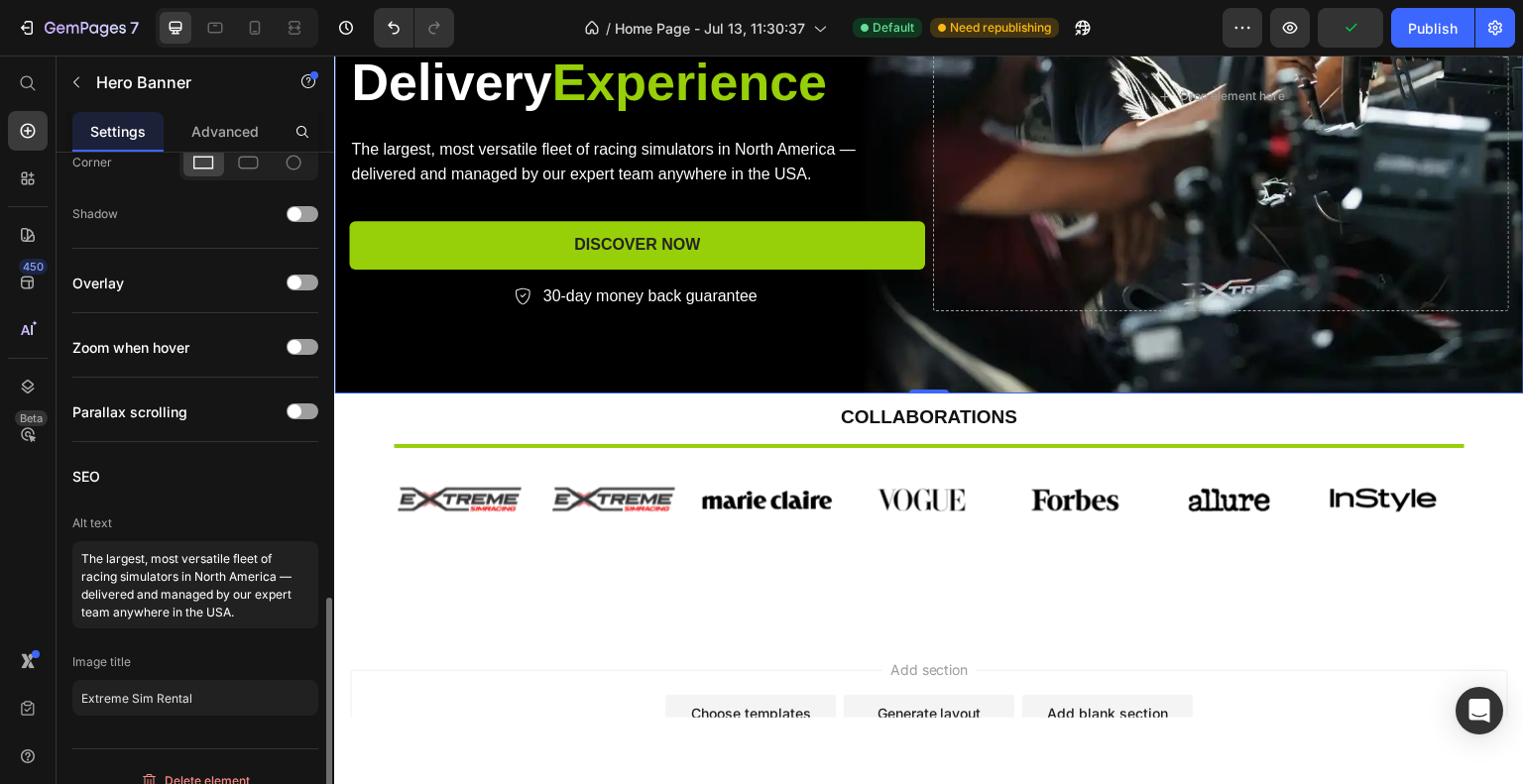 click on "SEO Alt text The largest, most versatile fleet of racing simulators in North America — delivered and managed by our expert team anywhere in the USA. Image title Extreme Sim Rental" 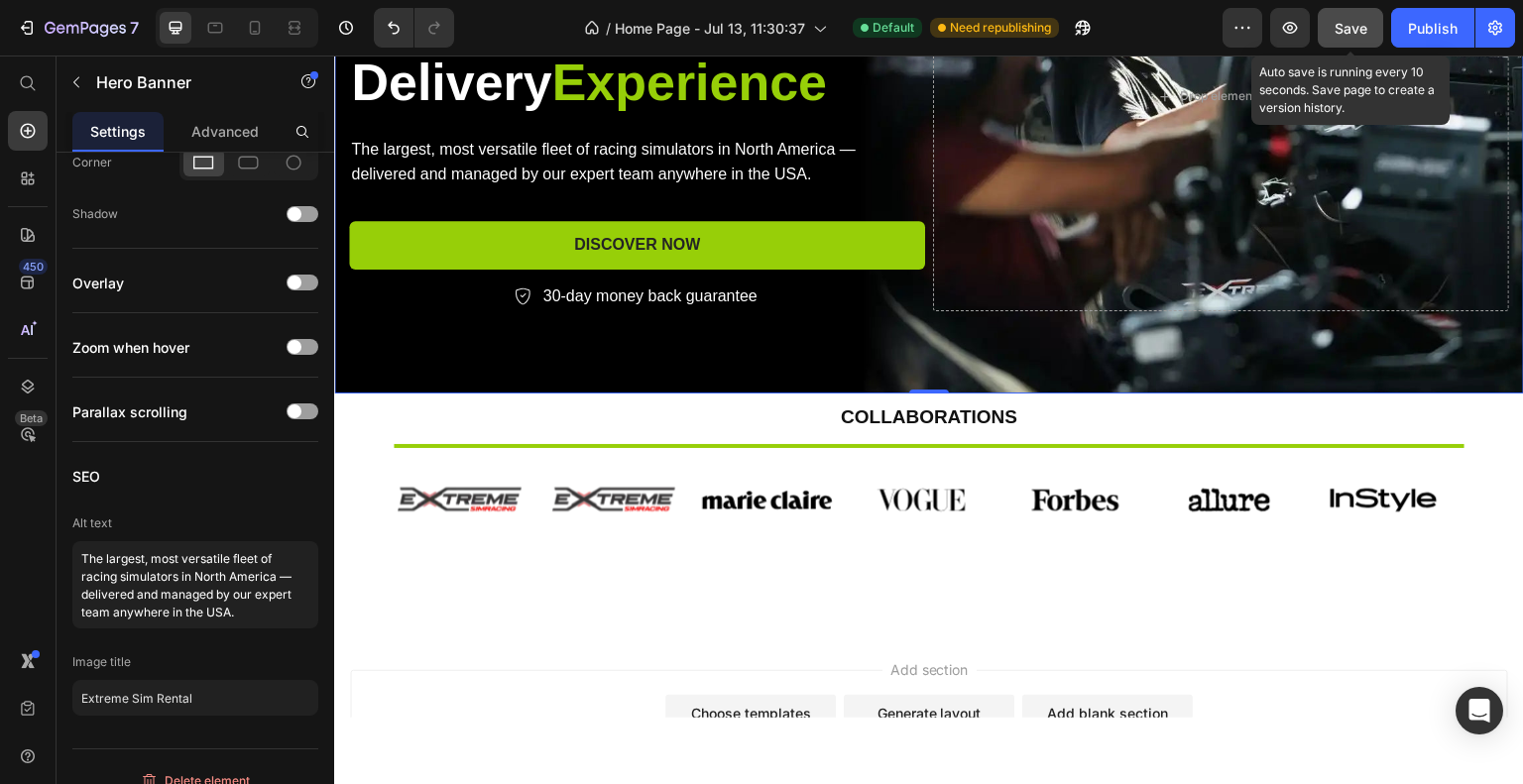 click on "Save" at bounding box center [1350, 28] 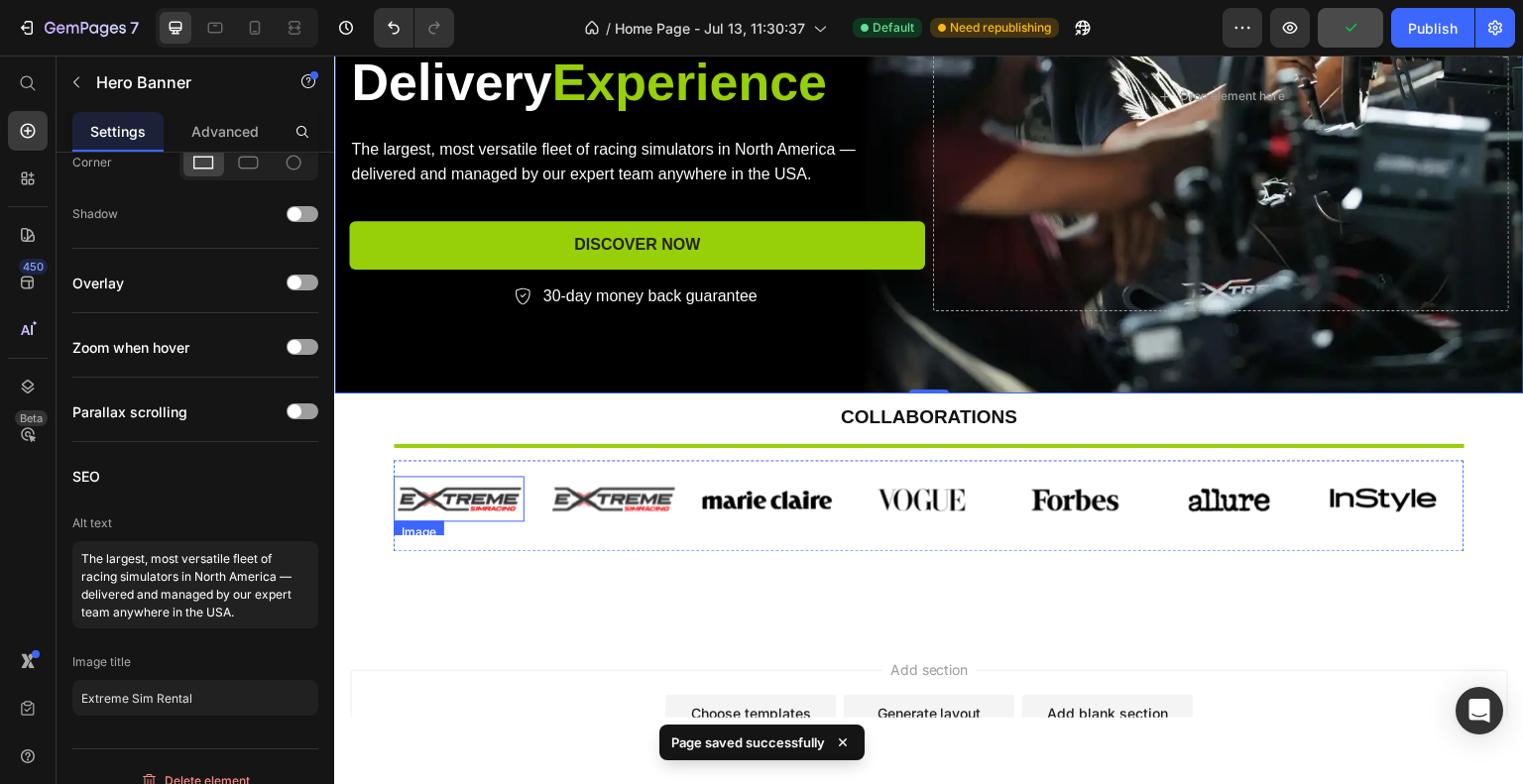 click at bounding box center (459, 498) 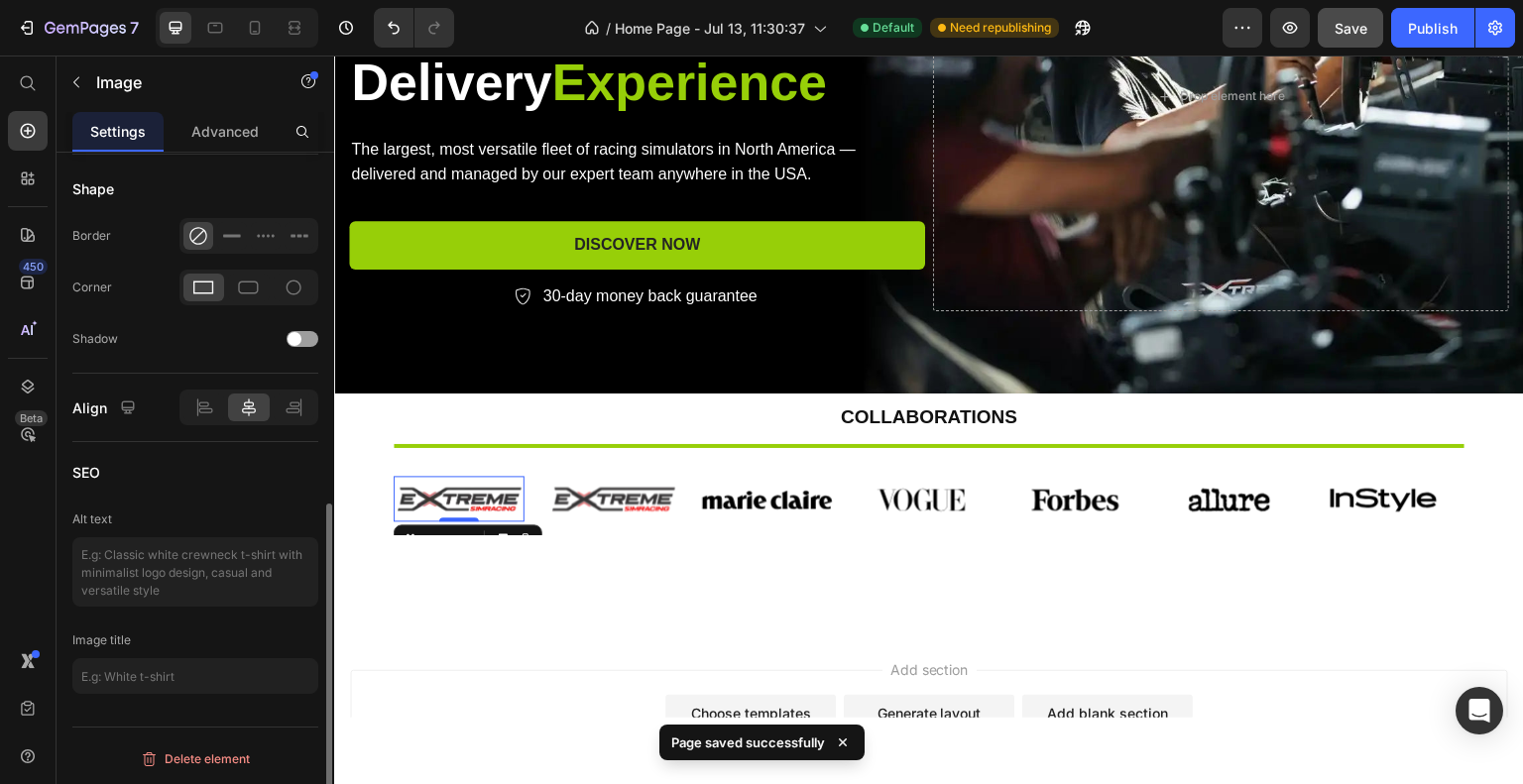 scroll, scrollTop: 0, scrollLeft: 0, axis: both 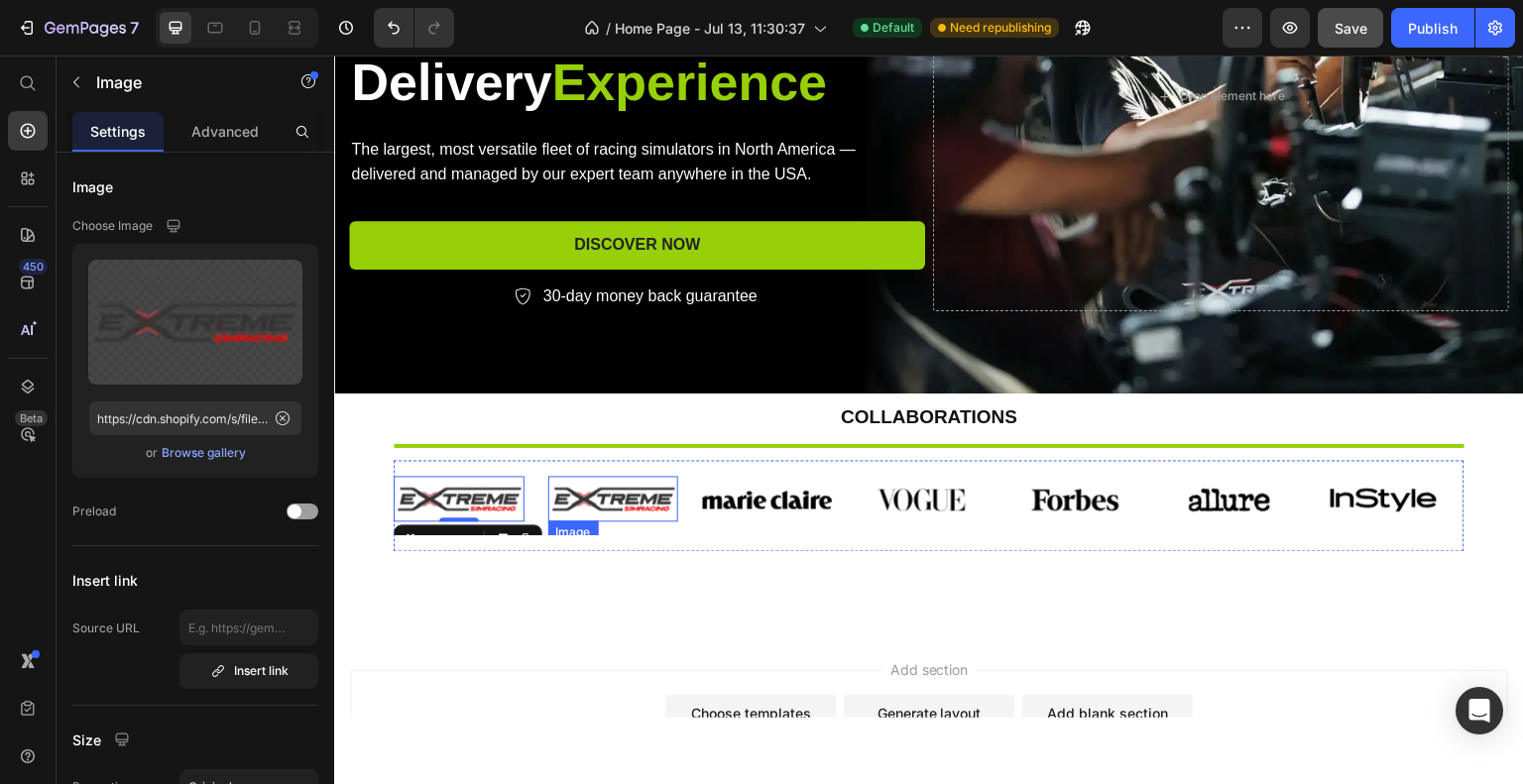 click at bounding box center [614, 498] 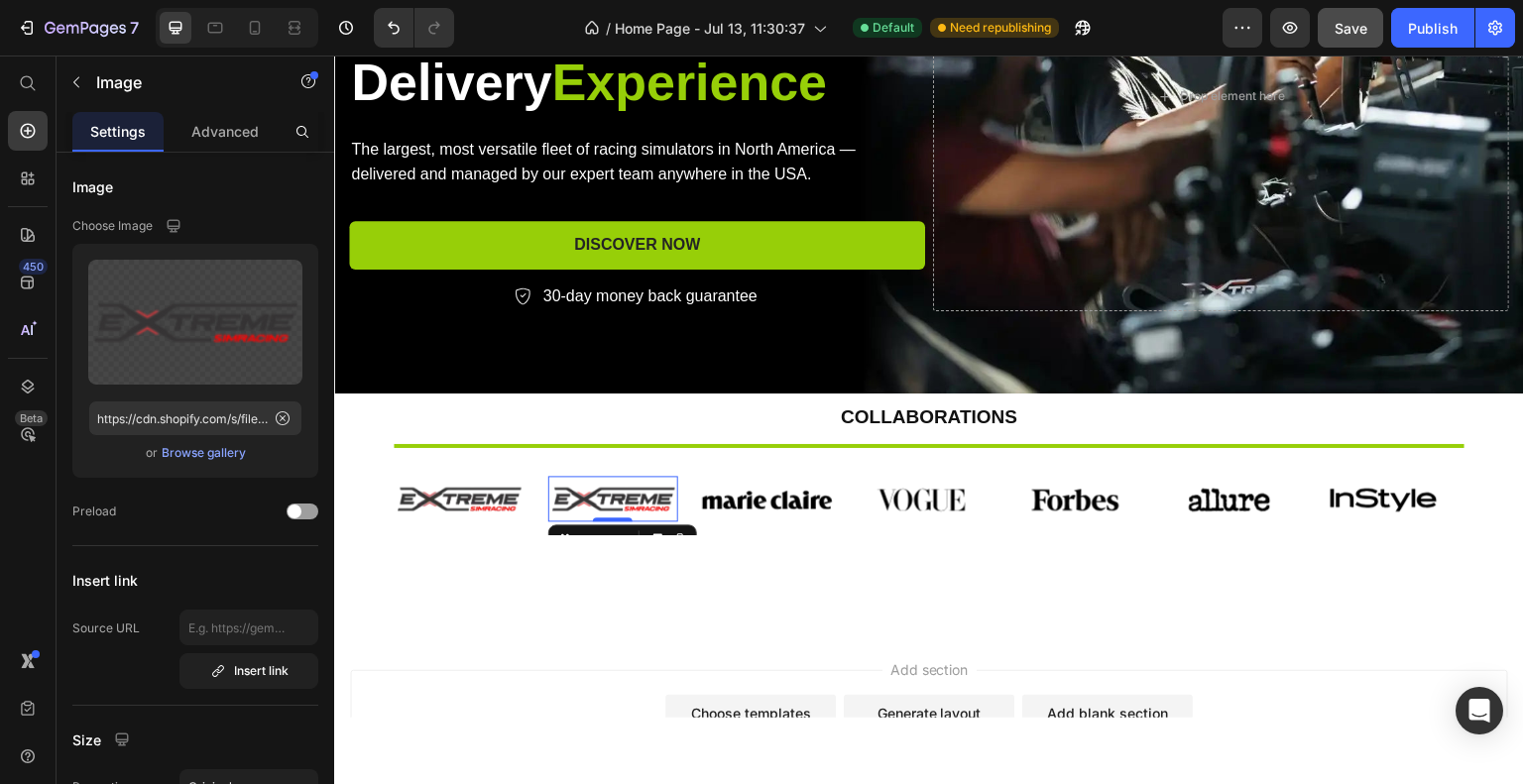 click at bounding box center (614, 498) 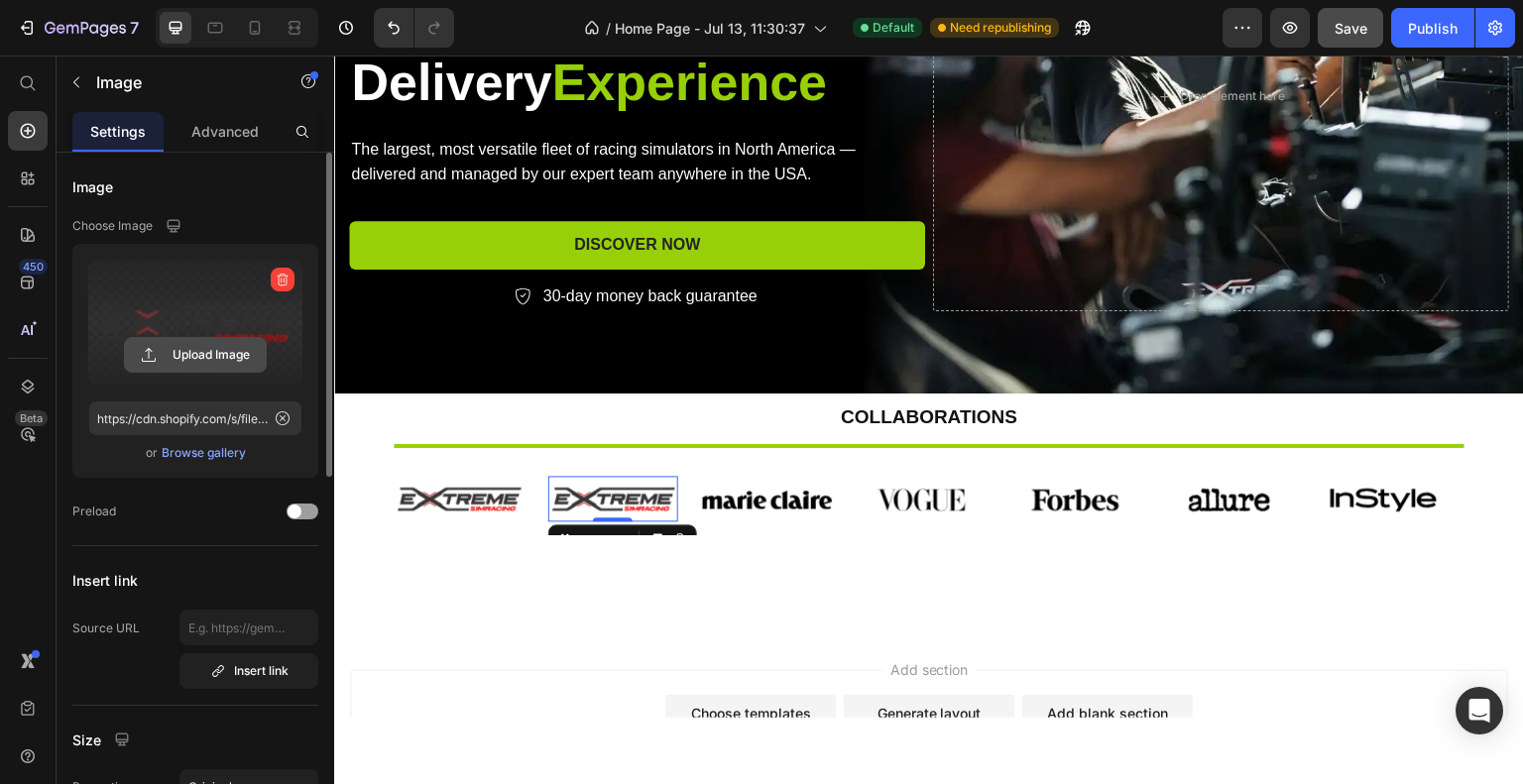 click 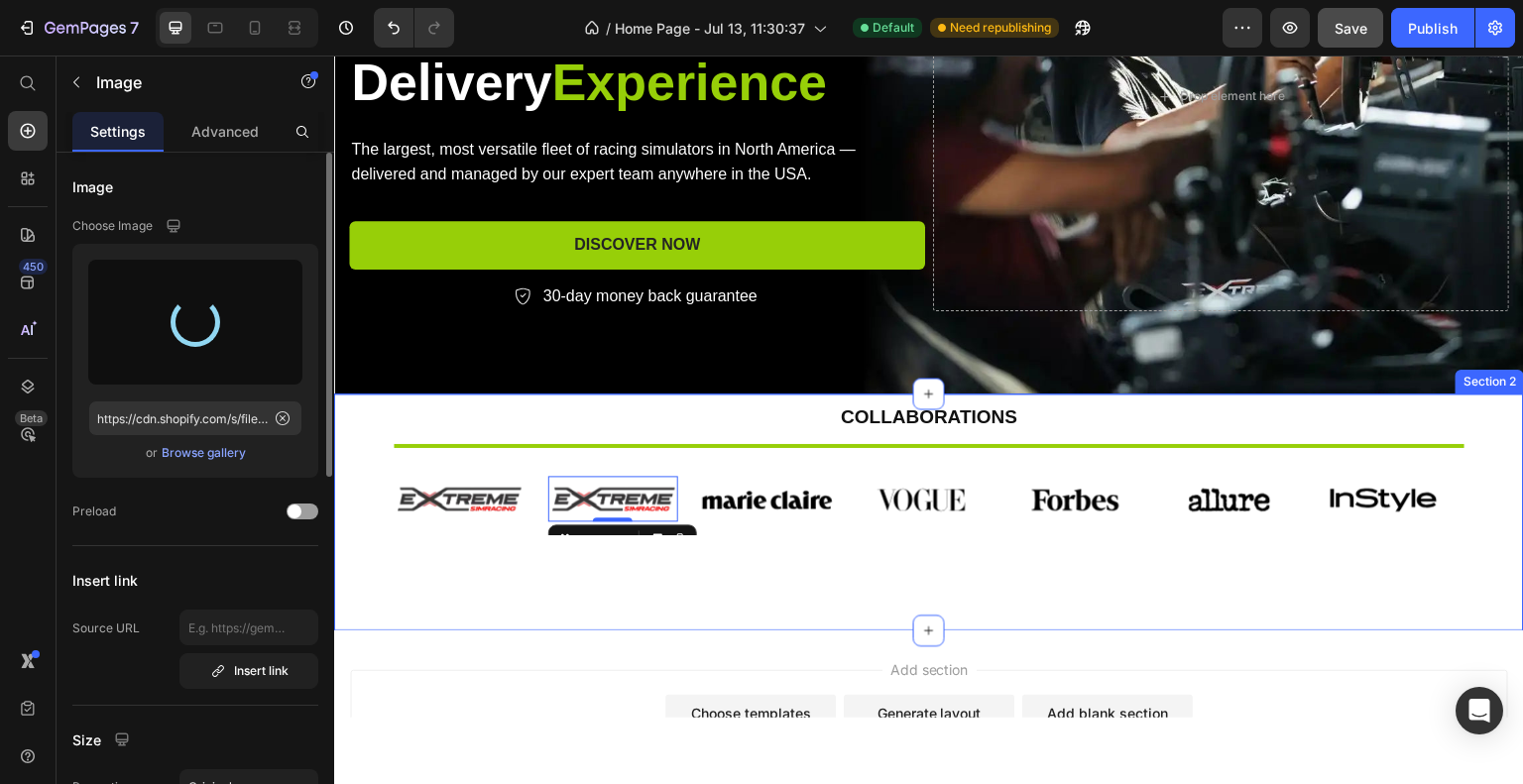 type on "https://cdn.shopify.com/s/files/1/0933/7972/3568/files/gempages_575275549719528274-785df4c4-865f-4678-b389-b1ebe28f4932.png" 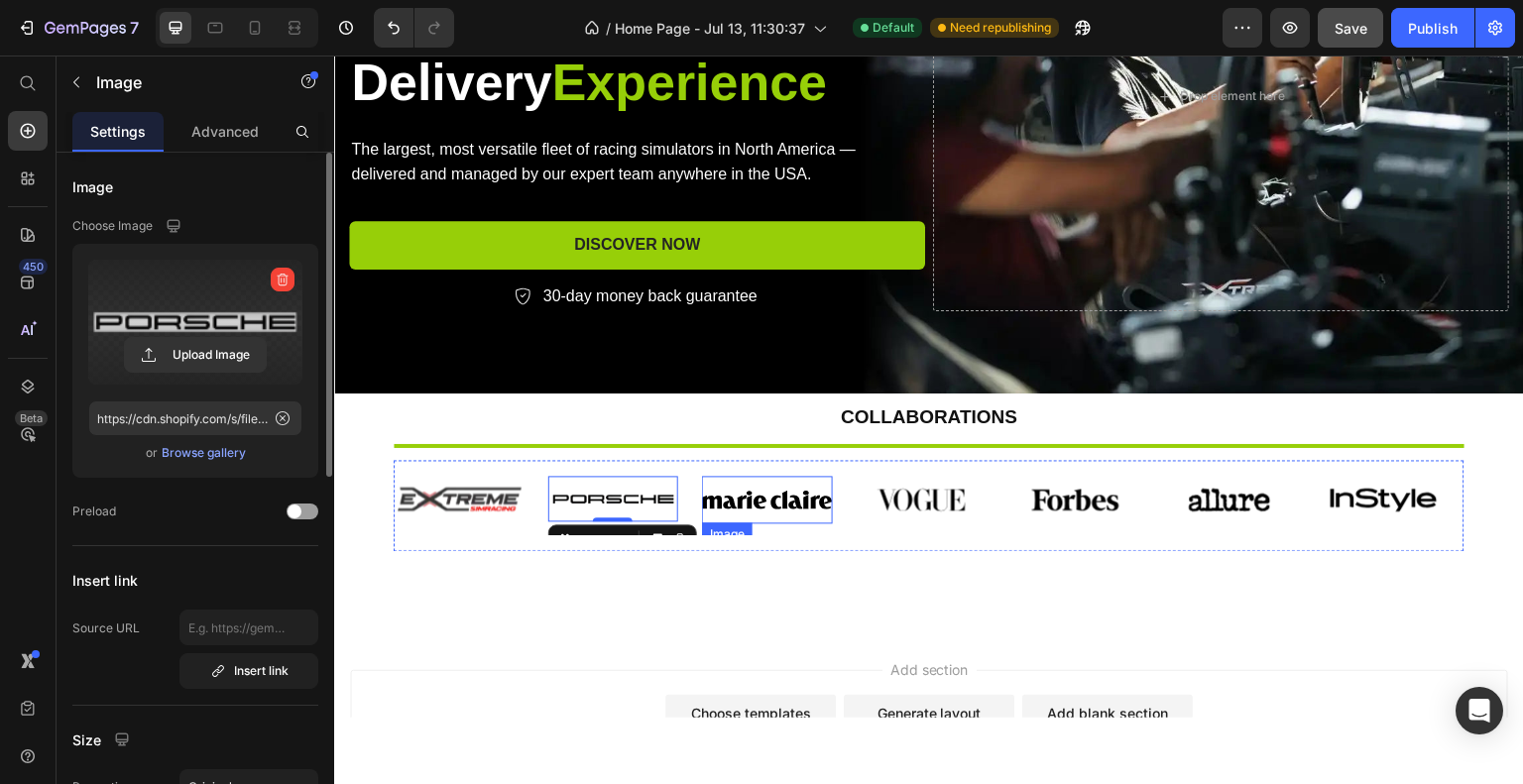 click at bounding box center (767, 499) 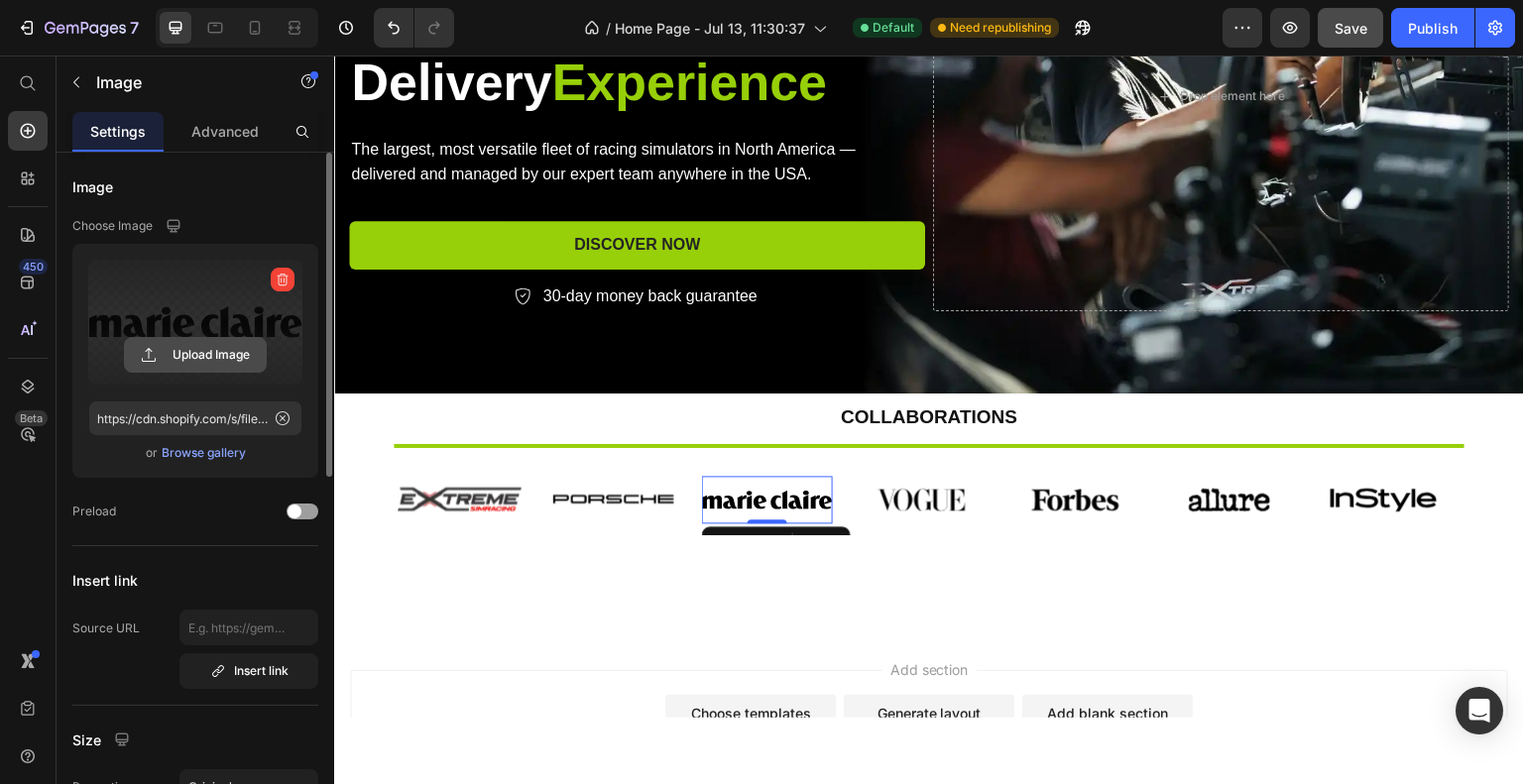 click 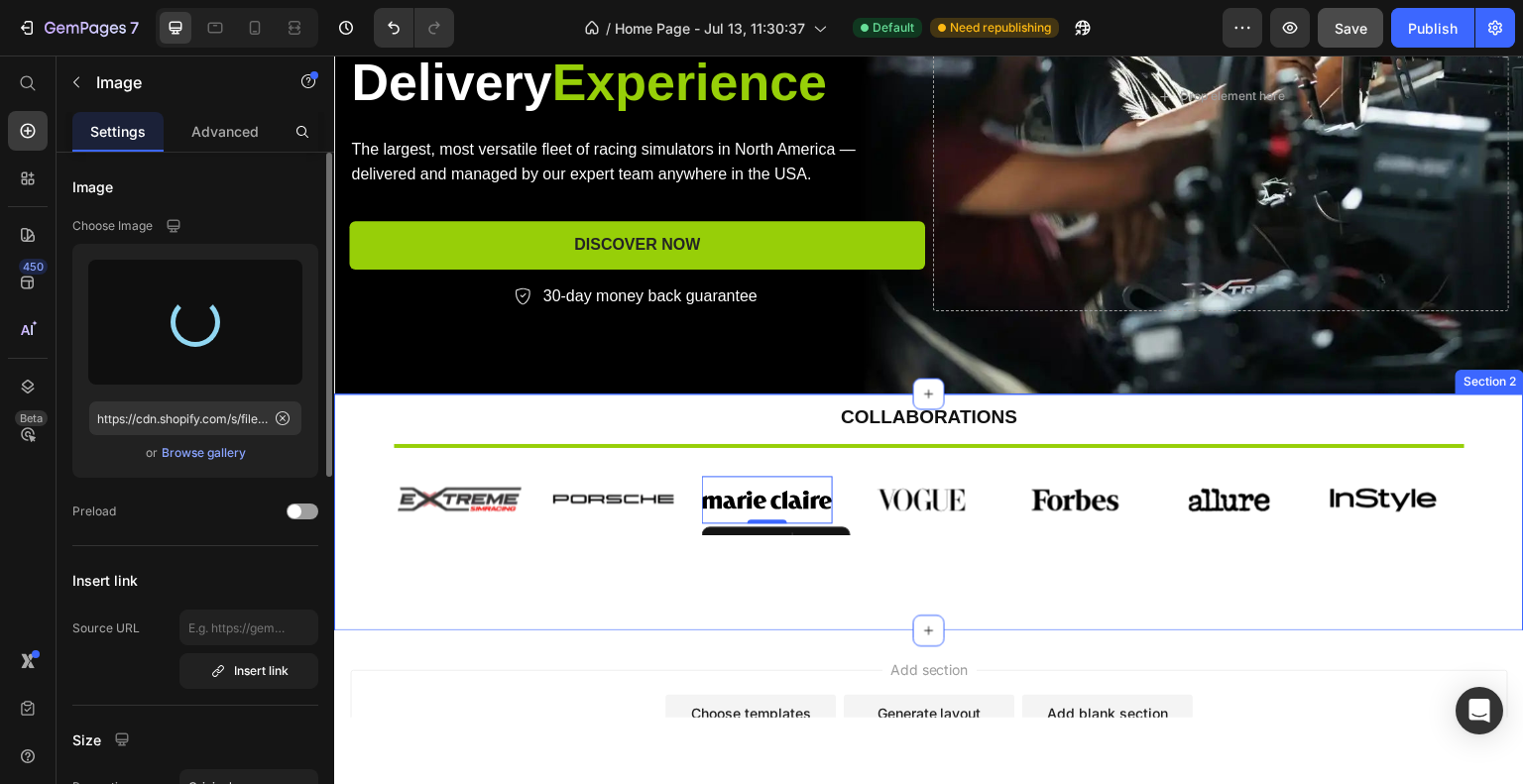 type on "https://cdn.shopify.com/s/files/1/0933/7972/3568/files/gempages_575275549719528274-edd1bf74-9714-46e6-939f-954c174fbede.png" 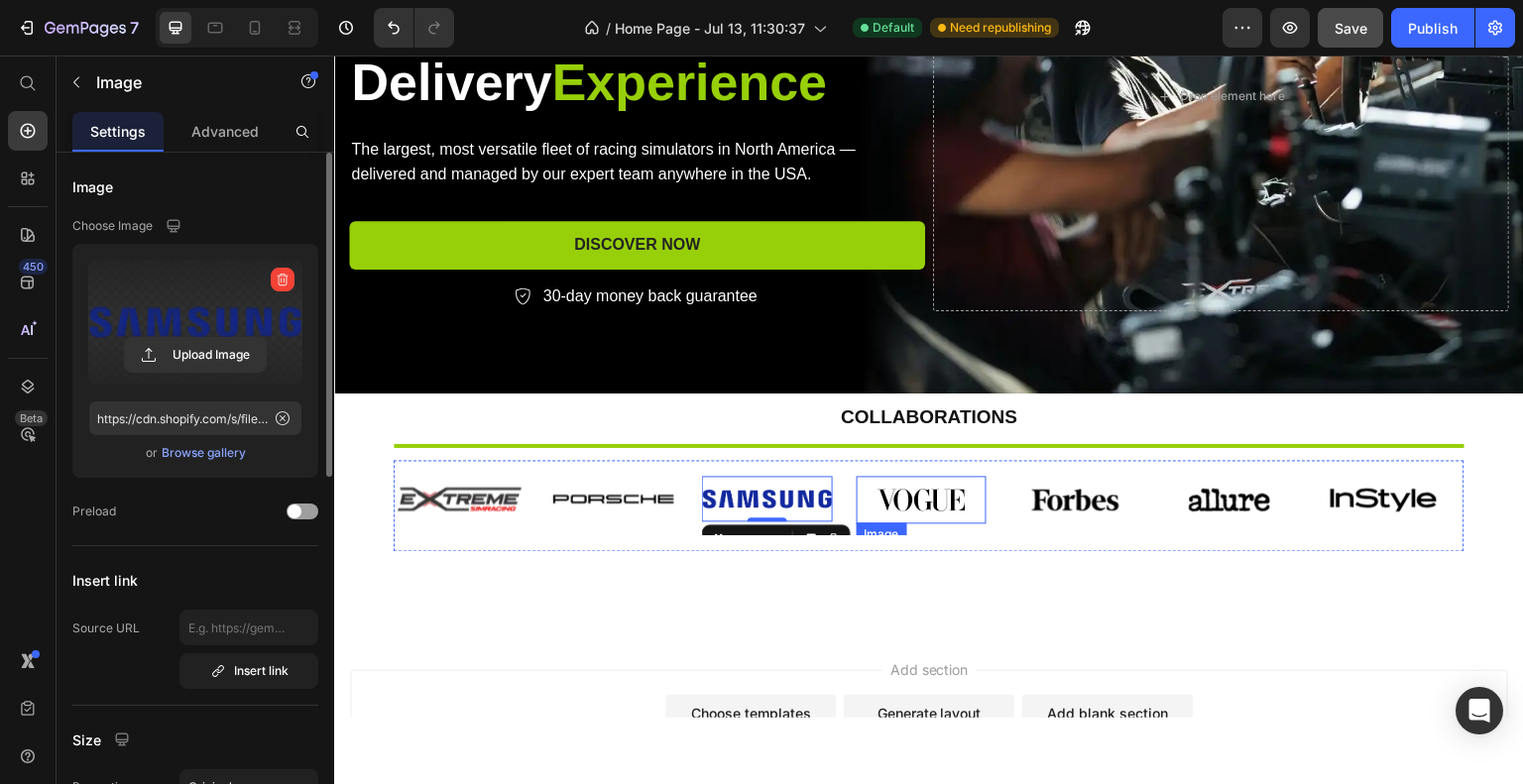 click at bounding box center [922, 499] 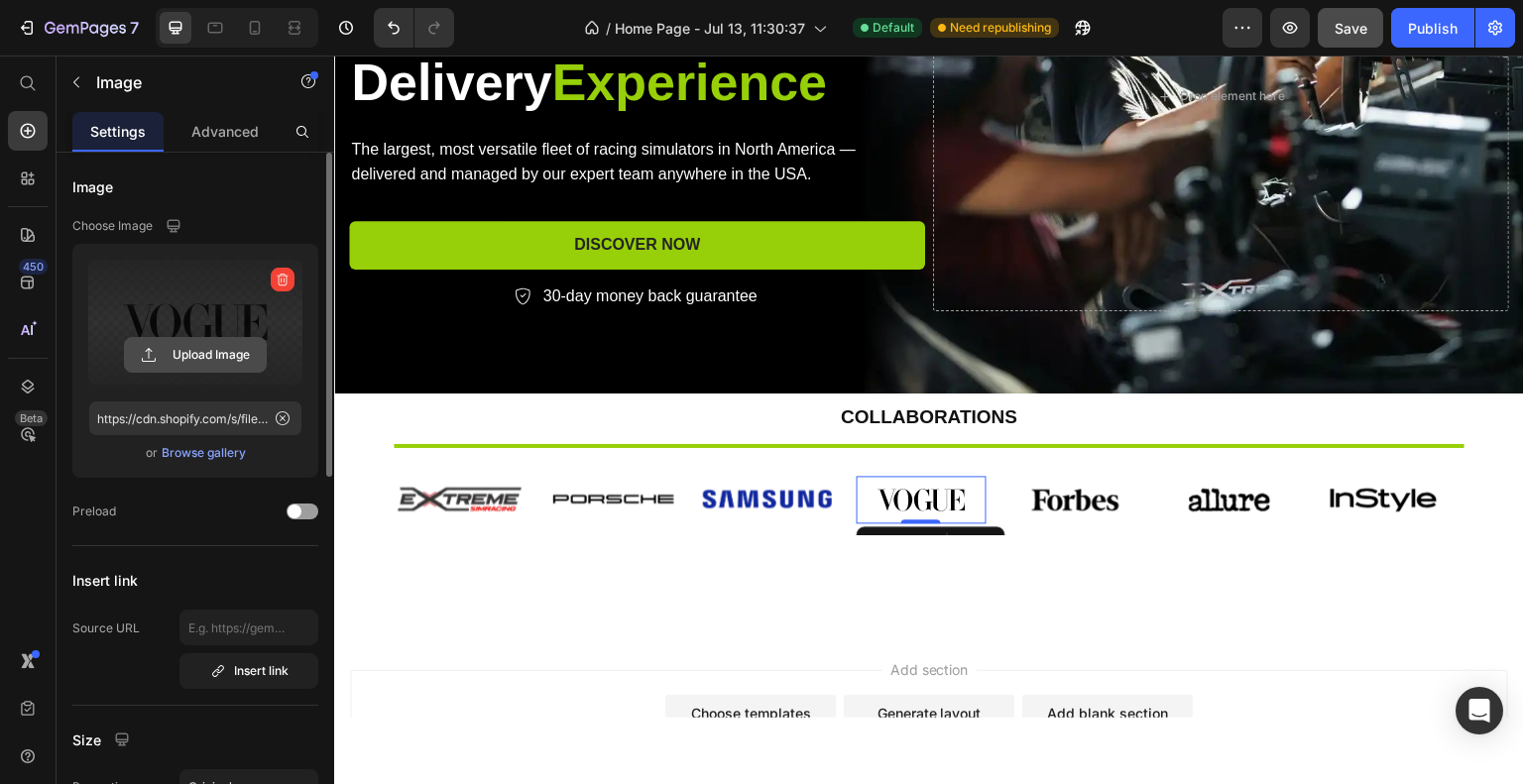 click 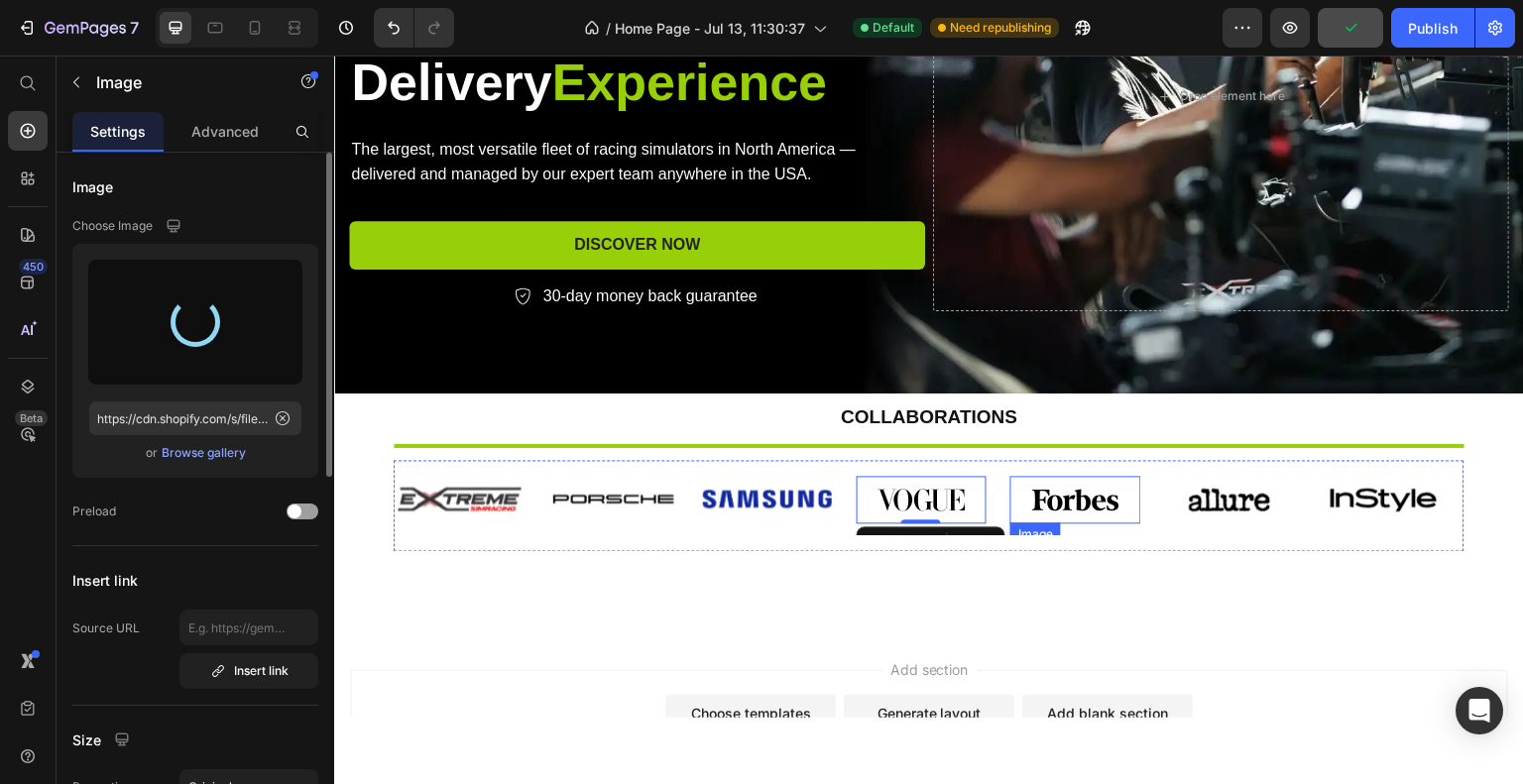type on "https://cdn.shopify.com/s/files/1/0933/7972/3568/files/gempages_575275549719528274-7ed98039-a331-4df5-939a-c4d0cadd39ff.png" 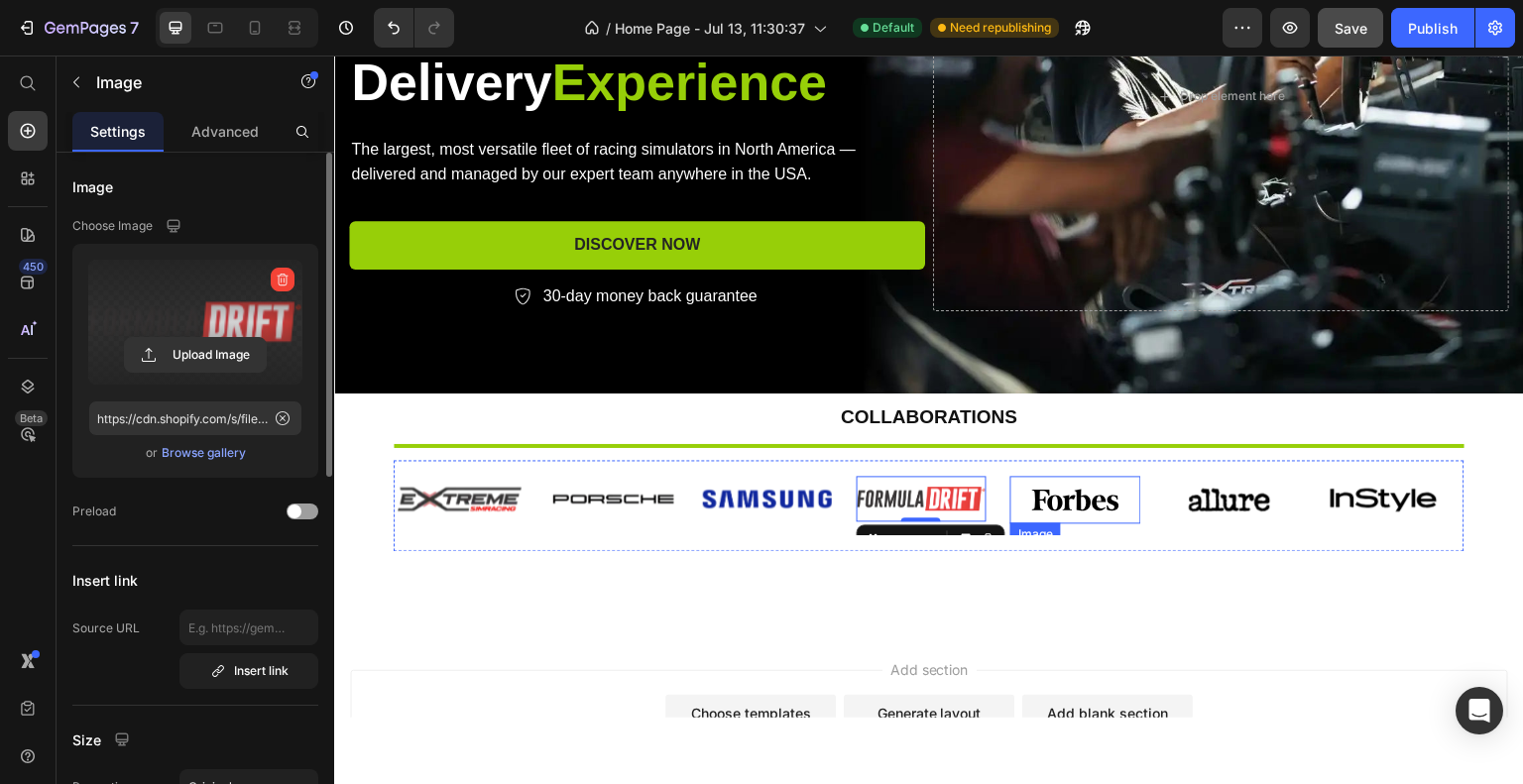 click at bounding box center (1076, 499) 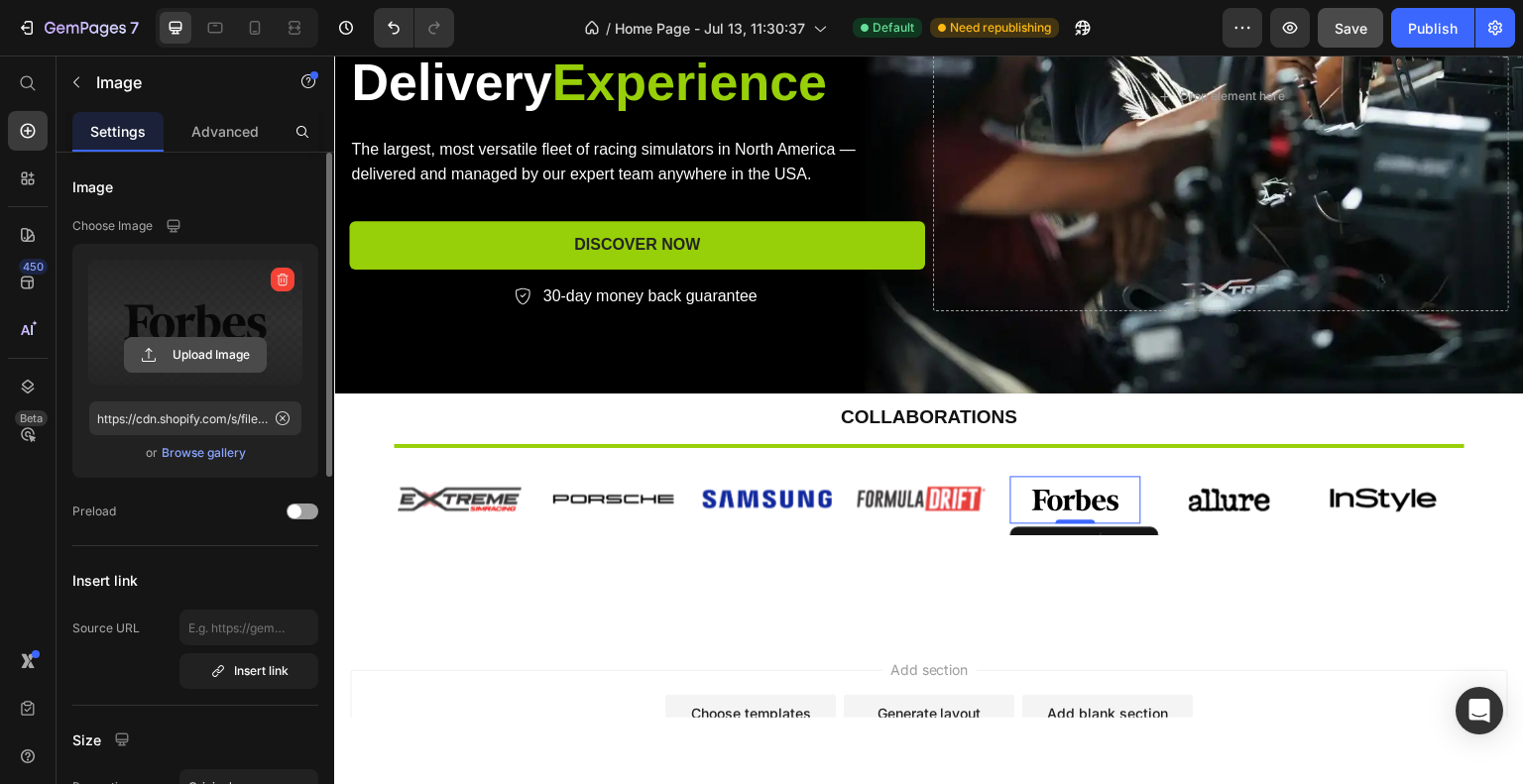 click 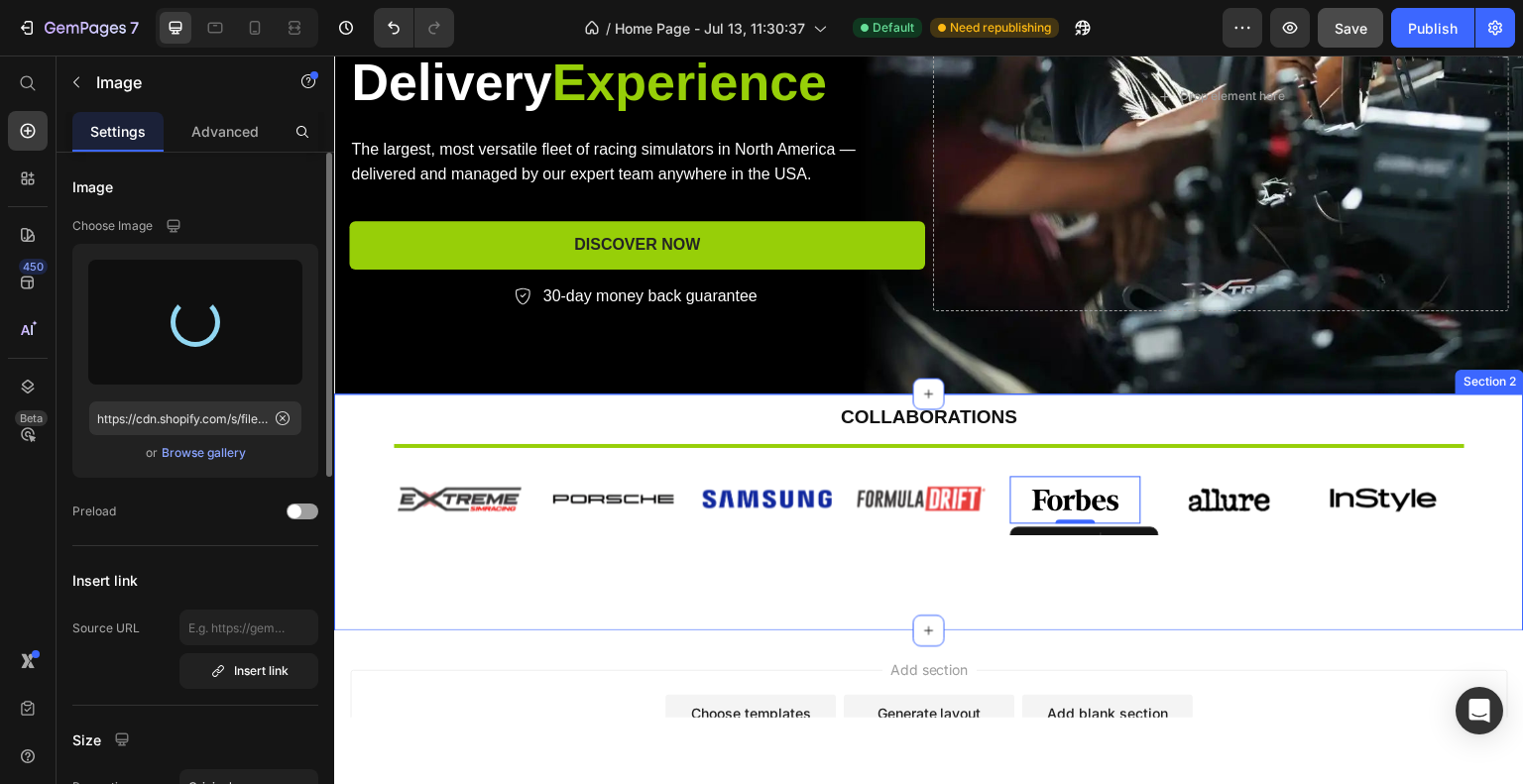 type on "https://cdn.shopify.com/s/files/1/0933/7972/3568/files/gempages_575275549719528274-1157d1cf-4ad9-4723-8127-f408407fb43e.png" 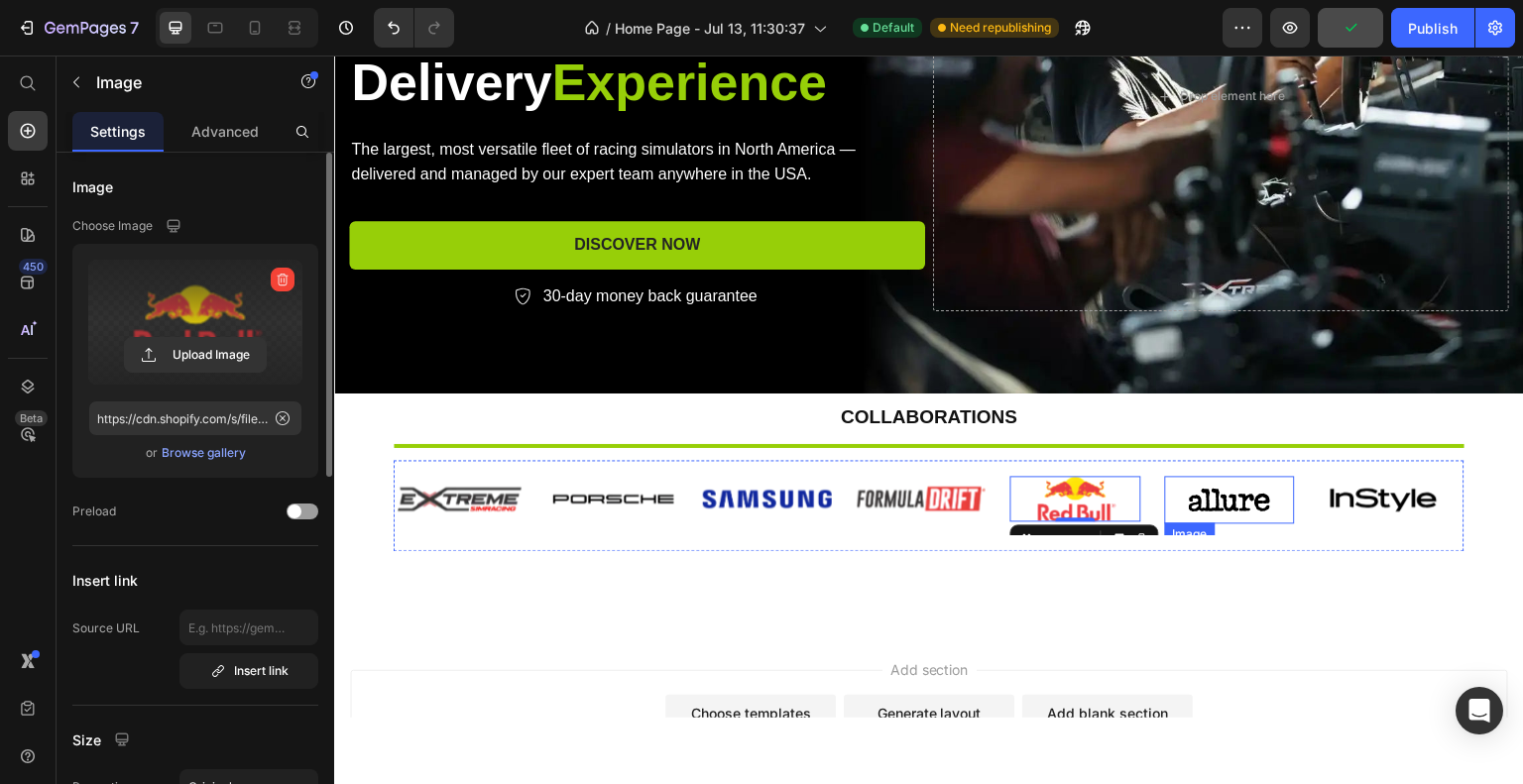 click at bounding box center [1230, 499] 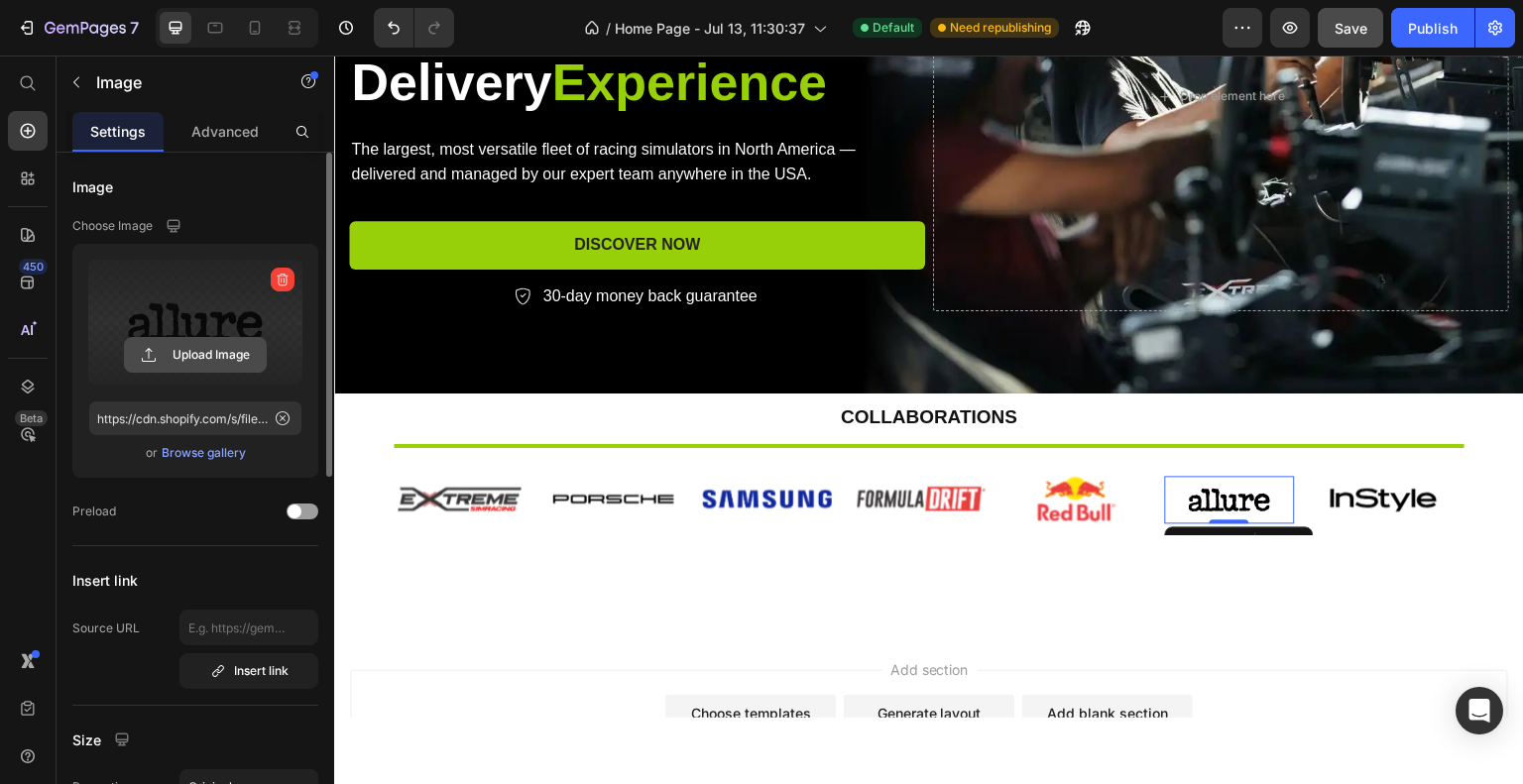 click 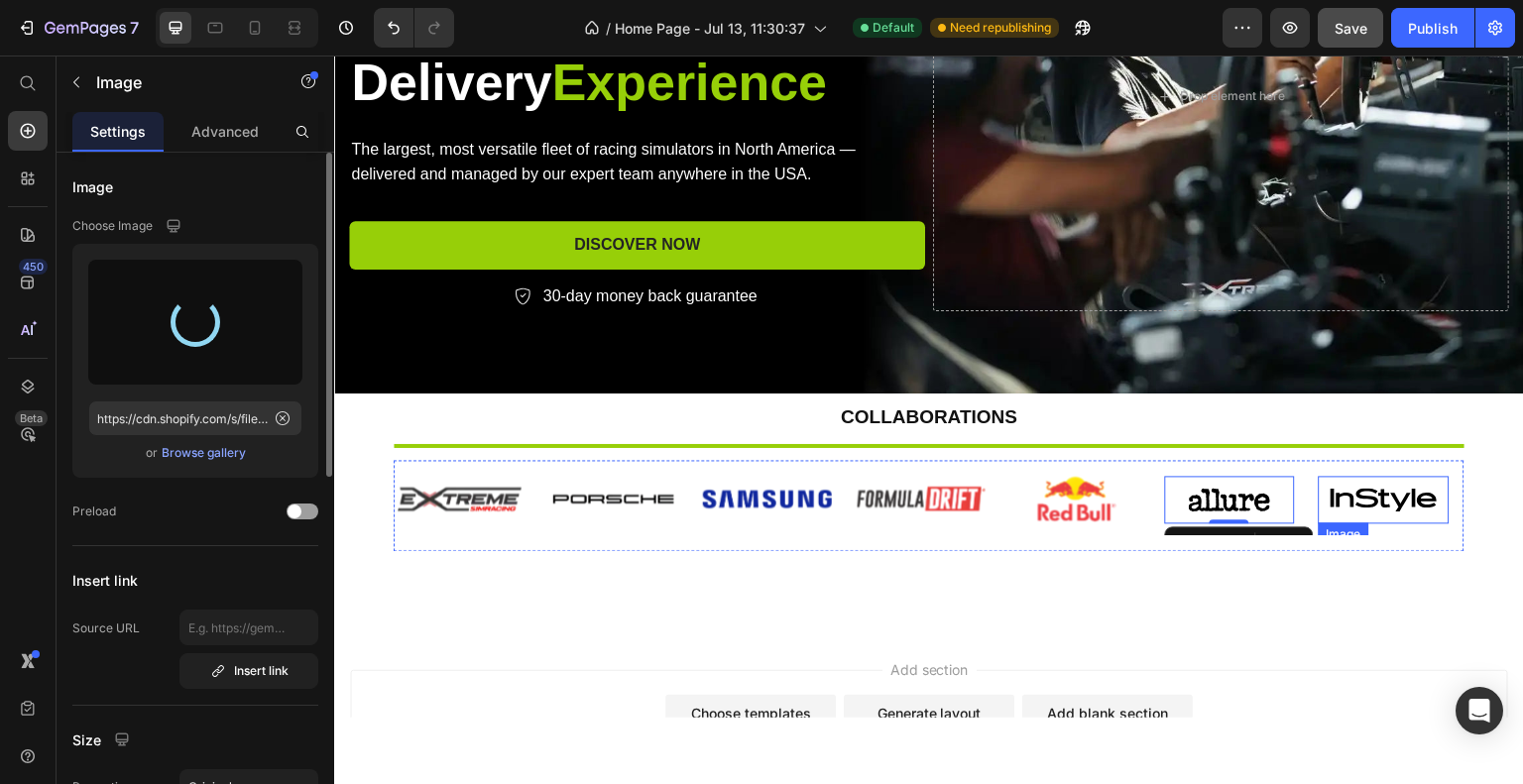 type on "https://cdn.shopify.com/s/files/1/0933/7972/3568/files/gempages_575275549719528274-45cfdac0-0f5f-4383-b94c-cae74e242e54.png" 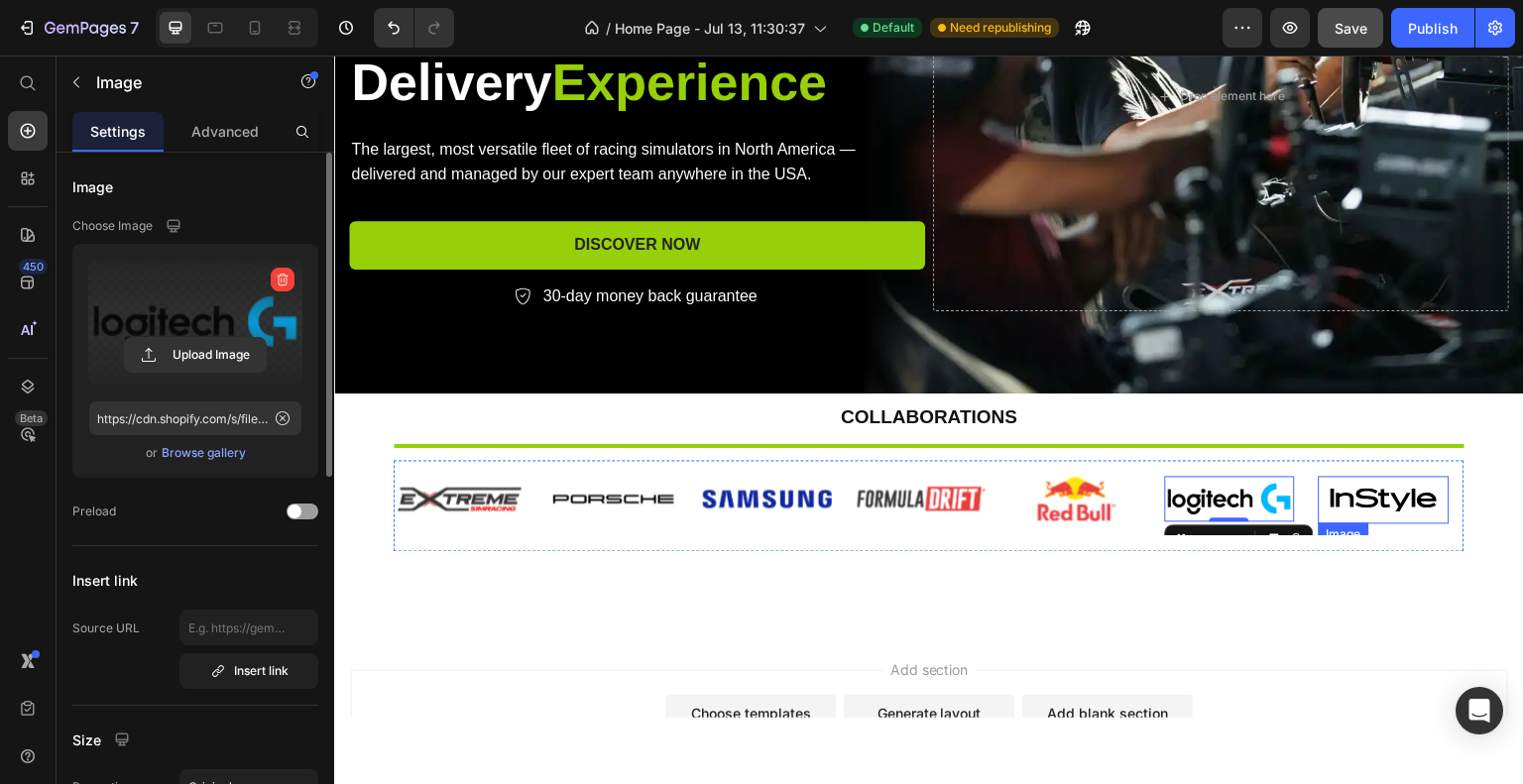 click at bounding box center (1384, 499) 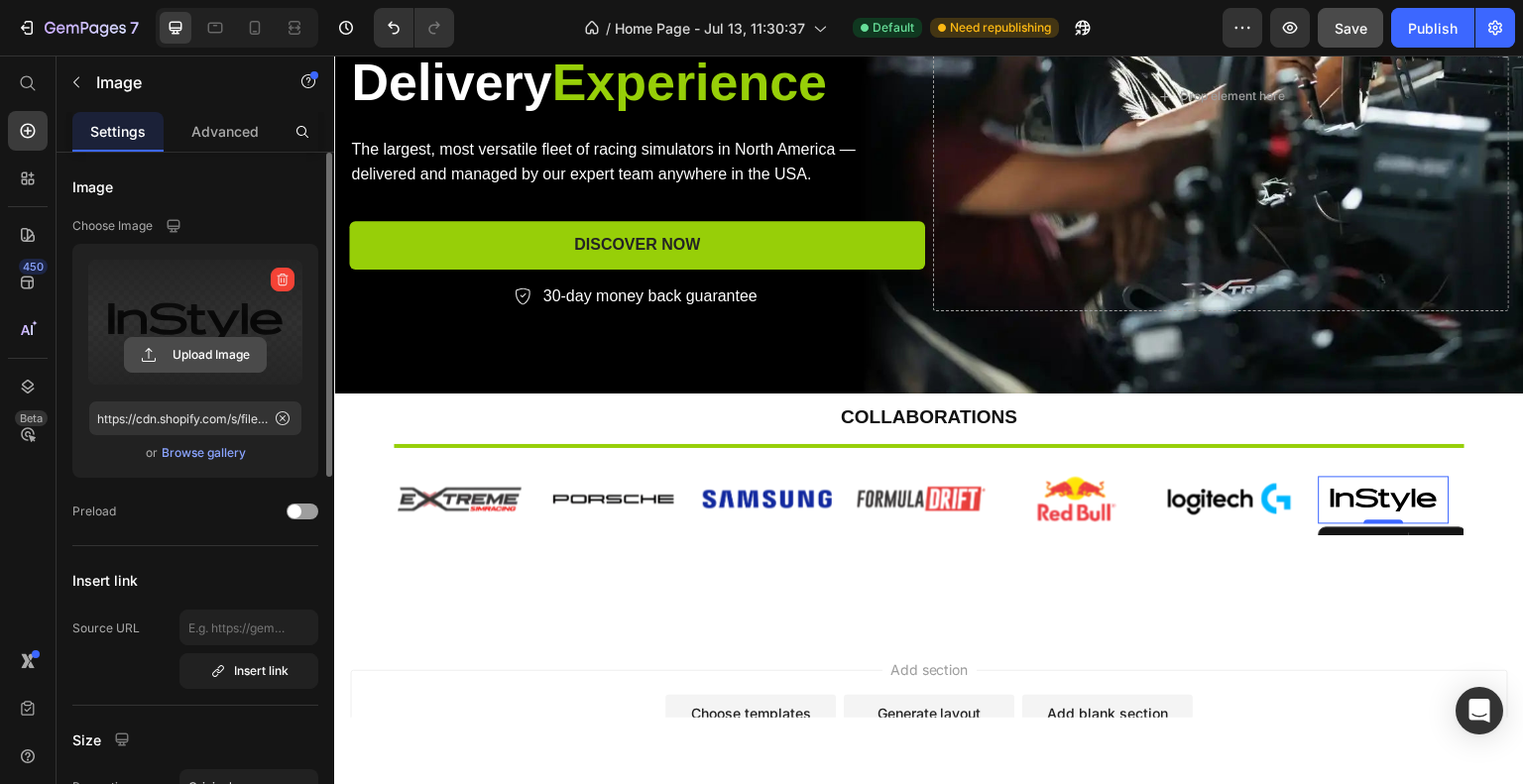 click 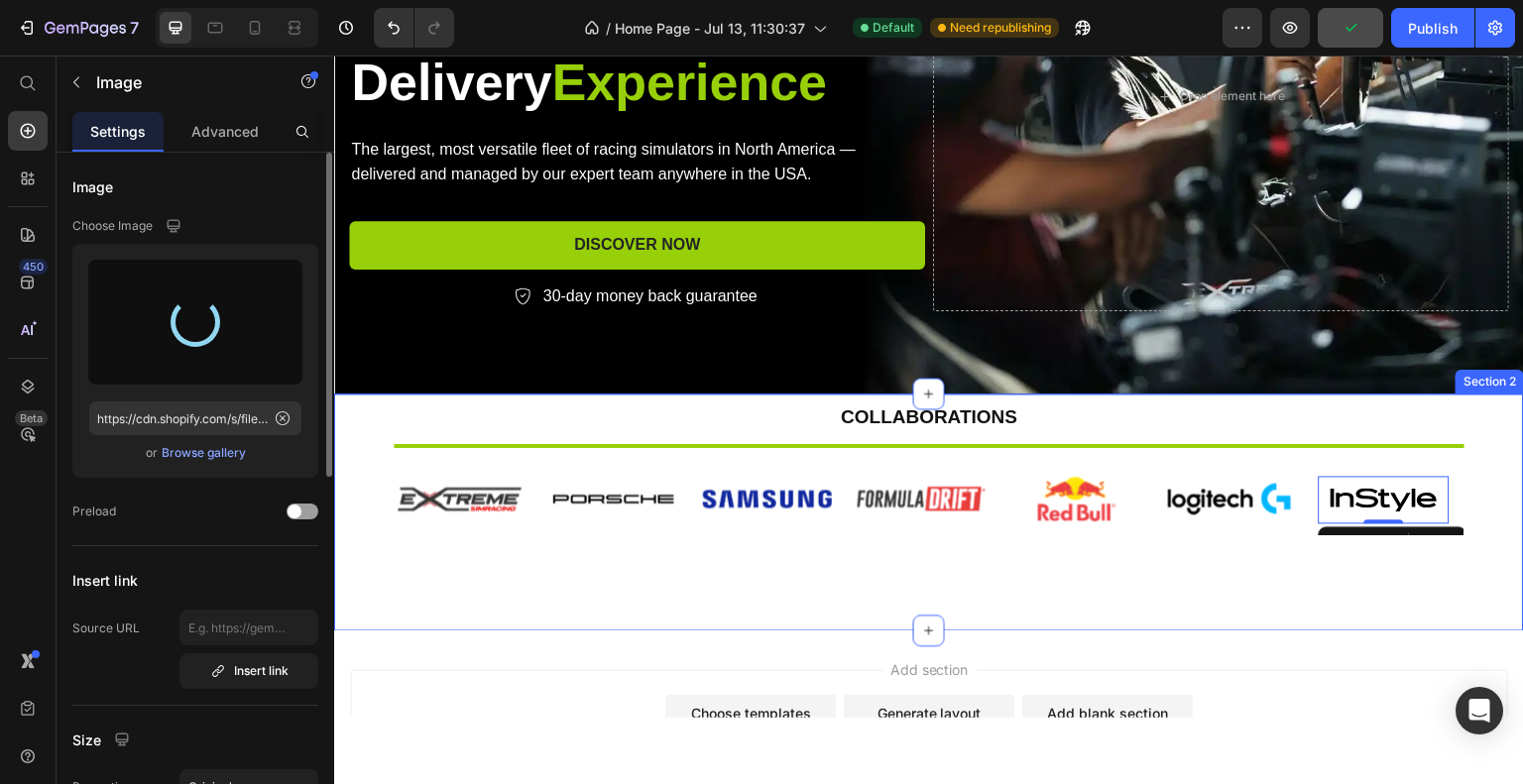 type on "https://cdn.shopify.com/s/files/1/0933/7972/3568/files/gempages_575275549719528274-e251f4e8-3f84-4109-b035-ce6961235d39.png" 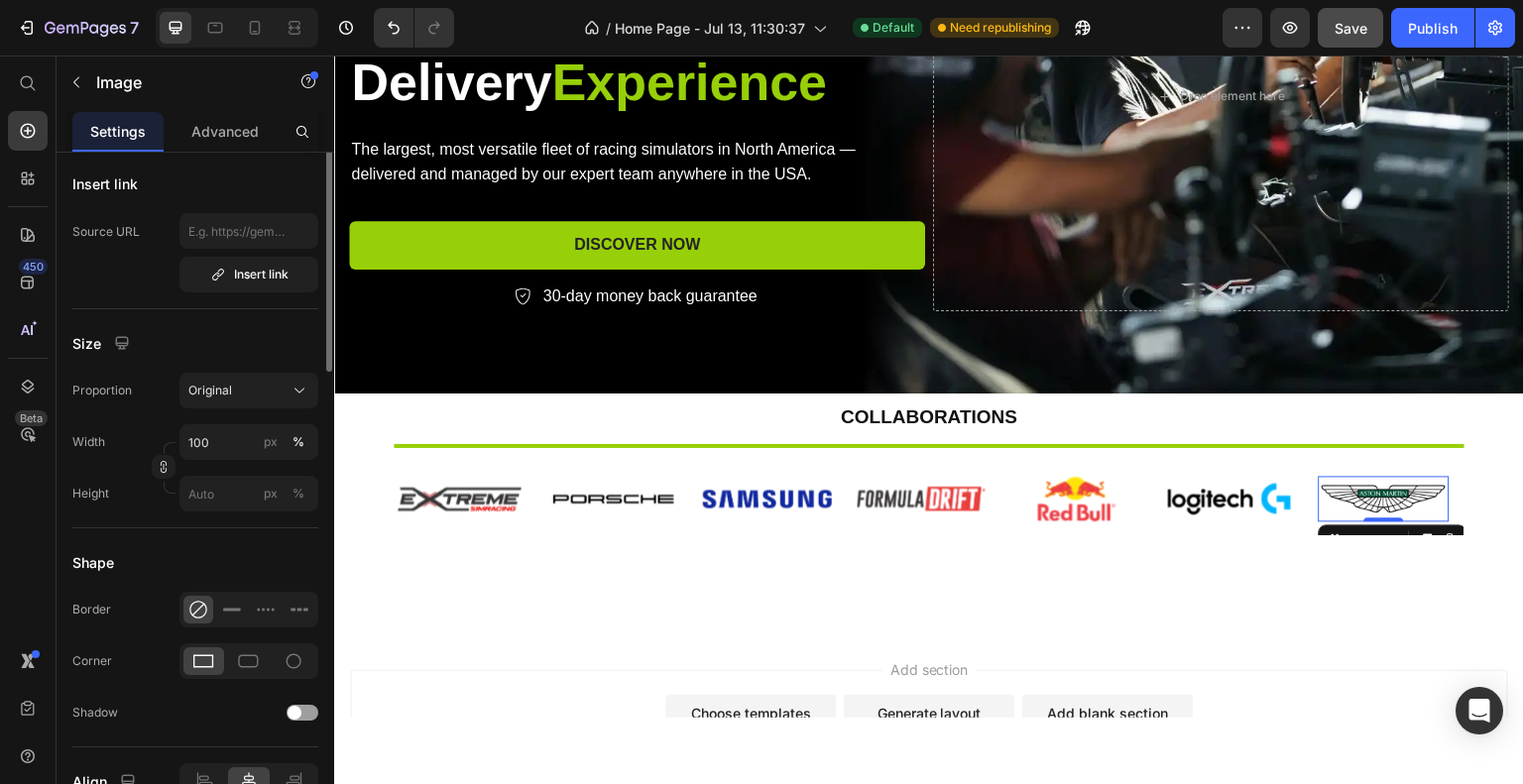 scroll, scrollTop: 0, scrollLeft: 0, axis: both 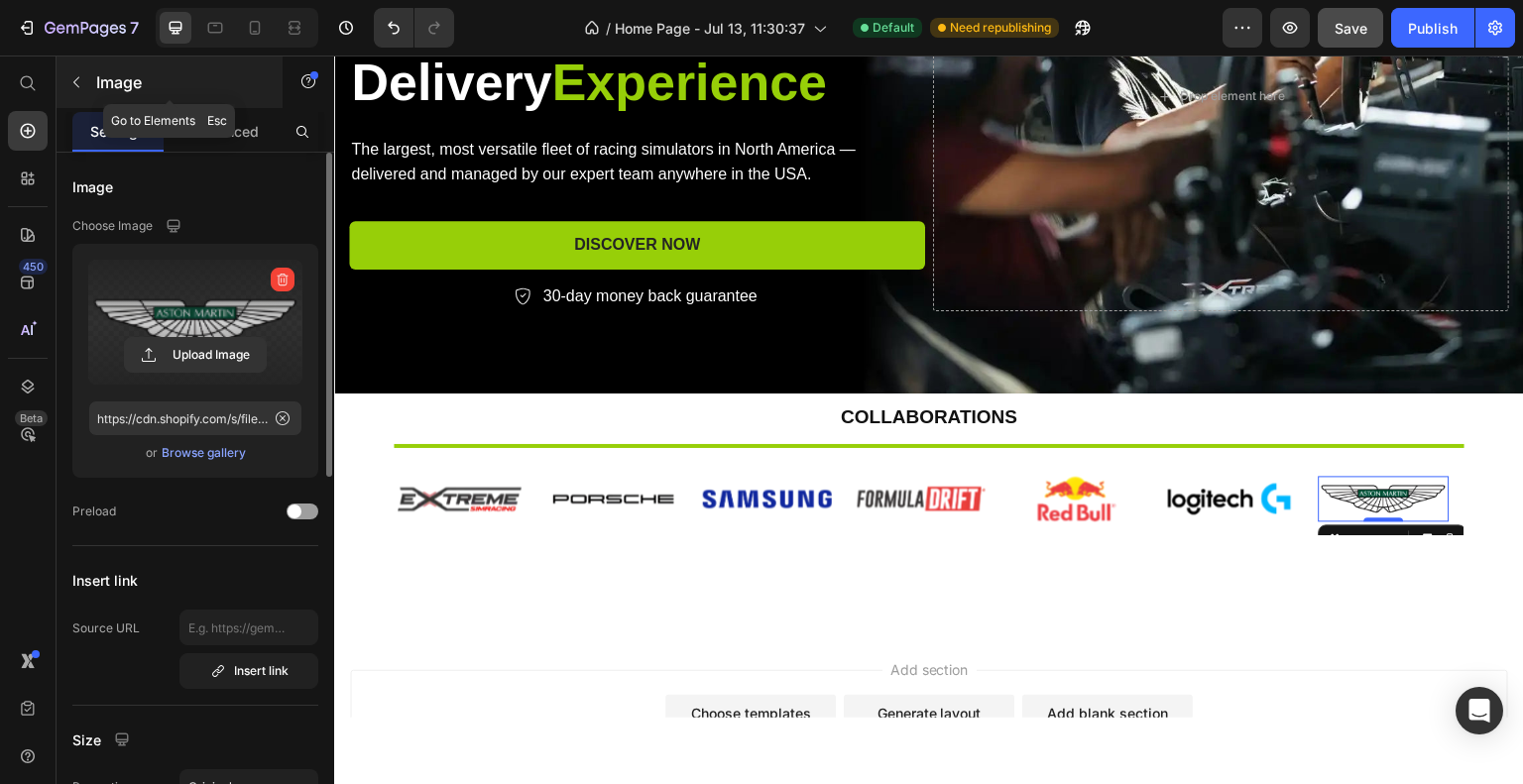 click 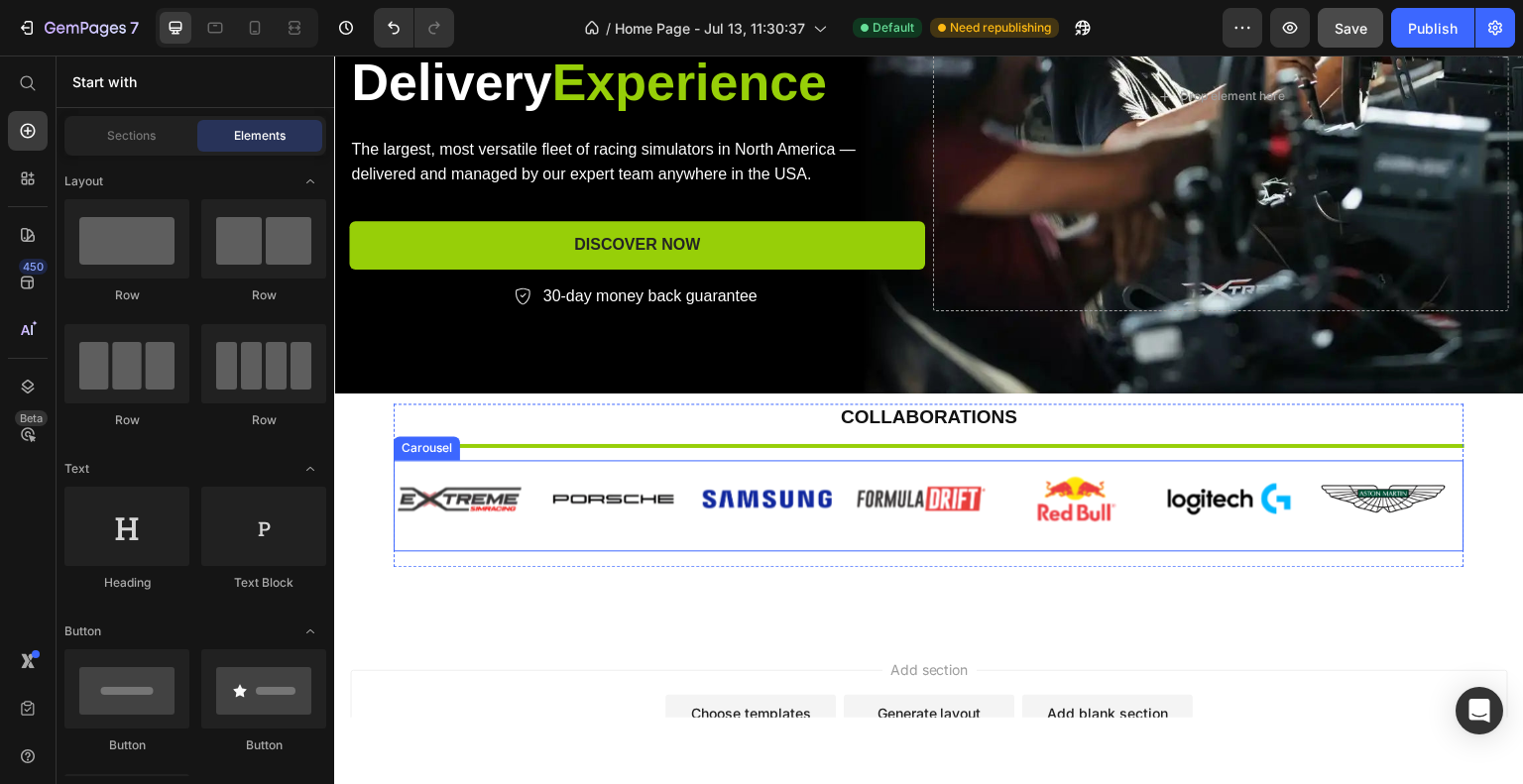 click on "Image Image Image Image Image Image Image
Carousel" at bounding box center [929, 504] 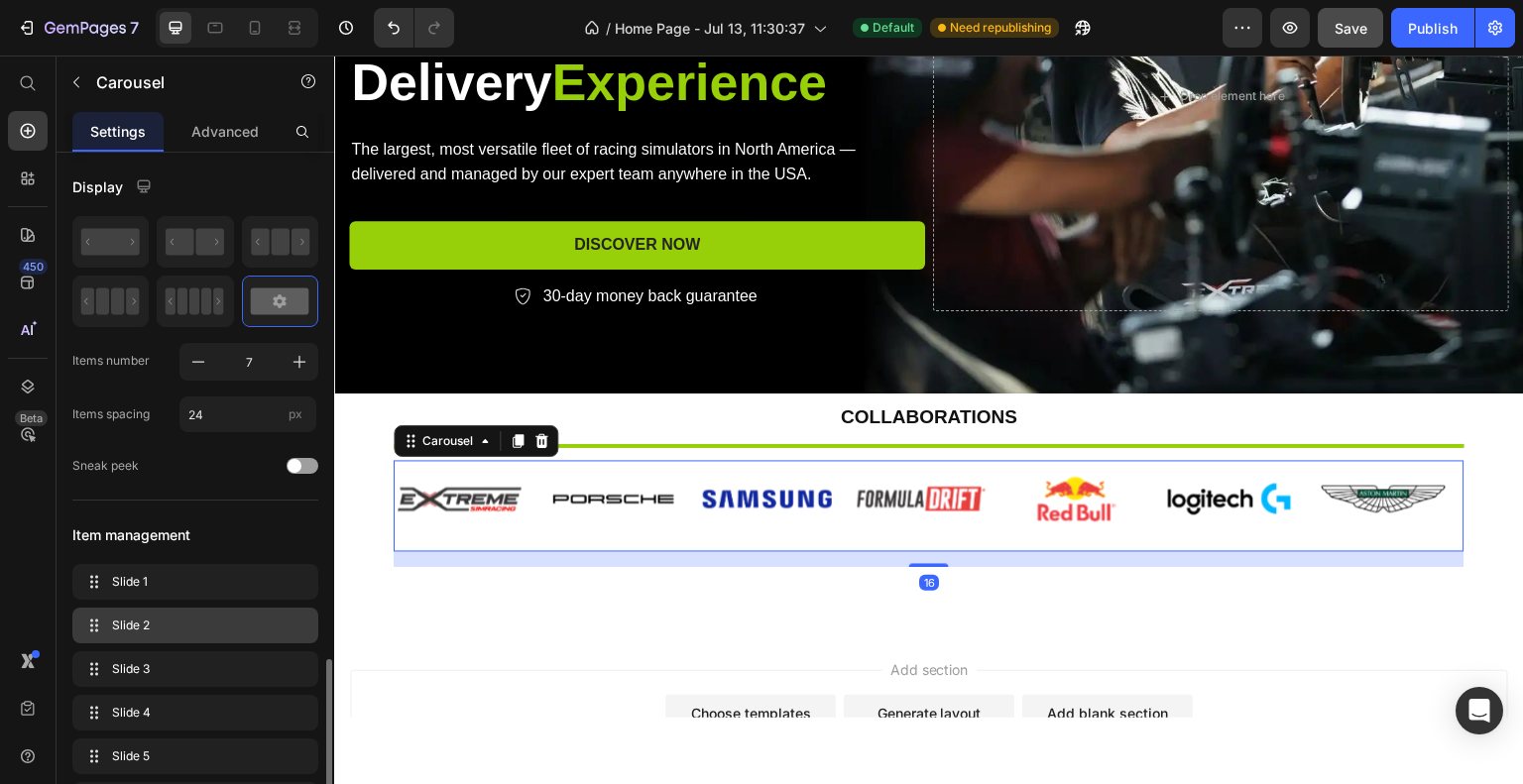 scroll, scrollTop: 396, scrollLeft: 0, axis: vertical 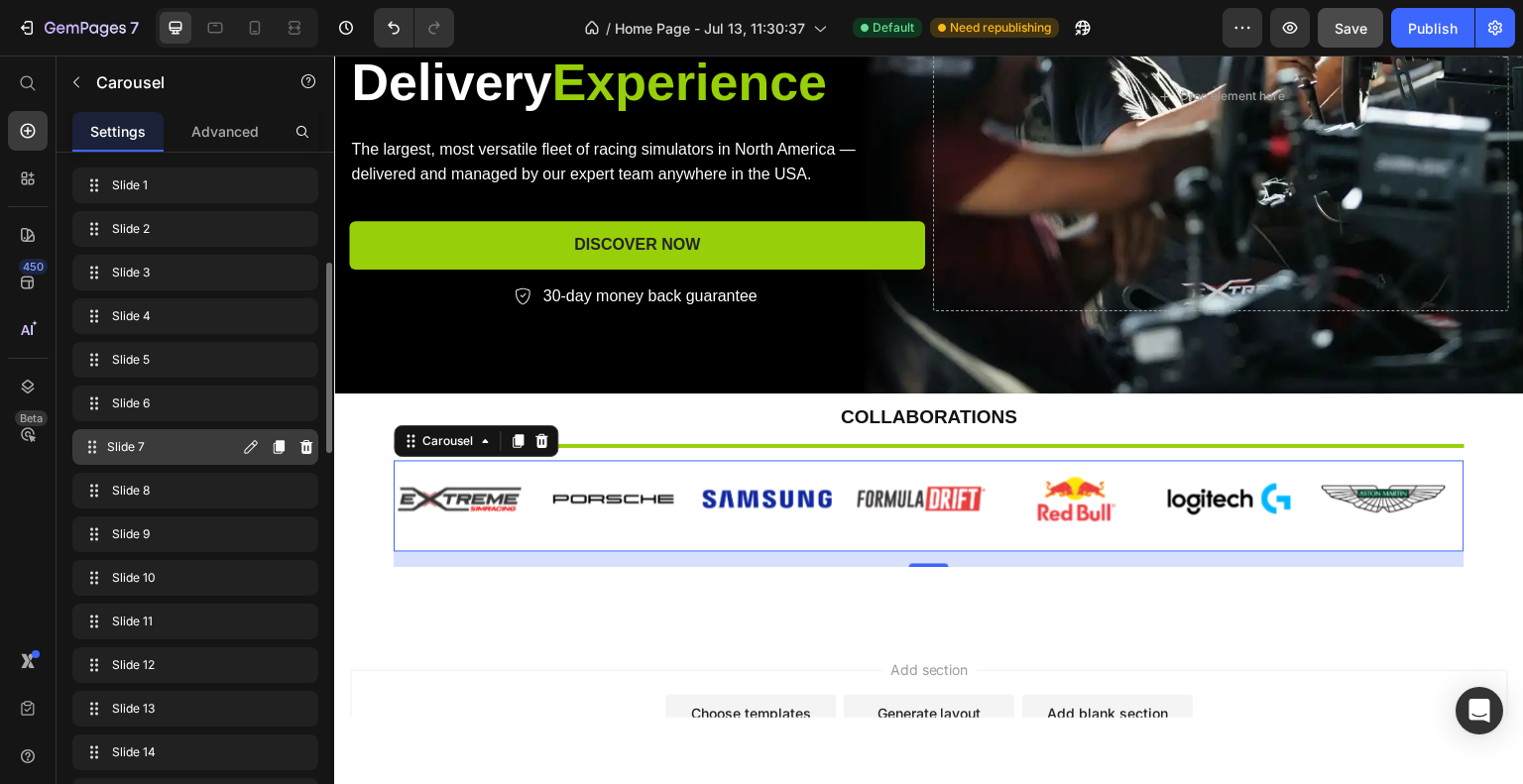 click on "Slide 7" at bounding box center [173, 447] 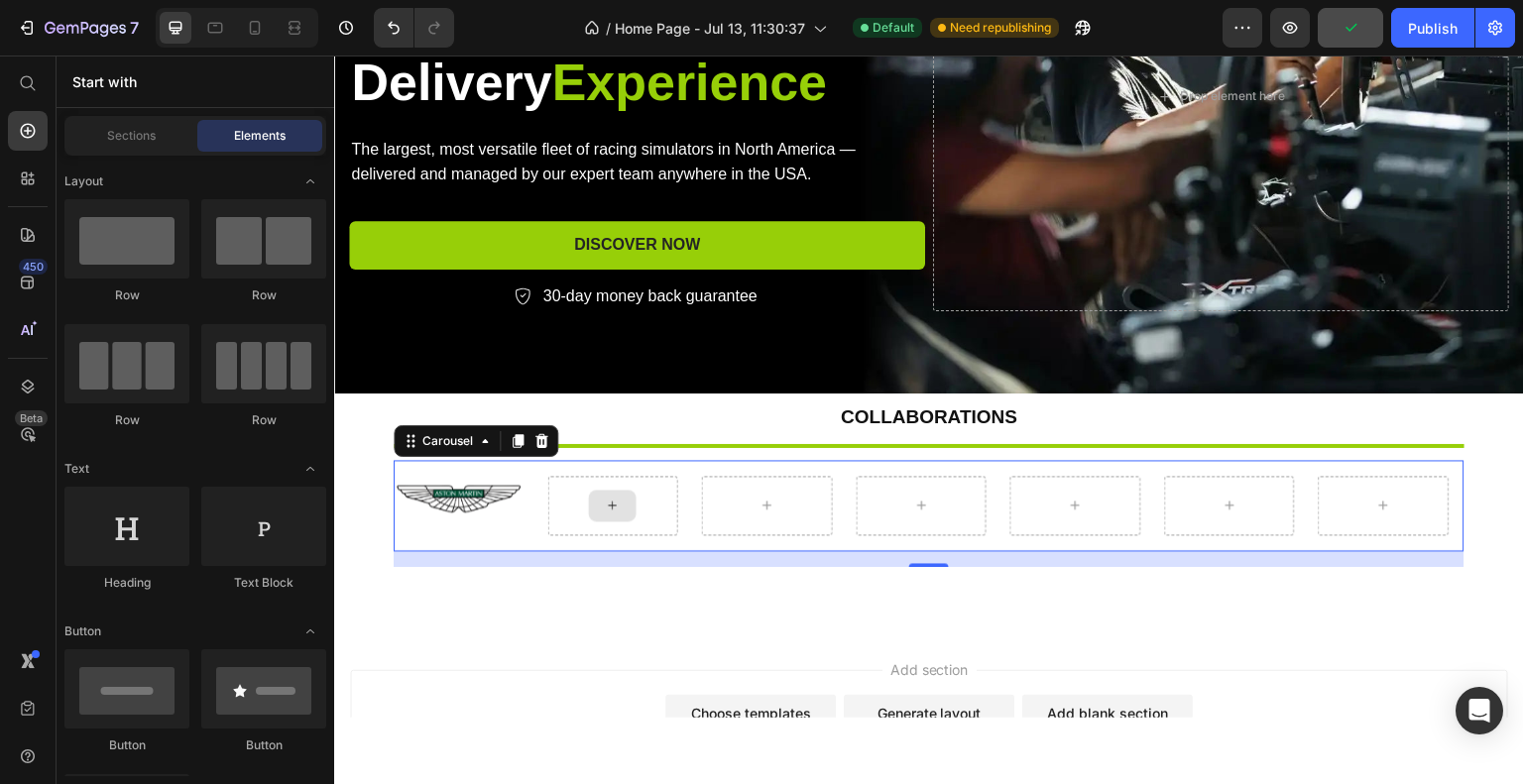 click at bounding box center [613, 504] 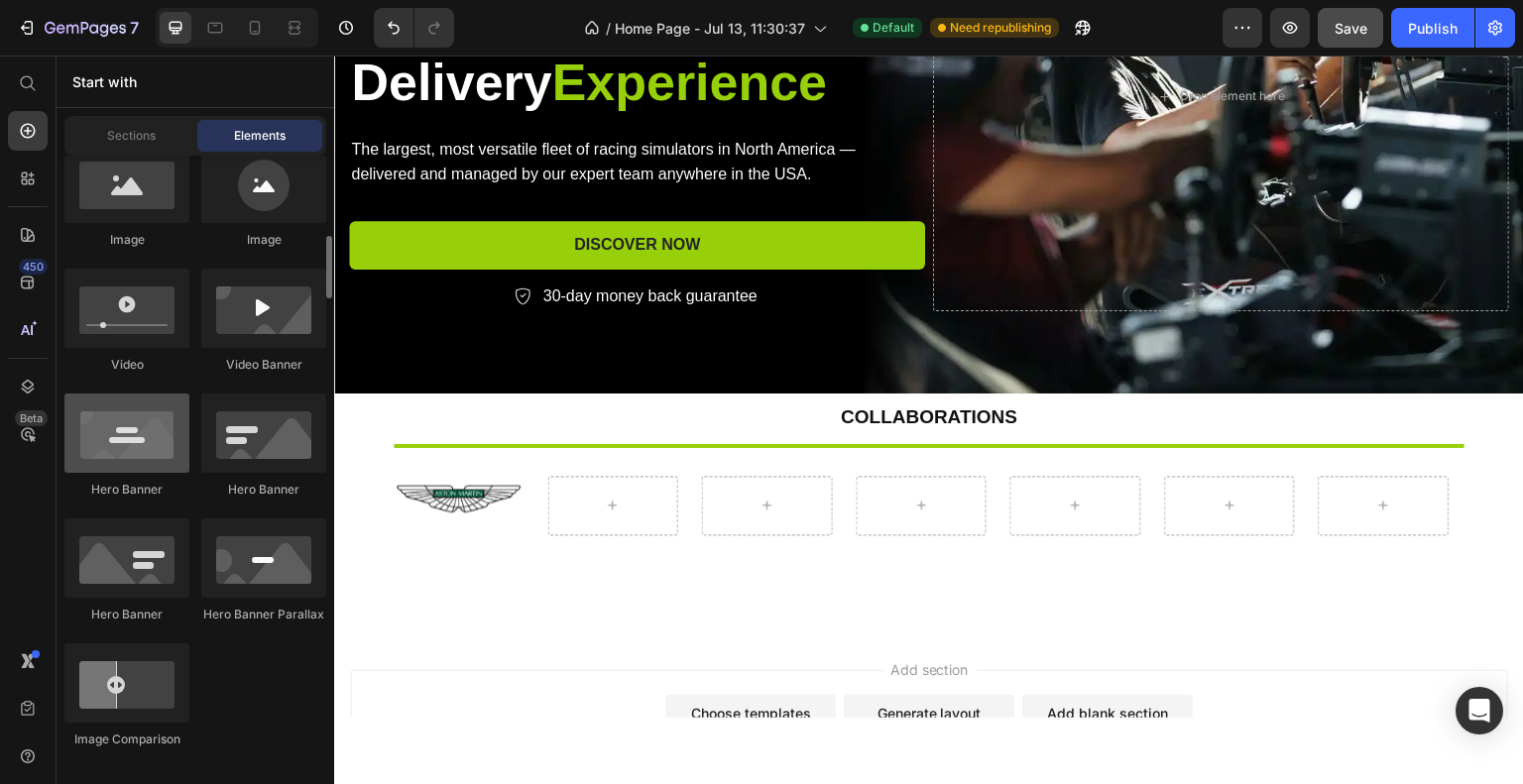scroll, scrollTop: 694, scrollLeft: 0, axis: vertical 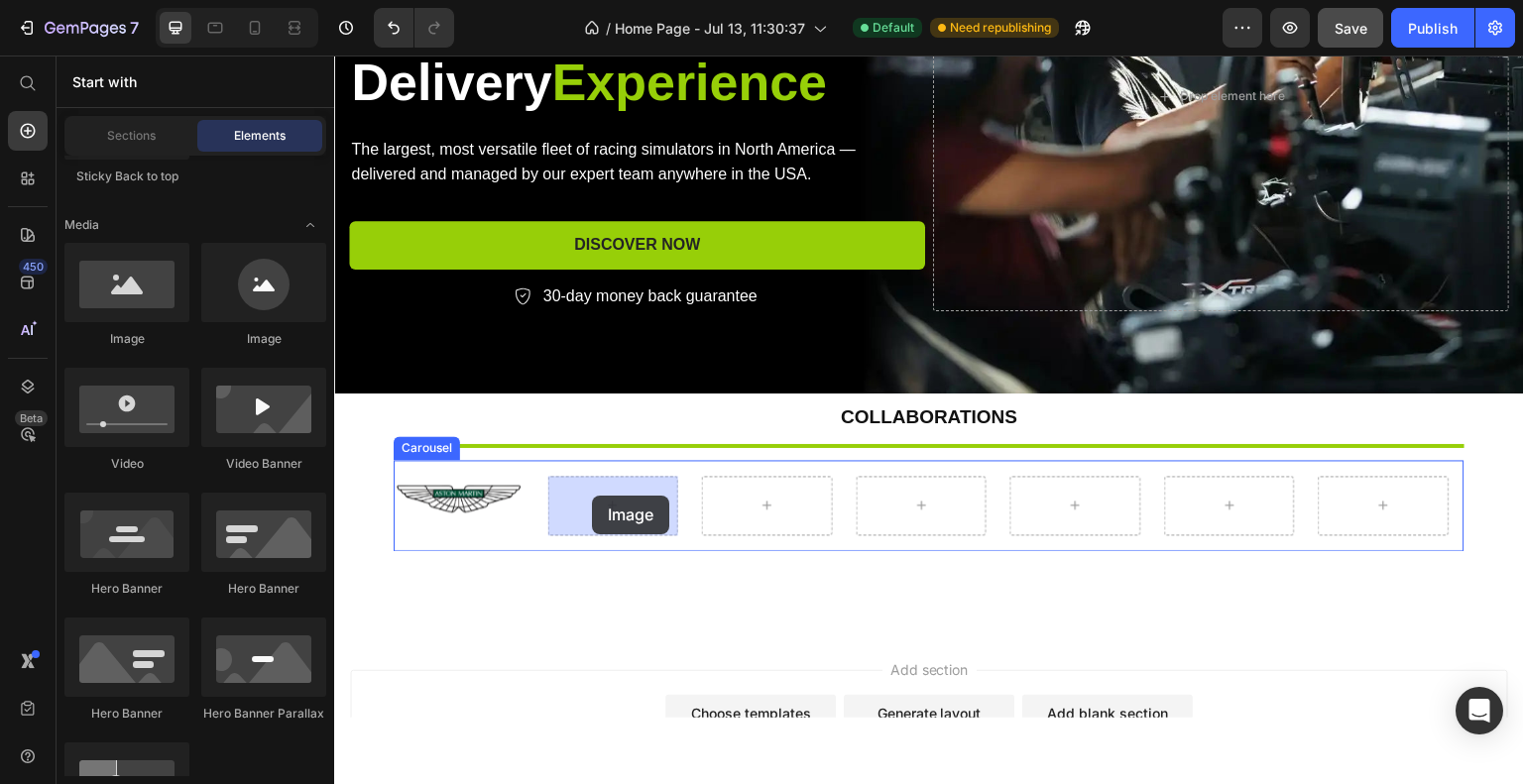 drag, startPoint x: 453, startPoint y: 347, endPoint x: 592, endPoint y: 495, distance: 203.03941 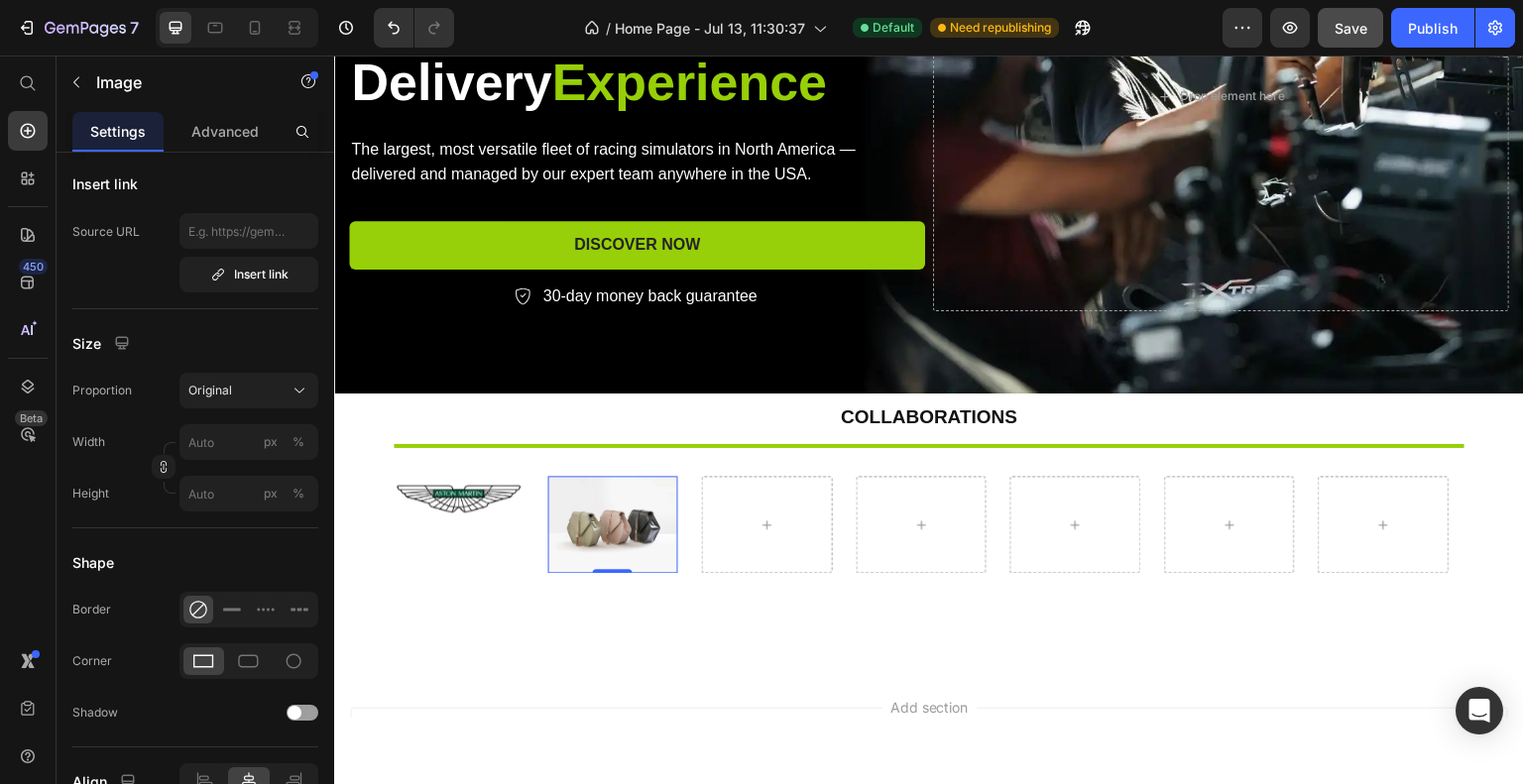 scroll, scrollTop: 0, scrollLeft: 0, axis: both 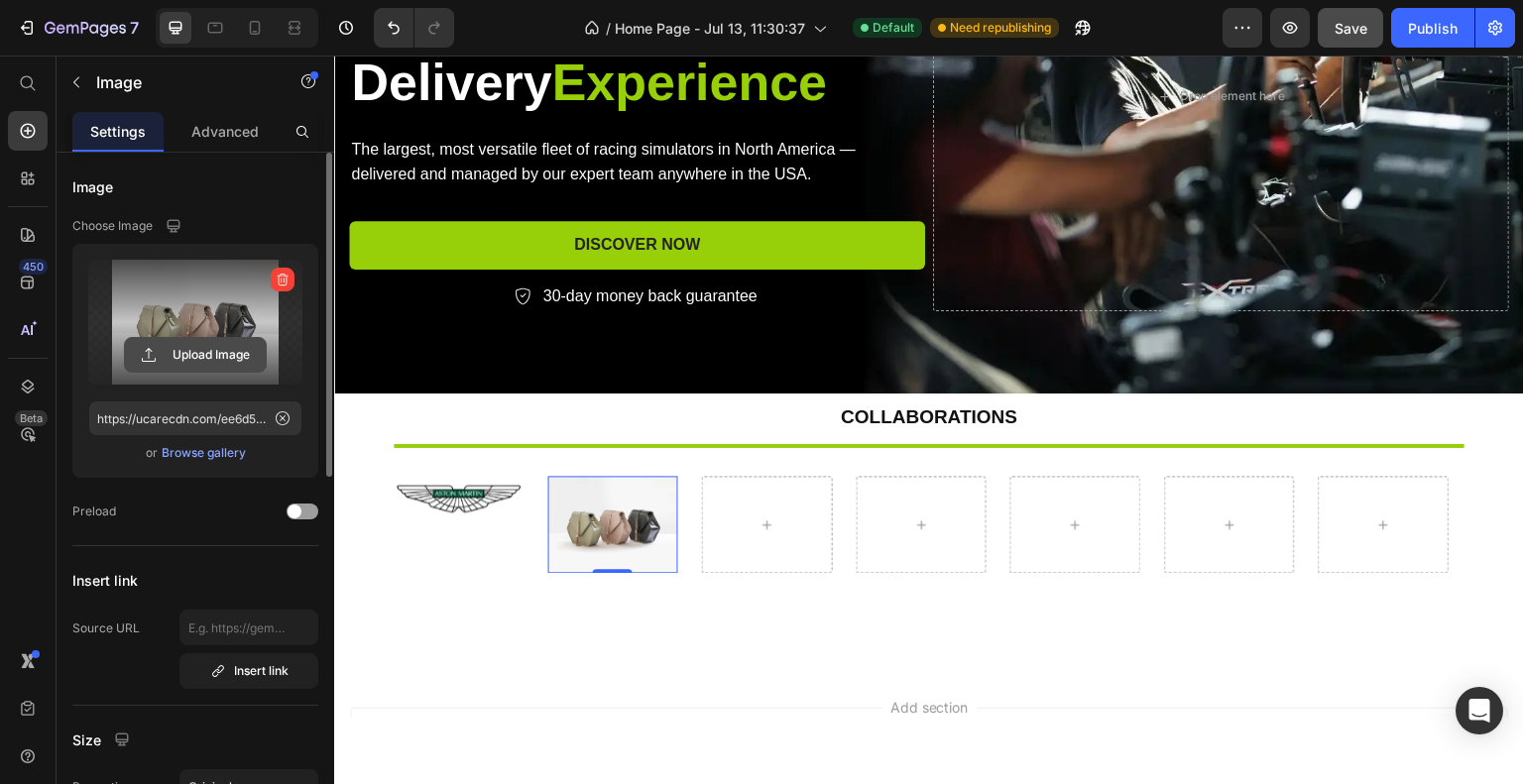 click 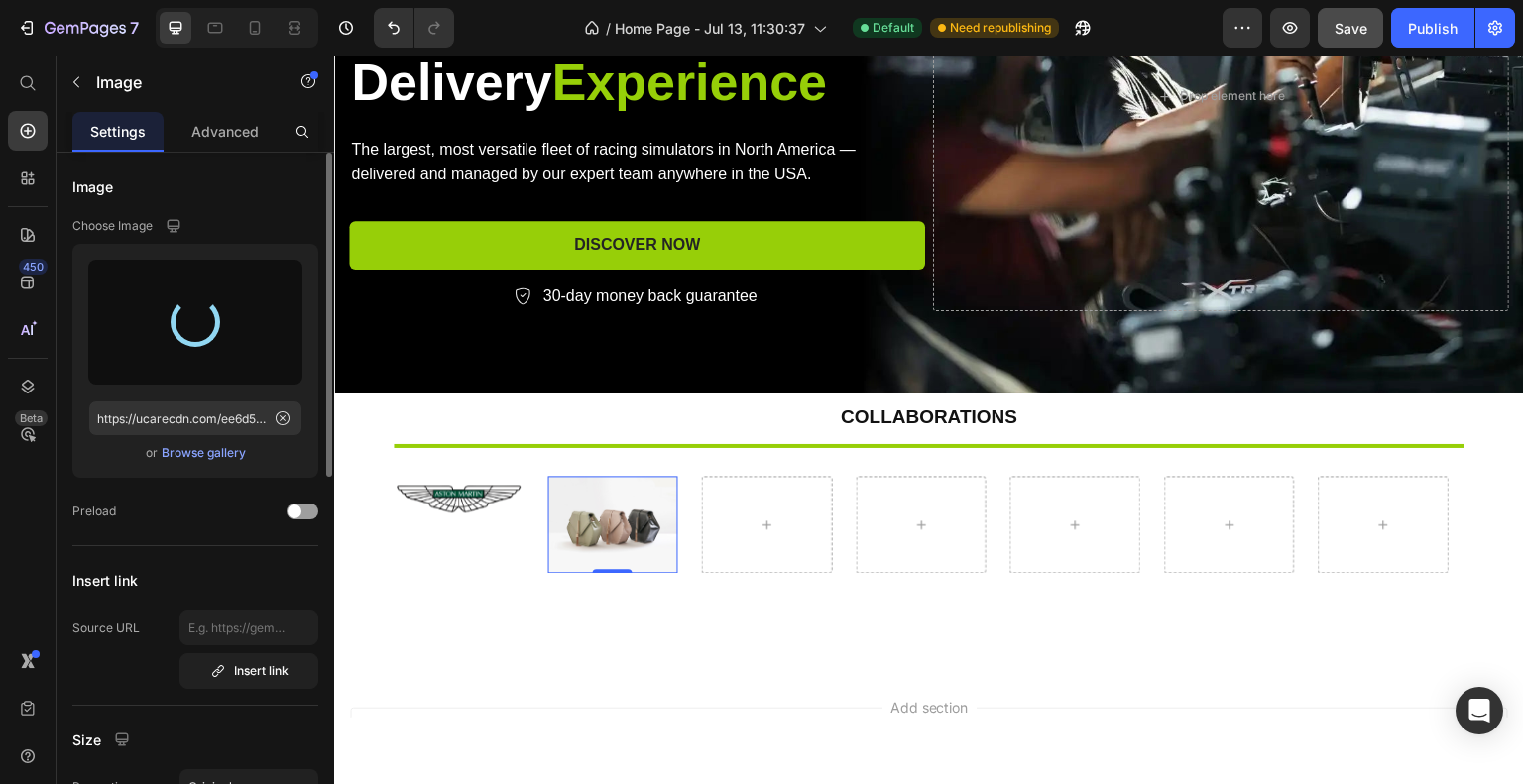 type on "https://cdn.shopify.com/s/files/1/0933/7972/3568/files/gempages_575275549719528274-05256f24-c1cb-4fe2-8e9e-8d33c19a2290.png" 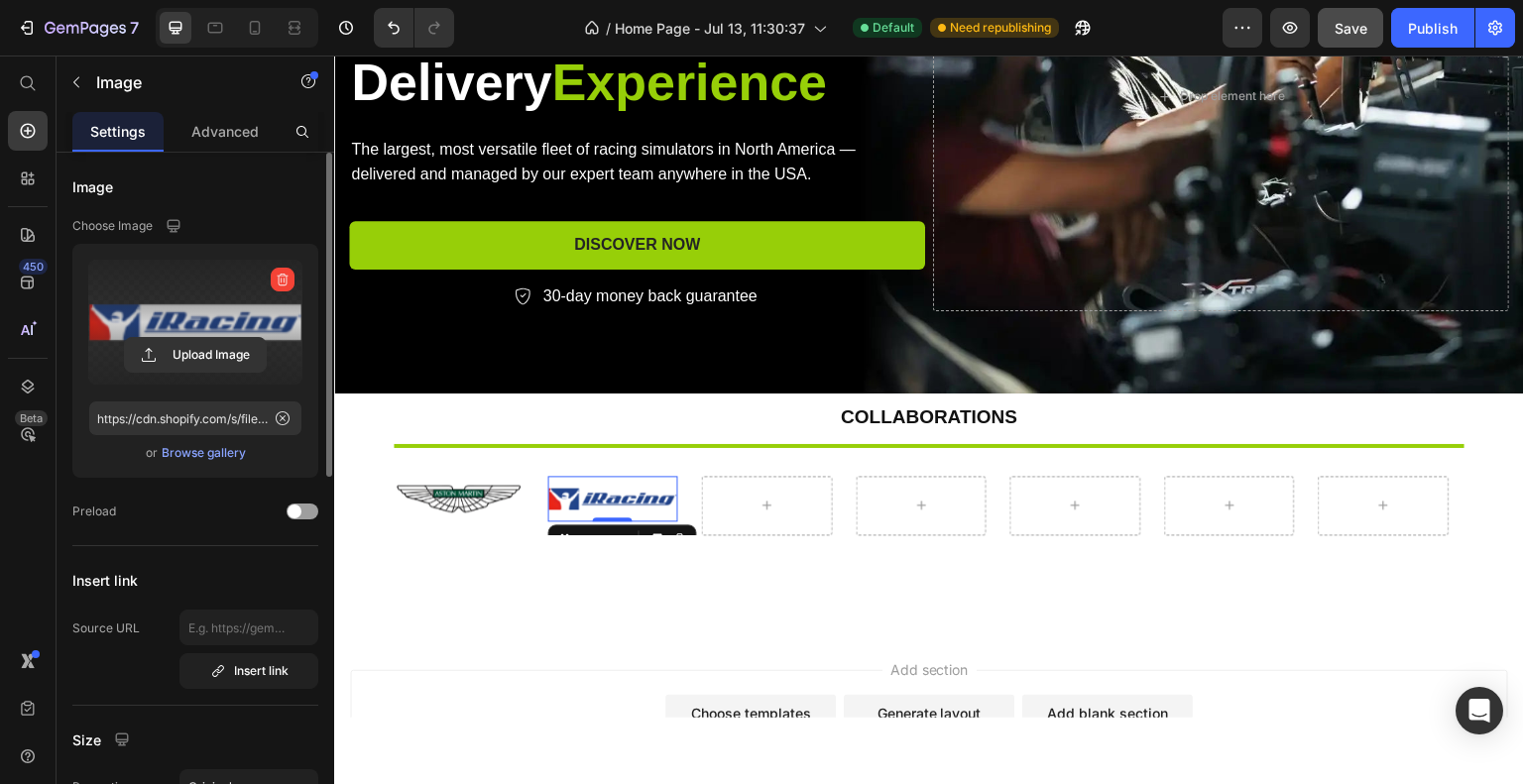 click at bounding box center (613, 498) 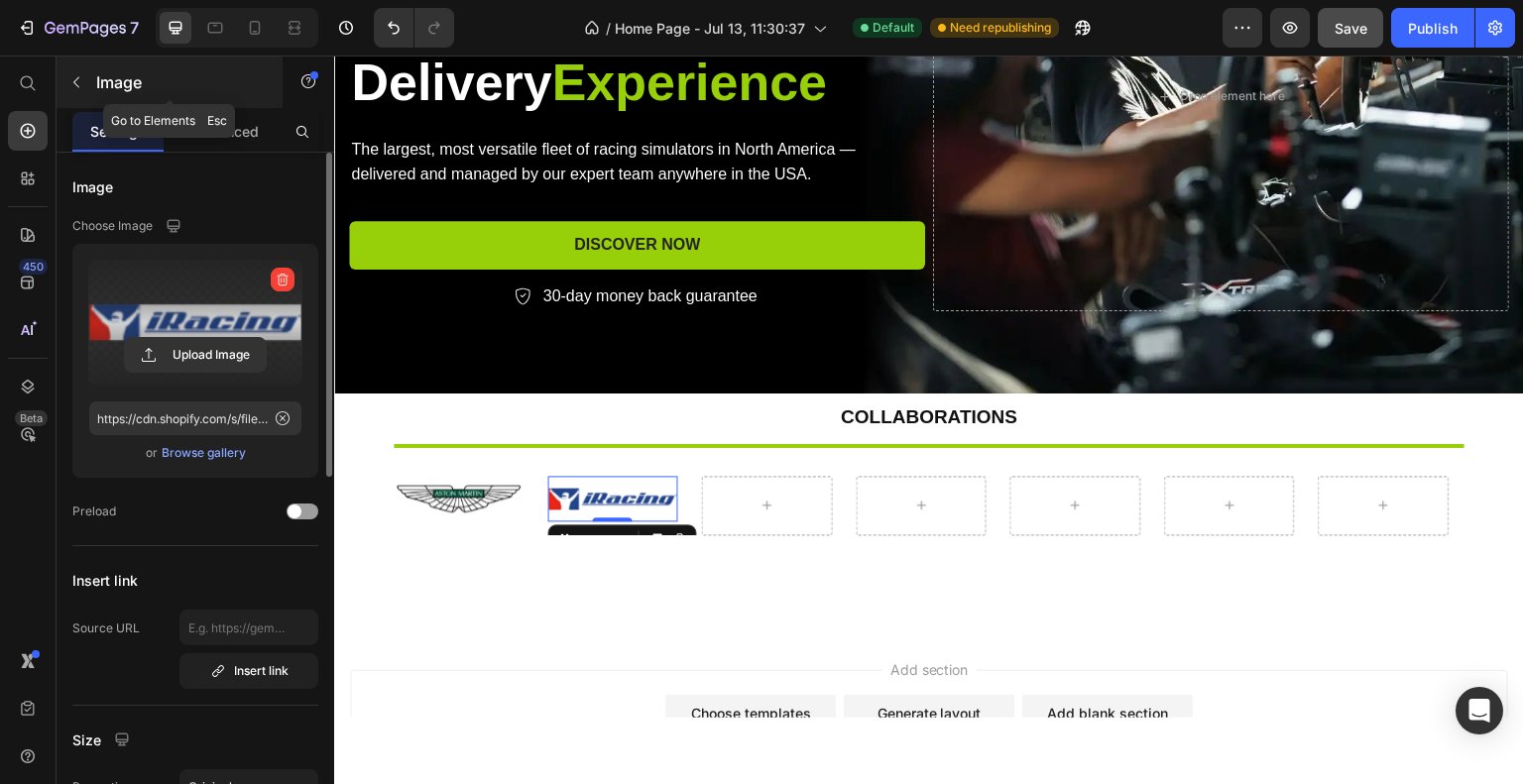 click 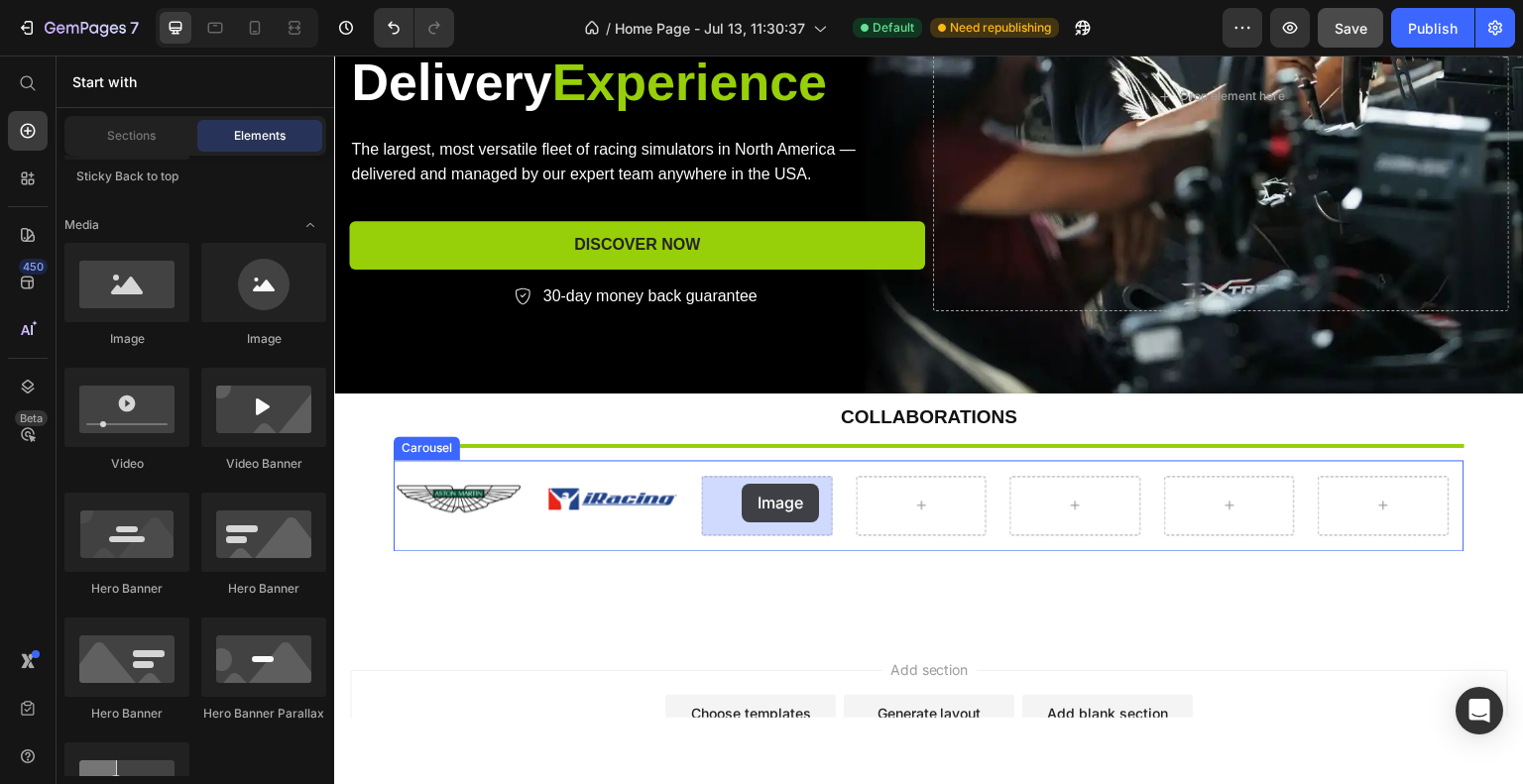 drag, startPoint x: 463, startPoint y: 350, endPoint x: 742, endPoint y: 483, distance: 309.07928 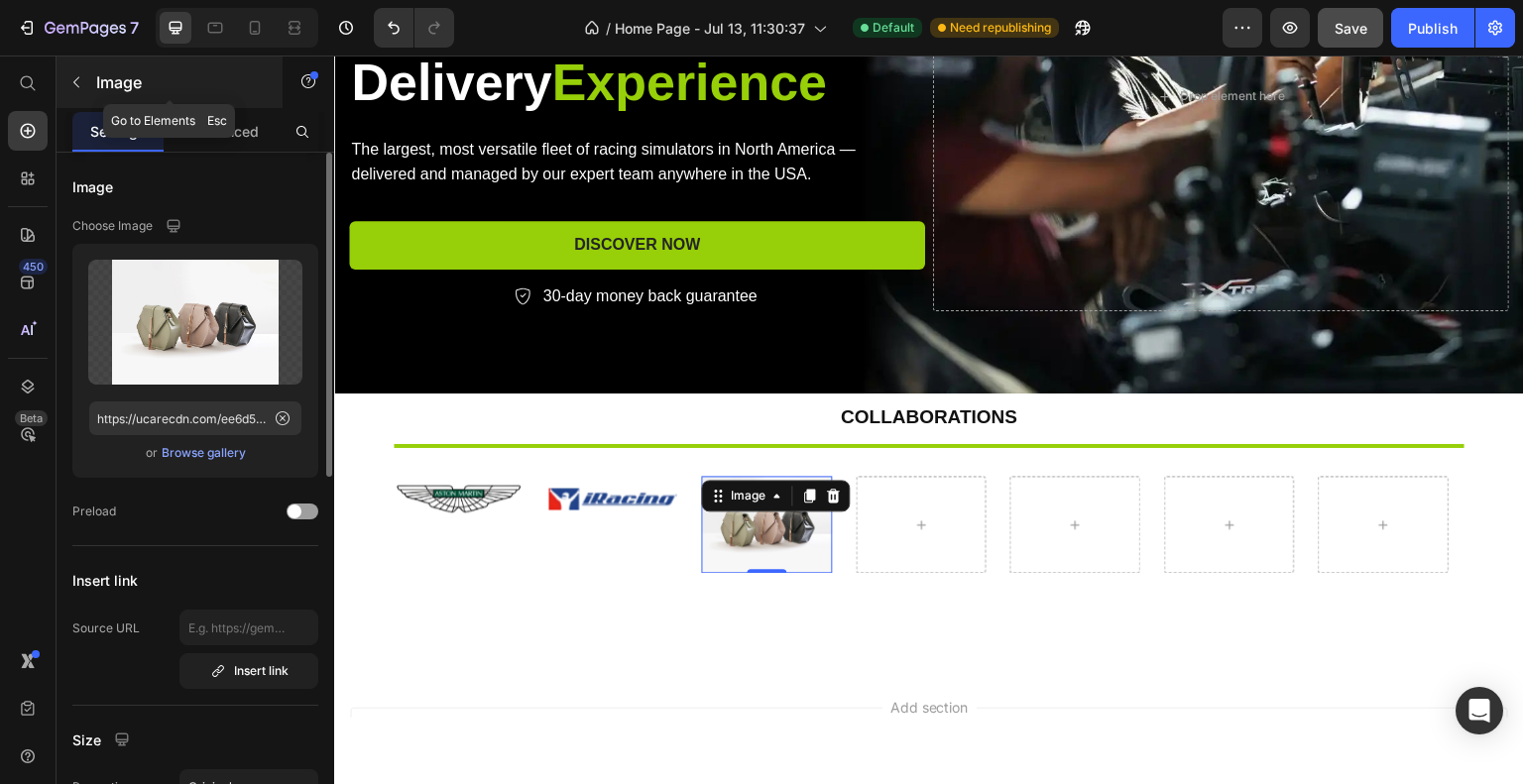 click 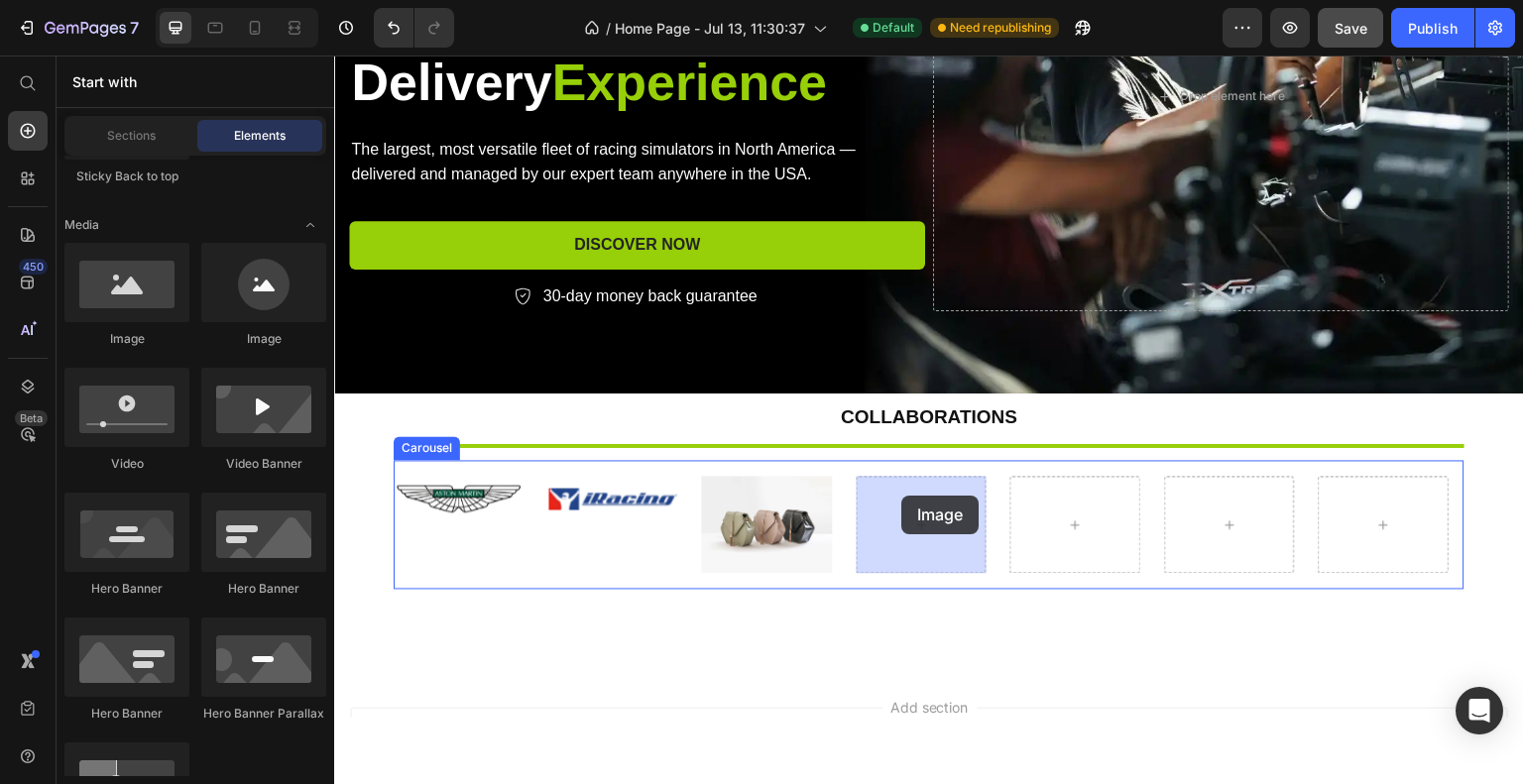 drag, startPoint x: 465, startPoint y: 345, endPoint x: 901, endPoint y: 495, distance: 461.0813 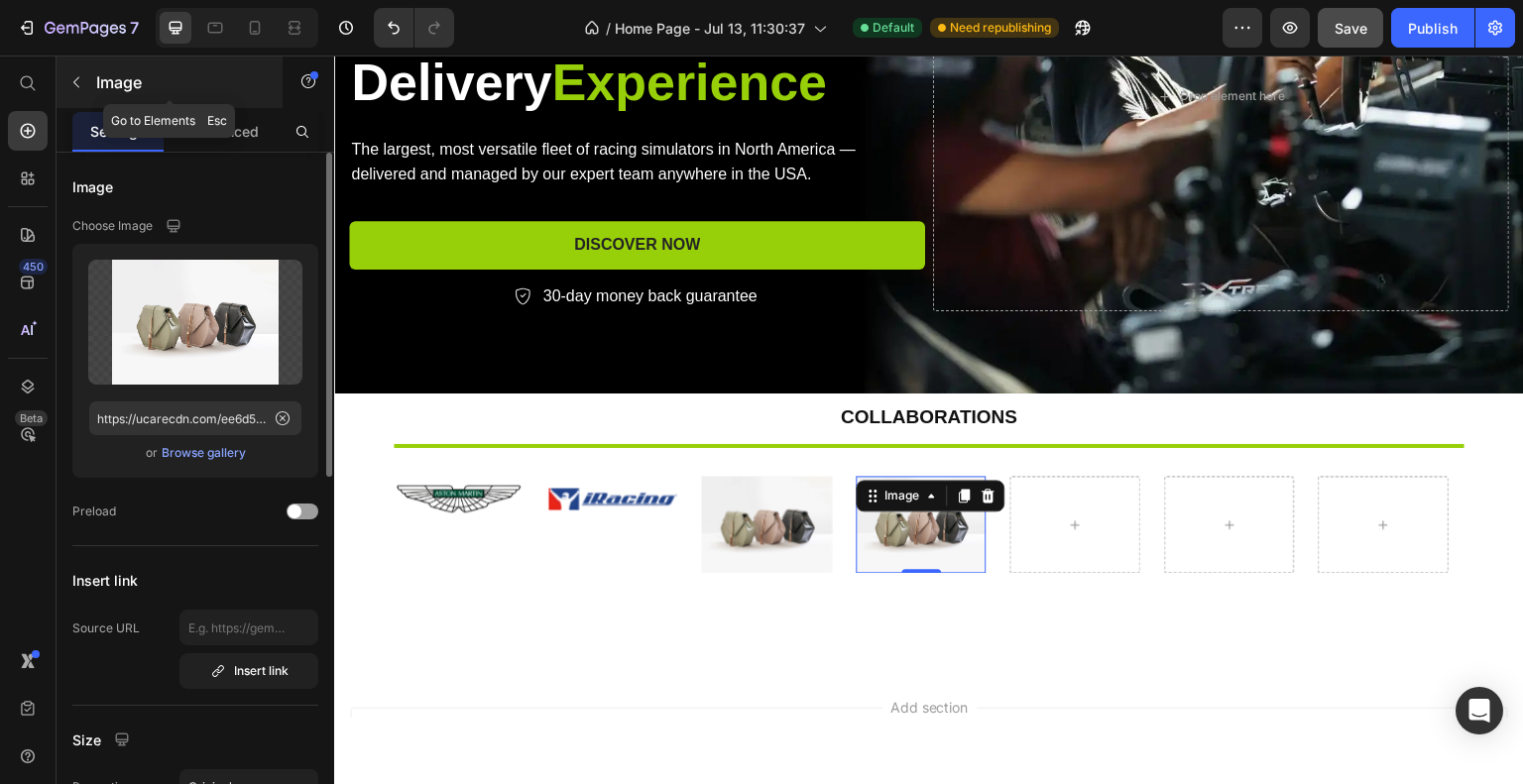 click 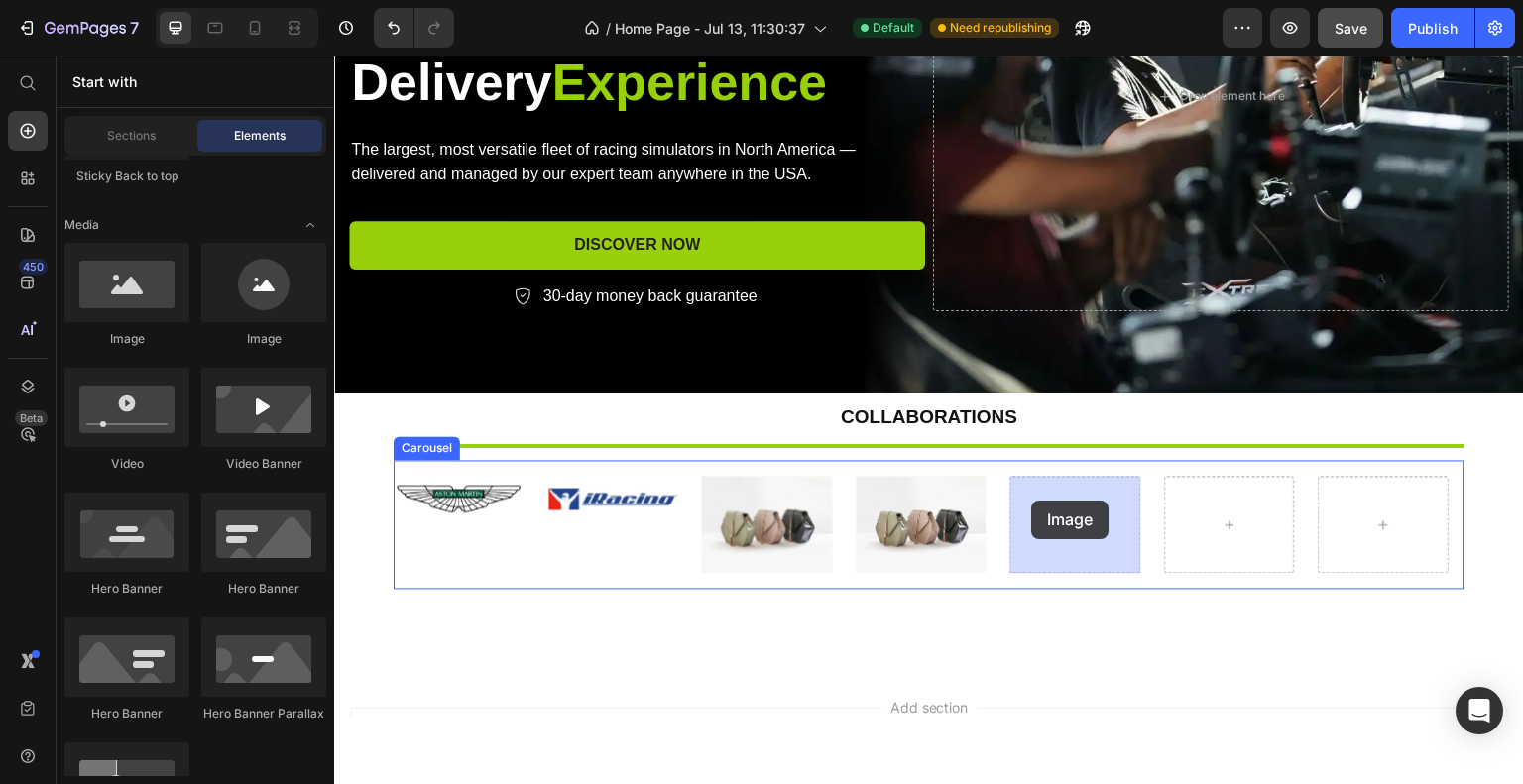 drag, startPoint x: 476, startPoint y: 347, endPoint x: 1031, endPoint y: 500, distance: 575.703 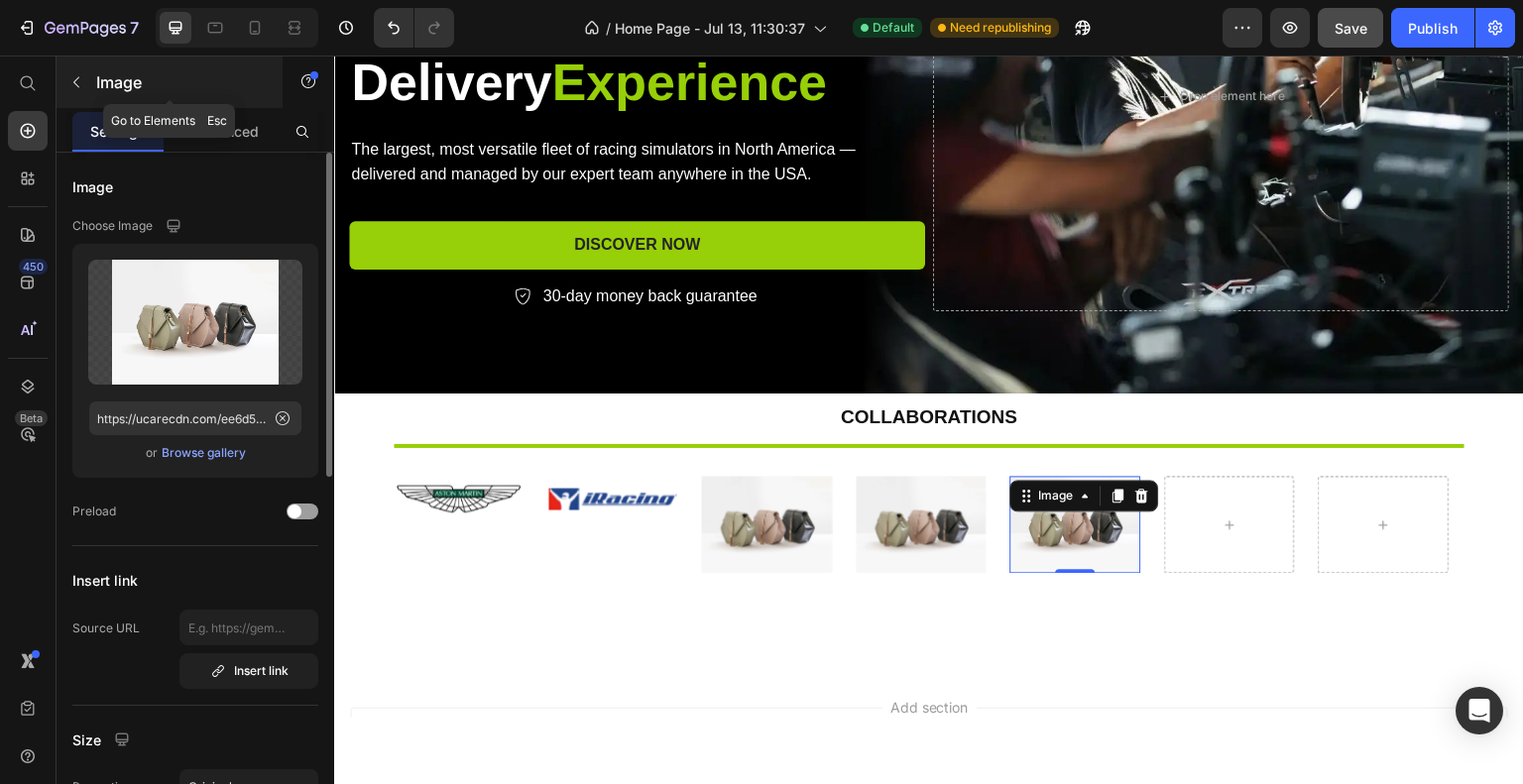 click 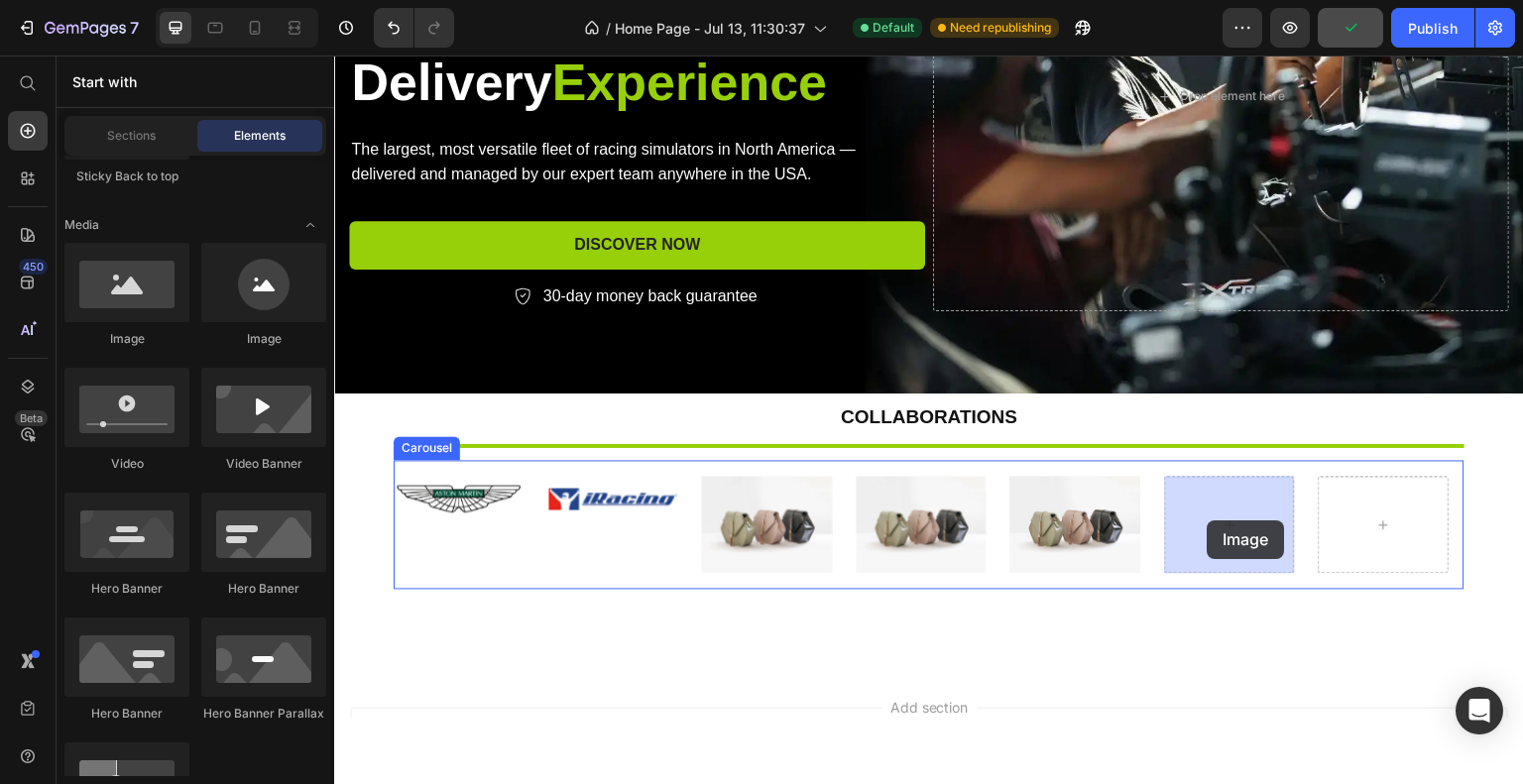 drag, startPoint x: 450, startPoint y: 353, endPoint x: 1208, endPoint y: 519, distance: 775.9639 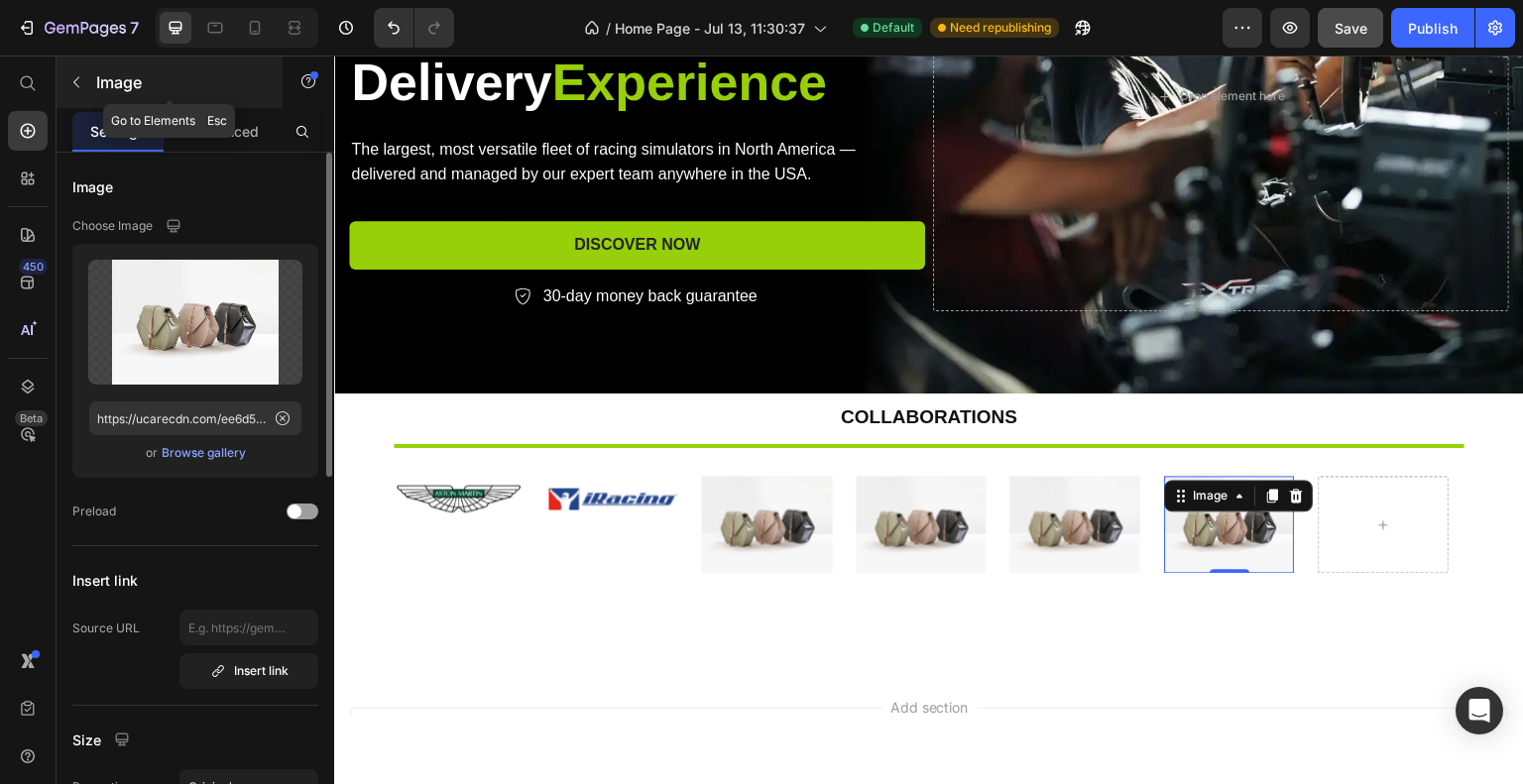 click 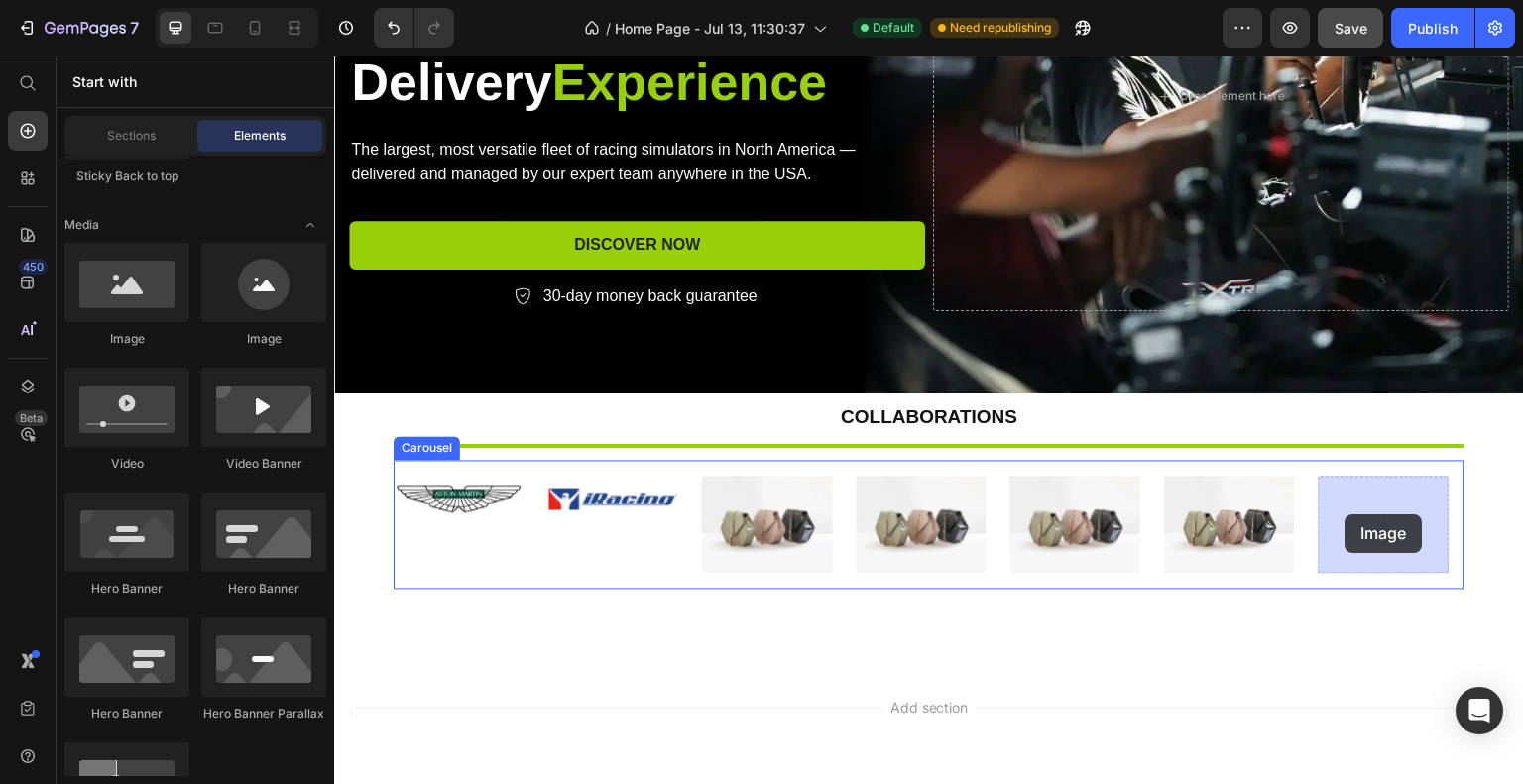 drag, startPoint x: 536, startPoint y: 377, endPoint x: 1346, endPoint y: 513, distance: 821.33793 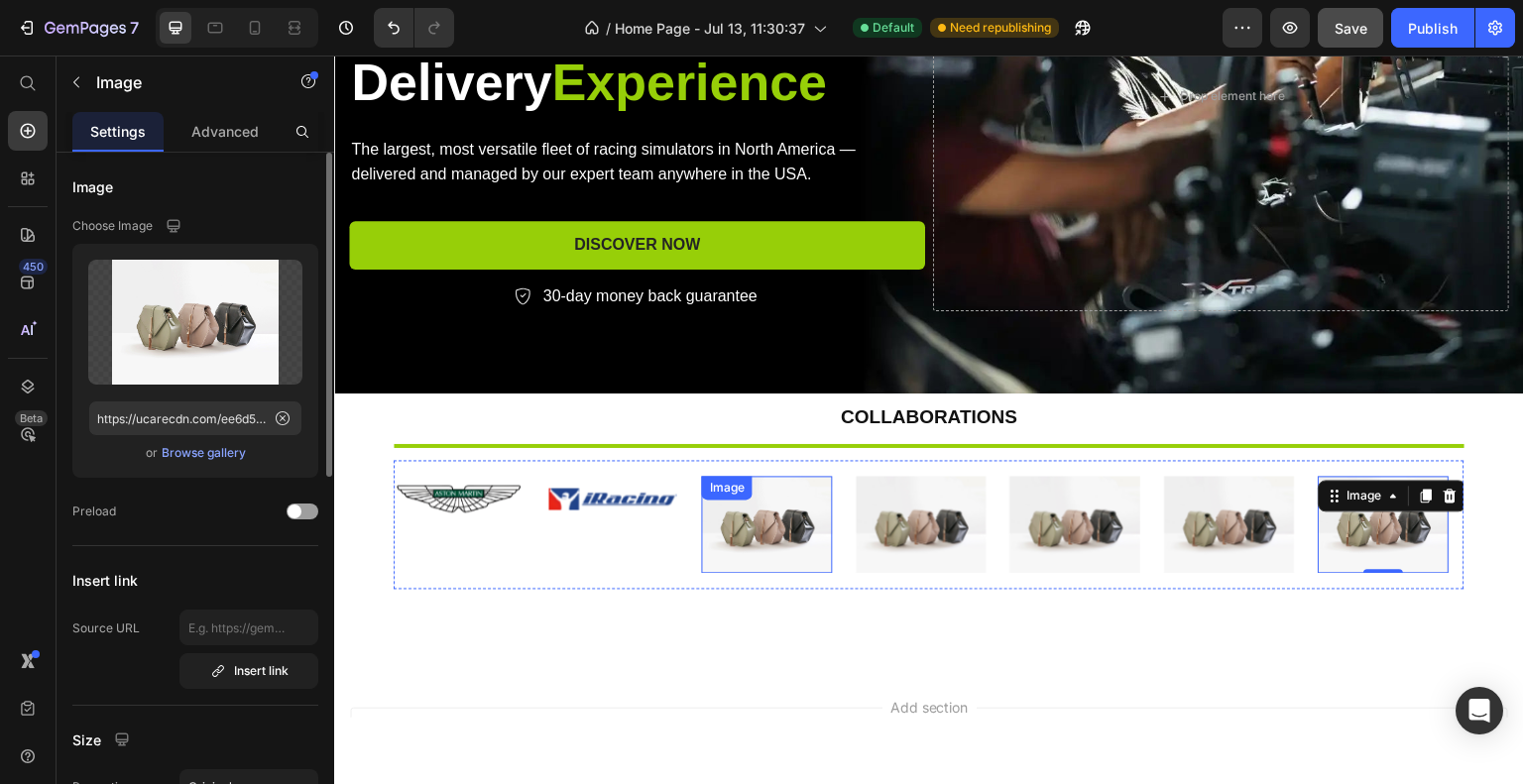 click at bounding box center [767, 523] 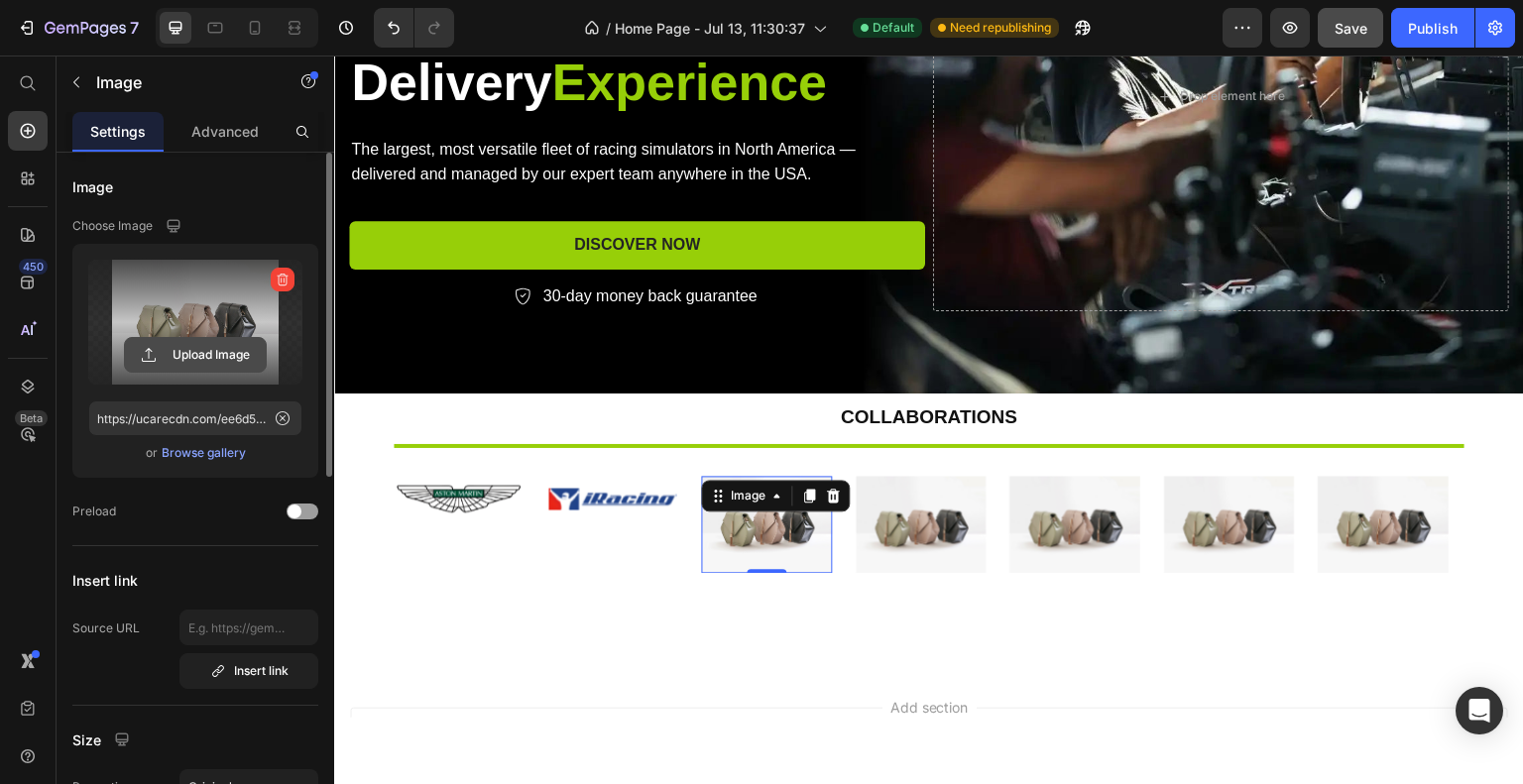 click 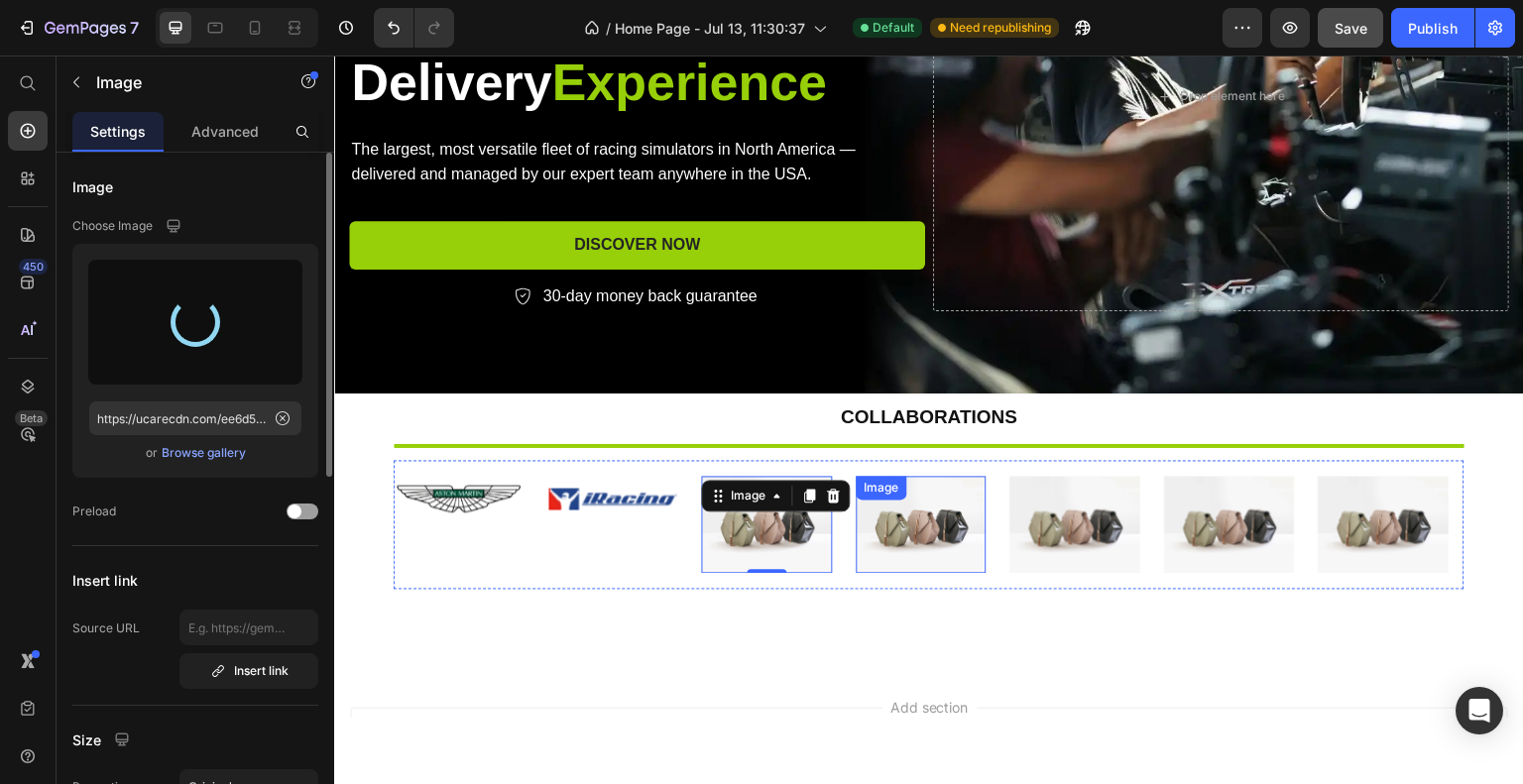type on "https://cdn.shopify.com/s/files/1/0933/7972/3568/files/gempages_575275549719528274-3b98dcf1-e1c2-4c8d-98b1-44af7aec2504.png" 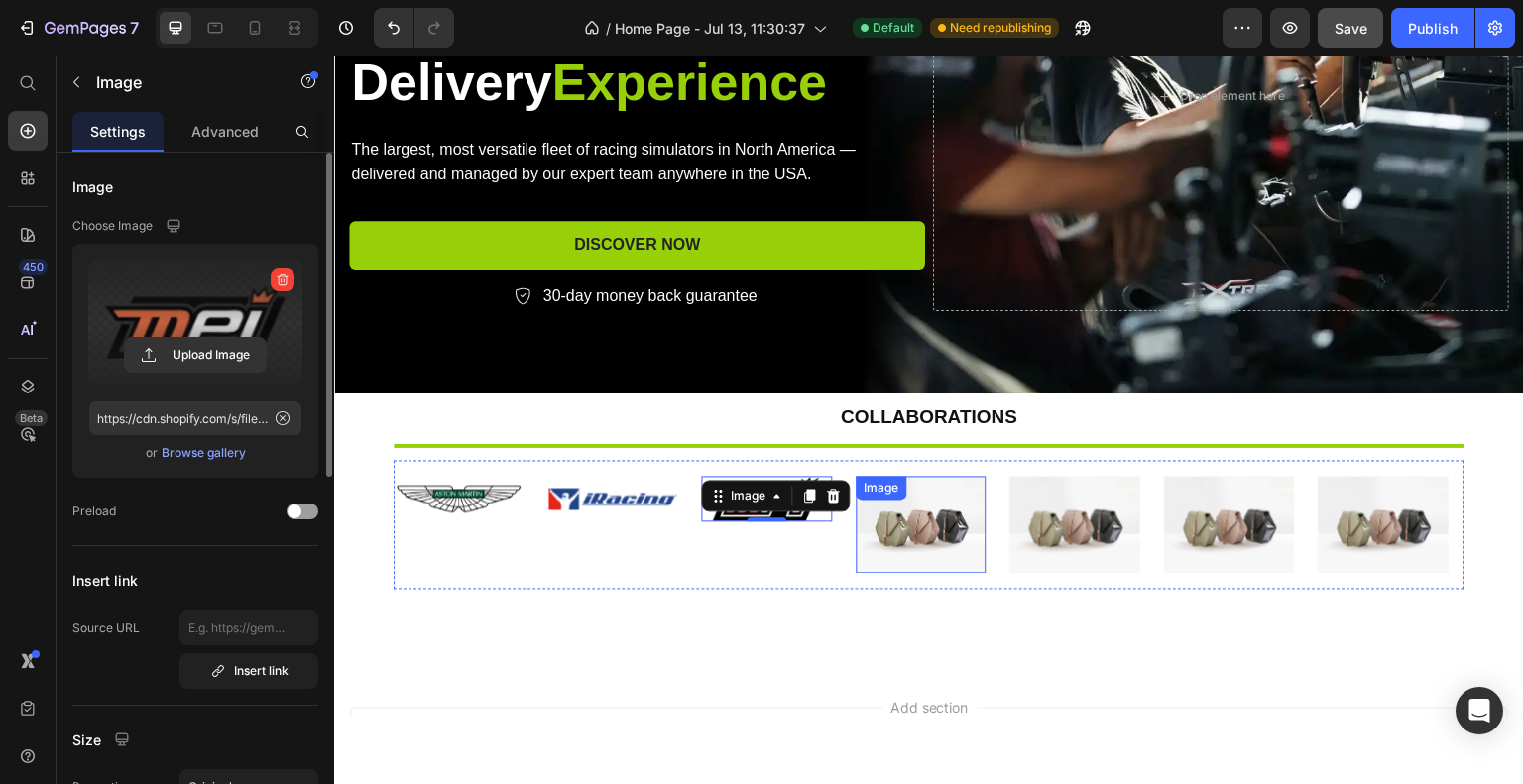 click at bounding box center (922, 523) 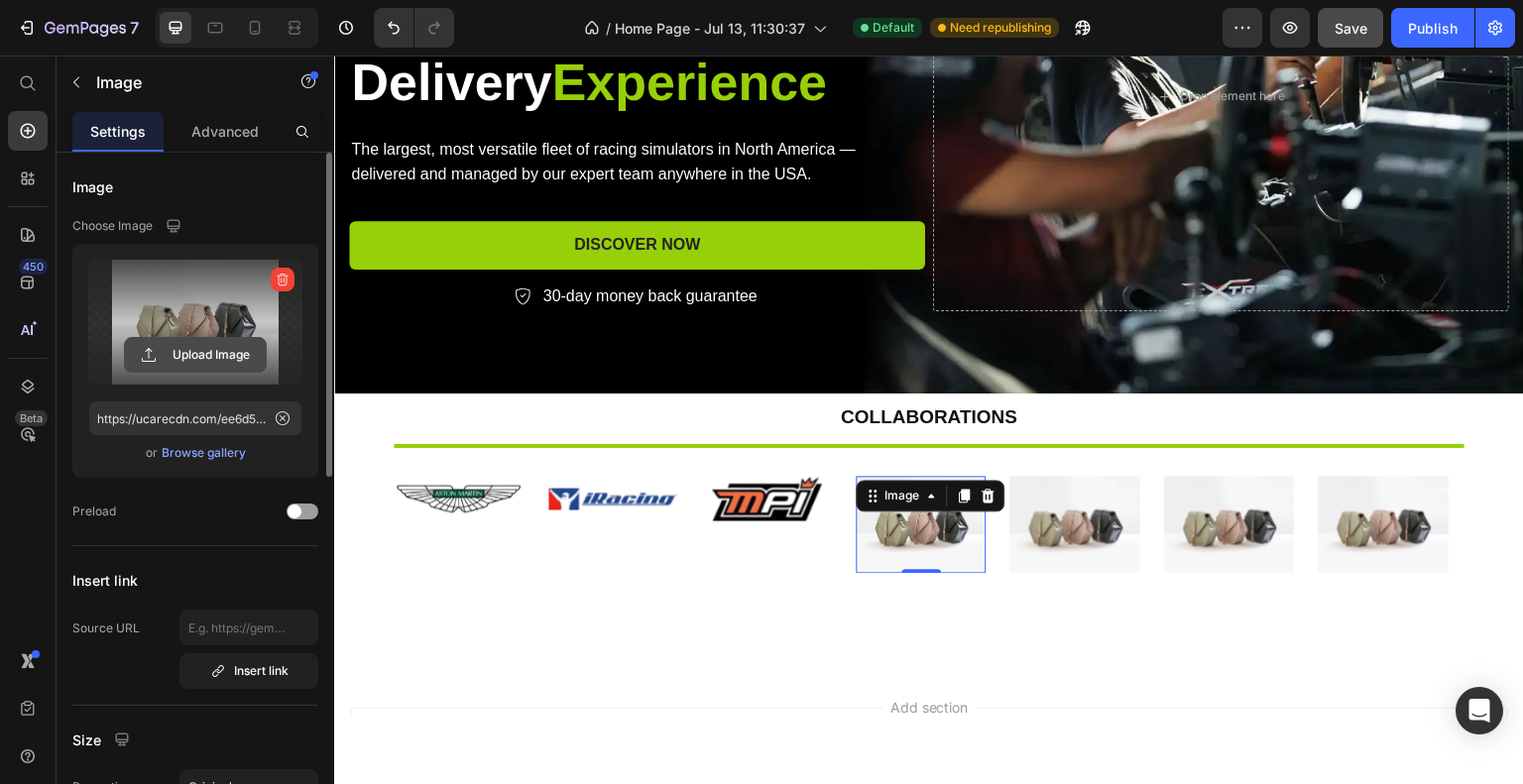 click 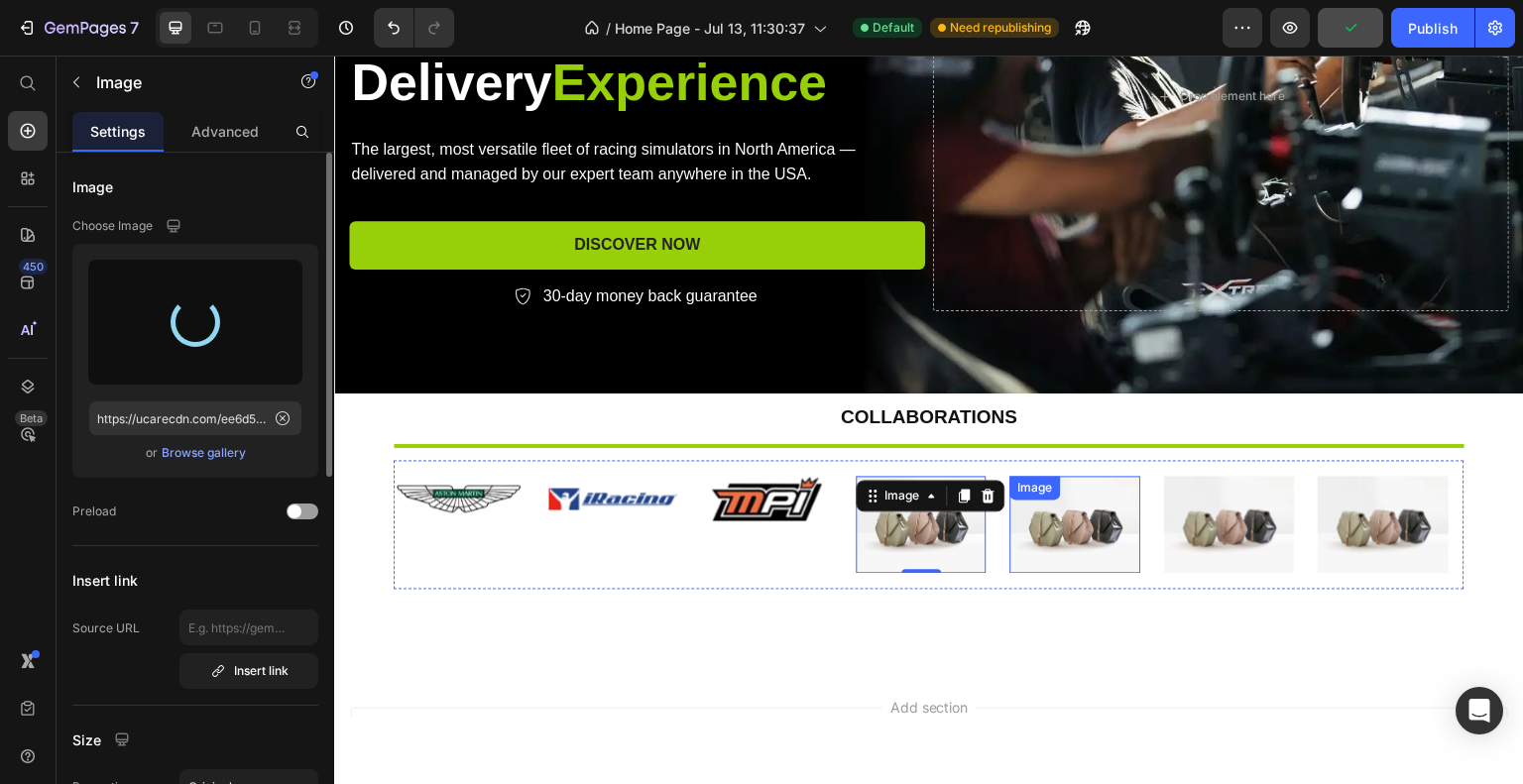 type on "https://cdn.shopify.com/s/files/1/0933/7972/3568/files/gempages_575275549719528274-a8f96fef-c39a-415f-9182-2151d91905bc.png" 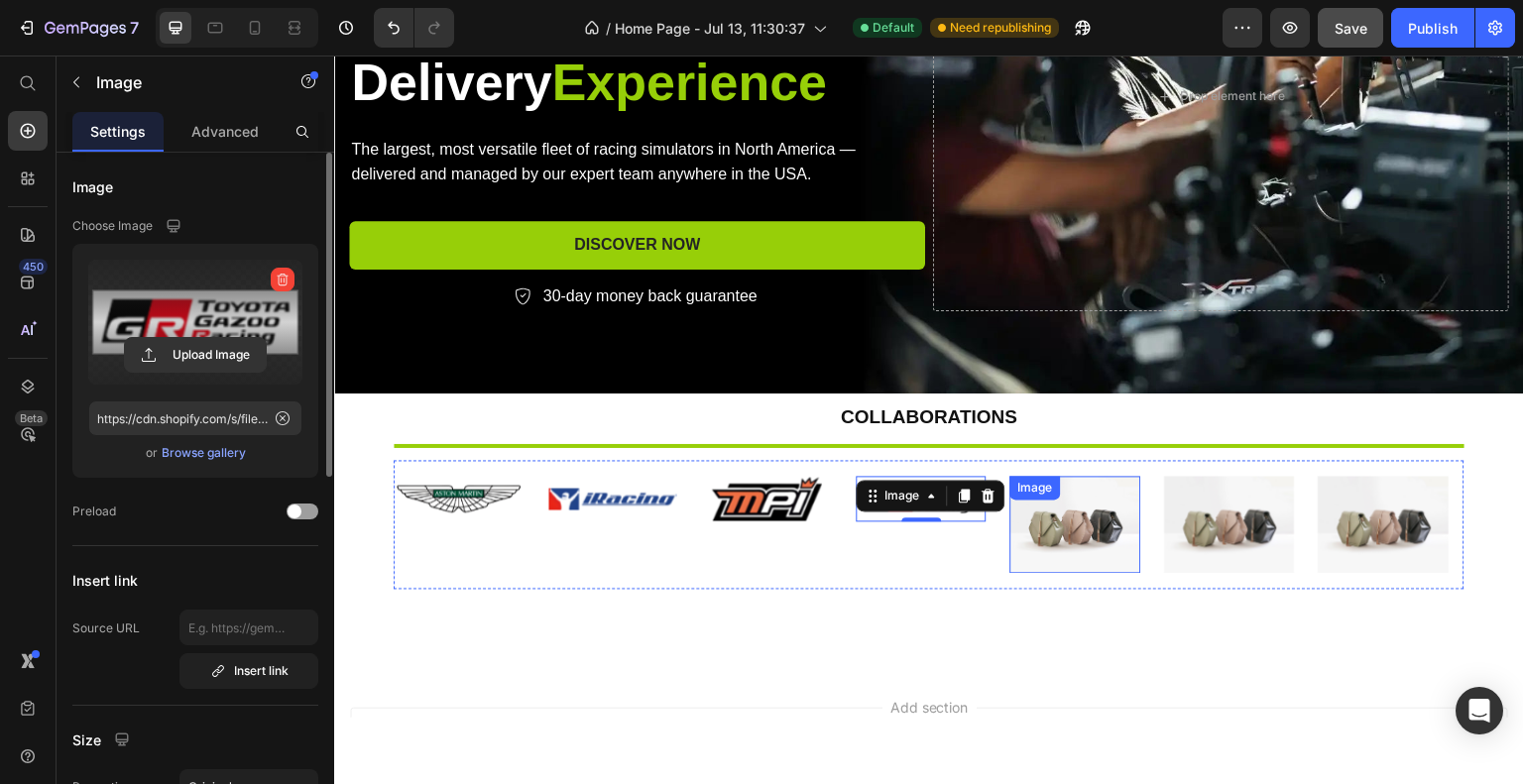 click at bounding box center [1076, 523] 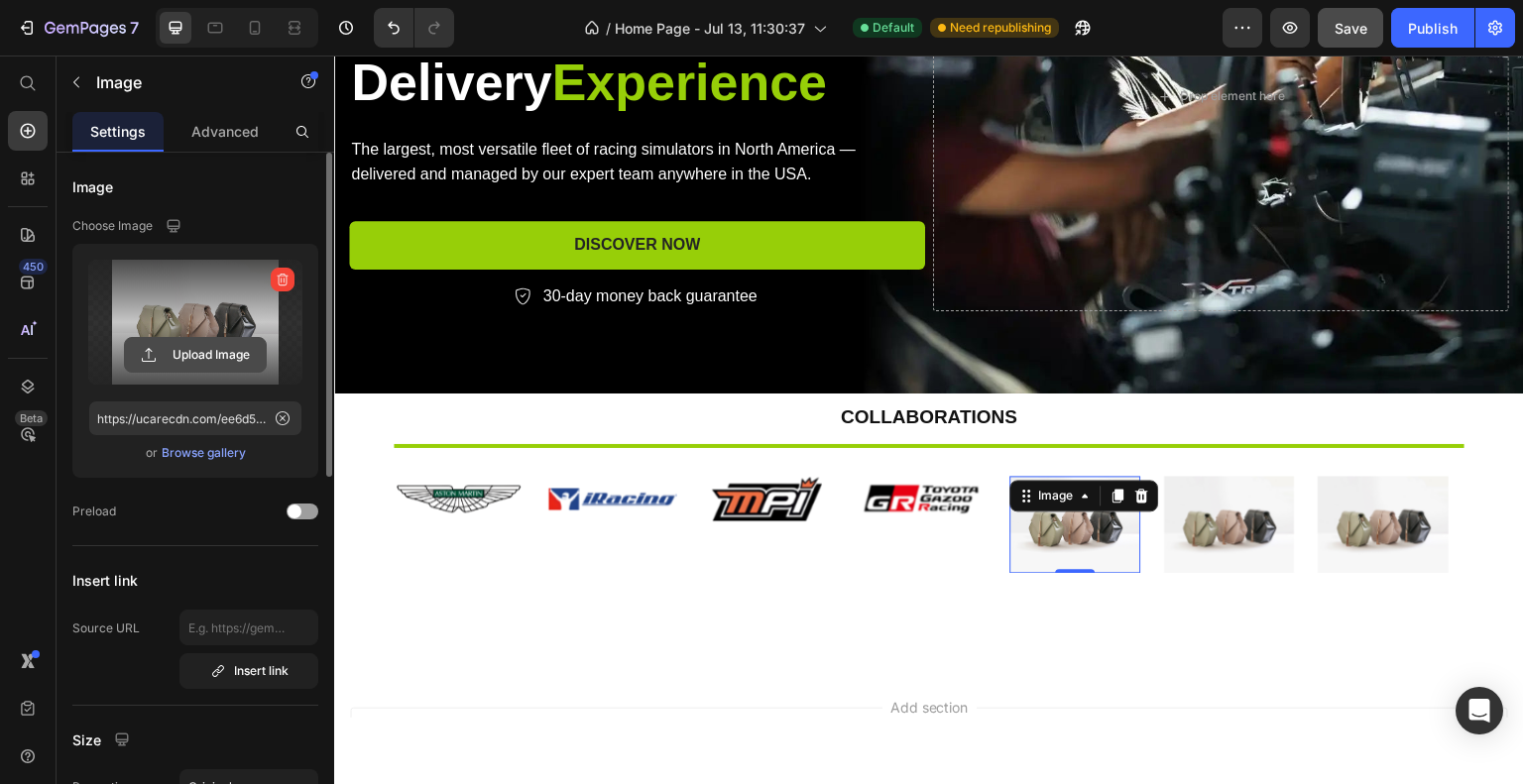 click 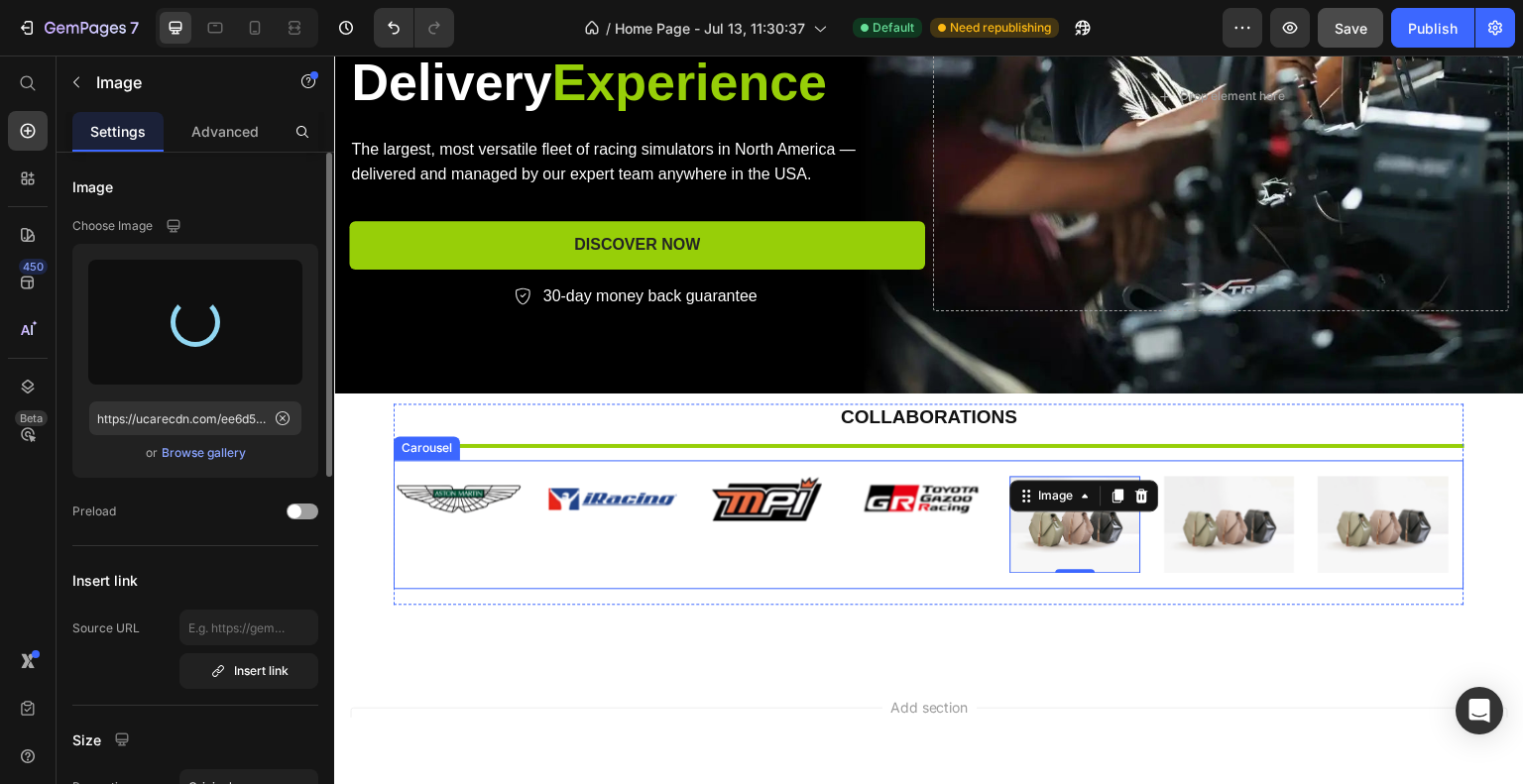 type on "https://cdn.shopify.com/s/files/1/0933/7972/3568/files/gempages_575275549719528274-5954cc6f-7810-4912-a47a-6d87c1444cfd.png" 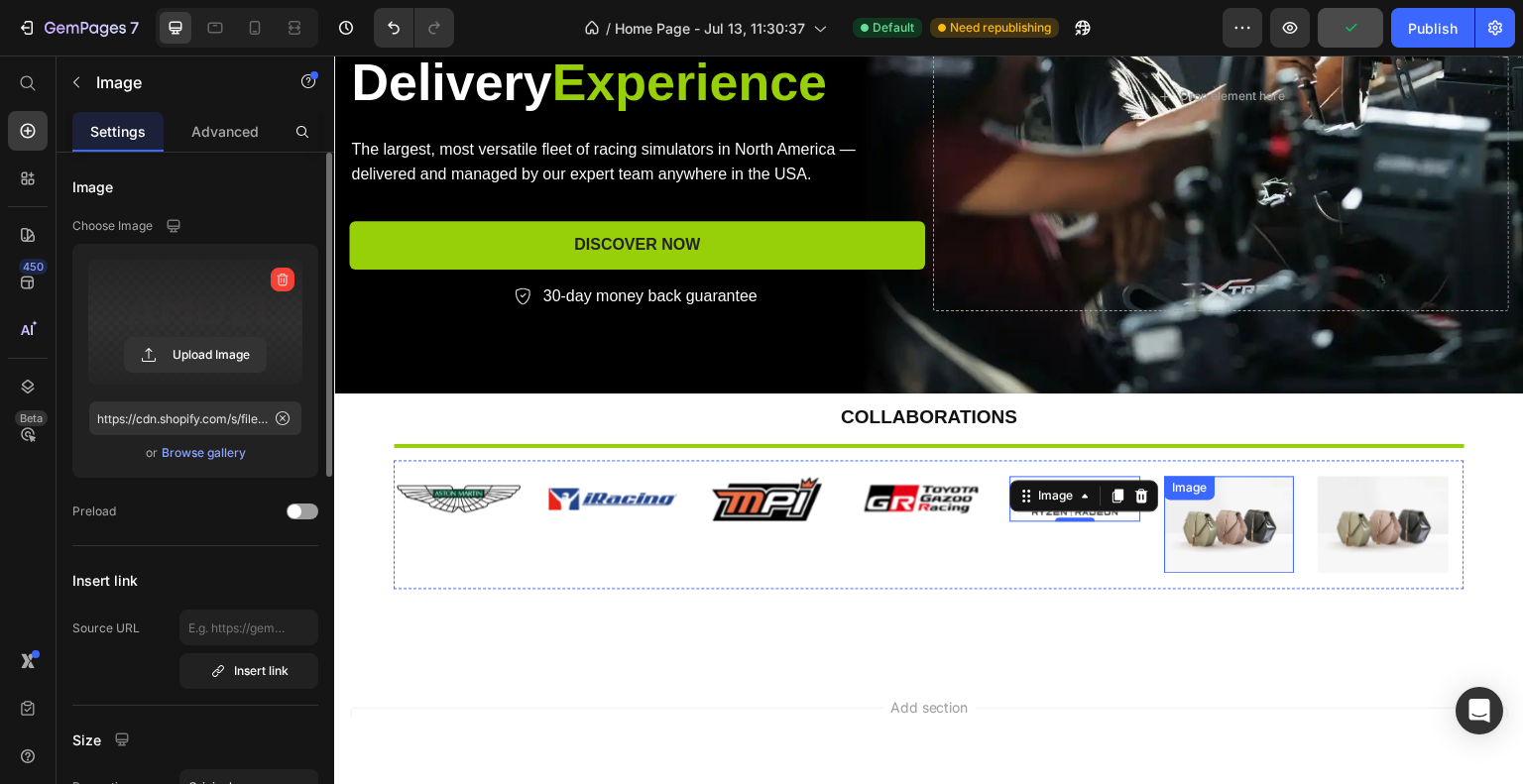 click on "Image" at bounding box center [1230, 523] 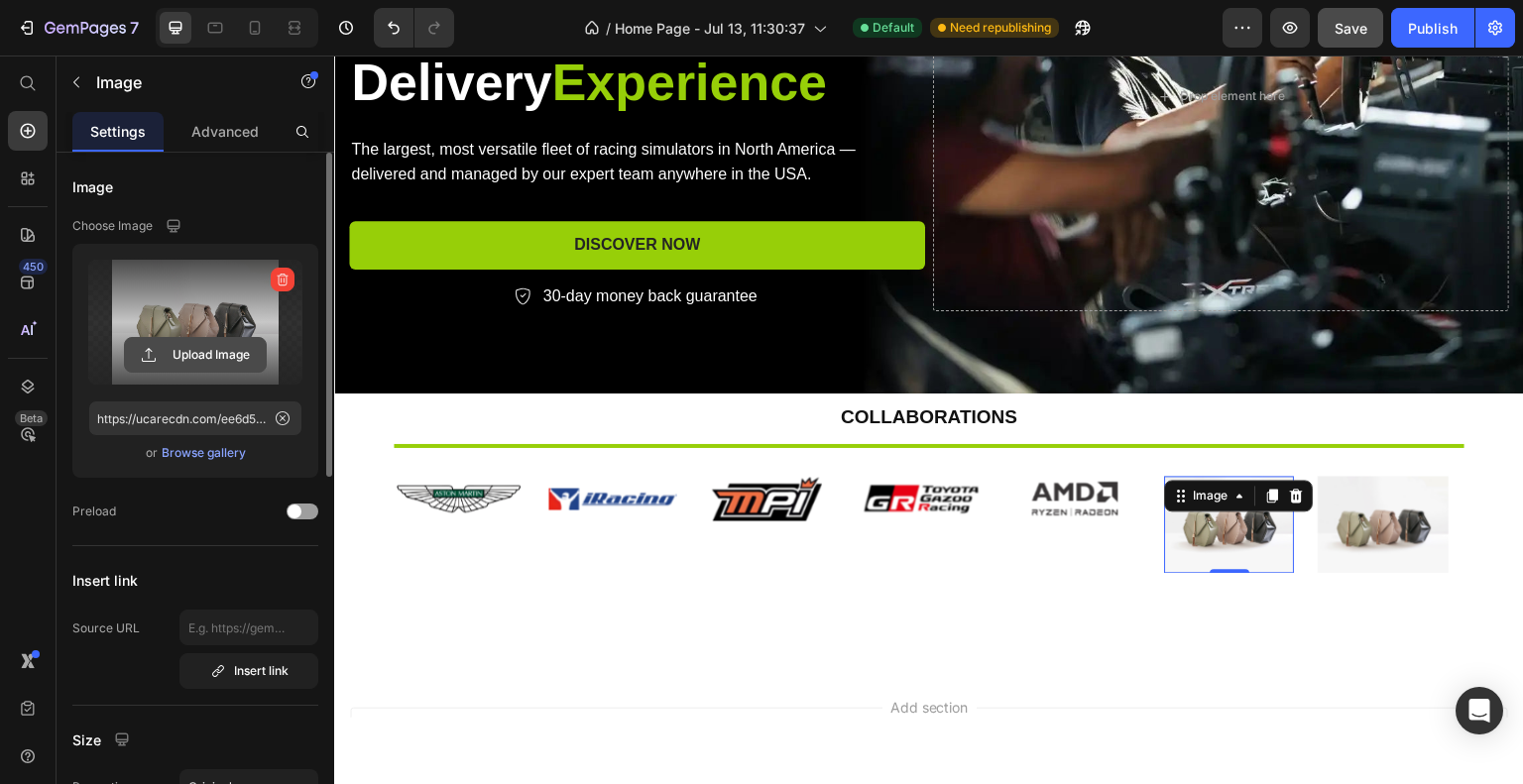 click 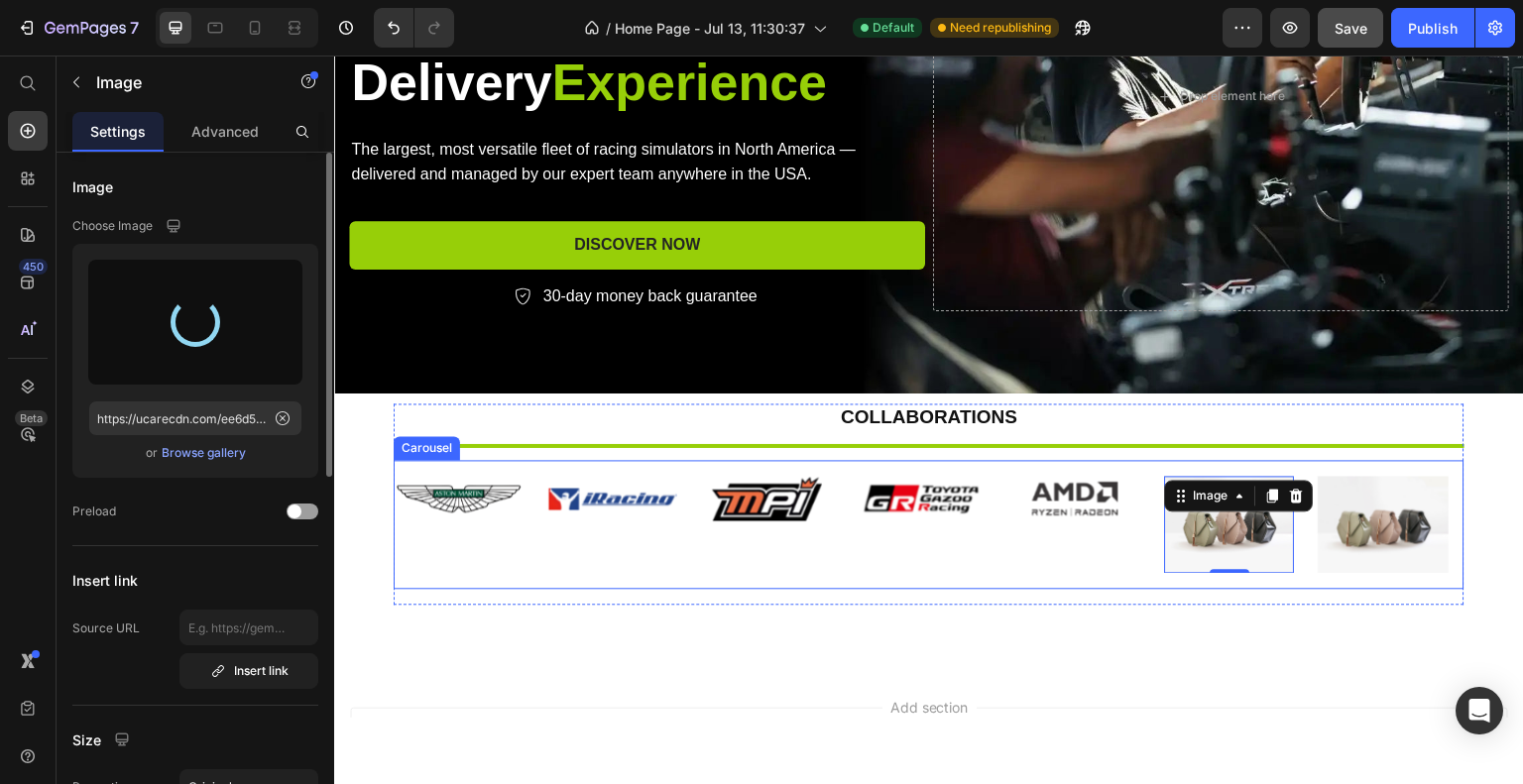 type on "https://cdn.shopify.com/s/files/1/0933/7972/3568/files/gempages_575275549719528274-5803e664-42c2-4bcd-a58b-e978b0d78547.png" 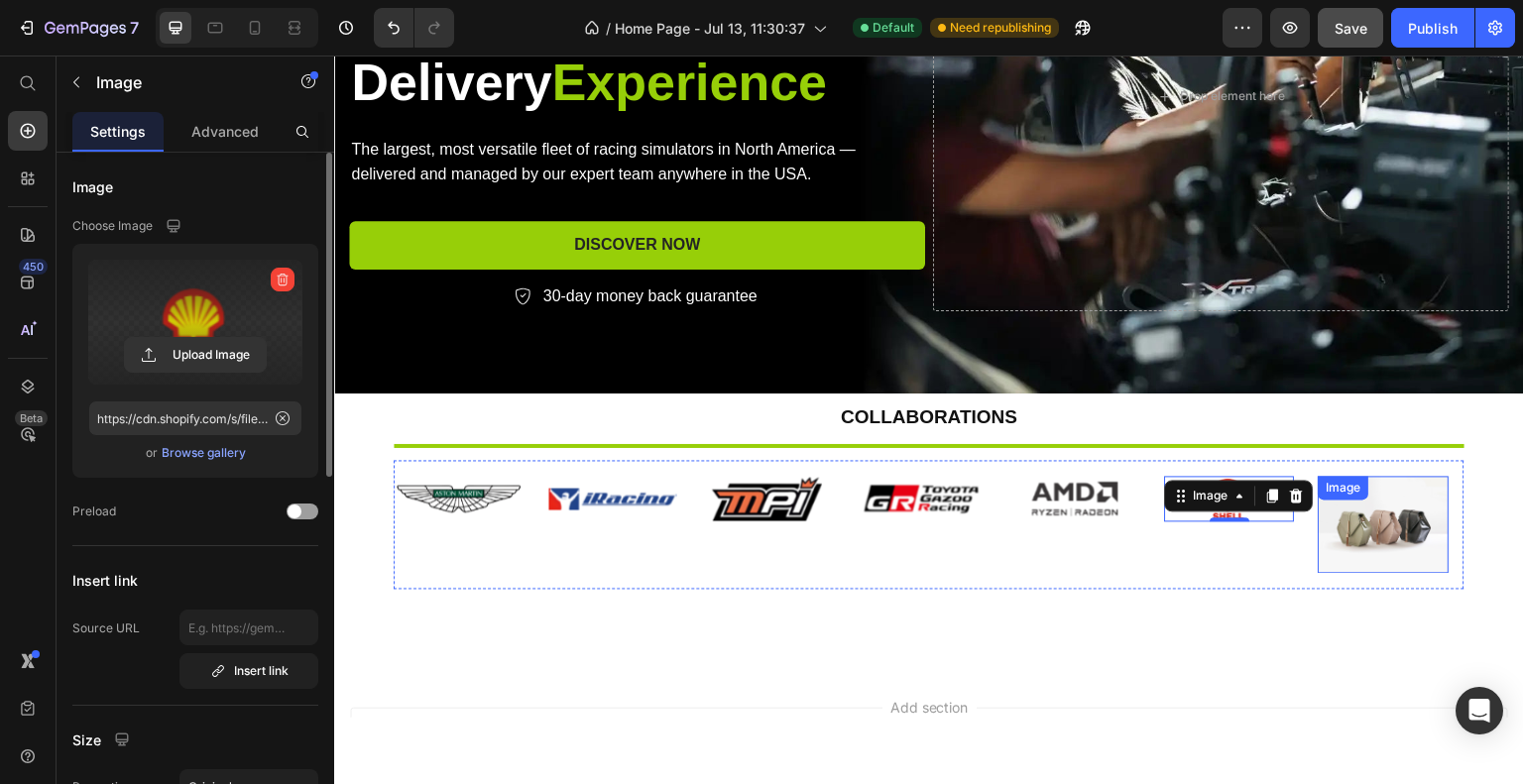 click at bounding box center [1384, 523] 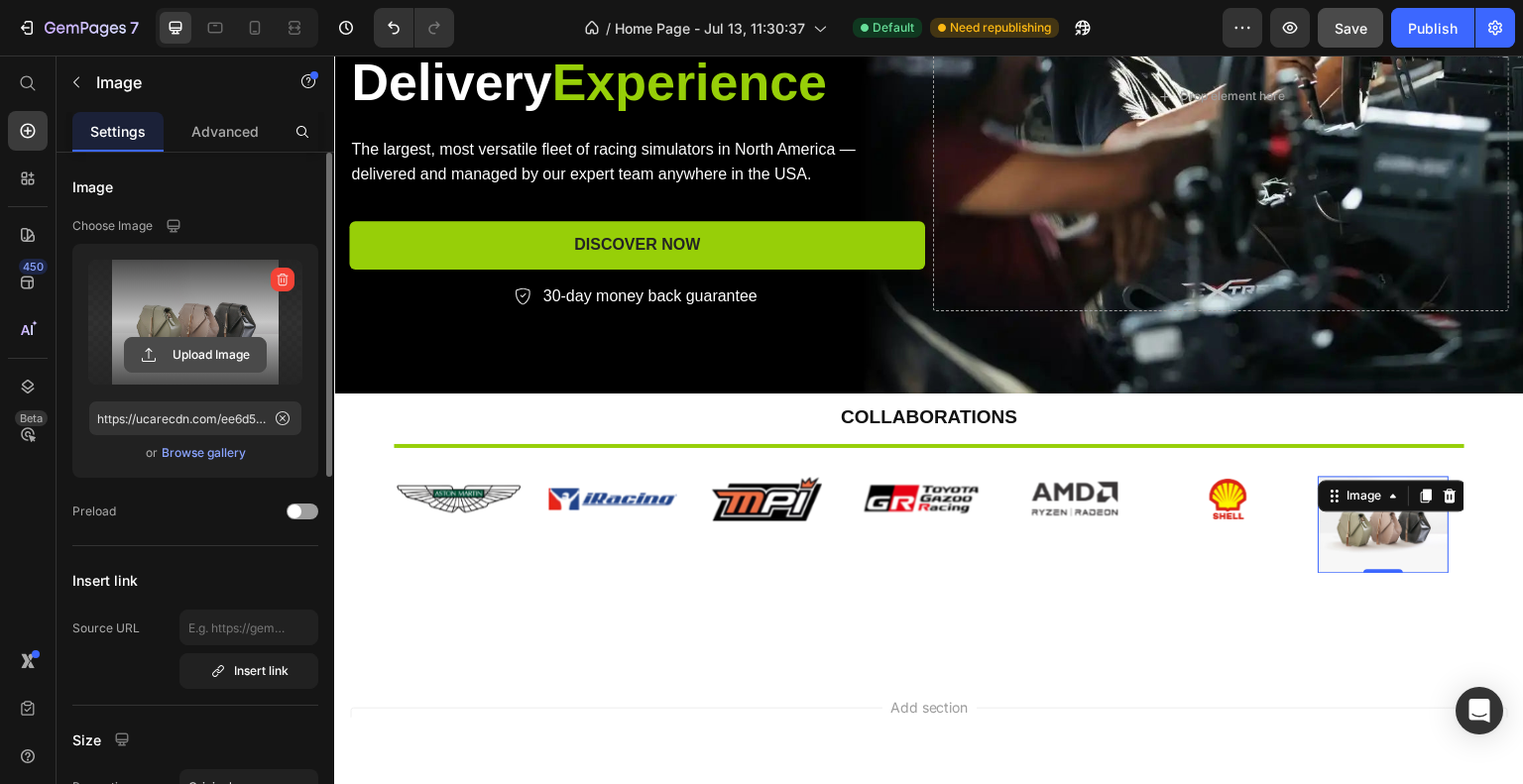click 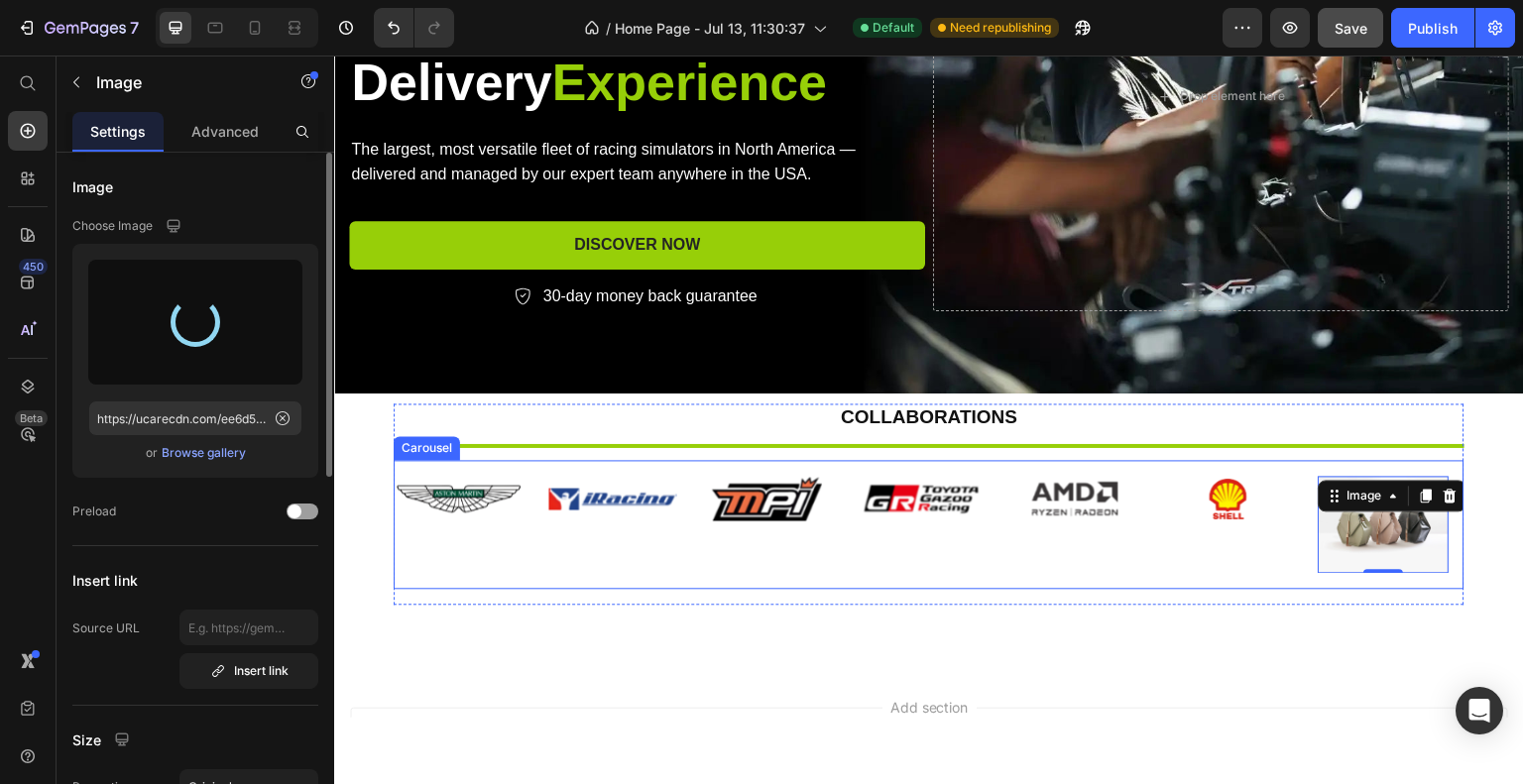 type on "https://cdn.shopify.com/s/files/1/0933/7972/3568/files/gempages_575275549719528274-77c58ec2-f5f2-4cf3-9422-49447ce70091.png" 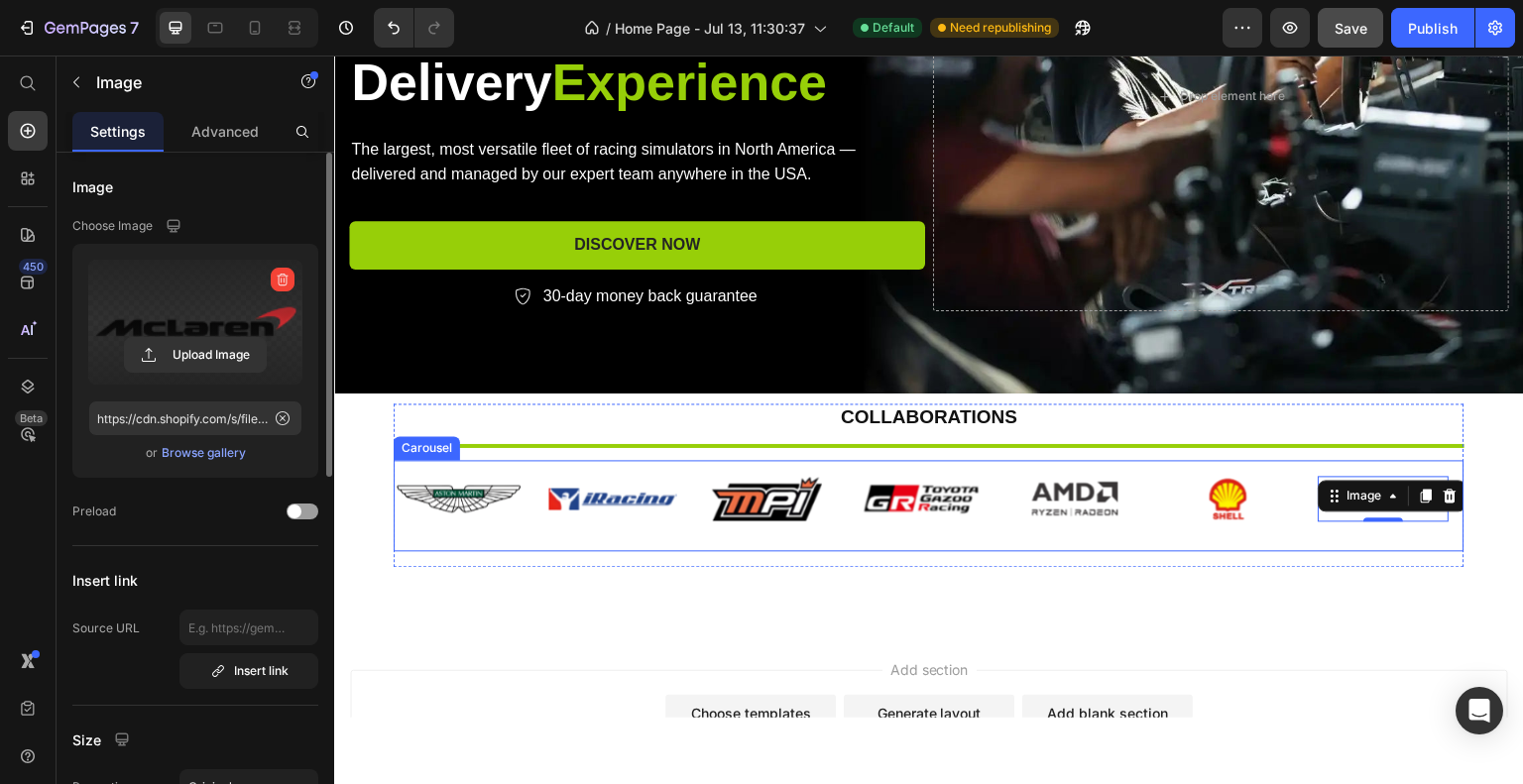 click on "Image Image Image Image Image Image Image Image Image Image Image Image Image   0
Carousel" at bounding box center (929, 504) 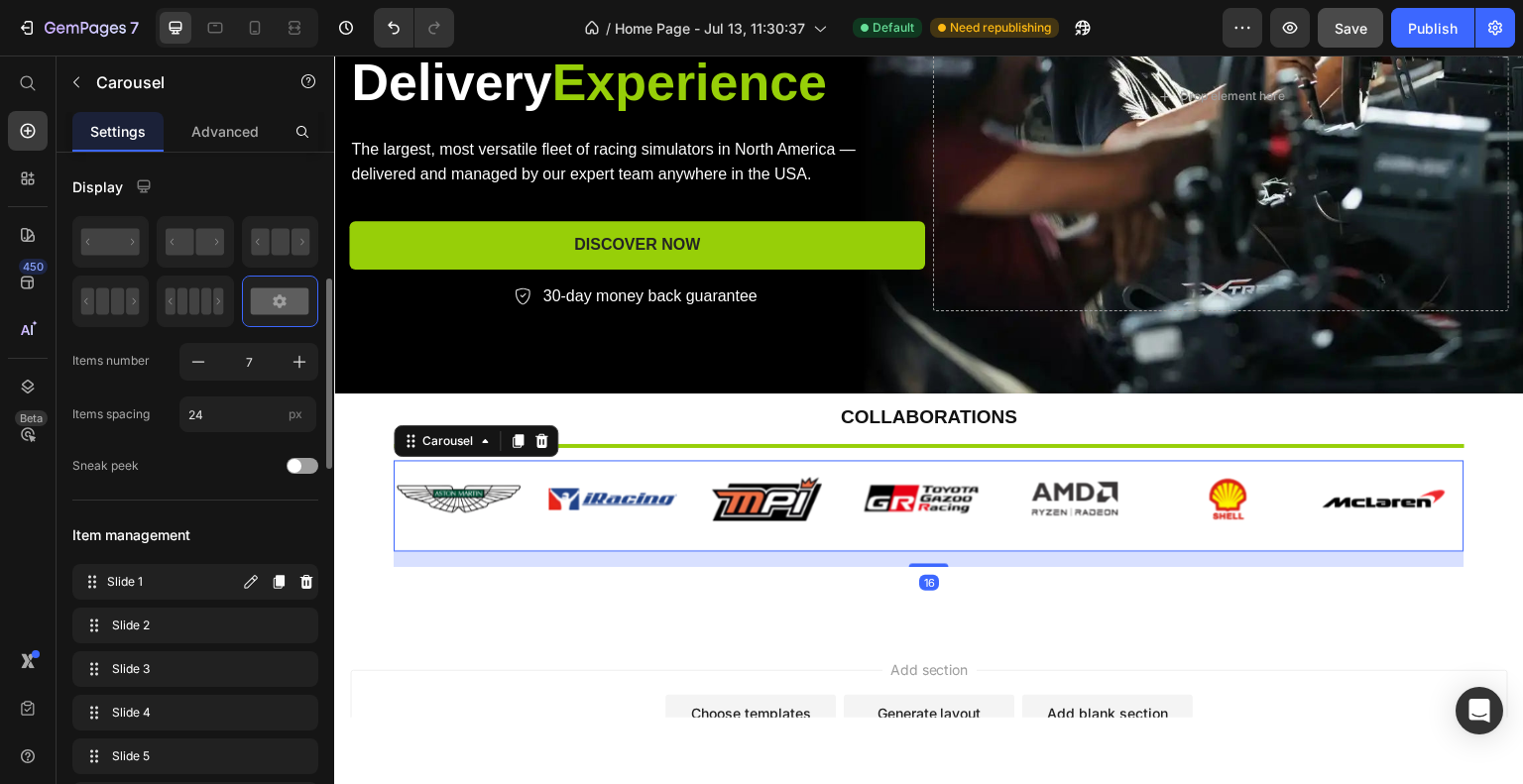 scroll, scrollTop: 496, scrollLeft: 0, axis: vertical 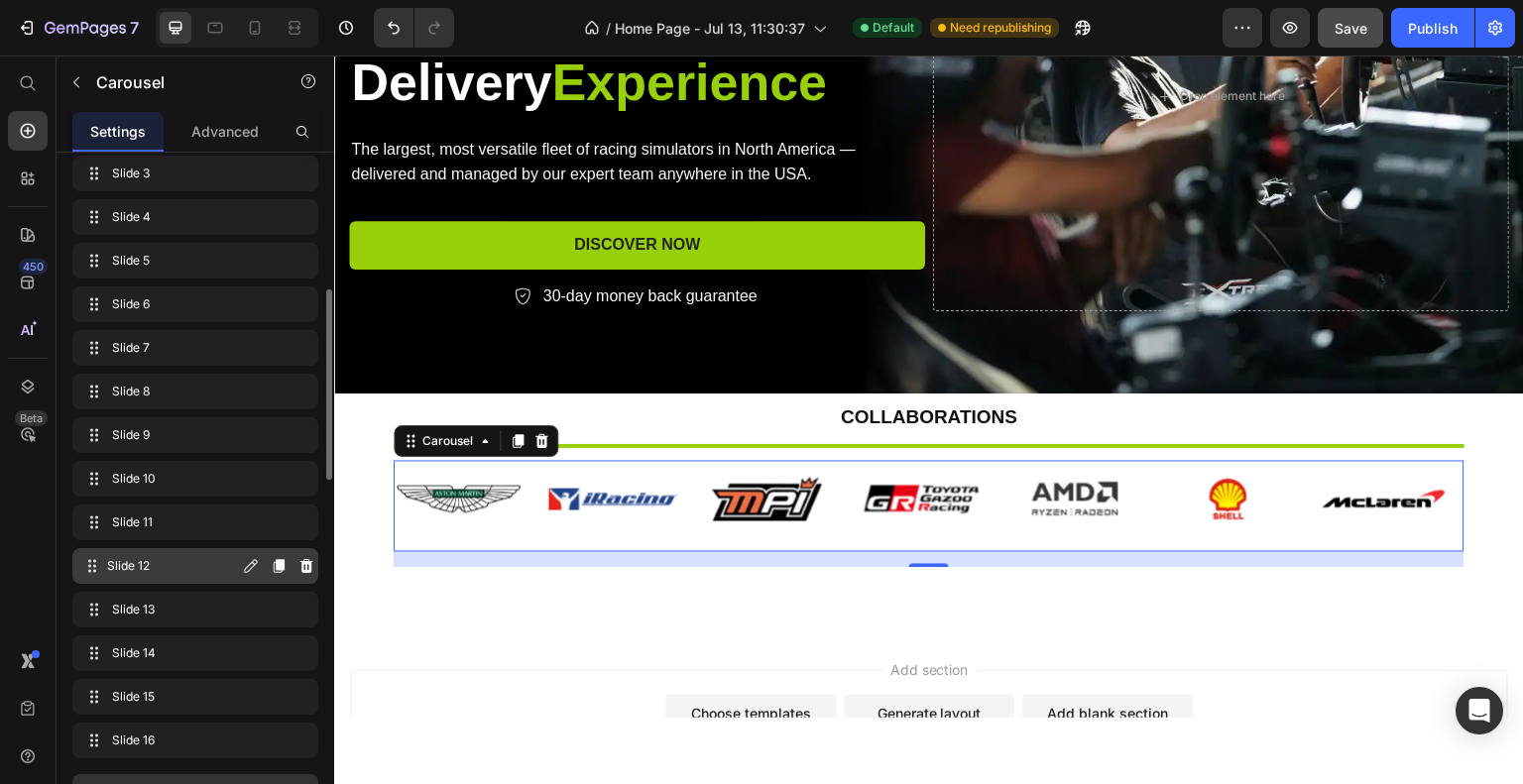 click on "Slide 12" at bounding box center [173, 566] 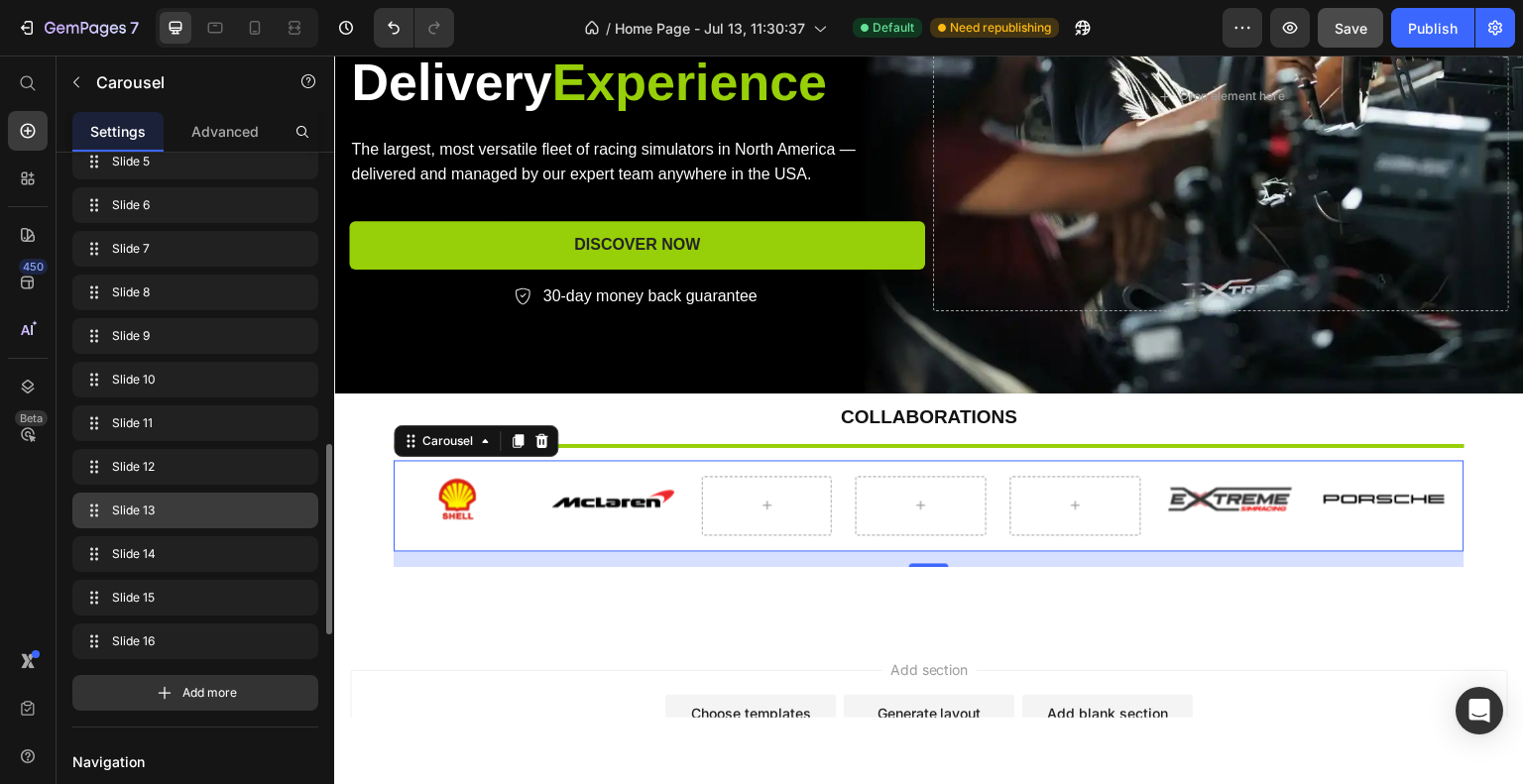 scroll, scrollTop: 694, scrollLeft: 0, axis: vertical 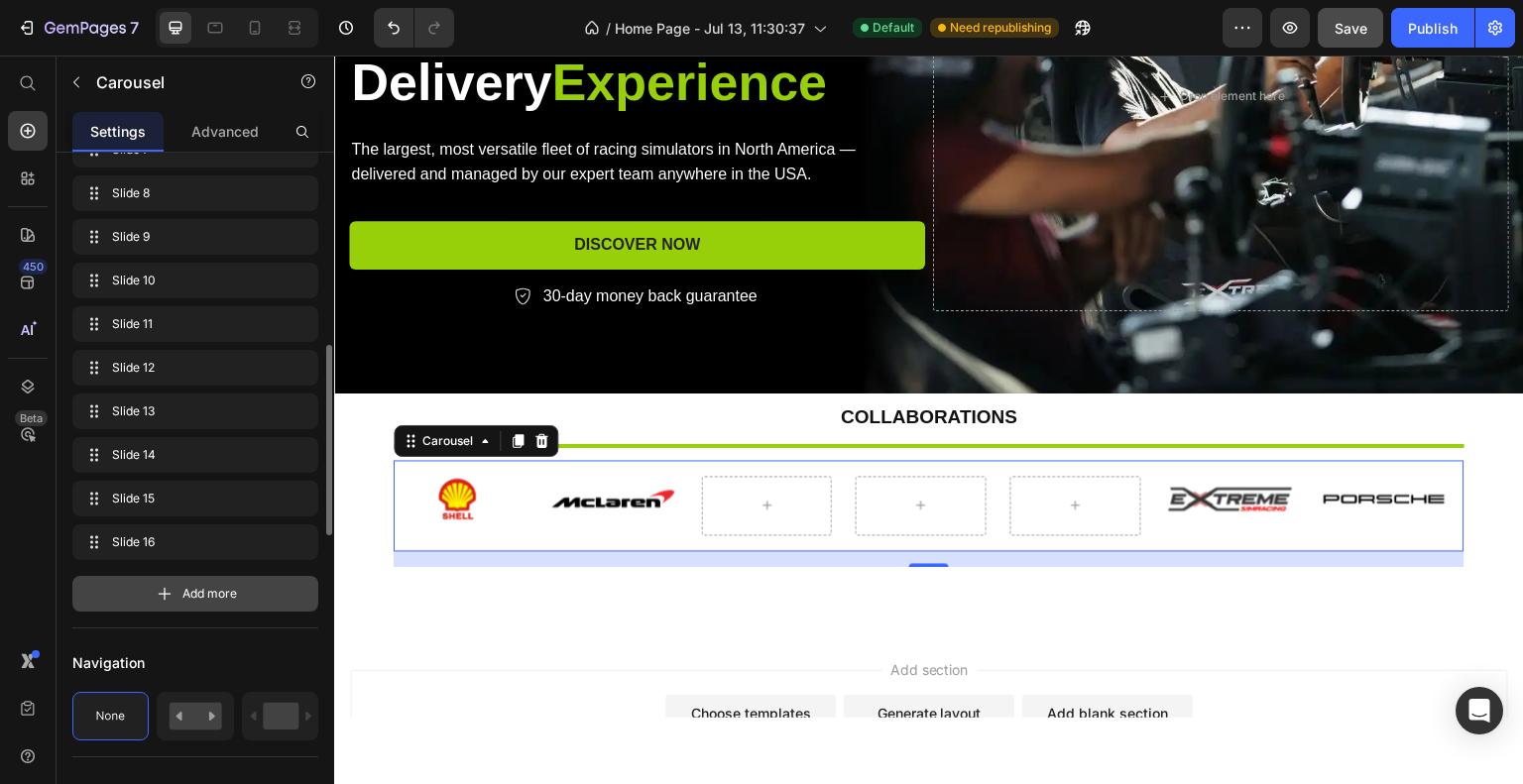 click 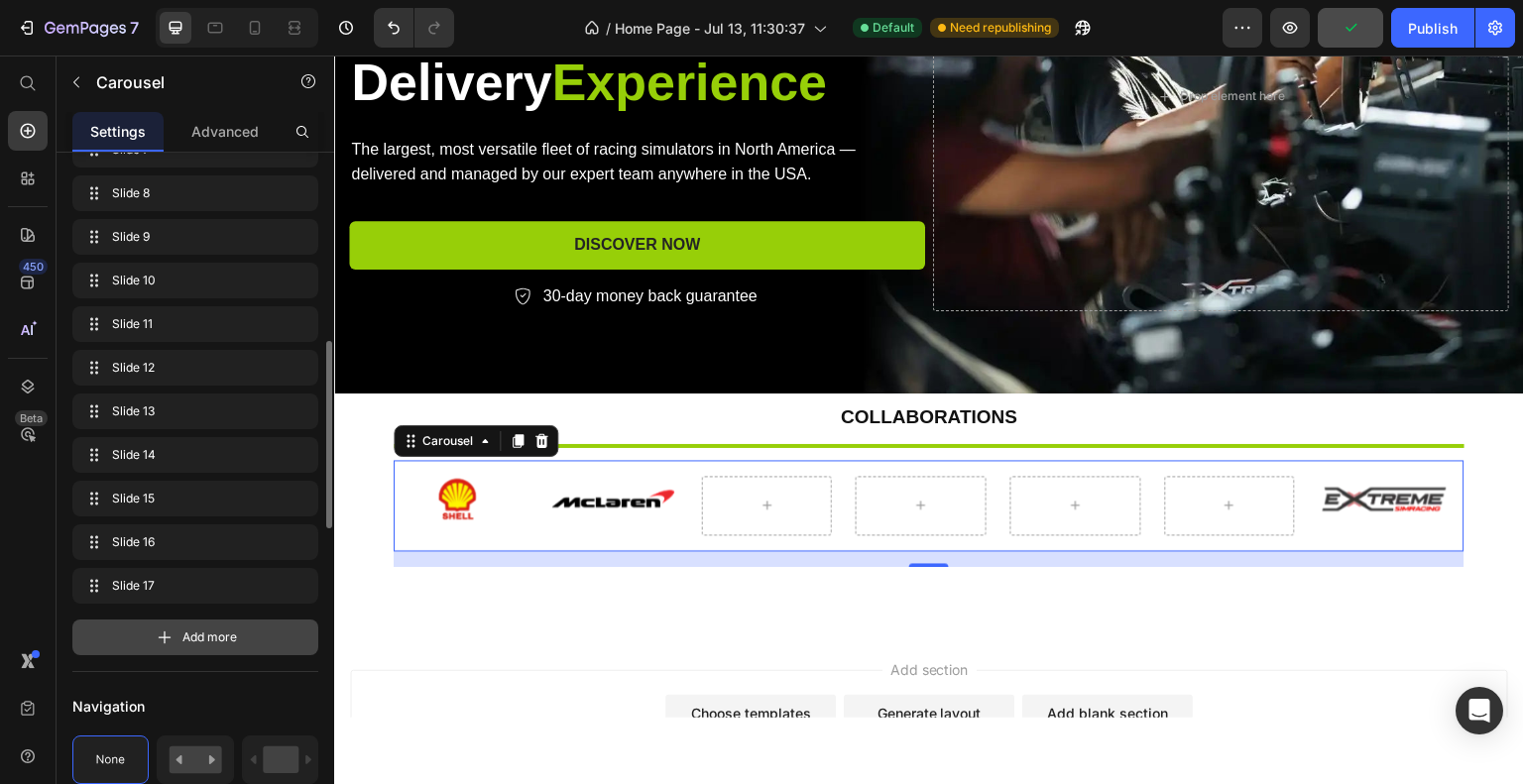 click 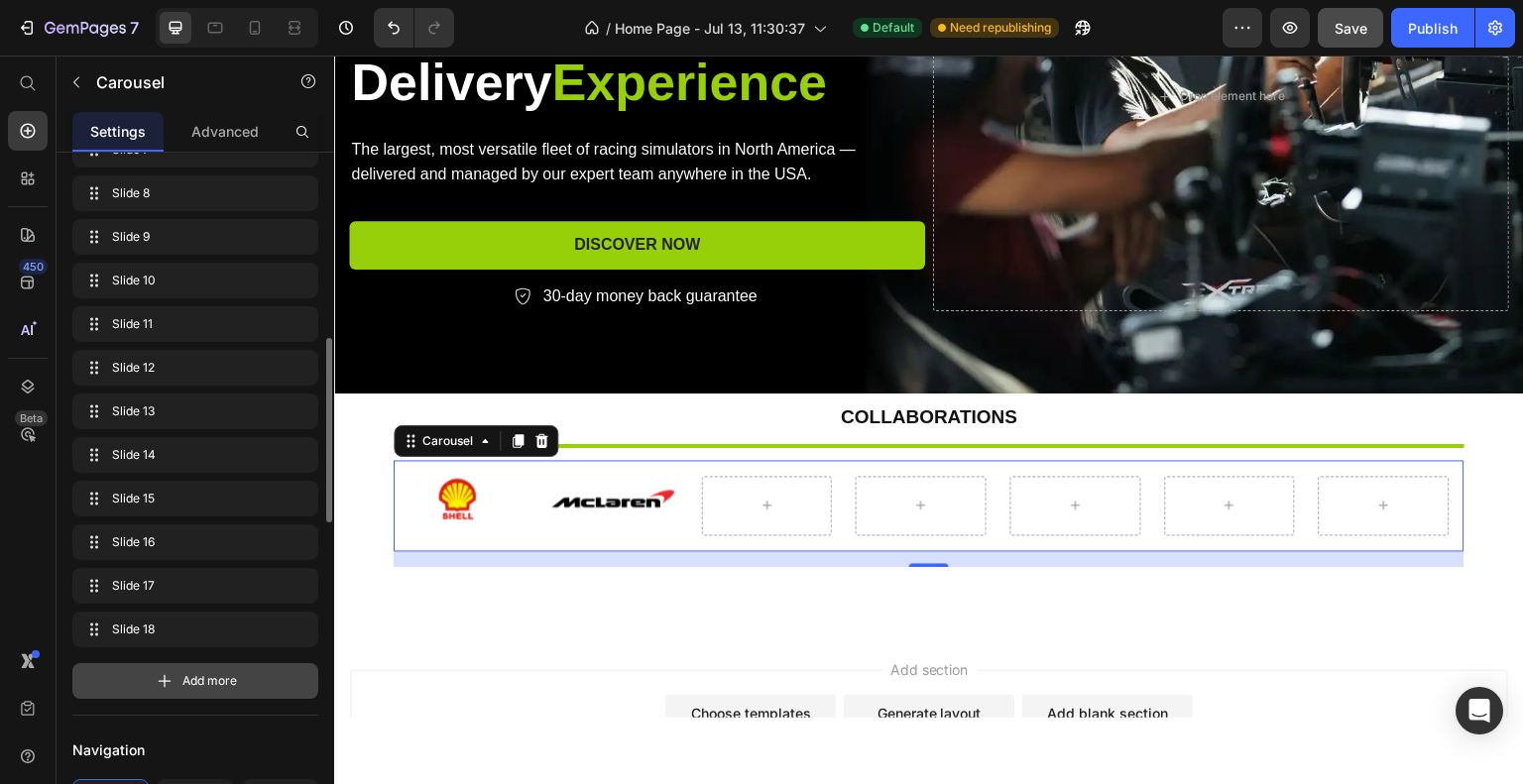 click 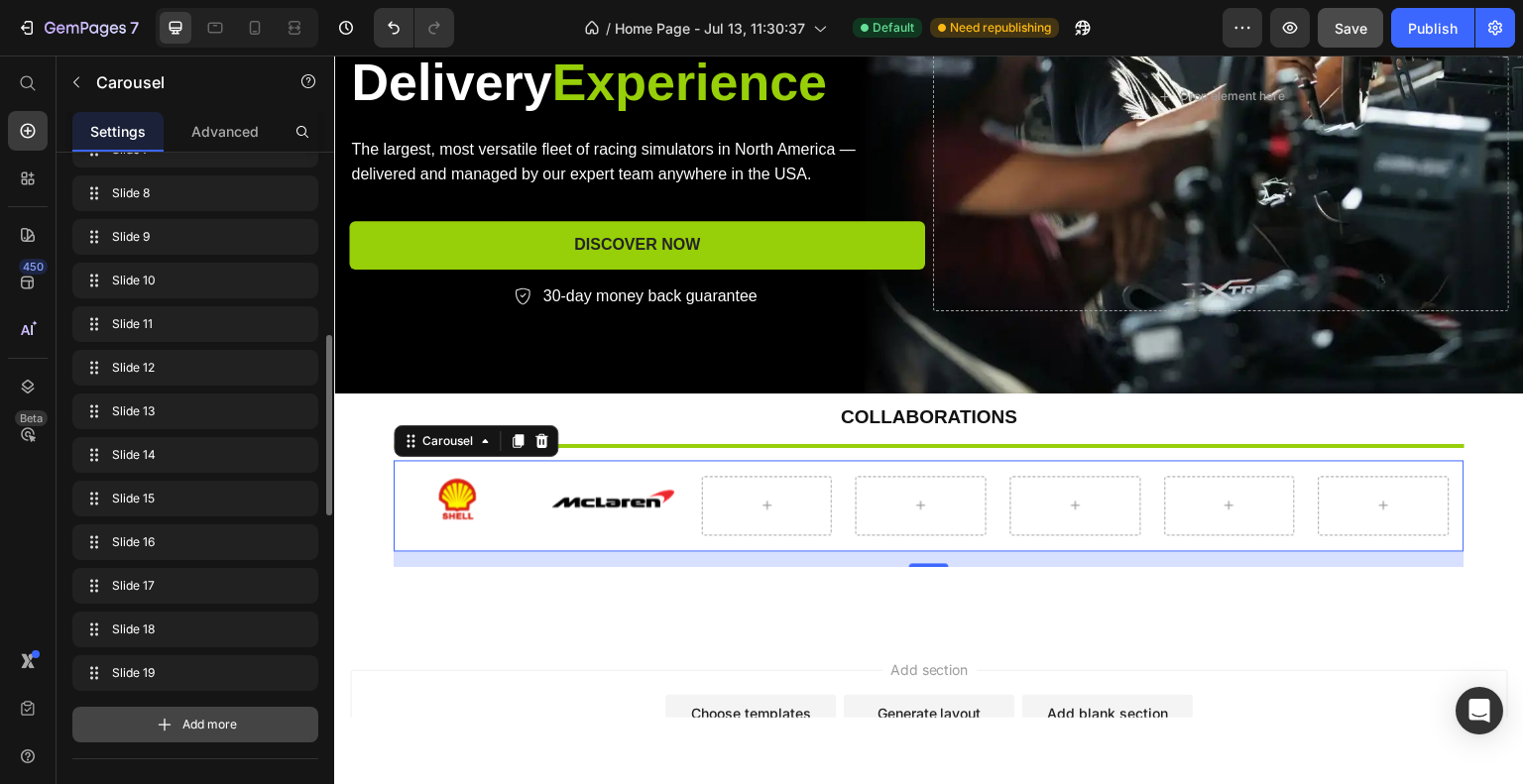 click 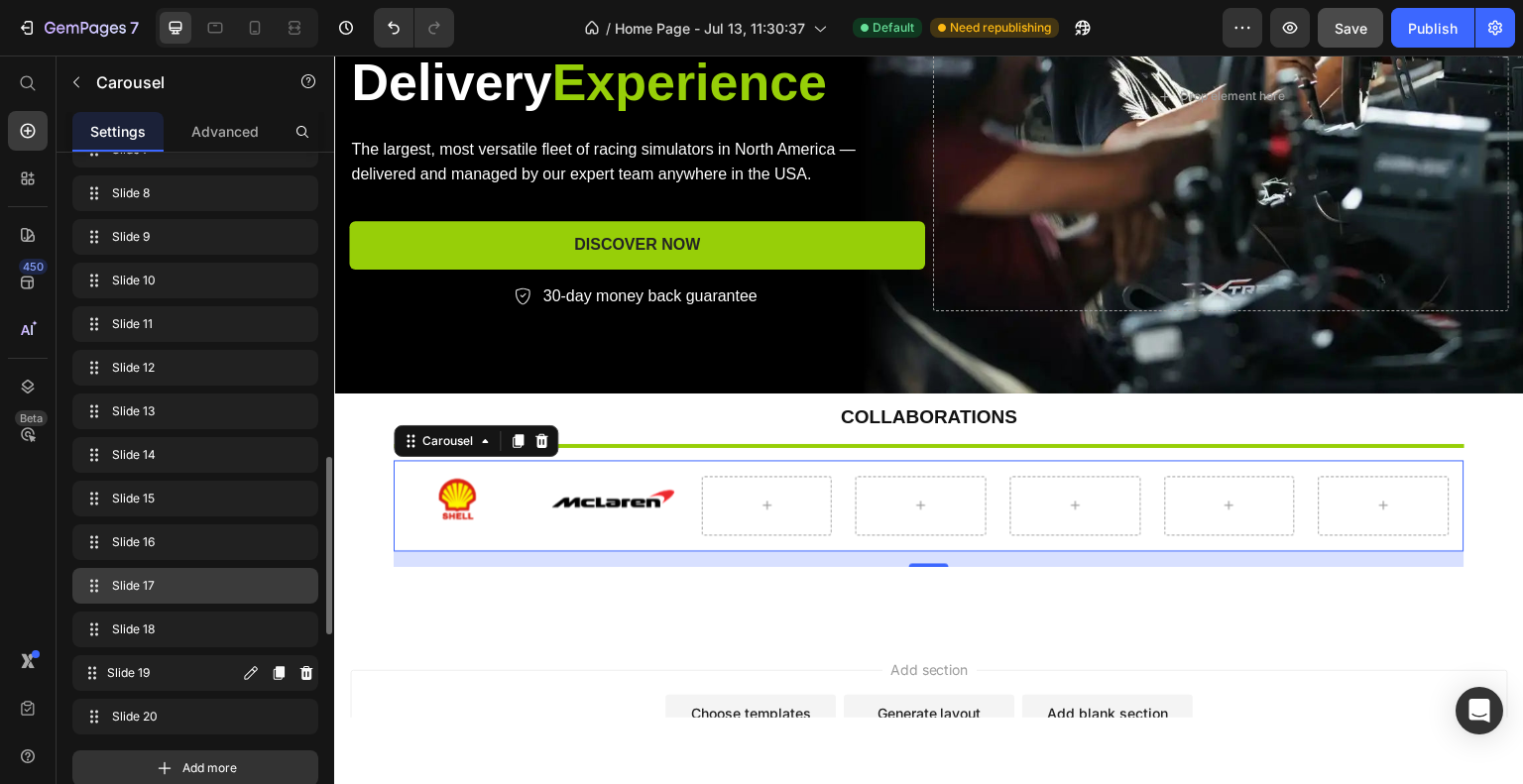 scroll, scrollTop: 793, scrollLeft: 0, axis: vertical 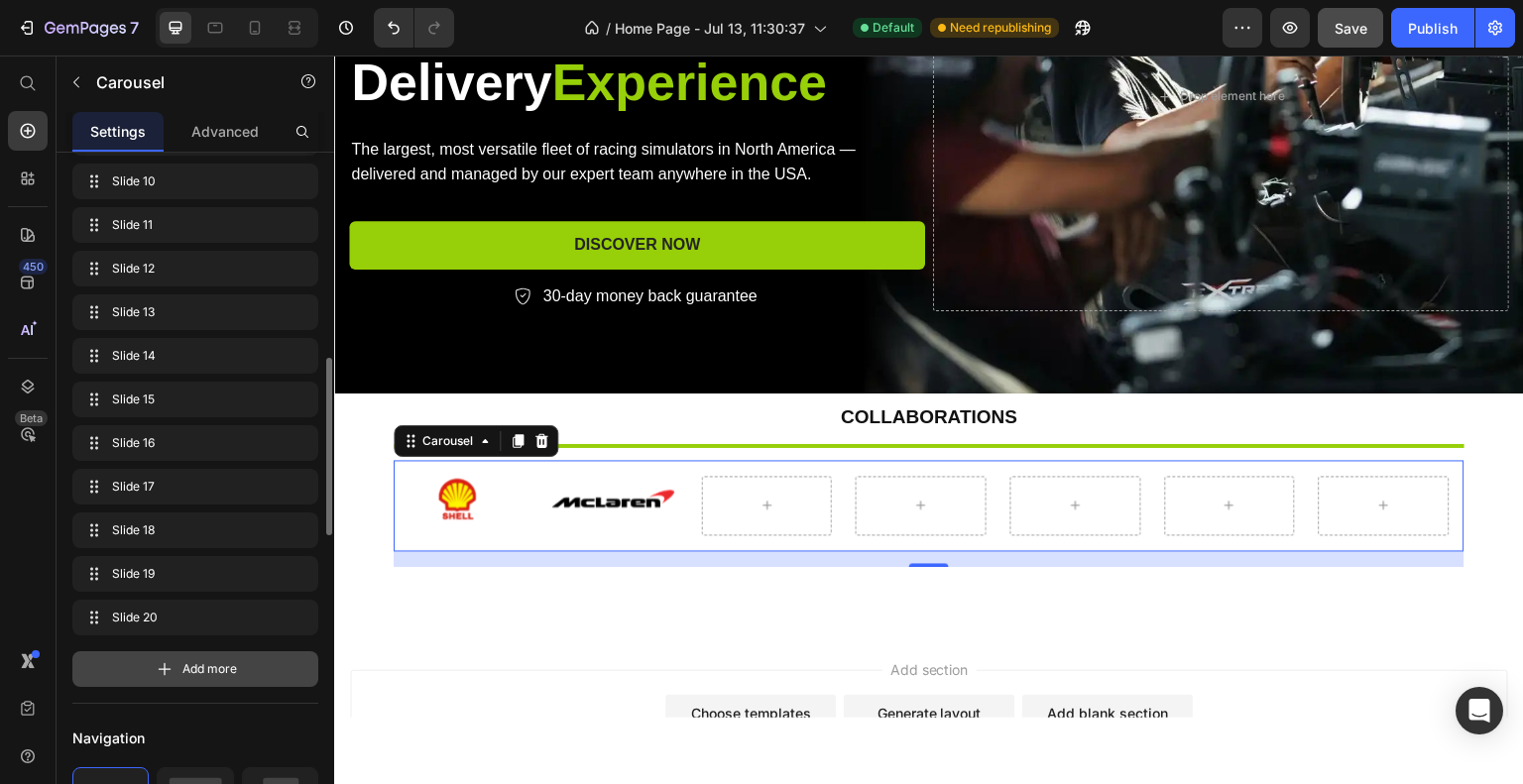 click 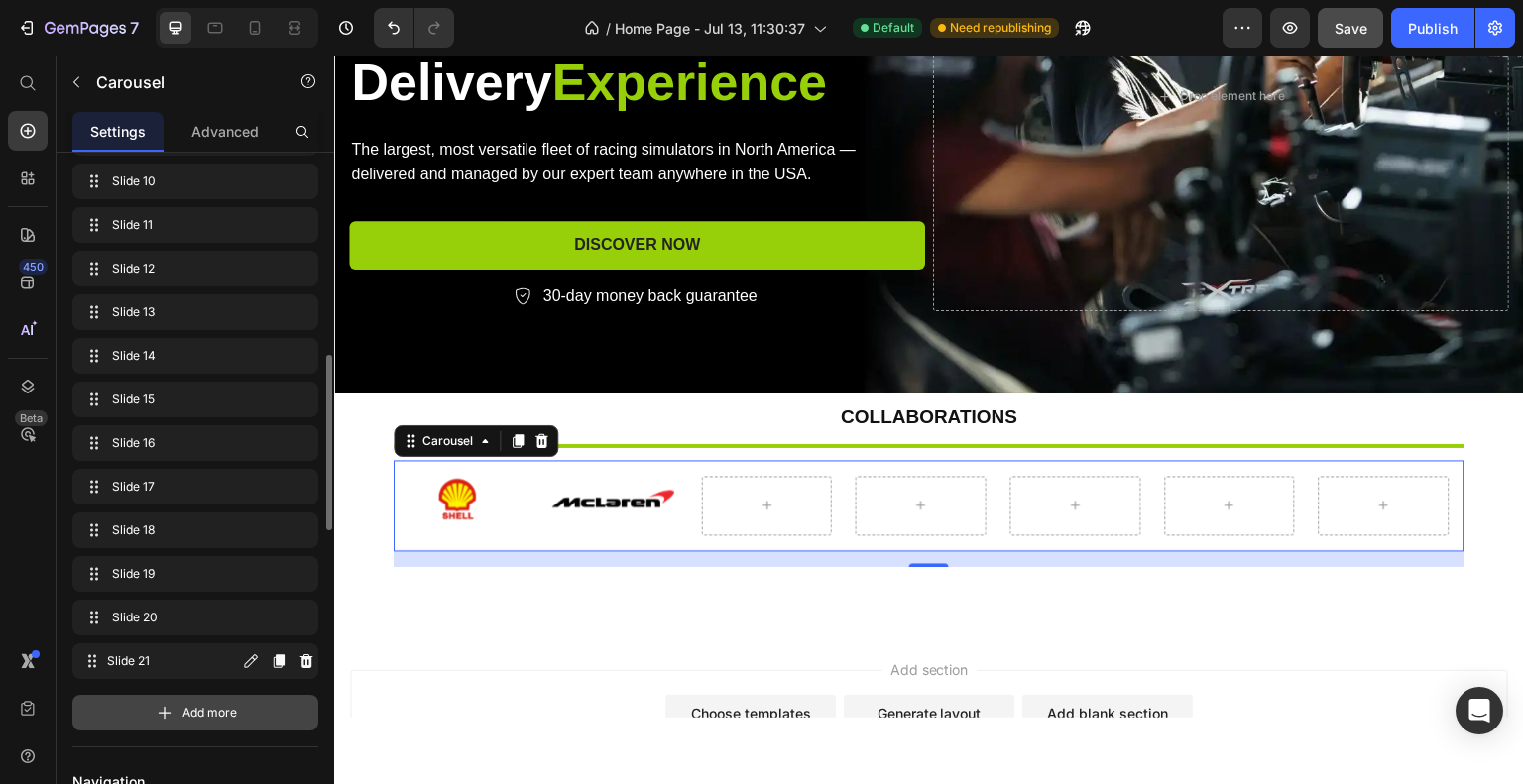 scroll, scrollTop: 892, scrollLeft: 0, axis: vertical 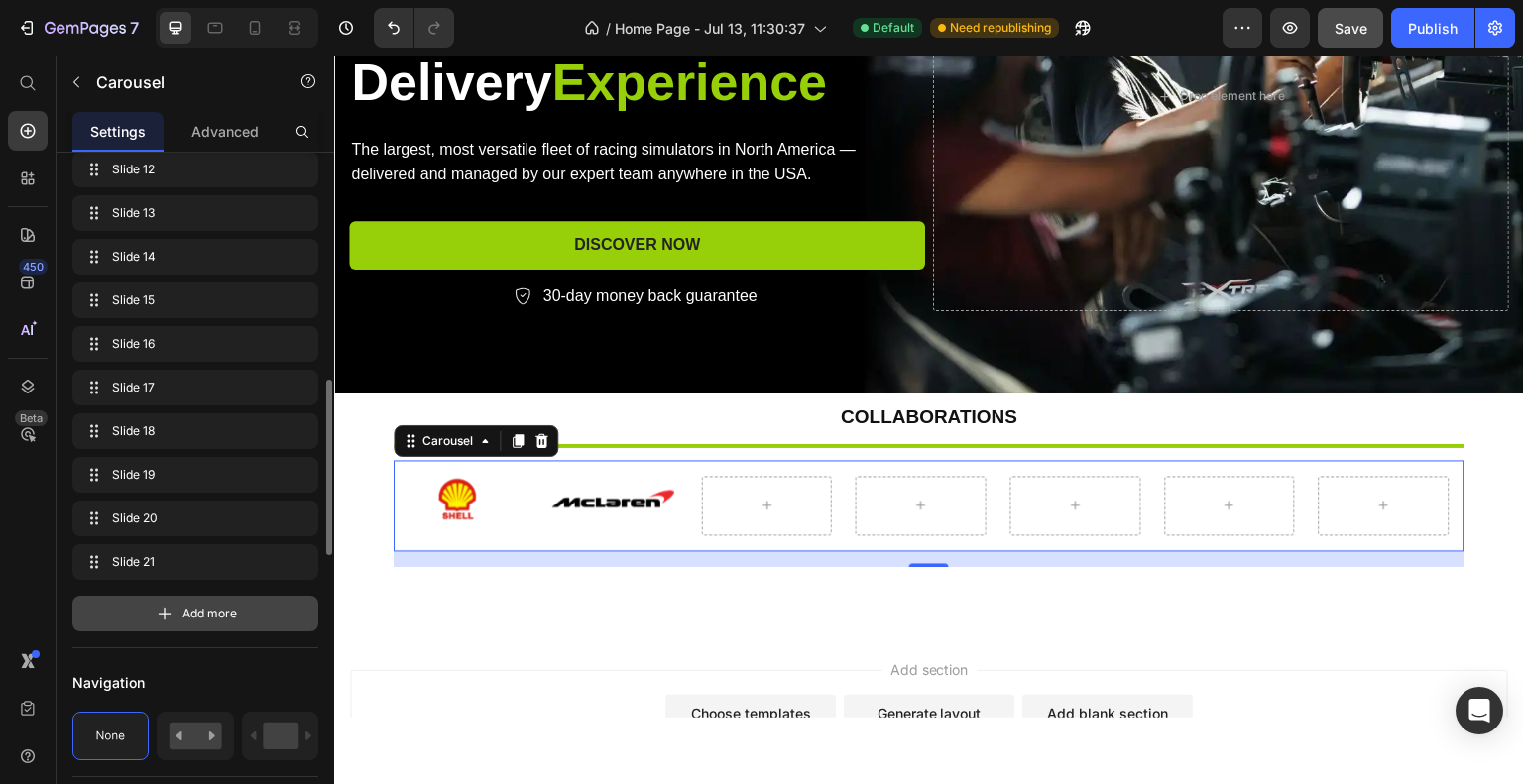 click on "Add more" at bounding box center (195, 614) 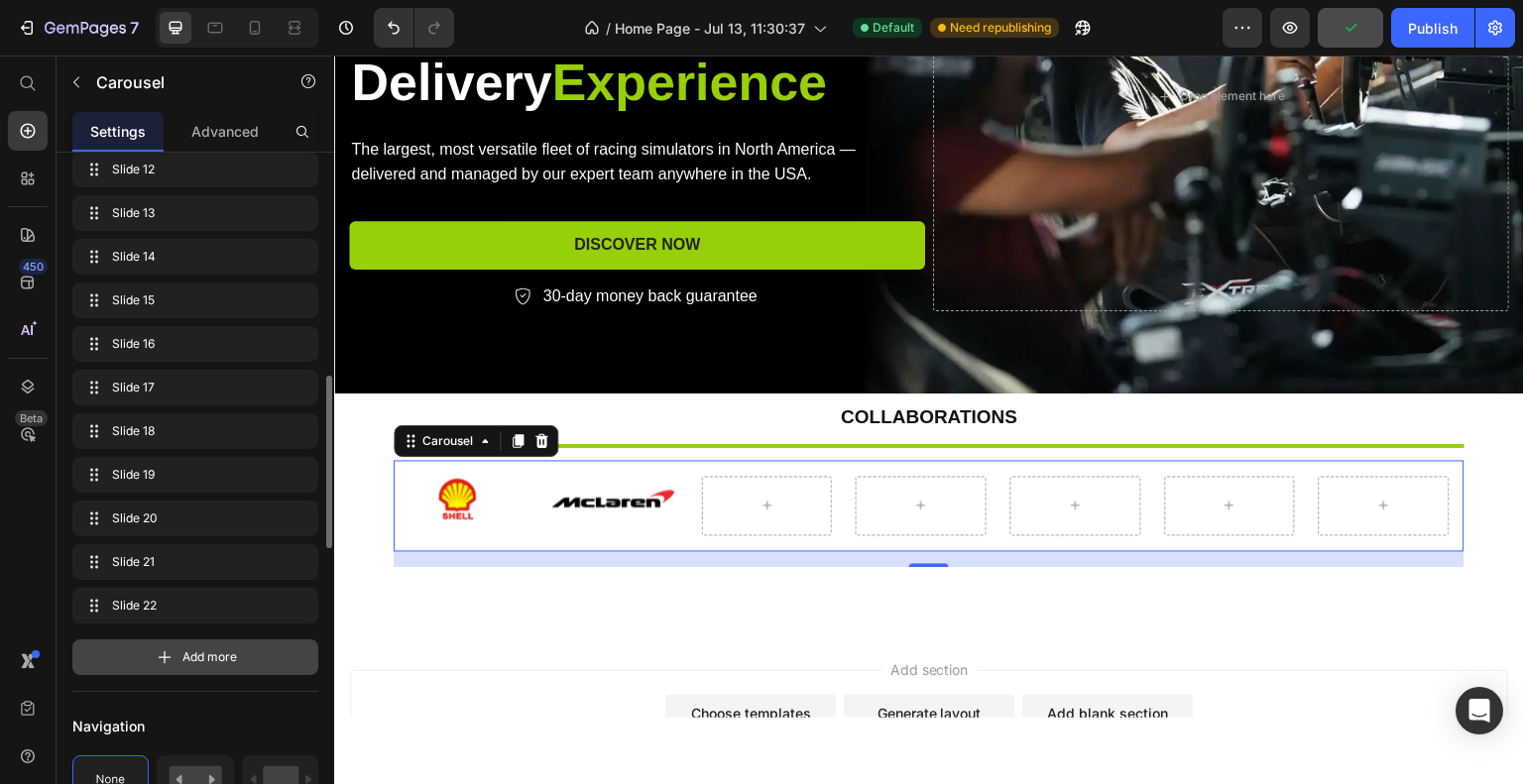 click on "Add more" at bounding box center [195, 657] 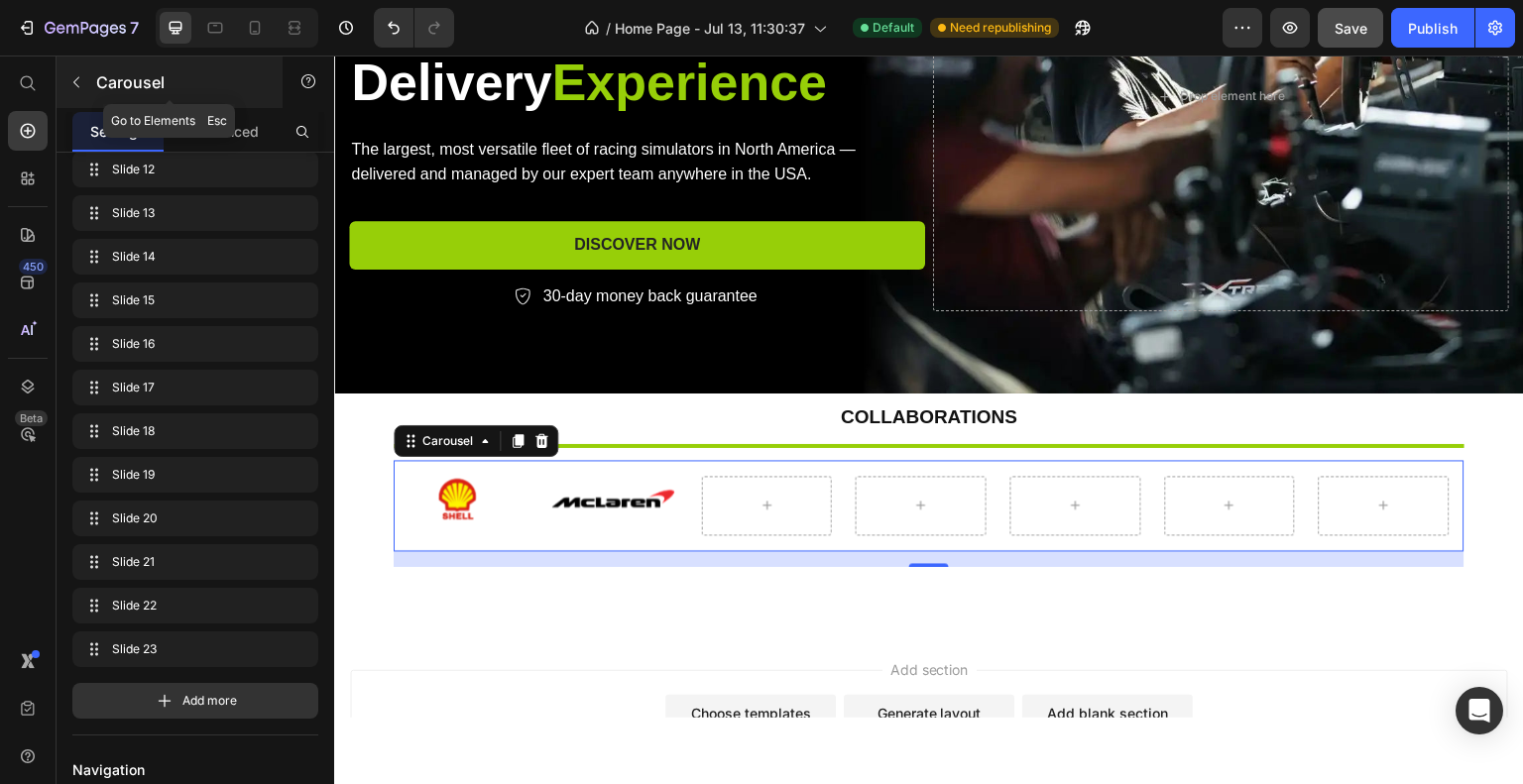 click 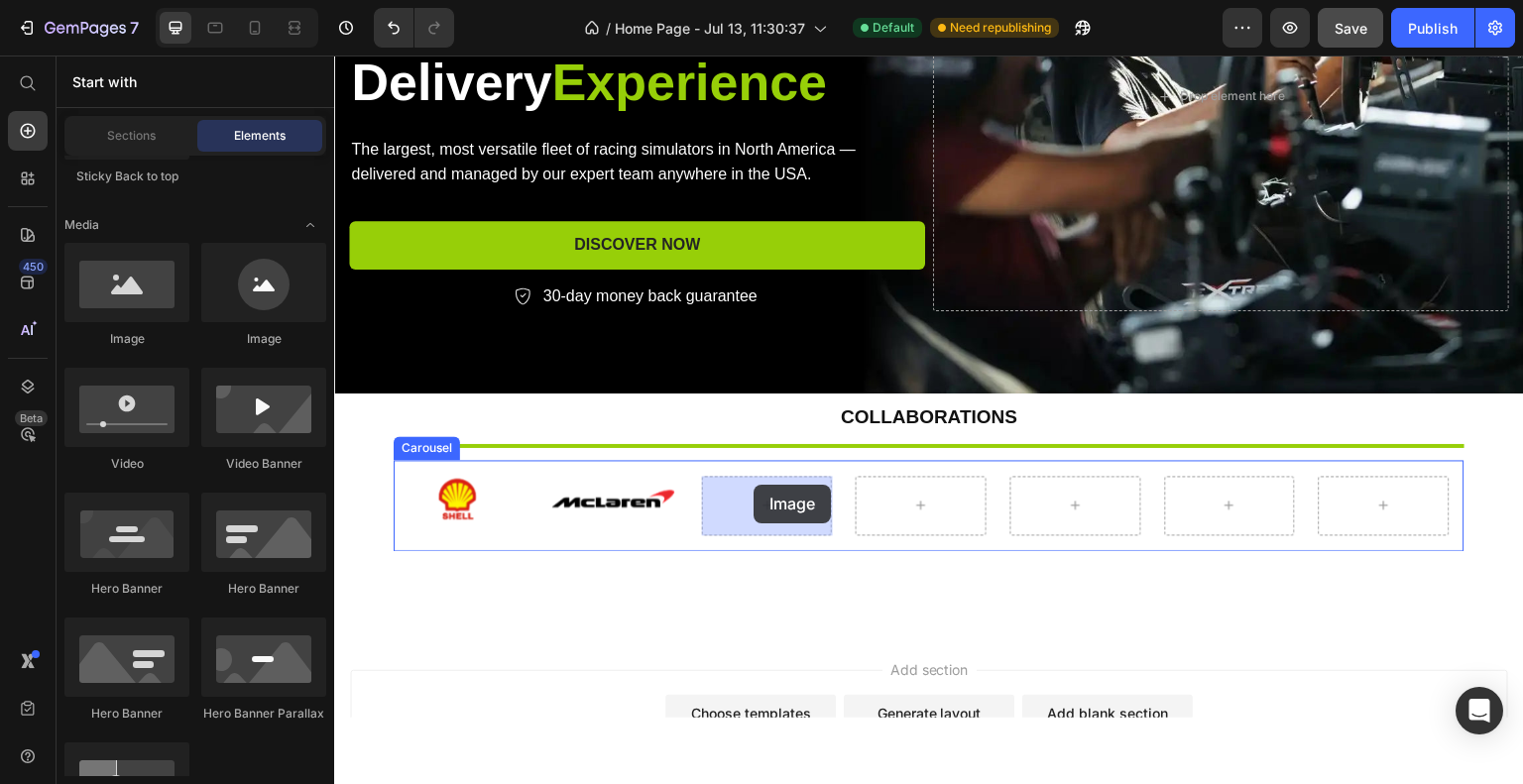 drag, startPoint x: 467, startPoint y: 364, endPoint x: 754, endPoint y: 484, distance: 311.07716 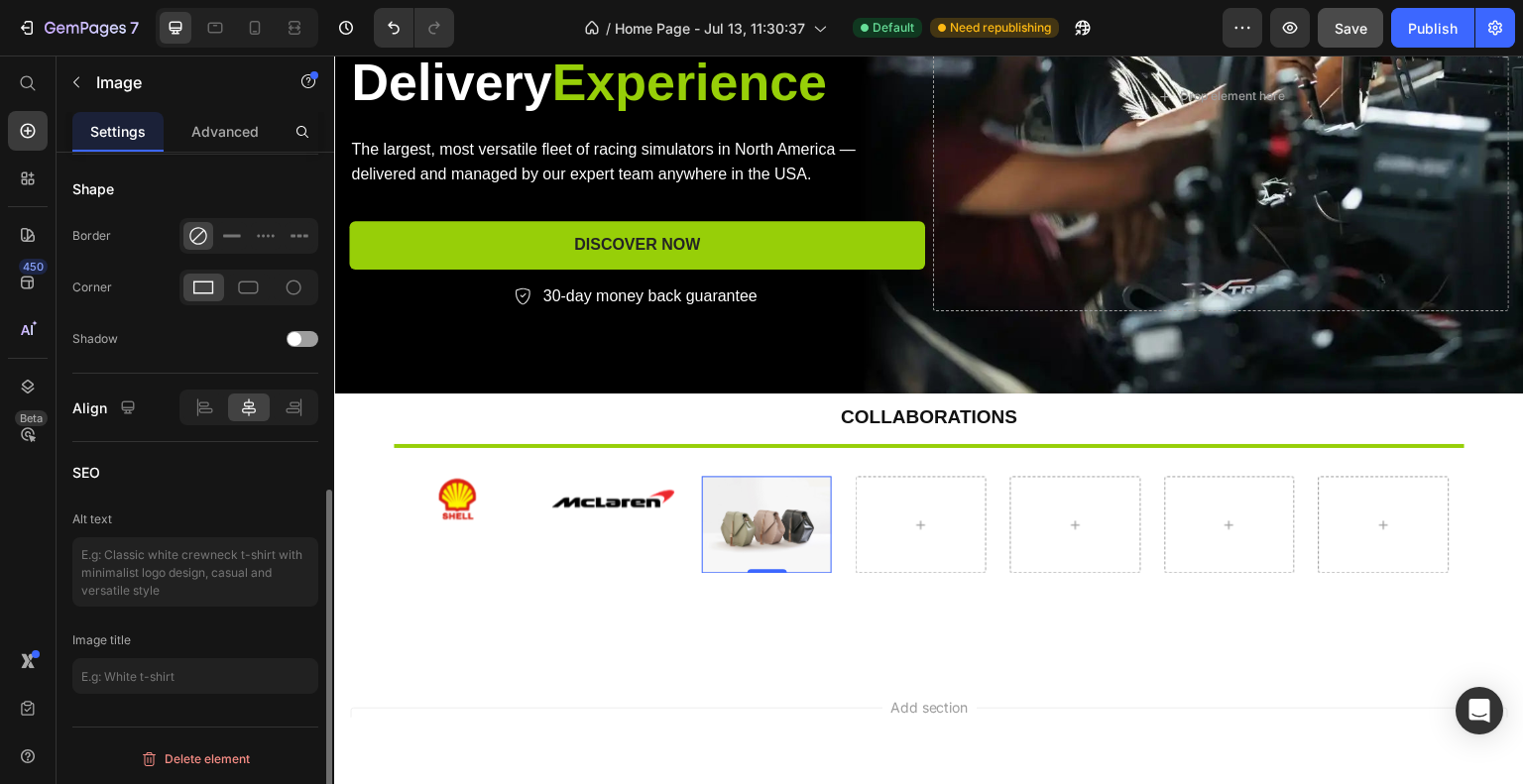 scroll, scrollTop: 0, scrollLeft: 0, axis: both 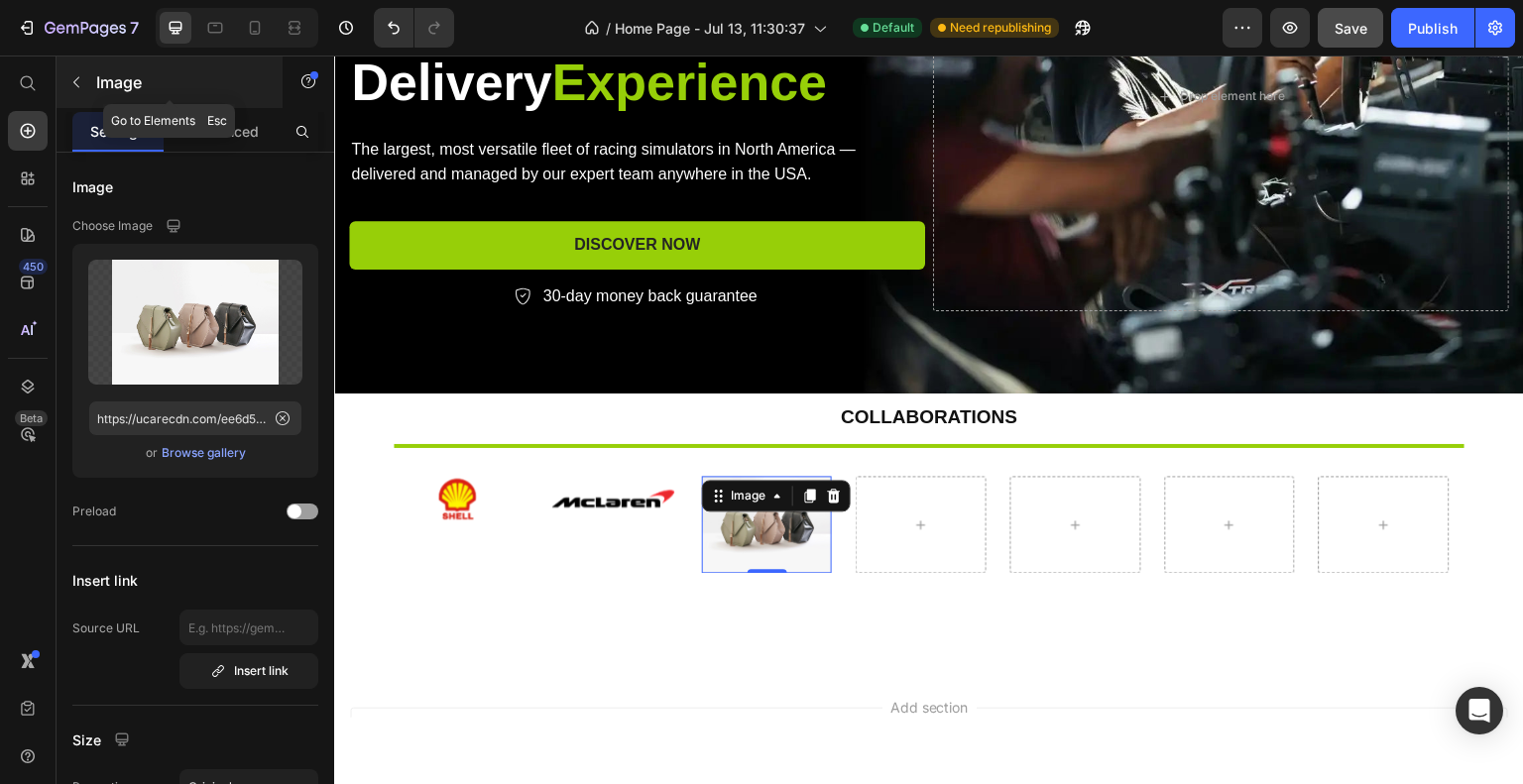 click 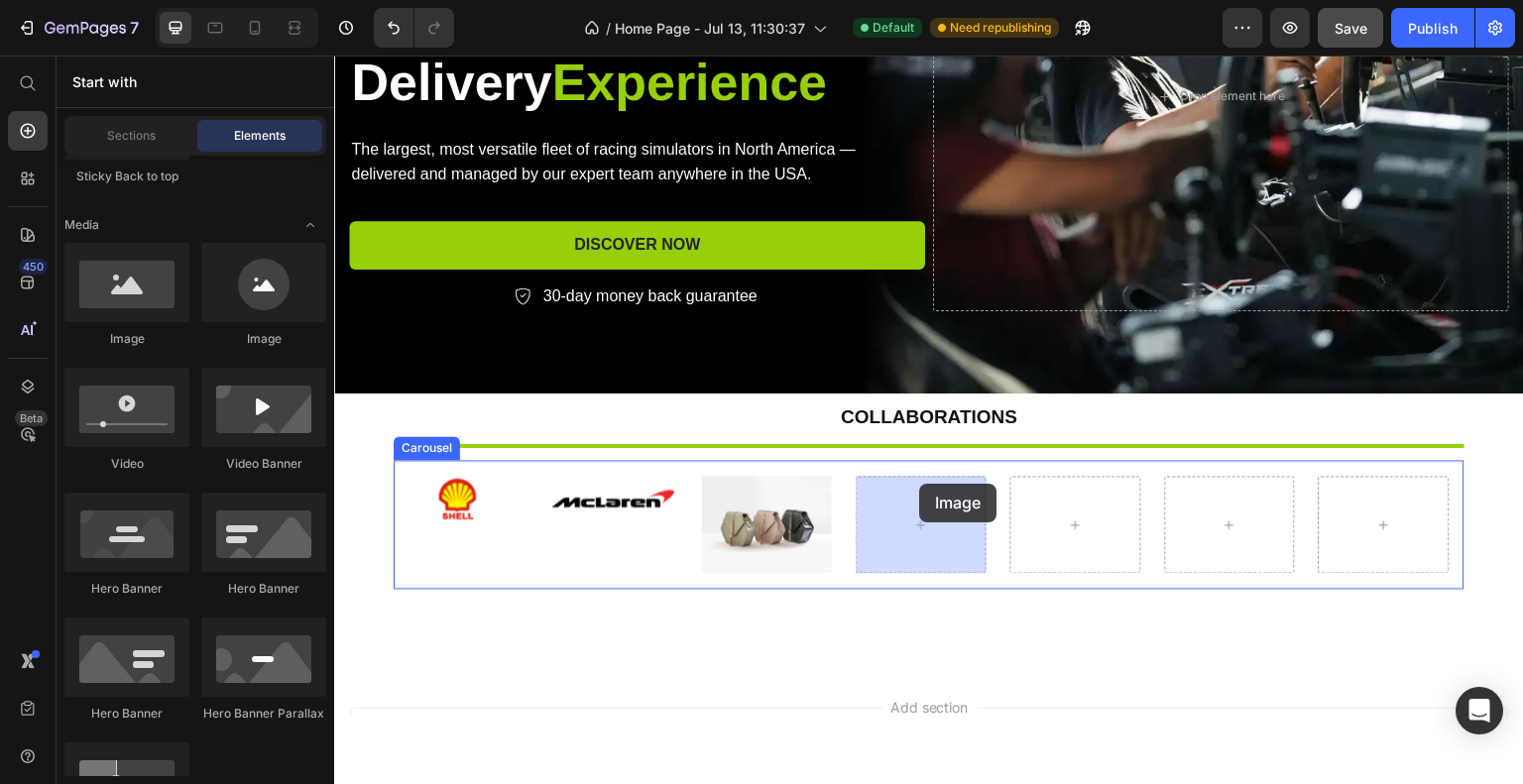 drag, startPoint x: 469, startPoint y: 349, endPoint x: 919, endPoint y: 483, distance: 469.52742 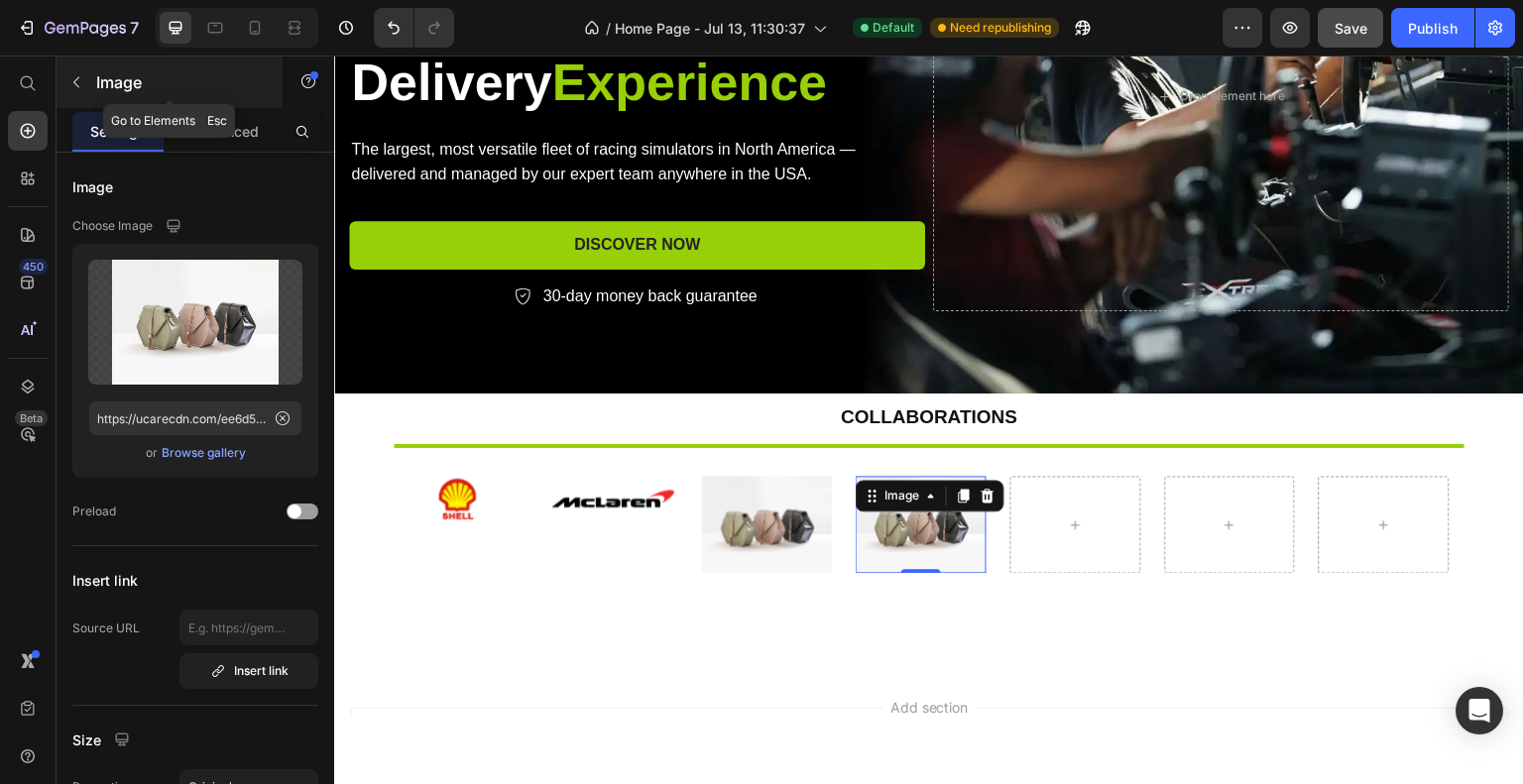 click 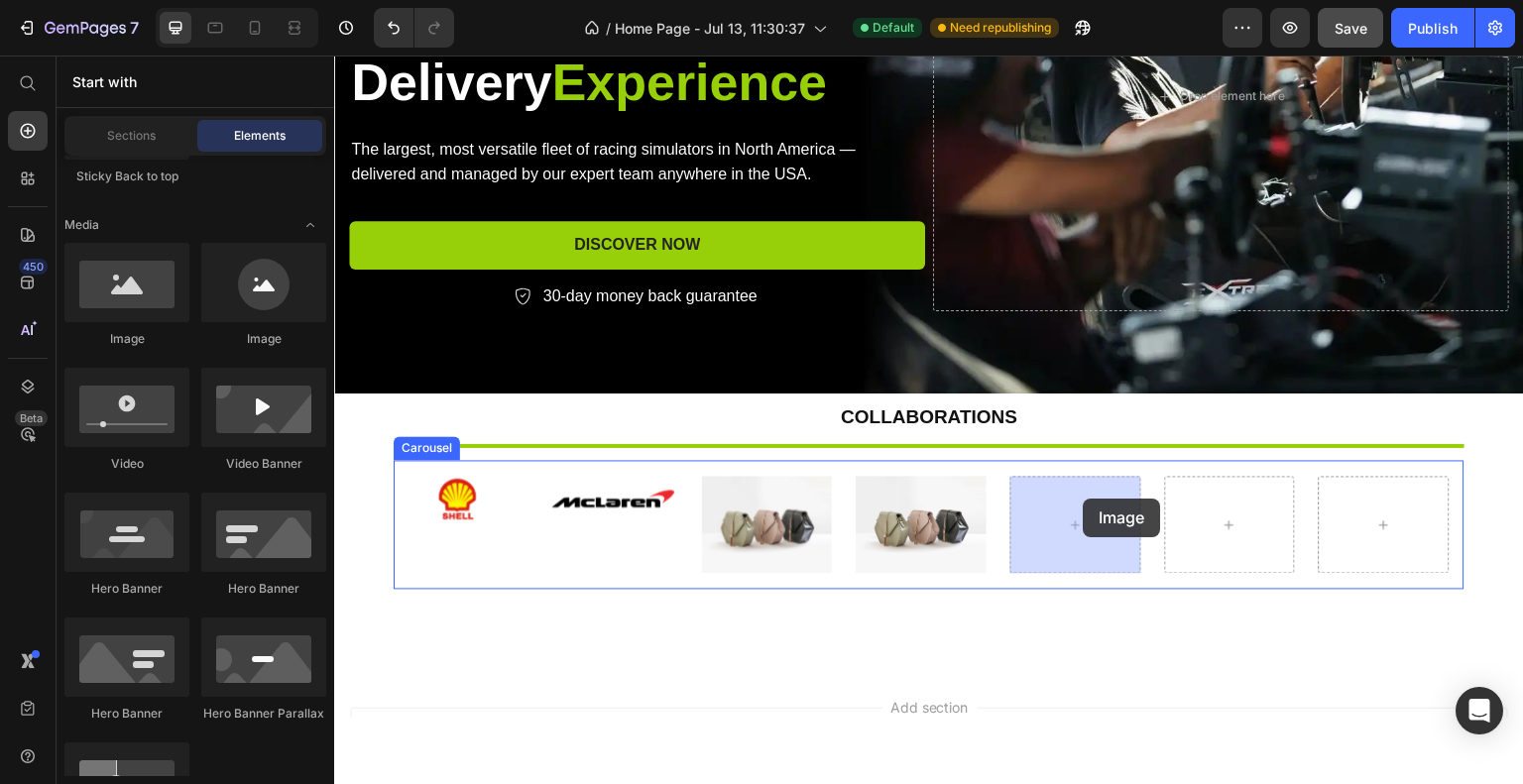 drag, startPoint x: 474, startPoint y: 344, endPoint x: 1084, endPoint y: 498, distance: 629.1391 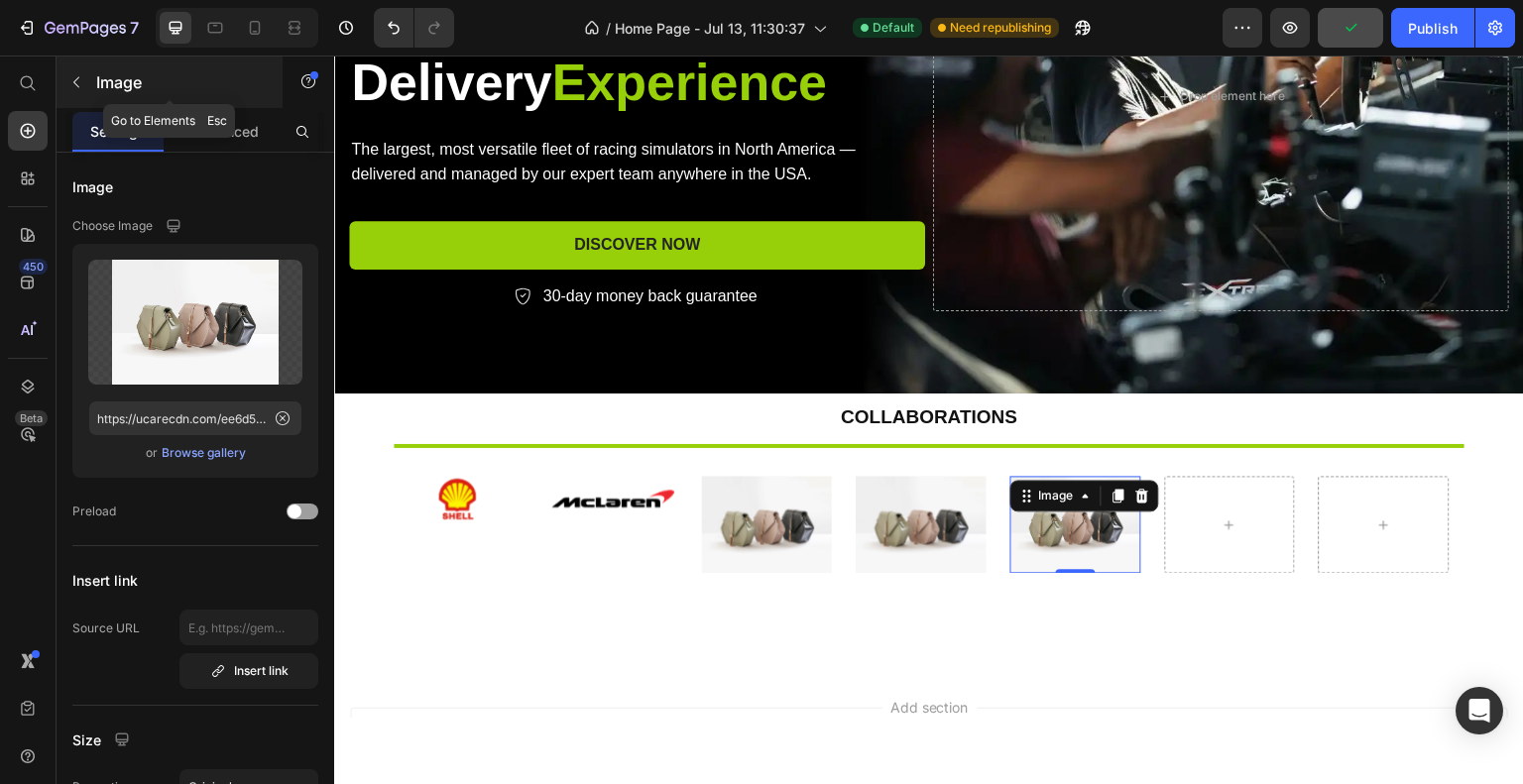 click 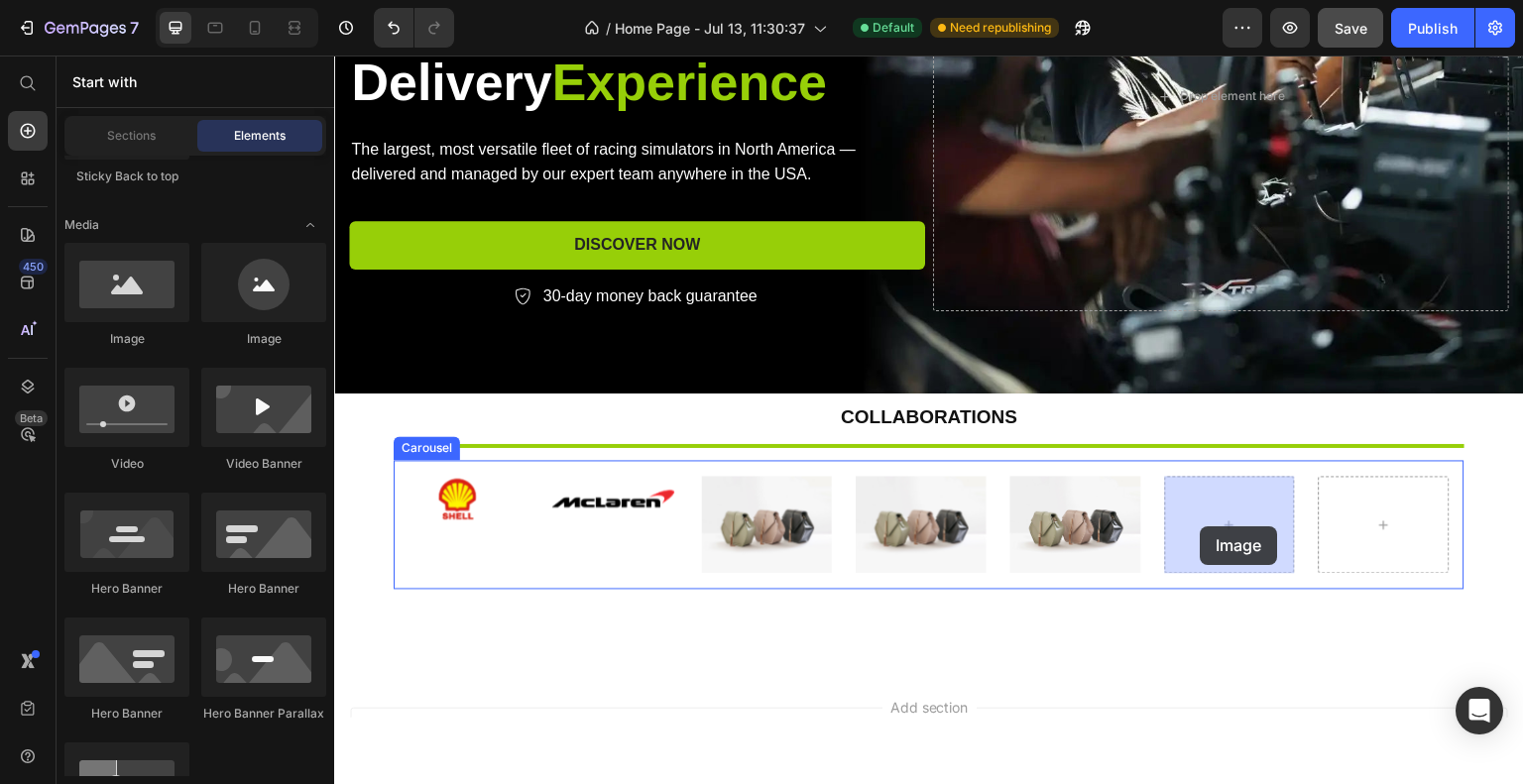 drag, startPoint x: 456, startPoint y: 338, endPoint x: 1201, endPoint y: 525, distance: 768.1107 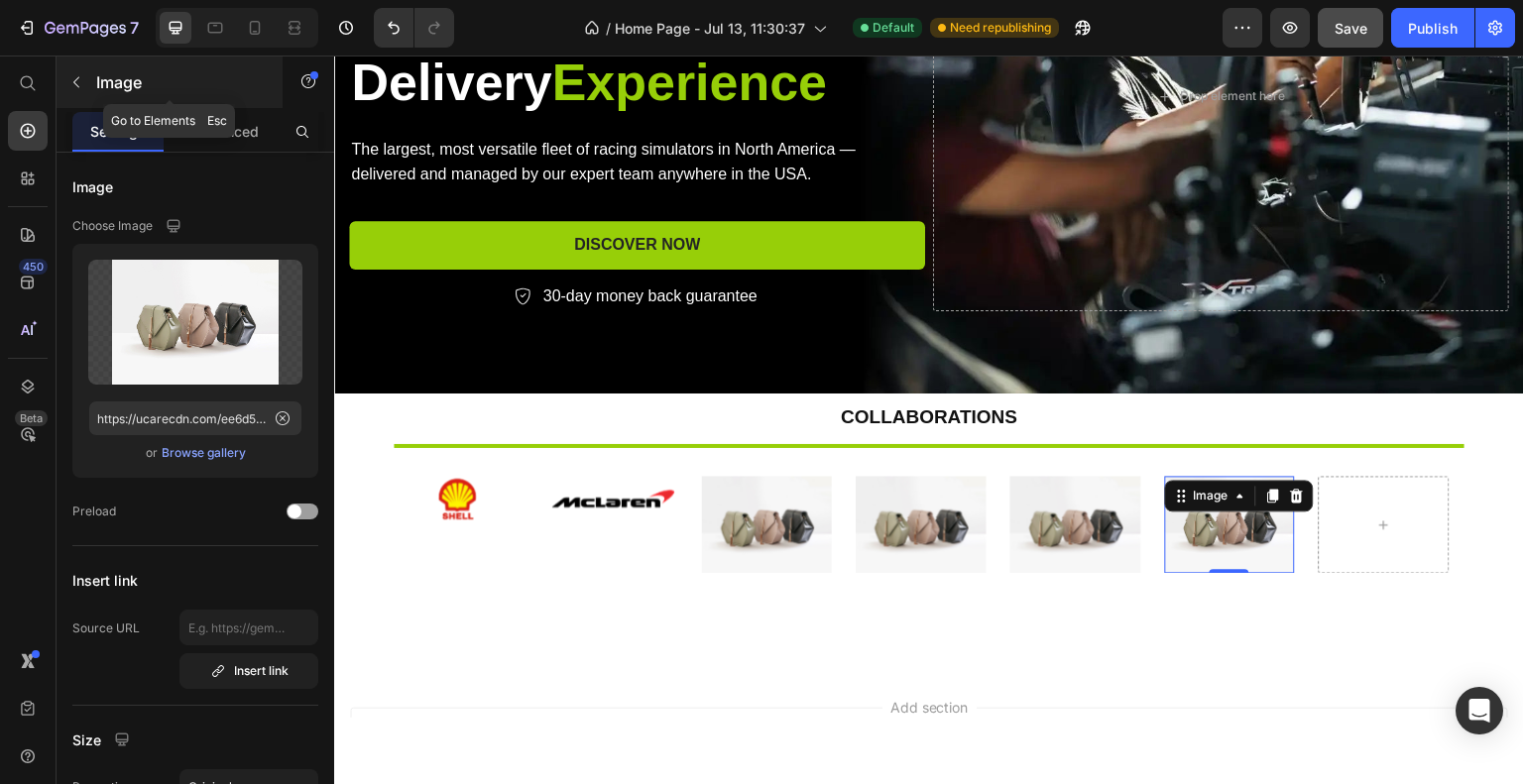 click 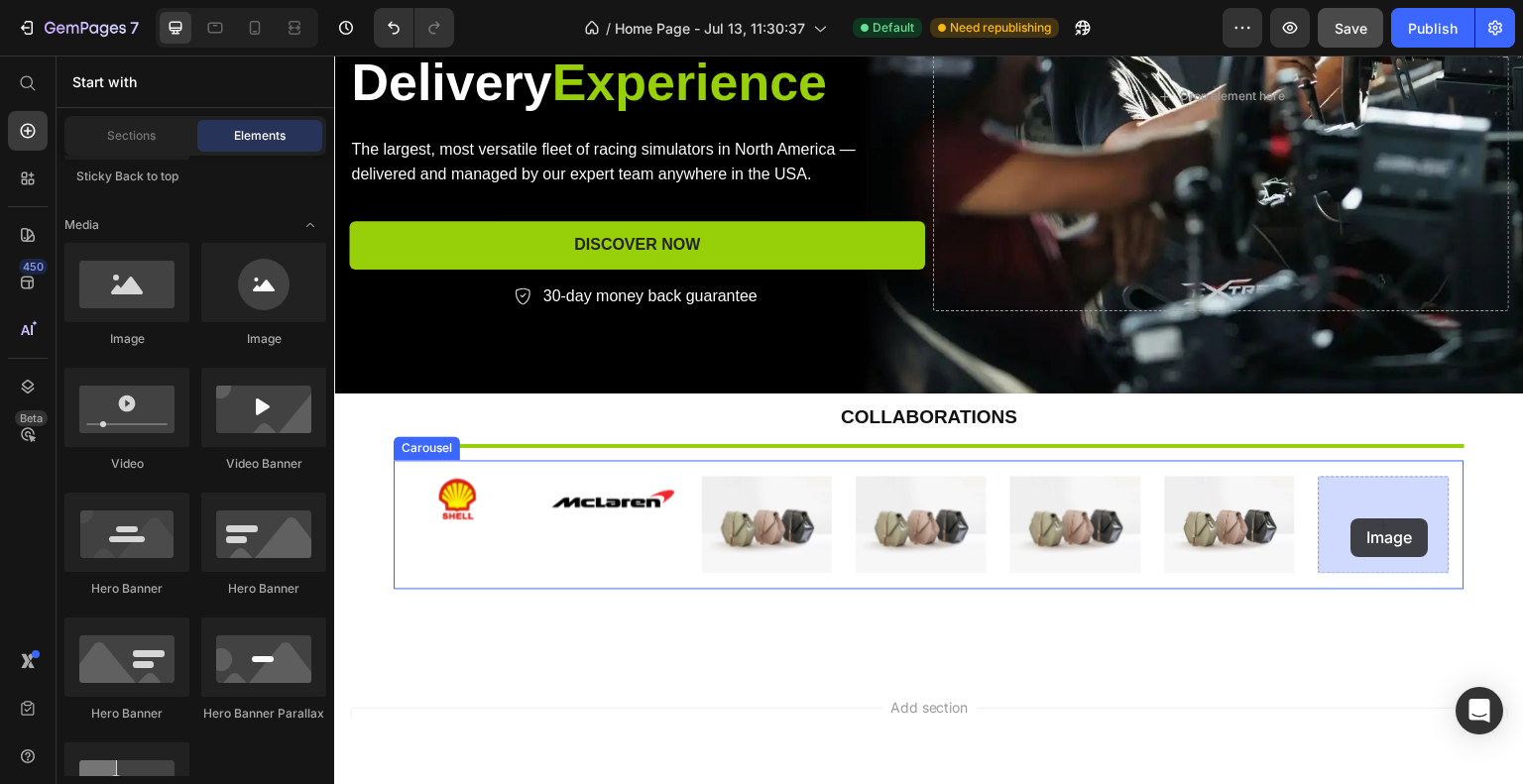 drag, startPoint x: 451, startPoint y: 349, endPoint x: 1351, endPoint y: 517, distance: 915.54574 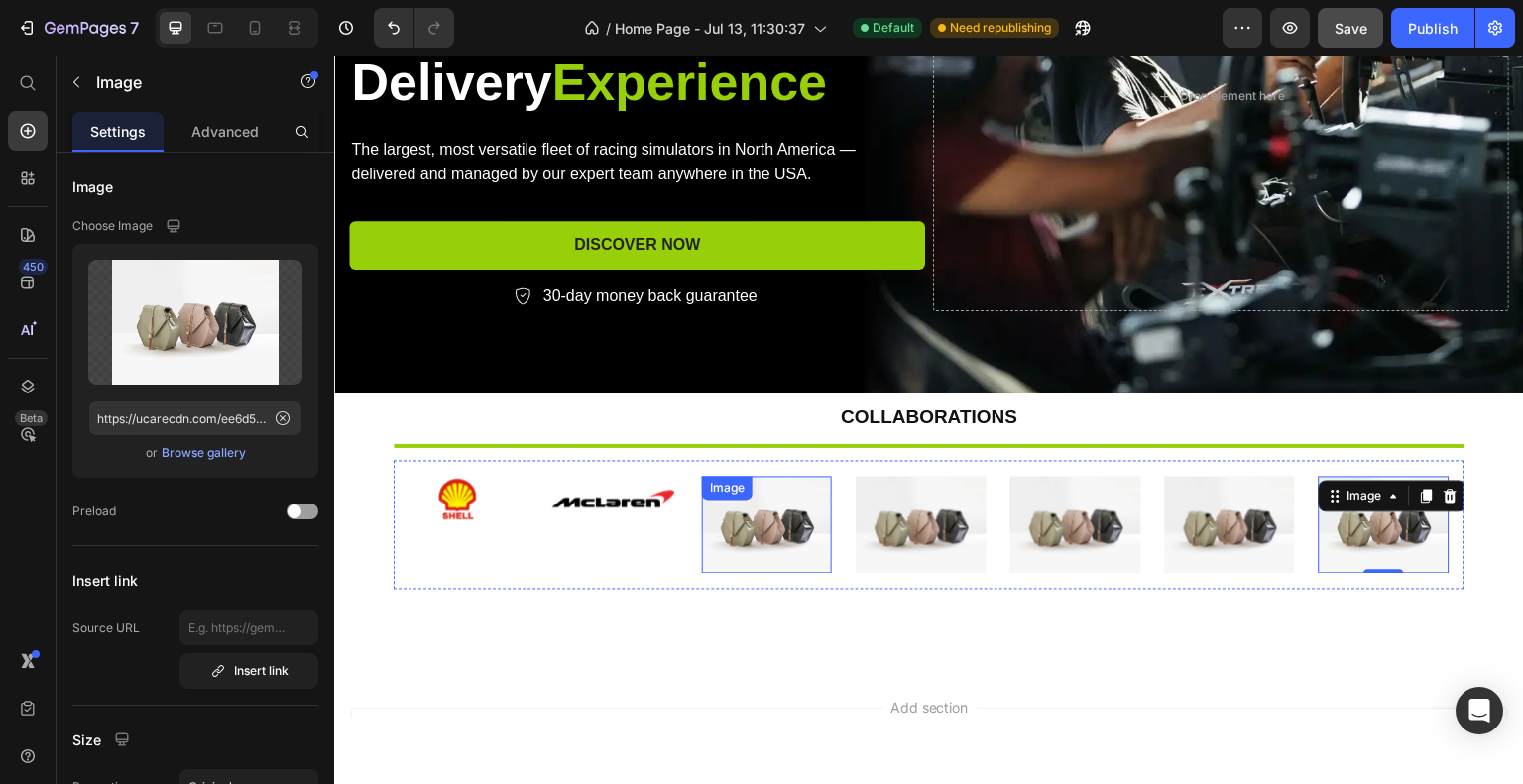 click at bounding box center [767, 523] 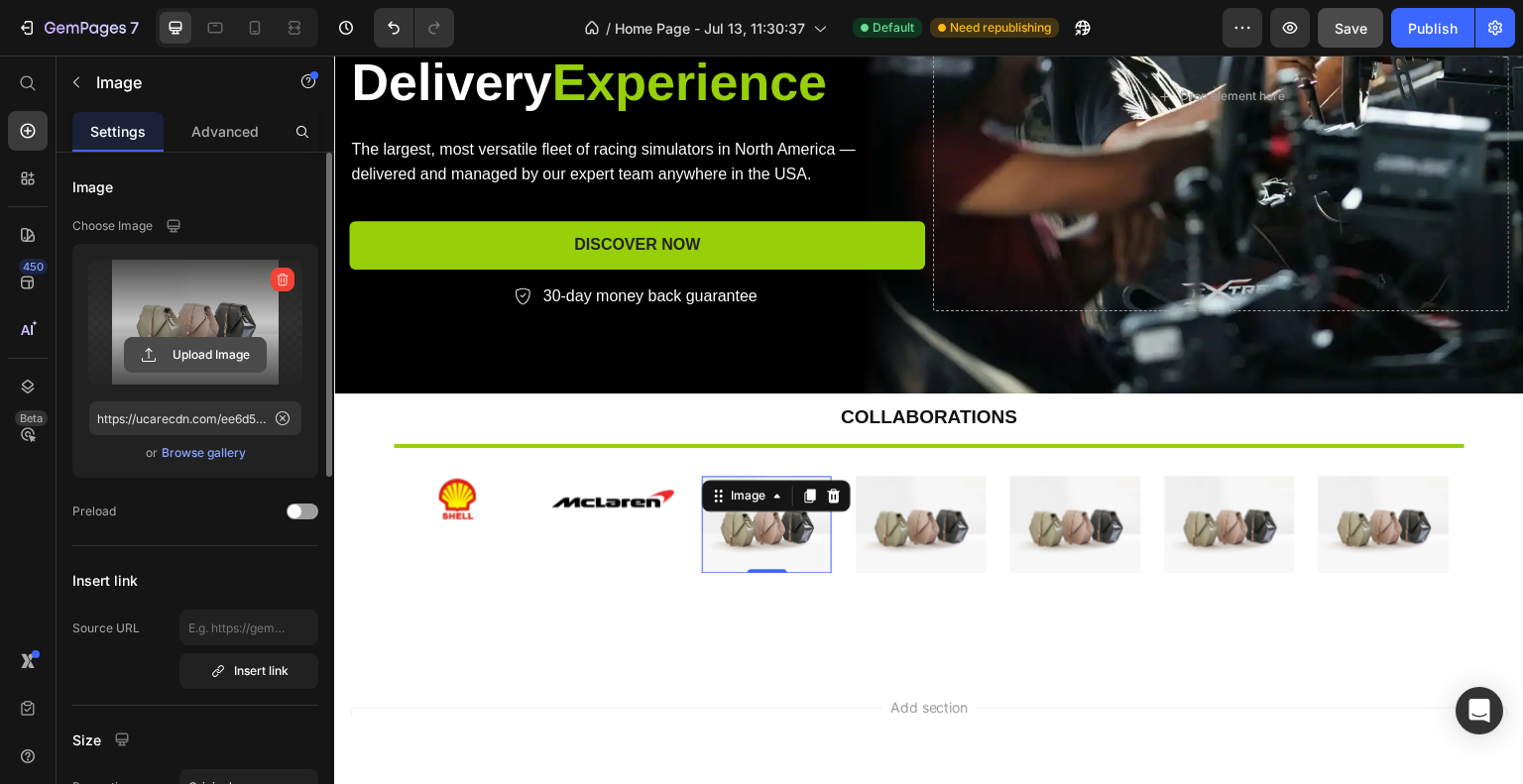 click 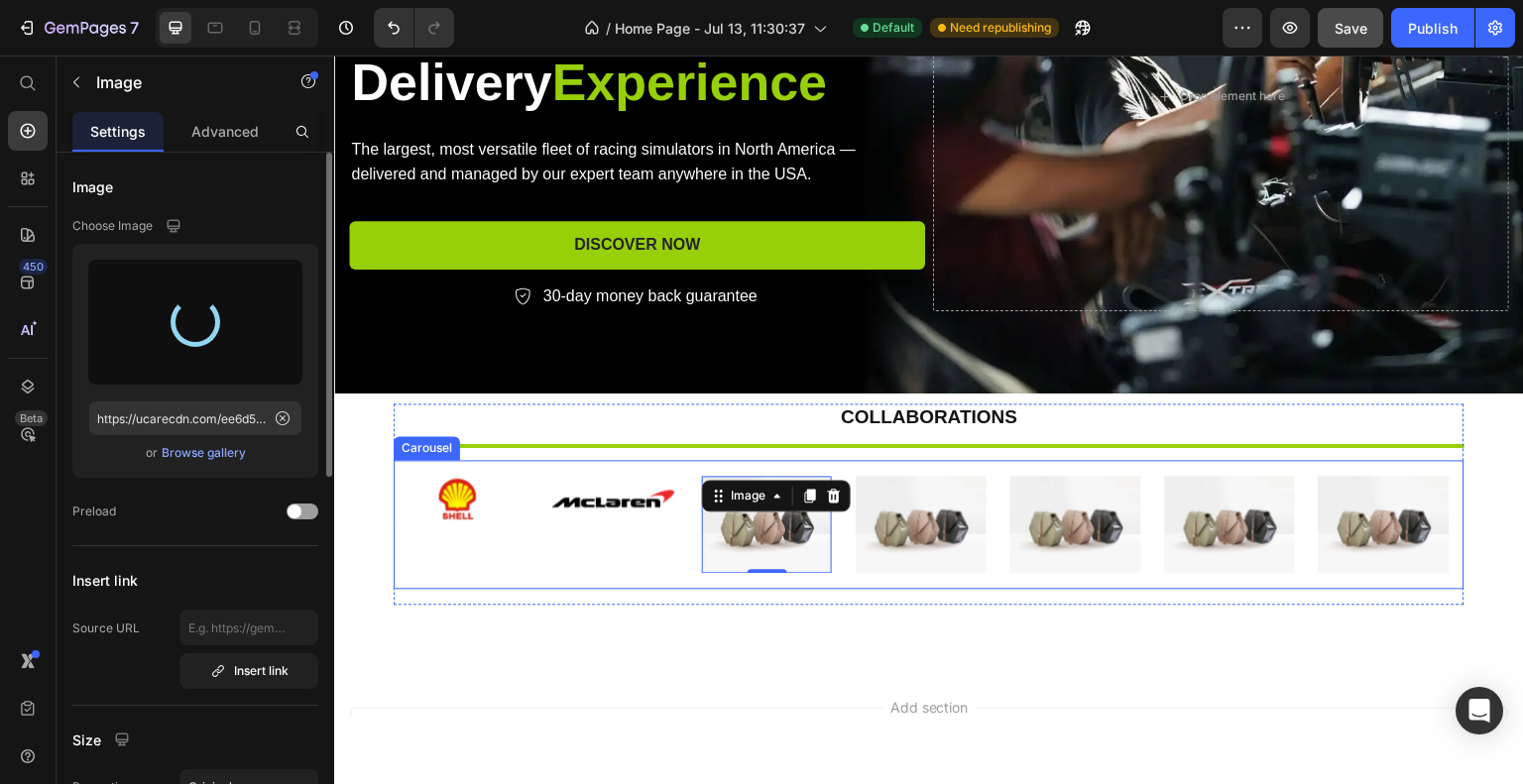 type on "https://cdn.shopify.com/s/files/1/0933/7972/3568/files/gempages_575275549719528274-b00b0243-3152-44b5-b32d-6b5ab2b9547e.png" 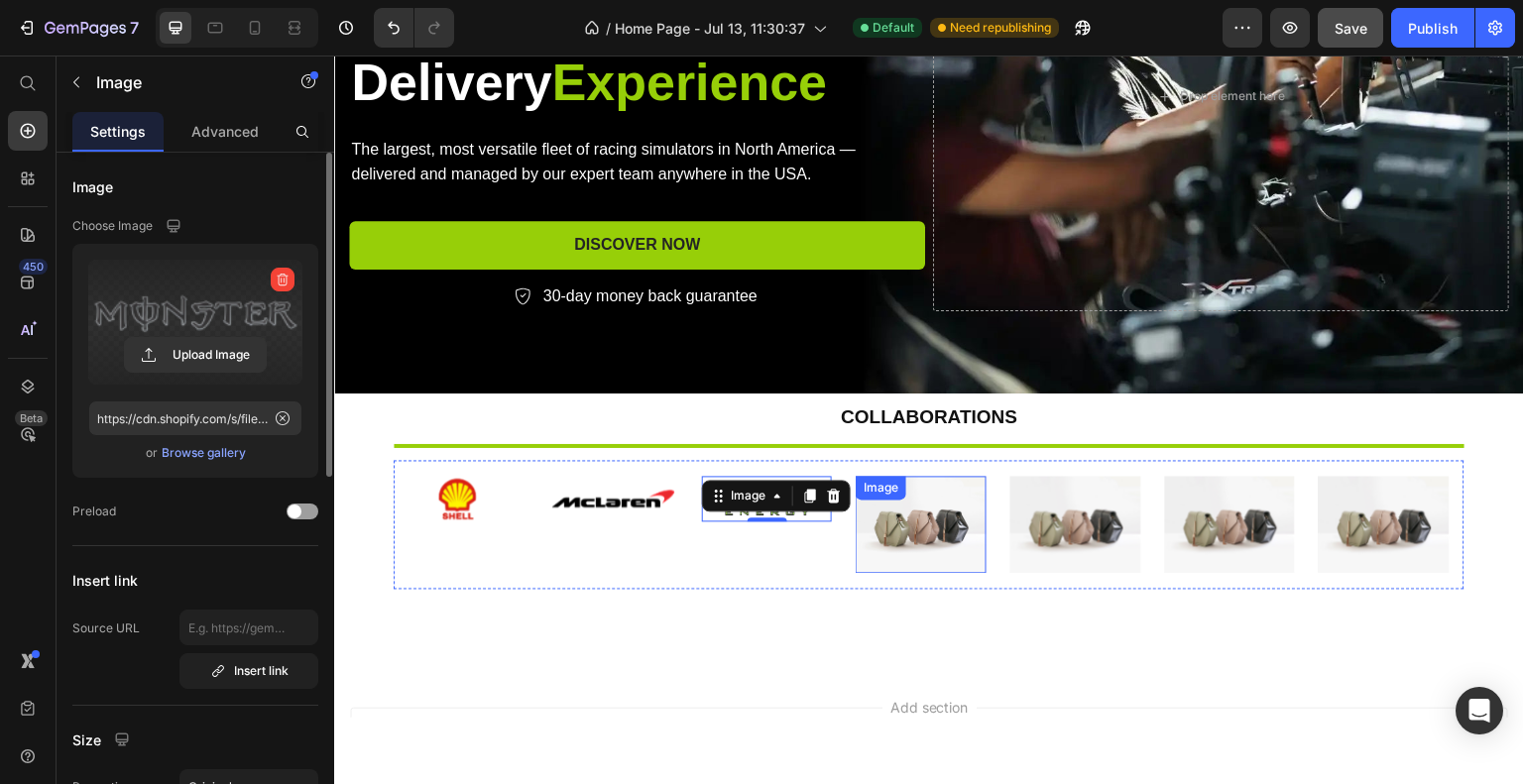 click at bounding box center (921, 523) 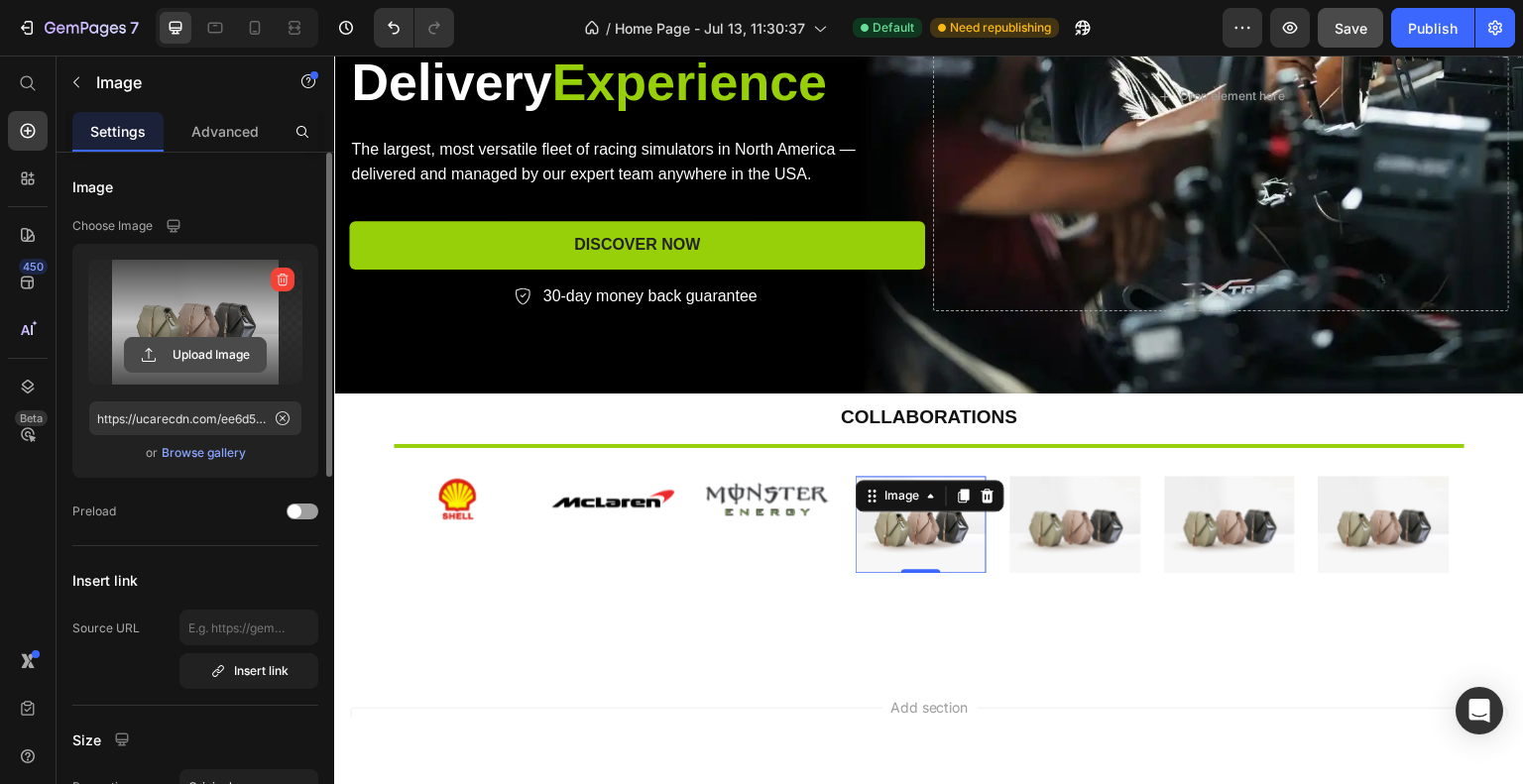 click 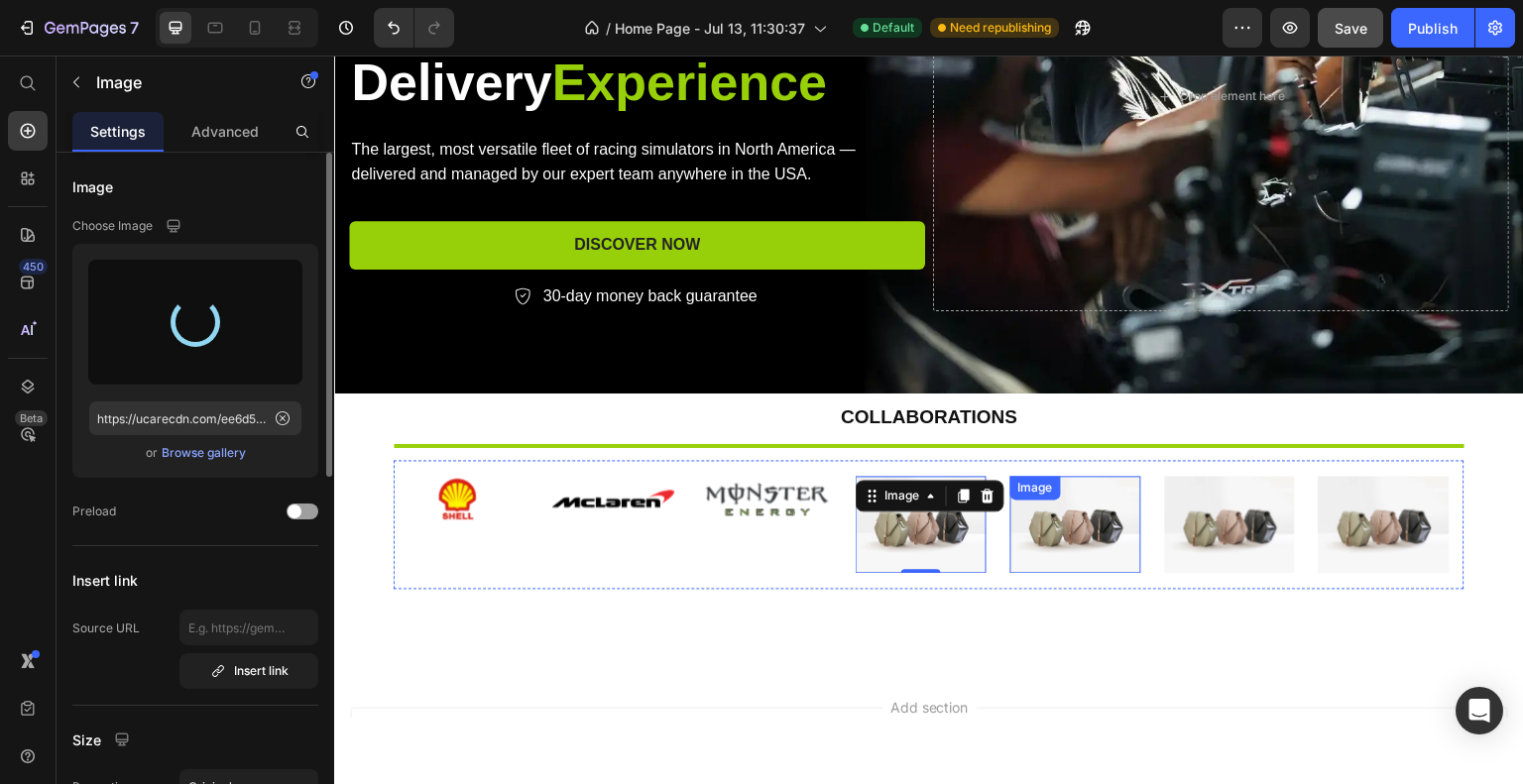 type on "https://cdn.shopify.com/s/files/1/0933/7972/3568/files/gempages_575275549719528274-82fb05c9-2ef3-4c23-9178-c53260596f8d.png" 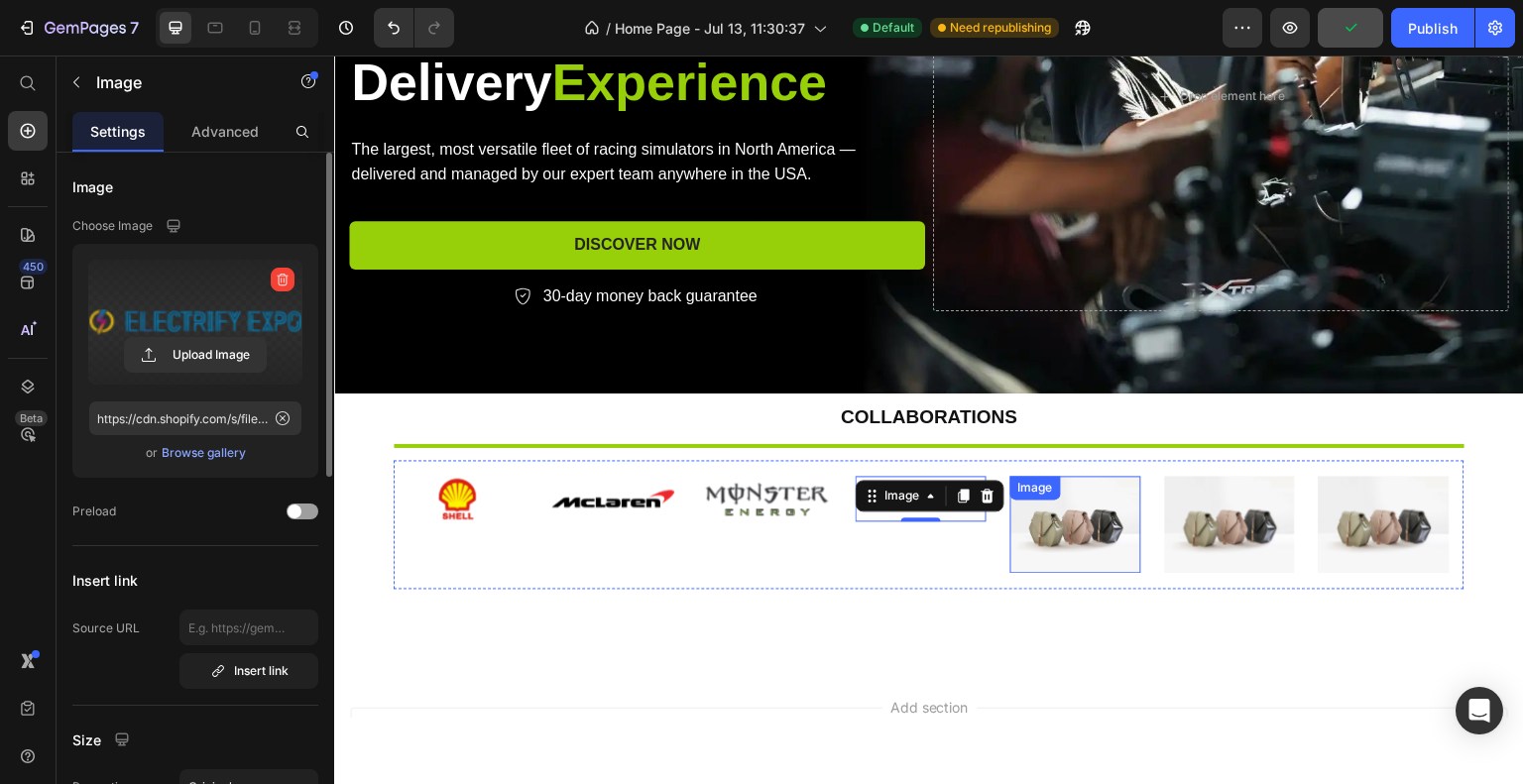 click at bounding box center [1076, 523] 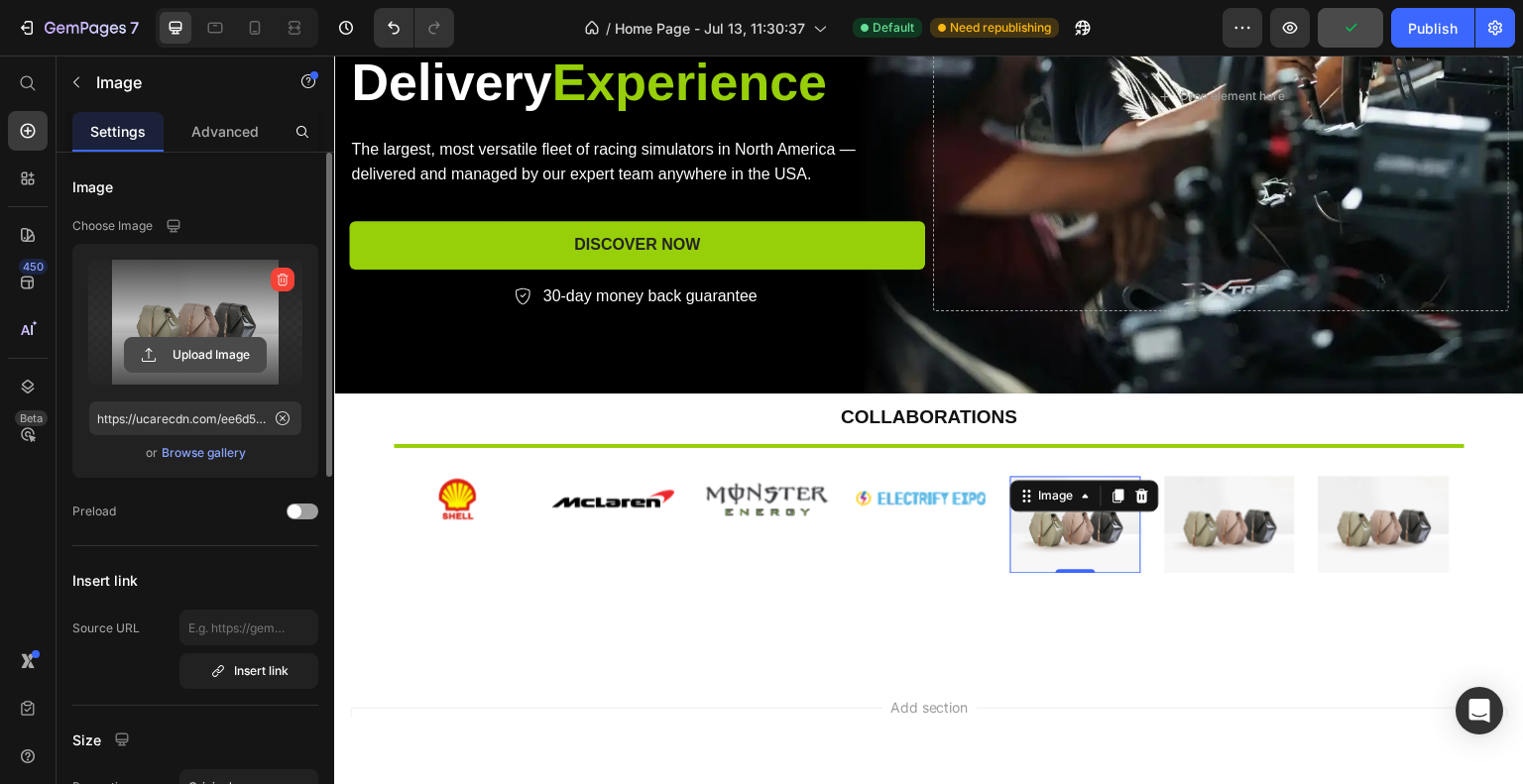 click 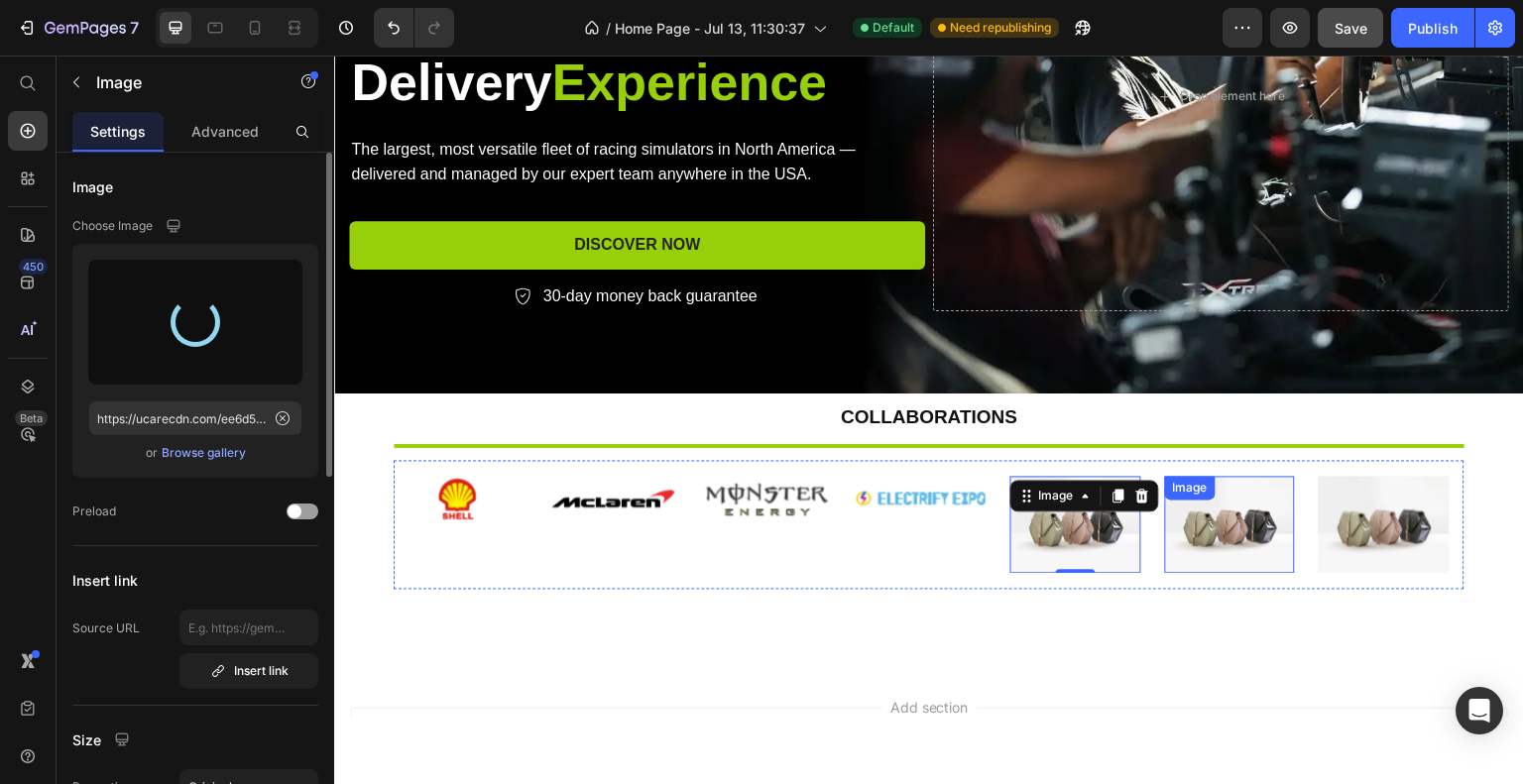 type on "https://cdn.shopify.com/s/files/1/0933/7972/3568/files/gempages_575275549719528274-86f8d216-121d-4c71-9876-f3db379a5f88.png" 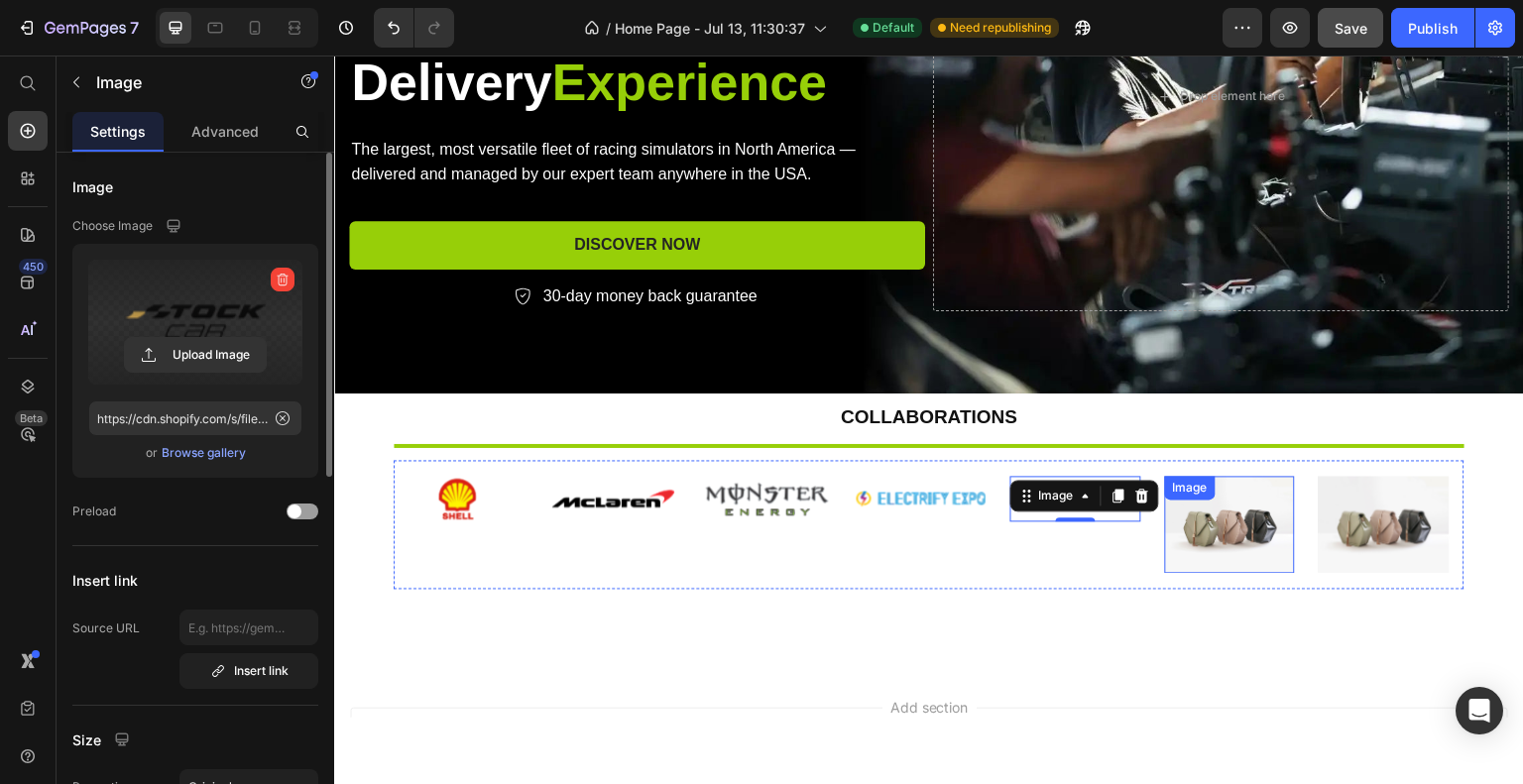 click at bounding box center (1230, 523) 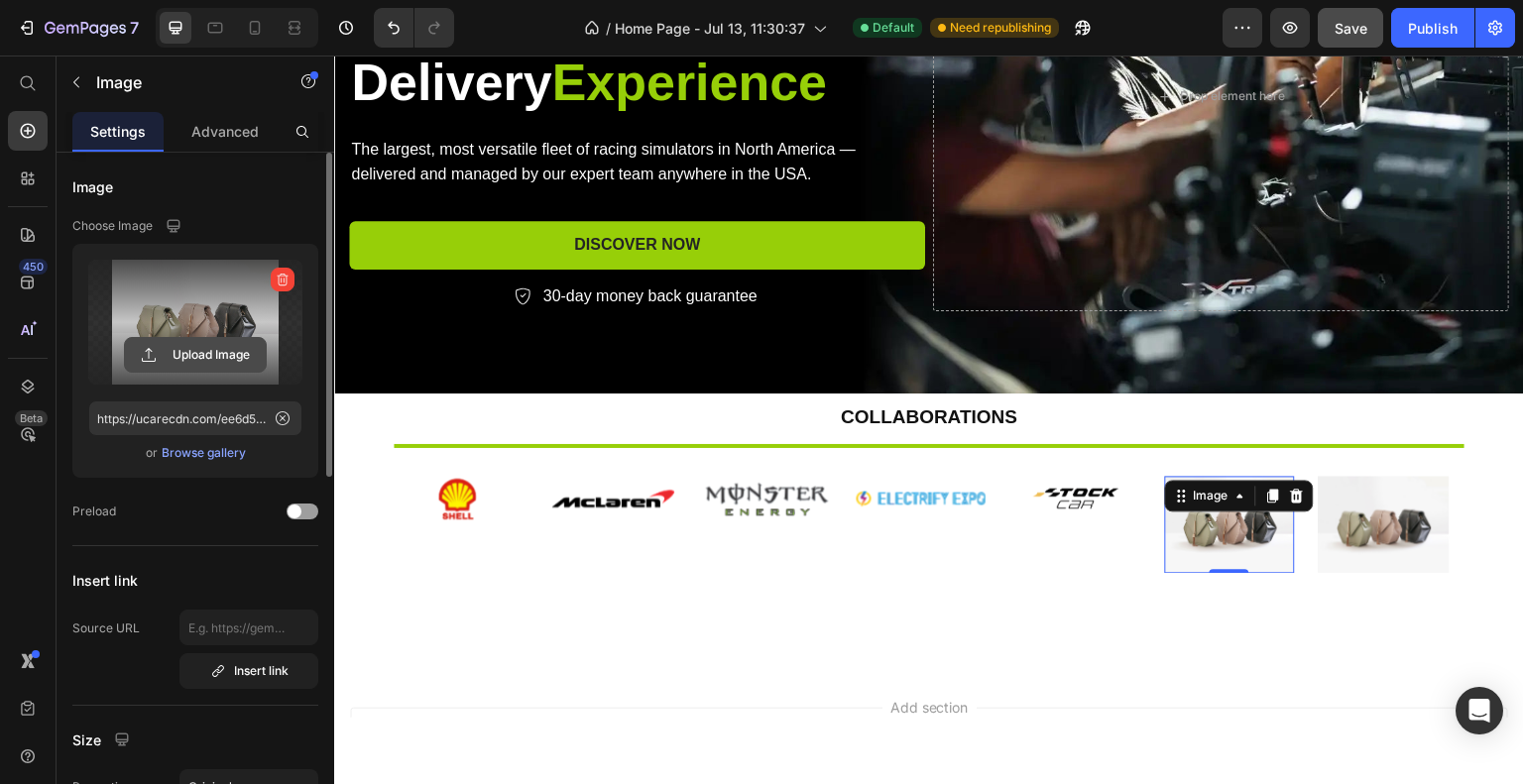 click 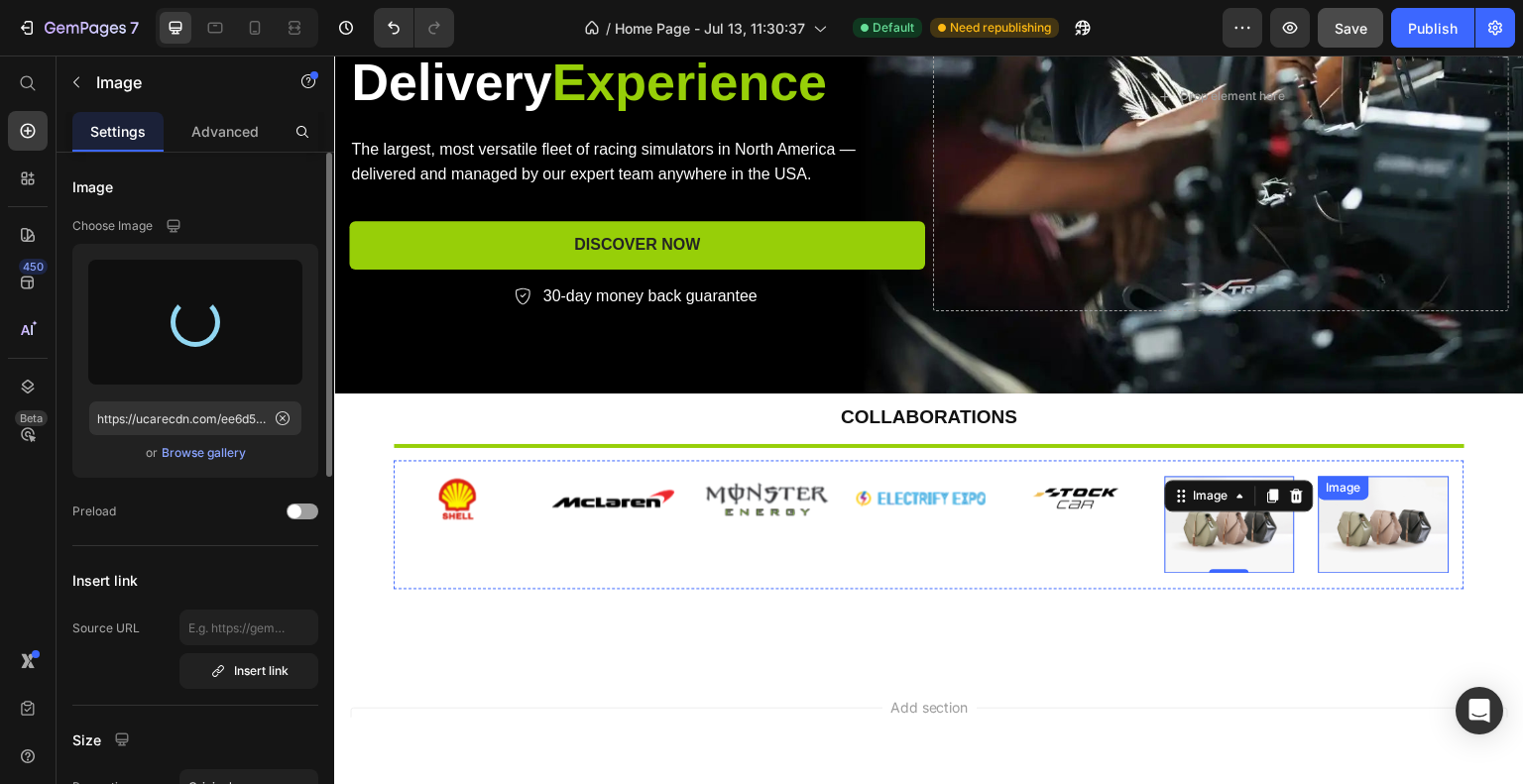 type on "https://cdn.shopify.com/s/files/1/0933/7972/3568/files/gempages_575275549719528274-b95f7a0f-187f-4701-acff-3ef3dd52cada.png" 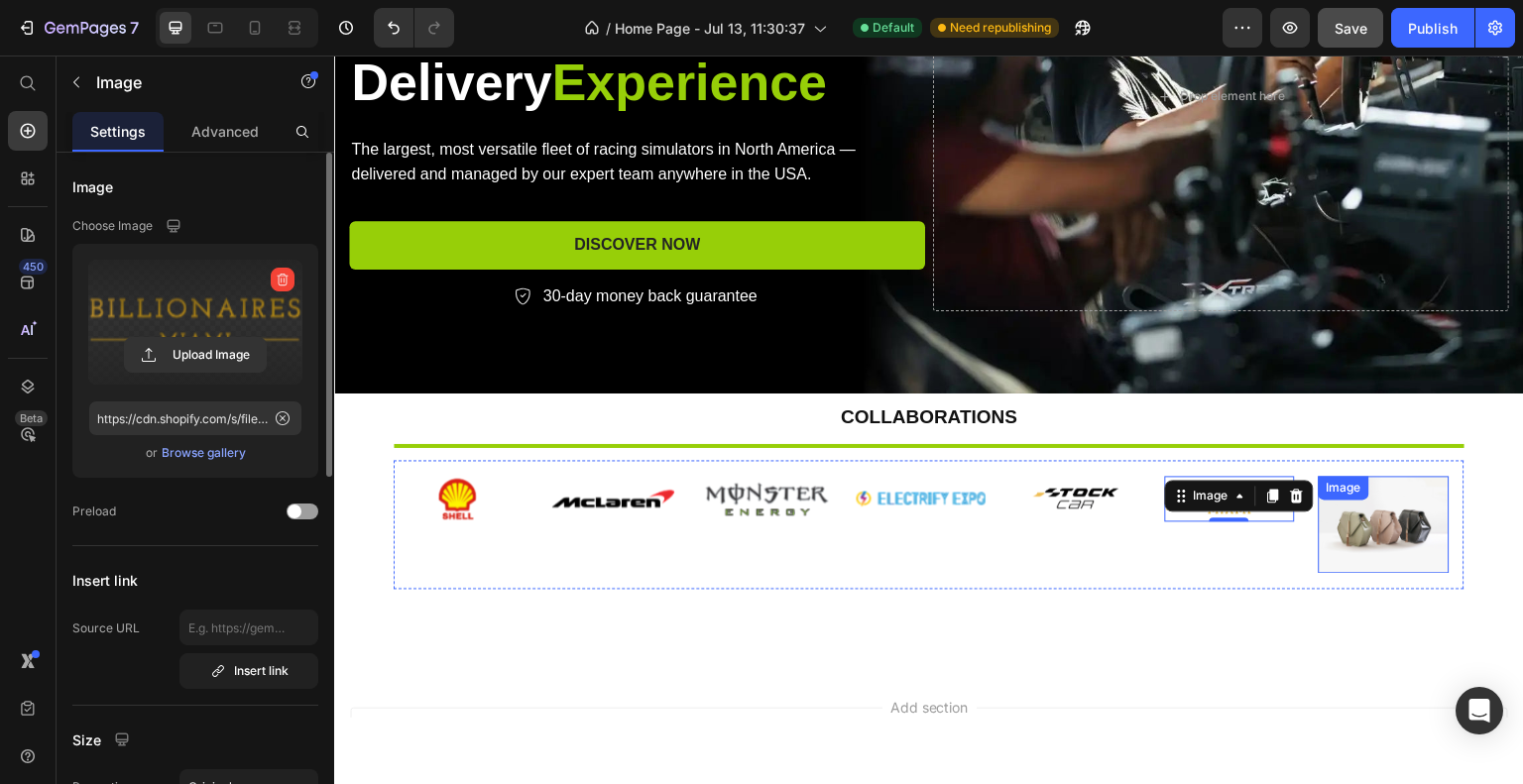 click on "Image" at bounding box center [1384, 523] 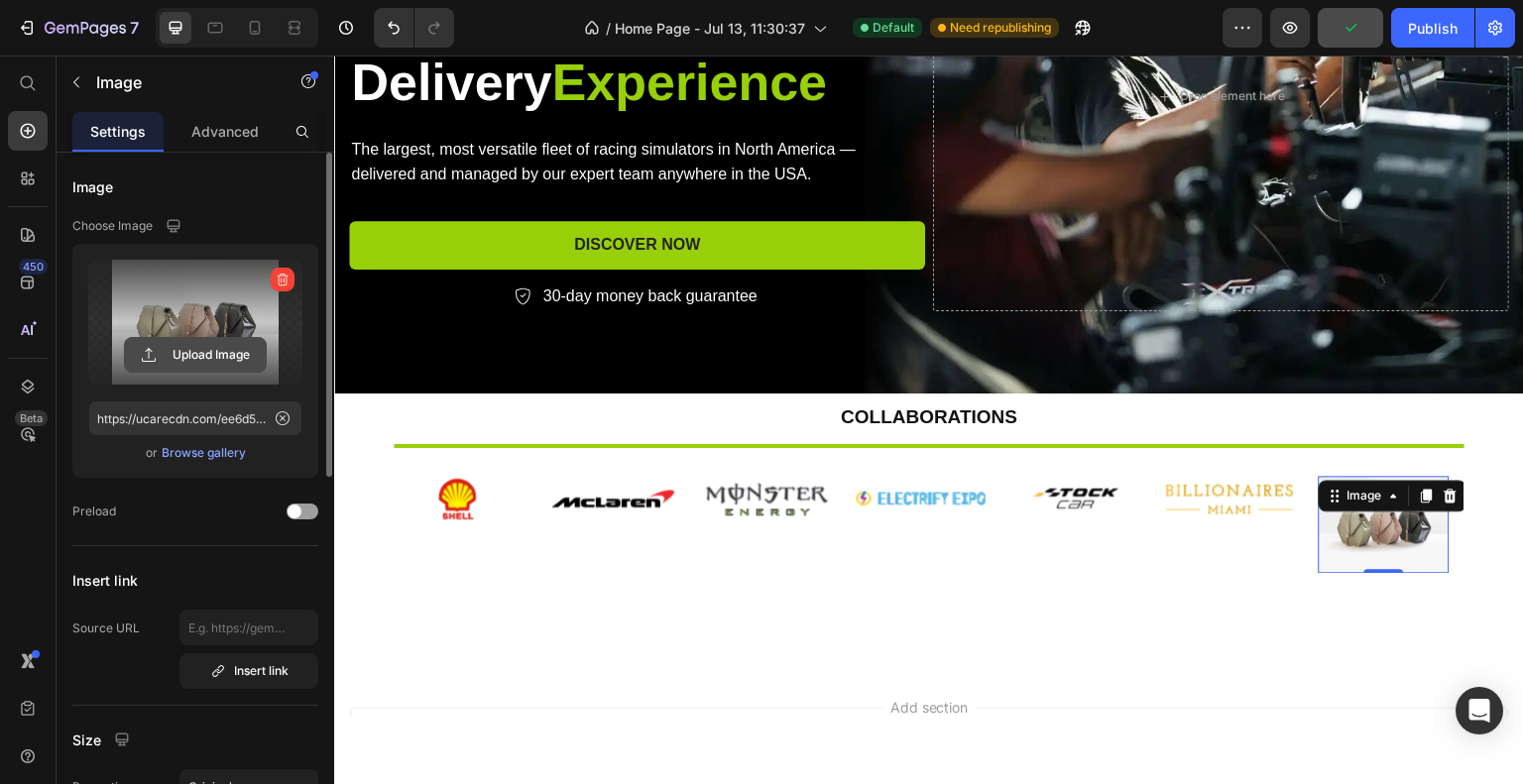 click 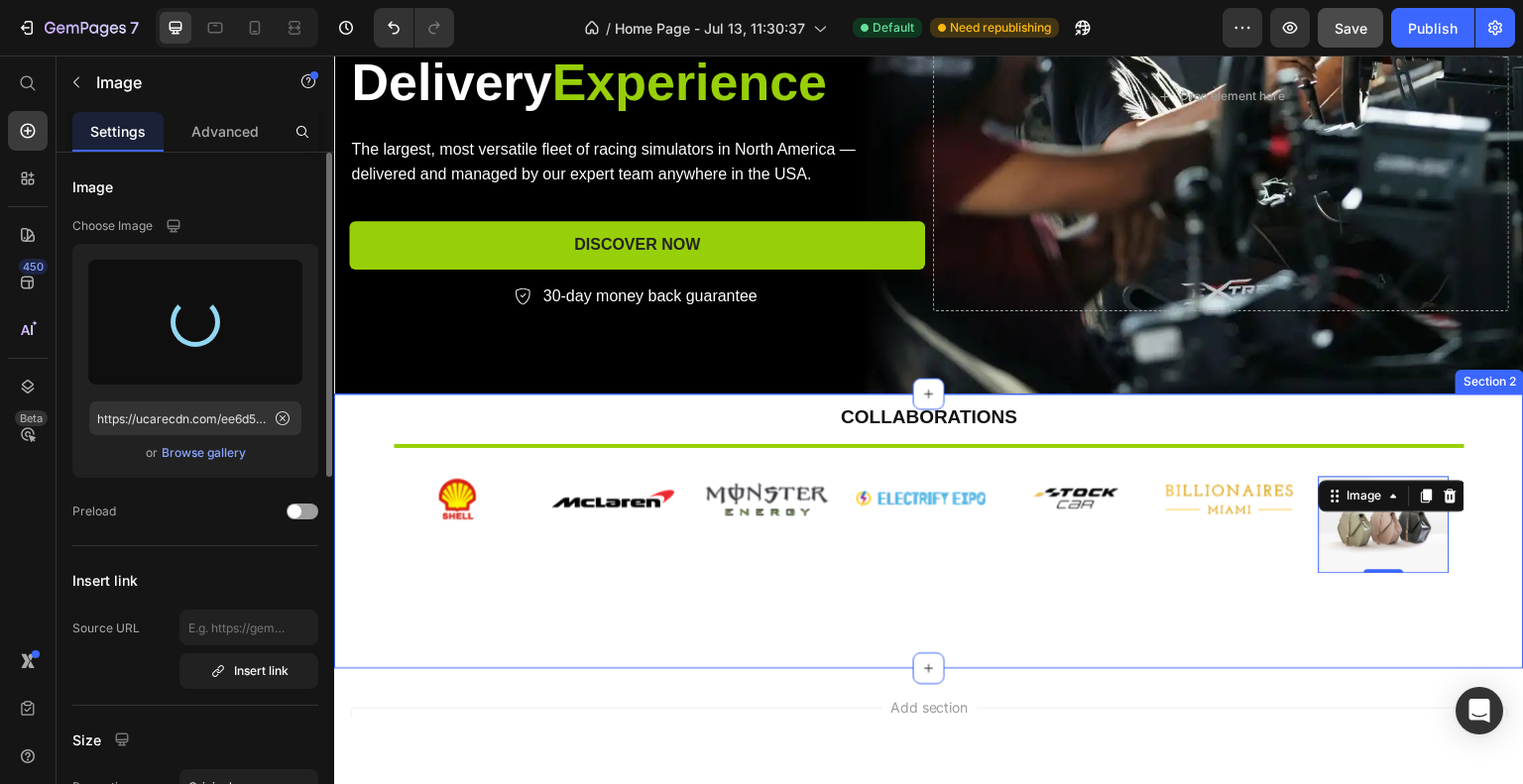type on "https://cdn.shopify.com/s/files/1/0933/7972/3568/files/gempages_575275549719528274-ab826c6a-d8bf-4074-b0c8-ea1997787913.png" 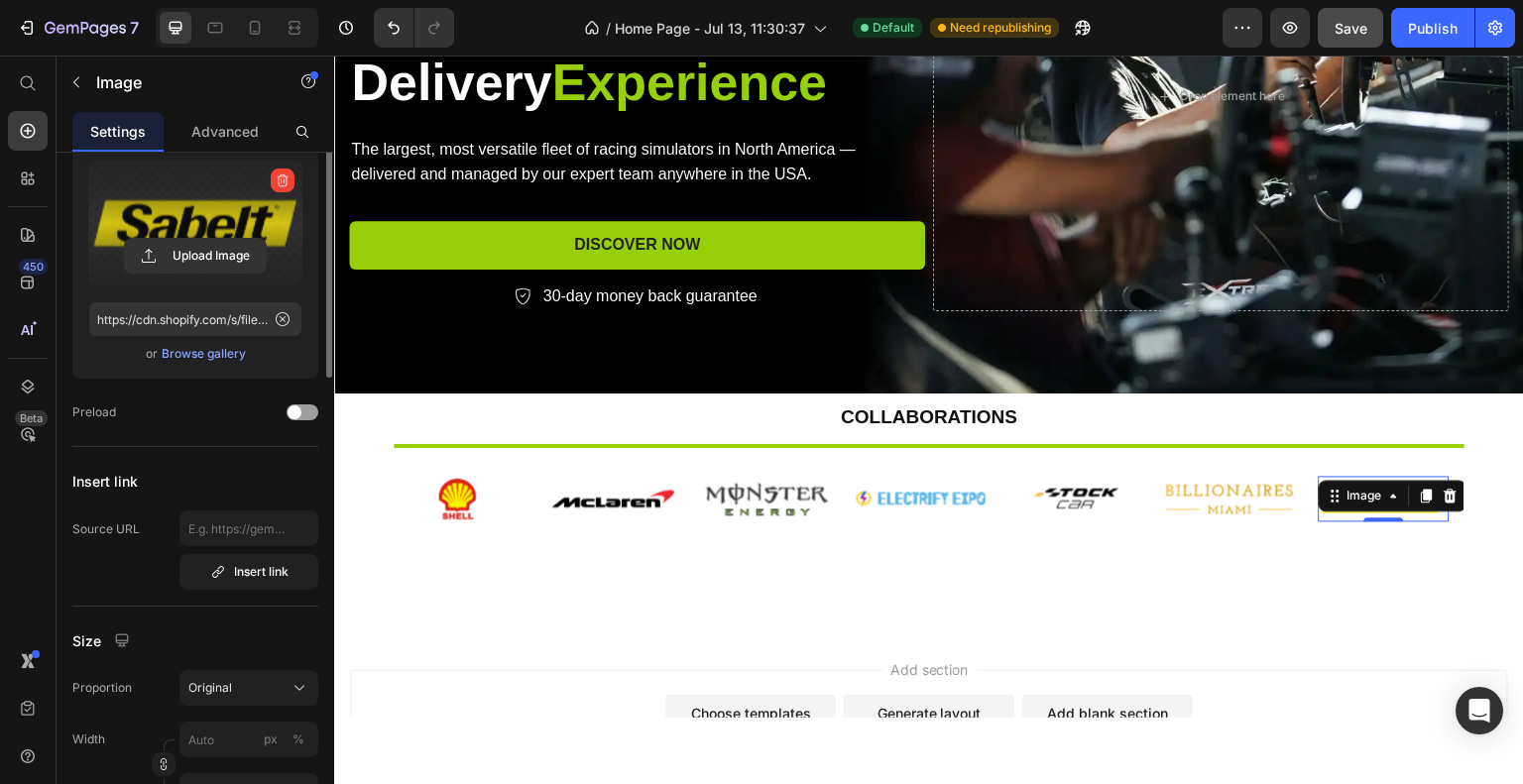 scroll, scrollTop: 0, scrollLeft: 0, axis: both 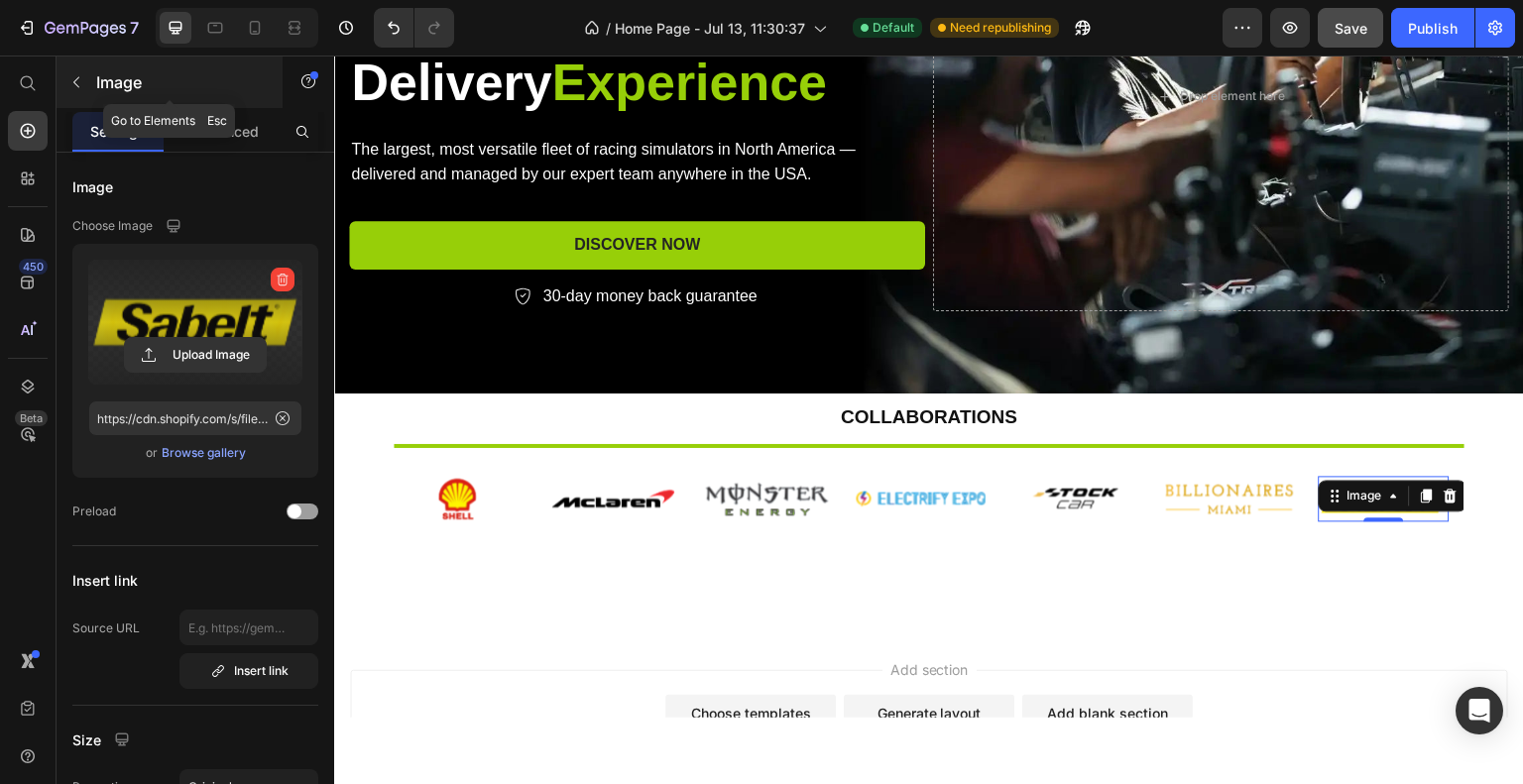 click 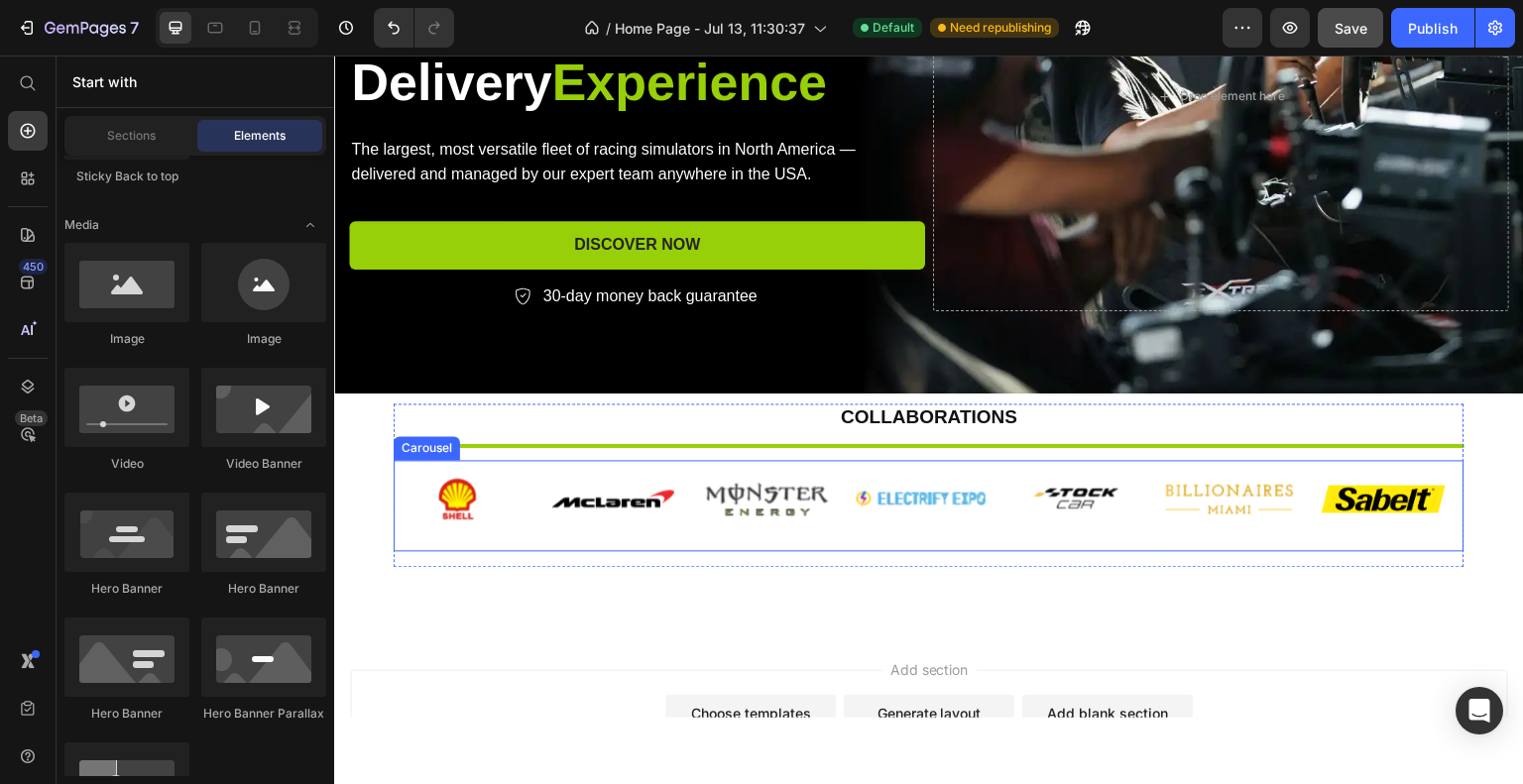 click on "Image Image Image Image Image Image Image Image Image Image Image Image Image Image Image Image Image Image
Carousel" at bounding box center (929, 504) 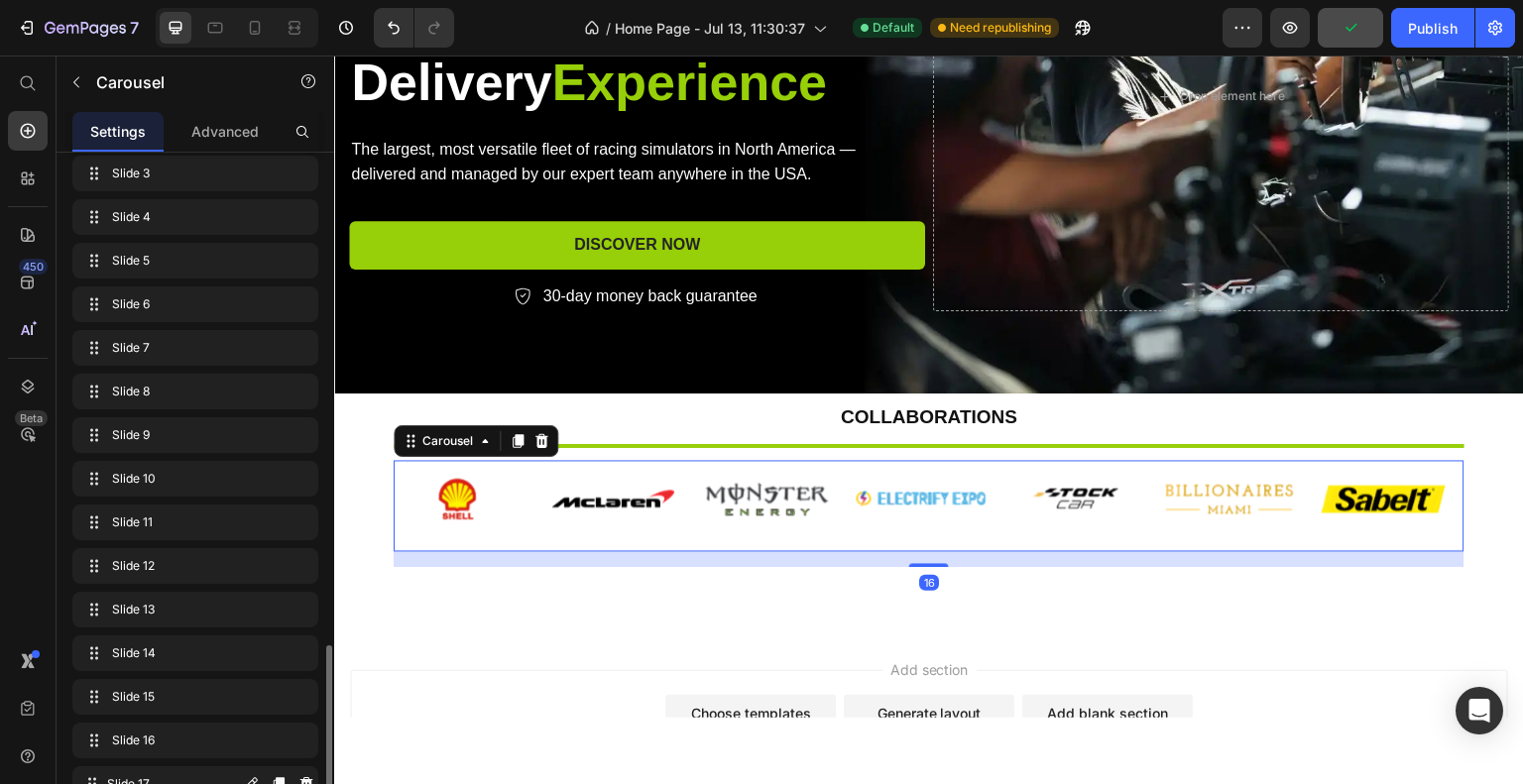 scroll, scrollTop: 793, scrollLeft: 0, axis: vertical 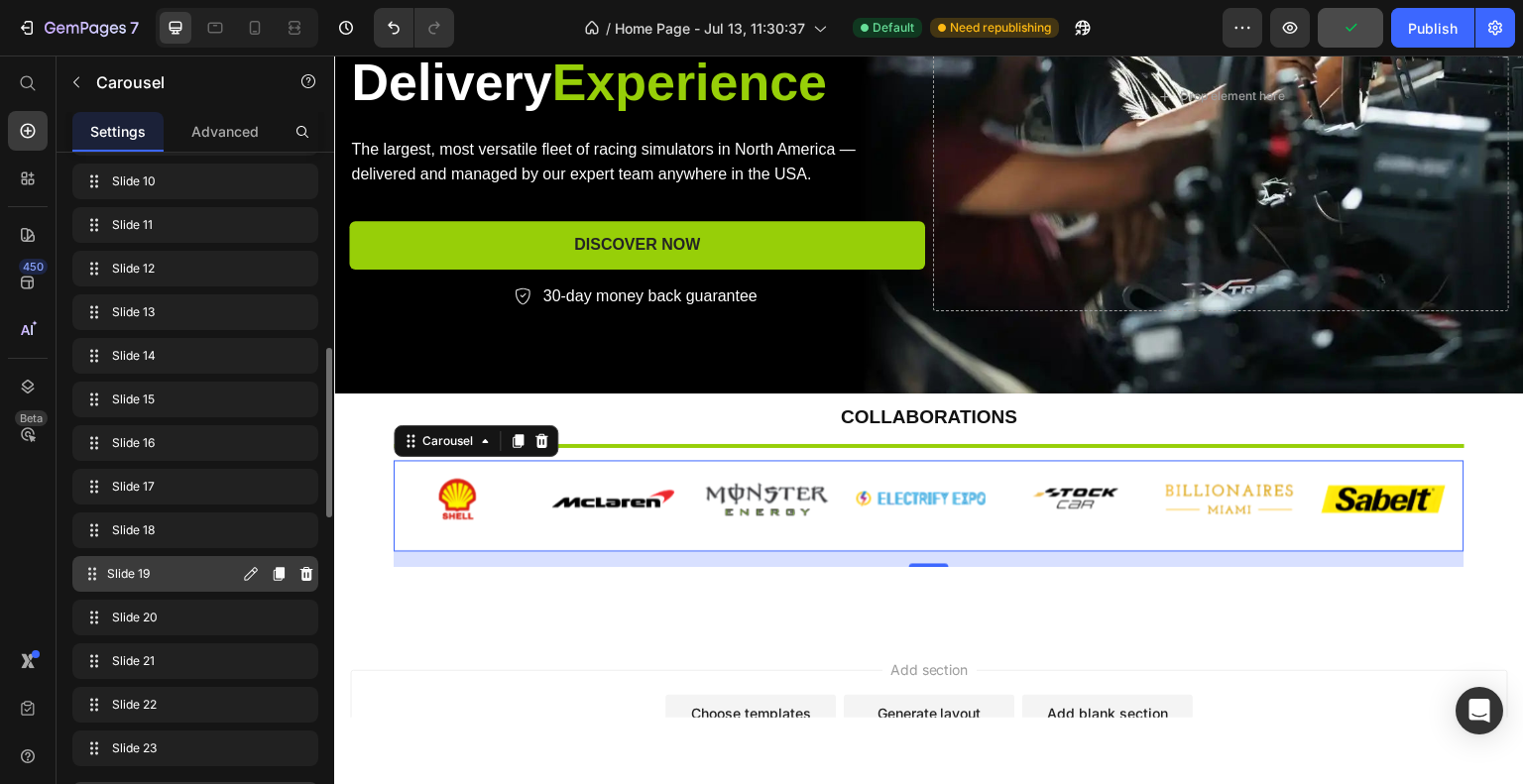 click on "Slide 19" at bounding box center (173, 574) 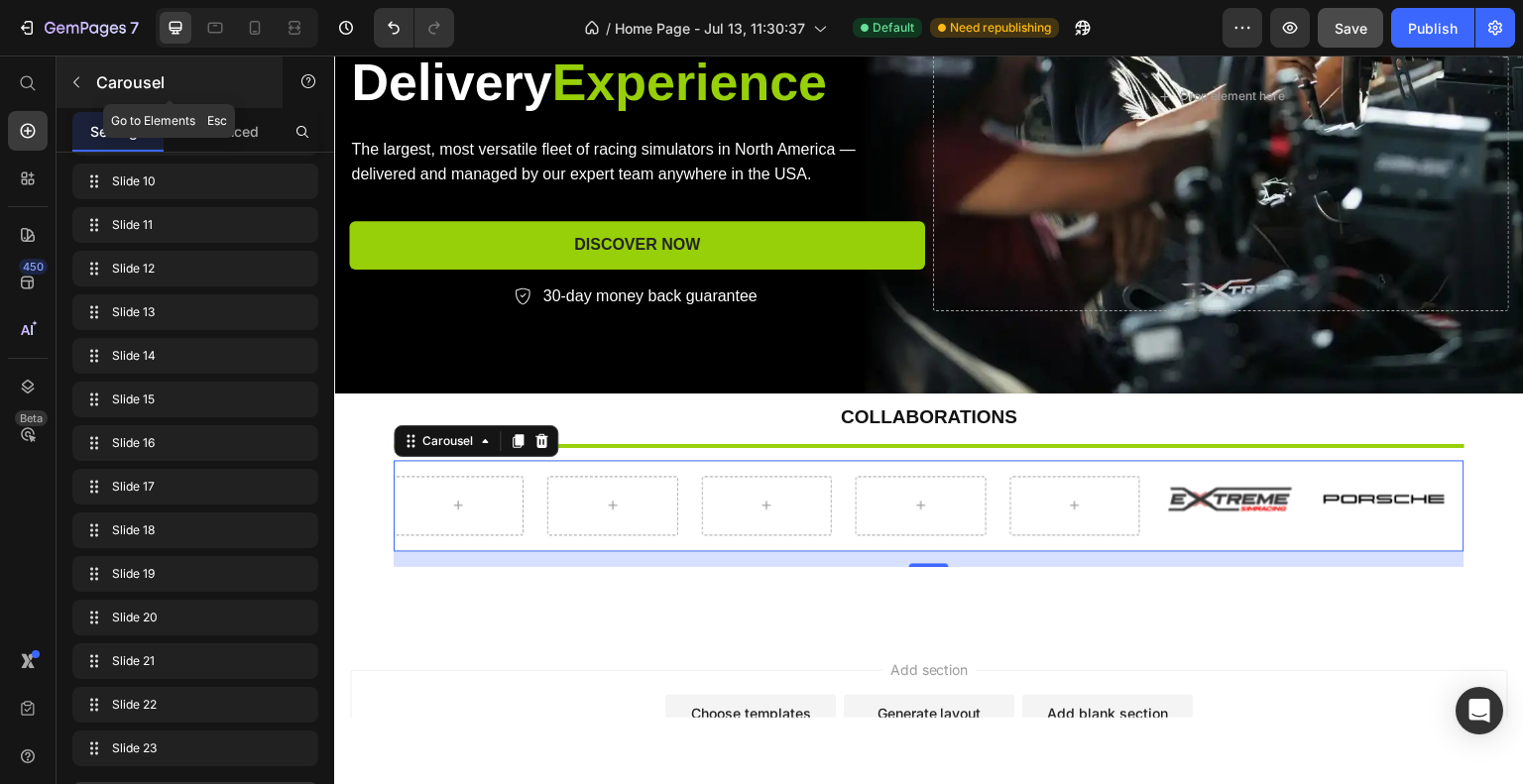 click 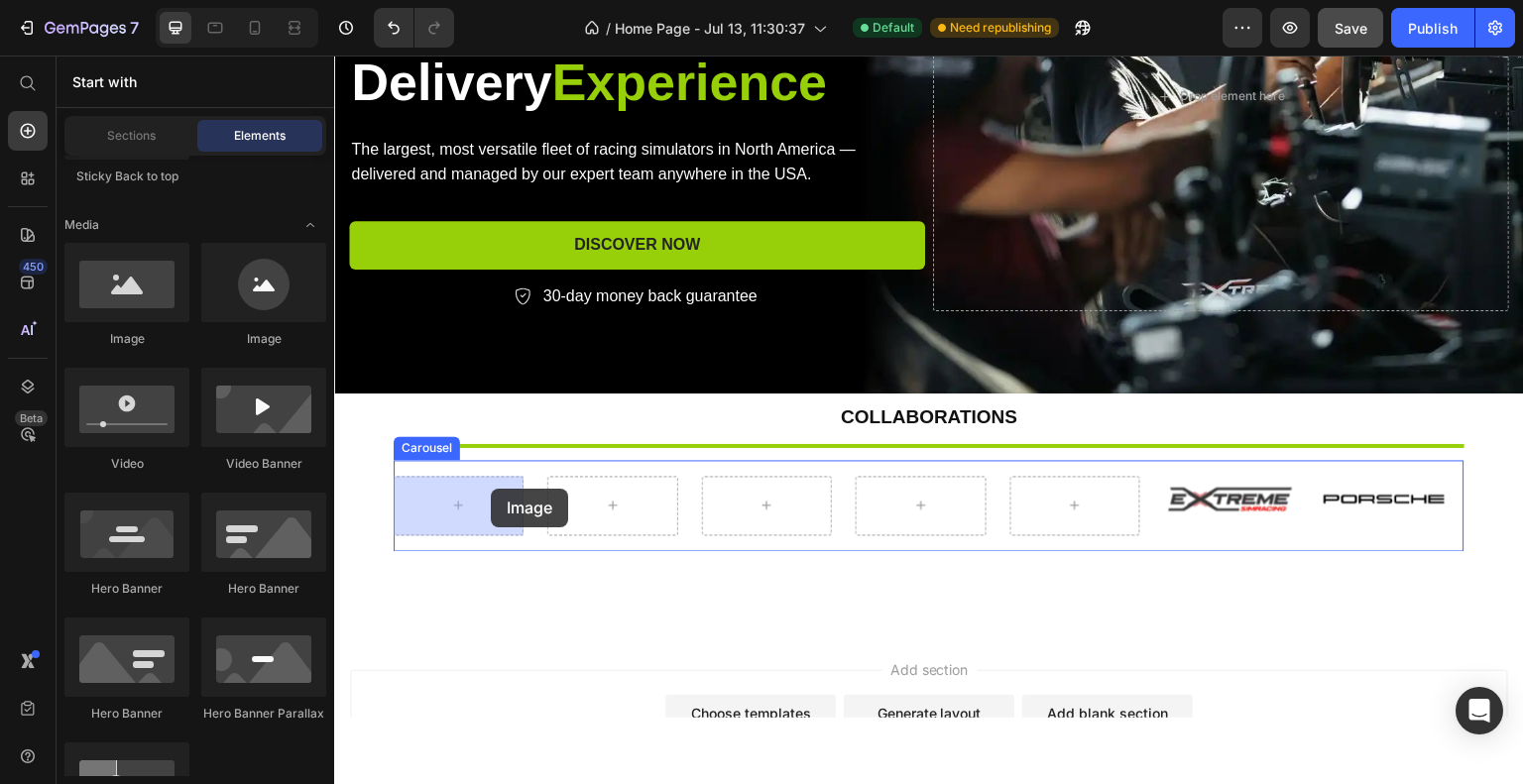 drag, startPoint x: 461, startPoint y: 370, endPoint x: 491, endPoint y: 488, distance: 121.75385 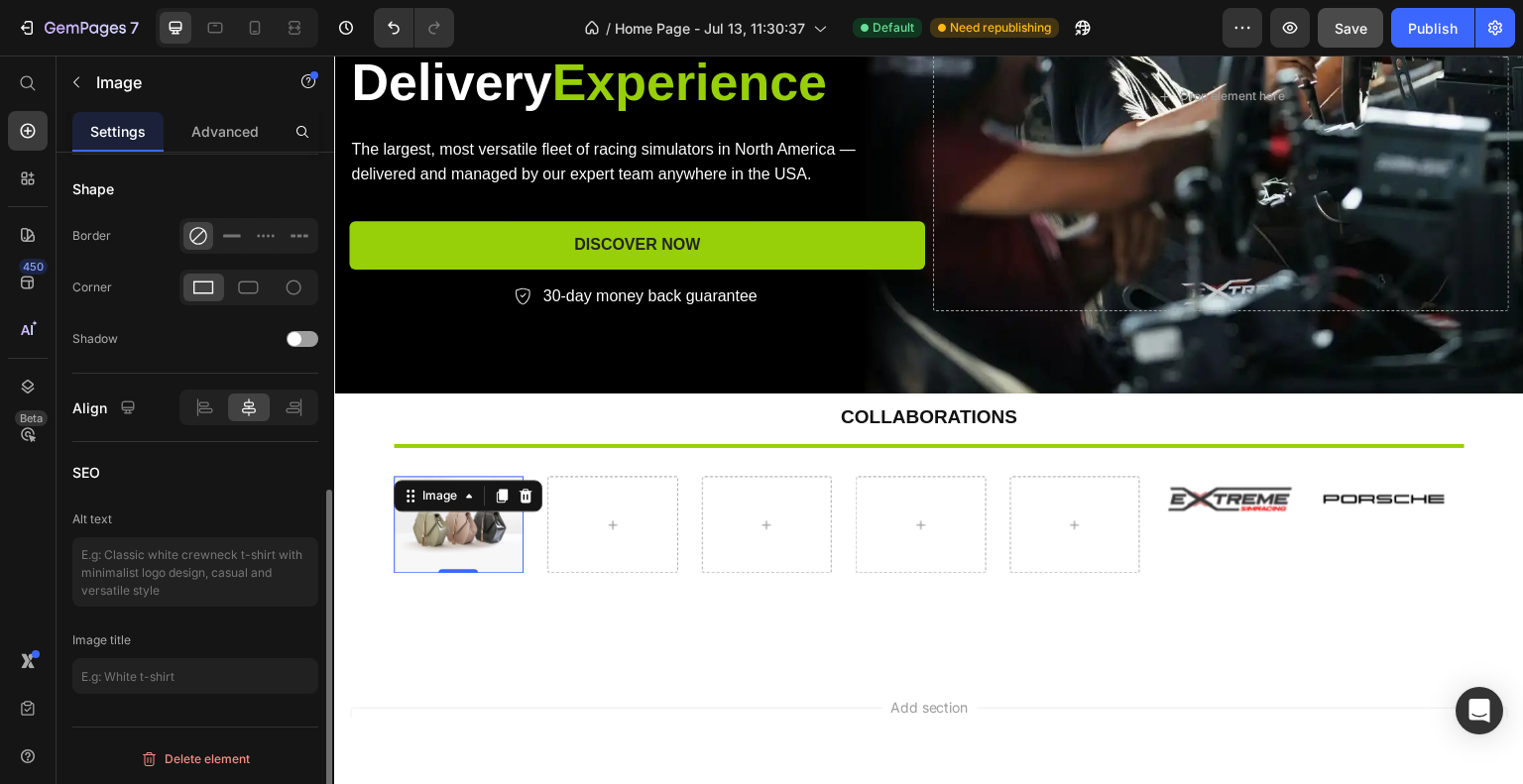 scroll, scrollTop: 0, scrollLeft: 0, axis: both 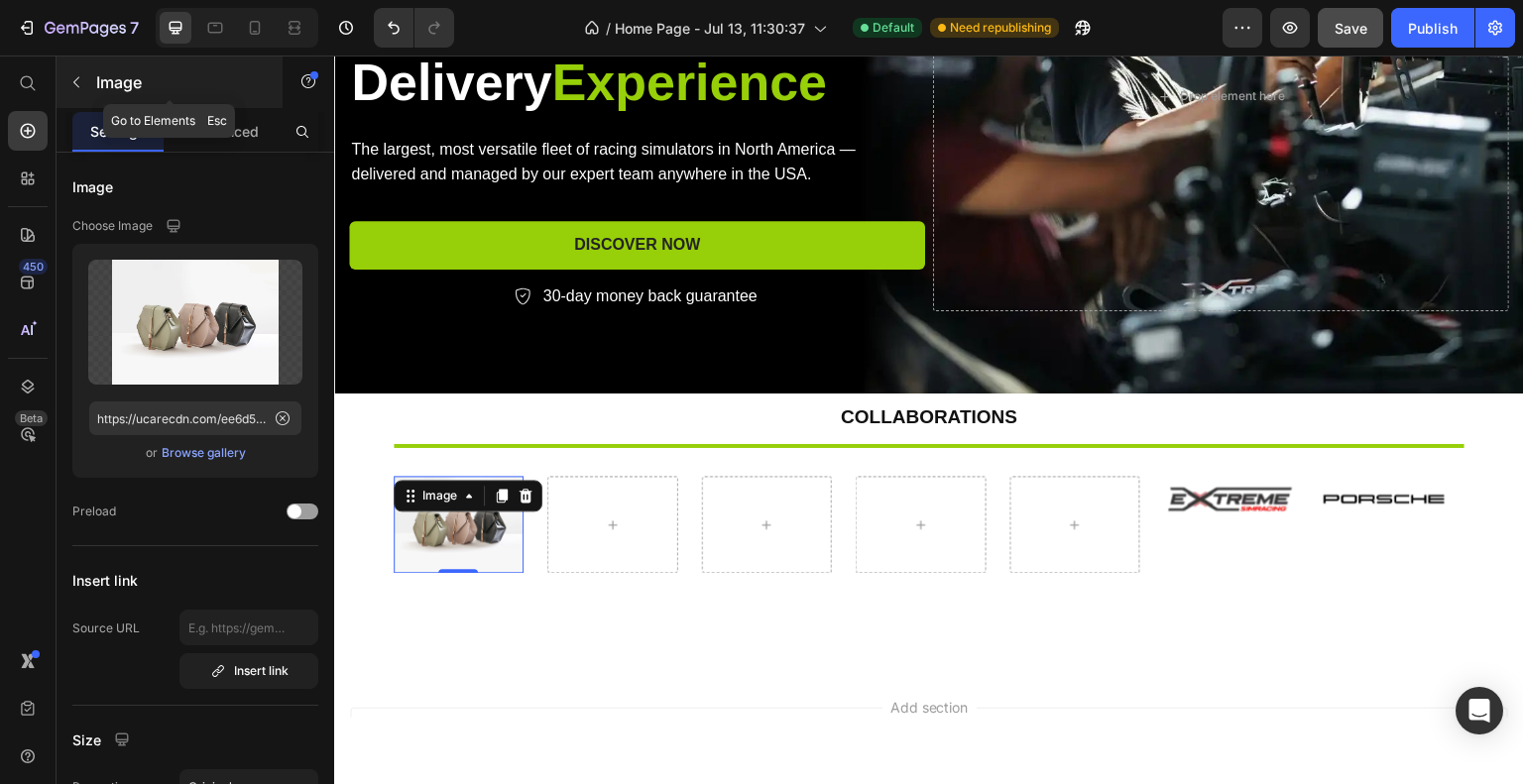 click 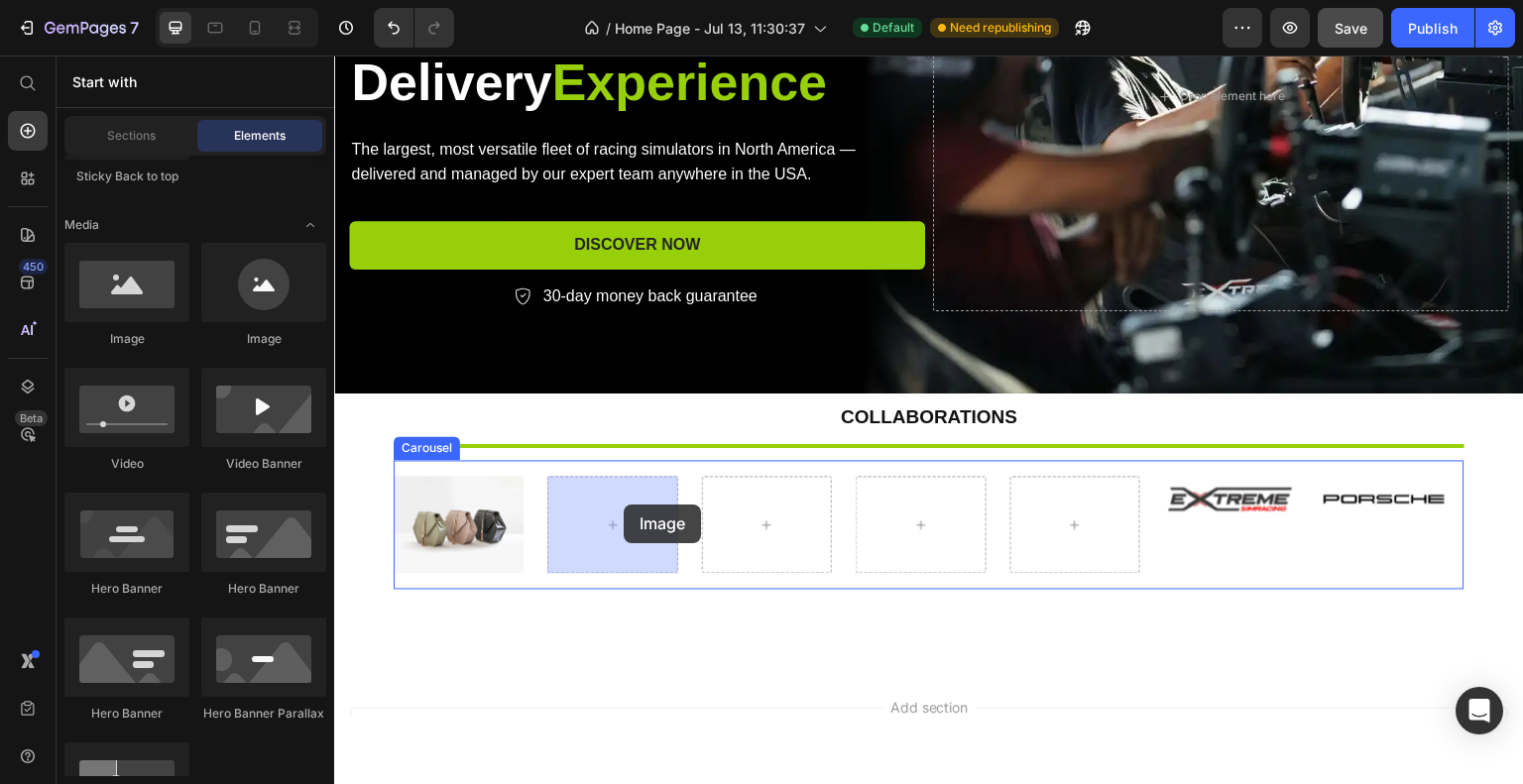 drag, startPoint x: 465, startPoint y: 354, endPoint x: 624, endPoint y: 504, distance: 218.58865 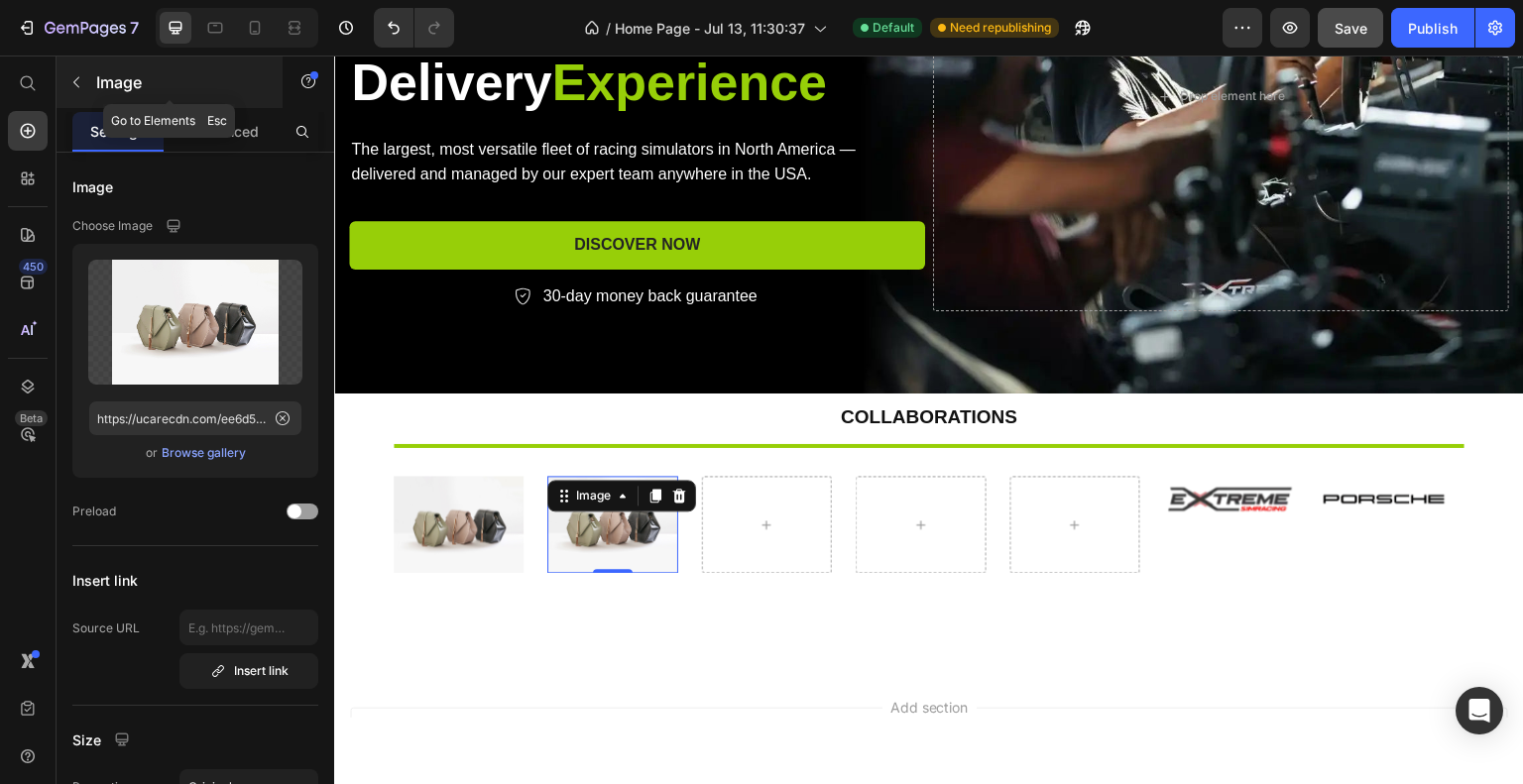 click 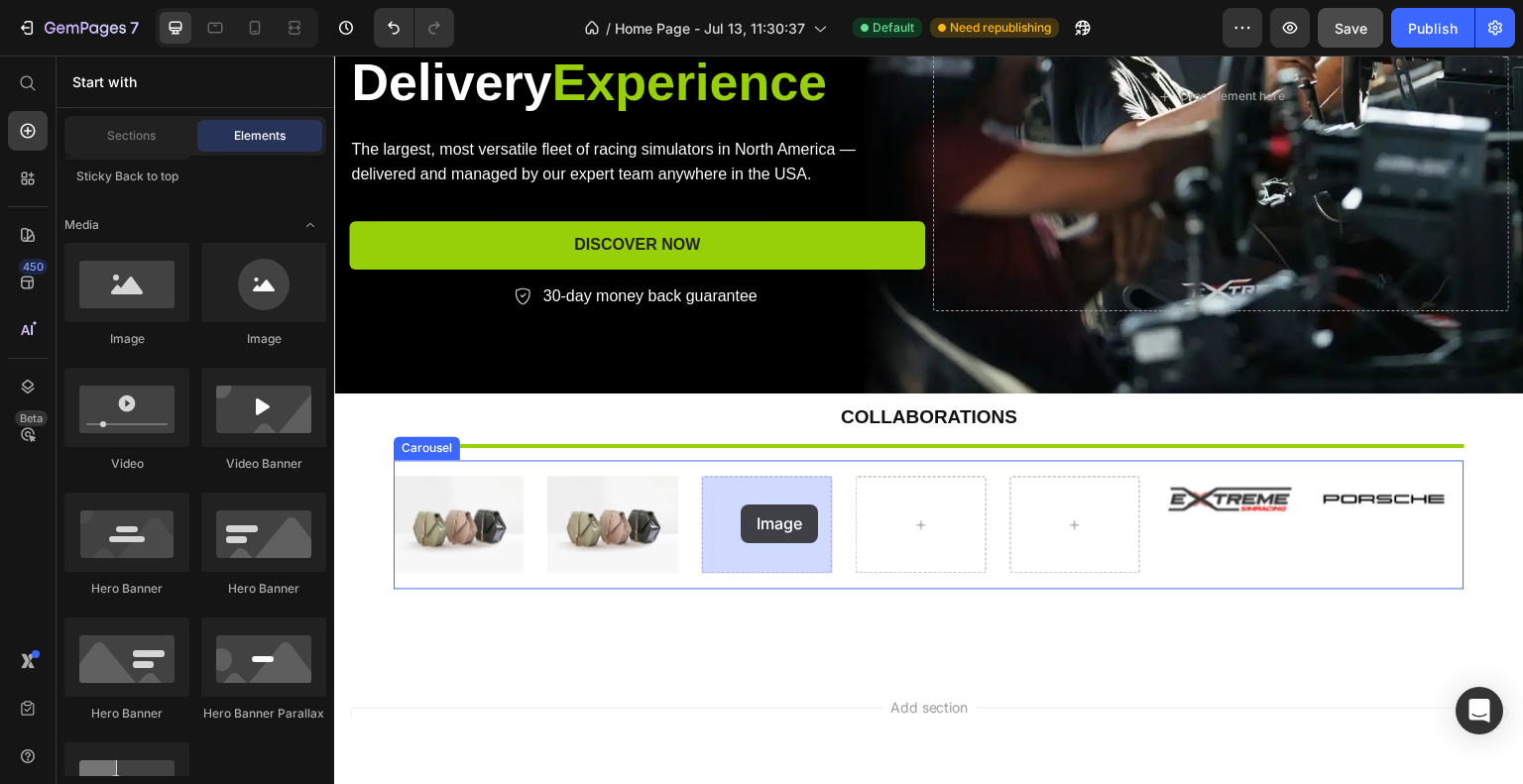 drag, startPoint x: 456, startPoint y: 349, endPoint x: 741, endPoint y: 504, distance: 324.42256 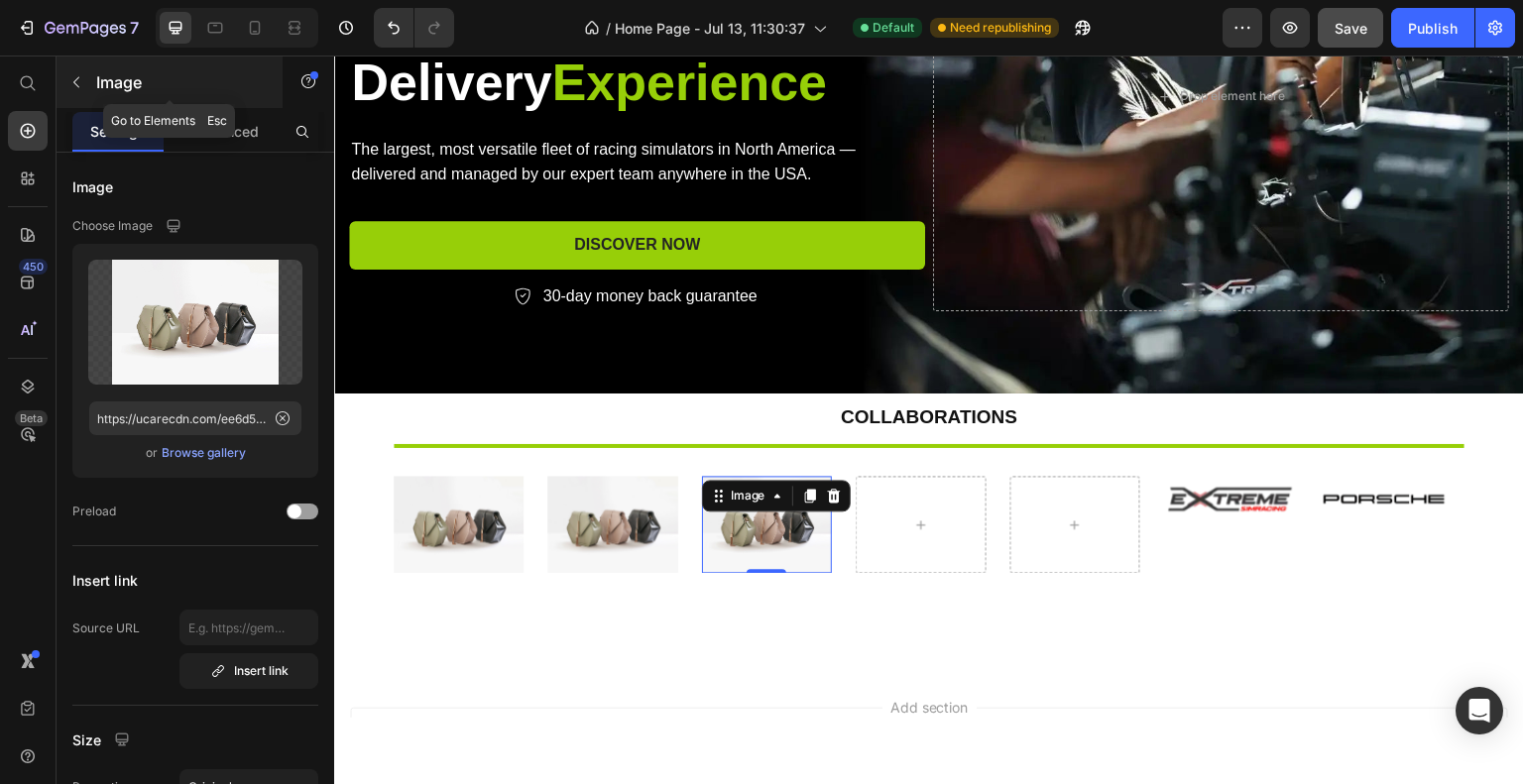 click 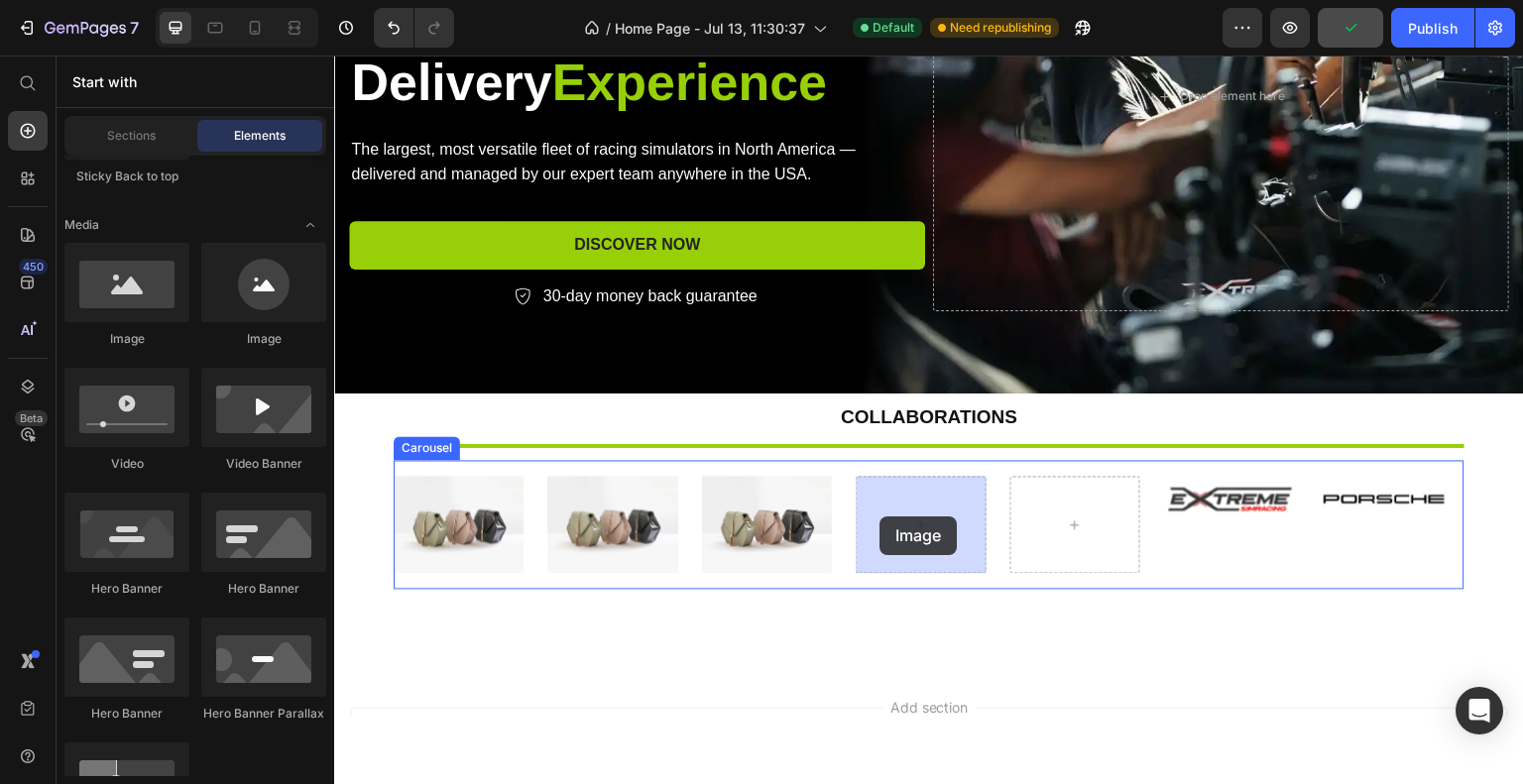 drag, startPoint x: 485, startPoint y: 359, endPoint x: 879, endPoint y: 515, distance: 423.7594 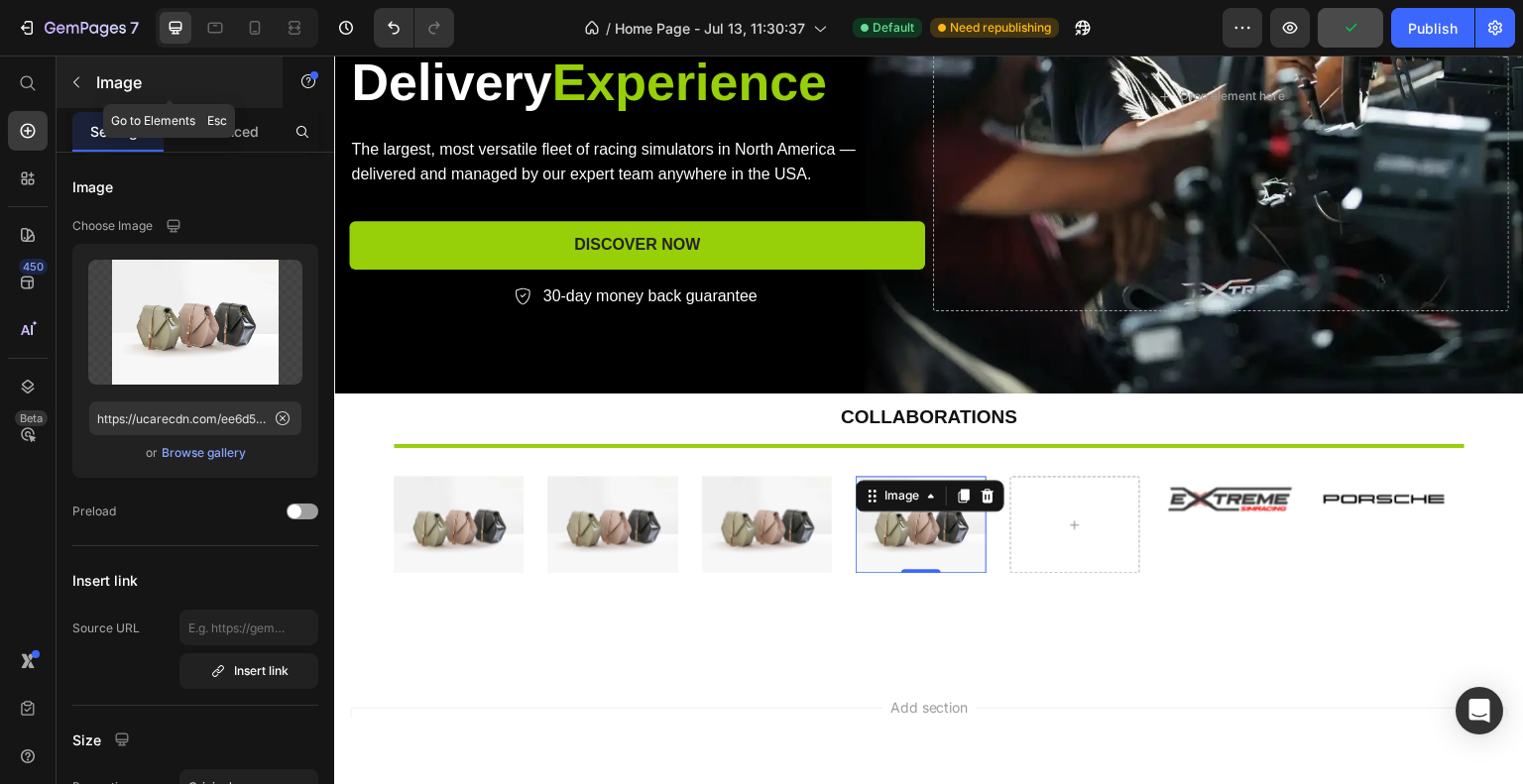 click 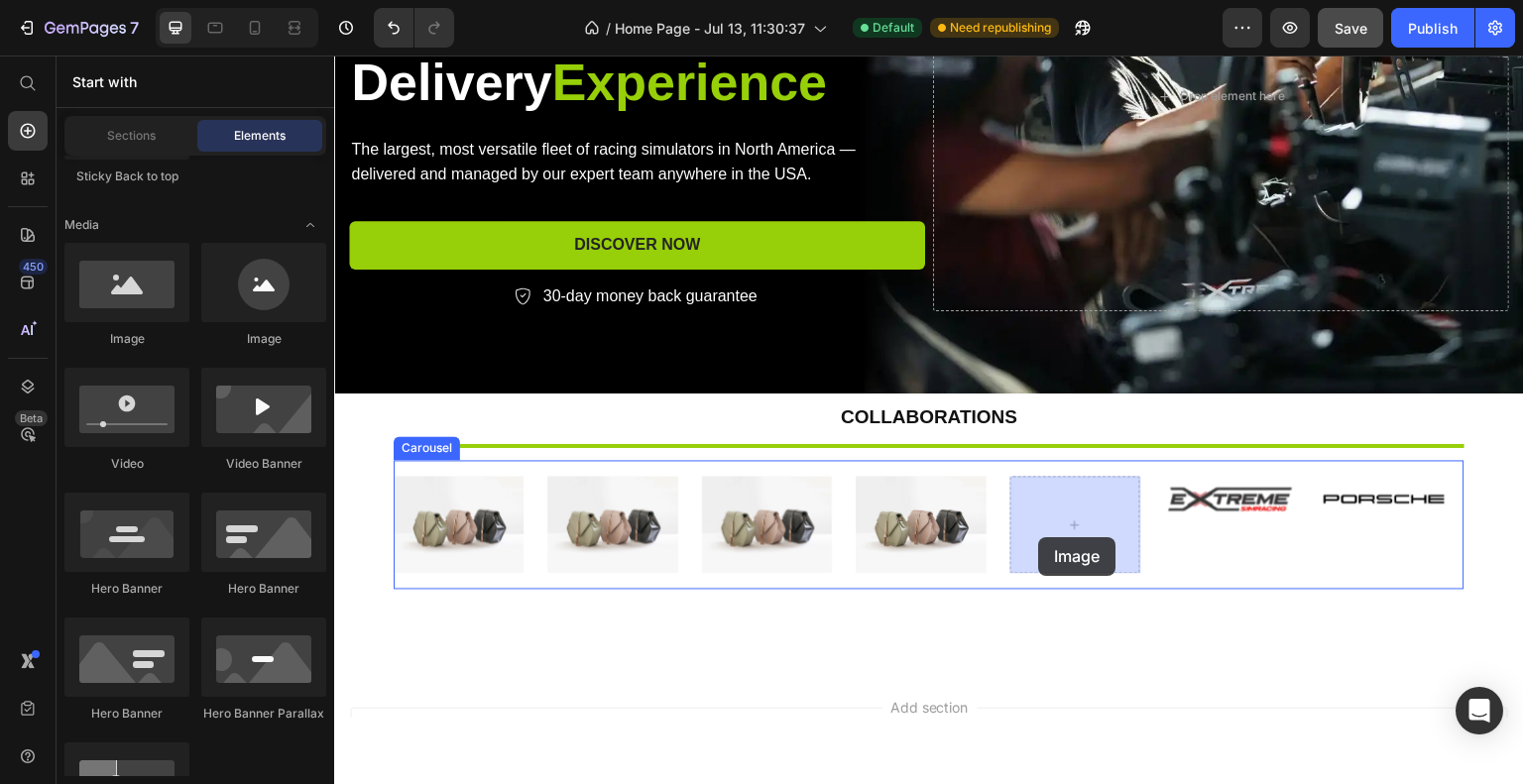 drag, startPoint x: 459, startPoint y: 358, endPoint x: 1039, endPoint y: 536, distance: 606.69927 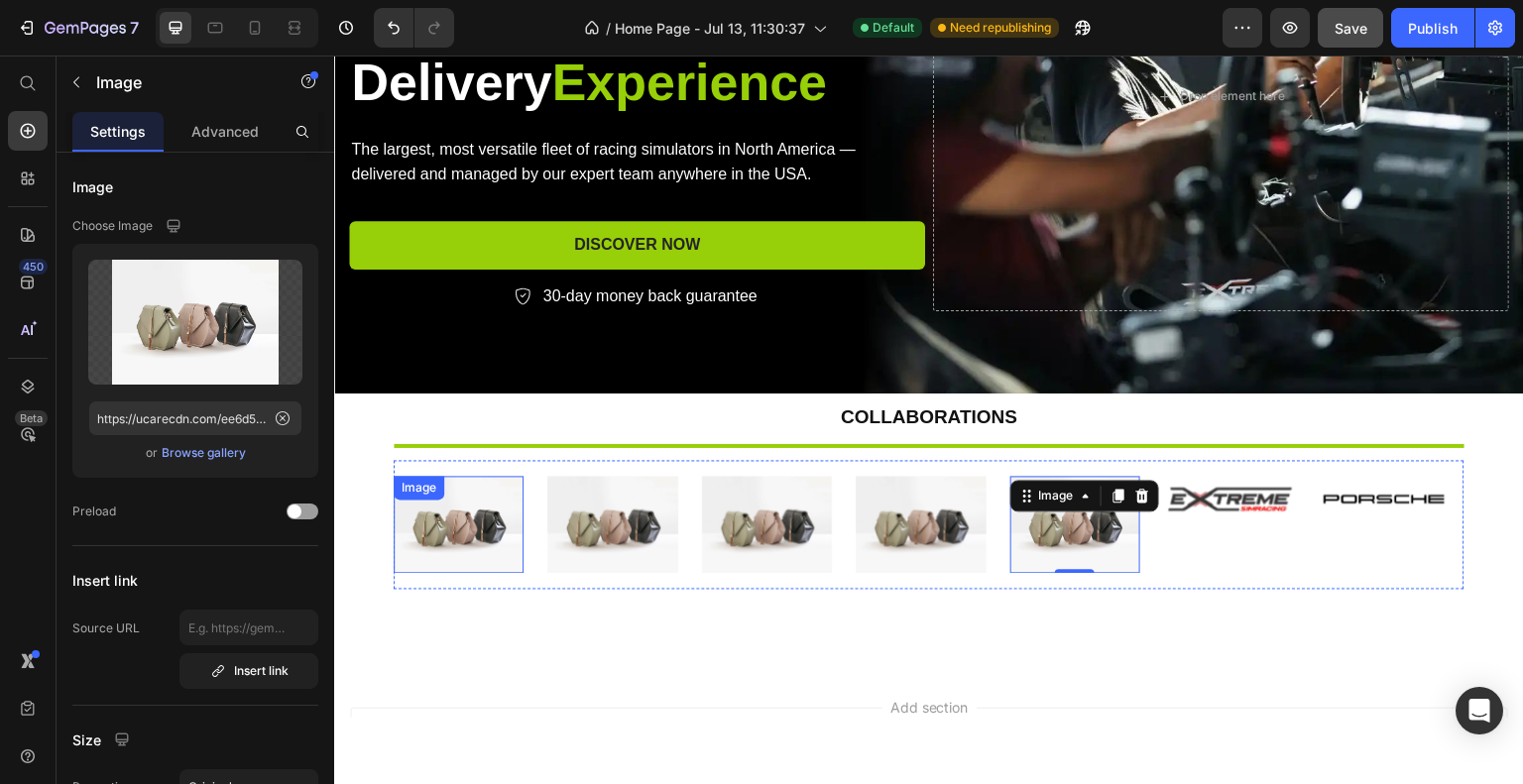 click at bounding box center (459, 523) 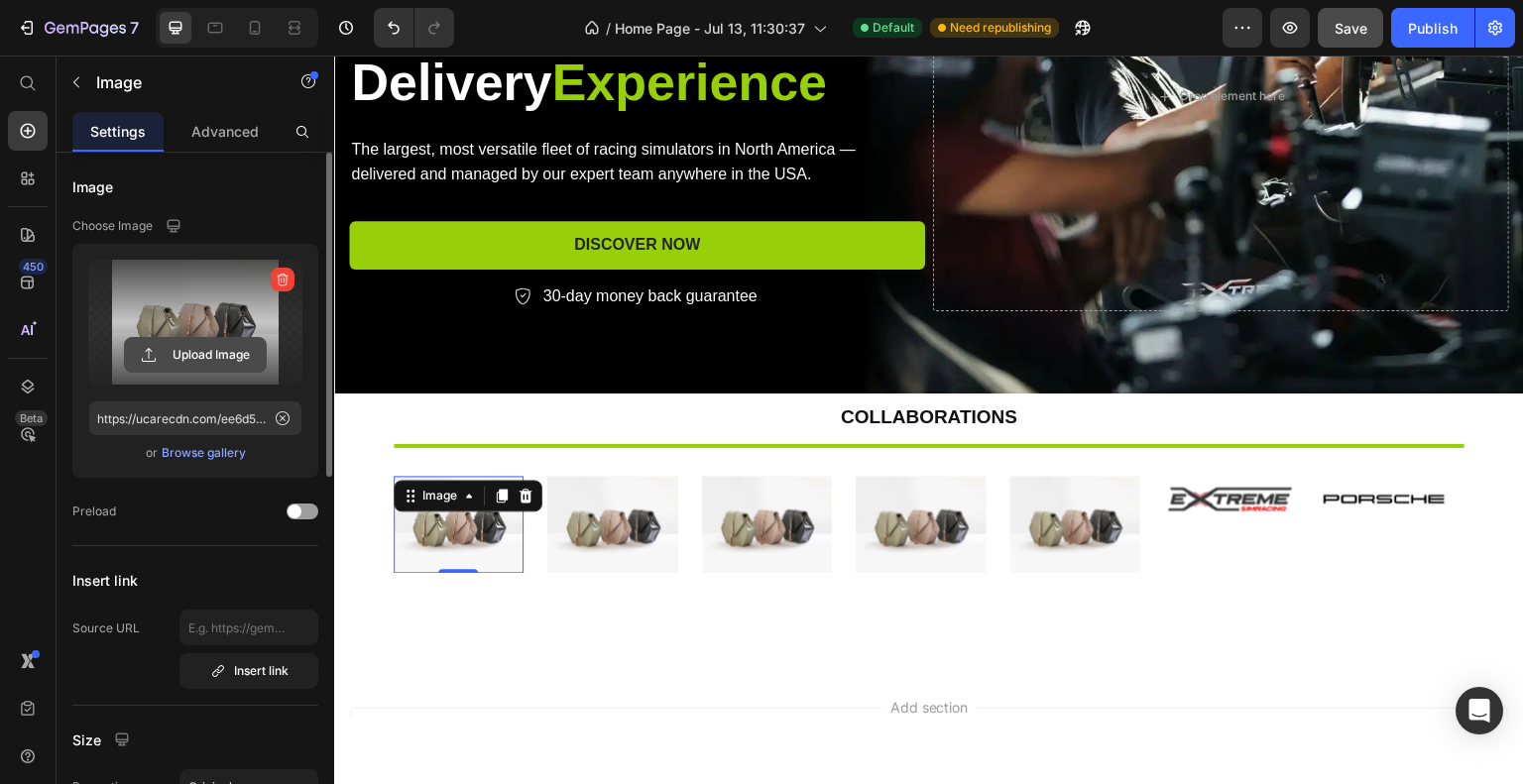 click 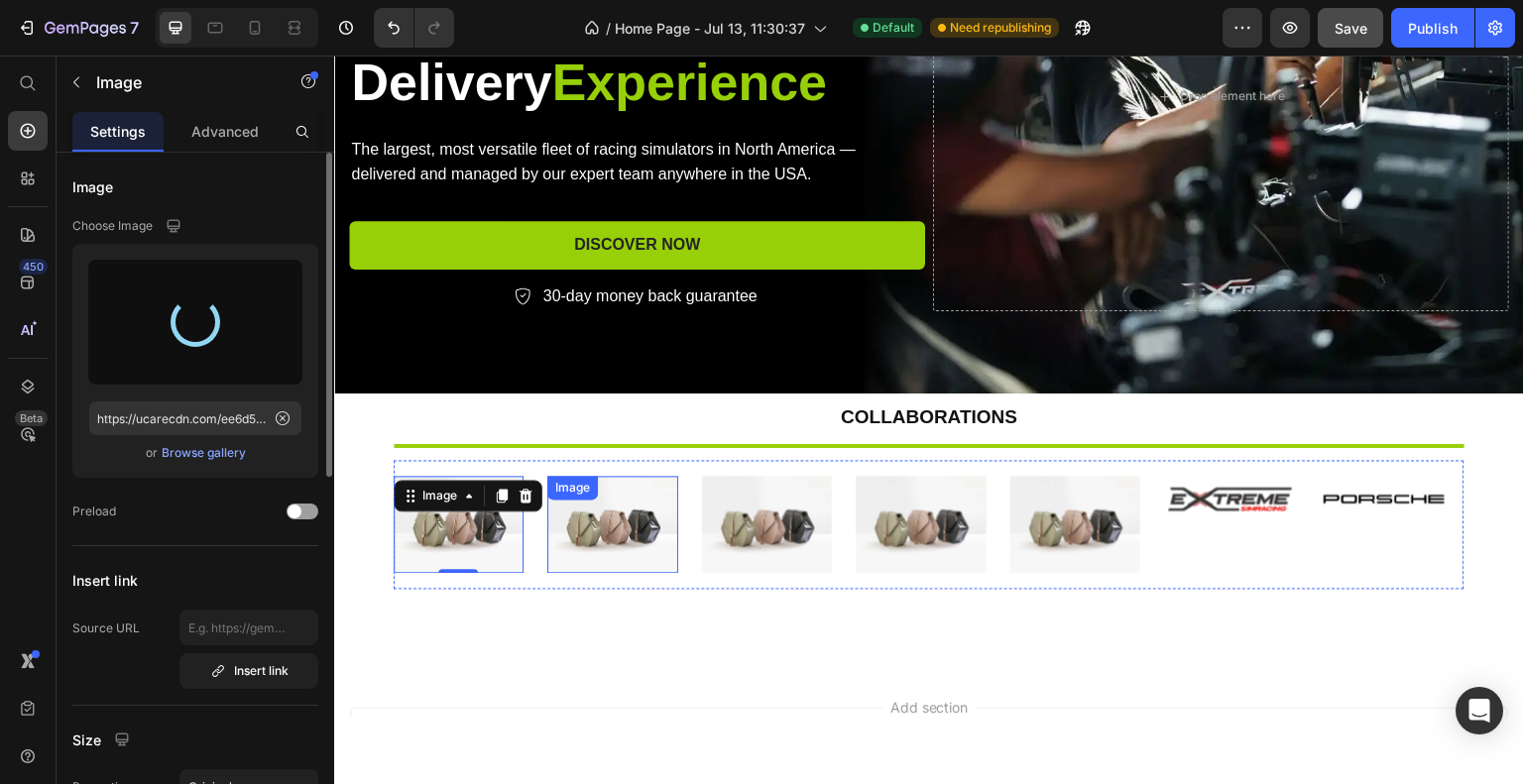 type on "https://cdn.shopify.com/s/files/1/0933/7972/3568/files/gempages_575275549719528274-99e3b5e4-2144-4e73-8172-b63d7c33ec83.png" 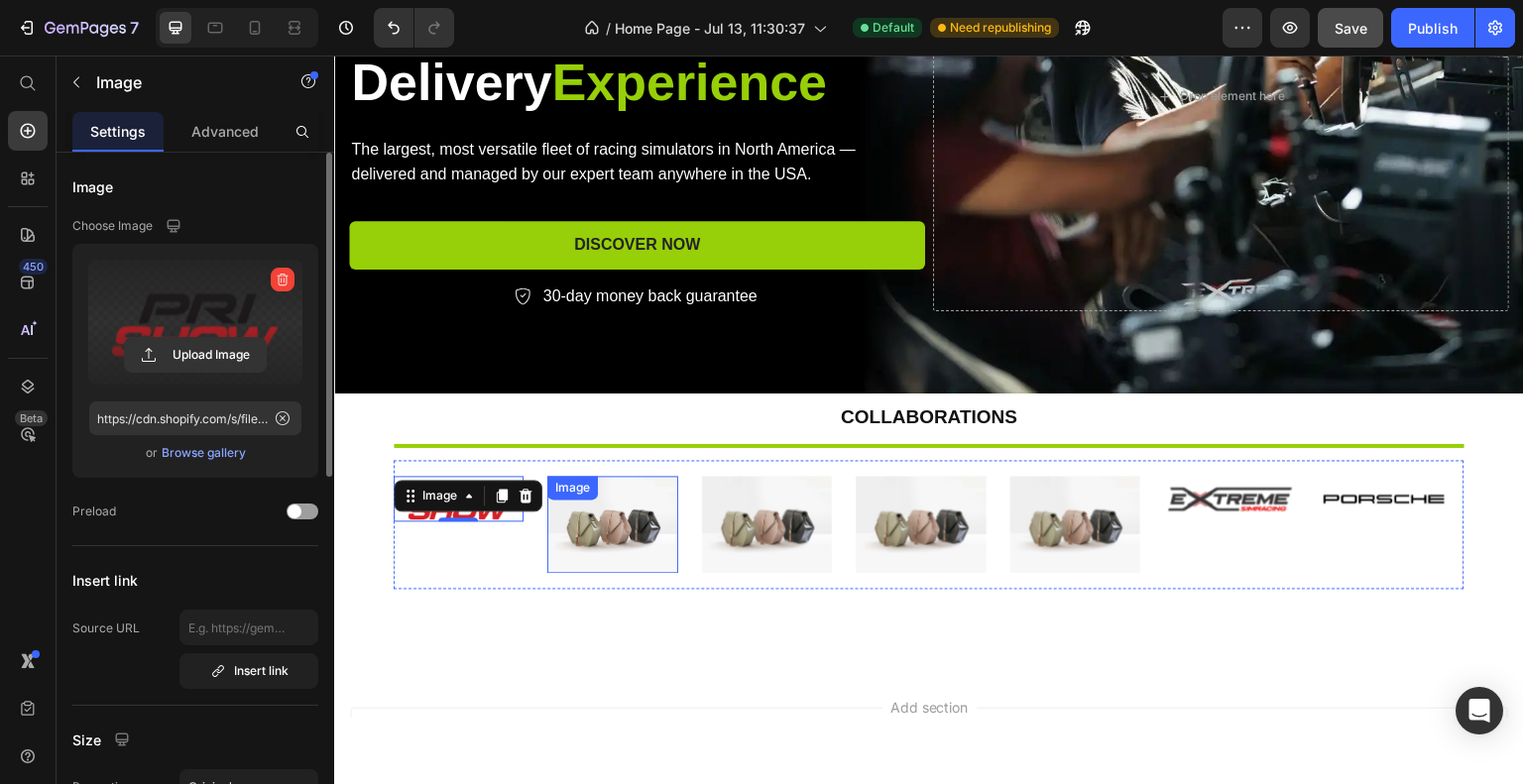 click at bounding box center [613, 523] 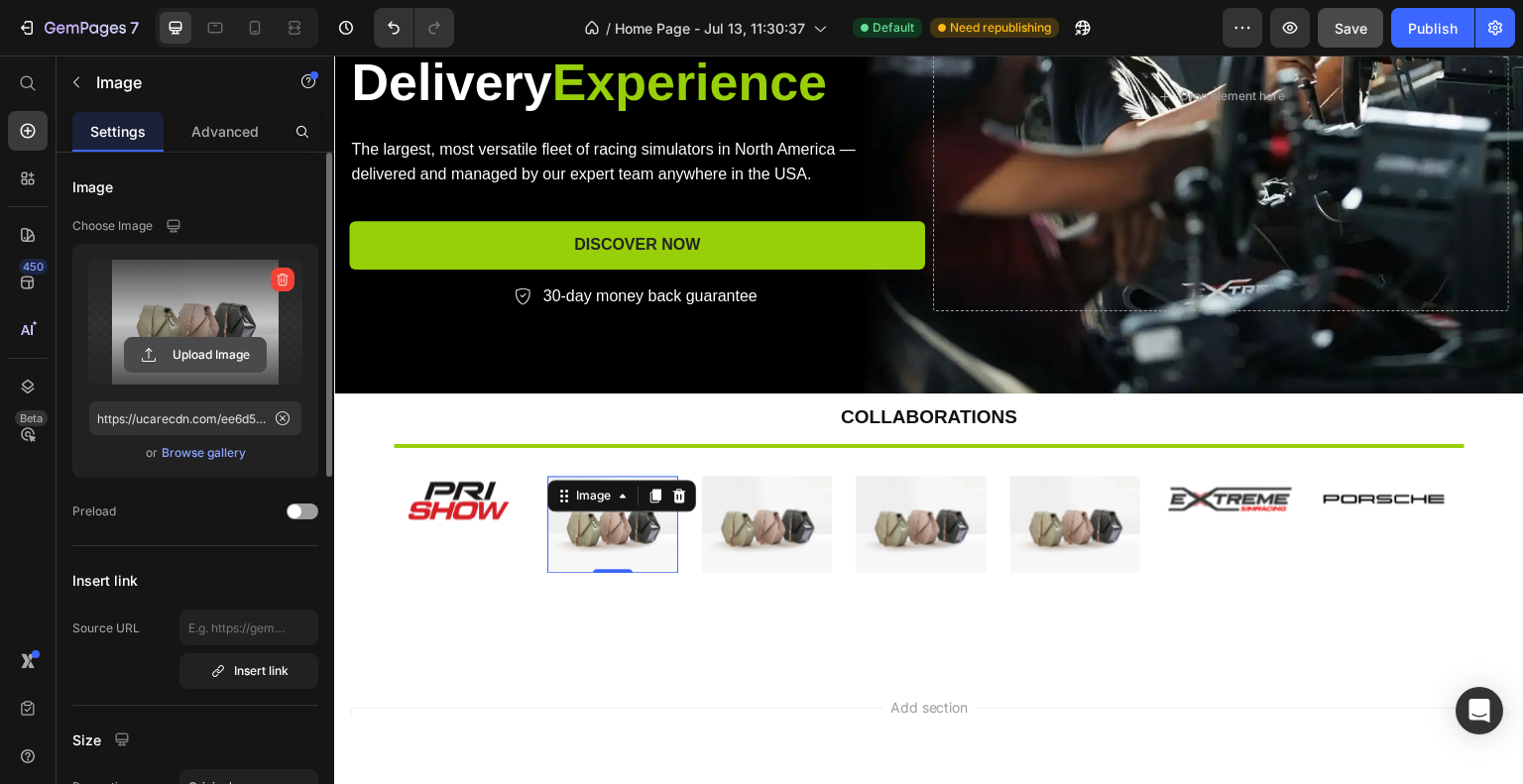 click 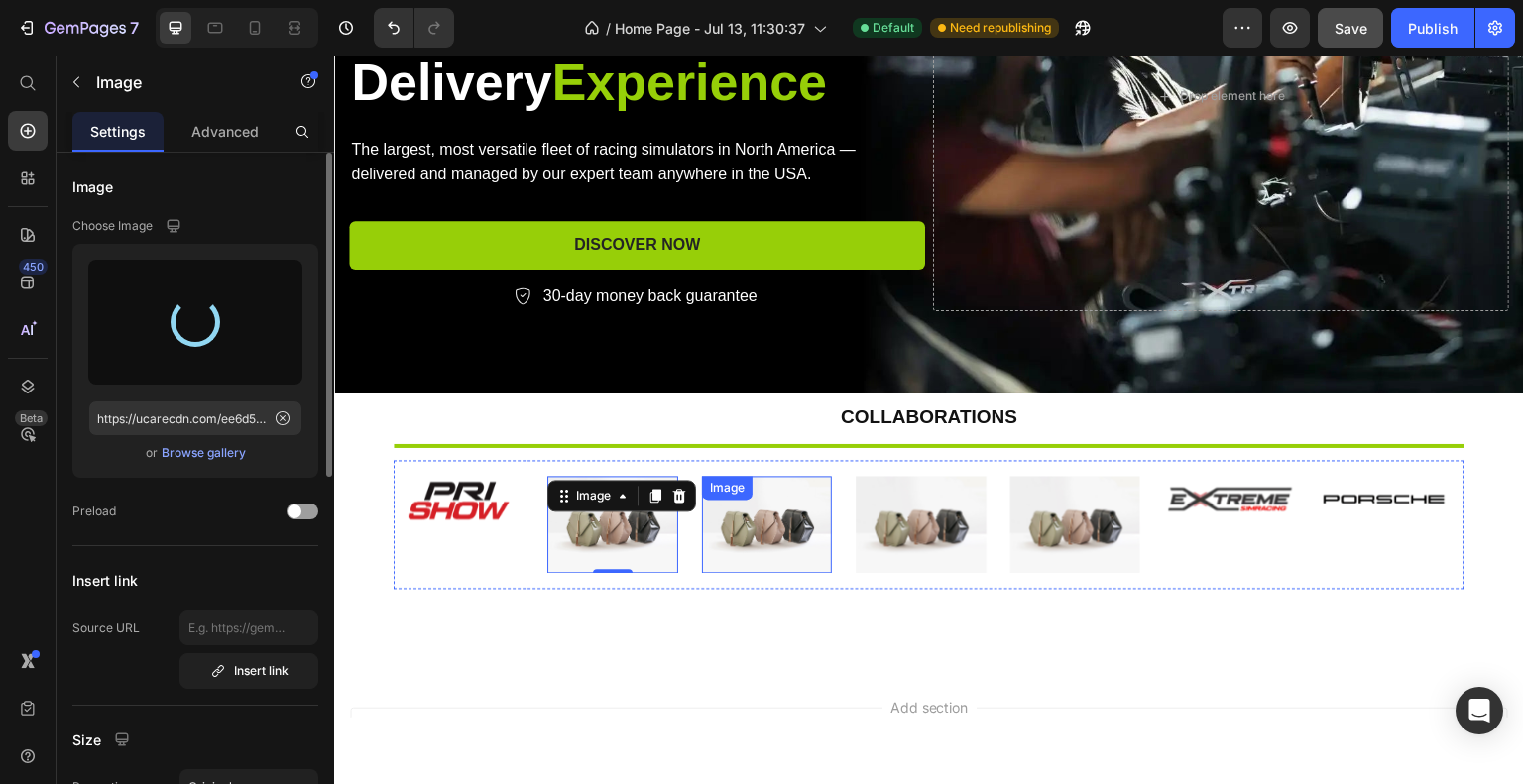 type on "https://cdn.shopify.com/s/files/1/0933/7972/3568/files/gempages_575275549719528274-82ba982c-1a9b-407a-8884-cecc34c6dc3e.png" 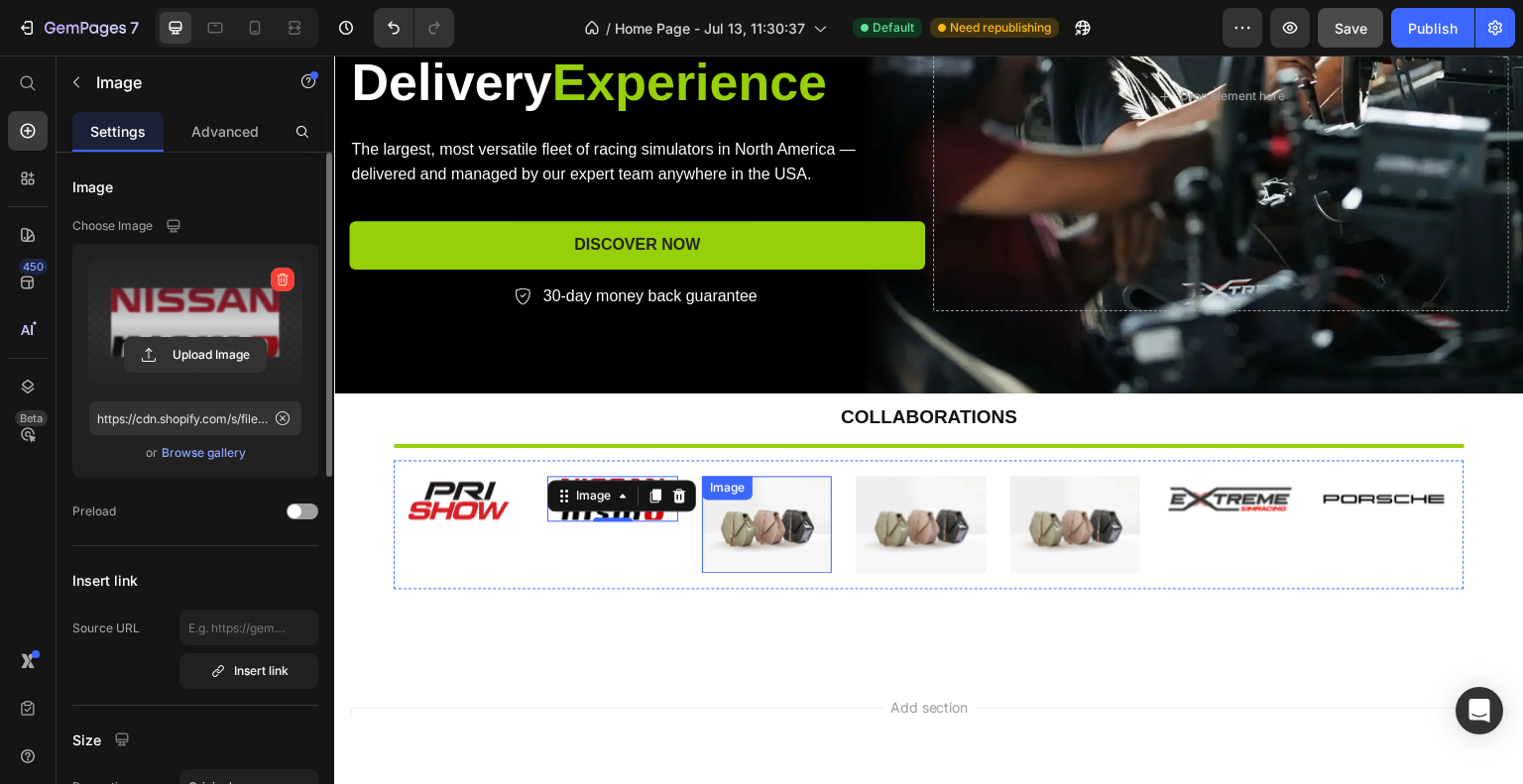 click at bounding box center [767, 523] 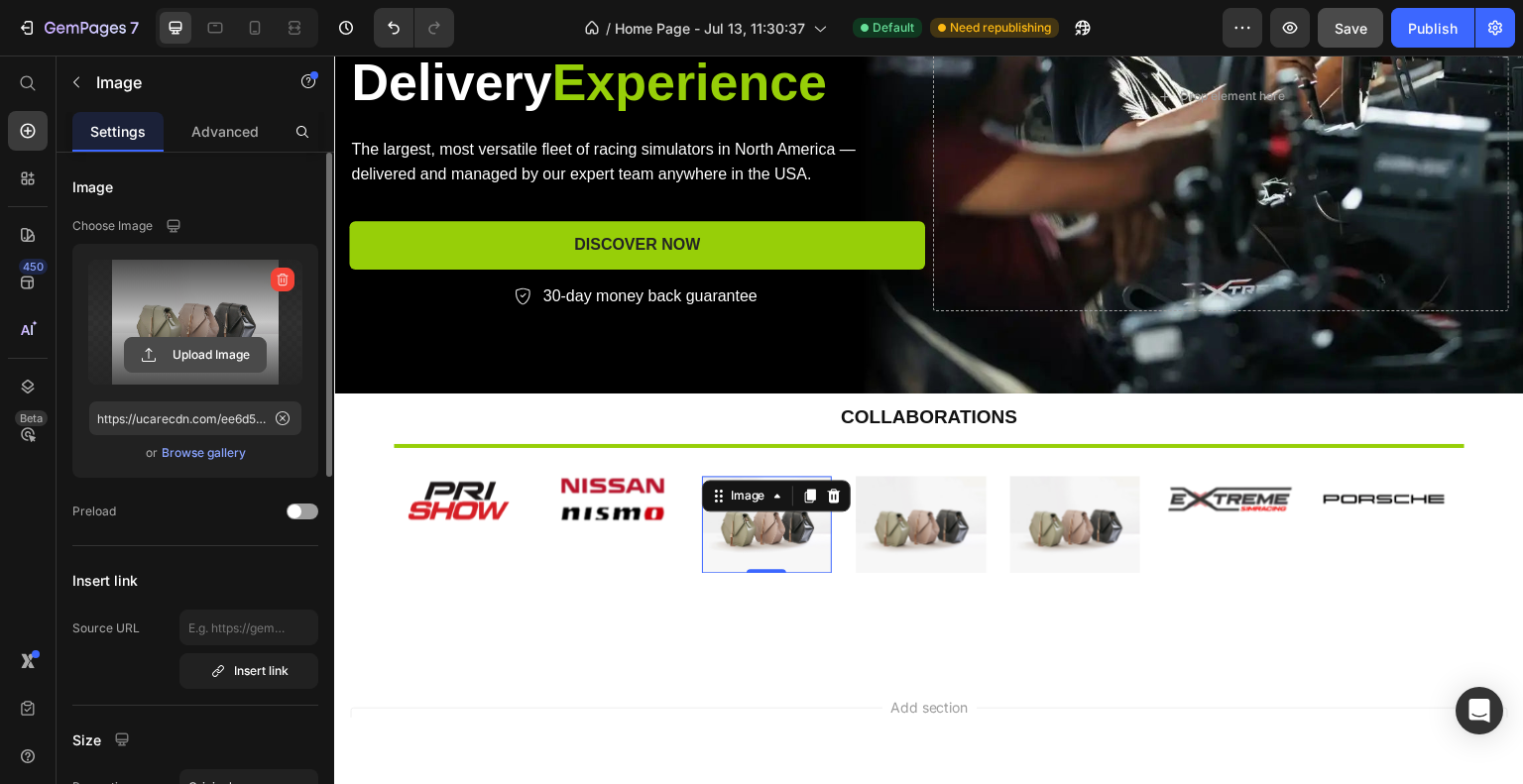 click 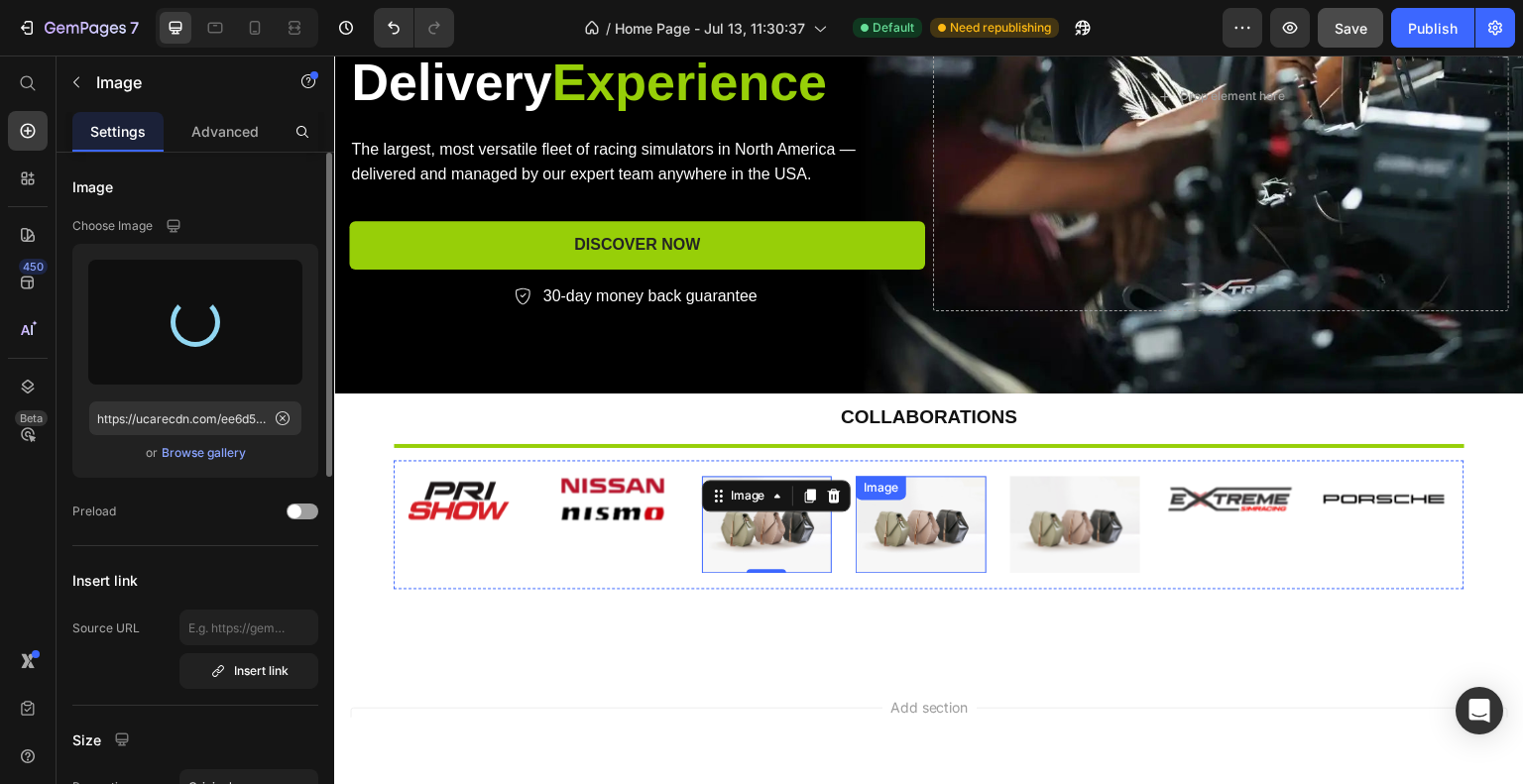 type on "https://cdn.shopify.com/s/files/1/0933/7972/3568/files/gempages_575275549719528274-988a6030-0963-4314-94df-3fe7ec971d68.png" 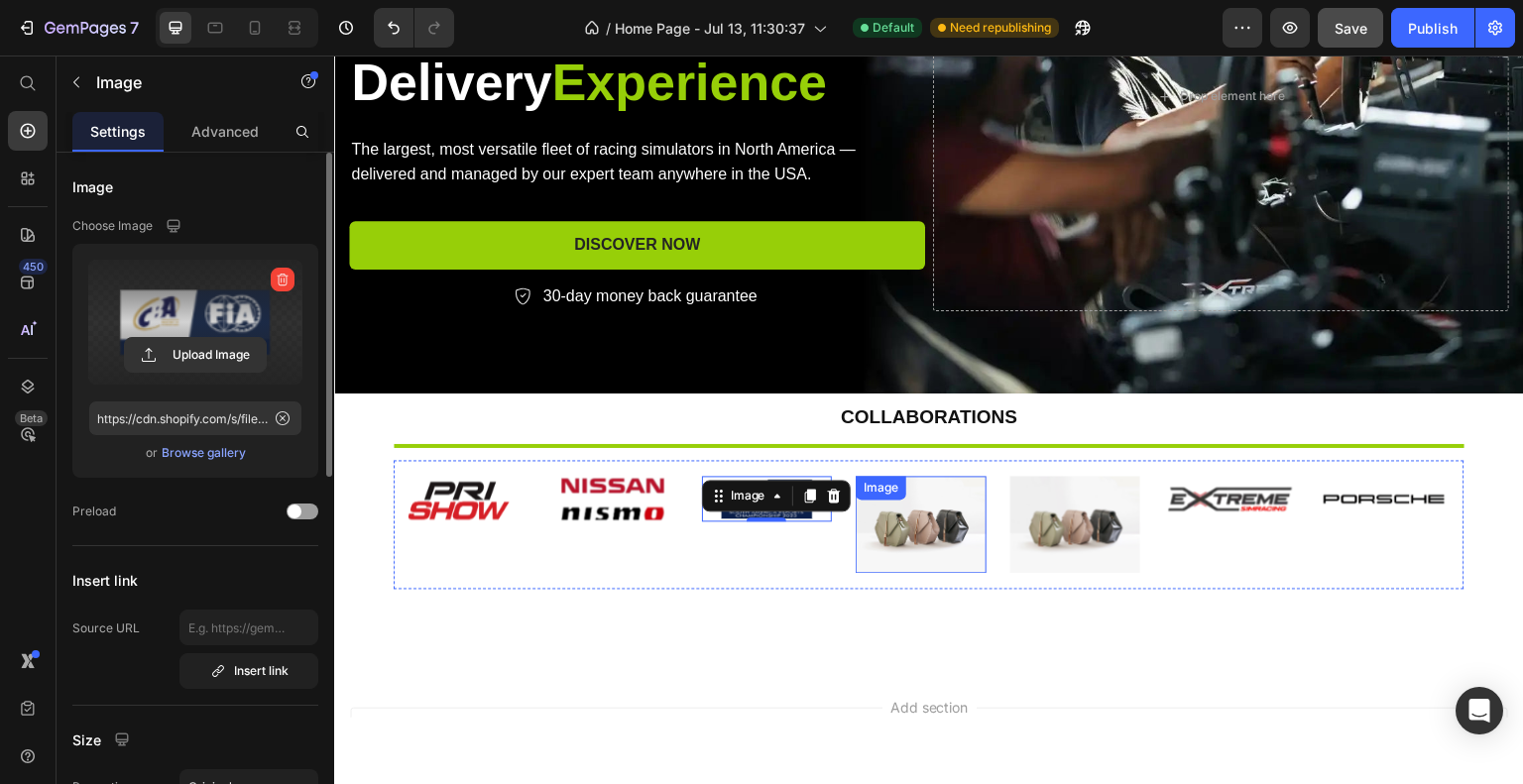click at bounding box center [921, 523] 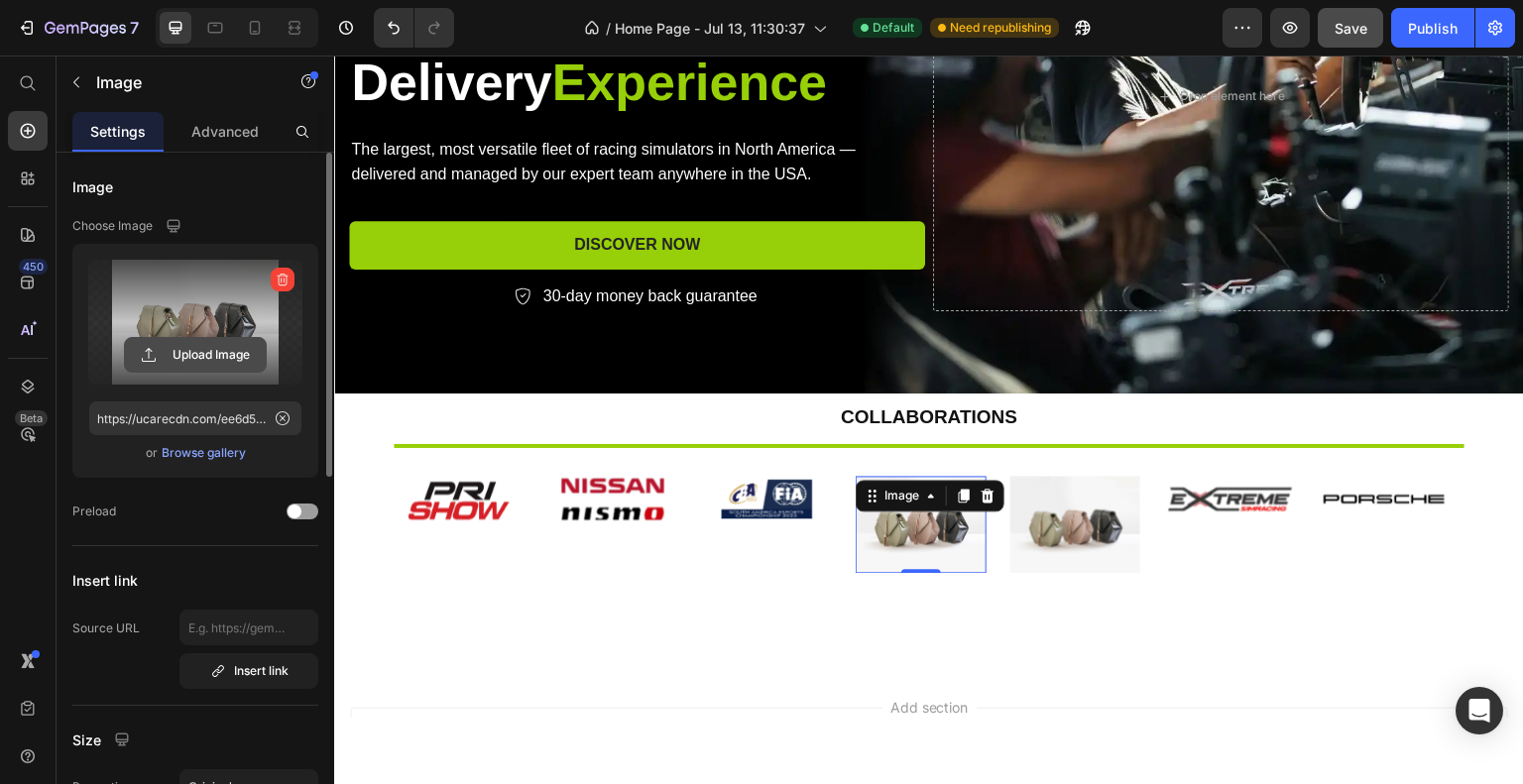 click 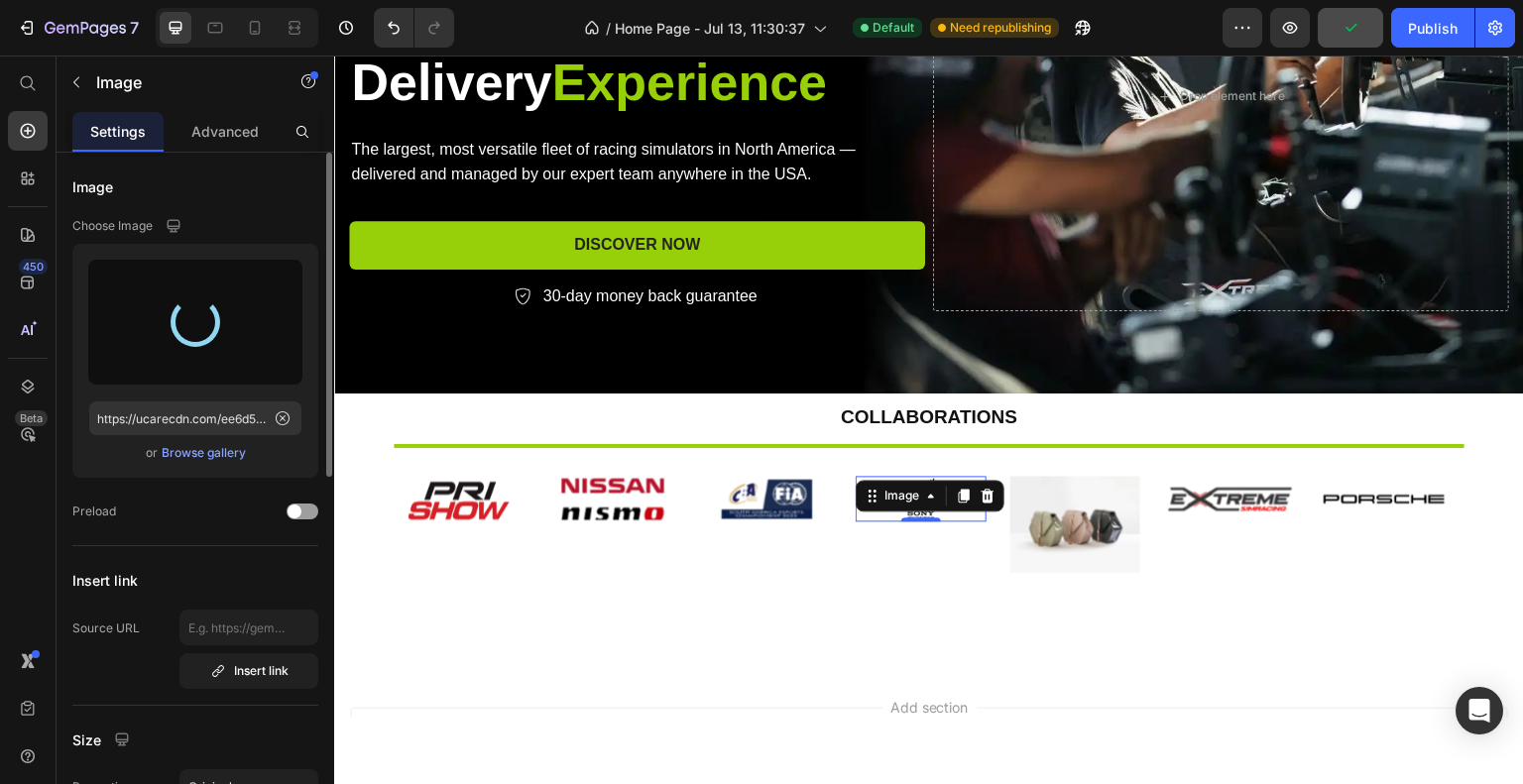 type on "https://cdn.shopify.com/s/files/1/0933/7972/3568/files/gempages_575275549719528274-31de0529-22cd-42ff-983e-7f1e8a7d7d4c.png" 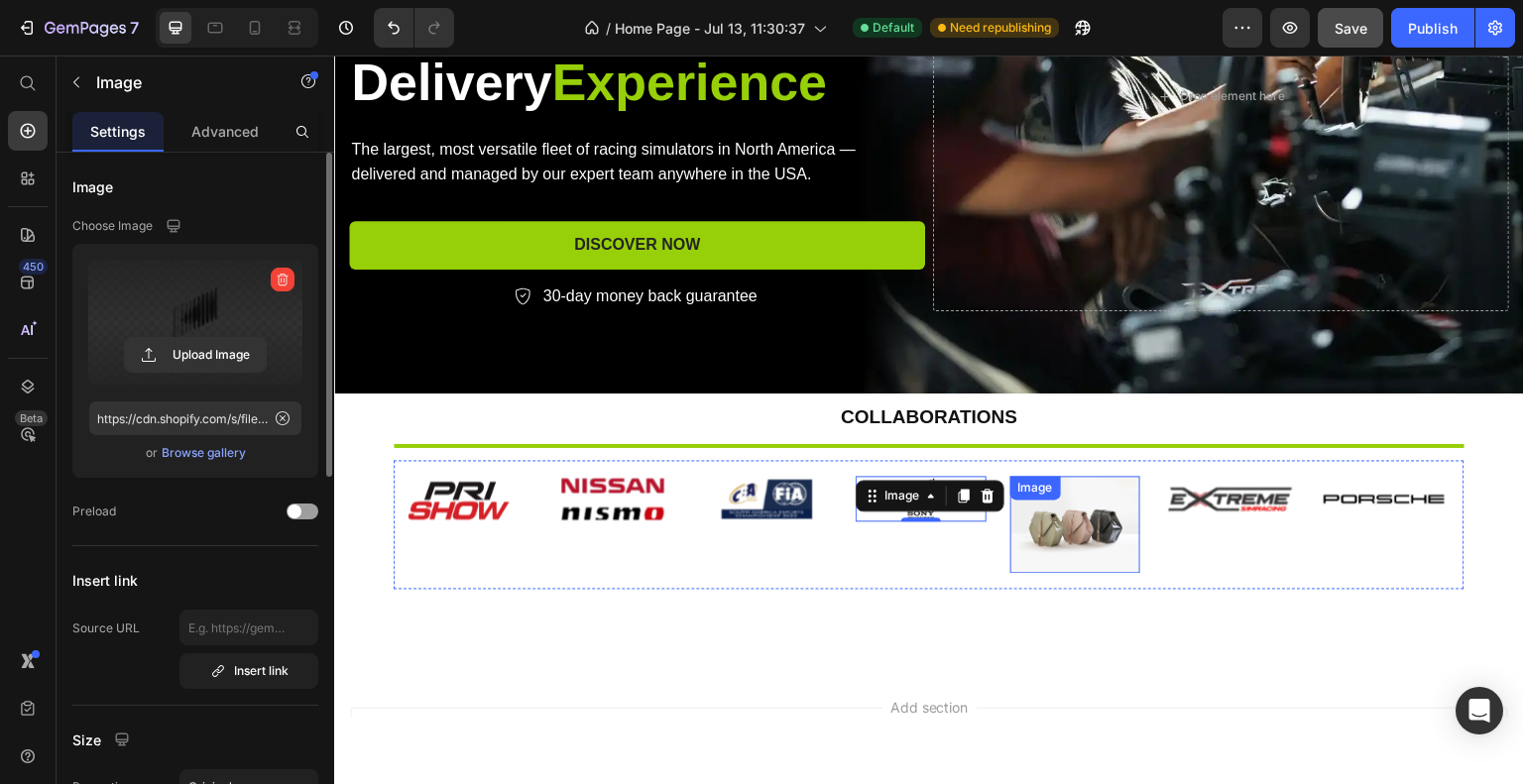 click at bounding box center (1076, 523) 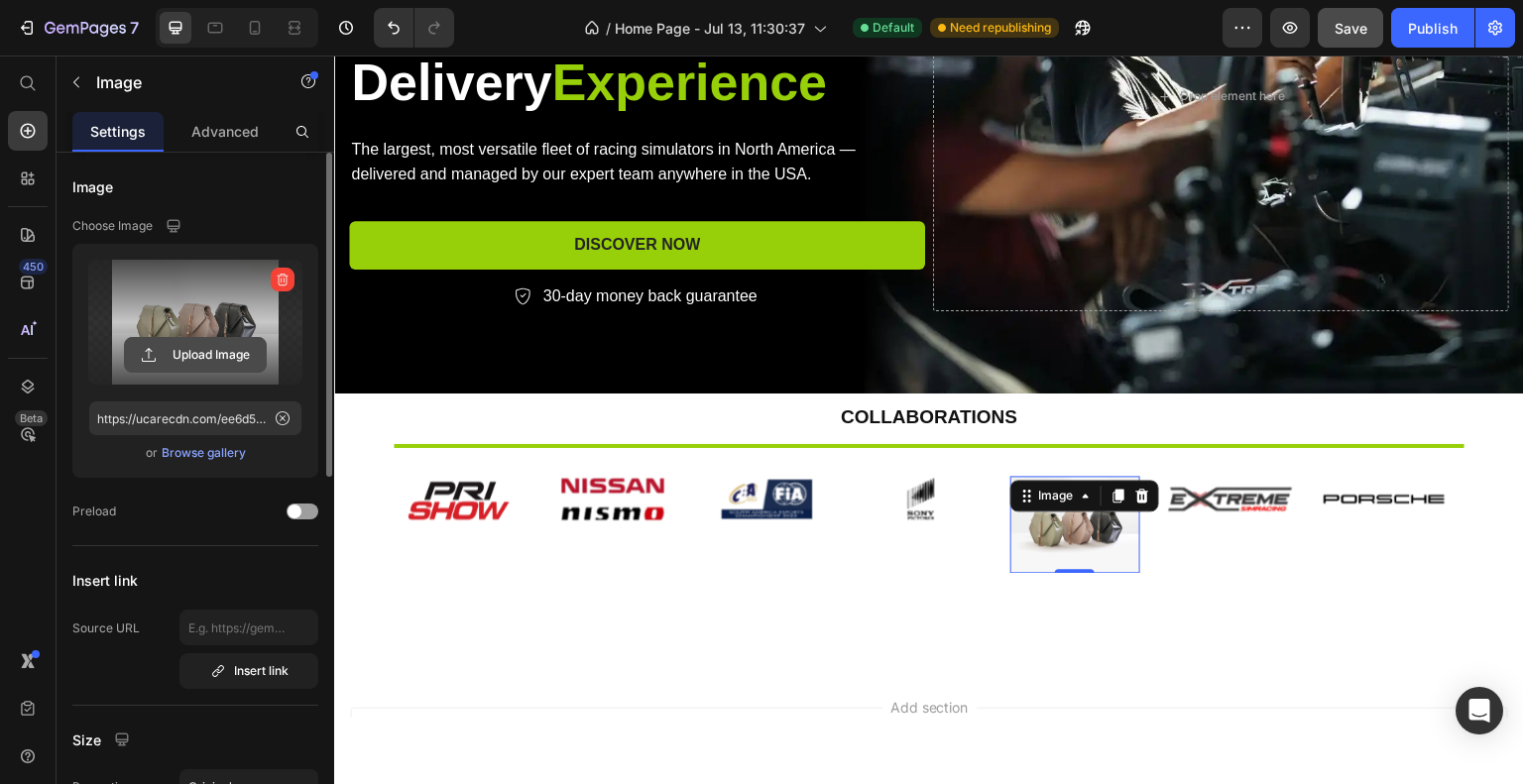 click 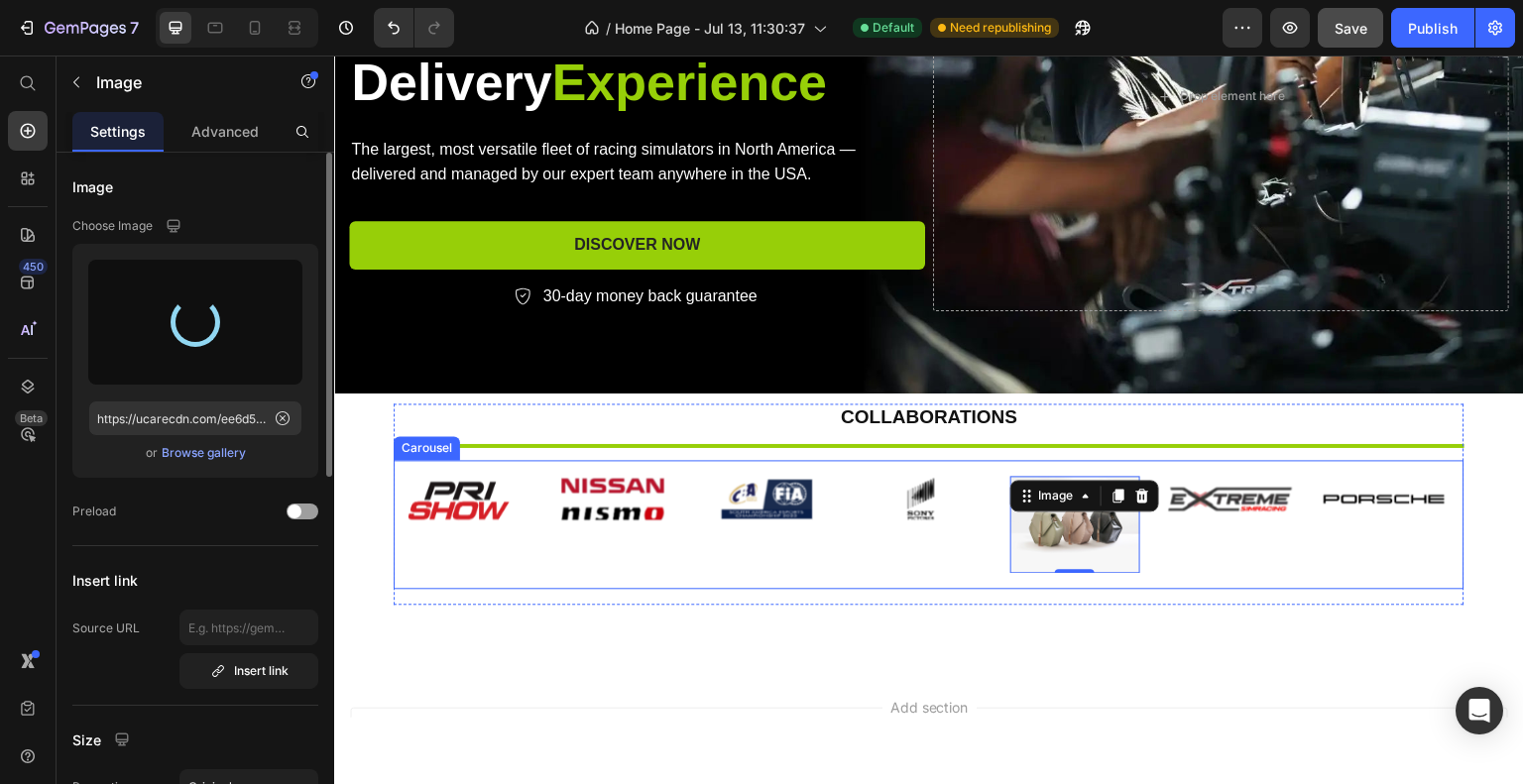type on "https://cdn.shopify.com/s/files/1/0933/7972/3568/files/gempages_575275549719528274-3692b424-ccbe-4d64-8047-6b682e134643.png" 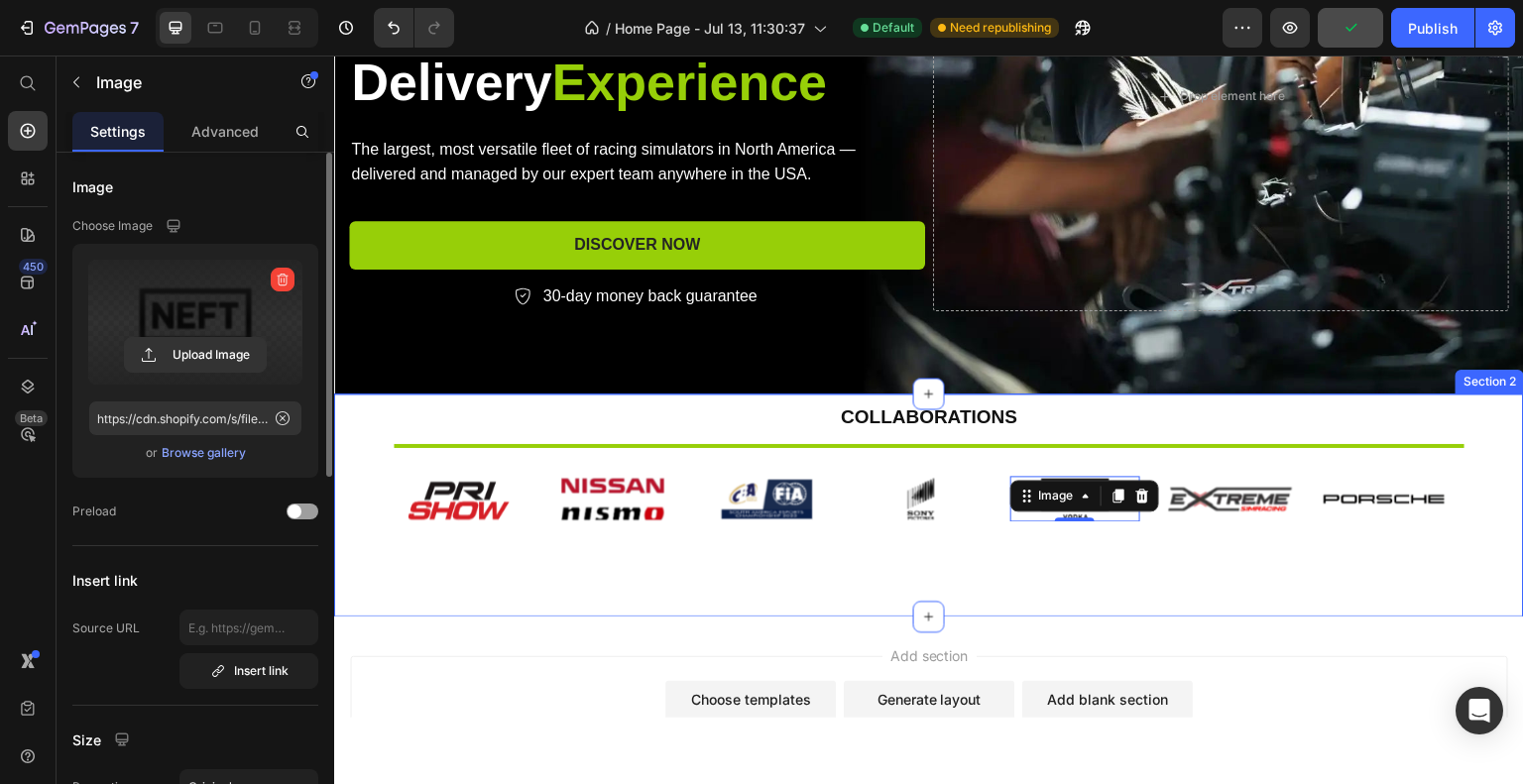 click on "Collaborations Heading                Title Line Image Image Image Image Image Image Image Image Image Image Image Image Image Image Image Image Image Image Image Image Image Image Image   0 Carousel Row Section 2" at bounding box center (929, 504) 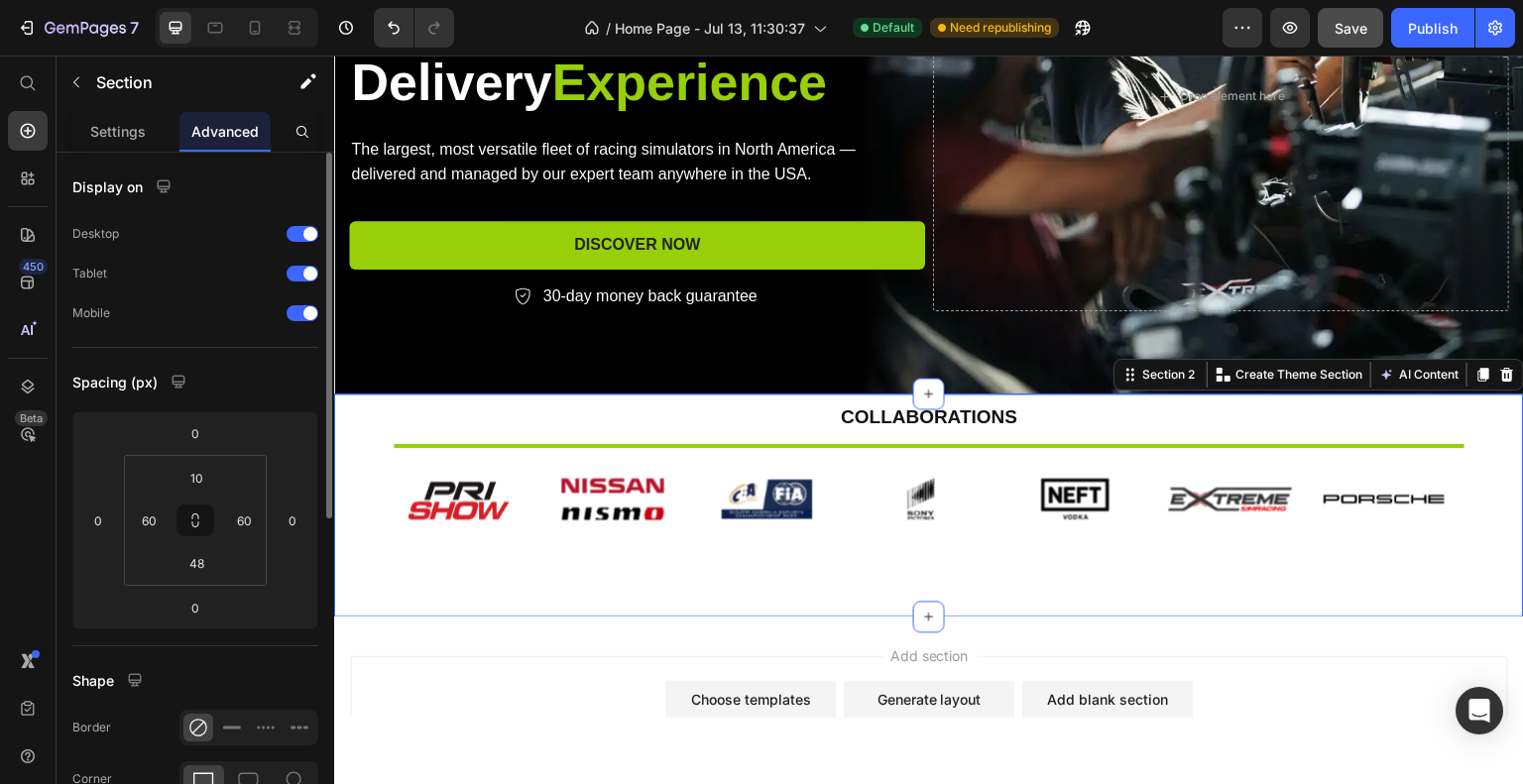 click on "Collaborations Heading                Title Line Image Image Image Image Image Image Image Image Image Image Image Image Image Image Image Image Image Image Image Image Image Image Image Carousel Row Section 2   You can create reusable sections Create Theme Section AI Content Write with GemAI What would you like to describe here? Tone and Voice Persuasive Product Show more Generate" at bounding box center (929, 504) 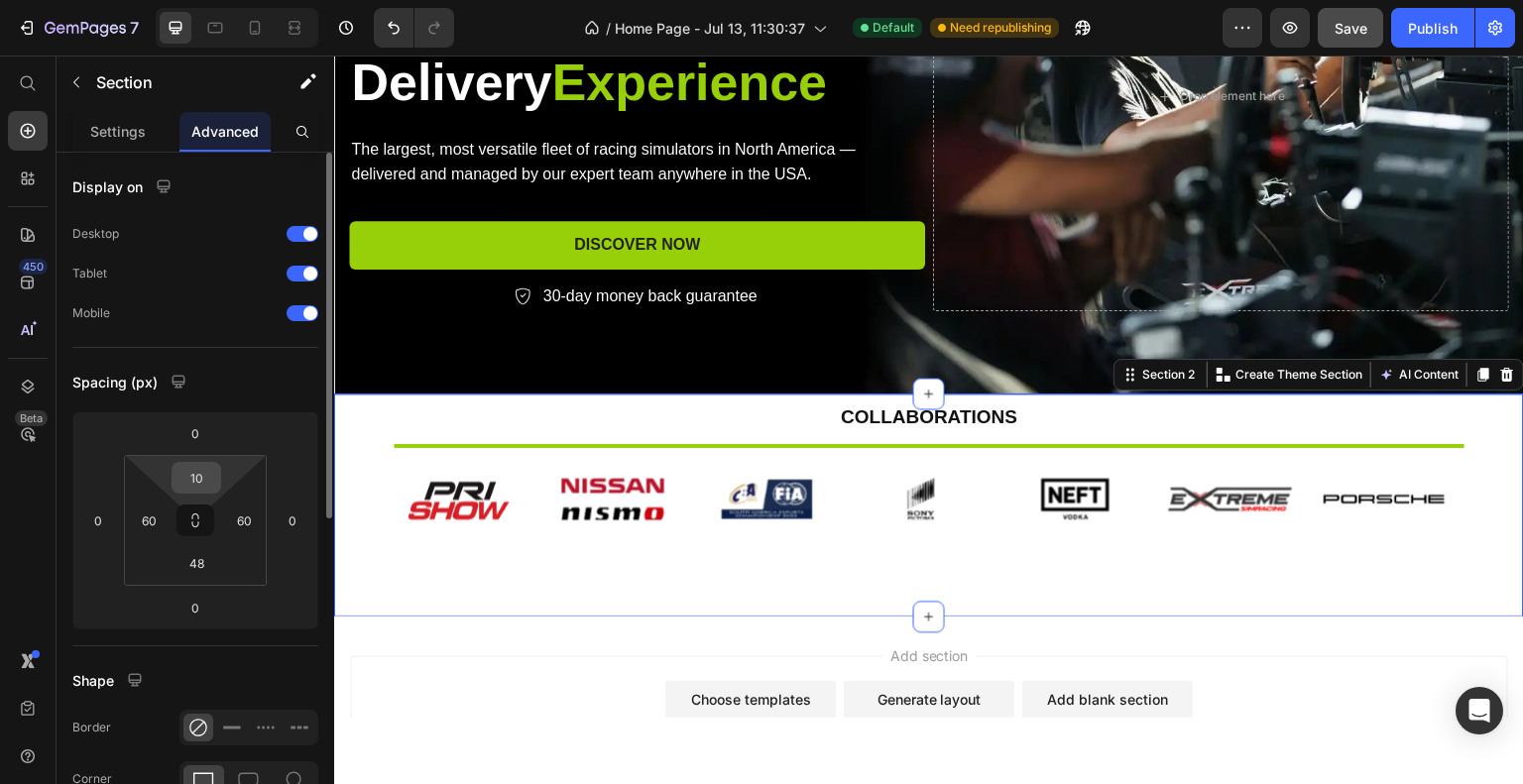 click on "10" at bounding box center [196, 478] 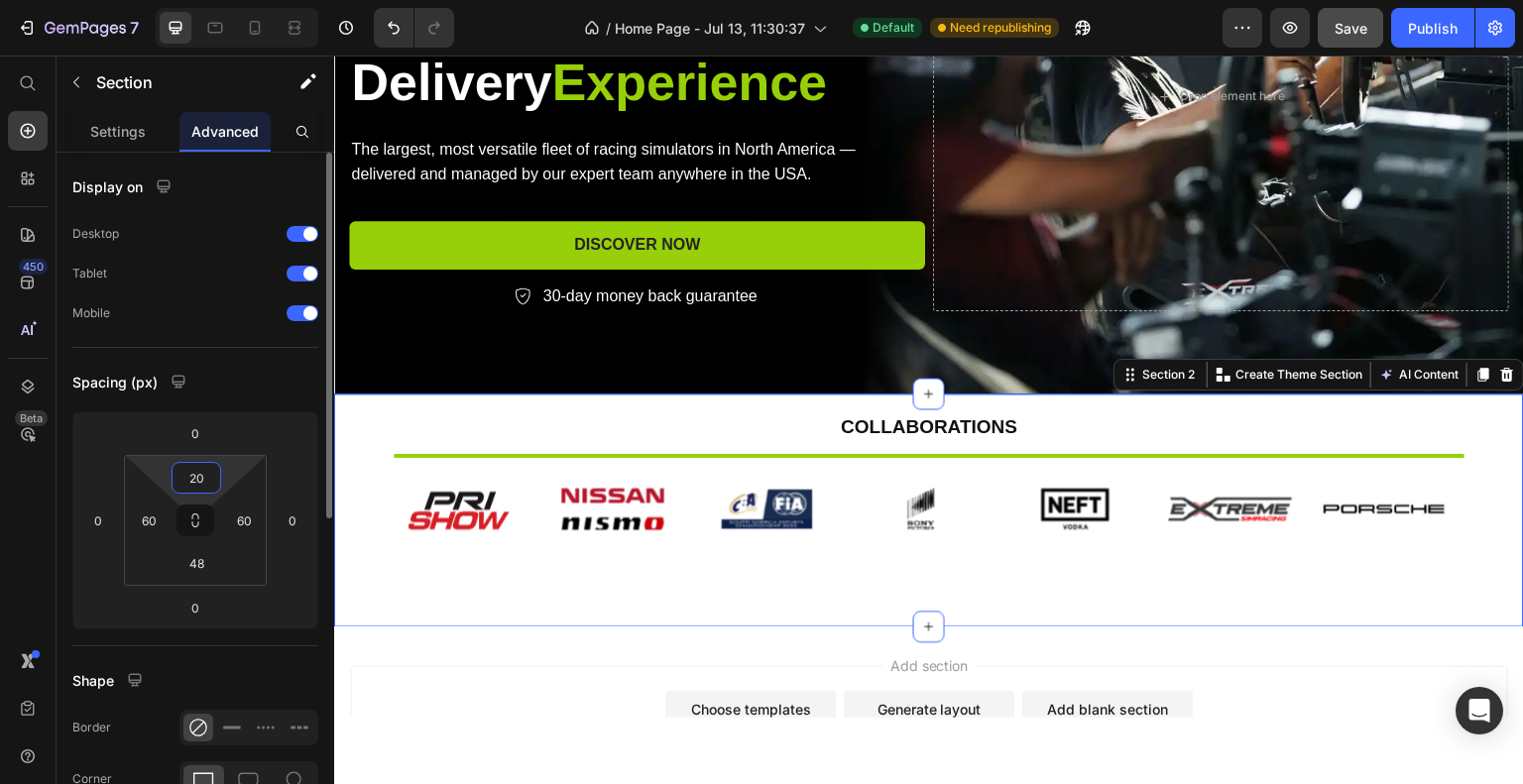 type on "2" 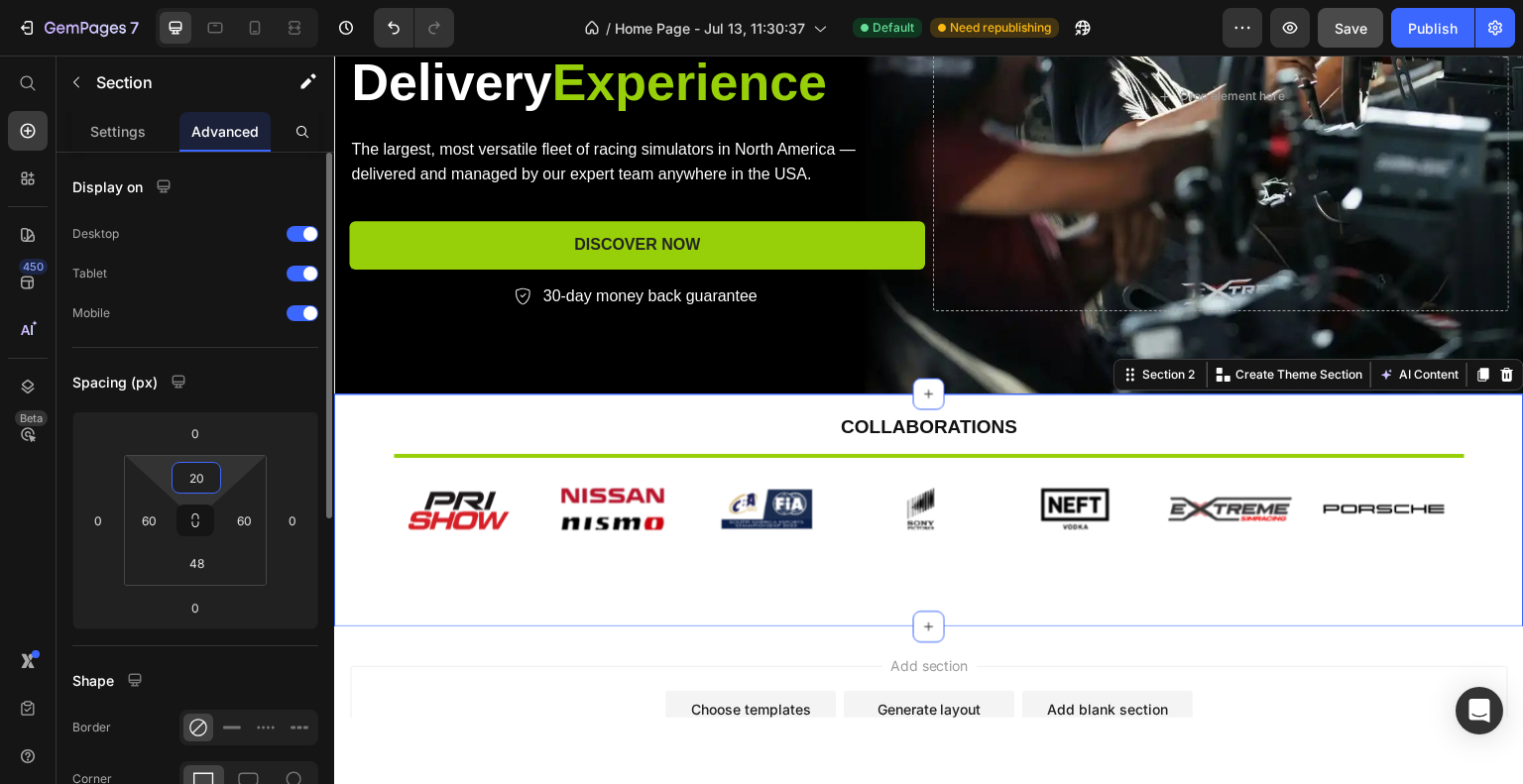 type on "2" 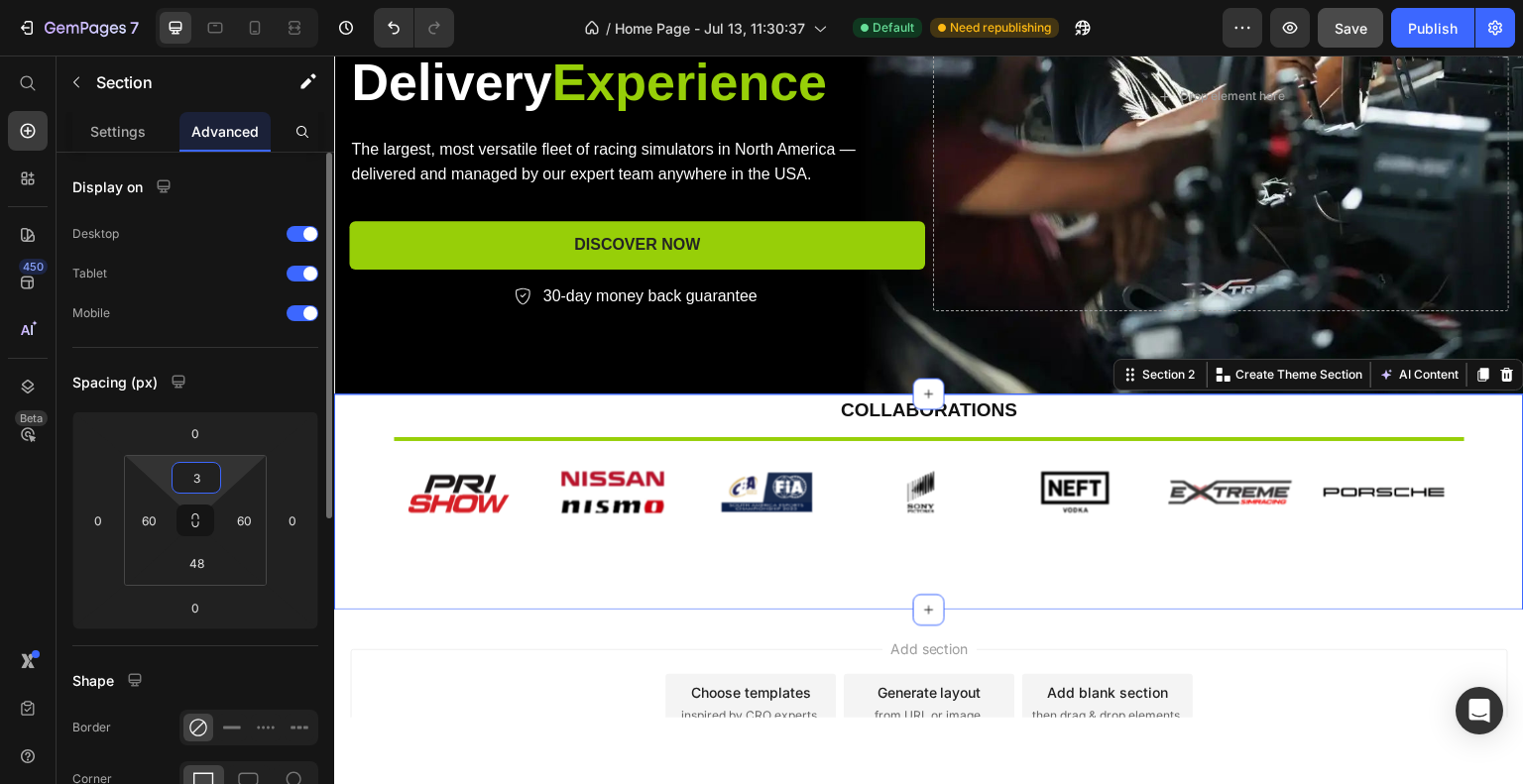 type on "30" 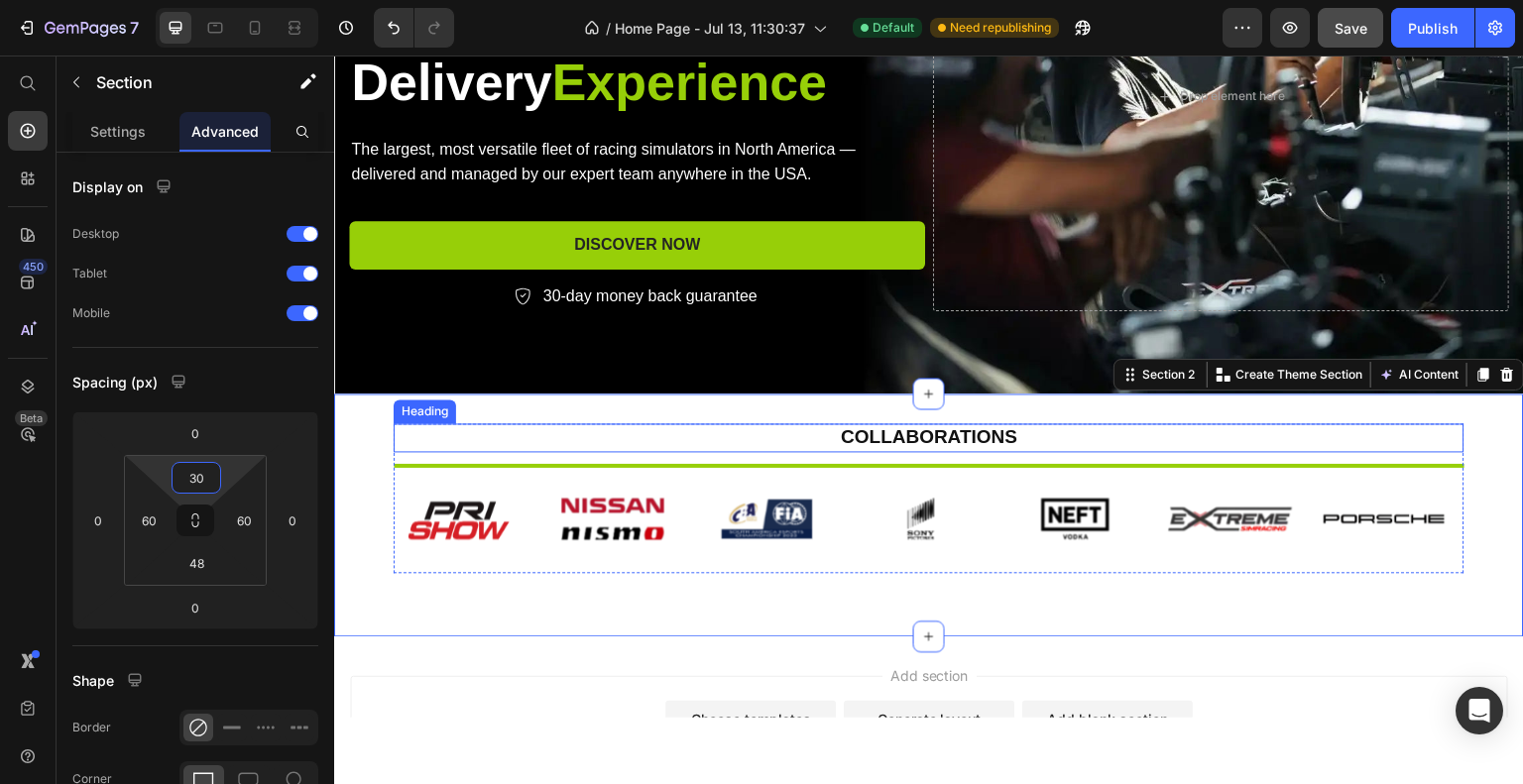 click on "Collaborations" at bounding box center [929, 436] 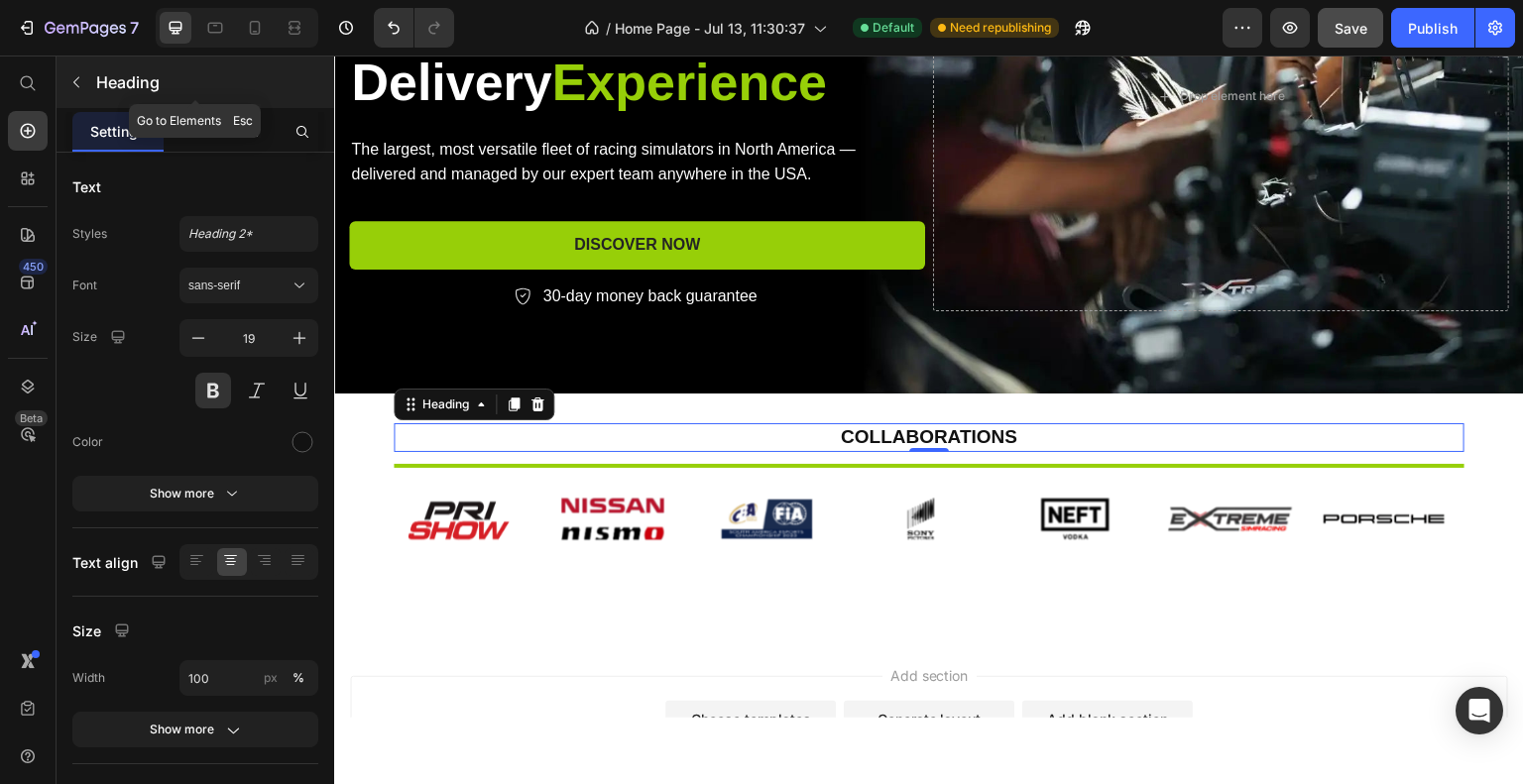 click 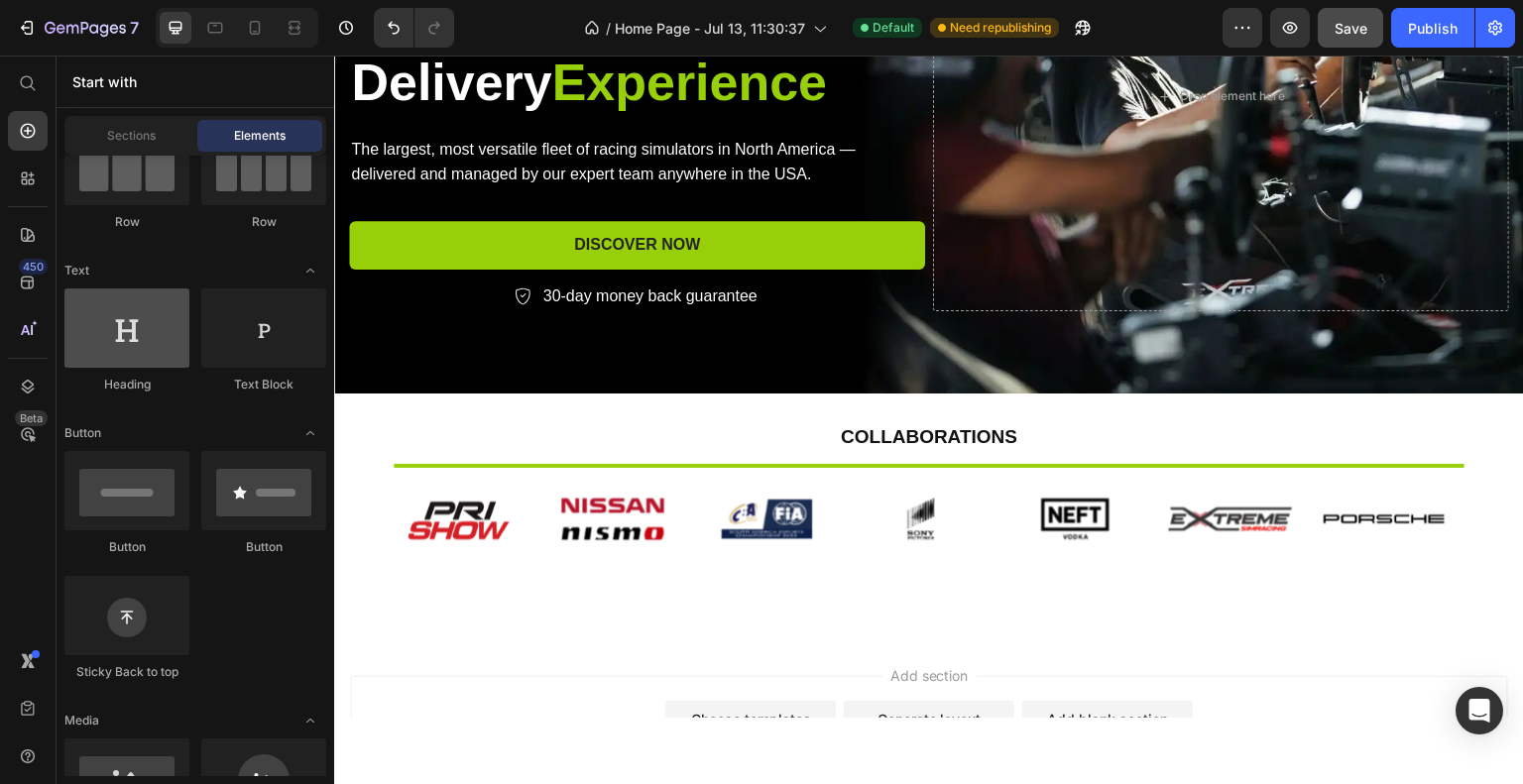 scroll, scrollTop: 0, scrollLeft: 0, axis: both 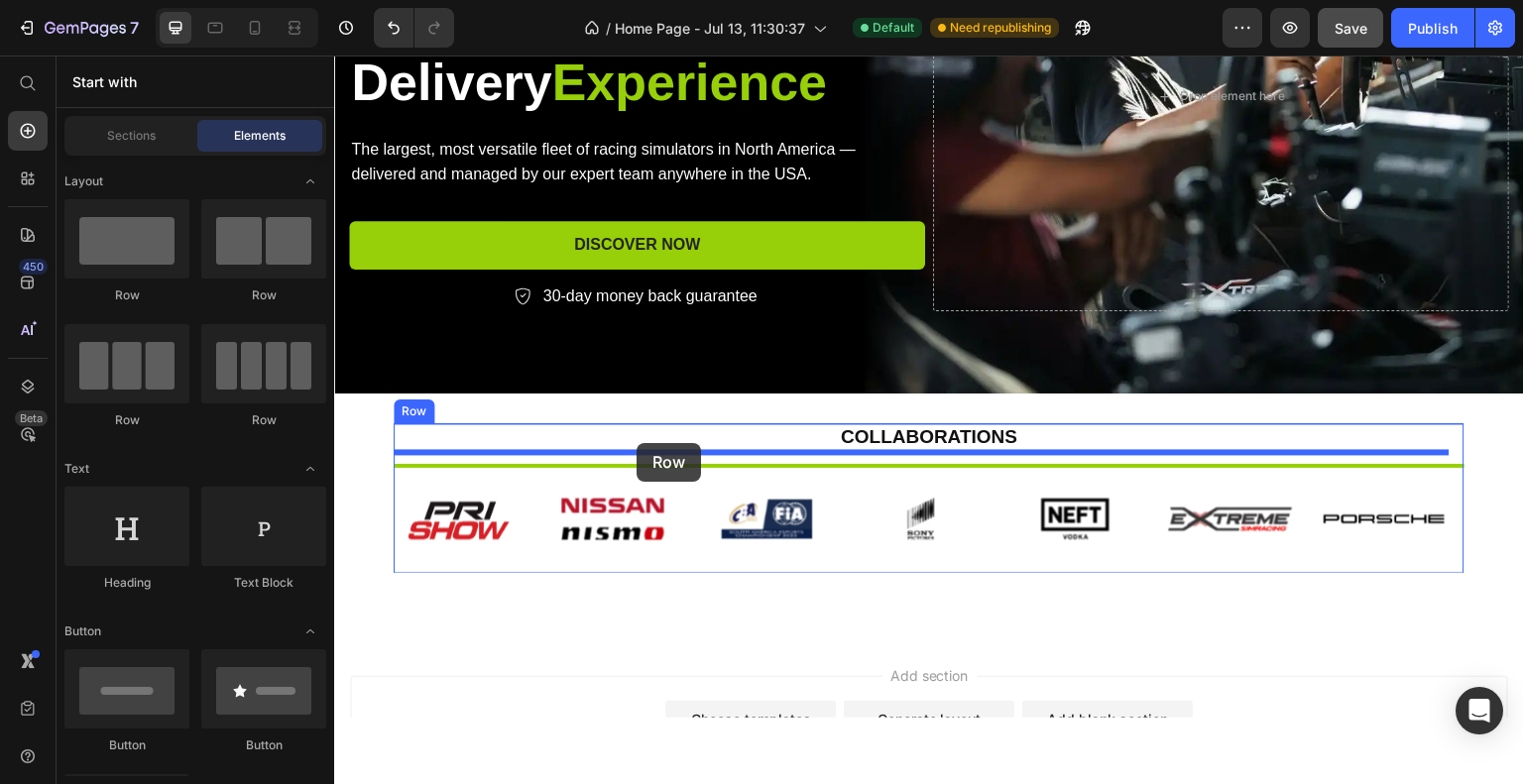 drag, startPoint x: 461, startPoint y: 436, endPoint x: 637, endPoint y: 442, distance: 176.10224 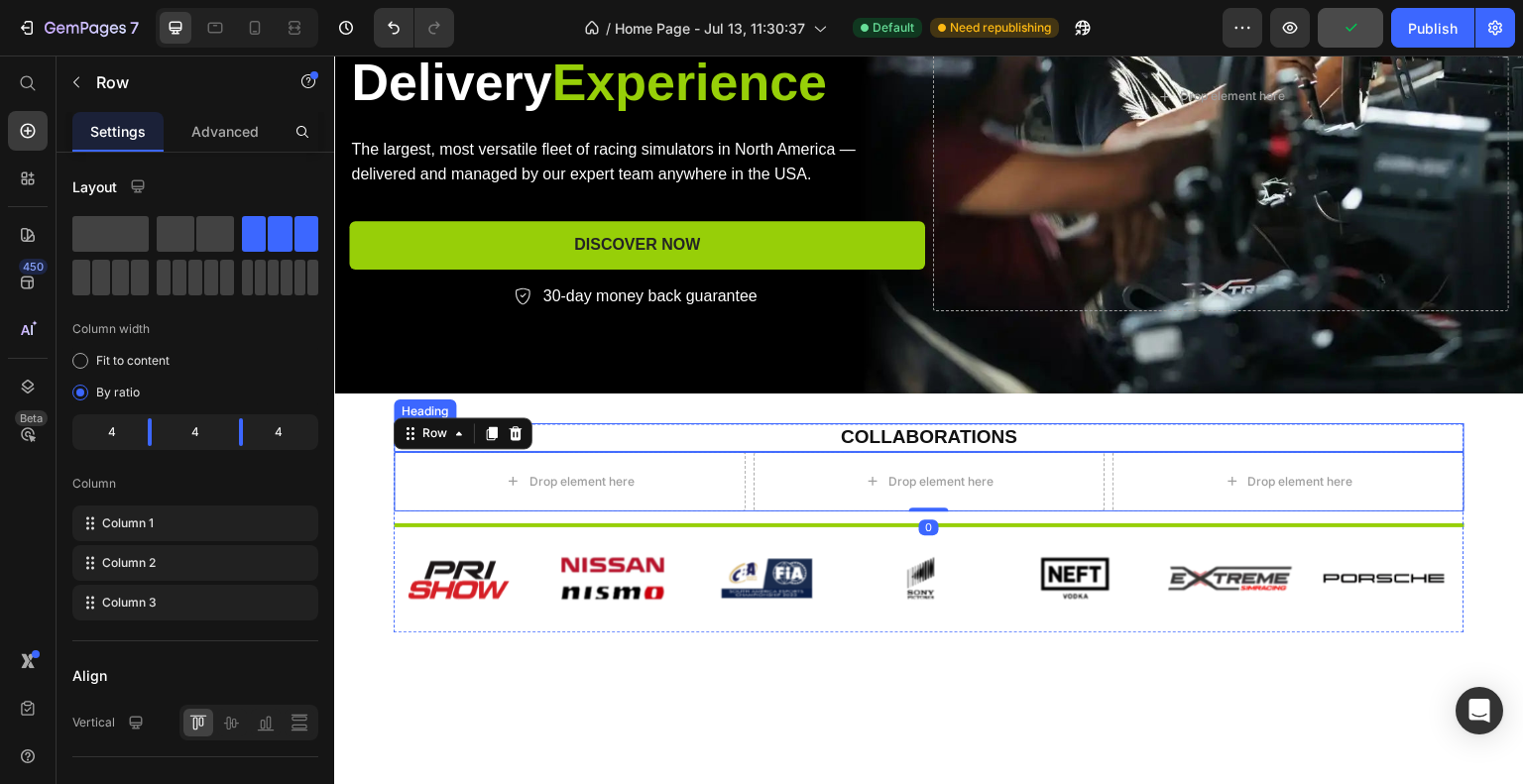 click on "Collaborations" at bounding box center [929, 436] 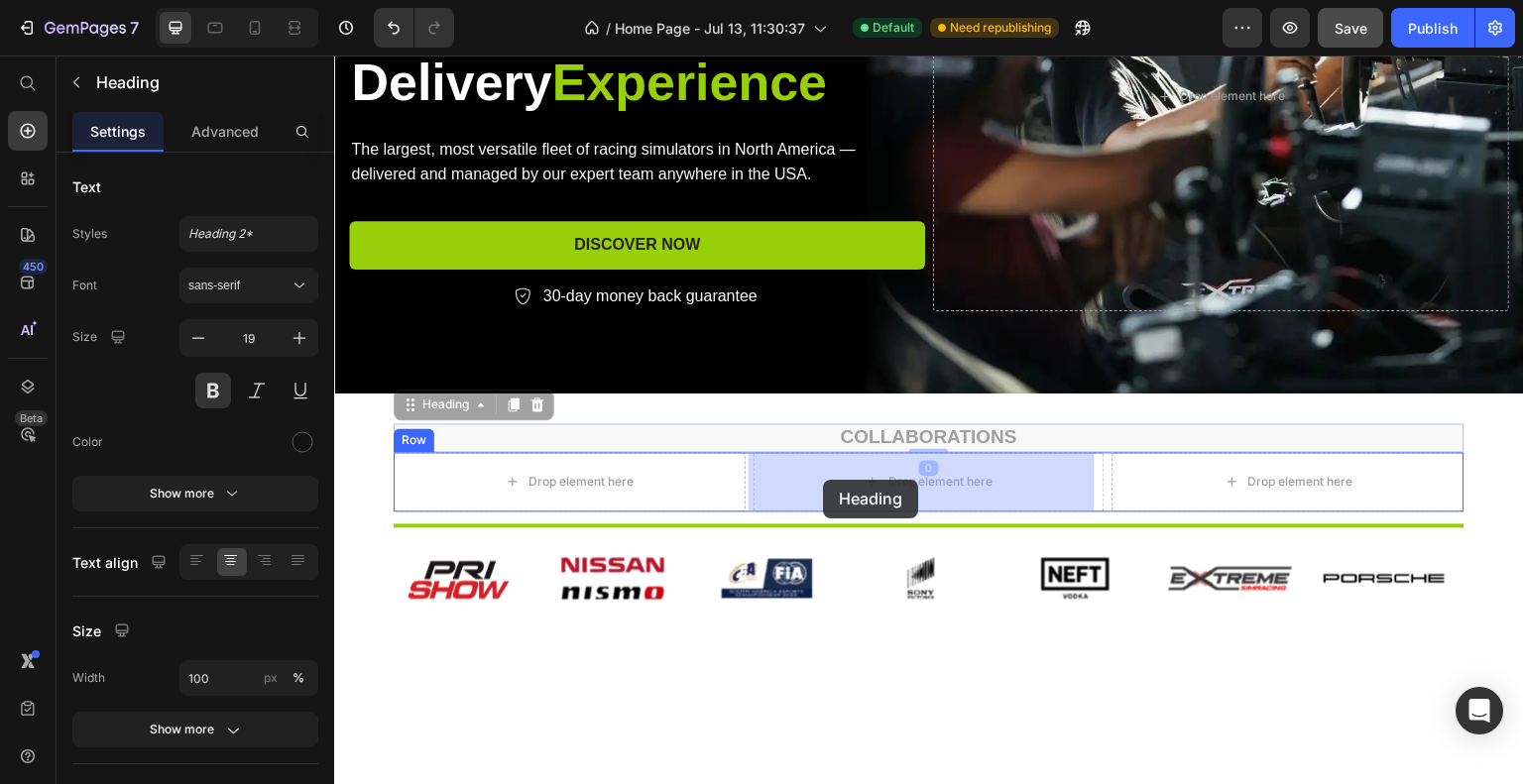 drag, startPoint x: 404, startPoint y: 400, endPoint x: 823, endPoint y: 479, distance: 426.38246 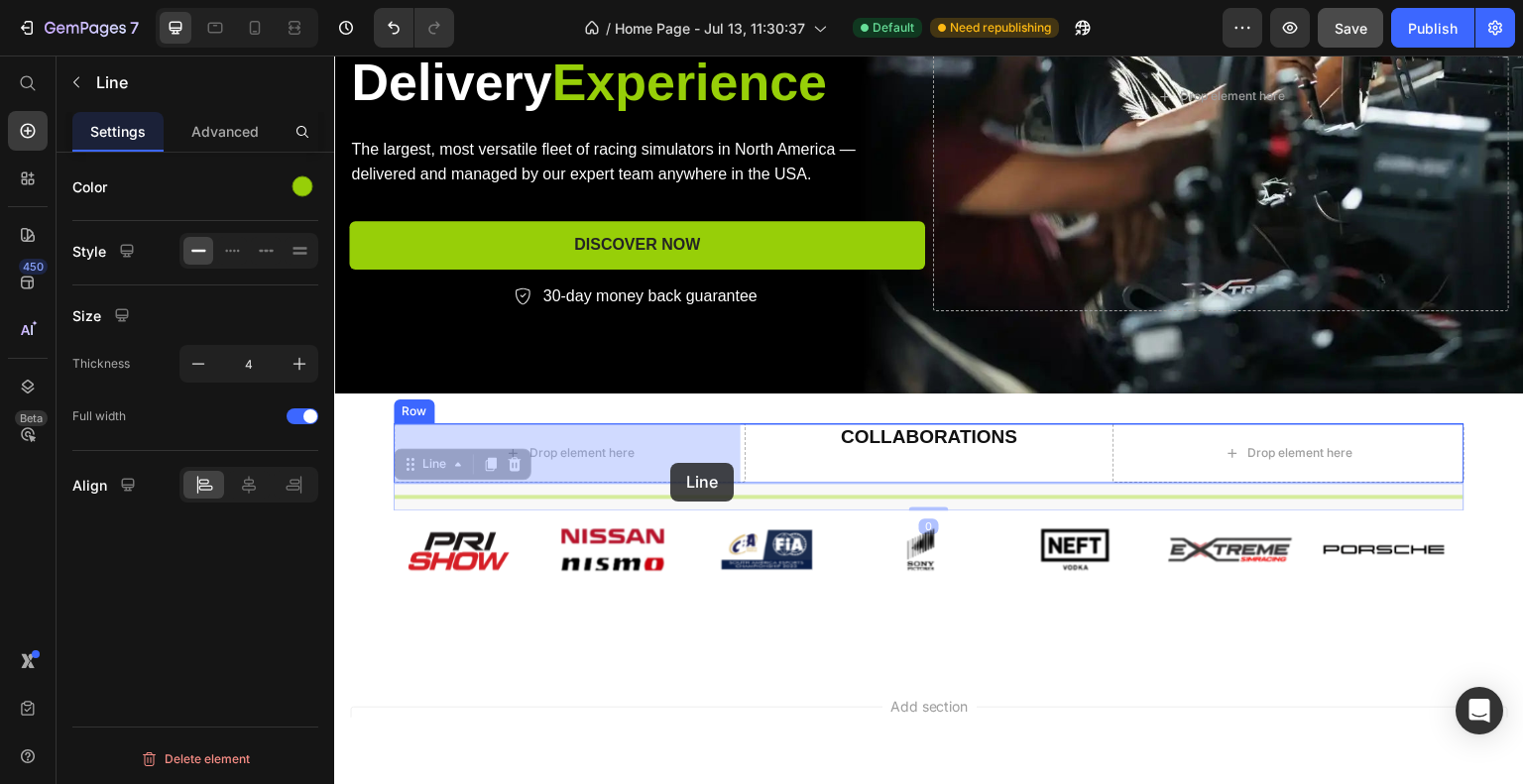 drag, startPoint x: 720, startPoint y: 499, endPoint x: 671, endPoint y: 462, distance: 61.400326 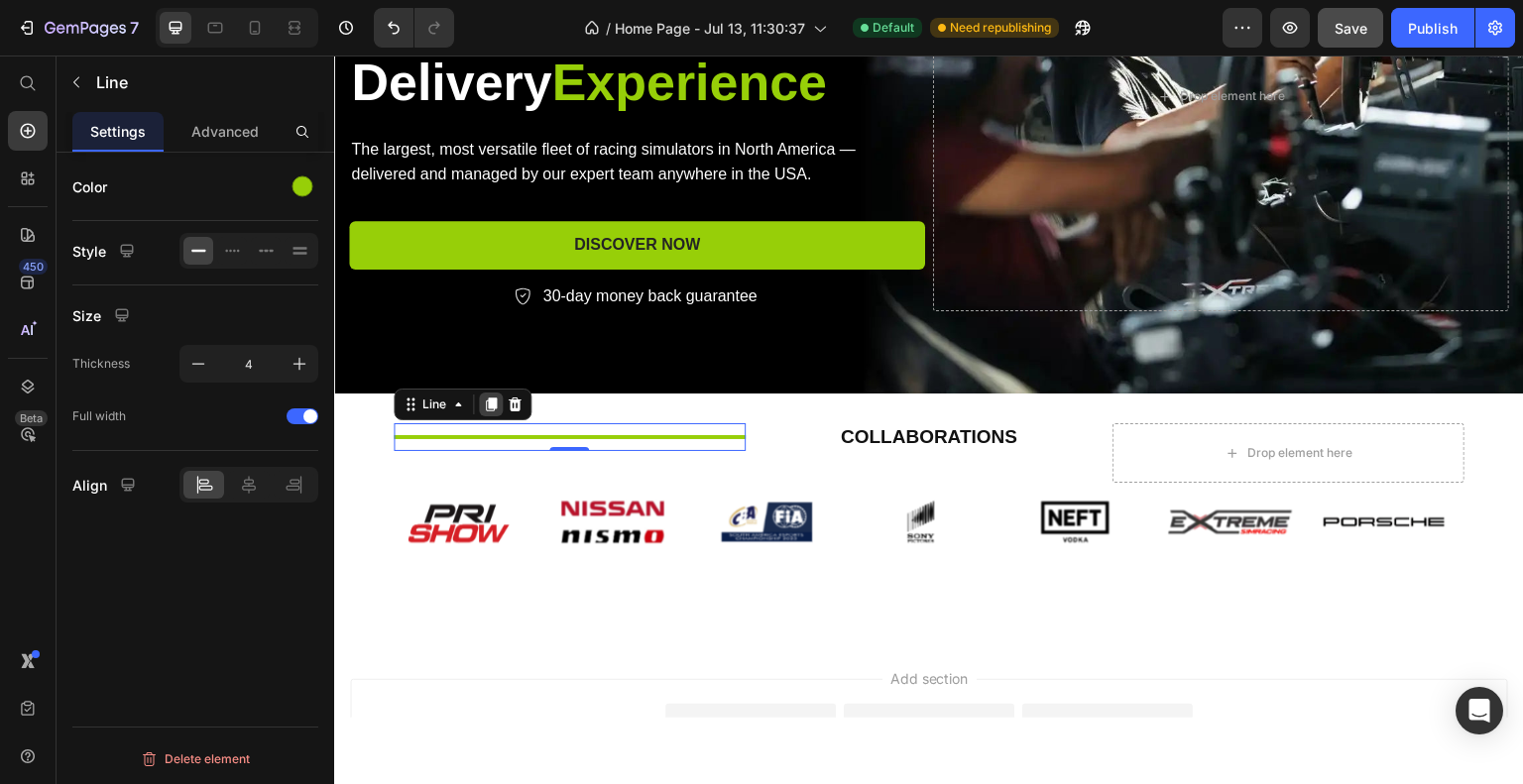 click 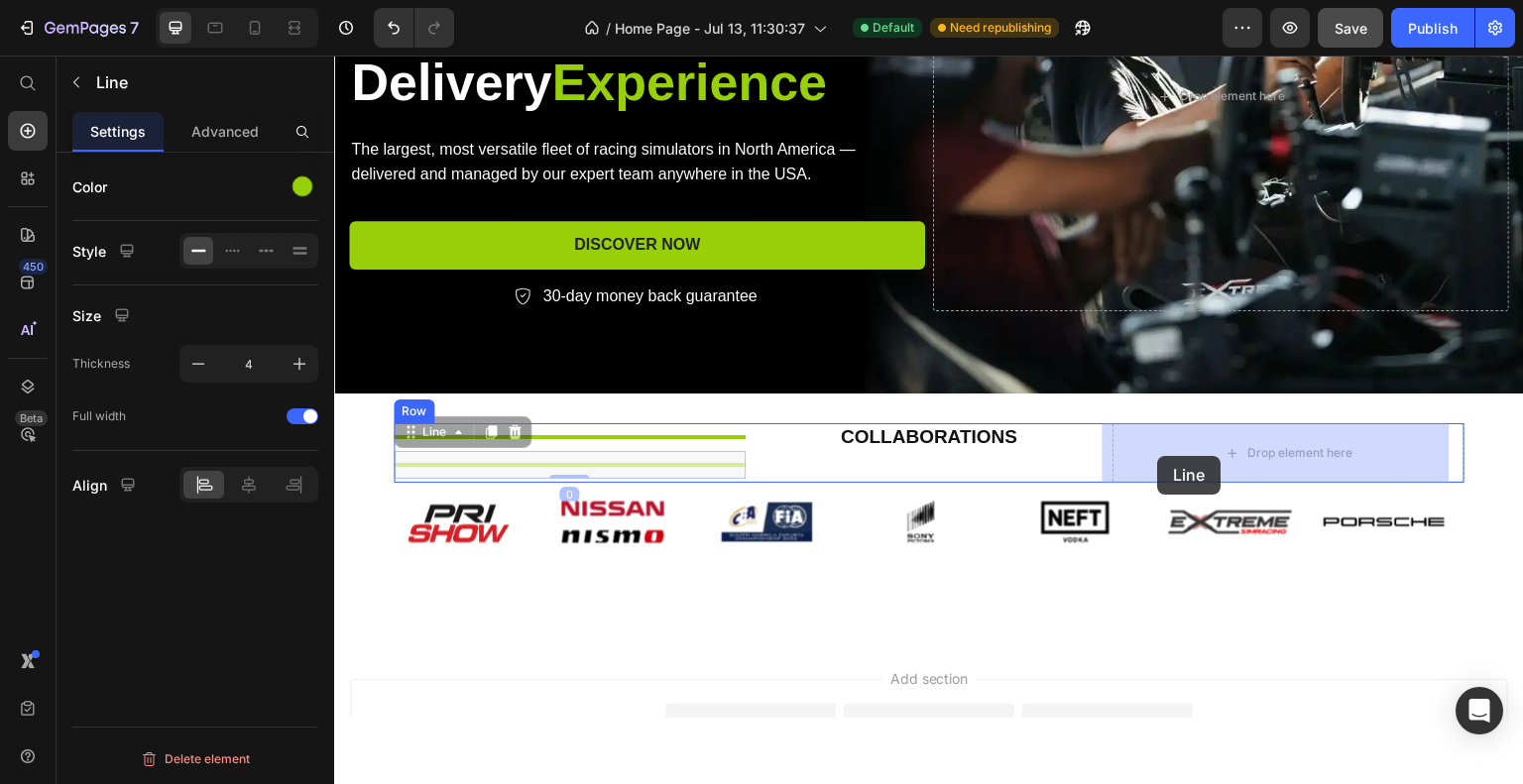 drag, startPoint x: 432, startPoint y: 463, endPoint x: 1158, endPoint y: 455, distance: 726.0441 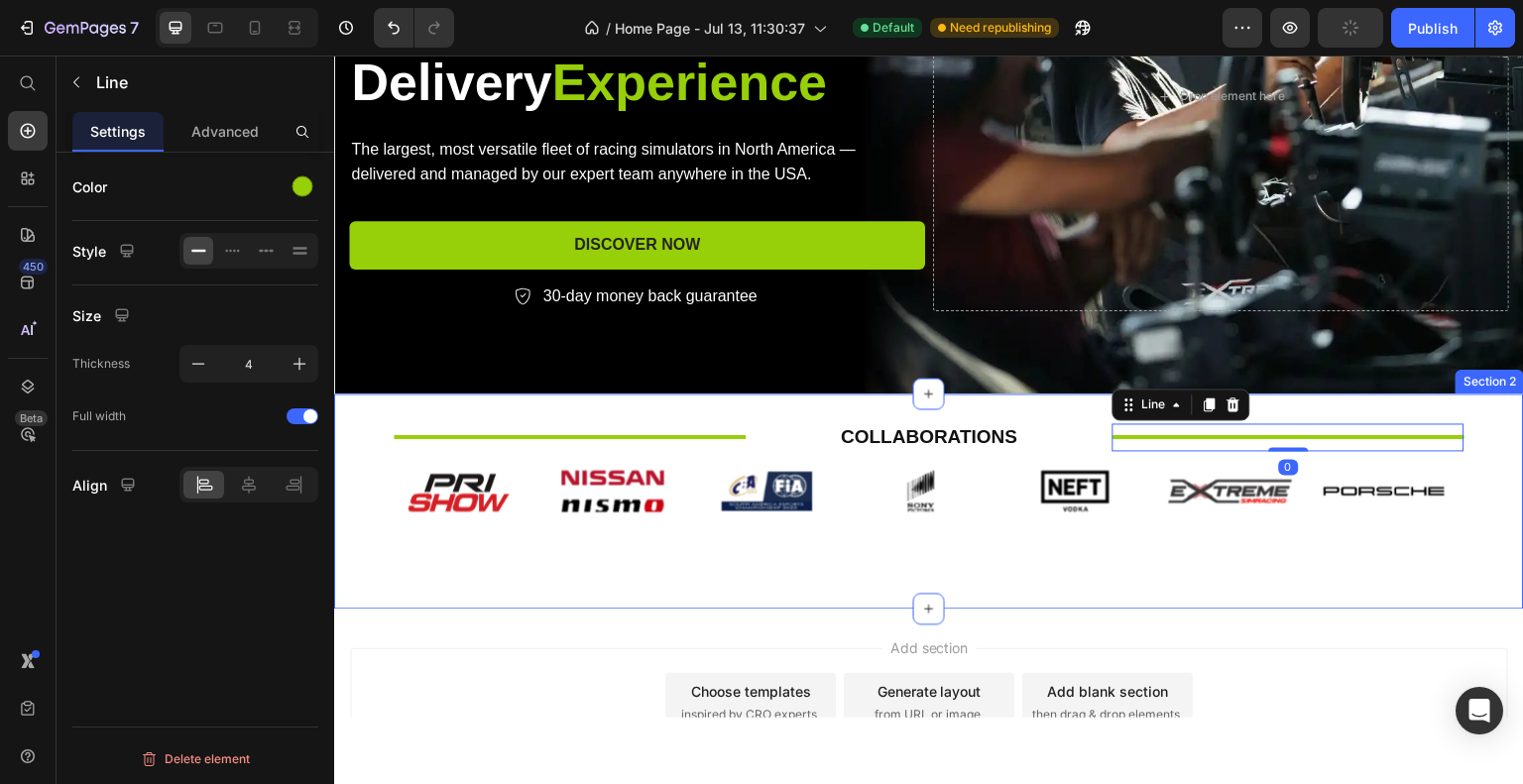 click on "Title Line Collaborations Heading                Title Line   0 Row Image Image Image Image Image Image Image Image Image Image Image Image Image Image Image Image Image Image Image Image Image Image Image Carousel Row Section 2" at bounding box center [929, 500] 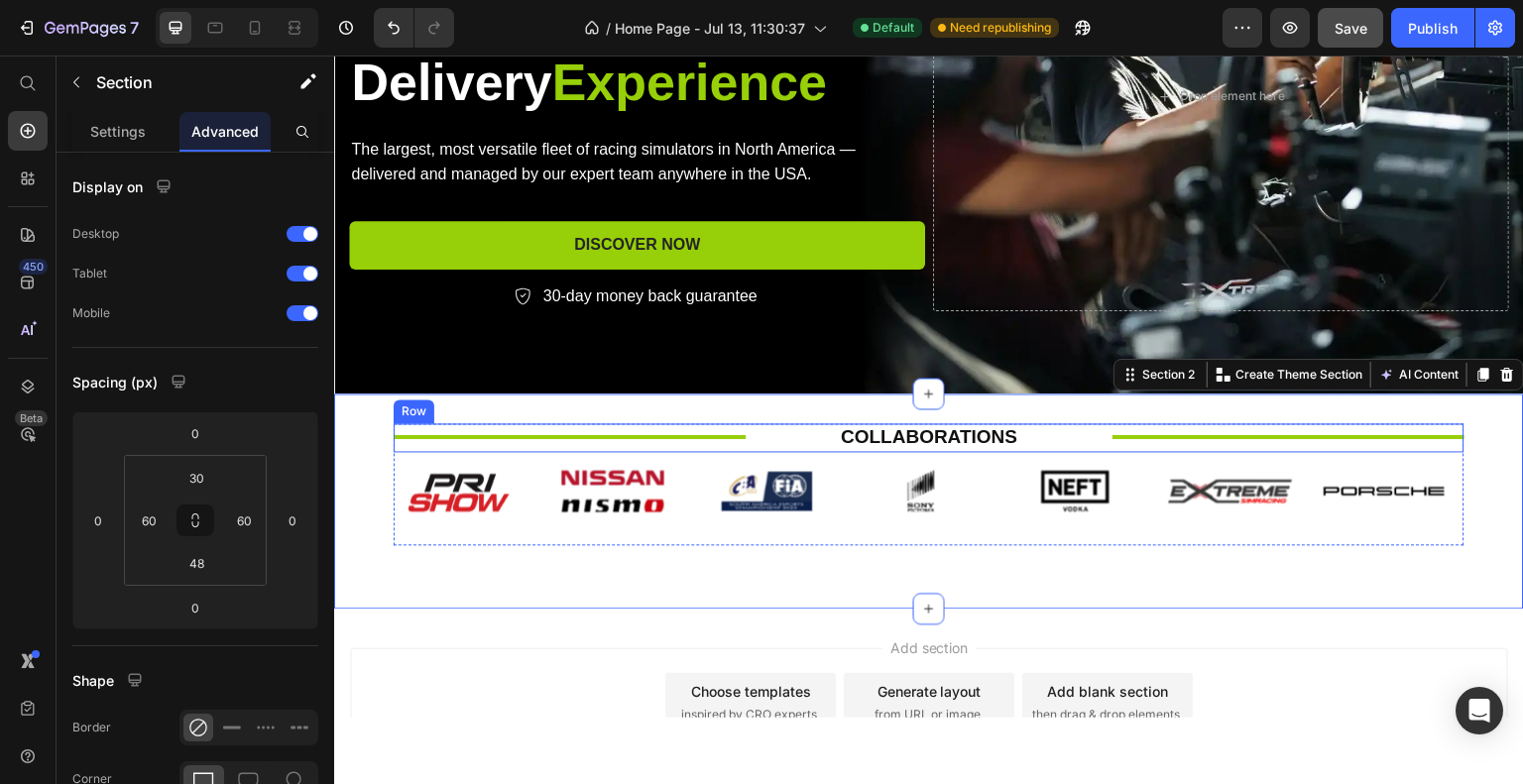 click on "Title Line Collaborations Heading                Title Line Row" at bounding box center [929, 436] 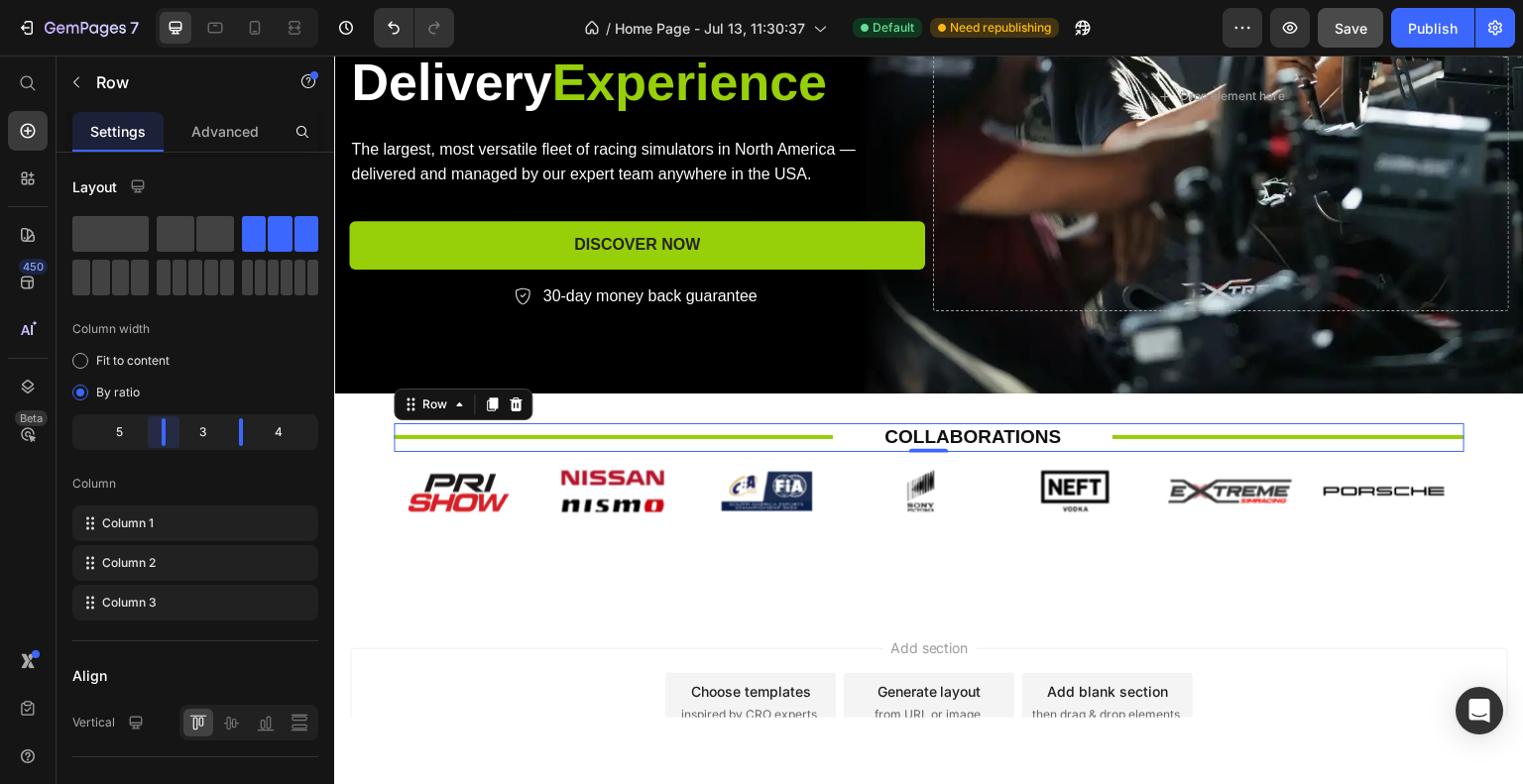 drag, startPoint x: 150, startPoint y: 435, endPoint x: 172, endPoint y: 433, distance: 22.090722 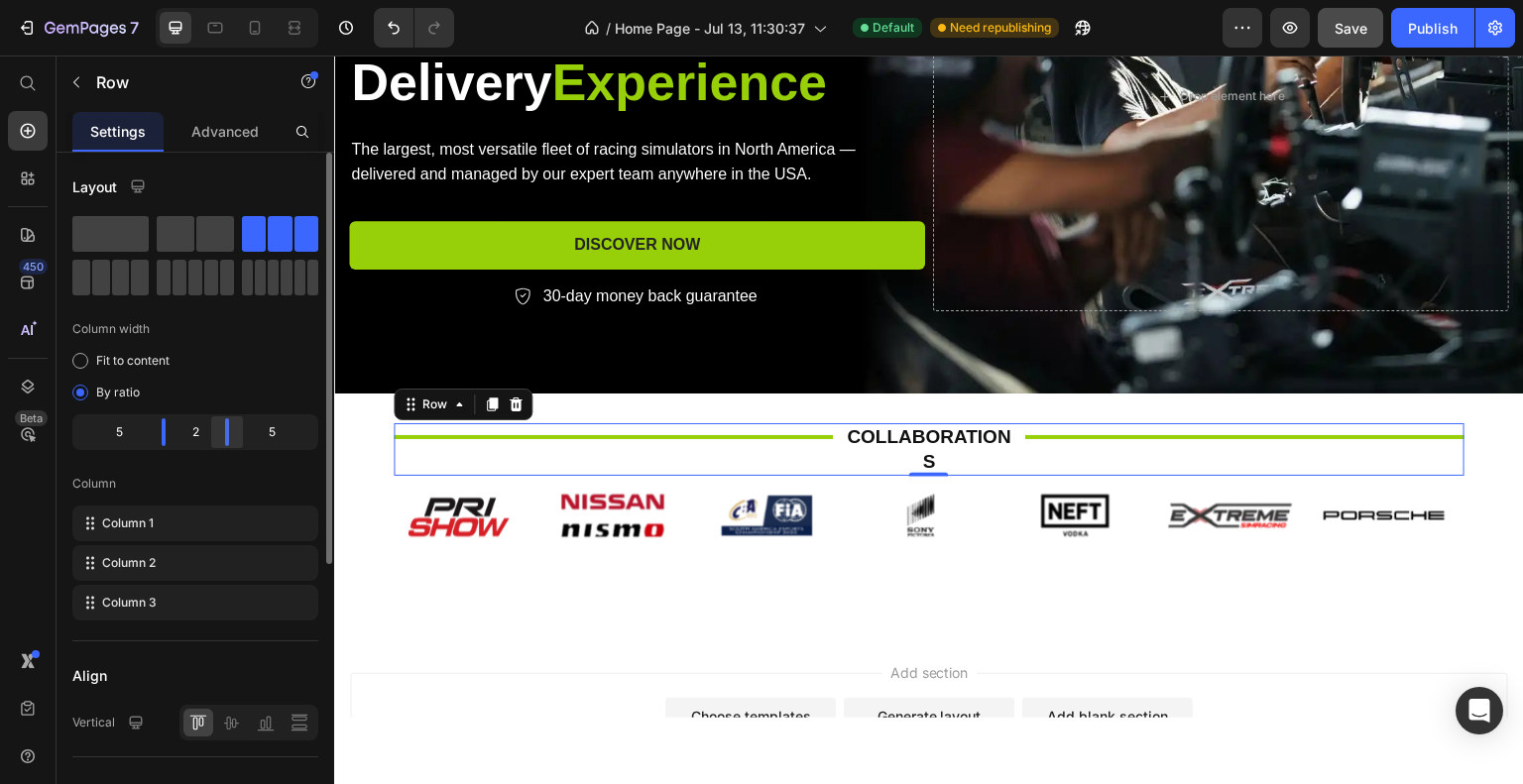 drag, startPoint x: 237, startPoint y: 433, endPoint x: 218, endPoint y: 433, distance: 19 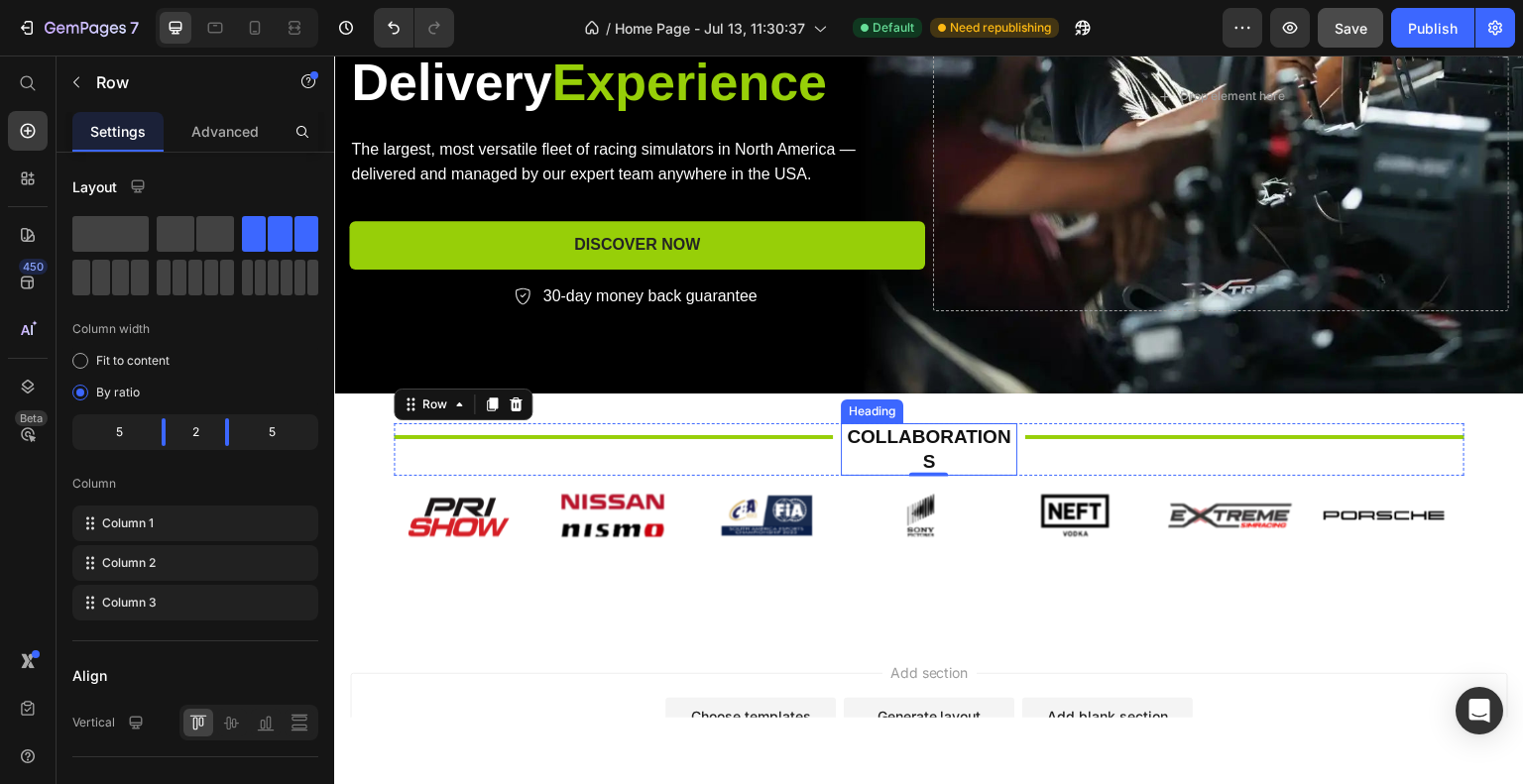 click on "Collaborations" at bounding box center [928, 448] 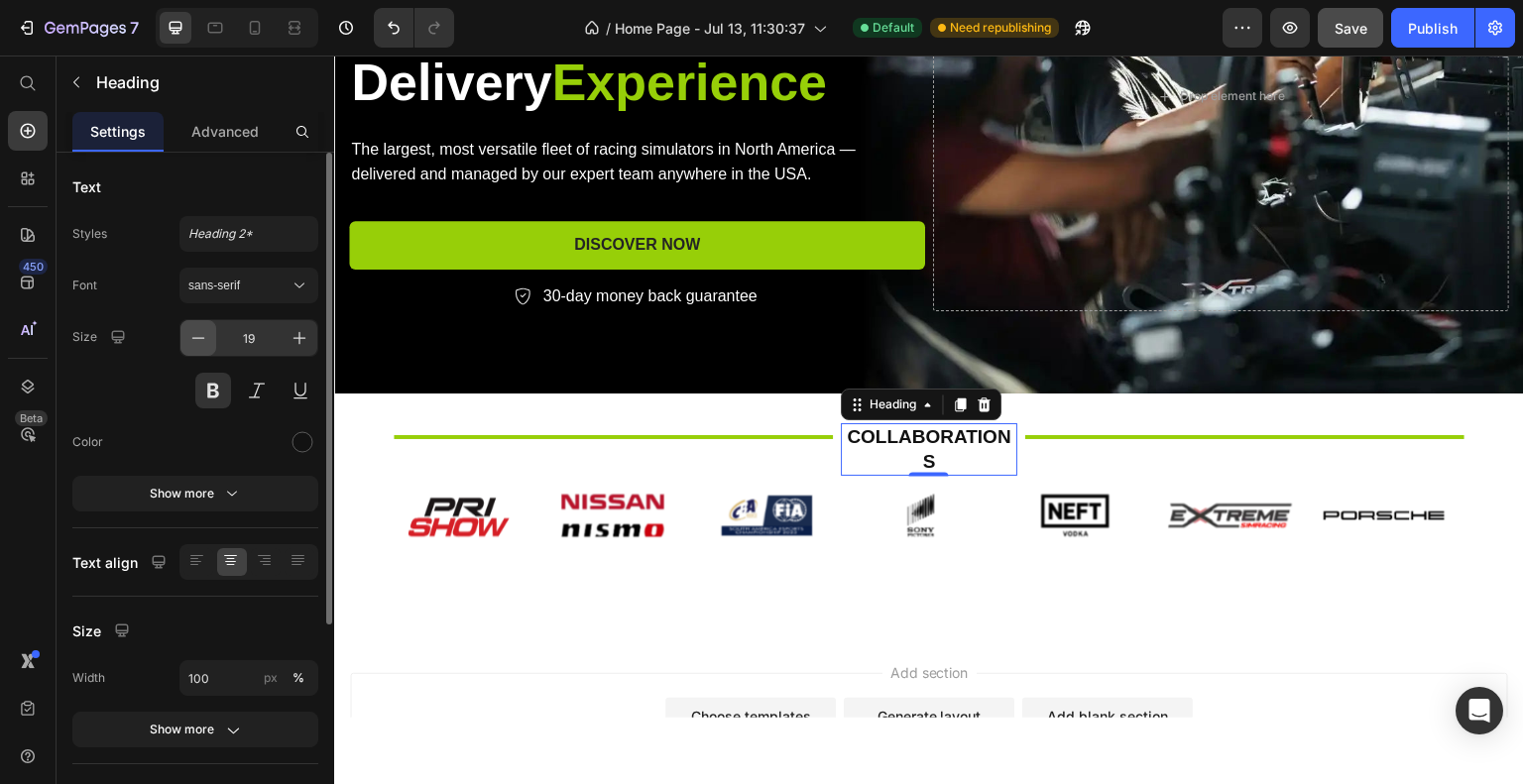 click 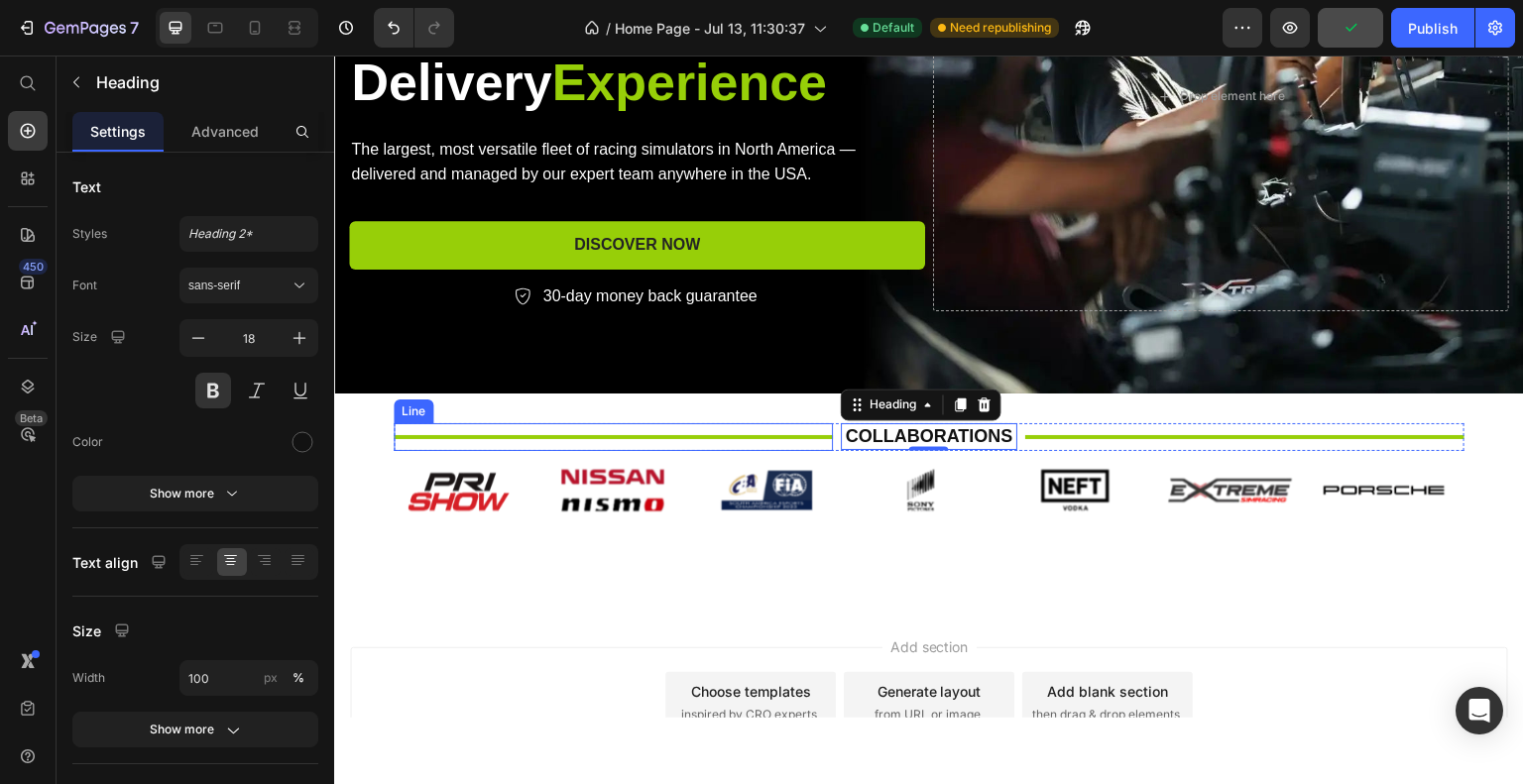 click at bounding box center [613, 436] 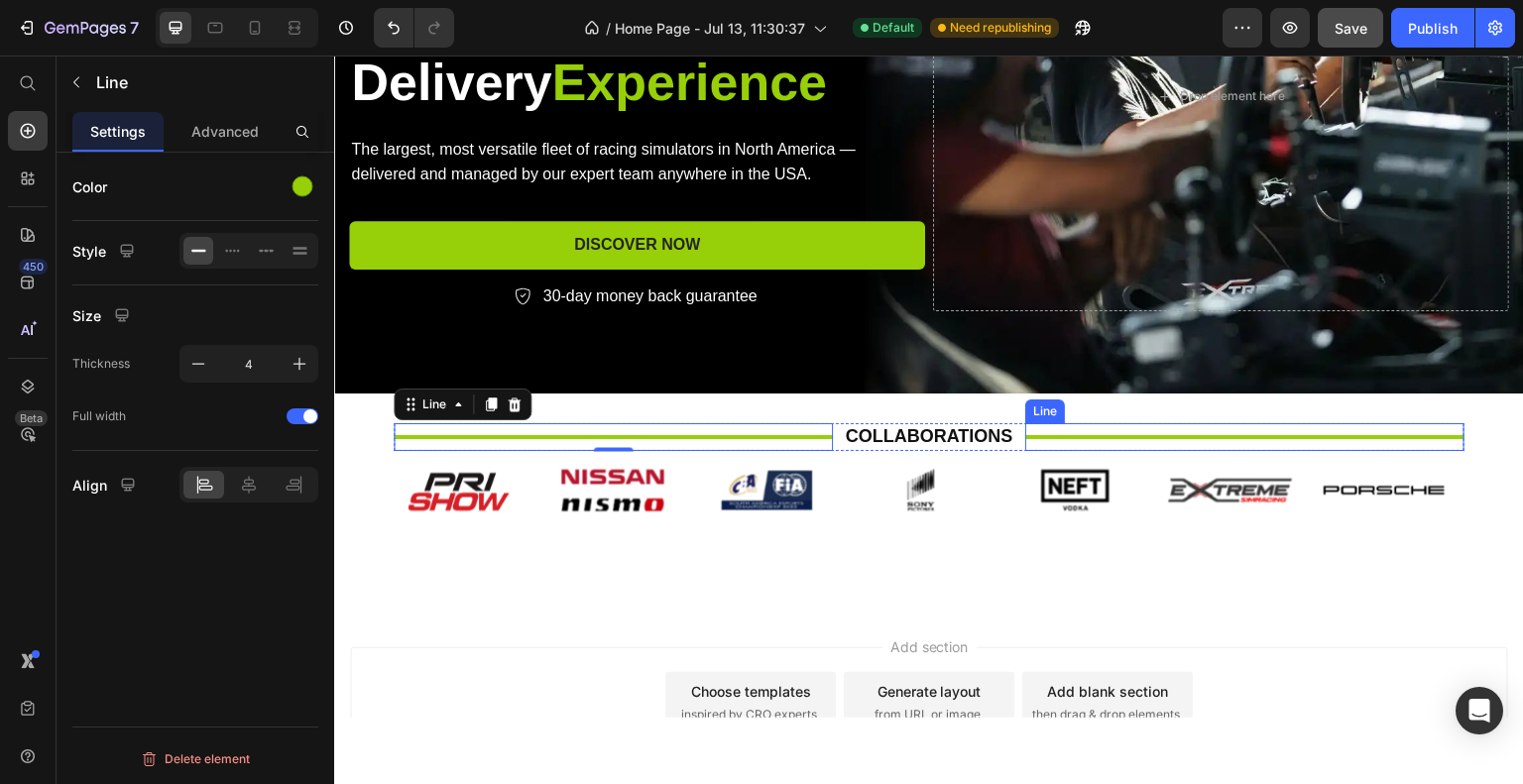 click at bounding box center [1244, 436] 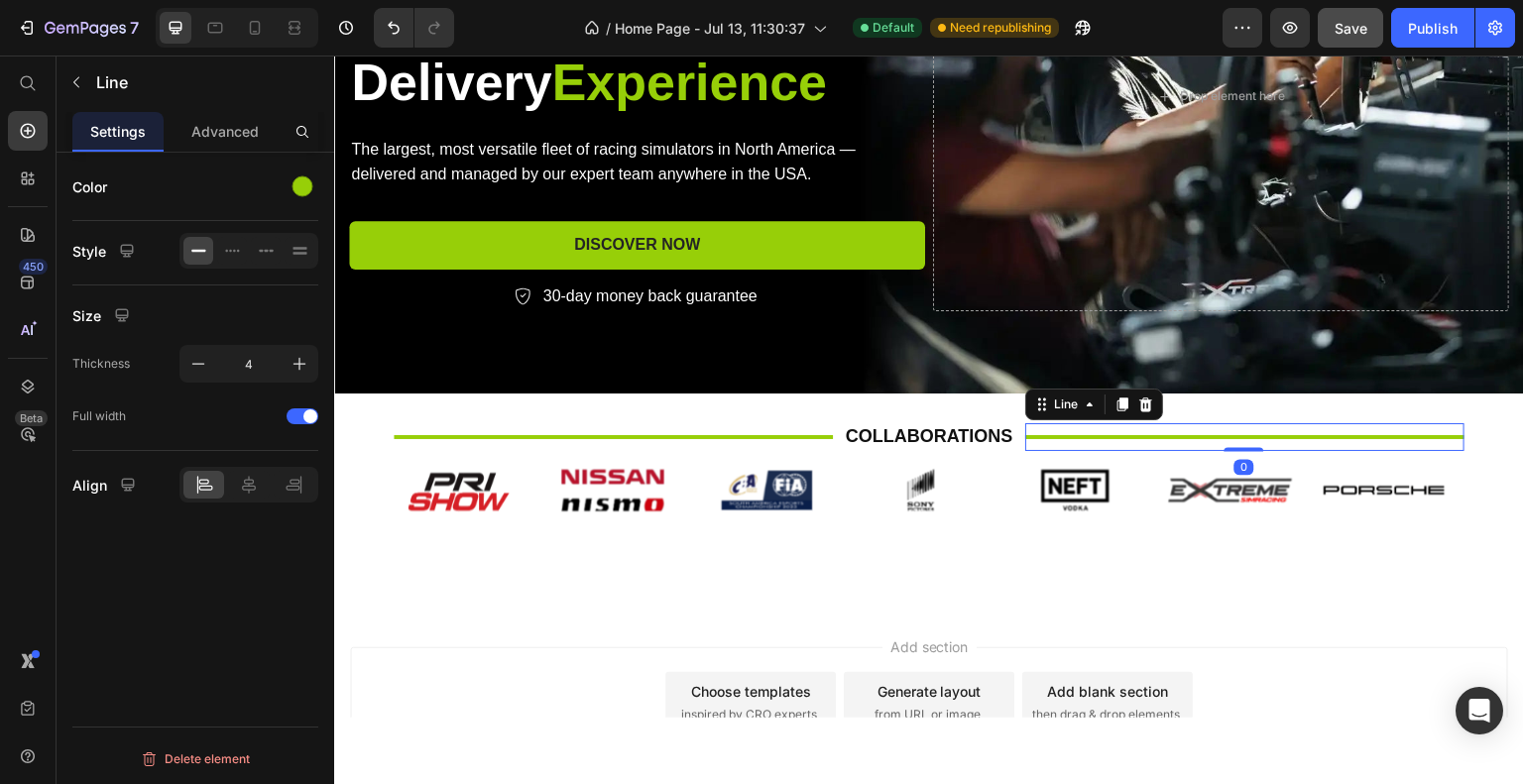 click on "Title Line   0" at bounding box center [1244, 436] 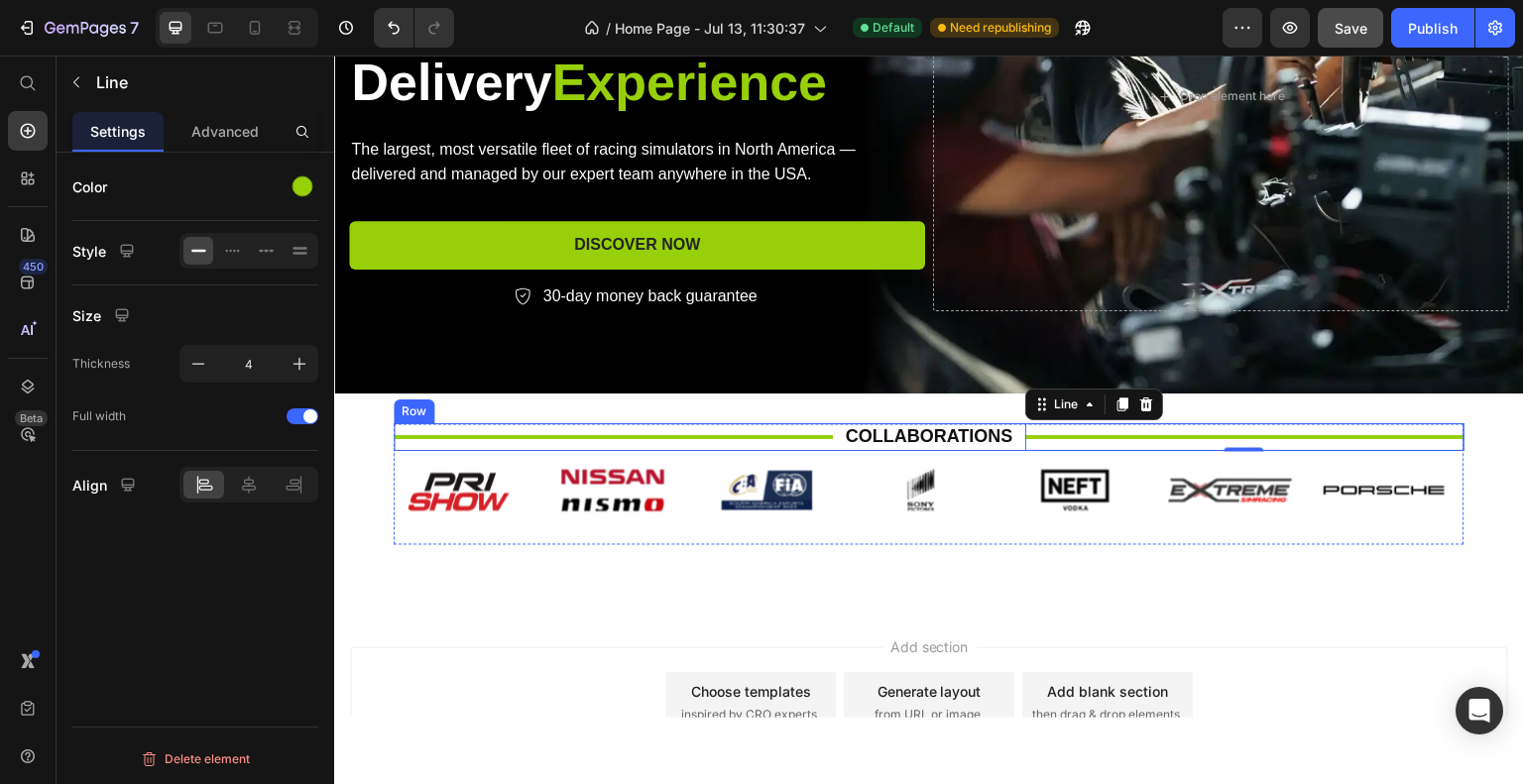 click on "Title Line Collaborations Heading                Title Line   0 Row" at bounding box center (929, 436) 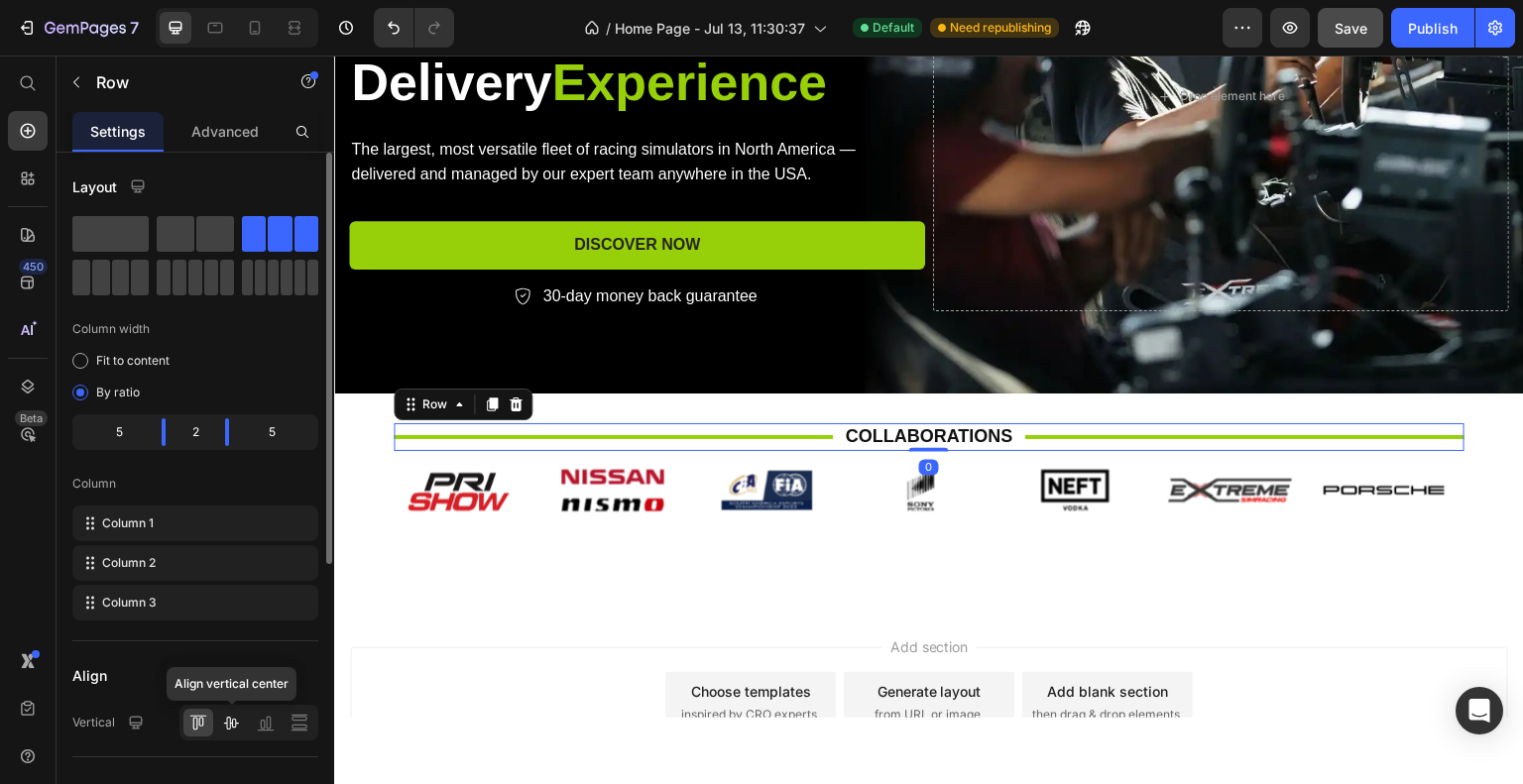 click 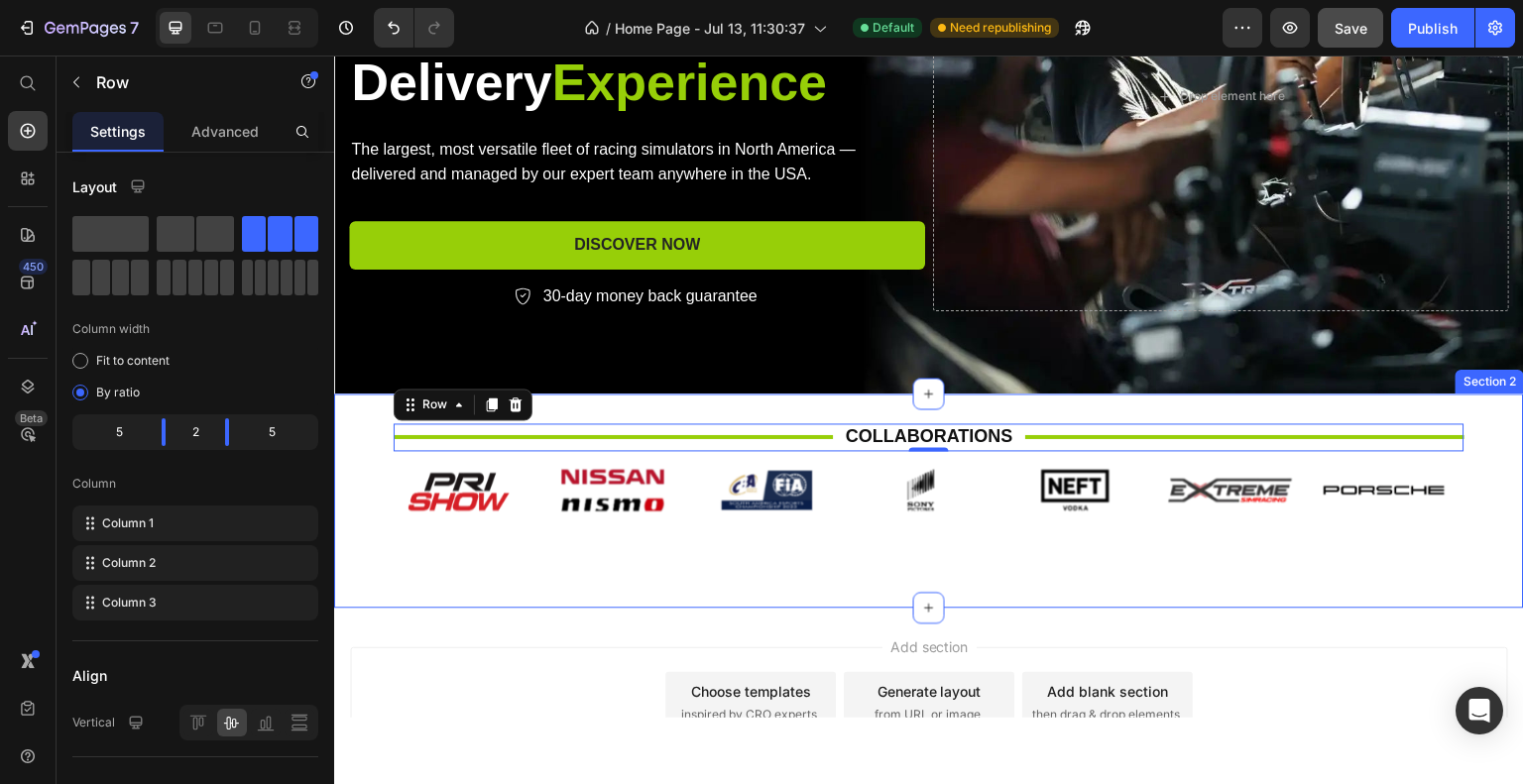 click on "Title Line Collaborations Heading                Title Line Row   0 Image Image Image Image Image Image Image Image Image Image Image Image Image Image Image Image Image Image Image Image Image Image Image Carousel Row Section 2" at bounding box center [929, 500] 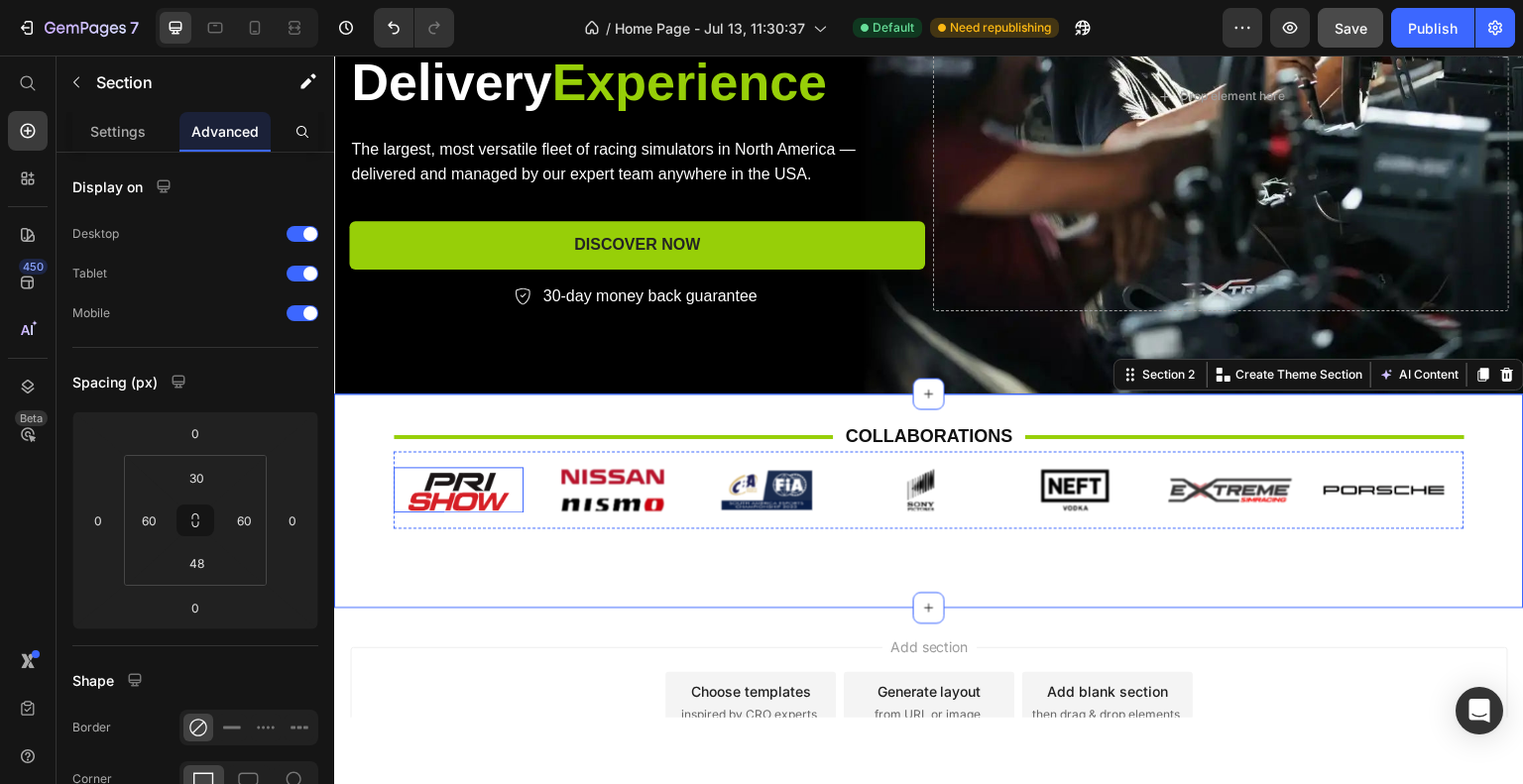 click at bounding box center (459, 489) 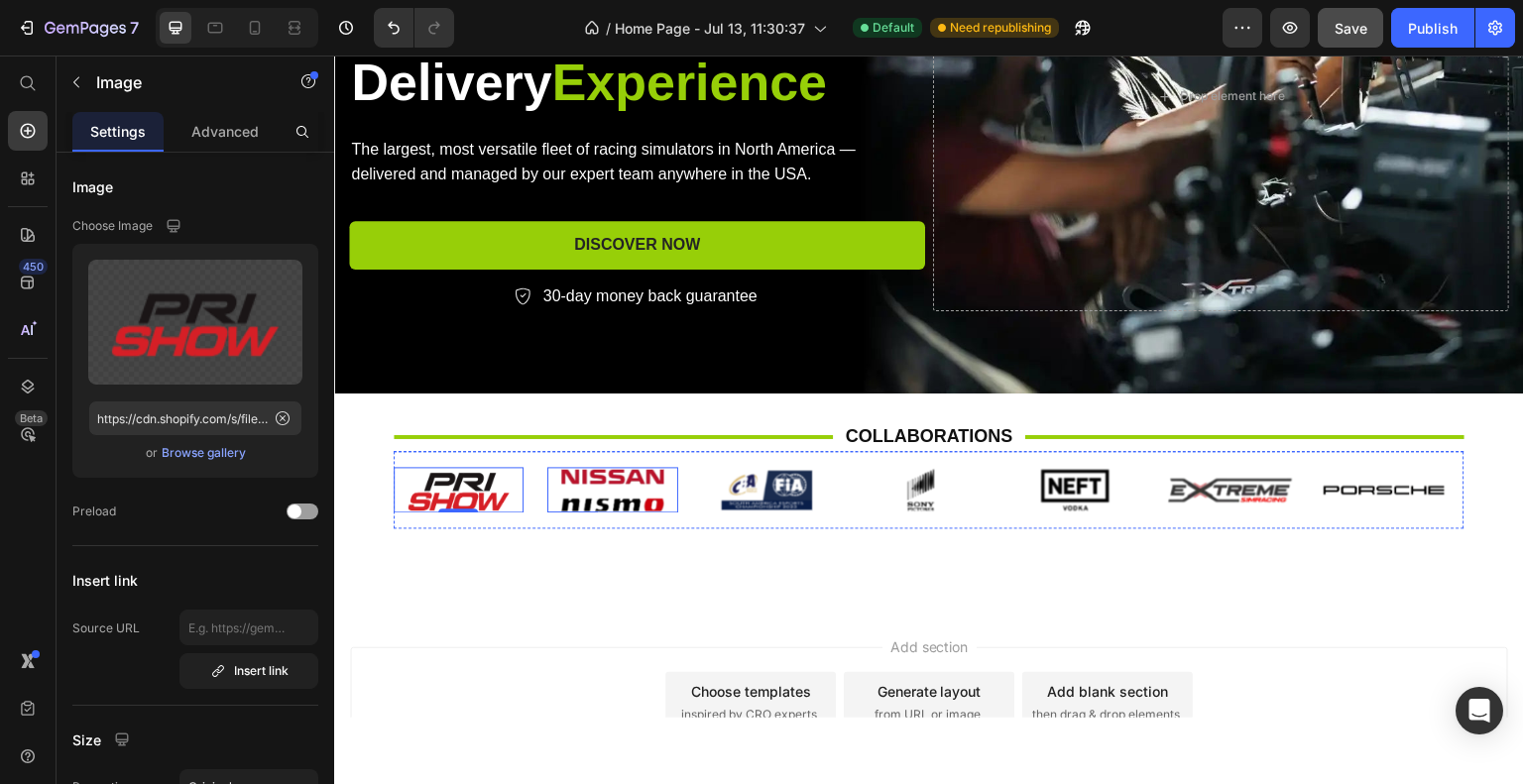 click at bounding box center [613, 489] 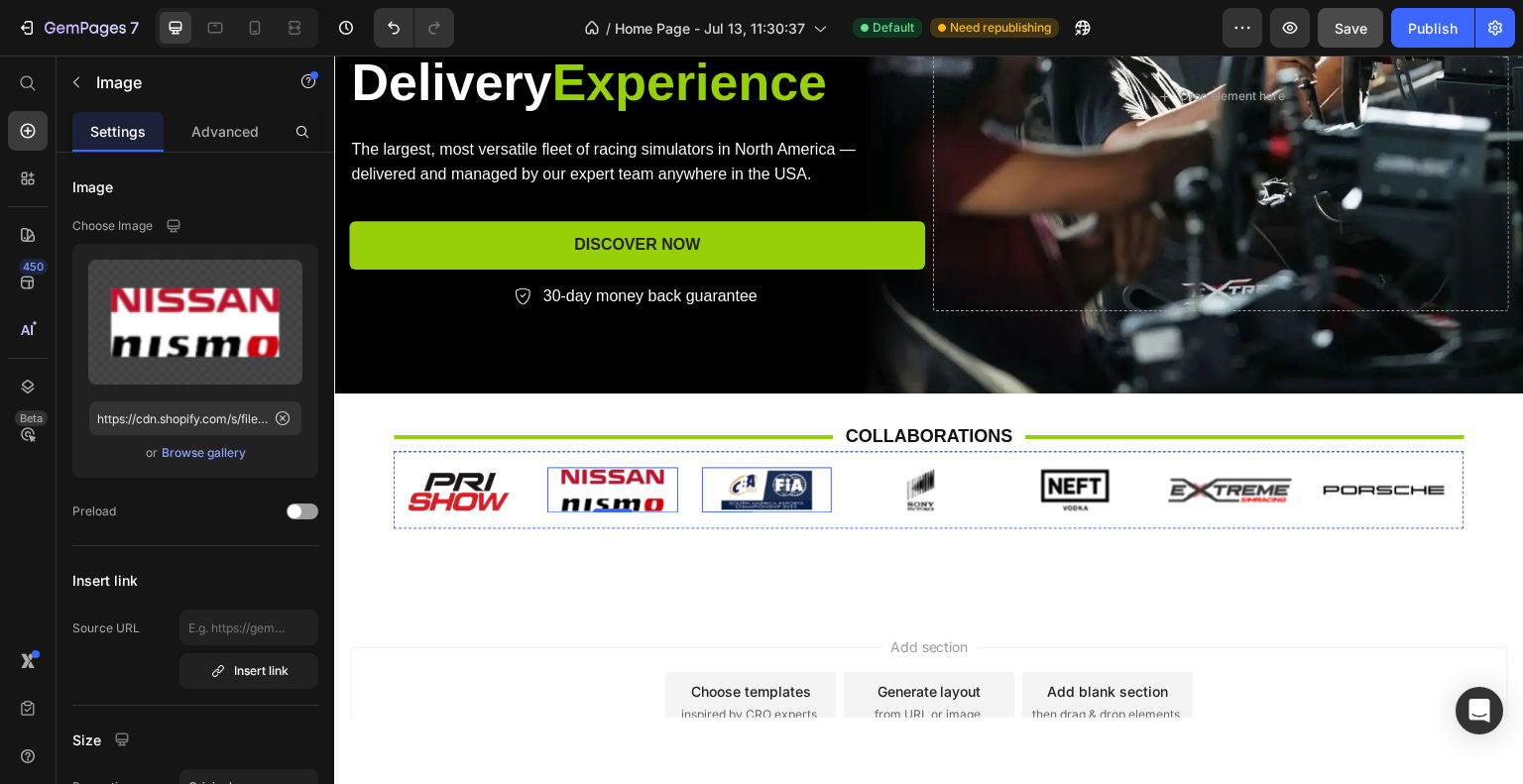 click at bounding box center (767, 489) 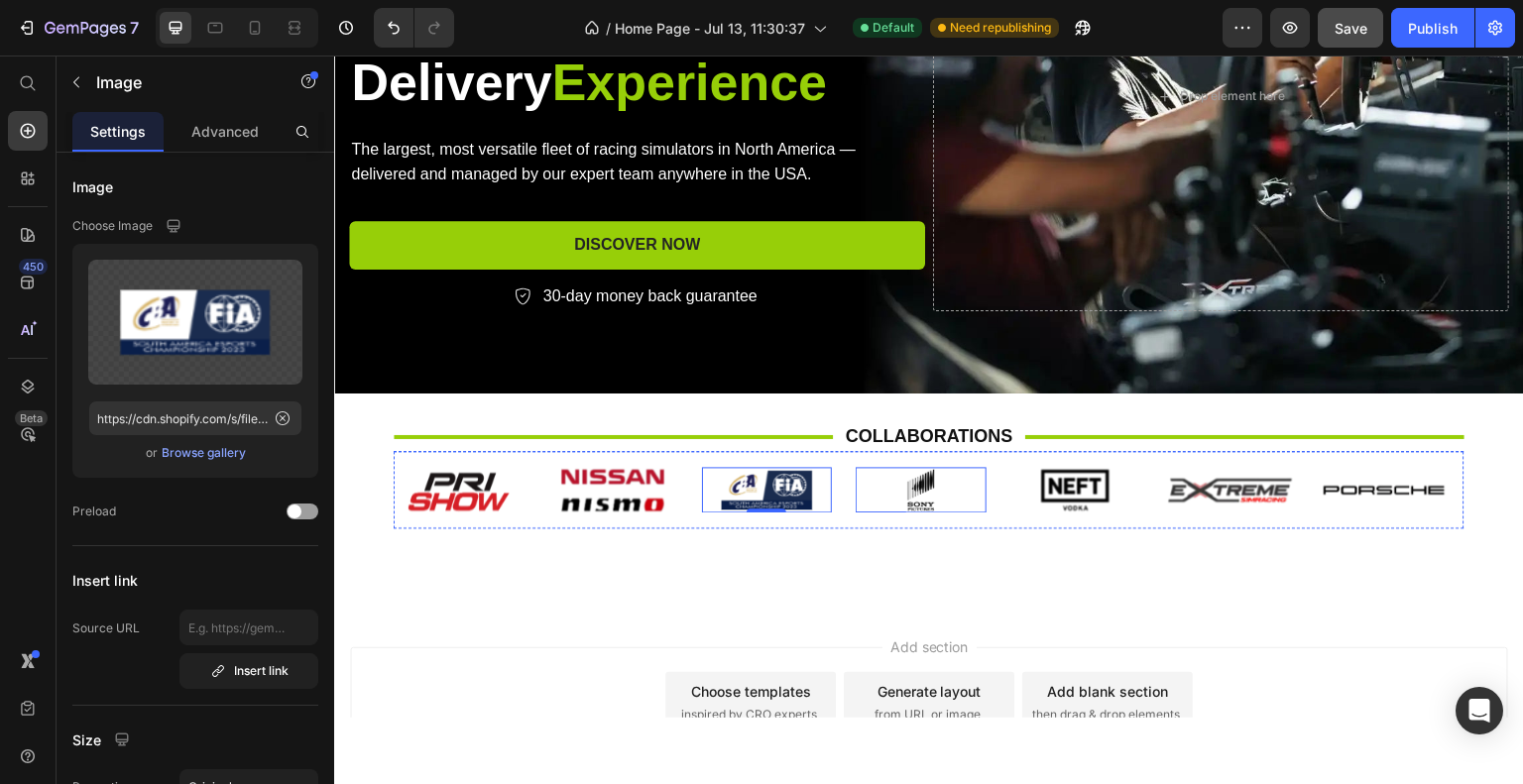 click at bounding box center (921, 489) 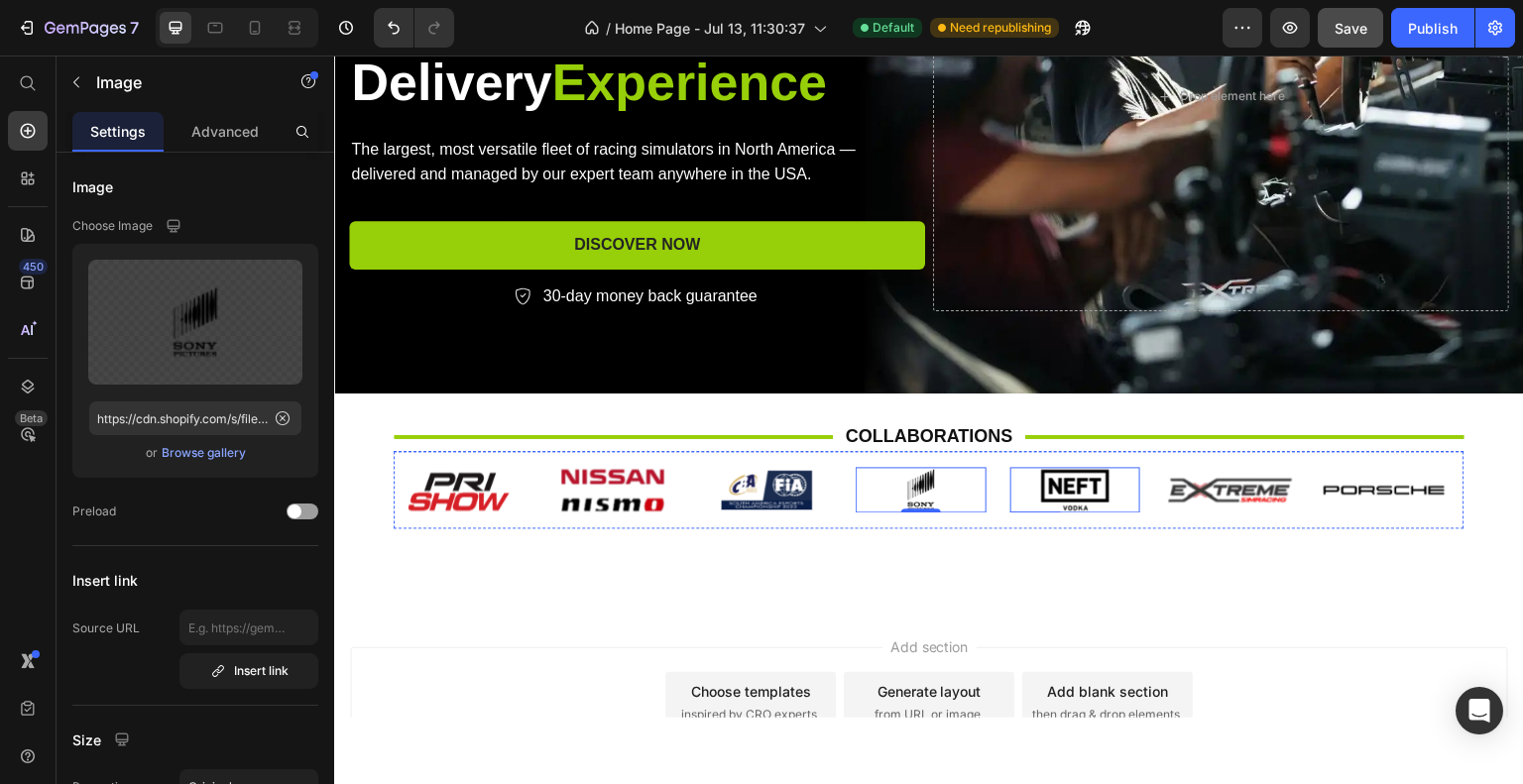 click at bounding box center [1076, 489] 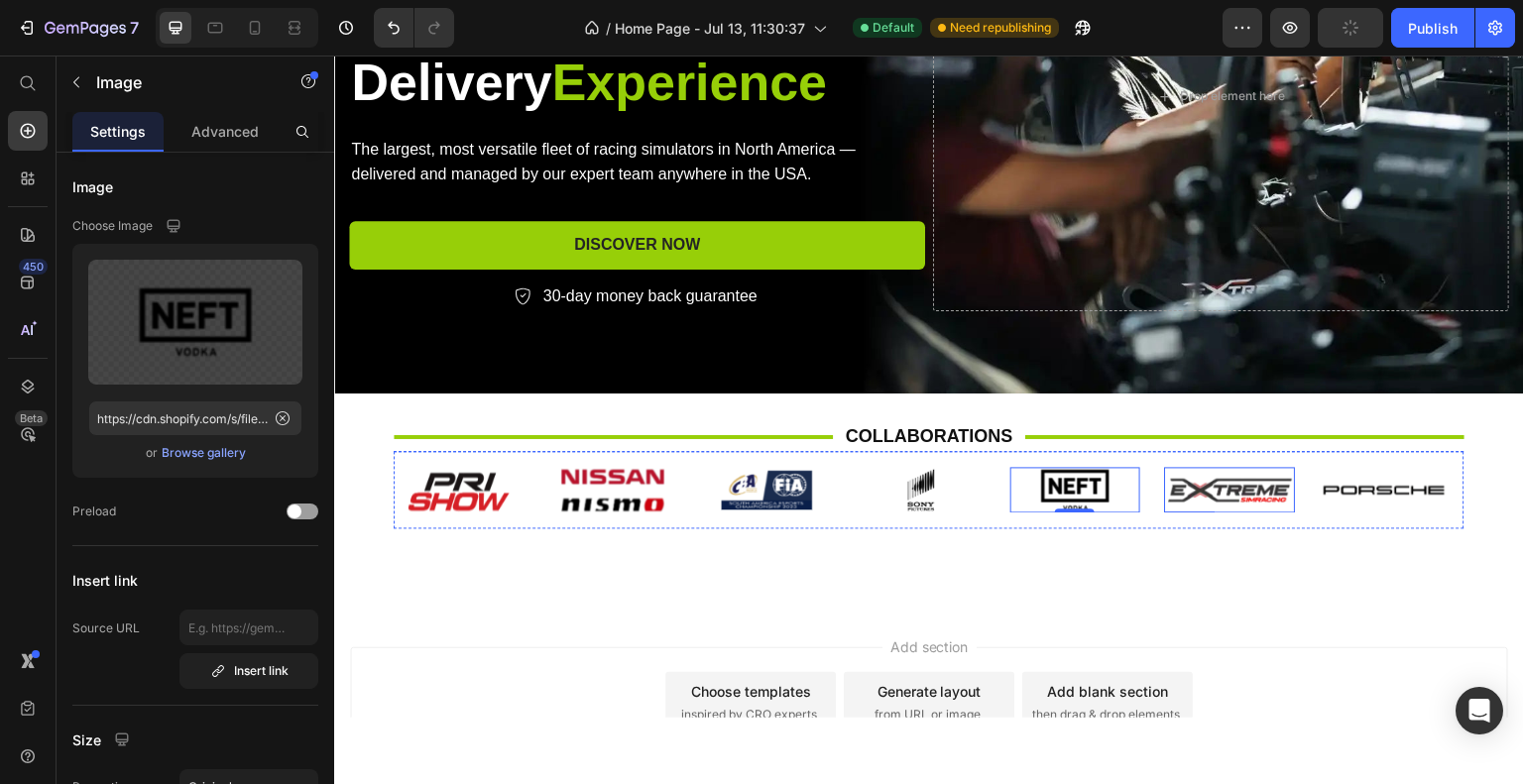click at bounding box center [1230, 489] 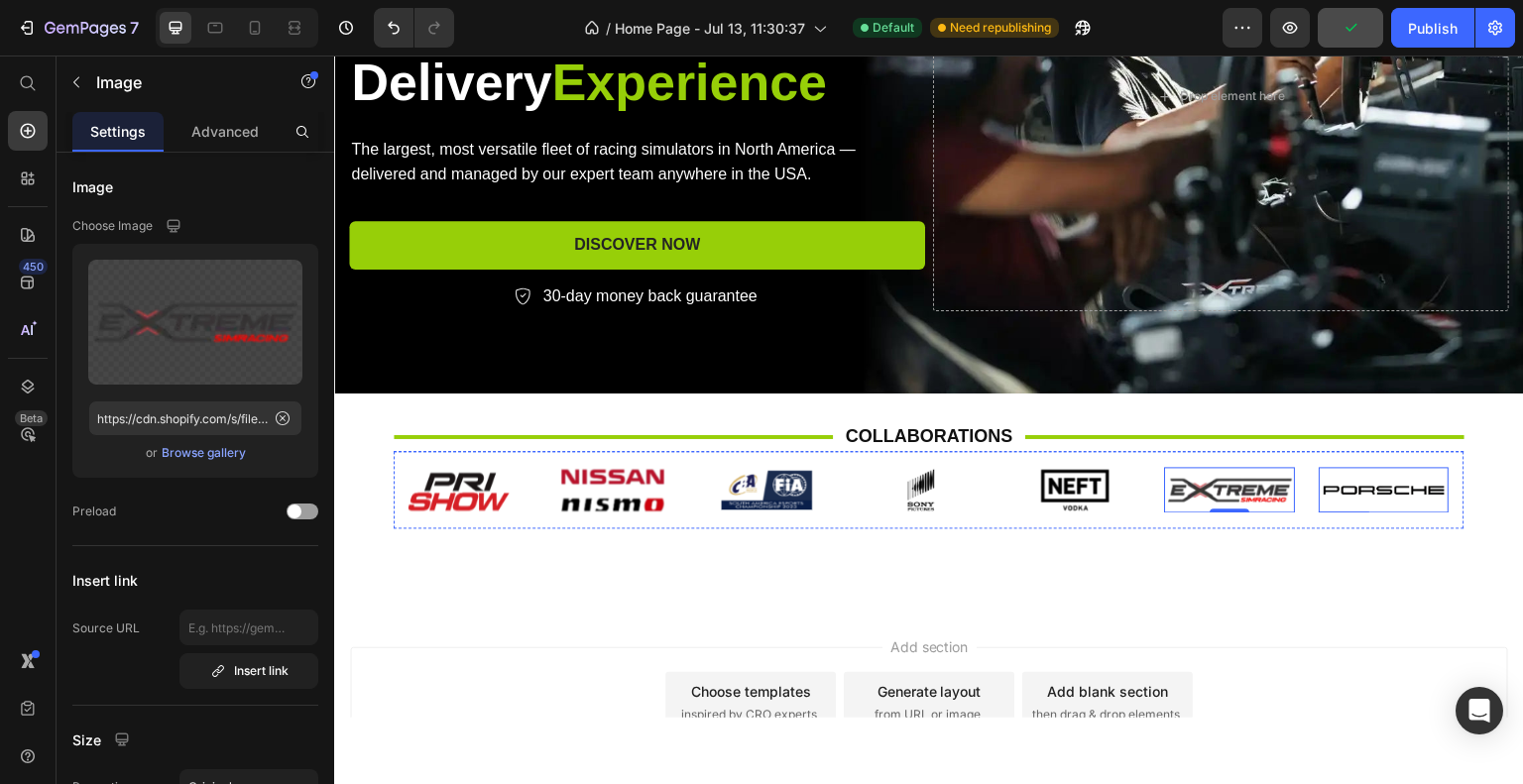 click at bounding box center (1384, 489) 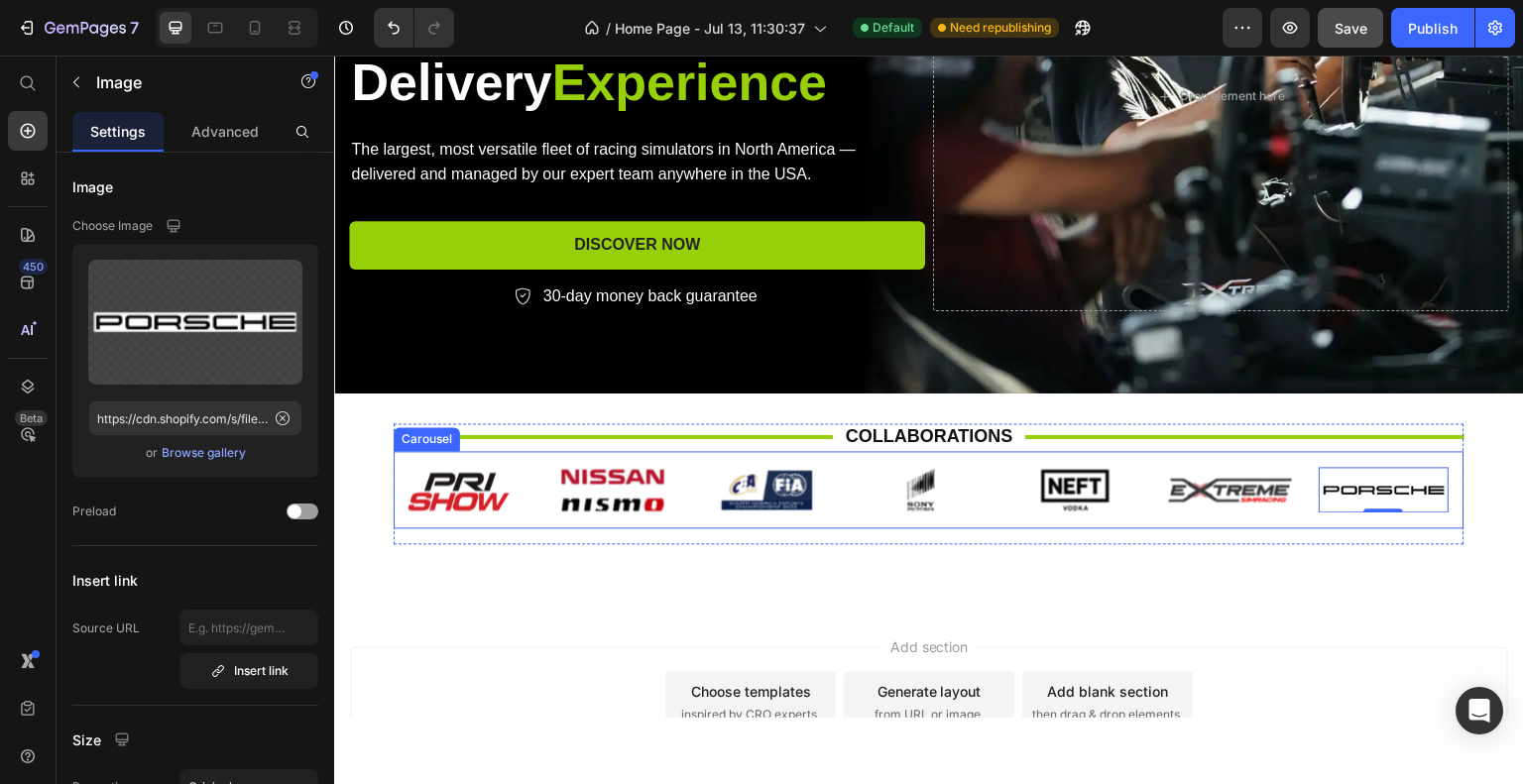 click on "Image Image   0 Image Image Image Image Image Image Image Image Image Image Image Image Image Image Image Image Image Image Image Image Image Carousel" at bounding box center (929, 489) 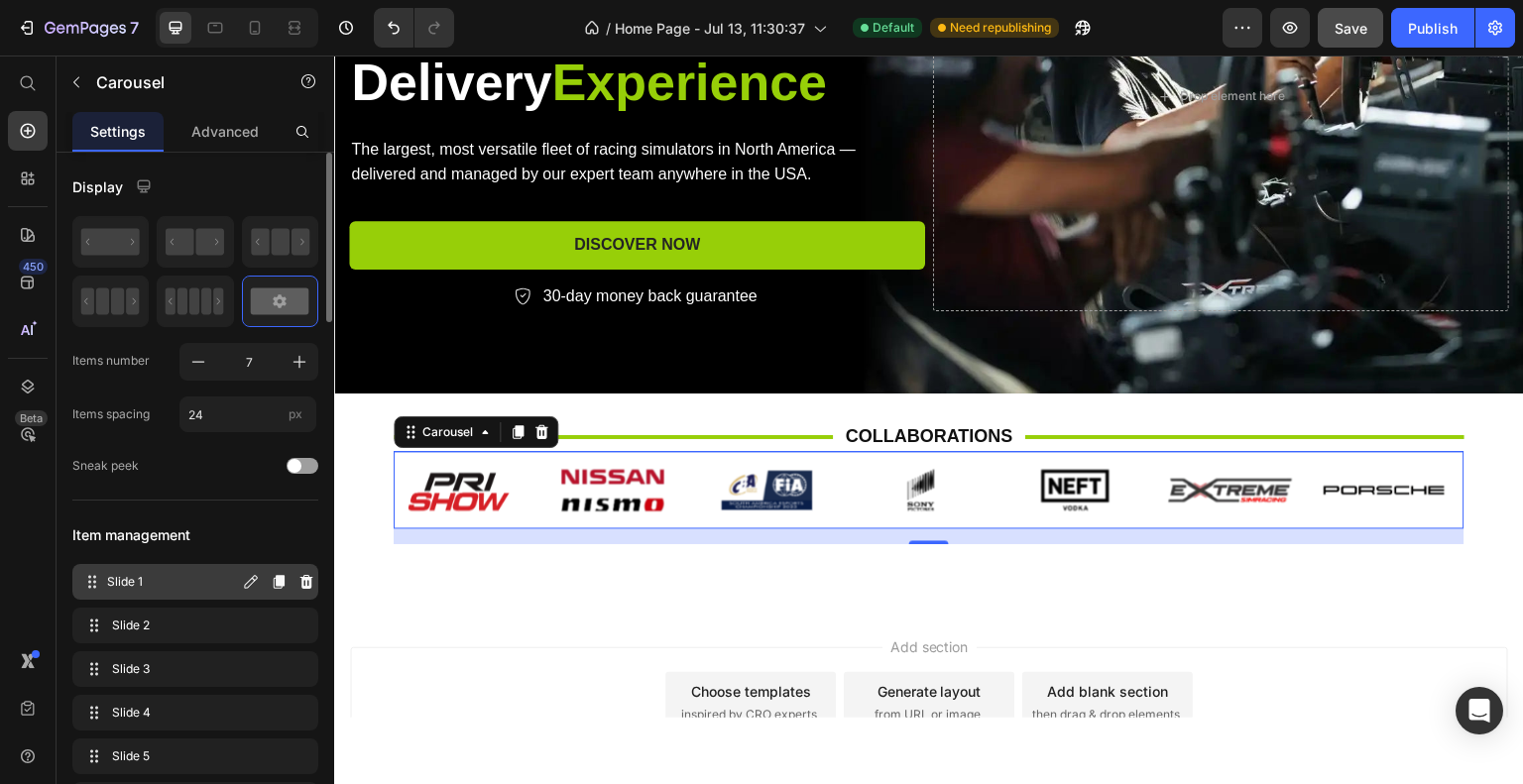 click on "Slide 1" at bounding box center [173, 582] 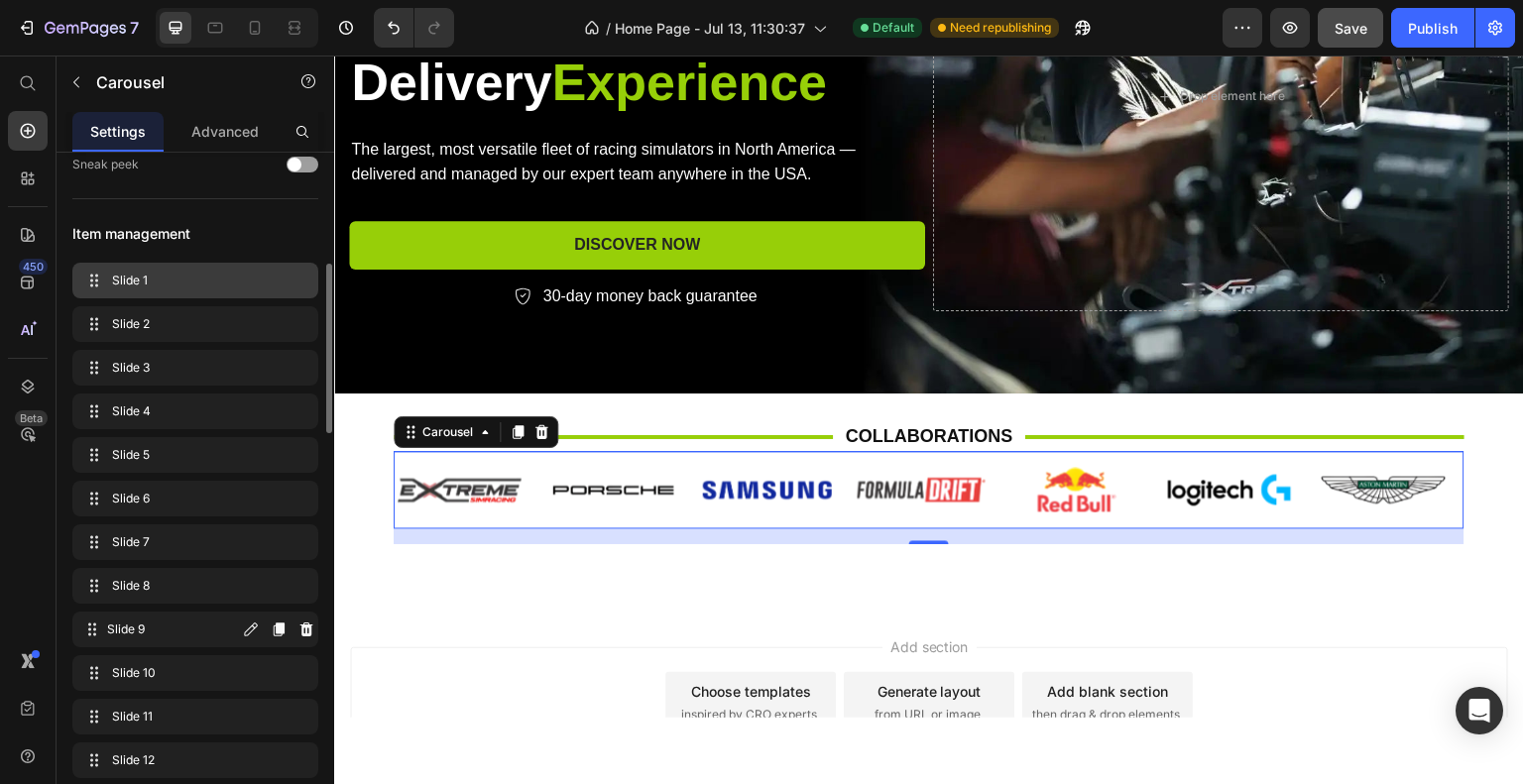 scroll, scrollTop: 331, scrollLeft: 0, axis: vertical 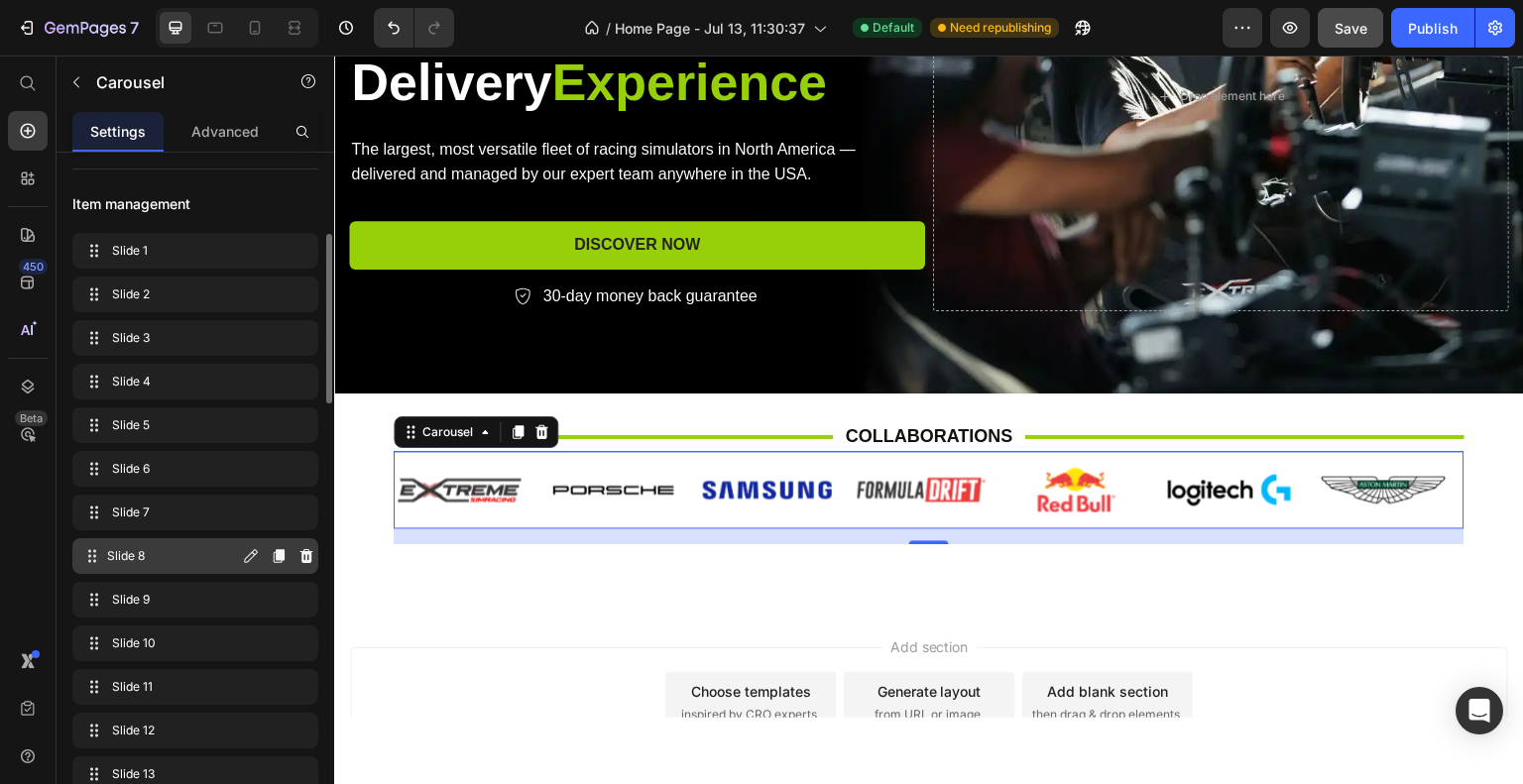 click on "Slide 8" at bounding box center (173, 556) 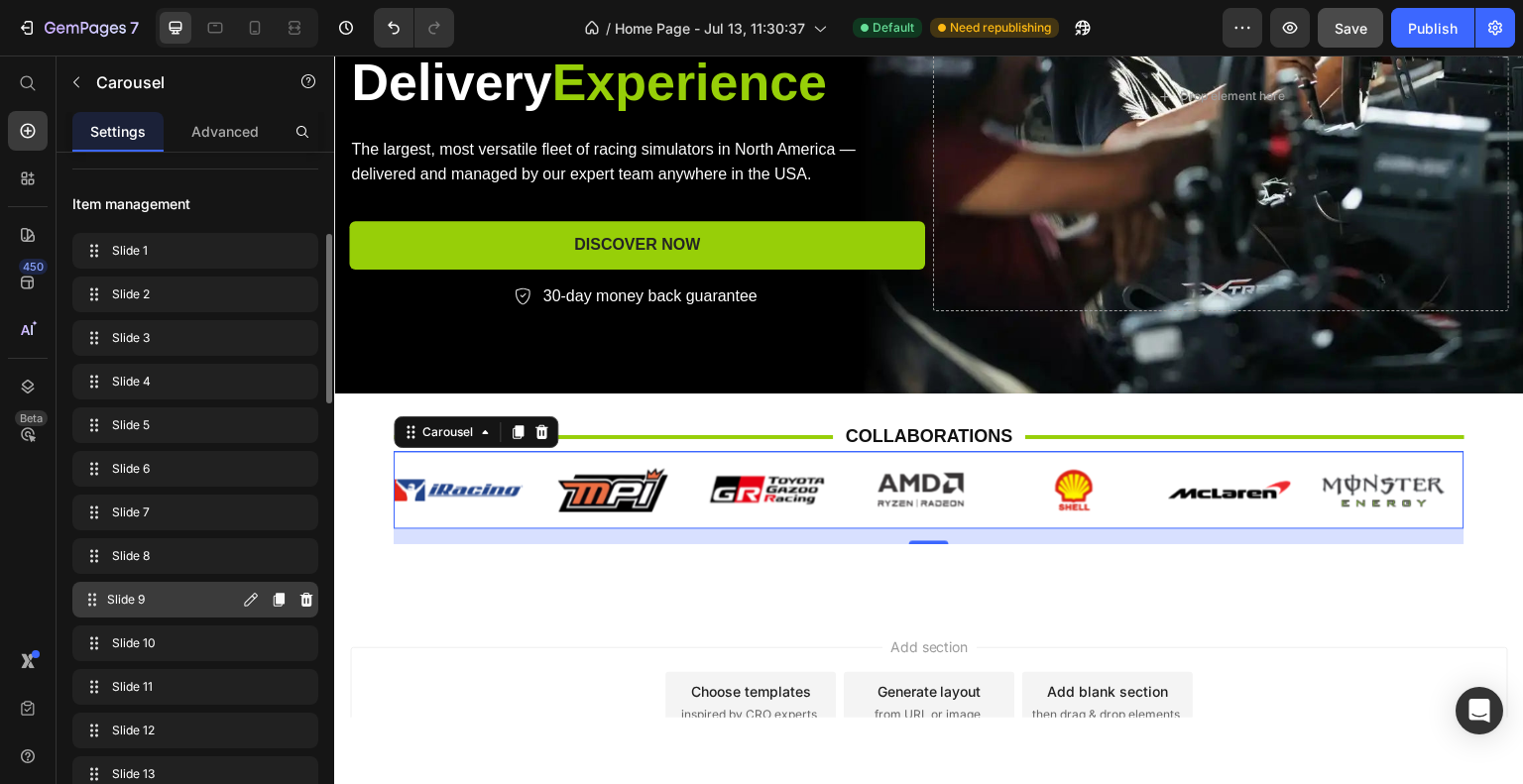 click on "Slide 9" at bounding box center (173, 600) 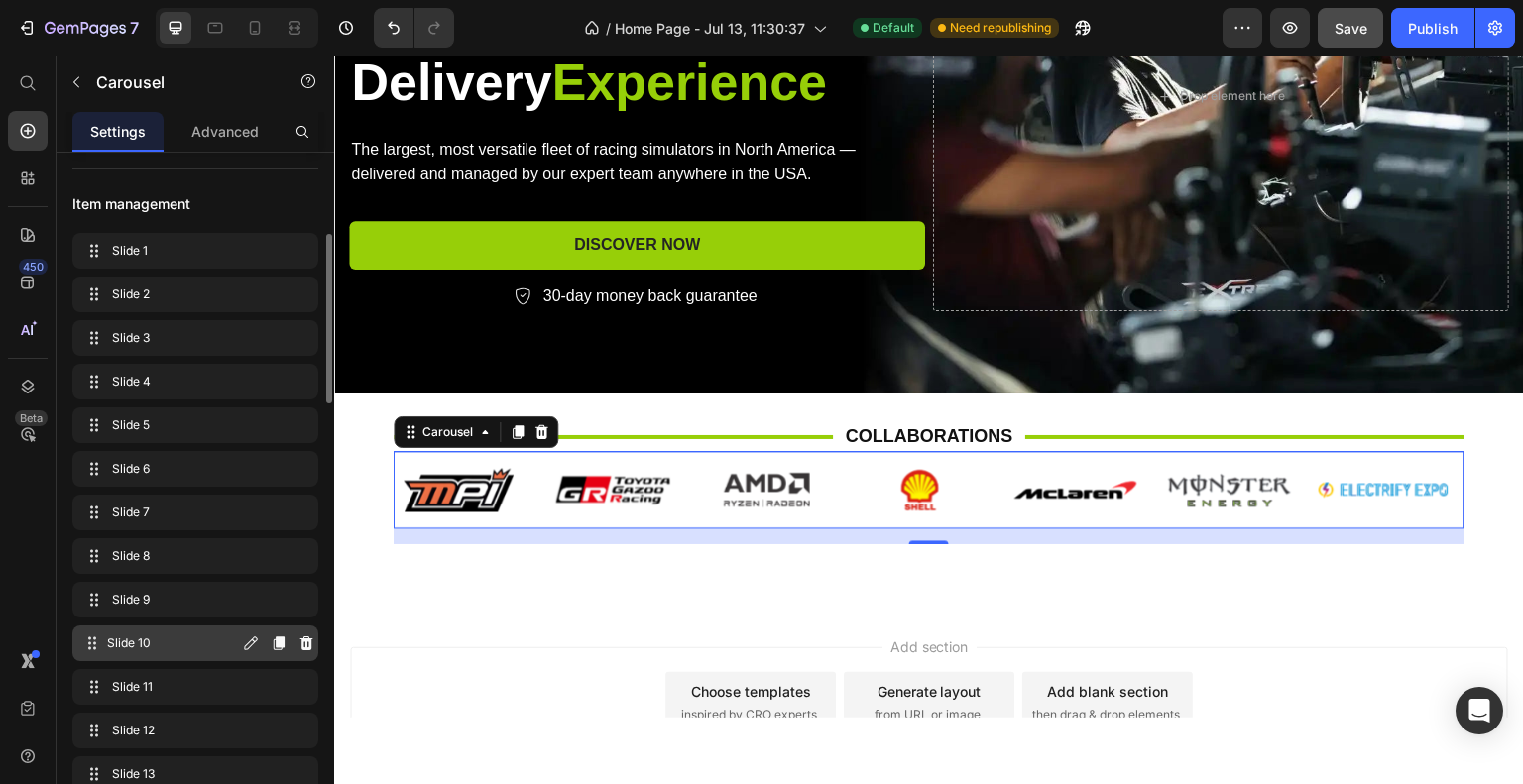 click on "Slide 10" at bounding box center [173, 643] 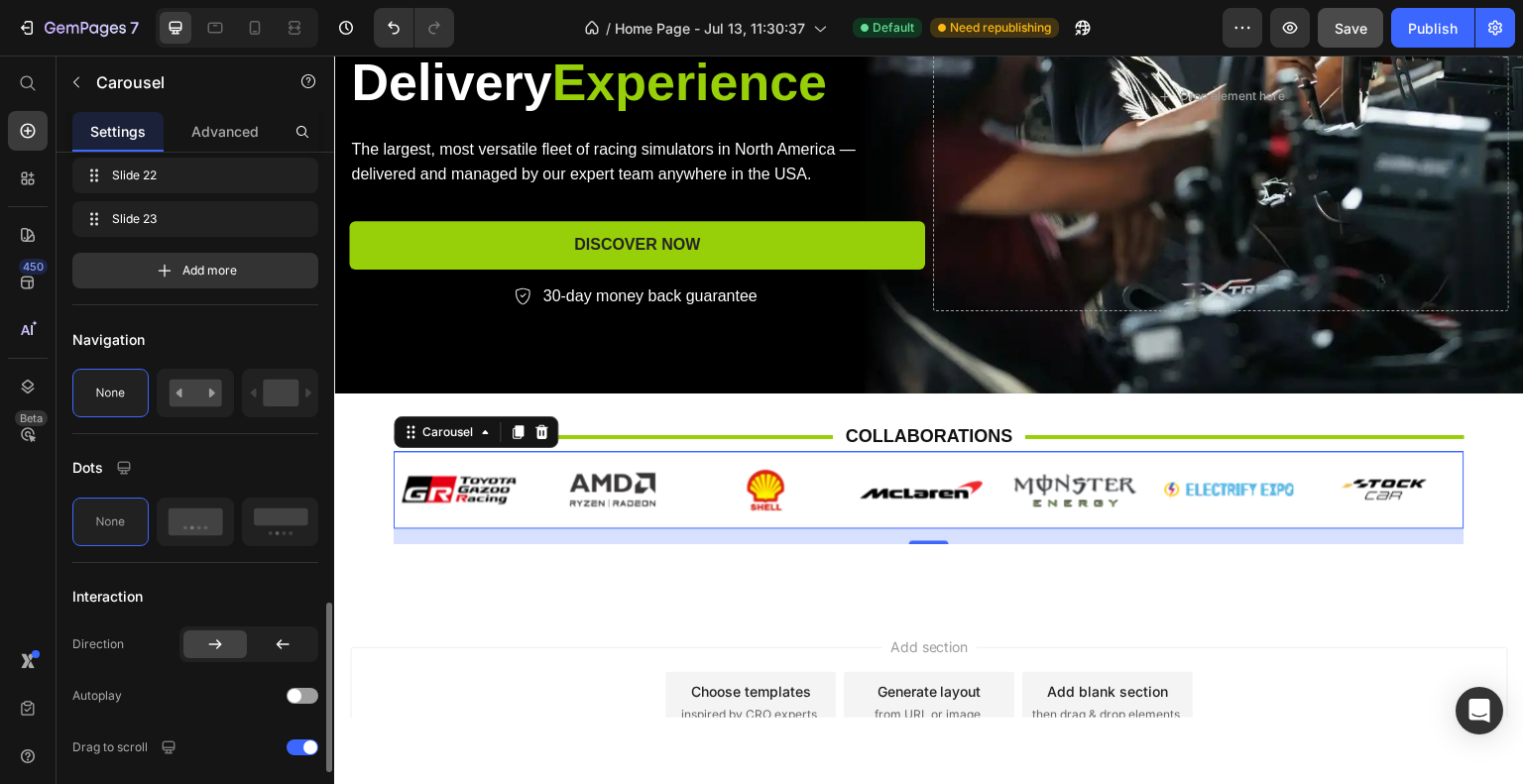 scroll, scrollTop: 1421, scrollLeft: 0, axis: vertical 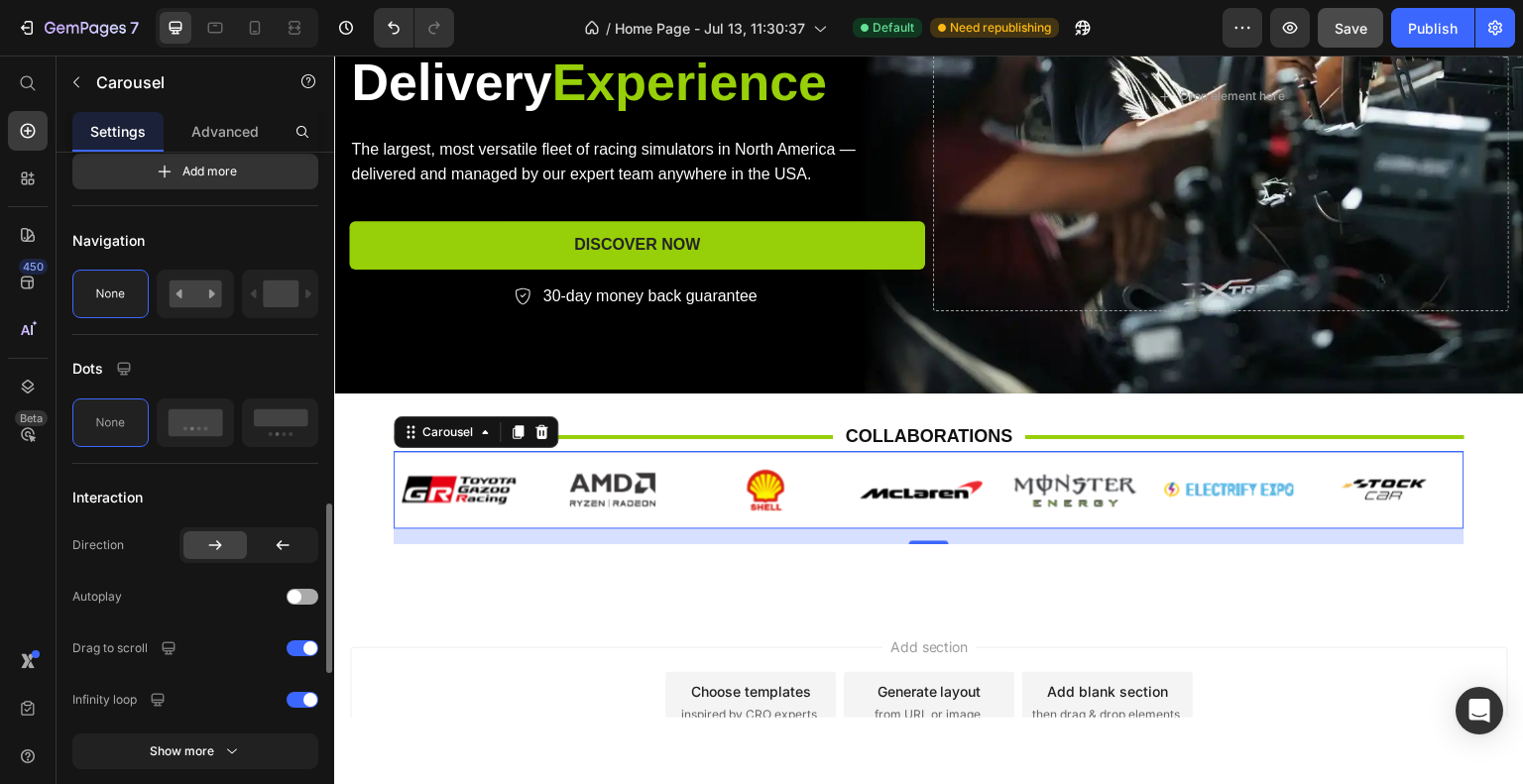 click at bounding box center (294, 597) 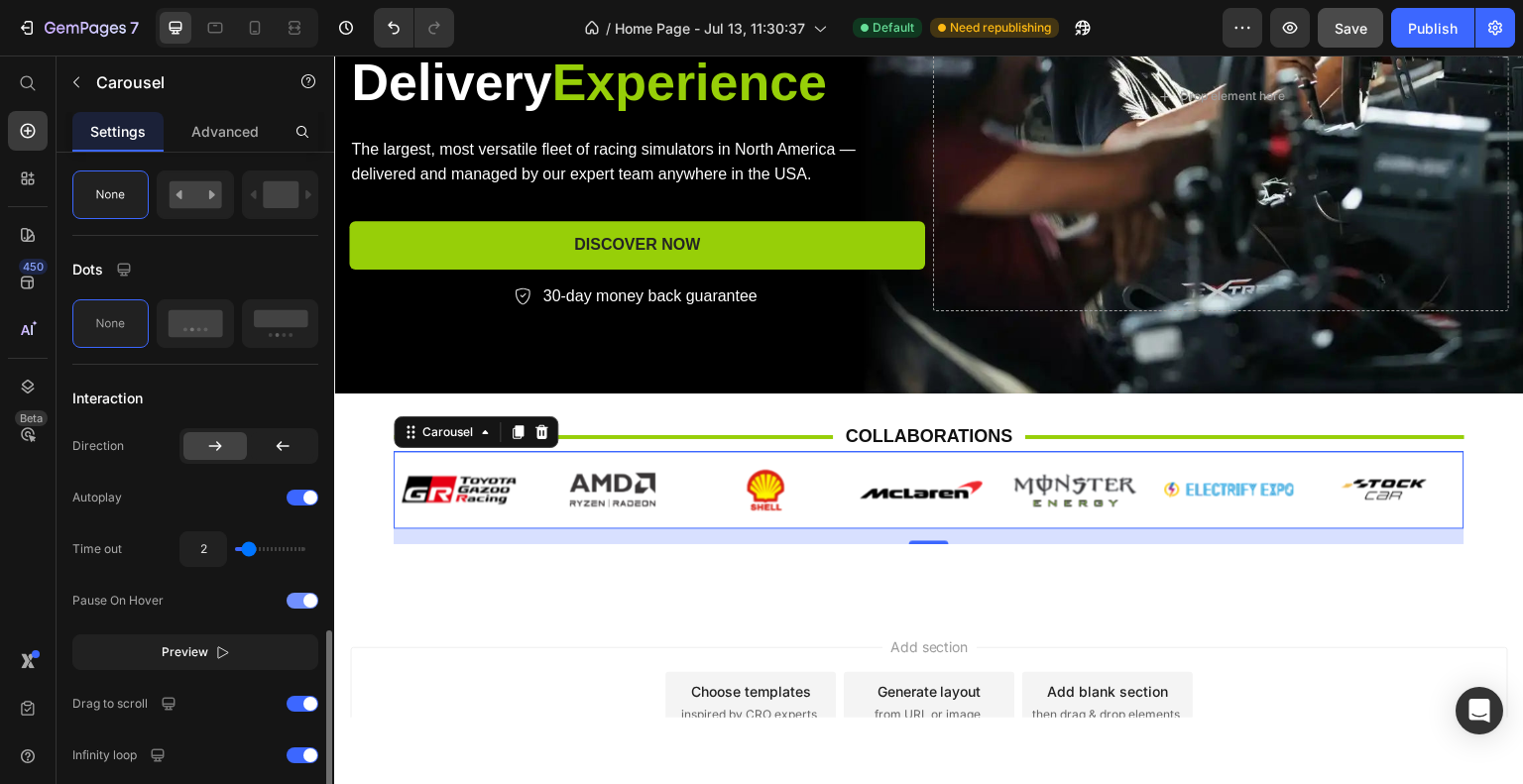 scroll, scrollTop: 1620, scrollLeft: 0, axis: vertical 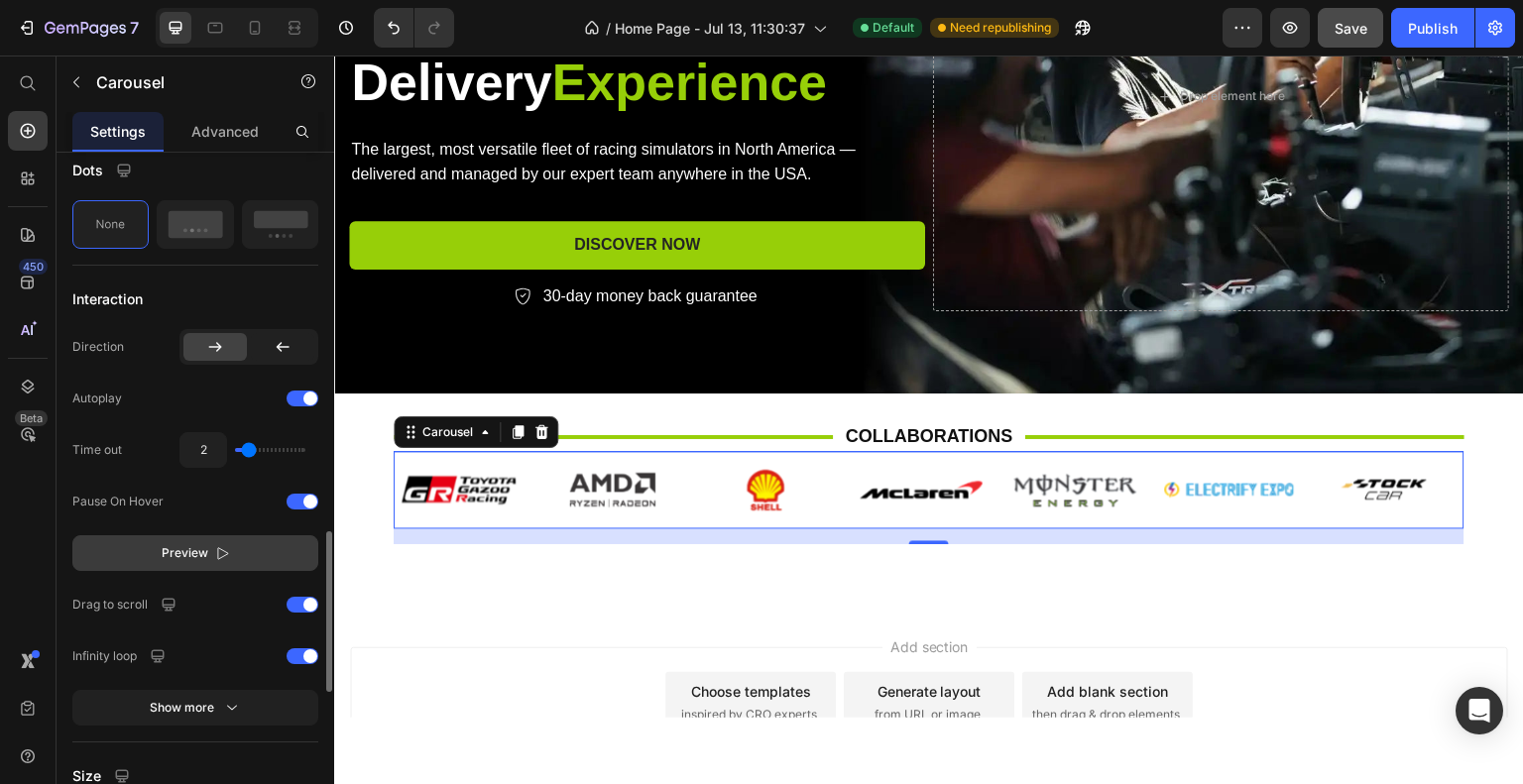 click on "Preview" at bounding box center [184, 553] 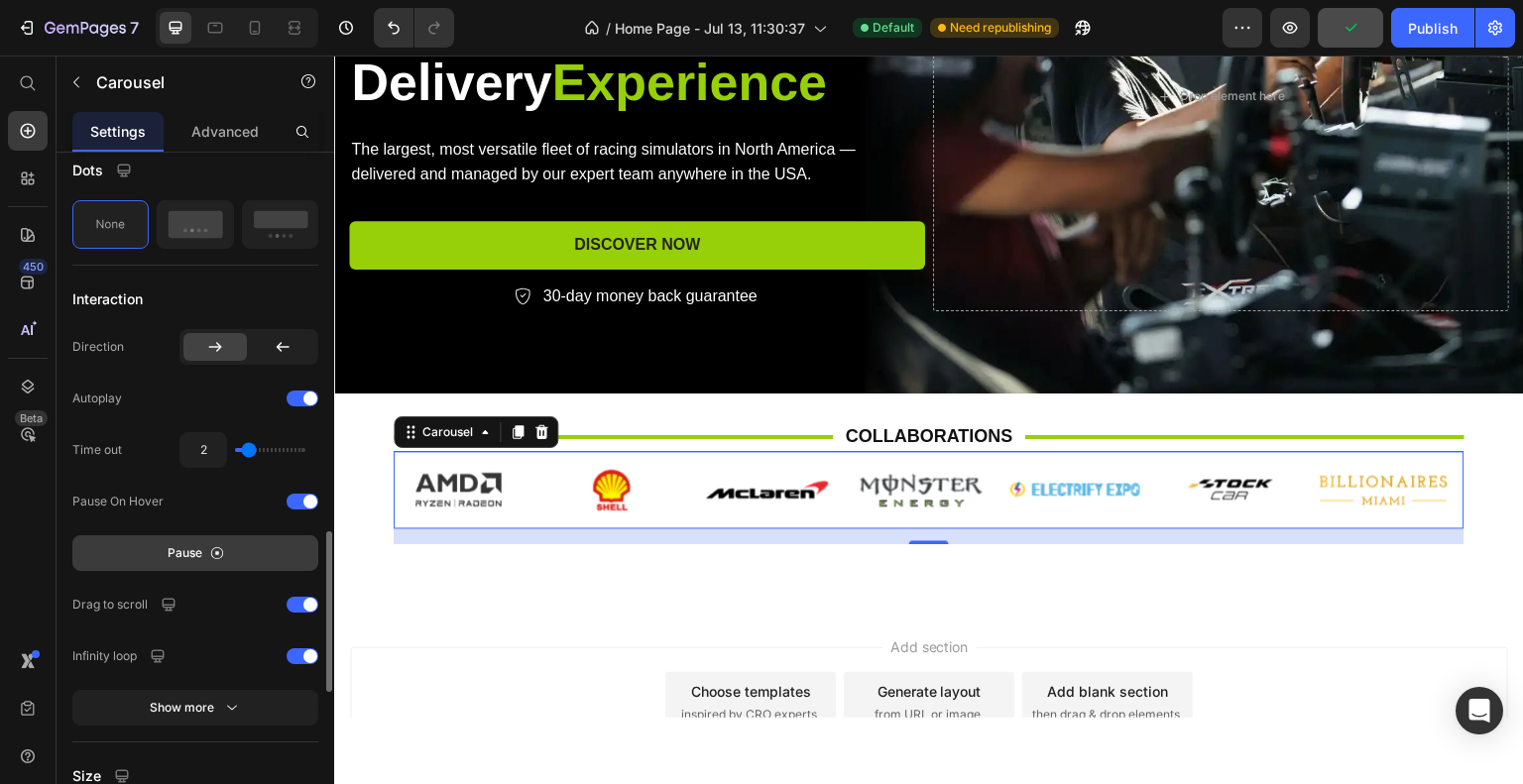 type on "1.4" 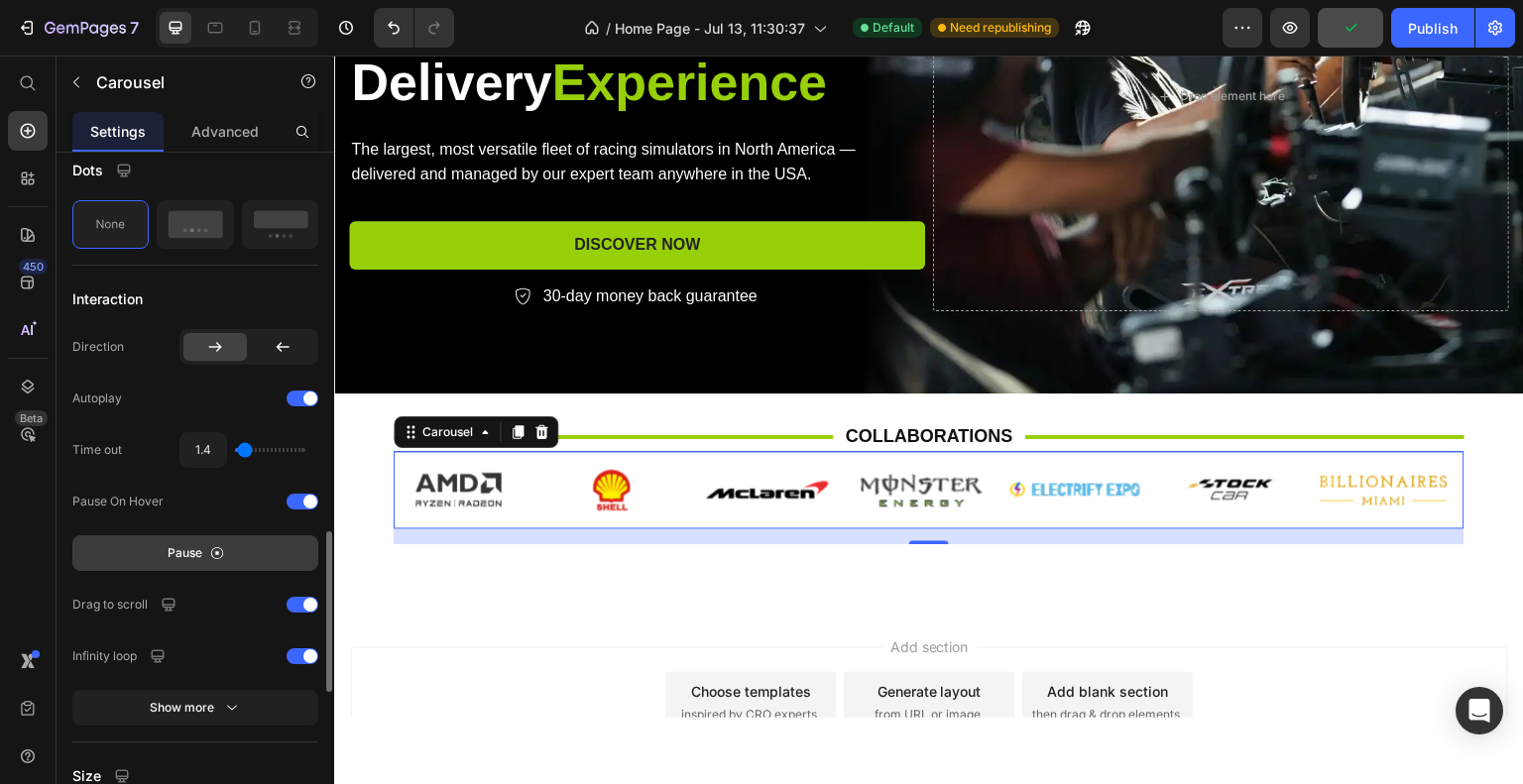 type on "1.1" 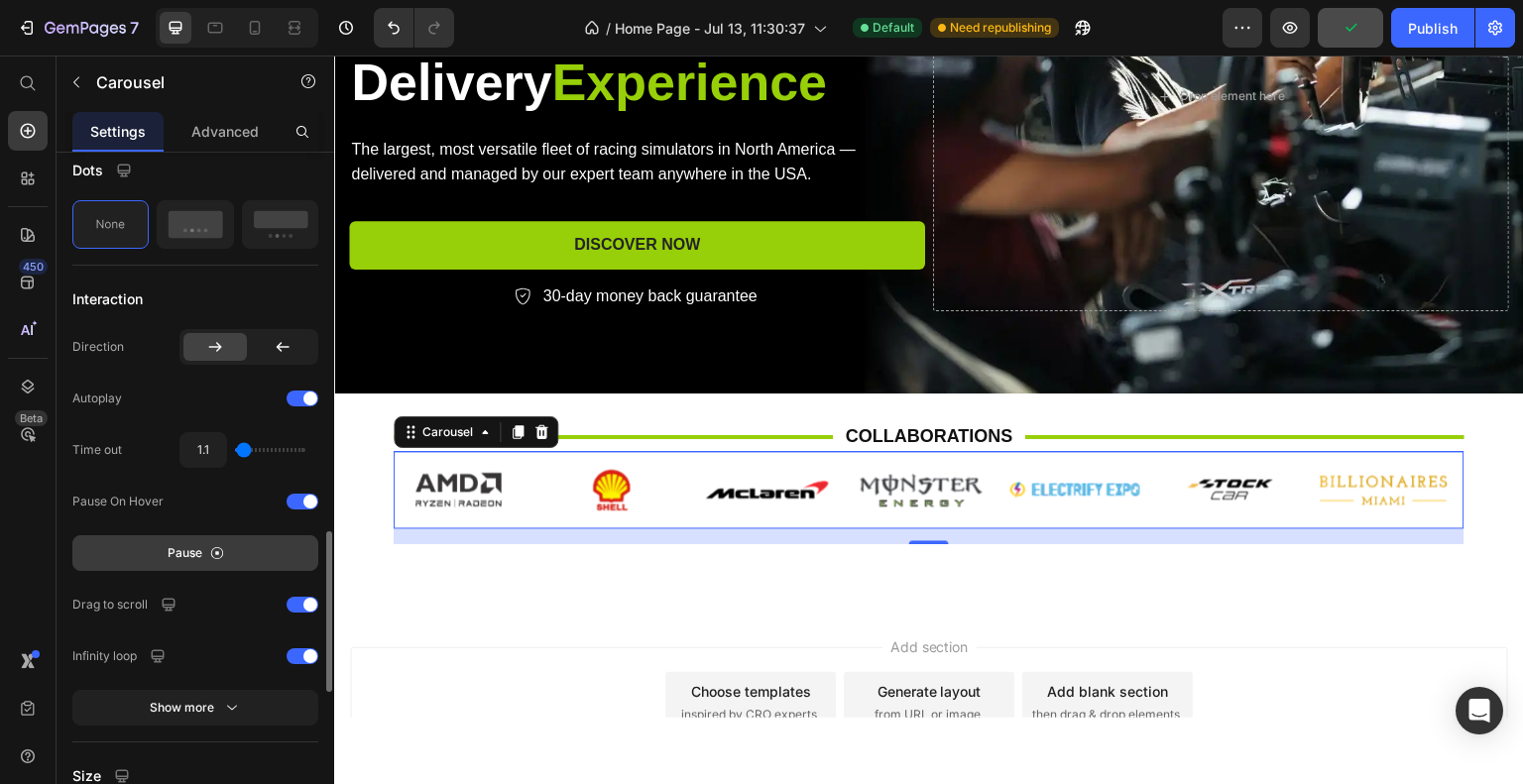 type on "1" 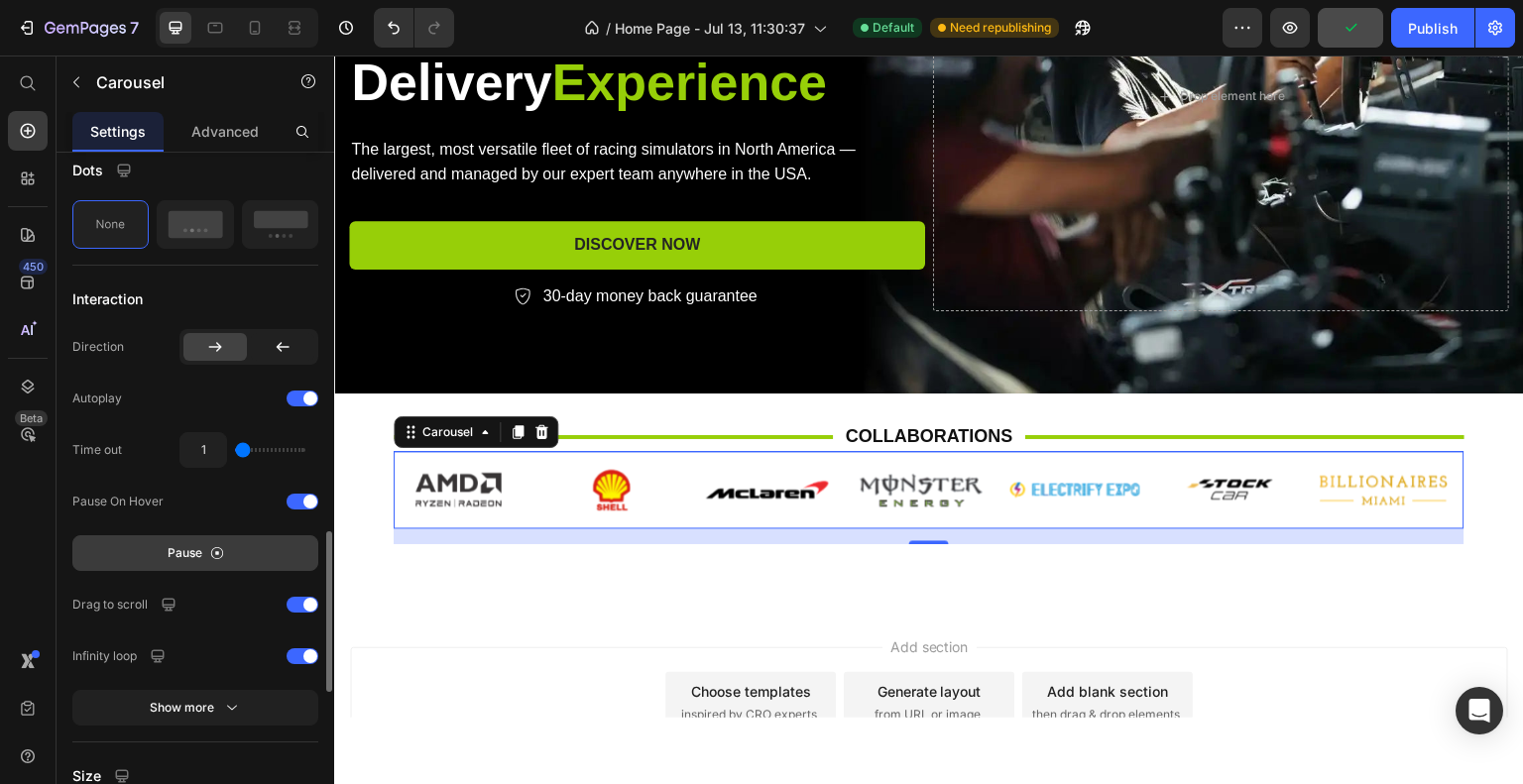 drag, startPoint x: 246, startPoint y: 447, endPoint x: 215, endPoint y: 447, distance: 31 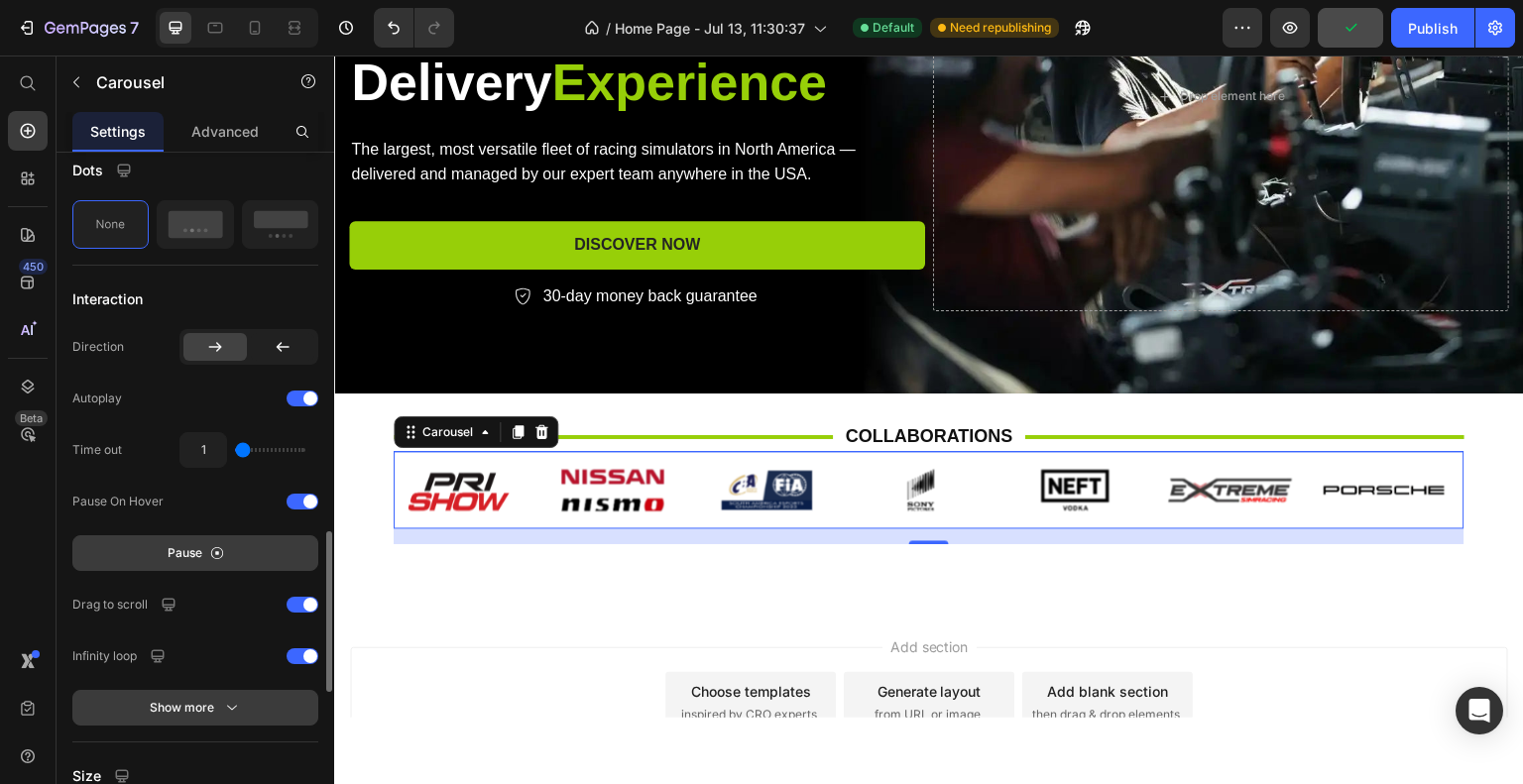 click on "Show more" at bounding box center [195, 708] 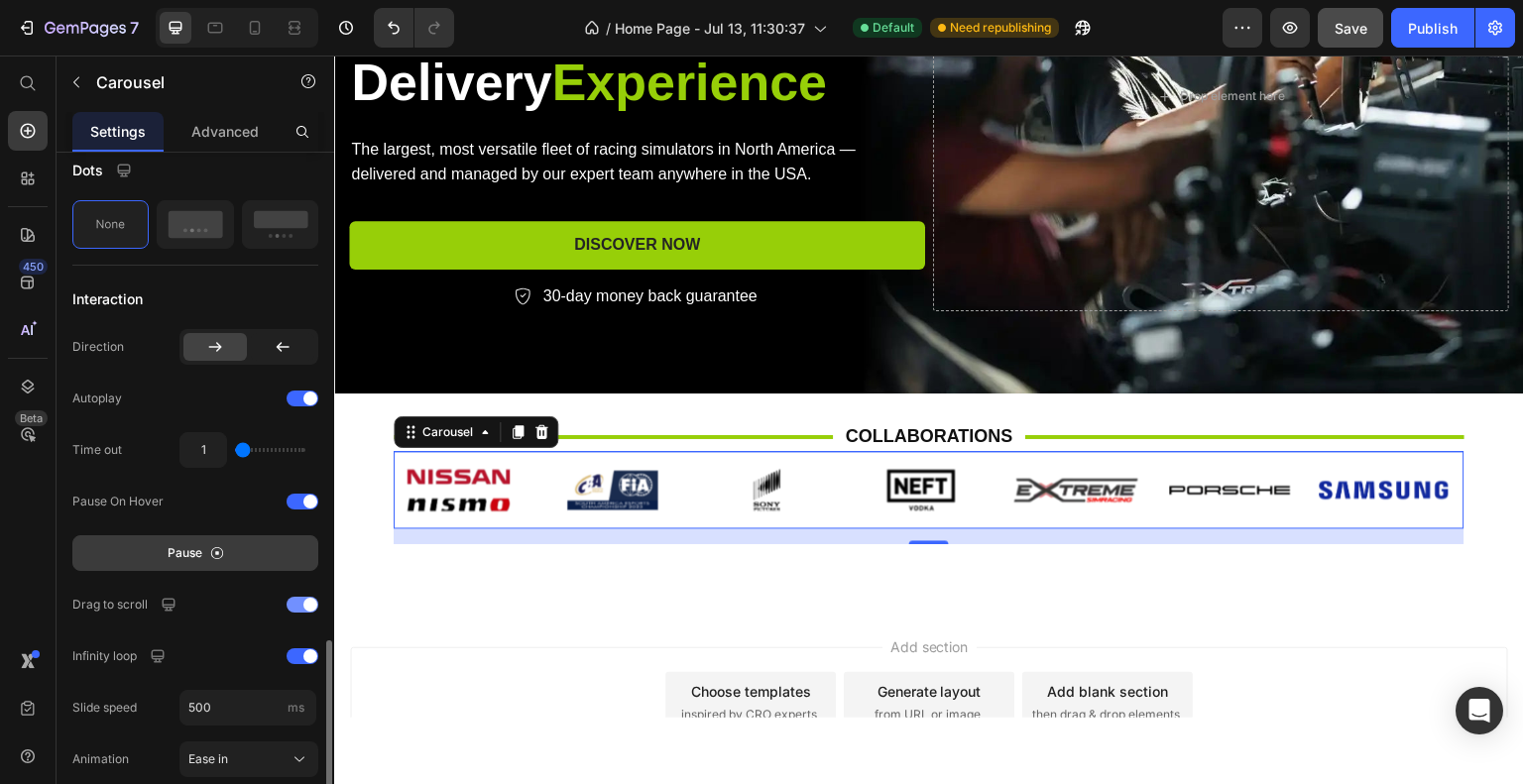 scroll, scrollTop: 1719, scrollLeft: 0, axis: vertical 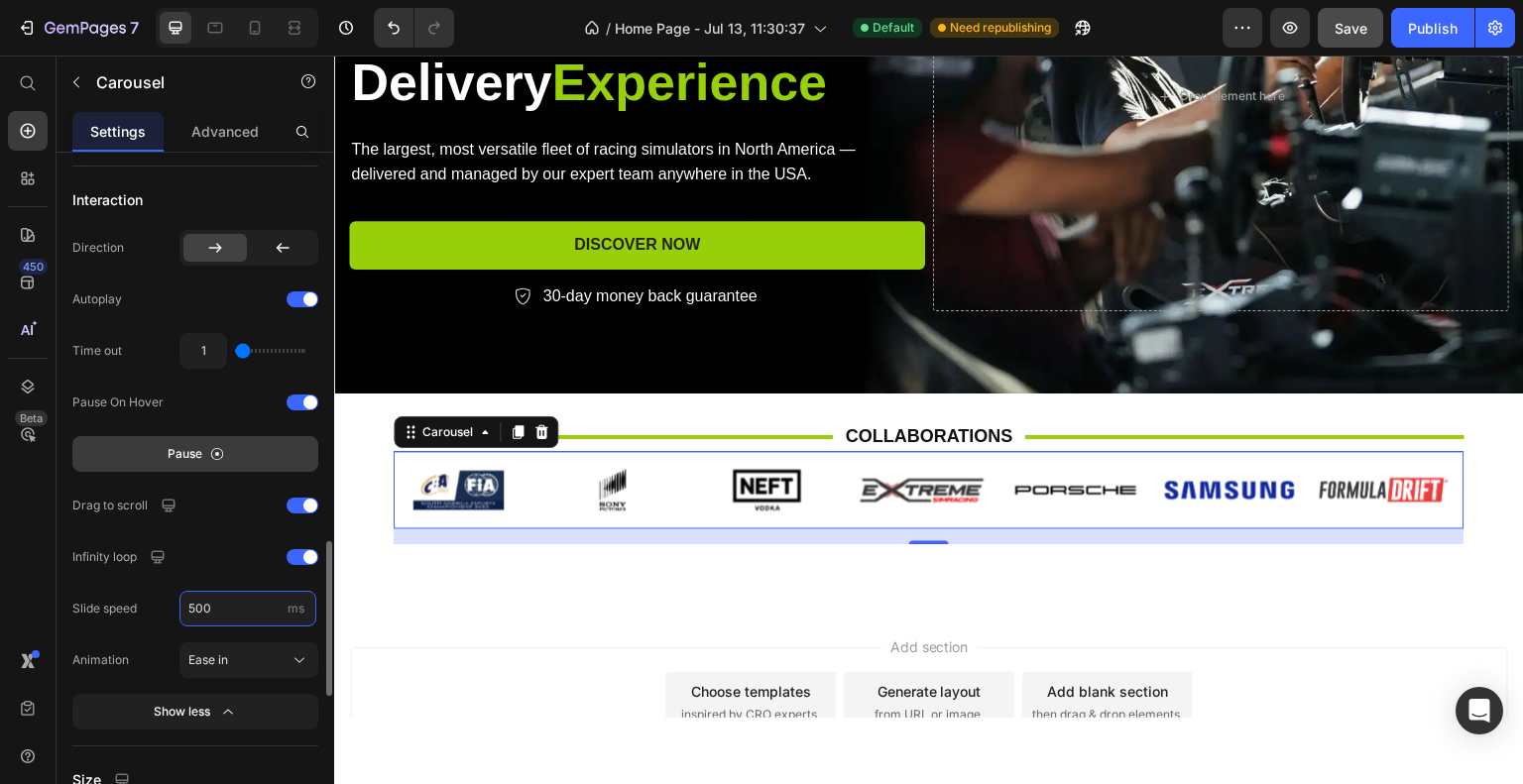 click on "500" at bounding box center (248, 609) 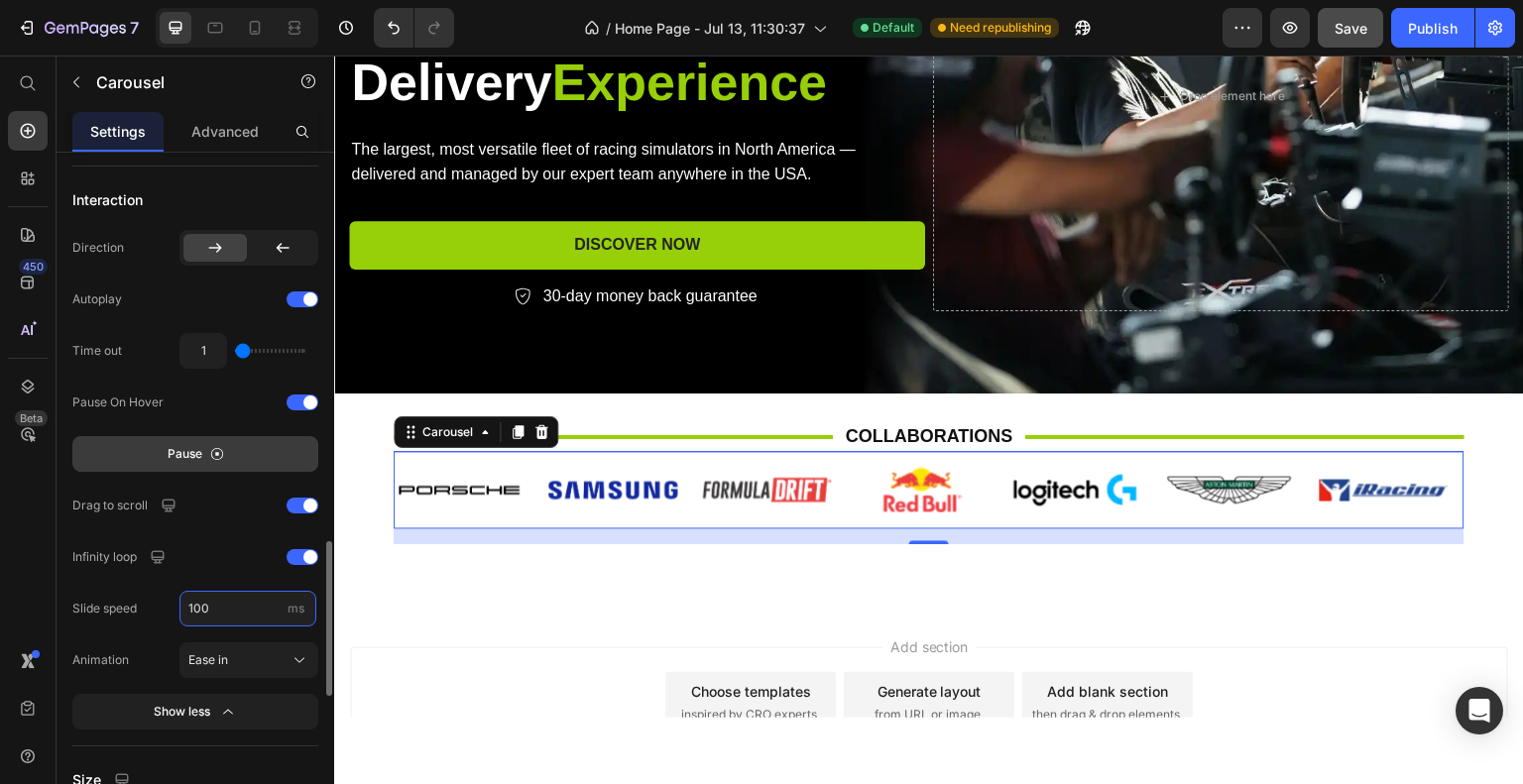 click on "100" at bounding box center (248, 609) 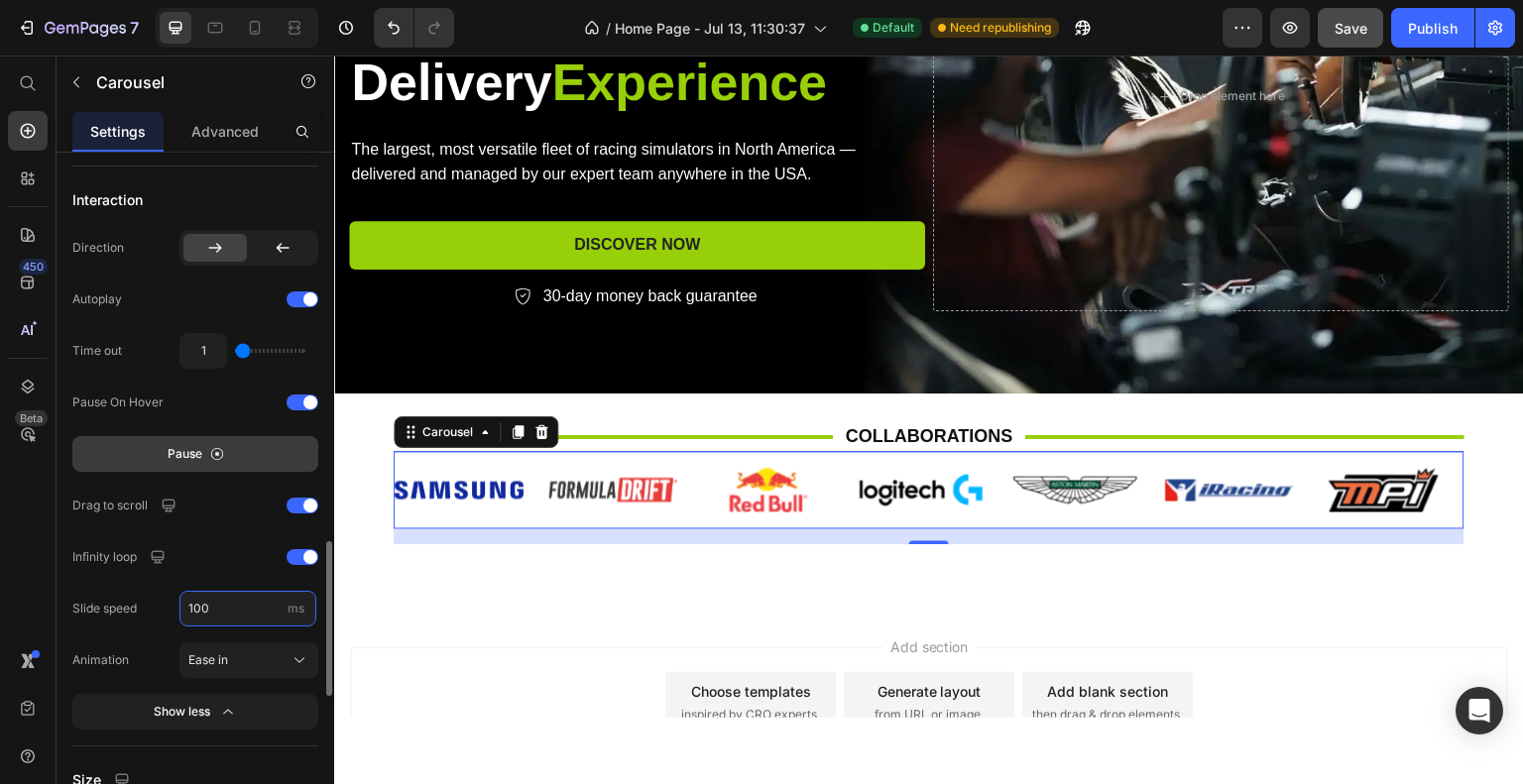 click on "100" at bounding box center (248, 609) 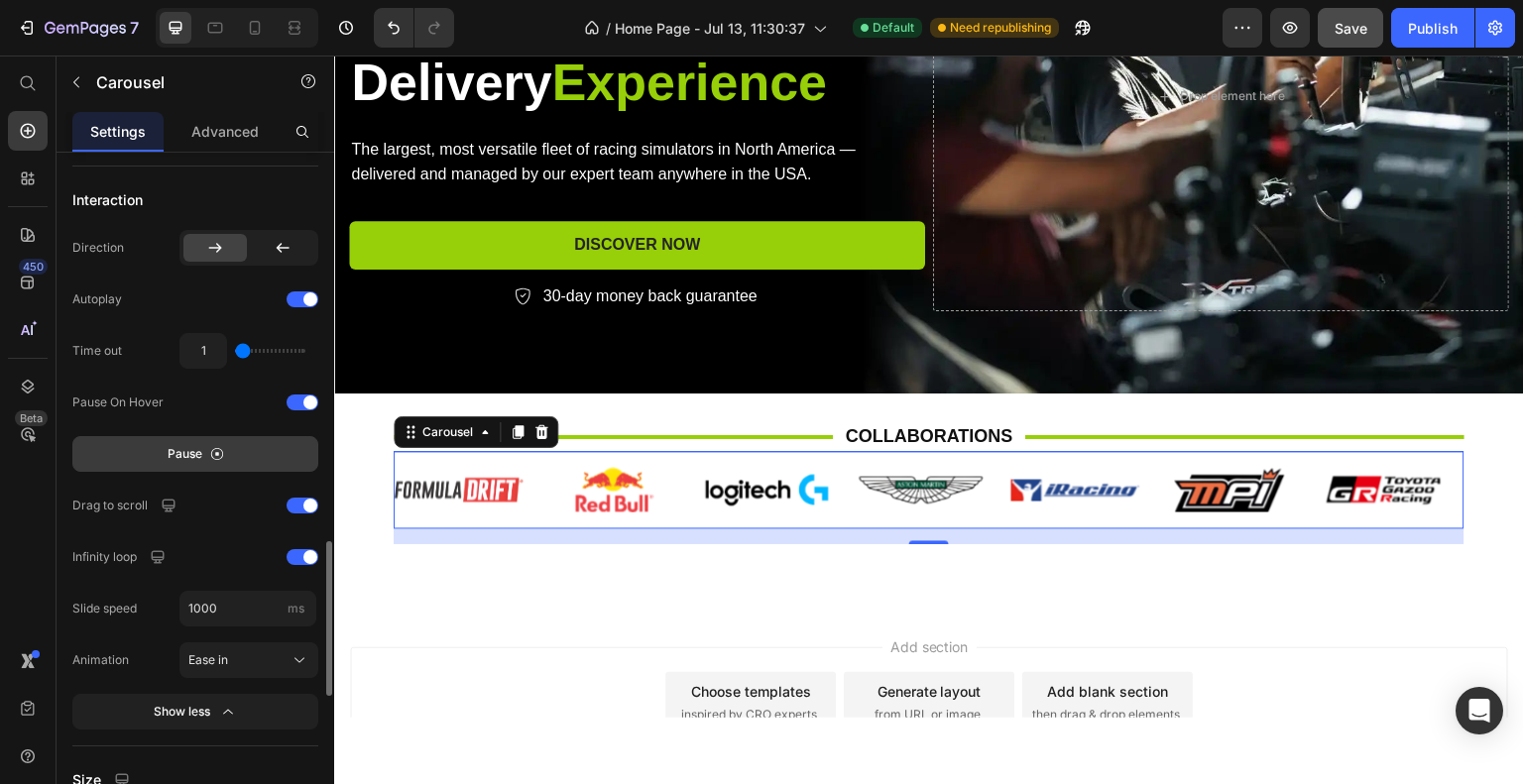 click on "Interaction Direction
Autoplay Time out 1 Pause On Hover Pause Drag to scroll Infinity loop Slide speed 1000 ms Animation Ease in Show less" 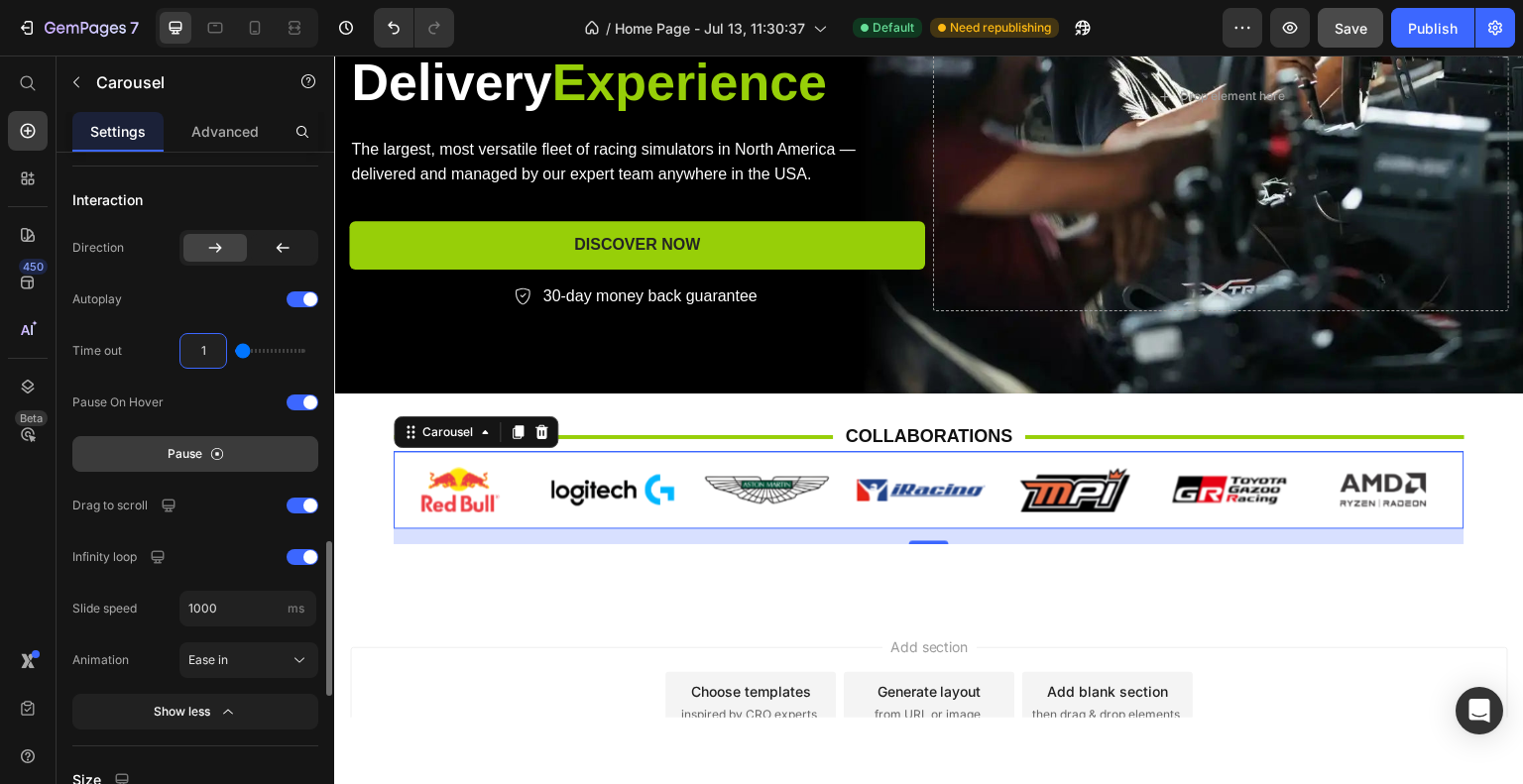 click on "1" at bounding box center [203, 351] 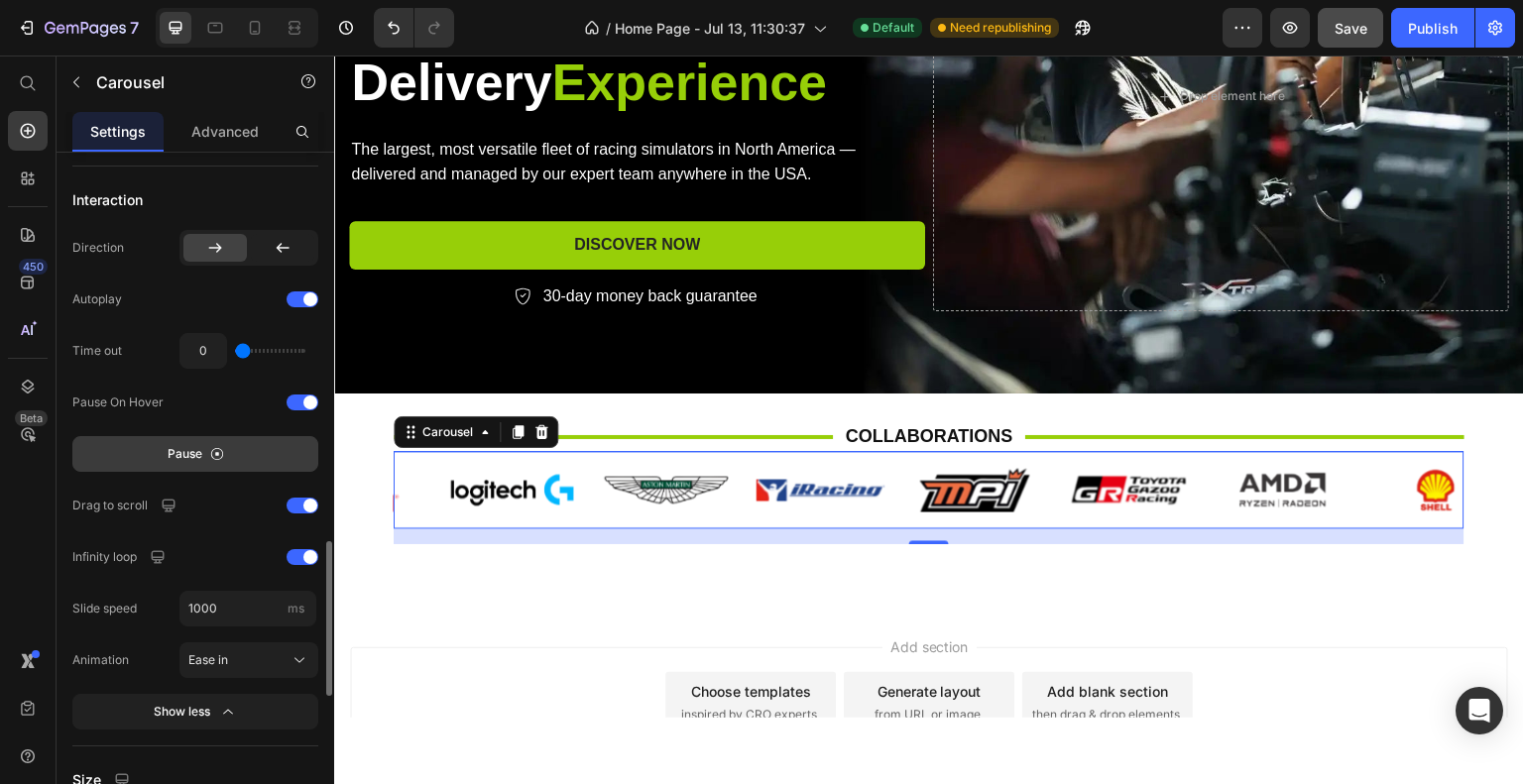 click on "Interaction Direction
Autoplay Time out 0 Pause On Hover Pause Drag to scroll Infinity loop Slide speed 1000 ms Animation Ease in Show less" 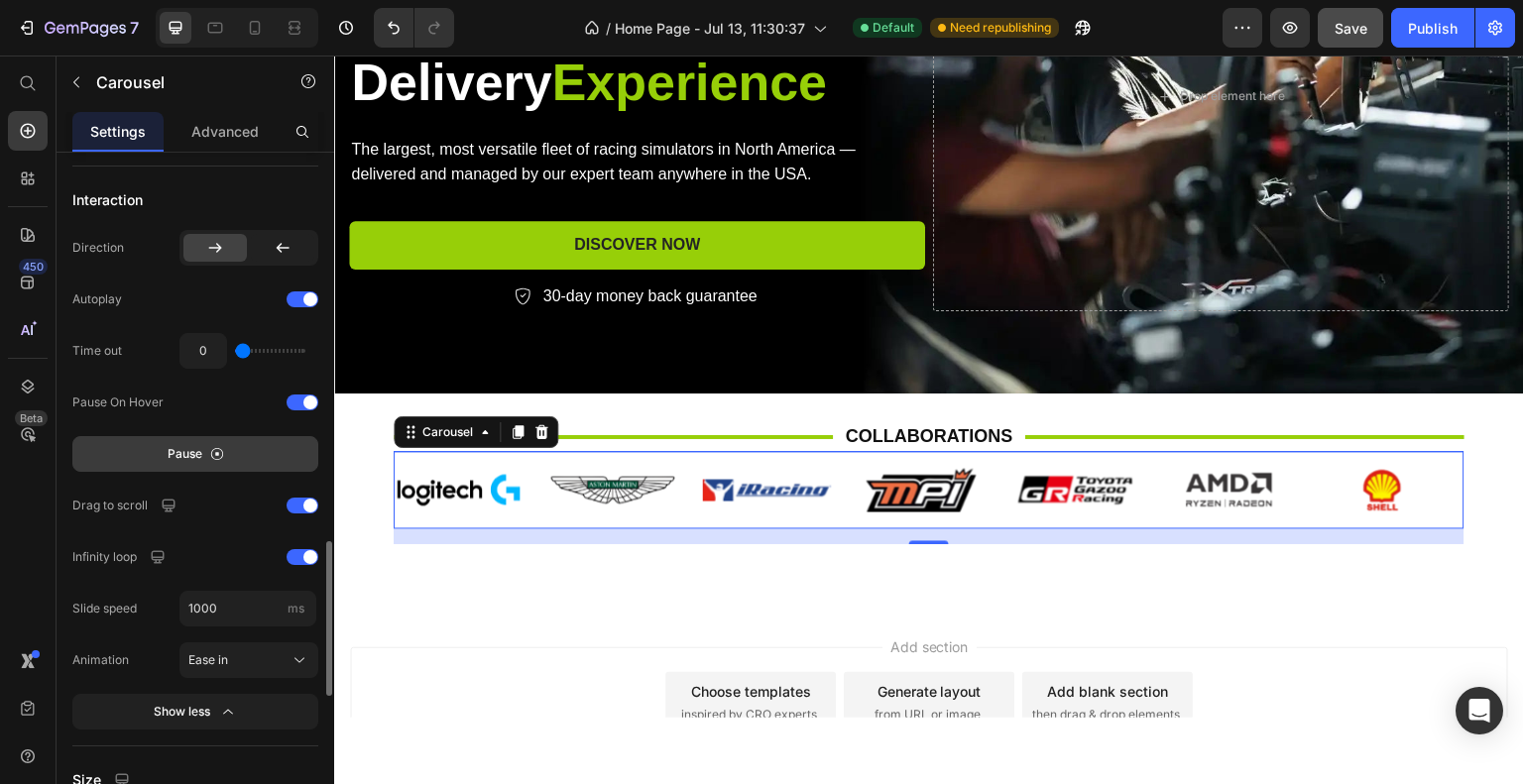 type on "1" 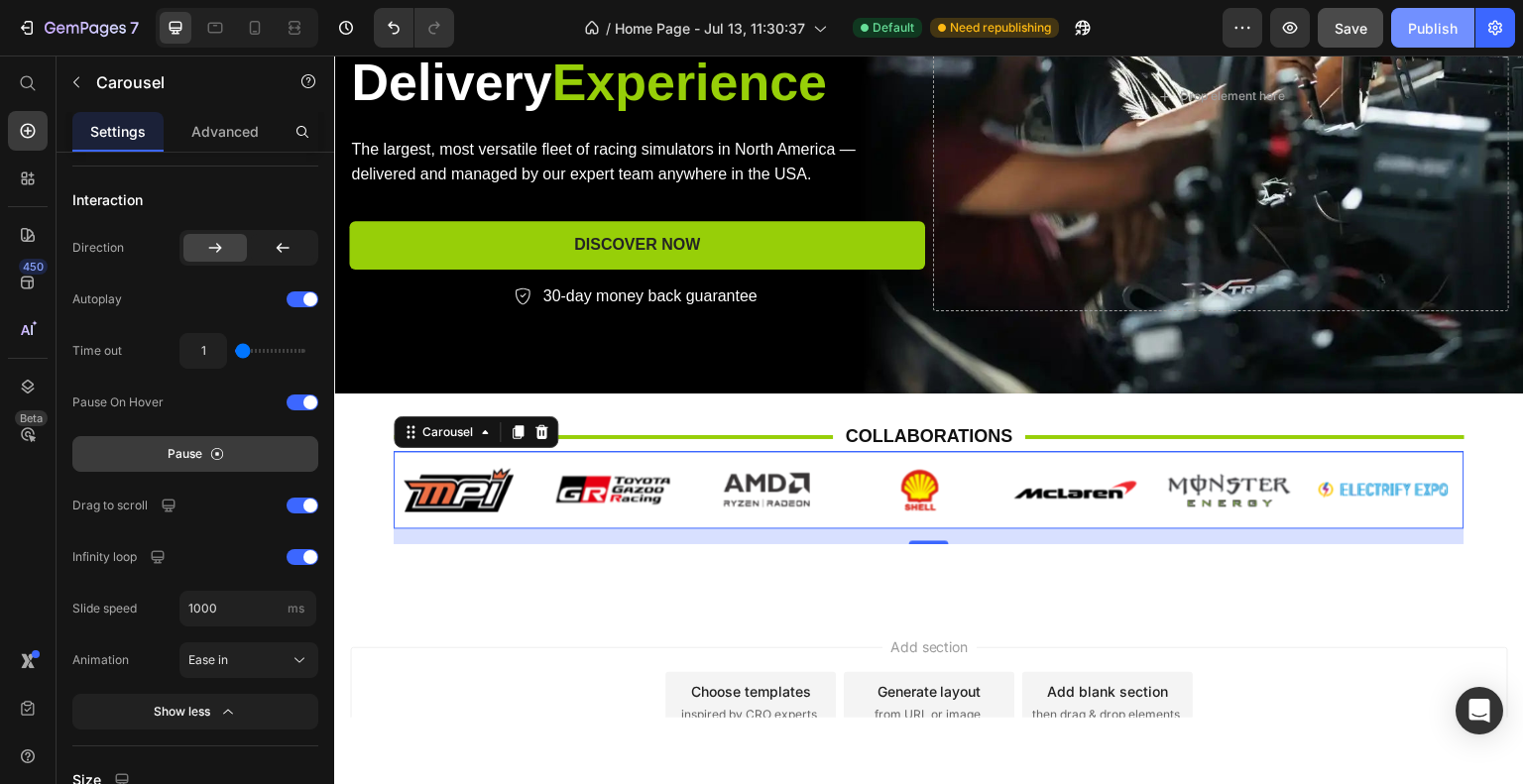 click on "Publish" at bounding box center [1433, 28] 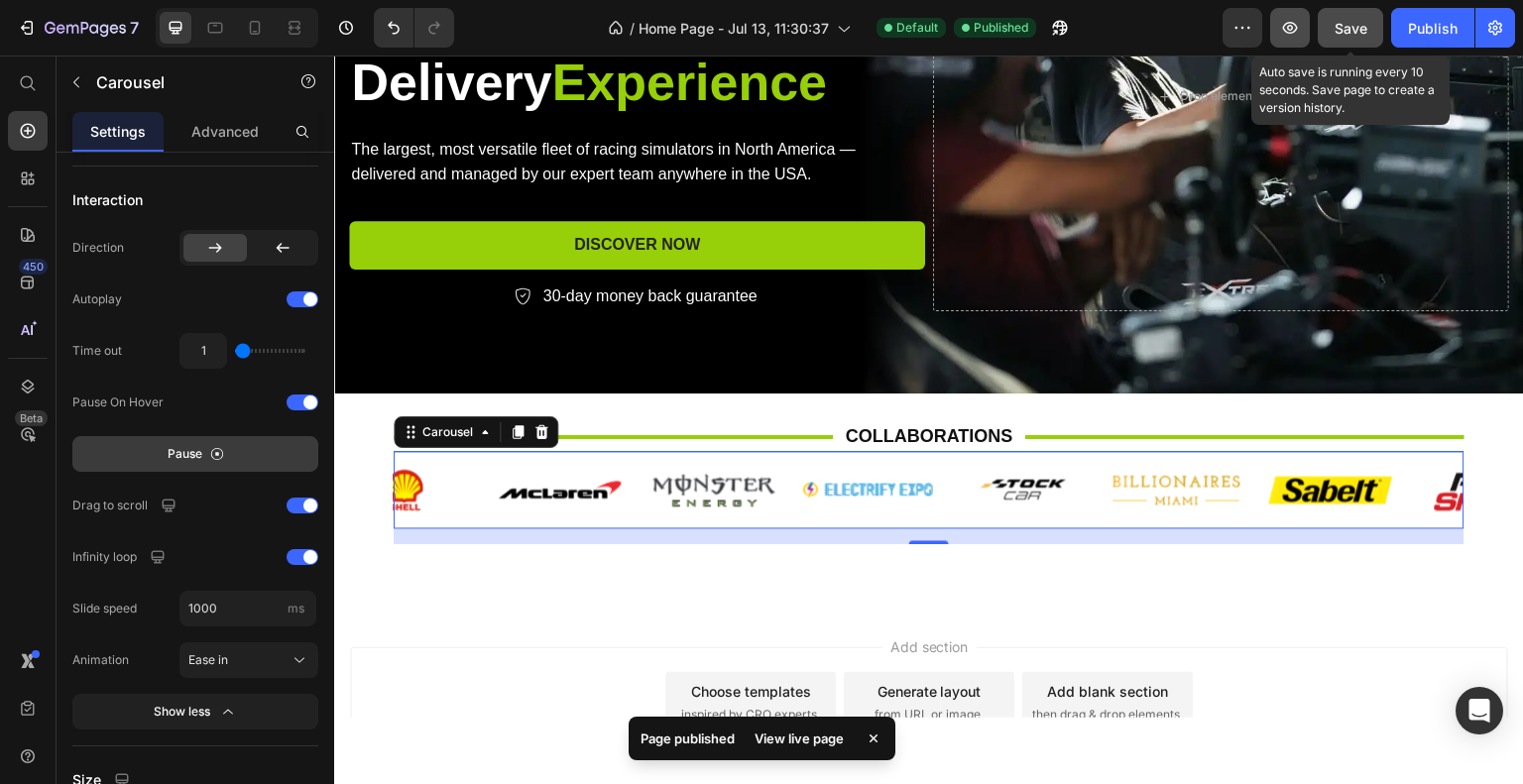 click 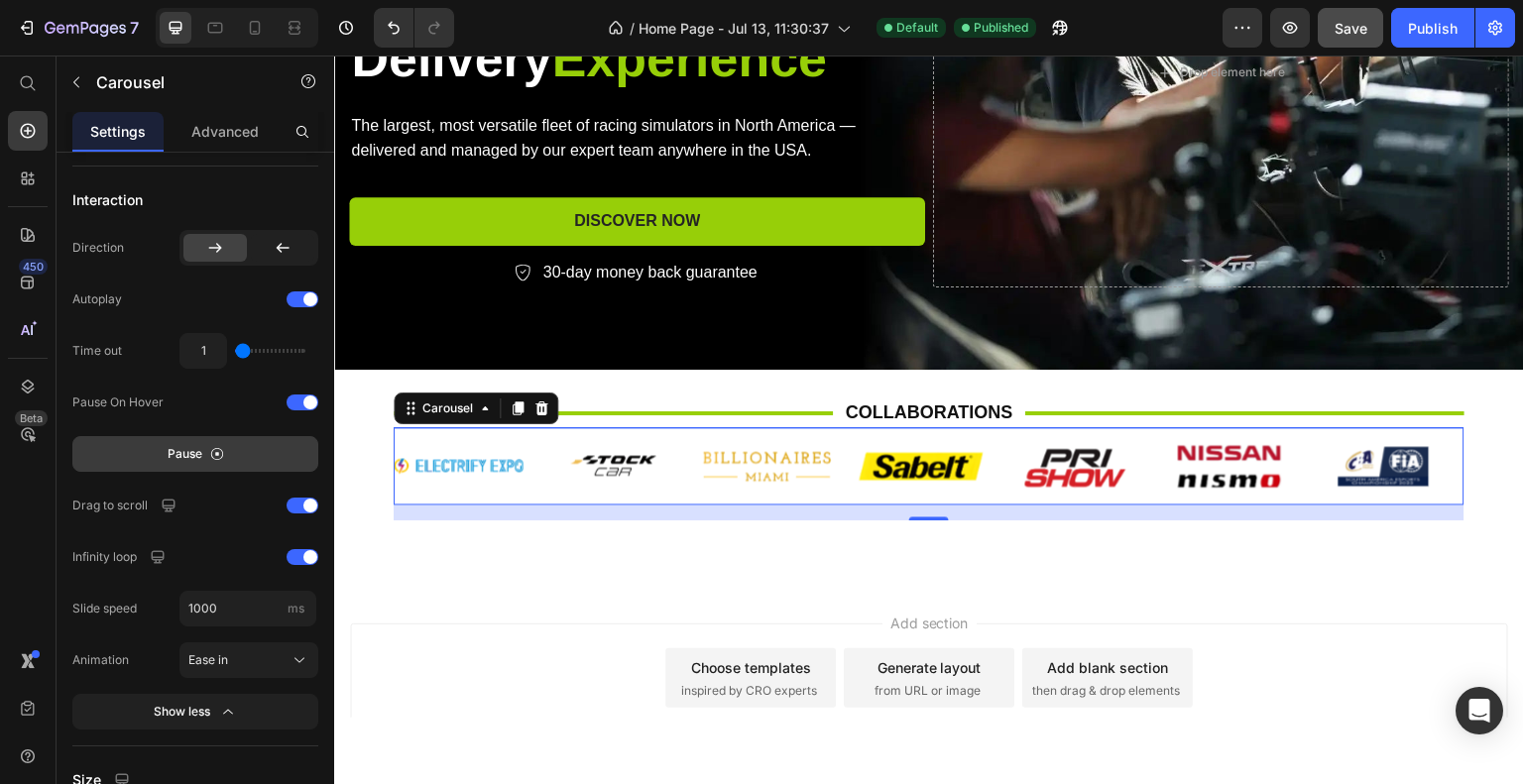 scroll, scrollTop: 274, scrollLeft: 0, axis: vertical 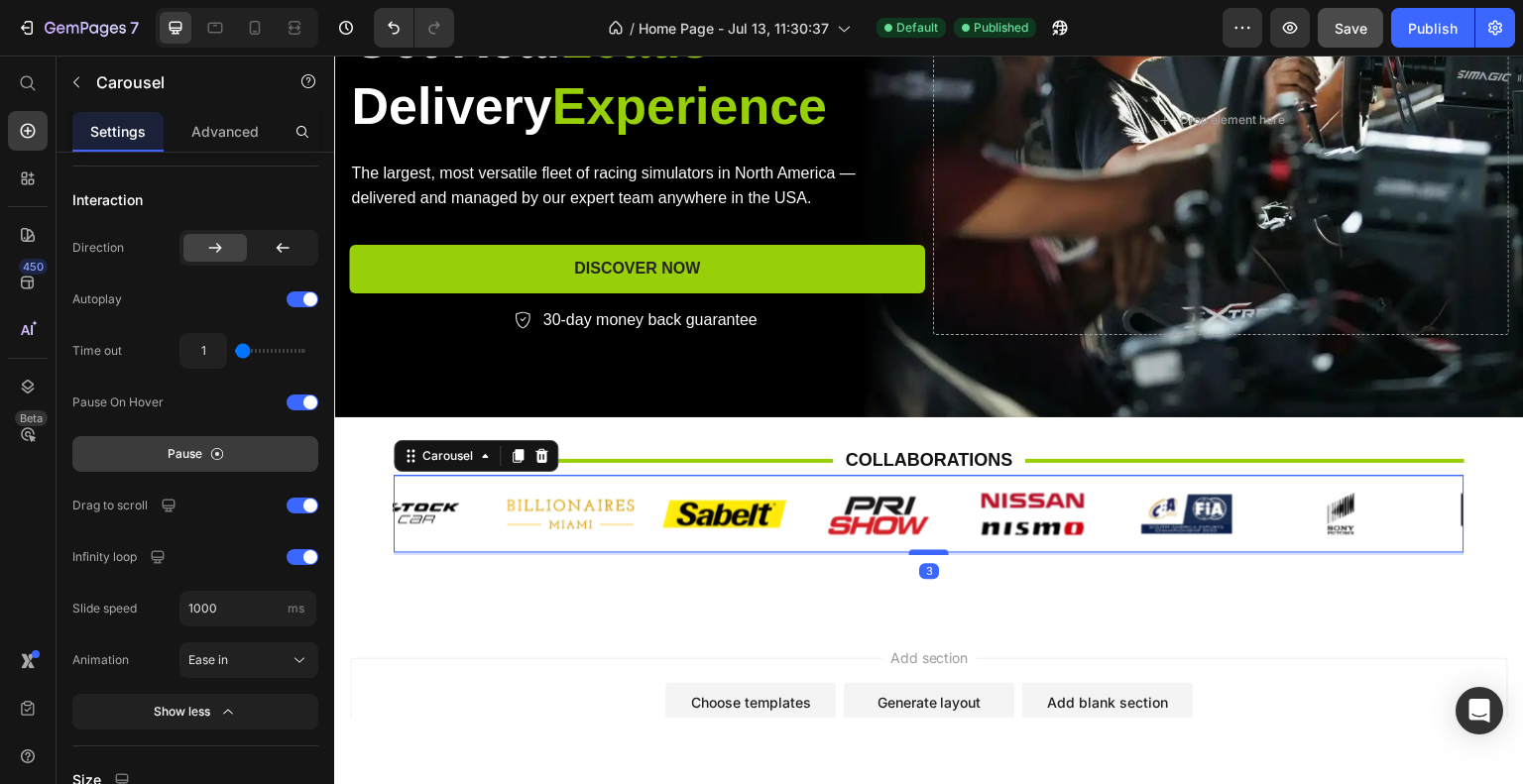 drag, startPoint x: 924, startPoint y: 563, endPoint x: 922, endPoint y: 550, distance: 13.152946 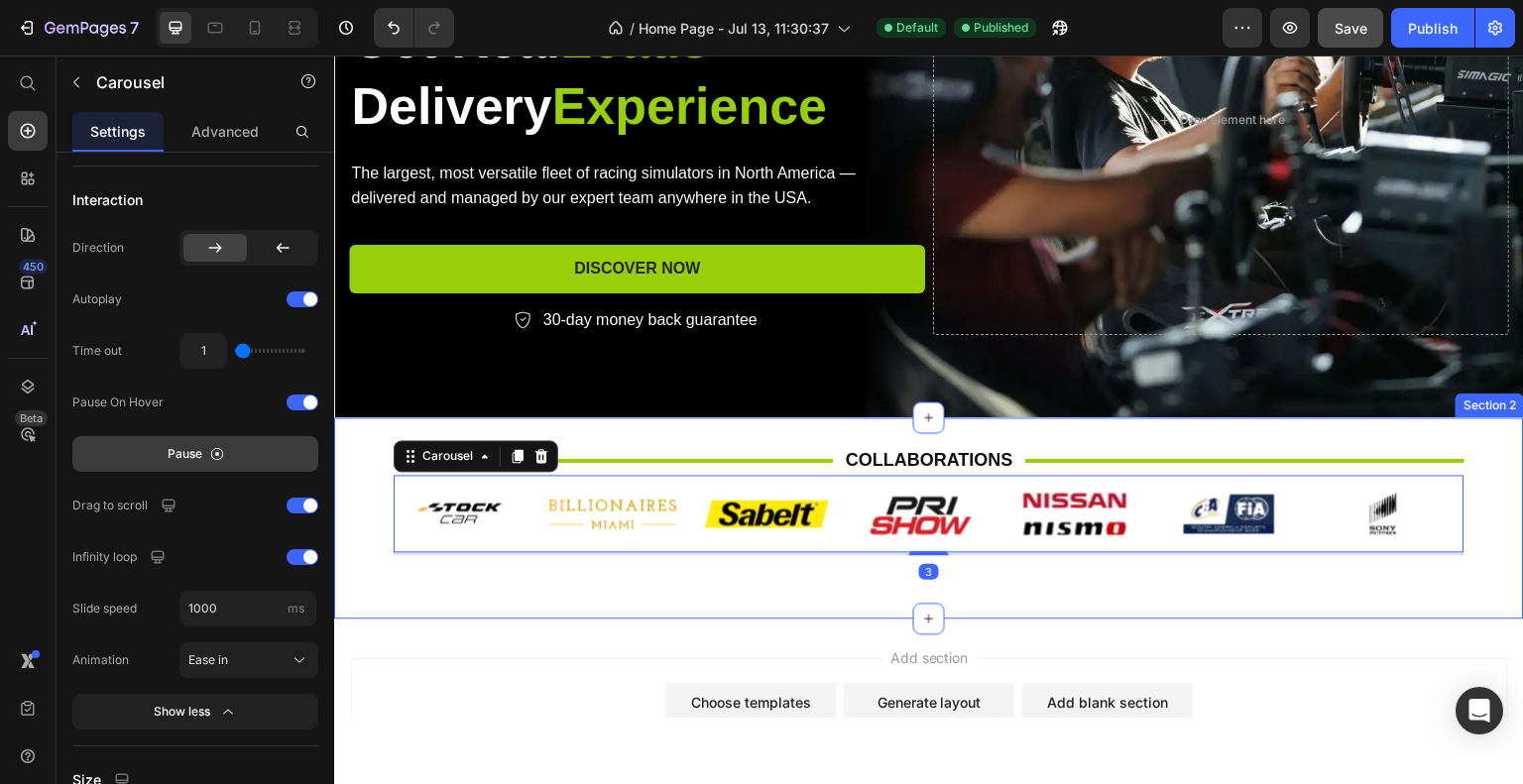 click on "Title Line Collaborations Heading                Title Line Row Image Image Image Image Image Image Image Image Image Image Image Image Image Image Image Image Image Image Image Image Image Image Image Carousel   3 Row Section 2" at bounding box center [929, 516] 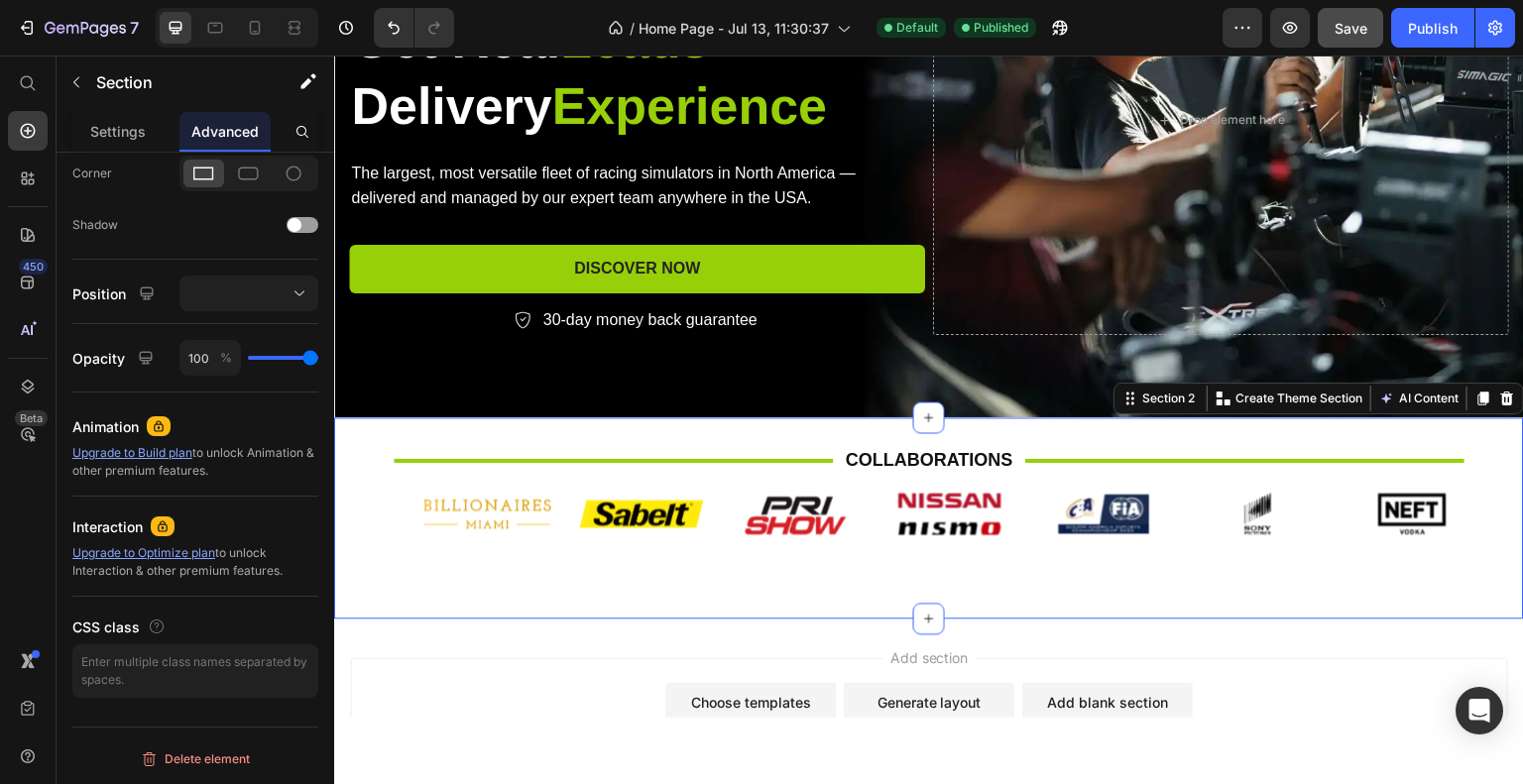 scroll, scrollTop: 0, scrollLeft: 0, axis: both 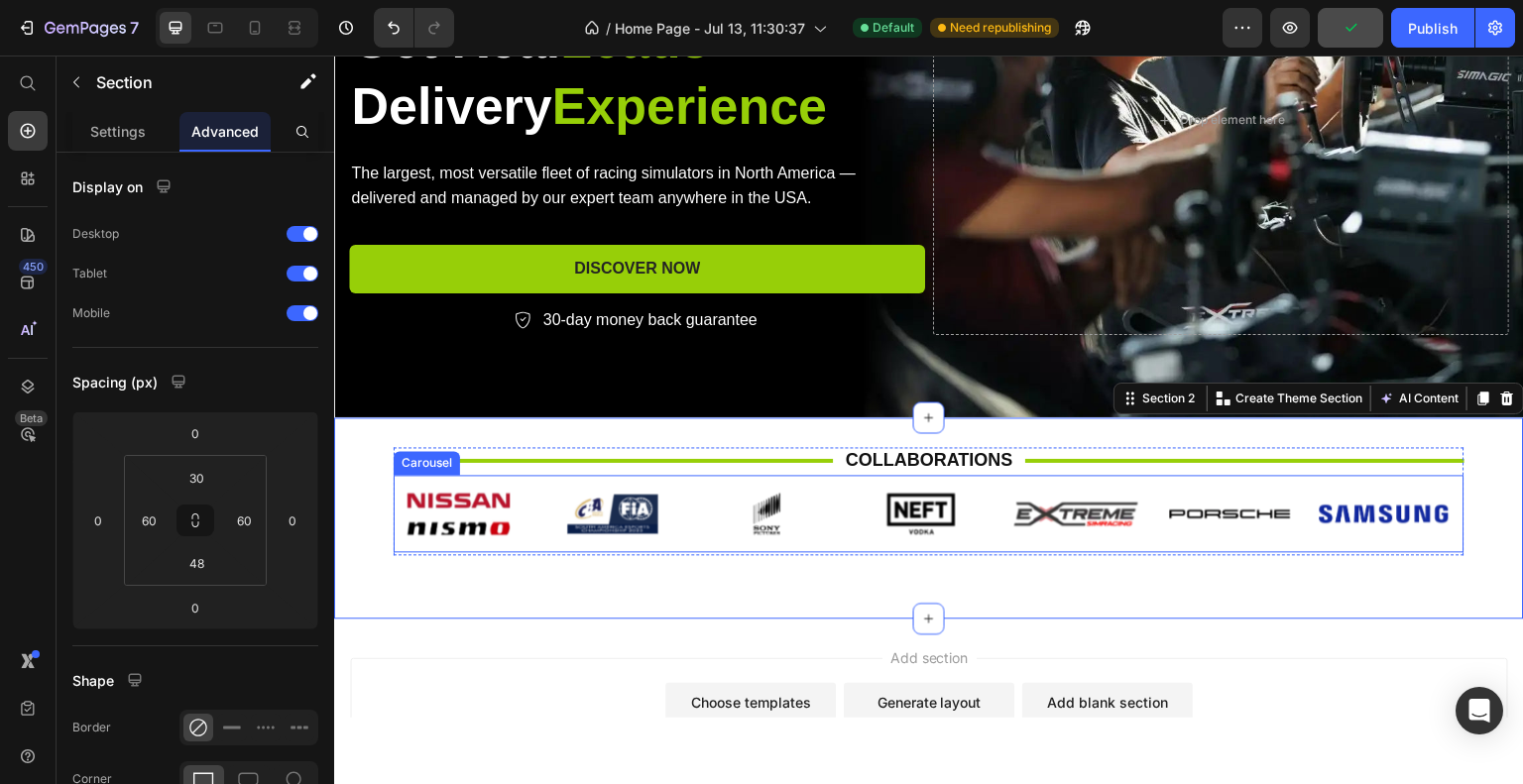 click on "Image Image Image Image Image Image Image Image Image Image Image Image Image Image Image Image Image Image Image Image Image Image Image Carousel" at bounding box center [929, 512] 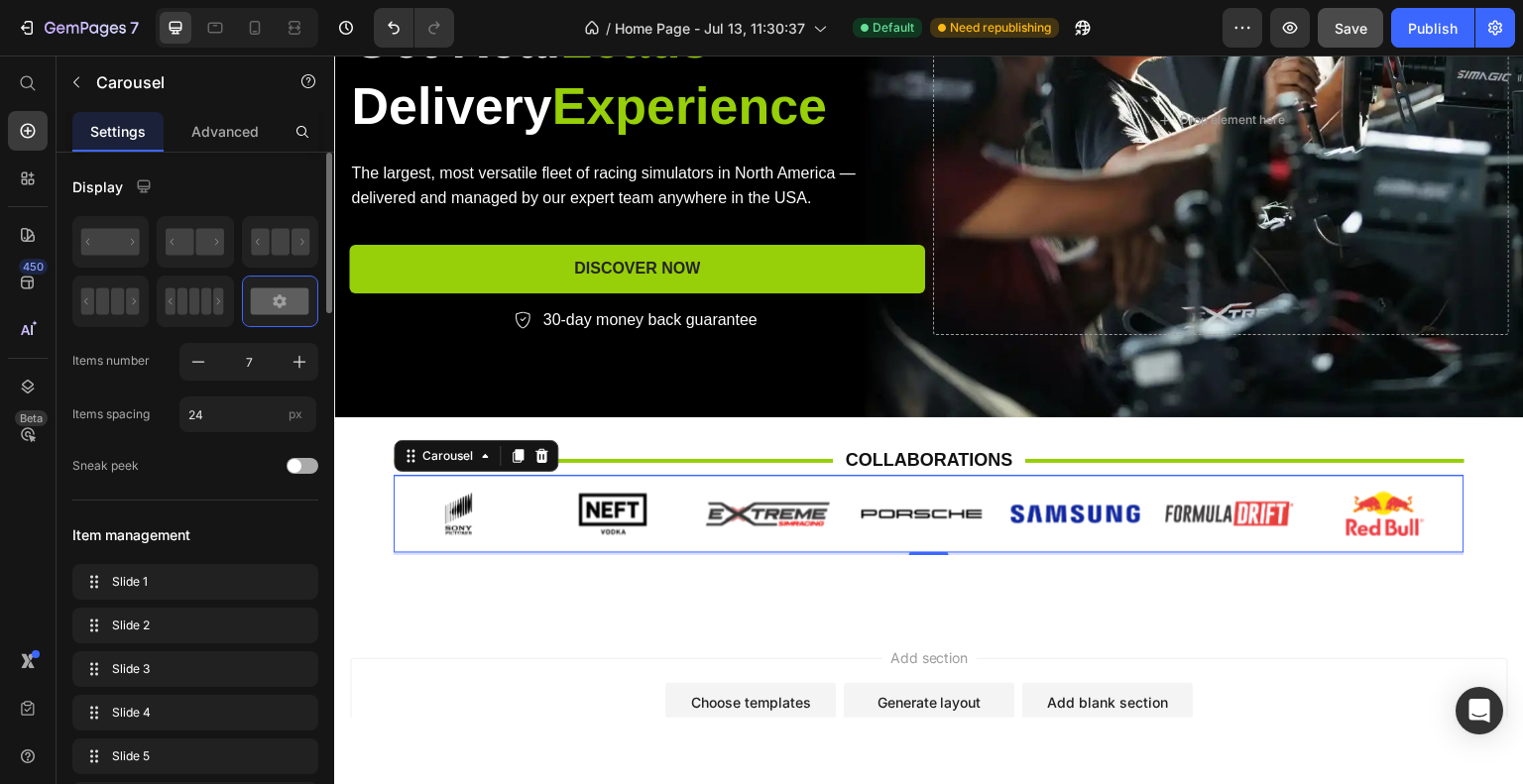 click at bounding box center (294, 466) 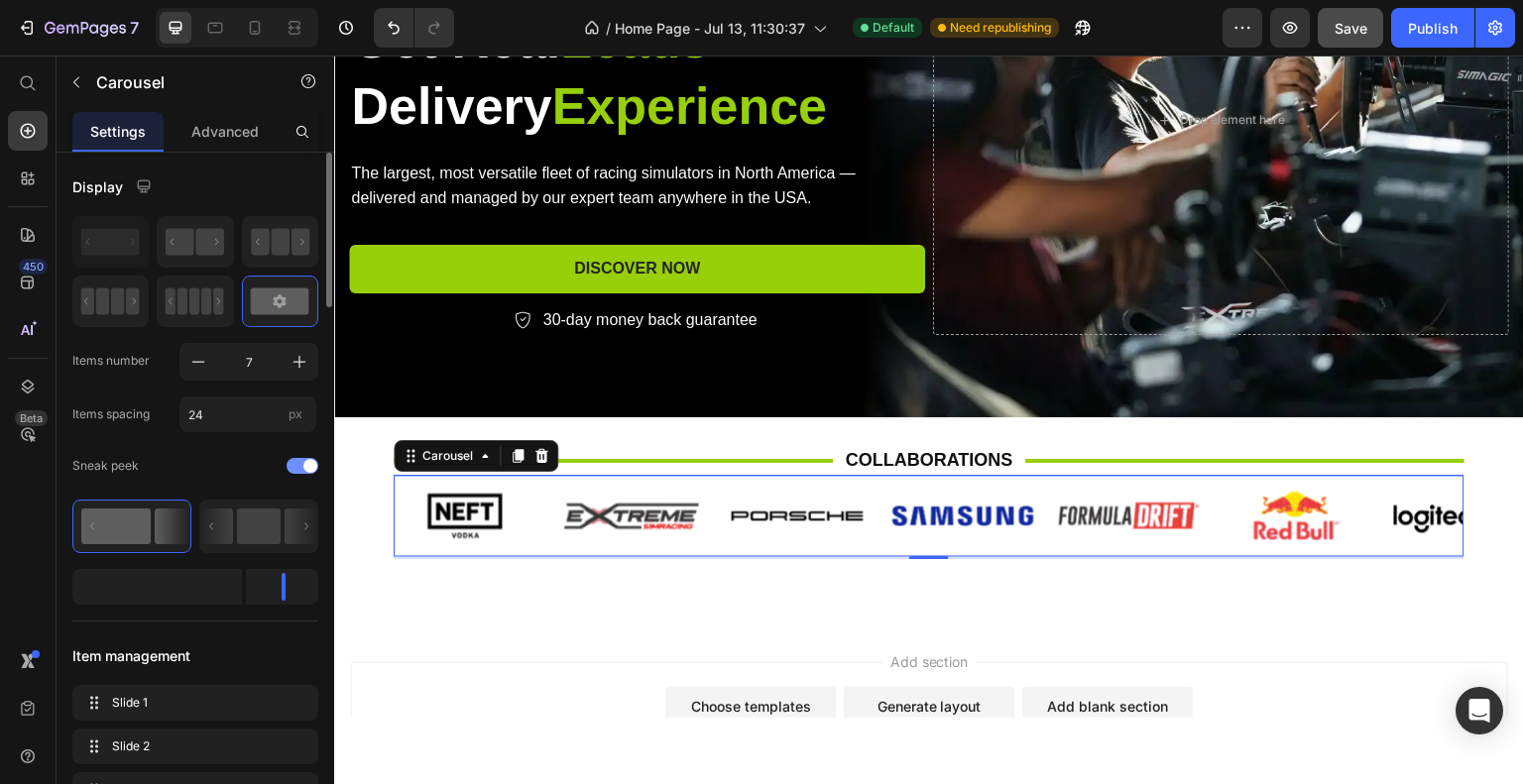 click at bounding box center [302, 466] 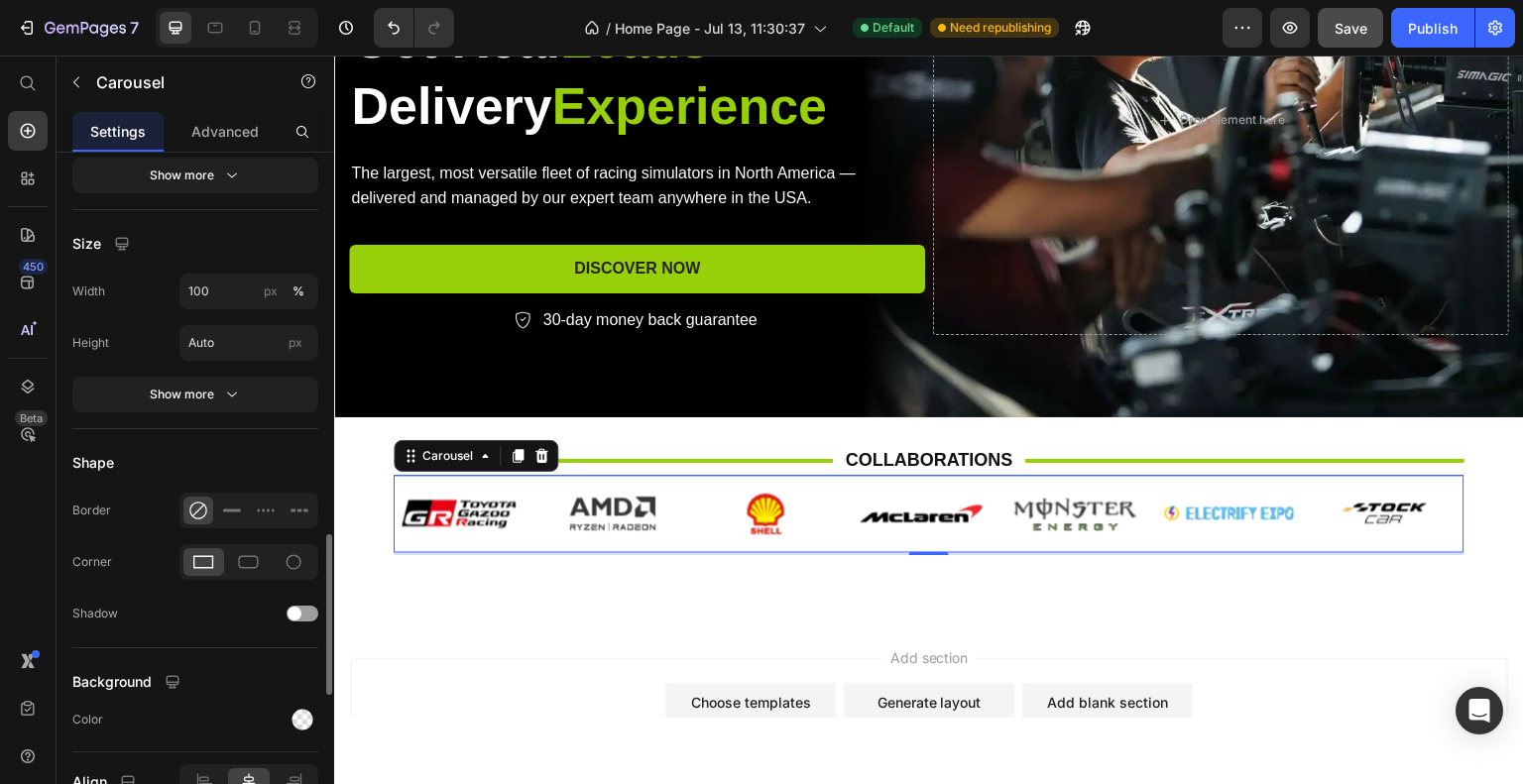 scroll, scrollTop: 2053, scrollLeft: 0, axis: vertical 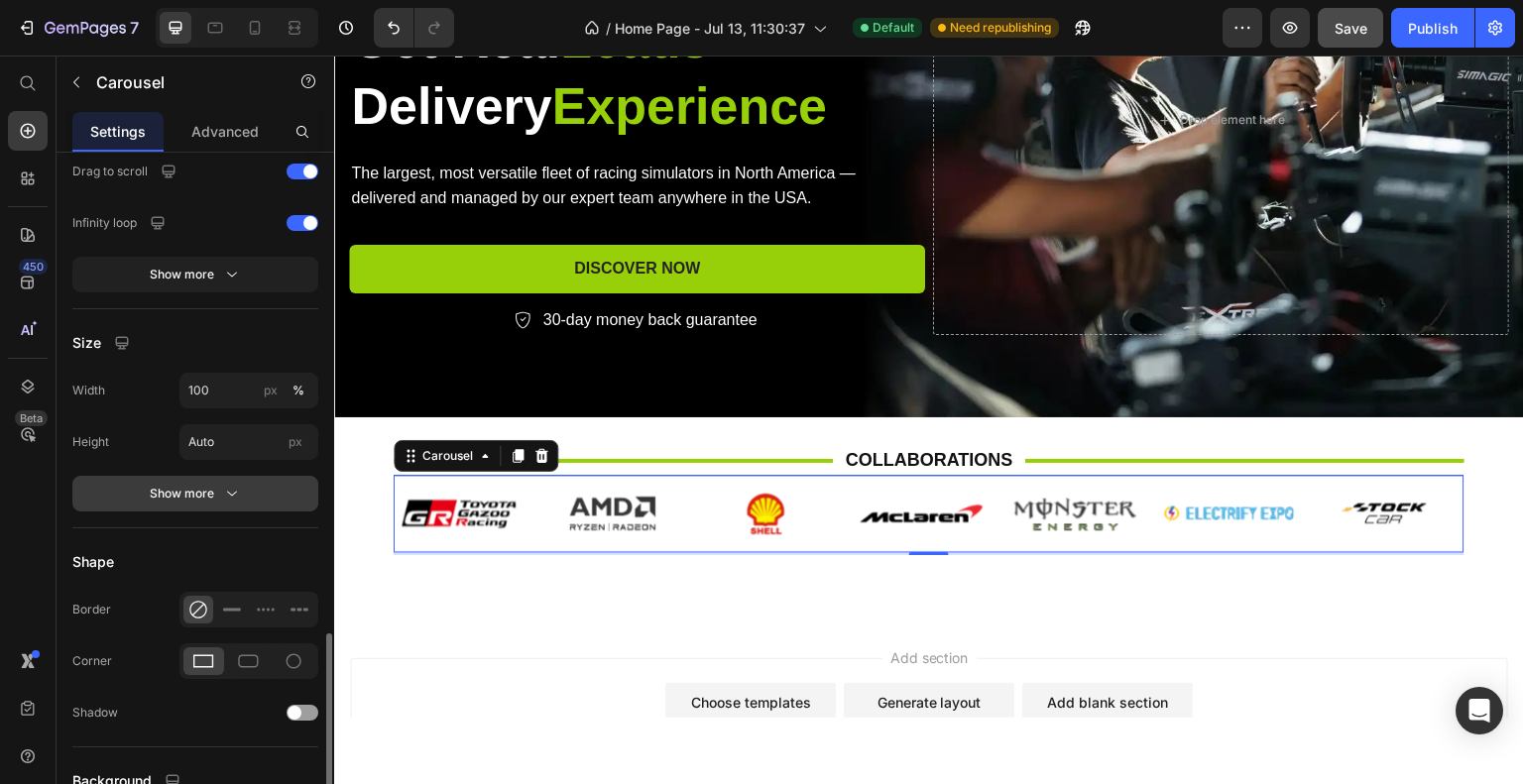 click 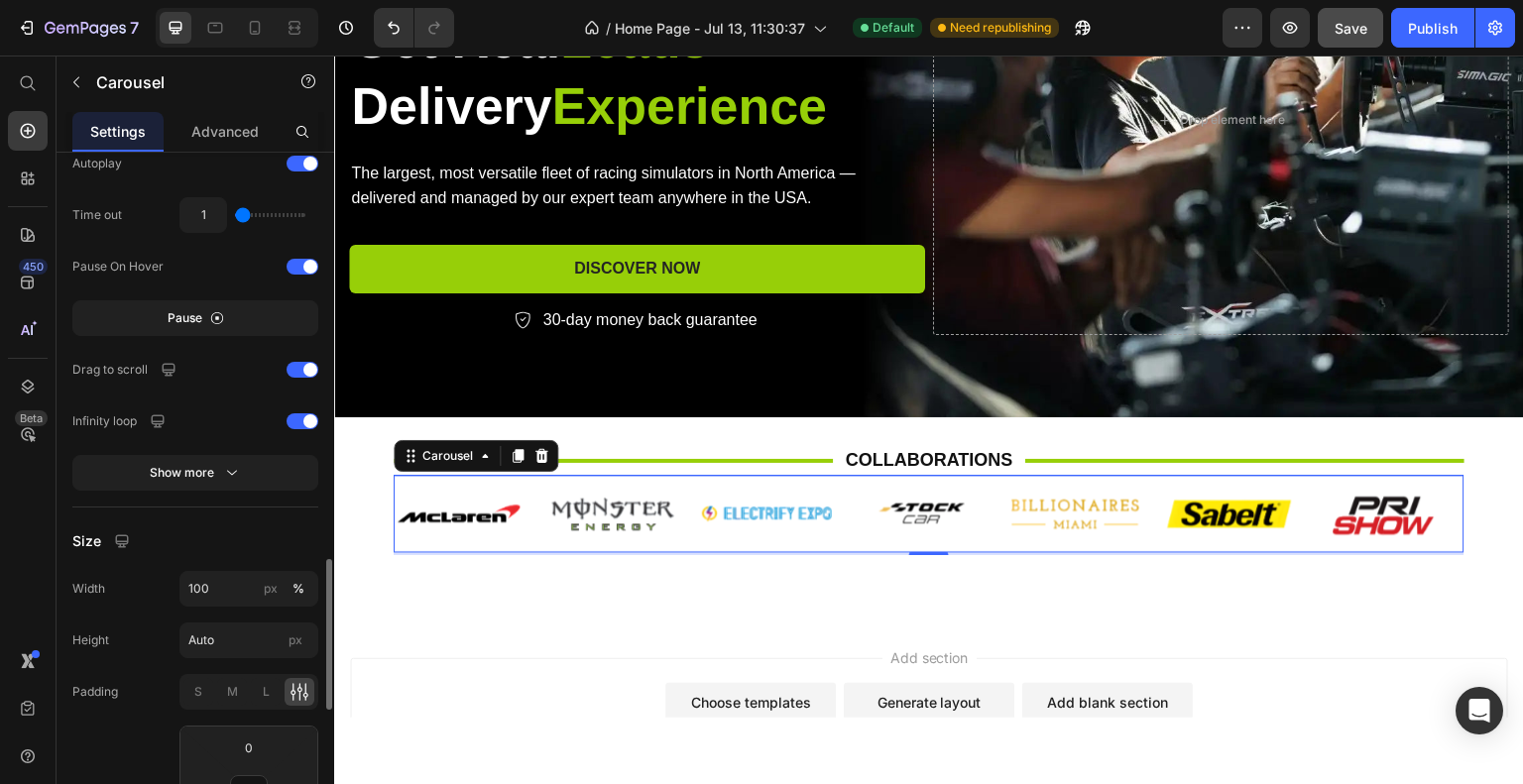 scroll, scrollTop: 1755, scrollLeft: 0, axis: vertical 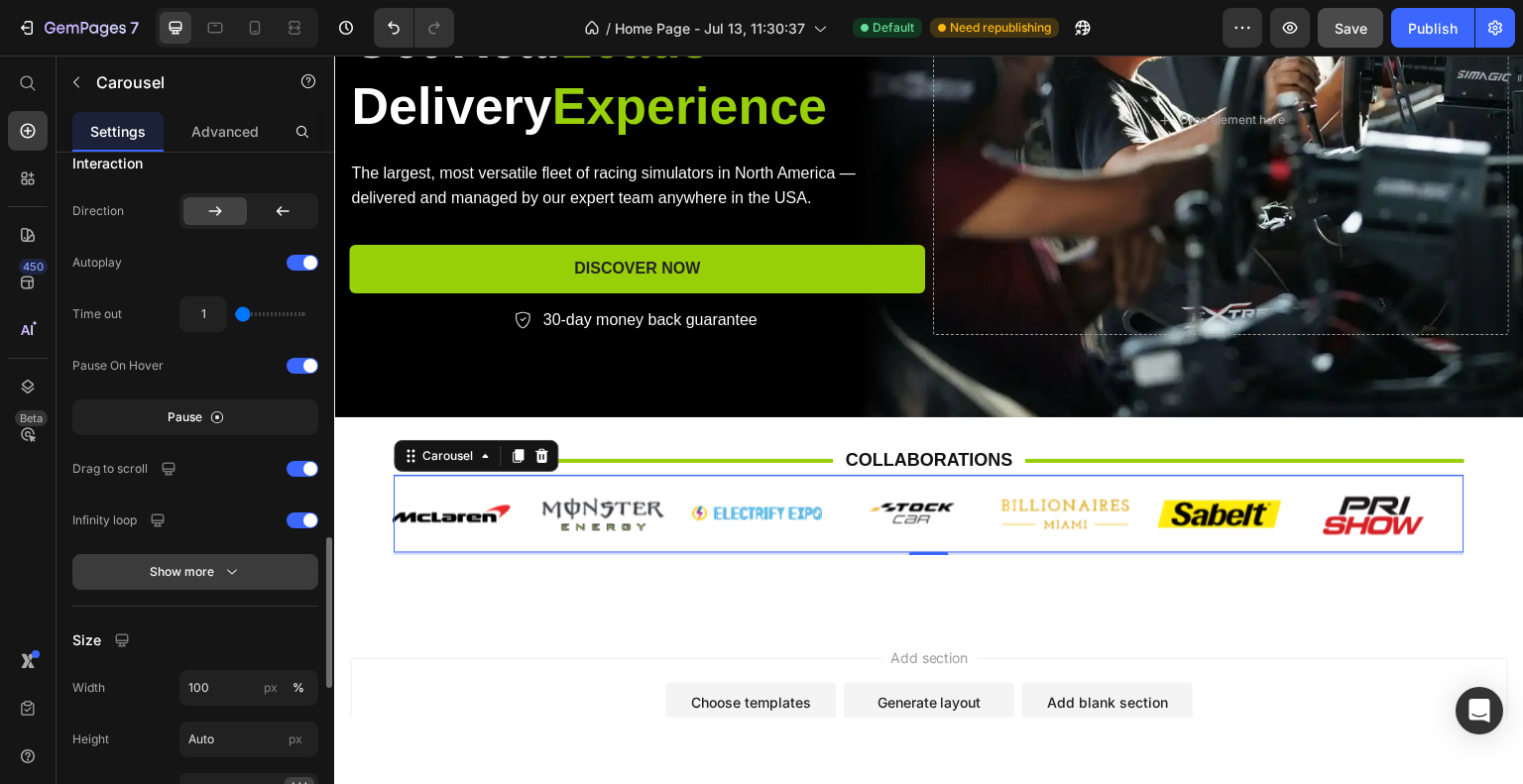 click on "Show more" at bounding box center [195, 572] 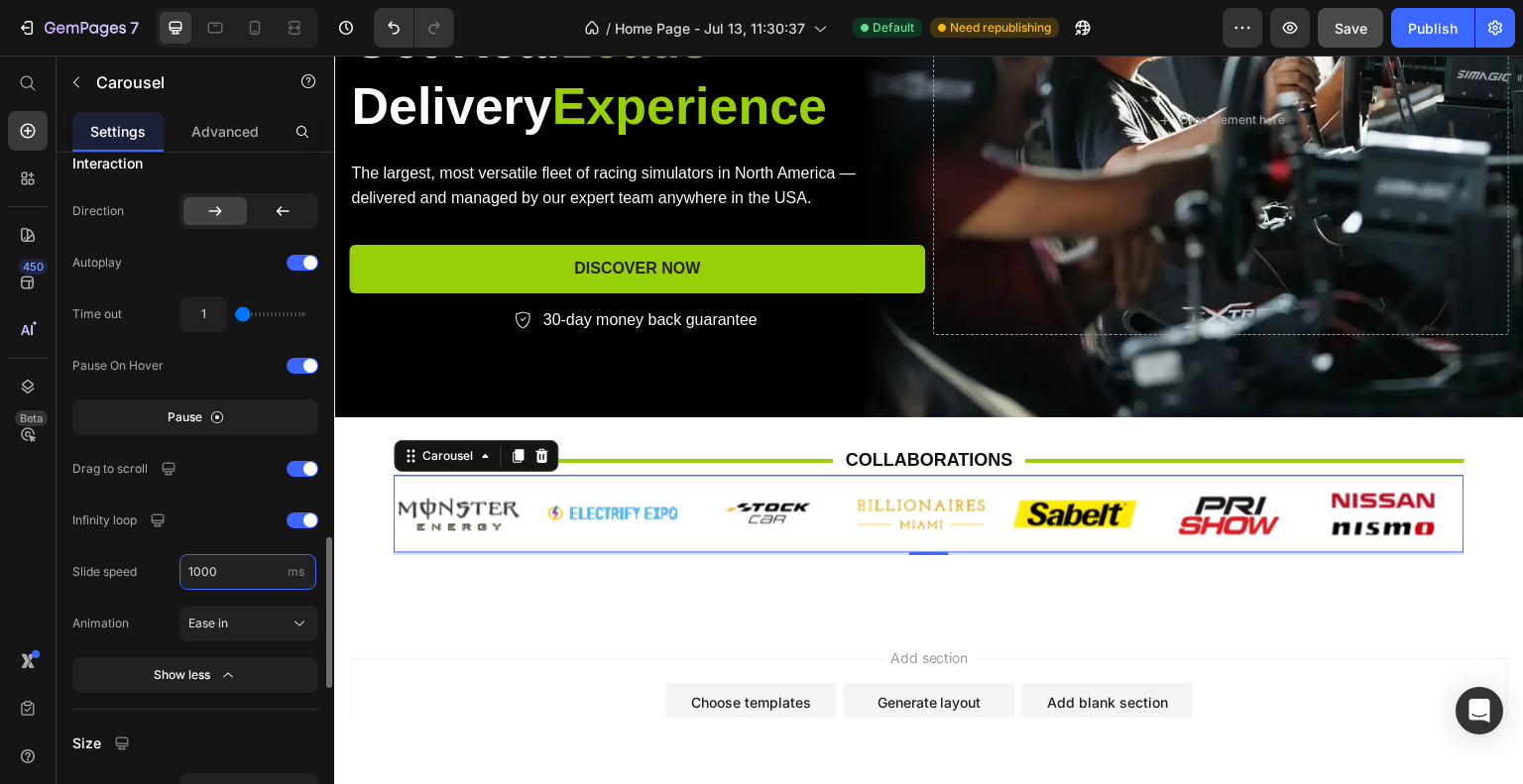 click on "1000" at bounding box center (248, 572) 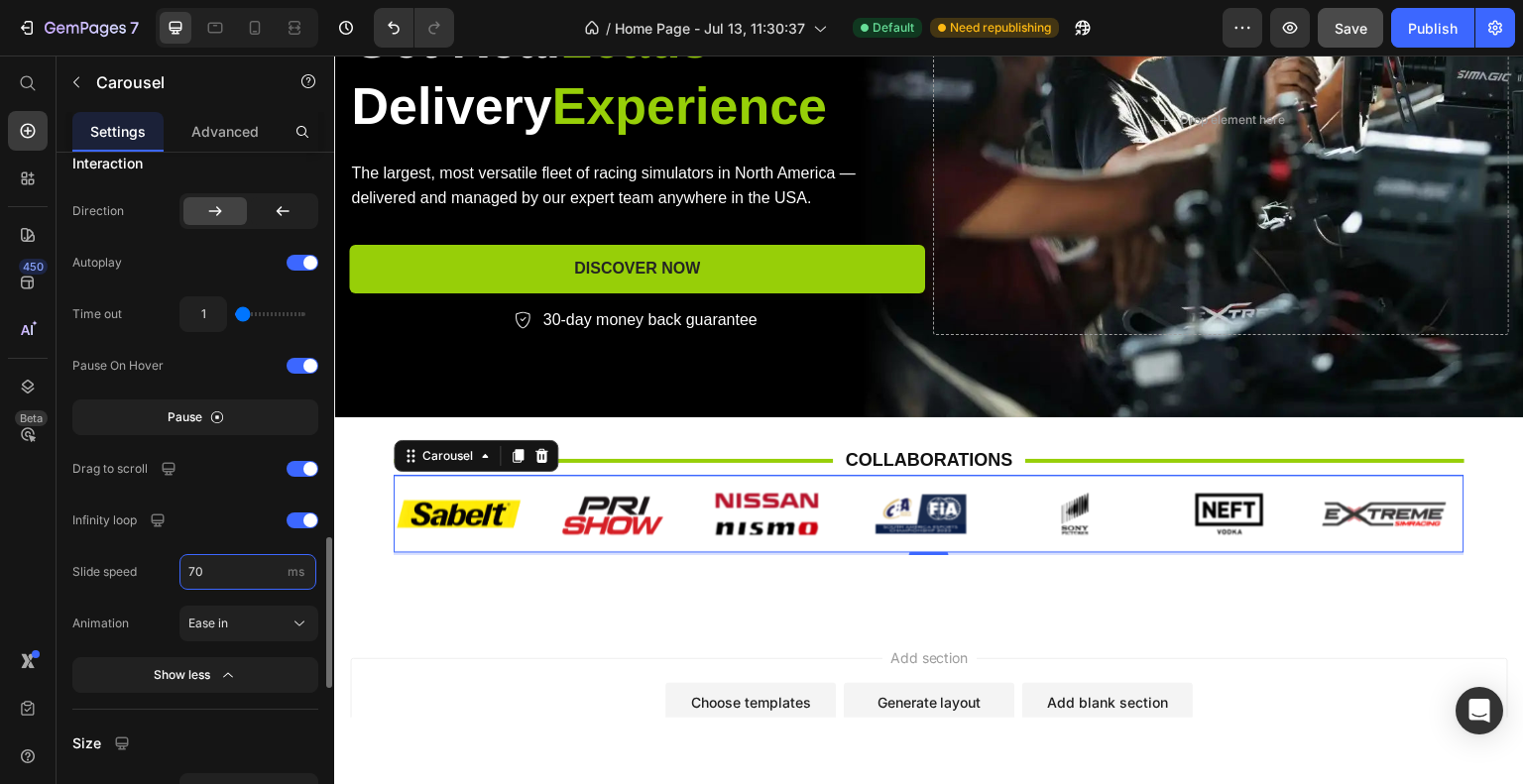 type on "7" 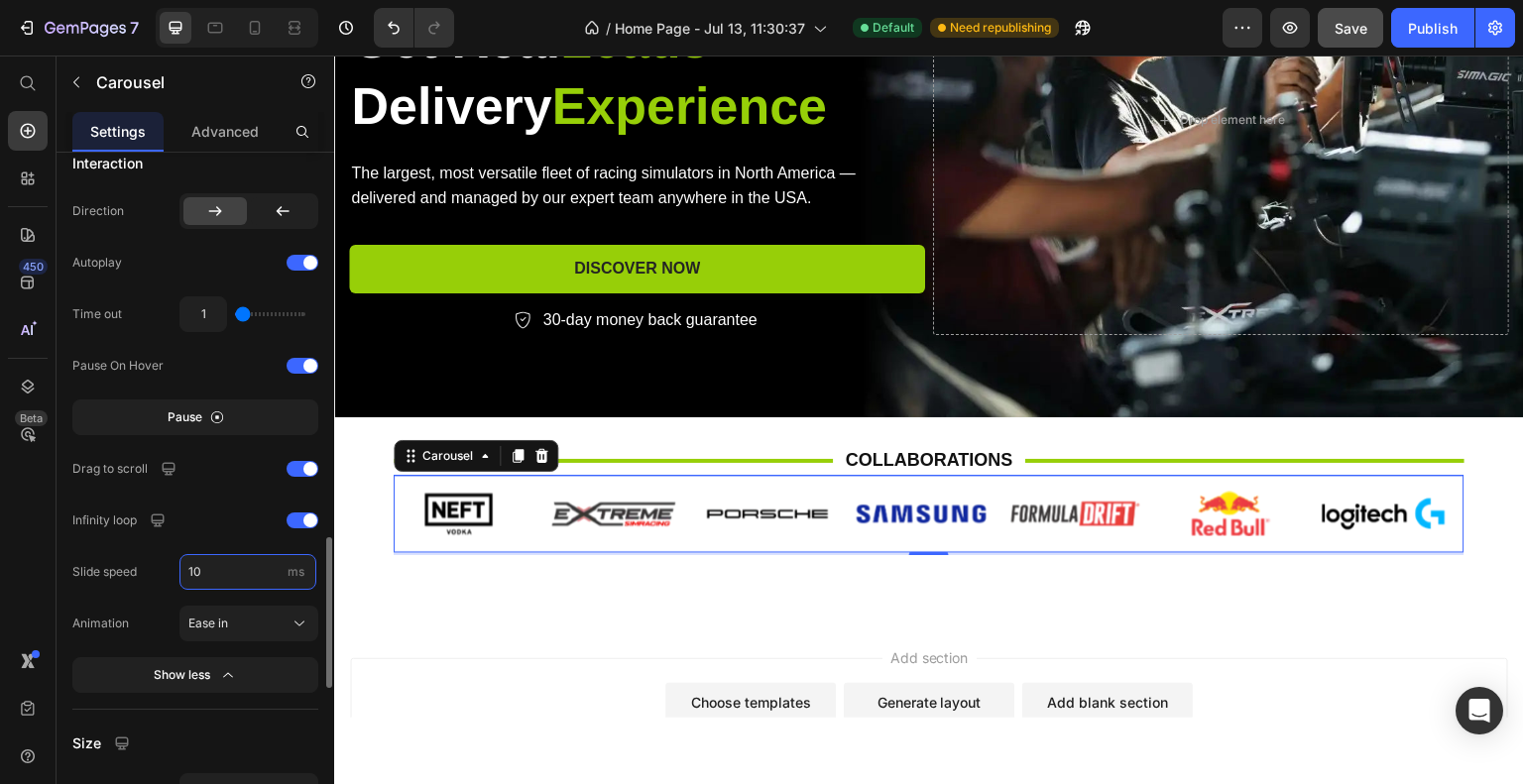 type on "1" 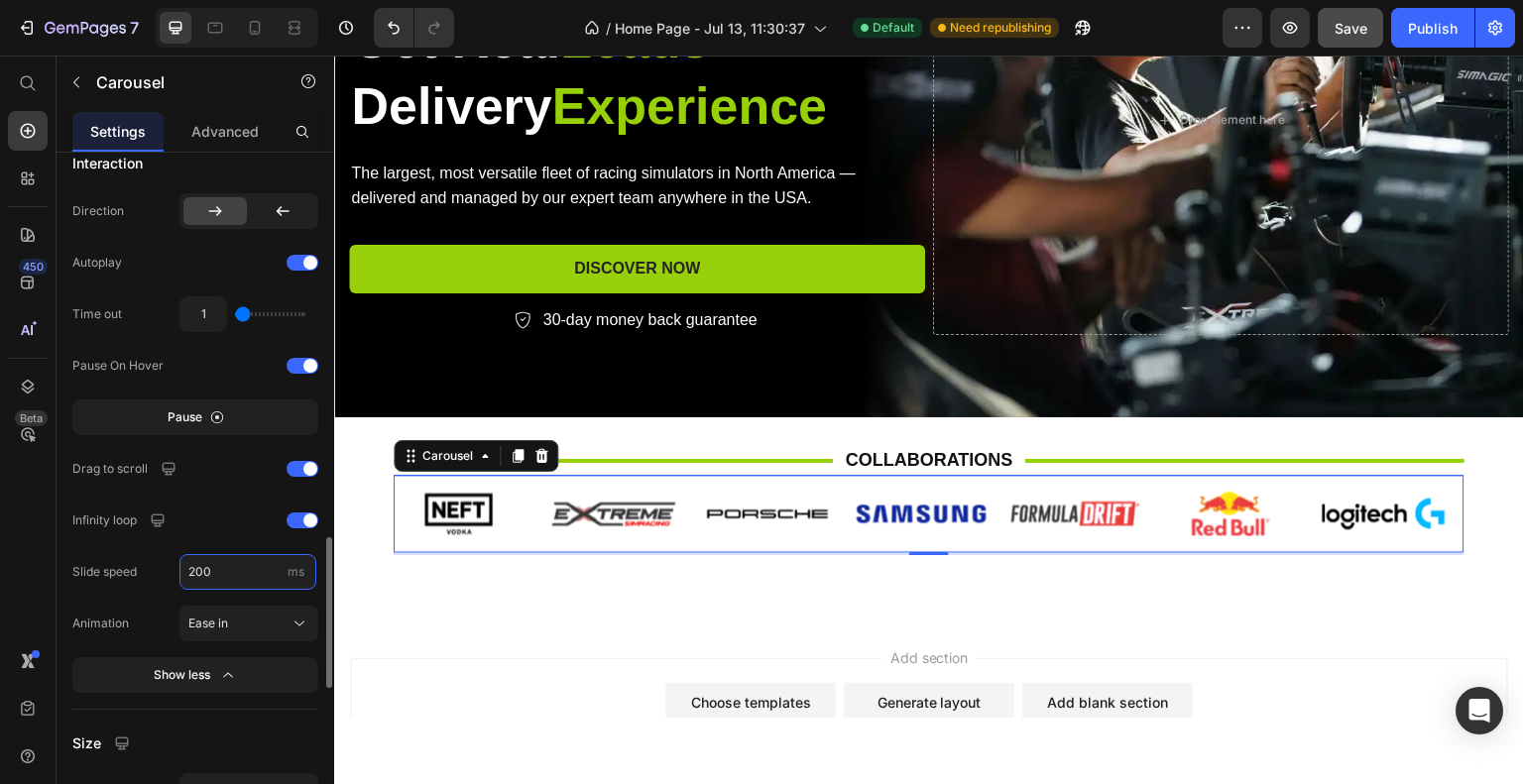 type on "2000" 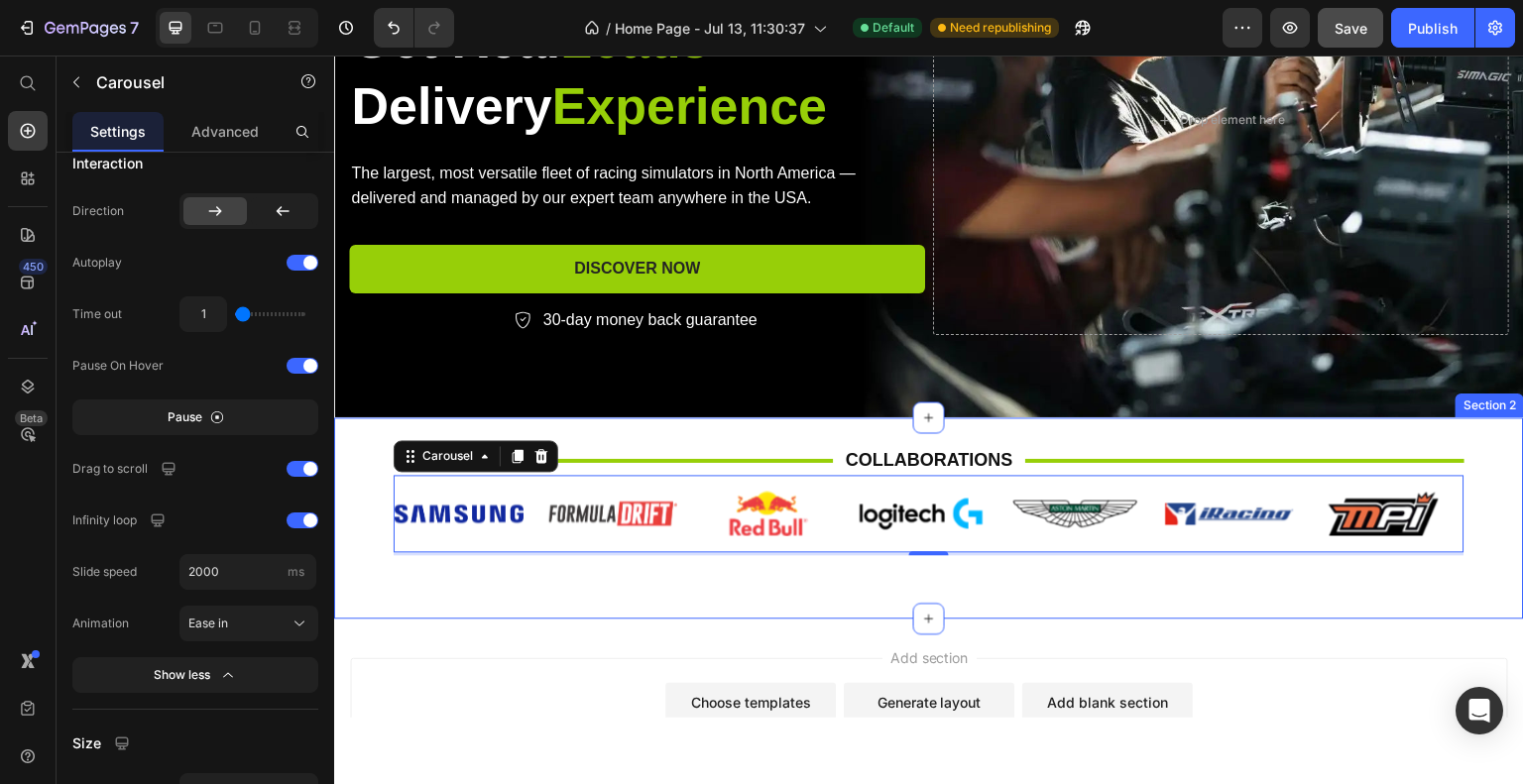 click on "Title Line Collaborations Heading                Title Line Row Image Image Image Image Image Image Image Image Image Image Image Image Image Image Image Image Image Image Image Image Image Image Image Carousel   3 Row Section 2" at bounding box center [929, 516] 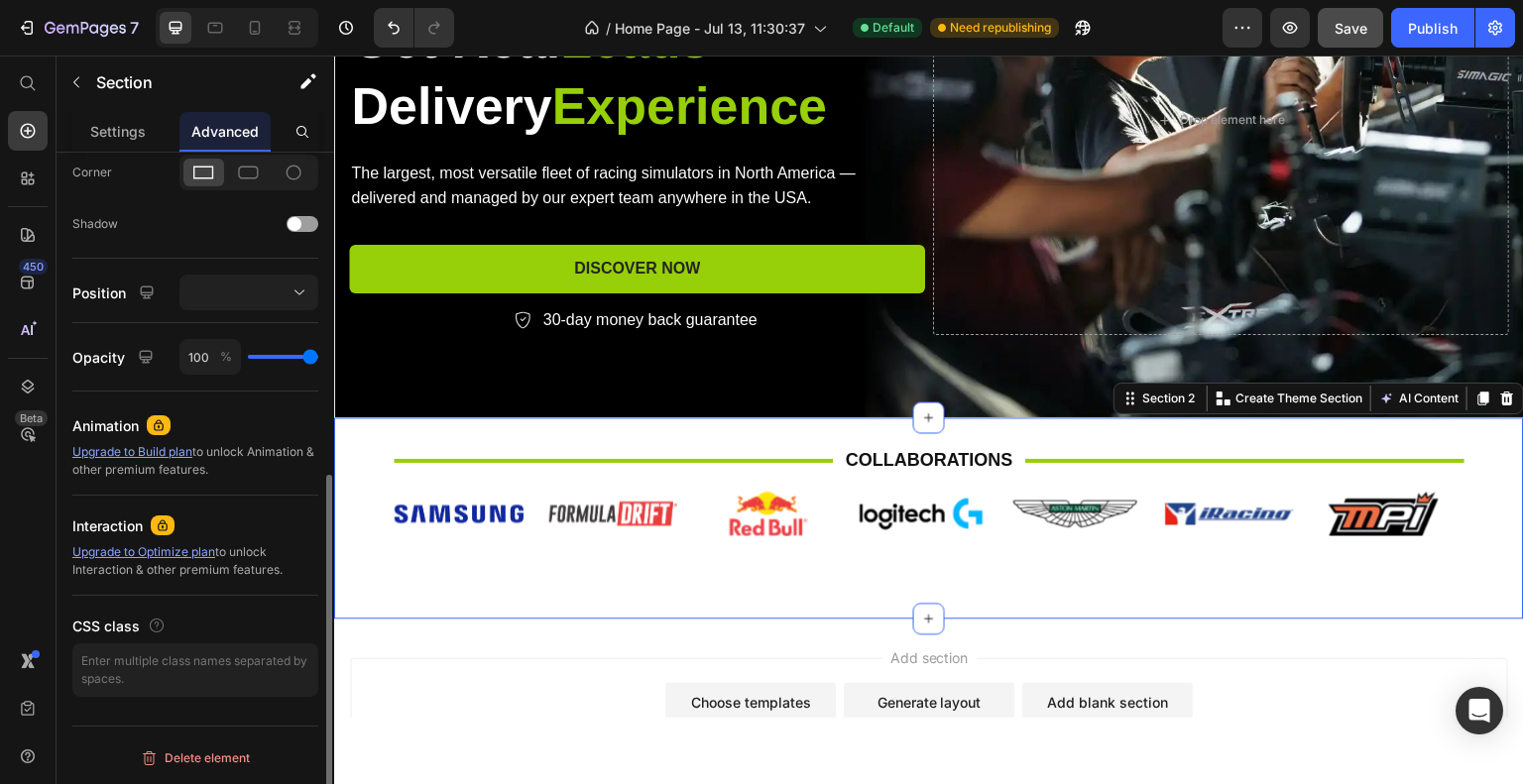 scroll, scrollTop: 0, scrollLeft: 0, axis: both 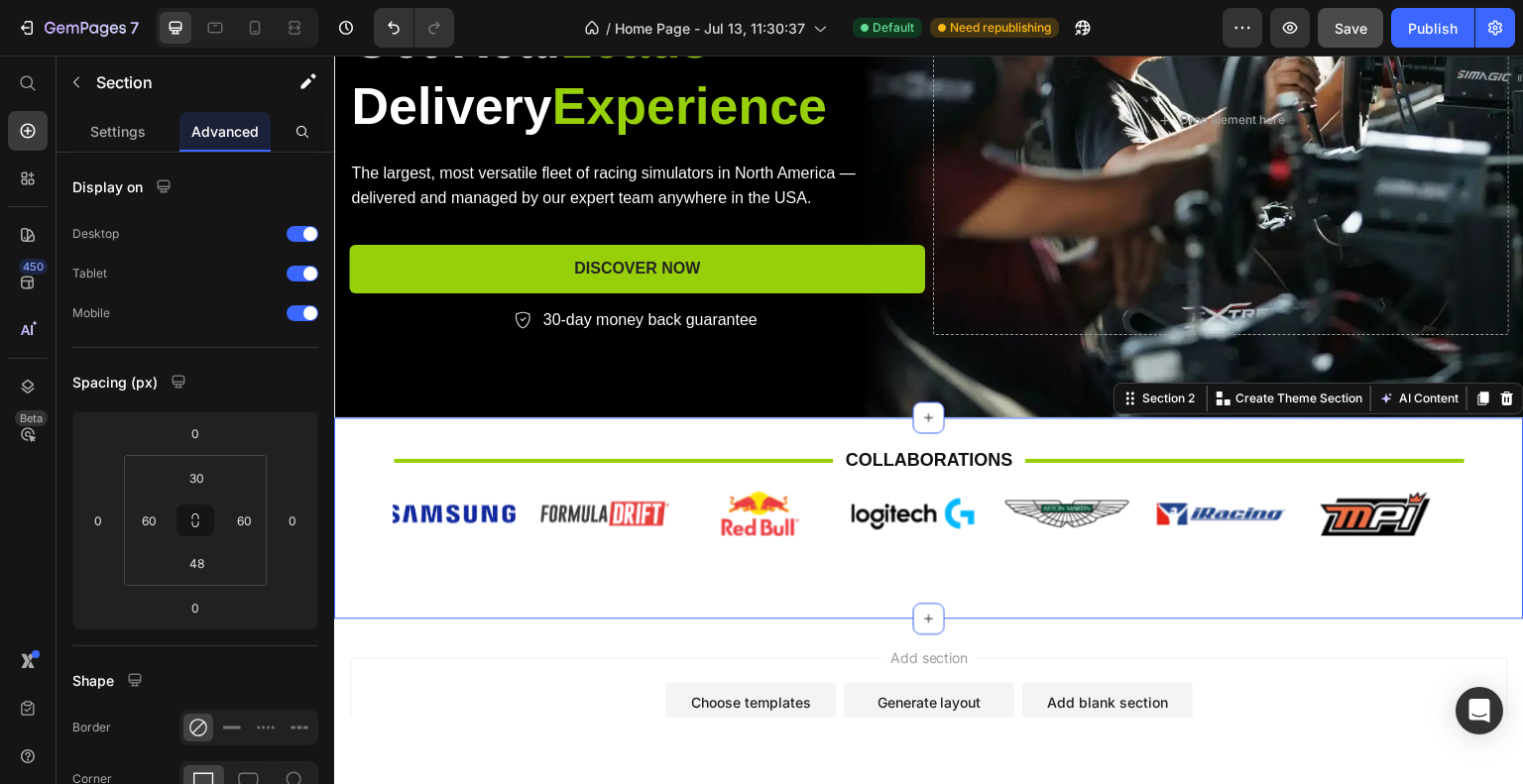 click on "Save" at bounding box center [1350, 28] 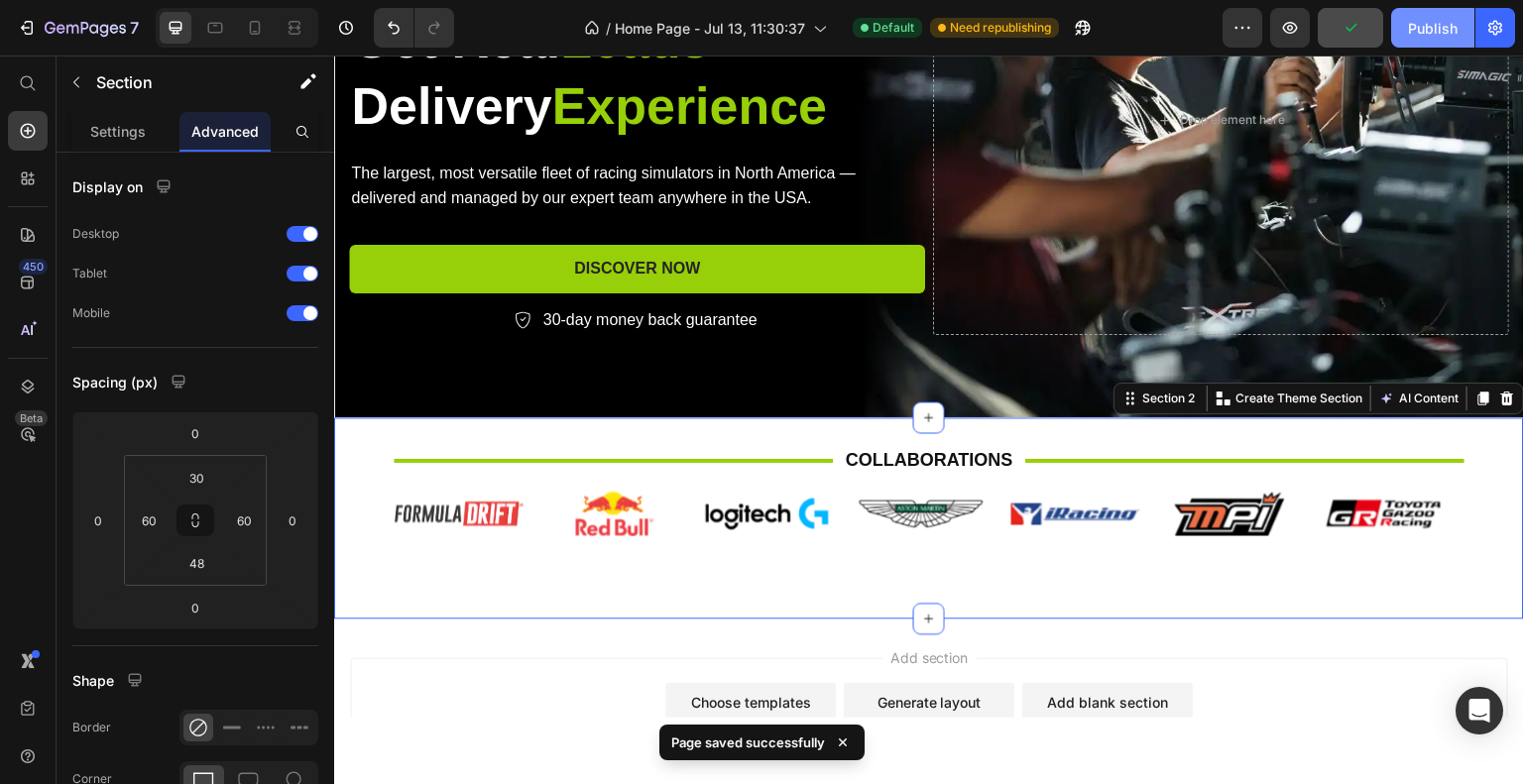 click on "Publish" at bounding box center [1433, 28] 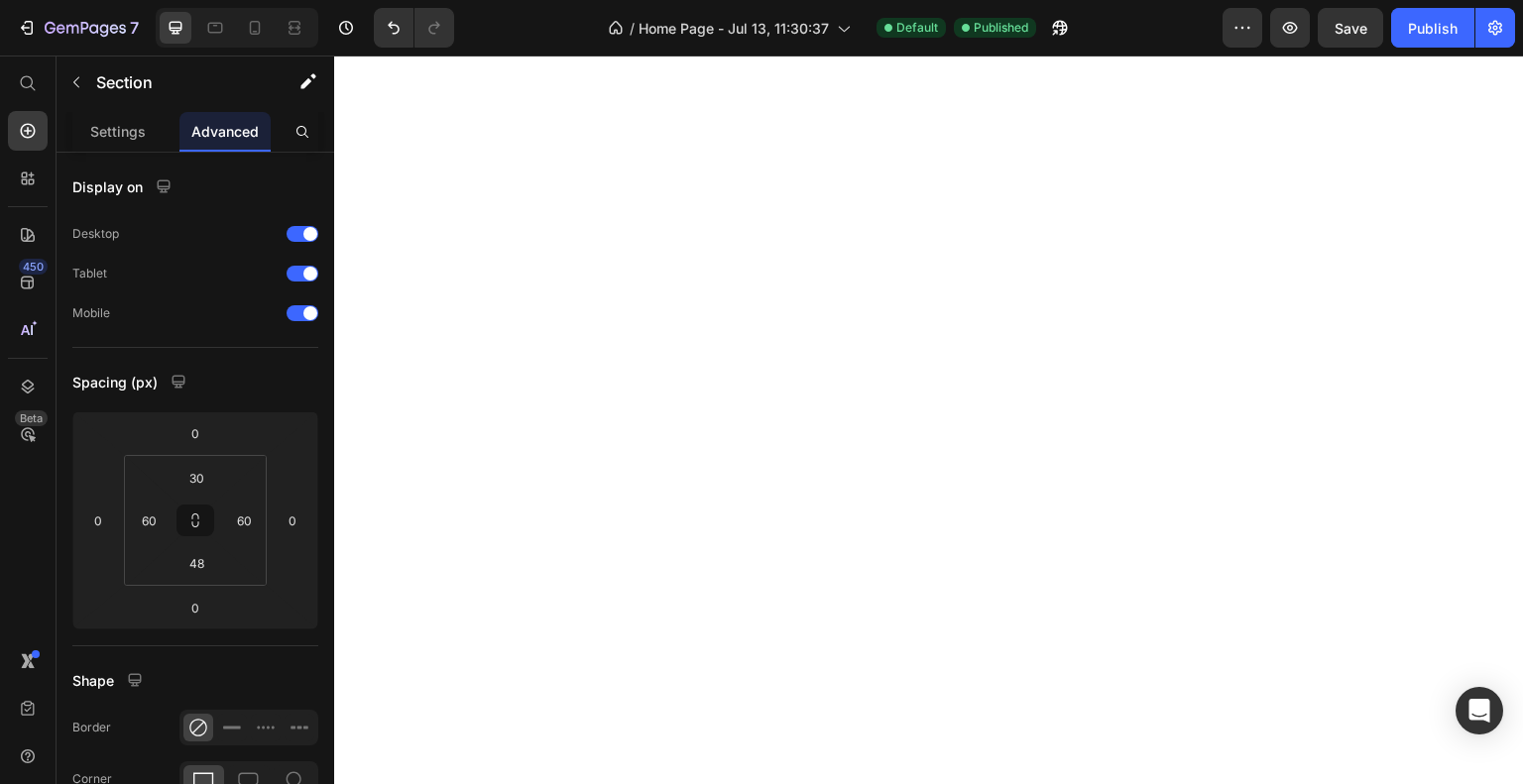 scroll, scrollTop: 0, scrollLeft: 0, axis: both 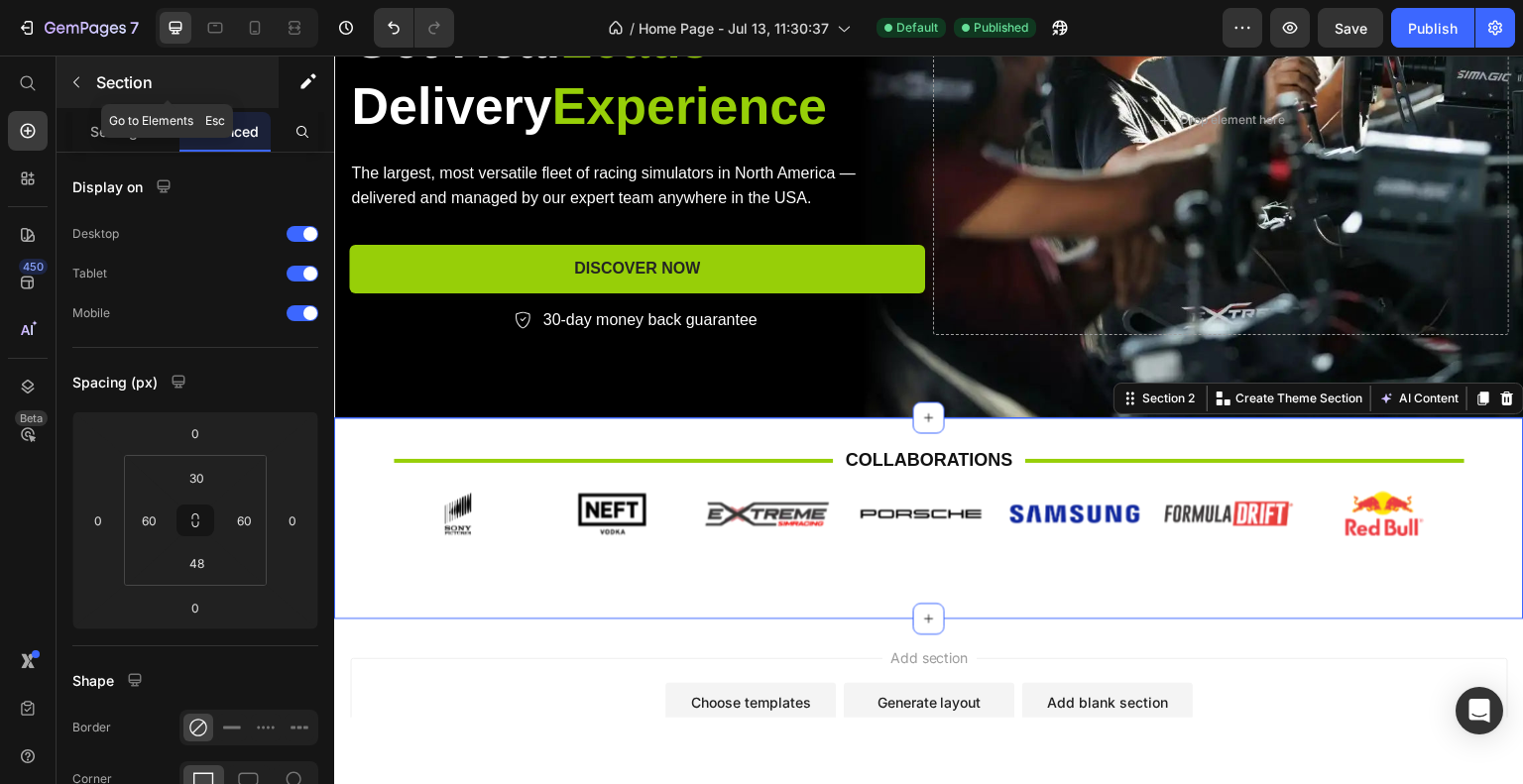 click 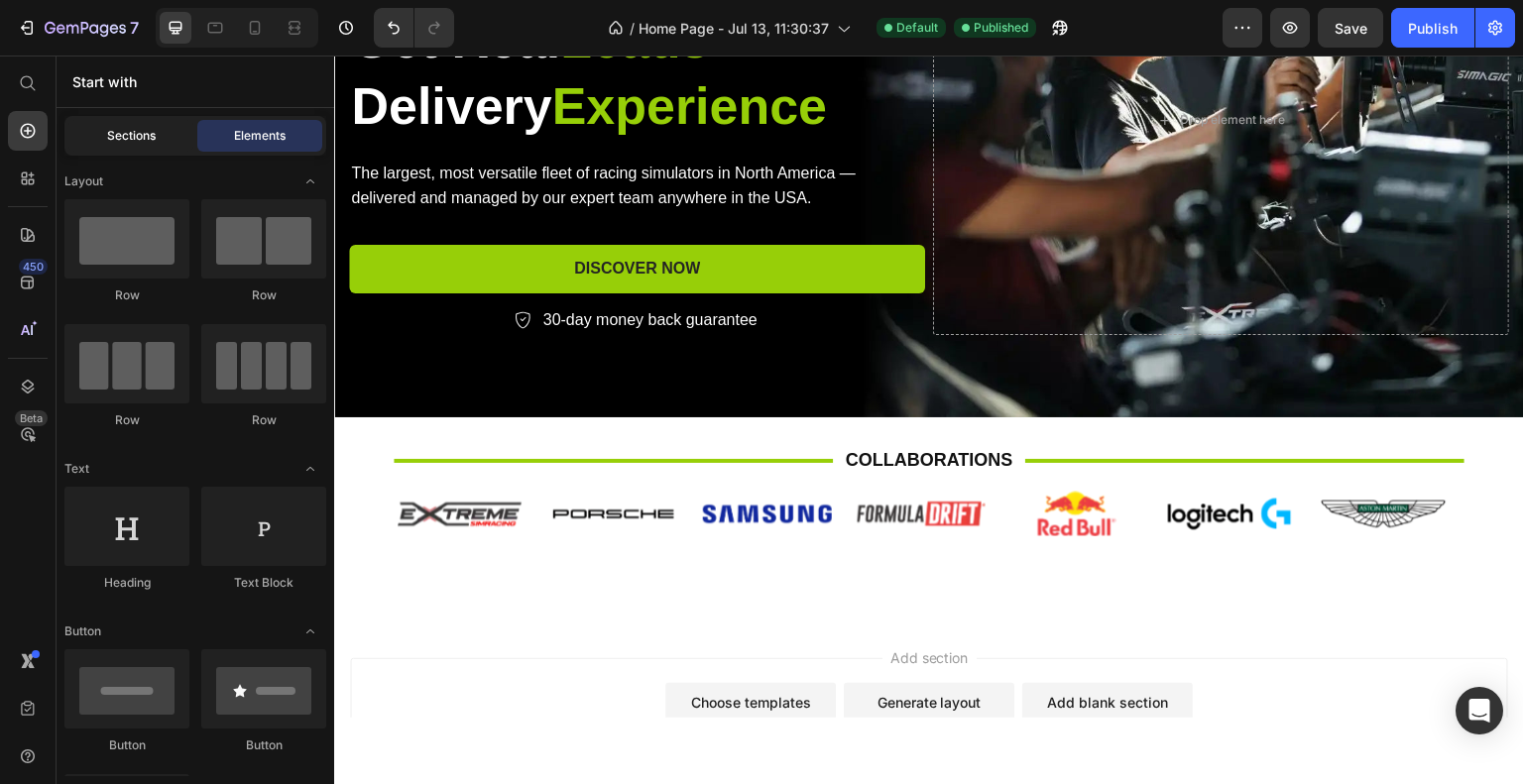 click on "Sections" at bounding box center [131, 136] 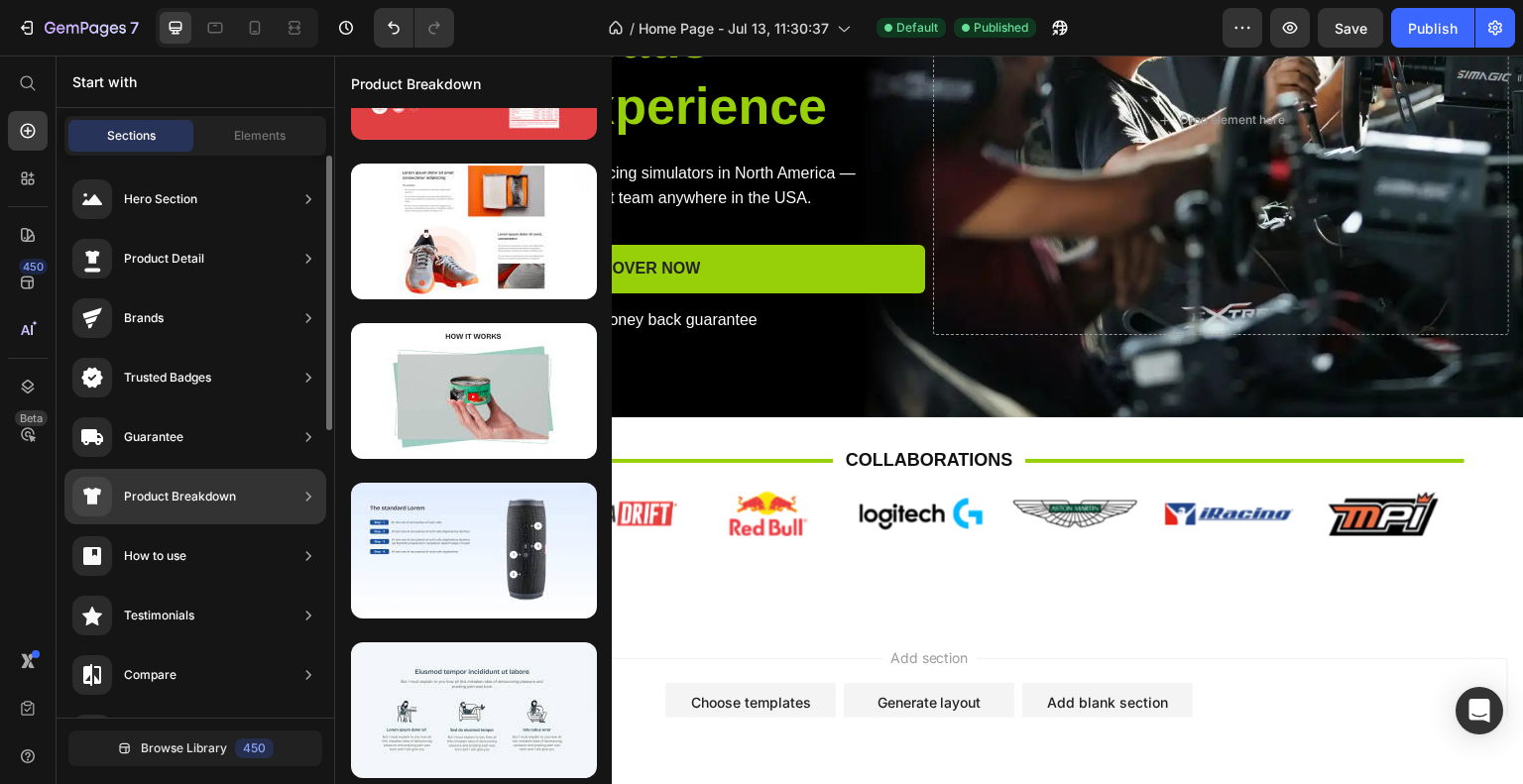 scroll, scrollTop: 0, scrollLeft: 0, axis: both 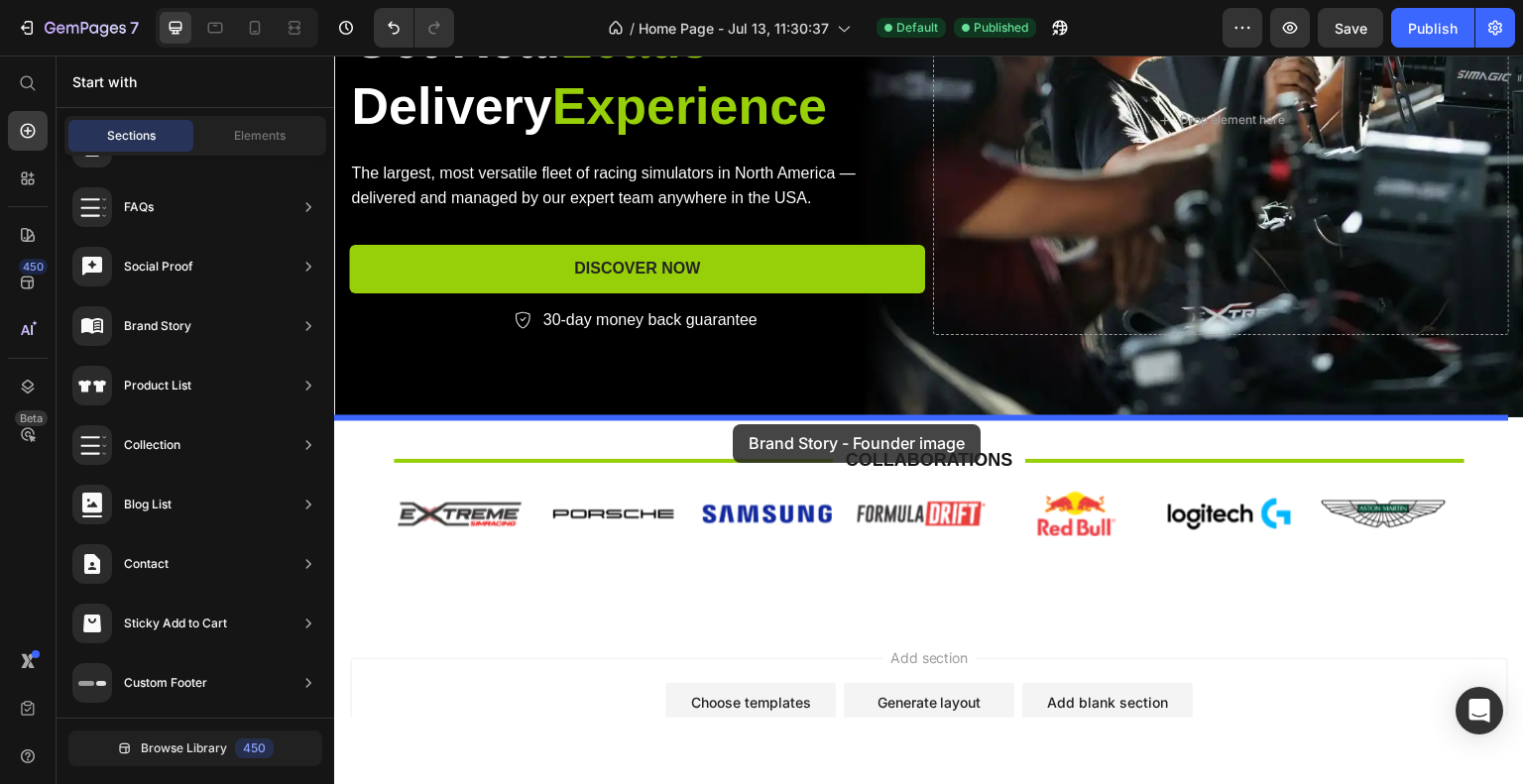 drag, startPoint x: 759, startPoint y: 566, endPoint x: 733, endPoint y: 423, distance: 145.3444 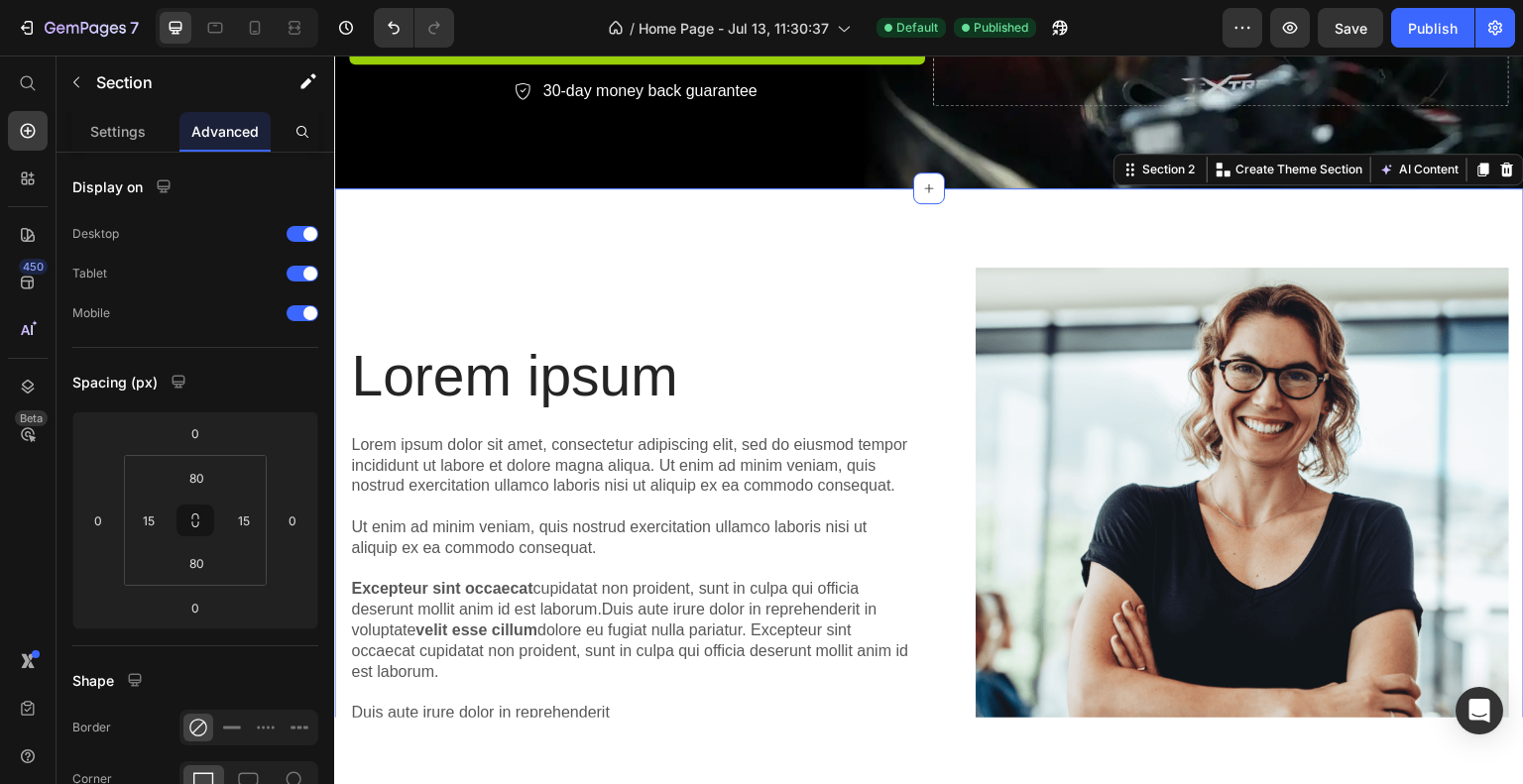 scroll, scrollTop: 566, scrollLeft: 0, axis: vertical 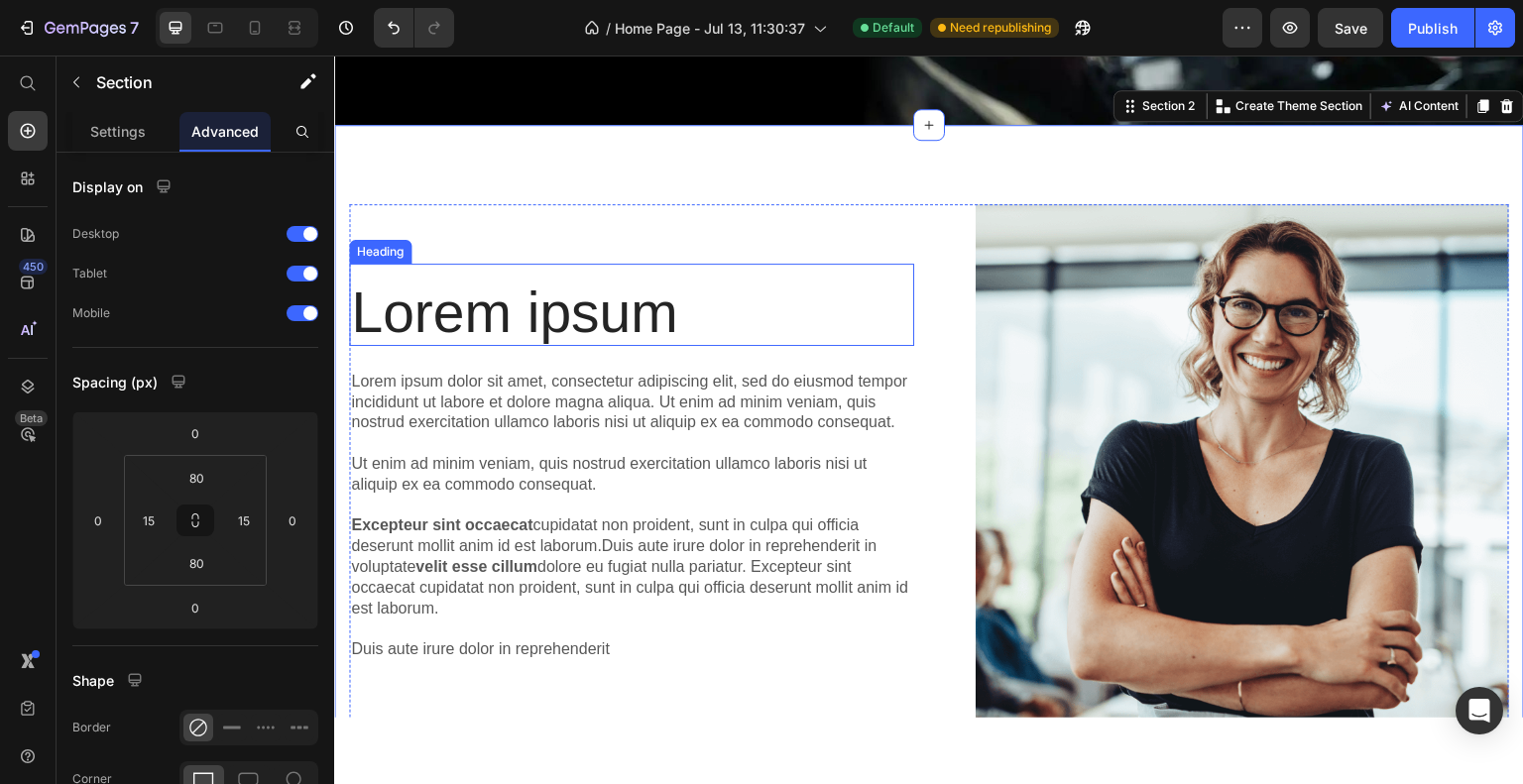 click on "Lorem ipsum" at bounding box center [632, 311] 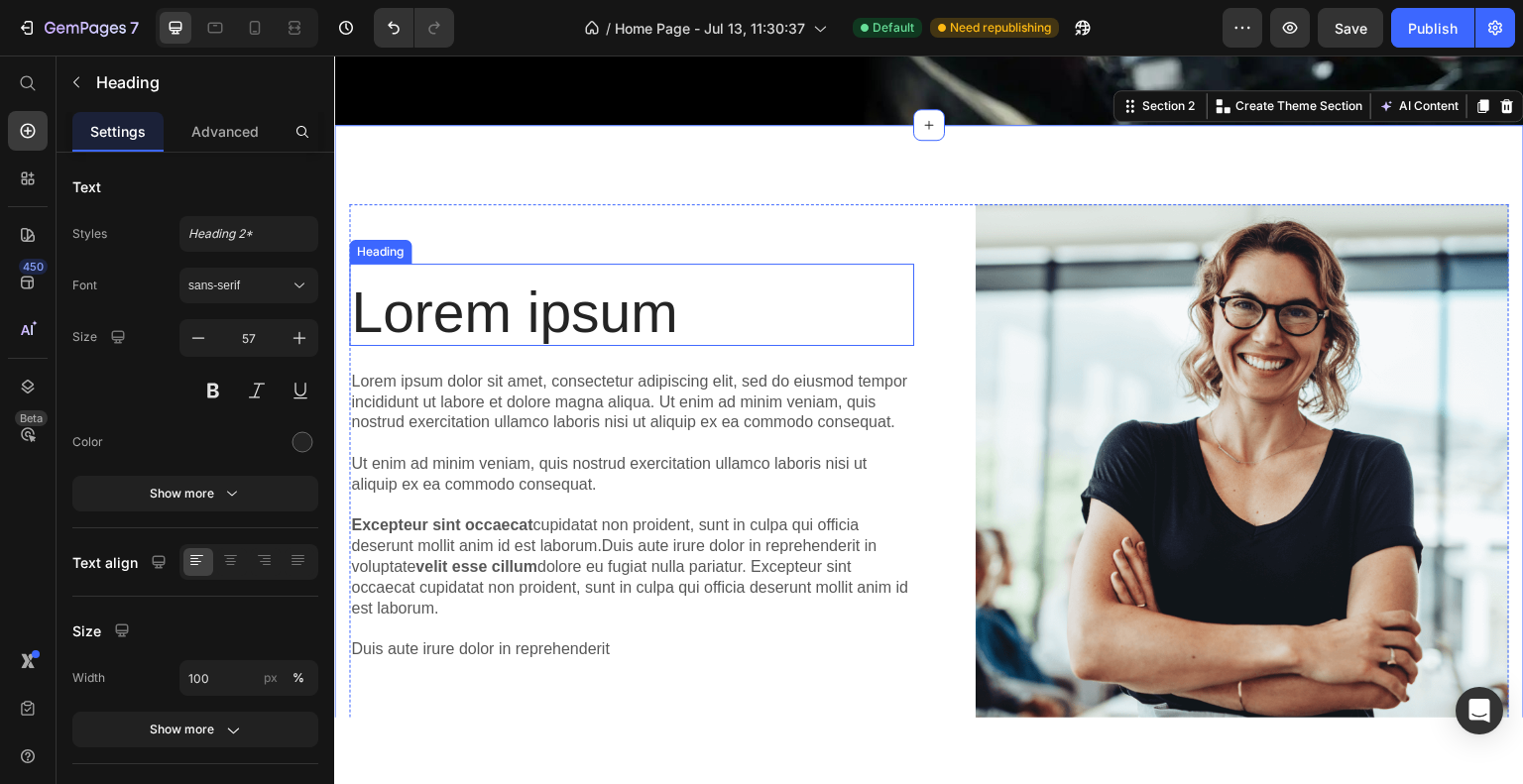 click on "Lorem ipsum" at bounding box center [632, 311] 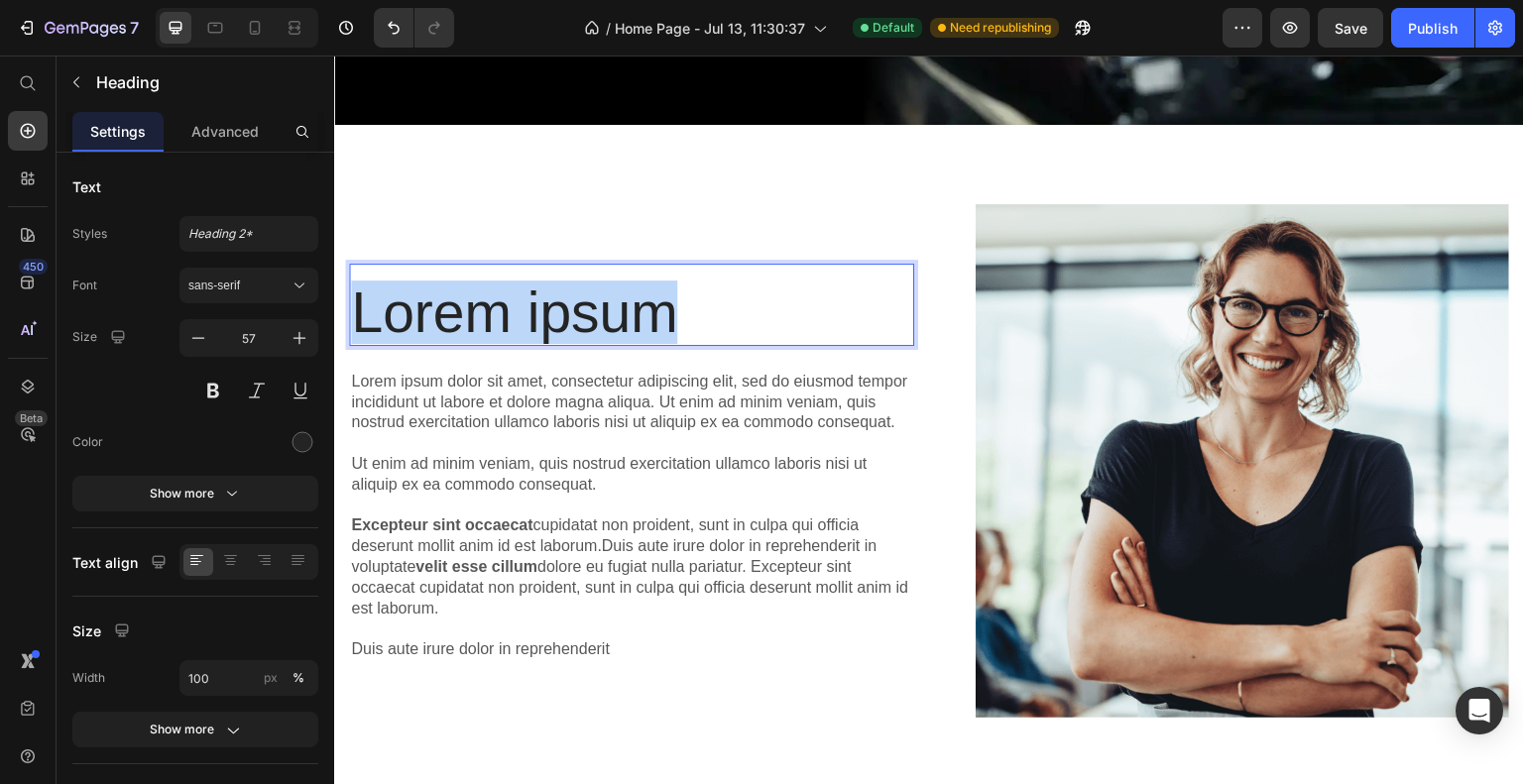click on "Lorem ipsum" at bounding box center (632, 311) 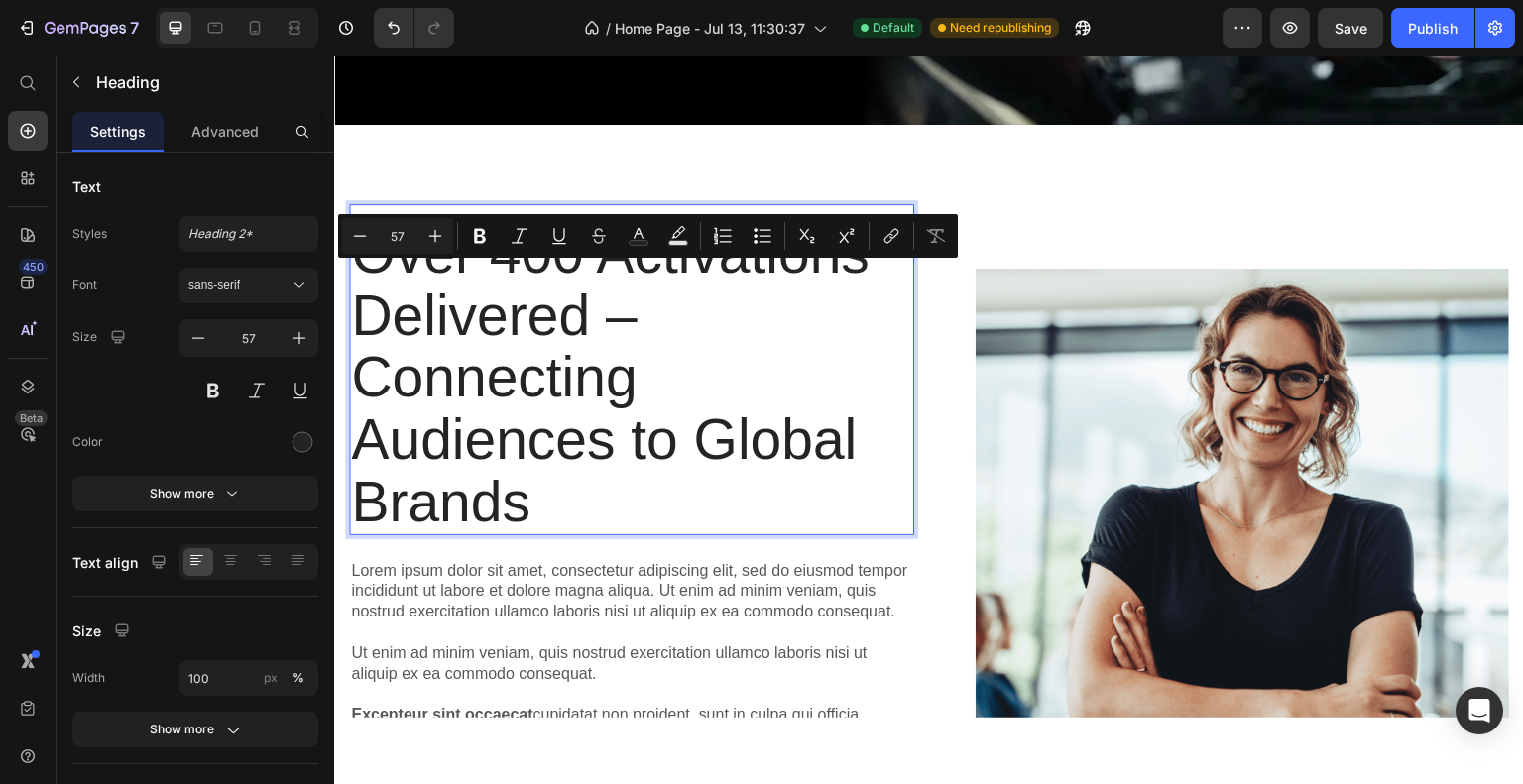 scroll, scrollTop: 520, scrollLeft: 0, axis: vertical 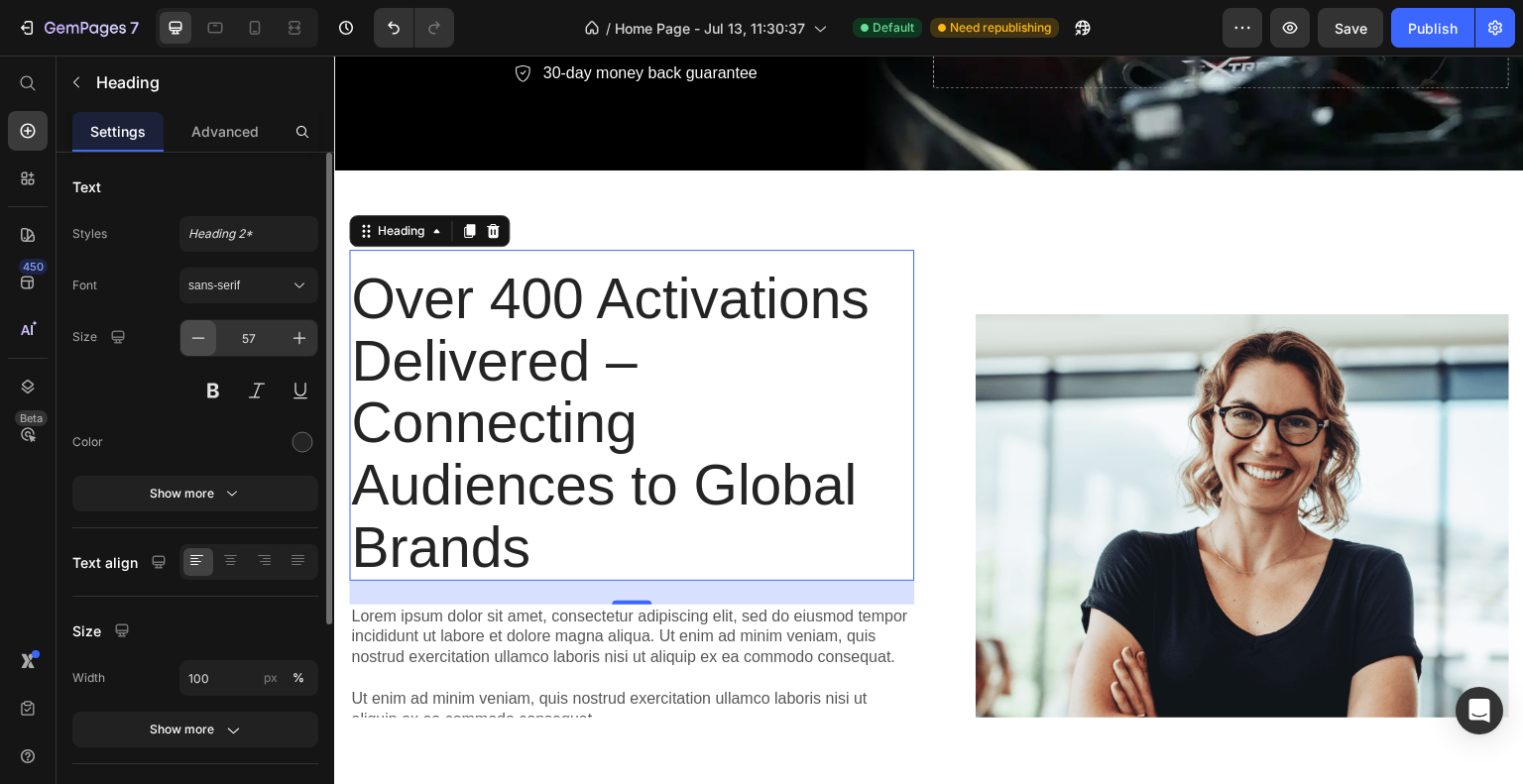 click 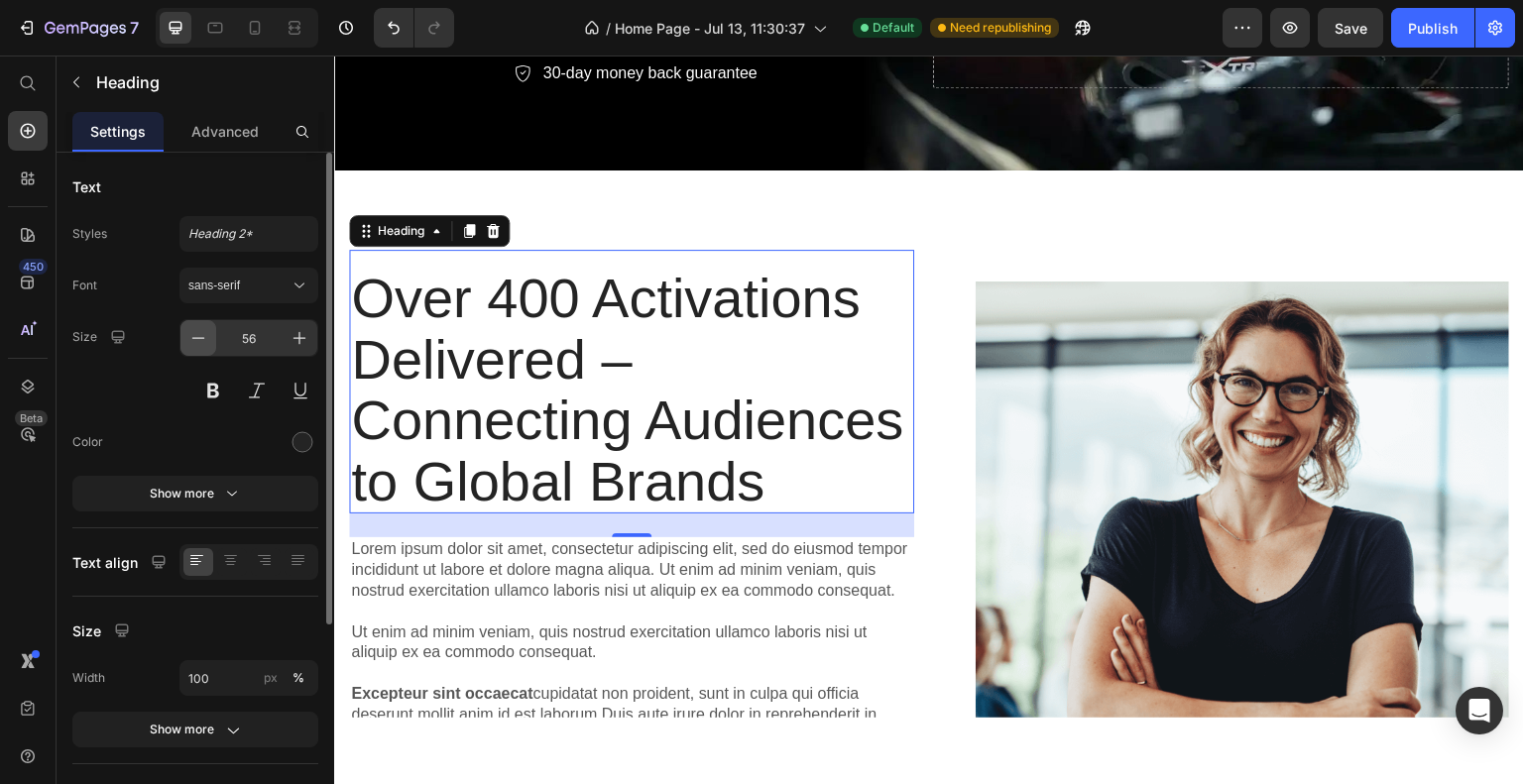 click 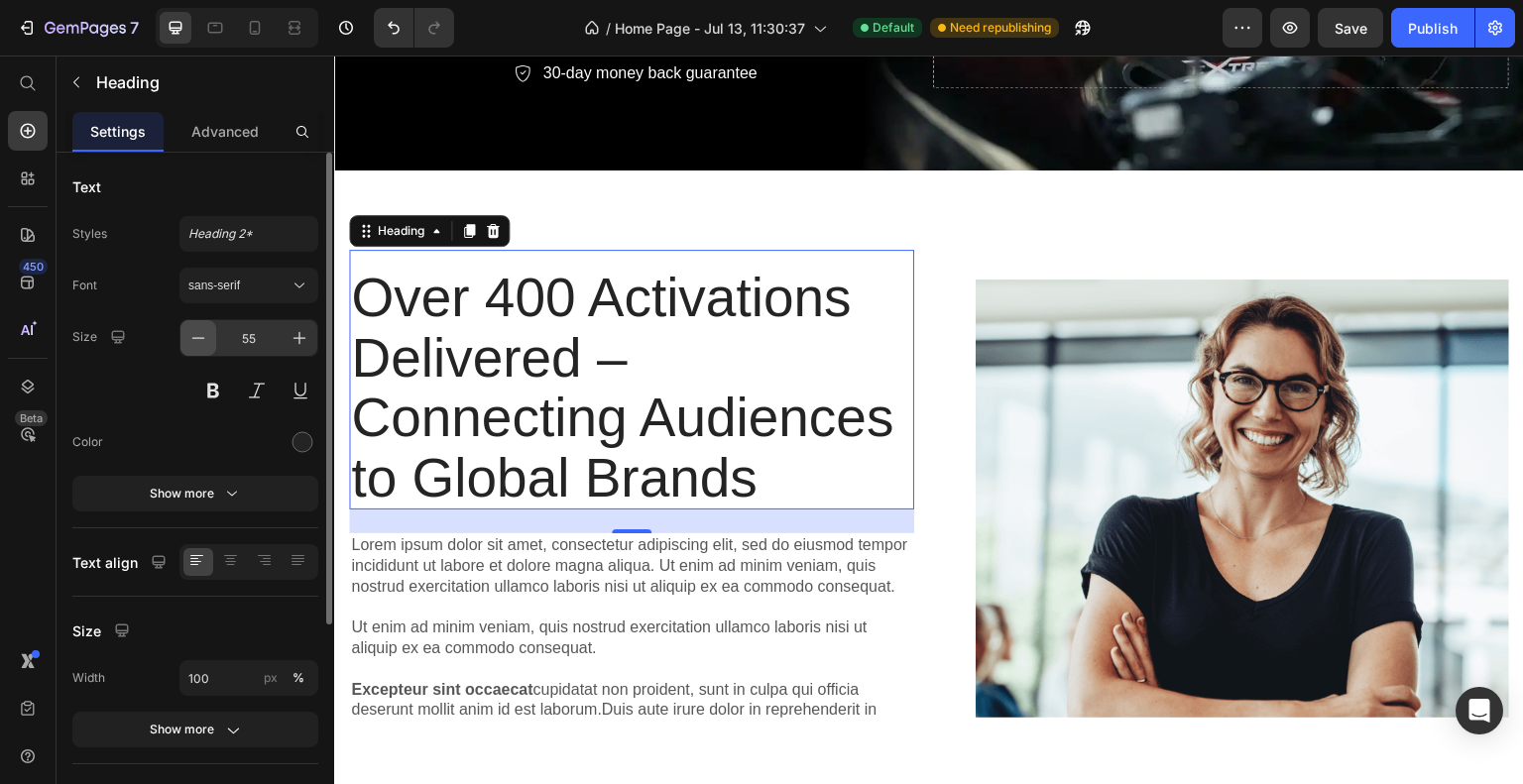 click 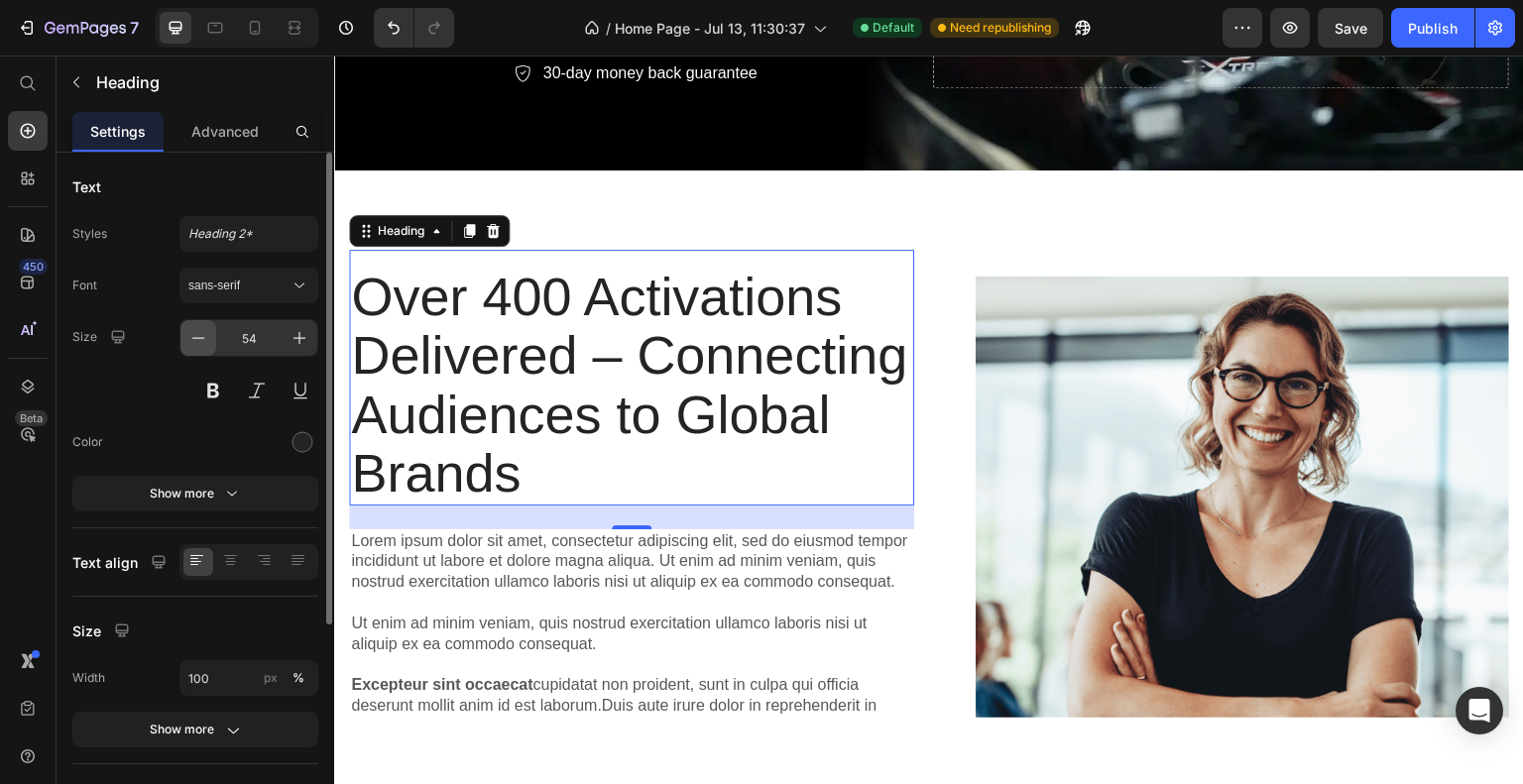 click 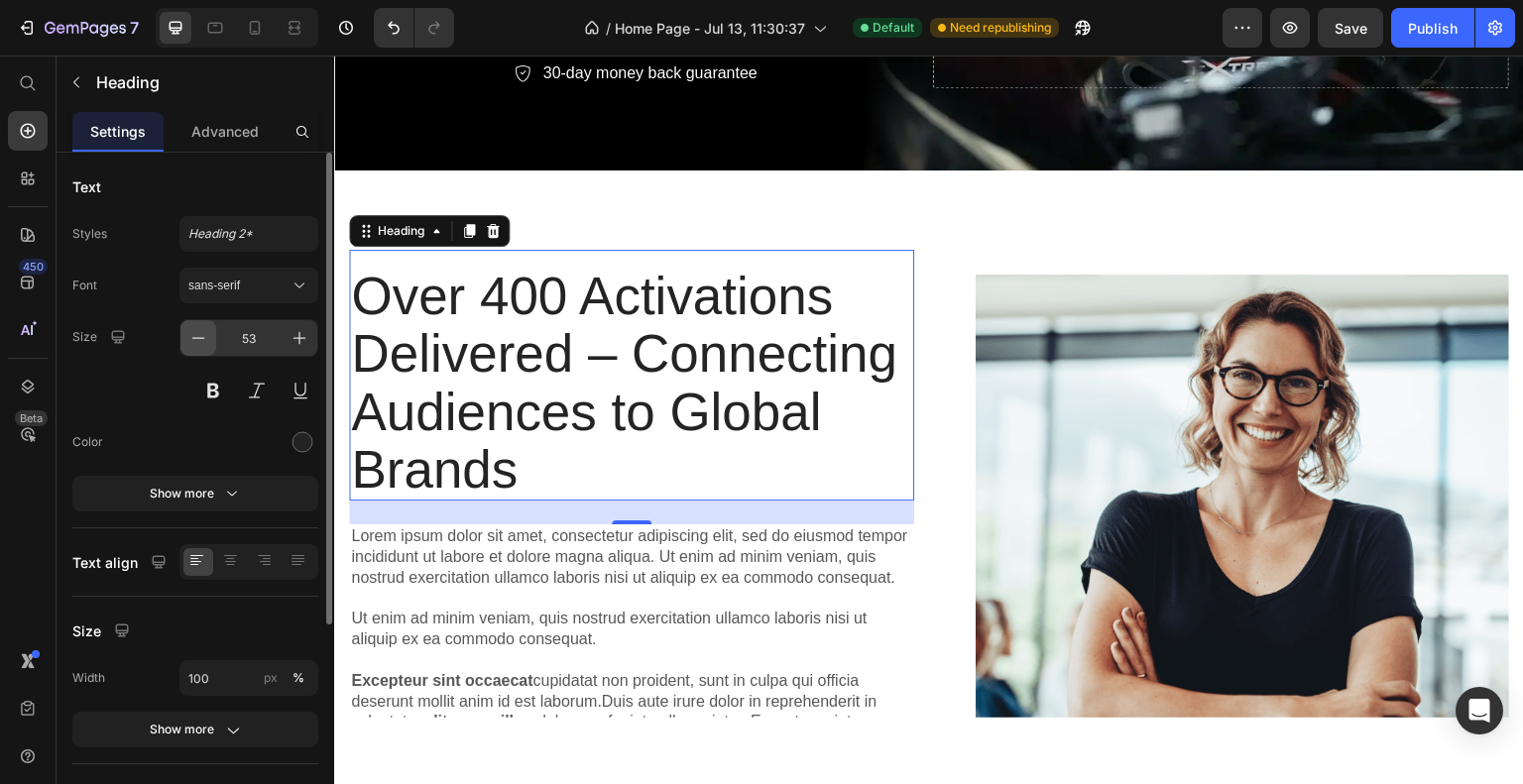 click 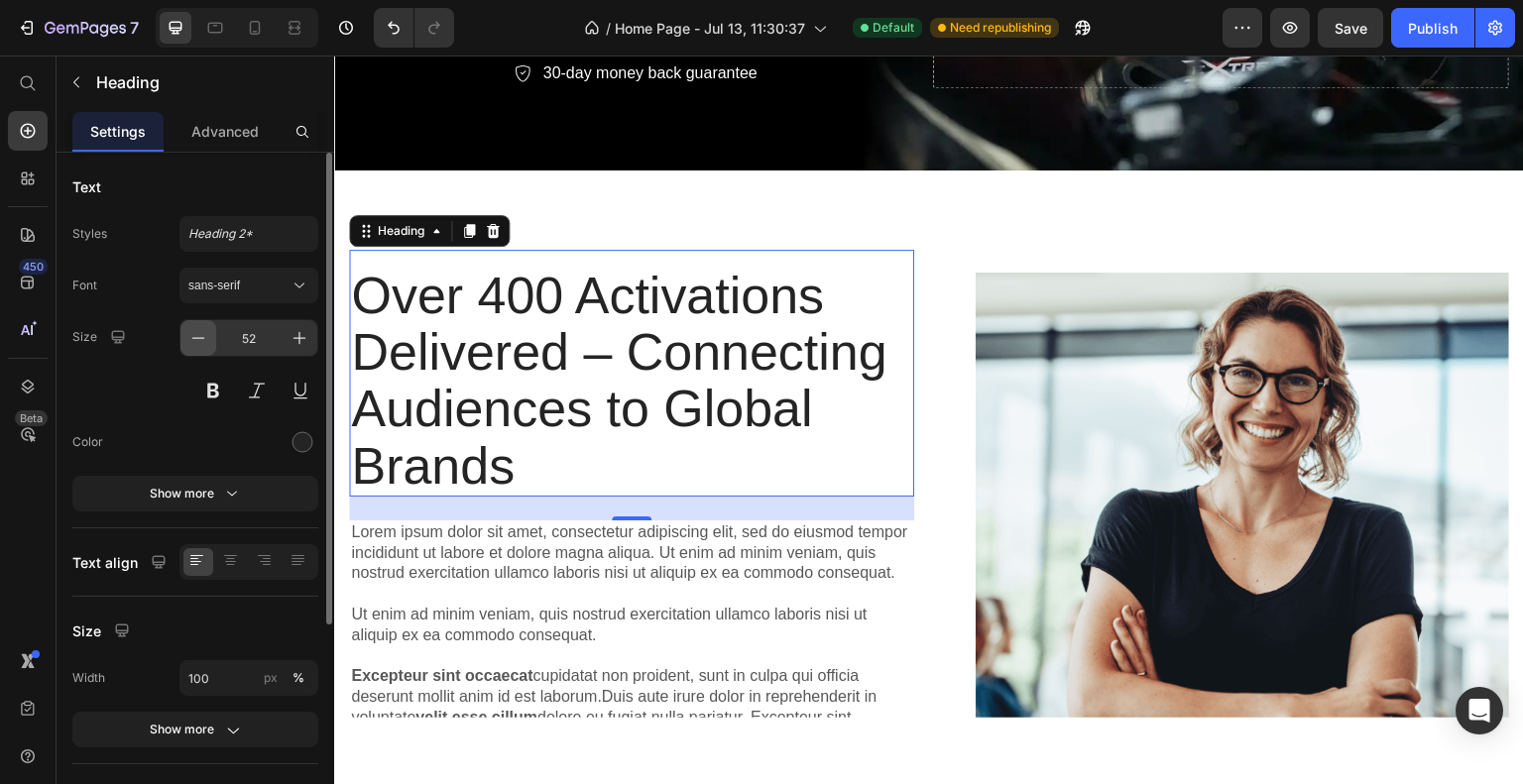 click 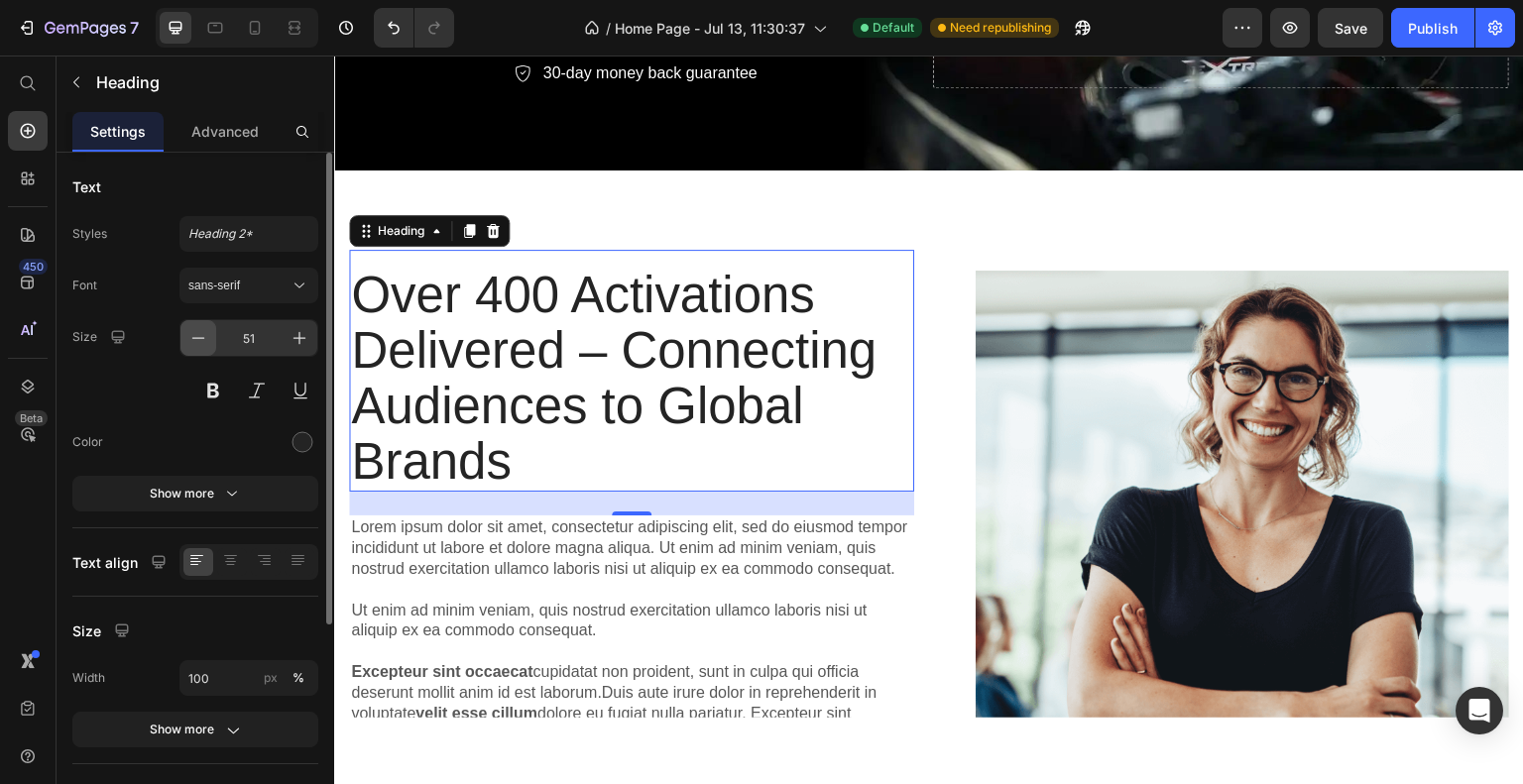 click 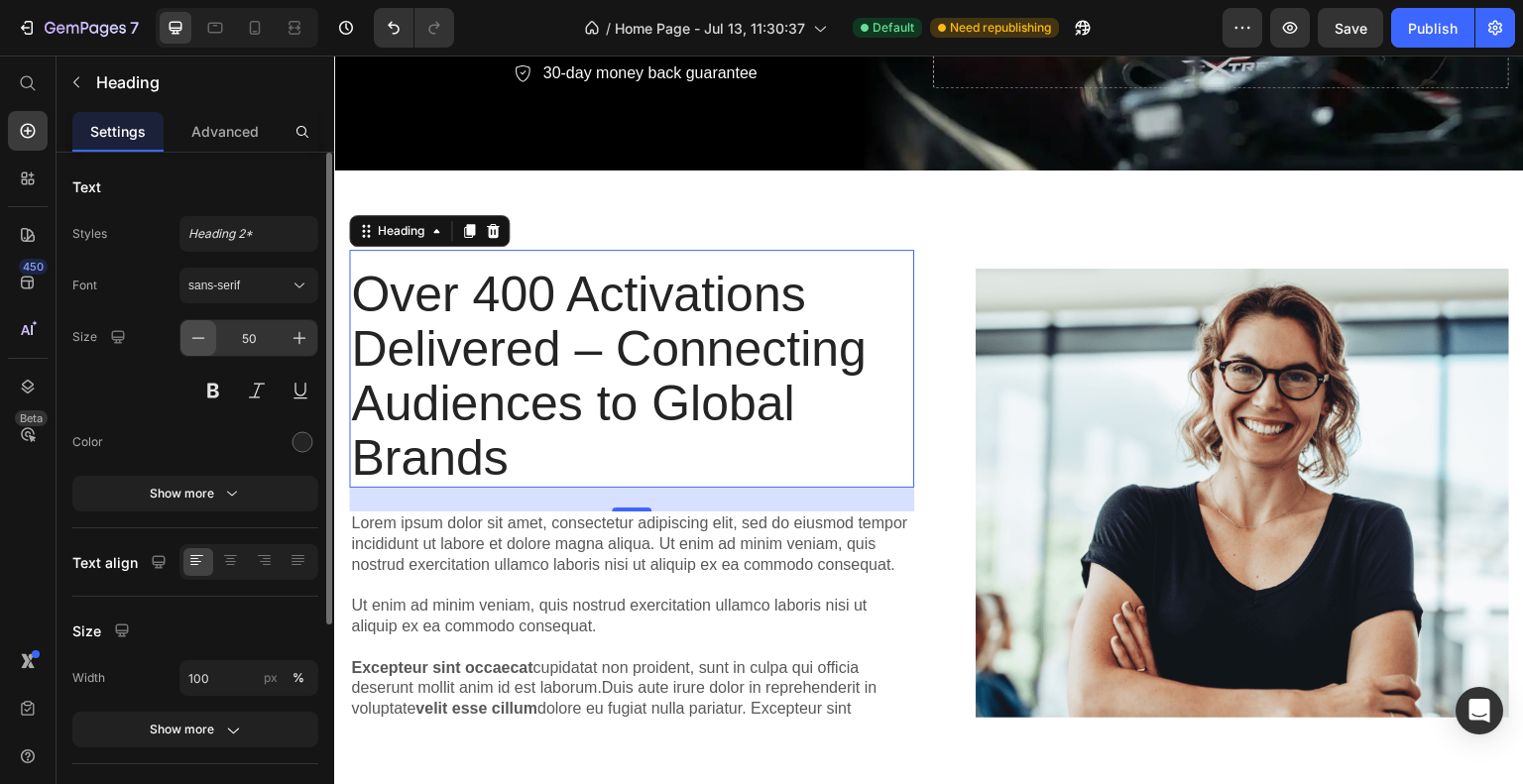 click 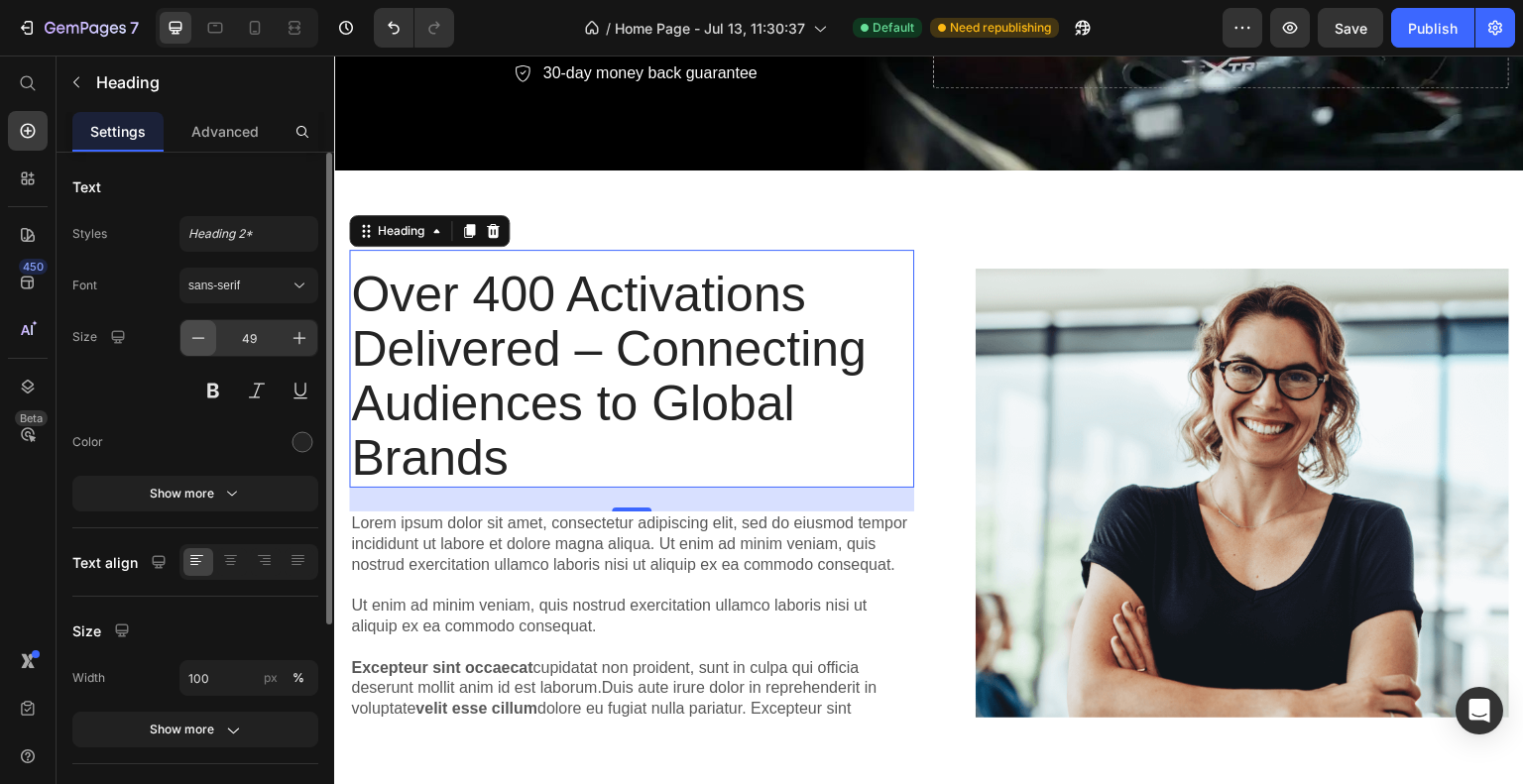 click 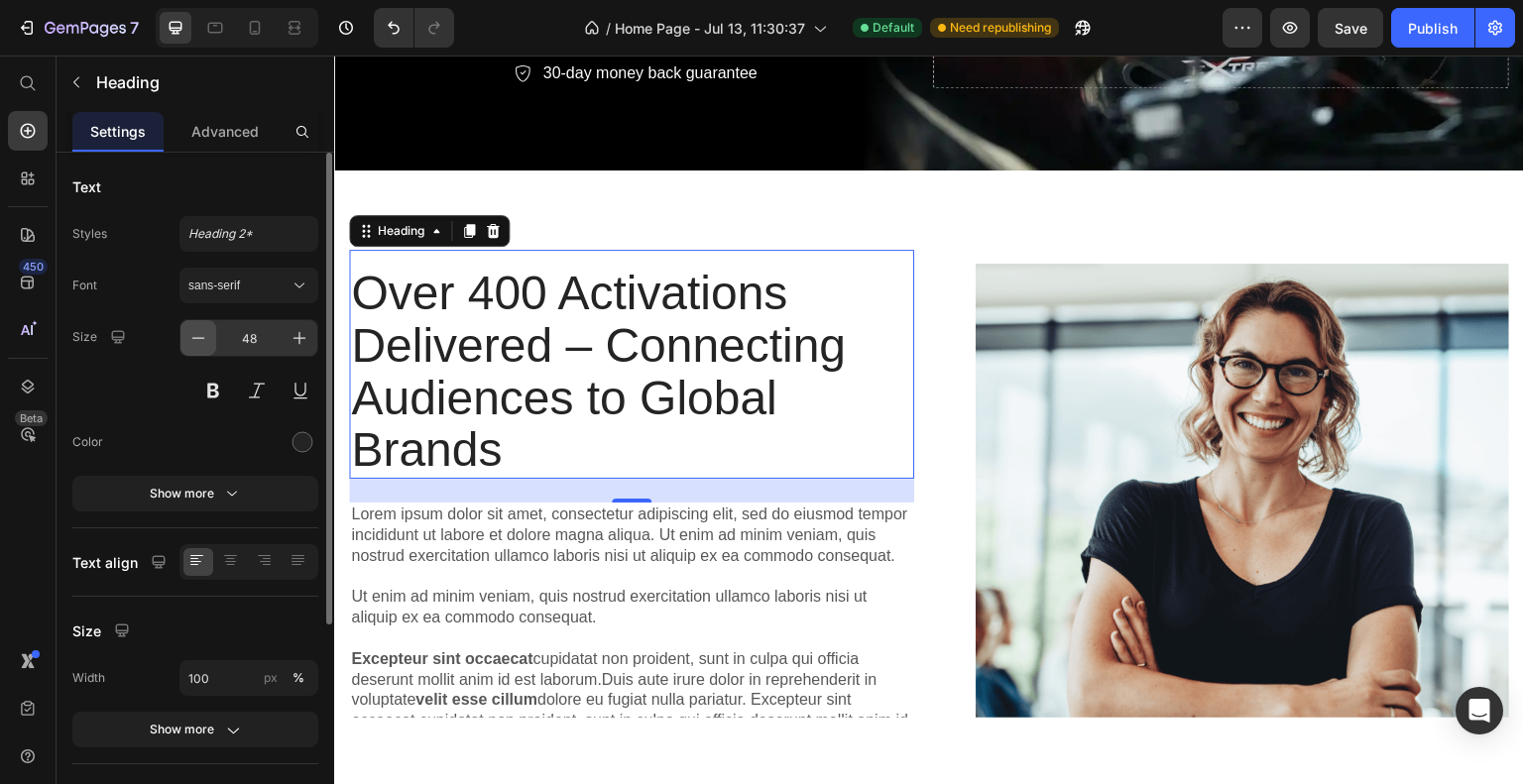 click 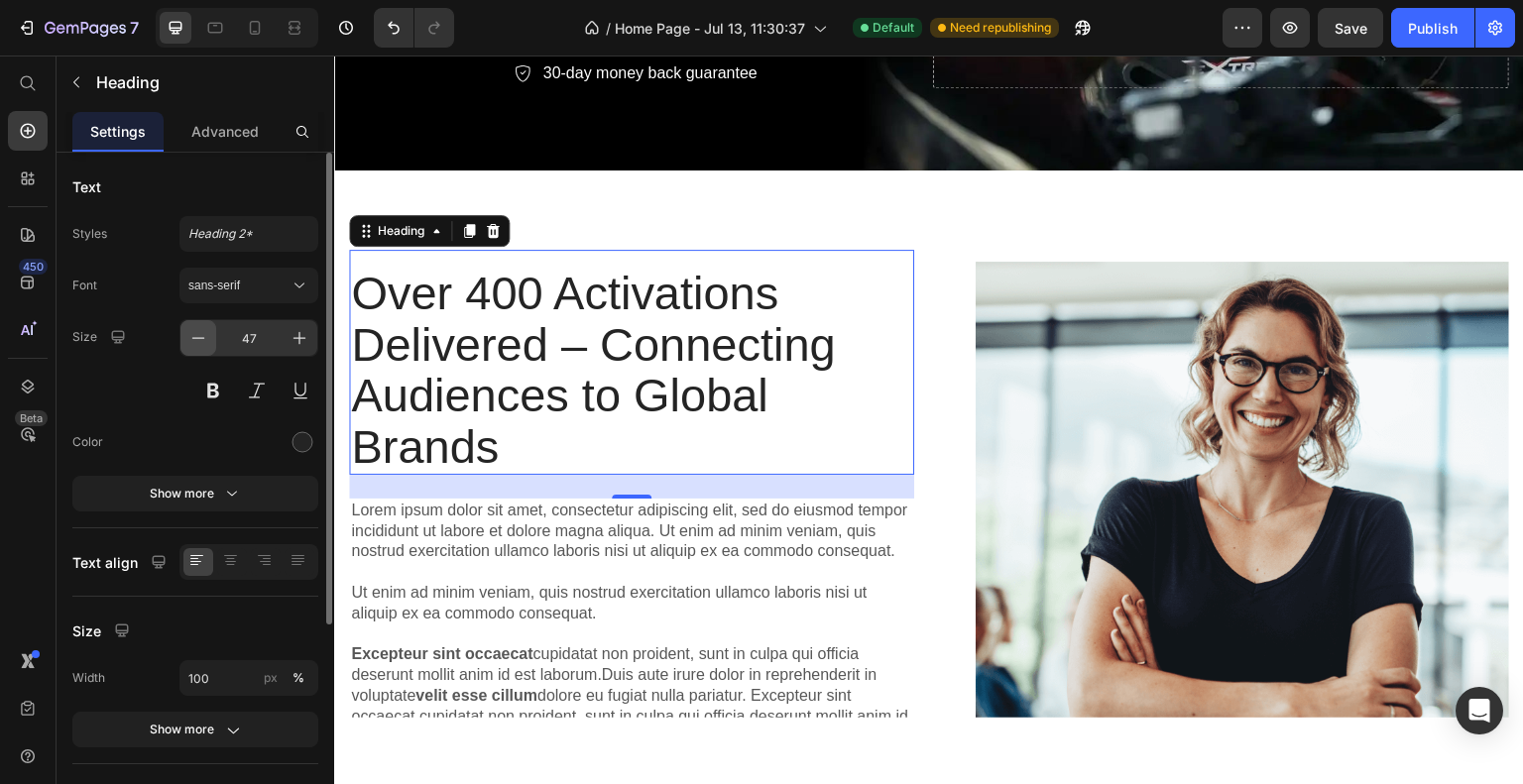 click 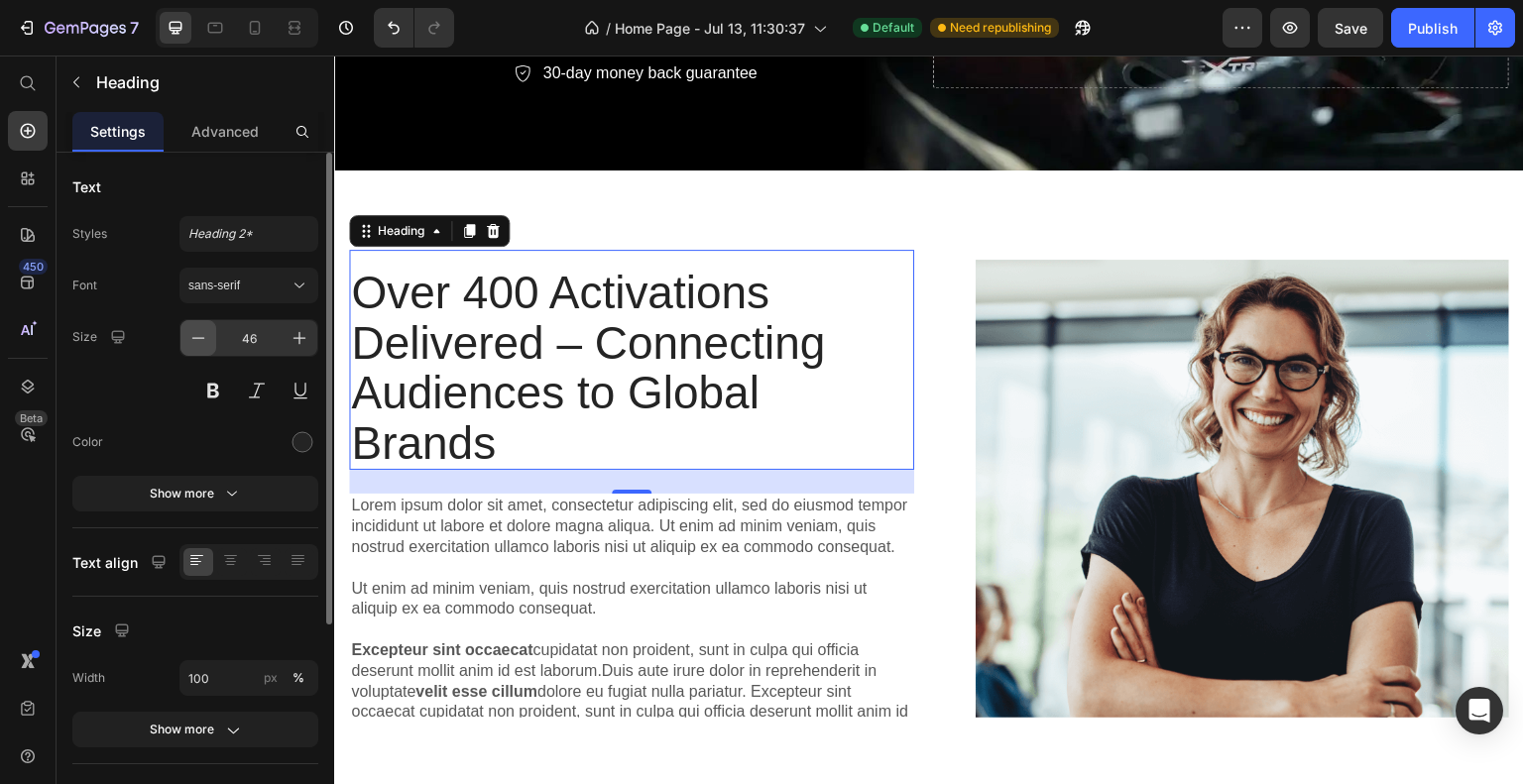 click 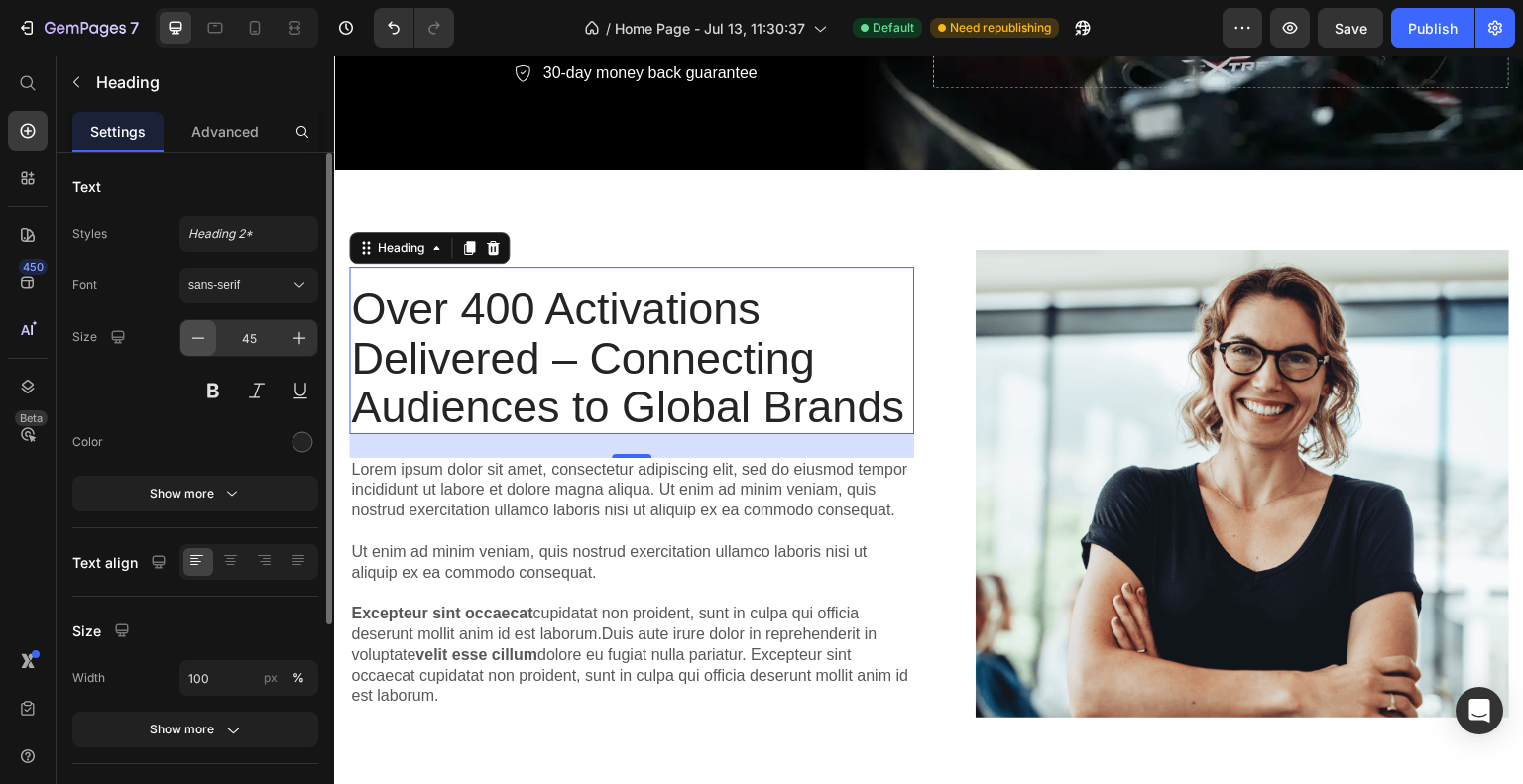 click 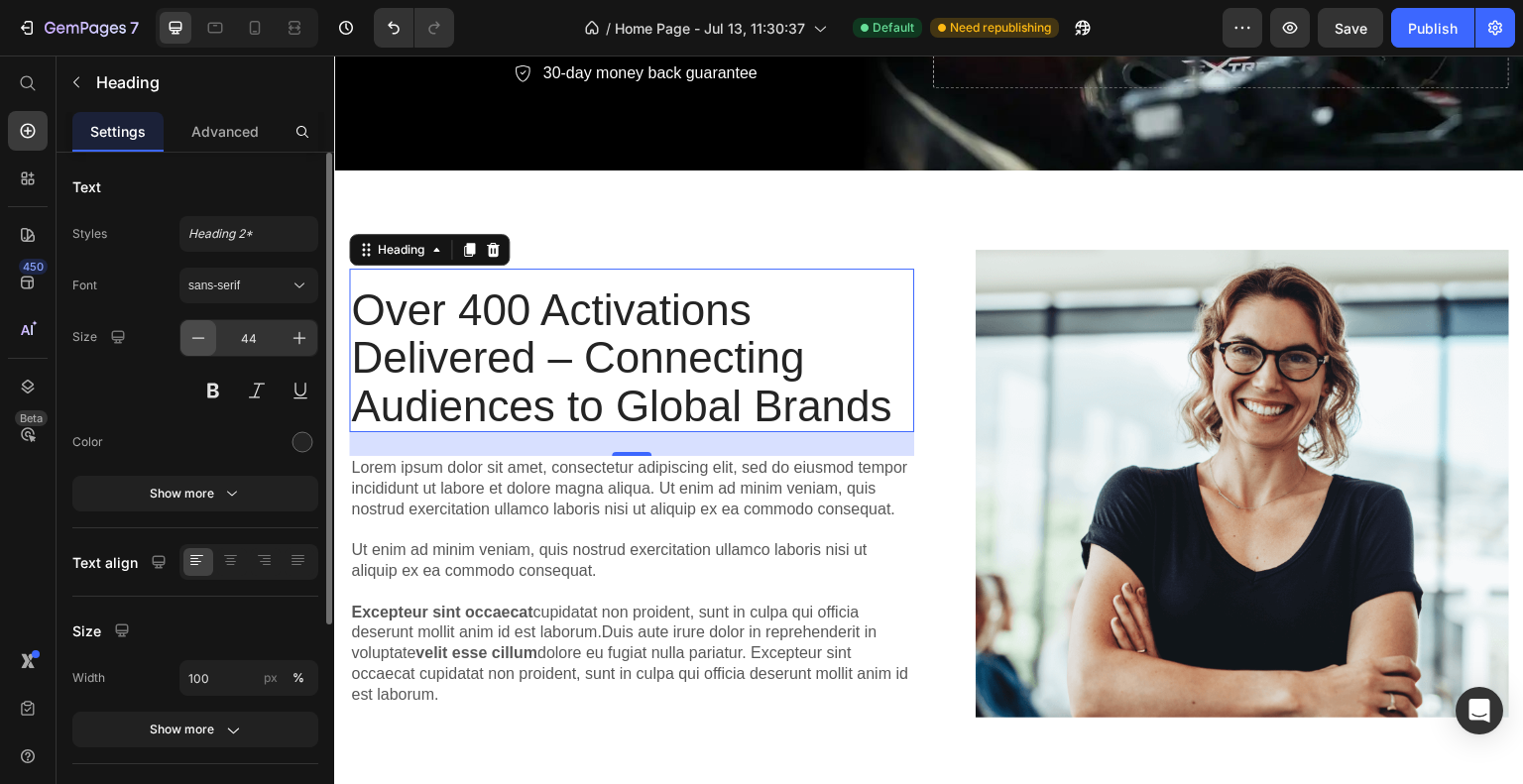 click 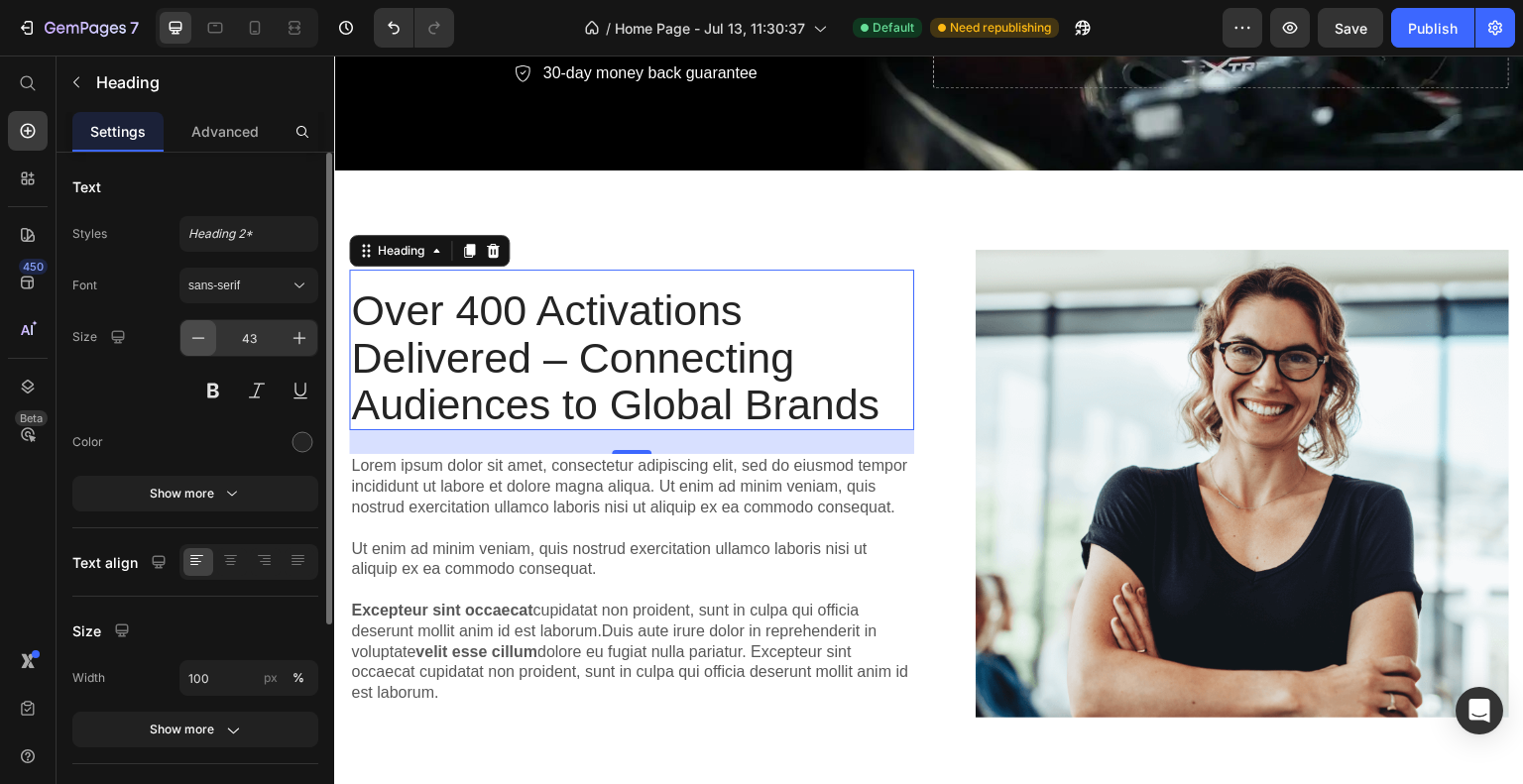 click 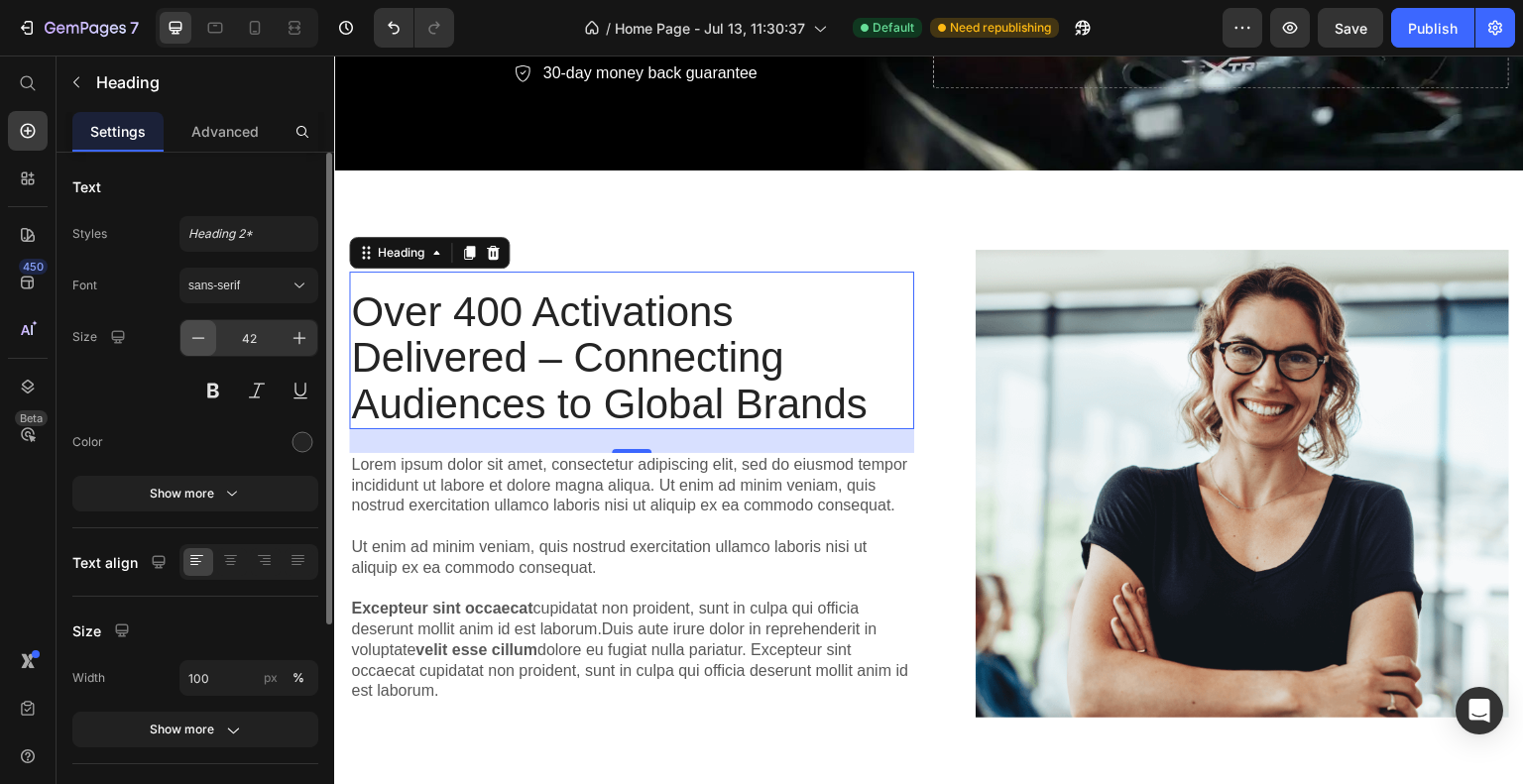click 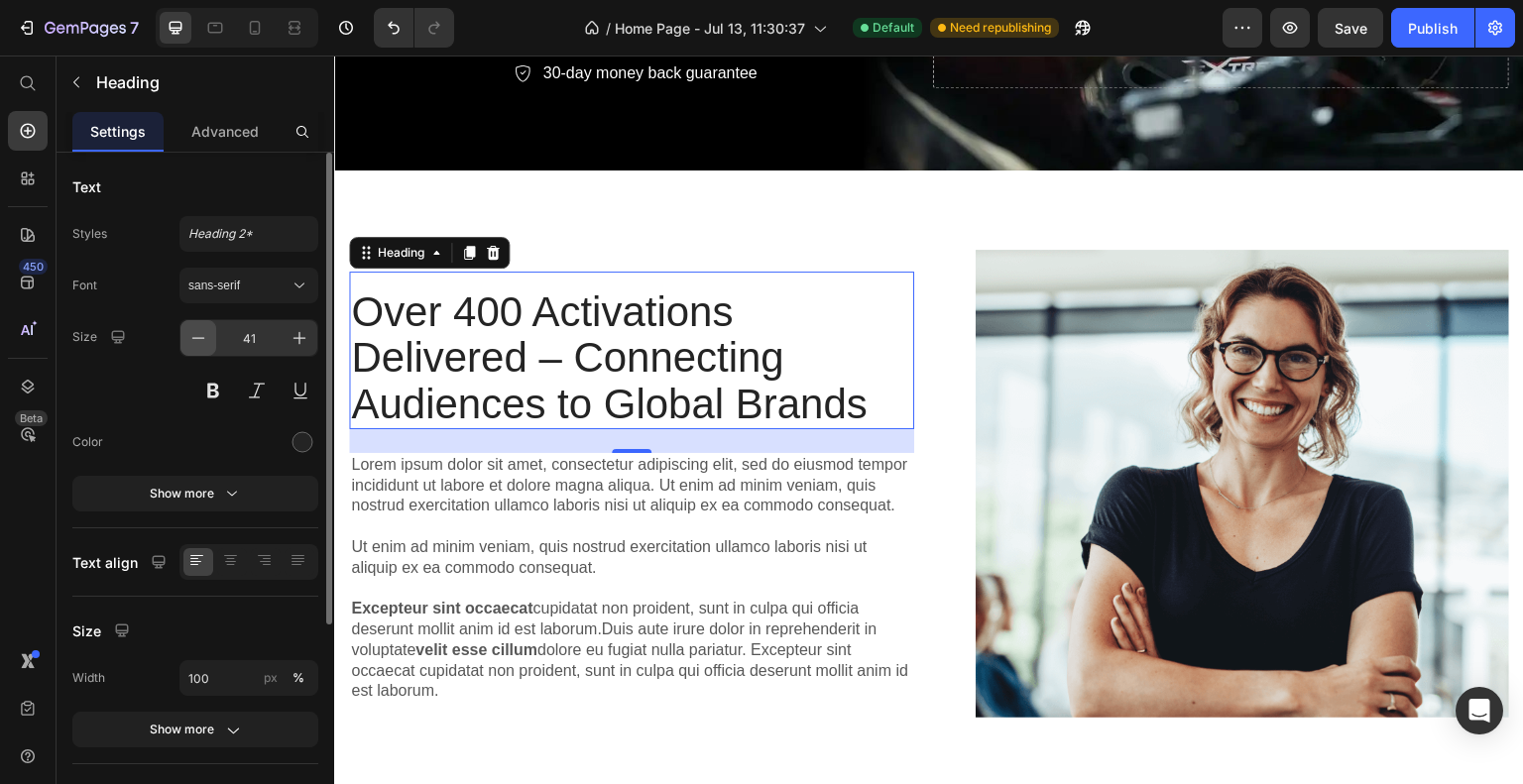 click 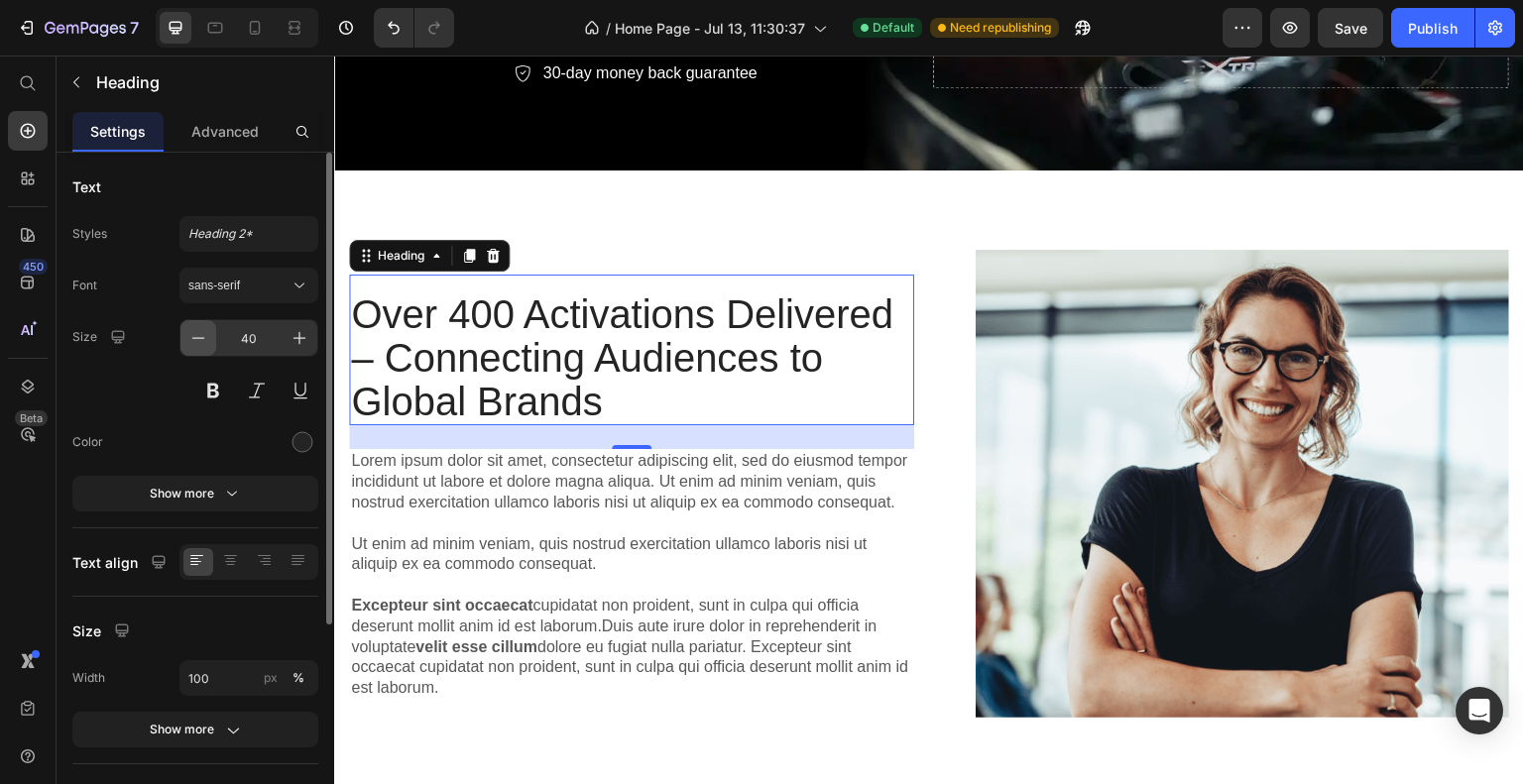 click 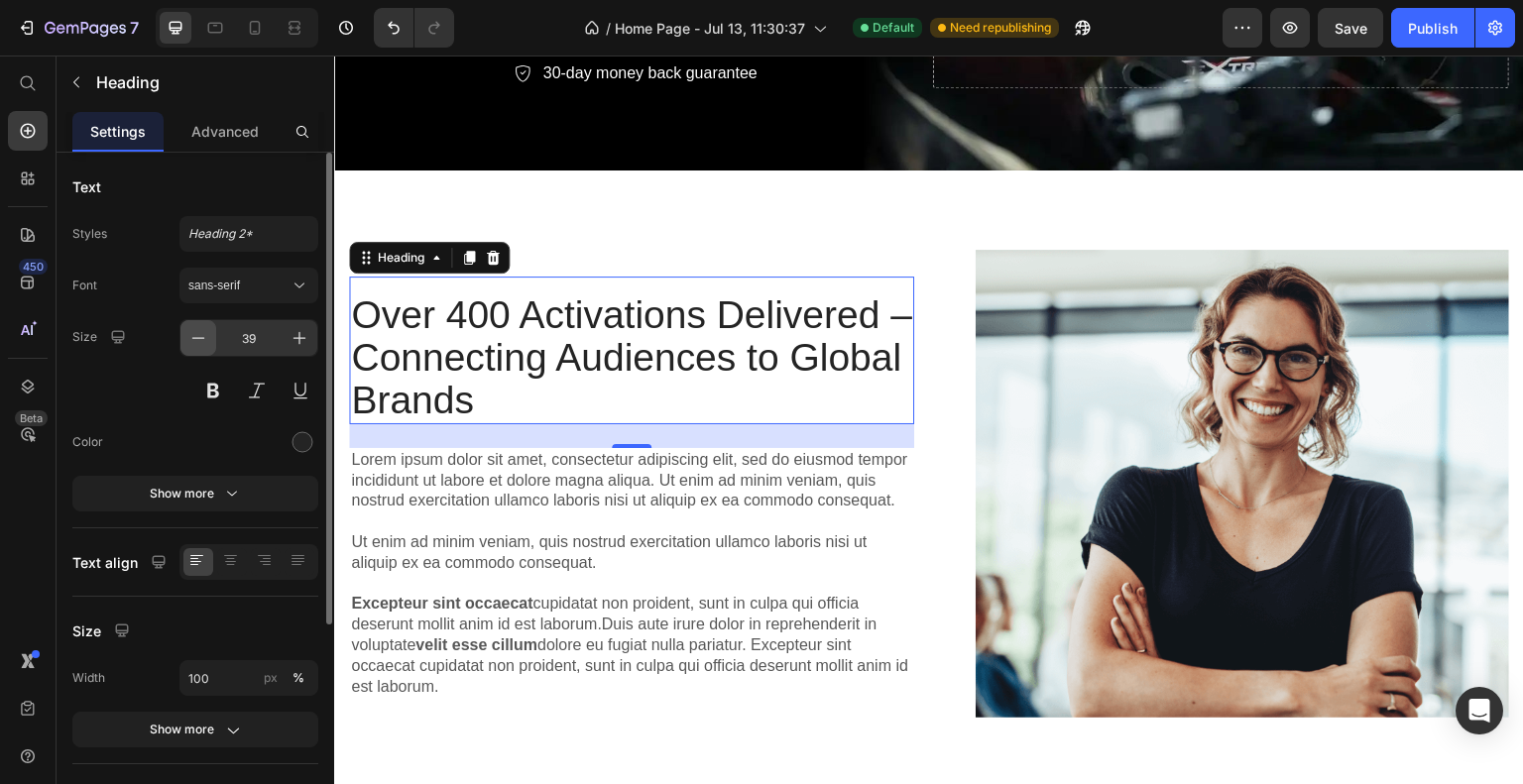 click 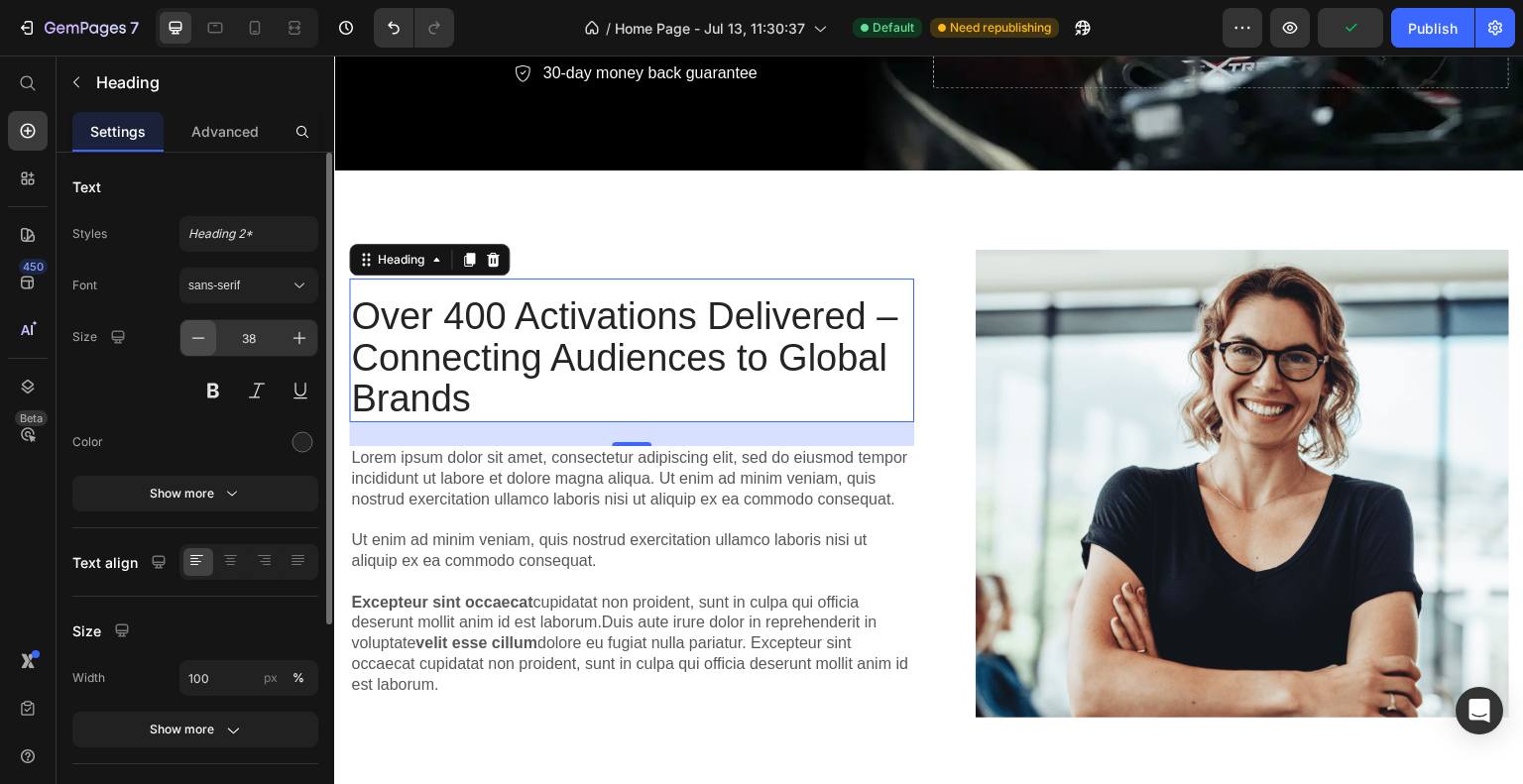click 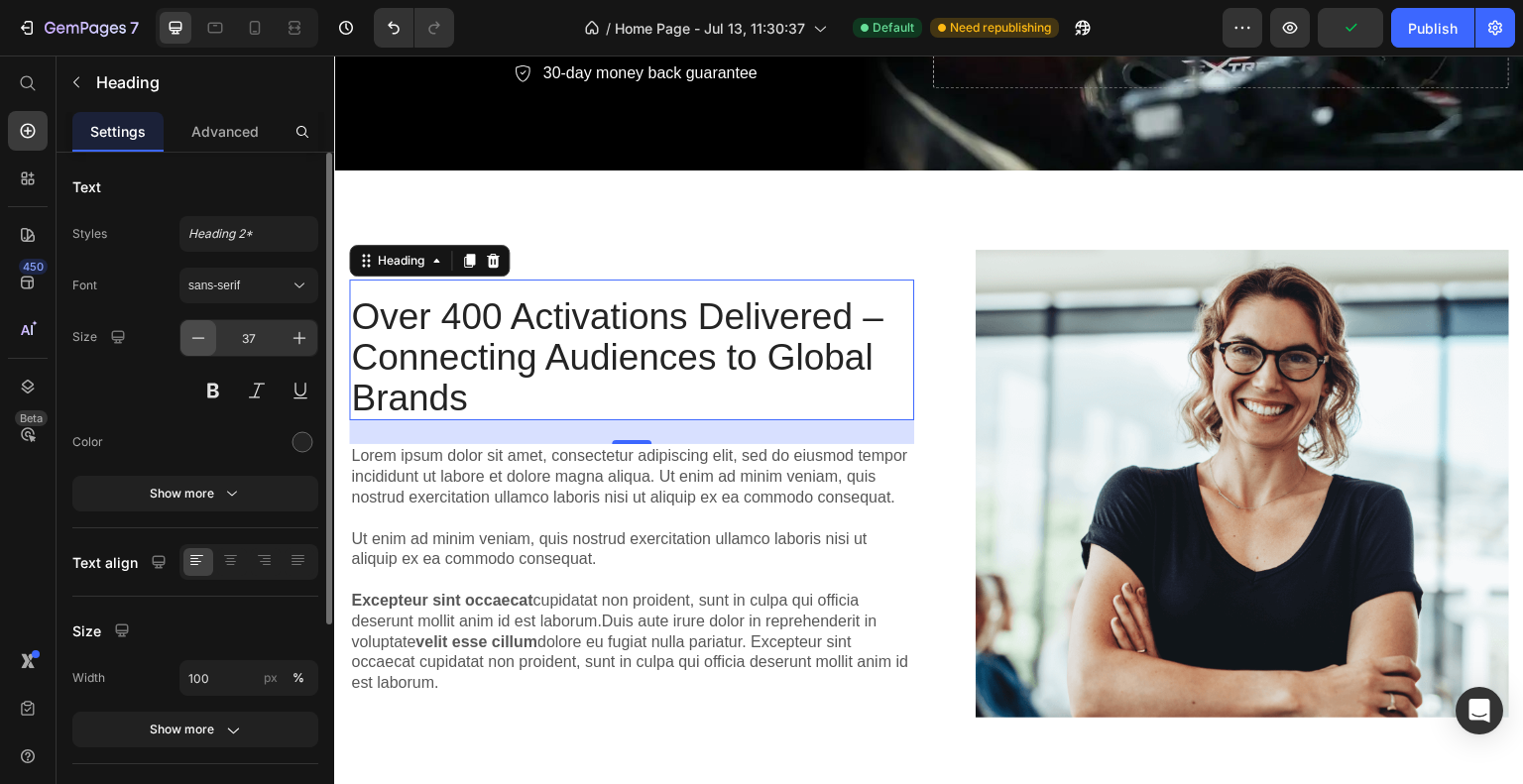 click 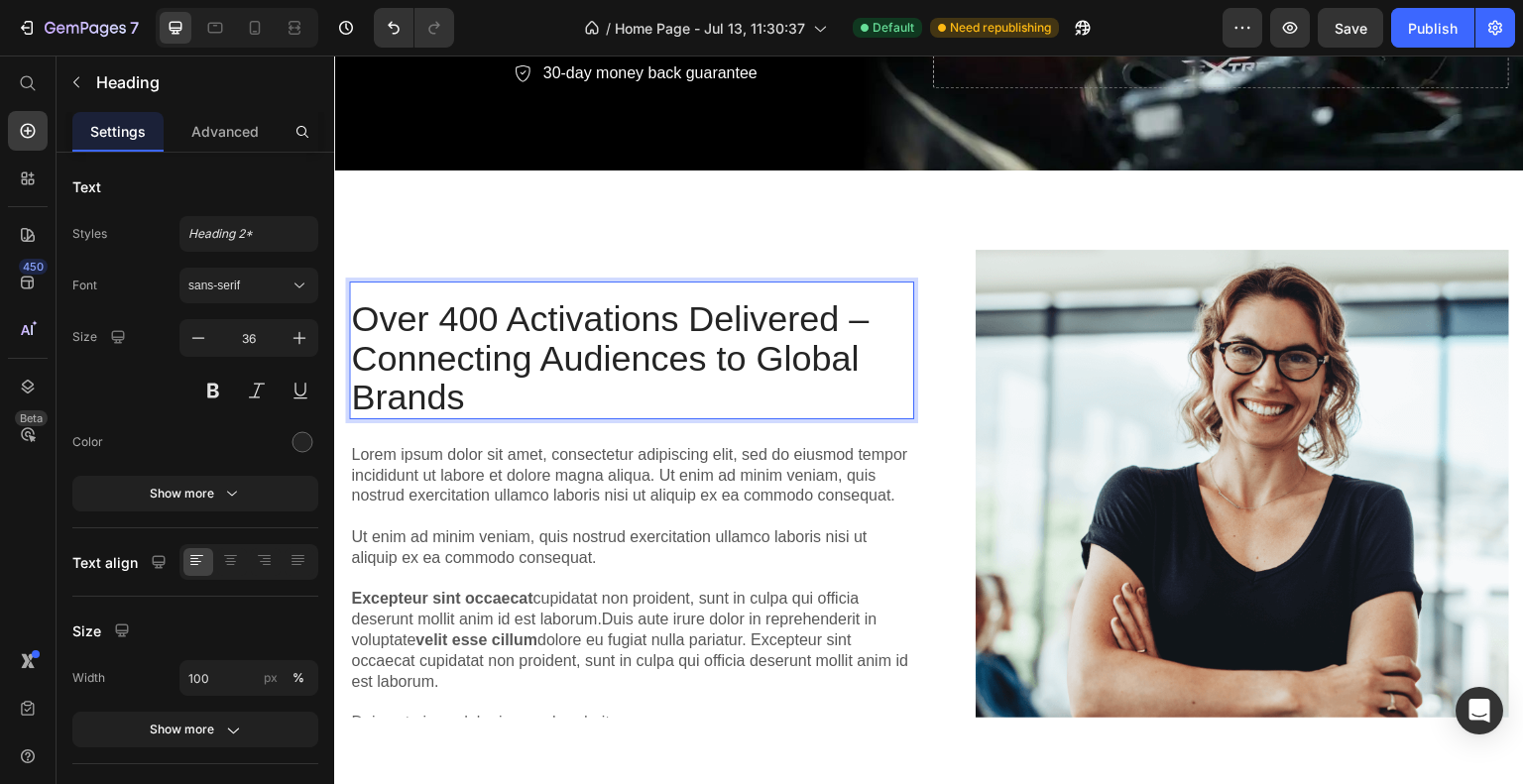 click on "Over 400 Activations Delivered – Connecting Audiences to Global Brands" at bounding box center (632, 357) 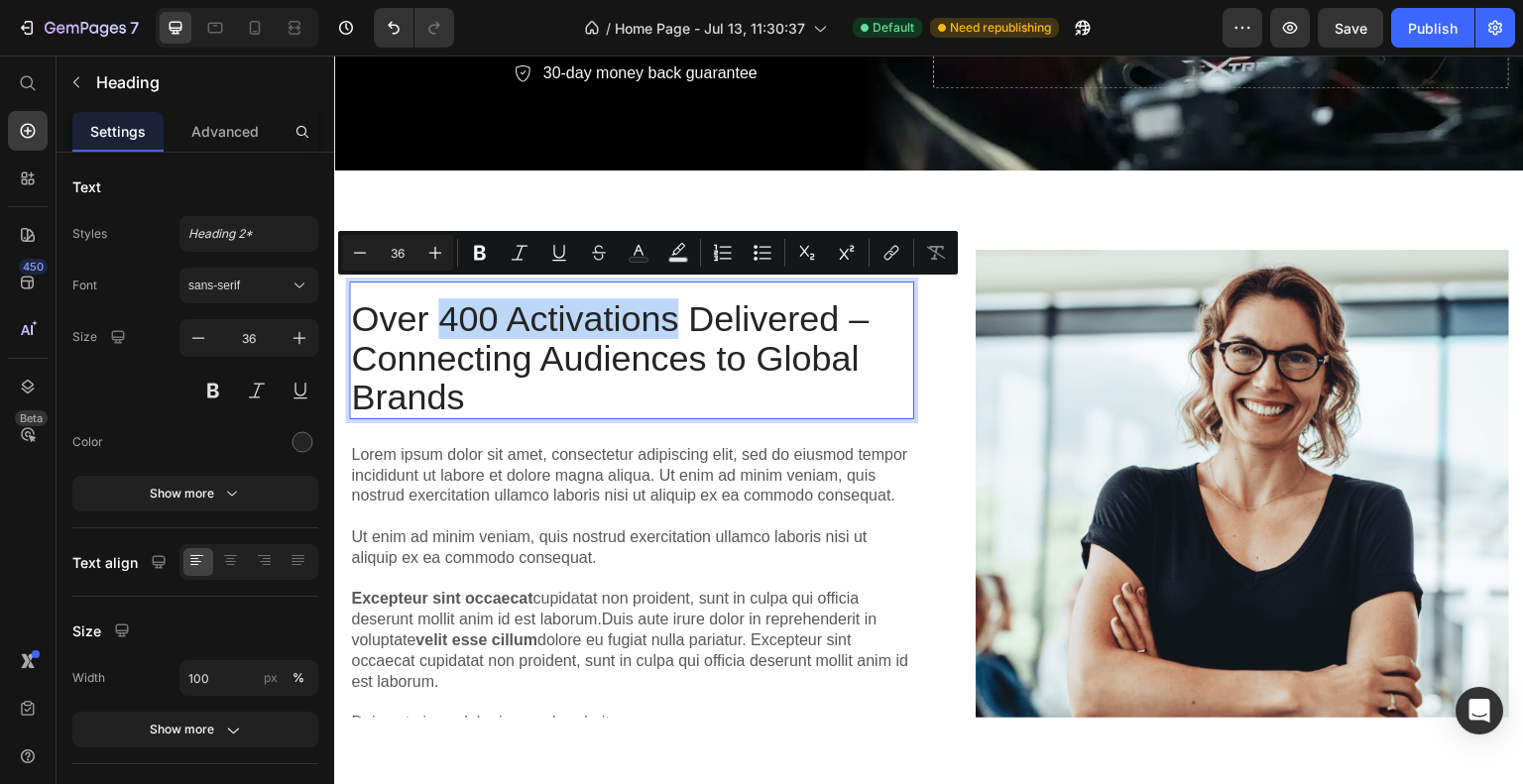 drag, startPoint x: 440, startPoint y: 300, endPoint x: 671, endPoint y: 309, distance: 231.17526 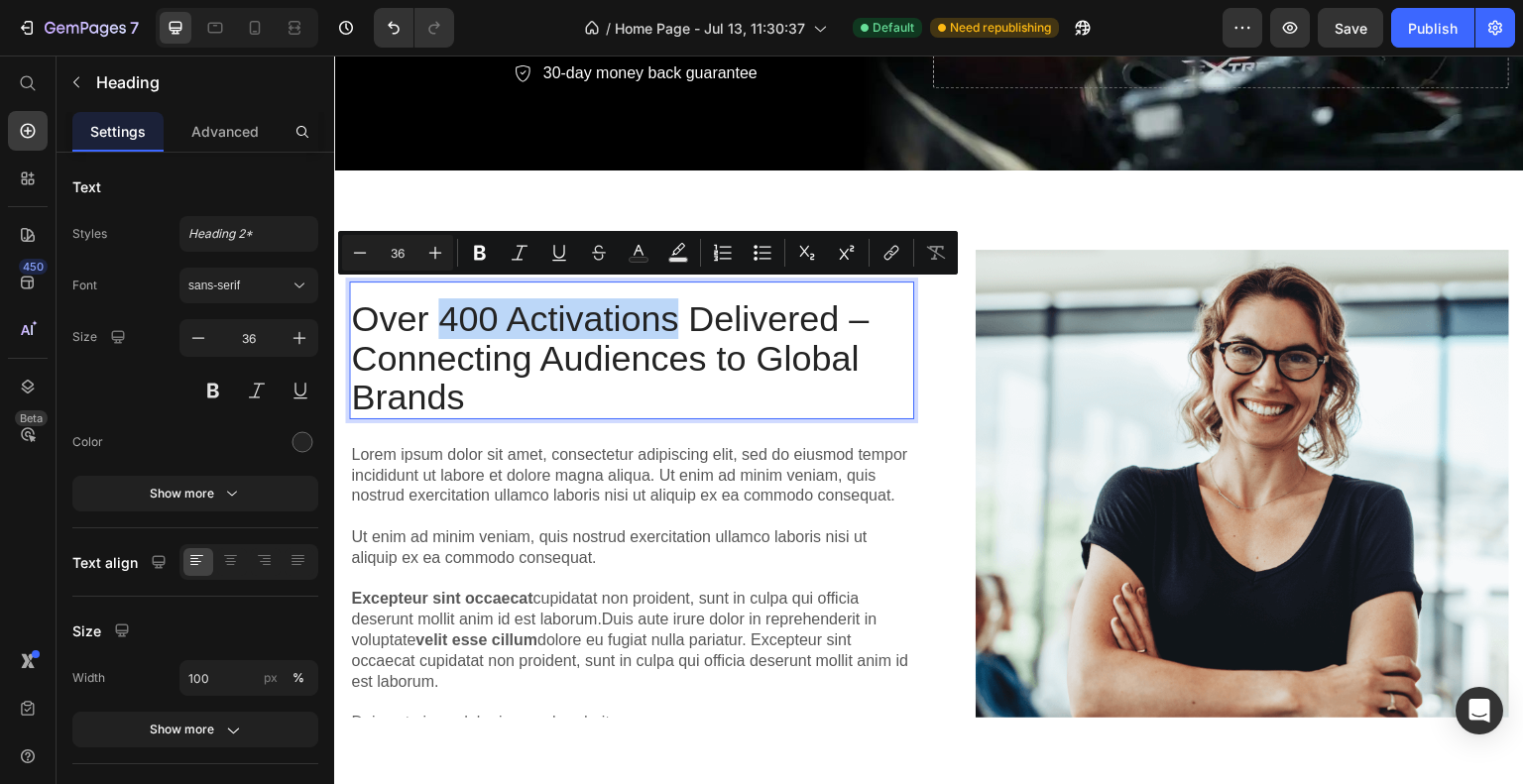click on "Over 400 Activations Delivered – Connecting Audiences to Global Brands" at bounding box center [632, 357] 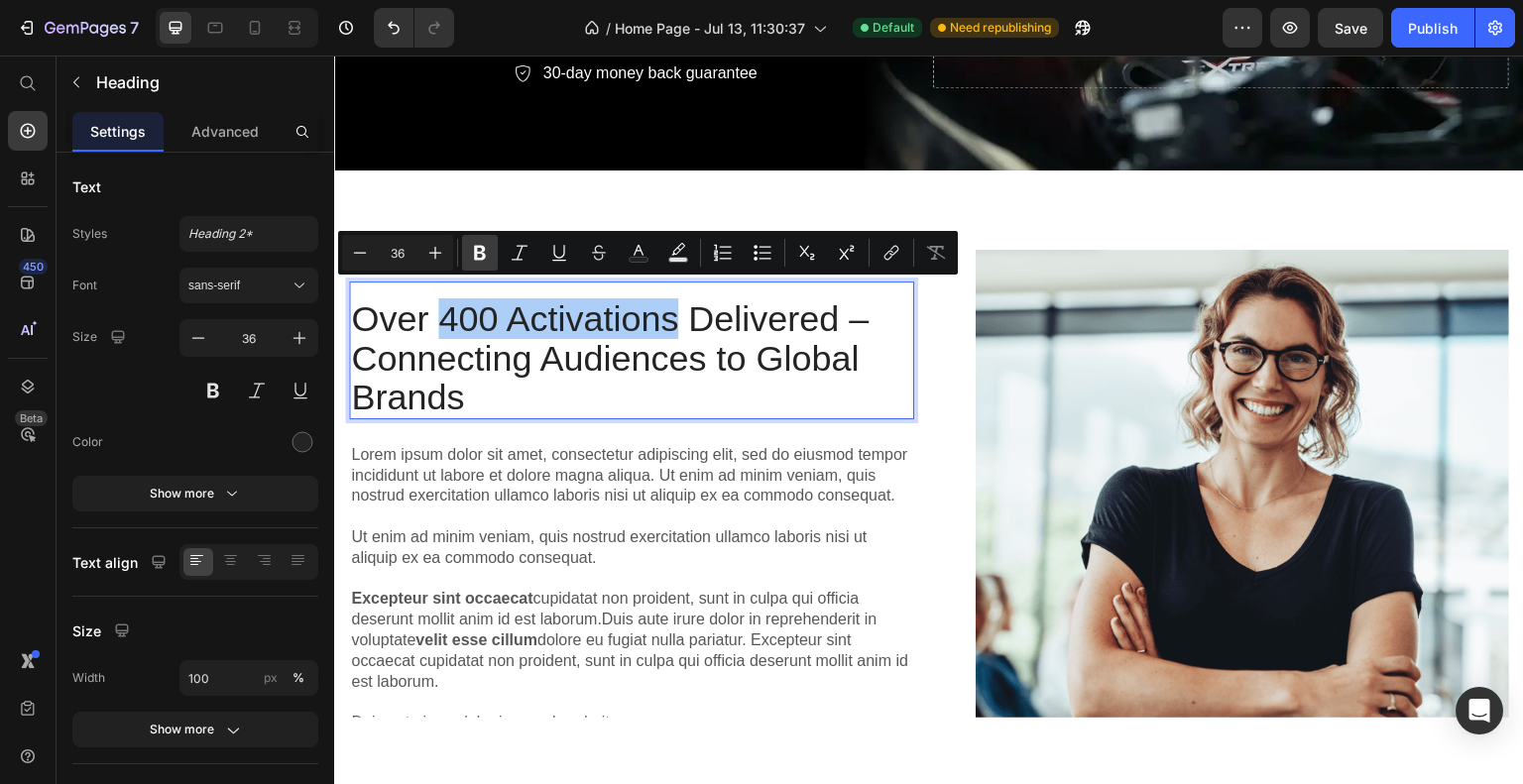 click 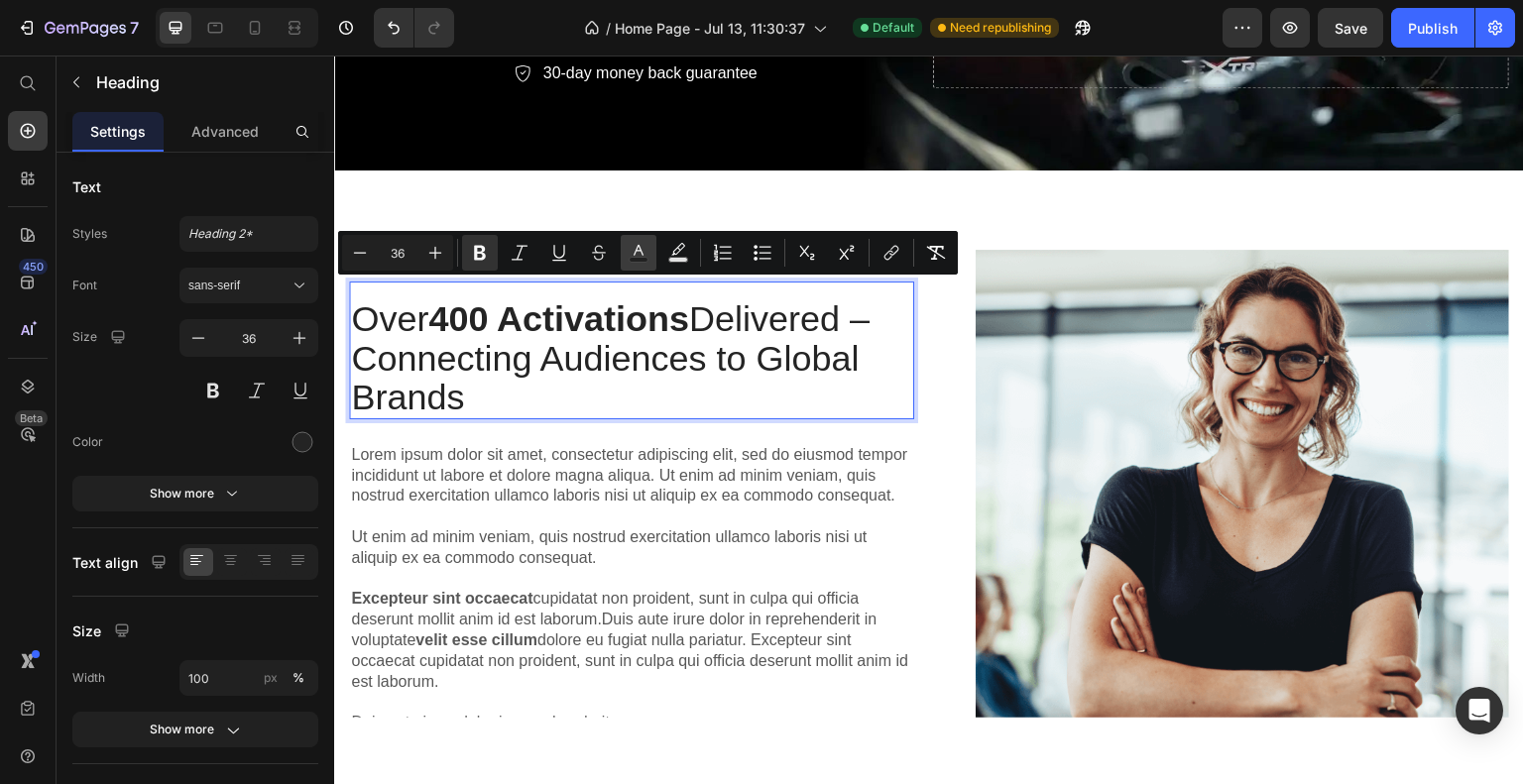 click 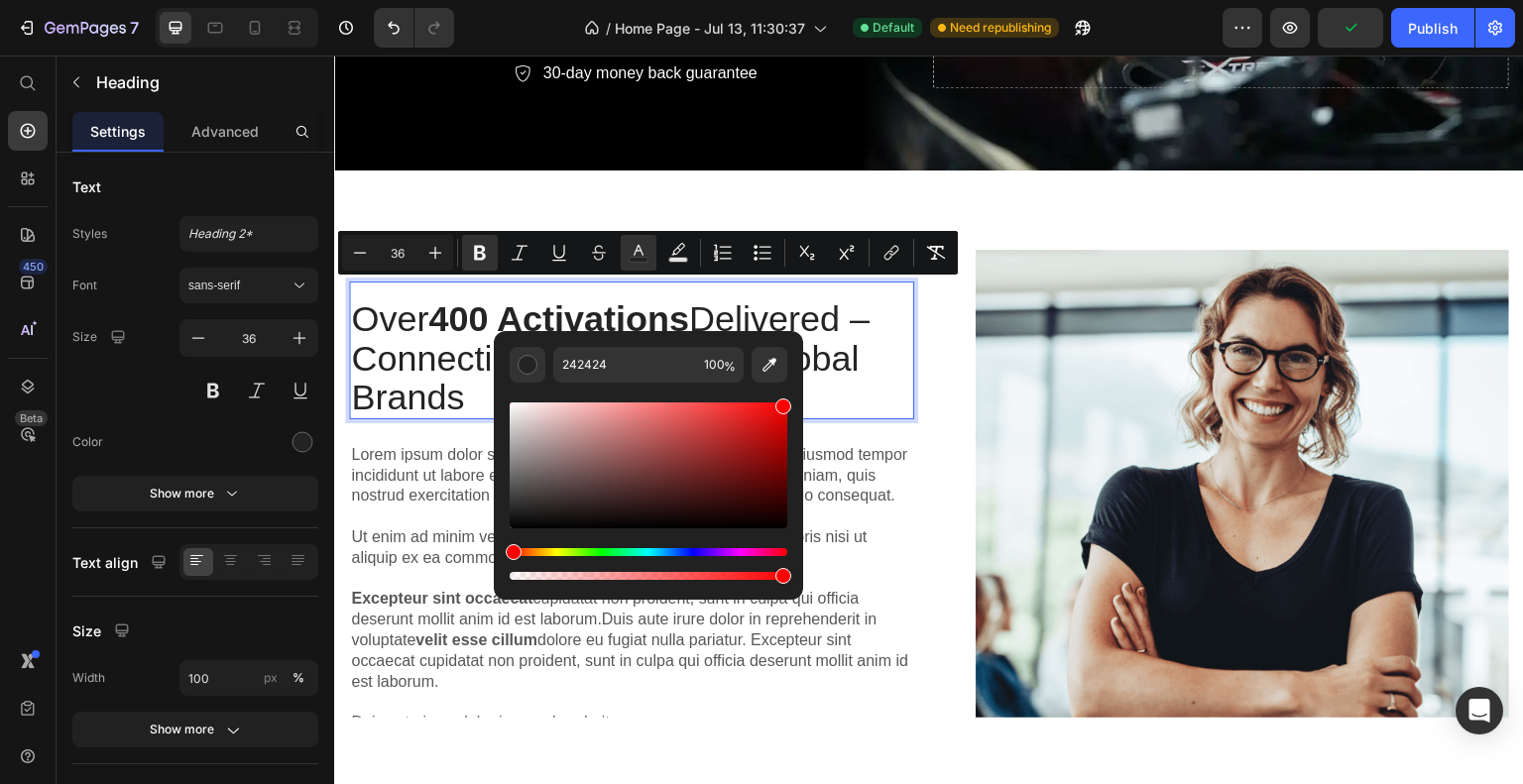 type on "FF0000" 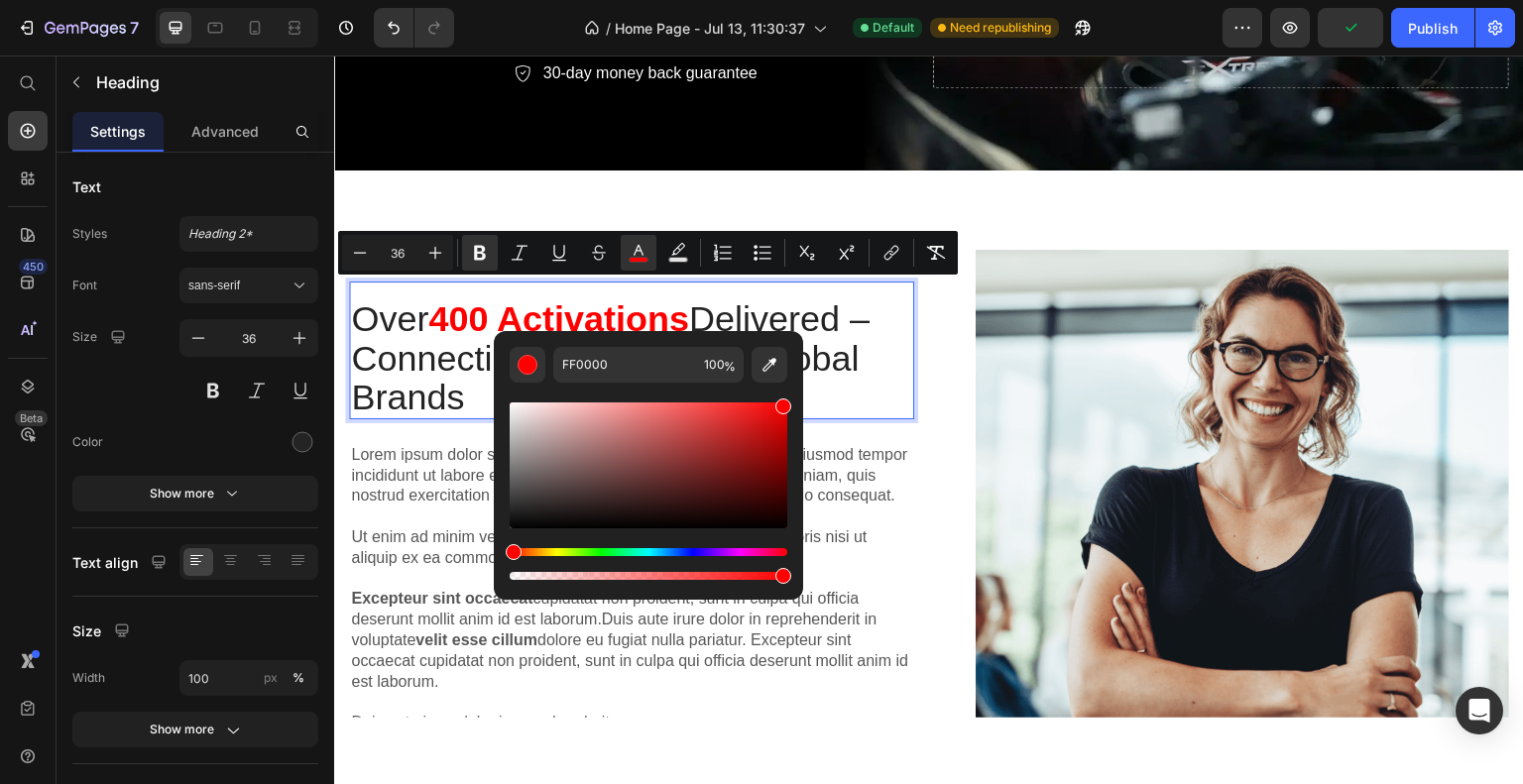 drag, startPoint x: 512, startPoint y: 517, endPoint x: 795, endPoint y: 395, distance: 308.1769 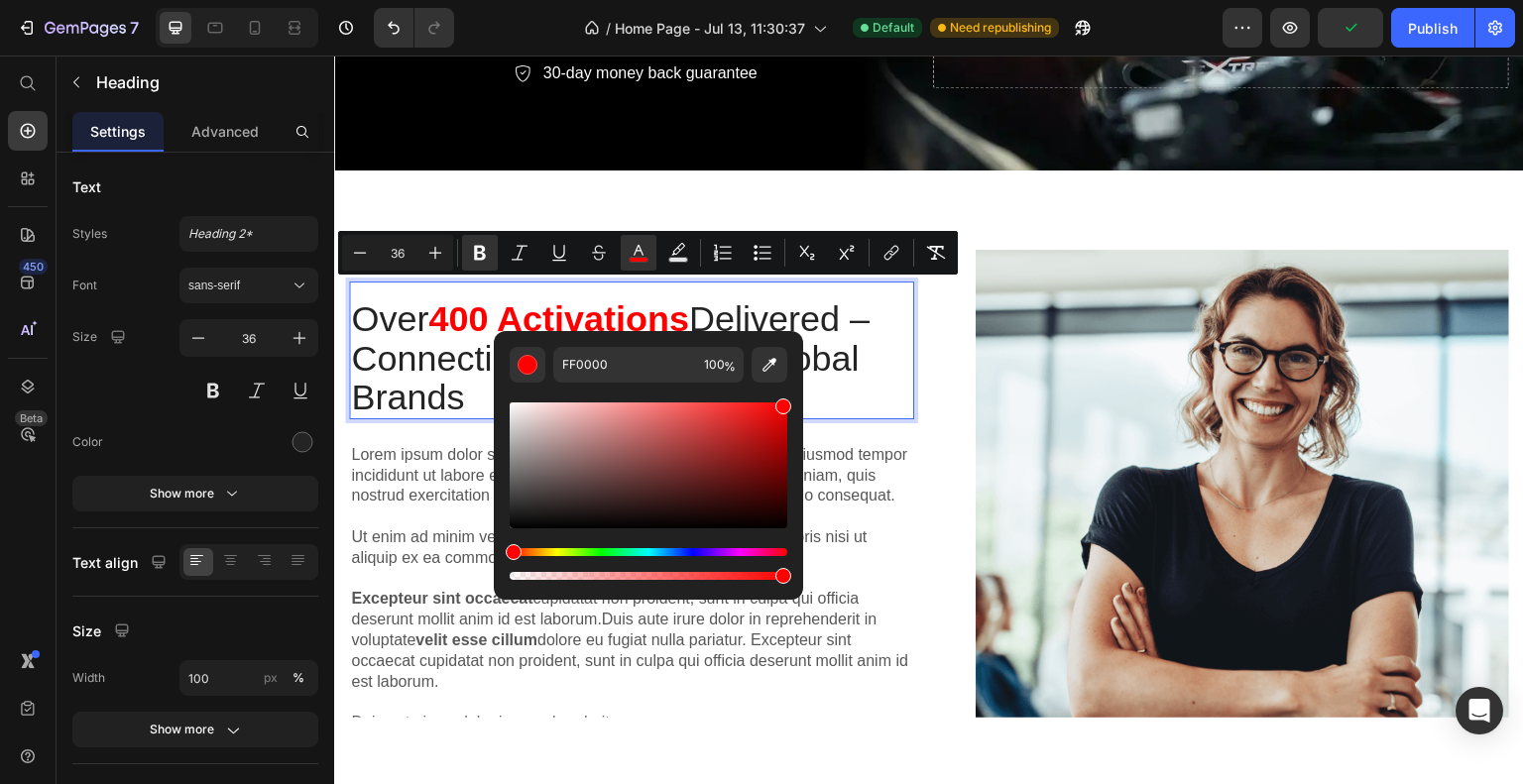 click on "FF0000 100 %" at bounding box center [648, 457] 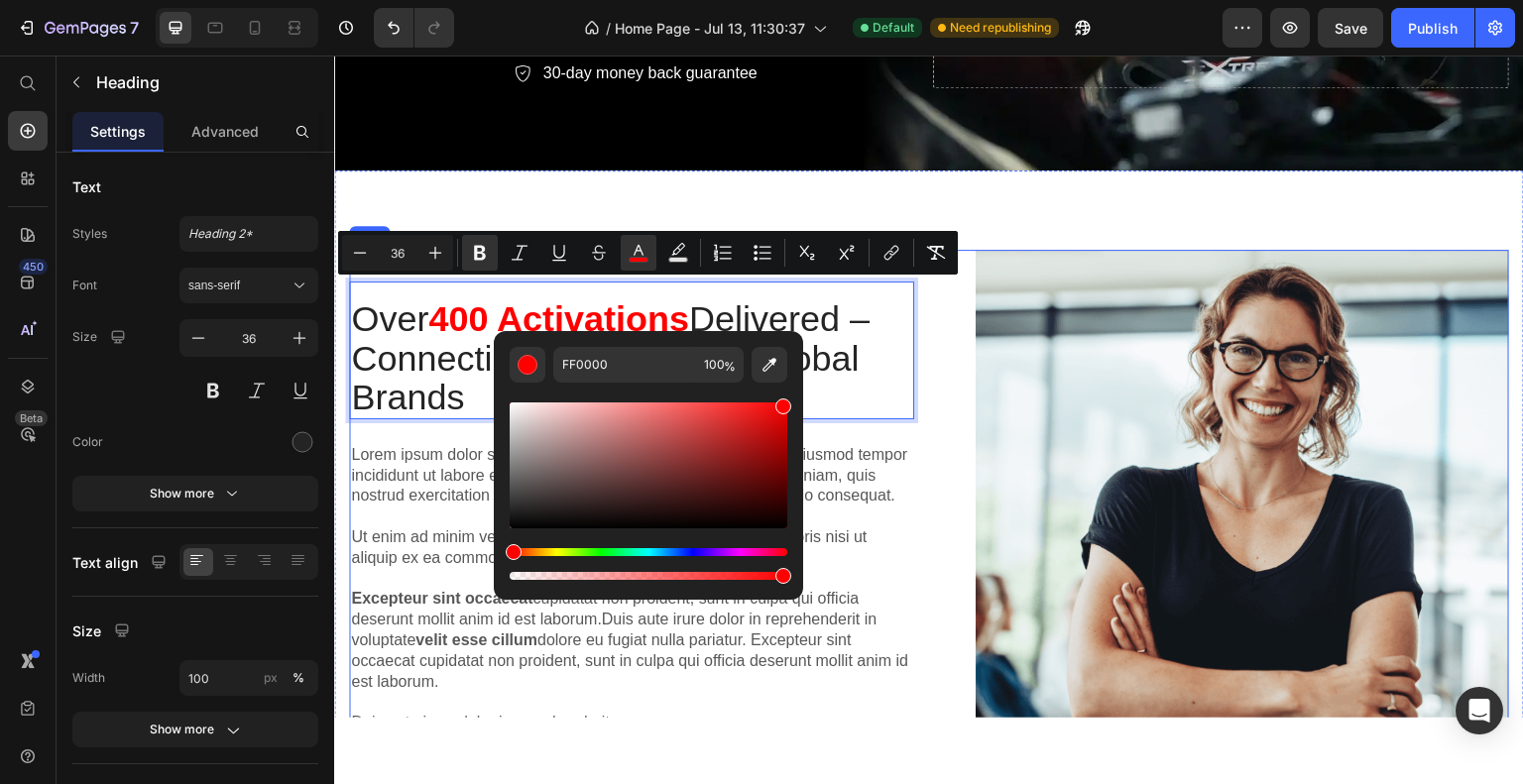 click on "Over  400 Activations  Delivered – Connecting Audiences to Global Brands Heading   24 Lorem ipsum dolor sit amet, consectetur adipiscing elit, sed do eiusmod tempor incididunt ut labore et dolore magna aliqua. Ut enim ad minim veniam, quis nostrud exercitation ullamco laboris nisi ut aliquip ex ea commodo consequat. Ut enim ad minim veniam, quis nostrud exercitation ullamco laboris nisi ut aliquip ex ea commodo consequat. Excepteur sint occaecat  cupidatat non proident, sunt in culpa qui officia deserunt mollit anim id est laborum.Duis aute irure dolor in reprehenderit in voluptate  velit esse cillum  dolore eu fugiat nulla pariatur. Excepteur sint occaecat cupidatat non proident, sunt in culpa qui officia deserunt mollit anim id est laborum. Duis aute irure dolor in reprehenderit Text Block" at bounding box center [632, 515] 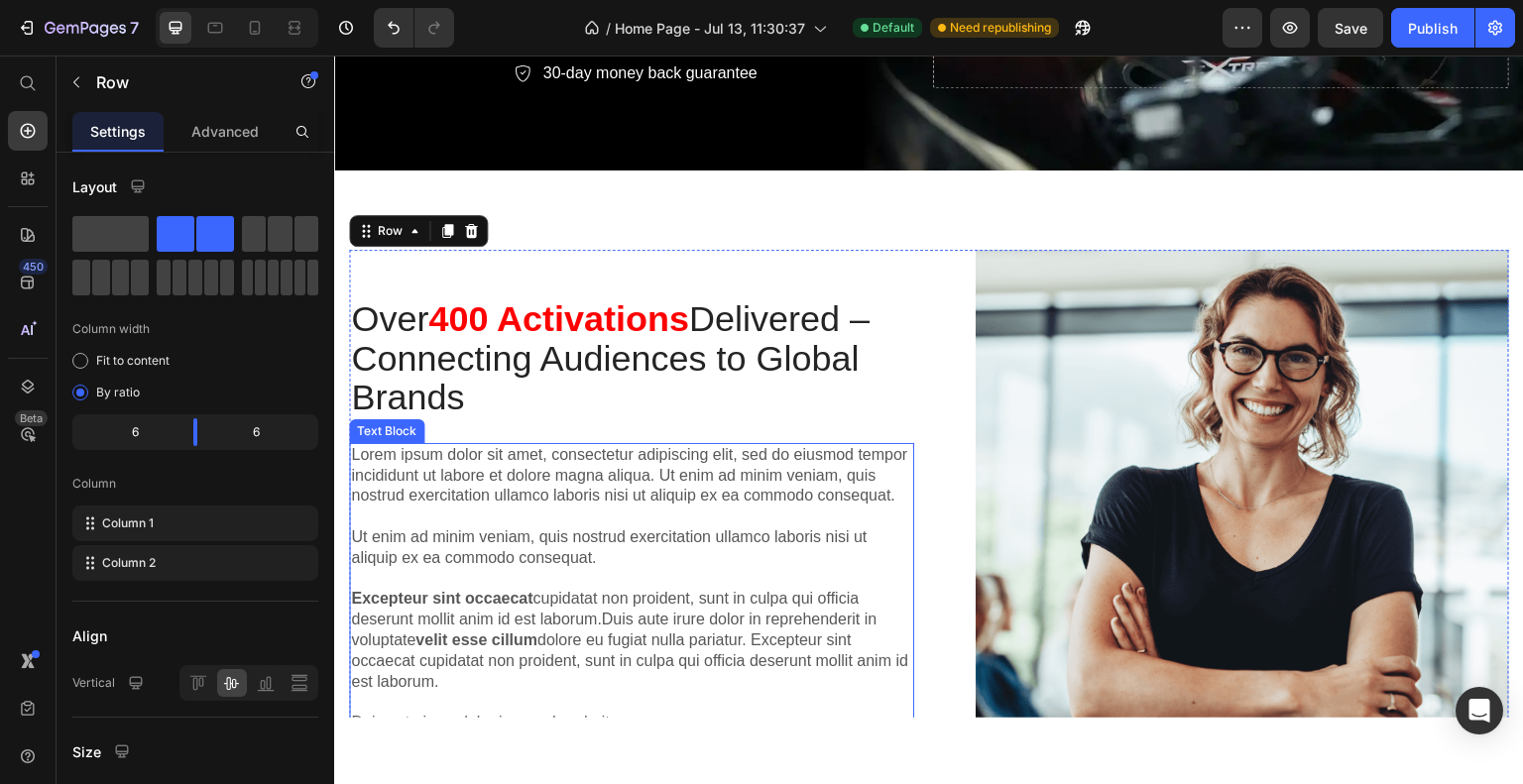 click on "Lorem ipsum dolor sit amet, consectetur adipiscing elit, sed do eiusmod tempor incididunt ut labore et dolore magna aliqua. Ut enim ad minim veniam, quis nostrud exercitation ullamco laboris nisi ut aliquip ex ea commodo consequat. Ut enim ad minim veniam, quis nostrud exercitation ullamco laboris nisi ut aliquip ex ea commodo consequat. Excepteur sint occaecat  cupidatat non proident, sunt in culpa qui officia deserunt mollit anim id est laborum.Duis aute irure dolor in reprehenderit in voluptate  velit esse cillum  dolore eu fugiat nulla pariatur. Excepteur sint occaecat cupidatat non proident, sunt in culpa qui officia deserunt mollit anim id est laborum. Duis aute irure dolor in reprehenderit" at bounding box center (632, 588) 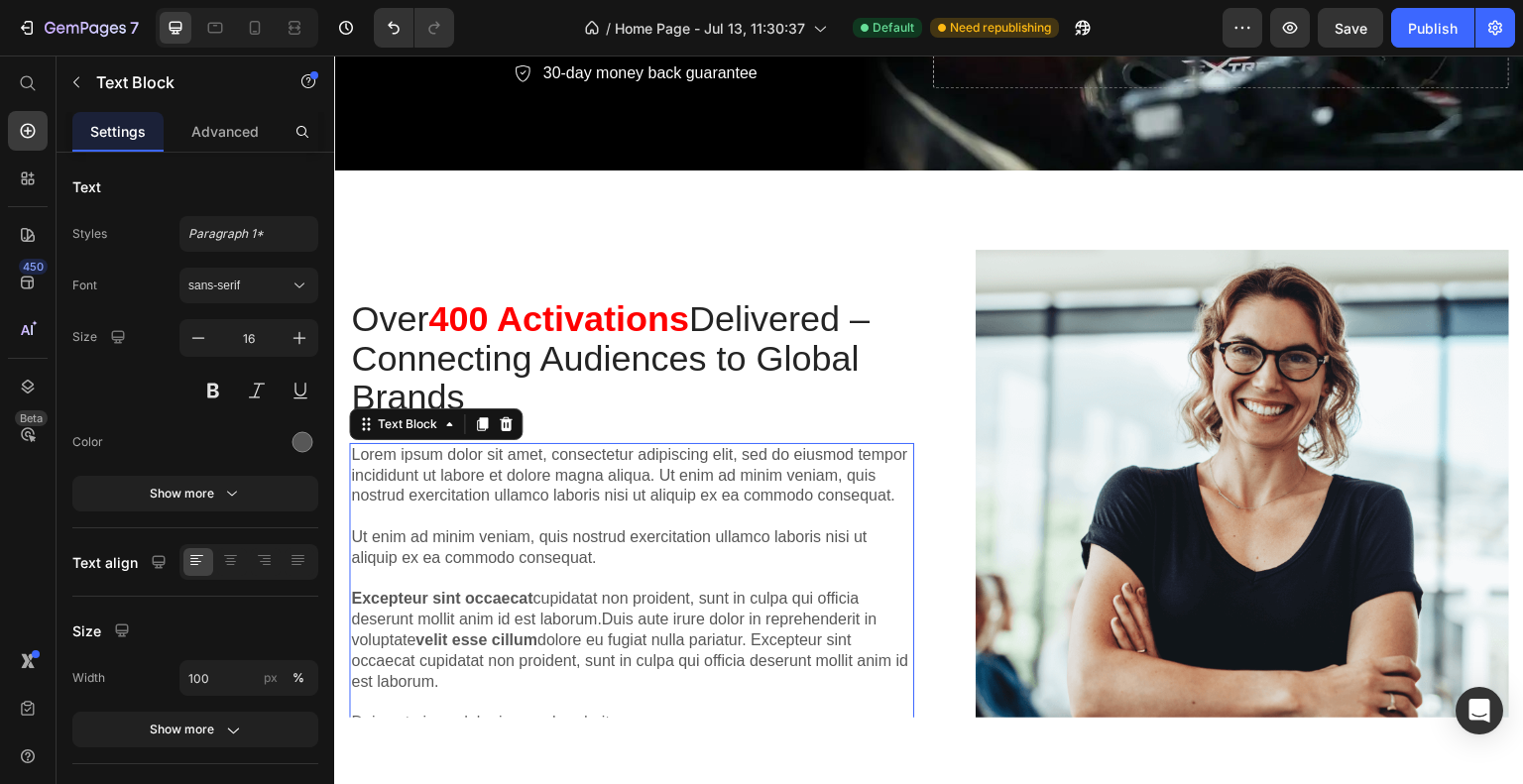 click on "Lorem ipsum dolor sit amet, consectetur adipiscing elit, sed do eiusmod tempor incididunt ut labore et dolore magna aliqua. Ut enim ad minim veniam, quis nostrud exercitation ullamco laboris nisi ut aliquip ex ea commodo consequat. Ut enim ad minim veniam, quis nostrud exercitation ullamco laboris nisi ut aliquip ex ea commodo consequat. Excepteur sint occaecat  cupidatat non proident, sunt in culpa qui officia deserunt mollit anim id est laborum.Duis aute irure dolor in reprehenderit in voluptate  velit esse cillum  dolore eu fugiat nulla pariatur. Excepteur sint occaecat cupidatat non proident, sunt in culpa qui officia deserunt mollit anim id est laborum. Duis aute irure dolor in reprehenderit" at bounding box center [632, 588] 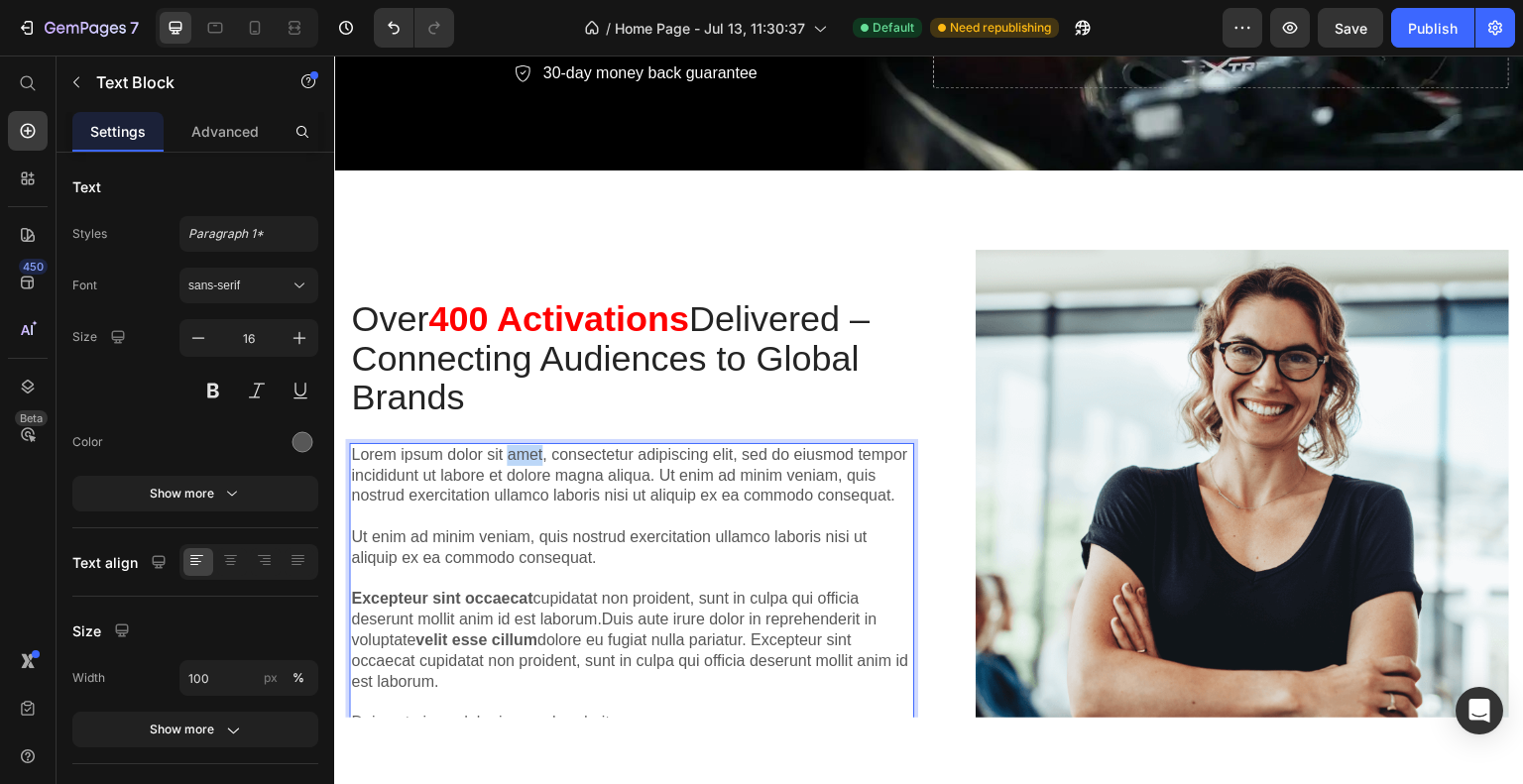 click on "Lorem ipsum dolor sit amet, consectetur adipiscing elit, sed do eiusmod tempor incididunt ut labore et dolore magna aliqua. Ut enim ad minim veniam, quis nostrud exercitation ullamco laboris nisi ut aliquip ex ea commodo consequat. Ut enim ad minim veniam, quis nostrud exercitation ullamco laboris nisi ut aliquip ex ea commodo consequat. Excepteur sint occaecat  cupidatat non proident, sunt in culpa qui officia deserunt mollit anim id est laborum.Duis aute irure dolor in reprehenderit in voluptate  velit esse cillum  dolore eu fugiat nulla pariatur. Excepteur sint occaecat cupidatat non proident, sunt in culpa qui officia deserunt mollit anim id est laborum. Duis aute irure dolor in reprehenderit" at bounding box center [632, 588] 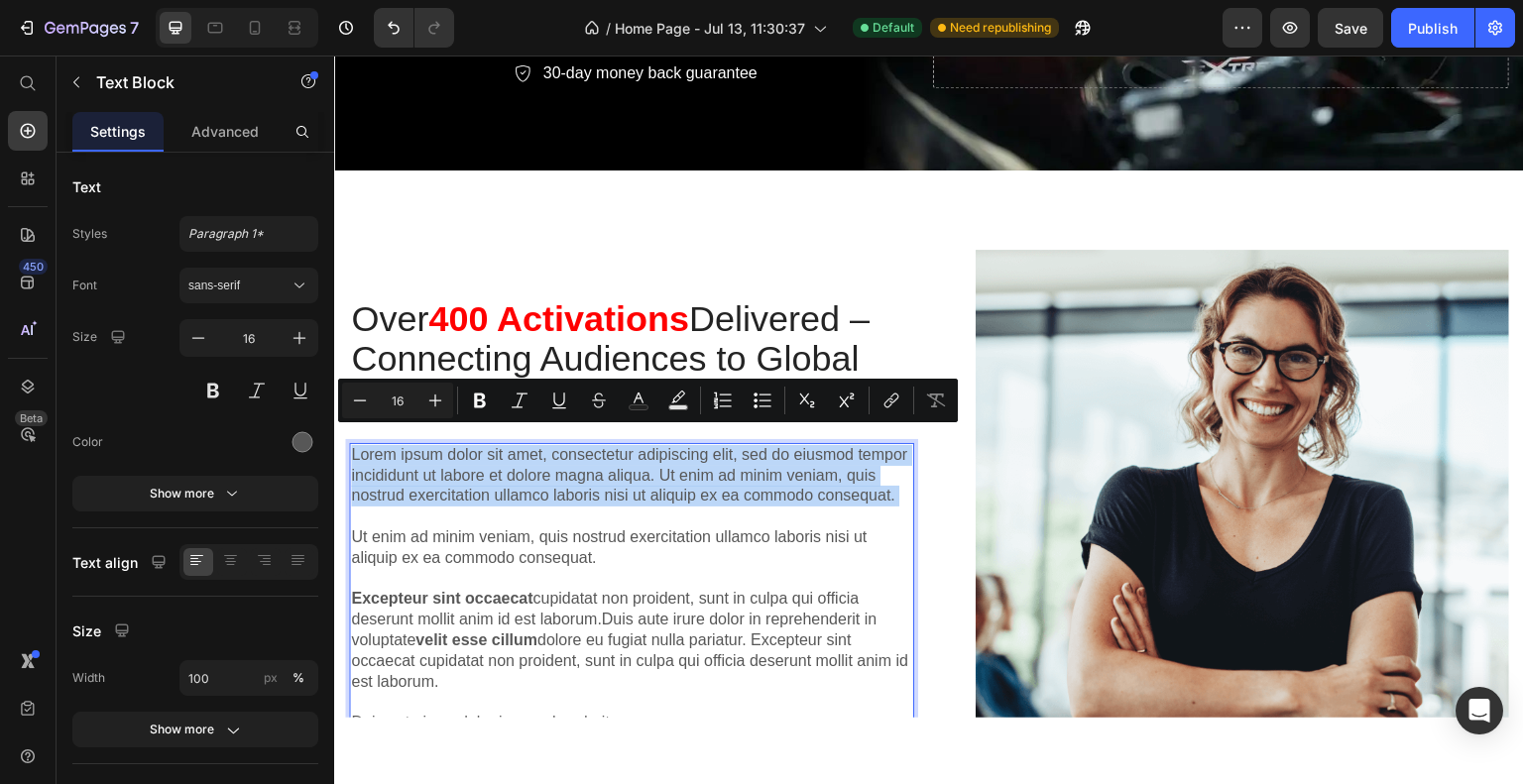 click on "Lorem ipsum dolor sit amet, consectetur adipiscing elit, sed do eiusmod tempor incididunt ut labore et dolore magna aliqua. Ut enim ad minim veniam, quis nostrud exercitation ullamco laboris nisi ut aliquip ex ea commodo consequat. Ut enim ad minim veniam, quis nostrud exercitation ullamco laboris nisi ut aliquip ex ea commodo consequat. Excepteur sint occaecat  cupidatat non proident, sunt in culpa qui officia deserunt mollit anim id est laborum.Duis aute irure dolor in reprehenderit in voluptate  velit esse cillum  dolore eu fugiat nulla pariatur. Excepteur sint occaecat cupidatat non proident, sunt in culpa qui officia deserunt mollit anim id est laborum. Duis aute irure dolor in reprehenderit" at bounding box center [632, 588] 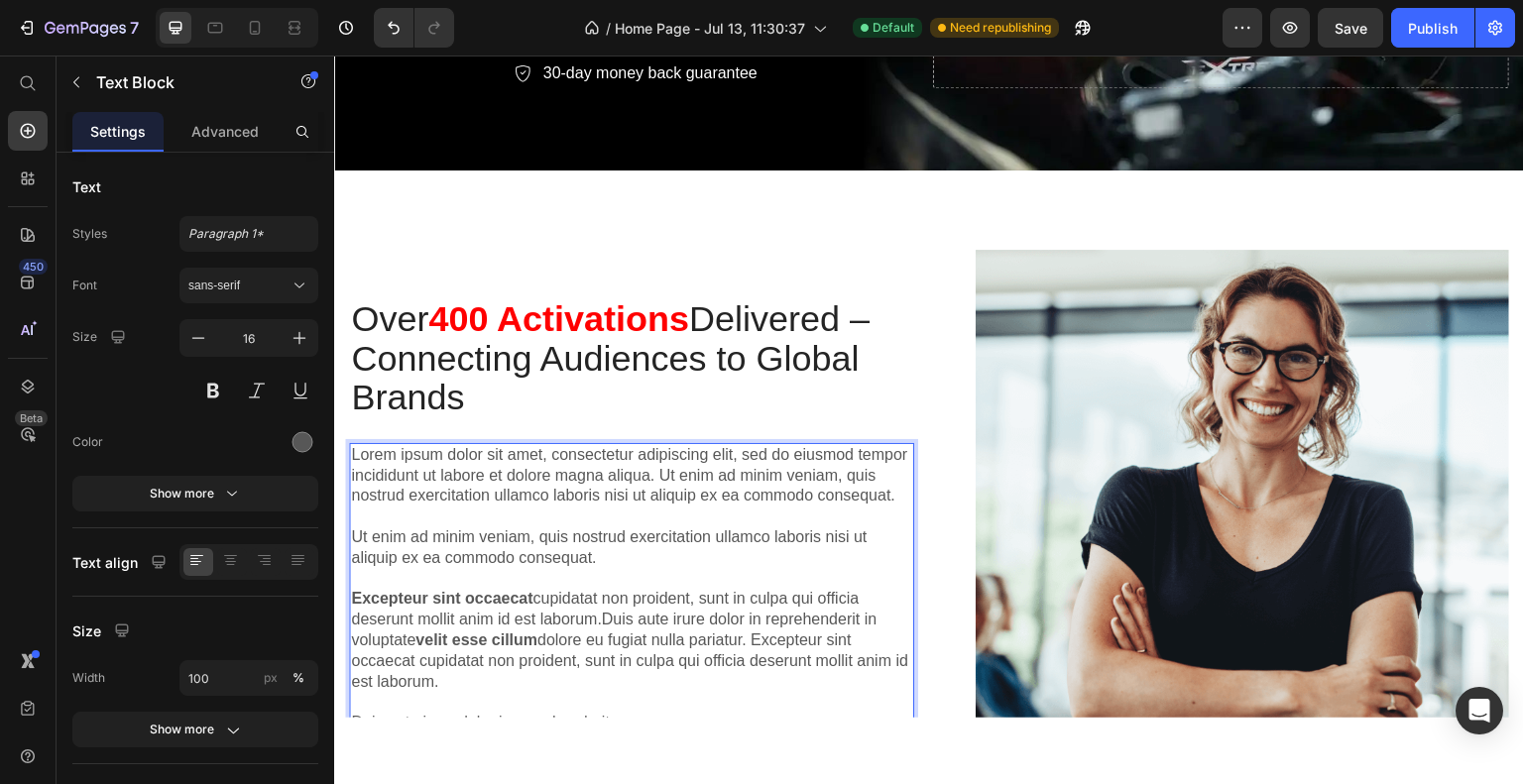 click on "Lorem ipsum dolor sit amet, consectetur adipiscing elit, sed do eiusmod tempor incididunt ut labore et dolore magna aliqua. Ut enim ad minim veniam, quis nostrud exercitation ullamco laboris nisi ut aliquip ex ea commodo consequat. Ut enim ad minim veniam, quis nostrud exercitation ullamco laboris nisi ut aliquip ex ea commodo consequat. Excepteur sint occaecat  cupidatat non proident, sunt in culpa qui officia deserunt mollit anim id est laborum.Duis aute irure dolor in reprehenderit in voluptate  velit esse cillum  dolore eu fugiat nulla pariatur. Excepteur sint occaecat cupidatat non proident, sunt in culpa qui officia deserunt mollit anim id est laborum. Duis aute irure dolor in reprehenderit" at bounding box center (632, 588) 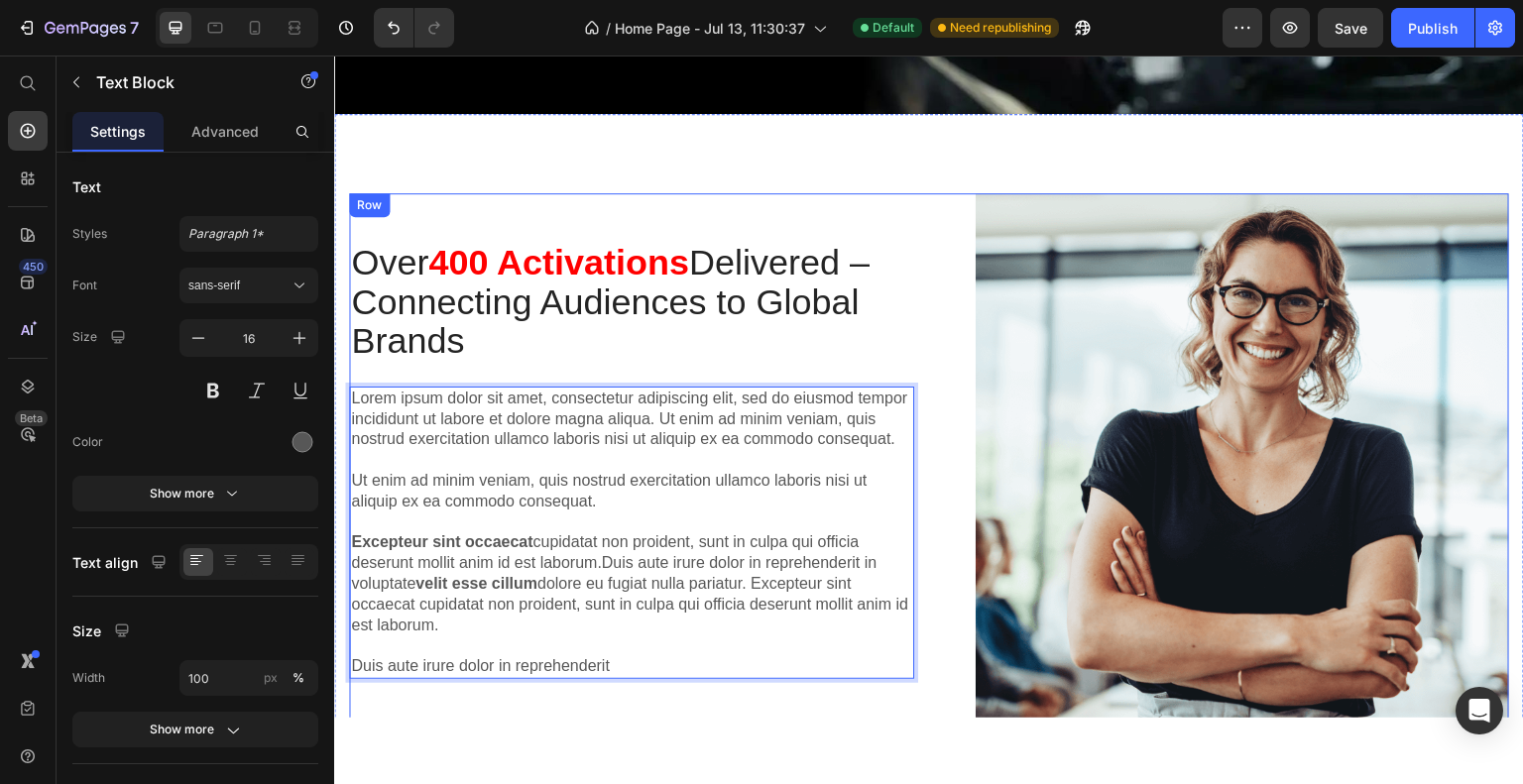 scroll, scrollTop: 719, scrollLeft: 0, axis: vertical 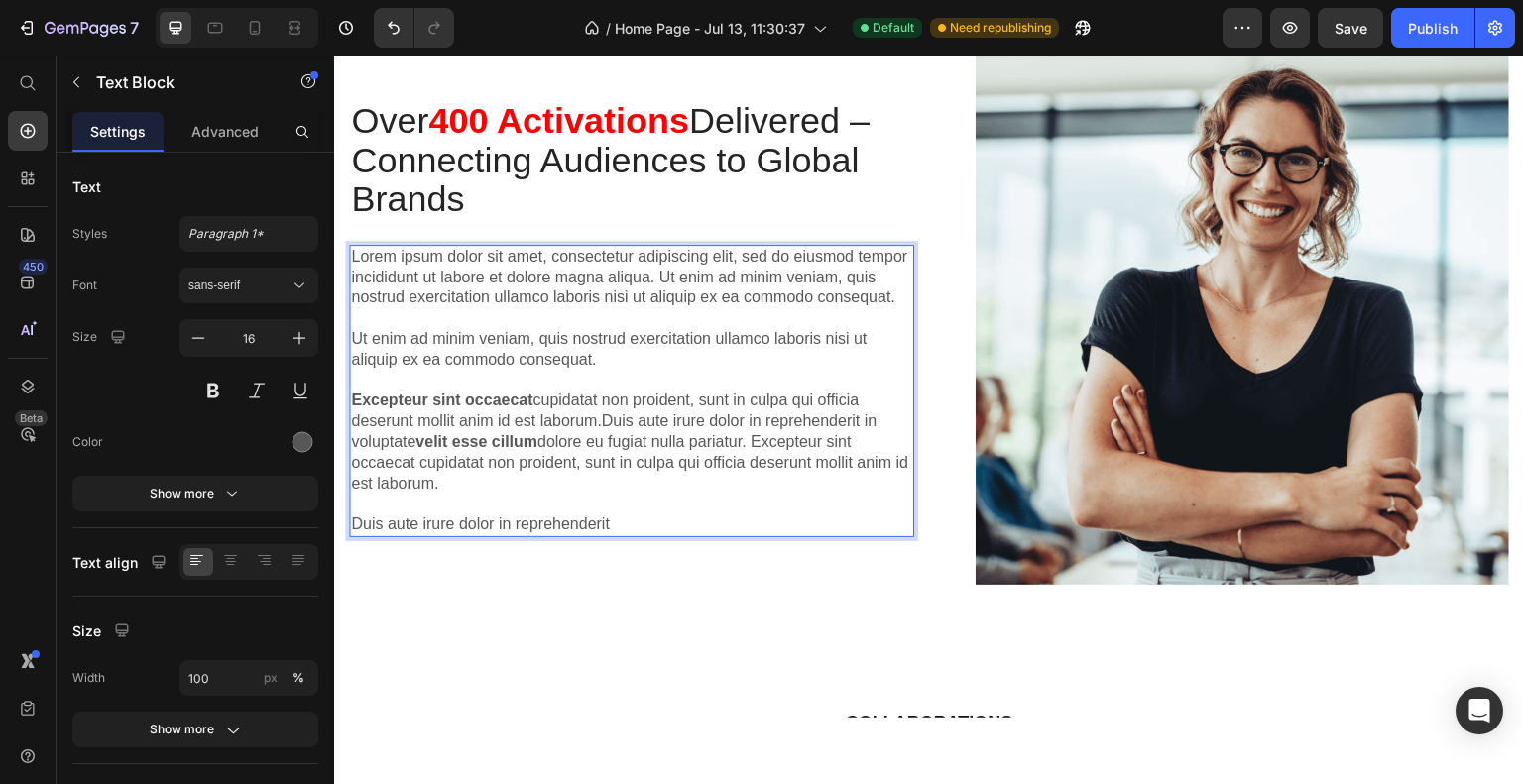 click on "Lorem ipsum dolor sit amet, consectetur adipiscing elit, sed do eiusmod tempor incididunt ut labore et dolore magna aliqua. Ut enim ad minim veniam, quis nostrud exercitation ullamco laboris nisi ut aliquip ex ea commodo consequat. Ut enim ad minim veniam, quis nostrud exercitation ullamco laboris nisi ut aliquip ex ea commodo consequat. Excepteur sint occaecat  cupidatat non proident, sunt in culpa qui officia deserunt mollit anim id est laborum.Duis aute irure dolor in reprehenderit in voluptate  velit esse cillum  dolore eu fugiat nulla pariatur. Excepteur sint occaecat cupidatat non proident, sunt in culpa qui officia deserunt mollit anim id est laborum. ⁠⁠⁠⁠⁠⁠⁠ Duis aute irure dolor in reprehenderit" at bounding box center [632, 390] 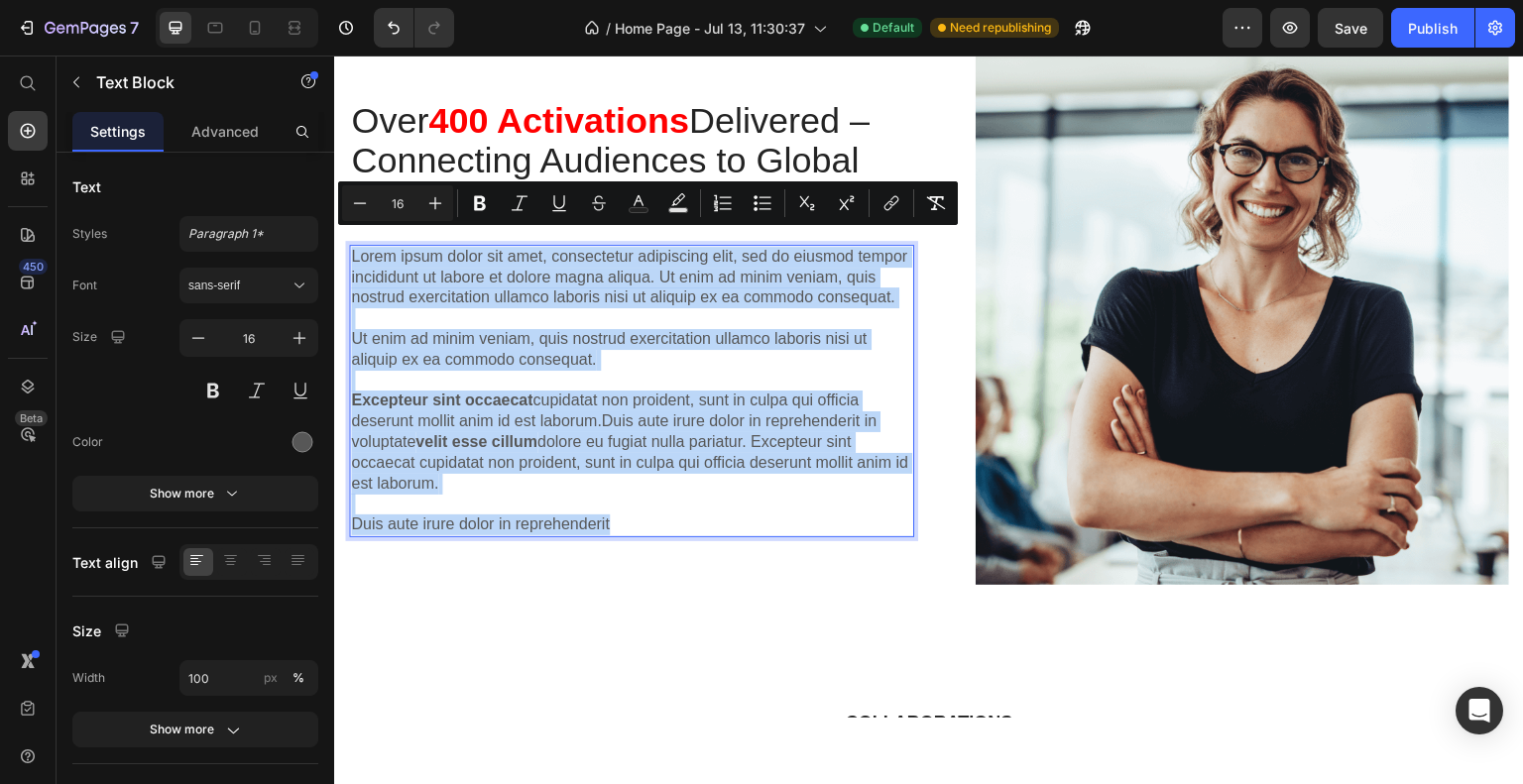 drag, startPoint x: 649, startPoint y: 525, endPoint x: 353, endPoint y: 240, distance: 410.90266 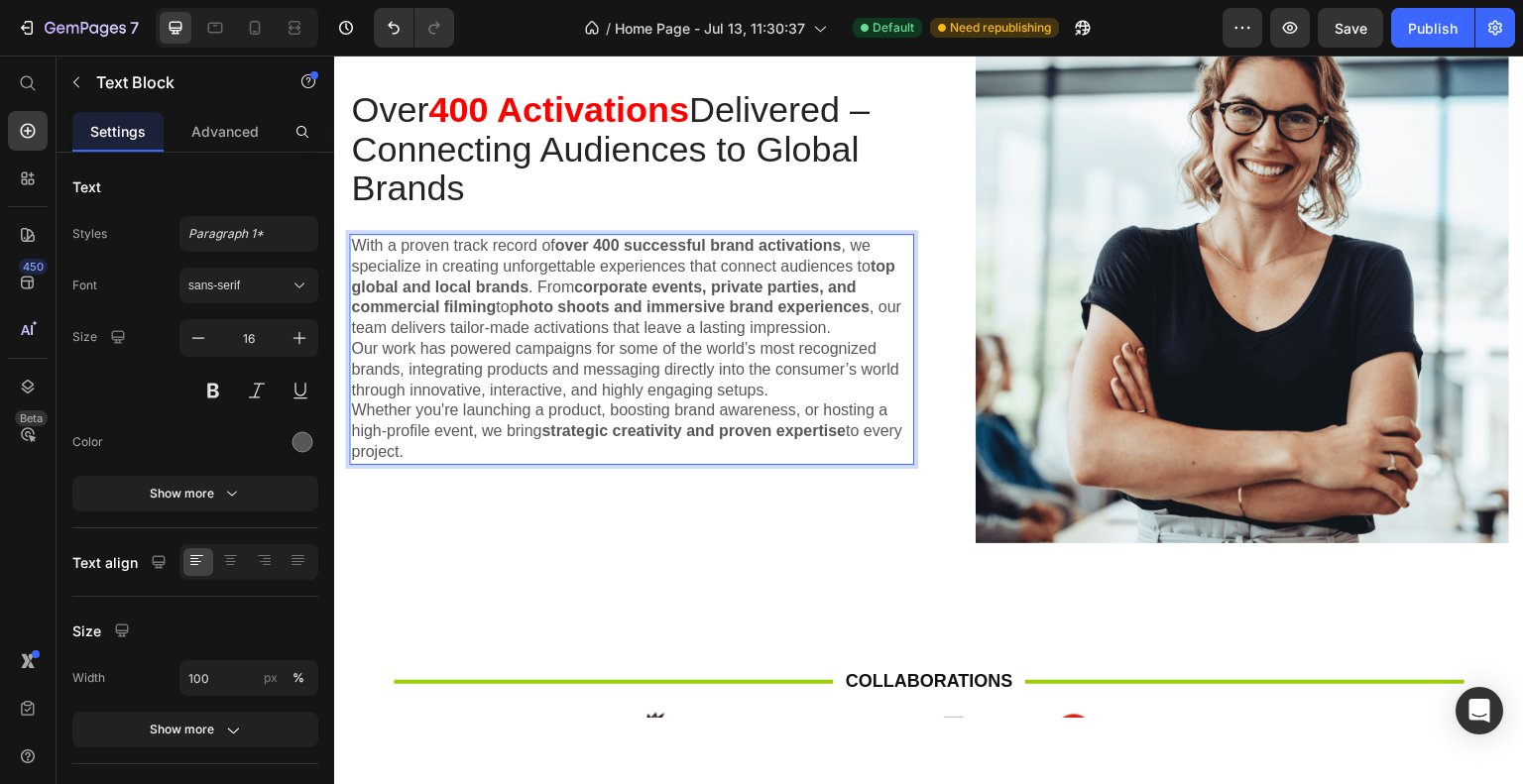 click on "With a proven track record of  over 400 successful brand activations , we specialize in creating unforgettable experiences that connect audiences to  top global and local brands . From  corporate events, private parties, and commercial filming  to  photo shoots and immersive brand experiences , our team delivers tailor-made activations that leave a lasting impression." at bounding box center [632, 286] 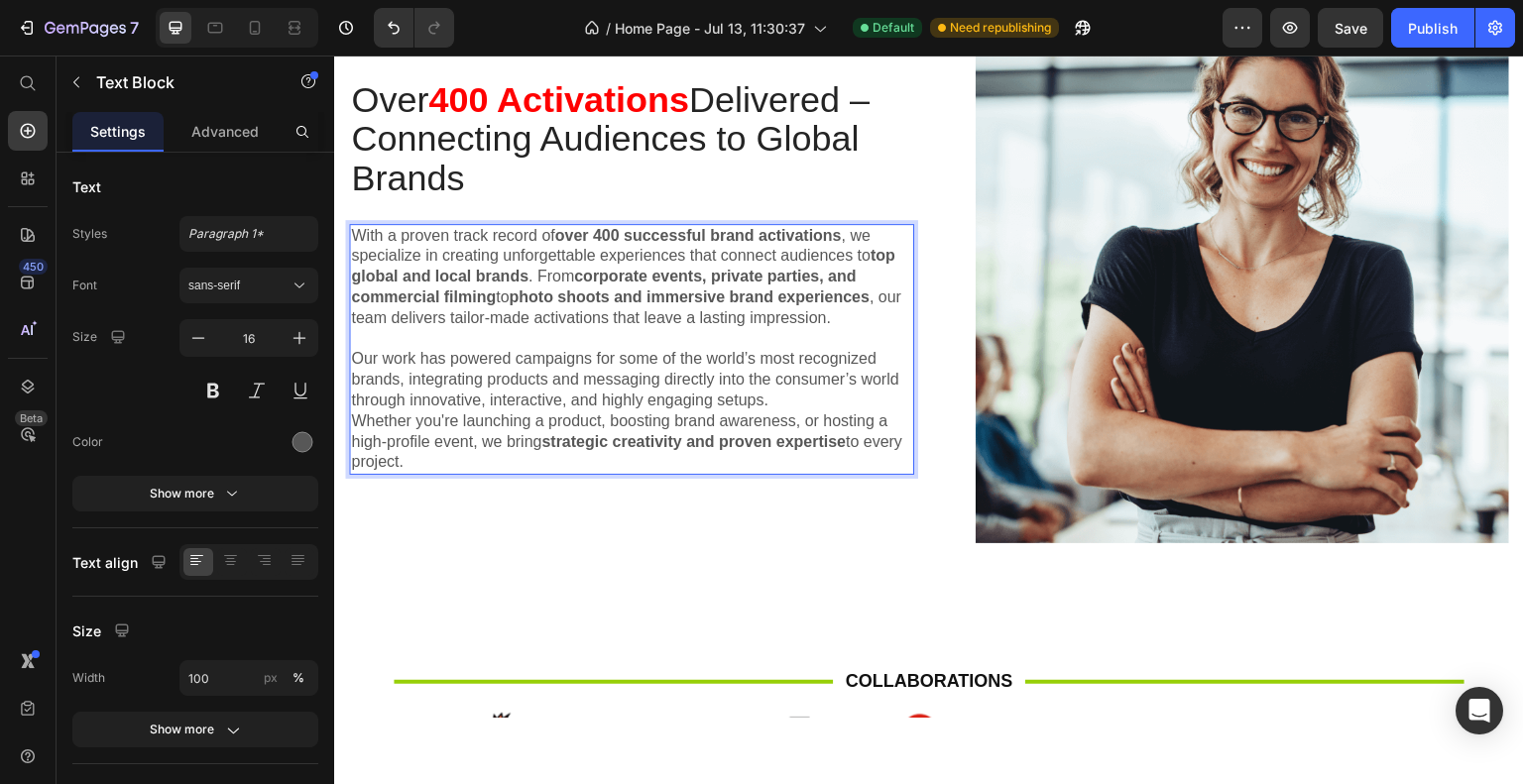 scroll, scrollTop: 749, scrollLeft: 0, axis: vertical 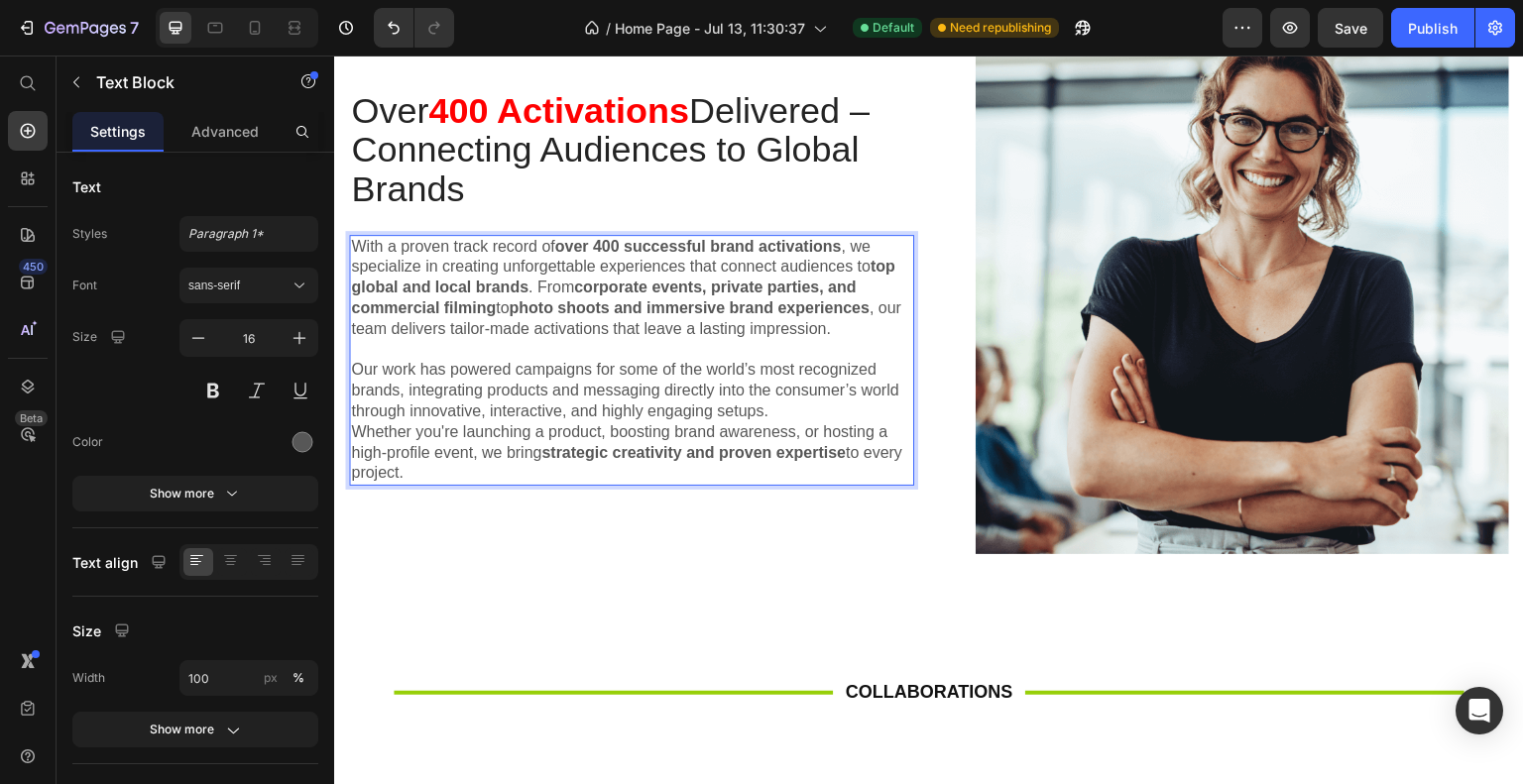 click on "Our work has powered campaigns for some of the world’s most recognized brands, integrating products and messaging directly into the consumer’s world through innovative, interactive, and highly engaging setups." at bounding box center (632, 390) 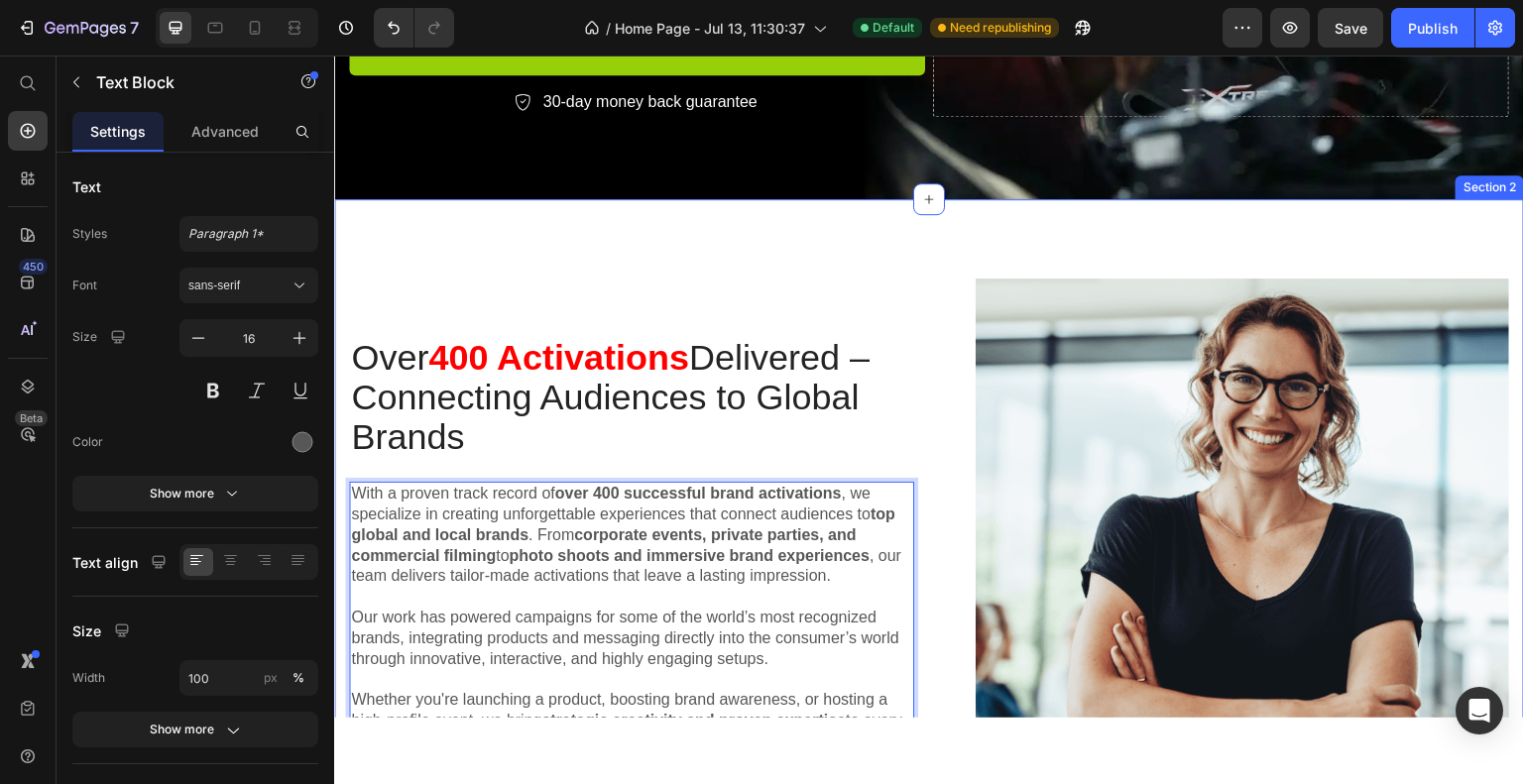 scroll, scrollTop: 640, scrollLeft: 0, axis: vertical 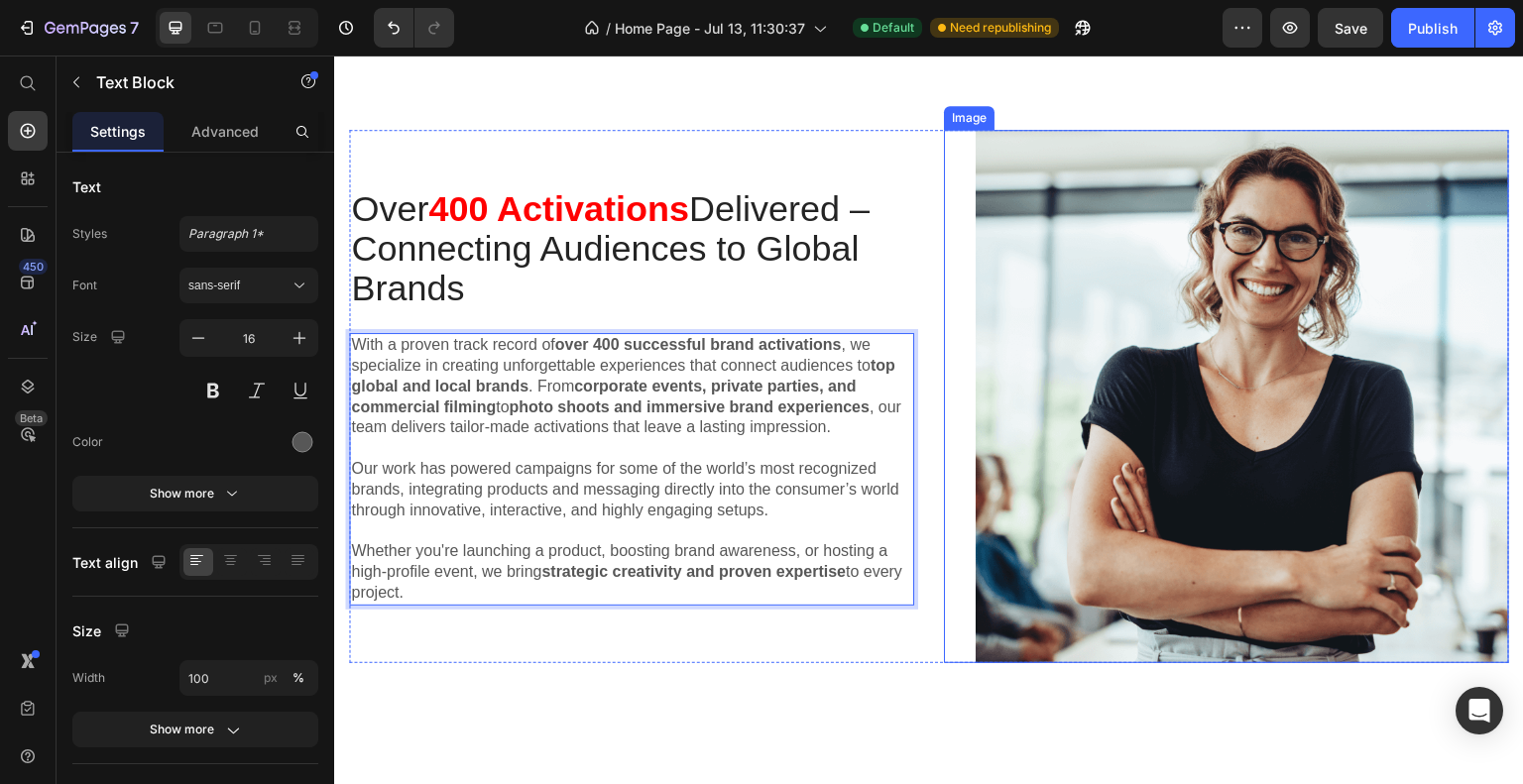 click at bounding box center (1227, 395) 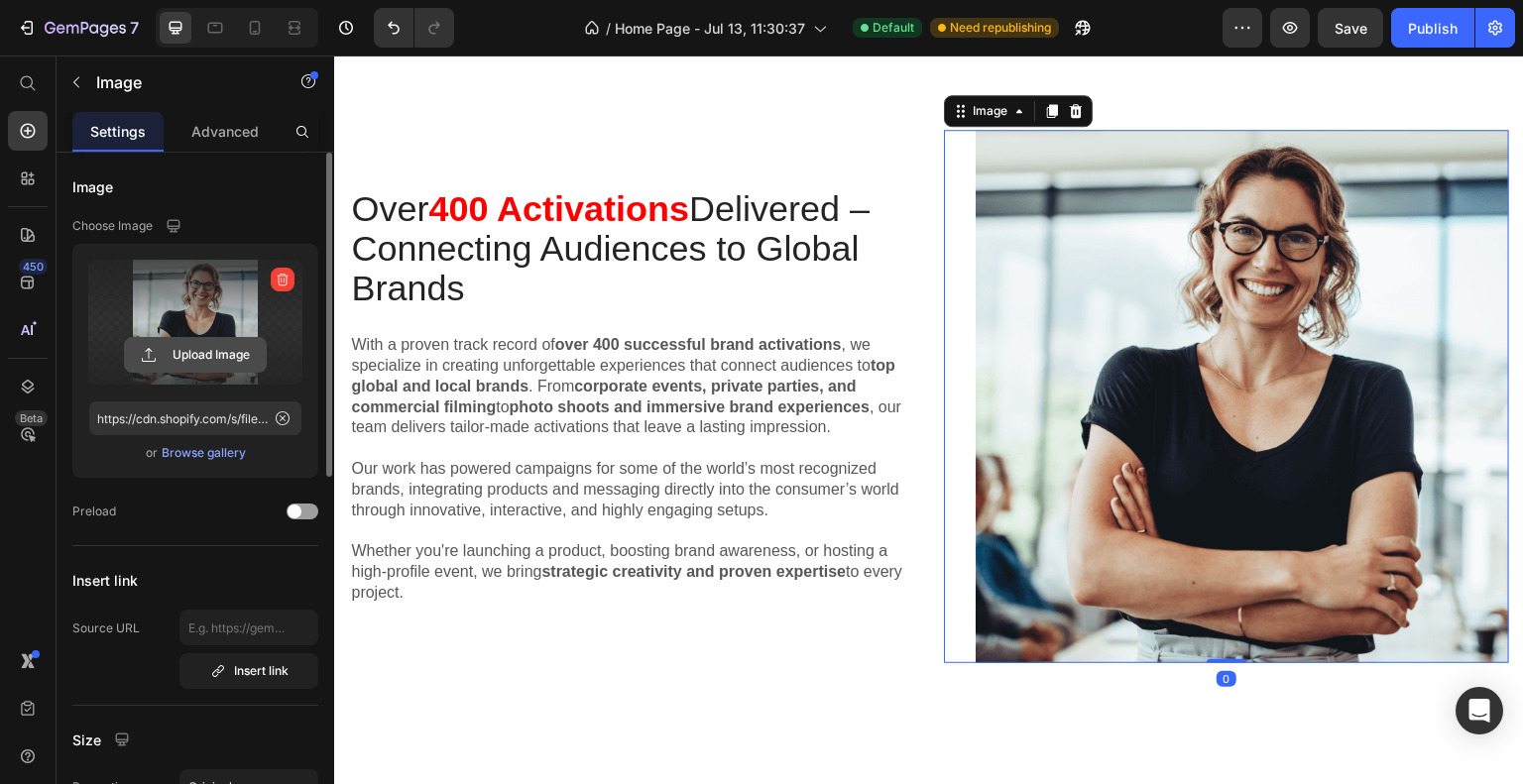 click 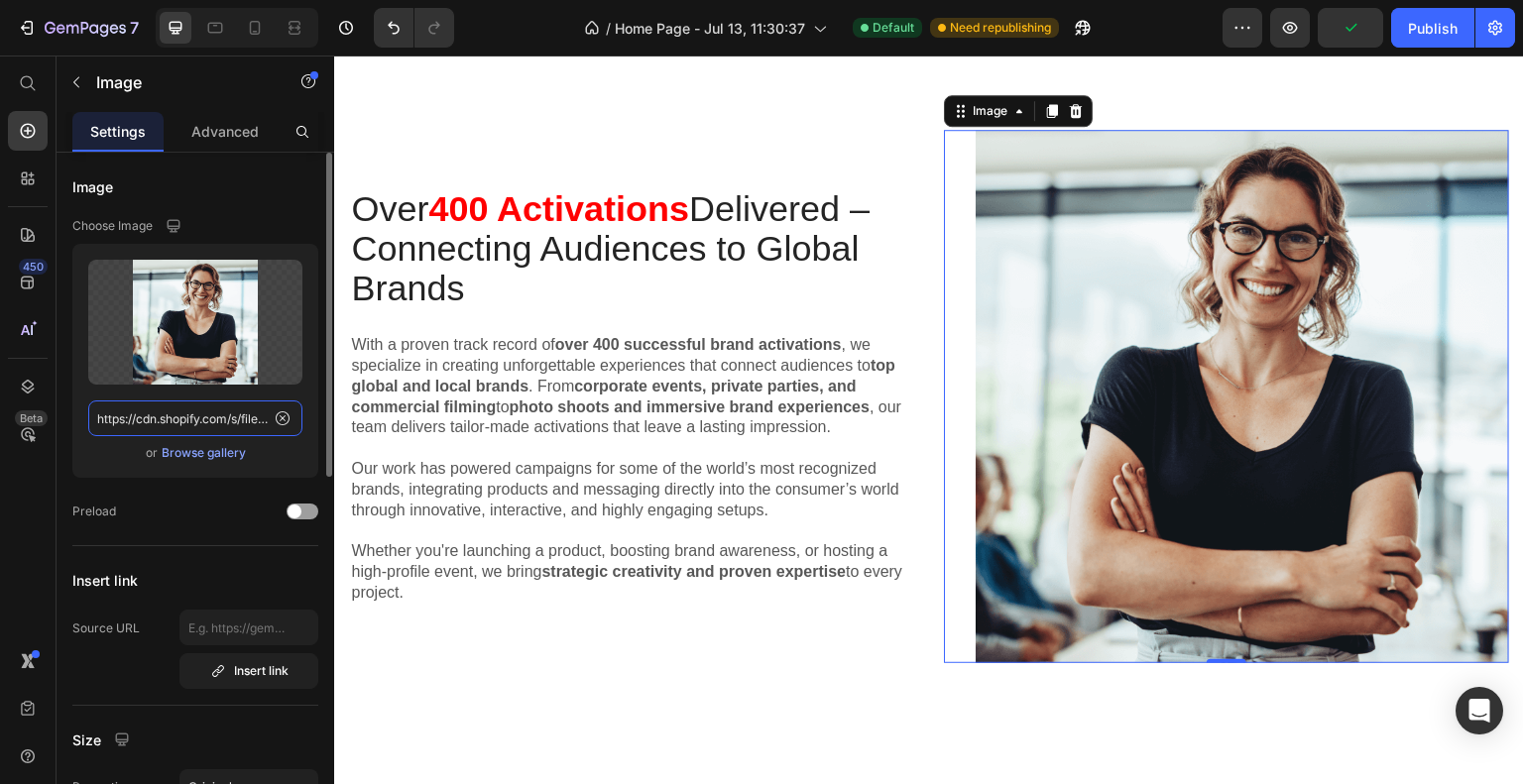 click on "https://cdn.shopify.com/s/files/1/0933/7972/3568/files/gempages_575275549719528274-f9656947-d914-40b7-8d21-72a262dcda56.png" 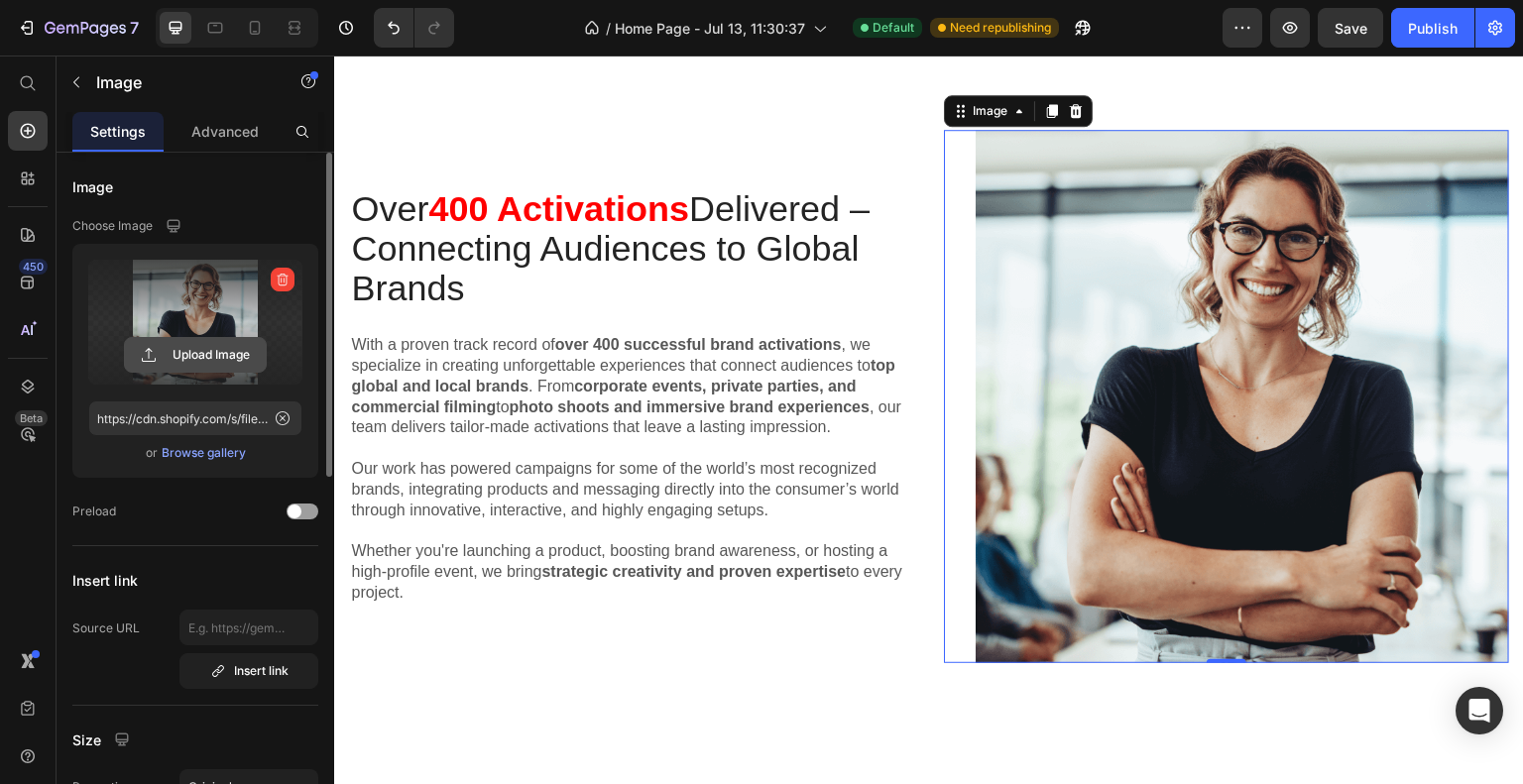 click 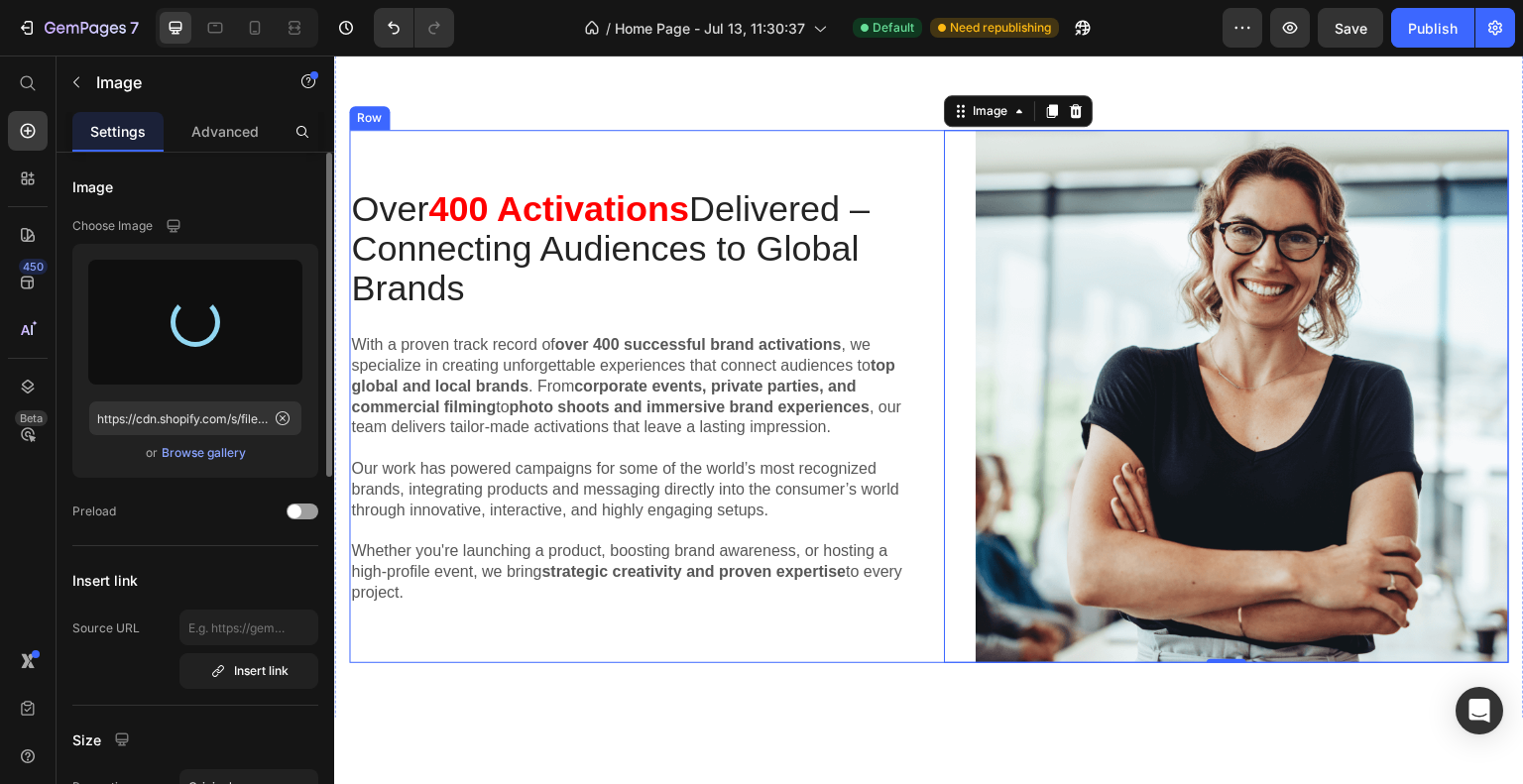 type on "https://cdn.shopify.com/s/files/1/0933/7972/3568/files/gempages_575275549719528274-a79dac4f-1dcd-480e-aacd-c3870c792970.jpg" 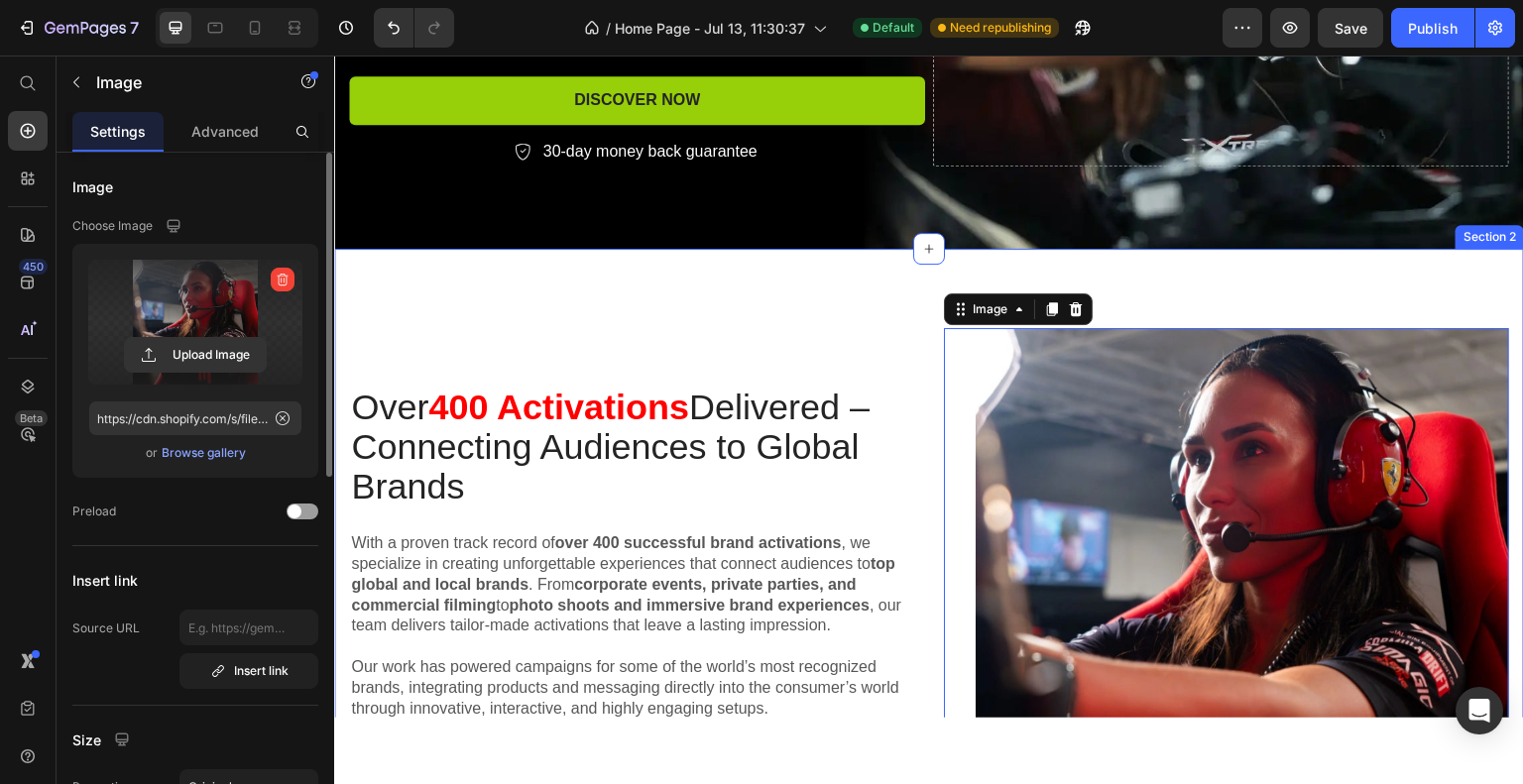 scroll, scrollTop: 541, scrollLeft: 0, axis: vertical 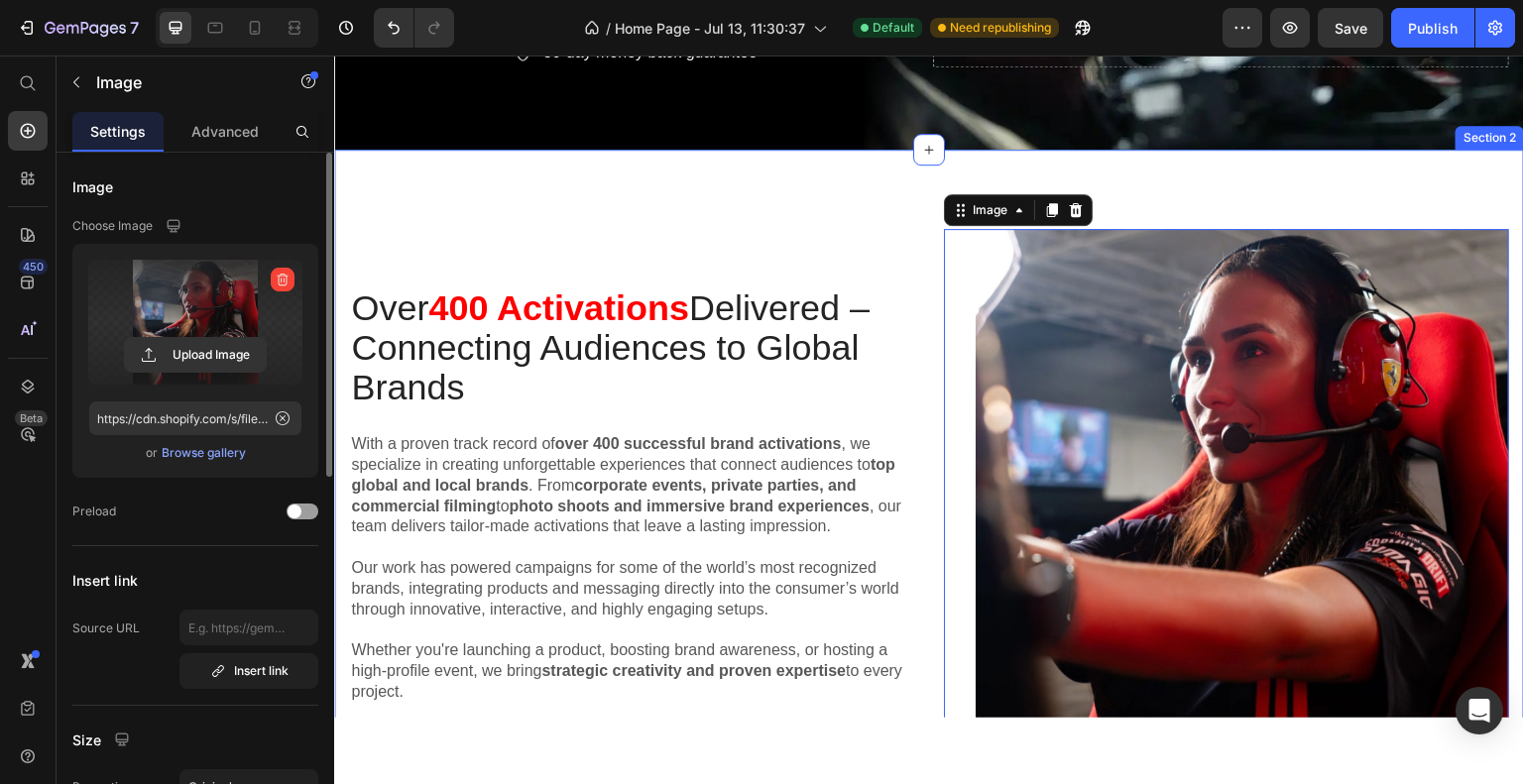click on "Over  400 Activations  Delivered – Connecting Audiences to Global Brands Heading With a proven track record of  over 400 successful brand activations , we specialize in creating unforgettable experiences that connect audiences to  top global and local brands . From  corporate events, private parties, and commercial filming  to  photo shoots and immersive brand experiences , our team delivers tailor-made activations that leave a lasting impression. Our work has powered campaigns for some of the world’s most recognized brands, integrating products and messaging directly into the consumer’s world through innovative, interactive, and highly engaging setups. Whether you're launching a product, boosting brand awareness, or hosting a high-profile event, we bring  strategic creativity and proven expertise  to every project. Text Block Image   0 Row Section 2" at bounding box center (929, 503) 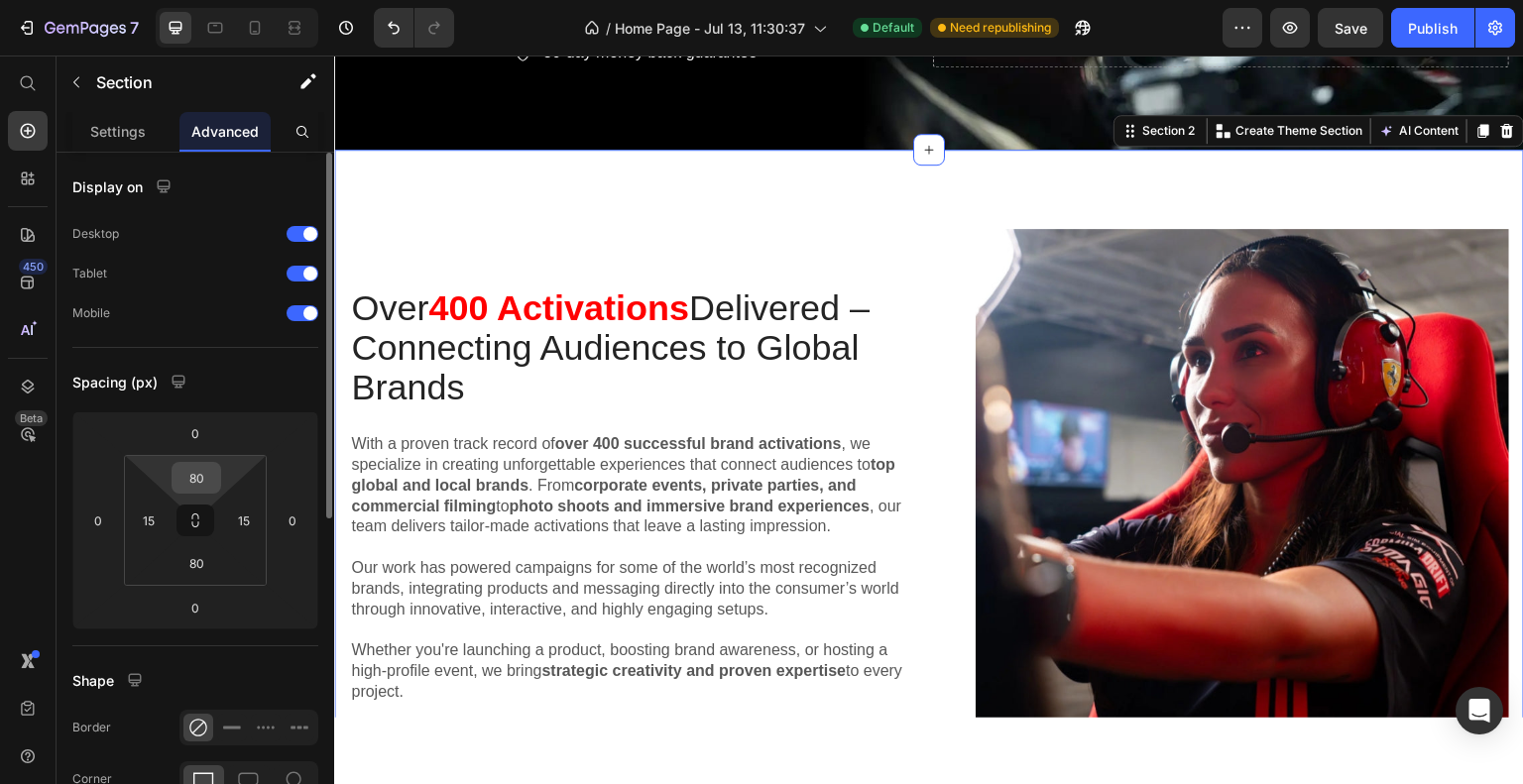 click on "80" at bounding box center (196, 478) 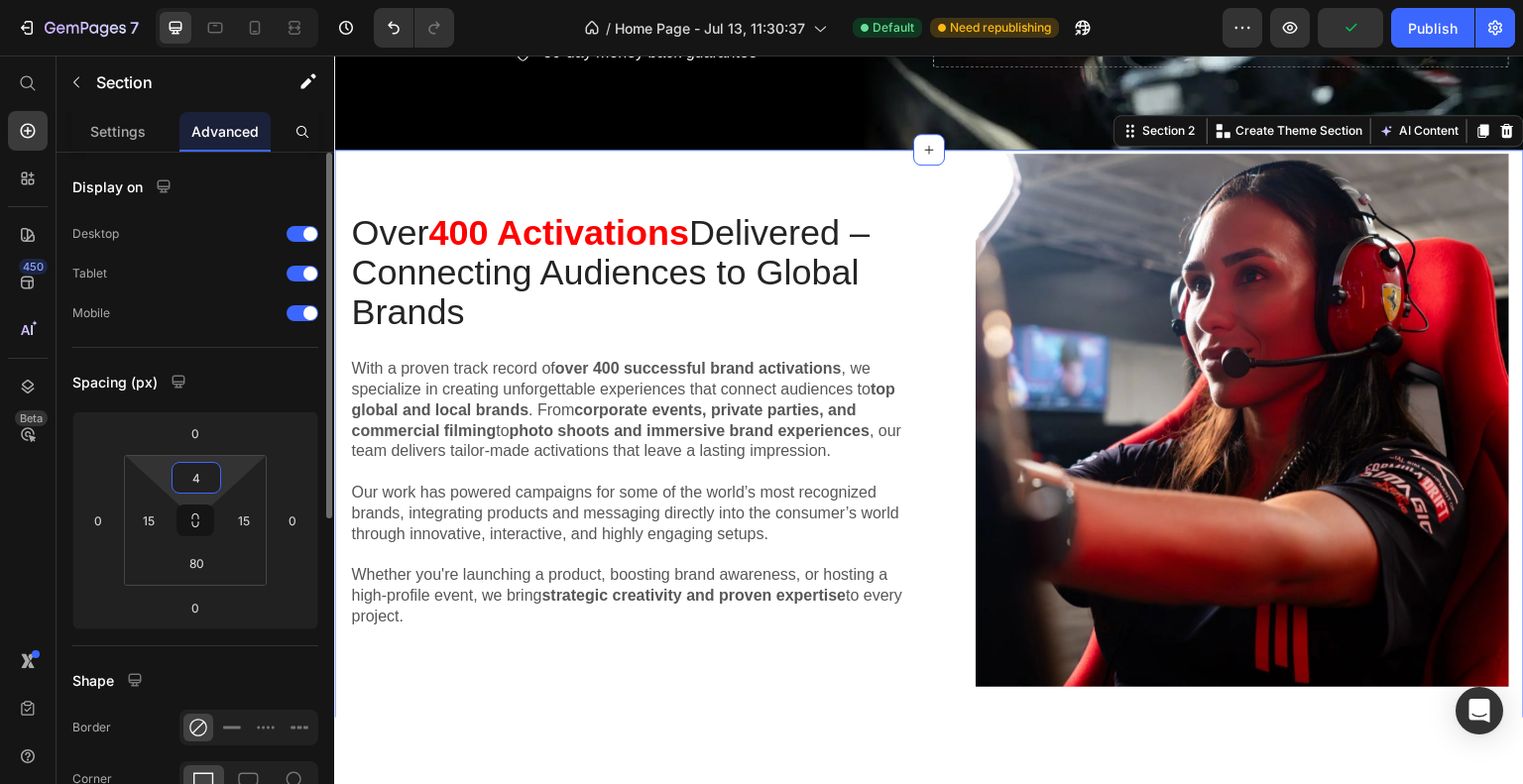 type on "40" 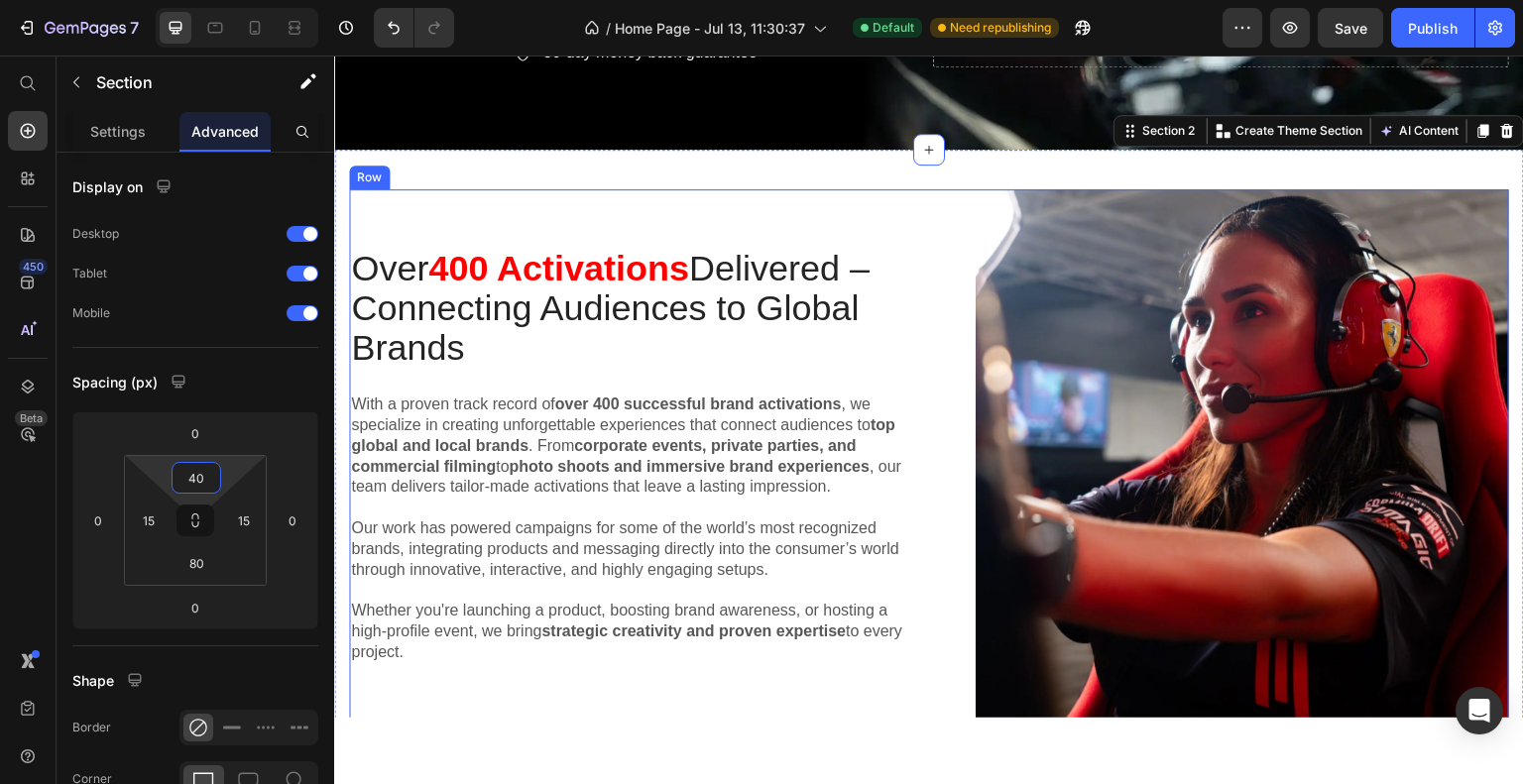 click on "Over  400 Activations  Delivered – Connecting Audiences to Global Brands Heading With a proven track record of  over 400 successful brand activations , we specialize in creating unforgettable experiences that connect audiences to  top global and local brands . From  corporate events, private parties, and commercial filming  to  photo shoots and immersive brand experiences , our team delivers tailor-made activations that leave a lasting impression. Our work has powered campaigns for some of the world’s most recognized brands, integrating products and messaging directly into the consumer’s world through innovative, interactive, and highly engaging setups. Whether you're launching a product, boosting brand awareness, or hosting a high-profile event, we bring  strategic creativity and proven expertise  to every project. Text Block" at bounding box center (632, 455) 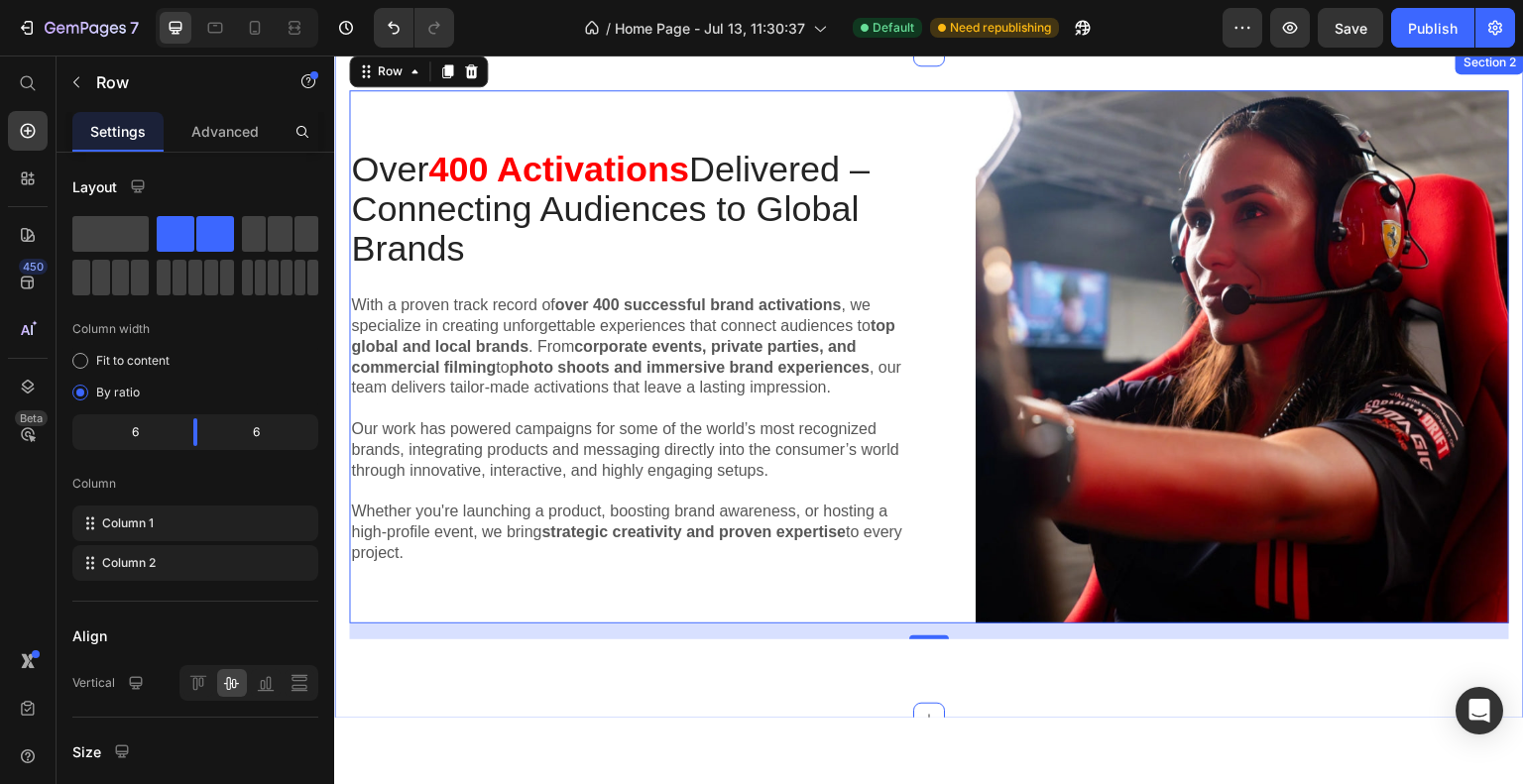 scroll, scrollTop: 541, scrollLeft: 0, axis: vertical 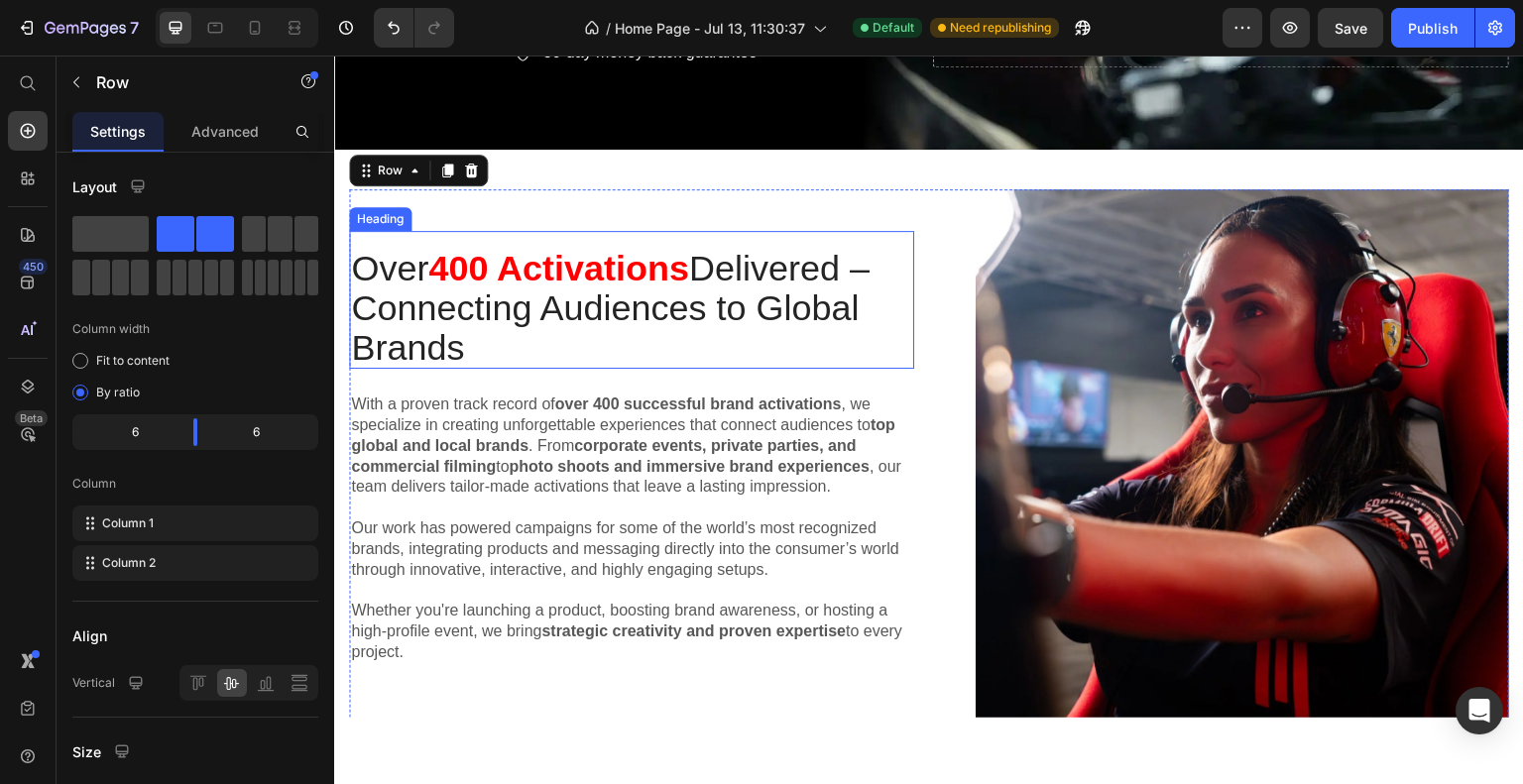 click on "400 Activations" at bounding box center [558, 267] 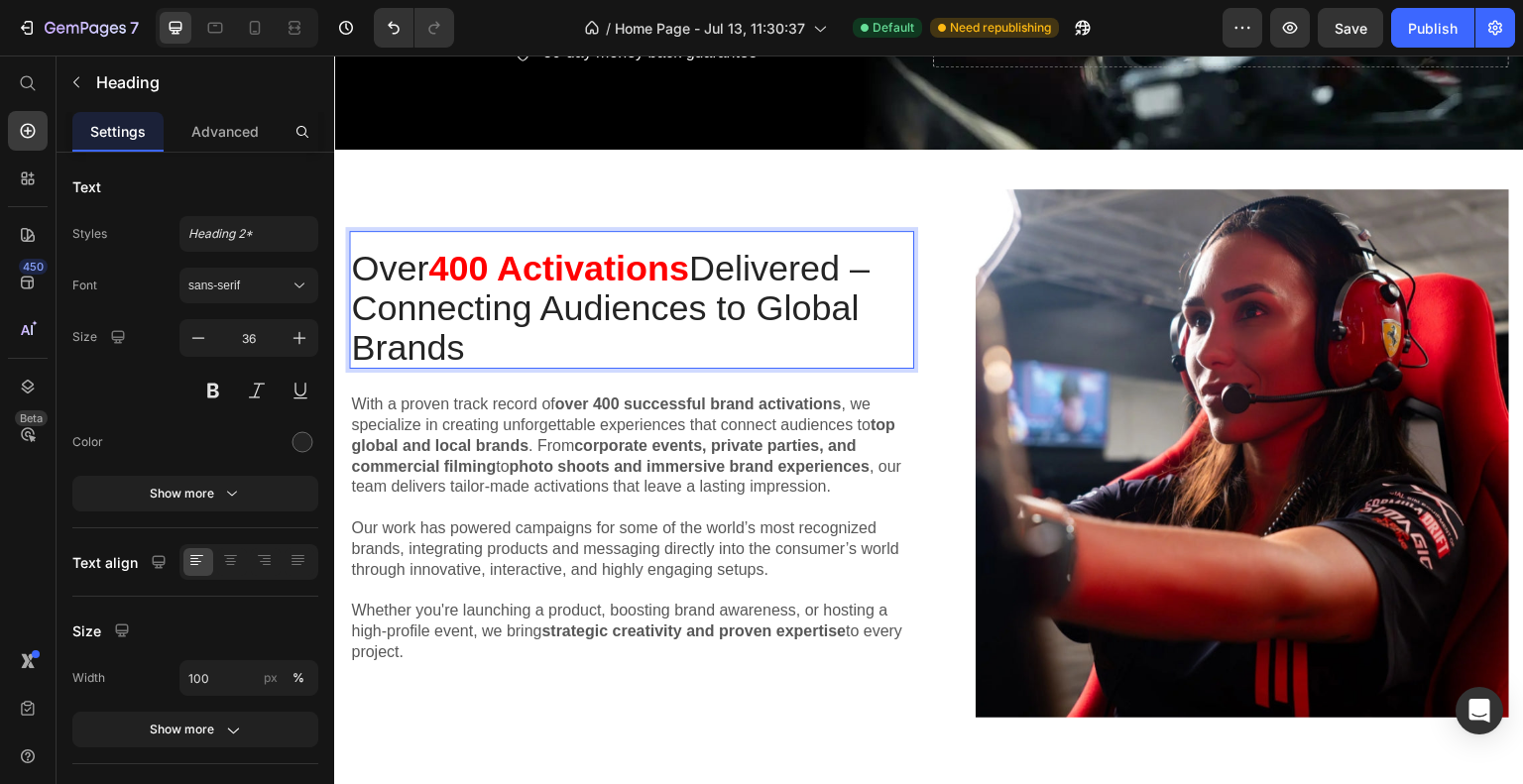 scroll, scrollTop: 442, scrollLeft: 0, axis: vertical 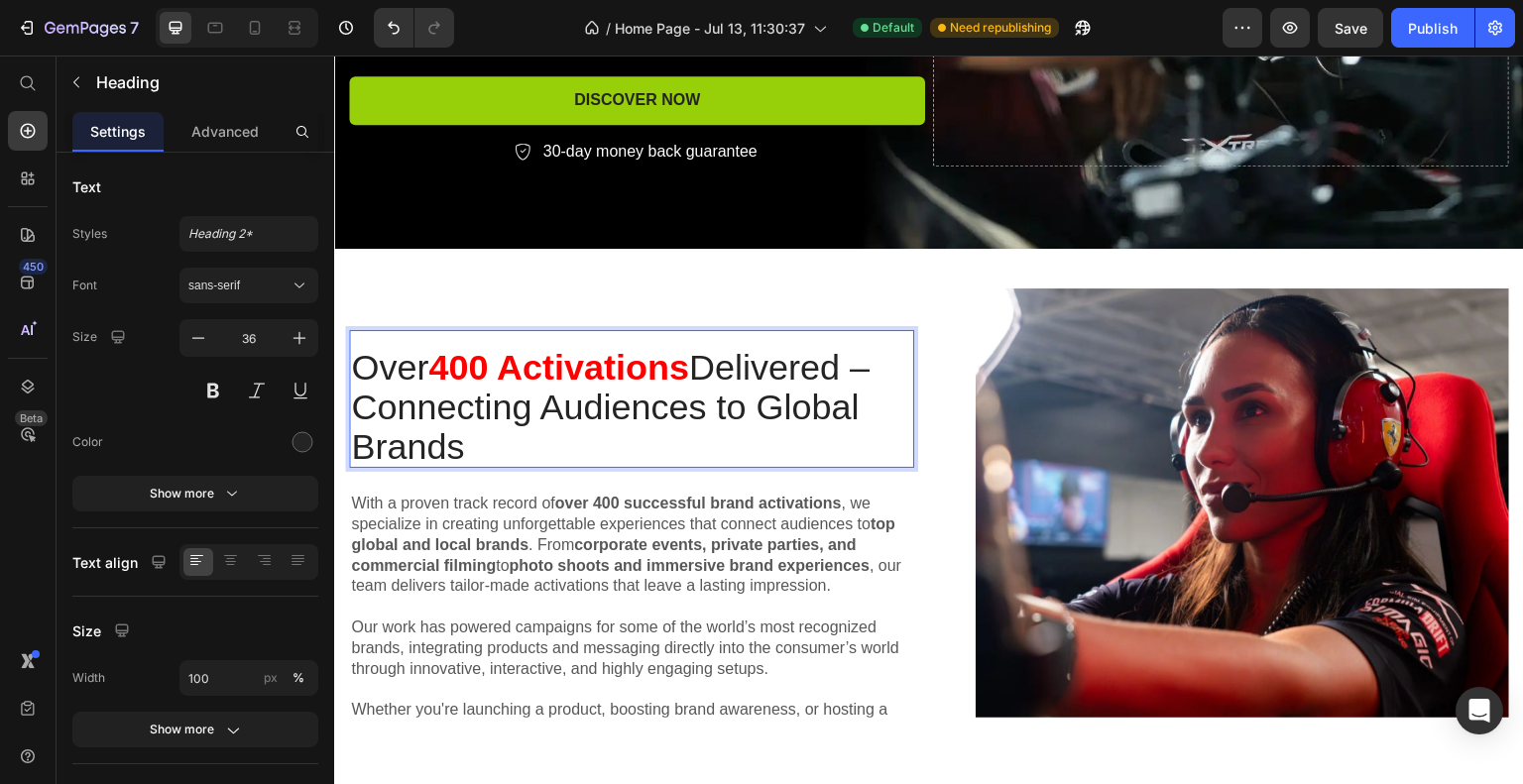 click on "400 Activations" at bounding box center [558, 366] 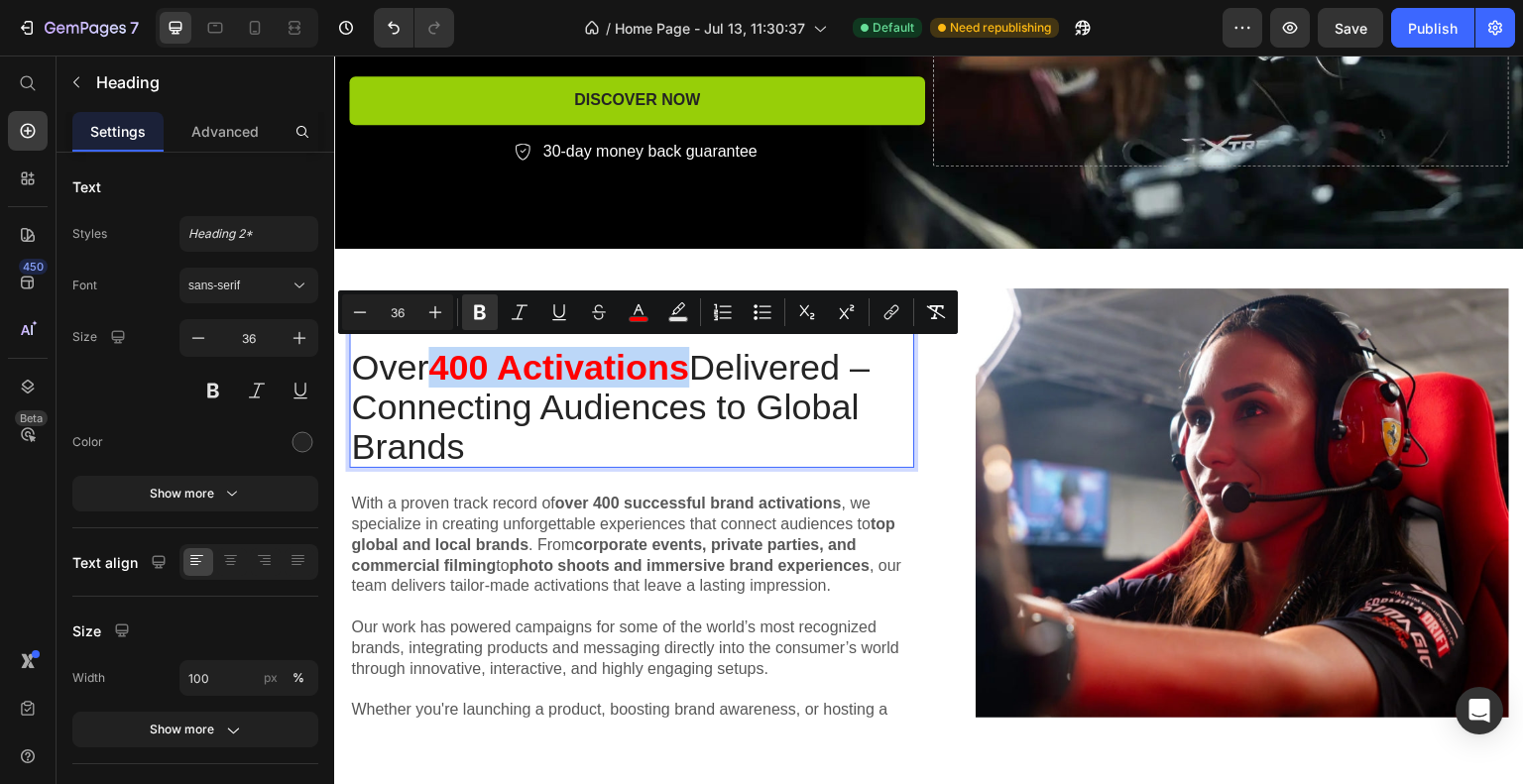 drag, startPoint x: 438, startPoint y: 365, endPoint x: 695, endPoint y: 373, distance: 257.12448 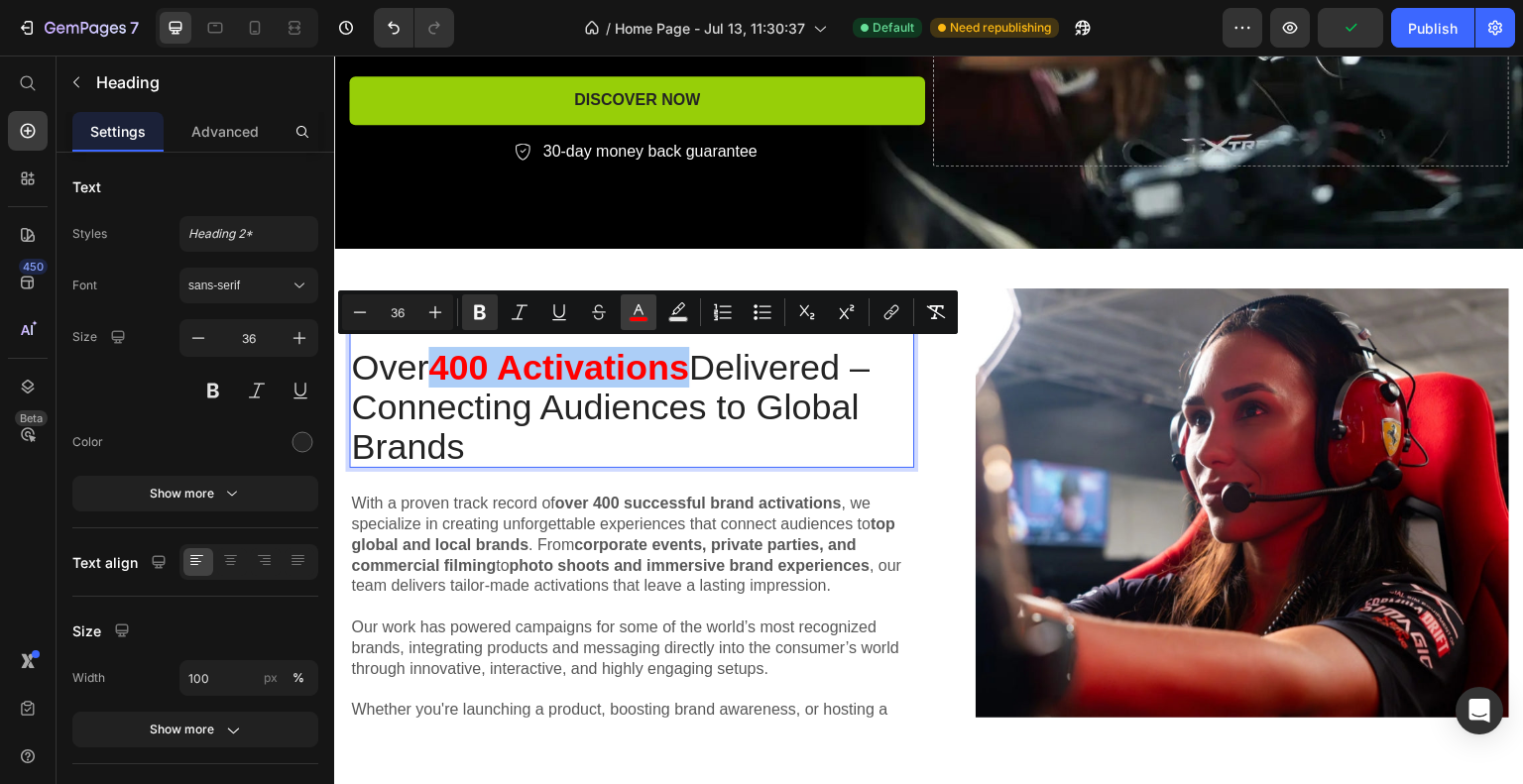 click 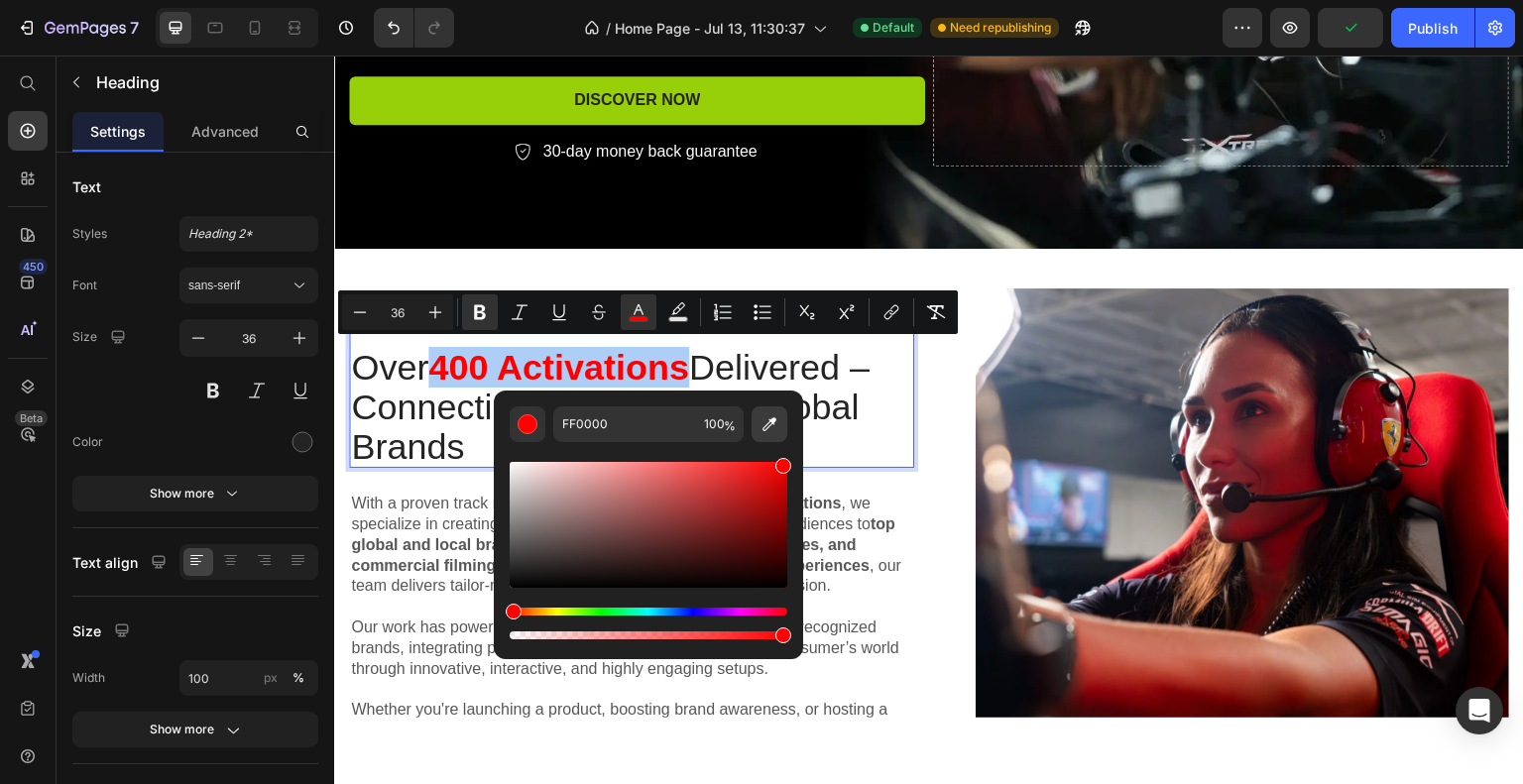 click 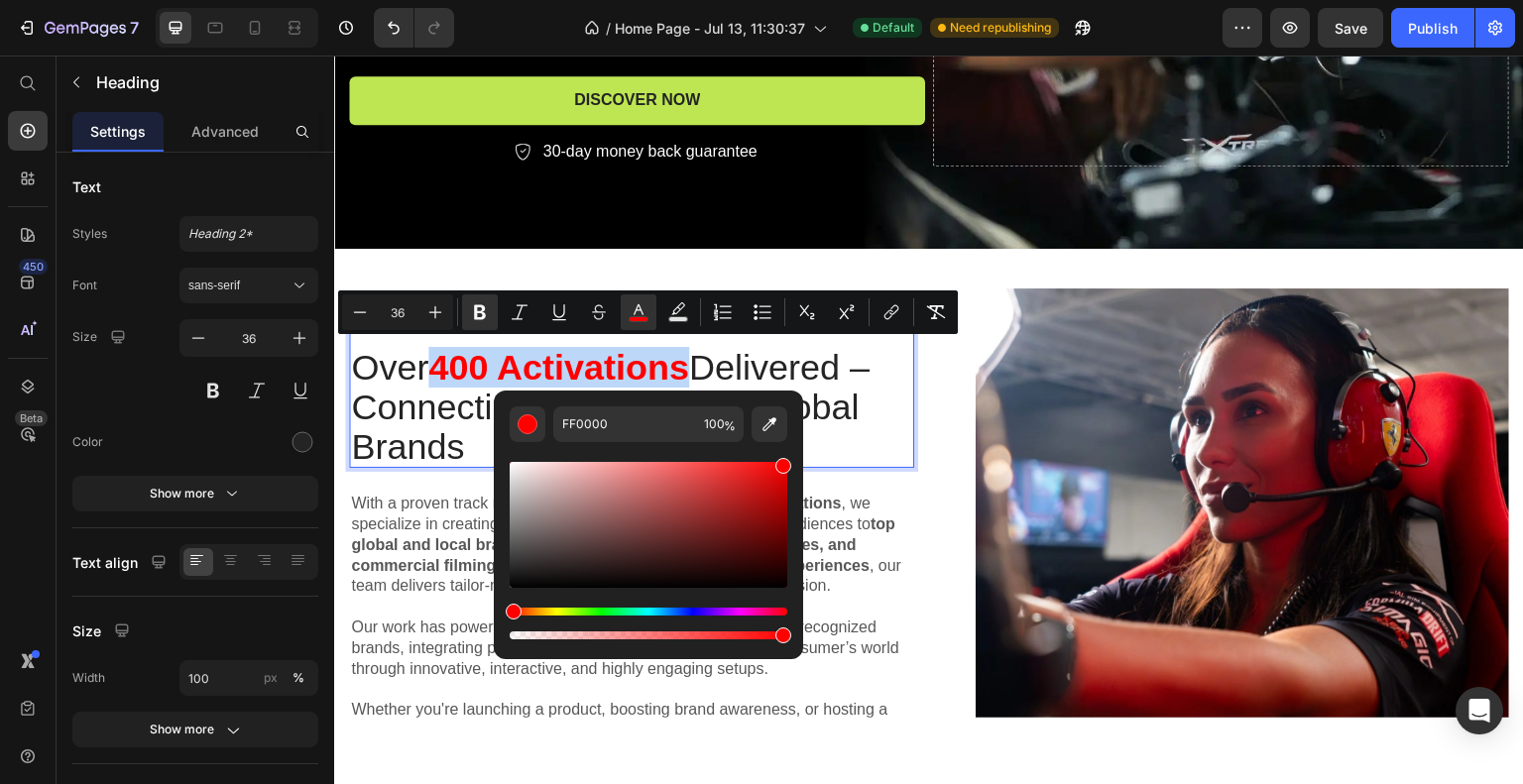 type on "97CF08" 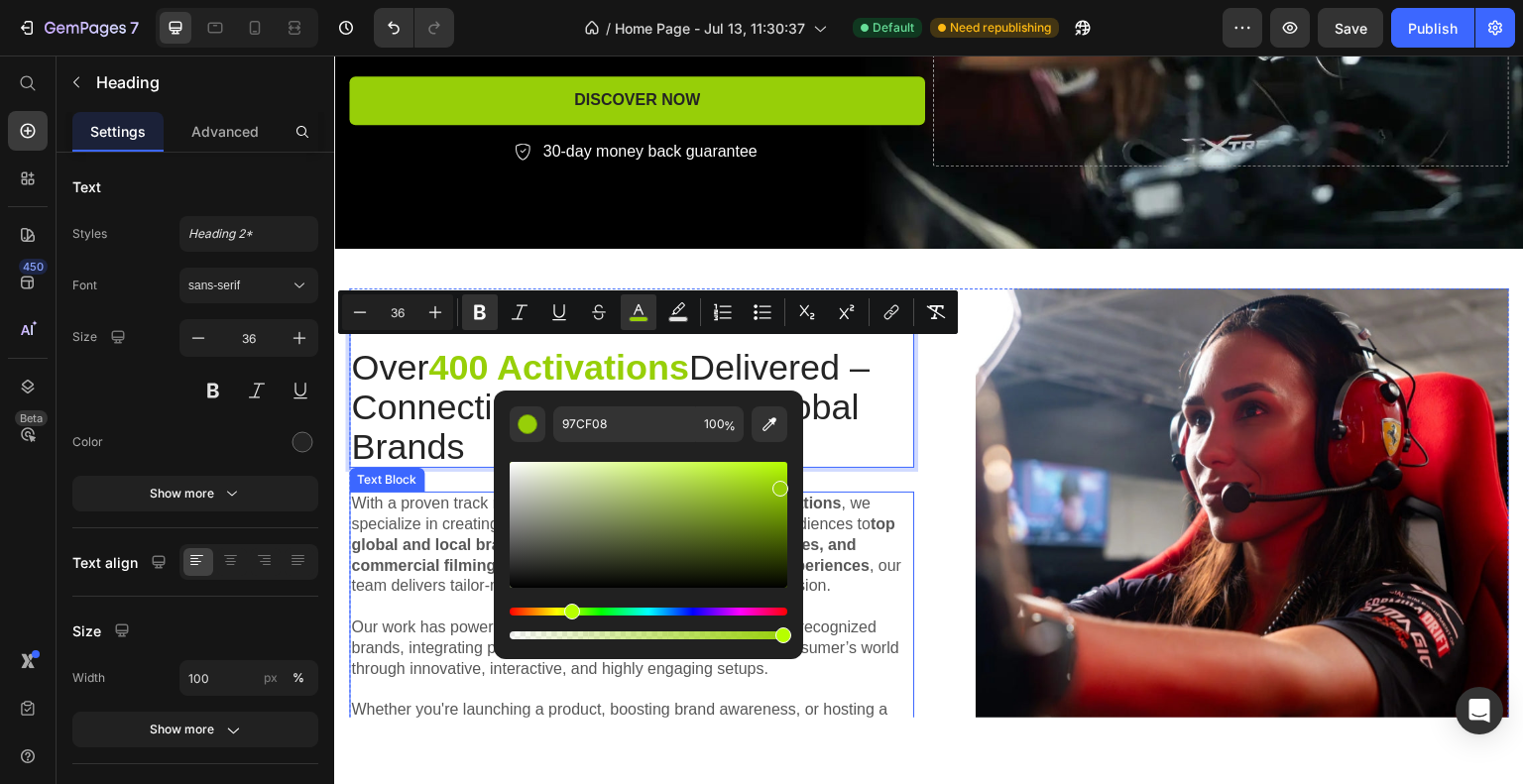click on "With a proven track record of  over 400 successful brand activations , we specialize in creating unforgettable experiences that connect audiences to  top global and local brands . From  corporate events, private parties, and commercial filming  to  photo shoots and immersive brand experiences , our team delivers tailor-made activations that leave a lasting impression." at bounding box center [632, 554] 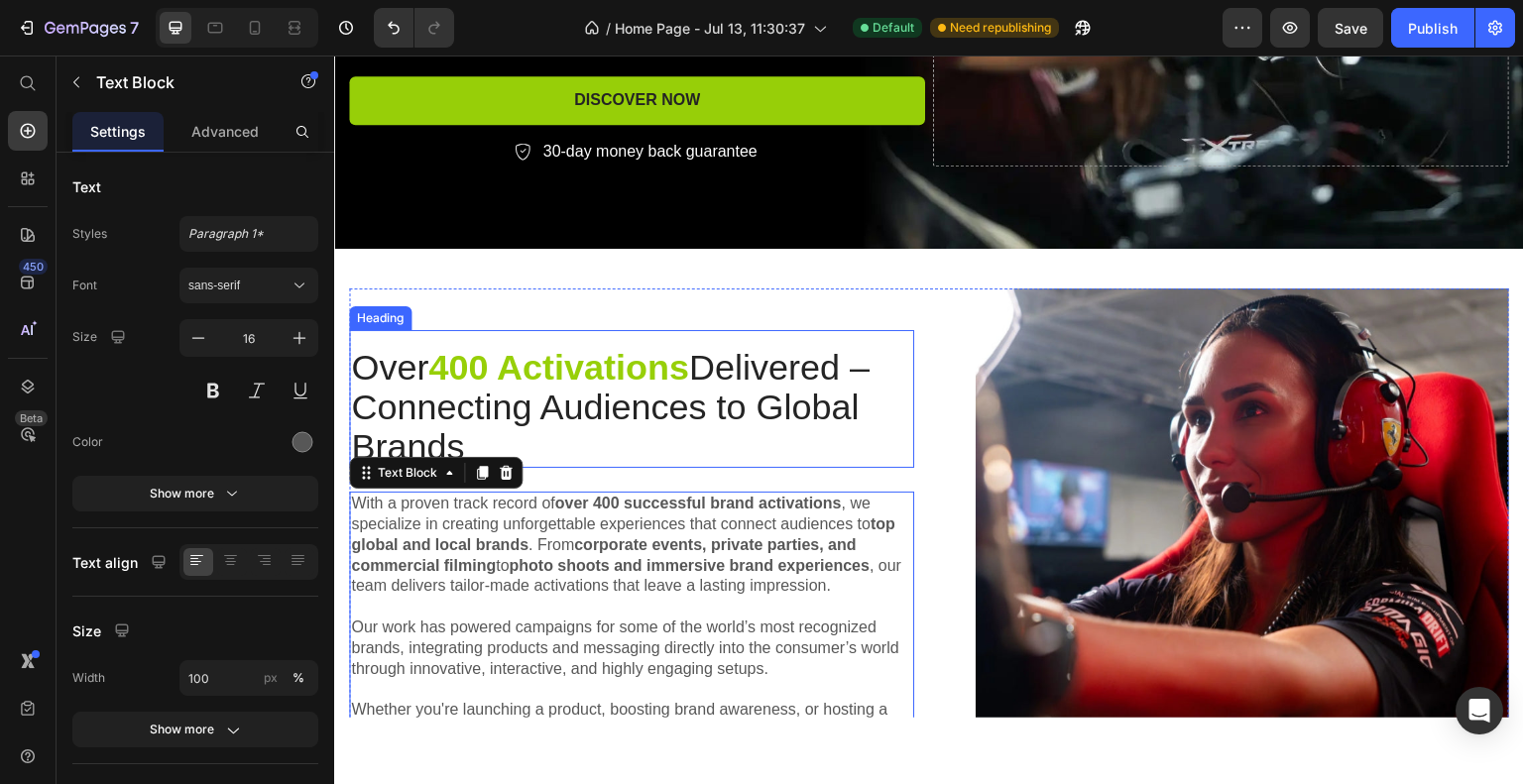 scroll, scrollTop: 541, scrollLeft: 0, axis: vertical 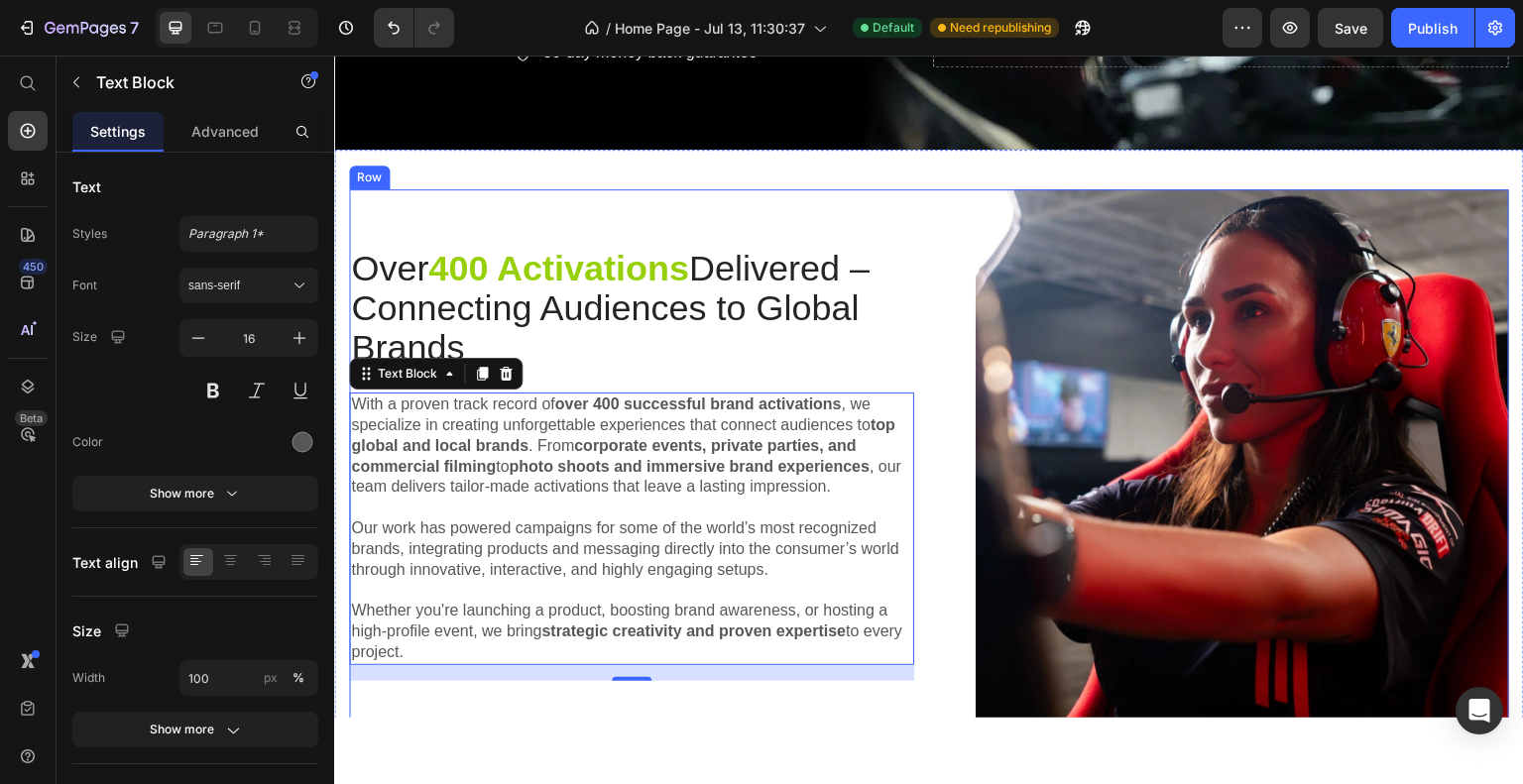 click on "Over  400 Activations  Delivered – Connecting Audiences to Global Brands Heading With a proven track record of  over 400 successful brand activations , we specialize in creating unforgettable experiences that connect audiences to  top global and local brands . From  corporate events, private parties, and commercial filming  to  photo shoots and immersive brand experiences , our team delivers tailor-made activations that leave a lasting impression. Our work has powered campaigns for some of the world’s most recognized brands, integrating products and messaging directly into the consumer’s world through innovative, interactive, and highly engaging setups. Whether you're launching a product, boosting brand awareness, or hosting a high-profile event, we bring  strategic creativity and proven expertise  to every project. Text Block   16 Image Row" at bounding box center [929, 455] 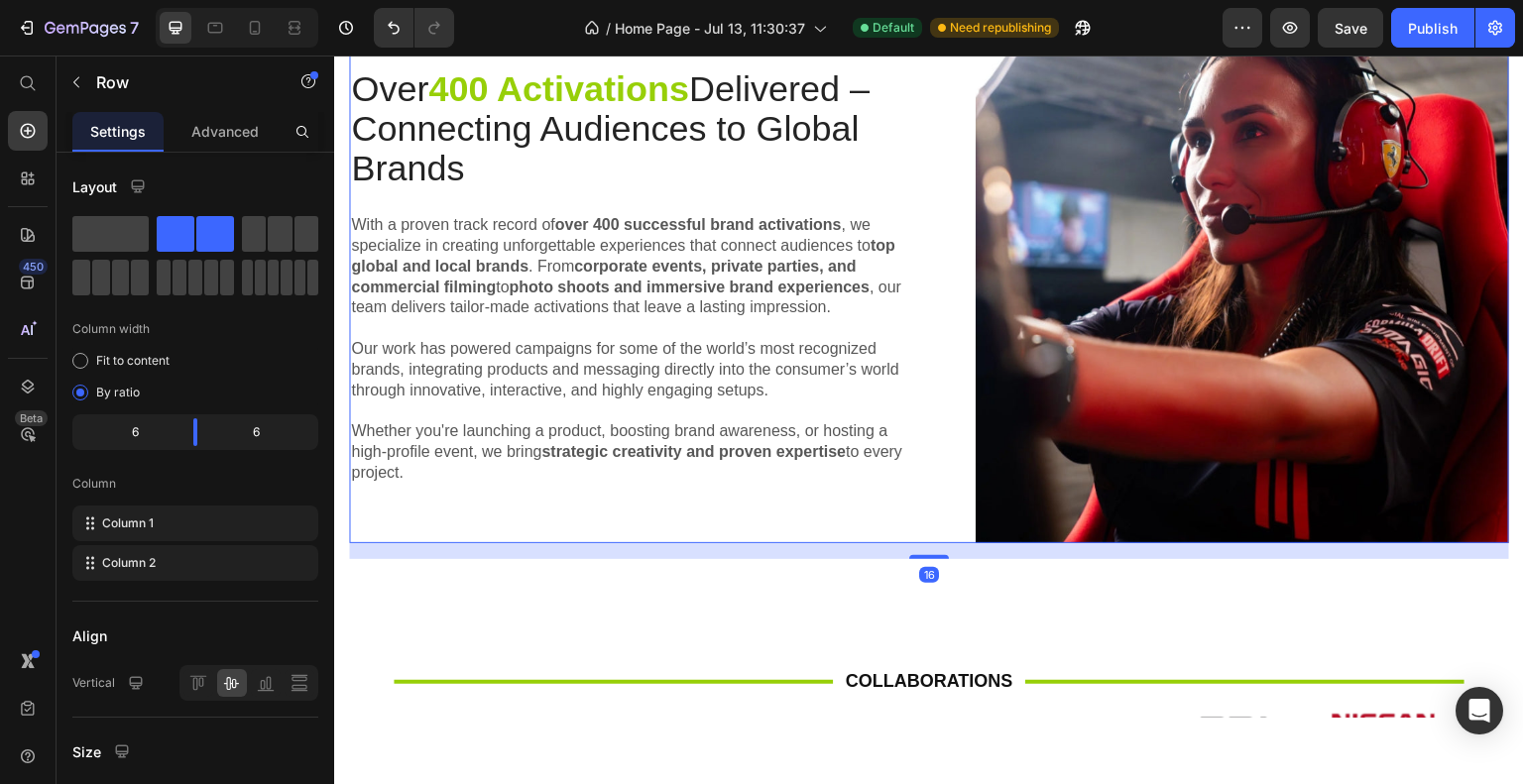 scroll, scrollTop: 739, scrollLeft: 0, axis: vertical 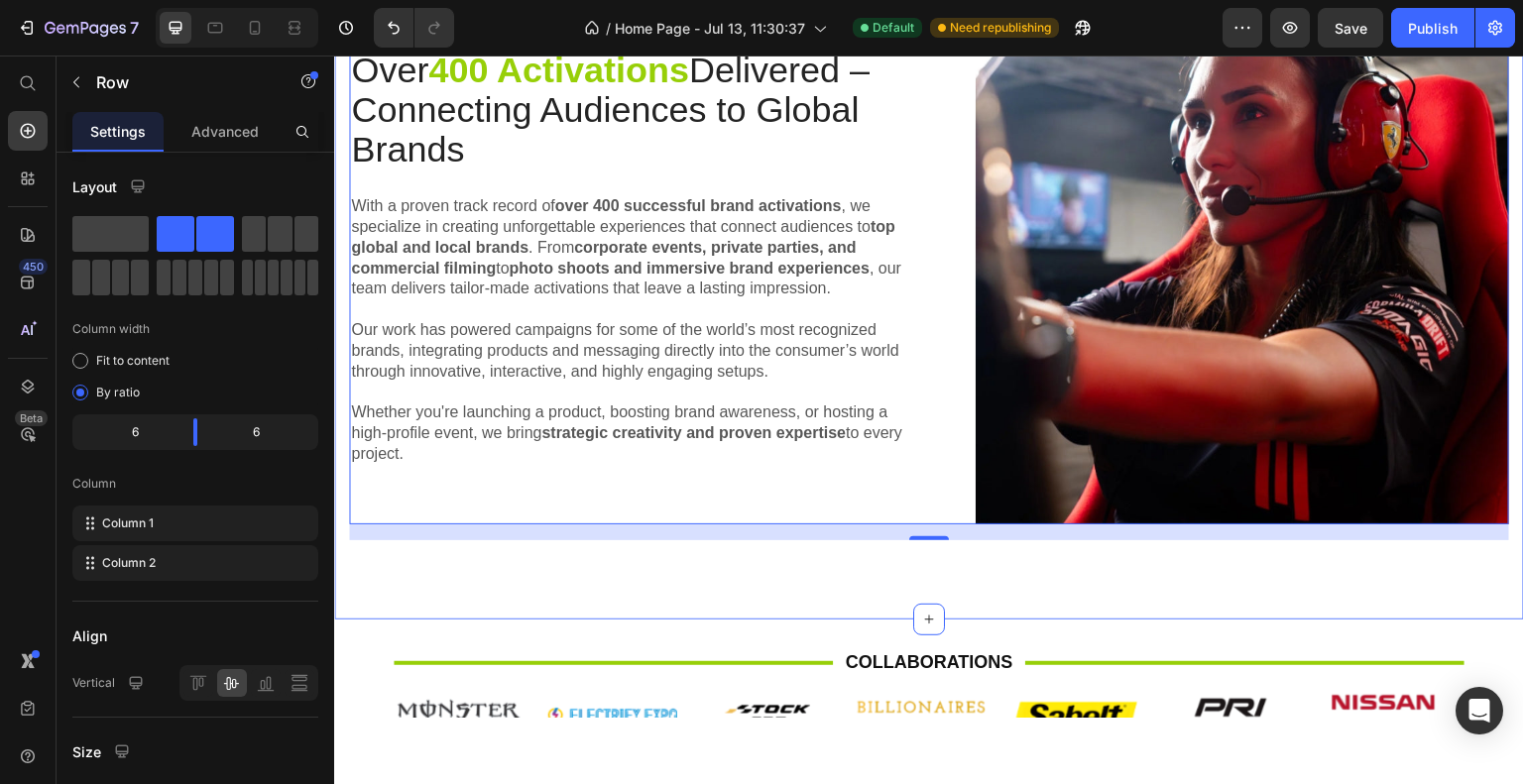 click on "Over  400 Activations  Delivered – Connecting Audiences to Global Brands Heading With a proven track record of  over 400 successful brand activations , we specialize in creating unforgettable experiences that connect audiences to  top global and local brands . From  corporate events, private parties, and commercial filming  to  photo shoots and immersive brand experiences , our team delivers tailor-made activations that leave a lasting impression. Our work has powered campaigns for some of the world’s most recognized brands, integrating products and messaging directly into the consumer’s world through innovative, interactive, and highly engaging setups. Whether you're launching a product, boosting brand awareness, or hosting a high-profile event, we bring  strategic creativity and proven expertise  to every project. Text Block Image Row   16 Section 2" at bounding box center [929, 284] 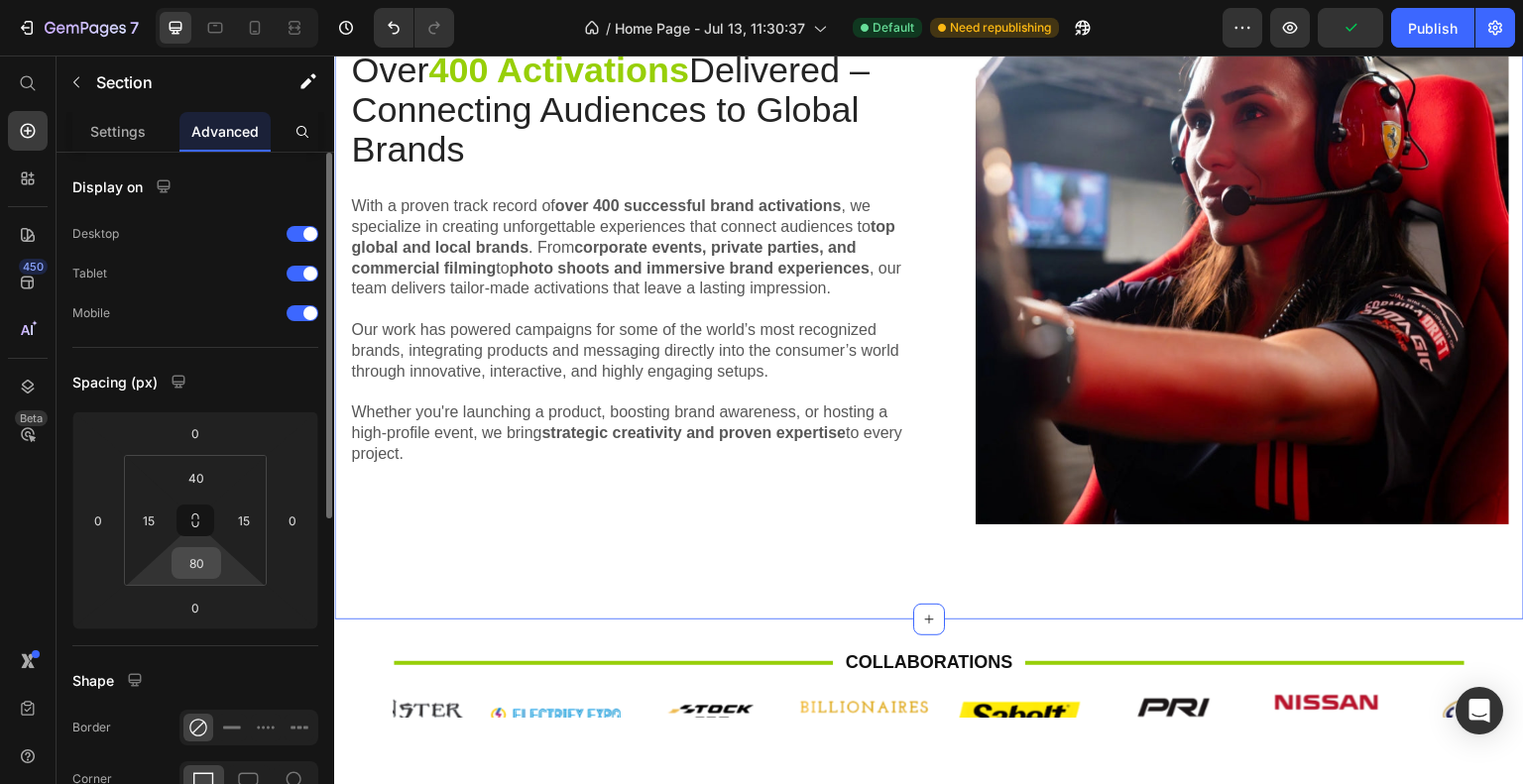 click on "80" at bounding box center (196, 563) 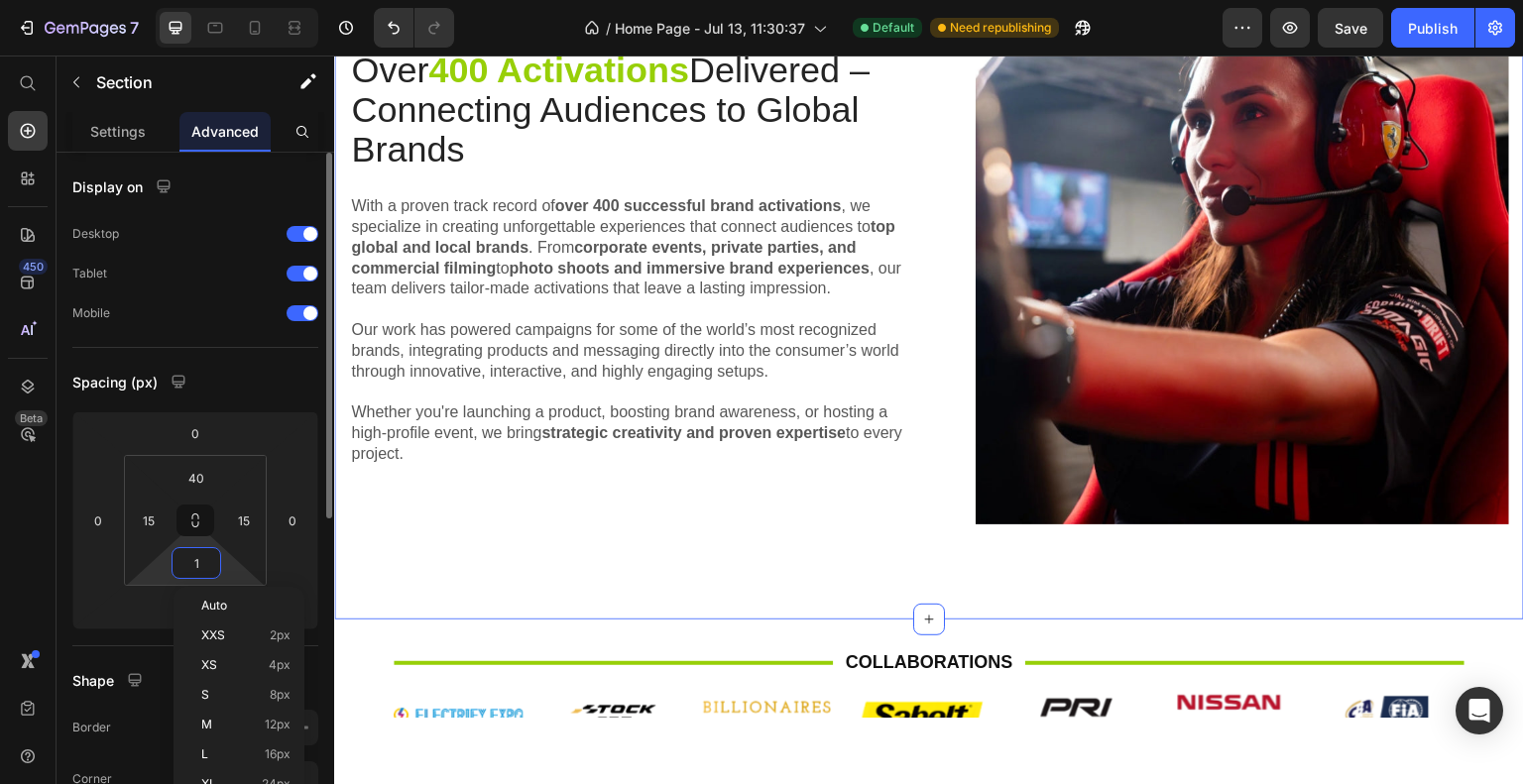 type on "10" 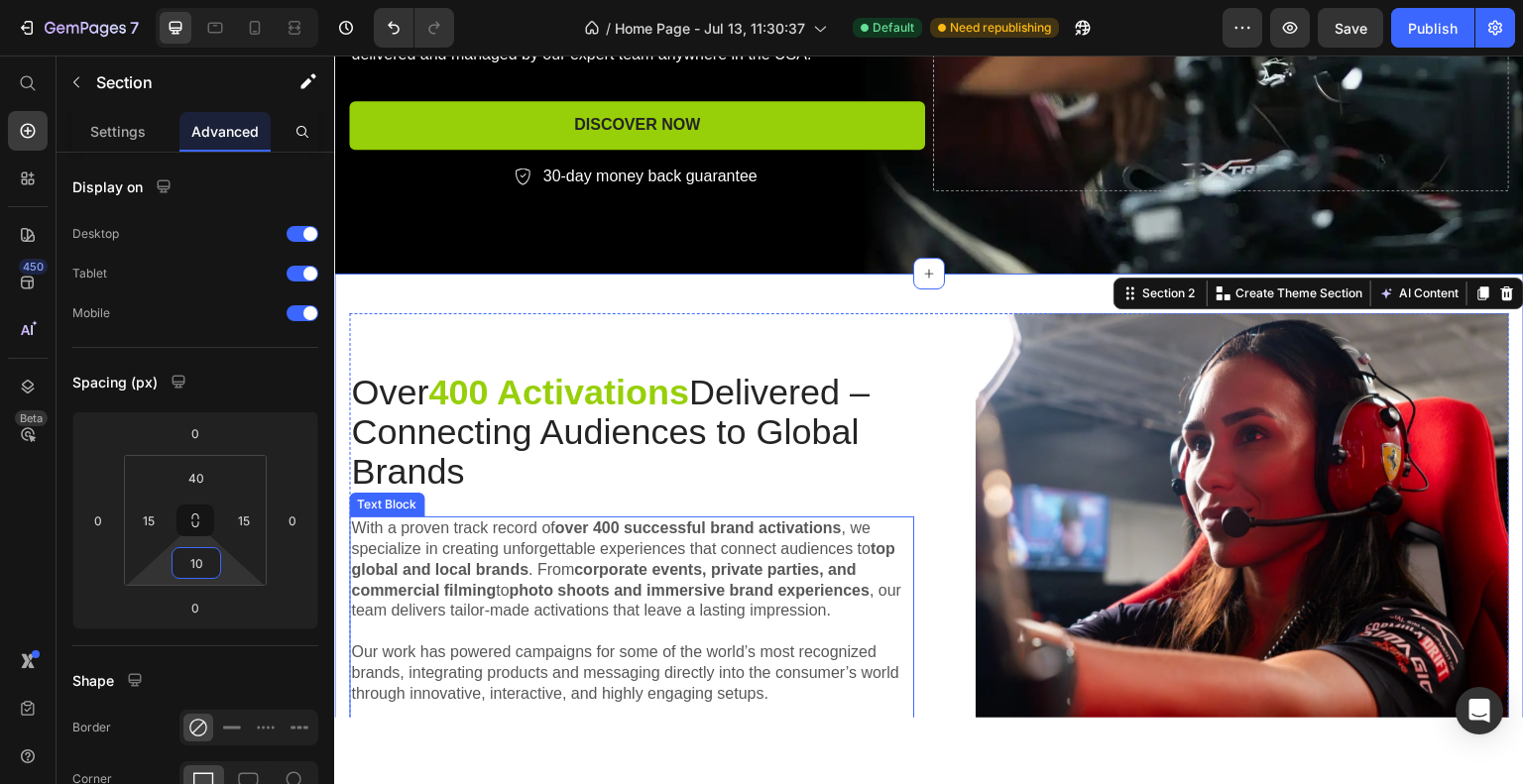 scroll, scrollTop: 297, scrollLeft: 0, axis: vertical 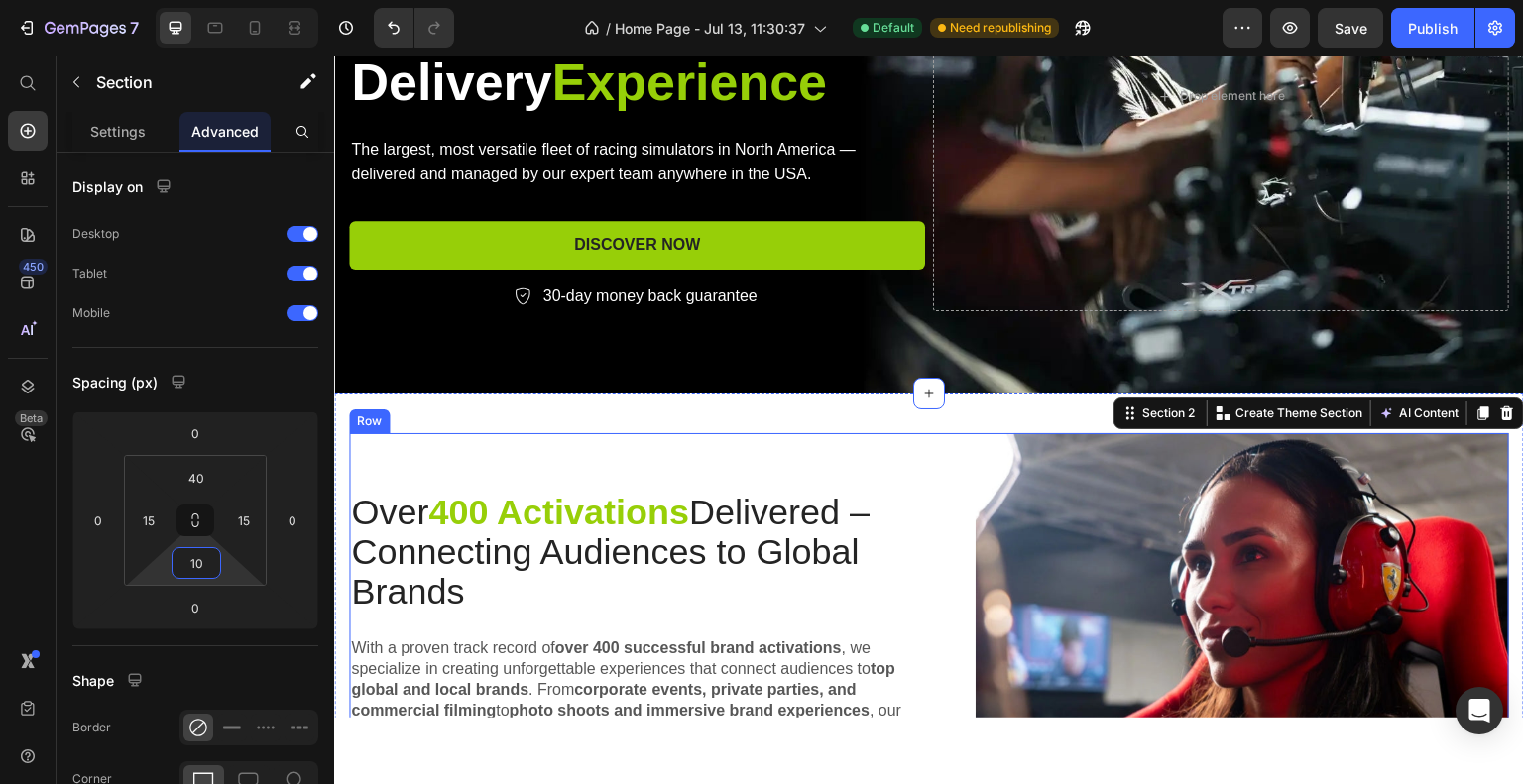 click on "Over  400 Activations  Delivered – Connecting Audiences to Global Brands Heading With a proven track record of  over 400 successful brand activations , we specialize in creating unforgettable experiences that connect audiences to  top global and local brands . From  corporate events, private parties, and commercial filming  to  photo shoots and immersive brand experiences , our team delivers tailor-made activations that leave a lasting impression. Our work has powered campaigns for some of the world’s most recognized brands, integrating products and messaging directly into the consumer’s world through innovative, interactive, and highly engaging setups. Whether you're launching a product, boosting brand awareness, or hosting a high-profile event, we bring  strategic creativity and proven expertise  to every project. Text Block" at bounding box center (632, 699) 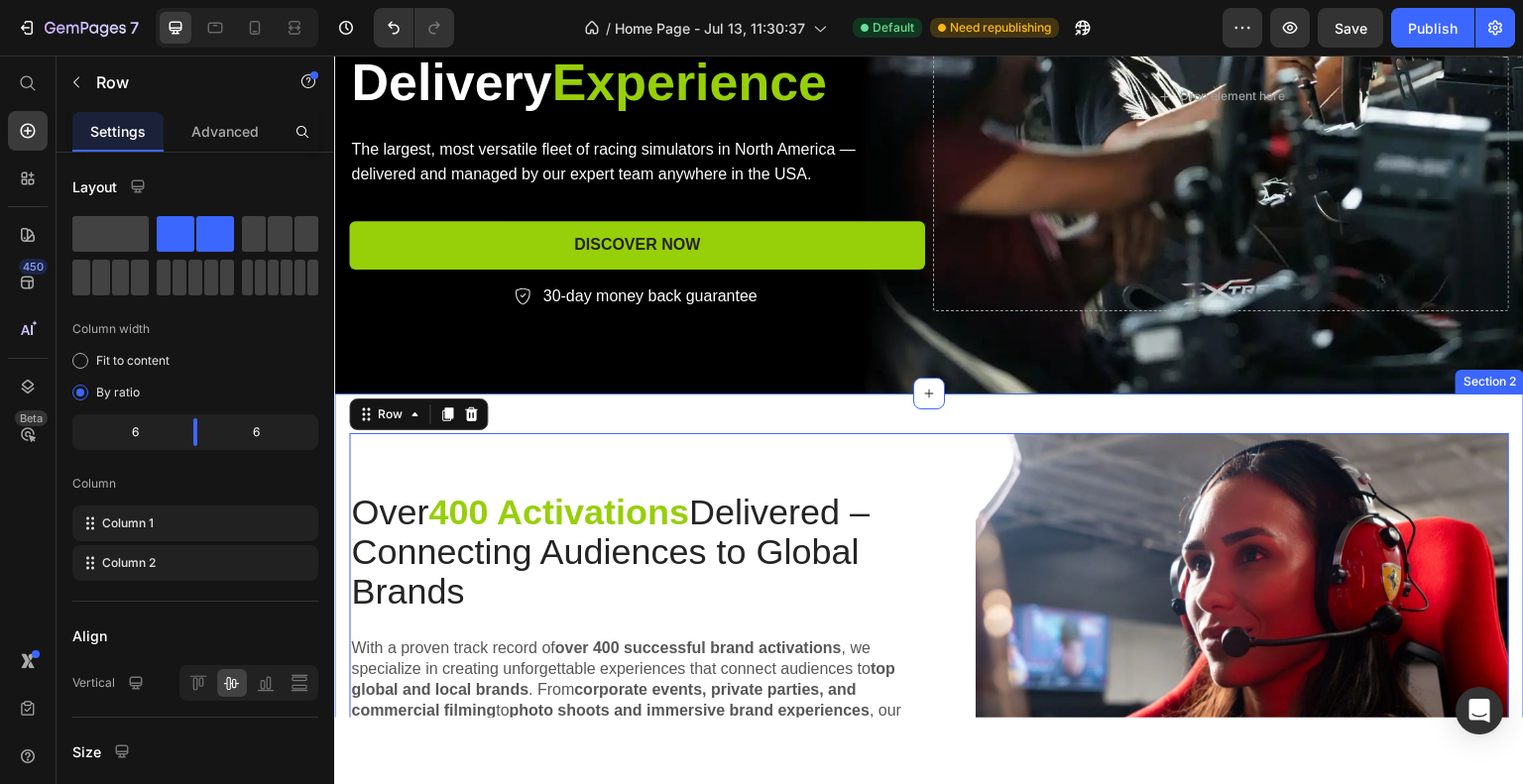 click on "Over  400 Activations  Delivered – Connecting Audiences to Global Brands Heading With a proven track record of  over 400 successful brand activations , we specialize in creating unforgettable experiences that connect audiences to  top global and local brands . From  corporate events, private parties, and commercial filming  to  photo shoots and immersive brand experiences , our team delivers tailor-made activations that leave a lasting impression. Our work has powered campaigns for some of the world’s most recognized brands, integrating products and messaging directly into the consumer’s world through innovative, interactive, and highly engaging setups. Whether you're launching a product, boosting brand awareness, or hosting a high-profile event, we bring  strategic creativity and proven expertise  to every project. Text Block Image Row   16 Section 2" at bounding box center [929, 692] 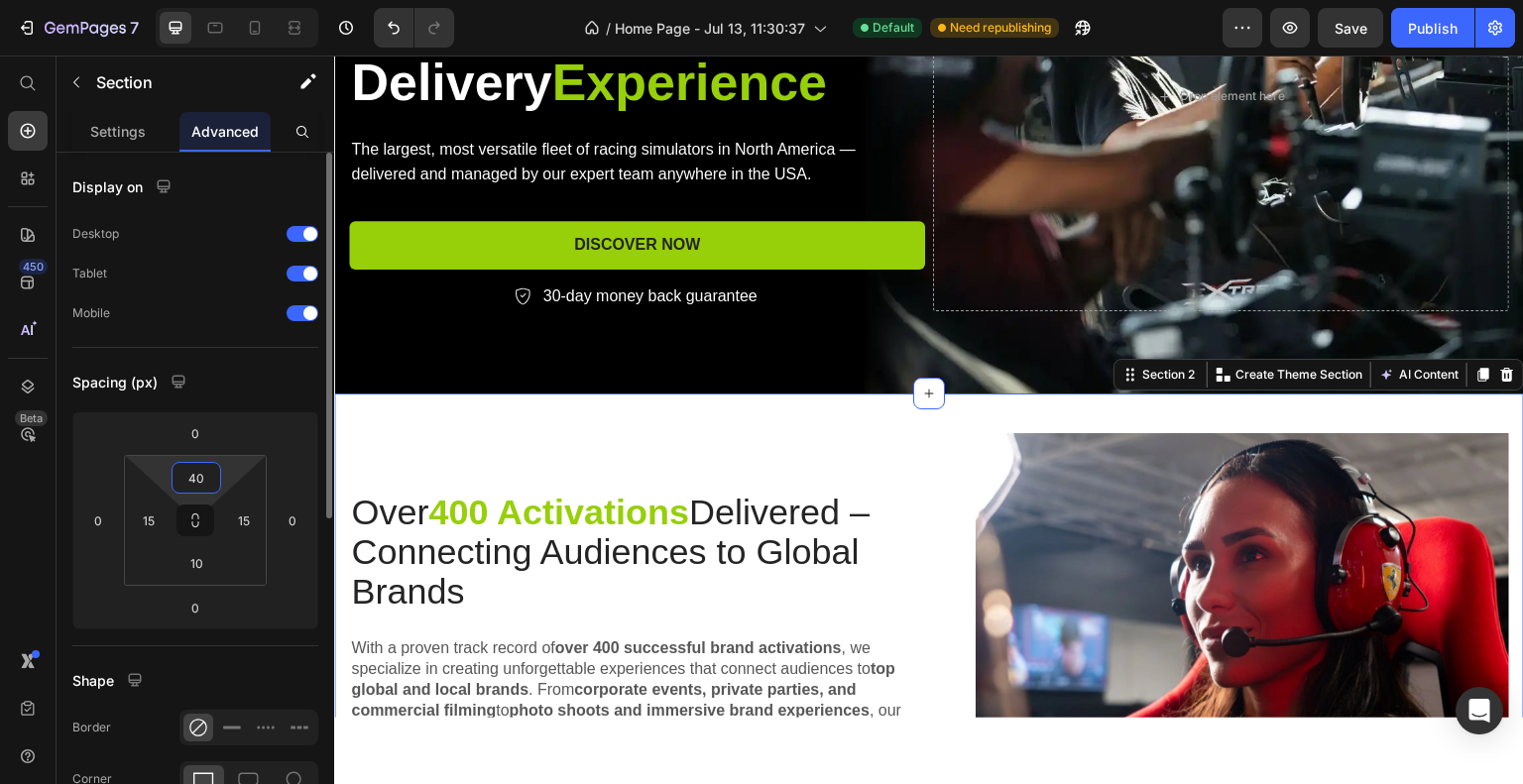 click on "40" at bounding box center (196, 478) 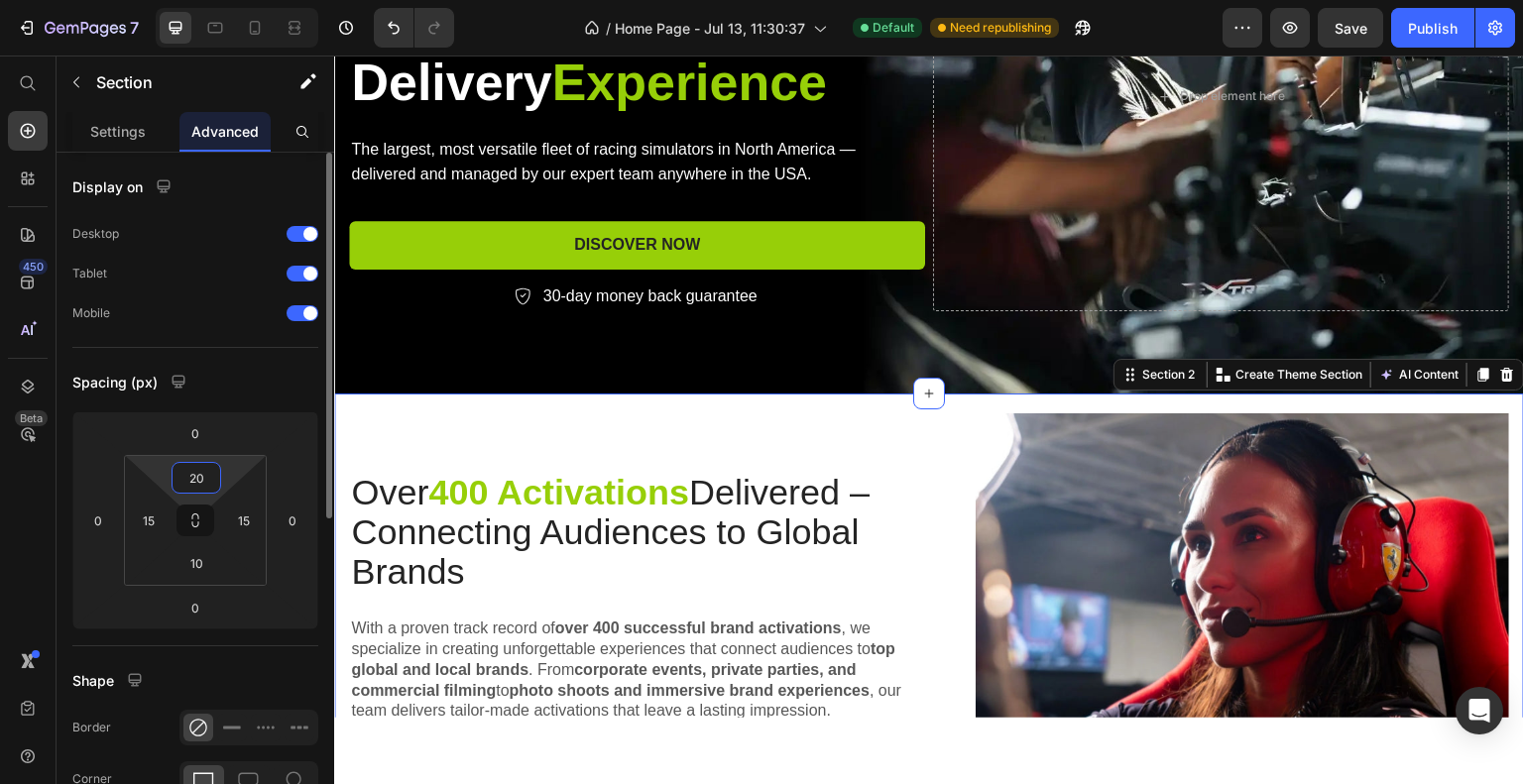type on "2" 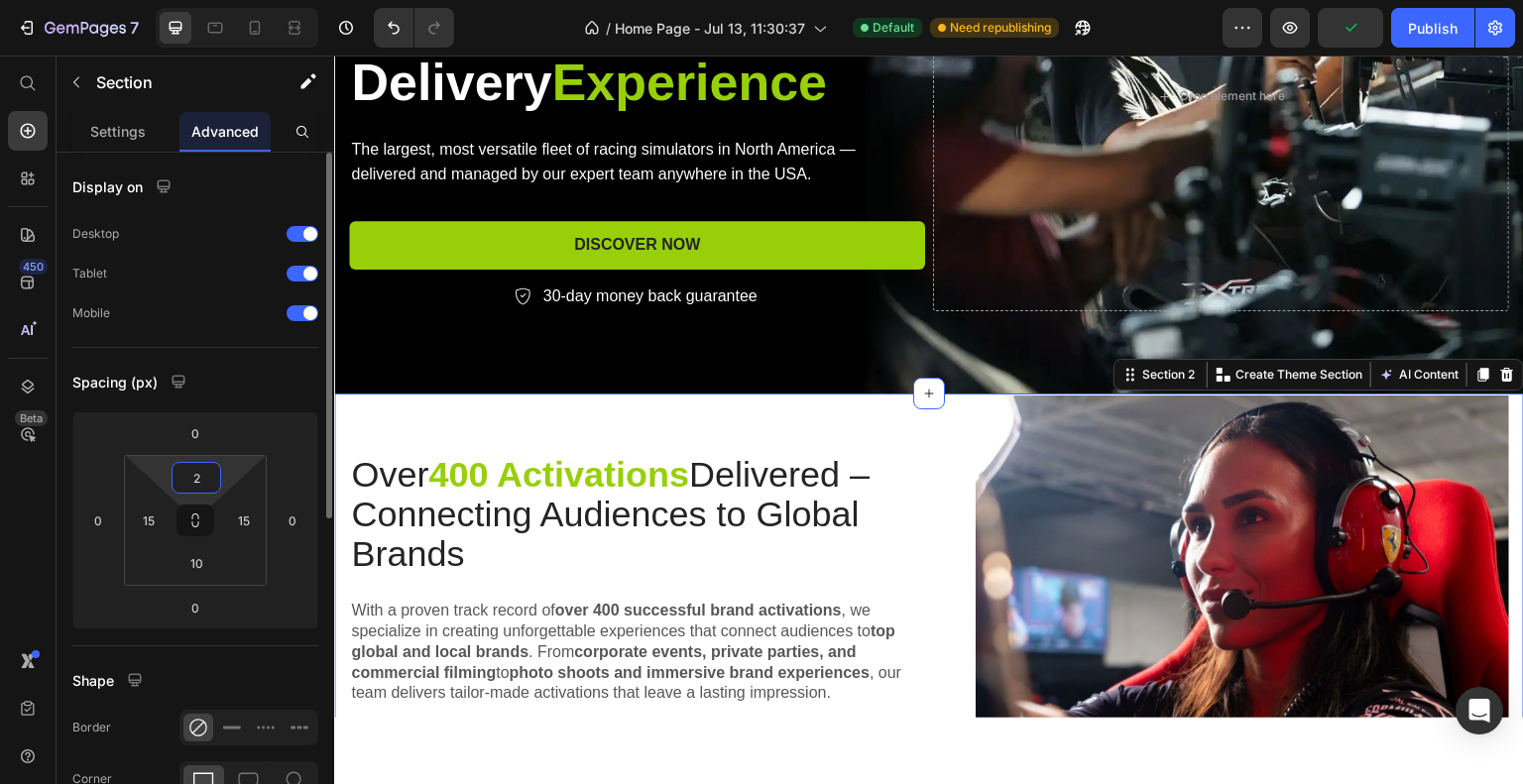 type 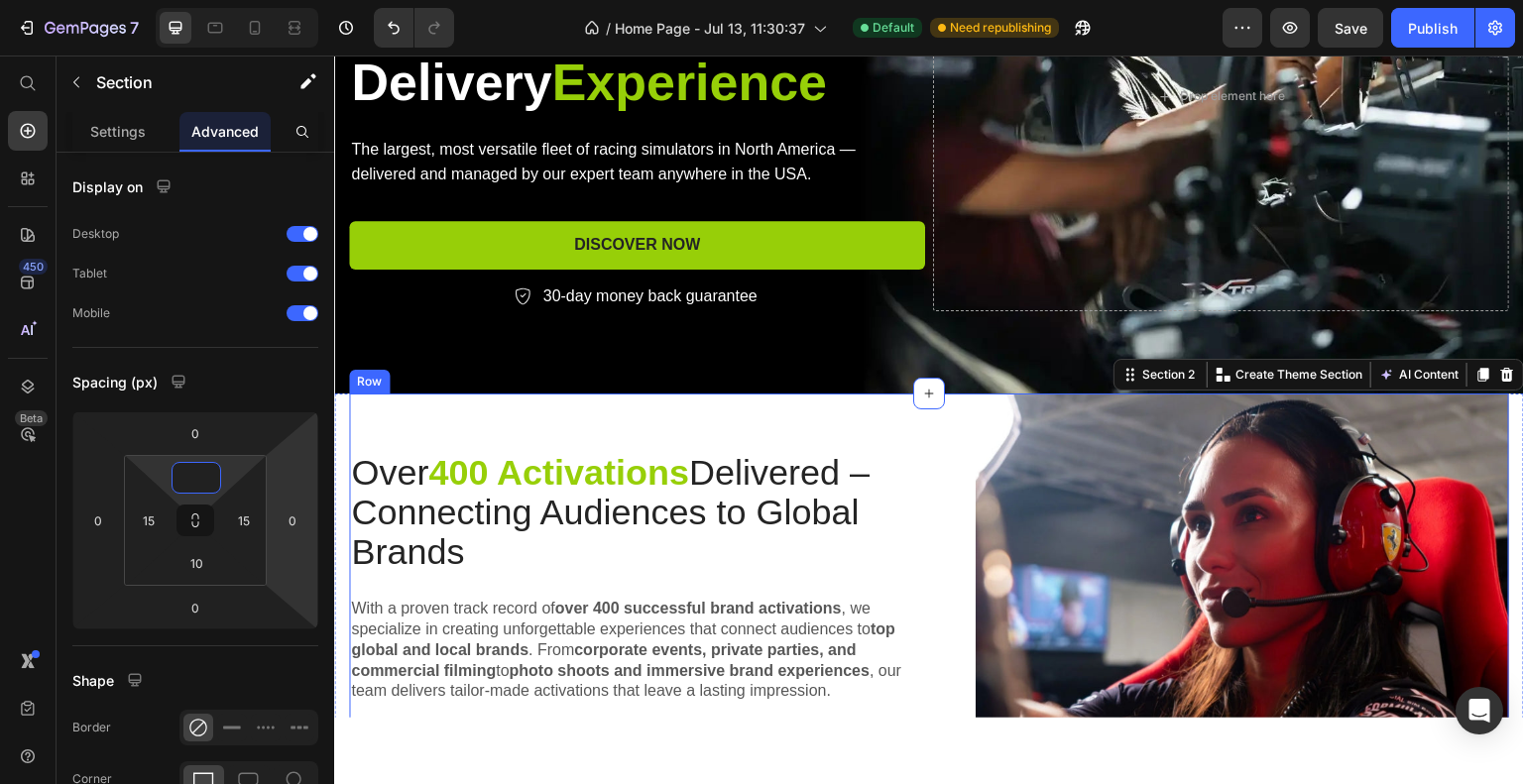 click on "Over  400 Activations  Delivered – Connecting Audiences to Global Brands Heading With a proven track record of  over 400 successful brand activations , we specialize in creating unforgettable experiences that connect audiences to  top global and local brands . From  corporate events, private parties, and commercial filming  to  photo shoots and immersive brand experiences , our team delivers tailor-made activations that leave a lasting impression. Our work has powered campaigns for some of the world’s most recognized brands, integrating products and messaging directly into the consumer’s world through innovative, interactive, and highly engaging setups. Whether you're launching a product, boosting brand awareness, or hosting a high-profile event, we bring  strategic creativity and proven expertise  to every project. Text Block" at bounding box center (632, 659) 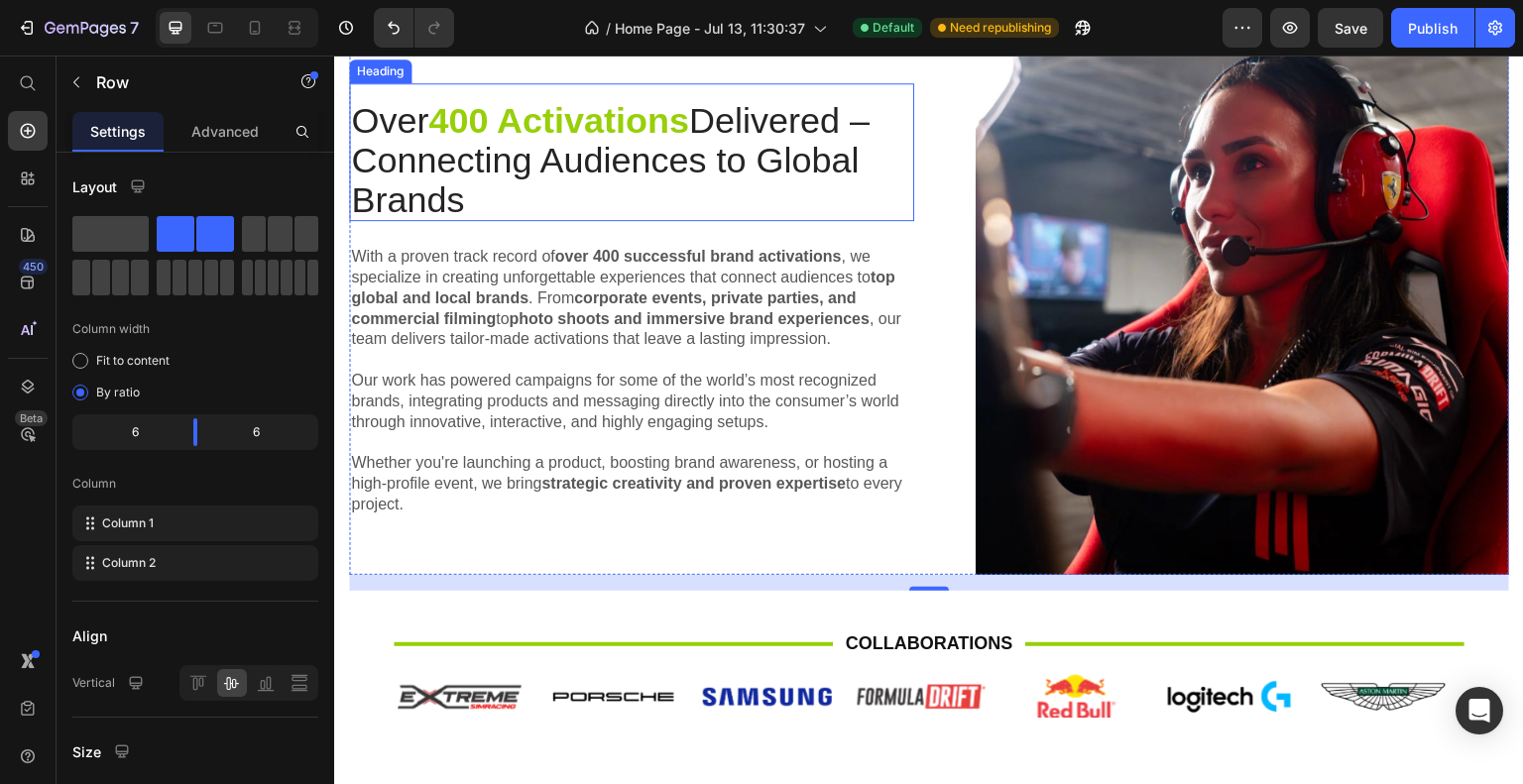 scroll, scrollTop: 793, scrollLeft: 0, axis: vertical 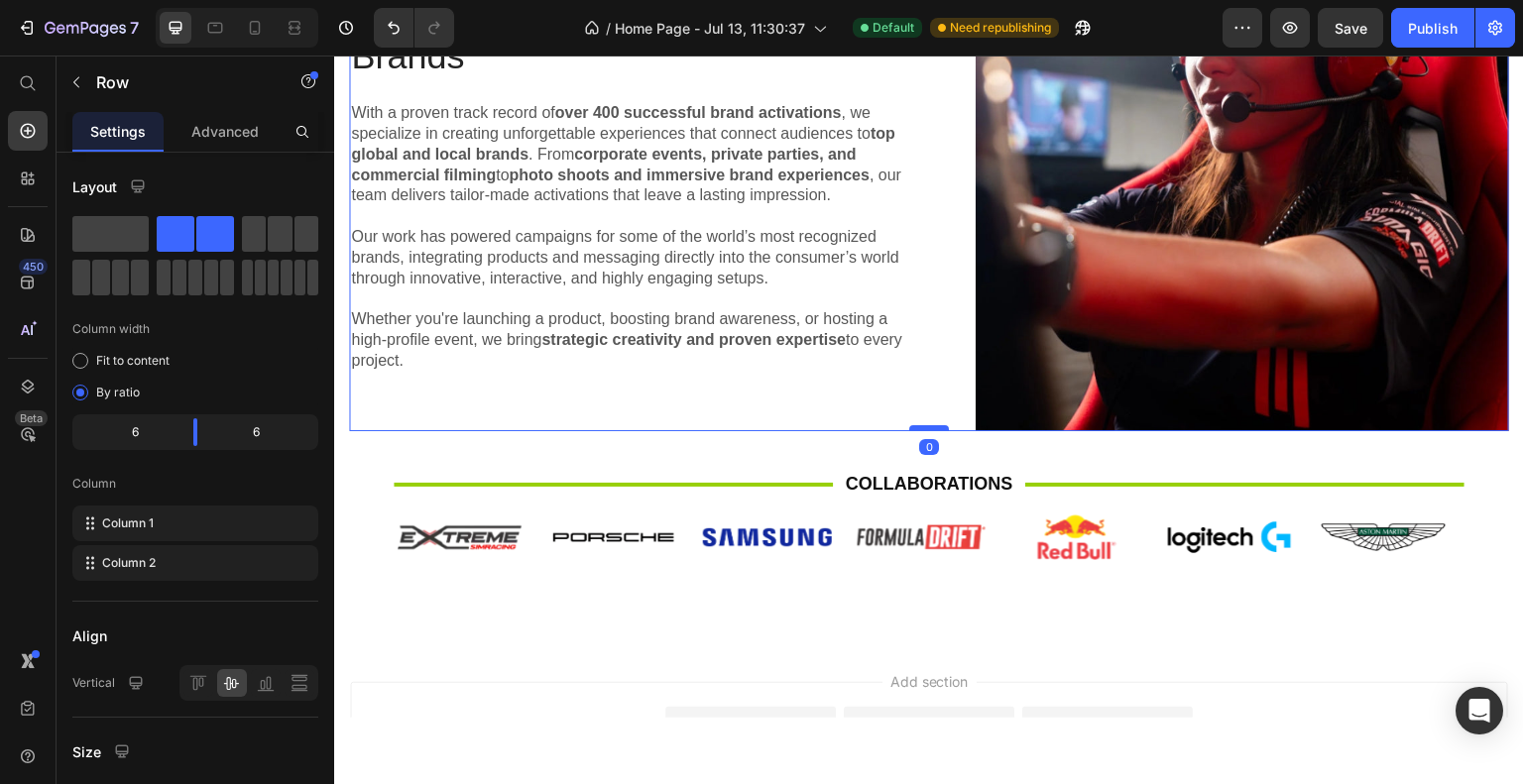 drag, startPoint x: 904, startPoint y: 435, endPoint x: 904, endPoint y: 416, distance: 19 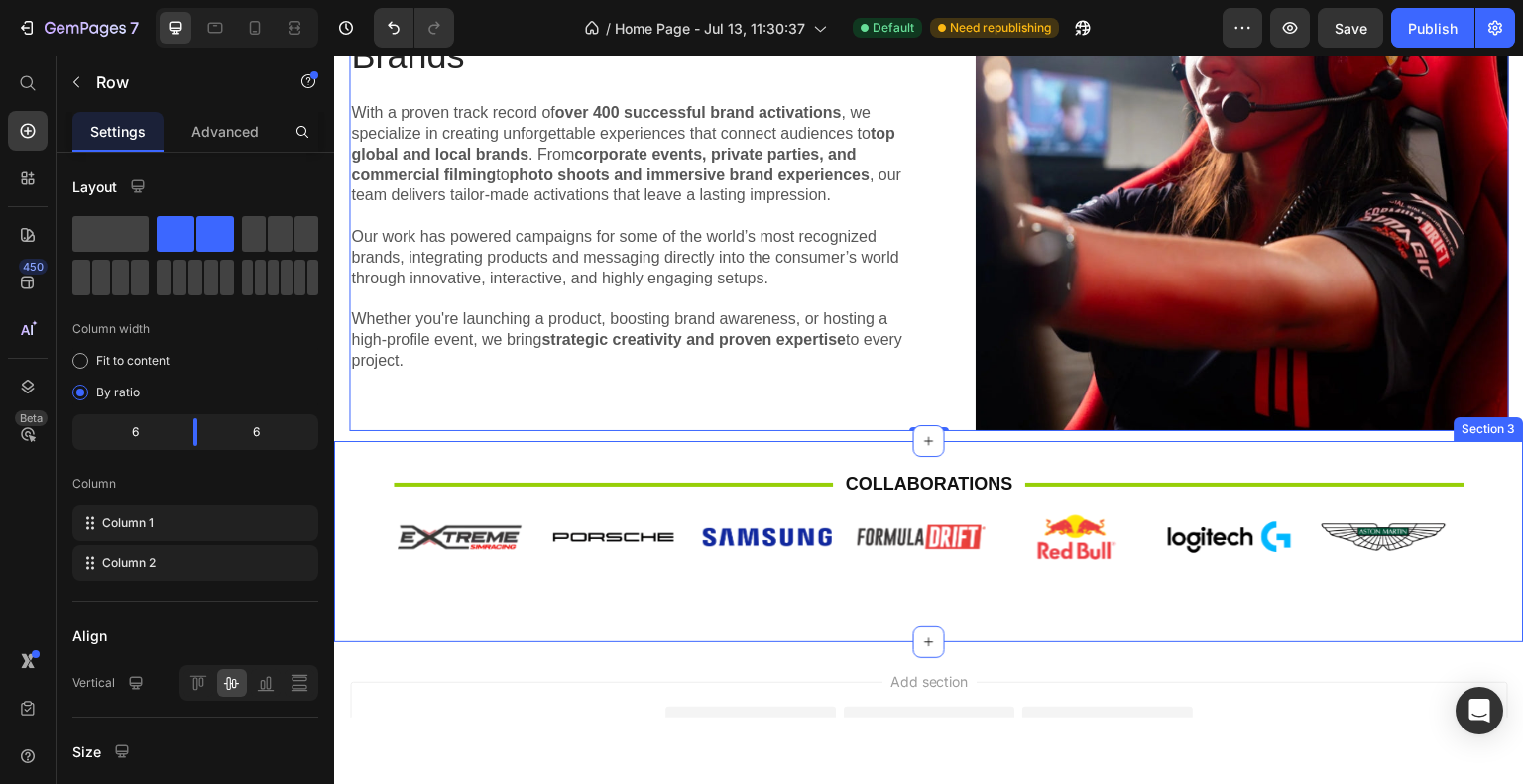 click on "Title Line Collaborations Heading                Title Line Row Image Image Image Image Image Image Image Image Image Image Image Image Image Image Image Image Image Image Image Image Image Image Image Carousel Row Section 3" at bounding box center (929, 540) 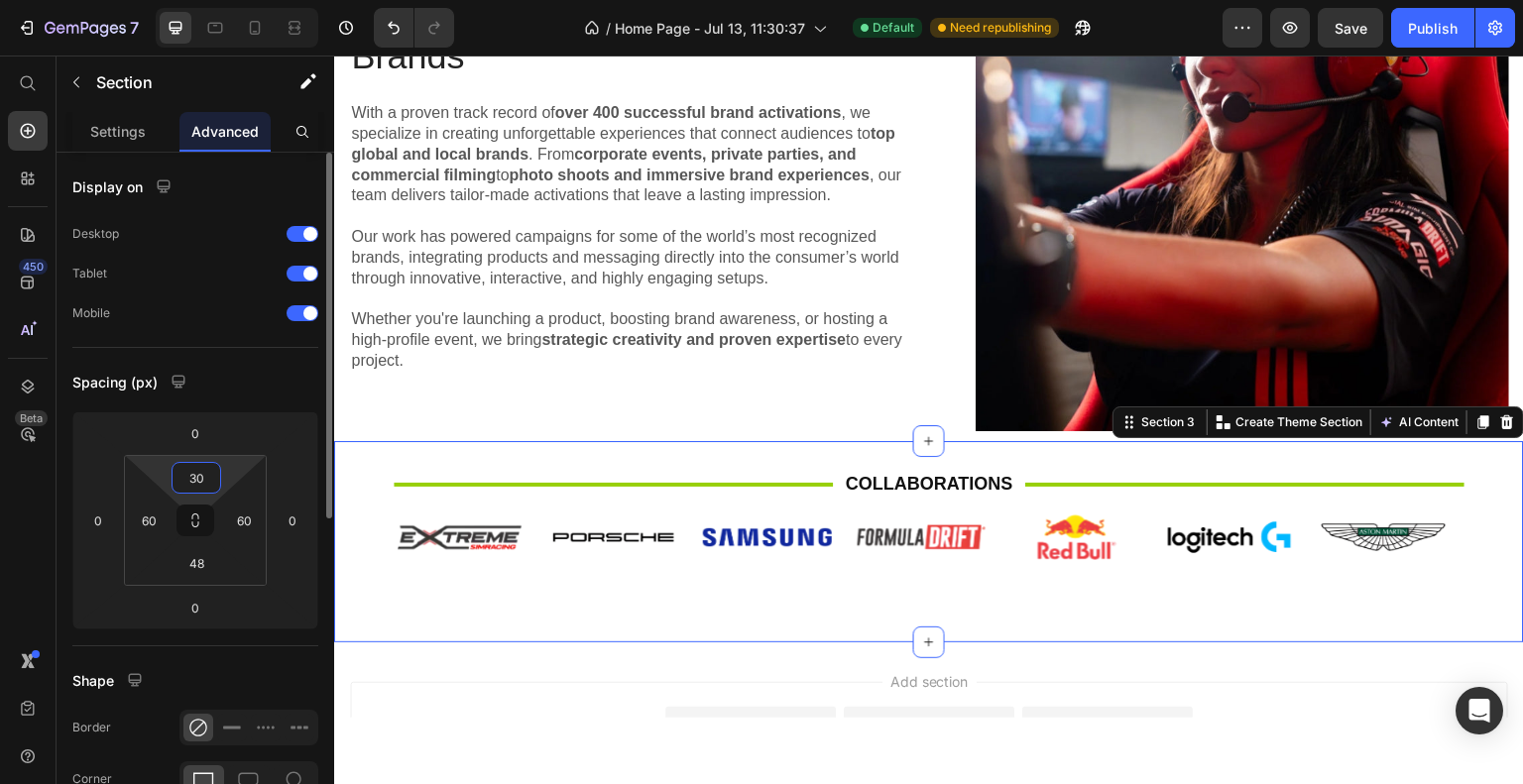 click on "30" at bounding box center (196, 478) 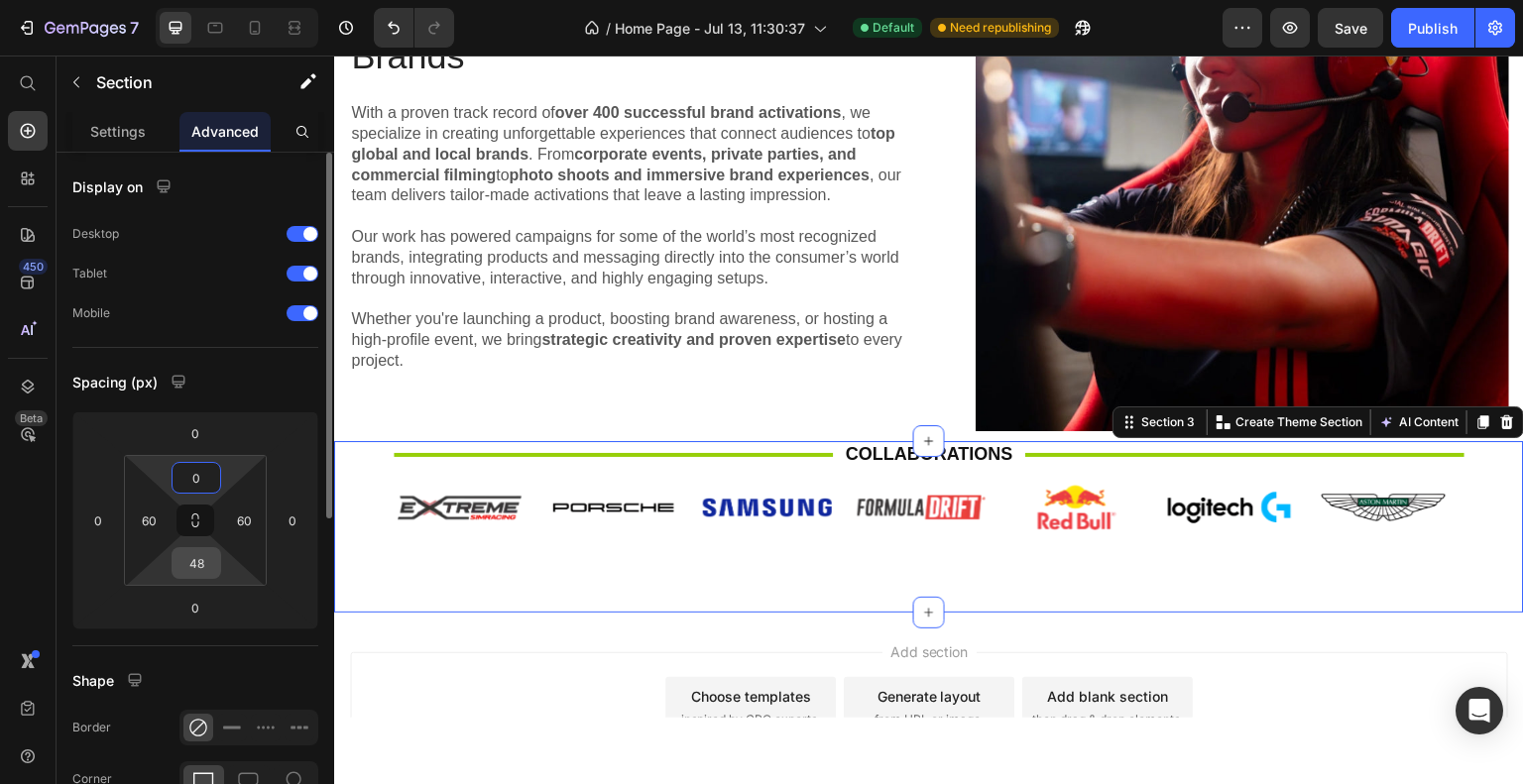 type on "0" 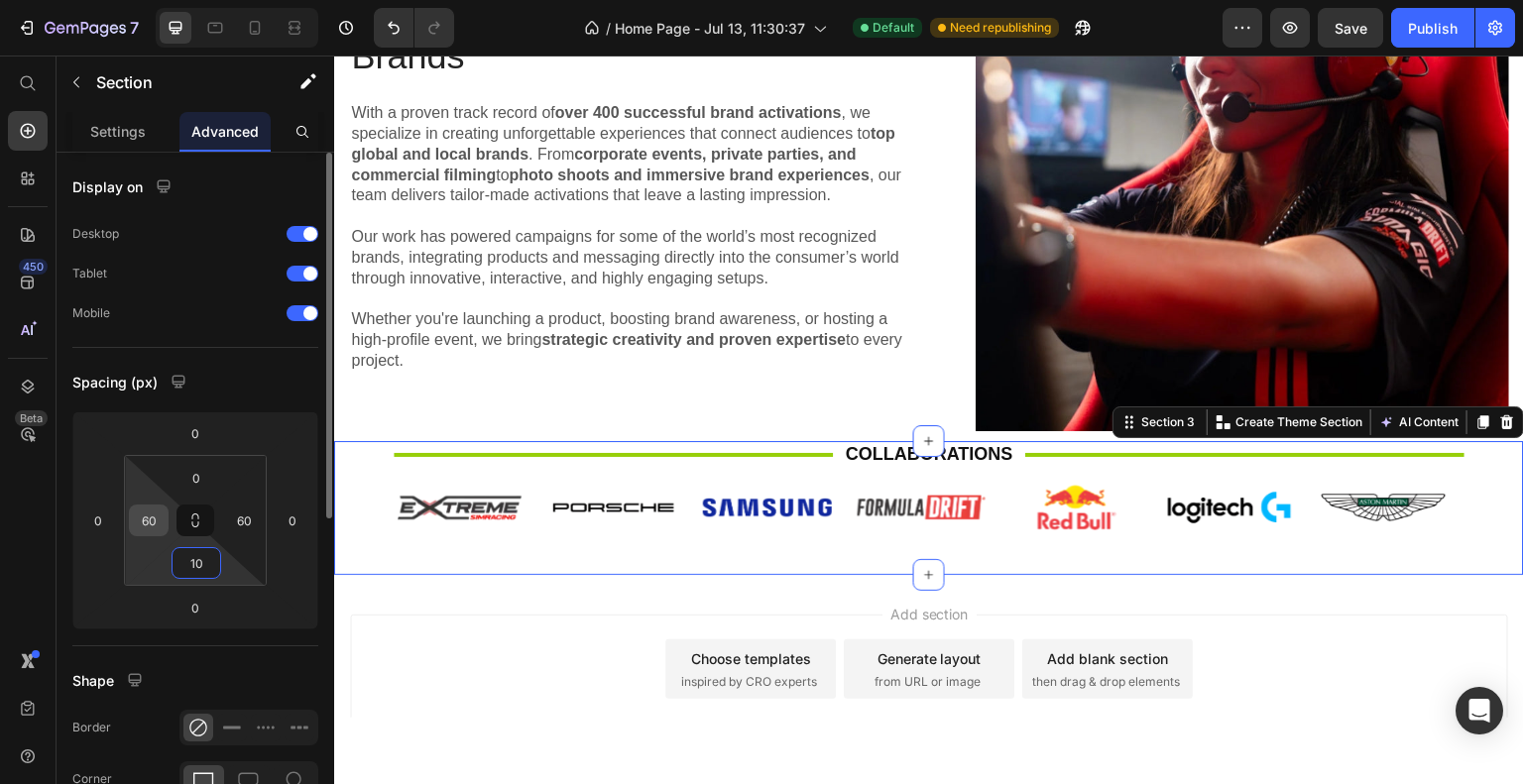 type on "10" 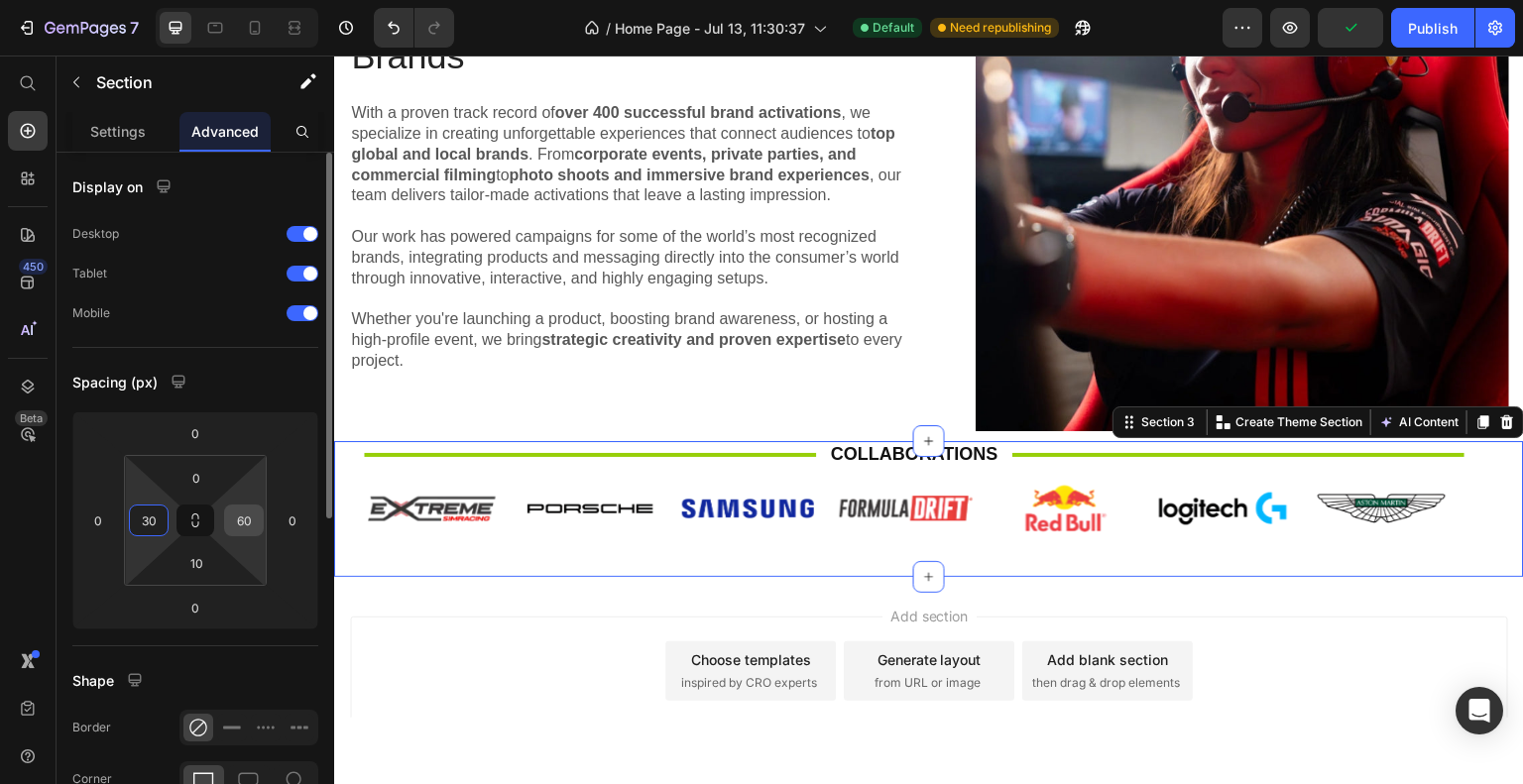 type on "30" 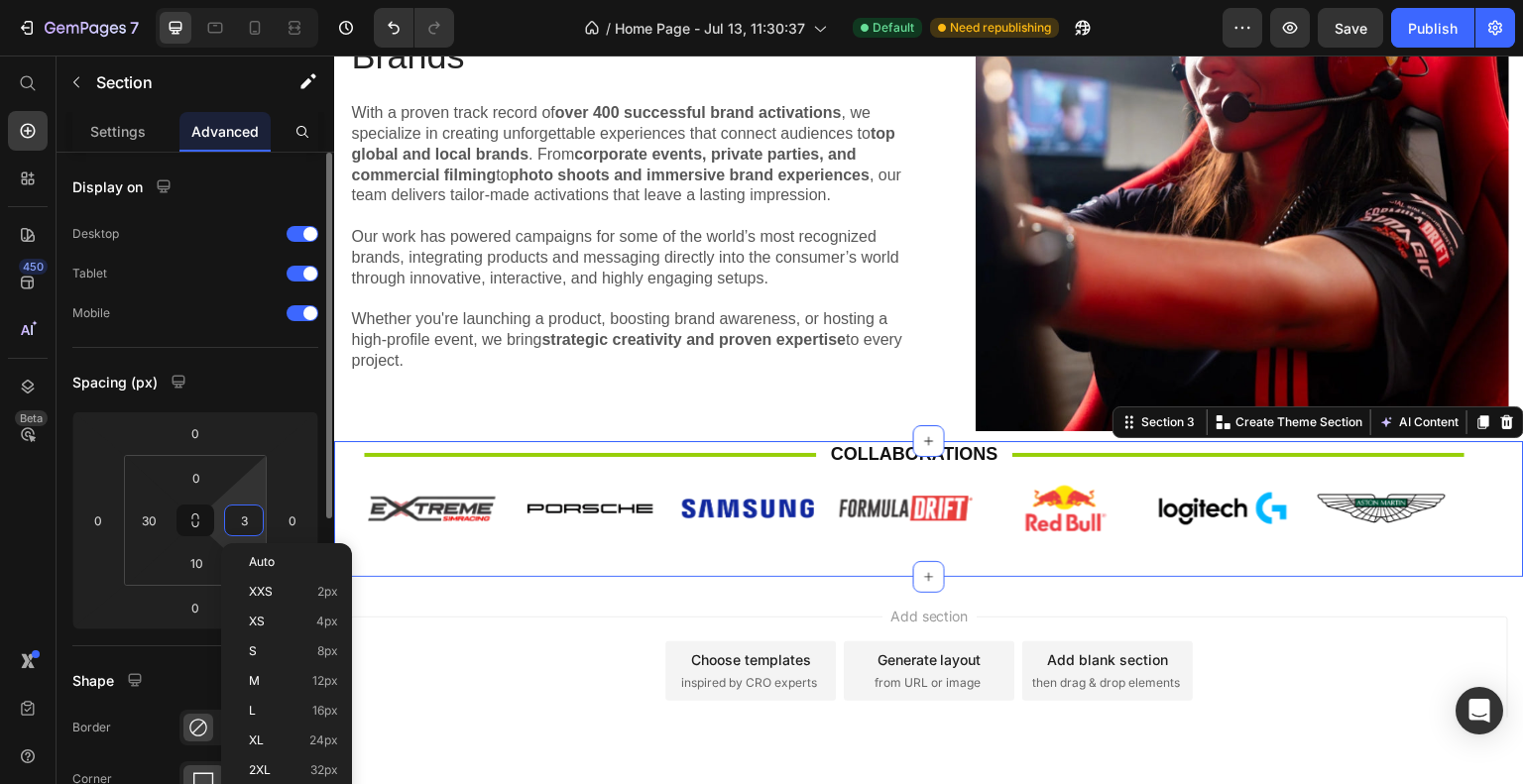 type on "30" 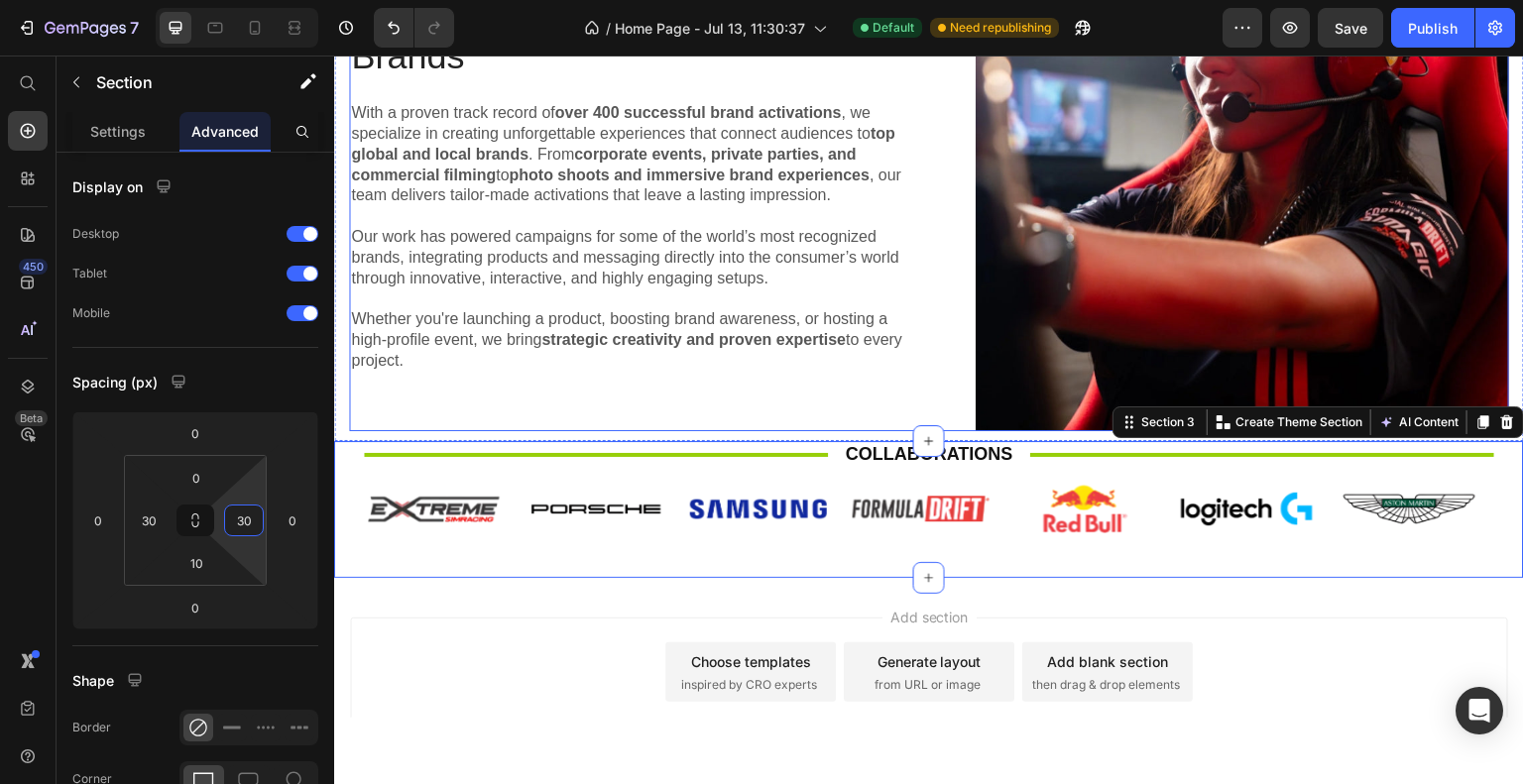 click on "Over  400 Activations  Delivered – Connecting Audiences to Global Brands Heading With a proven track record of  over 400 successful brand activations , we specialize in creating unforgettable experiences that connect audiences to  top global and local brands . From  corporate events, private parties, and commercial filming  to  photo shoots and immersive brand experiences , our team delivers tailor-made activations that leave a lasting impression. Our work has powered campaigns for some of the world’s most recognized brands, integrating products and messaging directly into the consumer’s world through innovative, interactive, and highly engaging setups. Whether you're launching a product, boosting brand awareness, or hosting a high-profile event, we bring  strategic creativity and proven expertise  to every project. Text Block" at bounding box center [632, 164] 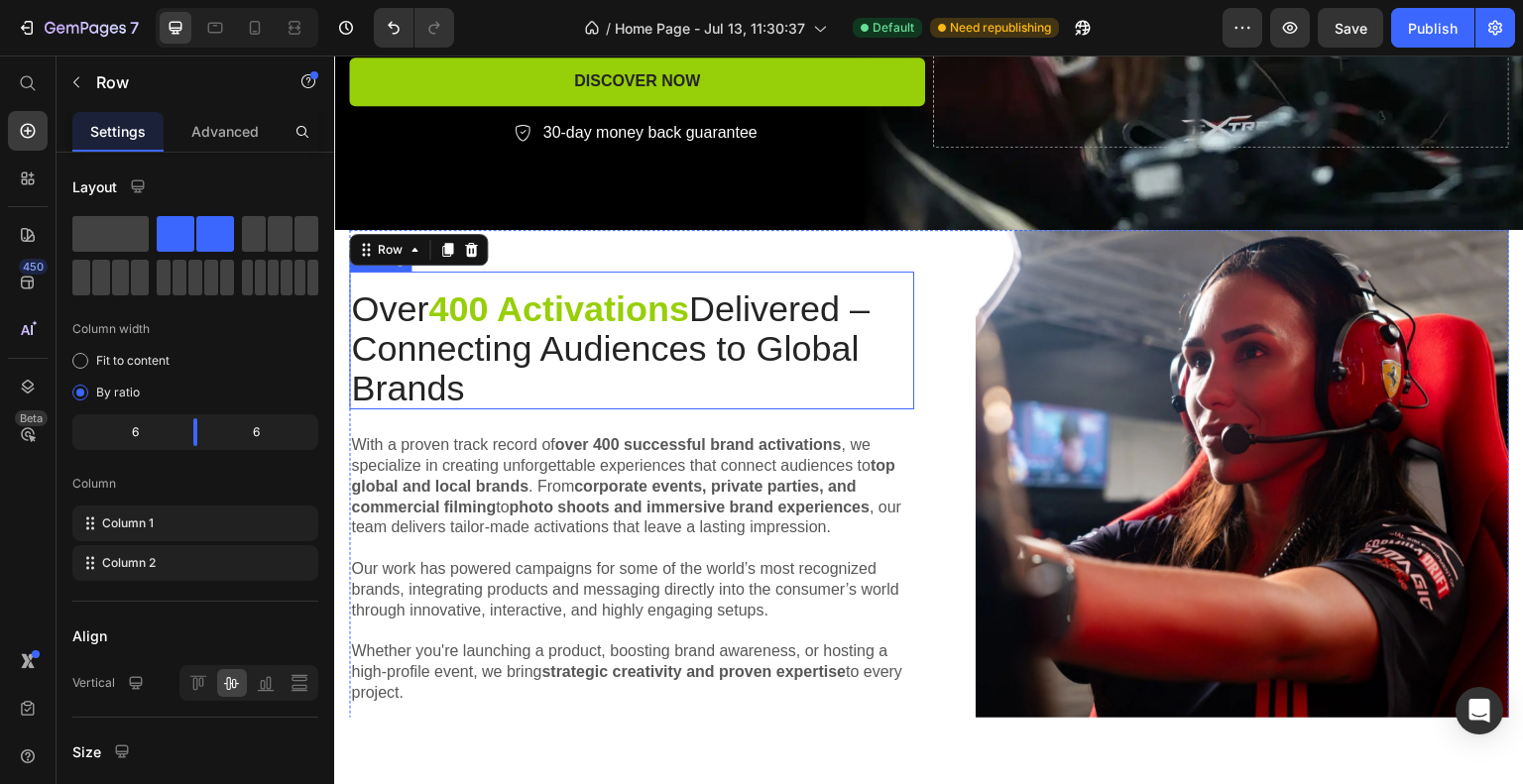 scroll, scrollTop: 496, scrollLeft: 0, axis: vertical 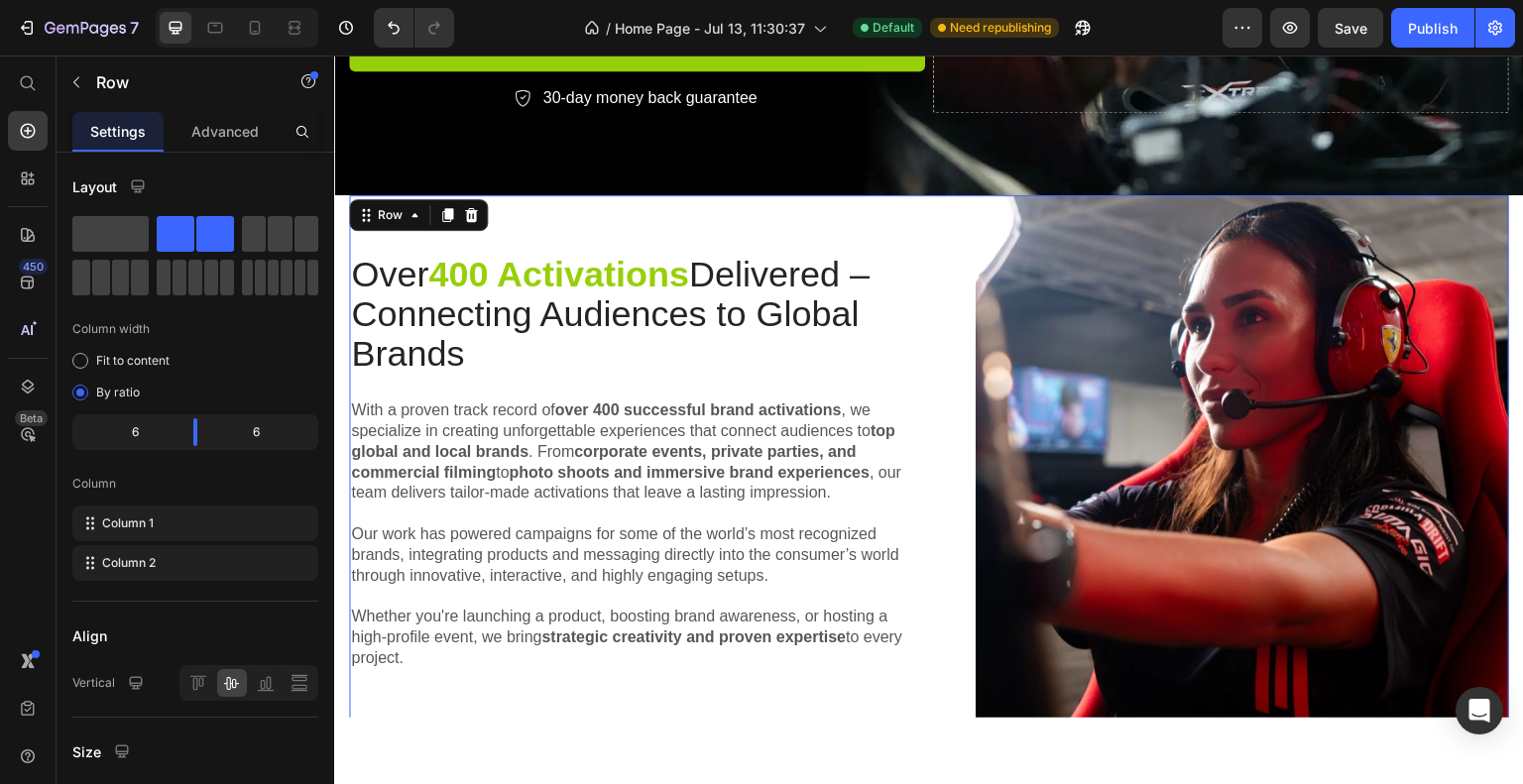 click on "Over  400 Activations  Delivered – Connecting Audiences to Global Brands Heading With a proven track record of  over 400 successful brand activations , we specialize in creating unforgettable experiences that connect audiences to  top global and local brands . From  corporate events, private parties, and commercial filming  to  photo shoots and immersive brand experiences , our team delivers tailor-made activations that leave a lasting impression. Our work has powered campaigns for some of the world’s most recognized brands, integrating products and messaging directly into the consumer’s world through innovative, interactive, and highly engaging setups. Whether you're launching a product, boosting brand awareness, or hosting a high-profile event, we bring  strategic creativity and proven expertise  to every project. Text Block Image Row   0" at bounding box center [929, 461] 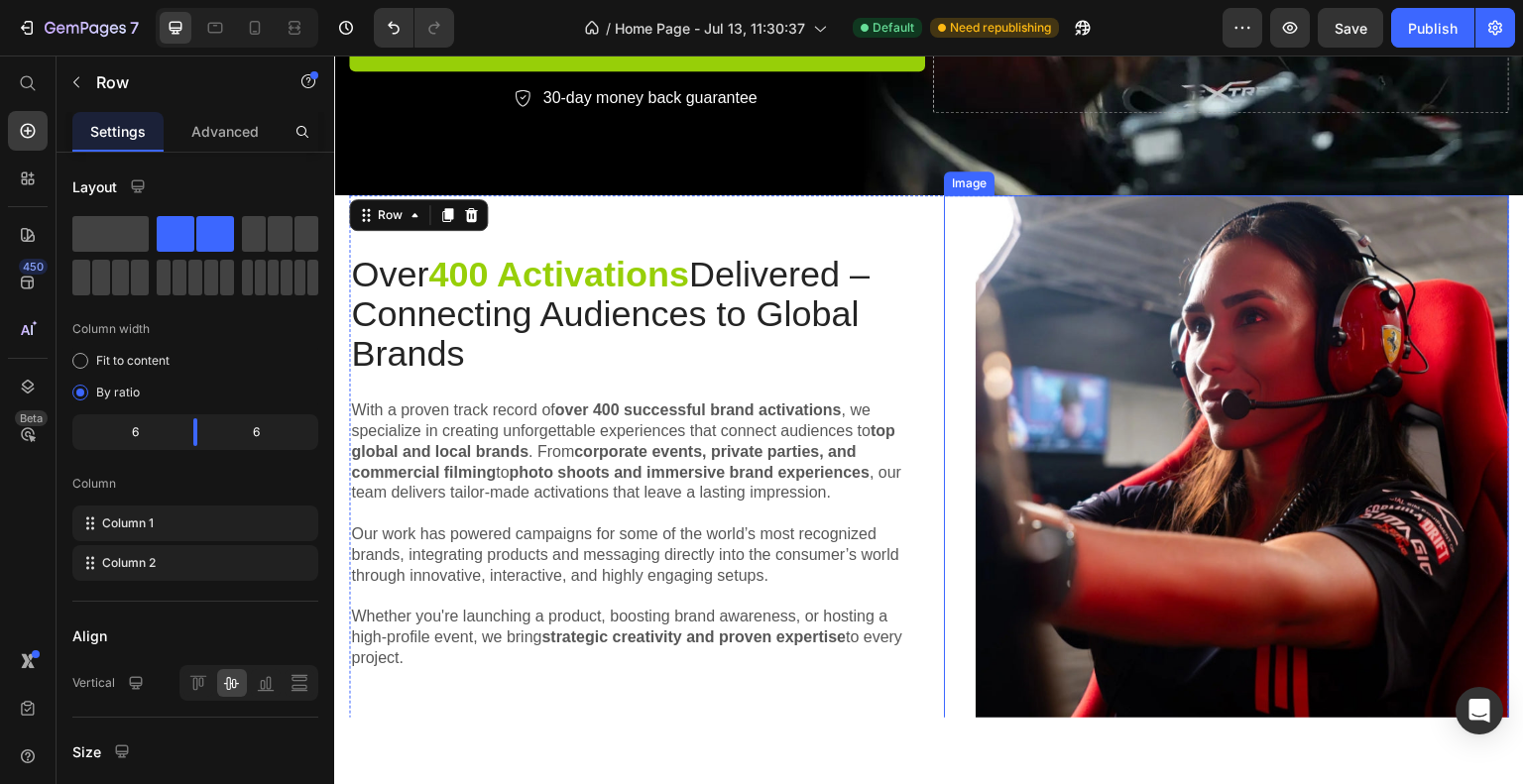 click at bounding box center (1227, 461) 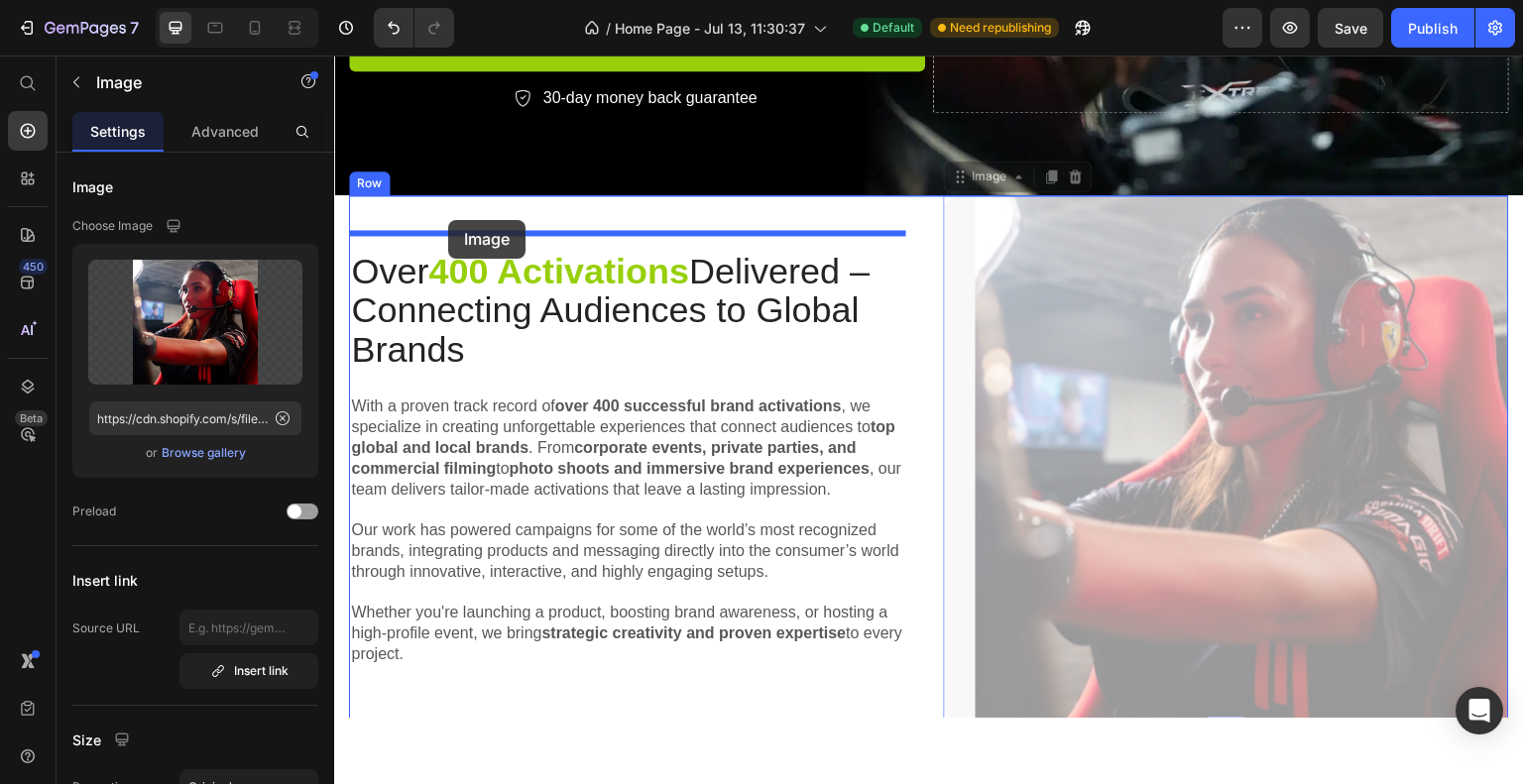 drag, startPoint x: 956, startPoint y: 182, endPoint x: 448, endPoint y: 219, distance: 509.34566 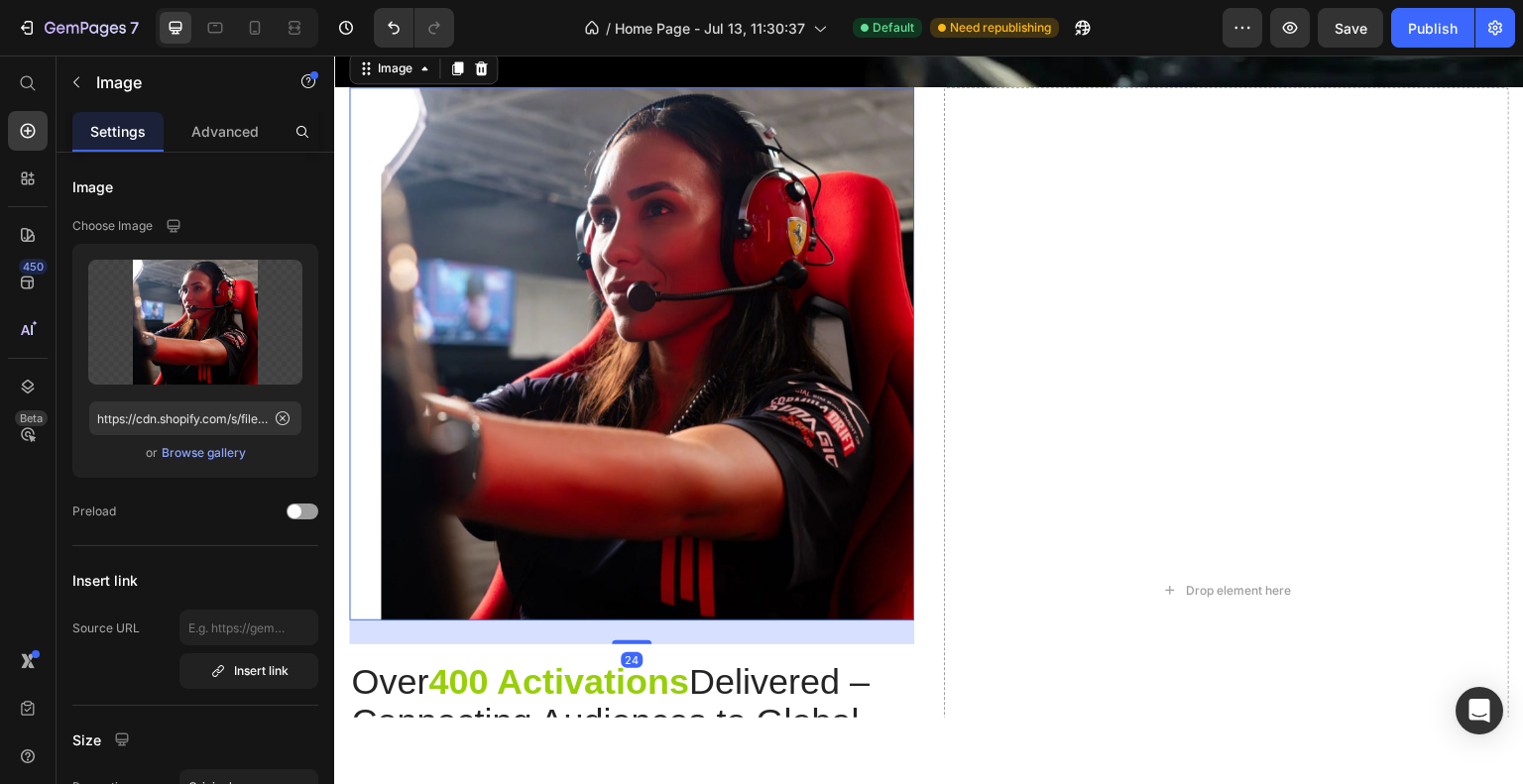 scroll, scrollTop: 694, scrollLeft: 0, axis: vertical 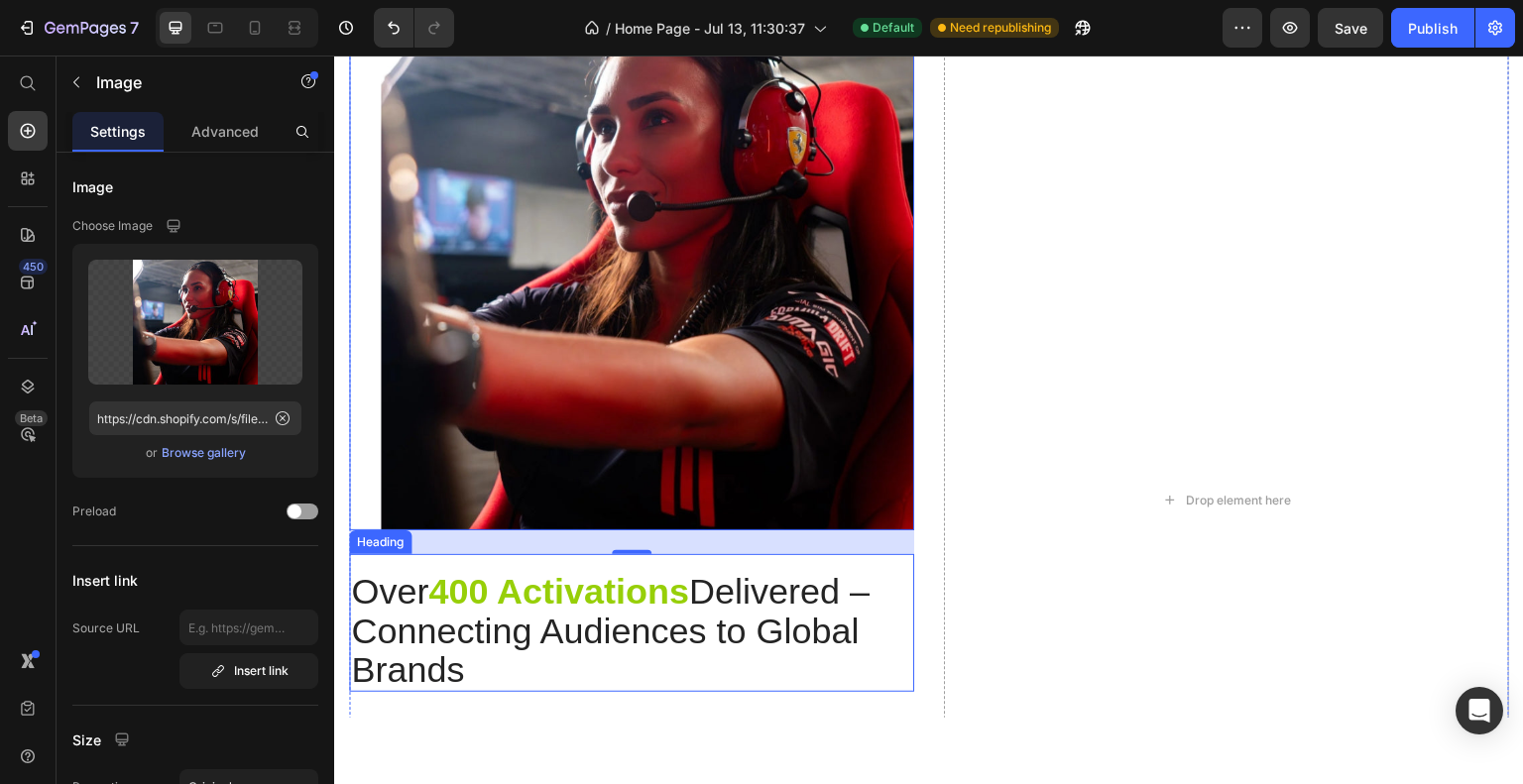 click on "Over  400 Activations  Delivered – Connecting Audiences to Global Brands" at bounding box center [632, 629] 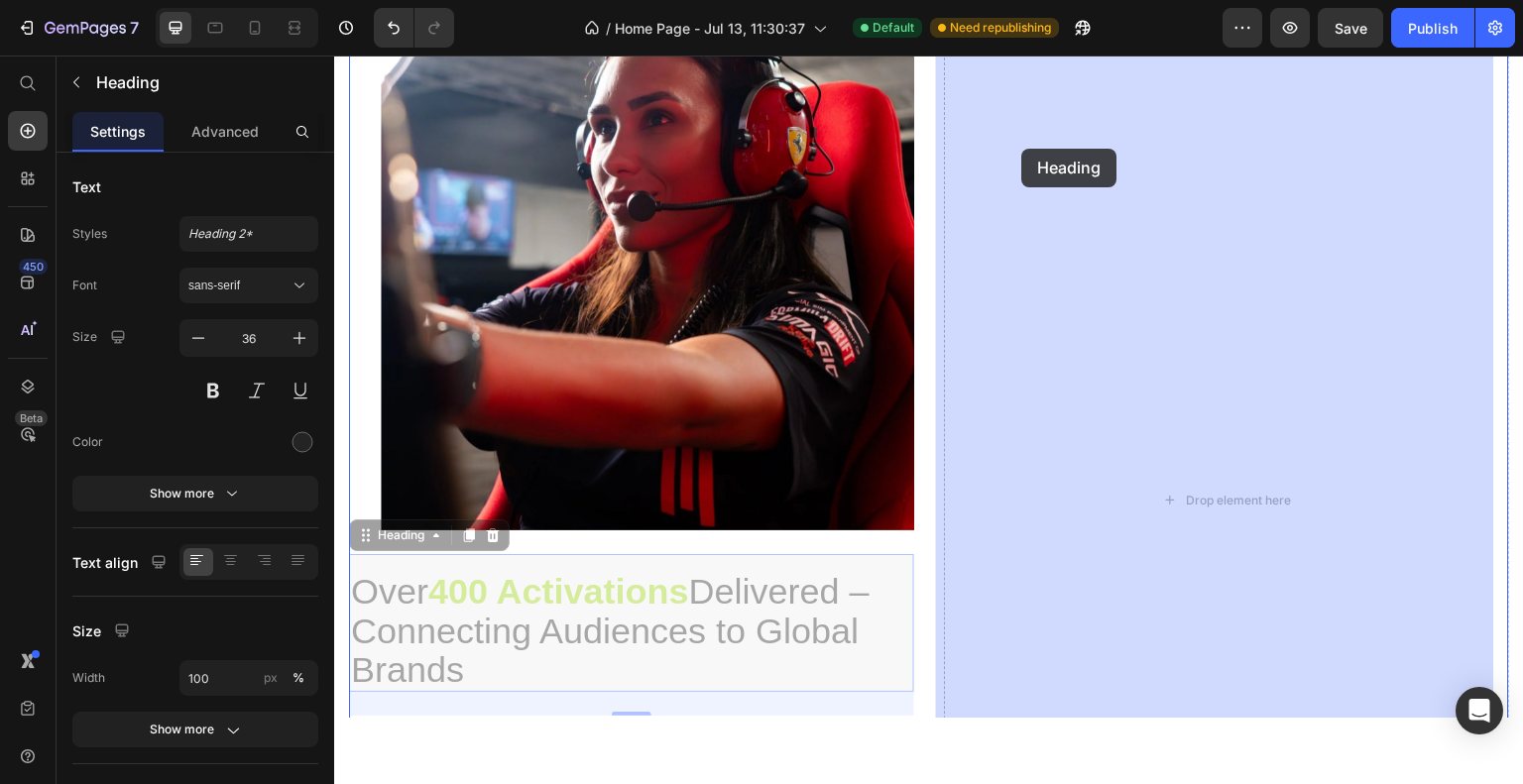 drag, startPoint x: 367, startPoint y: 530, endPoint x: 1022, endPoint y: 148, distance: 758.25392 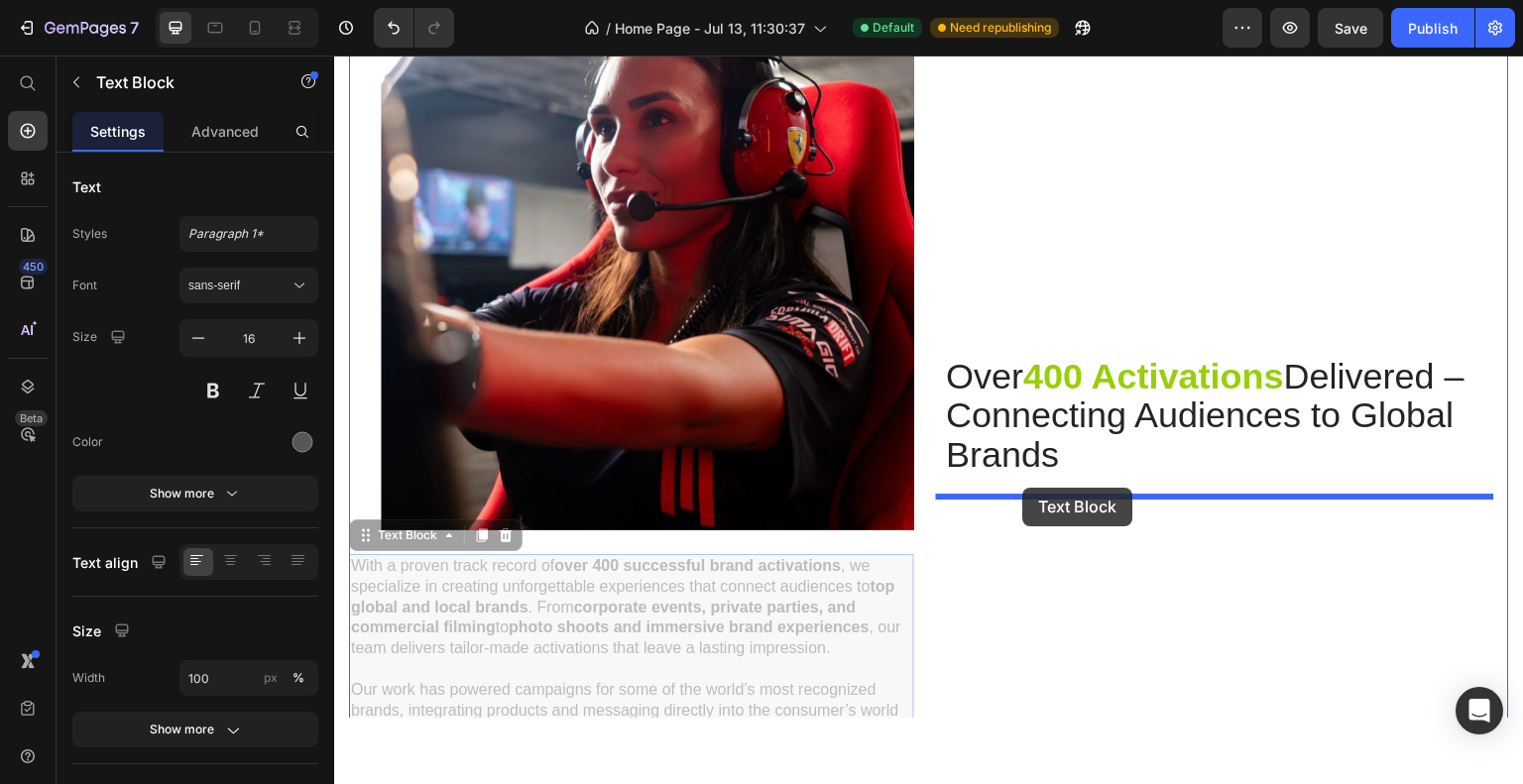 drag, startPoint x: 369, startPoint y: 538, endPoint x: 1023, endPoint y: 487, distance: 655.9855 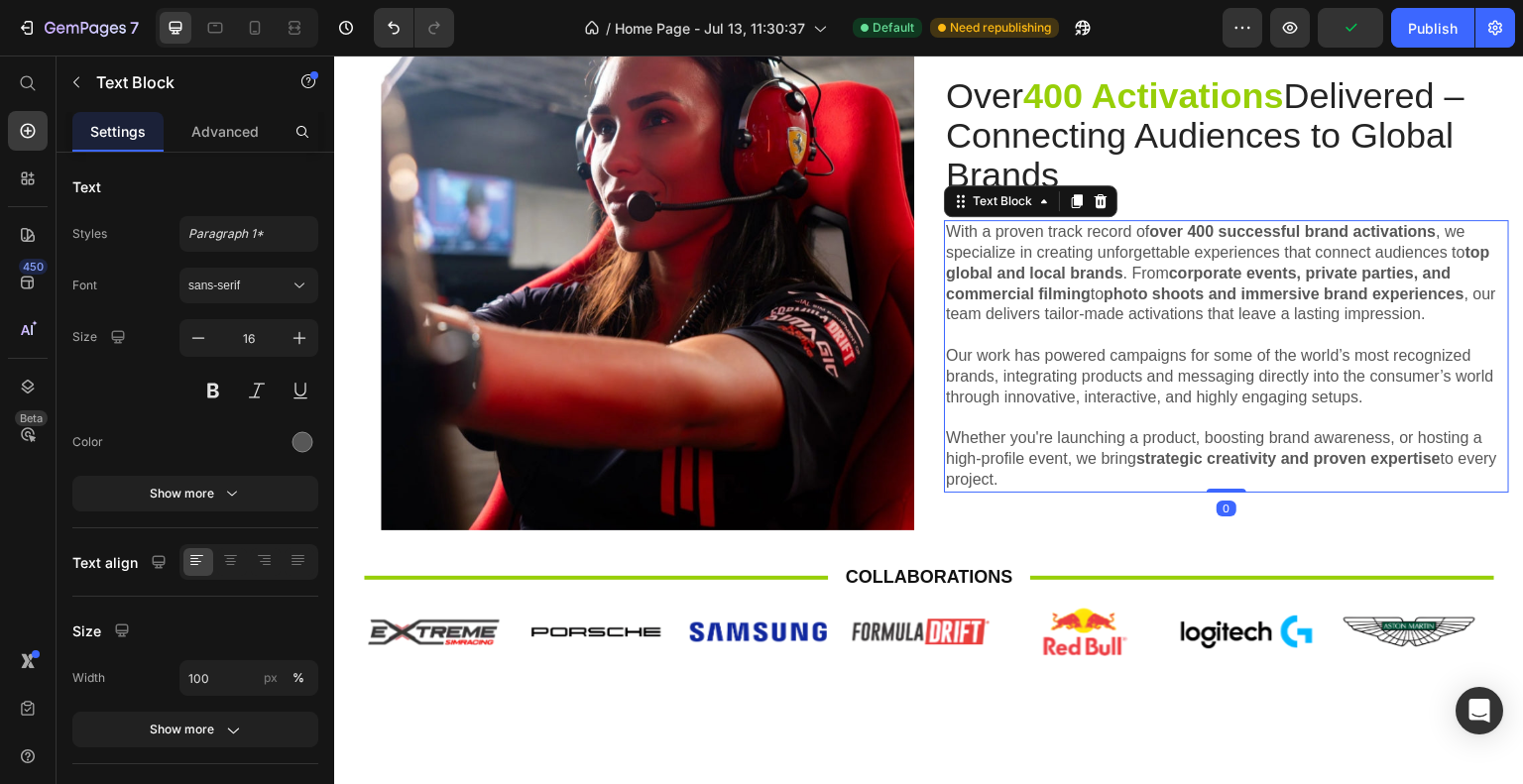 scroll, scrollTop: 496, scrollLeft: 0, axis: vertical 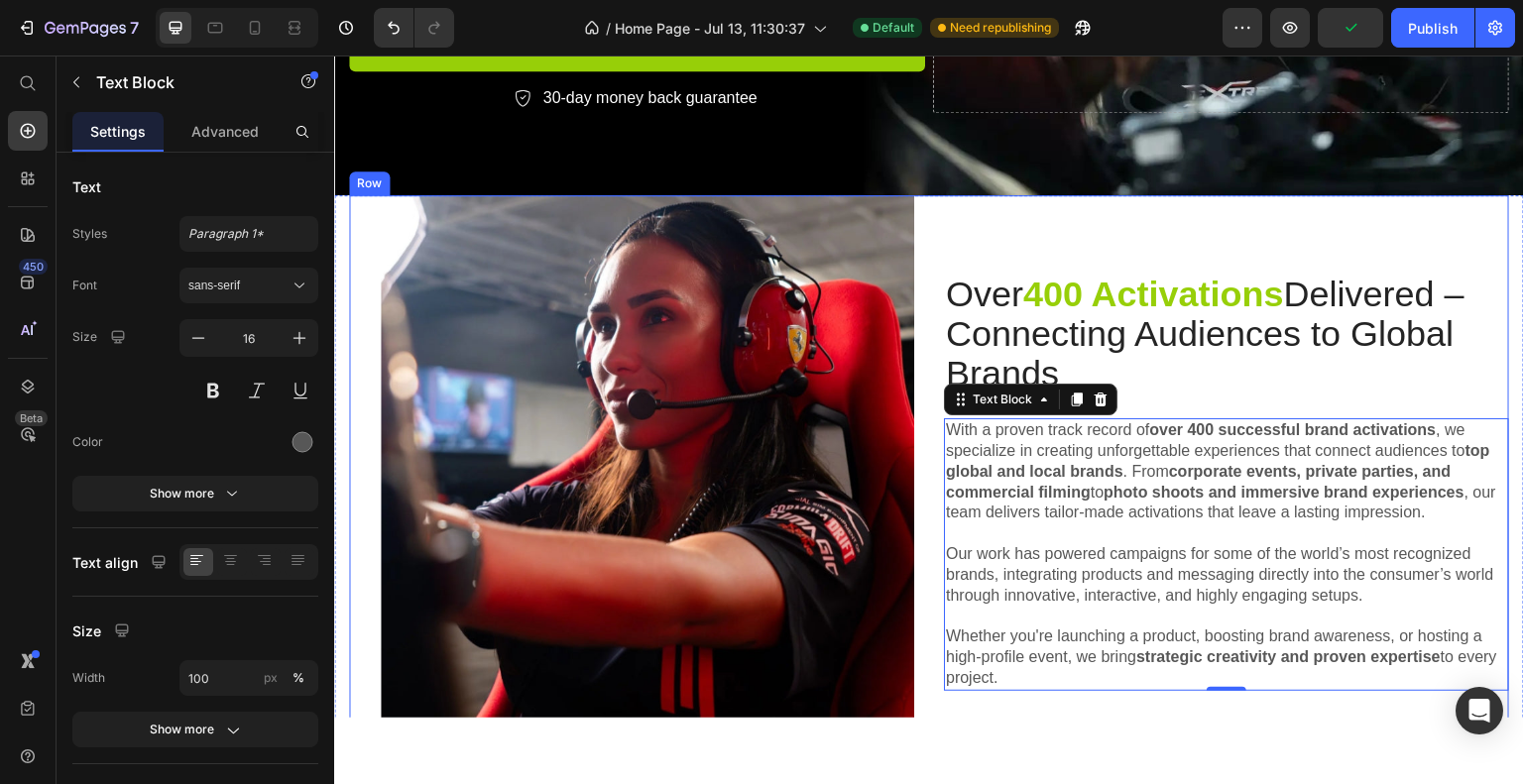 click on "Over  400 Activations  Delivered – Connecting Audiences to Global Brands Heading With a proven track record of  over 400 successful brand activations , we specialize in creating unforgettable experiences that connect audiences to  top global and local brands . From  corporate events, private parties, and commercial filming  to  photo shoots and immersive brand experiences , our team delivers tailor-made activations that leave a lasting impression.   Our work has powered campaigns for some of the world’s most recognized brands, integrating products and messaging directly into the consumer’s world through innovative, interactive, and highly engaging setups.   Whether you're launching a product, boosting brand awareness, or hosting a high-profile event, we bring  strategic creativity and proven expertise  to every project. Text Block   0" at bounding box center (1227, 473) 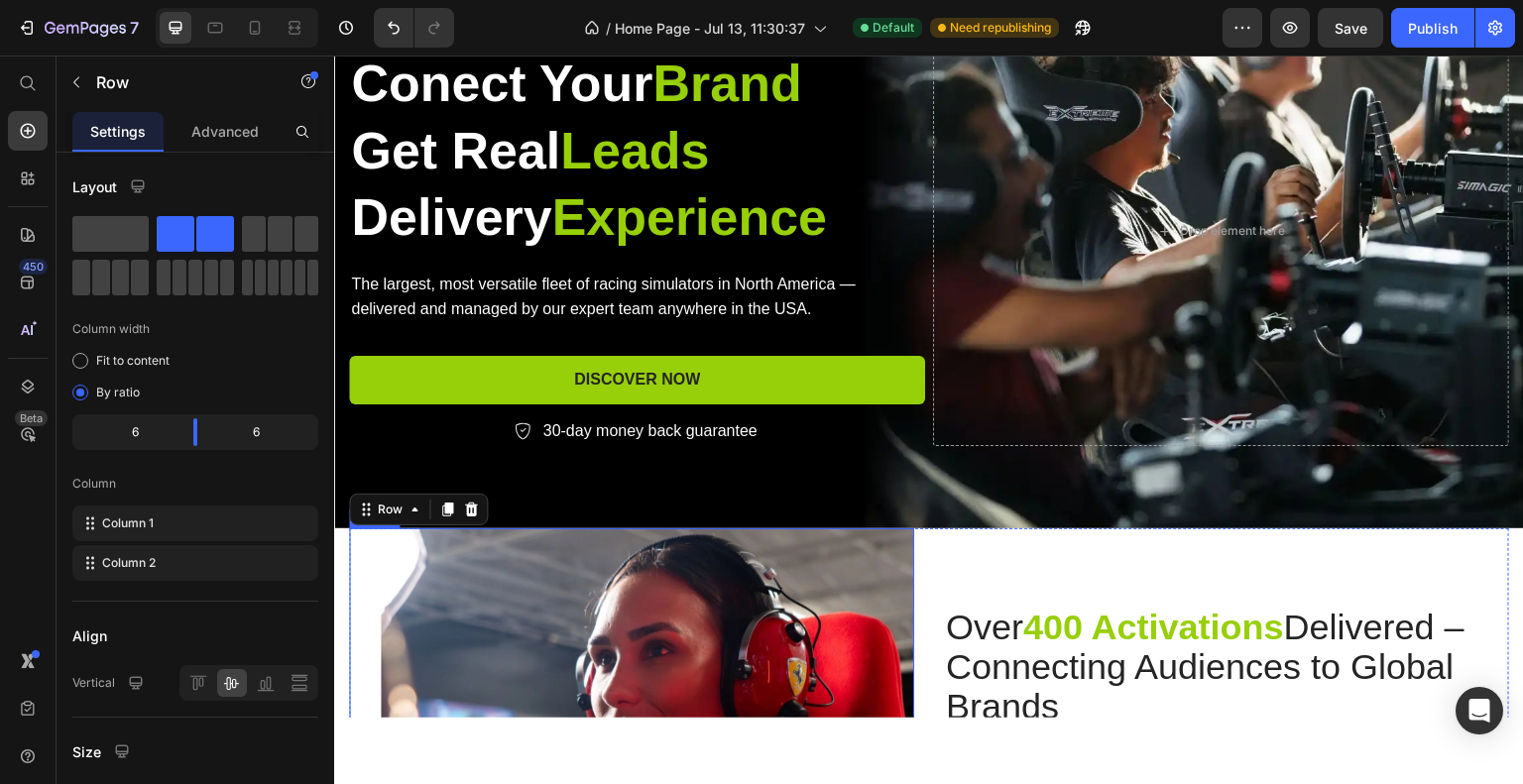 scroll, scrollTop: 297, scrollLeft: 0, axis: vertical 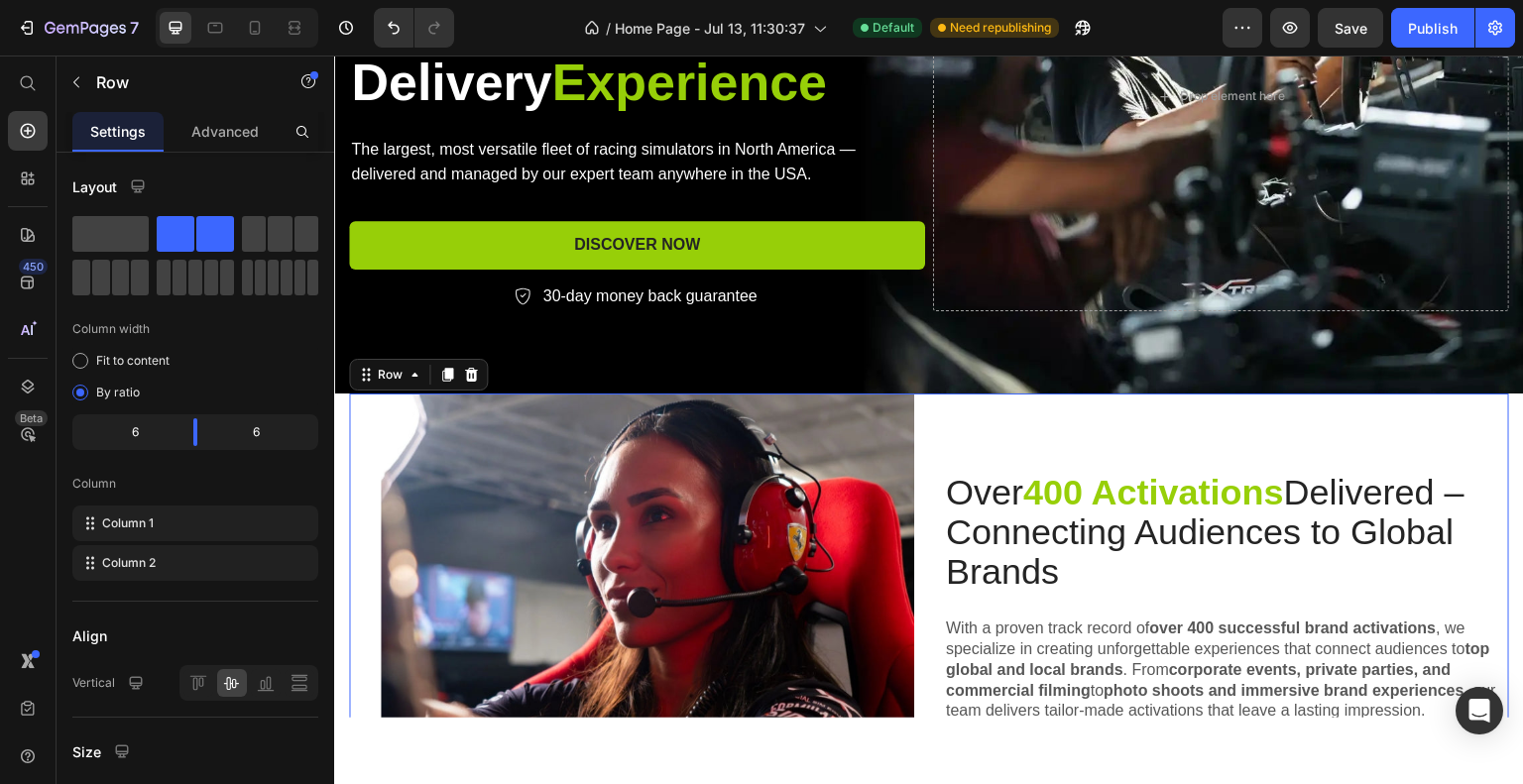 click on "Over  400 Activations  Delivered – Connecting Audiences to Global Brands Heading With a proven track record of  over 400 successful brand activations , we specialize in creating unforgettable experiences that connect audiences to  top global and local brands . From  corporate events, private parties, and commercial filming  to  photo shoots and immersive brand experiences , our team delivers tailor-made activations that leave a lasting impression.   Our work has powered campaigns for some of the world’s most recognized brands, integrating products and messaging directly into the consumer’s world through innovative, interactive, and highly engaging setups.   Whether you're launching a product, boosting brand awareness, or hosting a high-profile event, we bring  strategic creativity and proven expertise  to every project. Text Block" at bounding box center (1227, 671) 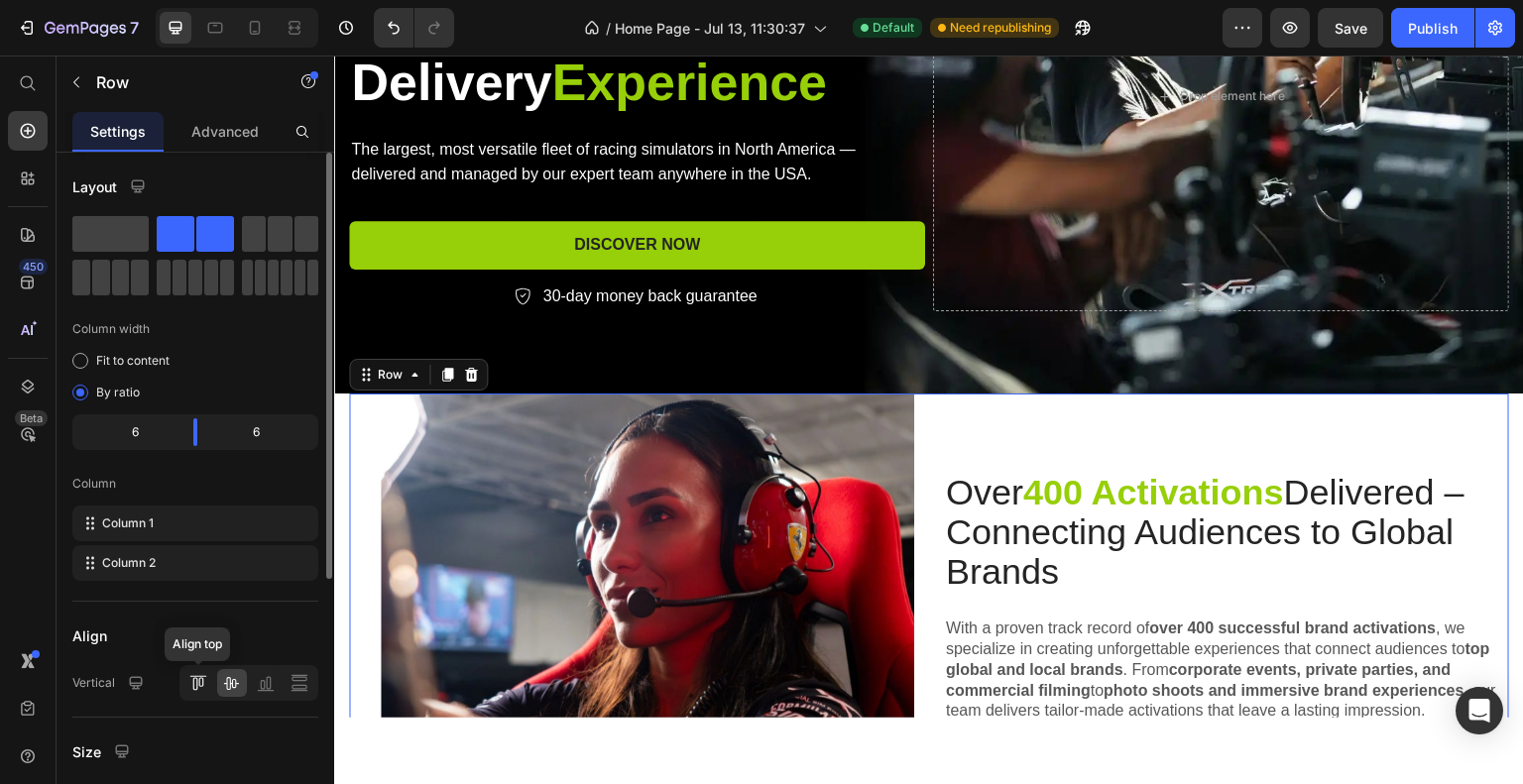 click 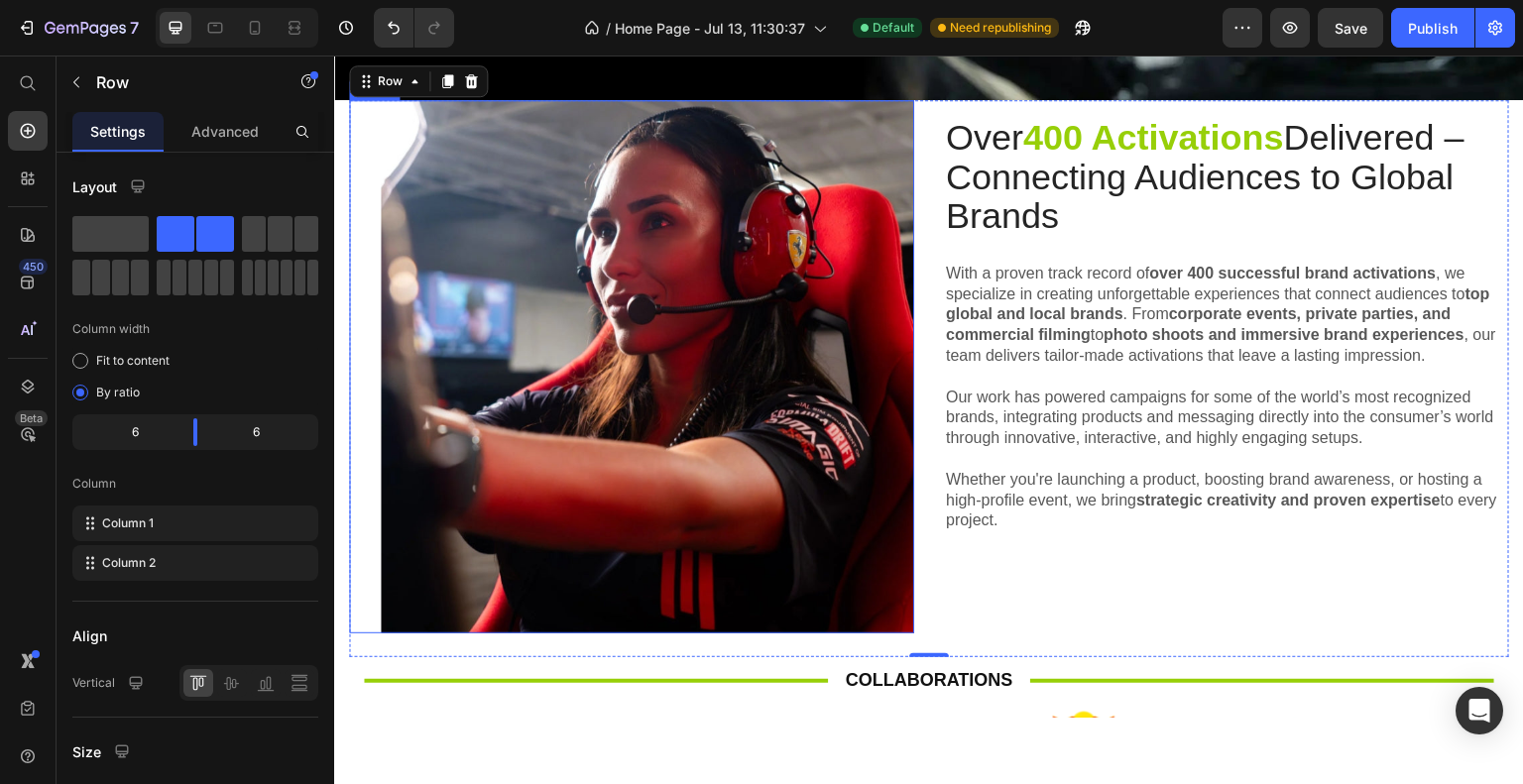 scroll, scrollTop: 595, scrollLeft: 0, axis: vertical 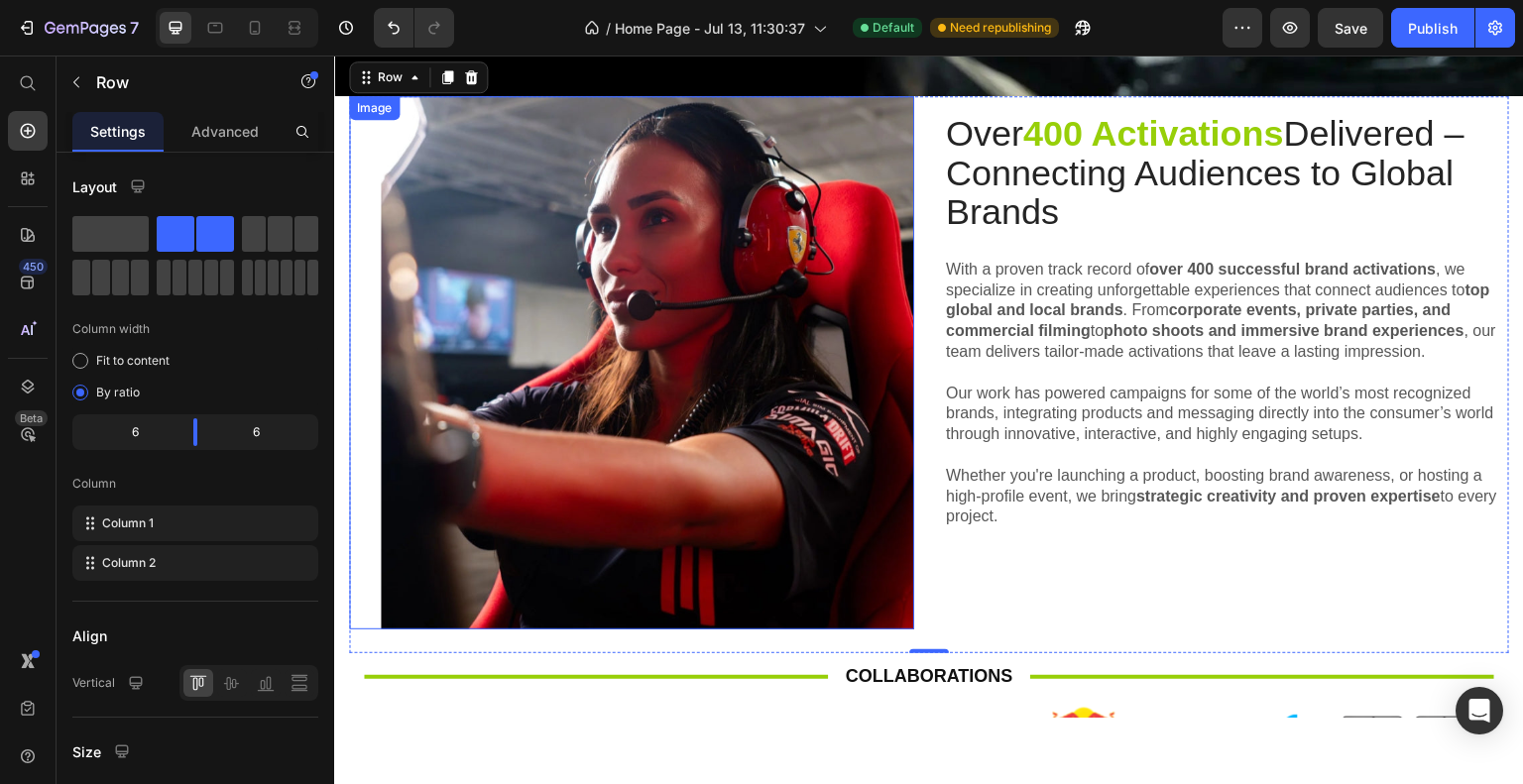 click at bounding box center [632, 362] 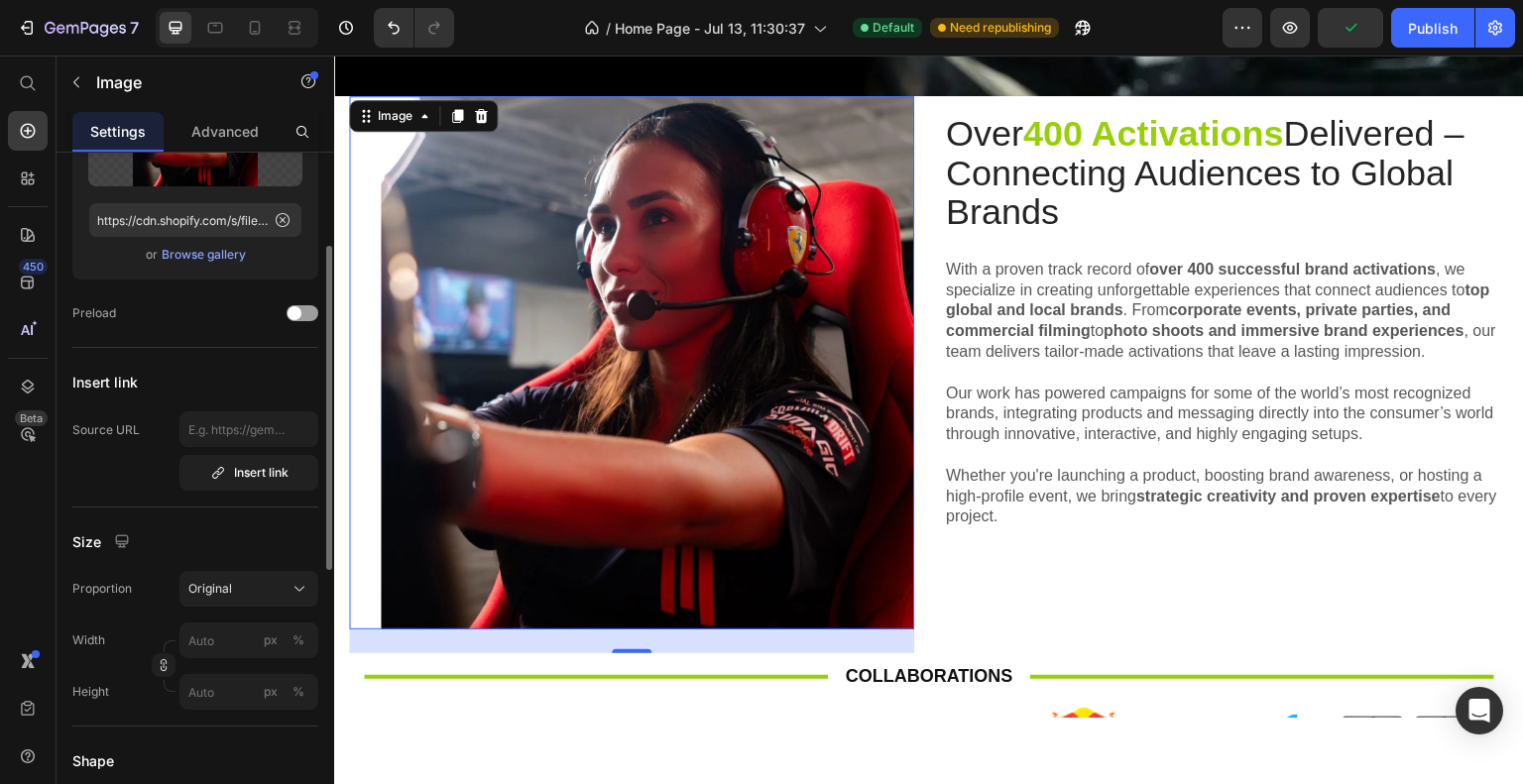 scroll, scrollTop: 0, scrollLeft: 0, axis: both 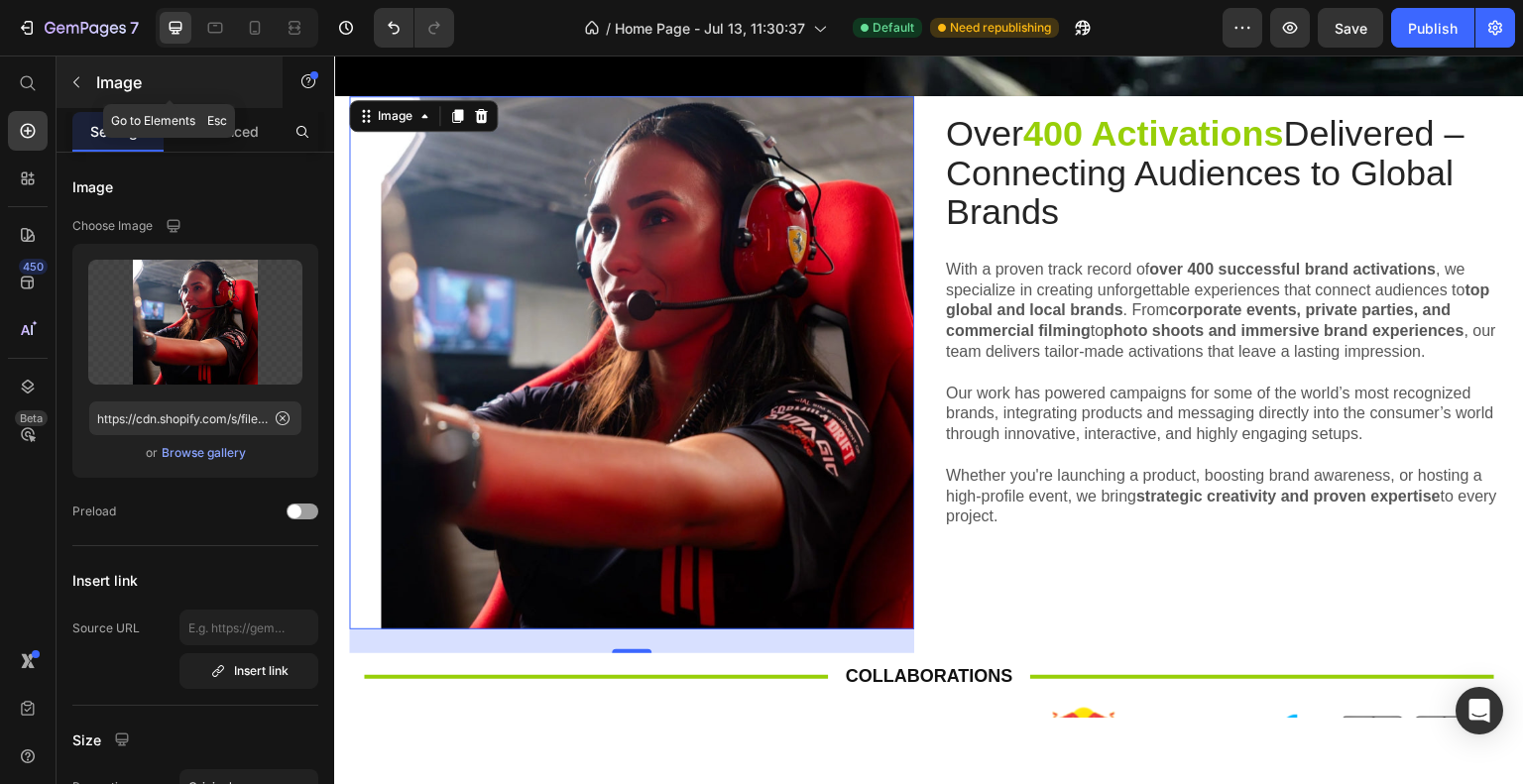 click 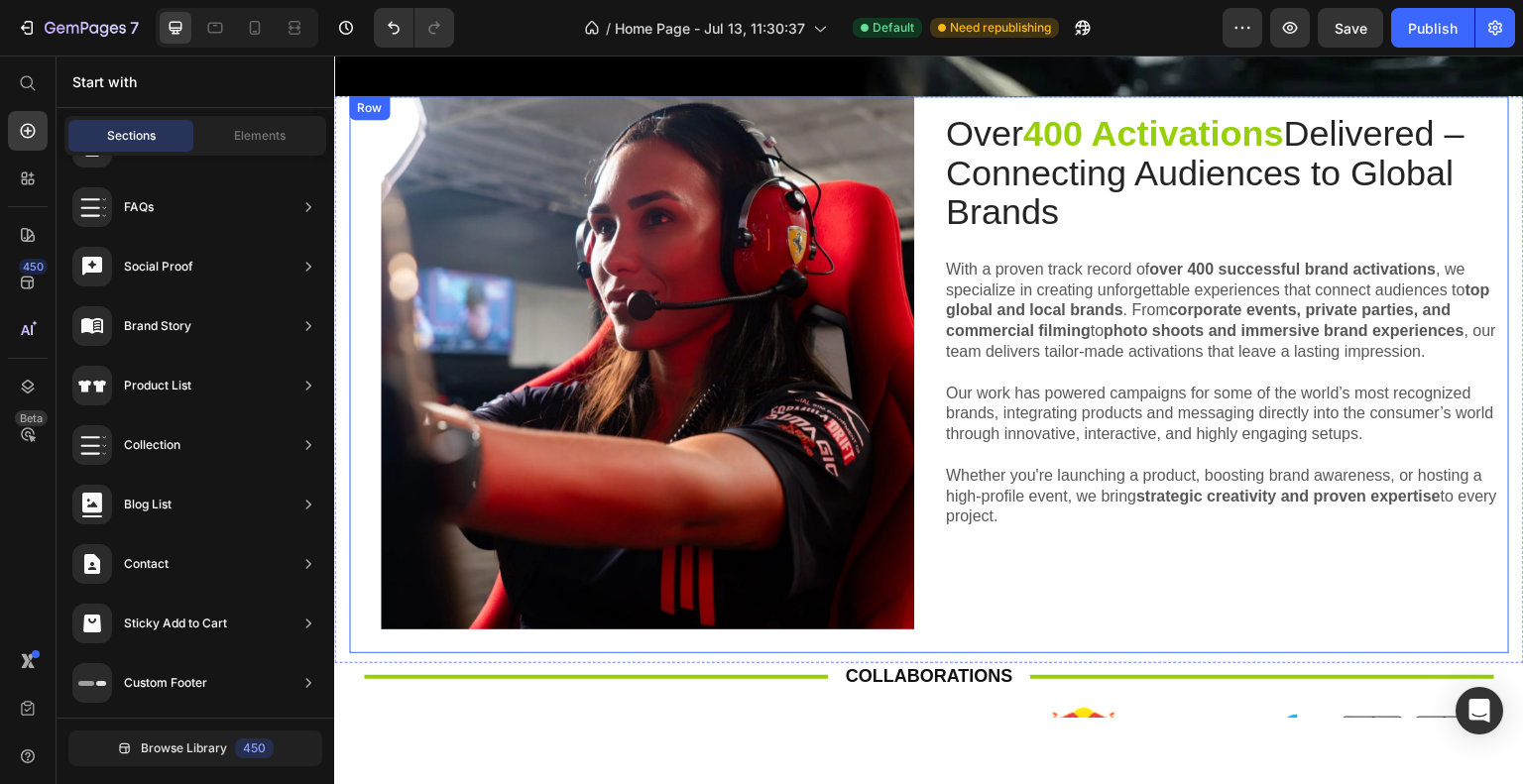 click on "Over  400 Activations  Delivered – Connecting Audiences to Global Brands Heading With a proven track record of  over 400 successful brand activations , we specialize in creating unforgettable experiences that connect audiences to  top global and local brands . From  corporate events, private parties, and commercial filming  to  photo shoots and immersive brand experiences , our team delivers tailor-made activations that leave a lasting impression.   Our work has powered campaigns for some of the world’s most recognized brands, integrating products and messaging directly into the consumer’s world through innovative, interactive, and highly engaging setups.   Whether you're launching a product, boosting brand awareness, or hosting a high-profile event, we bring  strategic creativity and proven expertise  to every project. Text Block" at bounding box center [1227, 374] 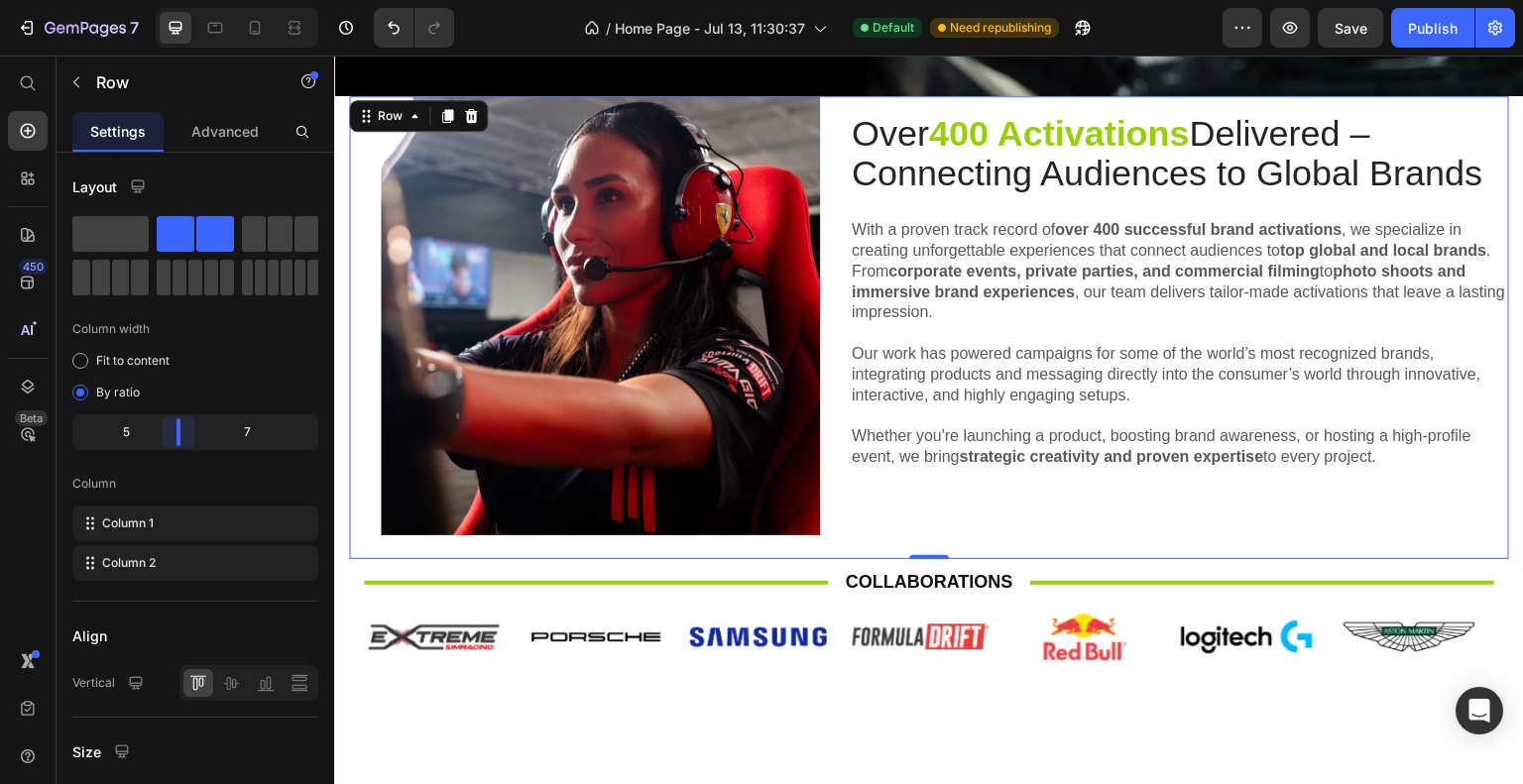 drag, startPoint x: 193, startPoint y: 438, endPoint x: 182, endPoint y: 438, distance: 11 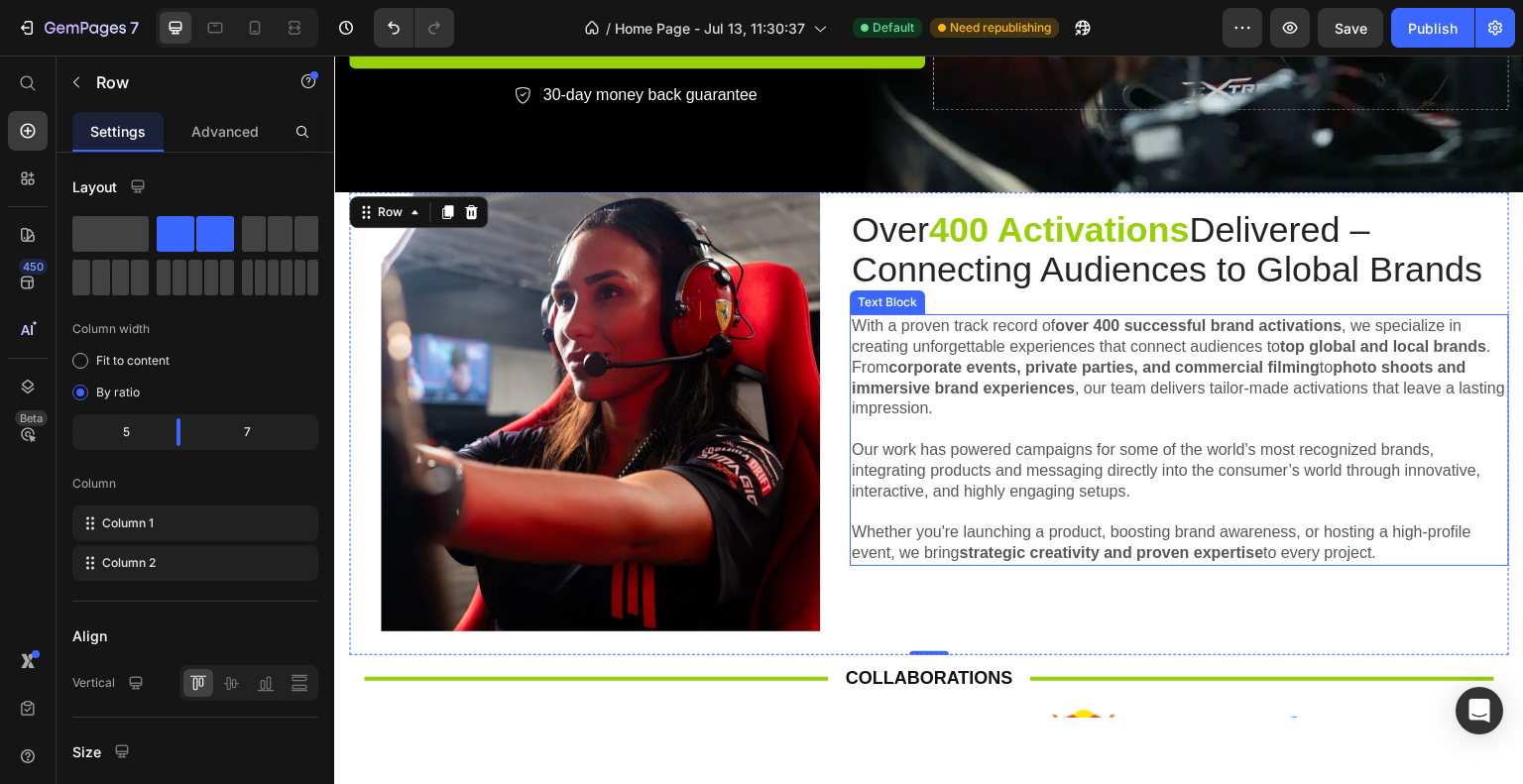 scroll, scrollTop: 496, scrollLeft: 0, axis: vertical 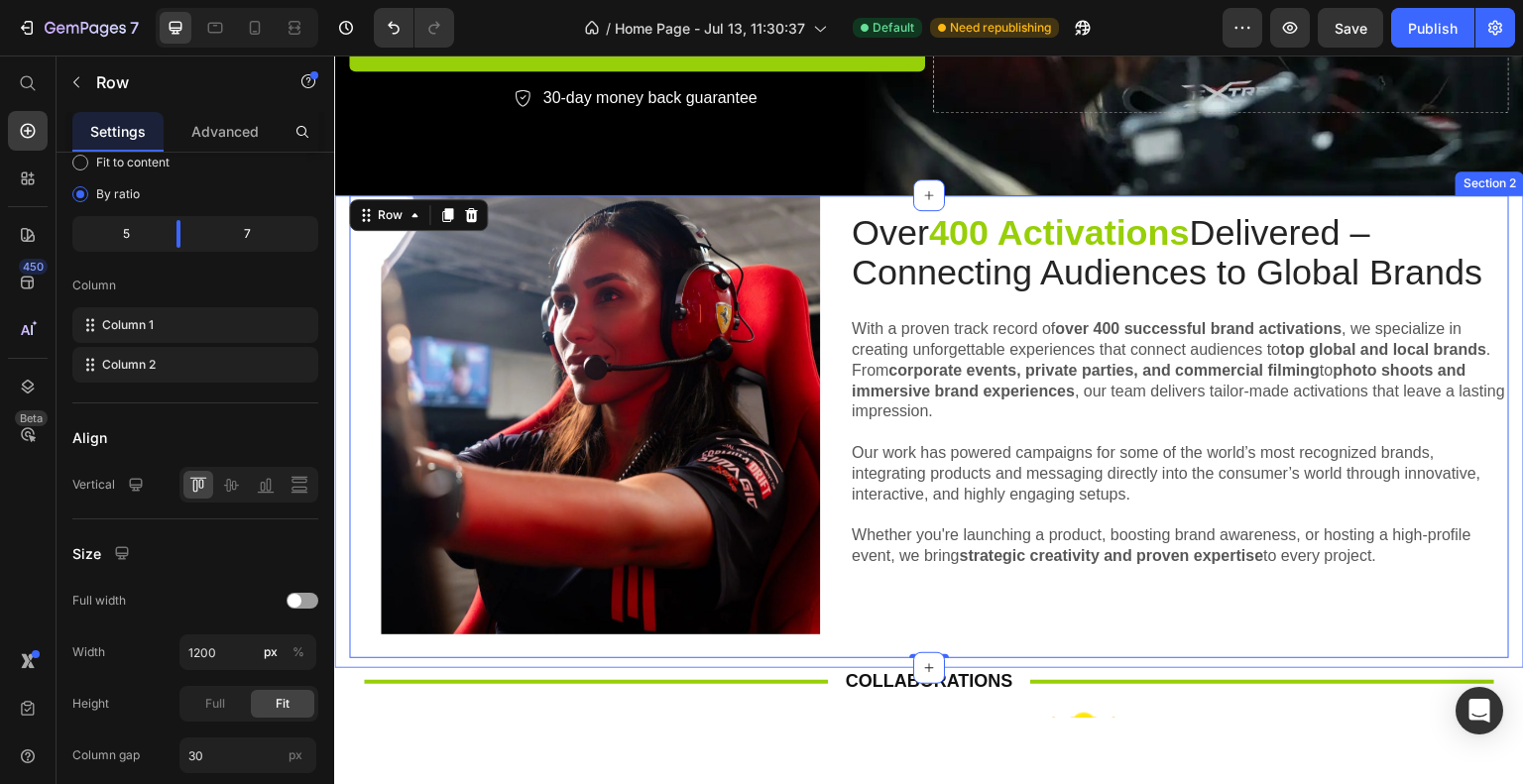 click on "Image Over  400 Activations  Delivered – Connecting Audiences to Global Brands Heading With a proven track record of  over 400 successful brand activations , we specialize in creating unforgettable experiences that connect audiences to  top global and local brands . From  corporate events, private parties, and commercial filming  to  photo shoots and immersive brand experiences , our team delivers tailor-made activations that leave a lasting impression.   Our work has powered campaigns for some of the world’s most recognized brands, integrating products and messaging directly into the consumer’s world through innovative, interactive, and highly engaging setups.   Whether you're launching a product, boosting brand awareness, or hosting a high-profile event, we bring  strategic creativity and proven expertise  to every project. Text Block Row   0 Section 2" at bounding box center [929, 430] 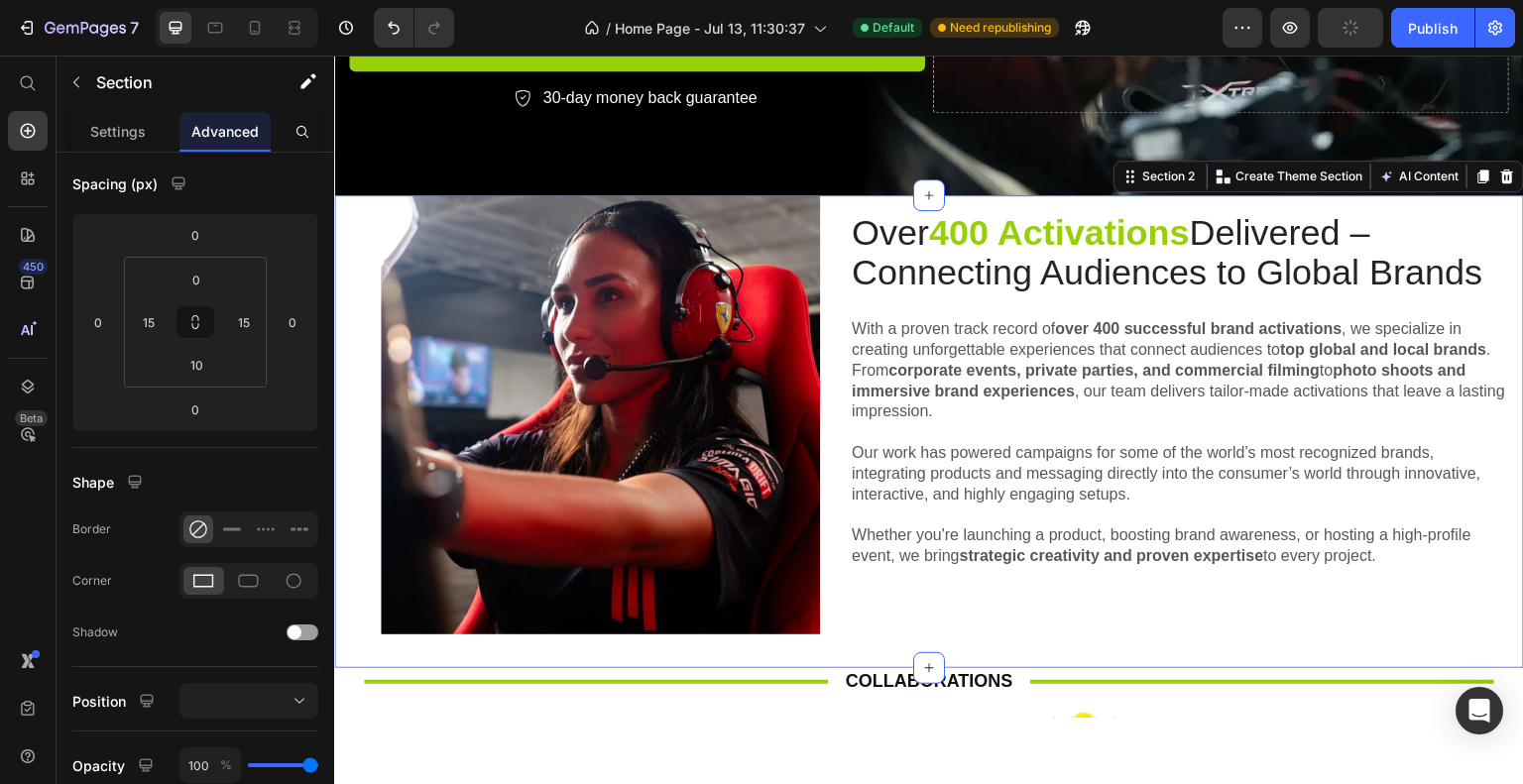 scroll, scrollTop: 0, scrollLeft: 0, axis: both 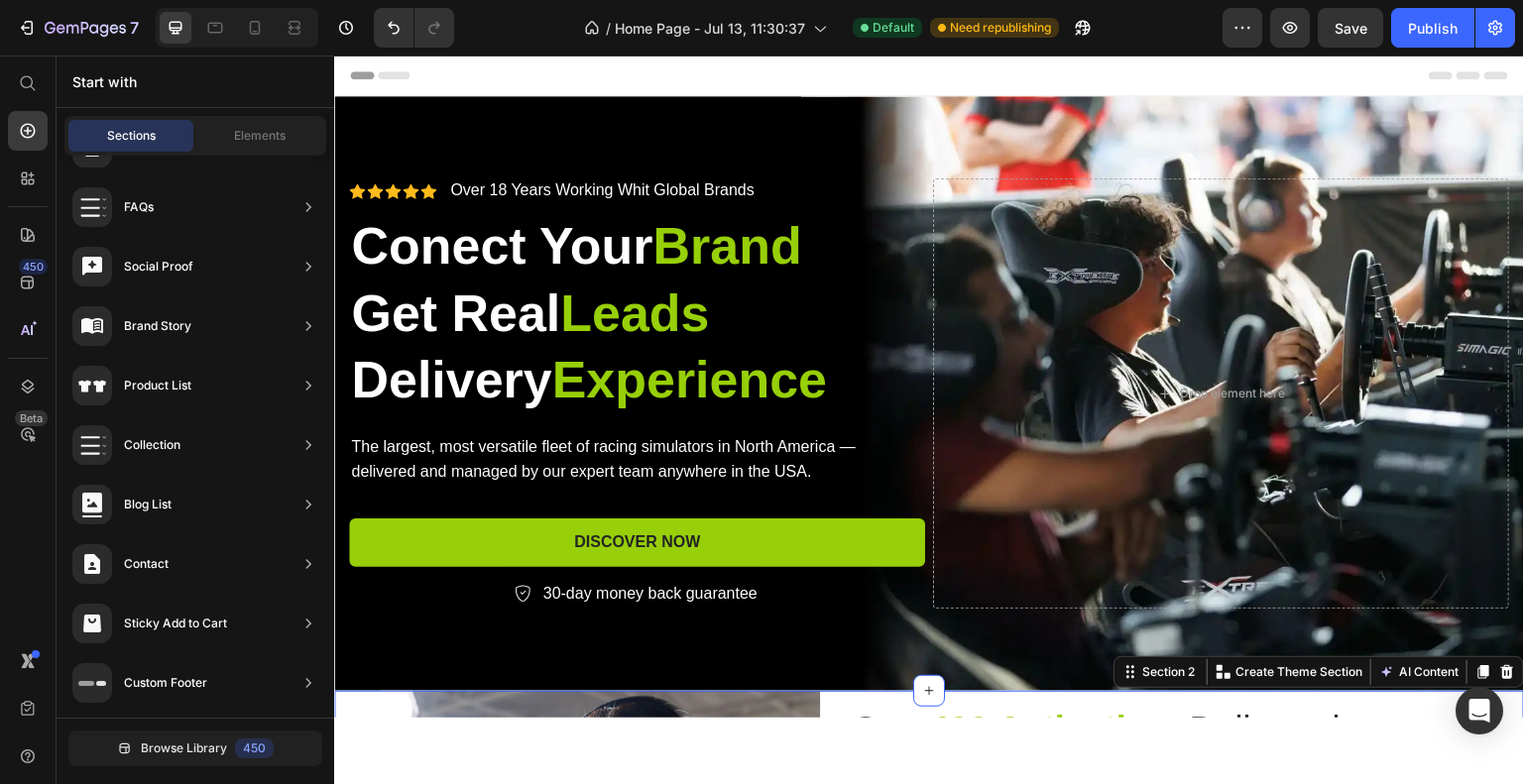 click on "Header" at bounding box center [929, 74] 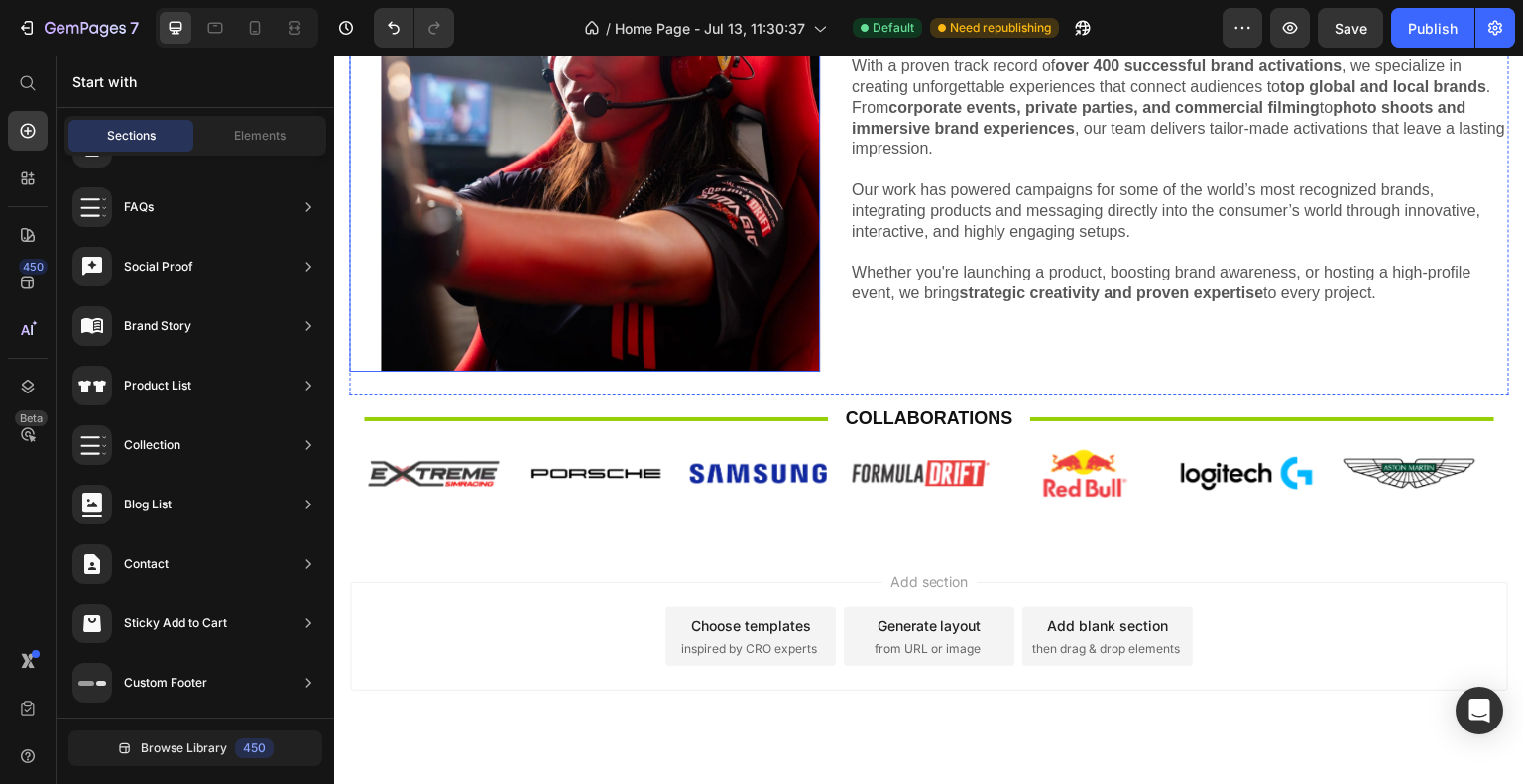 scroll, scrollTop: 793, scrollLeft: 0, axis: vertical 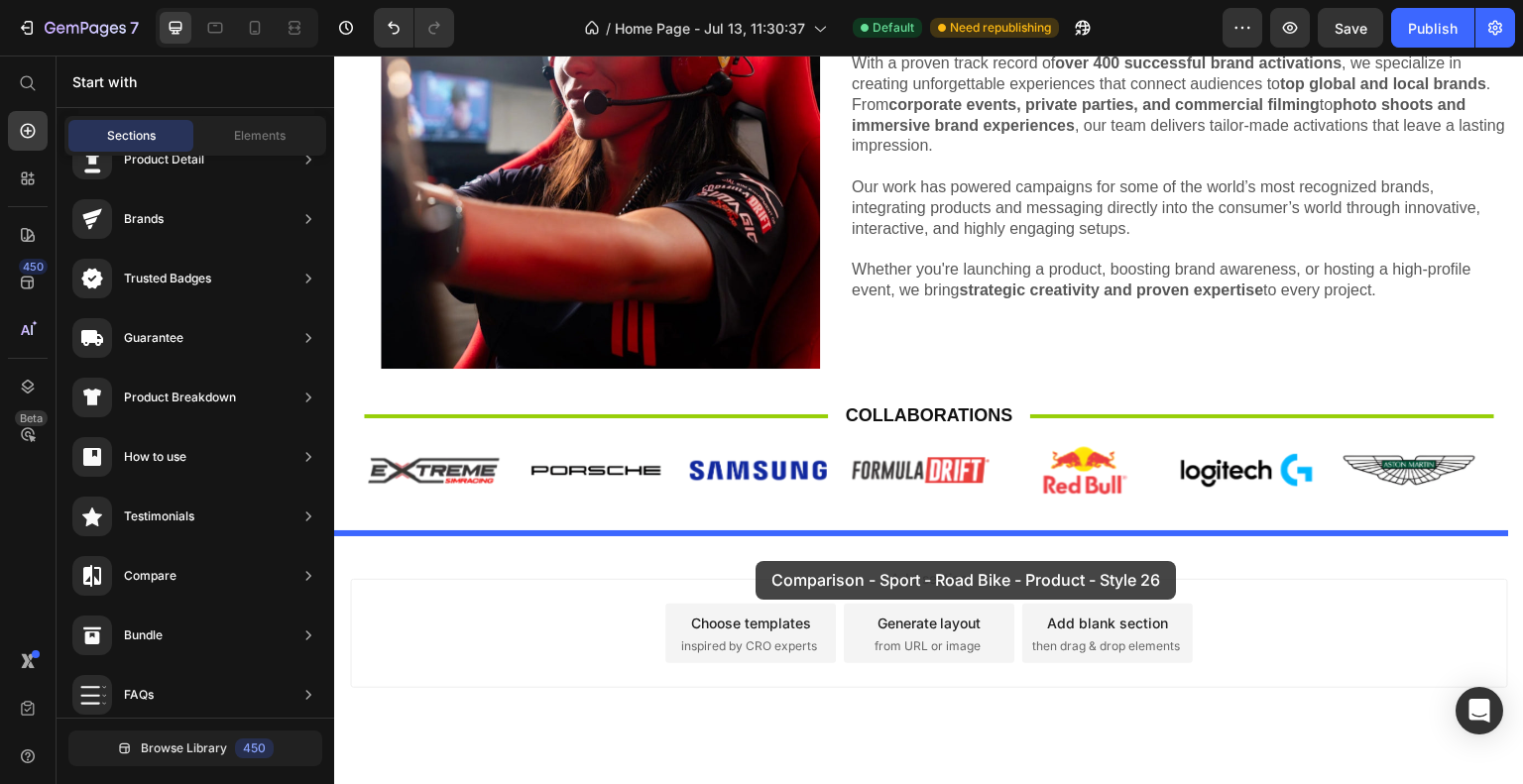 drag, startPoint x: 786, startPoint y: 530, endPoint x: 756, endPoint y: 560, distance: 42.42641 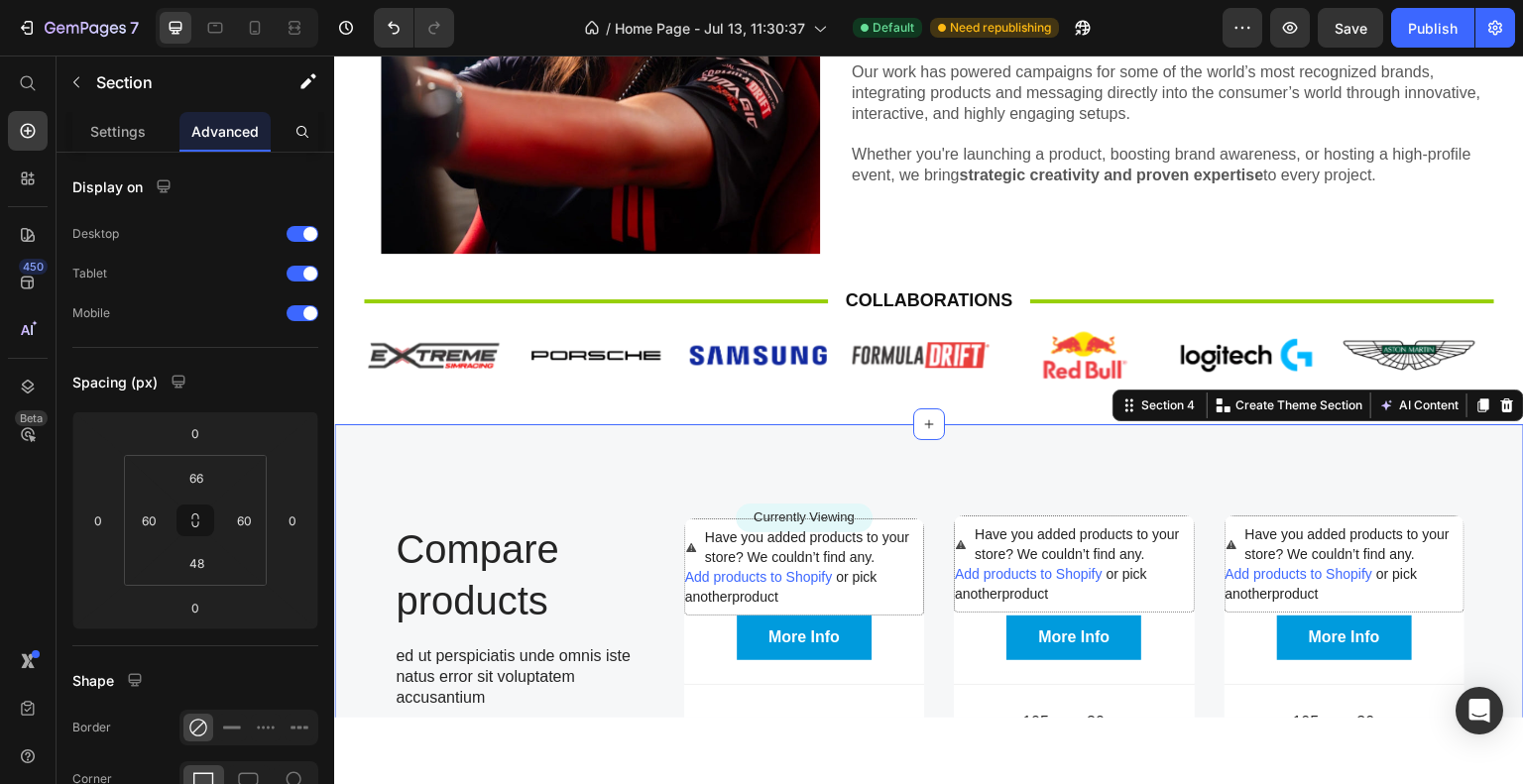 scroll, scrollTop: 971, scrollLeft: 0, axis: vertical 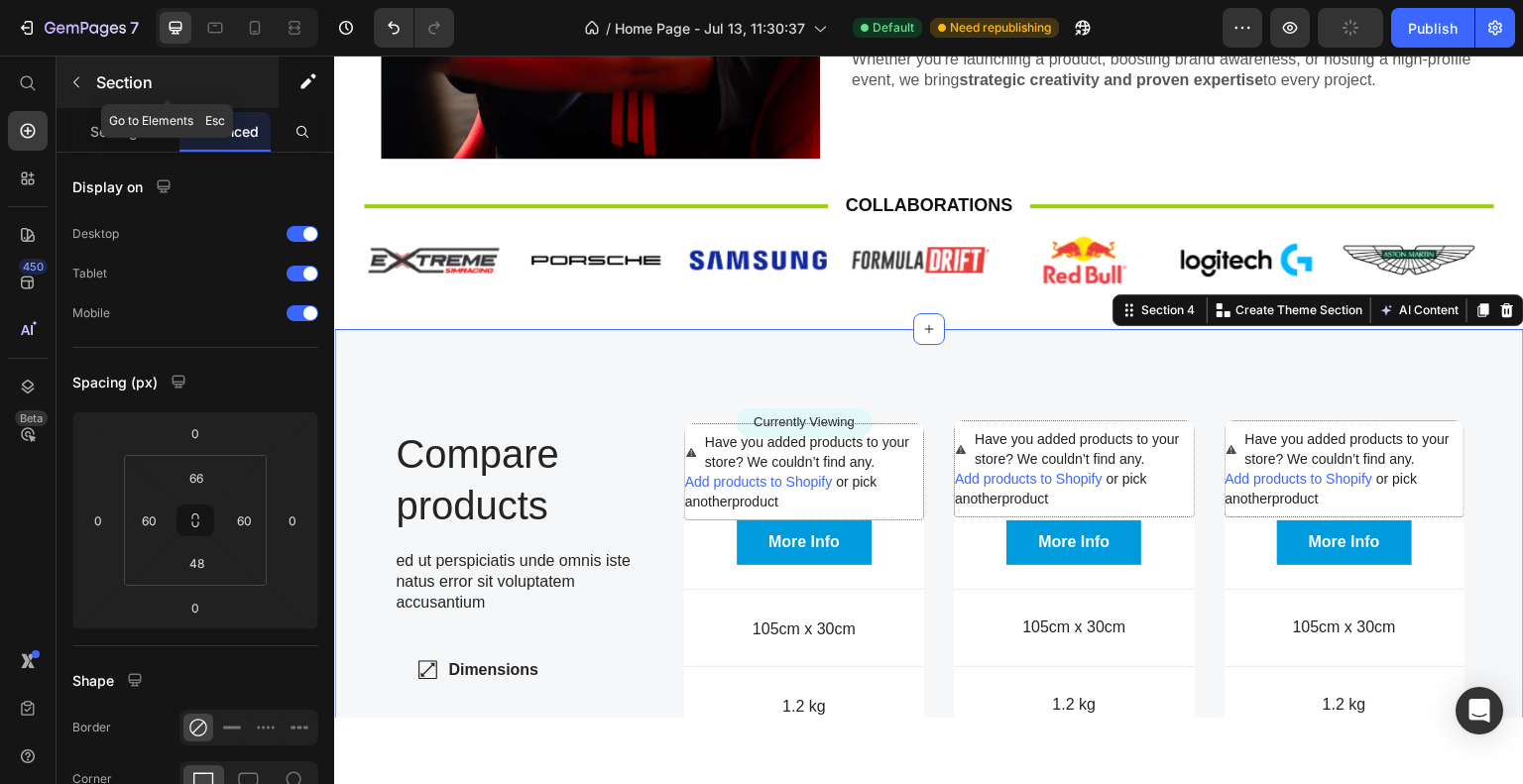 click 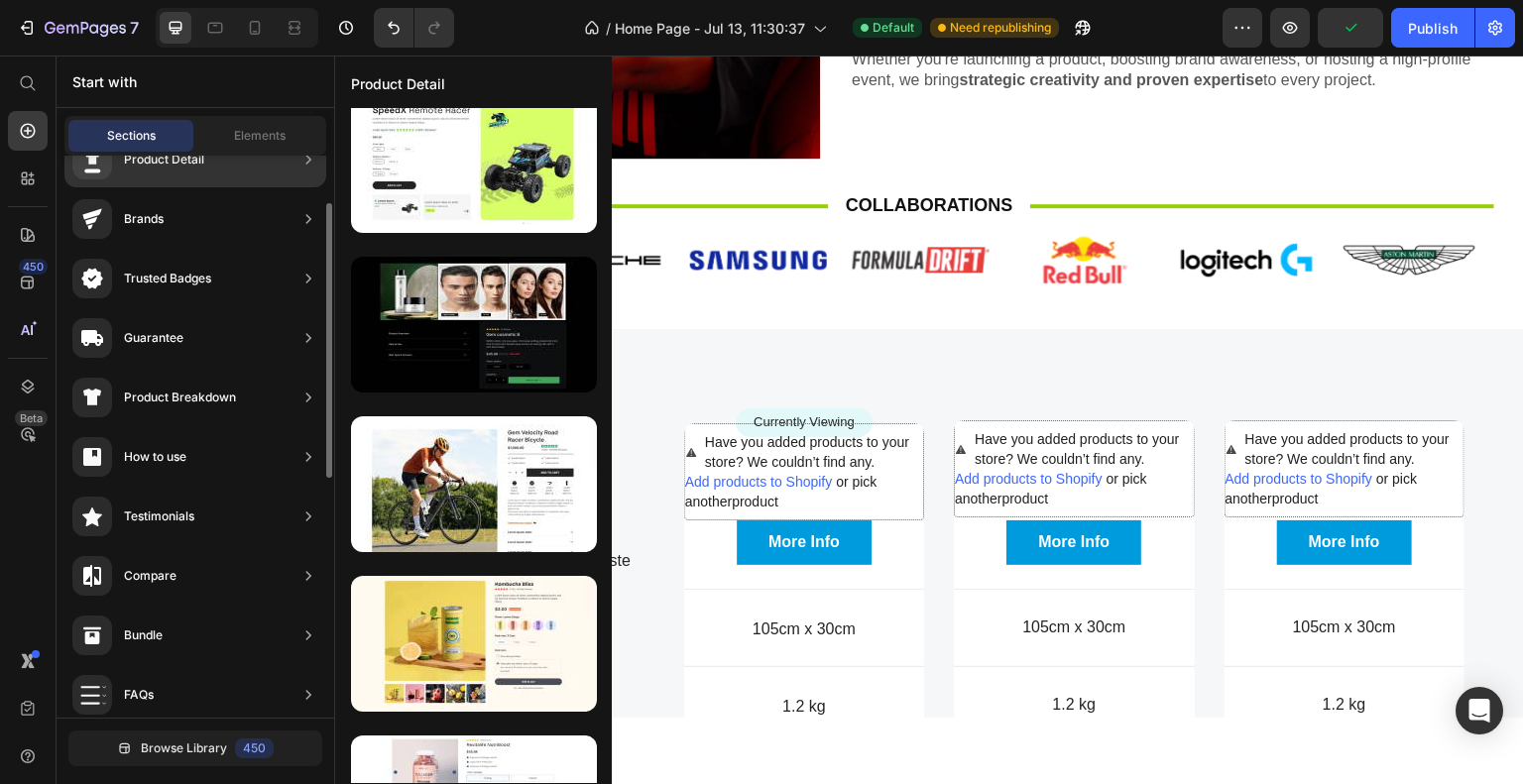 scroll, scrollTop: 270, scrollLeft: 0, axis: vertical 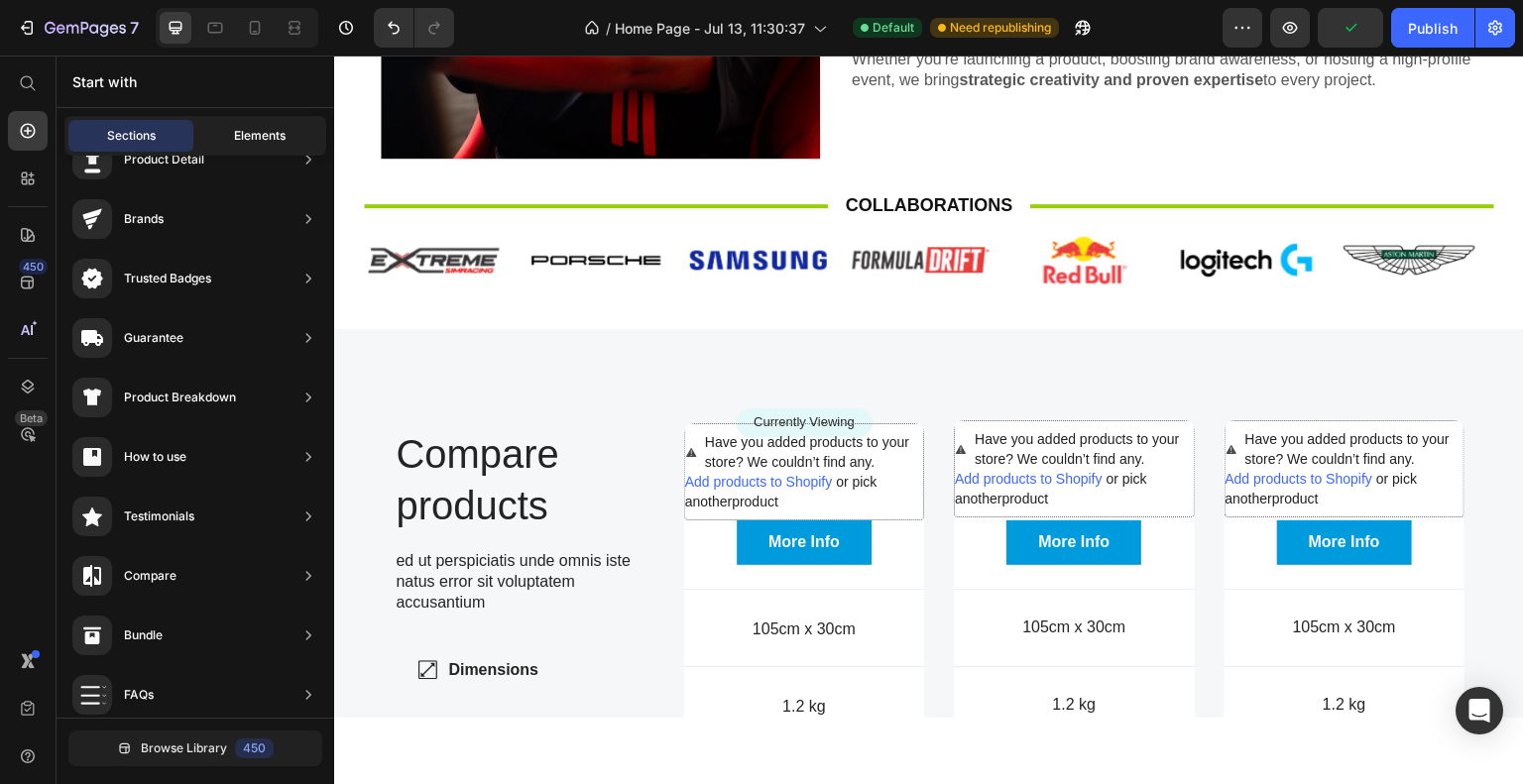 click on "Elements" at bounding box center (260, 136) 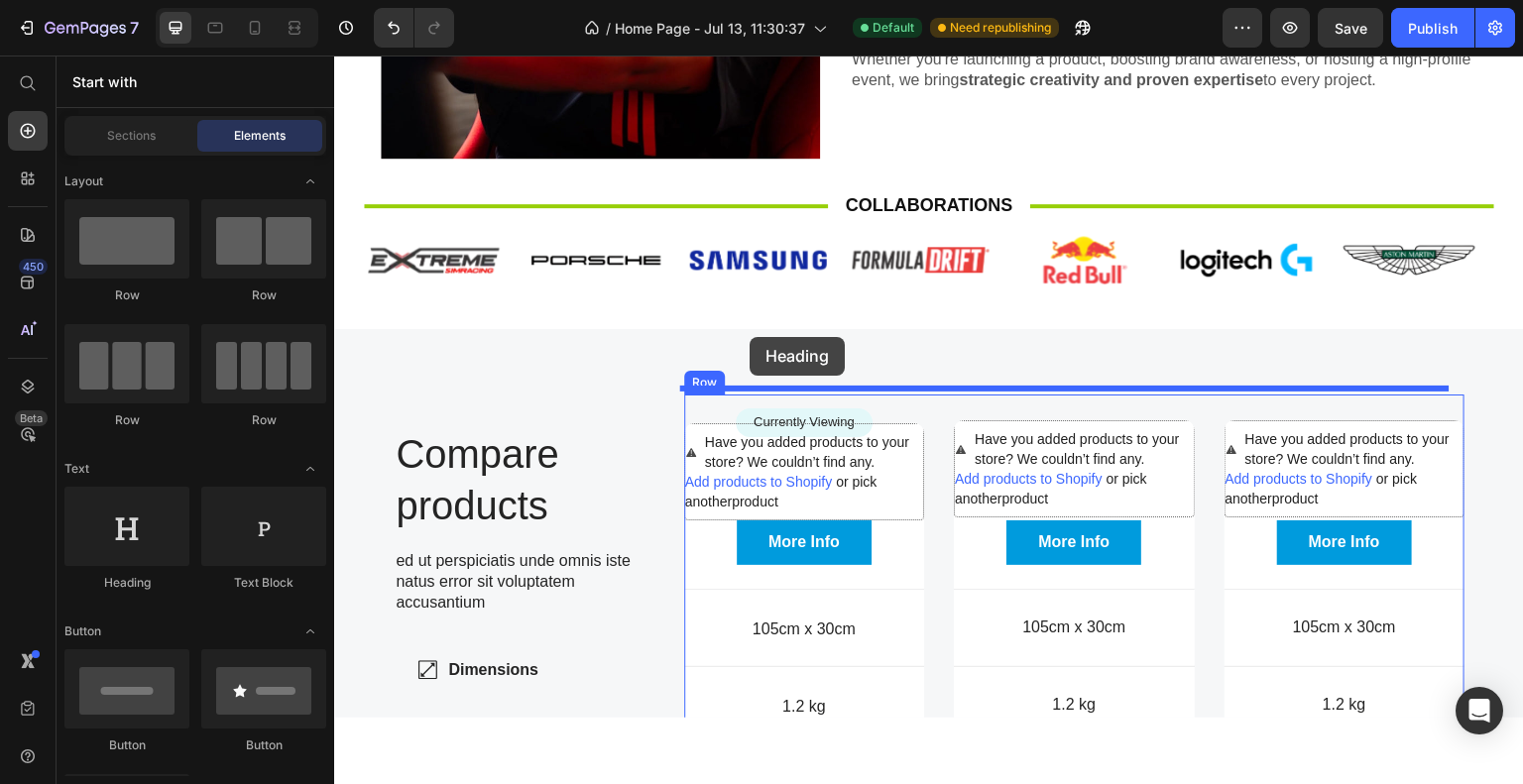 drag, startPoint x: 455, startPoint y: 593, endPoint x: 750, endPoint y: 336, distance: 391.2467 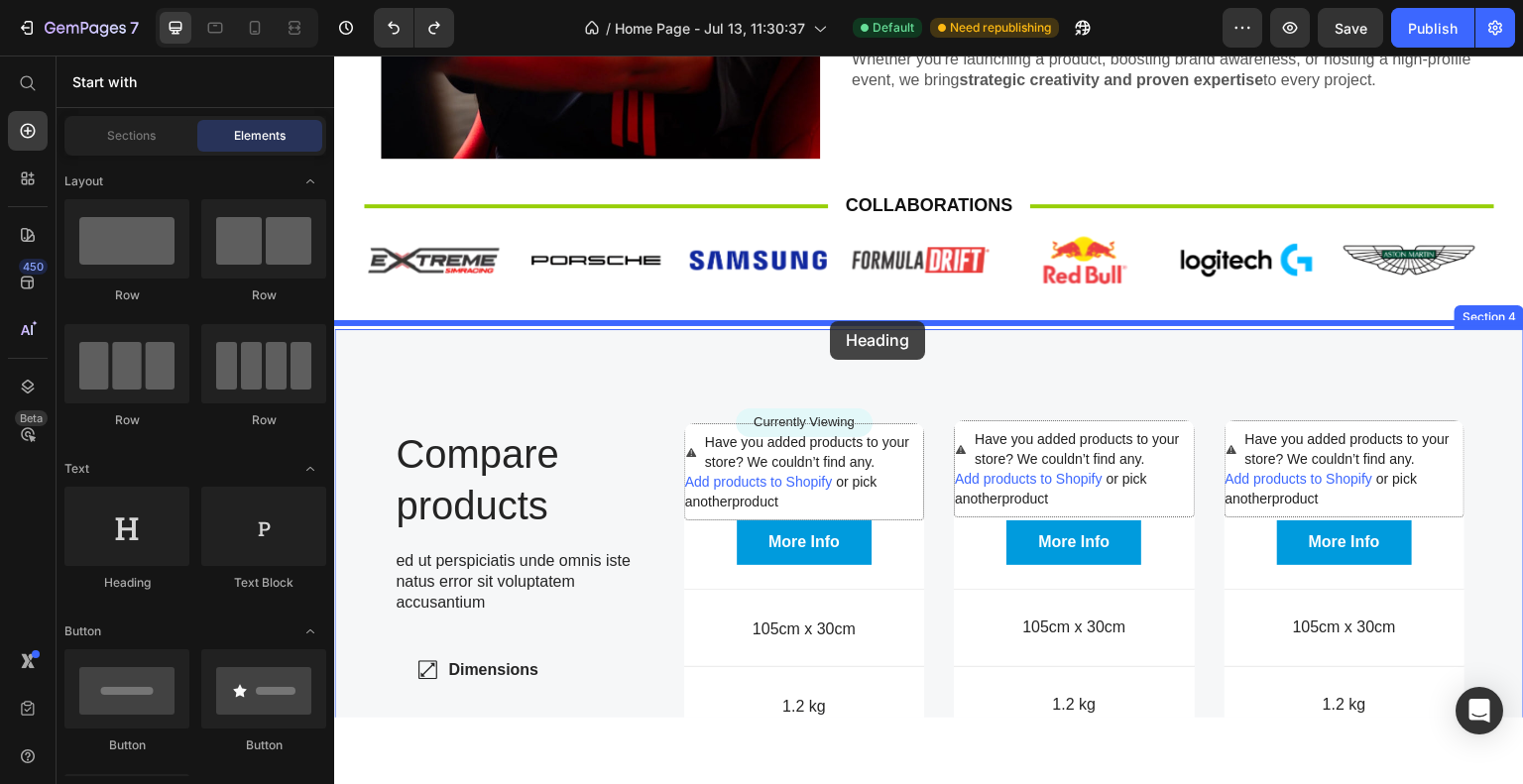 drag, startPoint x: 626, startPoint y: 583, endPoint x: 830, endPoint y: 320, distance: 332.84381 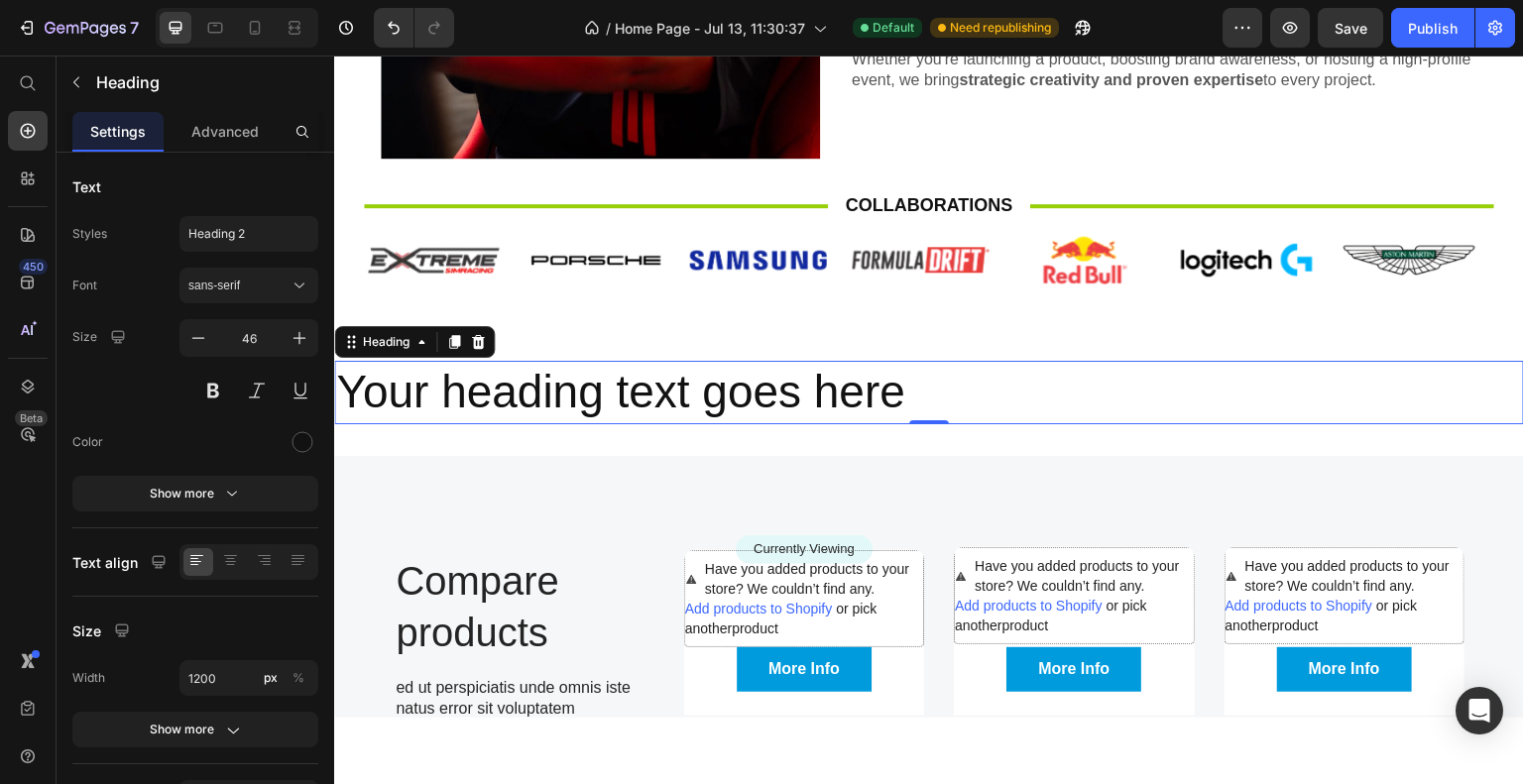 click on "Your heading text goes here" at bounding box center [929, 392] 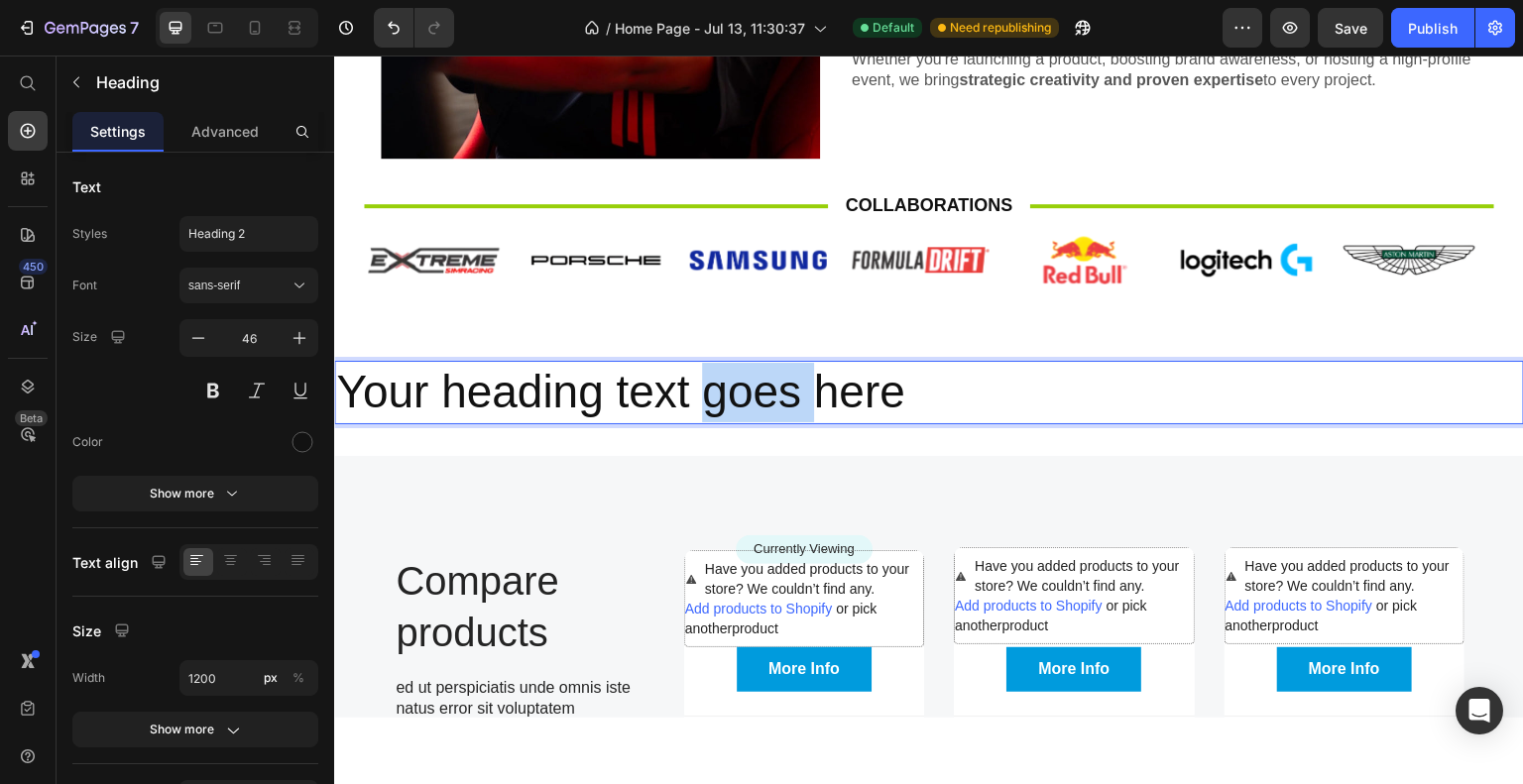 click on "Your heading text goes here" at bounding box center [929, 392] 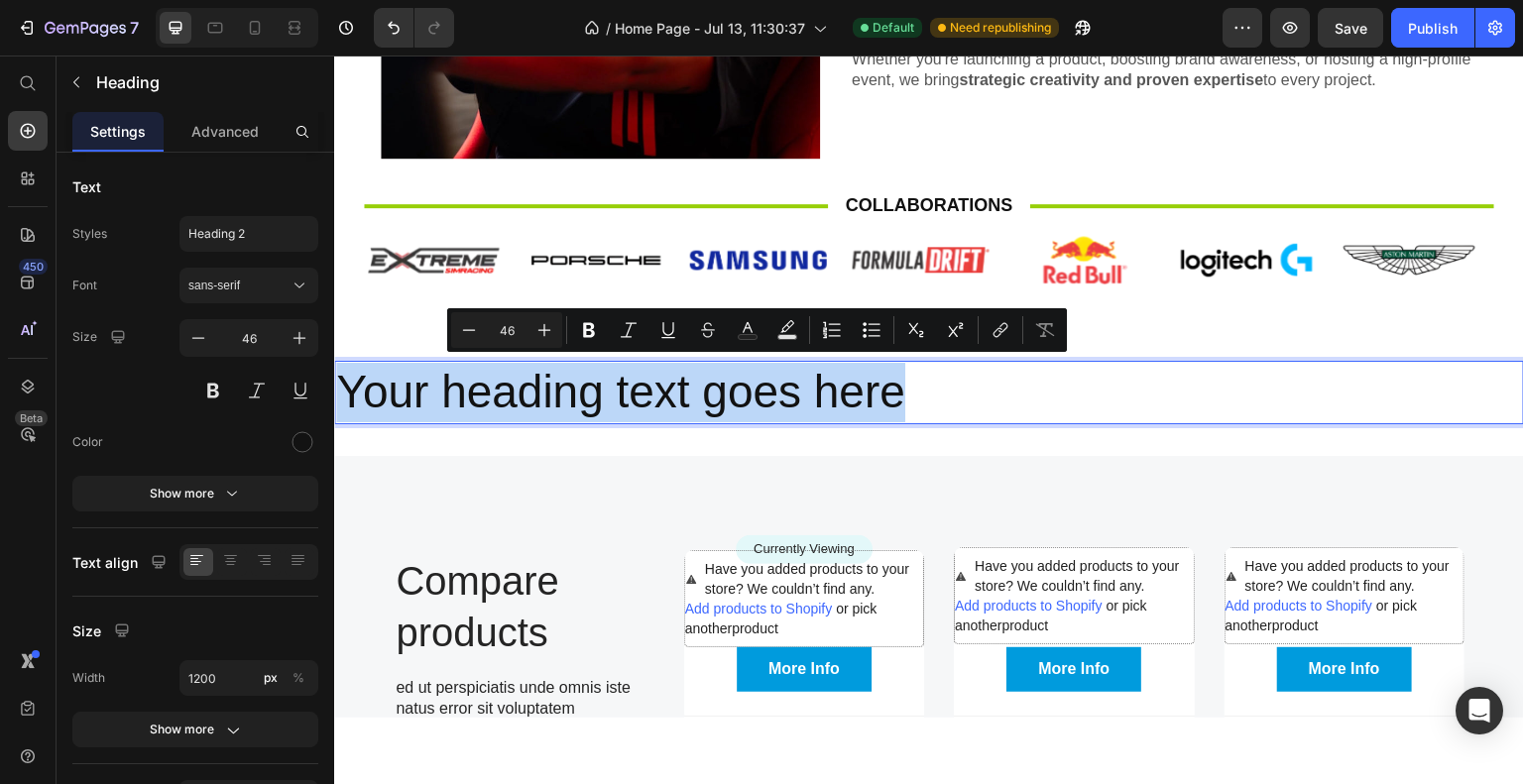 click on "Your heading text goes here" at bounding box center (929, 392) 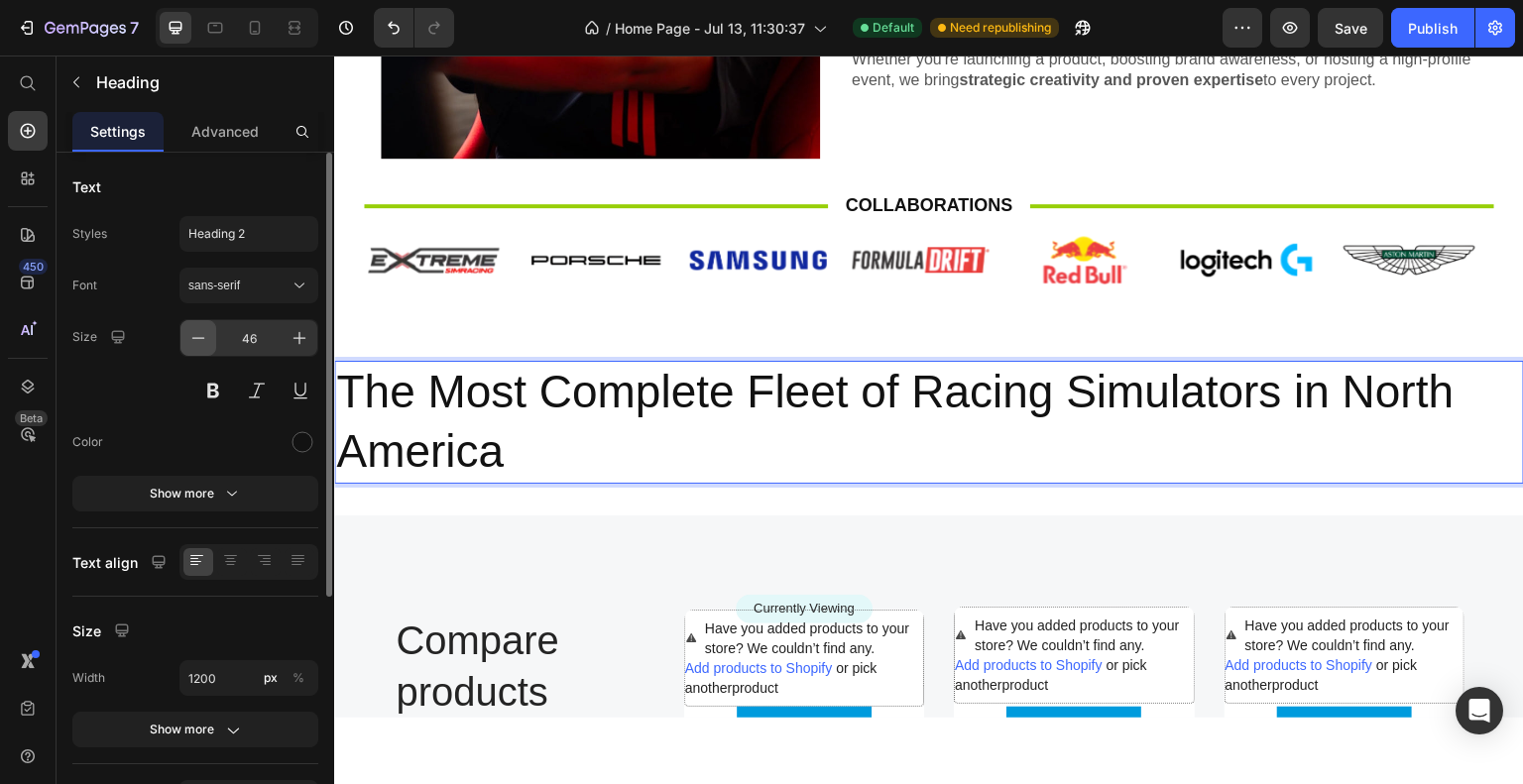 click 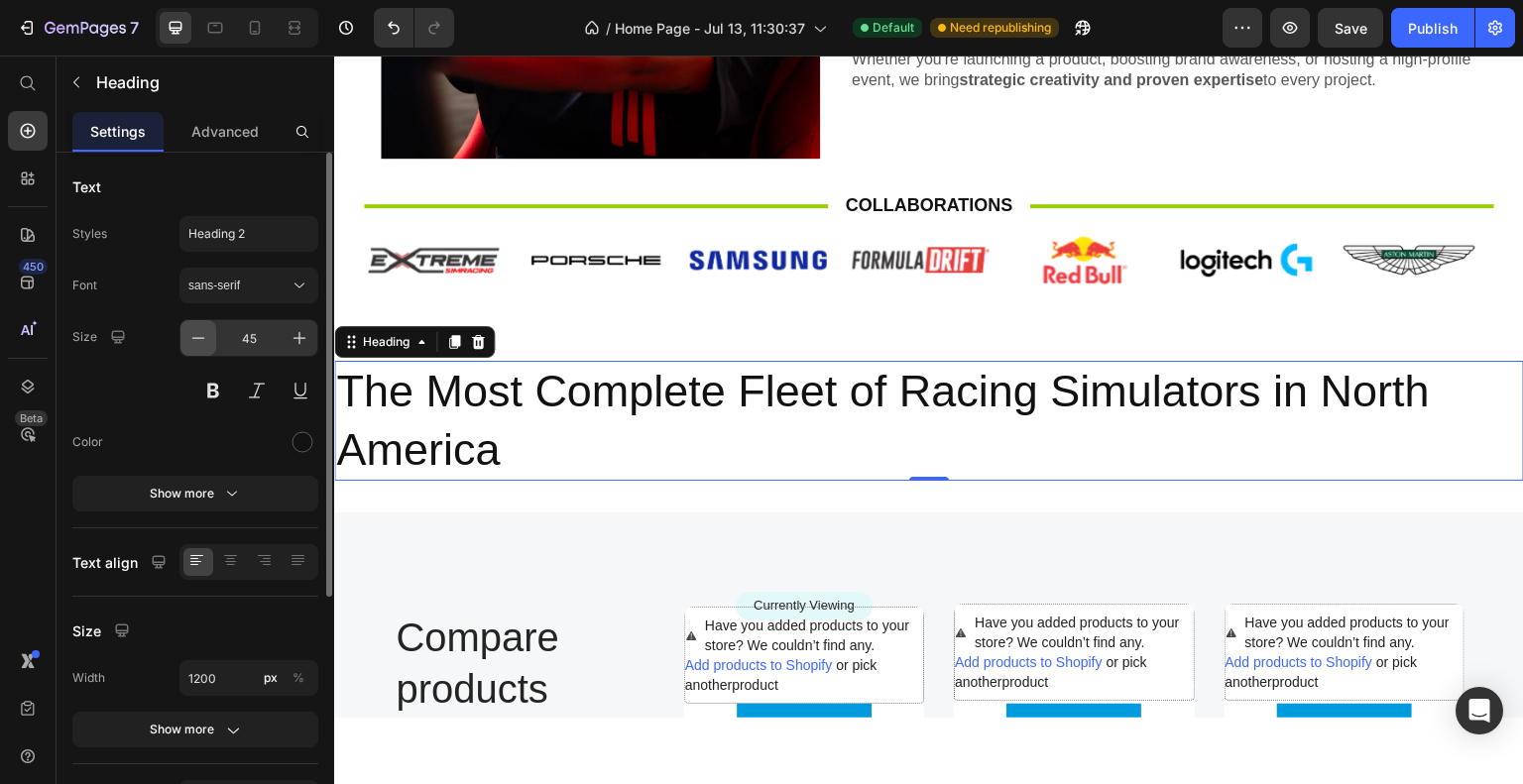 click 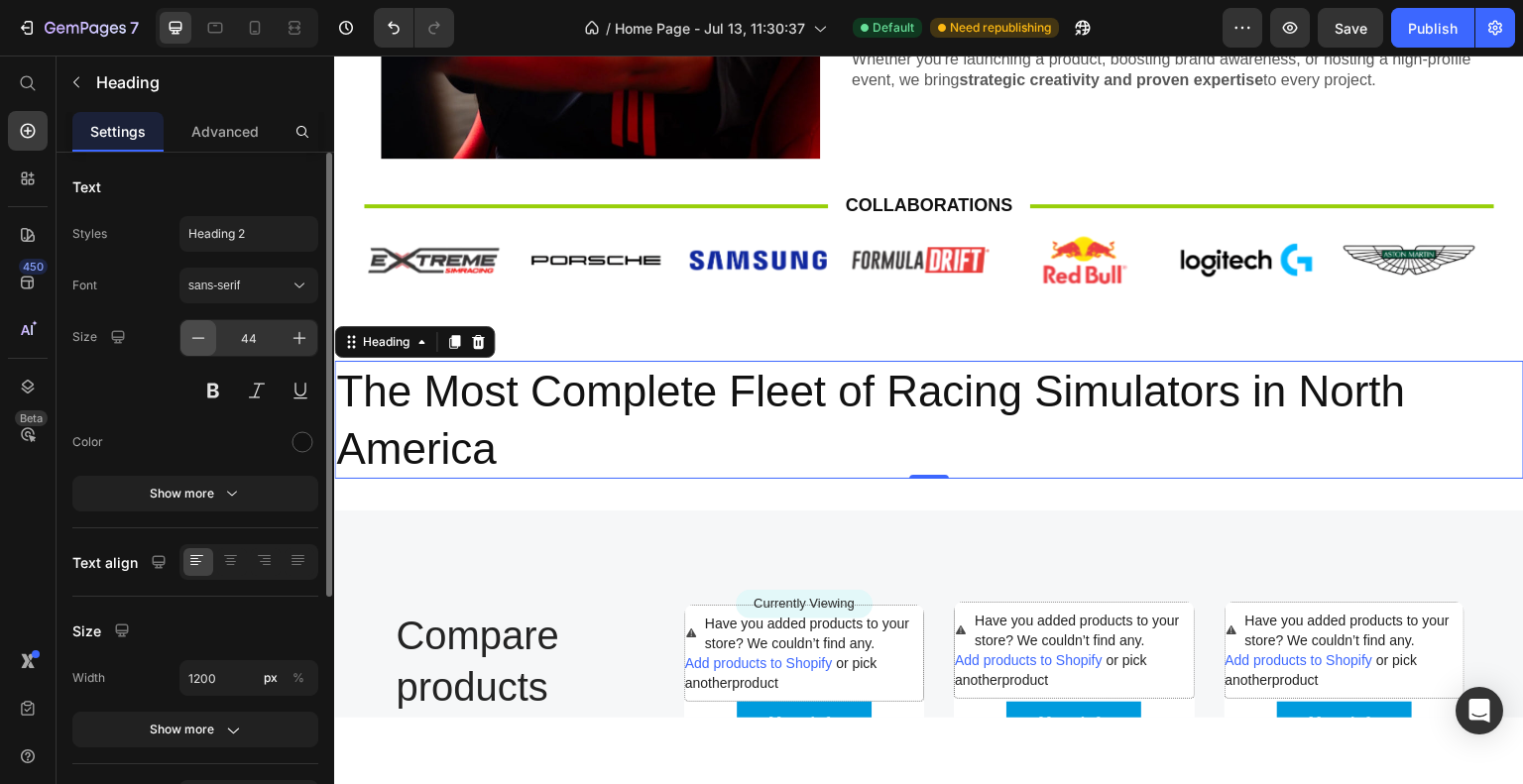 click 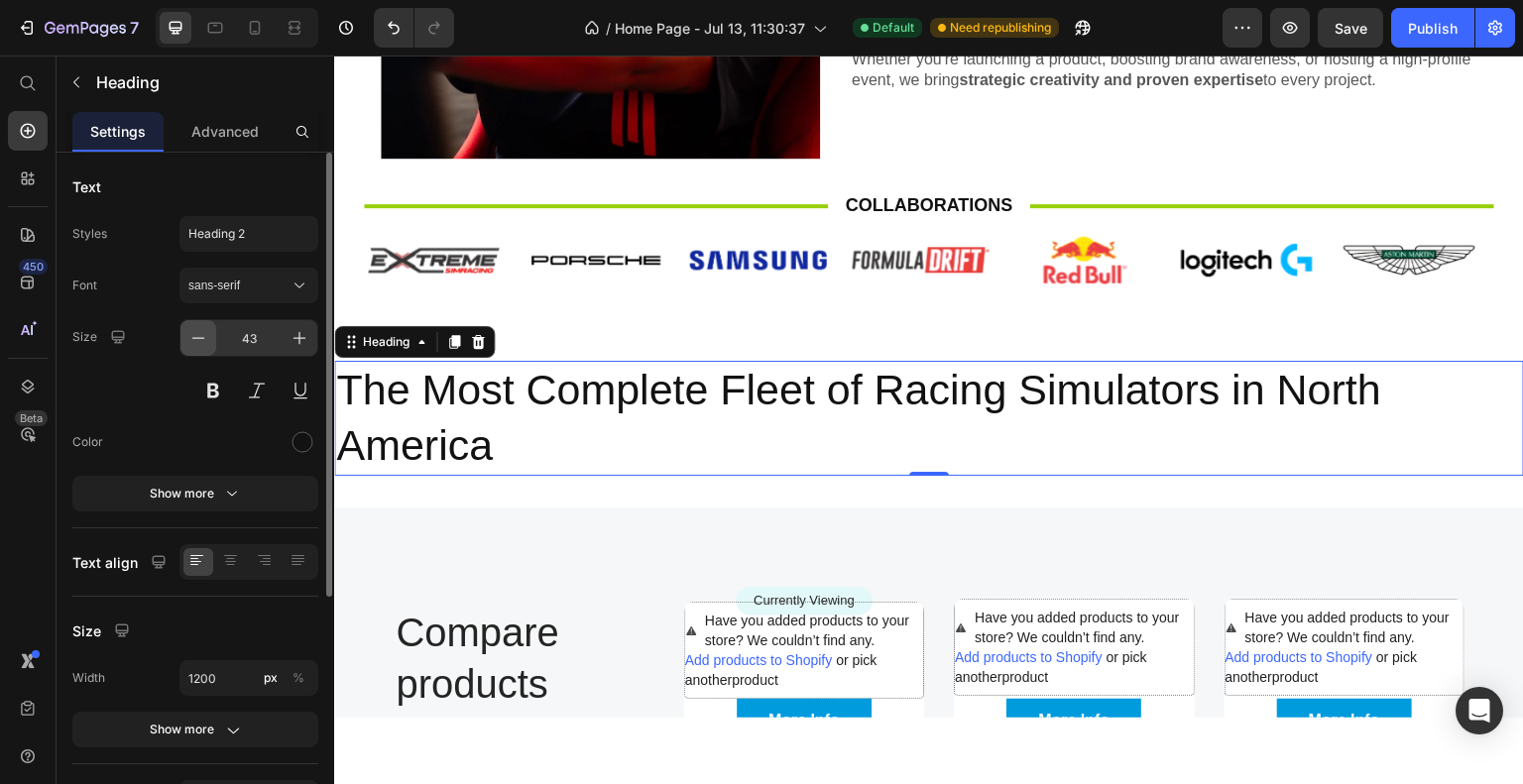 click 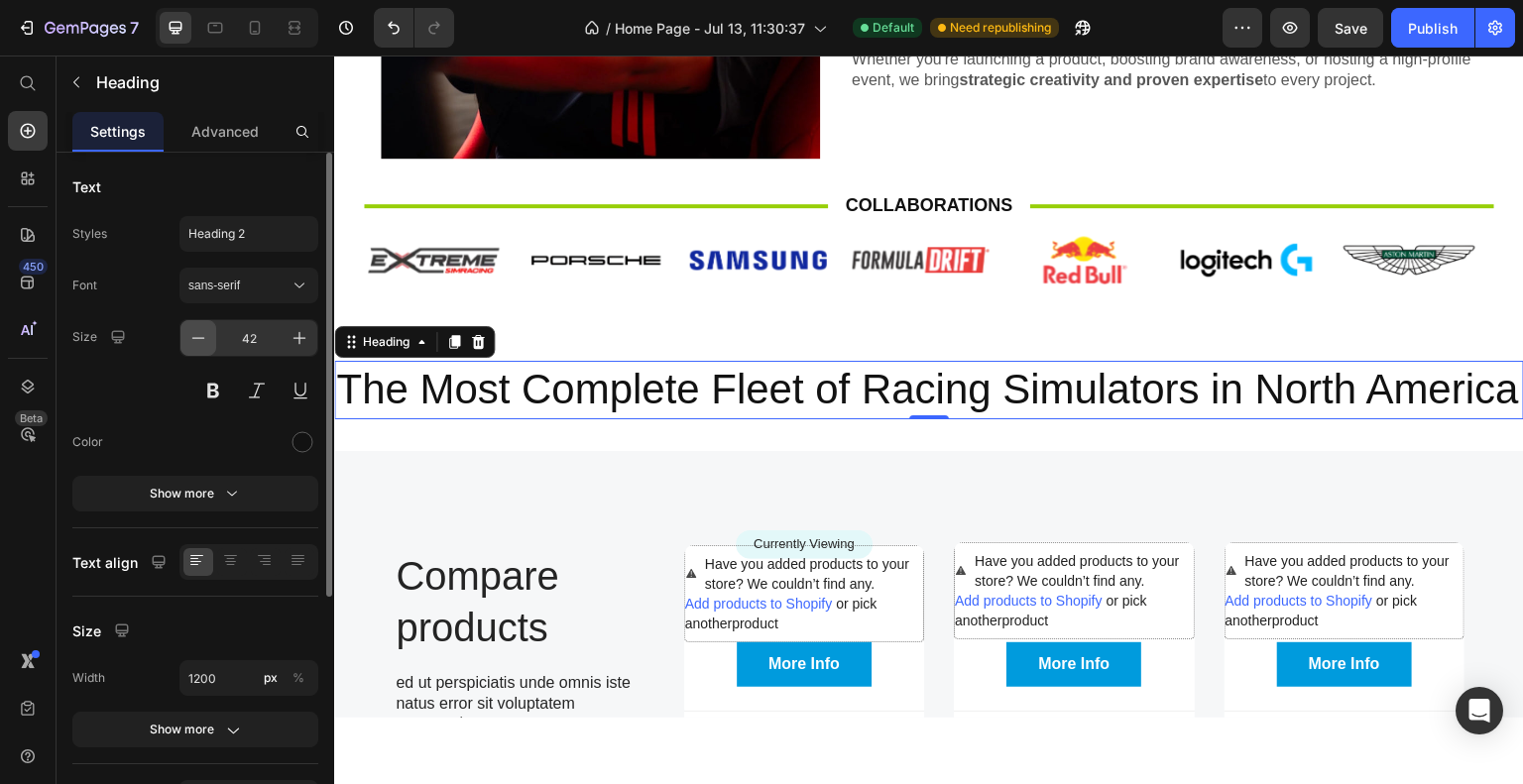 click 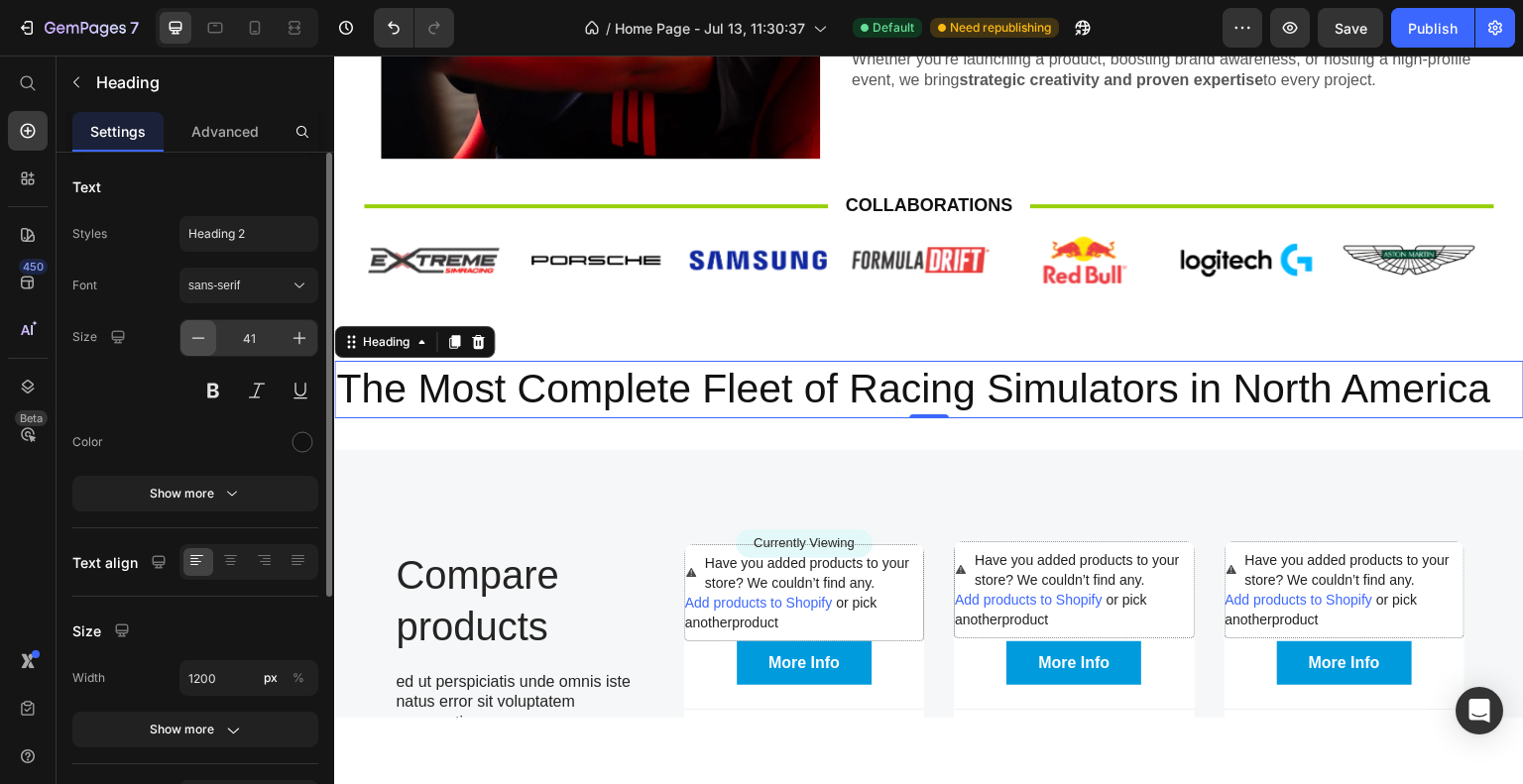 click 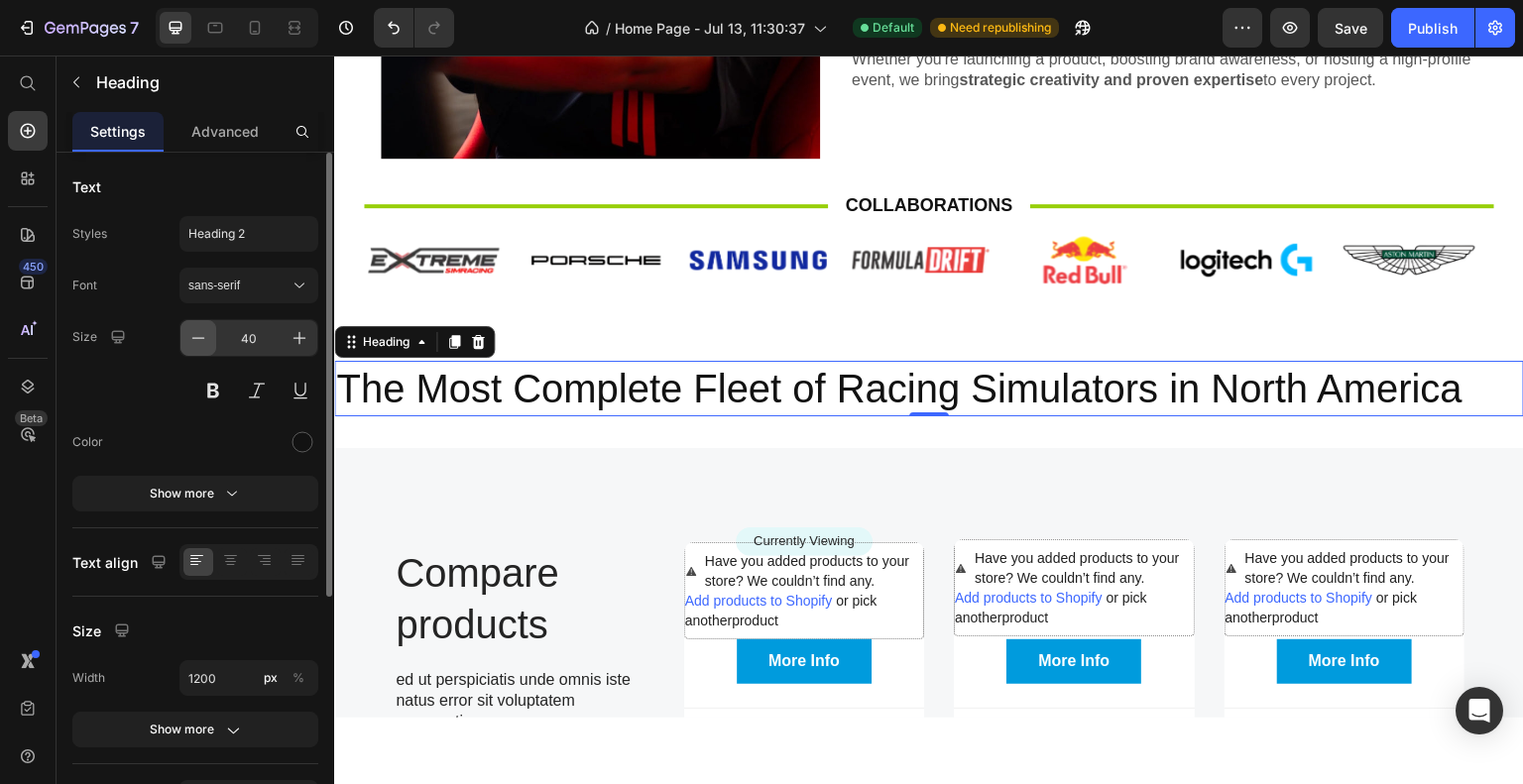 click 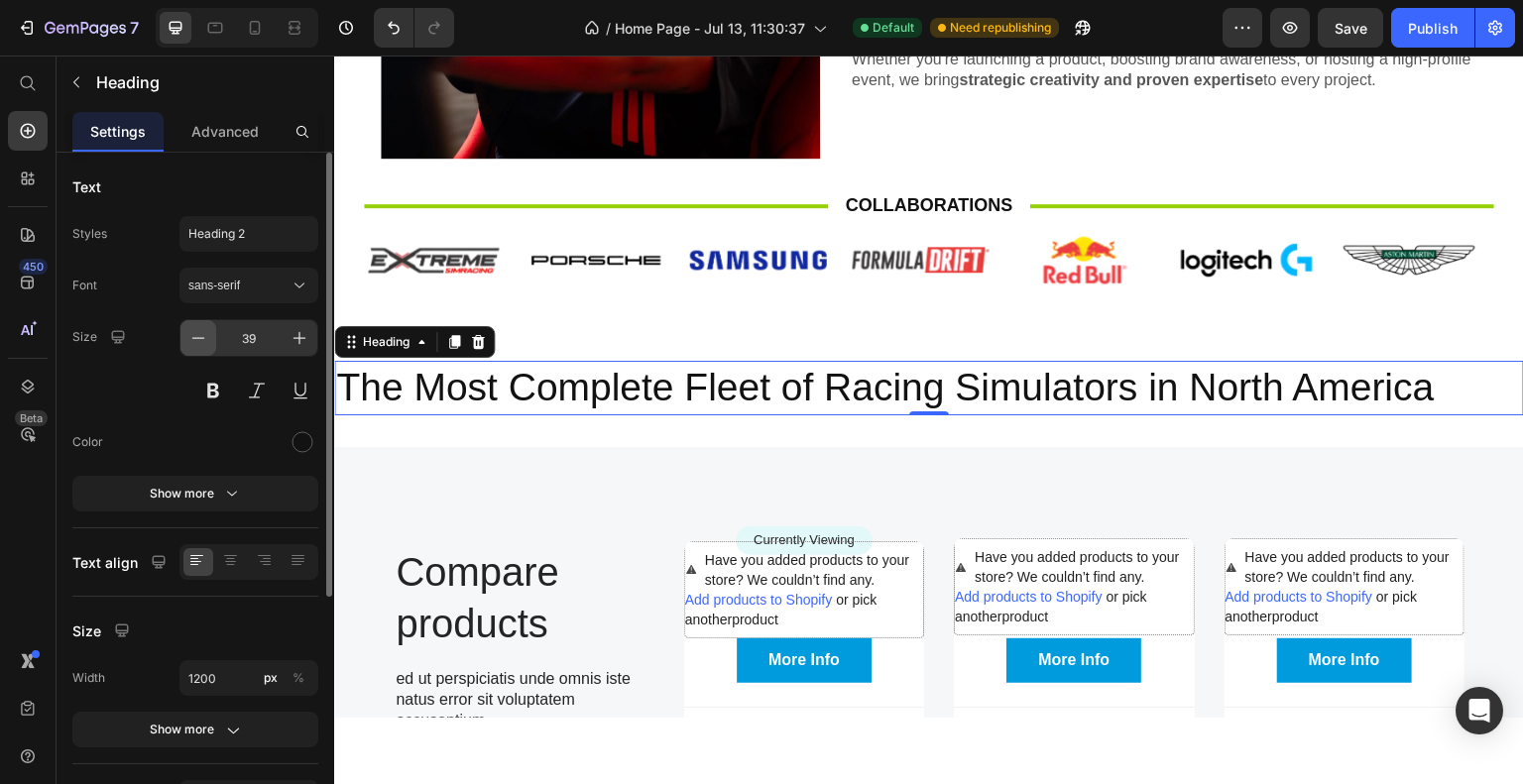 click 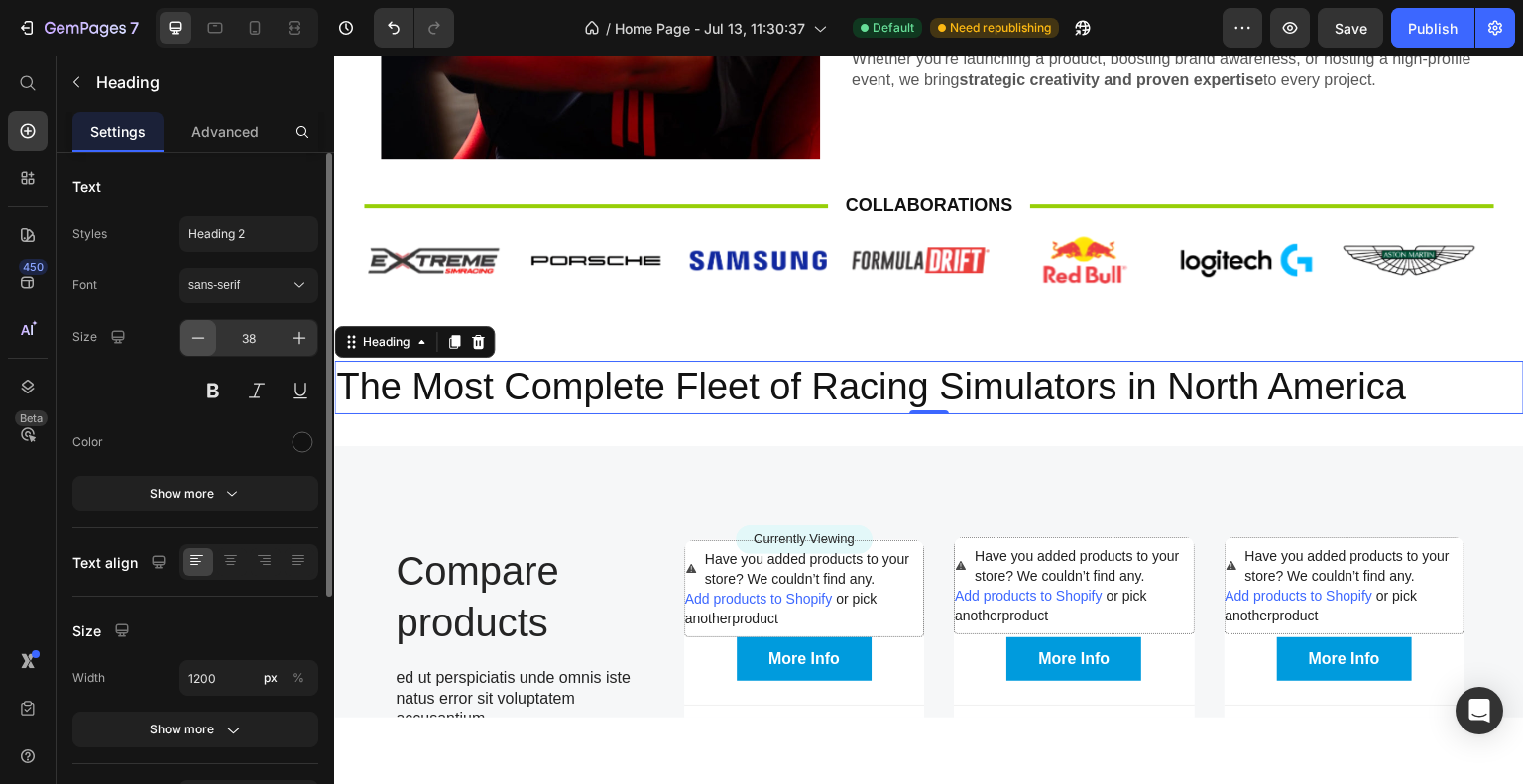 click 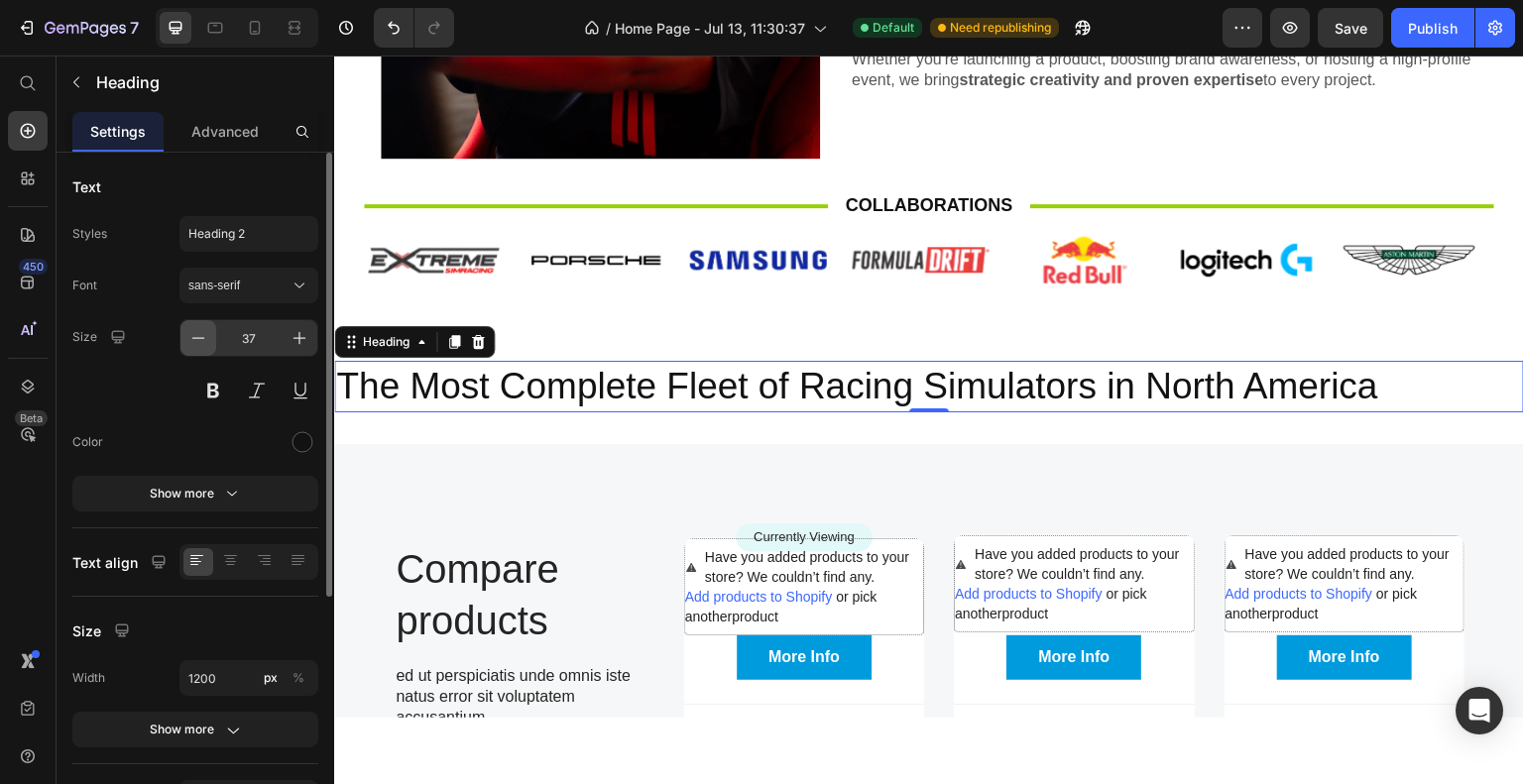 click 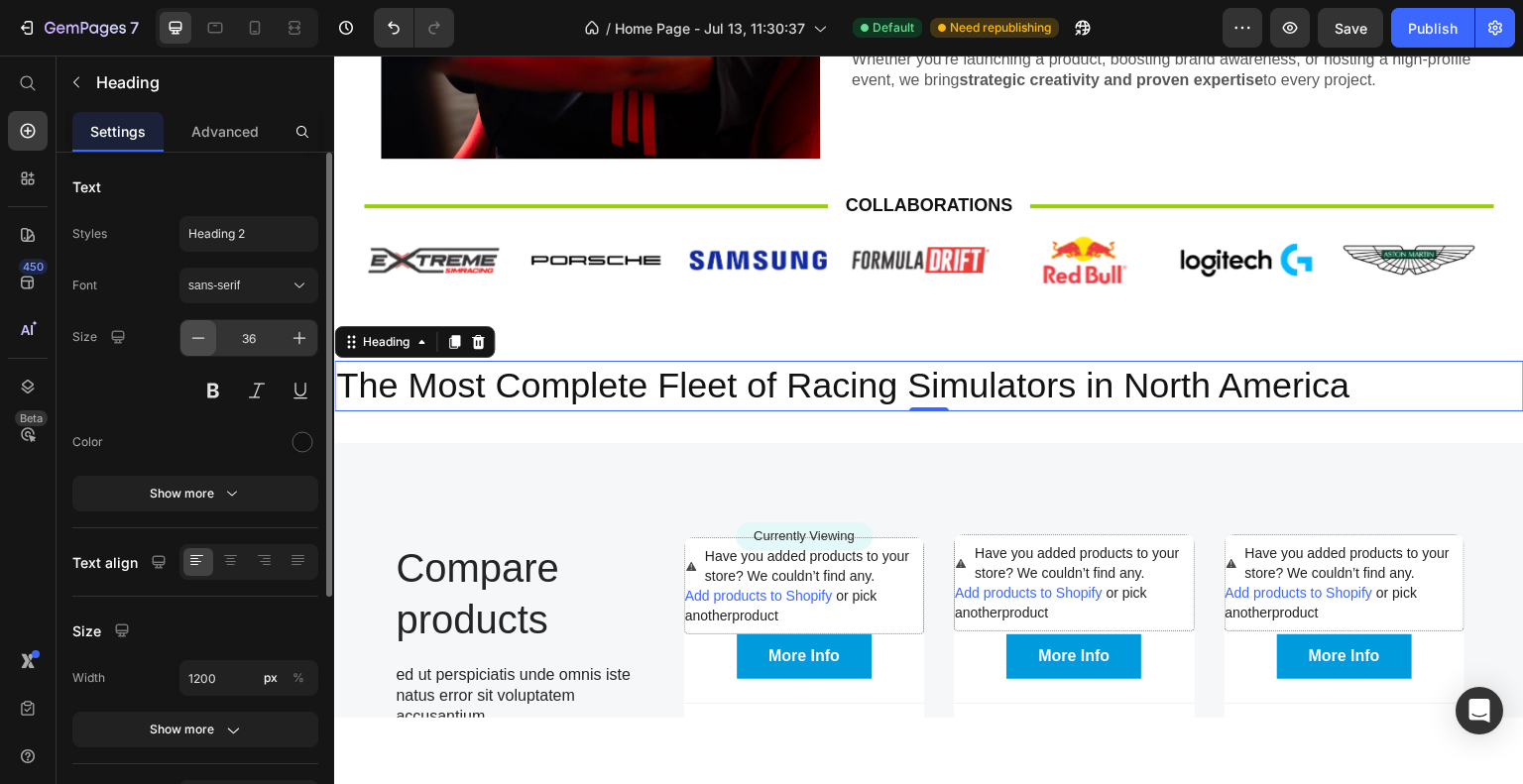click 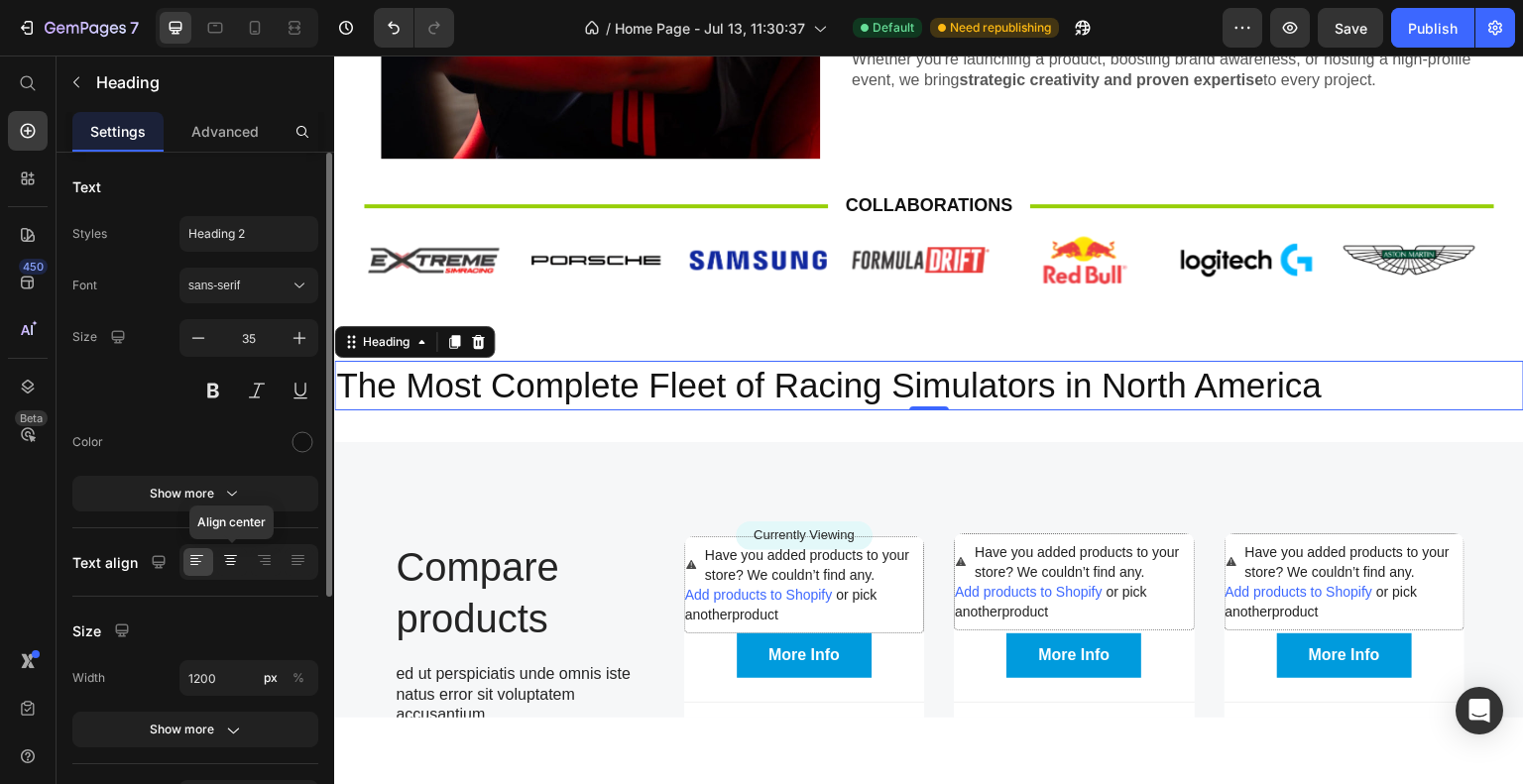 click 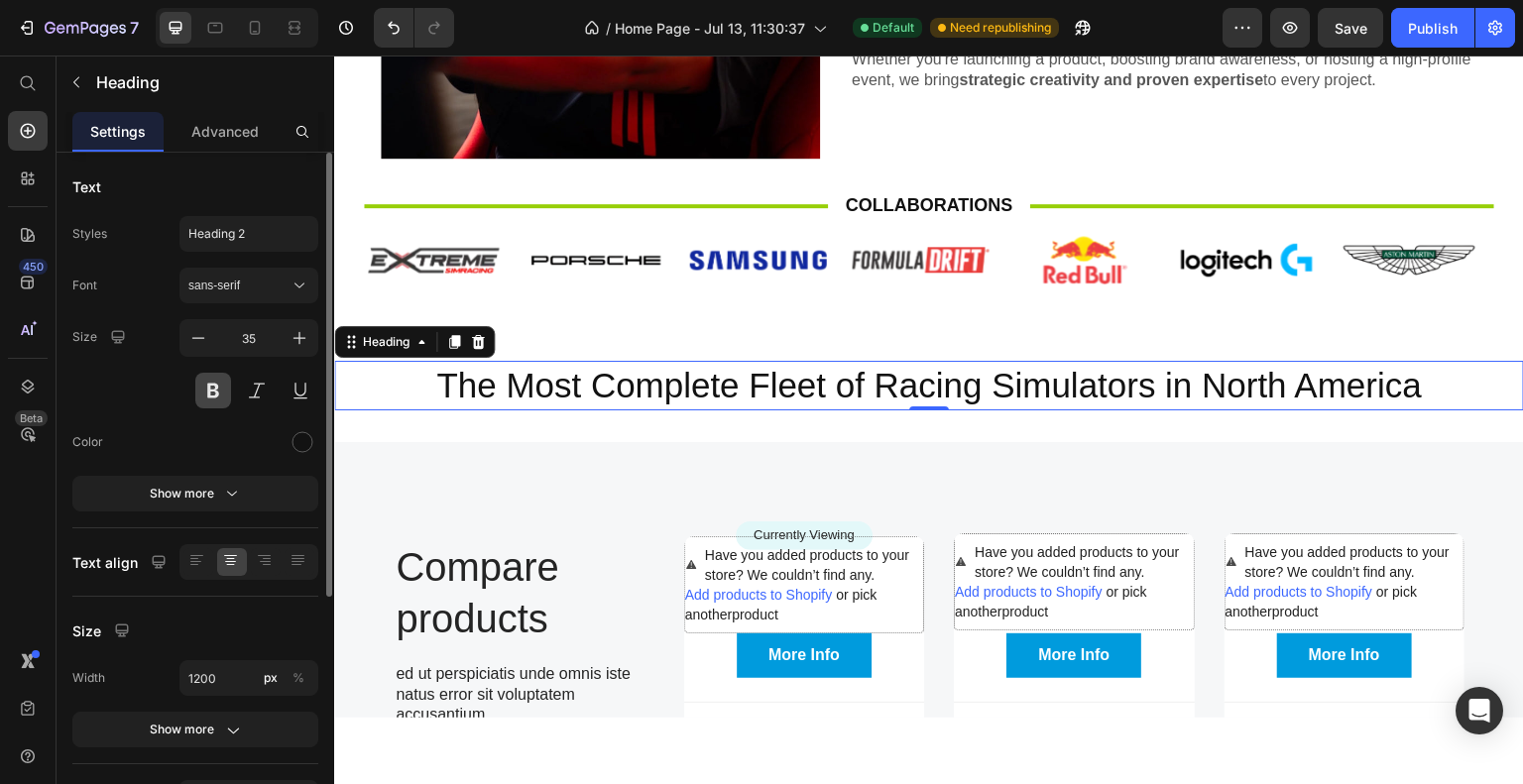 click at bounding box center [213, 391] 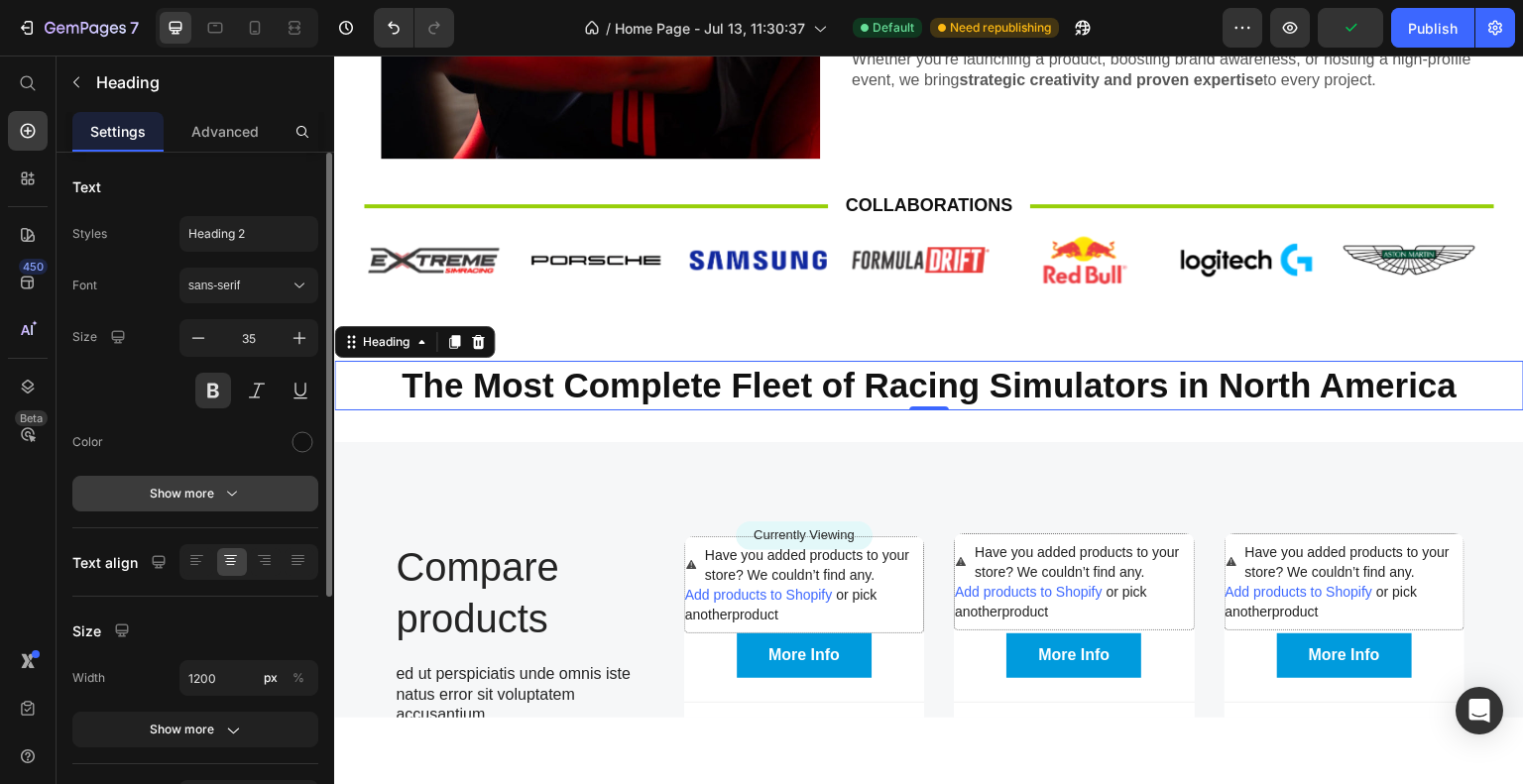 click 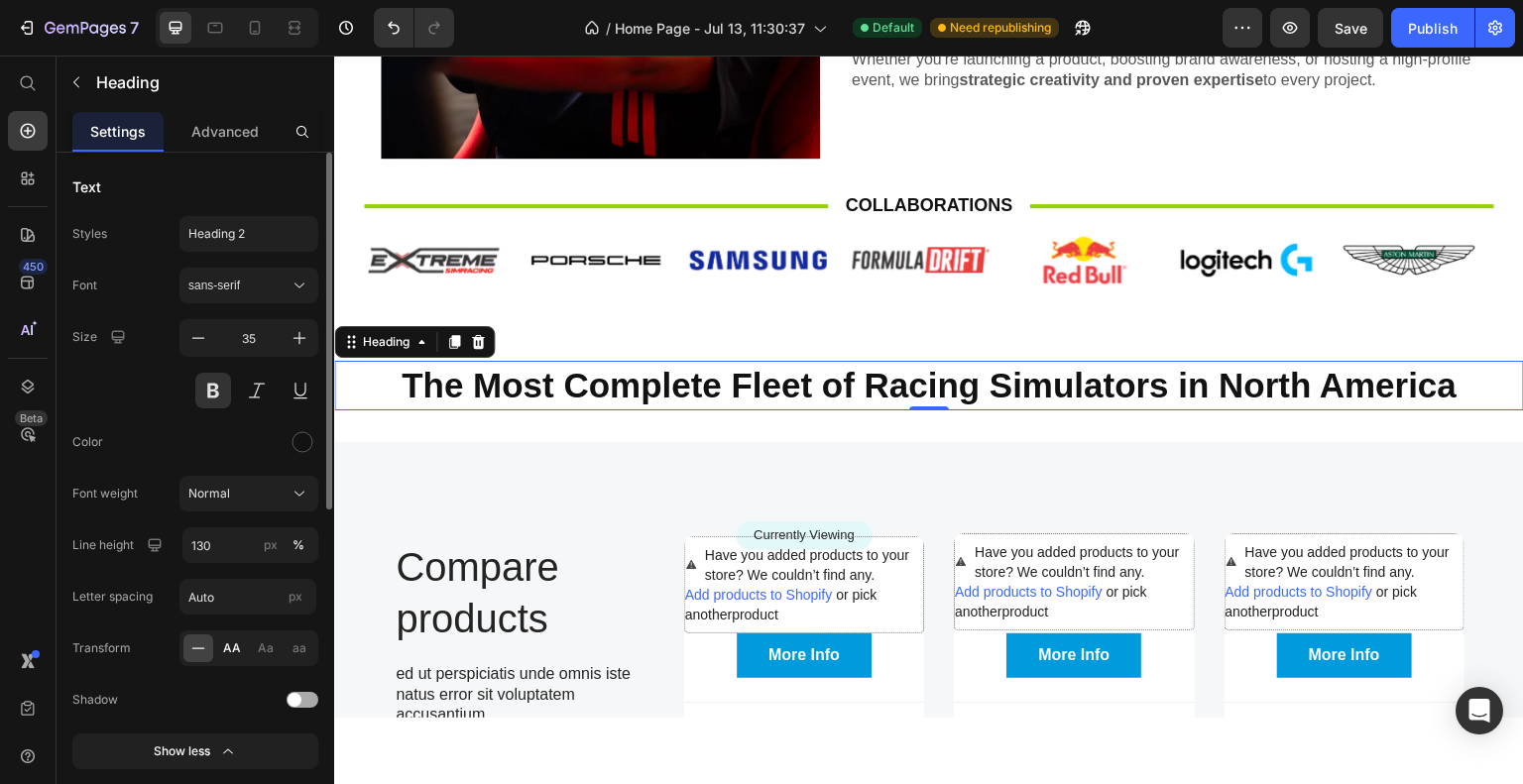 click on "AA" 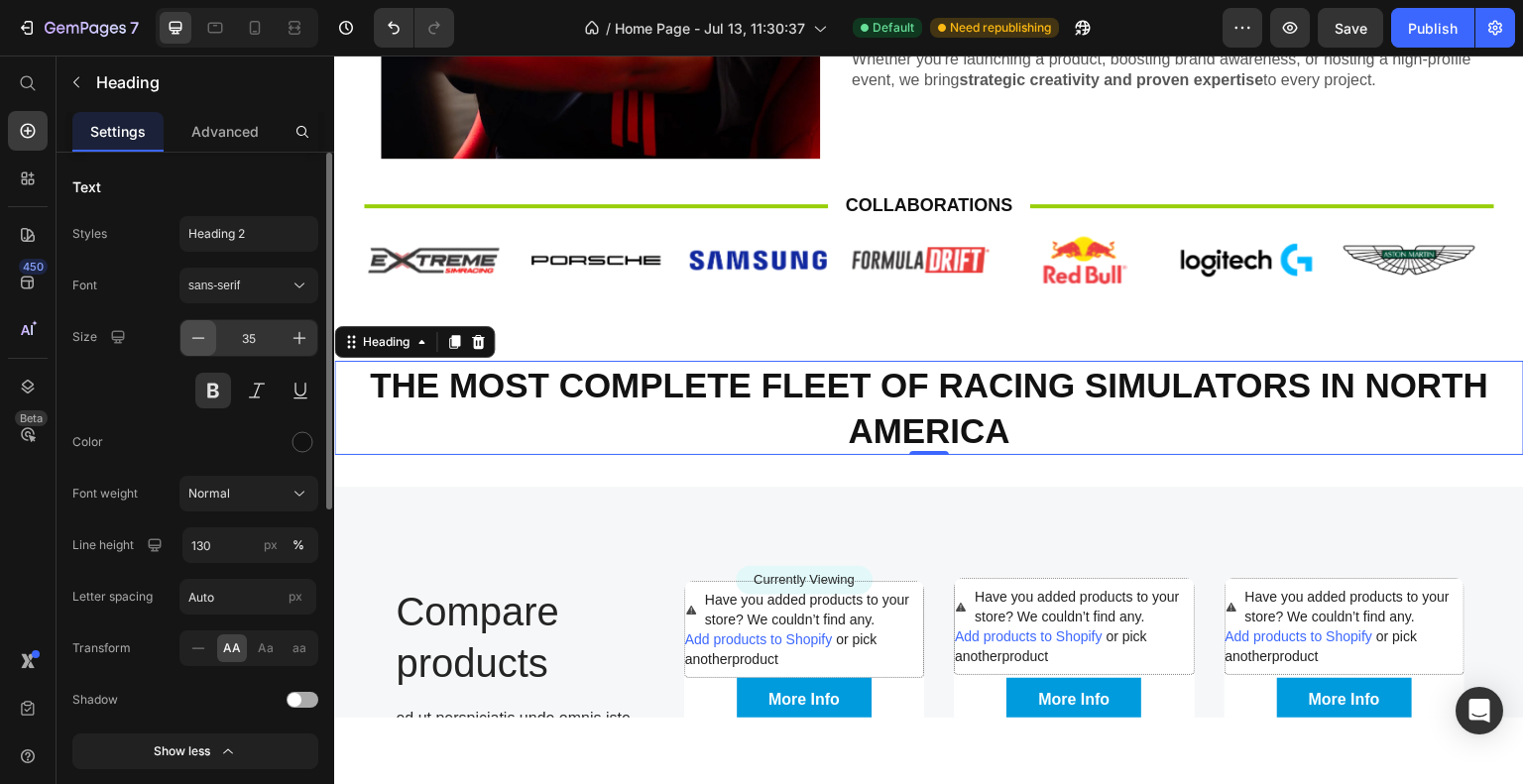 click 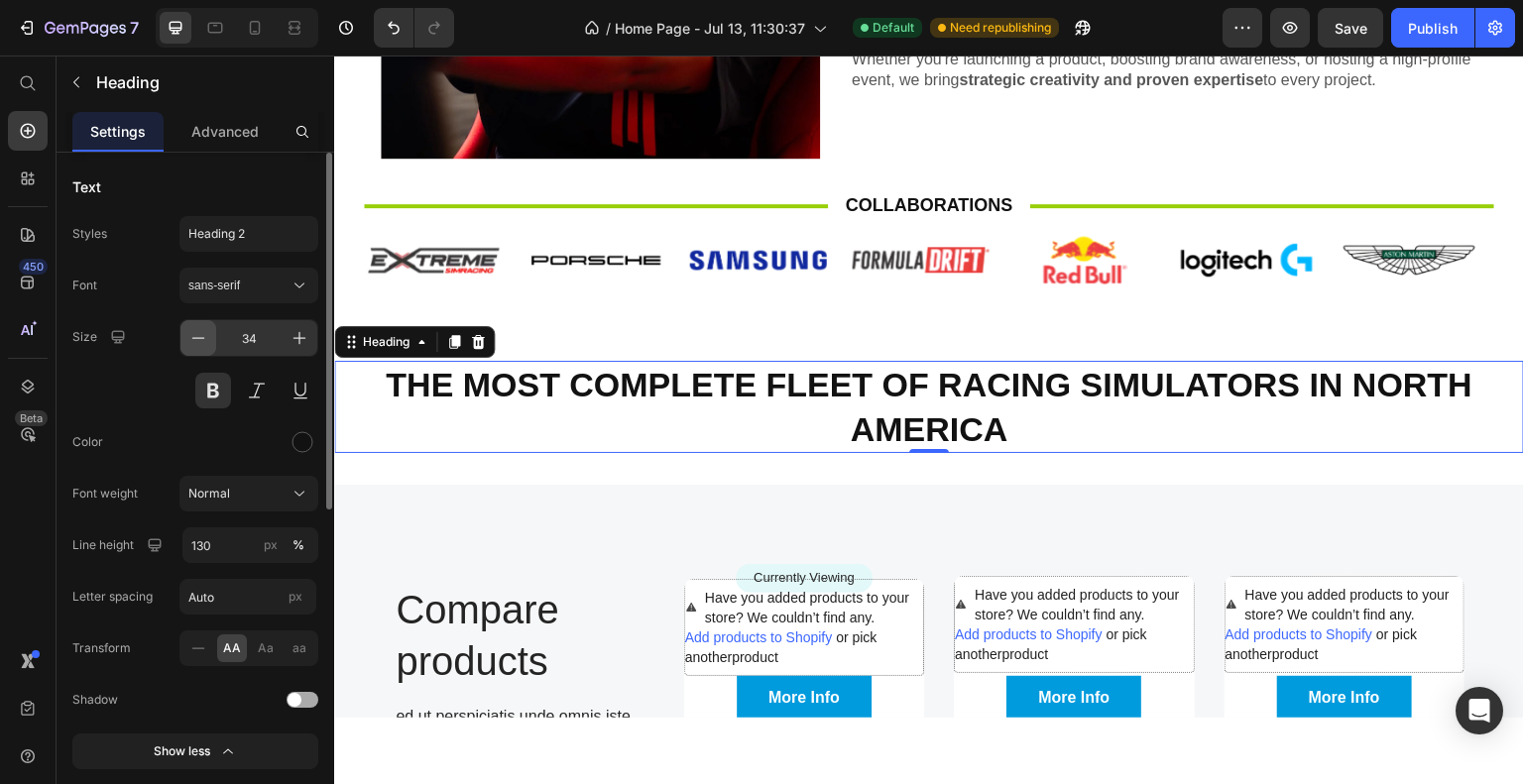 click 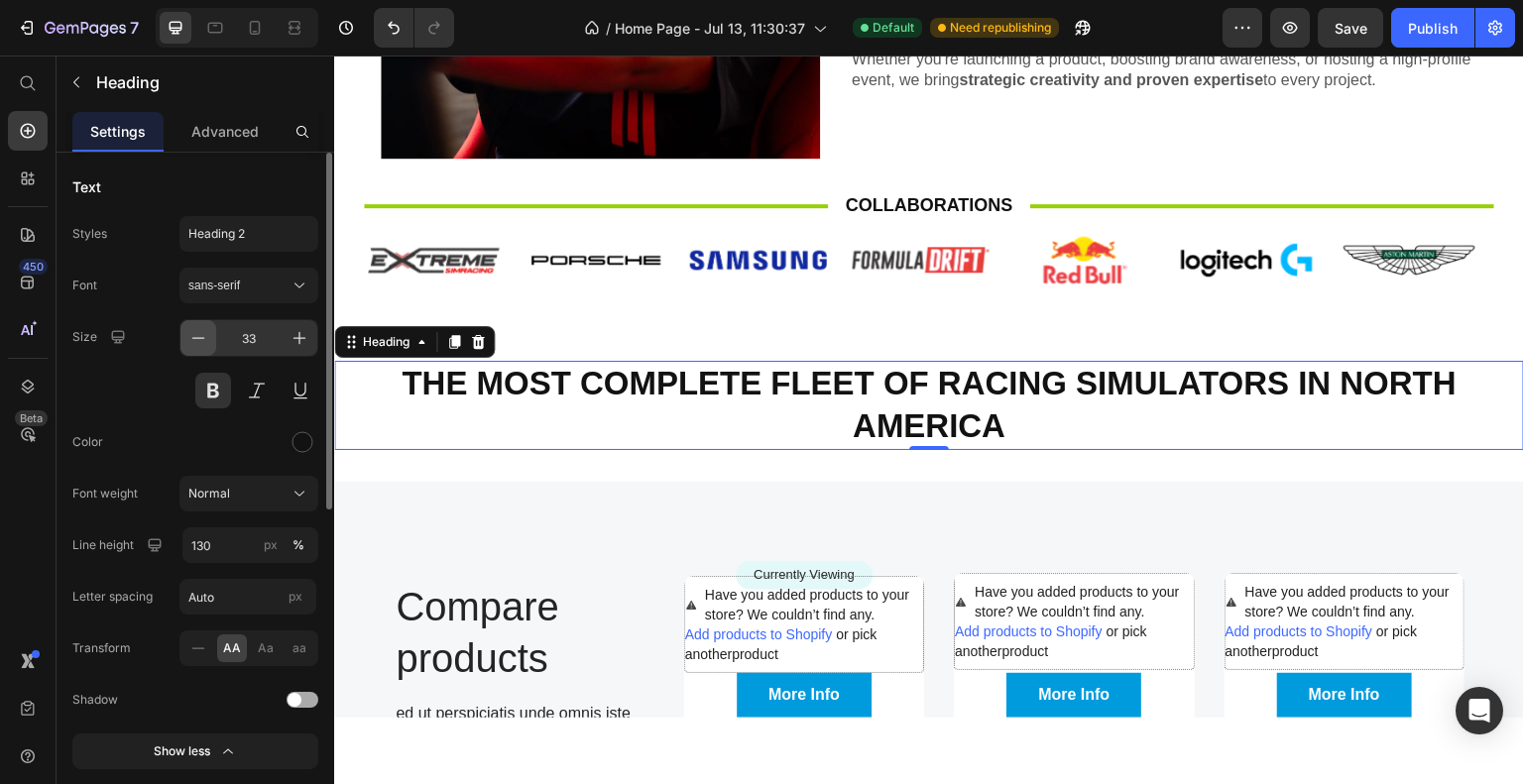 click 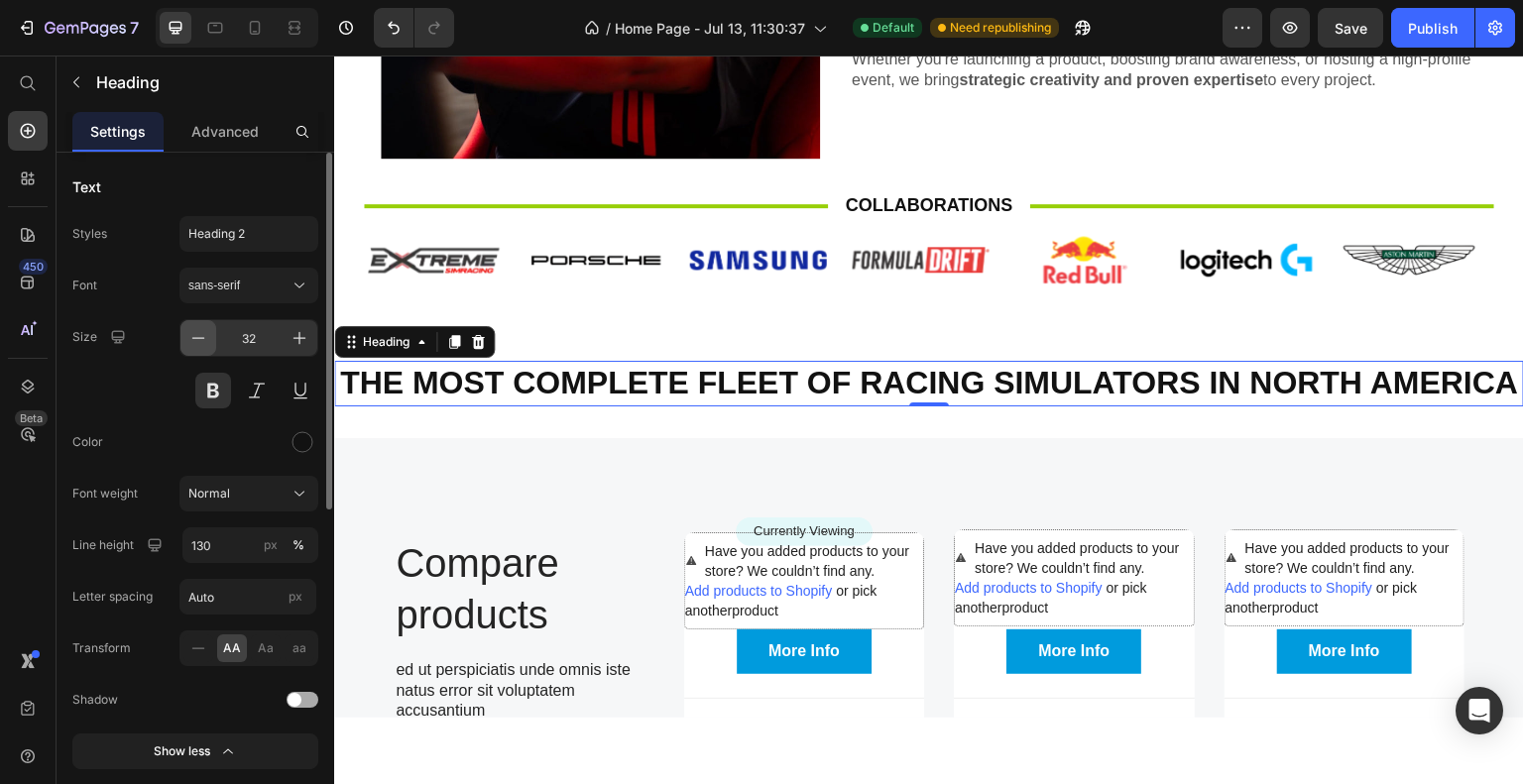 click 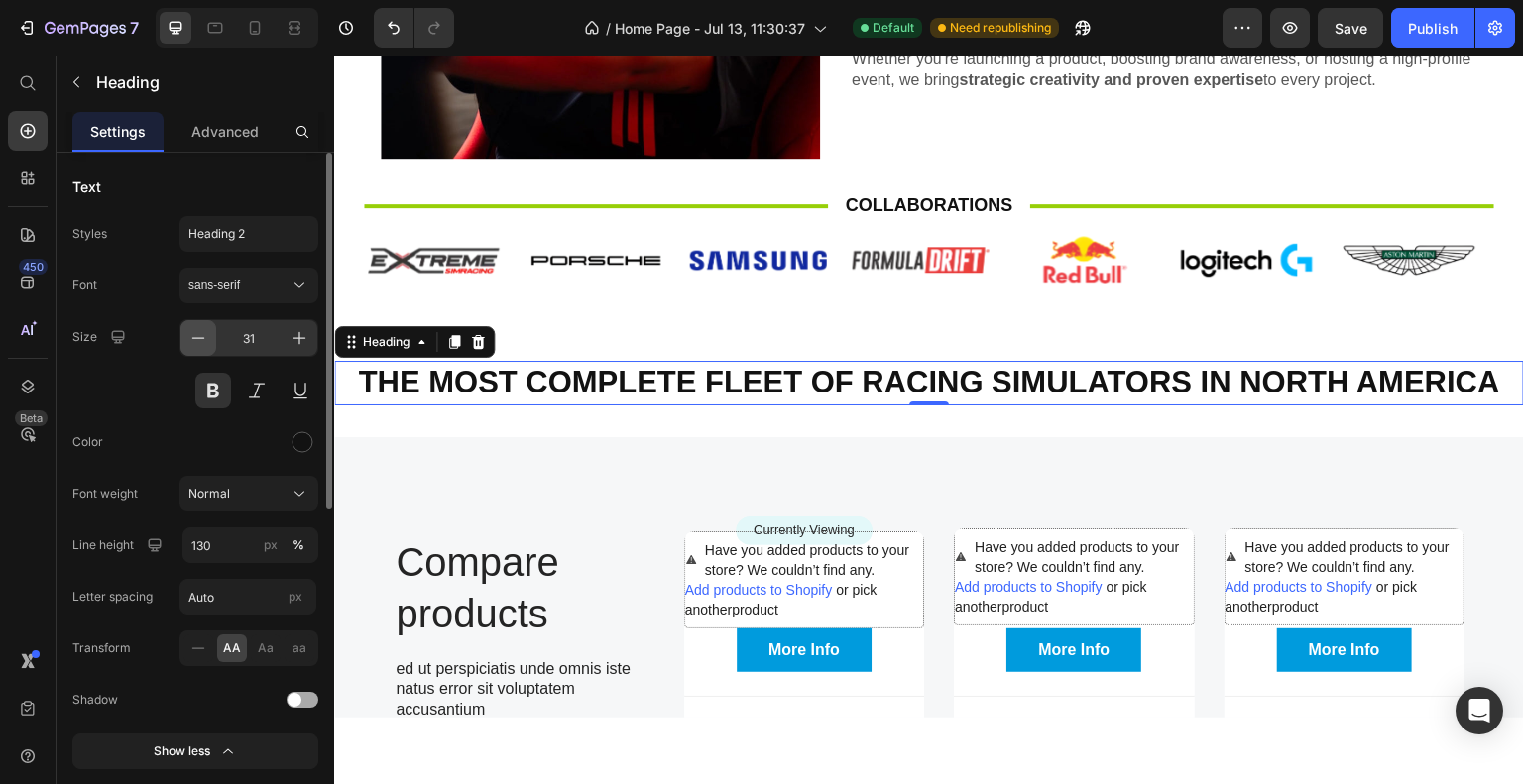click 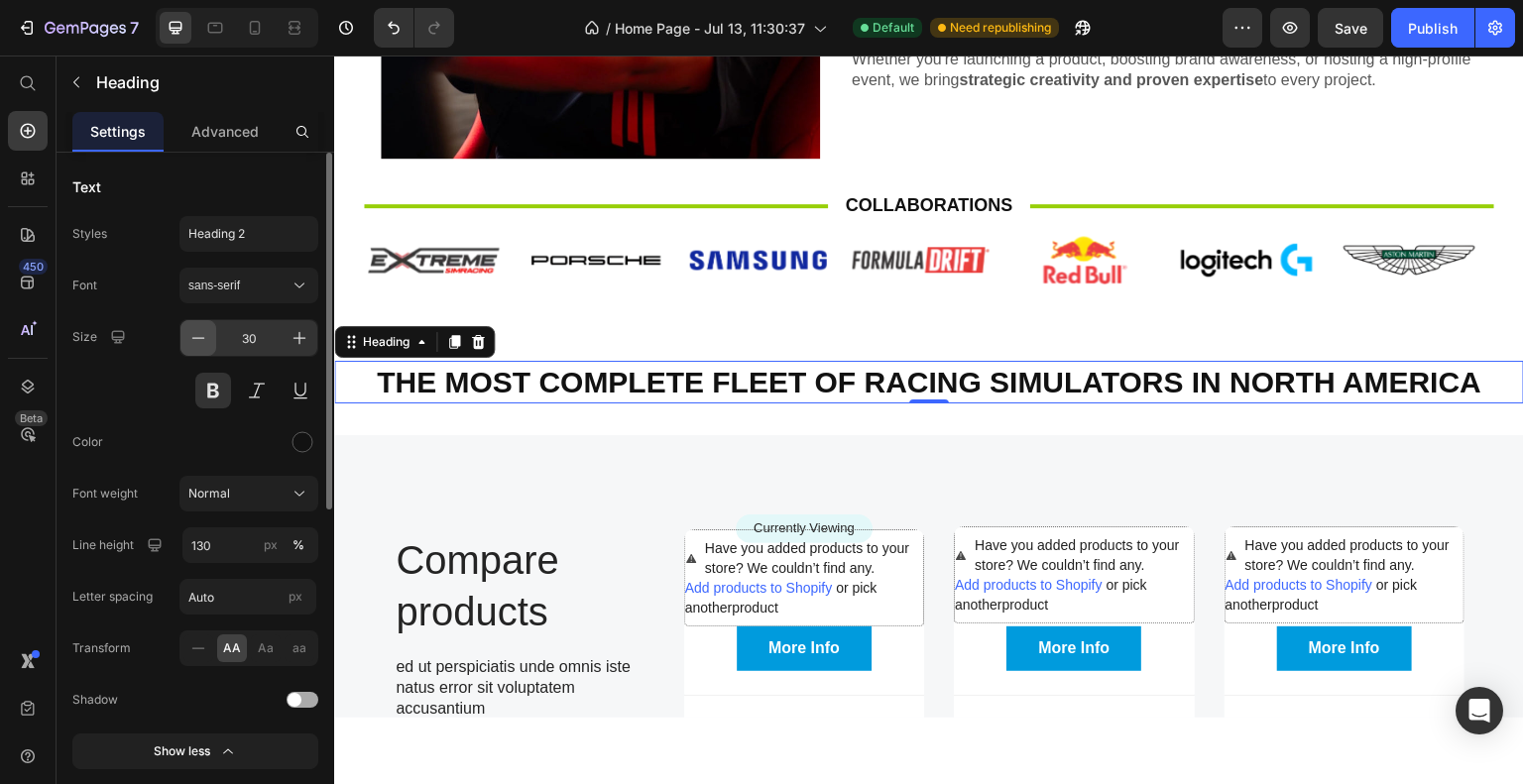 click 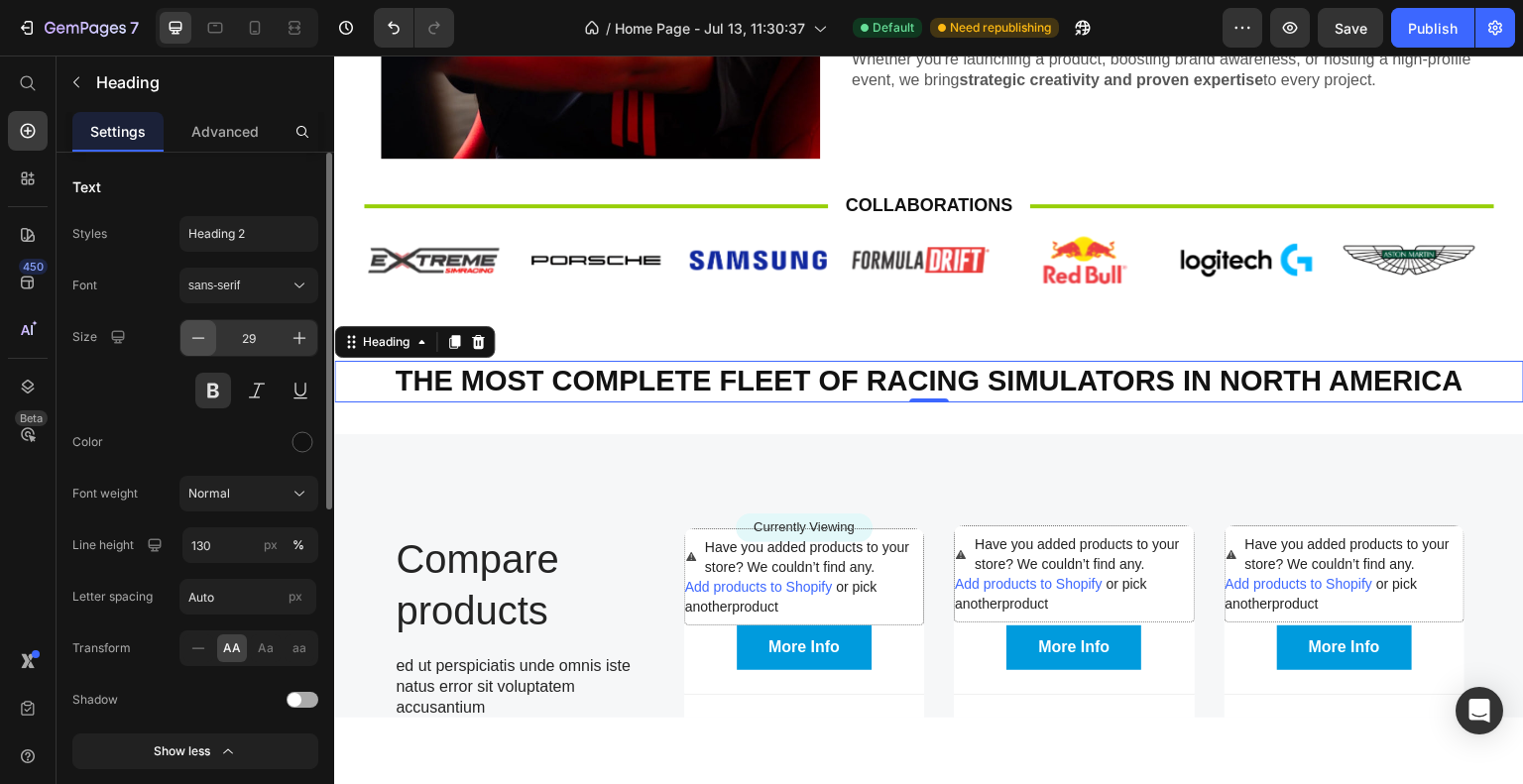 click 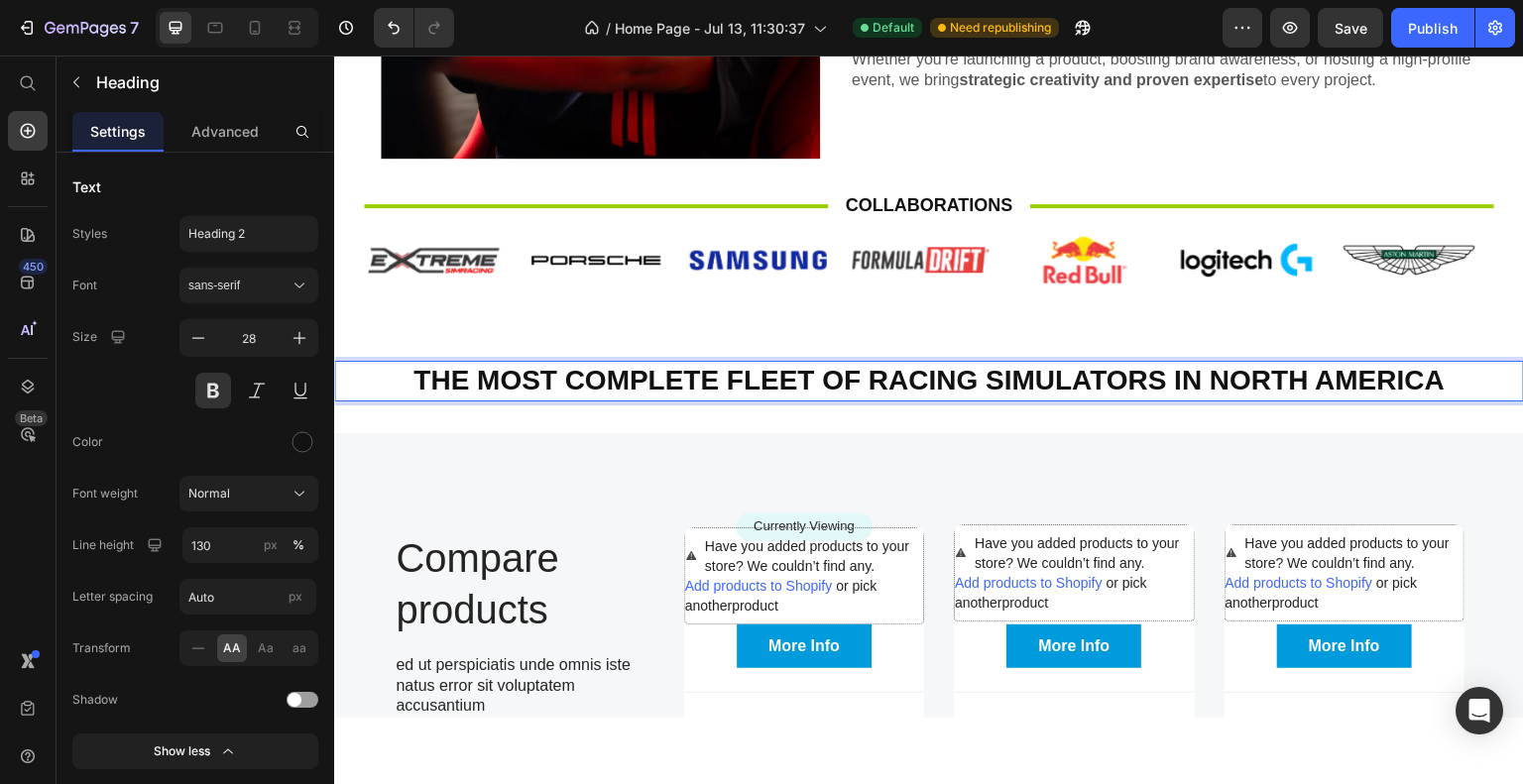 click on "The Most Complete Fleet of Racing Simulators in North America" at bounding box center (929, 380) 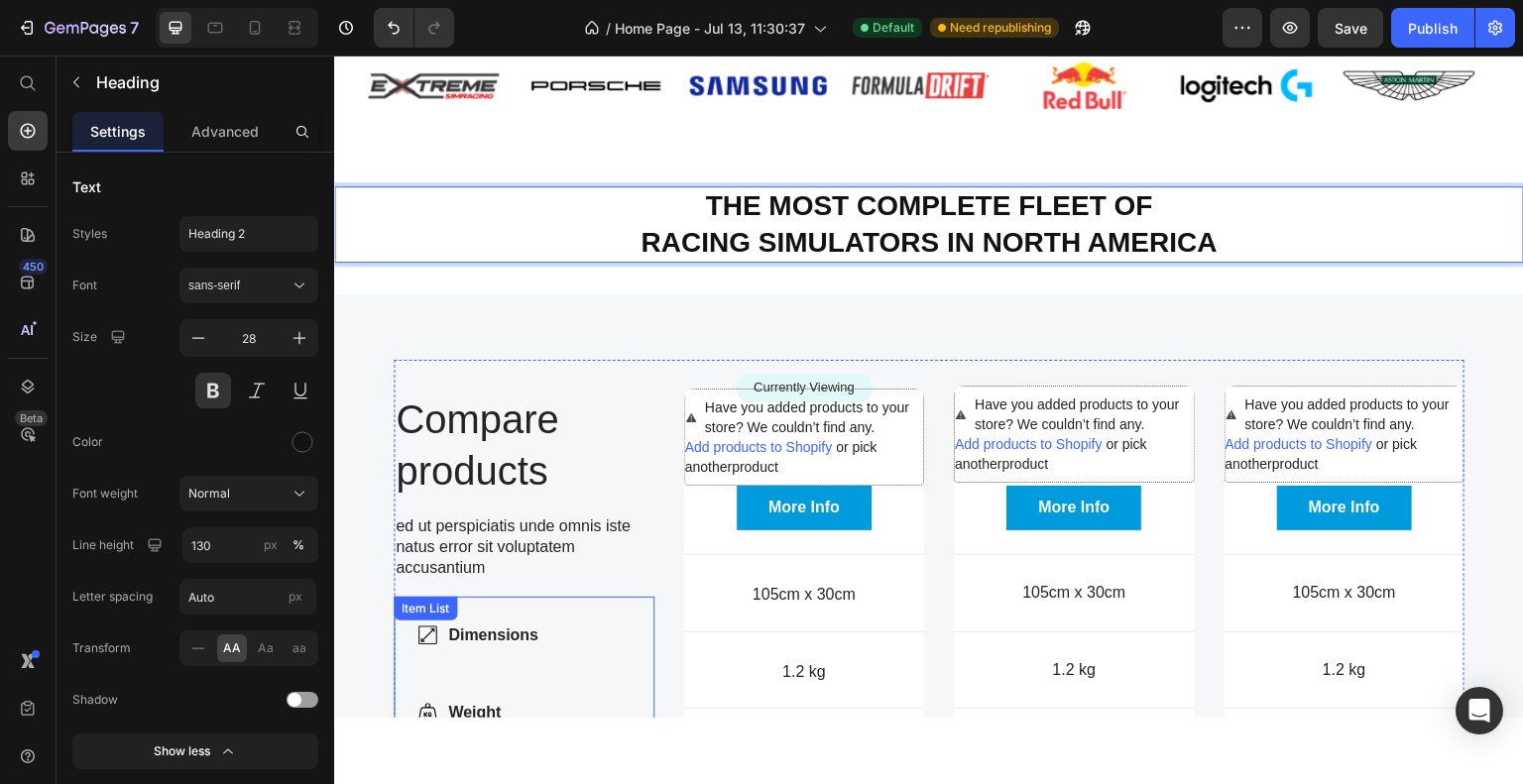 scroll, scrollTop: 1070, scrollLeft: 0, axis: vertical 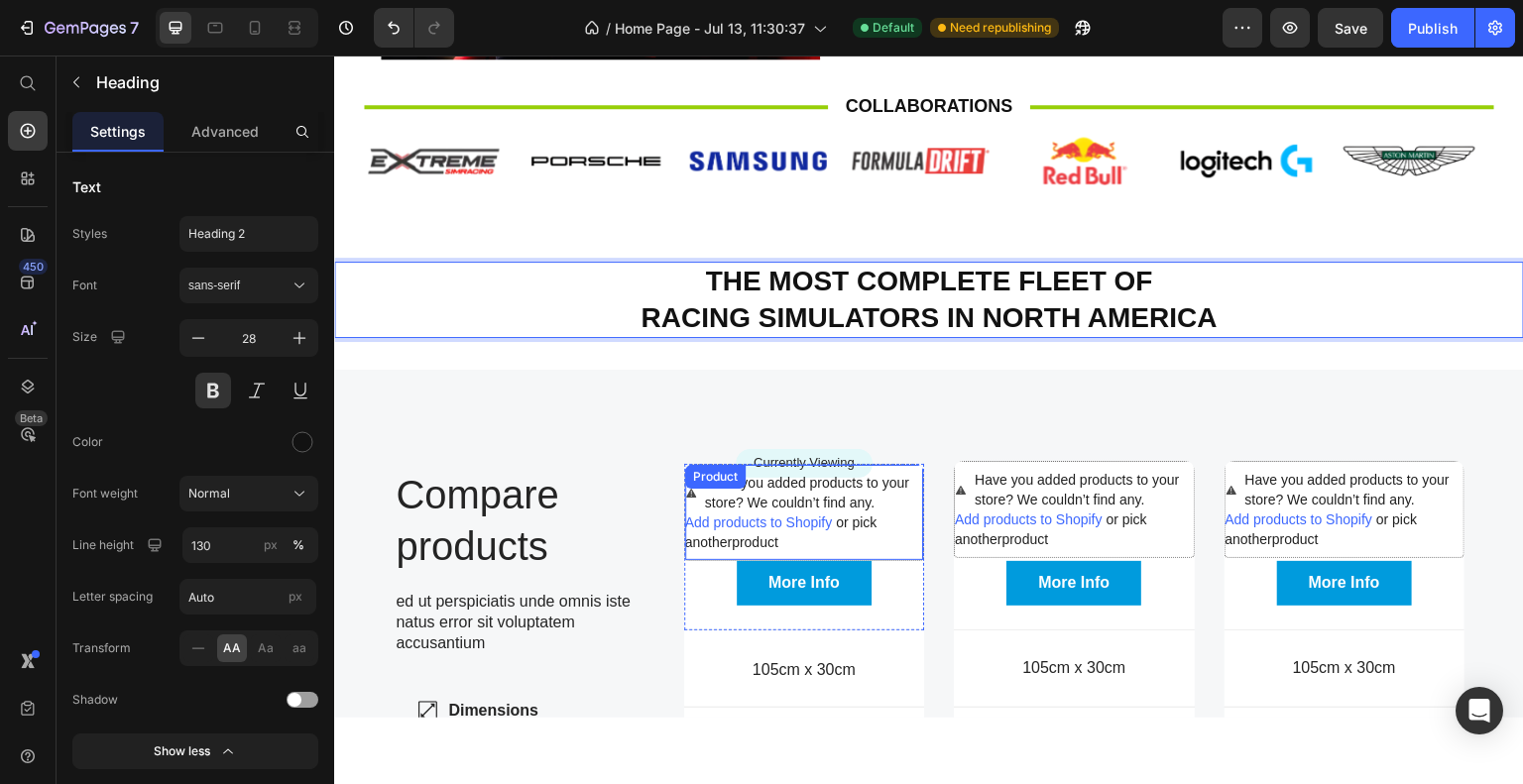 click on "Have you added products to your store? We couldn’t find any." at bounding box center [814, 492] 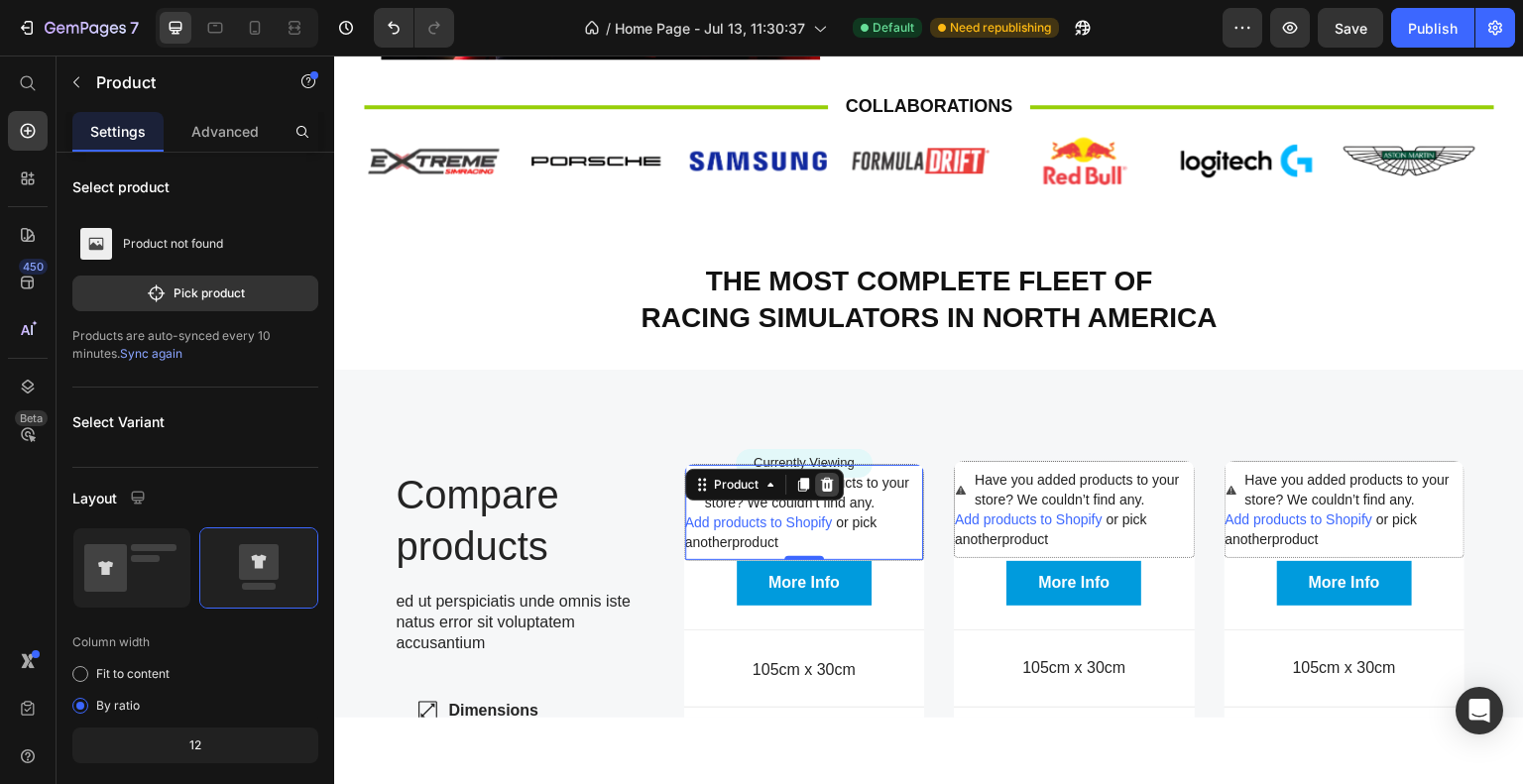 click 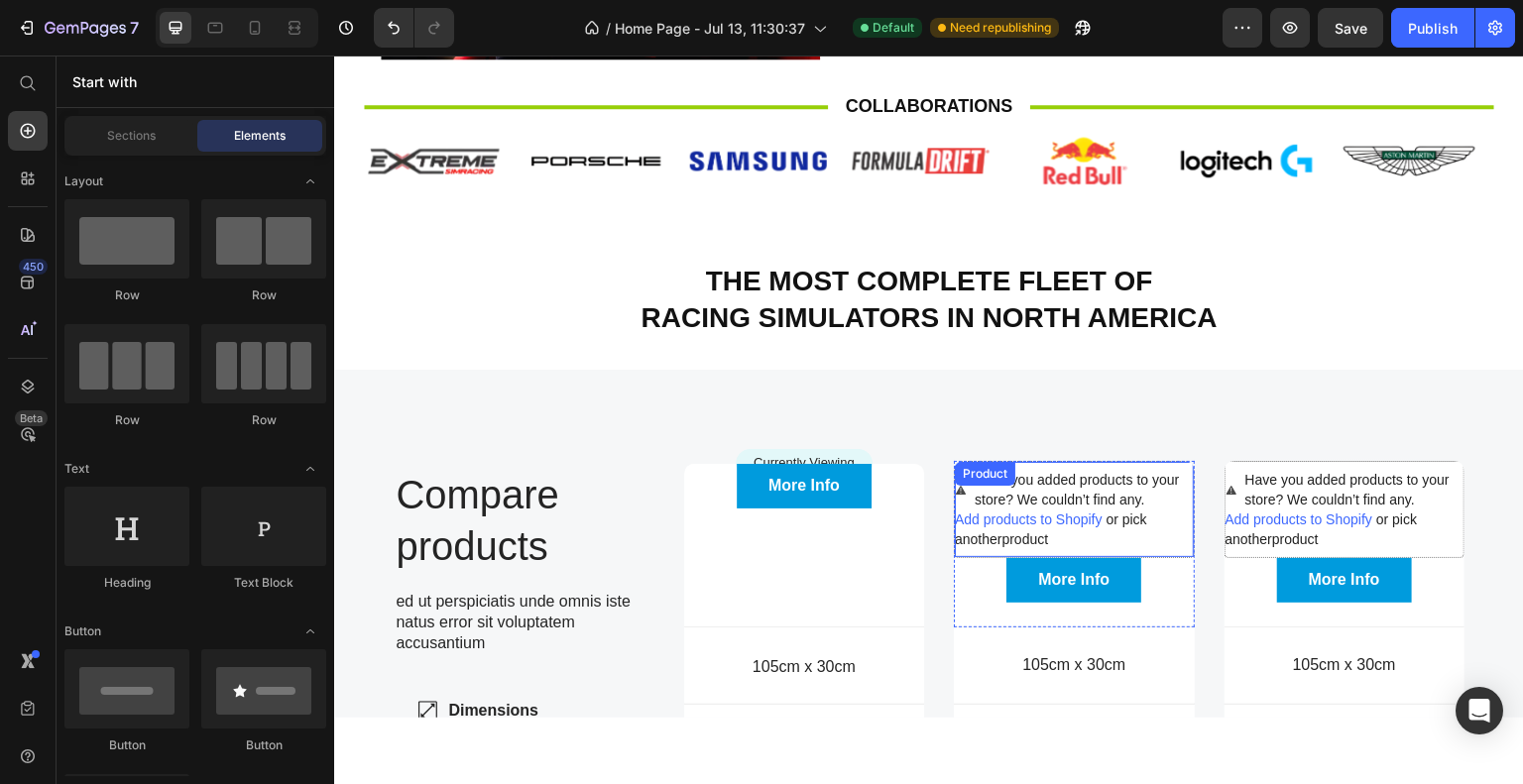 click on "Have you added products to your store? We couldn’t find any." at bounding box center [1084, 489] 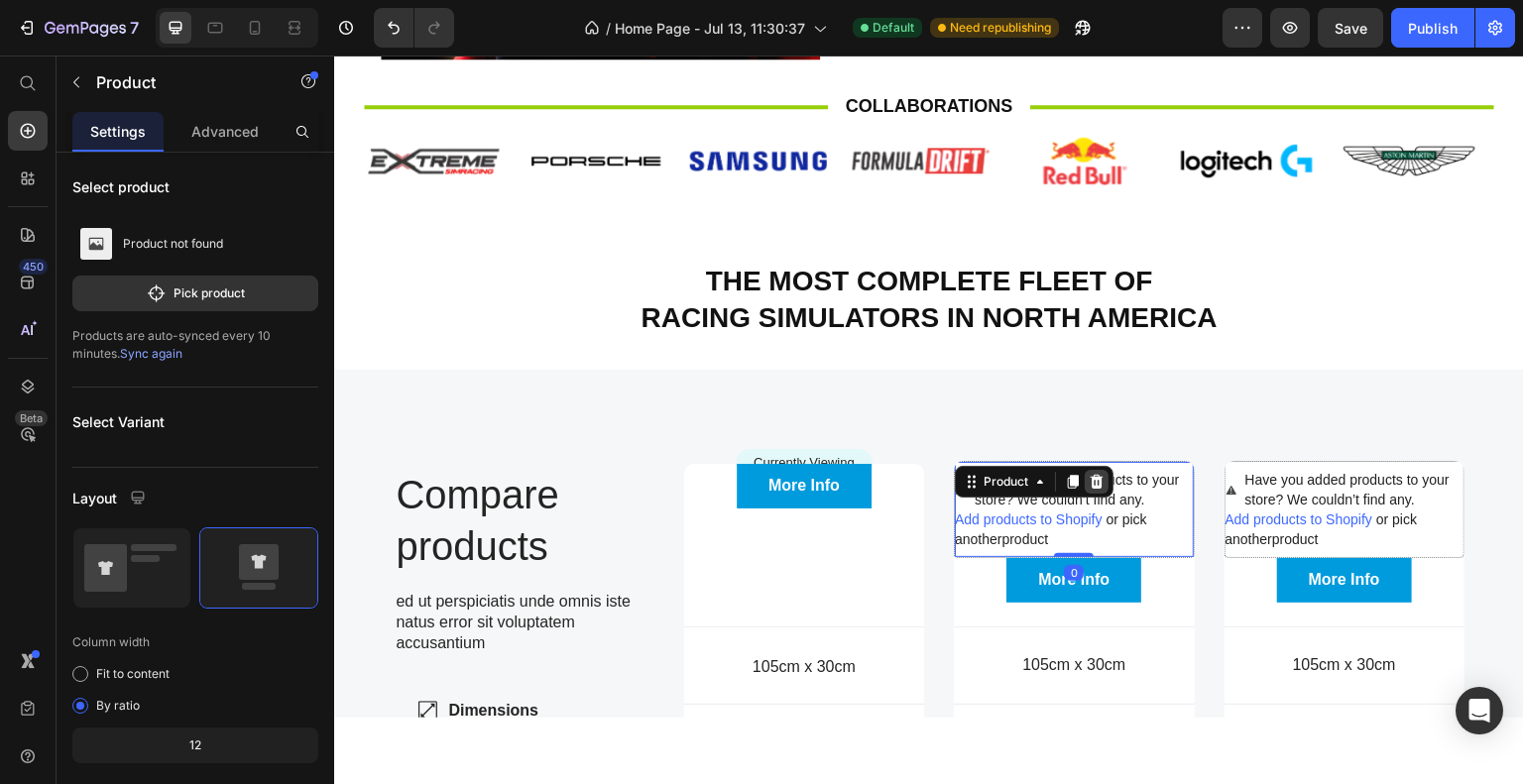 click 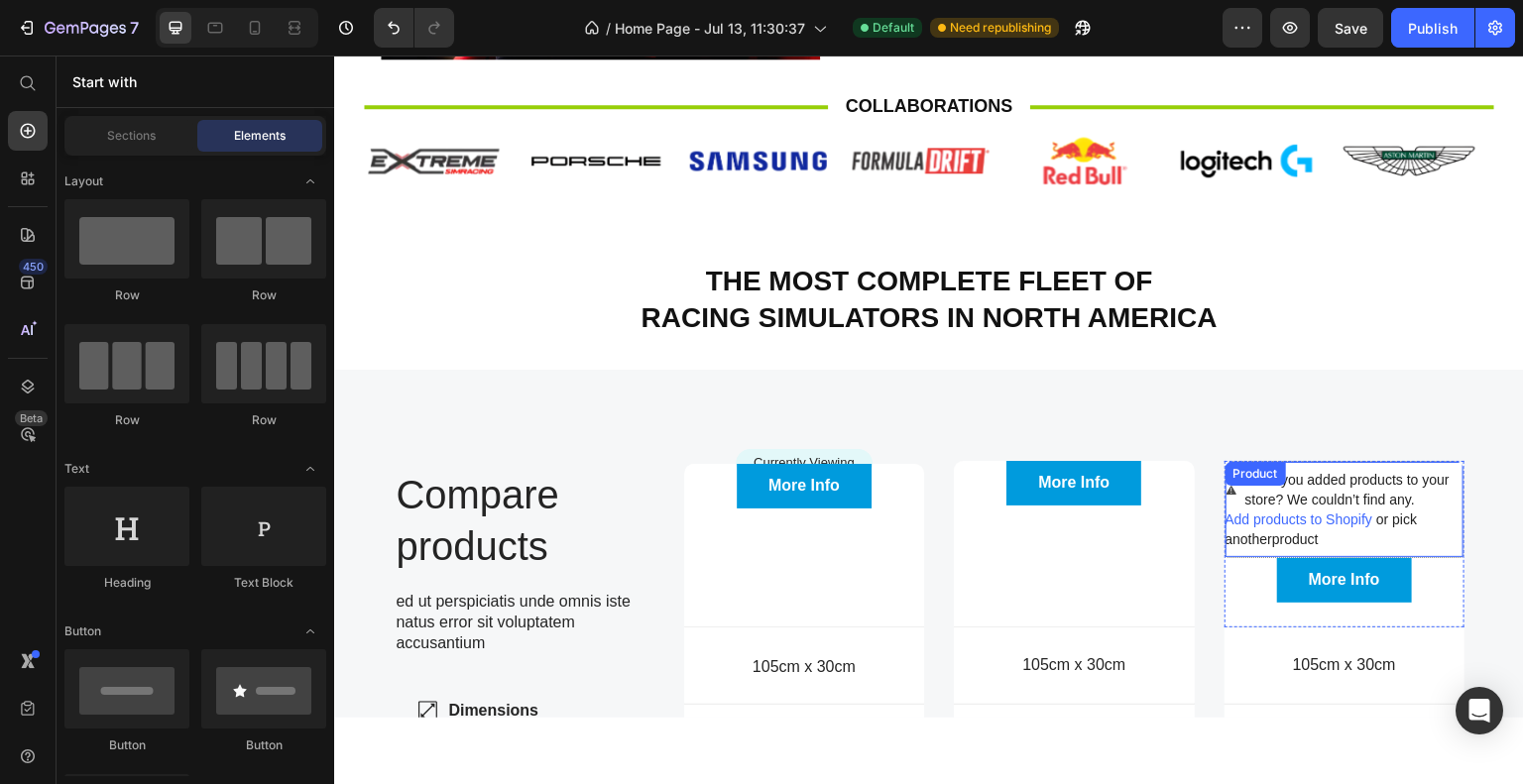 click on "Have you added products to your store? We couldn’t find any." at bounding box center (1354, 489) 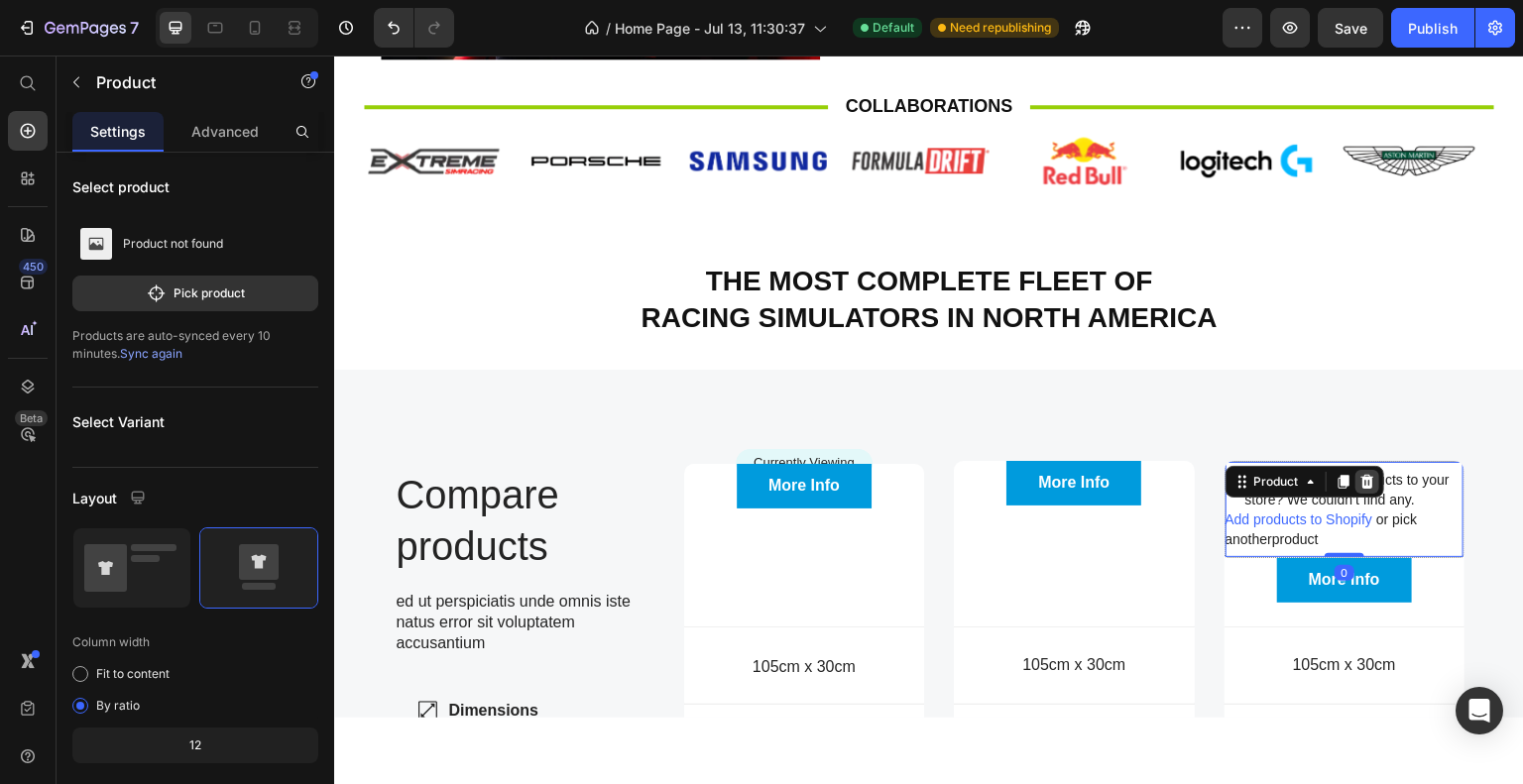 click 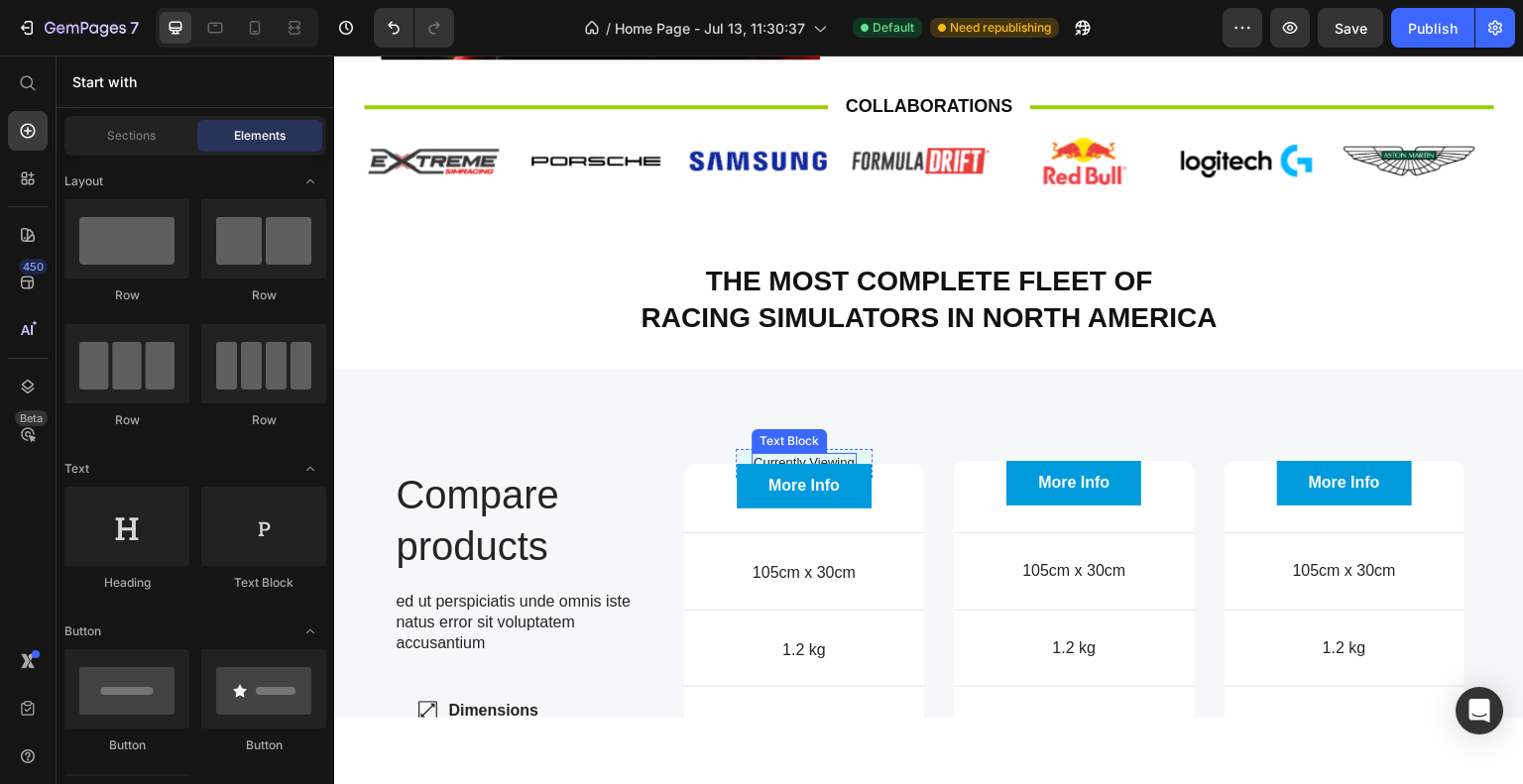 click on "Currently Viewing" at bounding box center (804, 462) 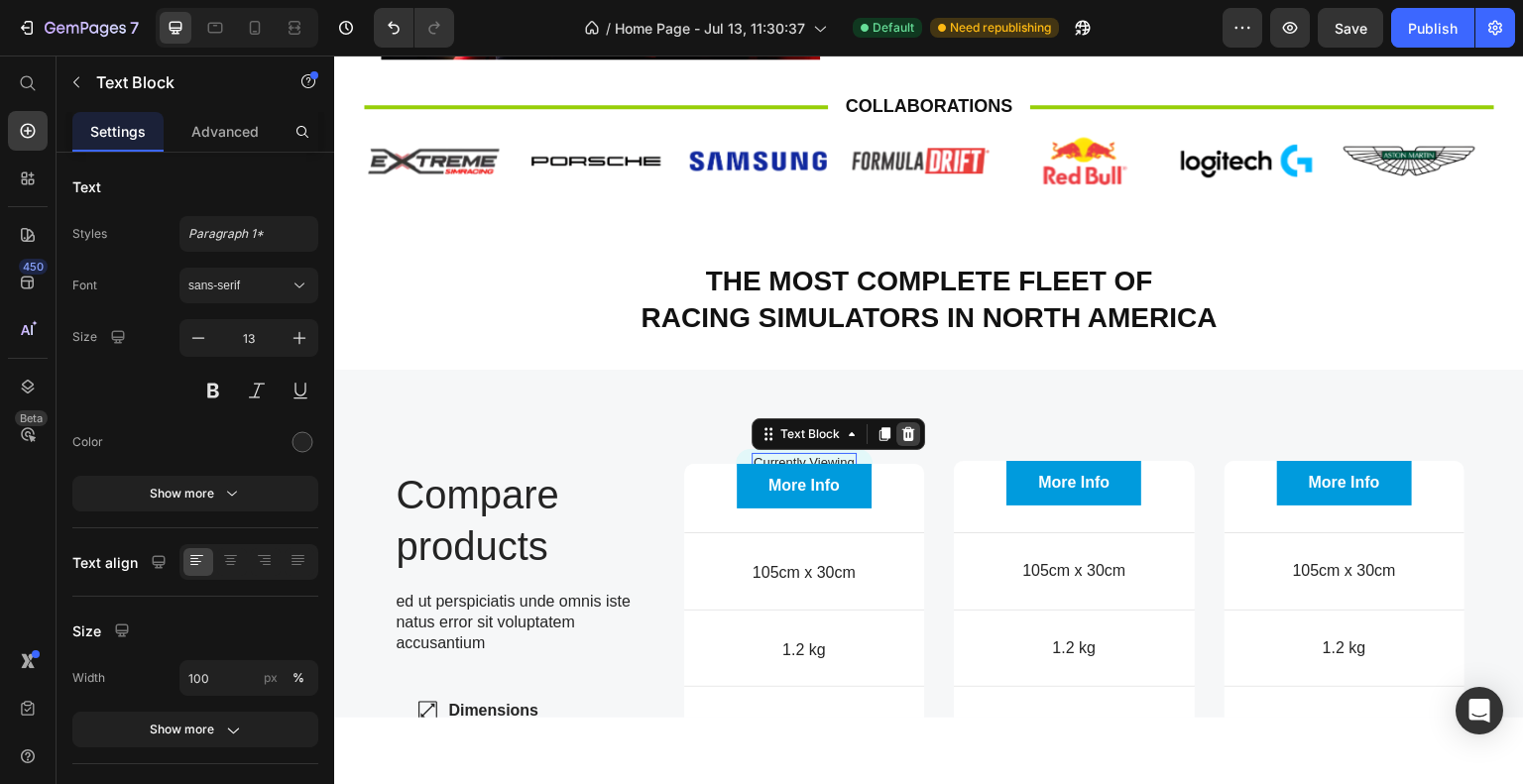 click 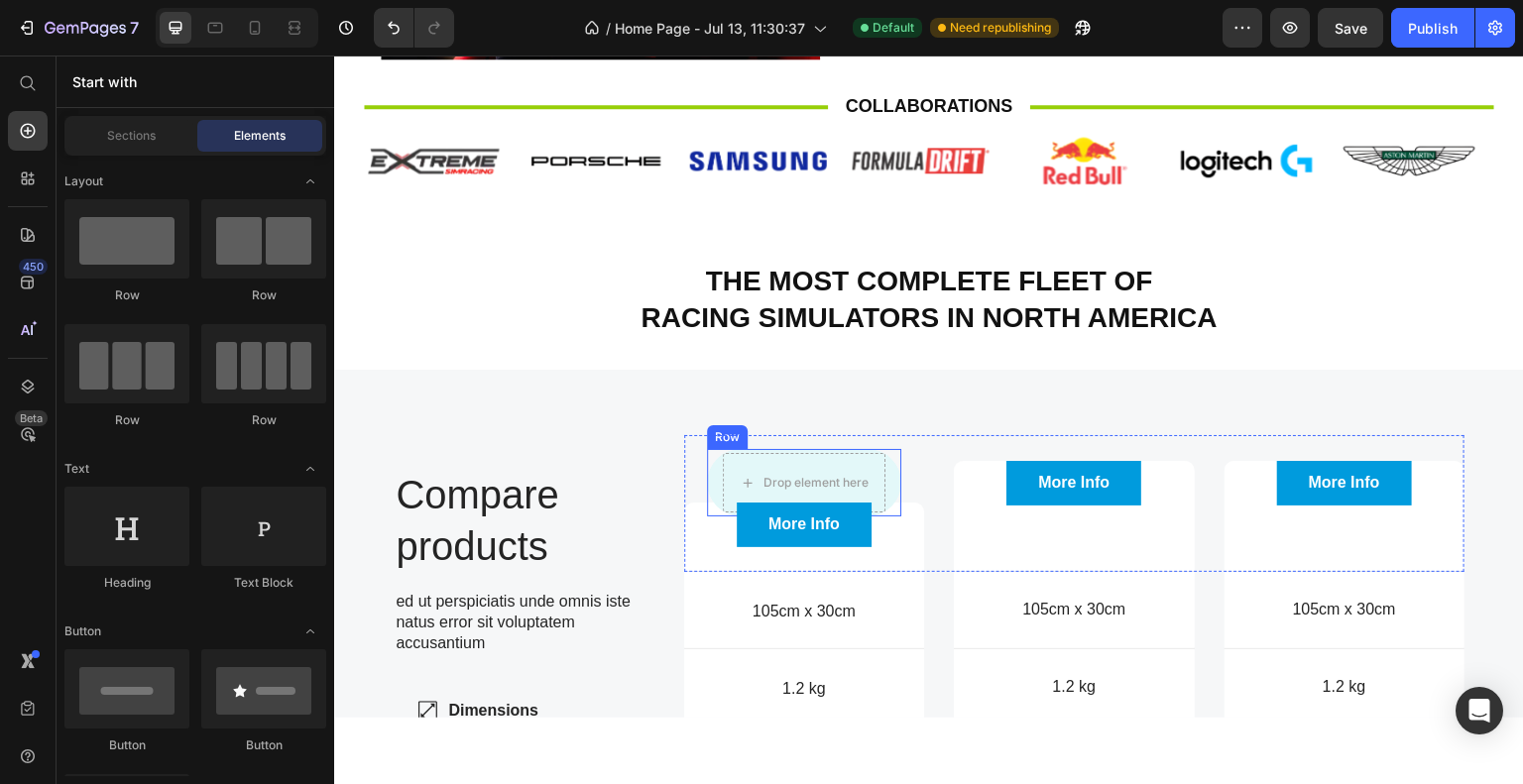 click on "Drop element here Row" at bounding box center [804, 482] 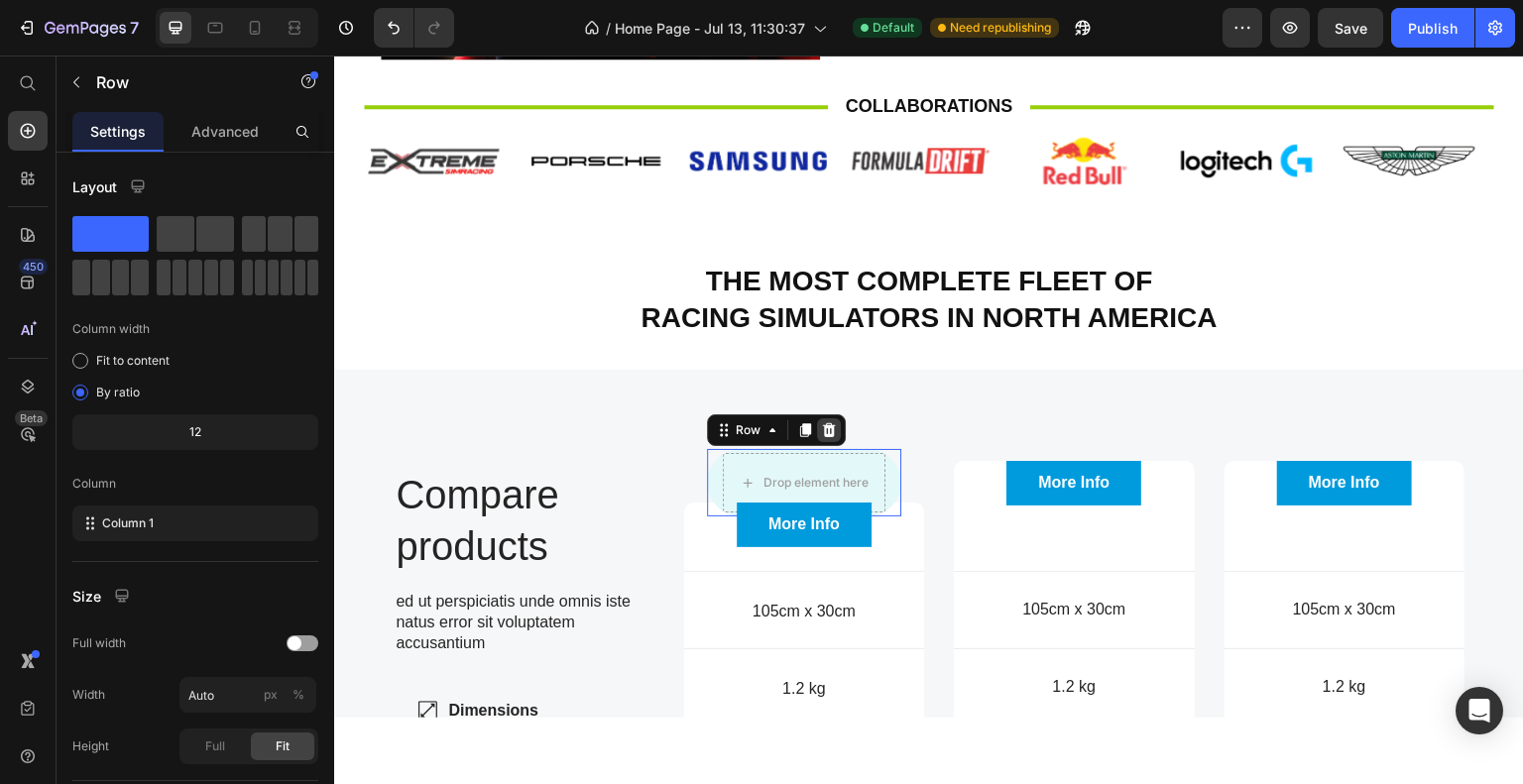 click 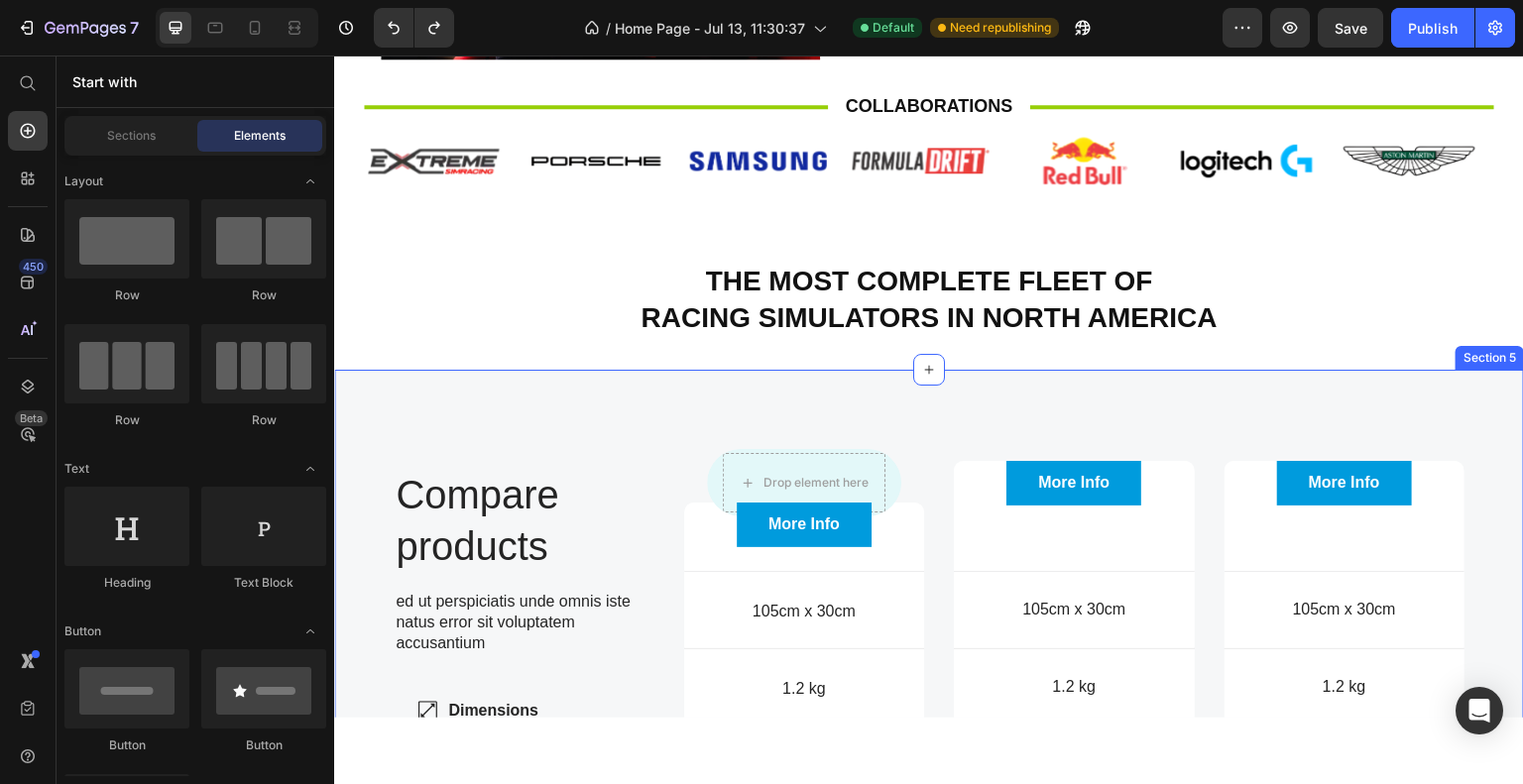 click on "Compare products Heading ed ut perspiciatis unde omnis iste natus error sit voluptatem accusantium  Text Block Row
Dimensions
Weight
Highlight
Gears
Brakes Item List
Drop element here Row More Info Button Hero Banner More Info Button Hero Banner More Info Button Hero Banner Row
Dimensions Item List 105cm x 30cm Text Block Hero Banner 105cm x 30cm Text Block Hero Banner 105cm x 30cm Text Block Hero Banner Row
Weight Item List 1.2 kg Text Block Hero Banner 1.2 kg Text Block Hero Banner 1.2 kg Text Block Hero Banner Row
Highlight Item List Charging Text Block Hero Banner Lightweight Text Block Hero Banner Charging Text Block Hero Banner Row
Gears Item List 12 Gears Text Block Hero Banner 10 Gears Text Block Hero Banner 12 Gears Text Block Hero Banner Row
Brakes Item List" at bounding box center (929, 744) 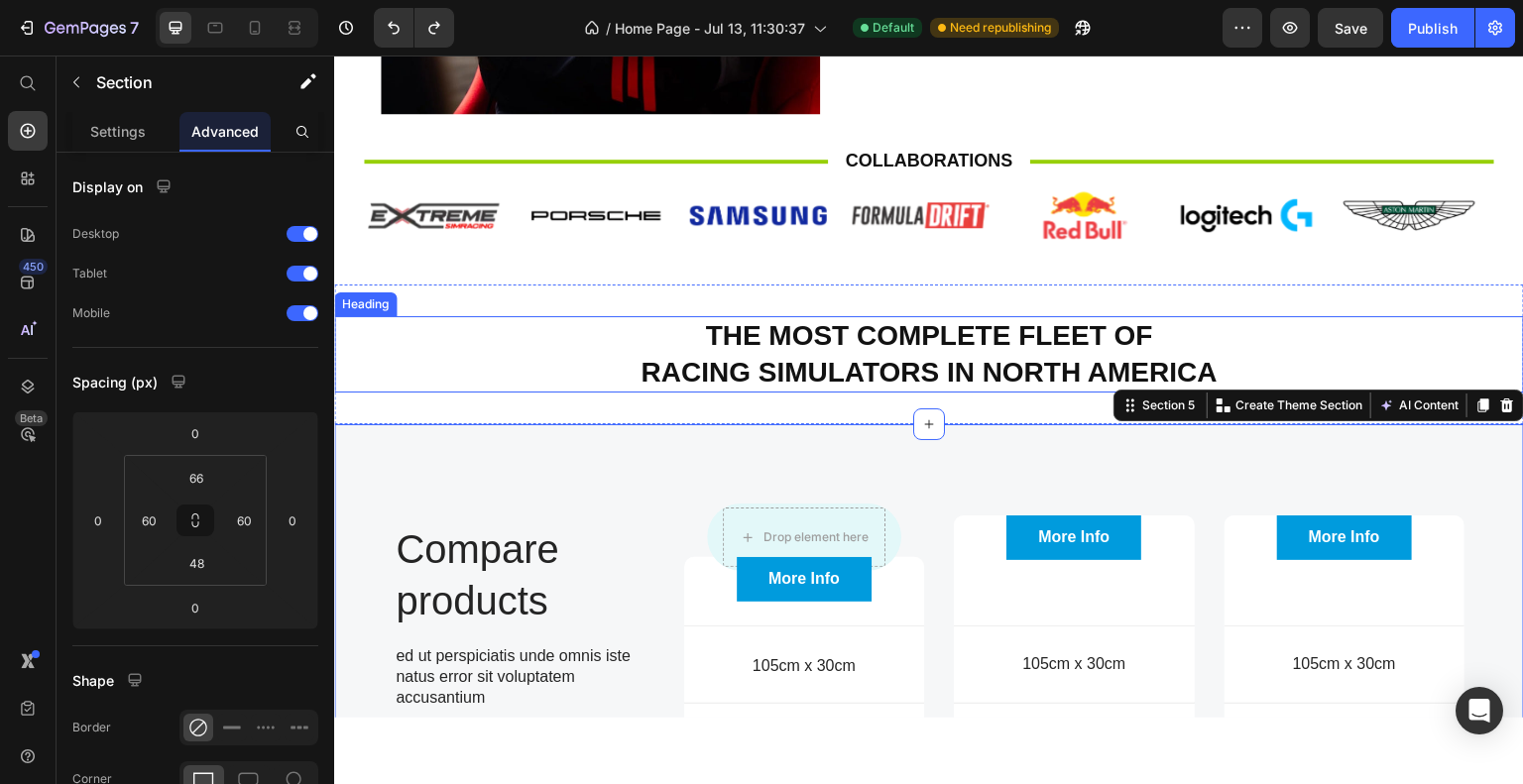 scroll, scrollTop: 1170, scrollLeft: 0, axis: vertical 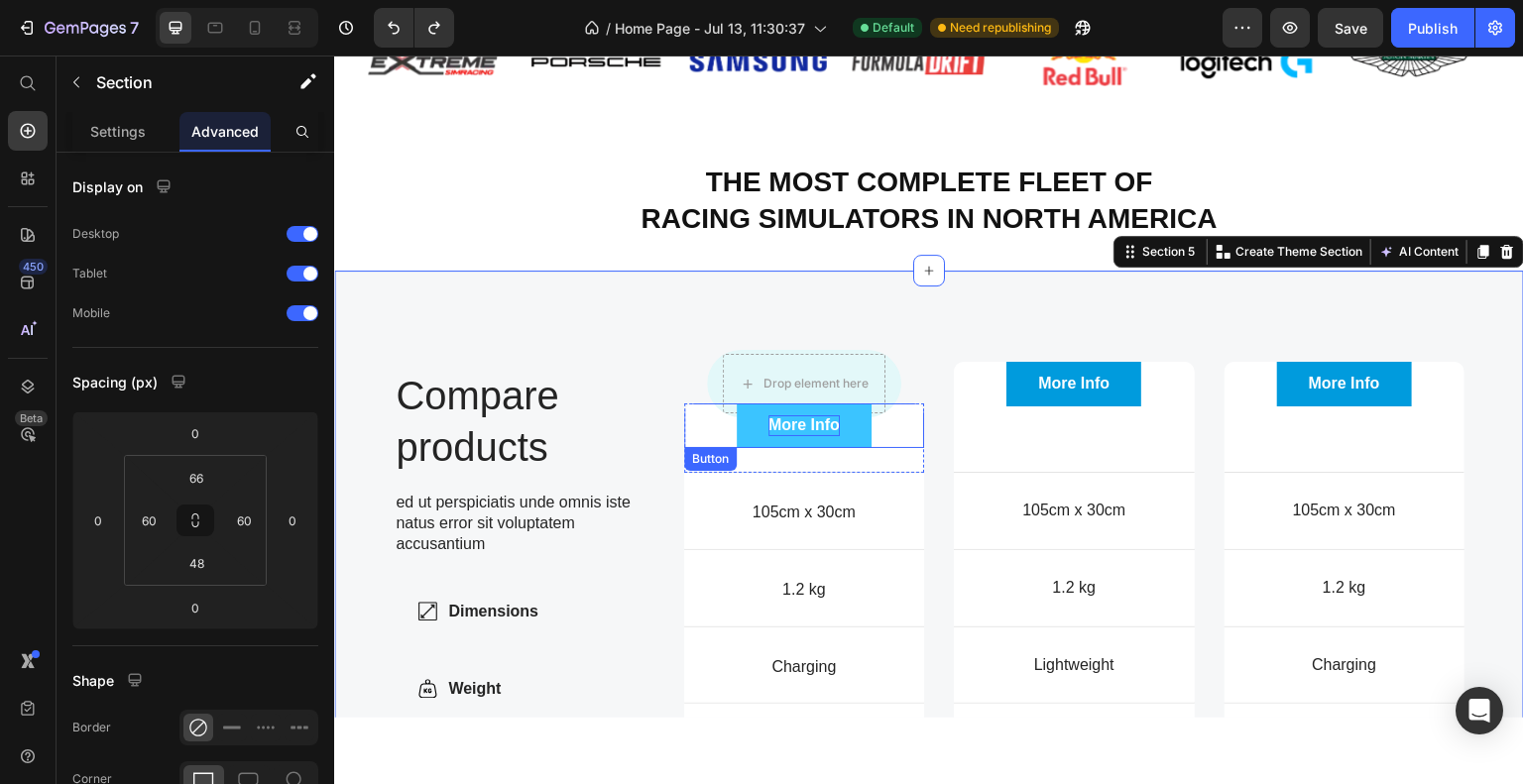 click on "More Info" at bounding box center (804, 424) 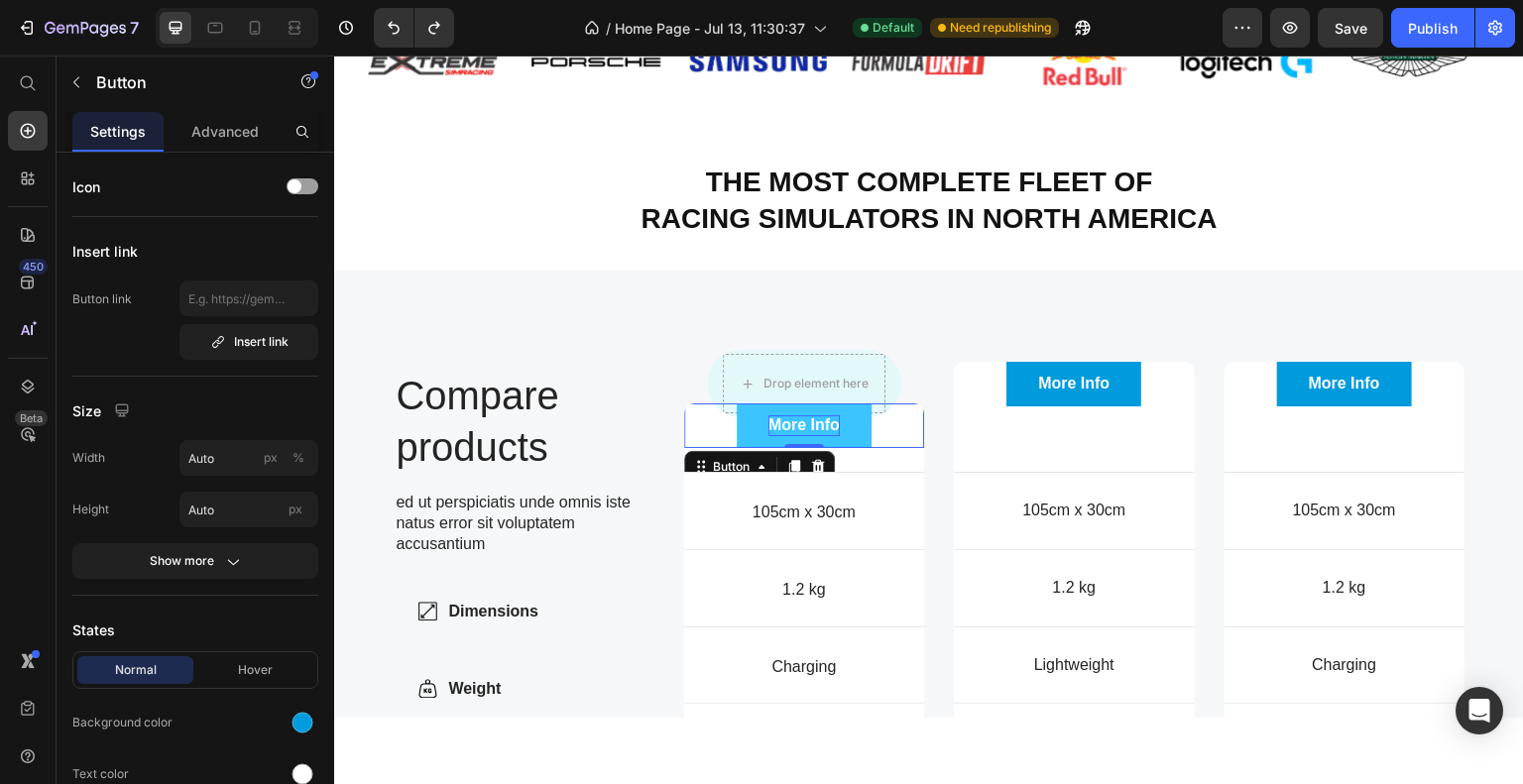 click on "More Info" at bounding box center (804, 424) 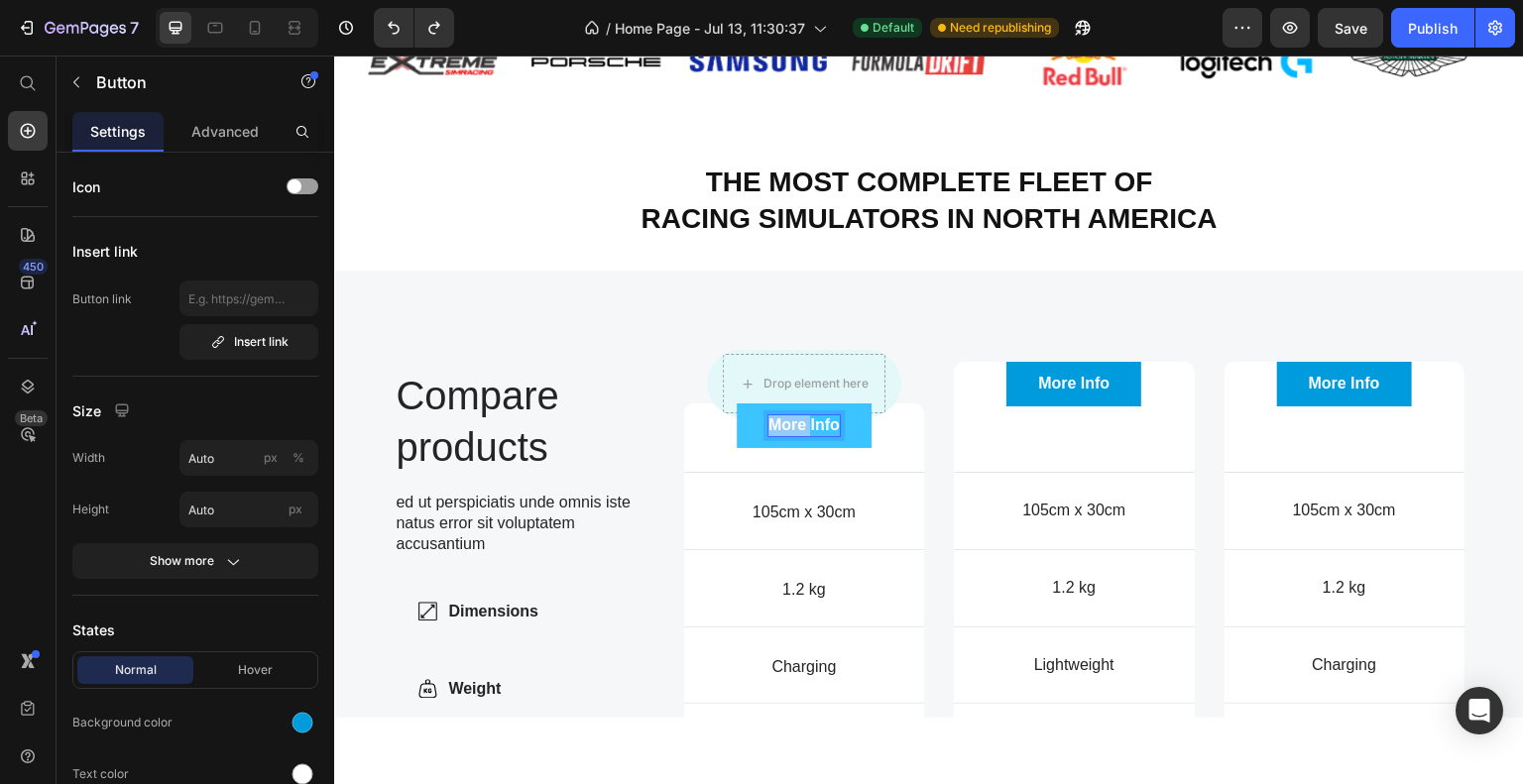 click on "More Info" at bounding box center (804, 424) 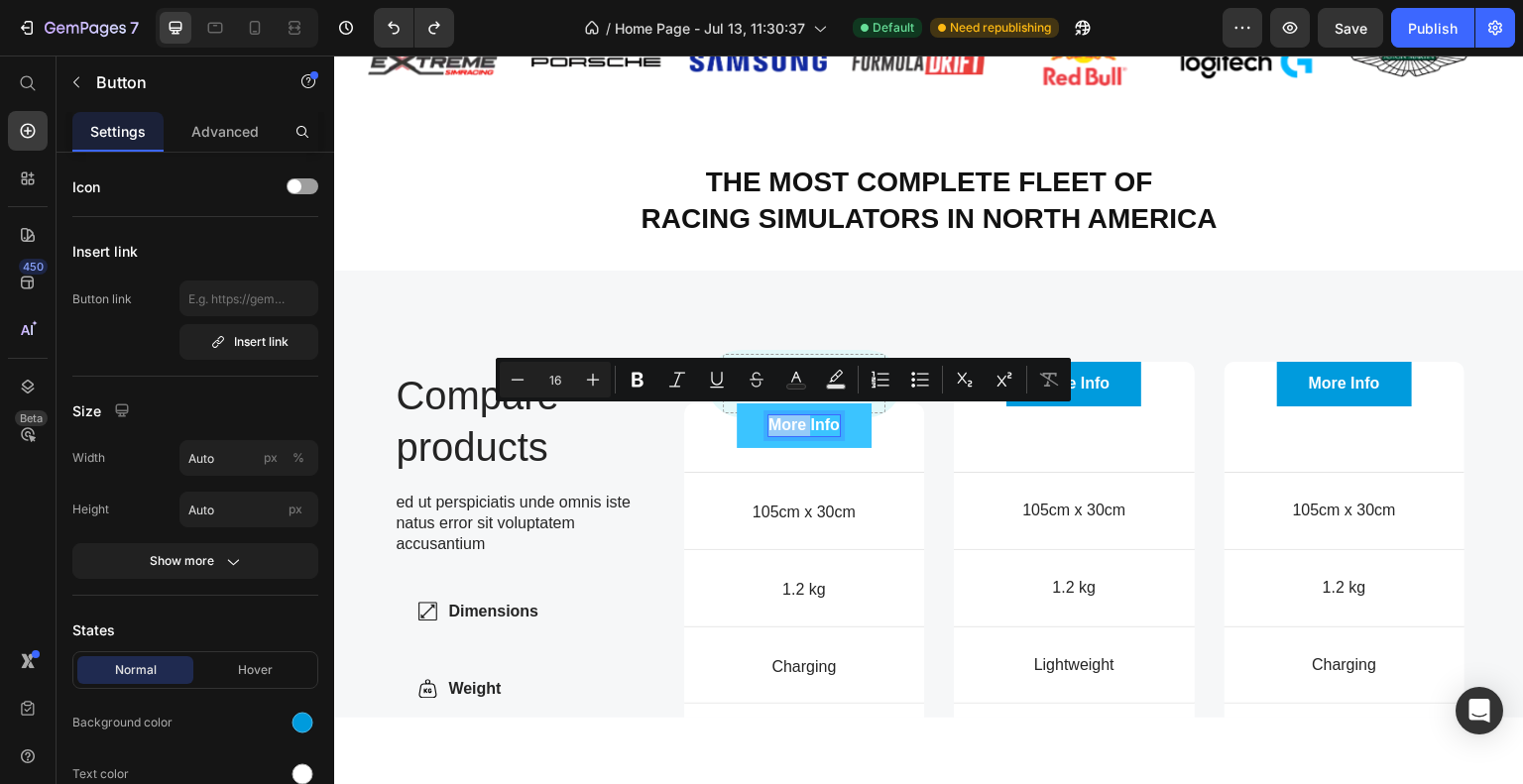 click on "More Info" at bounding box center [804, 424] 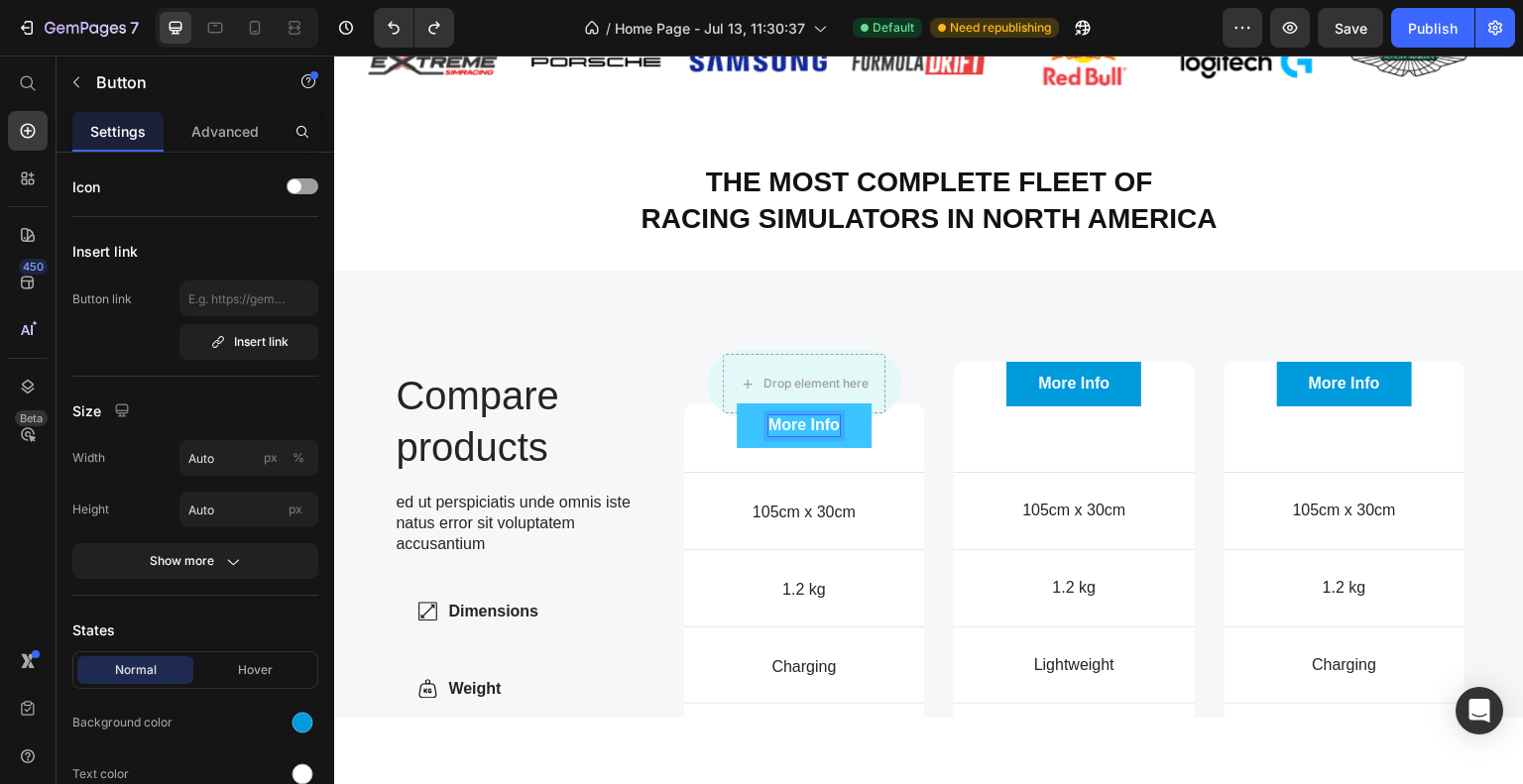 click on "More Info" at bounding box center (804, 424) 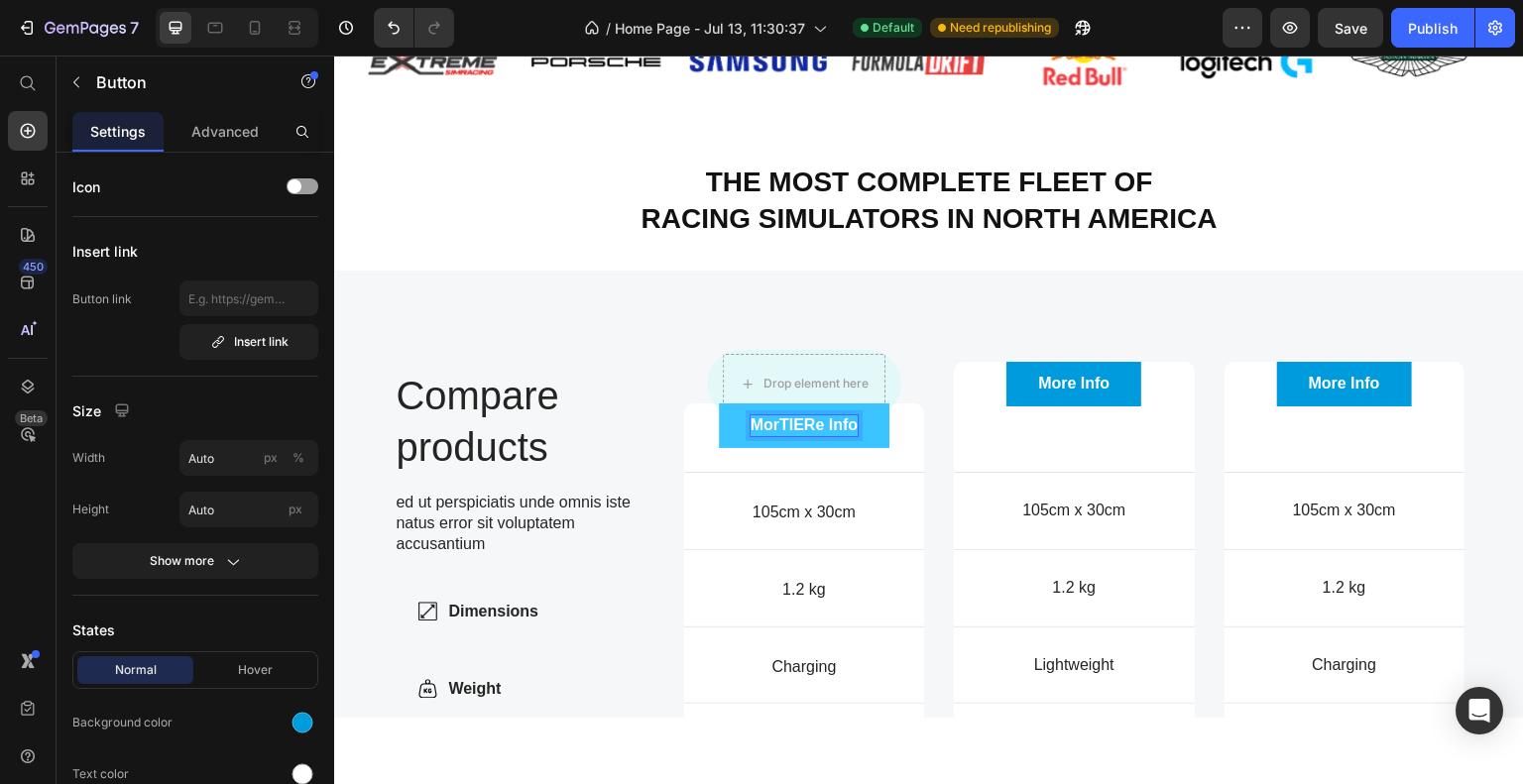 click on "MorTIERe Info" at bounding box center [804, 424] 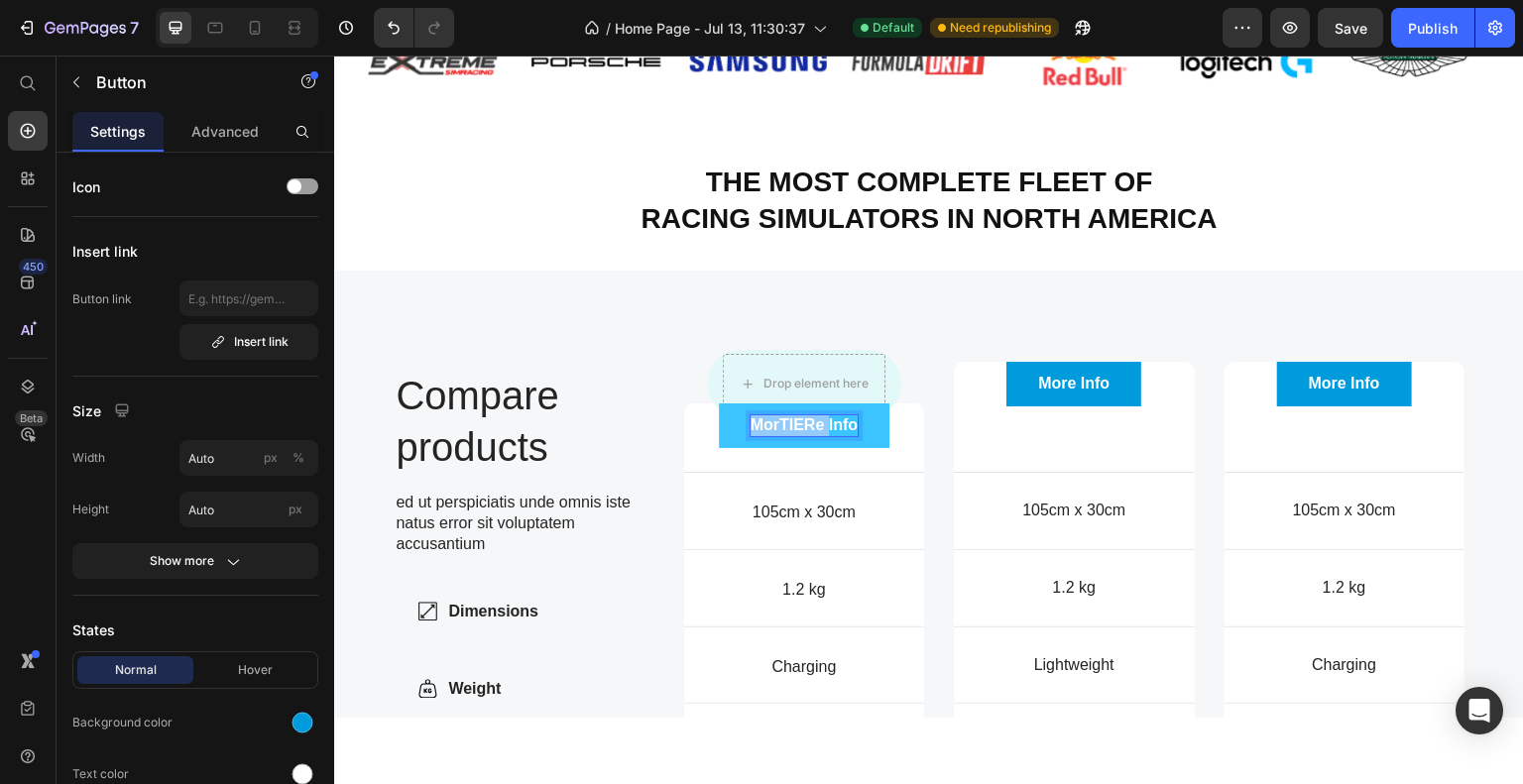 click on "MorTIERe Info" at bounding box center [804, 424] 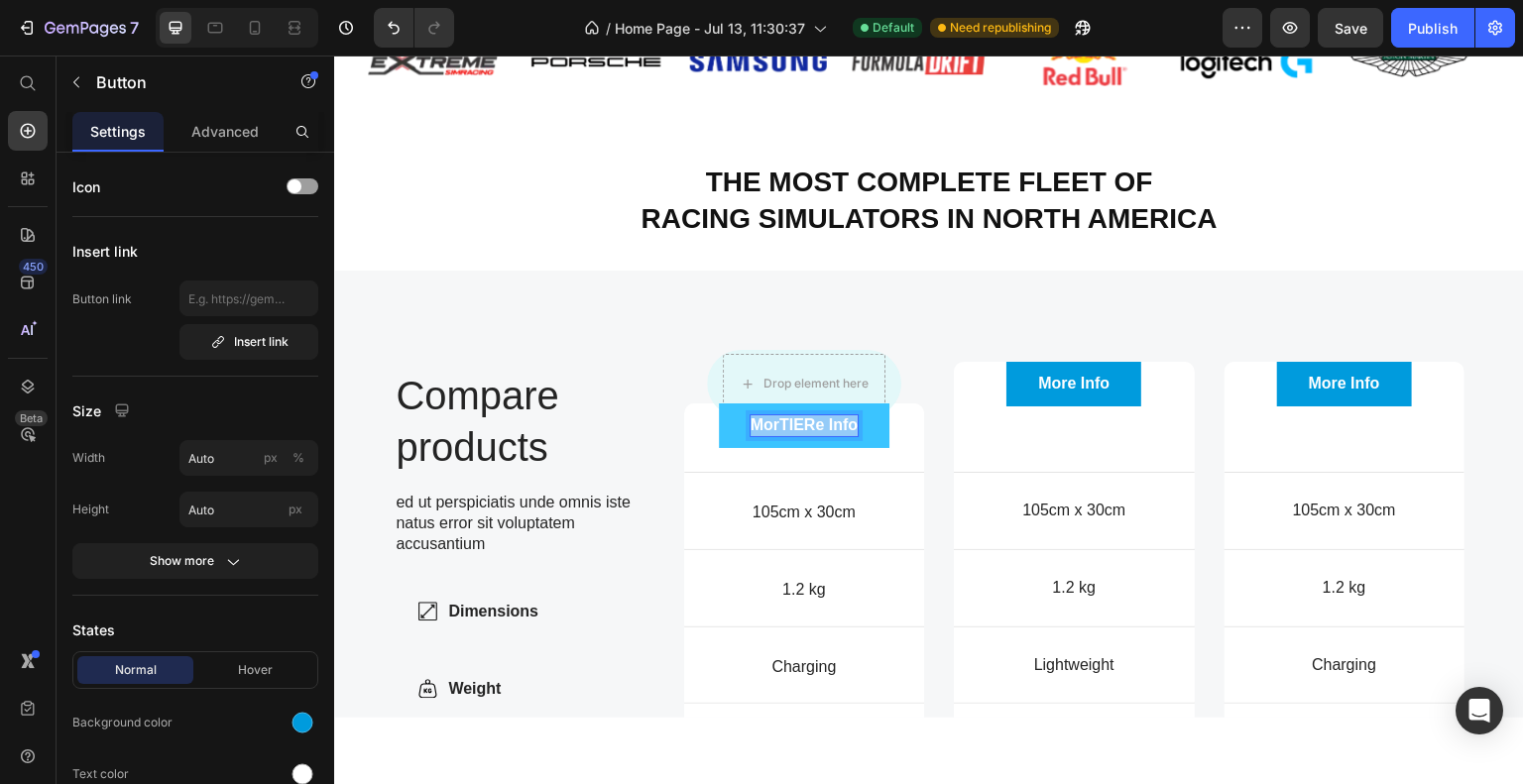 click on "MorTIERe Info" at bounding box center [804, 424] 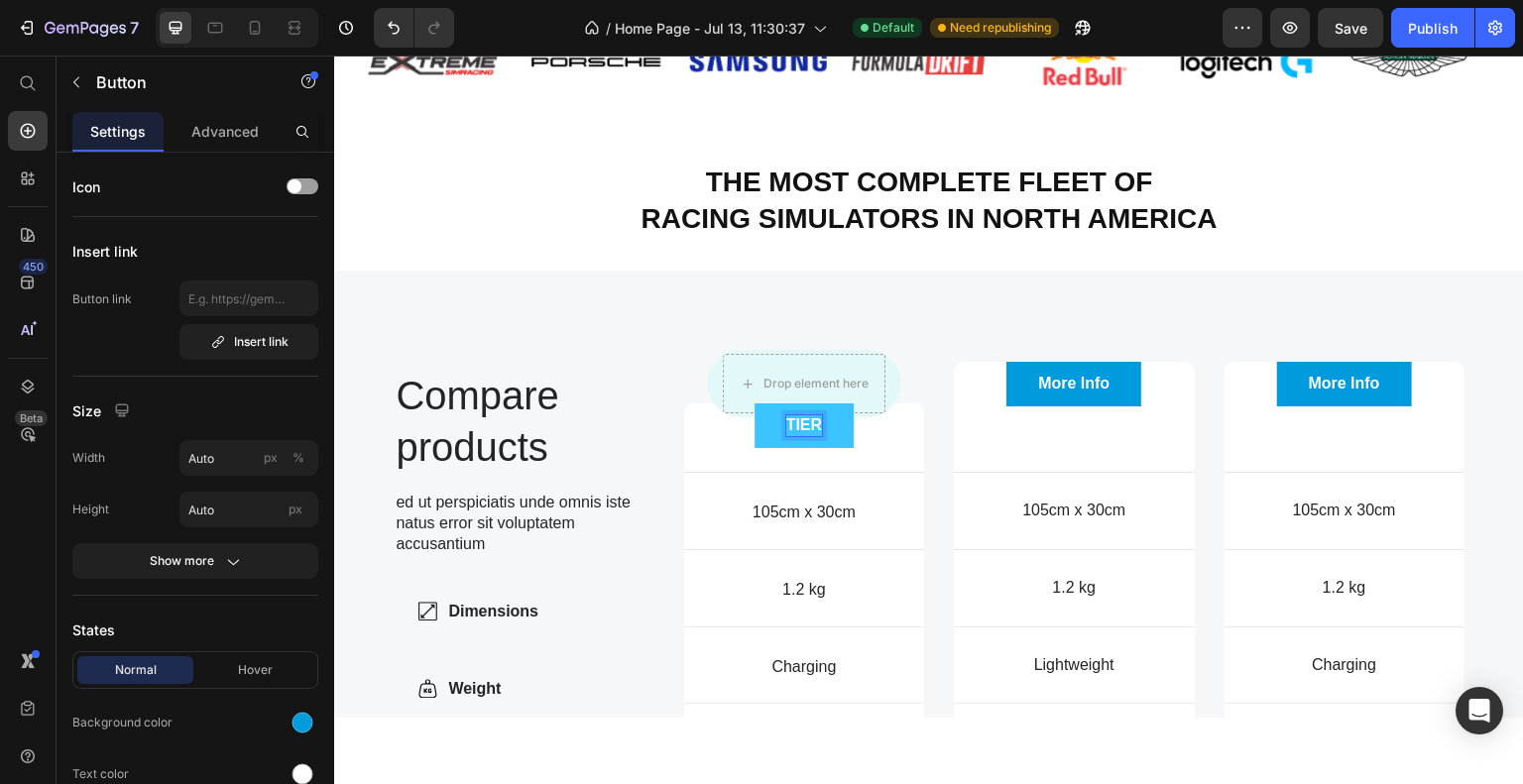 click on "TIER" at bounding box center (804, 424) 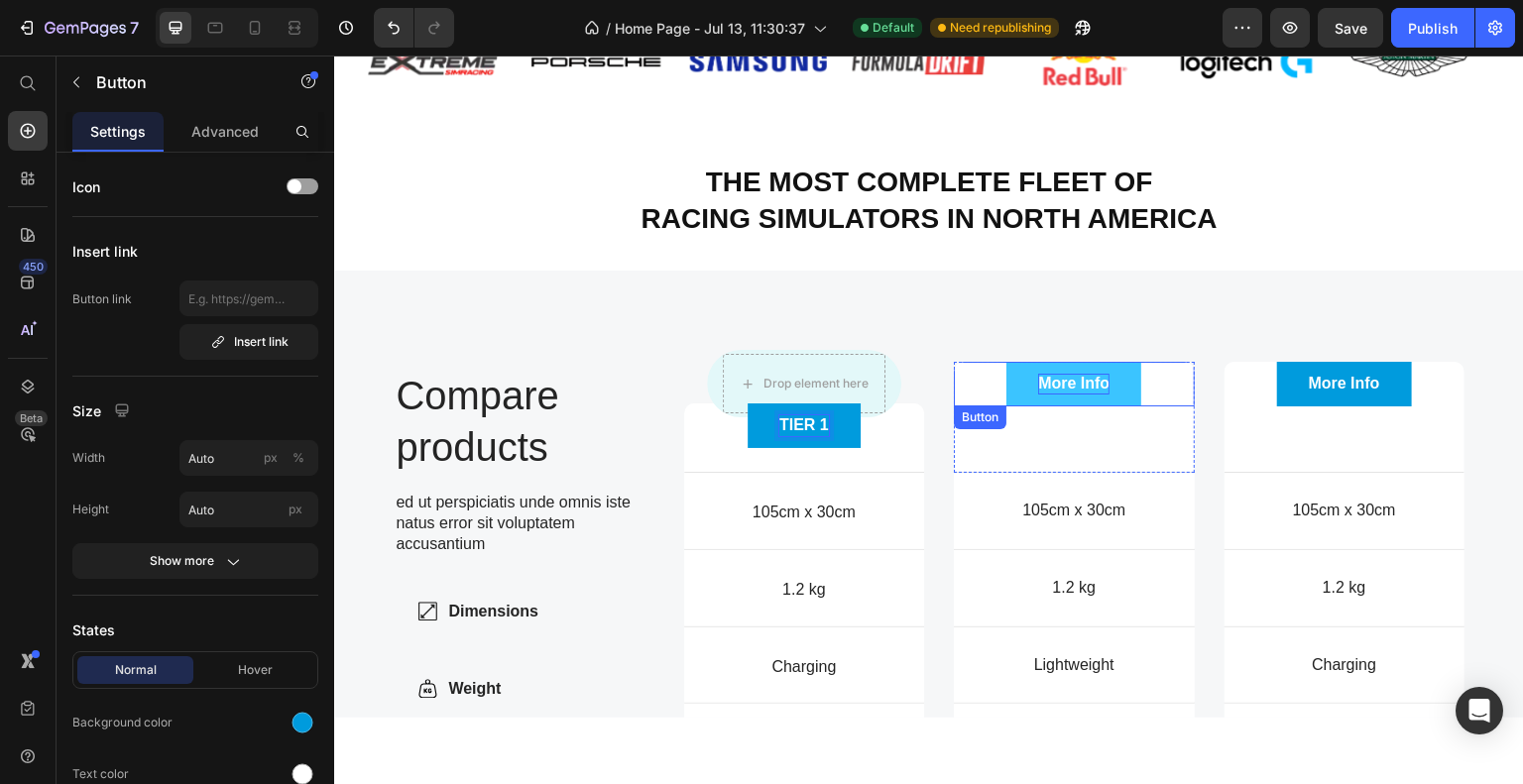 click on "More Info" at bounding box center [1074, 383] 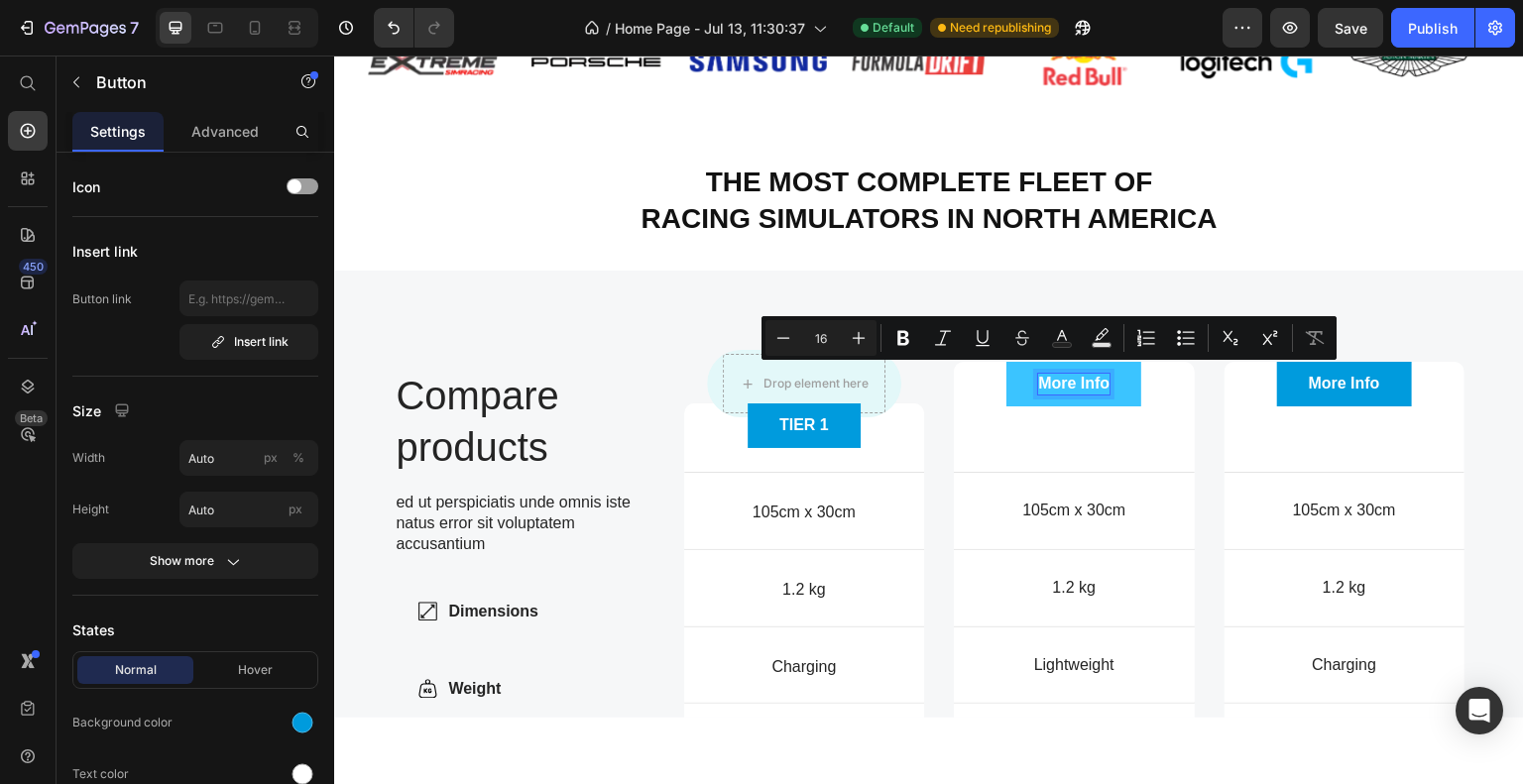 click on "More Info" at bounding box center [1074, 383] 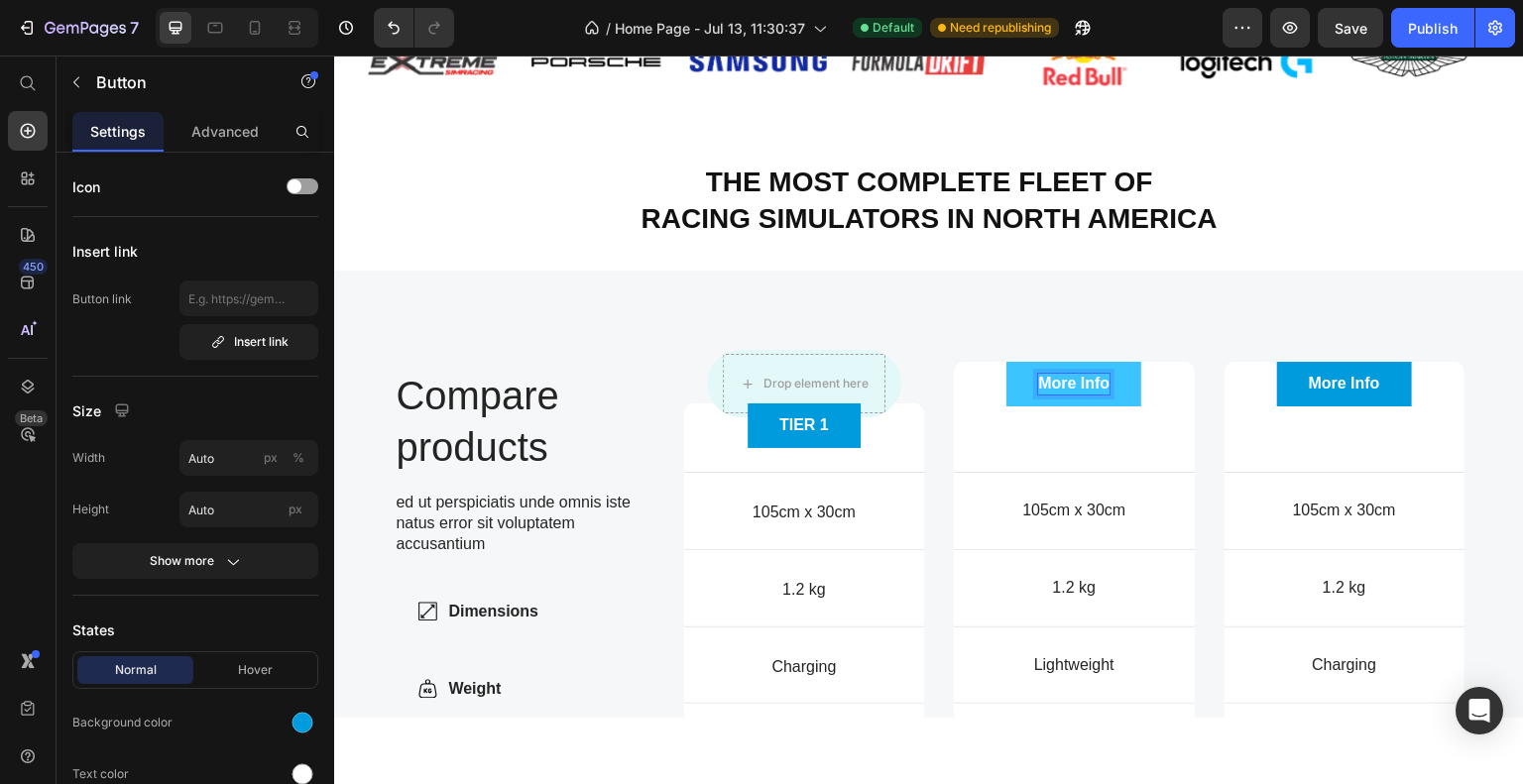 click on "More Info" at bounding box center (1074, 383) 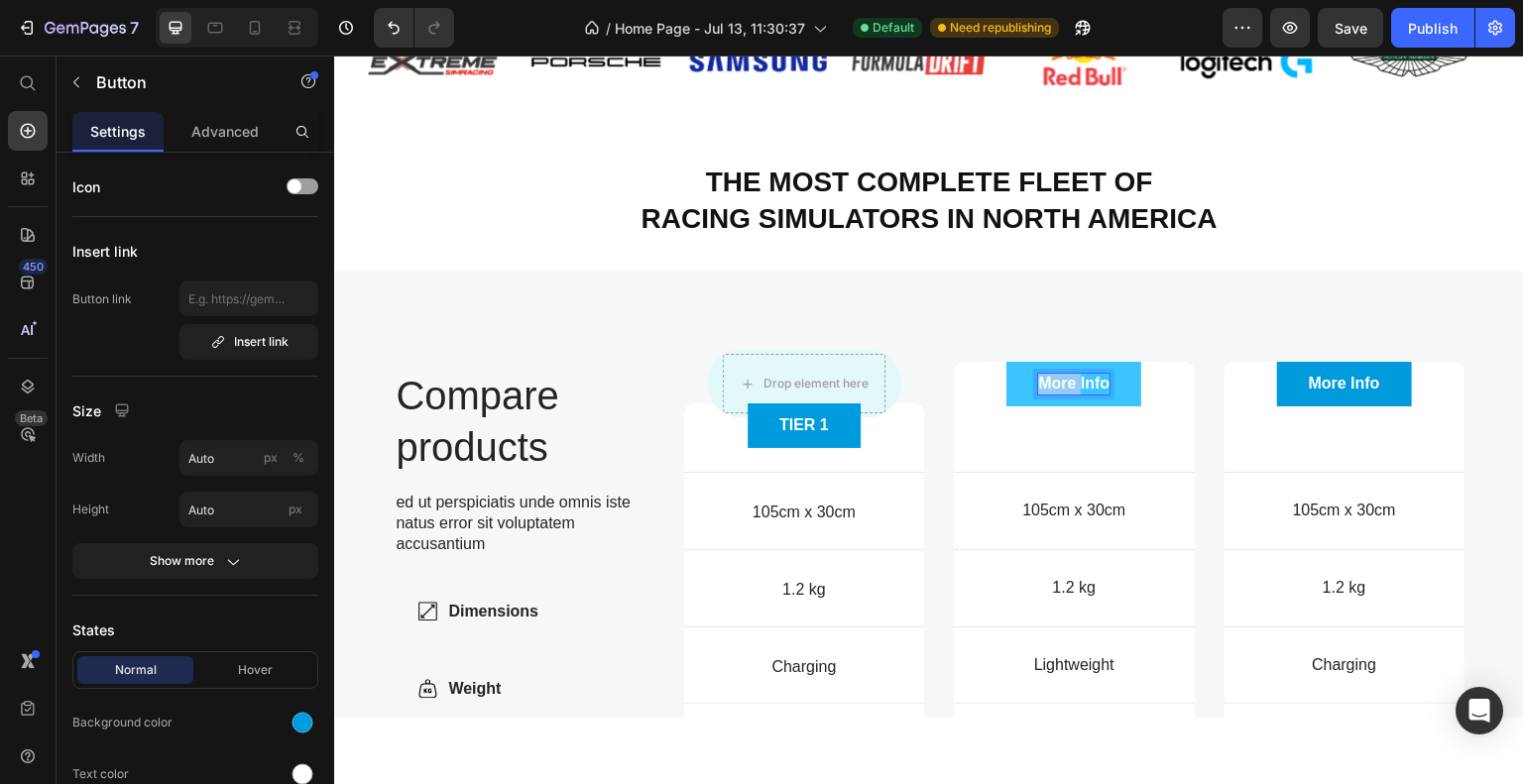click on "More Info" at bounding box center (1074, 383) 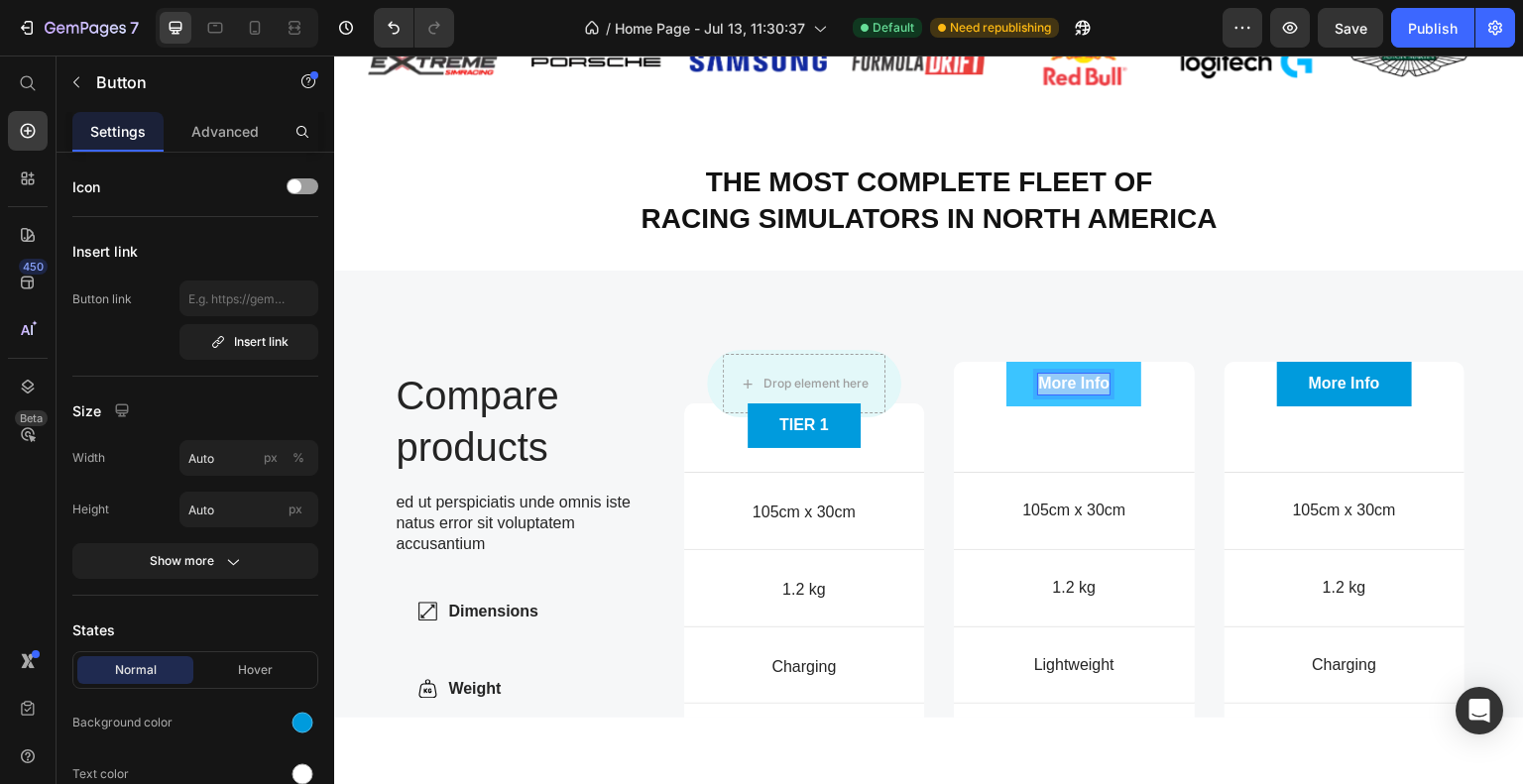 click on "More Info" at bounding box center [1074, 383] 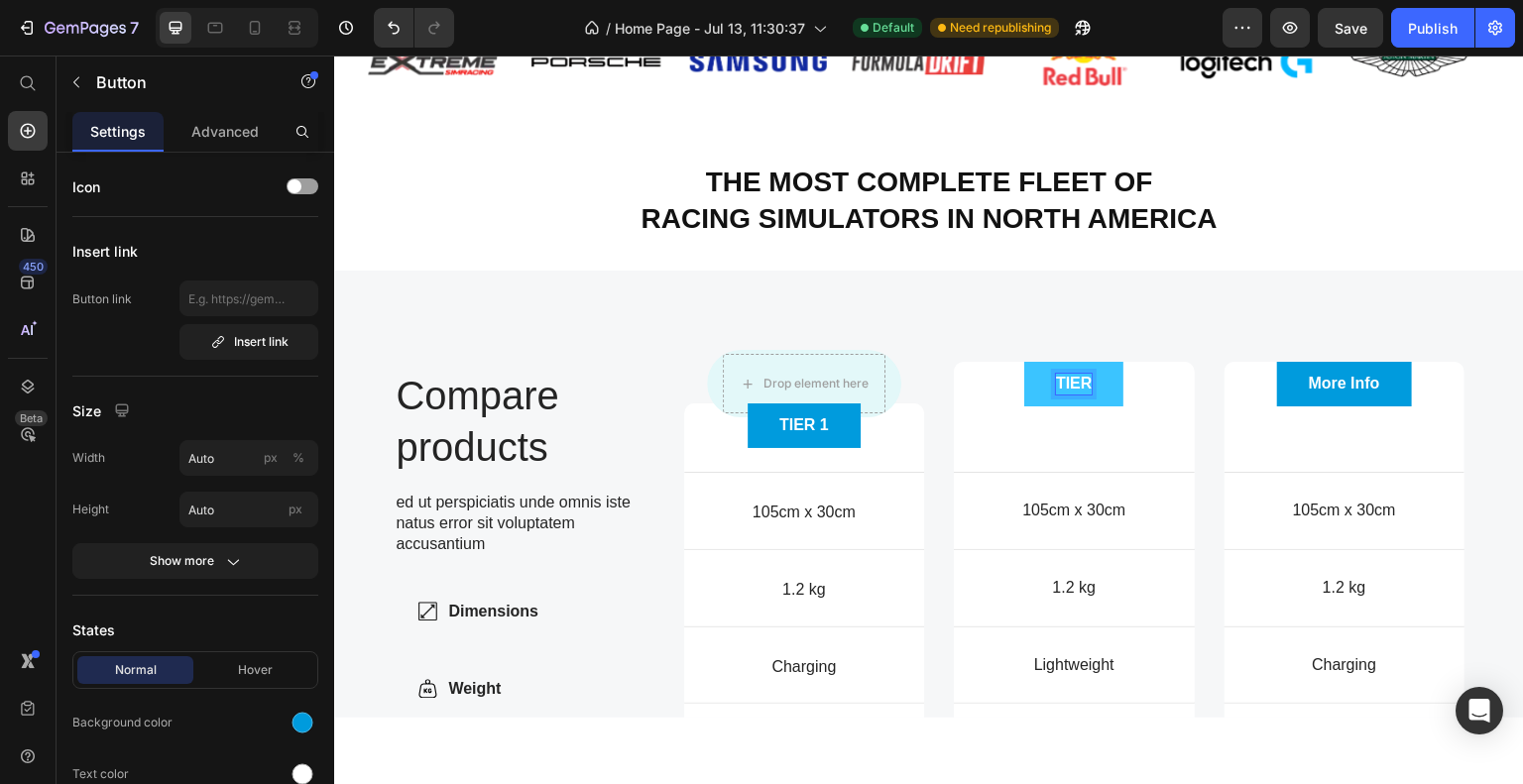 click on "TIER" at bounding box center (1074, 383) 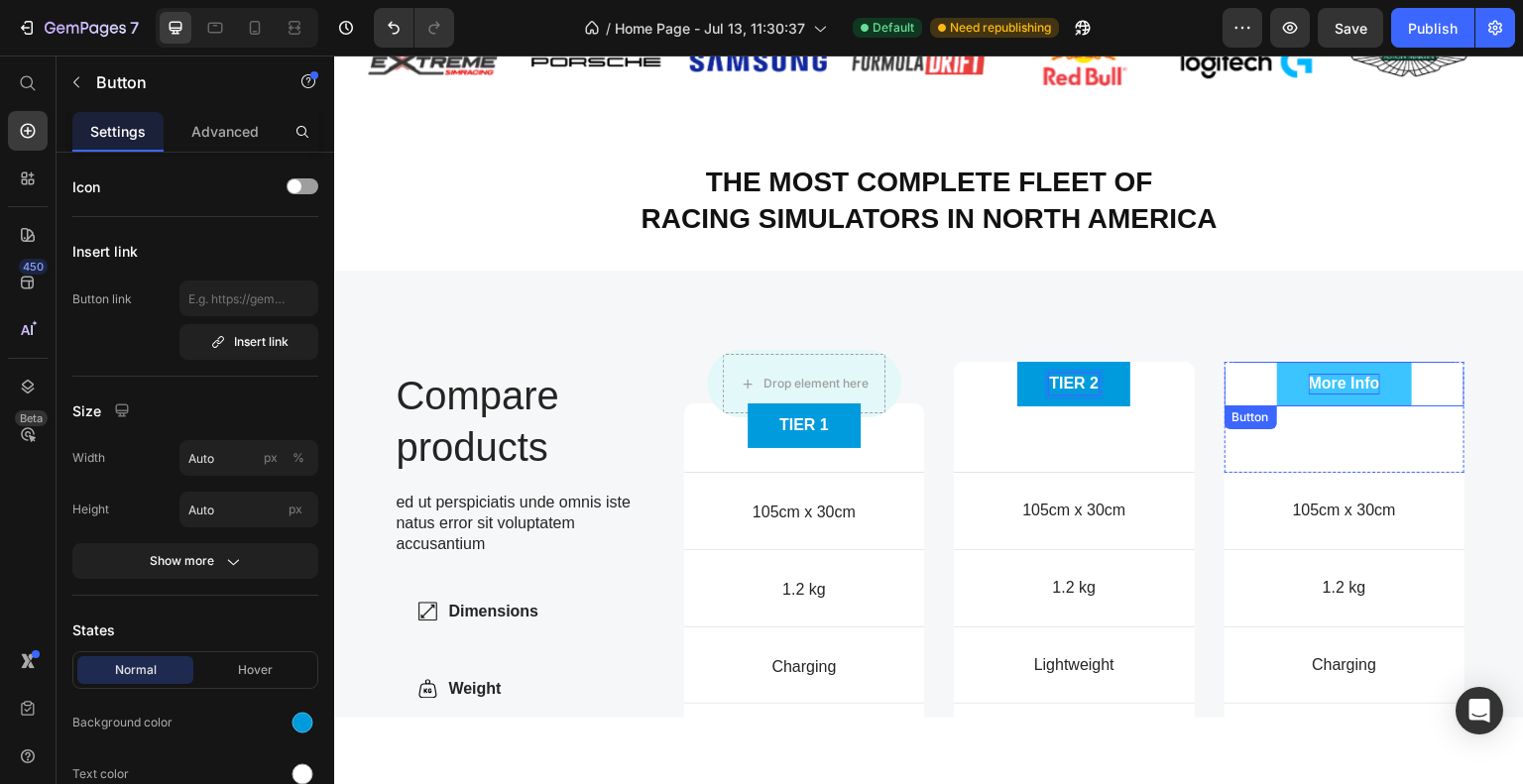 click on "More Info" at bounding box center [1345, 383] 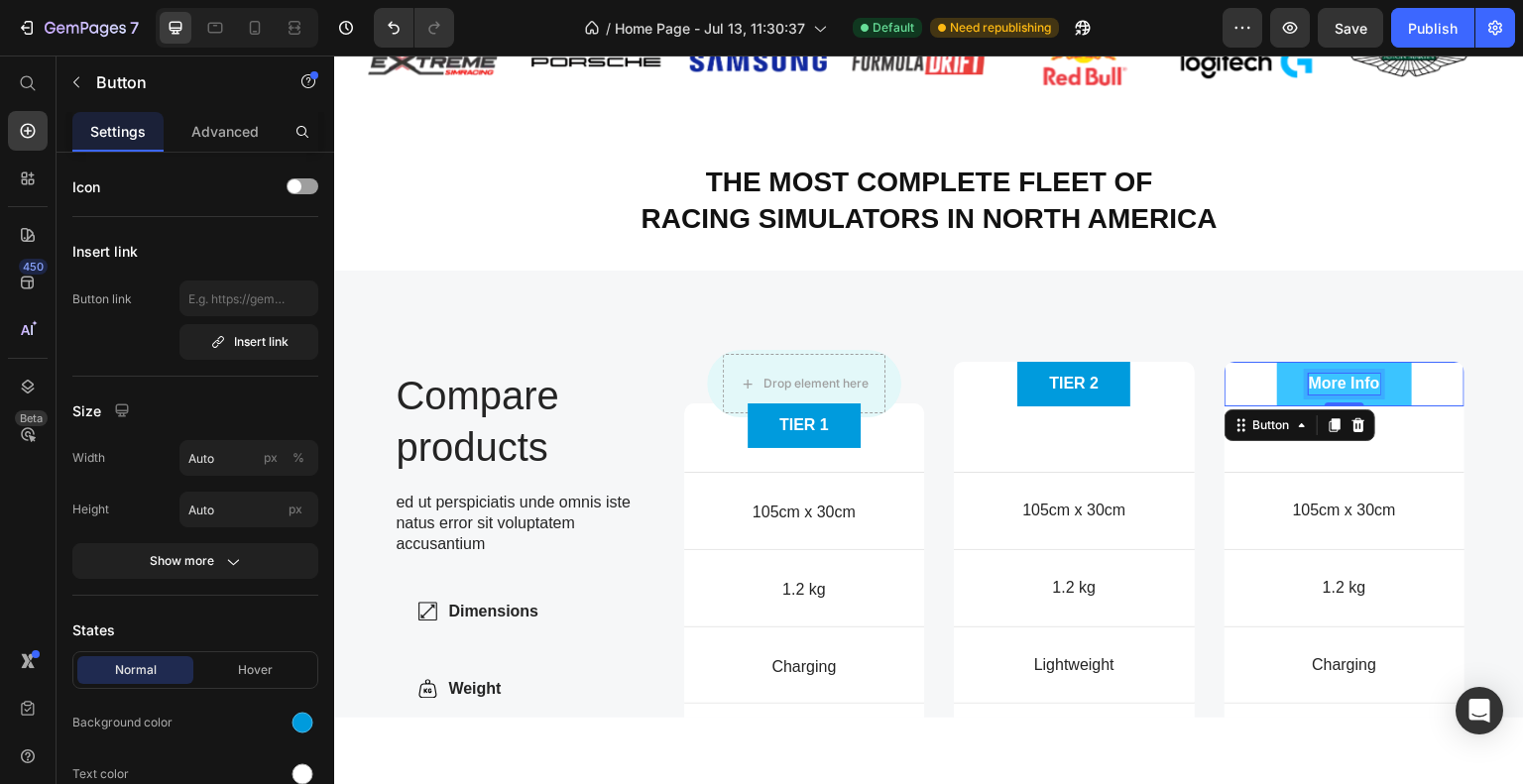 click on "More Info" at bounding box center (1345, 383) 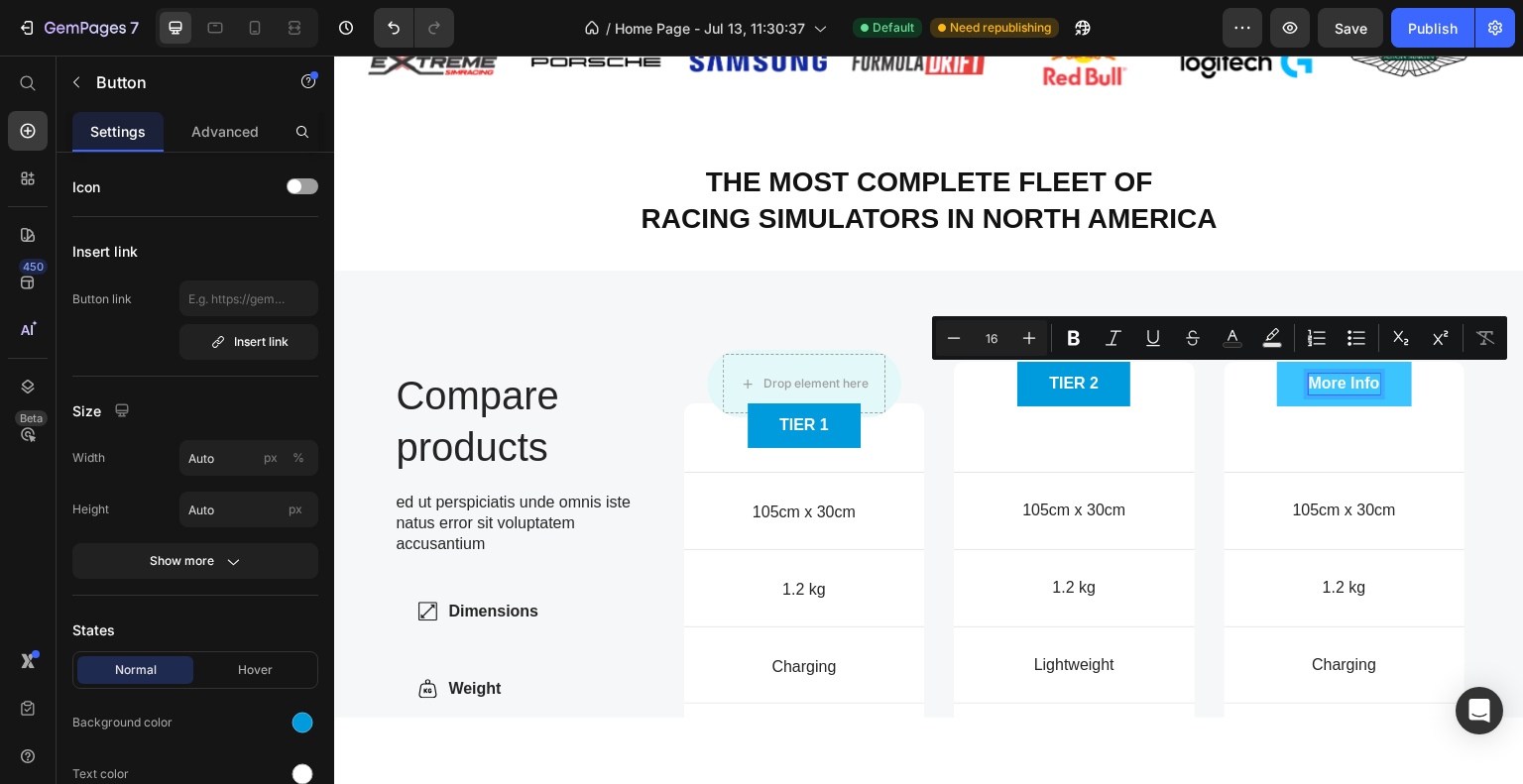 click on "More Info" at bounding box center [1345, 383] 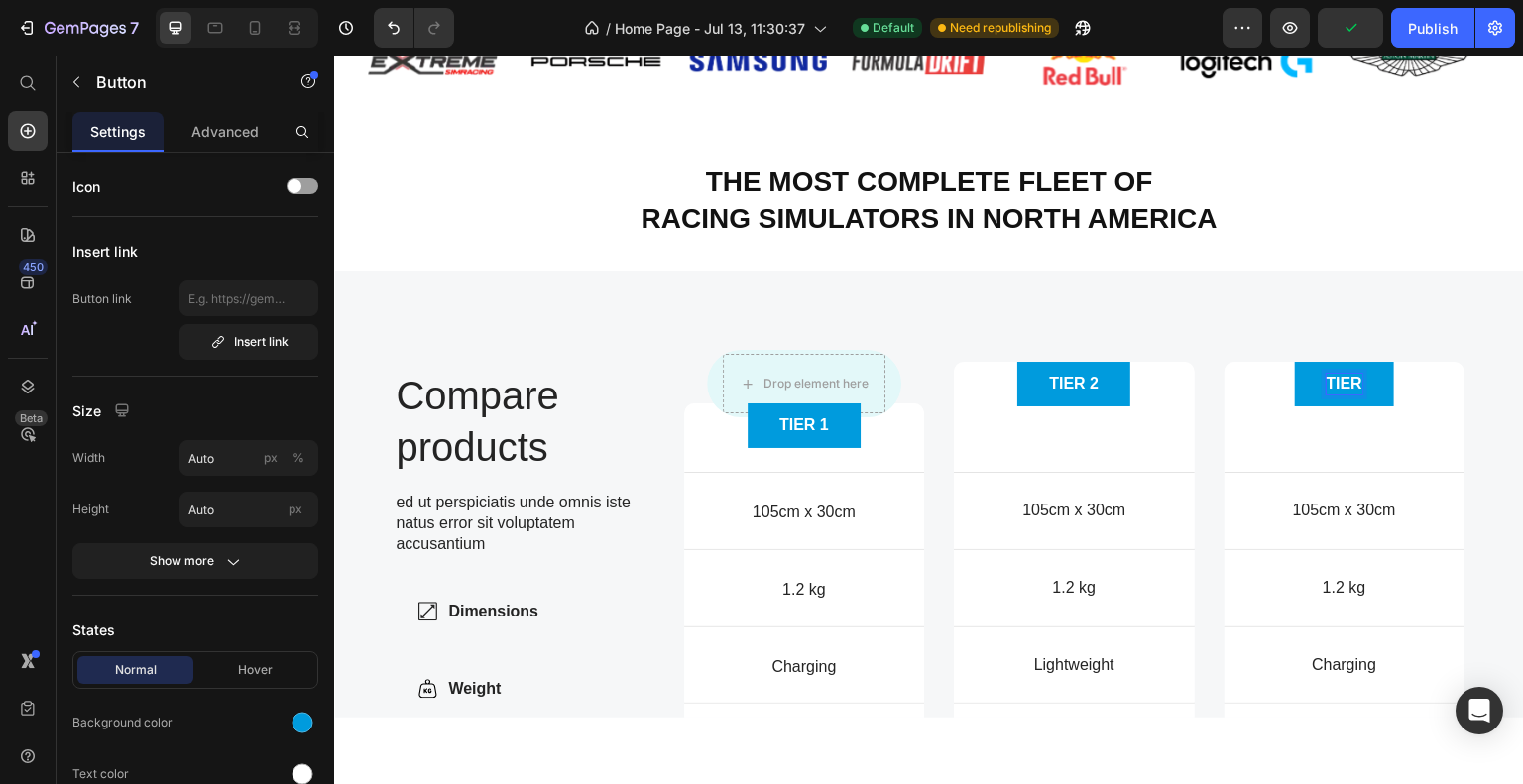 click on "TIER" at bounding box center (1345, 383) 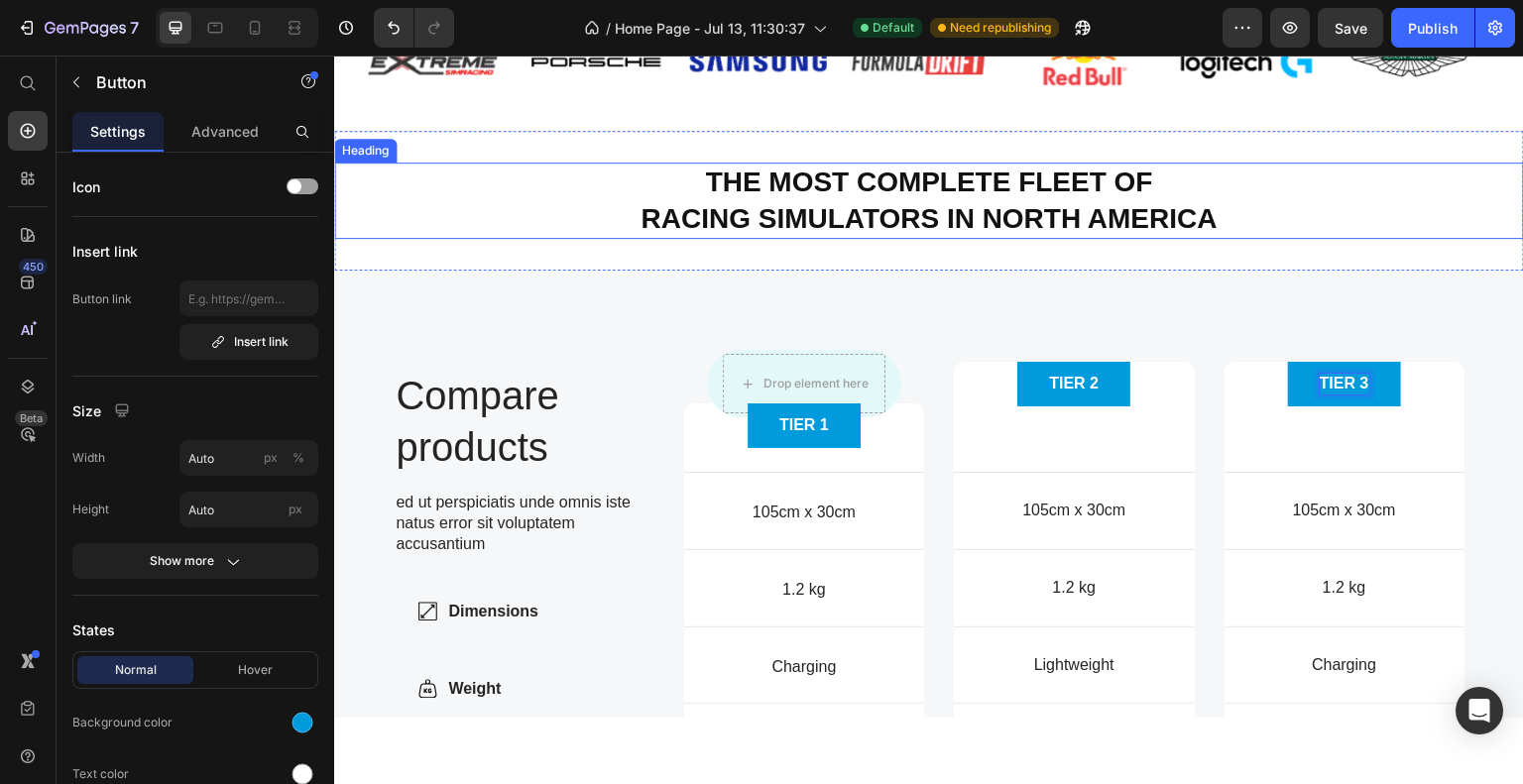 click on "The Most Complete Fleet of  Racing Simulators in North America" at bounding box center [929, 199] 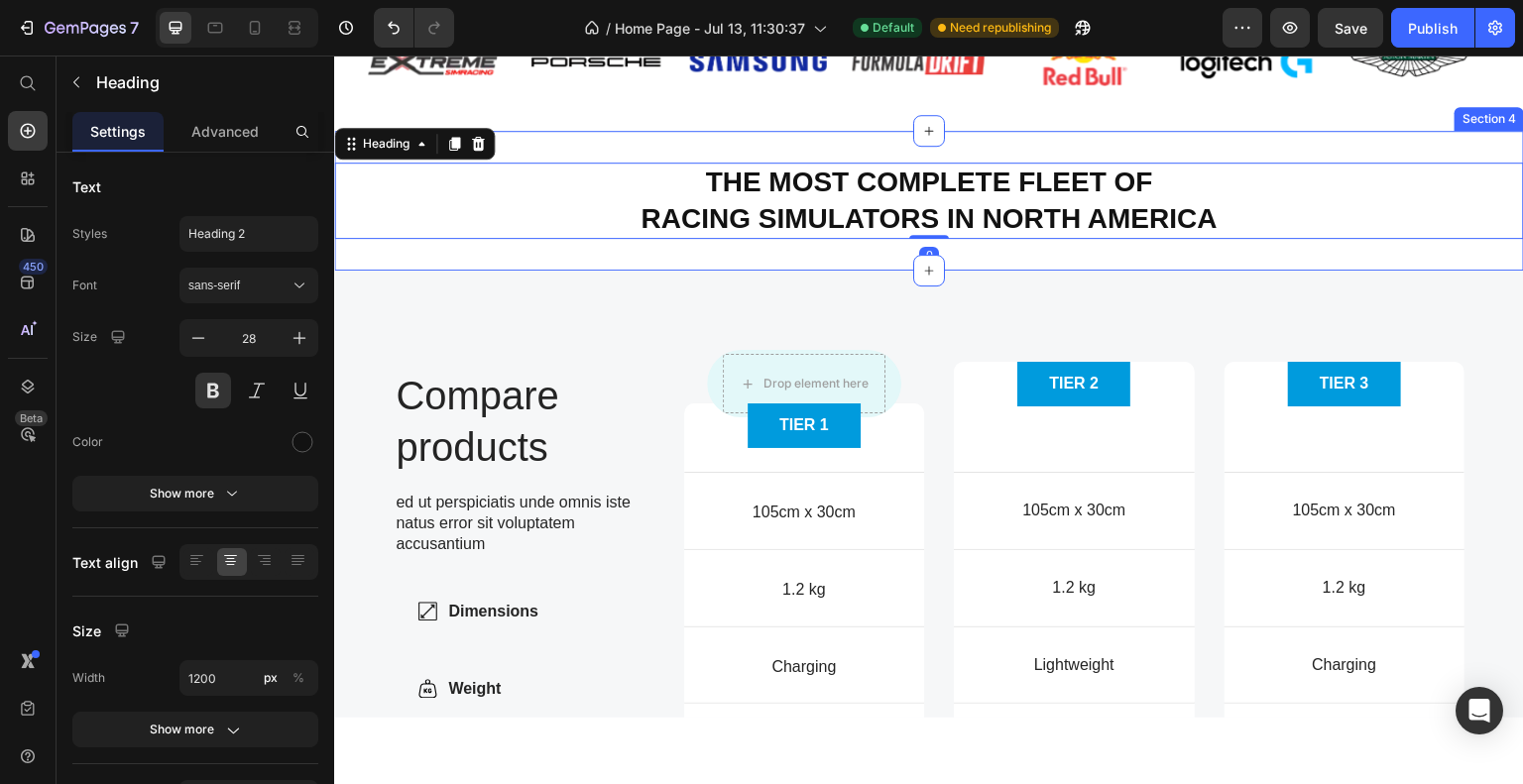 click on "The Most Complete Fleet of  Racing Simulators in North America Heading   0 Section 4" at bounding box center (929, 199) 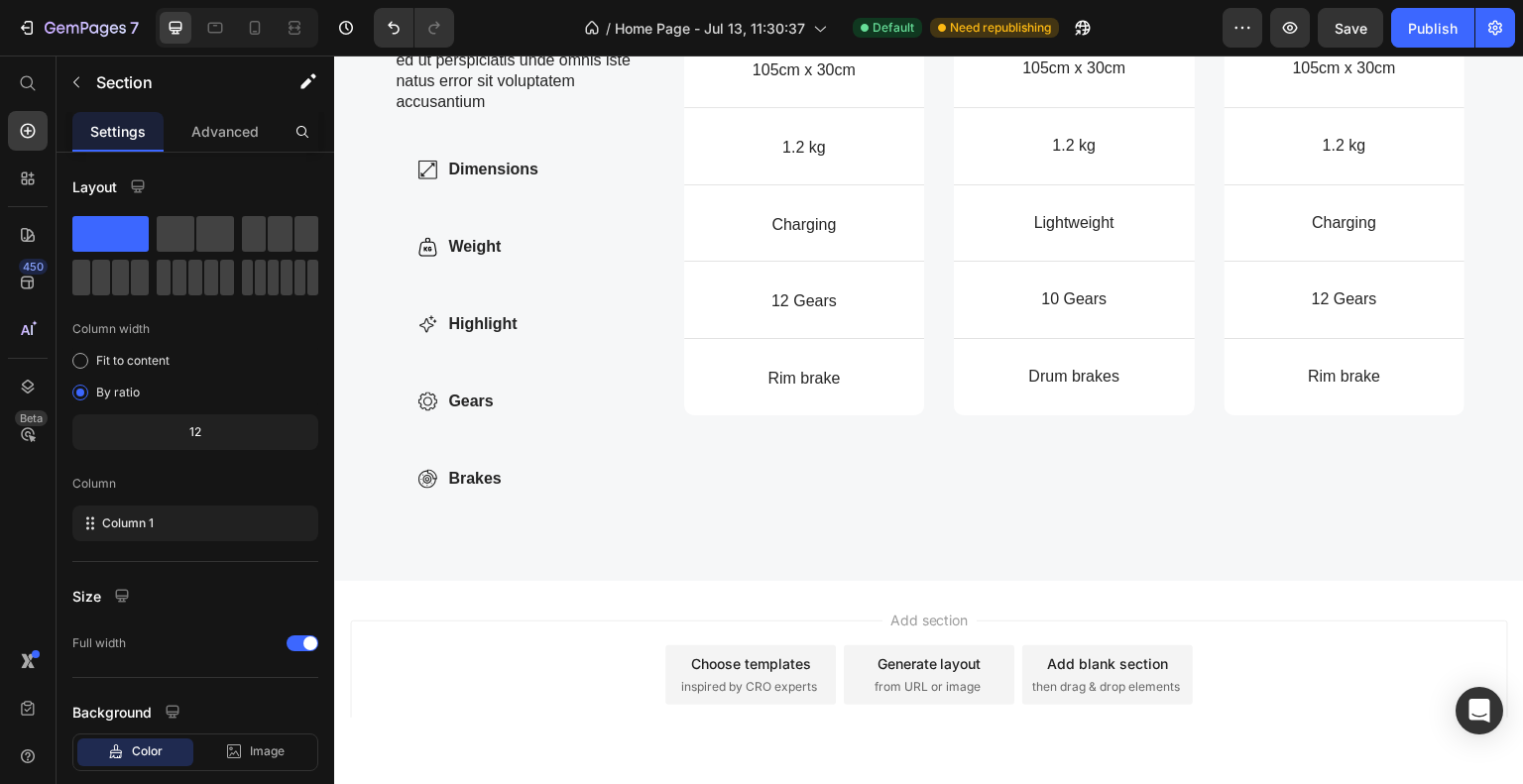 scroll, scrollTop: 1368, scrollLeft: 0, axis: vertical 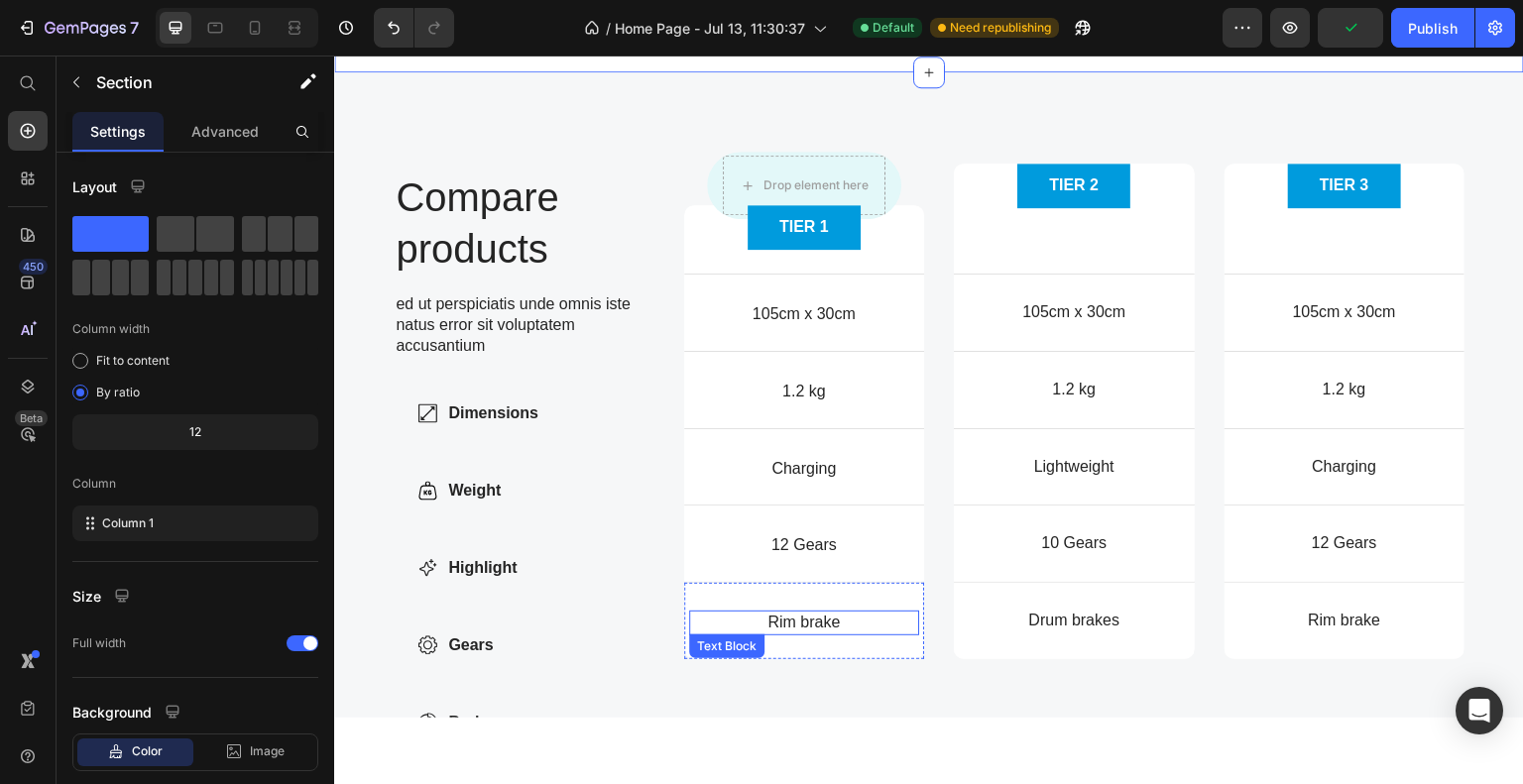 click on "Rim brake" at bounding box center (804, 621) 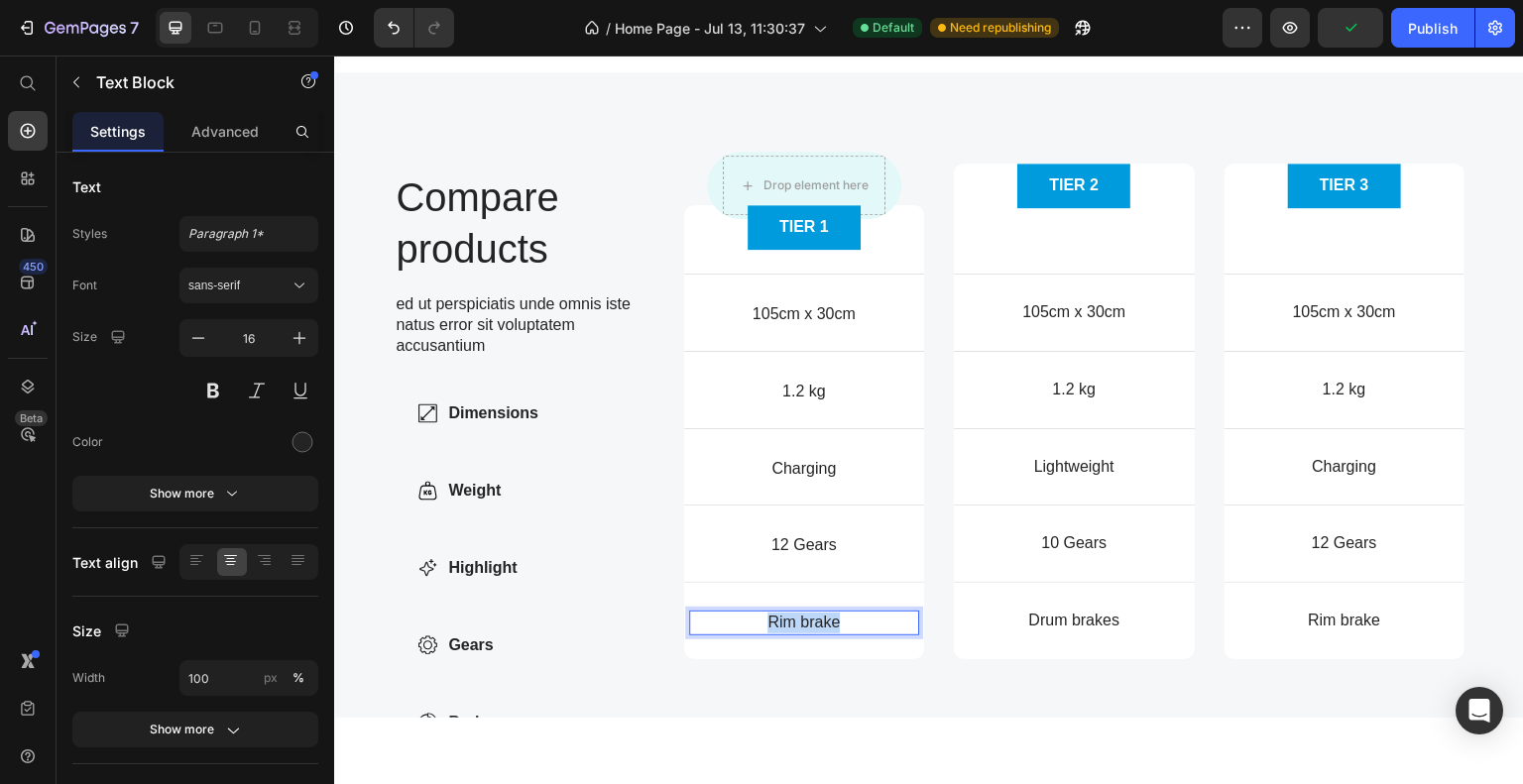 click on "Rim brake" at bounding box center (804, 621) 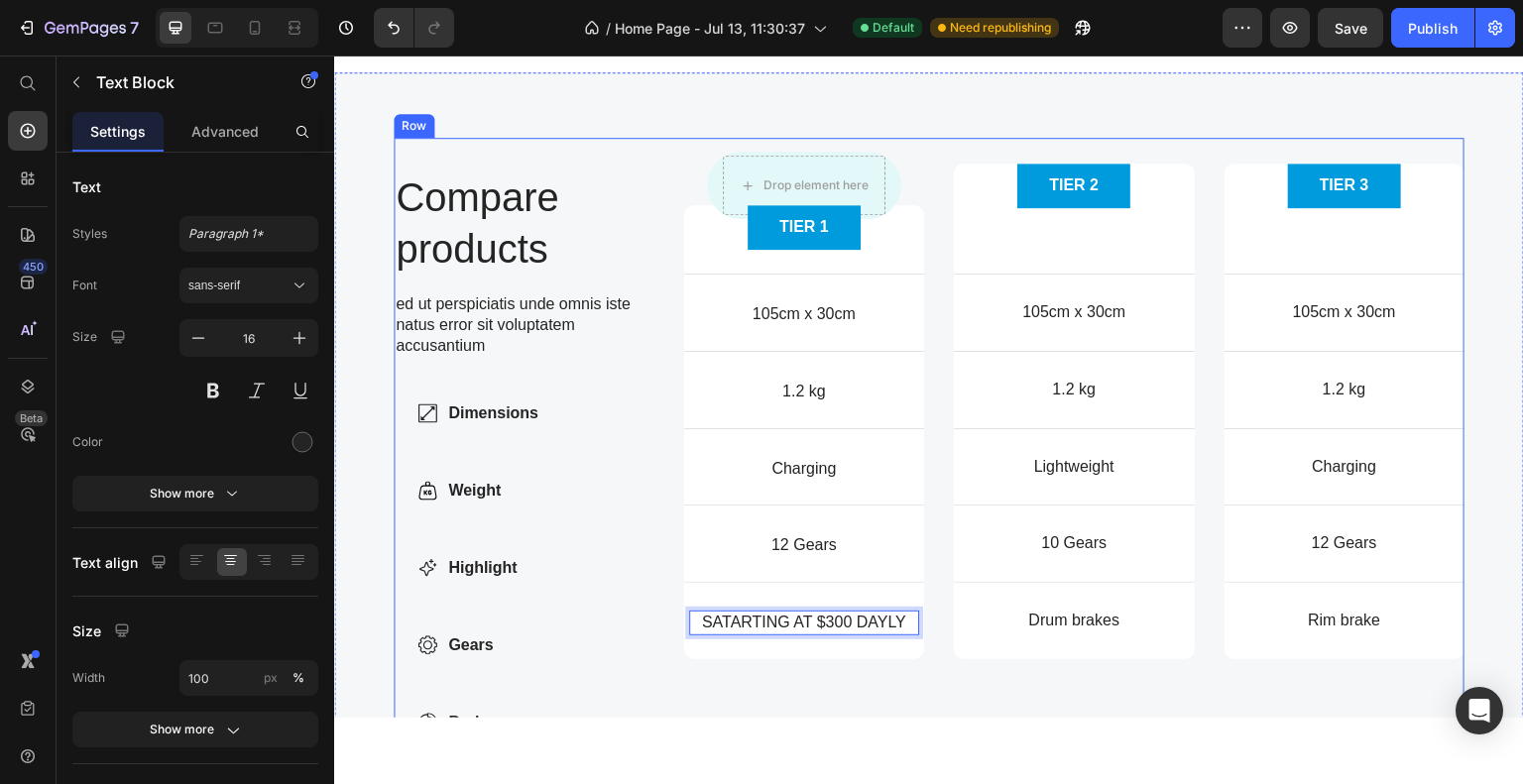 click on "Drop element here Row TIER 1 Button Hero Banner TIER 2 Button Hero Banner TIER 3 Button Hero Banner Row
Dimensions Item List 105cm x 30cm Text Block Hero Banner 105cm x 30cm Text Block Hero Banner 105cm x 30cm Text Block Hero Banner Row
Weight Item List 1.2 kg Text Block Hero Banner 1.2 kg Text Block Hero Banner 1.2 kg Text Block Hero Banner Row
Highlight Item List Charging Text Block Hero Banner Lightweight Text Block Hero Banner Charging Text Block Hero Banner Row
Gears Item List 12 Gears Text Block Hero Banner 10 Gears Text Block Hero Banner 12 Gears Text Block Hero Banner Row
Brakes Item List SATARTING AT $300 DAYLY Text Block   0 Hero Banner Drum brakes Text Block Hero Banner Rim brake Text Block Hero Banner Row Row" at bounding box center (1075, 448) 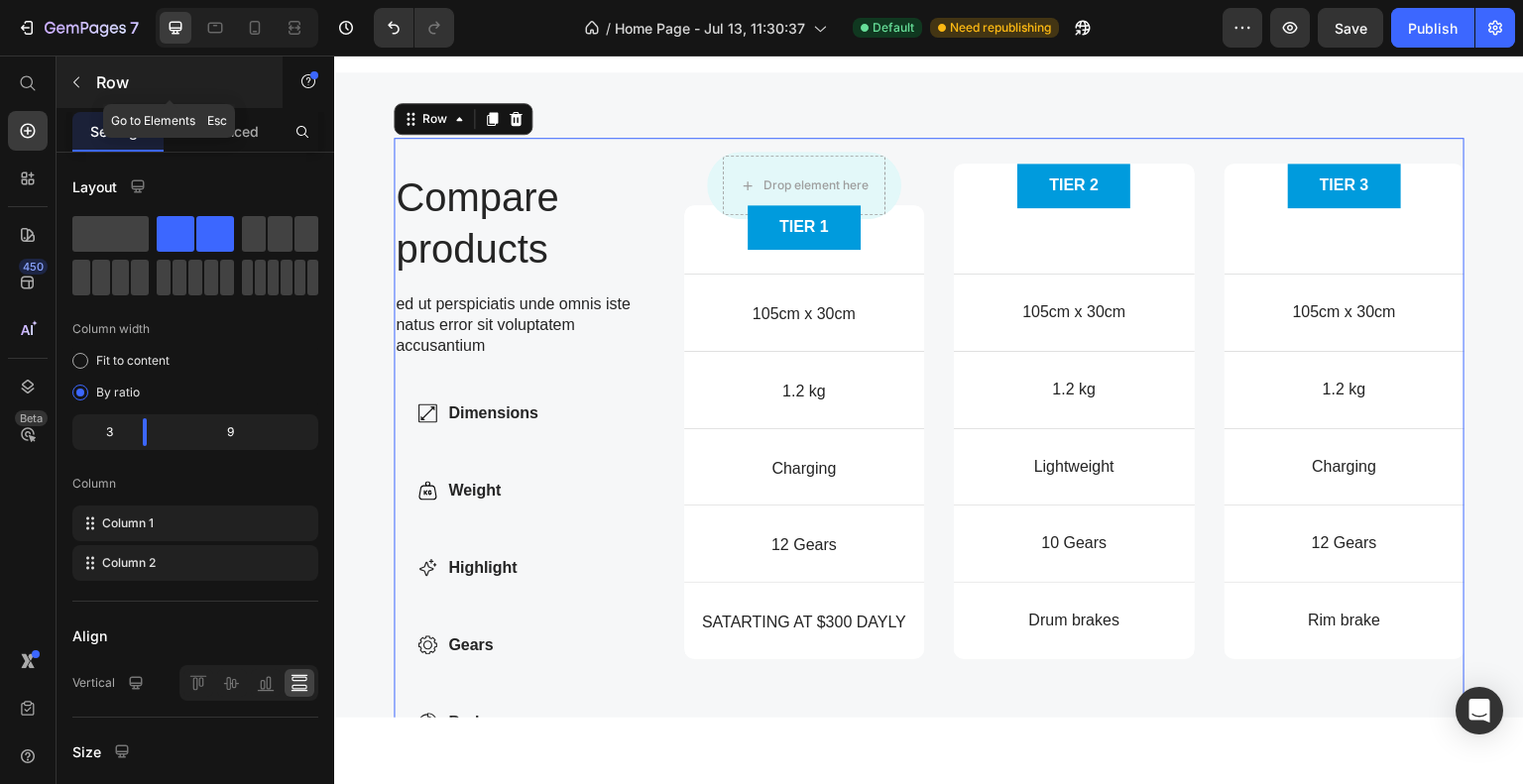 click 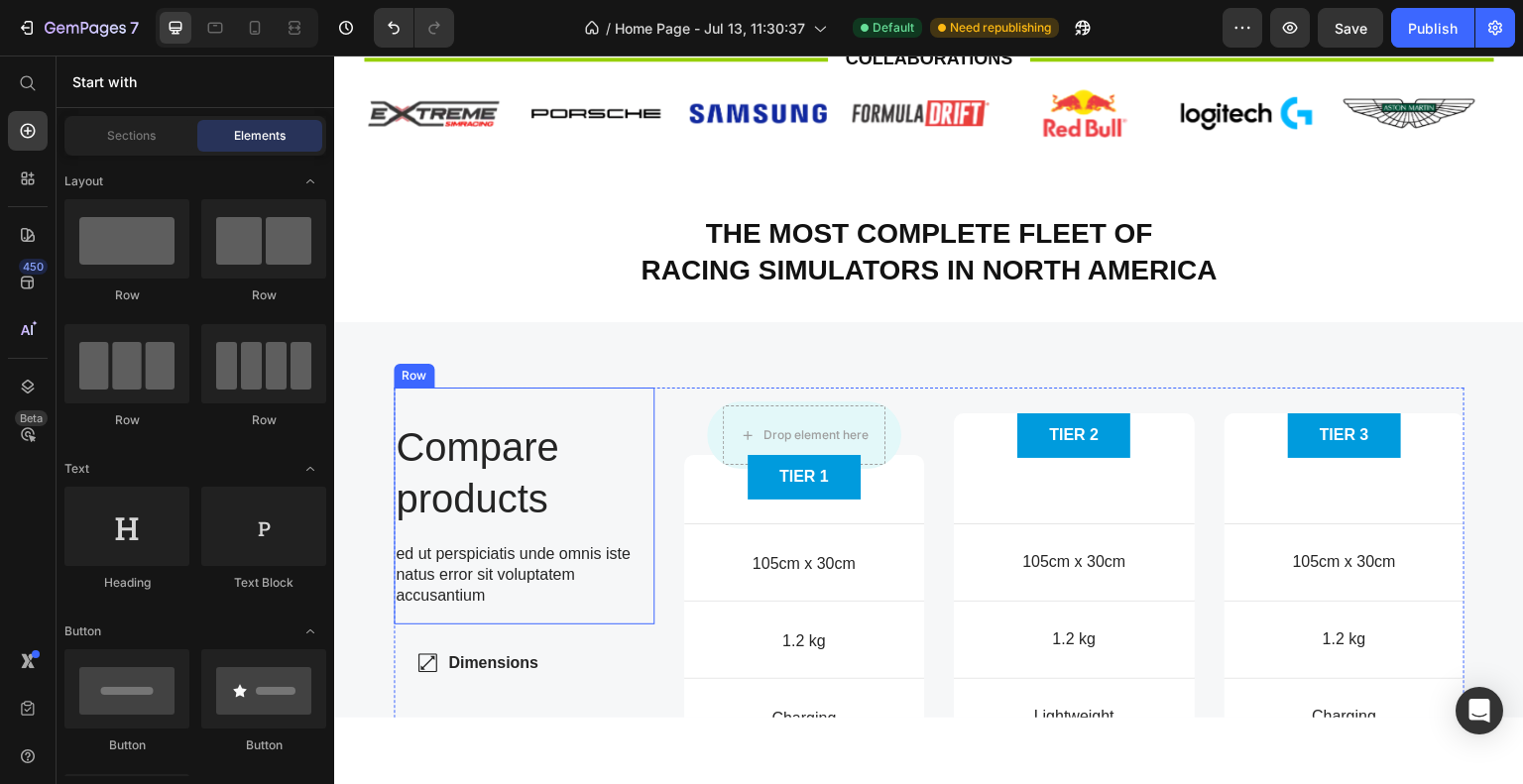 scroll, scrollTop: 1070, scrollLeft: 0, axis: vertical 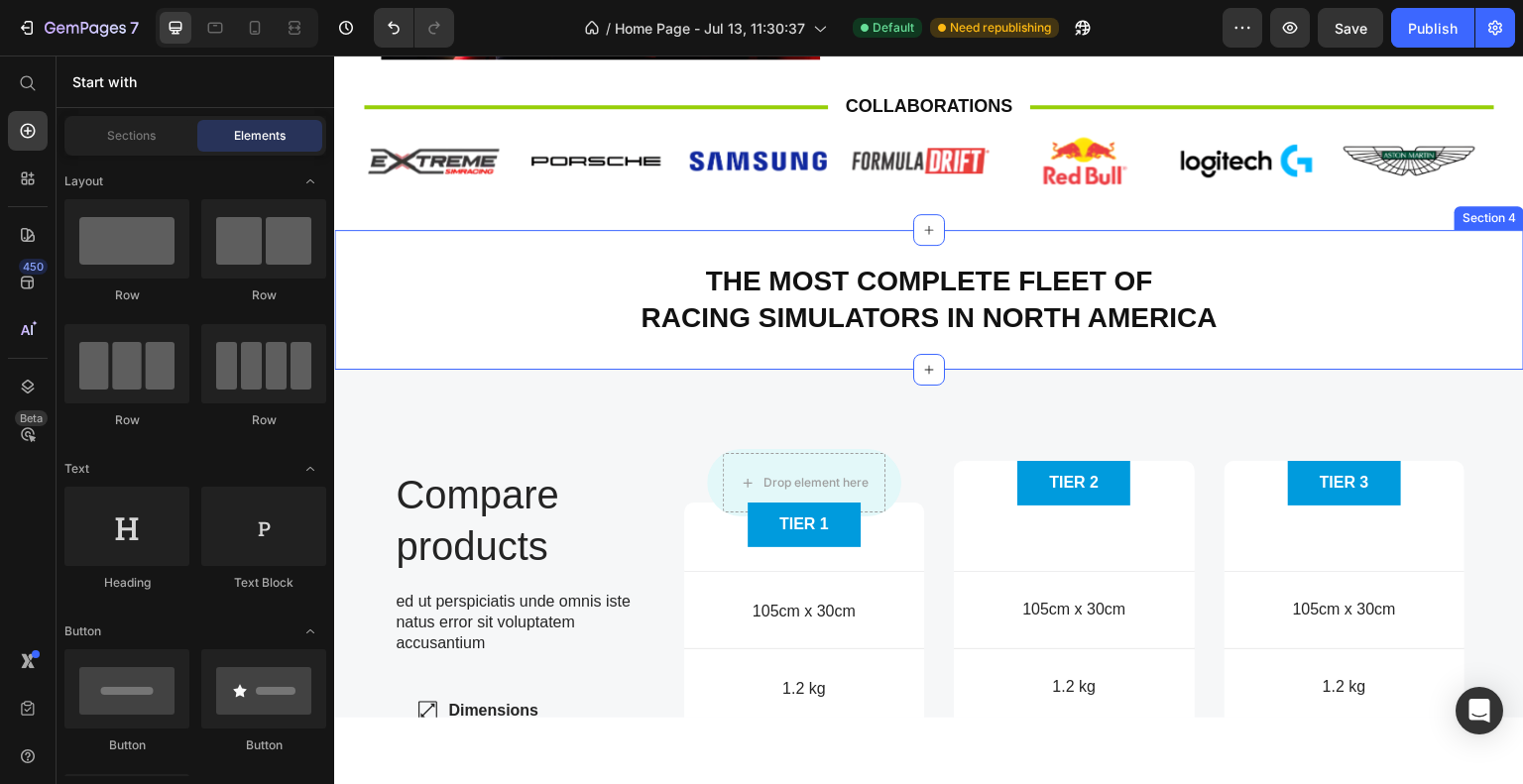 click on "The Most Complete Fleet of  Racing Simulators in North America Heading Section 4" at bounding box center (929, 298) 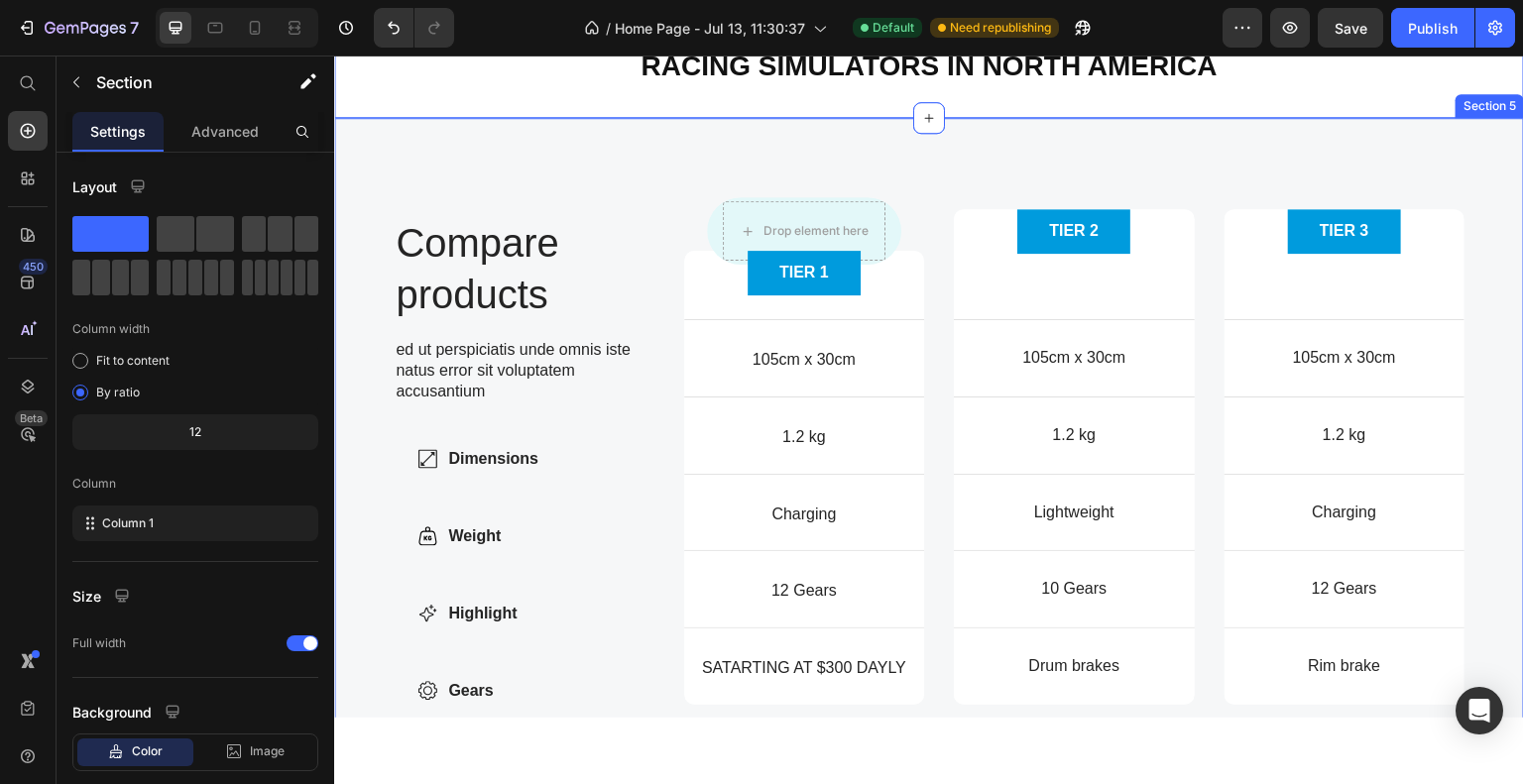 scroll, scrollTop: 1368, scrollLeft: 0, axis: vertical 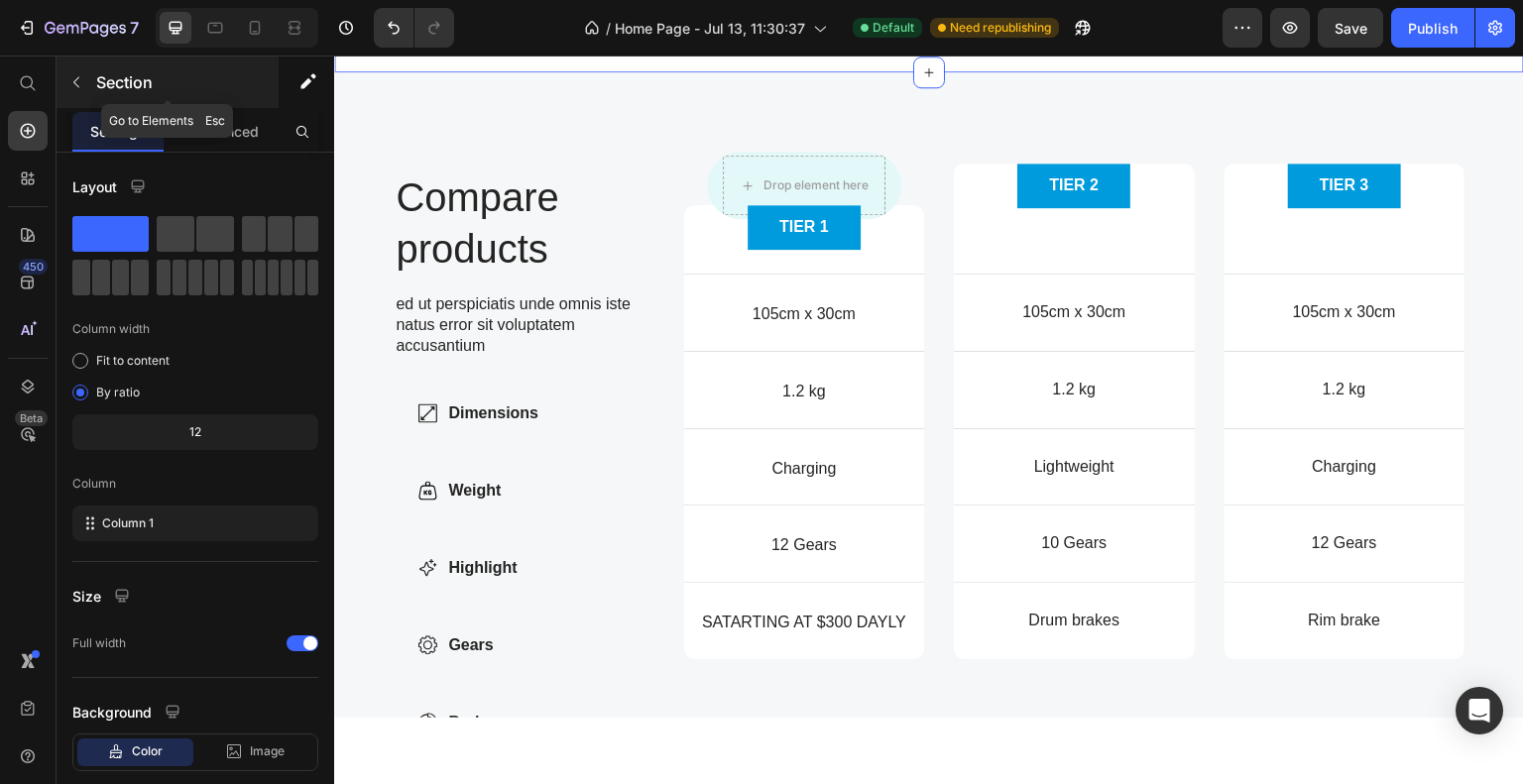 click 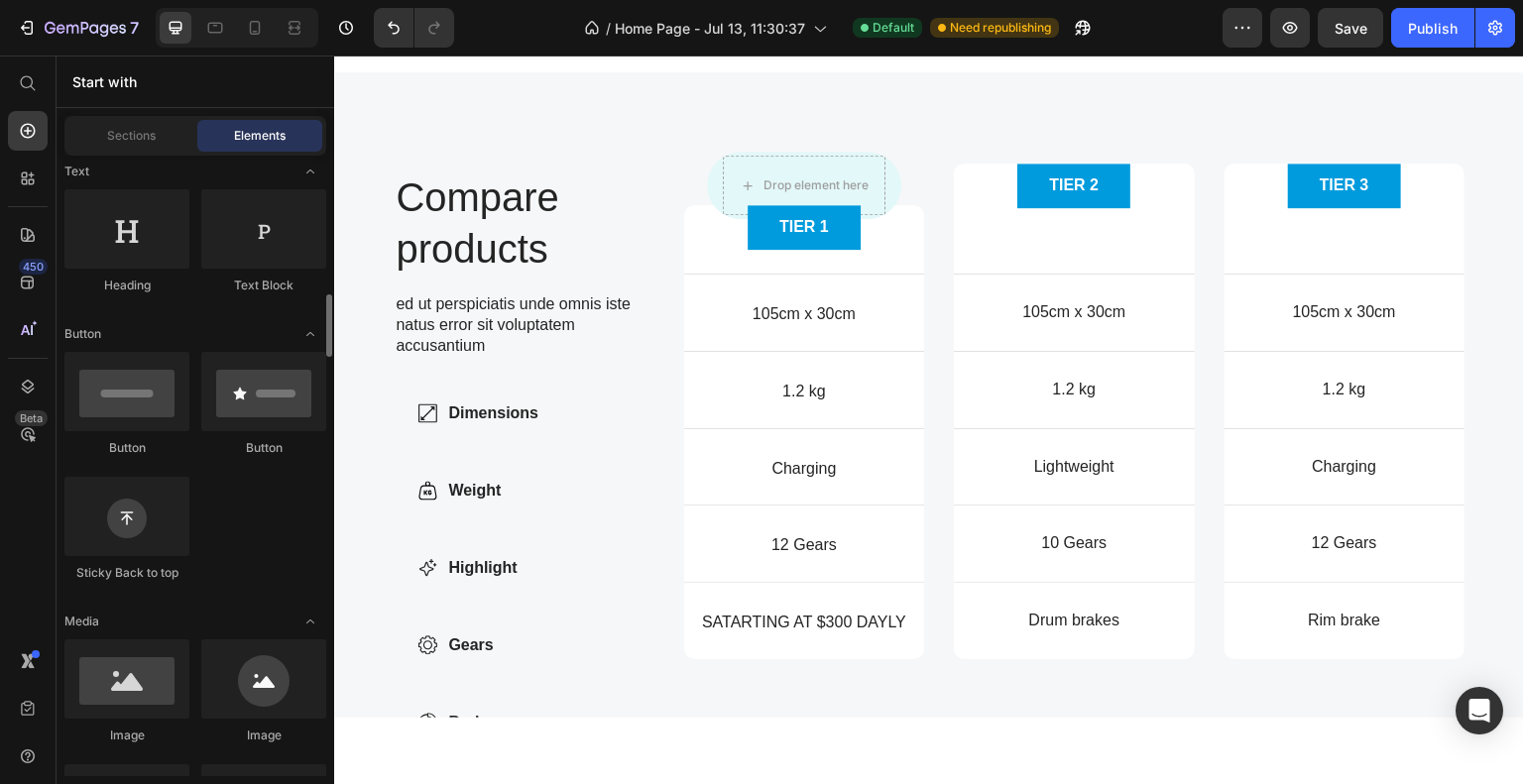 scroll, scrollTop: 396, scrollLeft: 0, axis: vertical 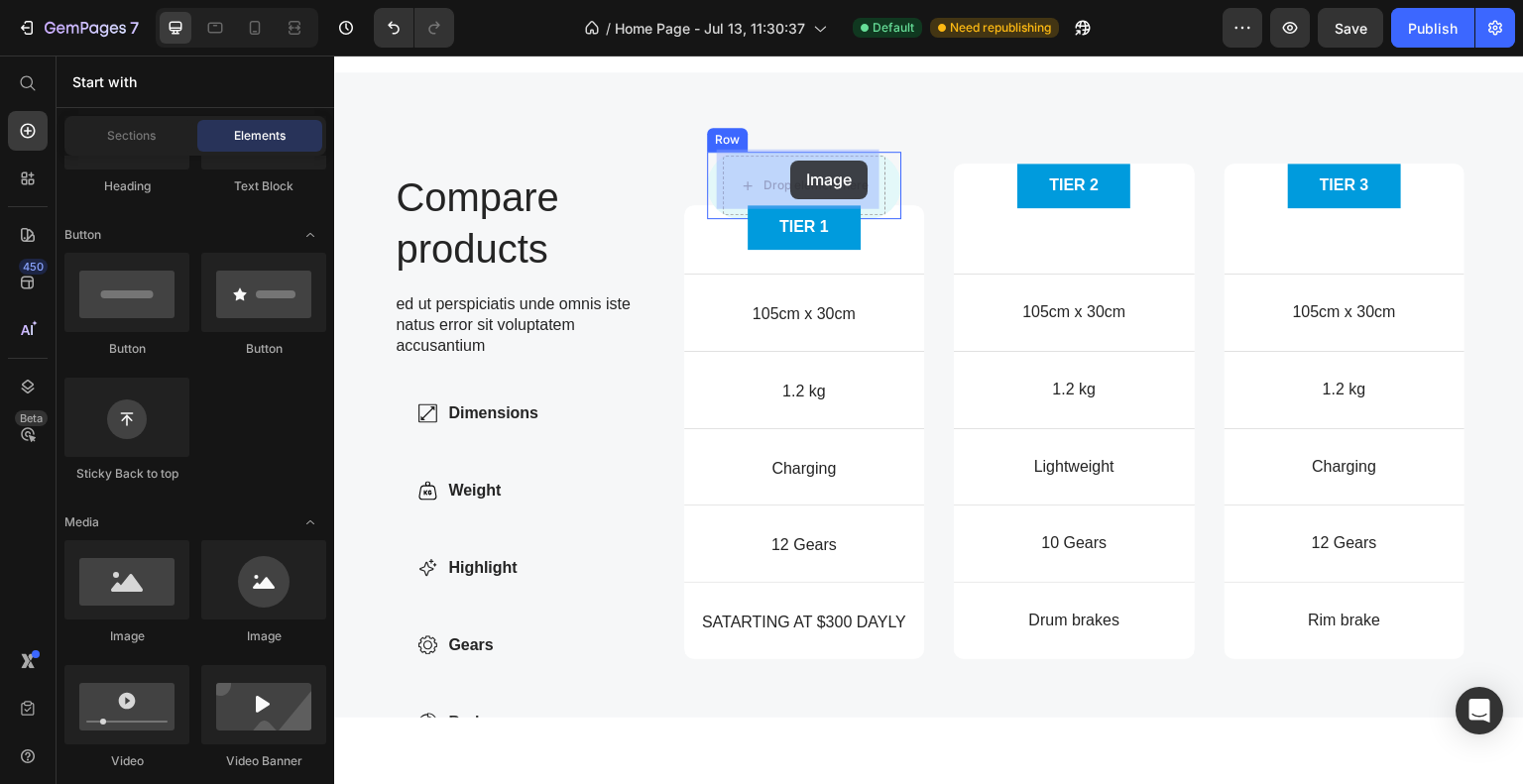 drag, startPoint x: 440, startPoint y: 662, endPoint x: 790, endPoint y: 160, distance: 611.9673 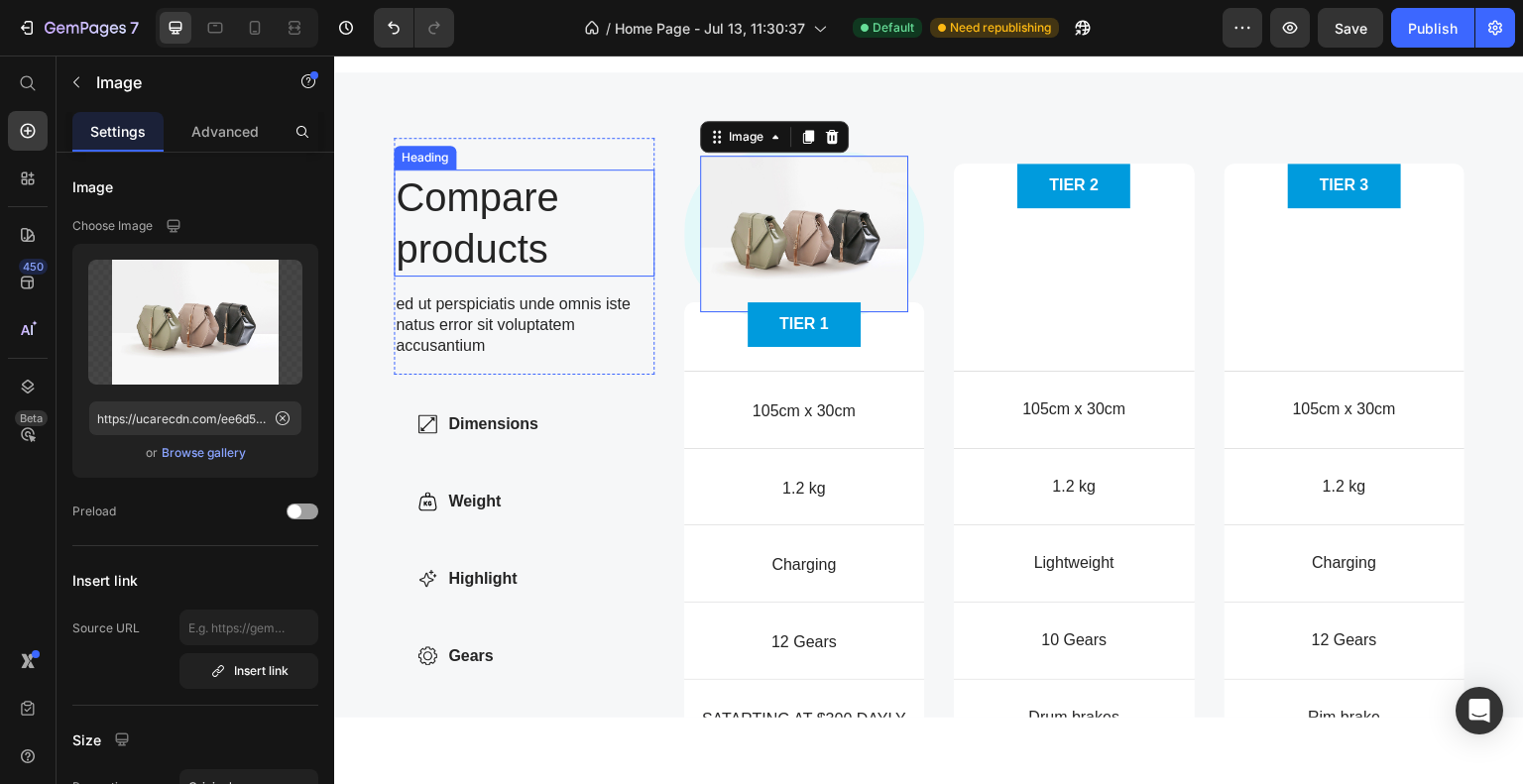click on "Compare products" at bounding box center [524, 222] 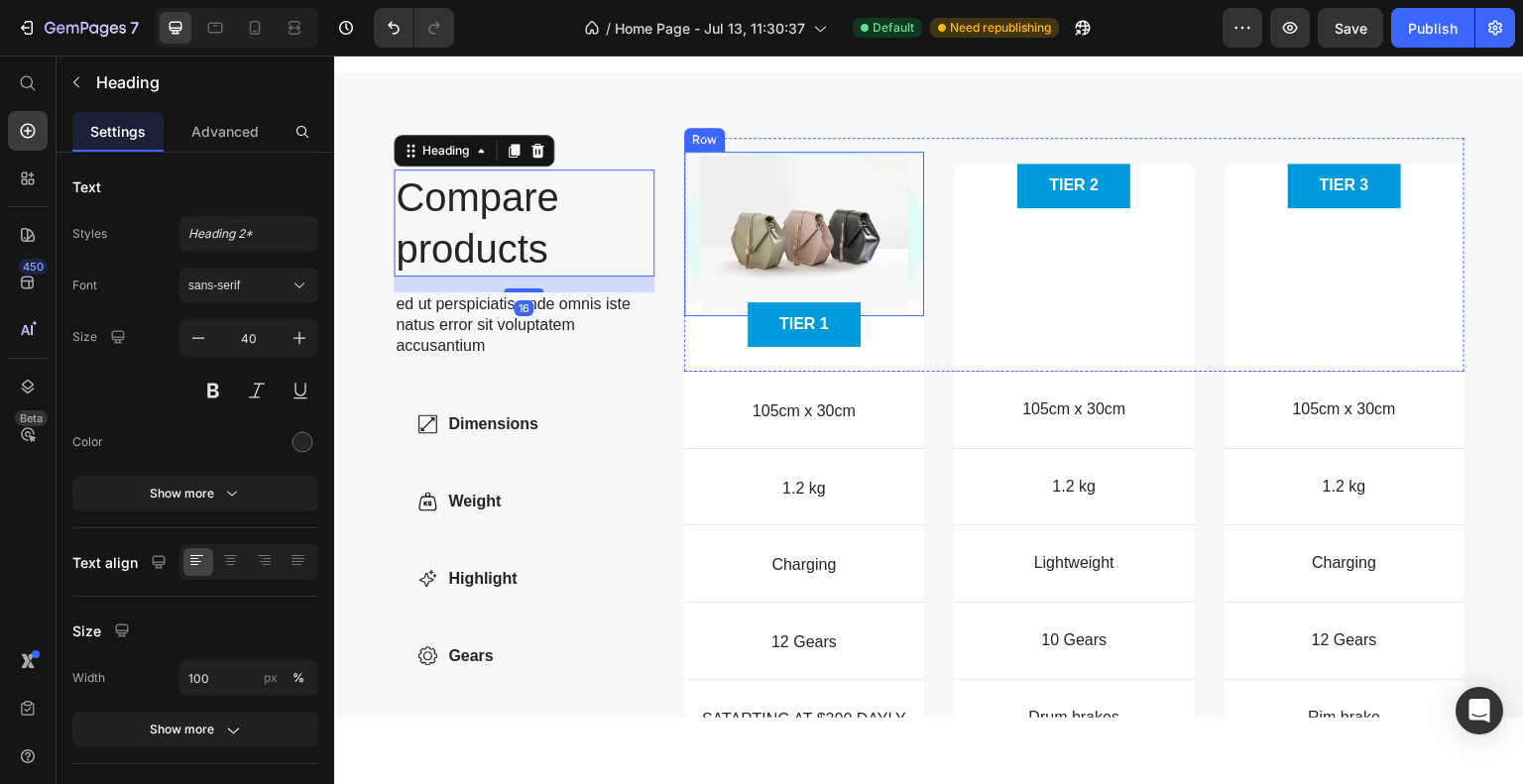 click on "Image Row" at bounding box center (804, 233) 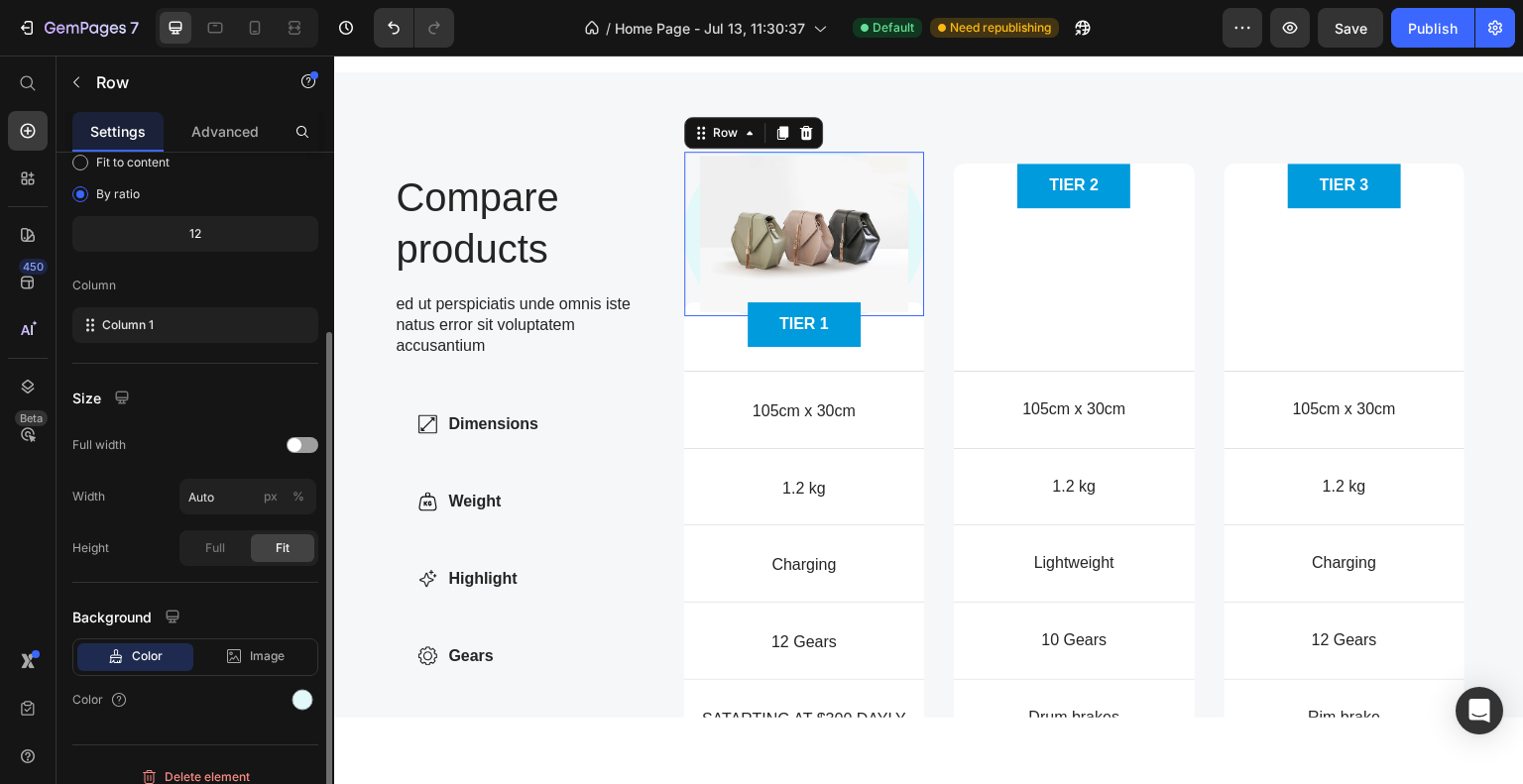 scroll, scrollTop: 214, scrollLeft: 0, axis: vertical 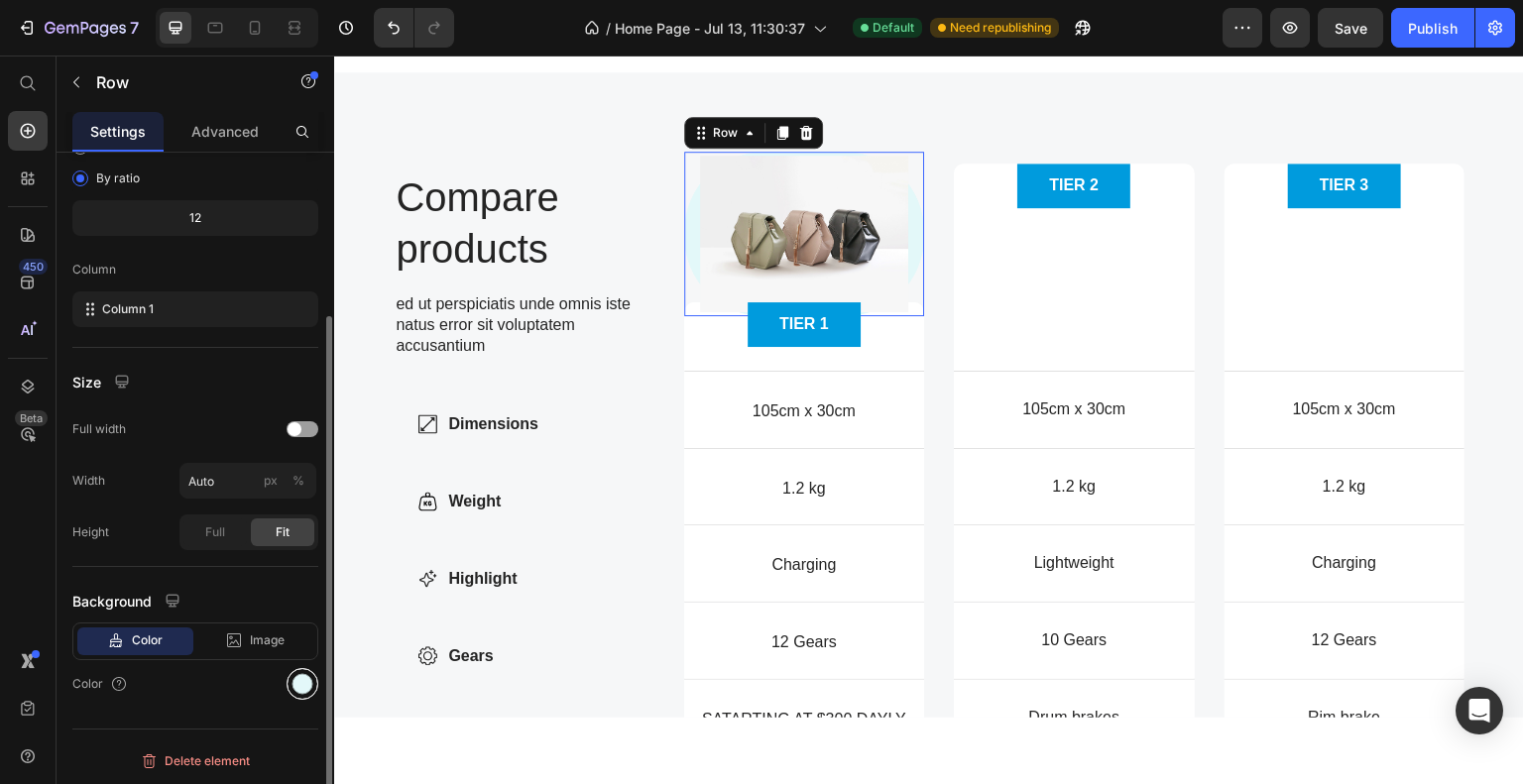 click at bounding box center (302, 684) 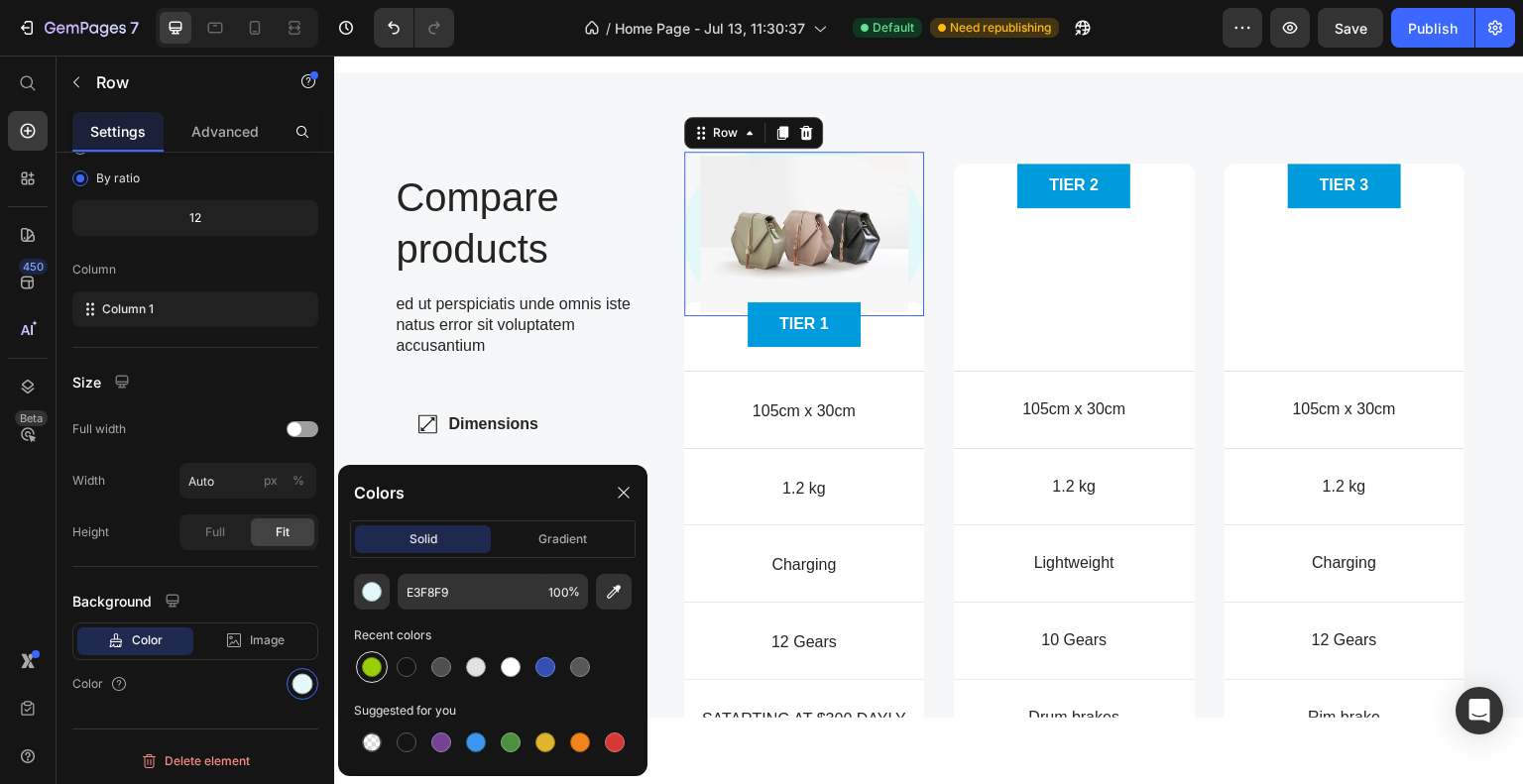 click at bounding box center [372, 667] 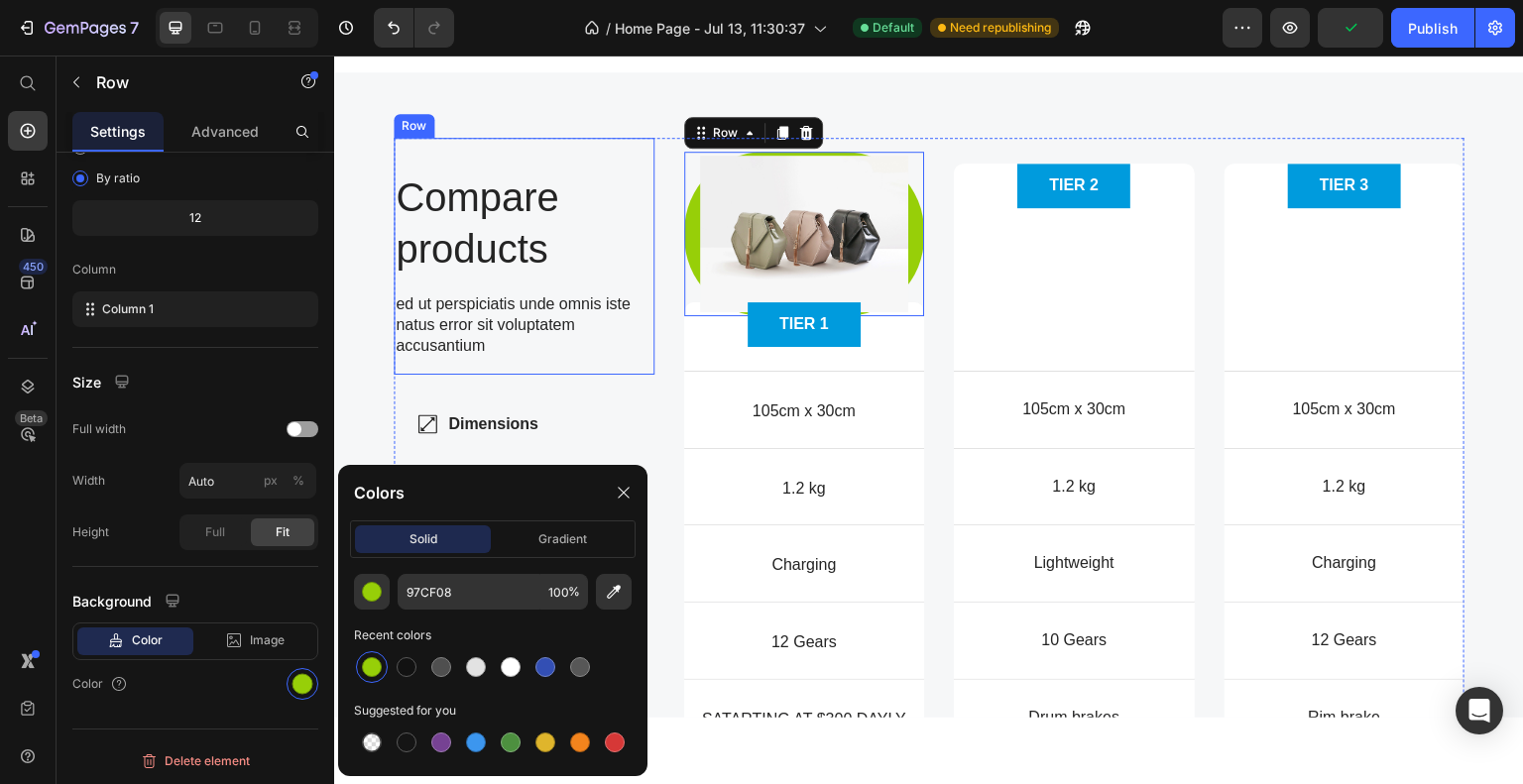 click on "Compare products Heading ed ut perspiciatis unde omnis iste natus error sit voluptatem accusantium  Text Block Row" at bounding box center [524, 255] 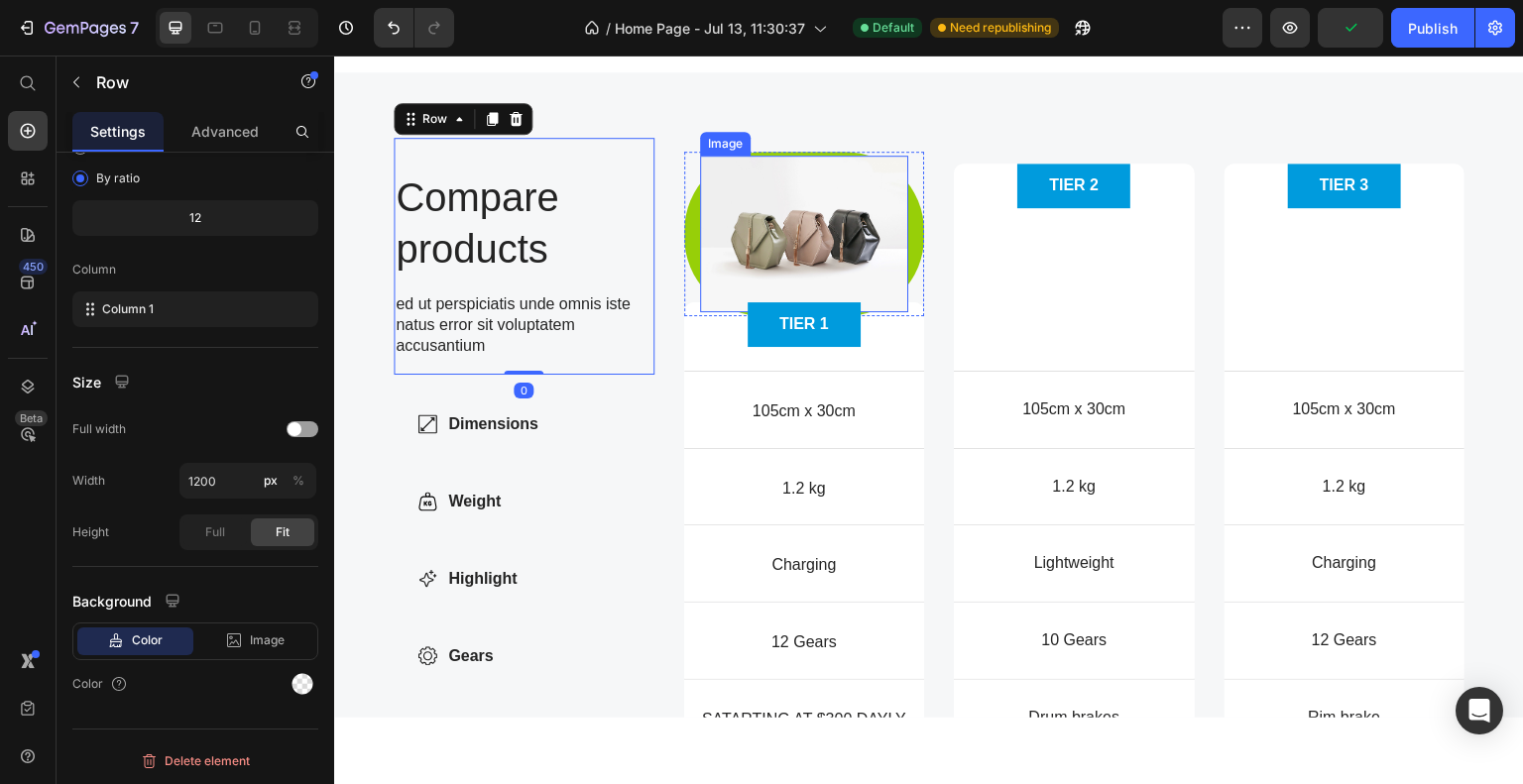 click at bounding box center (804, 233) 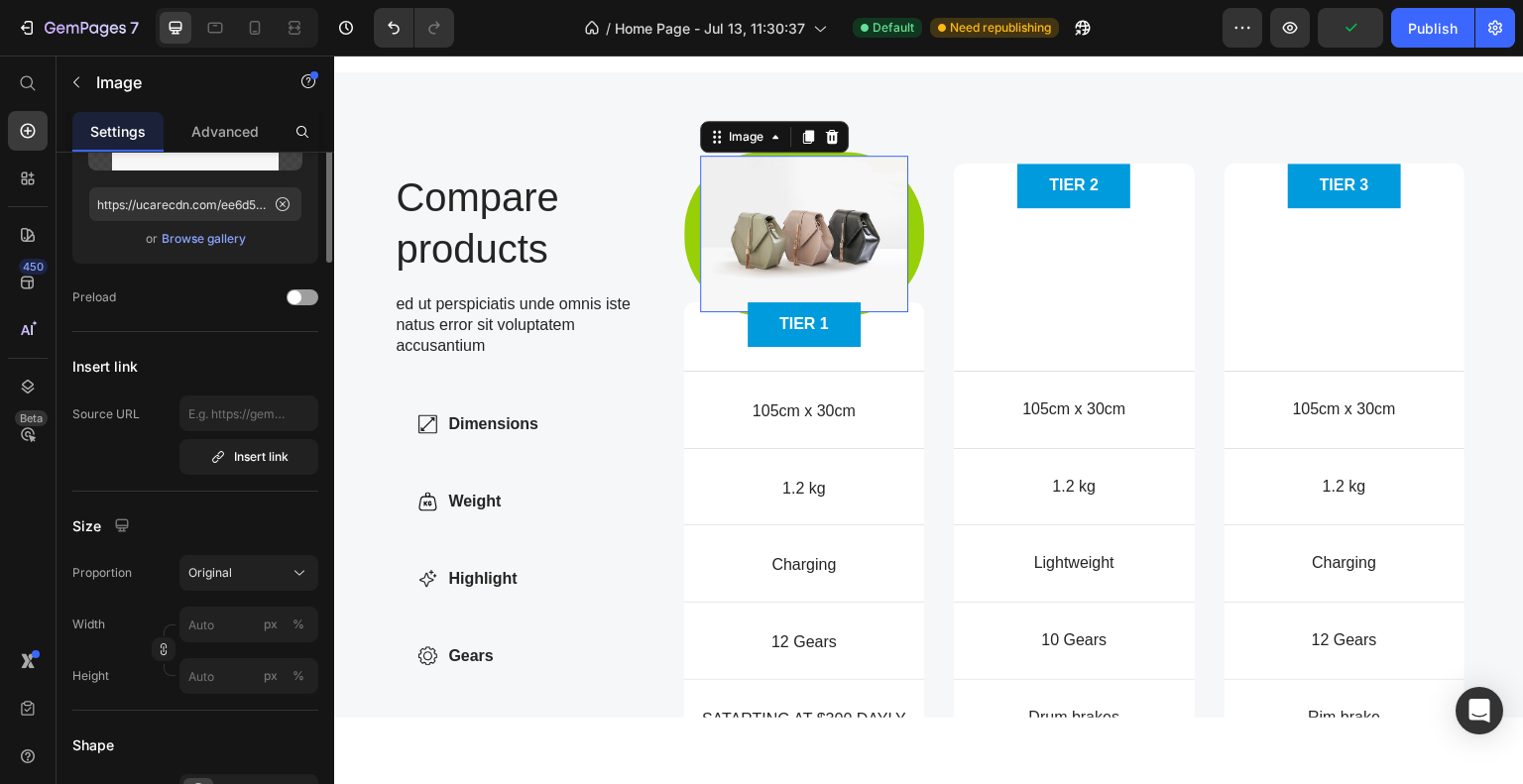 scroll, scrollTop: 0, scrollLeft: 0, axis: both 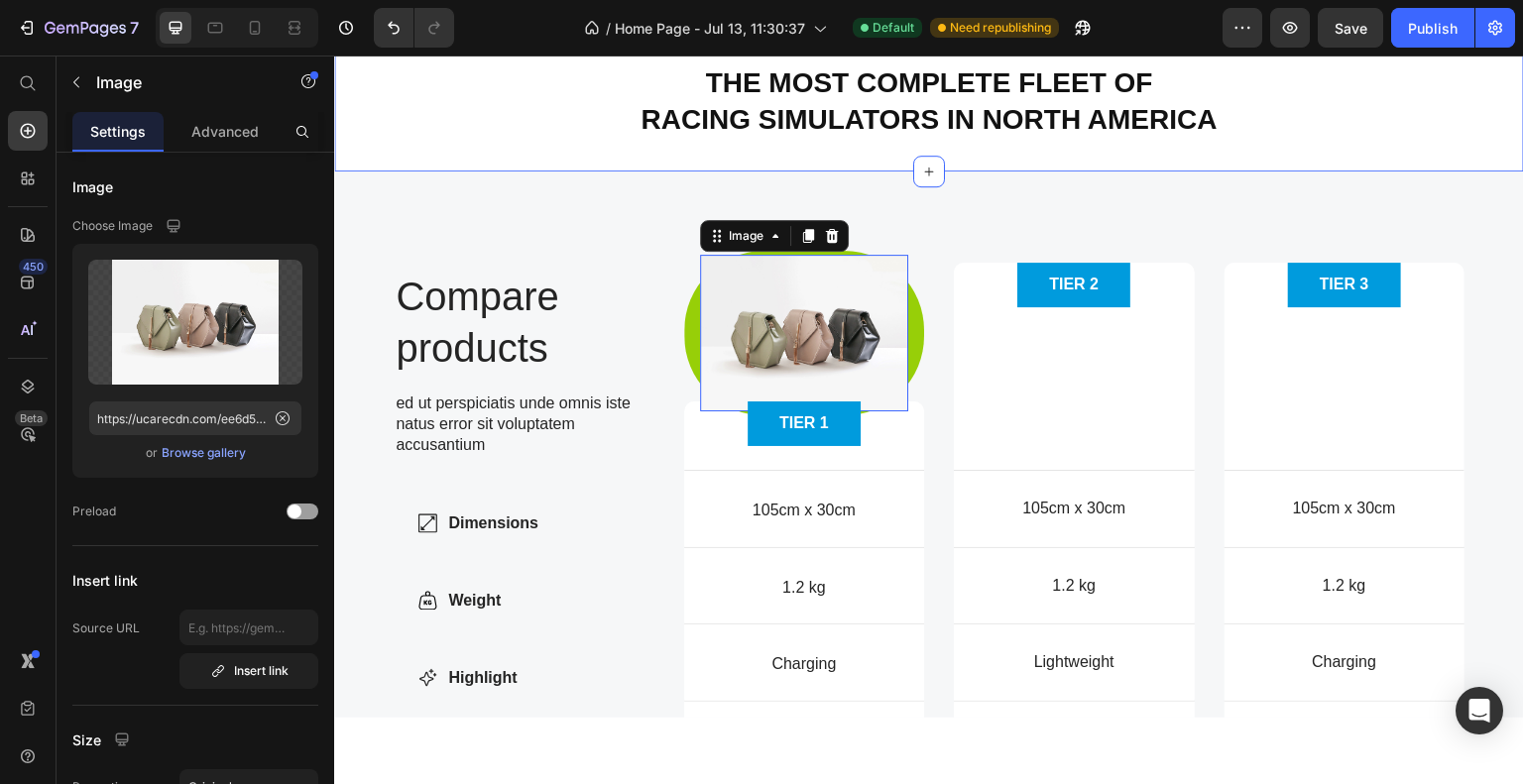 click on "The Most Complete Fleet of  Racing Simulators in North America Heading Section 4" at bounding box center [929, 100] 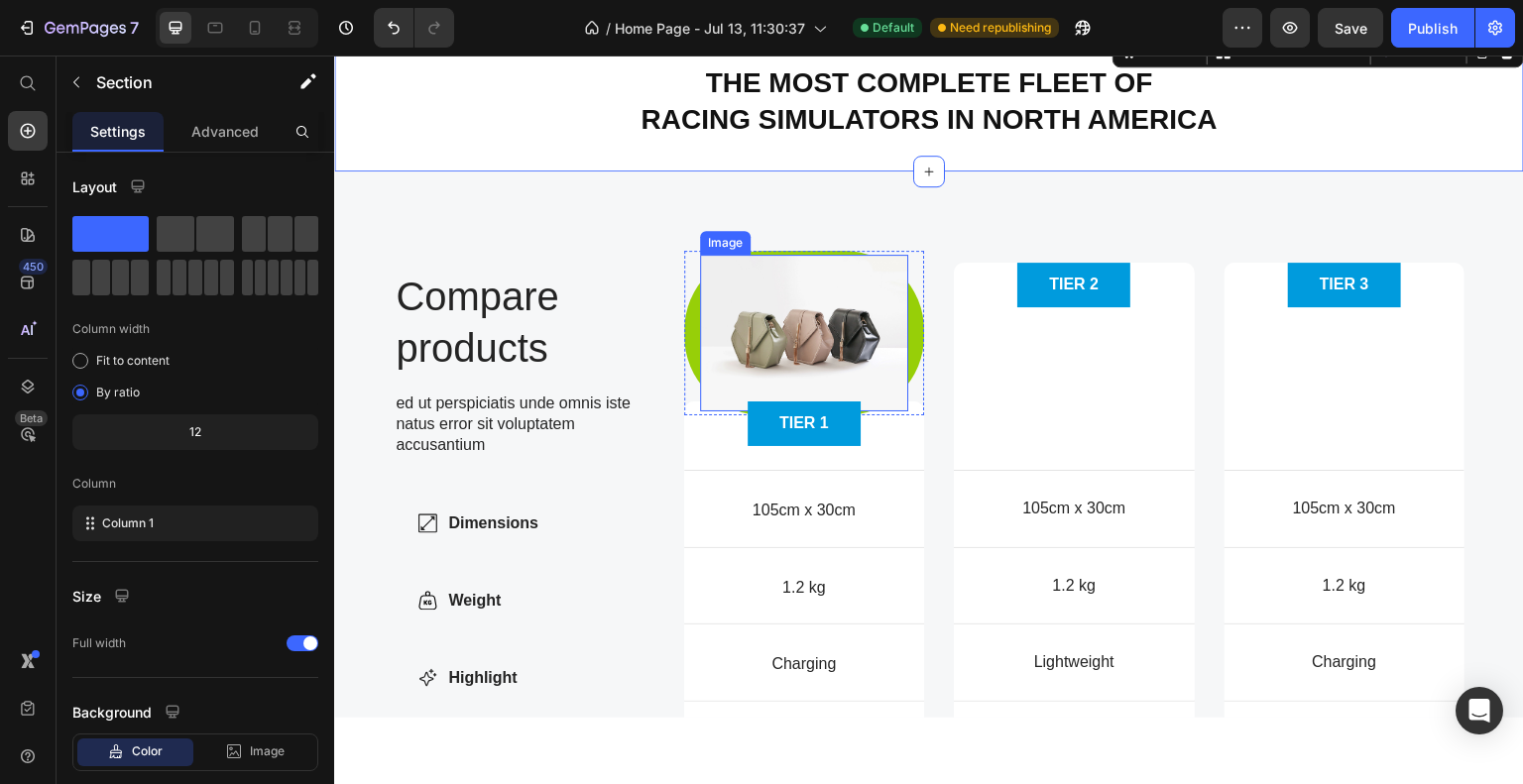 click at bounding box center (804, 332) 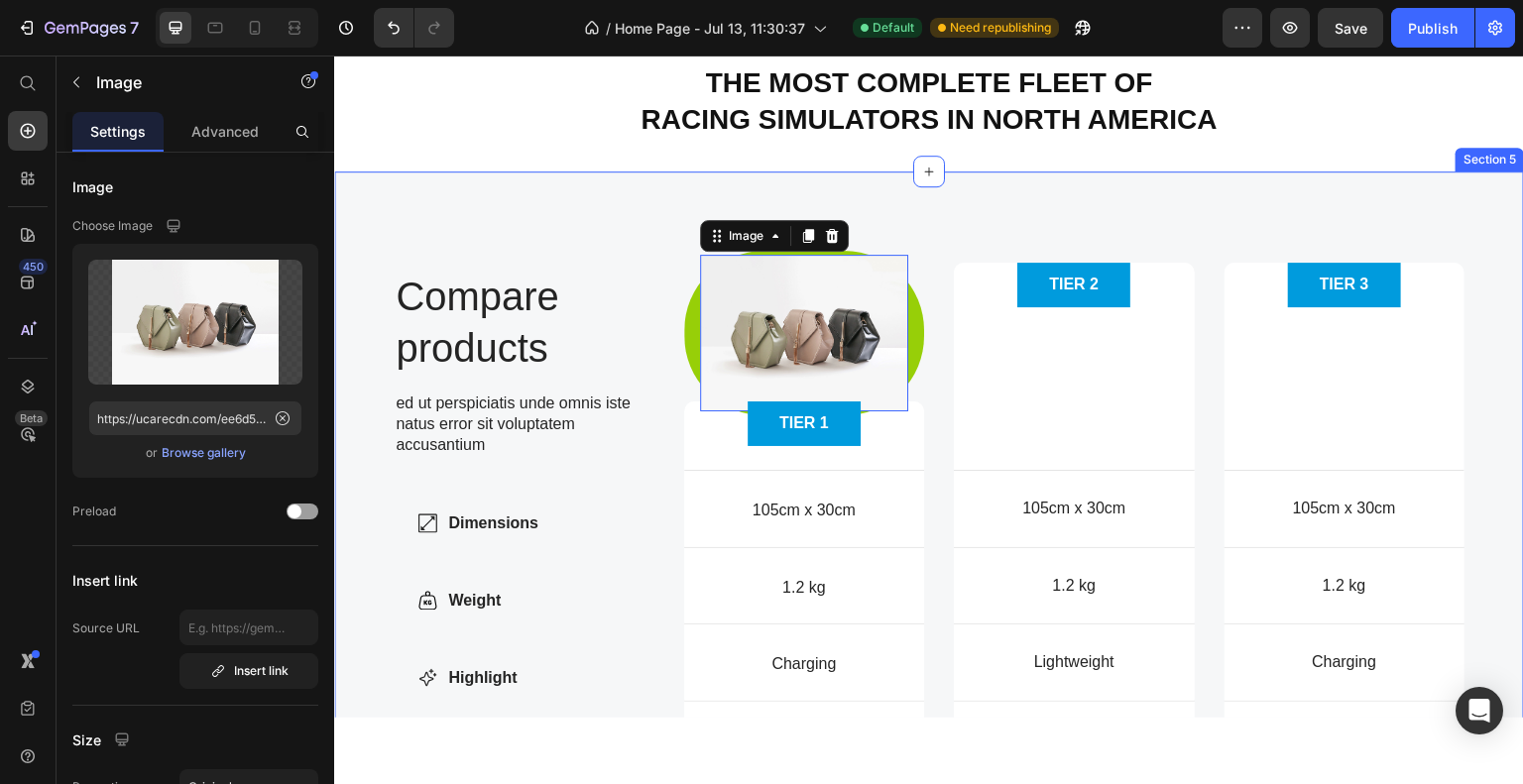 click on "Compare products Heading ed ut perspiciatis unde omnis iste natus error sit voluptatem accusantium  Text Block Row
Dimensions
Weight
Highlight
Gears
Brakes Item List Image   0 Row TIER 1 Button Hero Banner TIER 2 Button Hero Banner TIER 3 Button Hero Banner Row
Dimensions Item List 105cm x 30cm Text Block Hero Banner 105cm x 30cm Text Block Hero Banner 105cm x 30cm Text Block Hero Banner Row
Weight Item List 1.2 kg Text Block Hero Banner 1.2 kg Text Block Hero Banner 1.2 kg Text Block Hero Banner Row
Highlight Item List Charging Text Block Hero Banner Lightweight Text Block Hero Banner Charging Text Block Hero Banner Row
Gears Item List 12 Gears Text Block Hero Banner 10 Gears Text Block Hero Banner 12 Gears Text Block Hero Banner Row
Brakes Item List SATARTING AT $300 DAYLY Text Block" at bounding box center [929, 552] 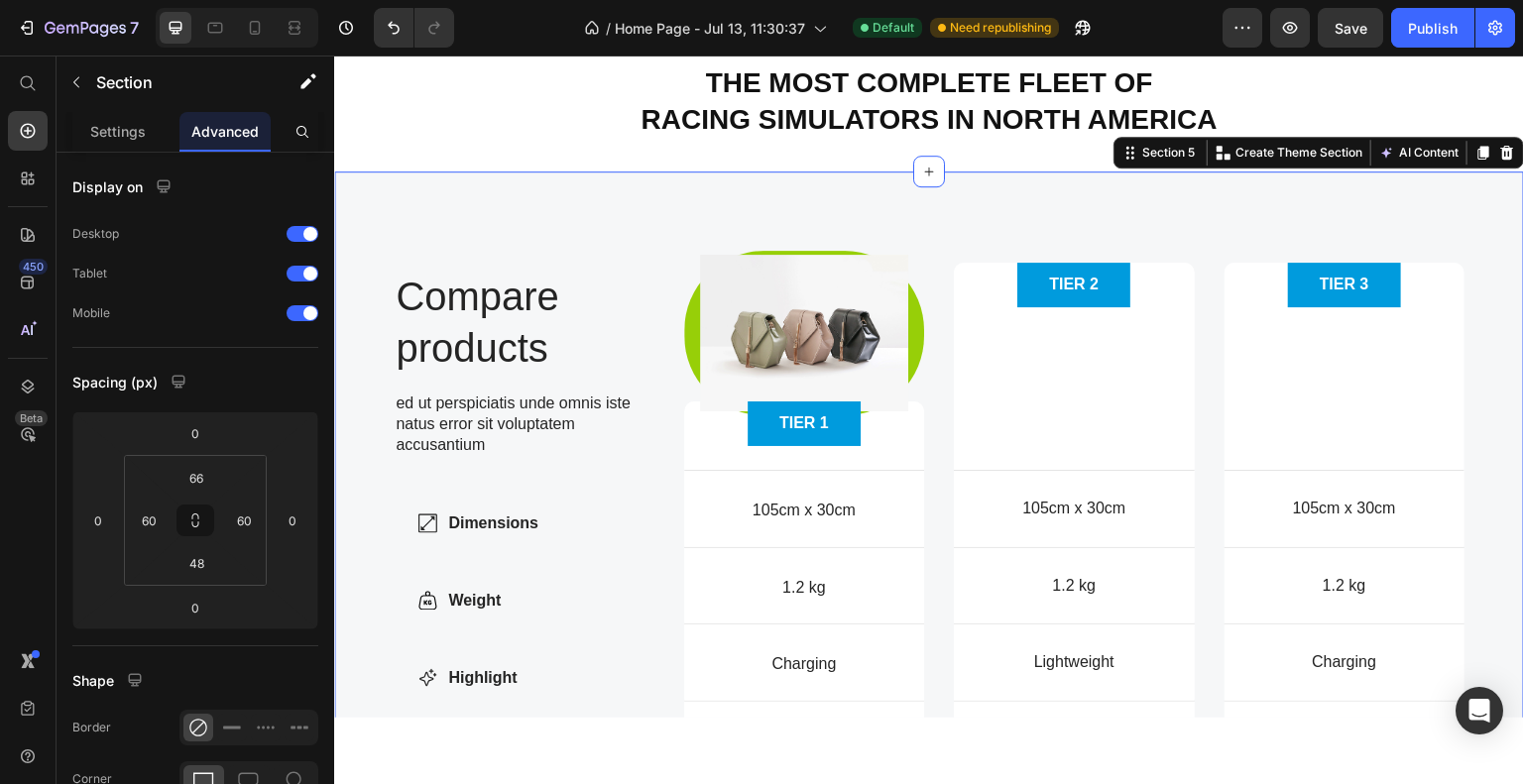 click on "Compare products Heading ed ut perspiciatis unde omnis iste natus error sit voluptatem accusantium  Text Block Row
Dimensions
Weight
Highlight
Gears
Brakes Item List Image Row TIER 1 Button Hero Banner TIER 2 Button Hero Banner TIER 3 Button Hero Banner Row
Dimensions Item List 105cm x 30cm Text Block Hero Banner 105cm x 30cm Text Block Hero Banner 105cm x 30cm Text Block Hero Banner Row
Weight Item List 1.2 kg Text Block Hero Banner 1.2 kg Text Block Hero Banner 1.2 kg Text Block Hero Banner Row
Highlight Item List Charging Text Block Hero Banner Lightweight Text Block Hero Banner Charging Text Block Hero Banner Row
Gears Item List 12 Gears Text Block Hero Banner 10 Gears Text Block Hero Banner 12 Gears Text Block Hero Banner Row
Brakes Item List SATARTING AT $300 DAYLY Text Block Row" at bounding box center [929, 552] 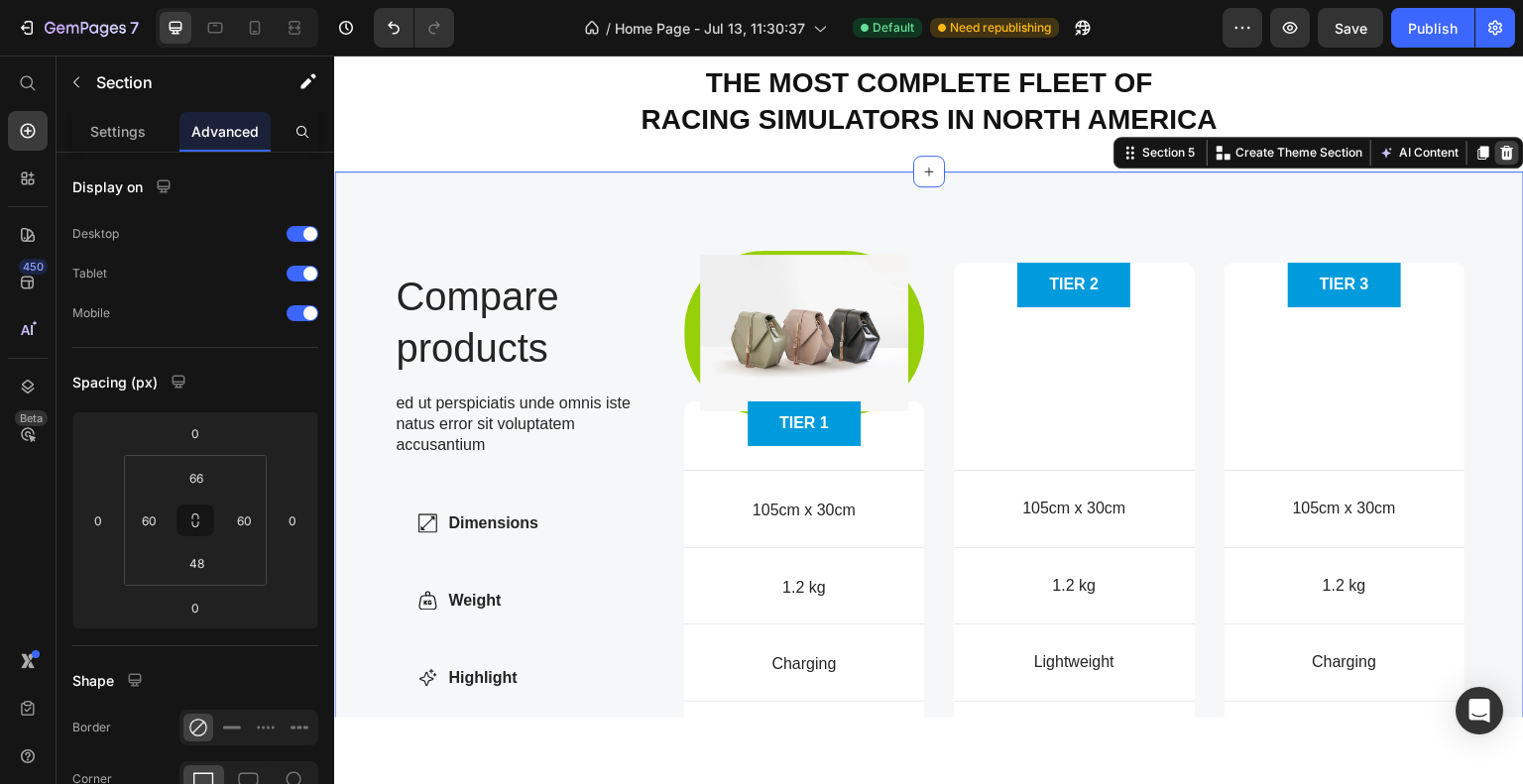 click 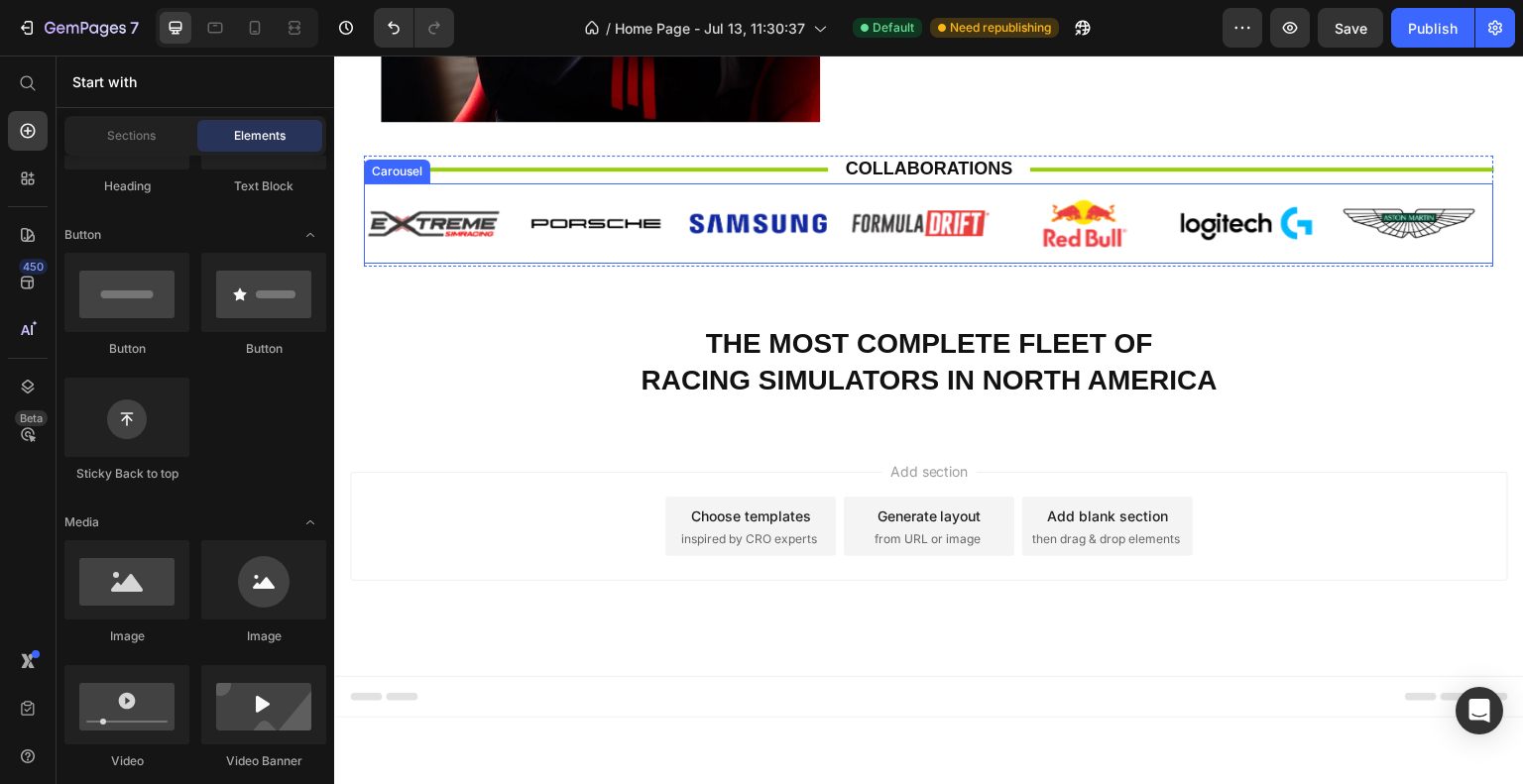 scroll, scrollTop: 1000, scrollLeft: 0, axis: vertical 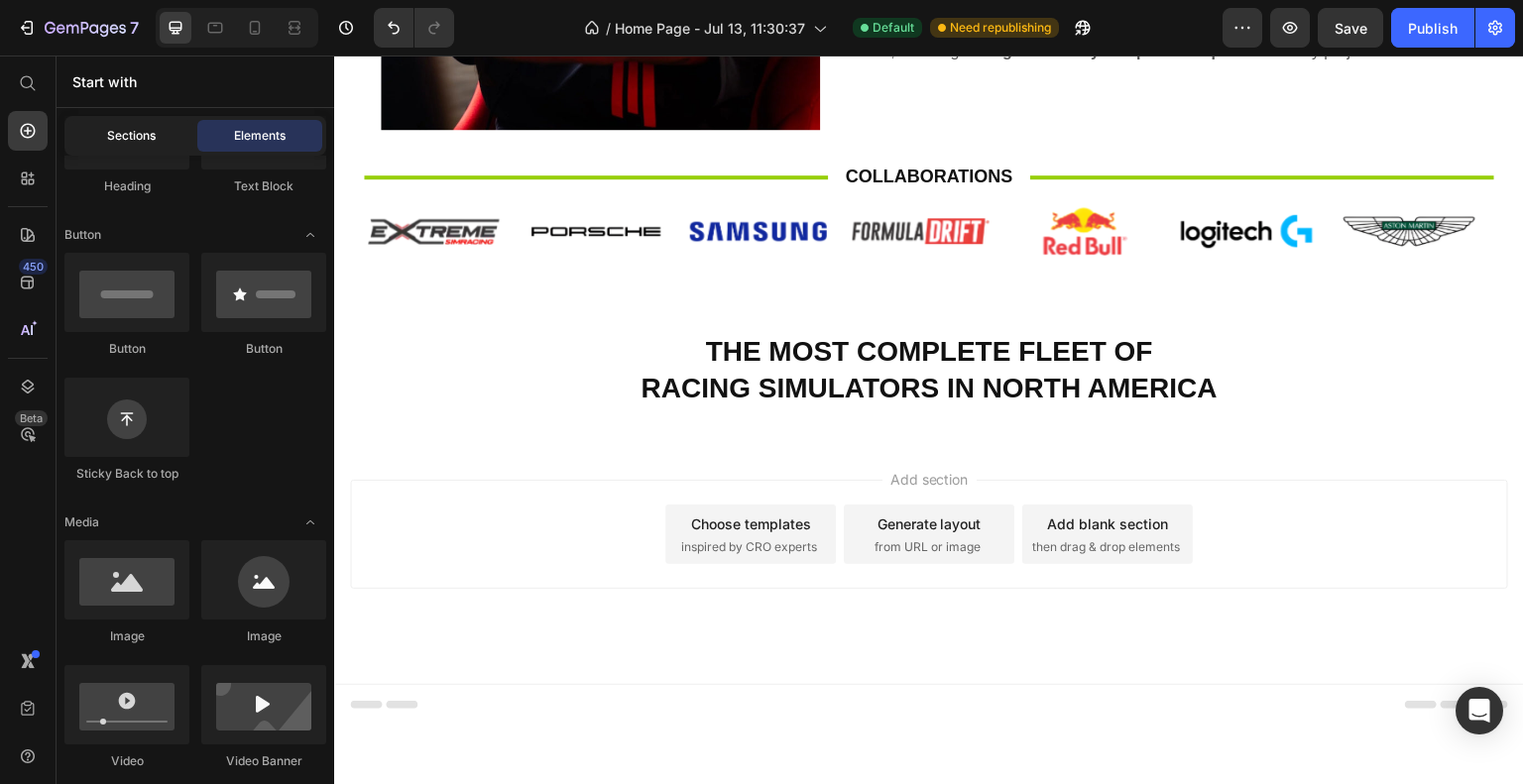 click on "Sections" at bounding box center (131, 136) 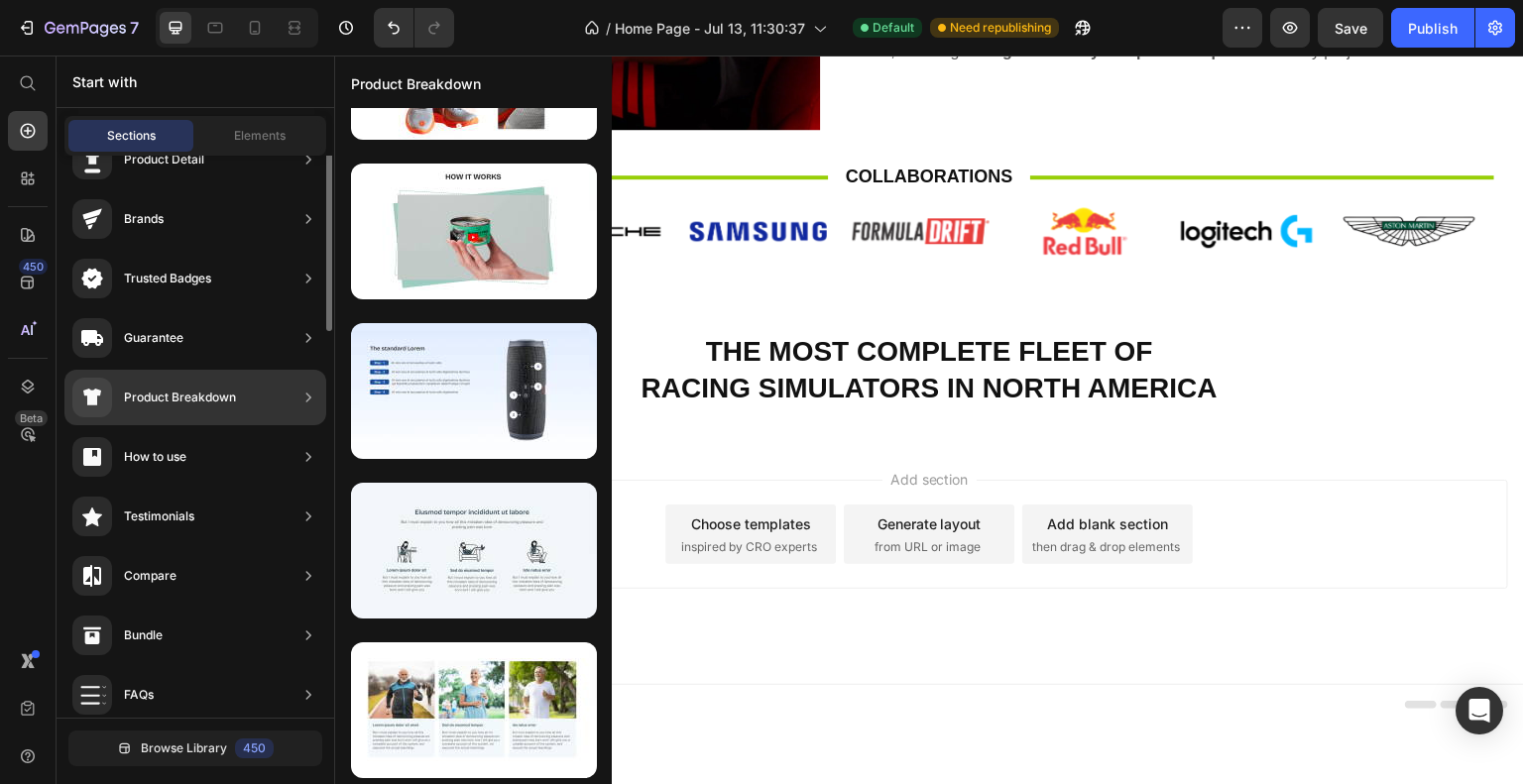 scroll, scrollTop: 0, scrollLeft: 0, axis: both 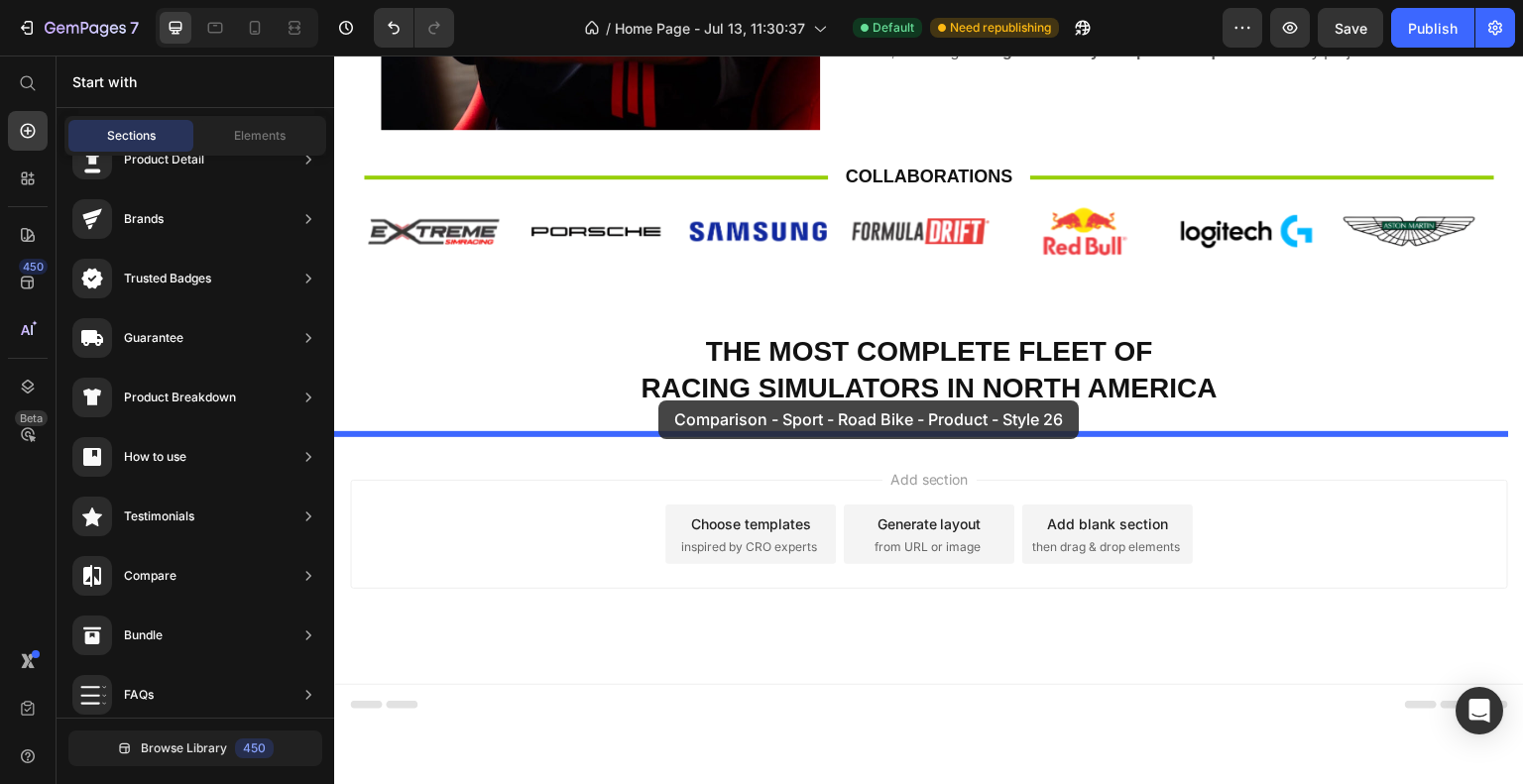 drag, startPoint x: 791, startPoint y: 321, endPoint x: 658, endPoint y: 399, distance: 154.18495 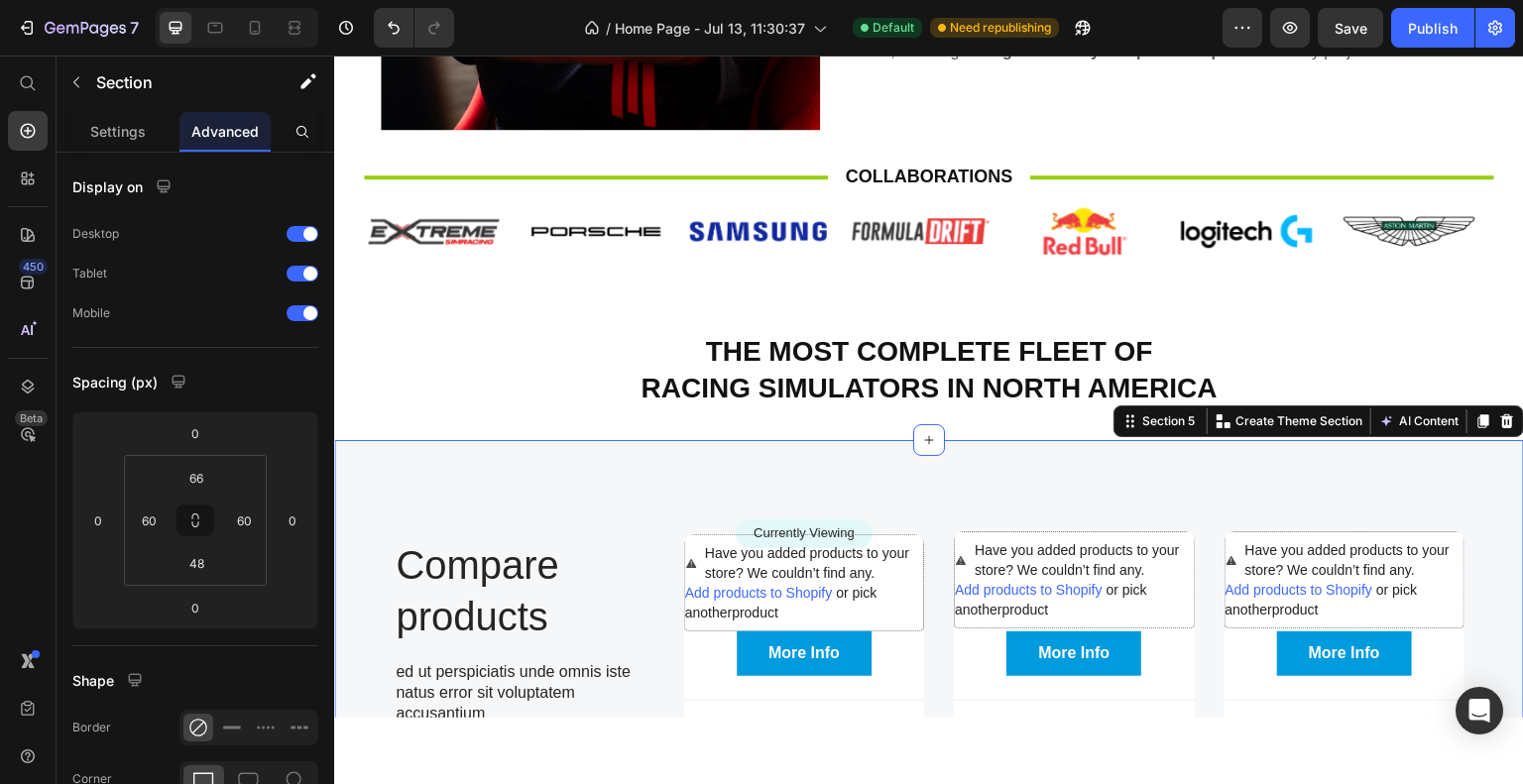 scroll, scrollTop: 1269, scrollLeft: 0, axis: vertical 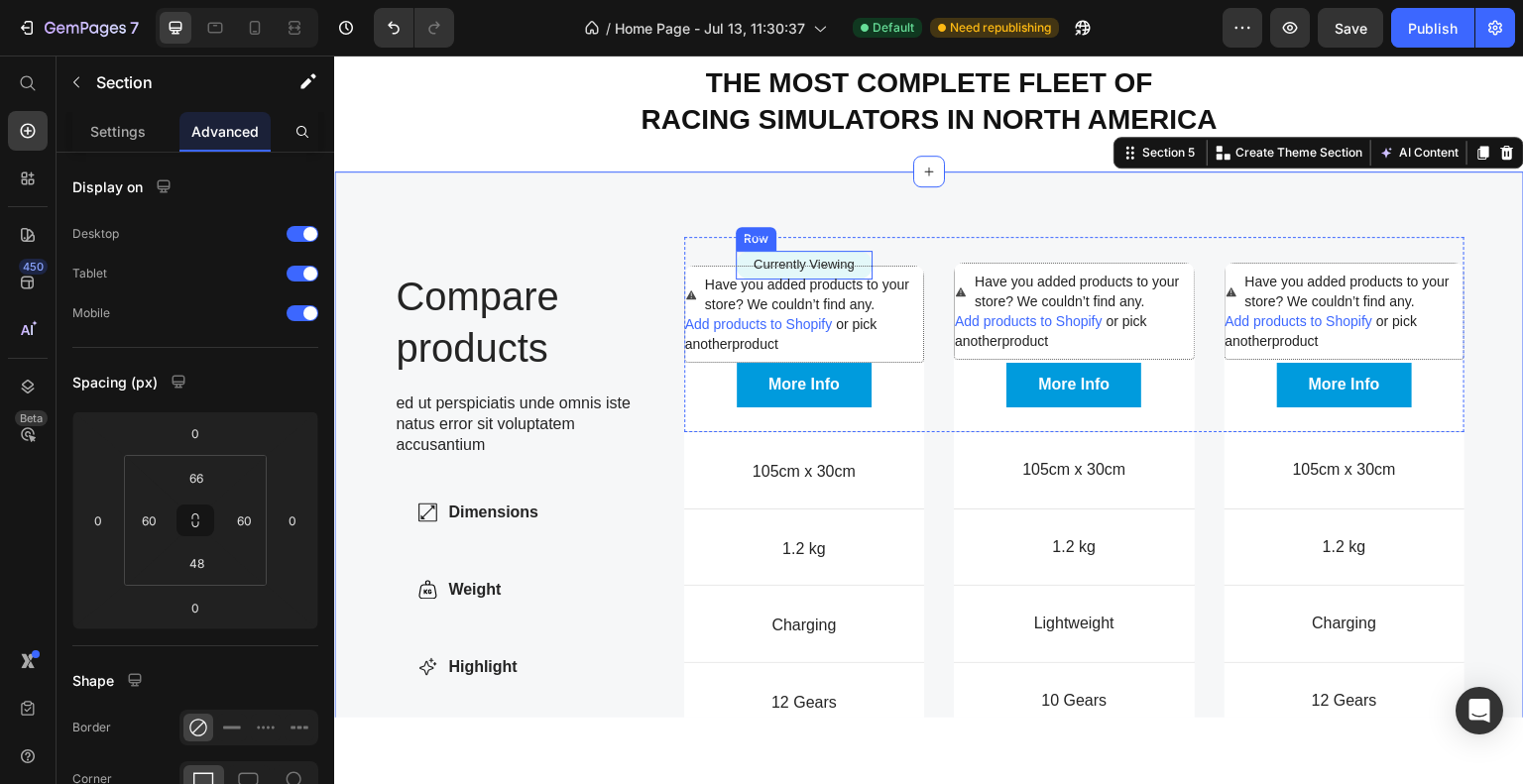 click on "Currently Viewing Text Block Row" at bounding box center [804, 264] 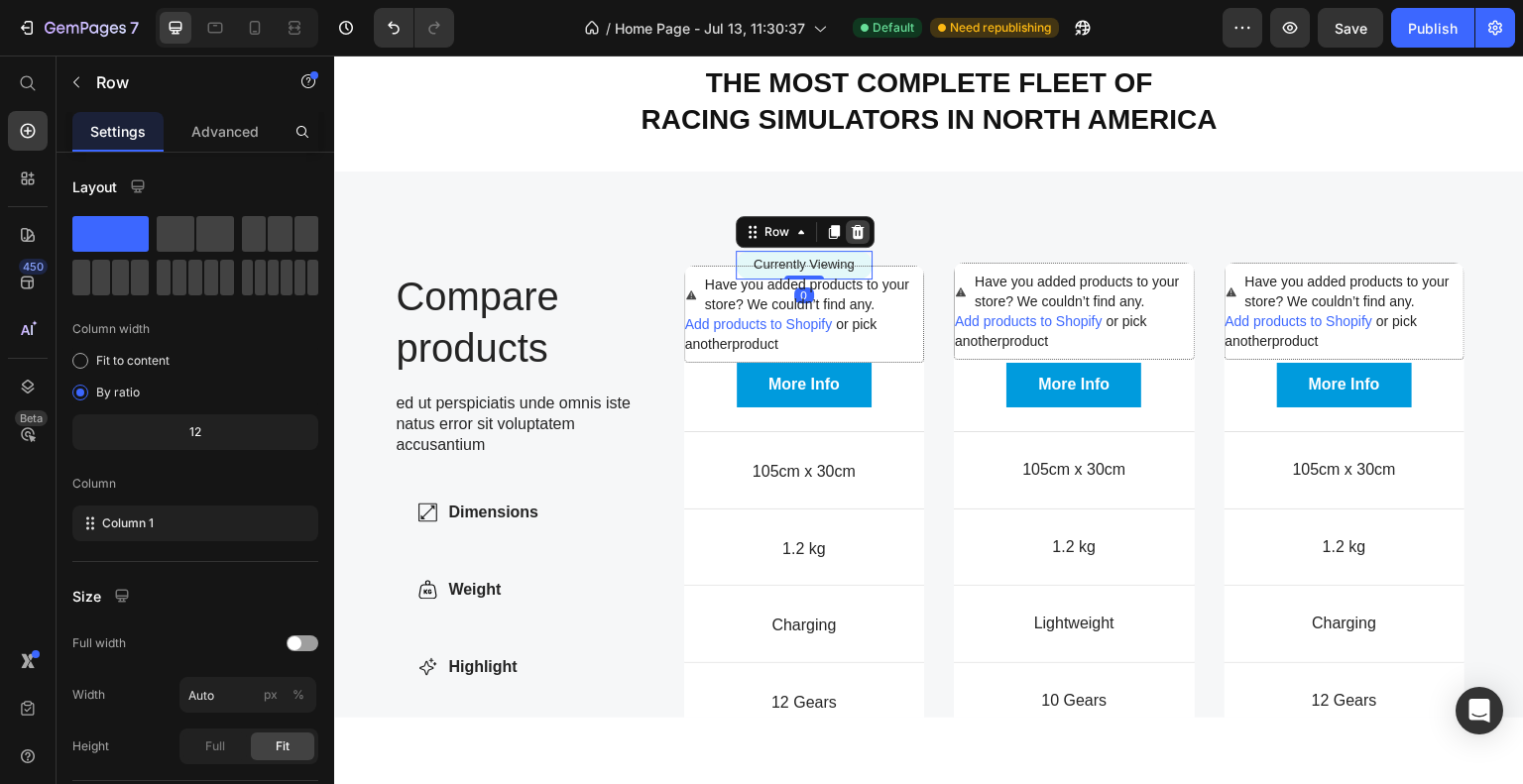 click 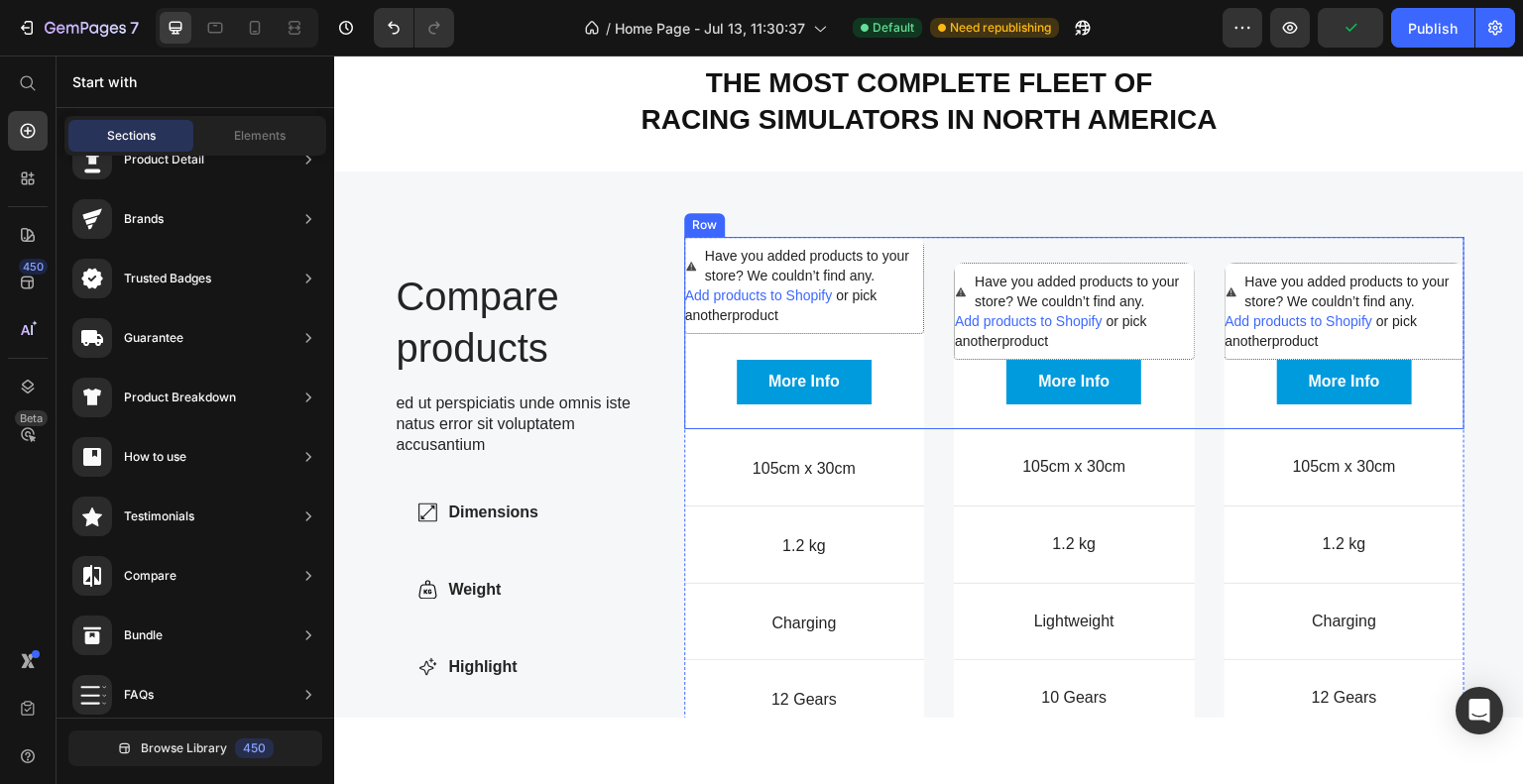 click on "Have you added products to your store? We couldn’t find any. Add products to Shopify   or pick another  product Product More Info Button Hero Banner" at bounding box center (1074, 332) 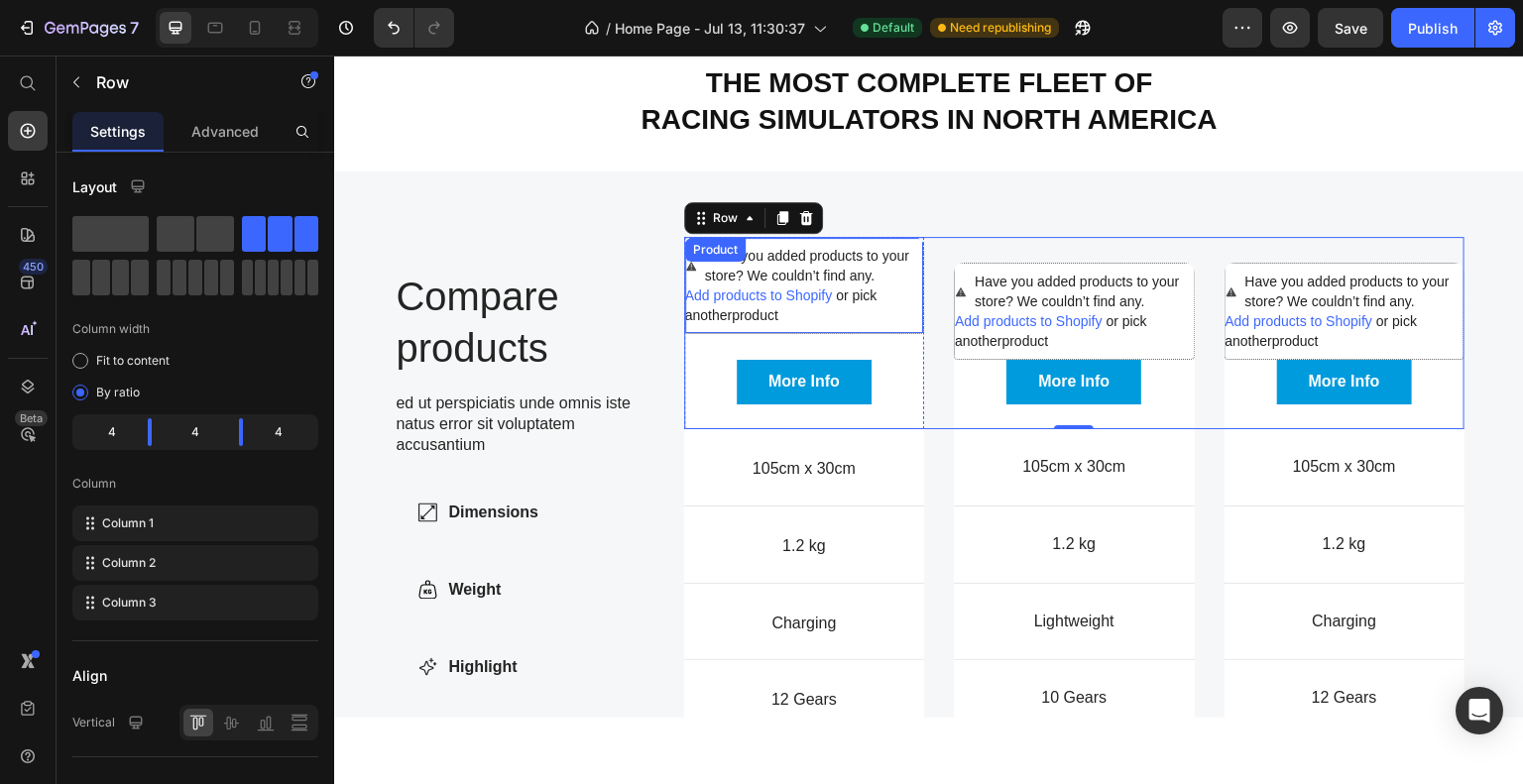 click on "Add products to Shopify   or pick another  product" at bounding box center [804, 304] 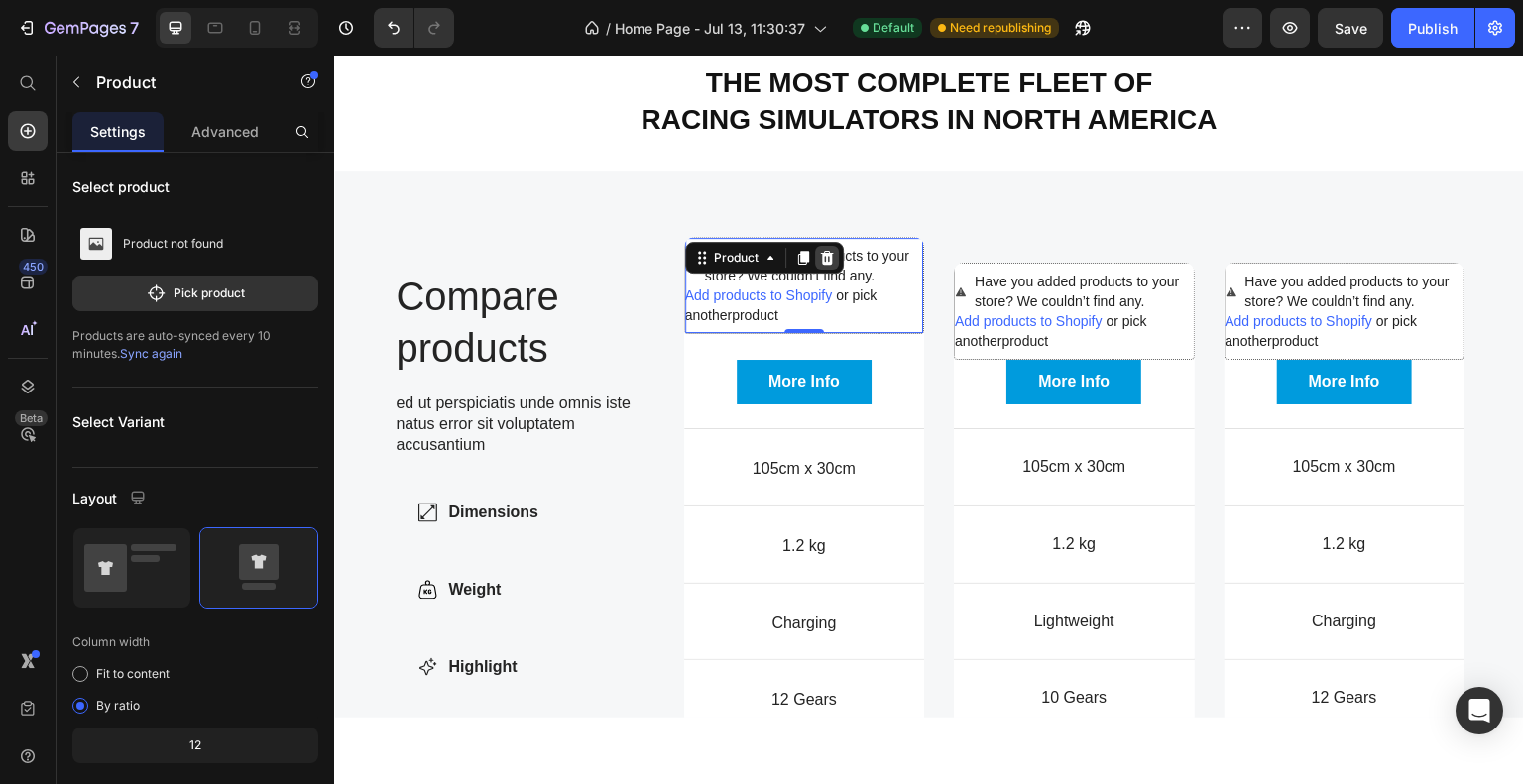 click 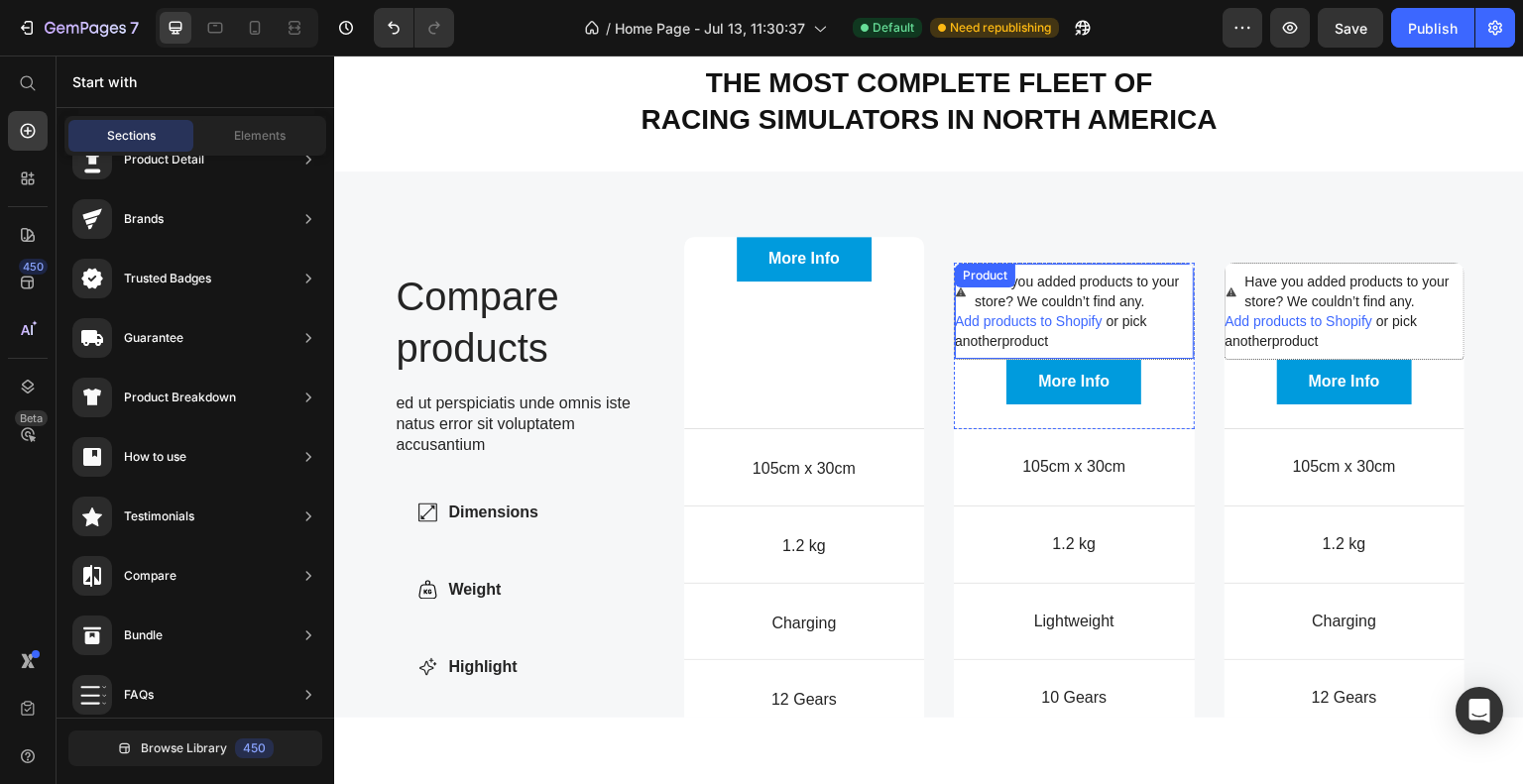 click on "Add products to Shopify   or pick another  product" at bounding box center (1074, 330) 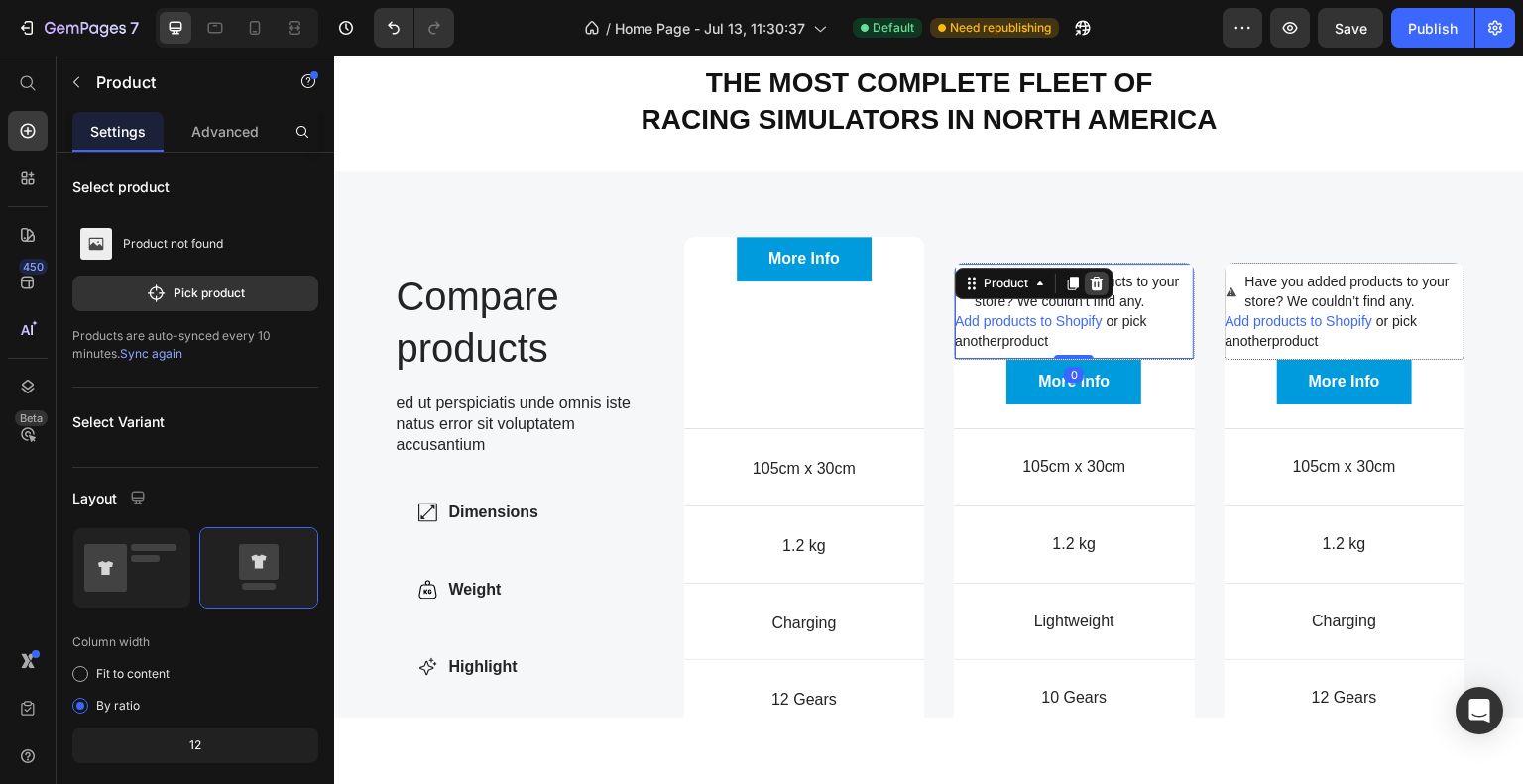 click 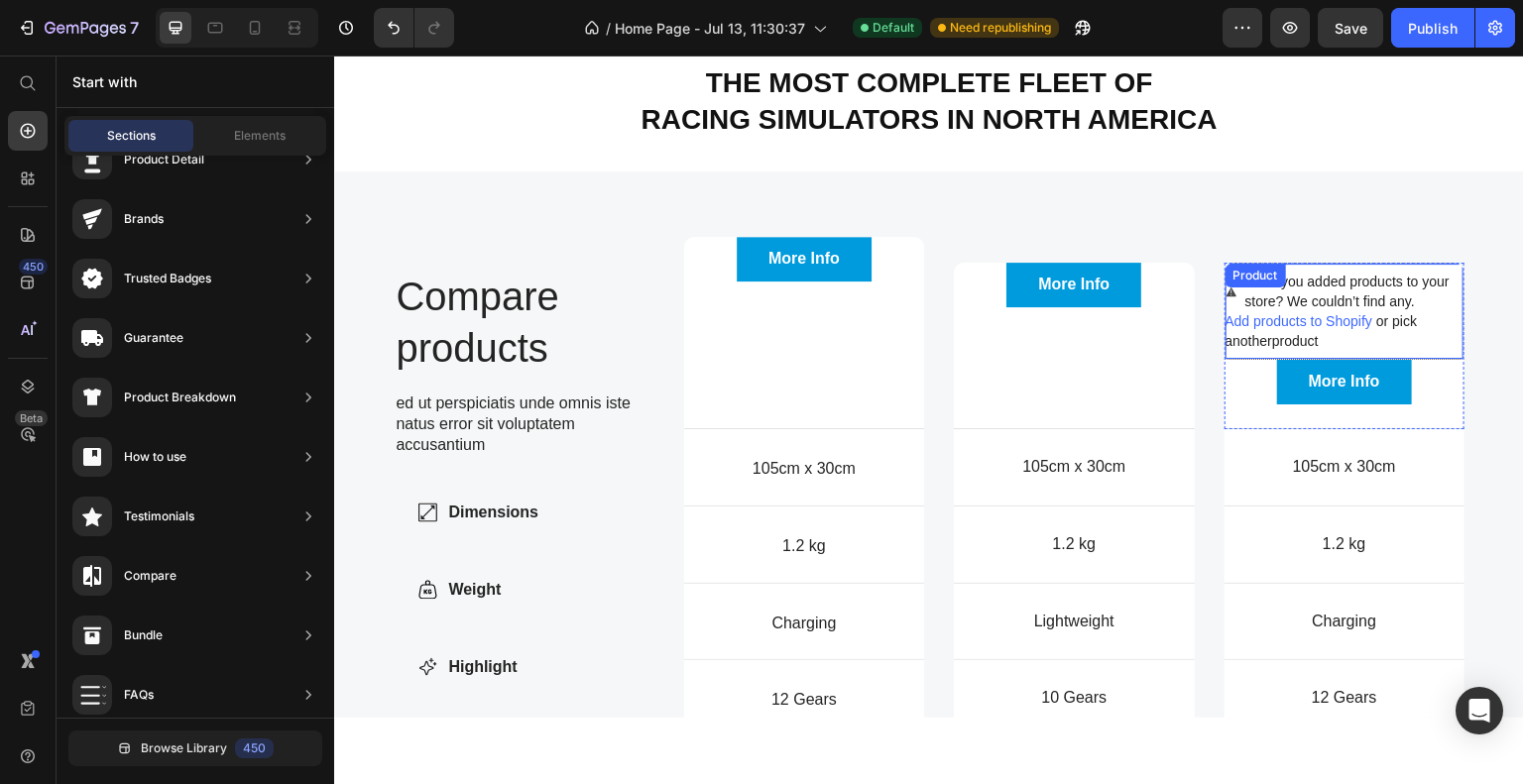 click on "Add products to Shopify   or pick another  product" at bounding box center (1345, 330) 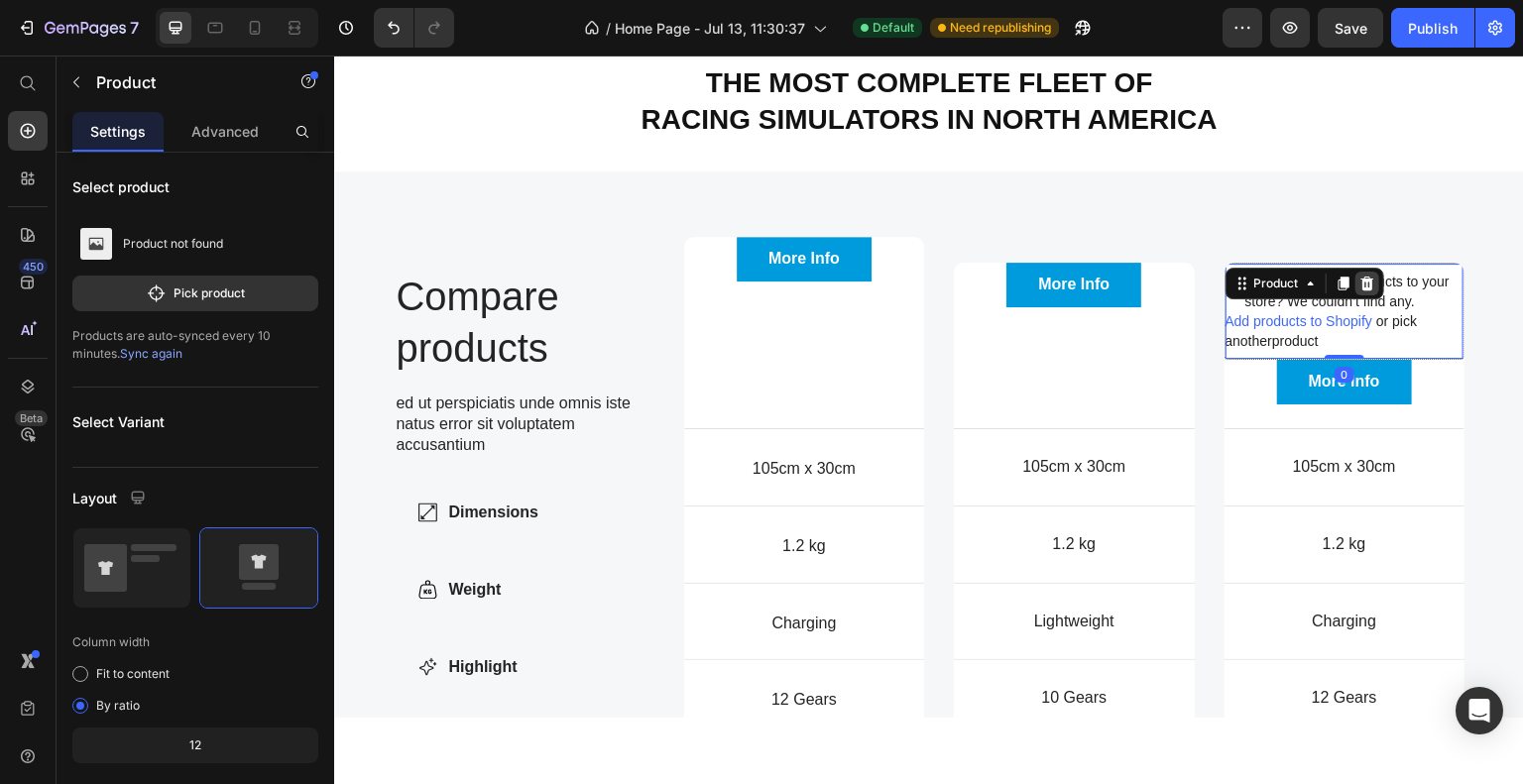 click 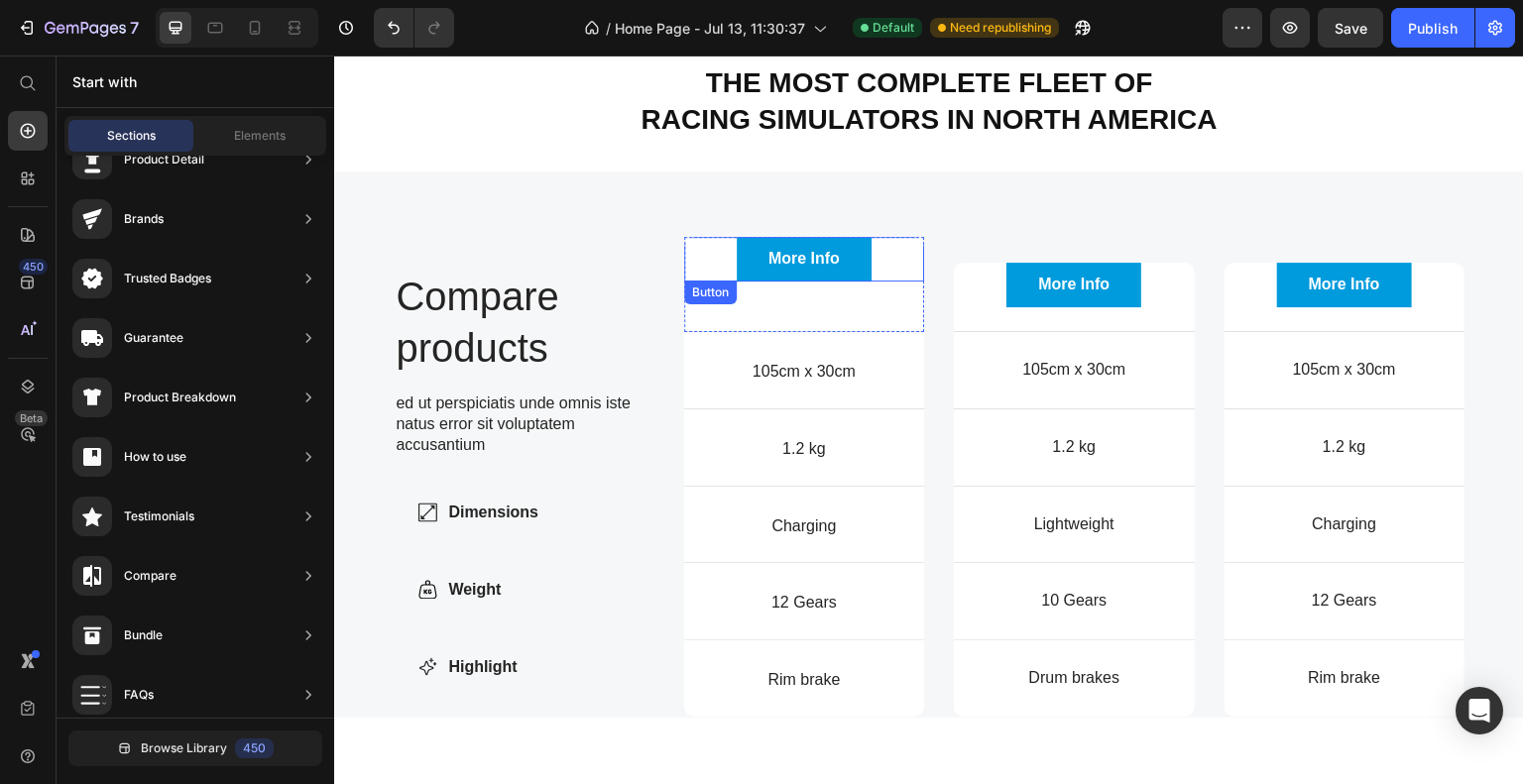 click on "More Info Button" at bounding box center (804, 258) 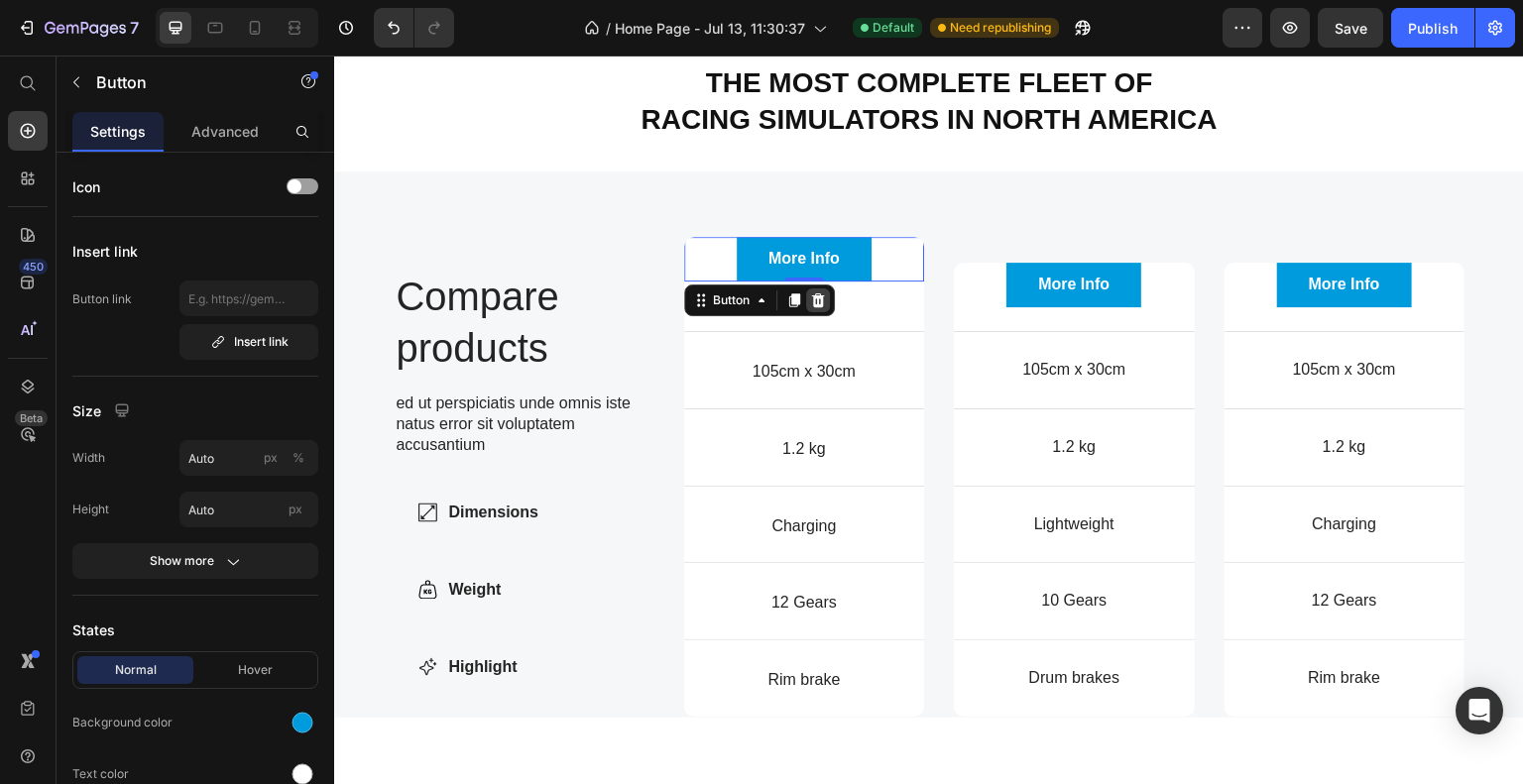 click 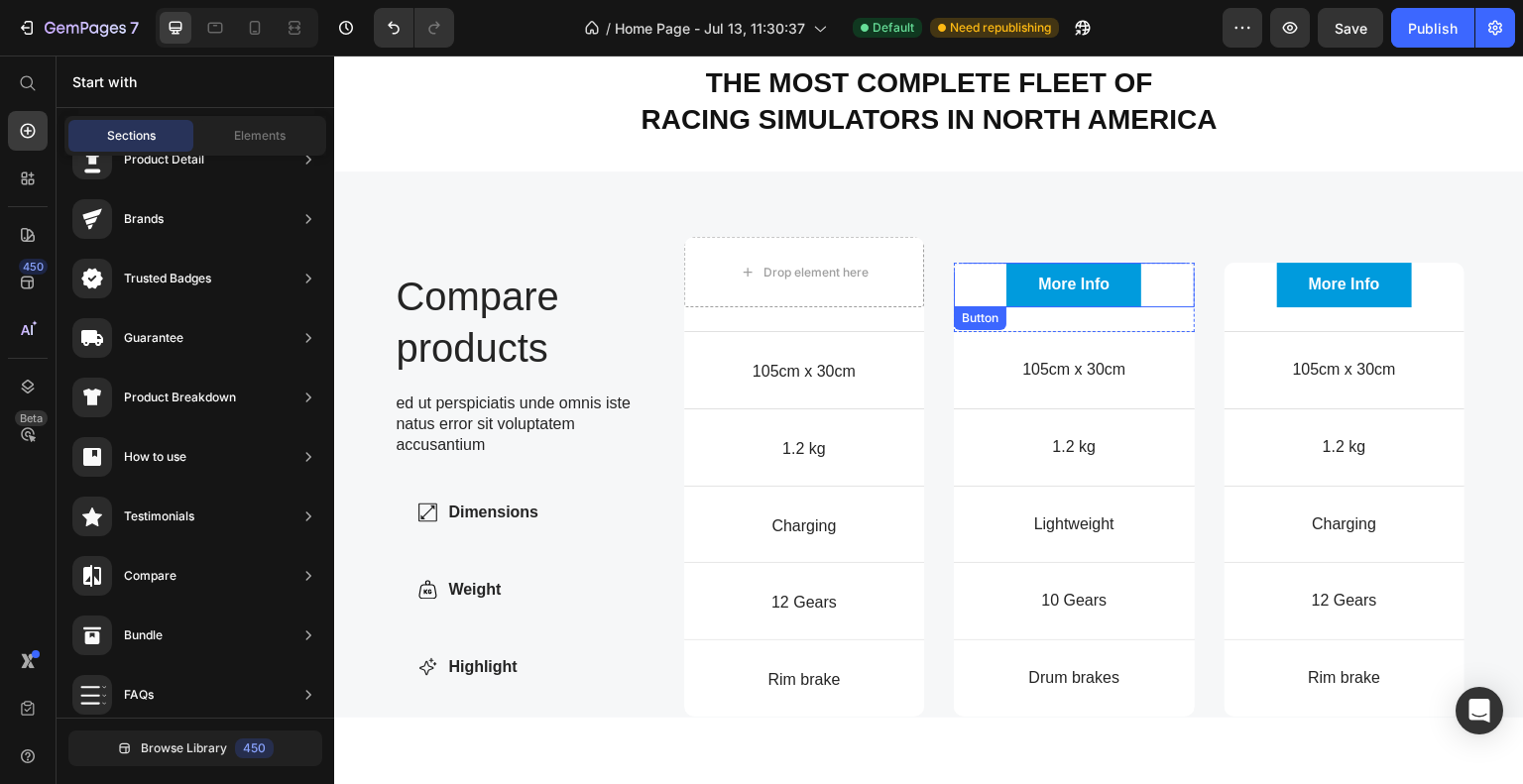 click on "More Info Button" at bounding box center (1074, 283) 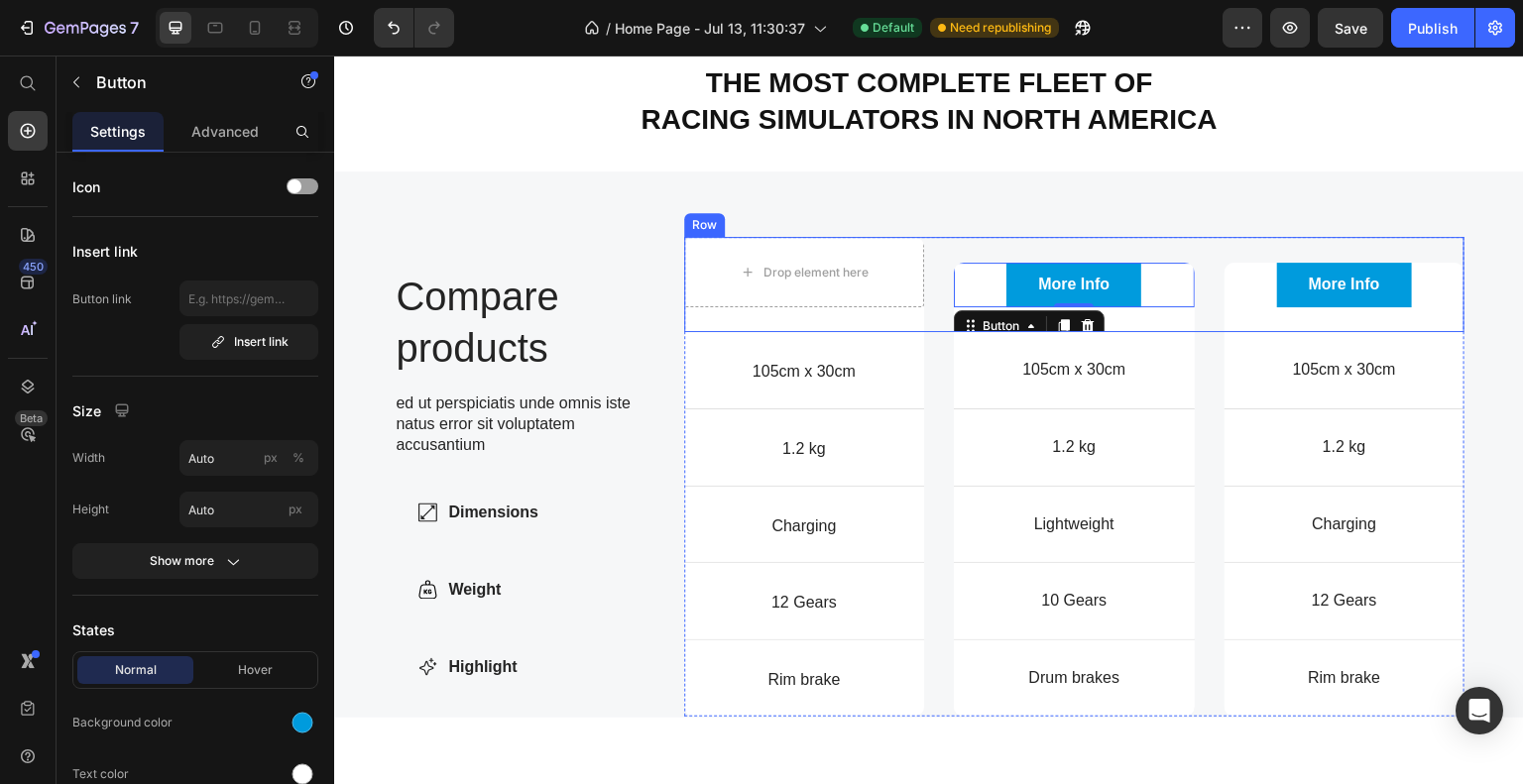 click on "Drop element here Hero Banner More Info Button   0 Hero Banner More Info Button Hero Banner Row" at bounding box center [1075, 283] 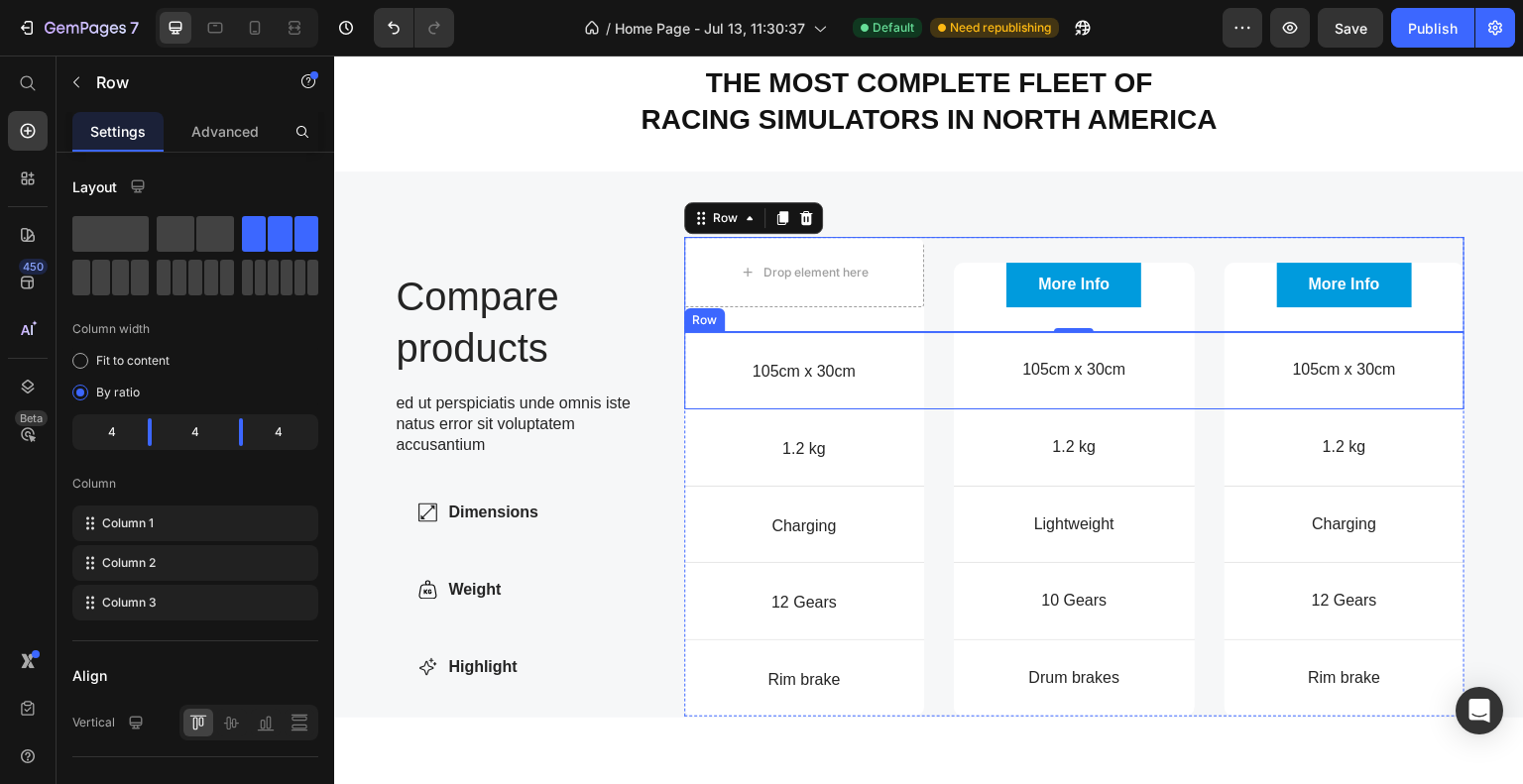 click on "Dimensions Item List 105cm x 30cm Text Block Hero Banner 105cm x 30cm Text Block Hero Banner 105cm x 30cm Text Block Hero Banner Row" at bounding box center [1075, 370] 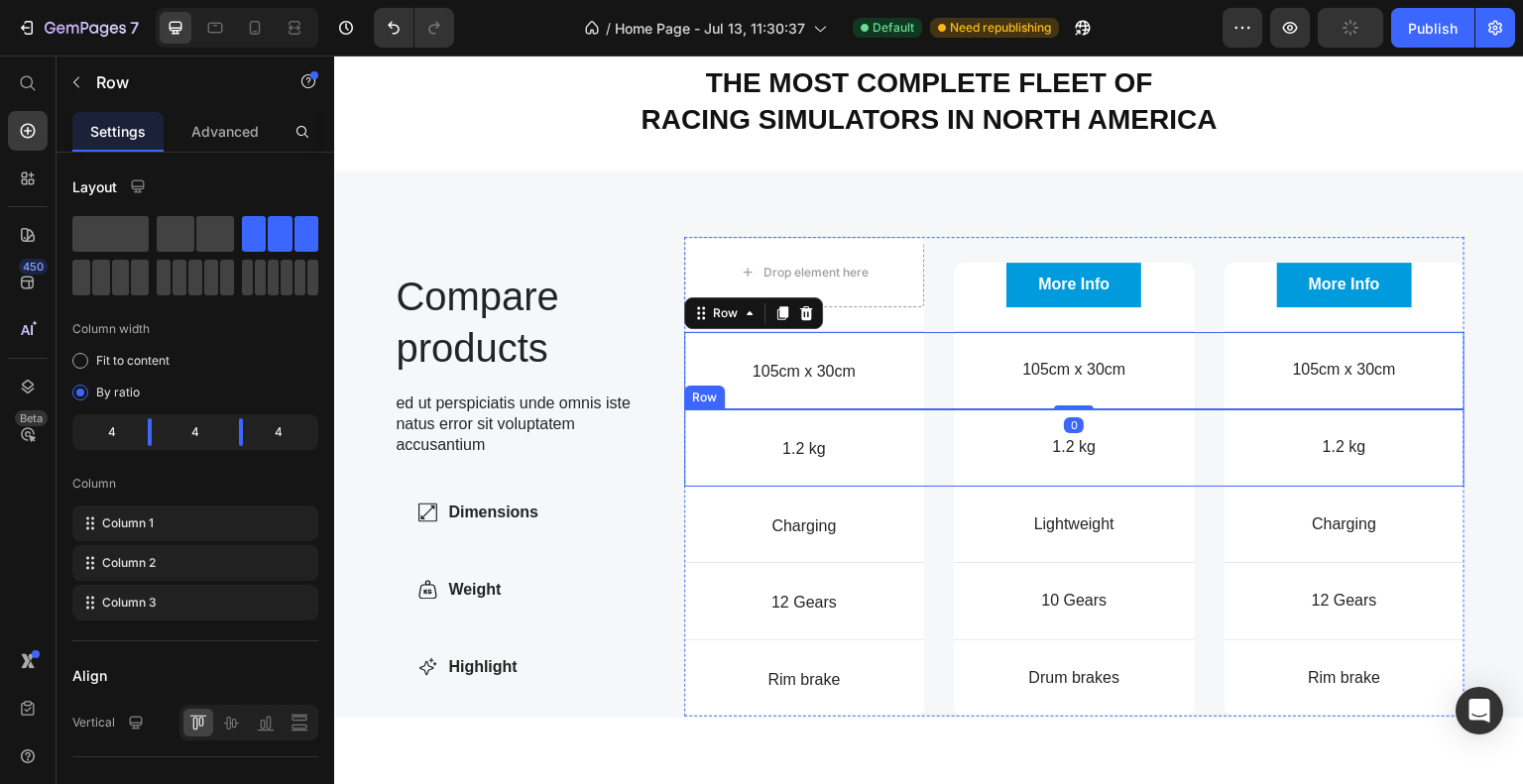 click on "Weight Item List 1.2 kg Text Block Hero Banner 1.2 kg Text Block Hero Banner 1.2 kg Text Block Hero Banner Row" at bounding box center (1075, 447) 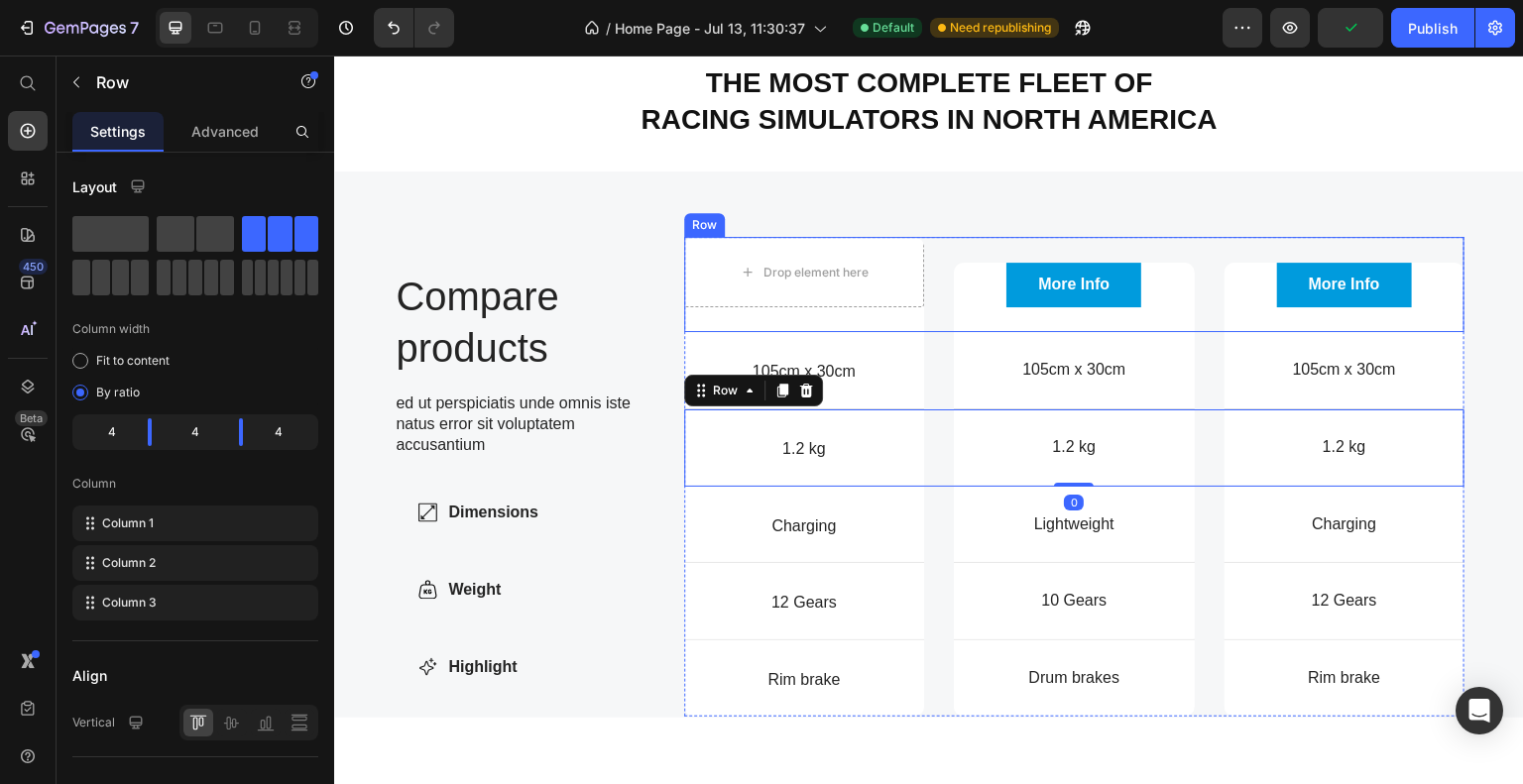 click on "Drop element here Hero Banner More Info Button Hero Banner More Info Button Hero Banner Row" at bounding box center (1075, 283) 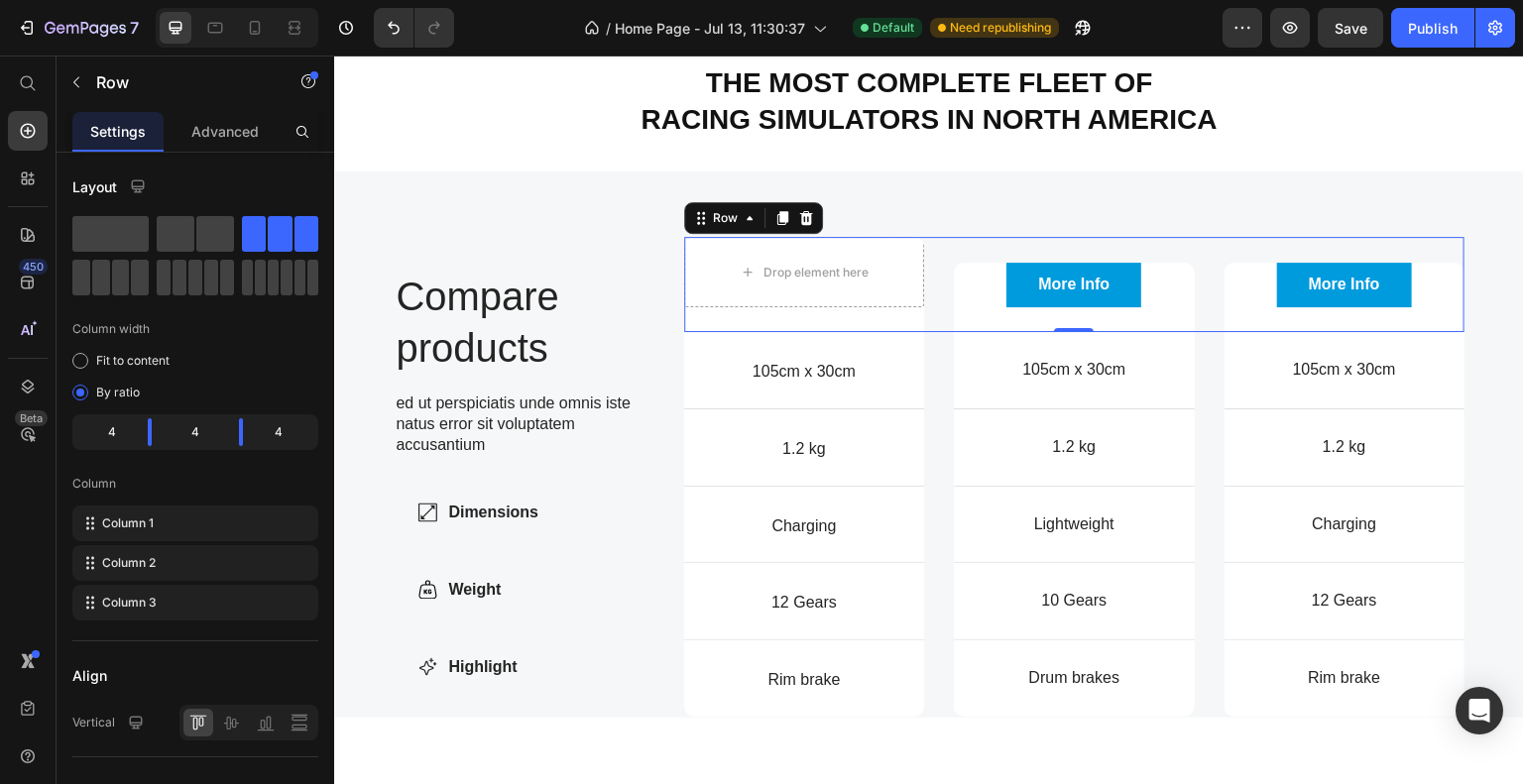 click on "More Info Button Hero Banner" at bounding box center (1074, 283) 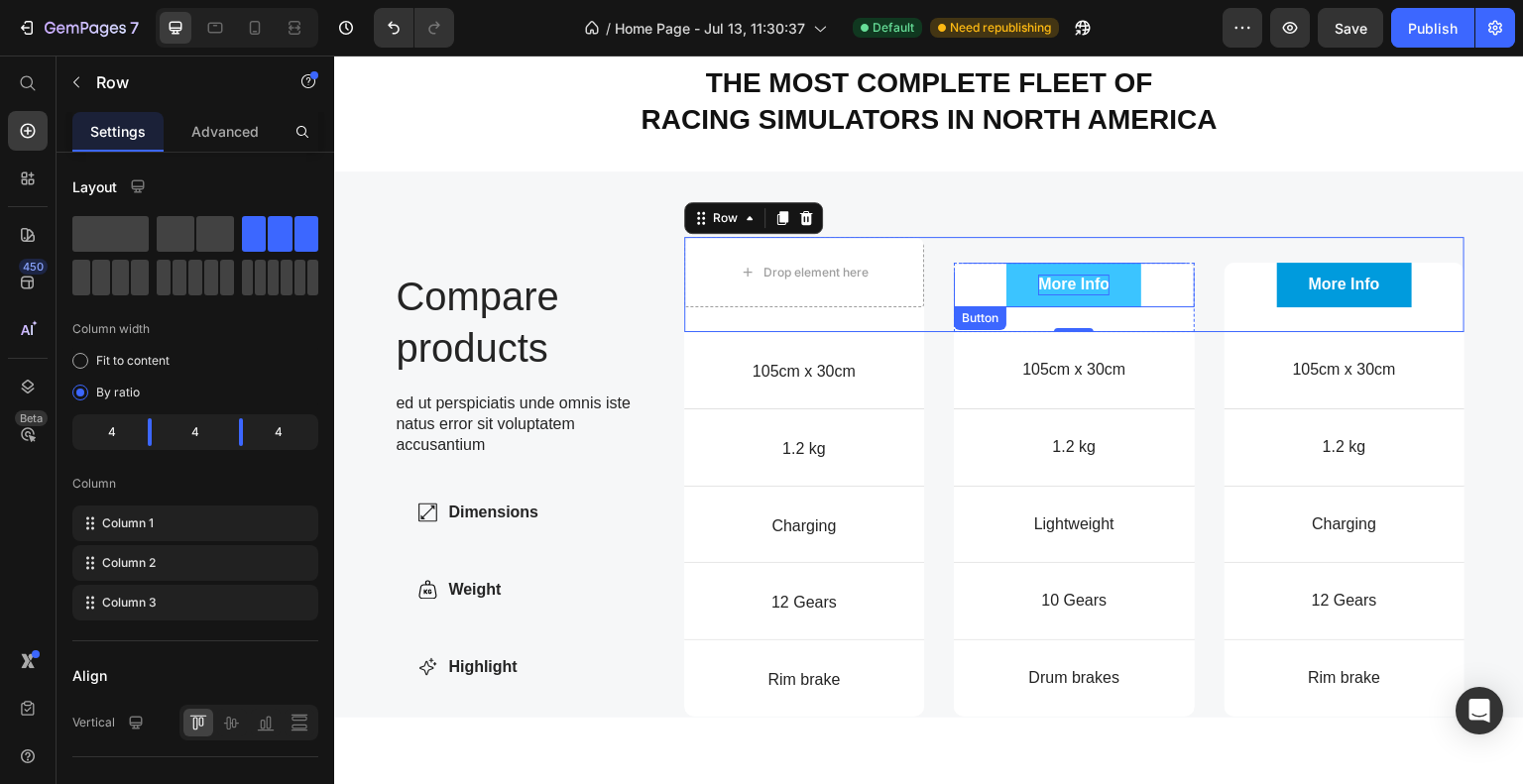click on "More Info" at bounding box center [1074, 283] 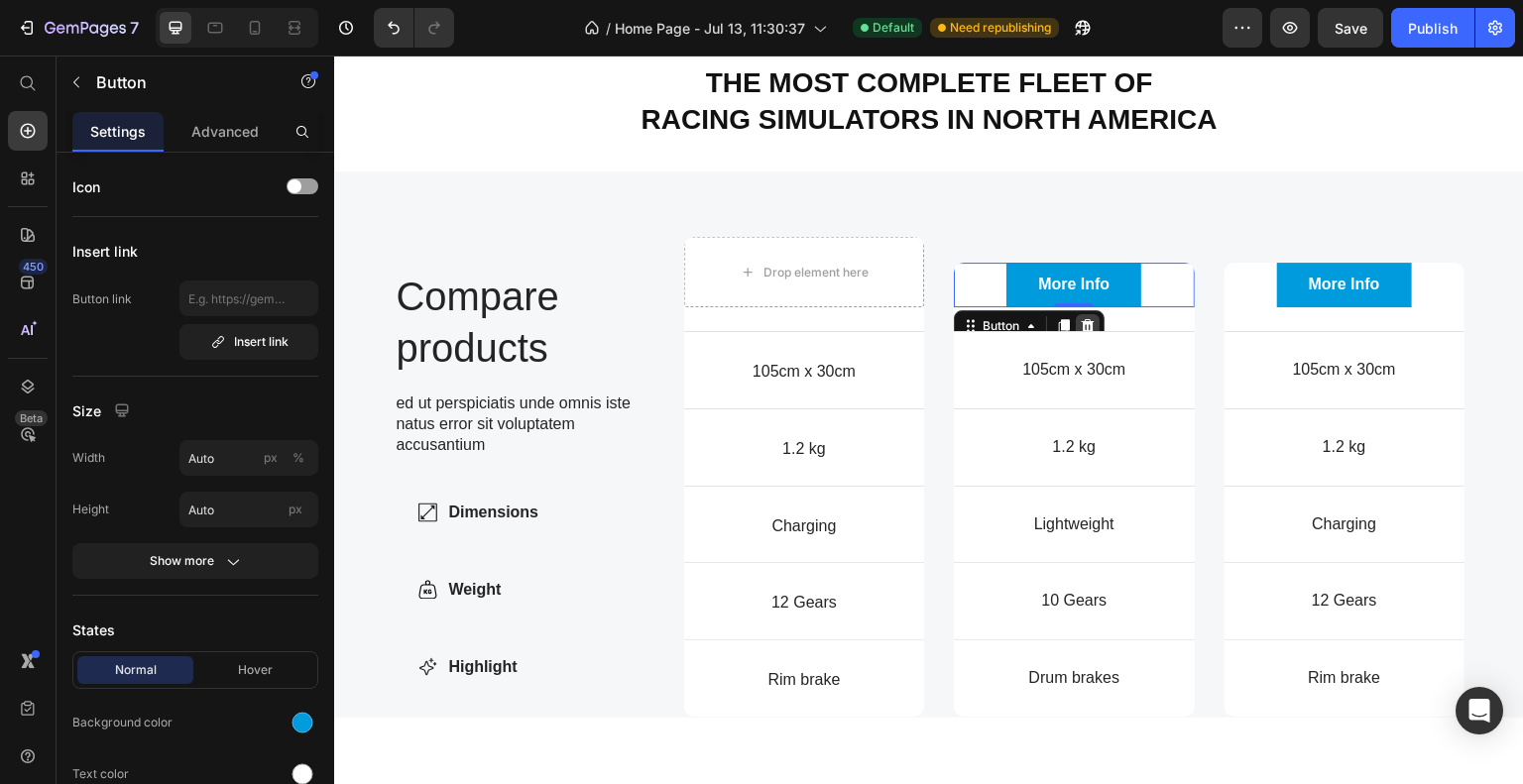click 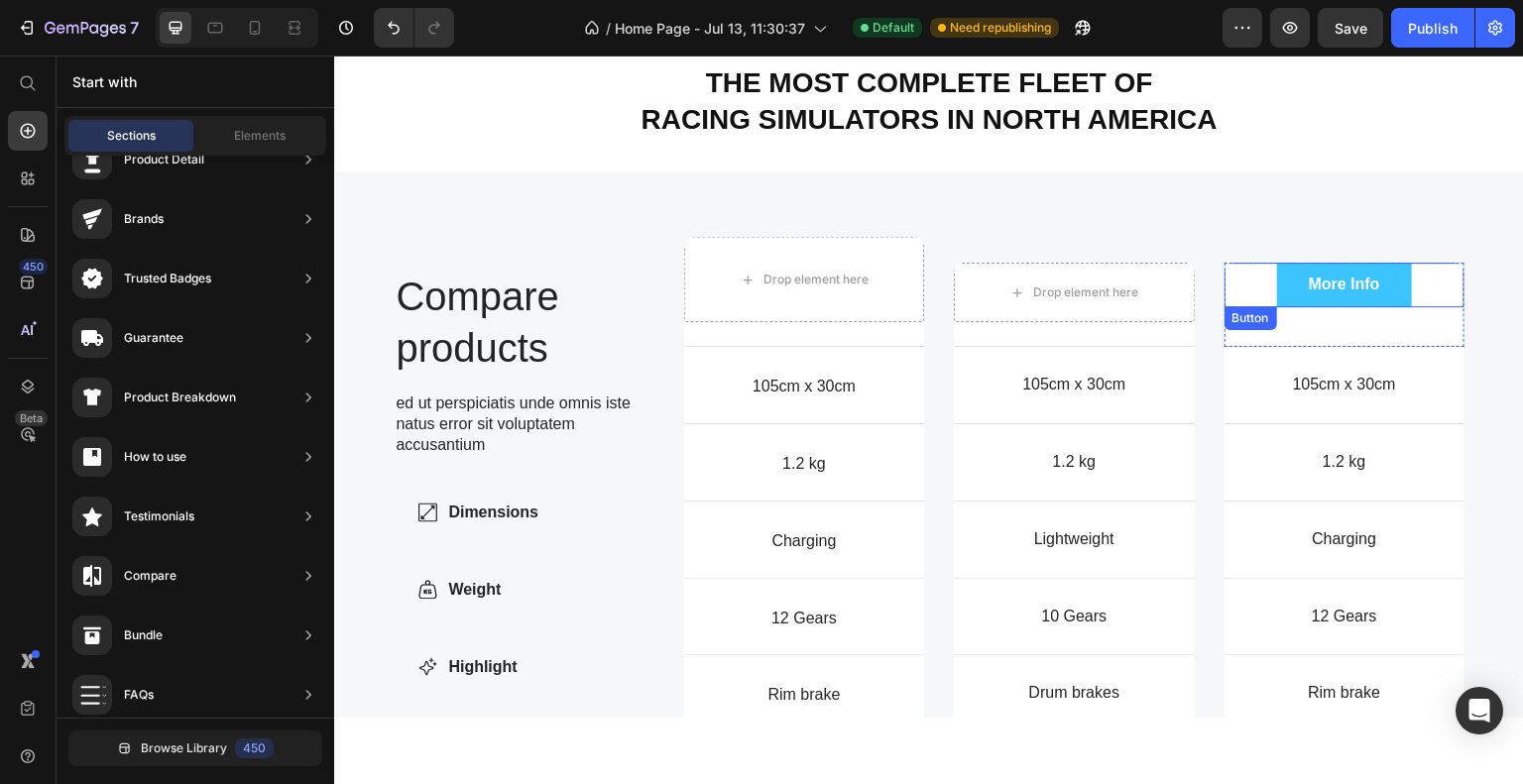 click on "More Info" at bounding box center (1345, 283) 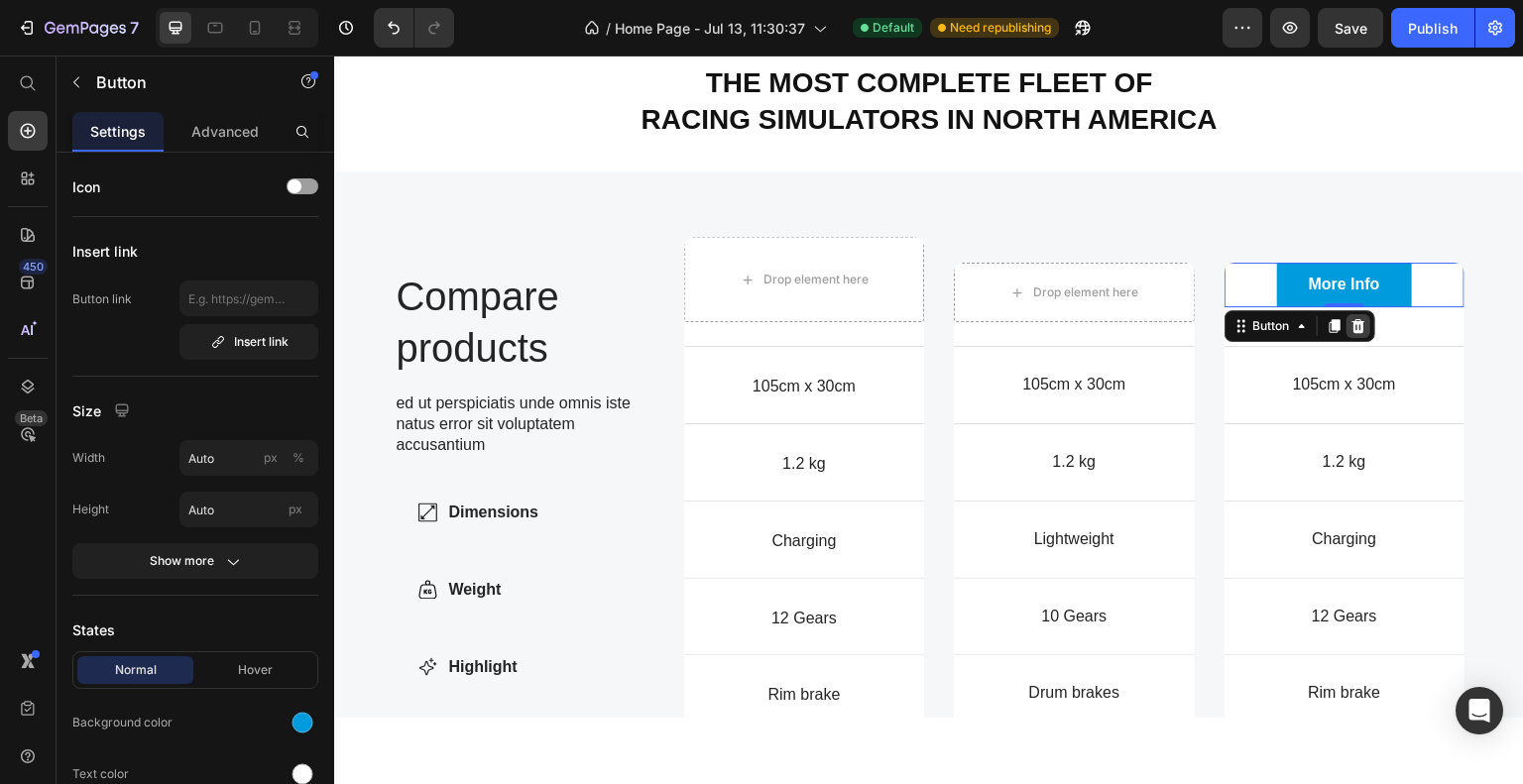 click 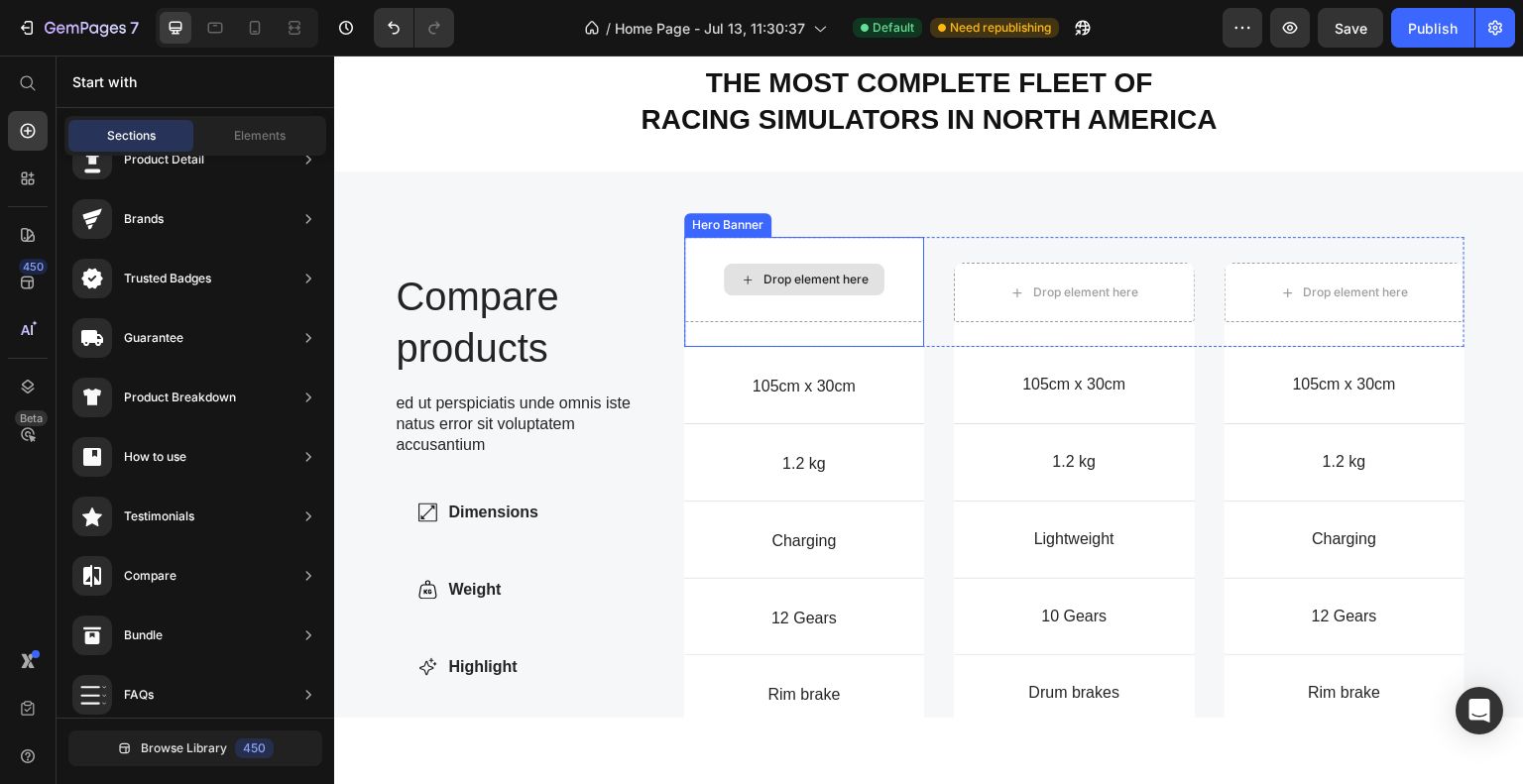 click on "Drop element here" at bounding box center [804, 279] 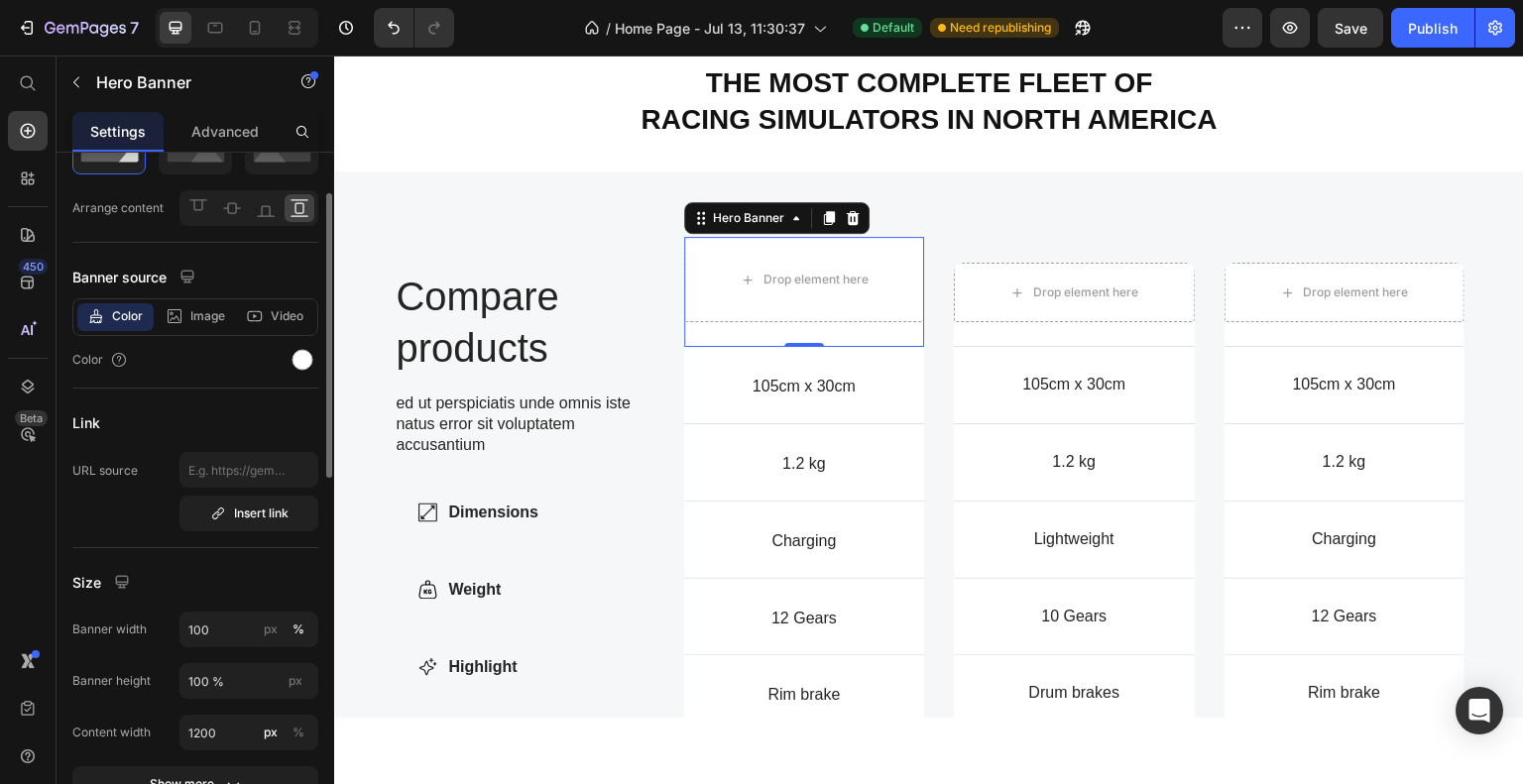 scroll, scrollTop: 198, scrollLeft: 0, axis: vertical 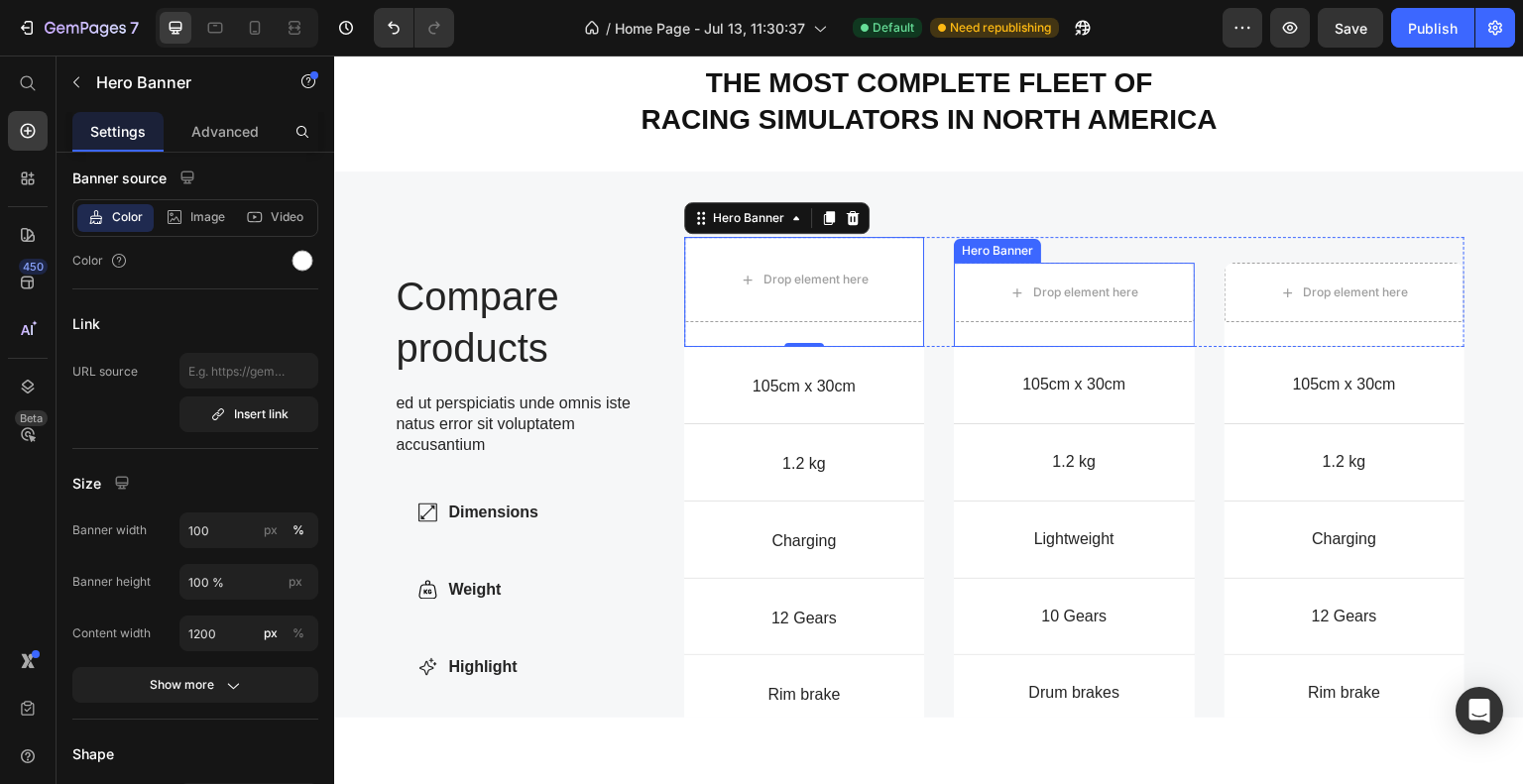 click on "Drop element here" at bounding box center [1074, 303] 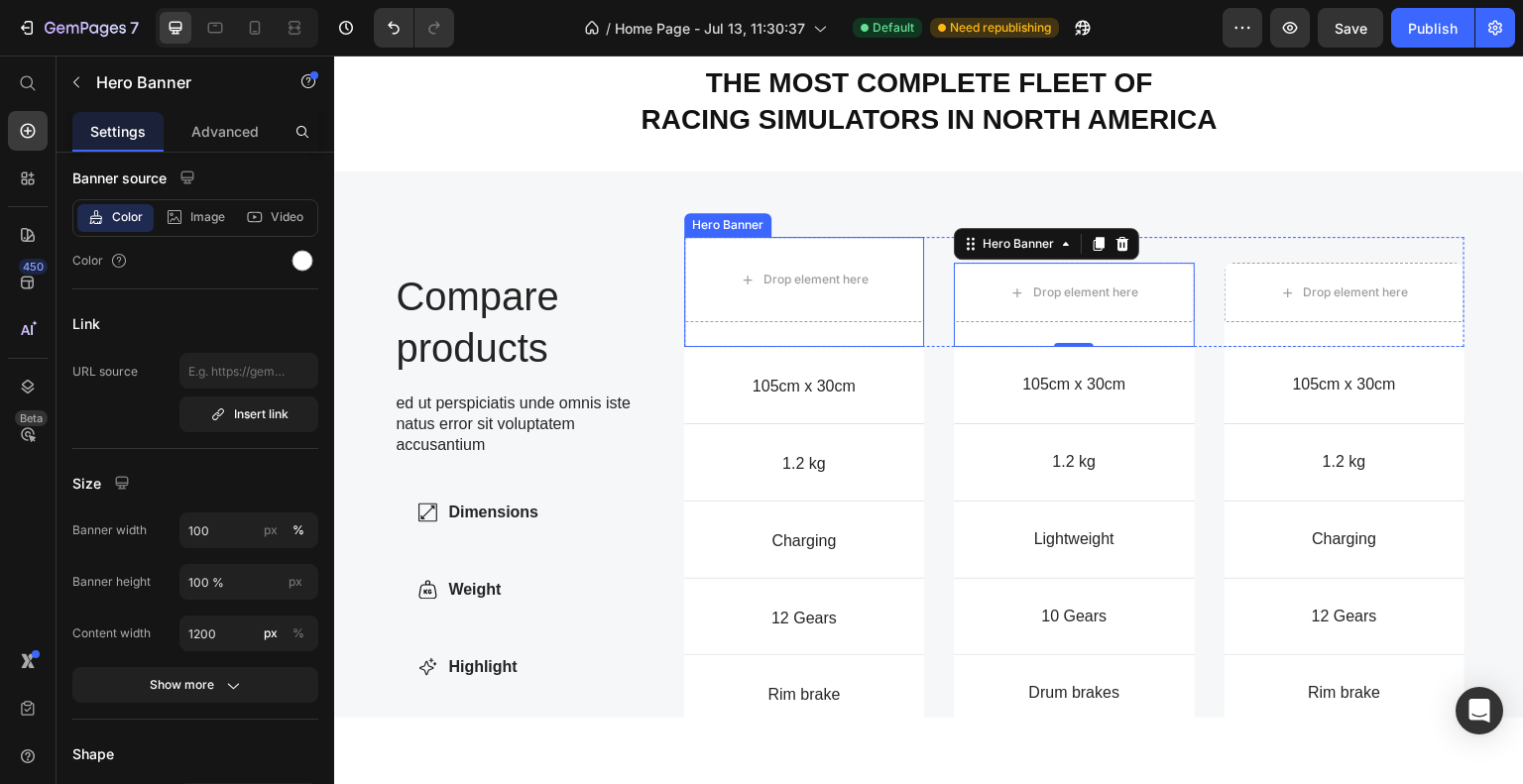 click on "Drop element here" at bounding box center [804, 290] 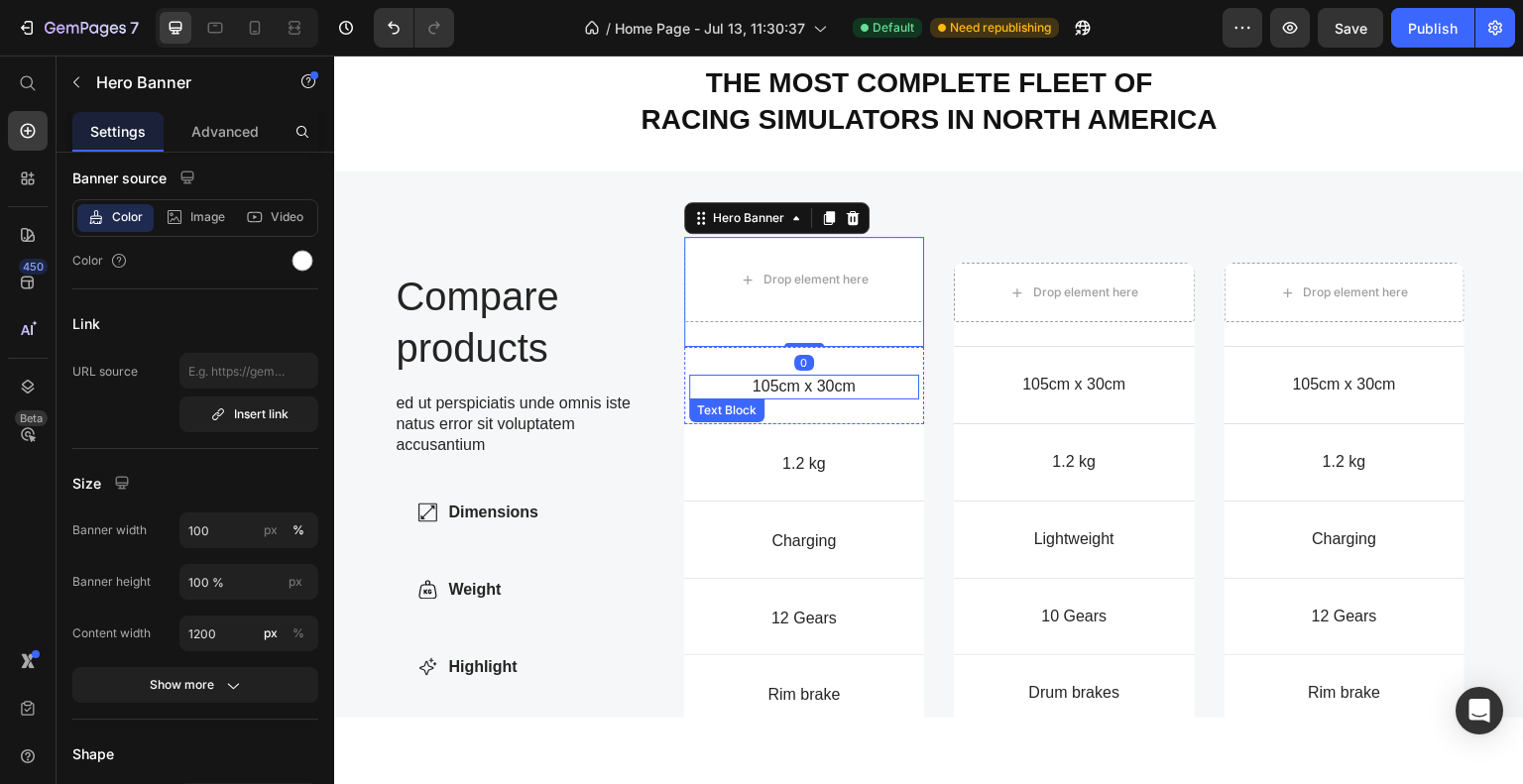 click on "105cm x 30cm" at bounding box center [804, 386] 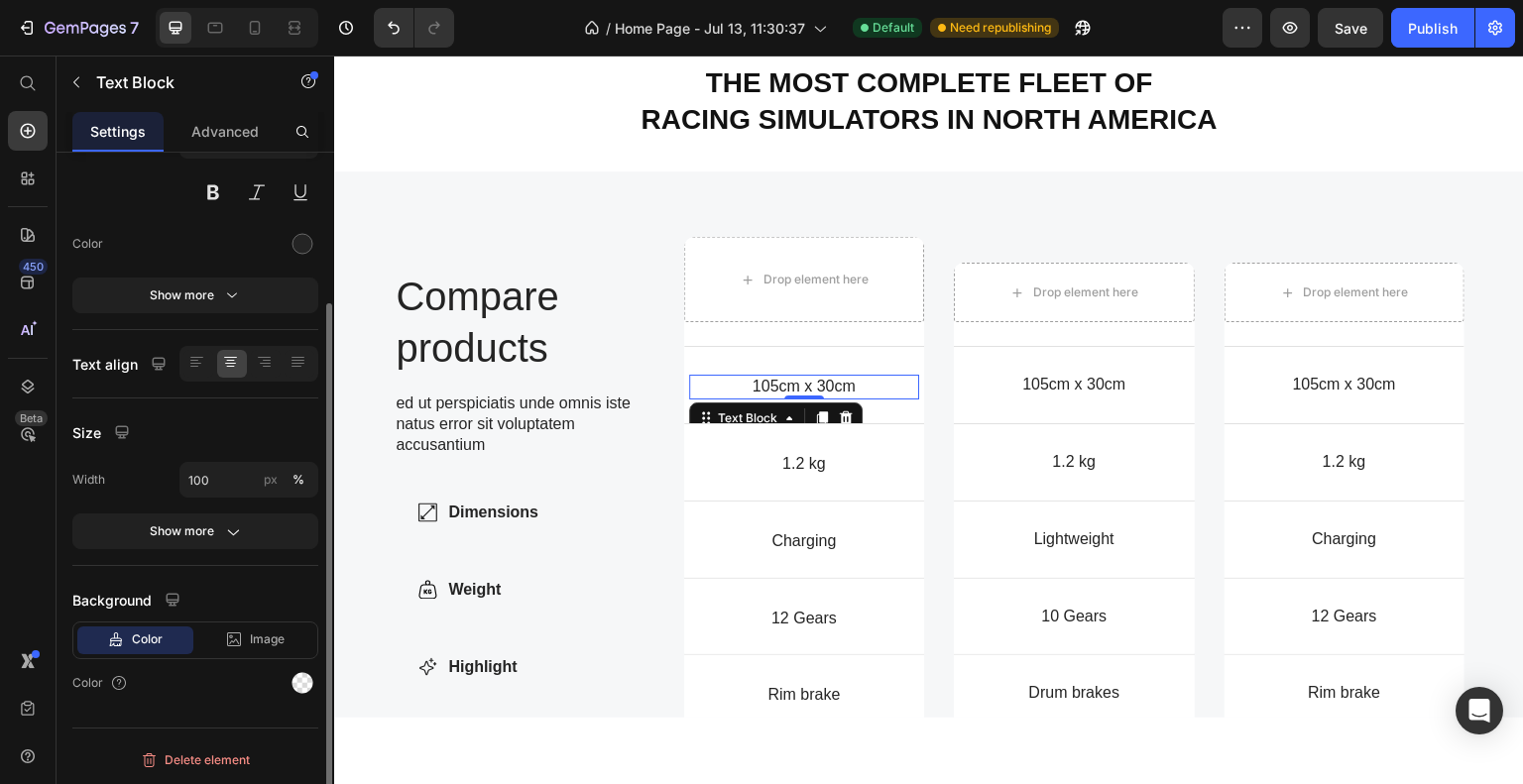 scroll, scrollTop: 0, scrollLeft: 0, axis: both 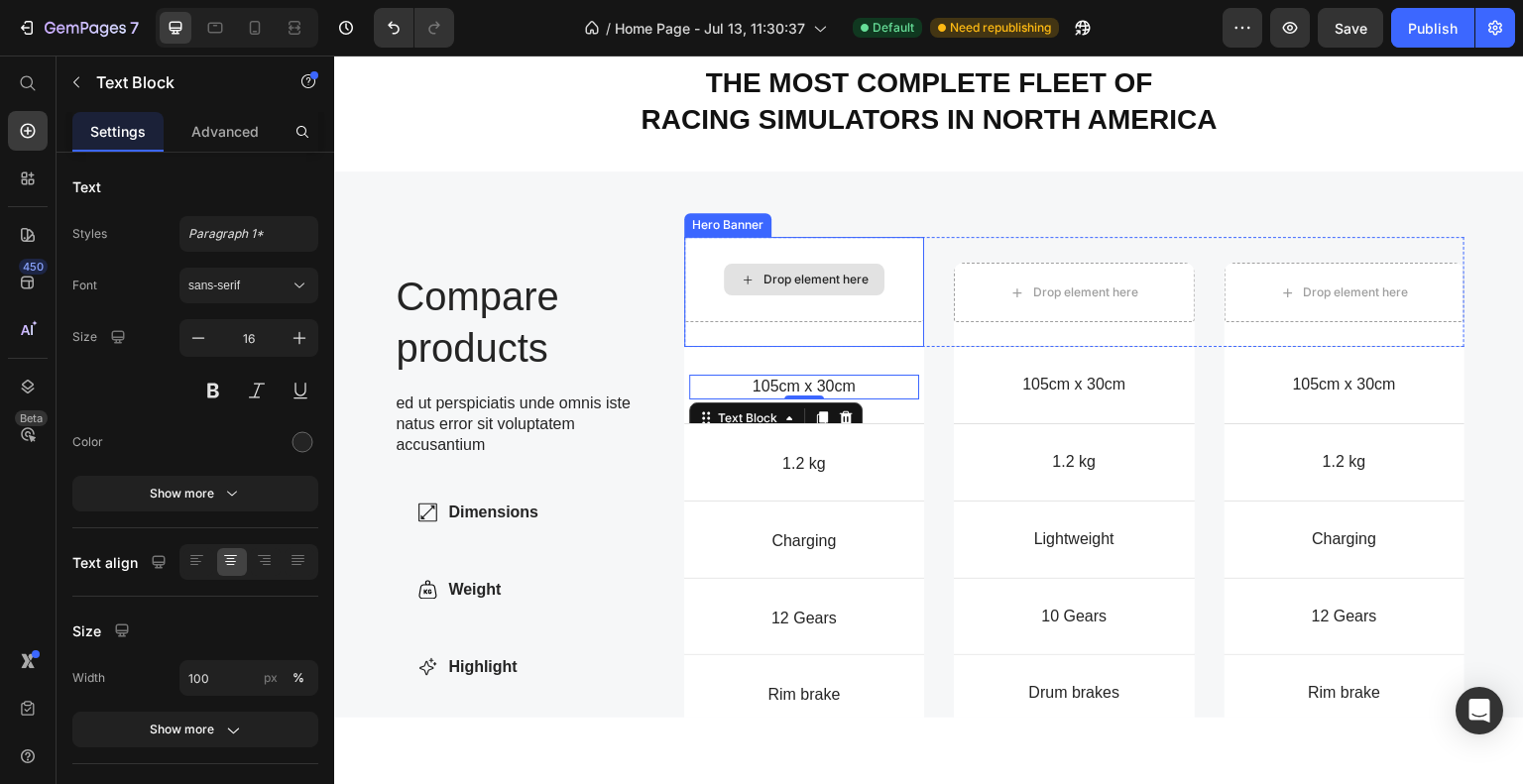 click on "Drop element here" at bounding box center [804, 279] 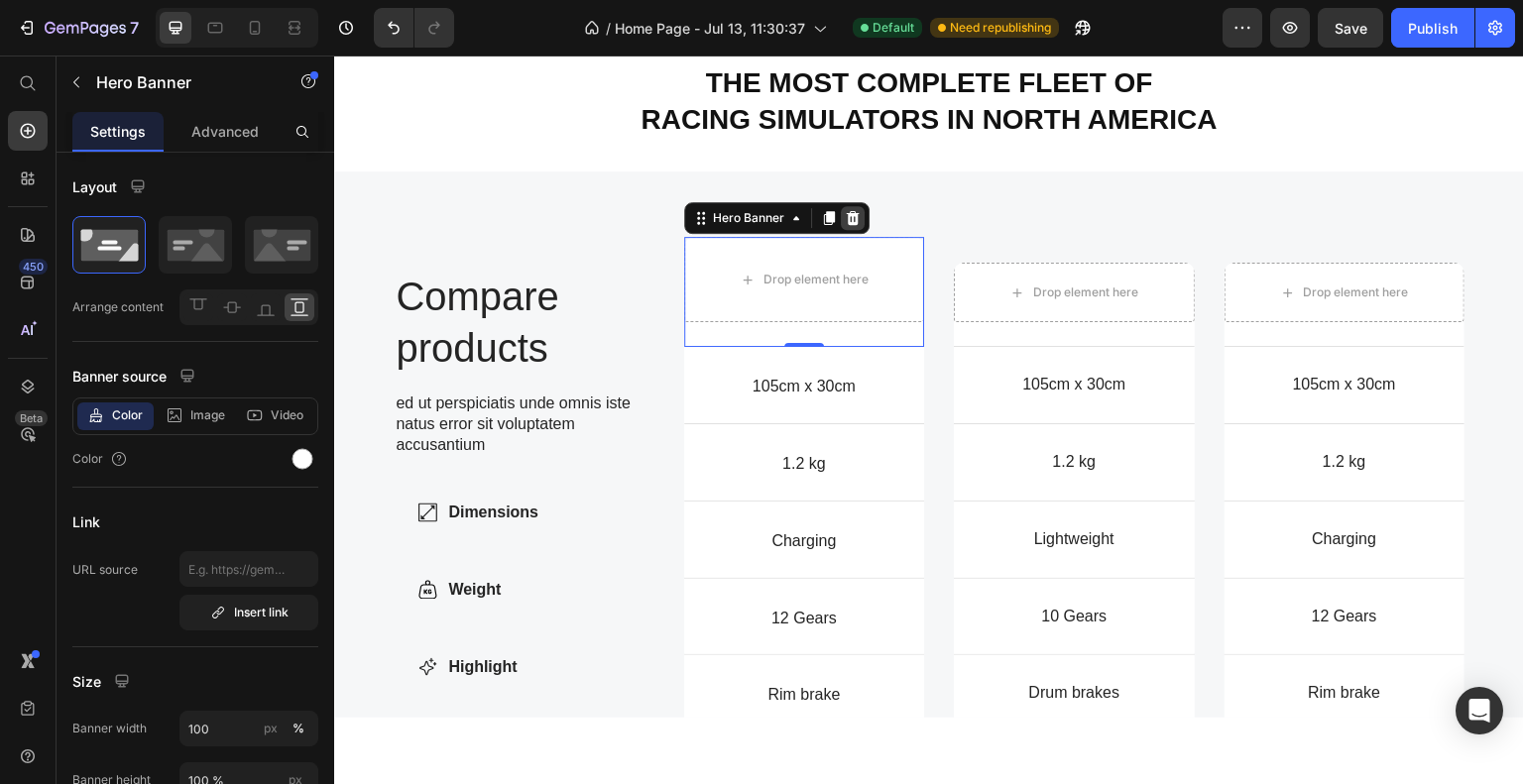 click 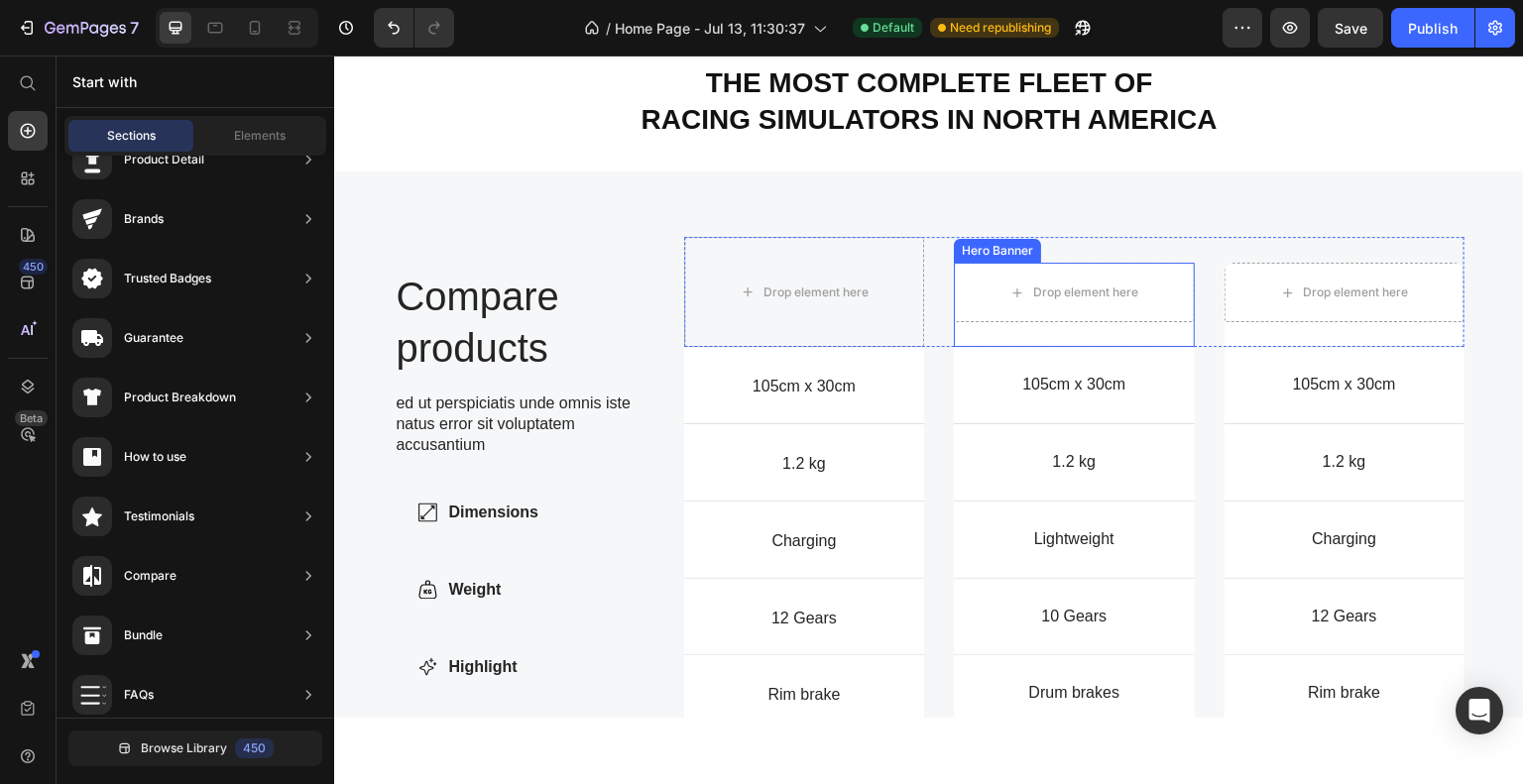 click on "Drop element here" at bounding box center (1074, 303) 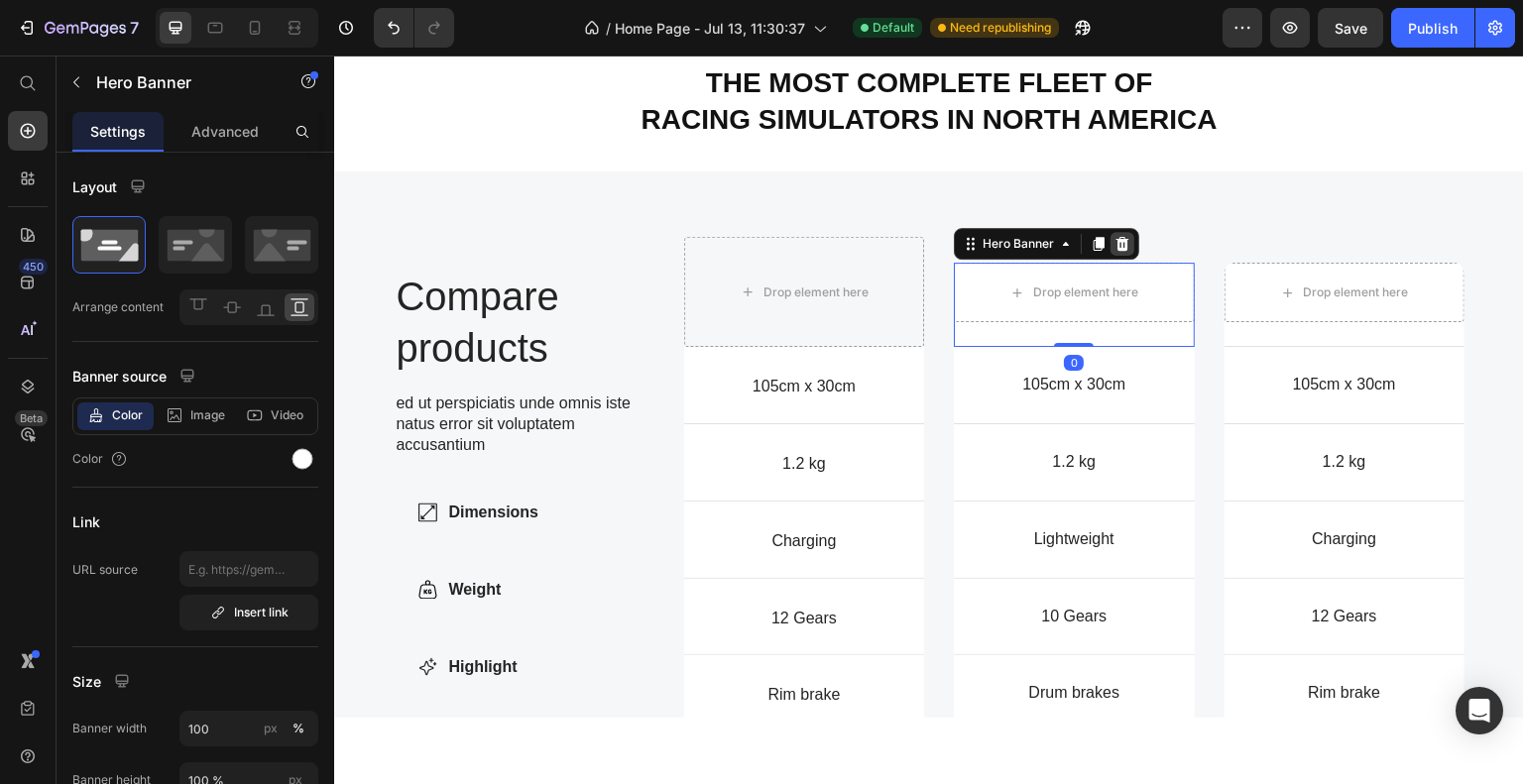 click 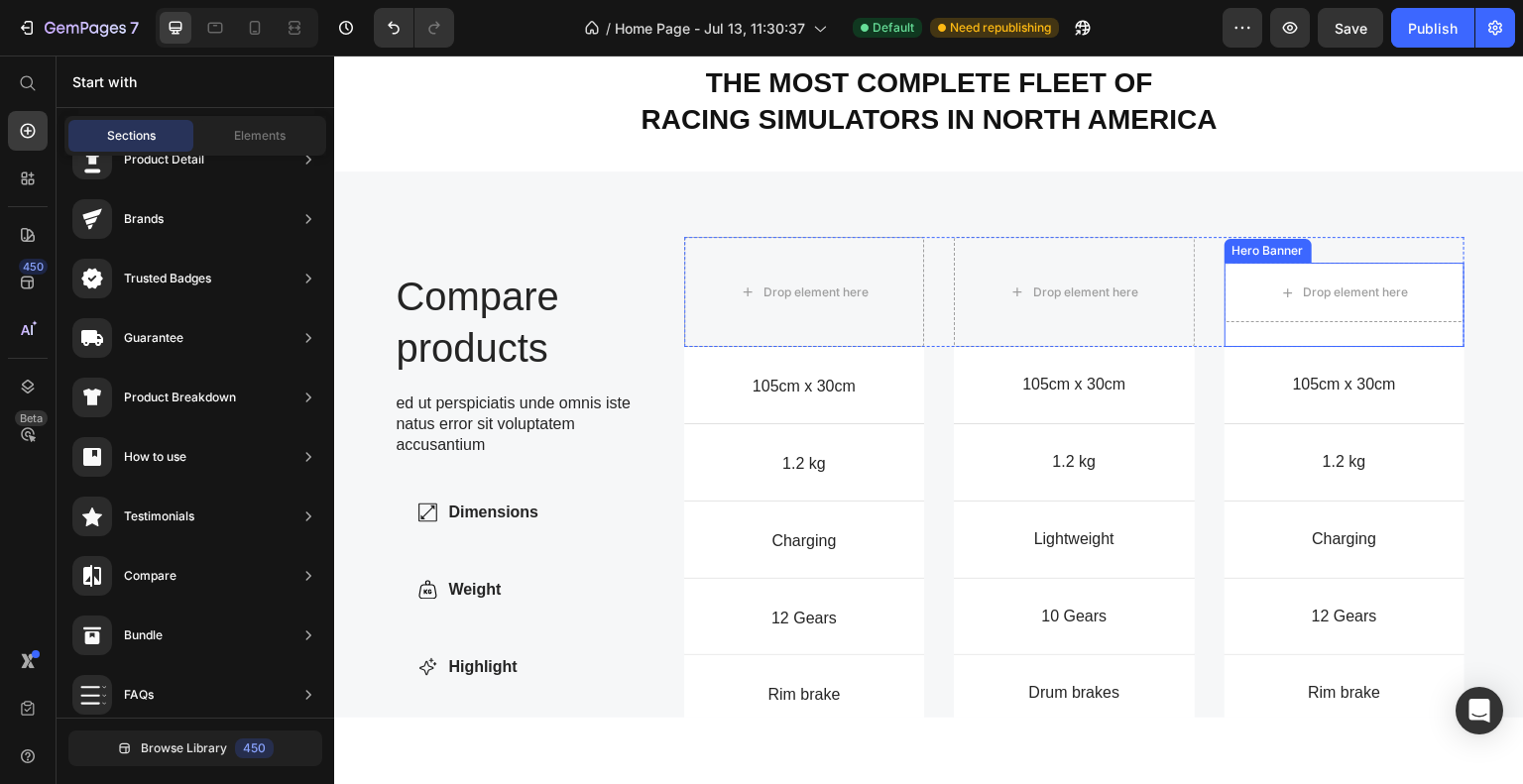 click on "Drop element here" at bounding box center [1345, 303] 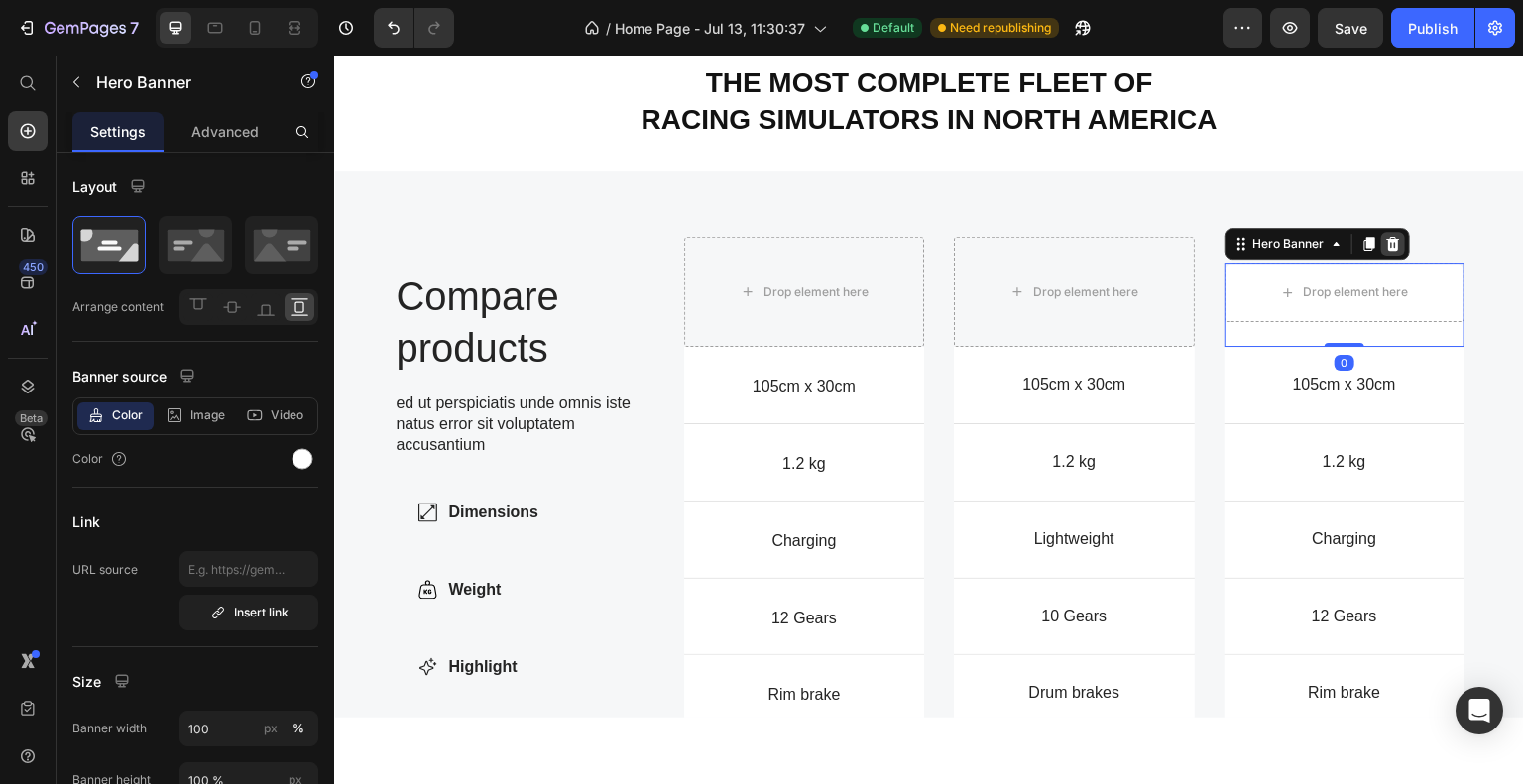 click 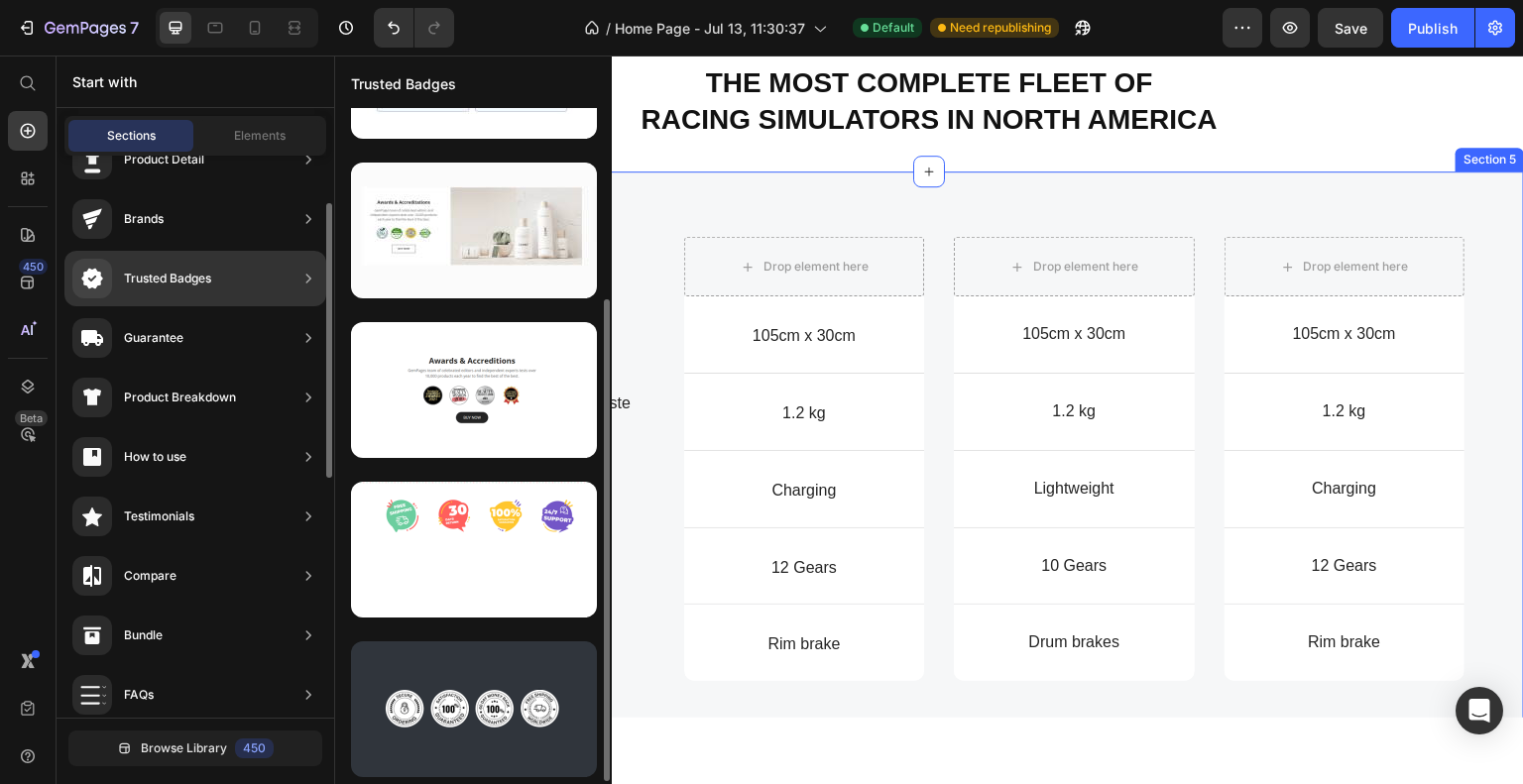 scroll, scrollTop: 270, scrollLeft: 0, axis: vertical 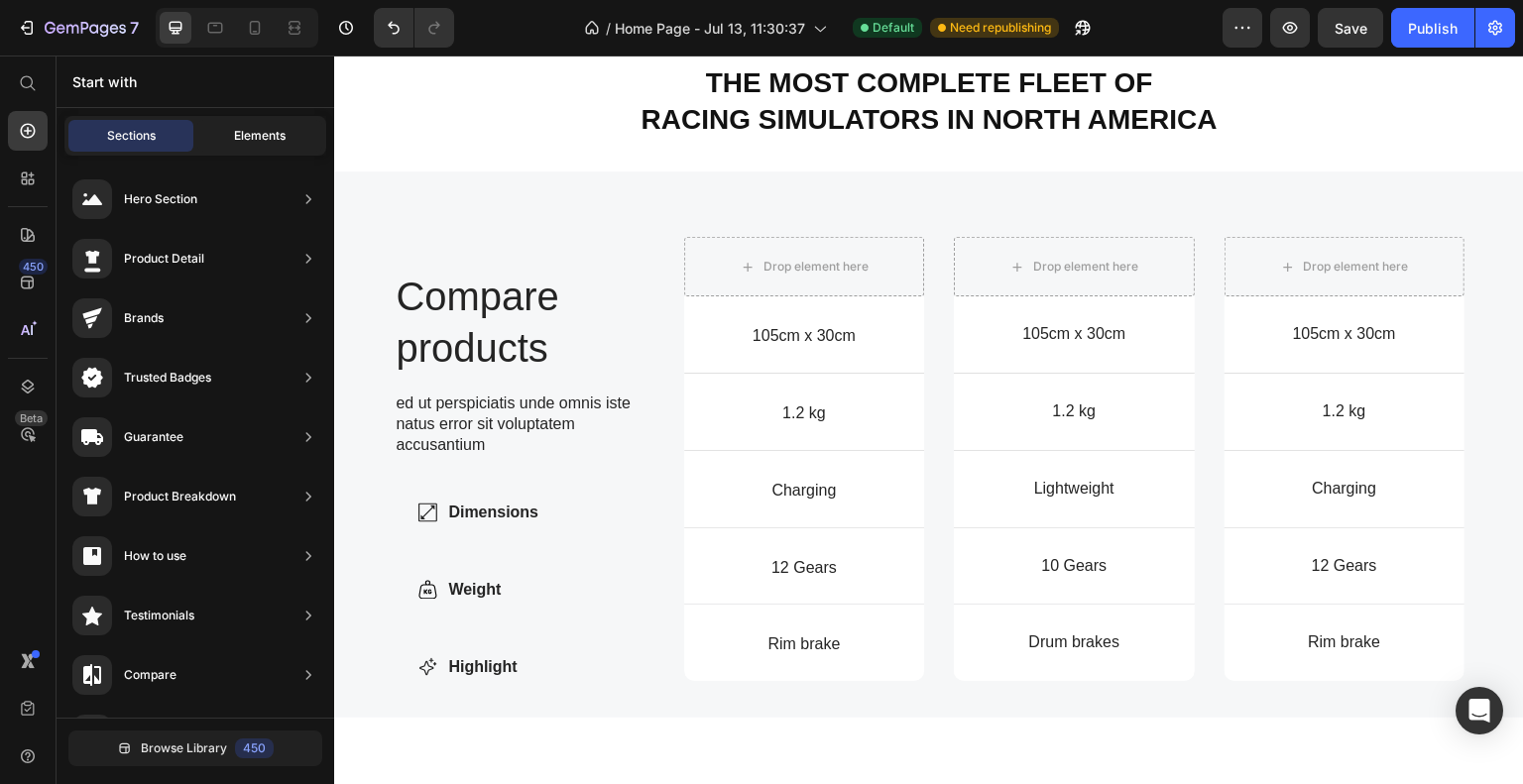 click on "Elements" at bounding box center (260, 136) 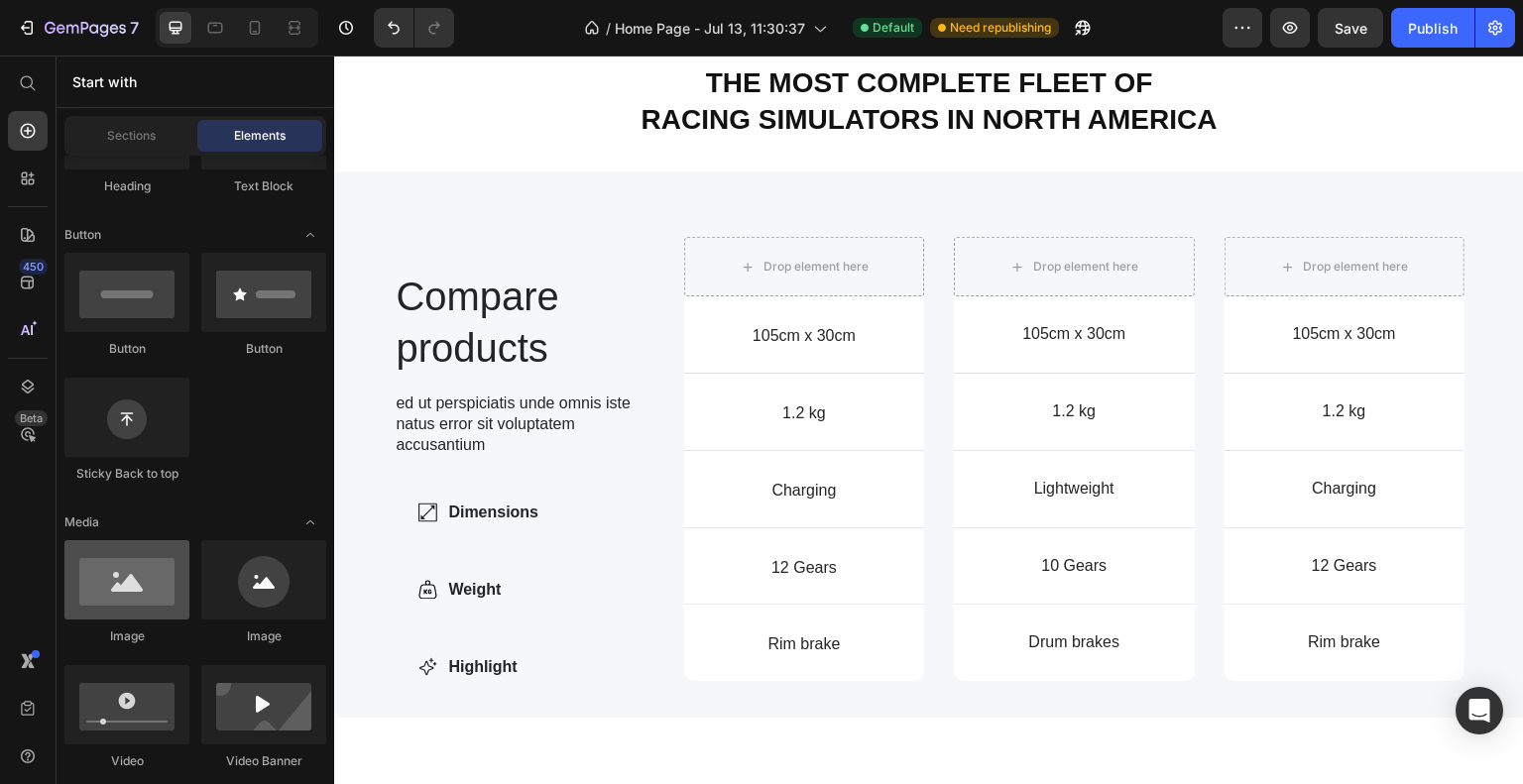 click at bounding box center (127, 580) 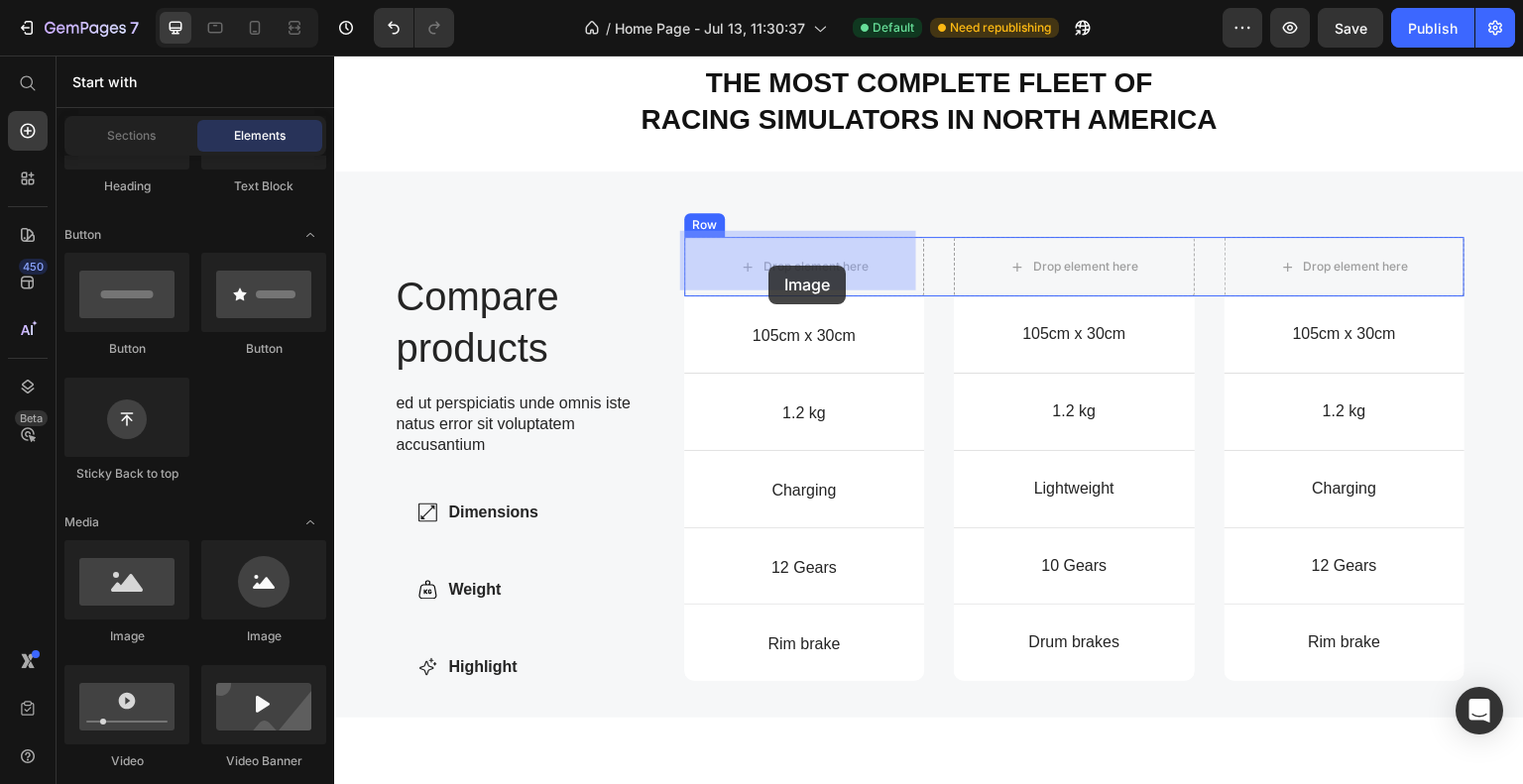 drag, startPoint x: 444, startPoint y: 645, endPoint x: 768, endPoint y: 265, distance: 499.37561 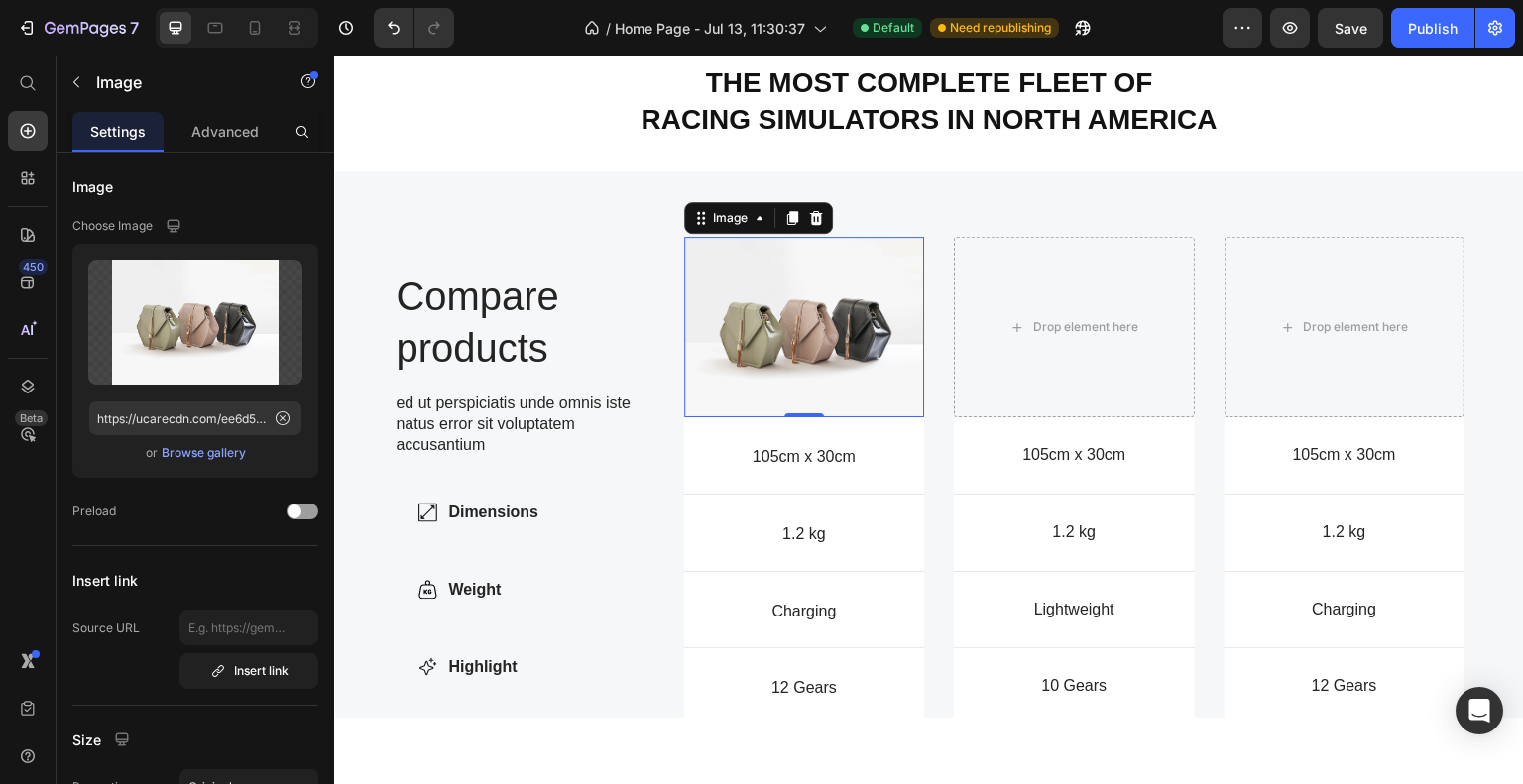 click at bounding box center (804, 326) 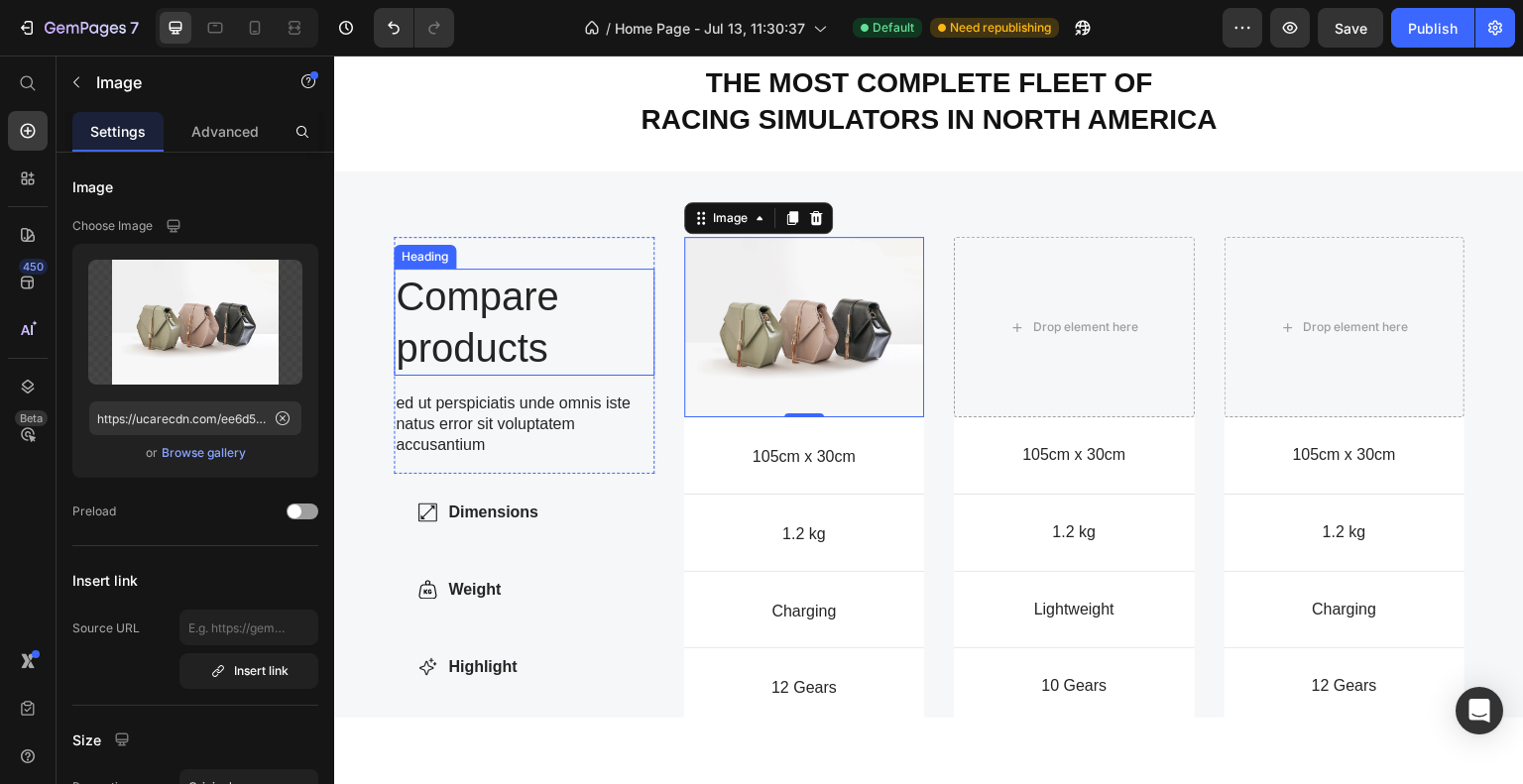 click on "Compare products" at bounding box center [524, 321] 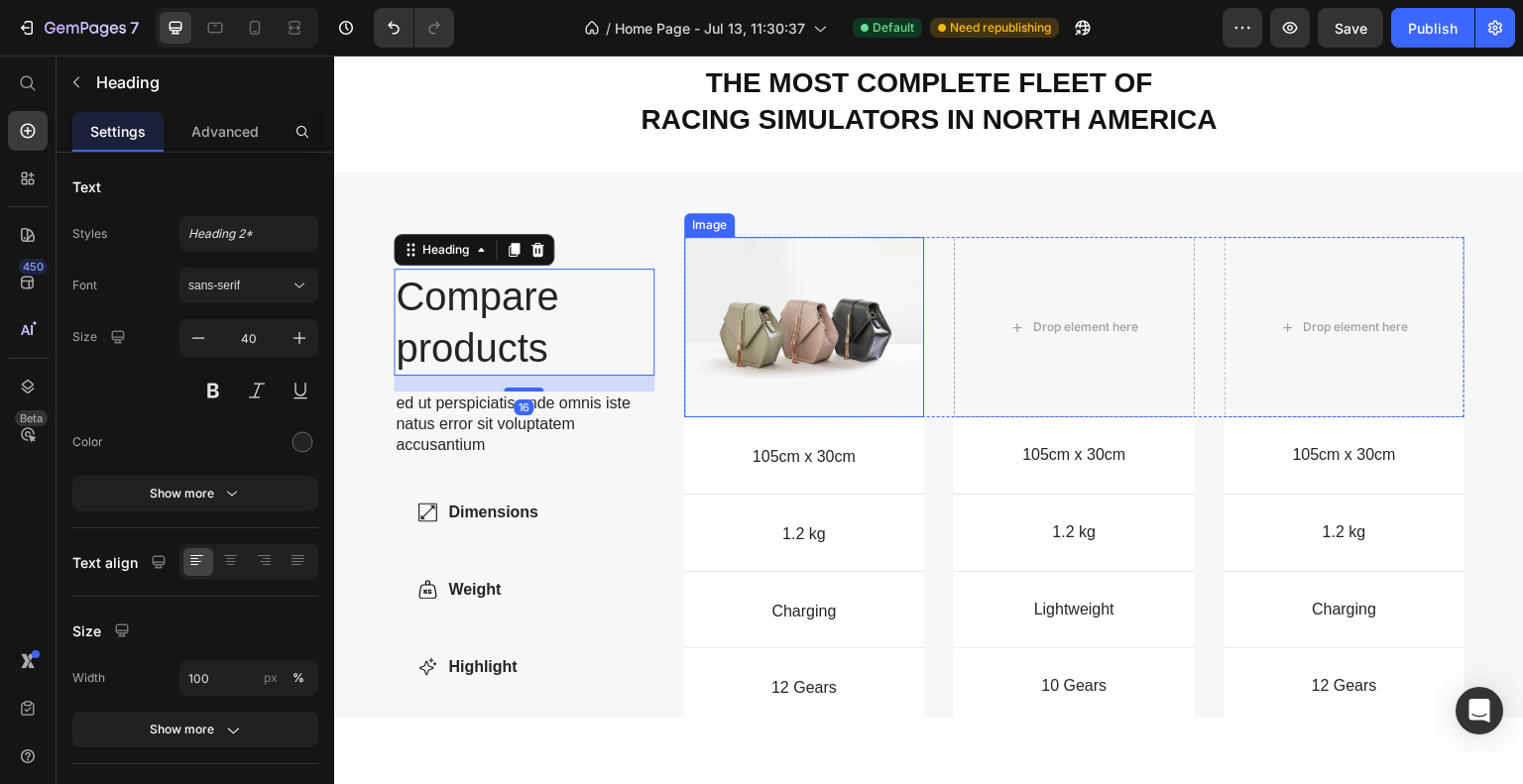 click at bounding box center (804, 326) 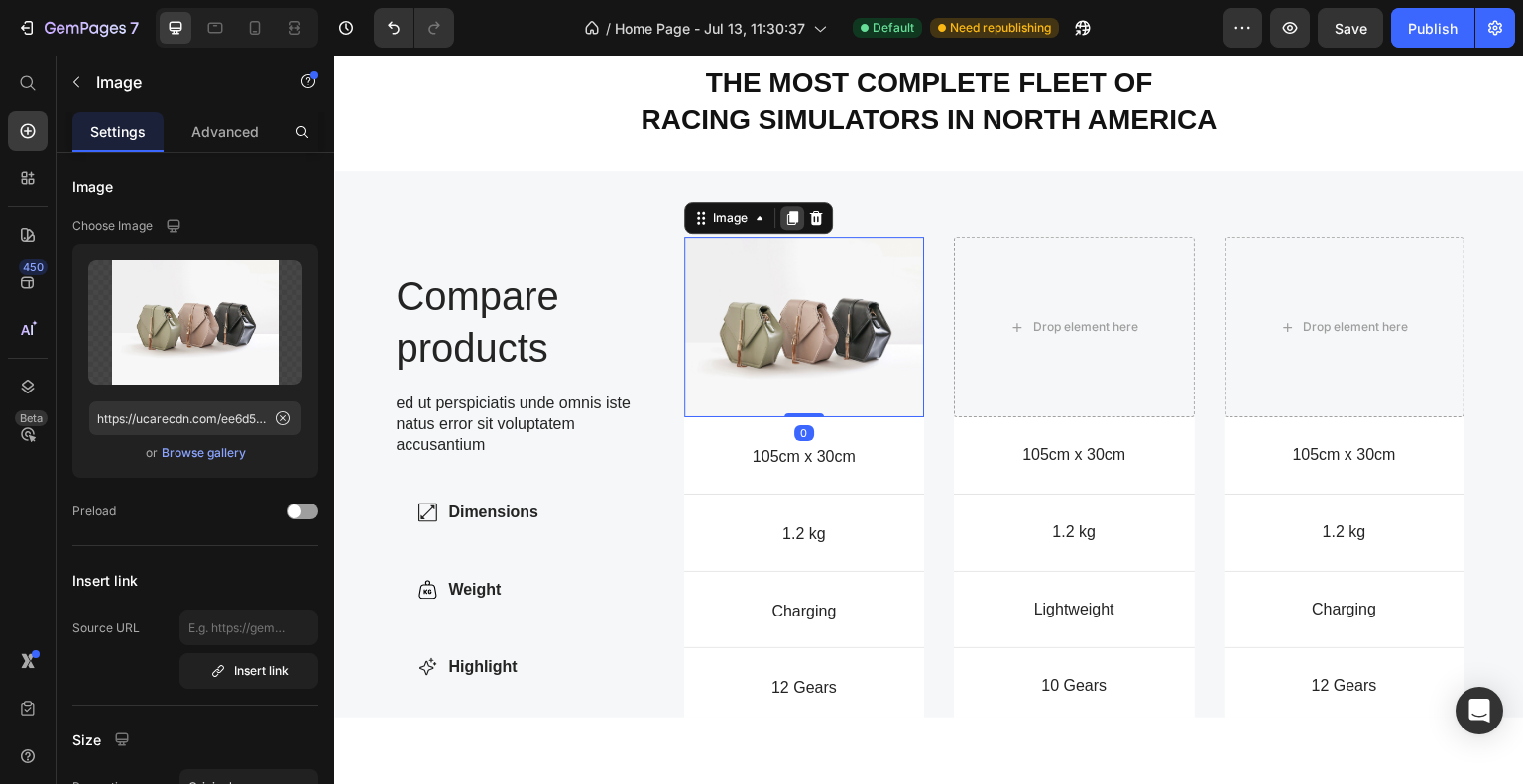 click 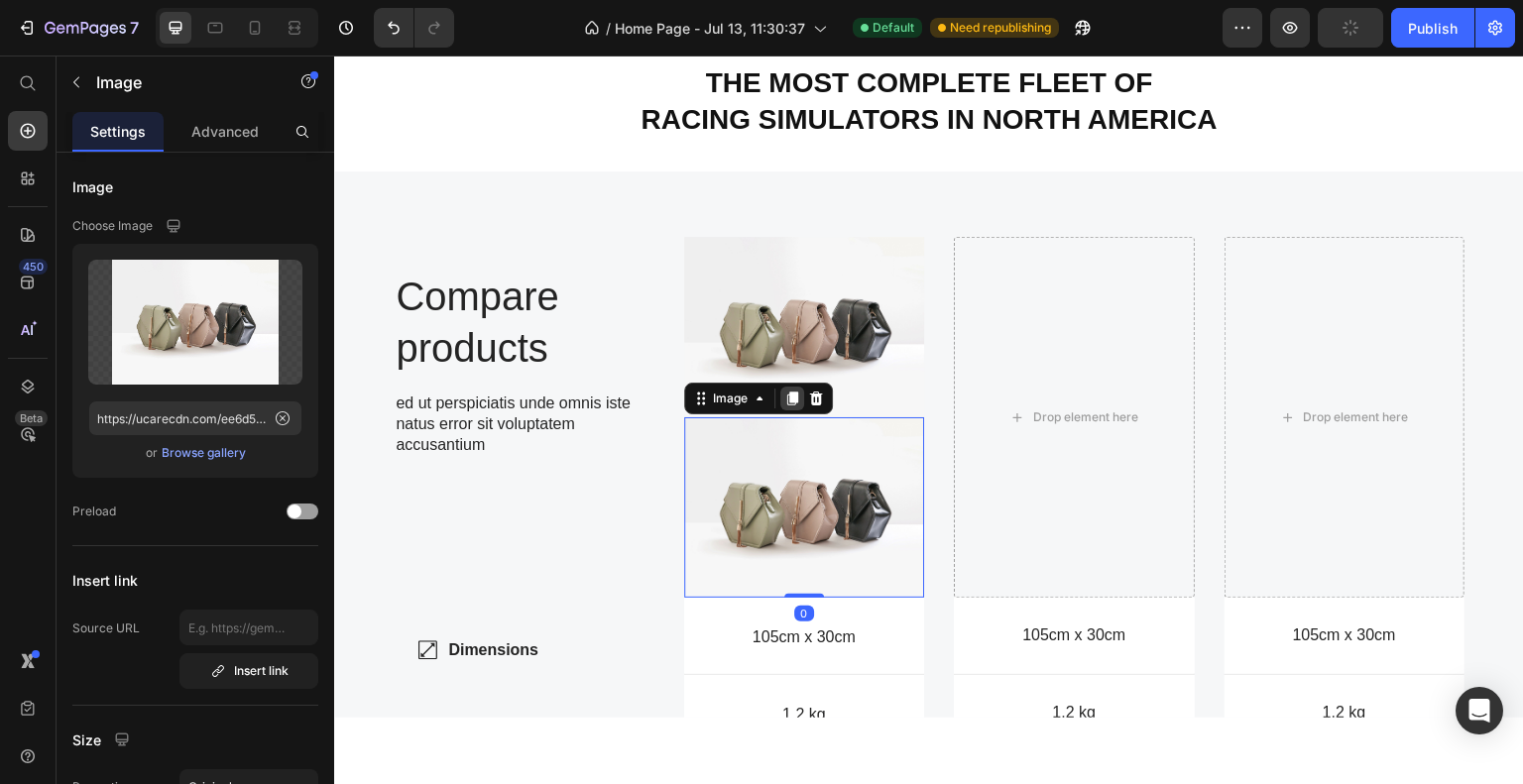 click 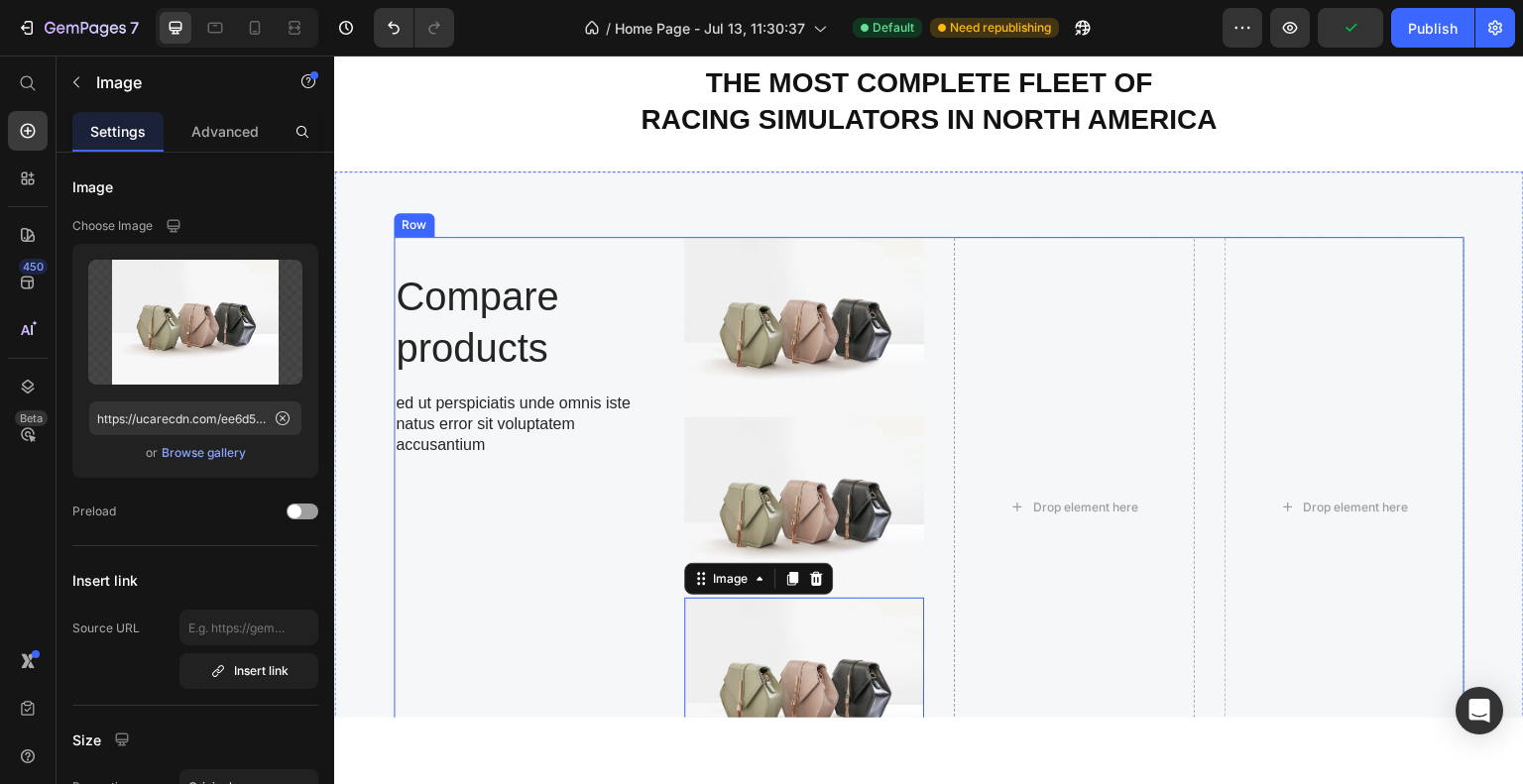 click on "Compare products Heading ed ut perspiciatis unde omnis iste natus error sit voluptatem accusantium  Text Block Row
Dimensions
Weight
Highlight
Gears
Brakes Item List" at bounding box center [524, 707] 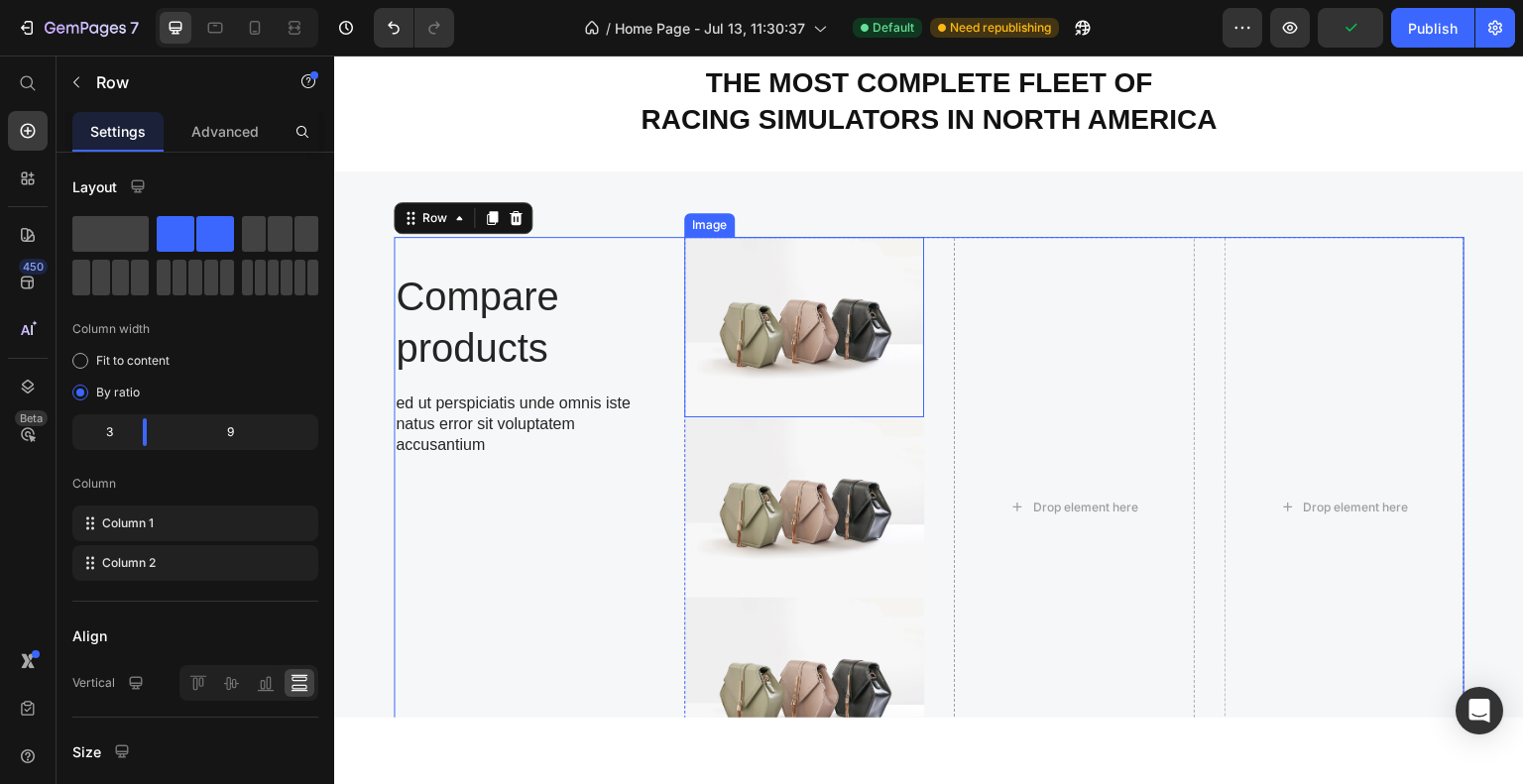 click at bounding box center [804, 326] 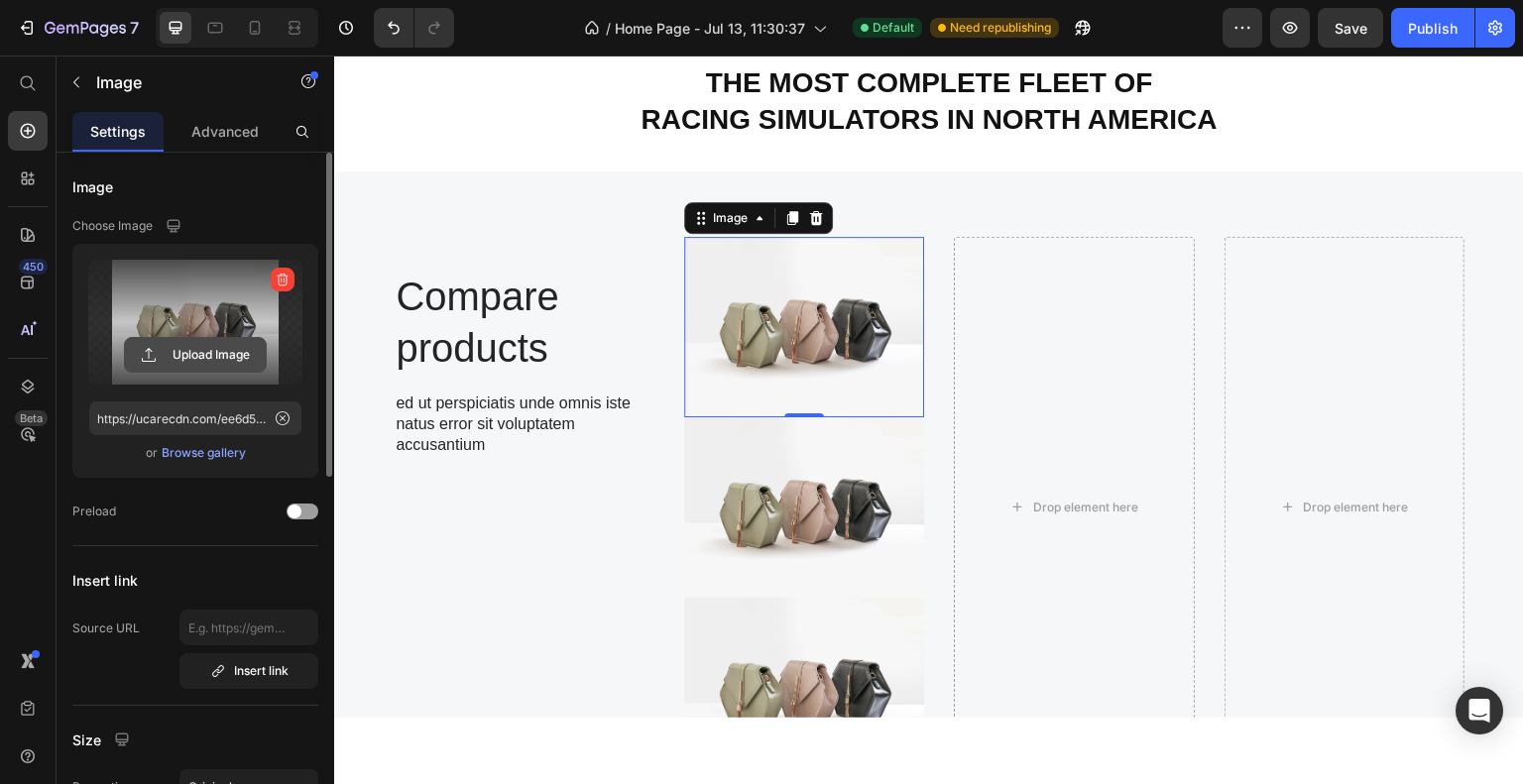 click 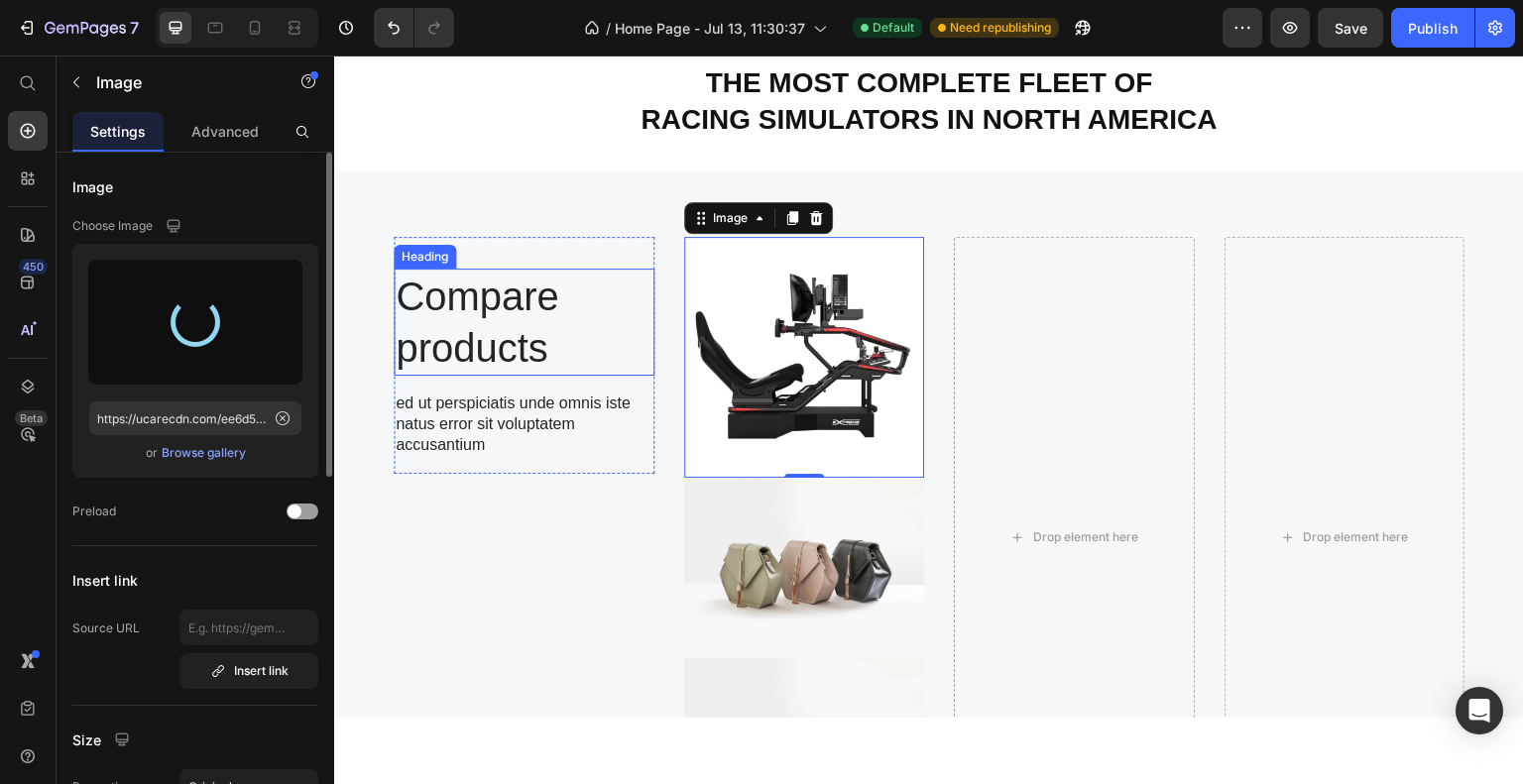 type on "https://cdn.shopify.com/s/files/1/0933/7972/3568/files/gempages_575275549719528274-f1eaf022-5668-4e2d-a122-df84b719b238.jpg" 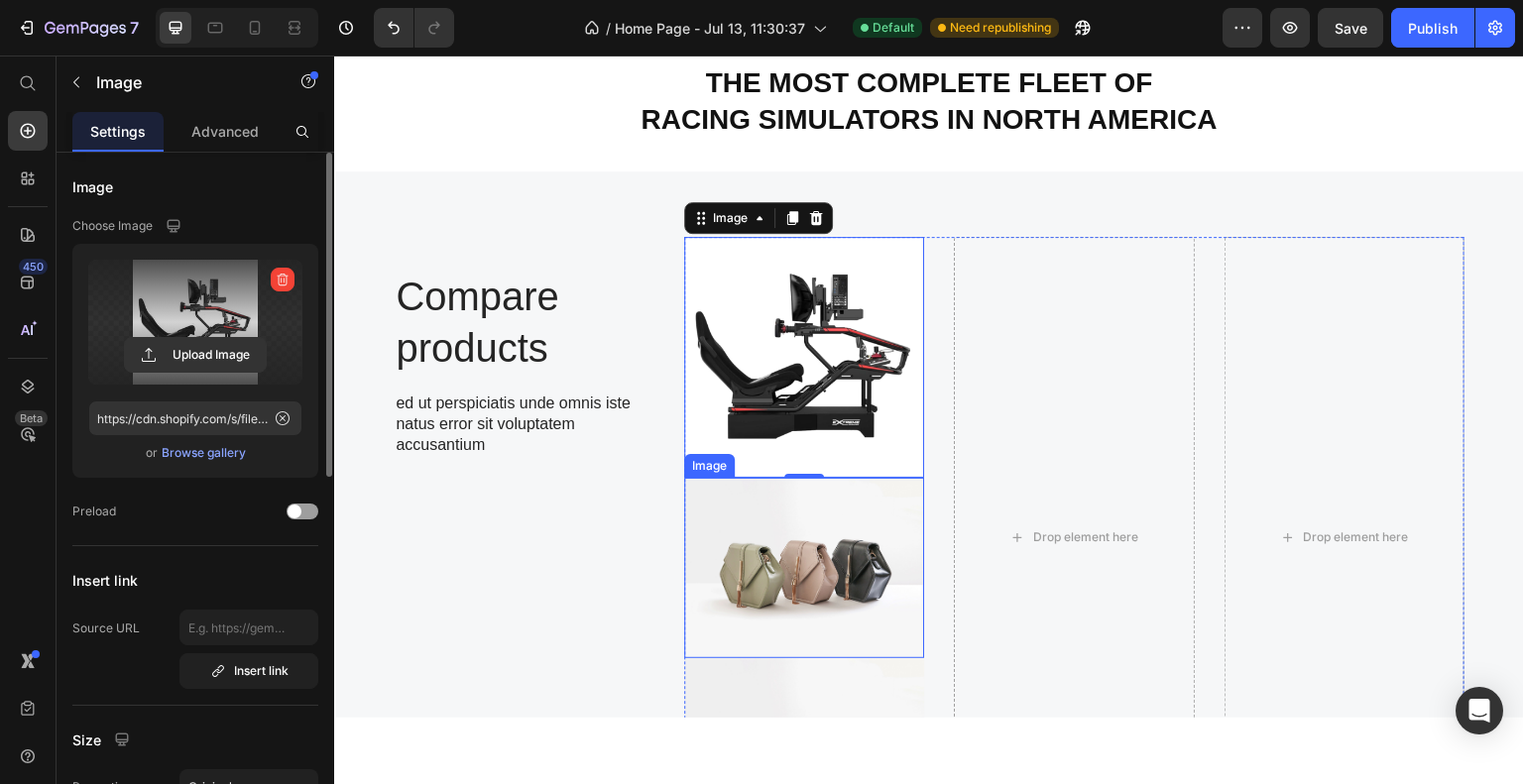 click at bounding box center [804, 567] 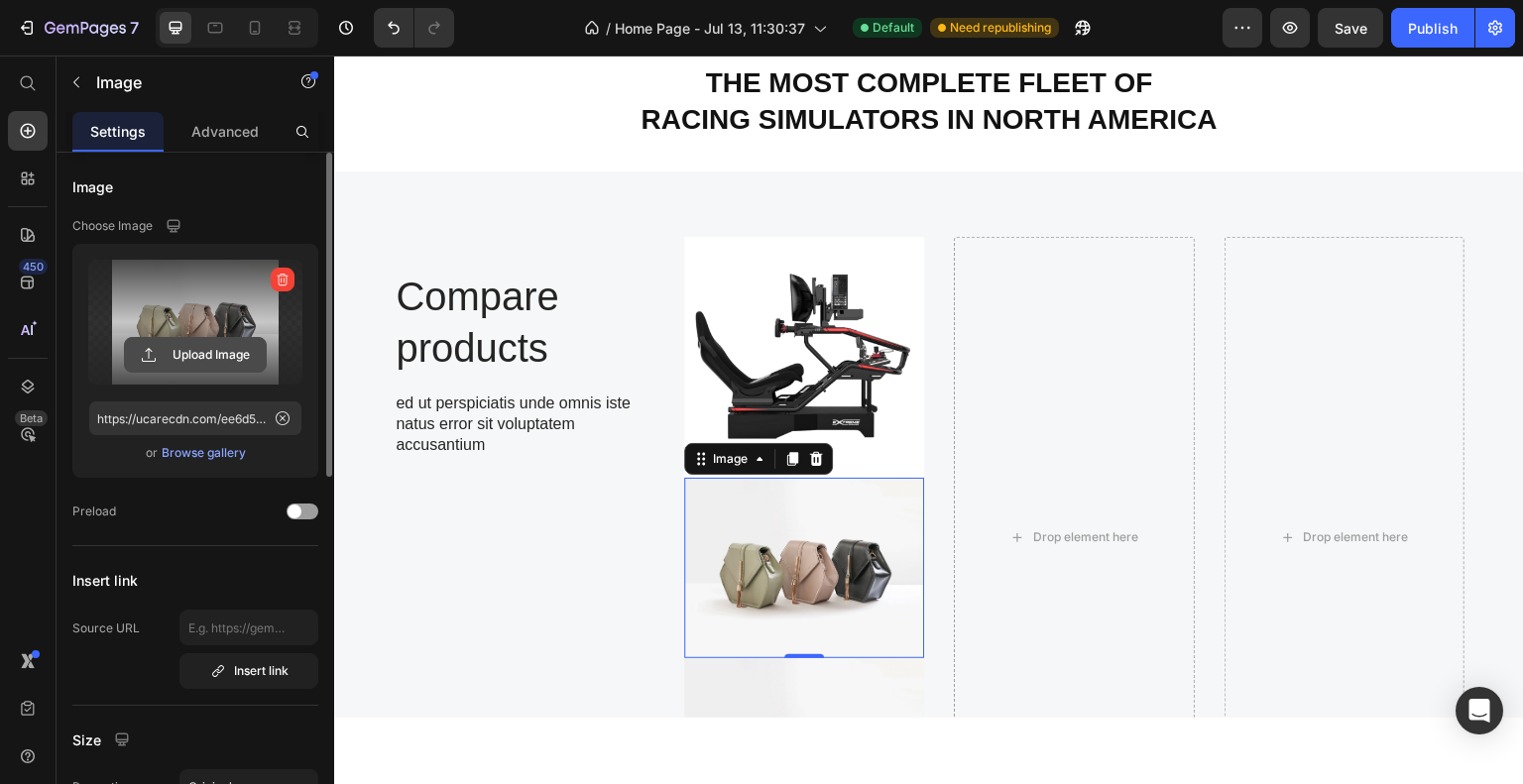 click 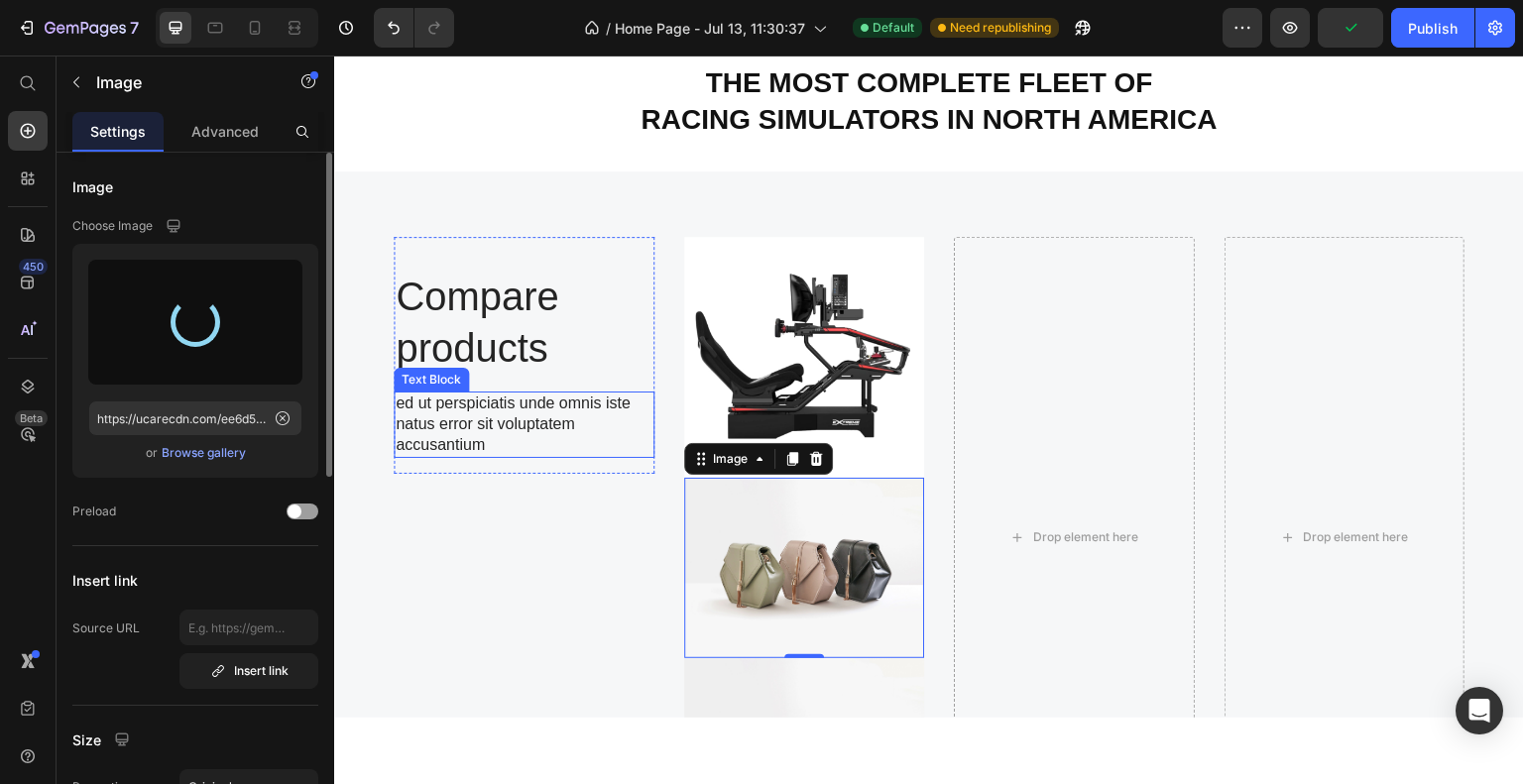 type on "https://cdn.shopify.com/s/files/1/0933/7972/3568/files/gempages_575275549719528274-e165a553-1f32-42ed-ae6c-7c56f06237f3.jpg" 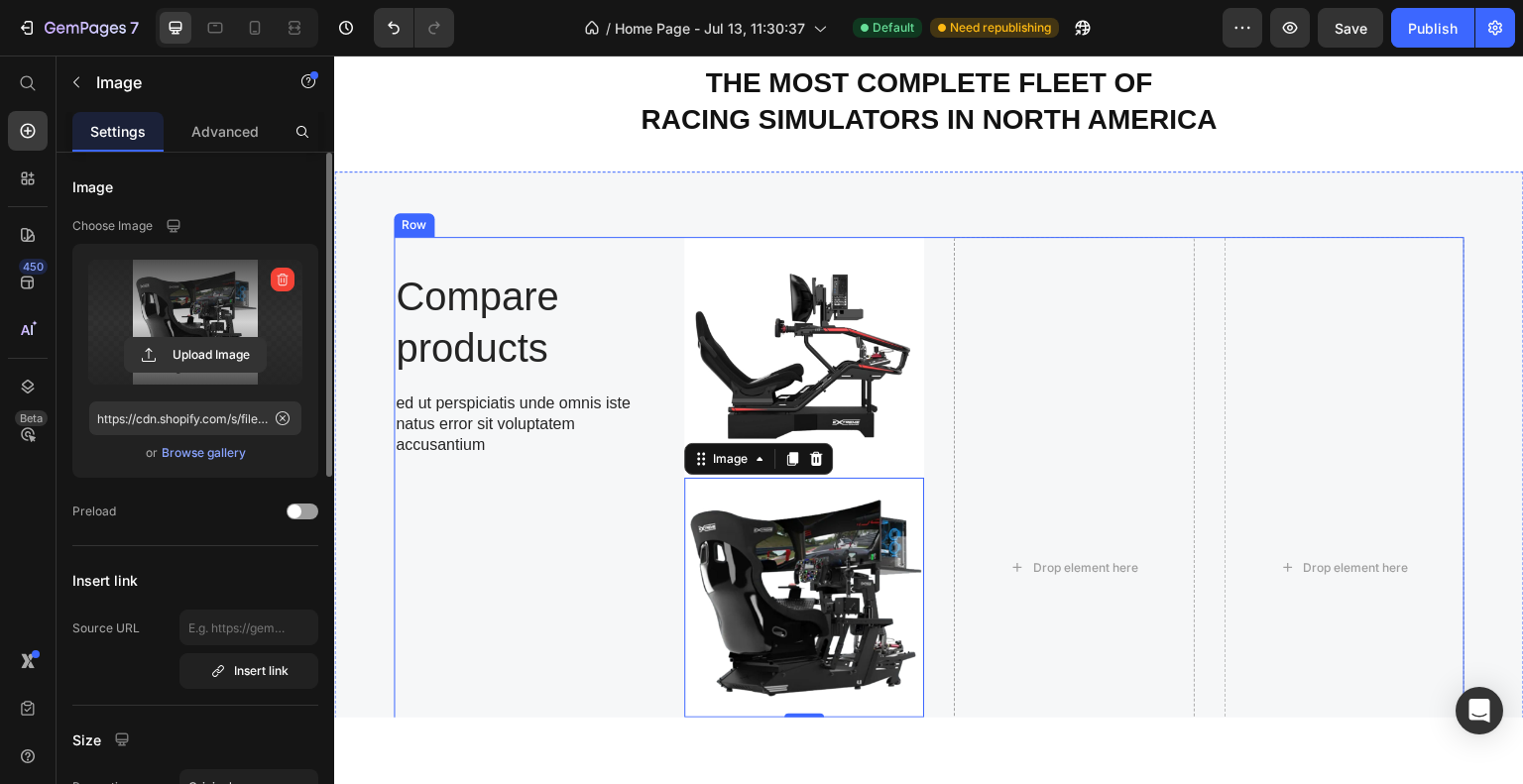 click on "Compare products Heading ed ut perspiciatis unde omnis iste natus error sit voluptatem accusantium  Text Block Row
Dimensions
Weight
Highlight
Gears
Brakes Item List" at bounding box center [524, 766] 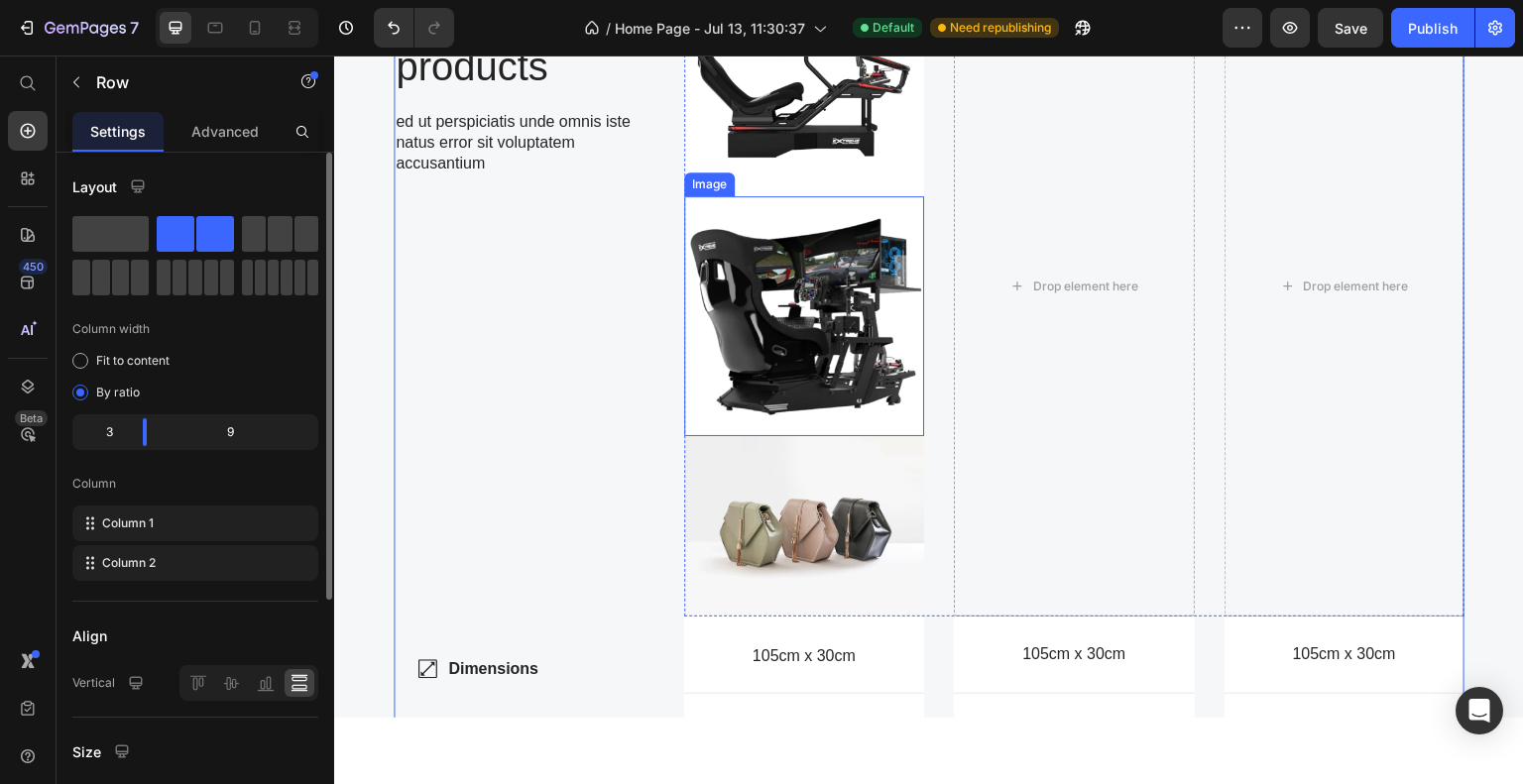scroll, scrollTop: 1566, scrollLeft: 0, axis: vertical 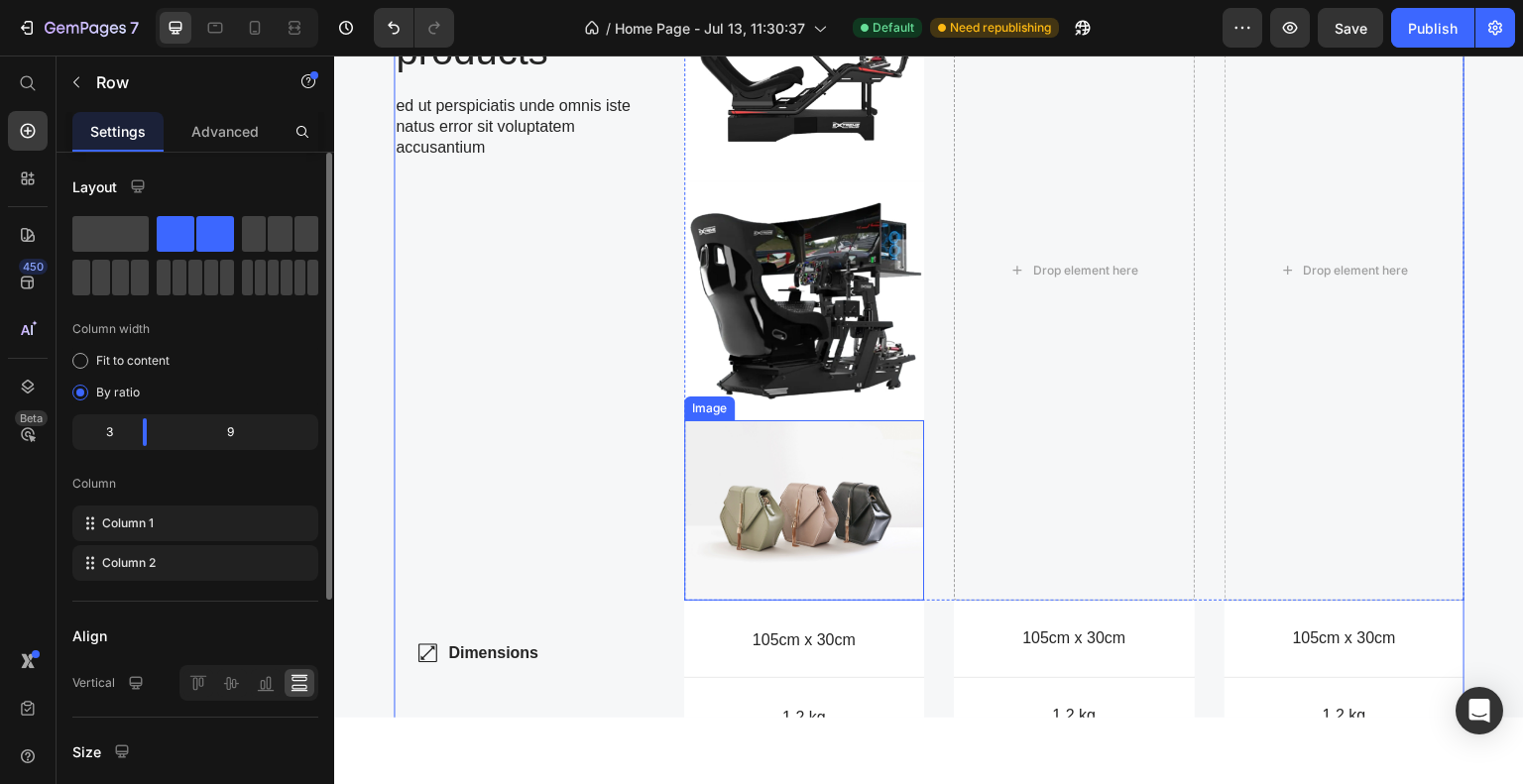 click at bounding box center [804, 509] 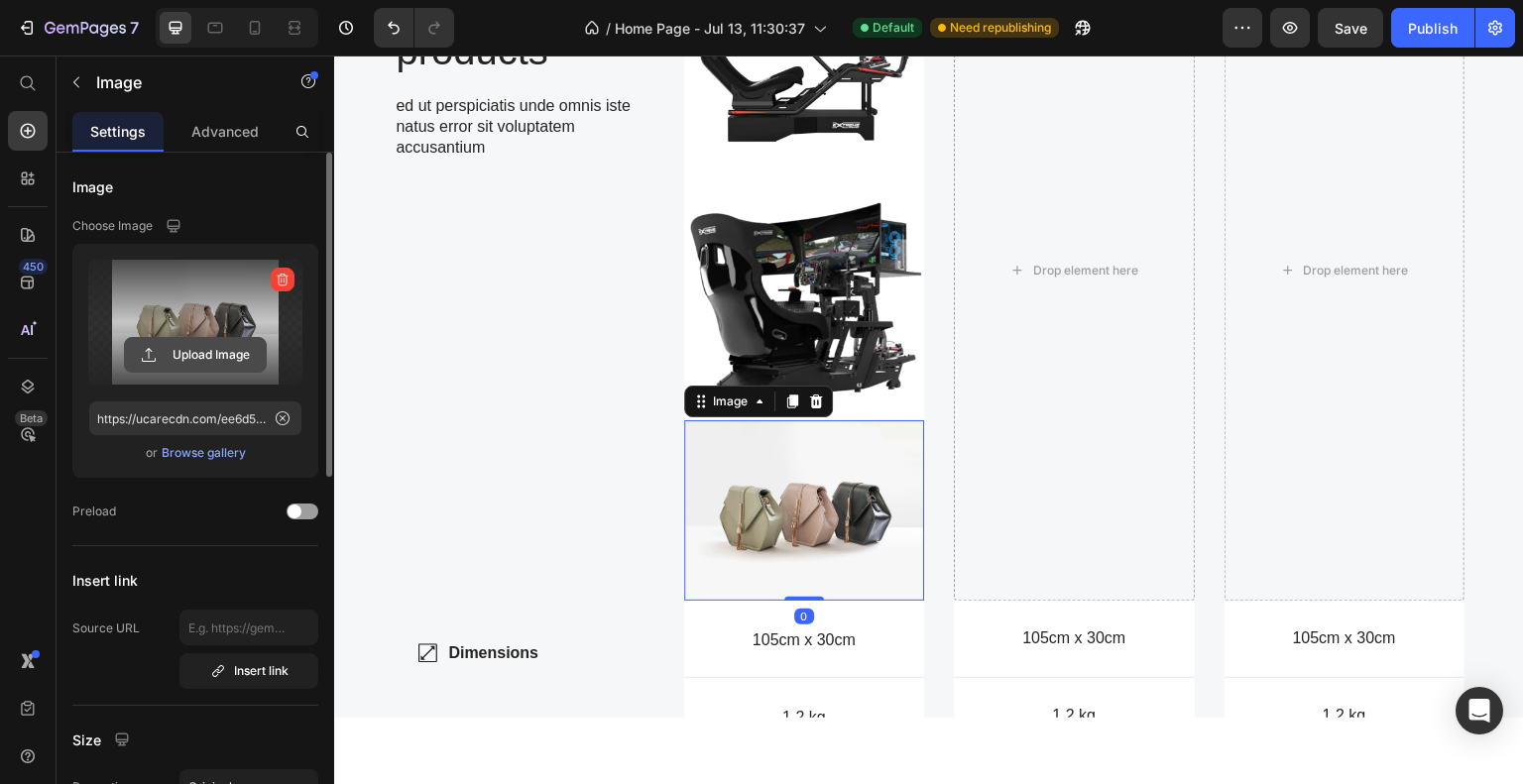 click 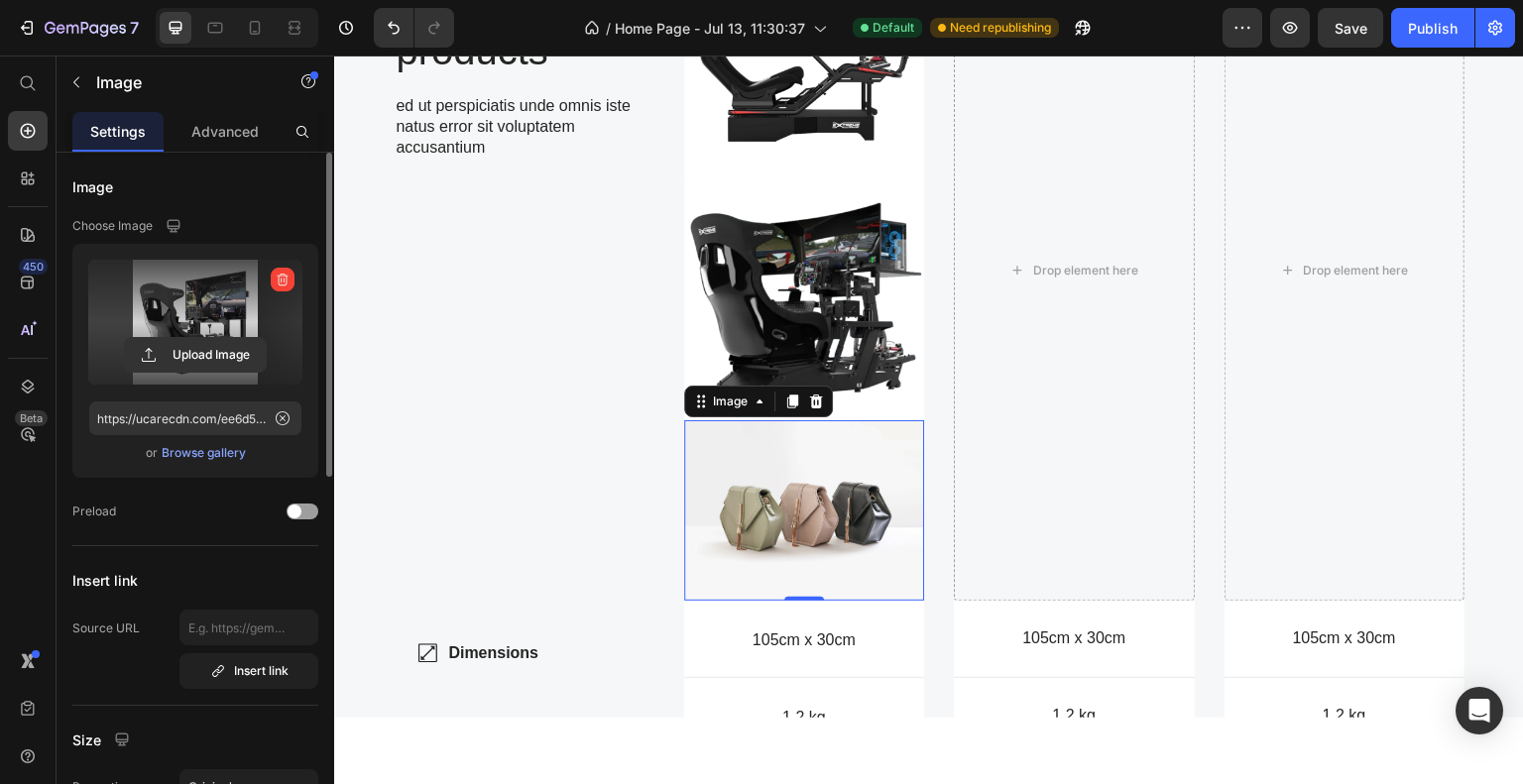 type on "https://cdn.shopify.com/s/files/1/0933/7972/3568/files/gempages_575275549719528274-07cb9ed2-b707-4dcd-be45-1a19213cee8d.jpg" 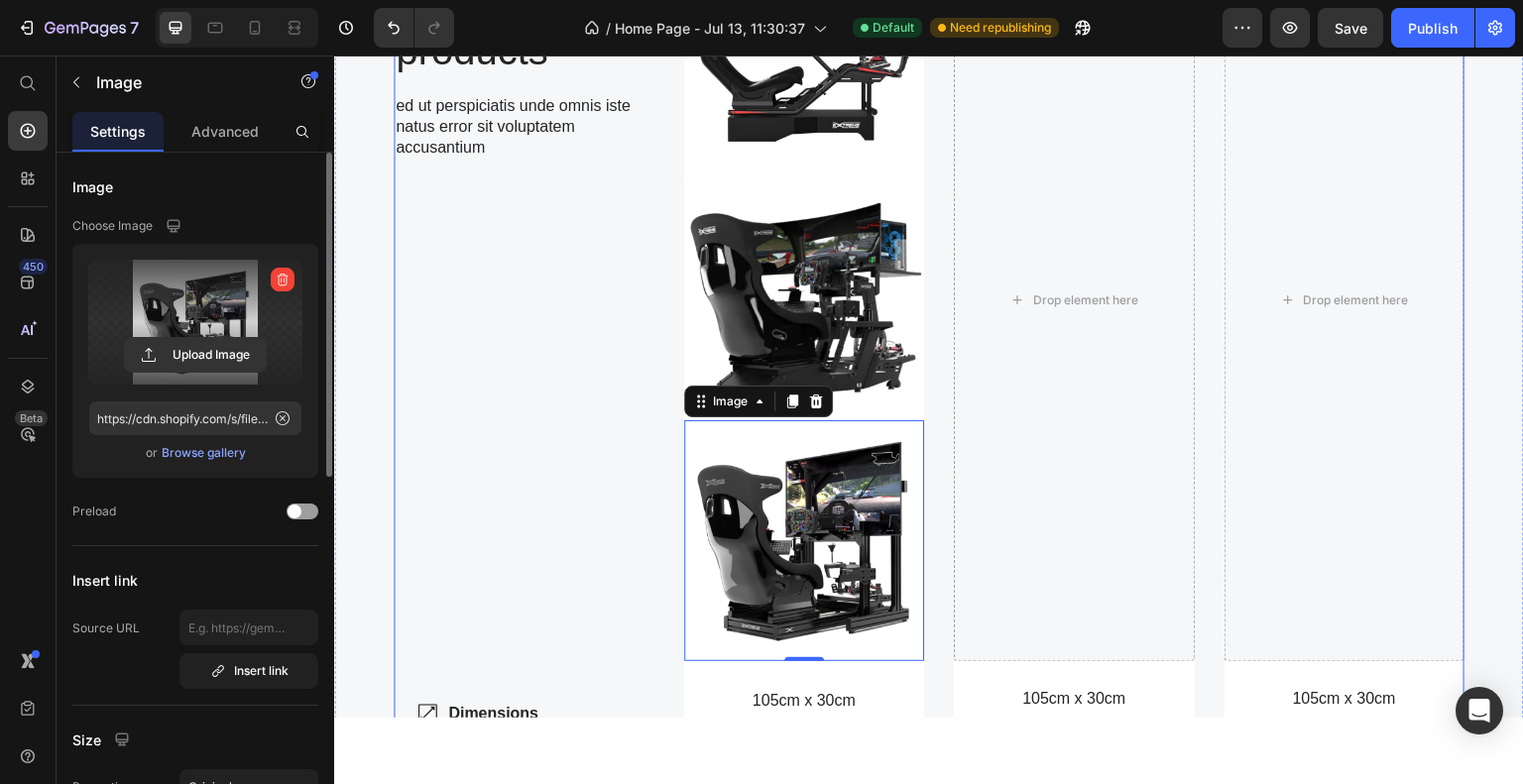 click on "Compare products Heading ed ut perspiciatis unde omnis iste natus error sit voluptatem accusantium  Text Block Row
Dimensions
Weight
Highlight
Gears
Brakes Item List" at bounding box center [524, 499] 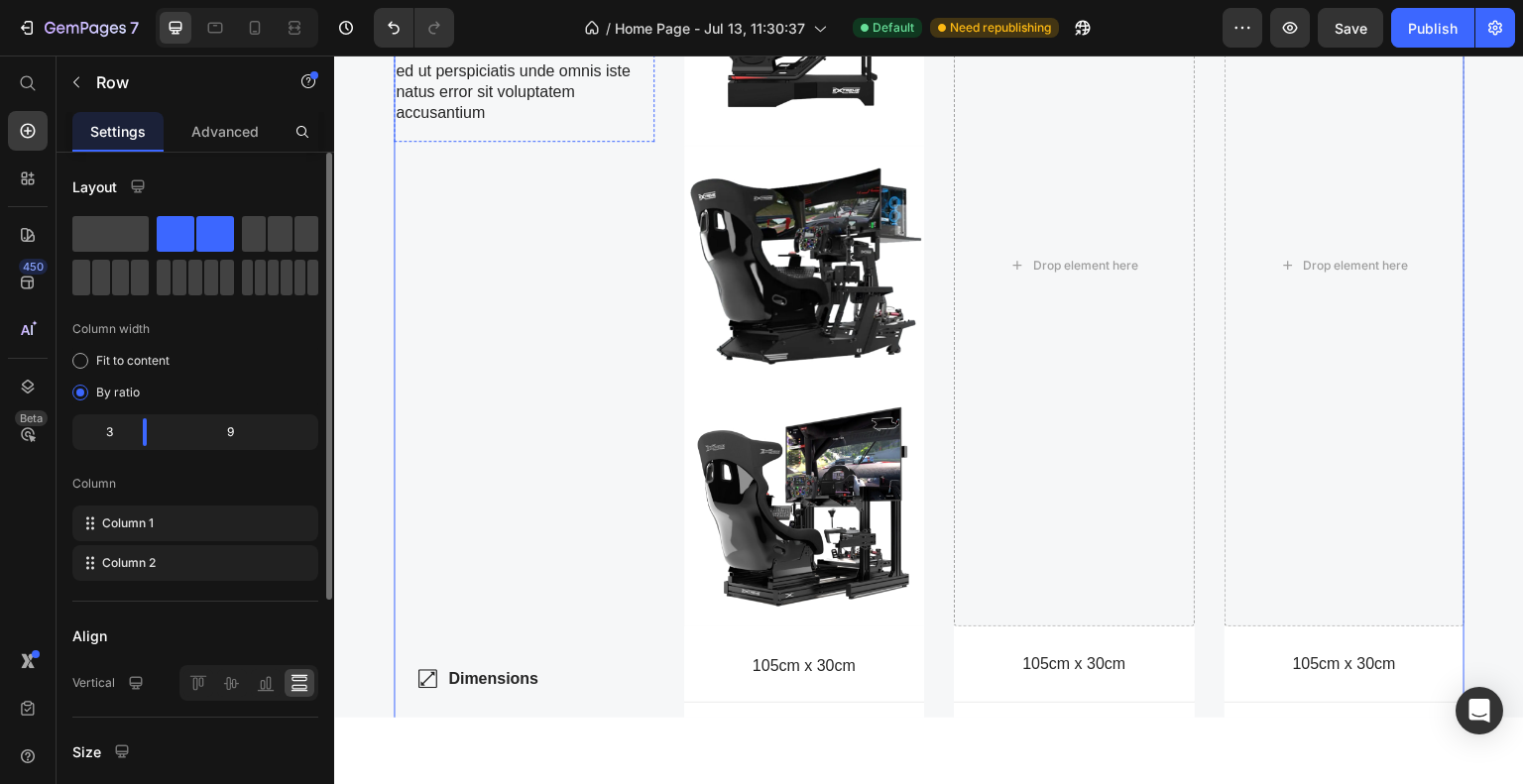 scroll, scrollTop: 1269, scrollLeft: 0, axis: vertical 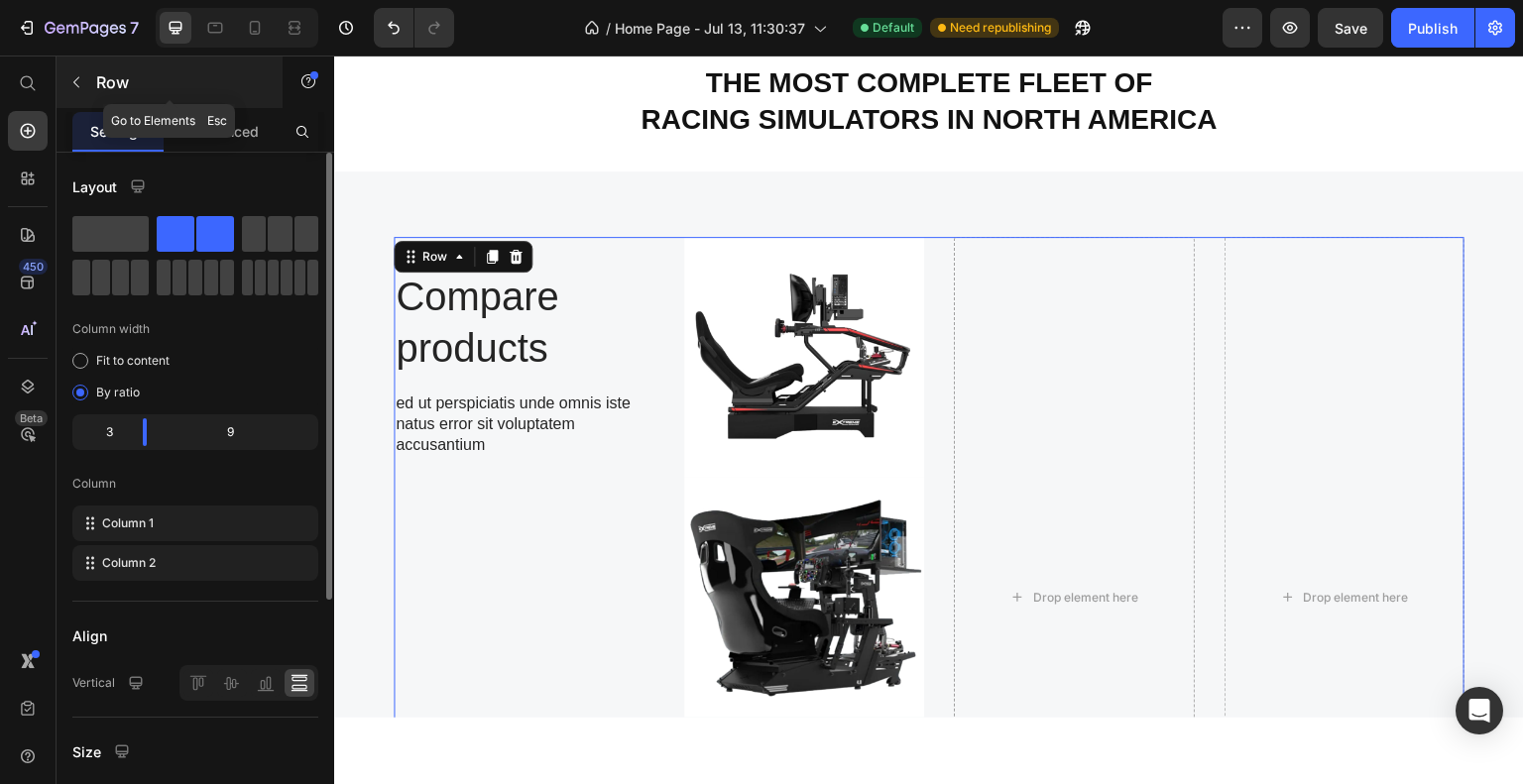 click at bounding box center (76, 82) 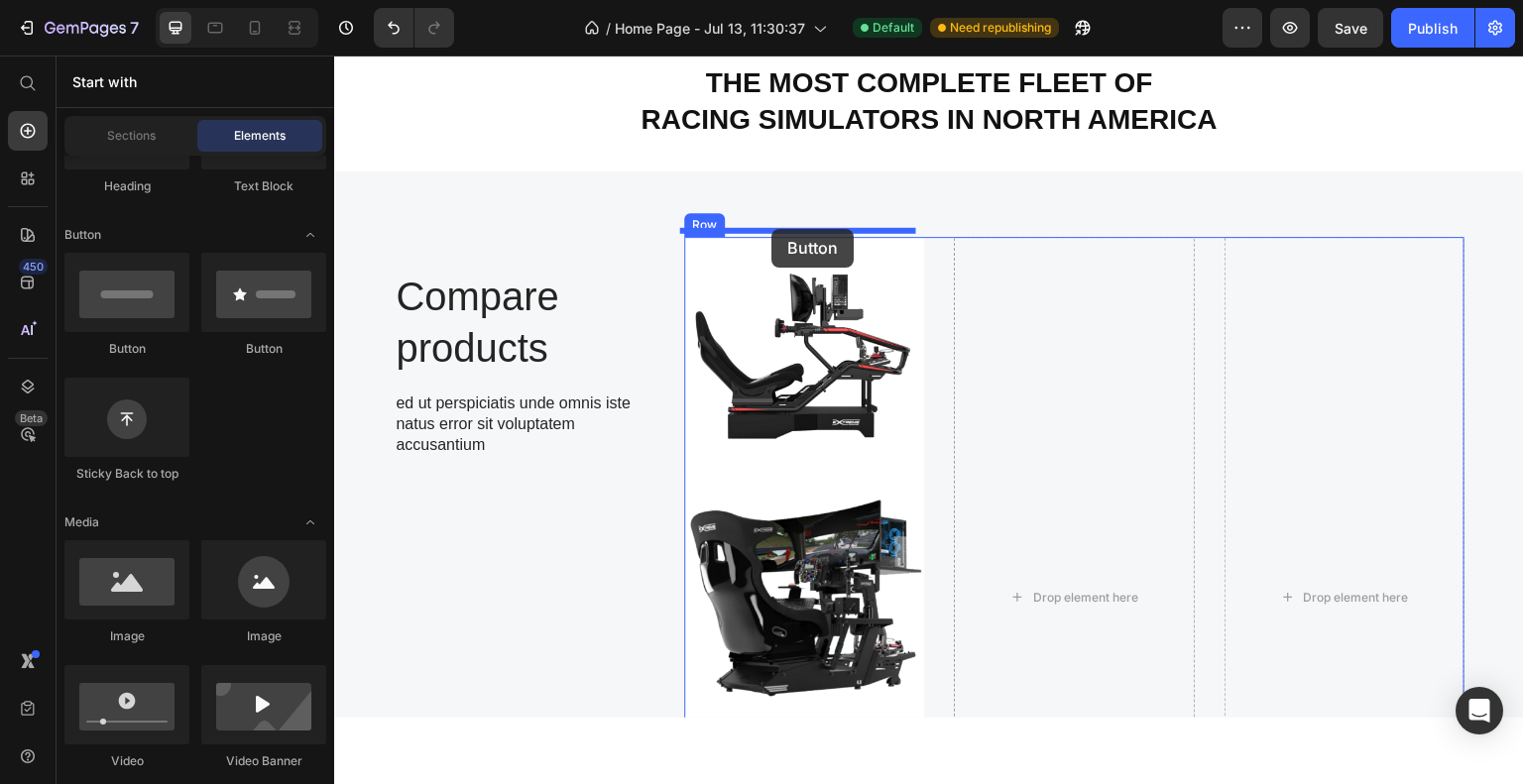 drag, startPoint x: 469, startPoint y: 360, endPoint x: 771, endPoint y: 228, distance: 329.58762 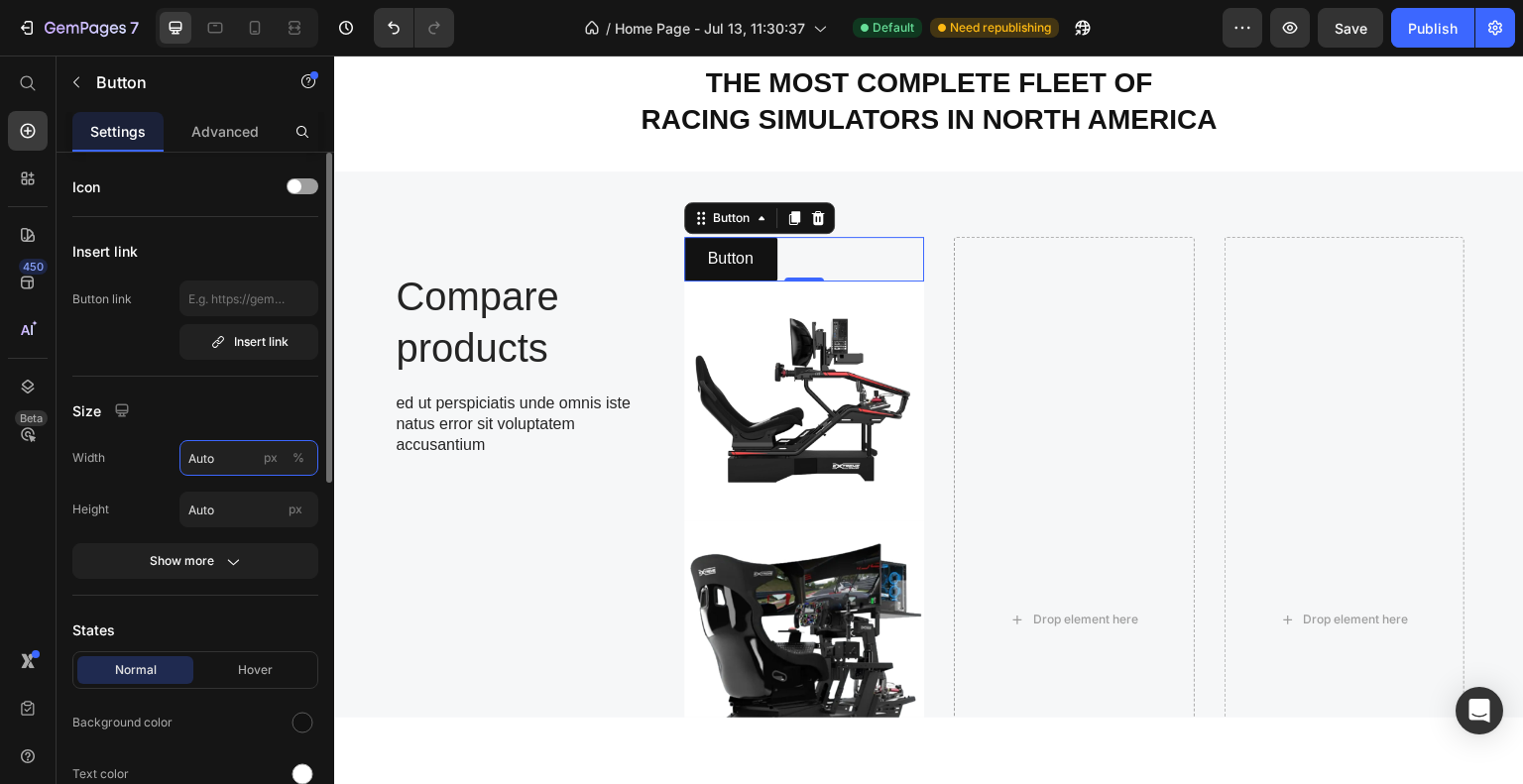 click on "Auto" at bounding box center [249, 458] 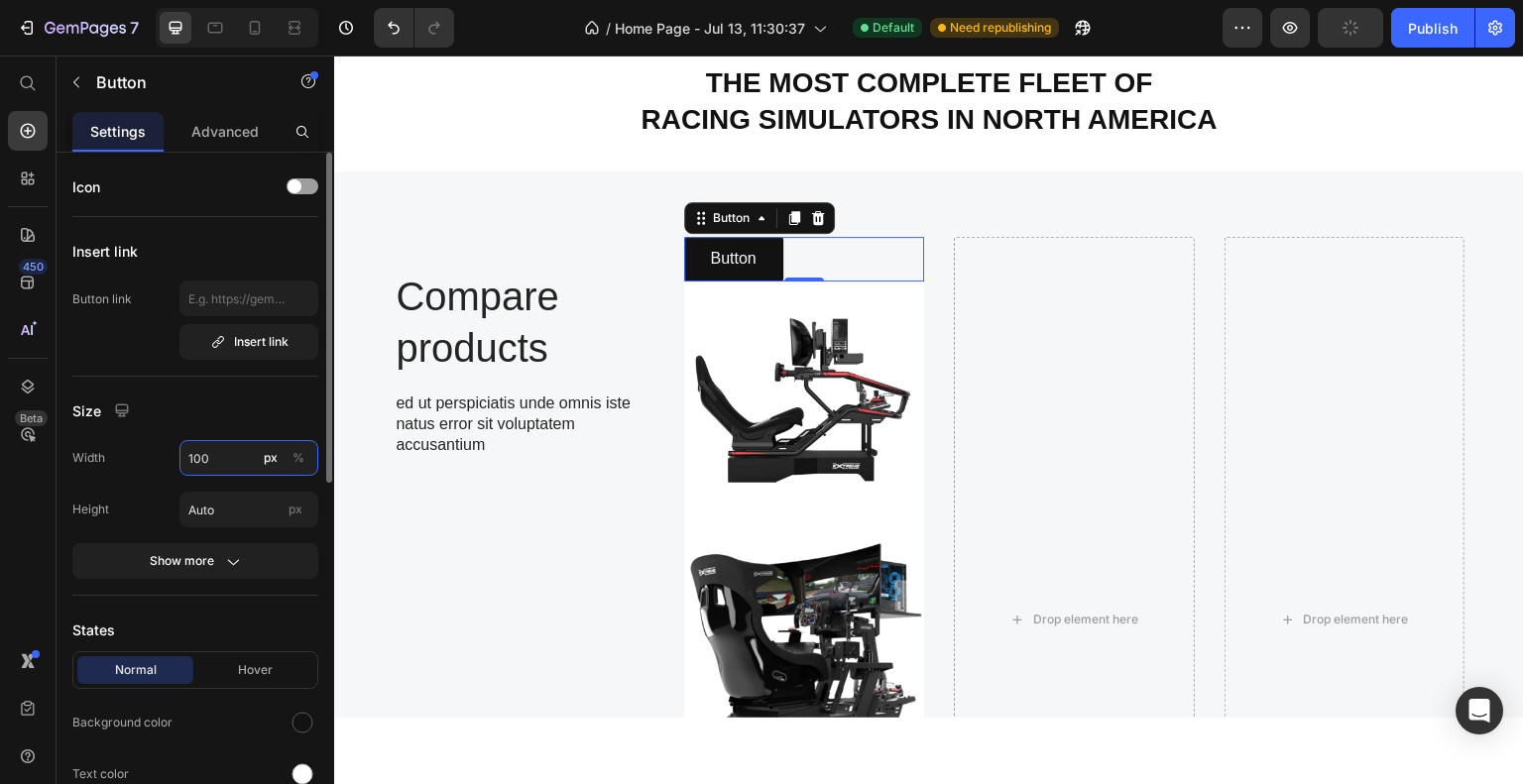 type on "Auto" 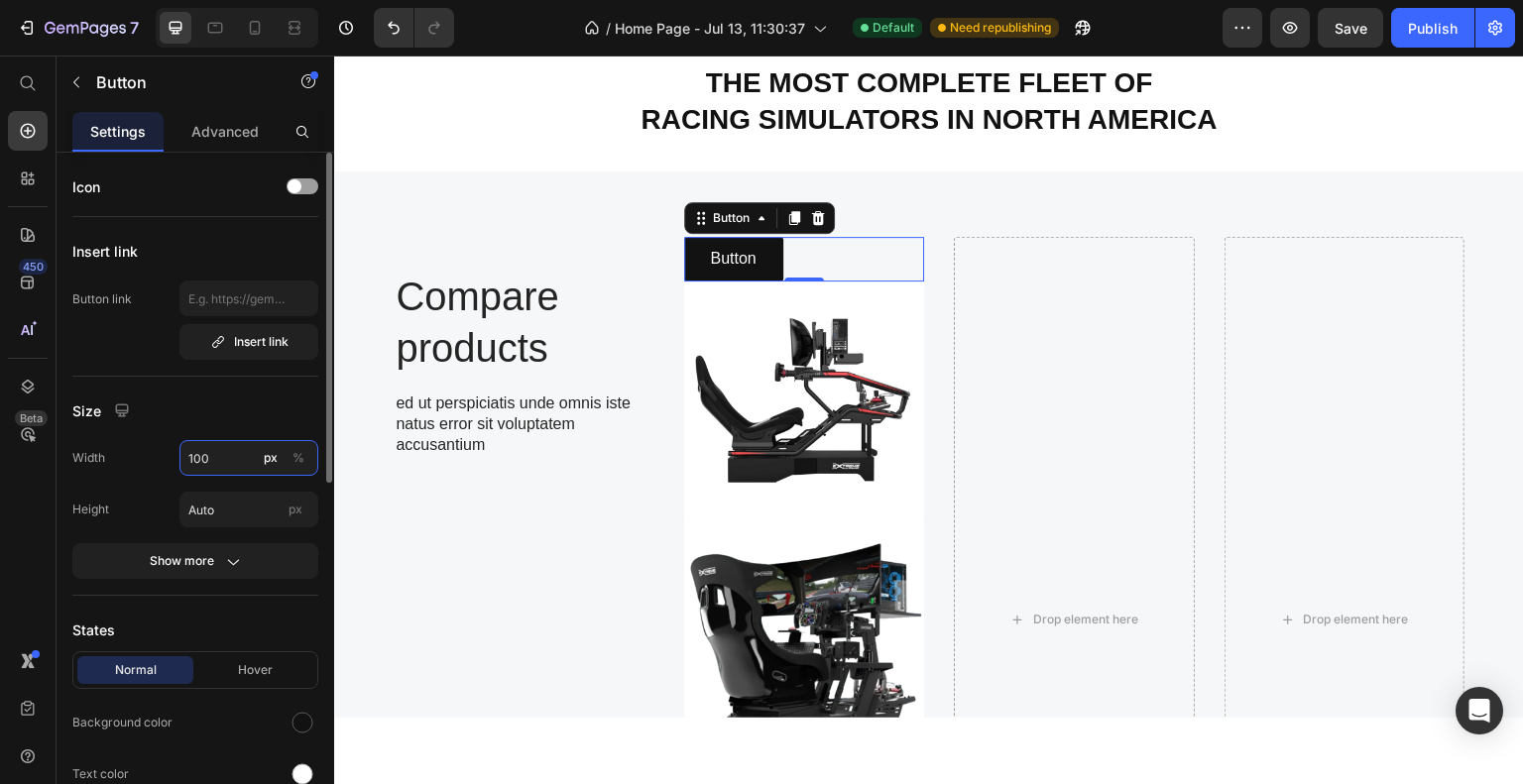 type on "100" 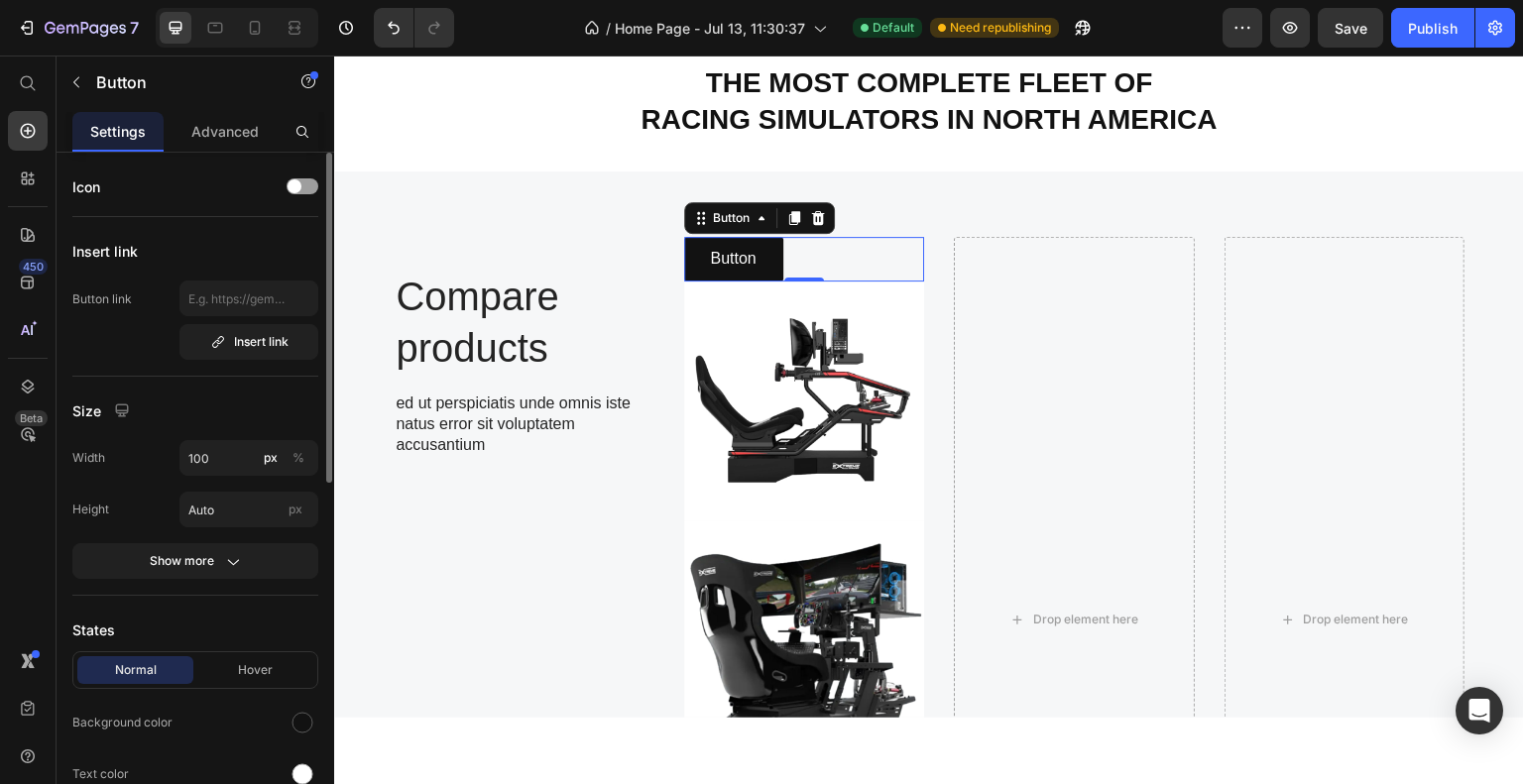 click on "Size" at bounding box center (195, 410) 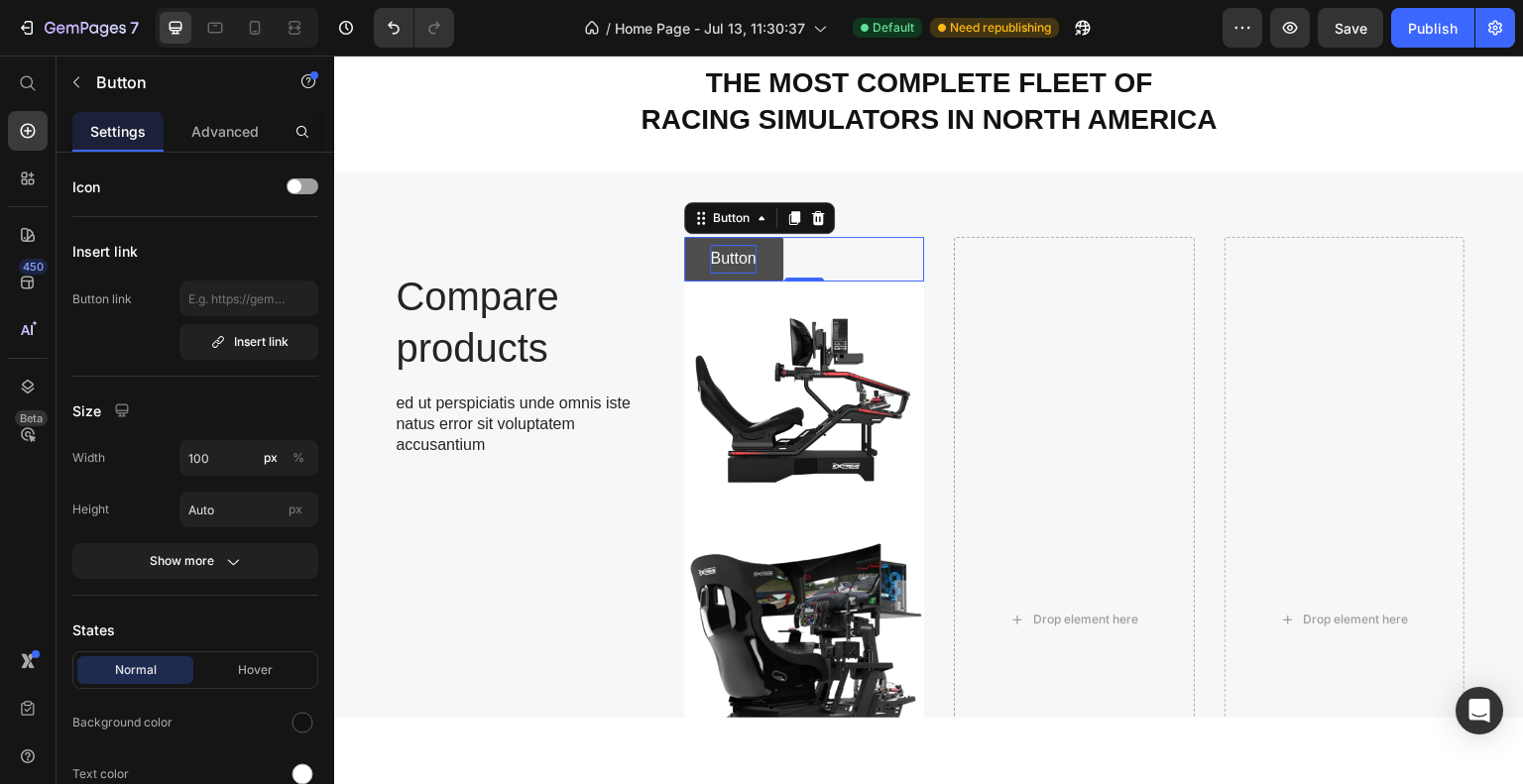 click on "Button" at bounding box center (733, 258) 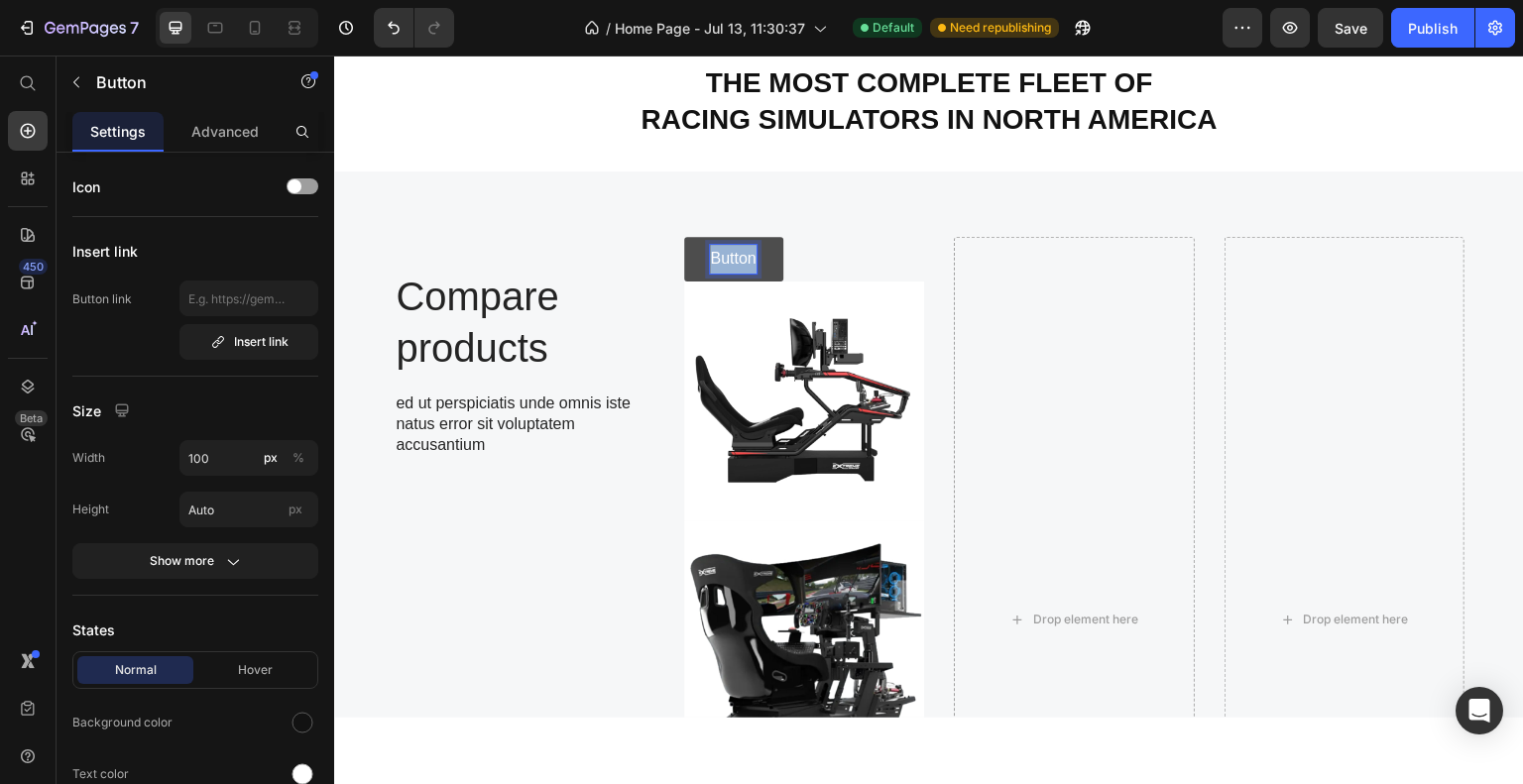 click on "Button" at bounding box center (733, 258) 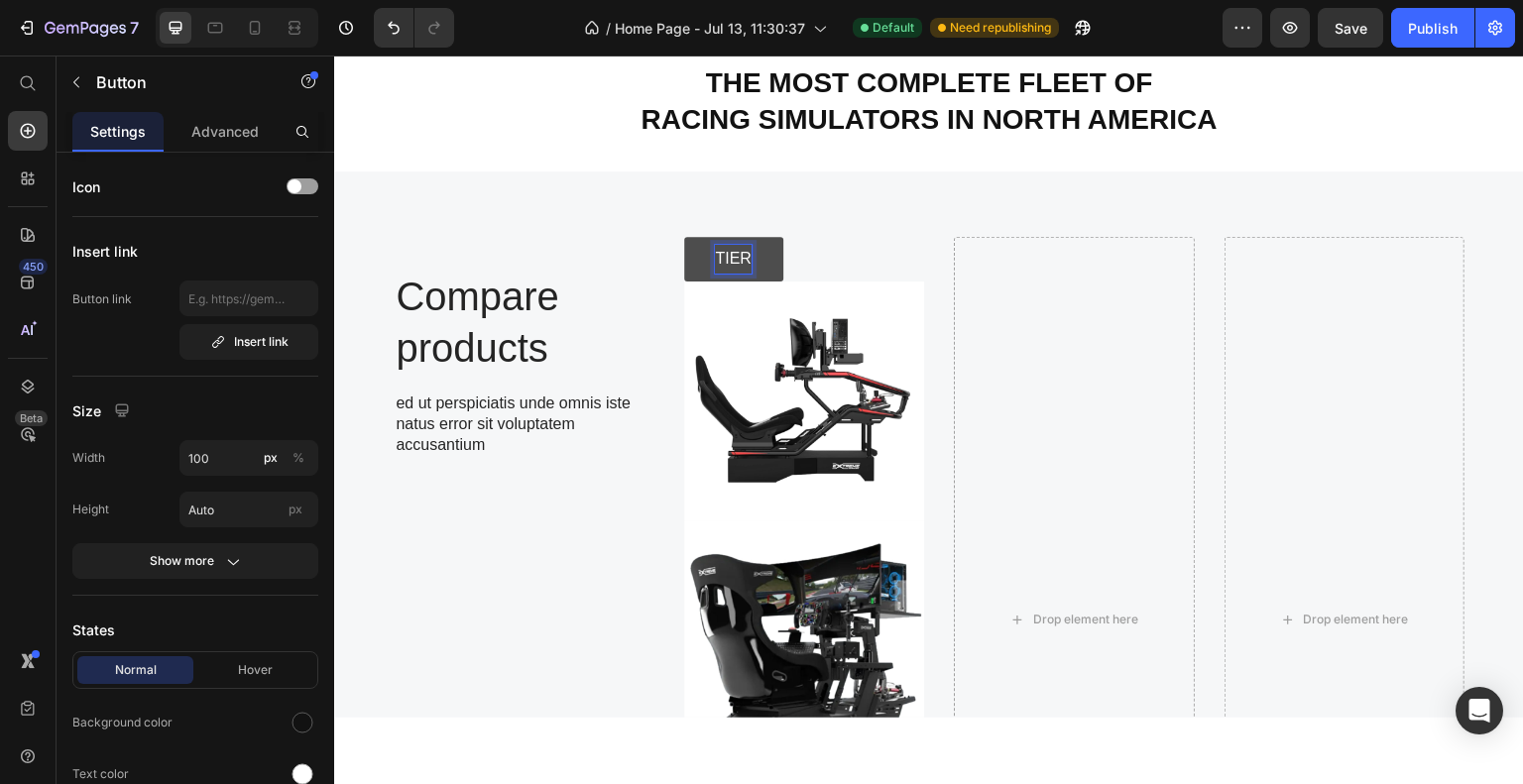 click on "TIER" at bounding box center [734, 258] 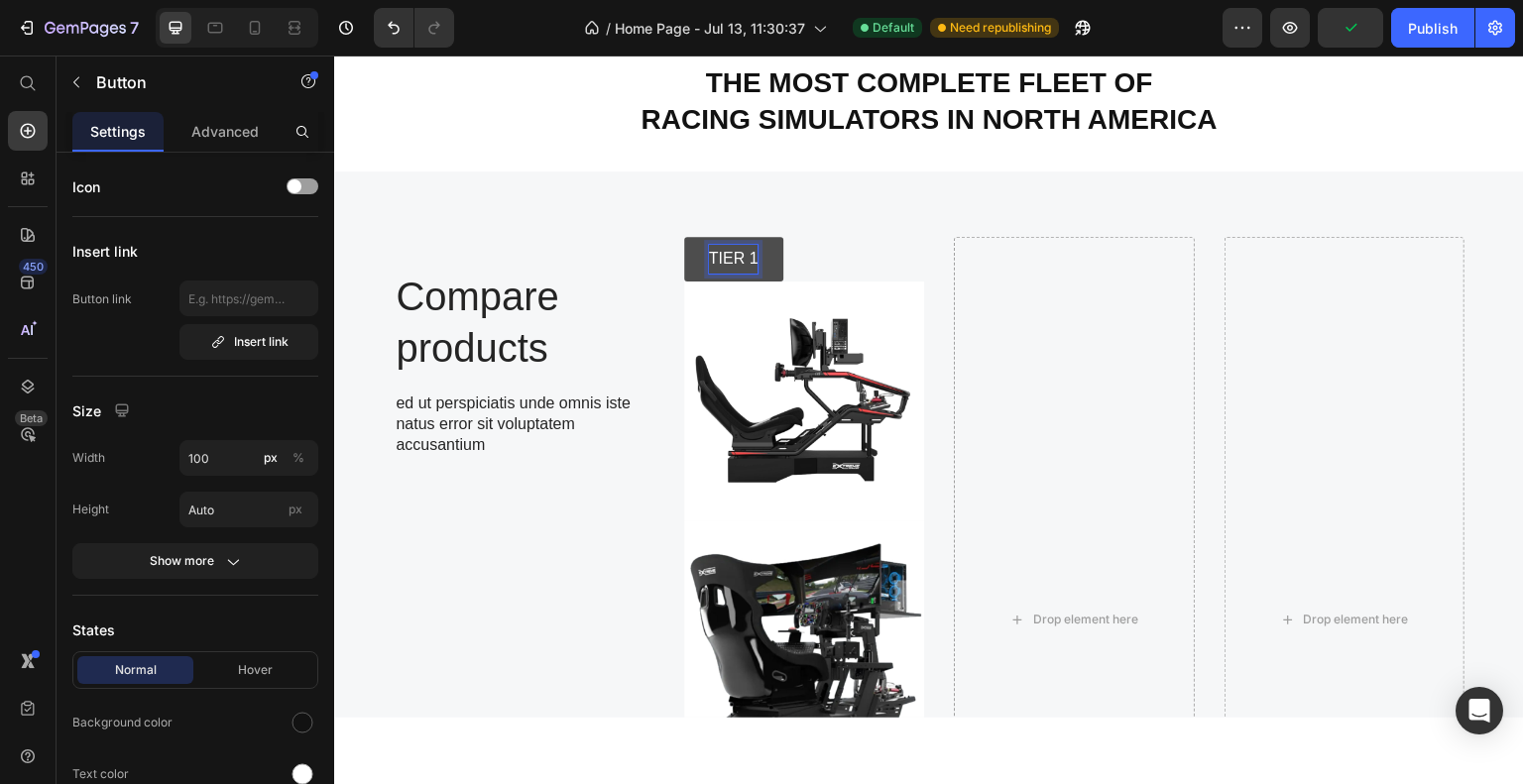 click on "TIER 1" at bounding box center [734, 258] 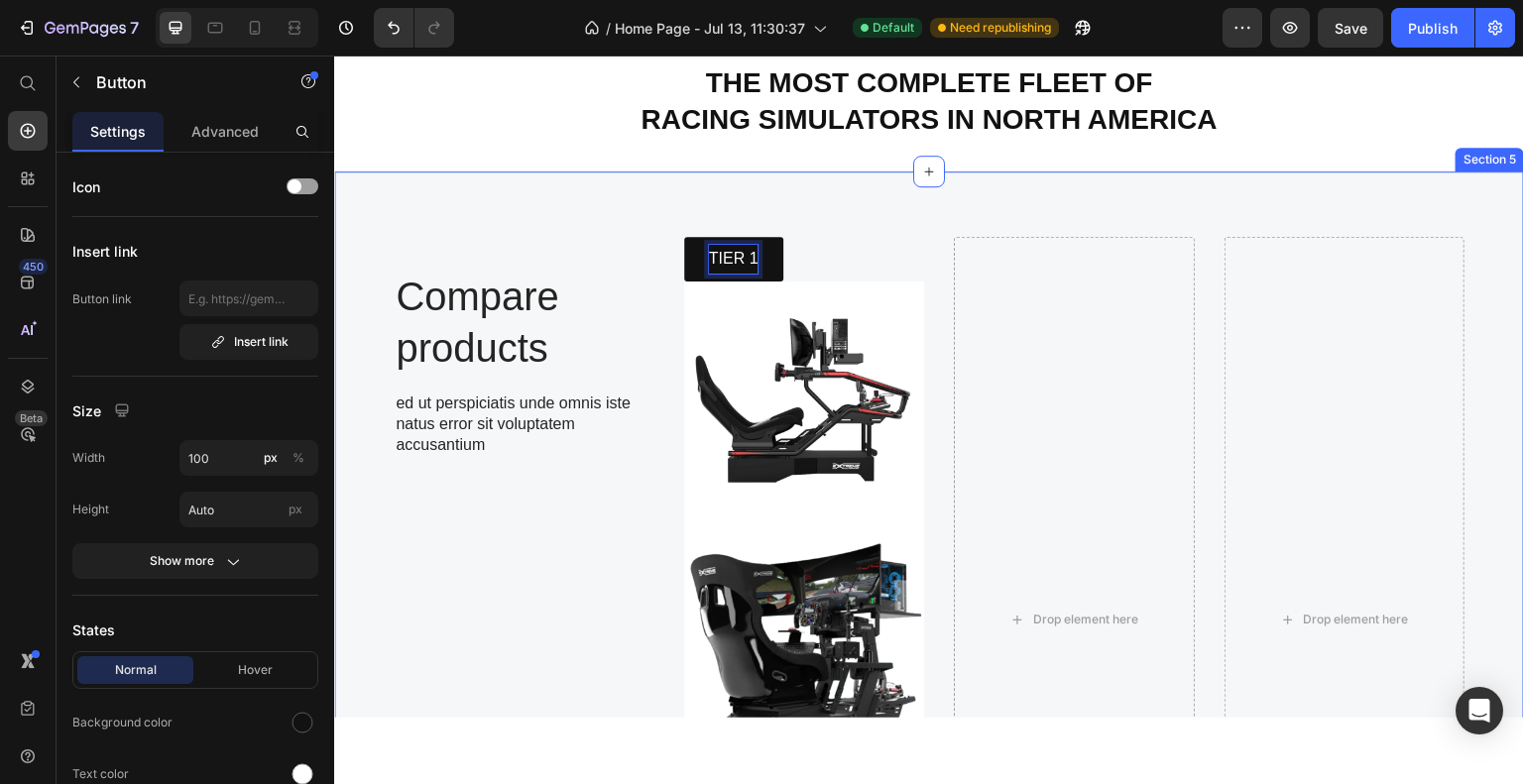 click on "Compare products Heading ed ut perspiciatis unde omnis iste natus error sit voluptatem accusantium  Text Block Row
Dimensions
Weight
Highlight
Gears
Brakes Item List TIER 1 Button   0 Image Image Image
Drop element here
Drop element here Row
Dimensions Item List 105cm x 30cm Text Block Hero Banner 105cm x 30cm Text Block Hero Banner 105cm x 30cm Text Block Hero Banner Row
Weight Item List 1.2 kg Text Block Hero Banner 1.2 kg Text Block Hero Banner 1.2 kg Text Block Hero Banner Row
Highlight Item List Charging Text Block Hero Banner Lightweight Text Block Hero Banner Charging Text Block Hero Banner Row
Gears Item List 12 Gears Text Block Hero Banner 10 Gears Text Block Hero Banner 12 Gears Text Block Hero Banner Row
Brakes Item List Rim brake Rim brake" at bounding box center [929, 818] 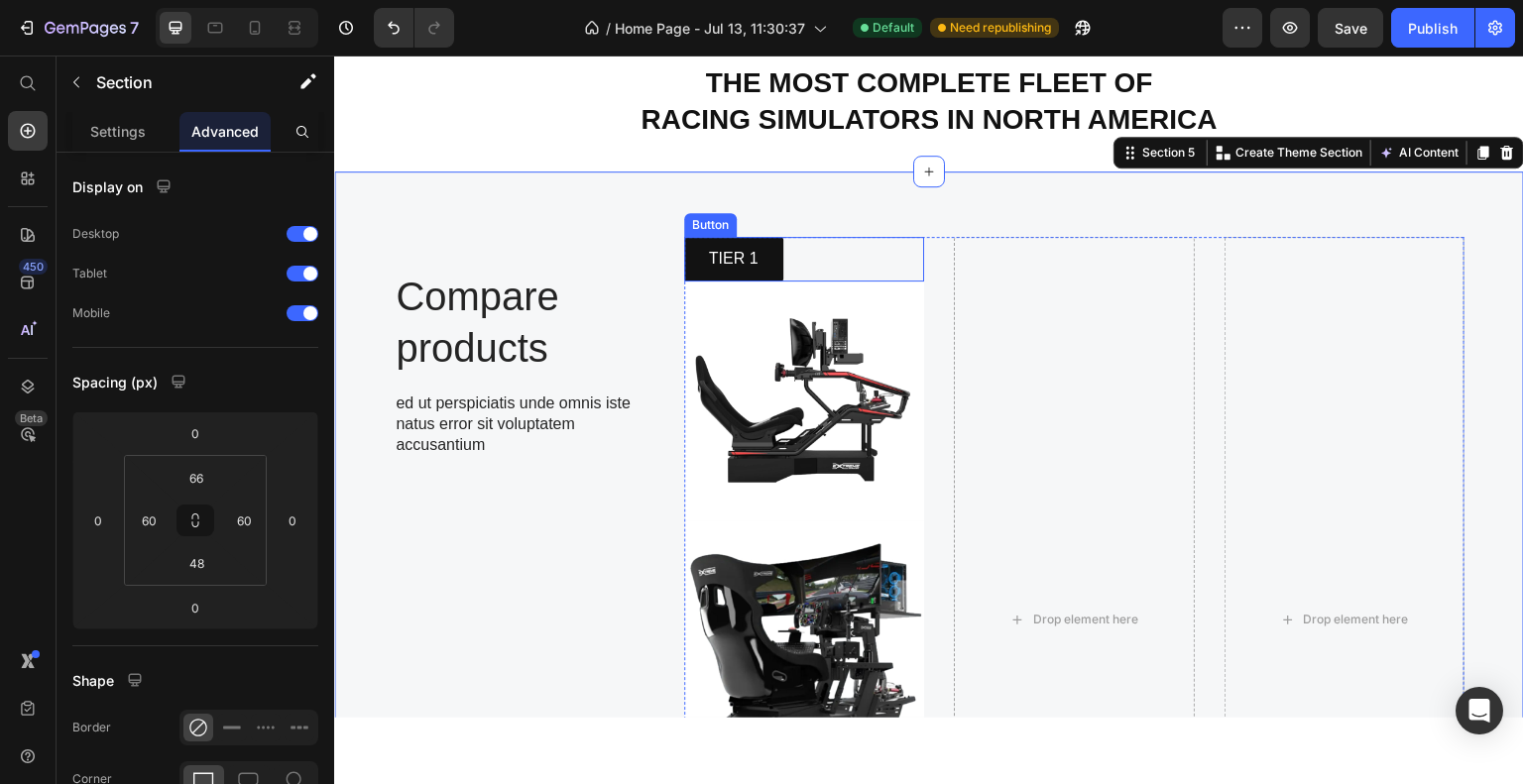 click on "TIER 1 Button" at bounding box center [804, 258] 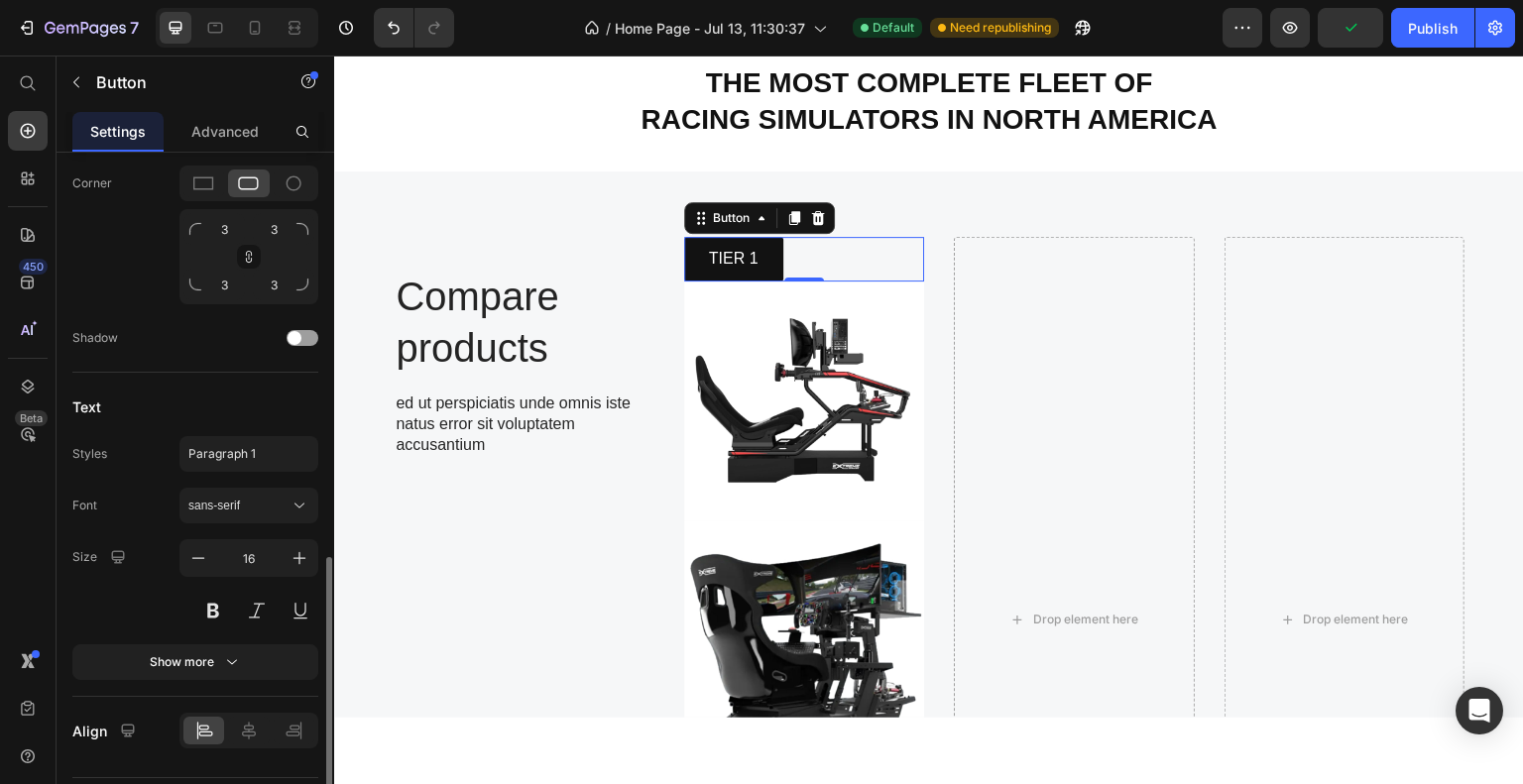 scroll, scrollTop: 741, scrollLeft: 0, axis: vertical 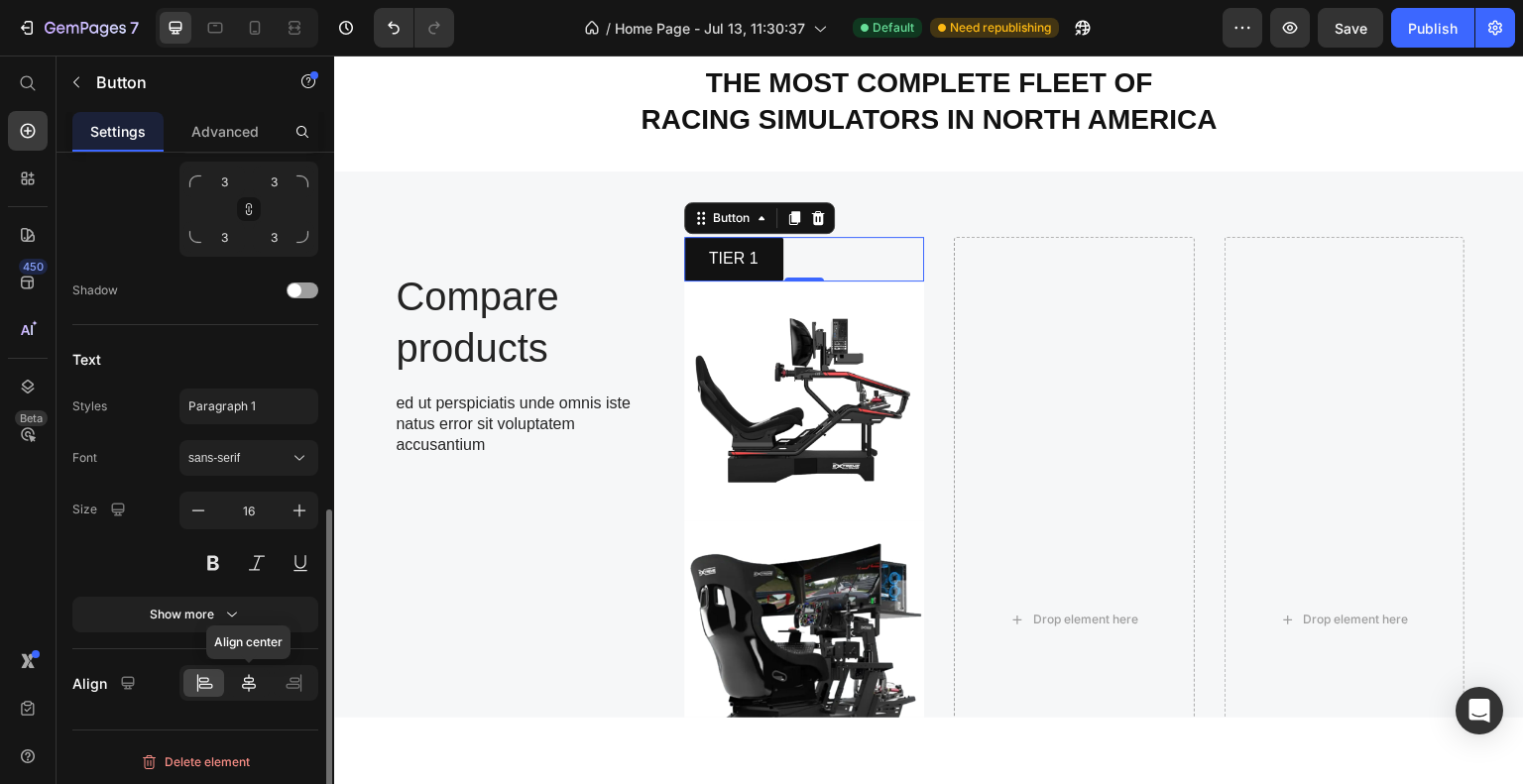 click 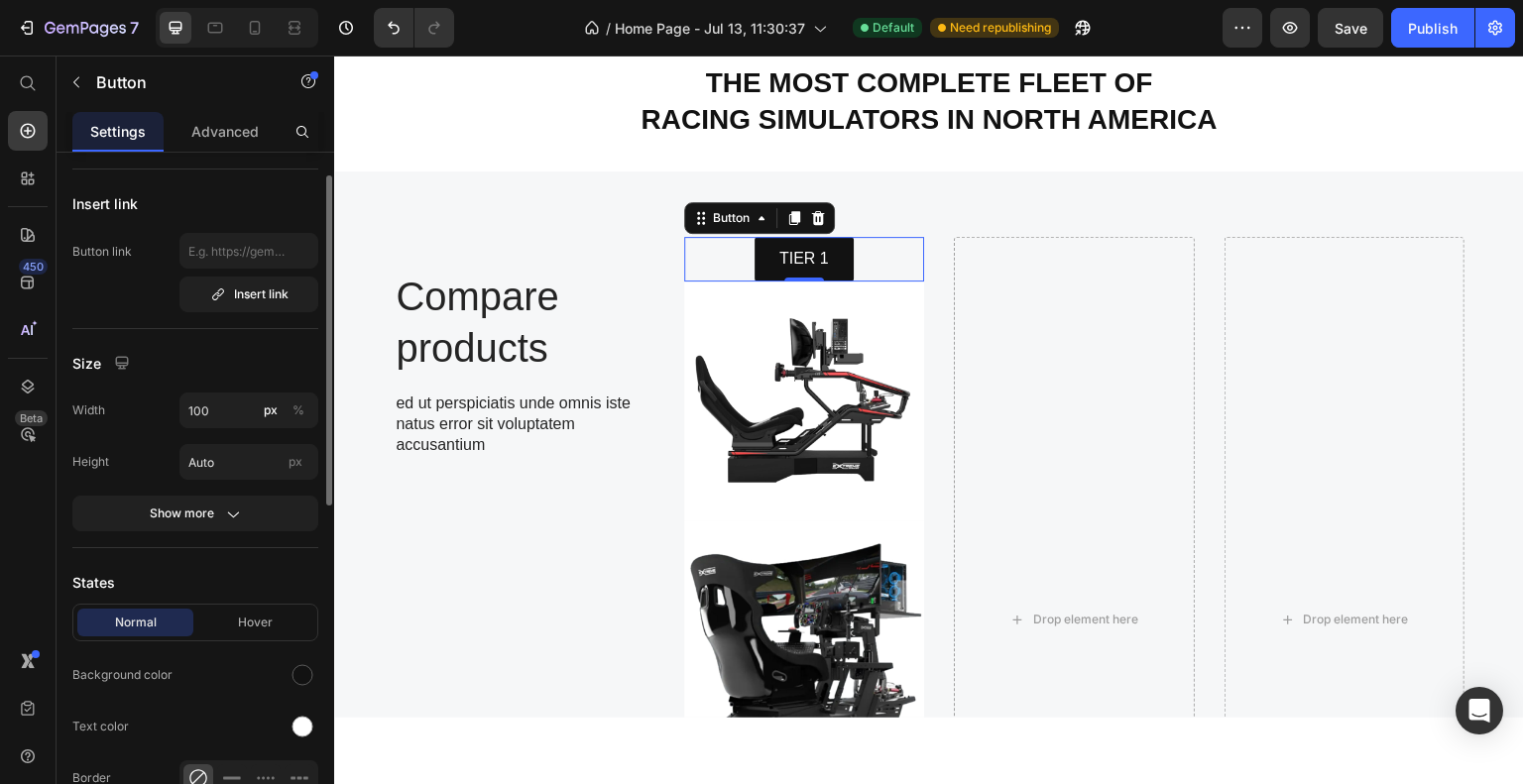 scroll, scrollTop: 147, scrollLeft: 0, axis: vertical 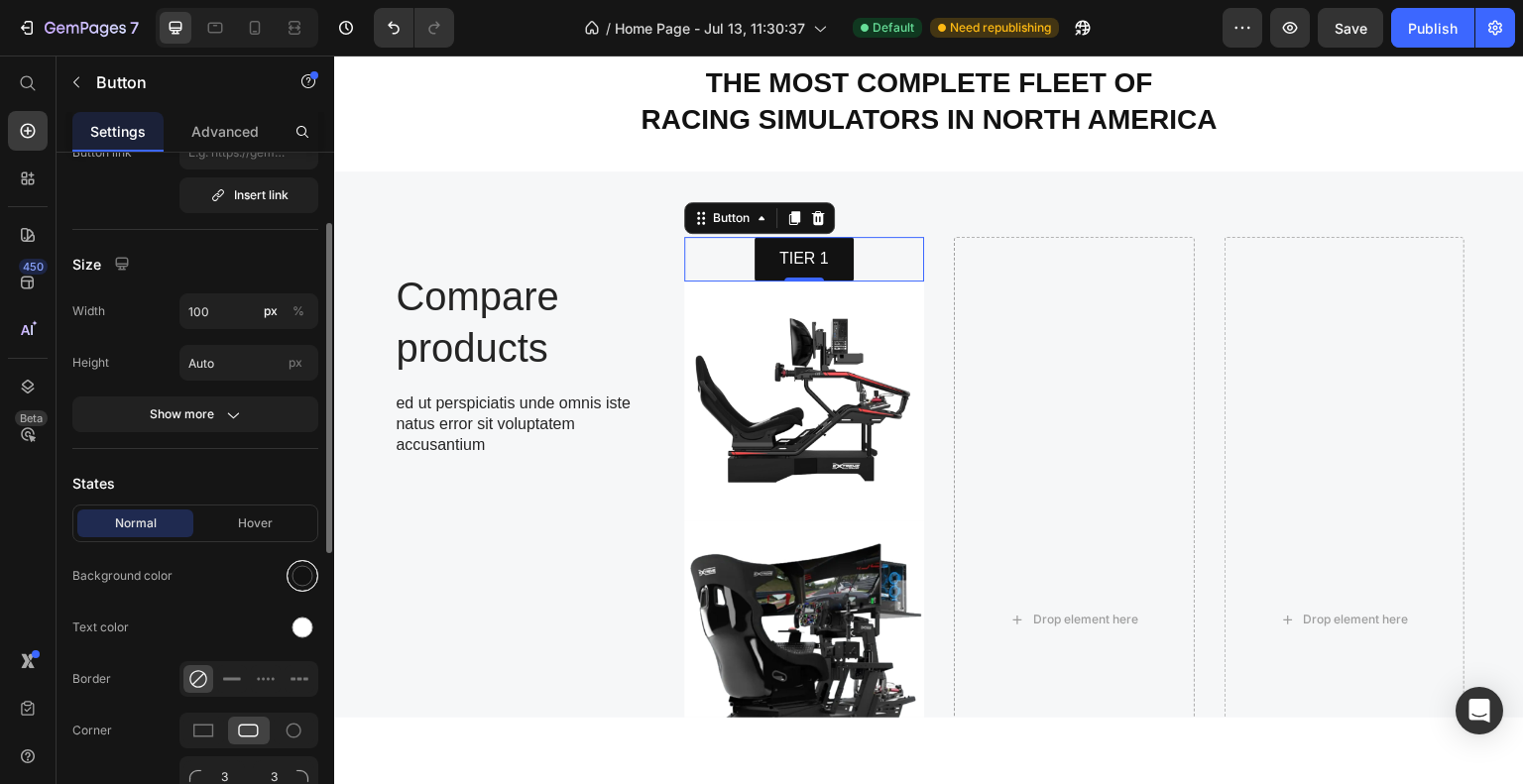 click at bounding box center [302, 576] 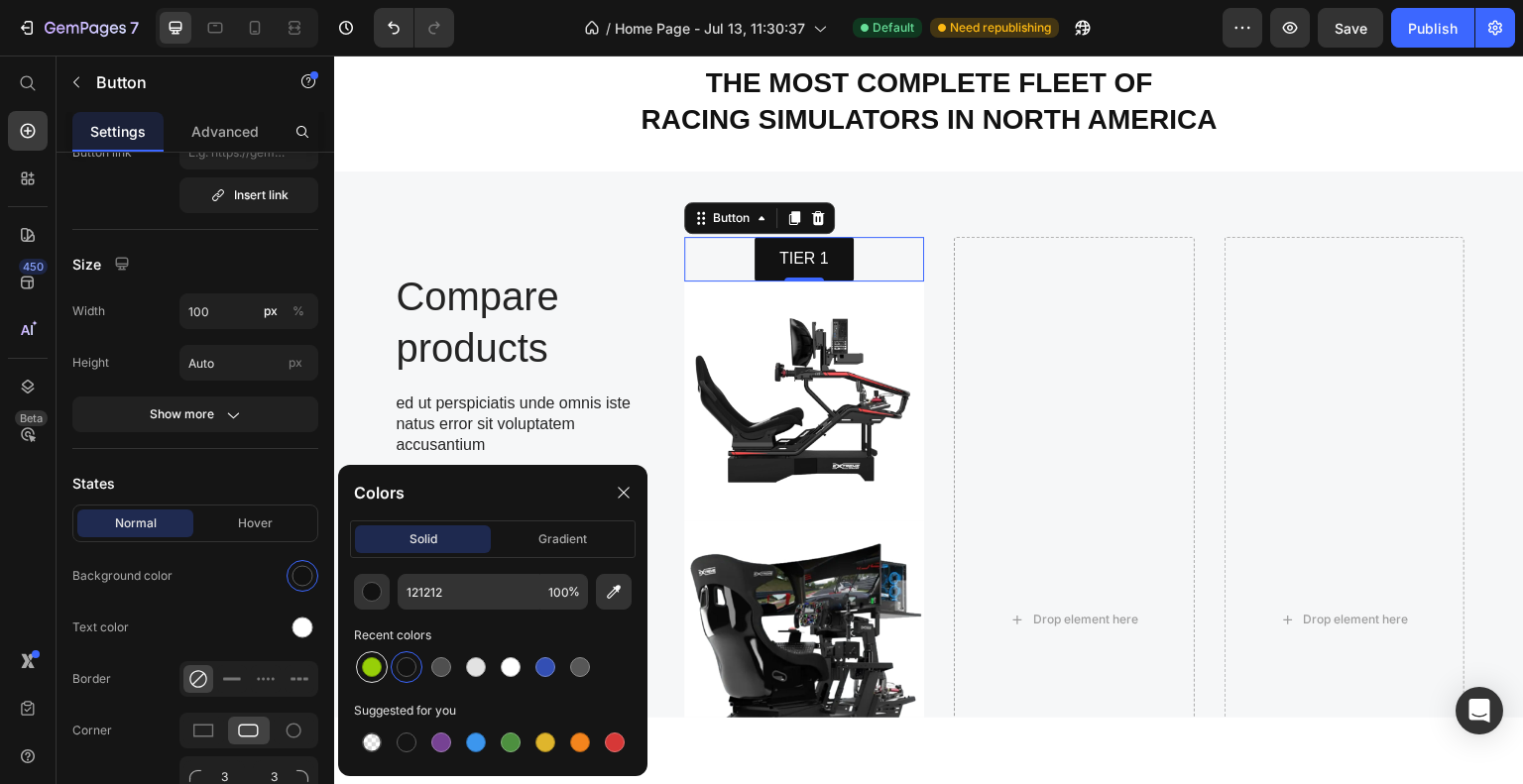 click at bounding box center (372, 667) 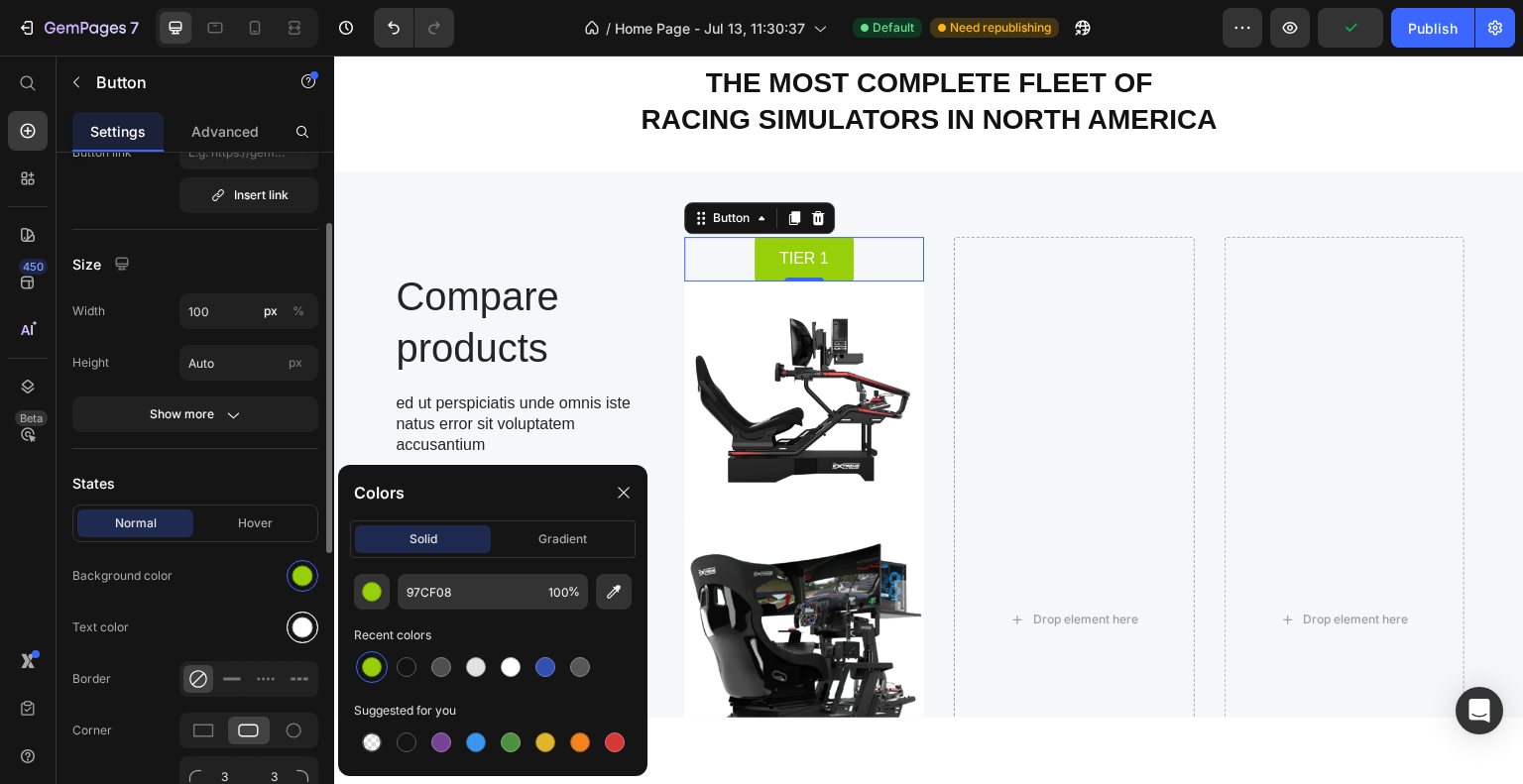 click at bounding box center [302, 627] 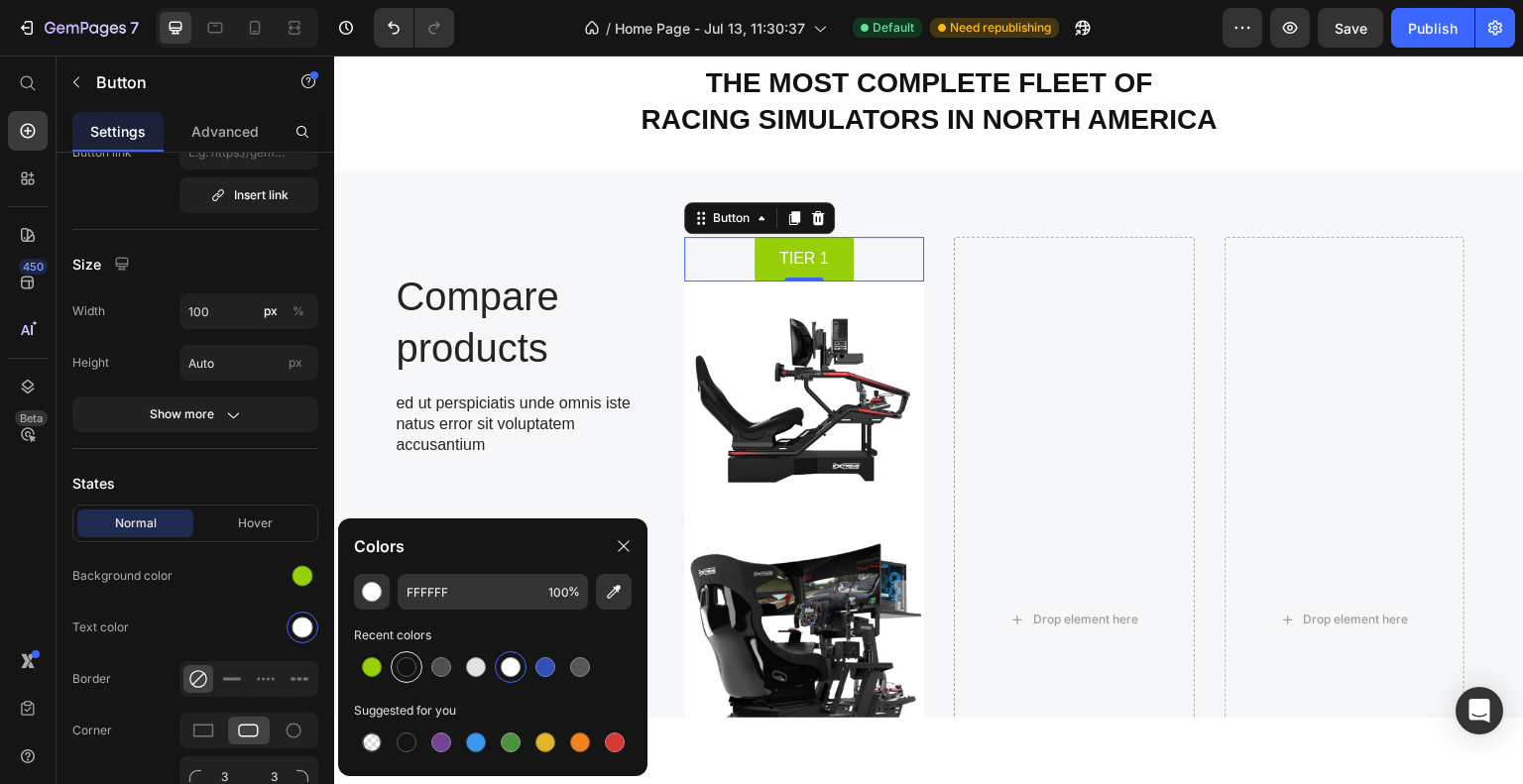 click at bounding box center (407, 667) 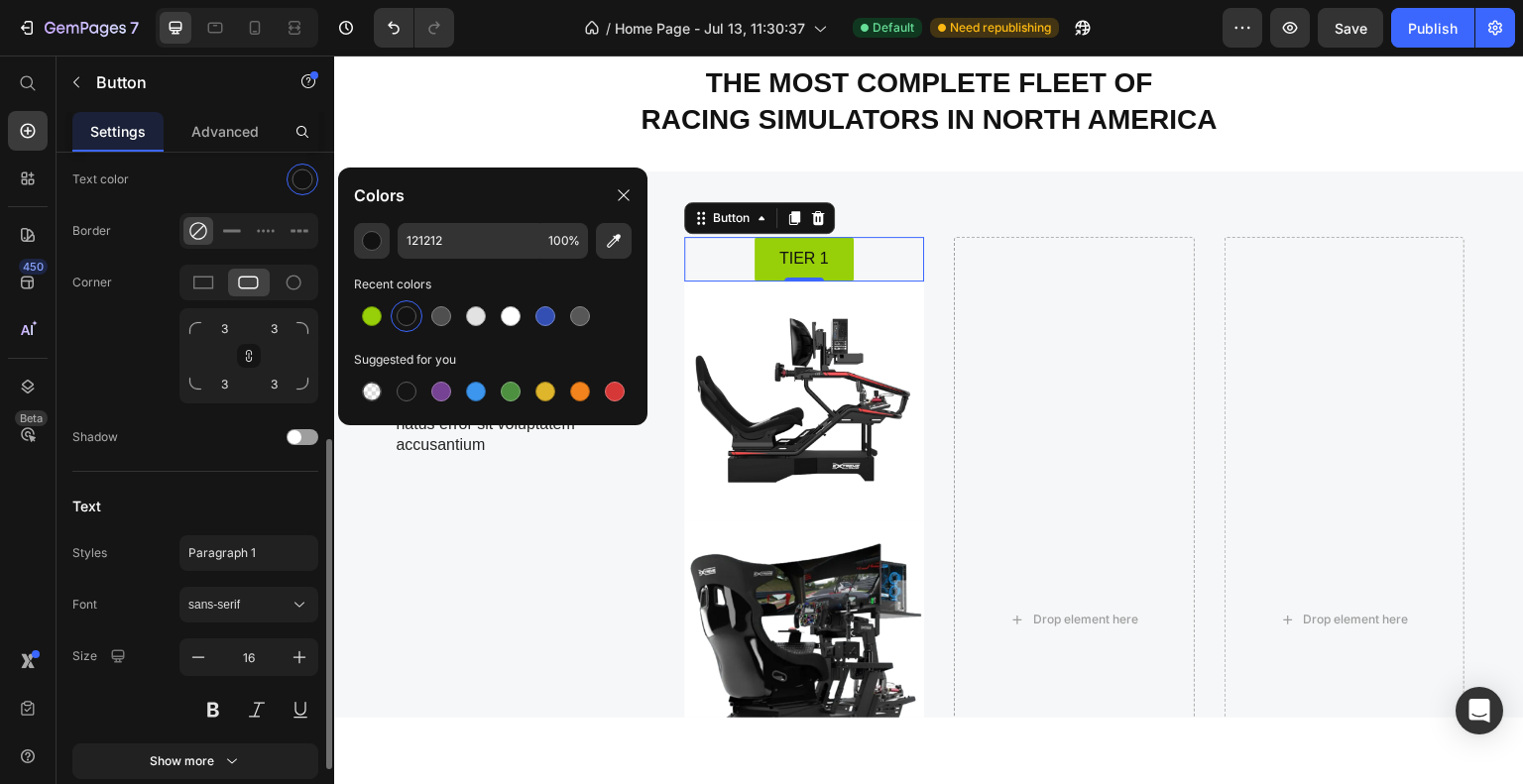 scroll, scrollTop: 694, scrollLeft: 0, axis: vertical 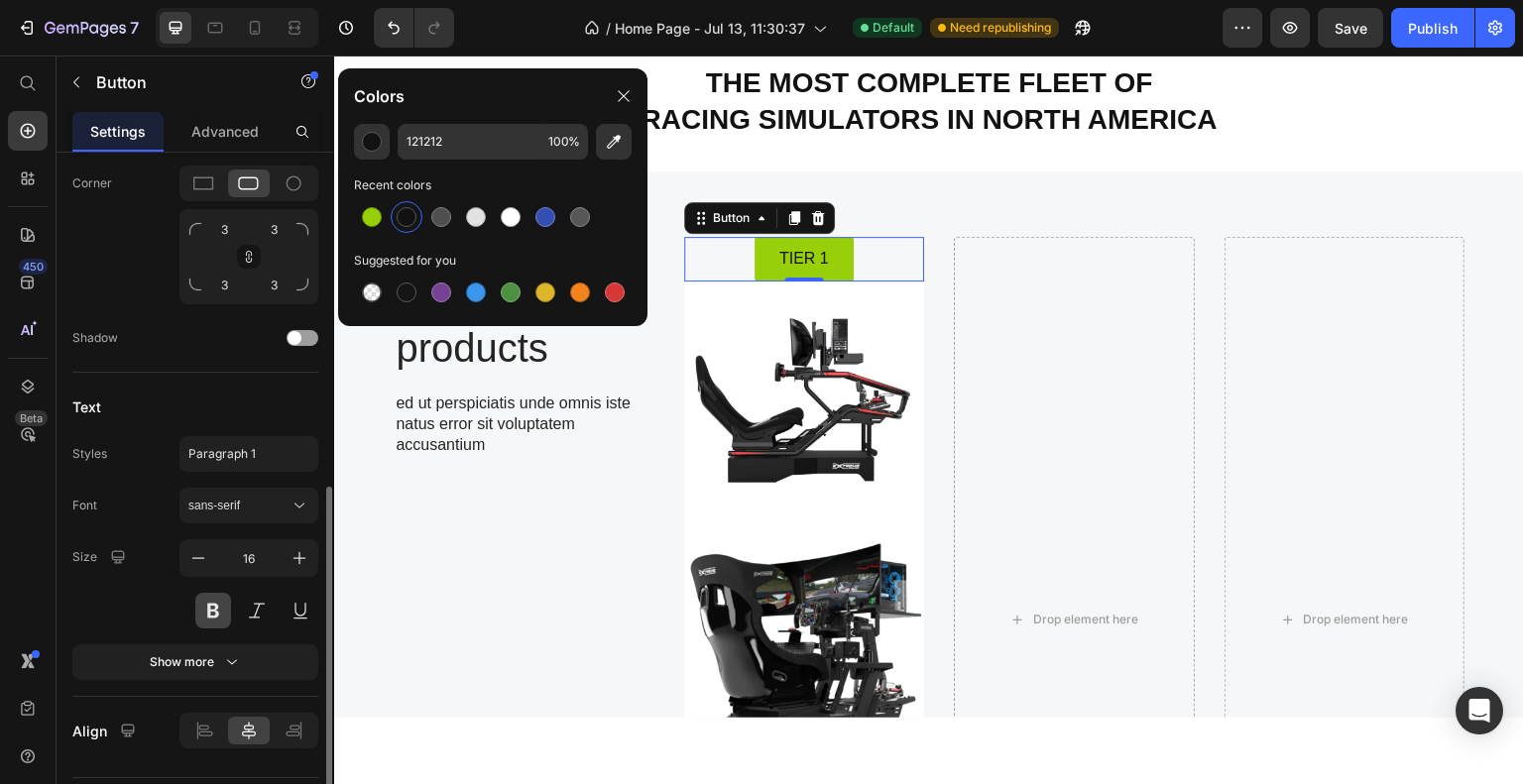 click at bounding box center [213, 611] 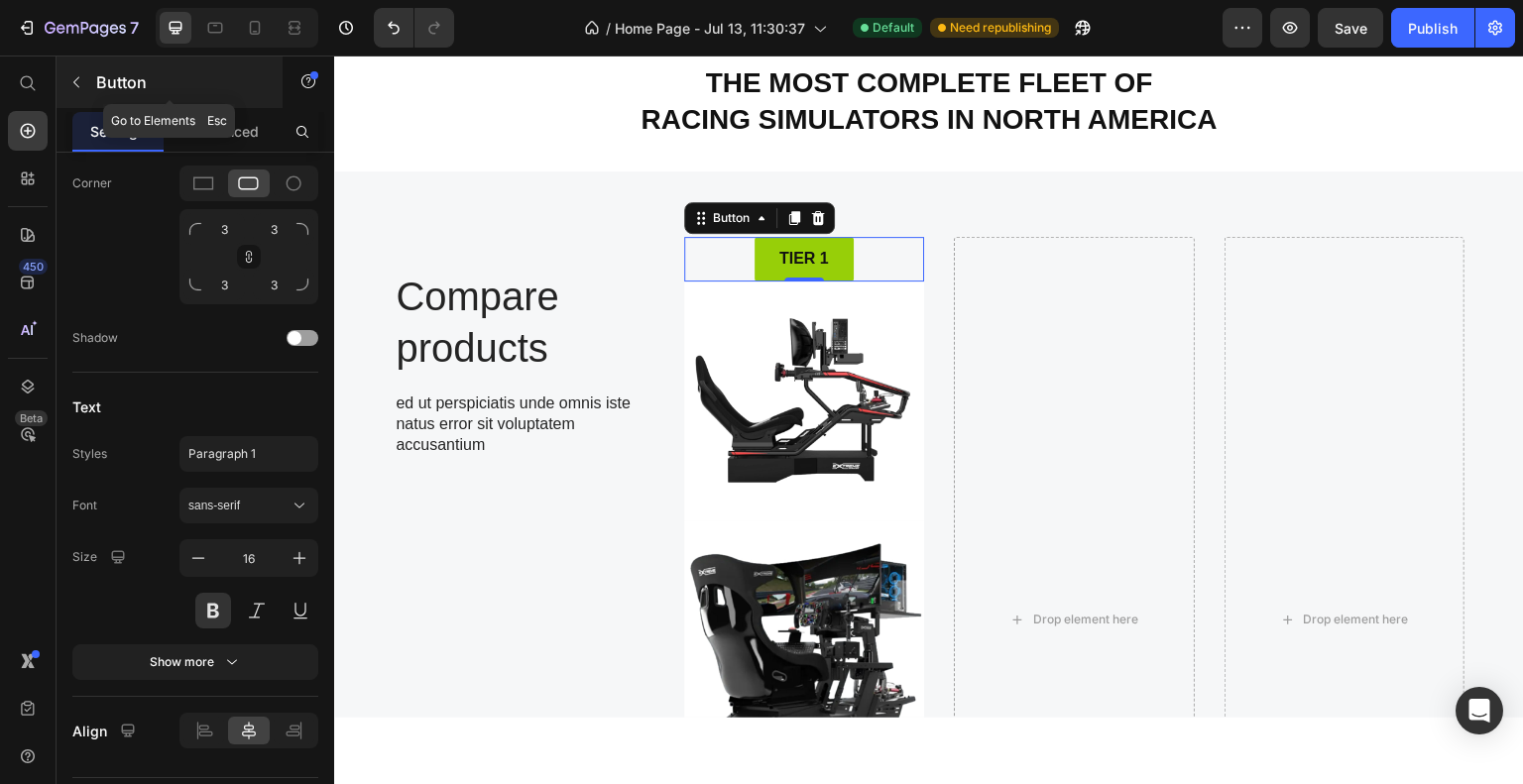 click 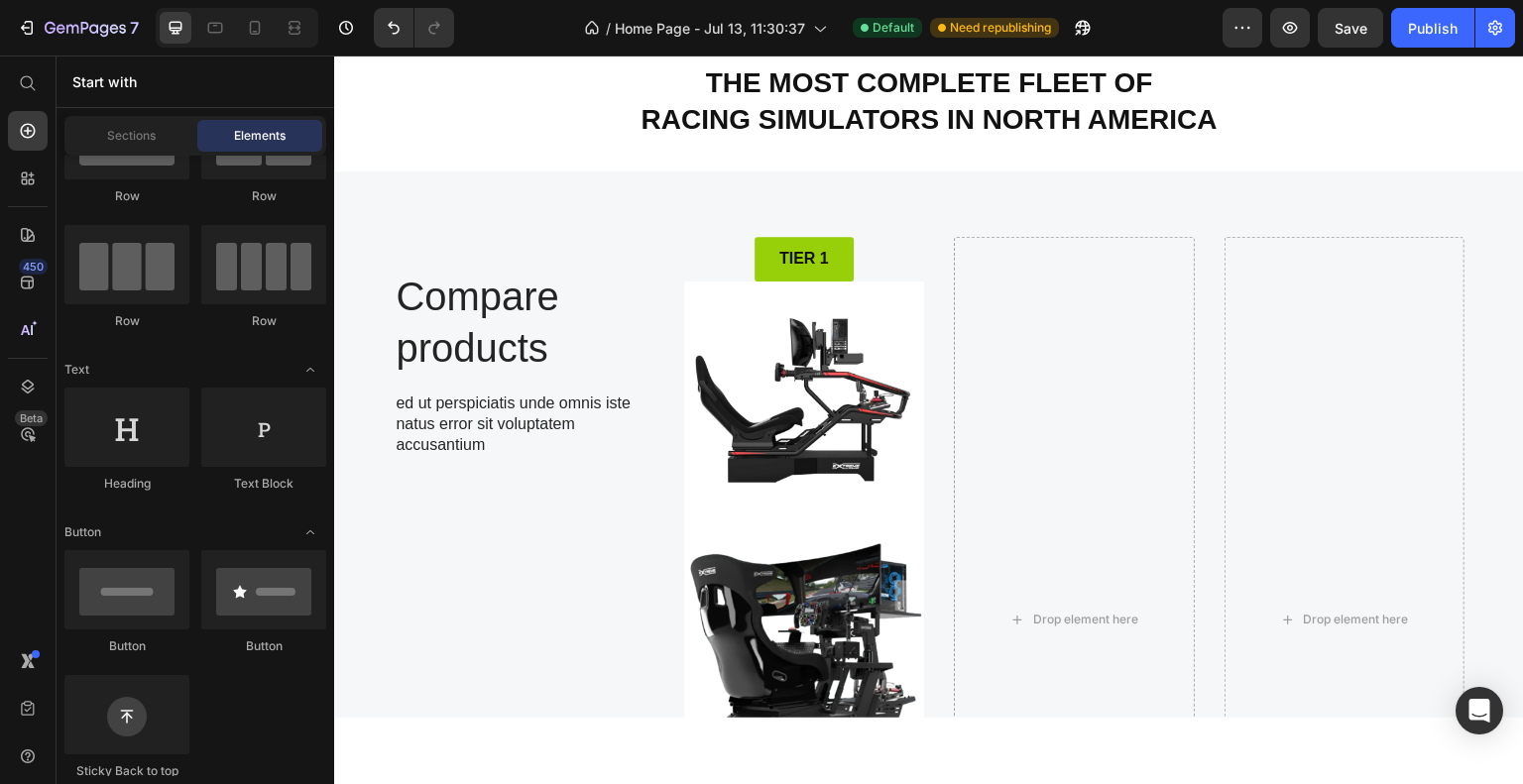 scroll, scrollTop: 0, scrollLeft: 0, axis: both 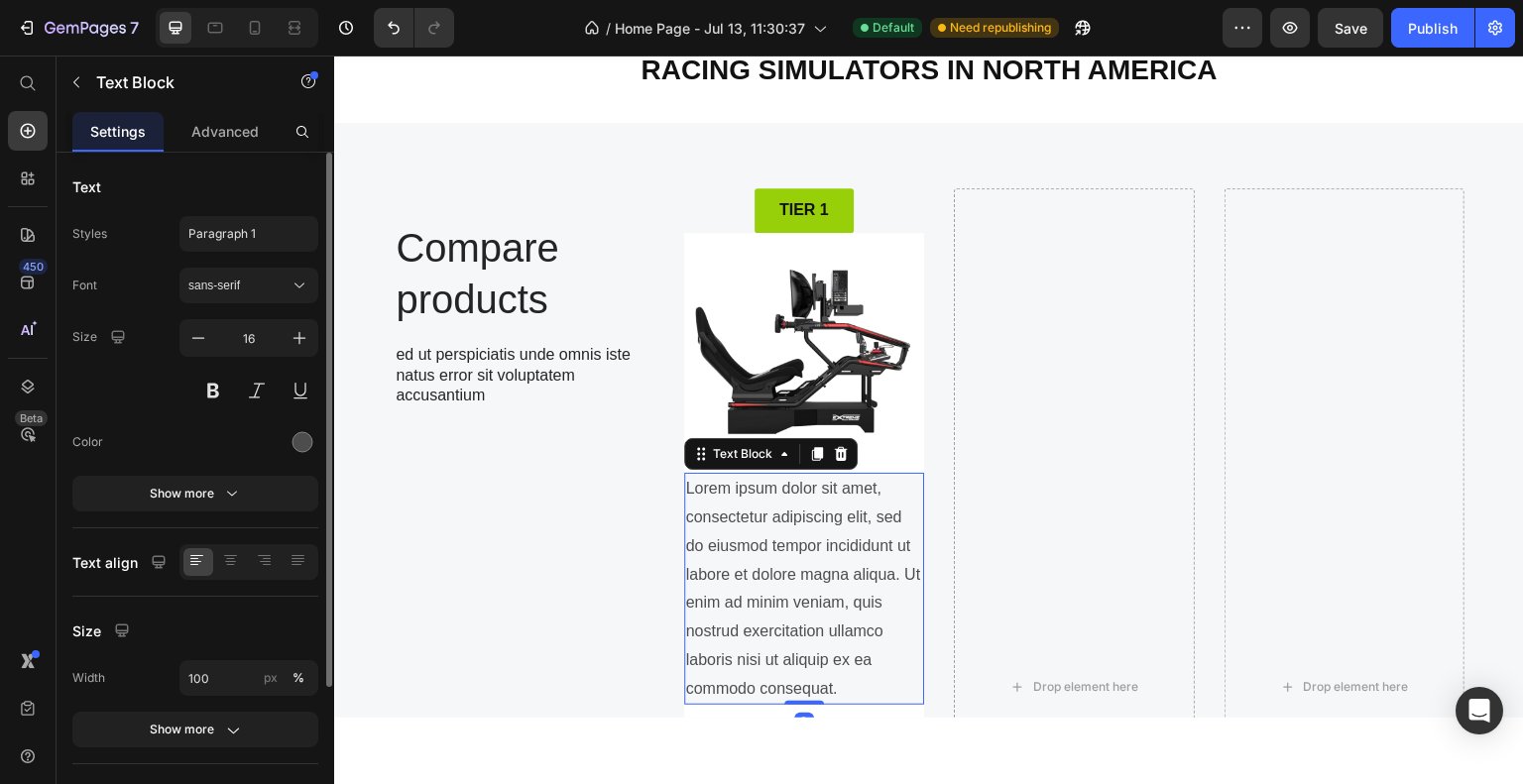 click on "Lorem ipsum dolor sit amet, consectetur adipiscing elit, sed do eiusmod tempor incididunt ut labore et dolore magna aliqua. Ut enim ad minim veniam, quis nostrud exercitation ullamco laboris nisi ut aliquip ex ea commodo consequat." at bounding box center (804, 588) 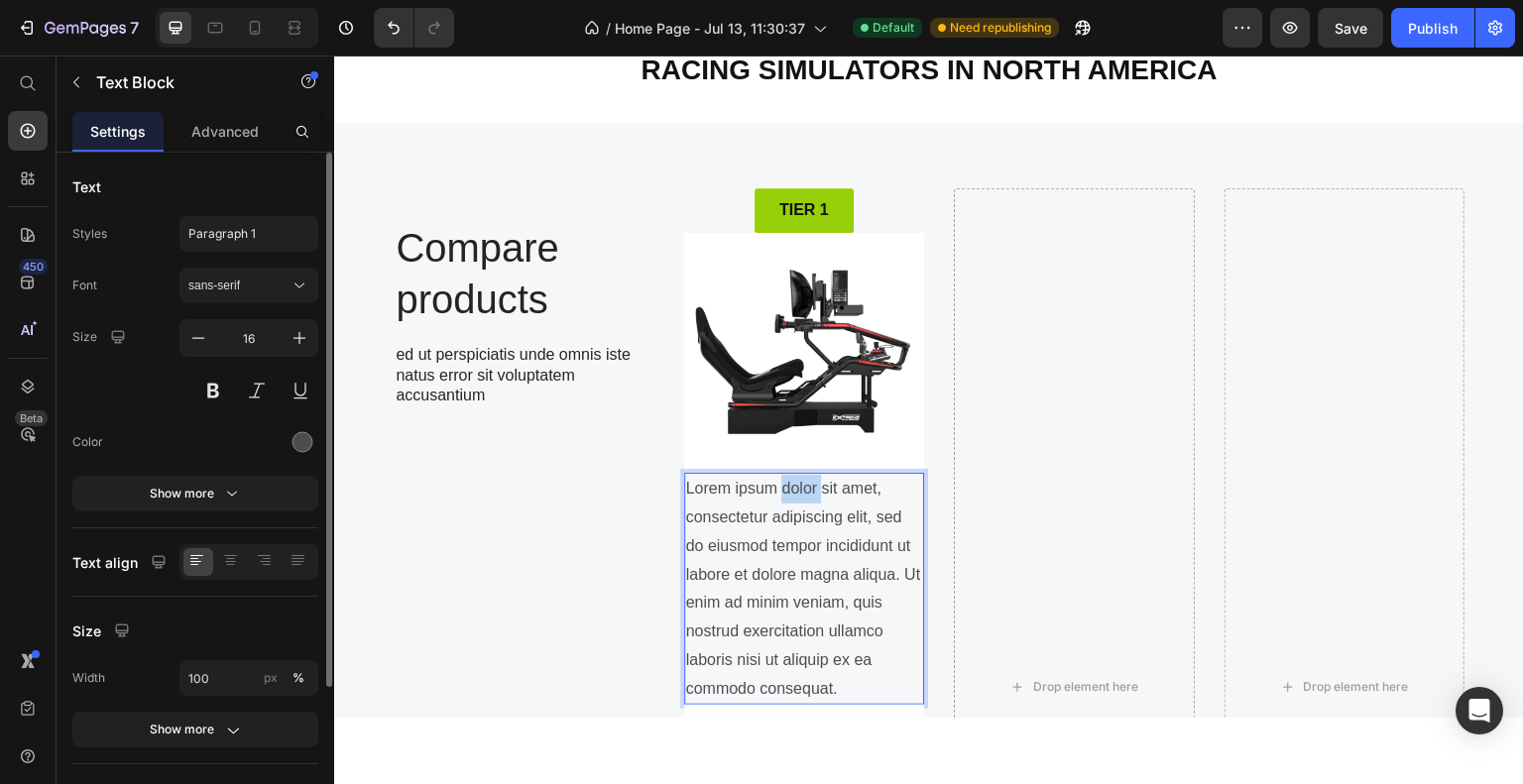 click on "Lorem ipsum dolor sit amet, consectetur adipiscing elit, sed do eiusmod tempor incididunt ut labore et dolore magna aliqua. Ut enim ad minim veniam, quis nostrud exercitation ullamco laboris nisi ut aliquip ex ea commodo consequat." at bounding box center (804, 588) 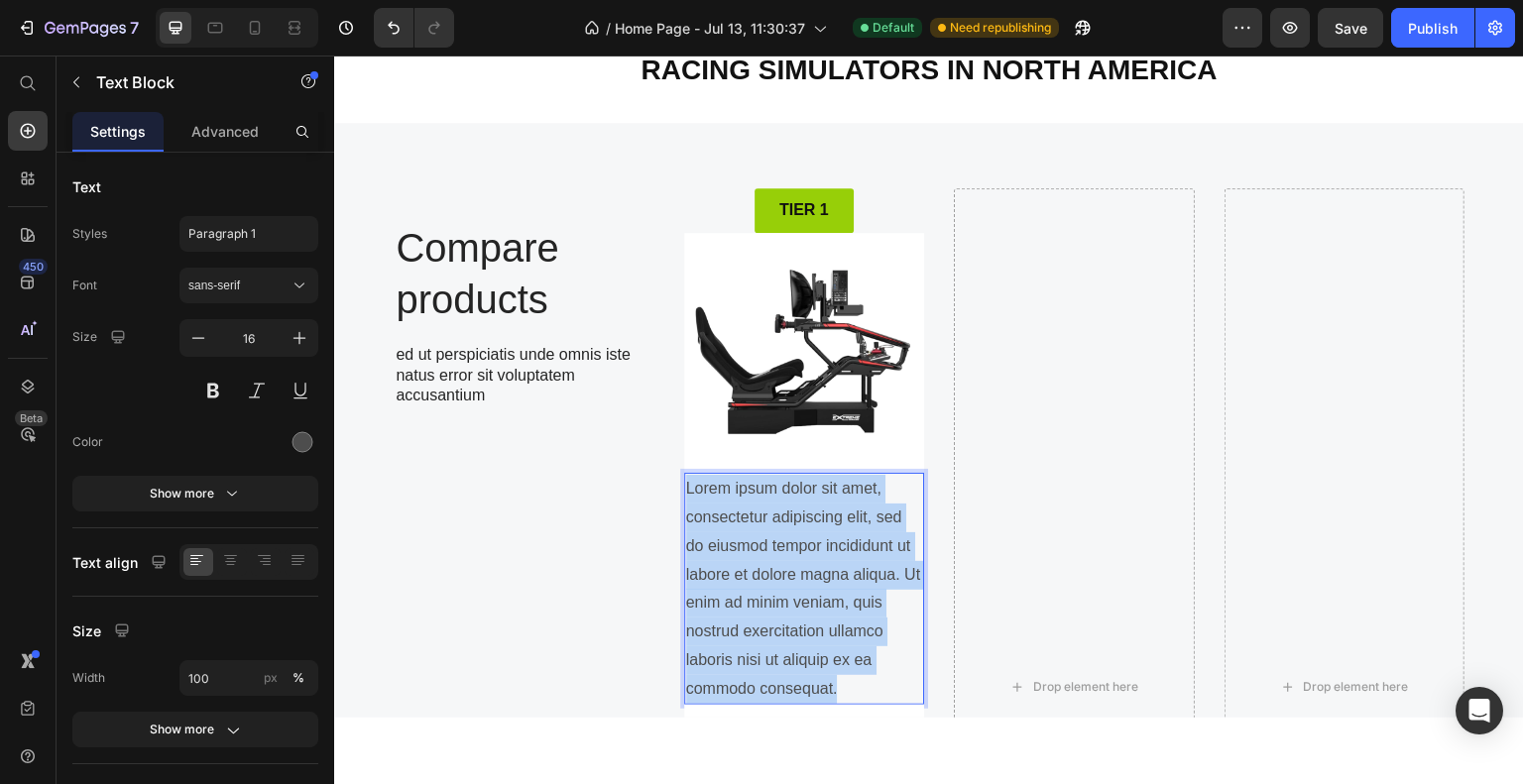 click on "Lorem ipsum dolor sit amet, consectetur adipiscing elit, sed do eiusmod tempor incididunt ut labore et dolore magna aliqua. Ut enim ad minim veniam, quis nostrud exercitation ullamco laboris nisi ut aliquip ex ea commodo consequat." at bounding box center (804, 588) 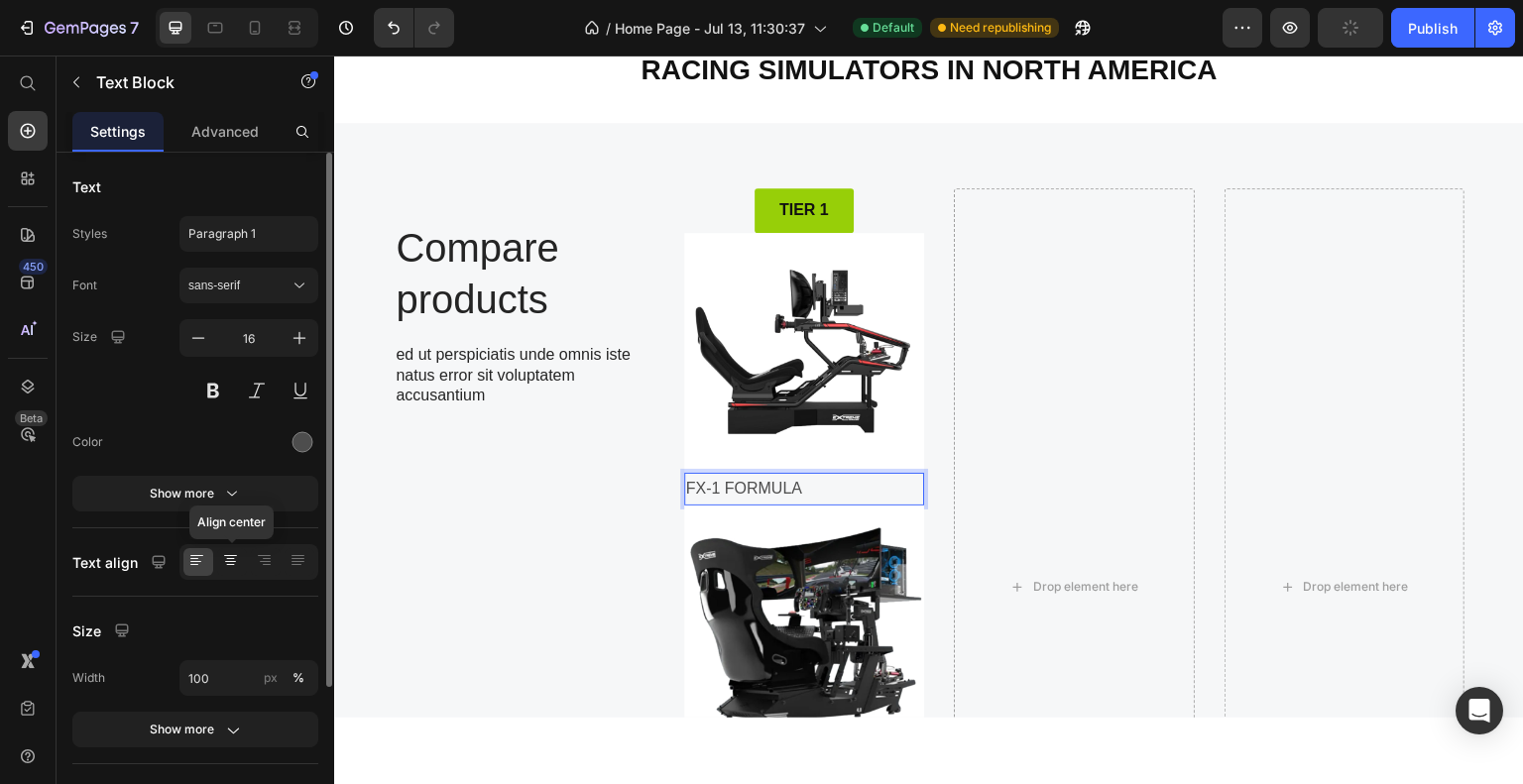 click 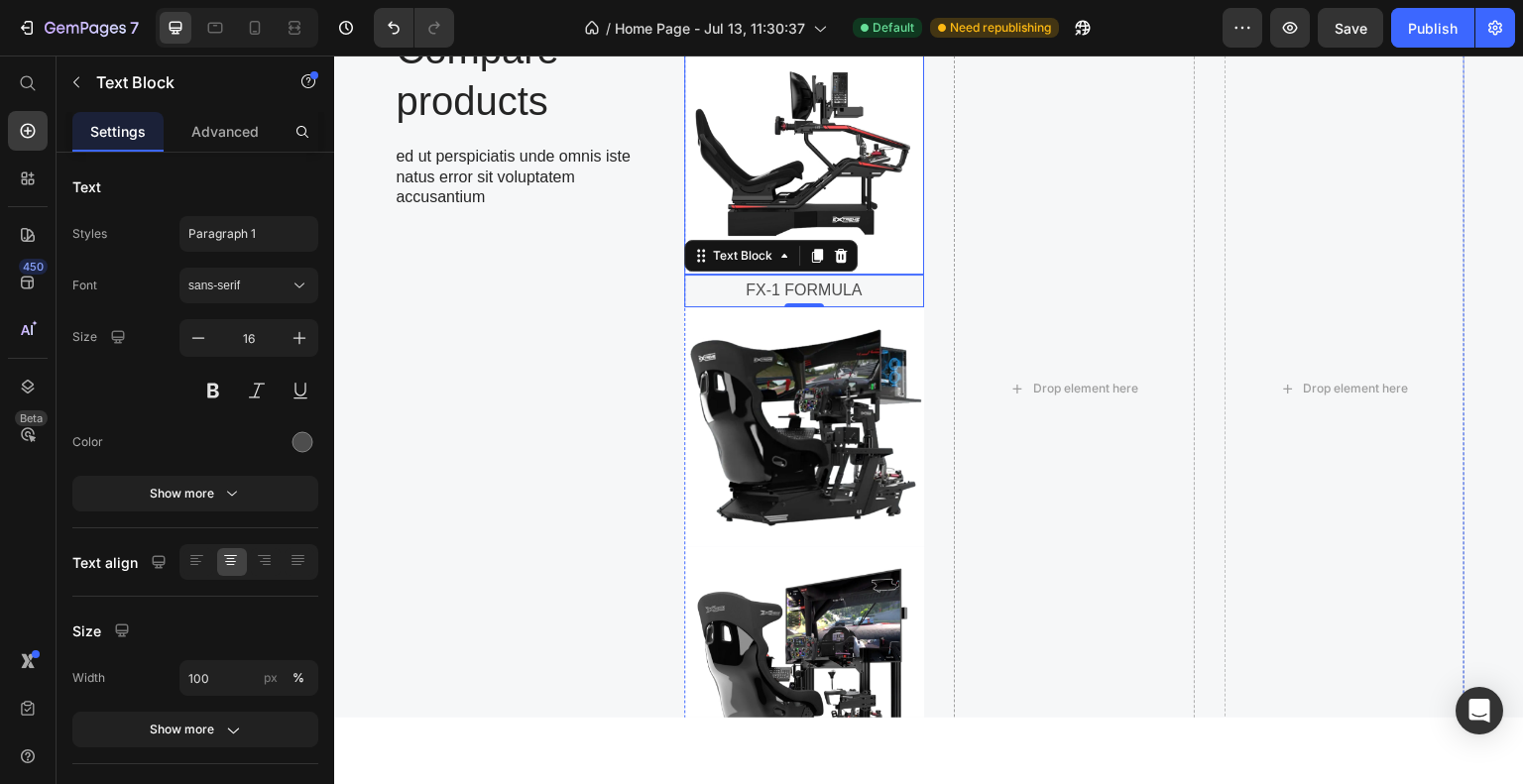 scroll, scrollTop: 1665, scrollLeft: 0, axis: vertical 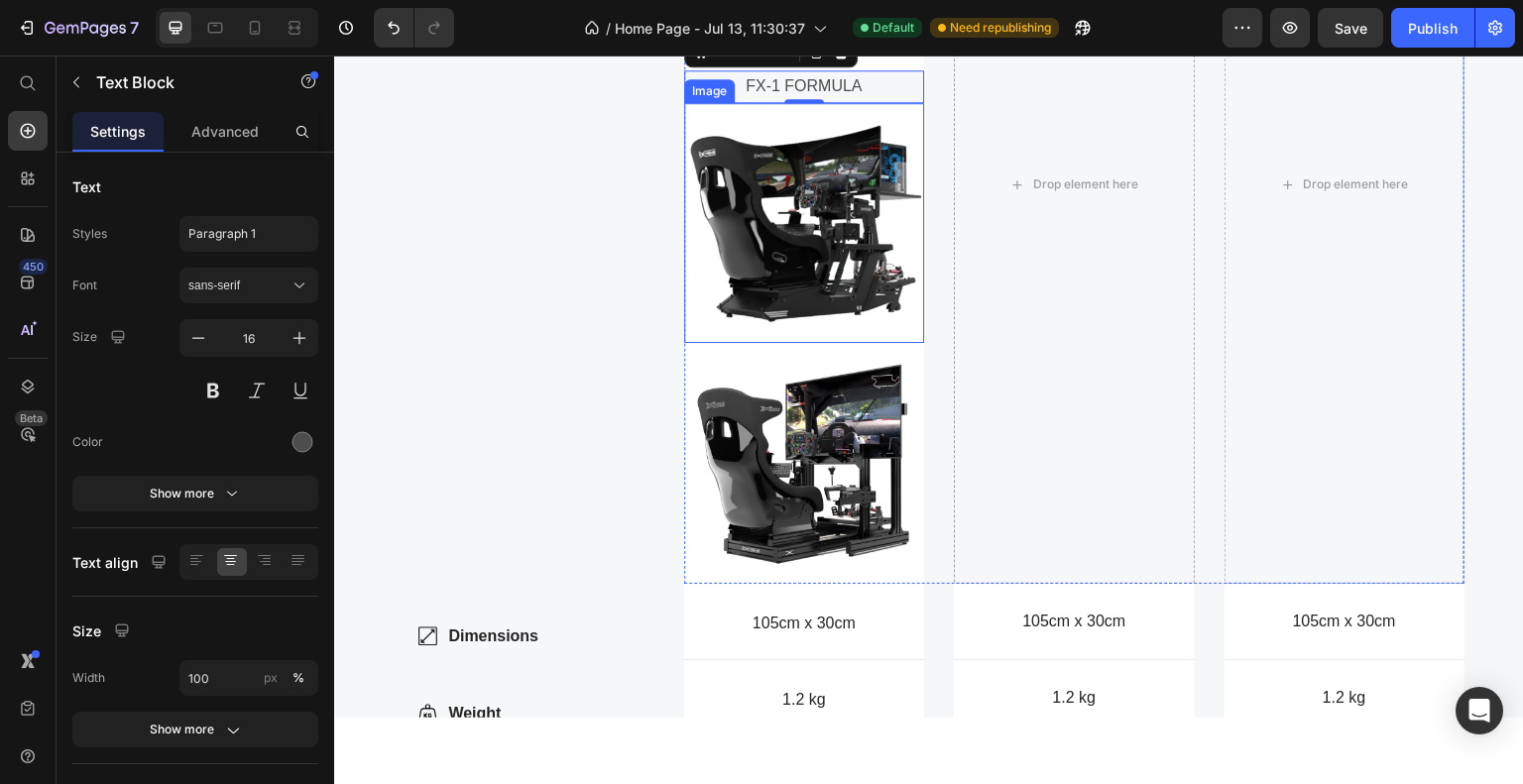 click at bounding box center (804, 222) 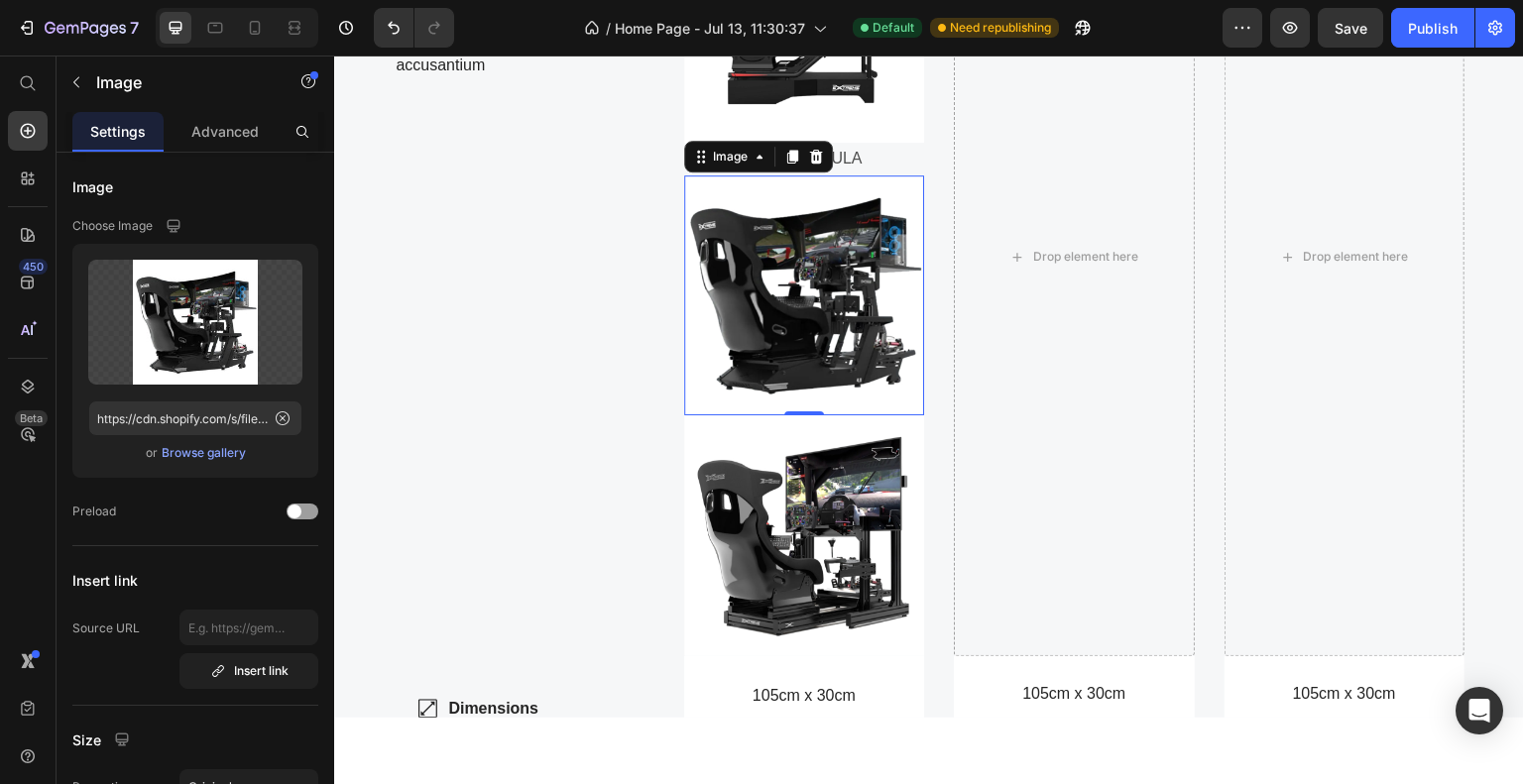 scroll, scrollTop: 1566, scrollLeft: 0, axis: vertical 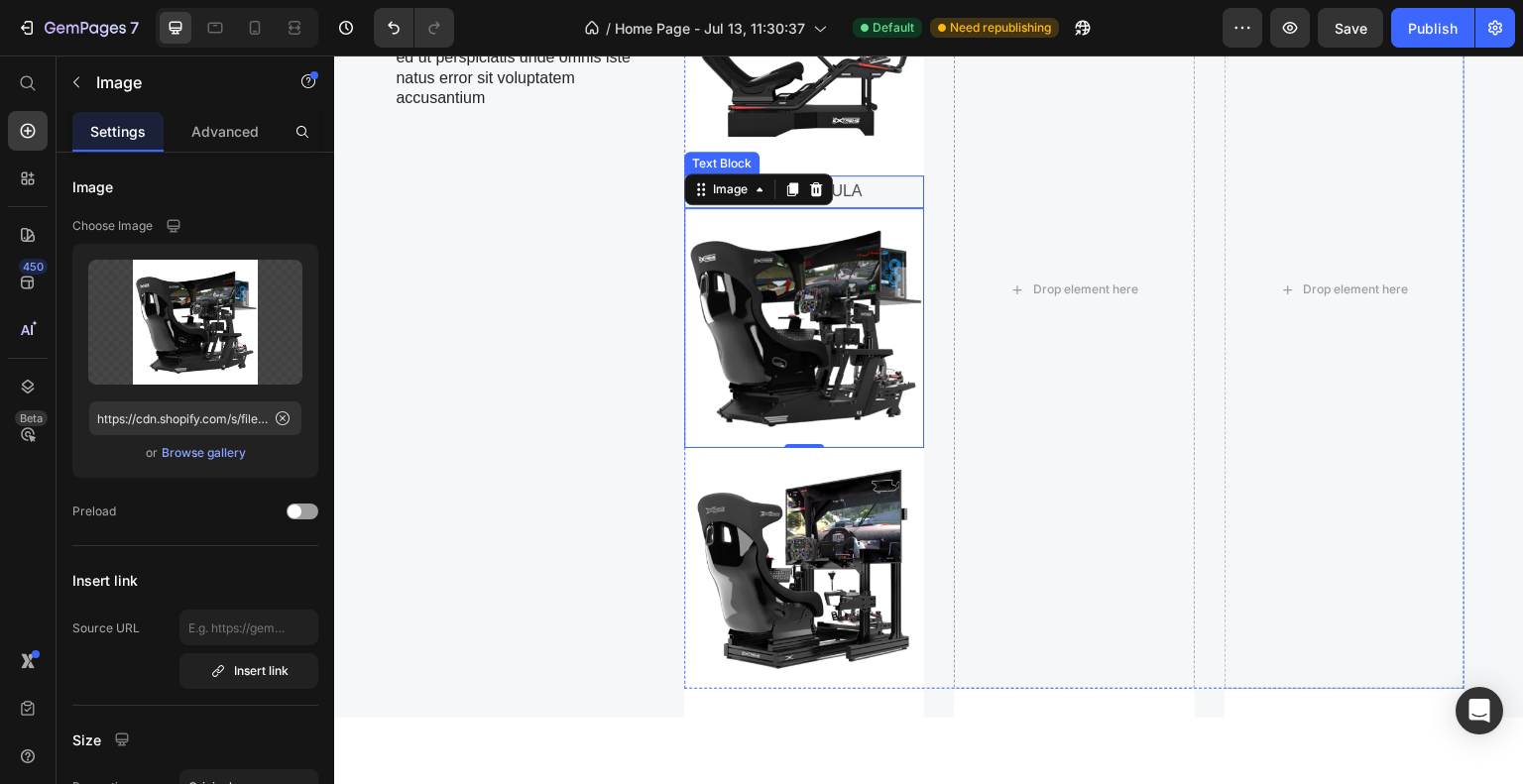 click on "FX-1 FORMULA" at bounding box center [804, 190] 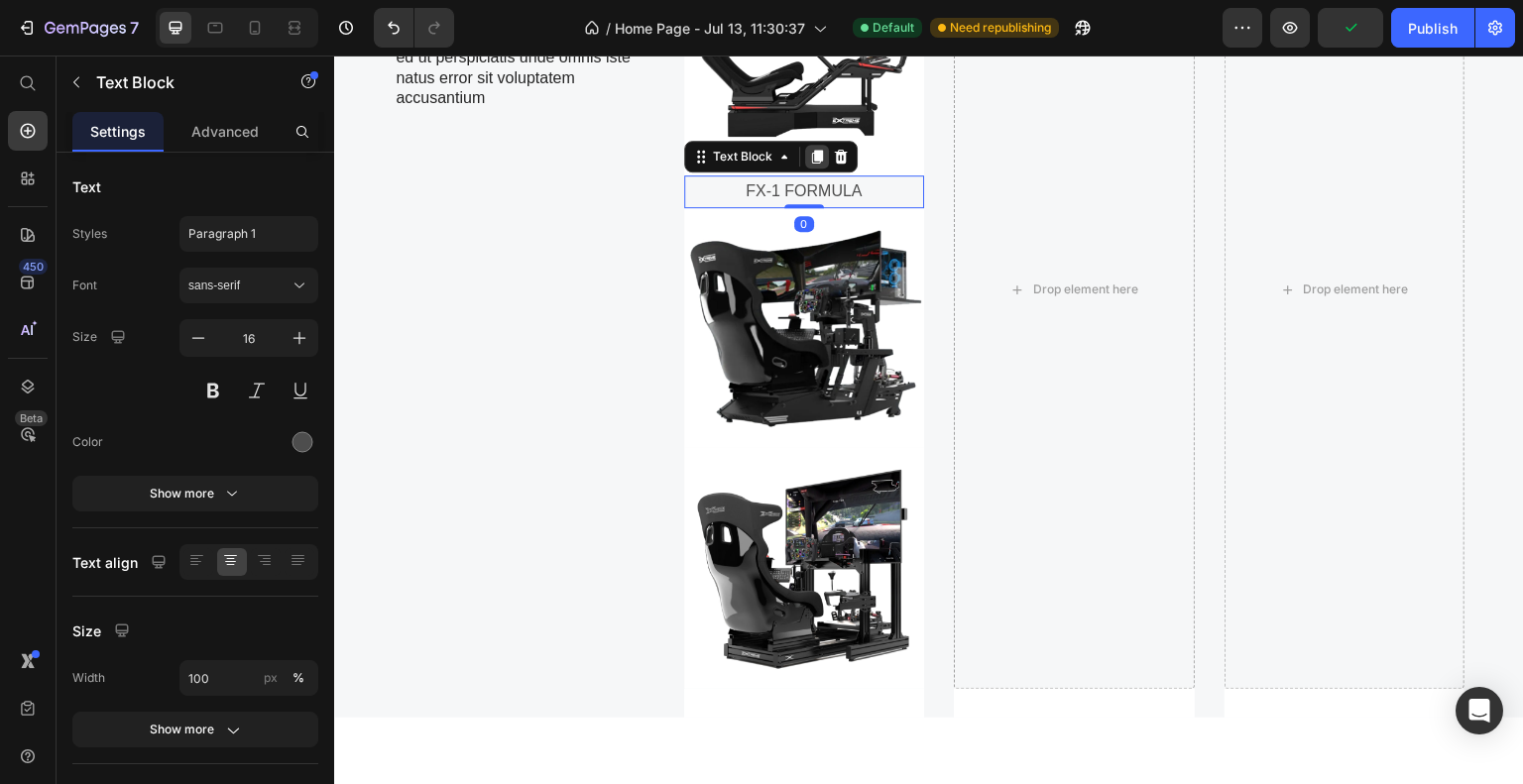 click 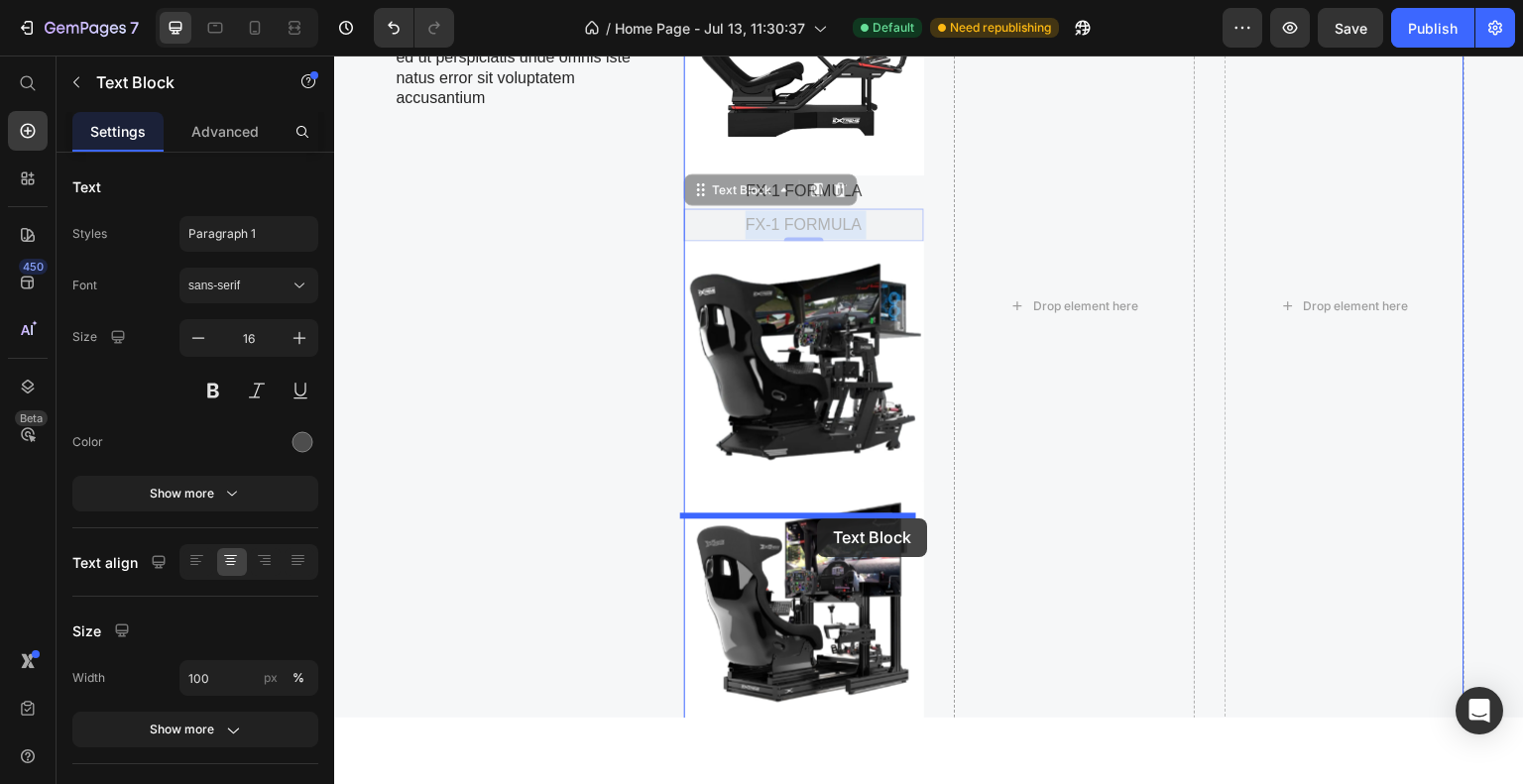 drag, startPoint x: 883, startPoint y: 262, endPoint x: 817, endPoint y: 517, distance: 263.40273 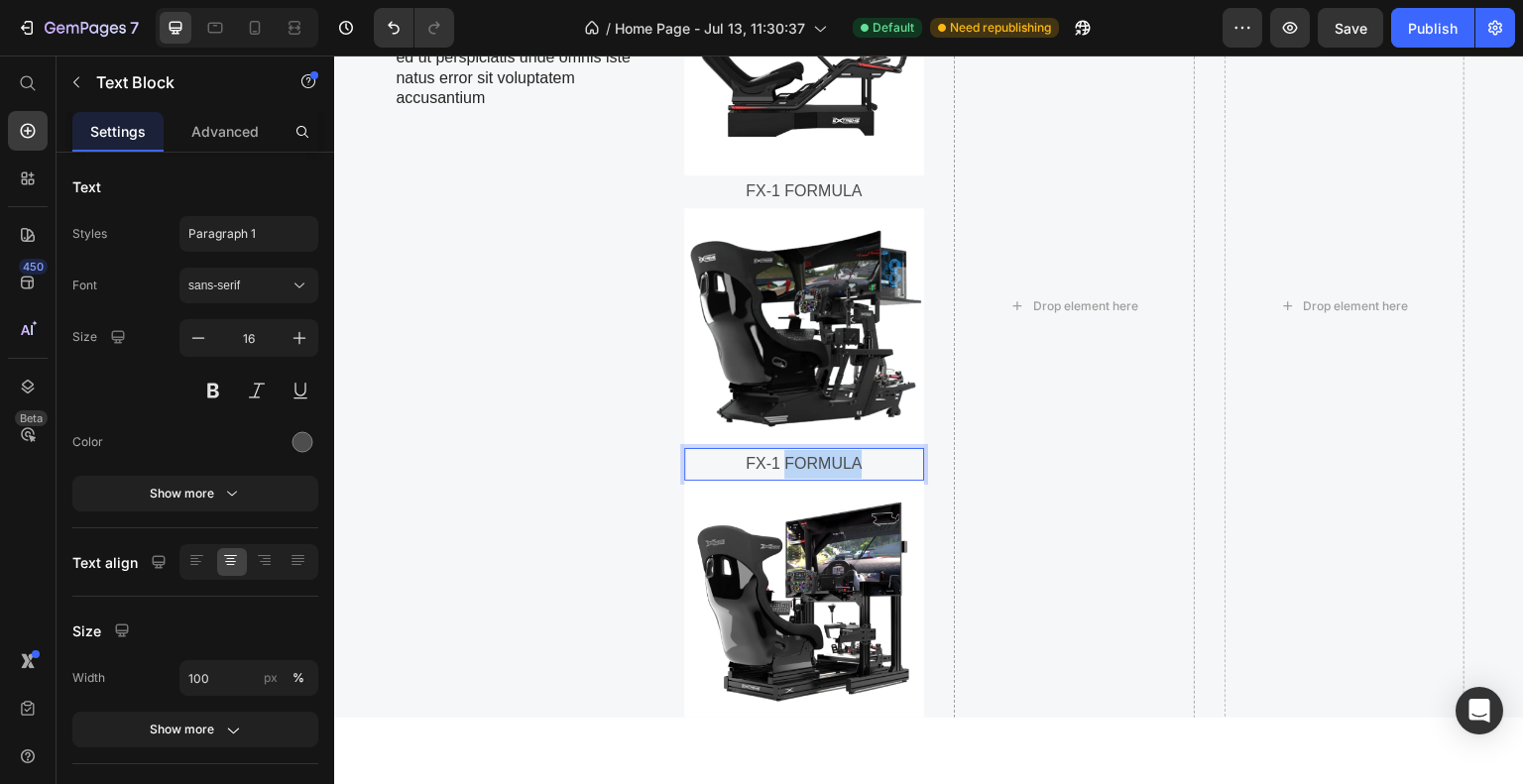click on "FX-1 FORMULA" at bounding box center (804, 463) 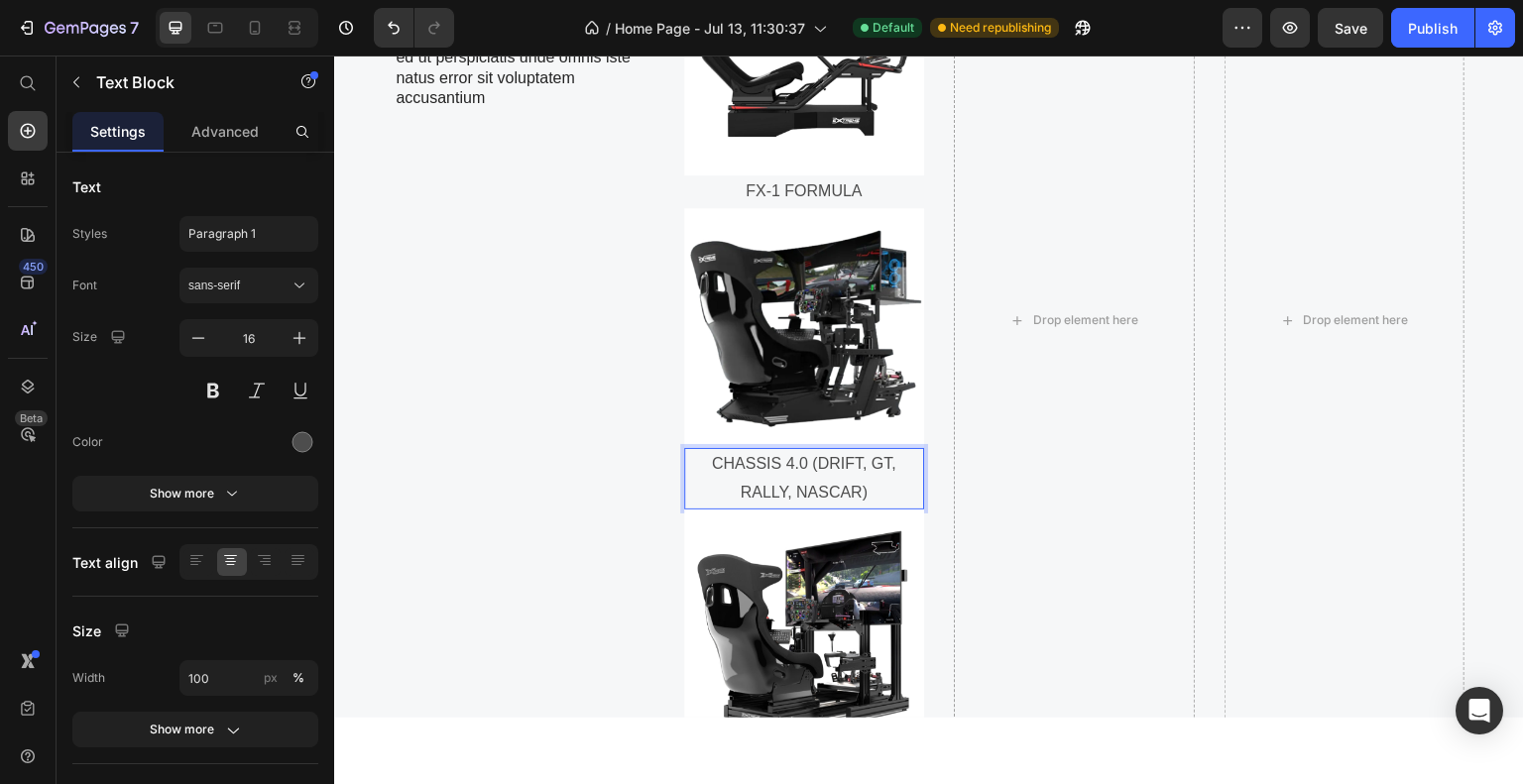 click on "CHASSIS 4.0 (DRIFT, GT, RALLY, NASCAR)" at bounding box center [804, 478] 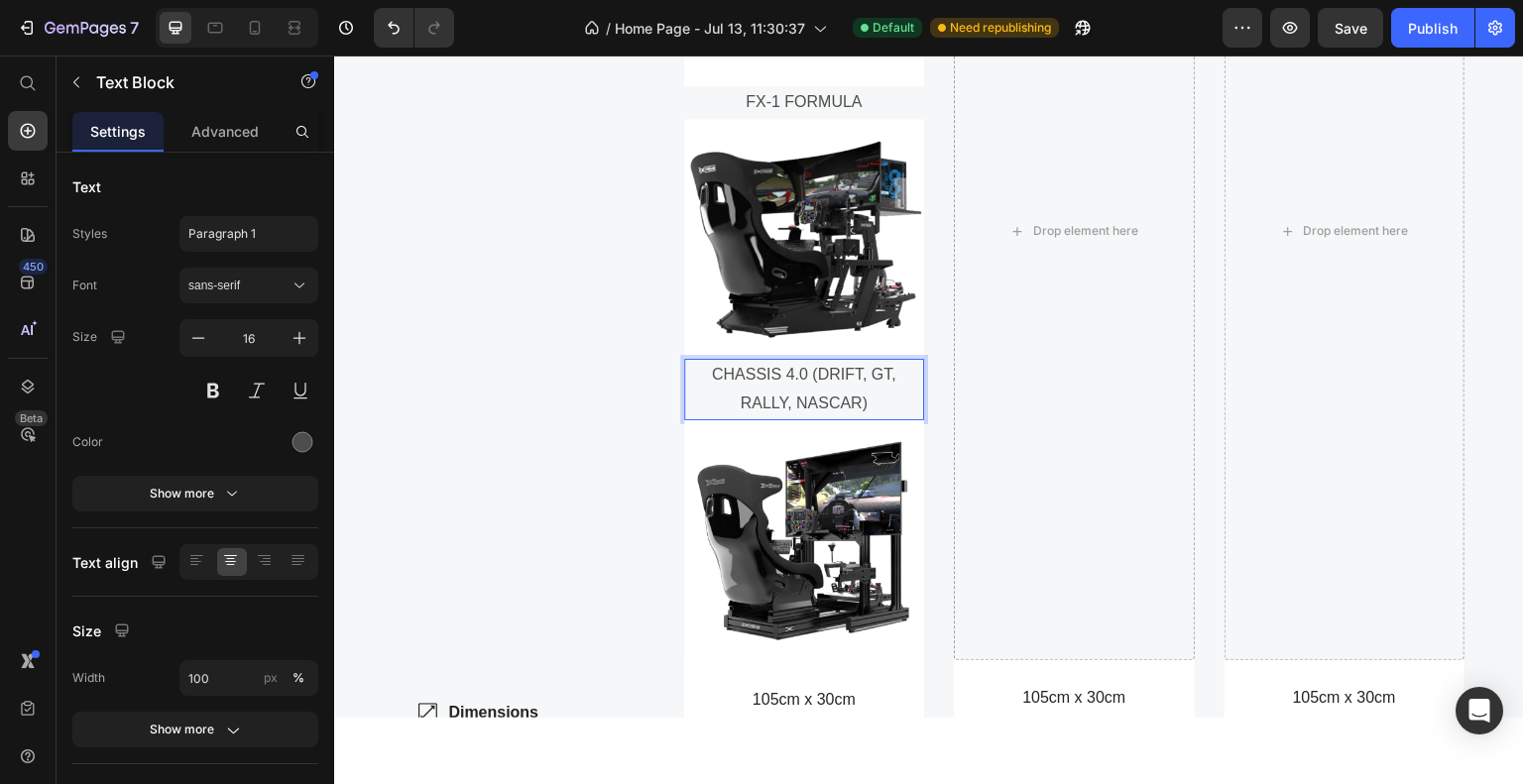 scroll, scrollTop: 1764, scrollLeft: 0, axis: vertical 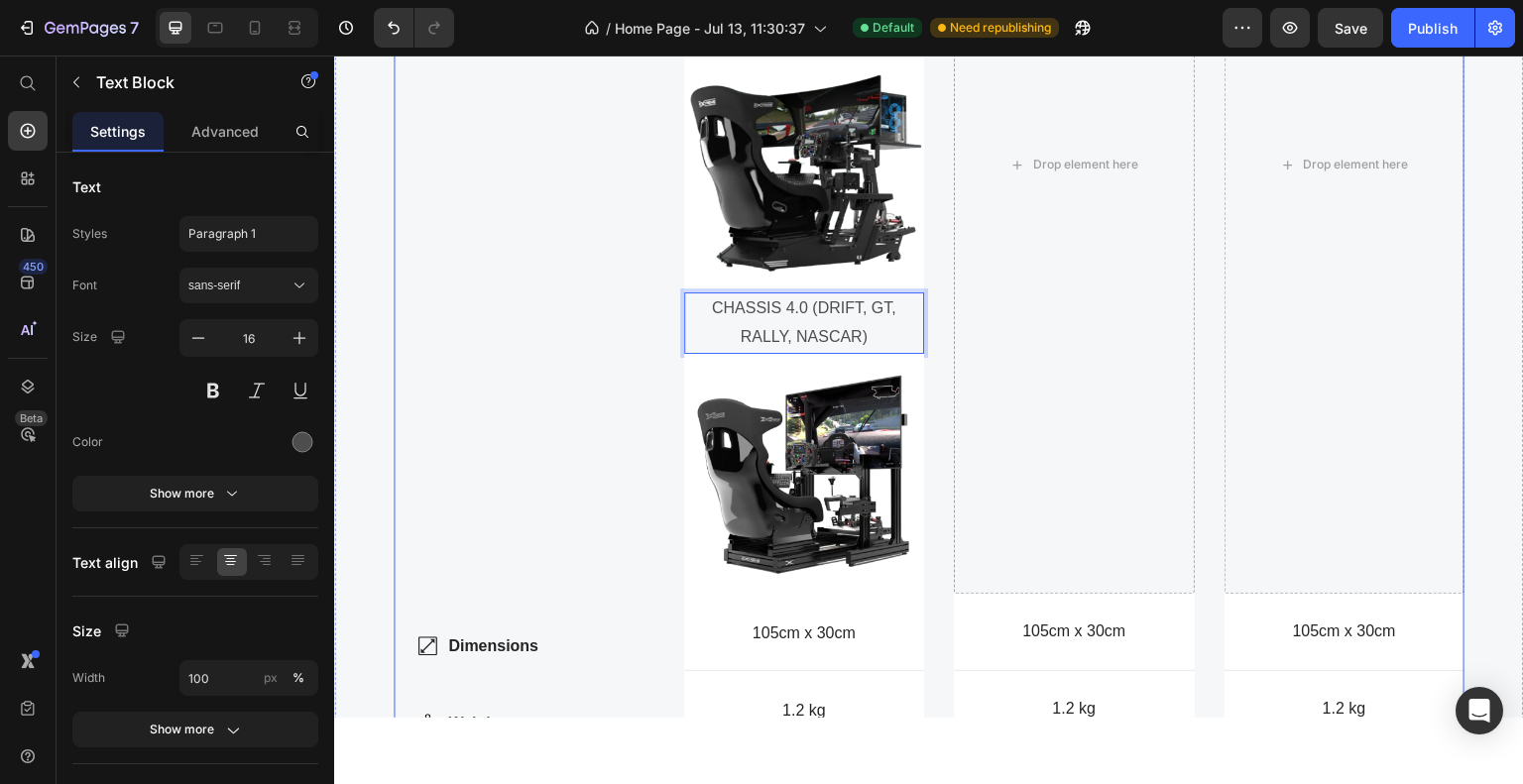 click on "Compare products Heading ed ut perspiciatis unde omnis iste natus error sit voluptatem accusantium  Text Block Row
Dimensions
Weight
Highlight
Gears
Brakes Item List" at bounding box center (524, 364) 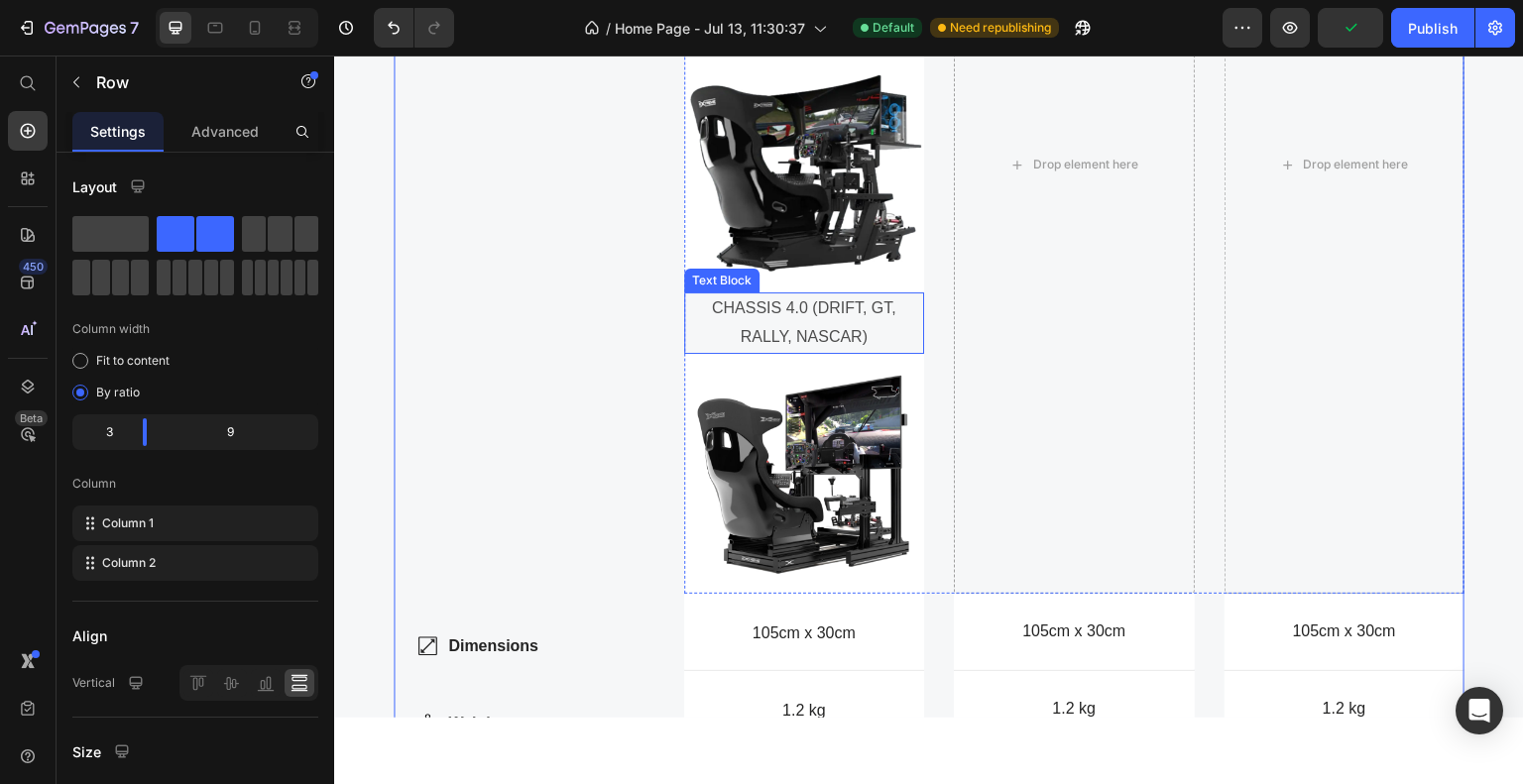 click on "CHASSIS 4.0 (DRIFT, GT, RALLY, NASCAR)" at bounding box center [804, 322] 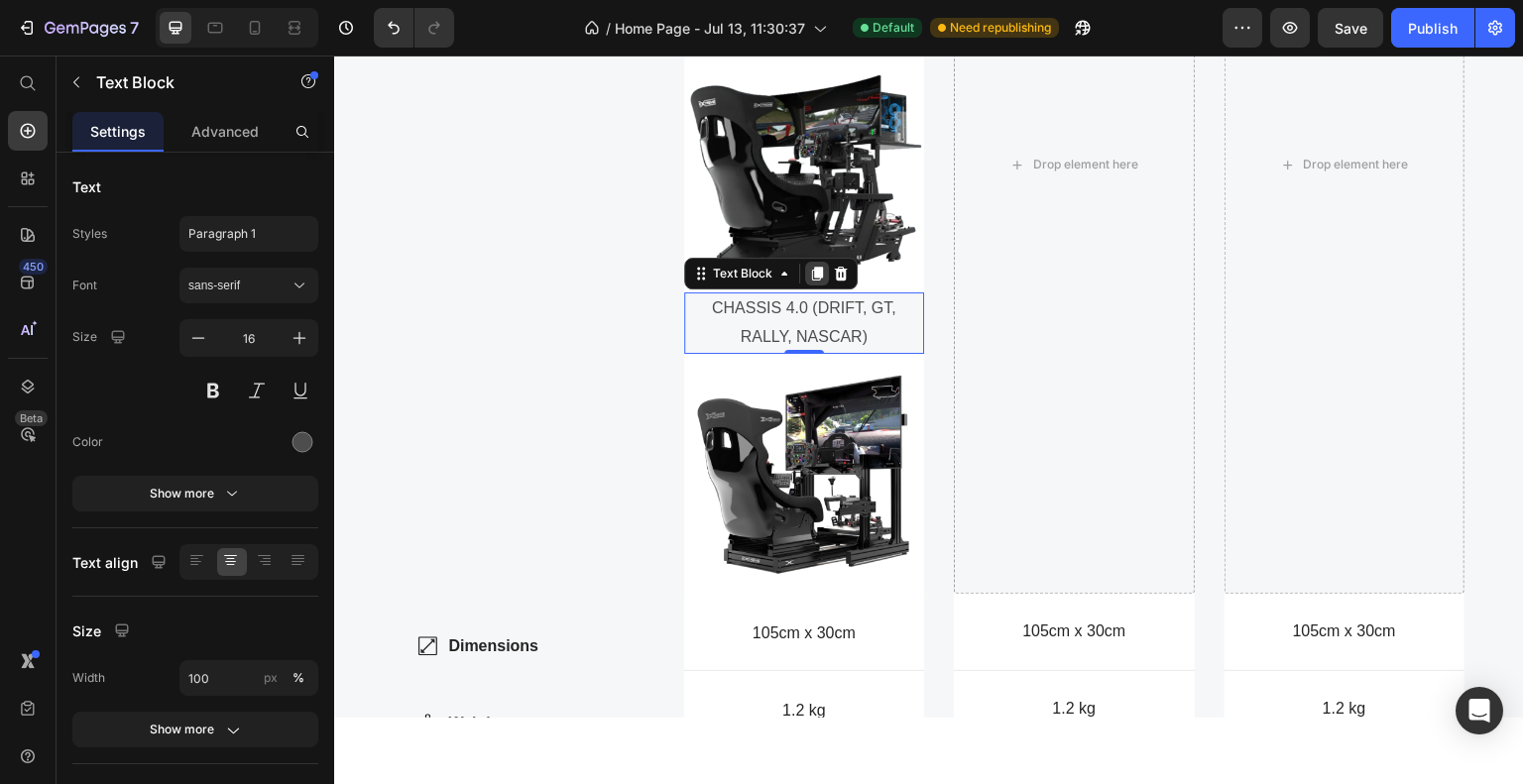 click 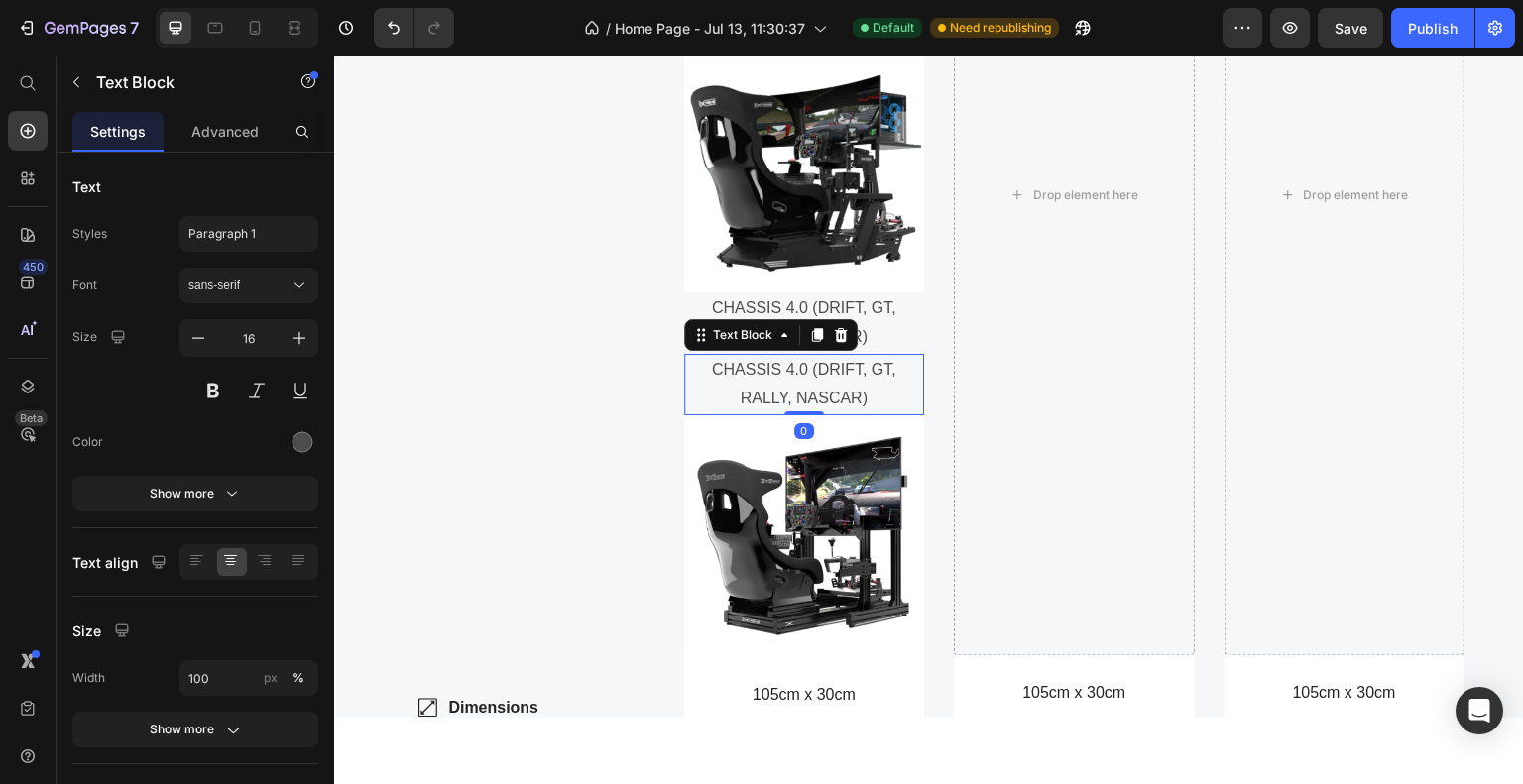 scroll, scrollTop: 1825, scrollLeft: 0, axis: vertical 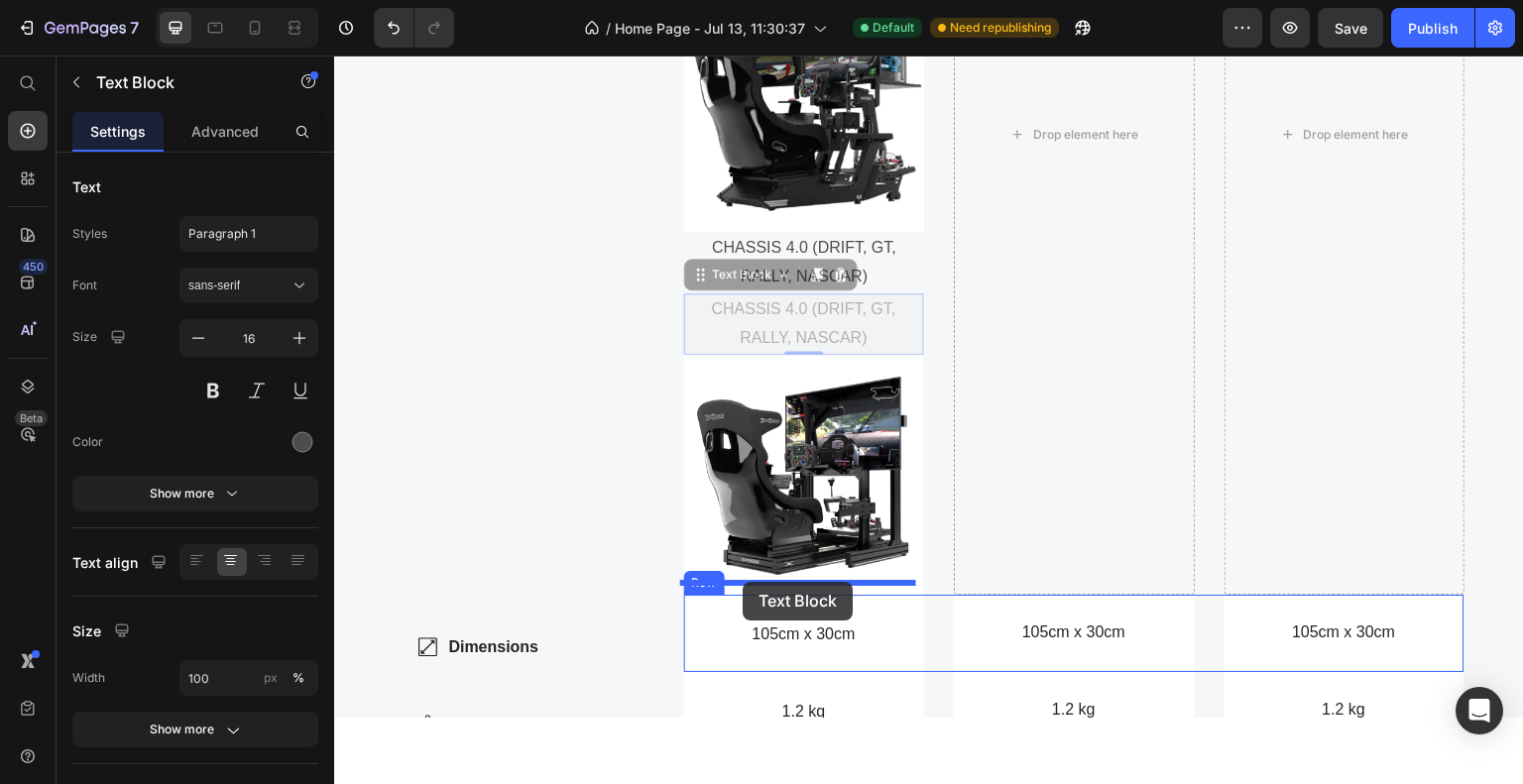 drag, startPoint x: 700, startPoint y: 266, endPoint x: 743, endPoint y: 581, distance: 317.92137 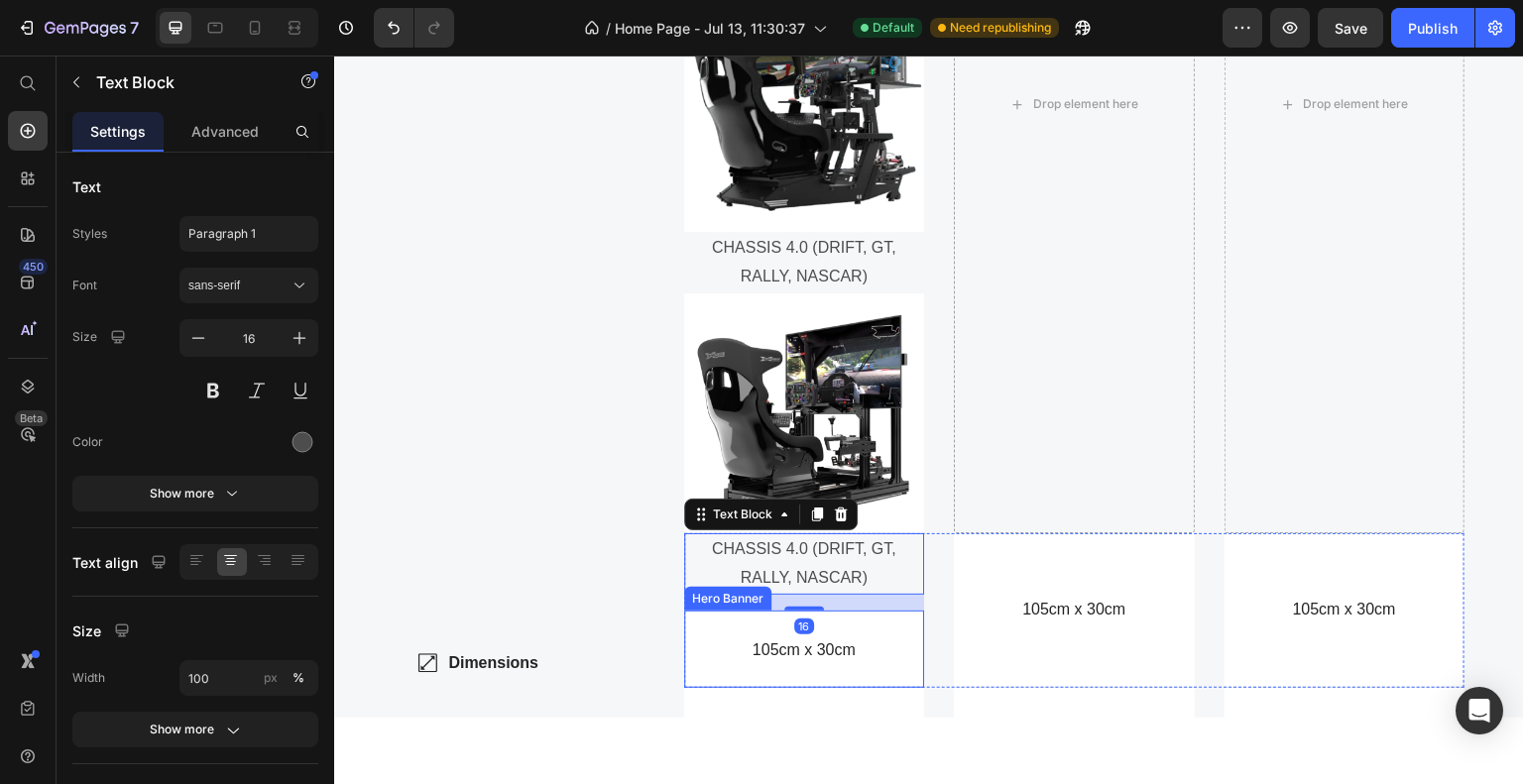 scroll, scrollTop: 1841, scrollLeft: 0, axis: vertical 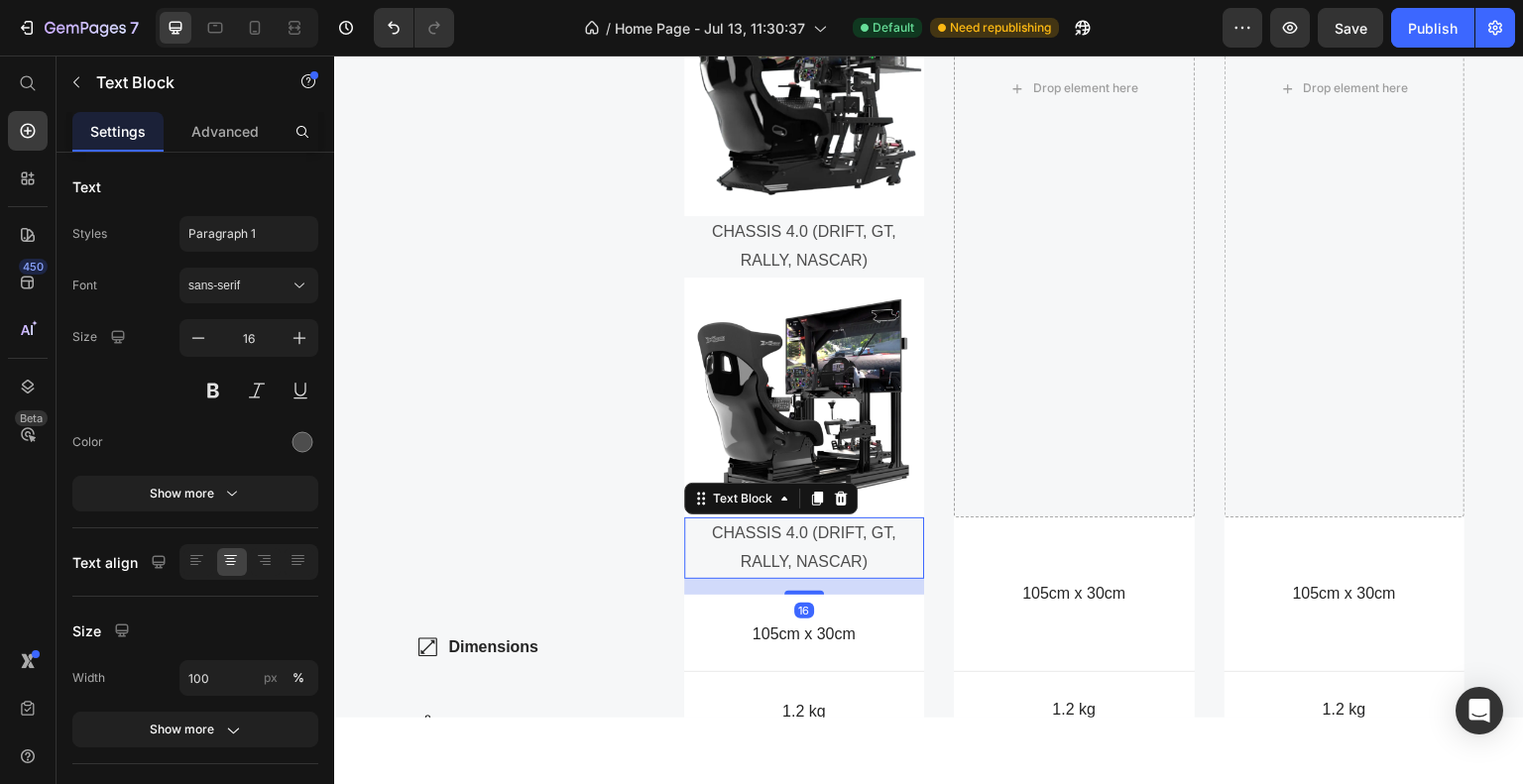click on "CHASSIS 4.0 (DRIFT, GT, RALLY, NASCAR)" at bounding box center (804, 547) 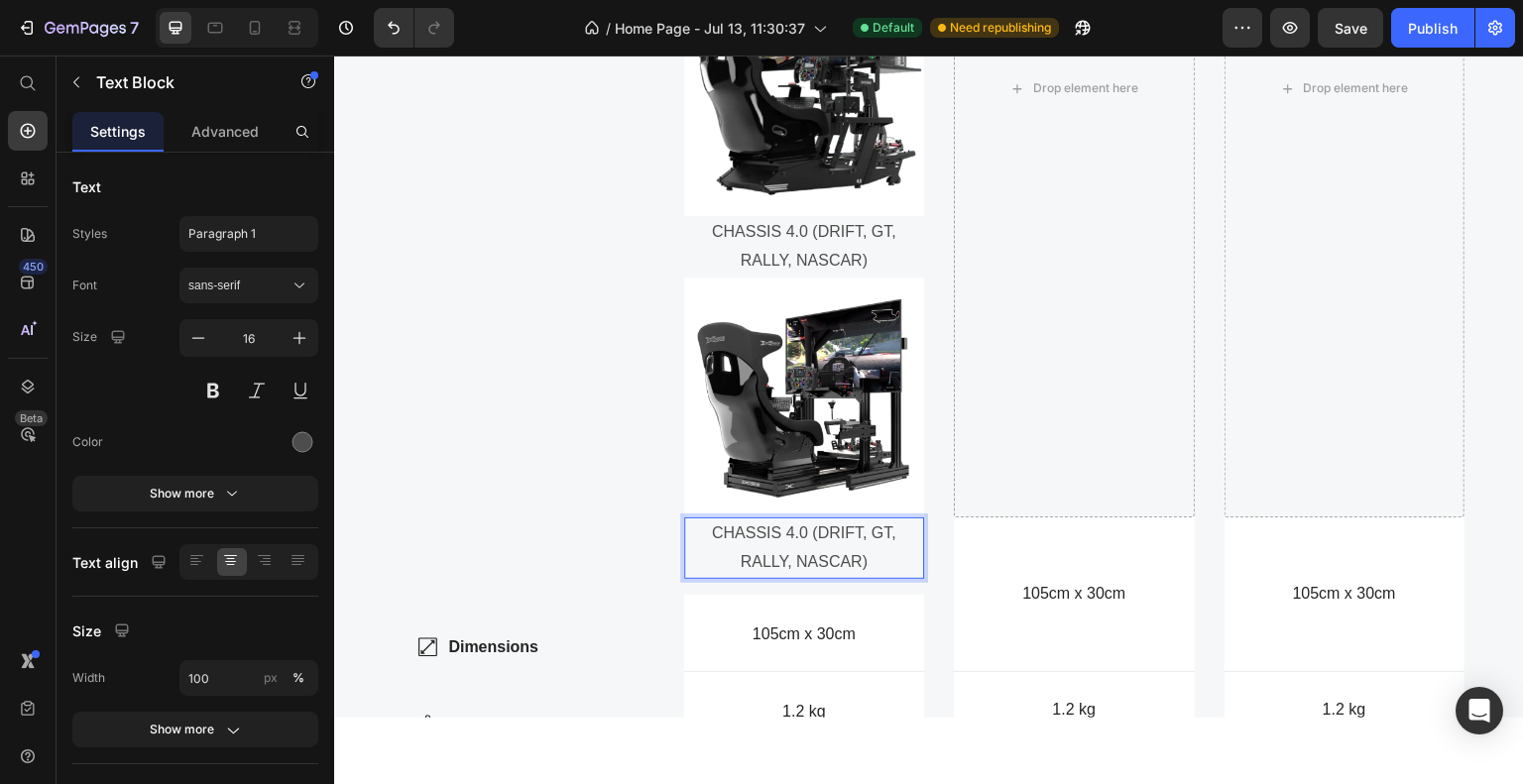 click on "CHASSIS 4.0 (DRIFT, GT, RALLY, NASCAR)" at bounding box center [804, 547] 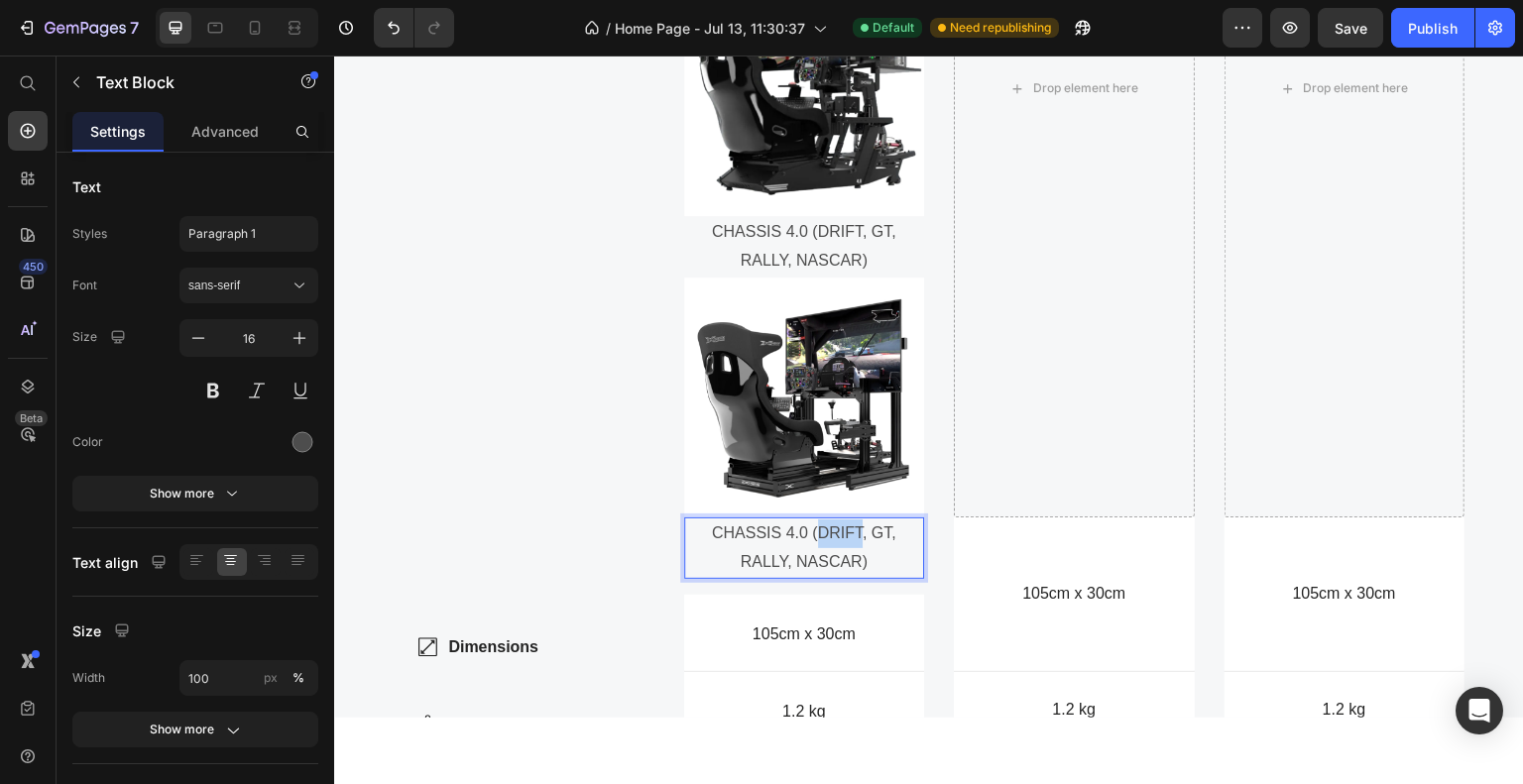 click on "CHASSIS 4.0 (DRIFT, GT, RALLY, NASCAR)" at bounding box center [804, 547] 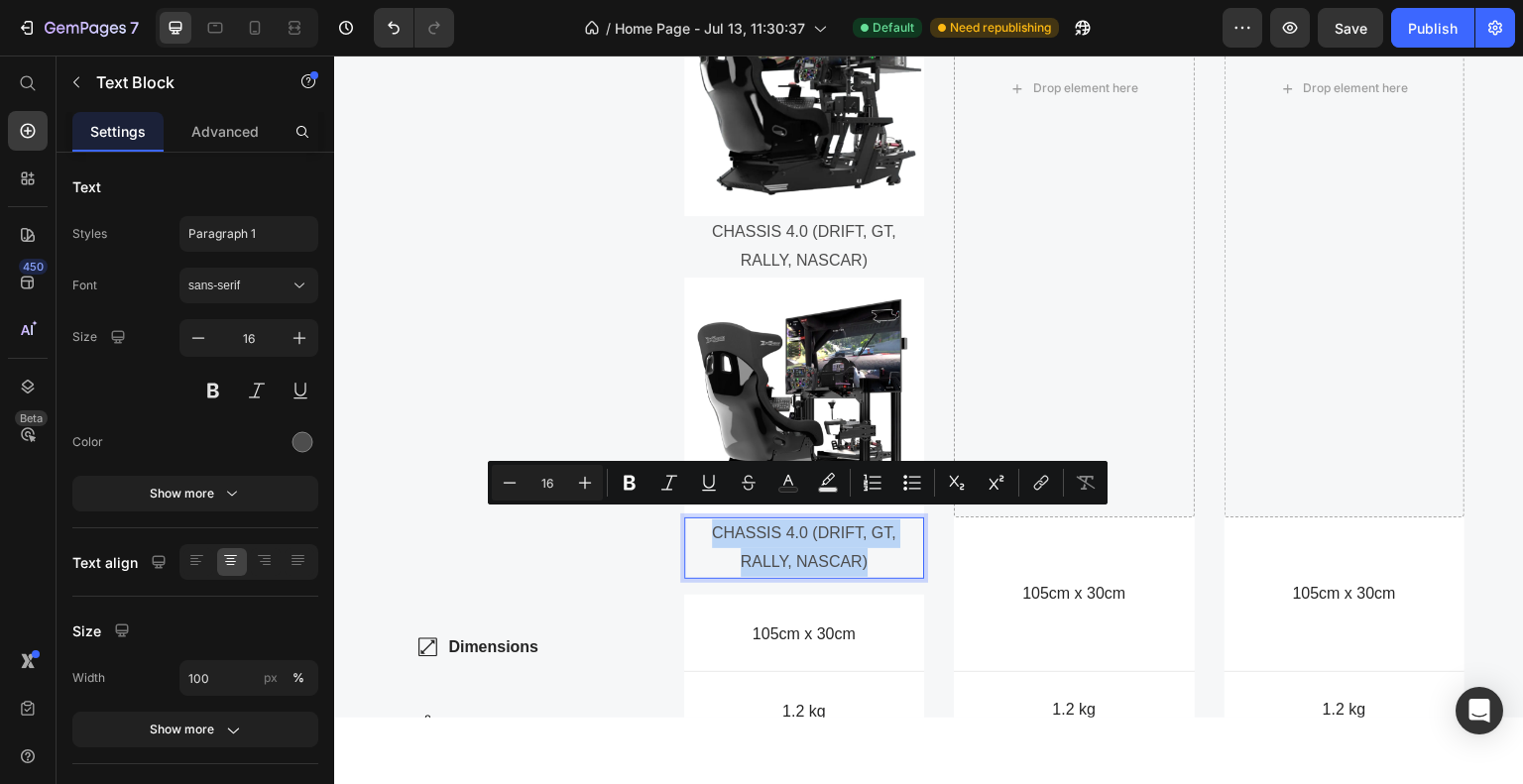 click on "CHASSIS 4.0 (DRIFT, GT, RALLY, NASCAR)" at bounding box center (804, 547) 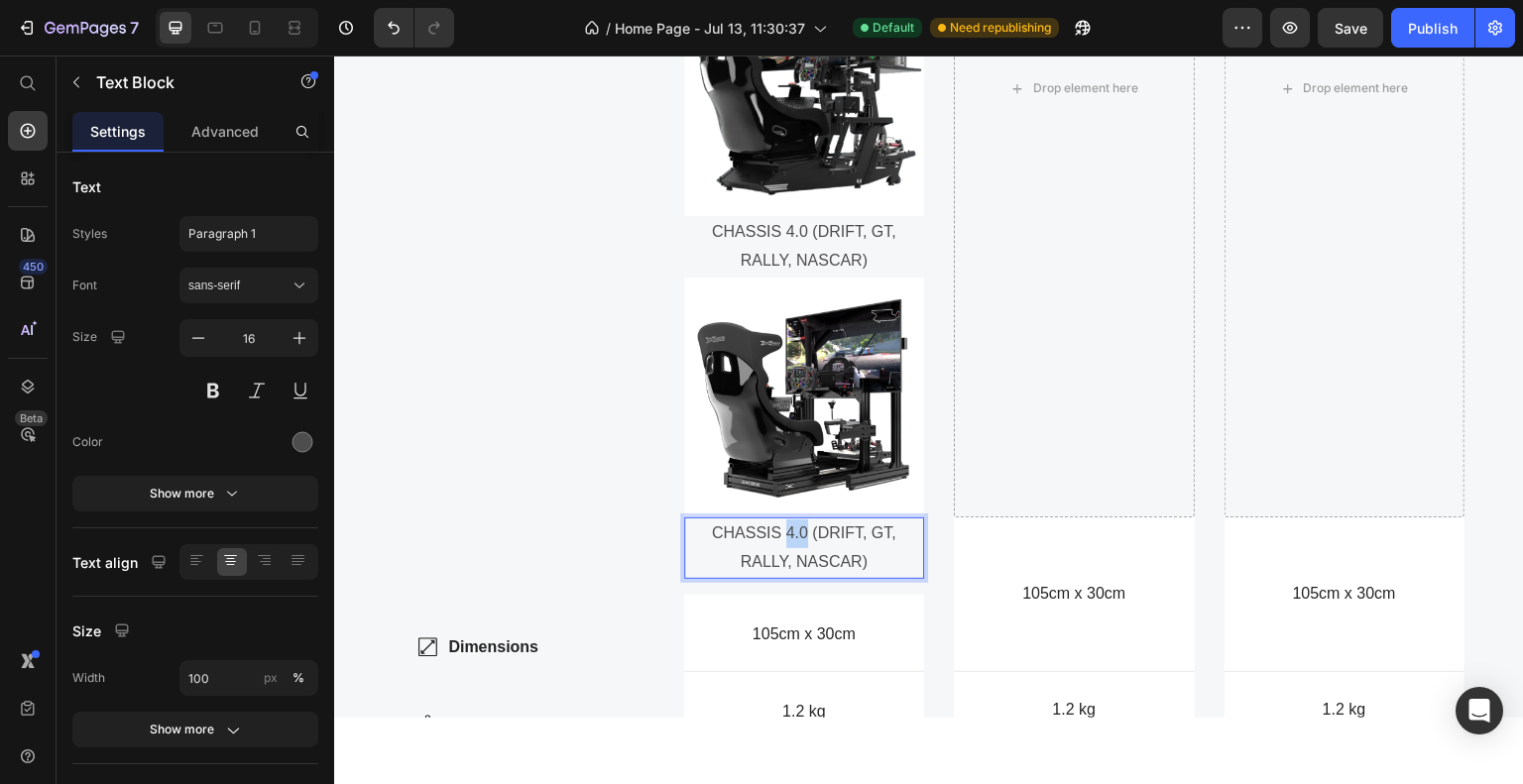 drag, startPoint x: 780, startPoint y: 522, endPoint x: 798, endPoint y: 520, distance: 18.11077 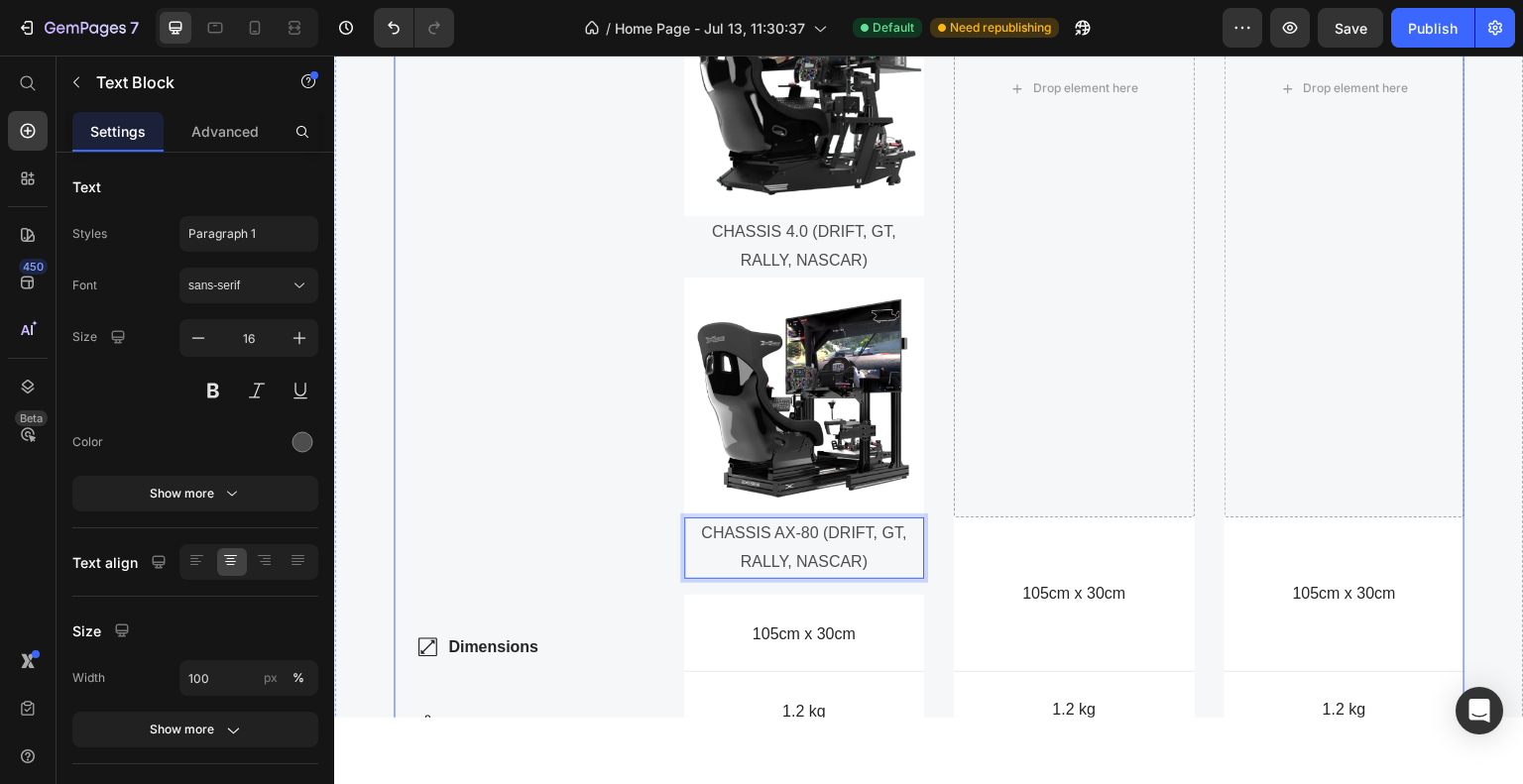 click on "Compare products Heading ed ut perspiciatis unde omnis iste natus error sit voluptatem accusantium  Text Block Row
Dimensions
Weight
Highlight
Gears
Brakes Item List" at bounding box center [524, 326] 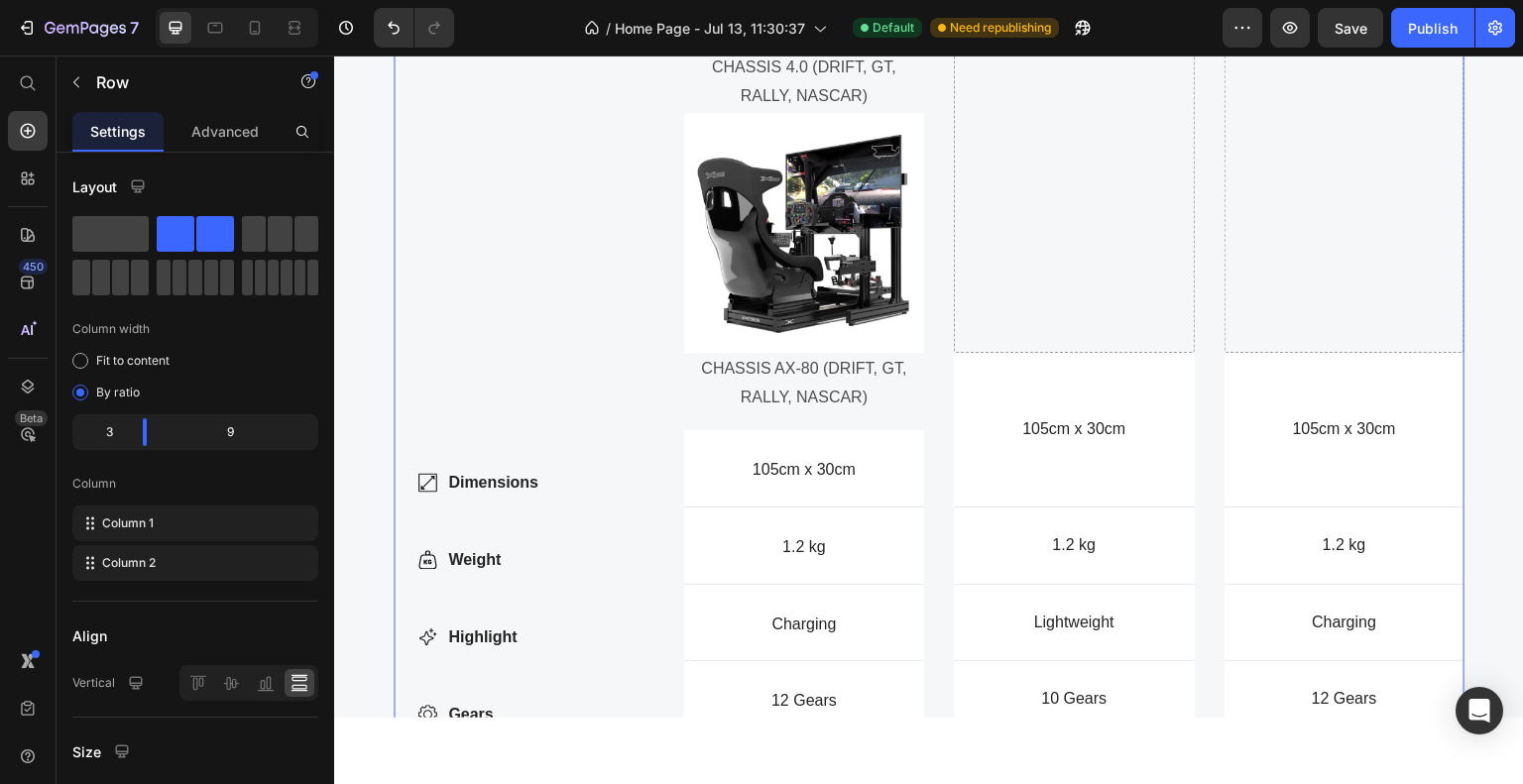 scroll, scrollTop: 2039, scrollLeft: 0, axis: vertical 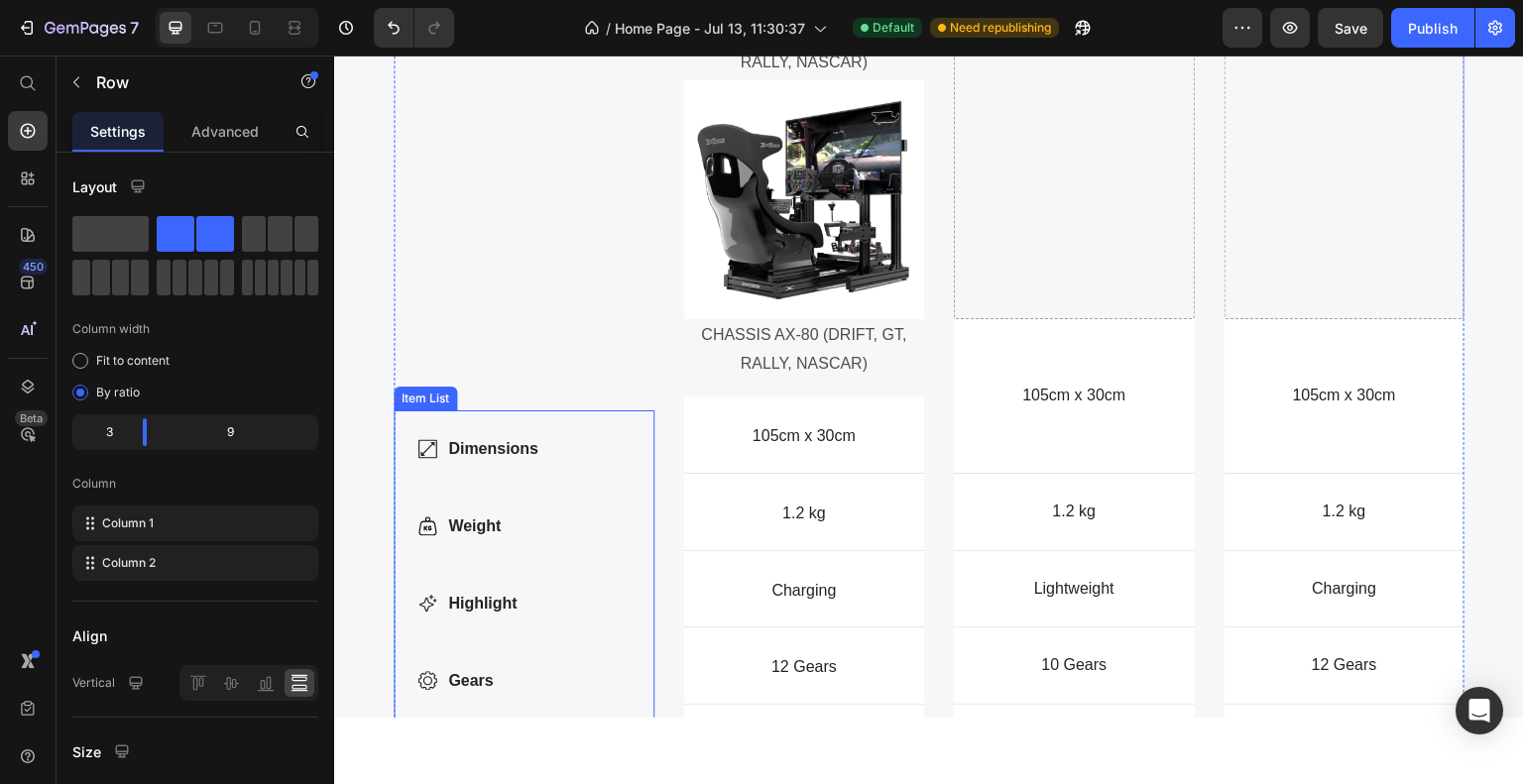 click 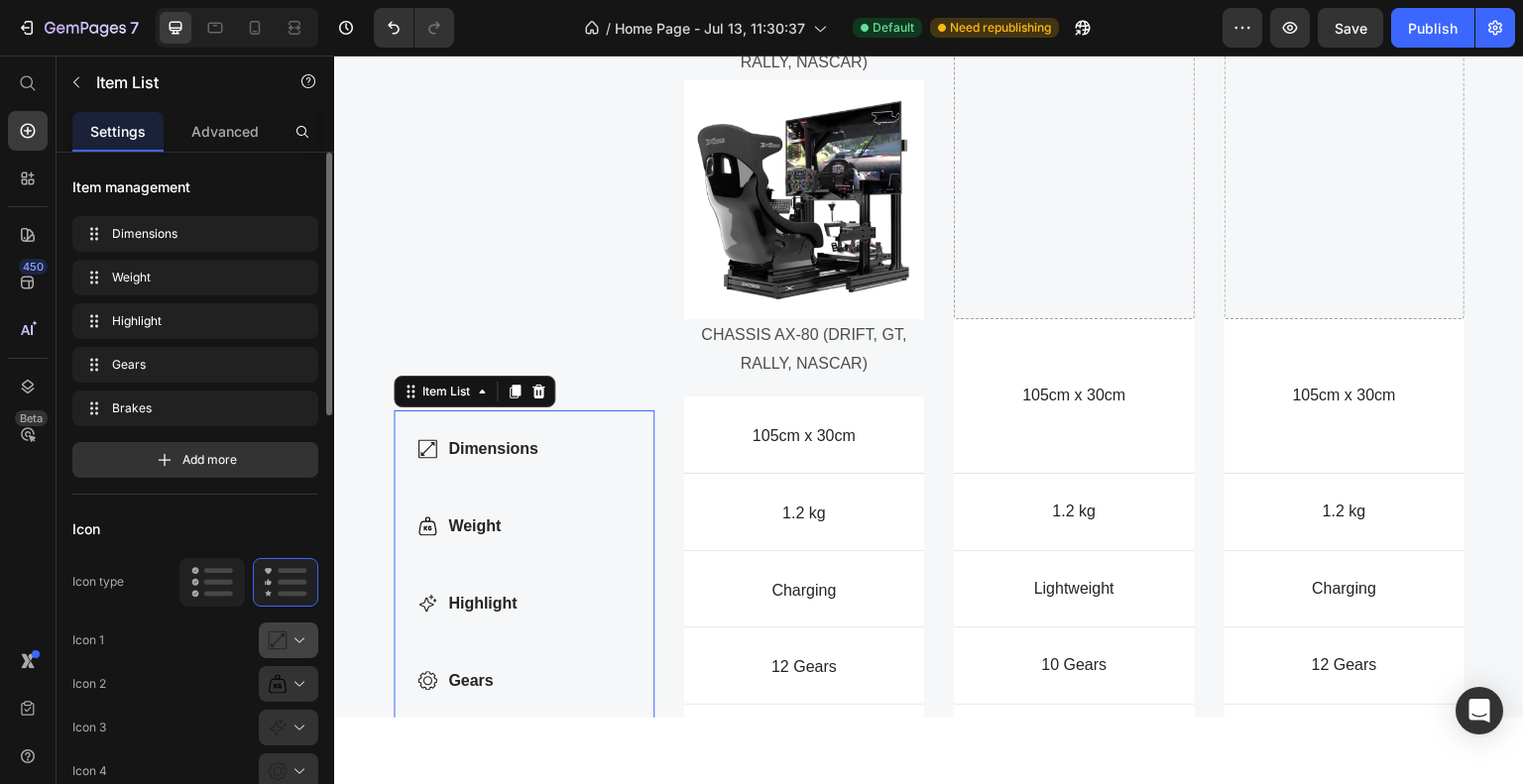 click at bounding box center (296, 640) 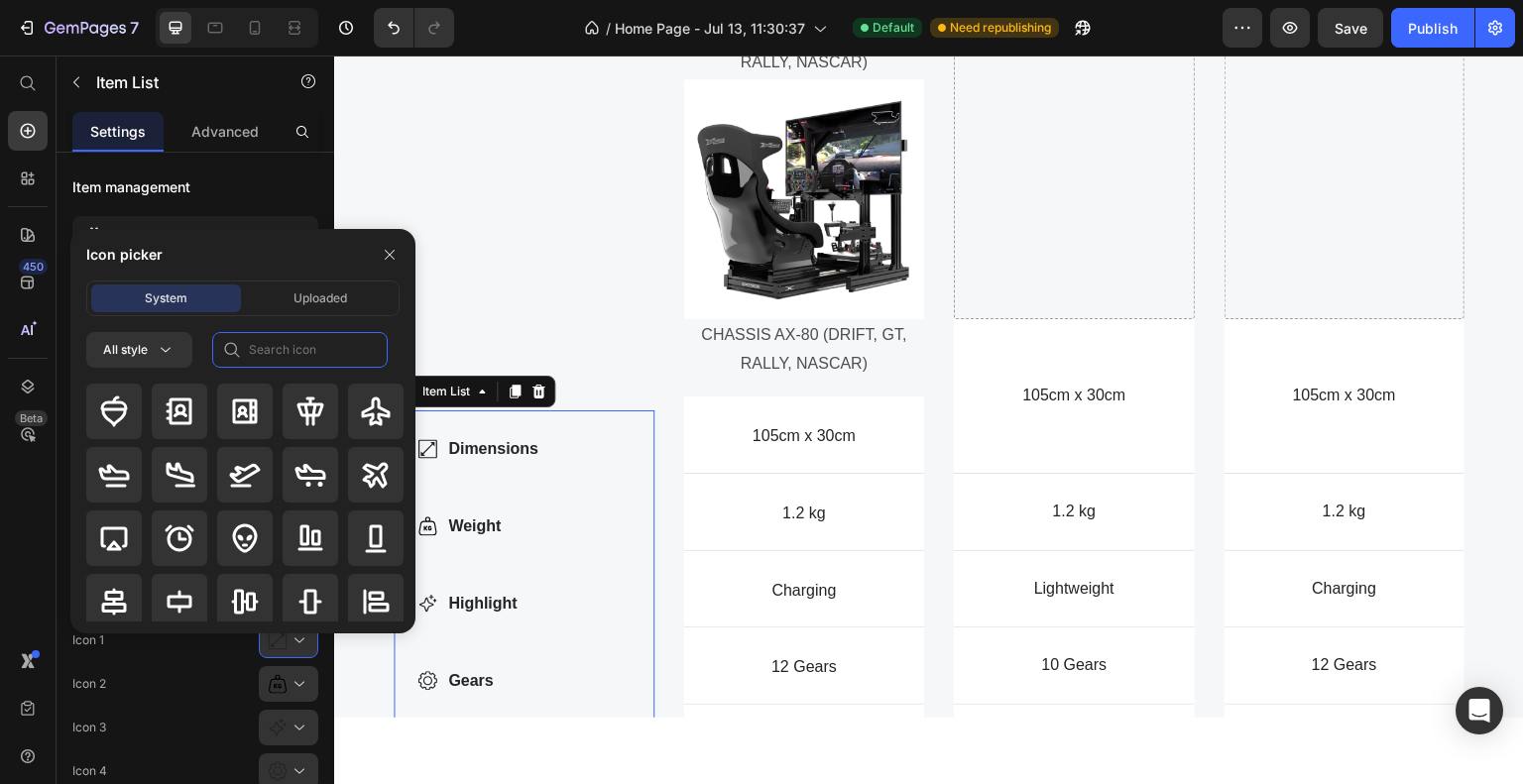 click 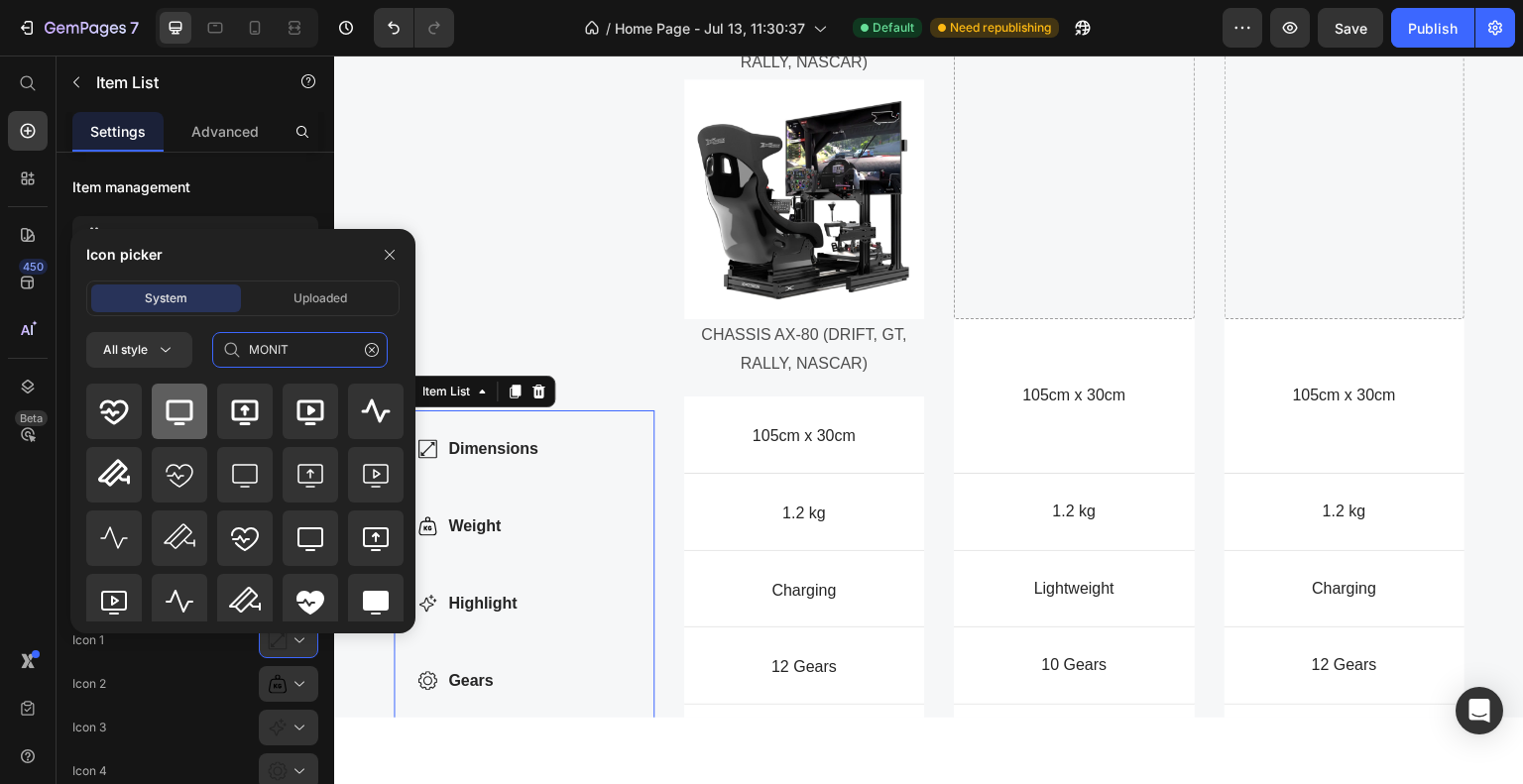 type on "MONITO" 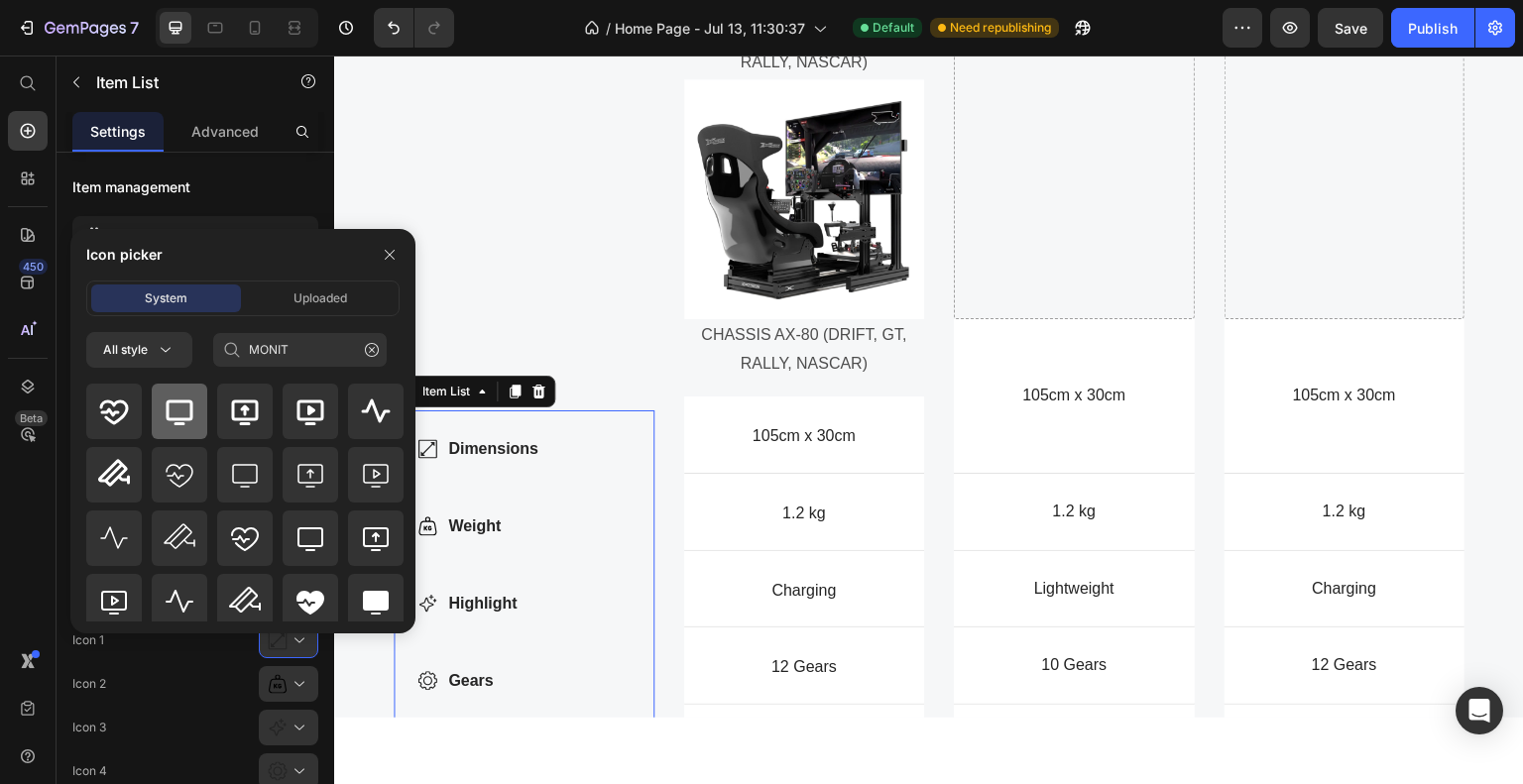 click 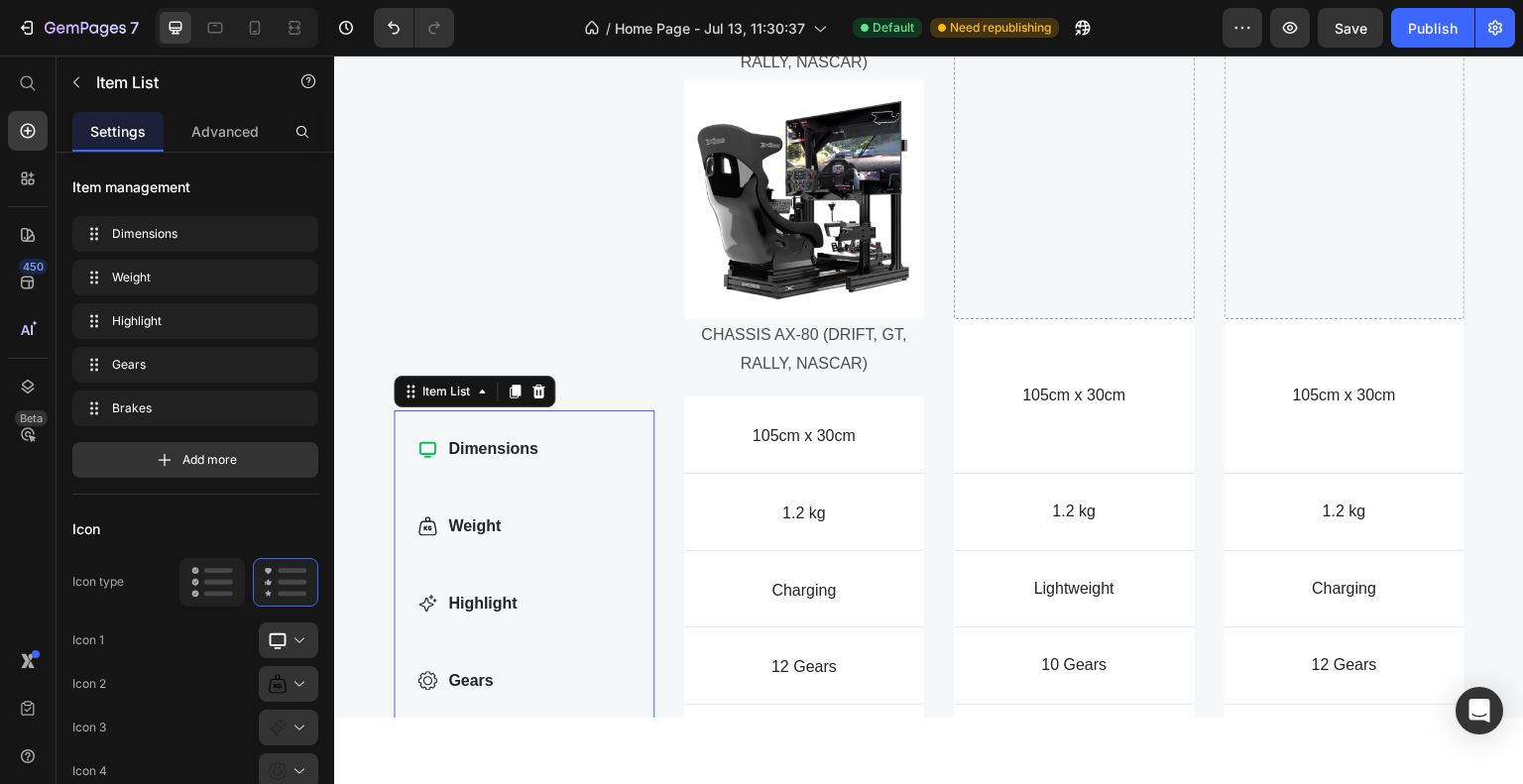 click on "Dimensions" at bounding box center (493, 448) 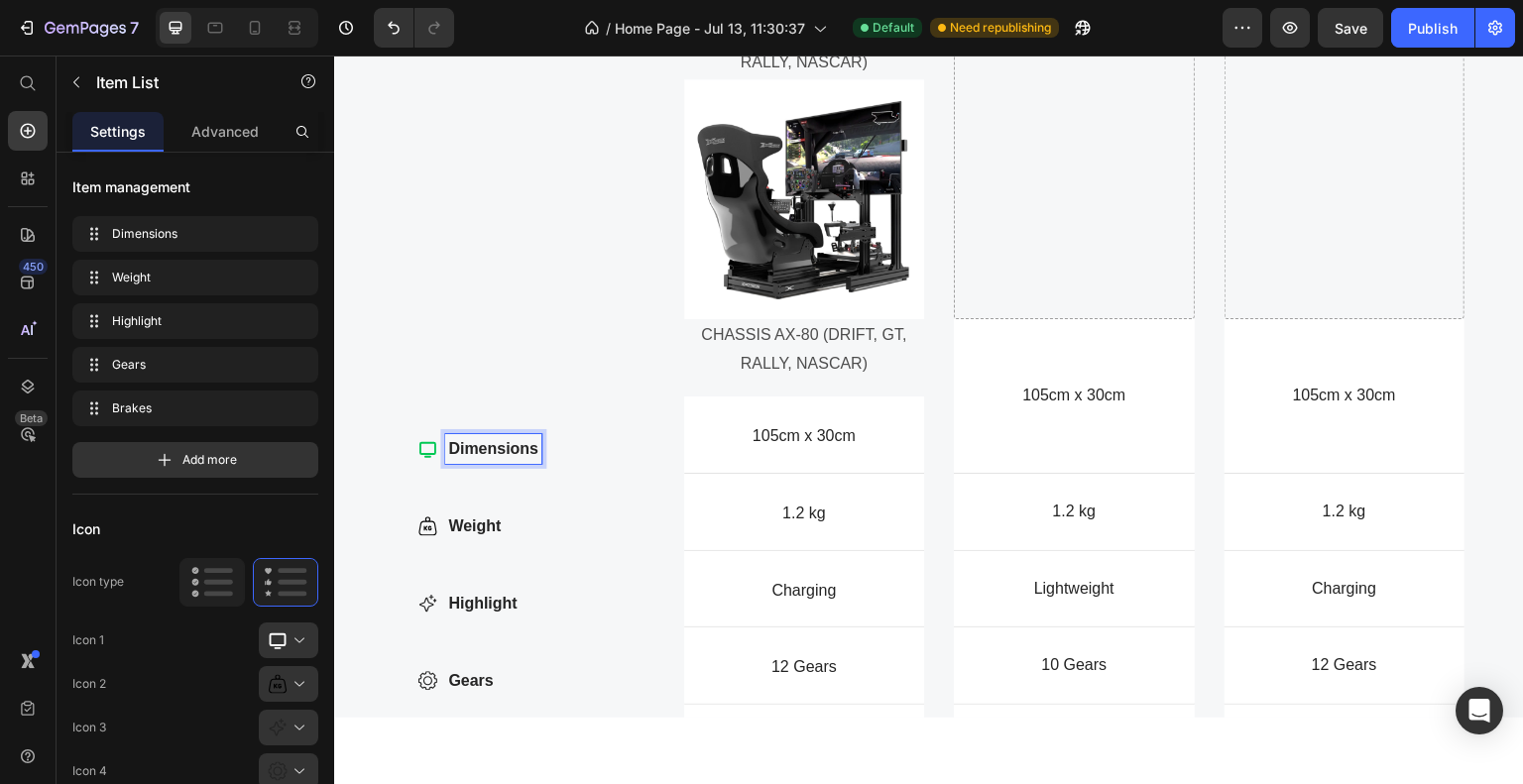 click on "Dimensions" at bounding box center (493, 448) 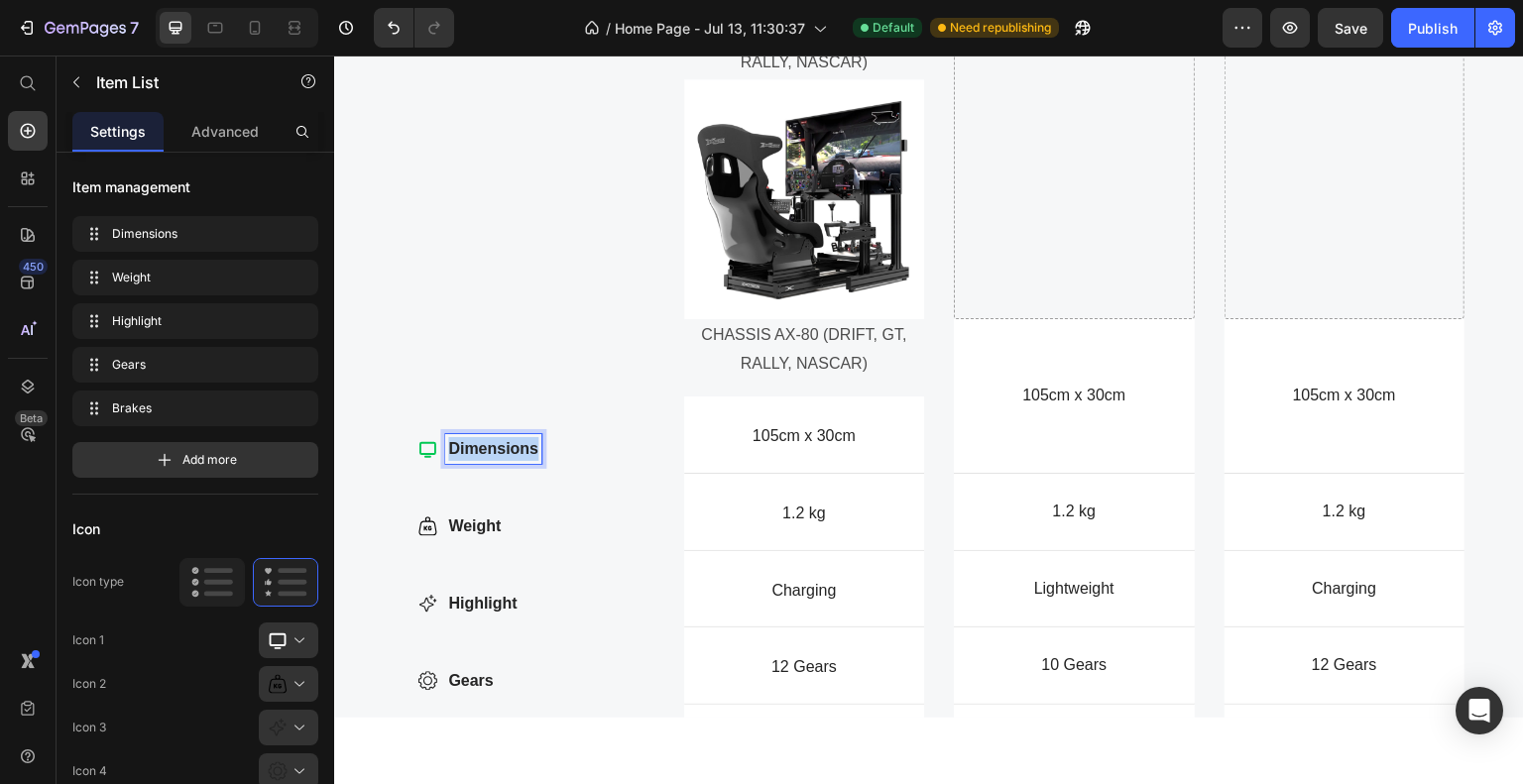 click on "Dimensions" at bounding box center [493, 448] 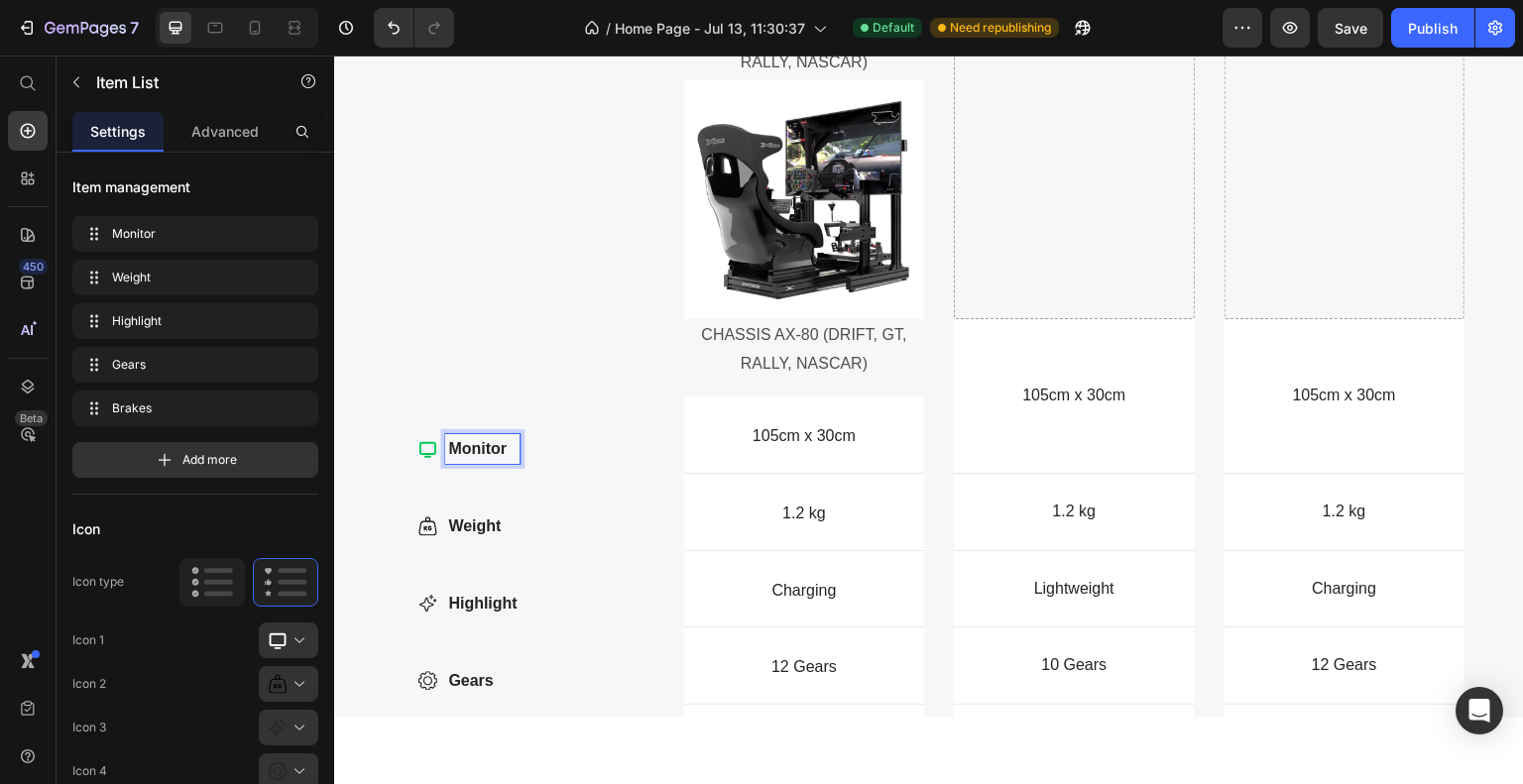 click on "Monitor
Weight
Highlight
Gears
Brakes" at bounding box center [524, 603] 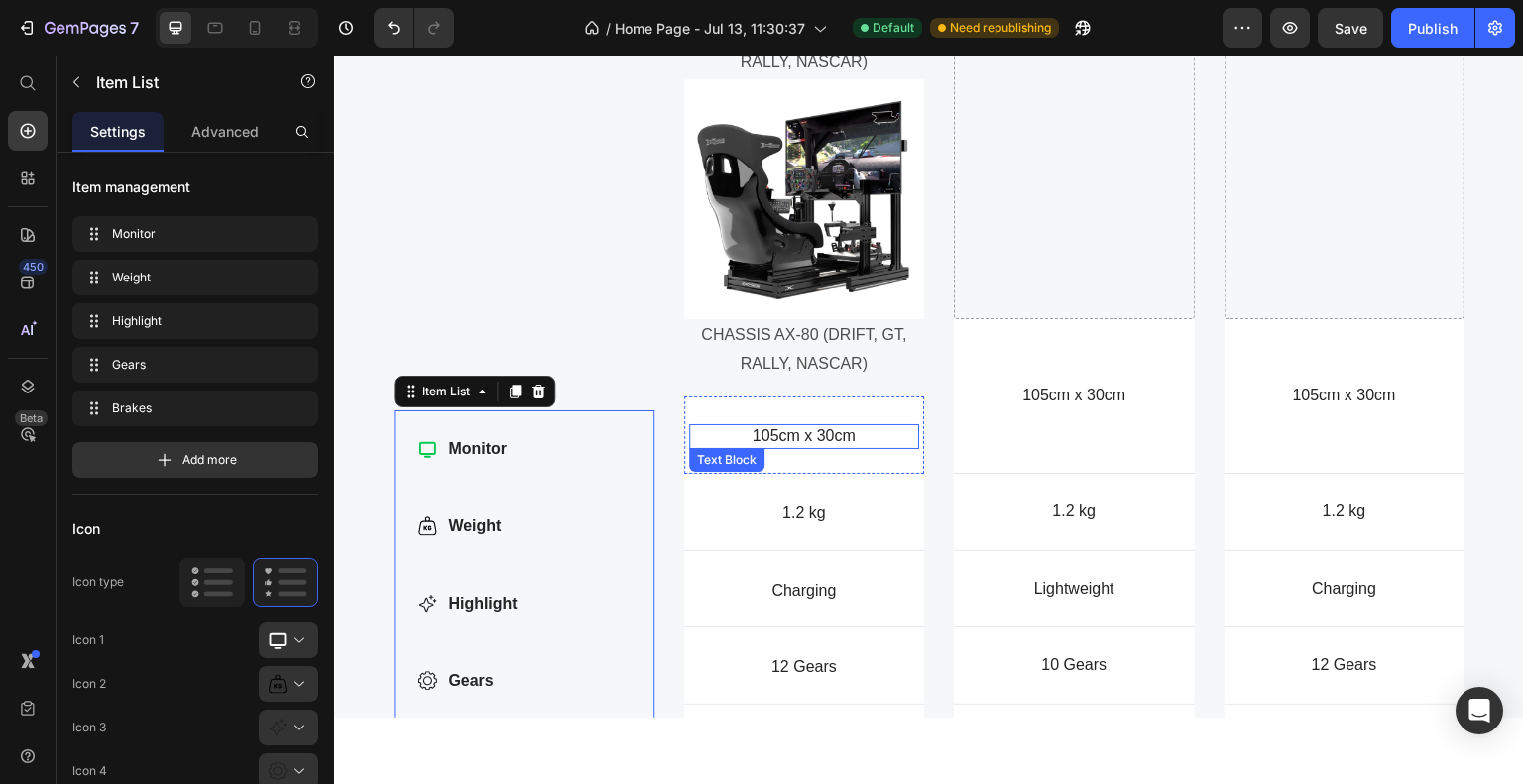 click on "105cm x 30cm" at bounding box center (804, 435) 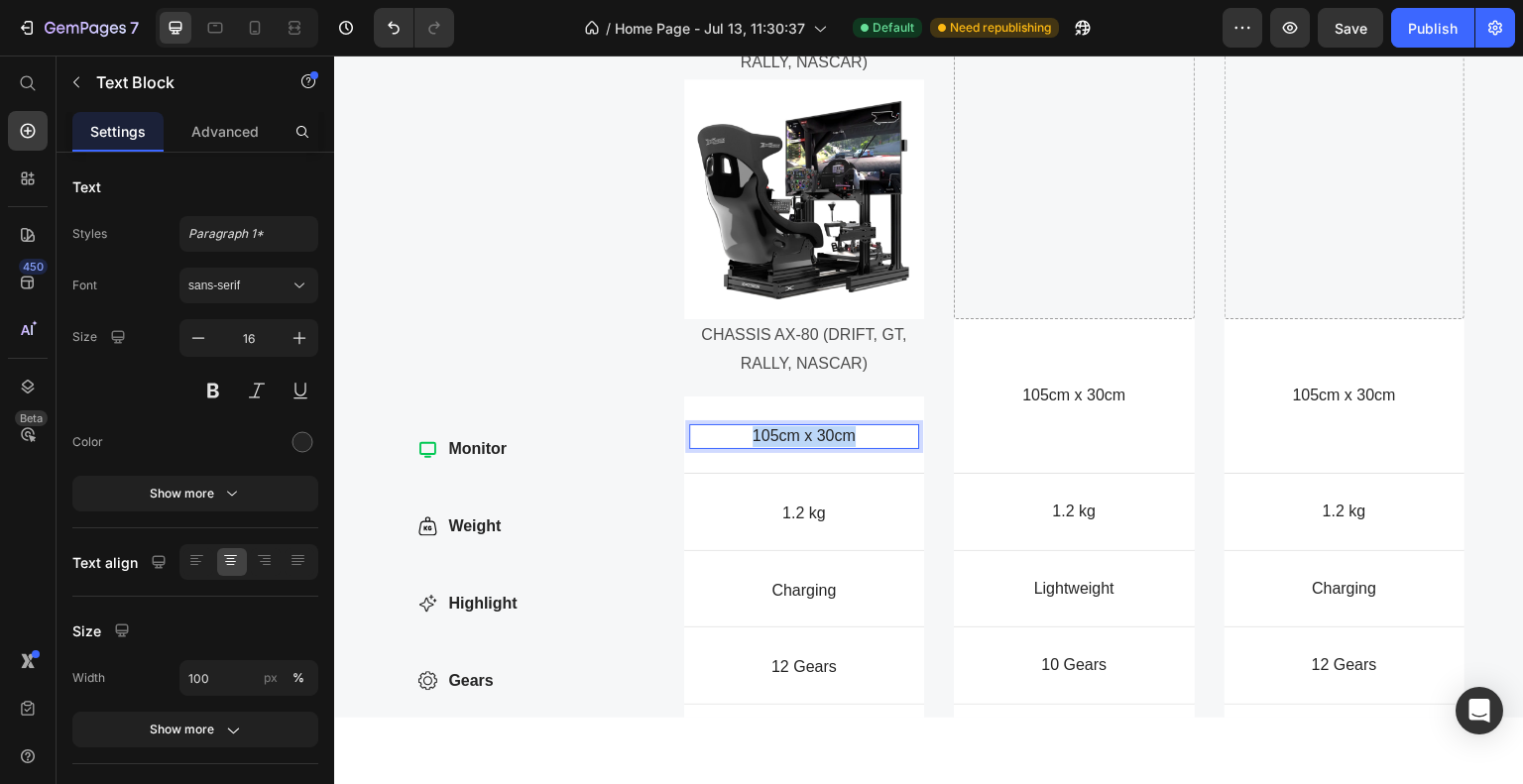 click on "105cm x 30cm" at bounding box center [804, 435] 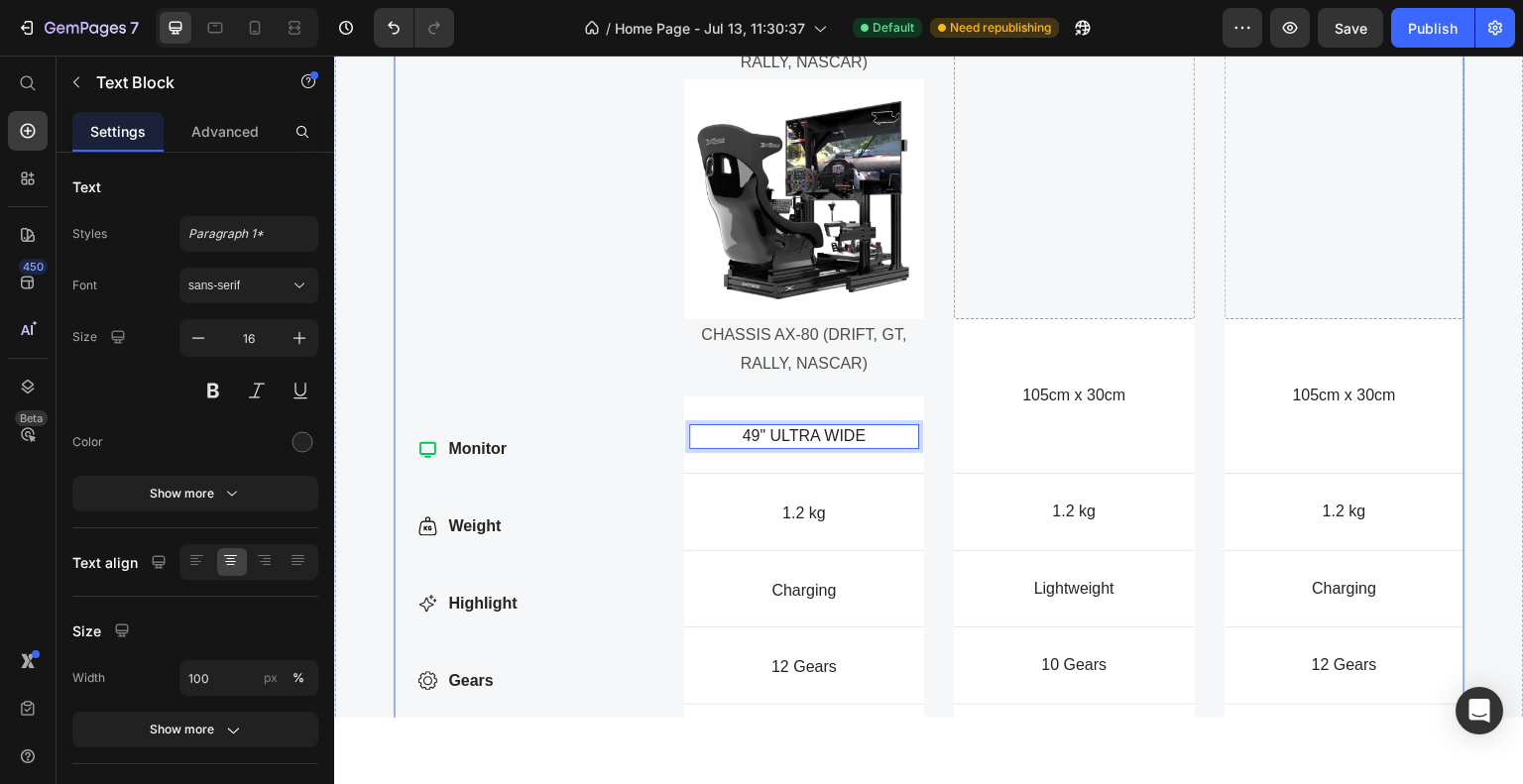 click on "Compare products Heading ed ut perspiciatis unde omnis iste natus error sit voluptatem accusantium  Text Block Row
Monitor
Weight
Highlight
Gears
Brakes Item List TIER 1 Button Image FX-1 FORMULA Text Block Image CHASSIS 4.0 (DRIFT, GT, RALLY, NASCAR) Text Block Image
Drop element here
Drop element here Row CHASSIS AX-80 (DRIFT, GT, RALLY, NASCAR) Text Block
Dimensions Item List 49" ULTRA WIDE Text Block   0 Hero Banner 105cm x 30cm Text Block Hero Banner 105cm x 30cm Text Block Hero Banner Row
Weight Item List 1.2 kg Text Block Hero Banner 1.2 kg Text Block Hero Banner 1.2 kg Text Block Hero Banner Row
Highlight Item List Charging Text Block Hero Banner Lightweight Text Block Hero Banner Charging Text Block Hero Banner Row
Gears Item List 12 Gears Text Block Hero Banner 10 Gears Row" at bounding box center [929, 128] 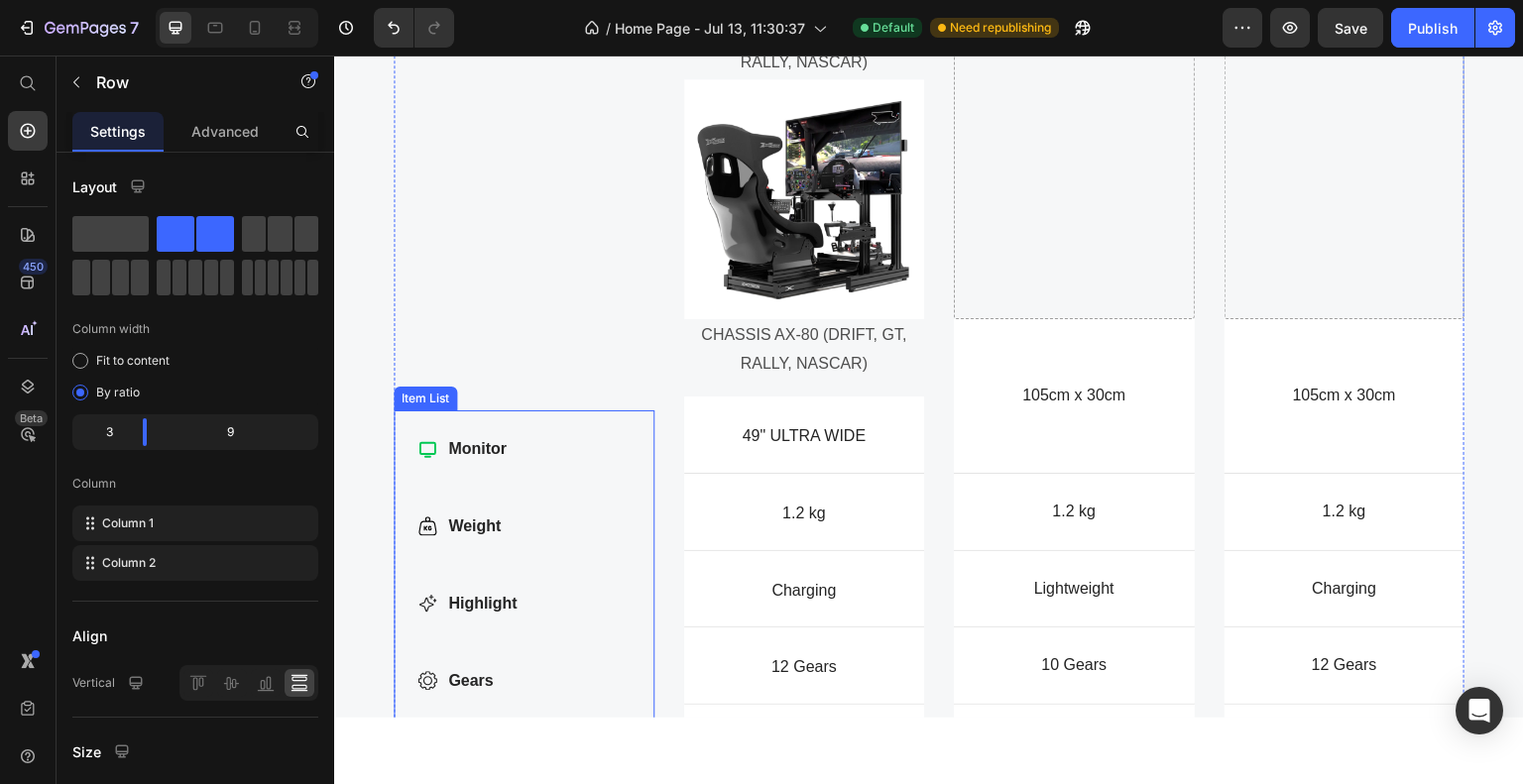 click 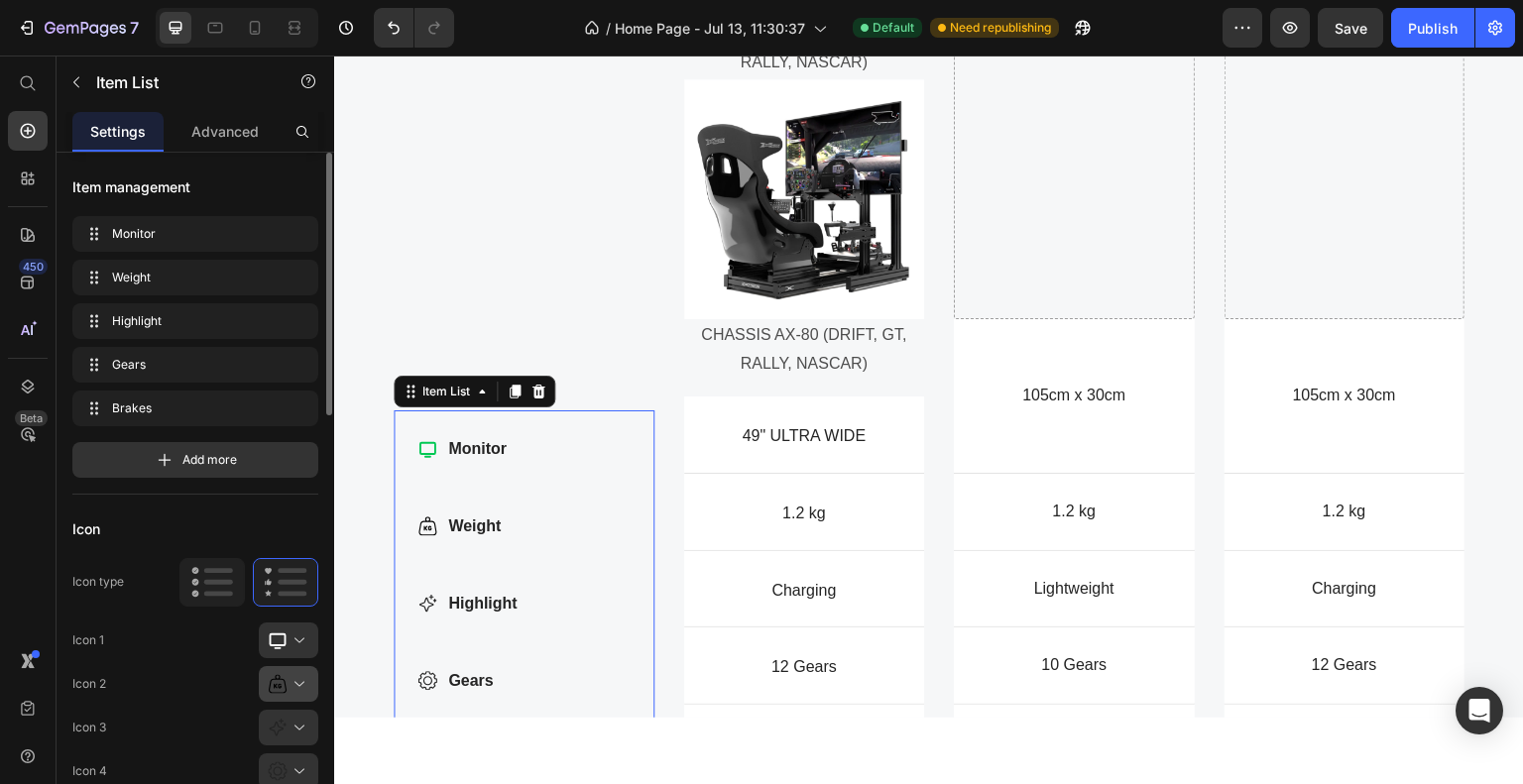 click at bounding box center [296, 684] 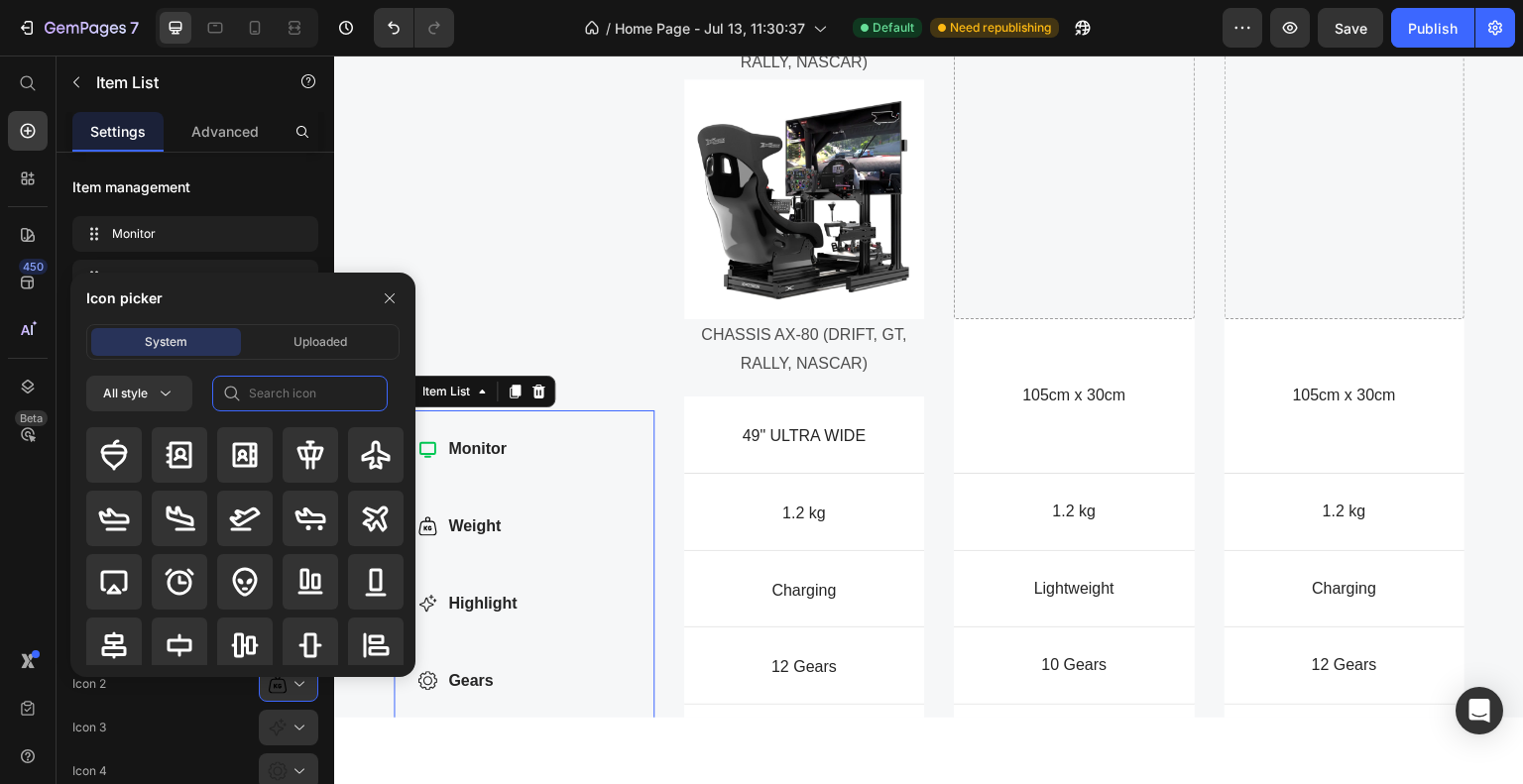 click 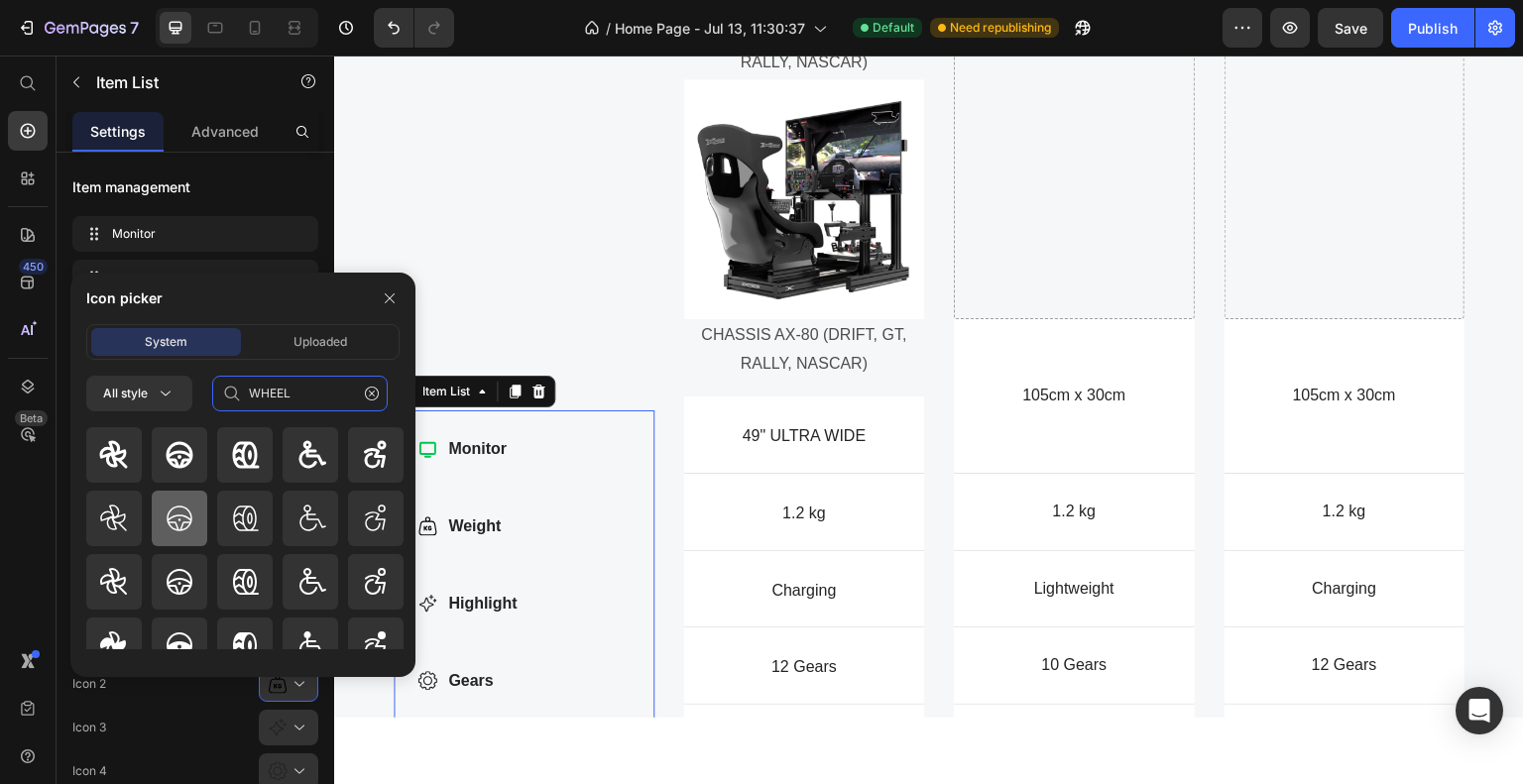 scroll, scrollTop: 24, scrollLeft: 0, axis: vertical 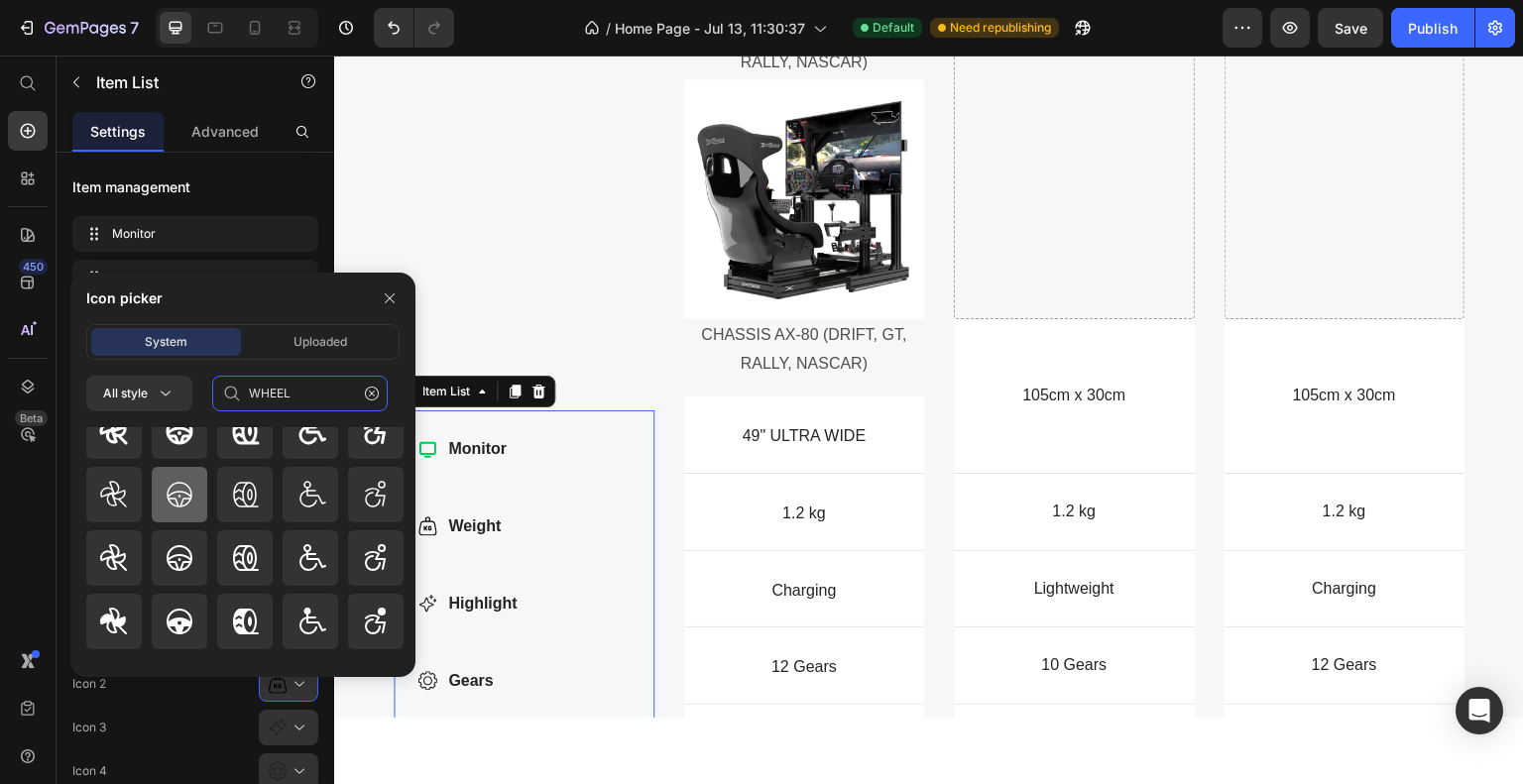 type on "WHEEL" 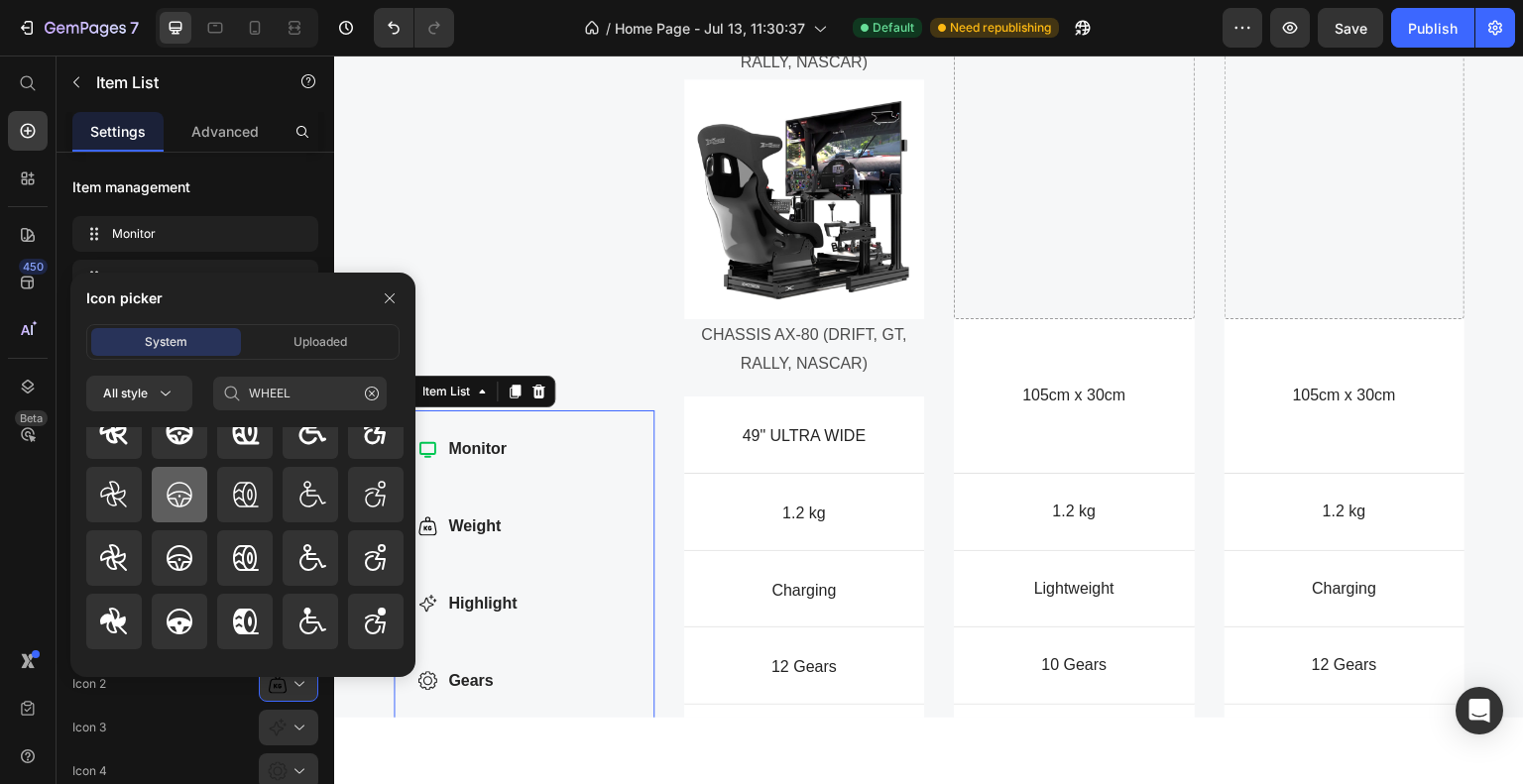 click 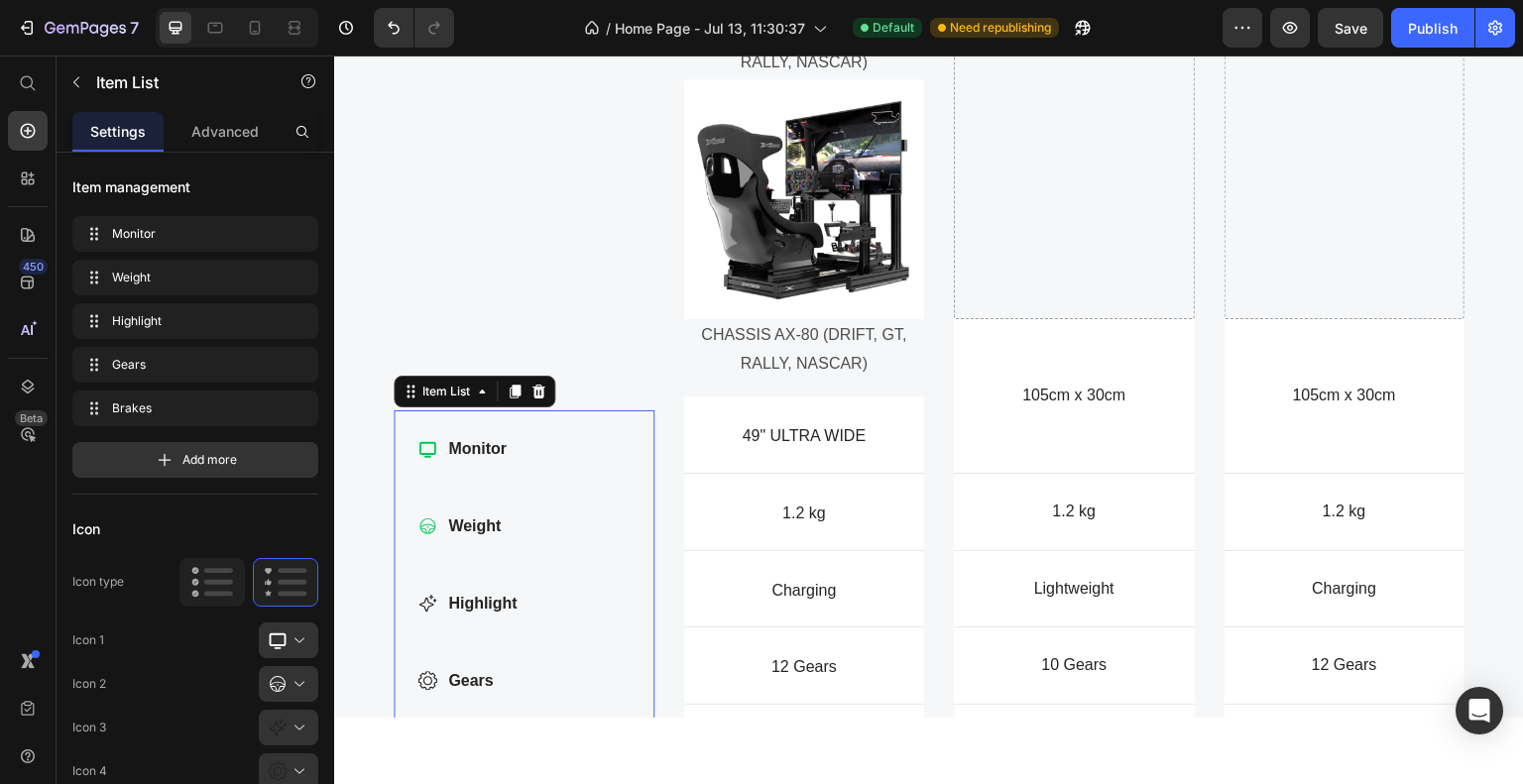 scroll, scrollTop: 0, scrollLeft: 0, axis: both 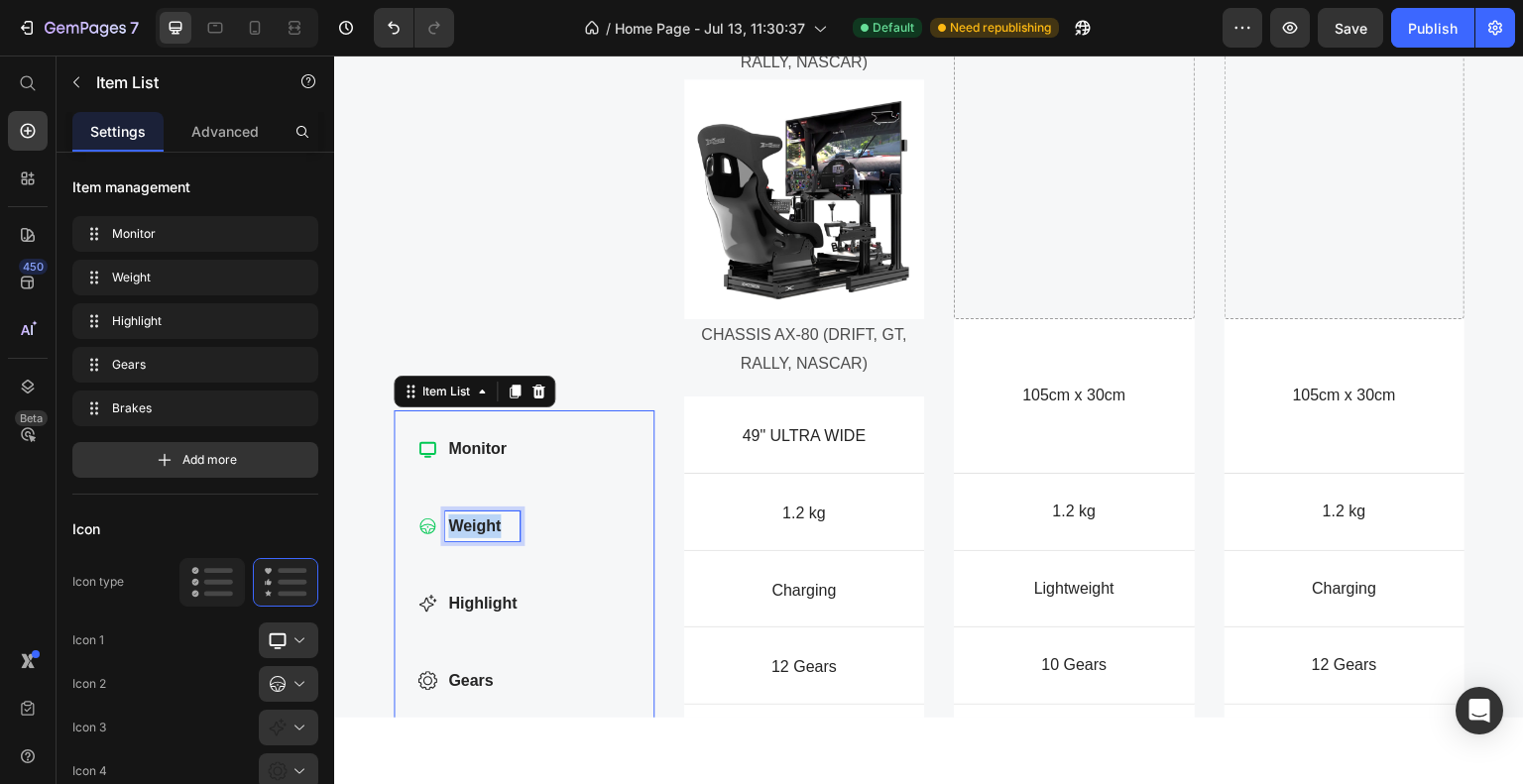 click on "Weight" at bounding box center (482, 525) 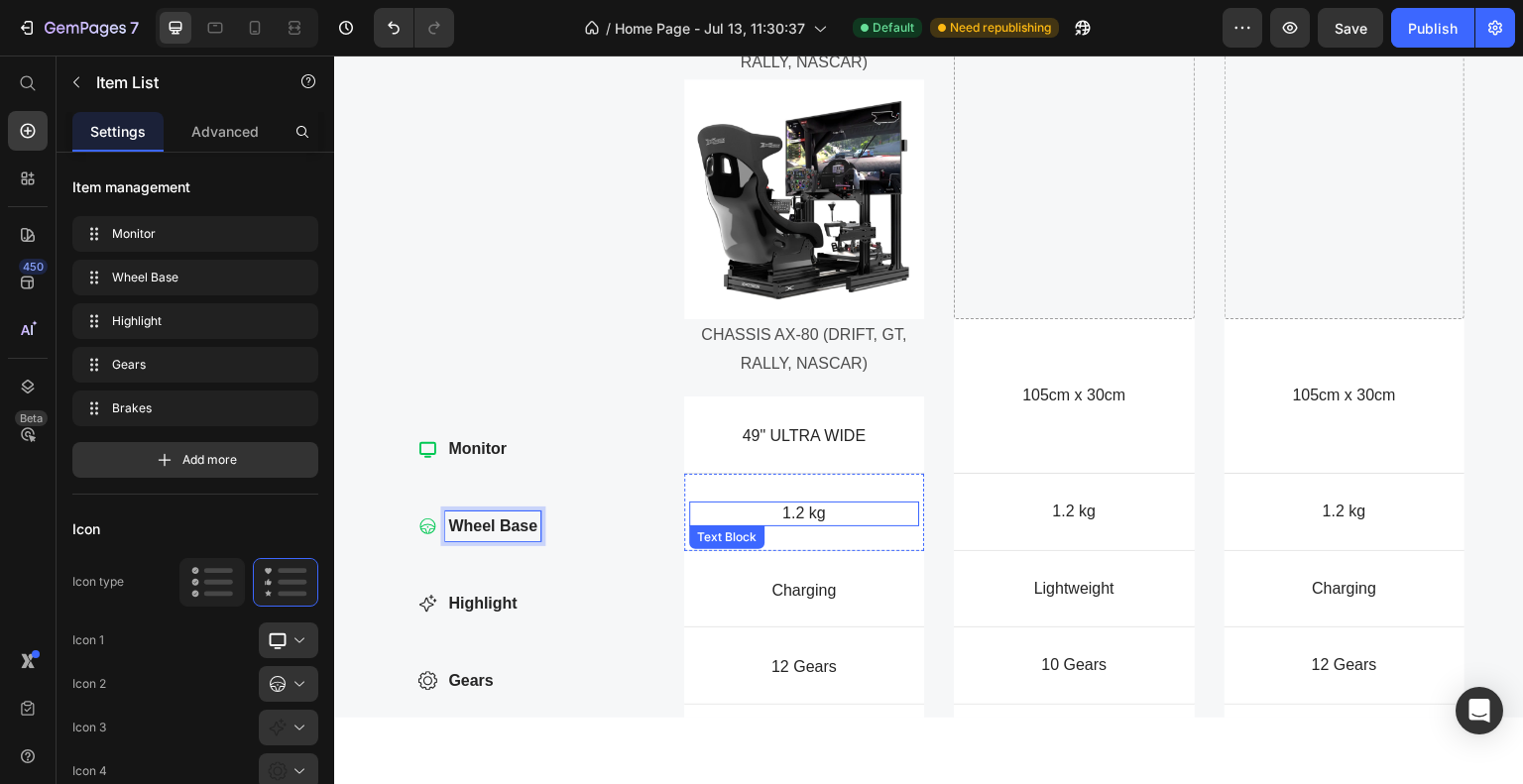 click on "1.2 kg" at bounding box center [804, 512] 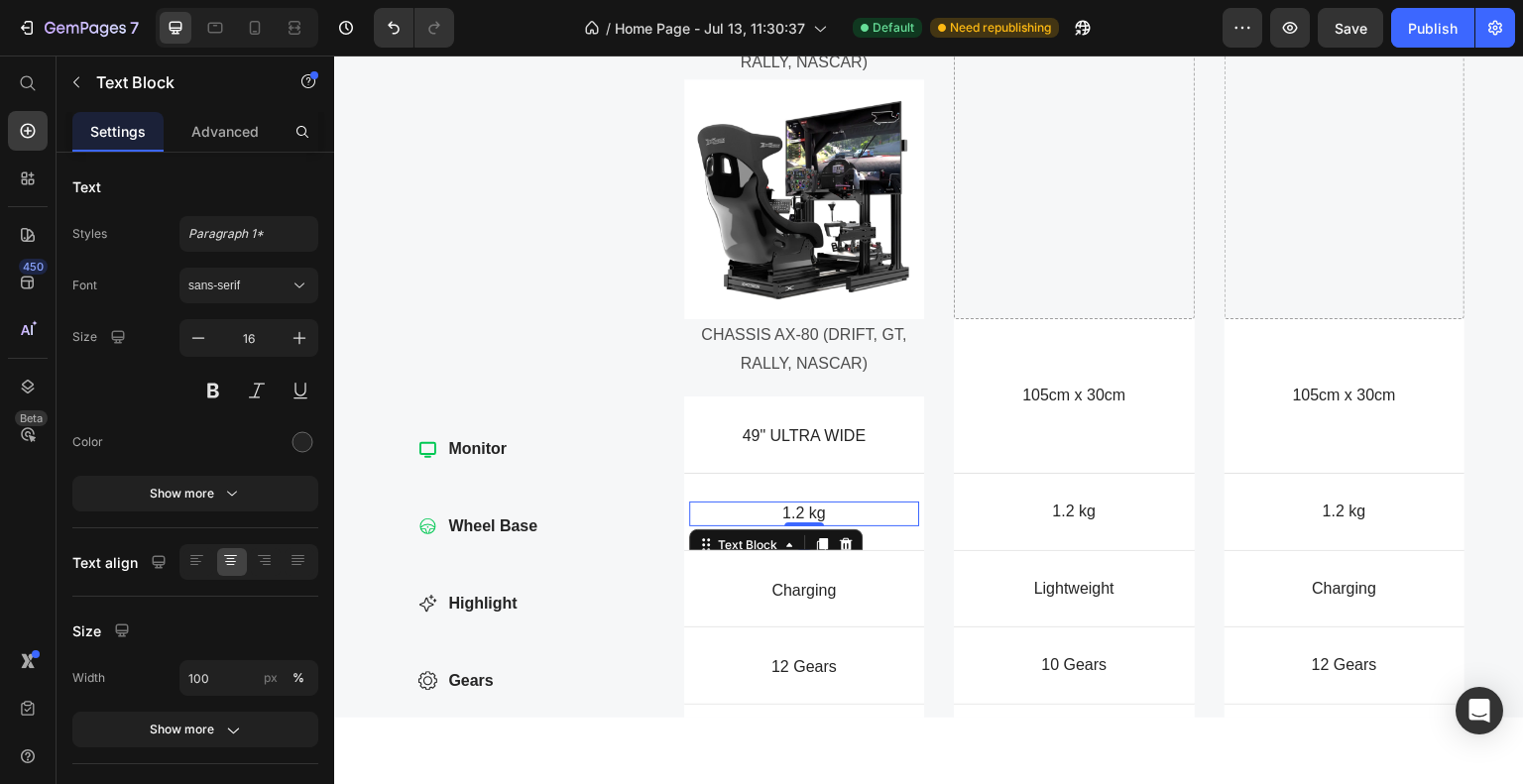 click on "1.2 kg" at bounding box center (804, 512) 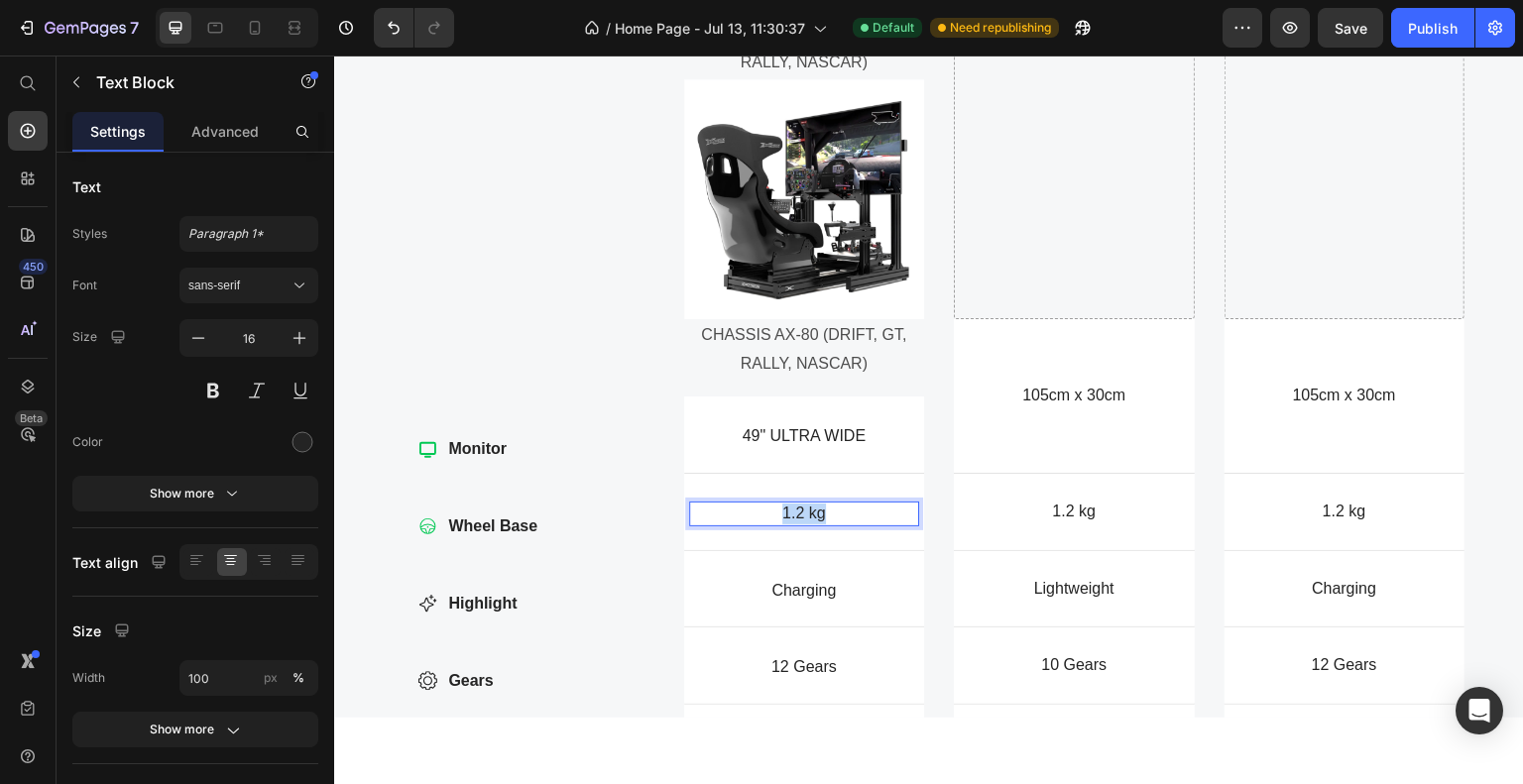 click on "1.2 kg" at bounding box center [804, 512] 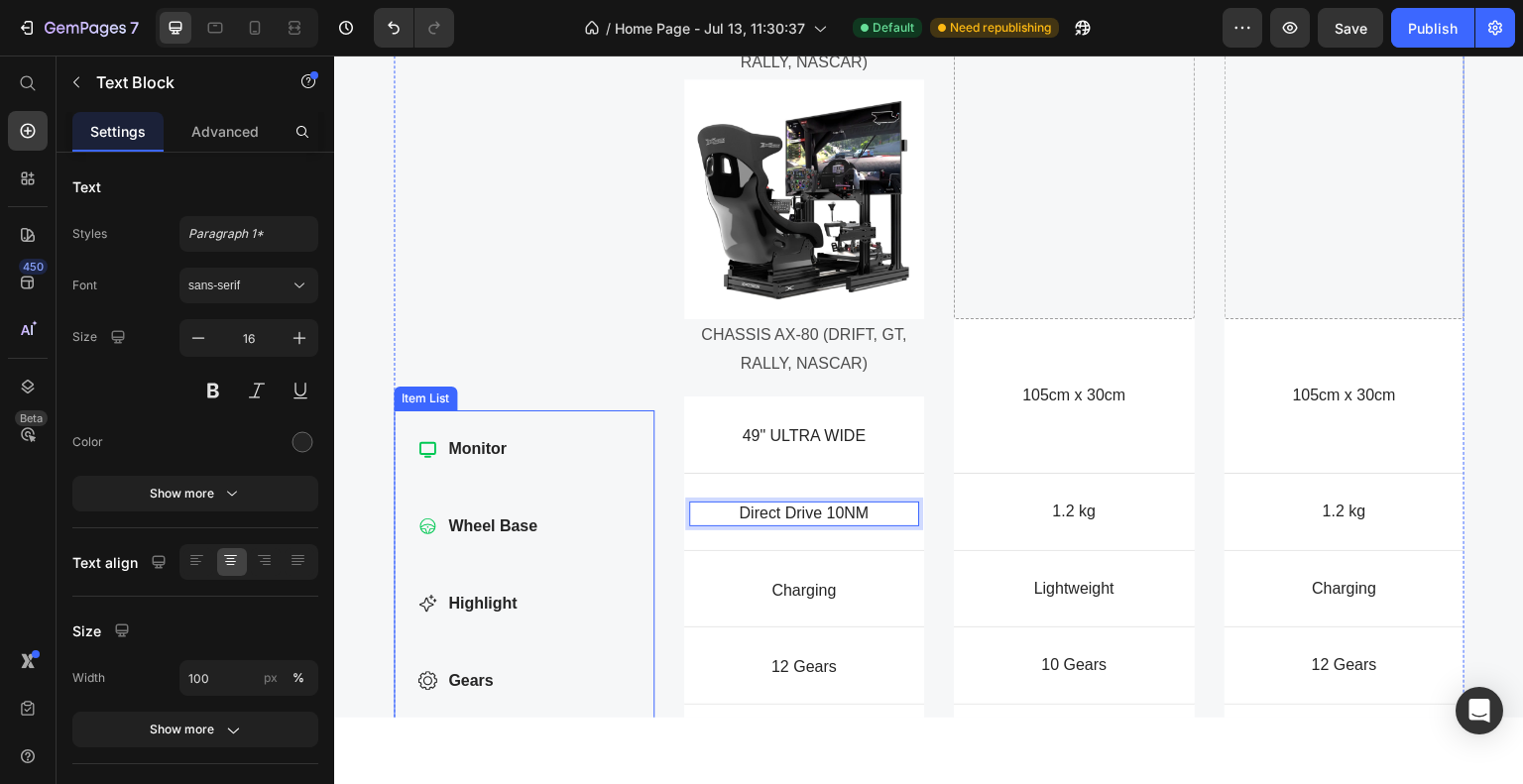 click on "Highlight" at bounding box center [493, 603] 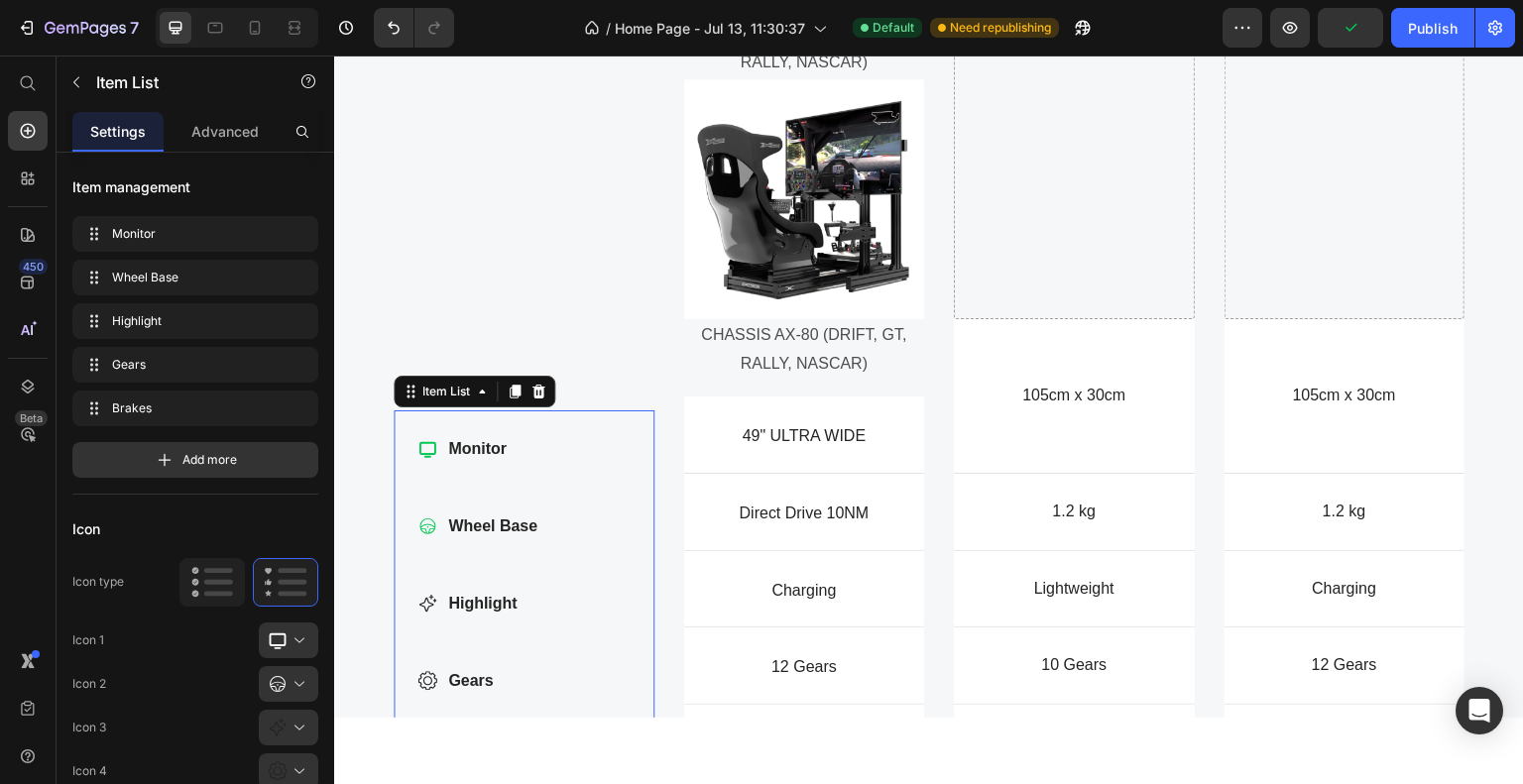 click 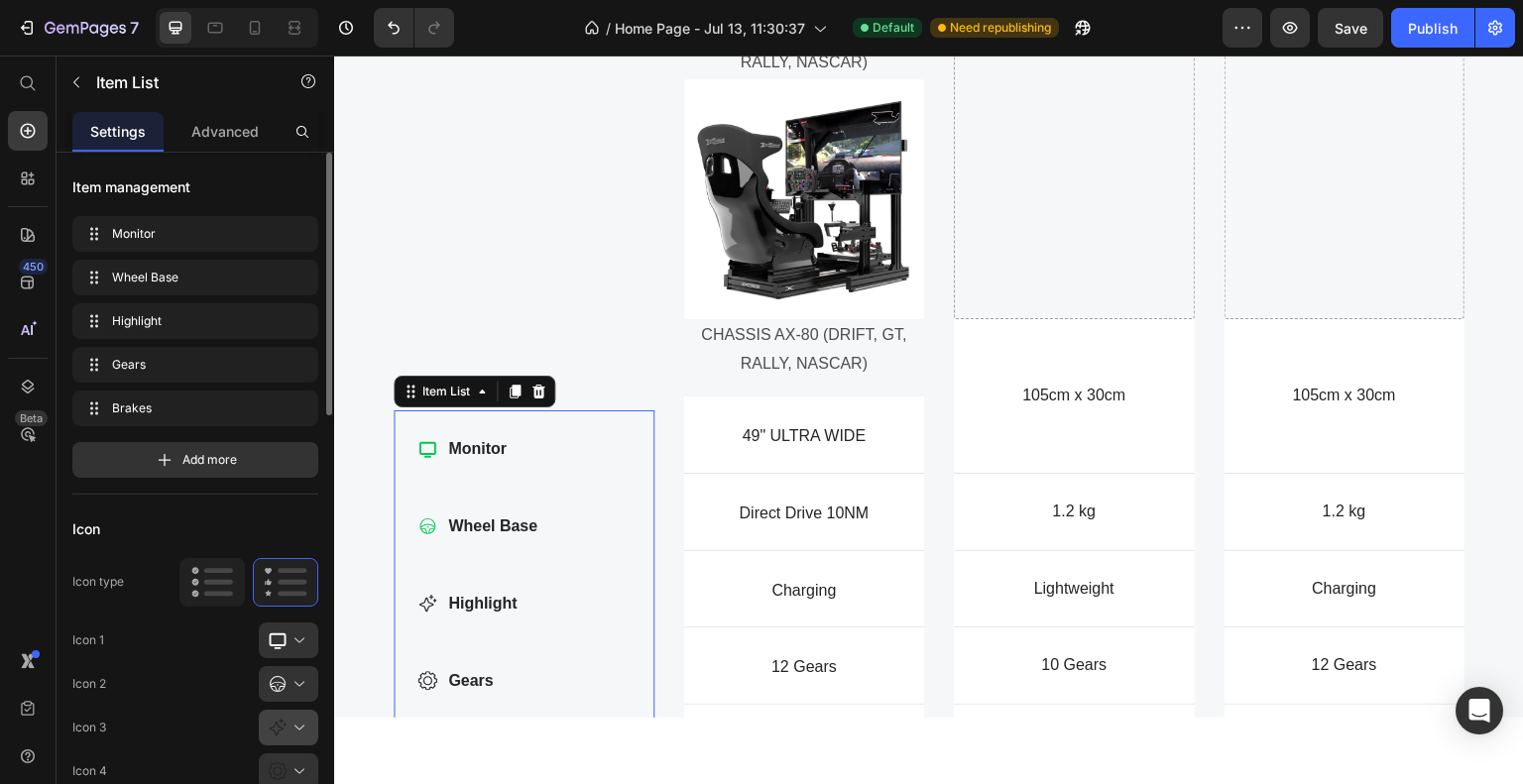 click at bounding box center [296, 728] 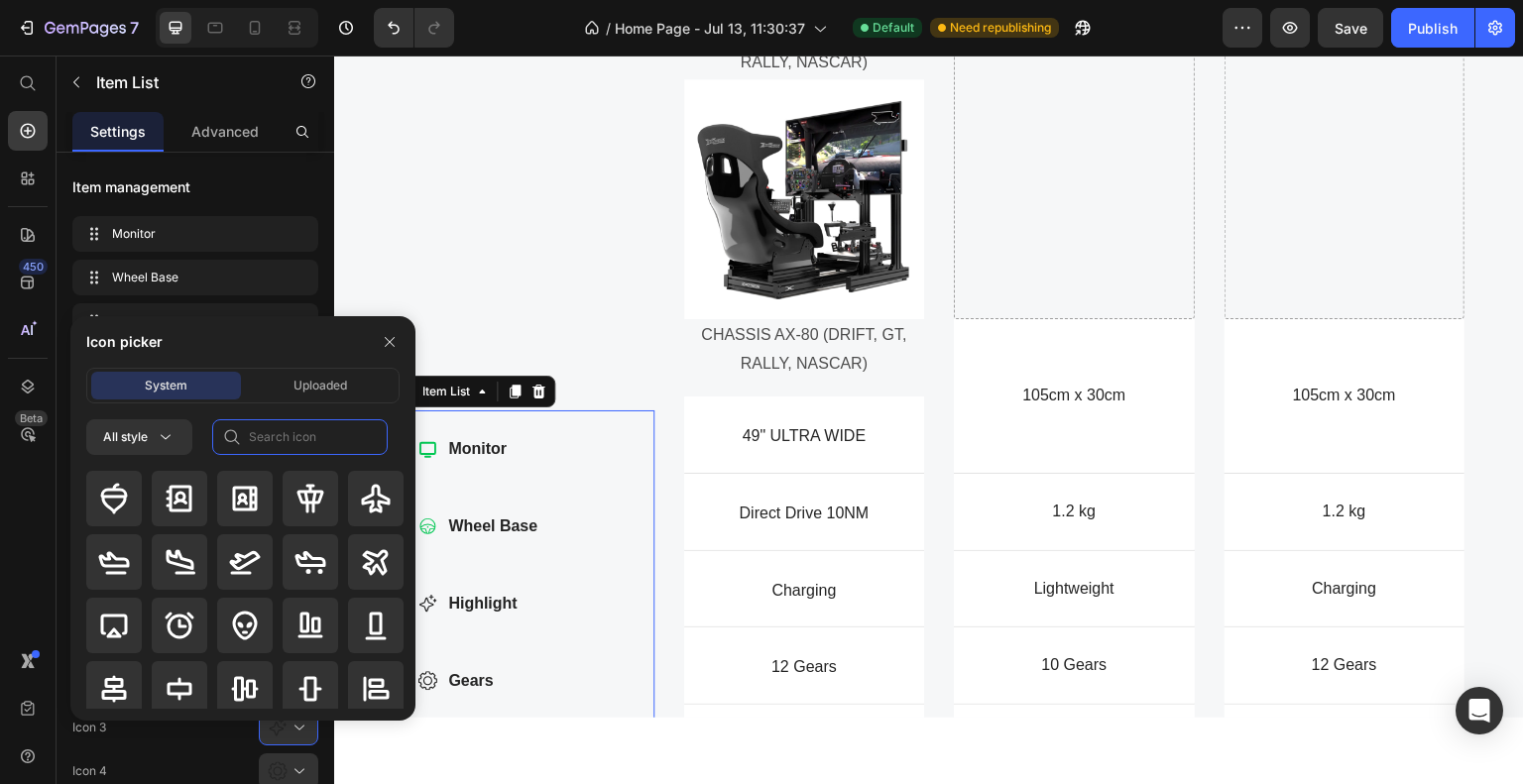 click 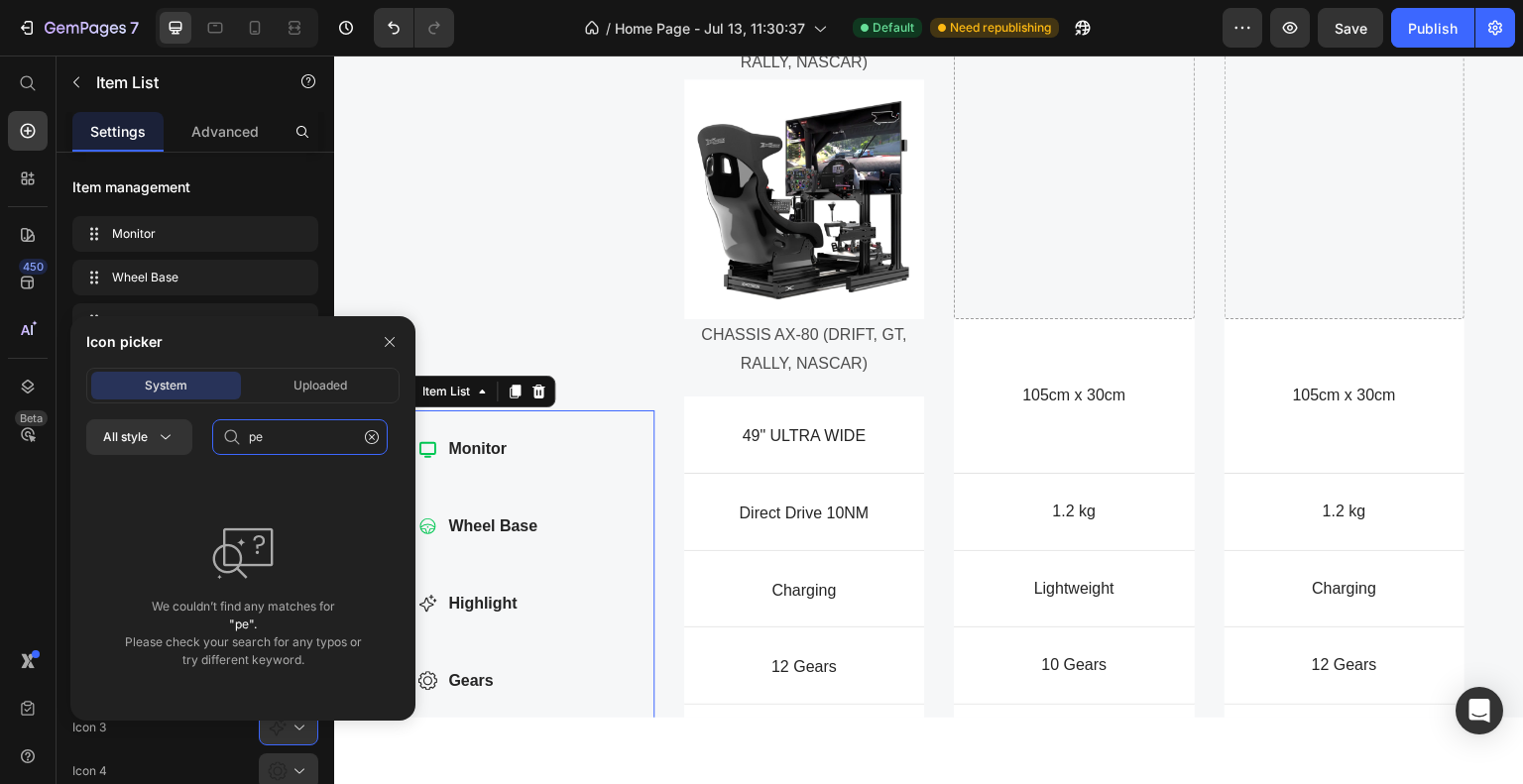 type on "p" 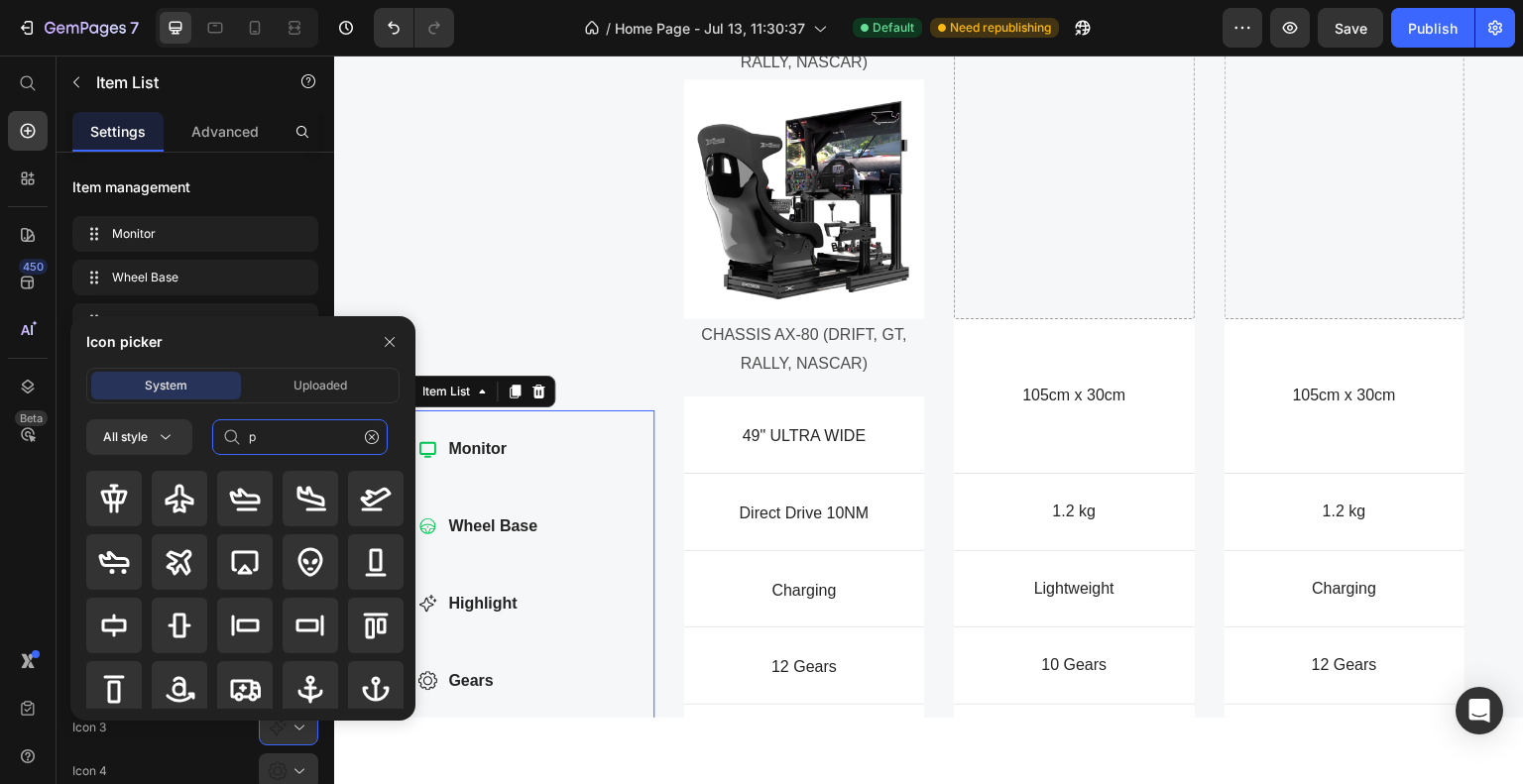 type 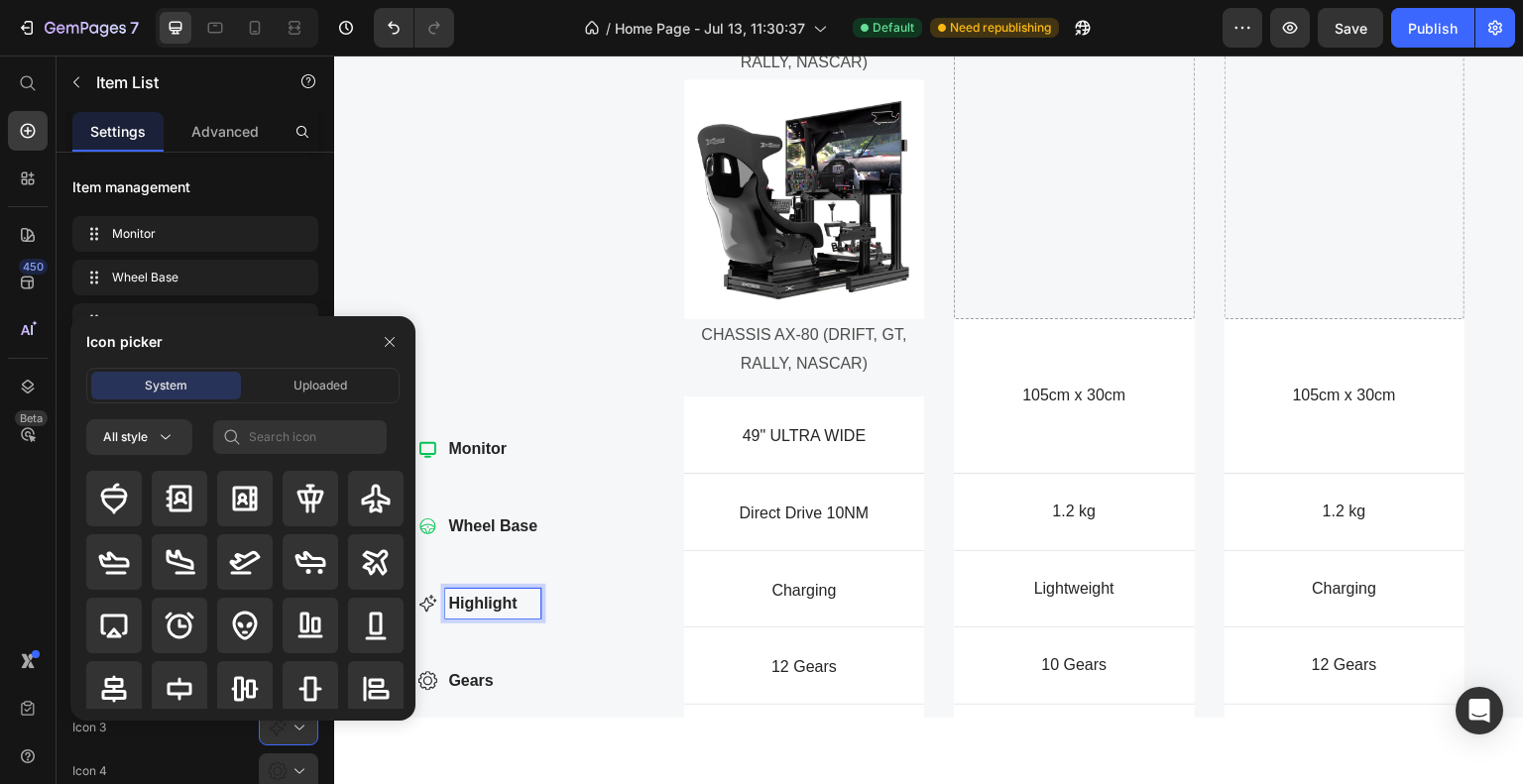 click on "Highlight" at bounding box center (493, 603) 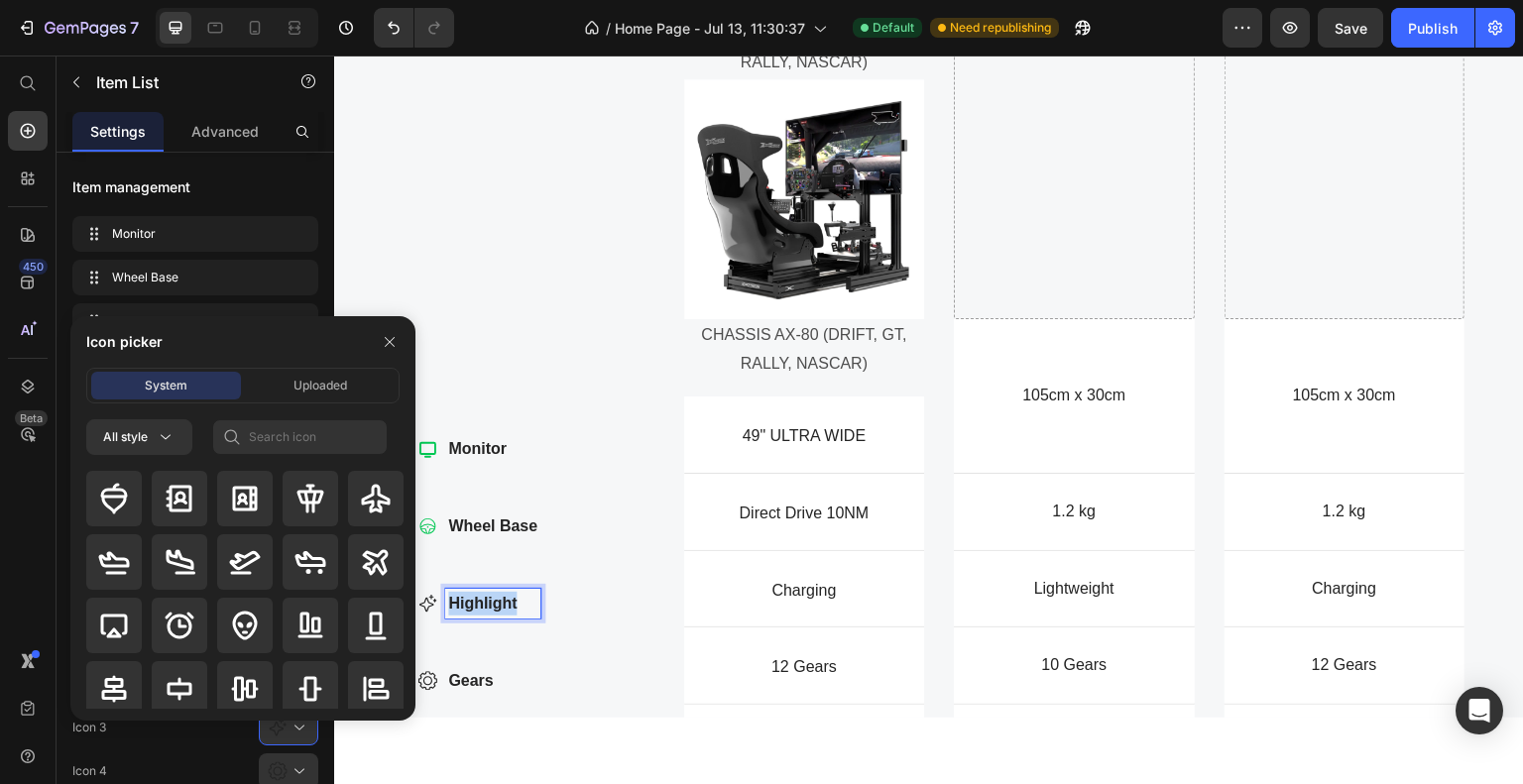 click on "Highlight" at bounding box center (493, 603) 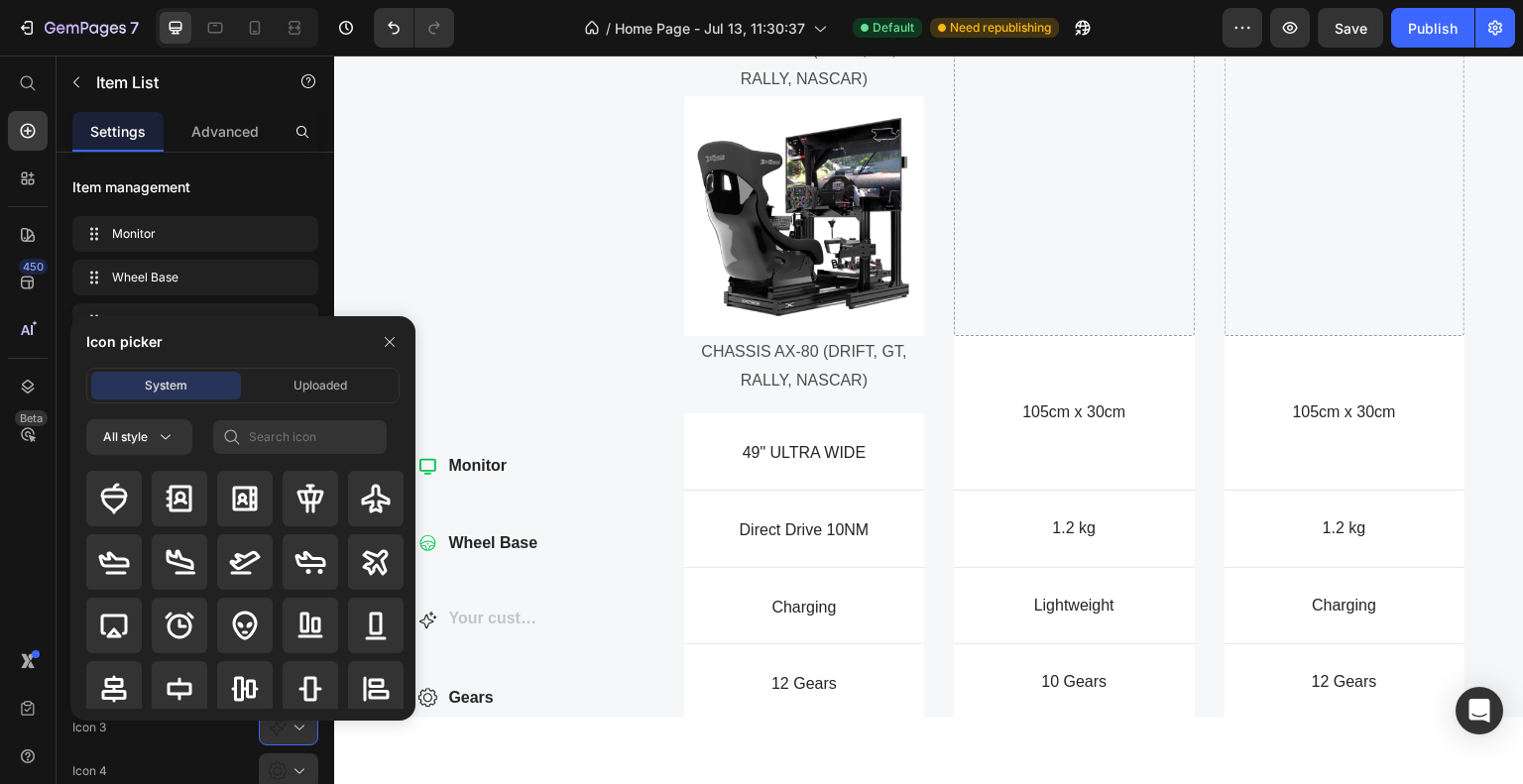 scroll, scrollTop: 2006, scrollLeft: 0, axis: vertical 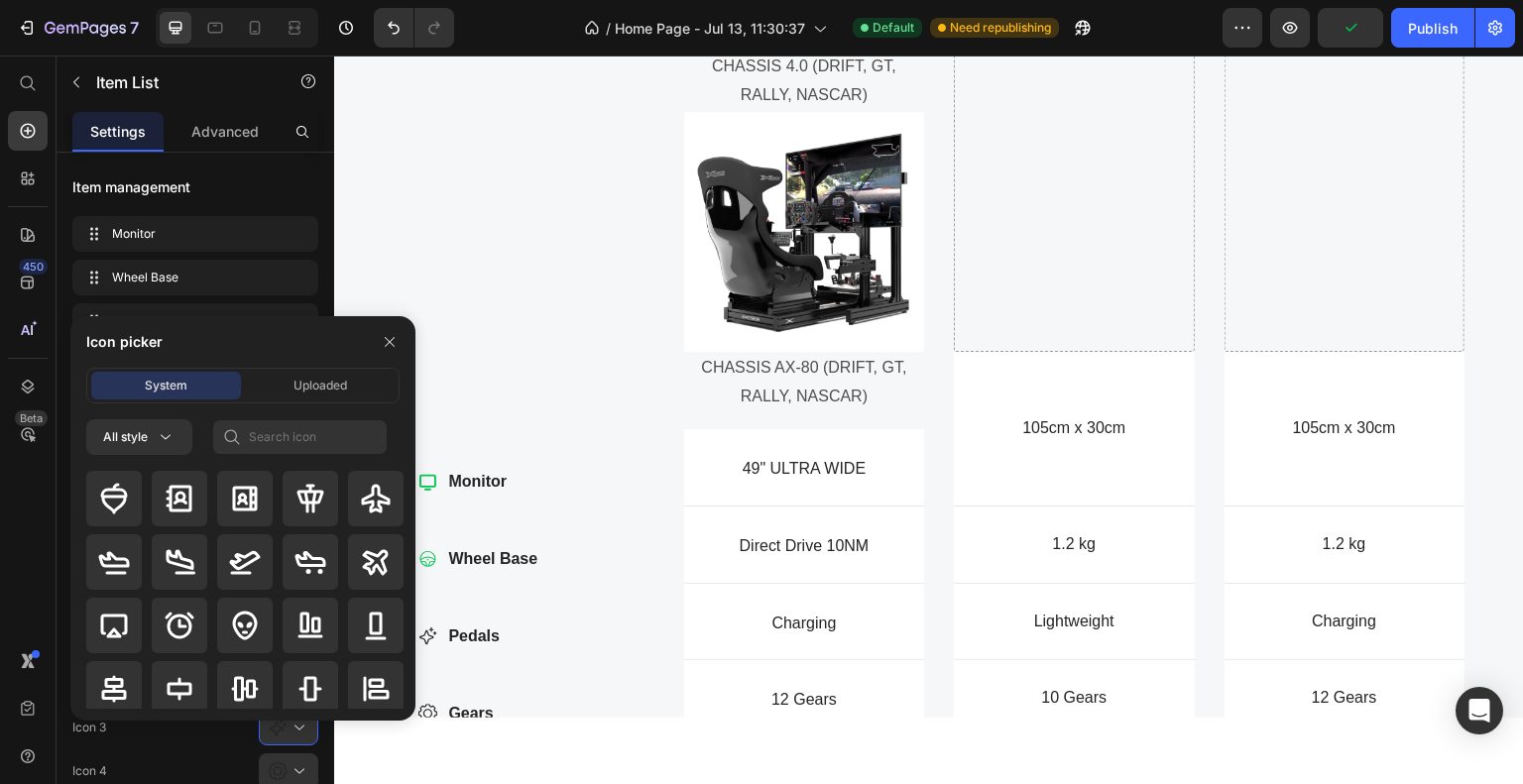 click on "Monitor
Wheel Base
Pedals
Gears
Brakes" at bounding box center (524, 635) 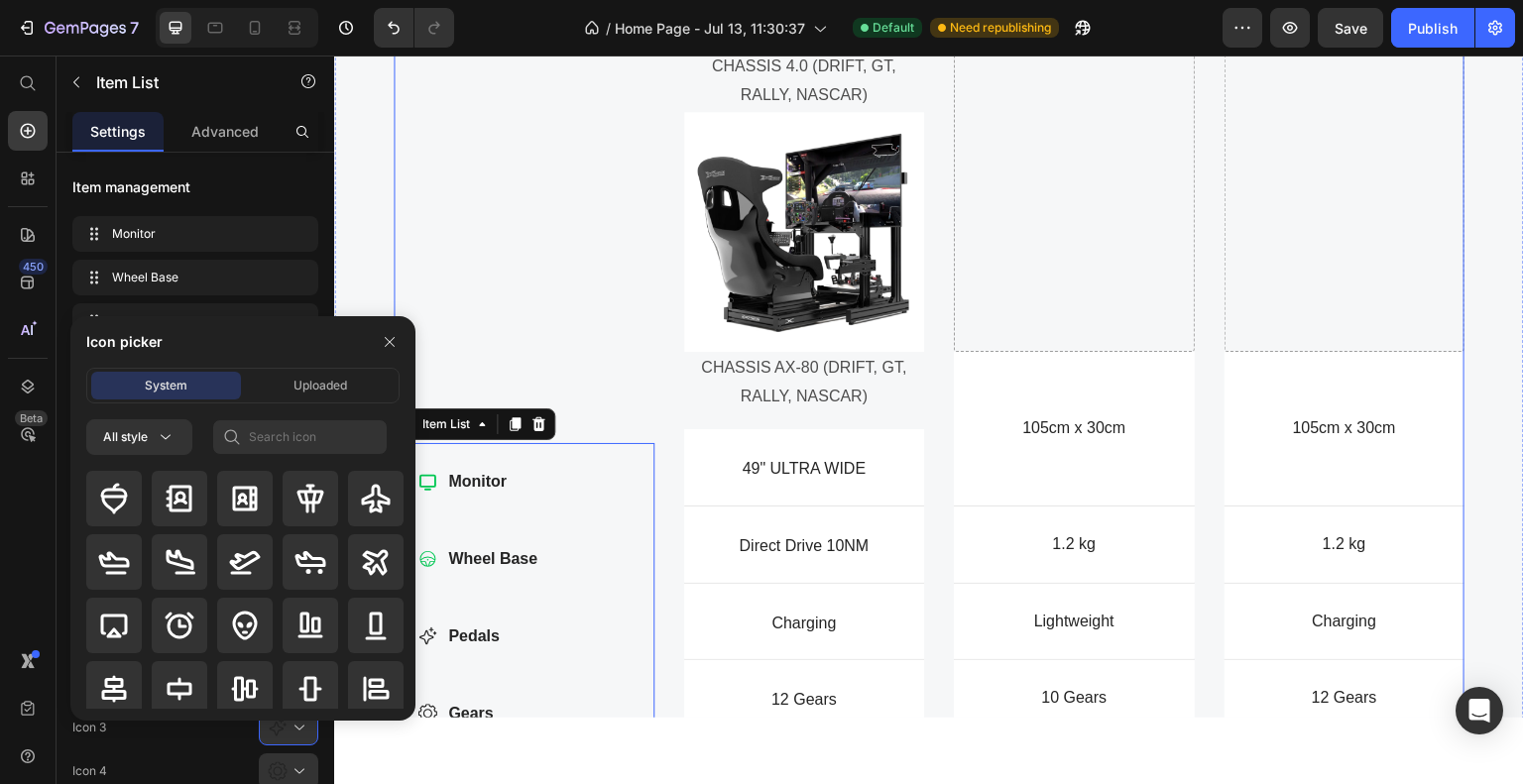 click on "Compare products Heading ed ut perspiciatis unde omnis iste natus error sit voluptatem accusantium  Text Block Row
Monitor
Wheel Base
Pedals
Gears
Brakes Item List   0" at bounding box center (524, 161) 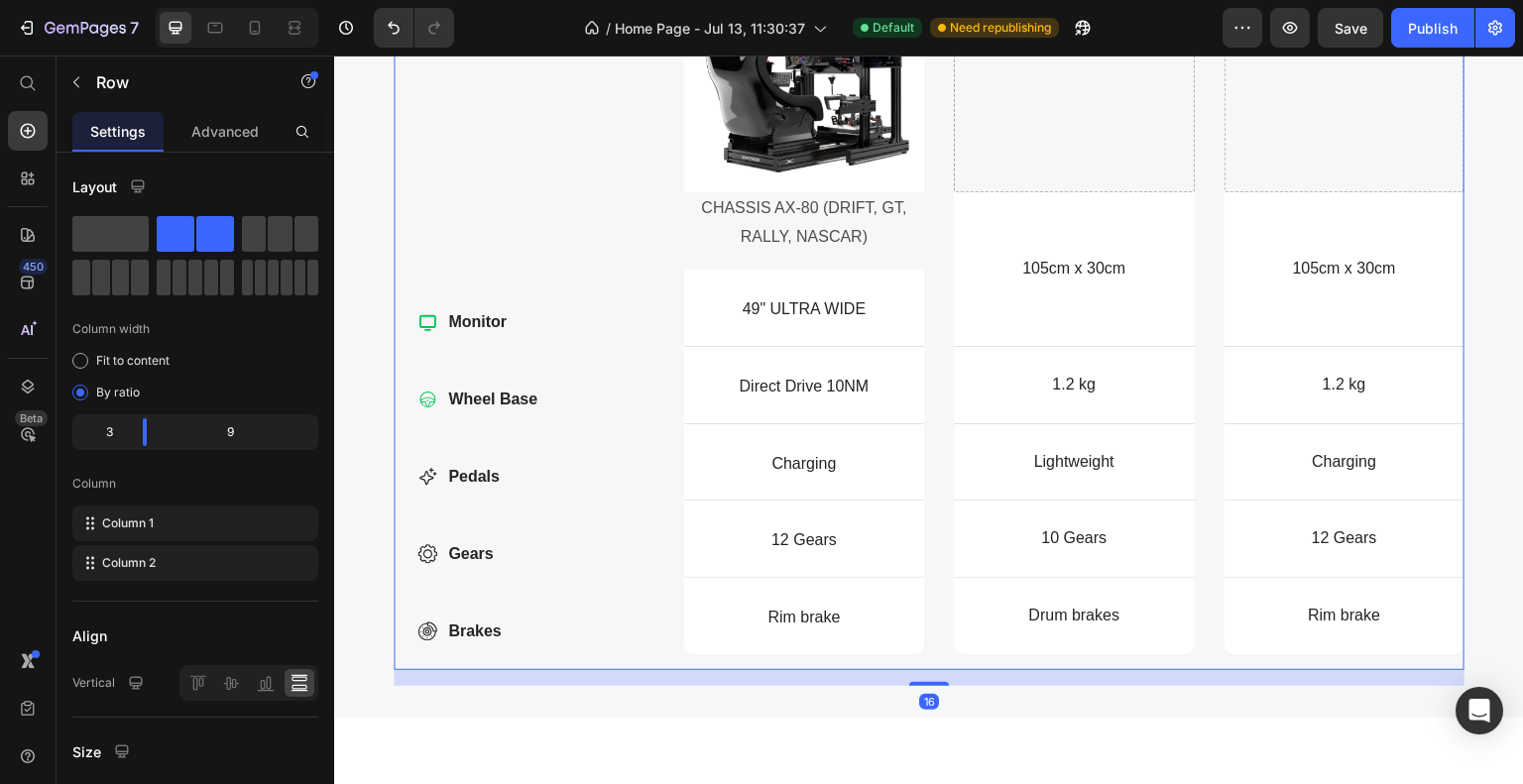 scroll, scrollTop: 2204, scrollLeft: 0, axis: vertical 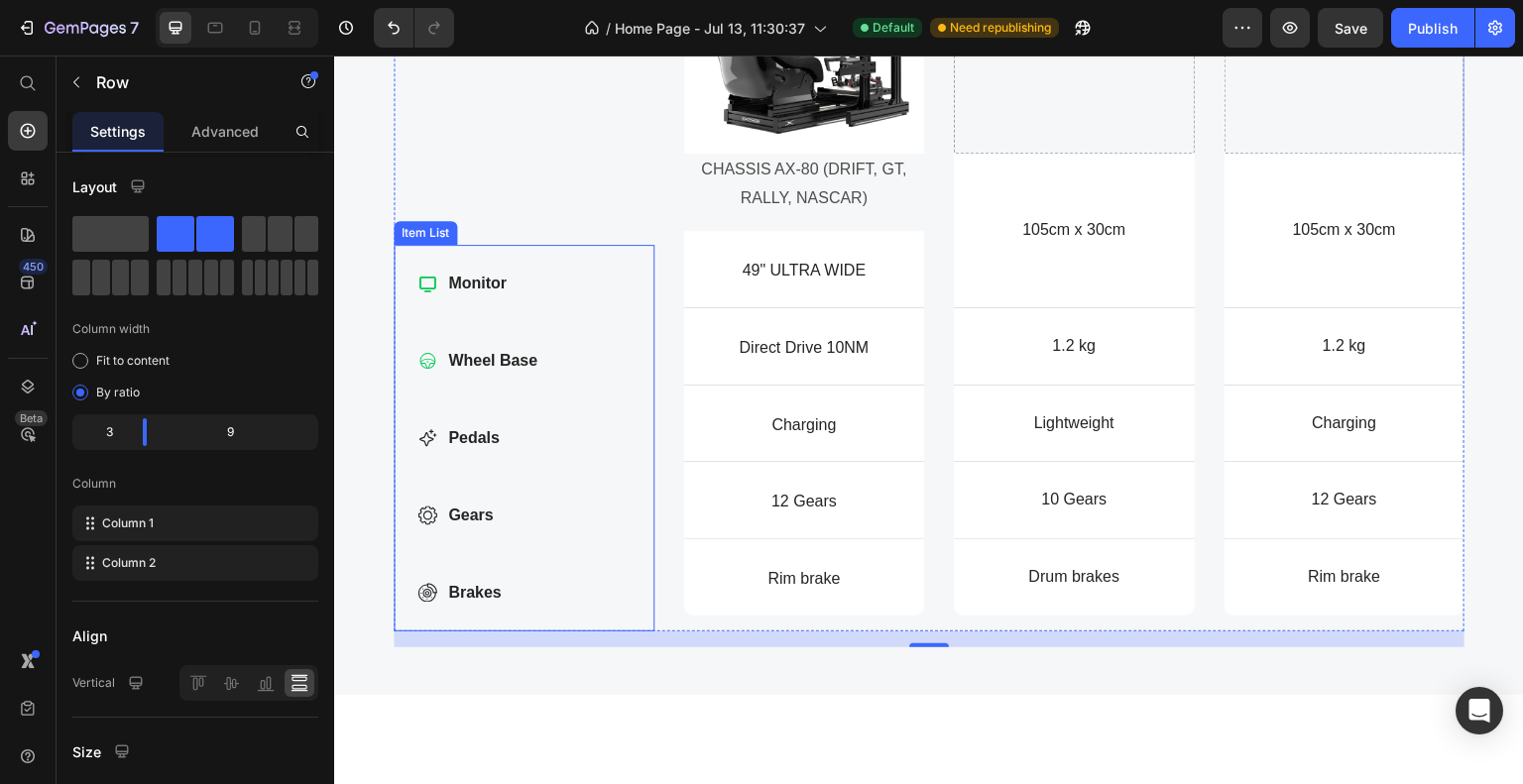 click on "Gears" at bounding box center [493, 514] 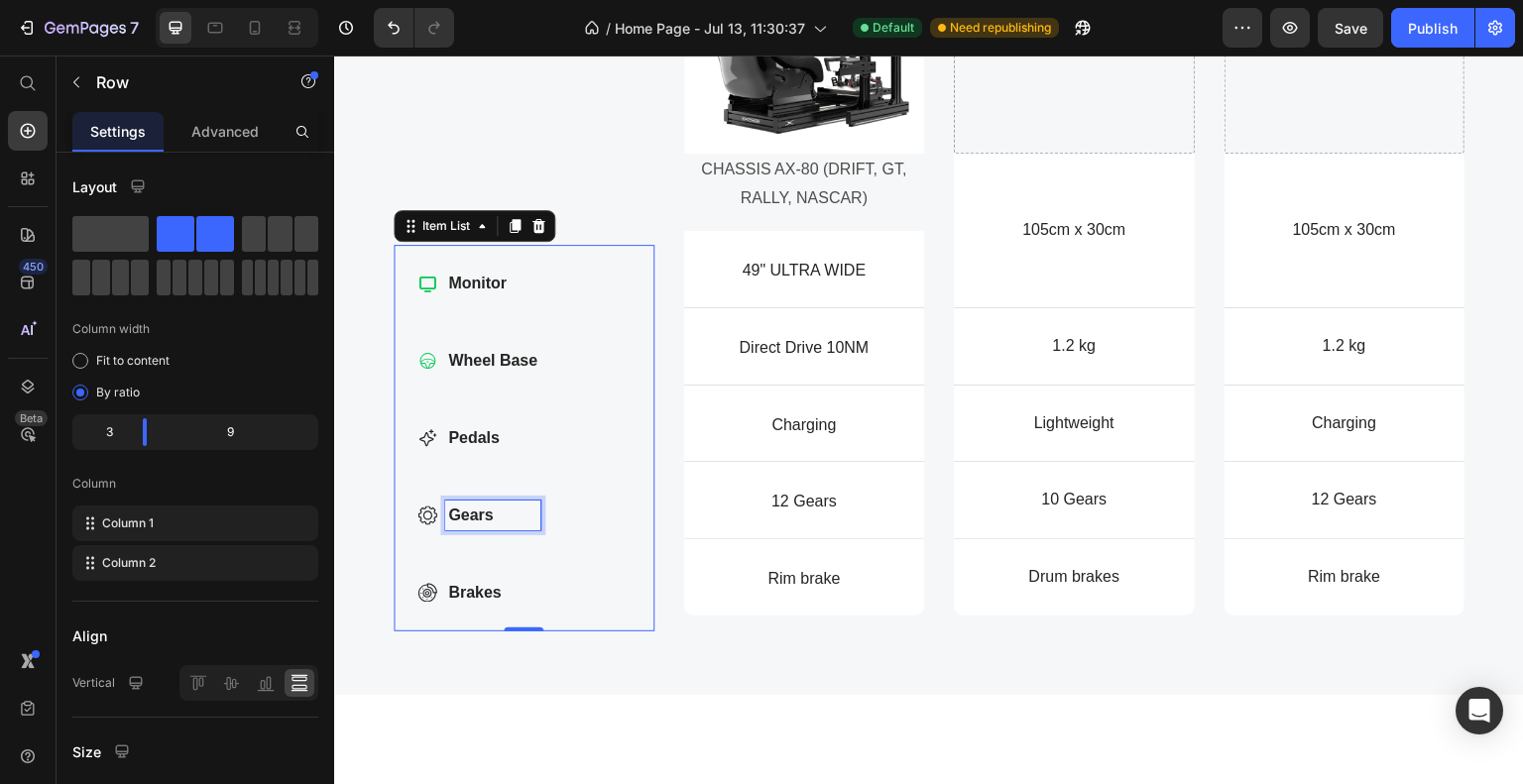 click on "Gears" at bounding box center [493, 514] 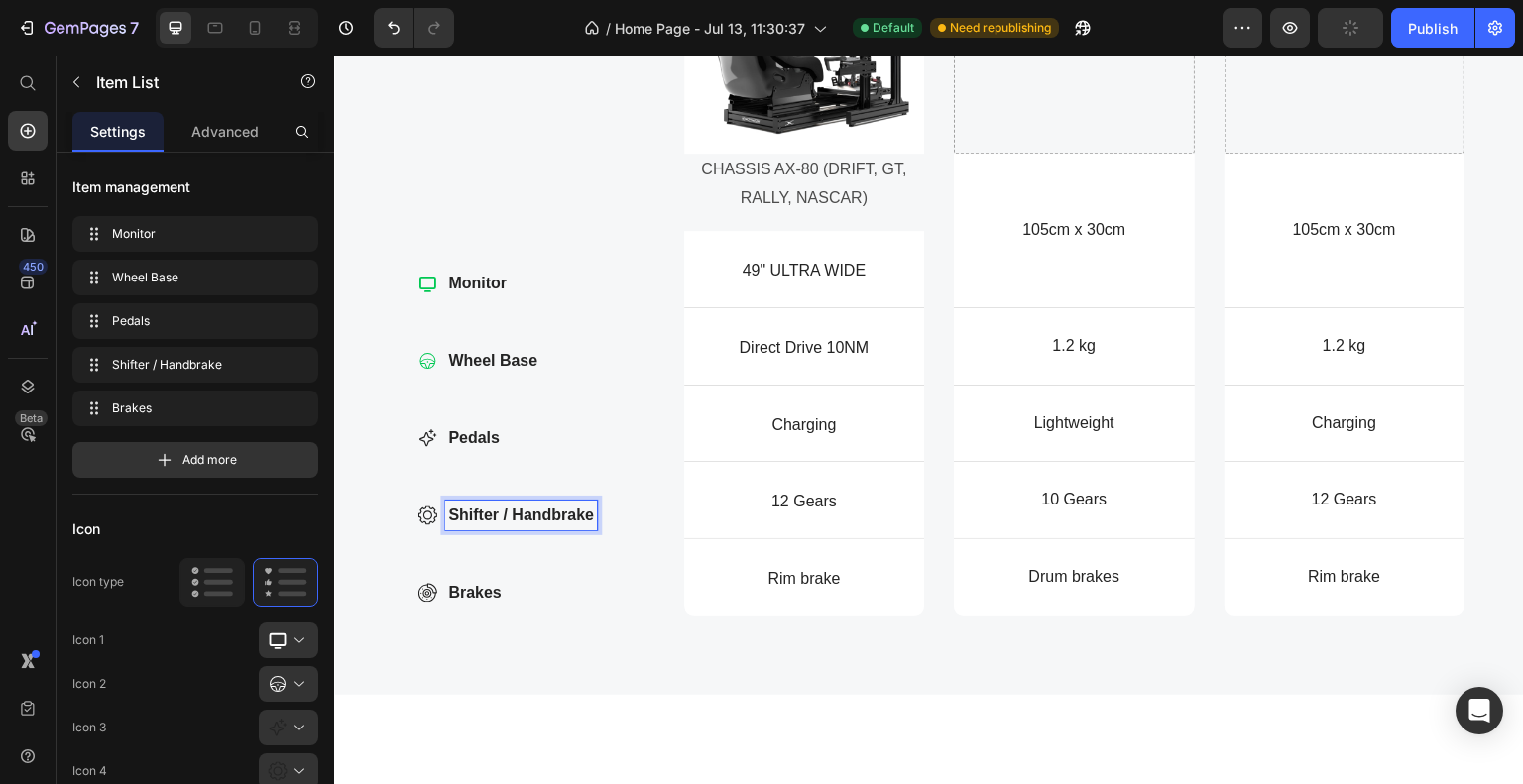 click on "Monitor
Wheel Base
Pedals
Shifter / Handbrake
Brakes" at bounding box center [507, 437] 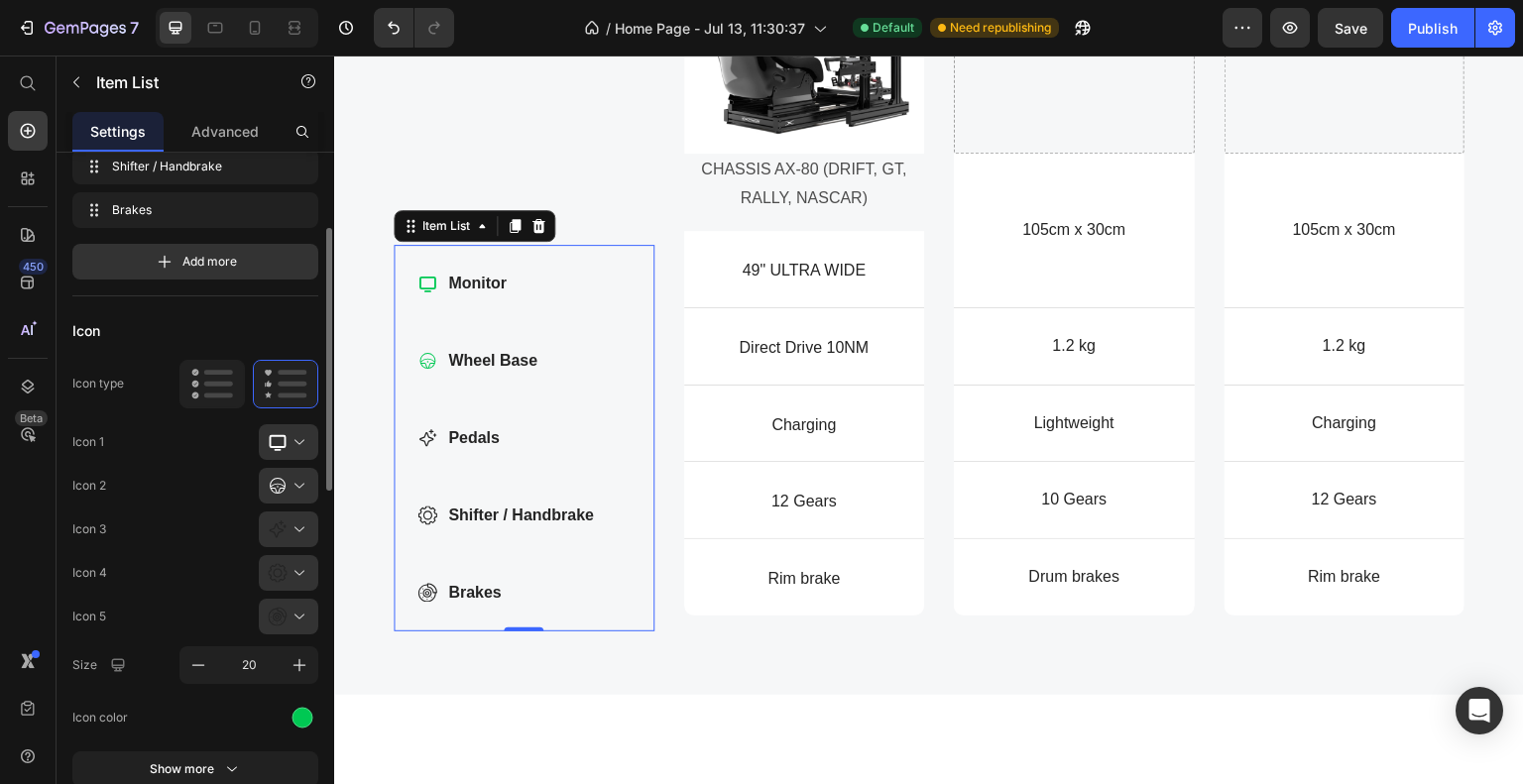 scroll, scrollTop: 396, scrollLeft: 0, axis: vertical 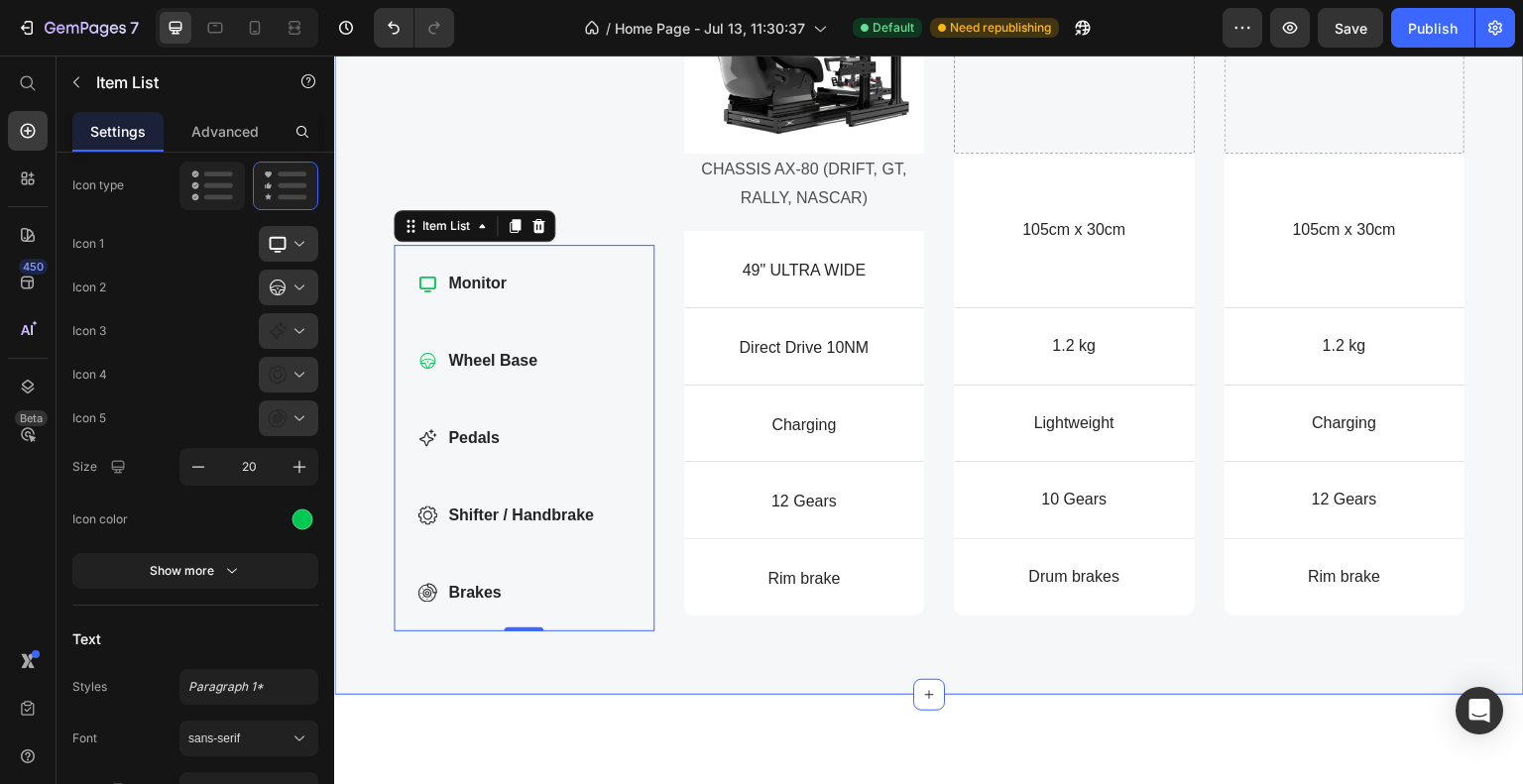 click on "Compare products Heading ed ut perspiciatis unde omnis iste natus error sit voluptatem accusantium  Text Block Row
Monitor
Wheel Base
Pedals
Shifter / Handbrake
Brakes Item List   0 TIER 1 Button Image FX-1 FORMULA Text Block Image CHASSIS 4.0 (DRIFT, GT, RALLY, NASCAR) Text Block Image
Drop element here
Drop element here Row CHASSIS AX-80 (DRIFT, GT, RALLY, NASCAR) Text Block
Dimensions Item List 49" ULTRA WIDE Text Block Hero Banner 105cm x 30cm Text Block Hero Banner 105cm x 30cm Text Block Hero Banner Row
Weight Item List Direct Drive 10NM Text Block Hero Banner 1.2 kg Text Block Hero Banner 1.2 kg Text Block Hero Banner Row
Highlight Item List Charging Text Block Hero Banner Lightweight Text Block Hero Banner Charging Text Block Hero Banner Row
Gears Item List 12 Gears Text Block Row" at bounding box center [929, -30] 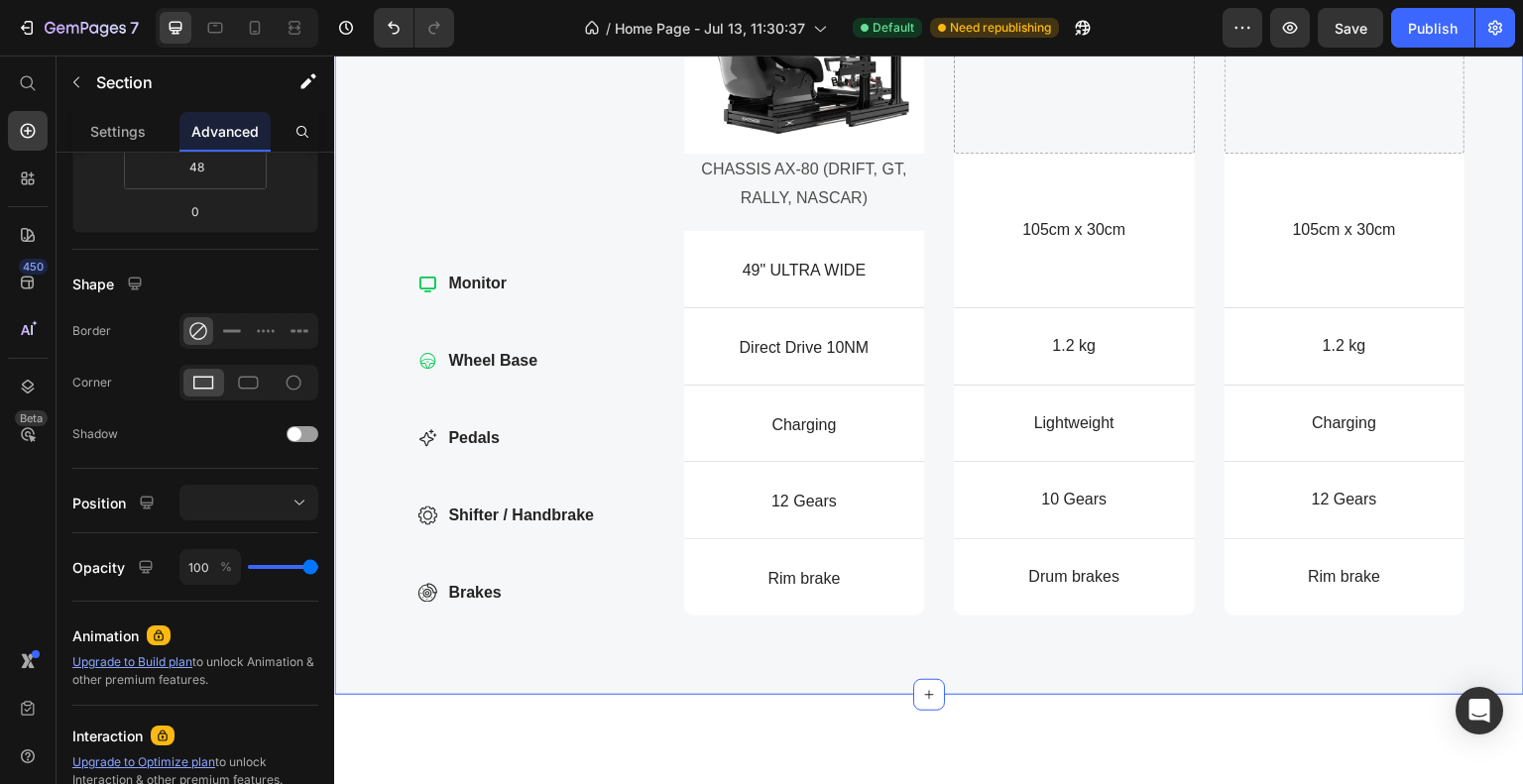 scroll, scrollTop: 0, scrollLeft: 0, axis: both 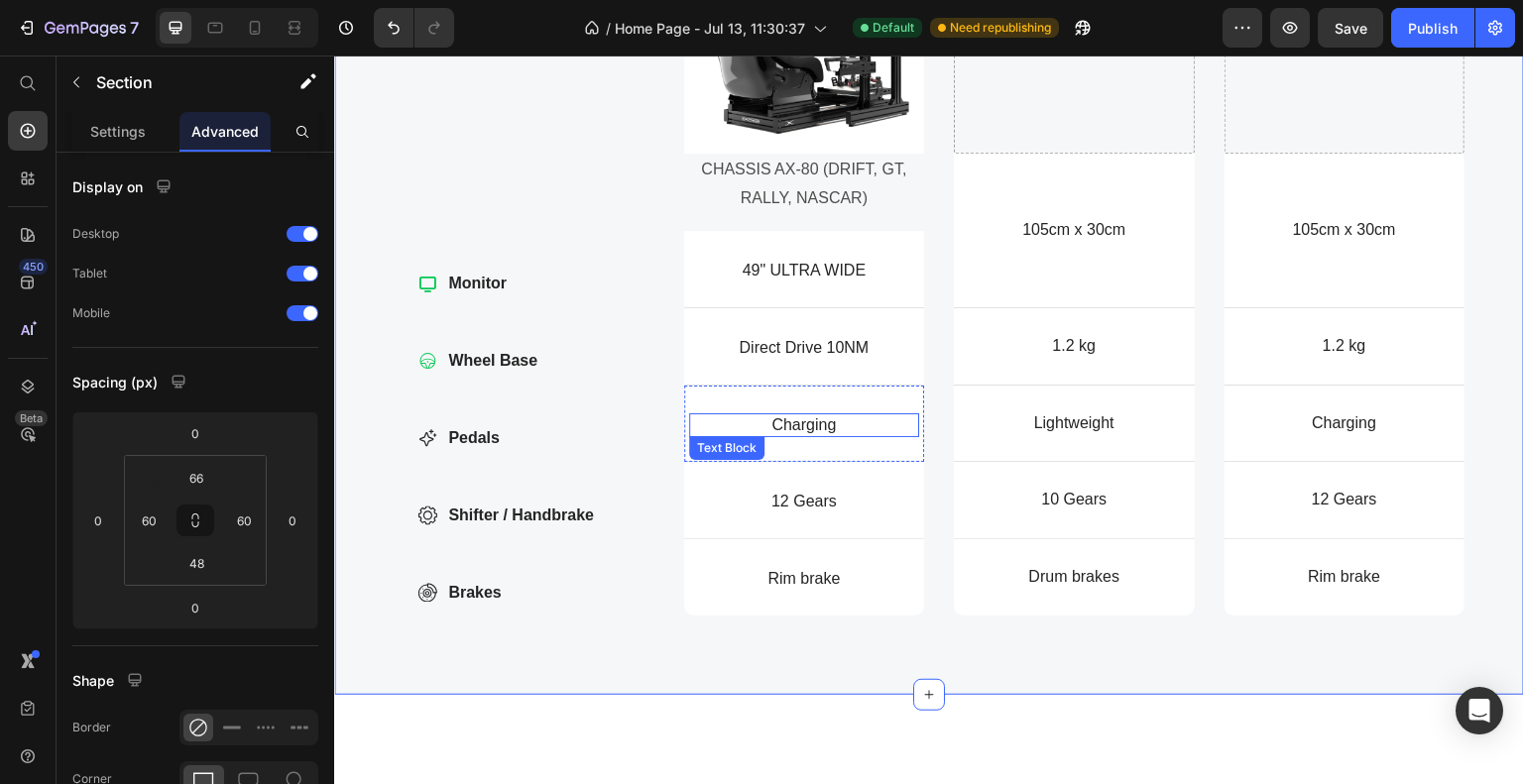 click on "Charging" at bounding box center (804, 424) 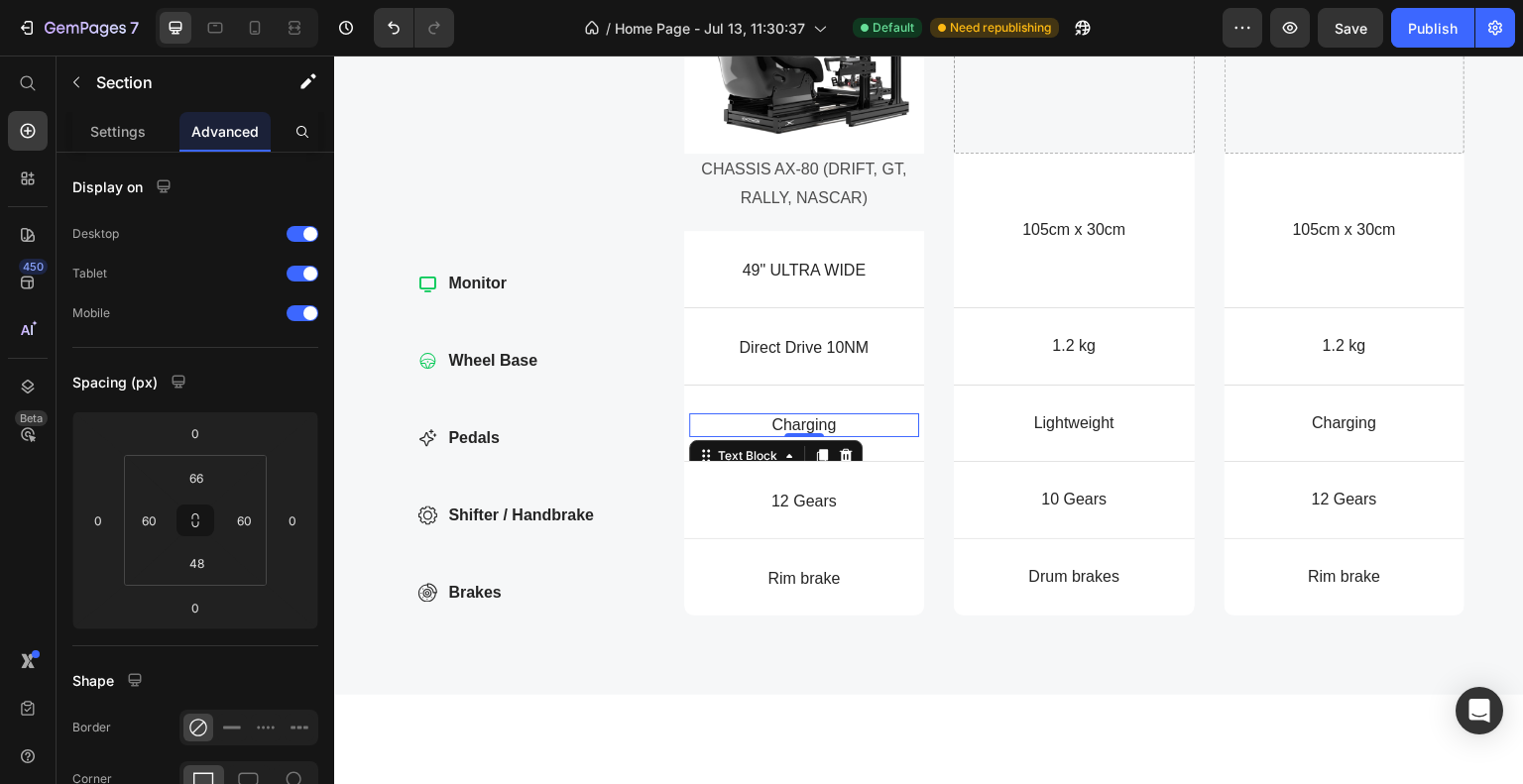 click on "Charging" at bounding box center [804, 424] 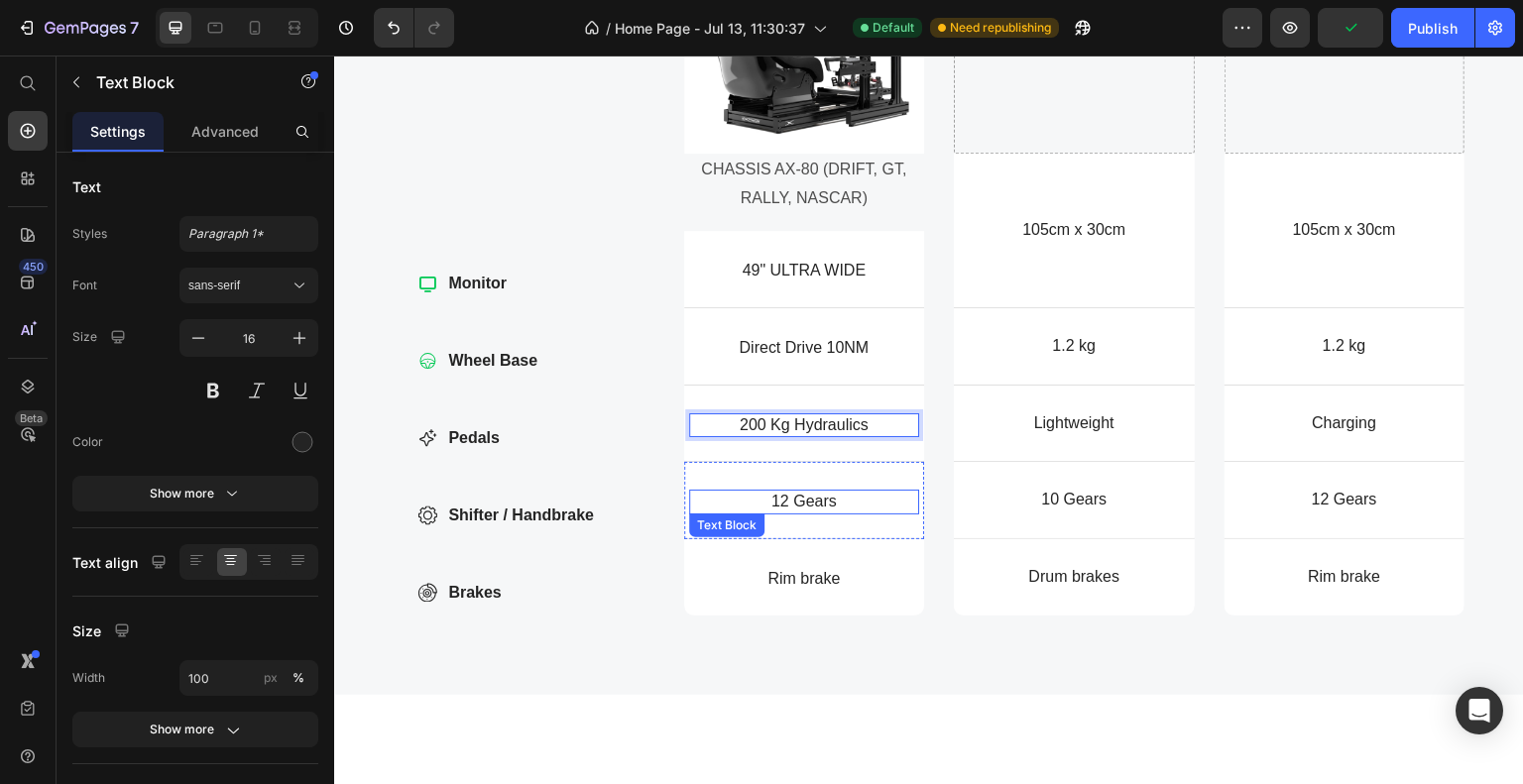 click on "12 Gears" at bounding box center (804, 501) 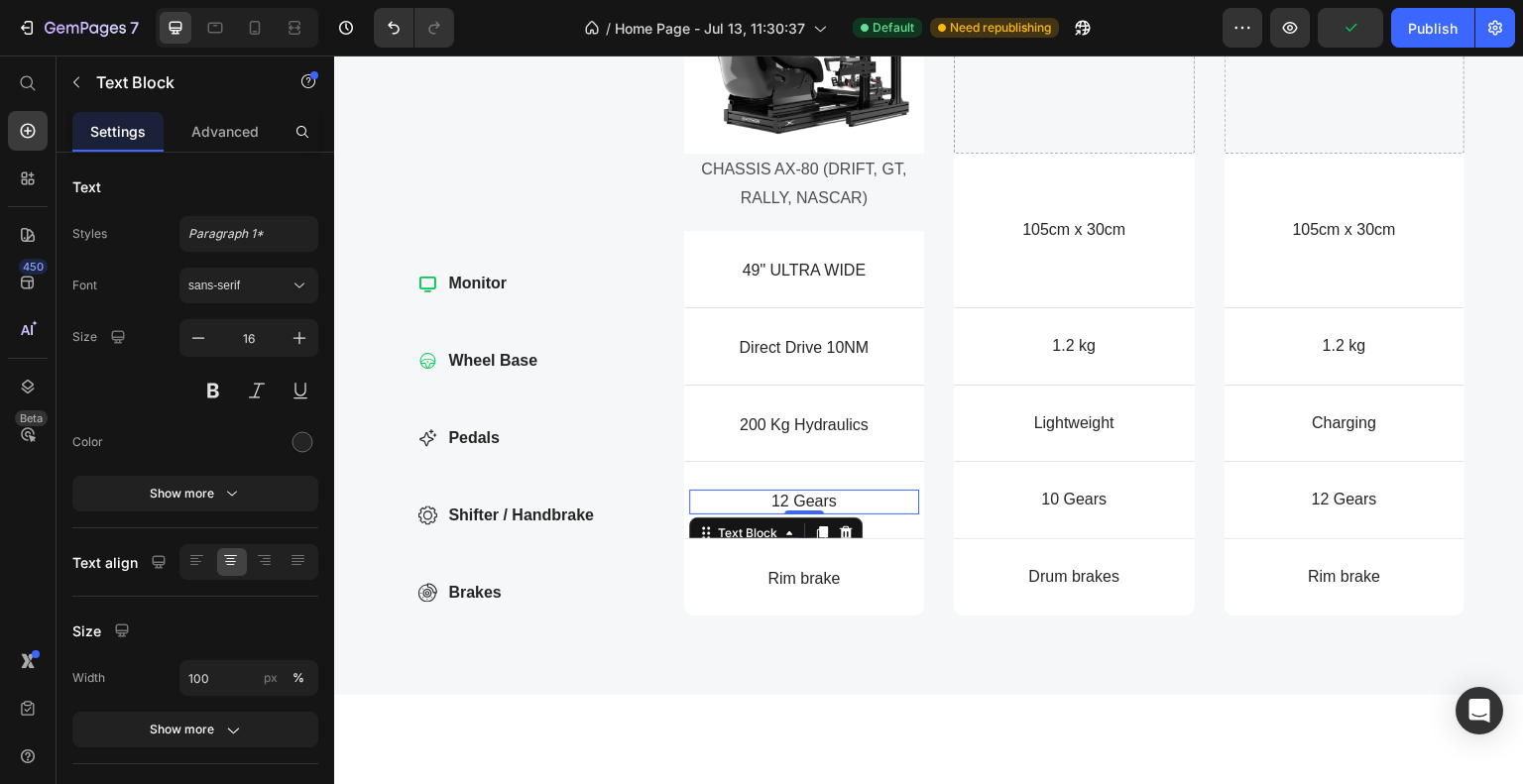 click on "12 Gears" at bounding box center [804, 501] 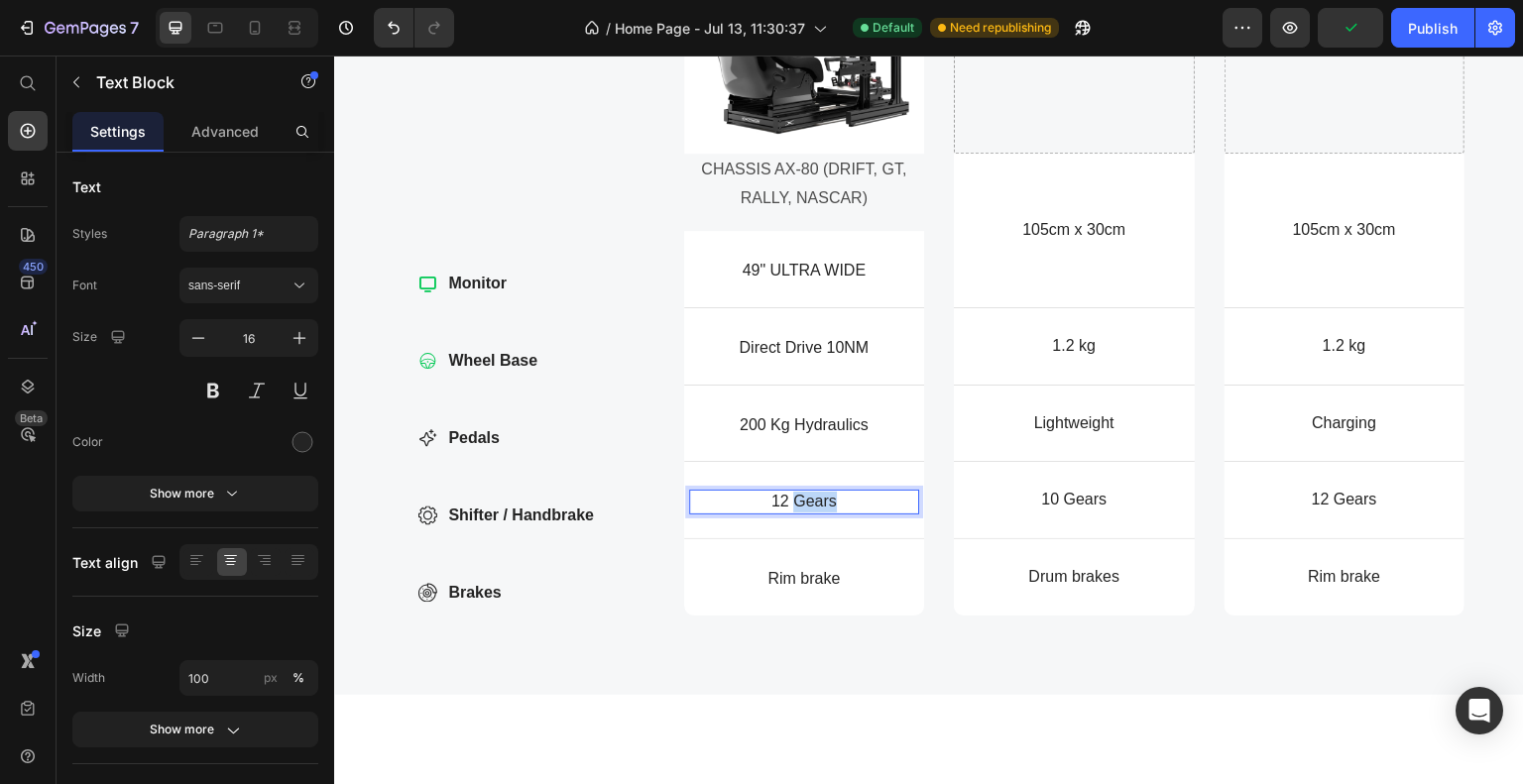 click on "12 Gears" at bounding box center (804, 501) 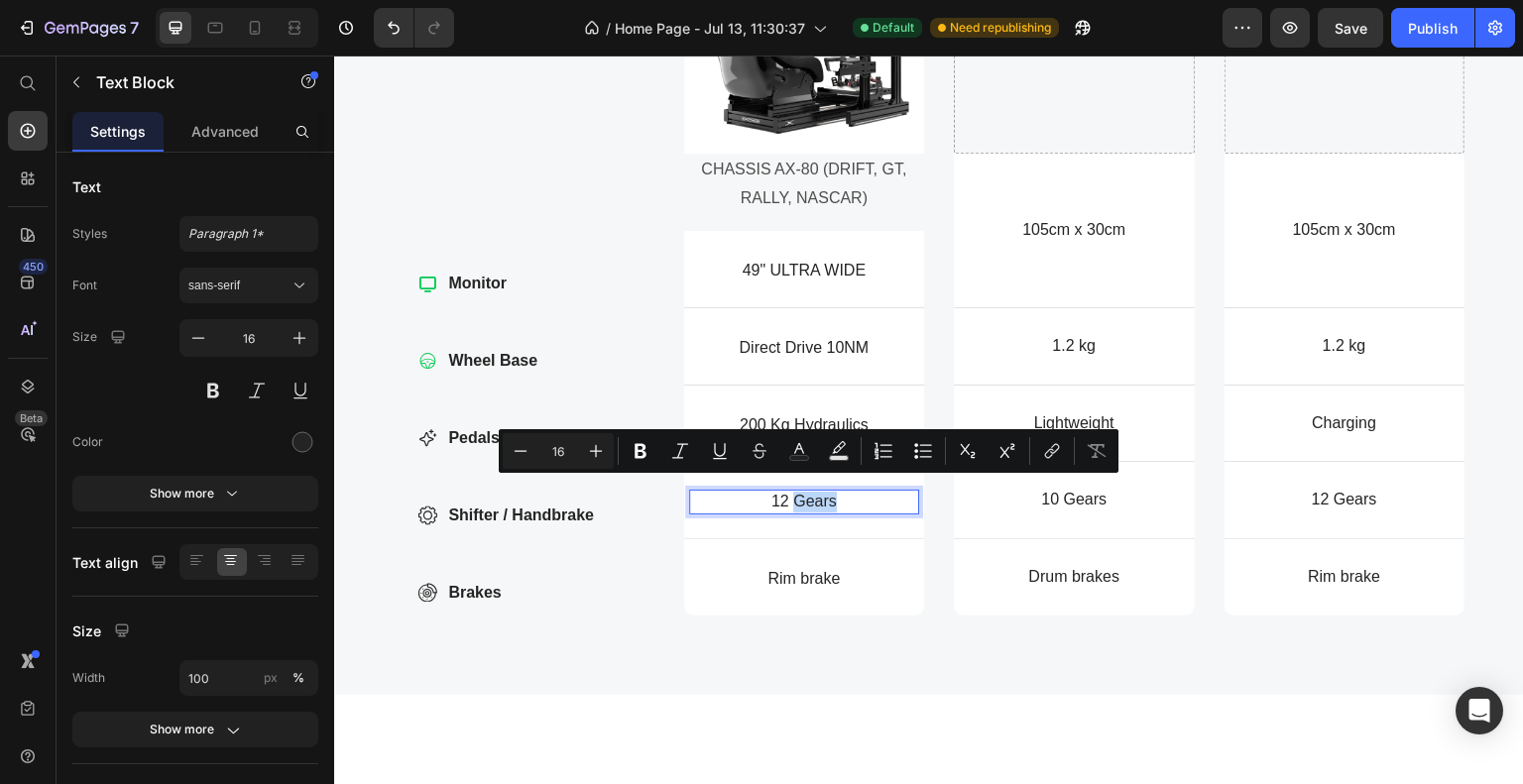 click on "12 Gears" at bounding box center [804, 501] 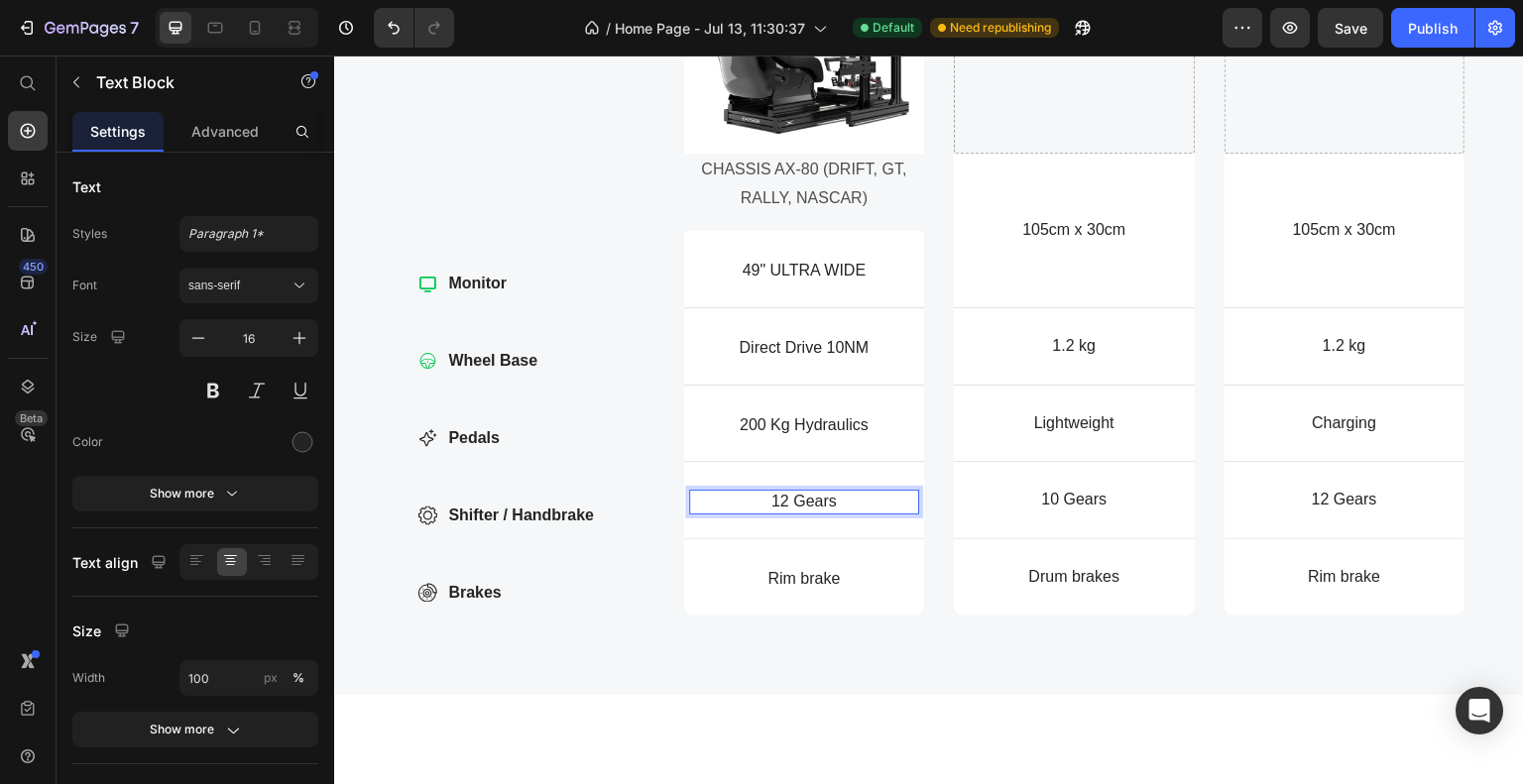 click on "12 Gears" at bounding box center (804, 501) 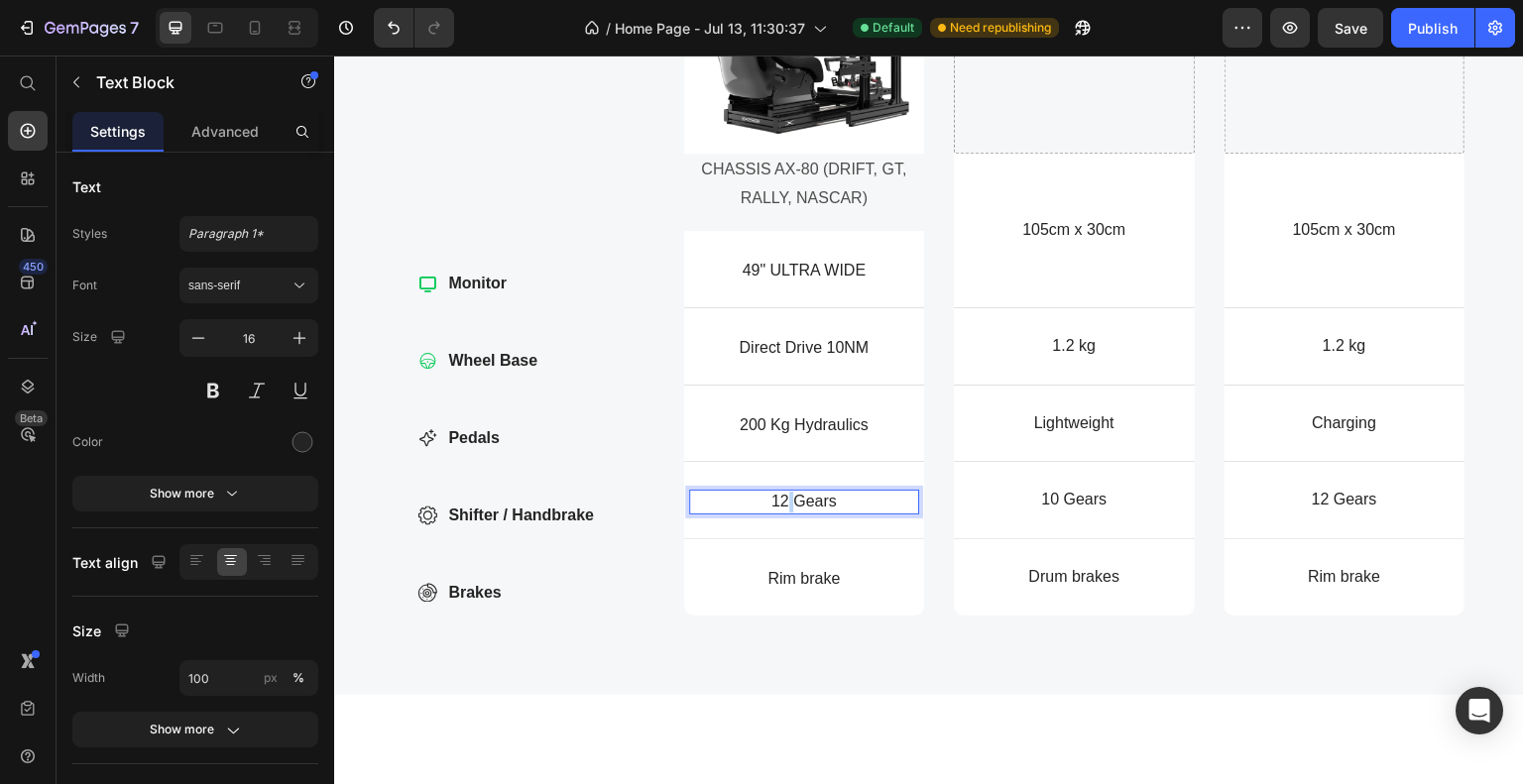 click on "12 Gears" at bounding box center [804, 501] 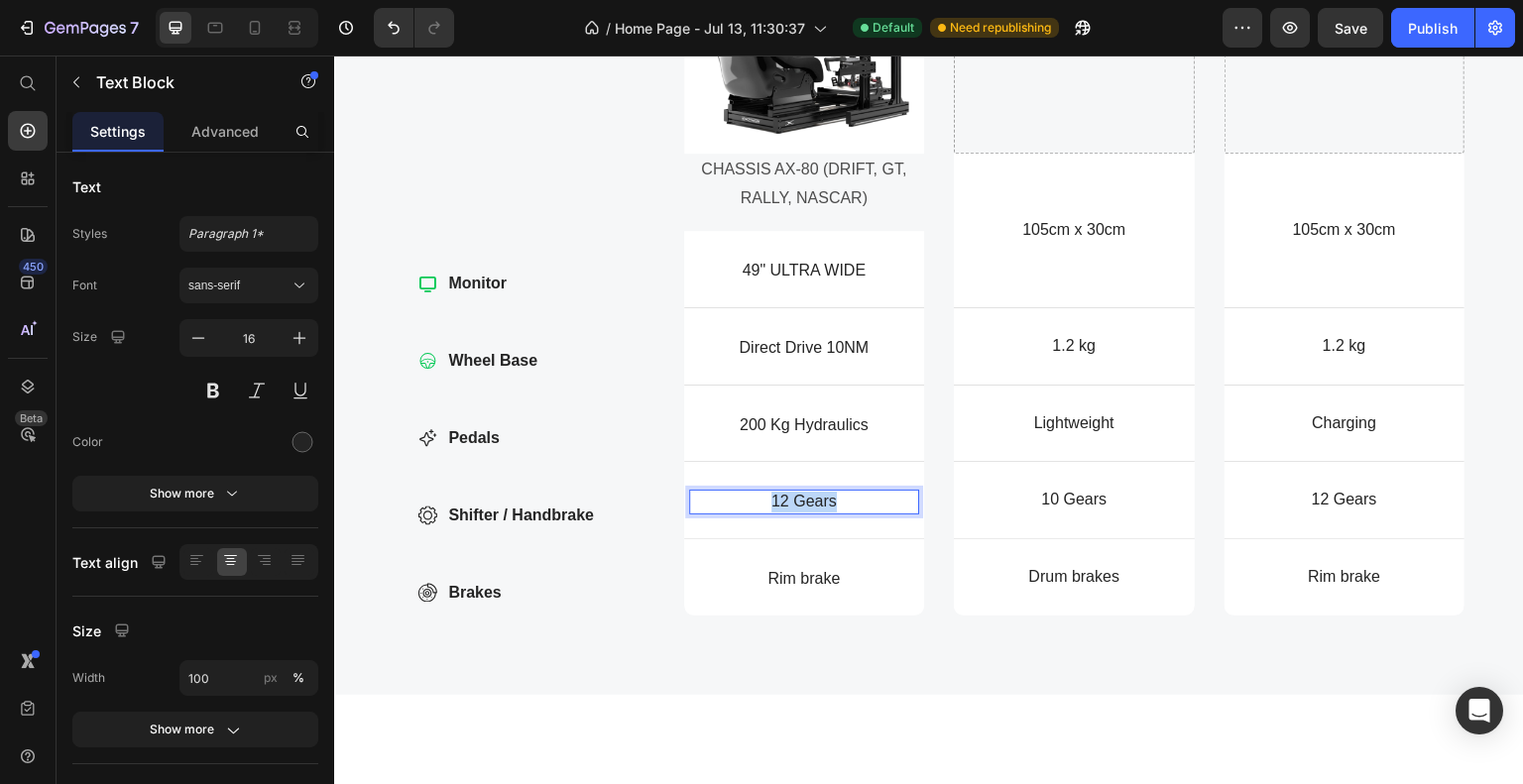 click on "12 Gears" at bounding box center (804, 501) 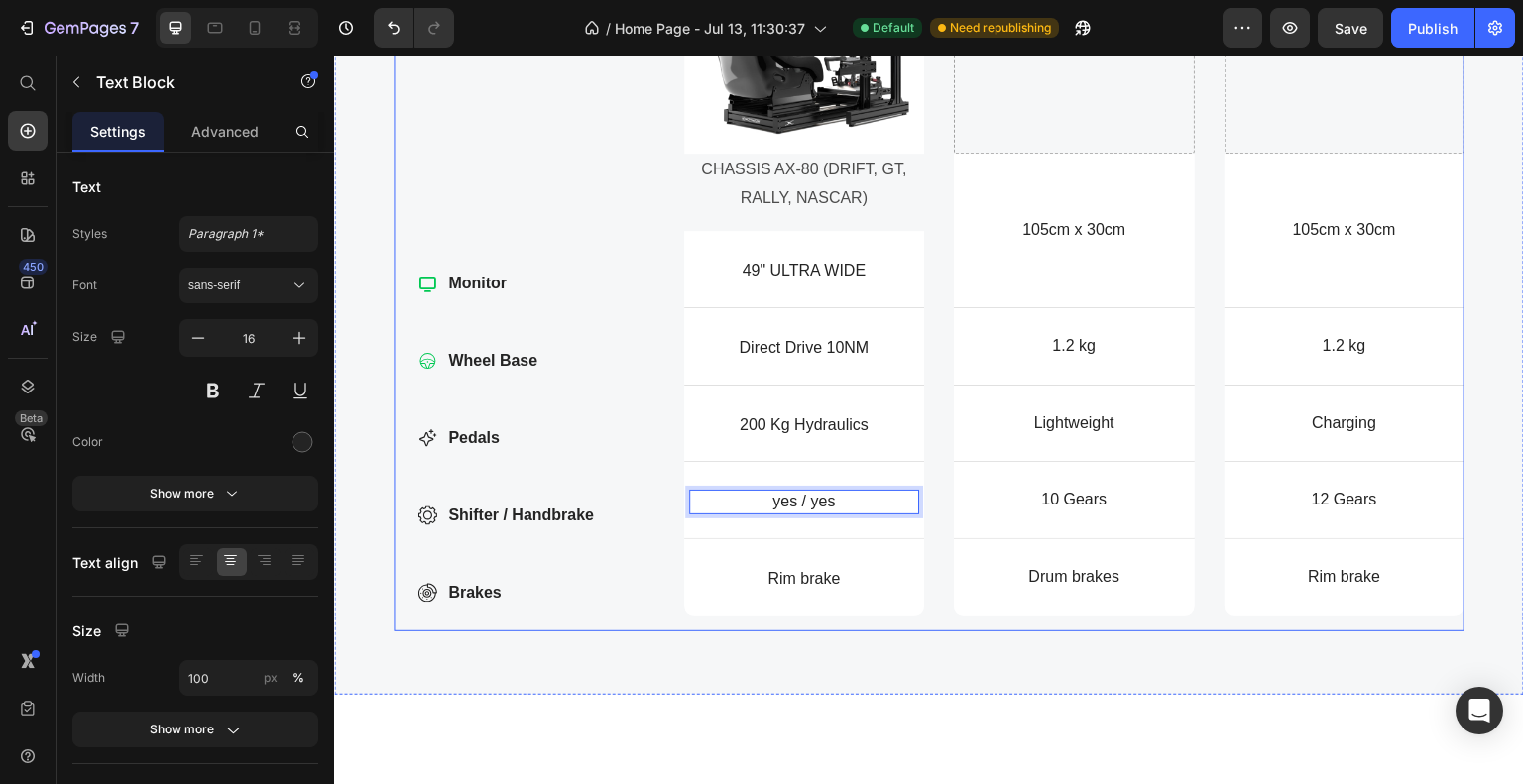 click on "TIER 1 Button Image FX-1 FORMULA Text Block Image CHASSIS 4.0 (DRIFT, GT, RALLY, NASCAR) Text Block Image
Drop element here
Drop element here Row CHASSIS AX-80 (DRIFT, GT, RALLY, NASCAR) Text Block
Dimensions Item List 49" ULTRA WIDE Text Block Hero Banner 105cm x 30cm Text Block Hero Banner 105cm x 30cm Text Block Hero Banner Row
Weight Item List Direct Drive 10NM Text Block Hero Banner 1.2 kg Text Block Hero Banner 1.2 kg Text Block Hero Banner Row
Highlight Item List 200 Kg Hydraulics Text Block Hero Banner Lightweight Text Block Hero Banner Charging Text Block Hero Banner Row
Gears Item List yes / yes Text Block   0 Hero Banner 10 Gears Text Block Hero Banner 12 Gears Text Block Hero Banner Row
Brakes Item List Rim brake Text Block Hero Banner Drum brakes Text Block Hero Banner Rim brake Text Block Hero Banner Row Row" at bounding box center [1075, -38] 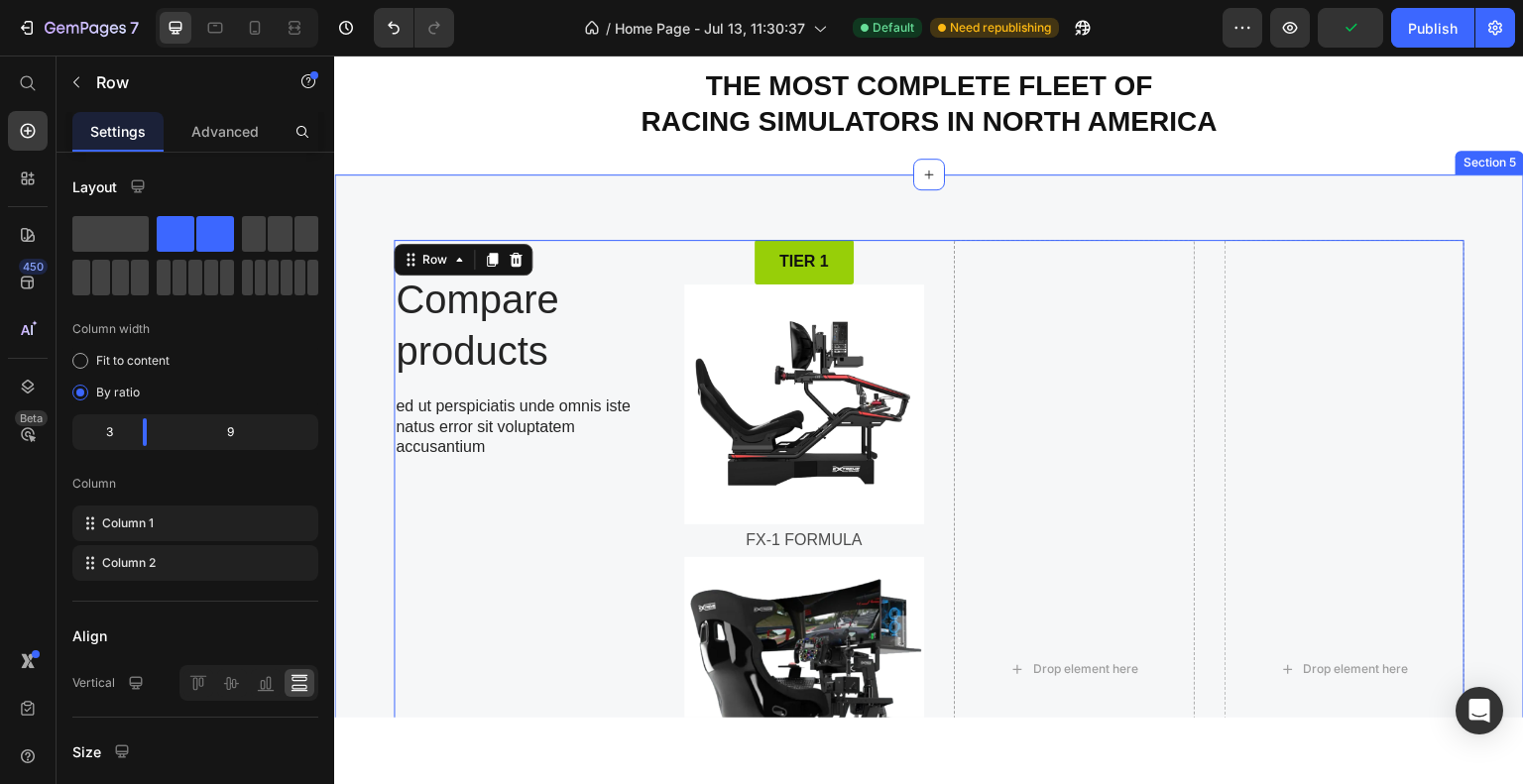 scroll, scrollTop: 1261, scrollLeft: 0, axis: vertical 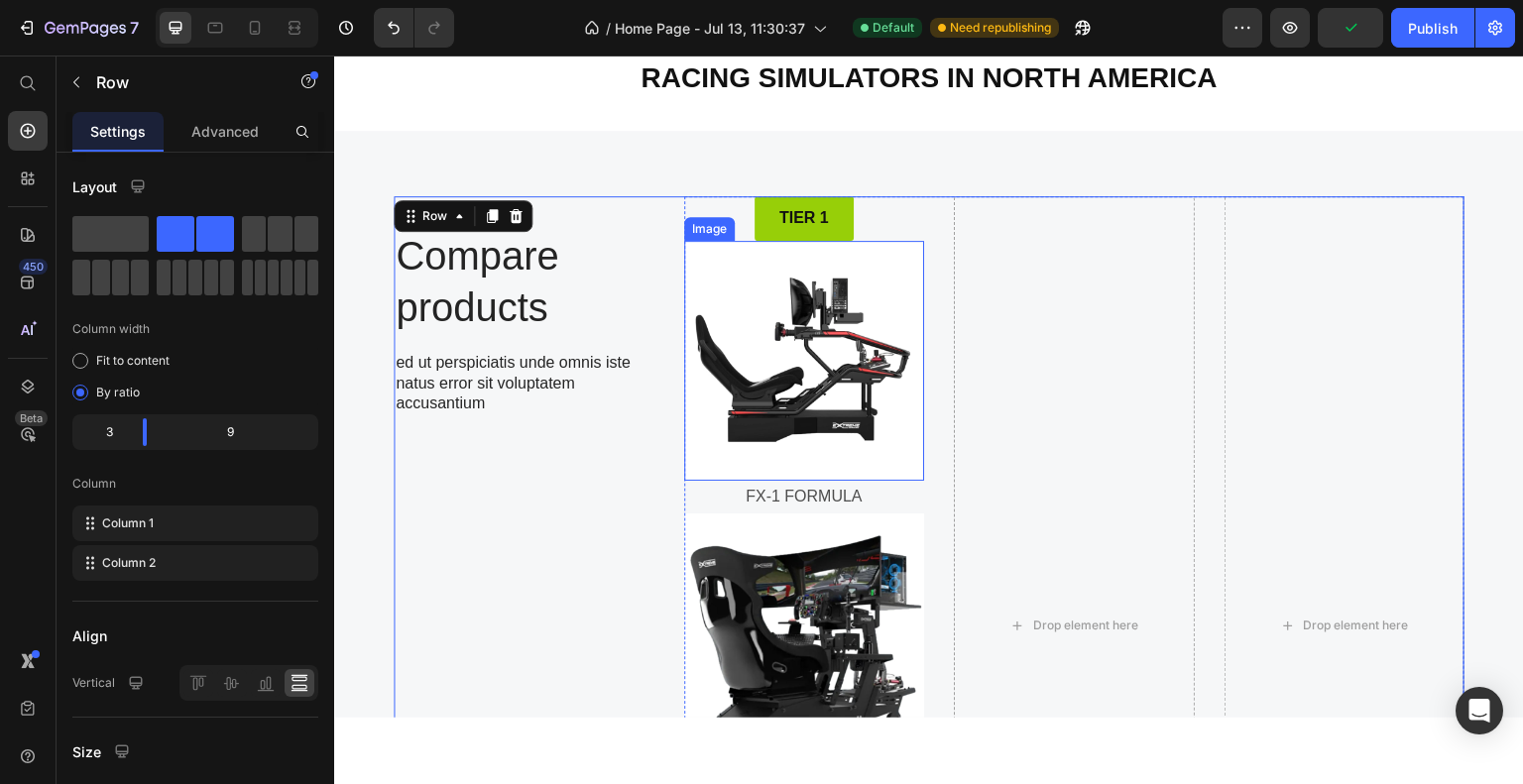 click at bounding box center [804, 360] 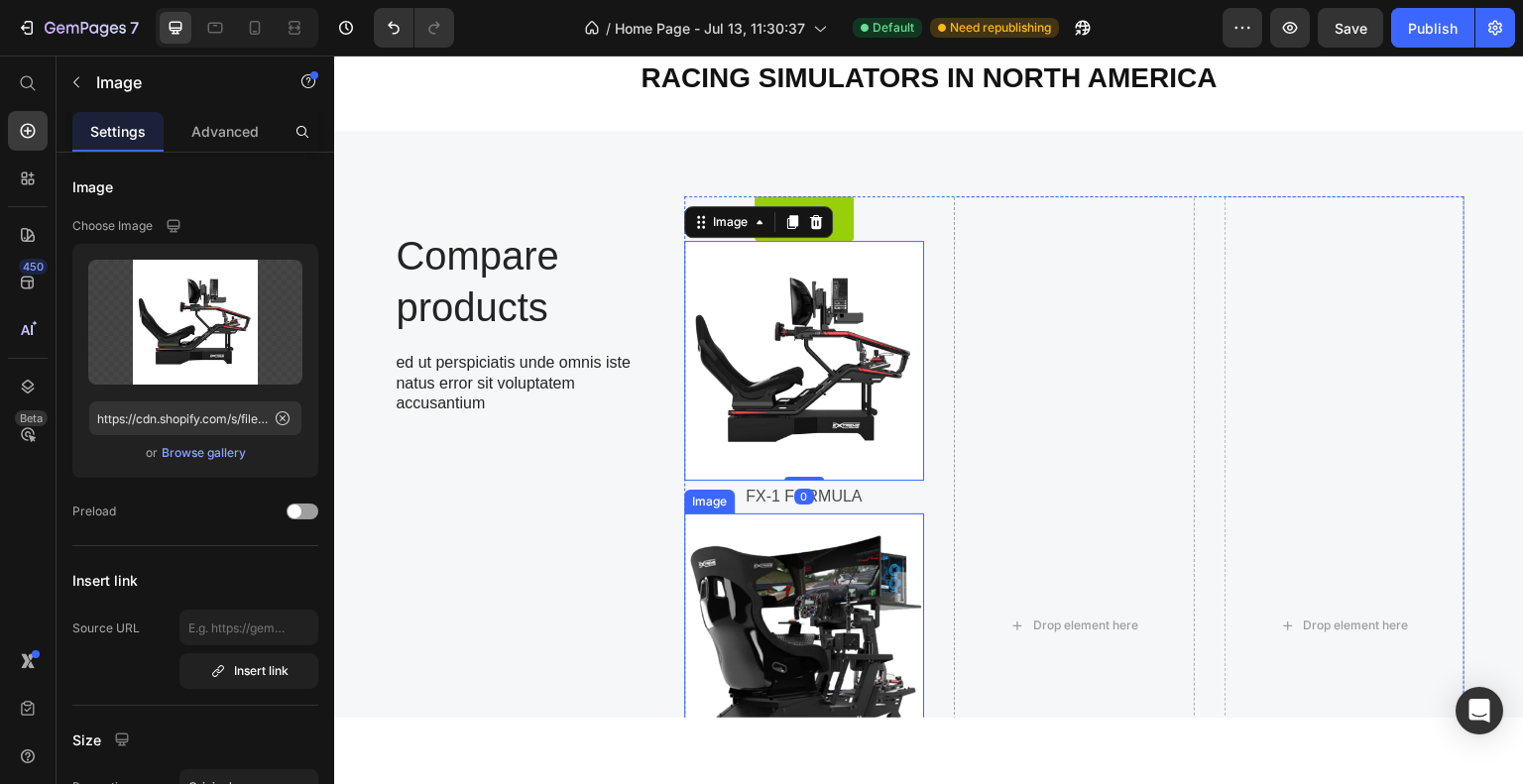 click at bounding box center (804, 632) 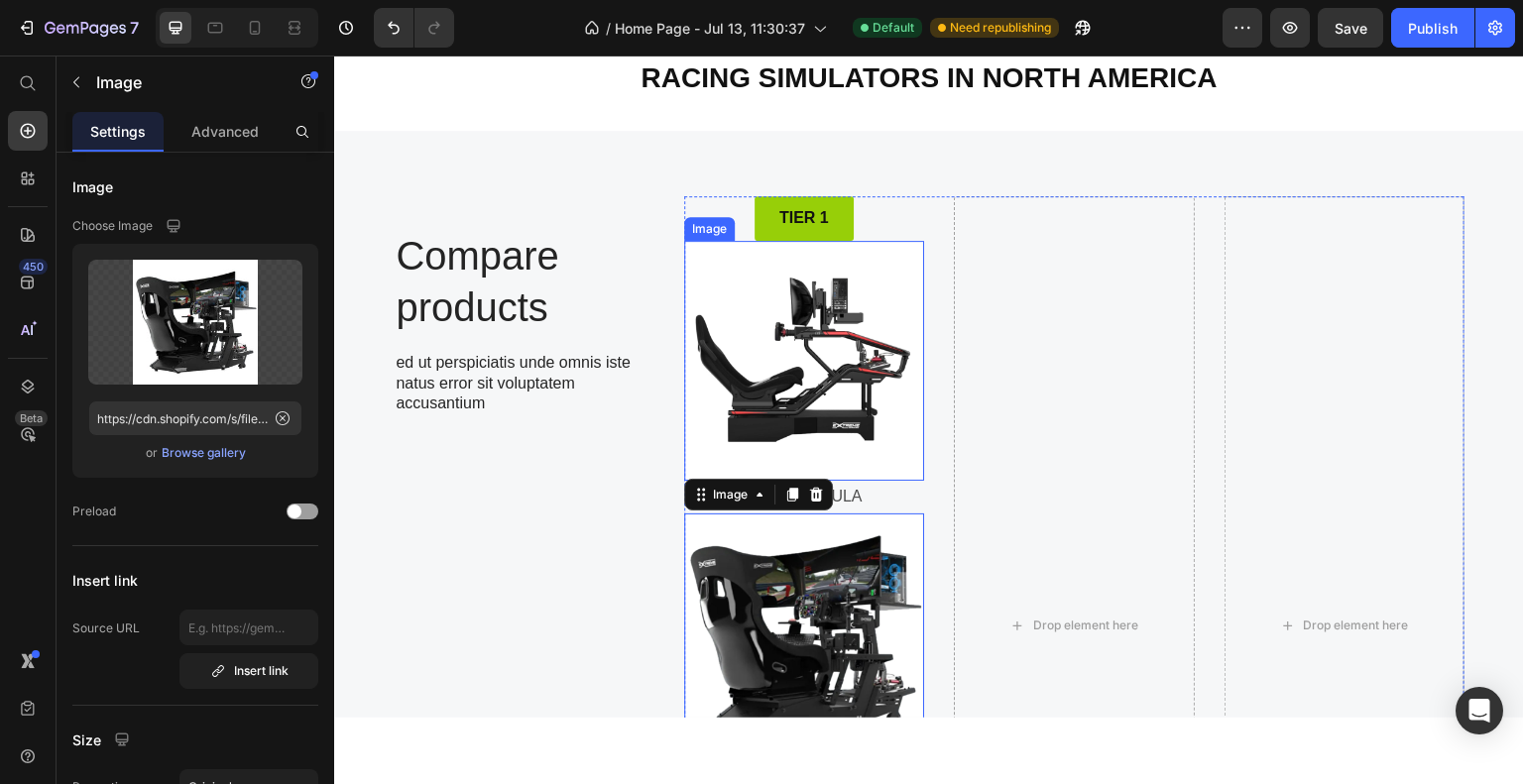 click at bounding box center (804, 360) 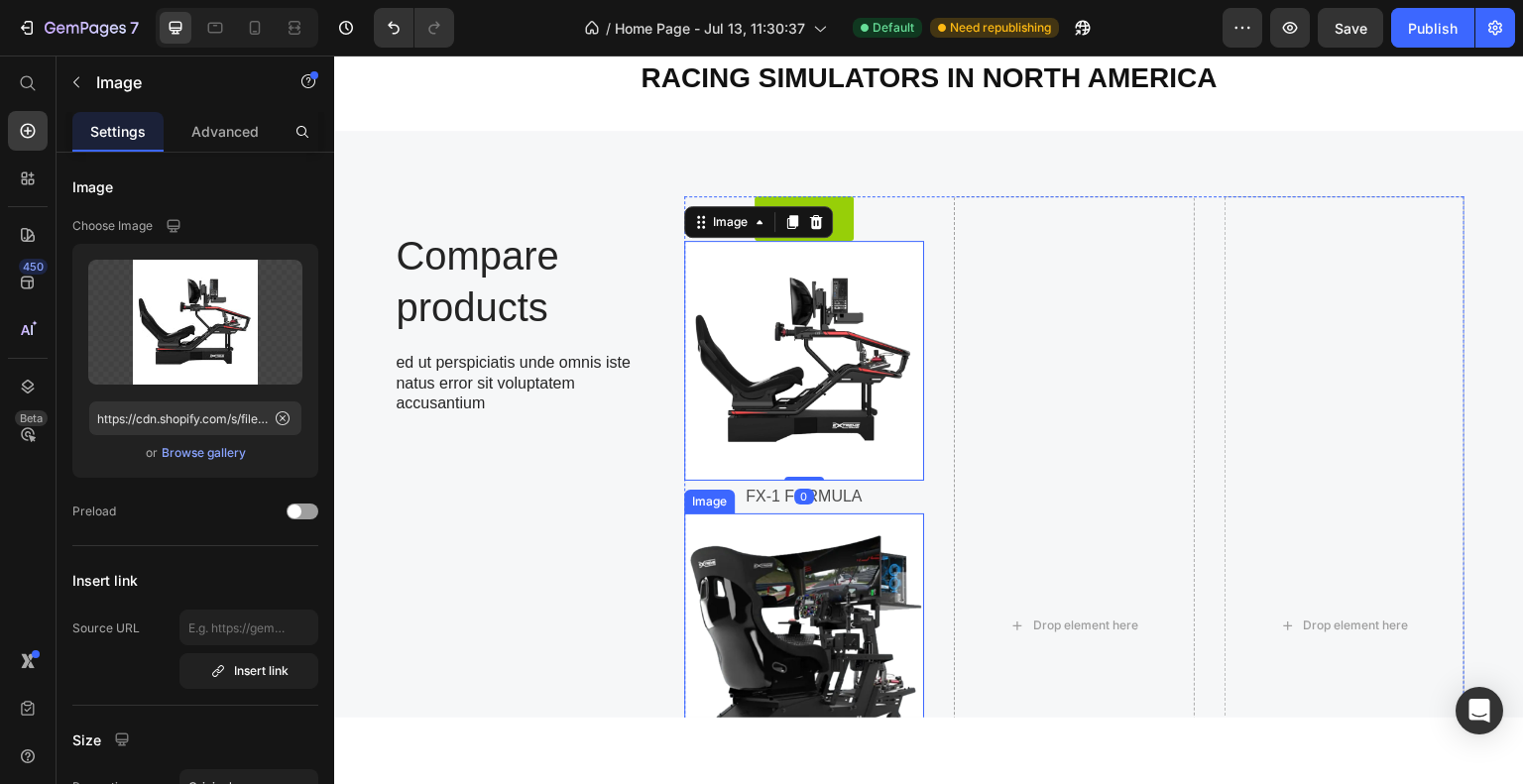 click at bounding box center [804, 632] 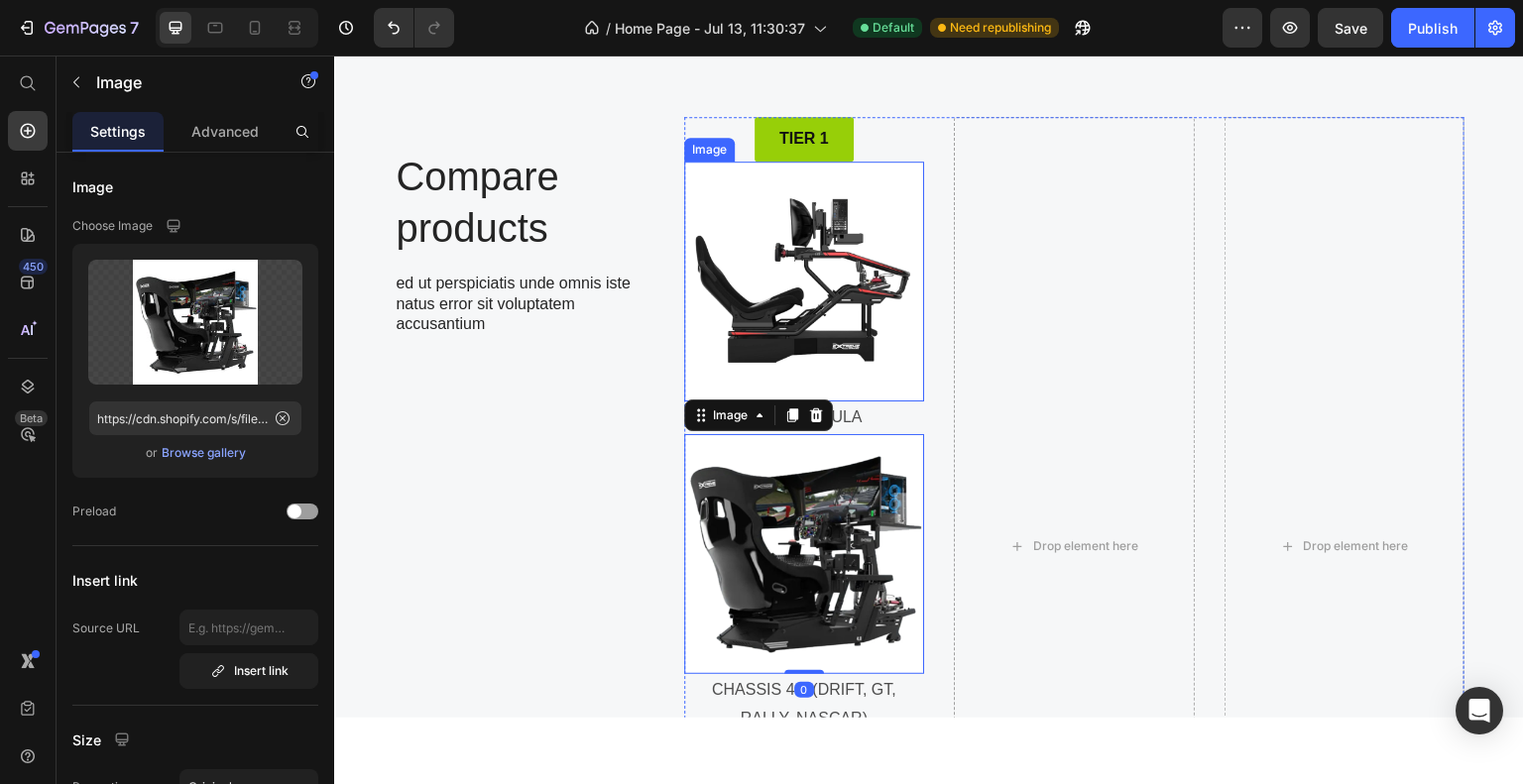 scroll, scrollTop: 1558, scrollLeft: 0, axis: vertical 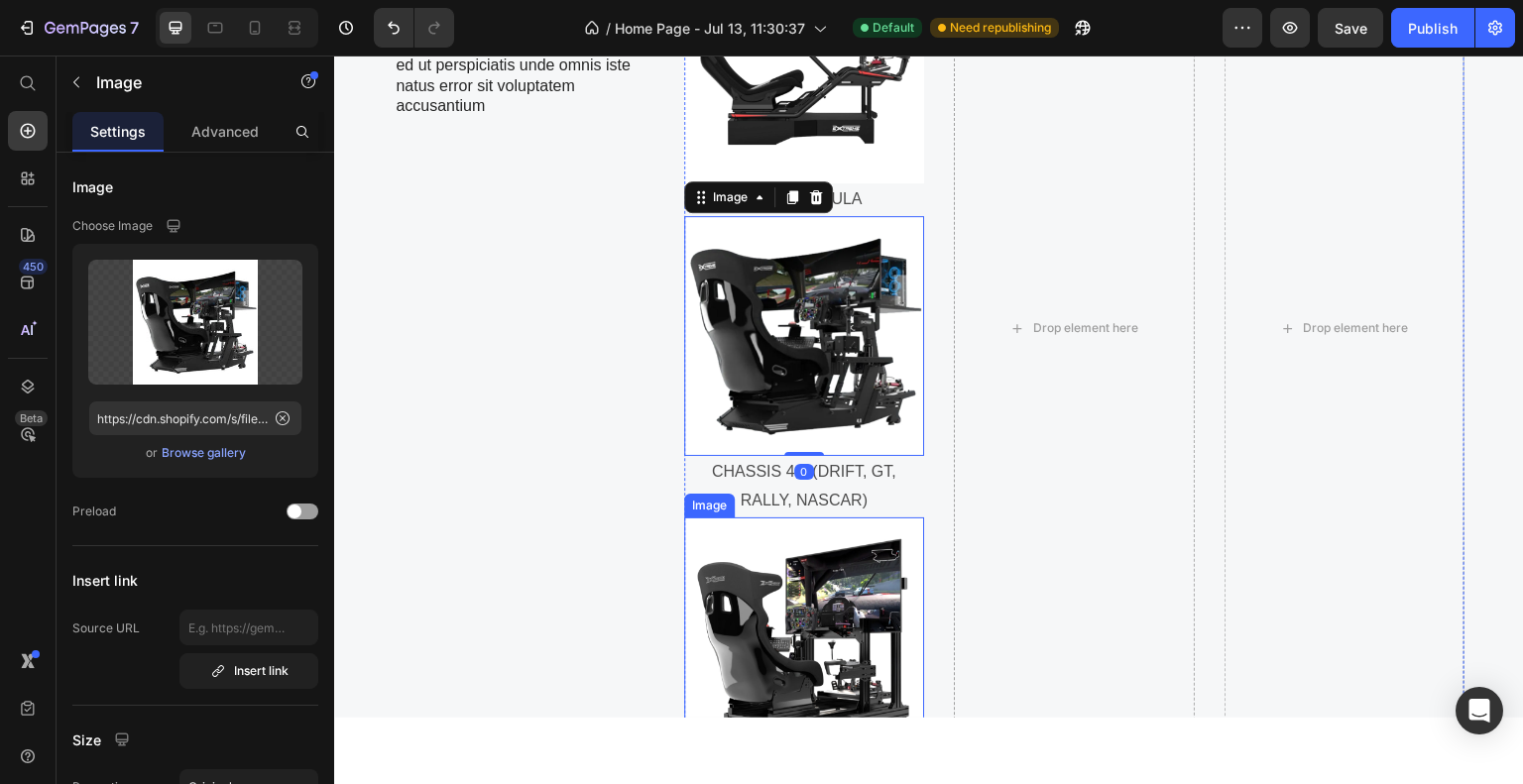 click at bounding box center (804, 636) 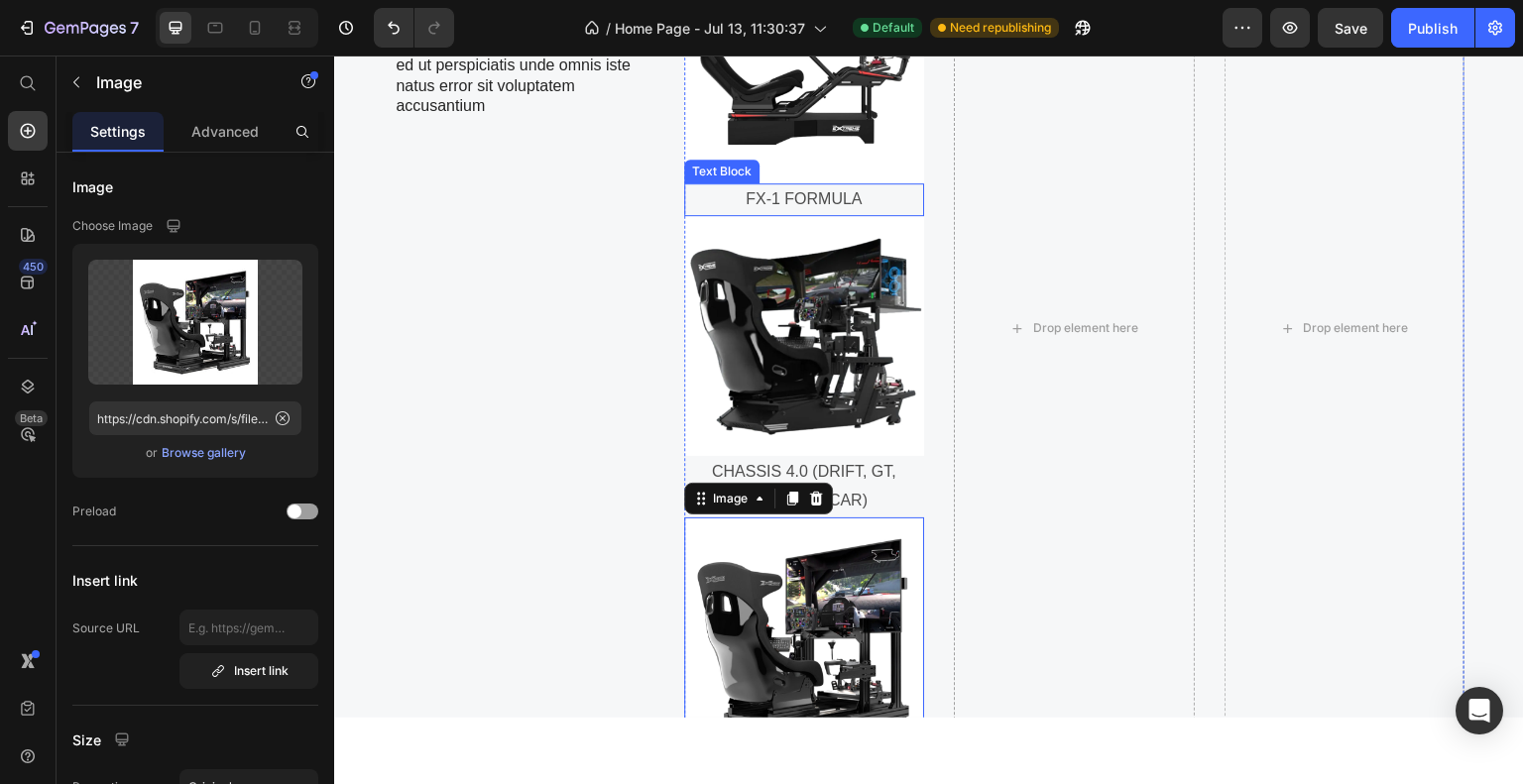 click on "FX-1 FORMULA" at bounding box center (804, 198) 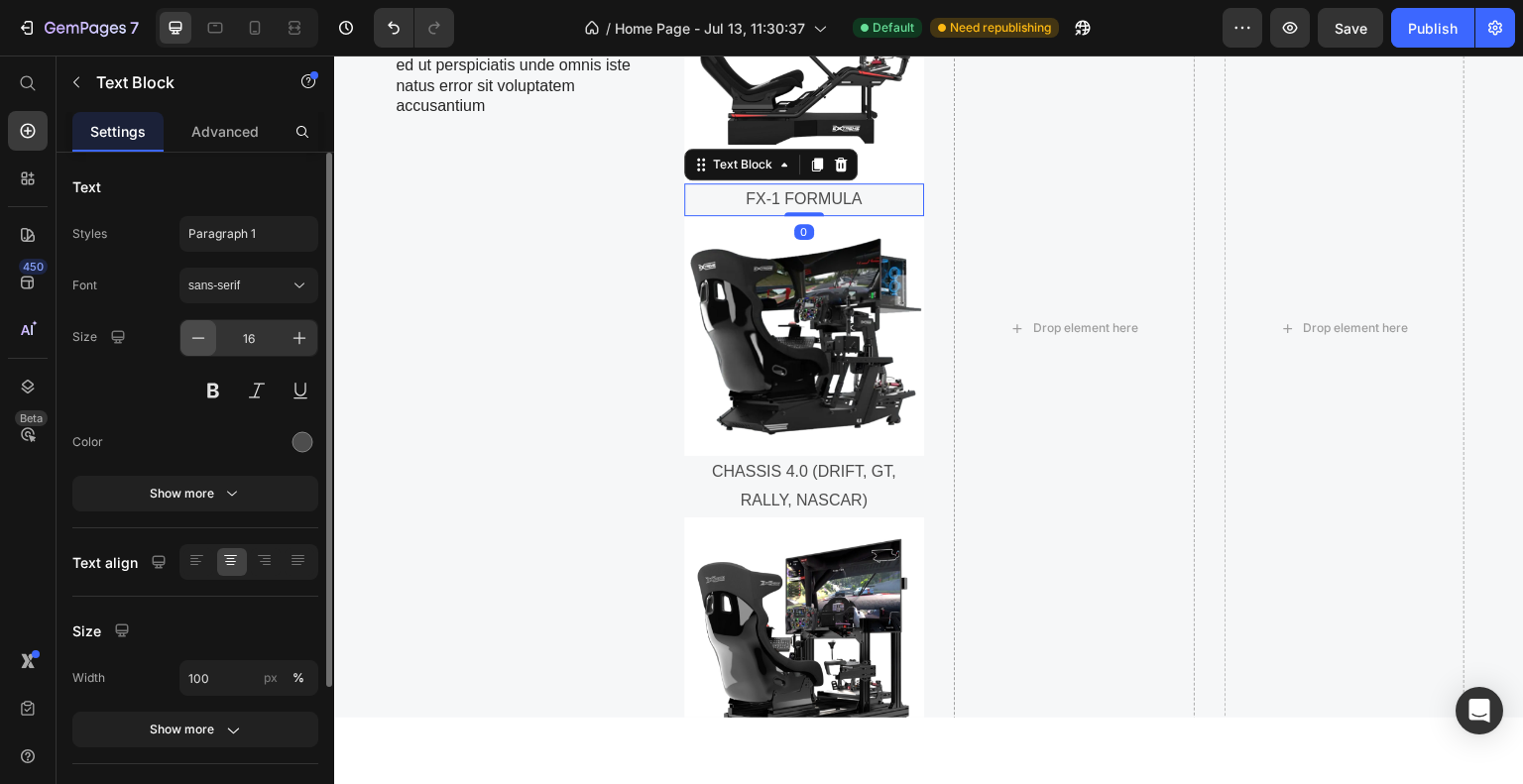 click 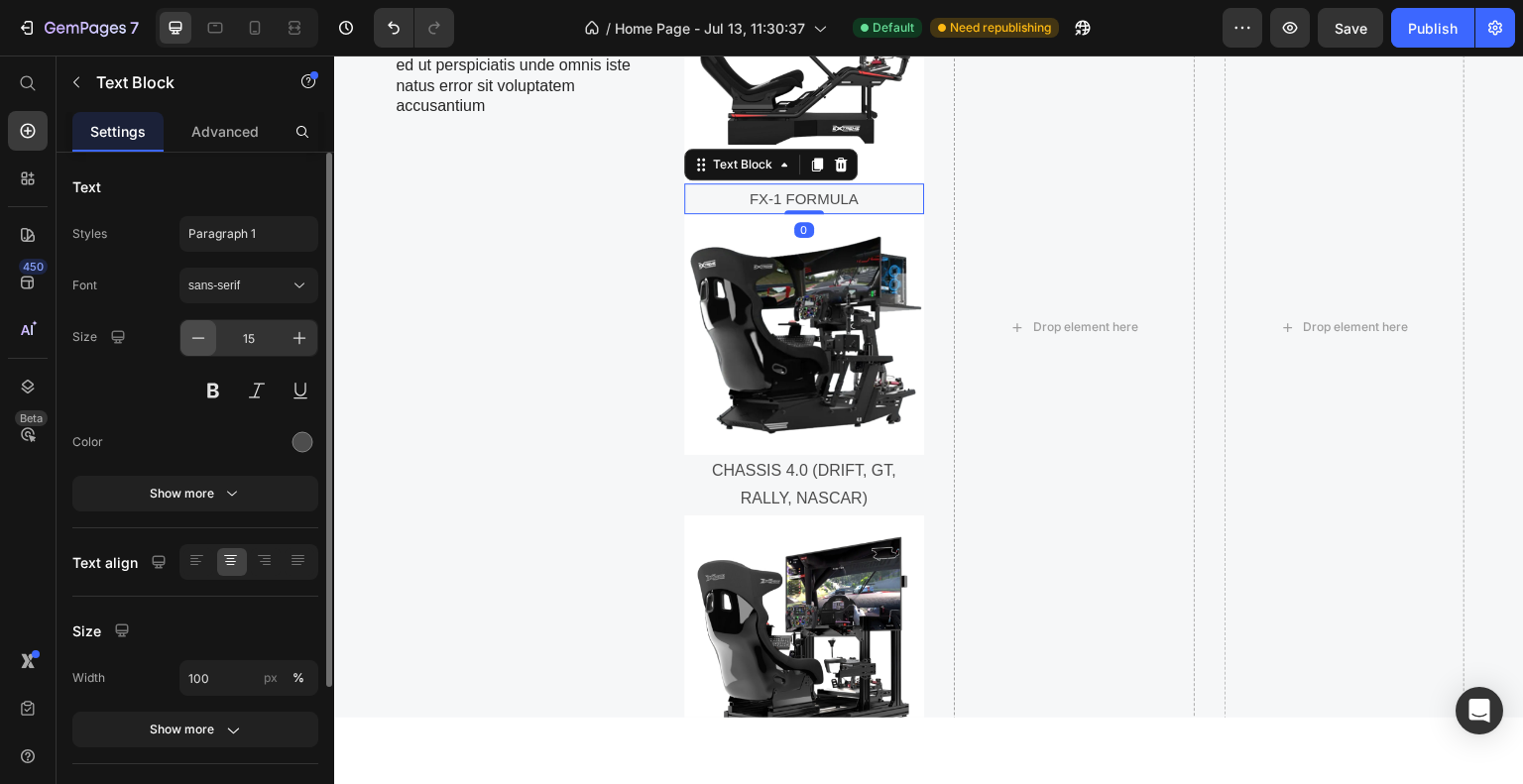 click 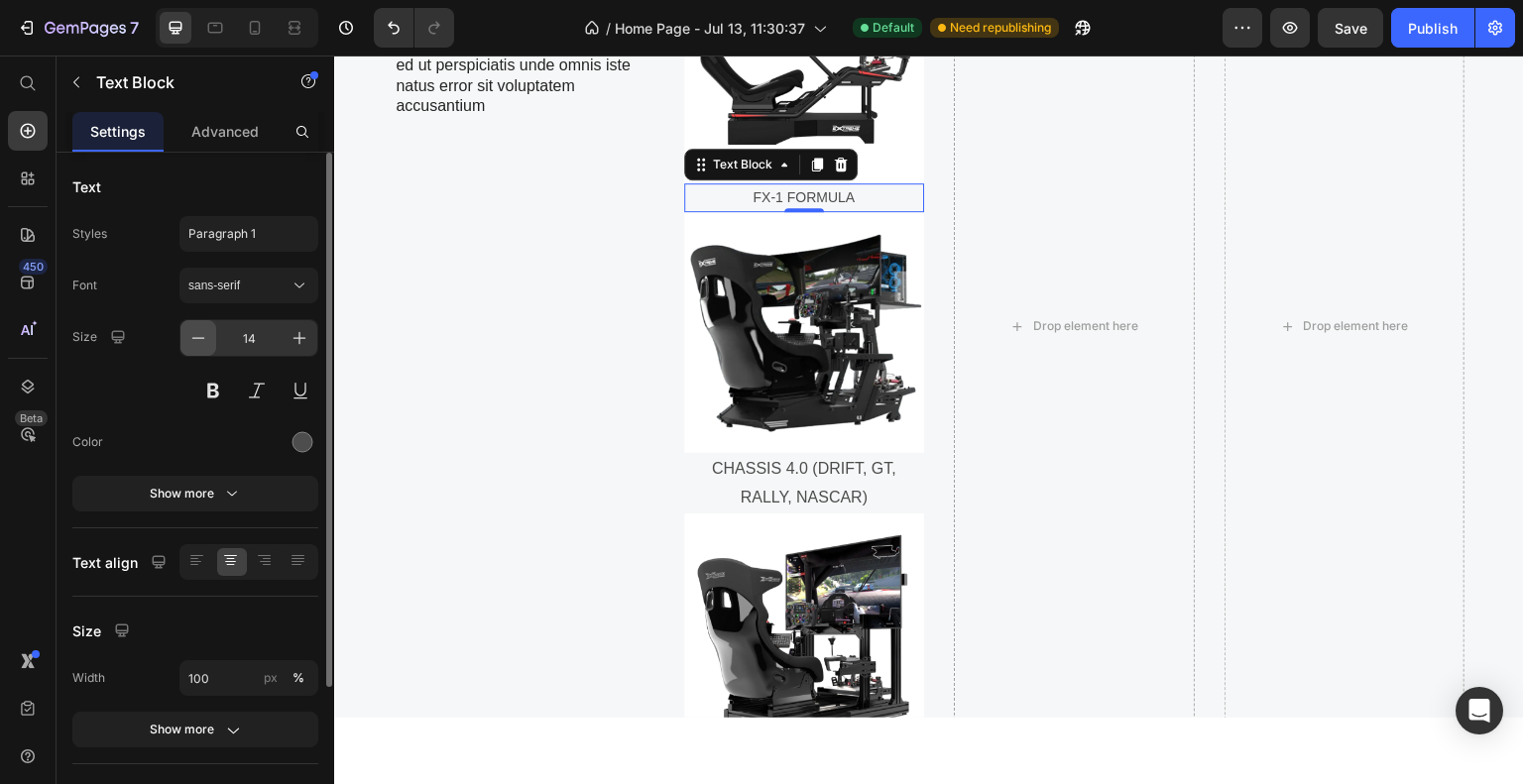 click 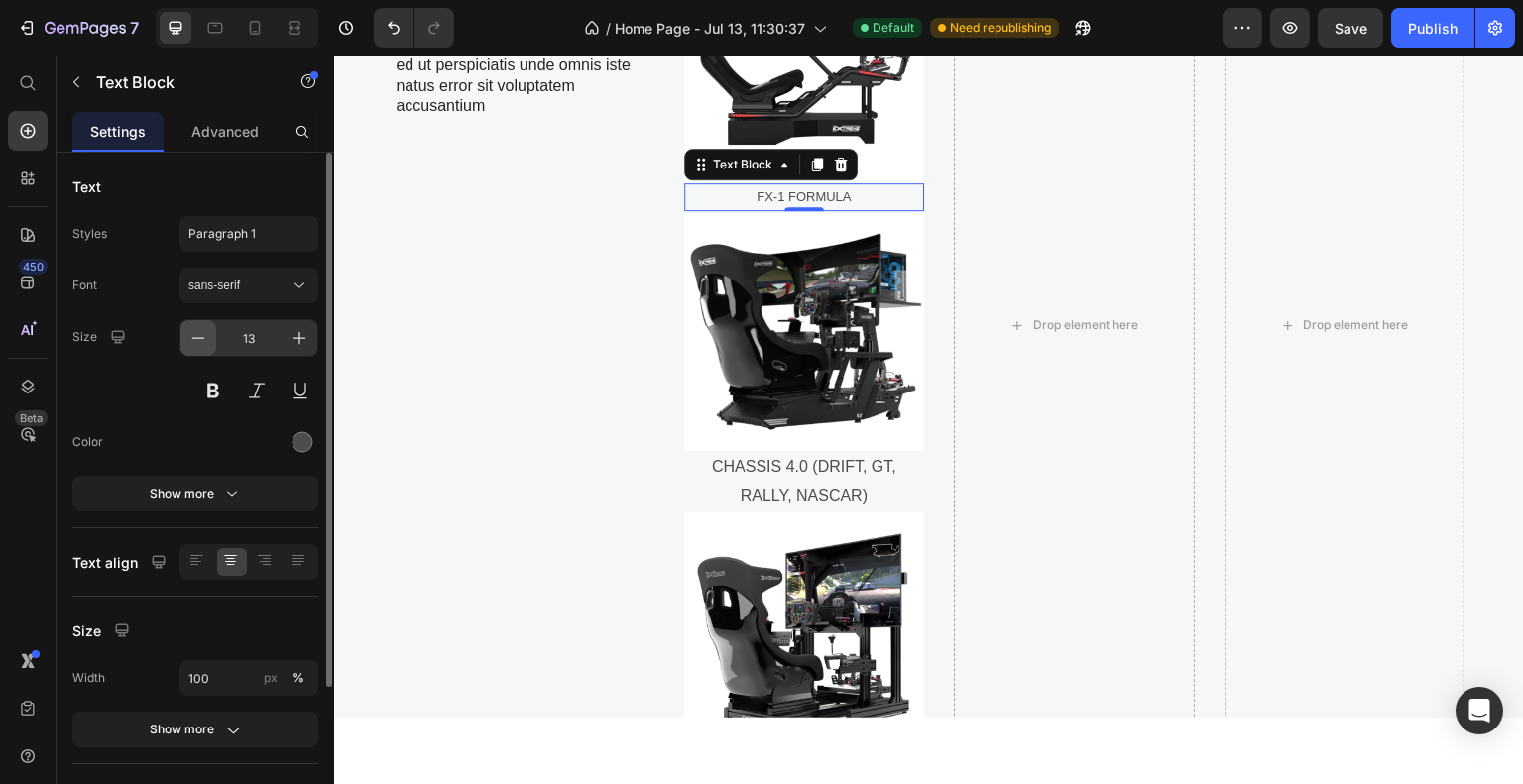click 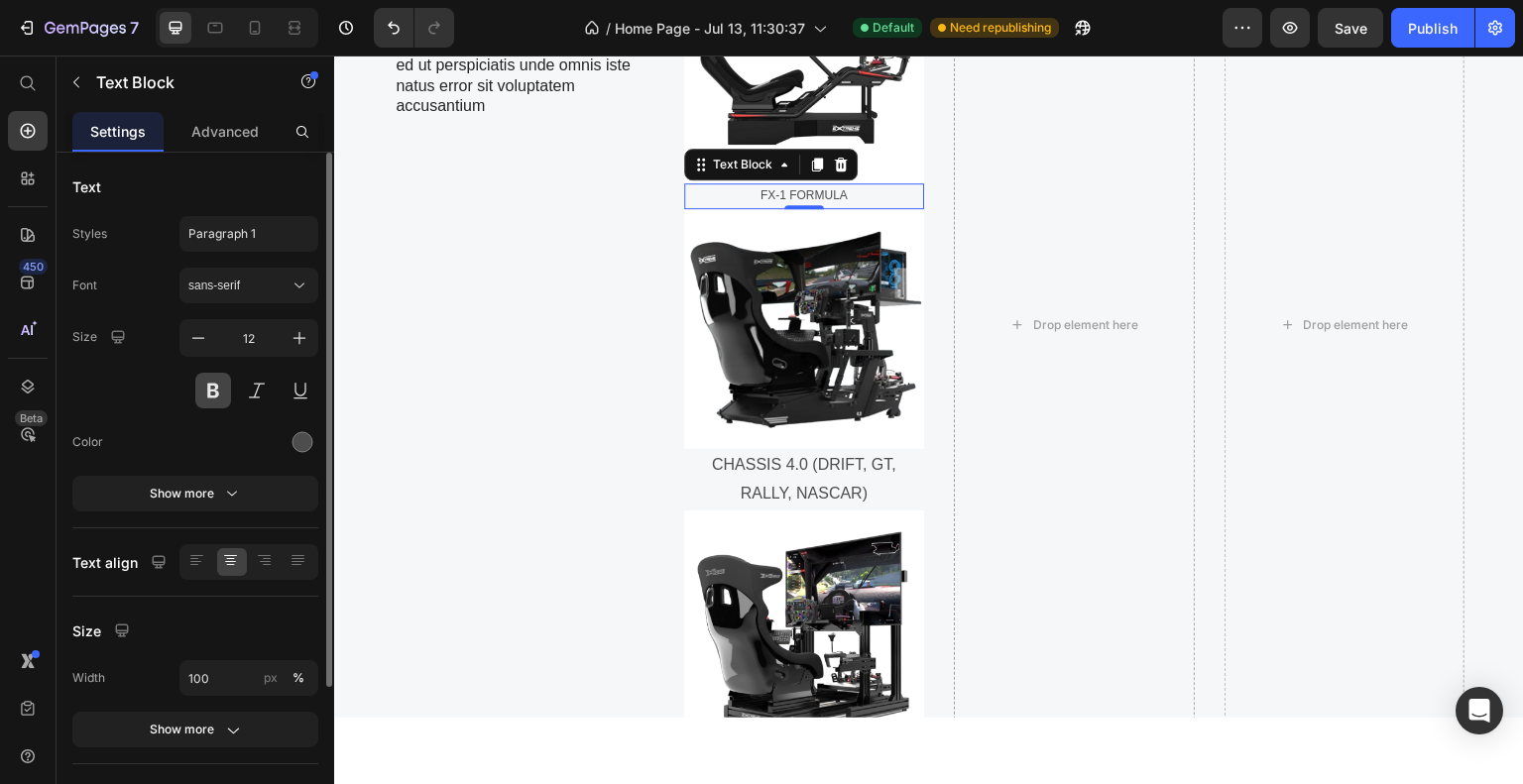 click at bounding box center (213, 391) 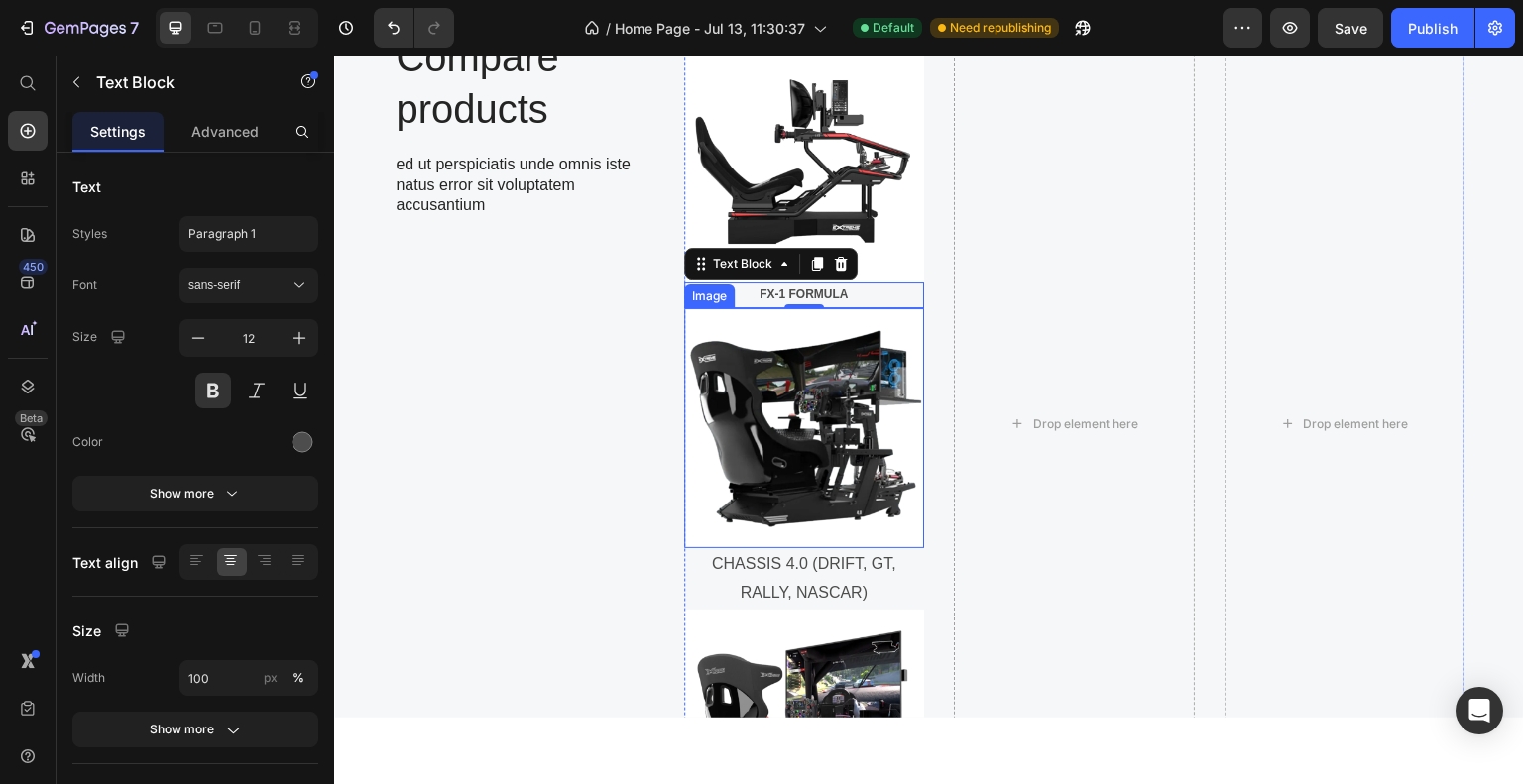 scroll, scrollTop: 1558, scrollLeft: 0, axis: vertical 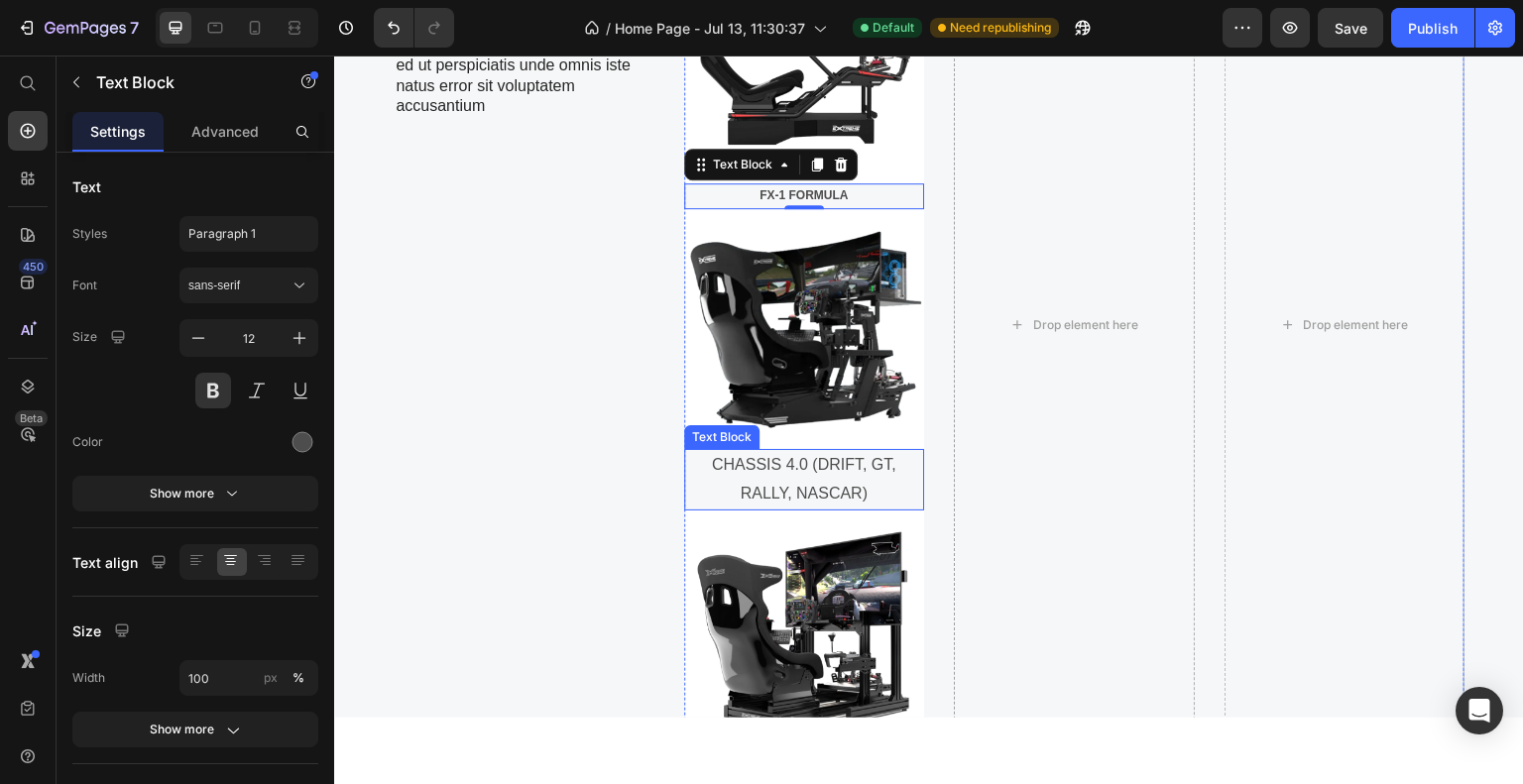 click on "CHASSIS 4.0 (DRIFT, GT, RALLY, NASCAR)" at bounding box center (804, 479) 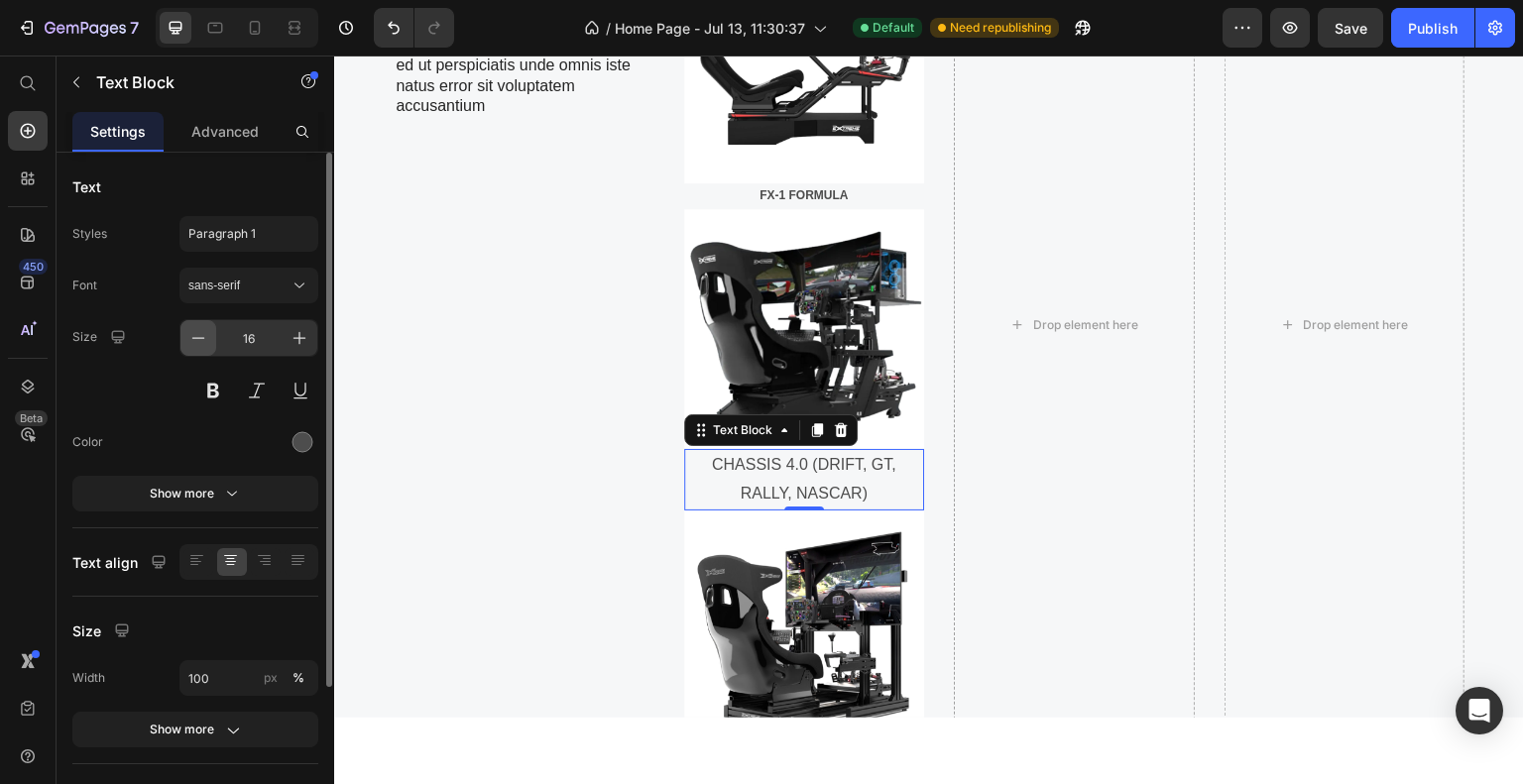 click 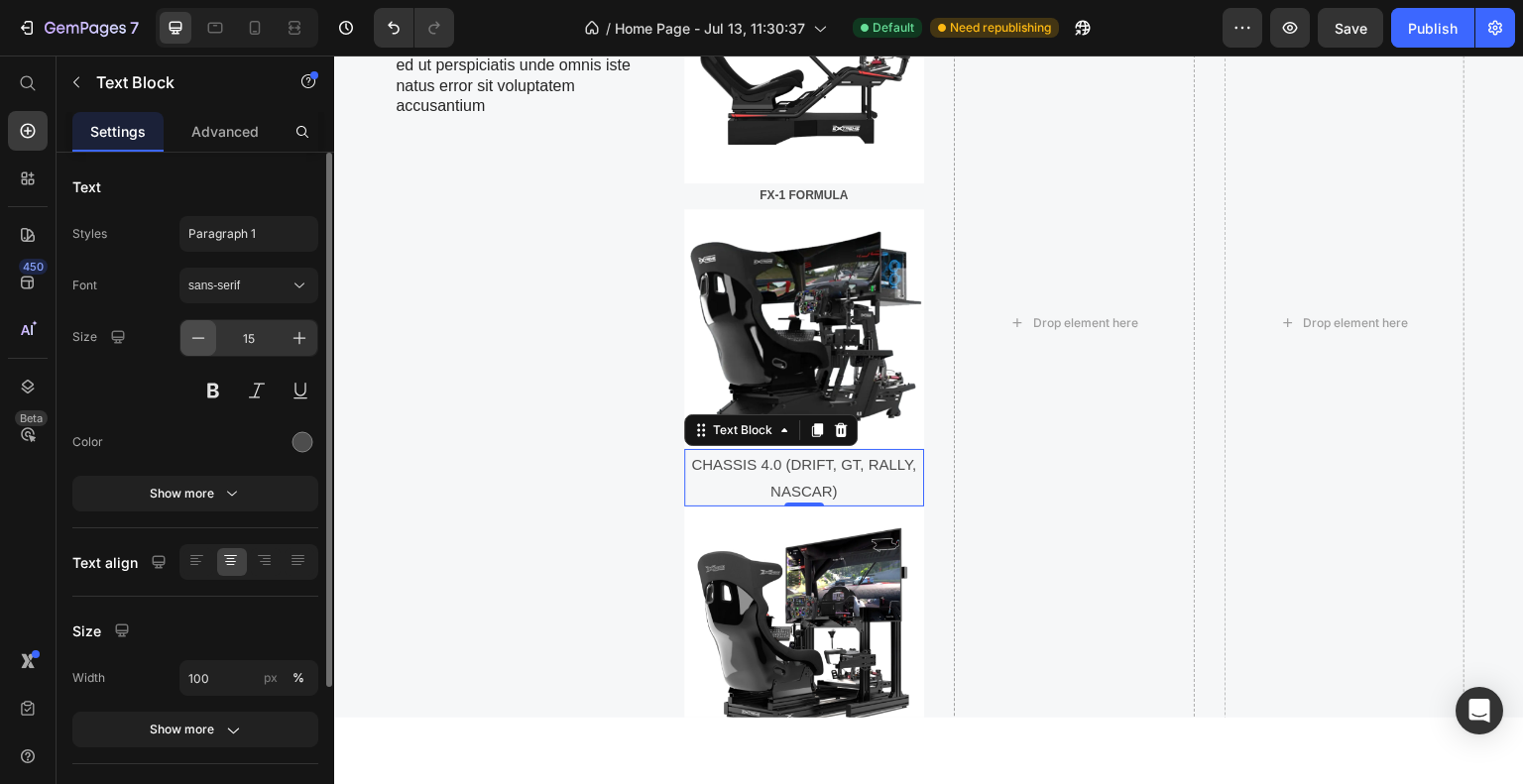 click 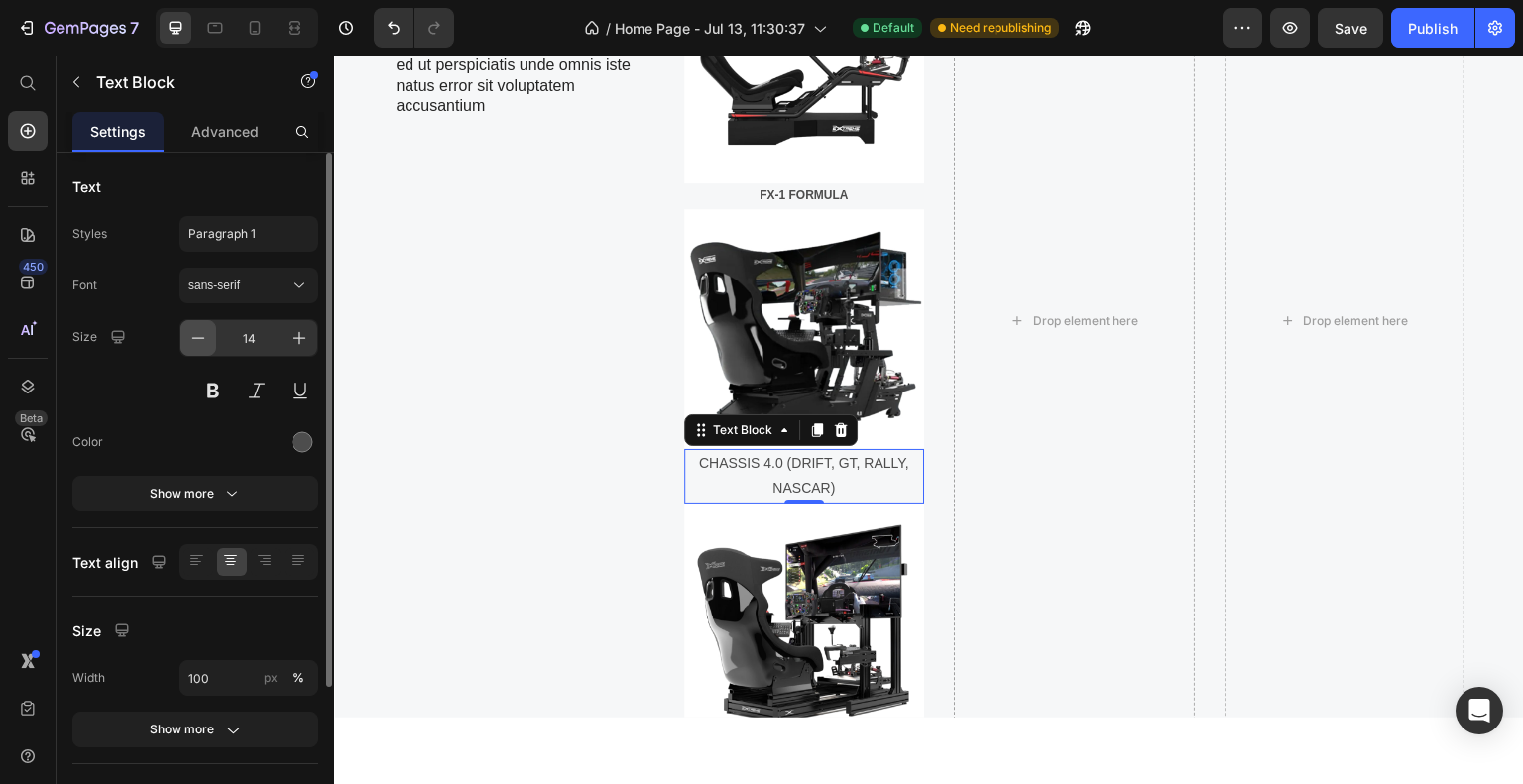 click 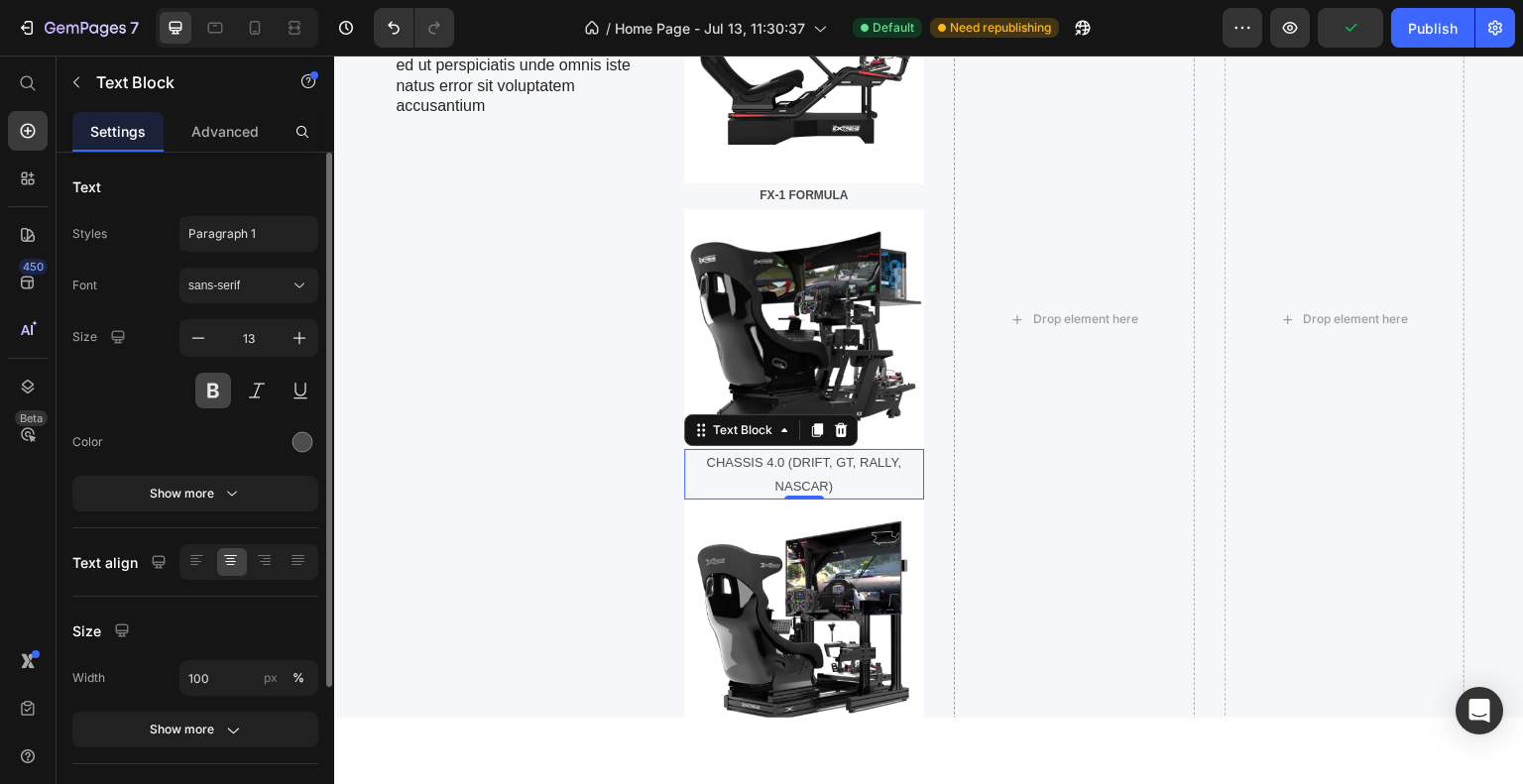 click at bounding box center (213, 391) 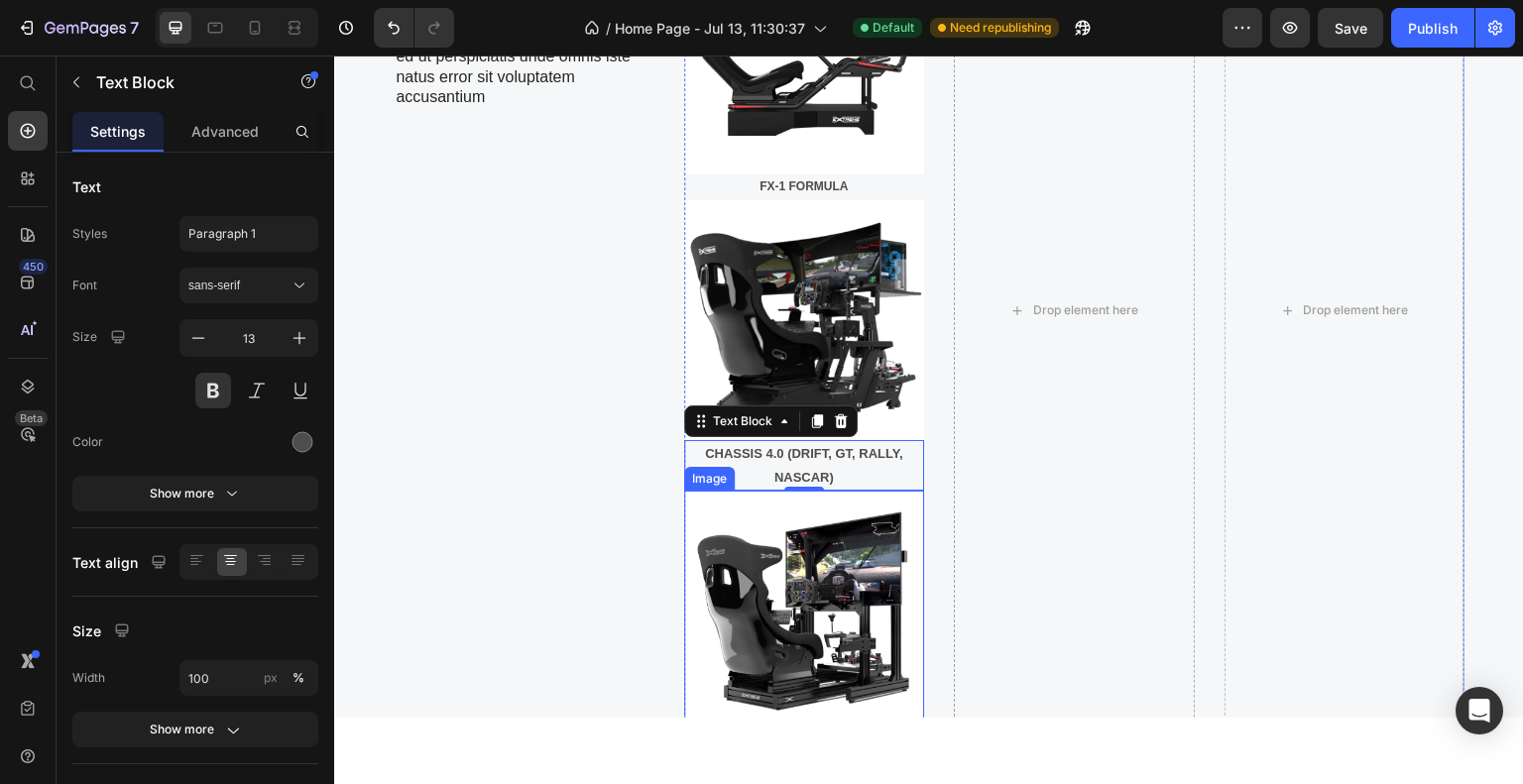 scroll, scrollTop: 1855, scrollLeft: 0, axis: vertical 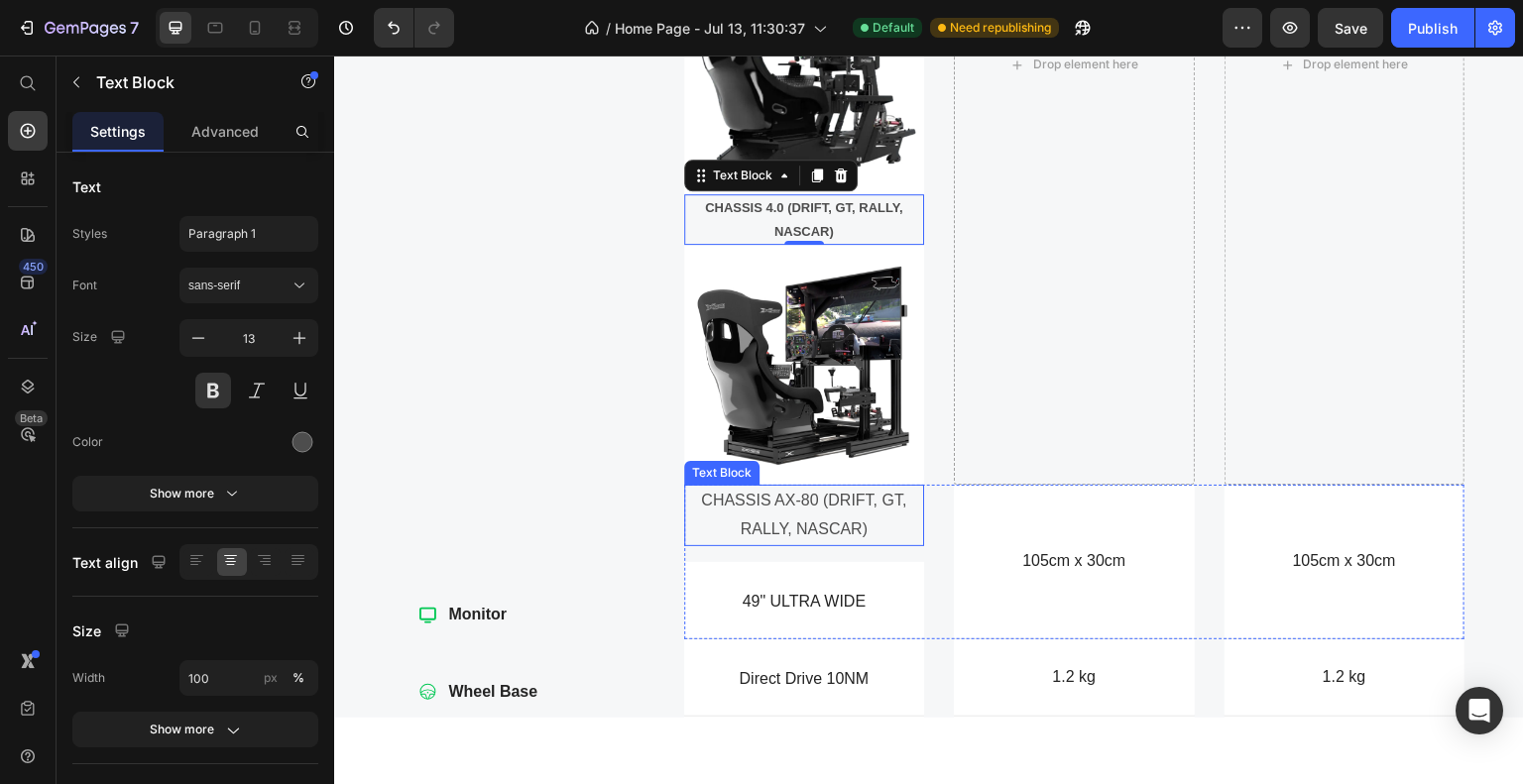 click on "CHASSIS AX-80 (DRIFT, GT, RALLY, NASCAR)" at bounding box center [804, 514] 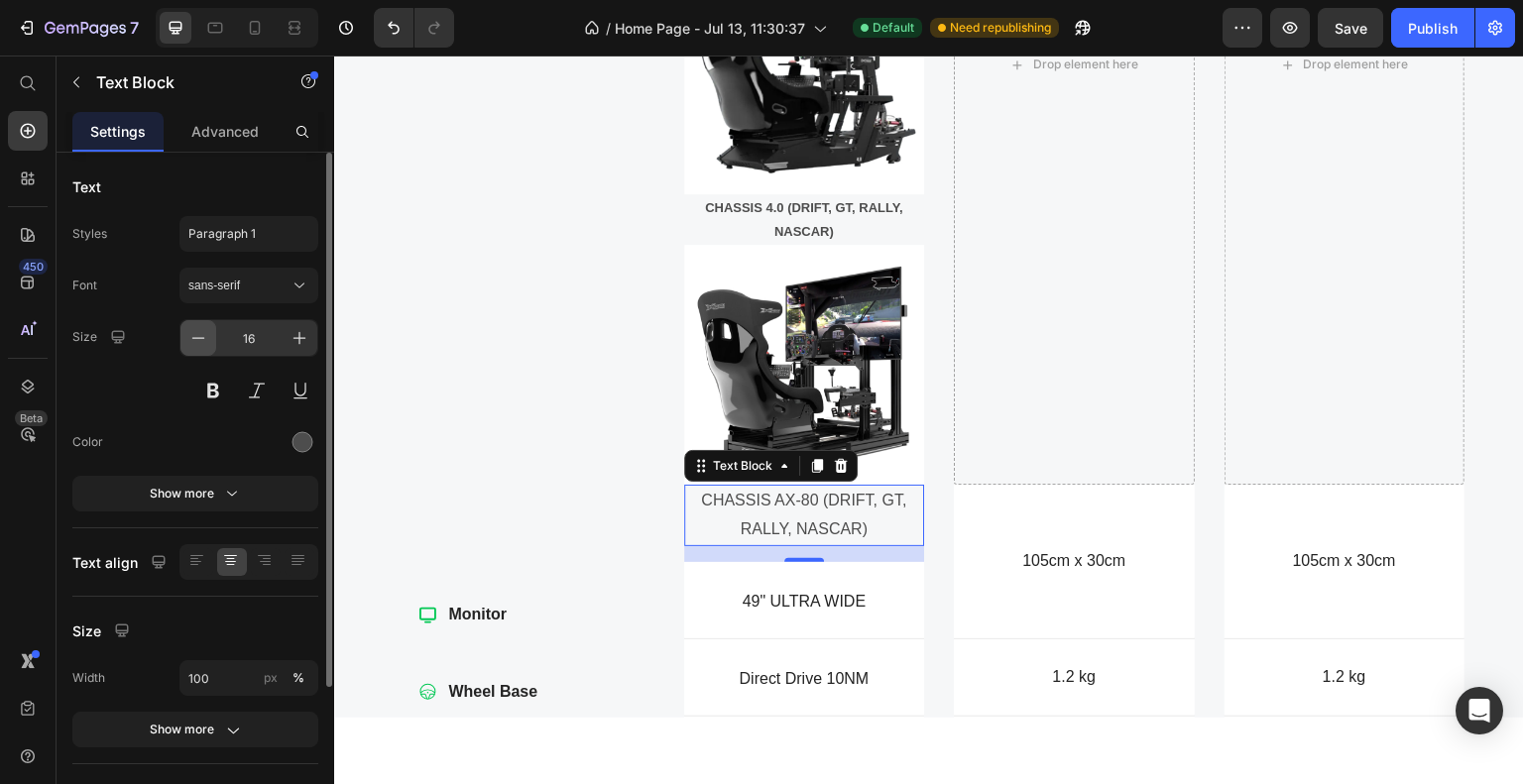 click 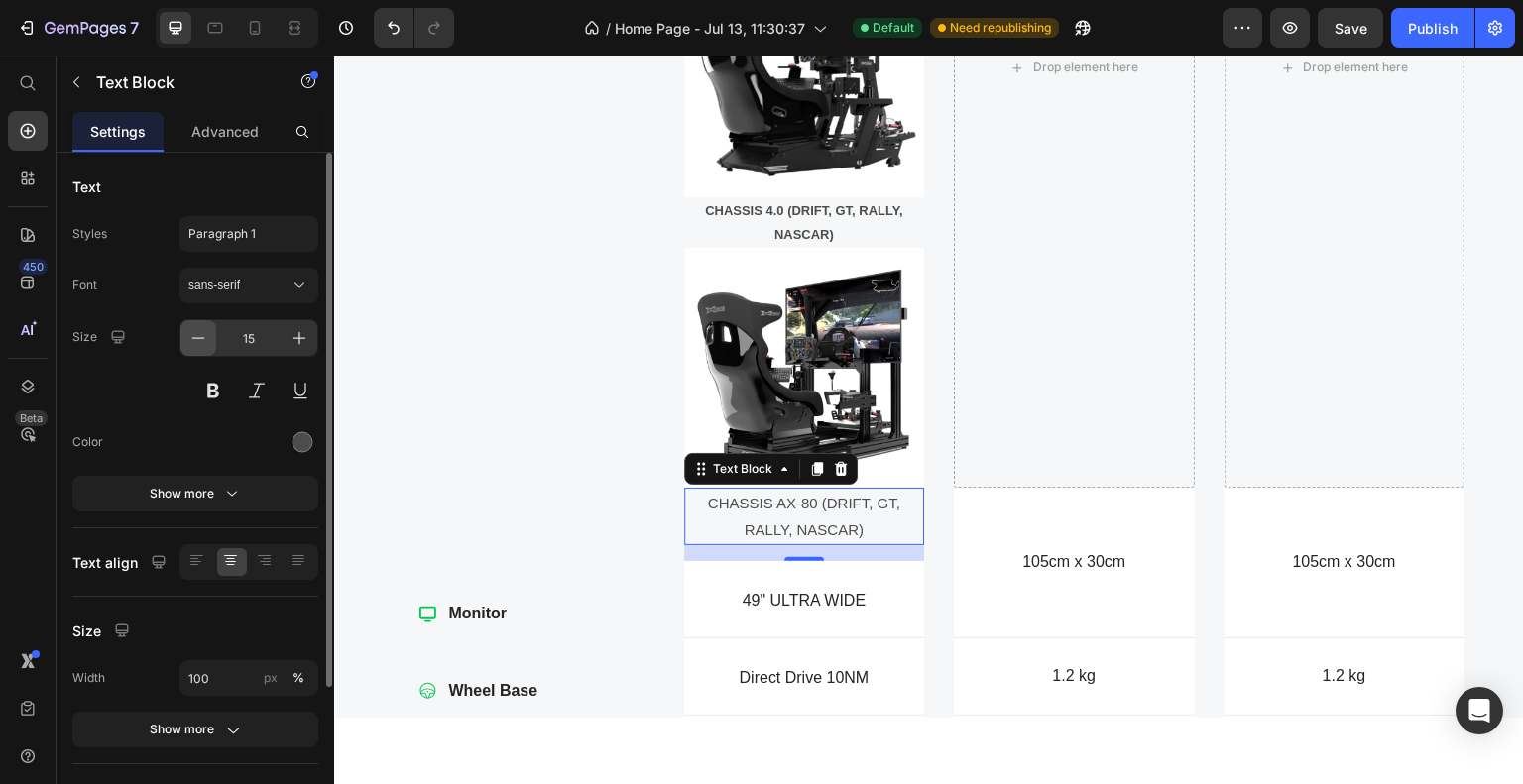click 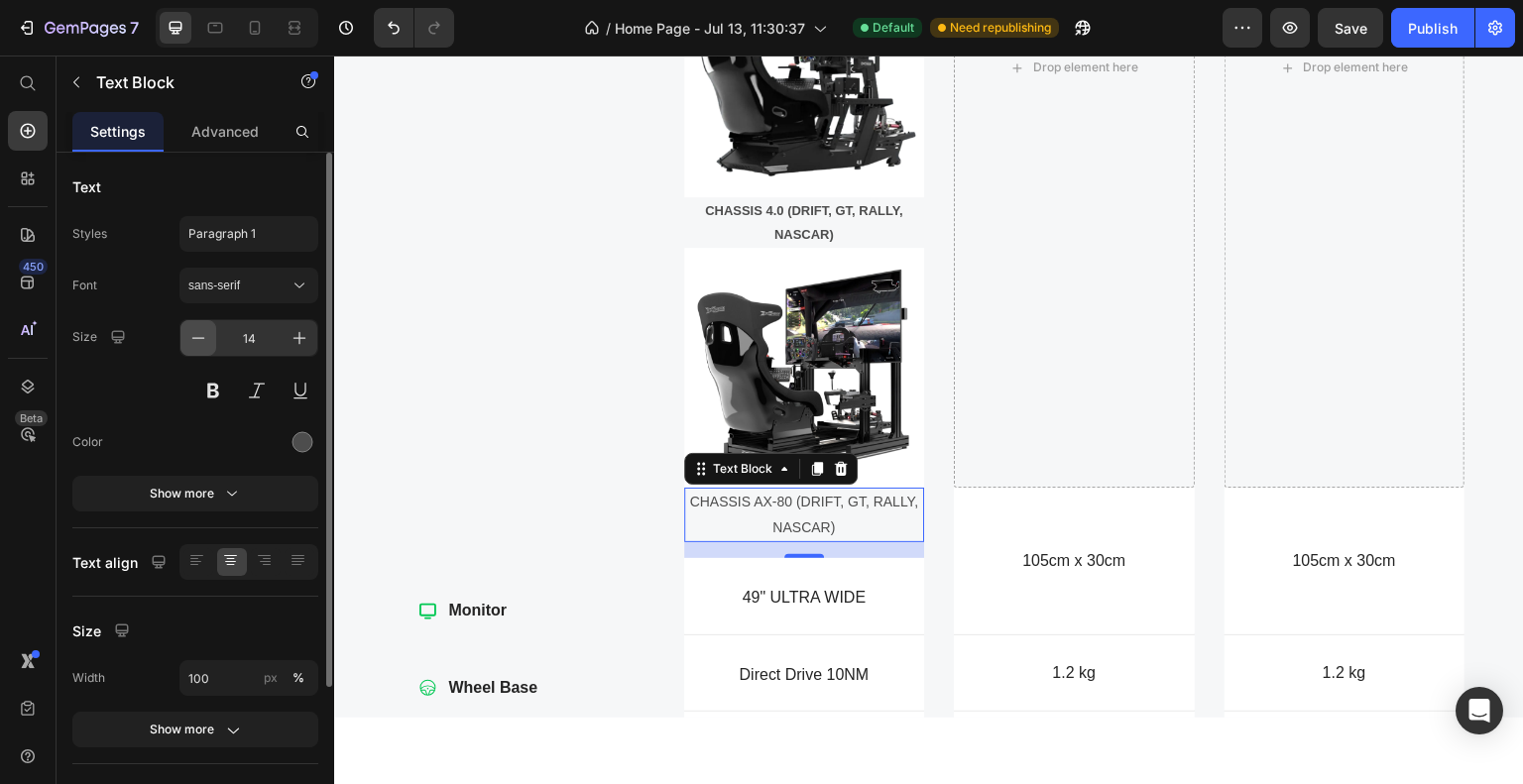 click 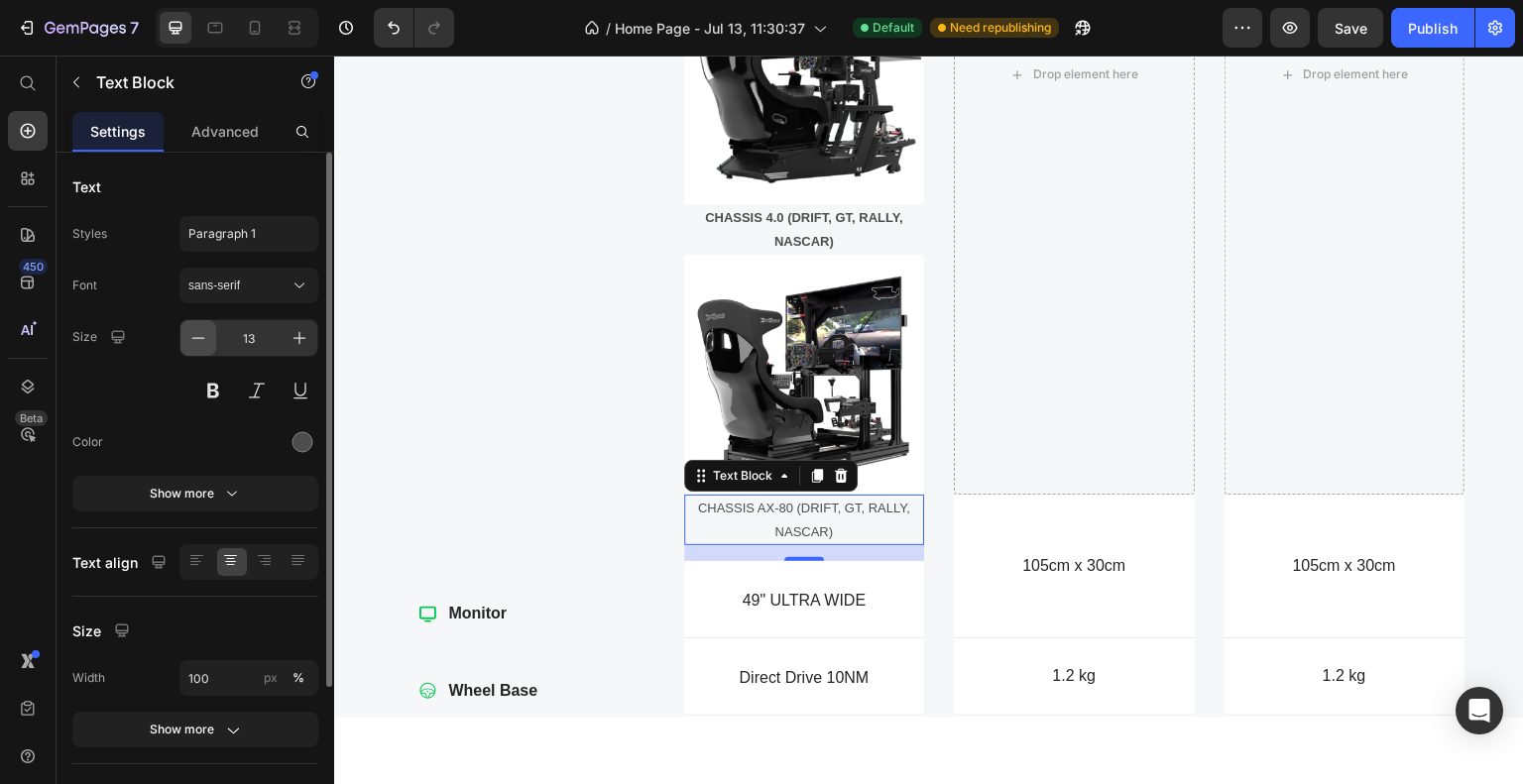 click 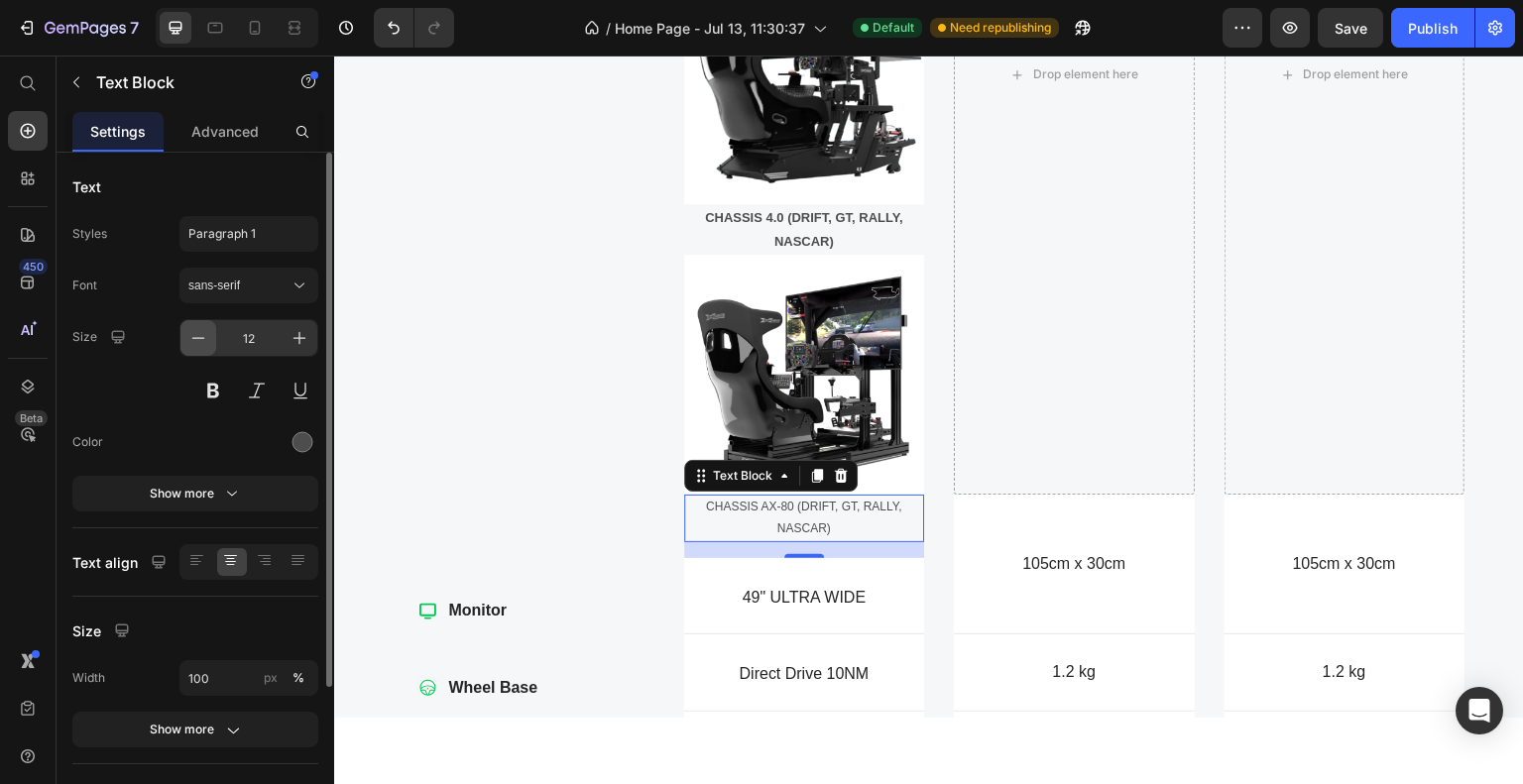 scroll, scrollTop: 1842, scrollLeft: 0, axis: vertical 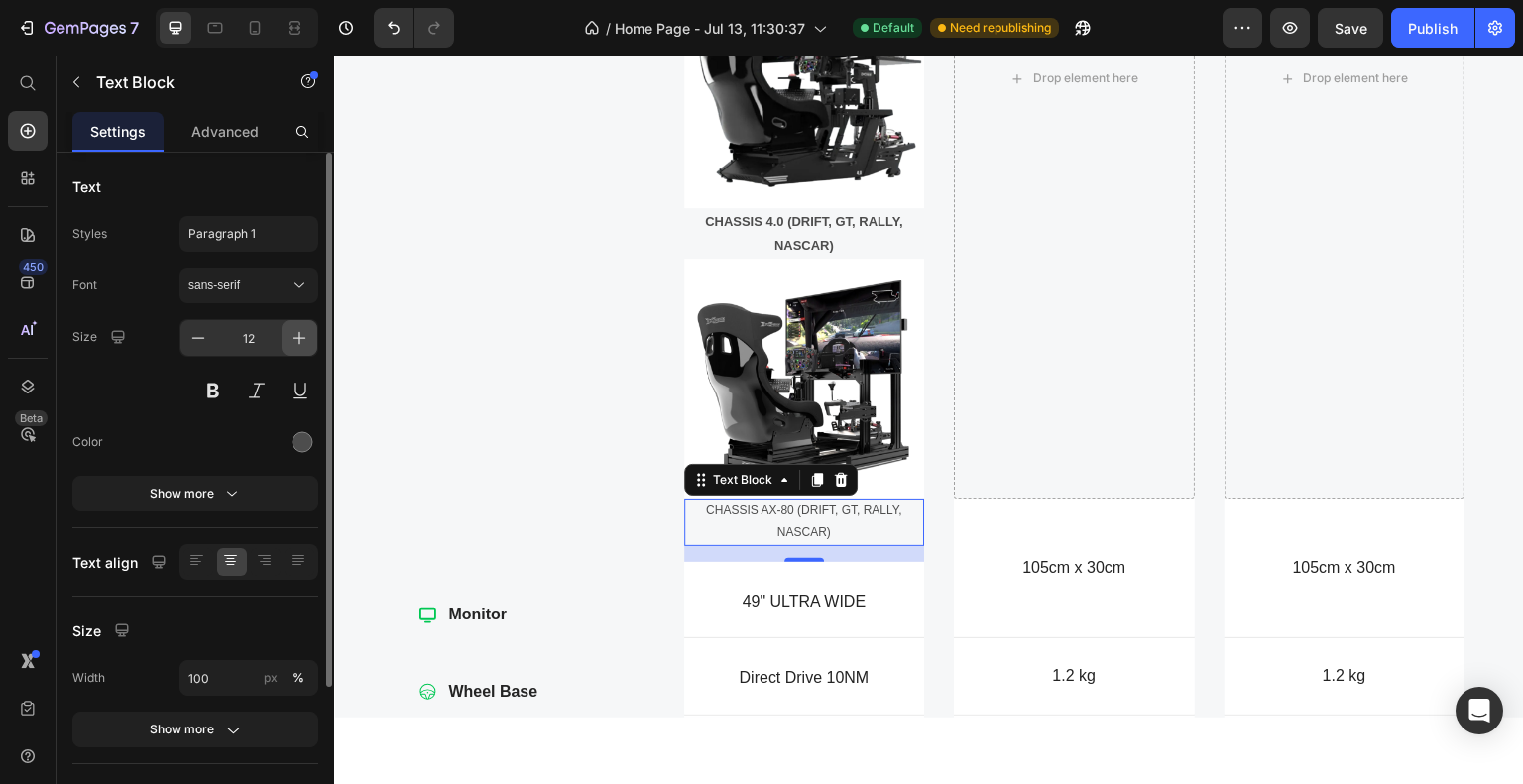click 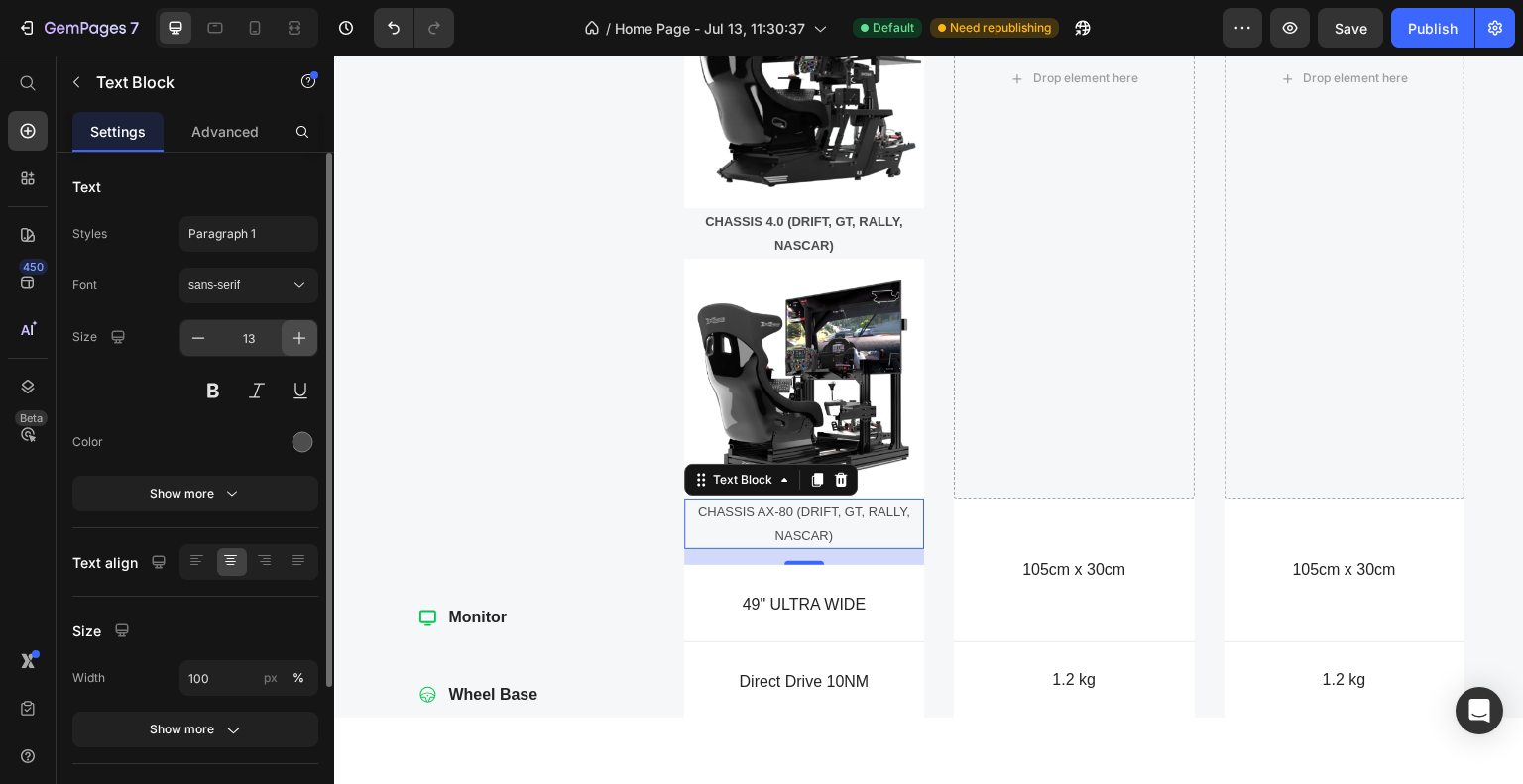 scroll, scrollTop: 1846, scrollLeft: 0, axis: vertical 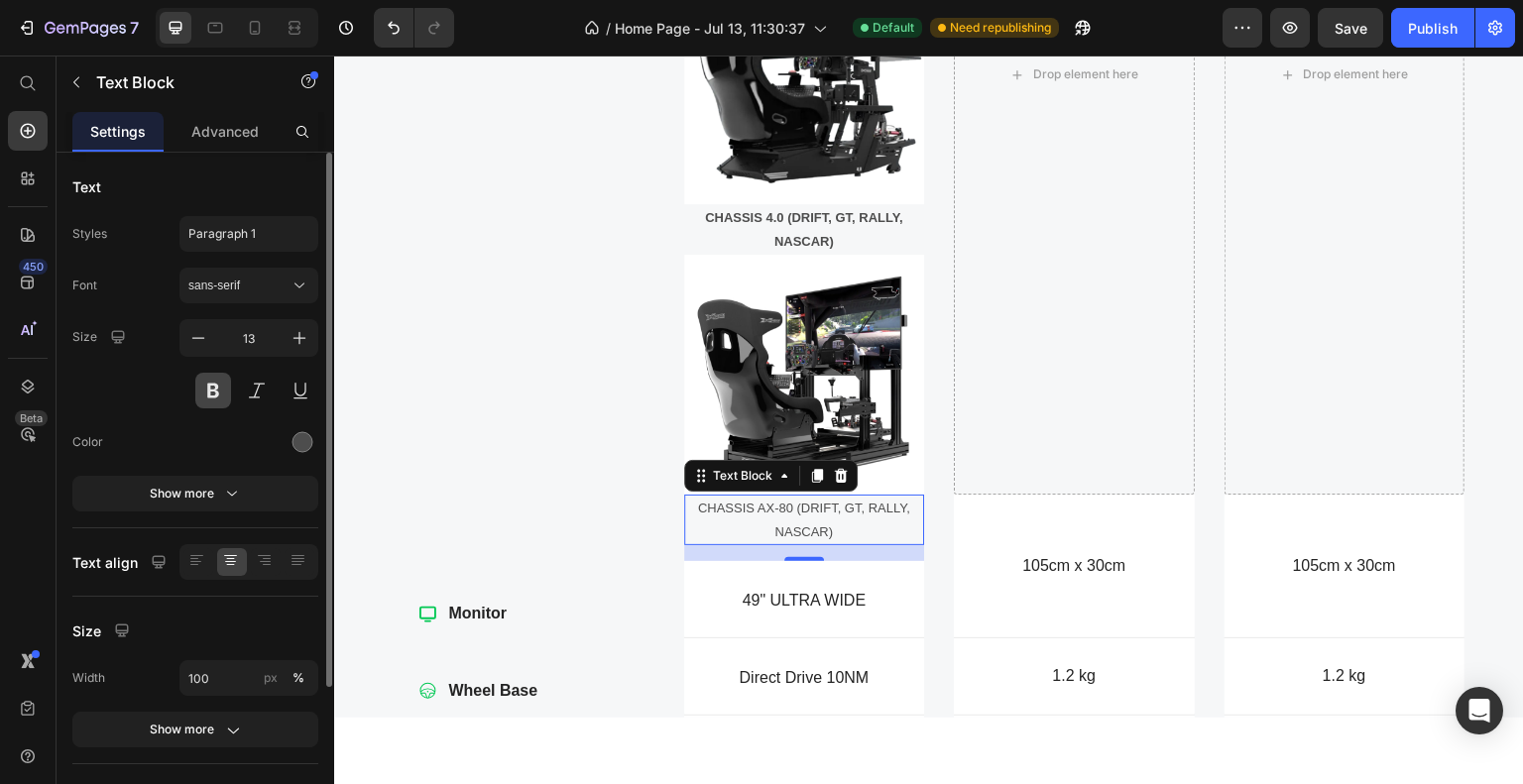 click at bounding box center (213, 391) 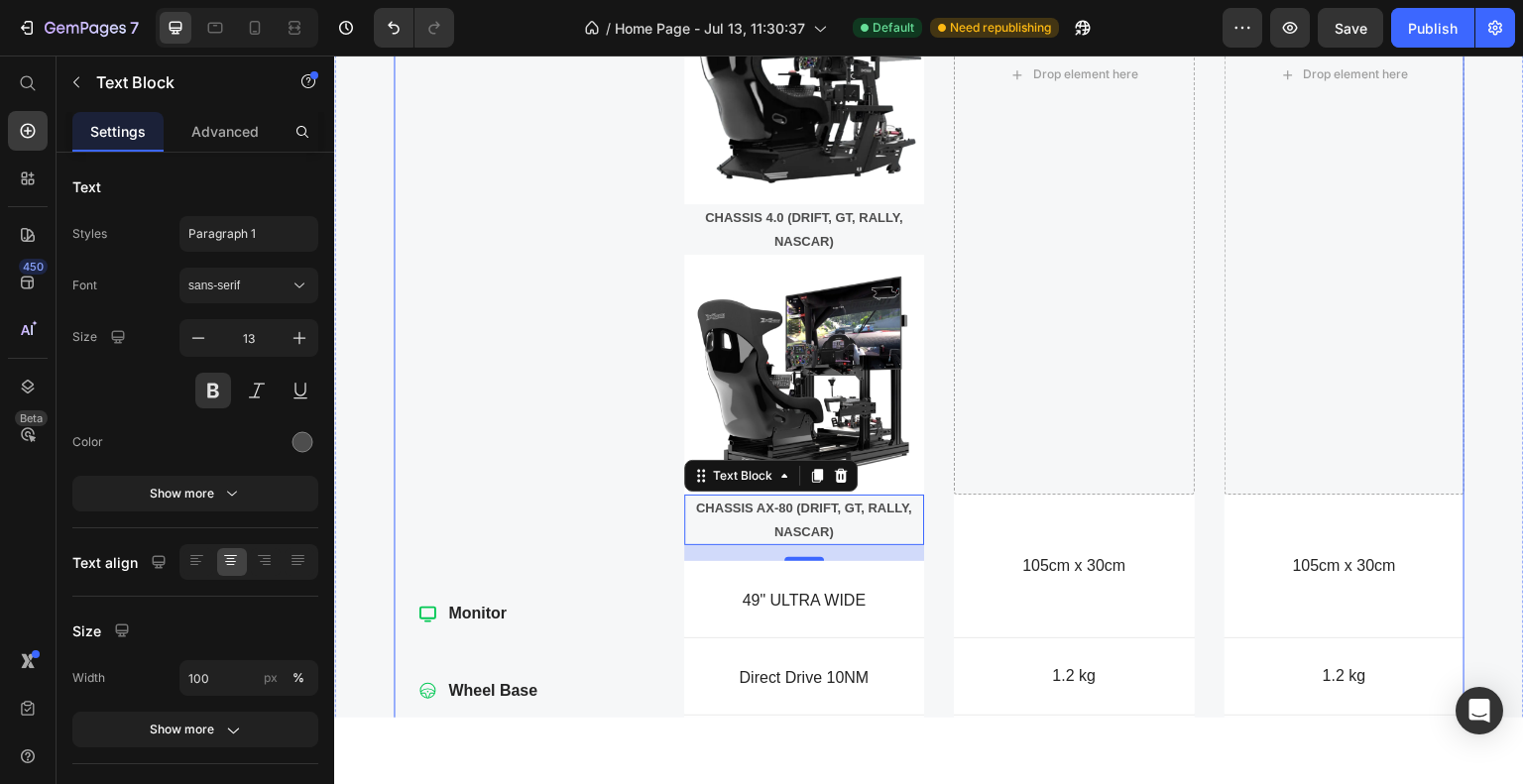 click on "Compare products Heading ed ut perspiciatis unde omnis iste natus error sit voluptatem accusantium  Text Block Row
Monitor
Wheel Base
Pedals
Shifter / Handbrake
Brakes Item List" at bounding box center [524, 307] 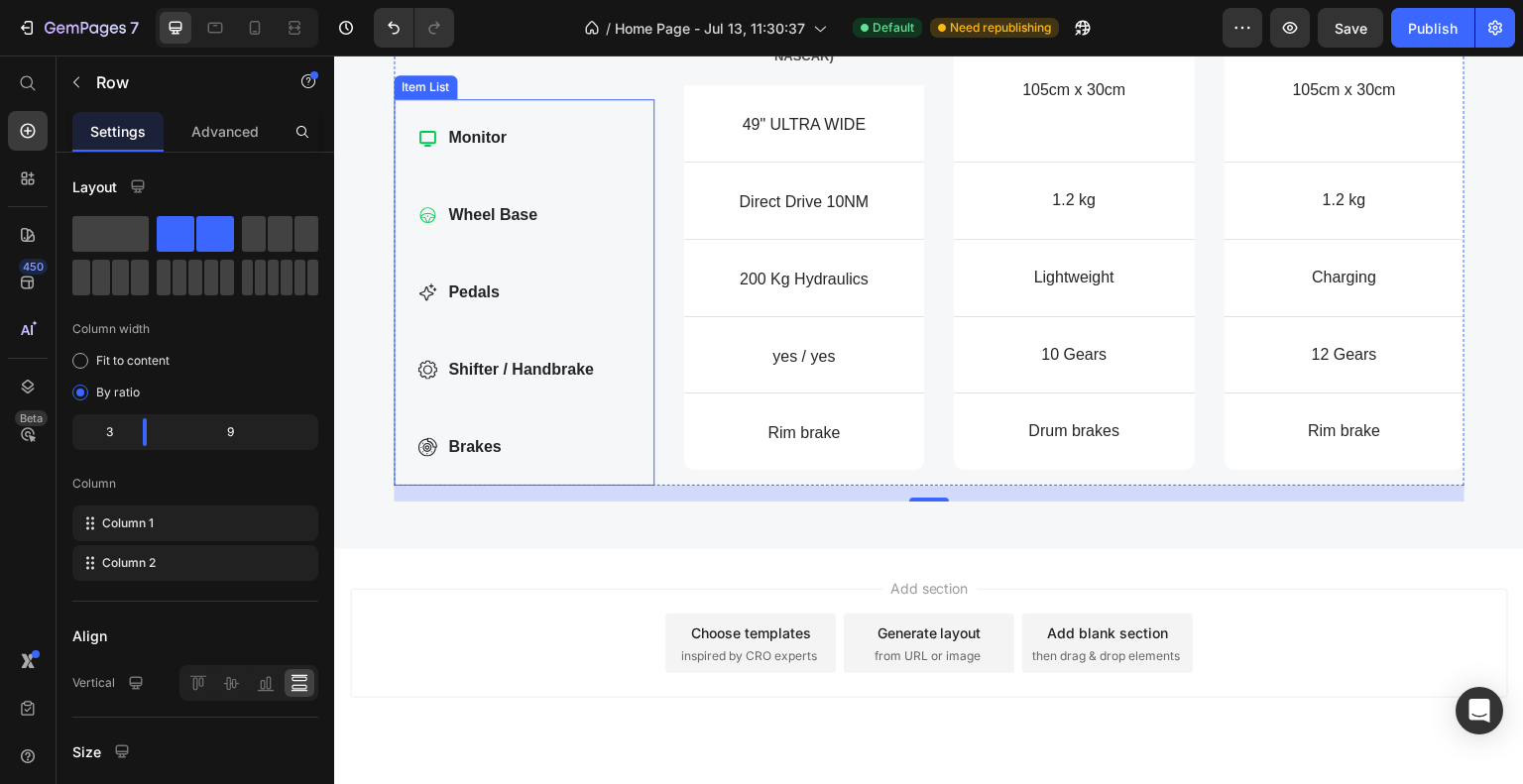 scroll, scrollTop: 2341, scrollLeft: 0, axis: vertical 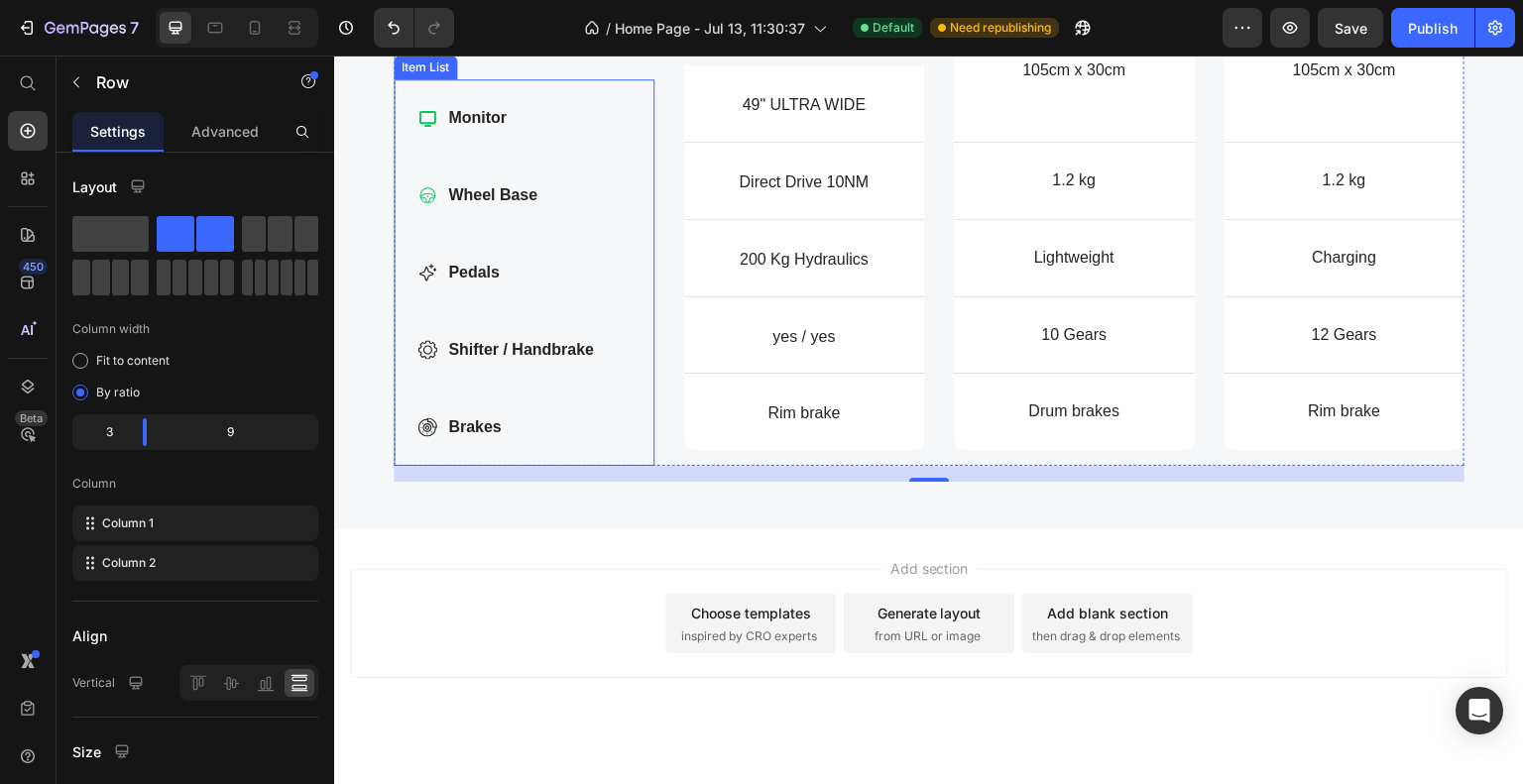 click on "Brakes" at bounding box center (521, 426) 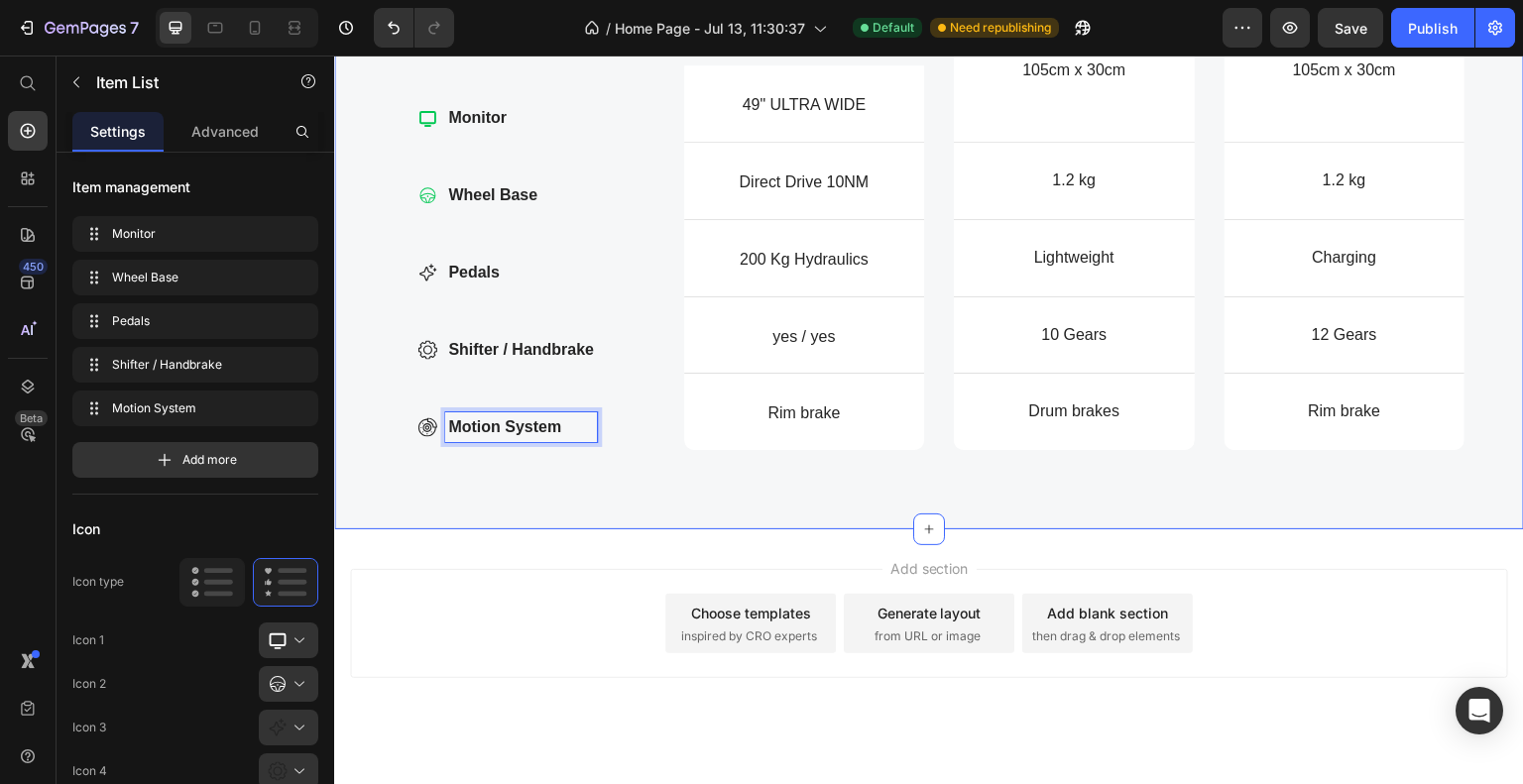click on "Compare products Heading ed ut perspiciatis unde omnis iste natus error sit voluptatem accusantium  Text Block Row
Monitor
Wheel Base
Pedals
Shifter / Handbrake
Motion System Item List   0 TIER 1 Button Image FX-1 FORMULA Text Block Image CHASSIS 4.0 (DRIFT, GT, RALLY, NASCAR) Text Block Image
Drop element here
Drop element here Row CHASSIS AX-80 (DRIFT, GT, RALLY, NASCAR) Text Block
Dimensions Item List 49" ULTRA WIDE Text Block Hero Banner 105cm x 30cm Text Block Hero Banner 105cm x 30cm Text Block Hero Banner Row
Weight Item List Direct Drive 10NM Text Block Hero Banner 1.2 kg Text Block Hero Banner 1.2 kg Text Block Hero Banner Row
Highlight Item List 200 Kg Hydraulics Text Block Hero Banner Lightweight Text Block Hero Banner Charging Text Block Hero Banner Row
Gears Item List yes / yes" at bounding box center [929, -189] 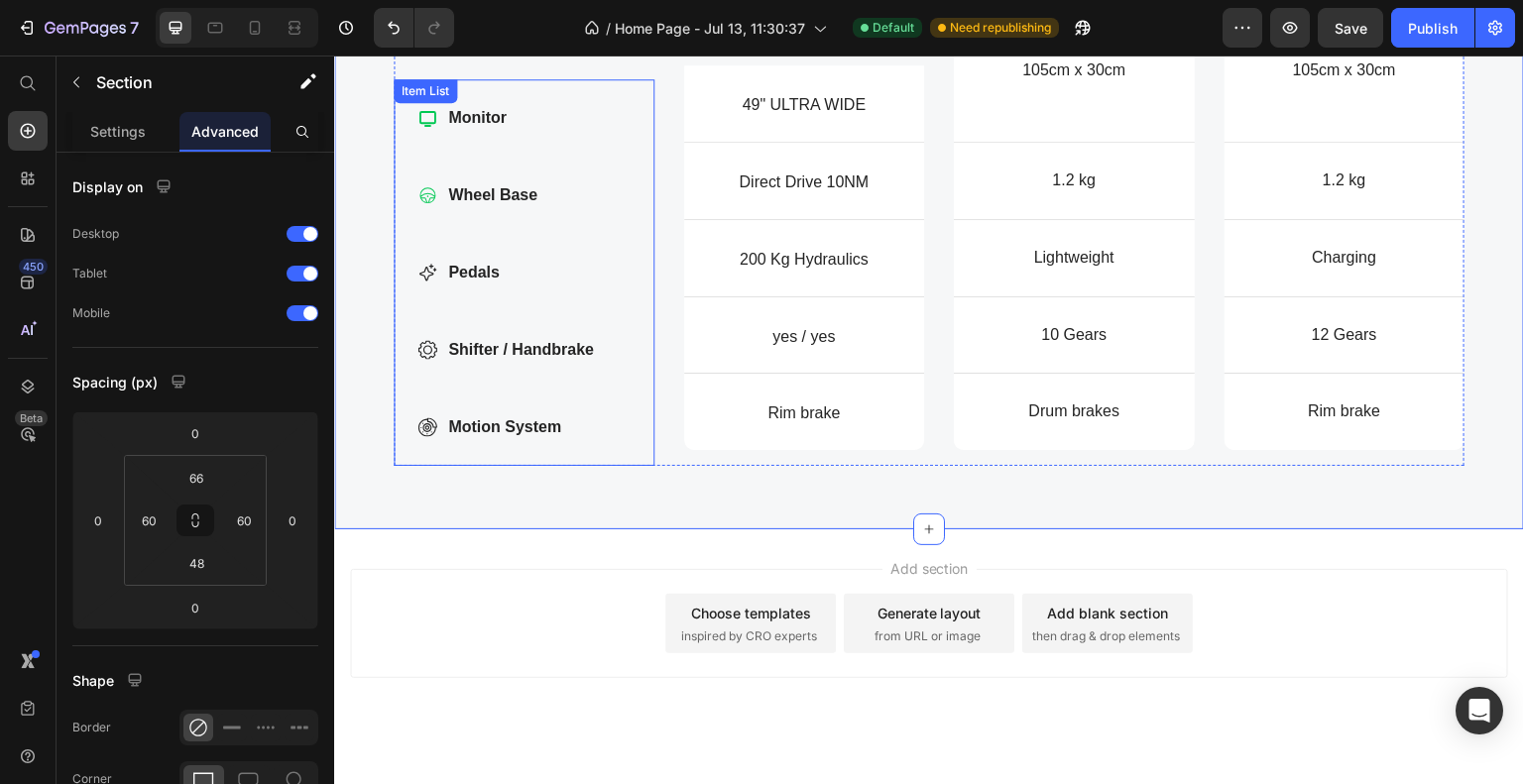 click on "Monitor
Wheel Base
Pedals
Shifter / Handbrake
Motion System" at bounding box center [524, 272] 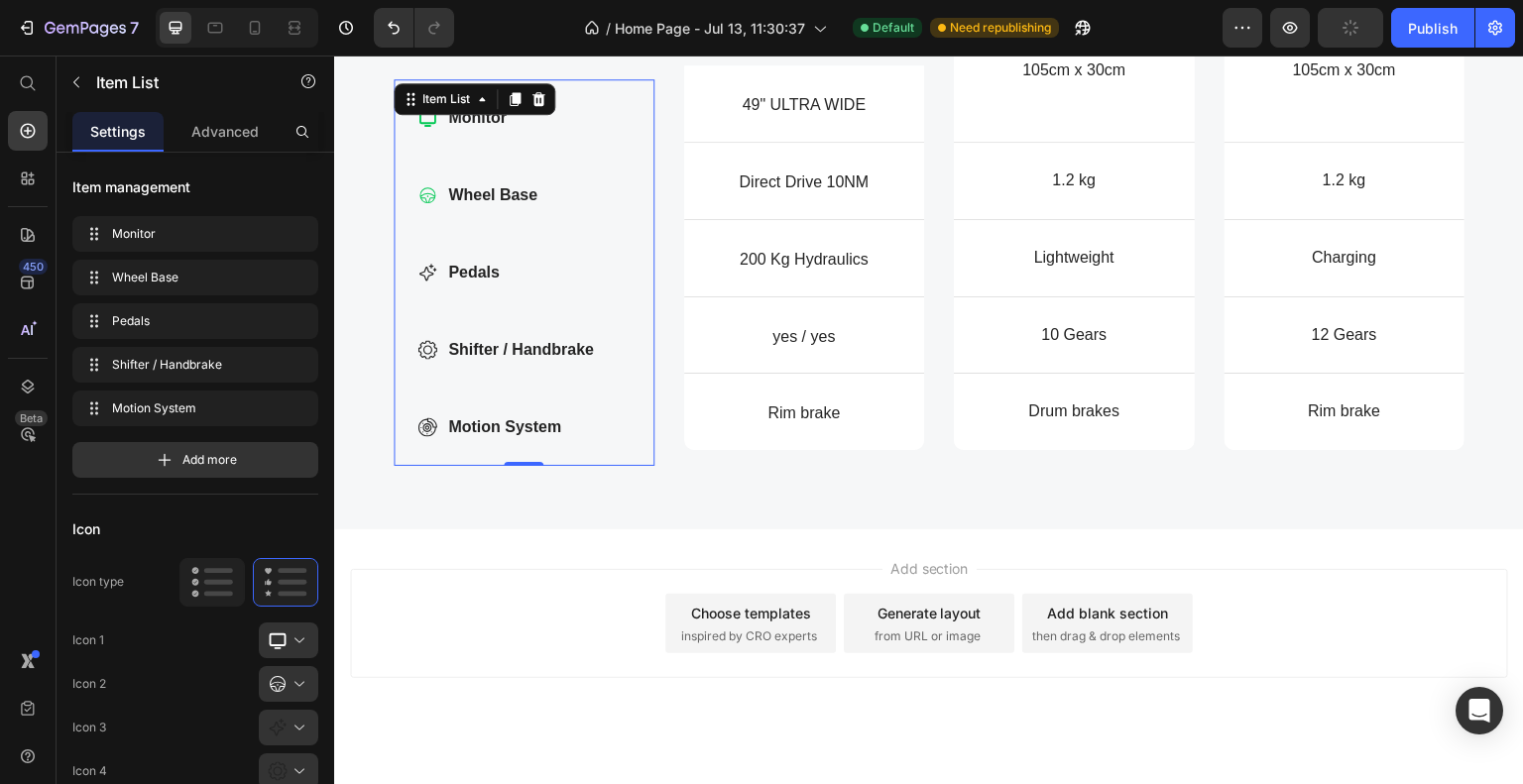 click on "Monitor
Wheel Base
Pedals
Shifter / Handbrake
Motion System" at bounding box center [524, 272] 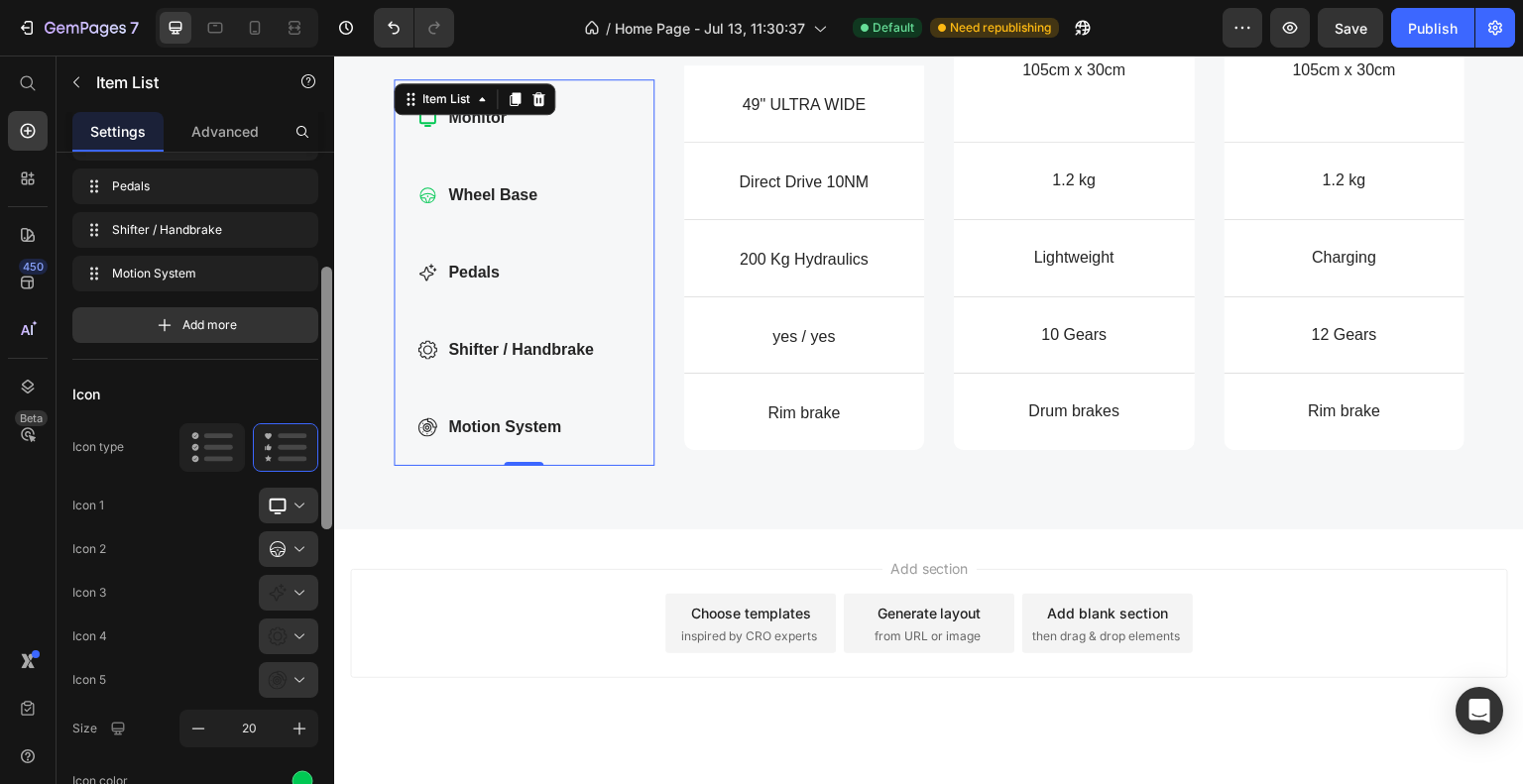 scroll, scrollTop: 114, scrollLeft: 0, axis: vertical 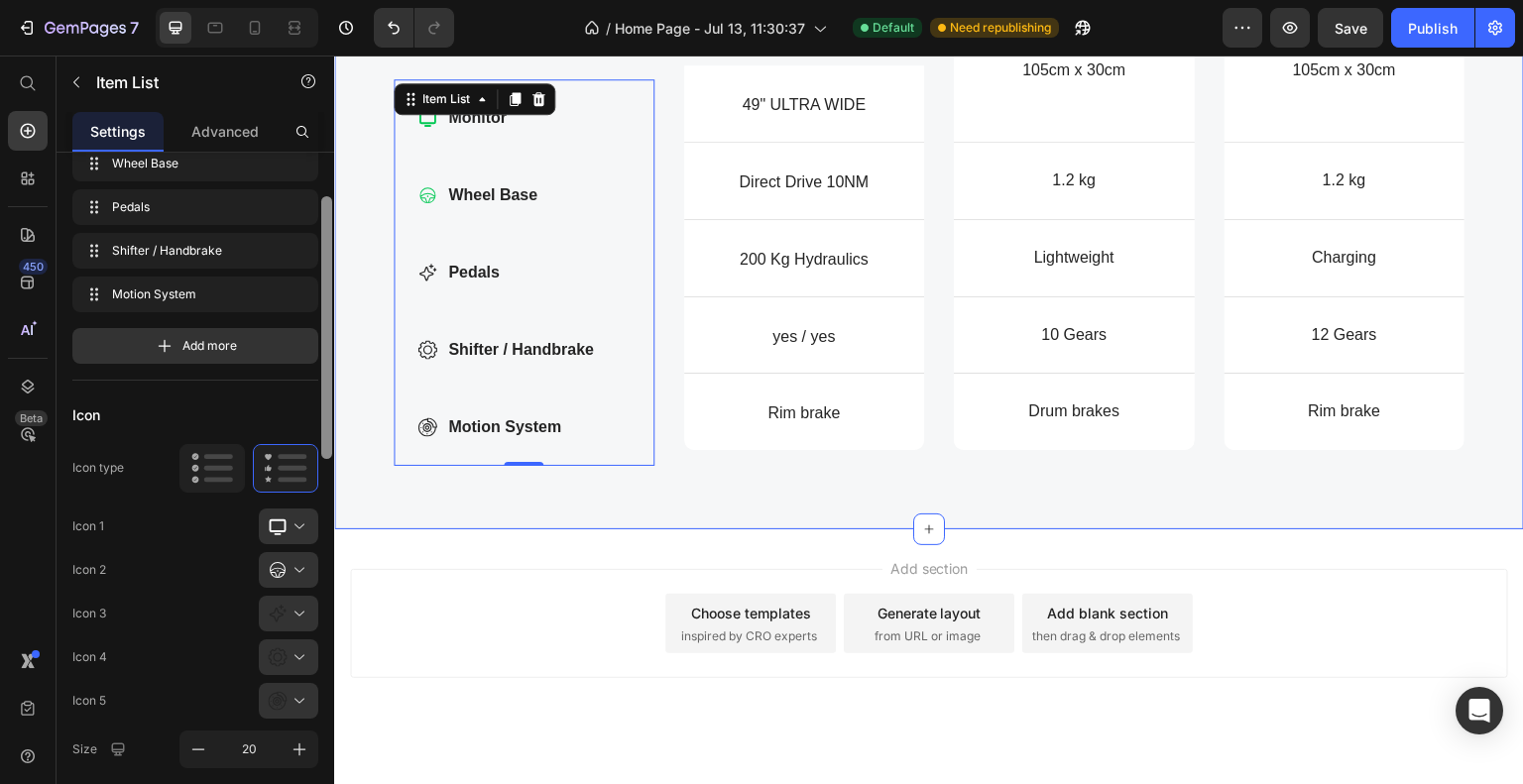 drag, startPoint x: 659, startPoint y: 360, endPoint x: 336, endPoint y: 204, distance: 358.699 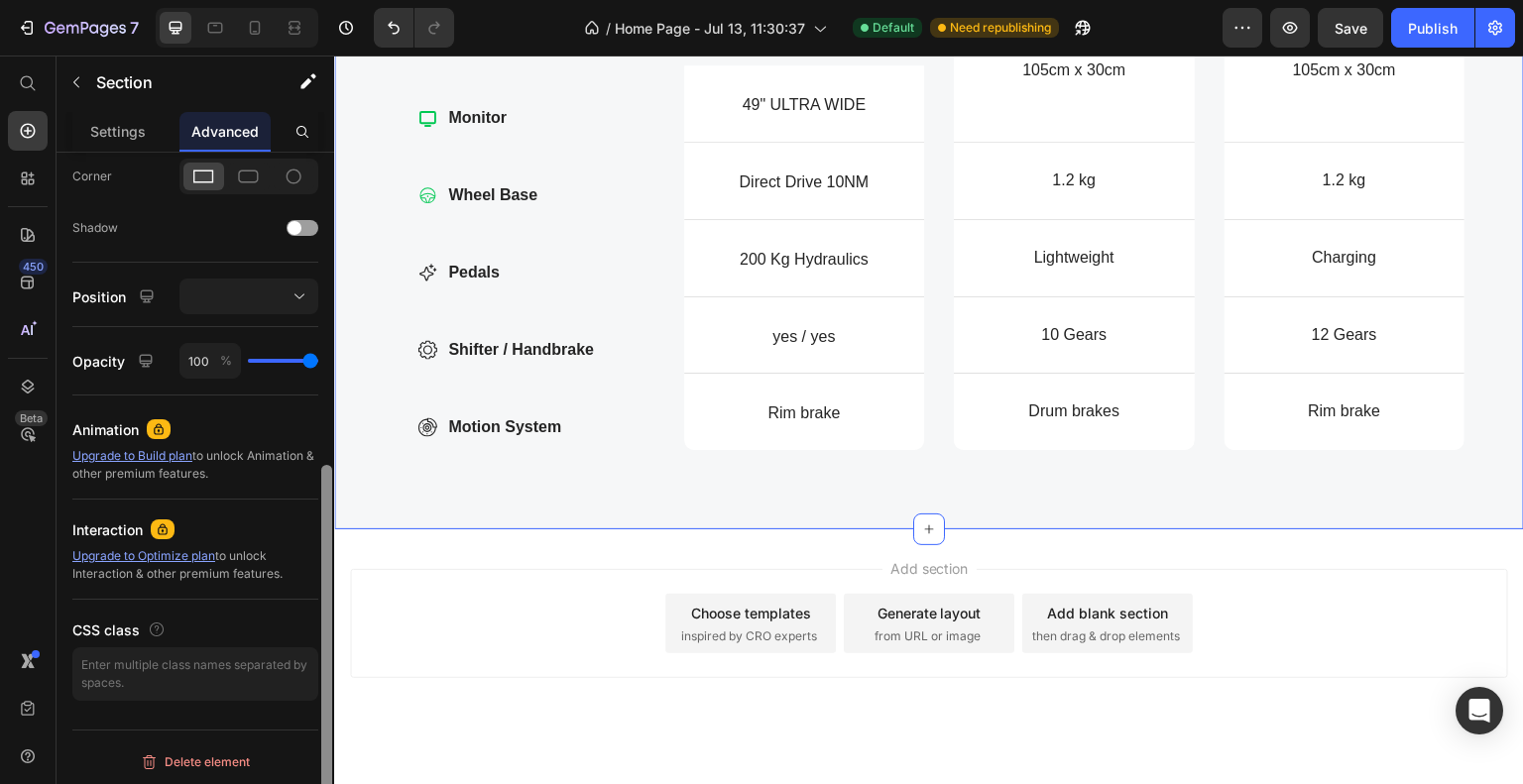 scroll, scrollTop: 597, scrollLeft: 0, axis: vertical 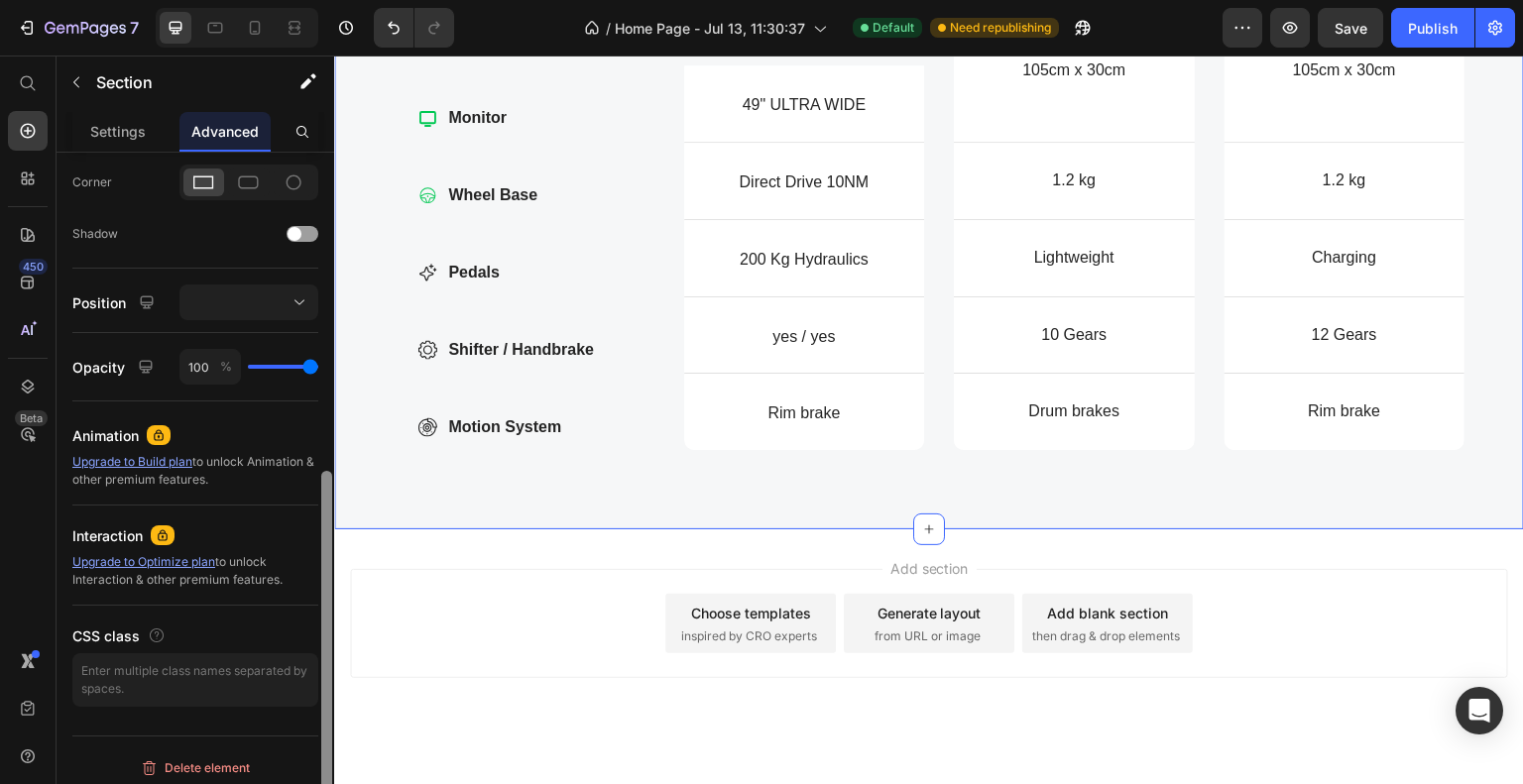 click on "Compare products Heading ed ut perspiciatis unde omnis iste natus error sit voluptatem accusantium  Text Block Row
Monitor
Wheel Base
Pedals
Shifter / Handbrake
Motion System Item List TIER 1 Button Image FX-1 FORMULA Text Block Image CHASSIS 4.0 (DRIFT, GT, RALLY, NASCAR) Text Block Image
Drop element here
Drop element here Row CHASSIS AX-80 (DRIFT, GT, RALLY, NASCAR) Text Block
Dimensions Item List 49" ULTRA WIDE Text Block Hero Banner 105cm x 30cm Text Block Hero Banner 105cm x 30cm Text Block Hero Banner Row
Weight Item List Direct Drive 10NM Text Block Hero Banner 1.2 kg Text Block Hero Banner 1.2 kg Text Block Hero Banner Row
Highlight Item List 200 Kg Hydraulics Text Block Hero Banner Lightweight Text Block Hero Banner Charging Text Block Hero Banner Row
Gears Item List yes / yes Row" at bounding box center (929, -189) 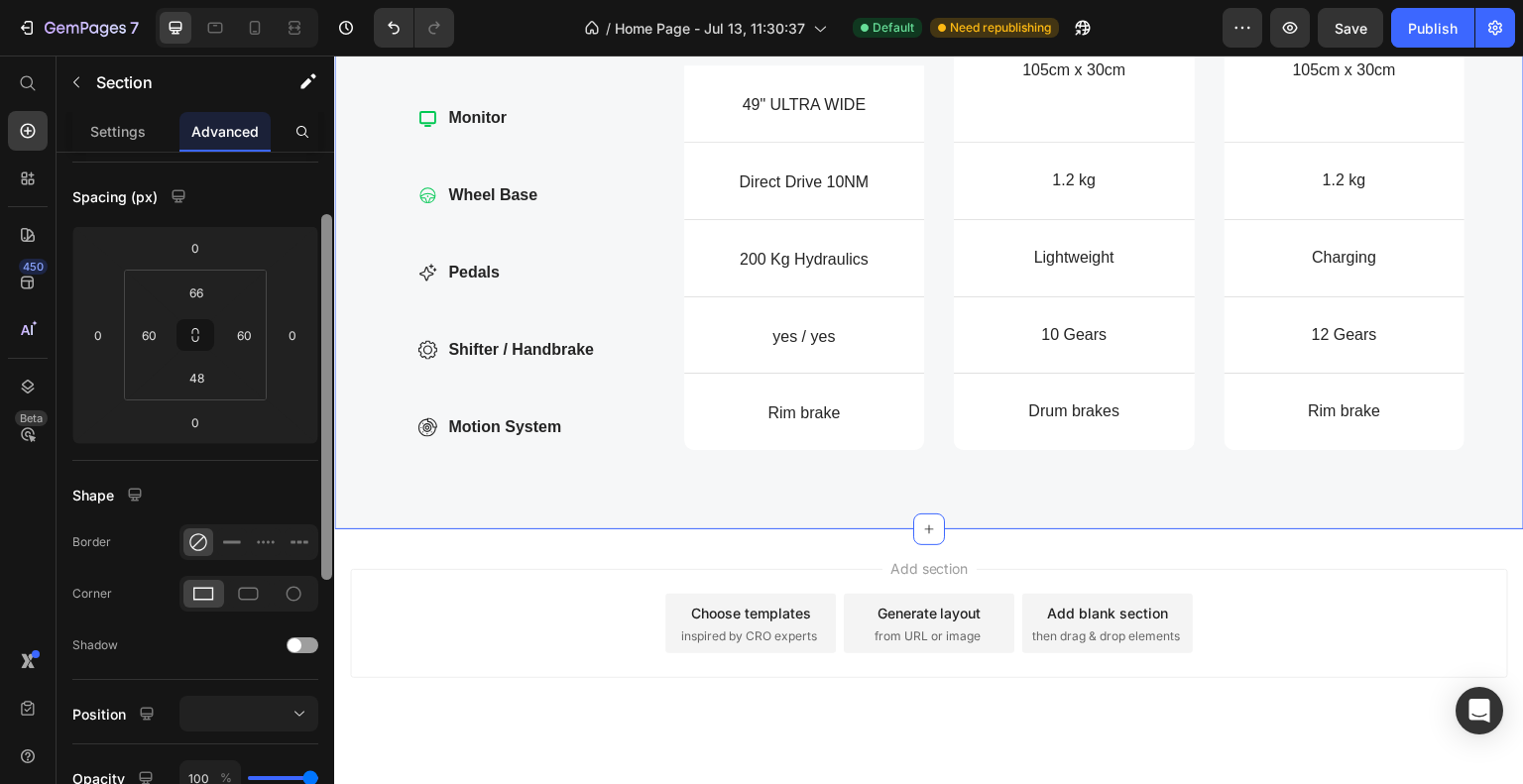 scroll, scrollTop: 162, scrollLeft: 0, axis: vertical 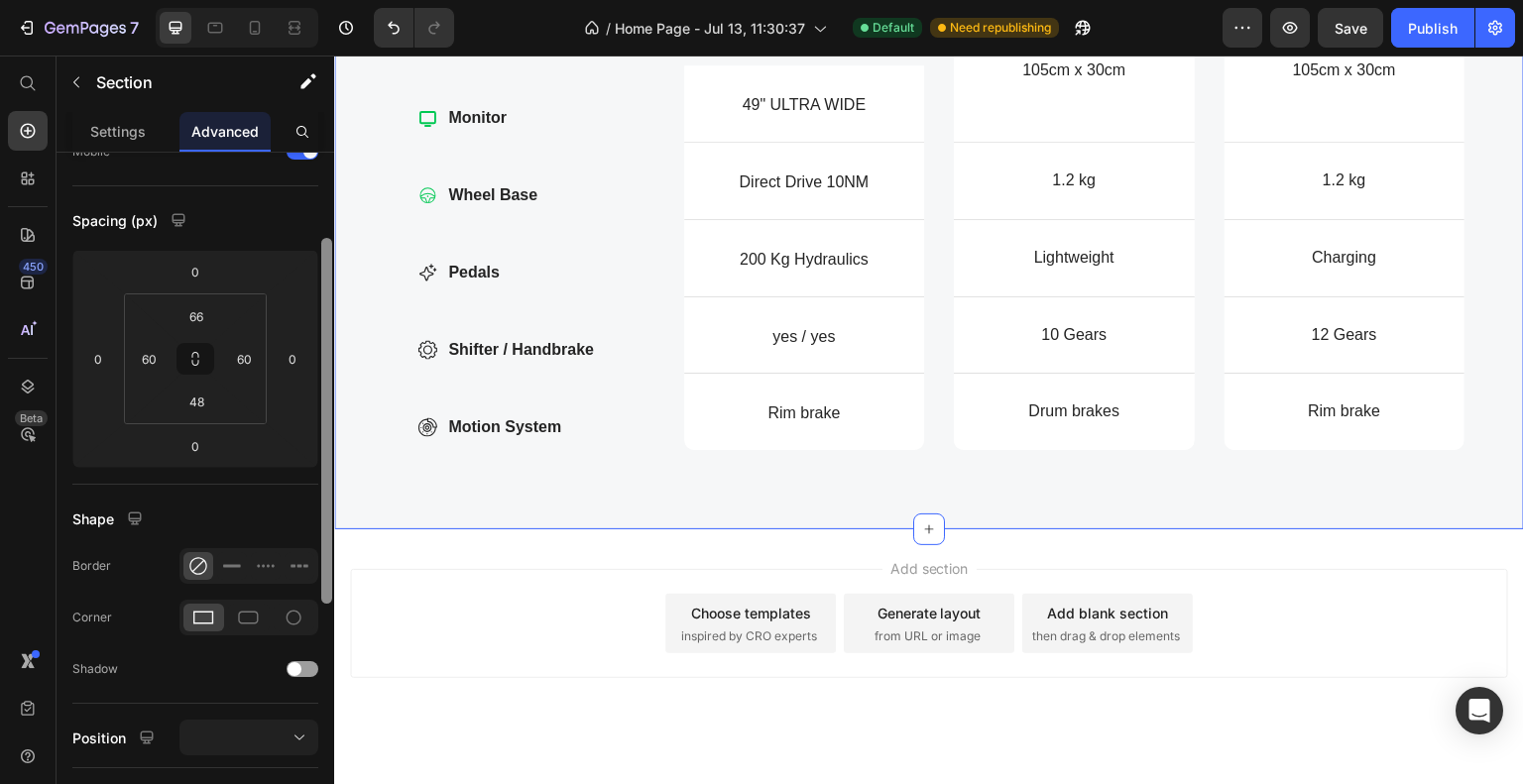 drag, startPoint x: 662, startPoint y: 577, endPoint x: 341, endPoint y: 204, distance: 492.1077 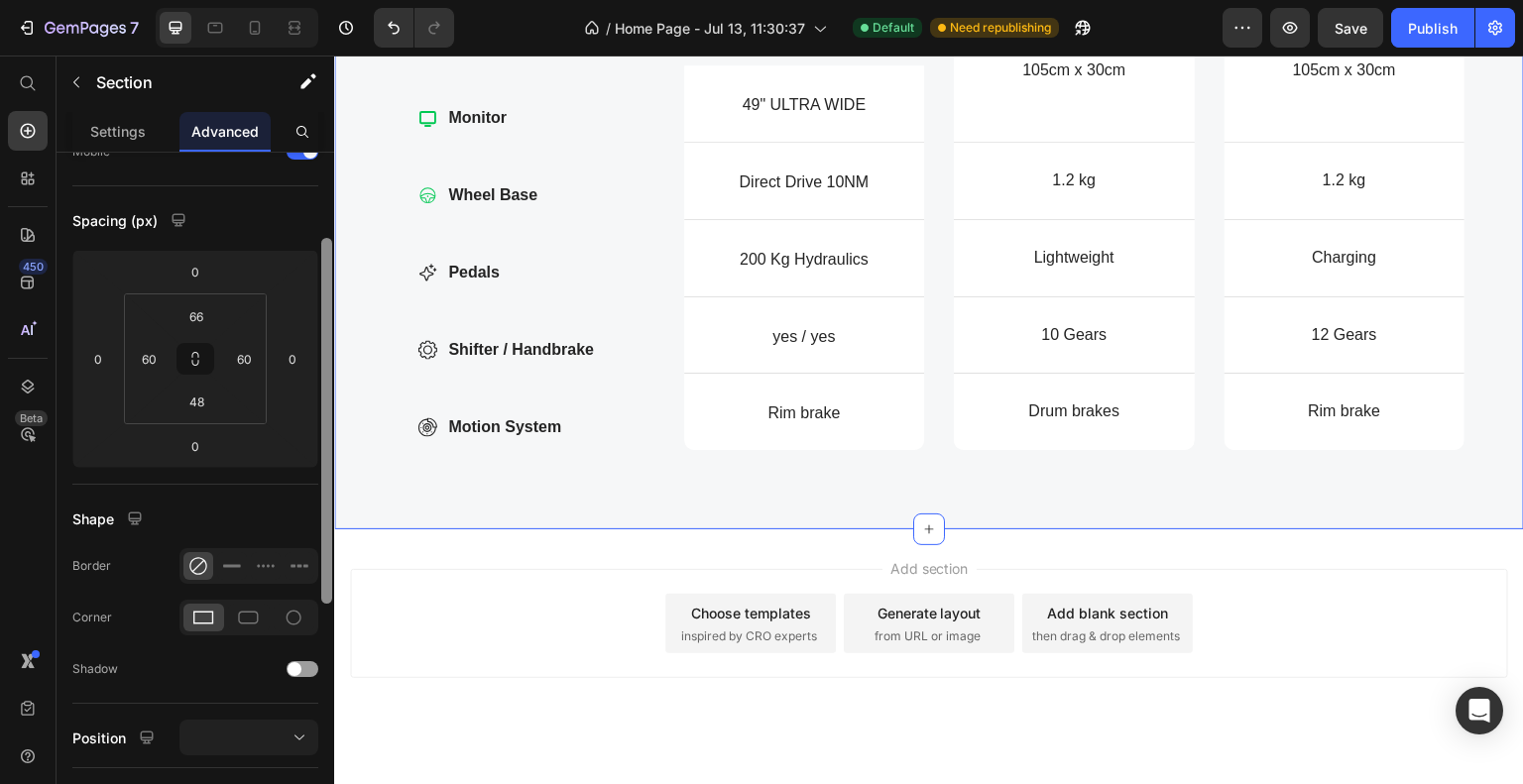 scroll, scrollTop: 0, scrollLeft: 0, axis: both 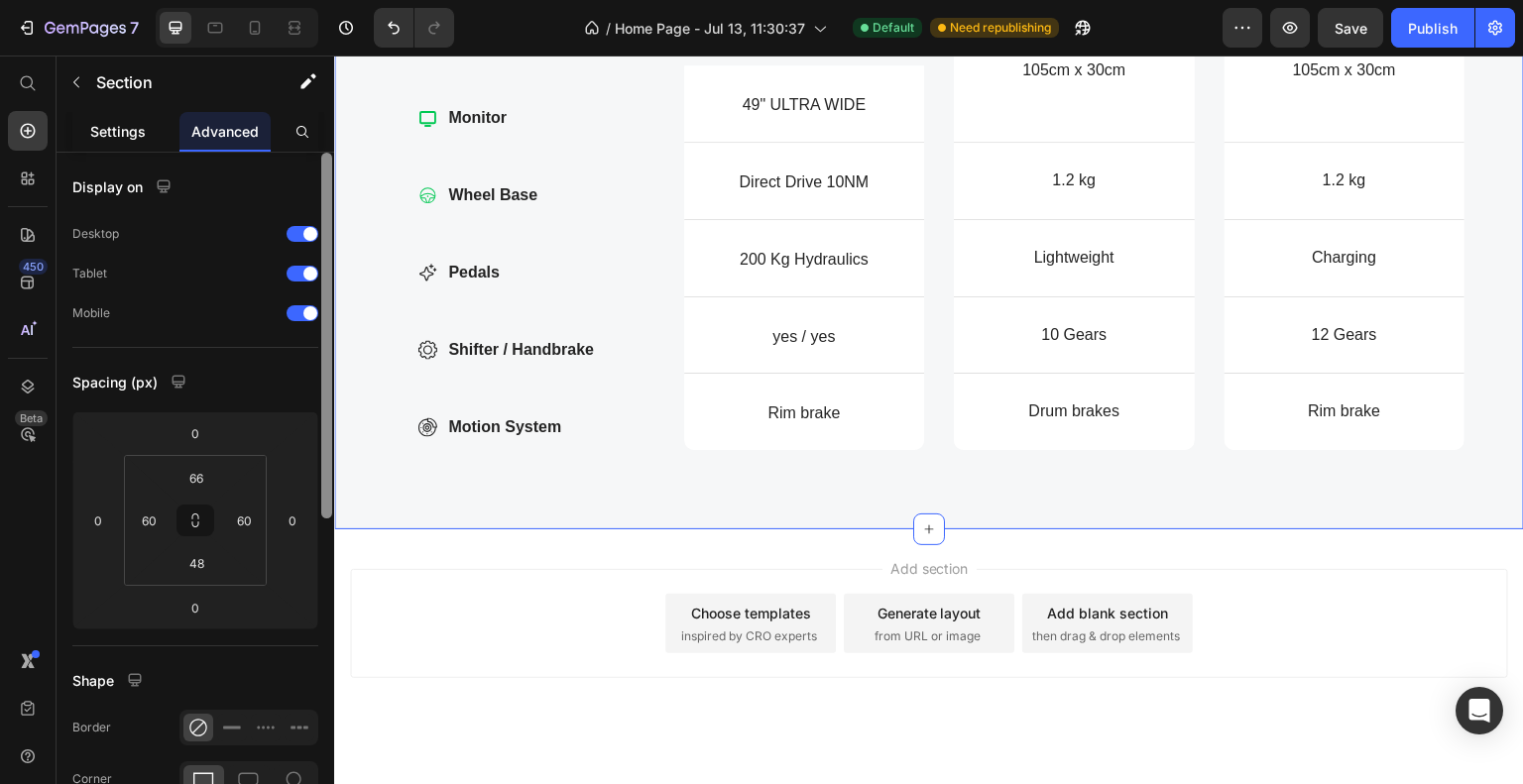 click on "Settings" at bounding box center [118, 131] 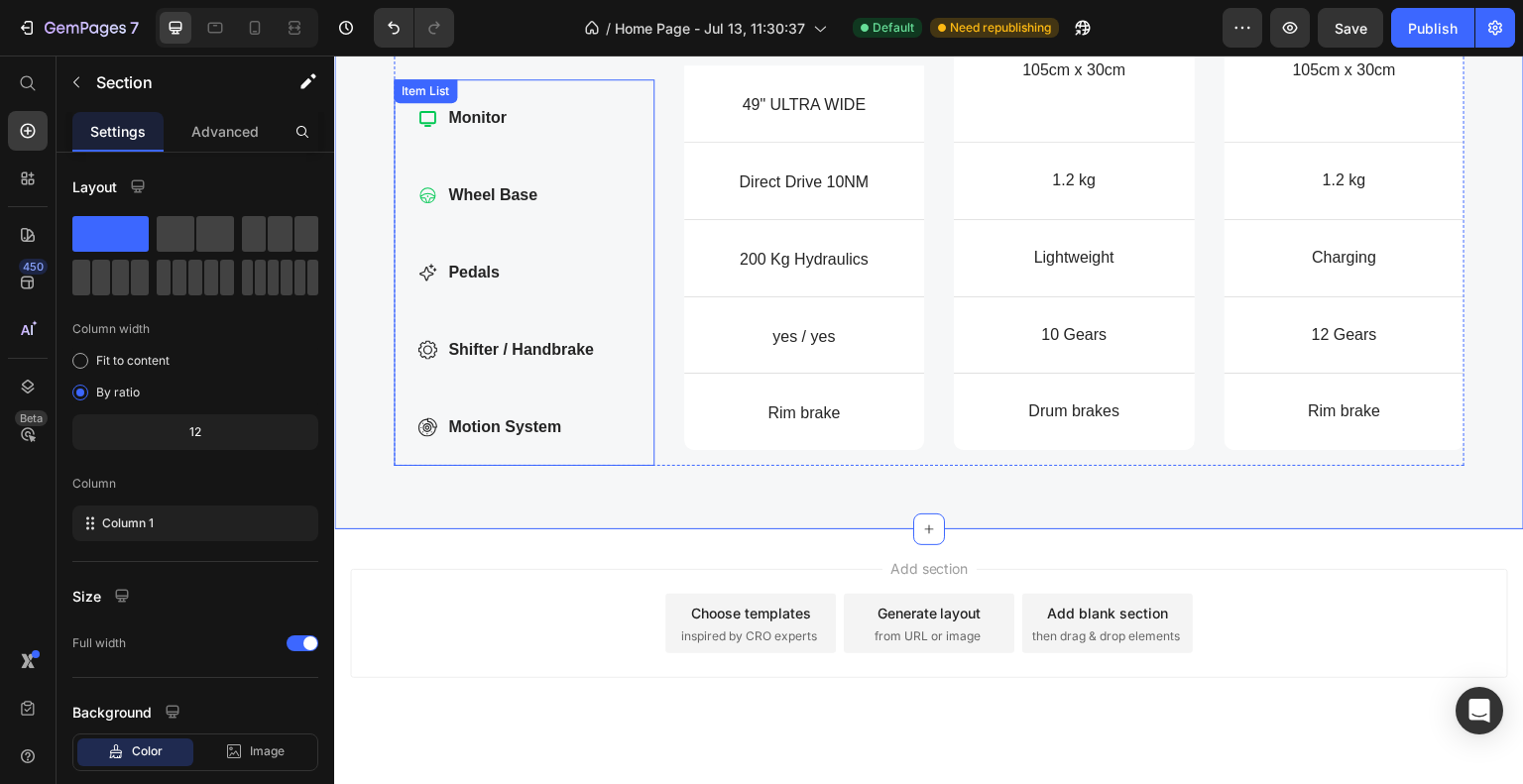 click on "Monitor
Wheel Base
Pedals
Shifter / Handbrake
Motion System" at bounding box center (524, 272) 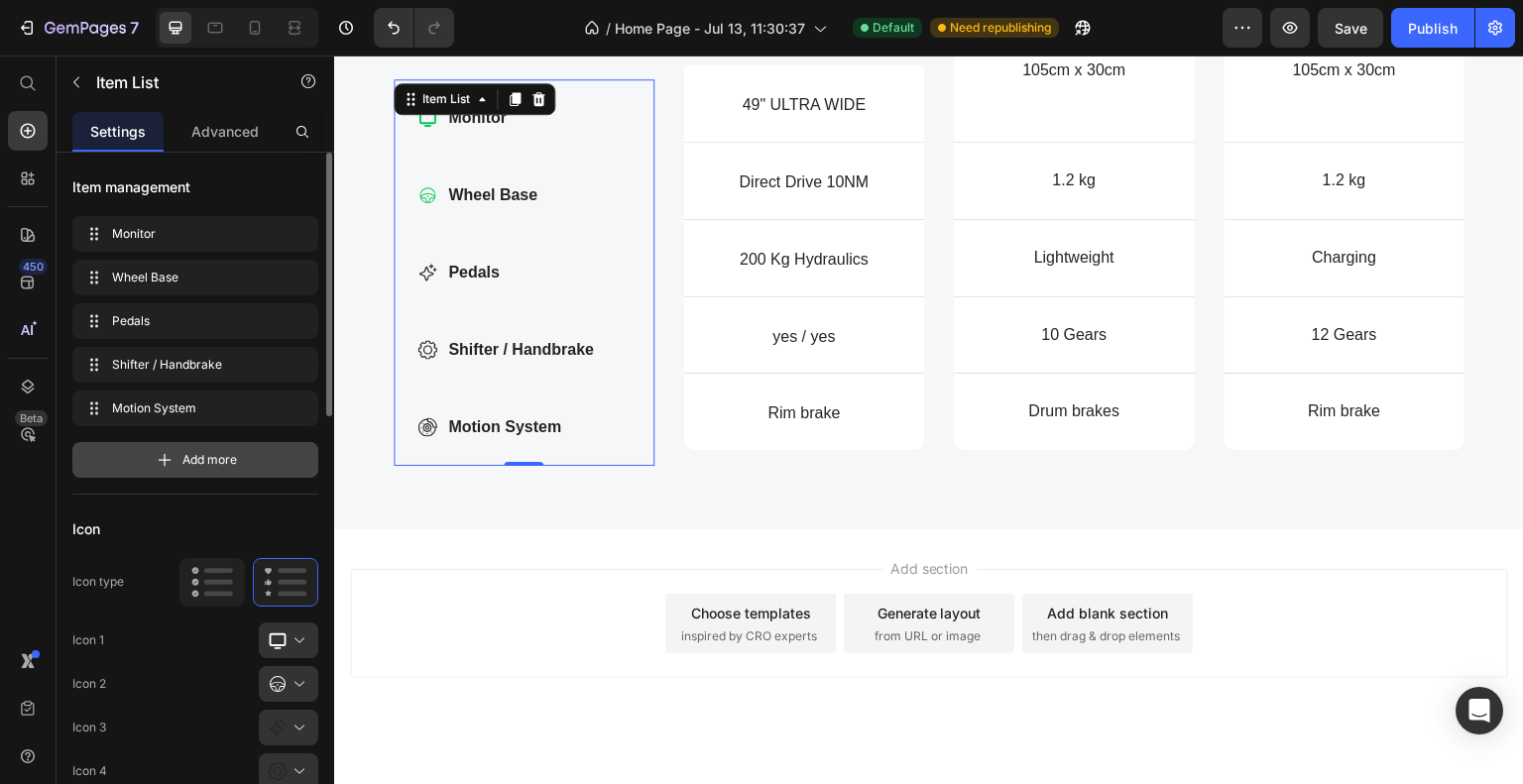 click on "Add more" at bounding box center (209, 460) 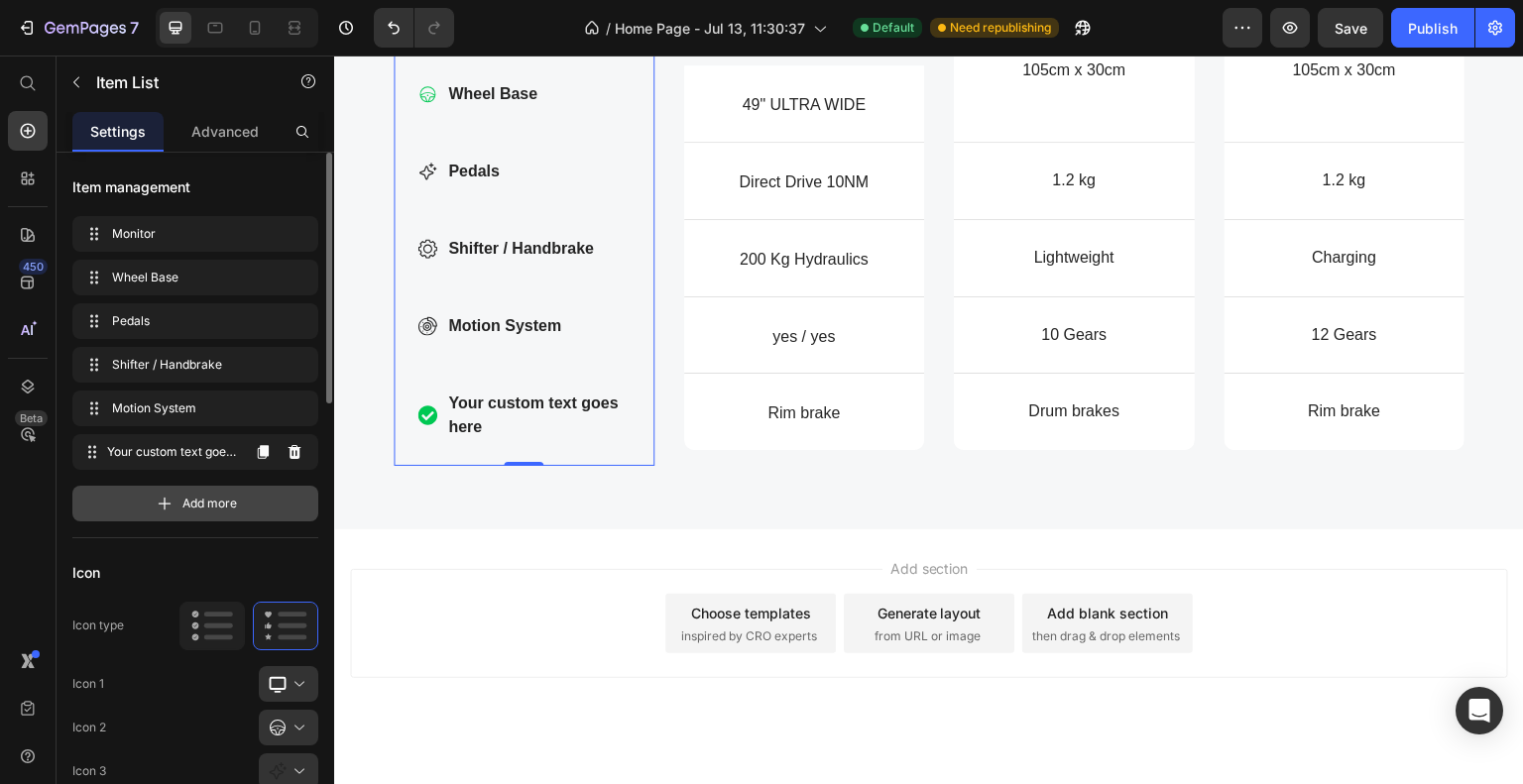 scroll, scrollTop: 2240, scrollLeft: 0, axis: vertical 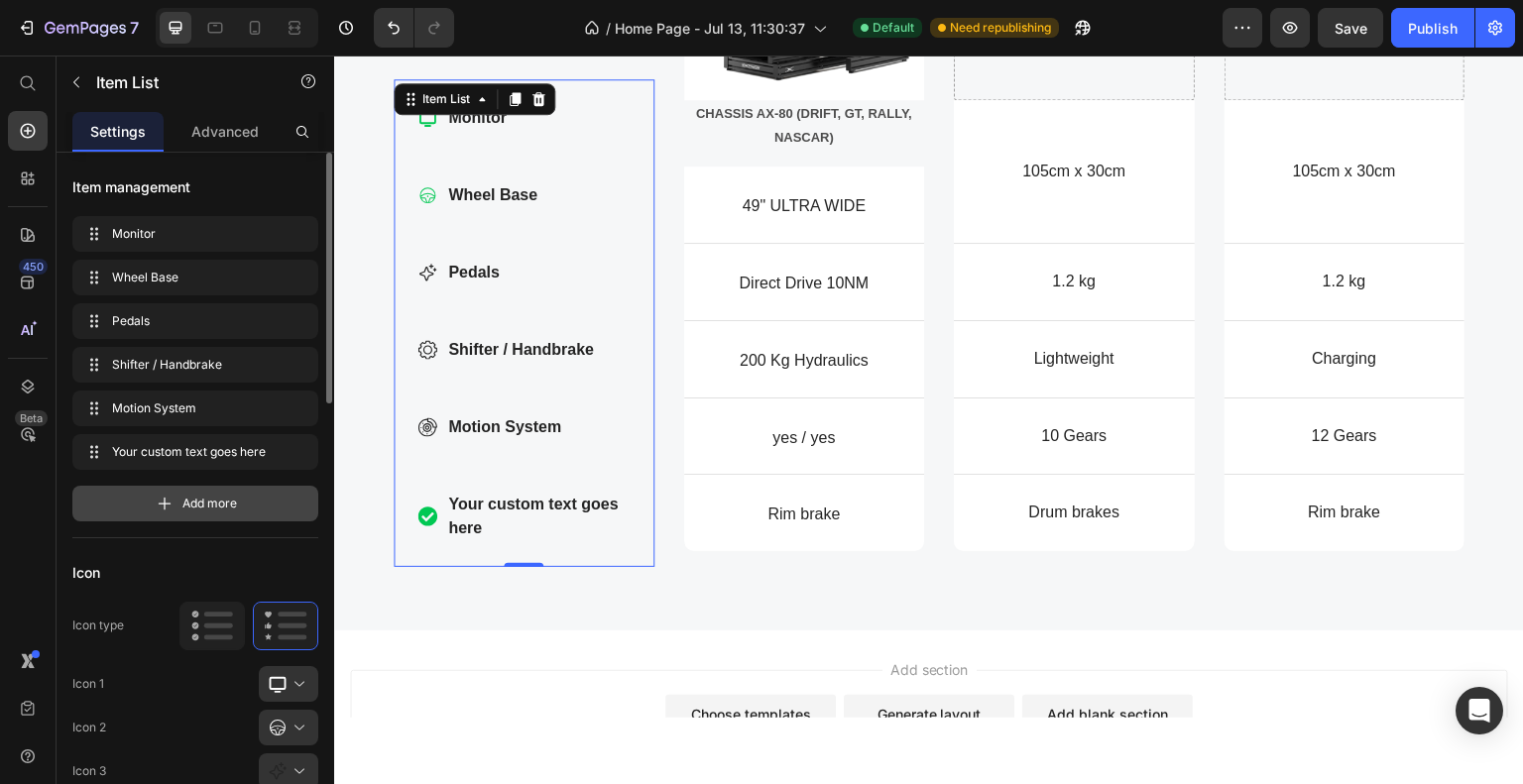 click on "Add more" at bounding box center [209, 504] 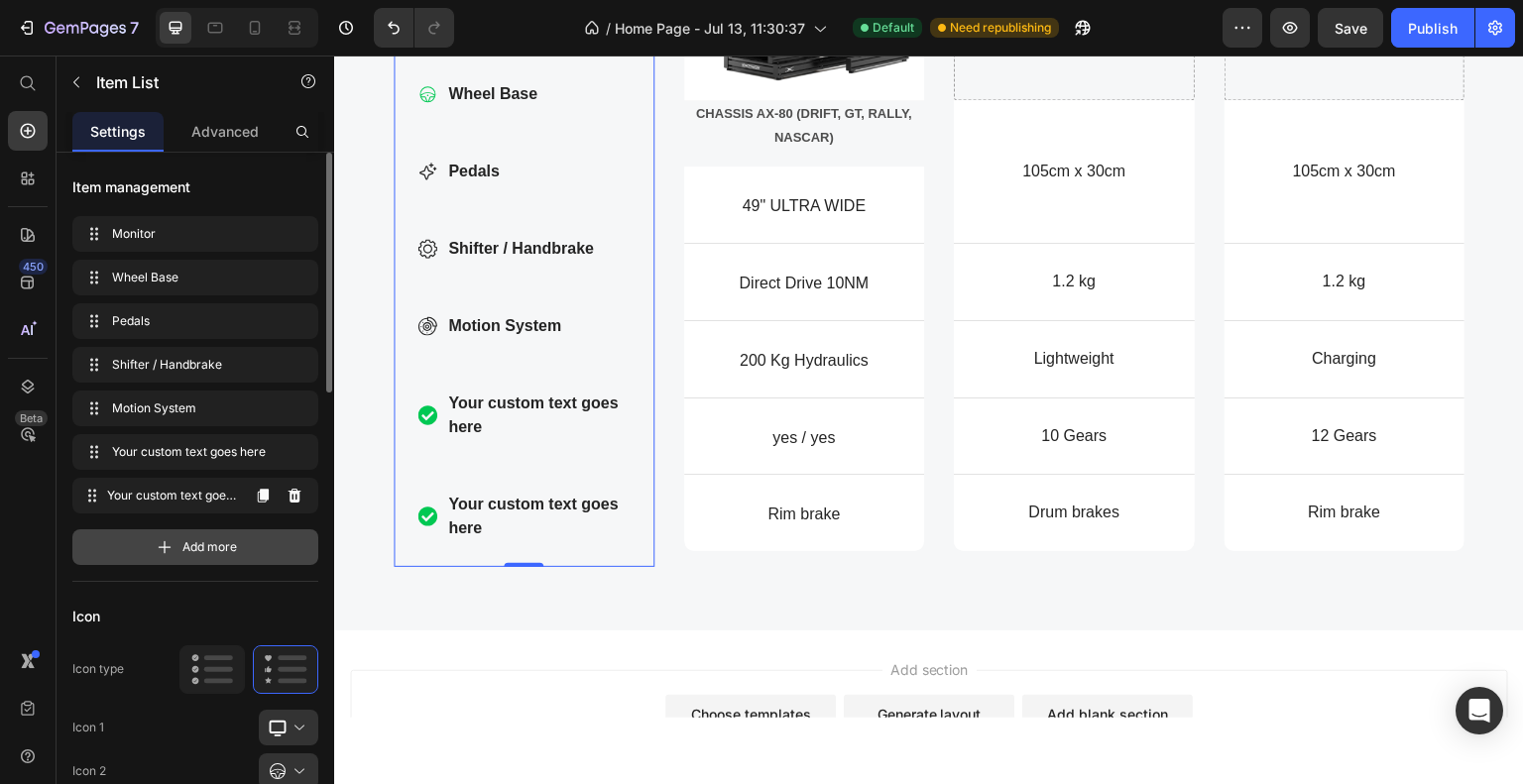scroll, scrollTop: 2140, scrollLeft: 0, axis: vertical 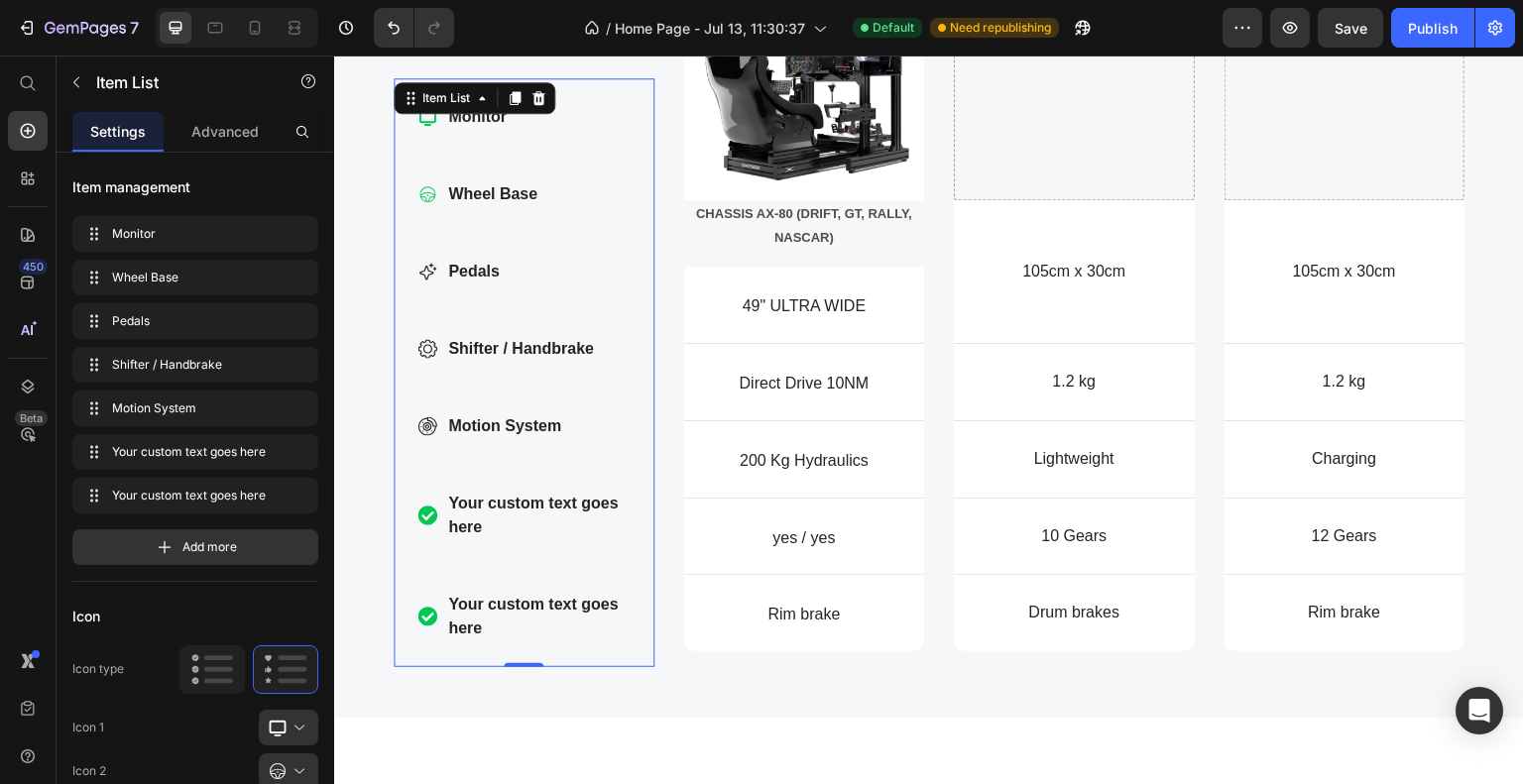 click on "Your custom text goes here" at bounding box center [537, 514] 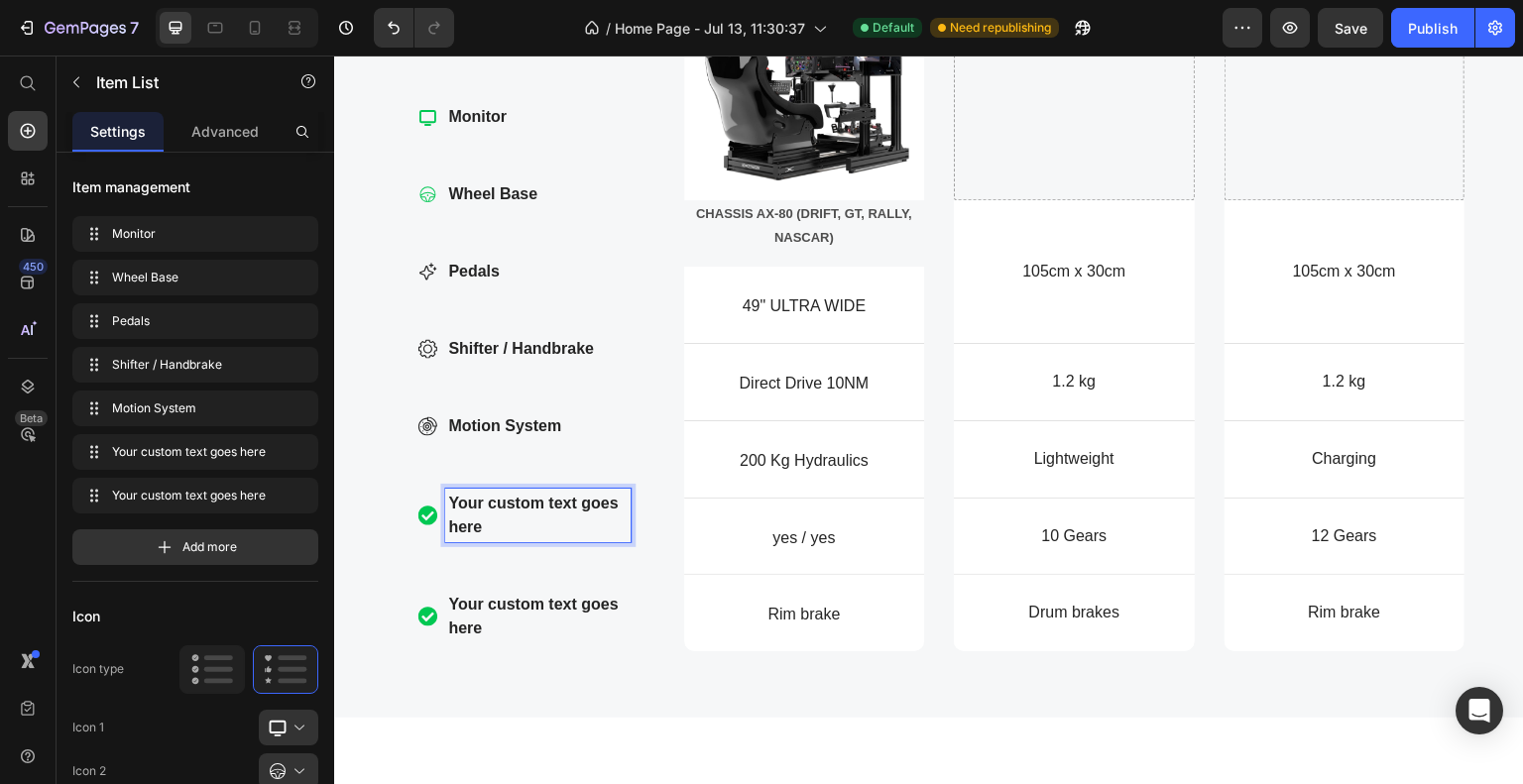 click on "Your custom text goes here" at bounding box center (537, 514) 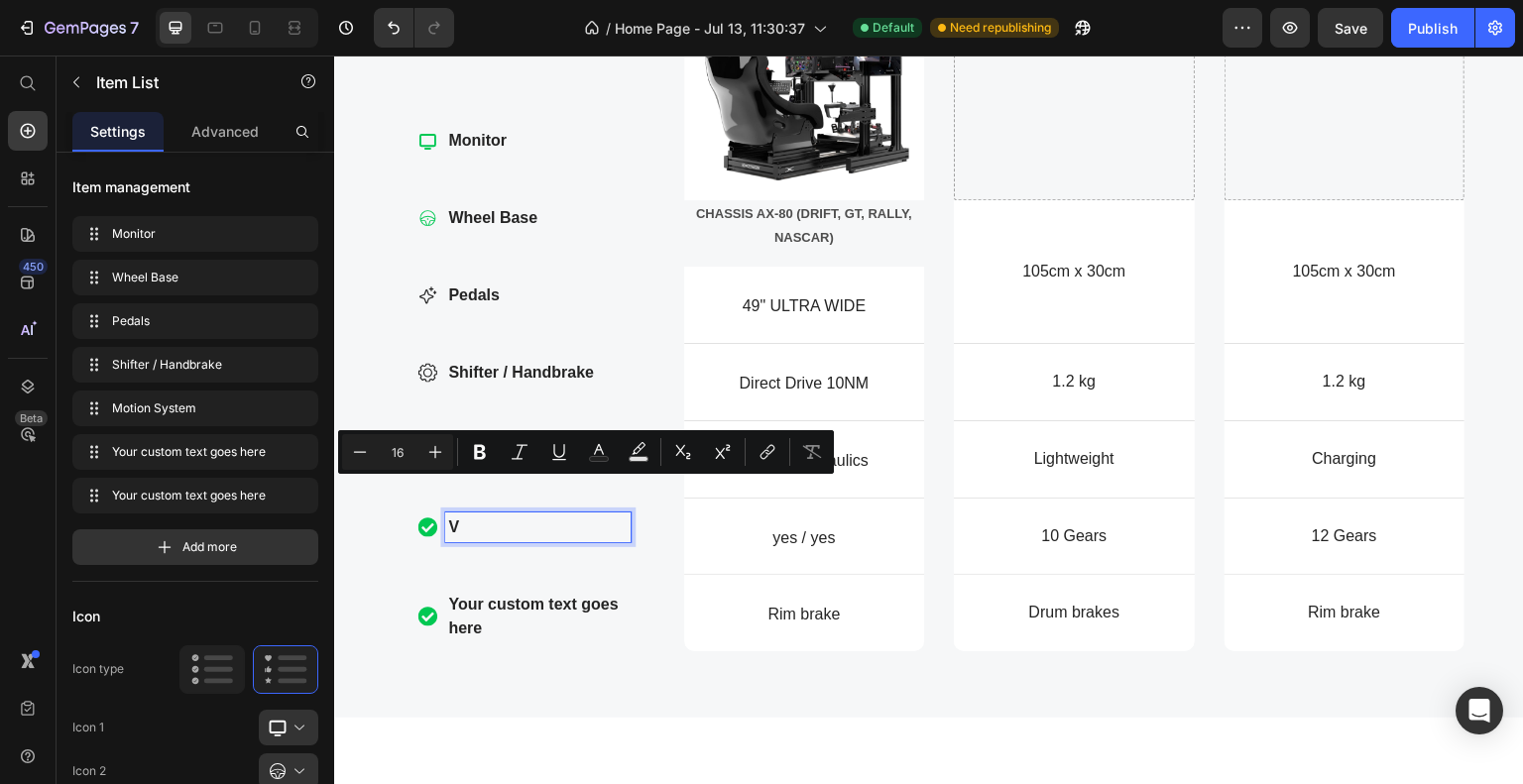 scroll, scrollTop: 2164, scrollLeft: 0, axis: vertical 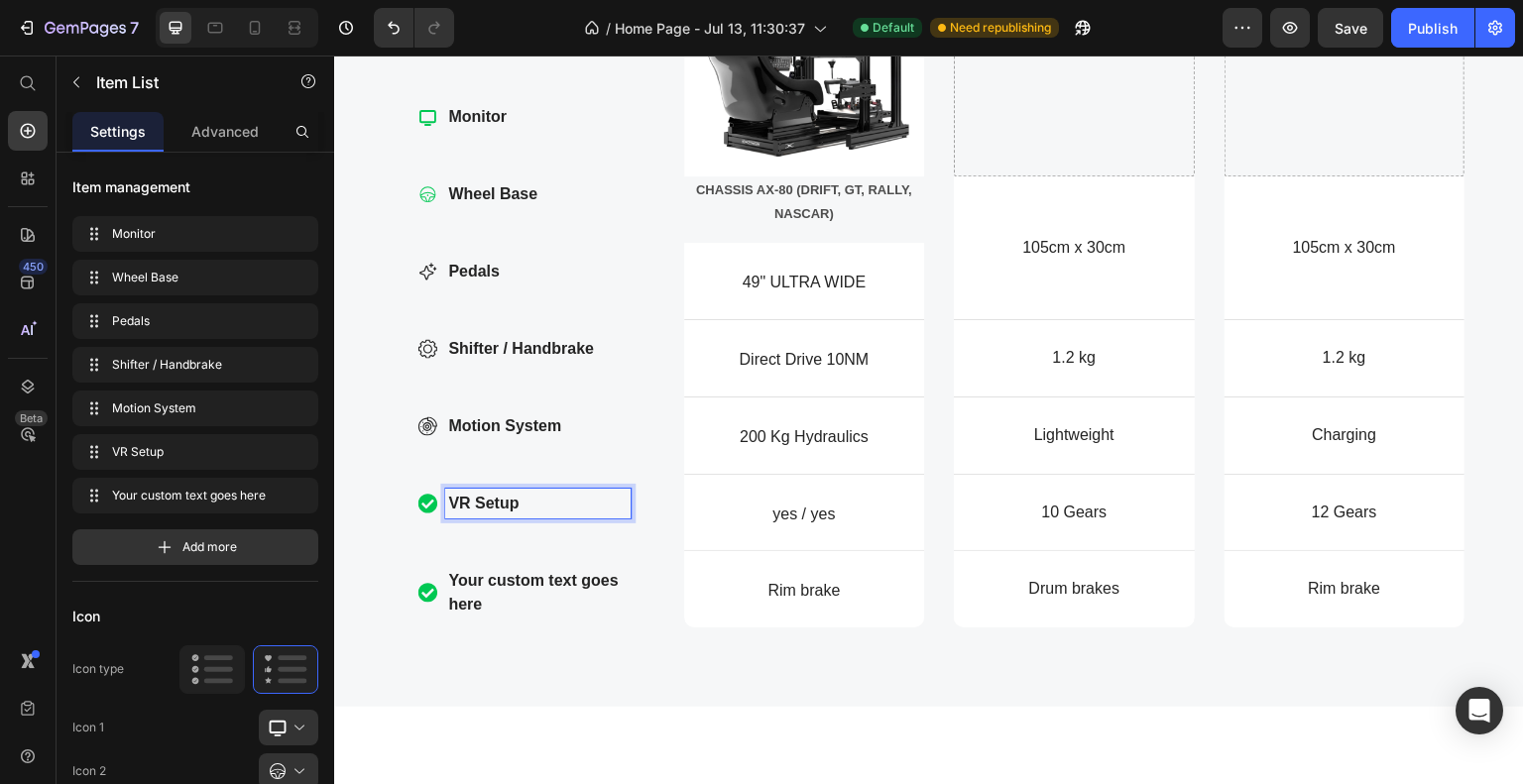 click on "Monitor
Wheel Base
Pedals
Shifter / Handbrake
Motion System VR Setup Your custom text goes here" at bounding box center [524, 360] 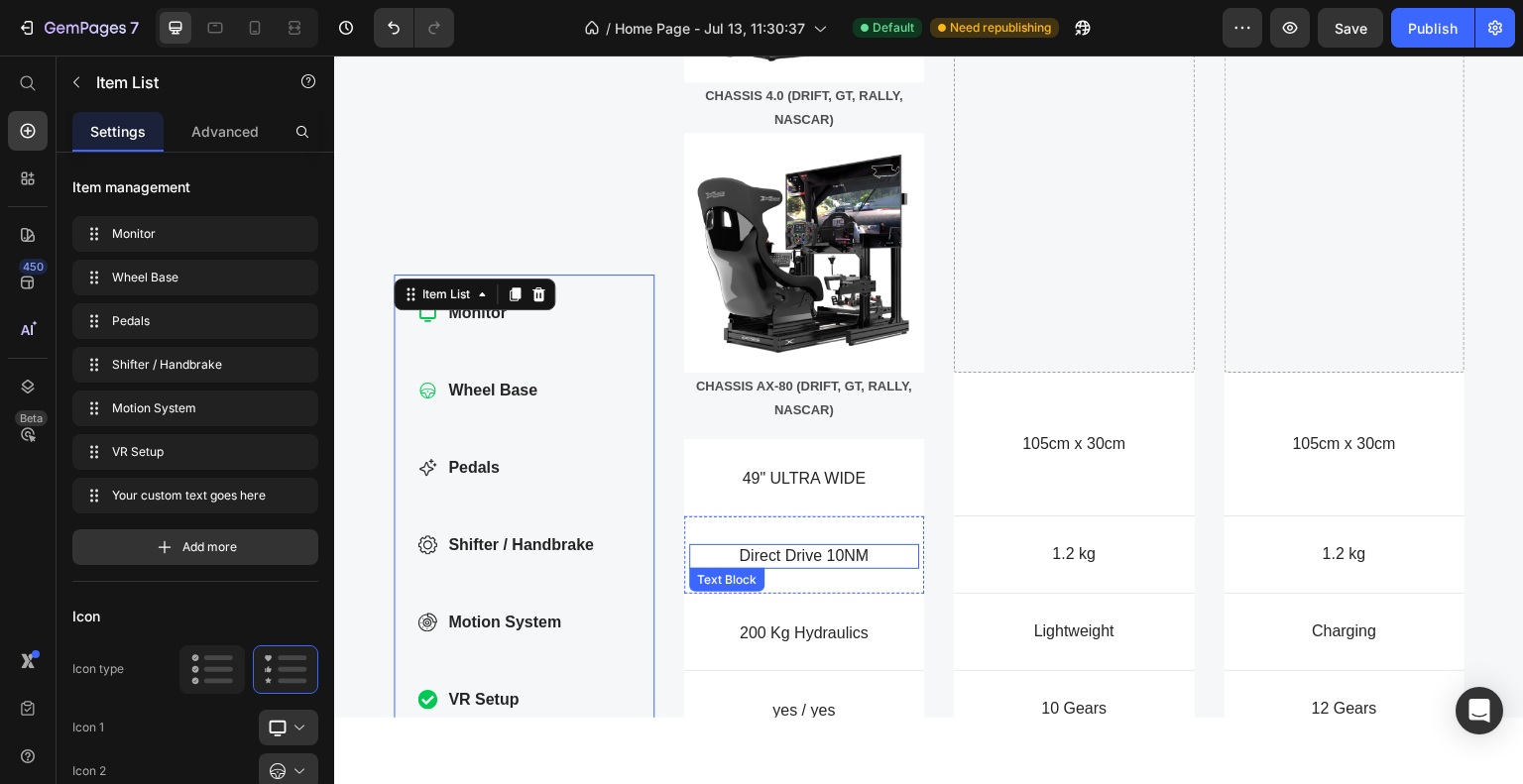 scroll, scrollTop: 1866, scrollLeft: 0, axis: vertical 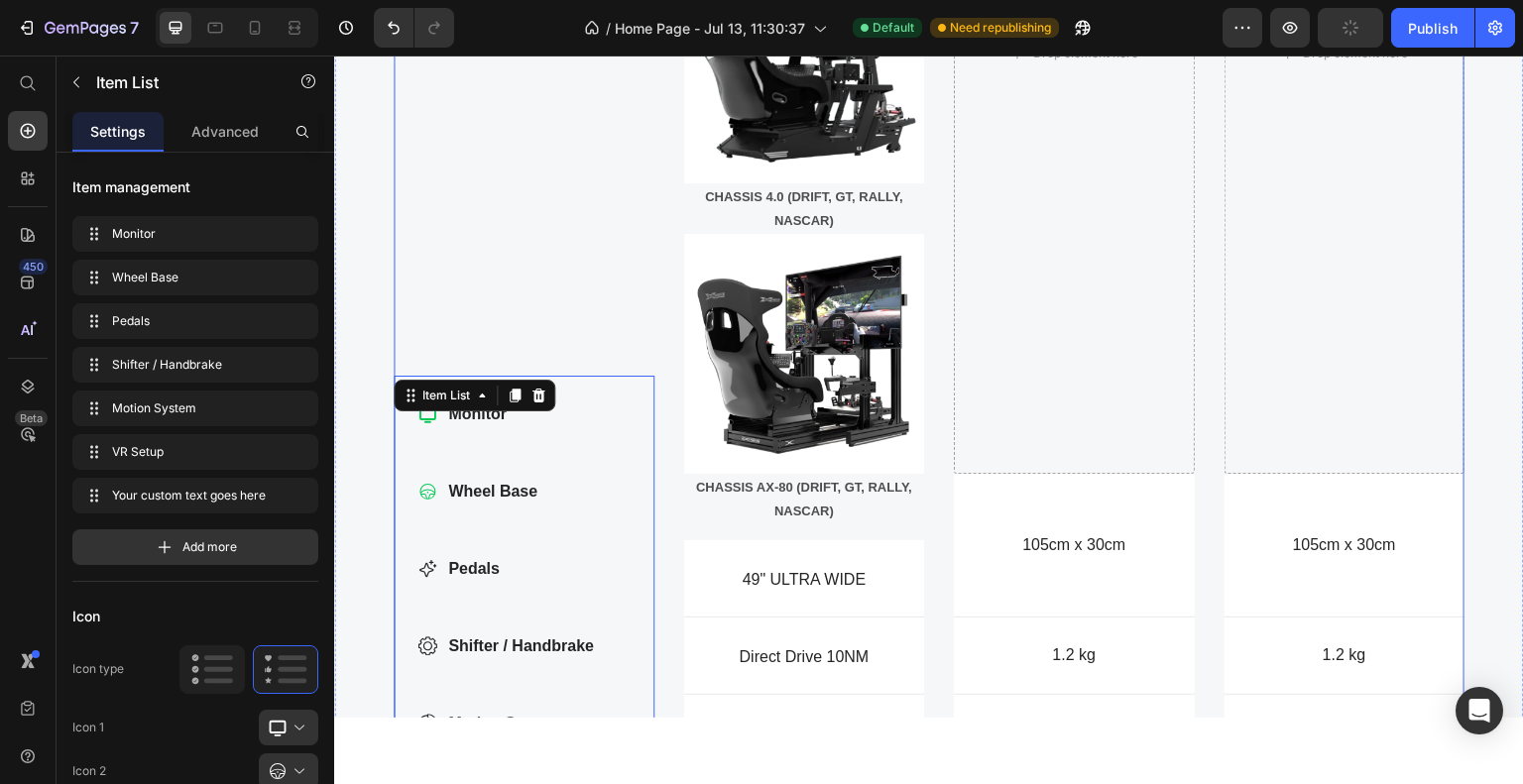 click on "Compare products Heading ed ut perspiciatis unde omnis iste natus error sit voluptatem accusantium  Text Block Row
Monitor
Wheel Base
Pedals
Shifter / Handbrake
Motion System VR Setup Your custom text goes here Item List   0" at bounding box center [524, 286] 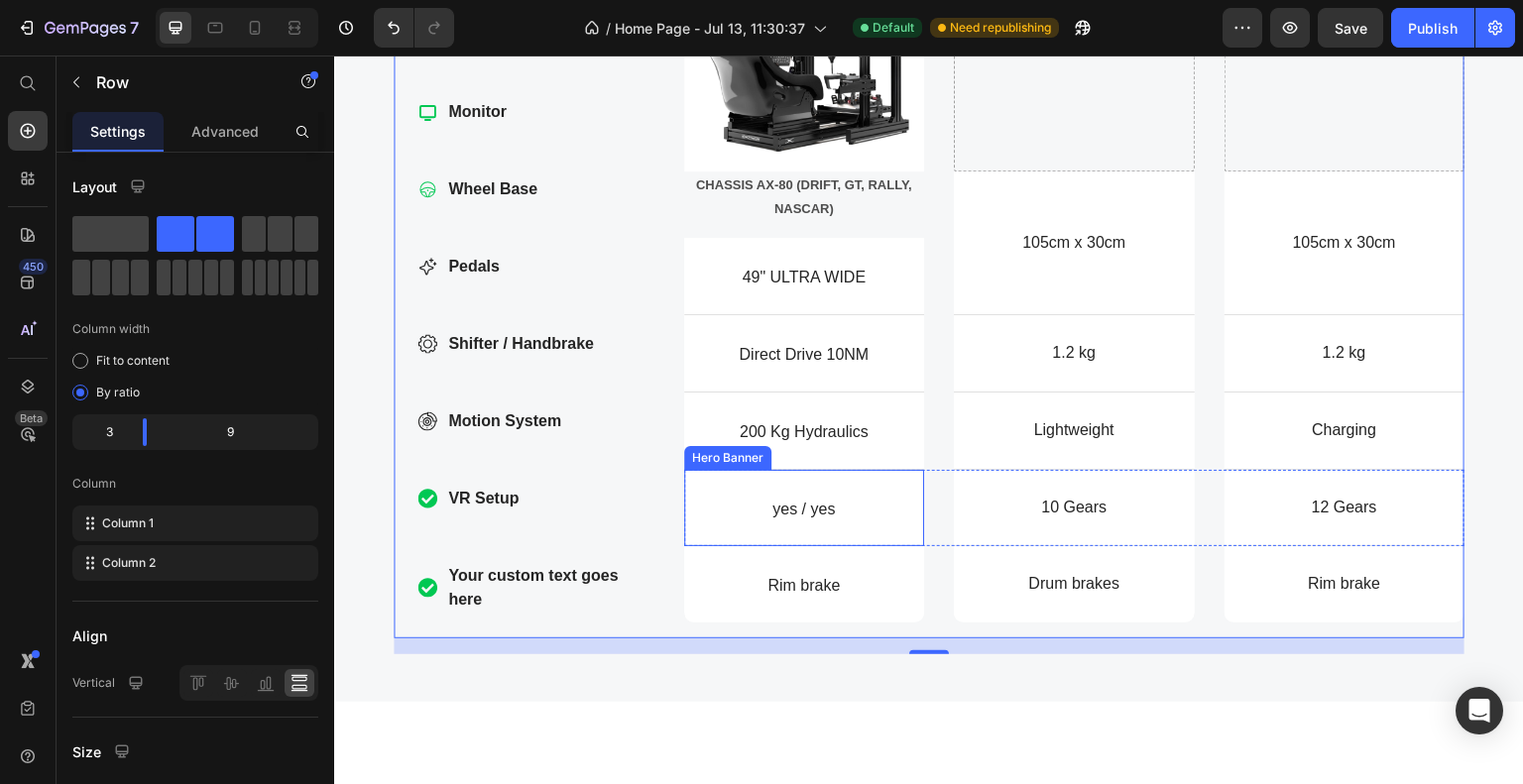 scroll, scrollTop: 2065, scrollLeft: 0, axis: vertical 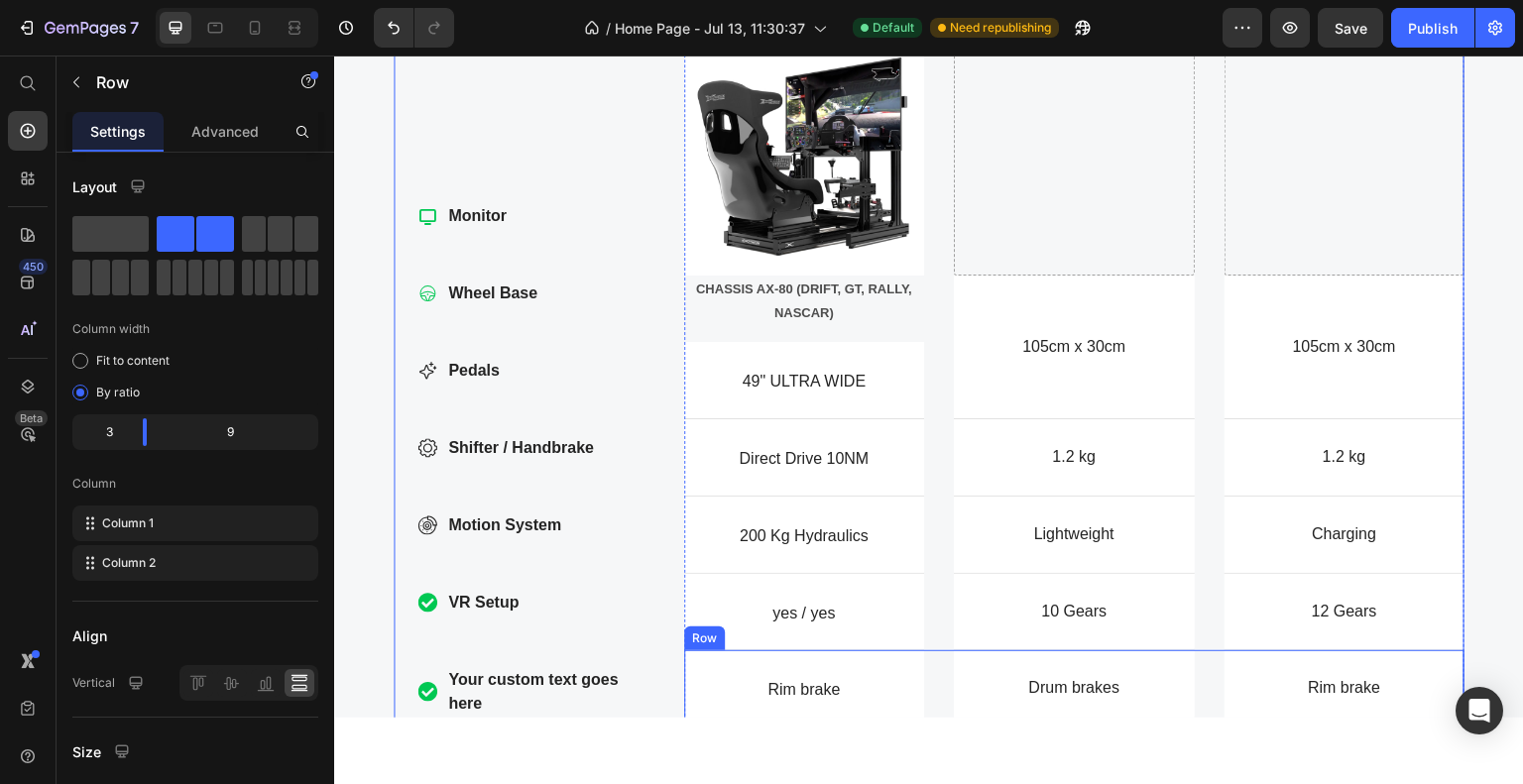 click on "Brakes Item List Rim brake Text Block Hero Banner Drum brakes Text Block Hero Banner Rim brake Text Block Hero Banner Row" at bounding box center (1075, 687) 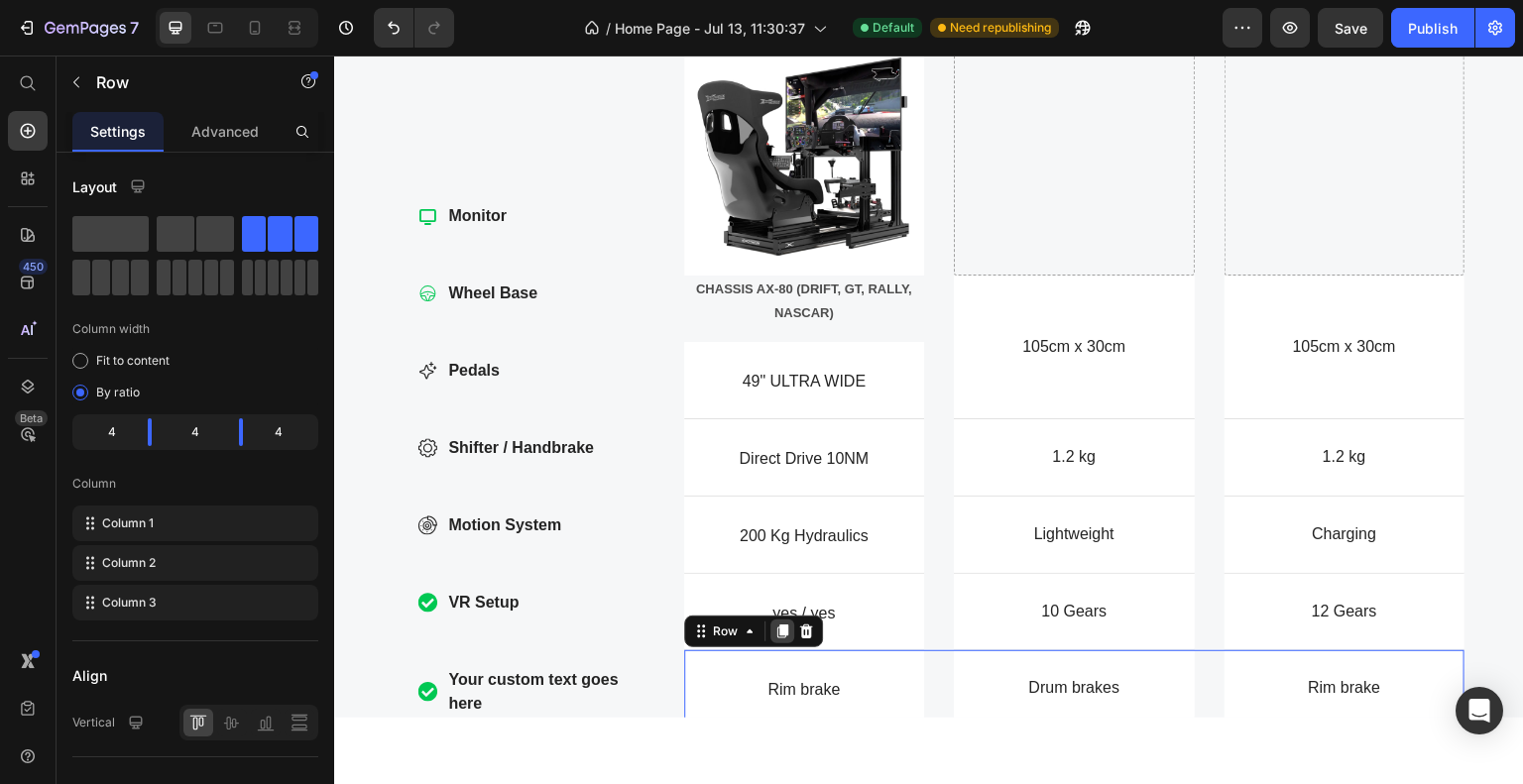click 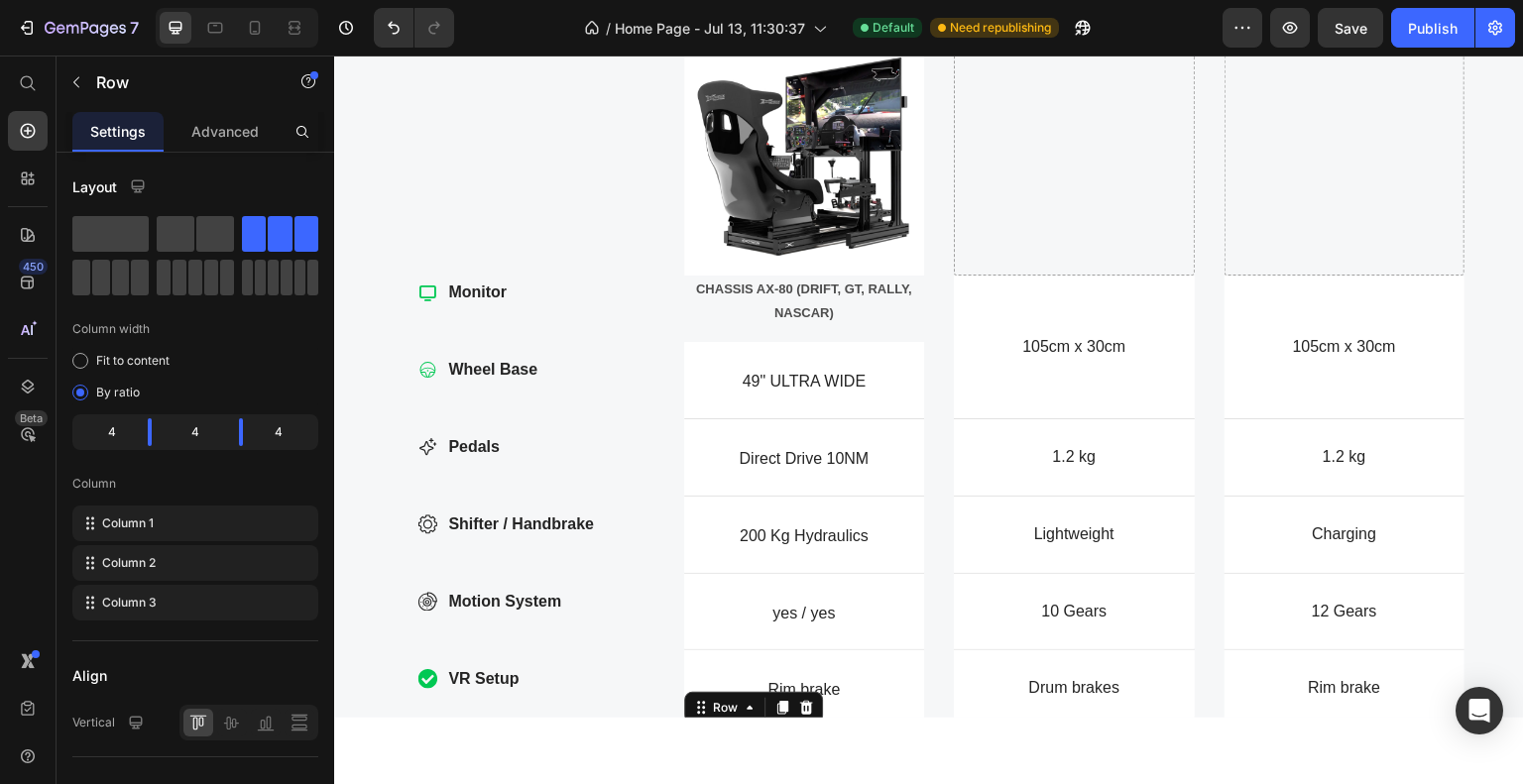 scroll, scrollTop: 2141, scrollLeft: 0, axis: vertical 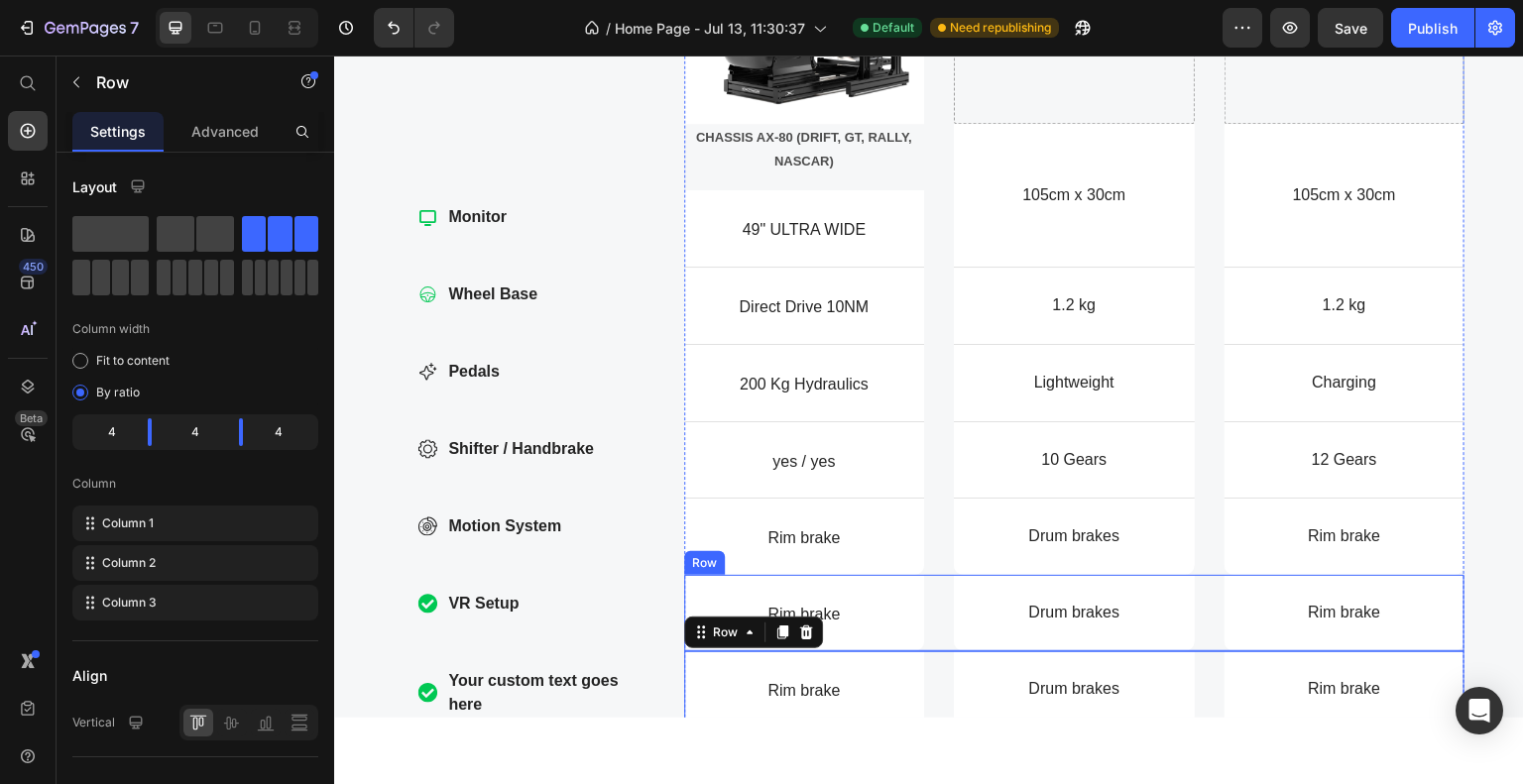 click on "Brakes Item List Rim brake Text Block Hero Banner Drum brakes Text Block Hero Banner Rim brake Text Block Hero Banner Row" at bounding box center (1075, 612) 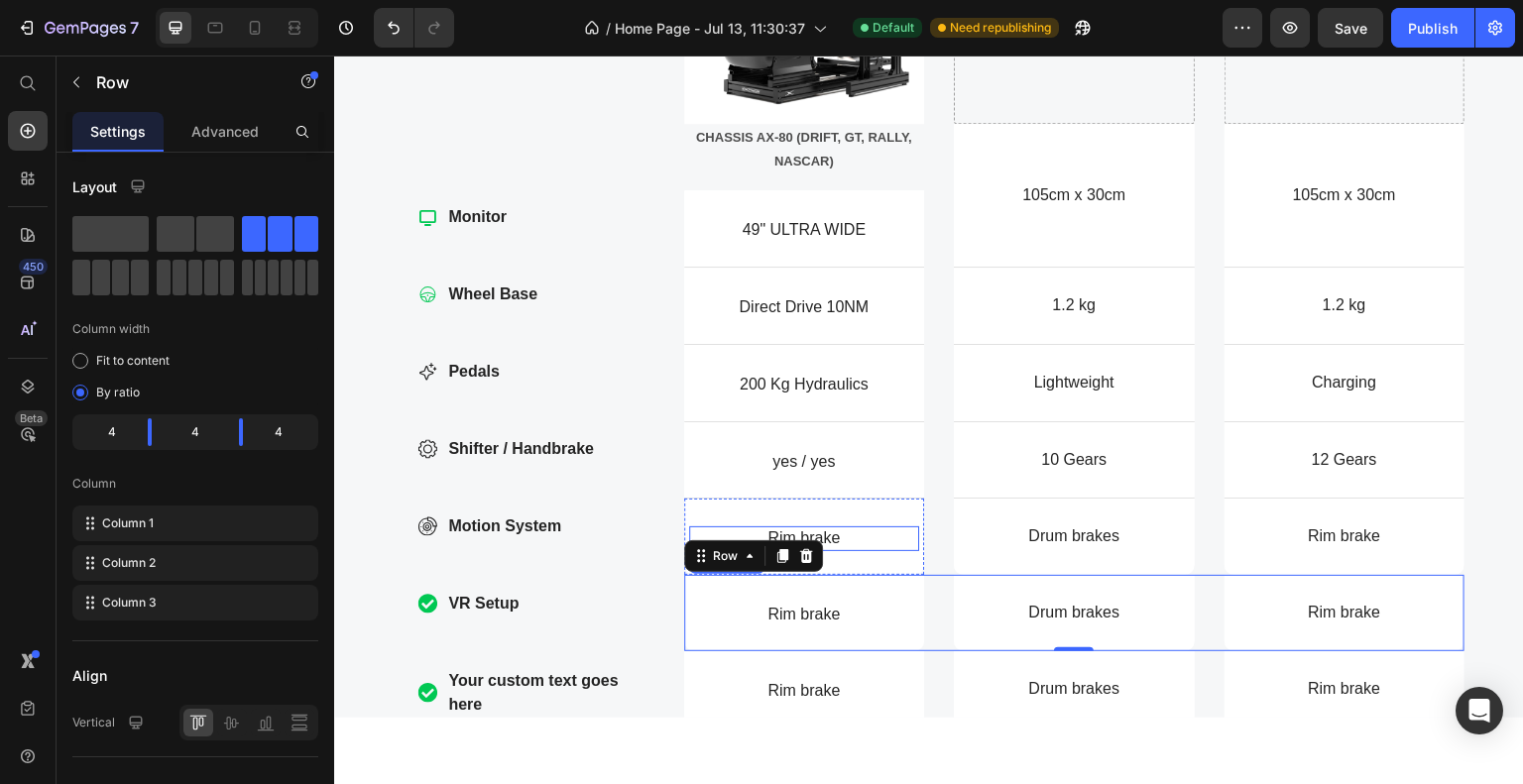 click on "Rim brake" at bounding box center [804, 537] 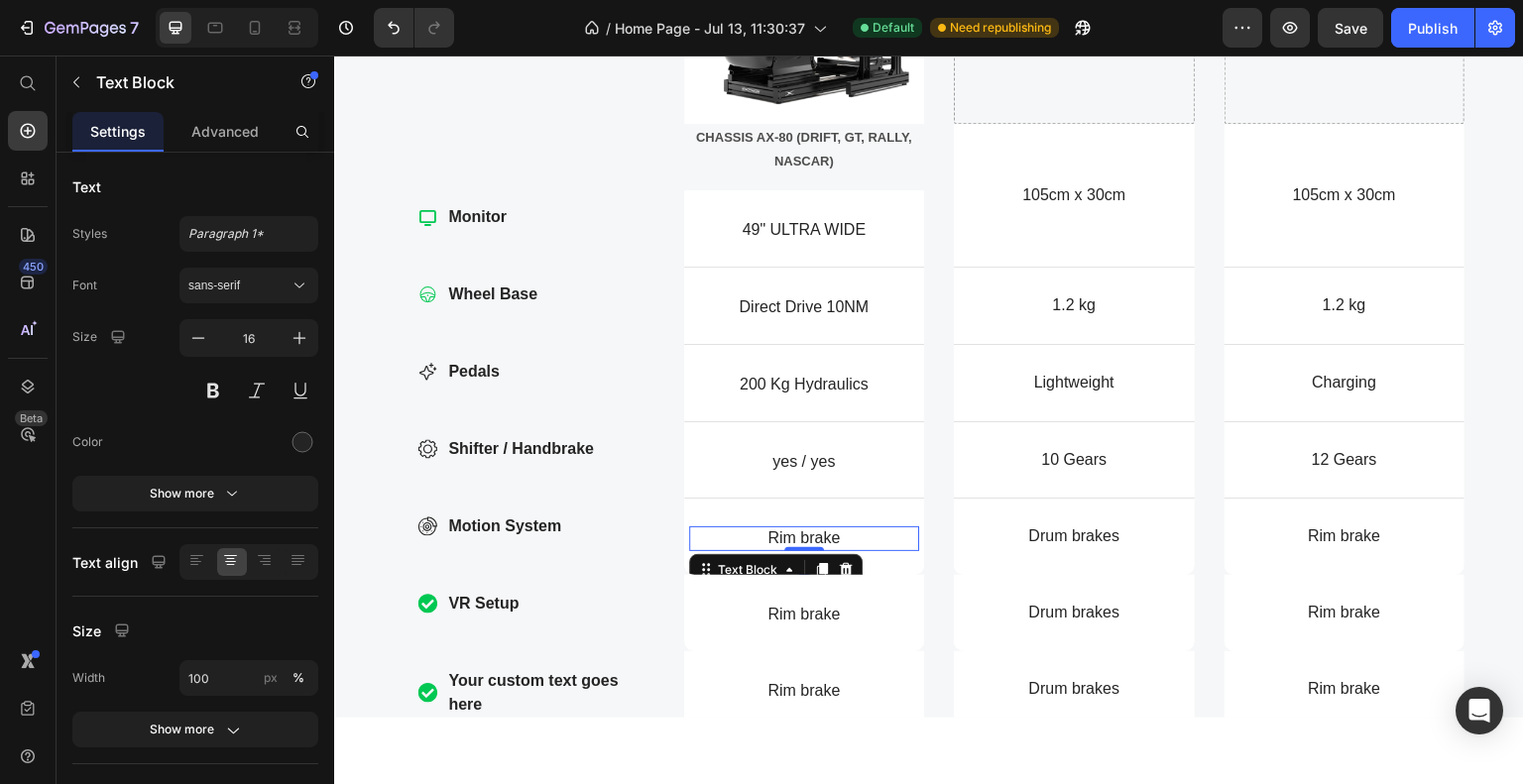 click on "Rim brake" at bounding box center (804, 537) 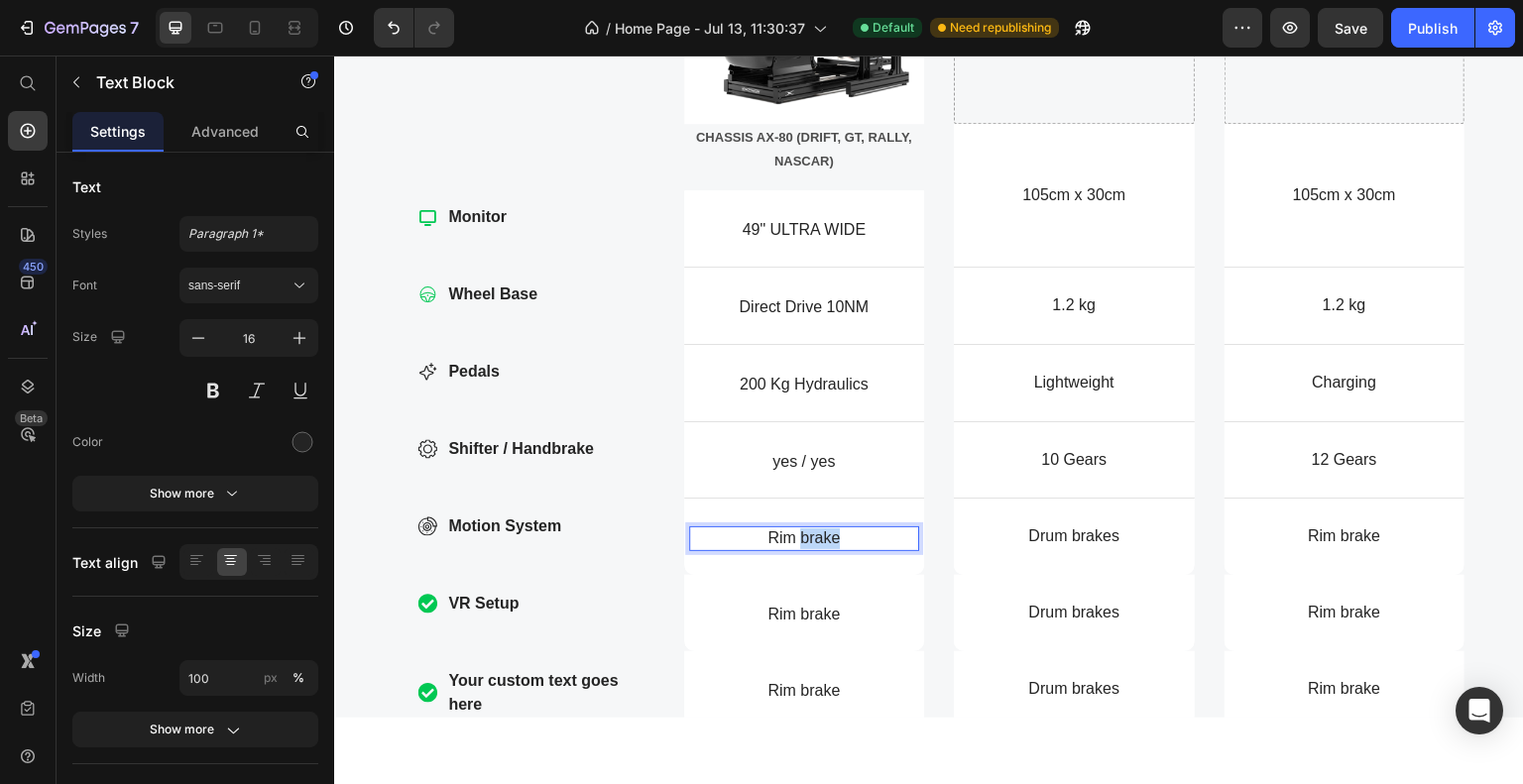 click on "Rim brake" at bounding box center [804, 537] 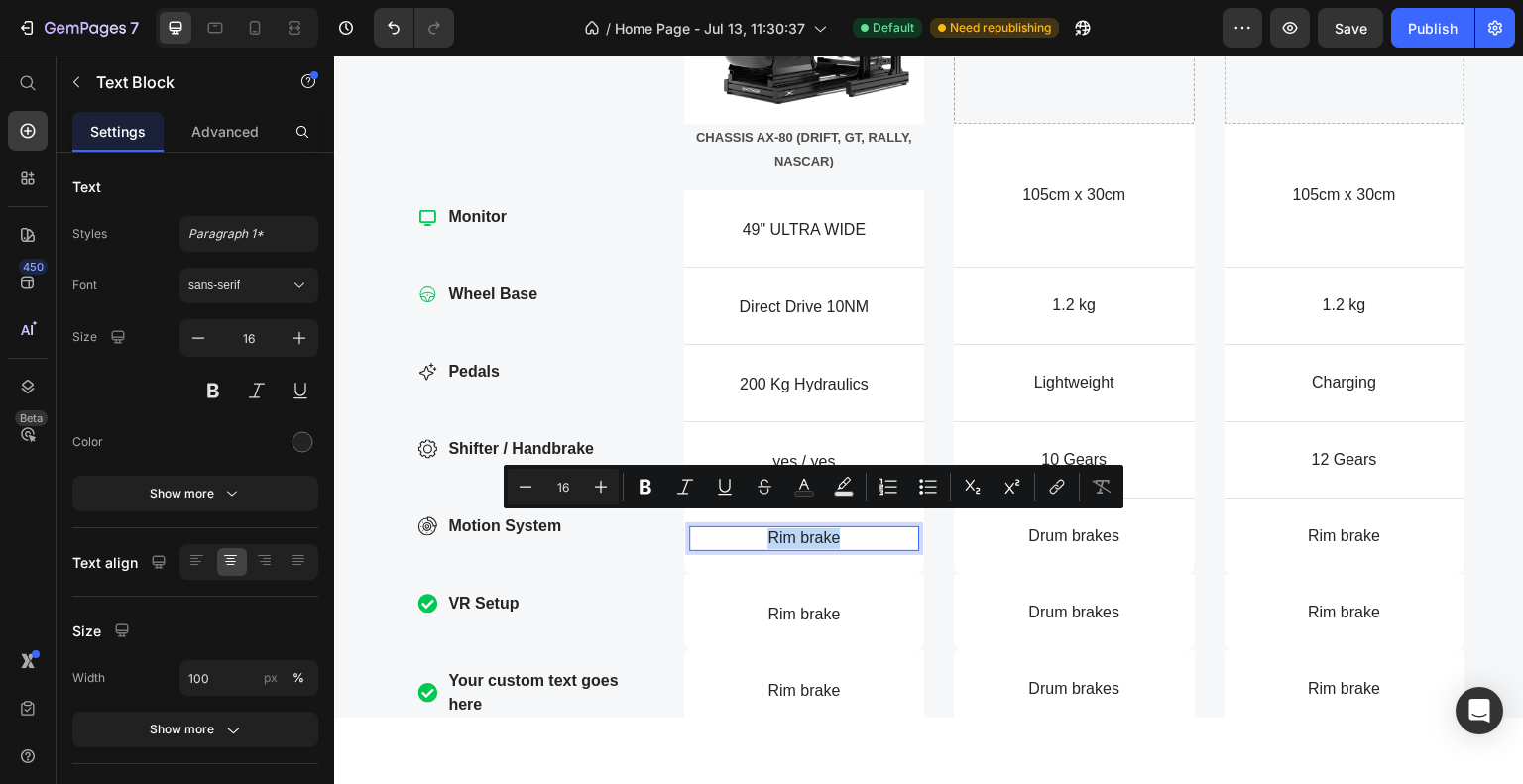 click on "Rim brake" at bounding box center (804, 537) 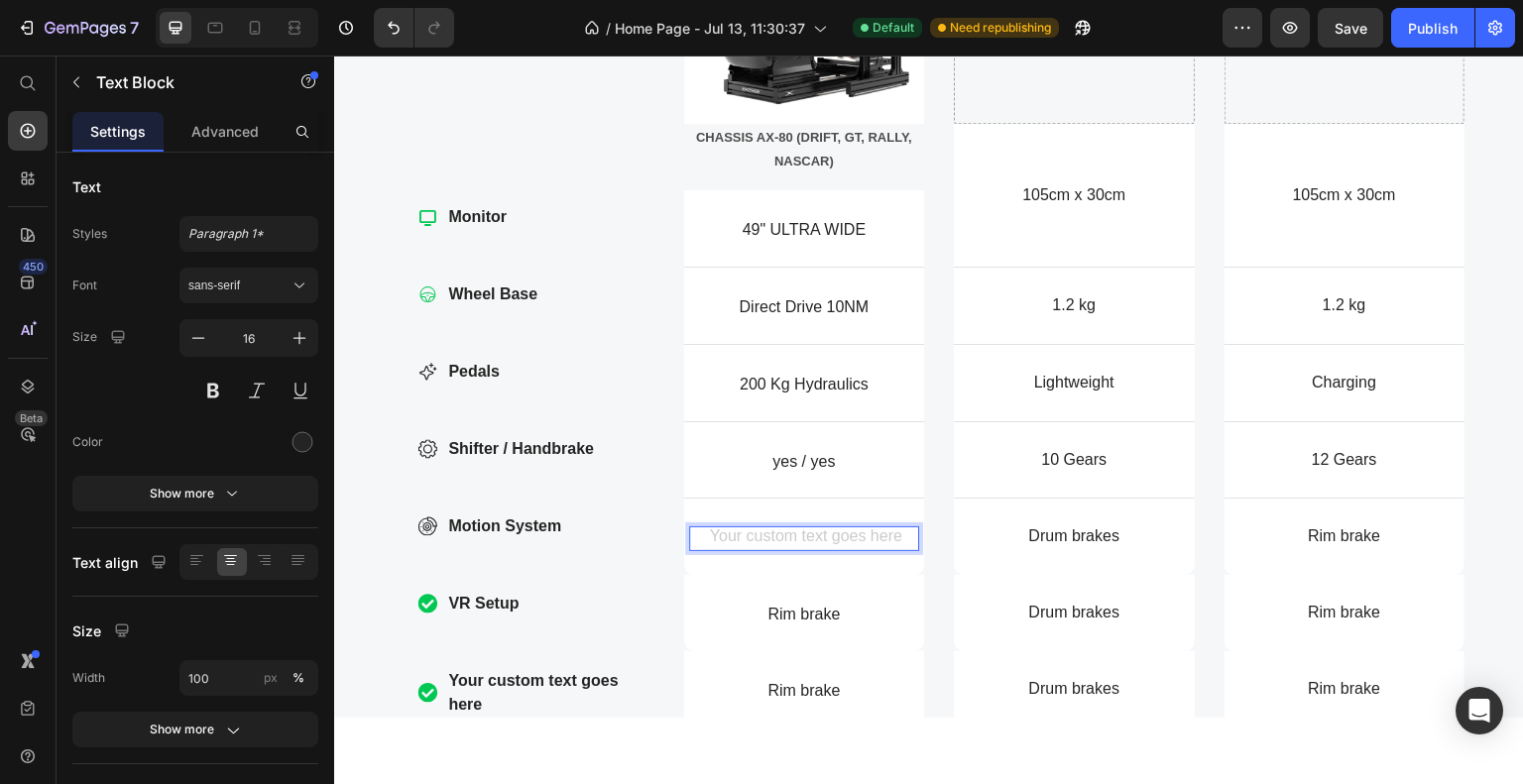 scroll, scrollTop: 2208, scrollLeft: 0, axis: vertical 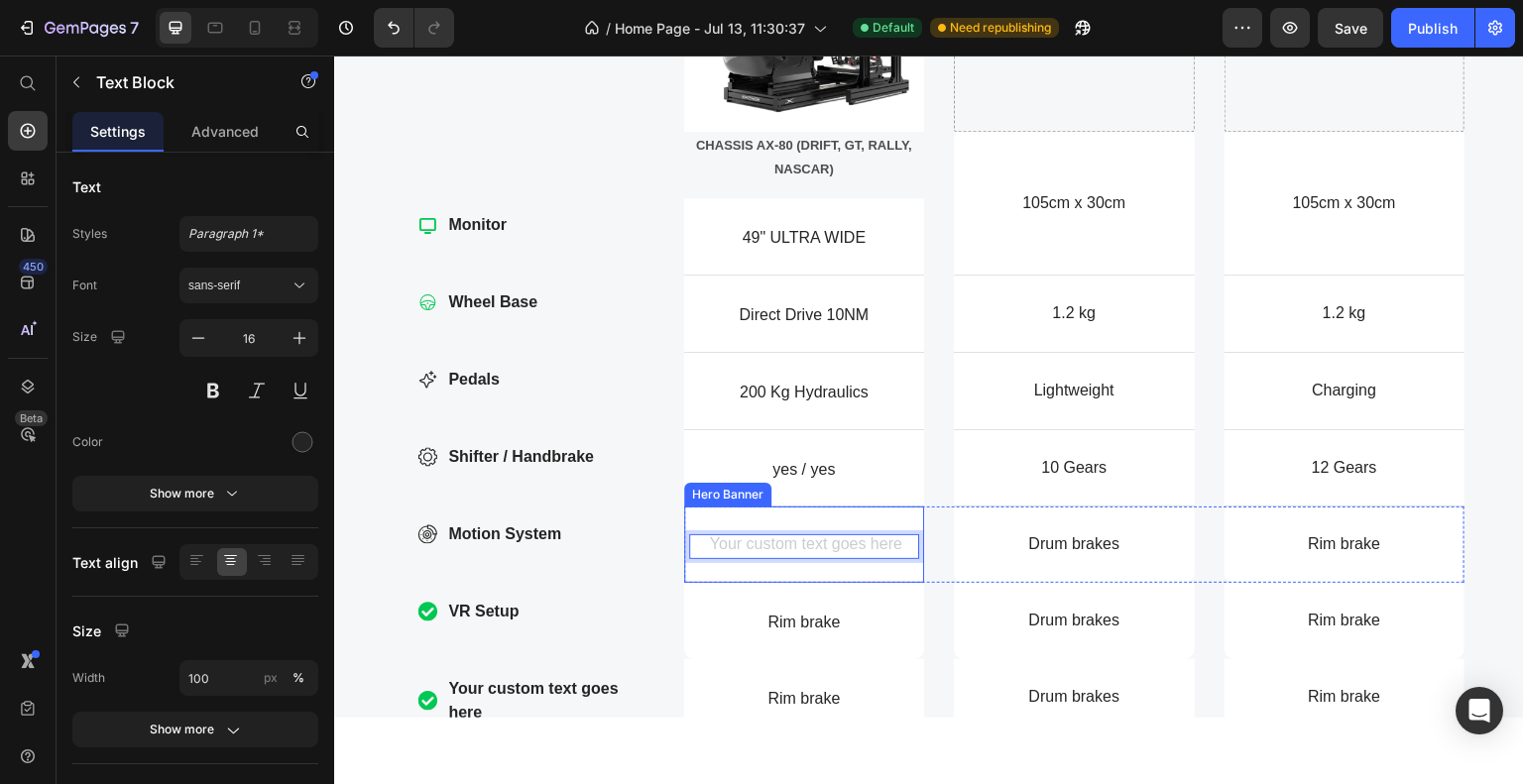 click on "Brakes Item List Text Block   0" at bounding box center (804, 543) 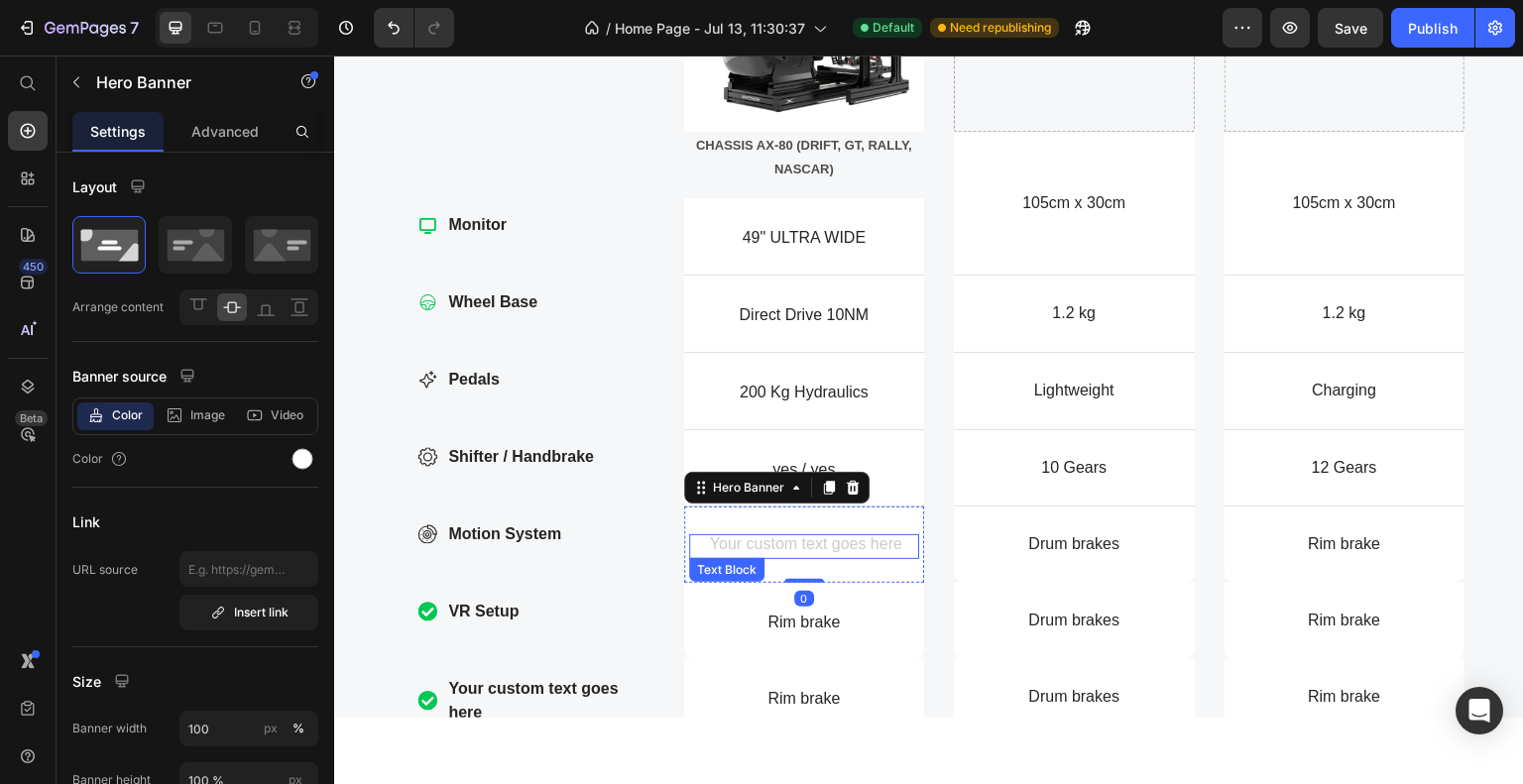click at bounding box center [804, 545] 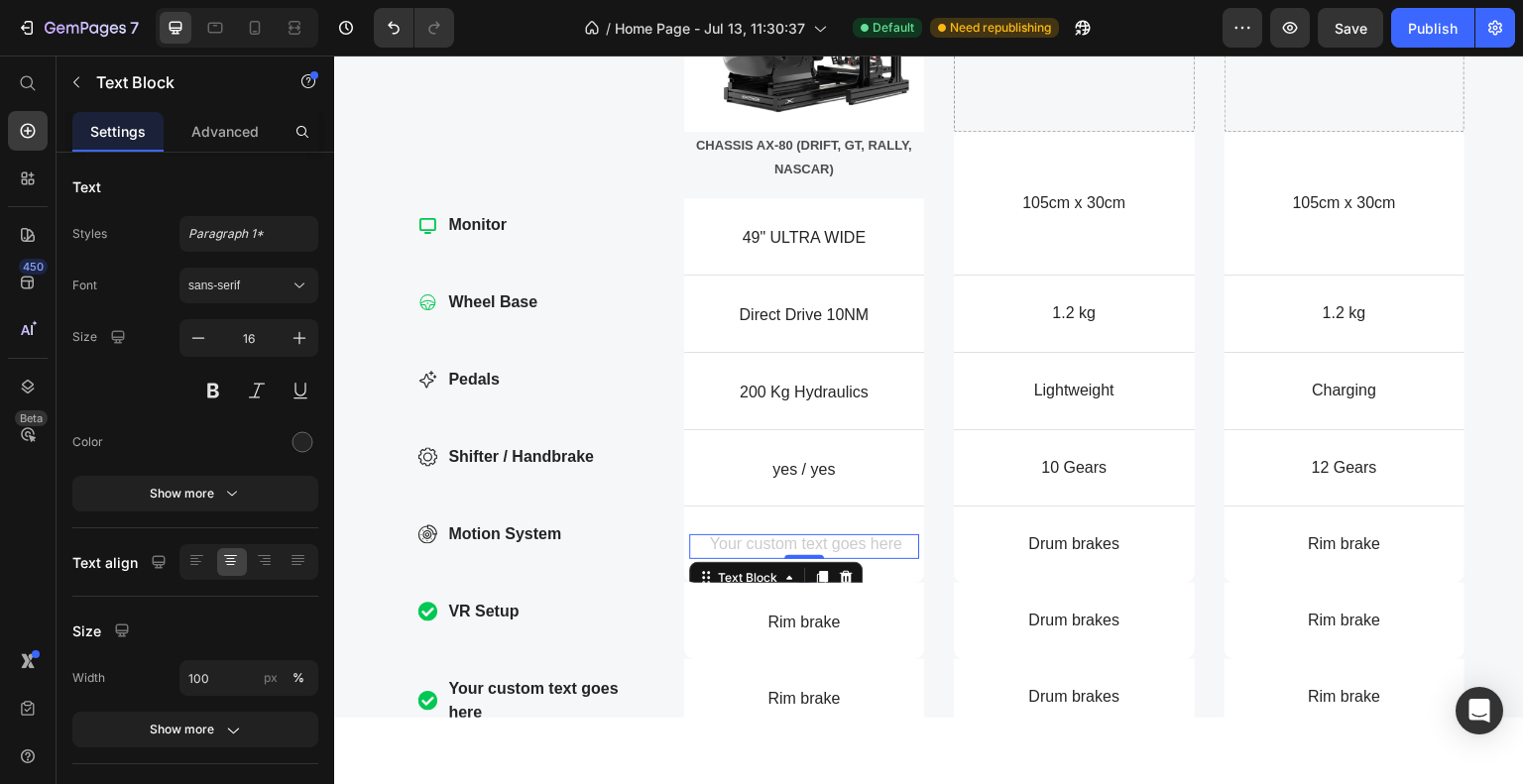 click at bounding box center [804, 545] 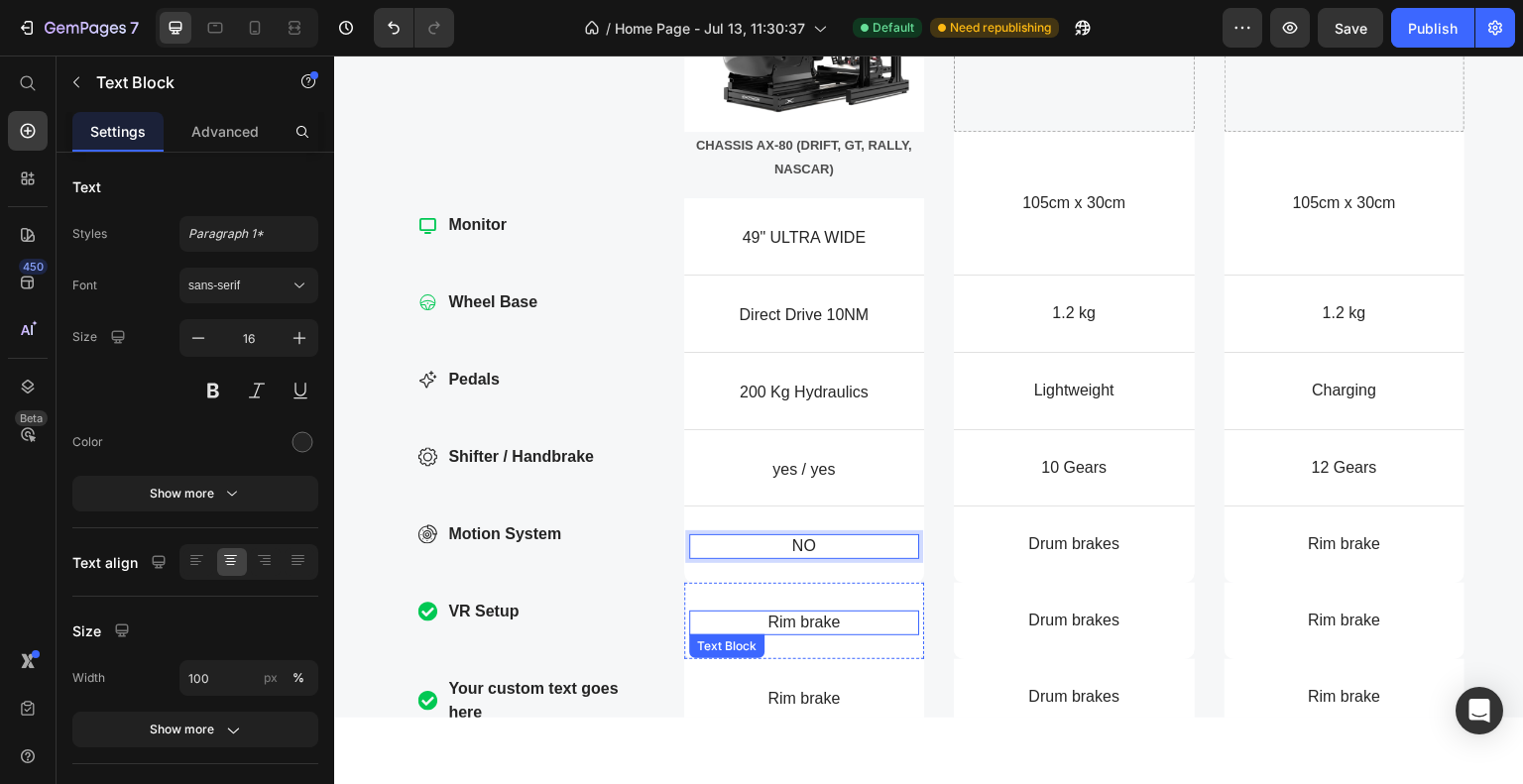 click on "Rim brake" at bounding box center [804, 621] 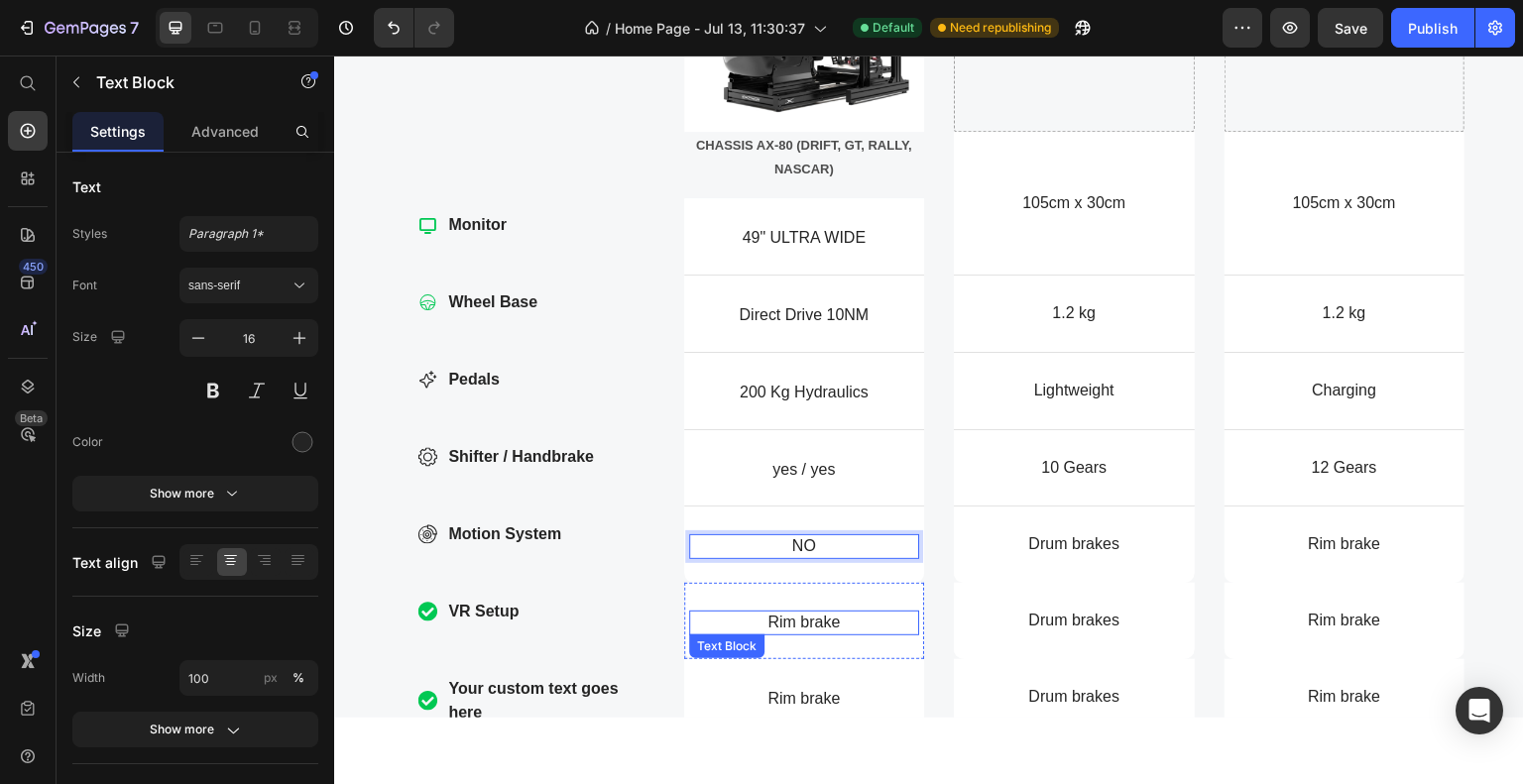 click on "Rim brake" at bounding box center (804, 621) 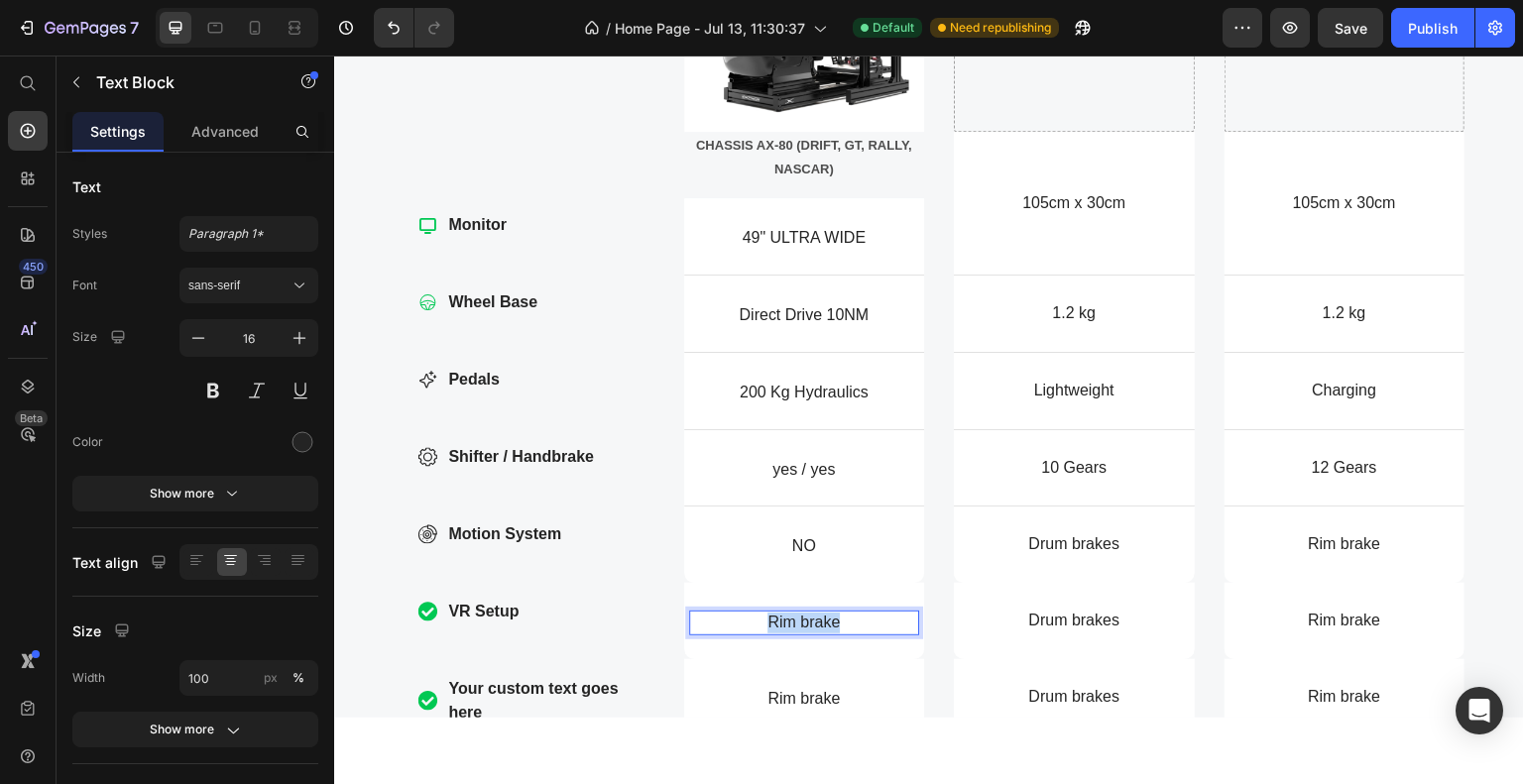 click on "Rim brake" at bounding box center (804, 621) 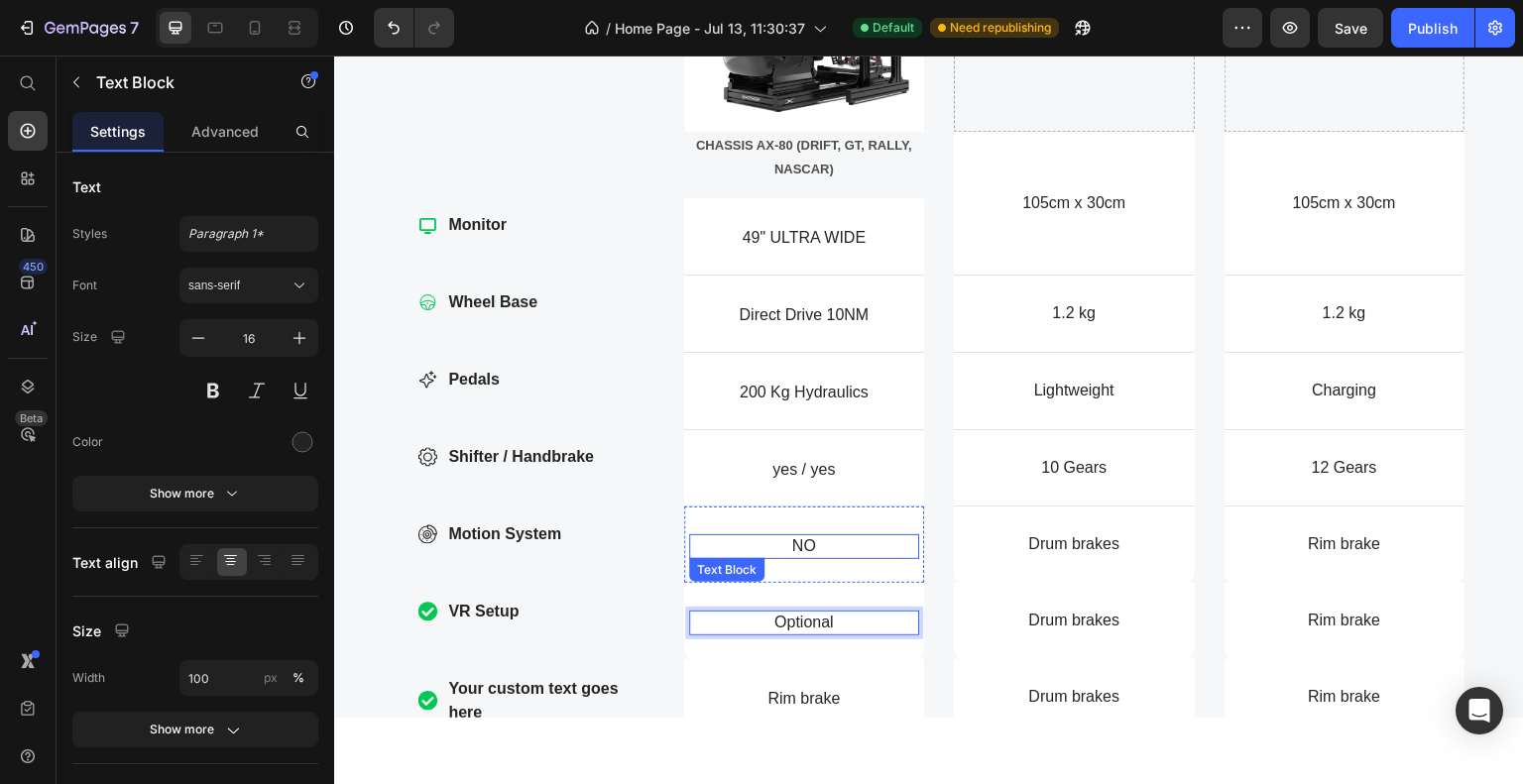 click on "NO" at bounding box center [804, 545] 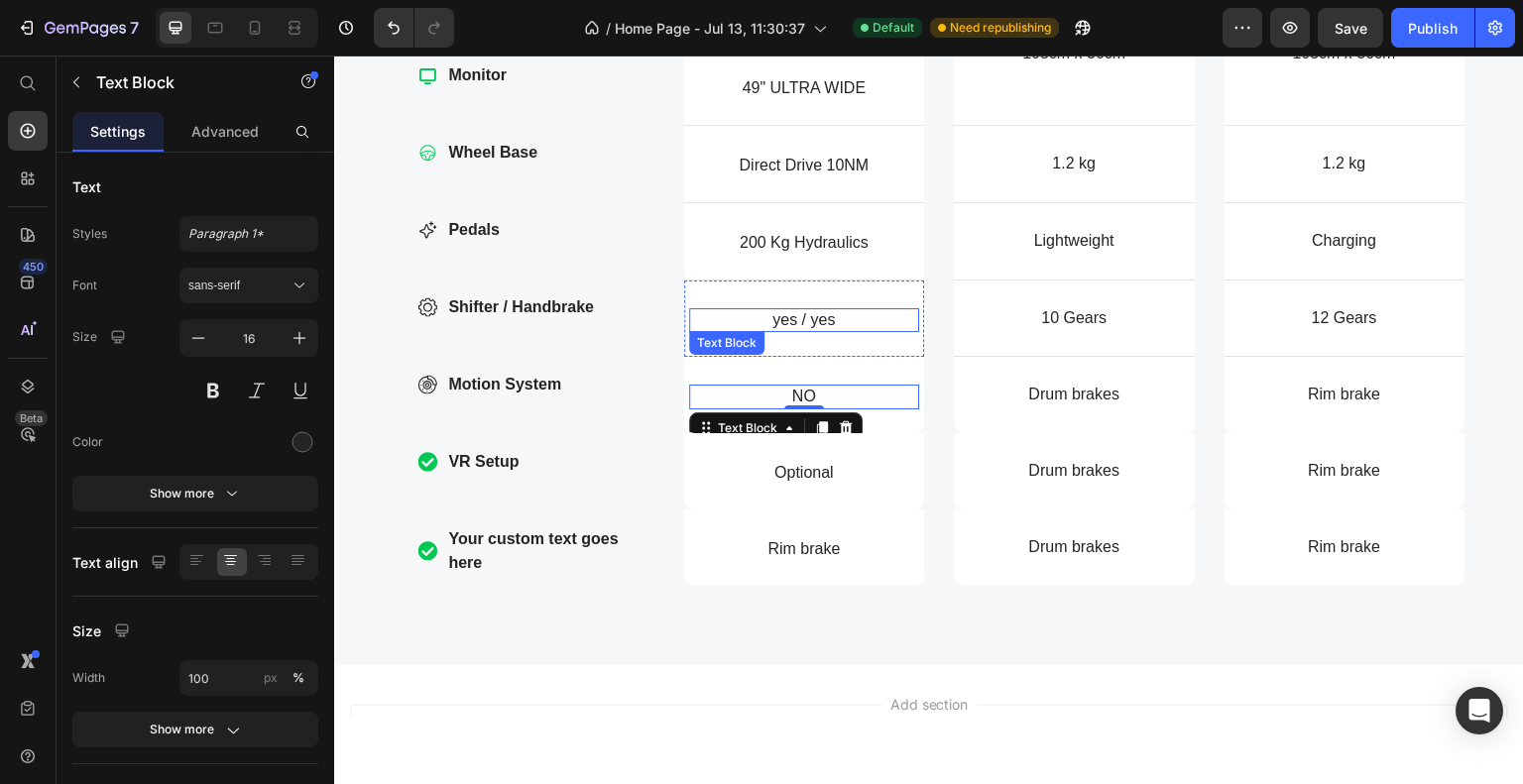 scroll, scrollTop: 2407, scrollLeft: 0, axis: vertical 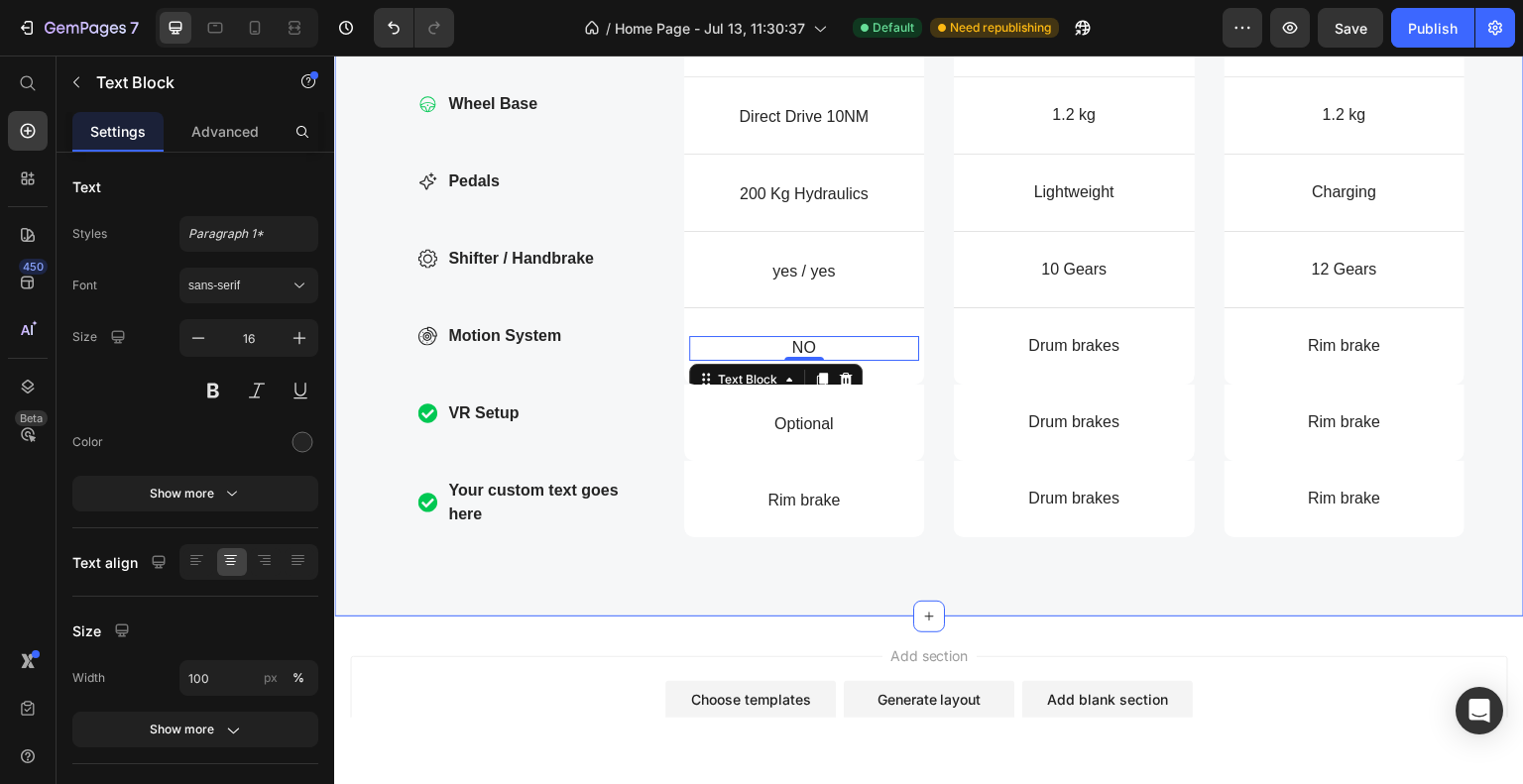 click on "Compare products Heading ed ut perspiciatis unde omnis iste natus error sit voluptatem accusantium  Text Block Row
Monitor
Wheel Base
Pedals
Shifter / Handbrake
Motion System VR Setup Your custom text goes here Item List TIER 1 Button Image FX-1 FORMULA Text Block Image CHASSIS 4.0 (DRIFT, GT, RALLY, NASCAR) Text Block Image
Drop element here
Drop element here Row CHASSIS AX-80 (DRIFT, GT, RALLY, NASCAR) Text Block
Dimensions Item List 49" ULTRA WIDE Text Block Hero Banner 105cm x 30cm Text Block Hero Banner 105cm x 30cm Text Block Hero Banner Row
Weight Item List Direct Drive 10NM Text Block Hero Banner 1.2 kg Text Block Hero Banner 1.2 kg Text Block Hero Banner Row
Highlight Item List 200 Kg Hydraulics Text Block Hero Banner Lightweight Text Block Hero Banner Charging Text Block Hero Banner Row" at bounding box center [929, -179] 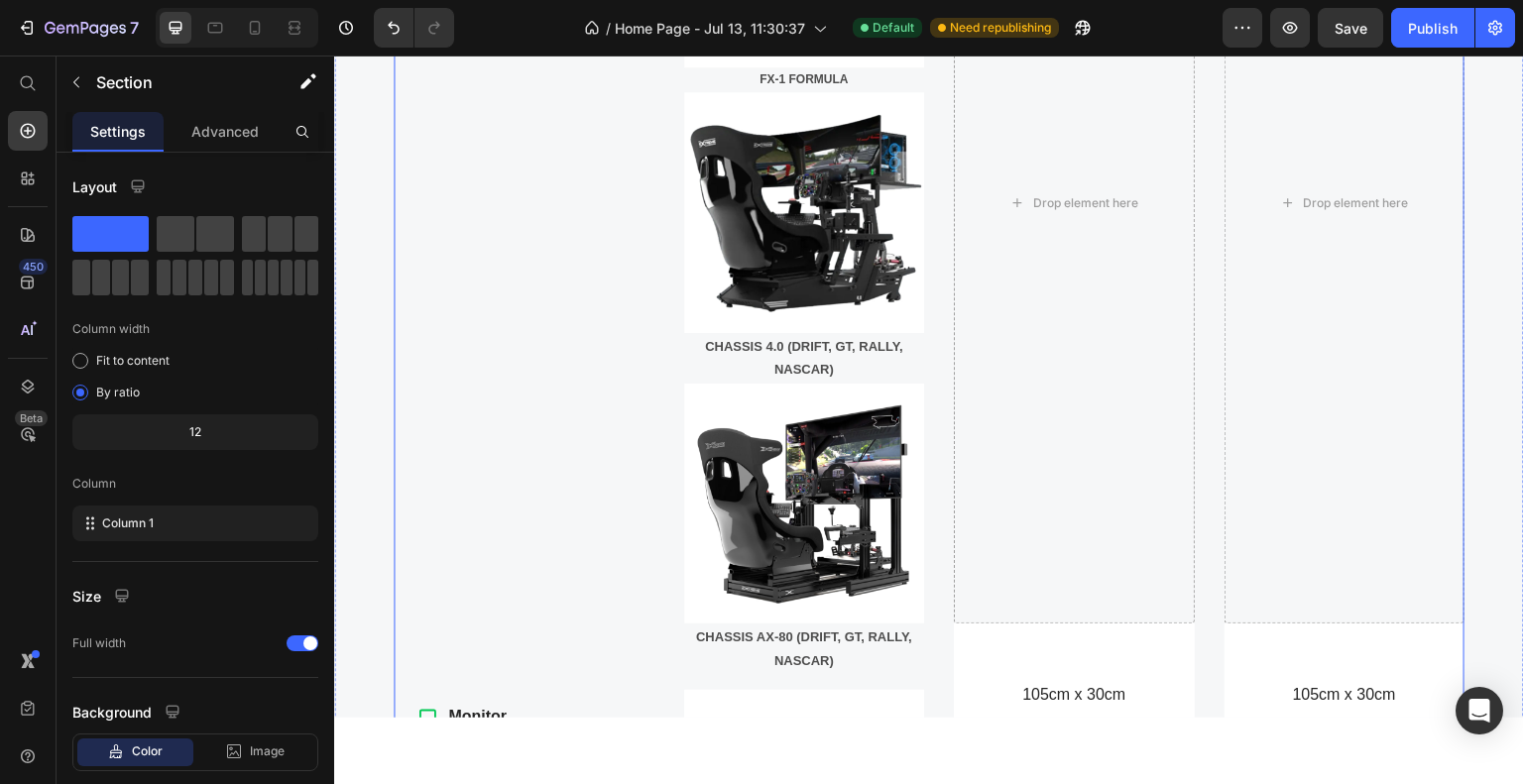 scroll, scrollTop: 1685, scrollLeft: 0, axis: vertical 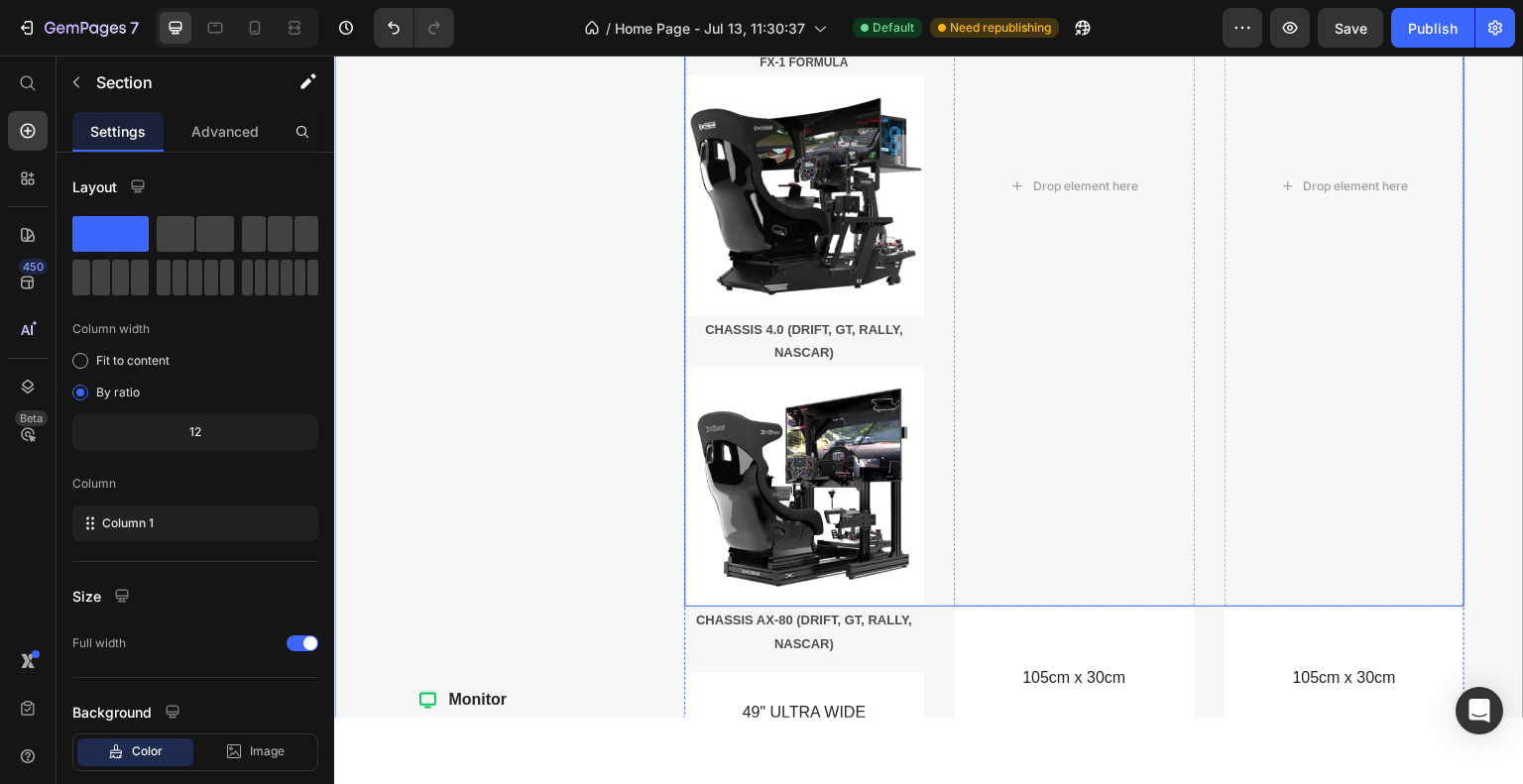 click on "TIER 1 Button Image FX-1 FORMULA Text Block Image CHASSIS 4.0 (DRIFT, GT, RALLY, NASCAR) Text Block Image
Drop element here
Drop element here Row" at bounding box center [1075, 184] 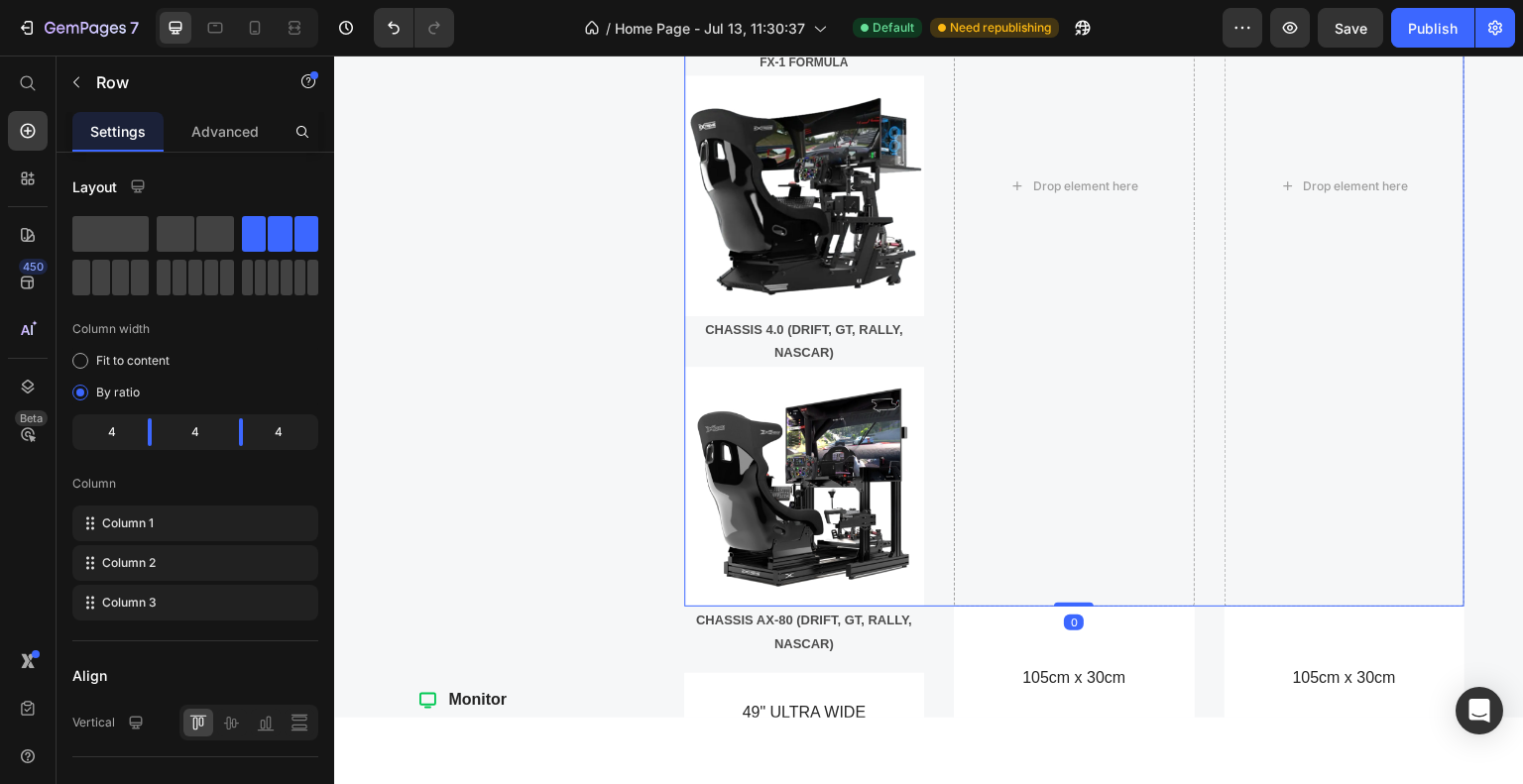 click on "TIER 1 Button Image FX-1 FORMULA Text Block Image CHASSIS 4.0 (DRIFT, GT, RALLY, NASCAR) Text Block Image
Drop element here
Drop element here Row   0" at bounding box center [1075, 184] 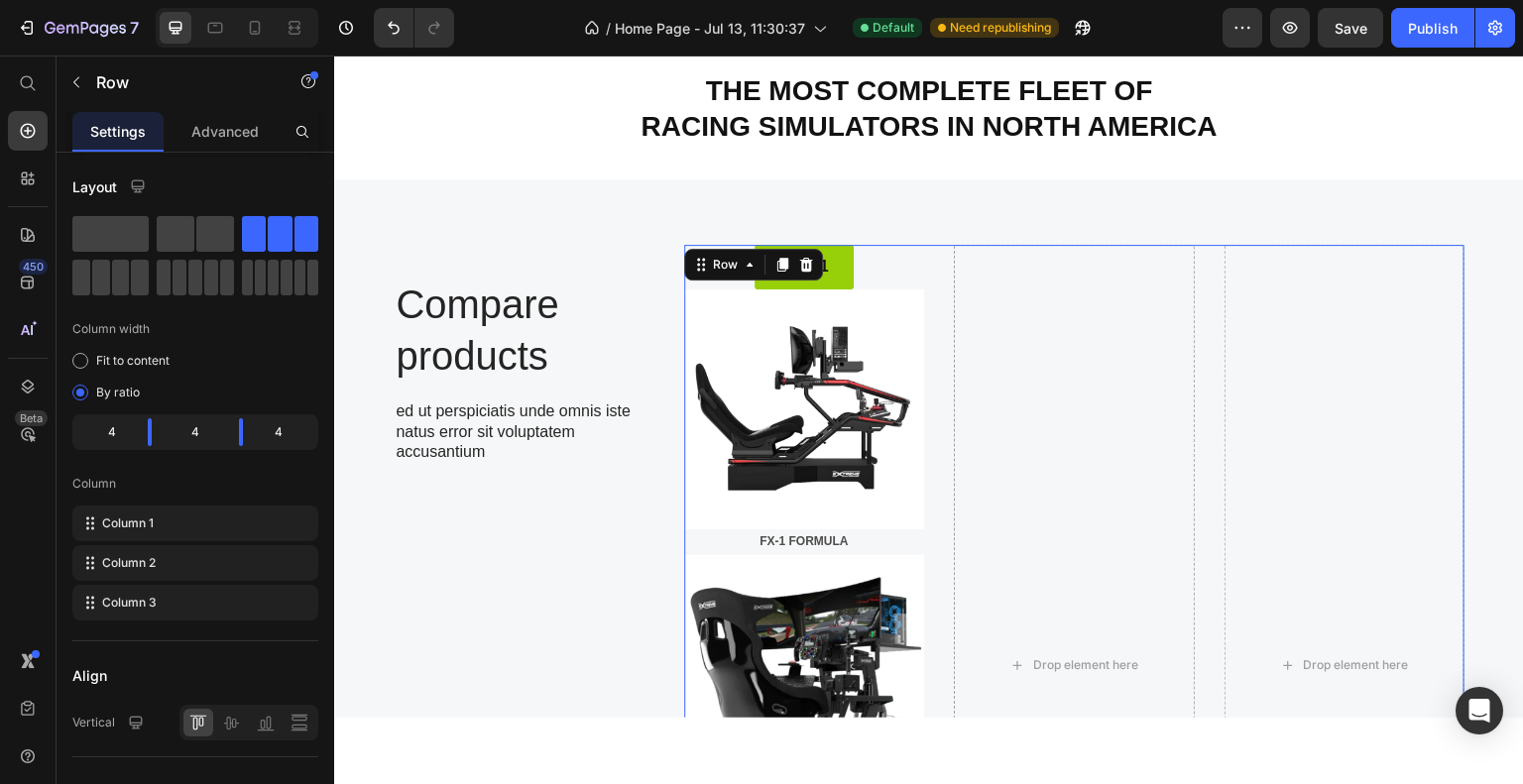 scroll, scrollTop: 1288, scrollLeft: 0, axis: vertical 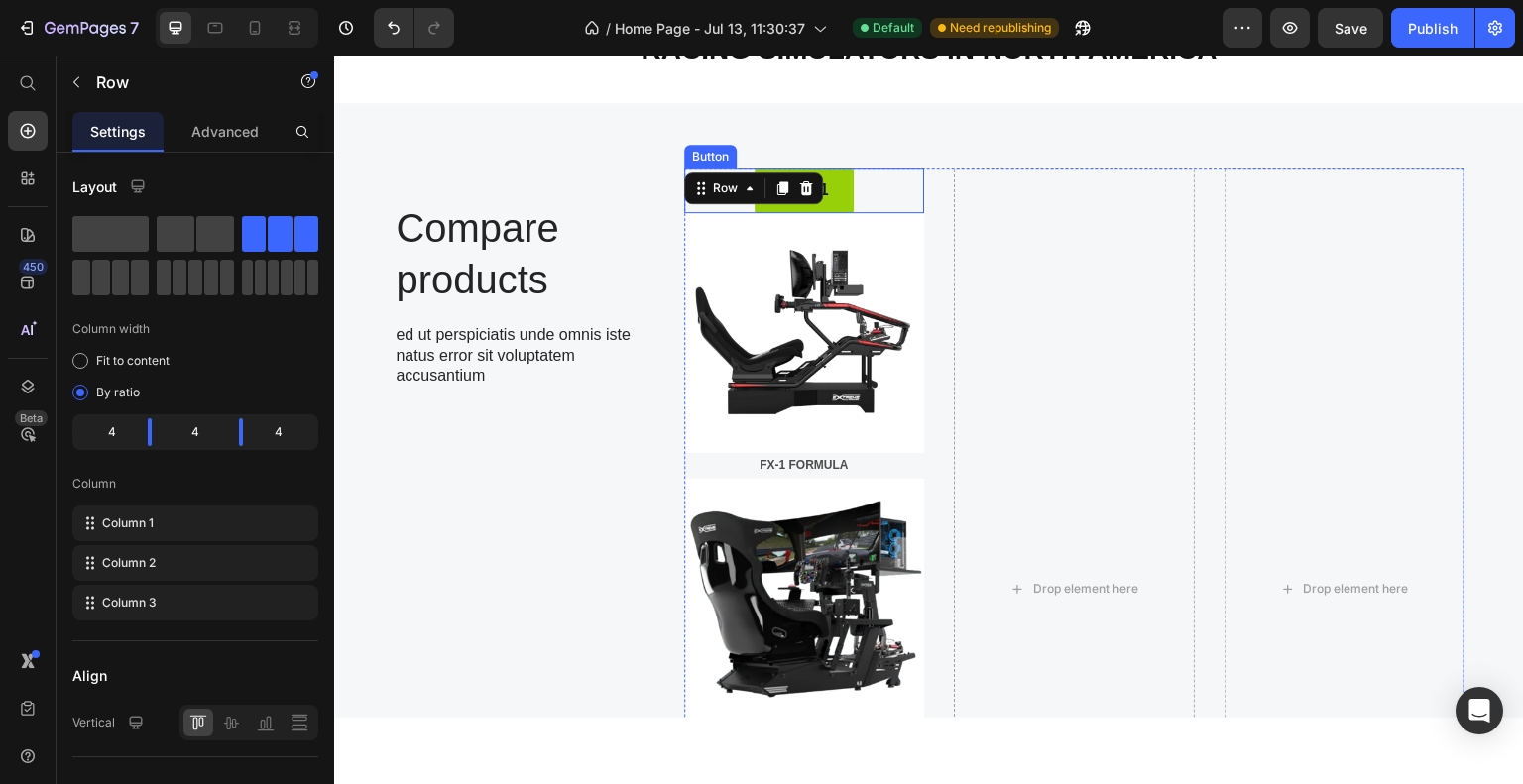 click on "TIER 1 Button" at bounding box center (804, 189) 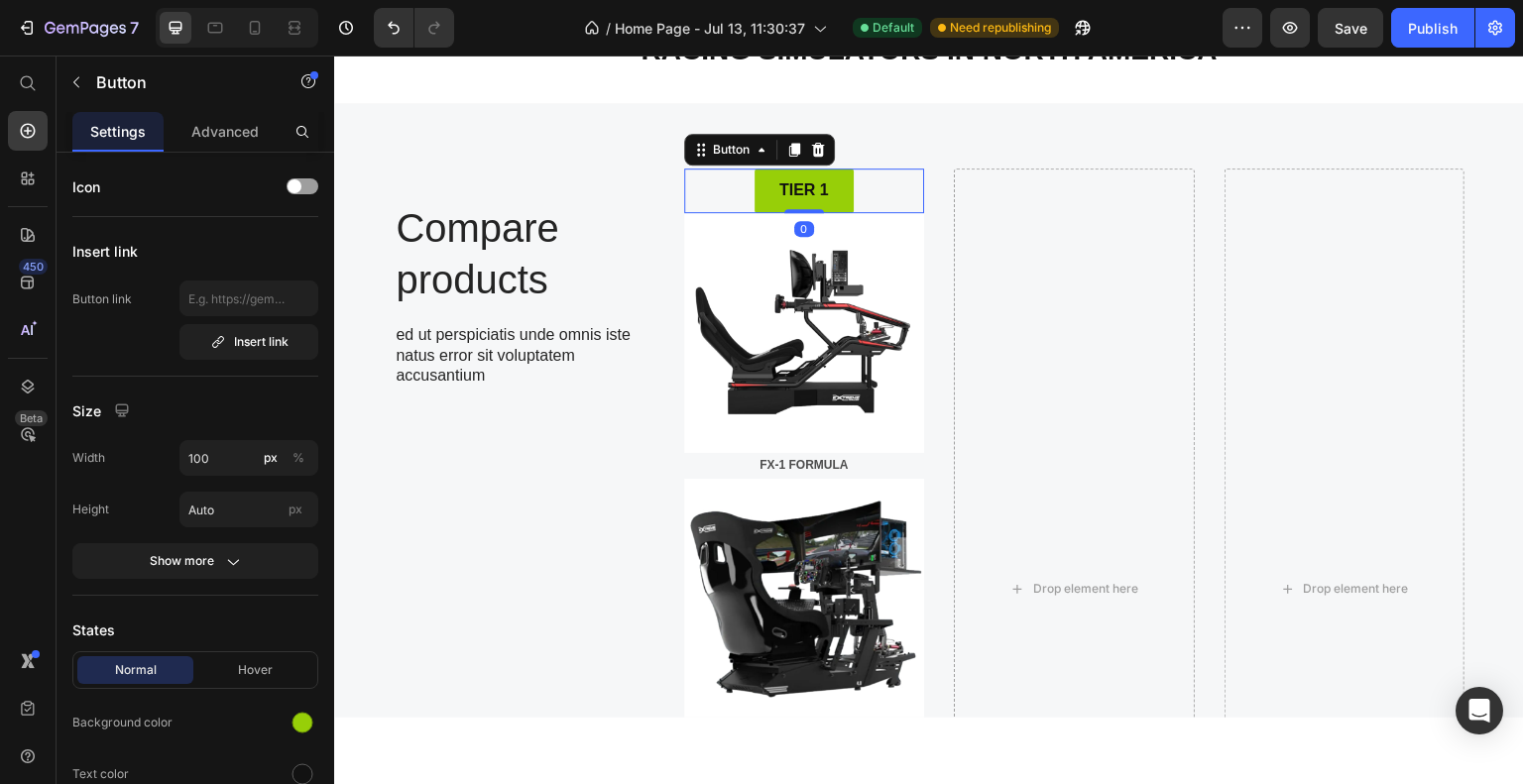 click 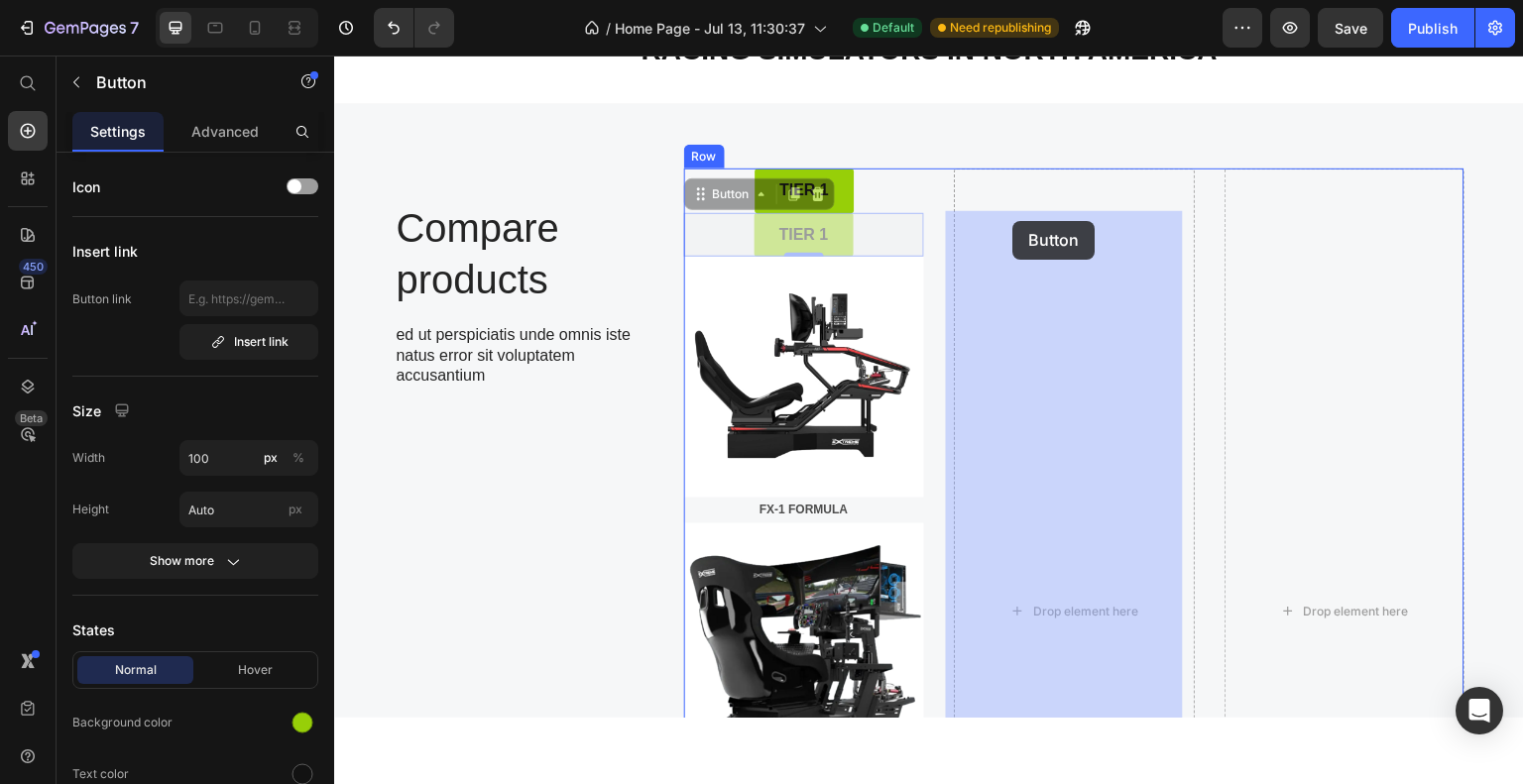 drag, startPoint x: 694, startPoint y: 237, endPoint x: 1013, endPoint y: 220, distance: 319.45266 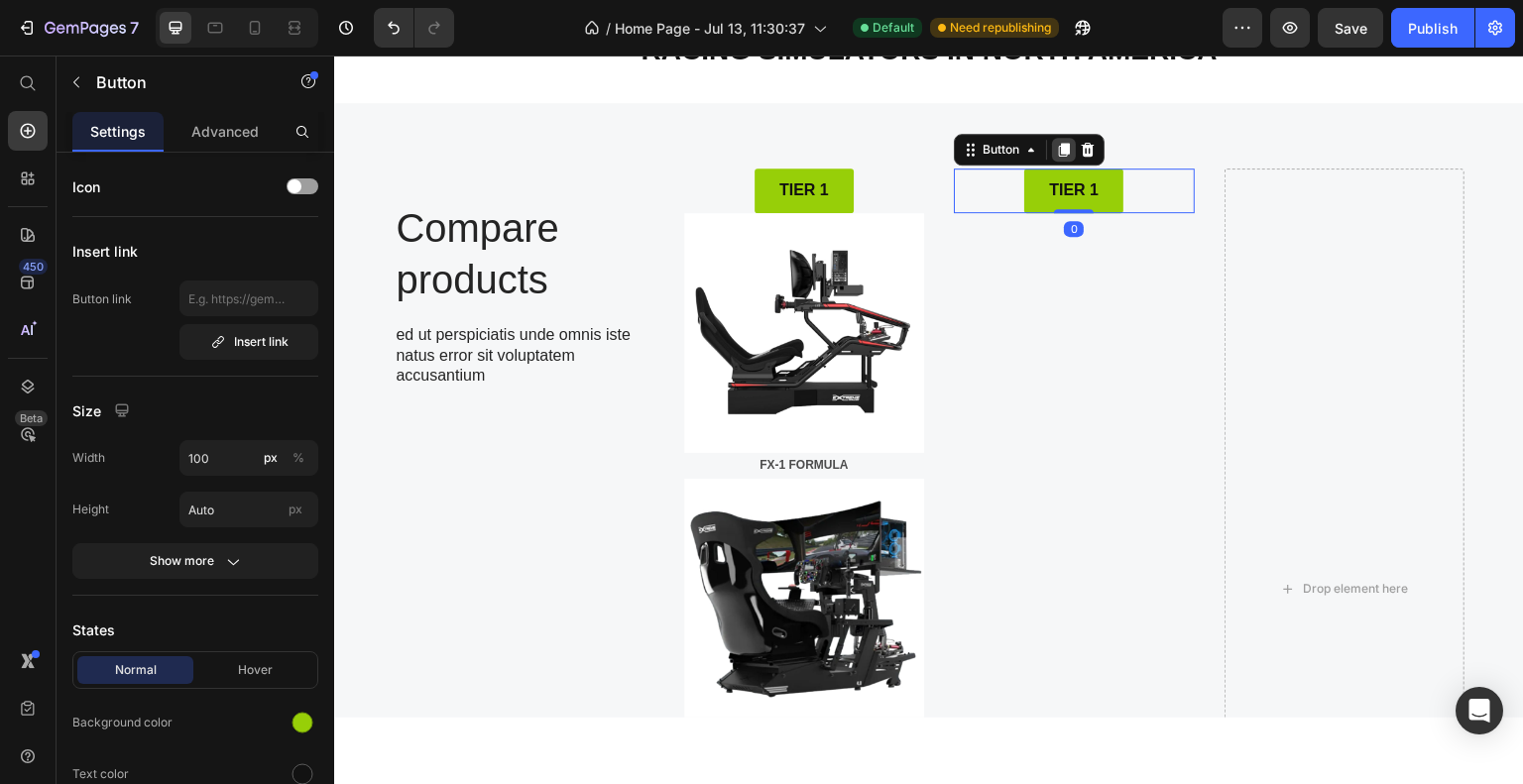 click 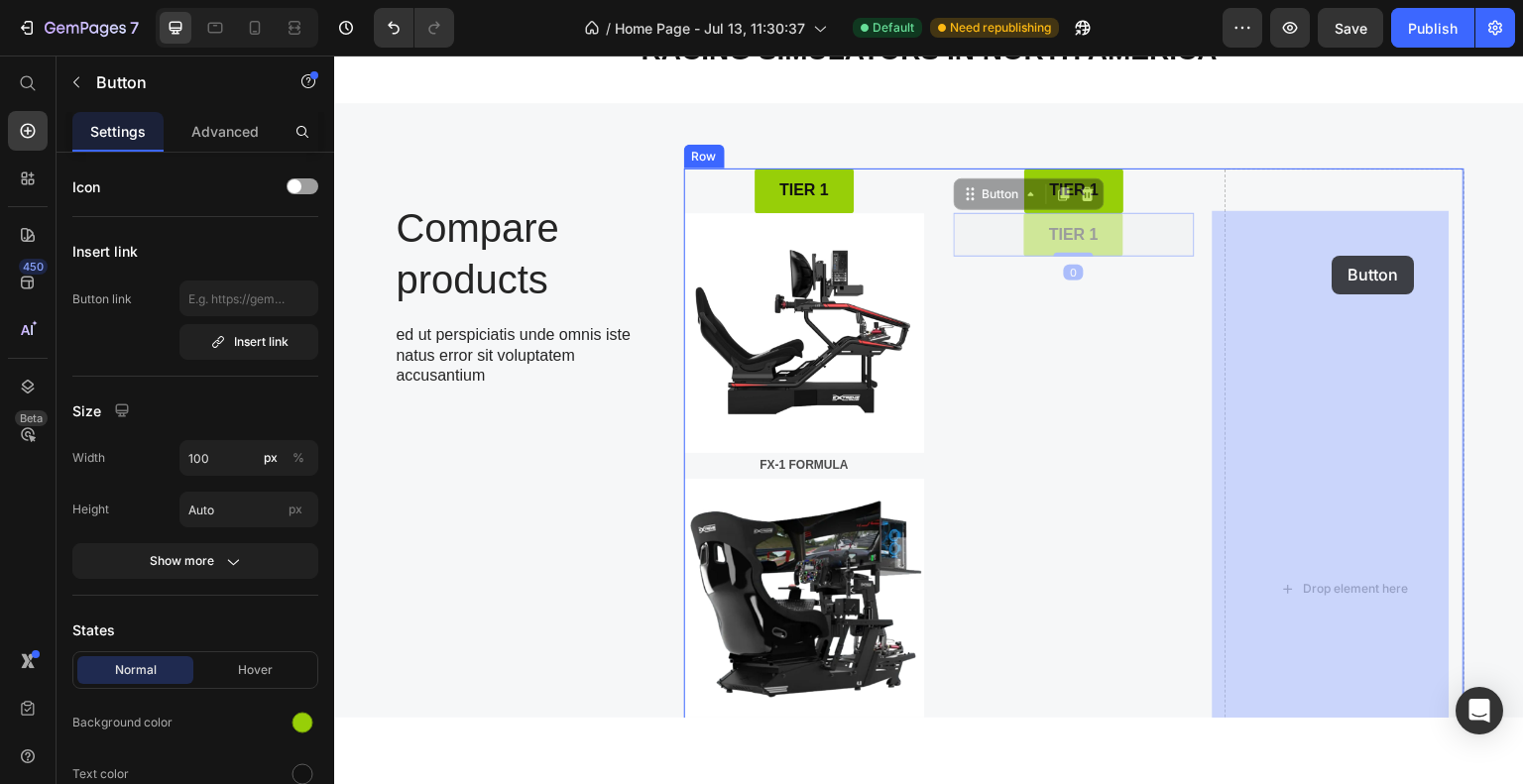 drag, startPoint x: 961, startPoint y: 241, endPoint x: 1333, endPoint y: 255, distance: 372.26335 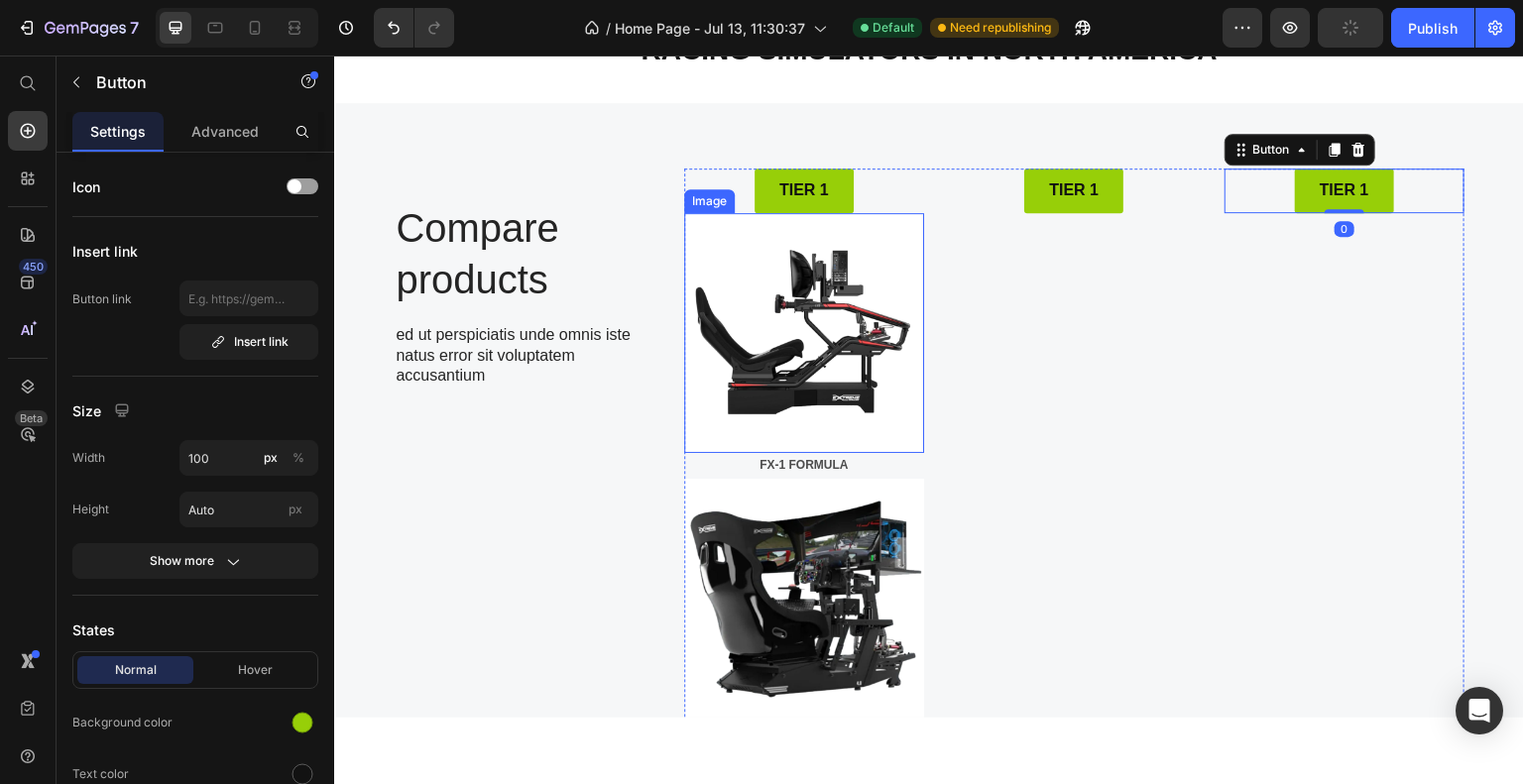 click at bounding box center [804, 332] 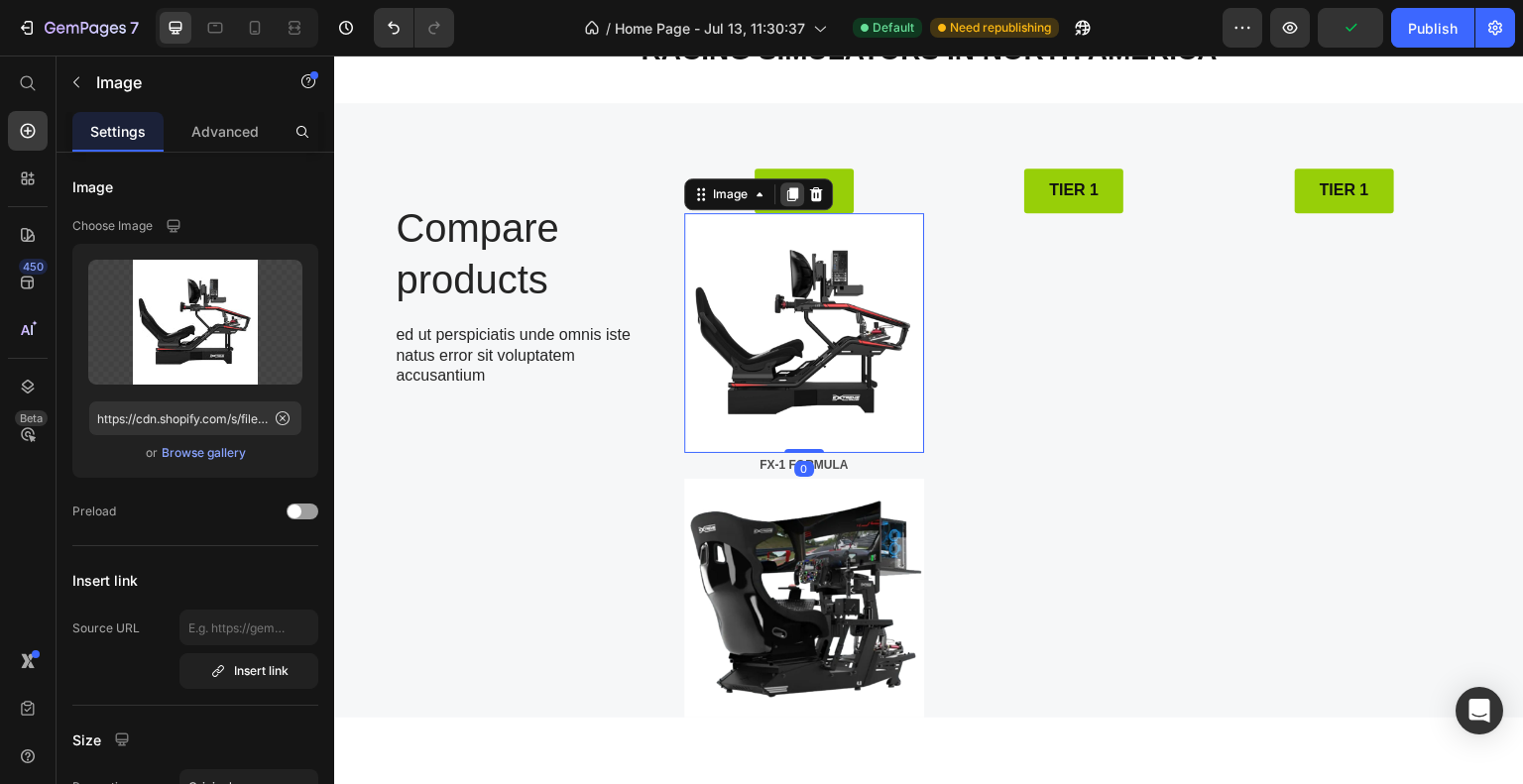 click 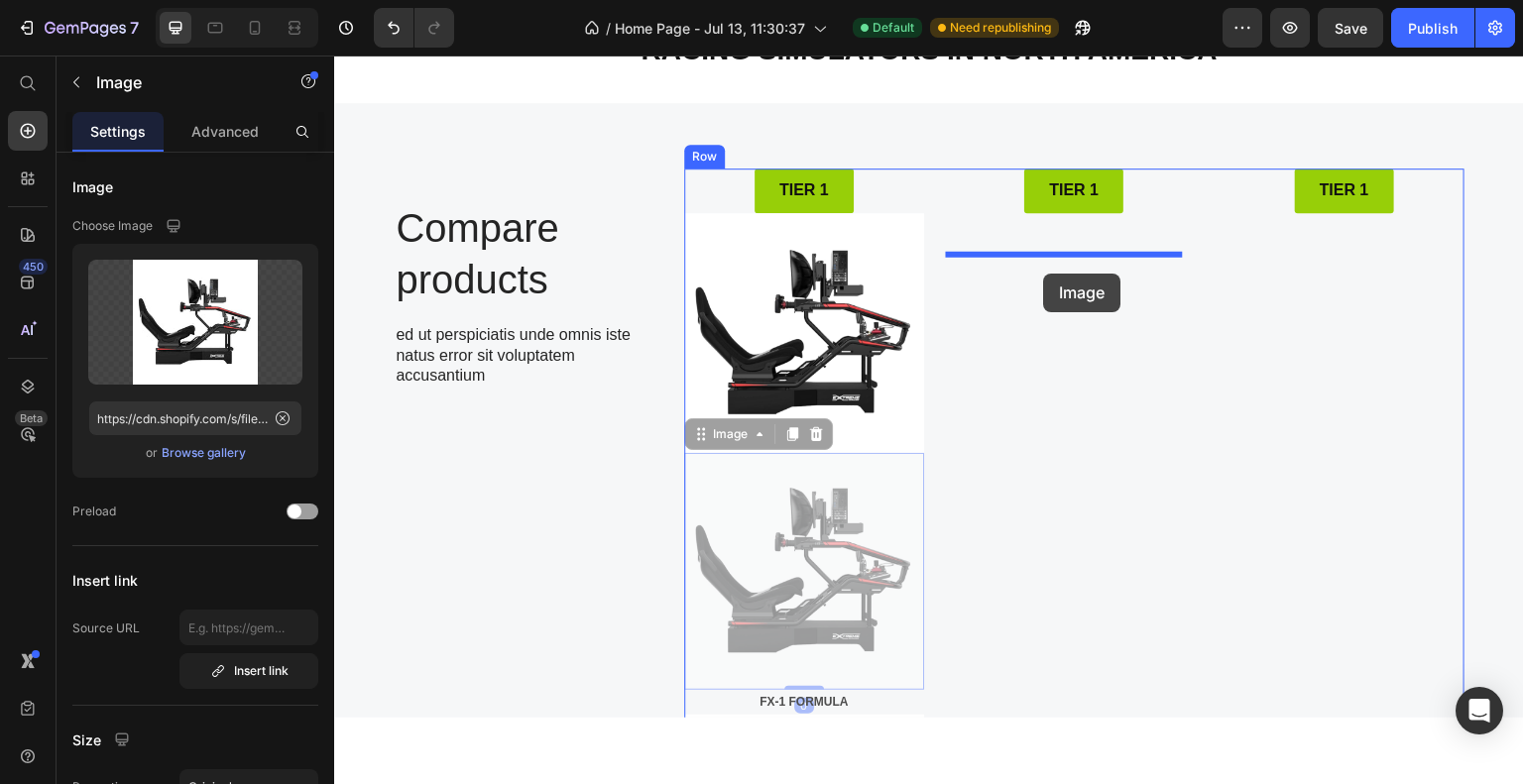 drag, startPoint x: 695, startPoint y: 478, endPoint x: 1044, endPoint y: 273, distance: 404.754 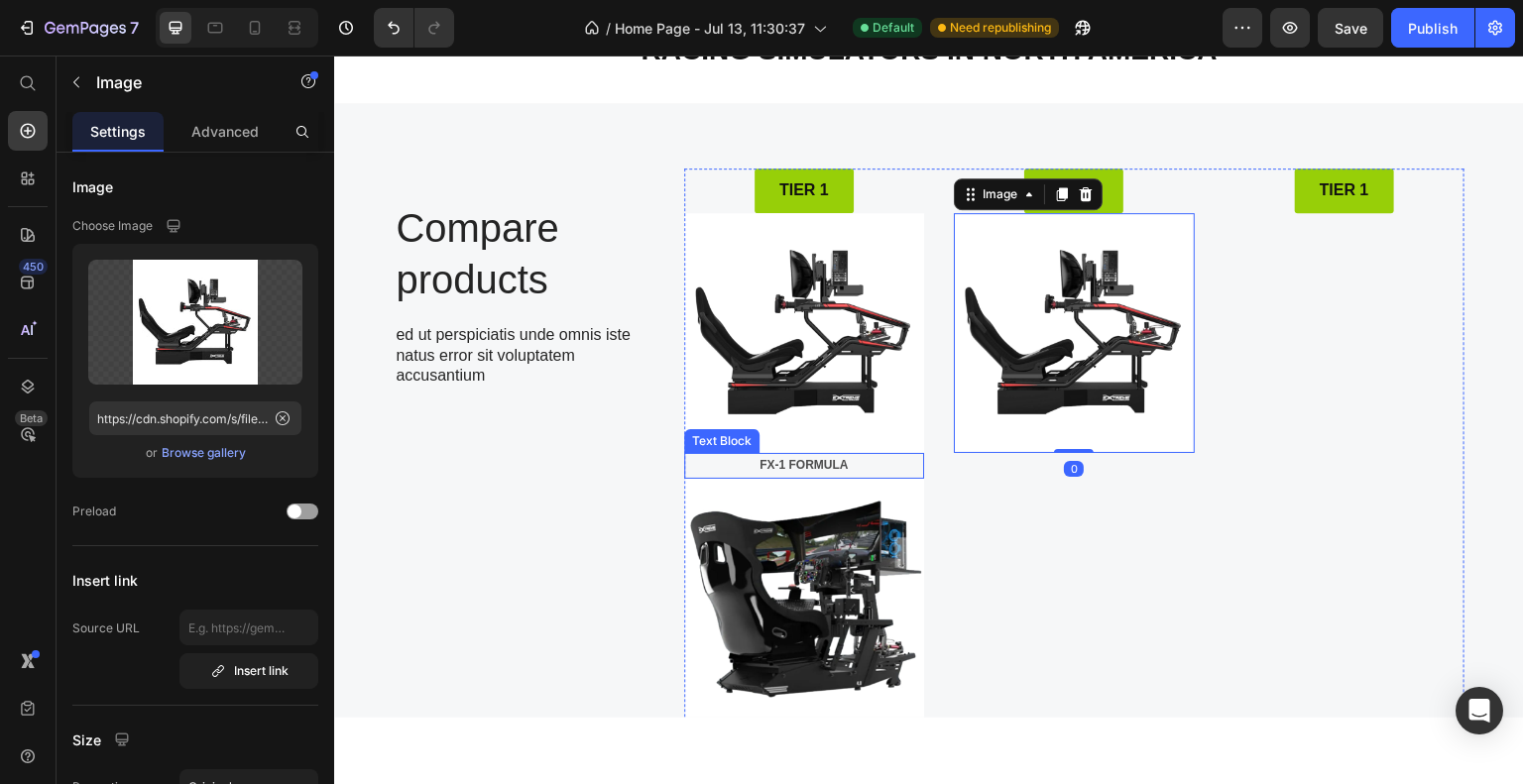 click on "FX-1 FORMULA" at bounding box center (804, 465) 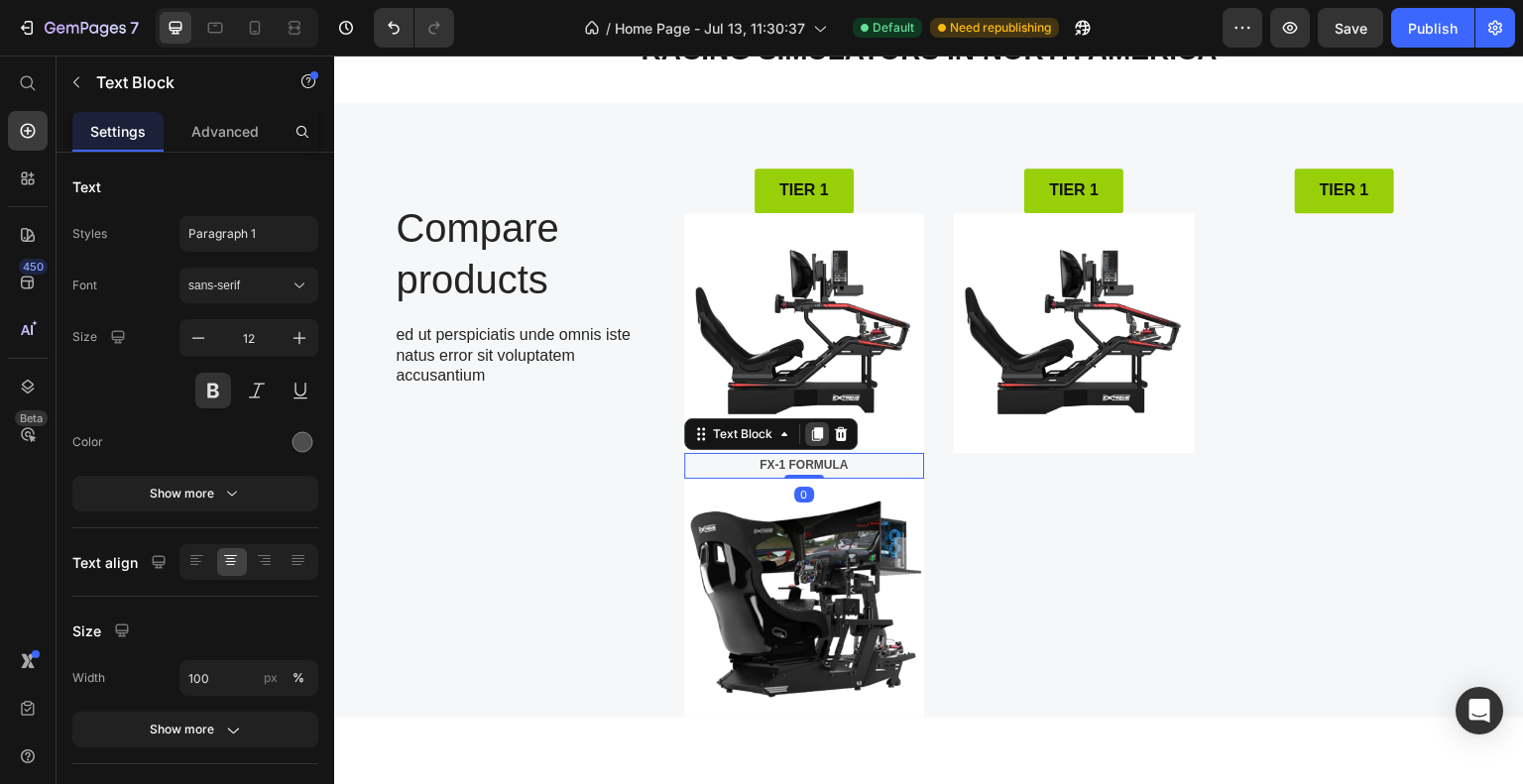 click 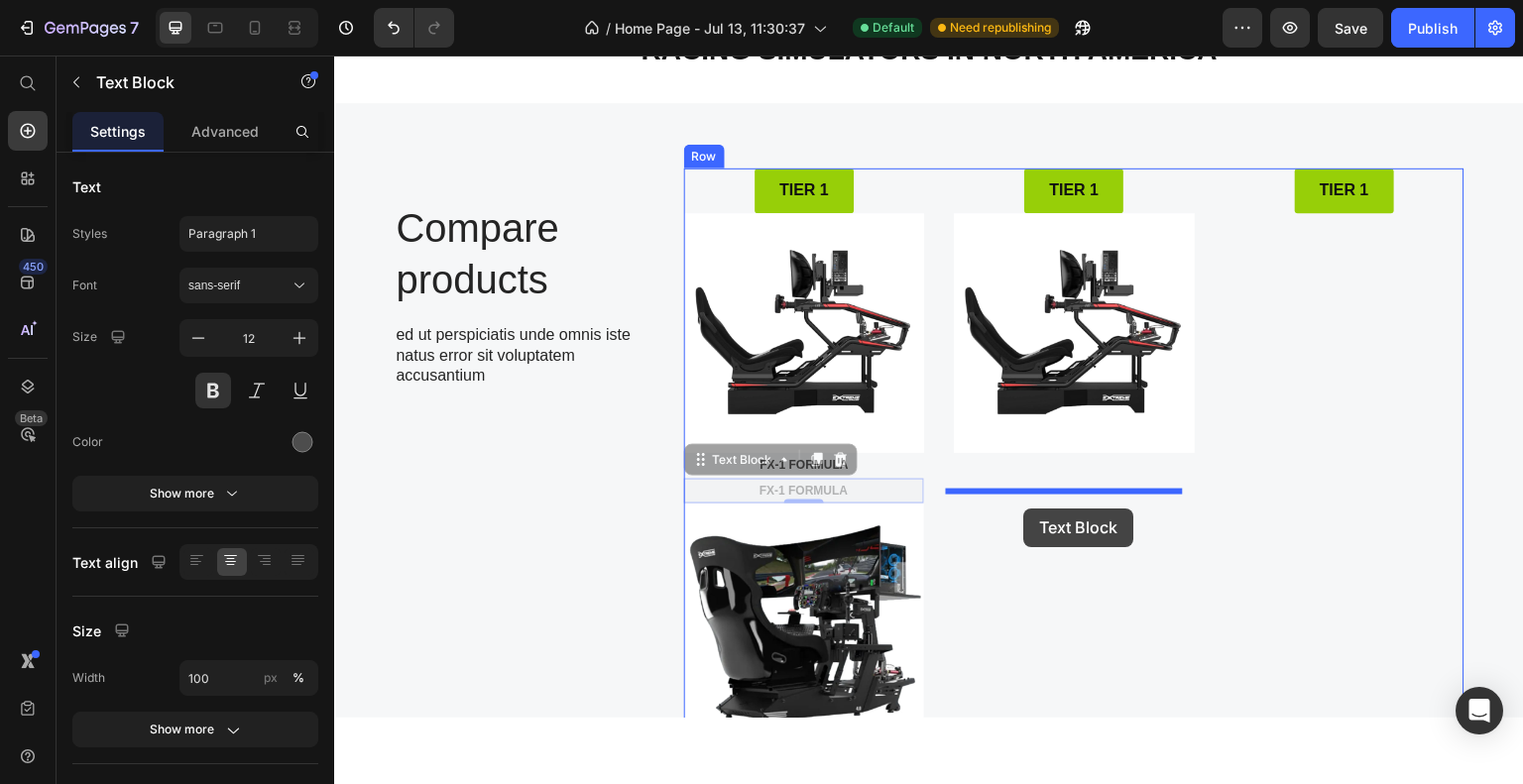 drag, startPoint x: 695, startPoint y: 502, endPoint x: 1024, endPoint y: 507, distance: 329.038 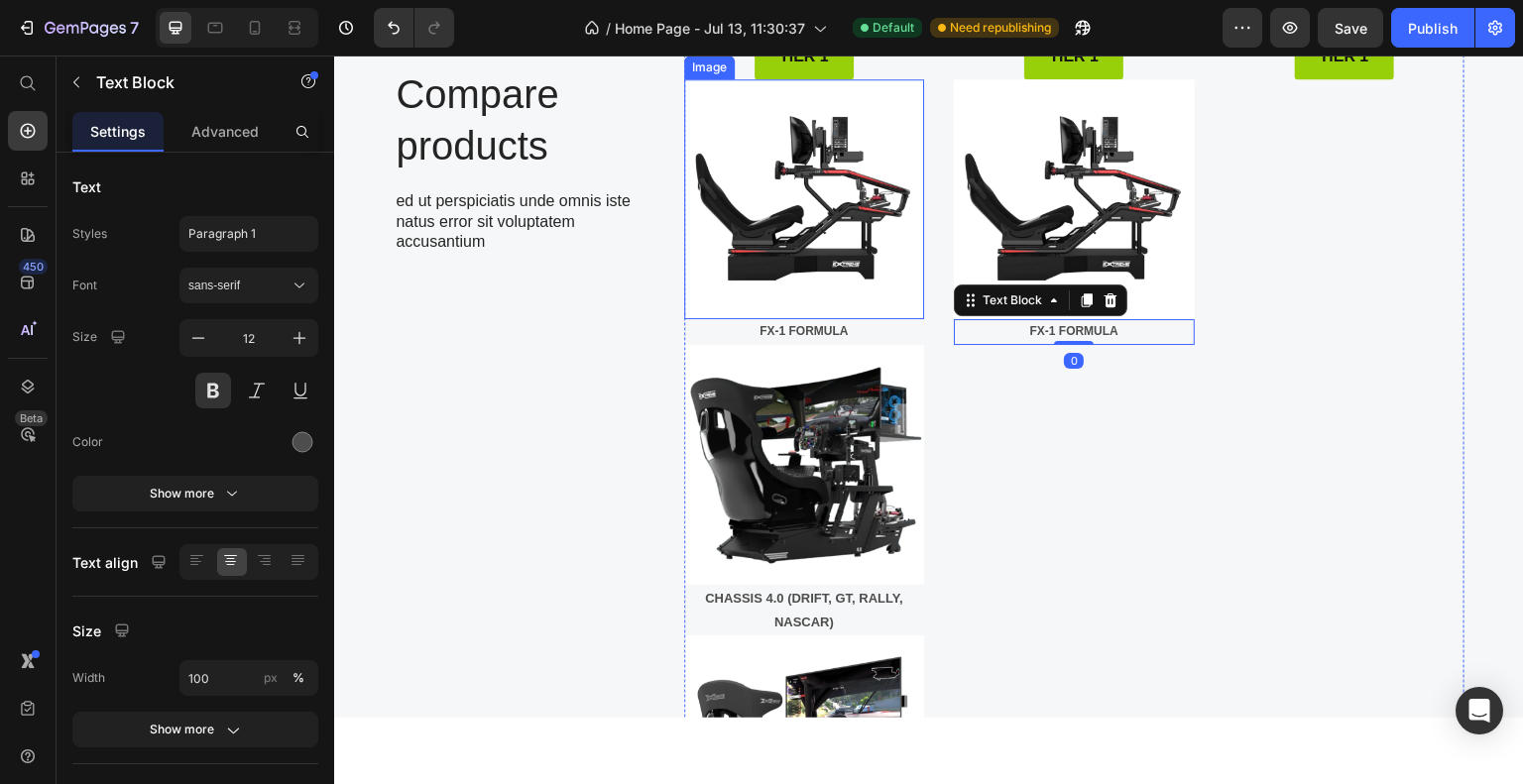 scroll, scrollTop: 1487, scrollLeft: 0, axis: vertical 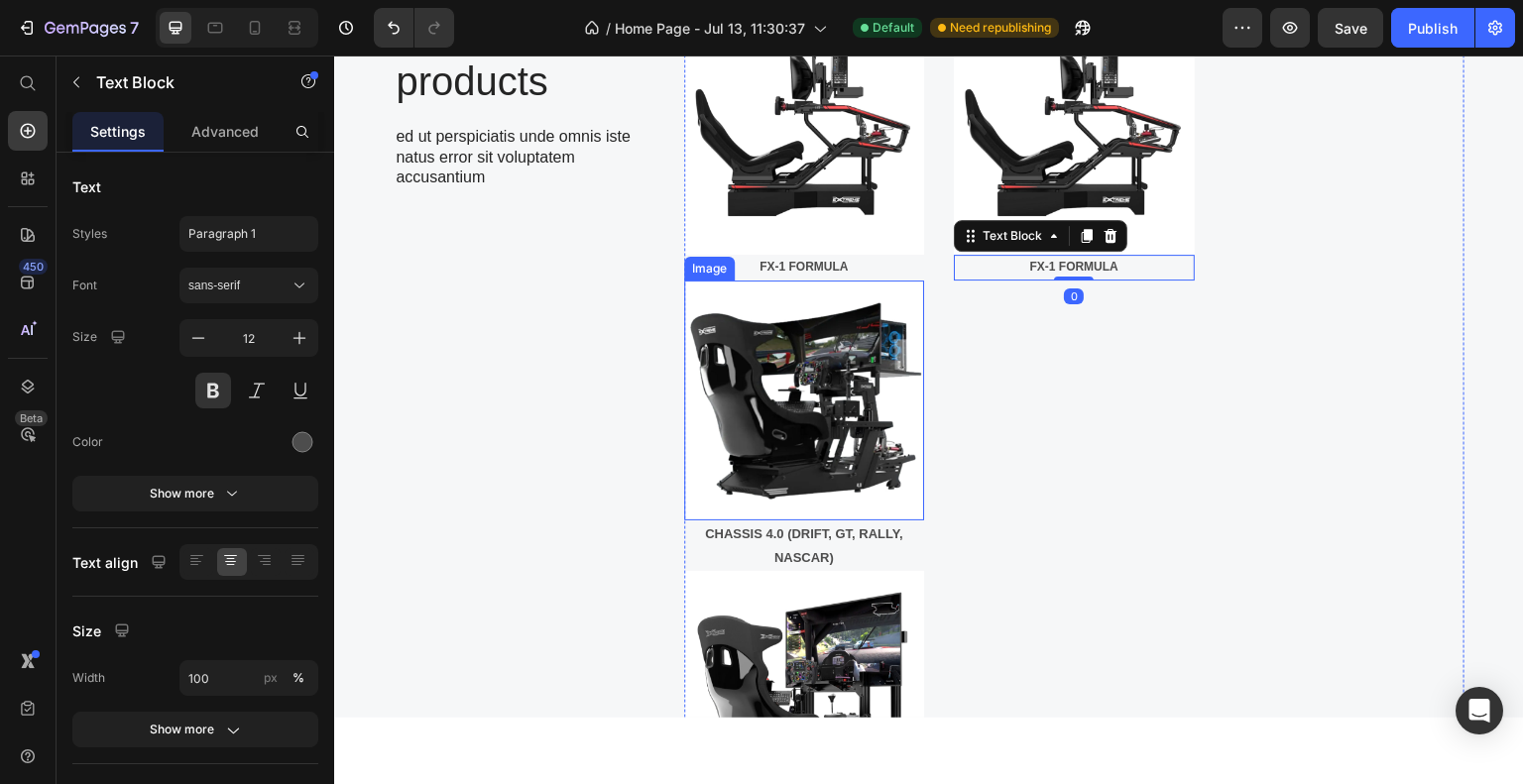 click at bounding box center (804, 399) 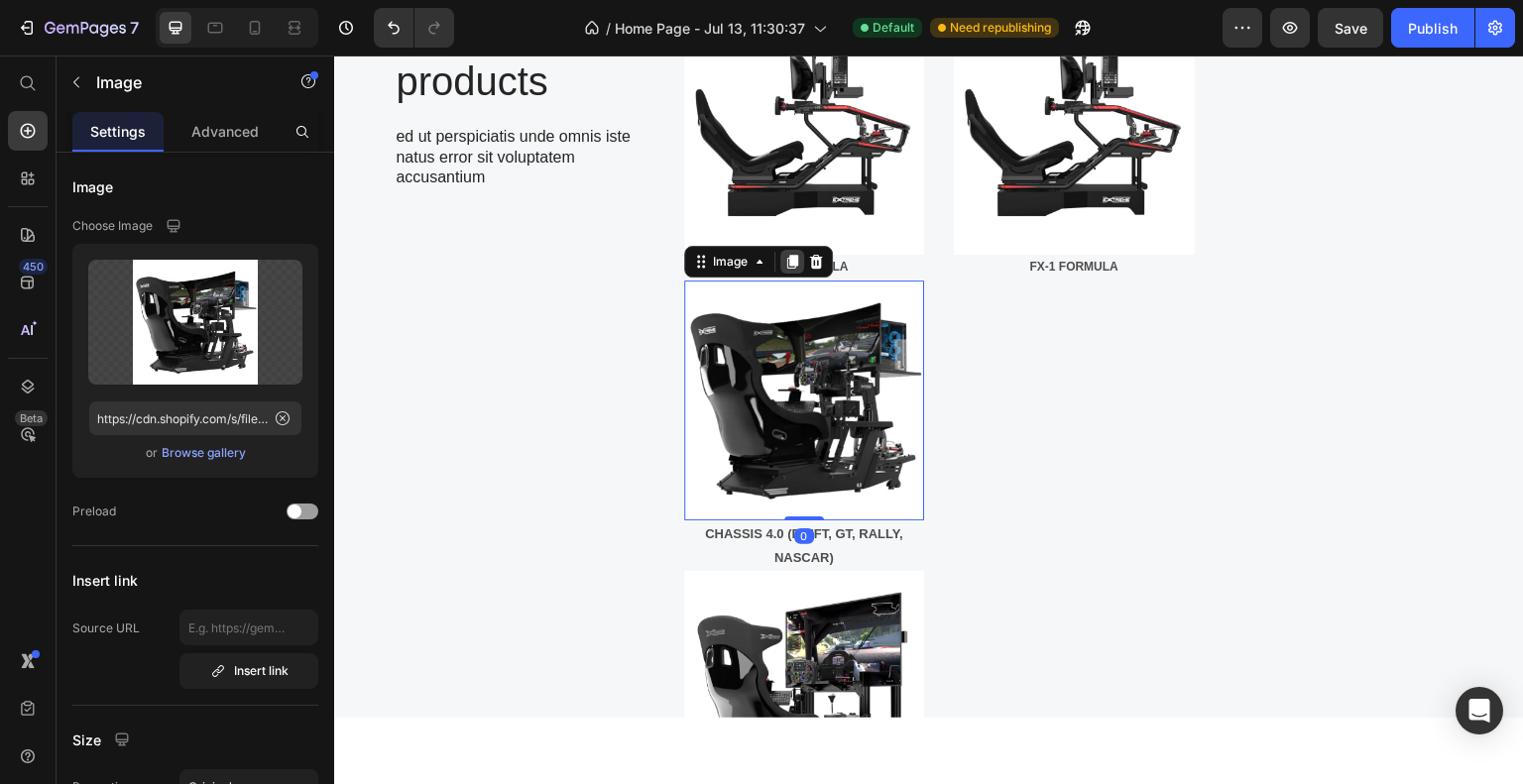 click 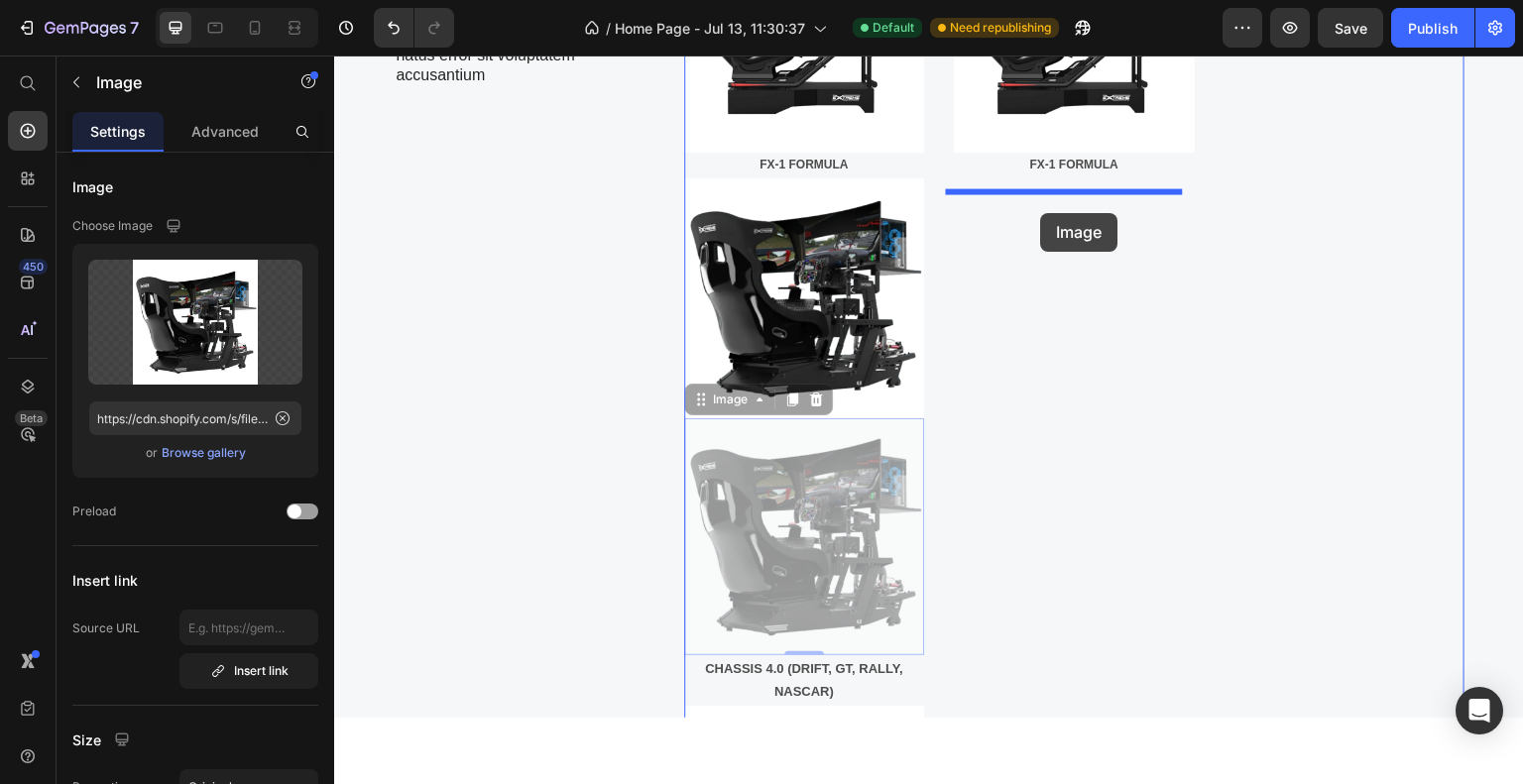 scroll, scrollTop: 1574, scrollLeft: 0, axis: vertical 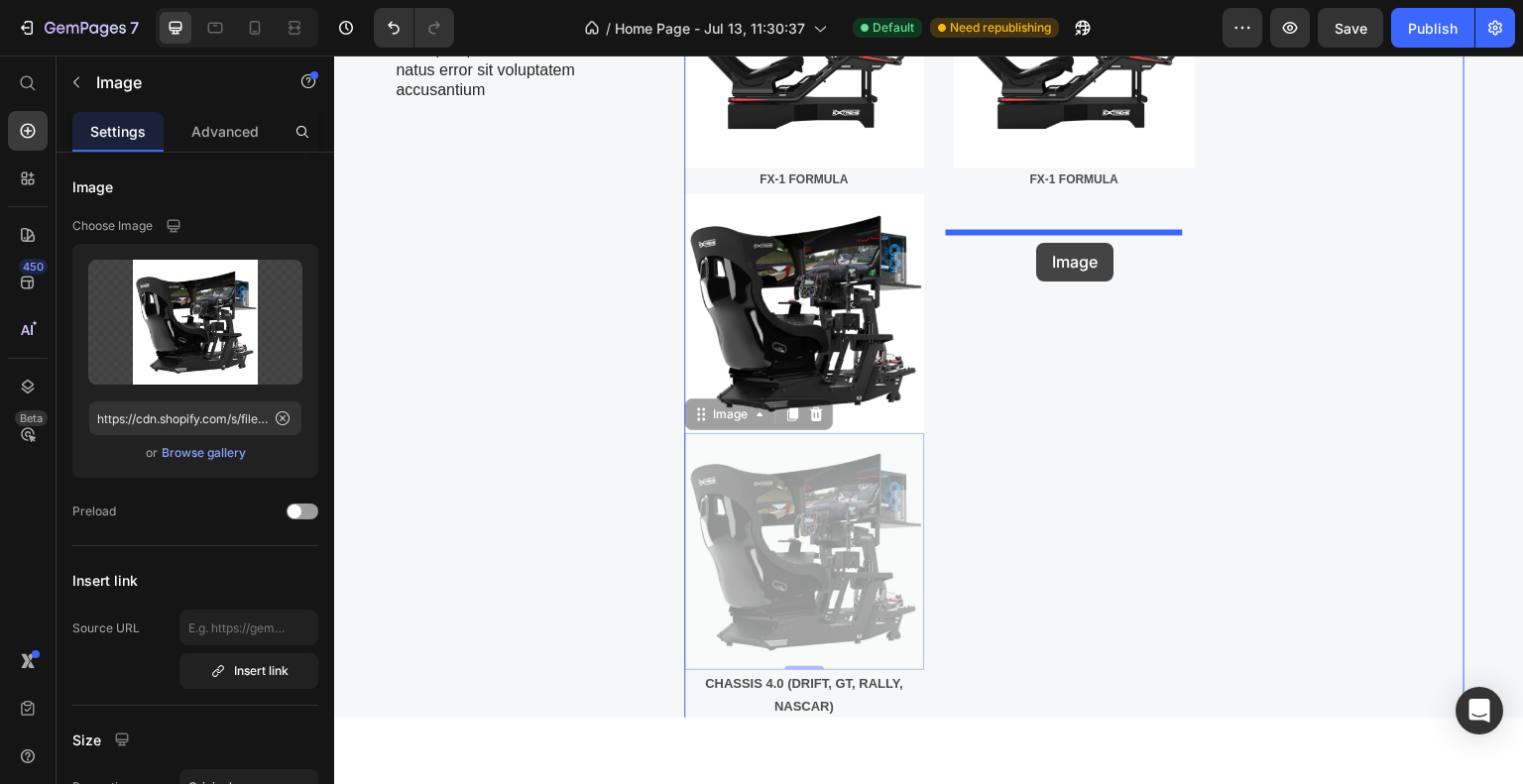 drag, startPoint x: 737, startPoint y: 306, endPoint x: 1037, endPoint y: 242, distance: 306.75071 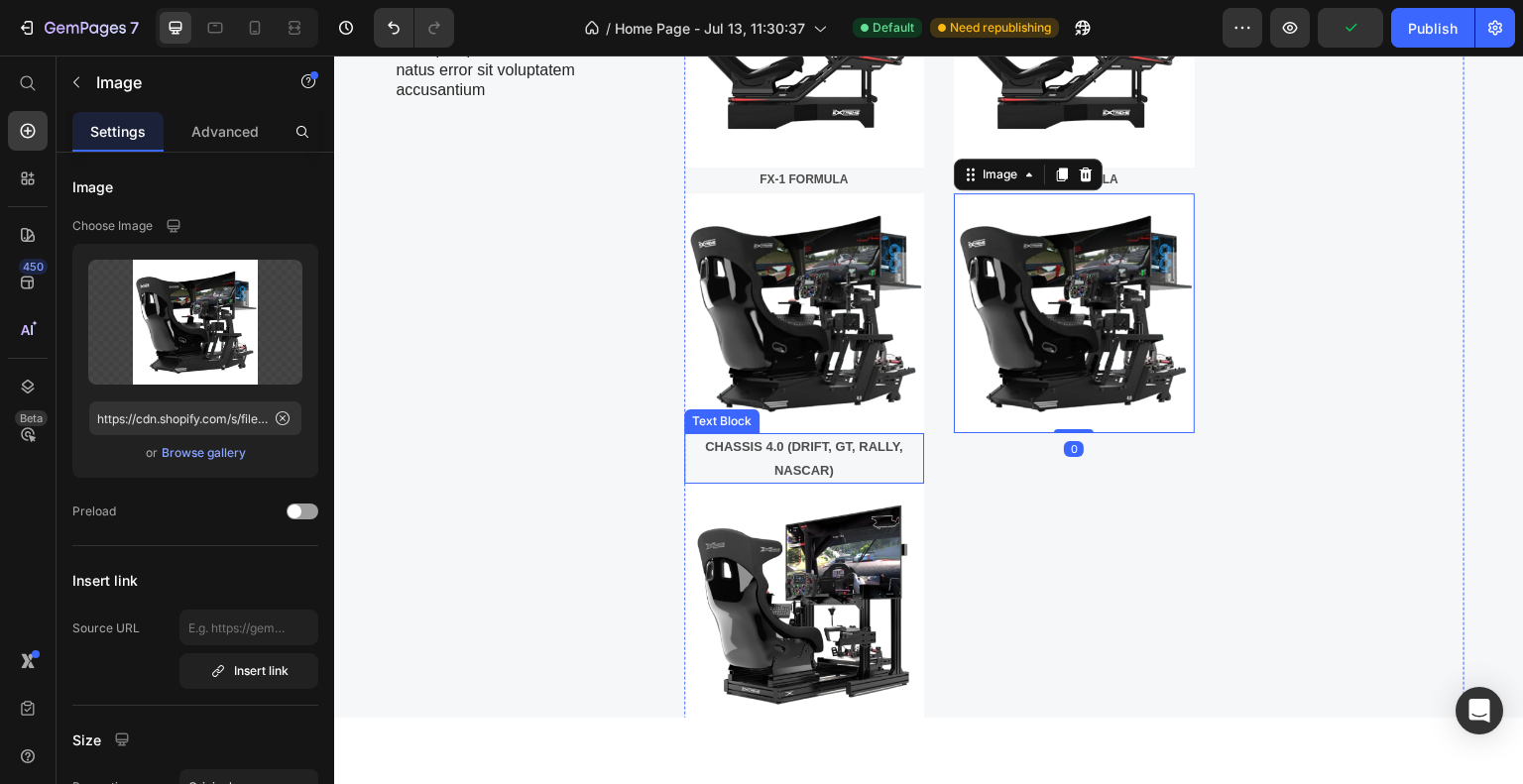 click on "CHASSIS 4.0 (DRIFT, GT, RALLY, NASCAR)" at bounding box center [804, 457] 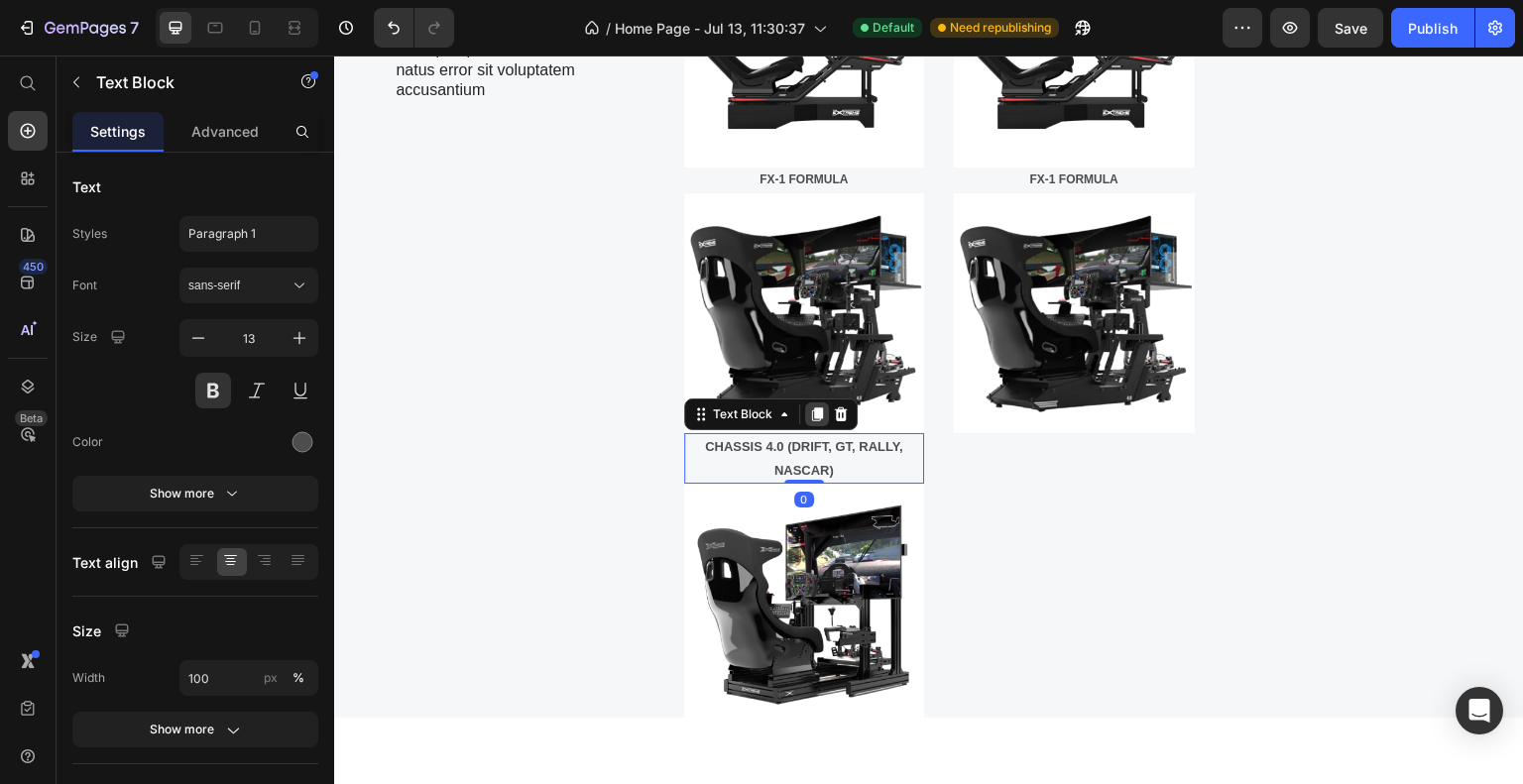 click 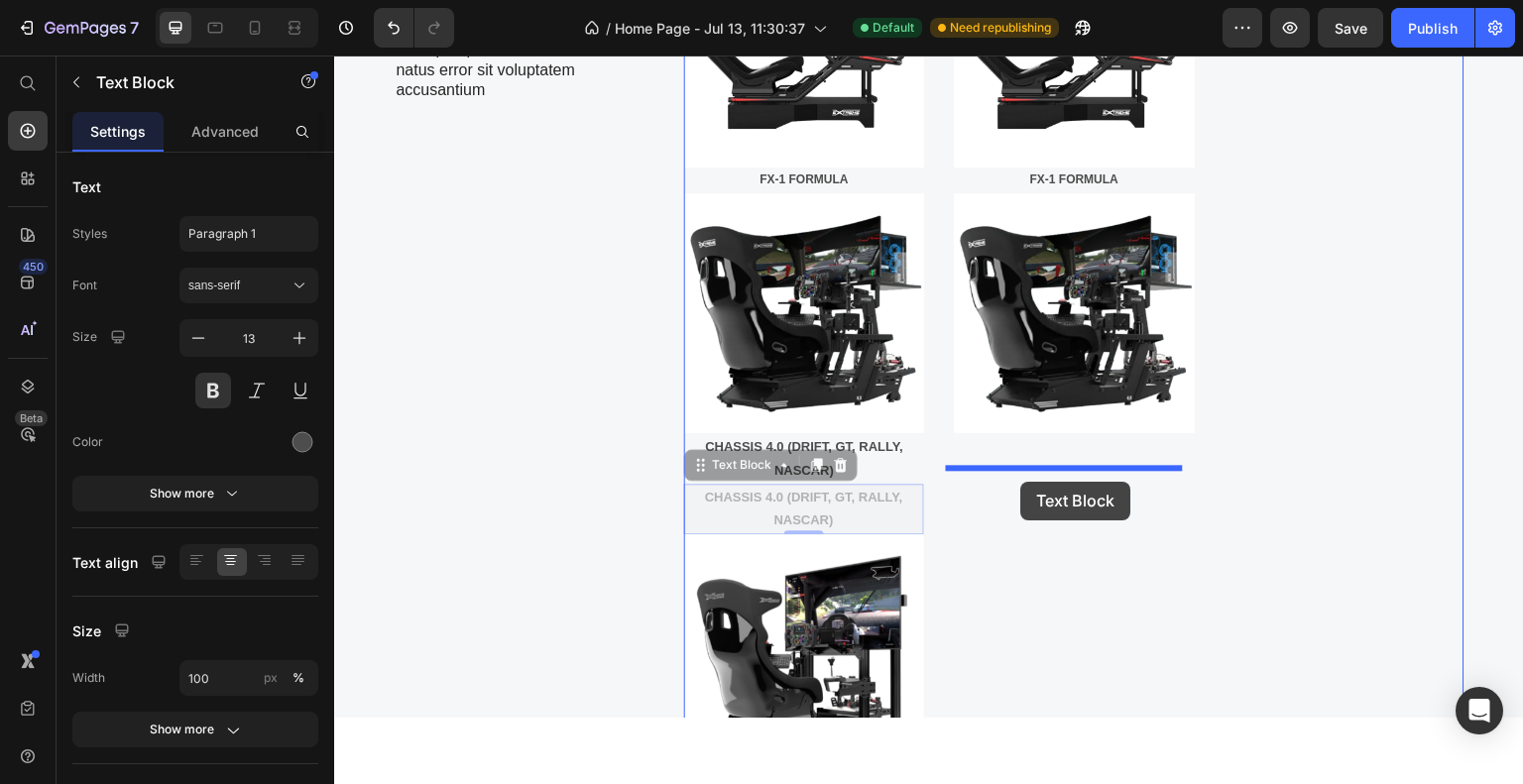 drag, startPoint x: 696, startPoint y: 503, endPoint x: 1021, endPoint y: 481, distance: 325.74376 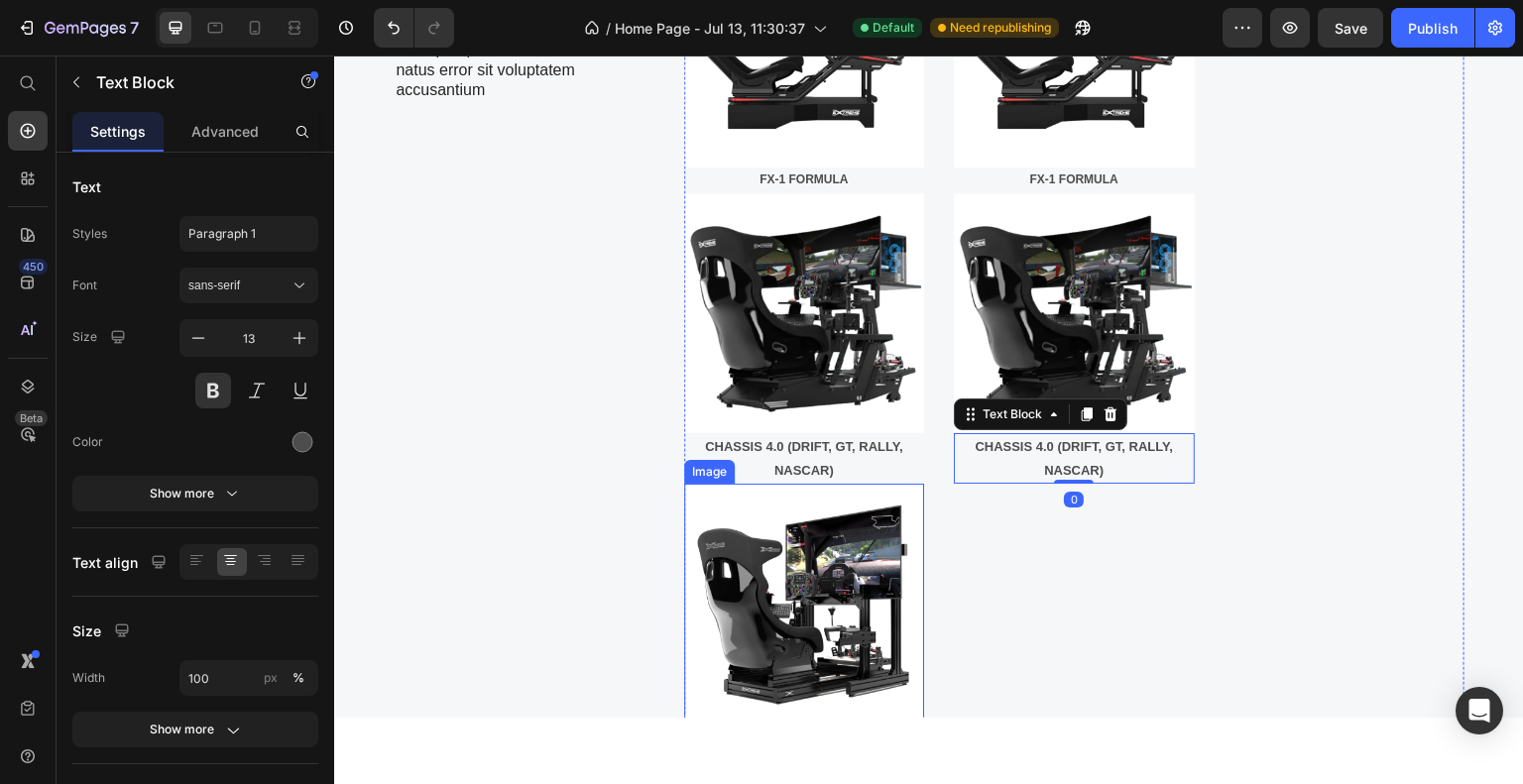 click at bounding box center (804, 603) 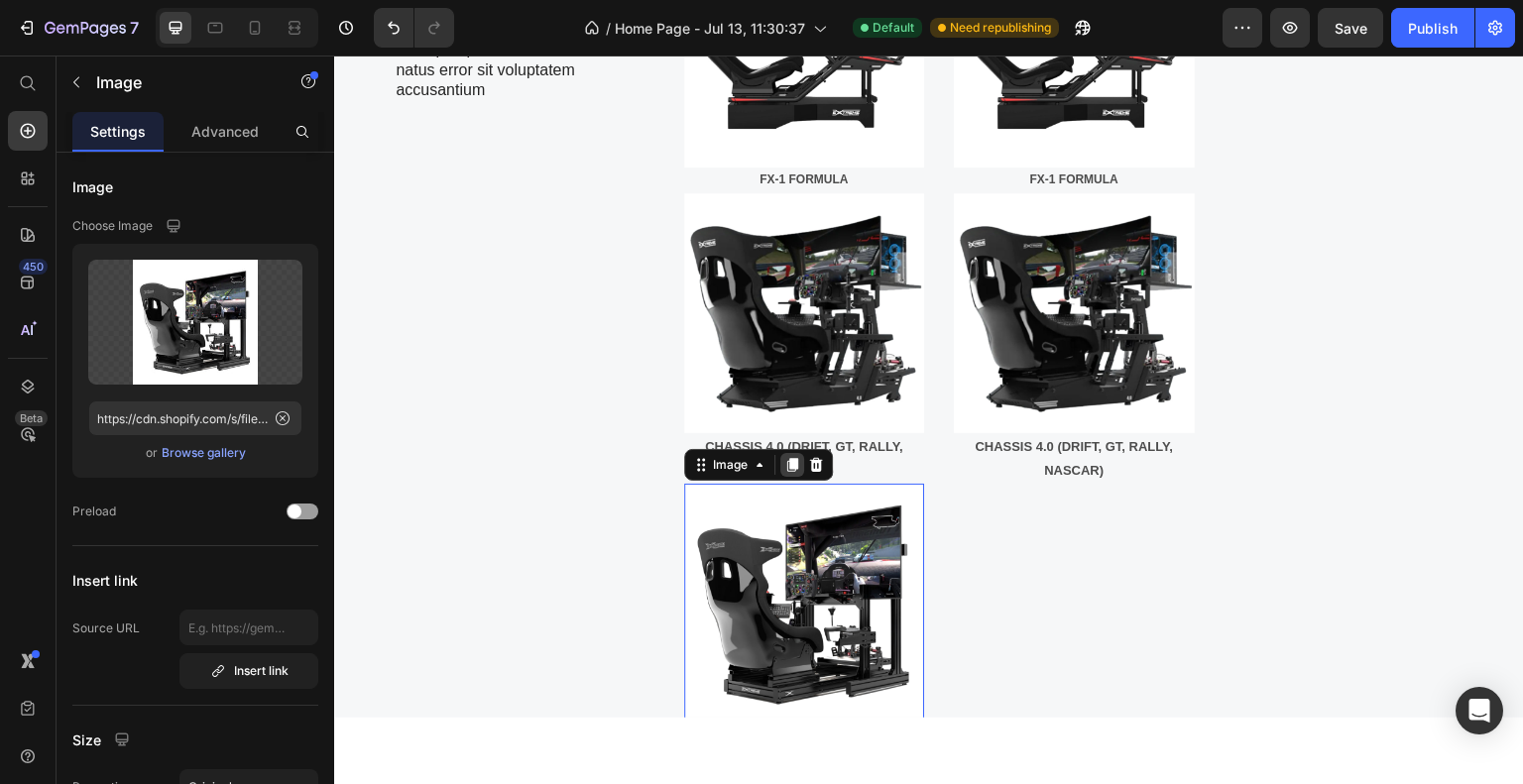 click 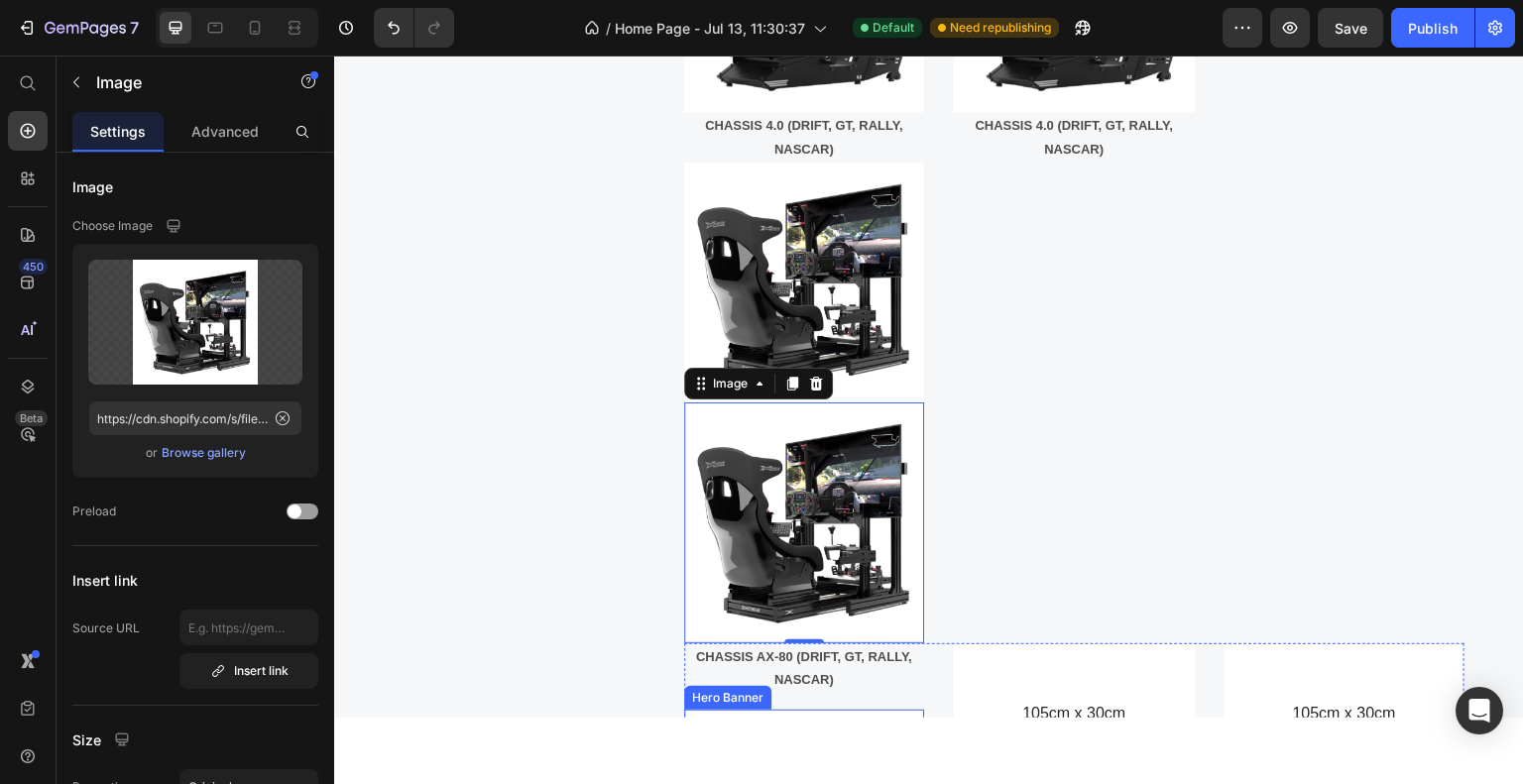 scroll, scrollTop: 1907, scrollLeft: 0, axis: vertical 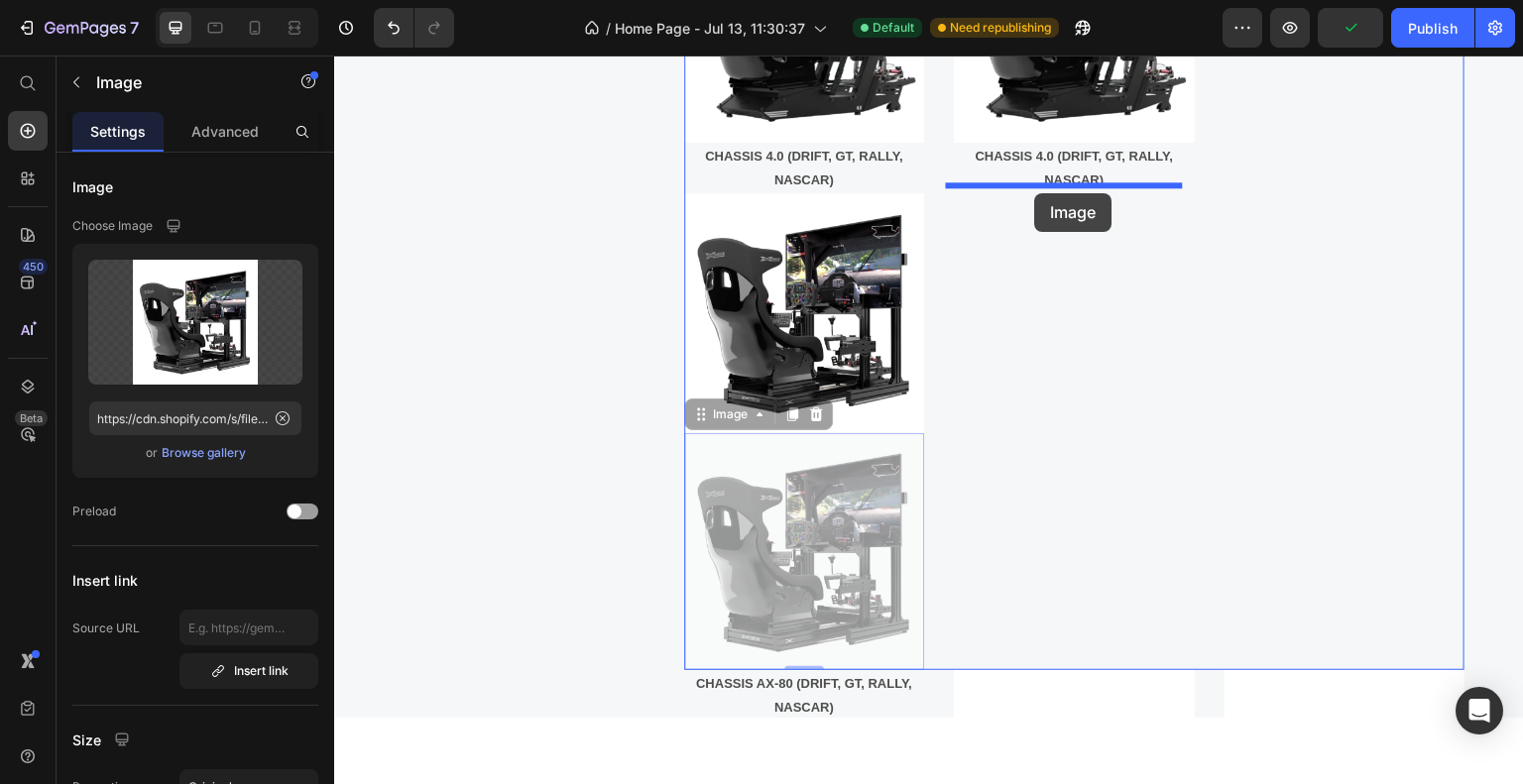drag, startPoint x: 696, startPoint y: 404, endPoint x: 1035, endPoint y: 192, distance: 399.83121 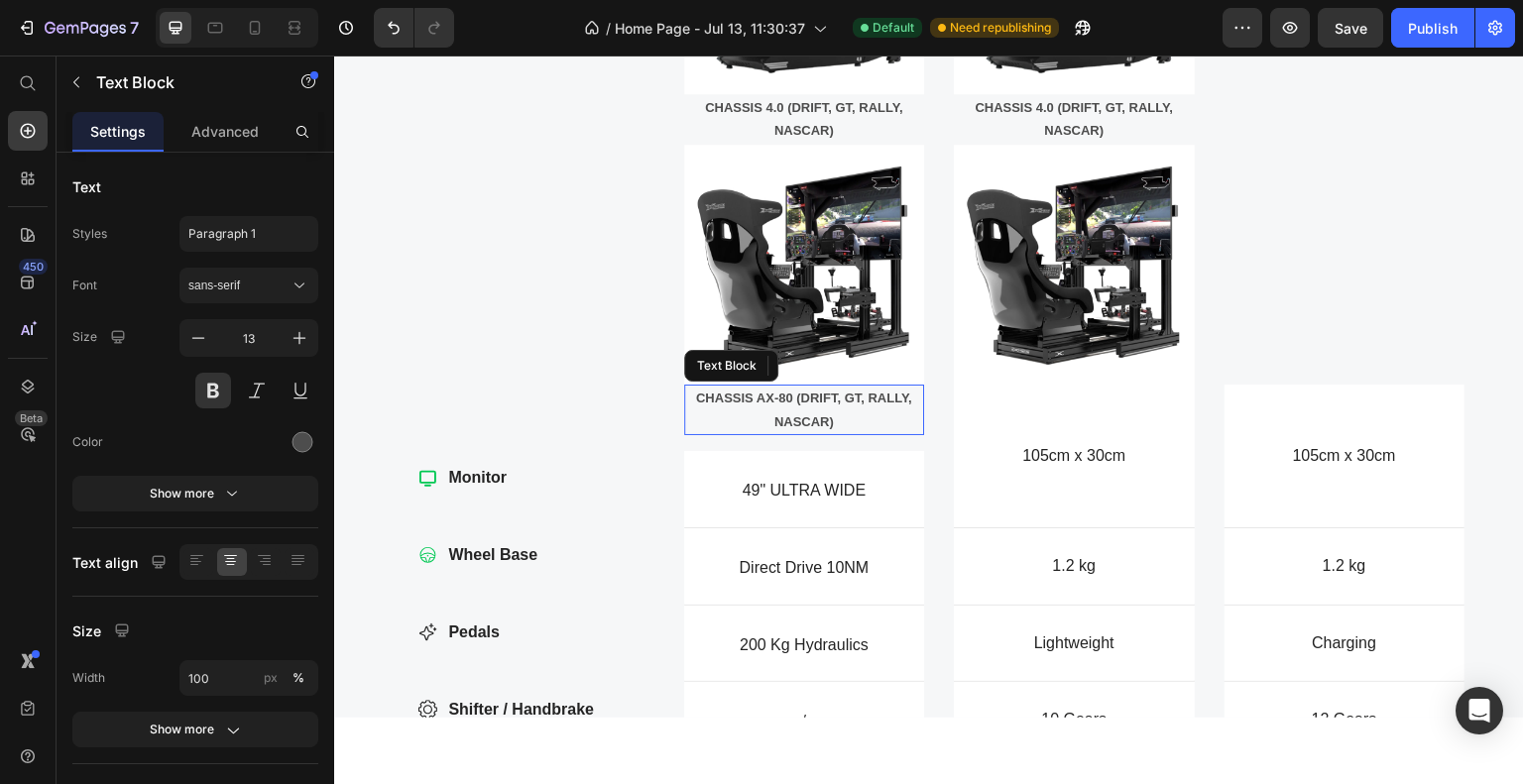 scroll, scrollTop: 1670, scrollLeft: 0, axis: vertical 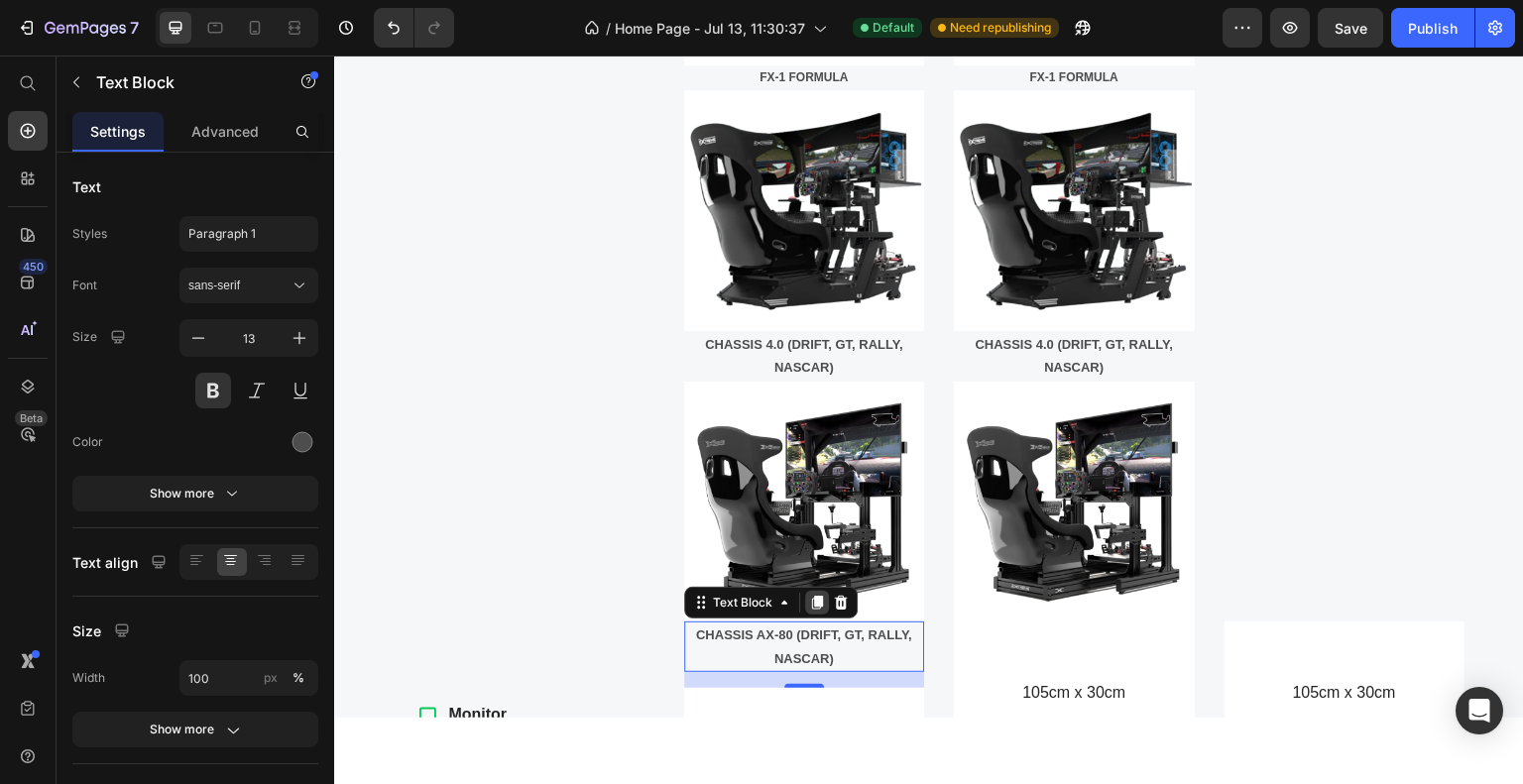 click 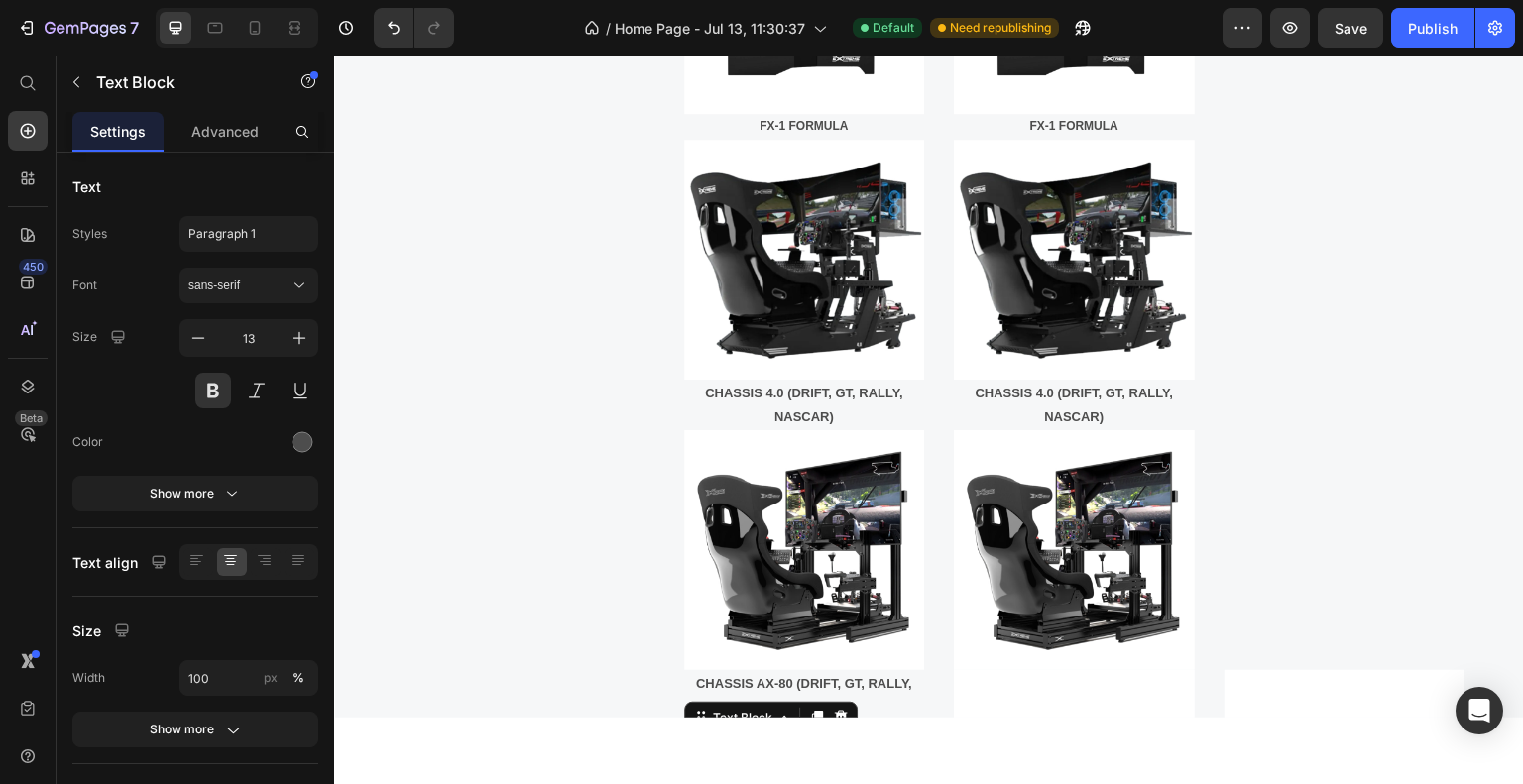 scroll, scrollTop: 1736, scrollLeft: 0, axis: vertical 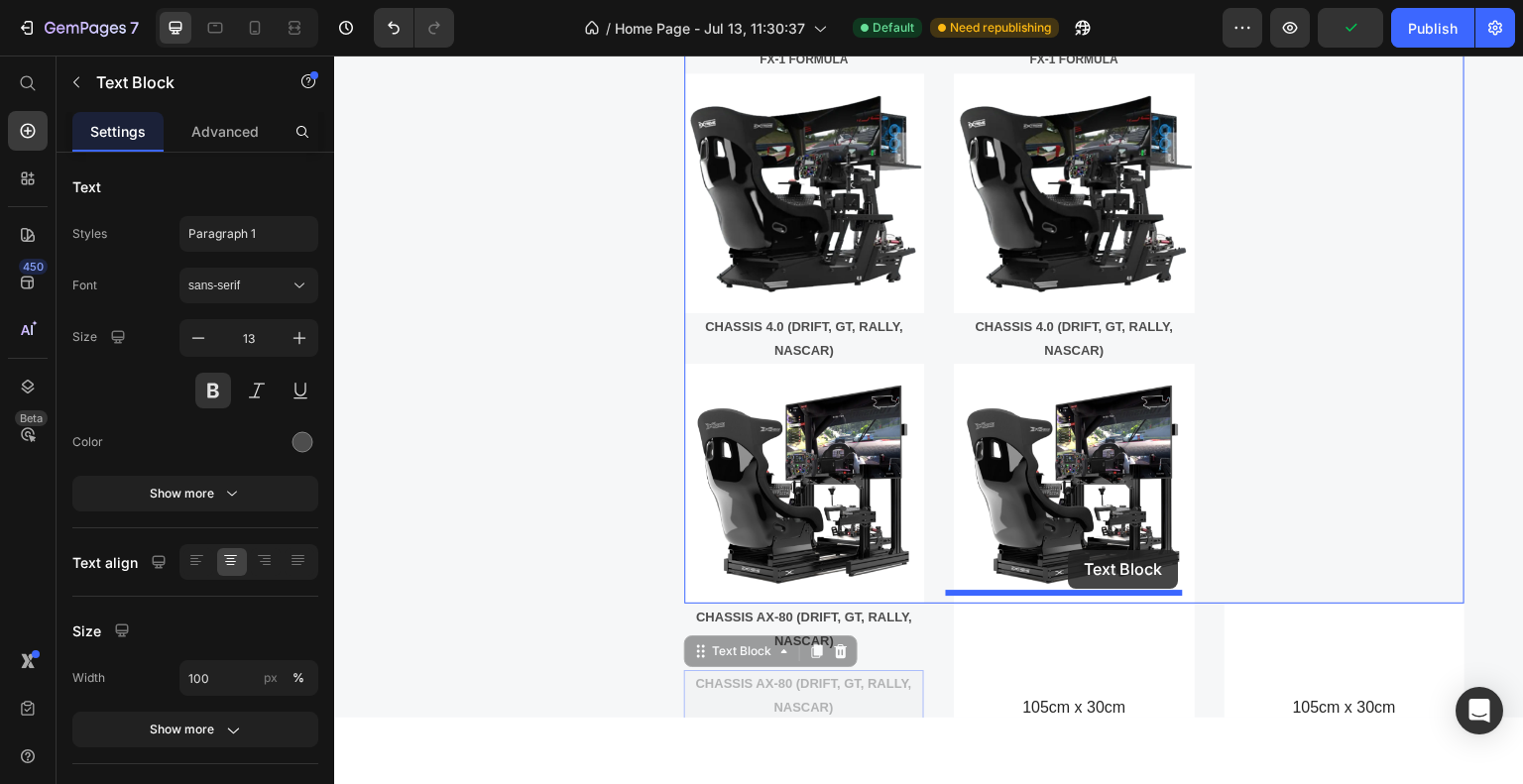 drag, startPoint x: 694, startPoint y: 643, endPoint x: 1069, endPoint y: 549, distance: 386.60186 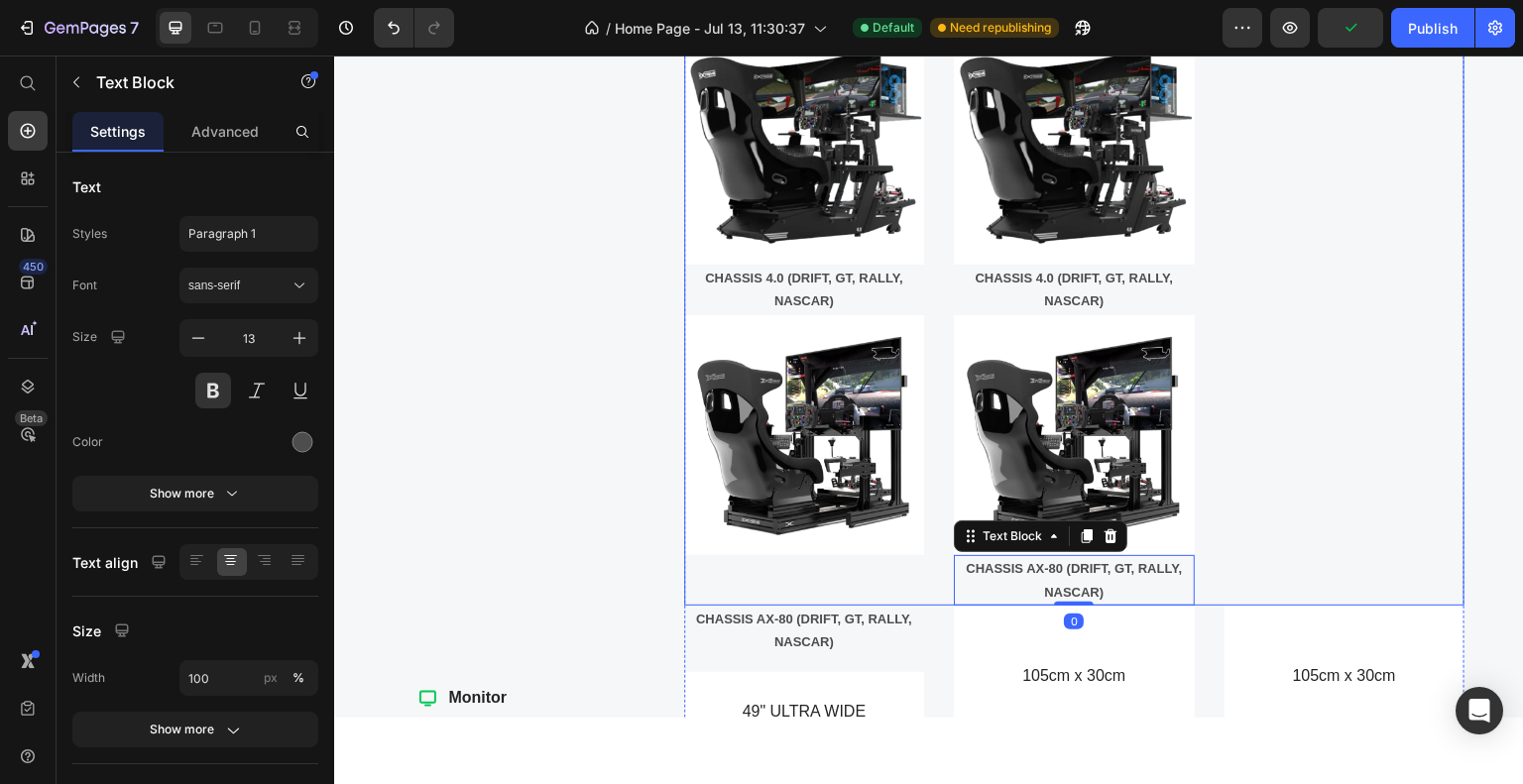 scroll, scrollTop: 1721, scrollLeft: 0, axis: vertical 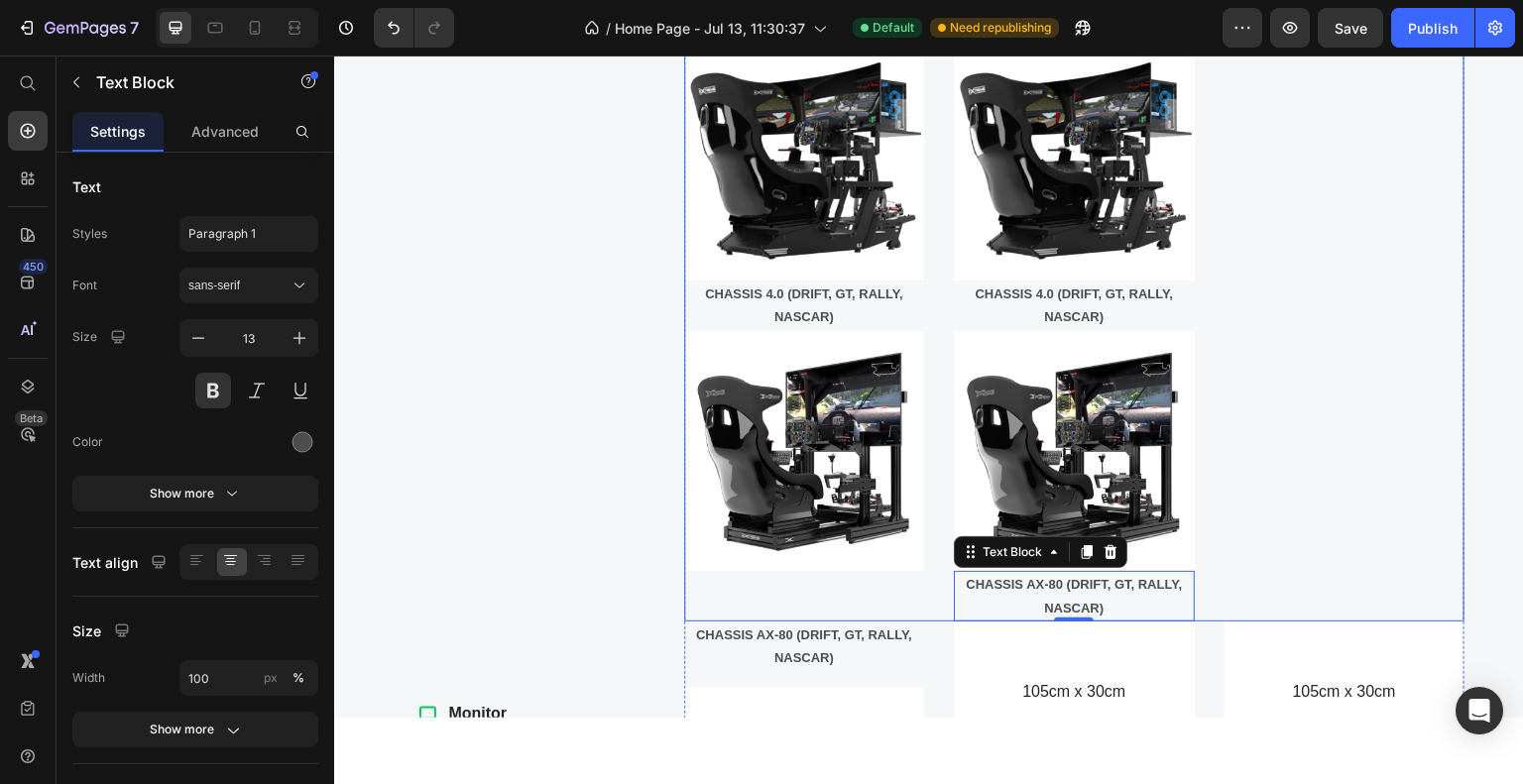 click on "TIER 1 Button Image FX-1 FORMULA Text Block Image CHASSIS 4.0 (DRIFT, GT, RALLY, NASCAR) Text Block Image" at bounding box center (804, 174) 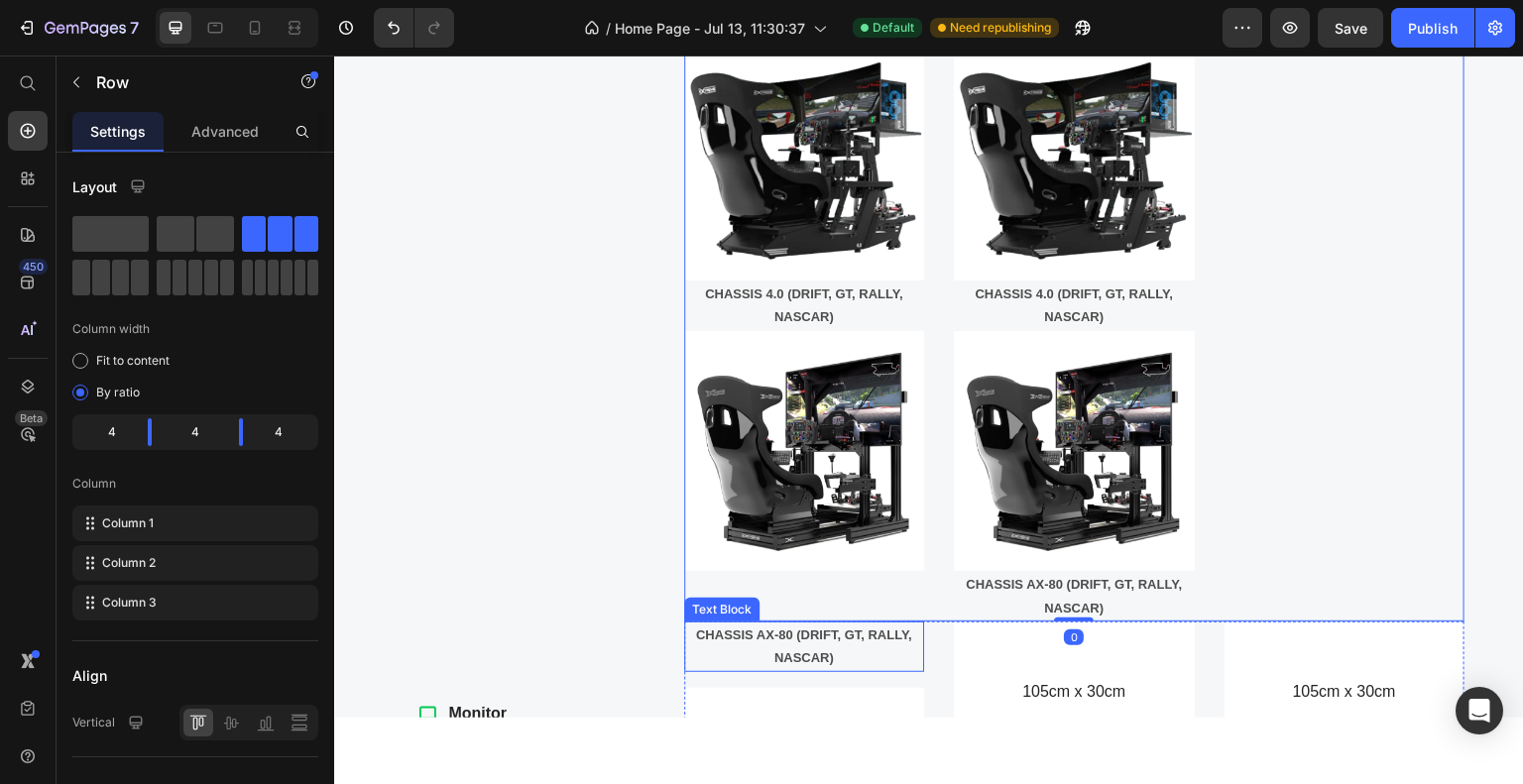 click on "CHASSIS AX-80 (DRIFT, GT, RALLY, NASCAR)" at bounding box center [804, 645] 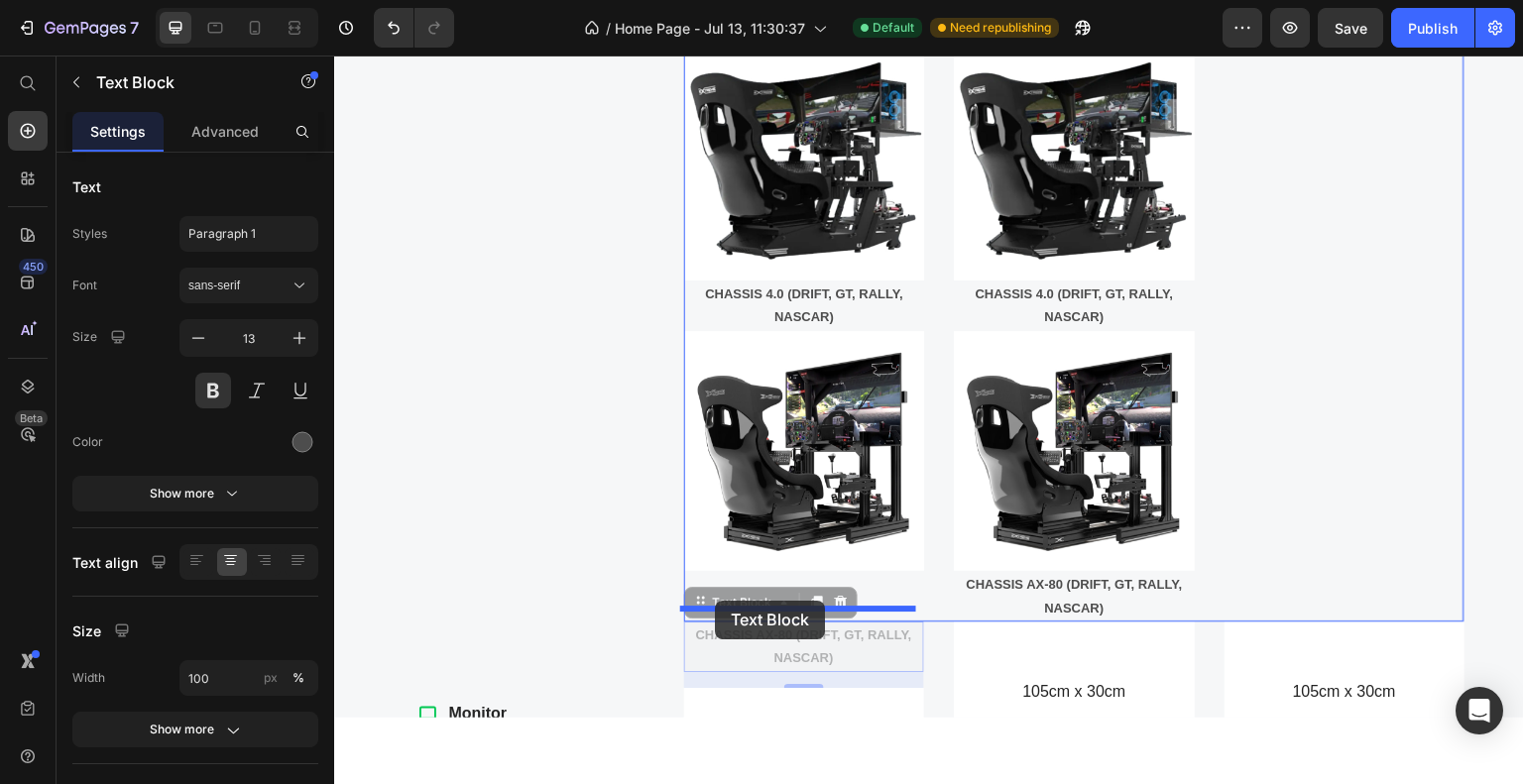 drag, startPoint x: 691, startPoint y: 644, endPoint x: 715, endPoint y: 600, distance: 50 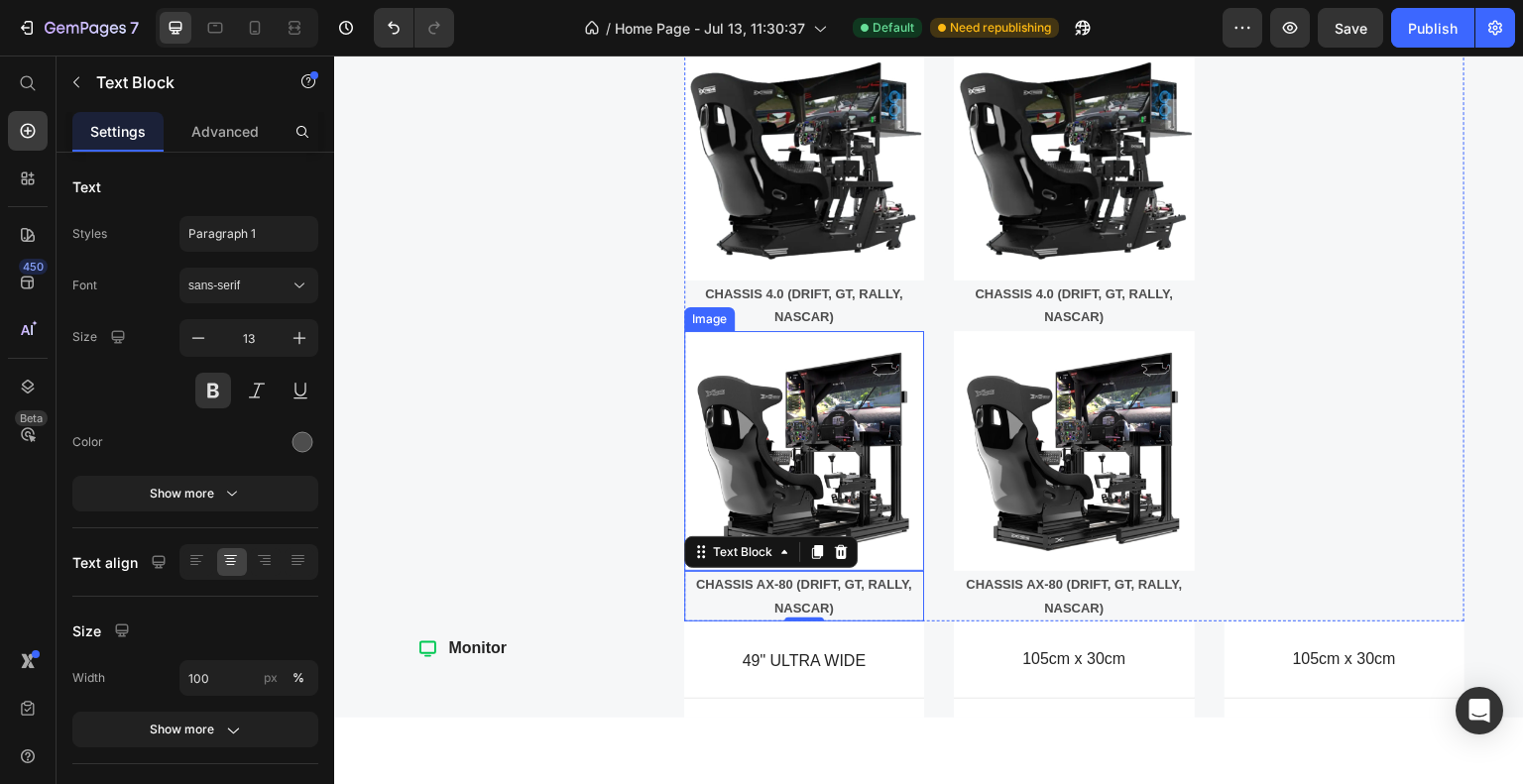 scroll, scrollTop: 1654, scrollLeft: 0, axis: vertical 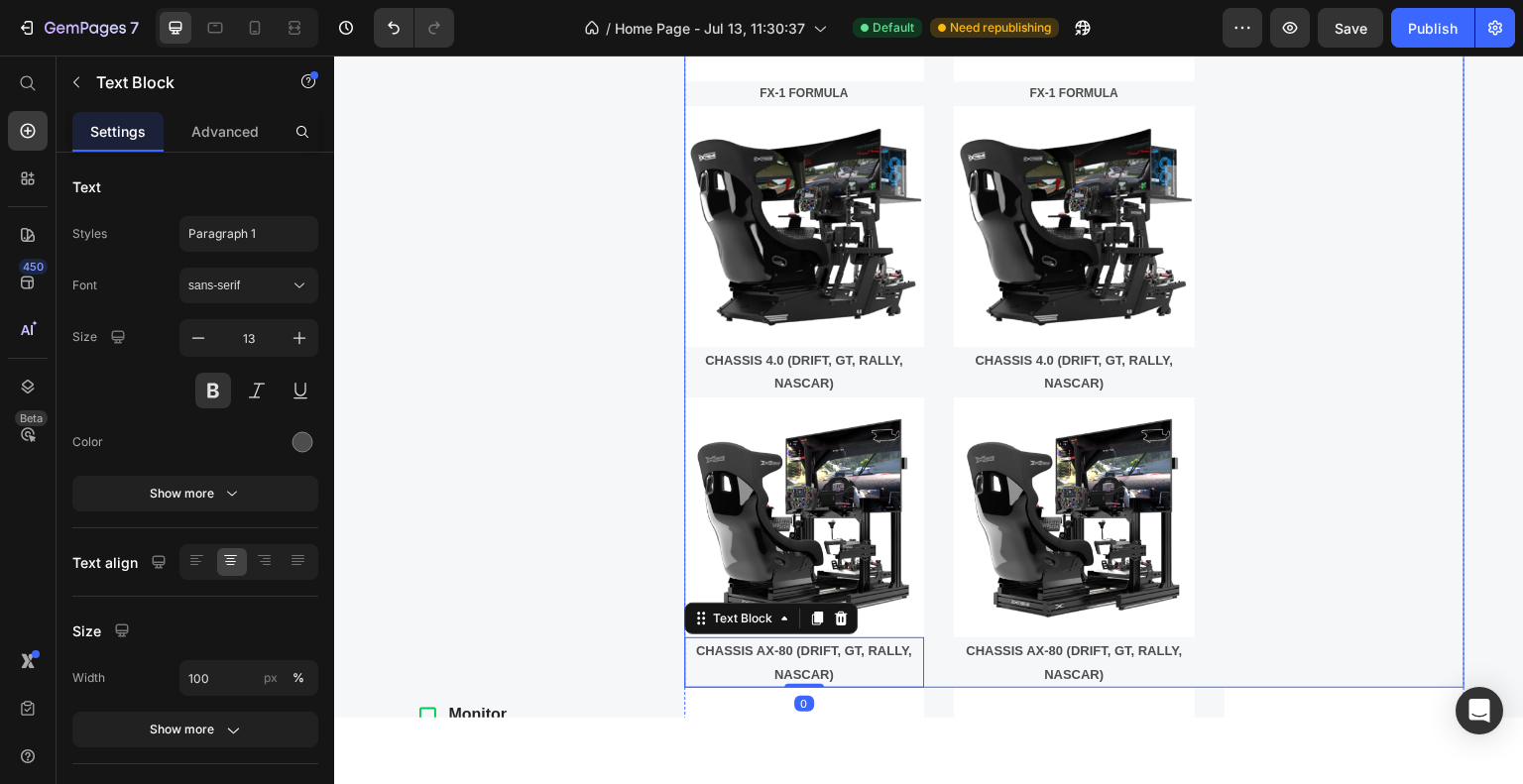 click on "TIER 1 Button" at bounding box center (1345, 241) 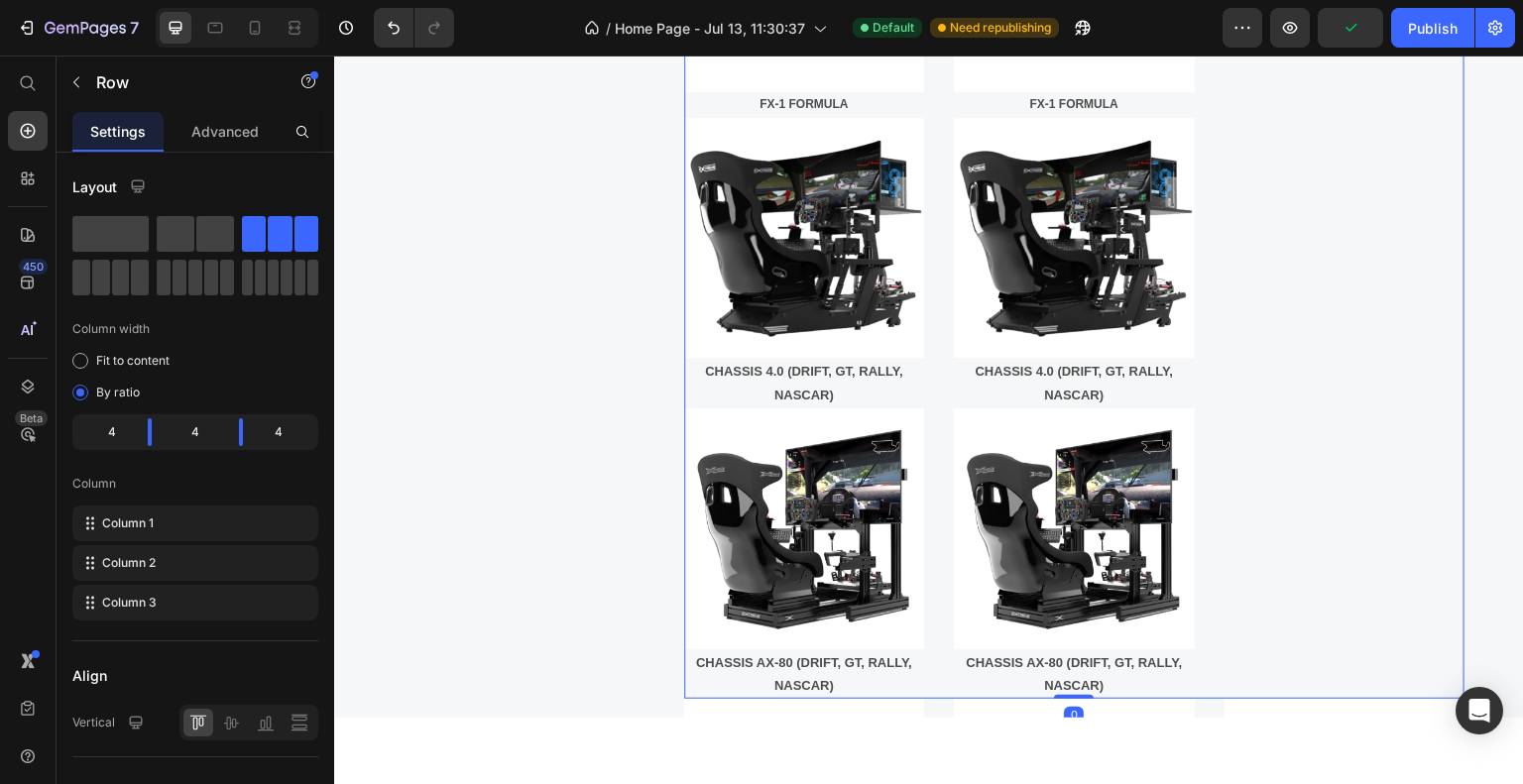 scroll, scrollTop: 1258, scrollLeft: 0, axis: vertical 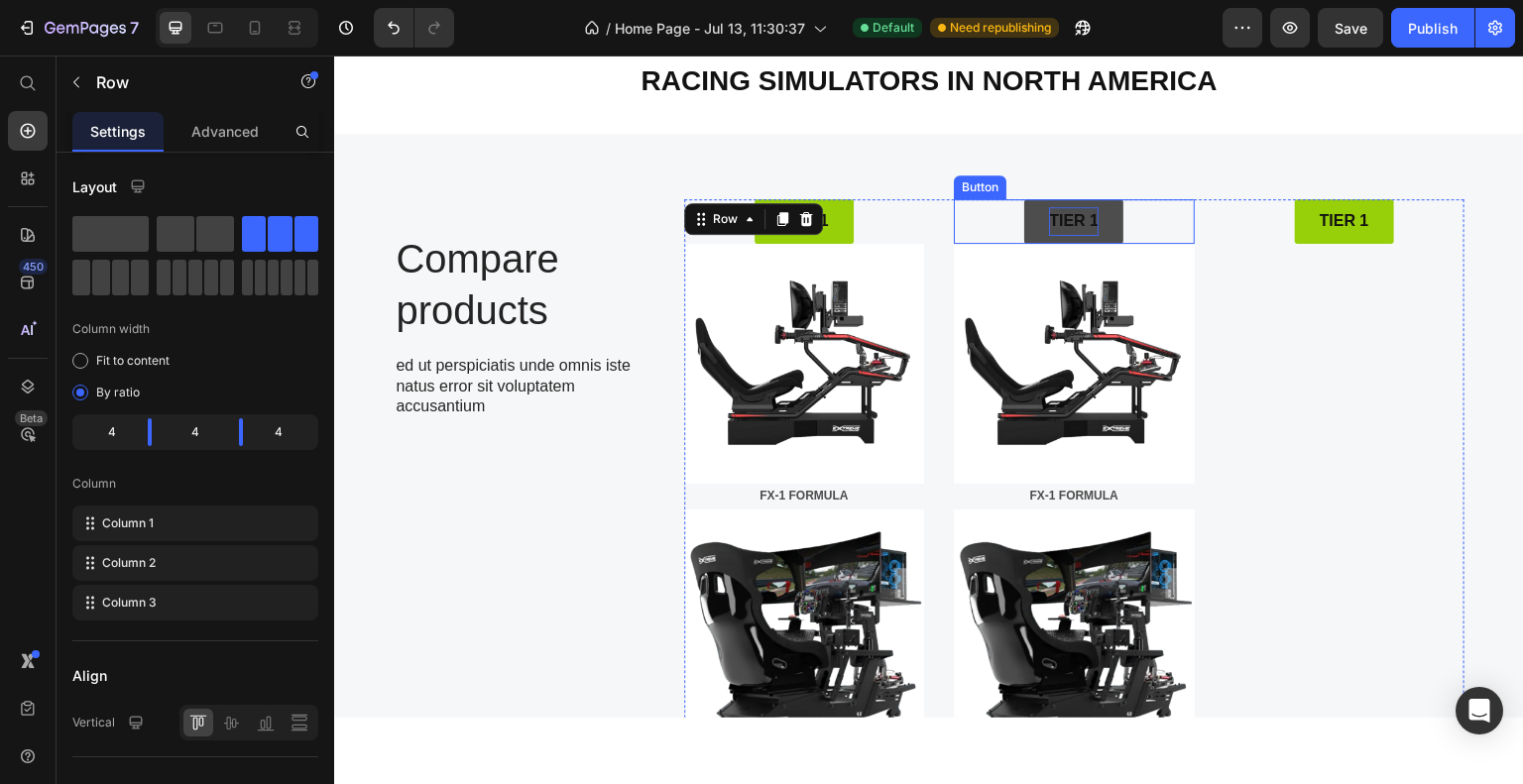 click on "TIER 1" at bounding box center (1074, 220) 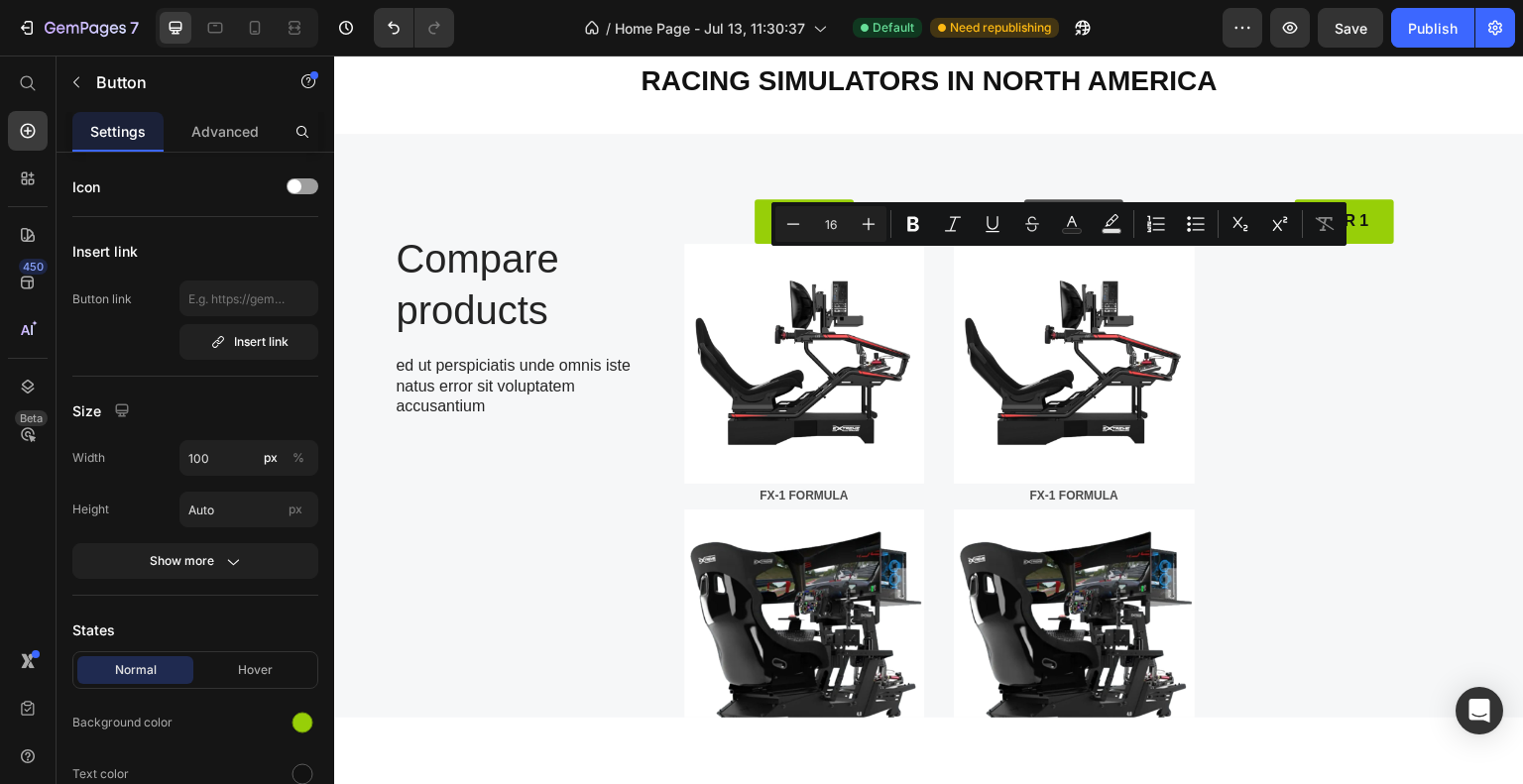 click on "TIER 1" at bounding box center (1074, 220) 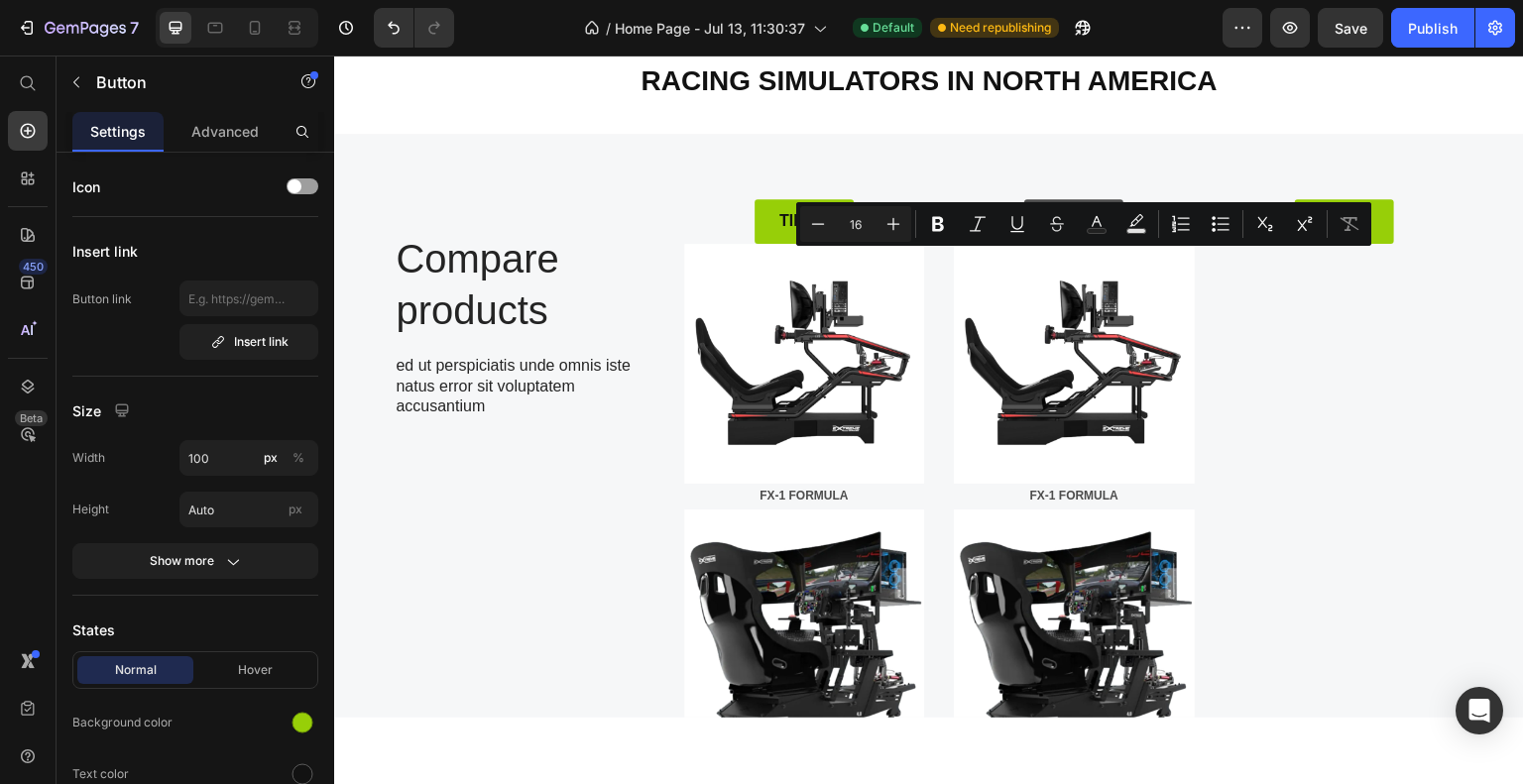 click on "TIER 1" at bounding box center (1074, 220) 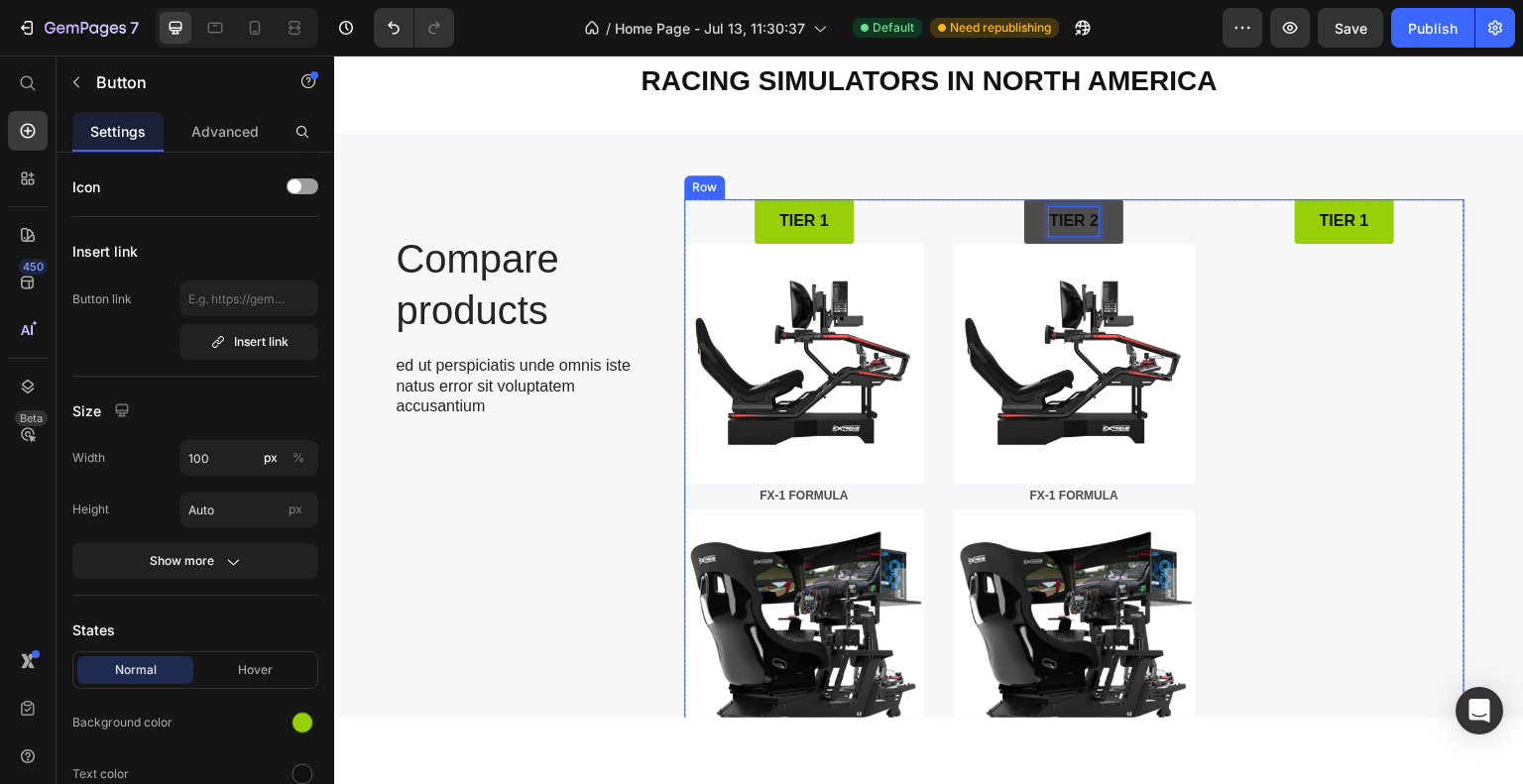 click on "TIER 1 Button" at bounding box center [1345, 644] 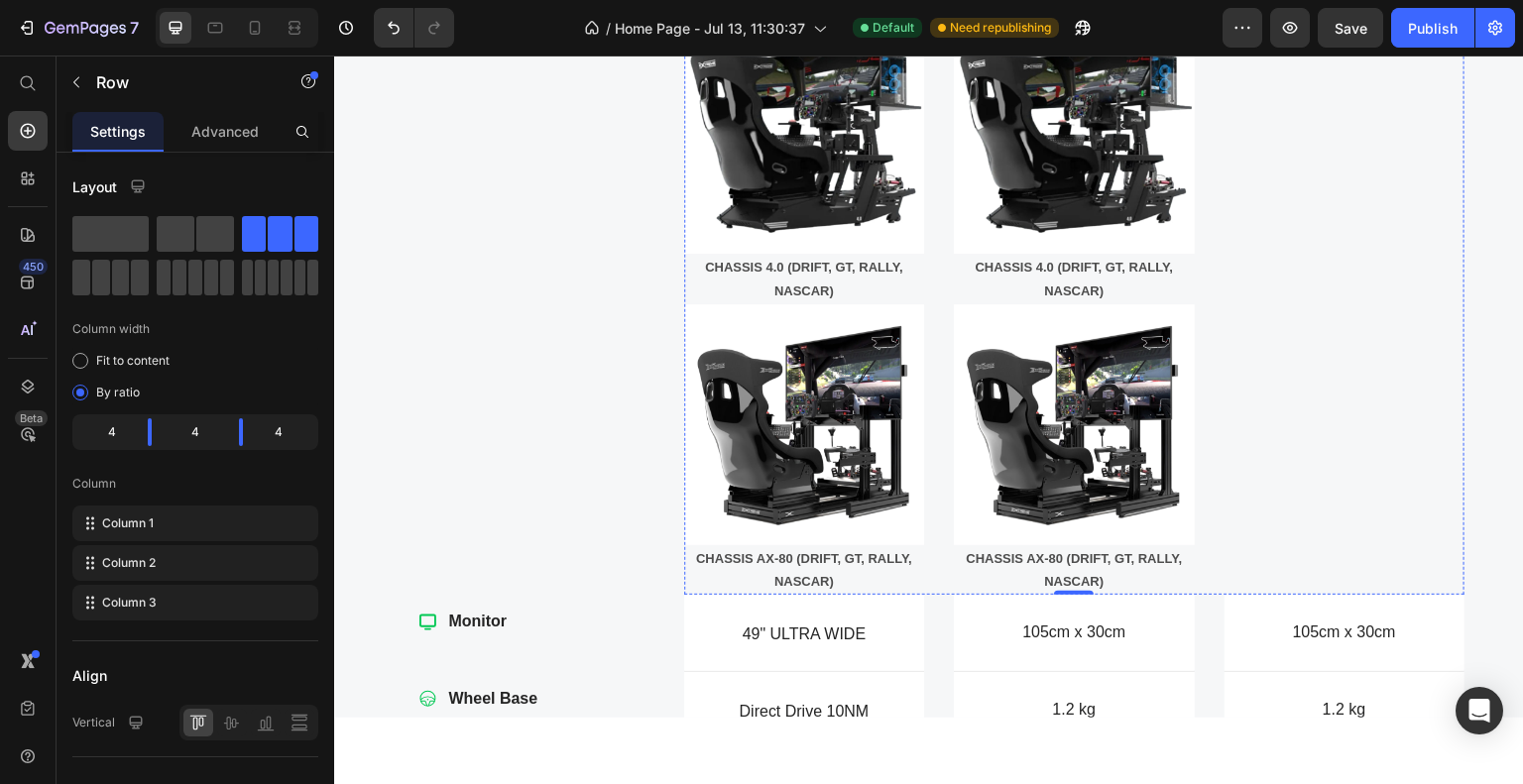 scroll, scrollTop: 1110, scrollLeft: 0, axis: vertical 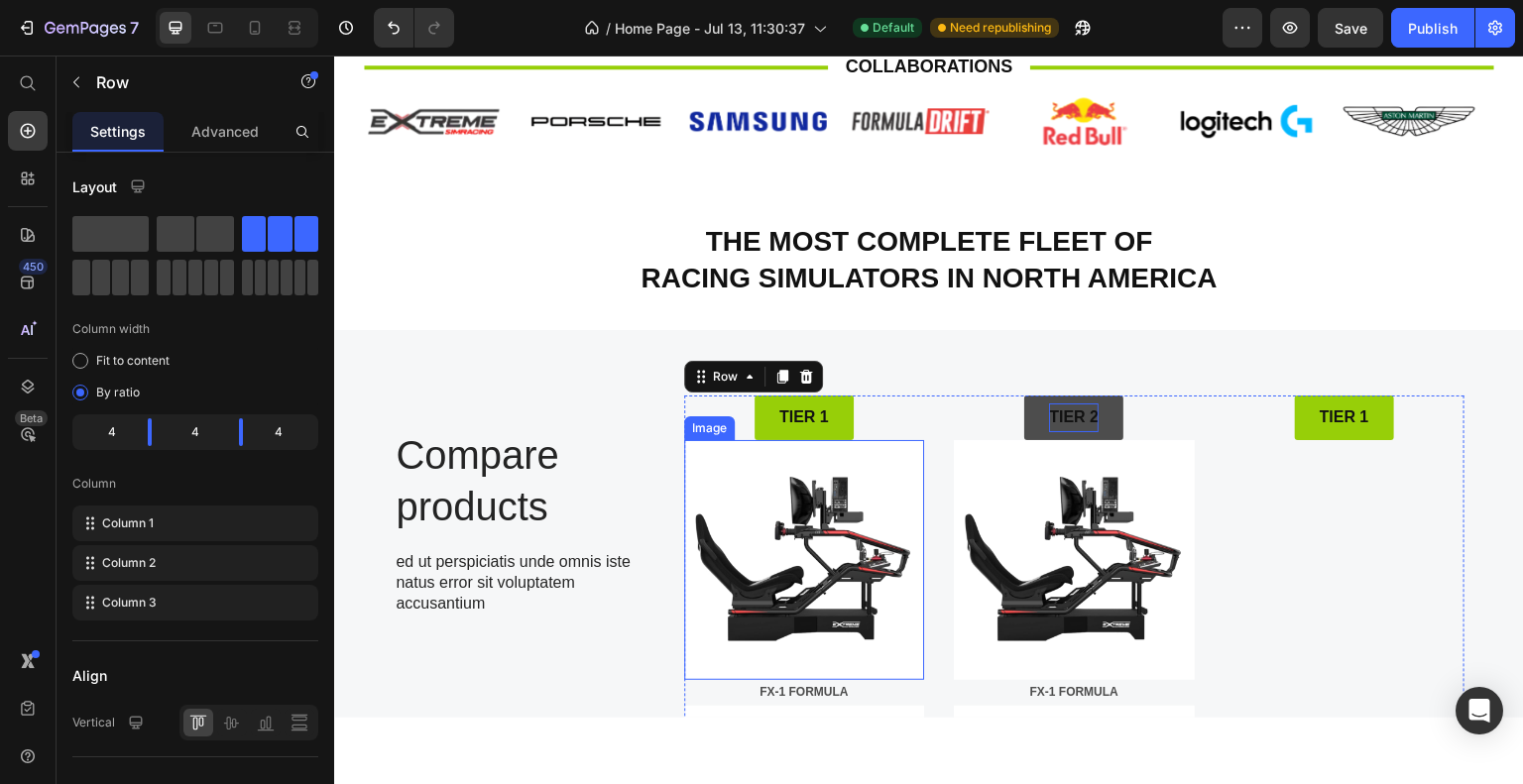 click at bounding box center (804, 559) 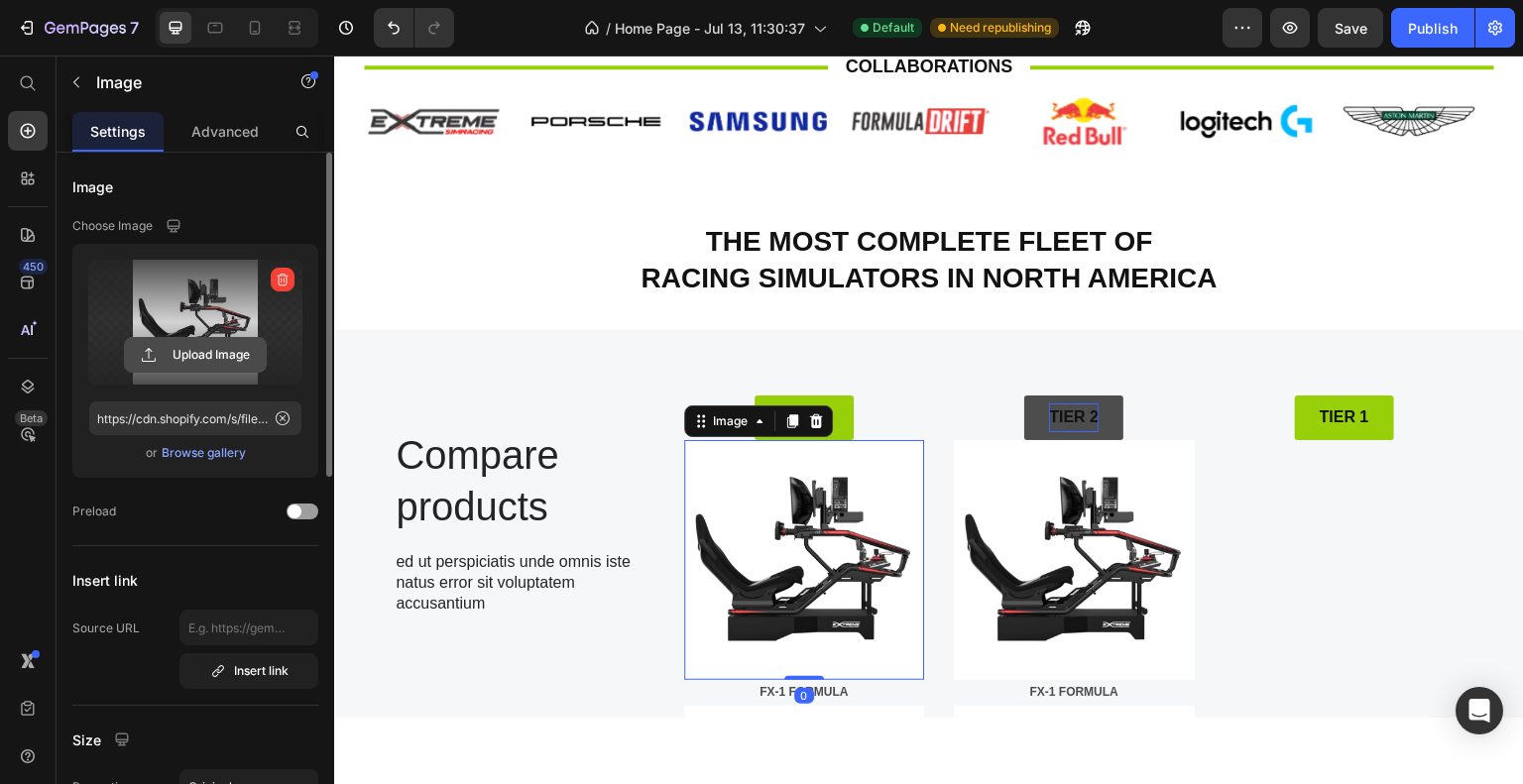 click 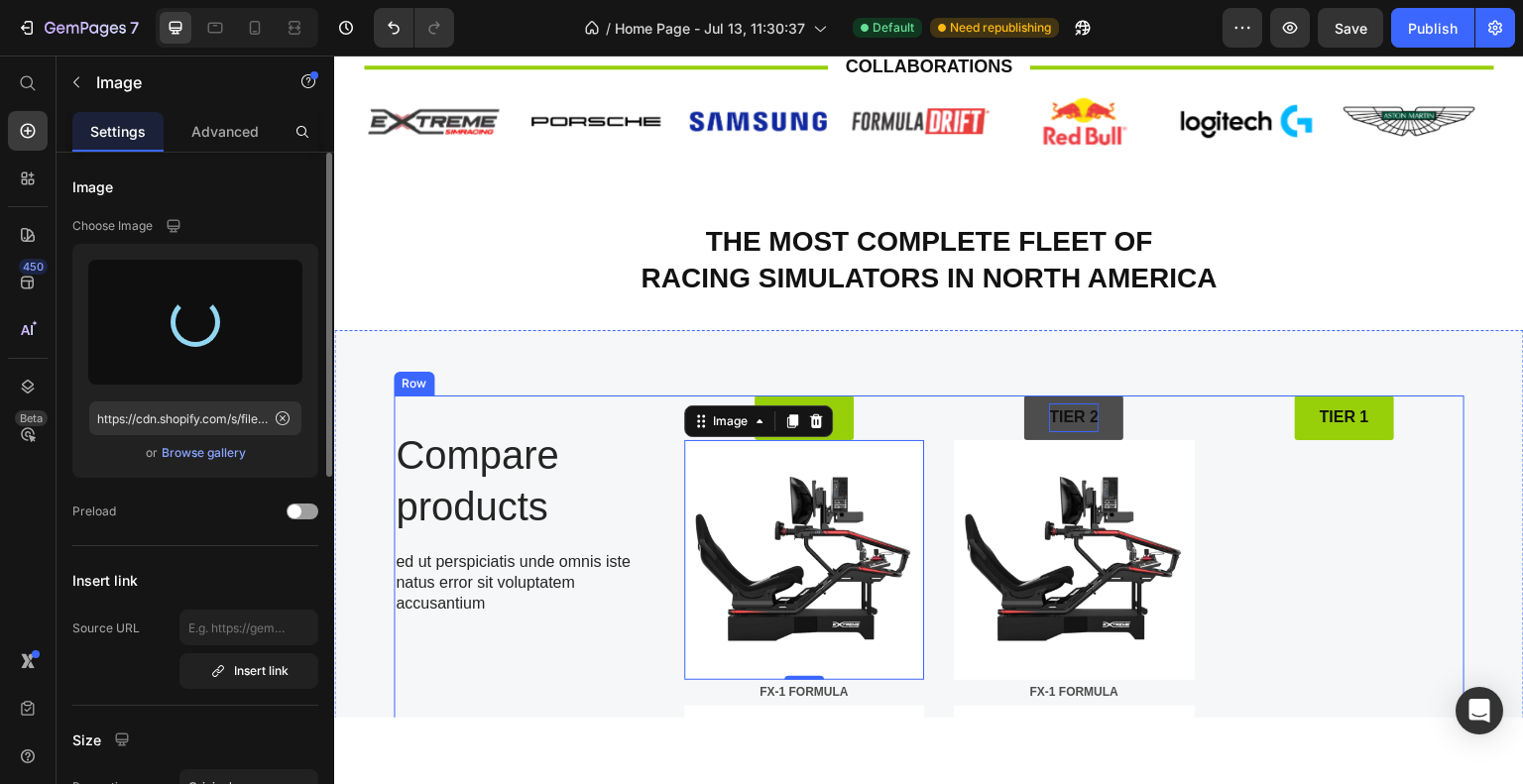type on "https://cdn.shopify.com/s/files/1/0933/7972/3568/files/gempages_575275549719528274-62b6e962-22ca-4fcd-87d5-1d318f404c84.png" 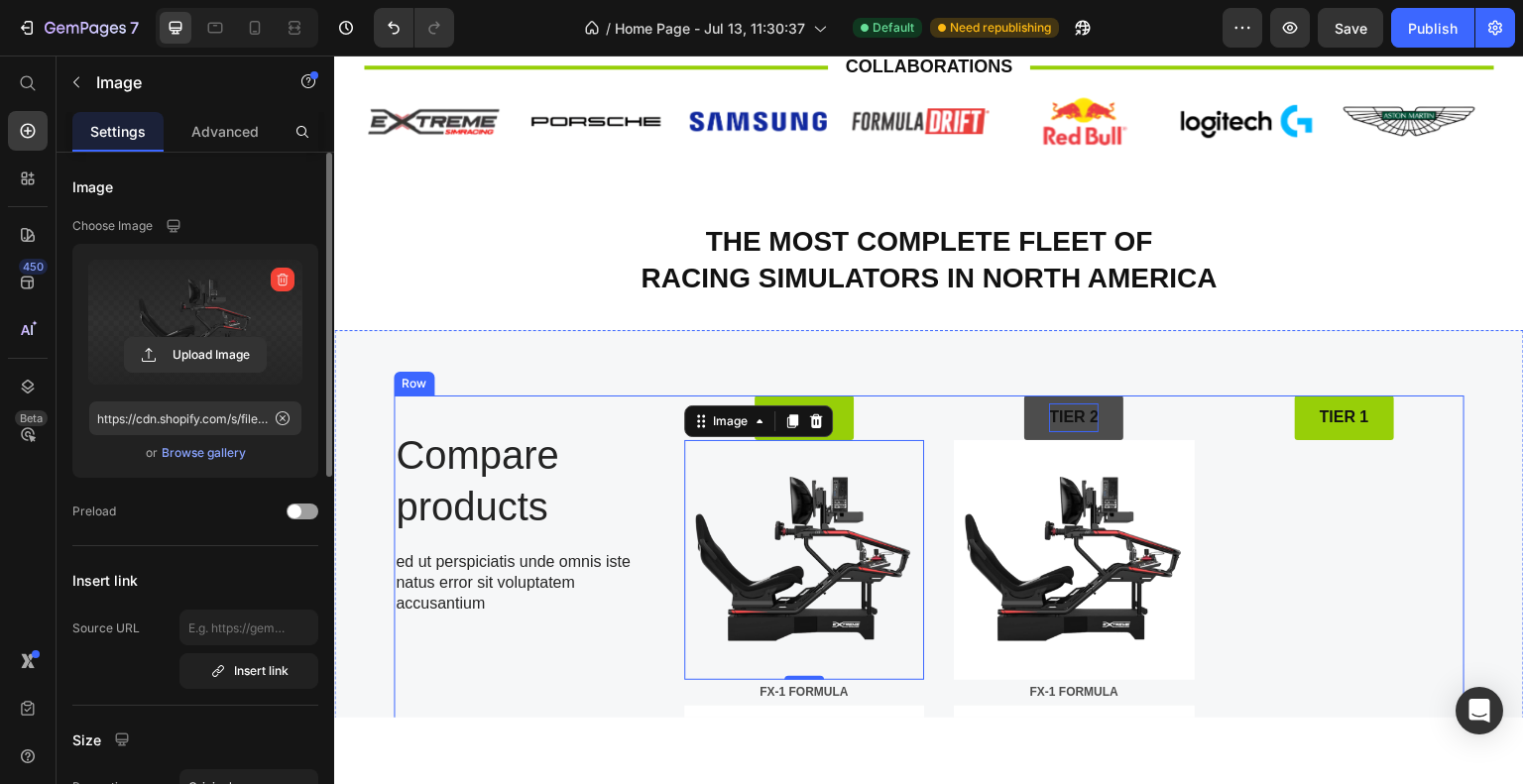 click on "Compare products Heading ed ut perspiciatis unde omnis iste natus error sit voluptatem accusantium  Text Block Row
Monitor
Wheel Base
Pedals
Shifter / Handbrake
Motion System VR Setup Your custom text goes here Item List" at bounding box center (524, 1116) 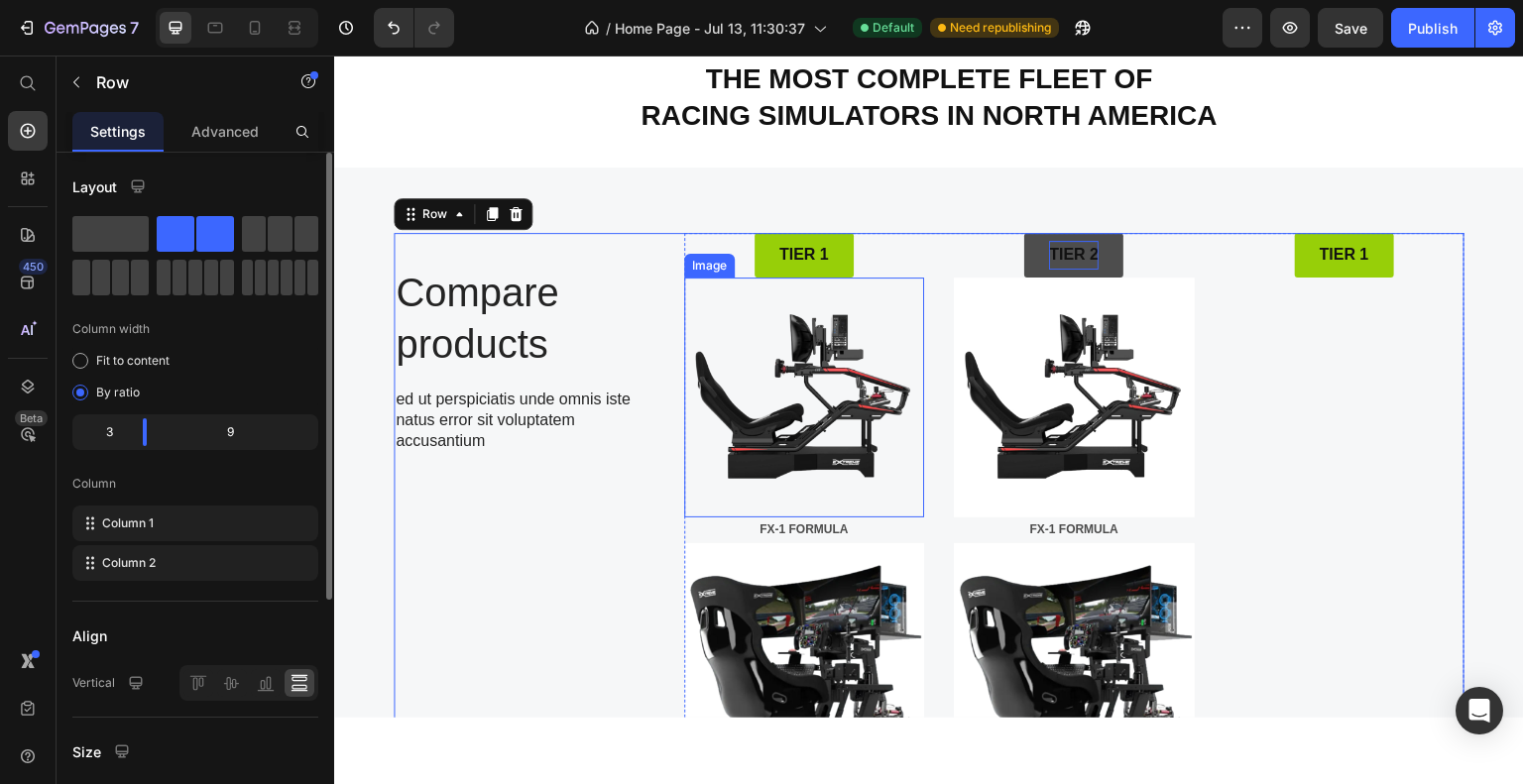 scroll, scrollTop: 1308, scrollLeft: 0, axis: vertical 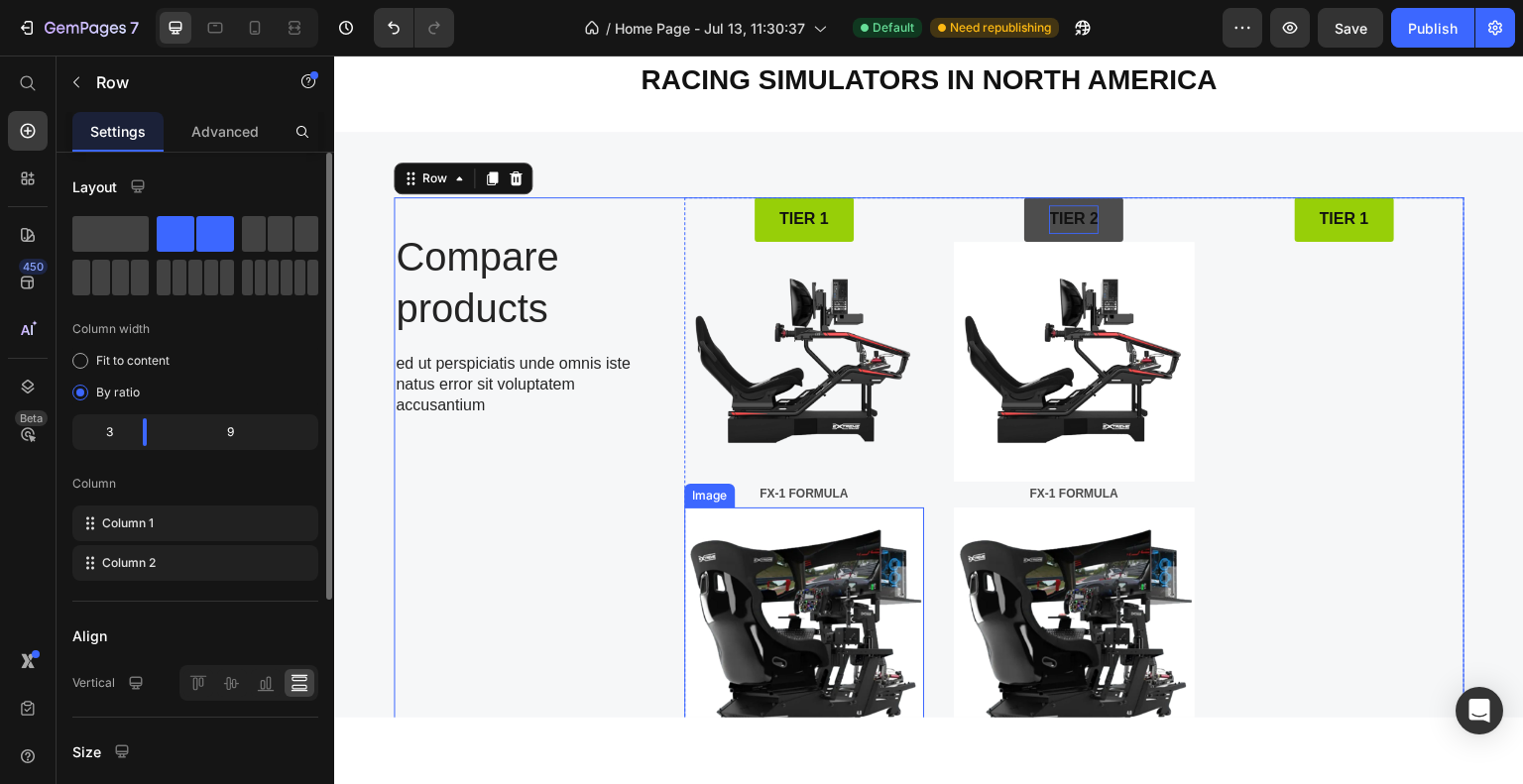 click at bounding box center (804, 626) 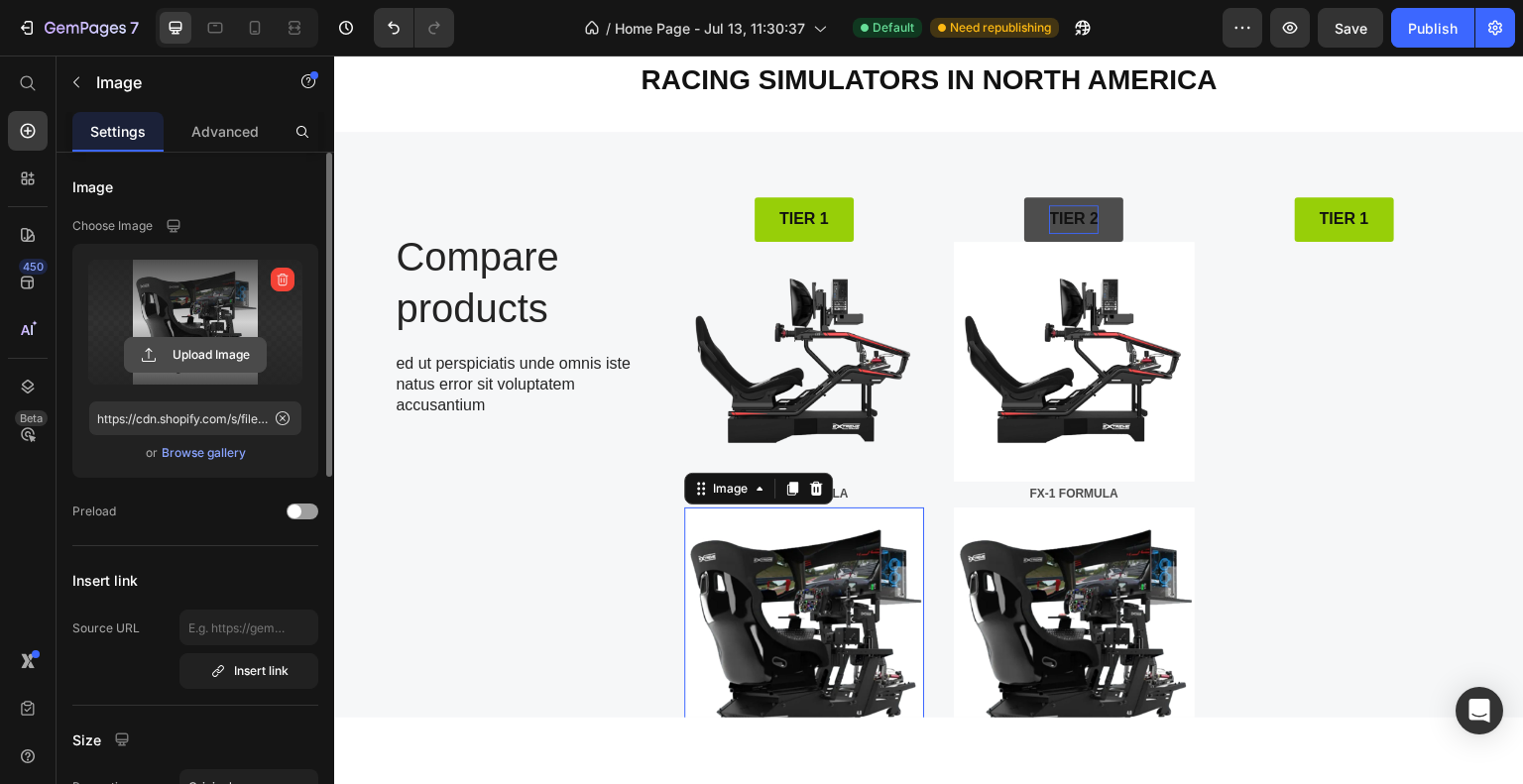 click 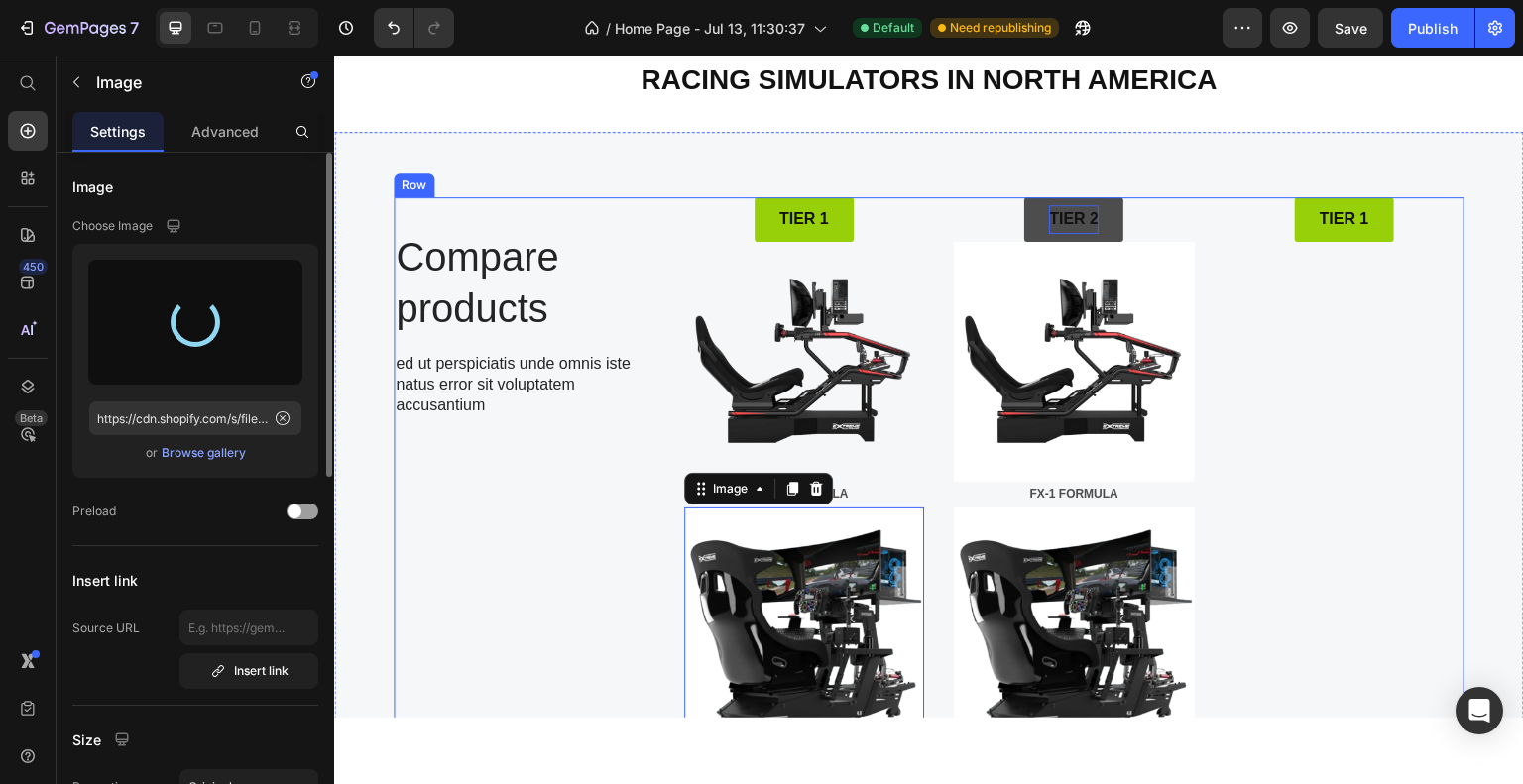 type on "https://cdn.shopify.com/s/files/1/0933/7972/3568/files/gempages_575275549719528274-bc1c5c05-7def-4dc3-a2d5-0b78ebc089d3.png" 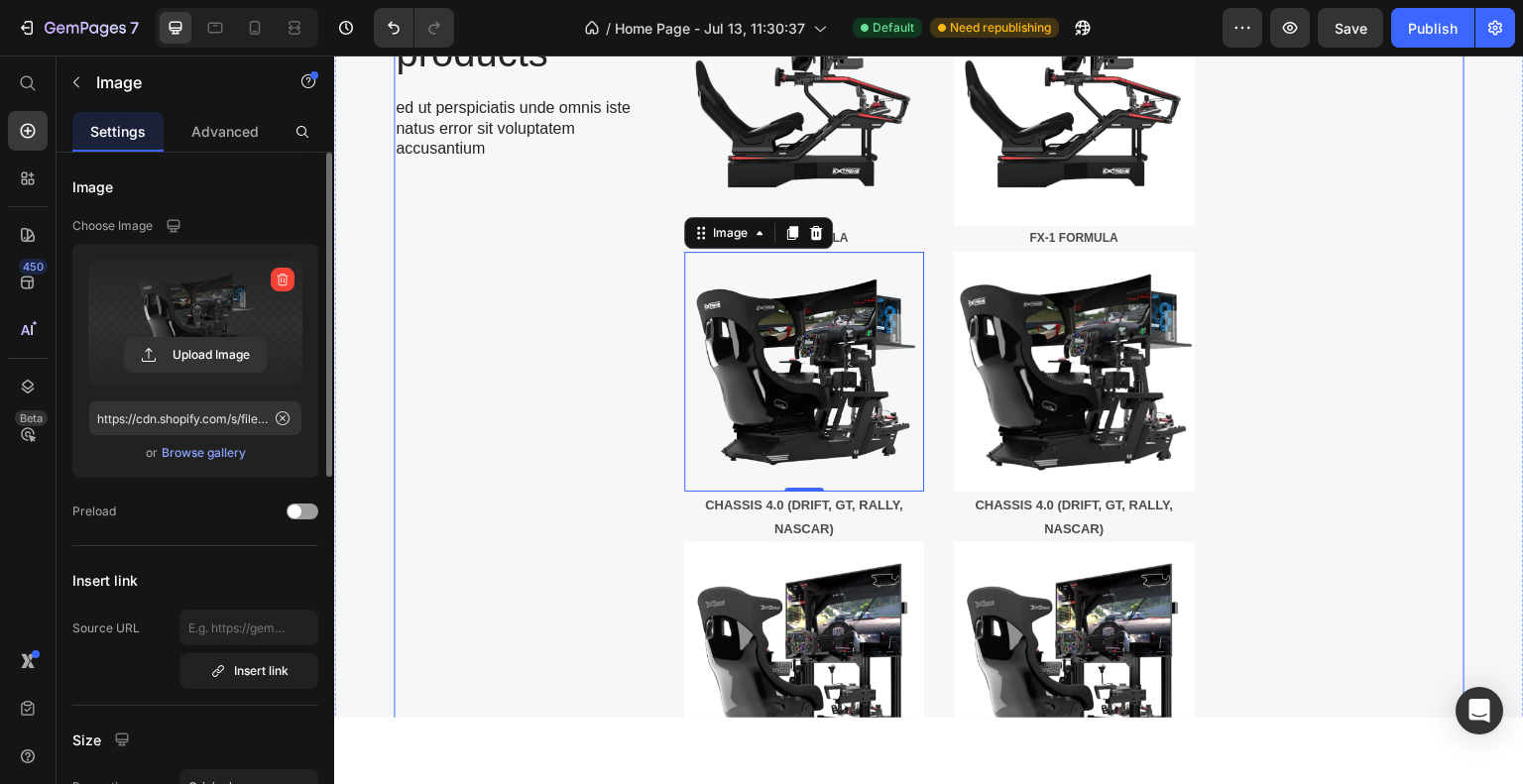 scroll, scrollTop: 1606, scrollLeft: 0, axis: vertical 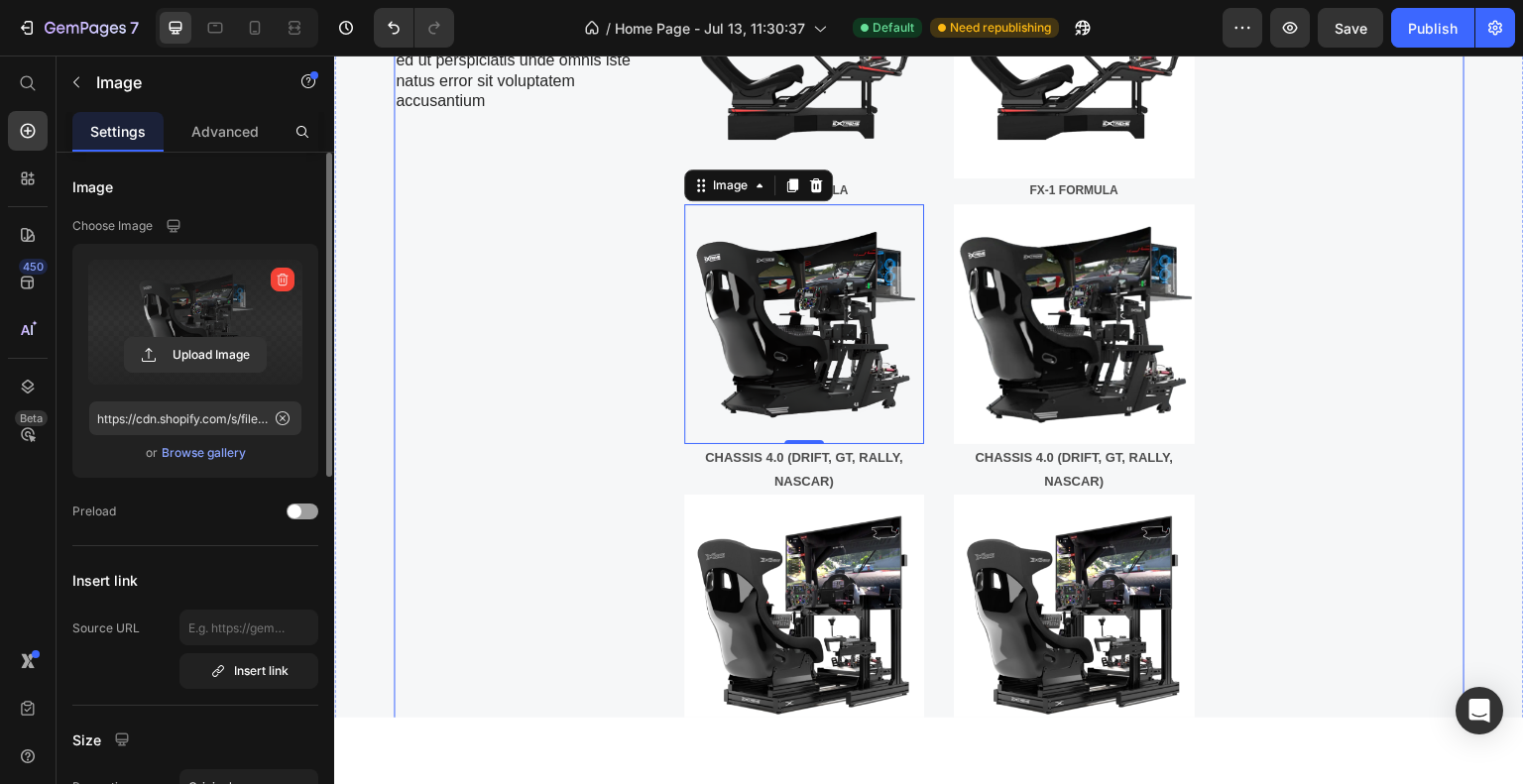 click on "Compare products Heading ed ut perspiciatis unde omnis iste natus error sit voluptatem accusantium  Text Block Row
Monitor
Wheel Base
Pedals
Shifter / Handbrake
Motion System VR Setup Your custom text goes here Item List" at bounding box center (524, 615) 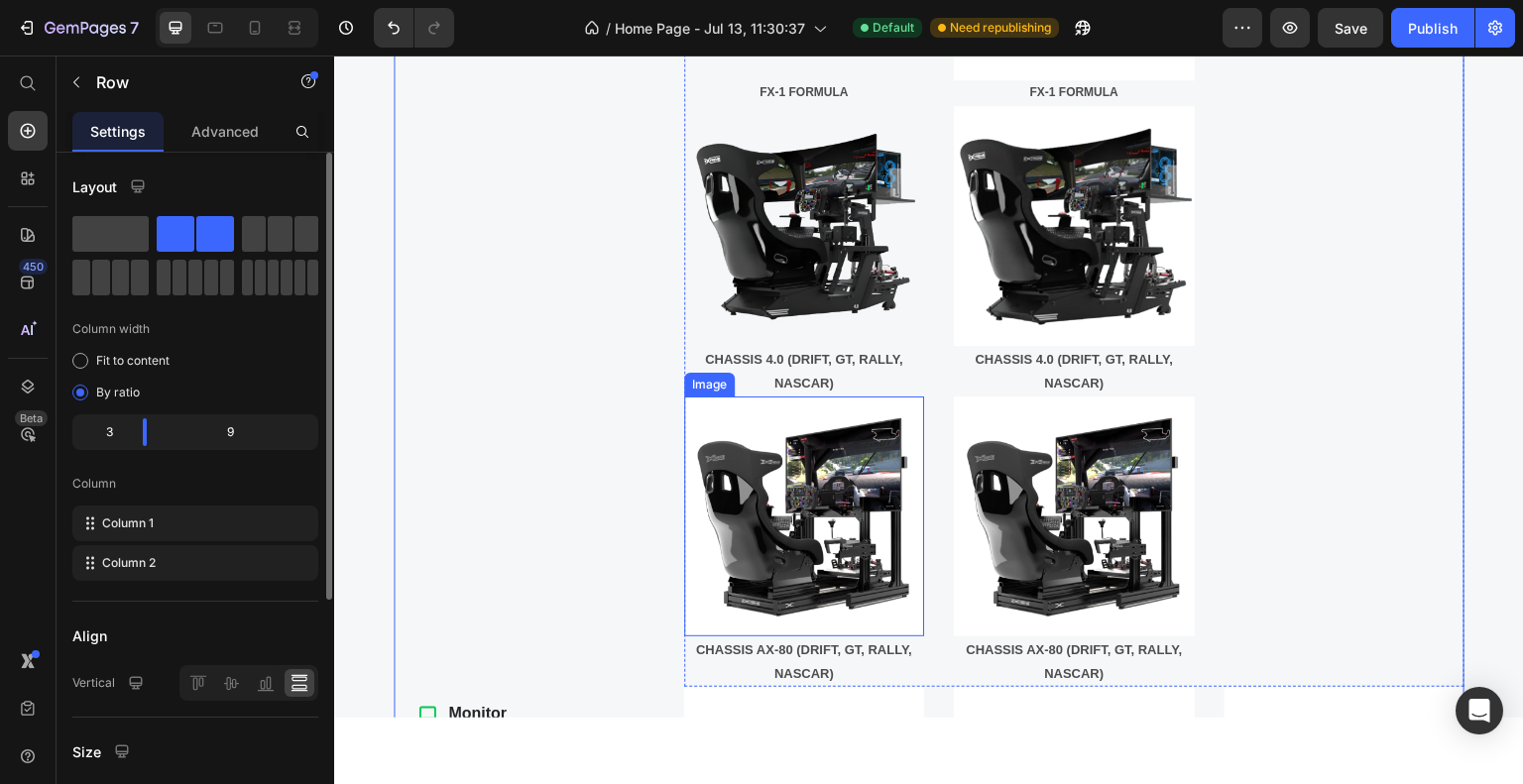 scroll, scrollTop: 1804, scrollLeft: 0, axis: vertical 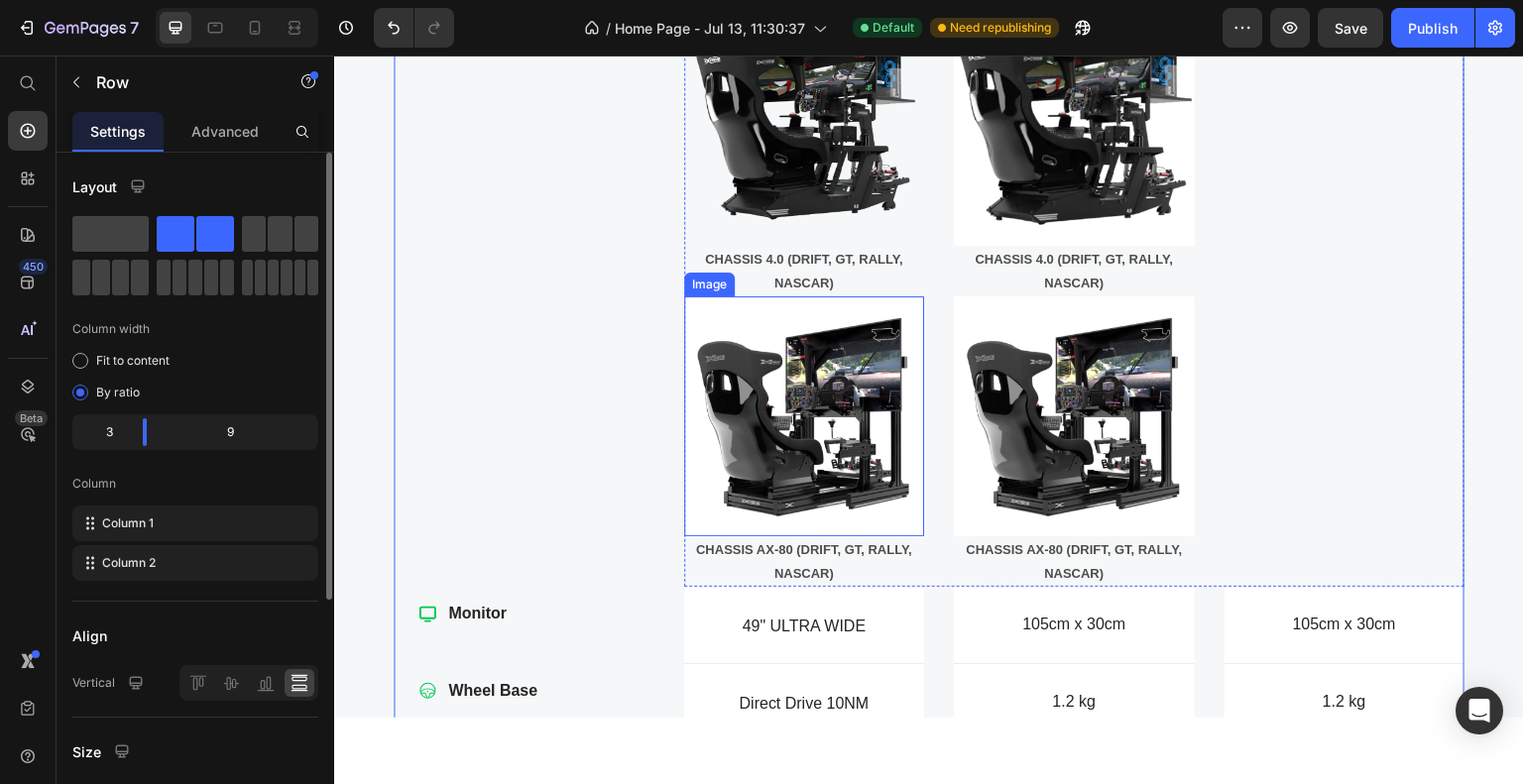 click at bounding box center (804, 415) 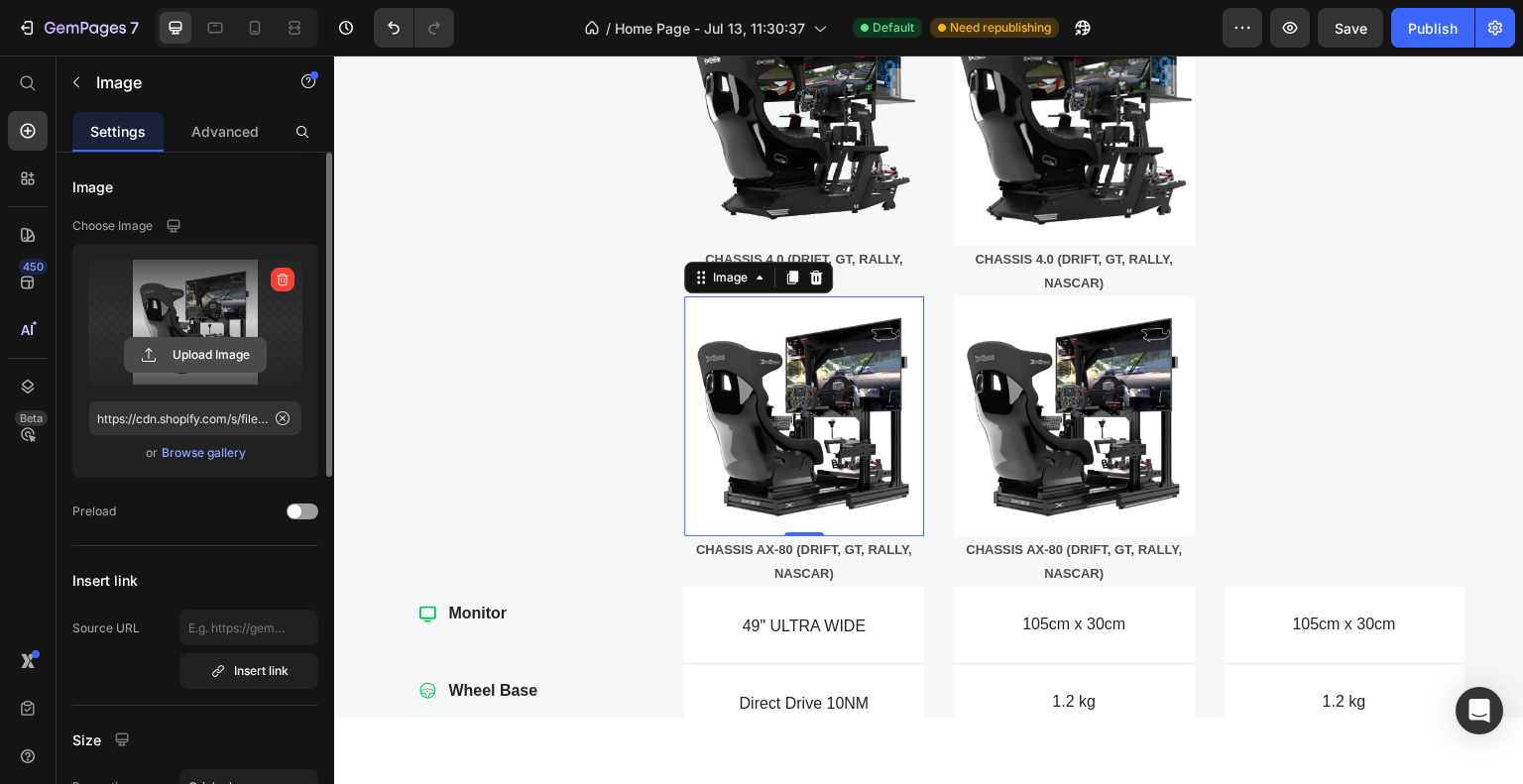 click 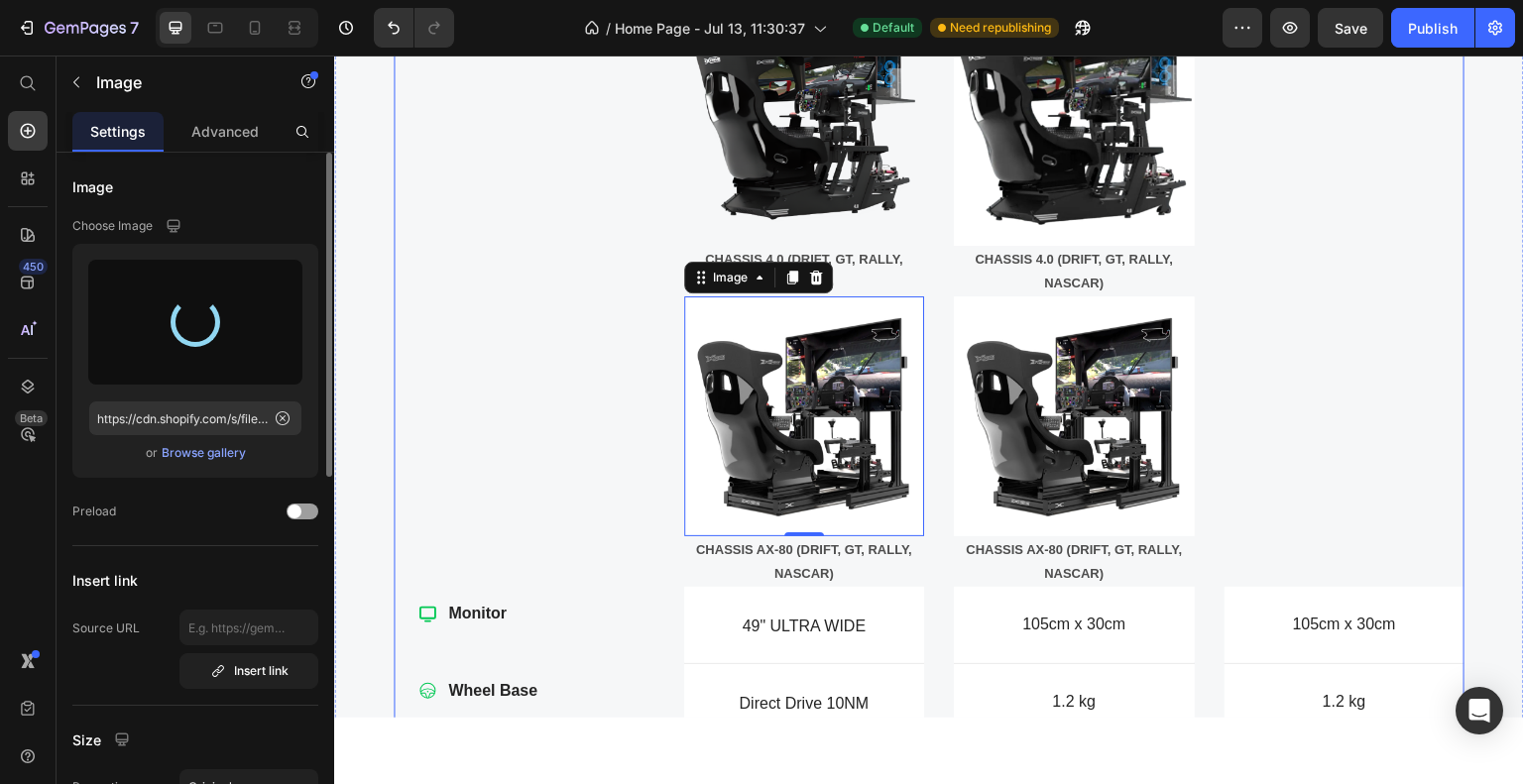 type on "https://cdn.shopify.com/s/files/1/0933/7972/3568/files/gempages_575275549719528274-b2c0b8b8-1f2a-4240-b650-38b2821d6da3.png" 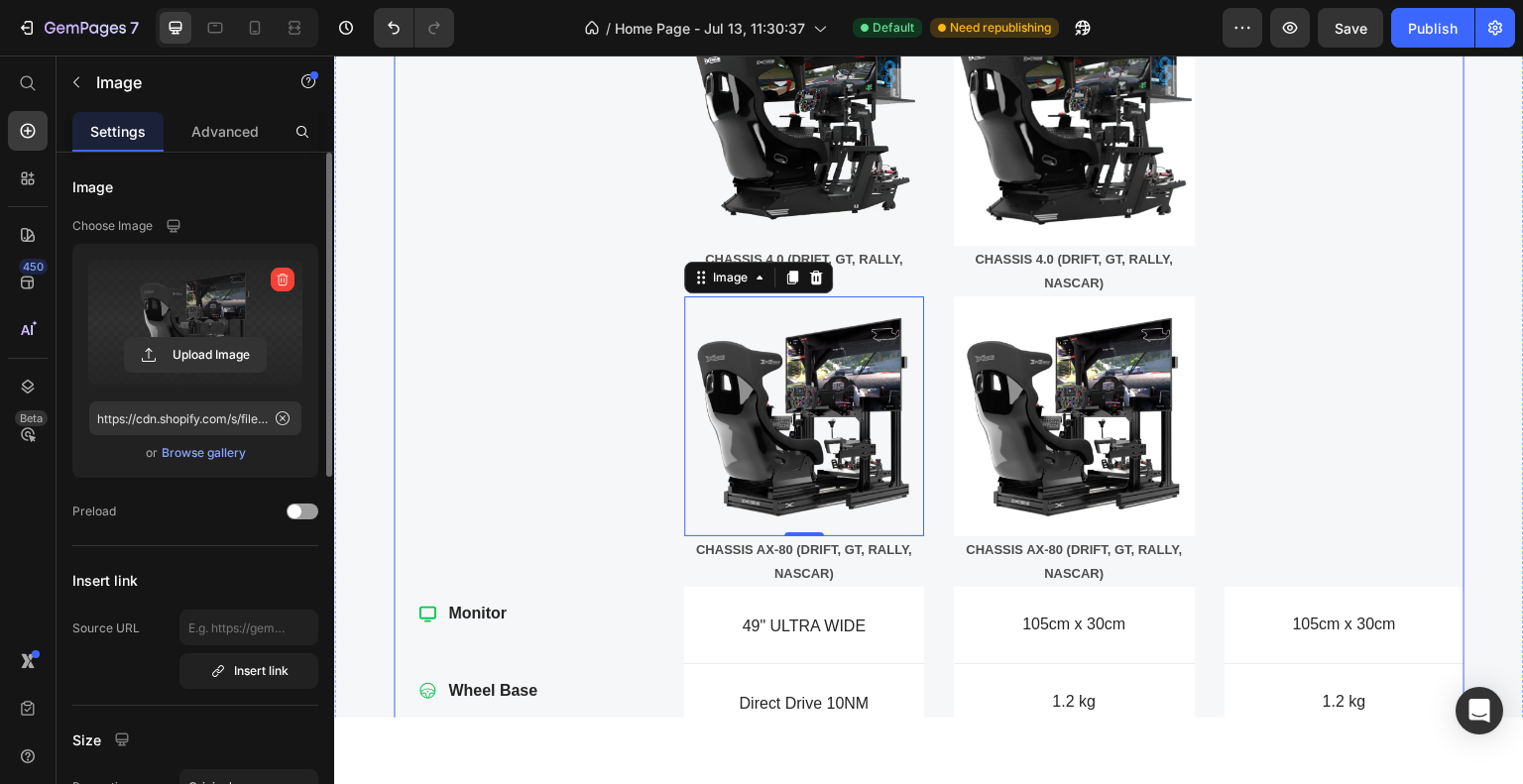 click on "Compare products Heading ed ut perspiciatis unde omnis iste natus error sit voluptatem accusantium  Text Block Row
Monitor
Wheel Base
Pedals
Shifter / Handbrake
Motion System VR Setup Your custom text goes here Item List" at bounding box center (524, 416) 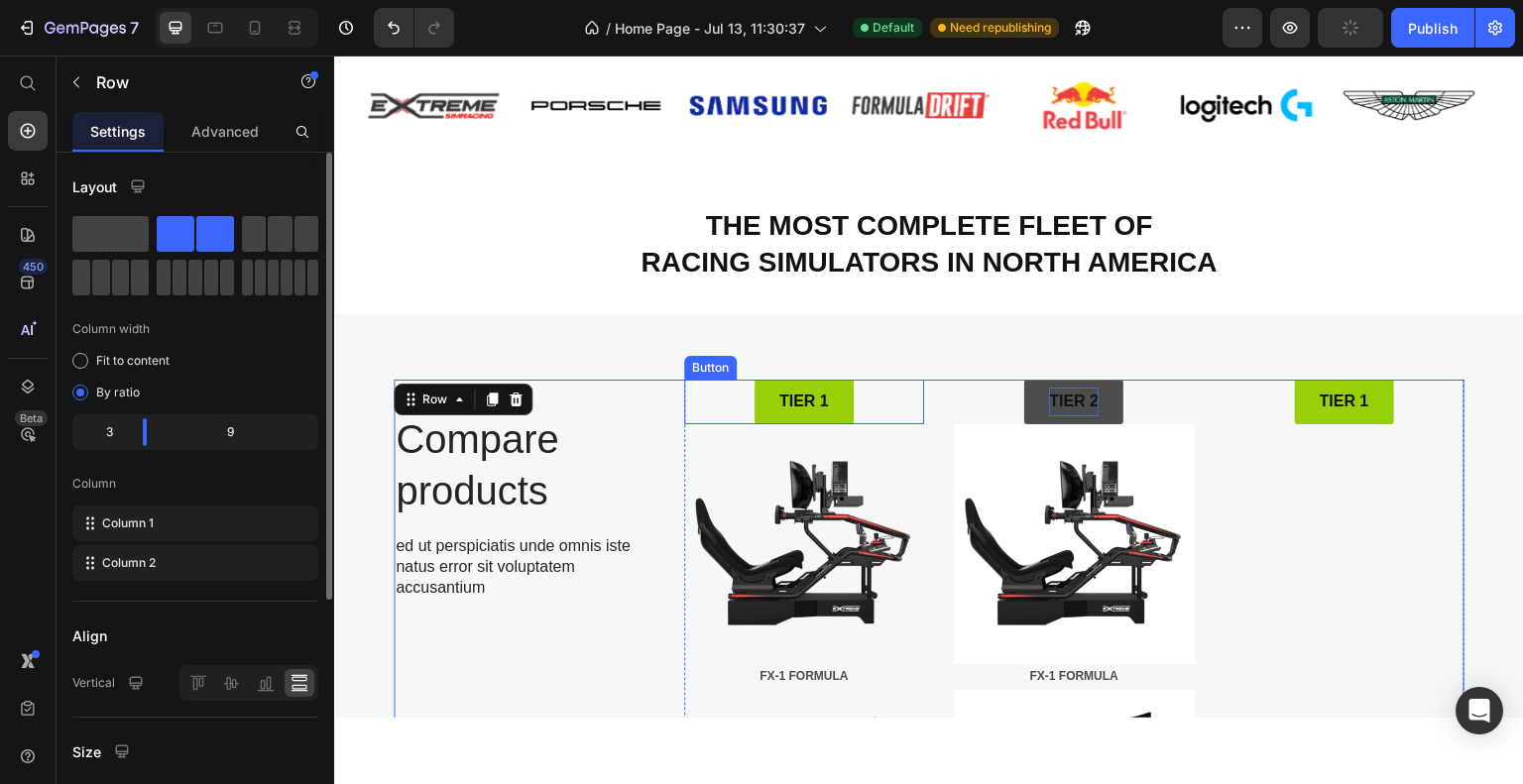 scroll, scrollTop: 1259, scrollLeft: 0, axis: vertical 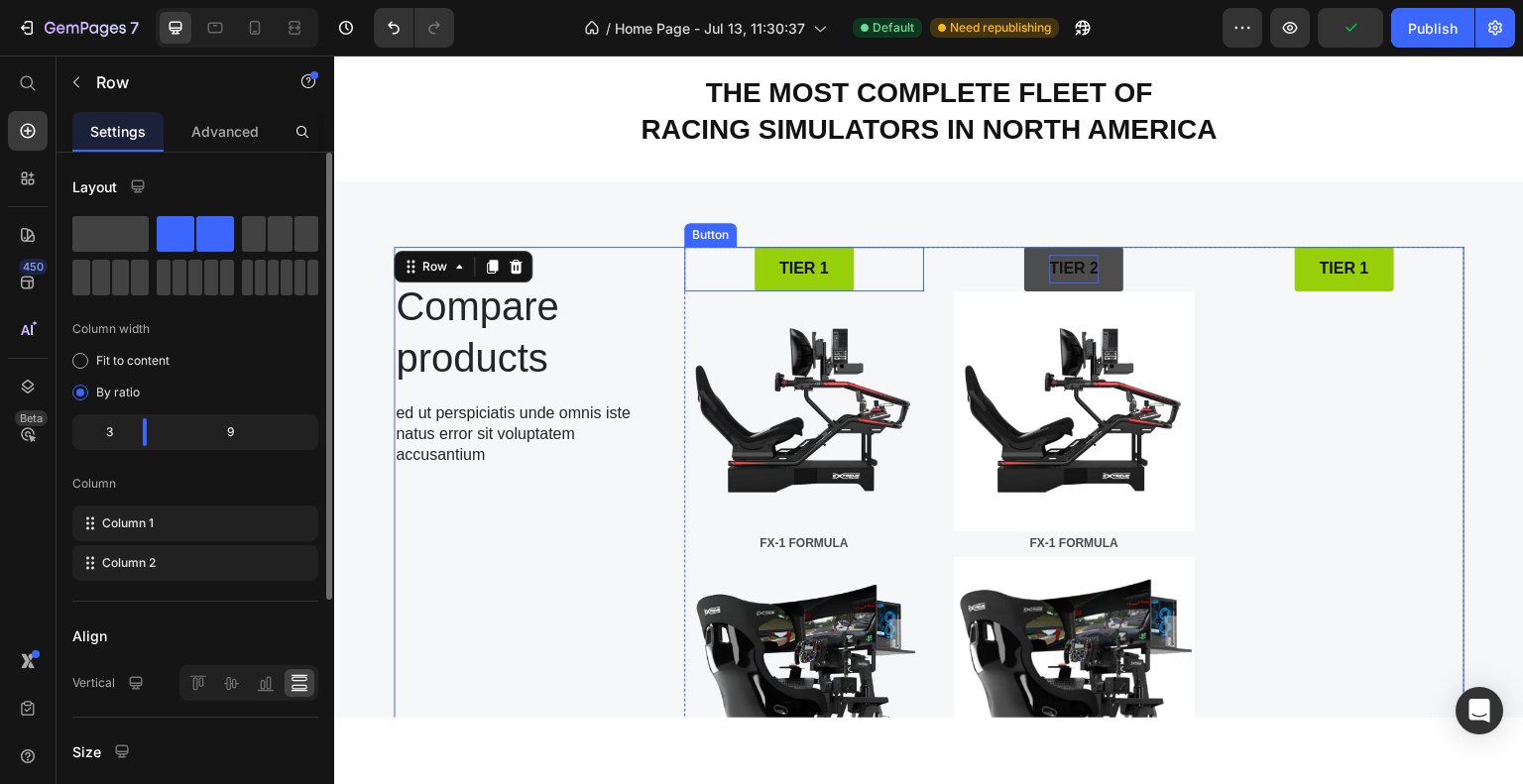 click on "TIER 1 Button" at bounding box center [804, 268] 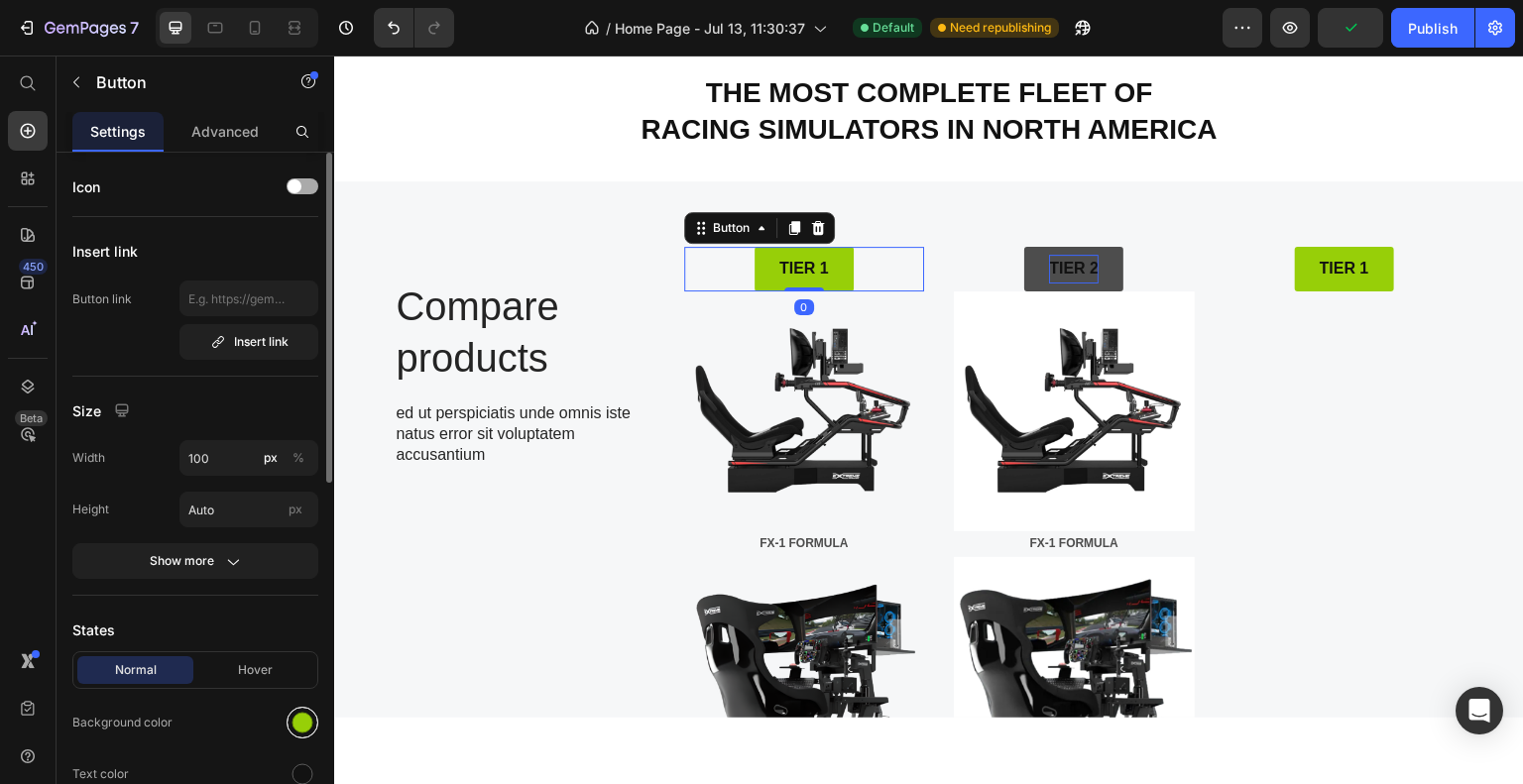 click at bounding box center (302, 723) 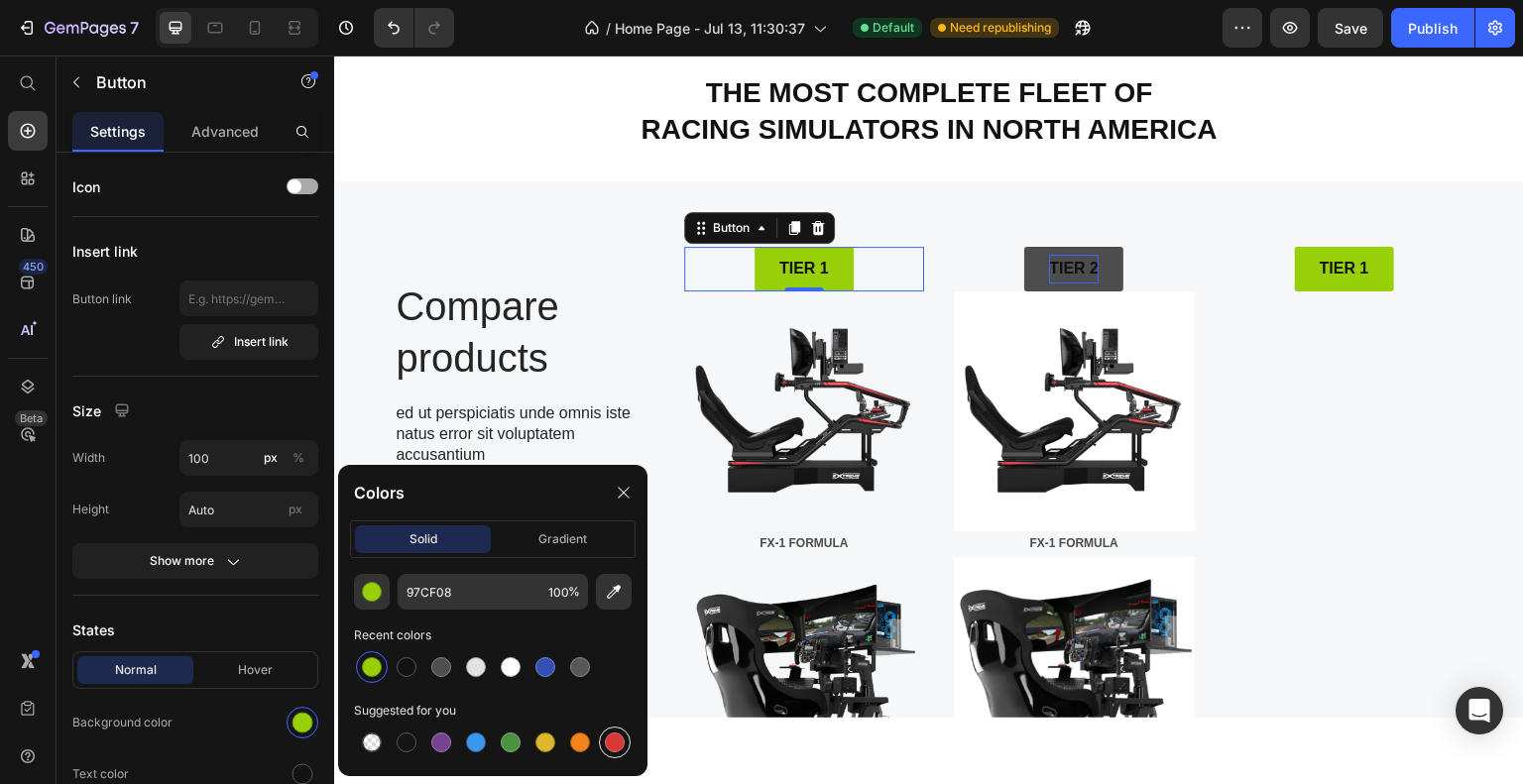 click at bounding box center [615, 742] 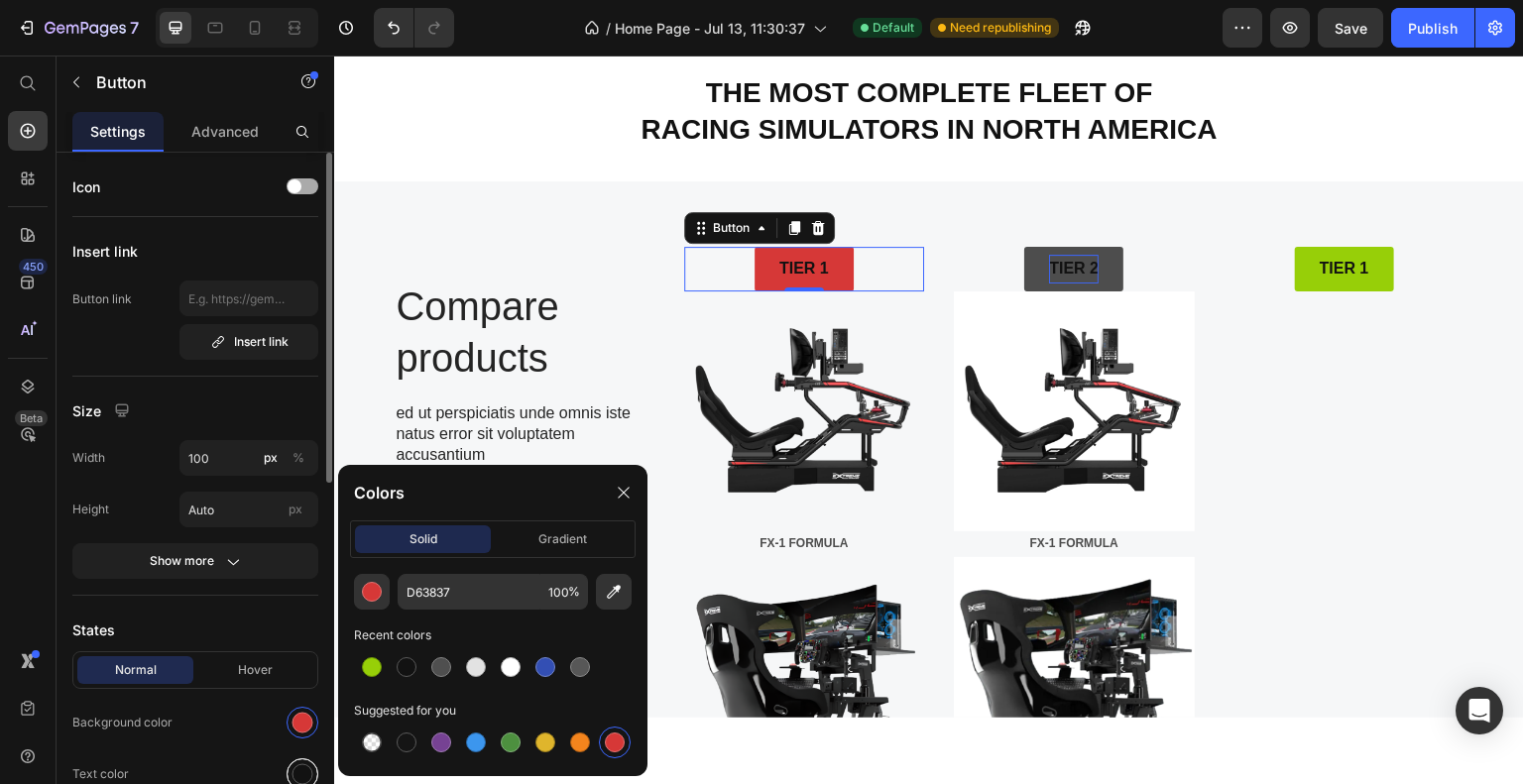 click at bounding box center (302, 774) 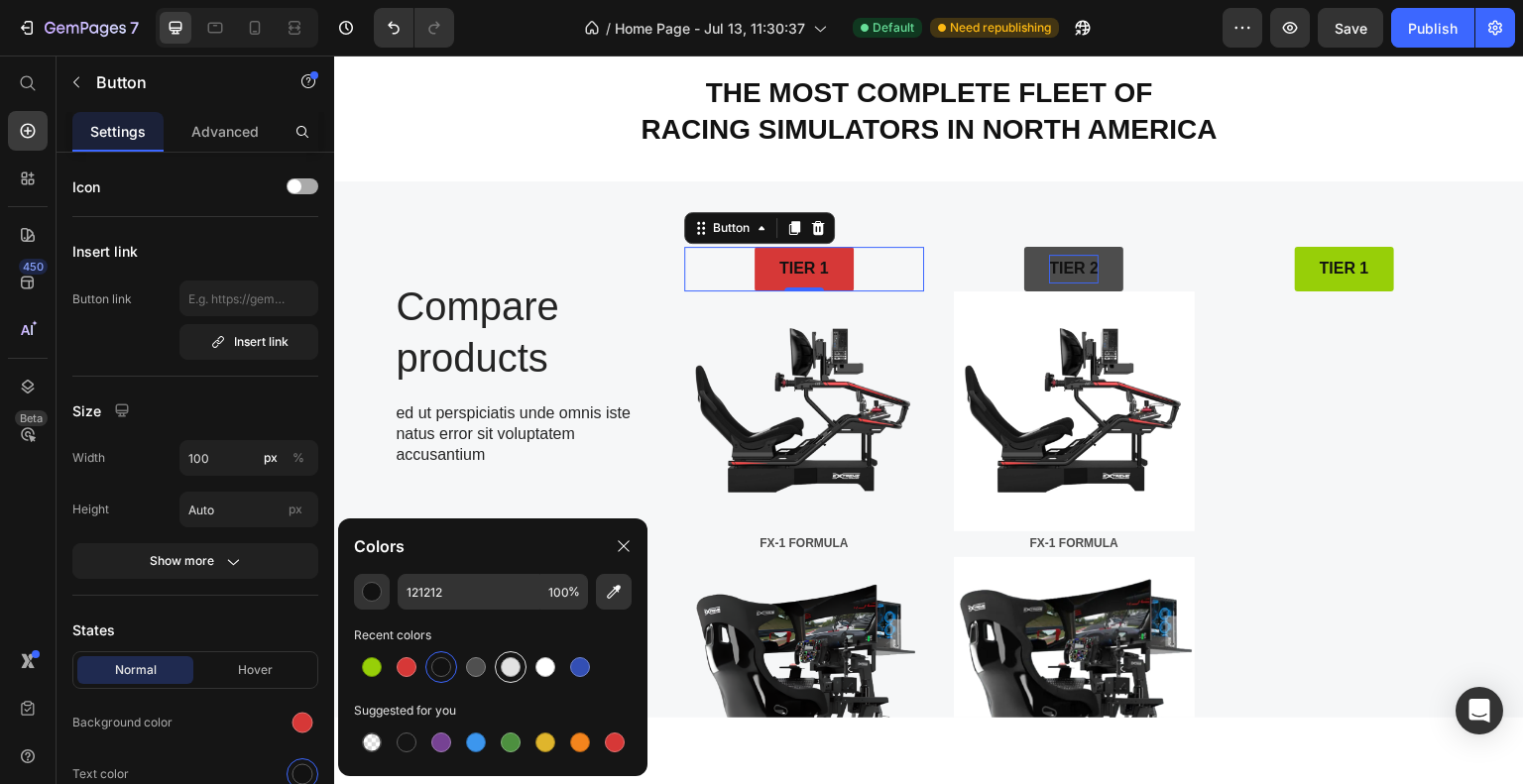 click at bounding box center (511, 667) 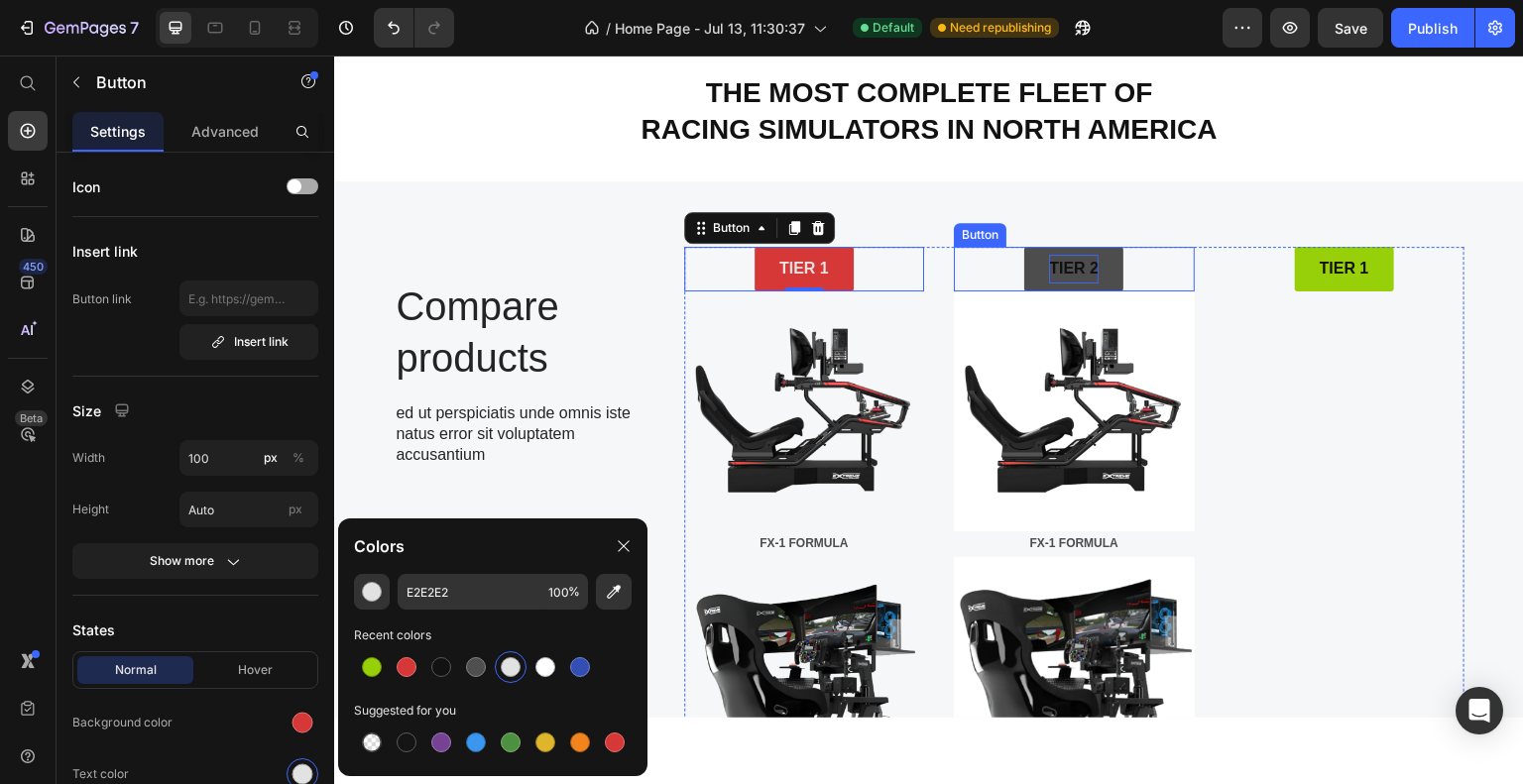 click on "TIER 2" at bounding box center (1074, 268) 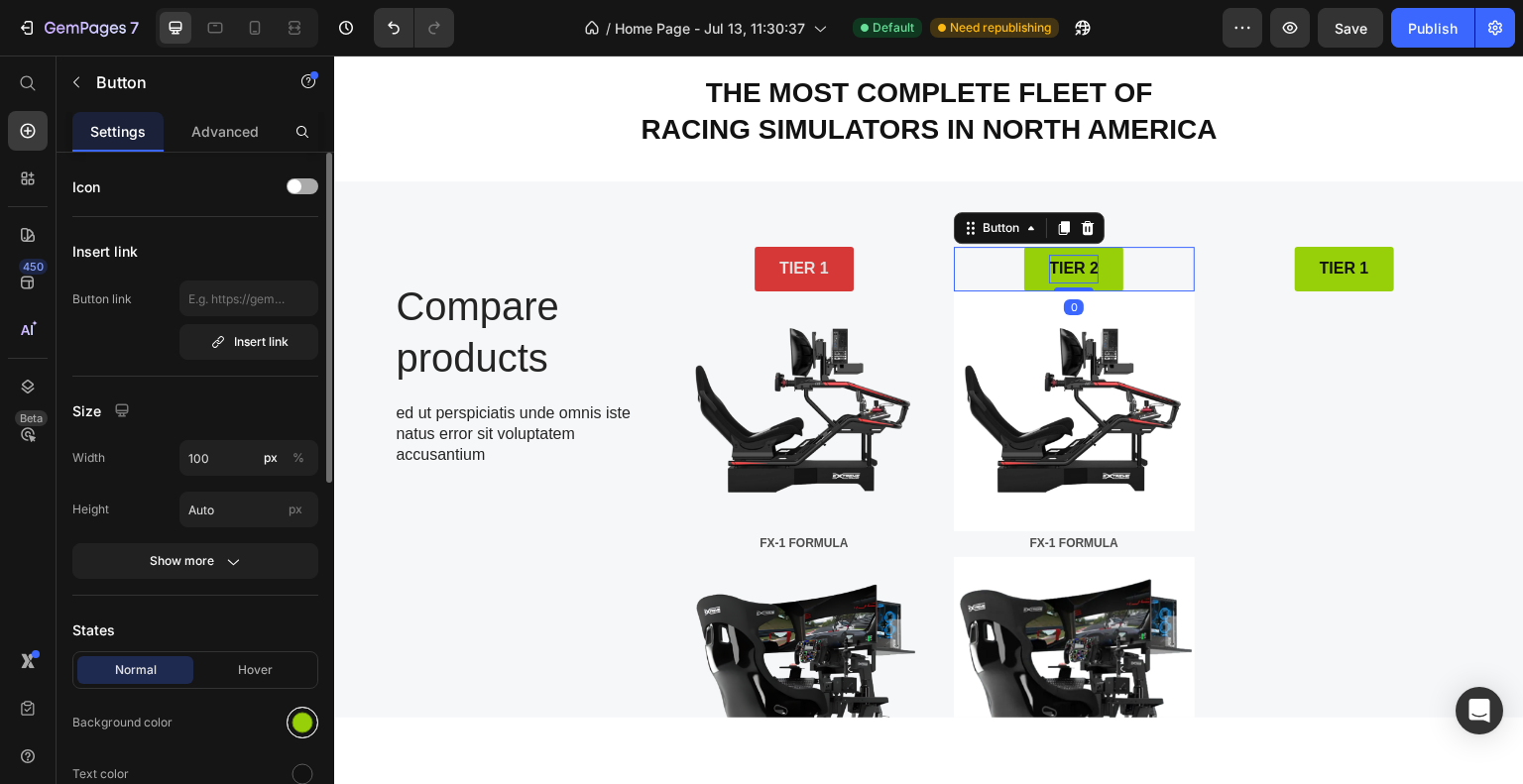 click at bounding box center (302, 723) 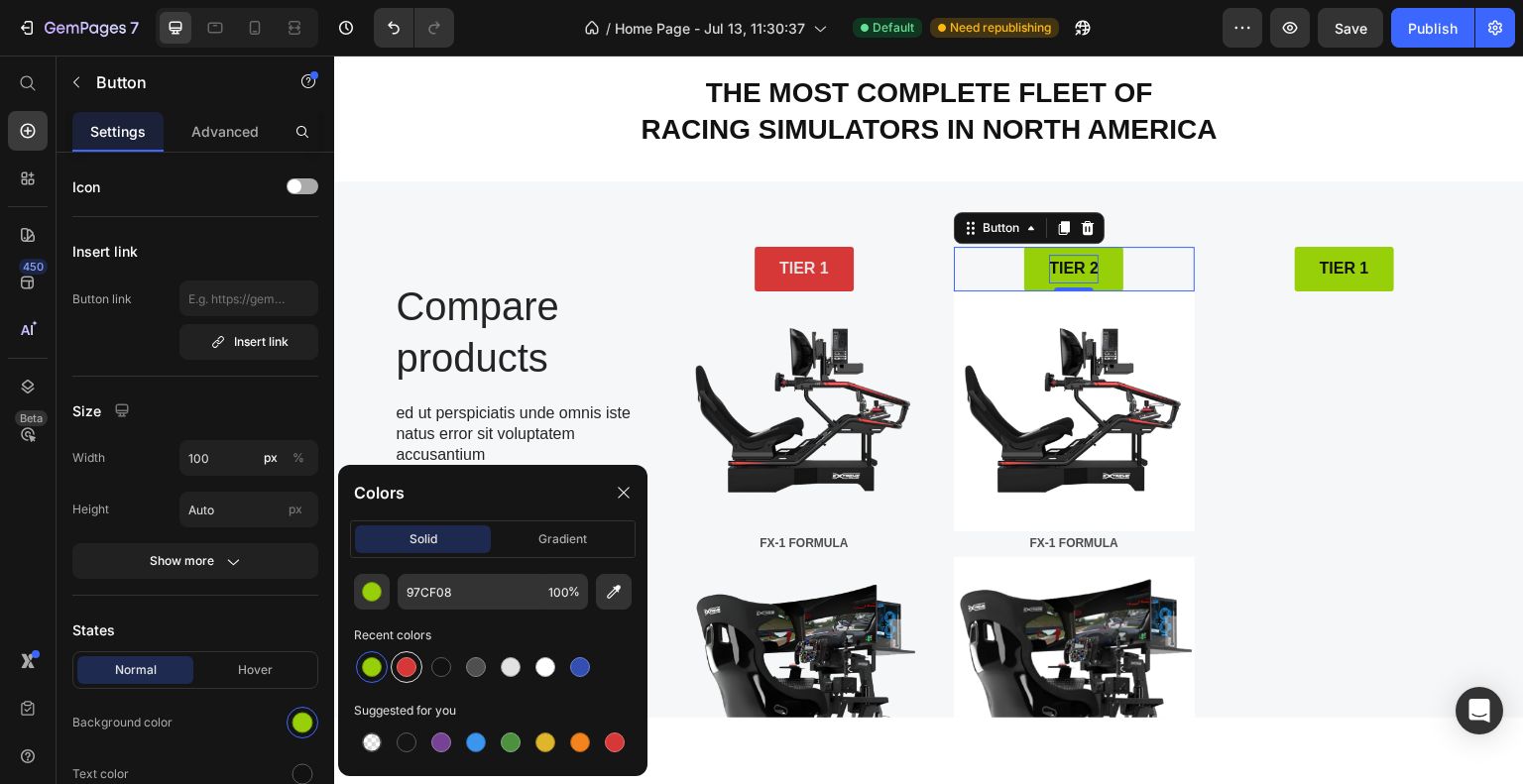 click at bounding box center [407, 667] 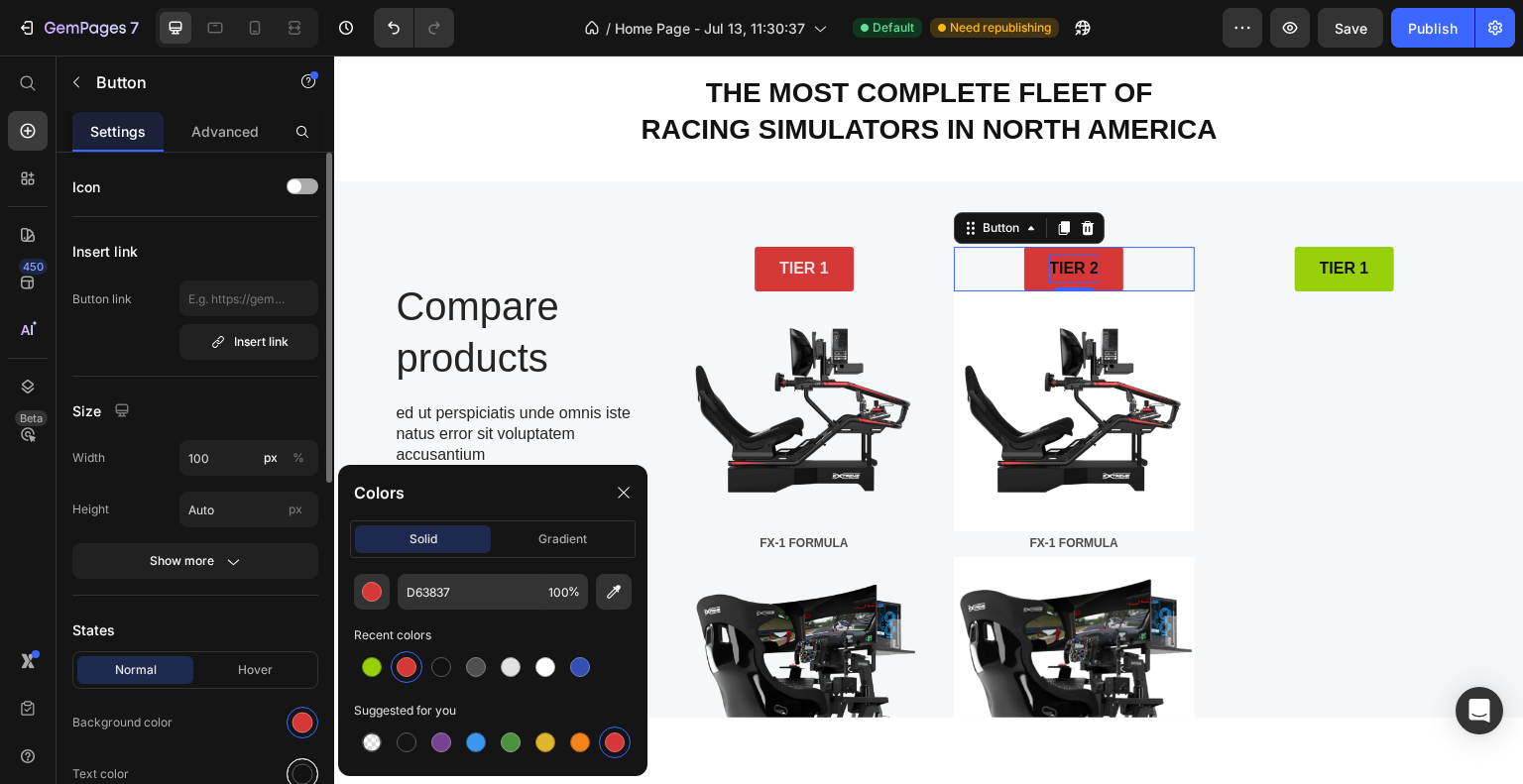 click at bounding box center [302, 774] 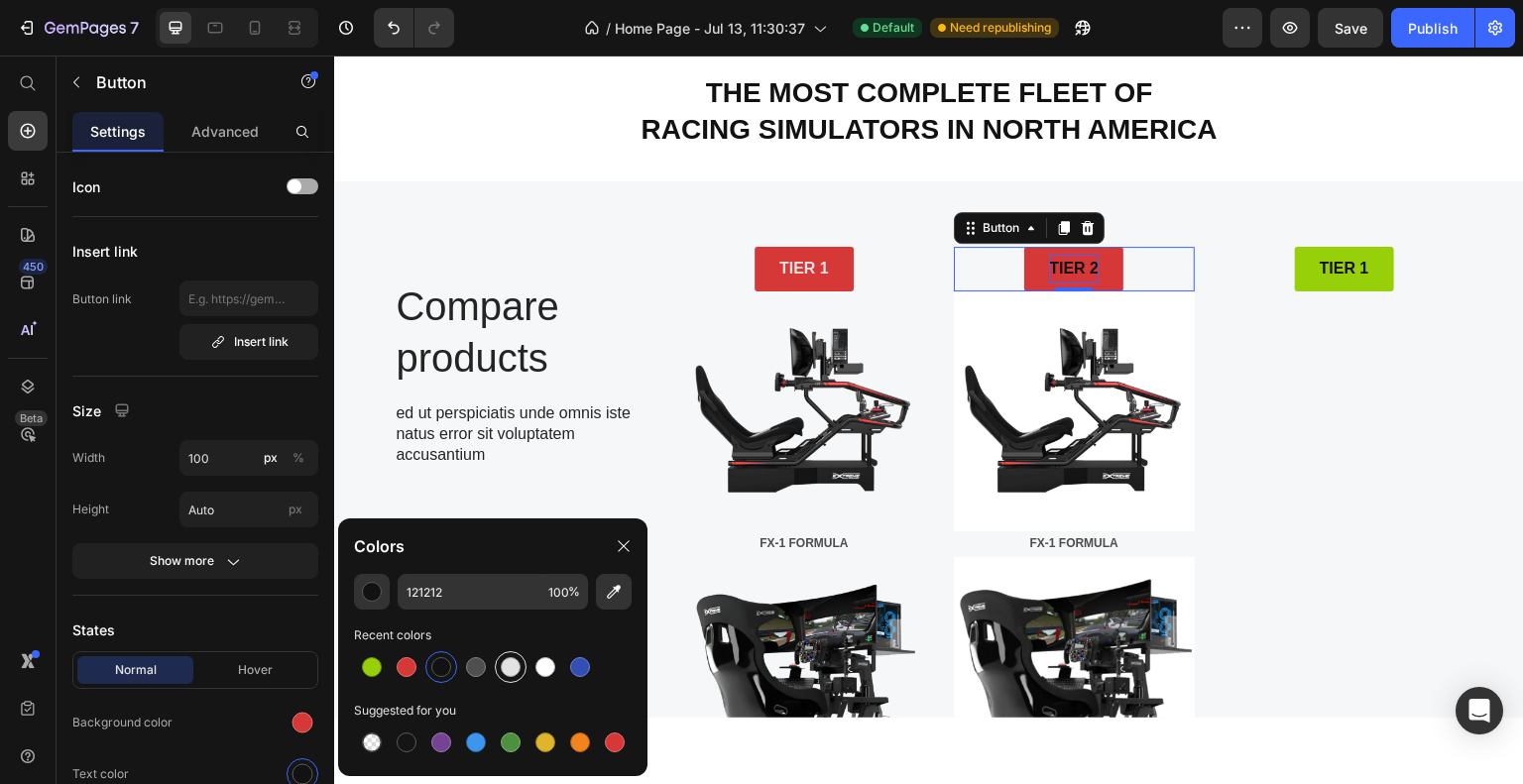 click at bounding box center (511, 667) 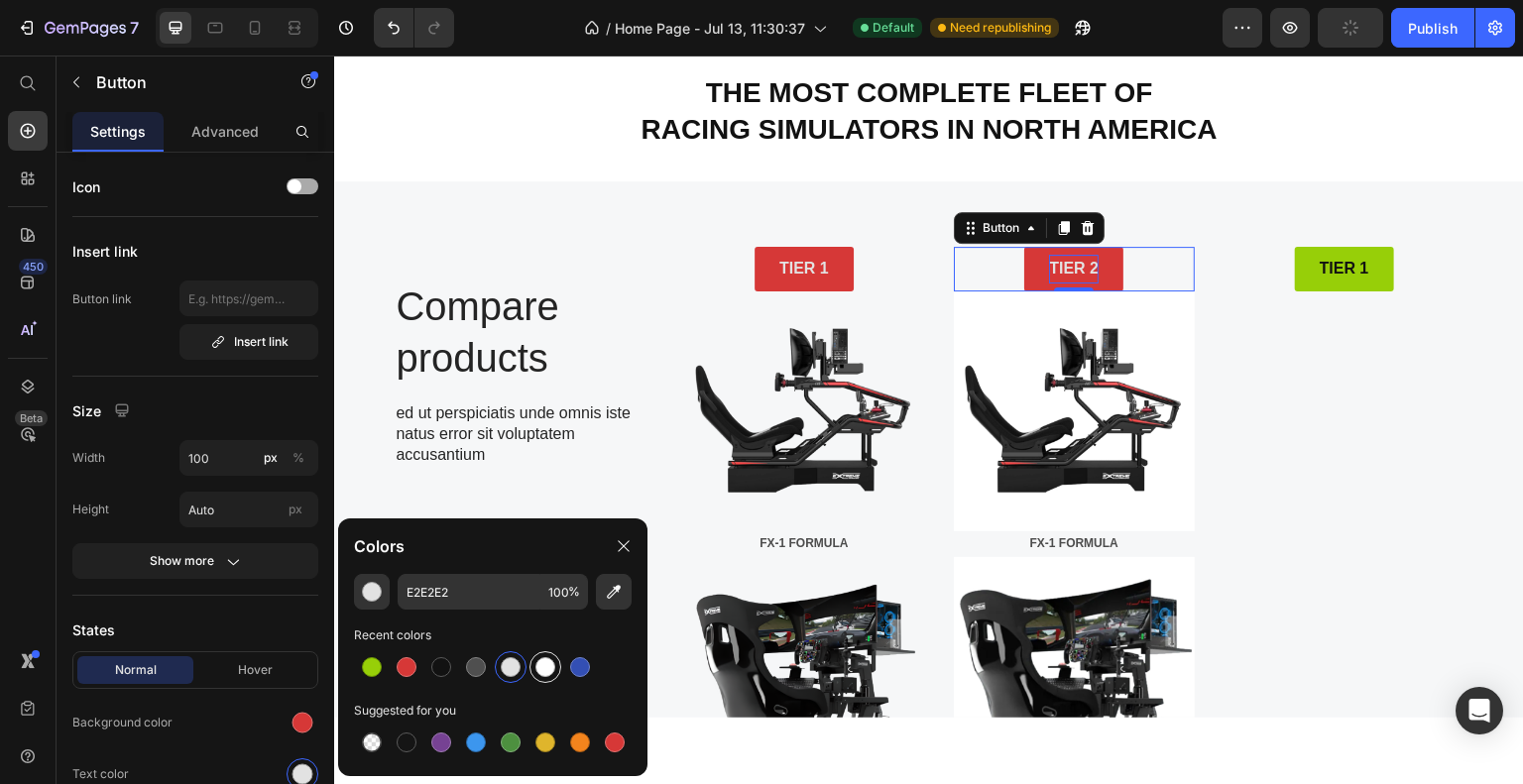 click at bounding box center [545, 667] 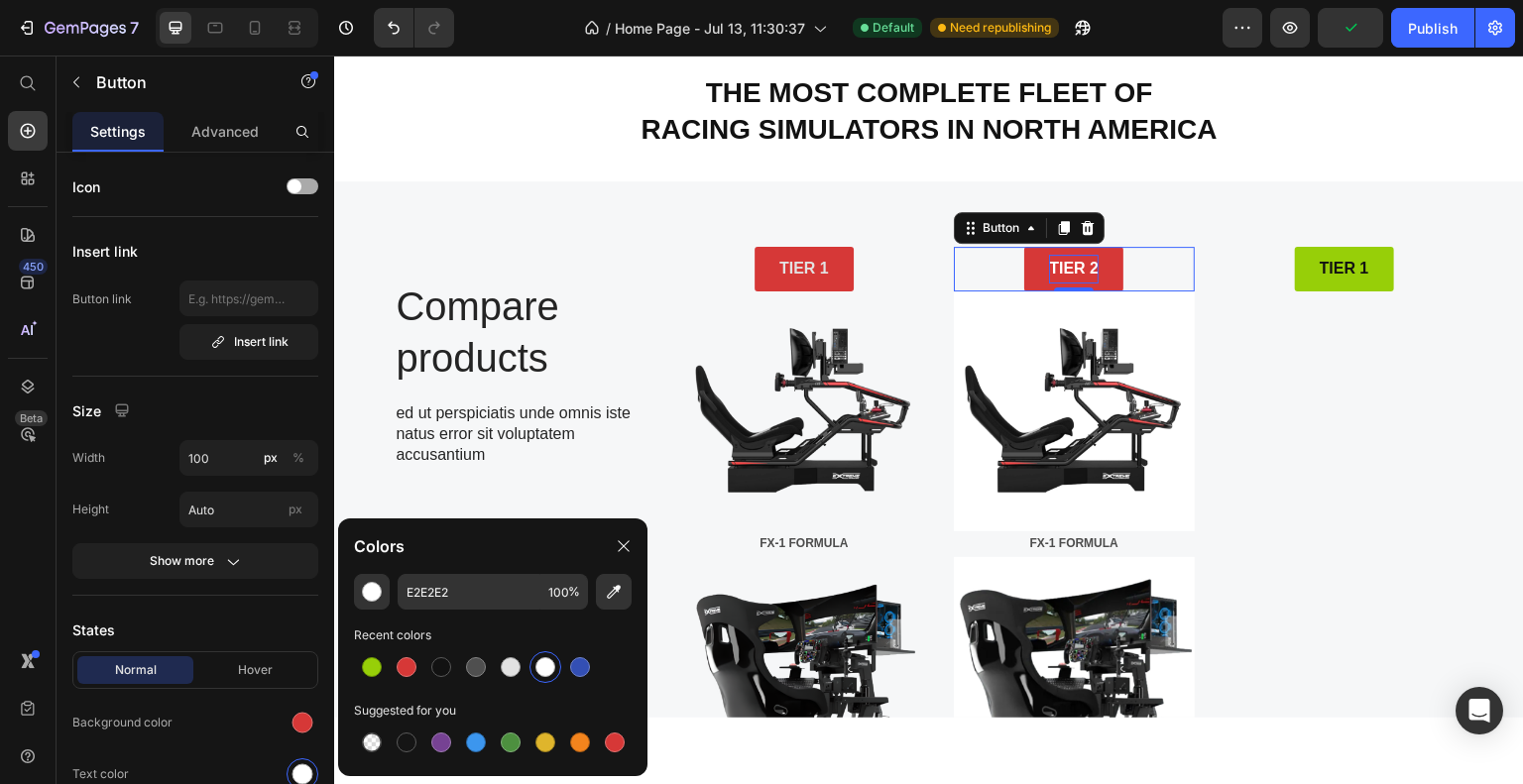 type on "FFFFFF" 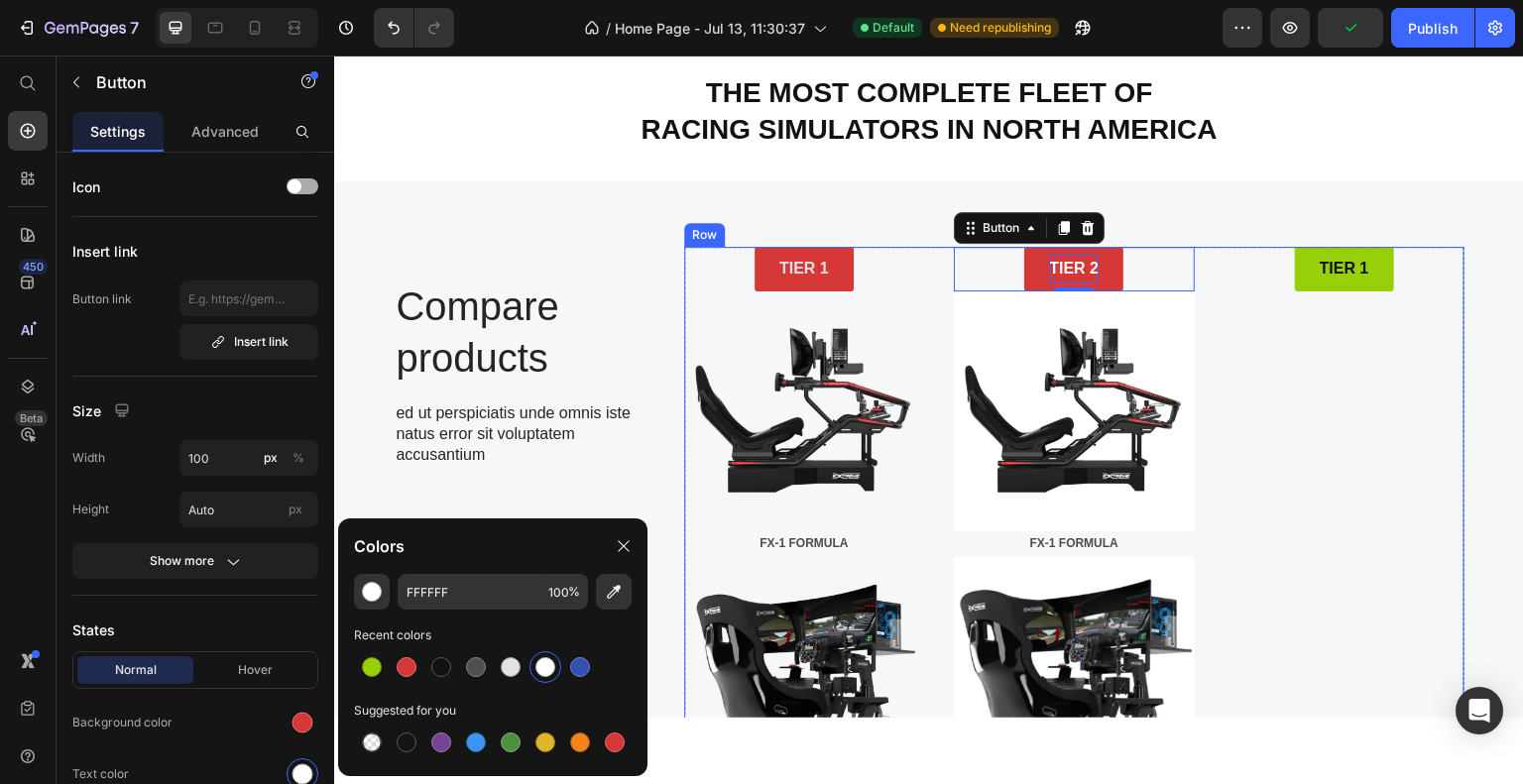 click on "TIER 1 Button" at bounding box center (1345, 692) 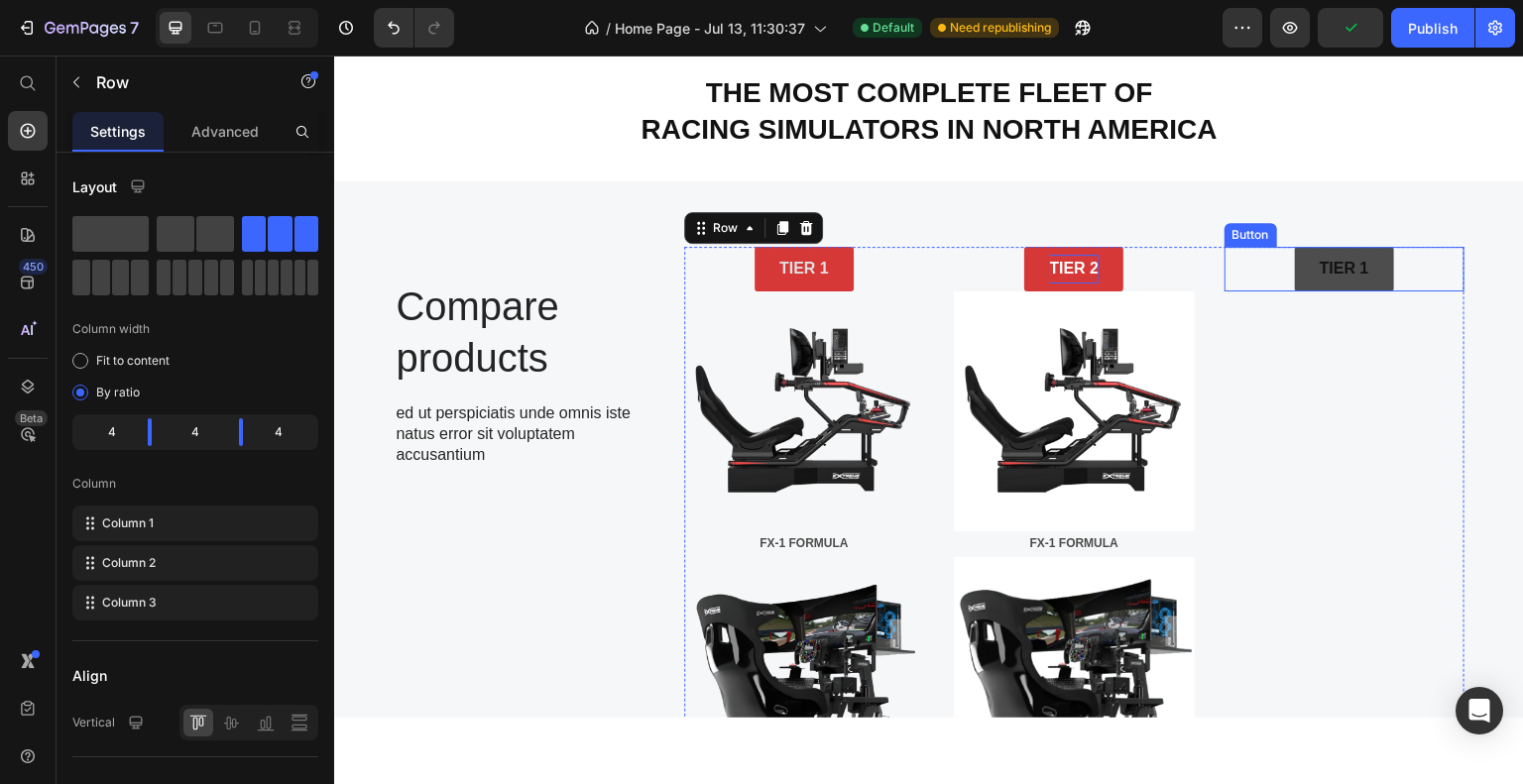 click on "TIER 1" at bounding box center [1345, 268] 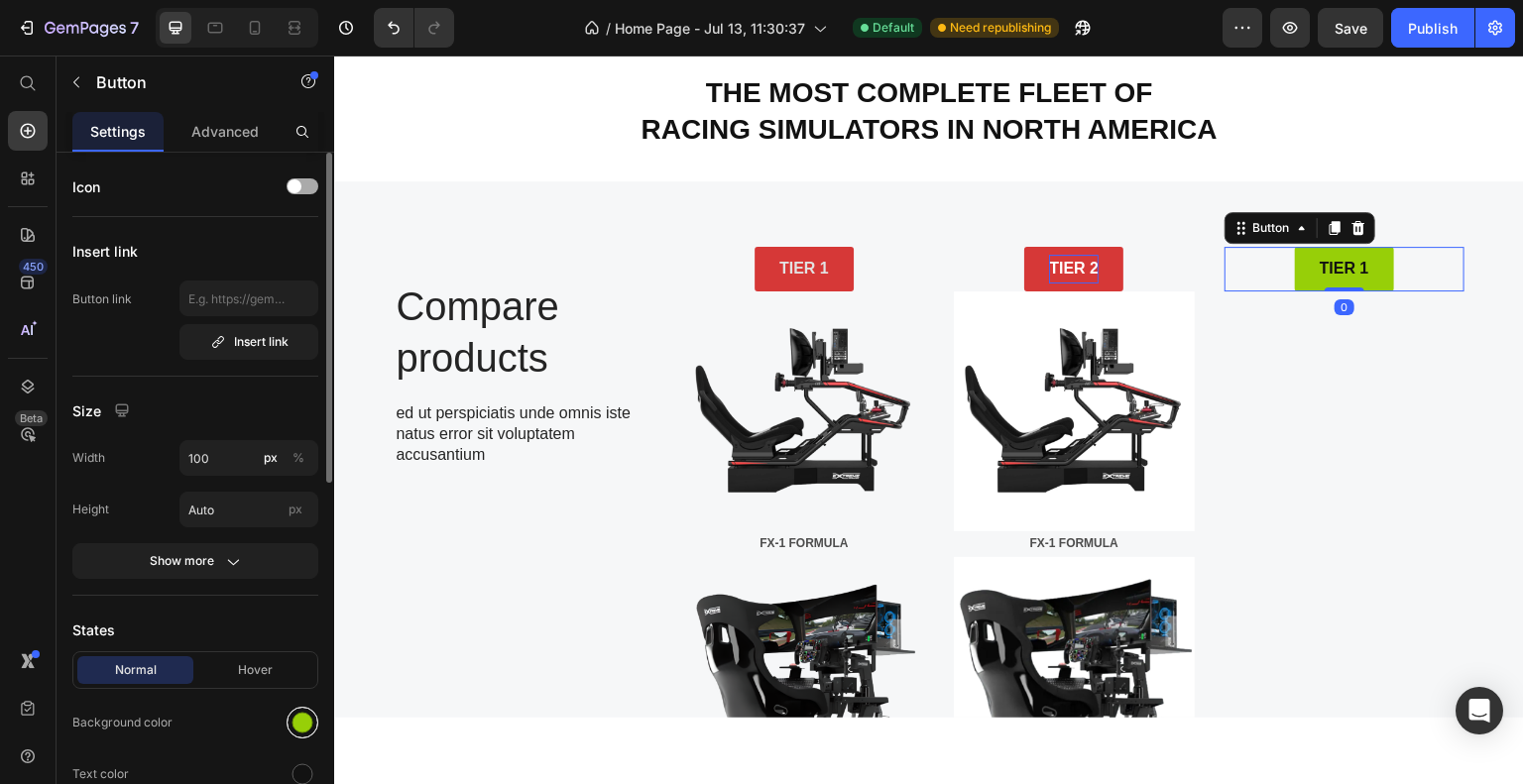 click at bounding box center [302, 723] 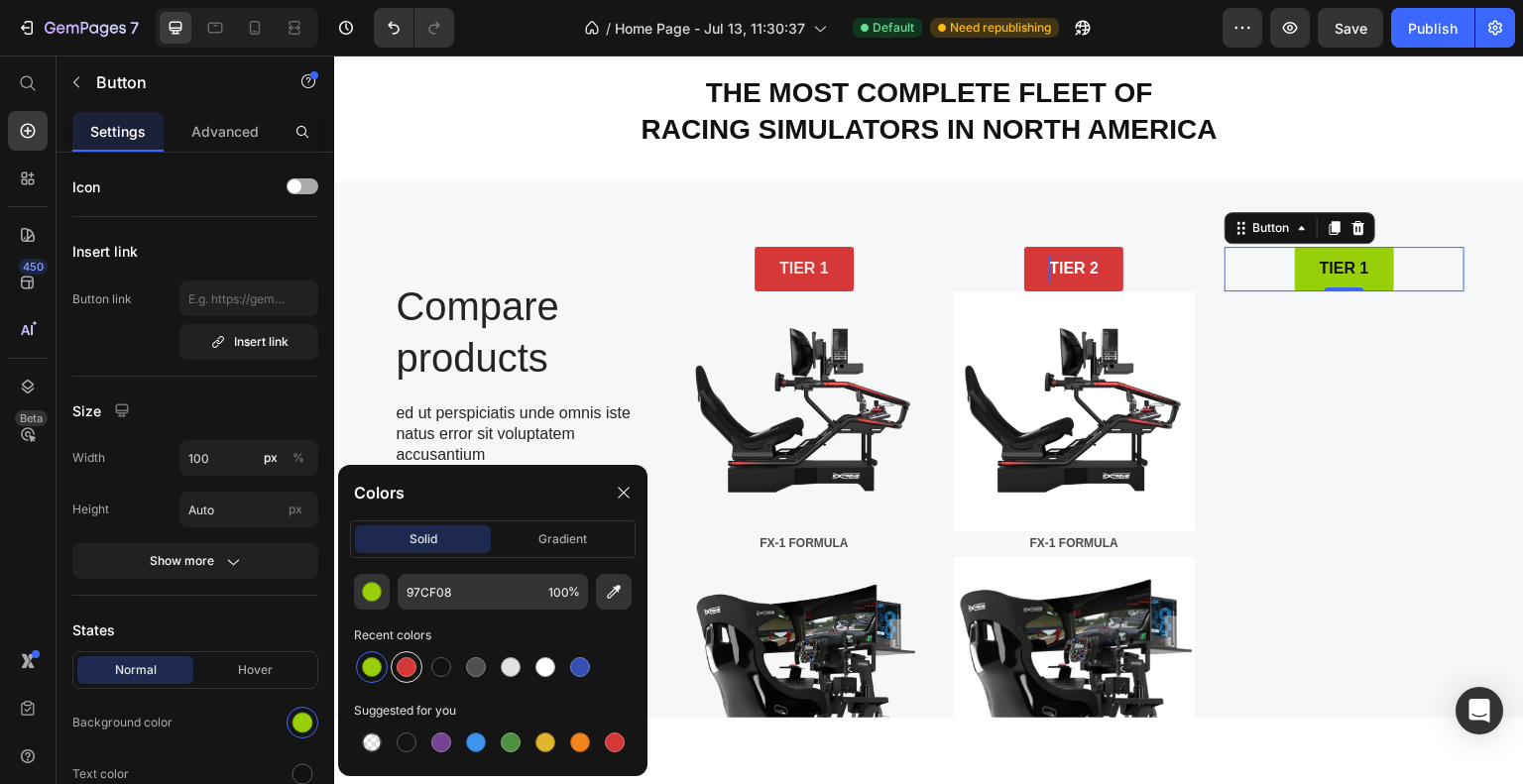 click at bounding box center (407, 667) 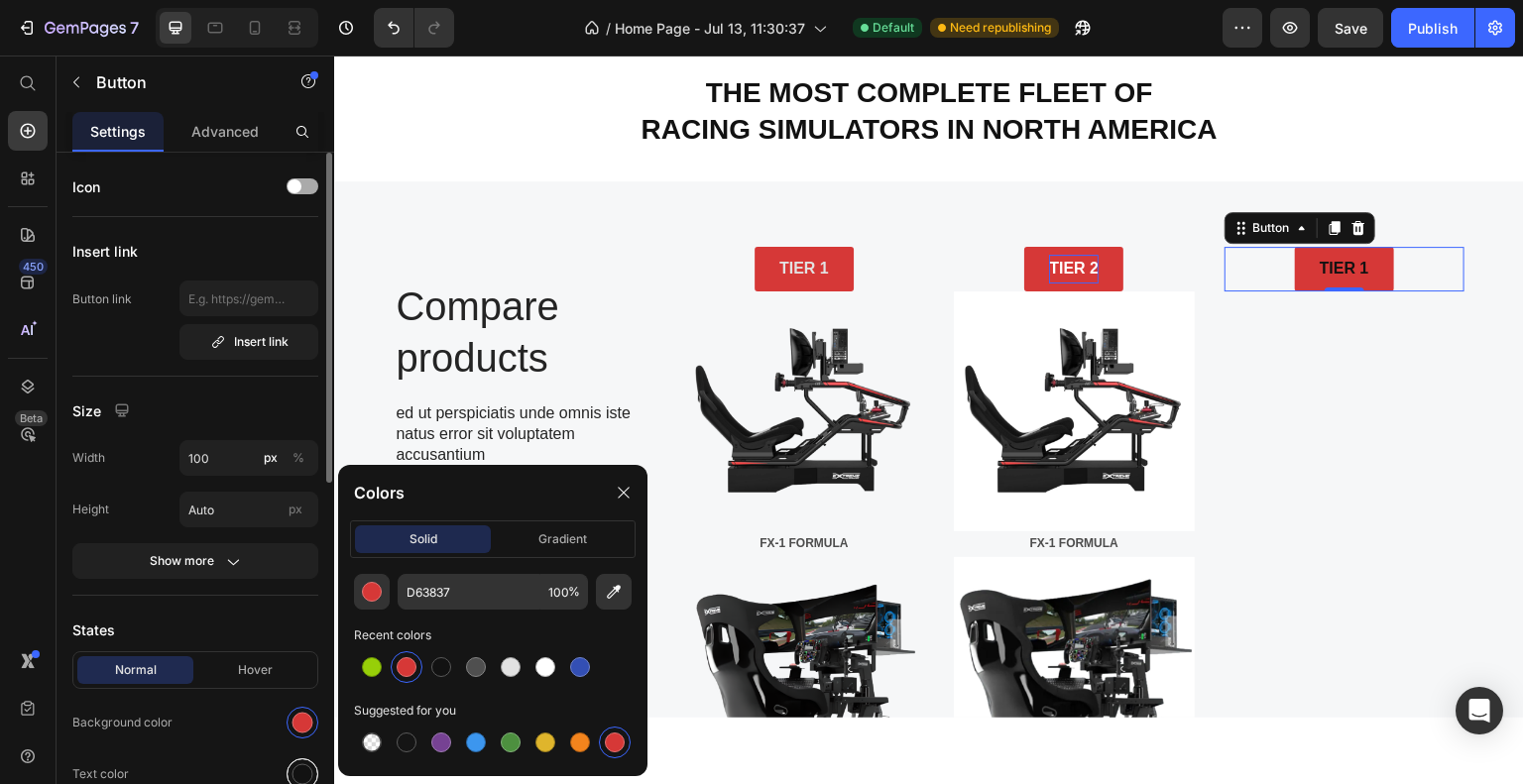 click at bounding box center [302, 774] 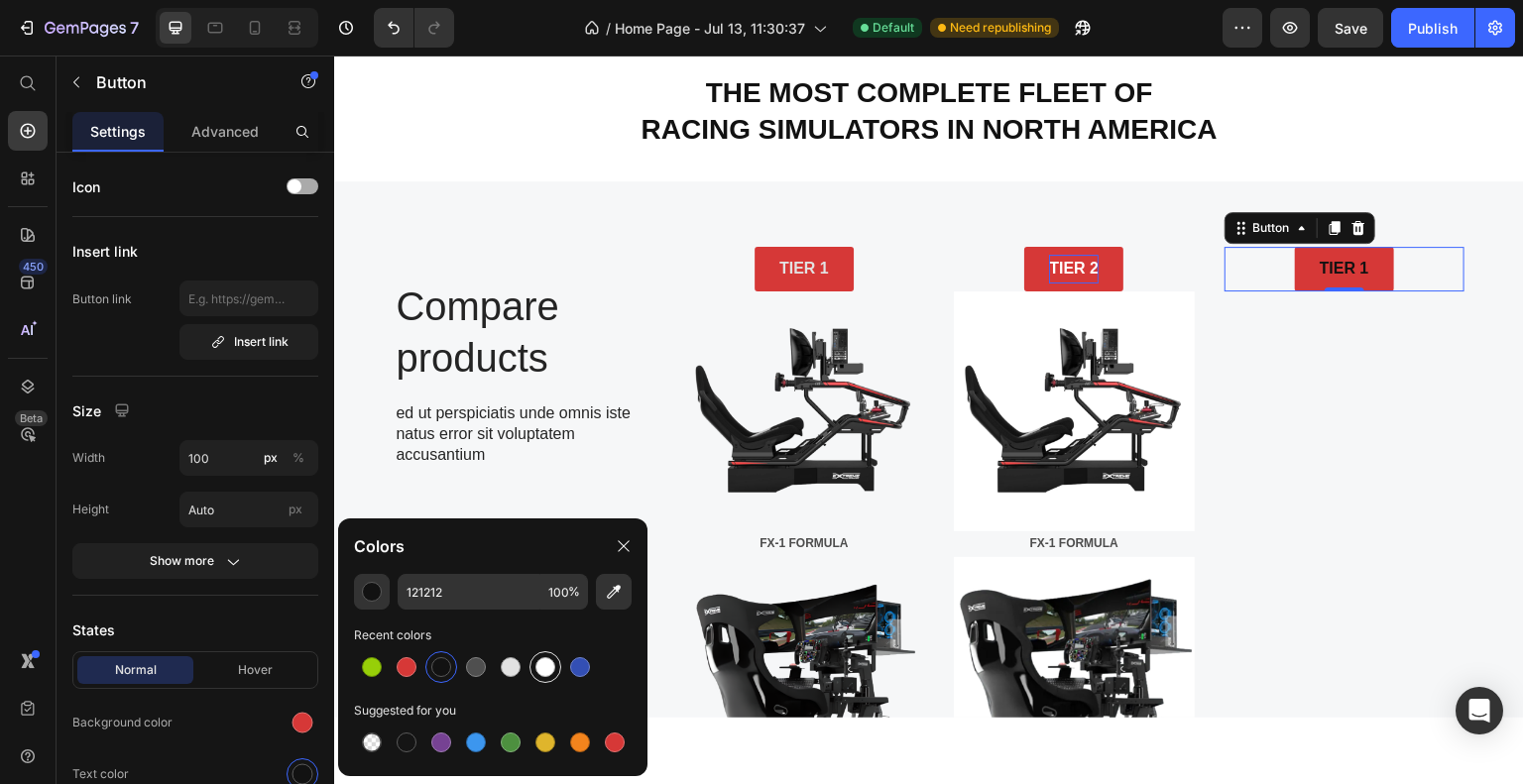 click at bounding box center (545, 667) 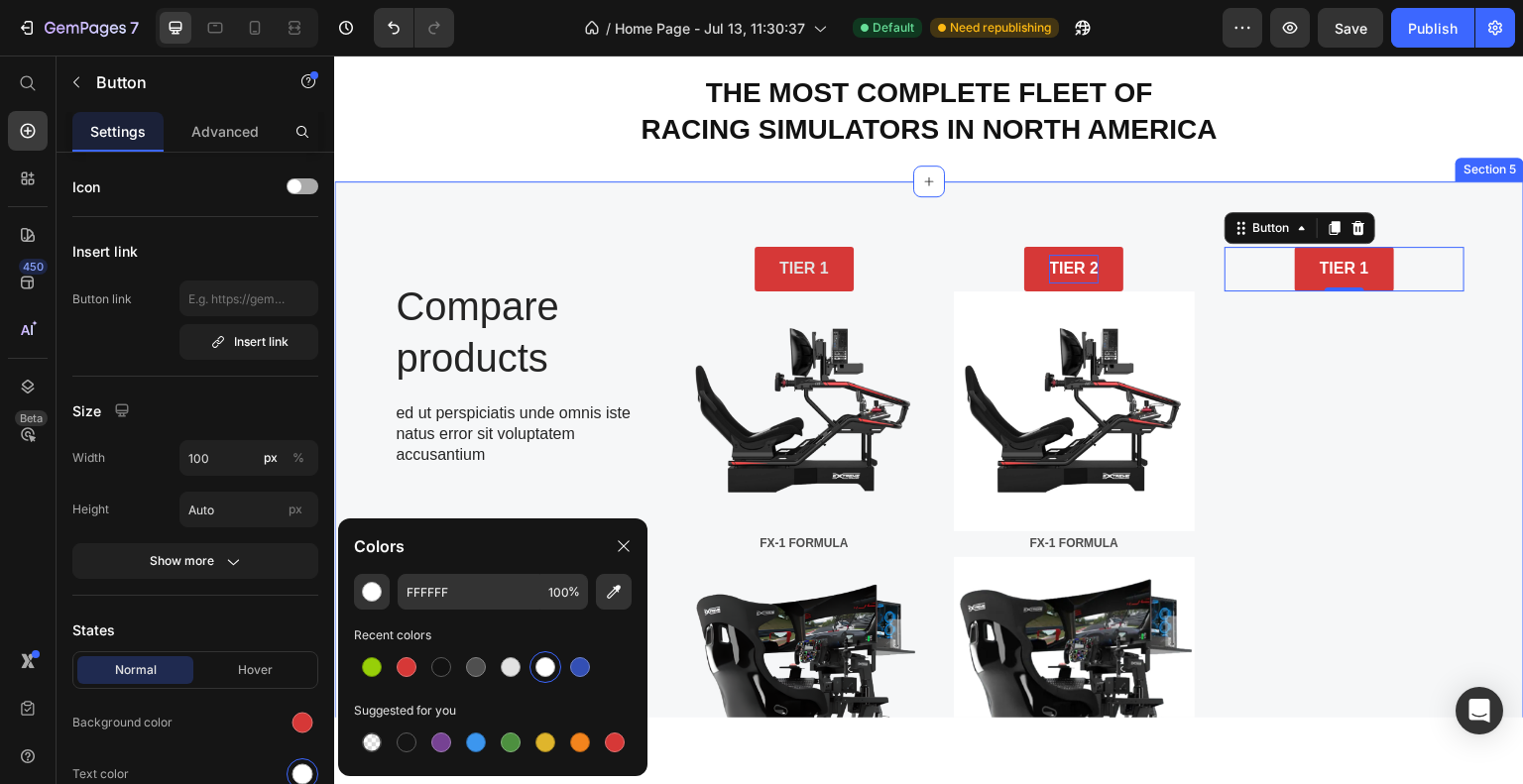 click on "Compare products Heading ed ut perspiciatis unde omnis iste natus error sit voluptatem accusantium  Text Block Row
Monitor
Wheel Base
Pedals
Shifter / Handbrake
Motion System VR Setup Your custom text goes here Item List TIER 1 Button Image FX-1 FORMULA Text Block Image CHASSIS 4.0 (DRIFT, GT, RALLY, NASCAR) Text Block Image CHASSIS AX-80 (DRIFT, GT, RALLY, NASCAR) Text Block TIER 2 Button Image FX-1 FORMULA Text Block Image CHASSIS 4.0 (DRIFT, GT, RALLY, NASCAR) Text Block Image CHASSIS AX-80 (DRIFT, GT, RALLY, NASCAR) Text Block TIER 1 Button   0 Row
Dimensions Item List 49" ULTRA WIDE Text Block Hero Banner 105cm x 30cm Text Block Hero Banner 105cm x 30cm Text Block Hero Banner Row
Weight Item List Direct Drive 10NM Text Block Hero Banner 1.2 kg Text Block Hero Banner 1.2 kg Text Block Hero Banner Row
Highlight Item List 200 Kg Hydraulics Row" at bounding box center (929, 966) 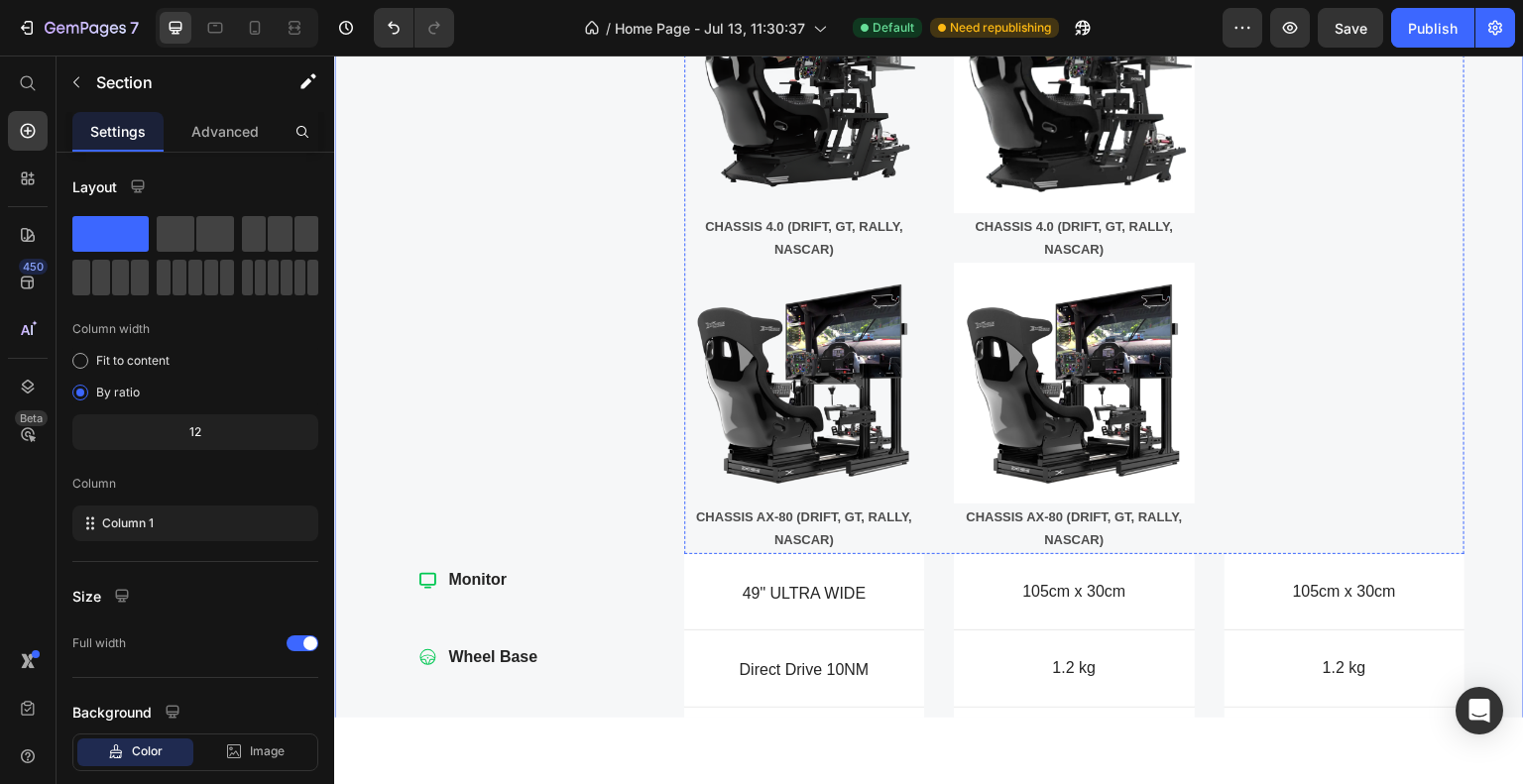 scroll, scrollTop: 1160, scrollLeft: 0, axis: vertical 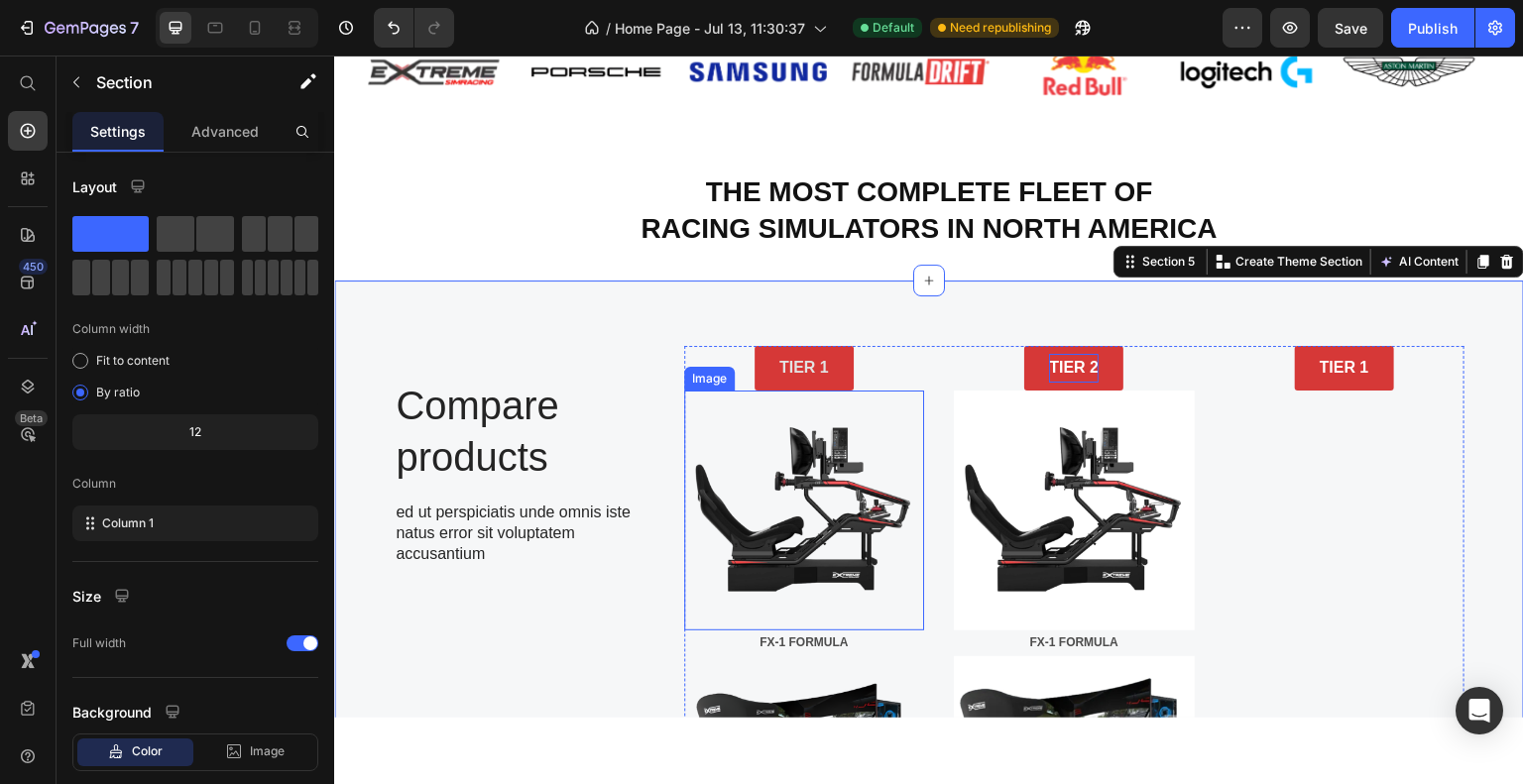 click at bounding box center (804, 509) 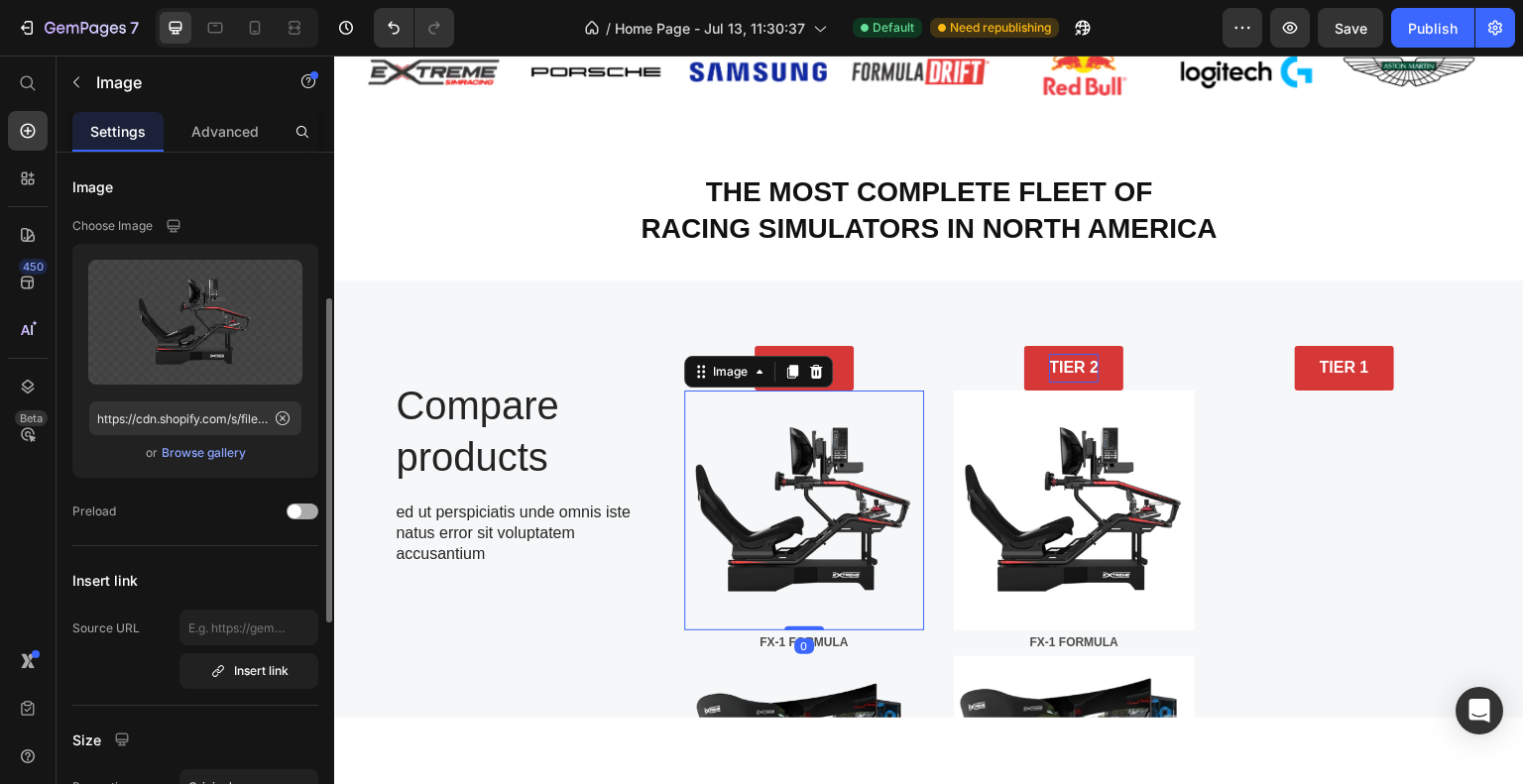 scroll, scrollTop: 198, scrollLeft: 0, axis: vertical 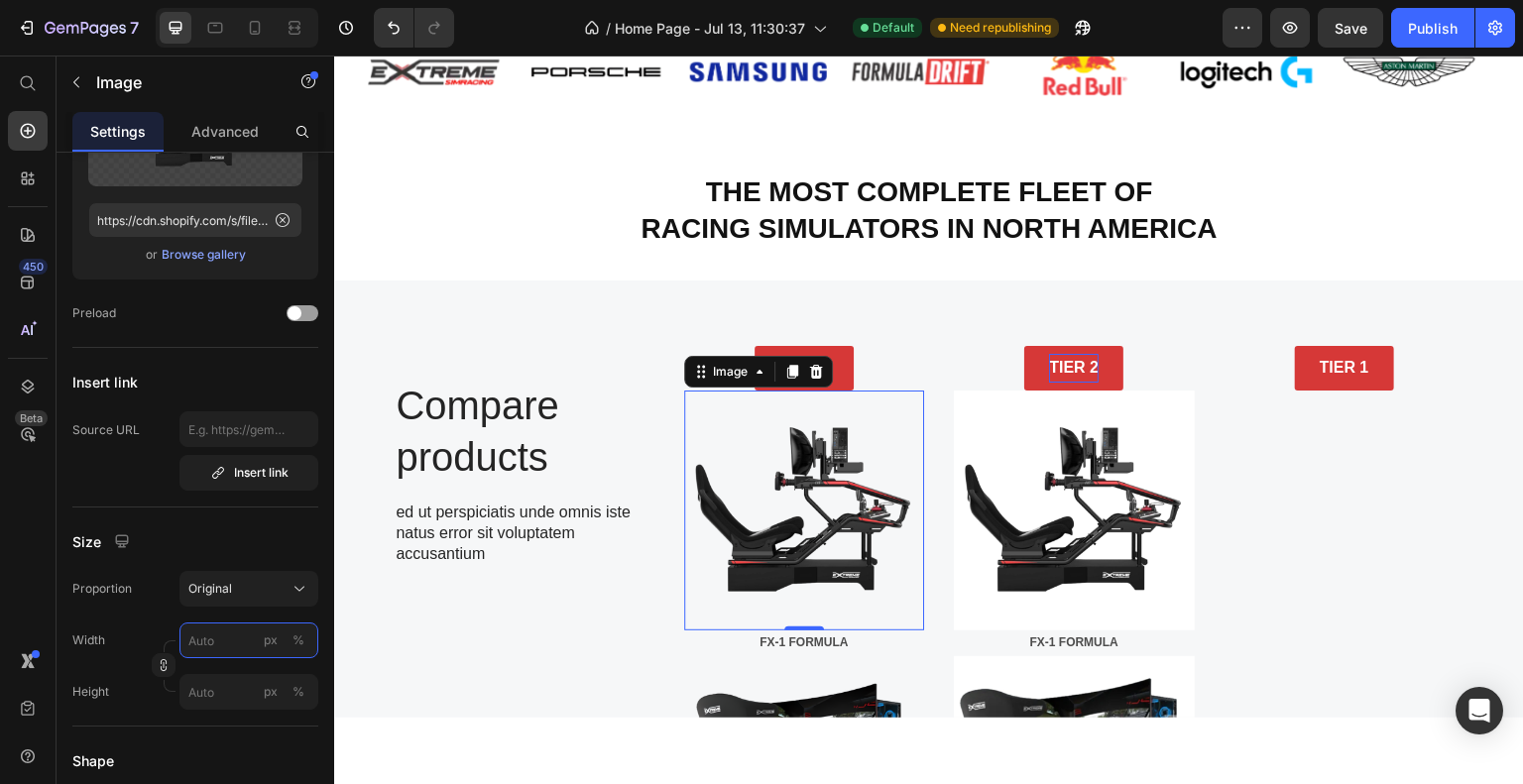 click on "px %" at bounding box center (249, 640) 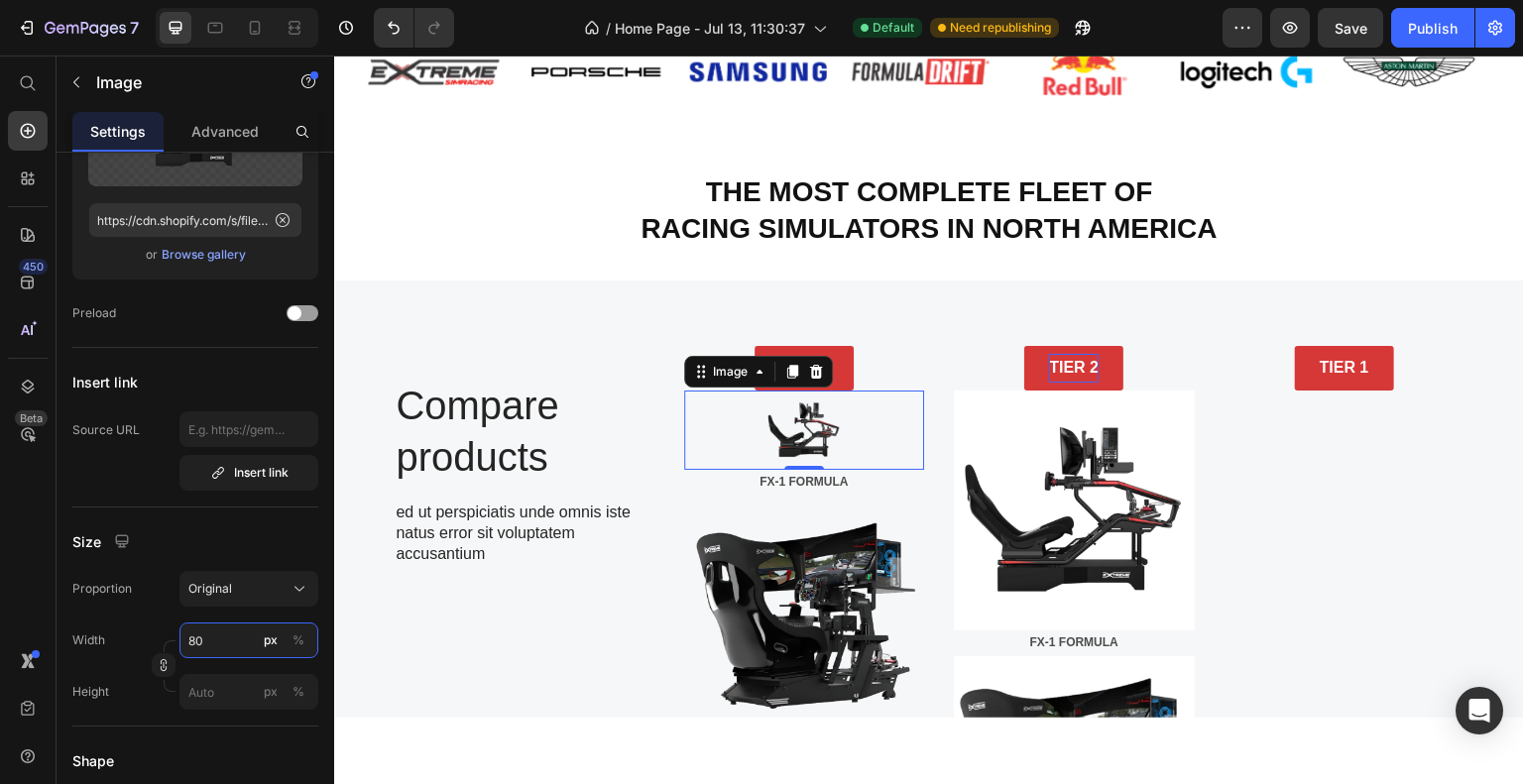 type on "8" 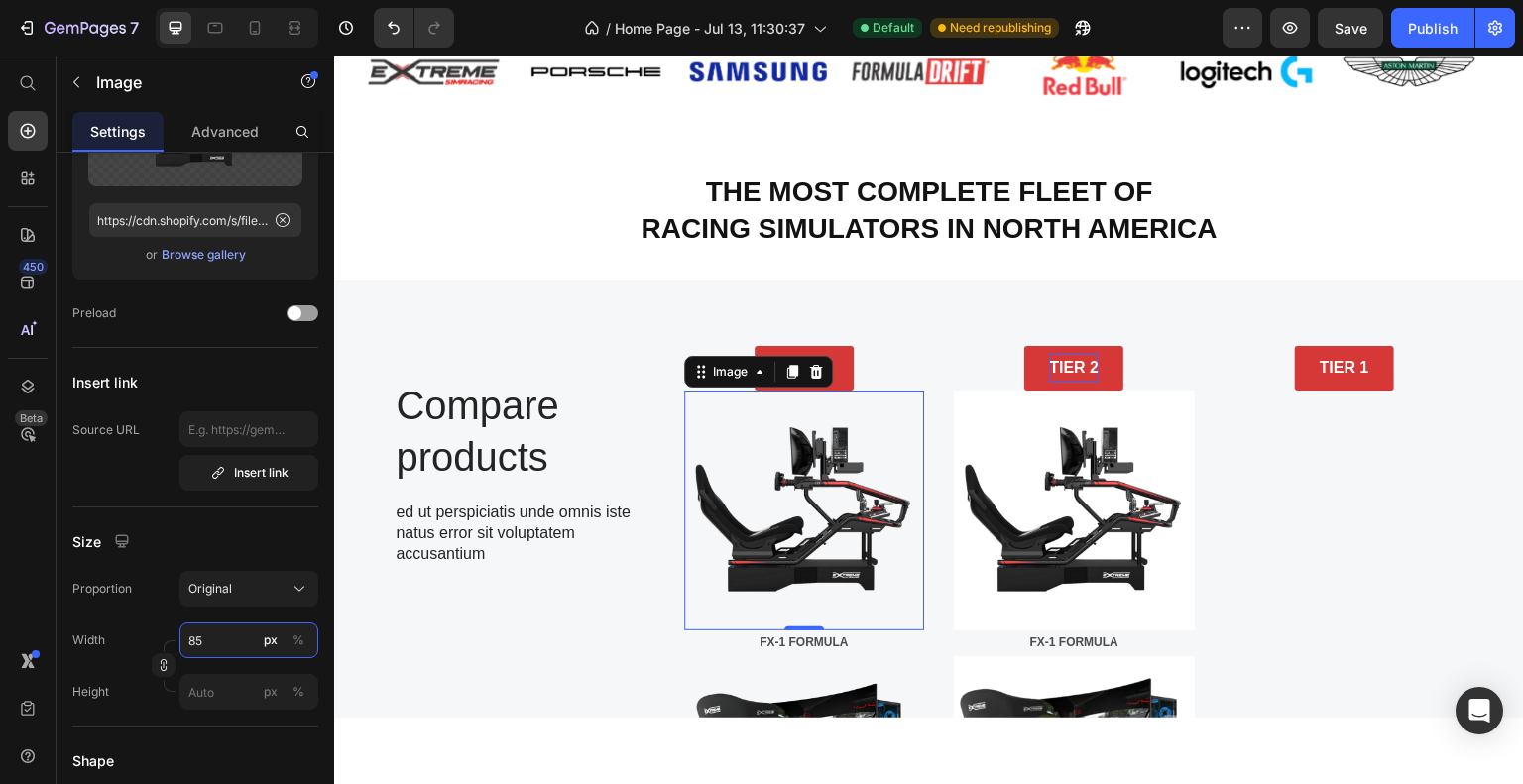 type on "8" 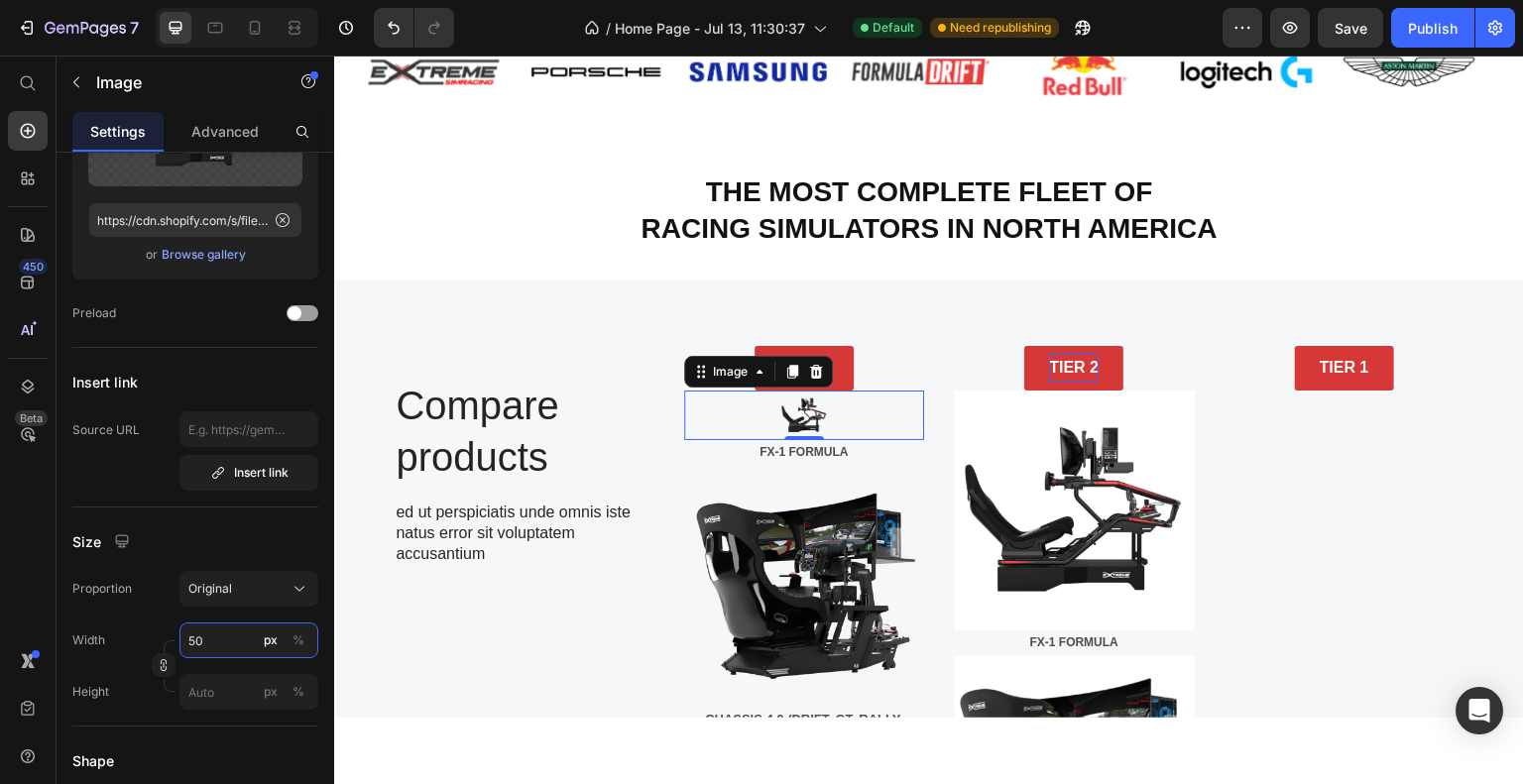type on "50" 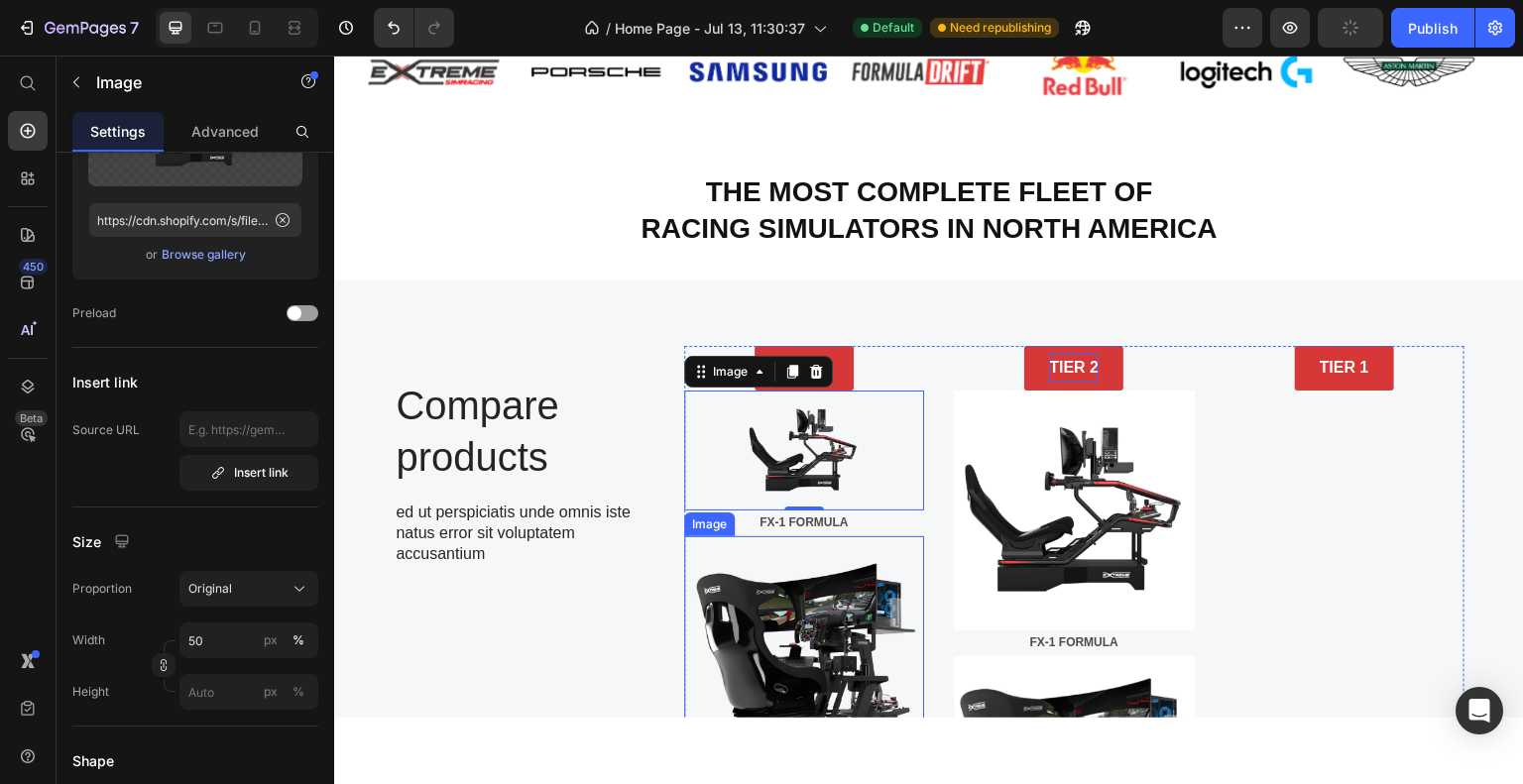 click at bounding box center (804, 655) 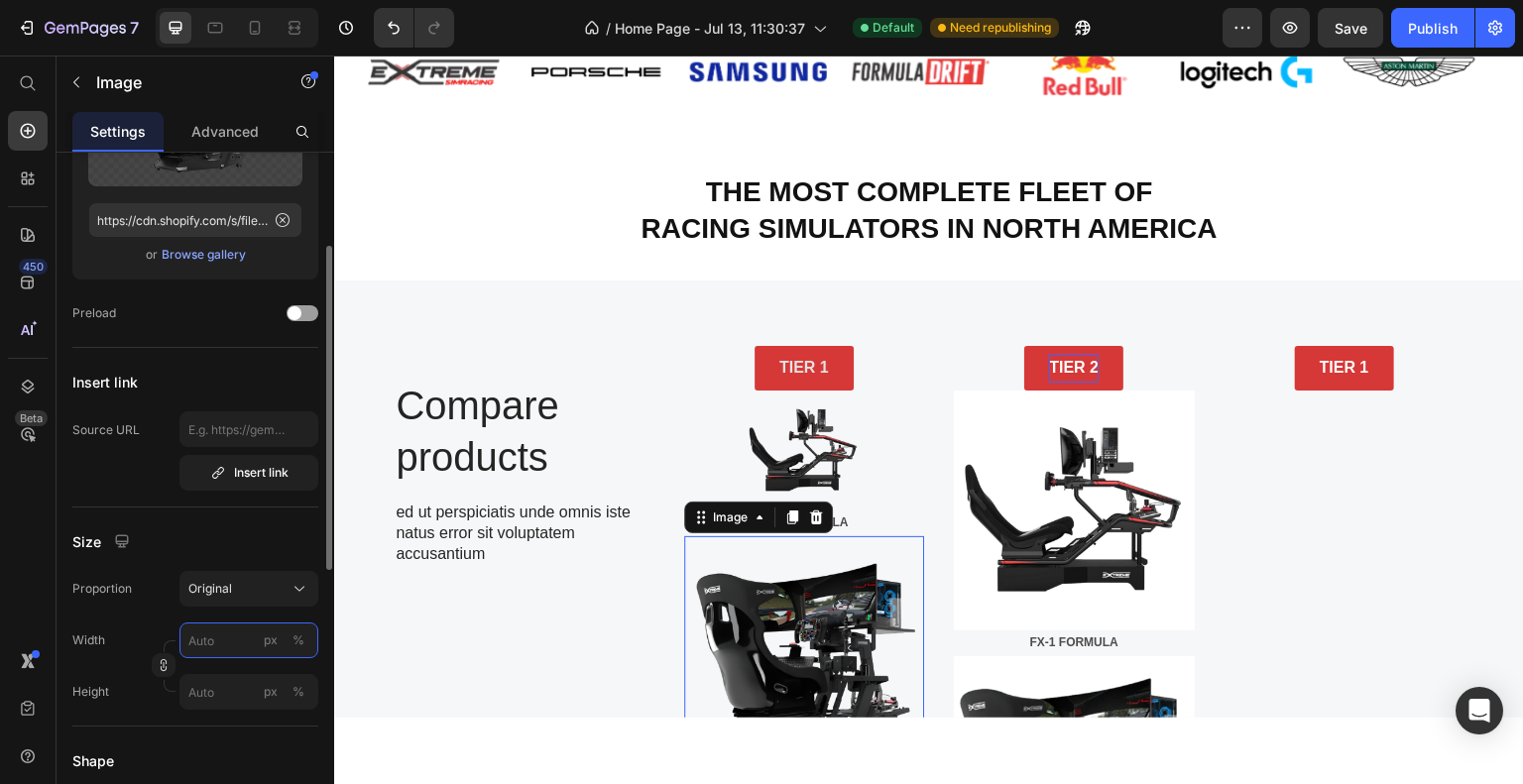 click on "px %" at bounding box center (249, 640) 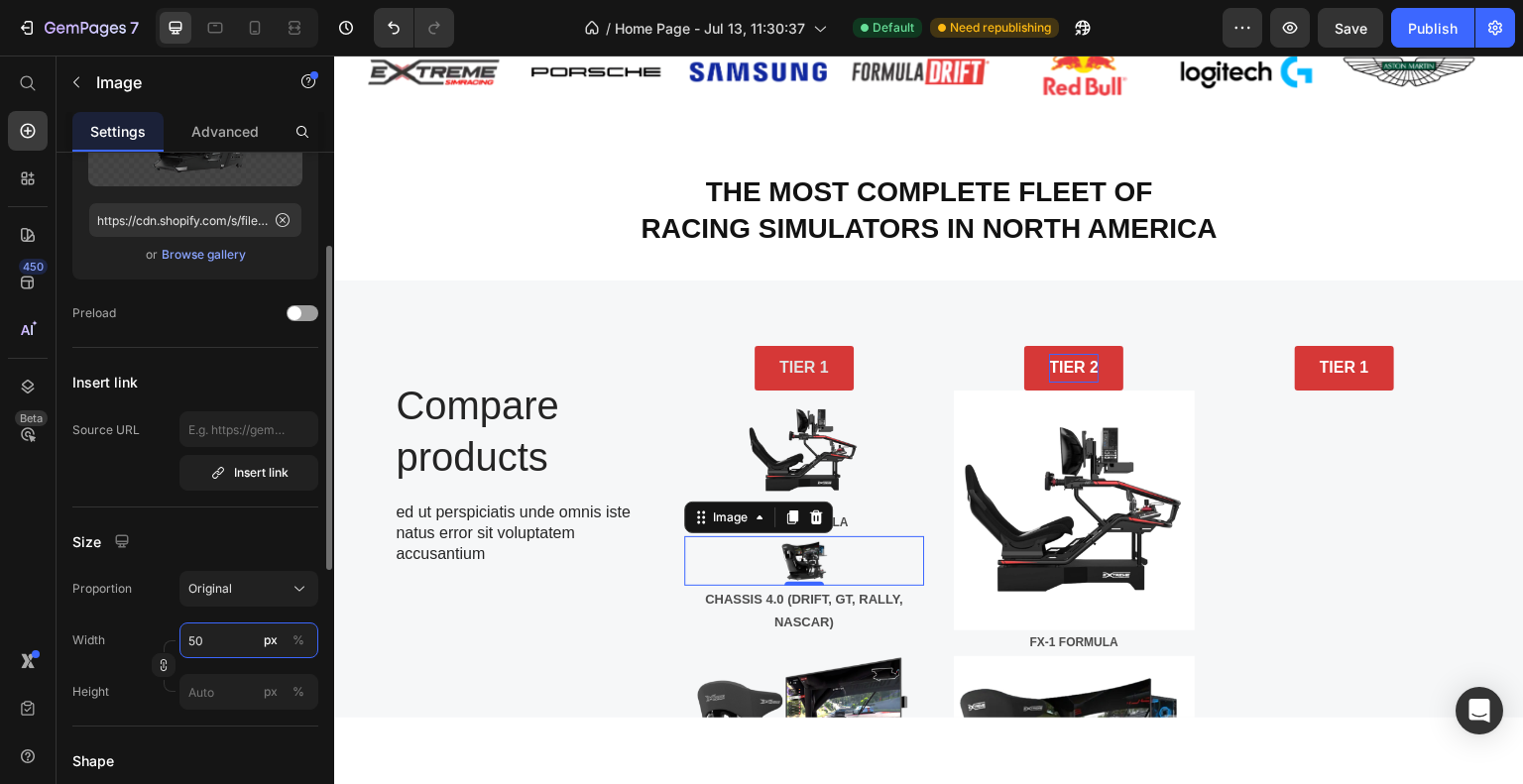 type on "50" 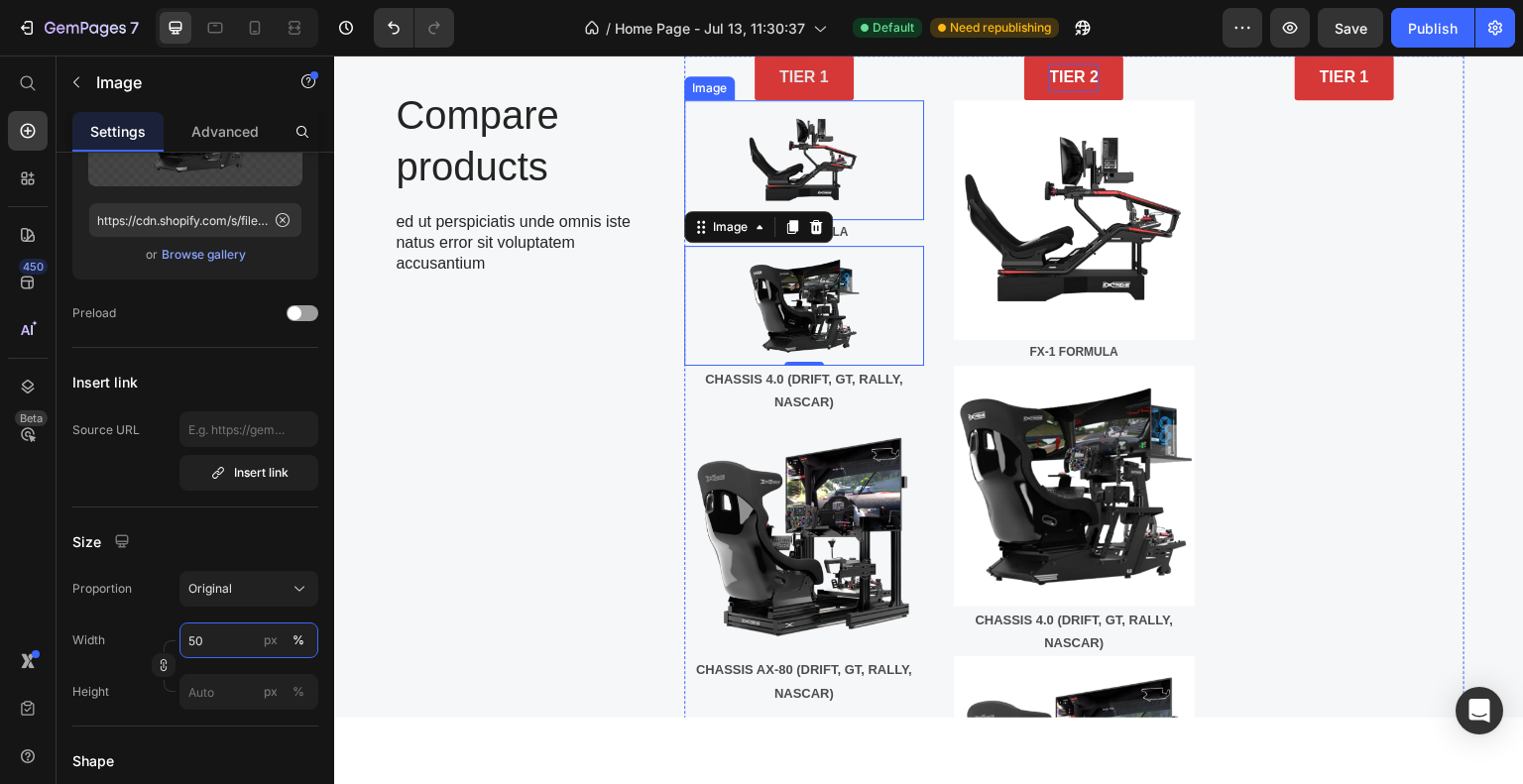 scroll, scrollTop: 1457, scrollLeft: 0, axis: vertical 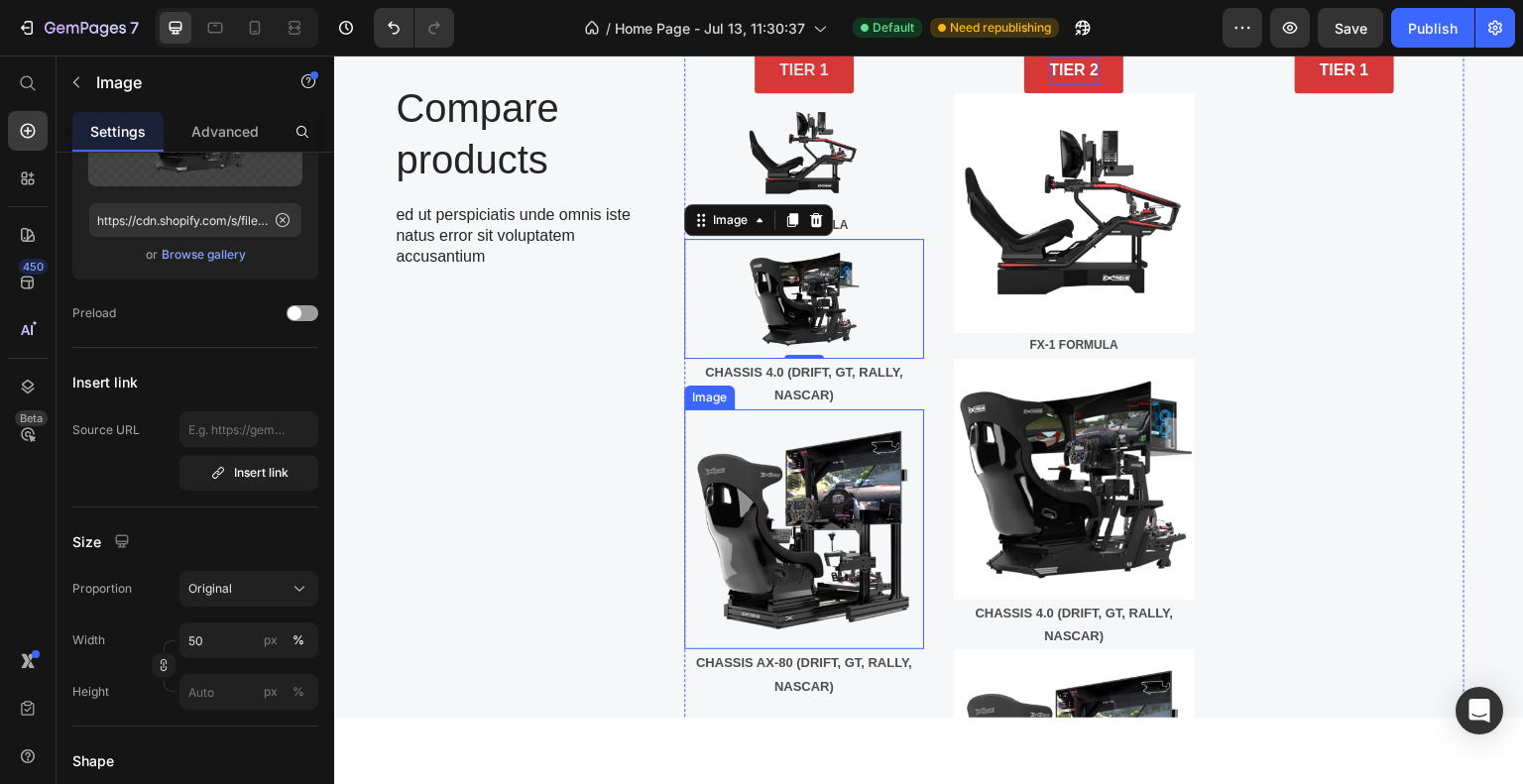 click at bounding box center (804, 528) 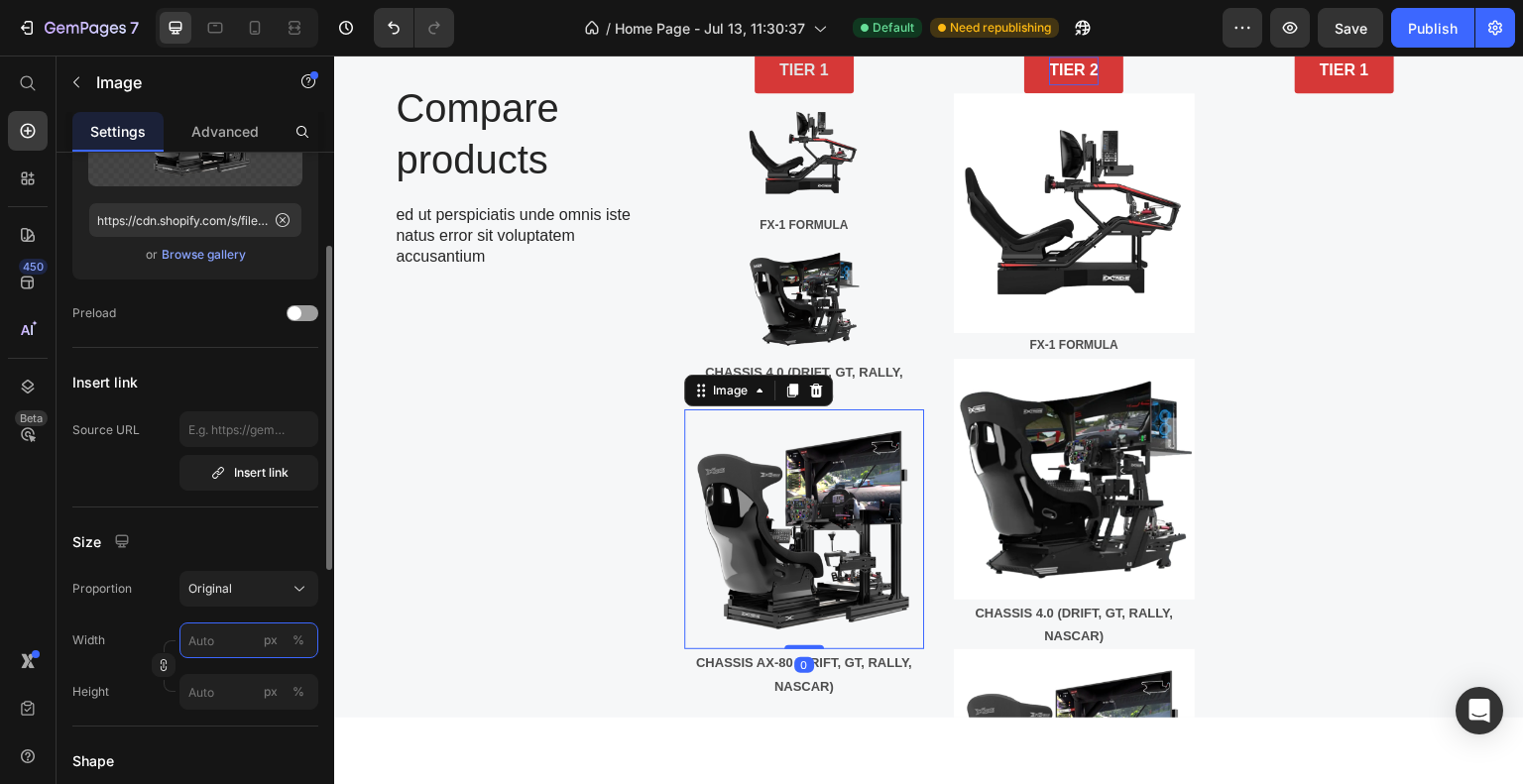click on "px %" at bounding box center [249, 640] 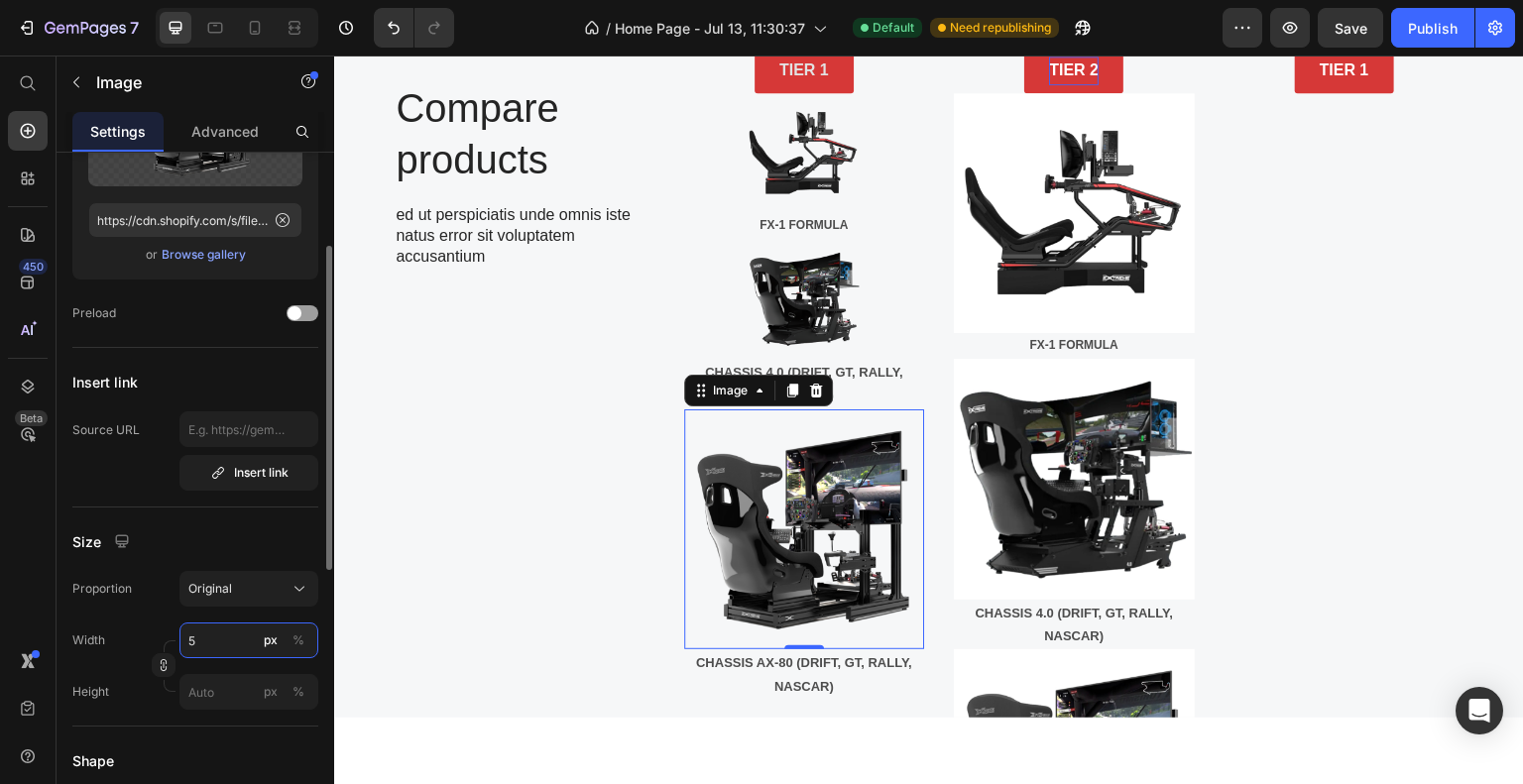 type on "50" 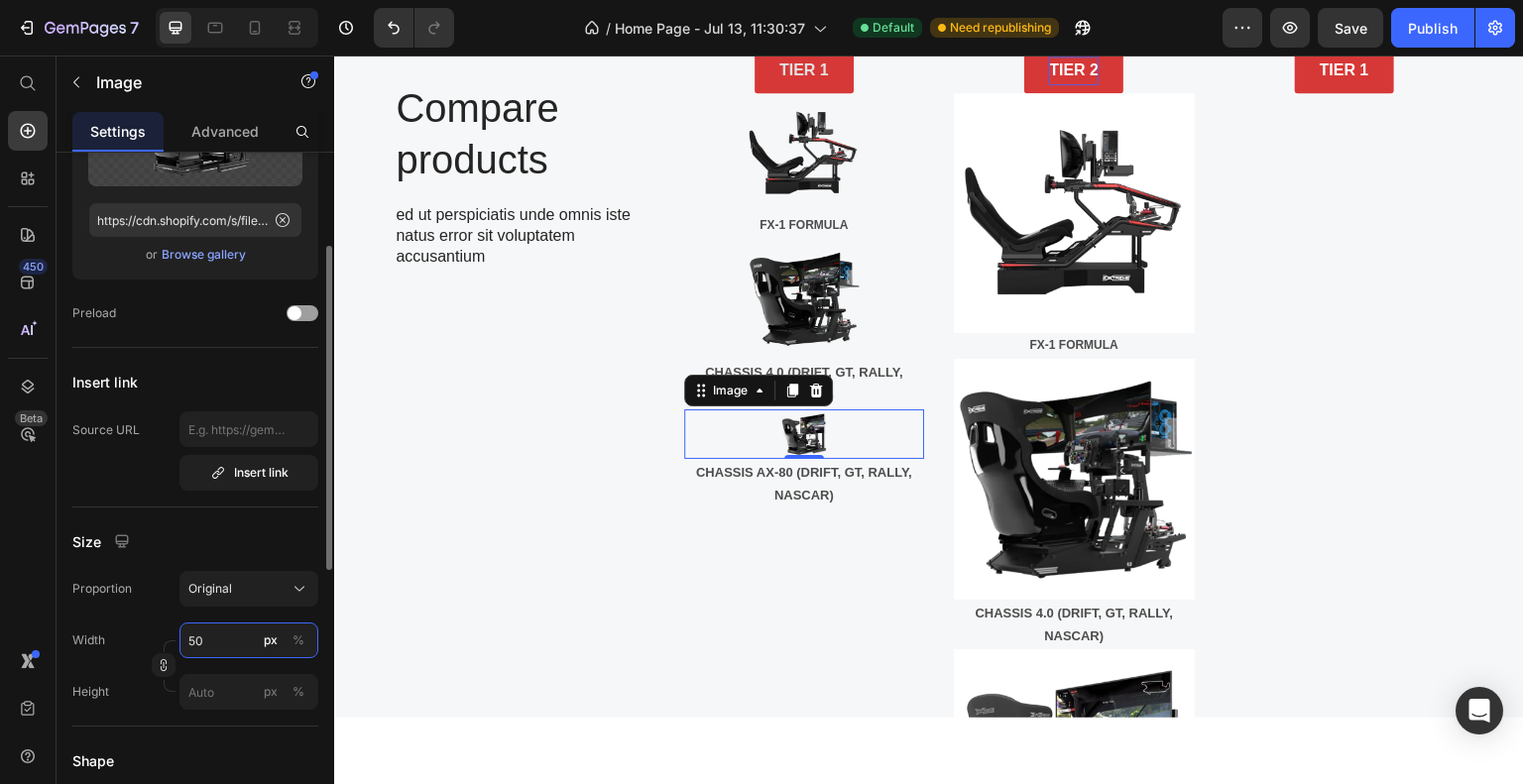 click on "50" at bounding box center (249, 640) 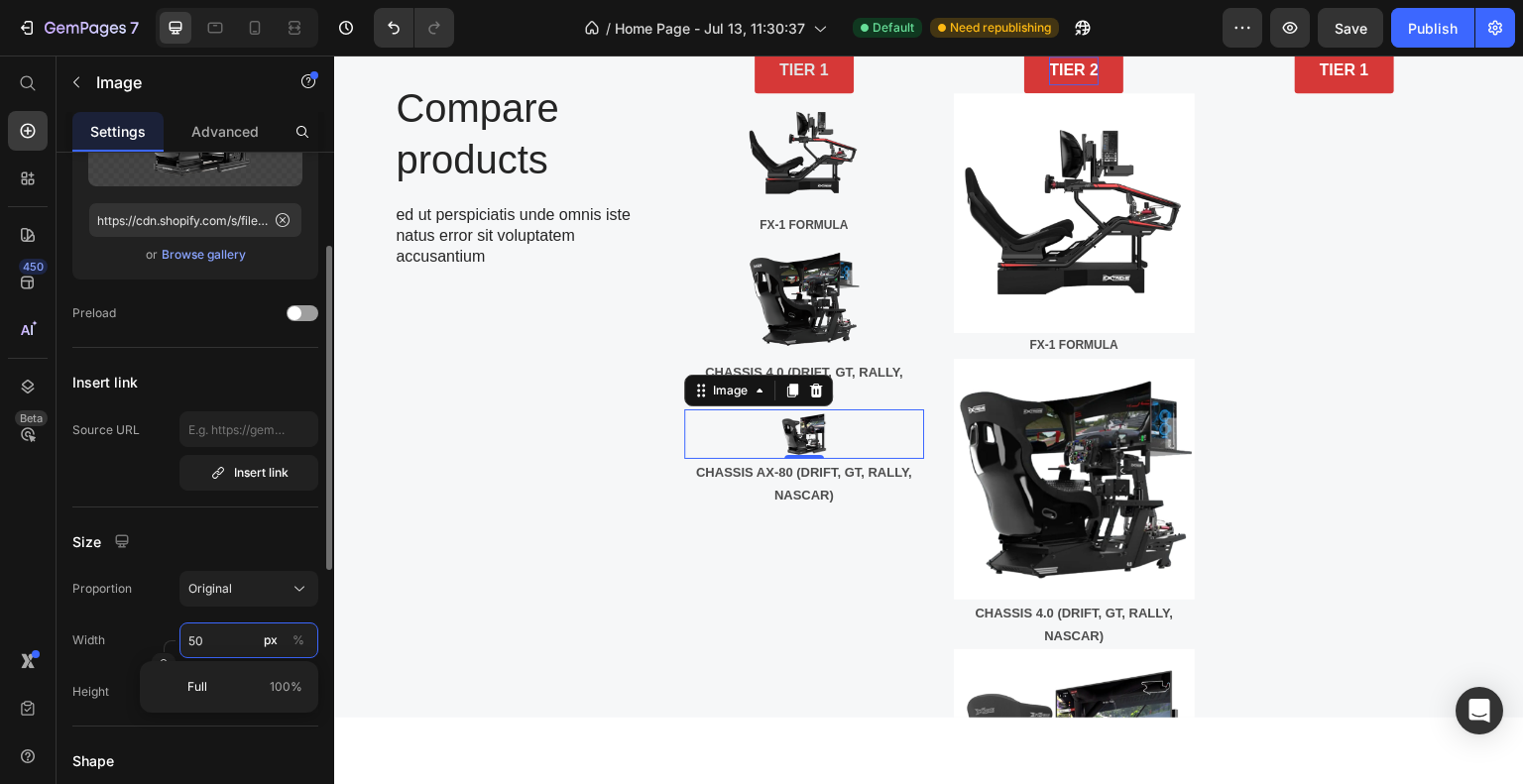 type on "50" 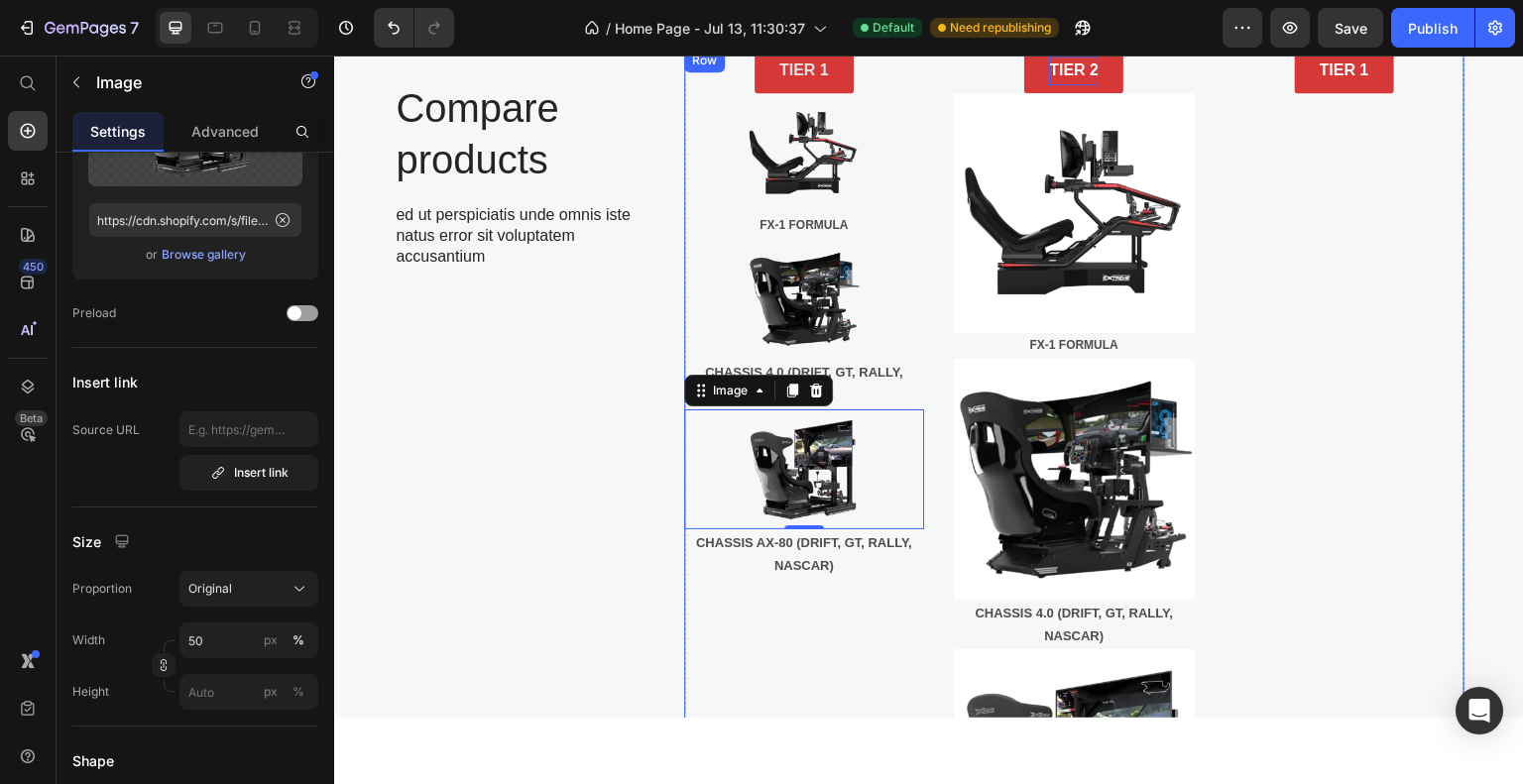 click on "TIER 1 Button Image FX-1 FORMULA Text Block Image CHASSIS 4.0 (DRIFT, GT, RALLY, NASCAR) Text Block Image   0 CHASSIS AX-80 (DRIFT, GT, RALLY, NASCAR) Text Block" at bounding box center [804, 494] 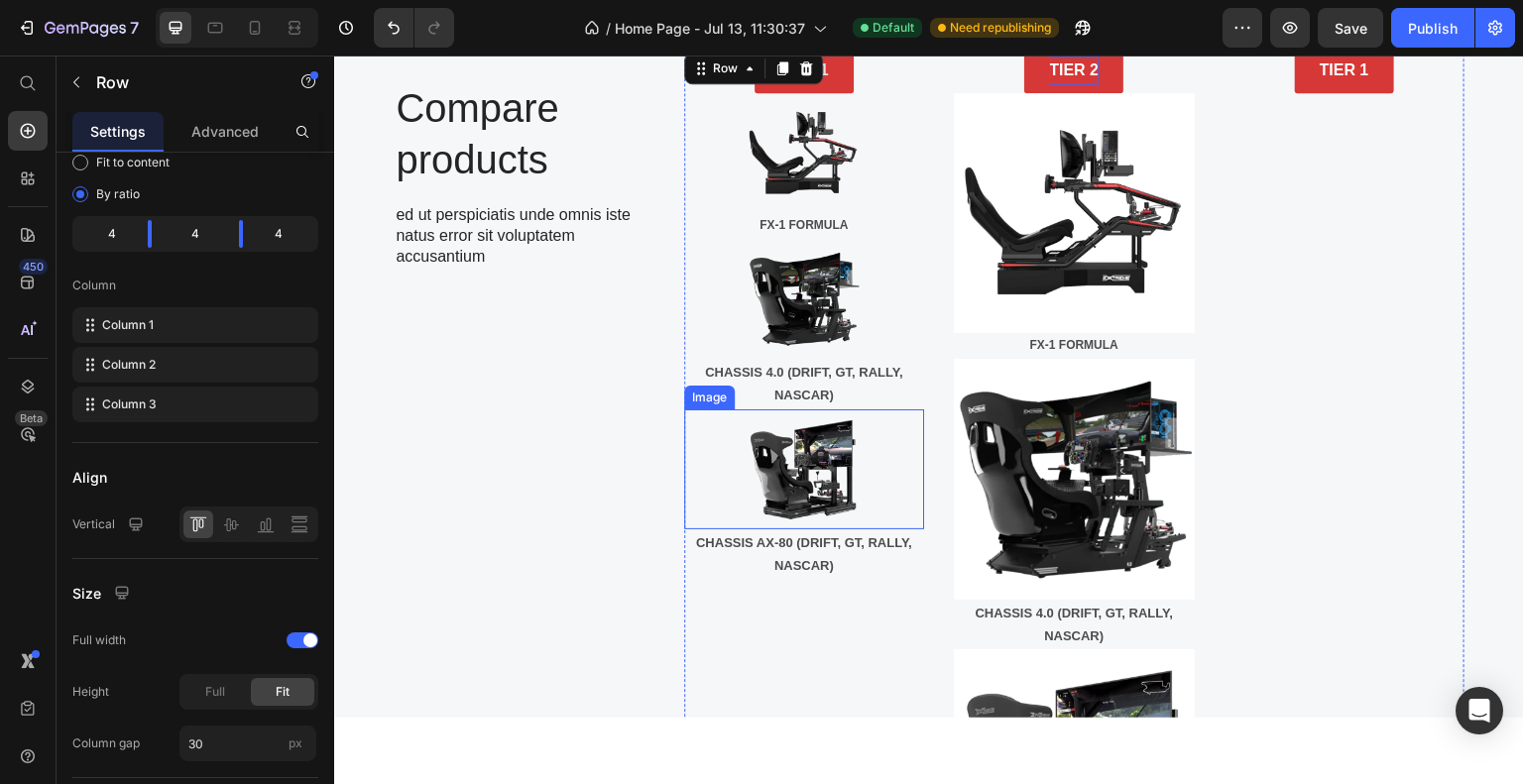 scroll, scrollTop: 0, scrollLeft: 0, axis: both 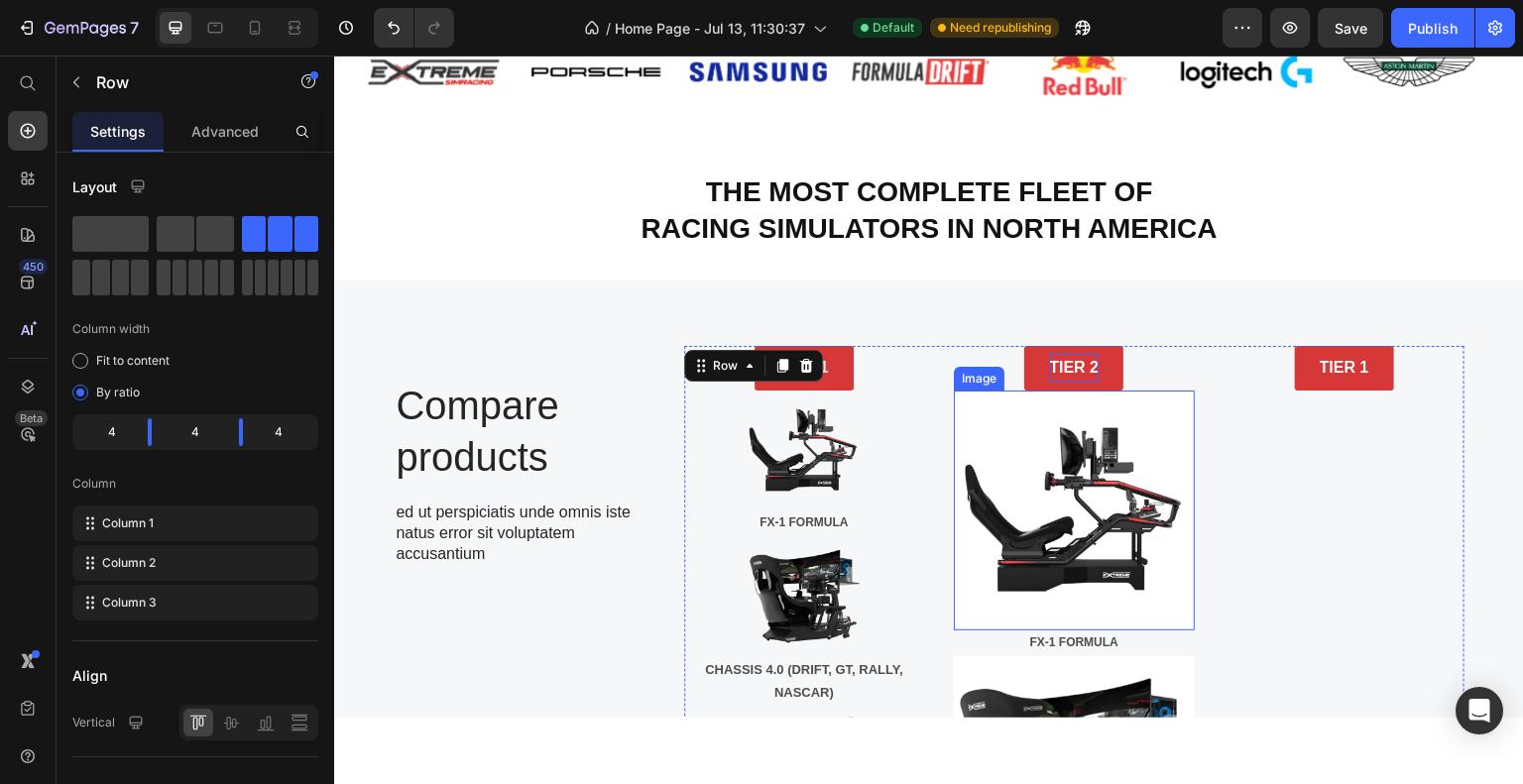click at bounding box center (1074, 509) 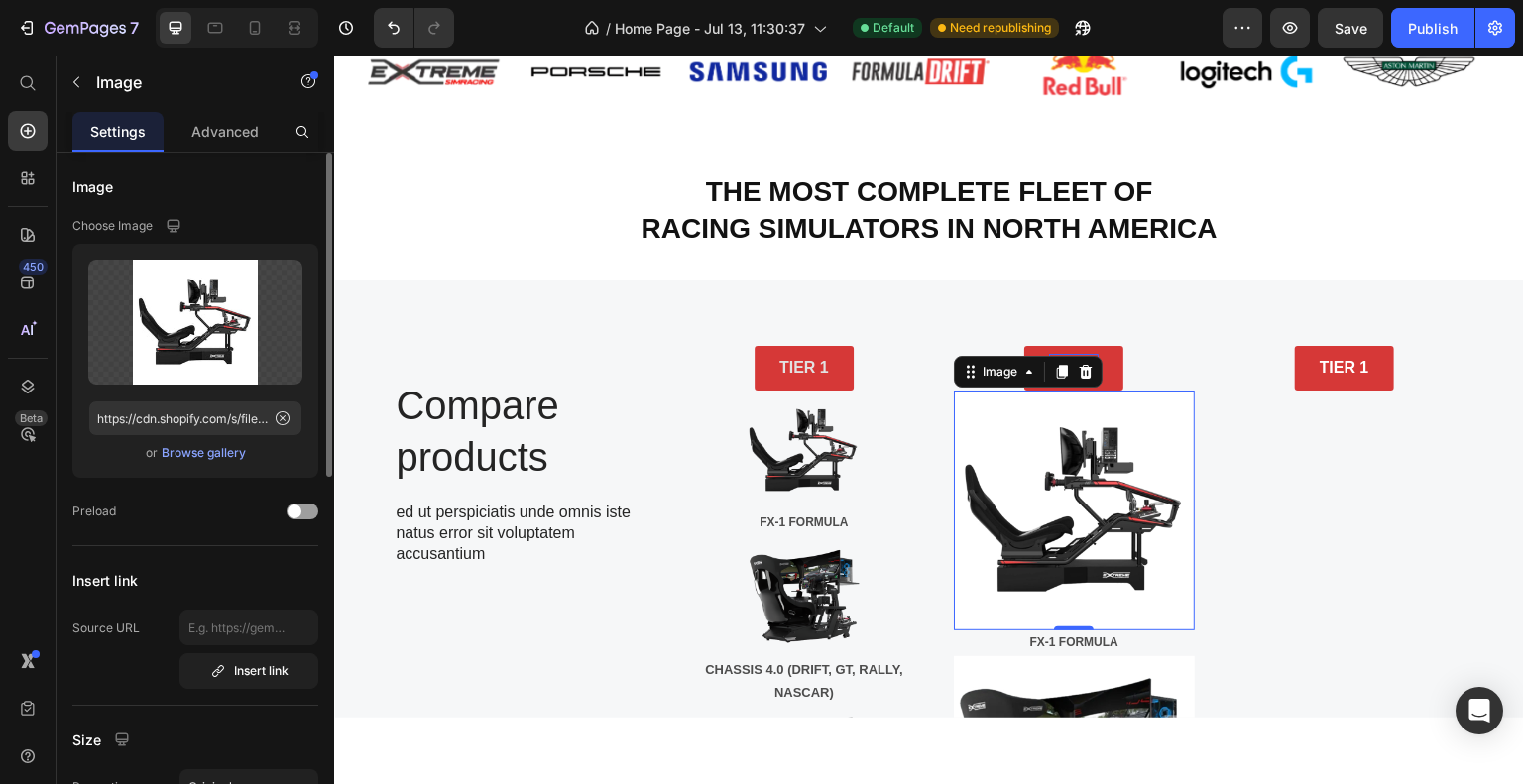 scroll, scrollTop: 198, scrollLeft: 0, axis: vertical 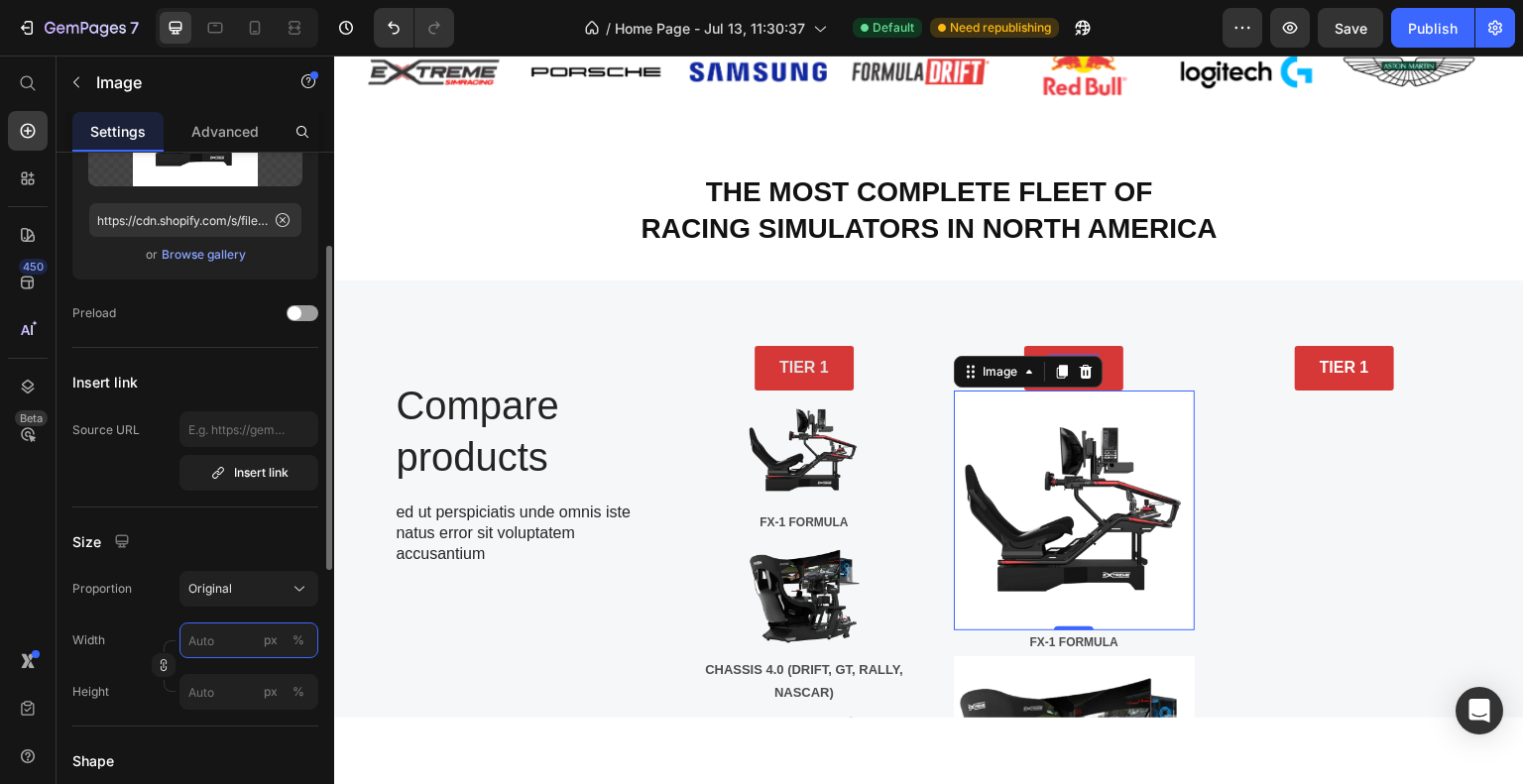 click on "px %" at bounding box center (249, 640) 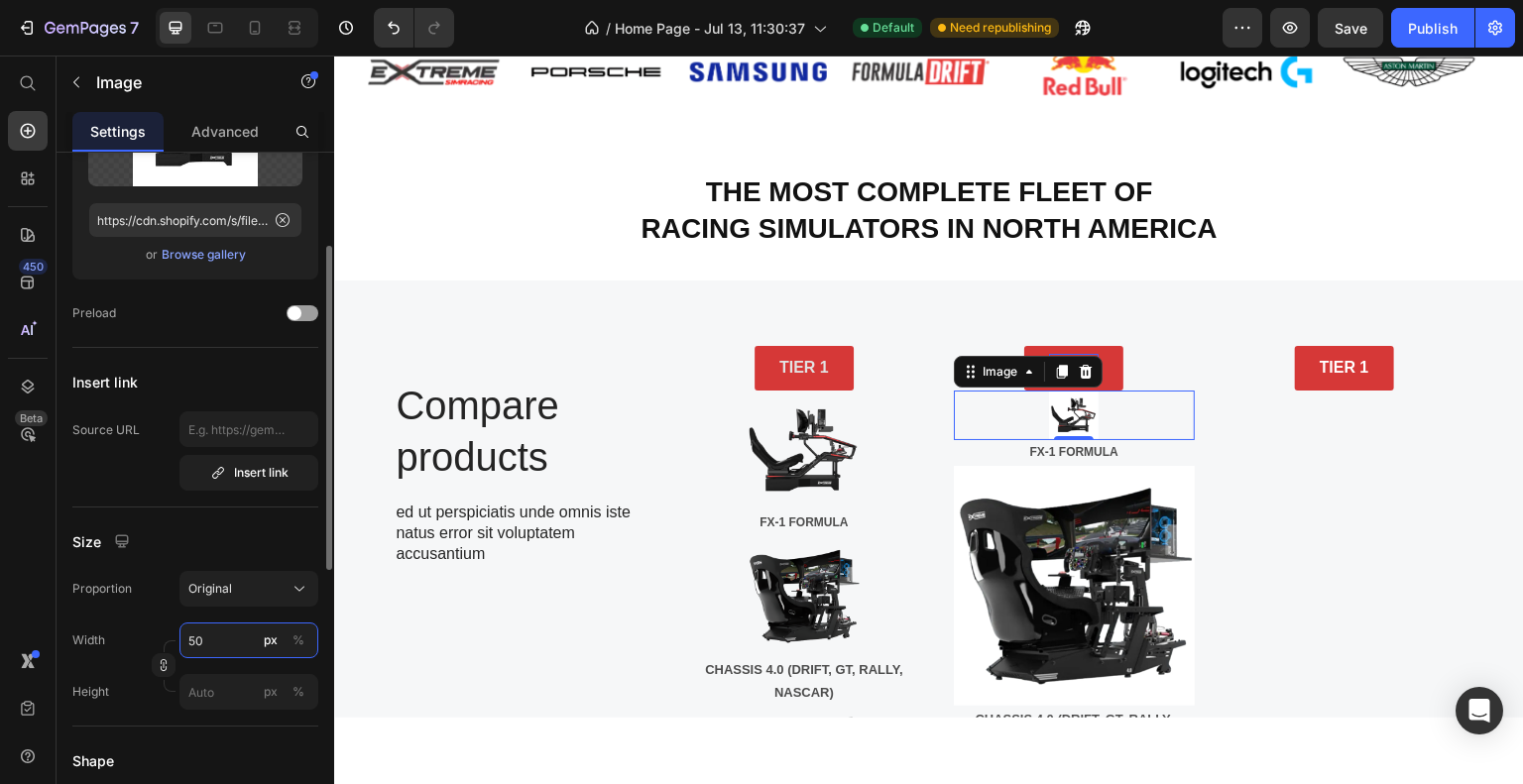 type on "50" 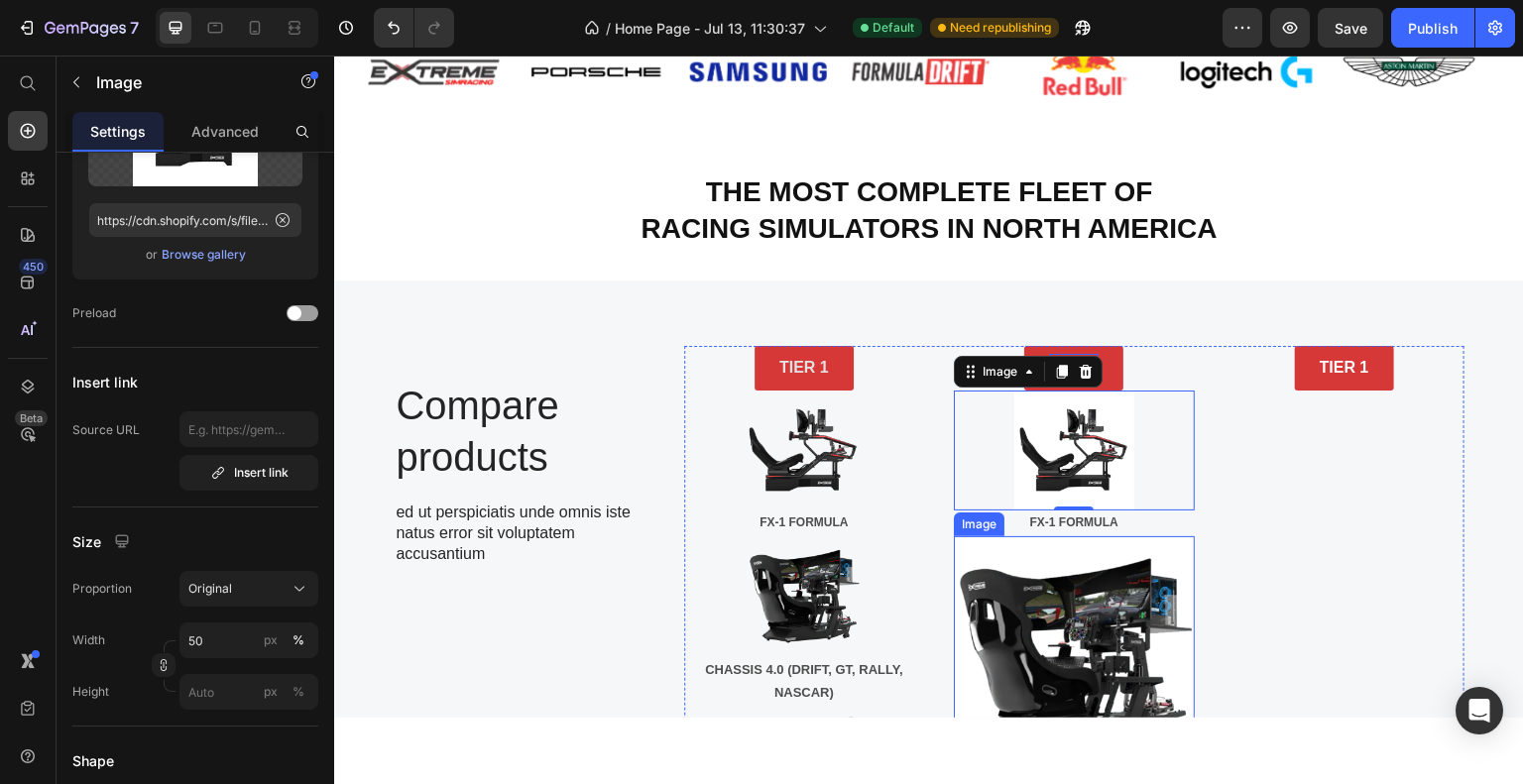 click at bounding box center (1074, 655) 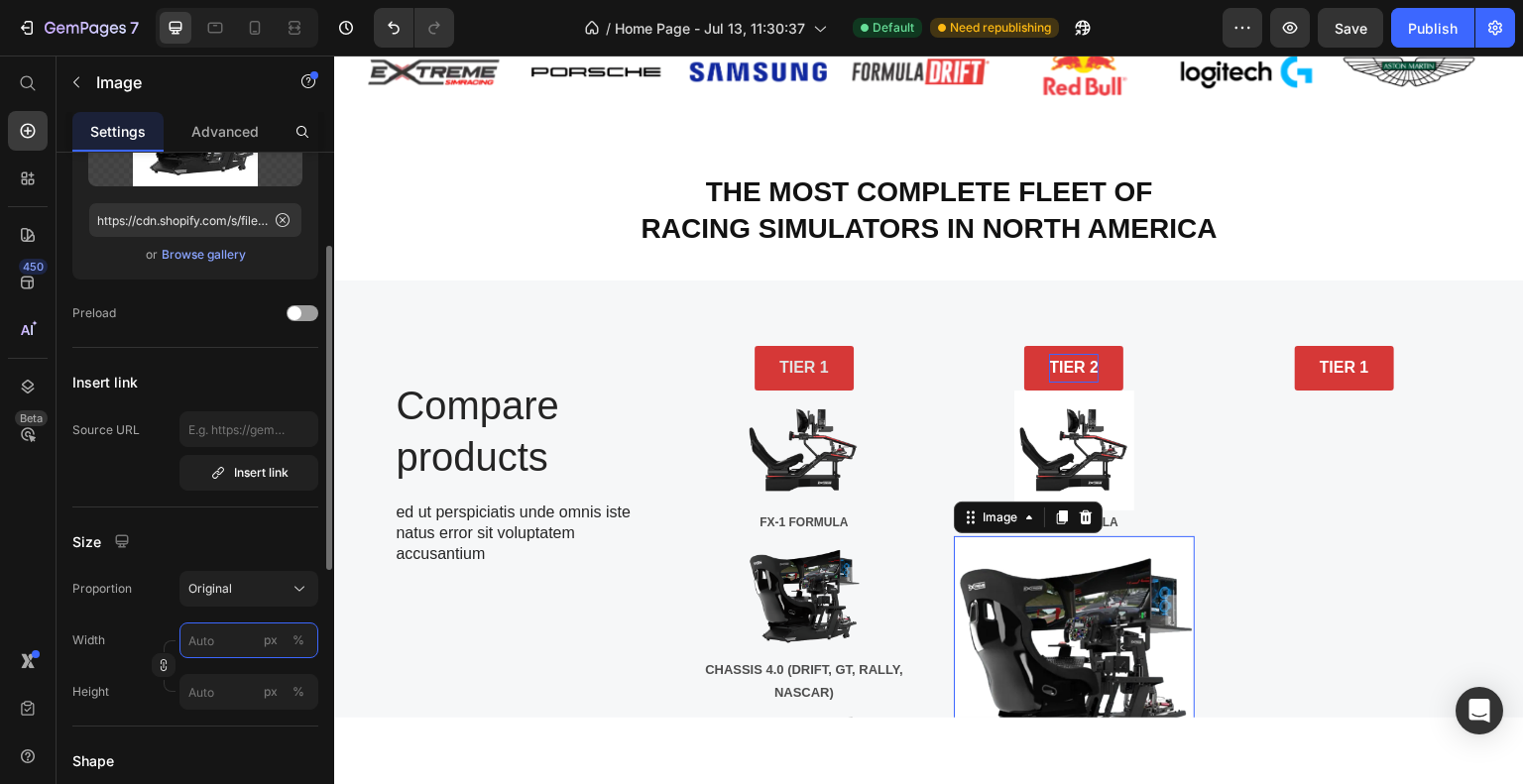 click on "px %" at bounding box center [249, 640] 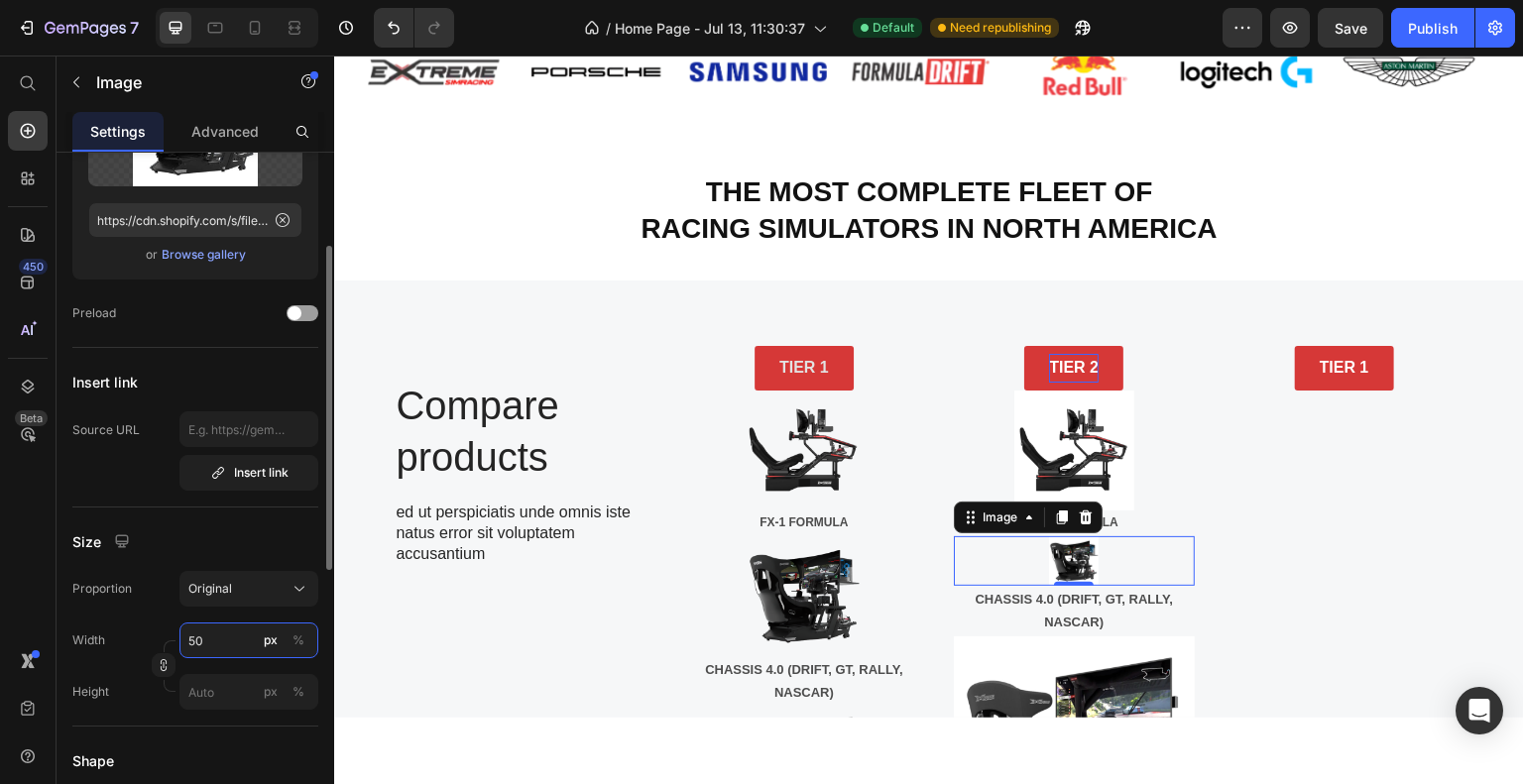 type on "50" 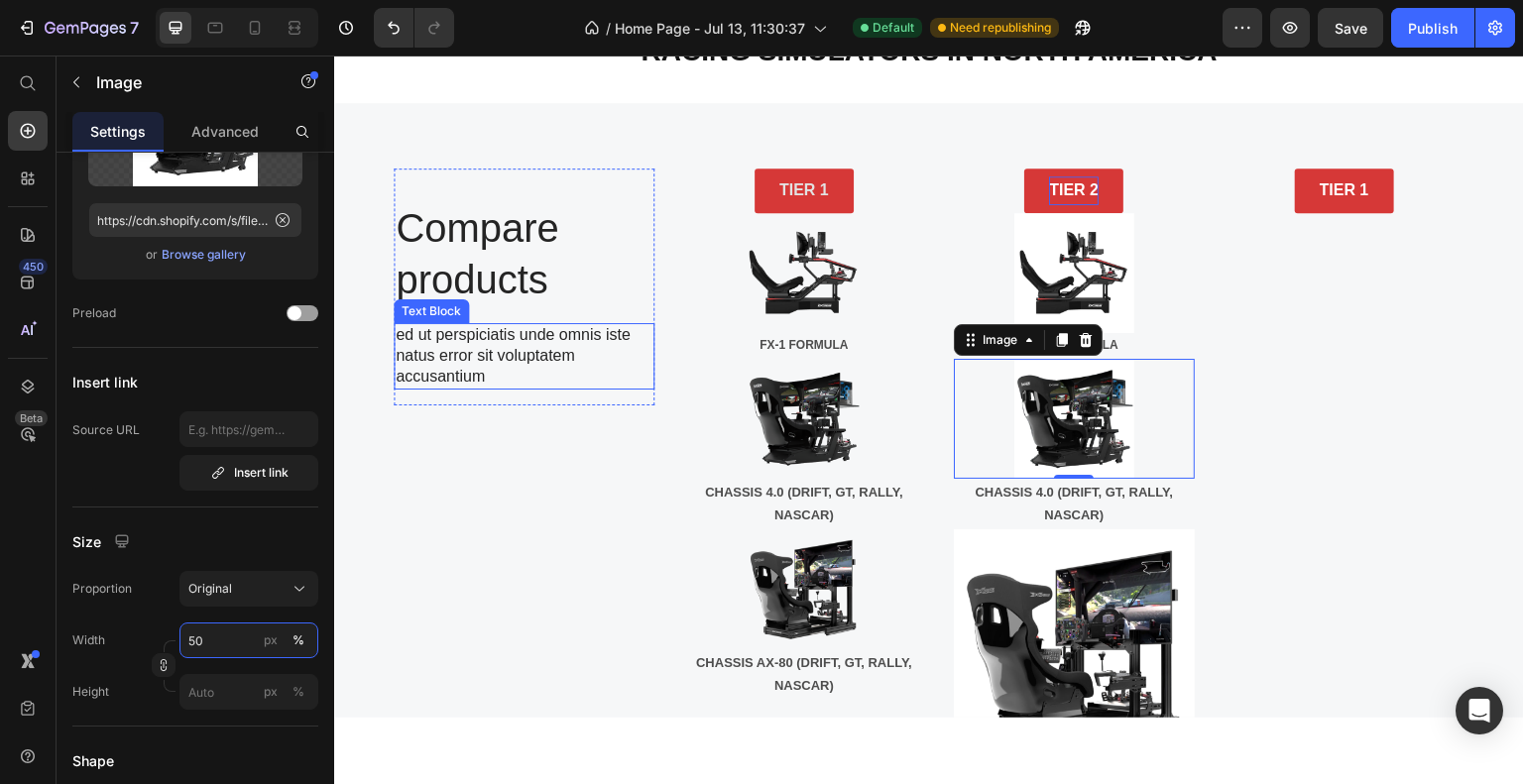 scroll, scrollTop: 1358, scrollLeft: 0, axis: vertical 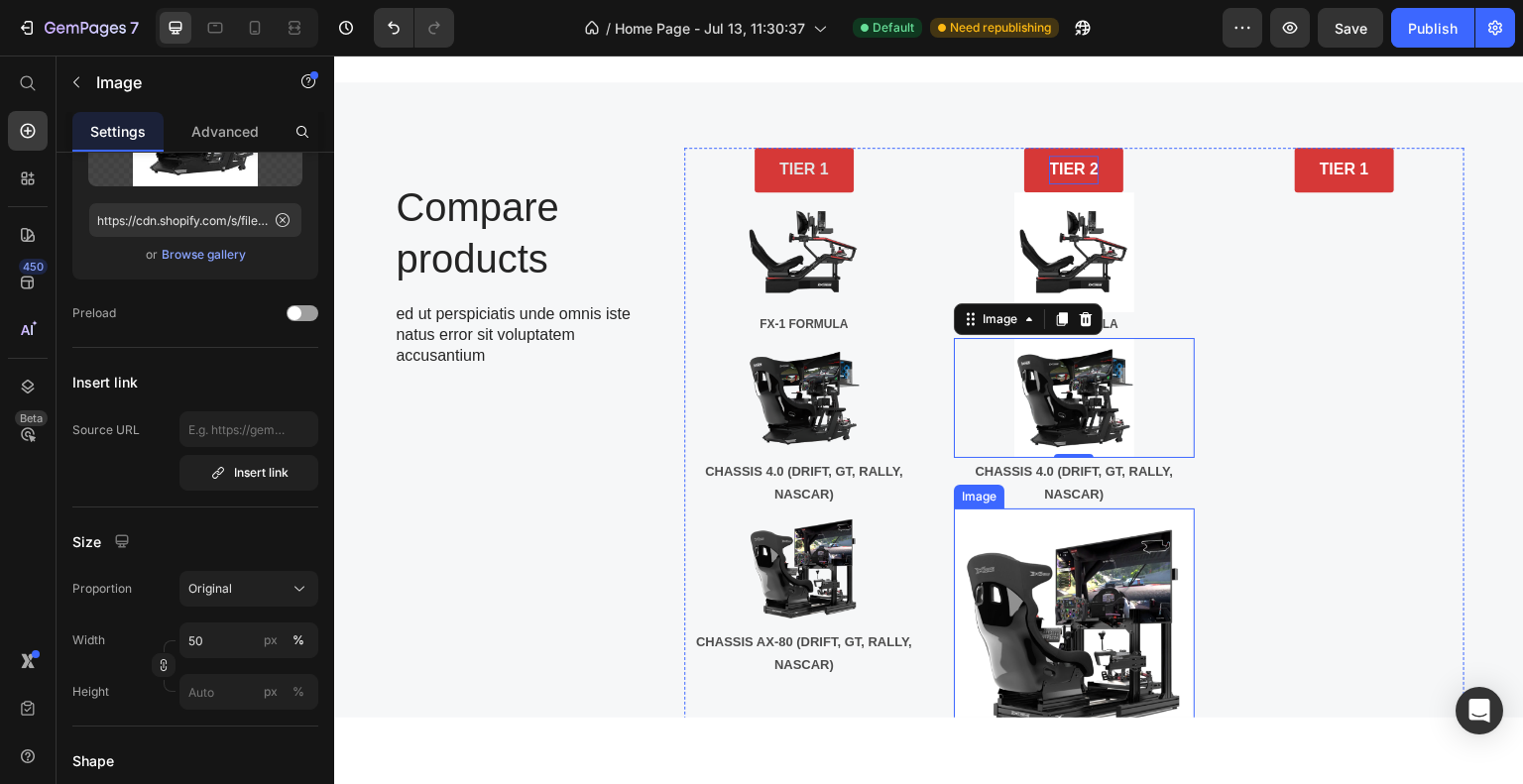 click at bounding box center (1074, 627) 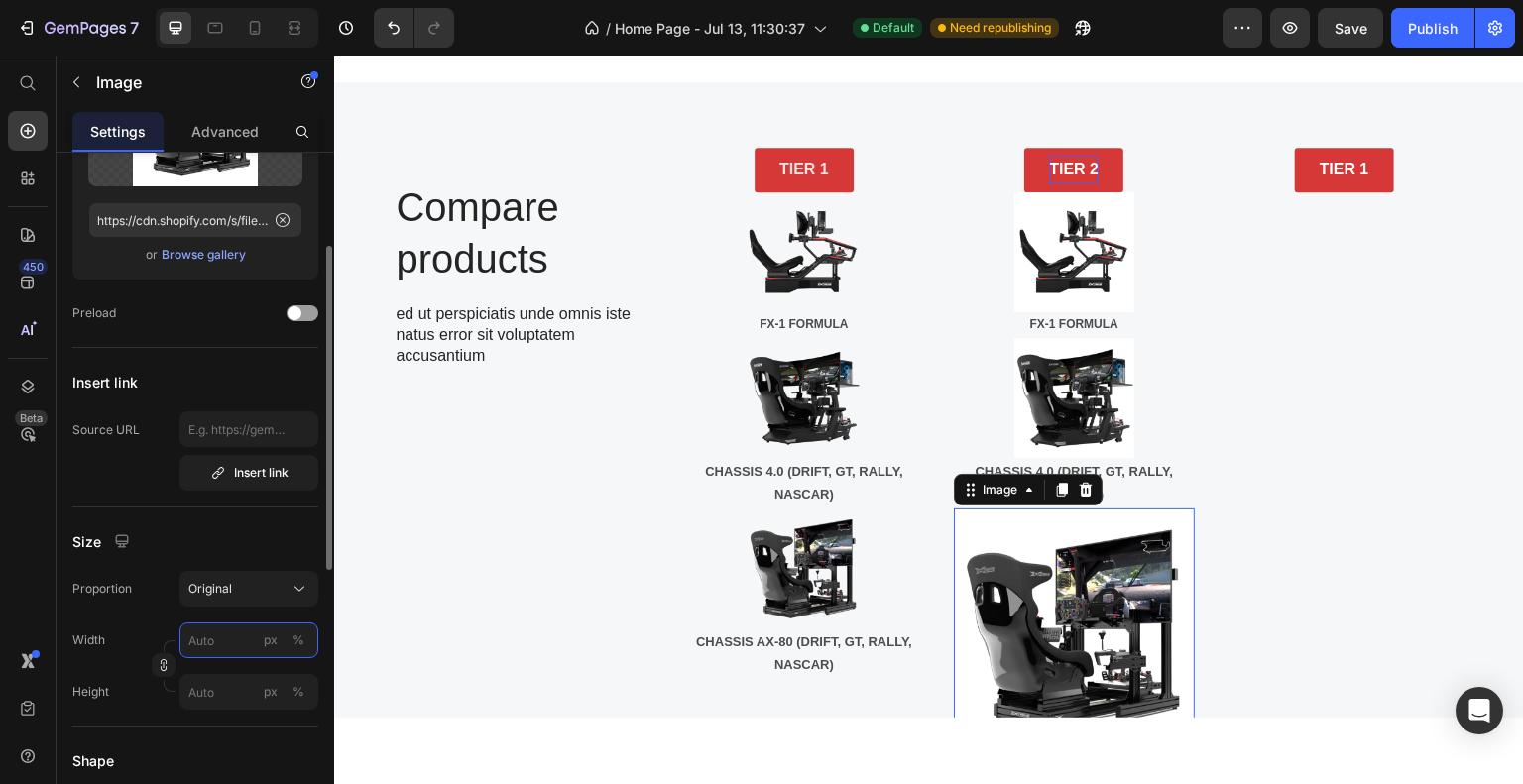 click on "px %" at bounding box center (249, 640) 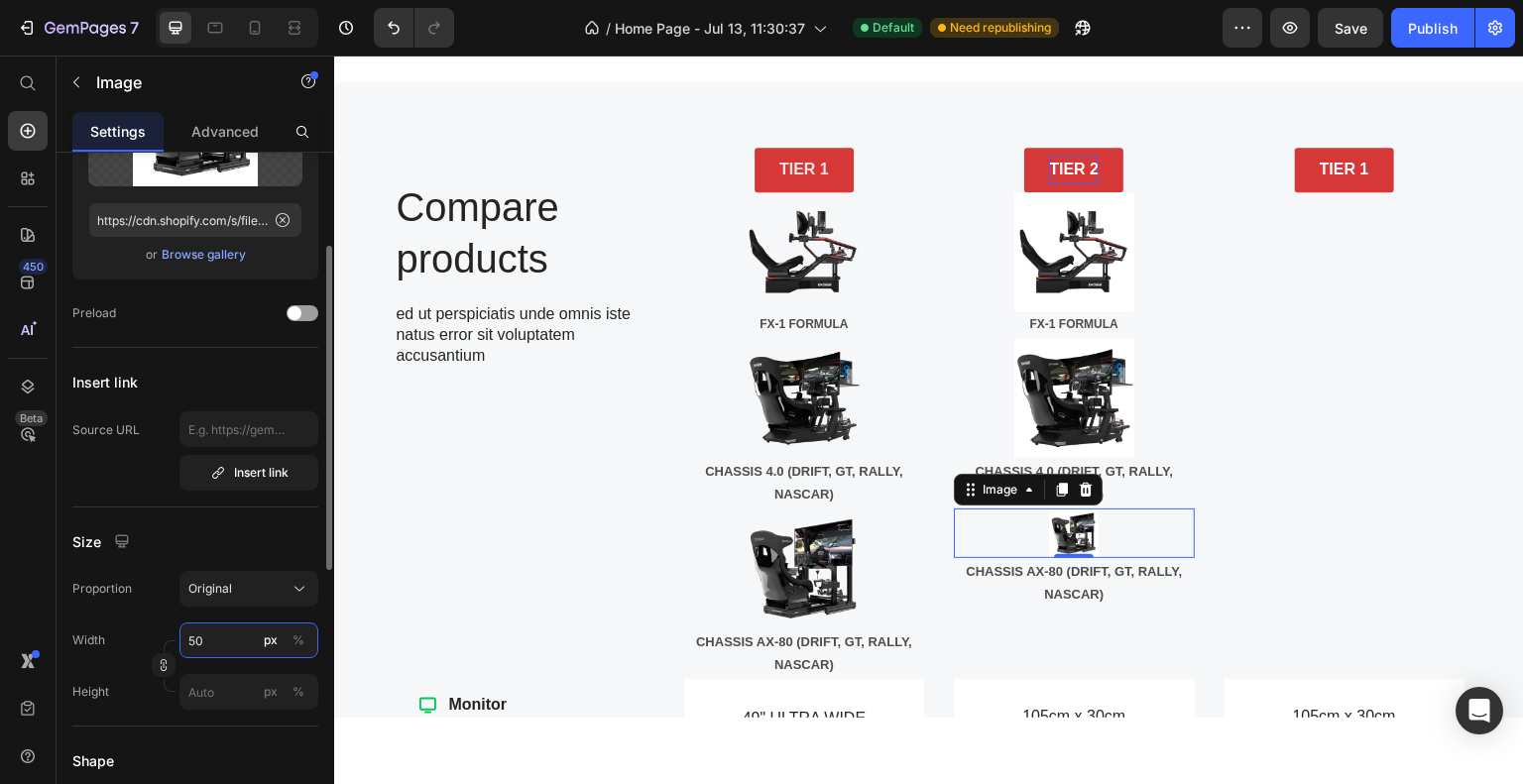 type on "50" 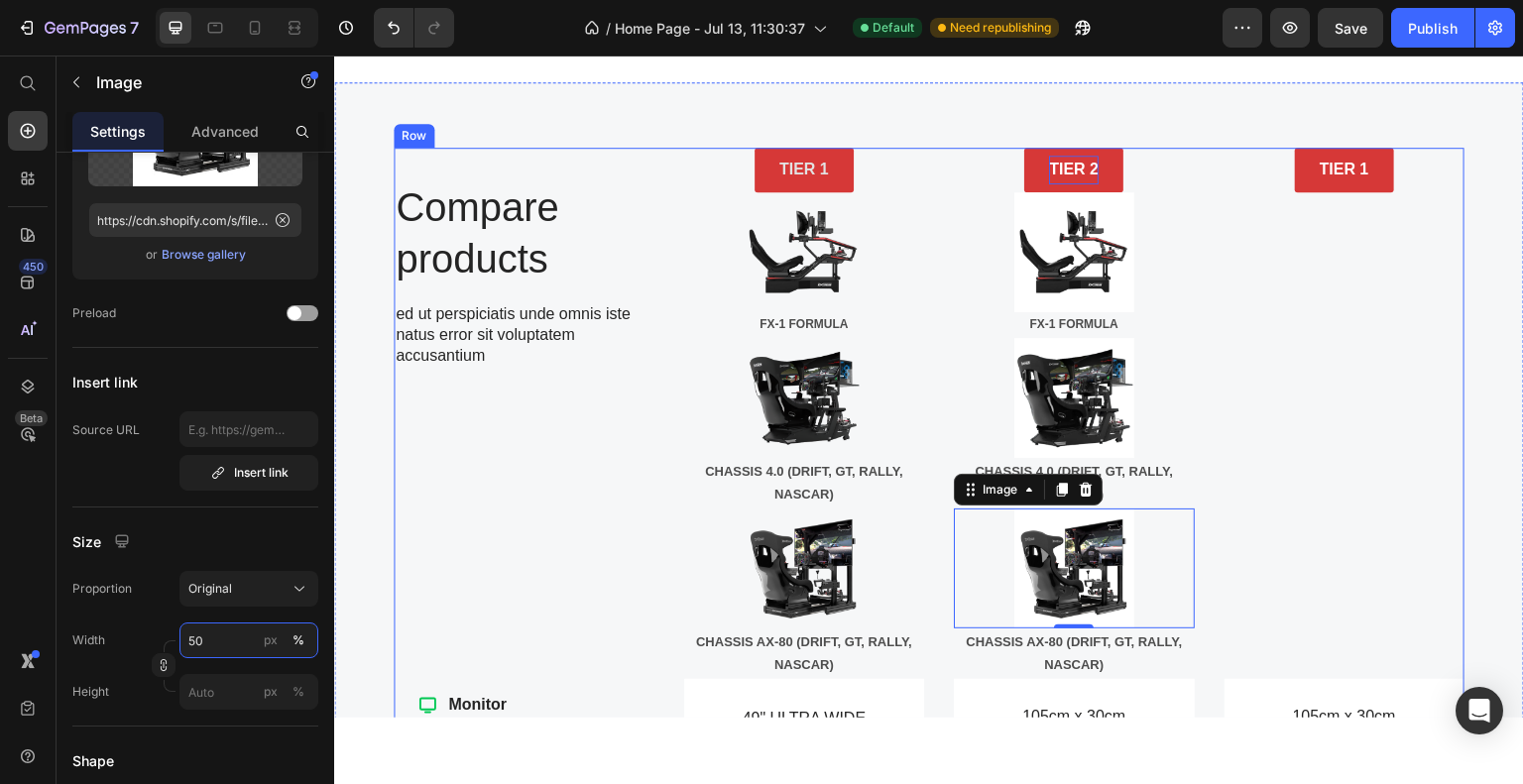 scroll, scrollTop: 1457, scrollLeft: 0, axis: vertical 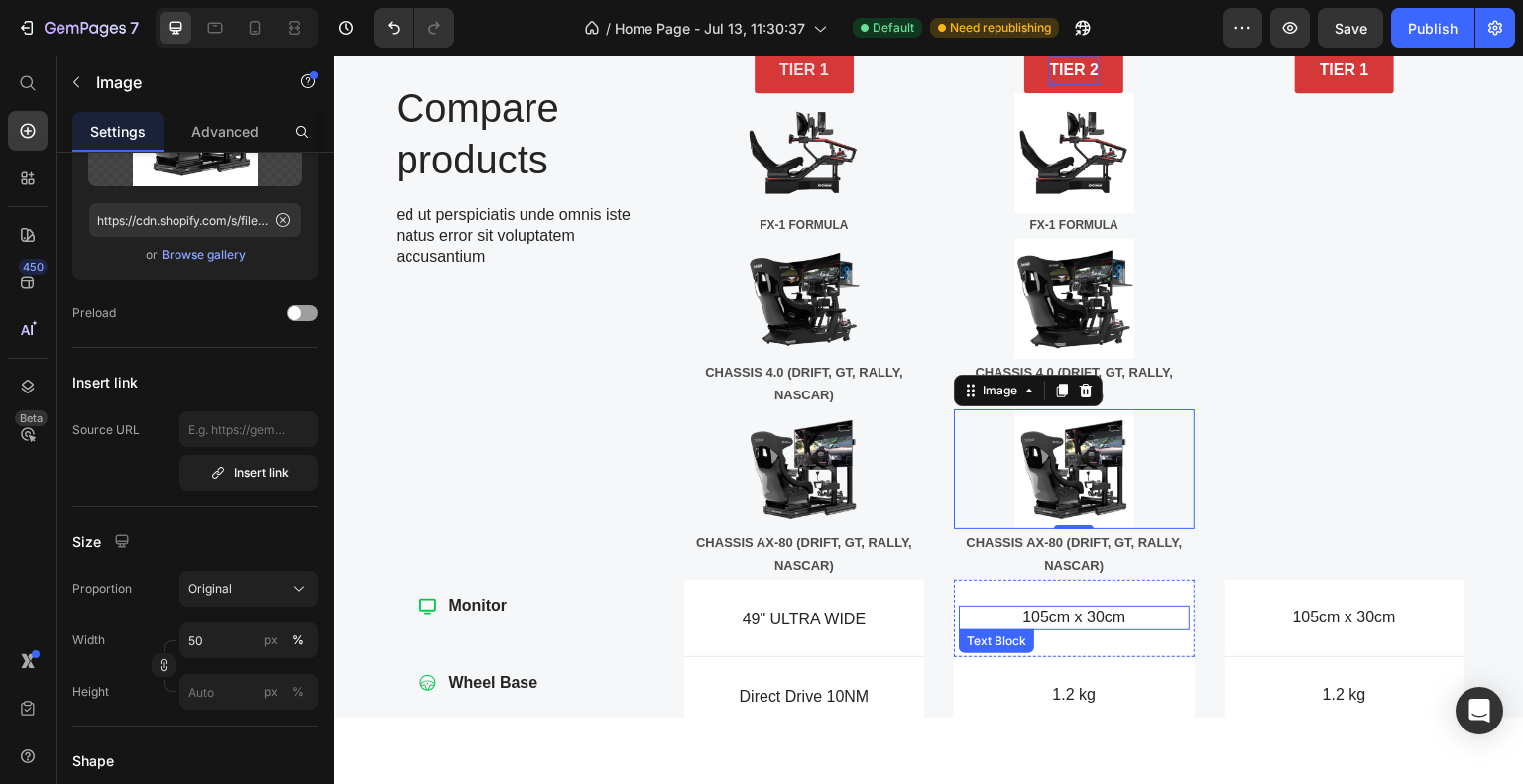 click on "105cm x 30cm" at bounding box center [1074, 616] 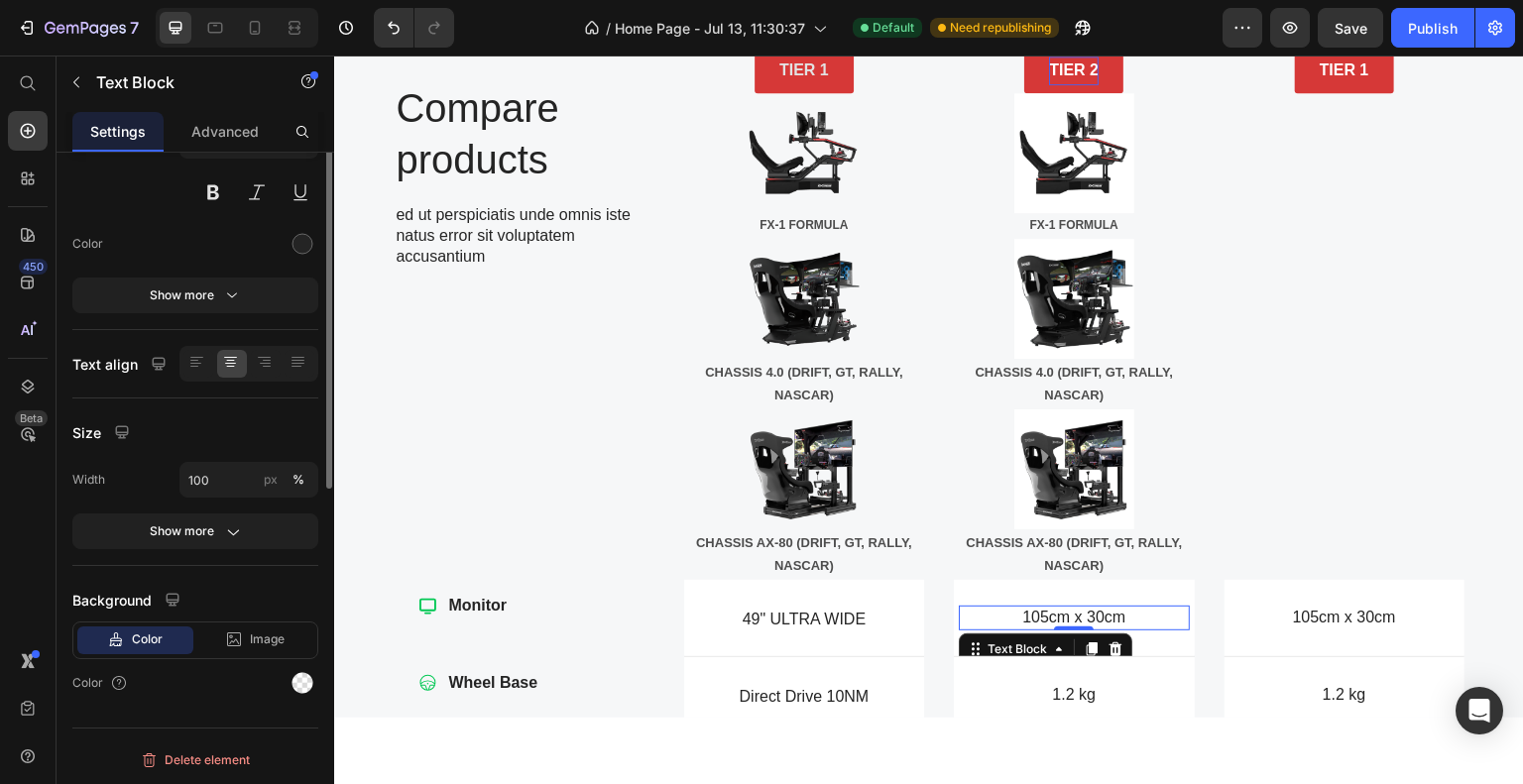scroll, scrollTop: 0, scrollLeft: 0, axis: both 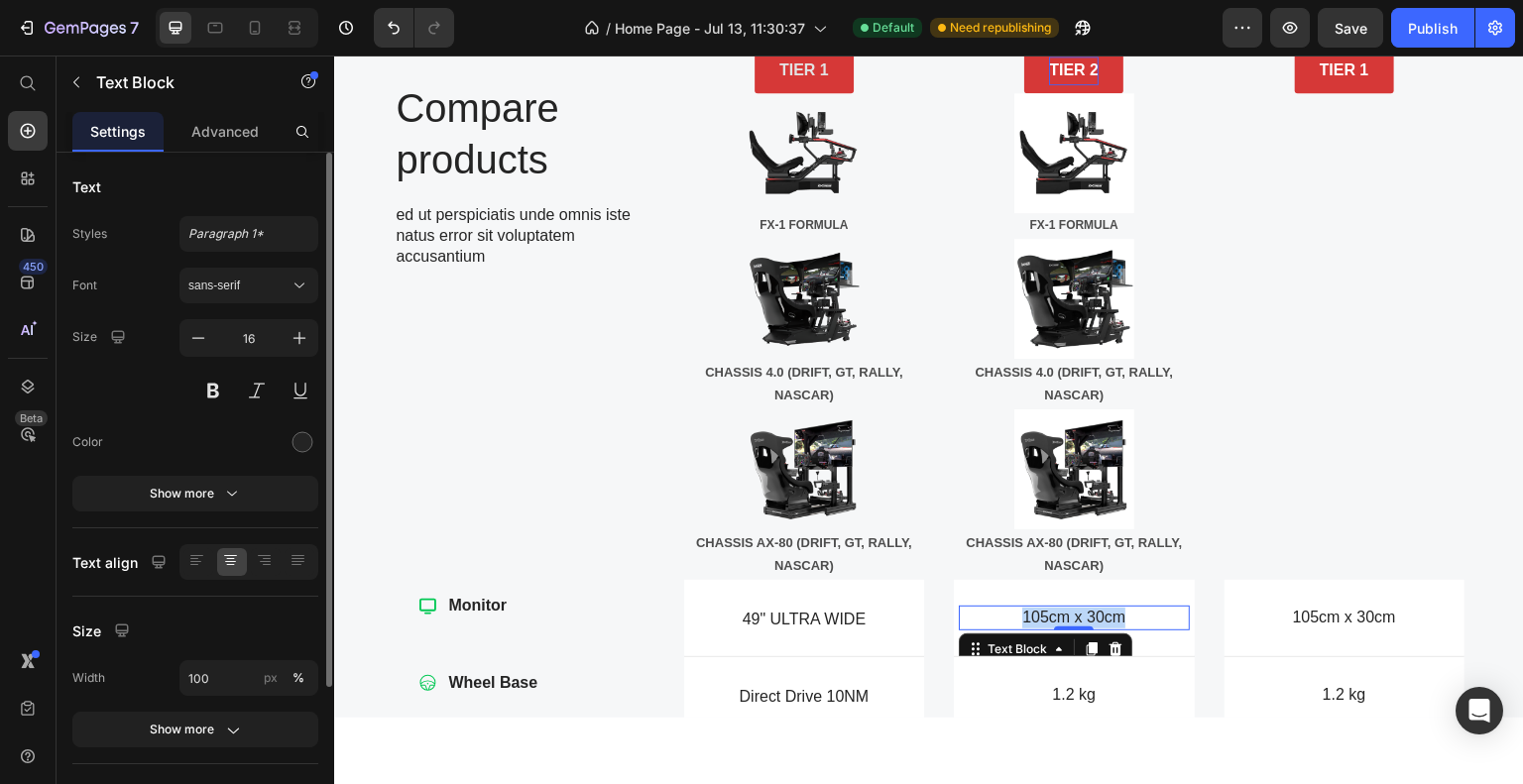 click on "105cm x 30cm" at bounding box center [1074, 616] 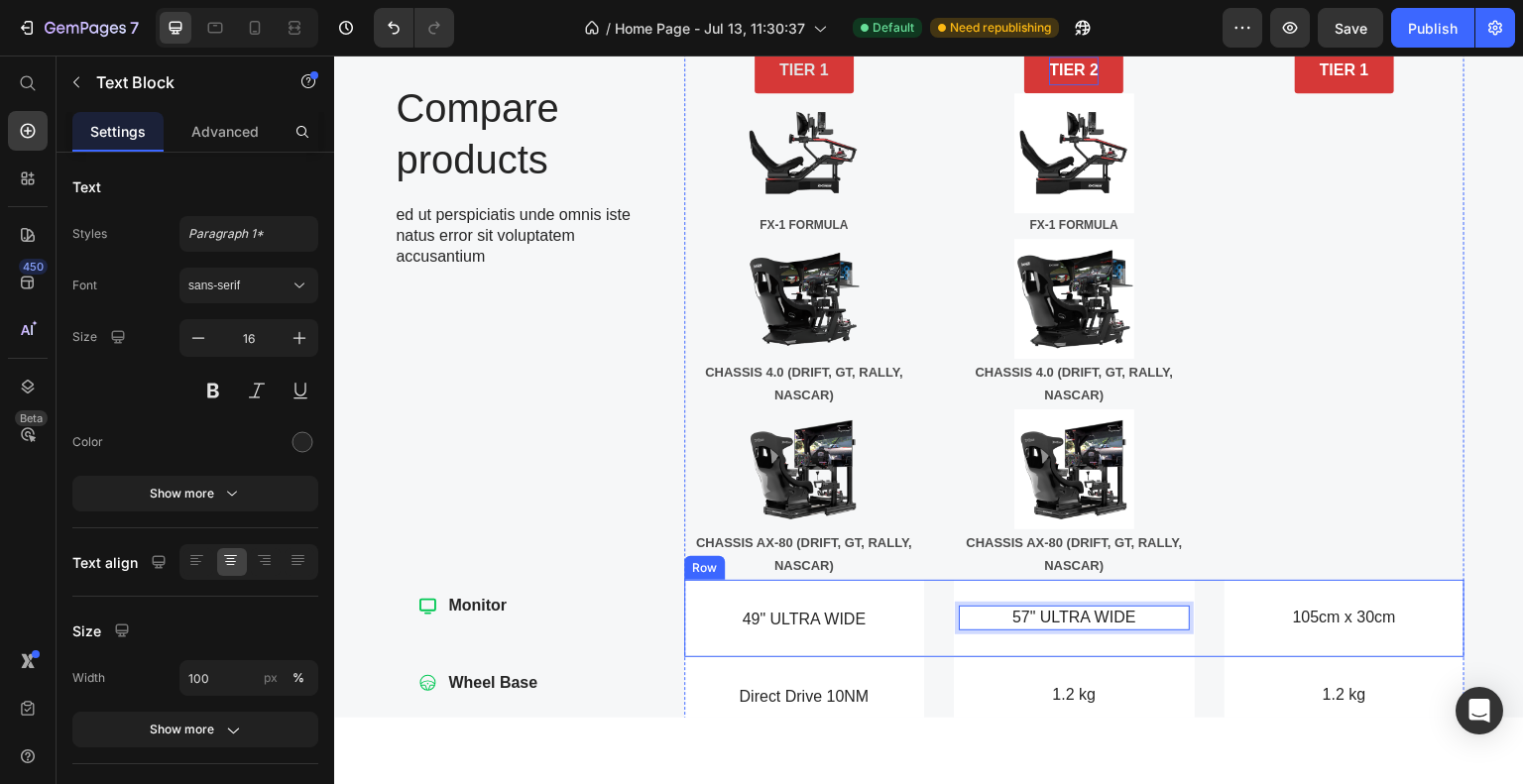 click on "Dimensions Item List 49" ULTRA WIDE Text Block Hero Banner 57" ULTRA WIDE Text Block   0 Hero Banner 105cm x 30cm Text Block Hero Banner Row" at bounding box center [1075, 617] 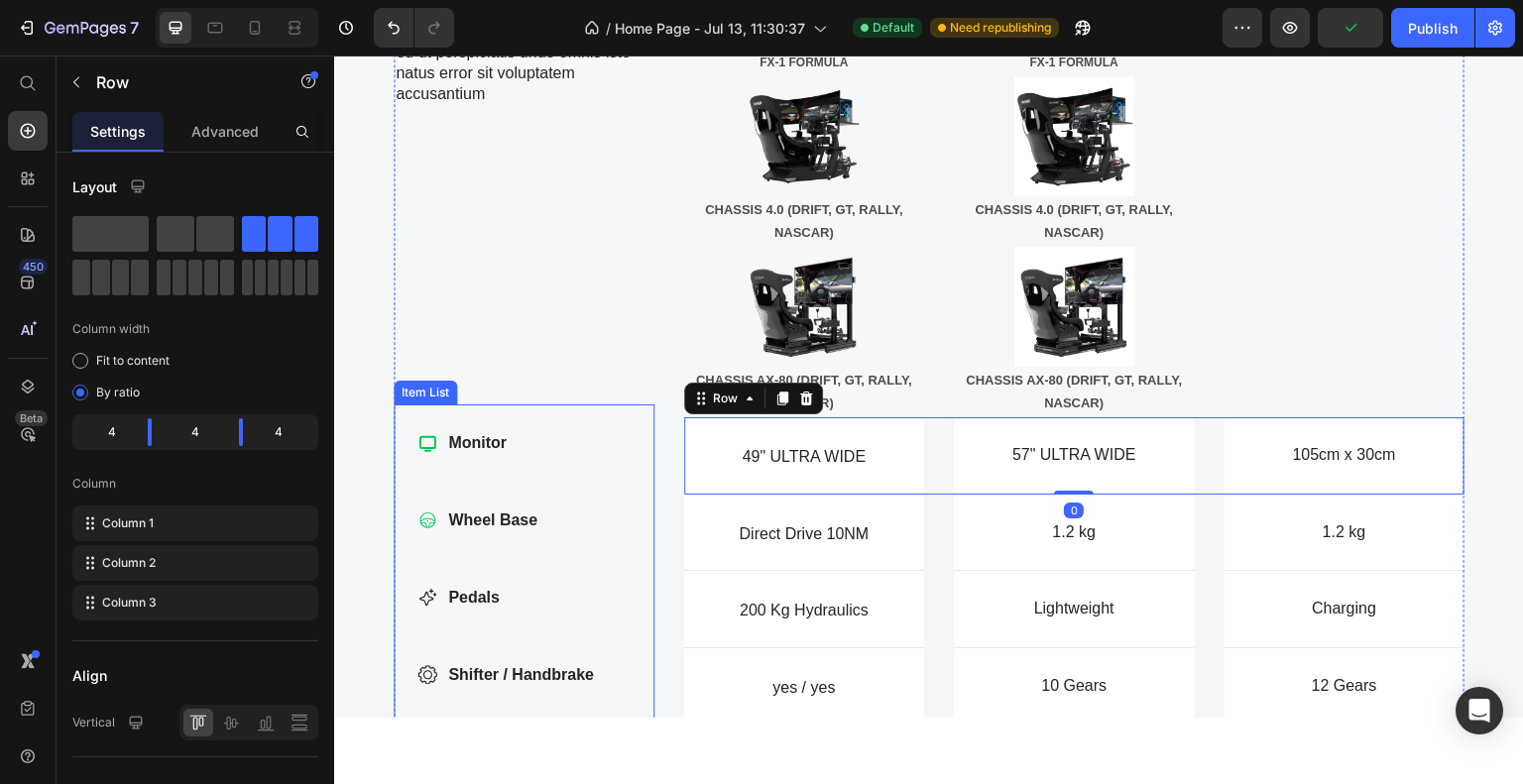 scroll, scrollTop: 1655, scrollLeft: 0, axis: vertical 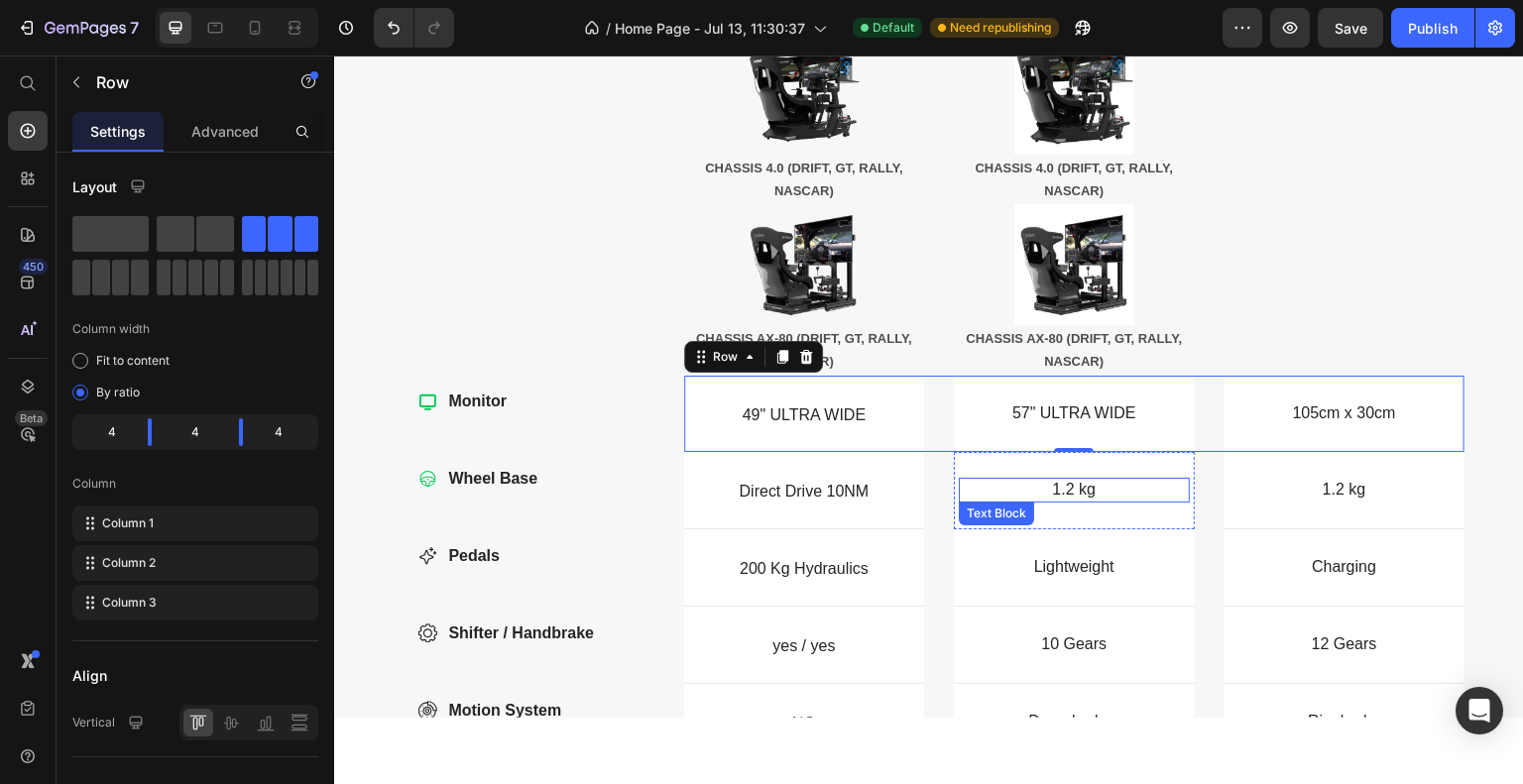 click on "1.2 kg" at bounding box center [1074, 489] 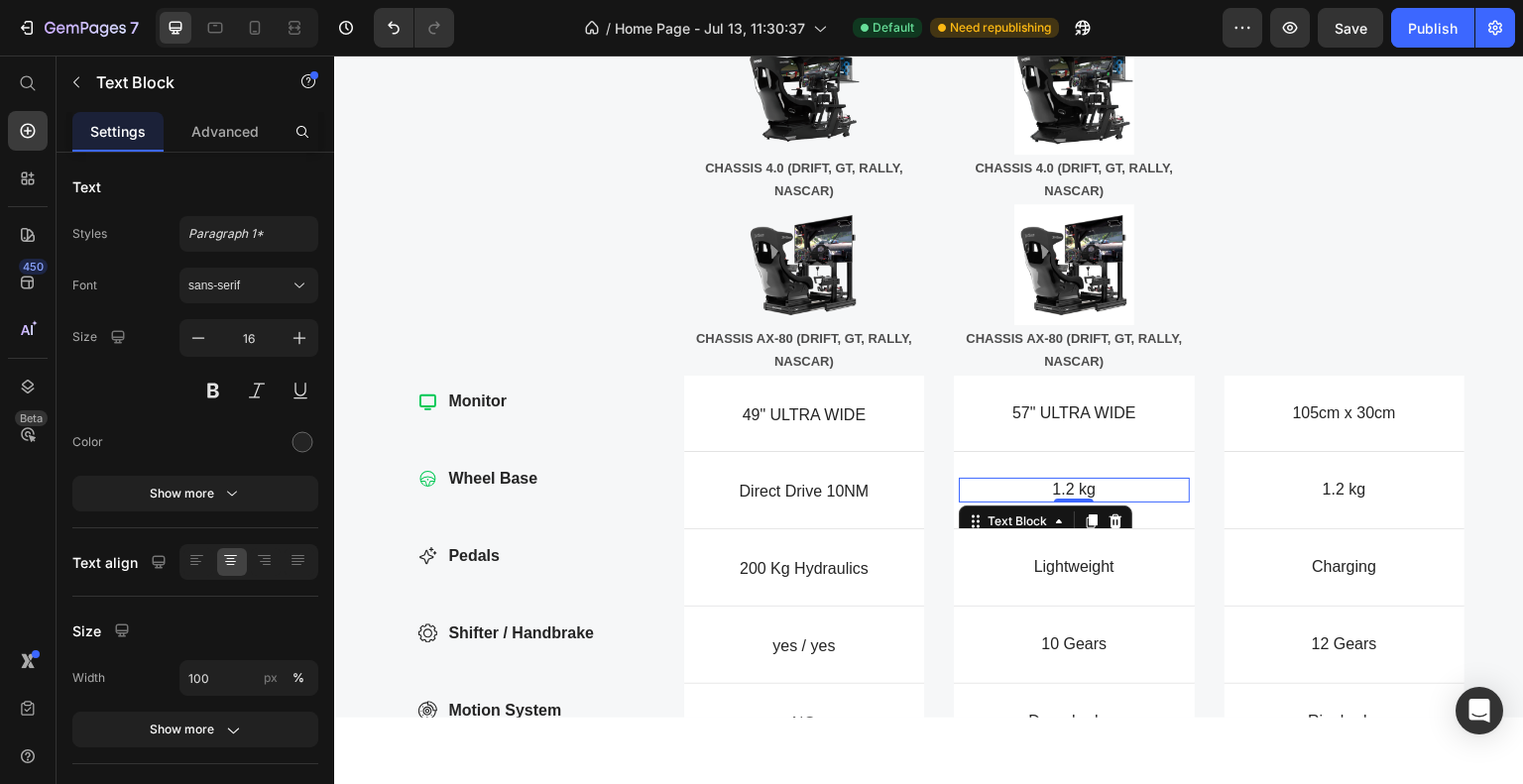 click on "1.2 kg" at bounding box center (1074, 489) 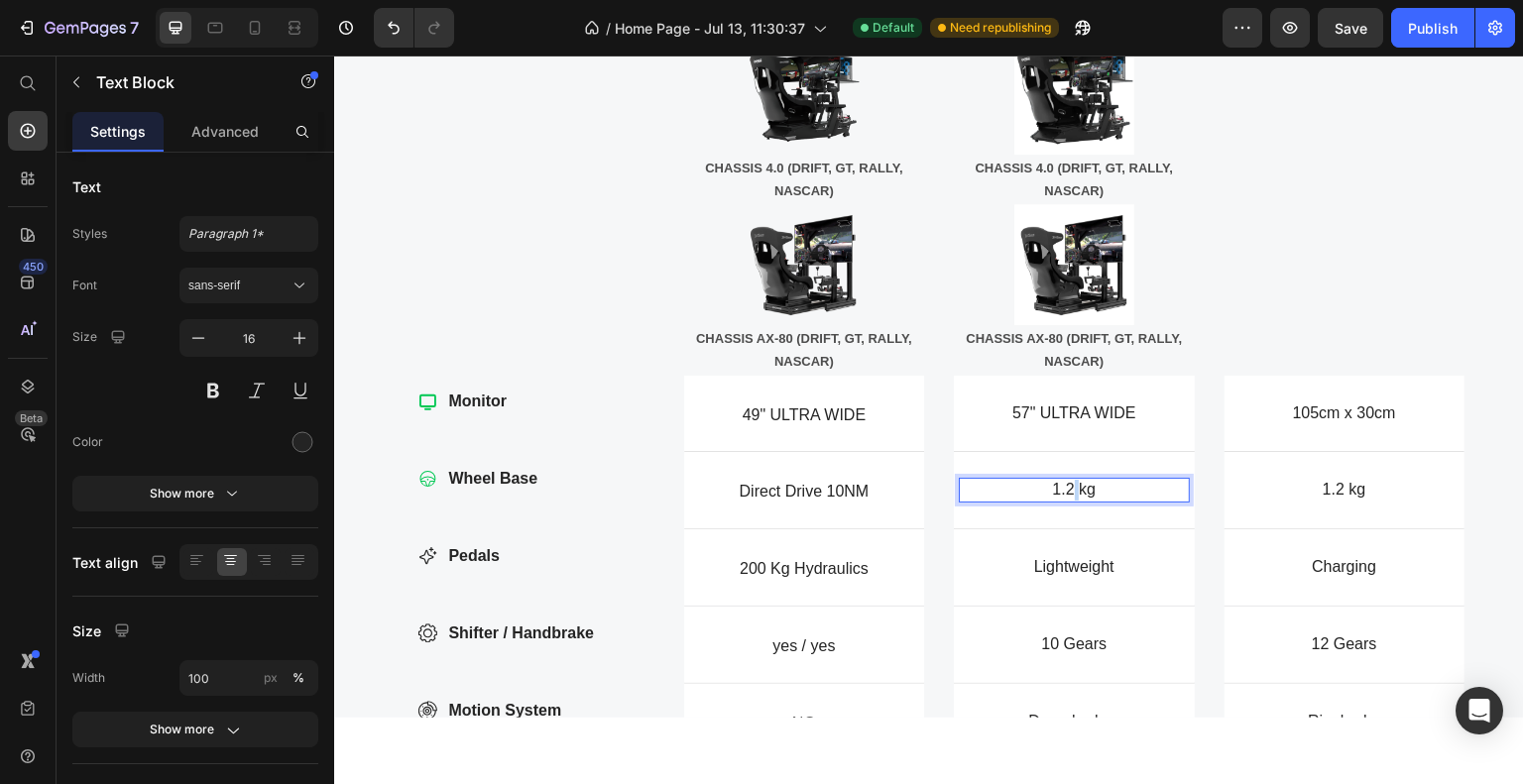 click on "1.2 kg" at bounding box center [1074, 489] 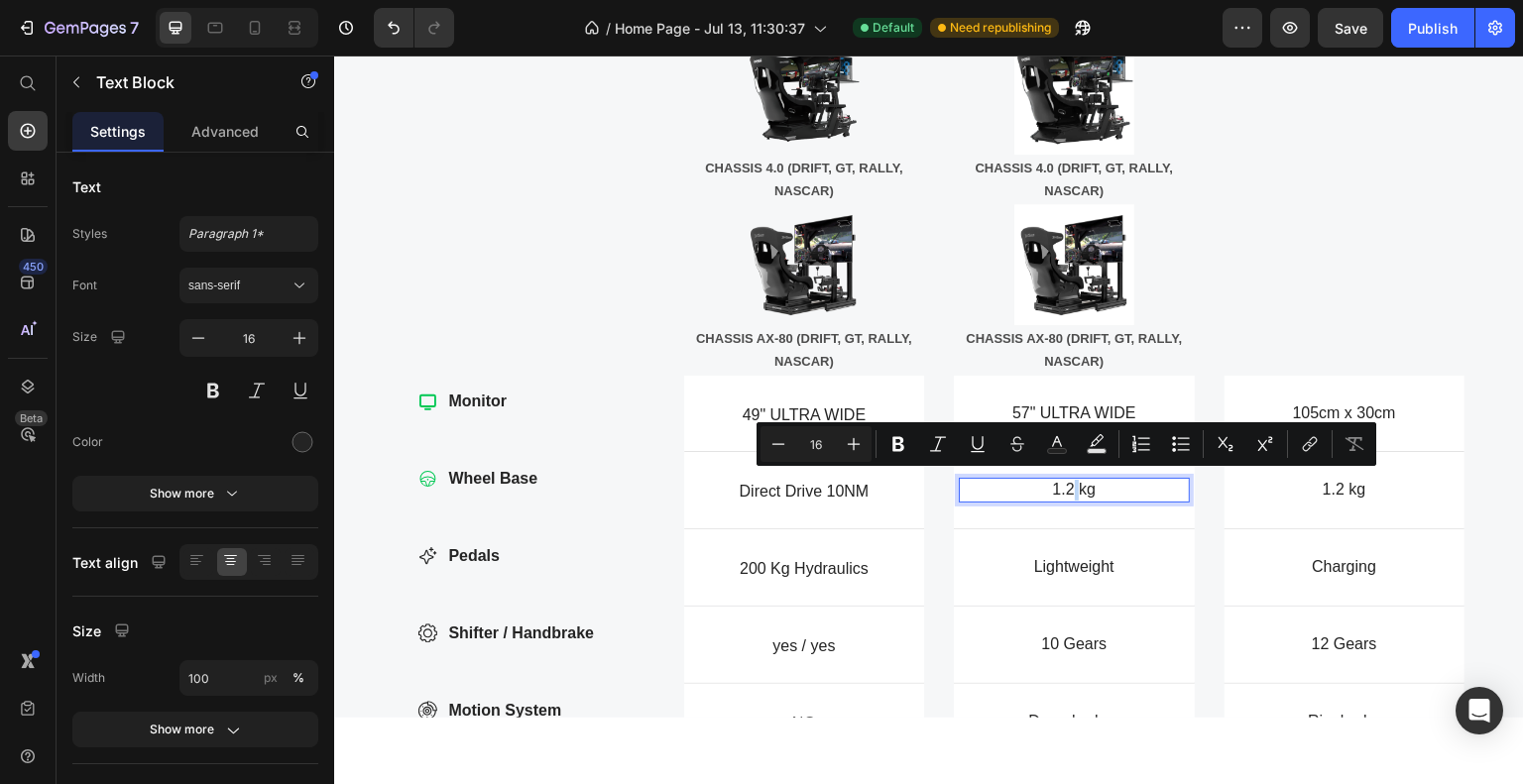 click on "1.2 kg" at bounding box center [1074, 489] 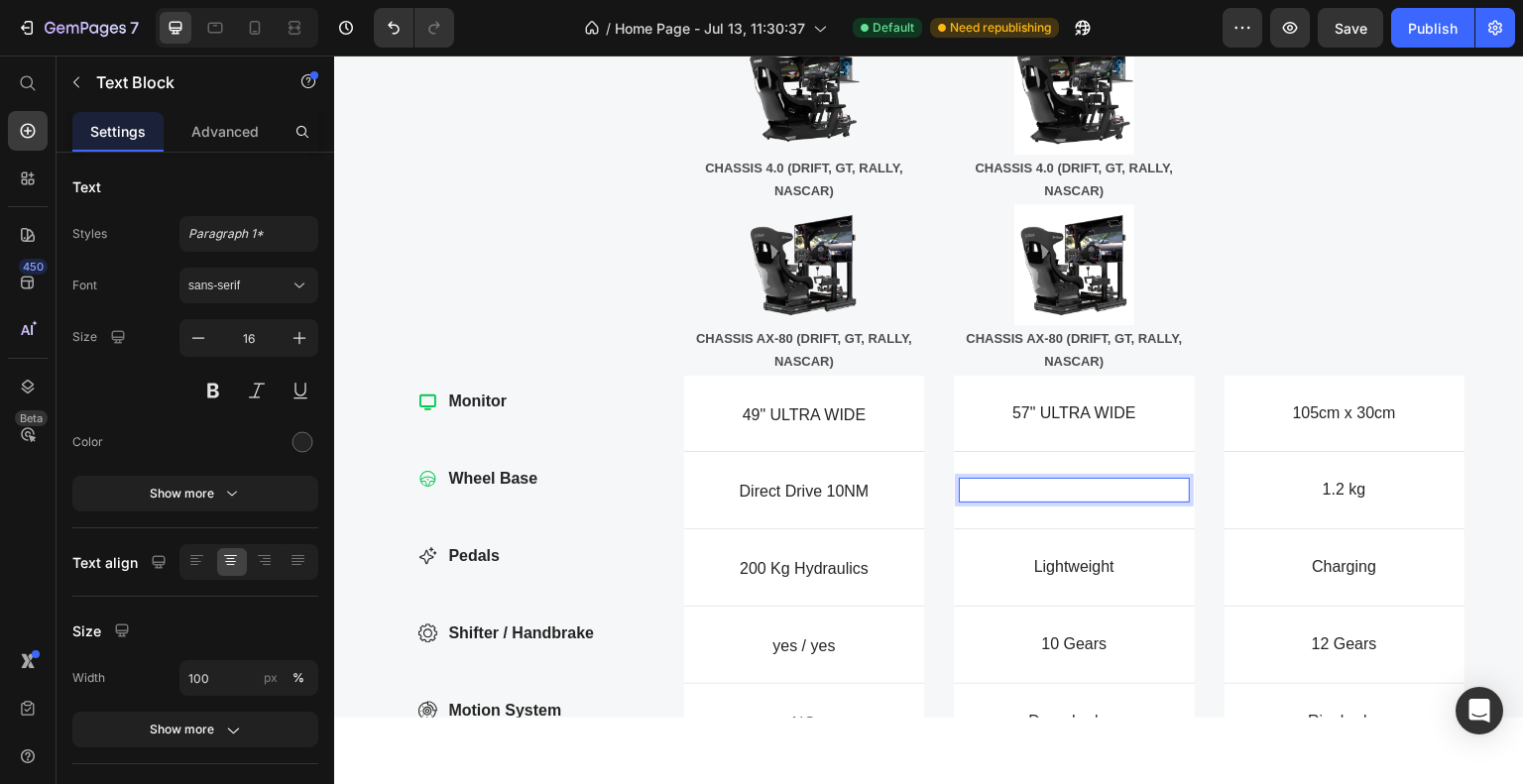 scroll, scrollTop: 1645, scrollLeft: 0, axis: vertical 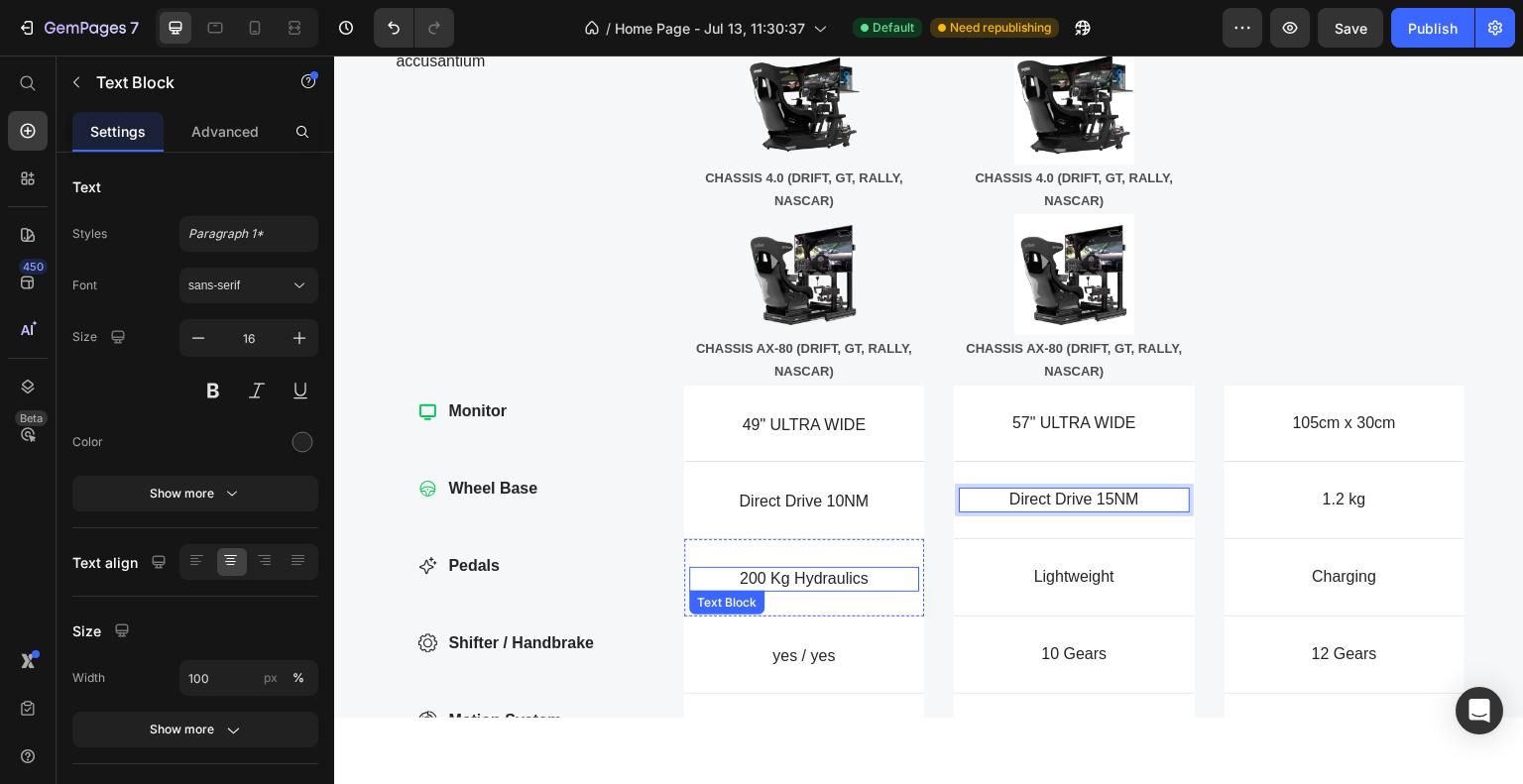 click on "200 Kg Hydraulics" at bounding box center [804, 578] 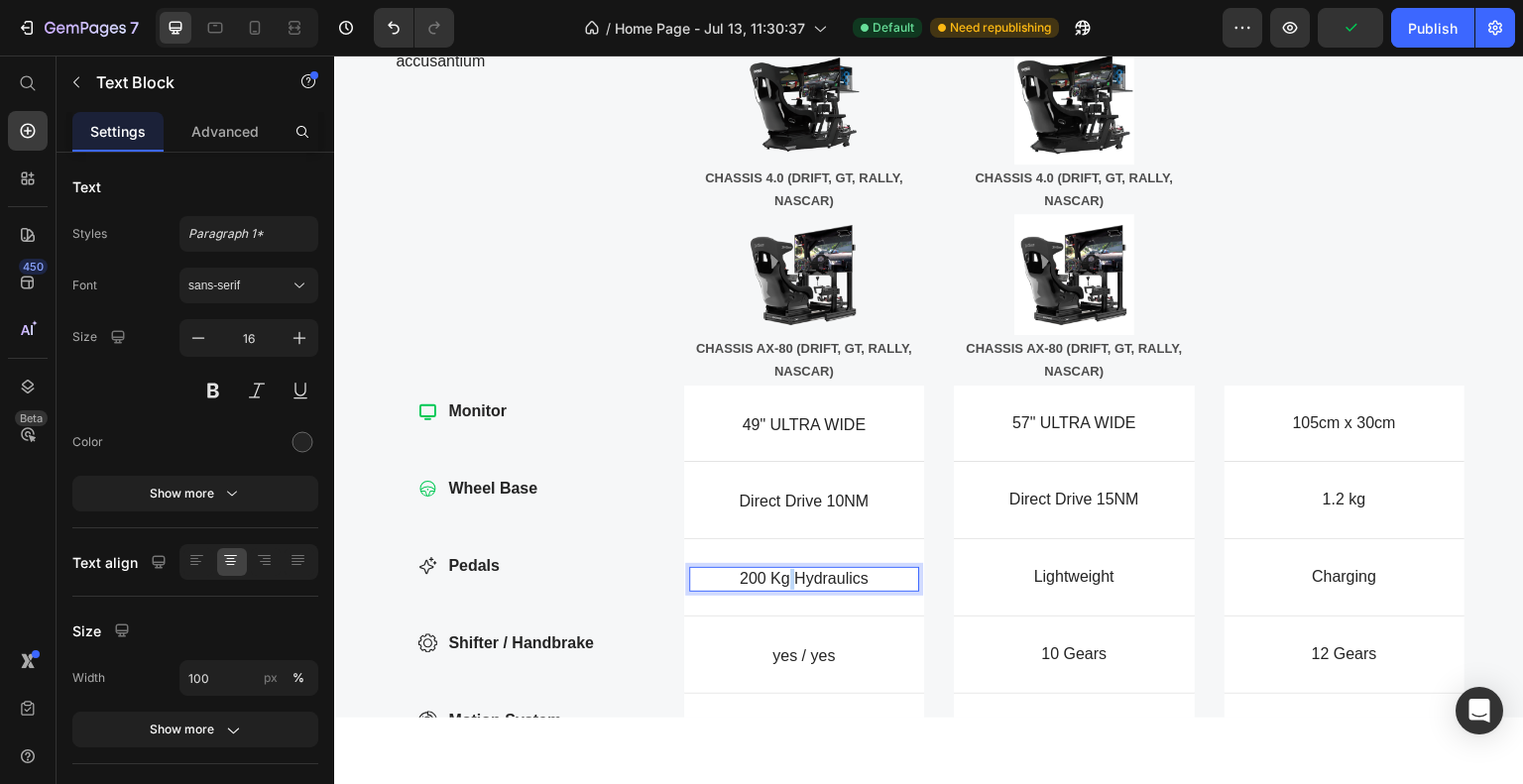 click on "200 Kg Hydraulics" at bounding box center (804, 578) 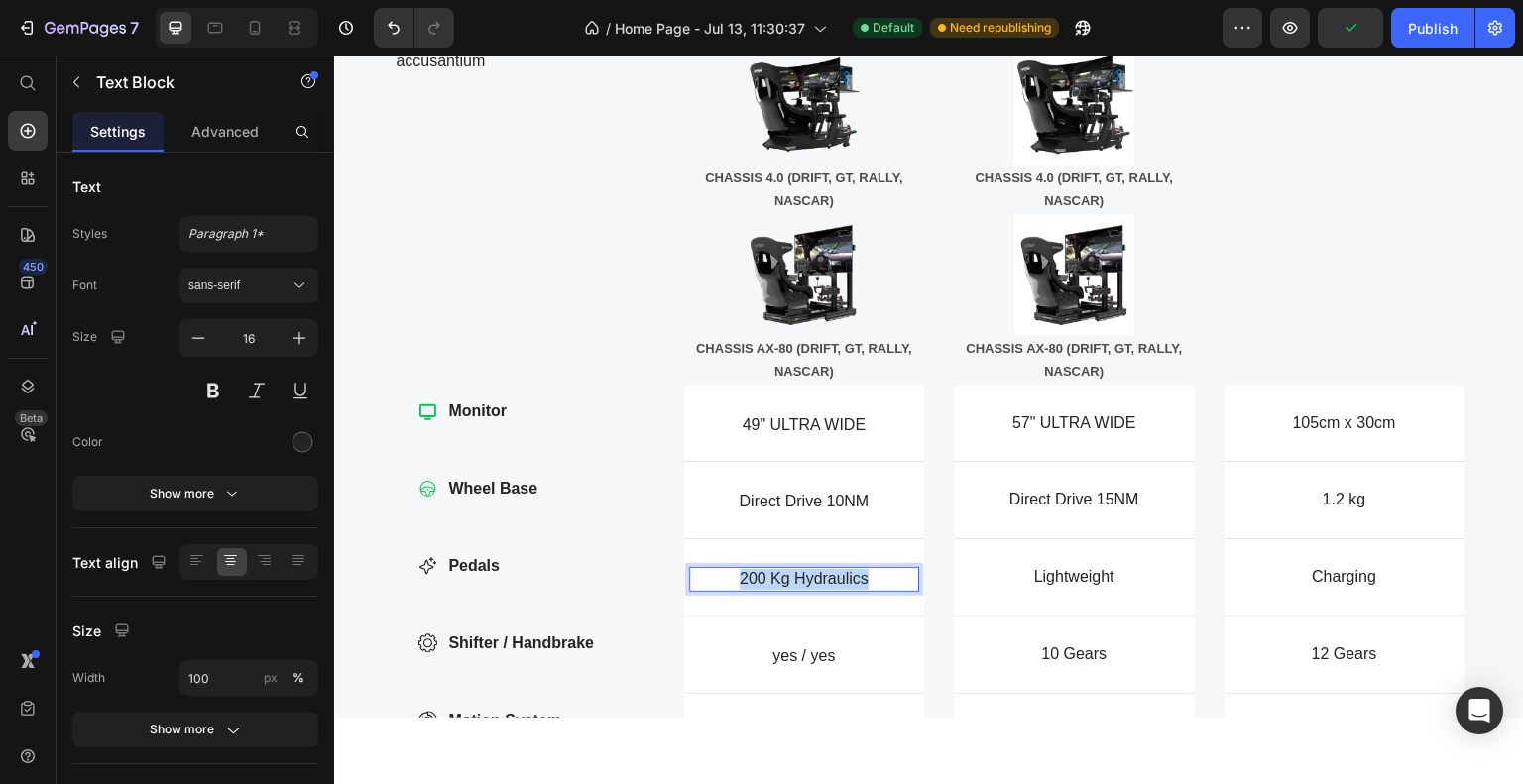 click on "200 Kg Hydraulics" at bounding box center (804, 578) 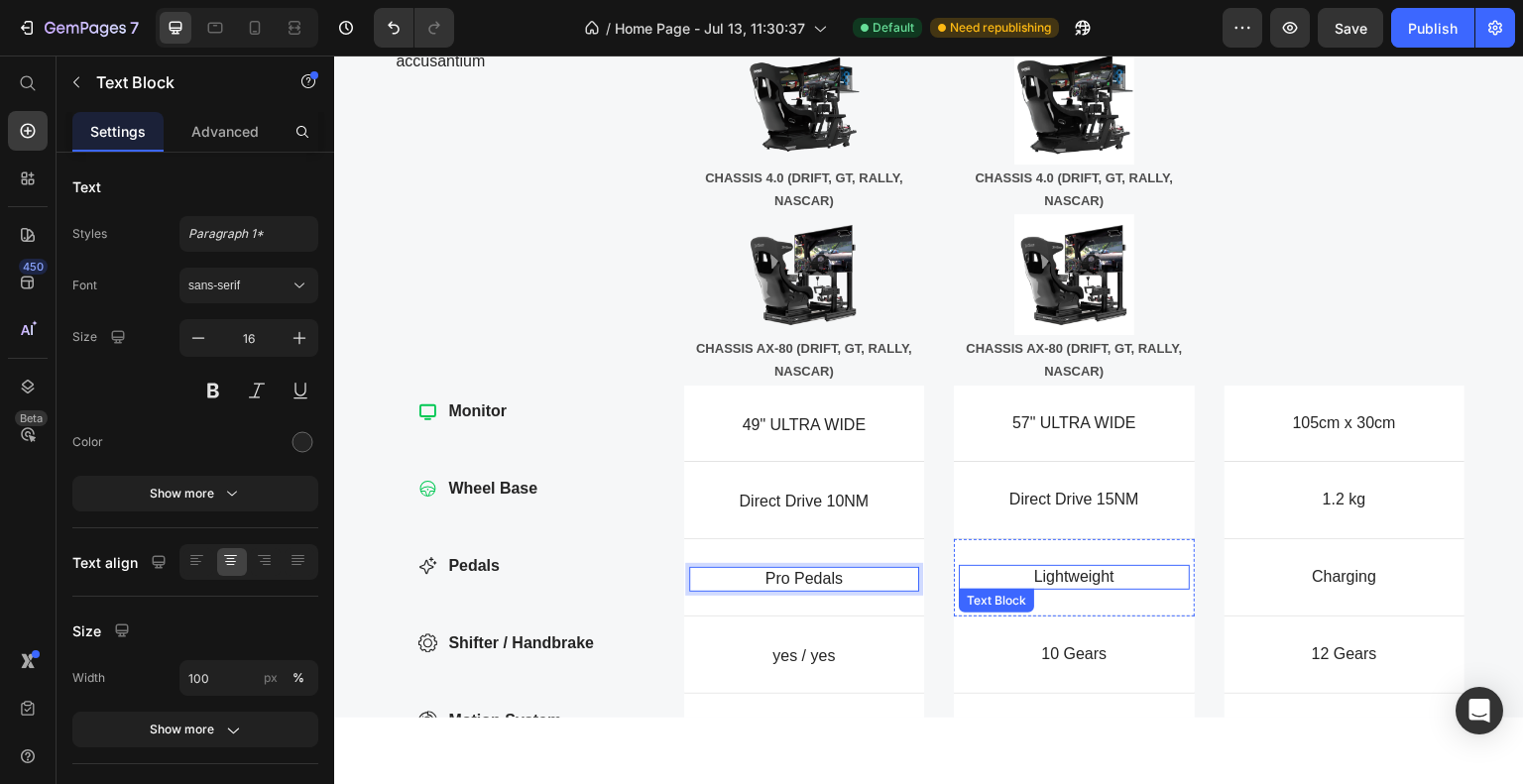click on "Lightweight" at bounding box center (1074, 576) 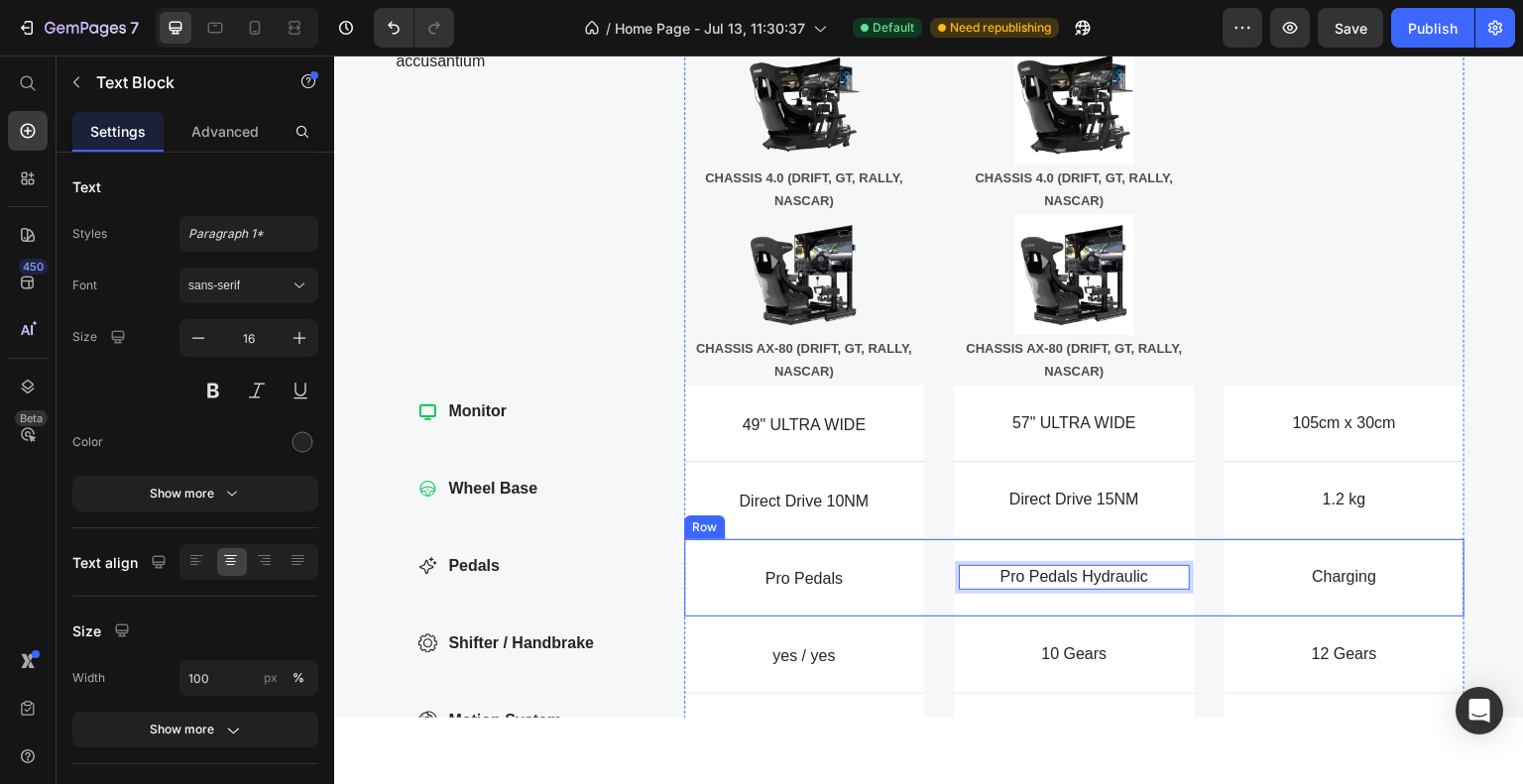 click on "Highlight Item List Pro Pedals Text Block Hero Banner Pro Pedals Hydraulic Text Block   0 Hero Banner Charging Text Block Hero Banner Row" at bounding box center [1075, 577] 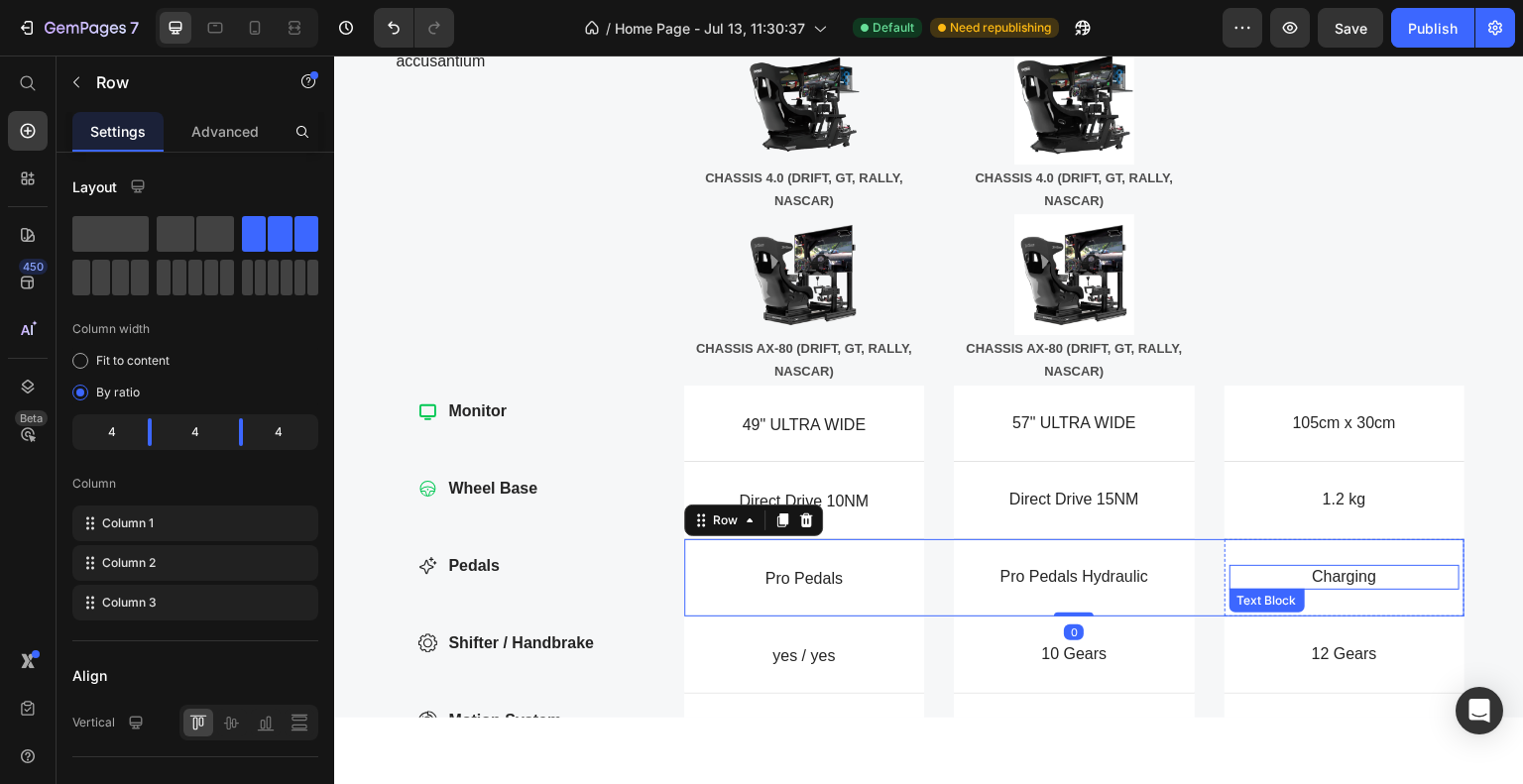 click on "Charging" at bounding box center (1345, 576) 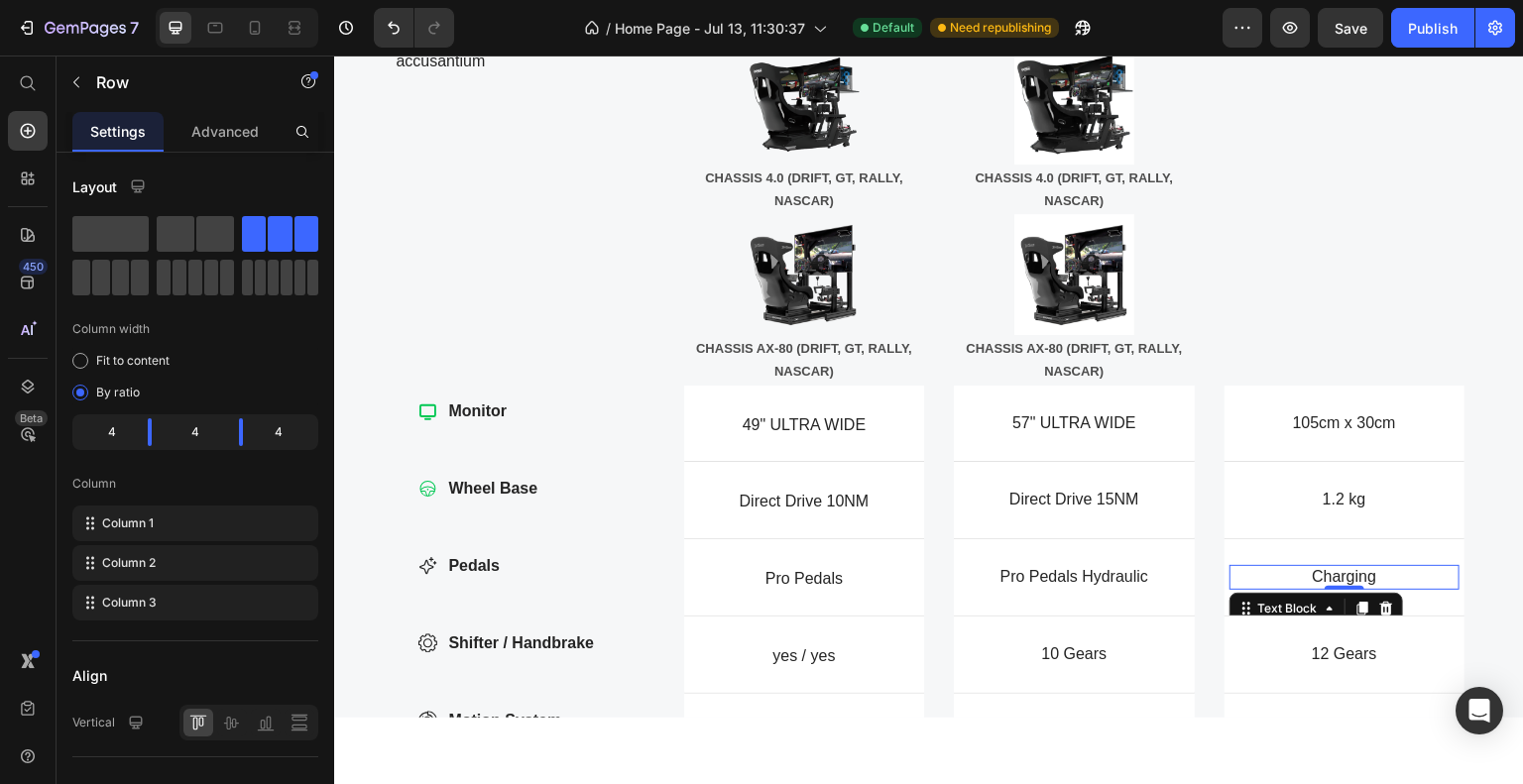 click on "Charging" at bounding box center [1345, 576] 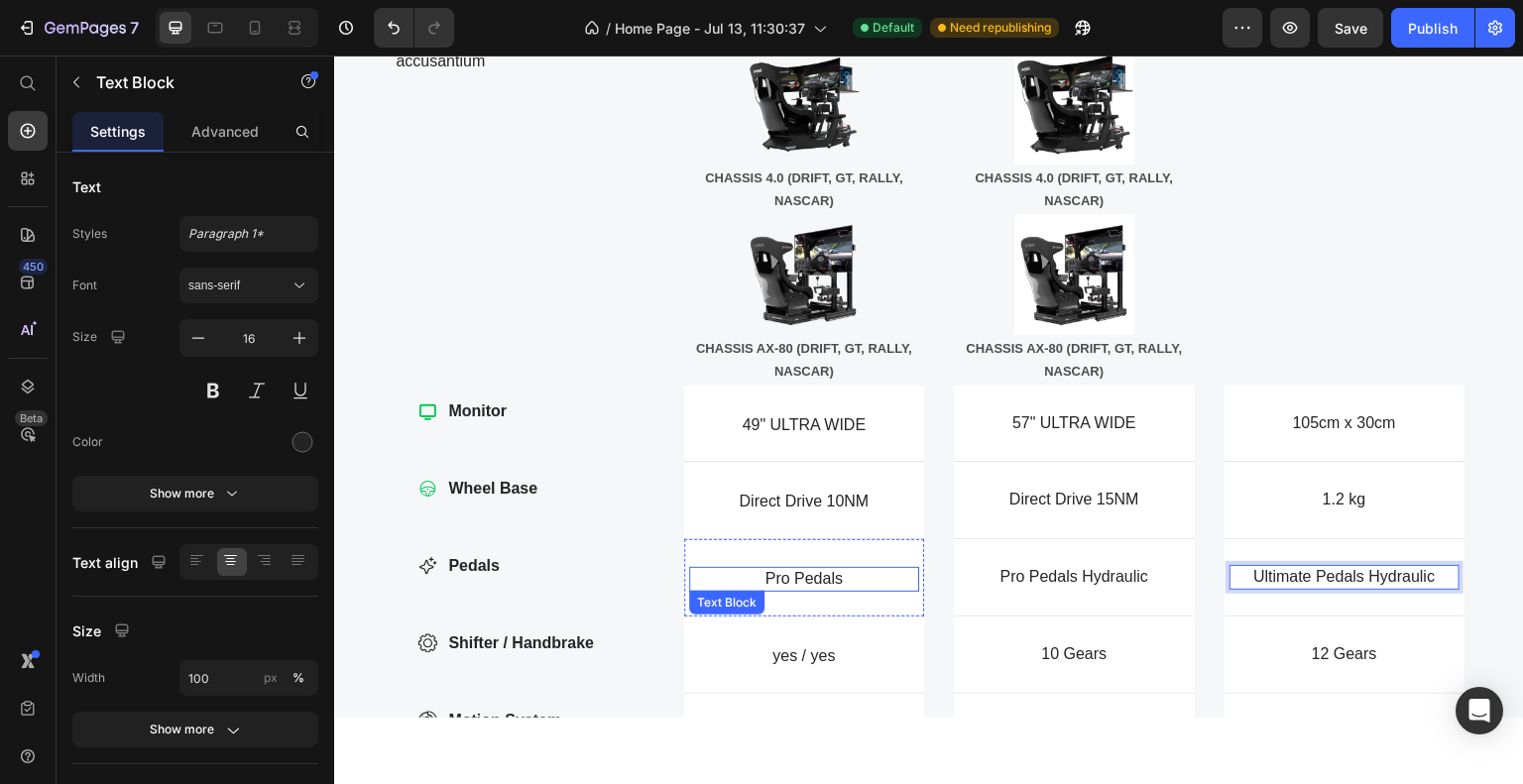 click on "Pro Pedals" at bounding box center (804, 578) 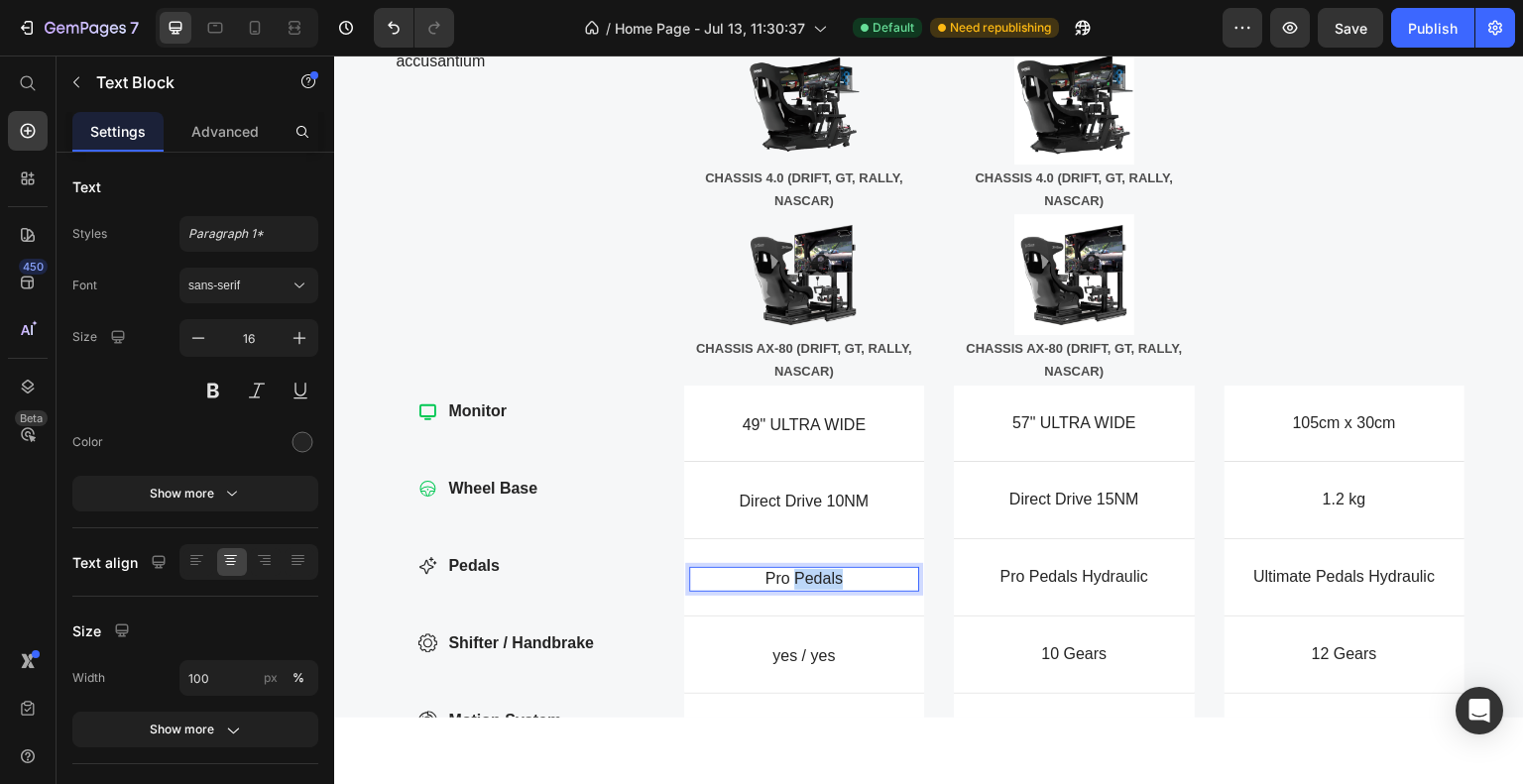 click on "Pro Pedals" at bounding box center (804, 578) 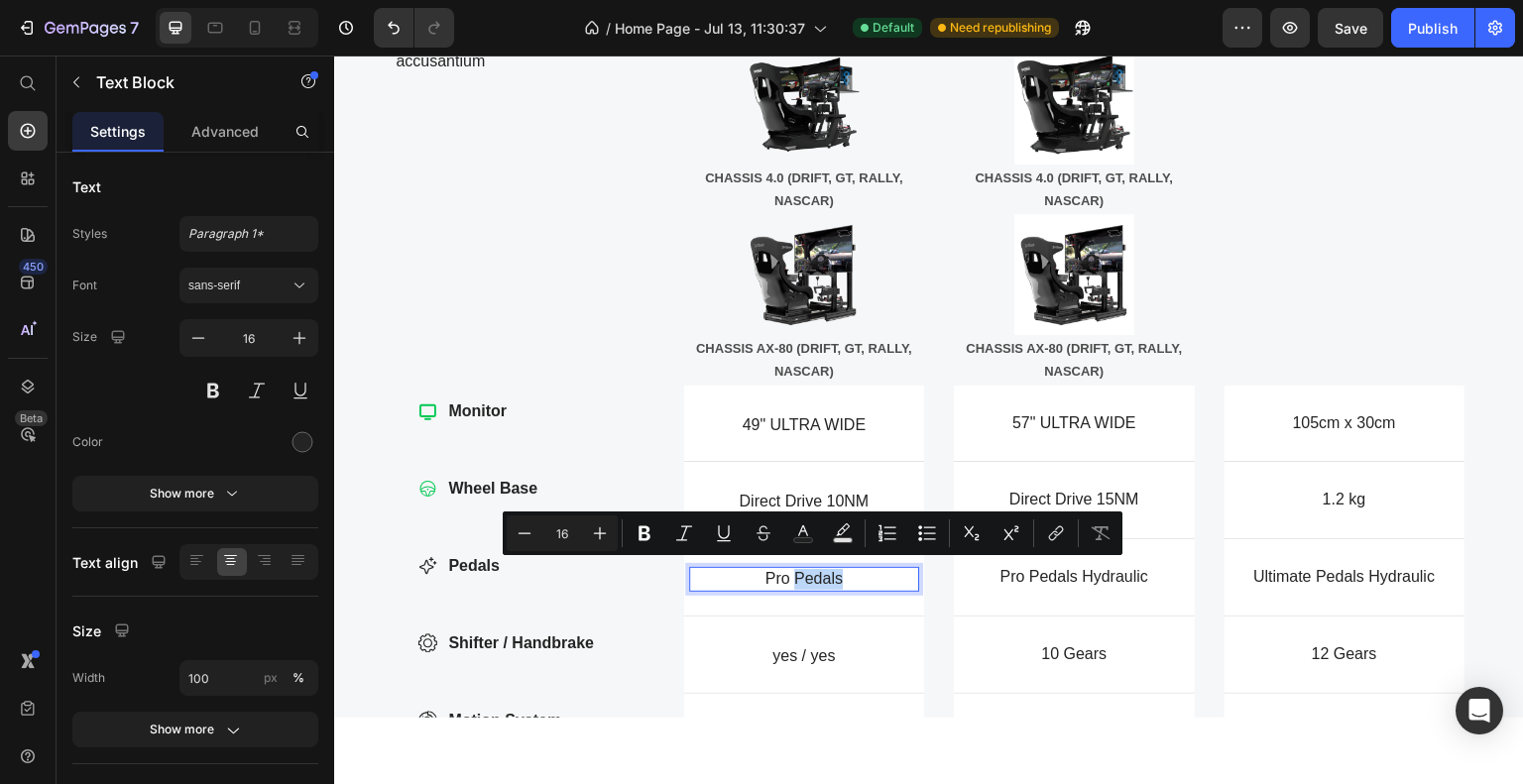 click on "Pro Pedals" at bounding box center [804, 578] 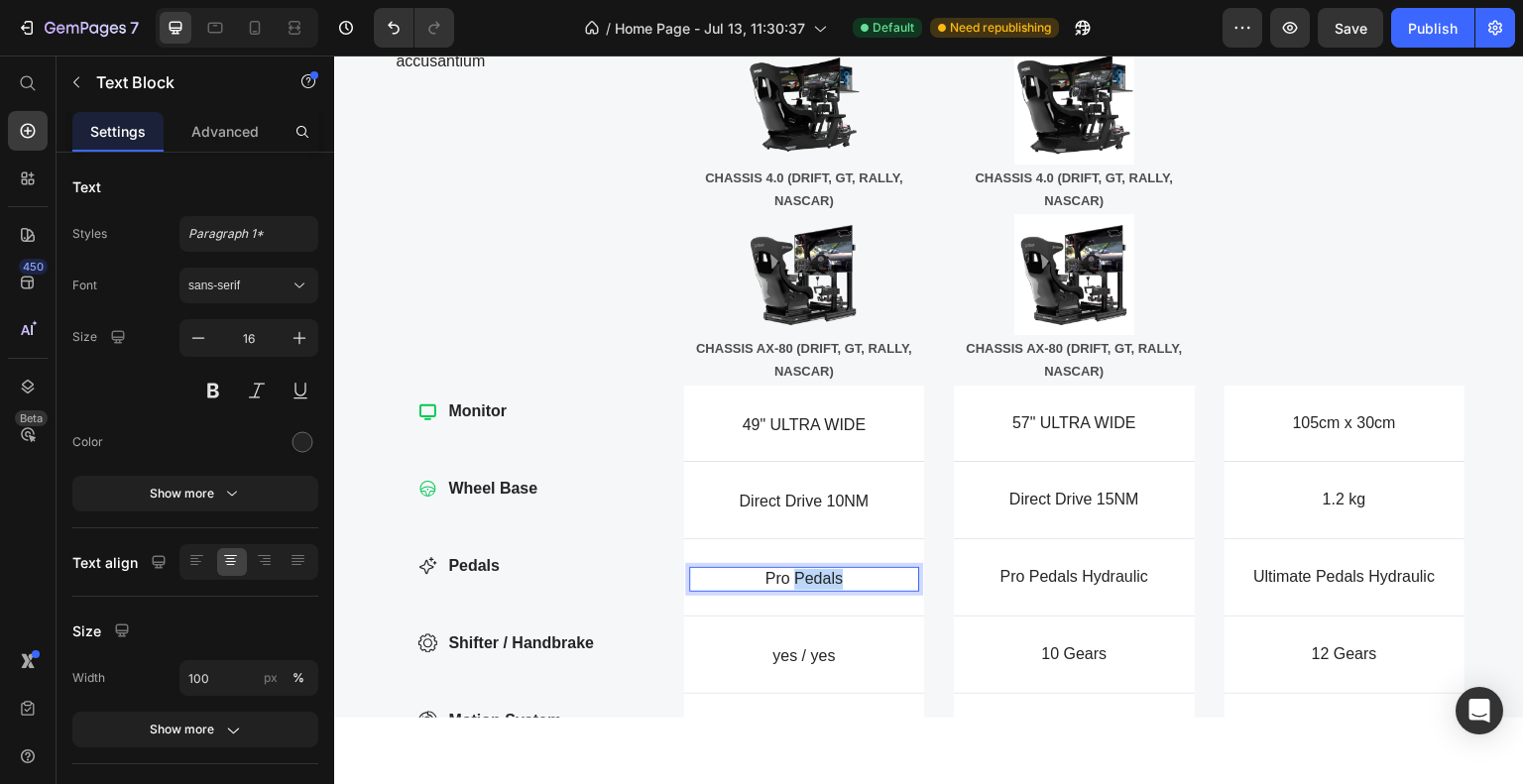click on "Pro Pedals" at bounding box center [804, 578] 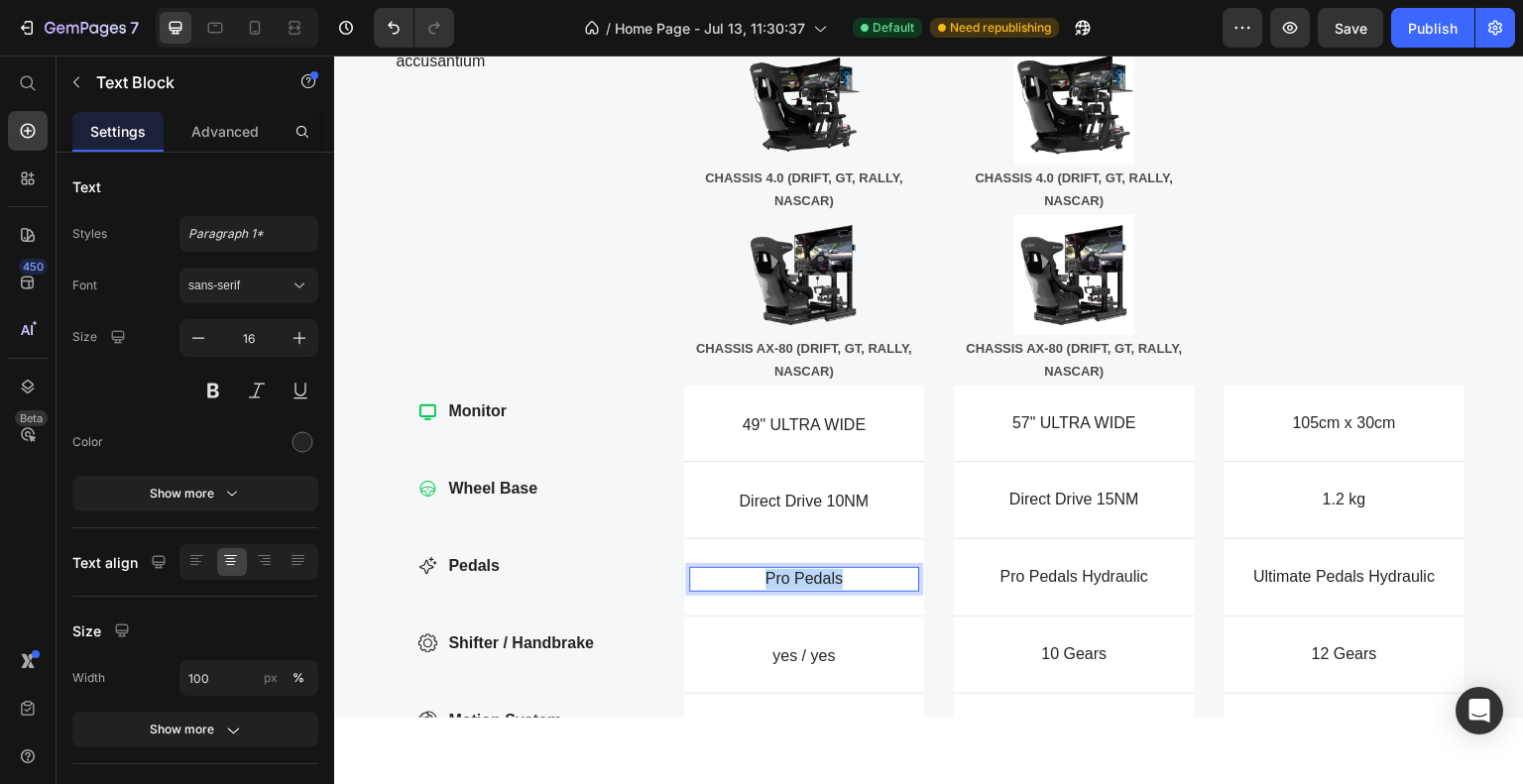 click on "Pro Pedals" at bounding box center [804, 578] 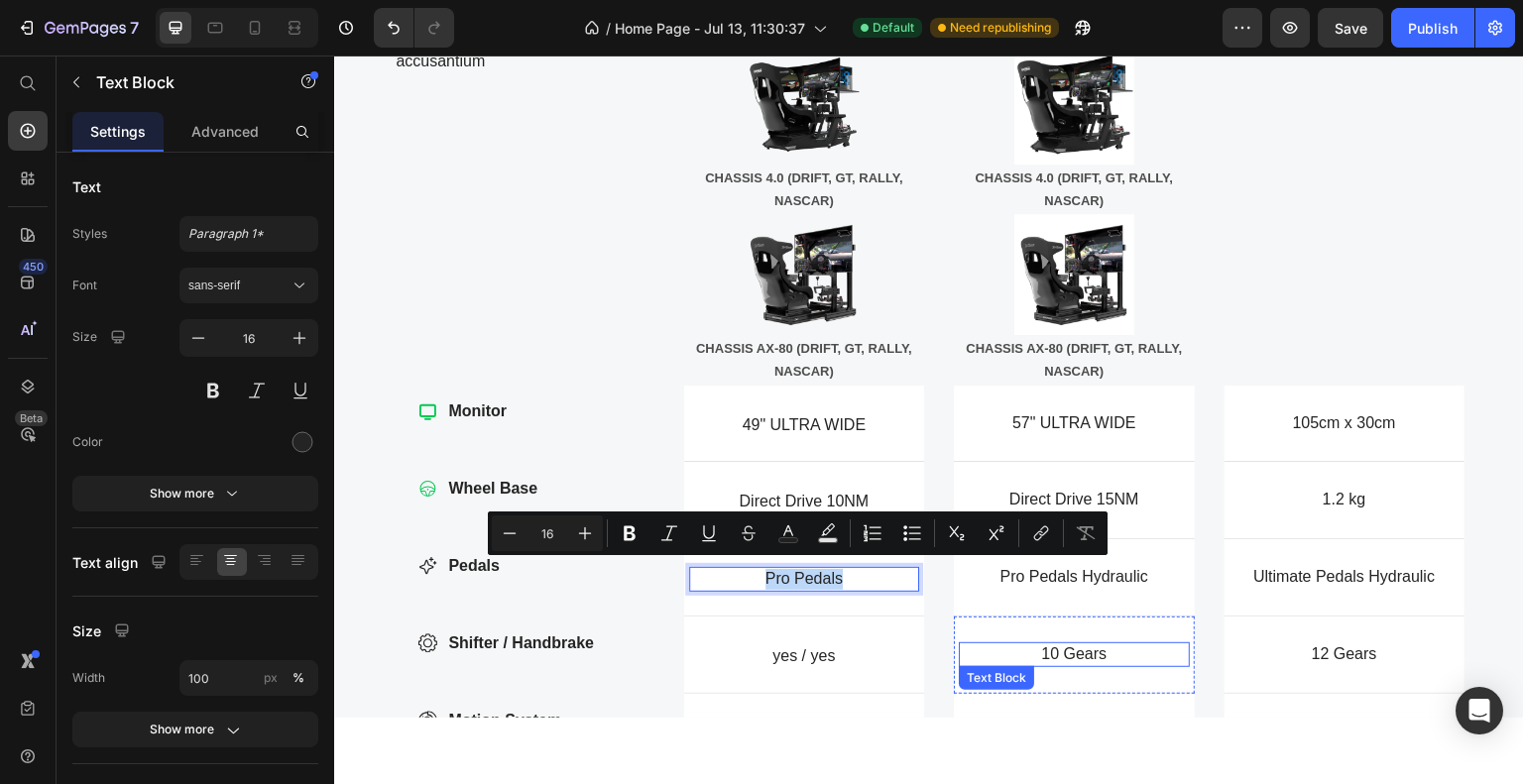 click on "10 Gears" at bounding box center (1074, 653) 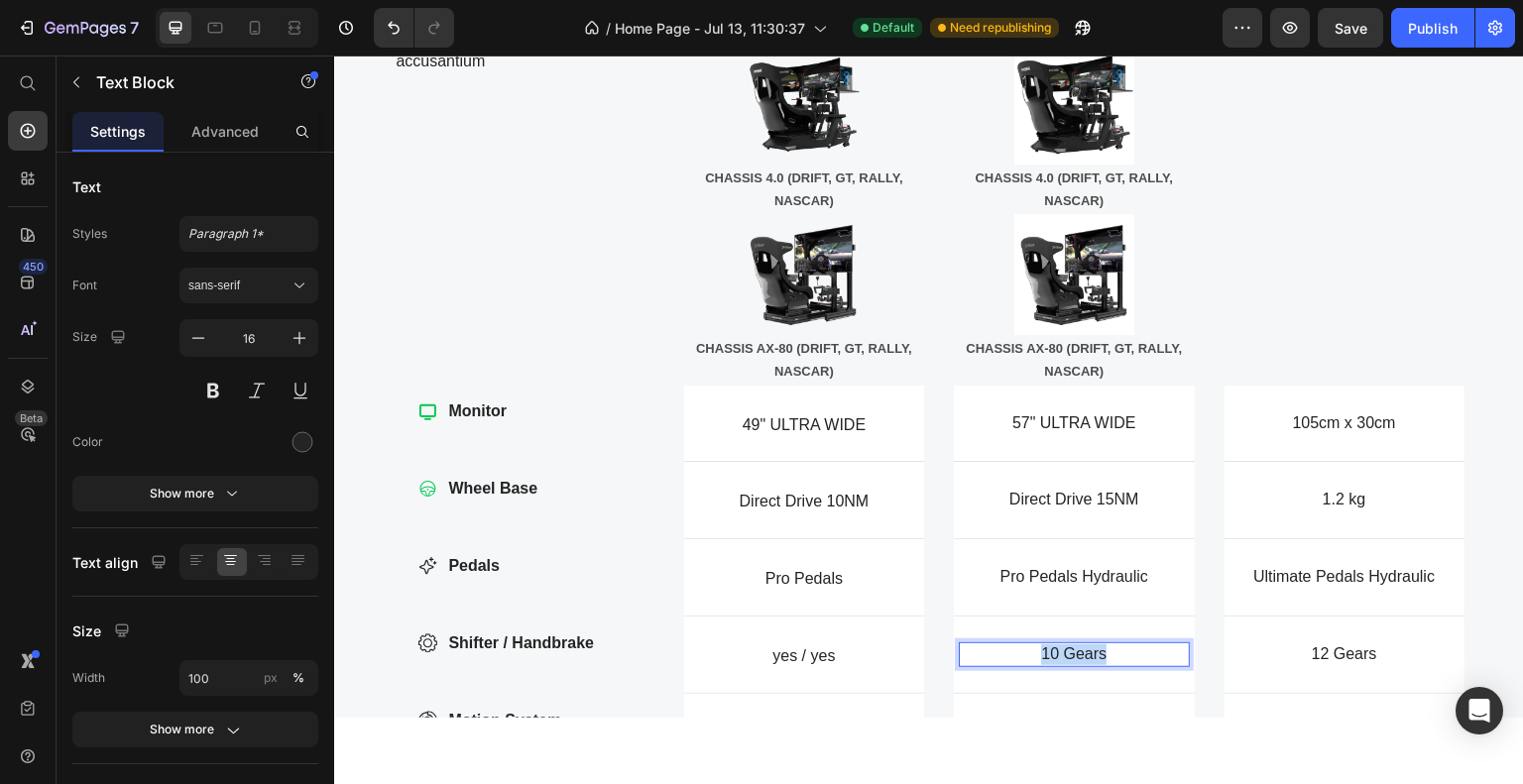 click on "10 Gears" at bounding box center (1074, 653) 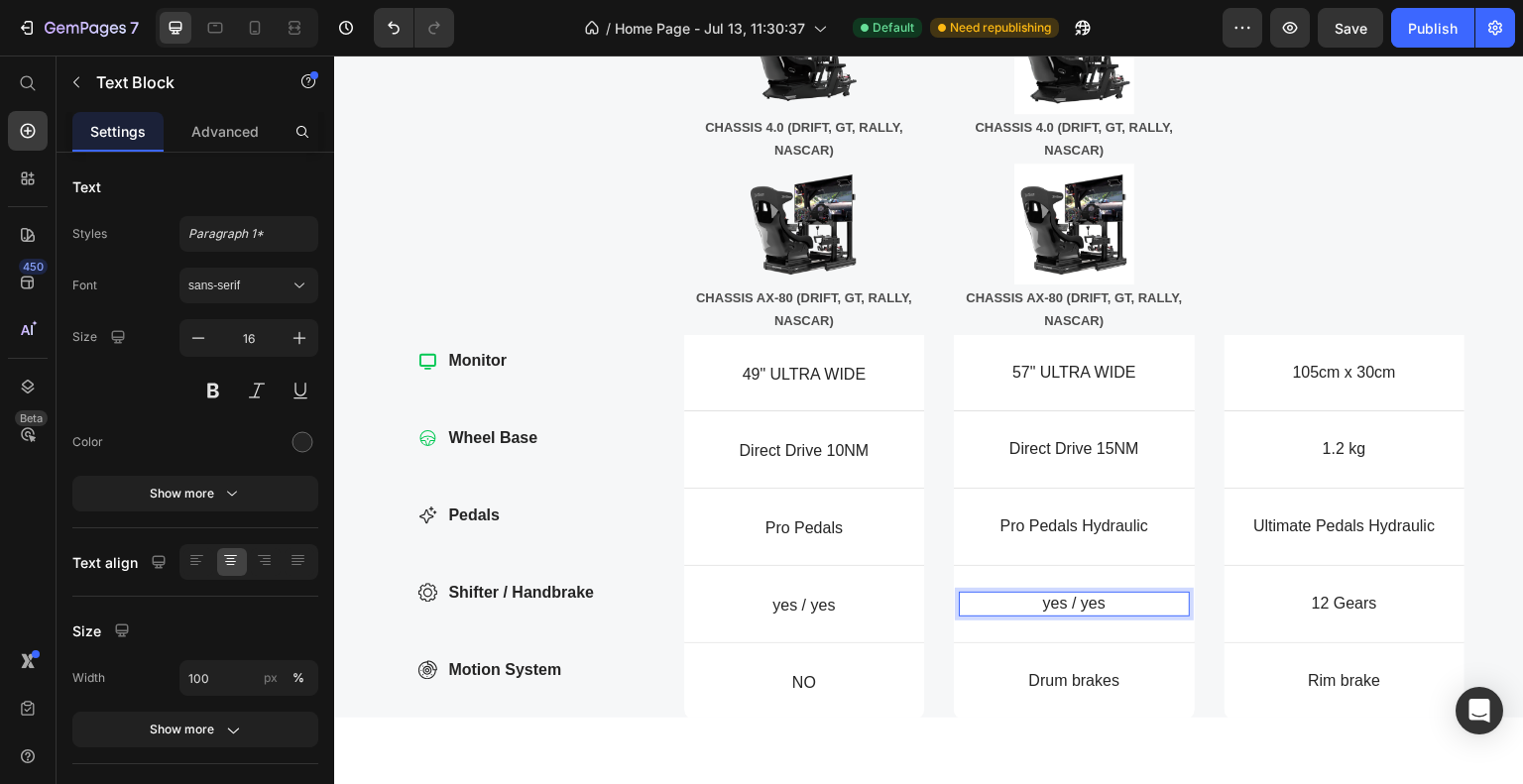 scroll, scrollTop: 1844, scrollLeft: 0, axis: vertical 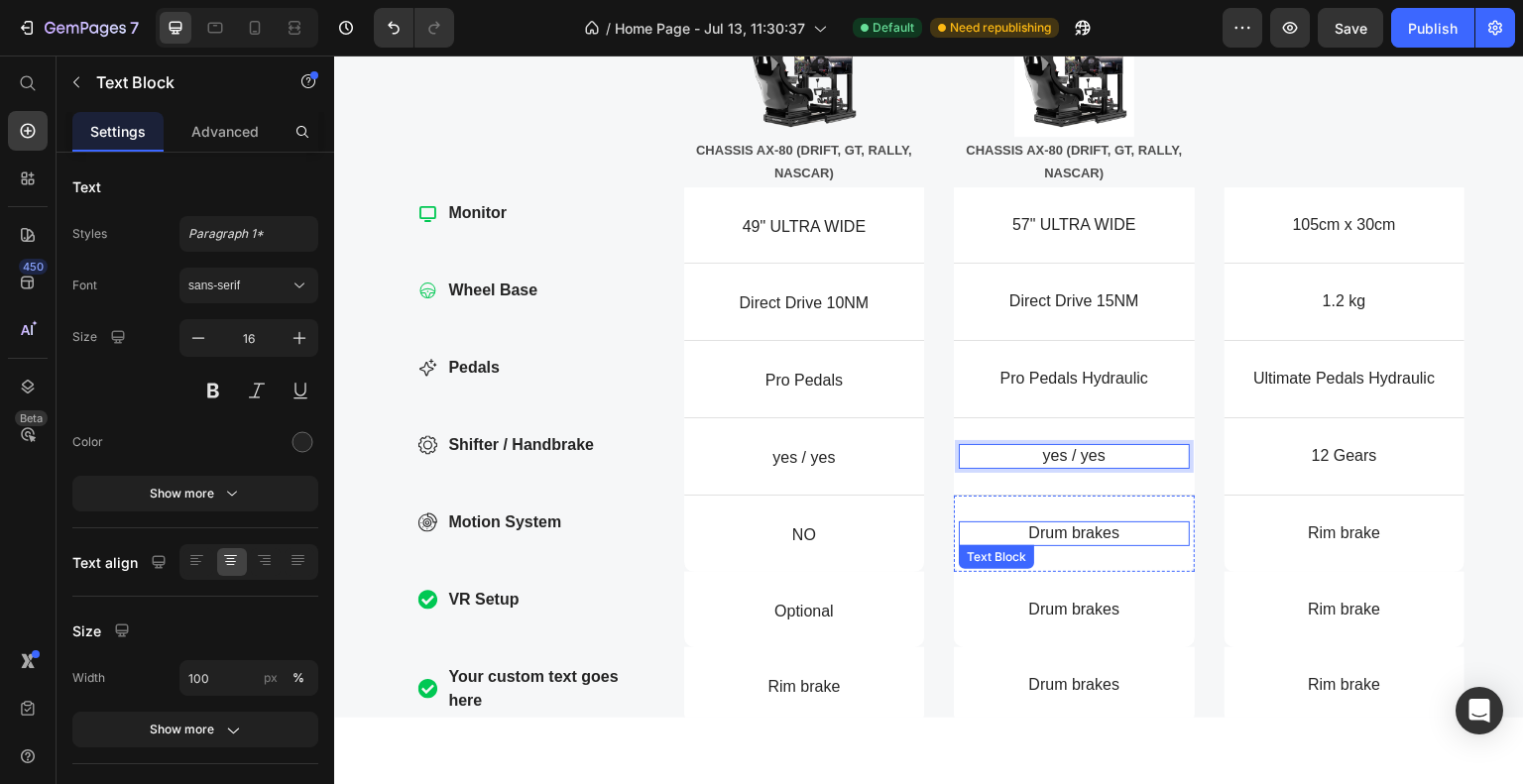 click on "Drum brakes" at bounding box center (1074, 532) 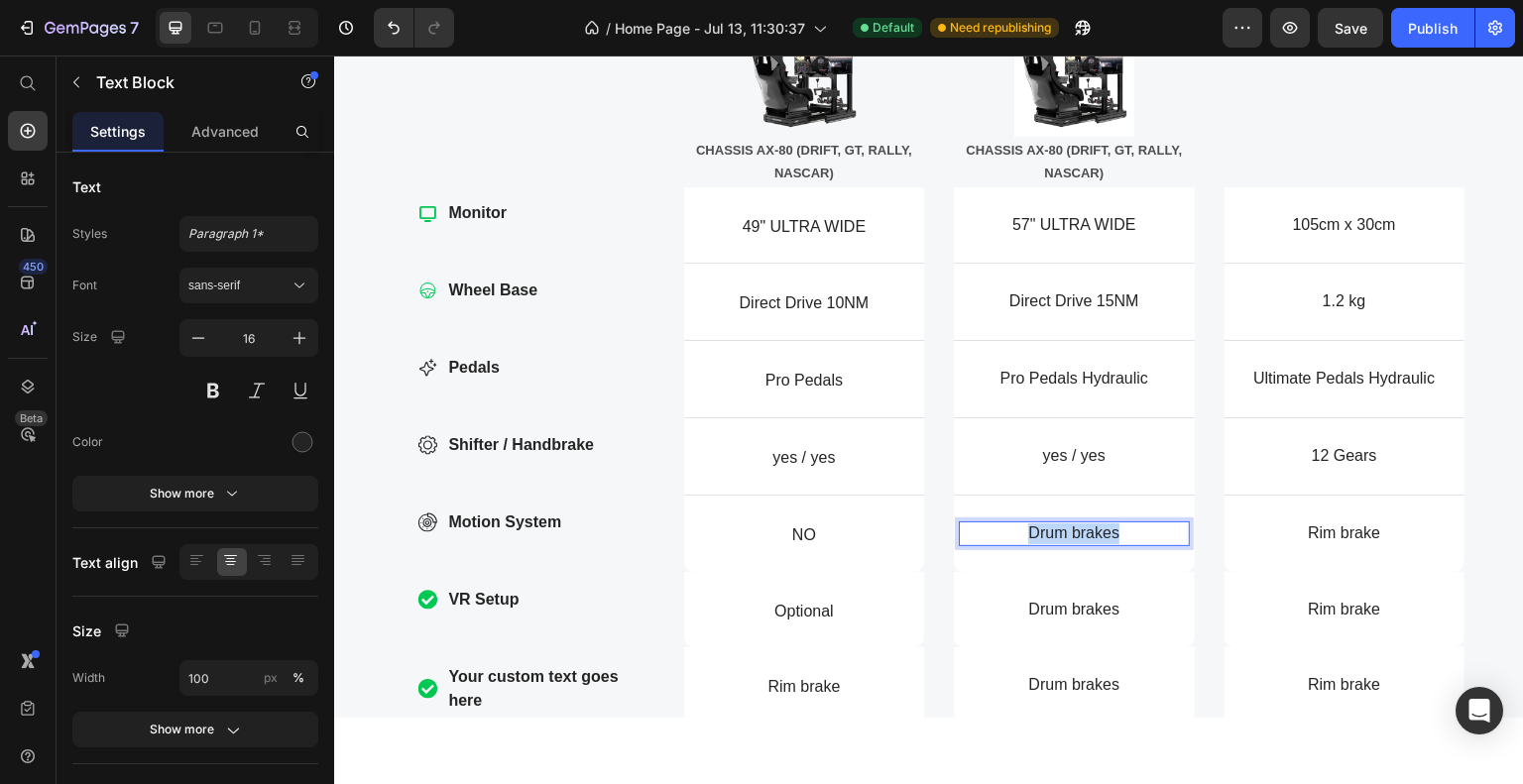 click on "Drum brakes" at bounding box center [1074, 532] 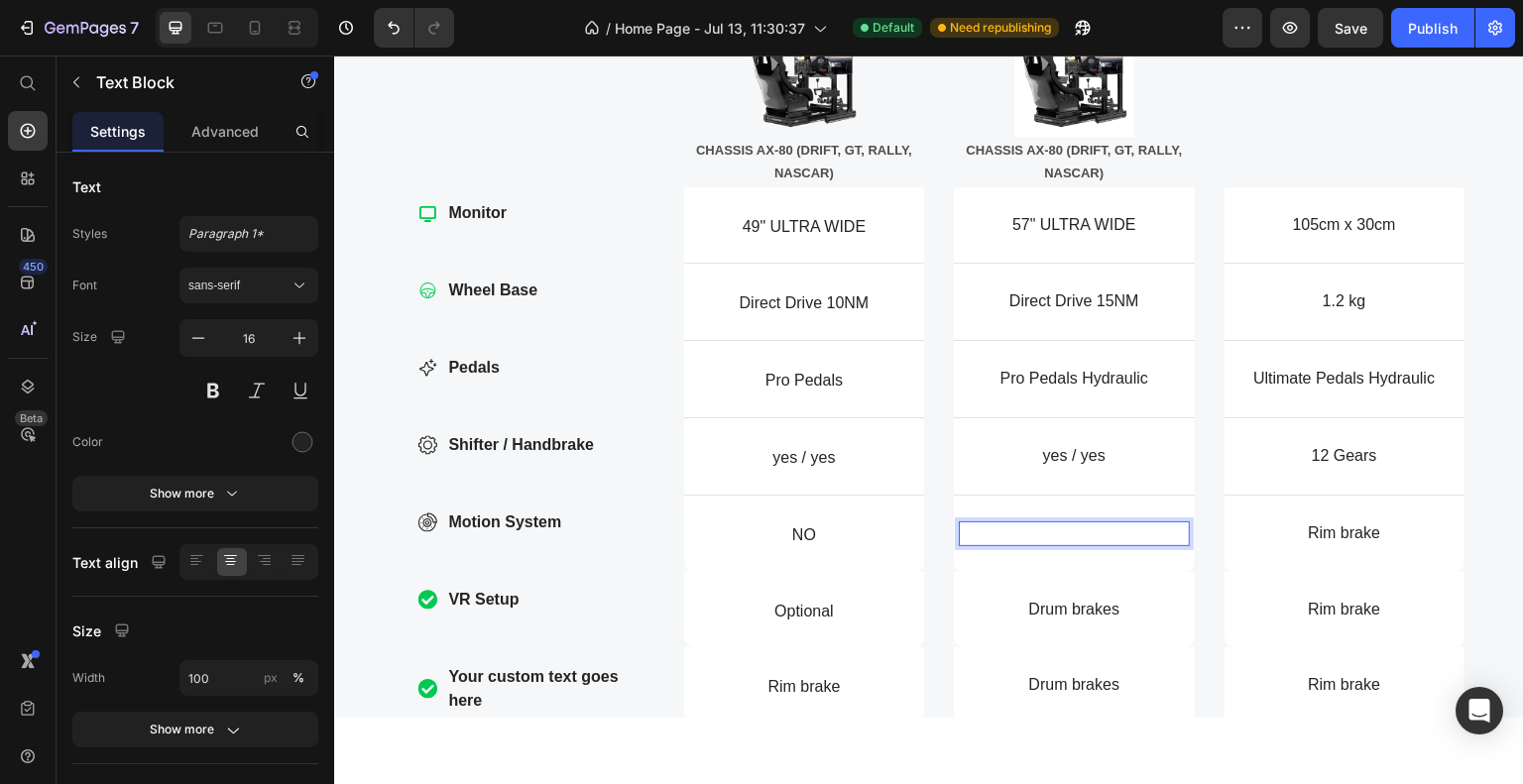 scroll, scrollTop: 1833, scrollLeft: 0, axis: vertical 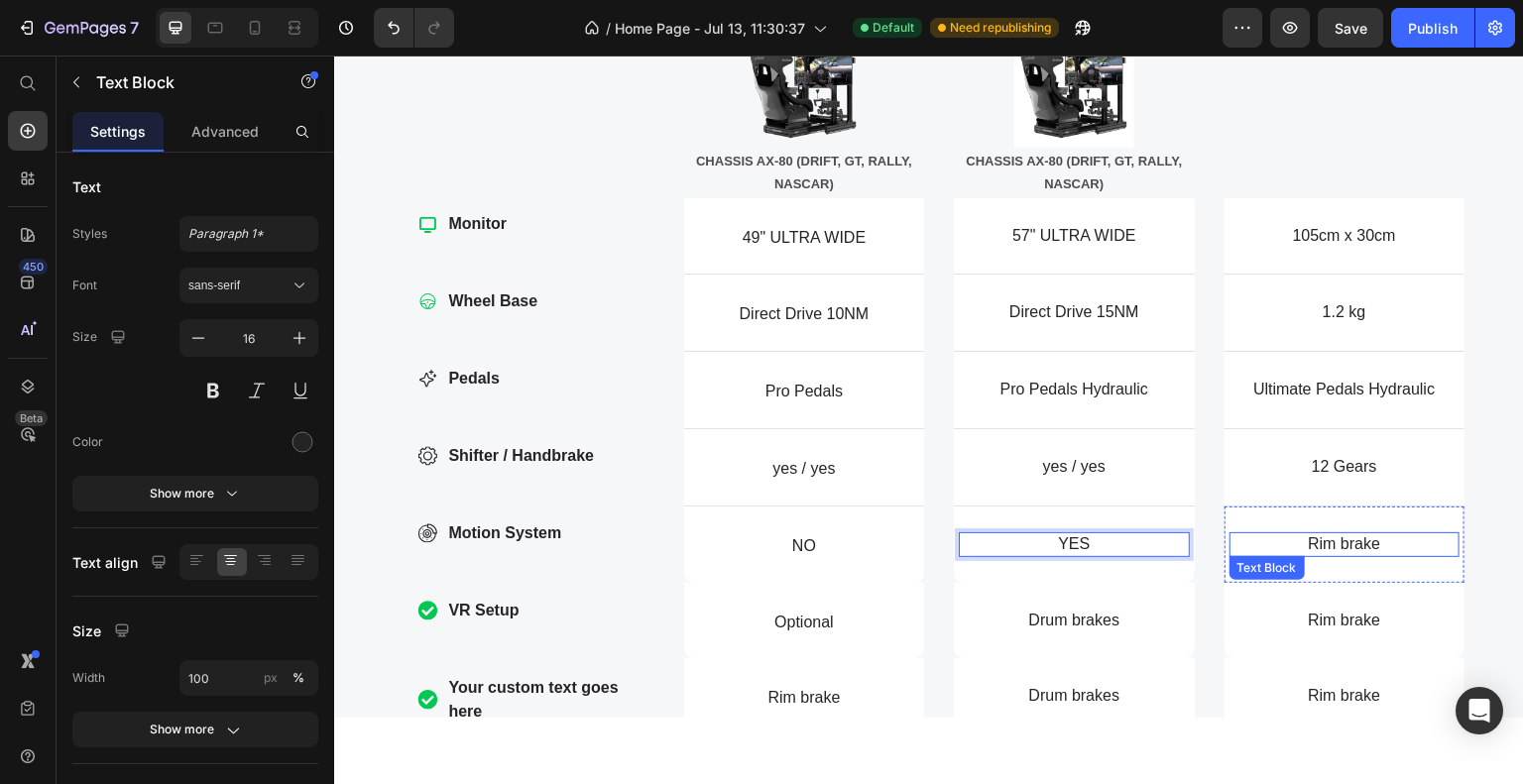 click on "Rim brake" at bounding box center [1345, 543] 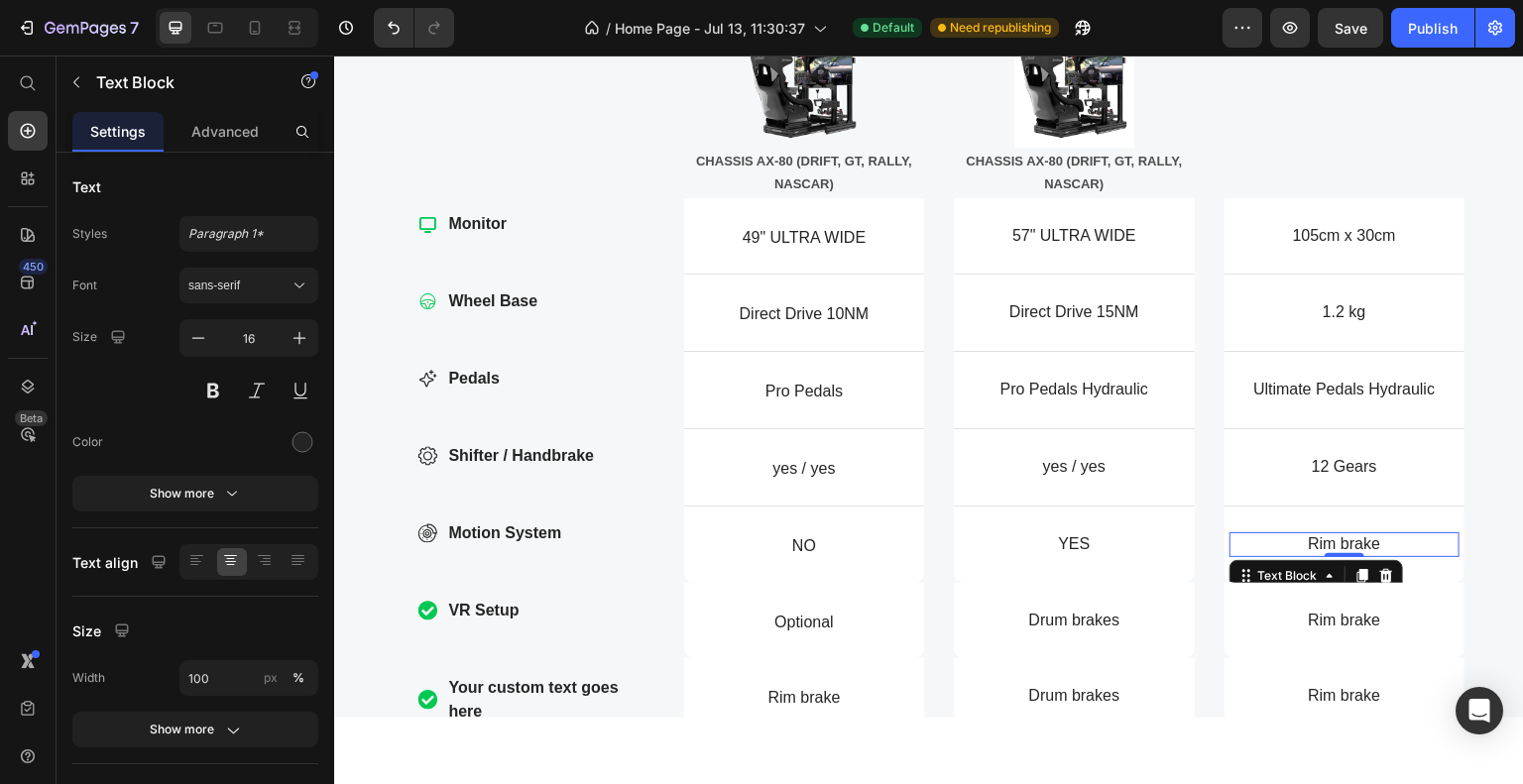click on "Rim brake" at bounding box center [1345, 543] 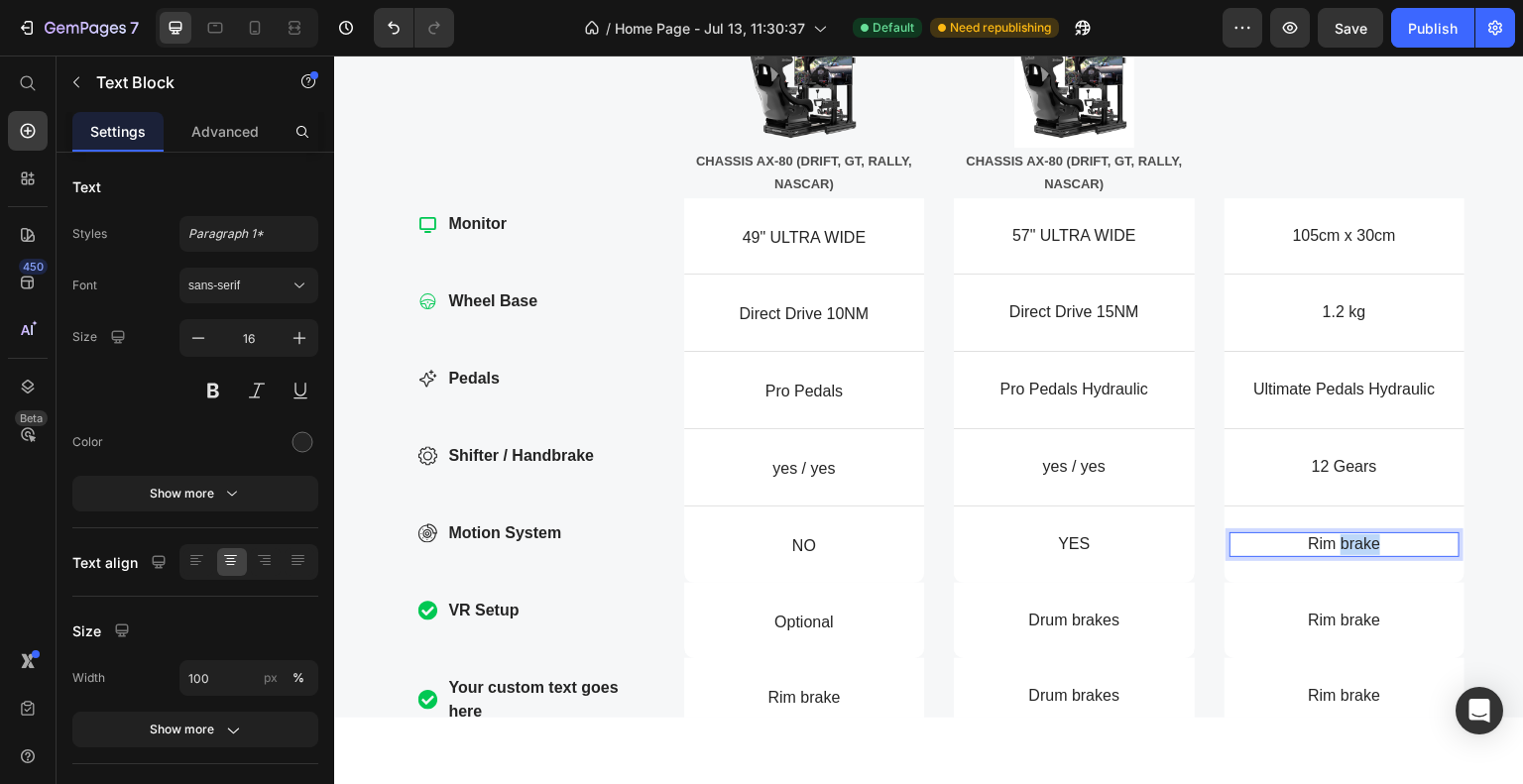 click on "Rim brake" at bounding box center [1345, 543] 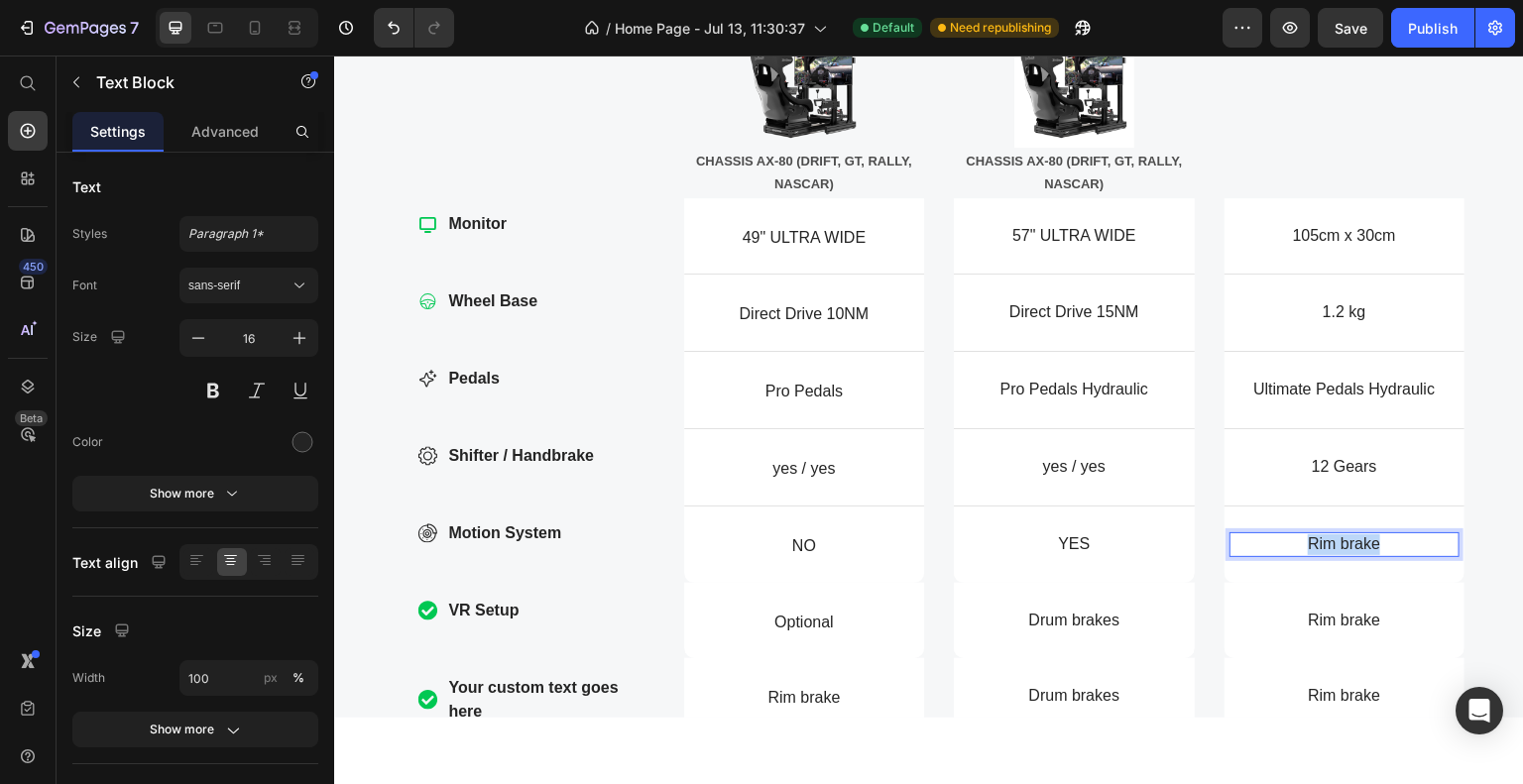 click on "Rim brake" at bounding box center [1345, 543] 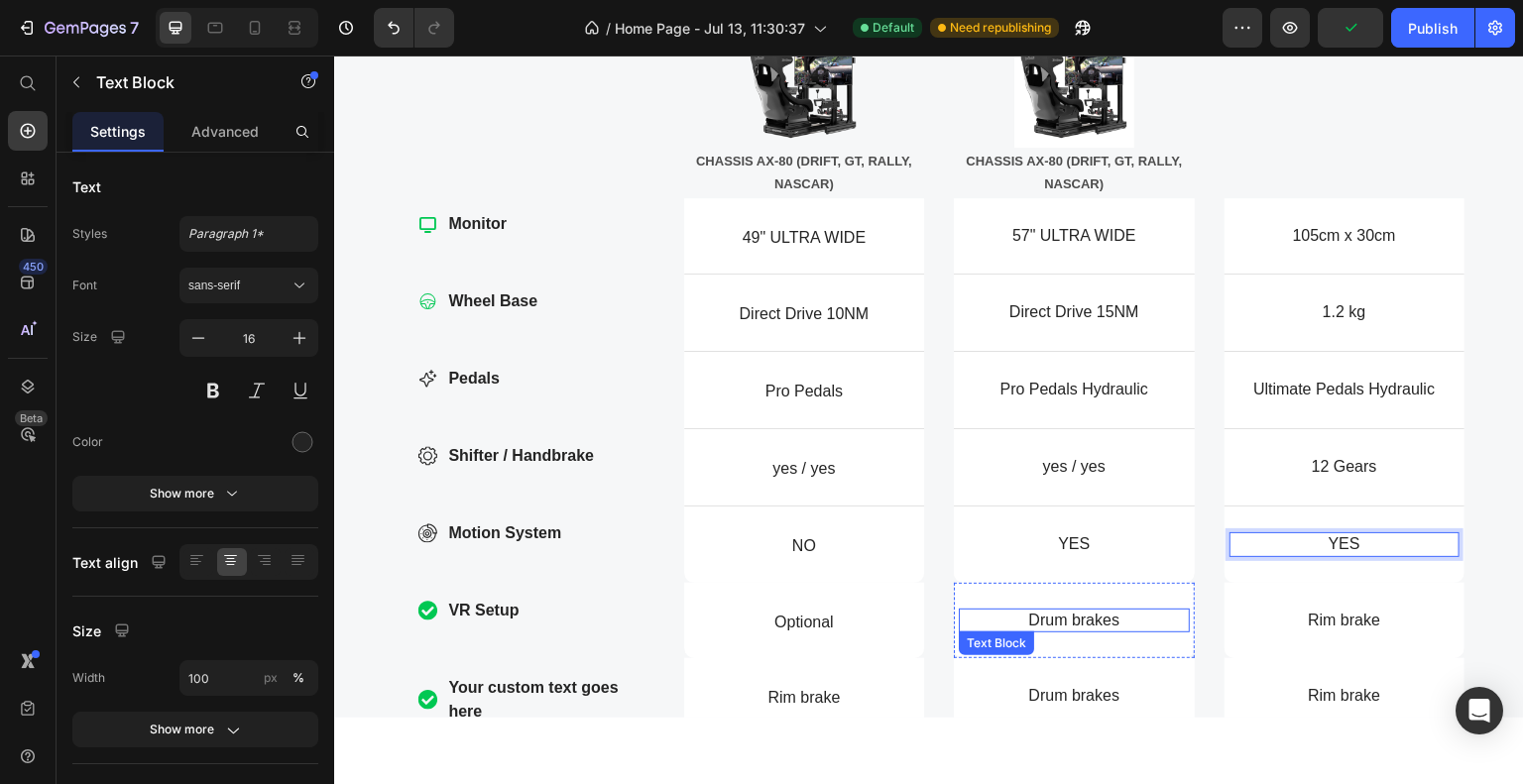 click on "Drum brakes" at bounding box center (1074, 619) 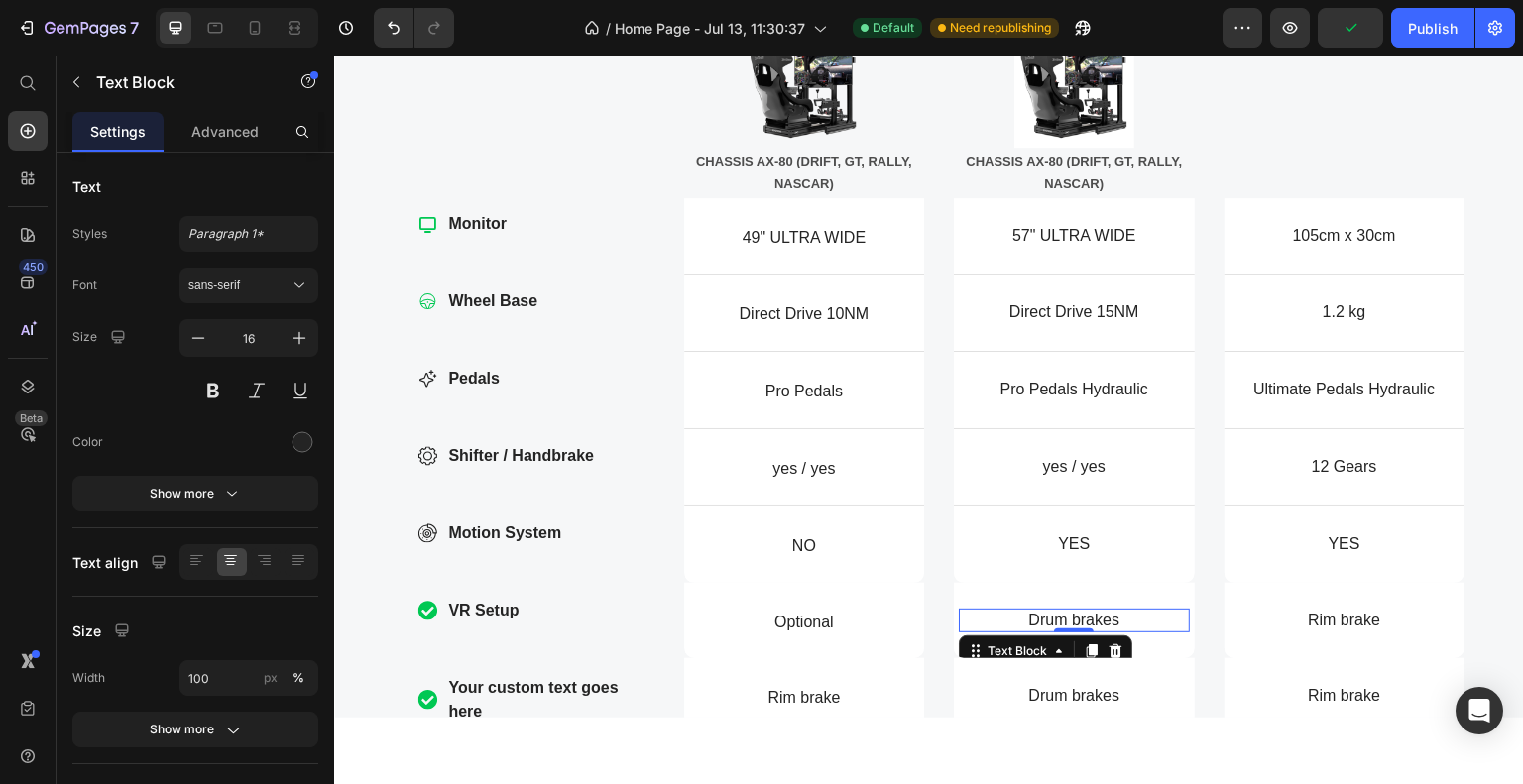 click on "Drum brakes" at bounding box center [1074, 619] 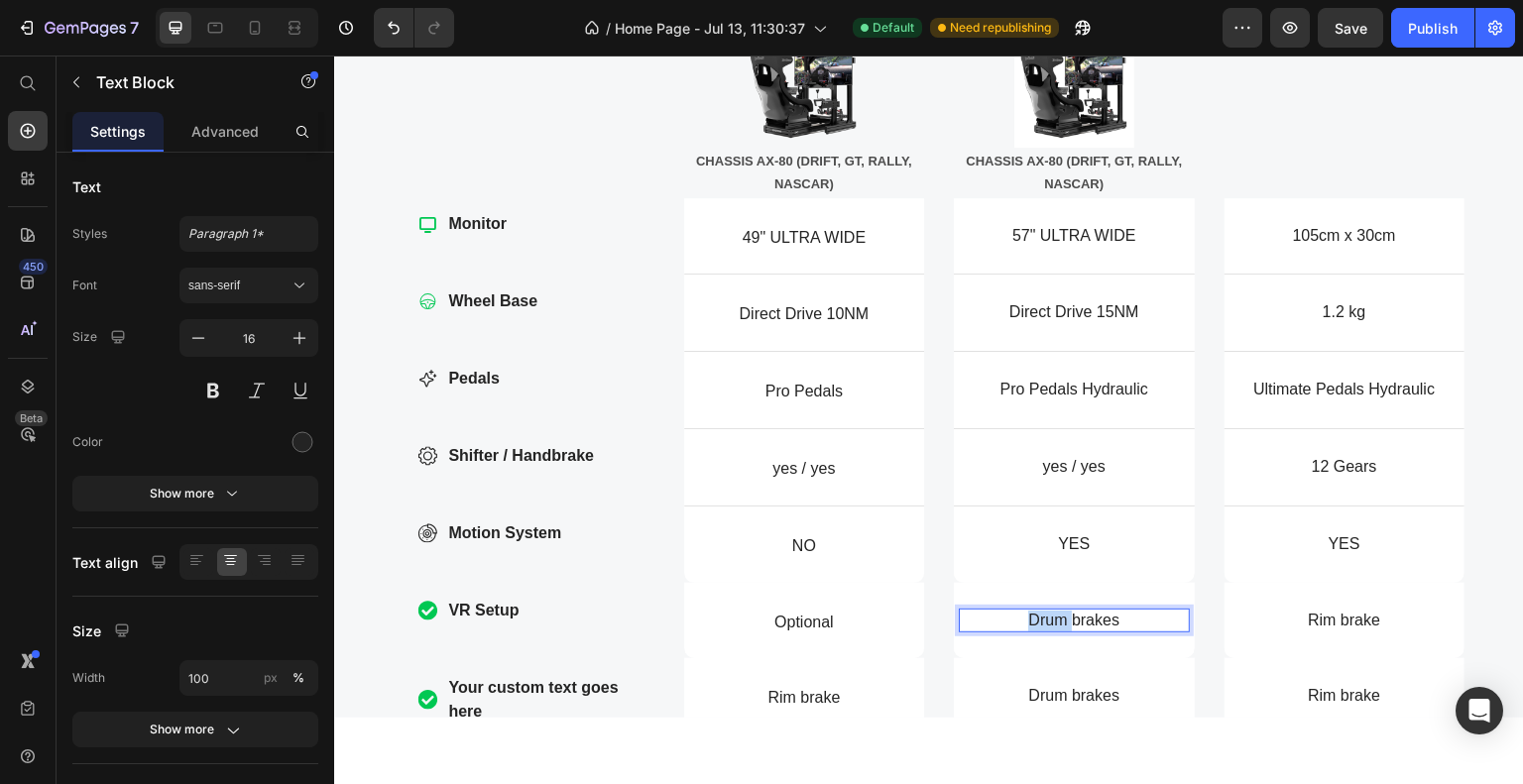 click on "Drum brakes" at bounding box center [1074, 619] 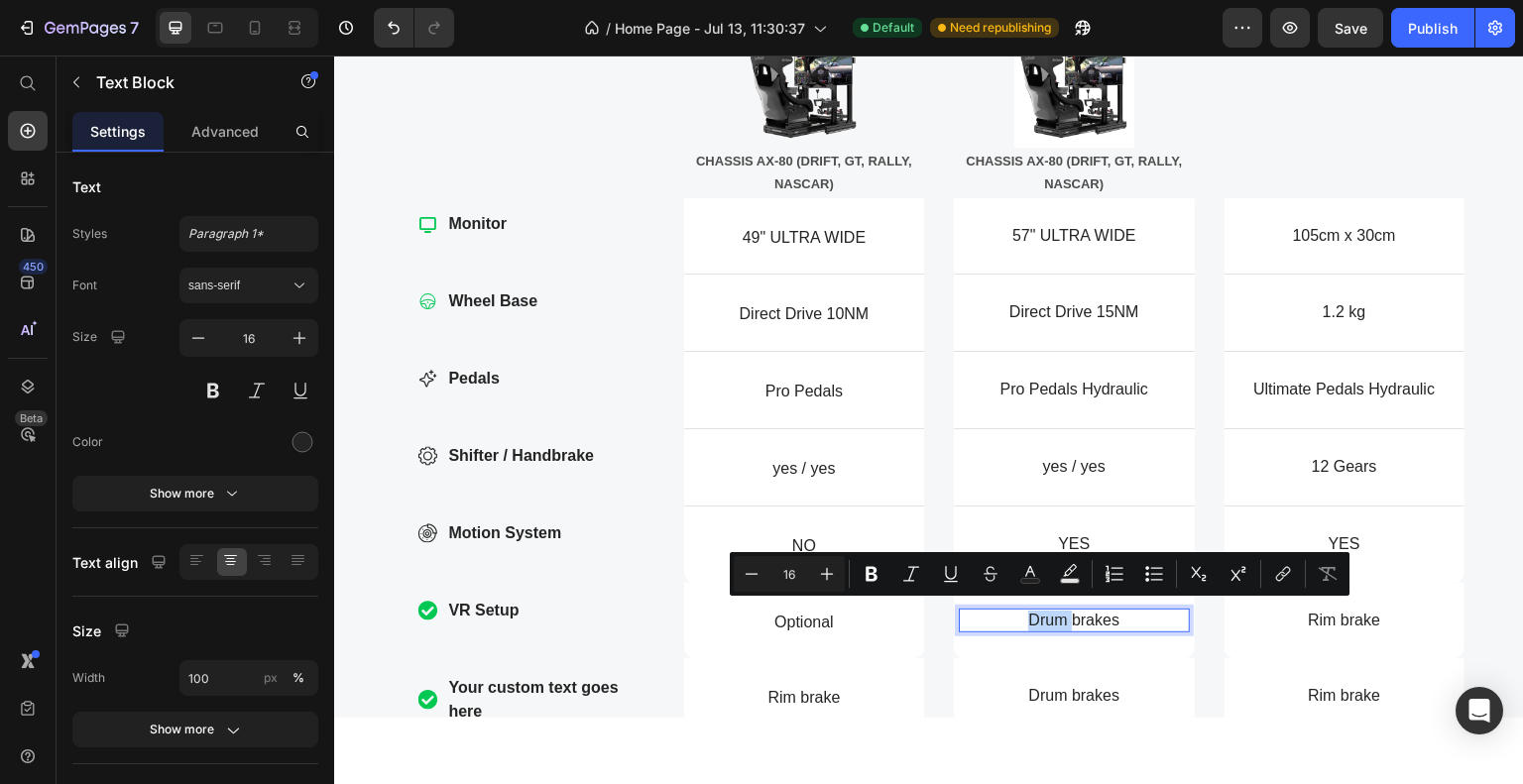 click on "Drum brakes" at bounding box center [1074, 619] 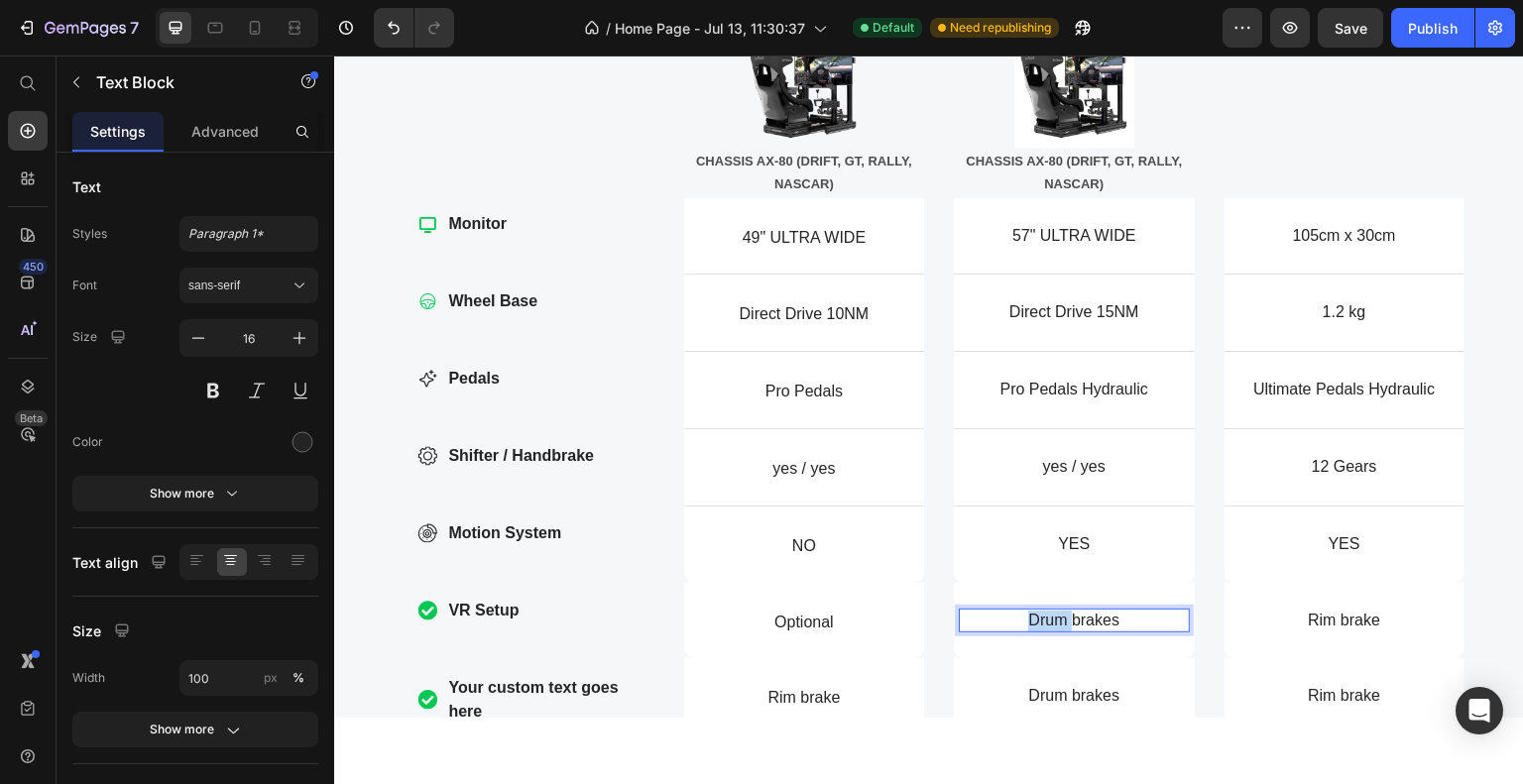 click on "Drum brakes" at bounding box center [1074, 619] 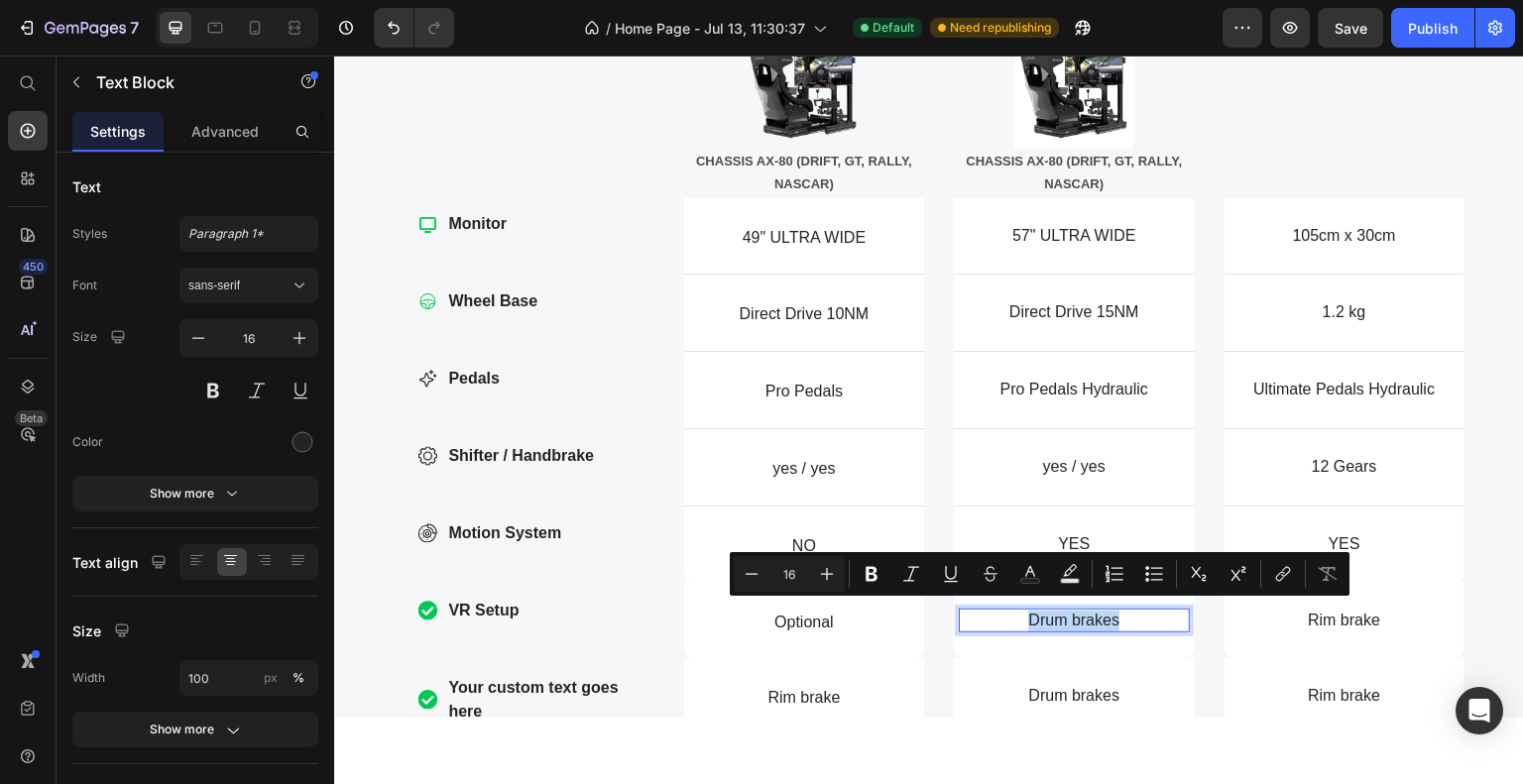 click on "Drum brakes" at bounding box center (1074, 619) 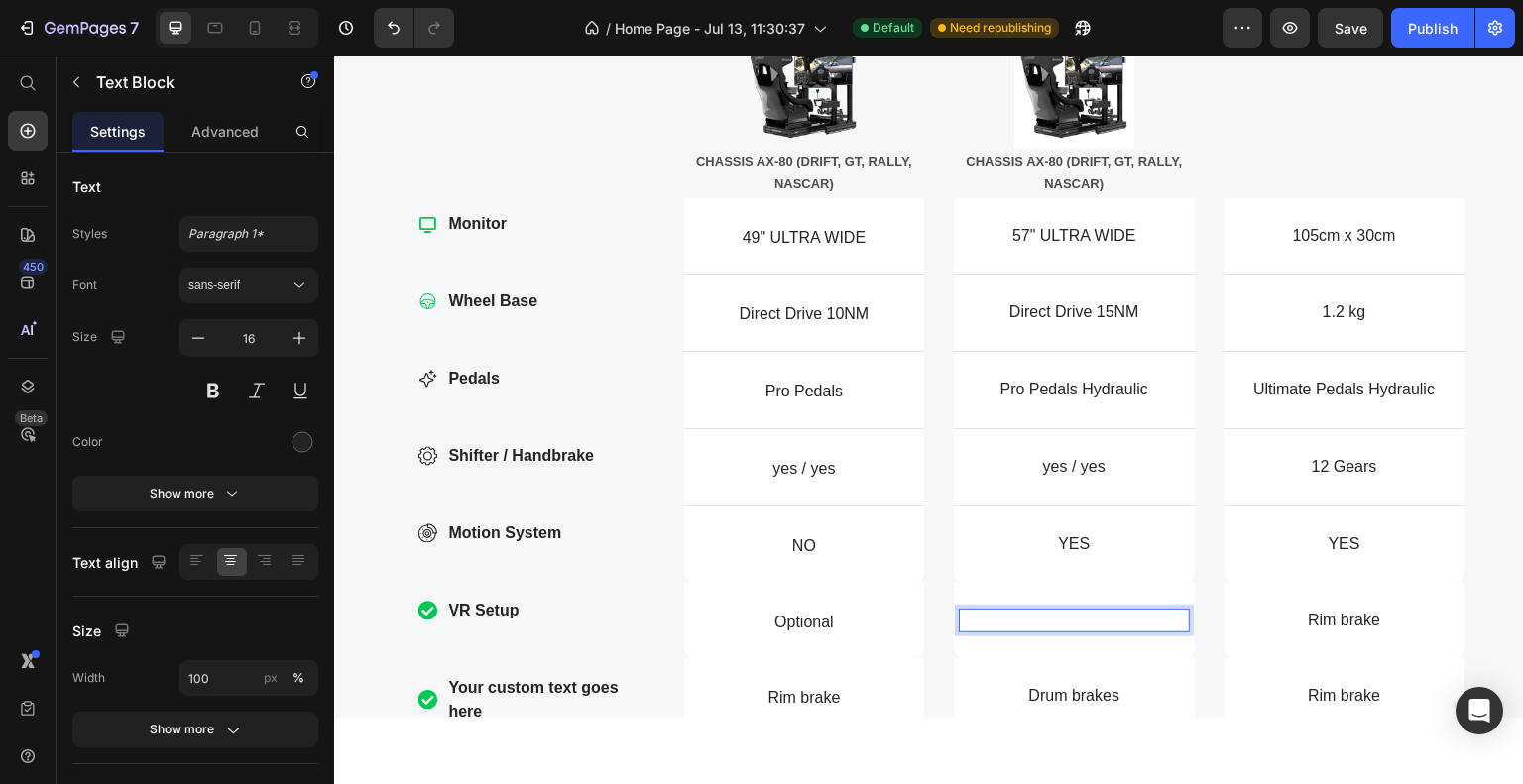 scroll, scrollTop: 1823, scrollLeft: 0, axis: vertical 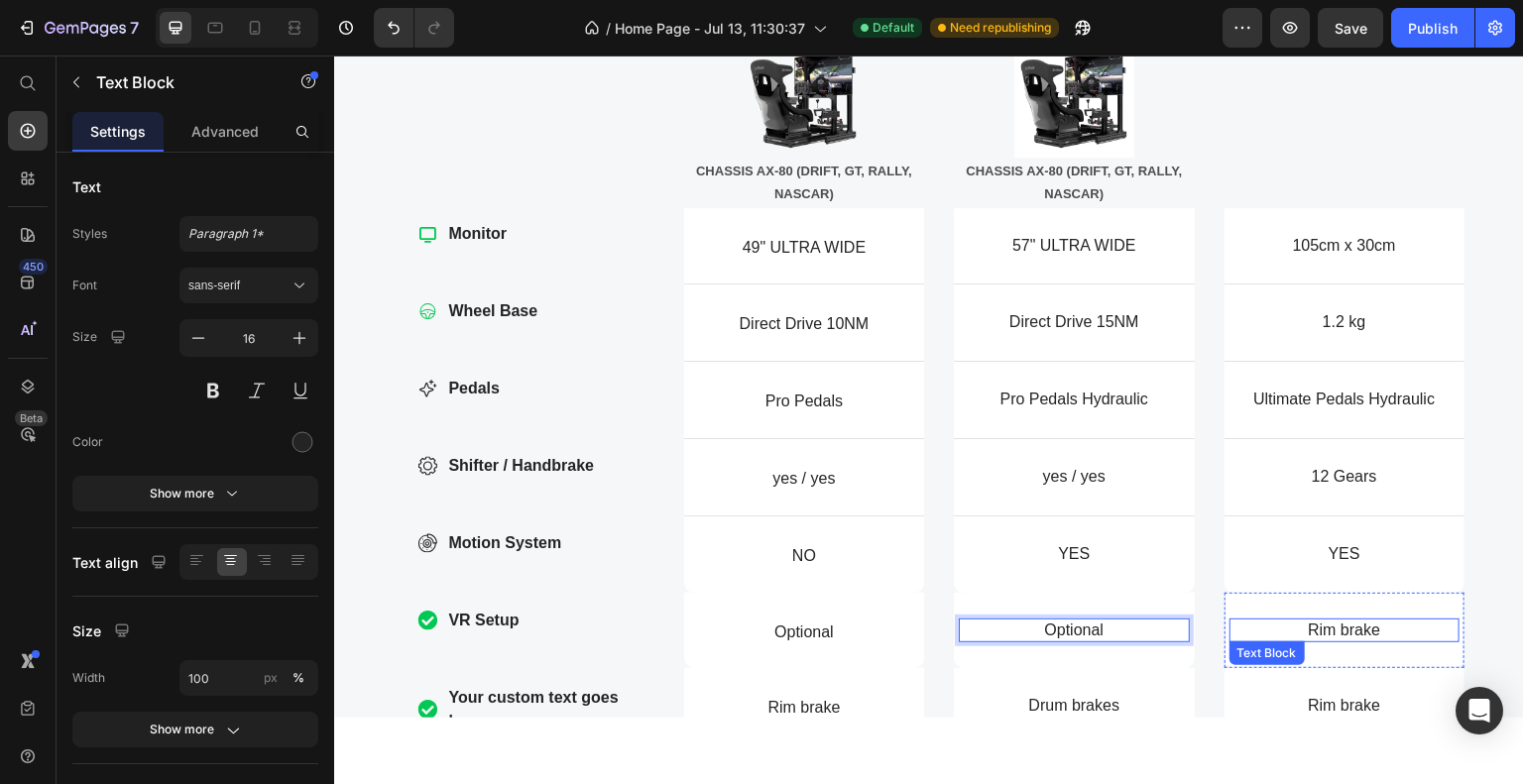 click on "Rim brake" at bounding box center (1345, 629) 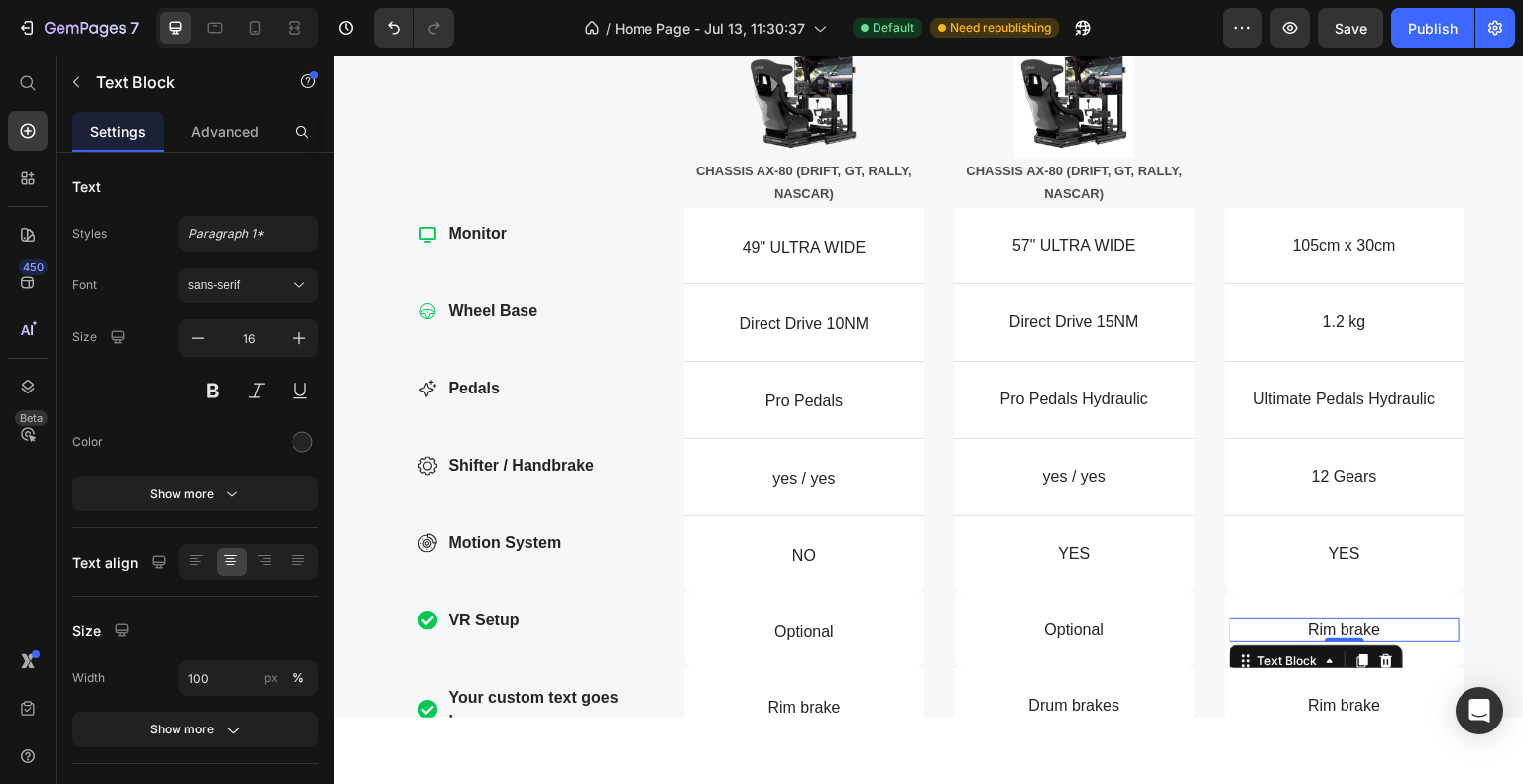 click on "Rim brake" at bounding box center (1345, 629) 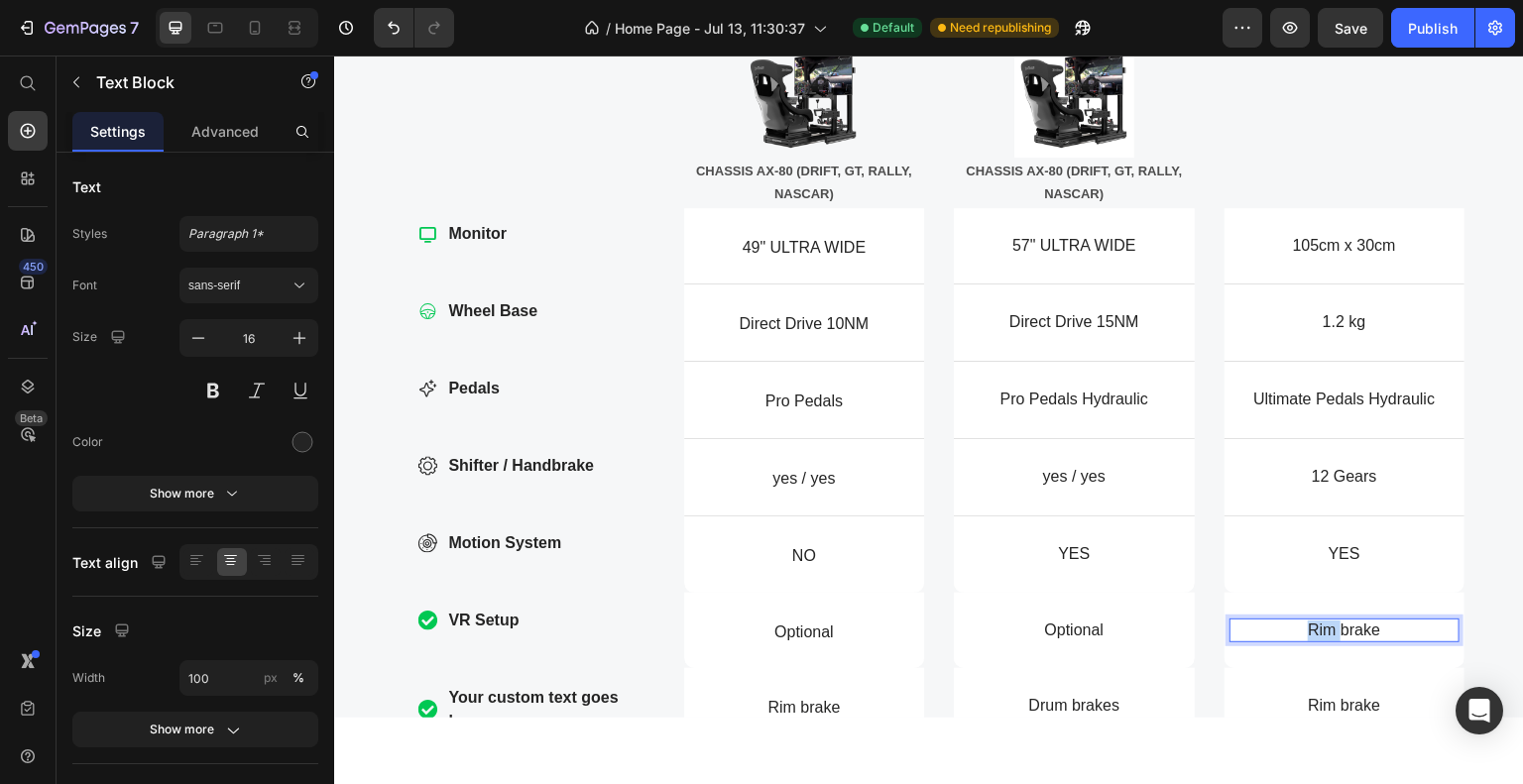 click on "Rim brake" at bounding box center (1345, 629) 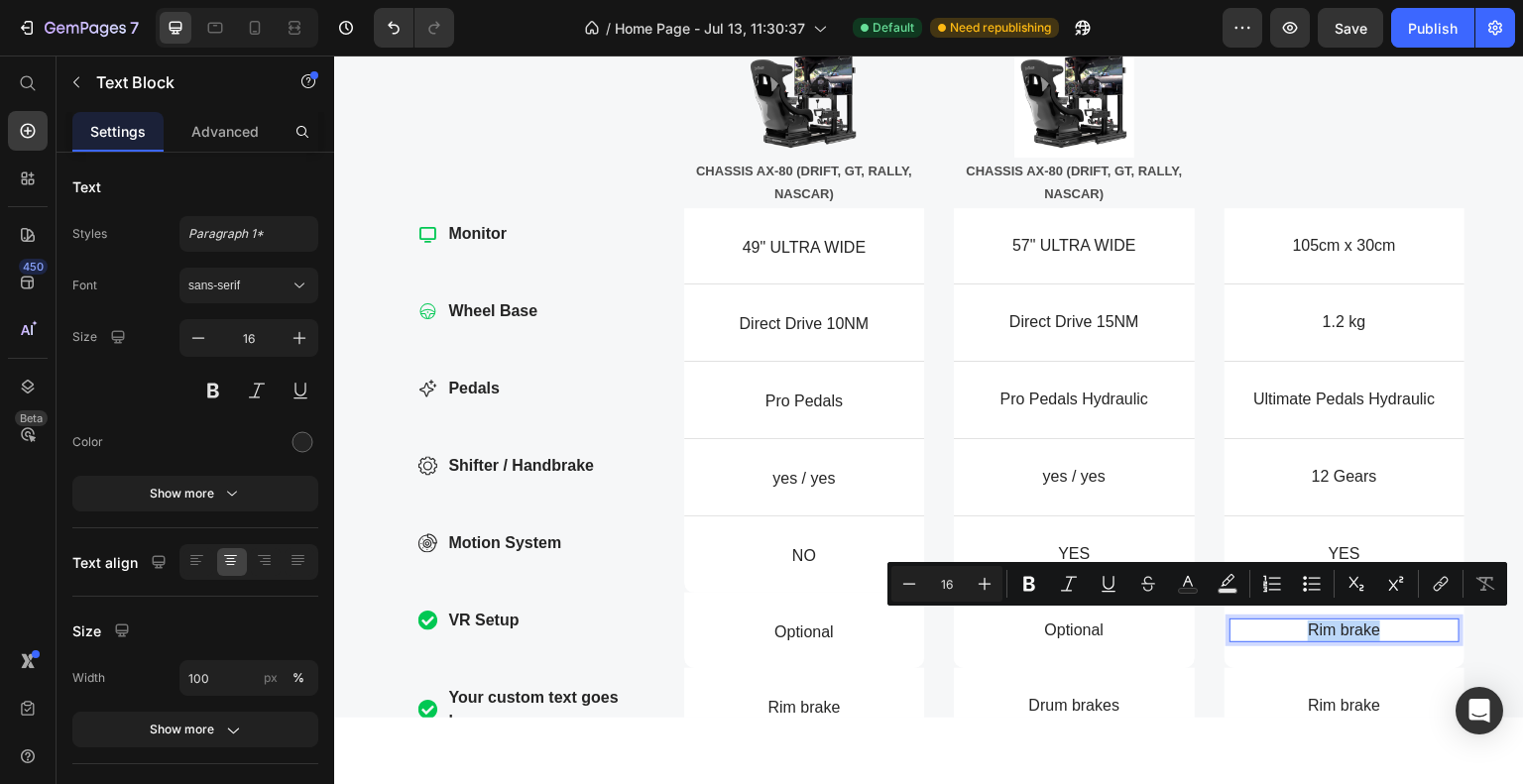 click on "Rim brake" at bounding box center (1345, 629) 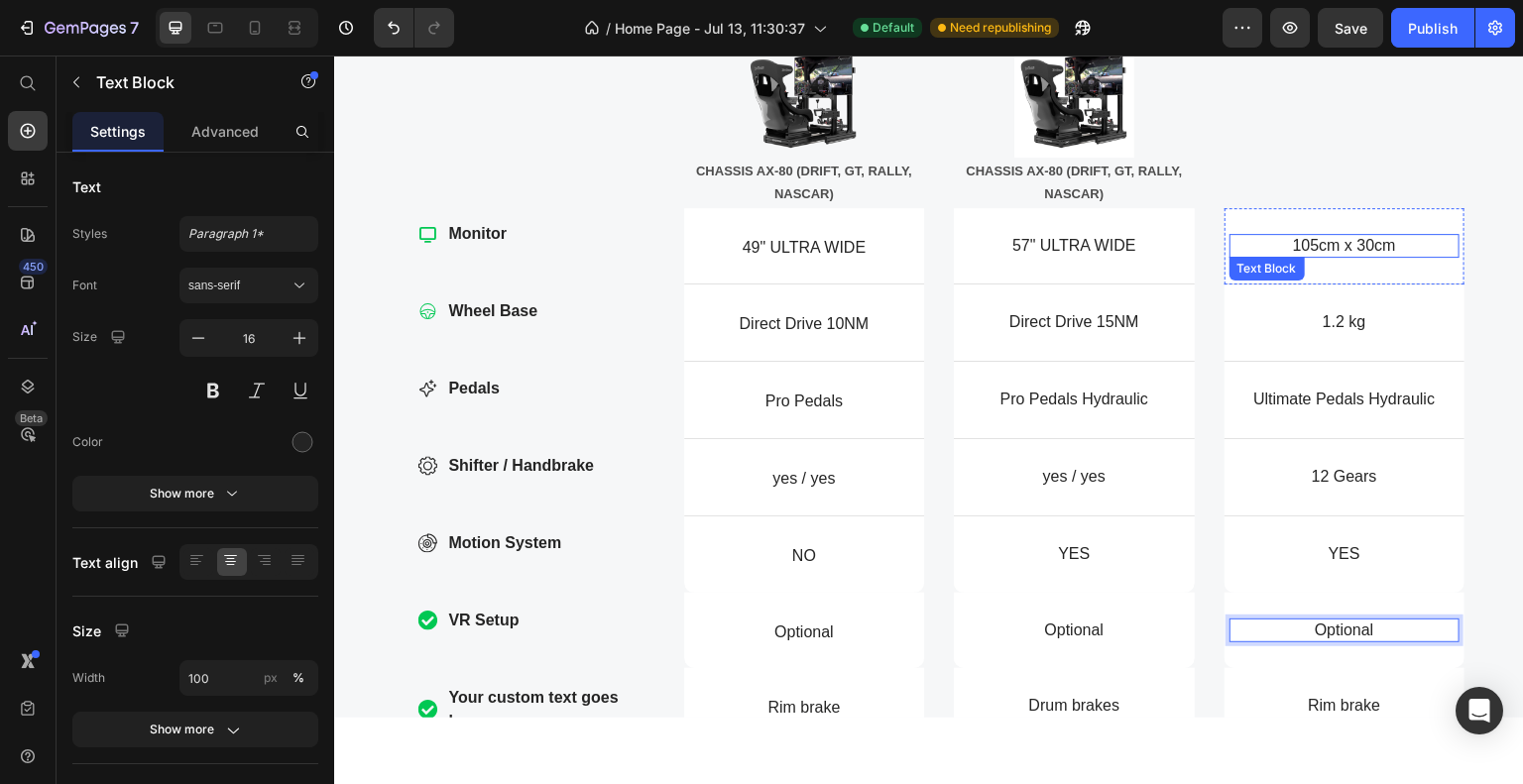 click on "105cm x 30cm" at bounding box center (1345, 245) 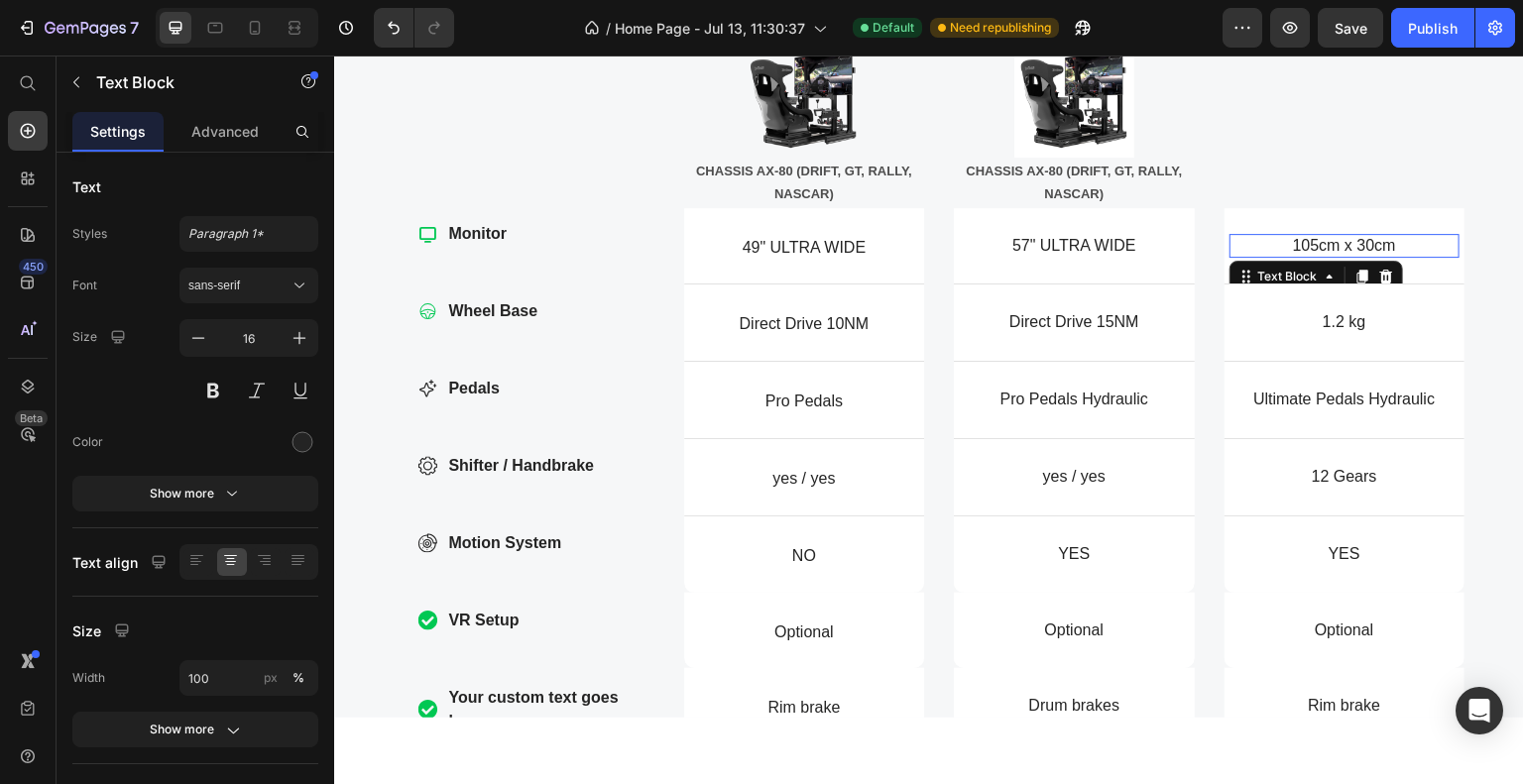 click on "105cm x 30cm" at bounding box center [1345, 245] 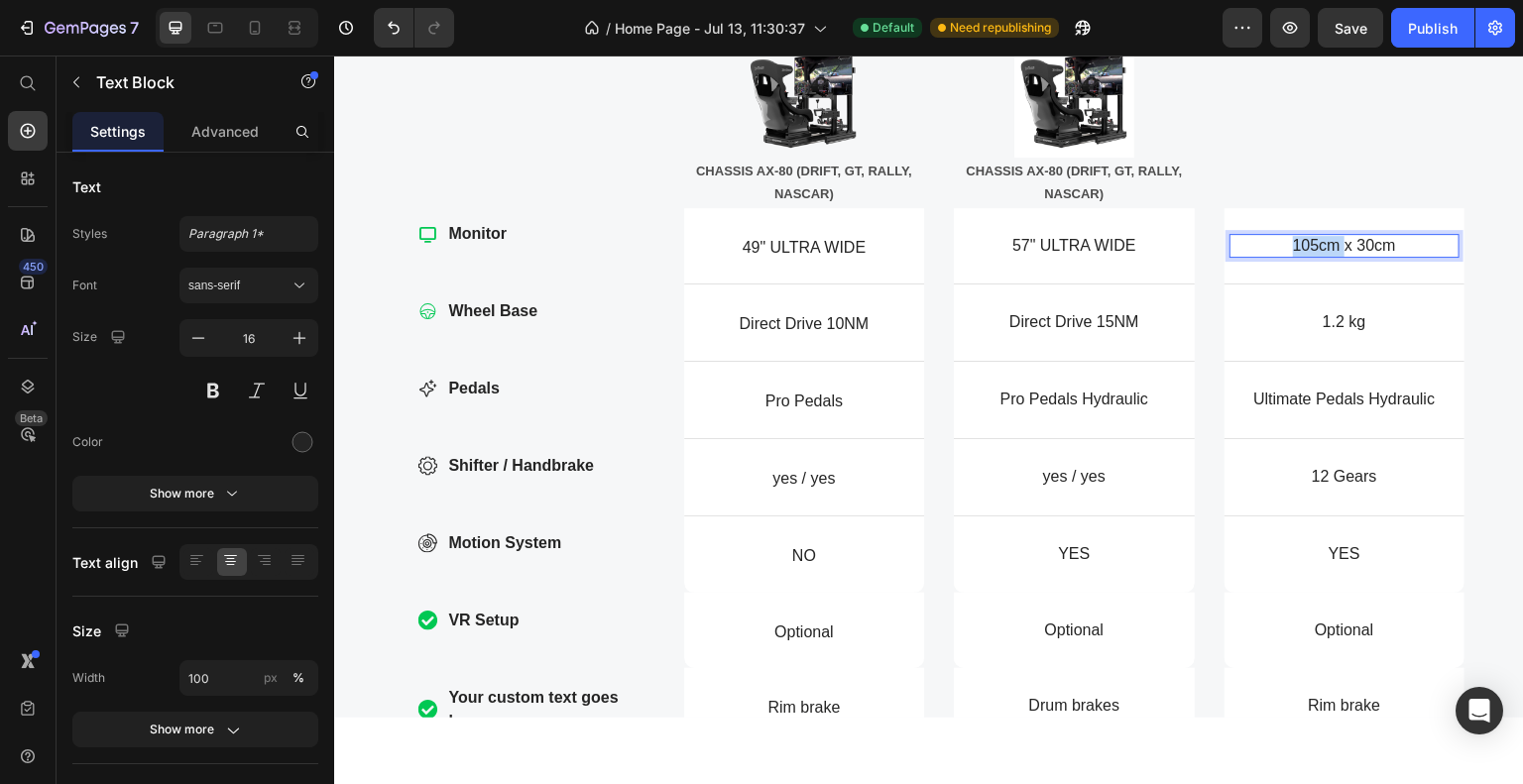 click on "105cm x 30cm" at bounding box center (1345, 245) 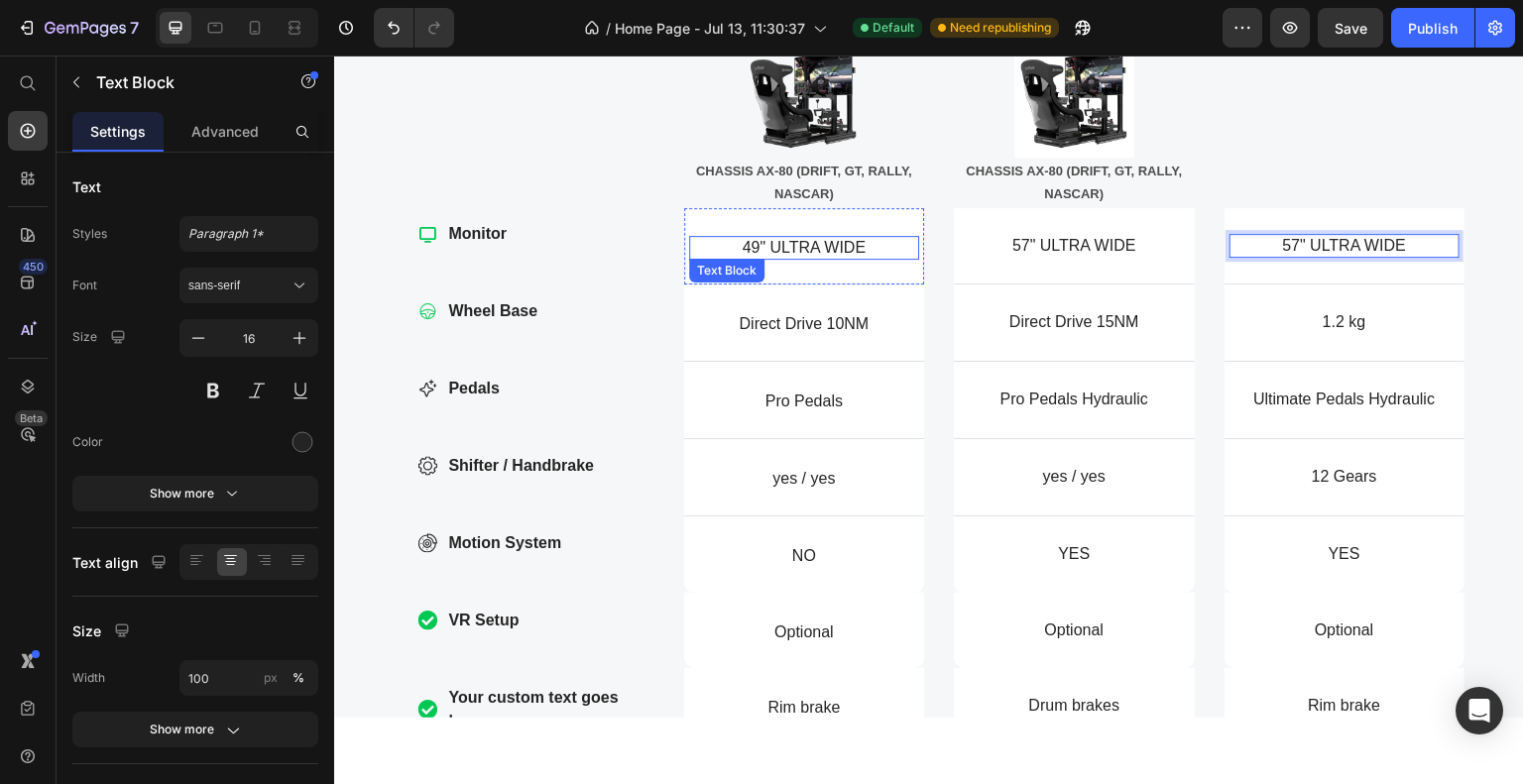 click on "49" ULTRA WIDE" at bounding box center [804, 247] 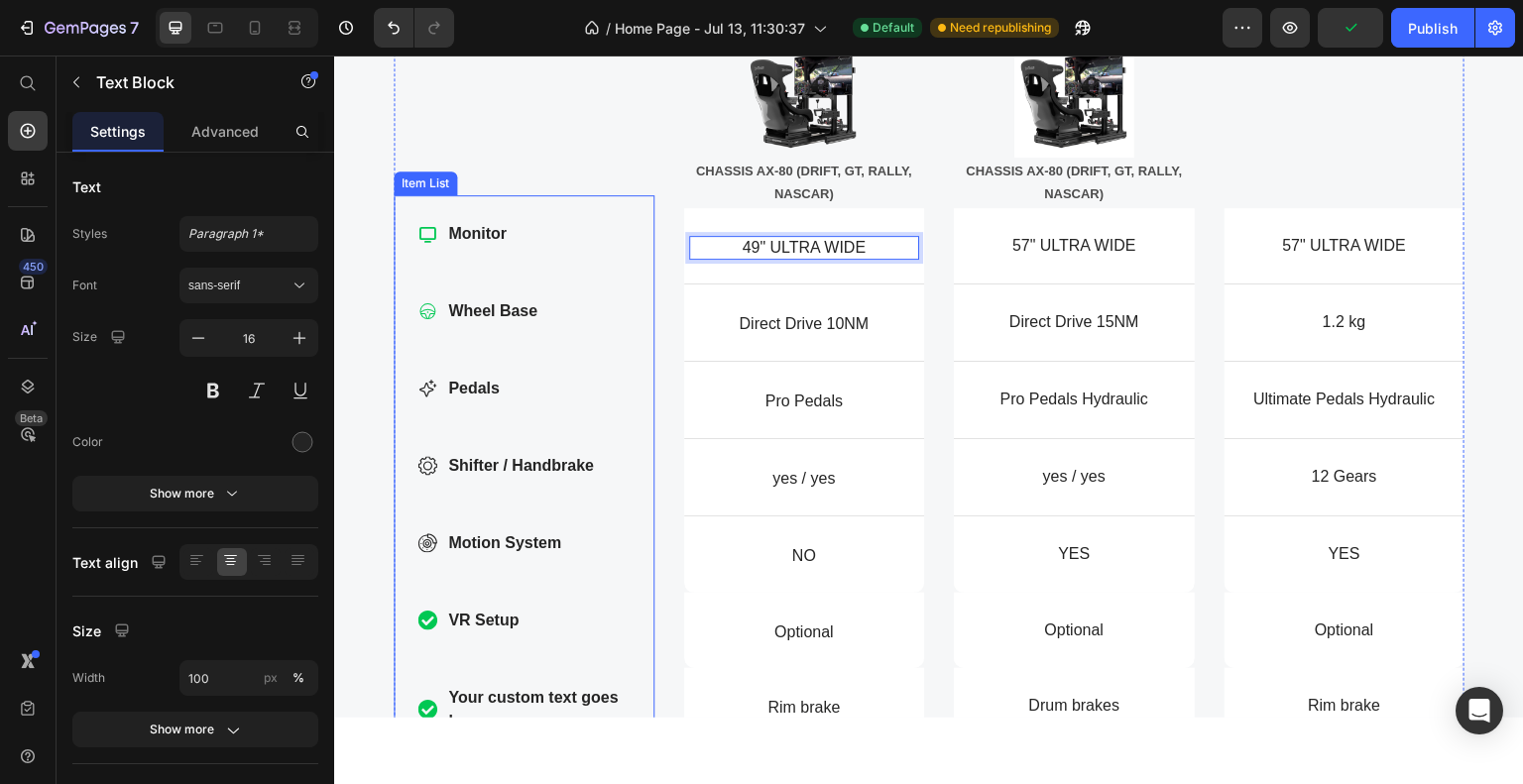click on "Monitor
Wheel Base
Pedals
Shifter / Handbrake
Motion System VR Setup Your custom text goes here" at bounding box center [524, 477] 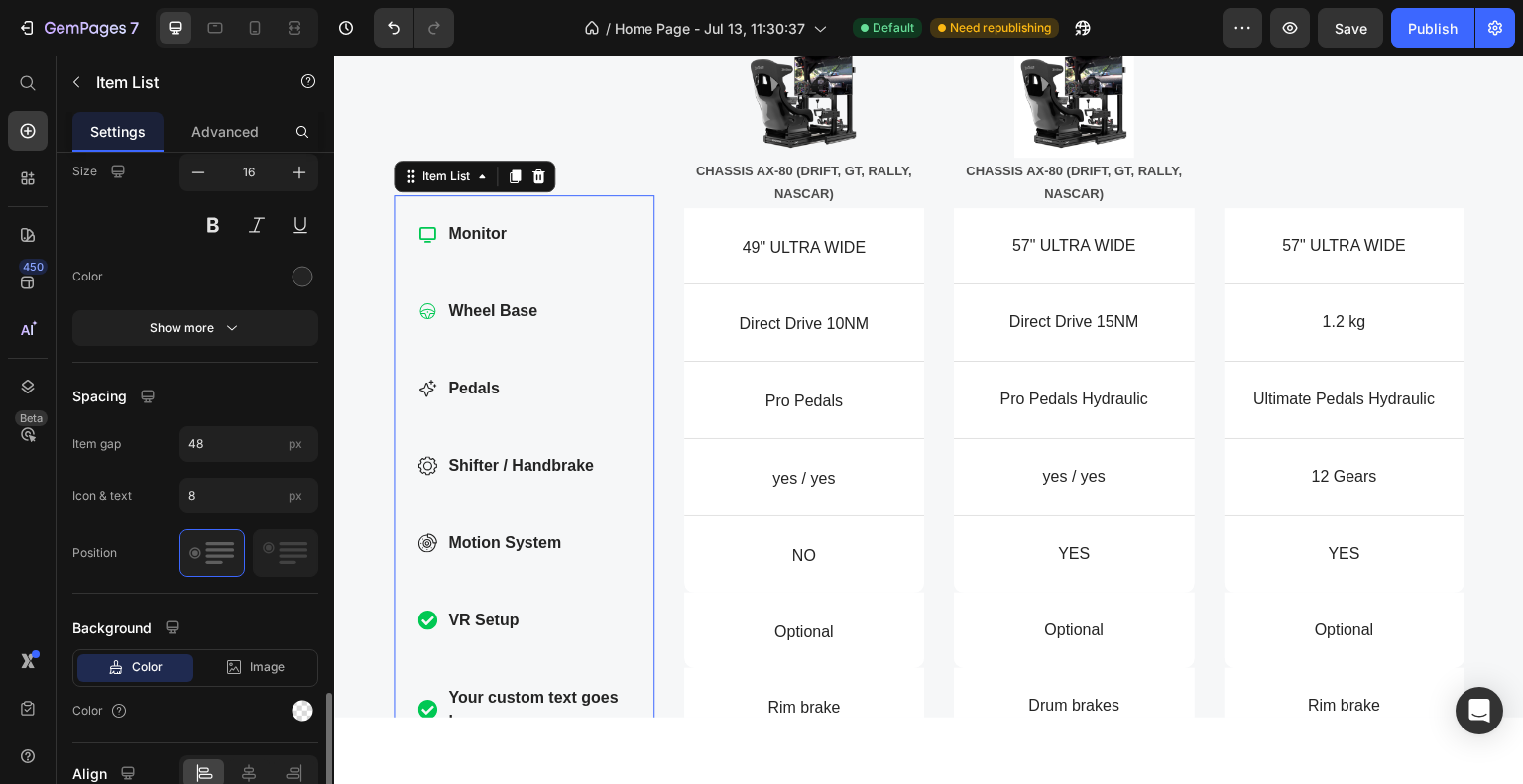 scroll, scrollTop: 1283, scrollLeft: 0, axis: vertical 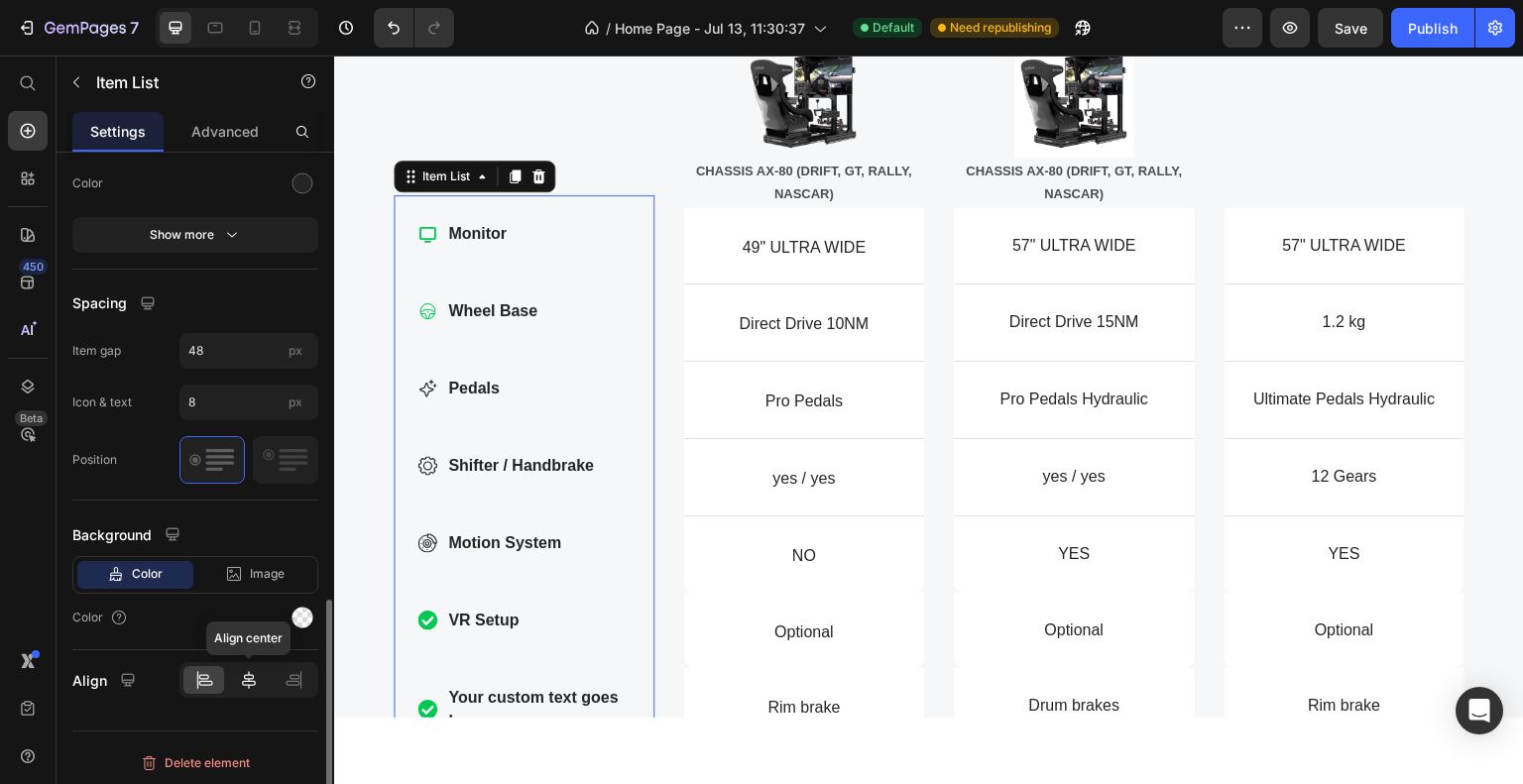 click 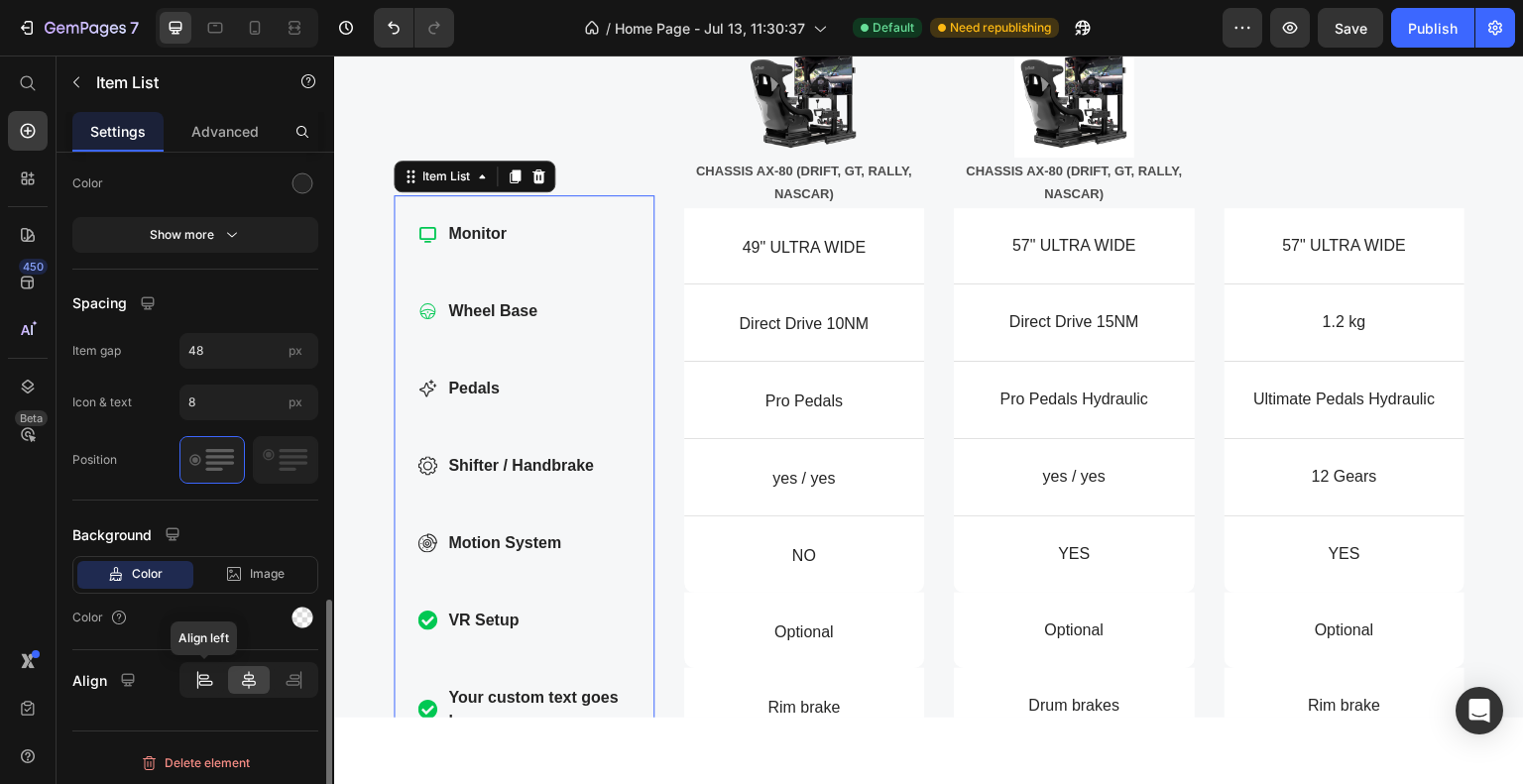 click 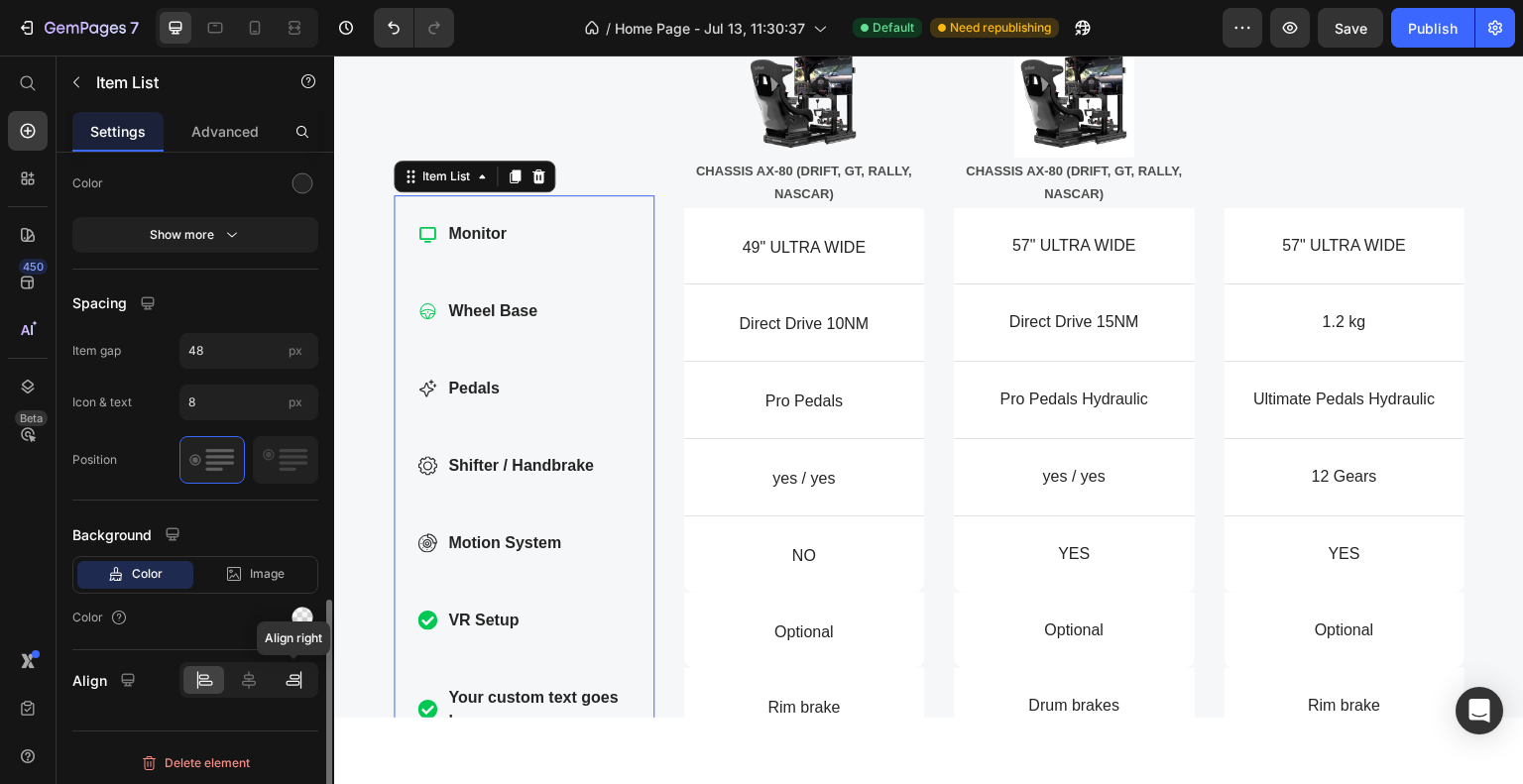 click 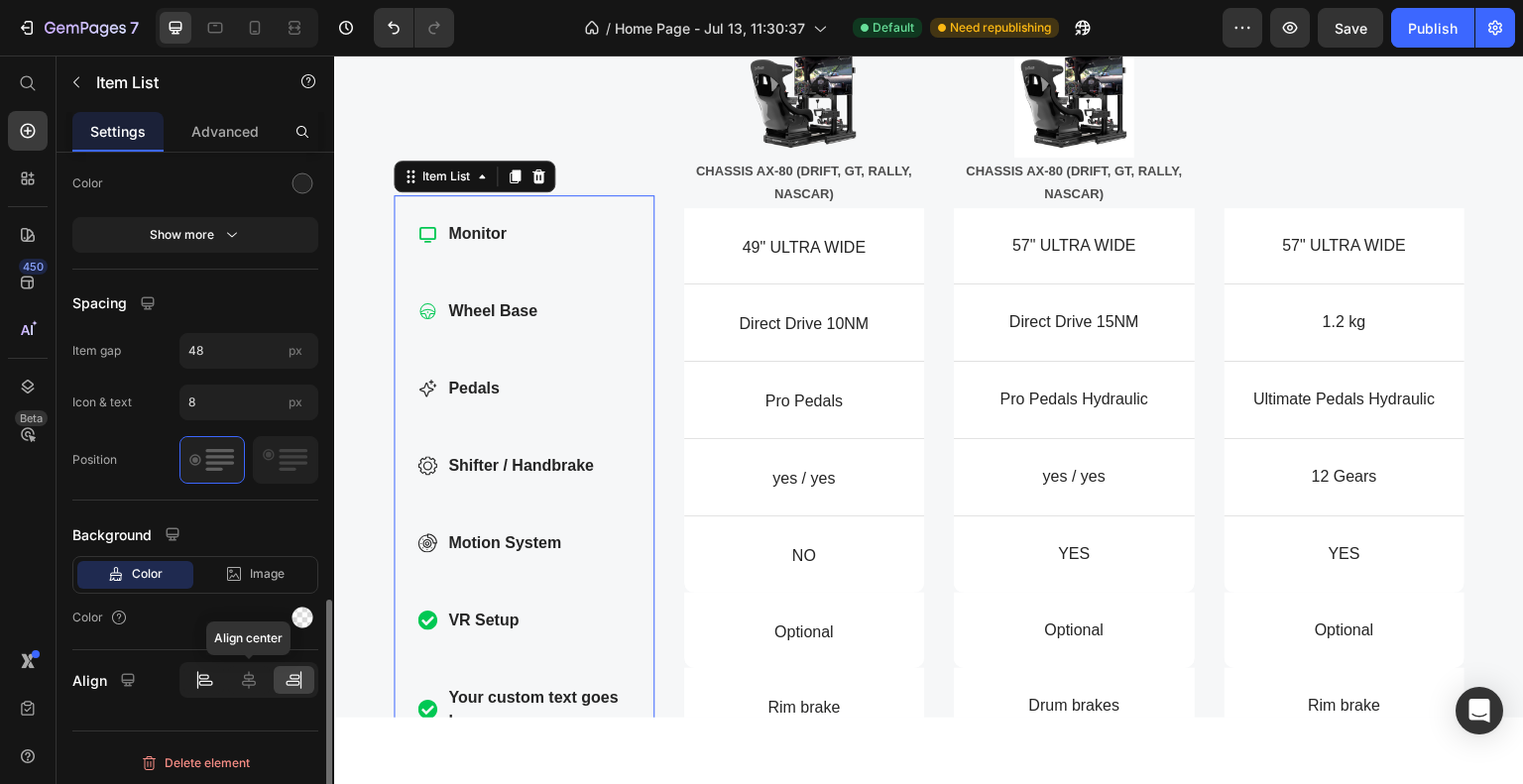 click 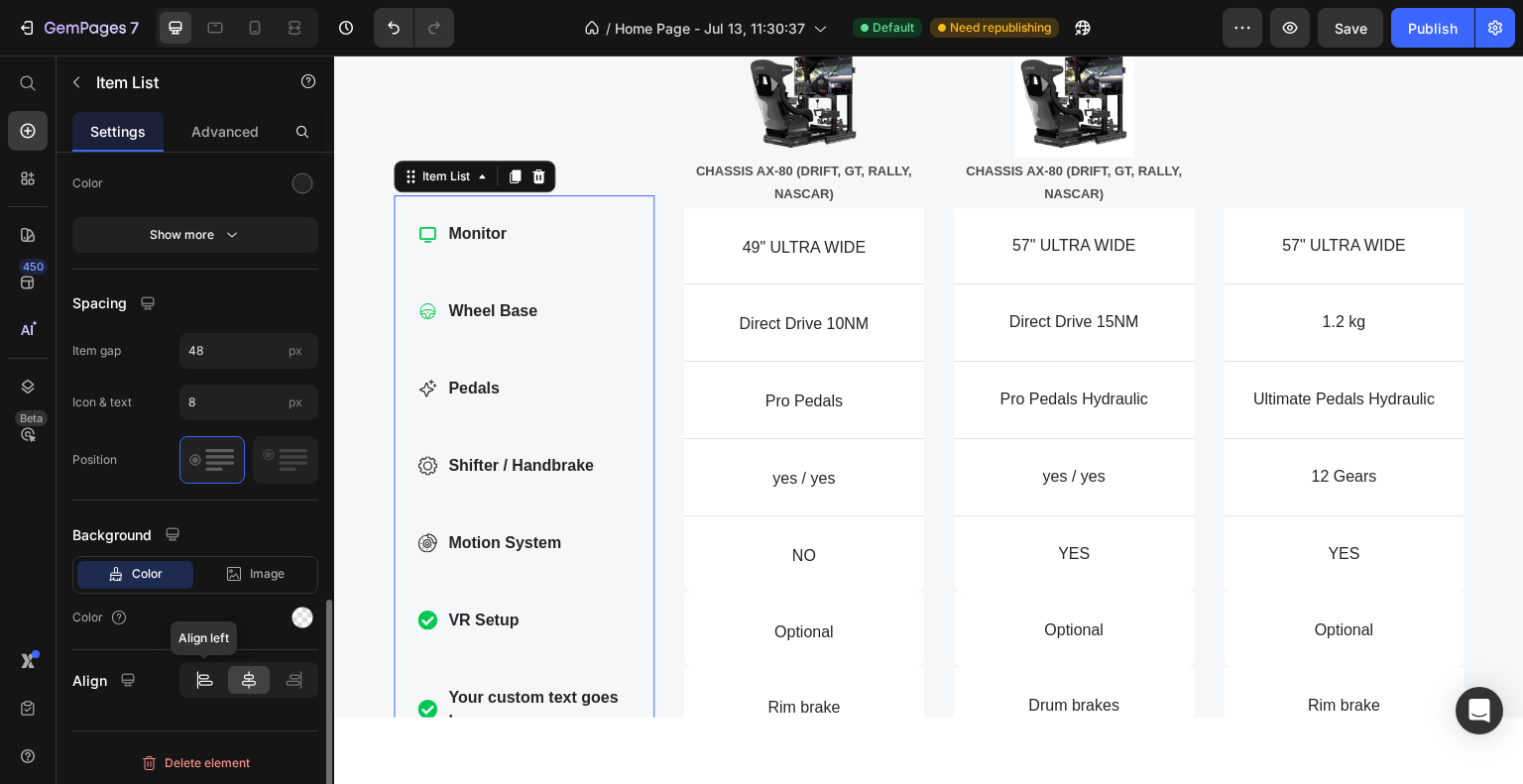 click 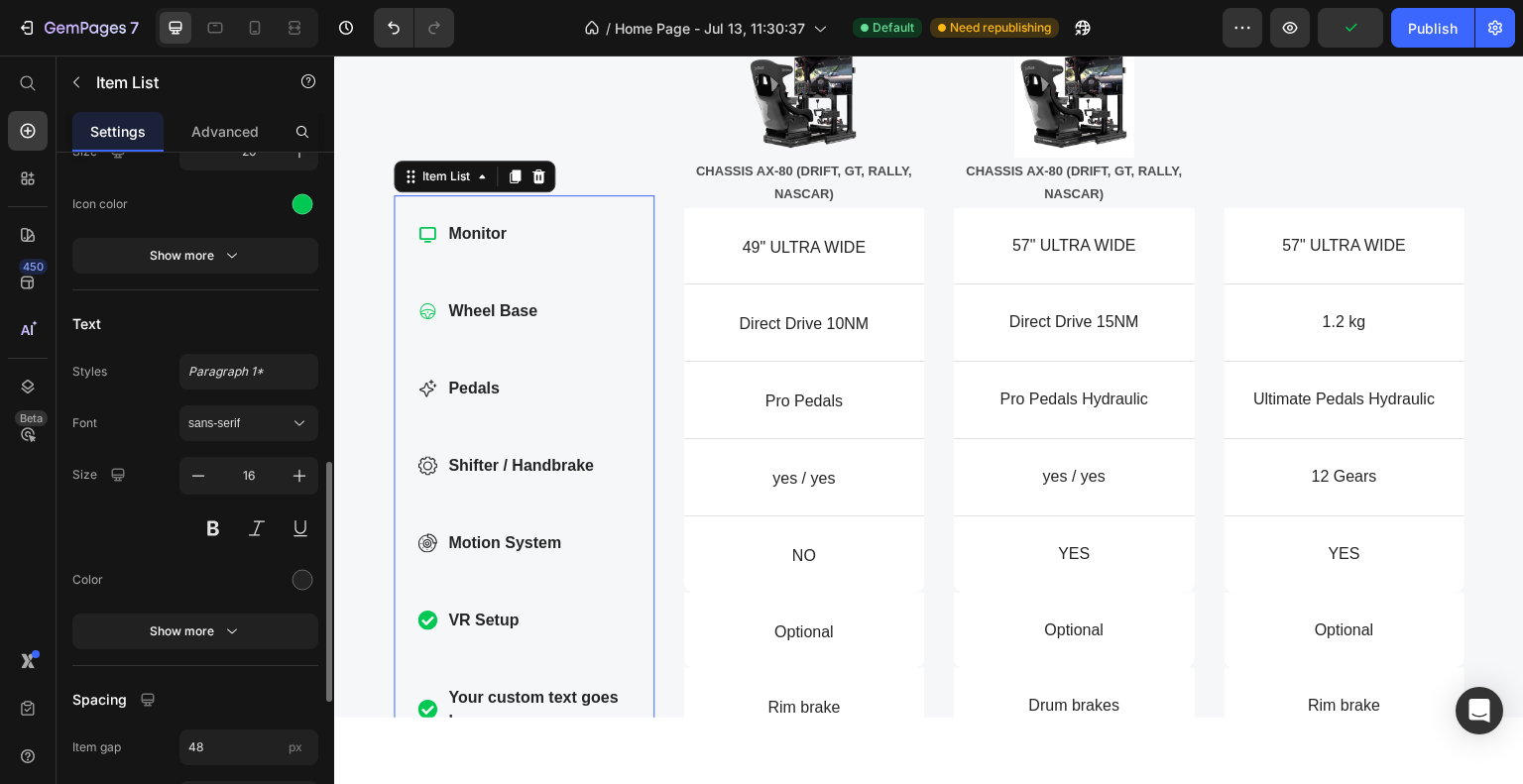 scroll, scrollTop: 787, scrollLeft: 0, axis: vertical 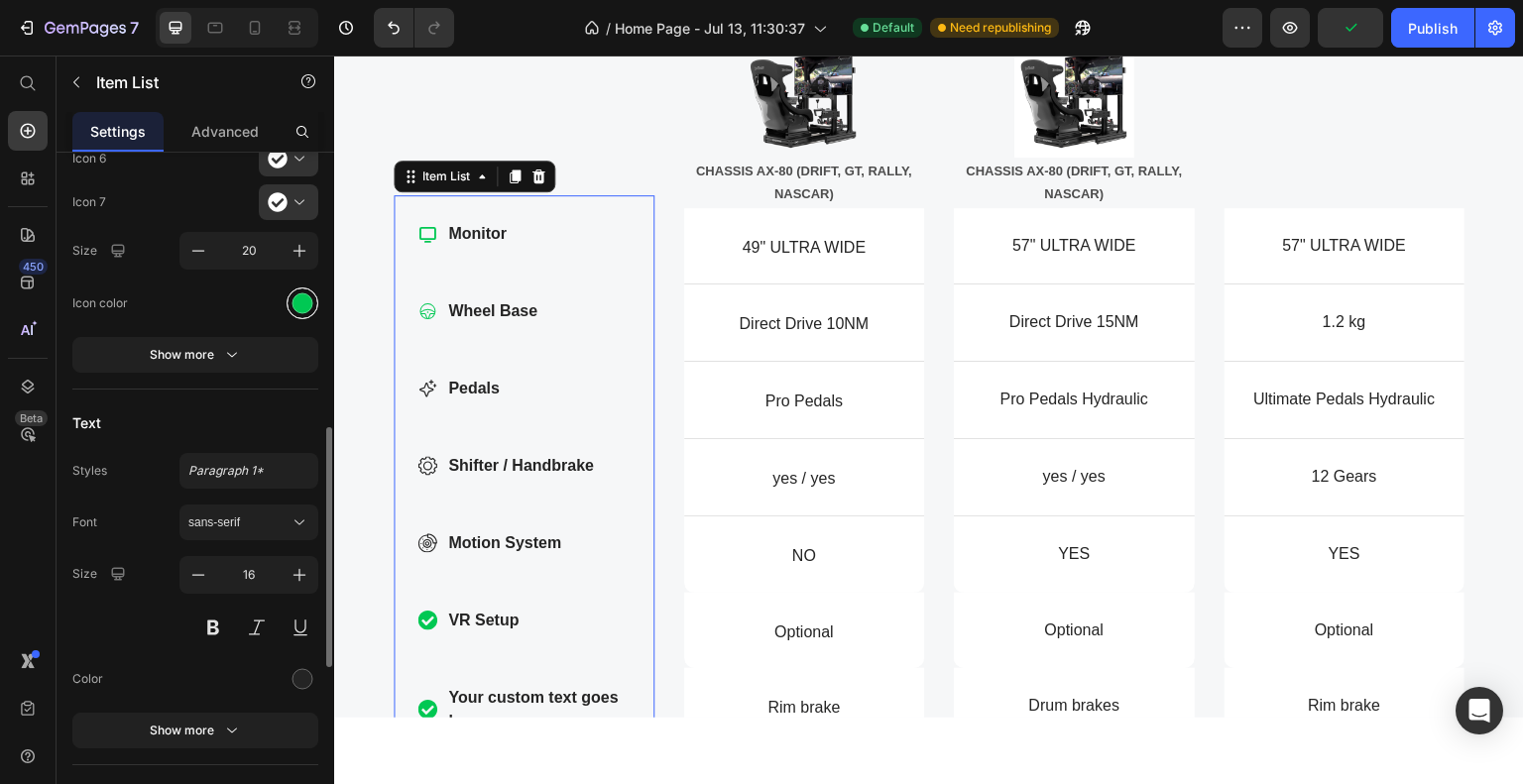 click at bounding box center (302, 302) 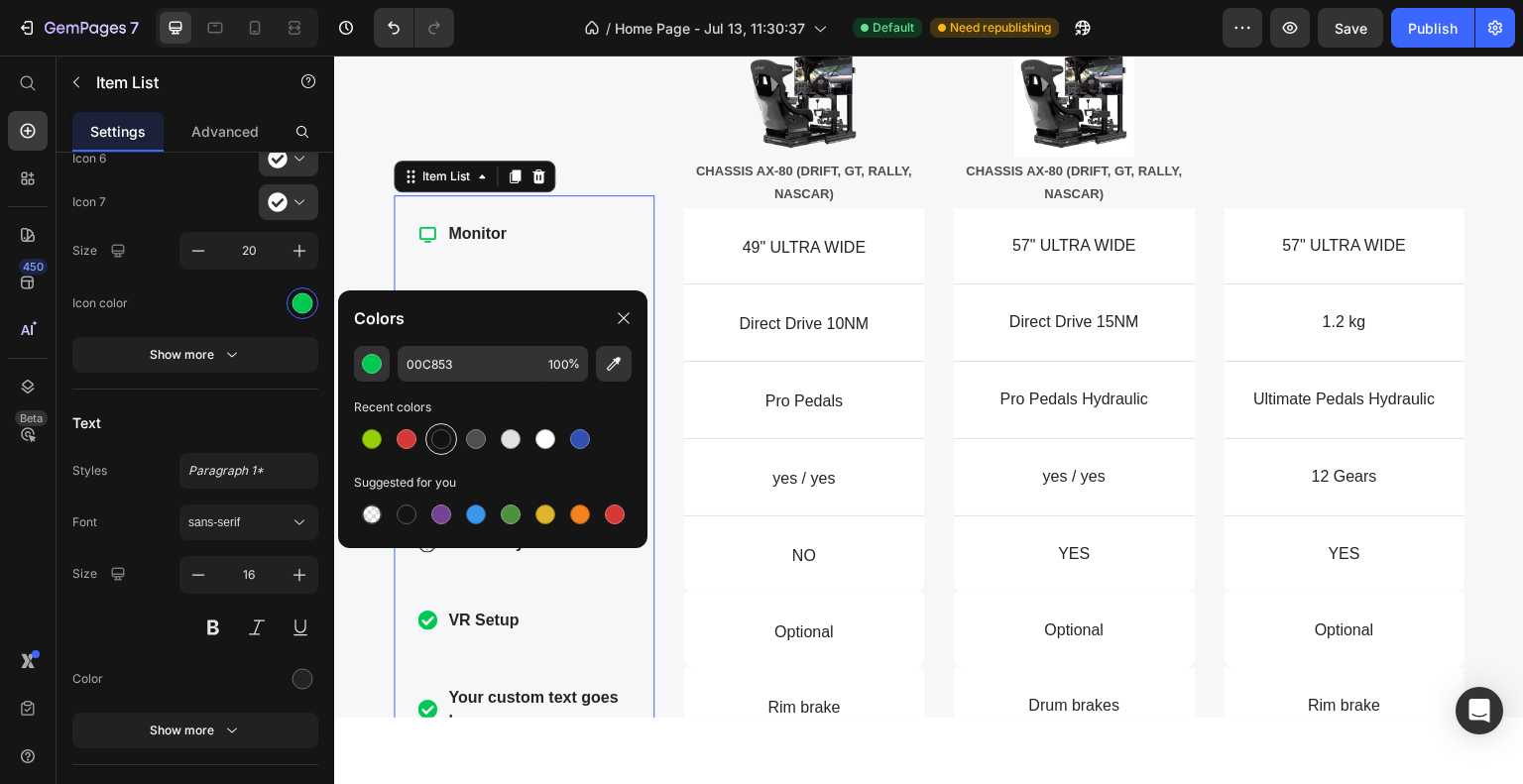 click at bounding box center [441, 439] 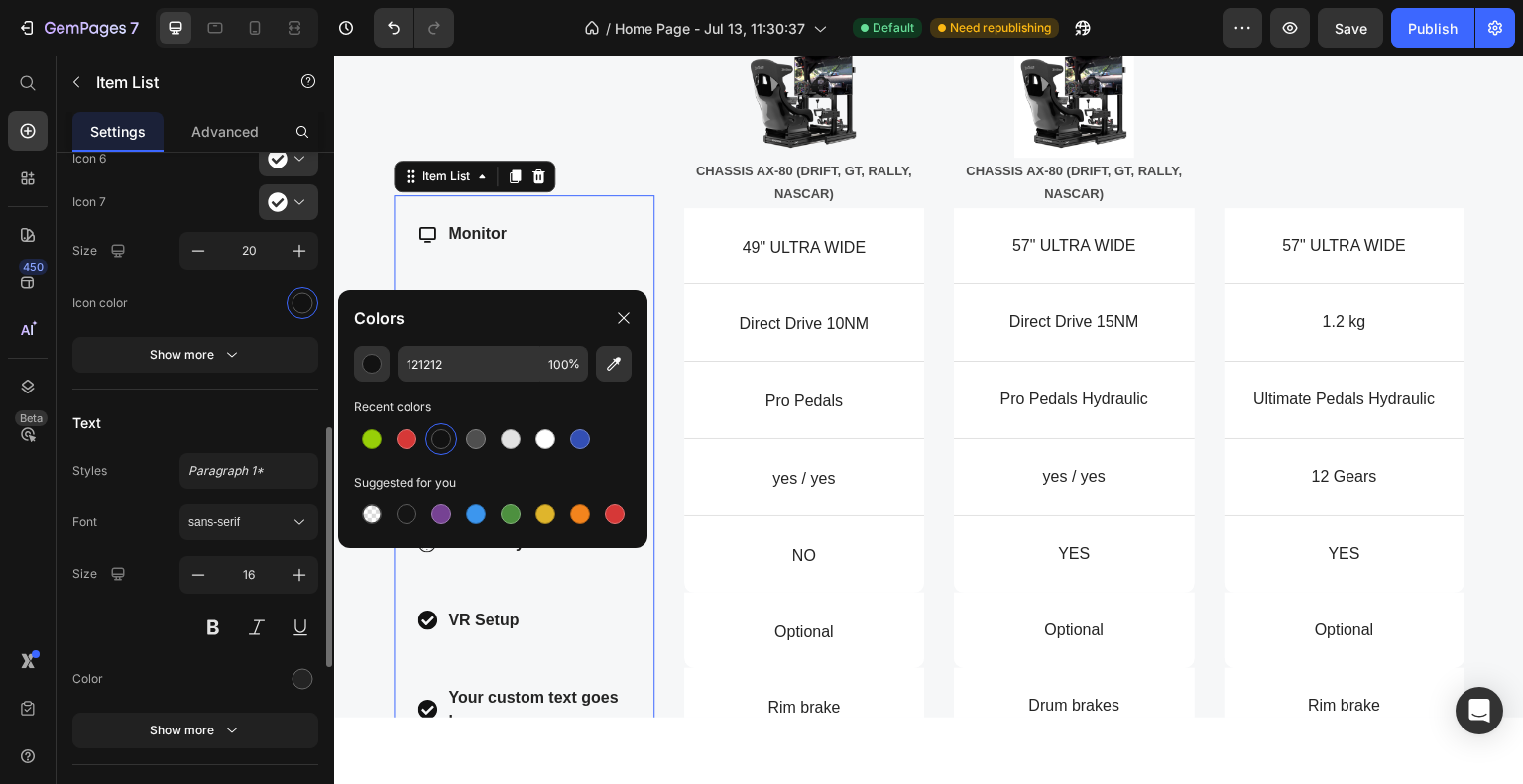 click on "Item management Monitor Monitor Wheel Base Wheel Base Pedals Pedals Shifter / Handbrake Shifter / Handbrake Motion System Motion System VR Setup VR Setup Your custom text goes here Your custom text goes here Add more Icon Icon type  Icon 1
Icon 2
Icon 3
Icon 4
Icon 5
Icon 6 Icon 7 Size 20 Icon color Show more Text Styles Paragraph 1* Font sans-serif Size 16 Color Show more Spacing Item gap 48 px Icon & text 8 px Position Background Color Image Video  Color  Align" at bounding box center [195, 303] 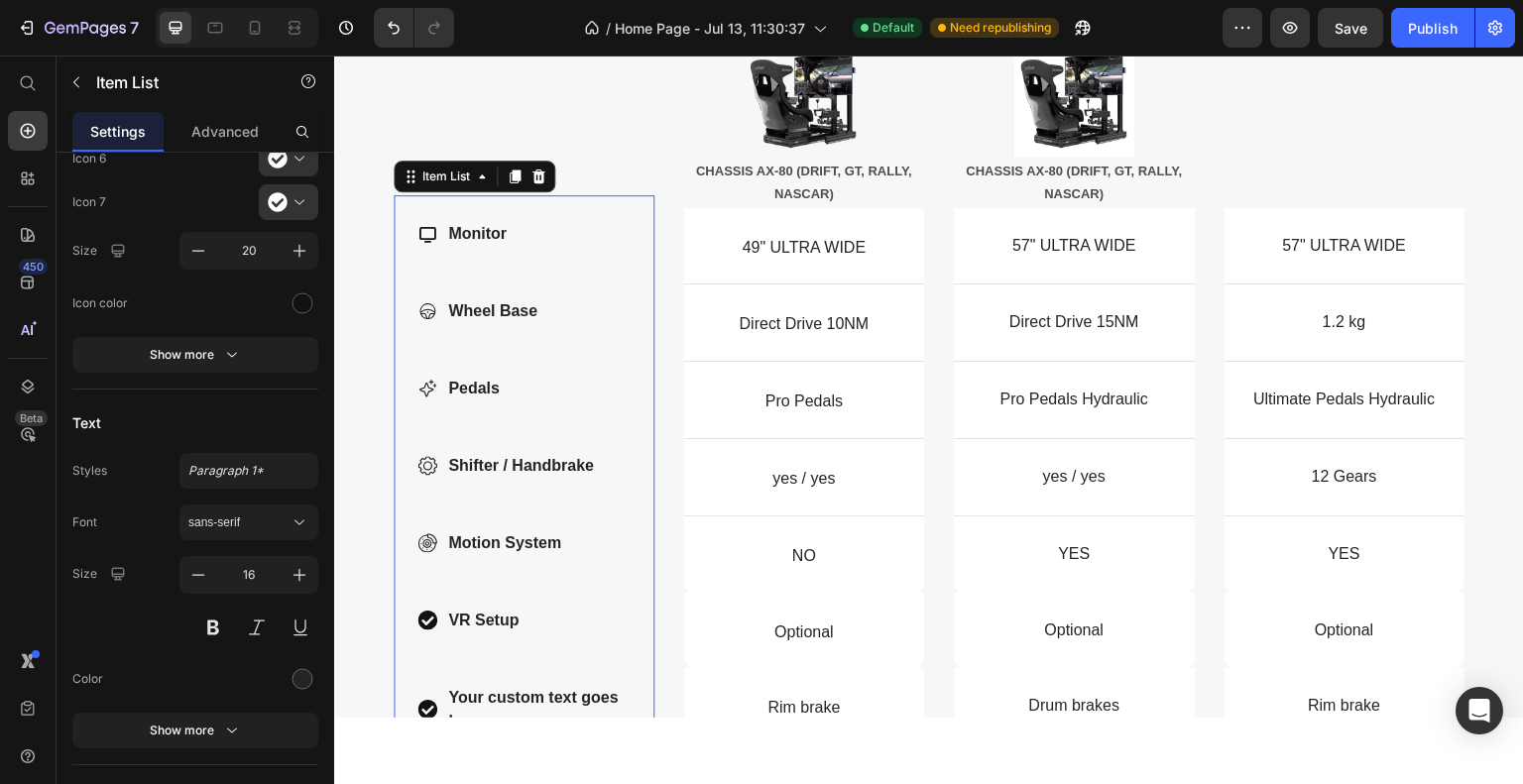 click 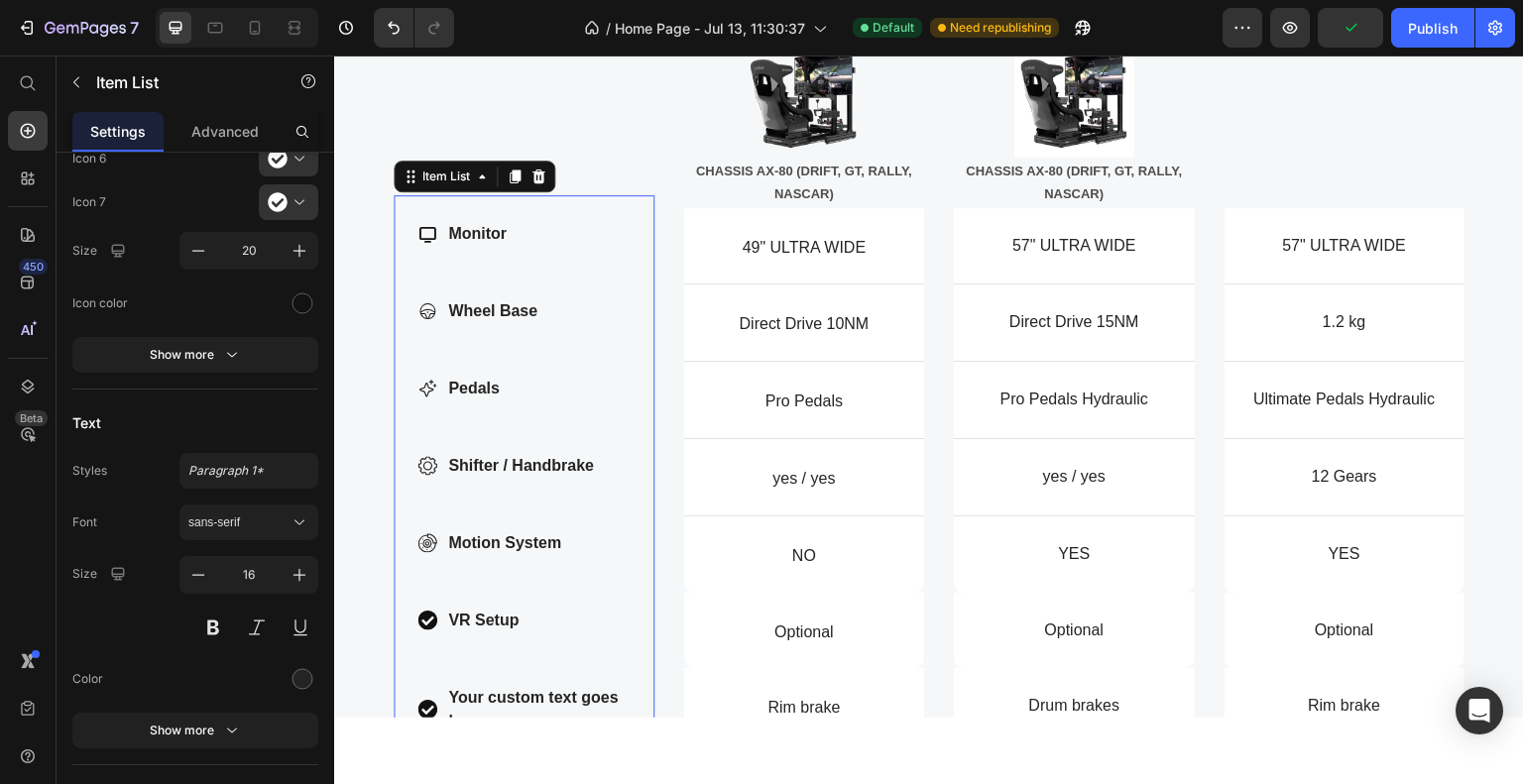 click 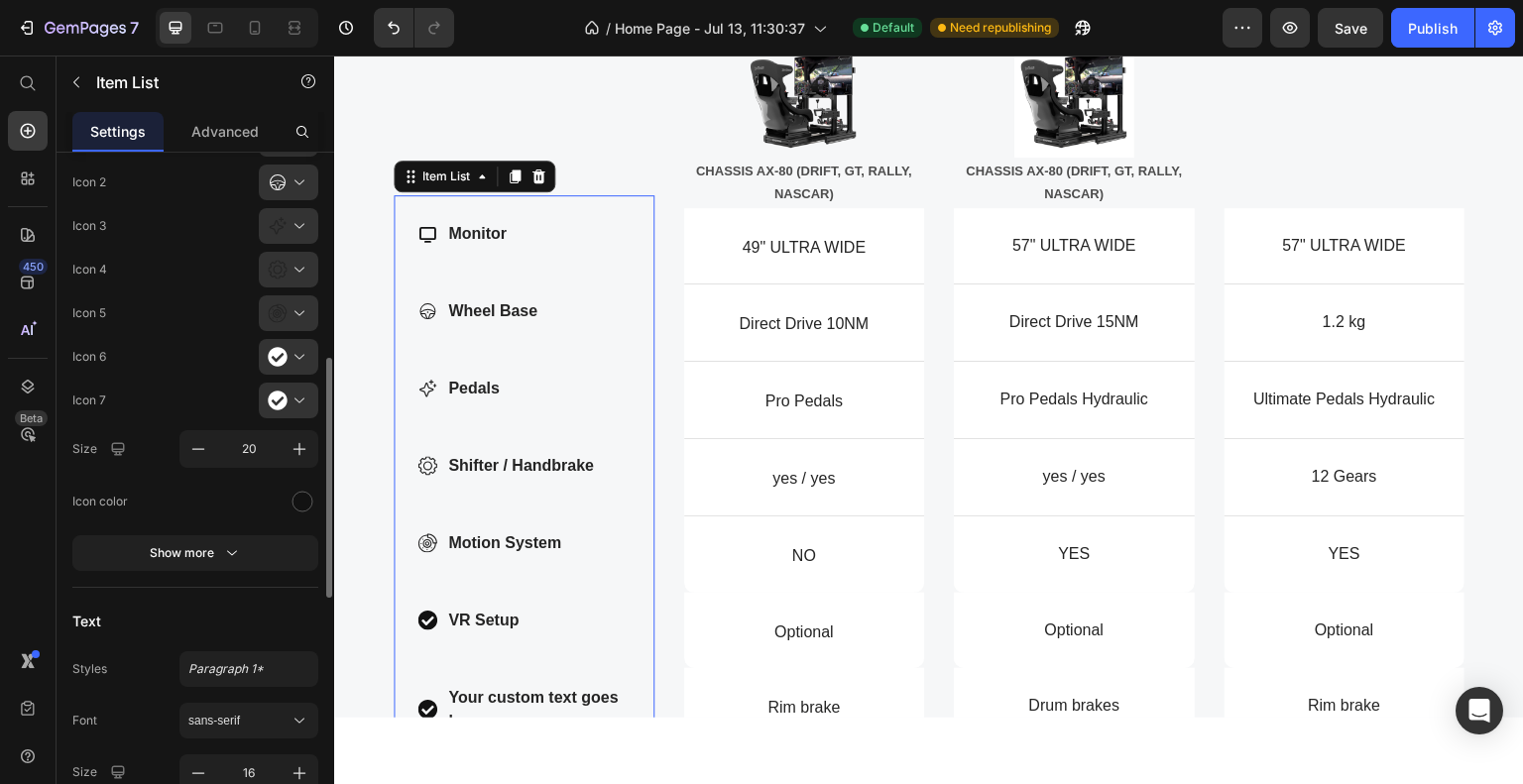 scroll, scrollTop: 391, scrollLeft: 0, axis: vertical 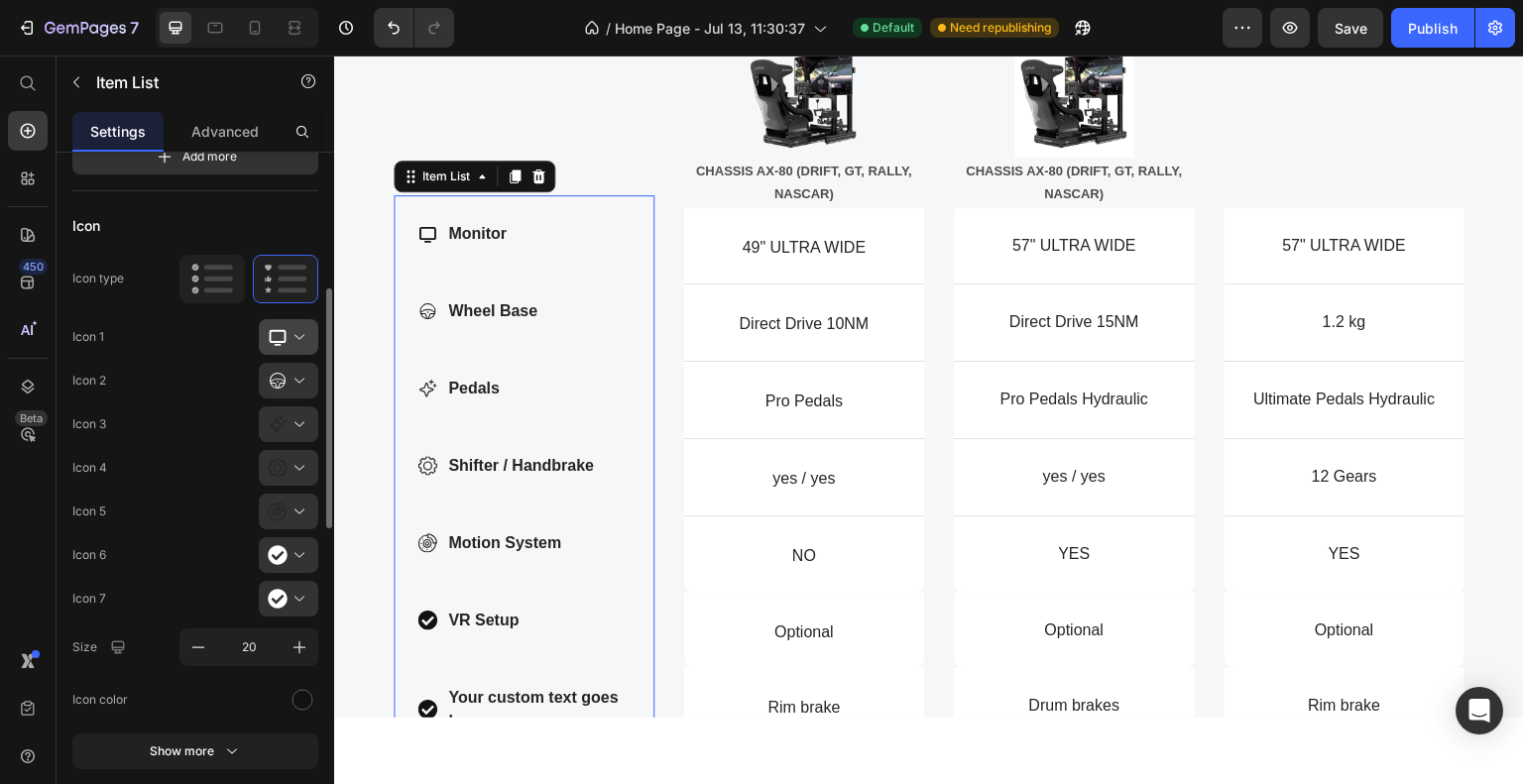 click at bounding box center (296, 337) 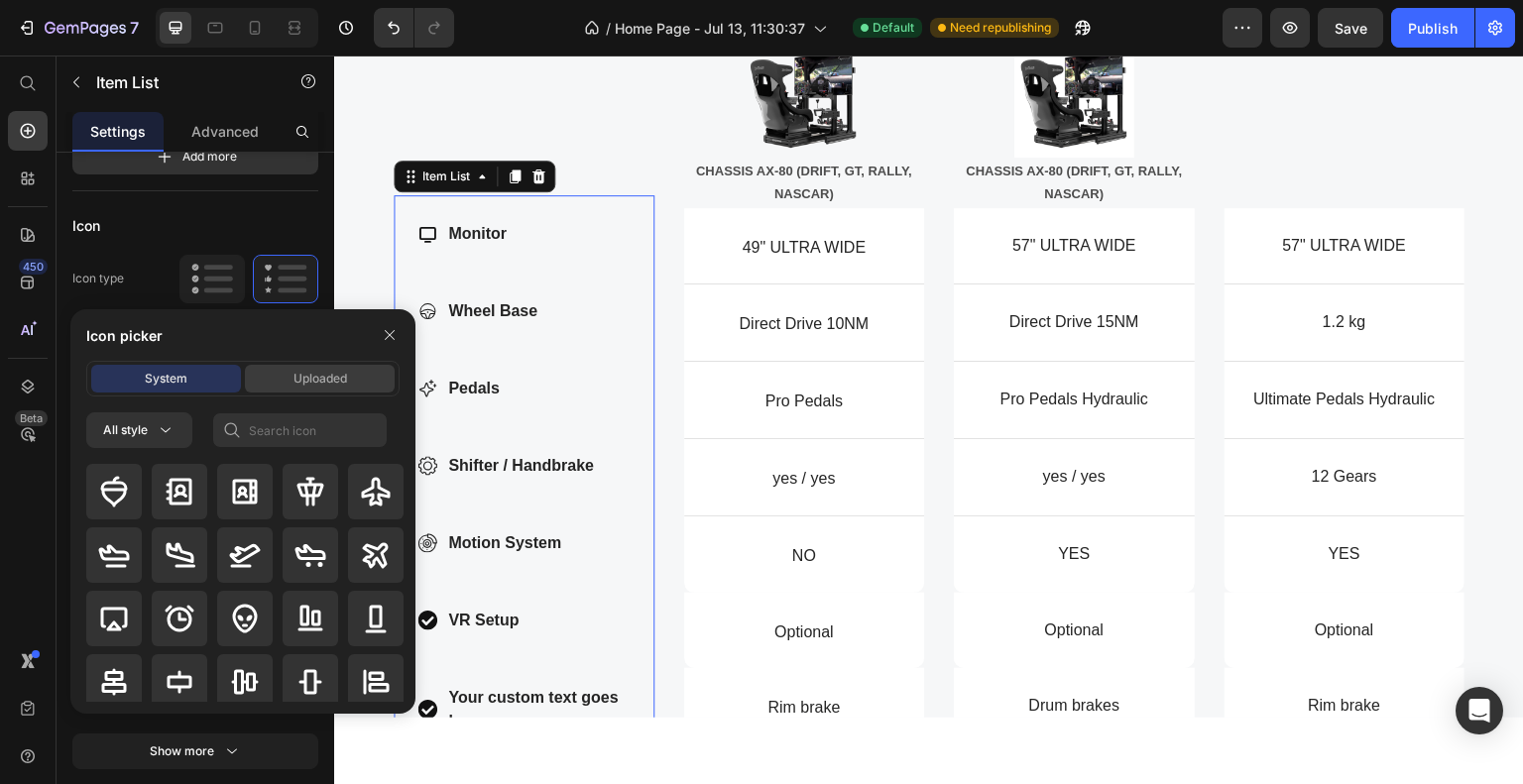 click on "Uploaded" at bounding box center [320, 379] 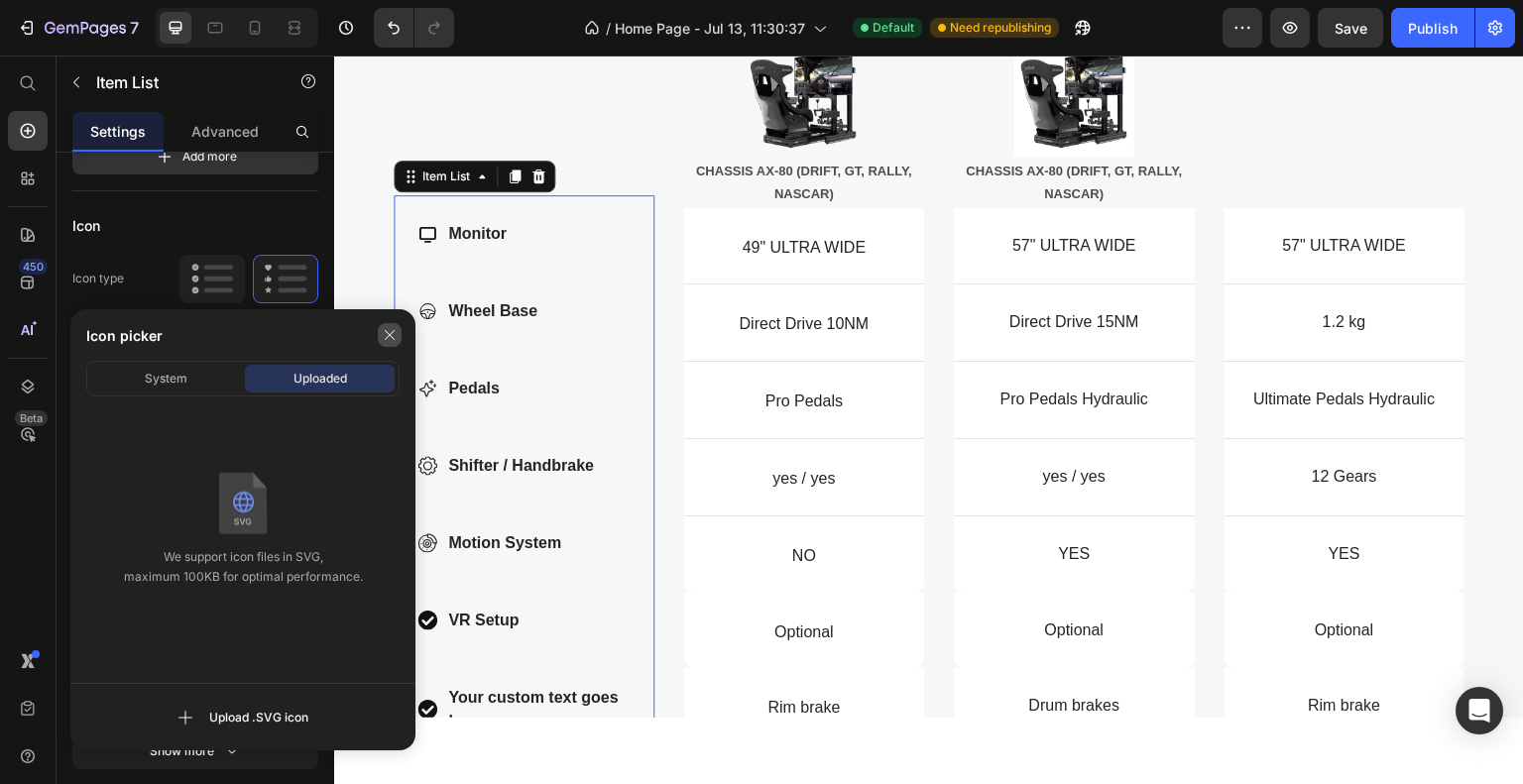 click 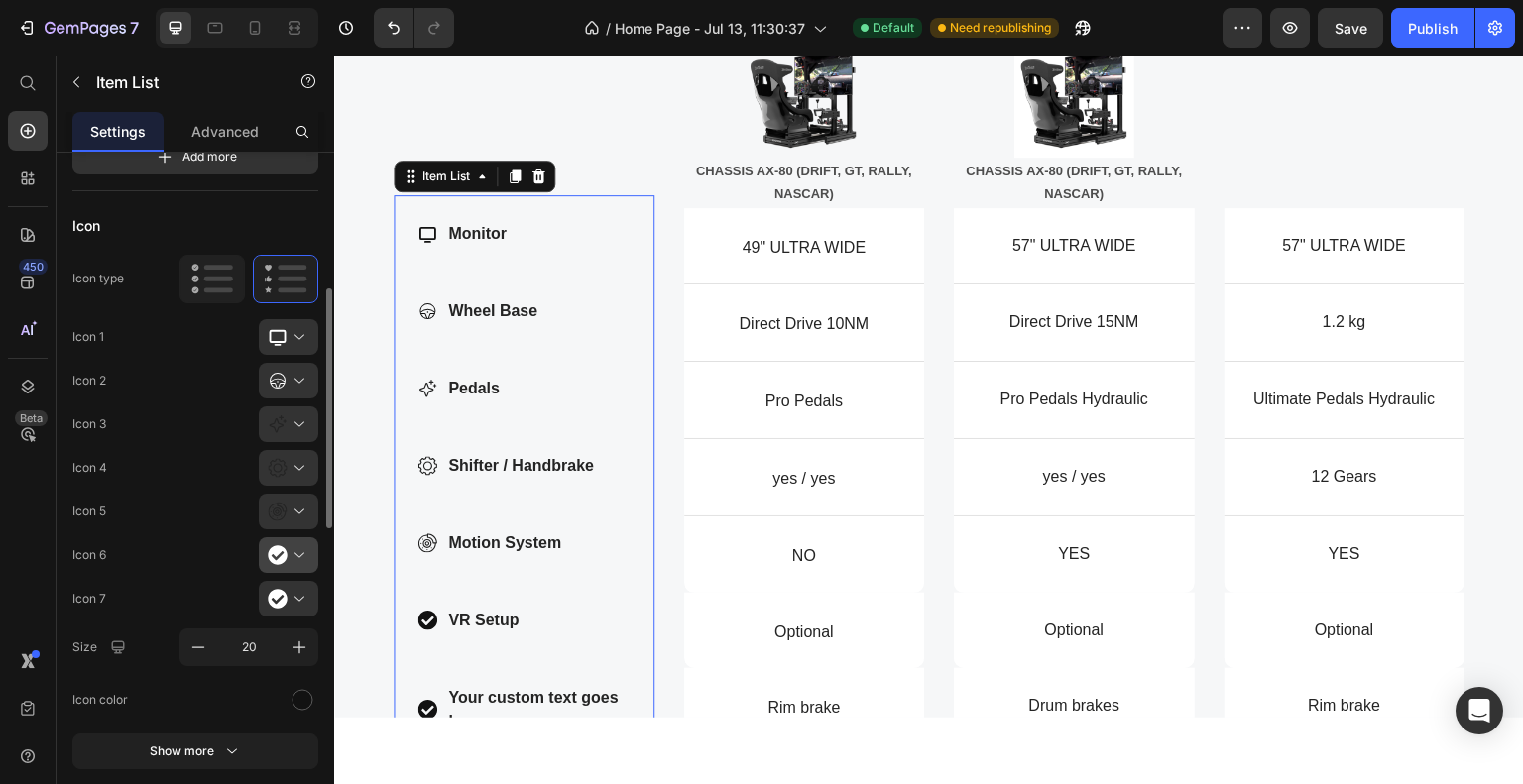 click at bounding box center (296, 555) 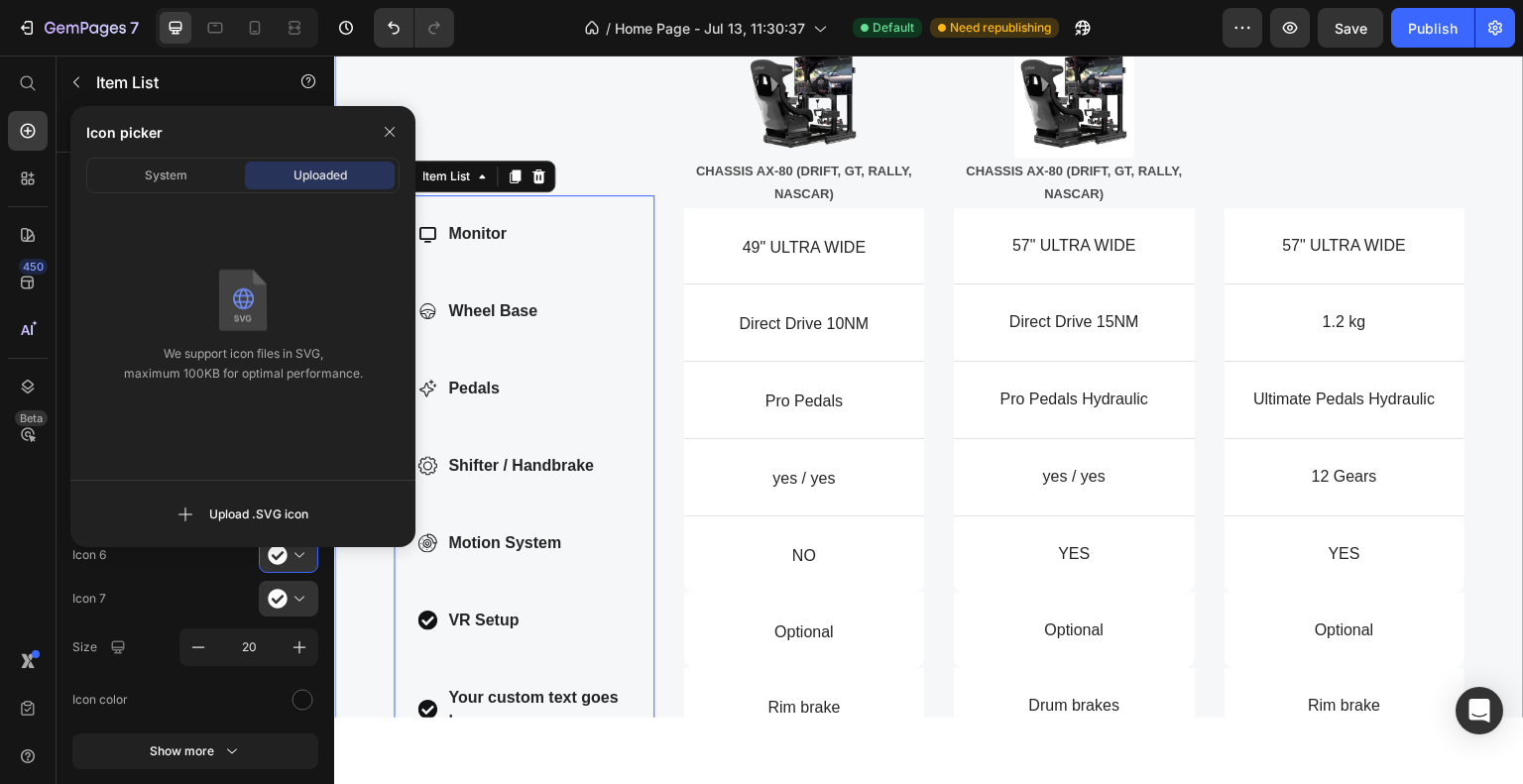 click on "Compare products Heading ed ut perspiciatis unde omnis iste natus error sit voluptatem accusantium  Text Block Row
Monitor
Wheel Base
Pedals
Shifter / Handbrake
Motion System VR Setup Your custom text goes here Item List   0 TIER 1 Button Image FX-1 FORMULA Text Block Image CHASSIS 4.0 (DRIFT, GT, RALLY, NASCAR) Text Block Image CHASSIS AX-80 (DRIFT, GT, RALLY, NASCAR) Text Block TIER 2 Button Image FX-1 FORMULA Text Block Image CHASSIS 4.0 (DRIFT, GT, RALLY, NASCAR) Text Block Image CHASSIS AX-80 (DRIFT, GT, RALLY, NASCAR) Text Block TIER 1 Button Row
Dimensions Item List 49" ULTRA WIDE Text Block Hero Banner 57" ULTRA WIDE Text Block Hero Banner 57" ULTRA WIDE Text Block Hero Banner Row
Weight Item List Direct Drive 10NM Text Block Hero Banner Direct Drive 15NM Text Block Hero Banner 1.2 kg Text Block Hero Banner Row
Highlight Item List Row" at bounding box center [929, 216] 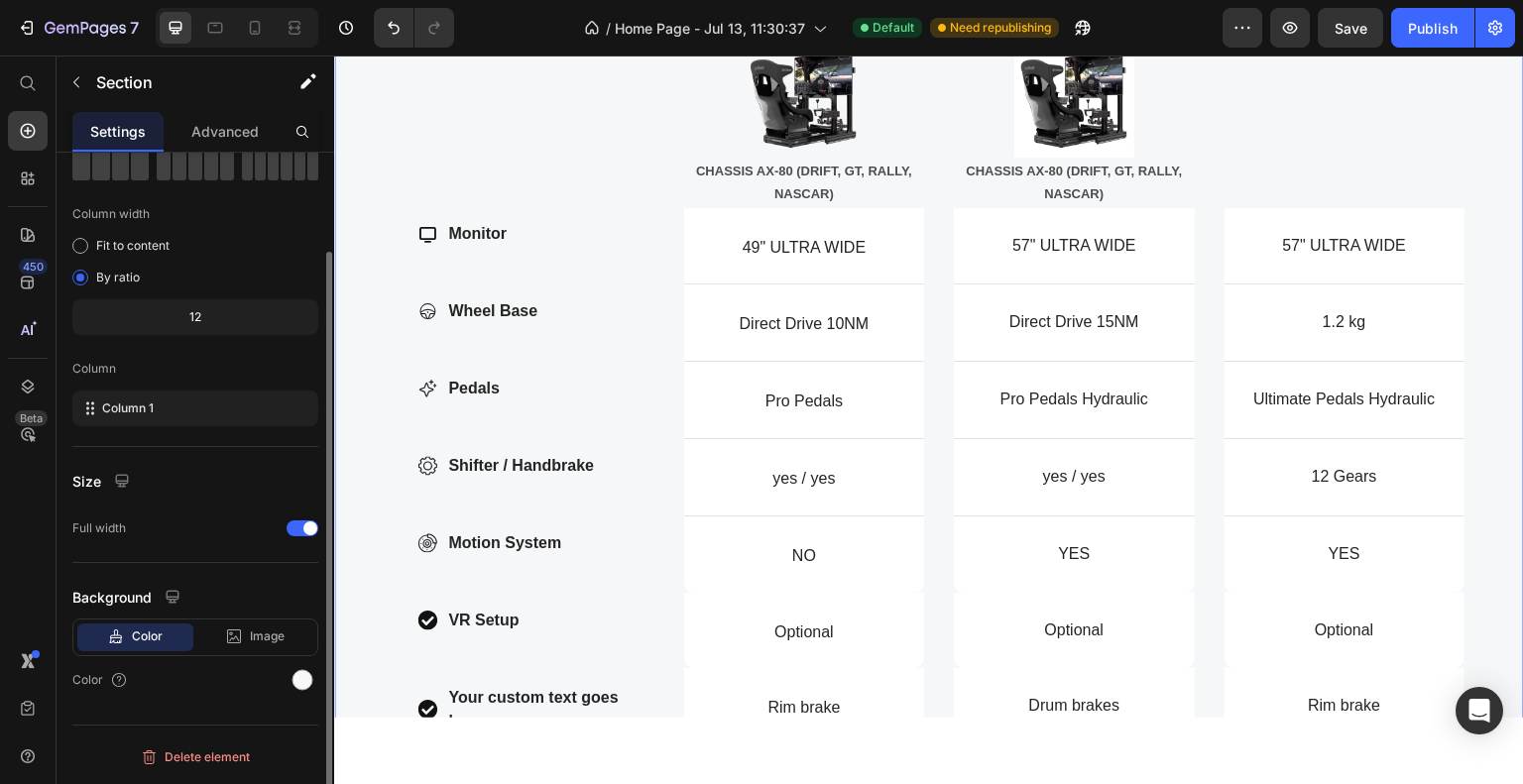 scroll, scrollTop: 0, scrollLeft: 0, axis: both 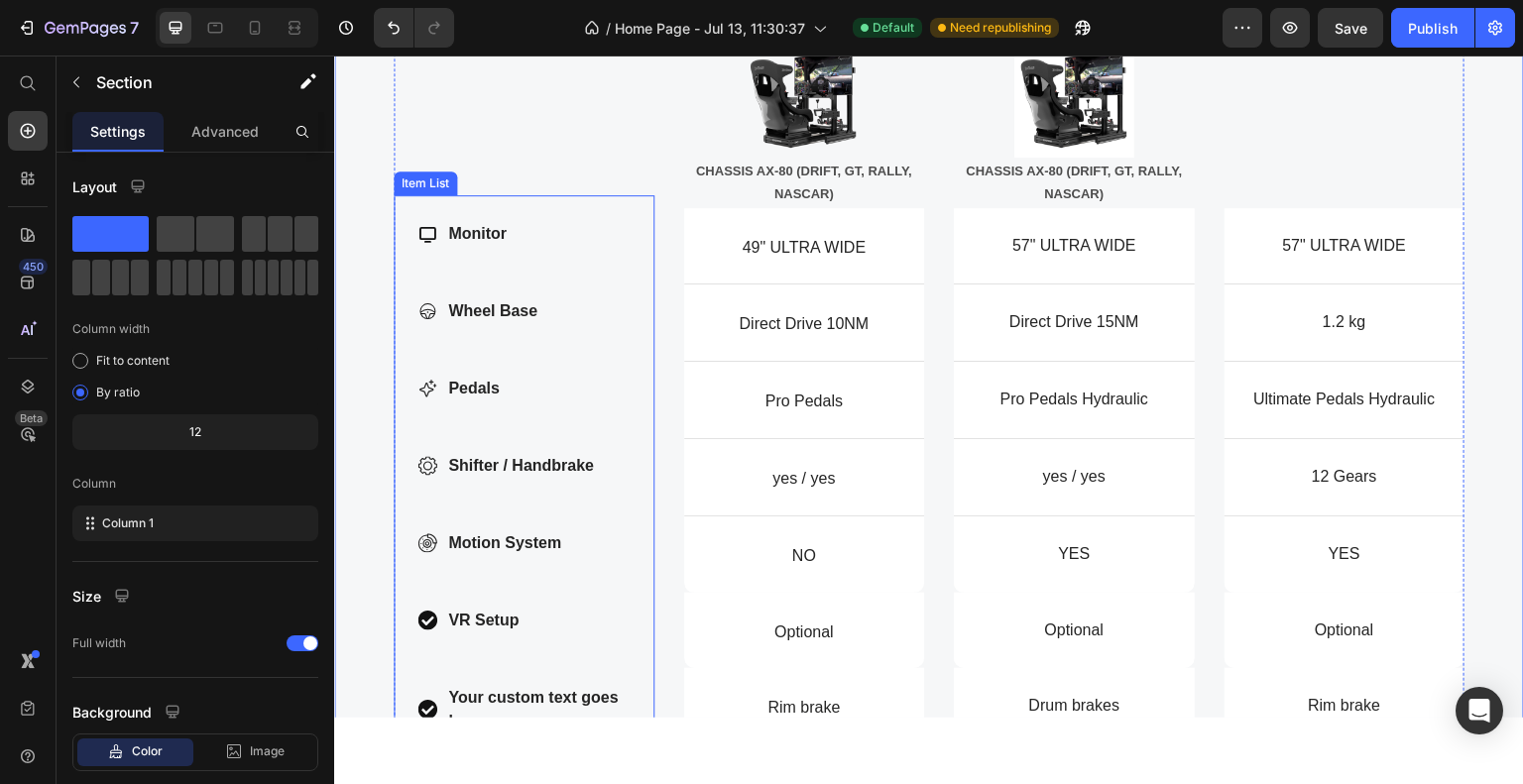 click 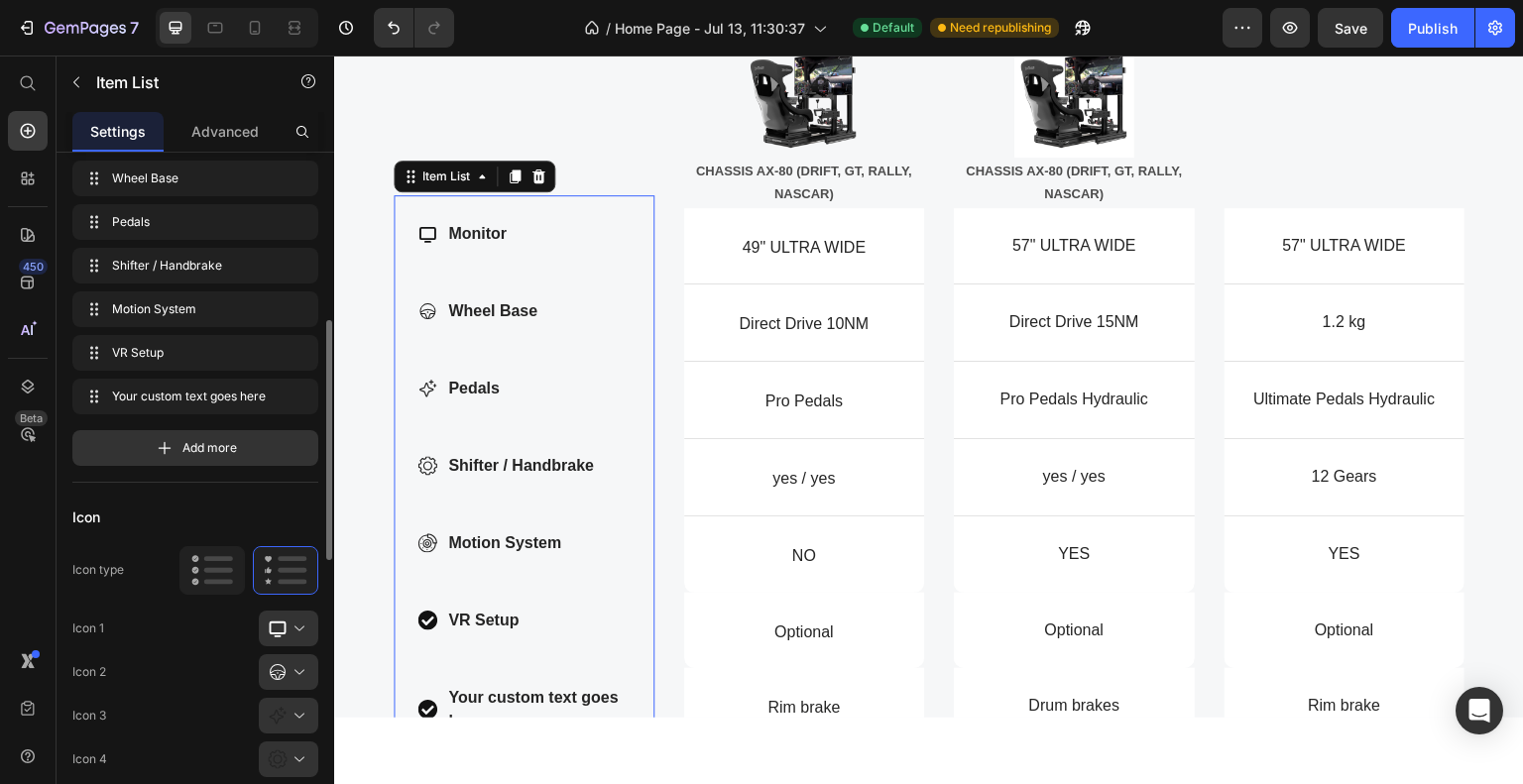 scroll, scrollTop: 198, scrollLeft: 0, axis: vertical 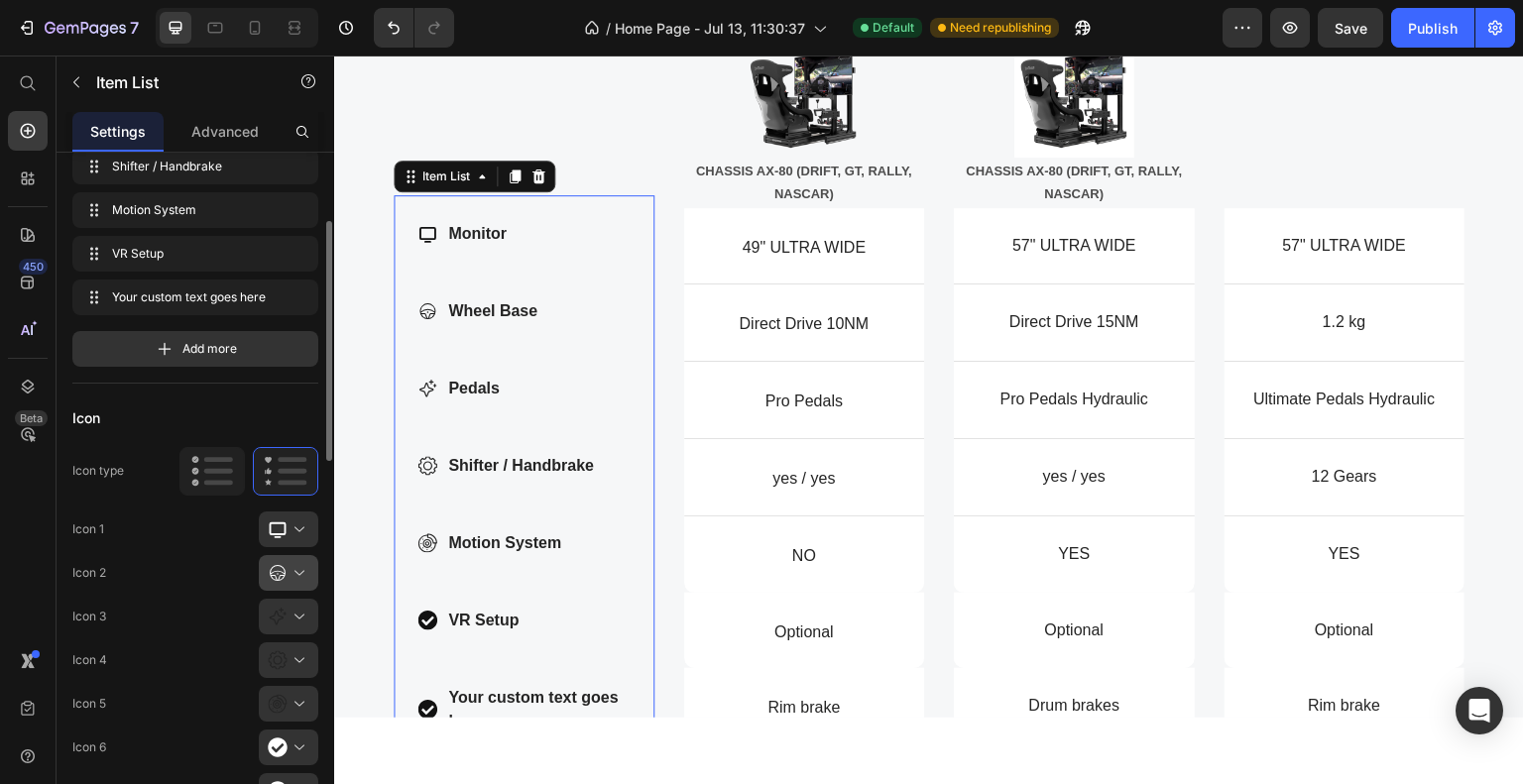 click at bounding box center (296, 573) 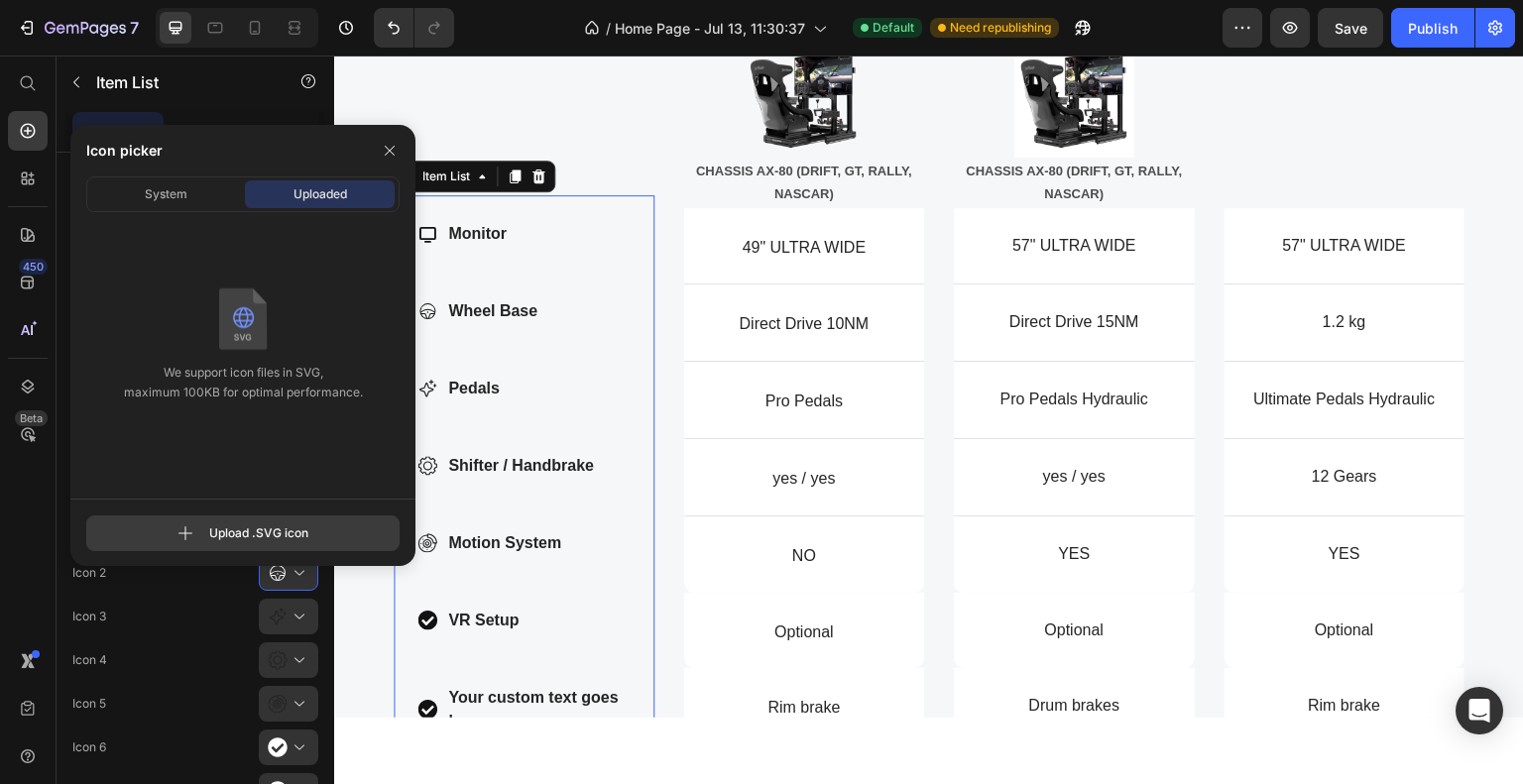 click 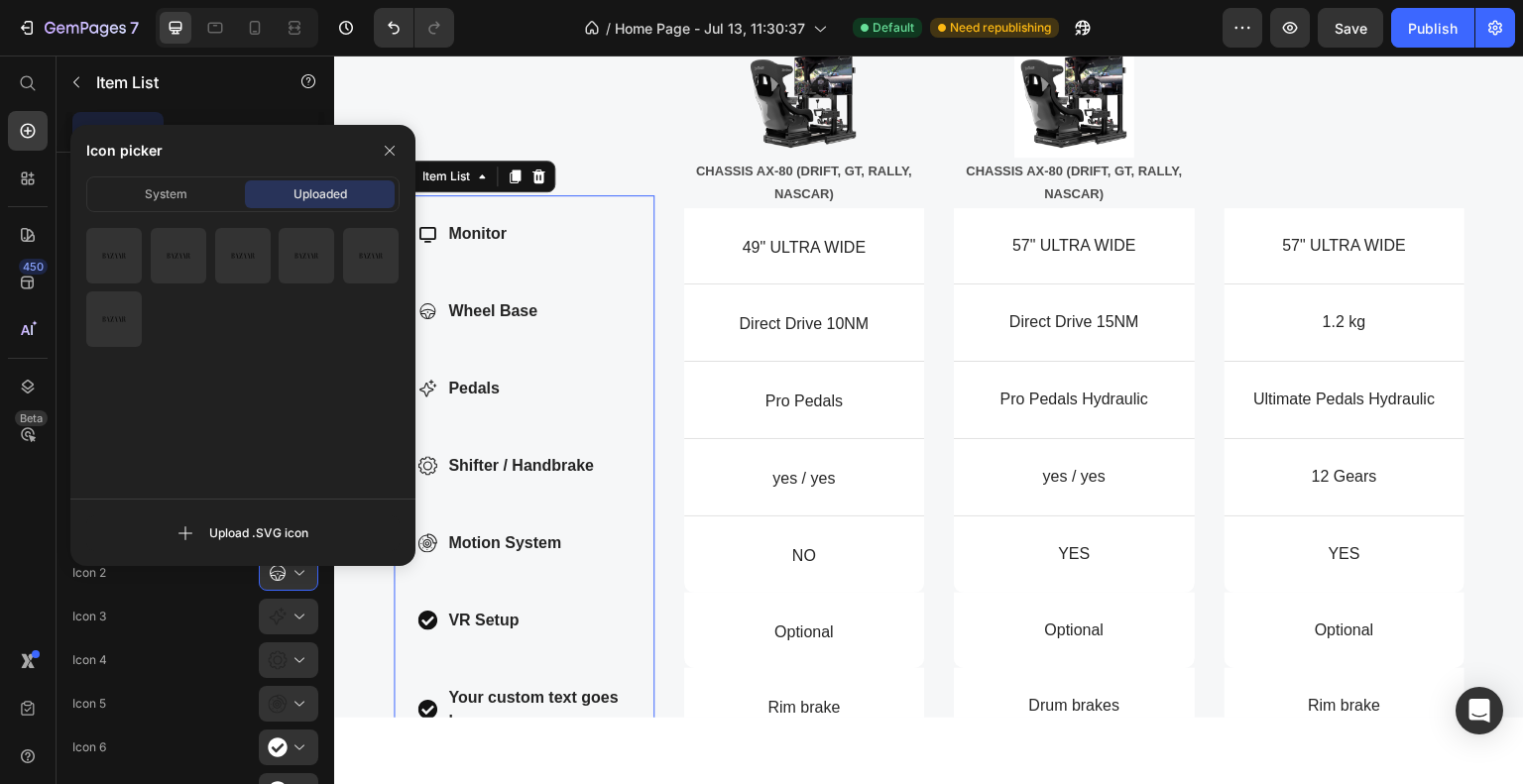 click on "Icon 1
Icon 2
Icon 3
Icon 4
Icon 5
Icon 6 Icon 7" at bounding box center [195, 660] 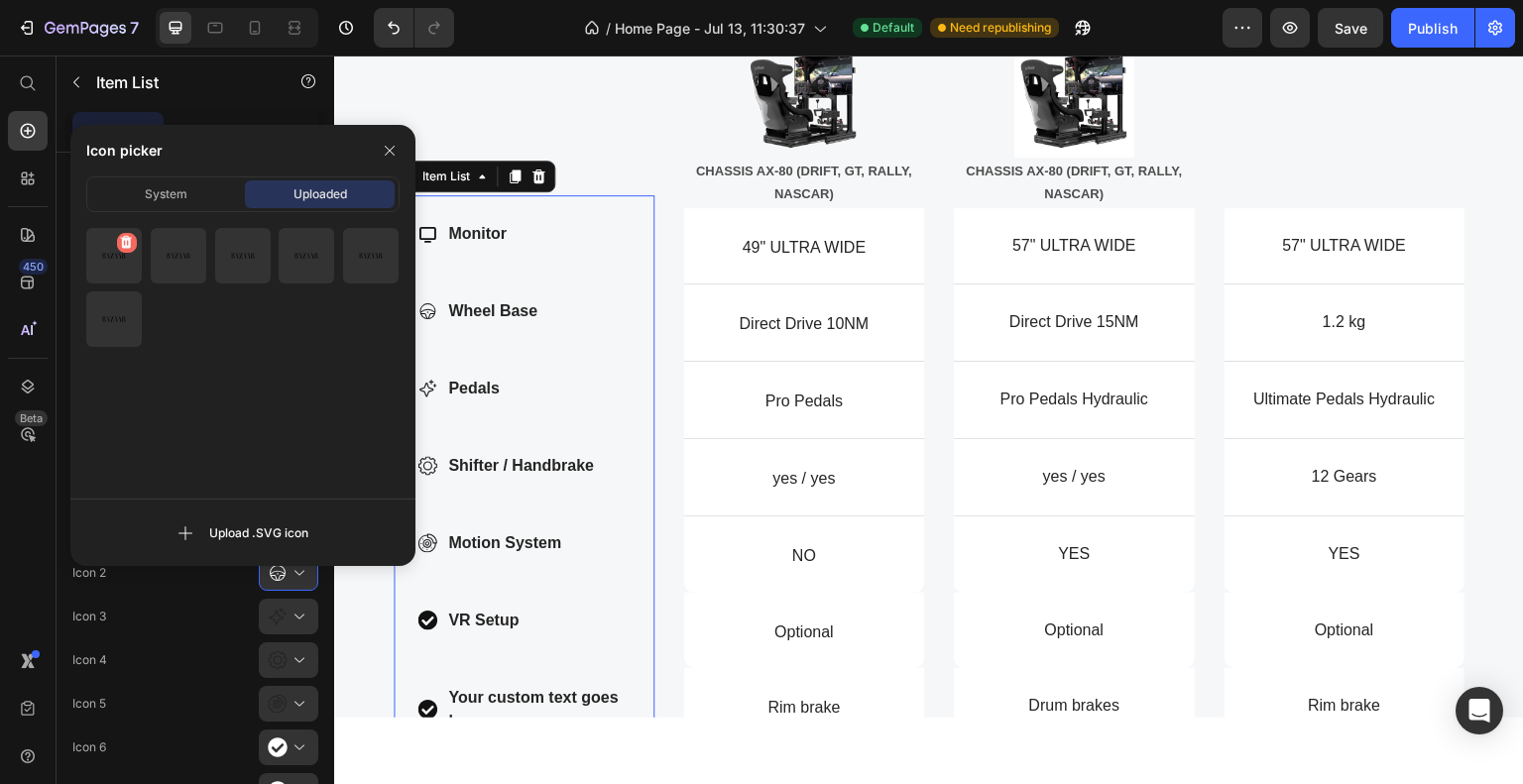 click at bounding box center [127, 243] 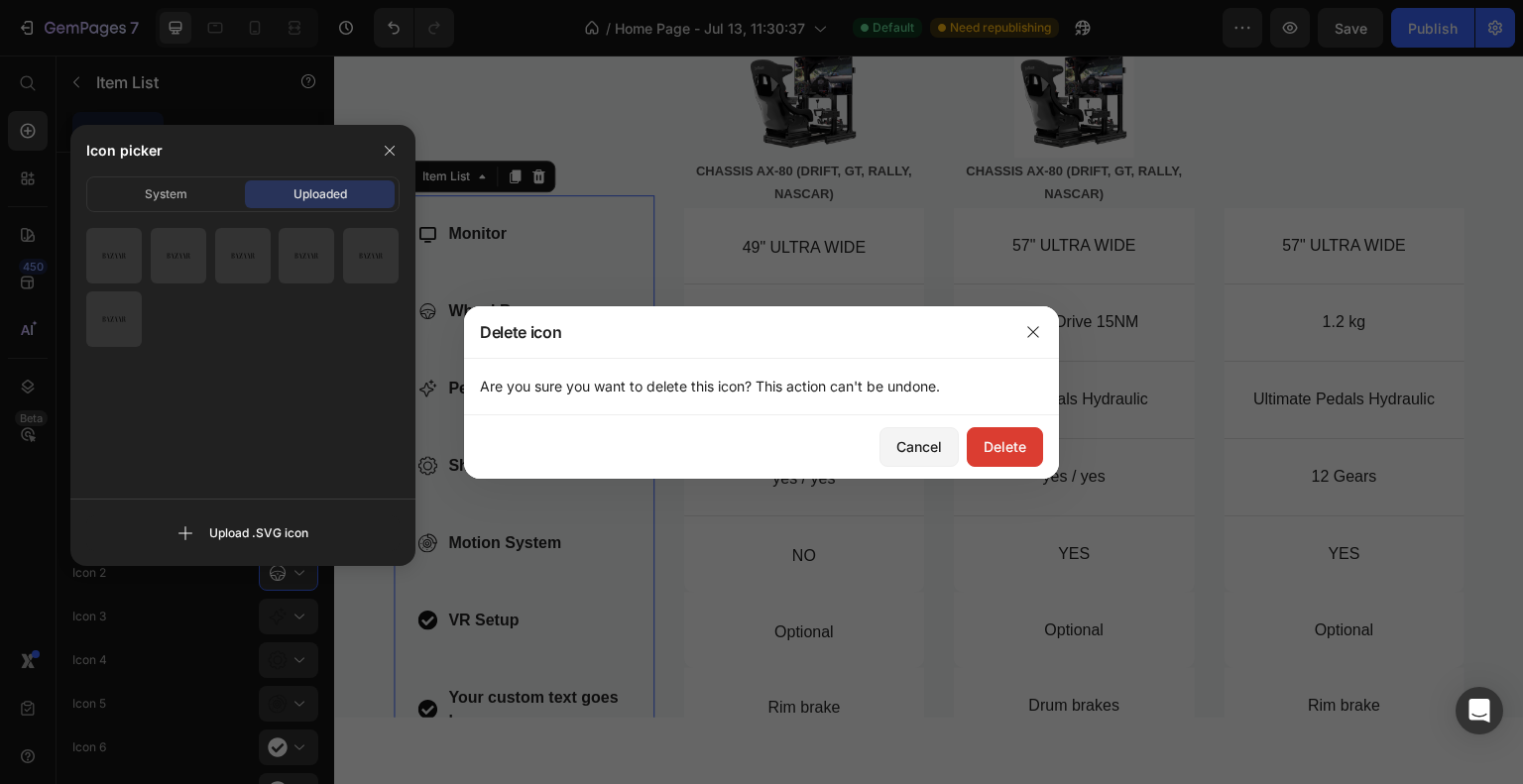 click on "Delete" at bounding box center [1004, 446] 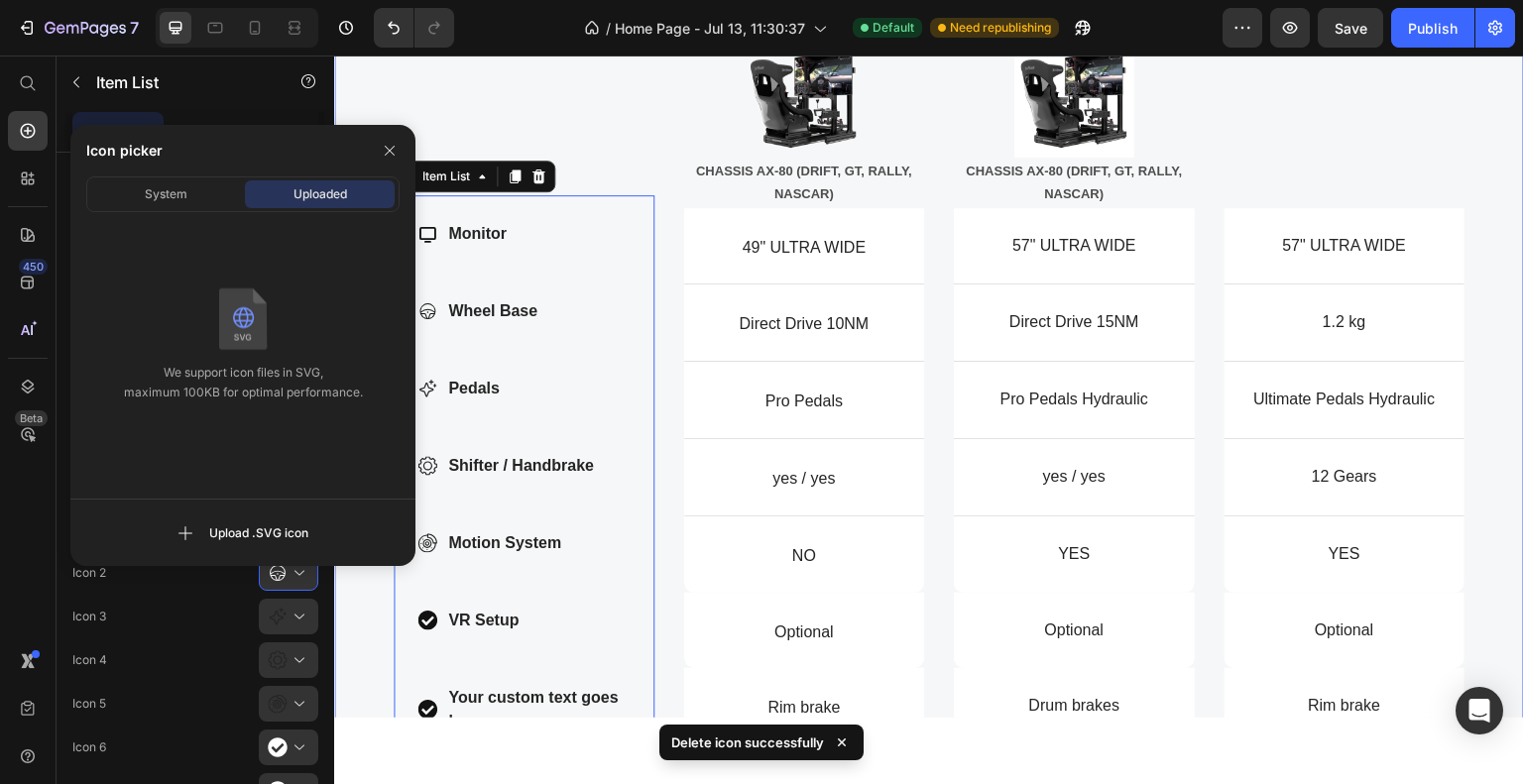 click on "Compare products Heading ed ut perspiciatis unde omnis iste natus error sit voluptatem accusantium  Text Block Row
Monitor
Wheel Base
Pedals
Shifter / Handbrake
Motion System VR Setup Your custom text goes here Item List   0 TIER 1 Button Image FX-1 FORMULA Text Block Image CHASSIS 4.0 (DRIFT, GT, RALLY, NASCAR) Text Block Image CHASSIS AX-80 (DRIFT, GT, RALLY, NASCAR) Text Block TIER 2 Button Image FX-1 FORMULA Text Block Image CHASSIS 4.0 (DRIFT, GT, RALLY, NASCAR) Text Block Image CHASSIS AX-80 (DRIFT, GT, RALLY, NASCAR) Text Block TIER 1 Button Row
Dimensions Item List 49" ULTRA WIDE Text Block Hero Banner 57" ULTRA WIDE Text Block Hero Banner 57" ULTRA WIDE Text Block Hero Banner Row
Weight Item List Direct Drive 10NM Text Block Hero Banner Direct Drive 15NM Text Block Hero Banner 1.2 kg Text Block Hero Banner Row
Highlight Item List Row" at bounding box center [929, 216] 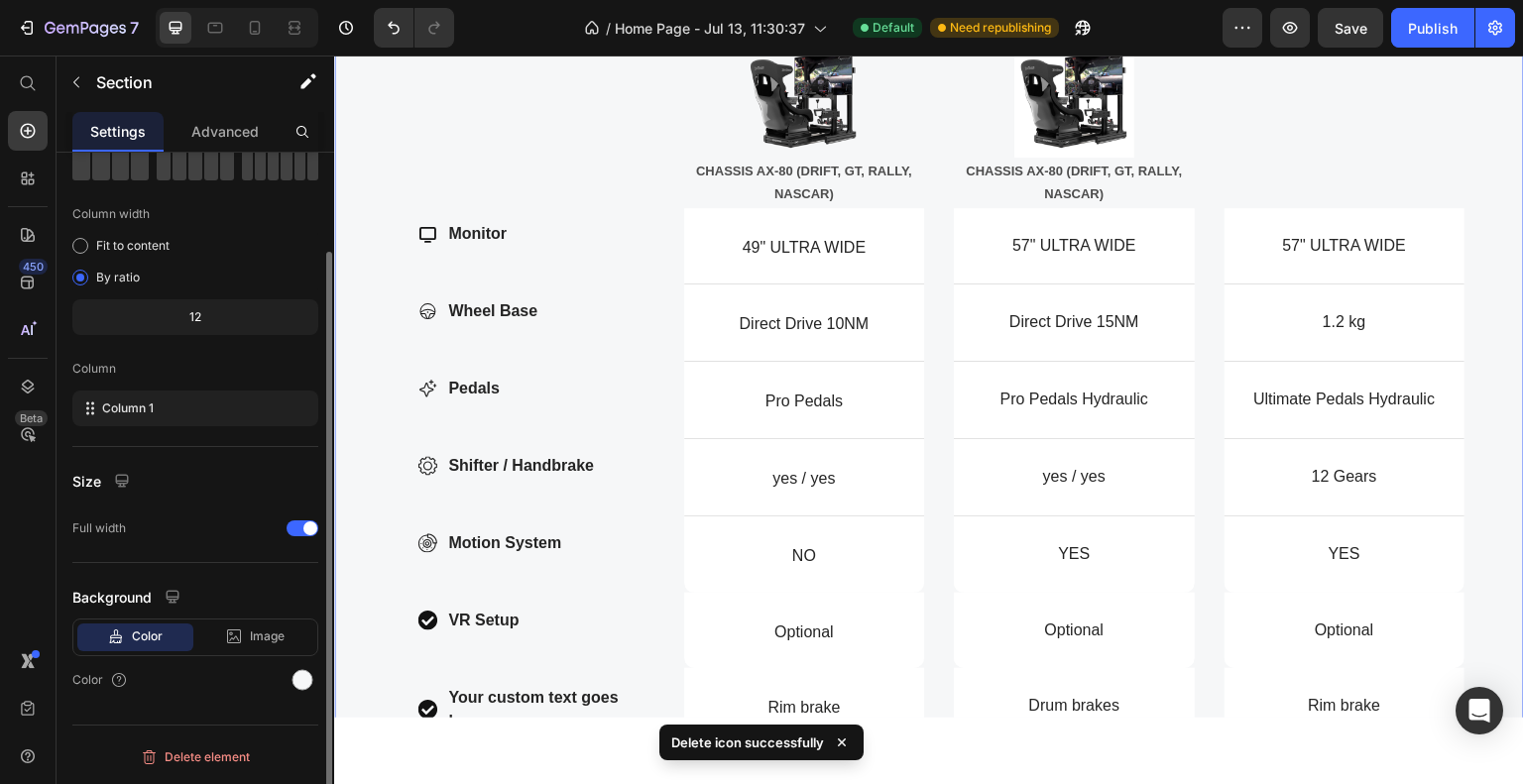 scroll, scrollTop: 0, scrollLeft: 0, axis: both 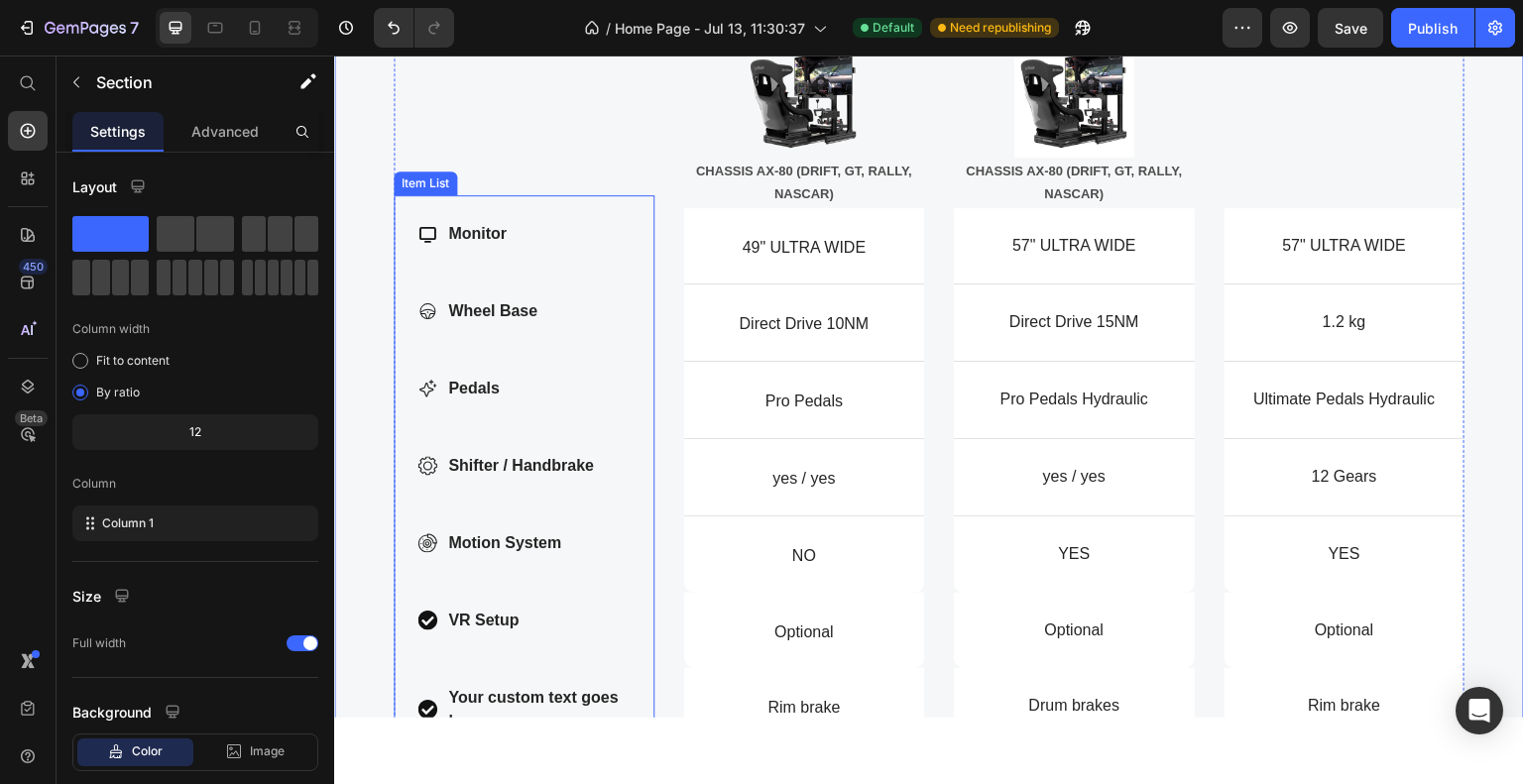 click on "Monitor
Wheel Base
Pedals
Shifter / Handbrake
Motion System VR Setup Your custom text goes here" at bounding box center [524, 477] 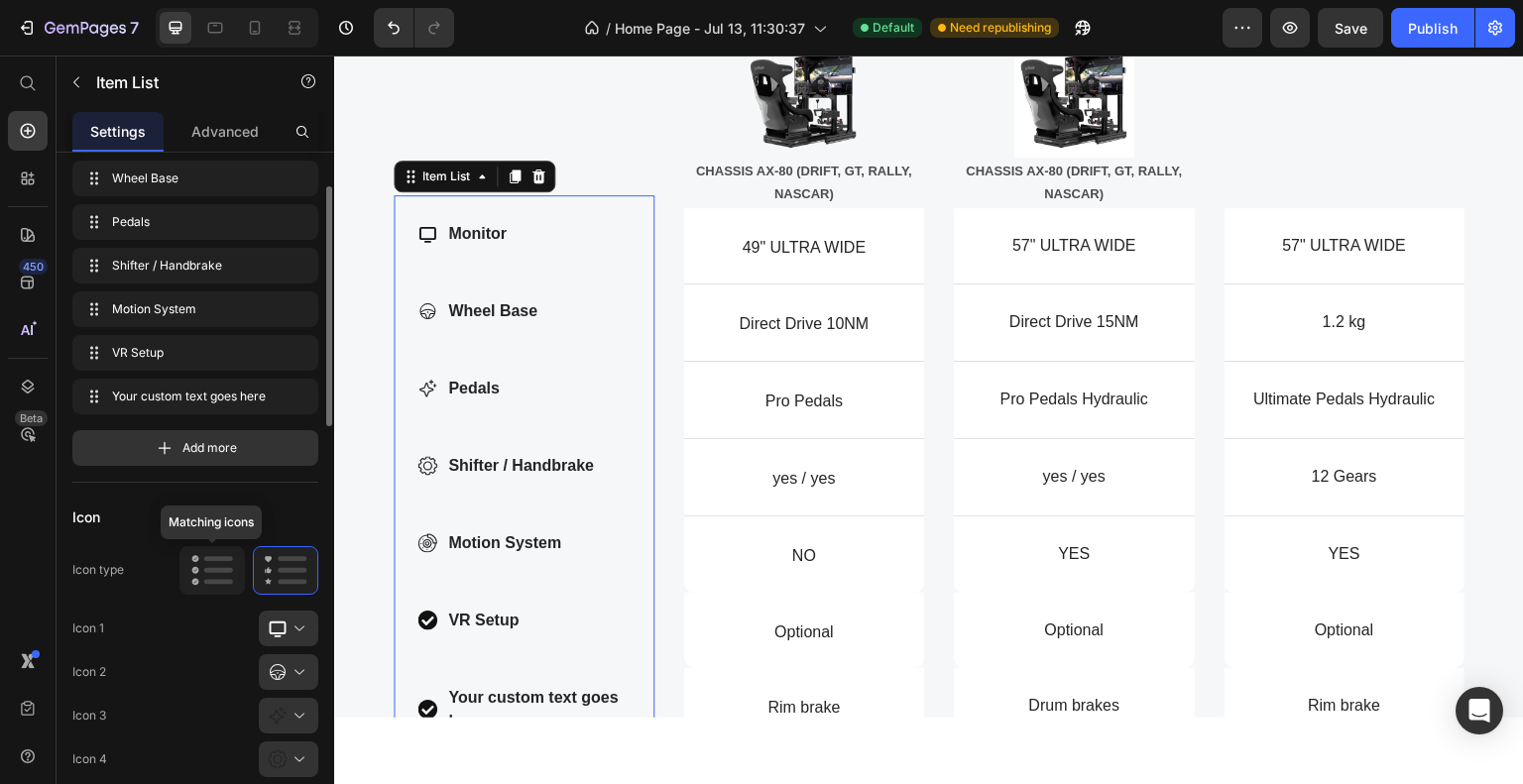scroll, scrollTop: 198, scrollLeft: 0, axis: vertical 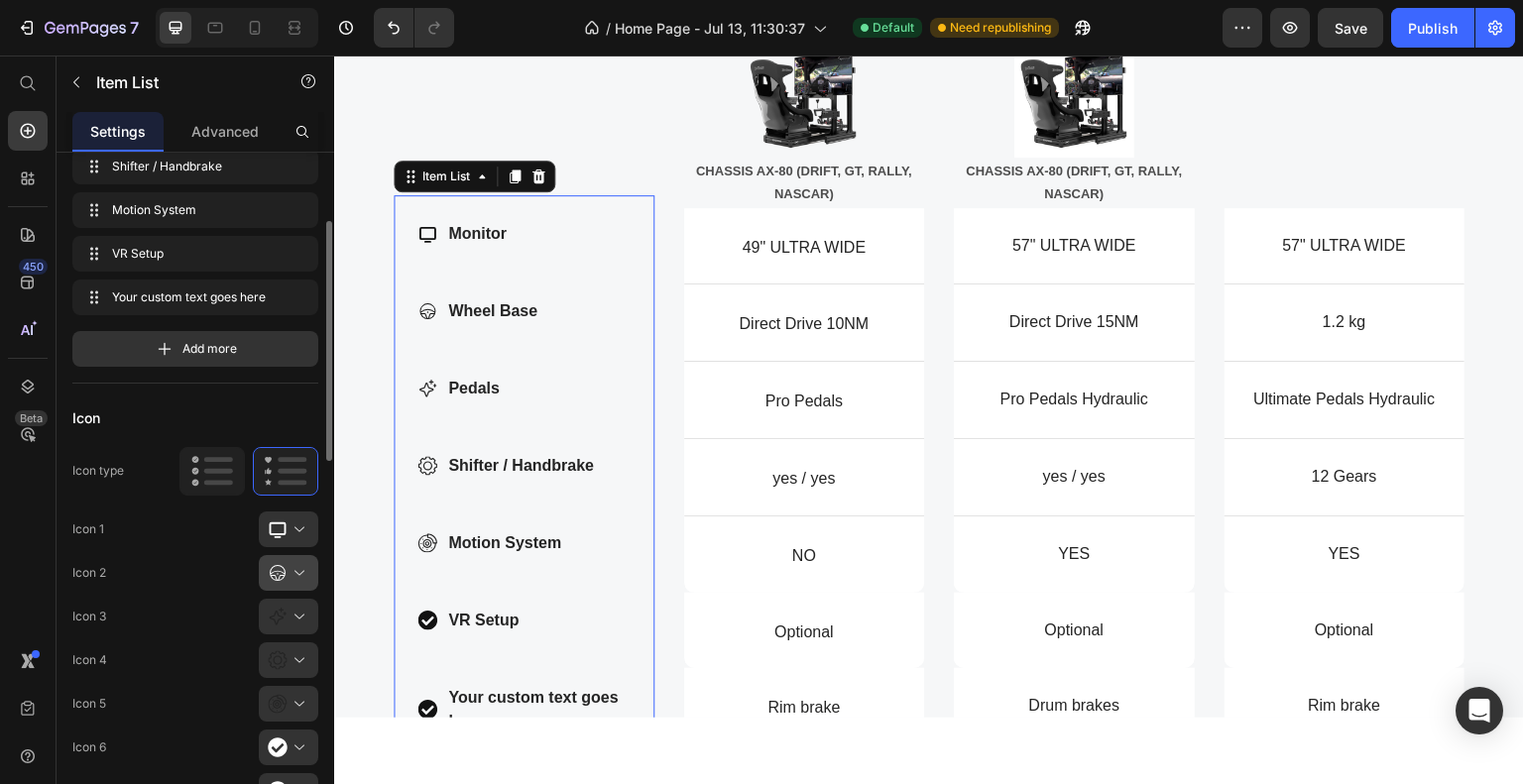 click at bounding box center [296, 573] 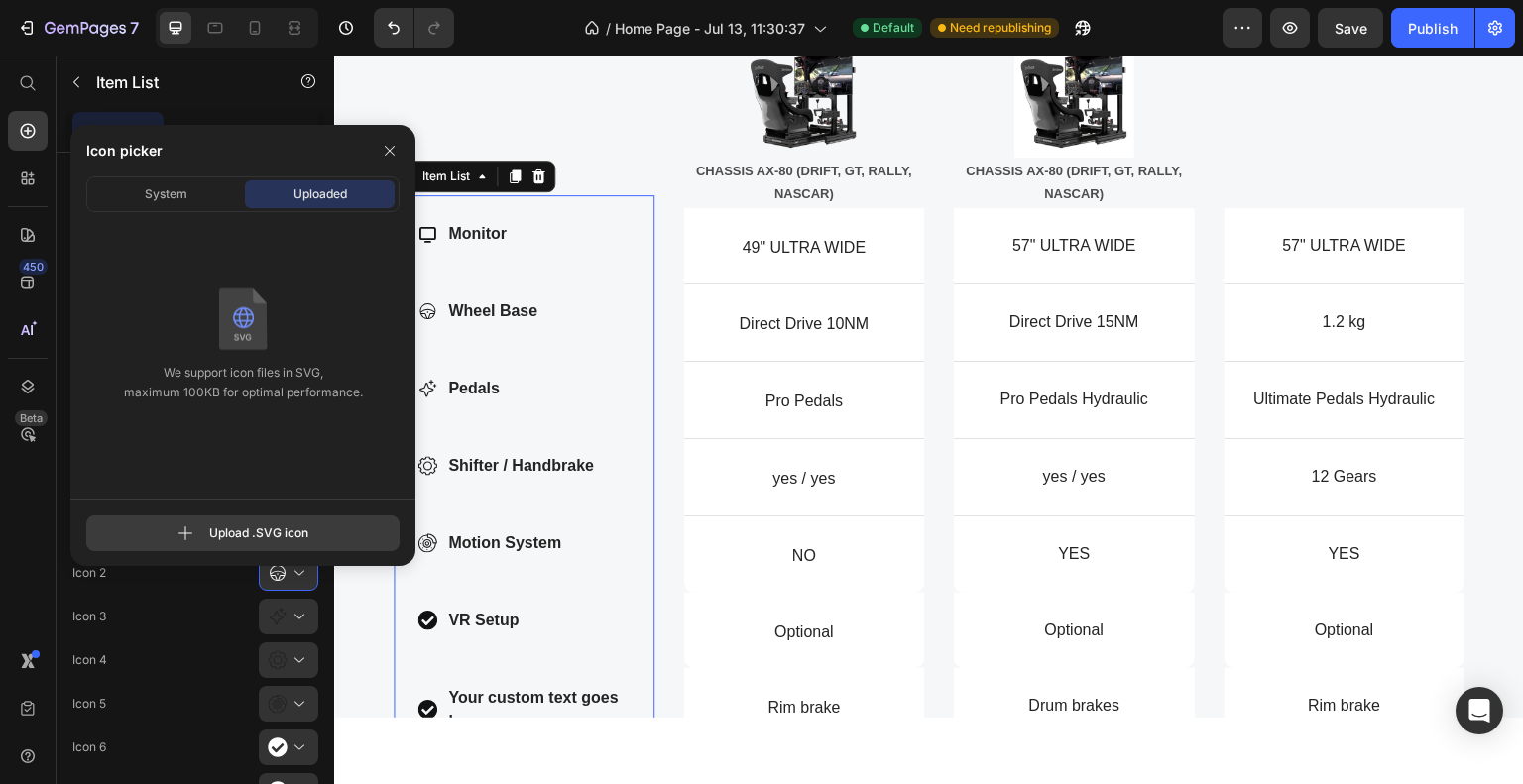 click 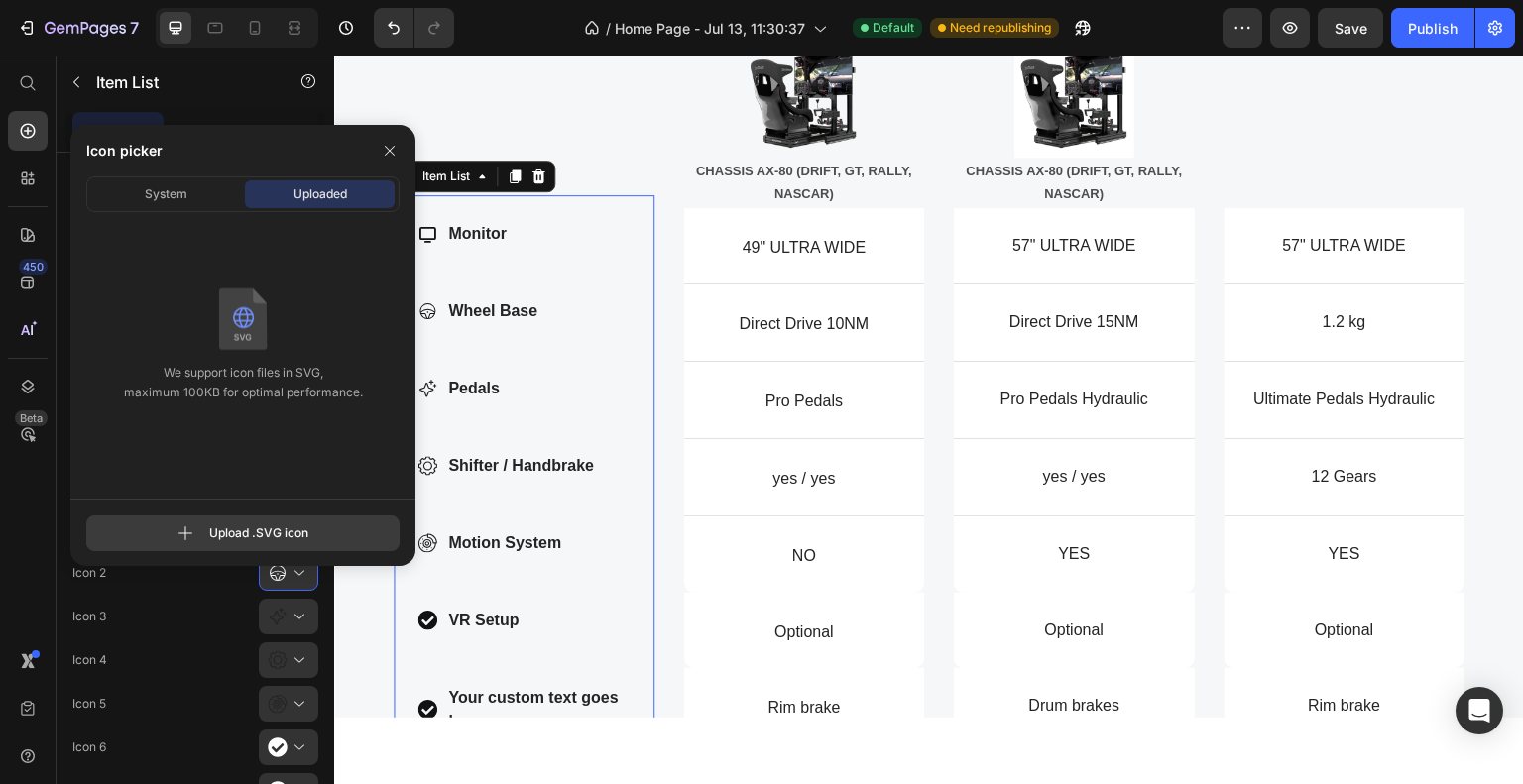 type on "C:\fakepath\base.svg" 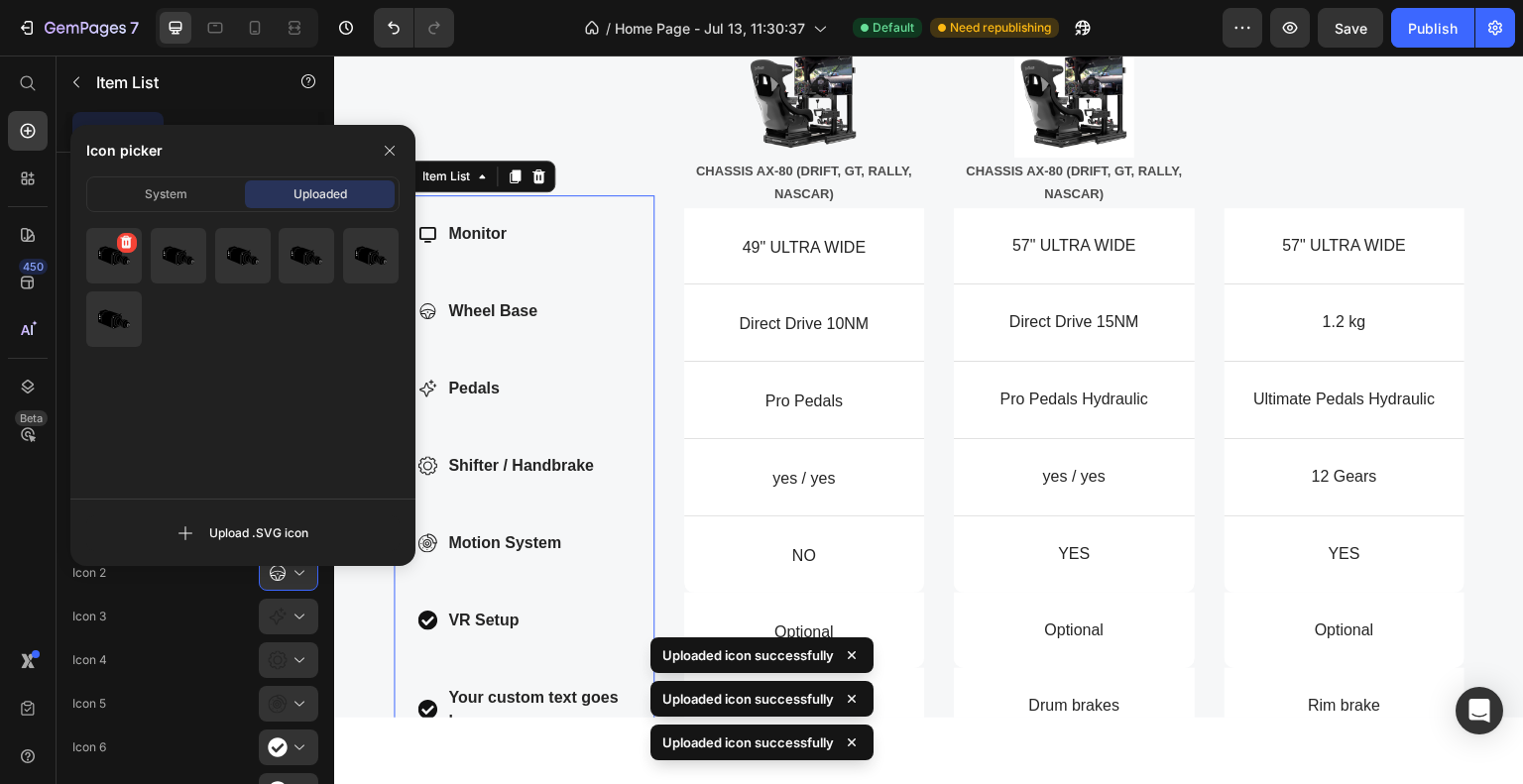 click at bounding box center [114, 256] 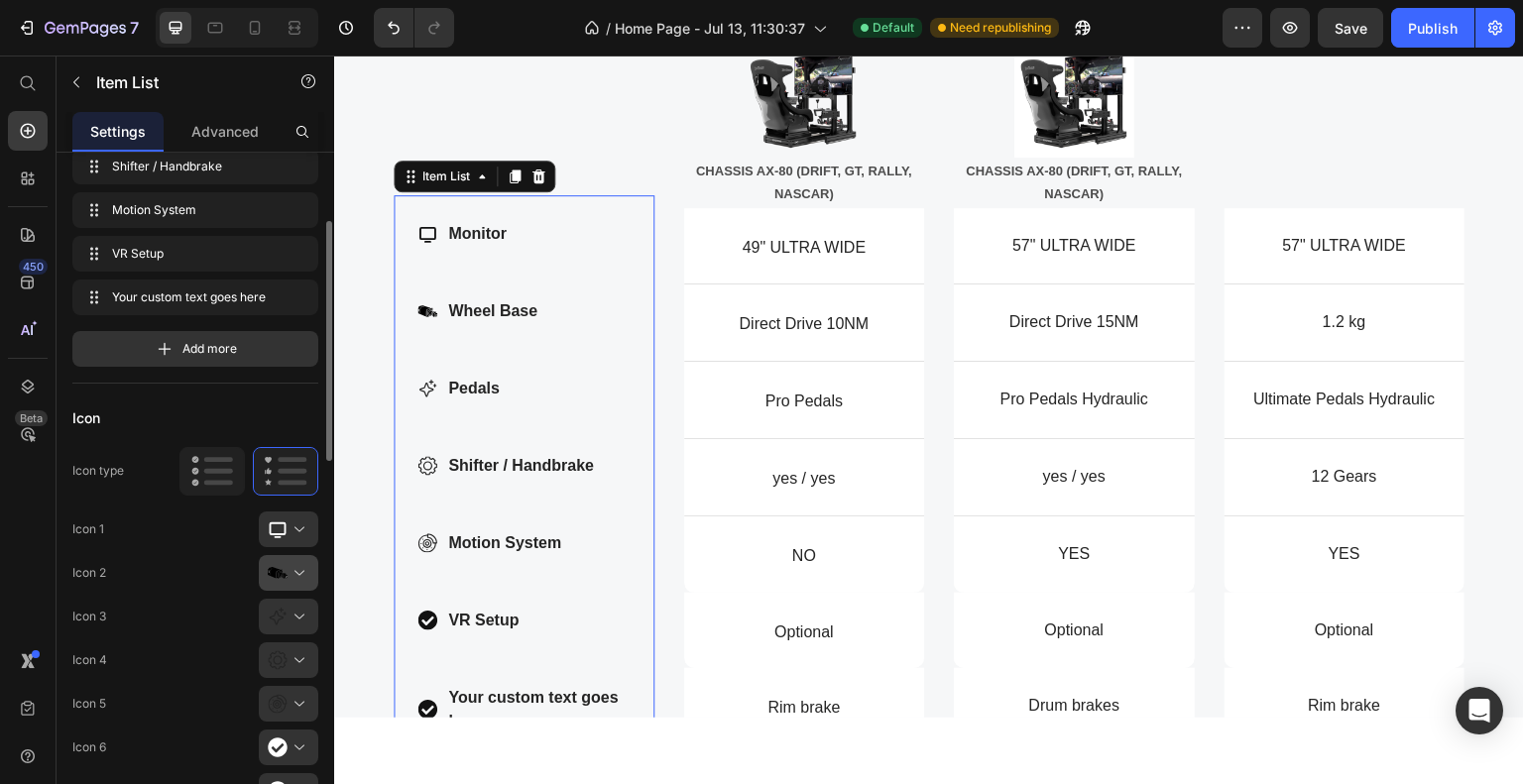 click at bounding box center (296, 573) 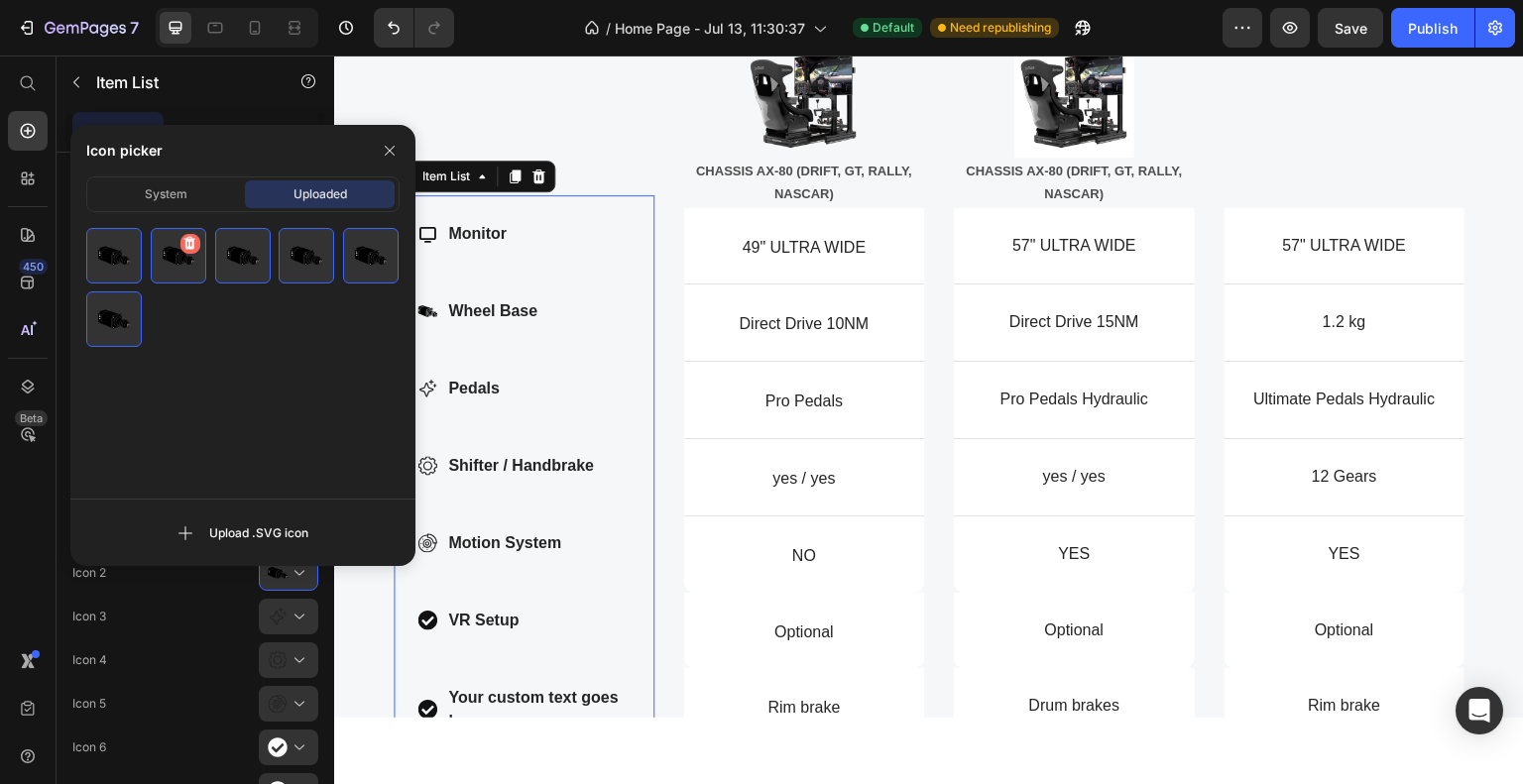 click 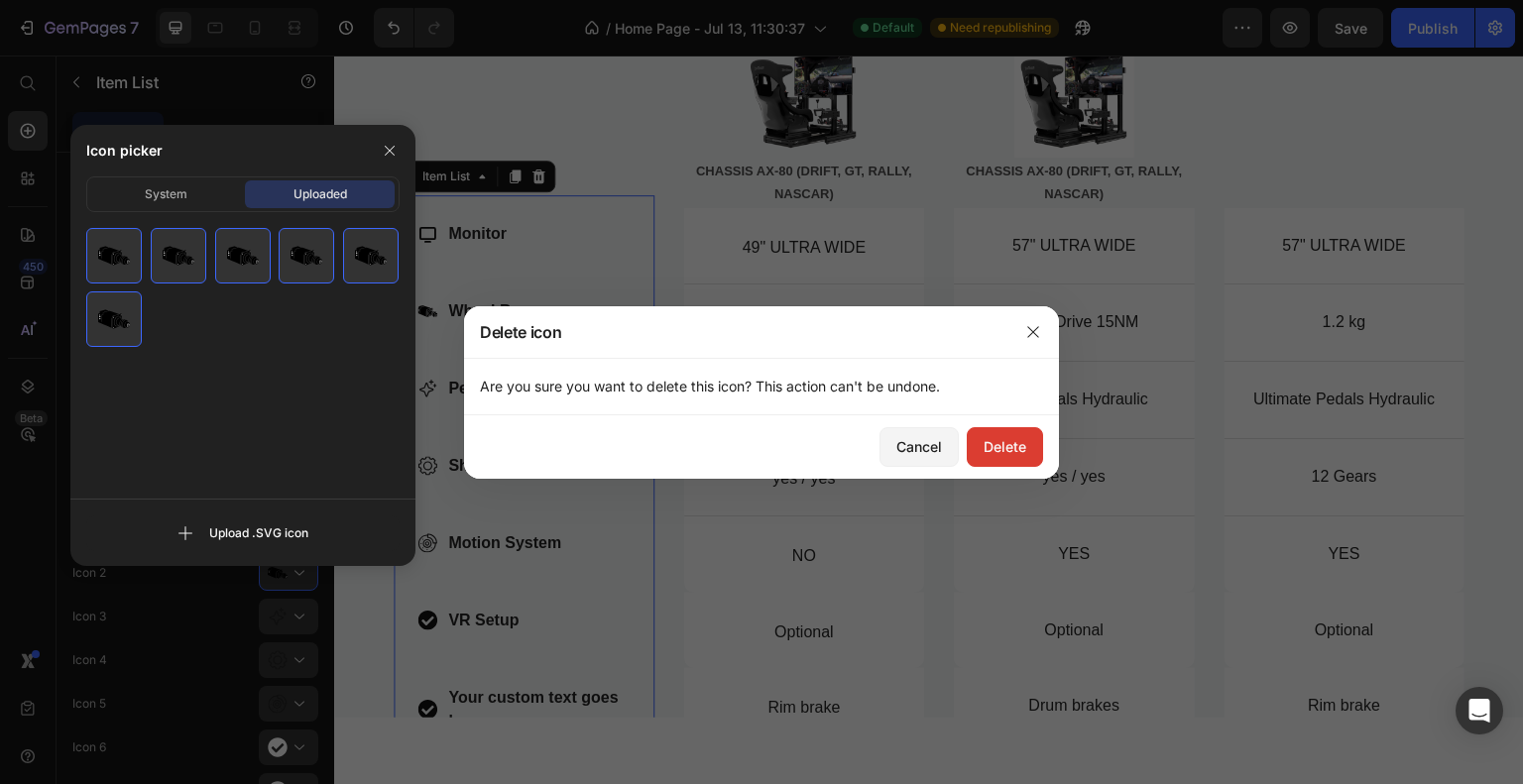 click on "Delete" at bounding box center (1004, 446) 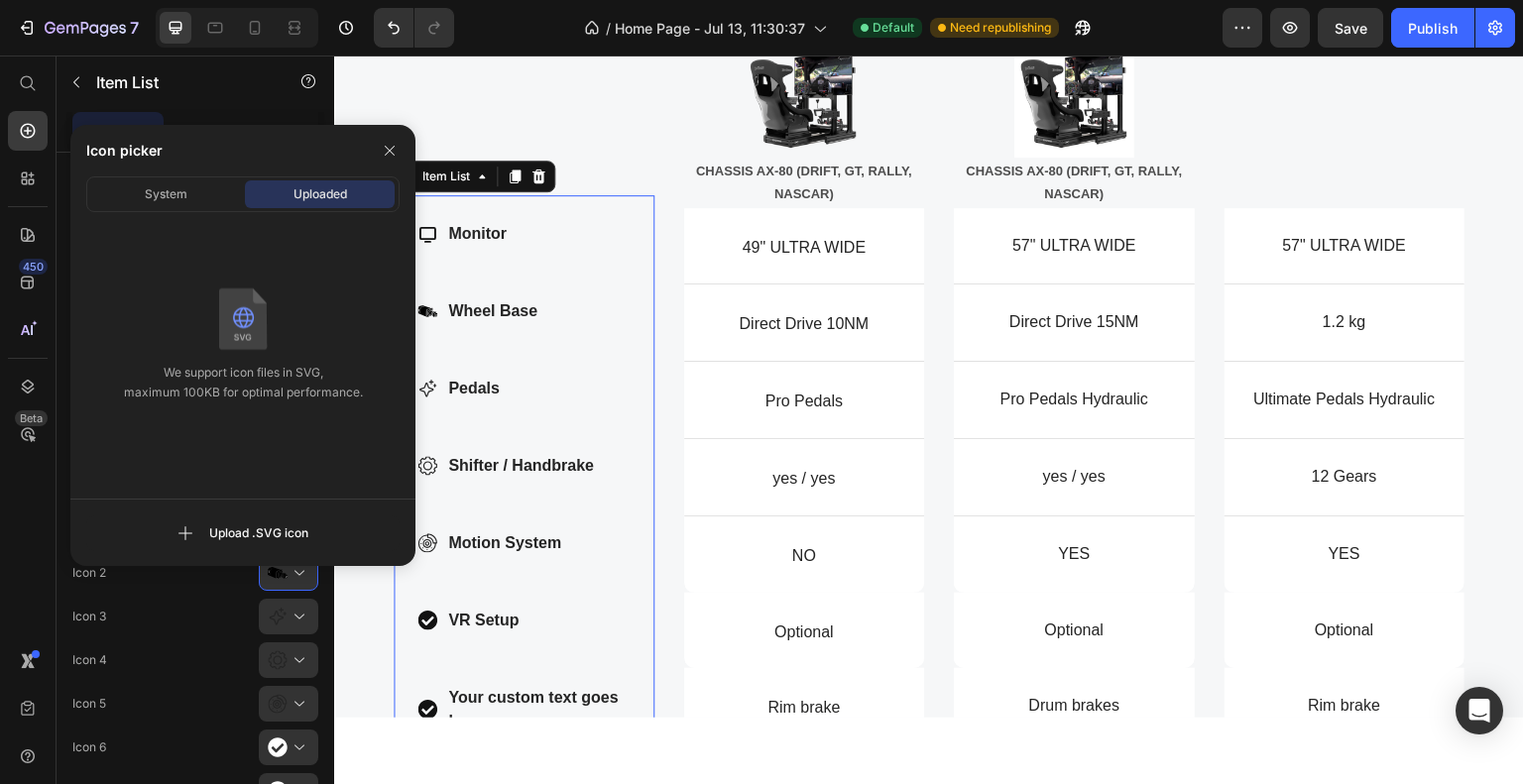 click on "Icon 2
.id575312064004752215 .fil0 {fill:black}
.id575312064004752215 .fil1 {fill:white}" 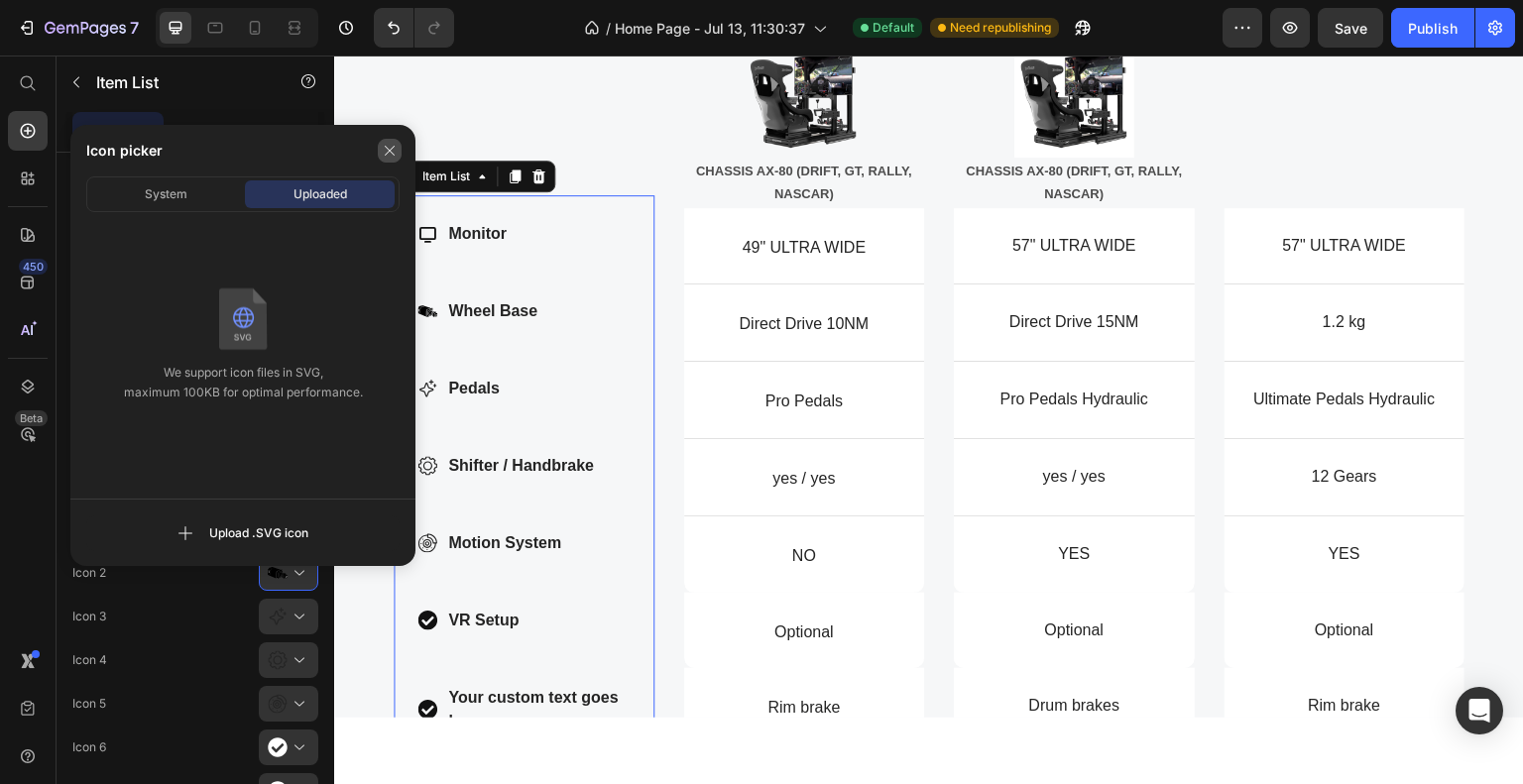click 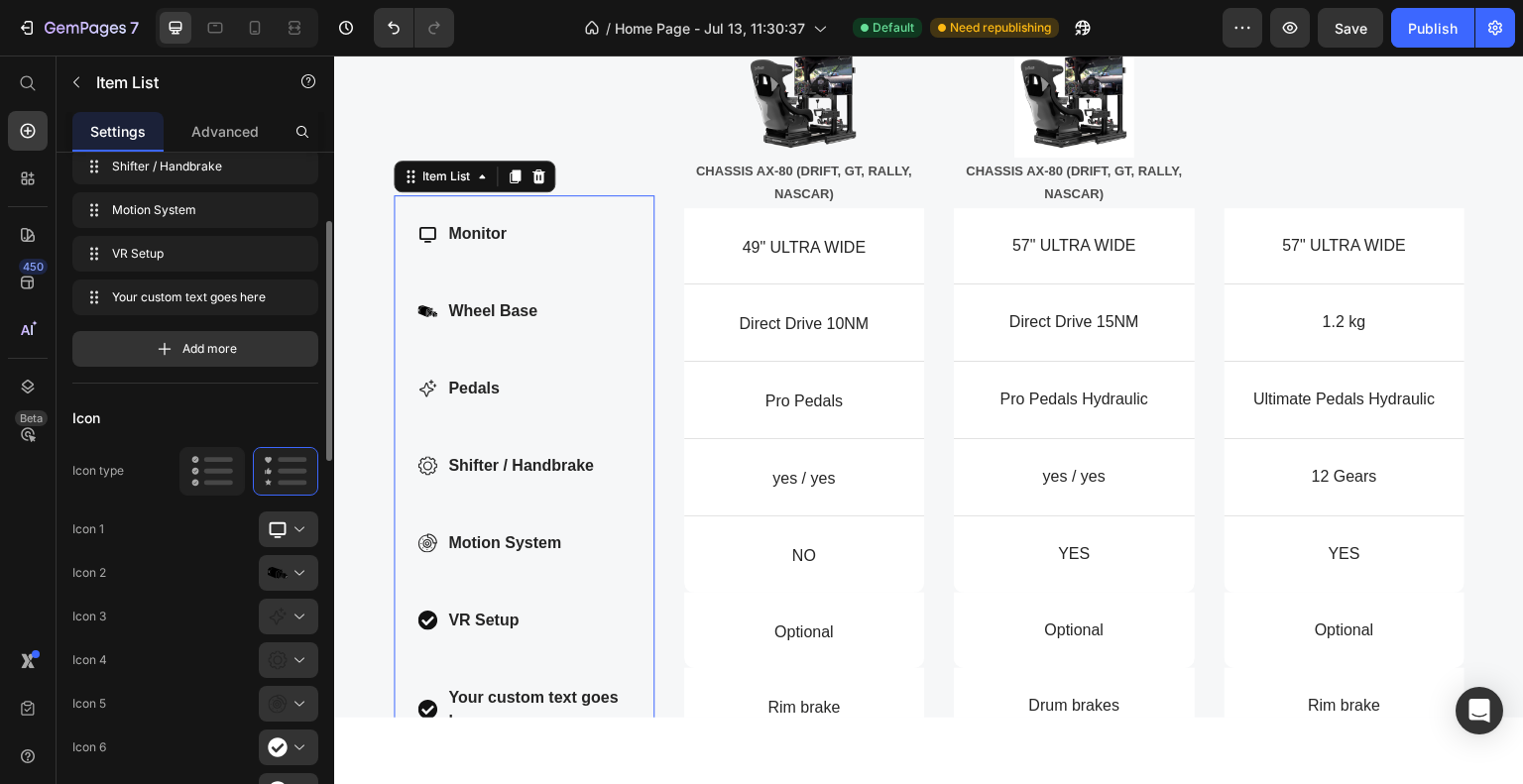 click on "Icon 2
.id575312064004752215 .fil0 {fill:black}
.id575312064004752215 .fil1 {fill:white}" 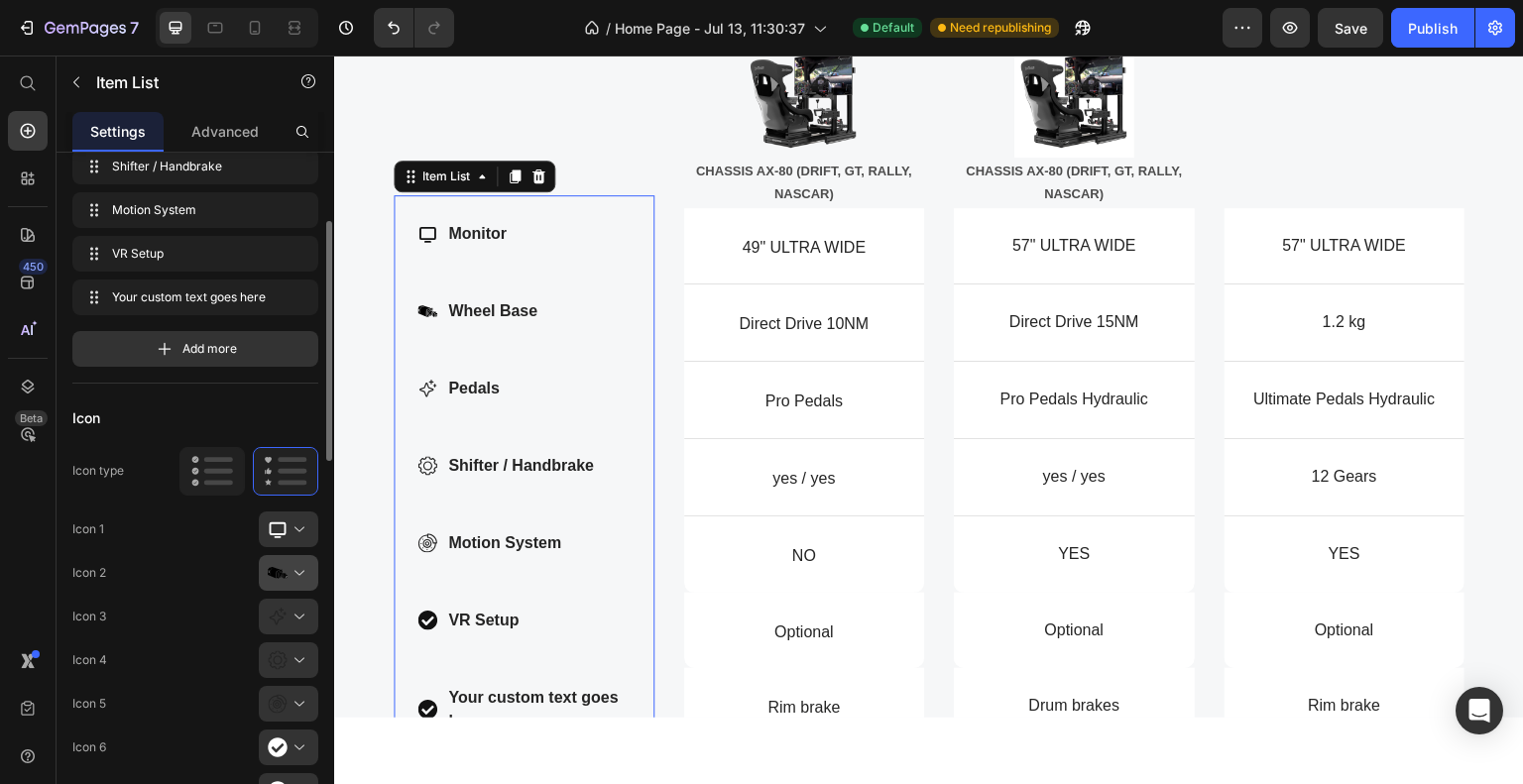 click at bounding box center [296, 573] 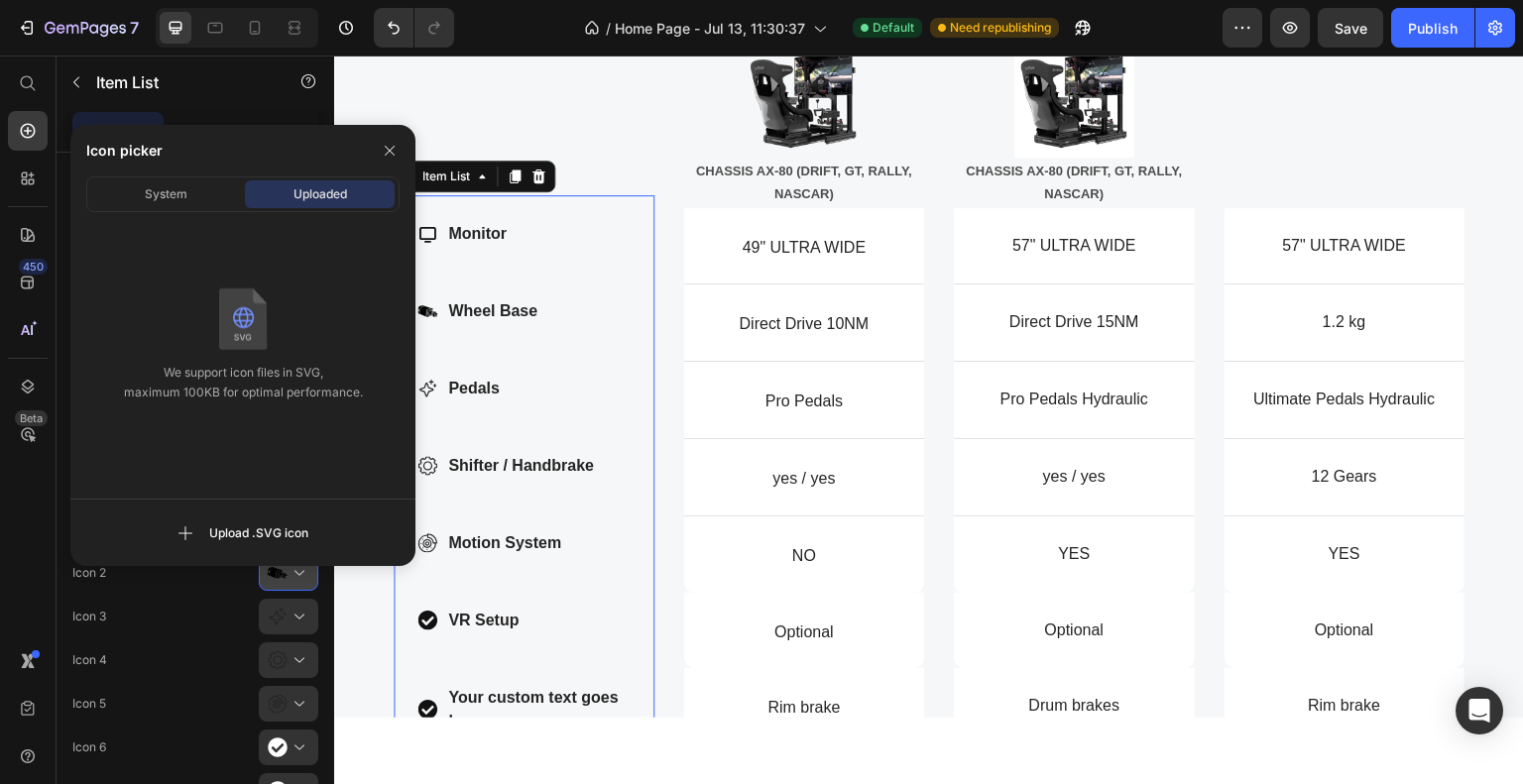 click on "Icon picker System Uploaded  We support icon files in SVG,  maximum 100KB for optimal performance.   Upload .SVG icon" at bounding box center [235, 345] 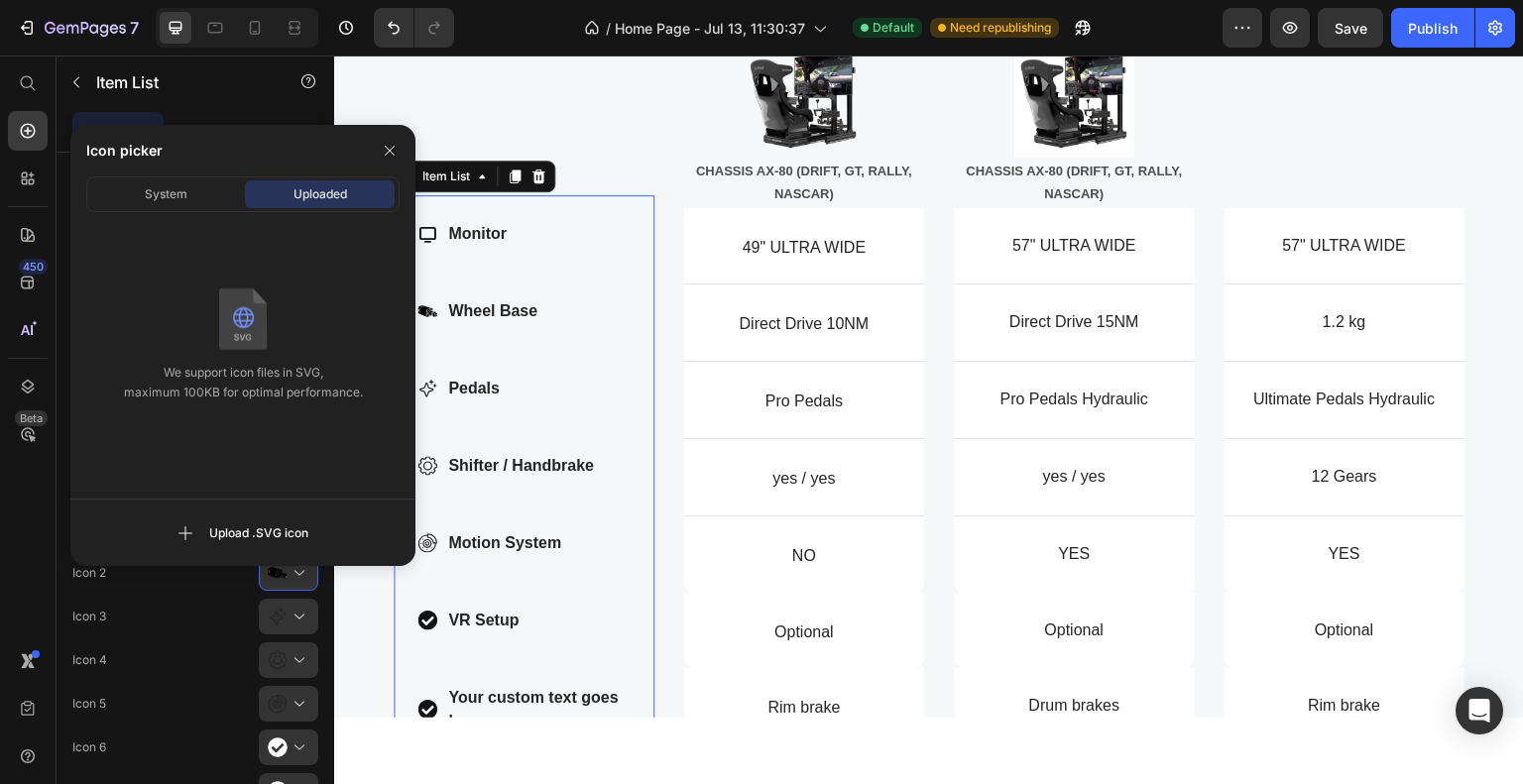 click on "Icon 2
.id575312064004752215 .fil0 {fill:black}
.id575312064004752215 .fil1 {fill:white}" 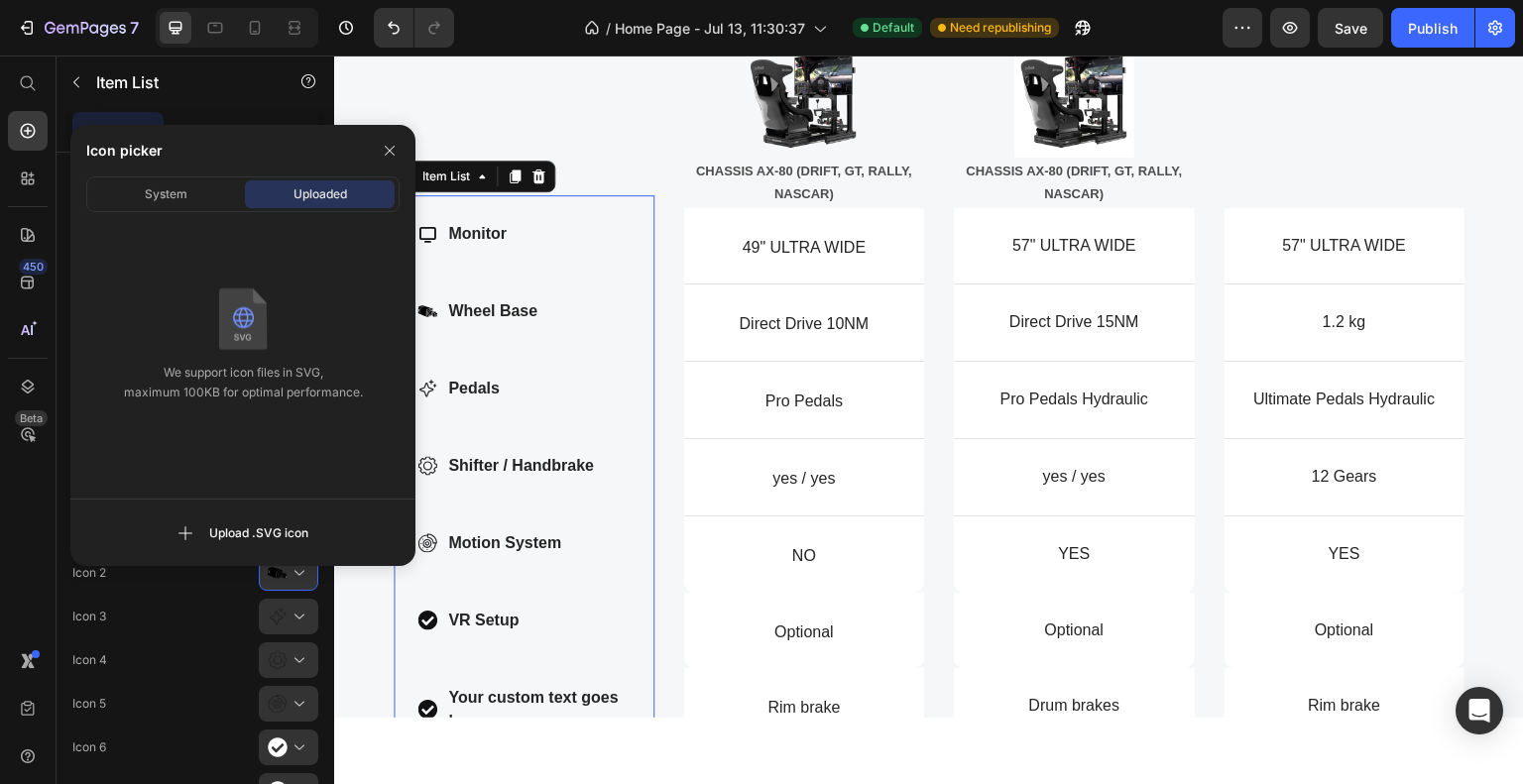 click on "Icon 3" 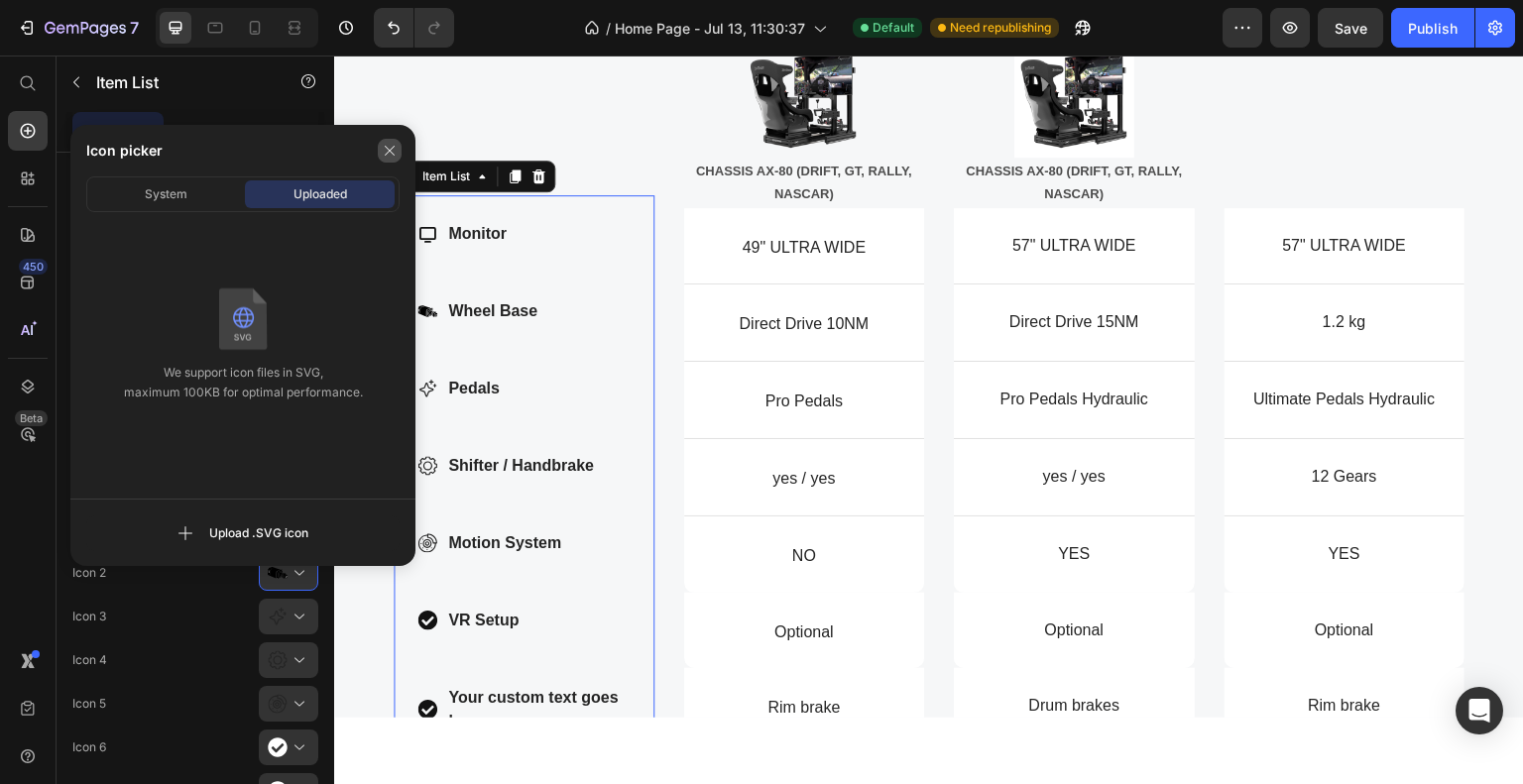 click 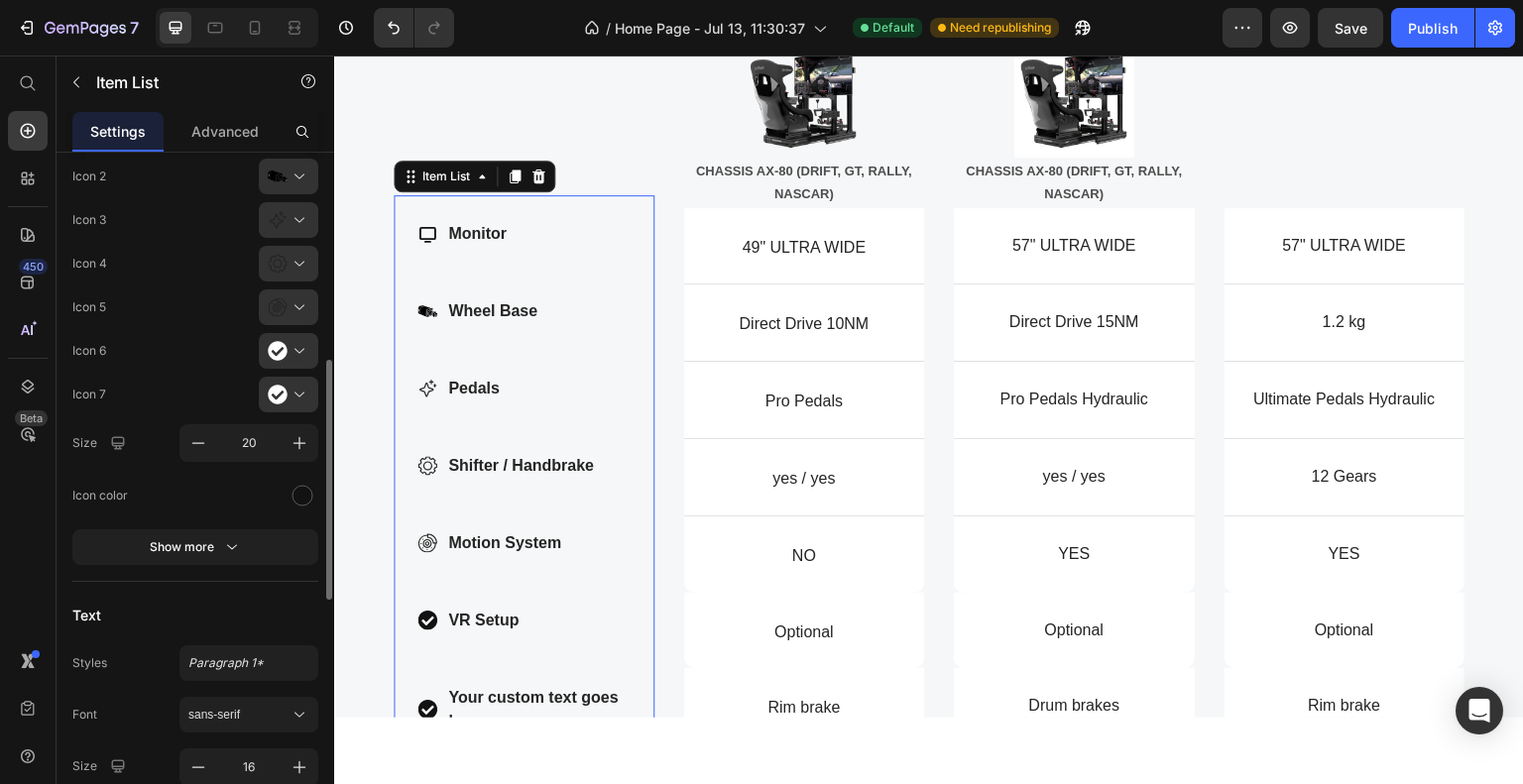 scroll, scrollTop: 496, scrollLeft: 0, axis: vertical 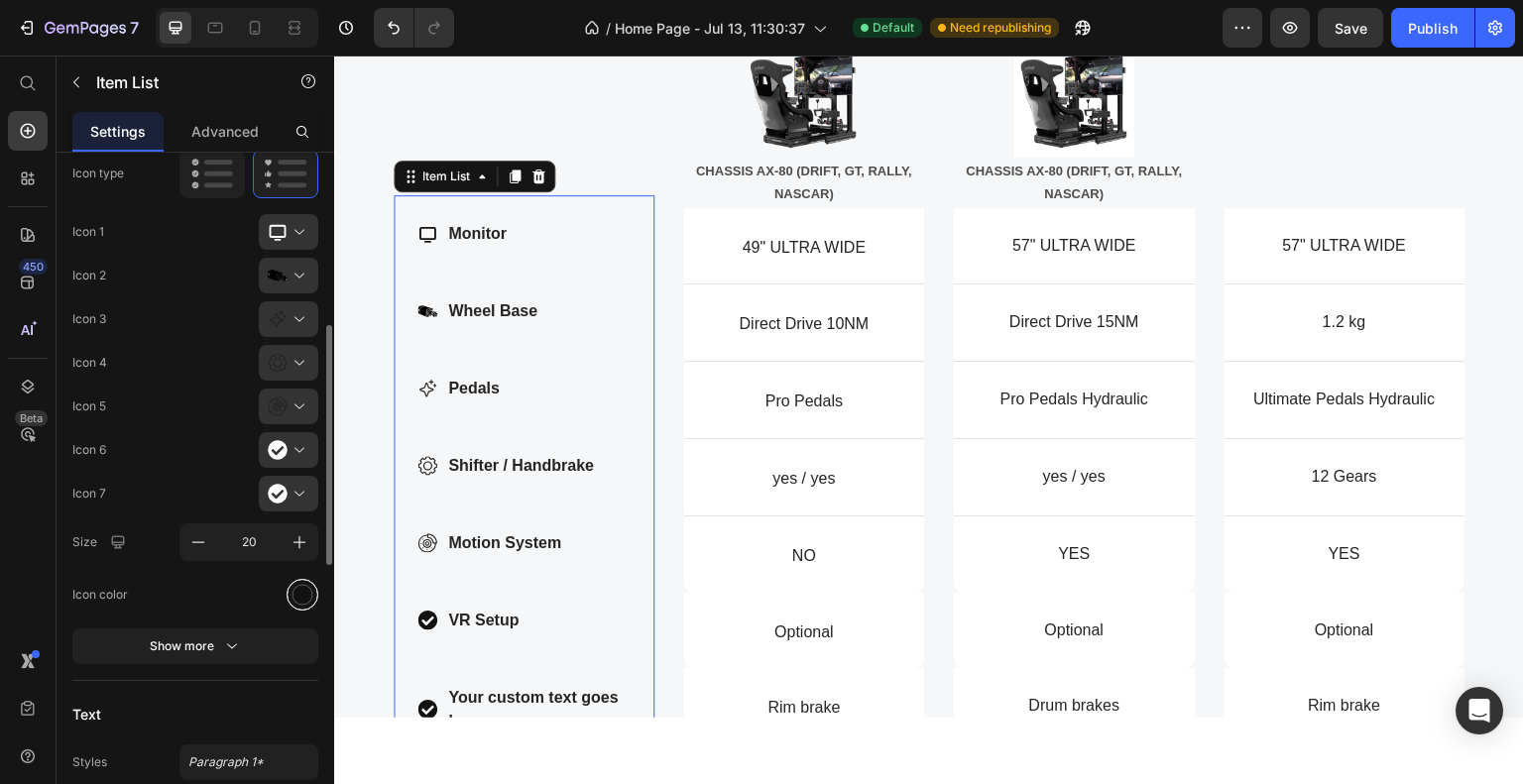 click at bounding box center (302, 594) 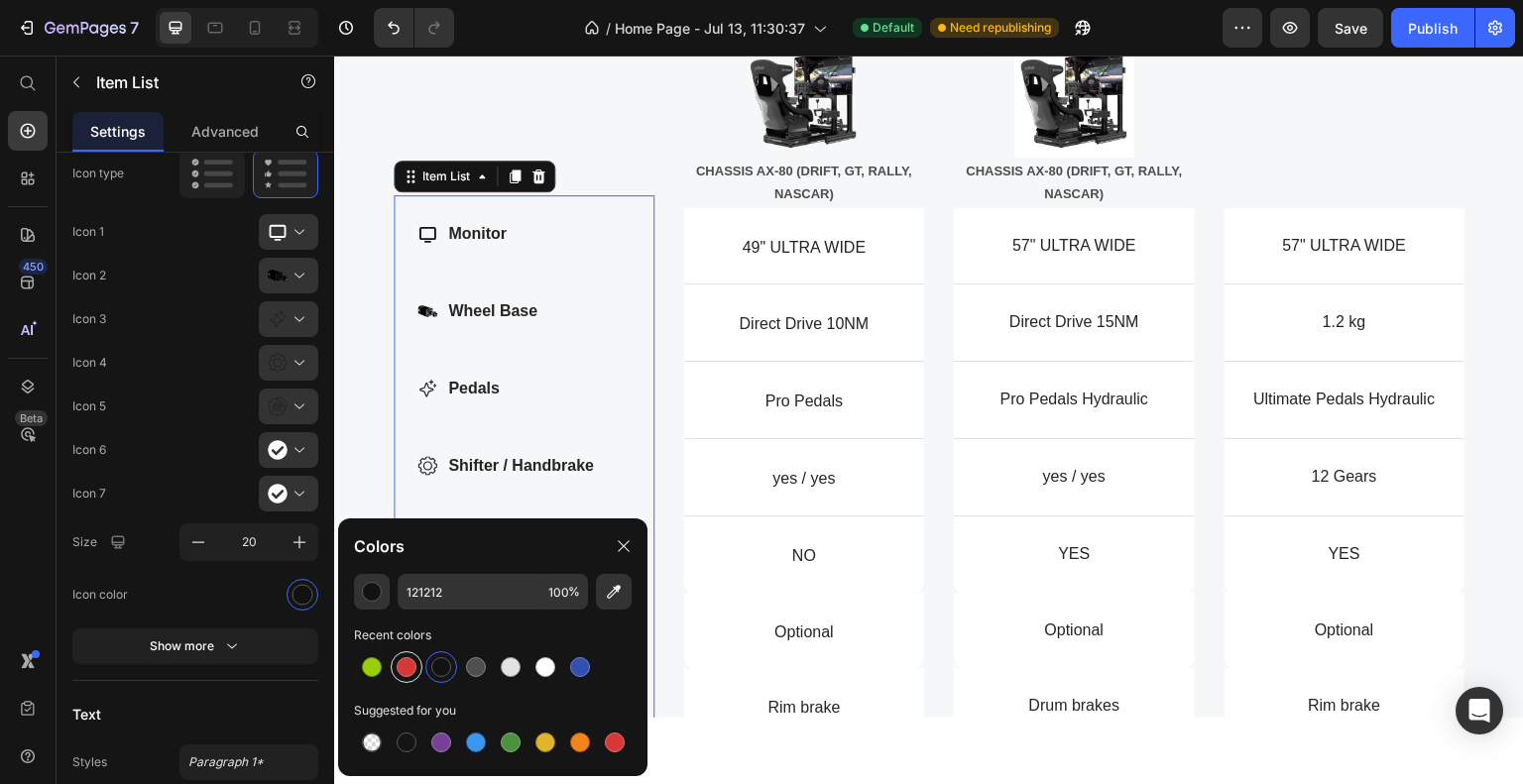 click at bounding box center (407, 667) 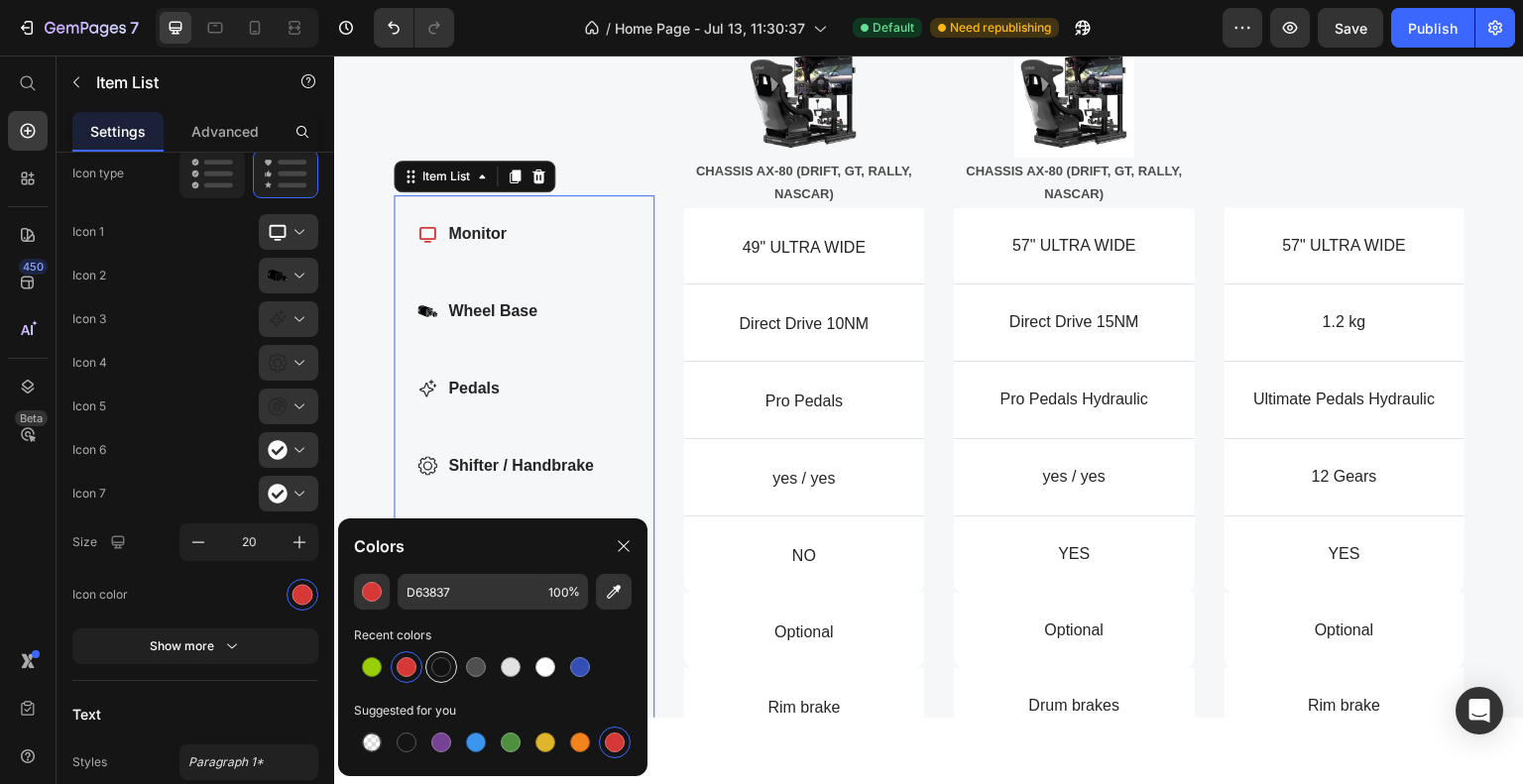click at bounding box center [441, 667] 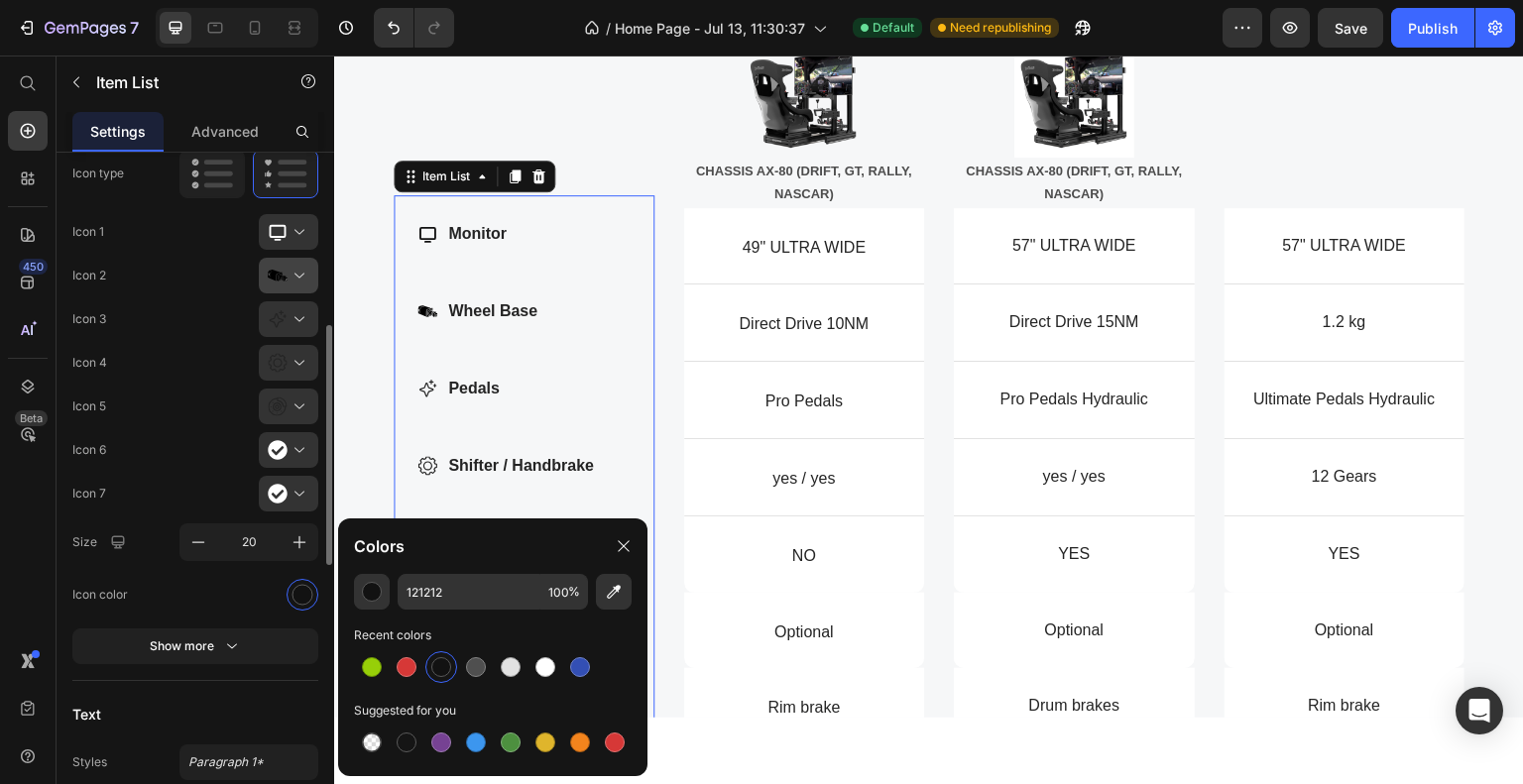 click at bounding box center [296, 276] 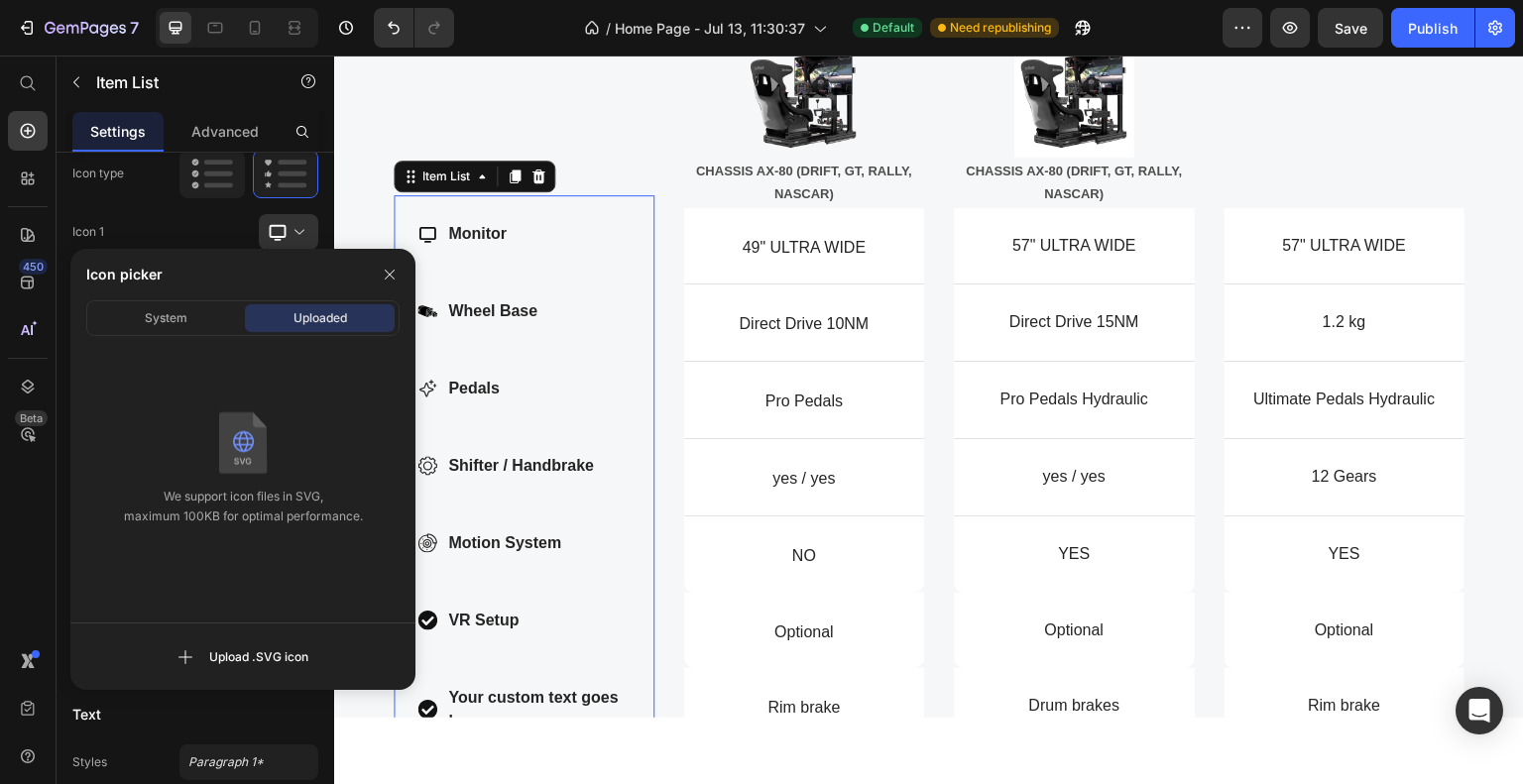 click at bounding box center (243, 441) 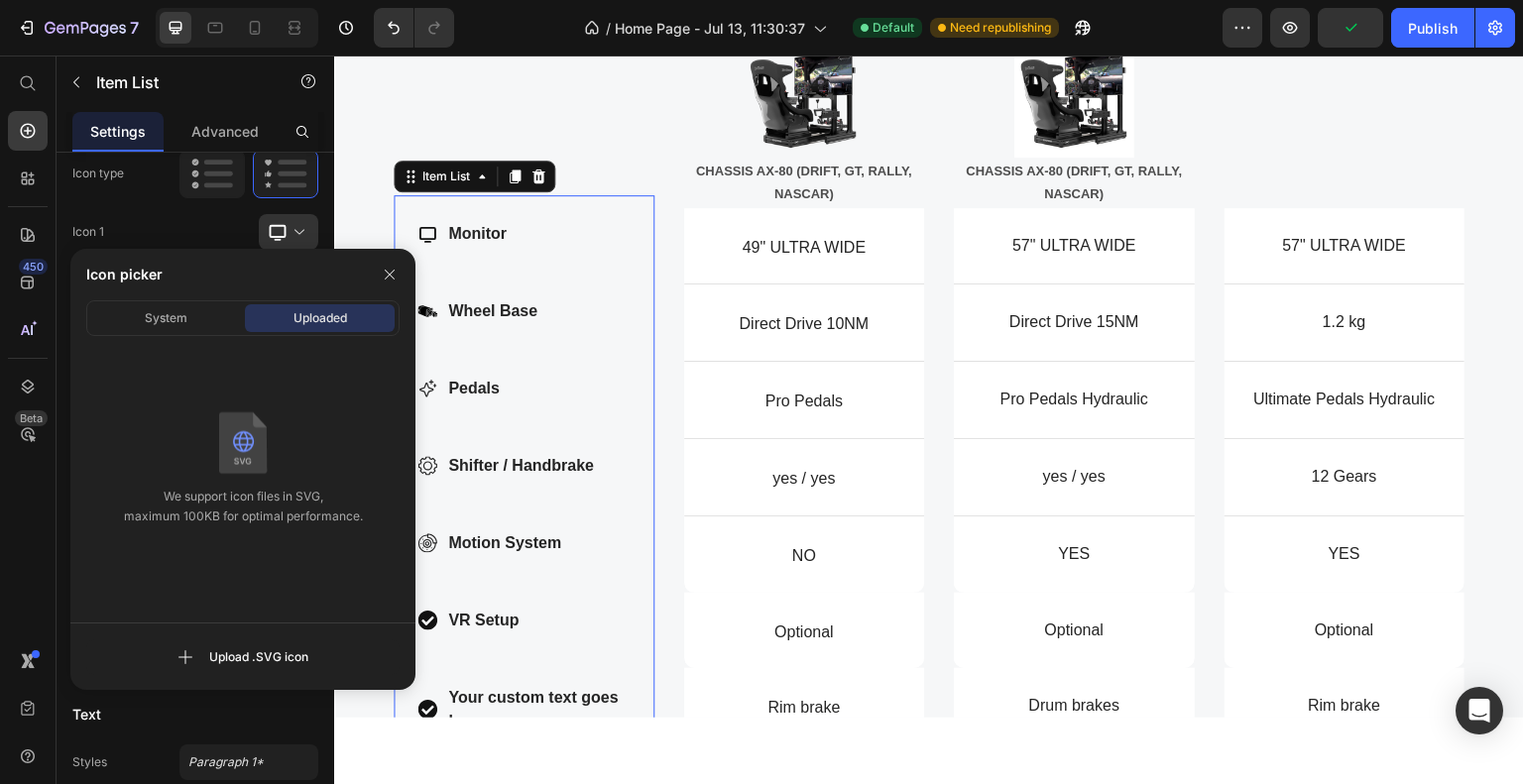 click on "Uploaded" at bounding box center [320, 318] 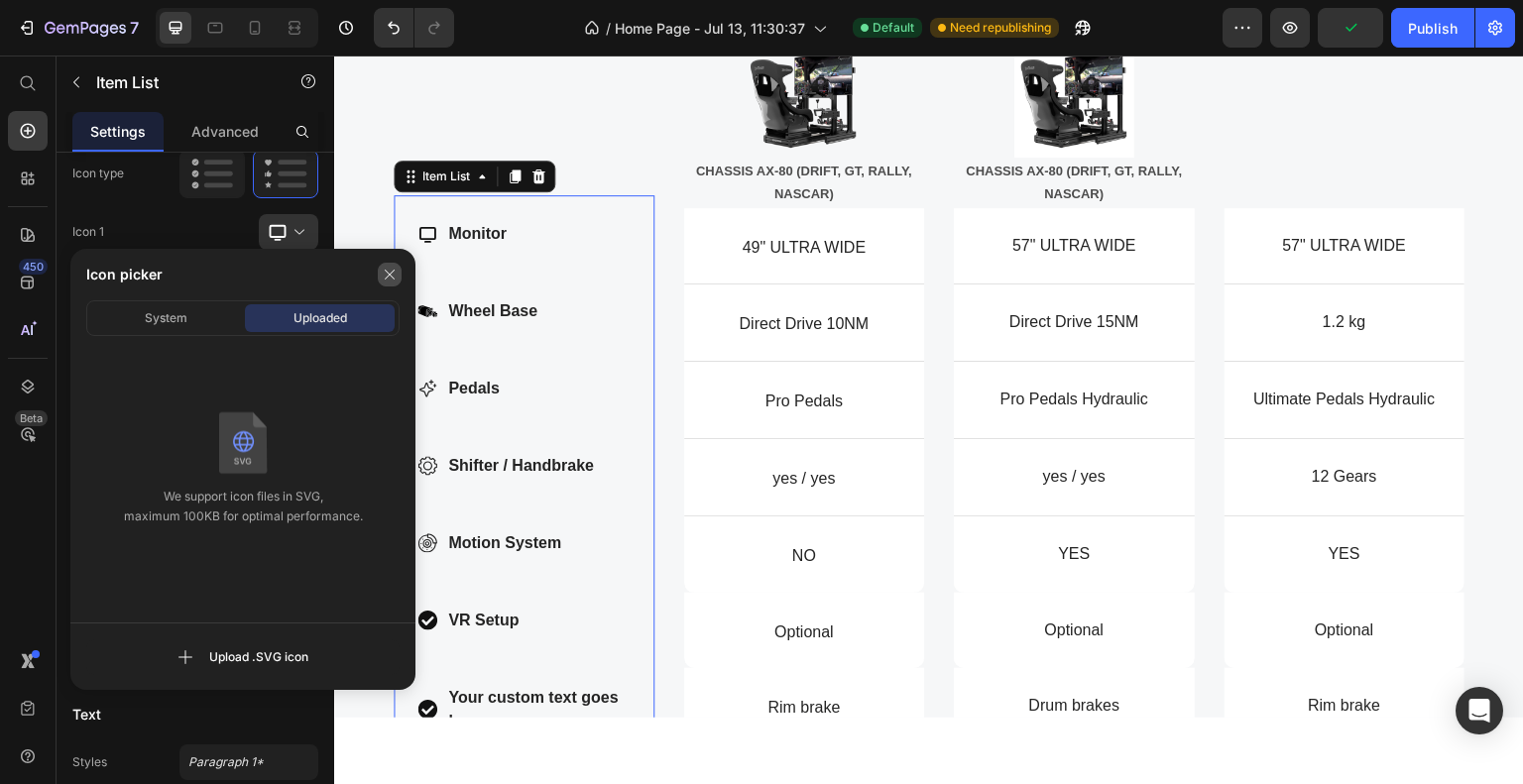 click 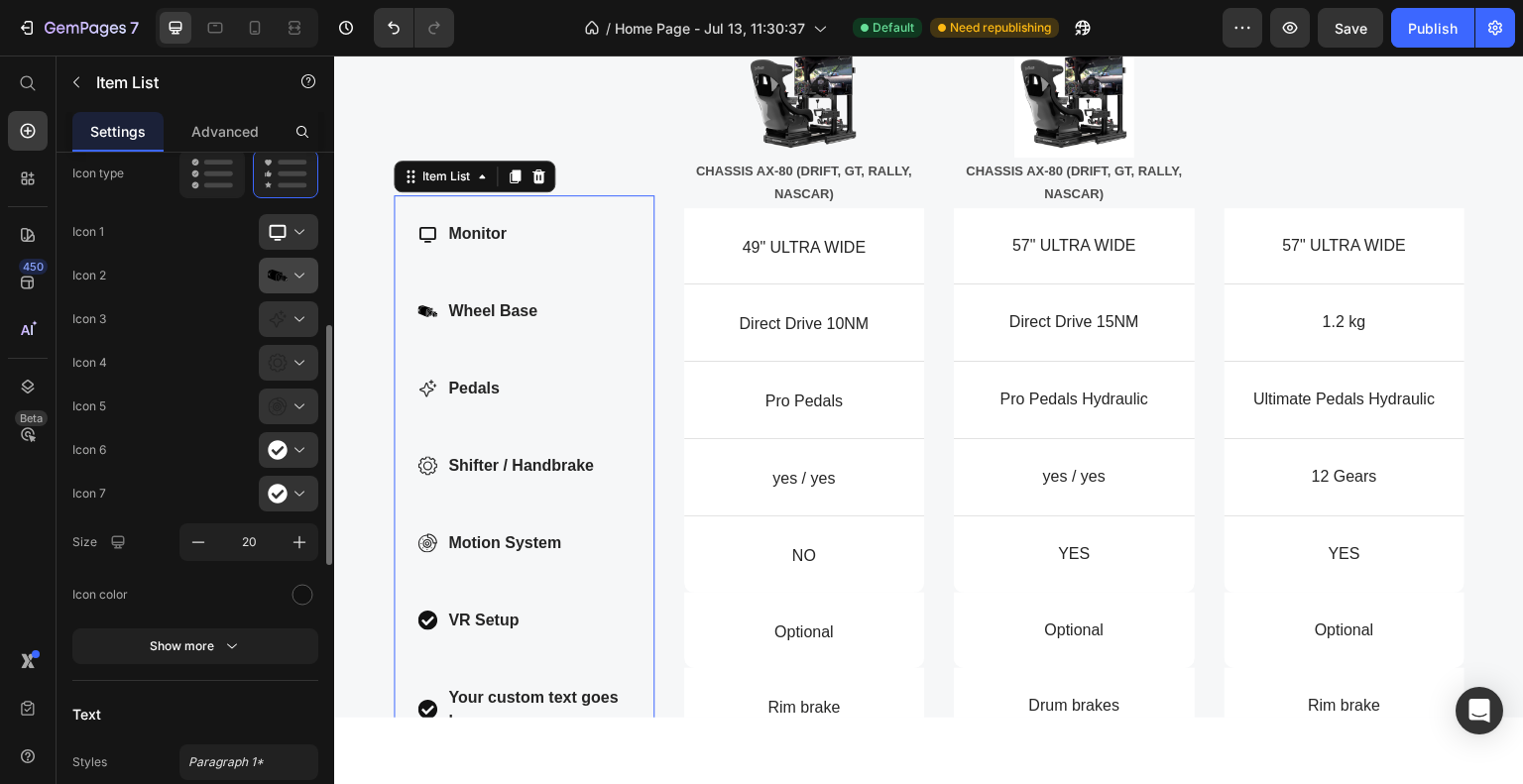 click at bounding box center [296, 276] 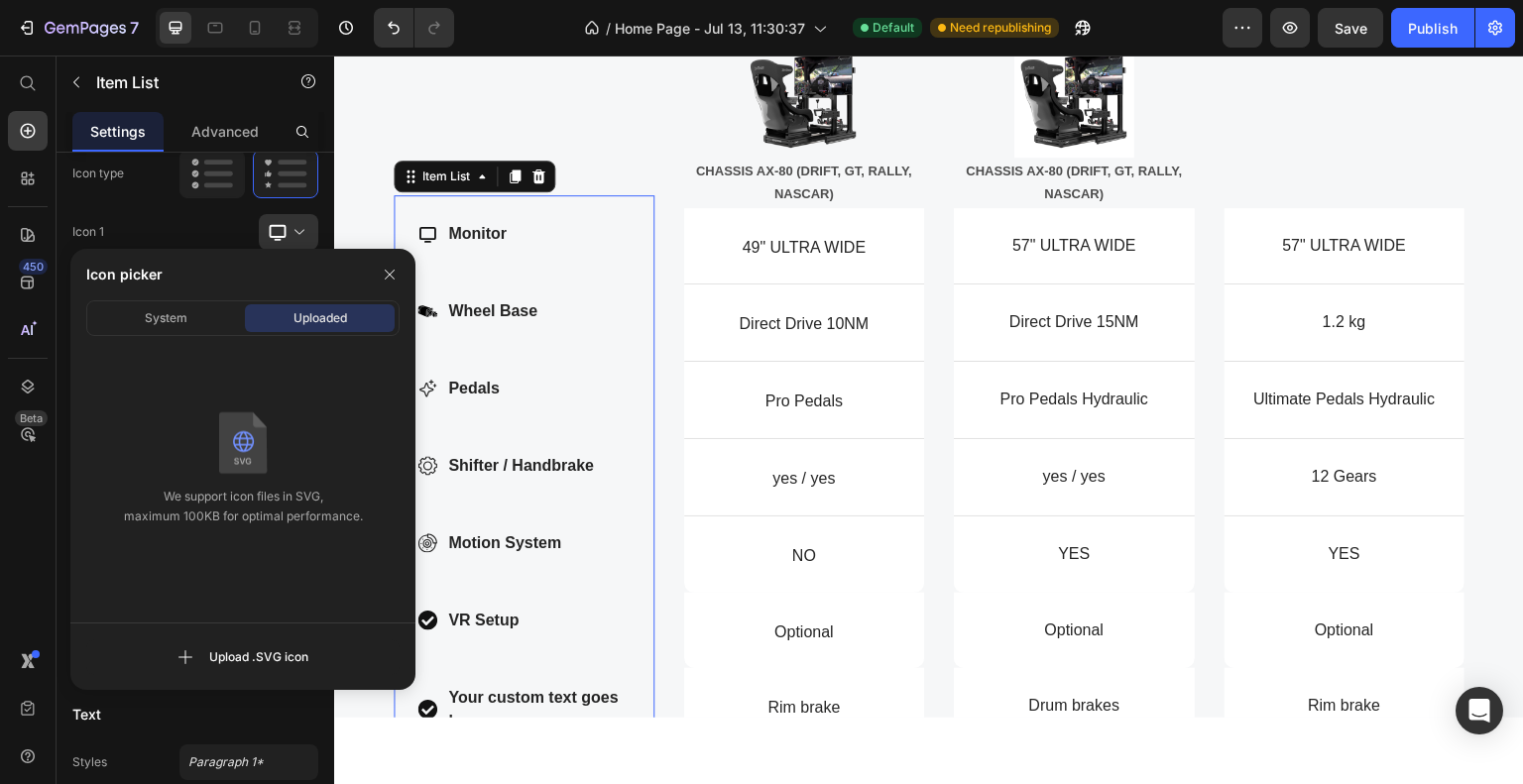 click on "Icon picker" at bounding box center [243, 275] 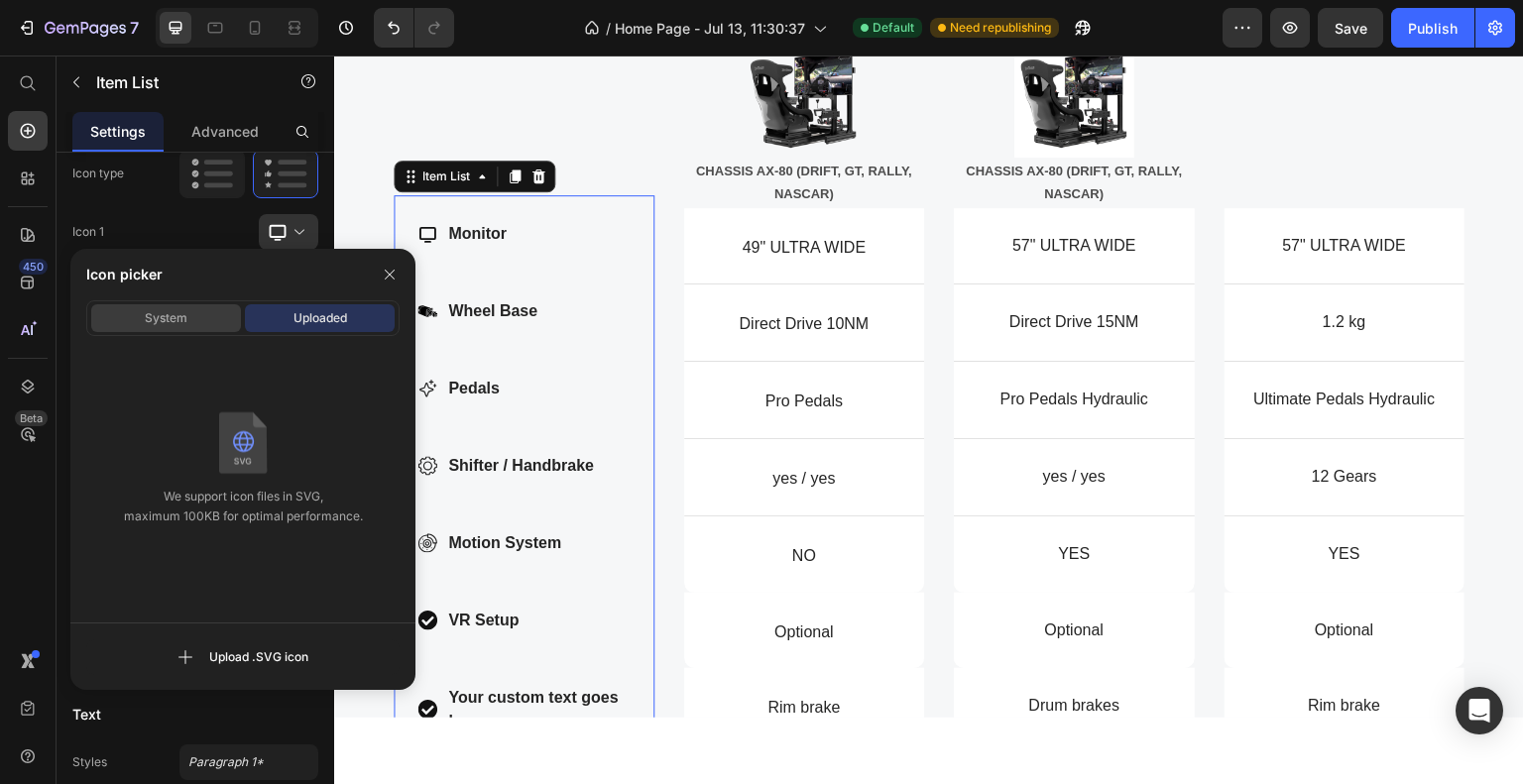 click on "System" at bounding box center (166, 318) 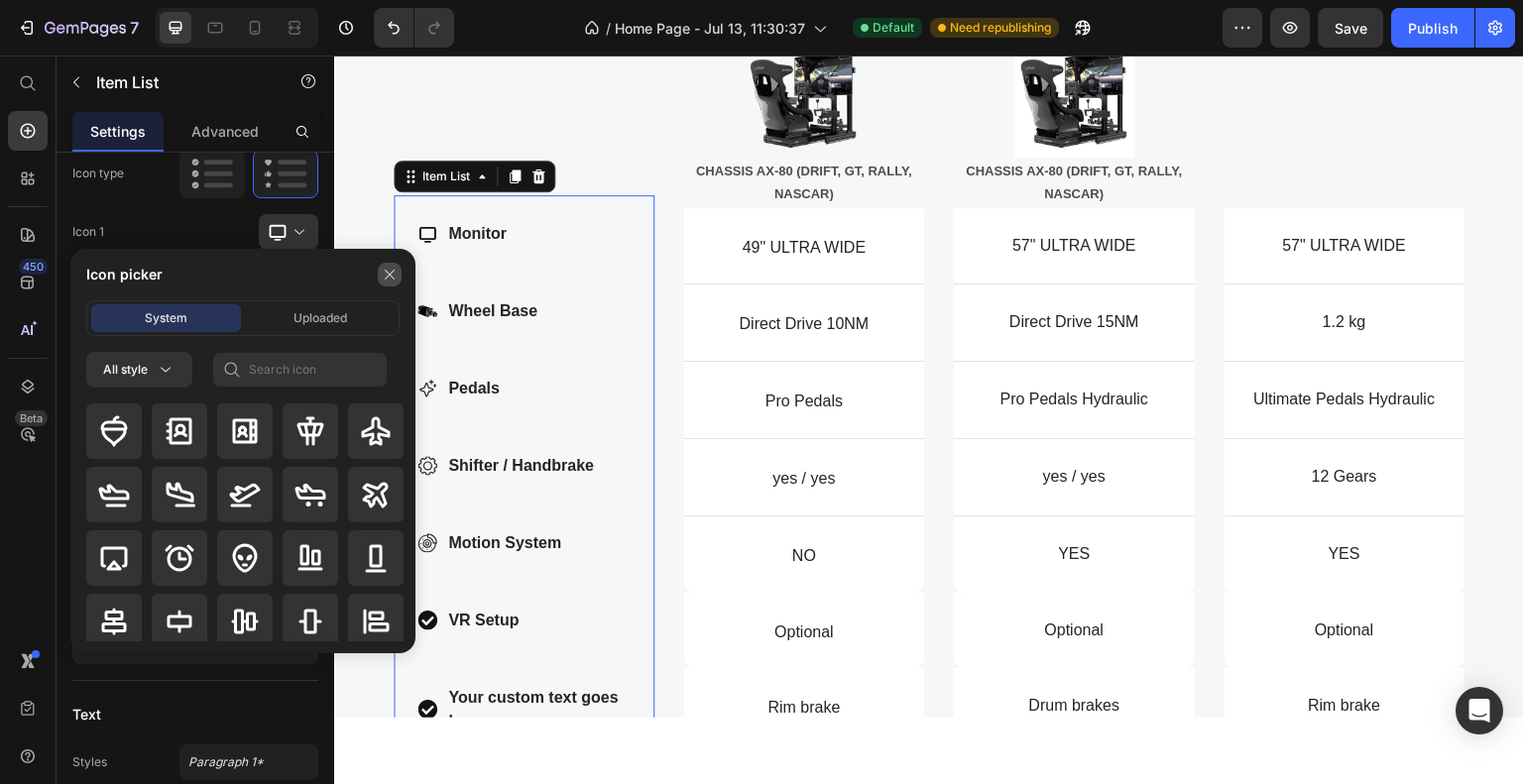 click 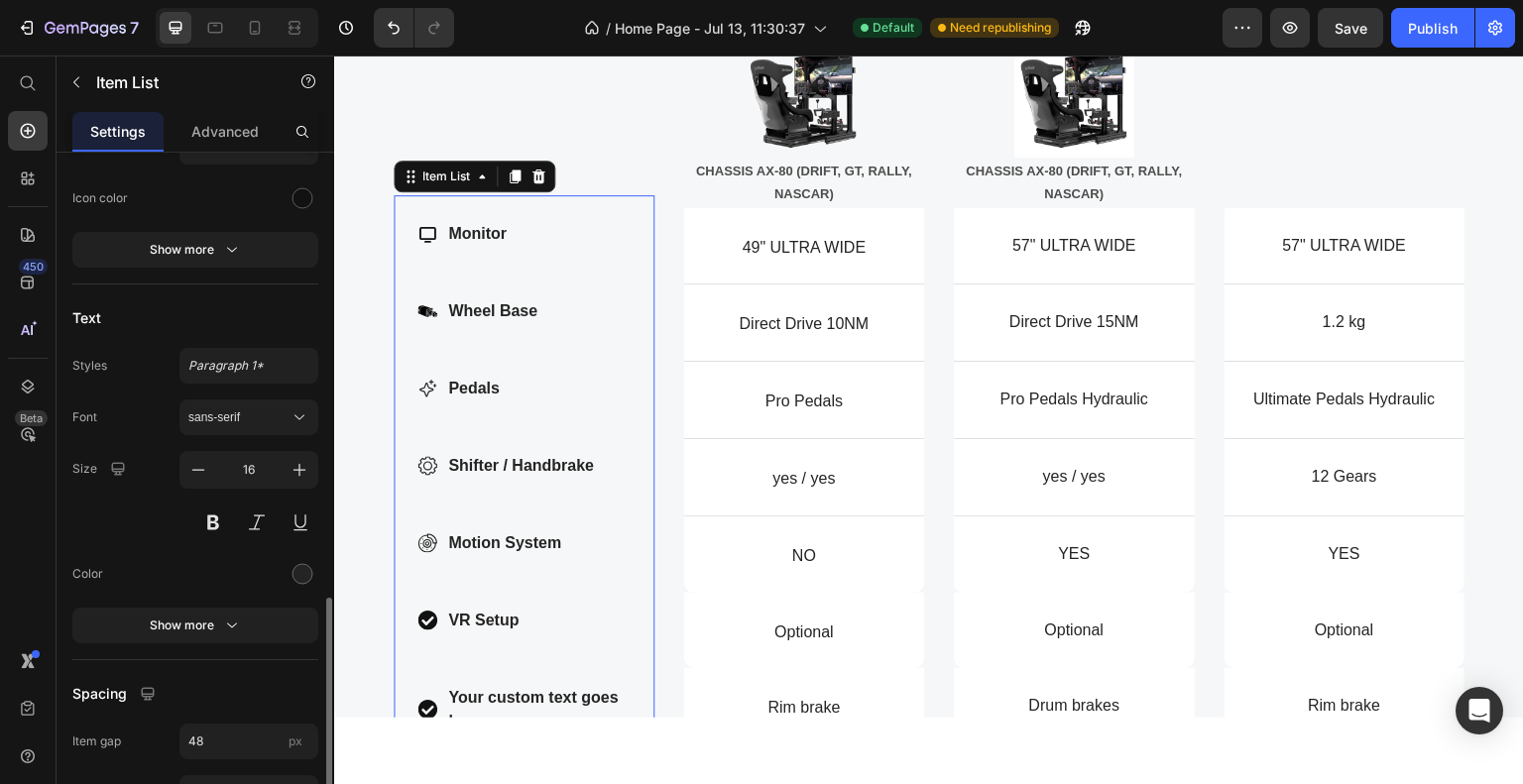 scroll, scrollTop: 991, scrollLeft: 0, axis: vertical 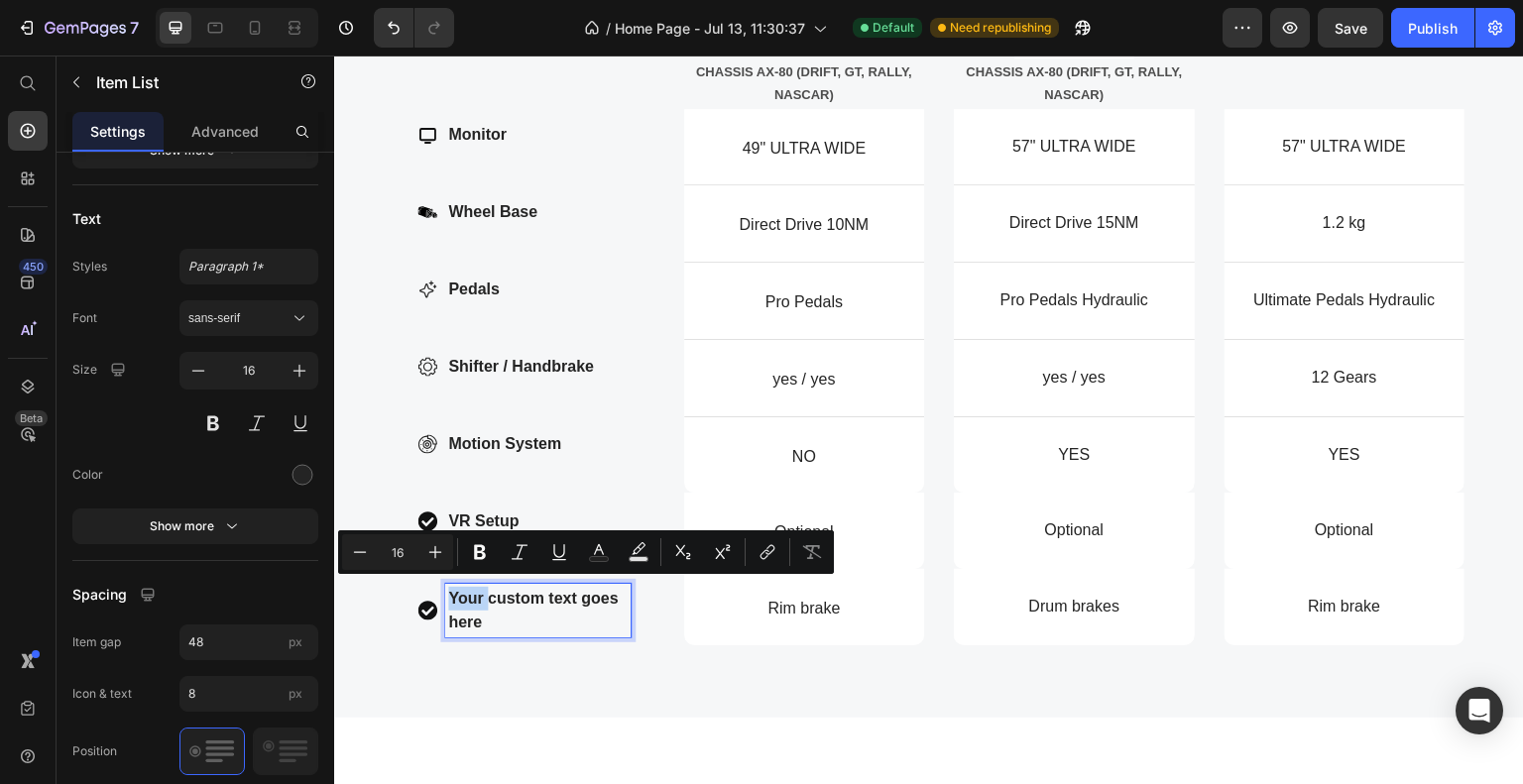 click on "Your custom text goes here" at bounding box center [537, 610] 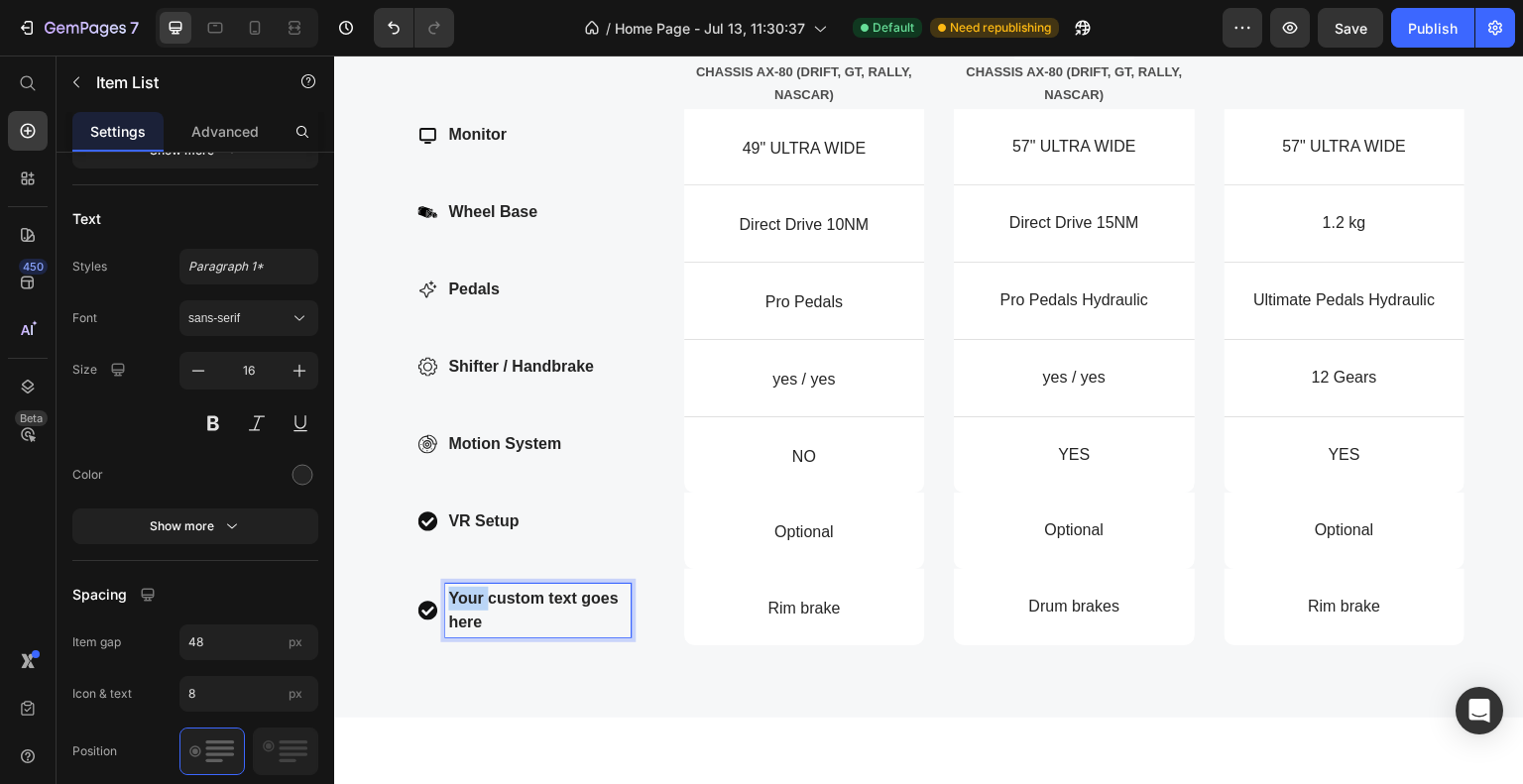 click on "Your custom text goes here" at bounding box center [537, 610] 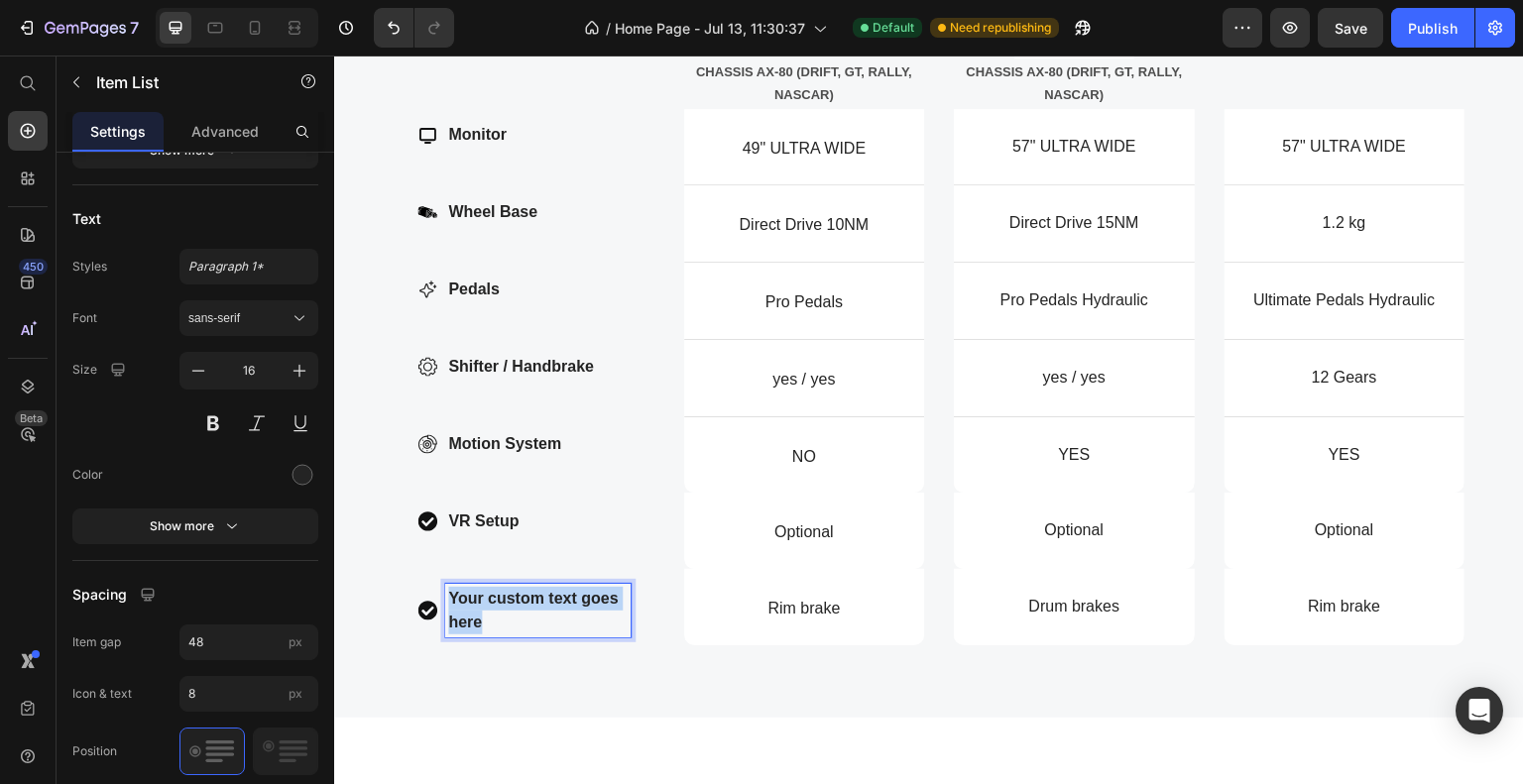 click on "Your custom text goes here" at bounding box center (537, 610) 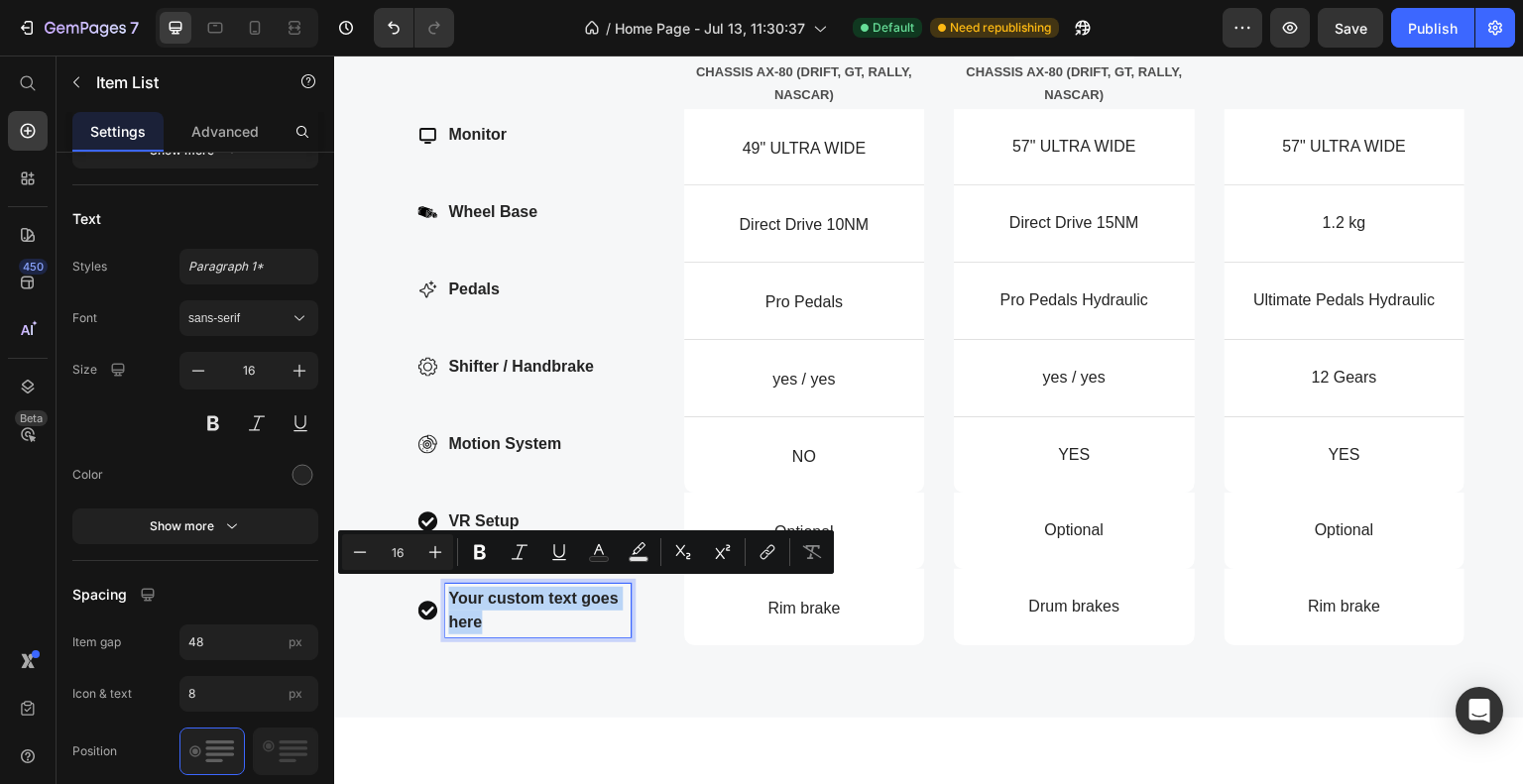 click on "Your custom text goes here" at bounding box center (537, 610) 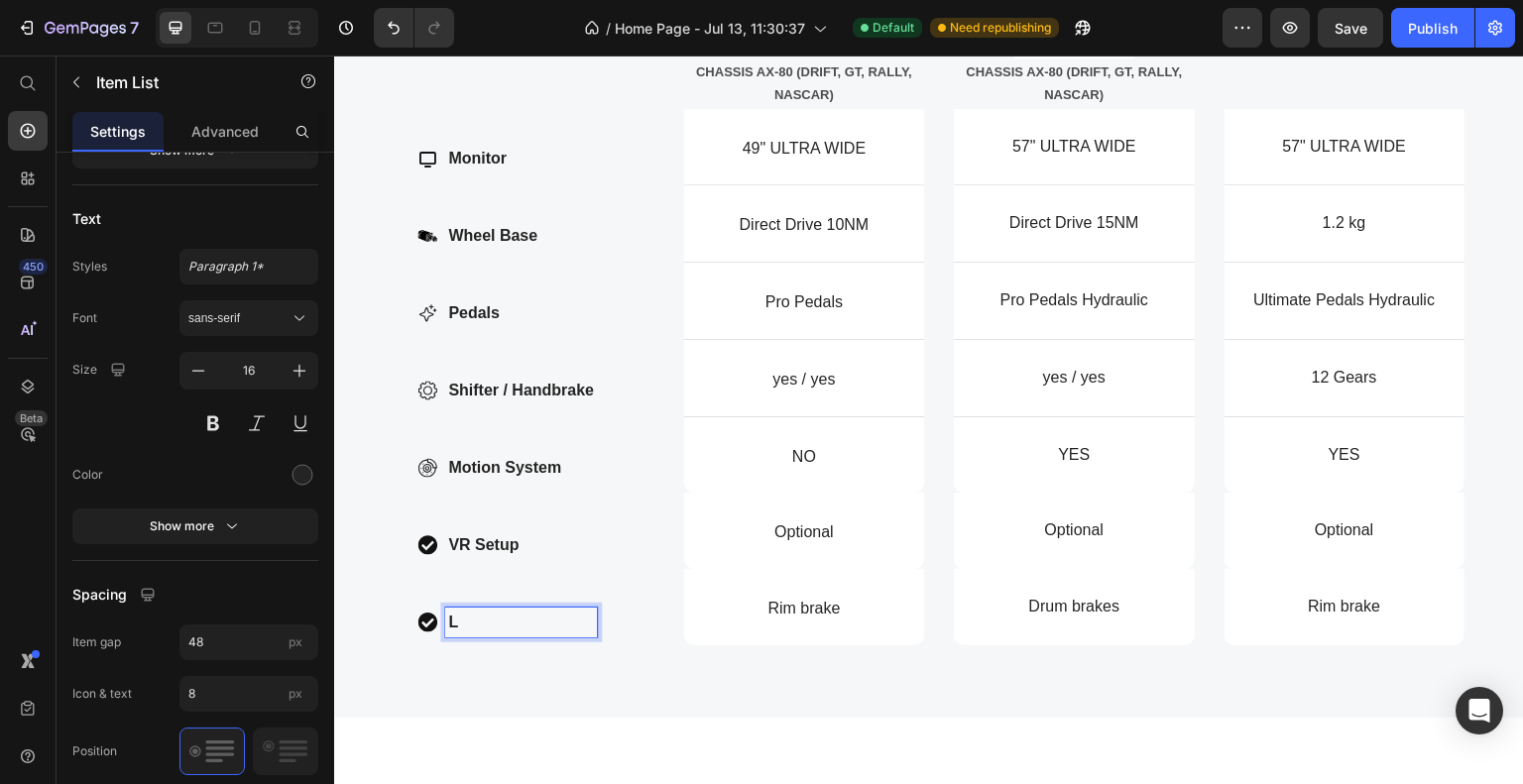 scroll, scrollTop: 1946, scrollLeft: 0, axis: vertical 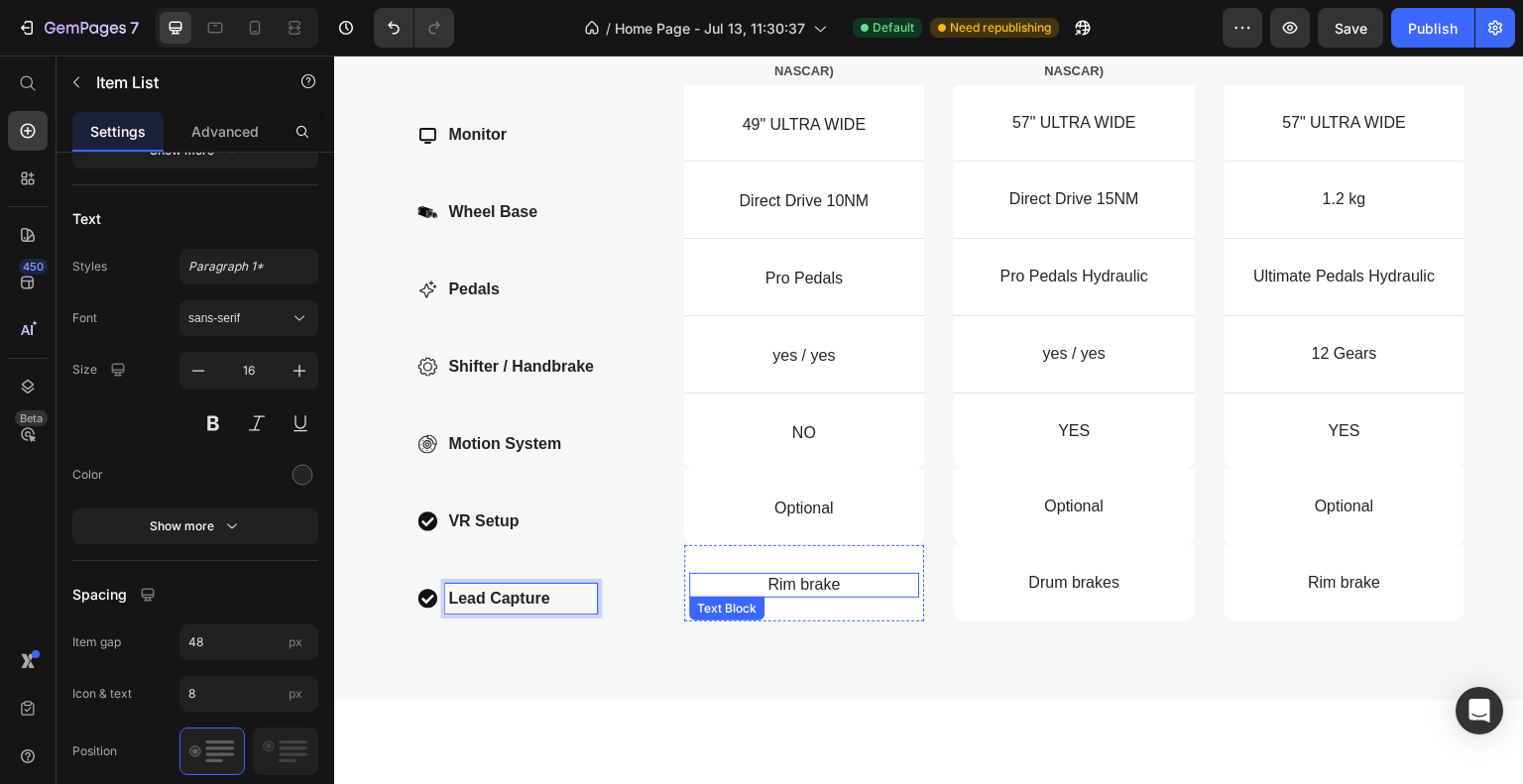 click on "Rim brake" at bounding box center [804, 584] 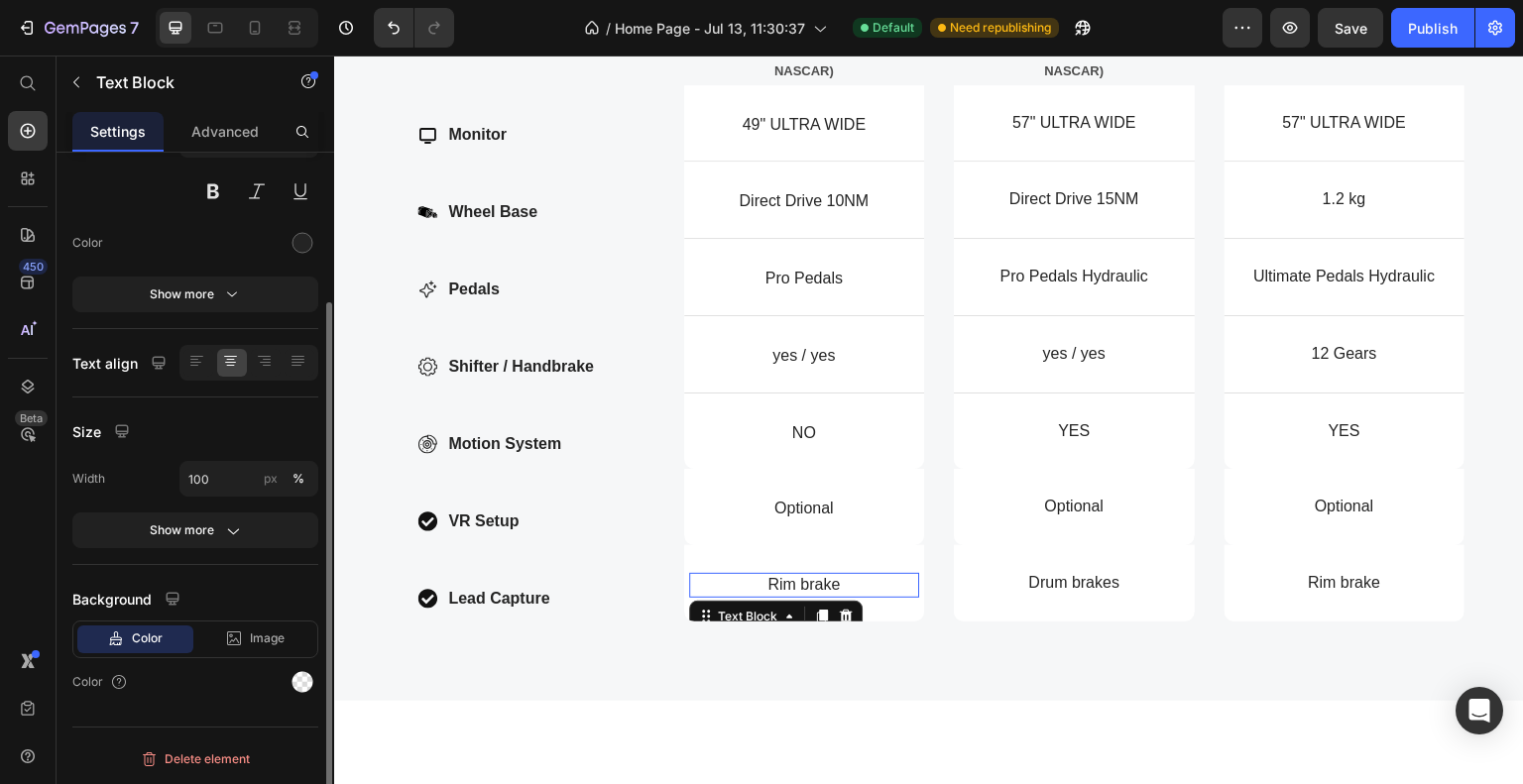 scroll, scrollTop: 0, scrollLeft: 0, axis: both 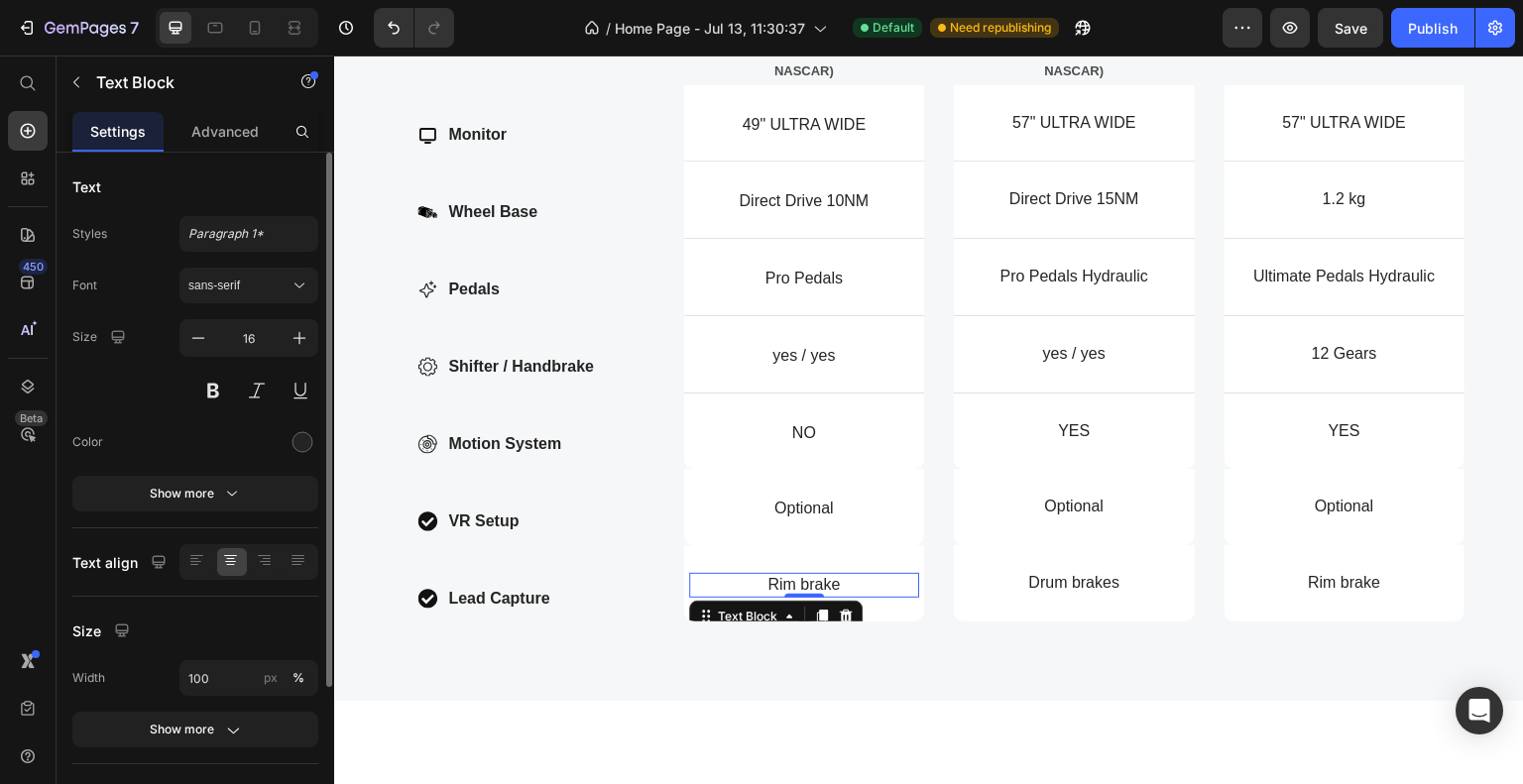 click on "Rim brake" at bounding box center [804, 584] 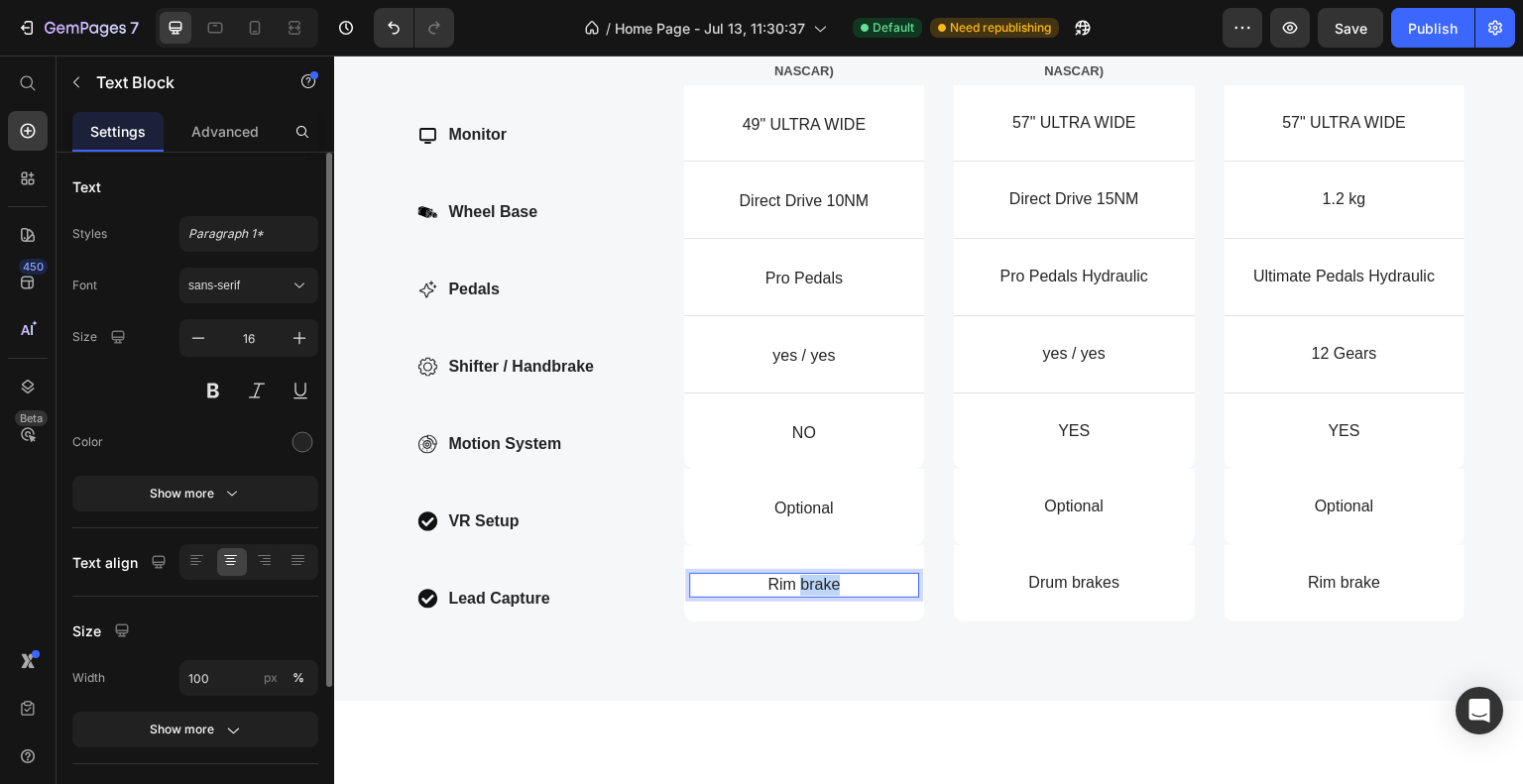 click on "Rim brake" at bounding box center (804, 584) 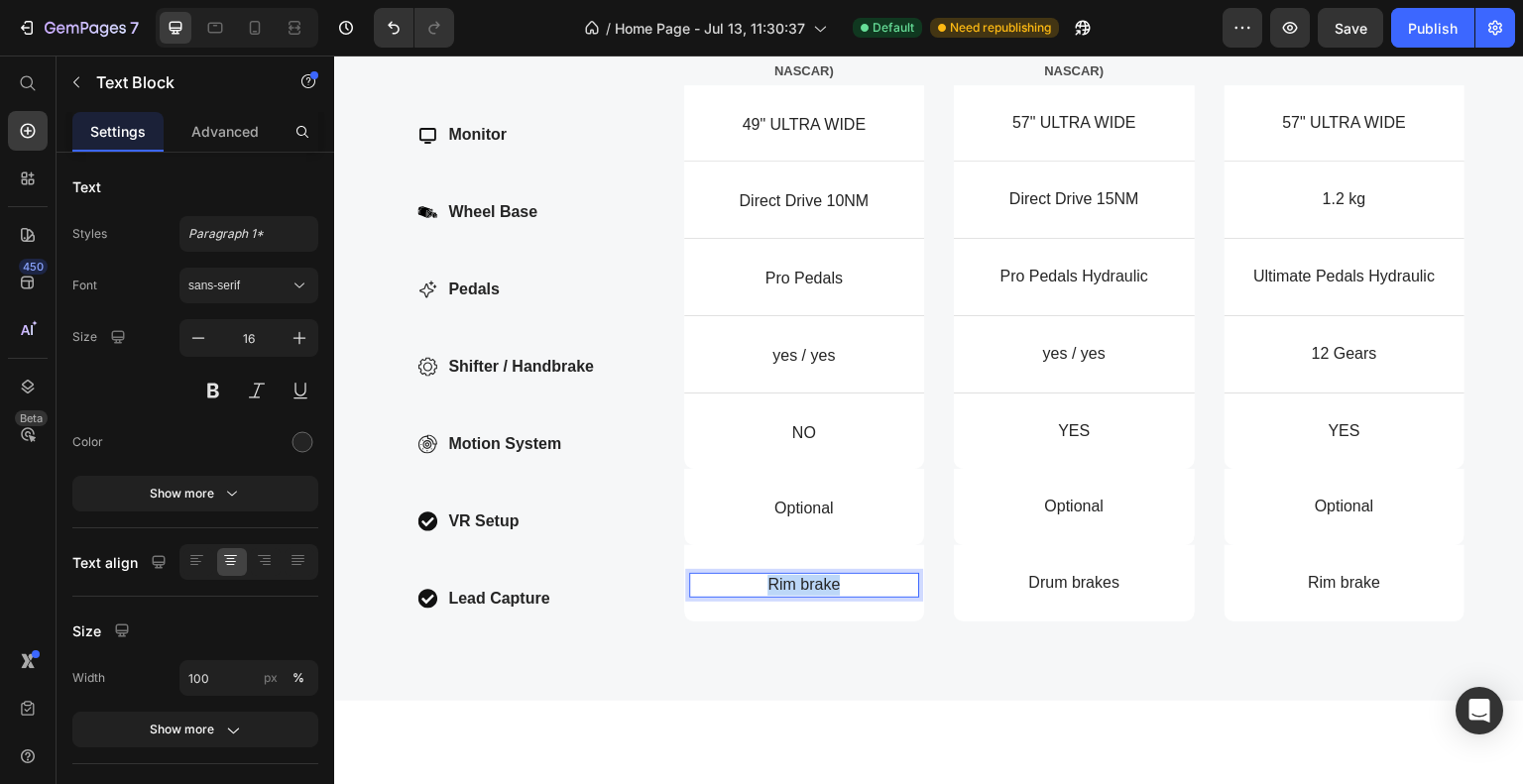click on "Rim brake" at bounding box center [804, 584] 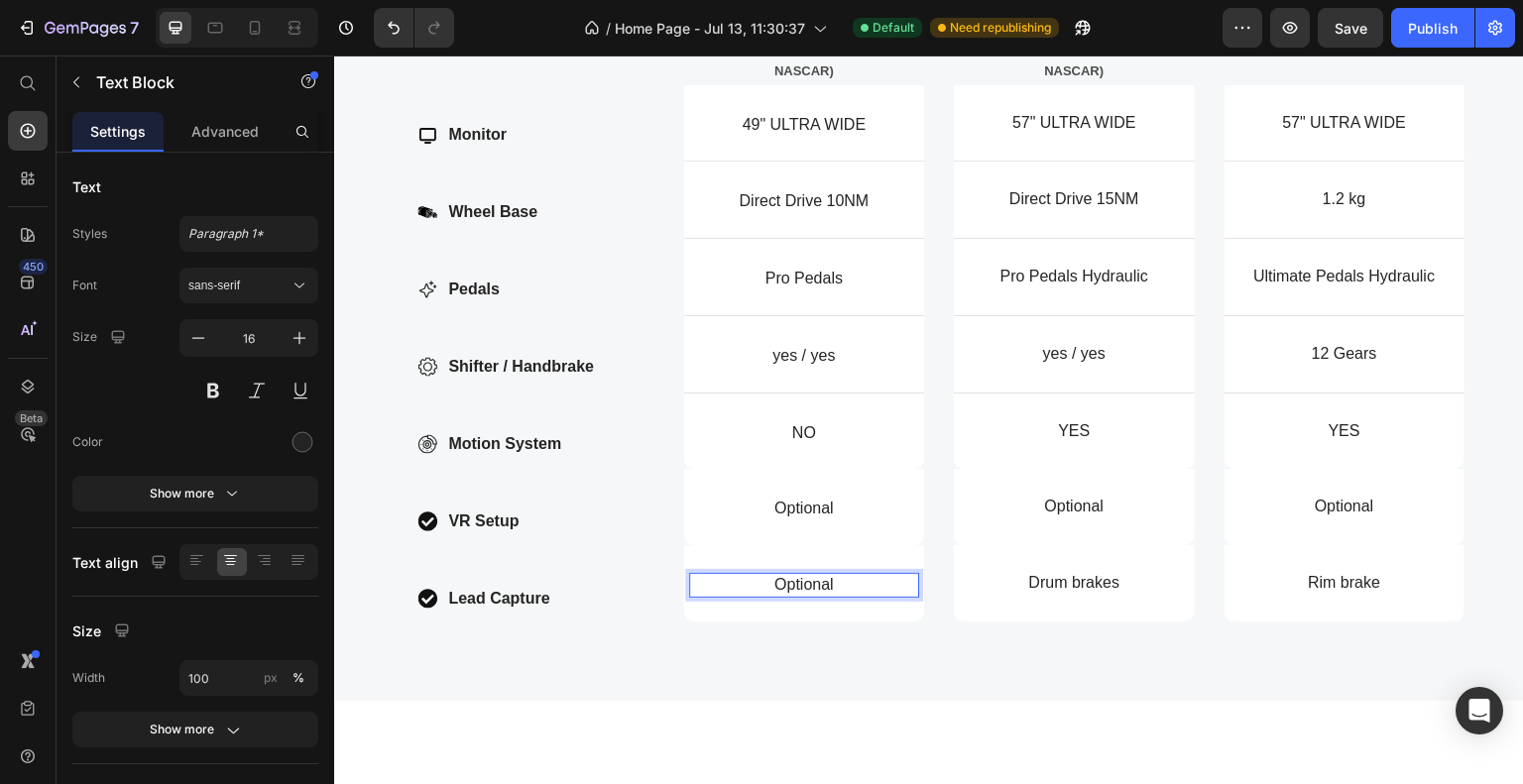 click on "Optional" at bounding box center [804, 584] 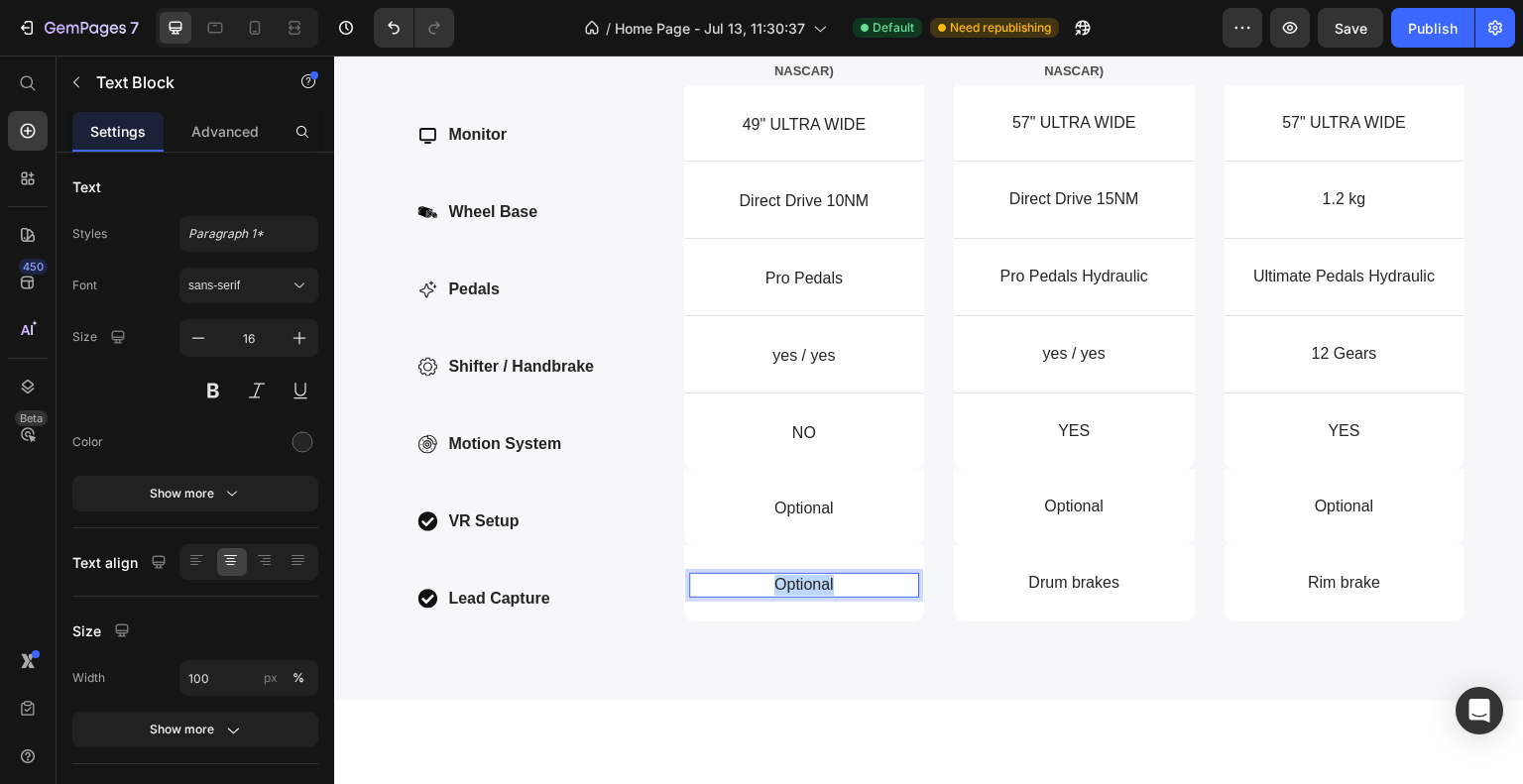 click on "Optional" at bounding box center (804, 584) 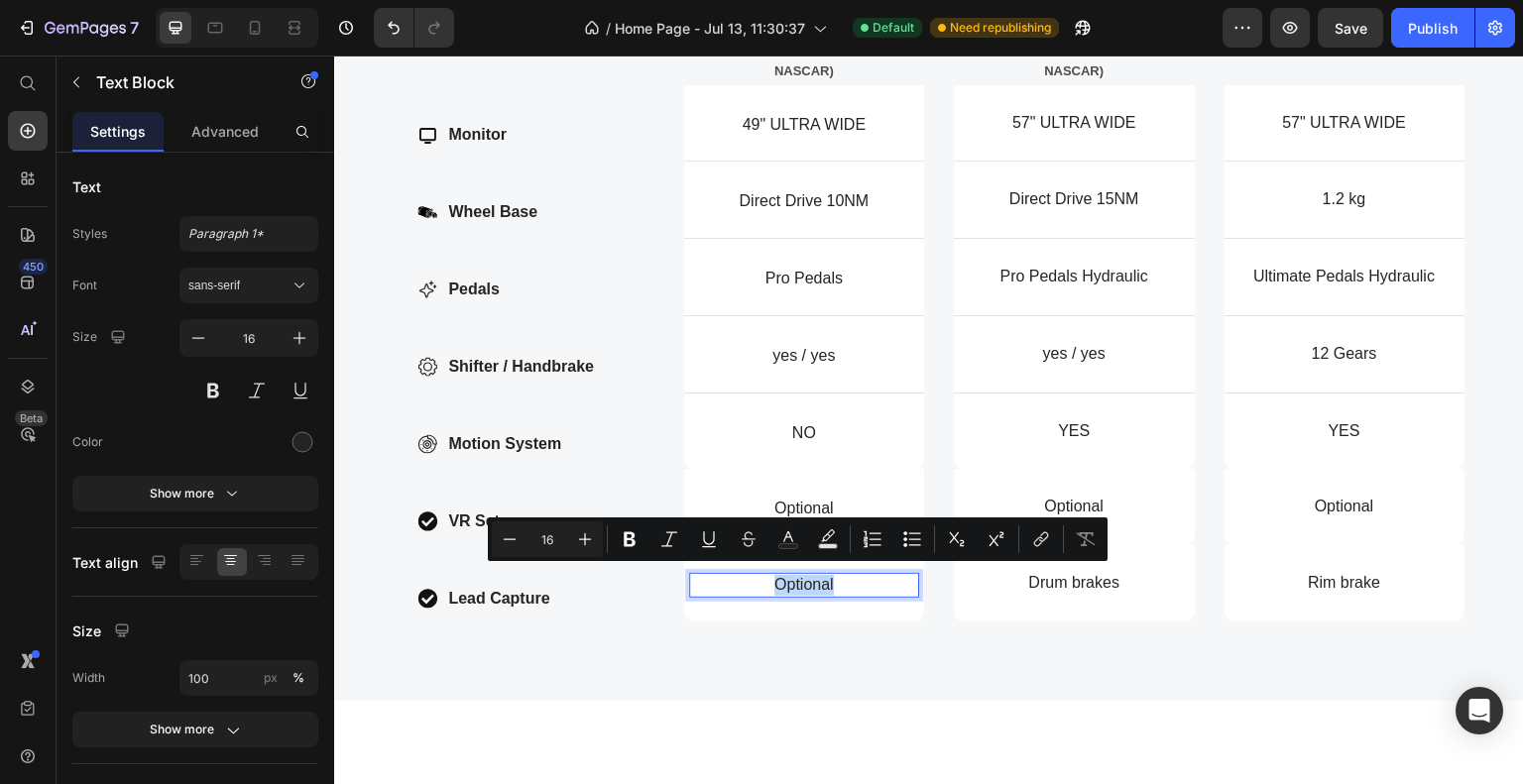 click on "Optional" at bounding box center [804, 584] 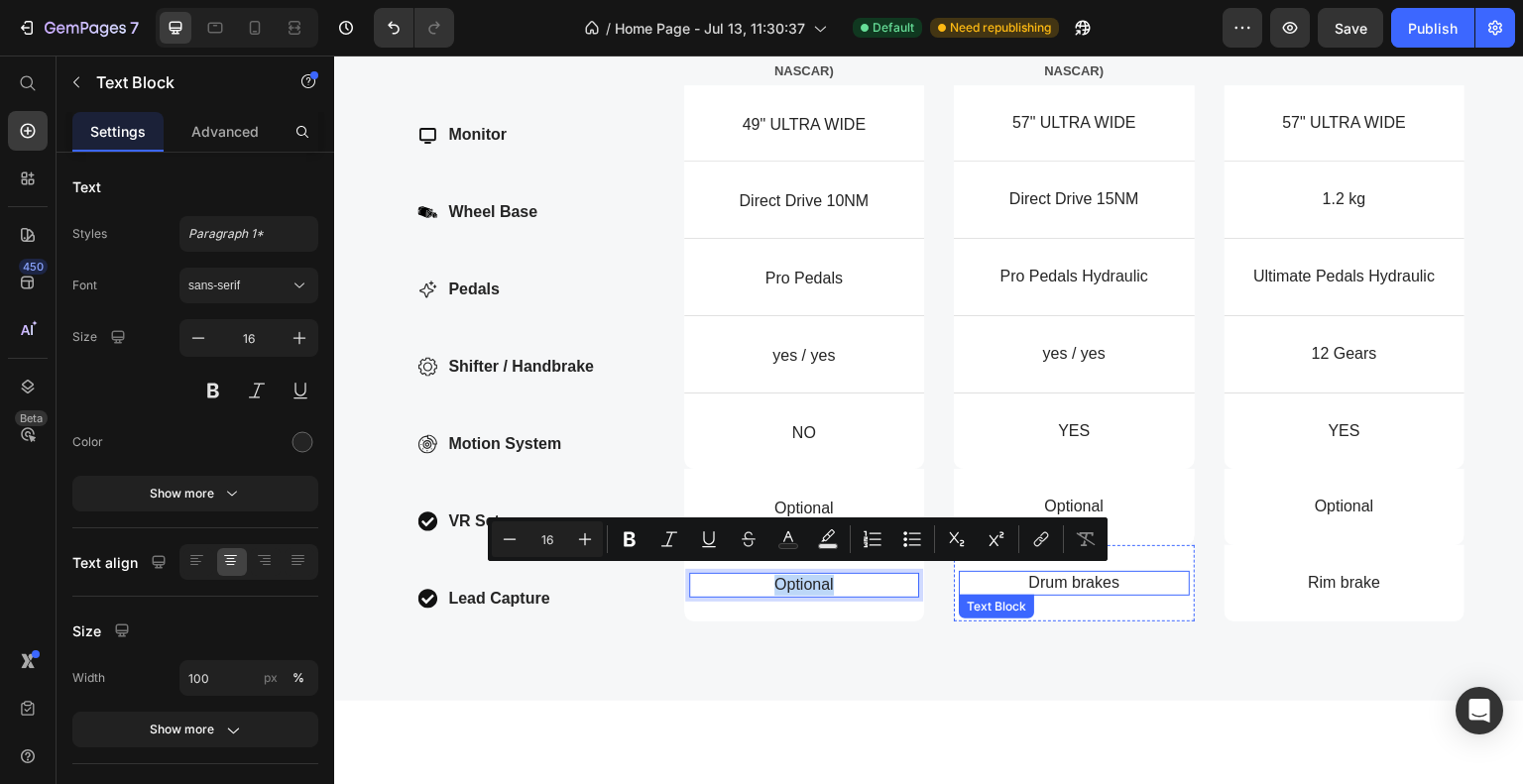 click on "Drum brakes" at bounding box center (1074, 582) 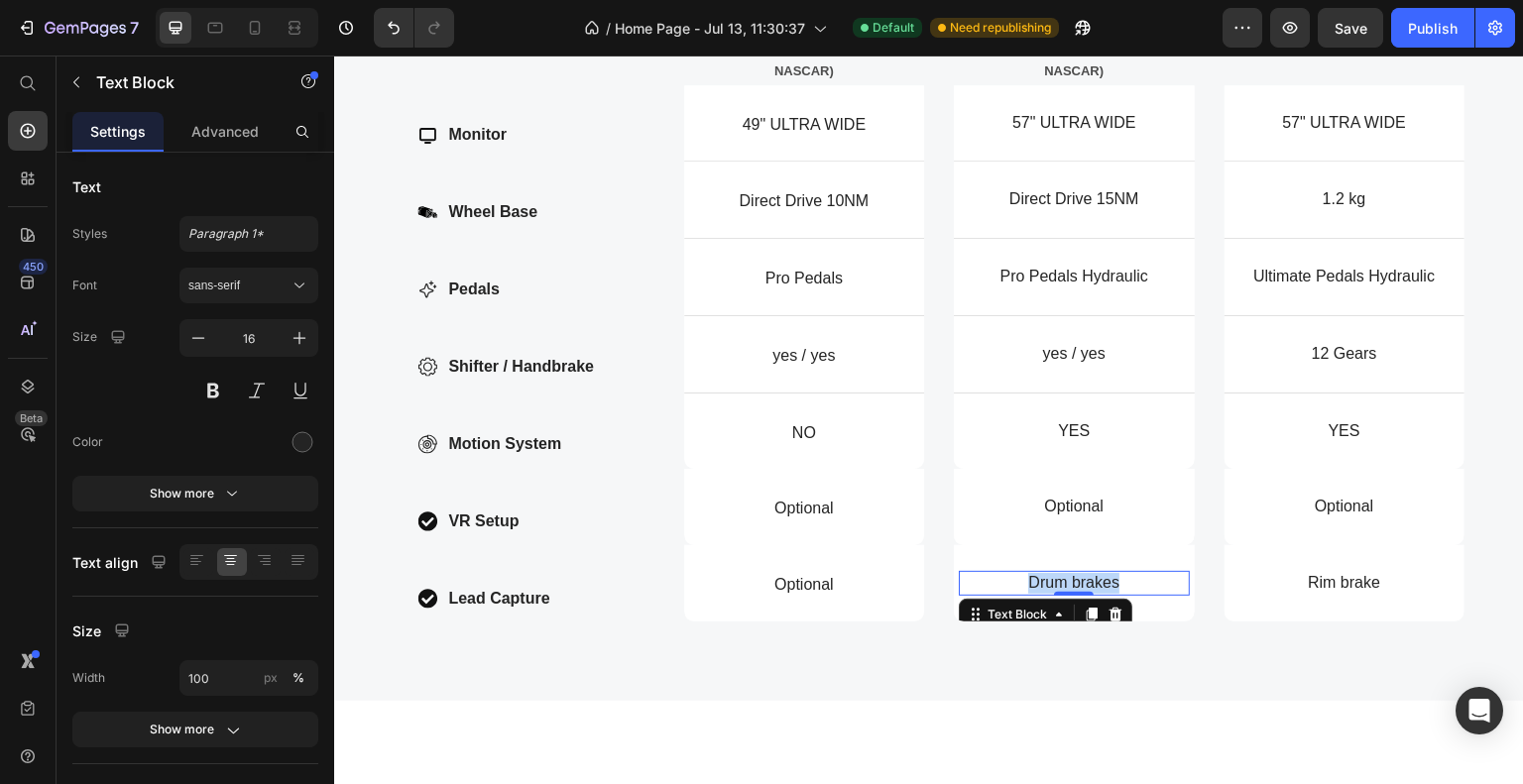 click on "Drum brakes" at bounding box center [1074, 582] 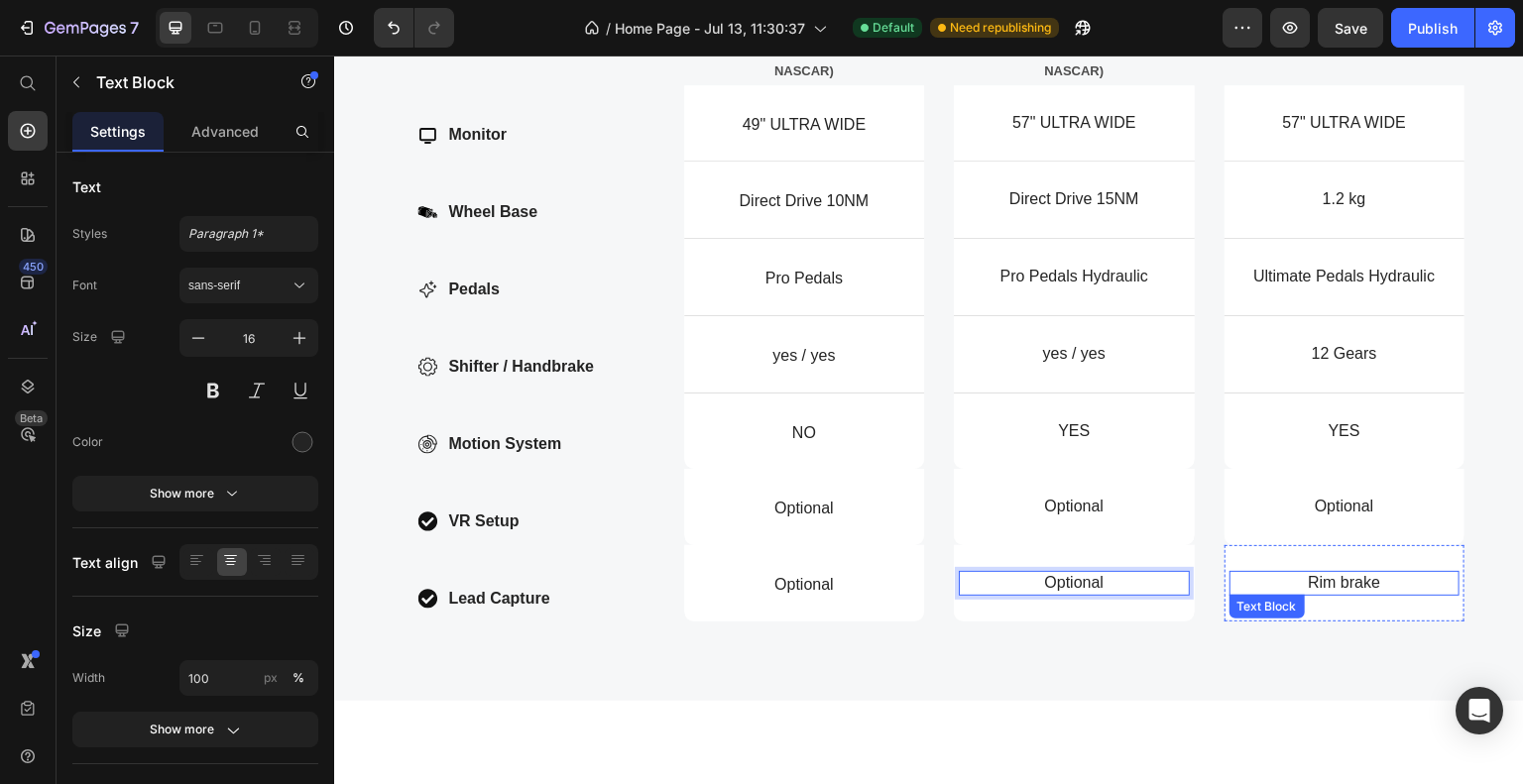 click on "Rim brake" at bounding box center (1345, 582) 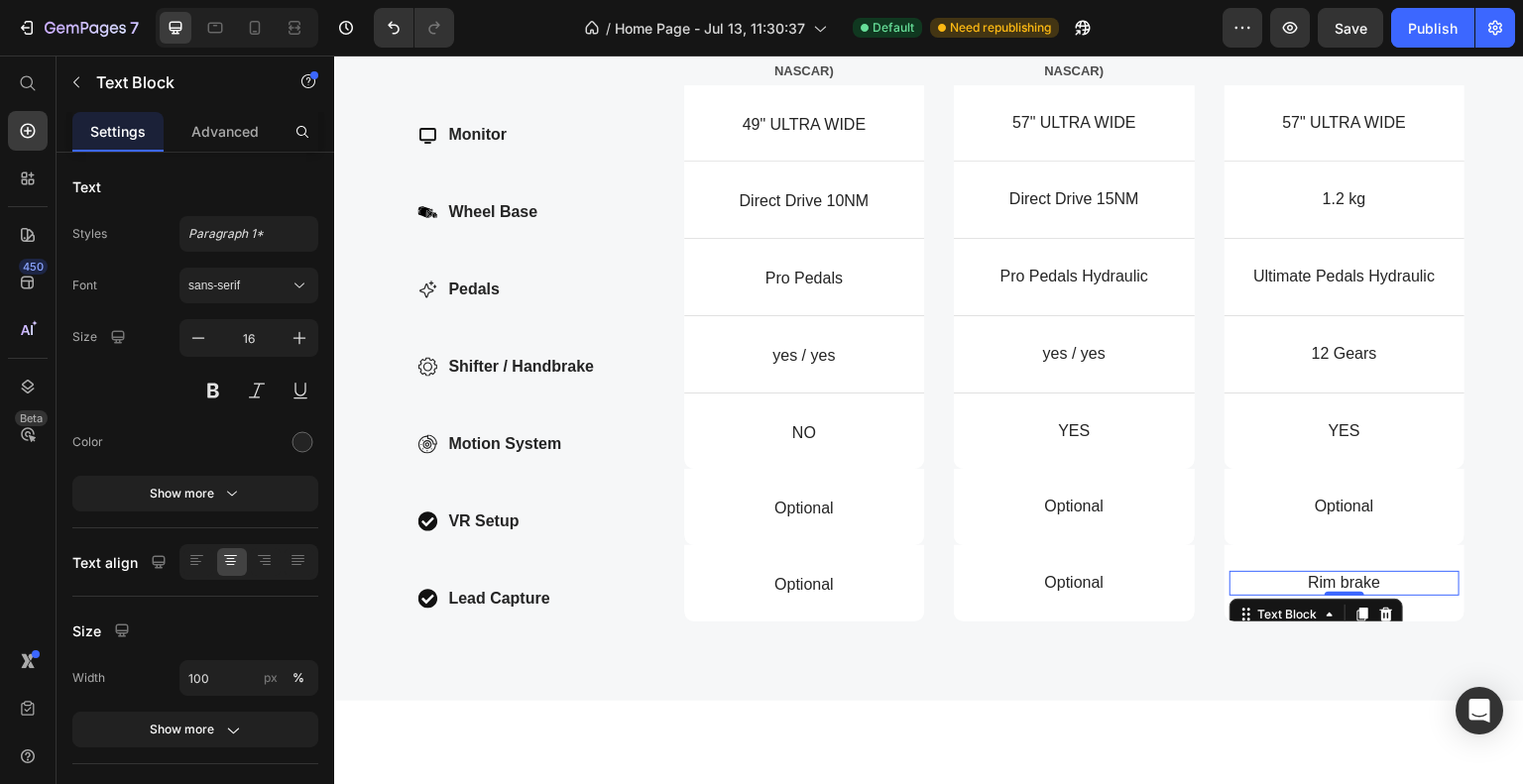 click on "Rim brake" at bounding box center (1345, 582) 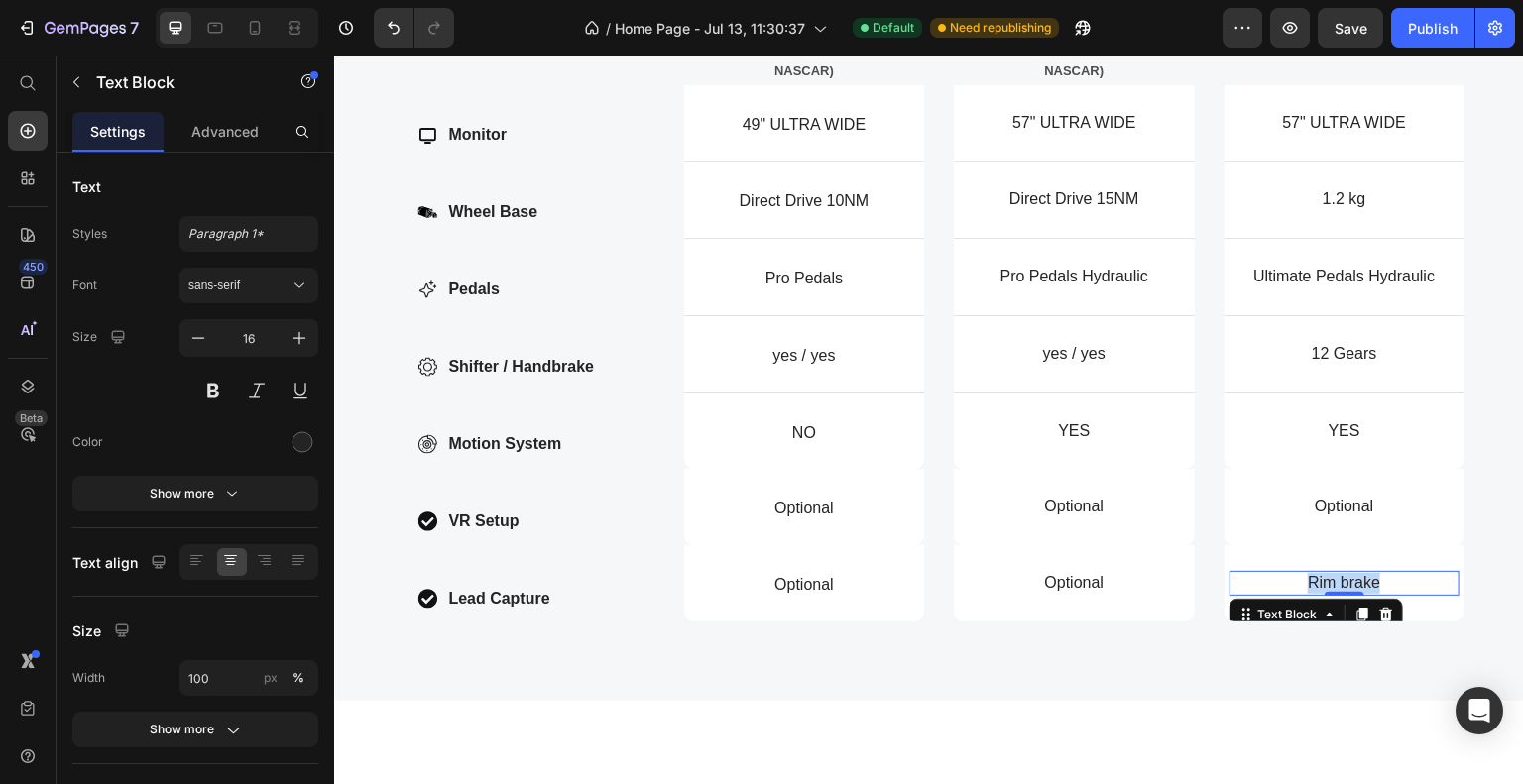 click on "Rim brake" at bounding box center (1345, 582) 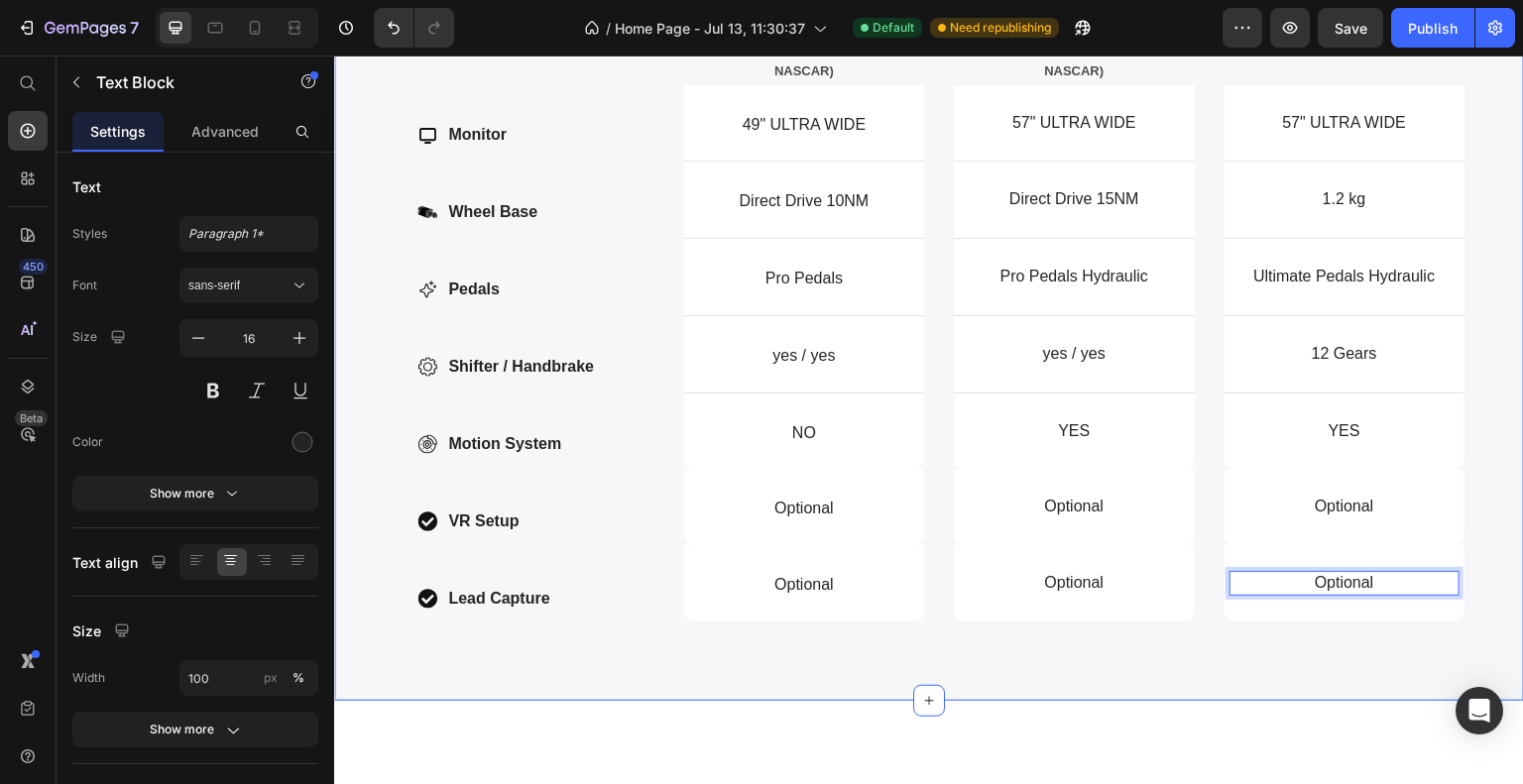click on "Compare products Heading ed ut perspiciatis unde omnis iste natus error sit voluptatem accusantium  Text Block Row
Monitor
.id575312064004752215 .fil0 {fill:black}
.id575312064004752215 .fil1 {fill:white}
Wheel Base
Pedals
Shifter / Handbrake
Motion System VR Setup Lead Capture Item List TIER 1 Button Image FX-1 FORMULA Text Block Image CHASSIS 4.0 (DRIFT, GT, RALLY, NASCAR) Text Block Image CHASSIS AX-80 (DRIFT, GT, RALLY, NASCAR) Text Block TIER 2 Button Image FX-1 FORMULA Text Block Image CHASSIS 4.0 (DRIFT, GT, RALLY, NASCAR) Text Block Image CHASSIS AX-80 (DRIFT, GT, RALLY, NASCAR) Text Block TIER 1 Button Row
Dimensions Item List 49" ULTRA WIDE Text Block Hero Banner 57" ULTRA WIDE Text Block Hero Banner 57" ULTRA WIDE Text Block Hero Banner Row" at bounding box center (929, 102) 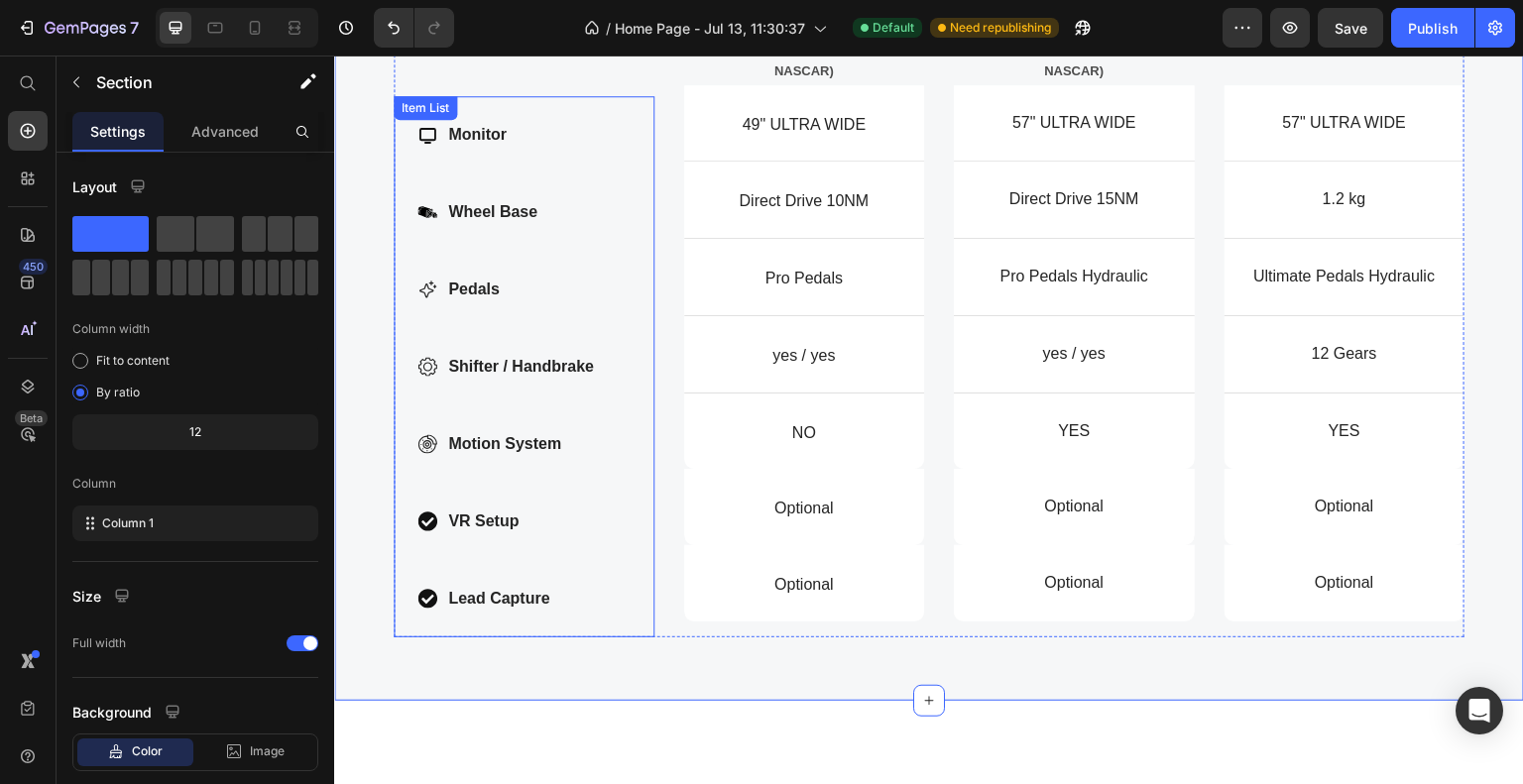 click 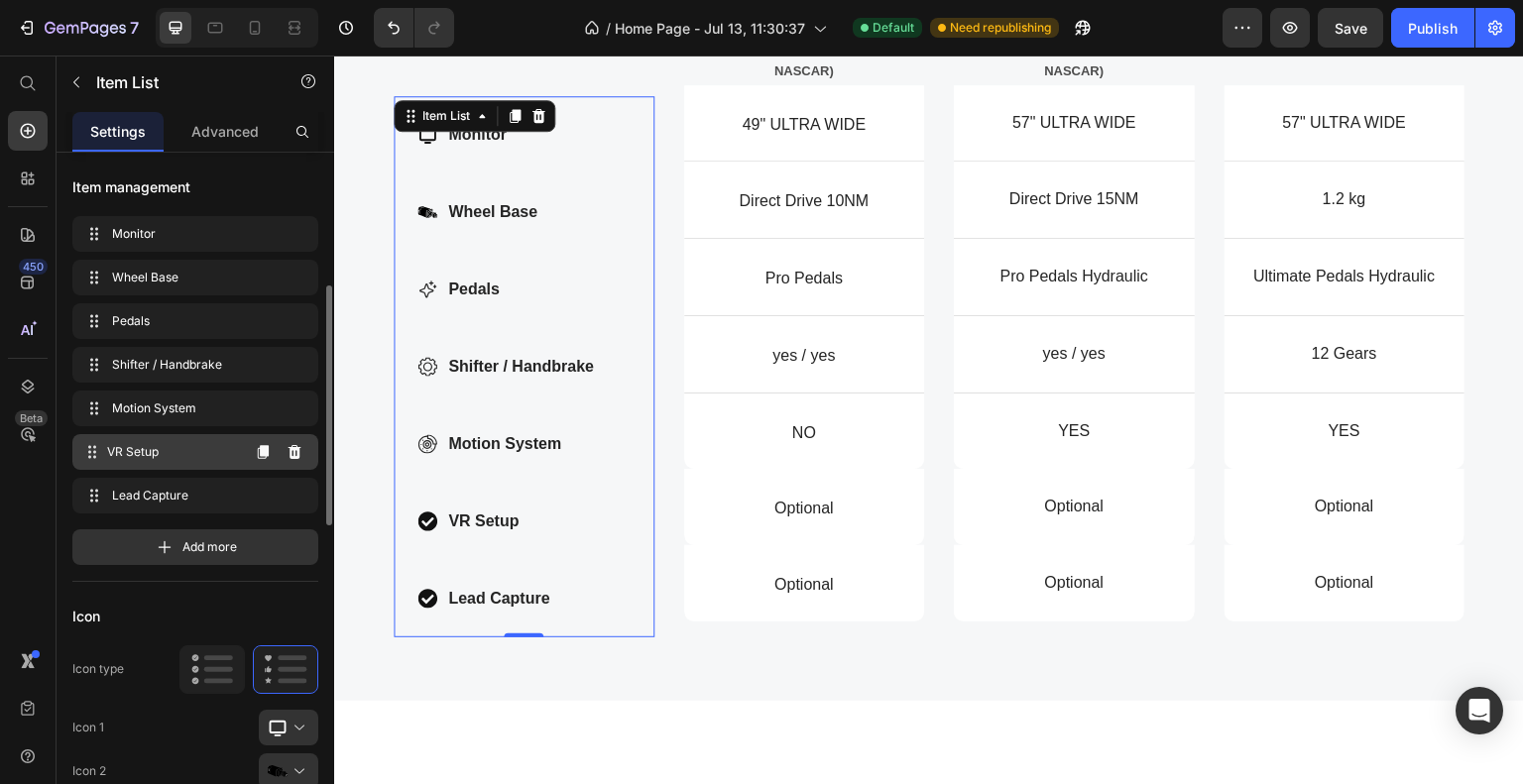 scroll, scrollTop: 99, scrollLeft: 0, axis: vertical 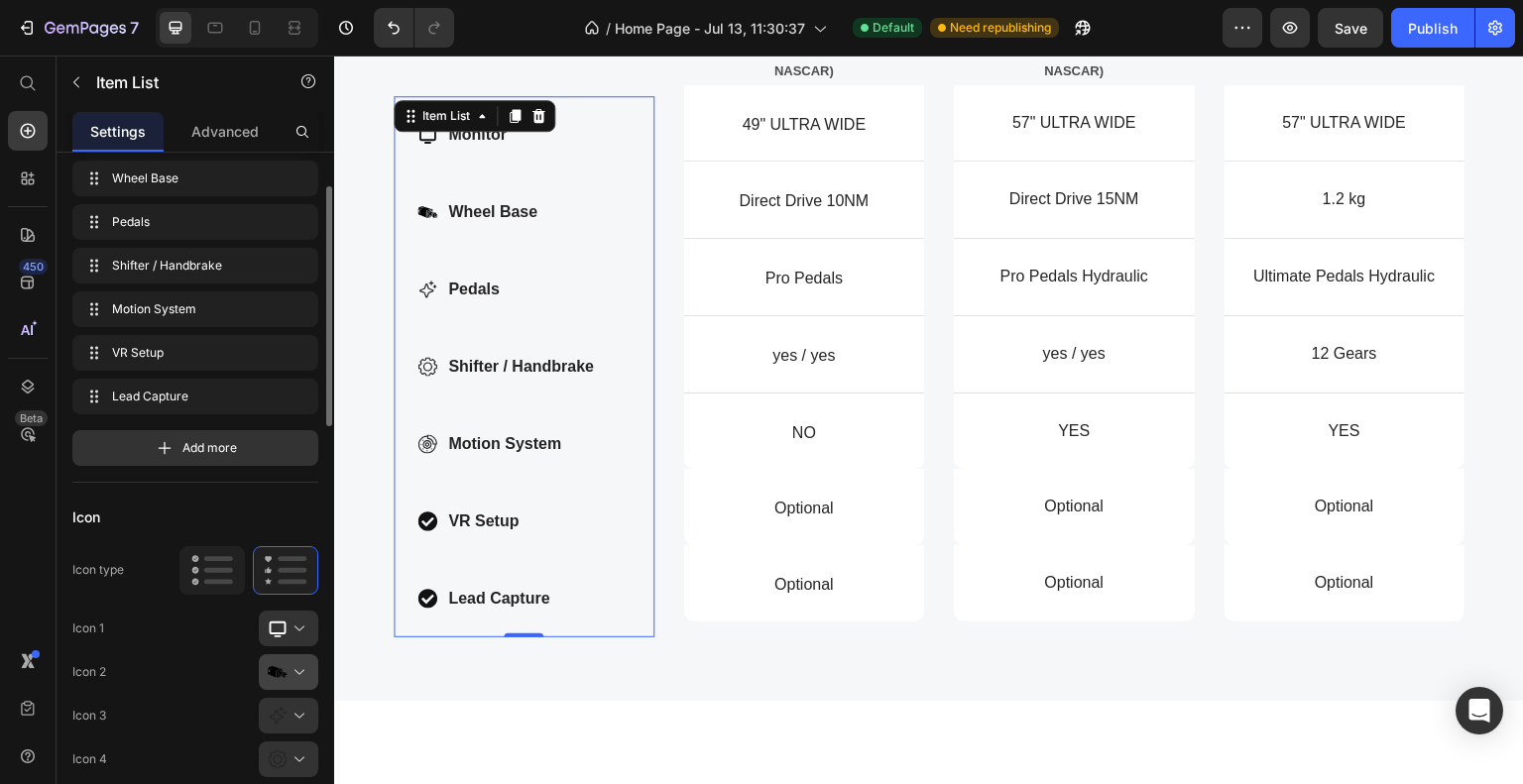 click at bounding box center [296, 672] 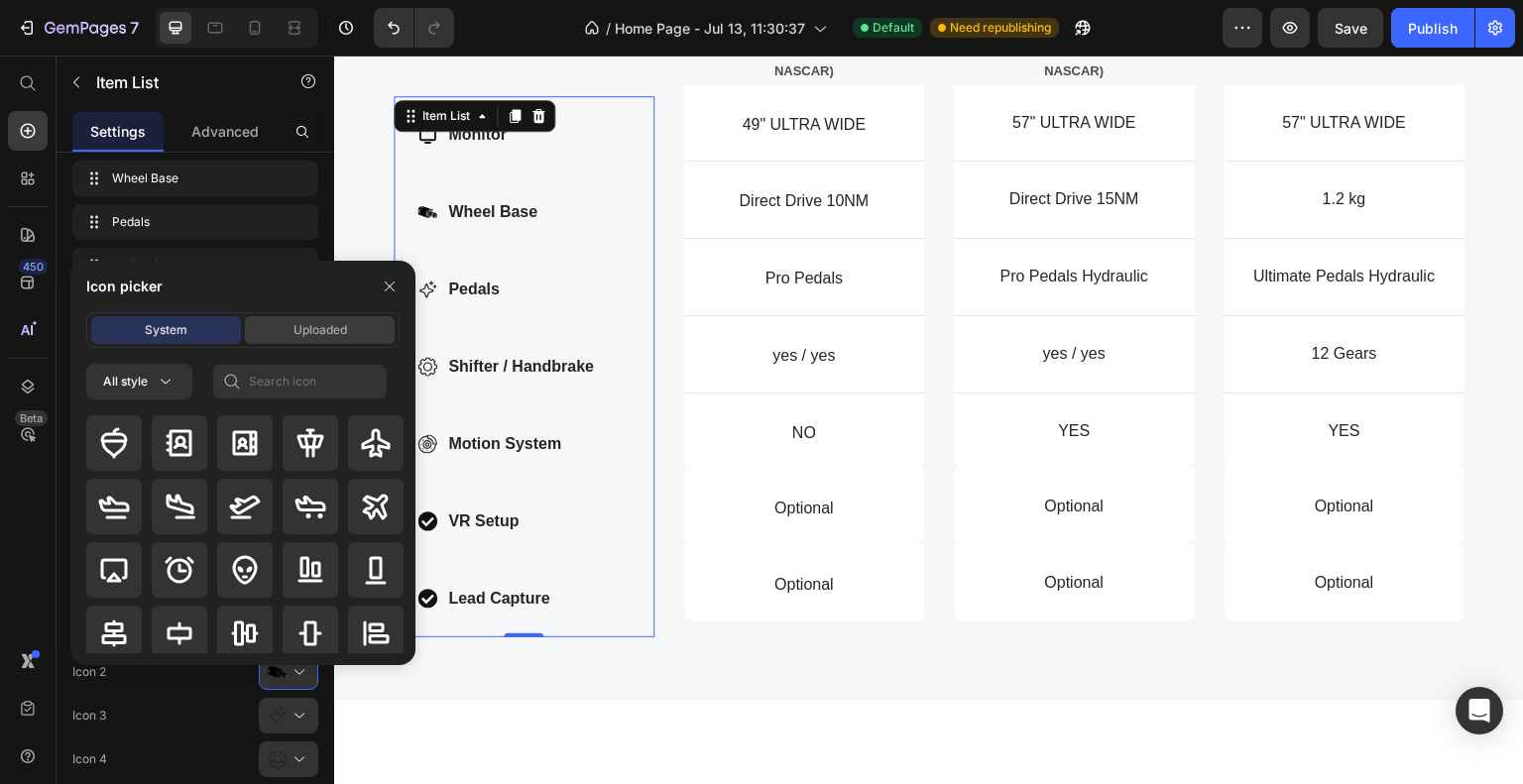 click on "Uploaded" at bounding box center [320, 330] 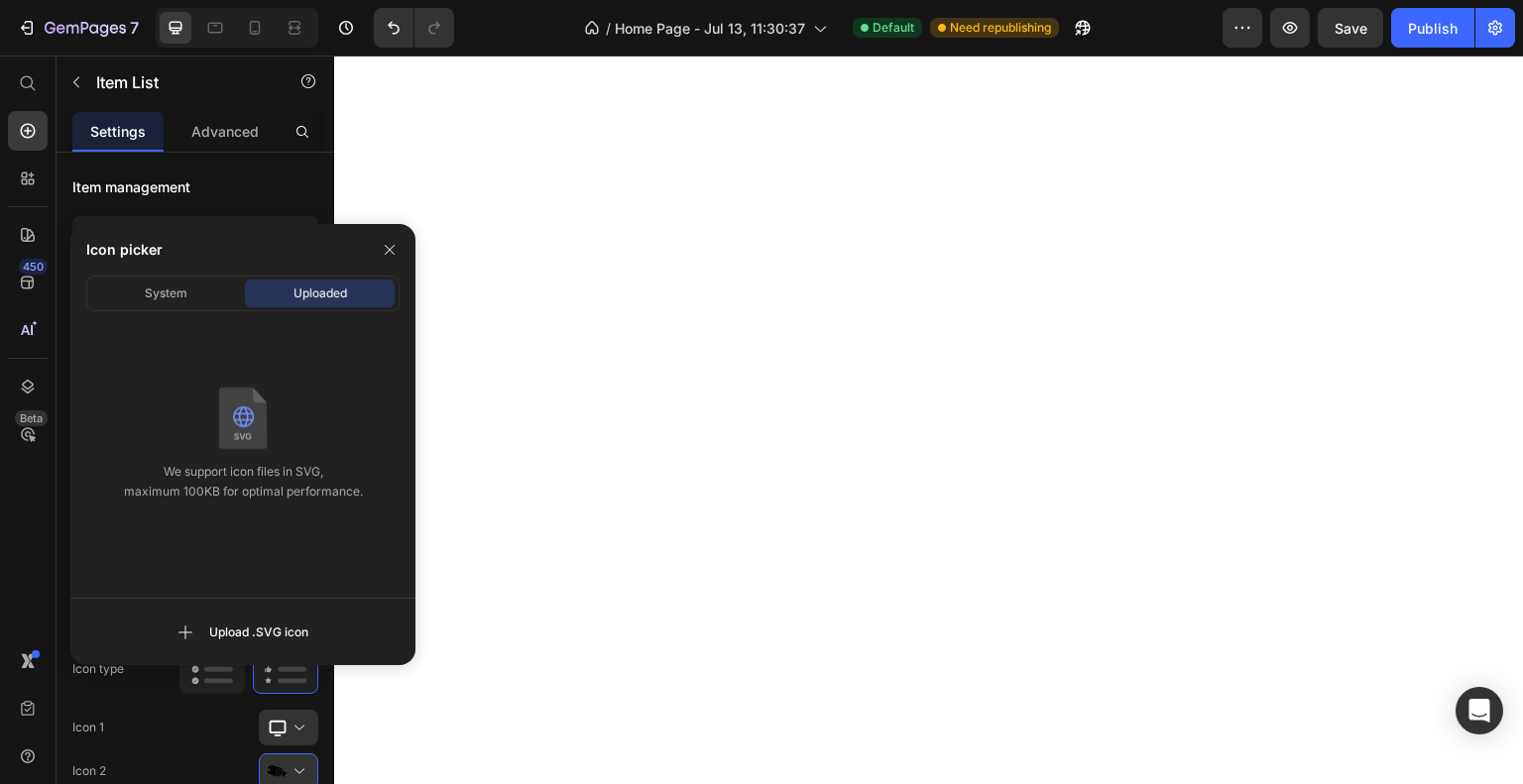 scroll, scrollTop: 0, scrollLeft: 0, axis: both 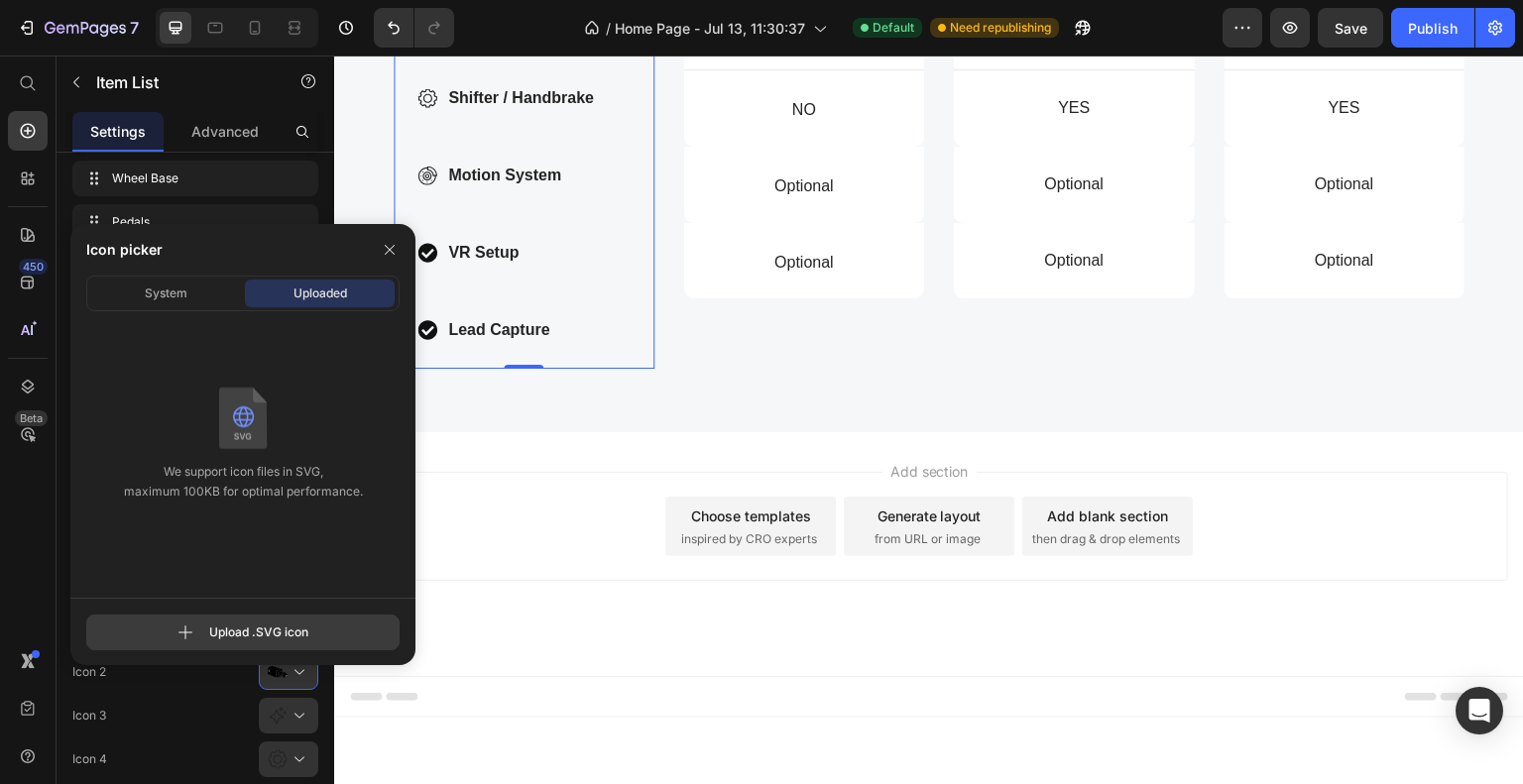 click 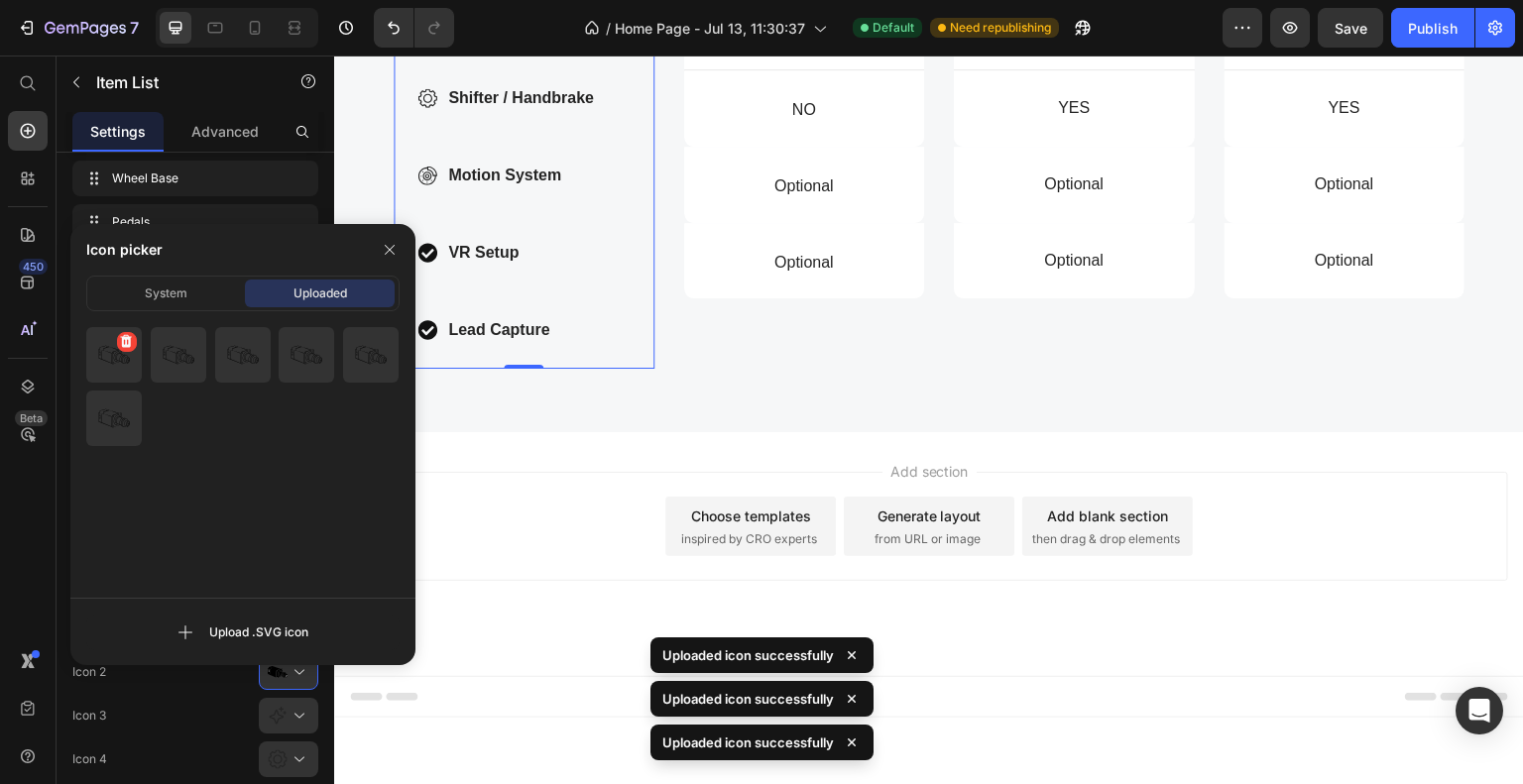 click at bounding box center (114, 355) 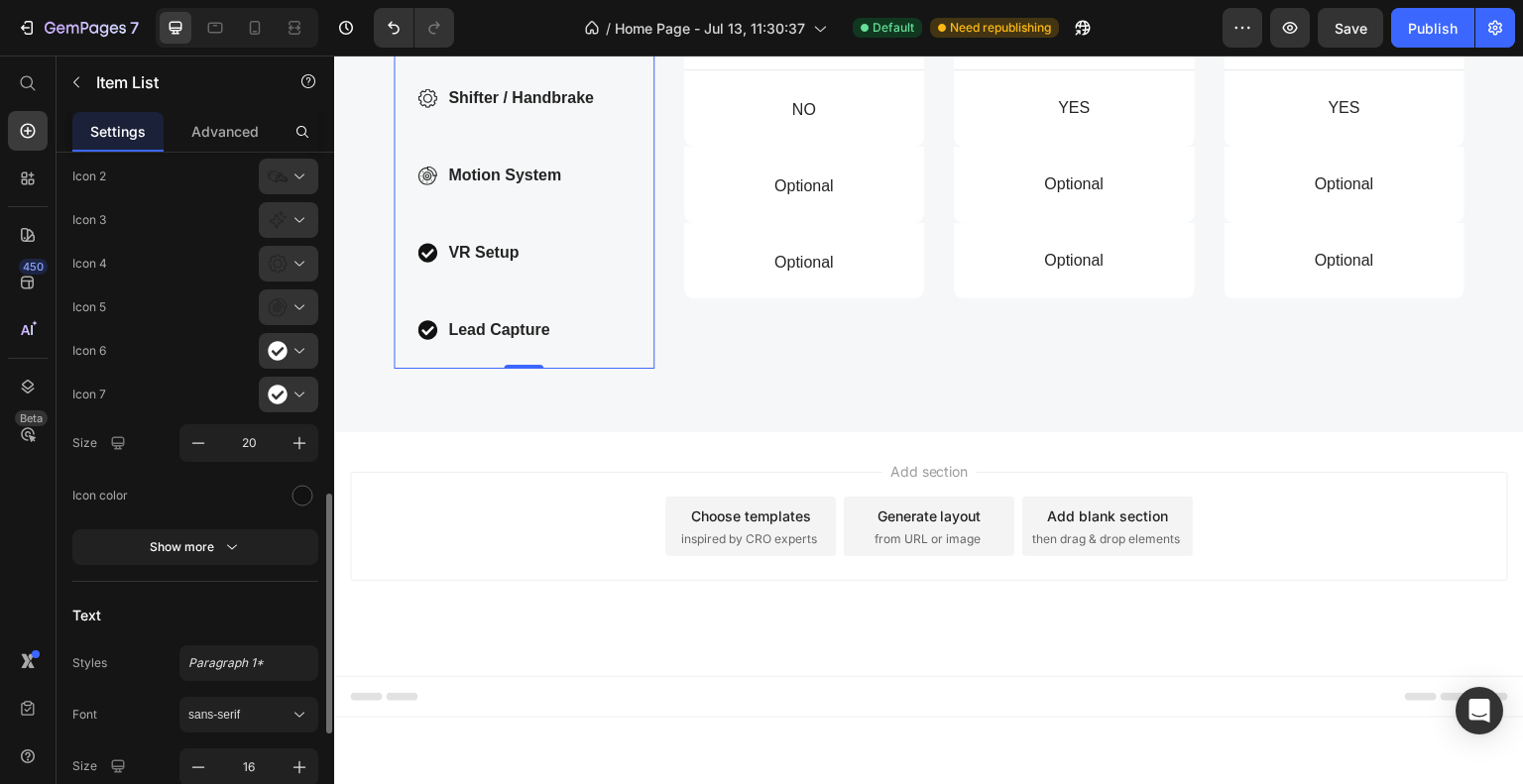 scroll, scrollTop: 694, scrollLeft: 0, axis: vertical 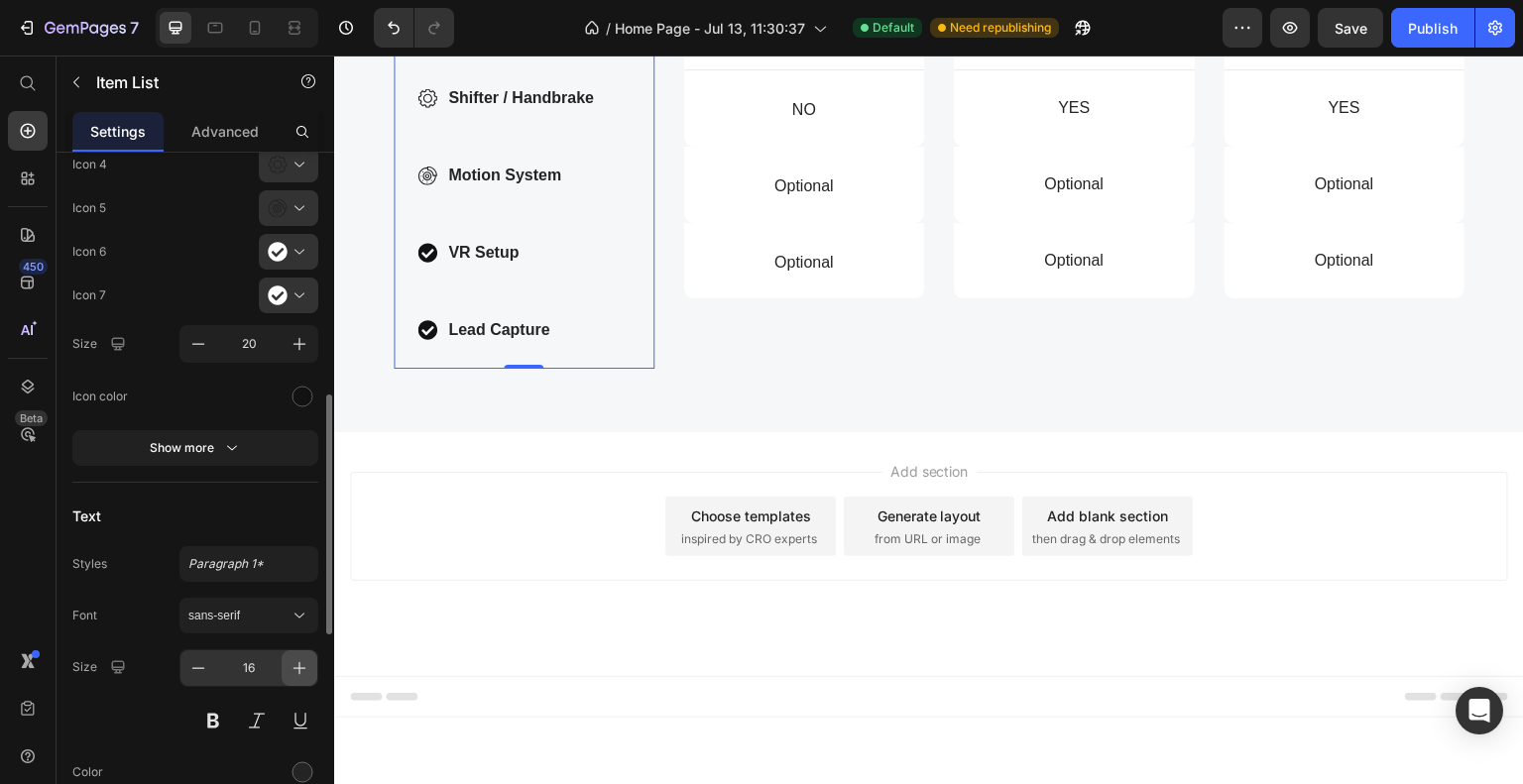 click 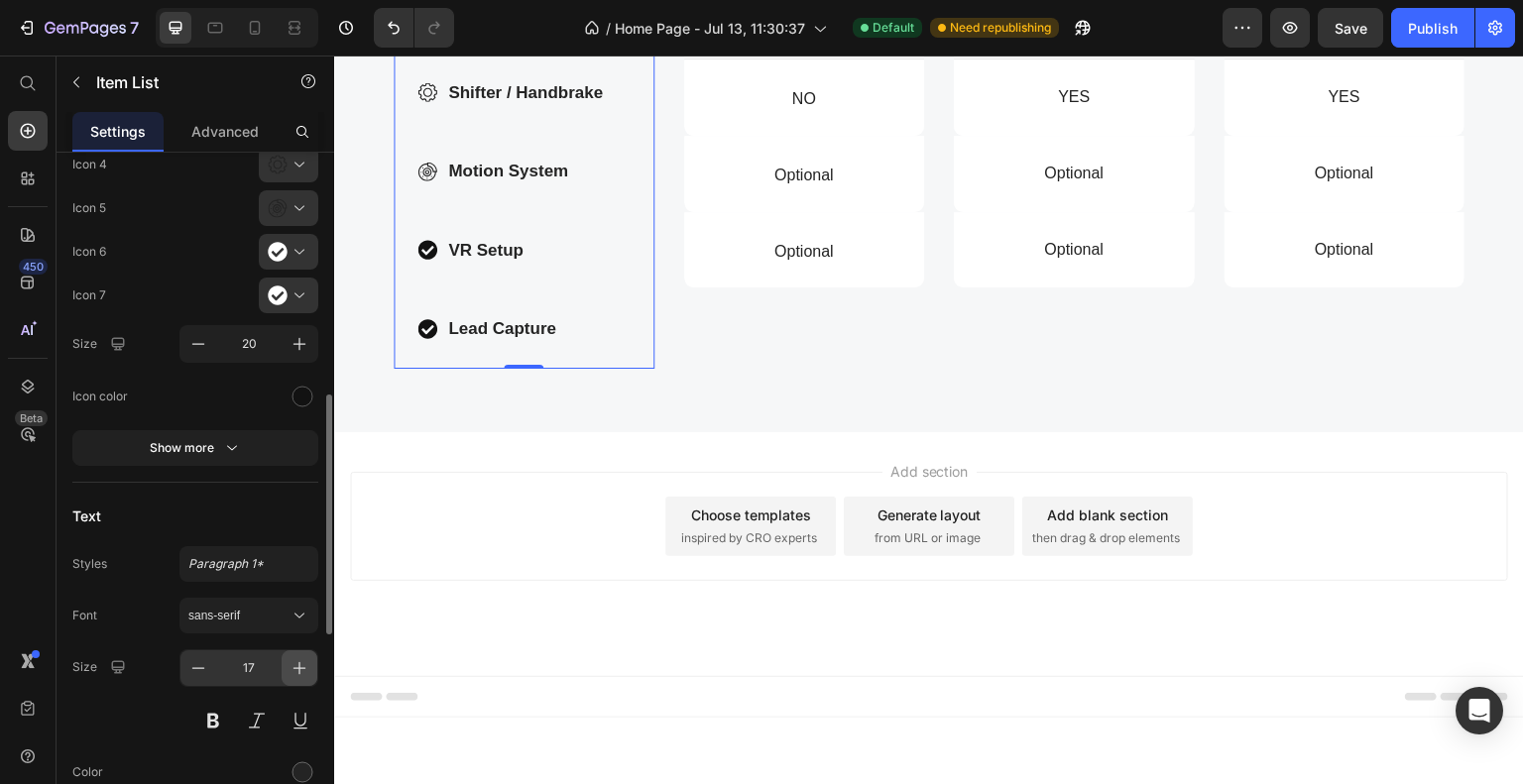 scroll, scrollTop: 1935, scrollLeft: 0, axis: vertical 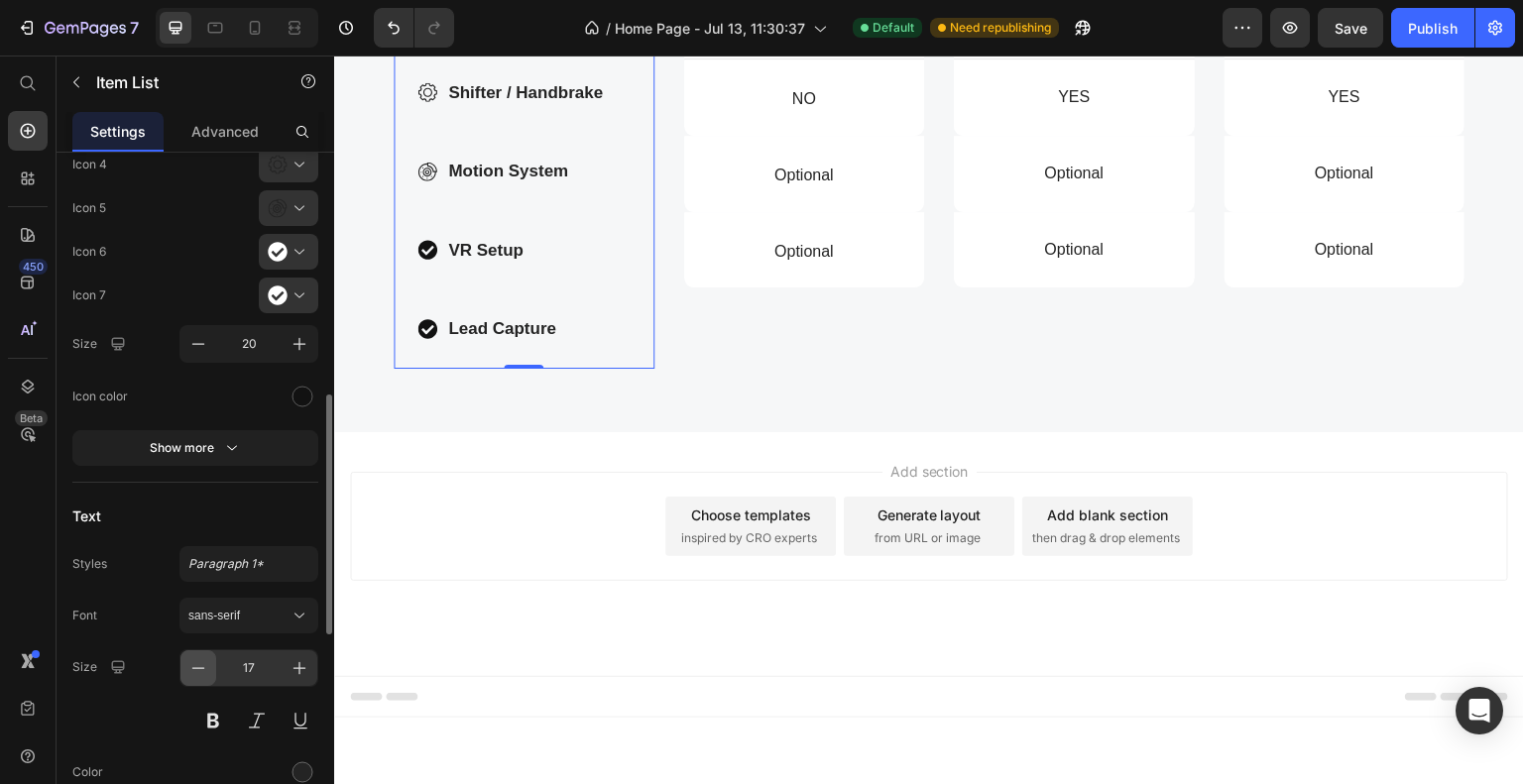 click 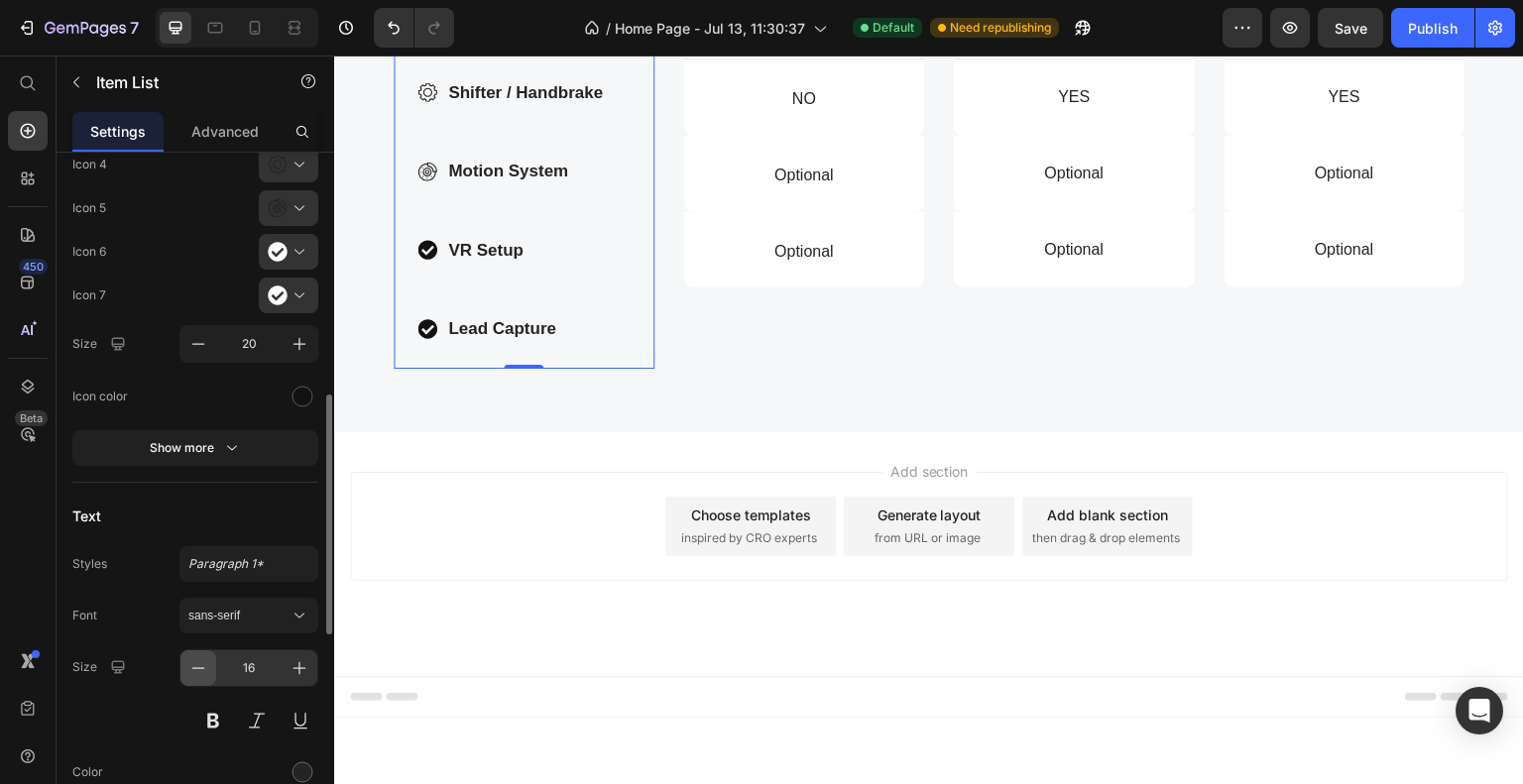 scroll, scrollTop: 1946, scrollLeft: 0, axis: vertical 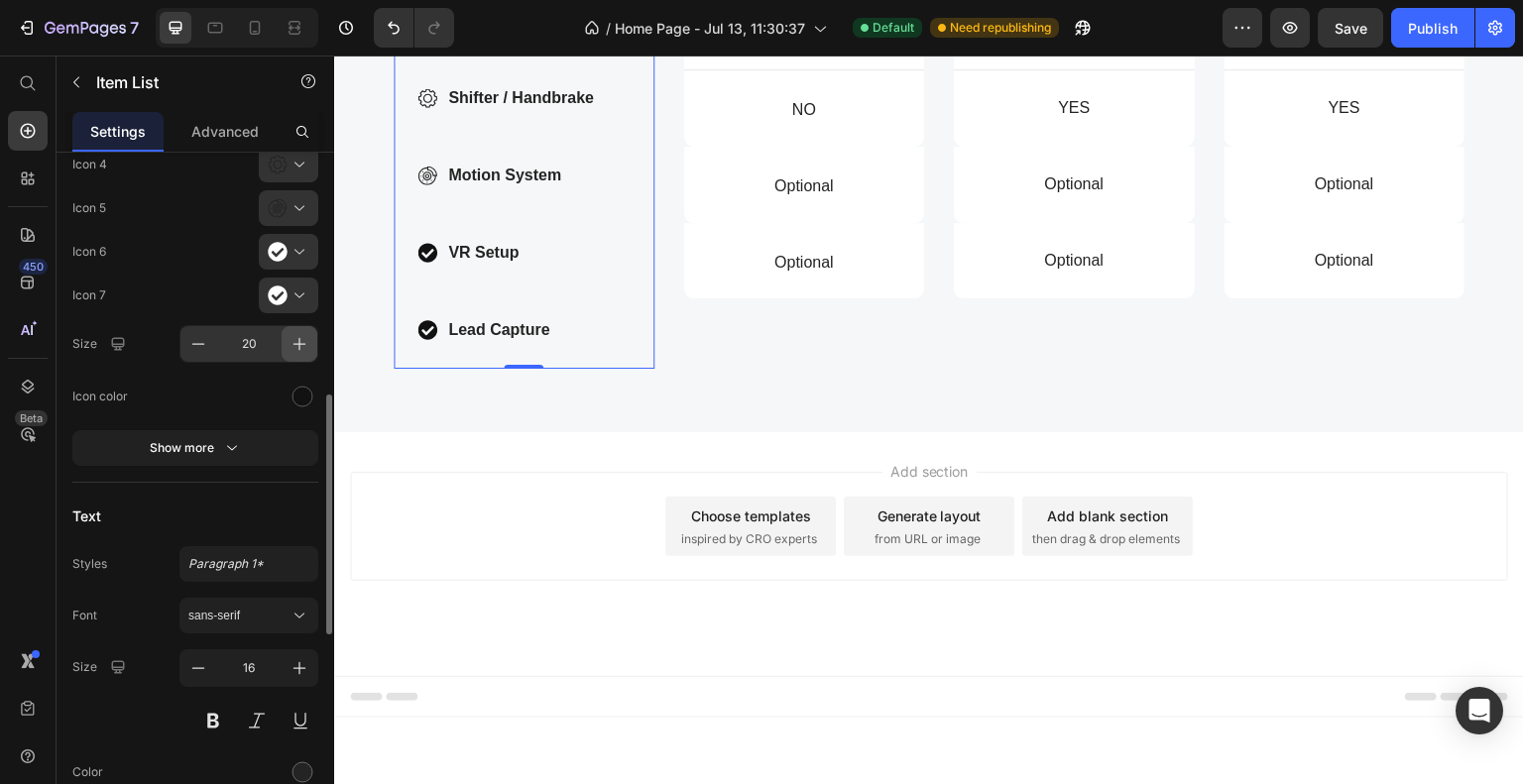 click 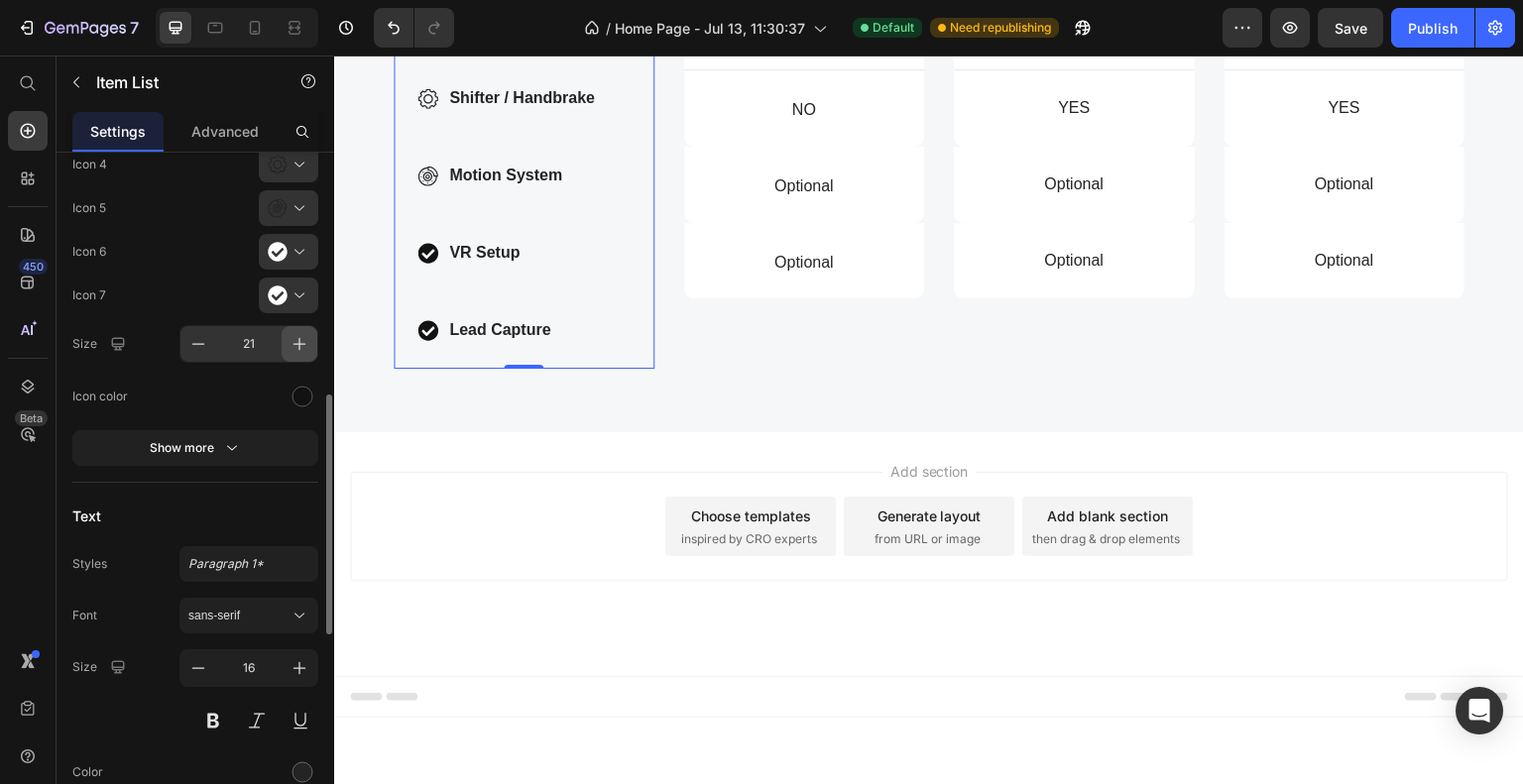 click 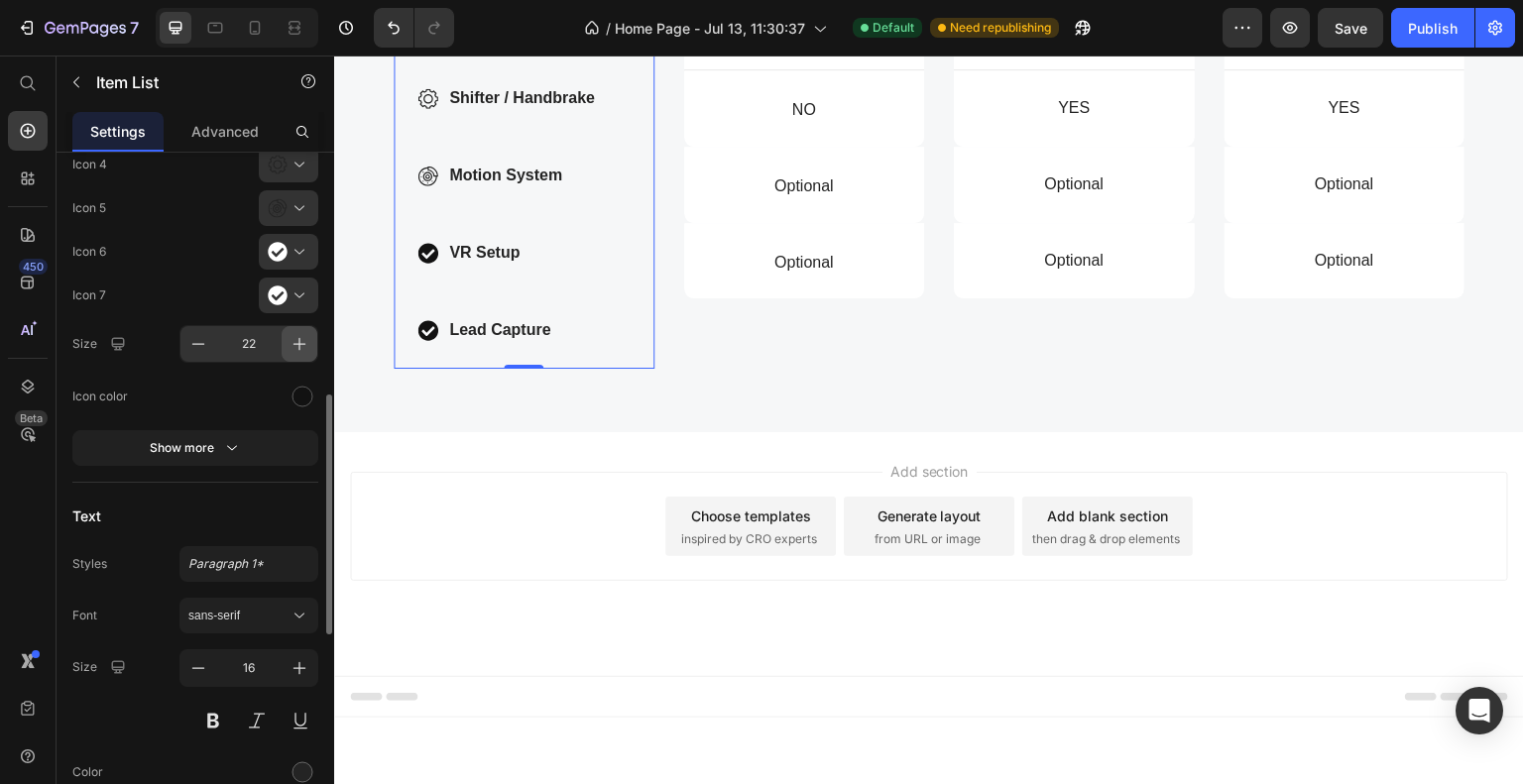 click 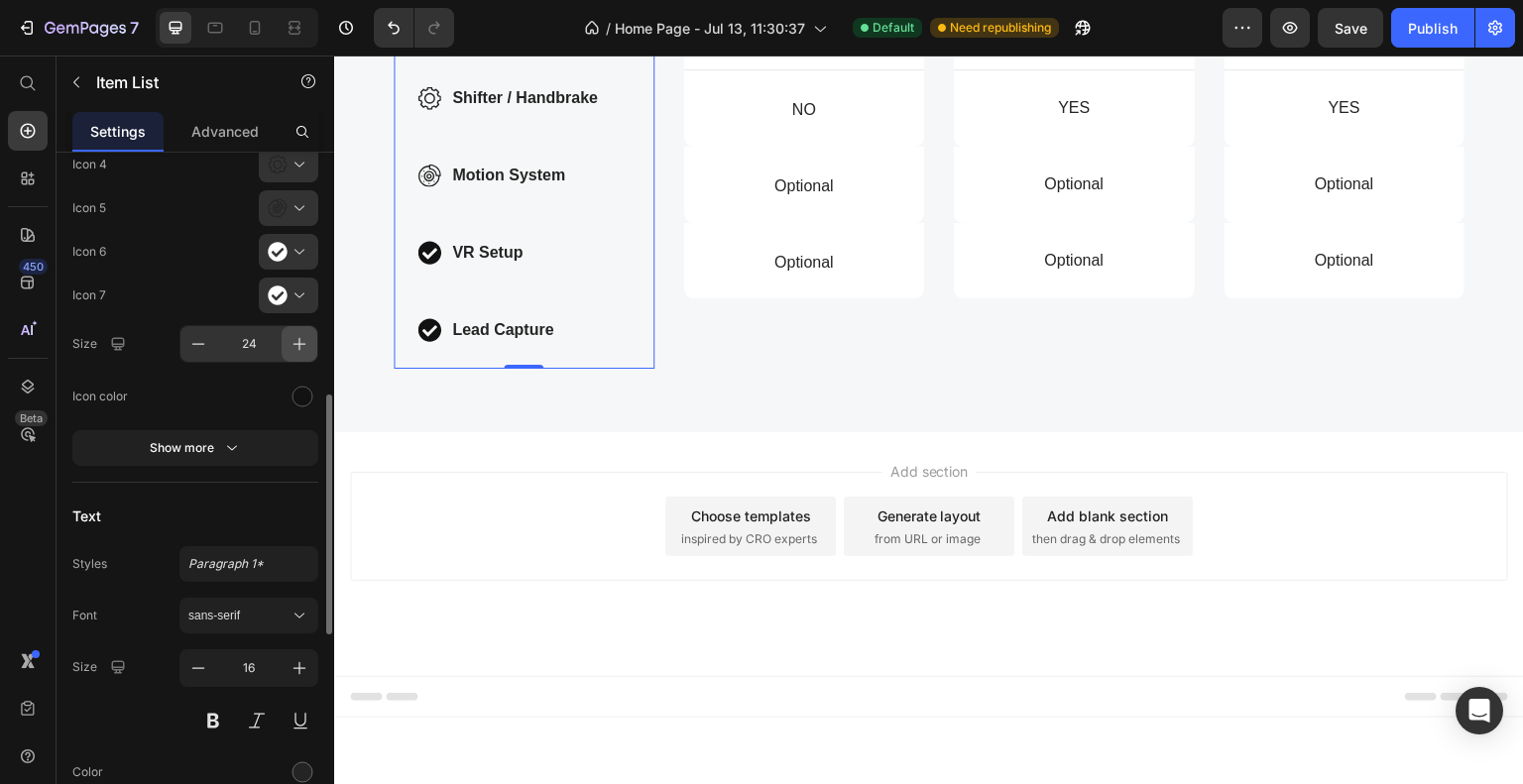 click 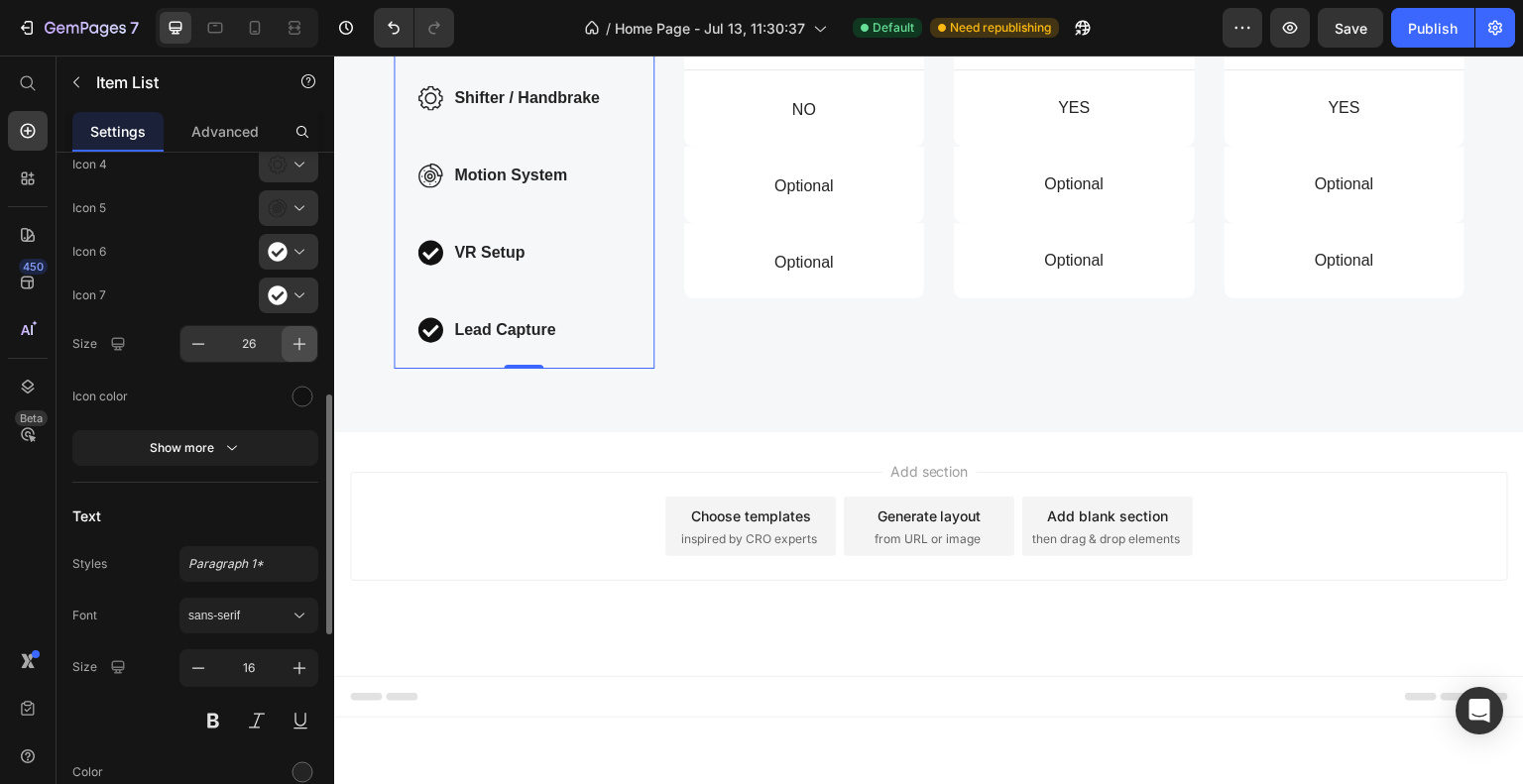 click 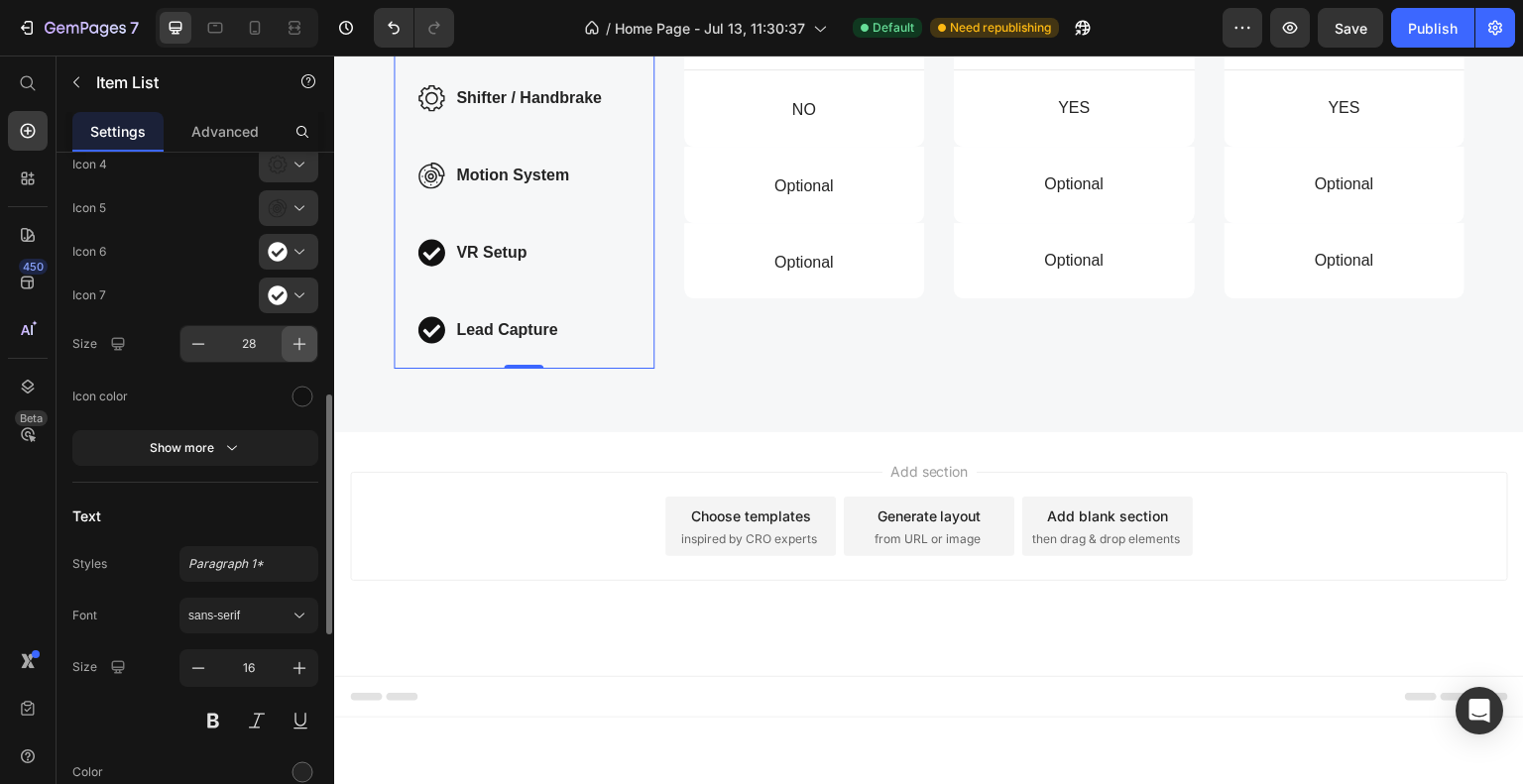 click 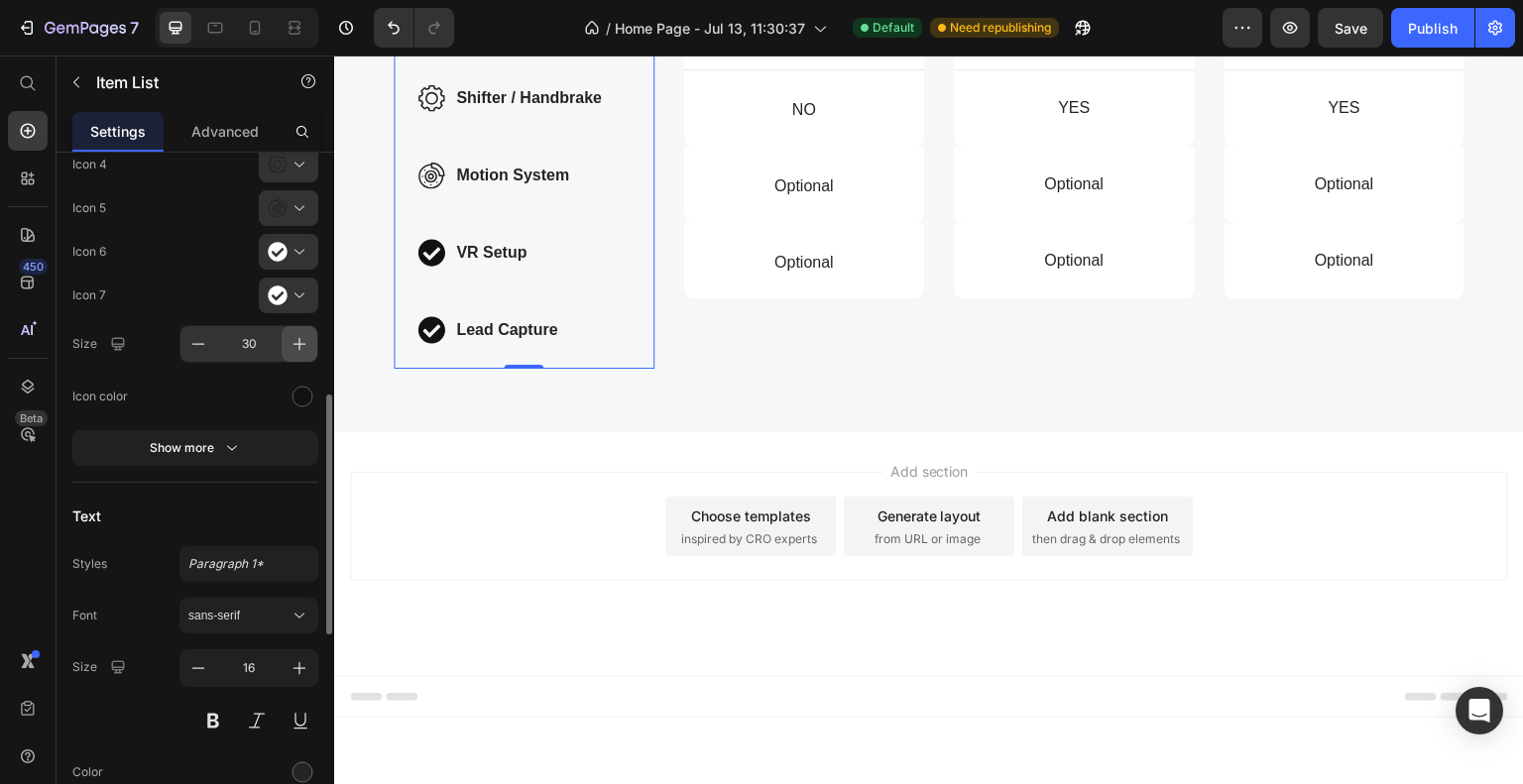 click 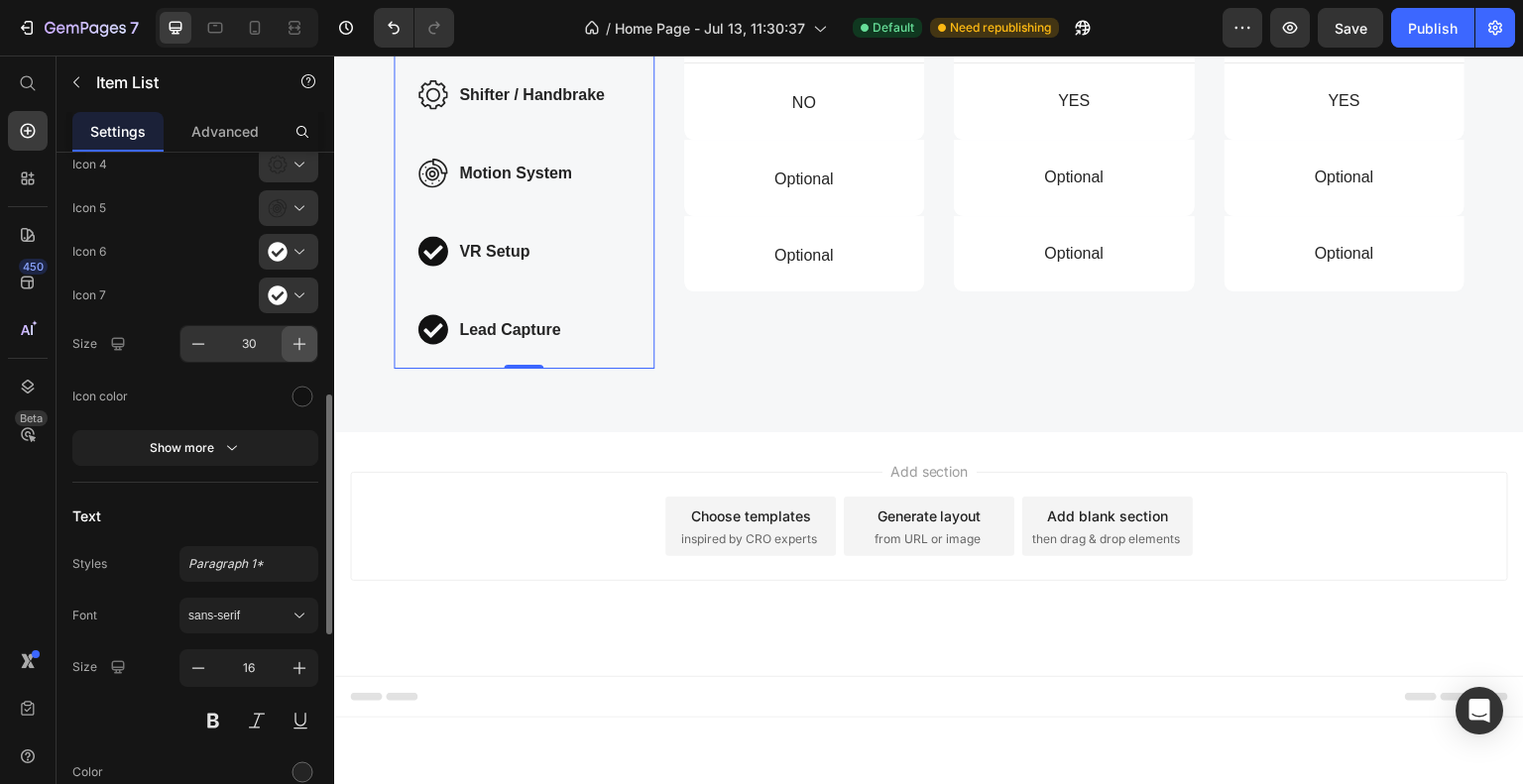 click 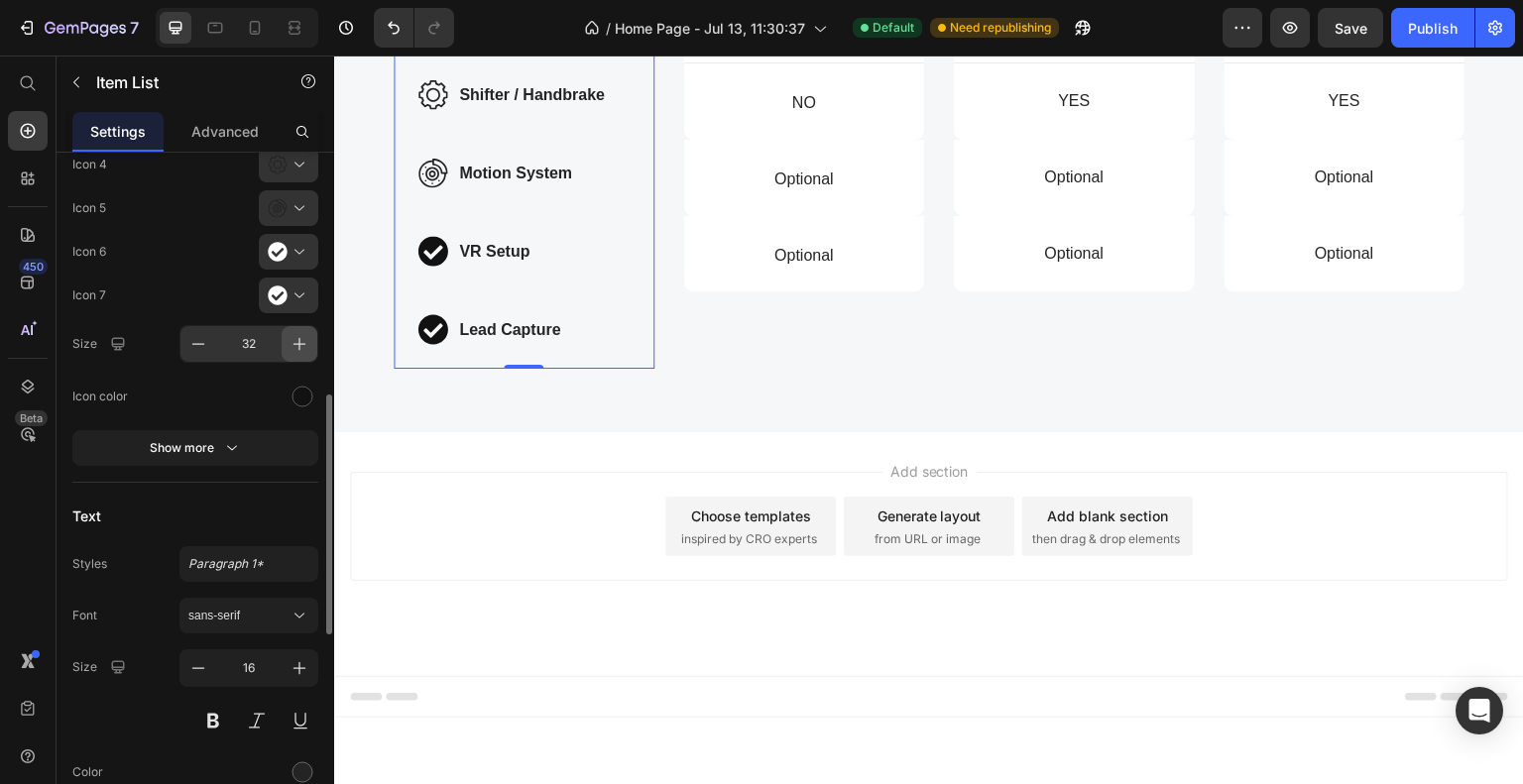 click 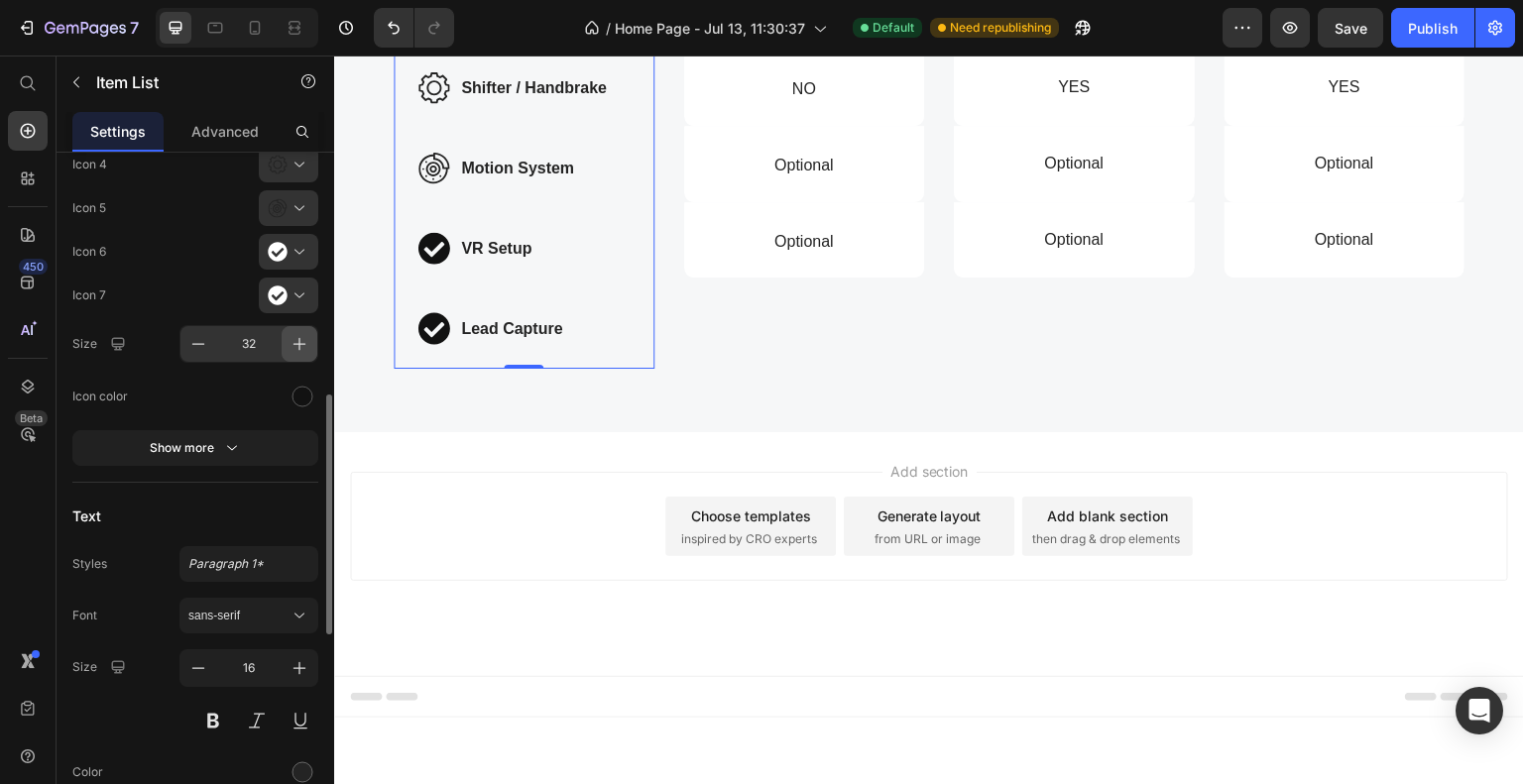 click 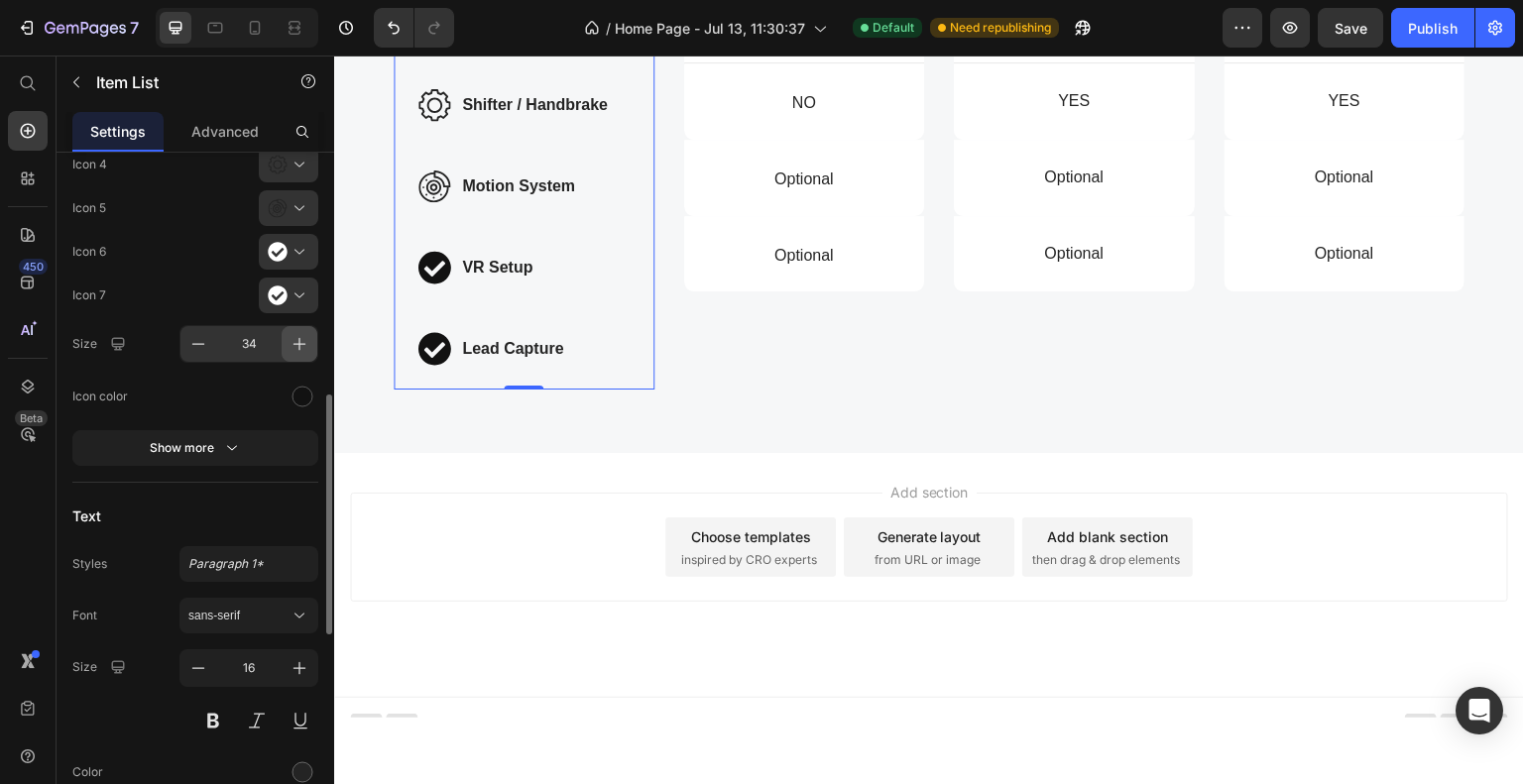 click 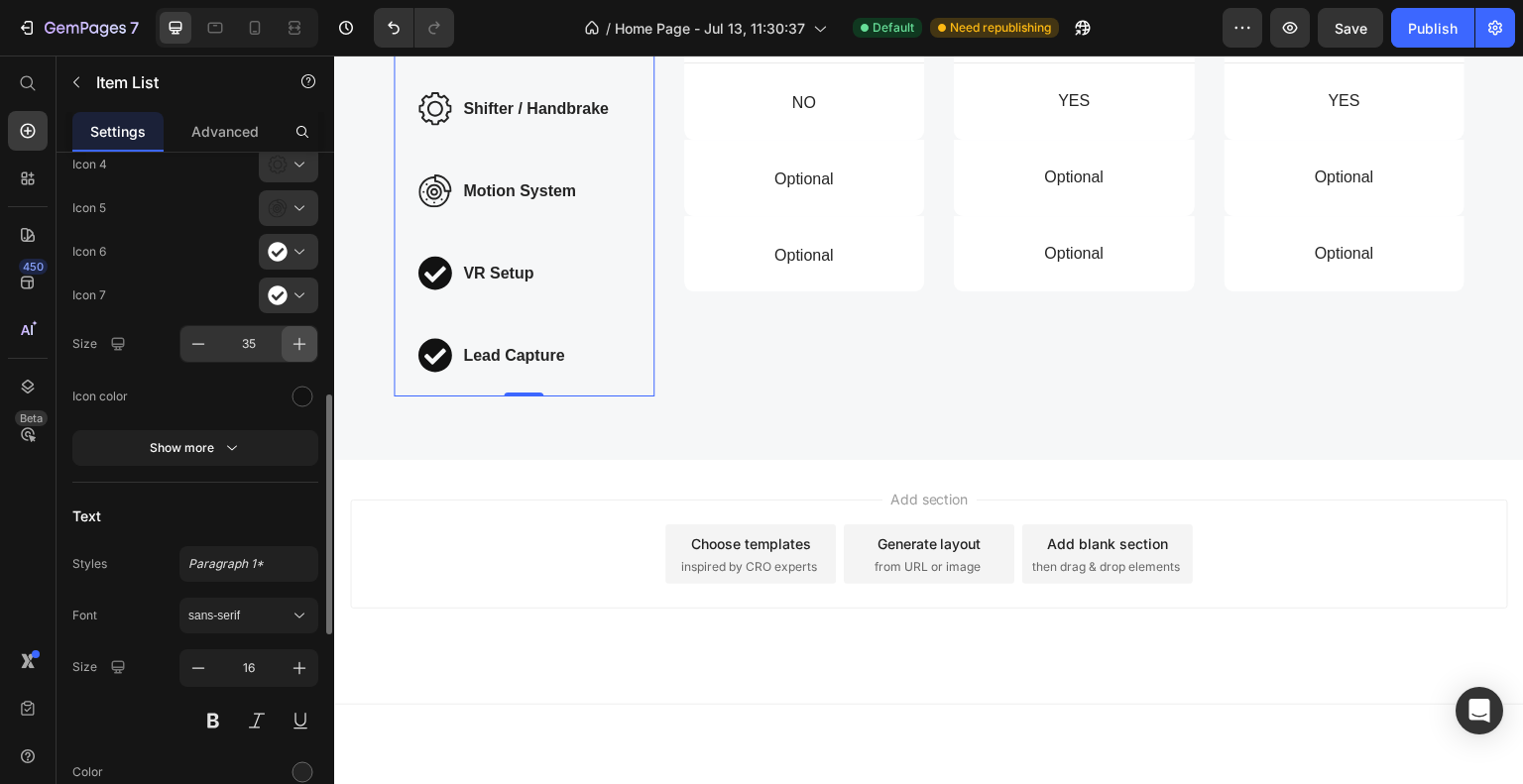 click 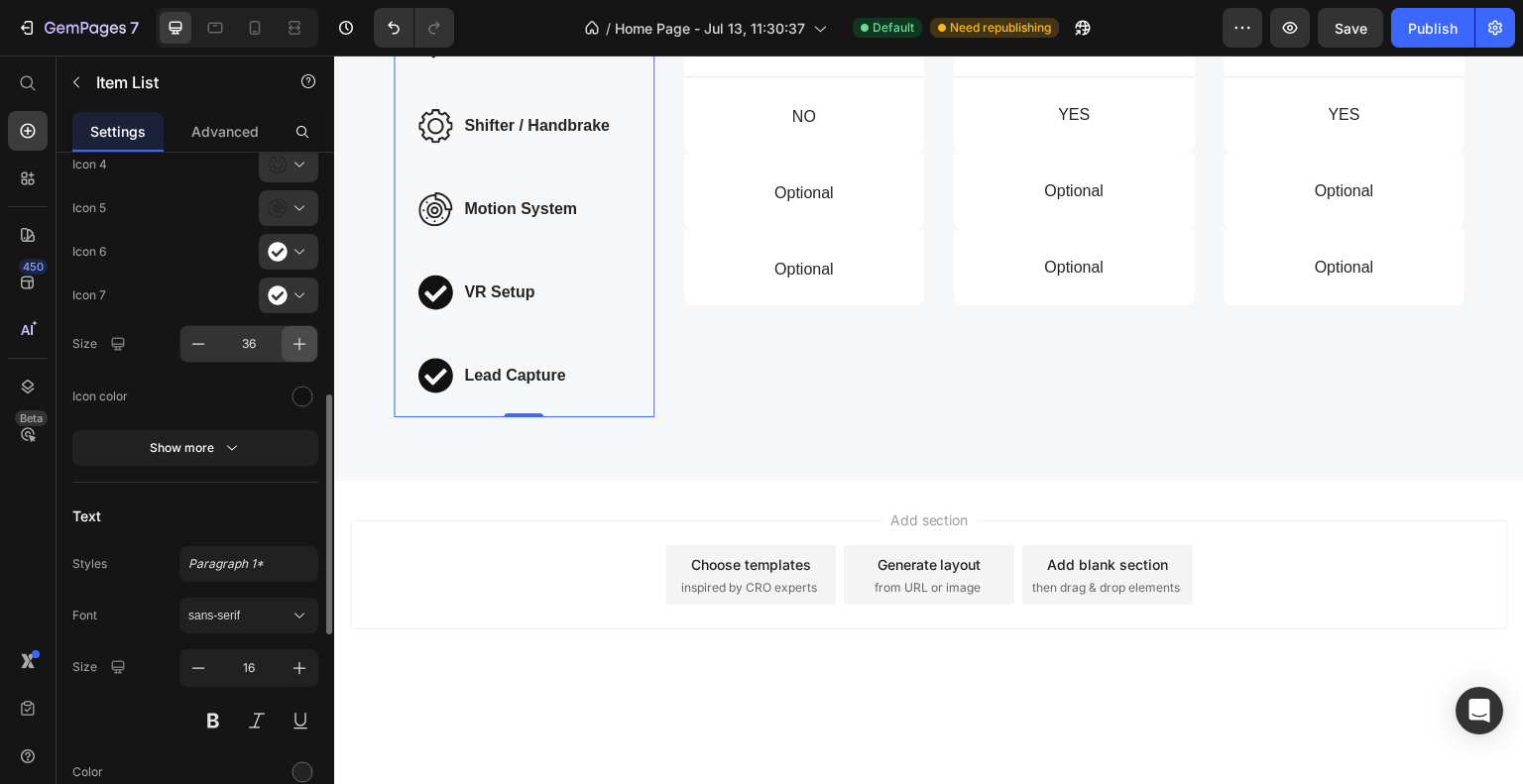 click 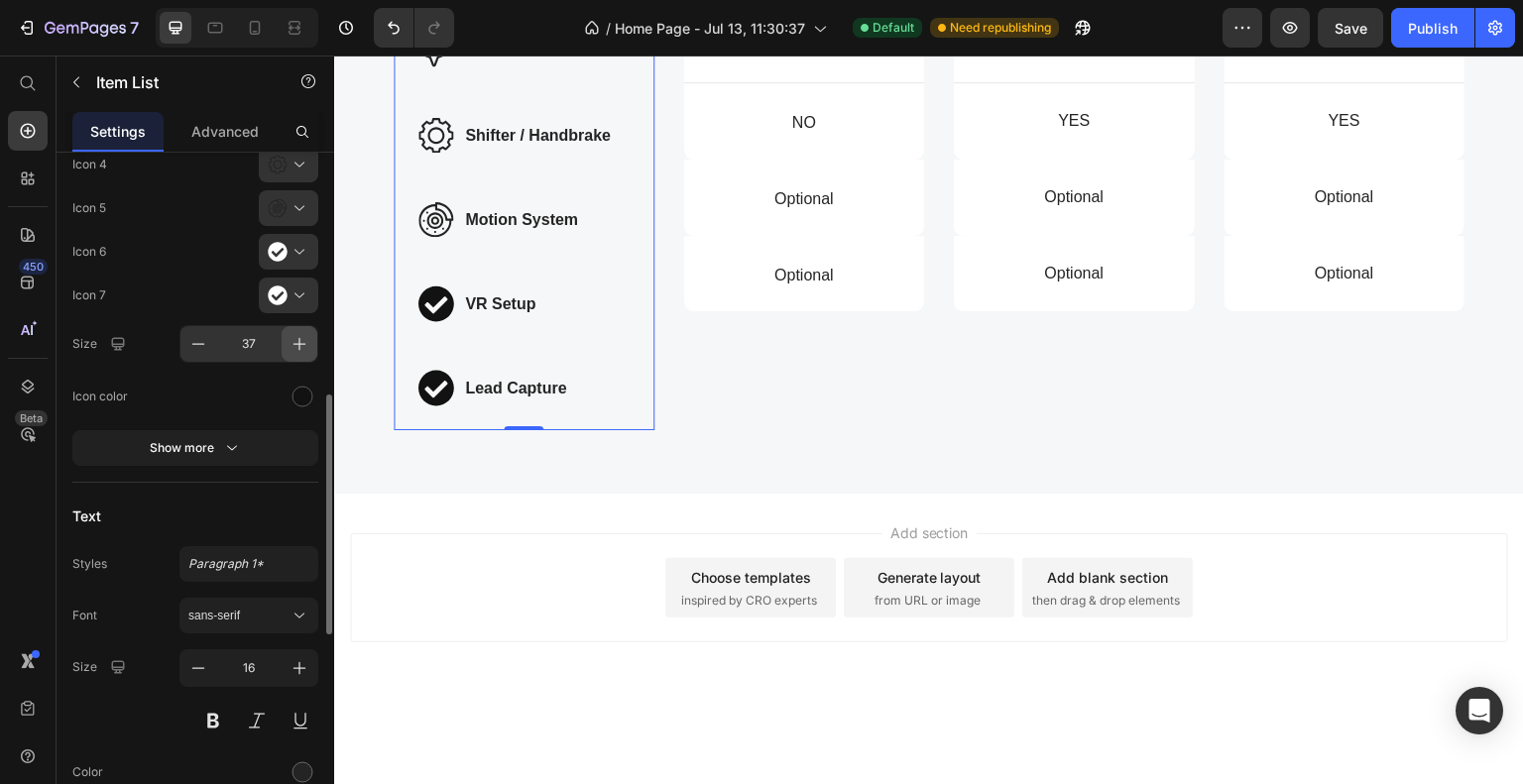 click 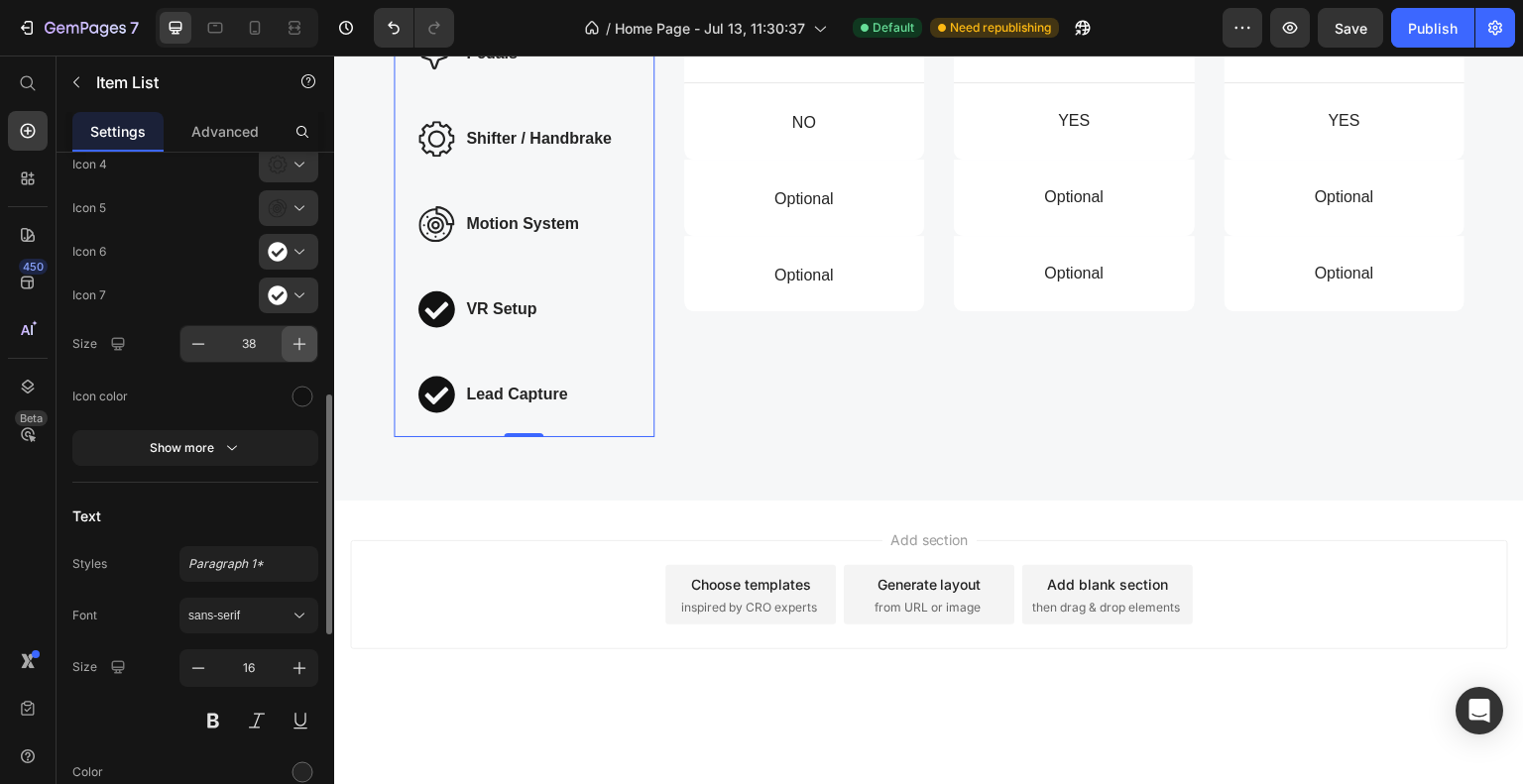 scroll, scrollTop: 1887, scrollLeft: 0, axis: vertical 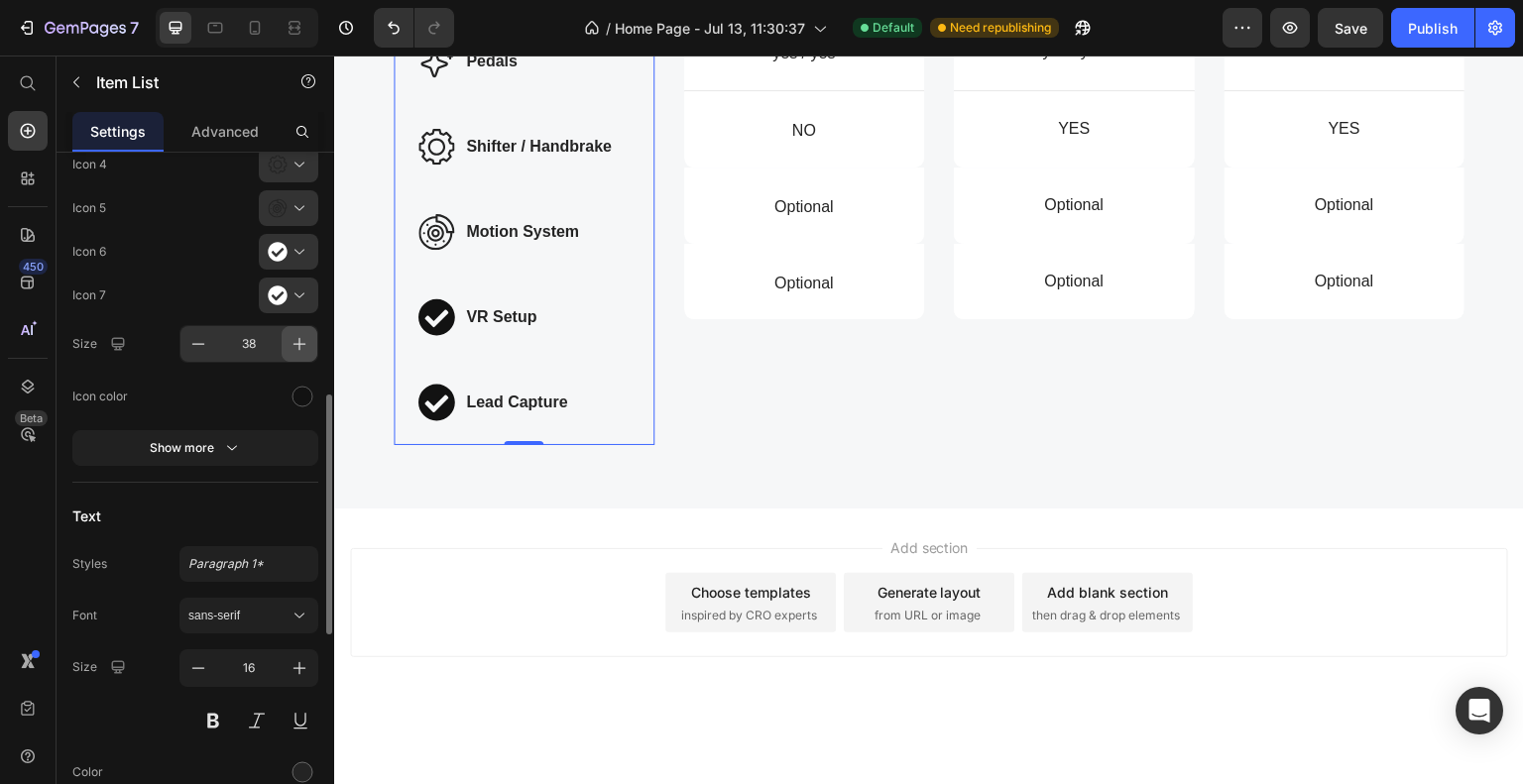 click 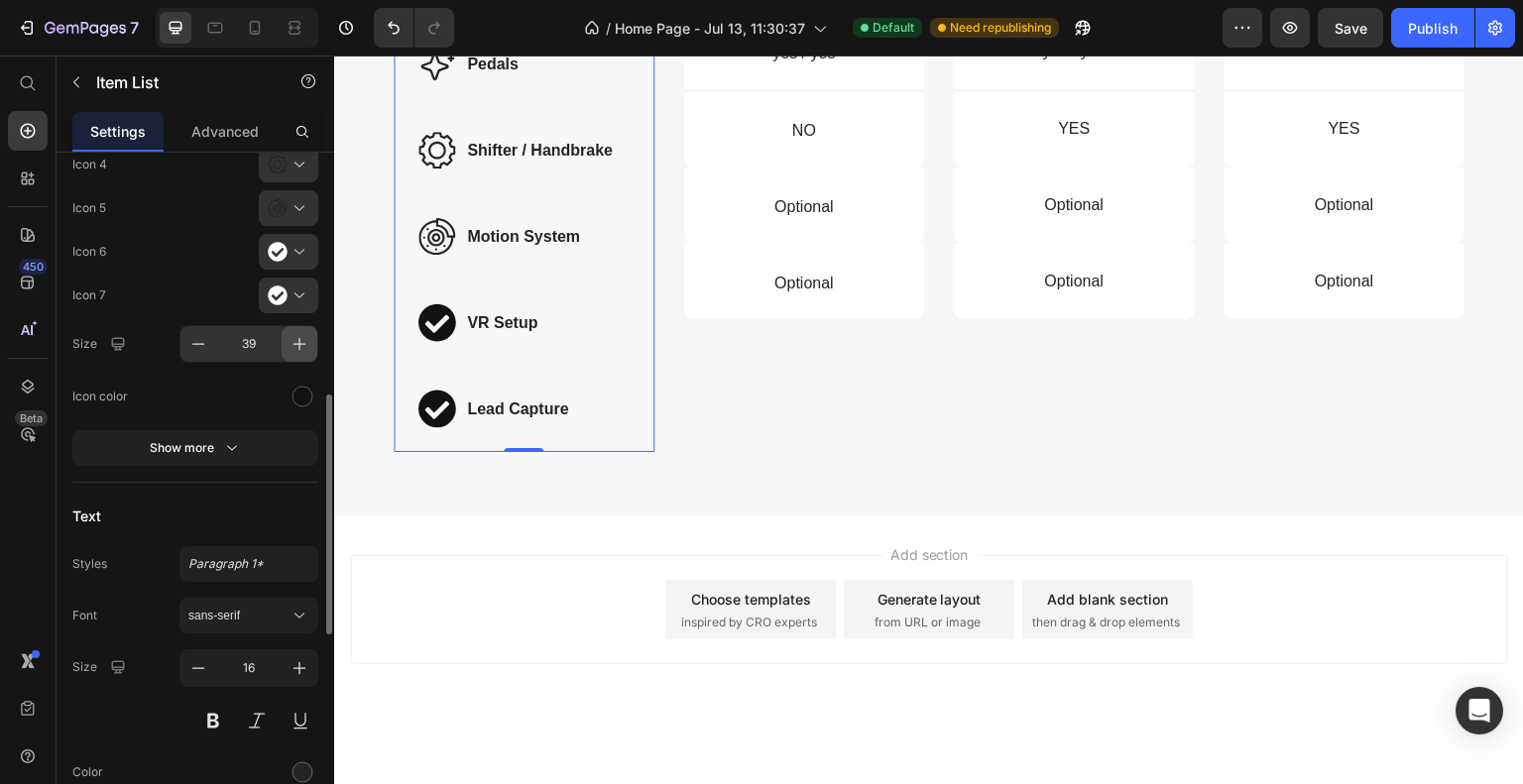 scroll, scrollTop: 1880, scrollLeft: 0, axis: vertical 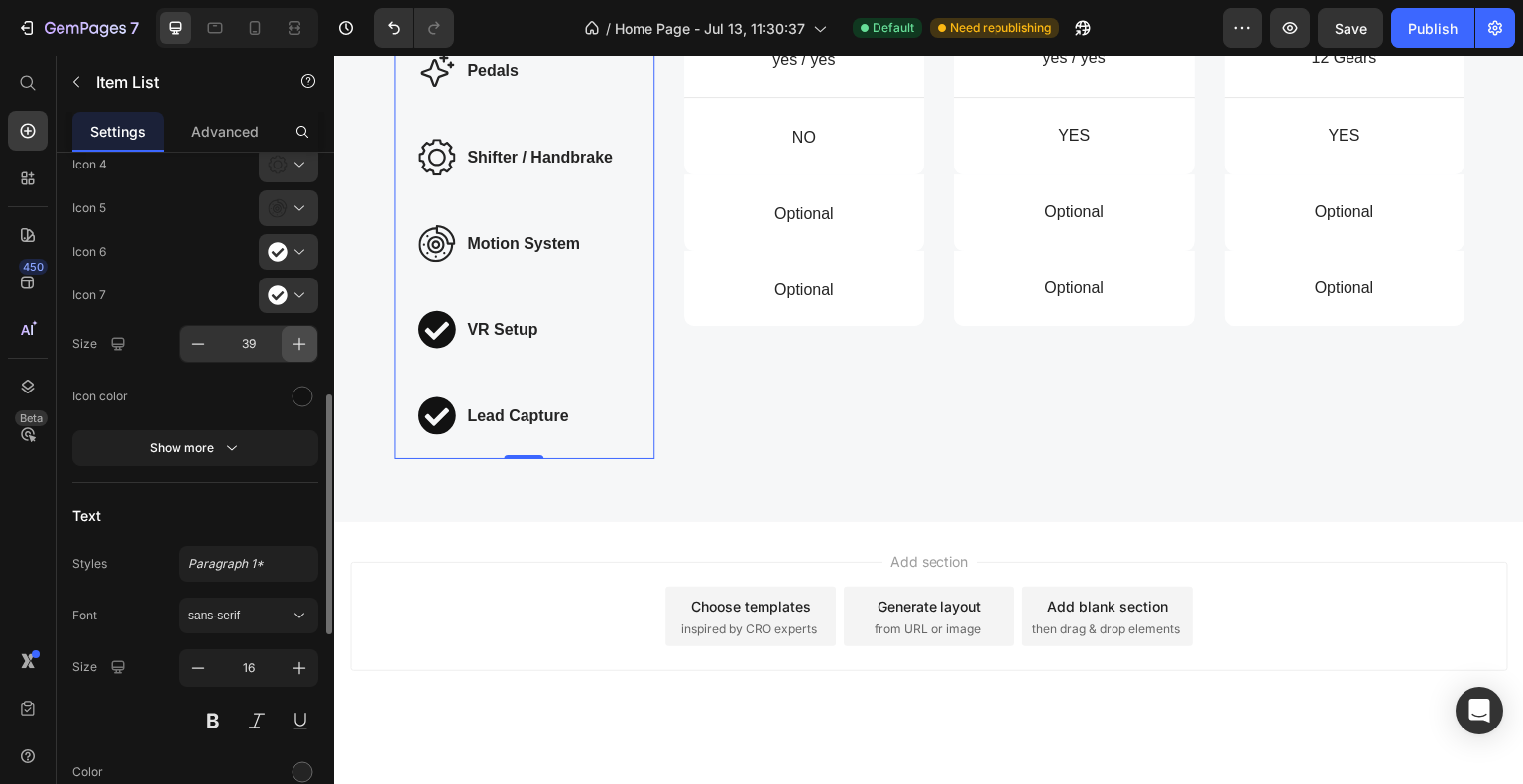 click 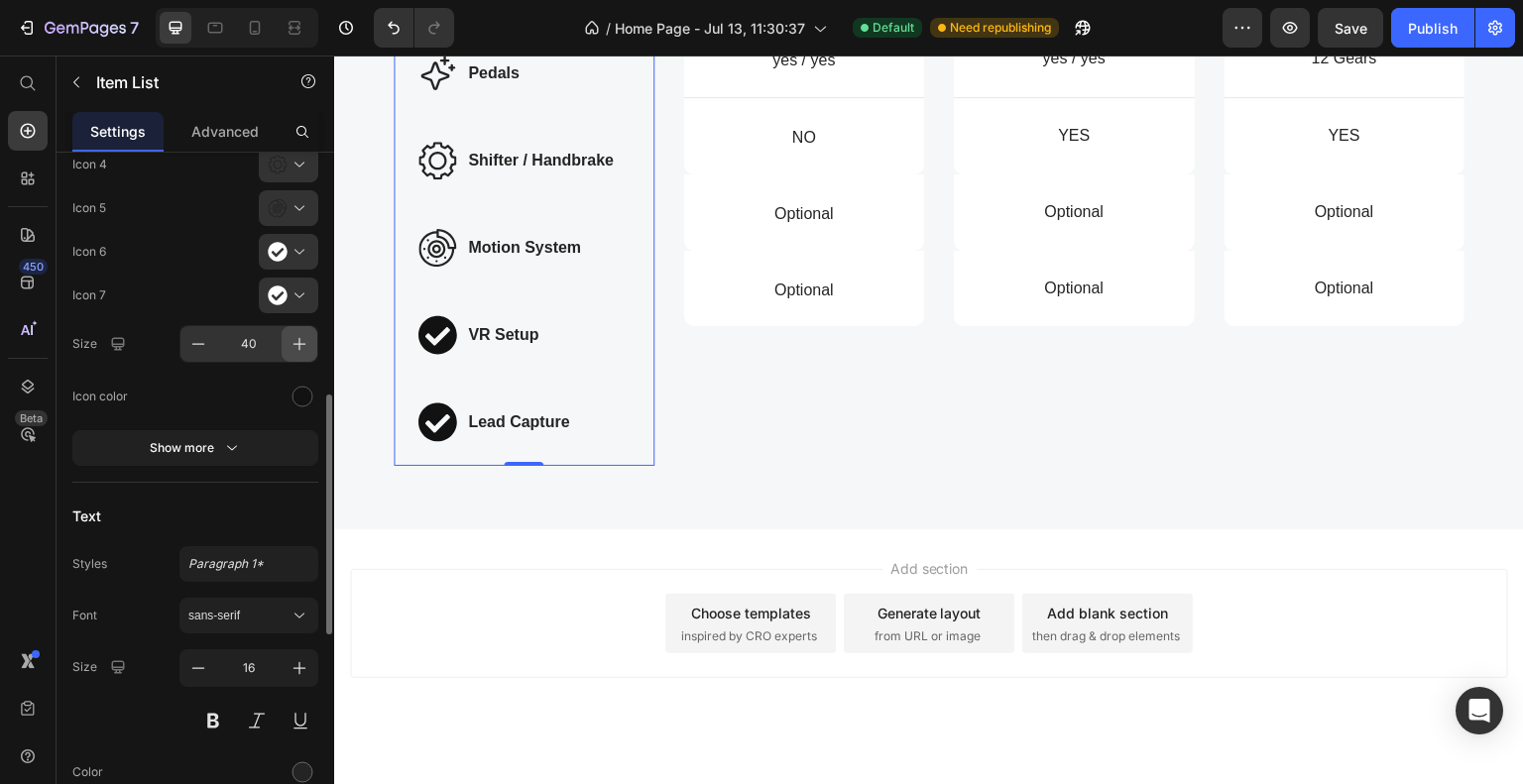 click 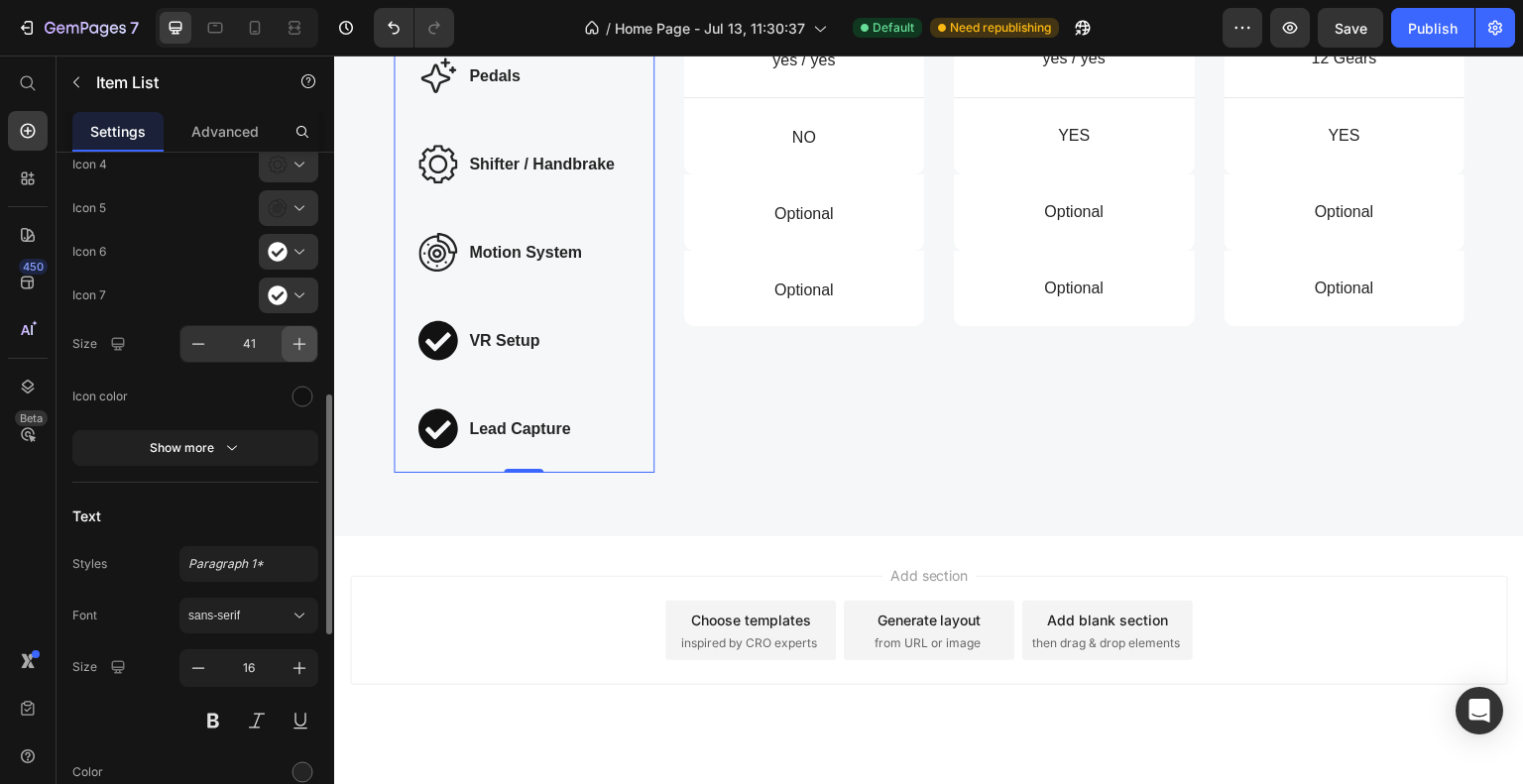 click 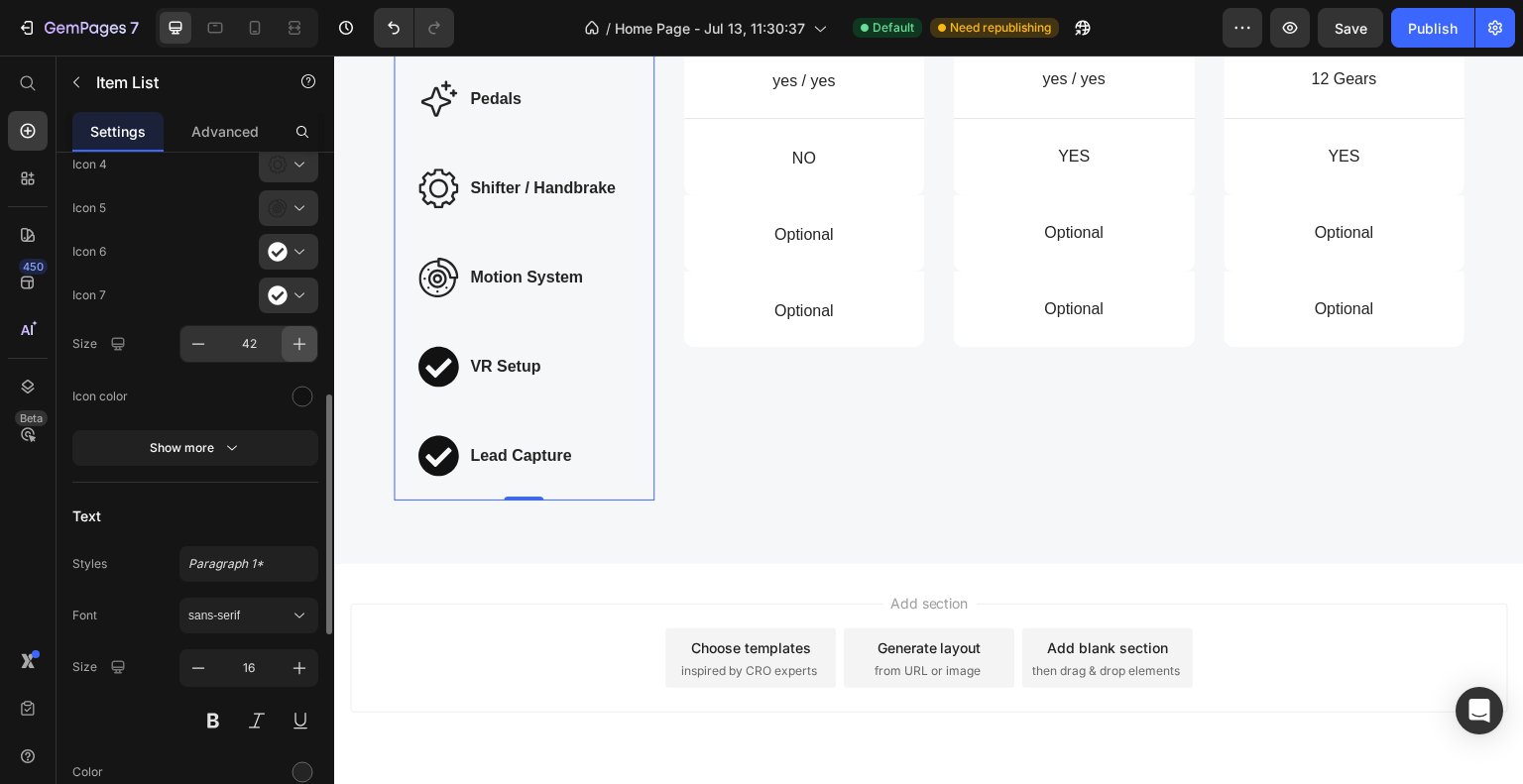 click 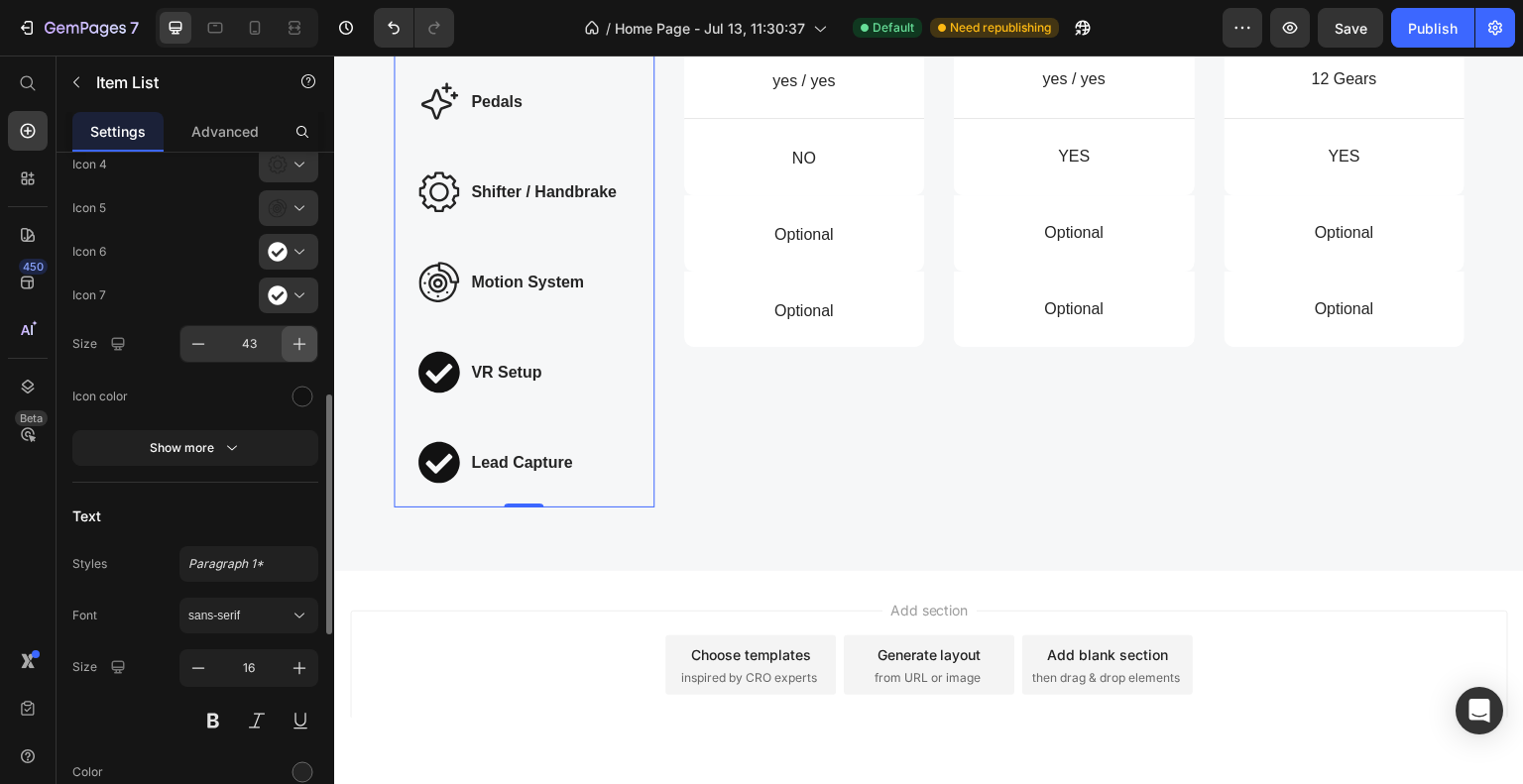 click 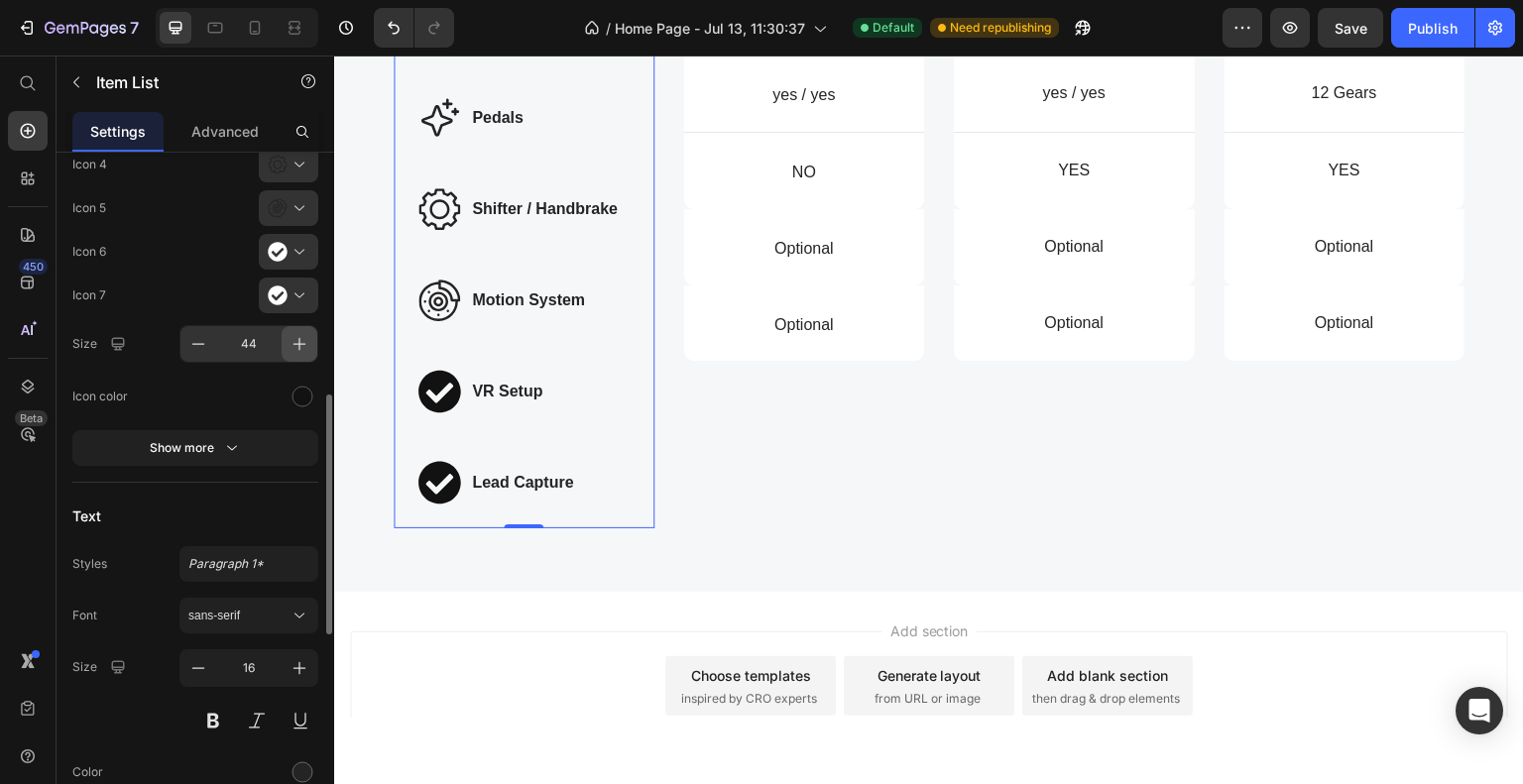 click 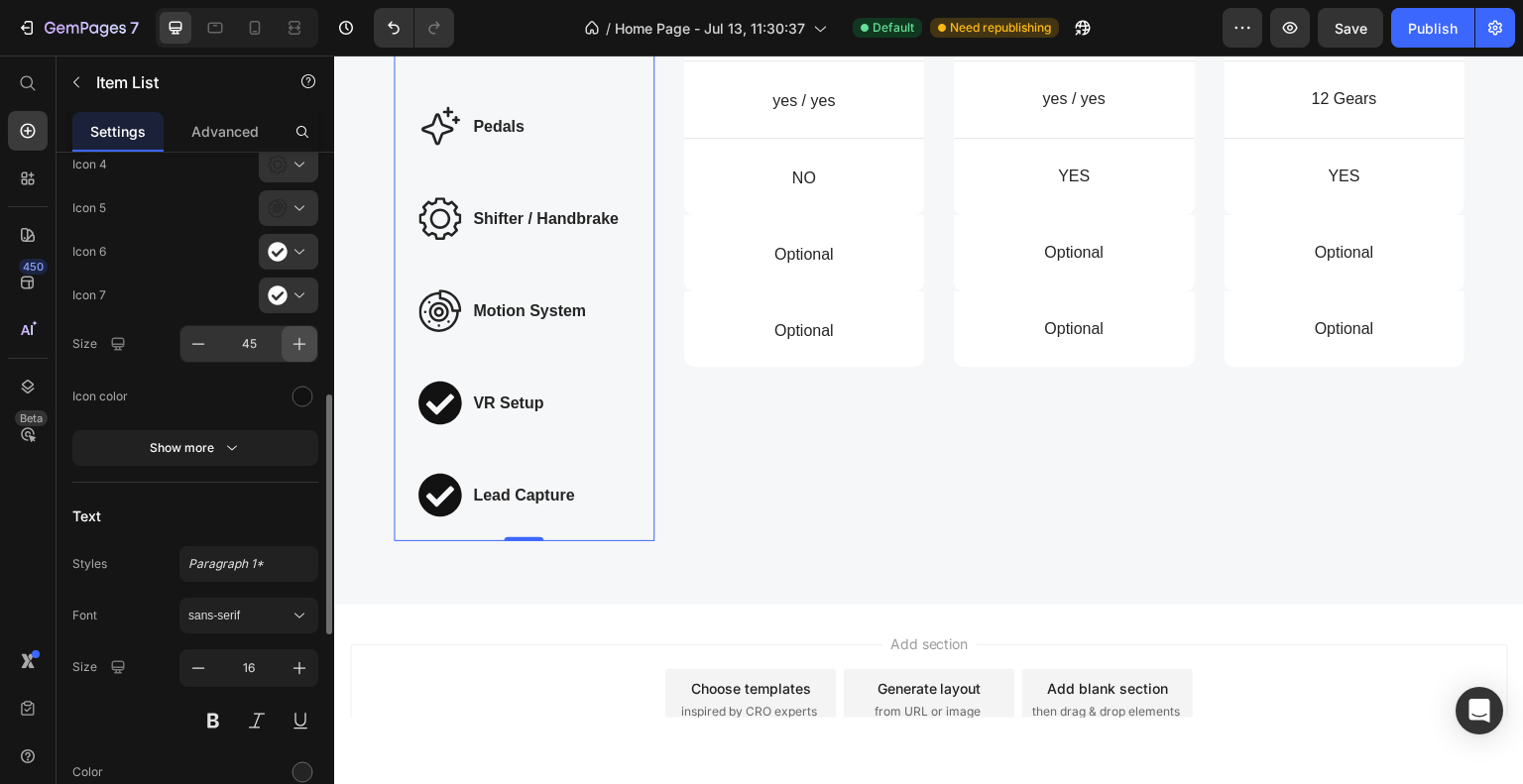 click 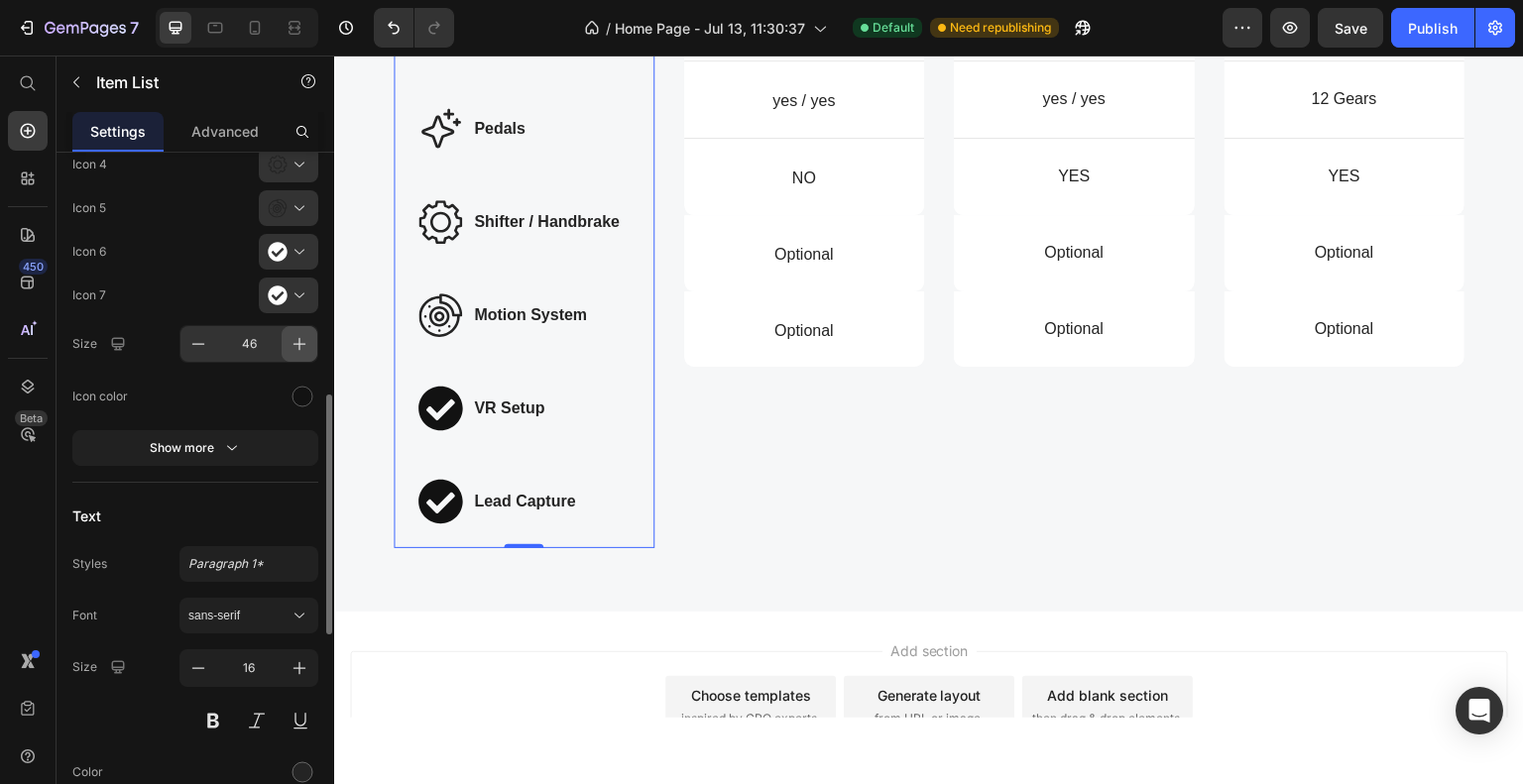 scroll, scrollTop: 1832, scrollLeft: 0, axis: vertical 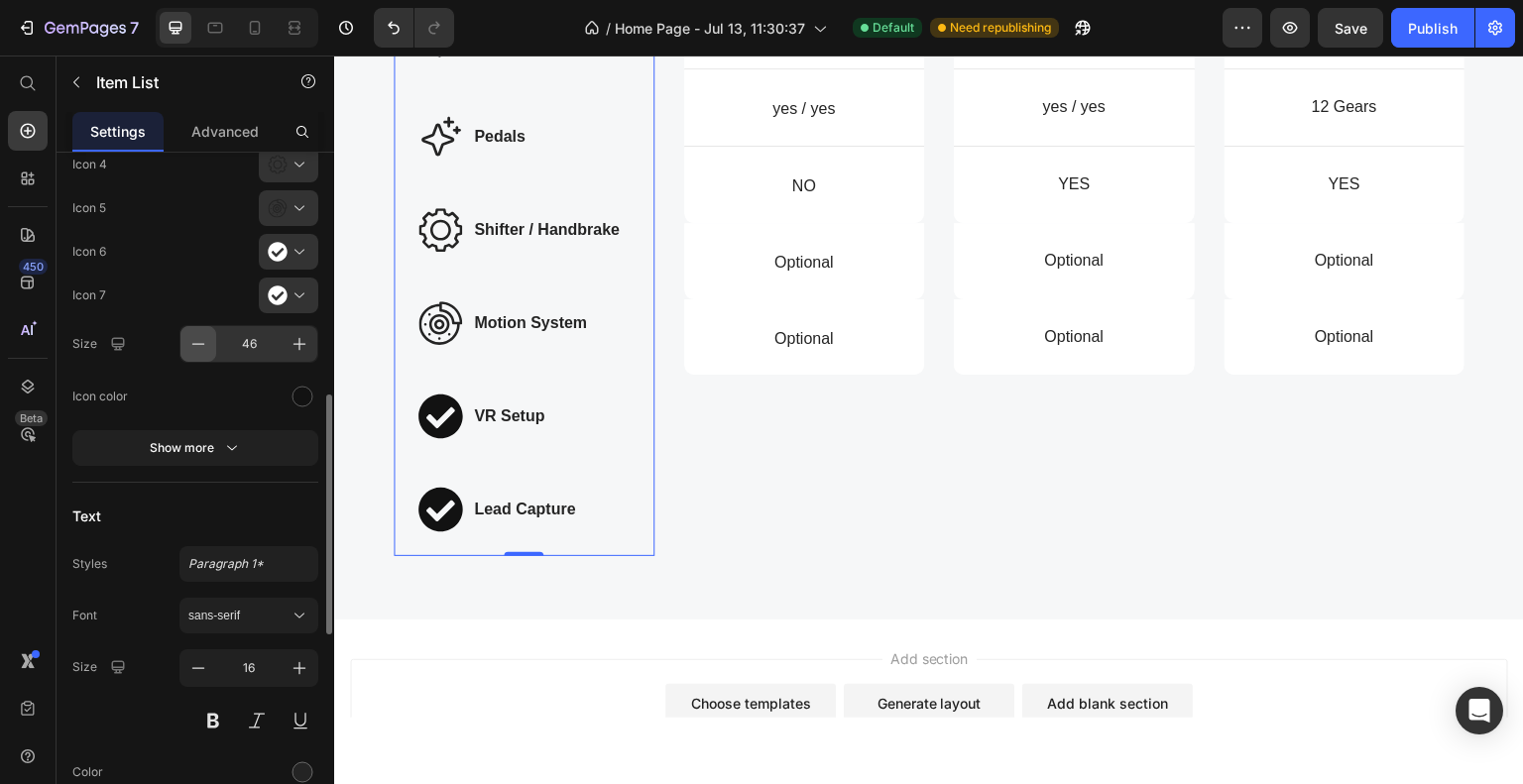 click 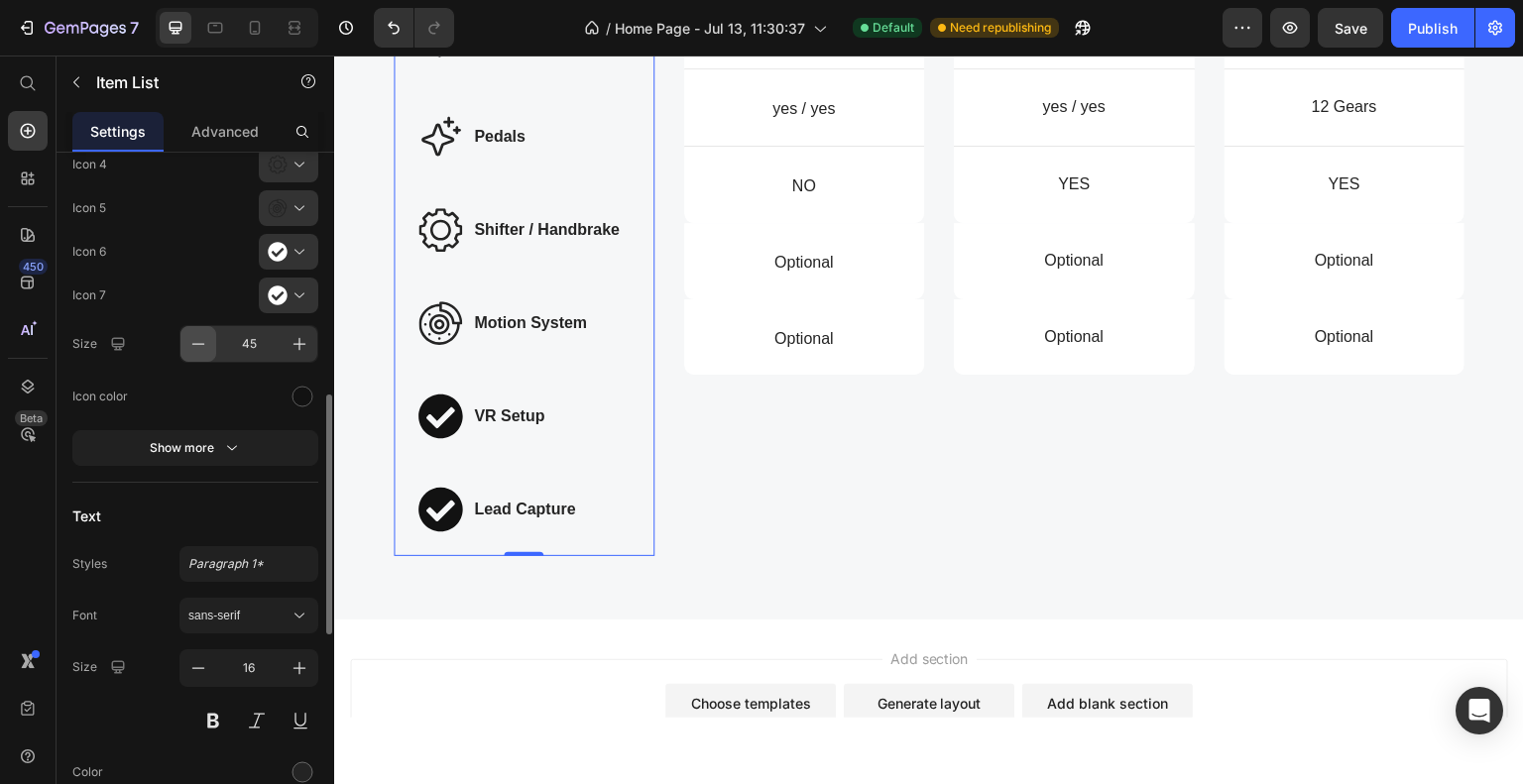 click 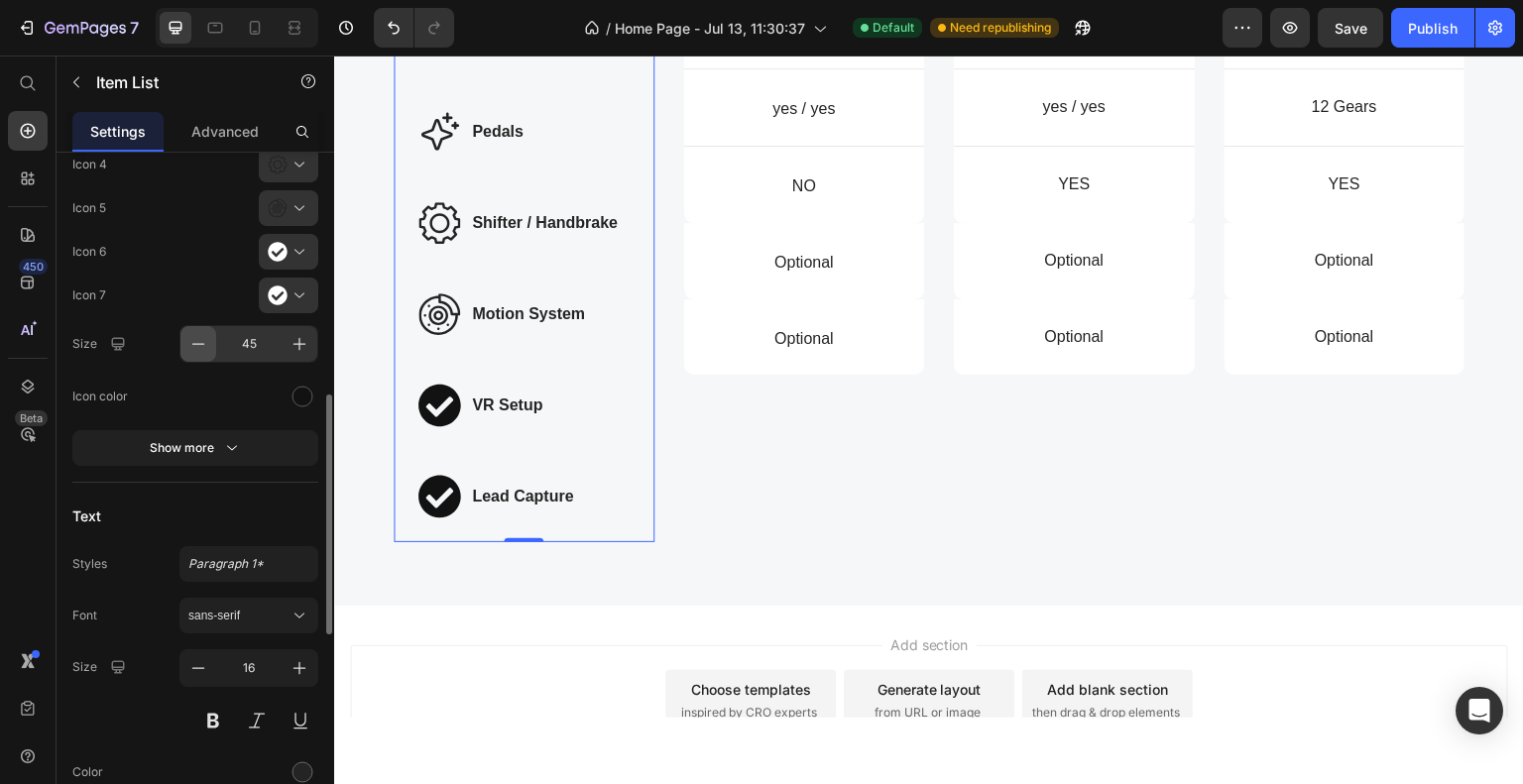 click 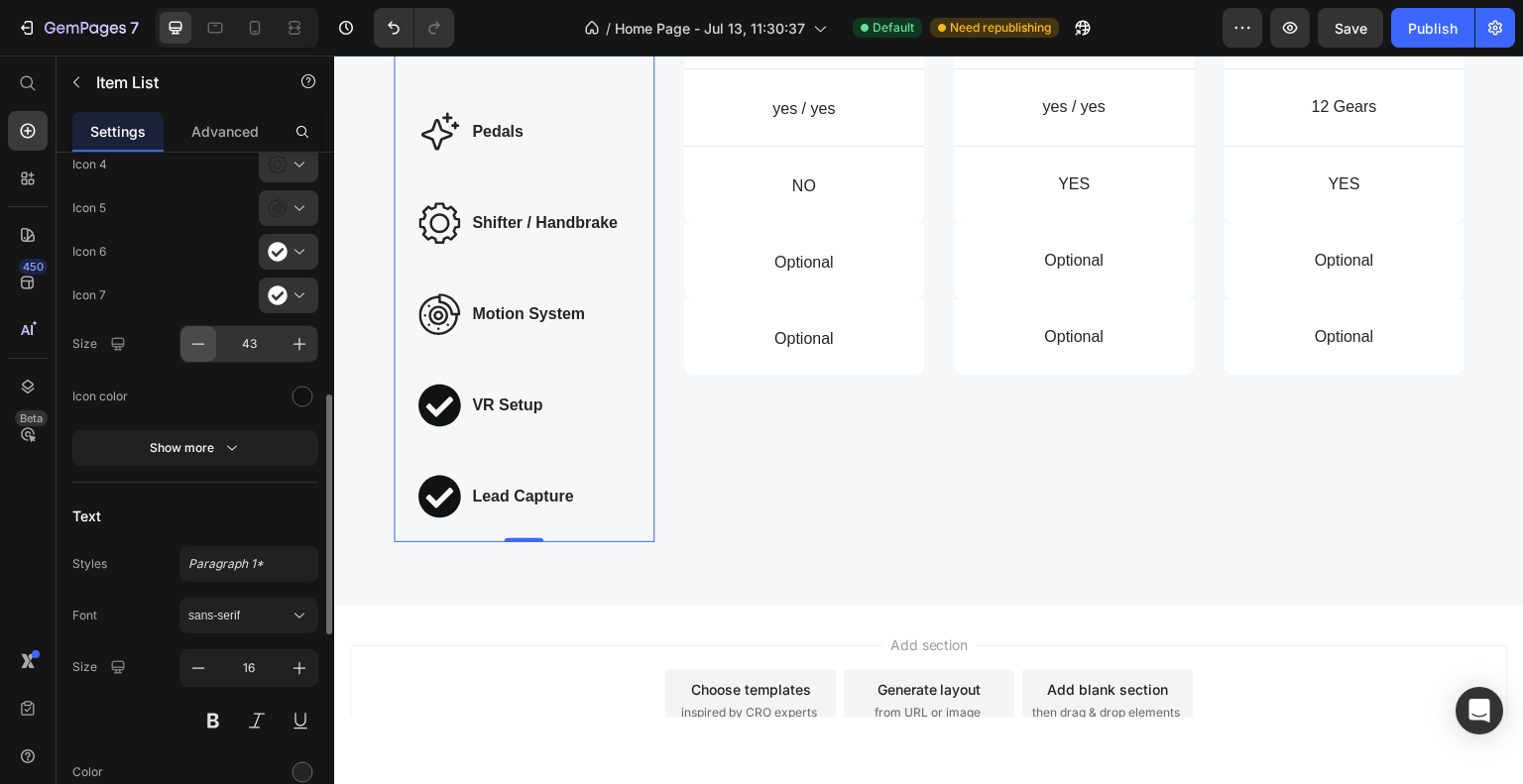 click 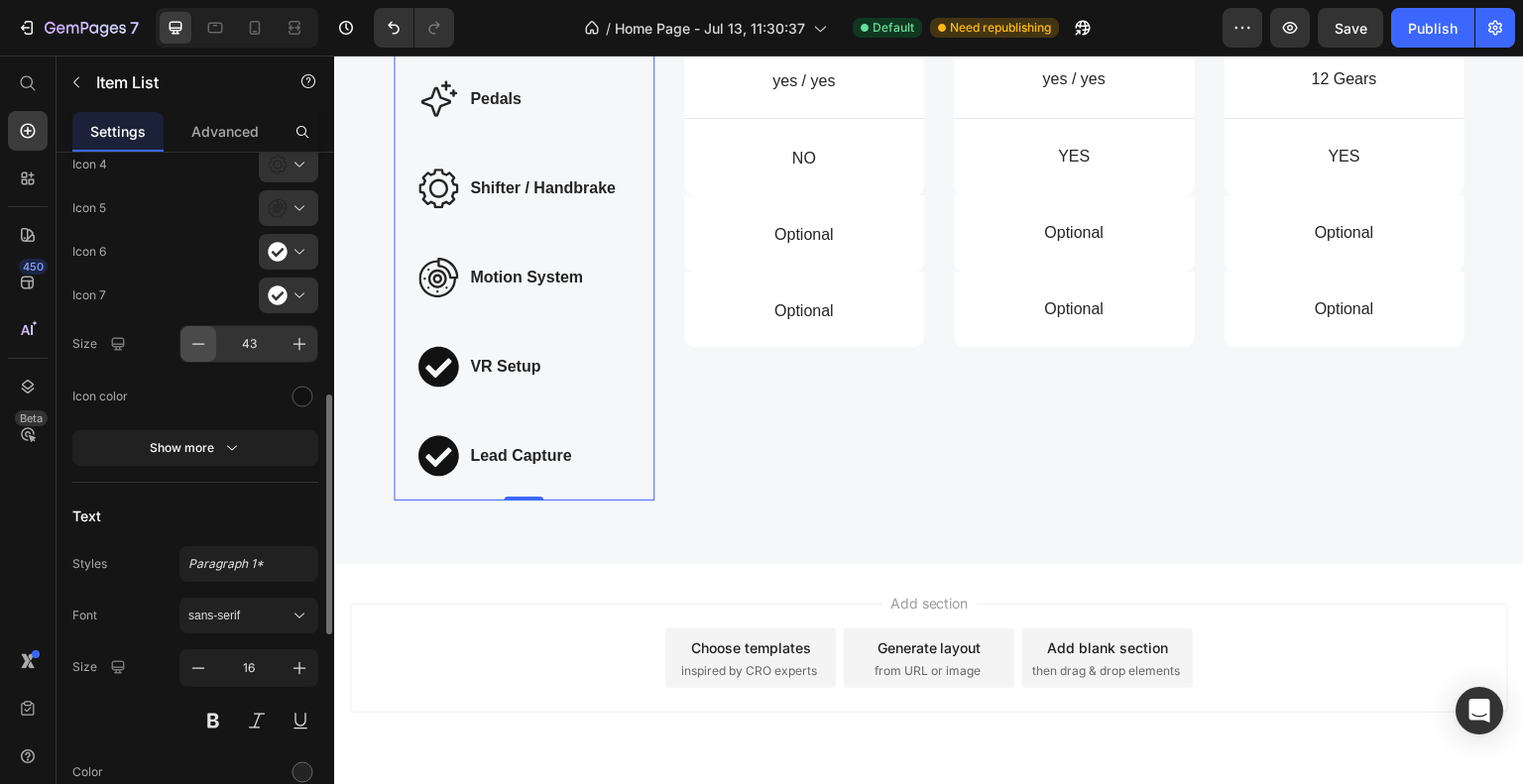 click 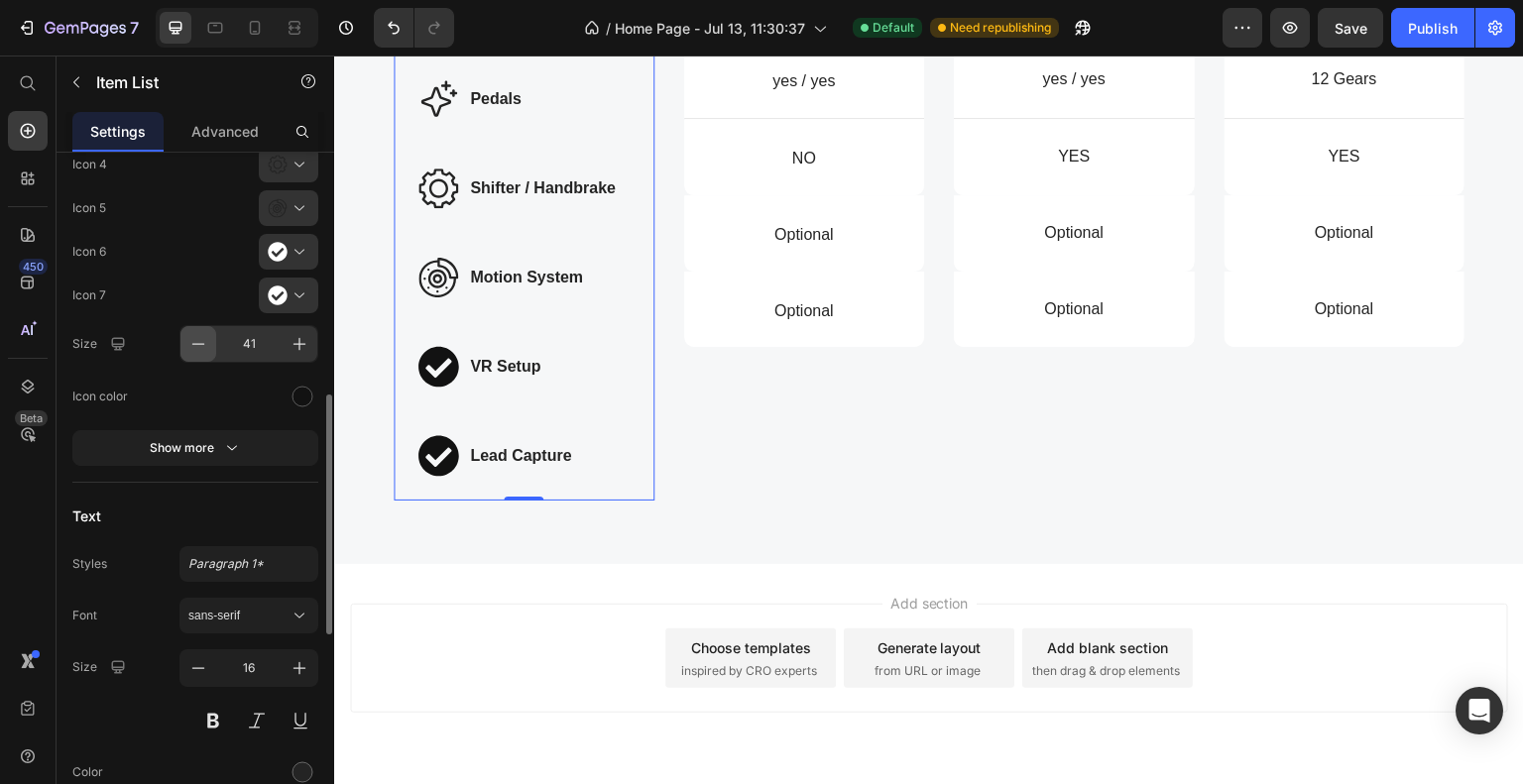 click 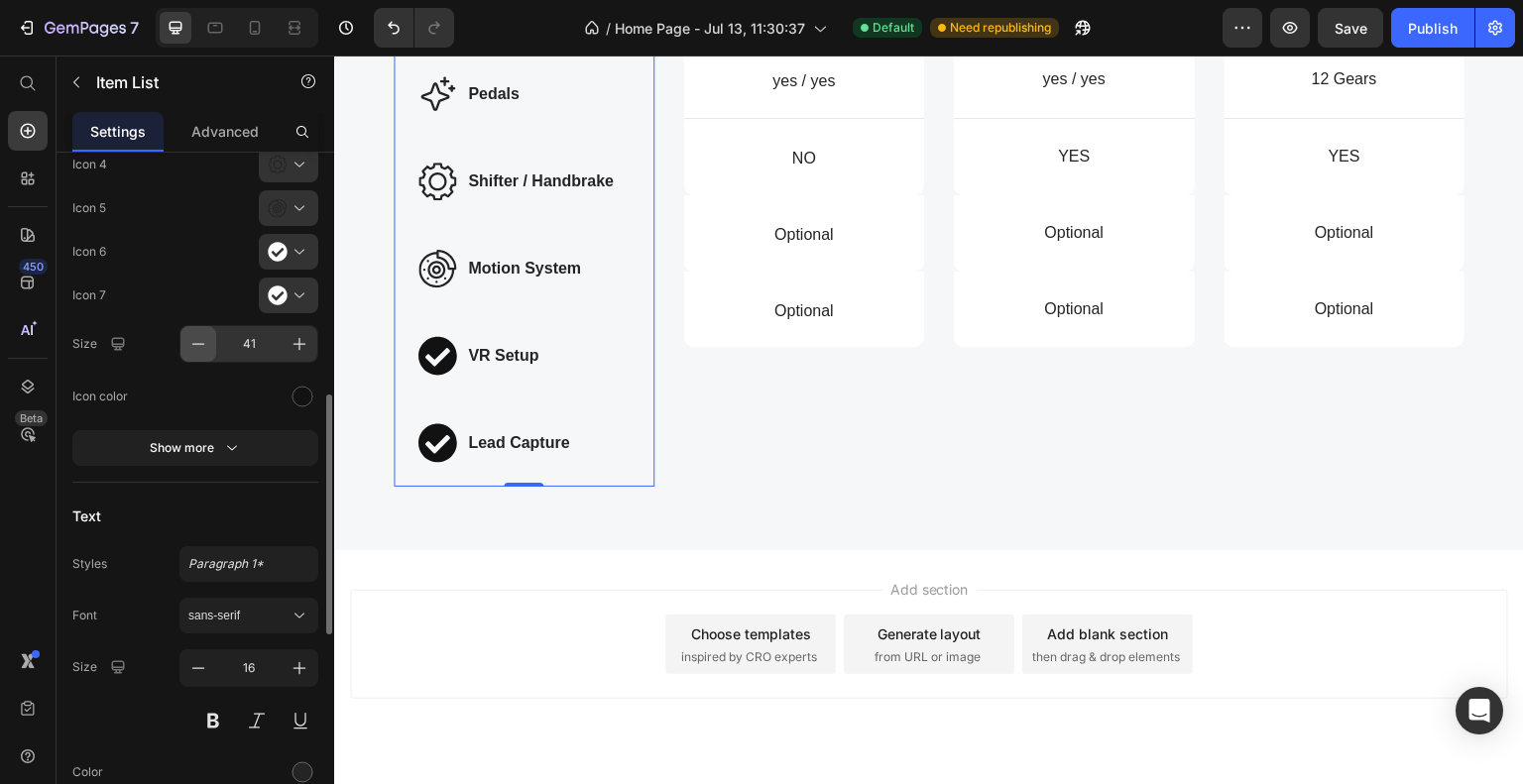 click 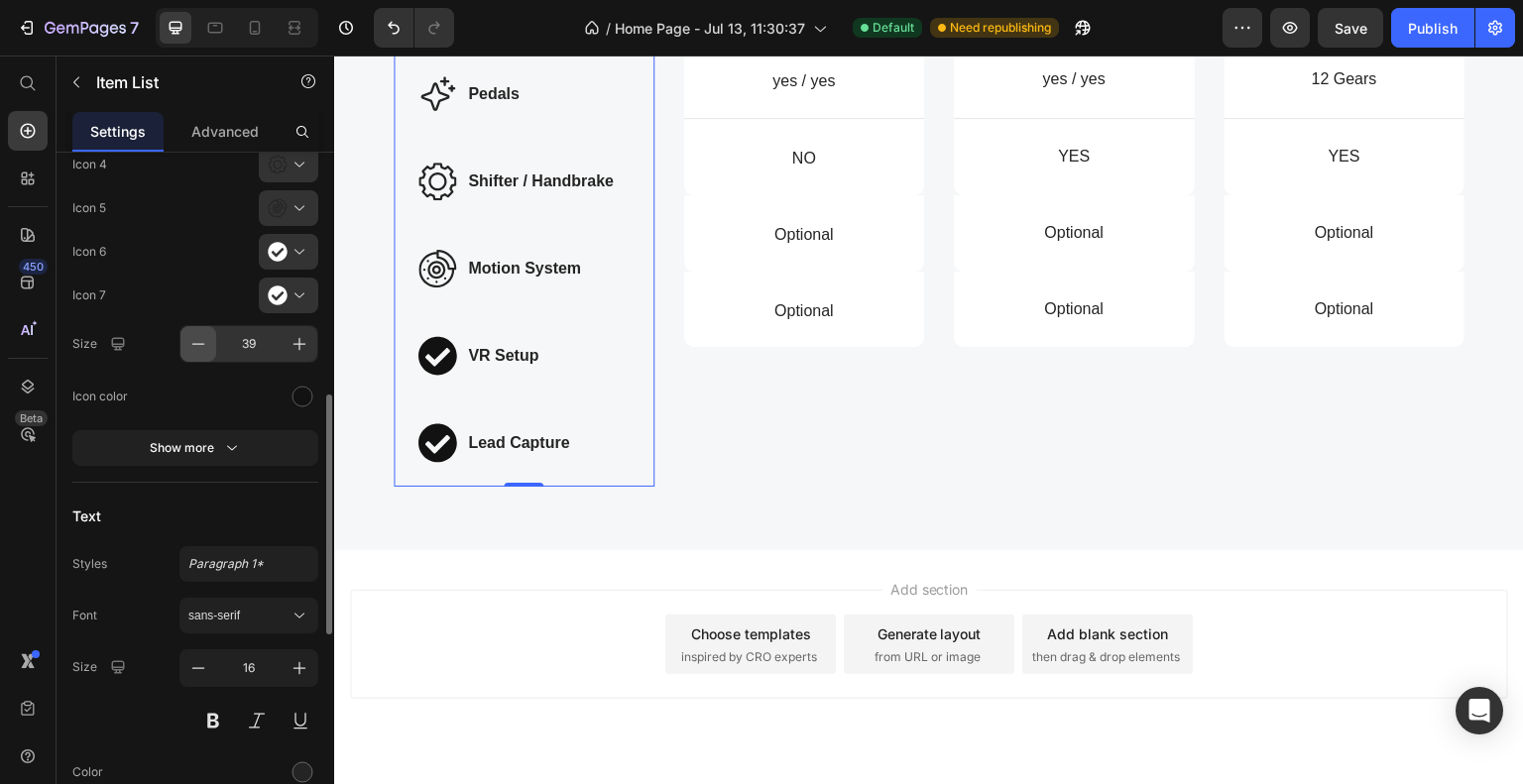 click 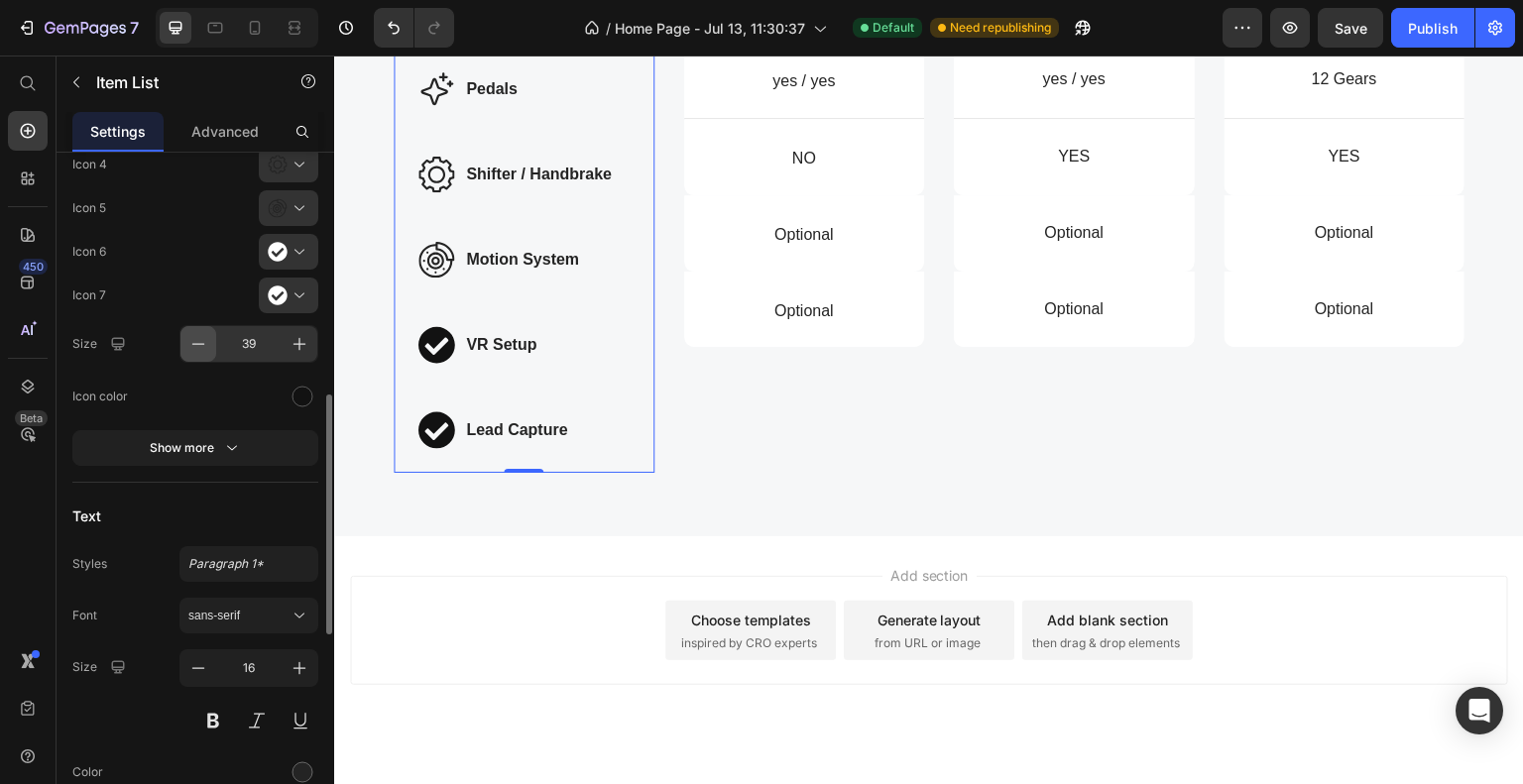 scroll, scrollTop: 1887, scrollLeft: 0, axis: vertical 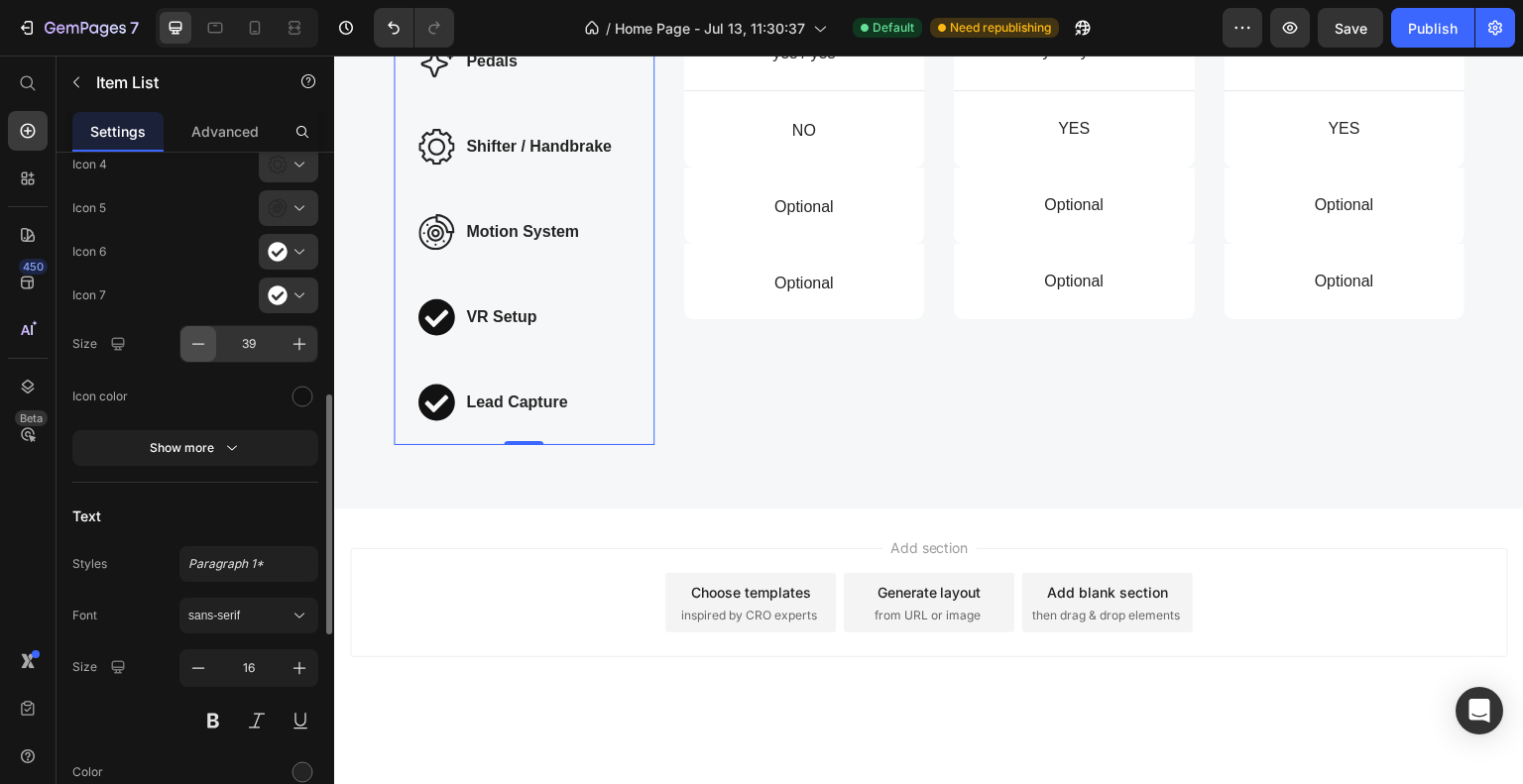 click 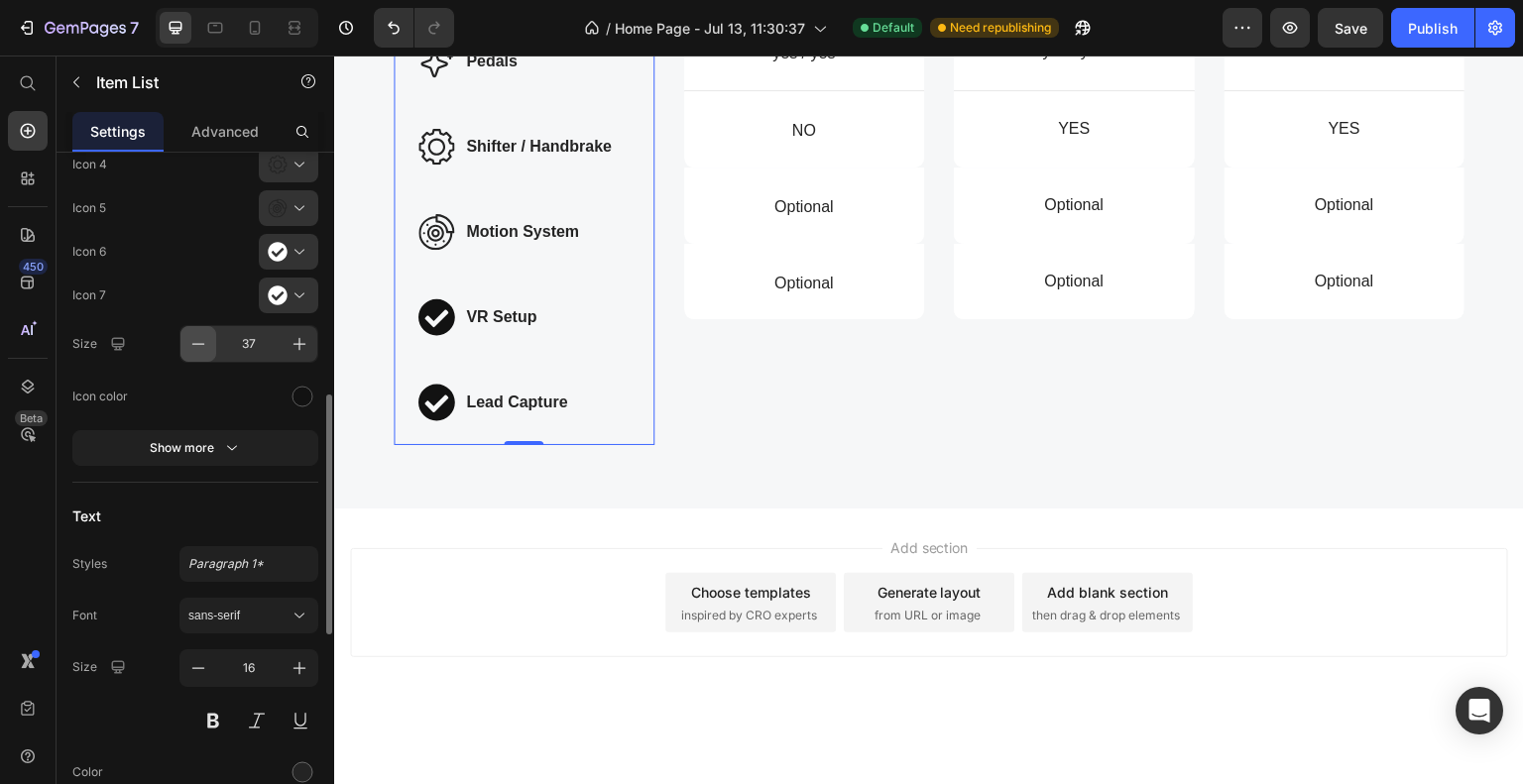 click 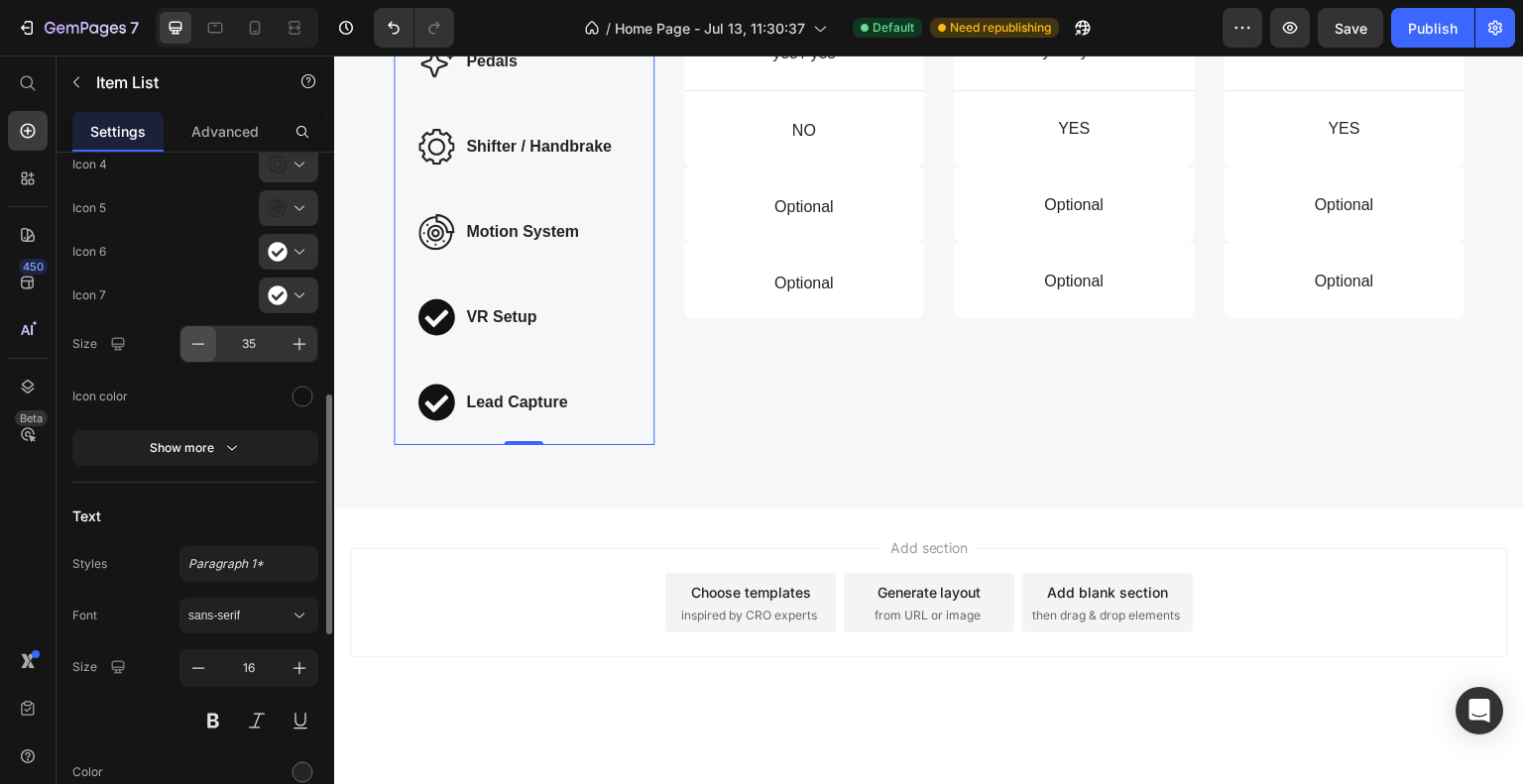 click 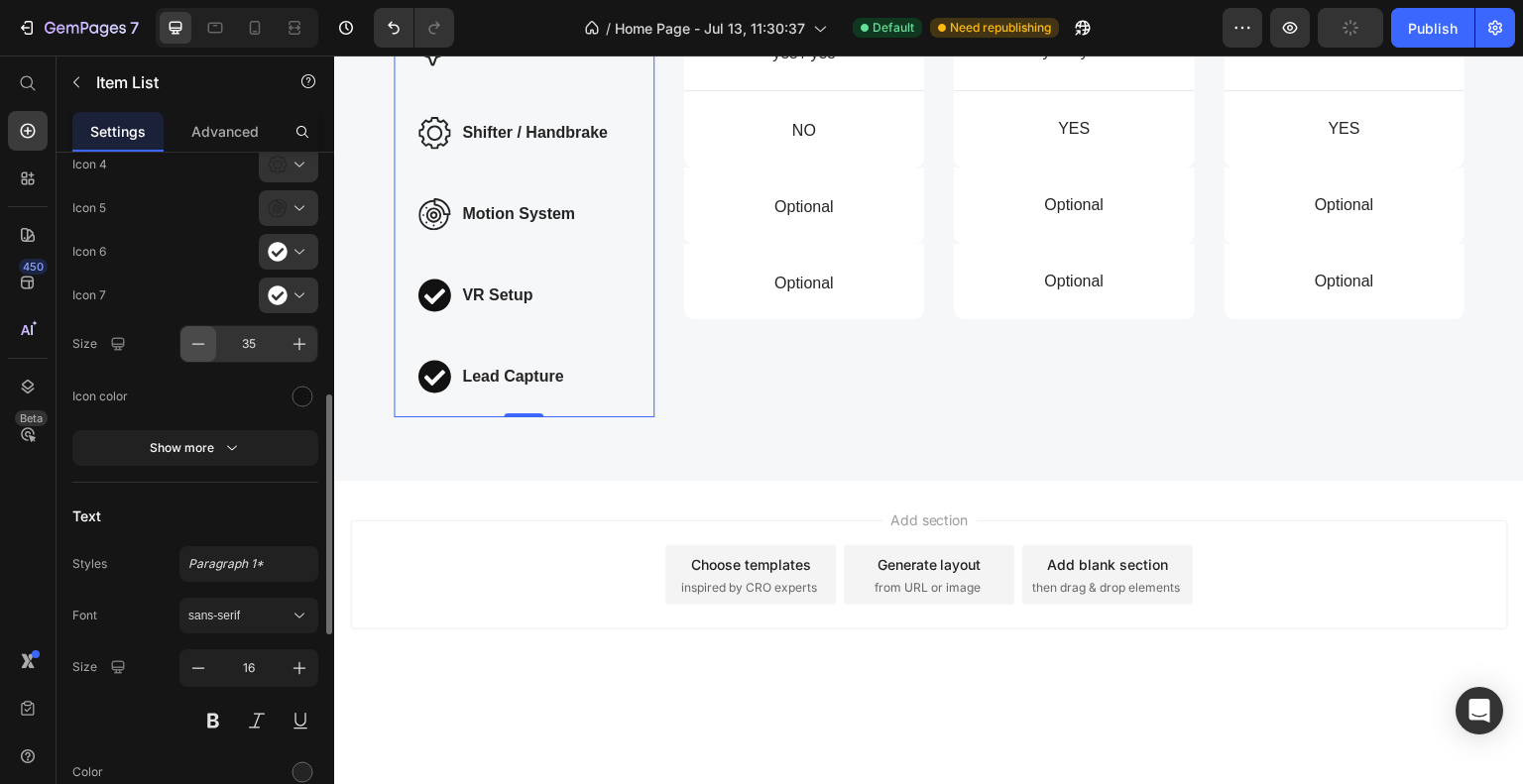 click 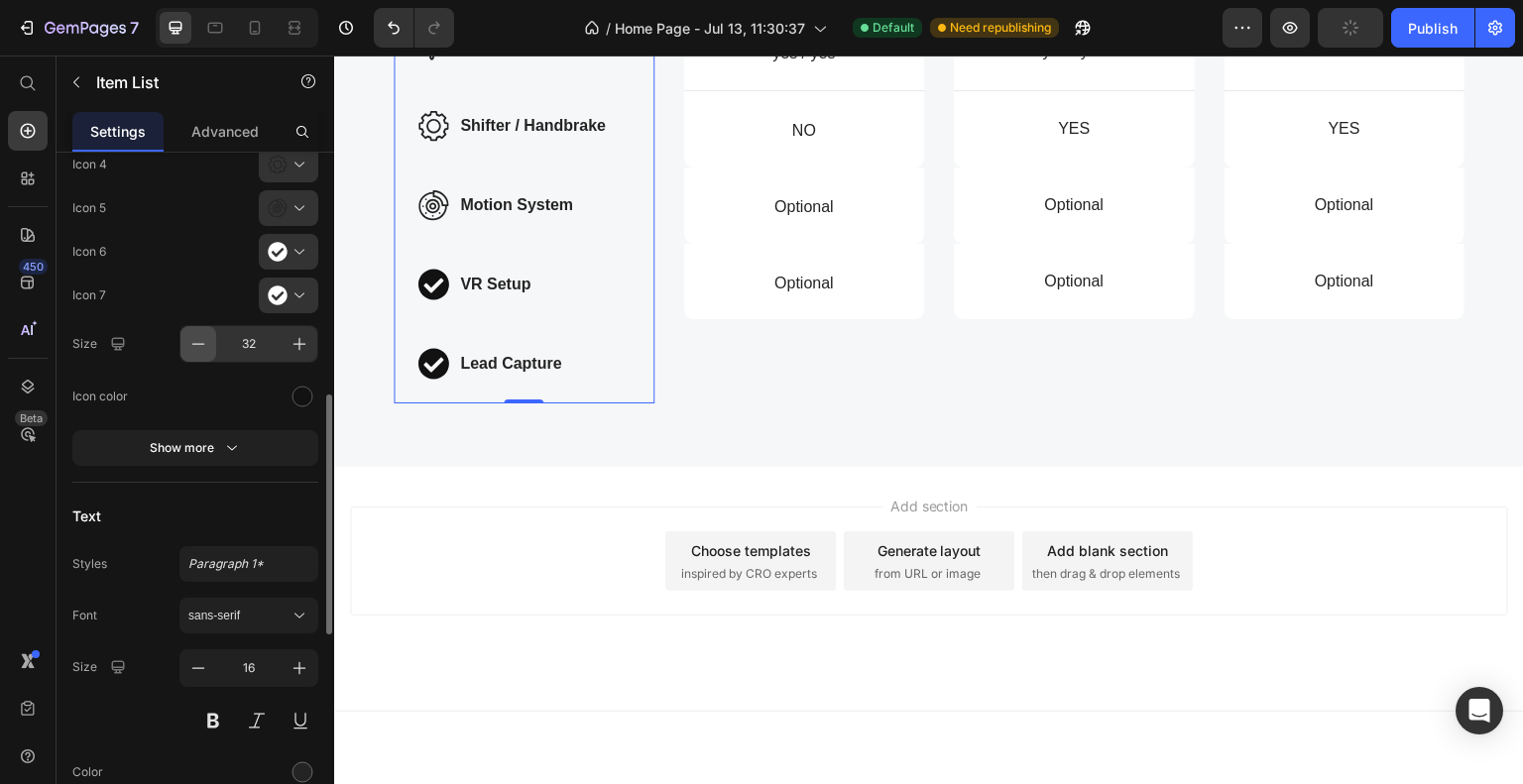 click 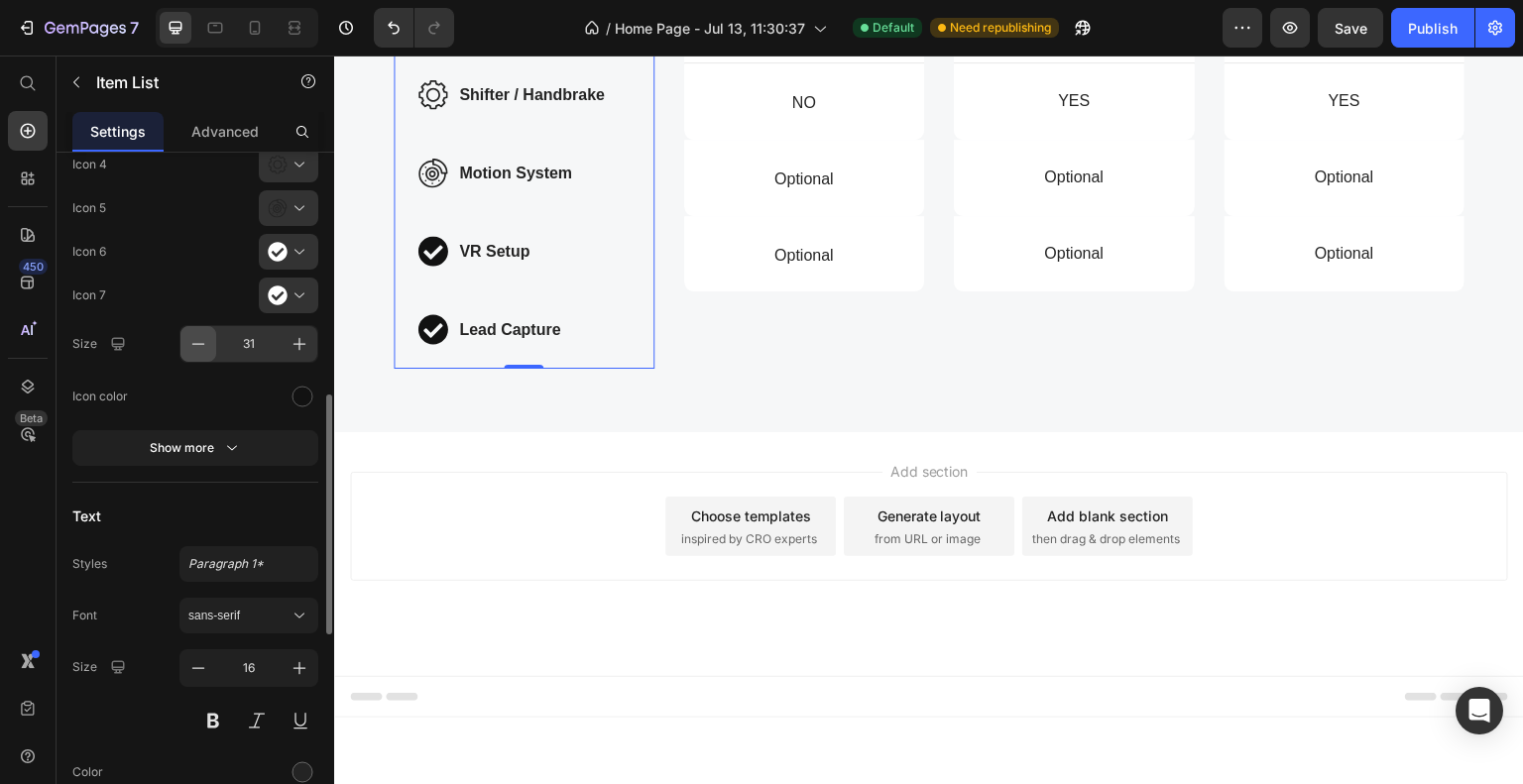 click 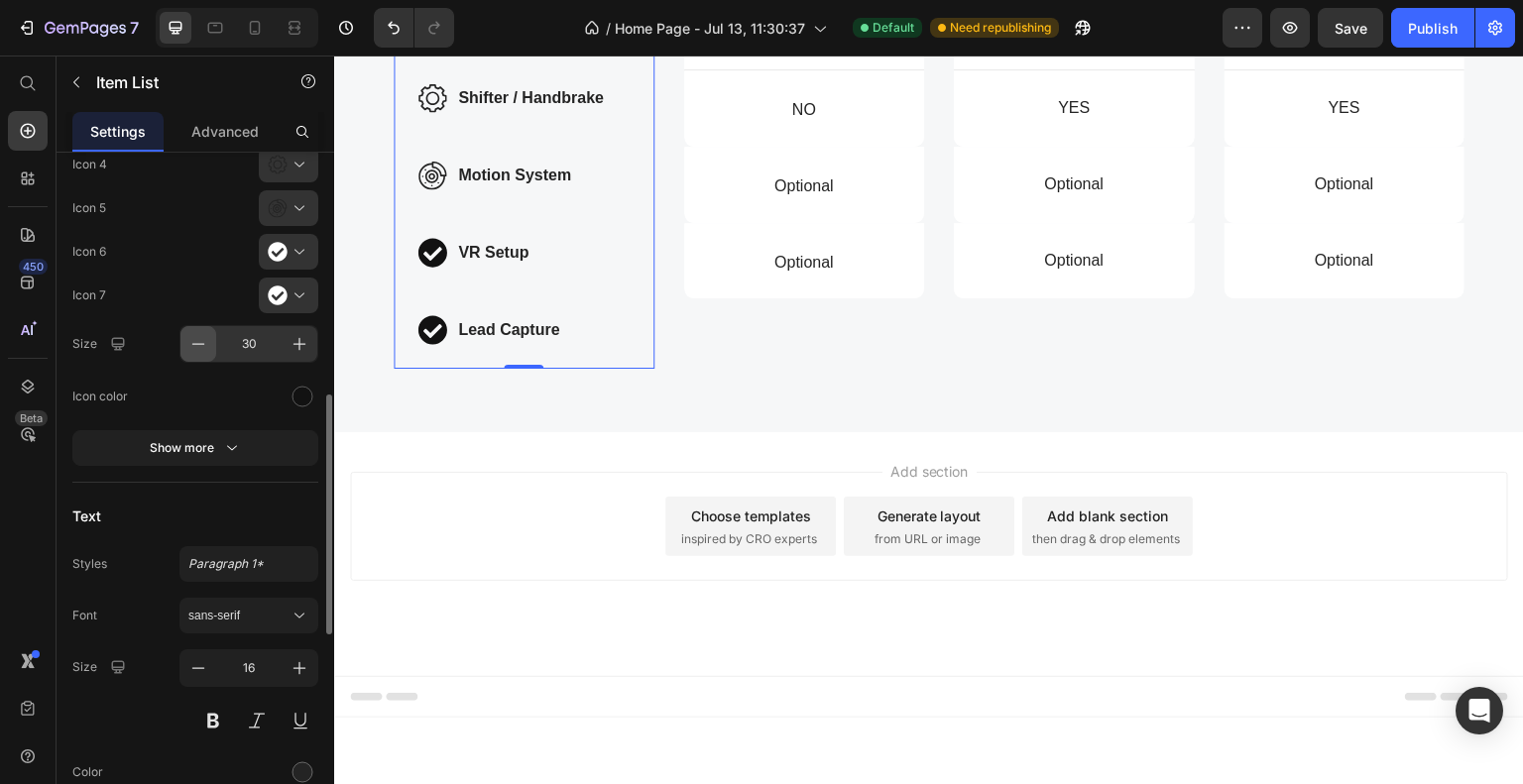 click 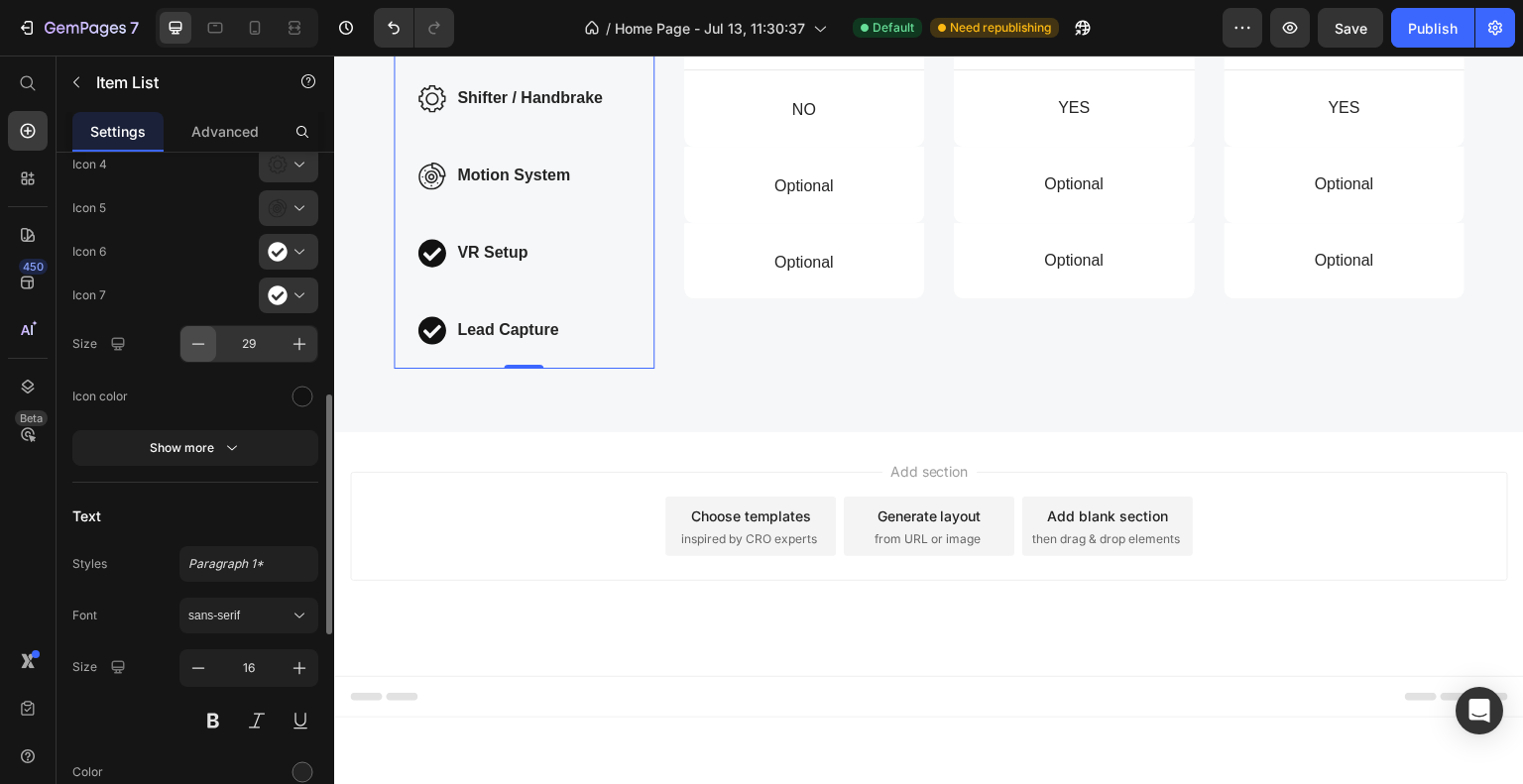 click 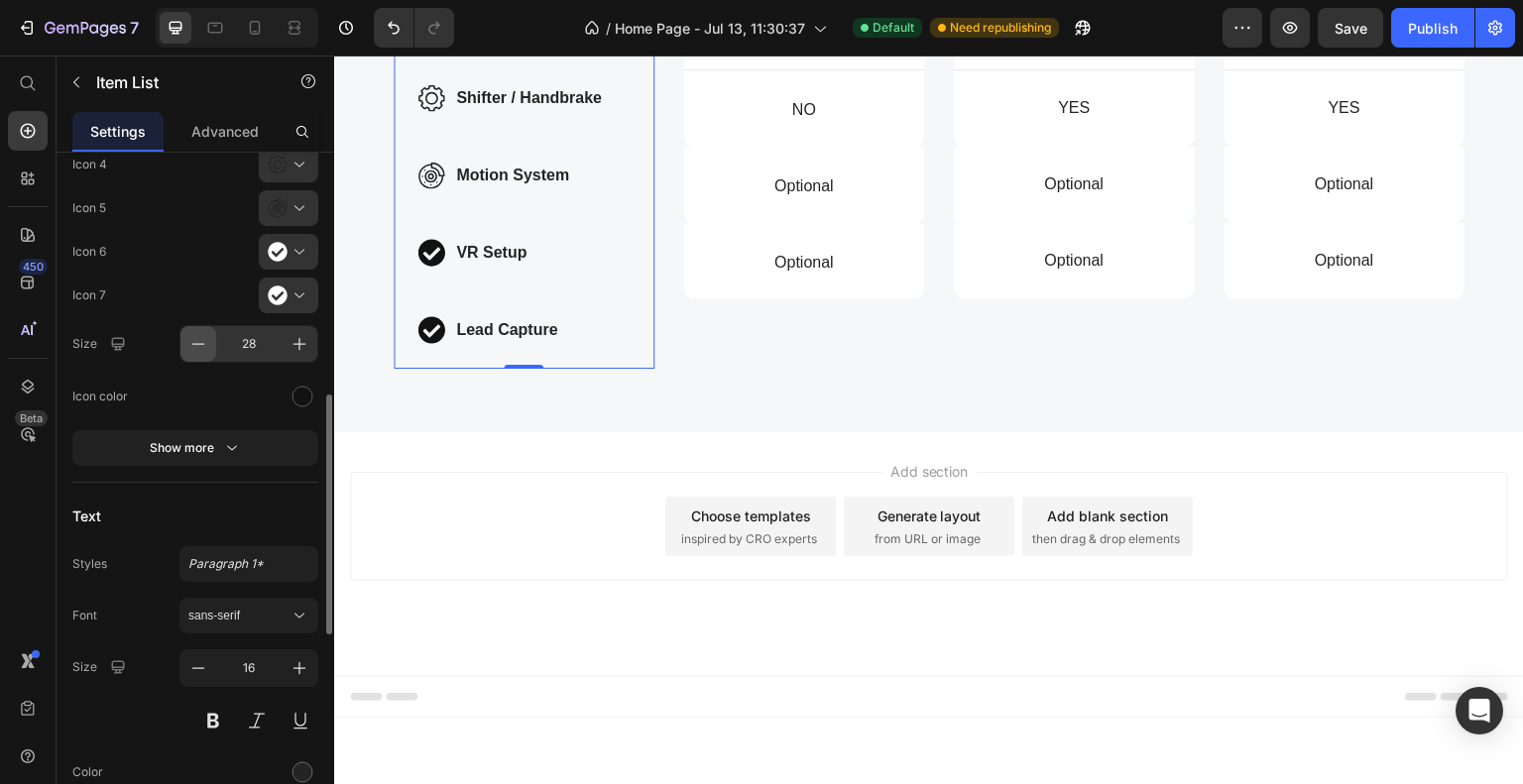 click 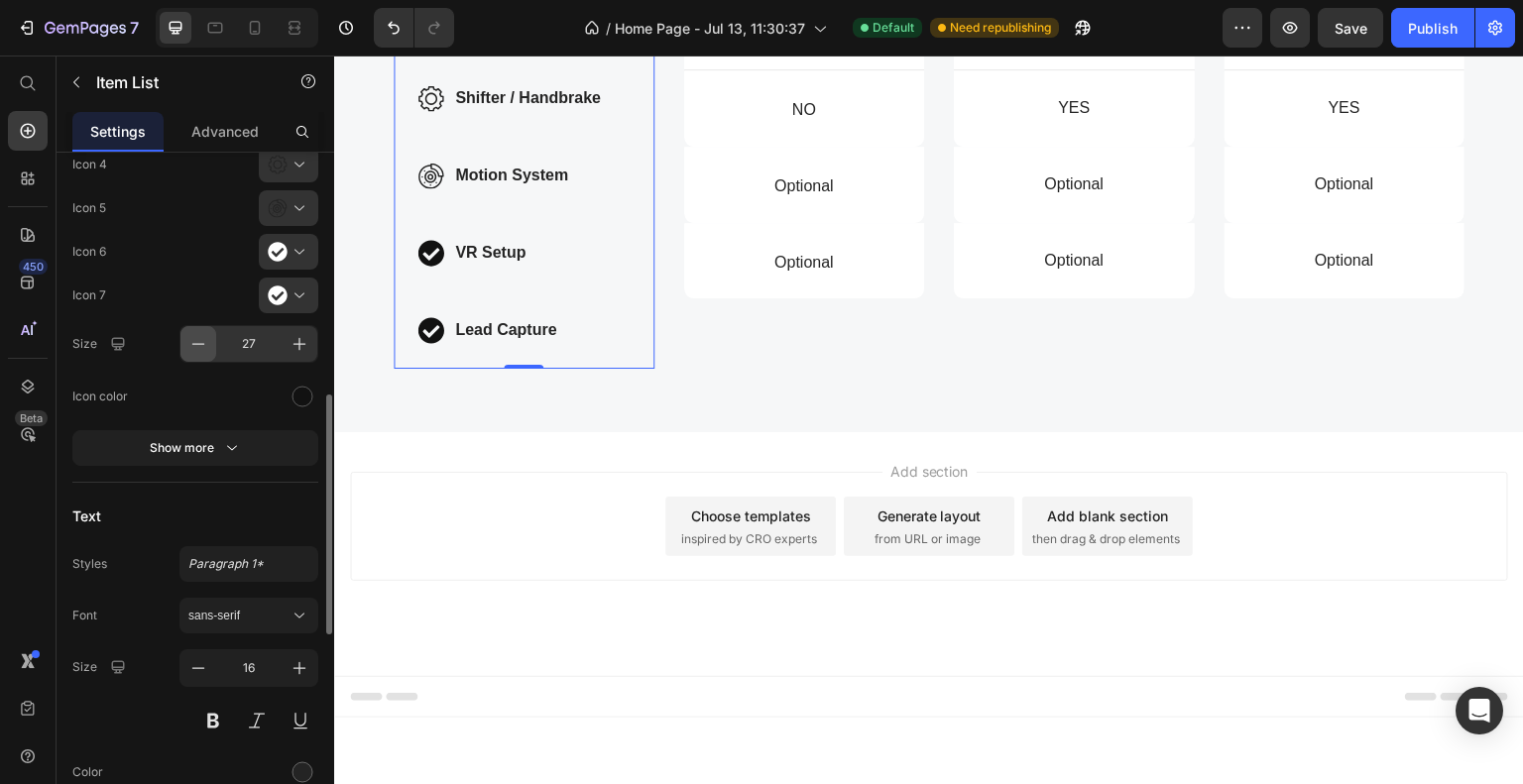 scroll, scrollTop: 1946, scrollLeft: 0, axis: vertical 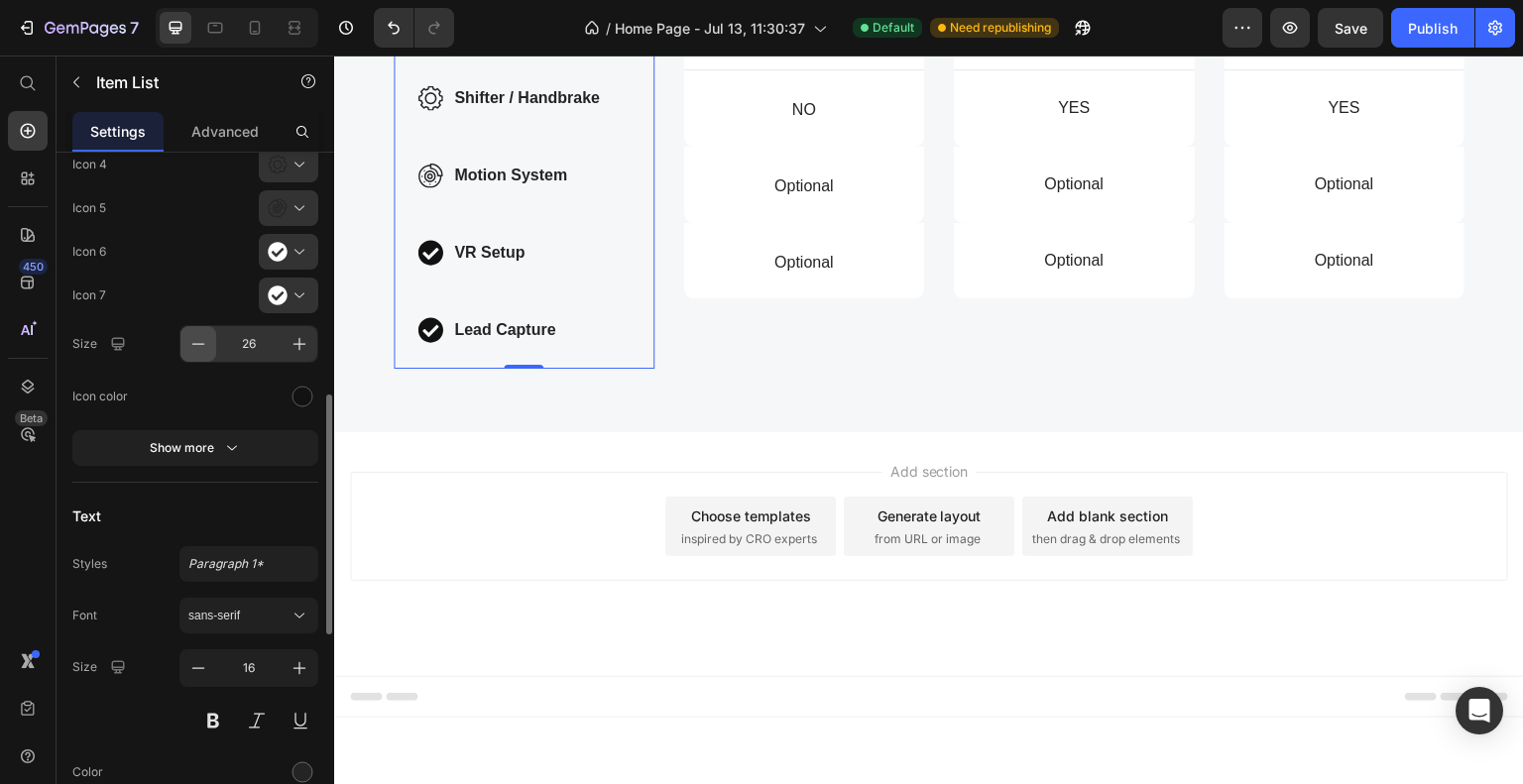 click 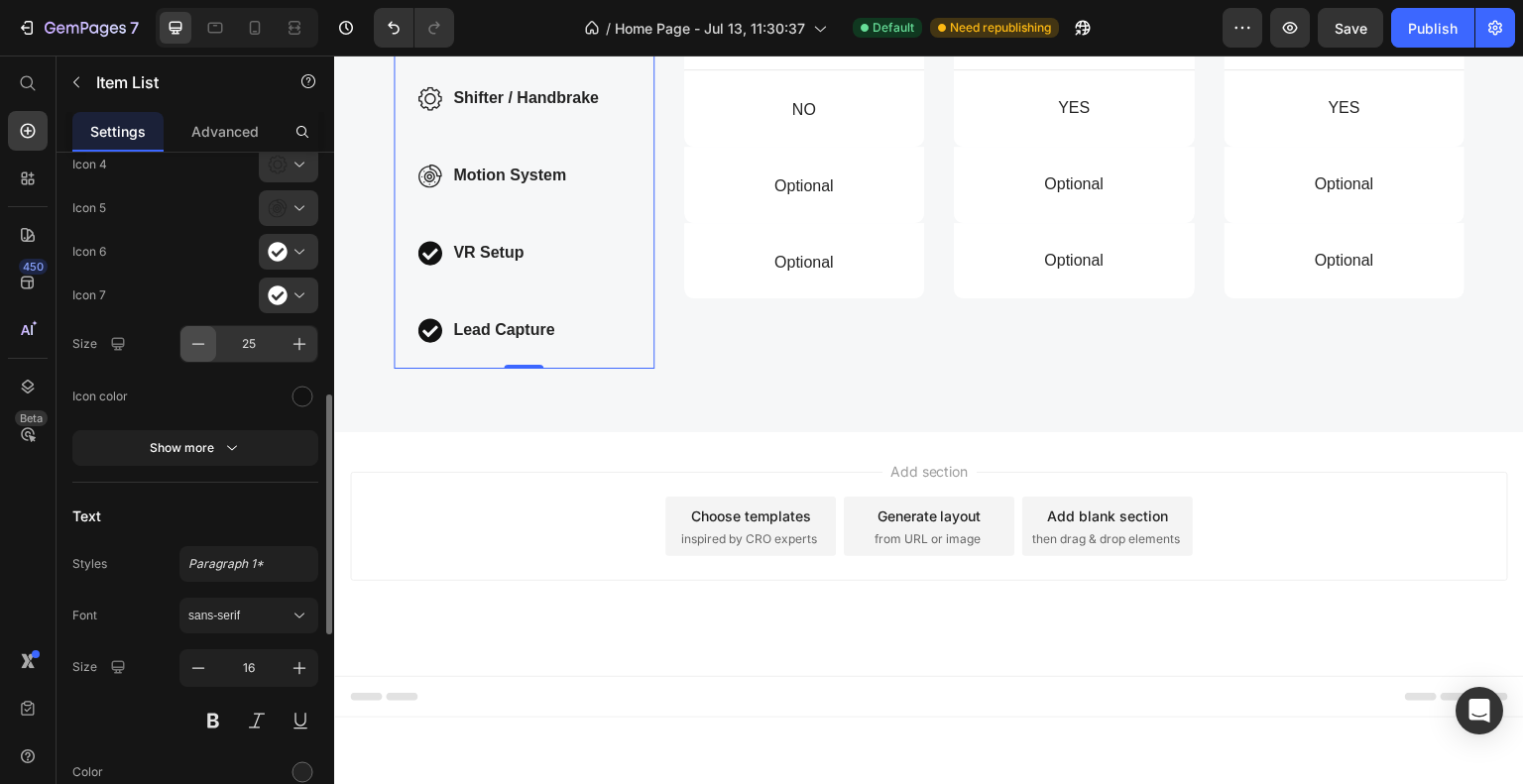 click 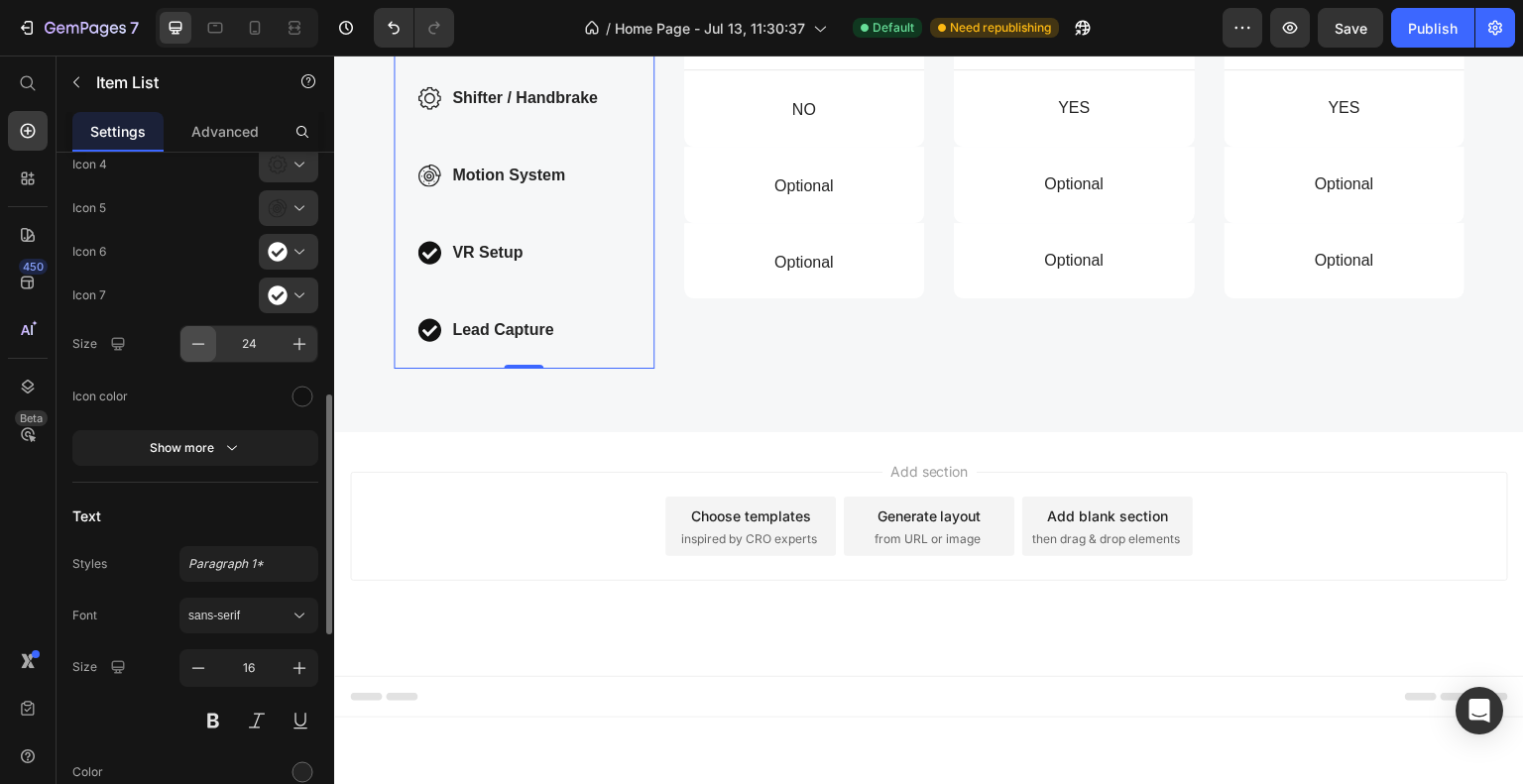 click 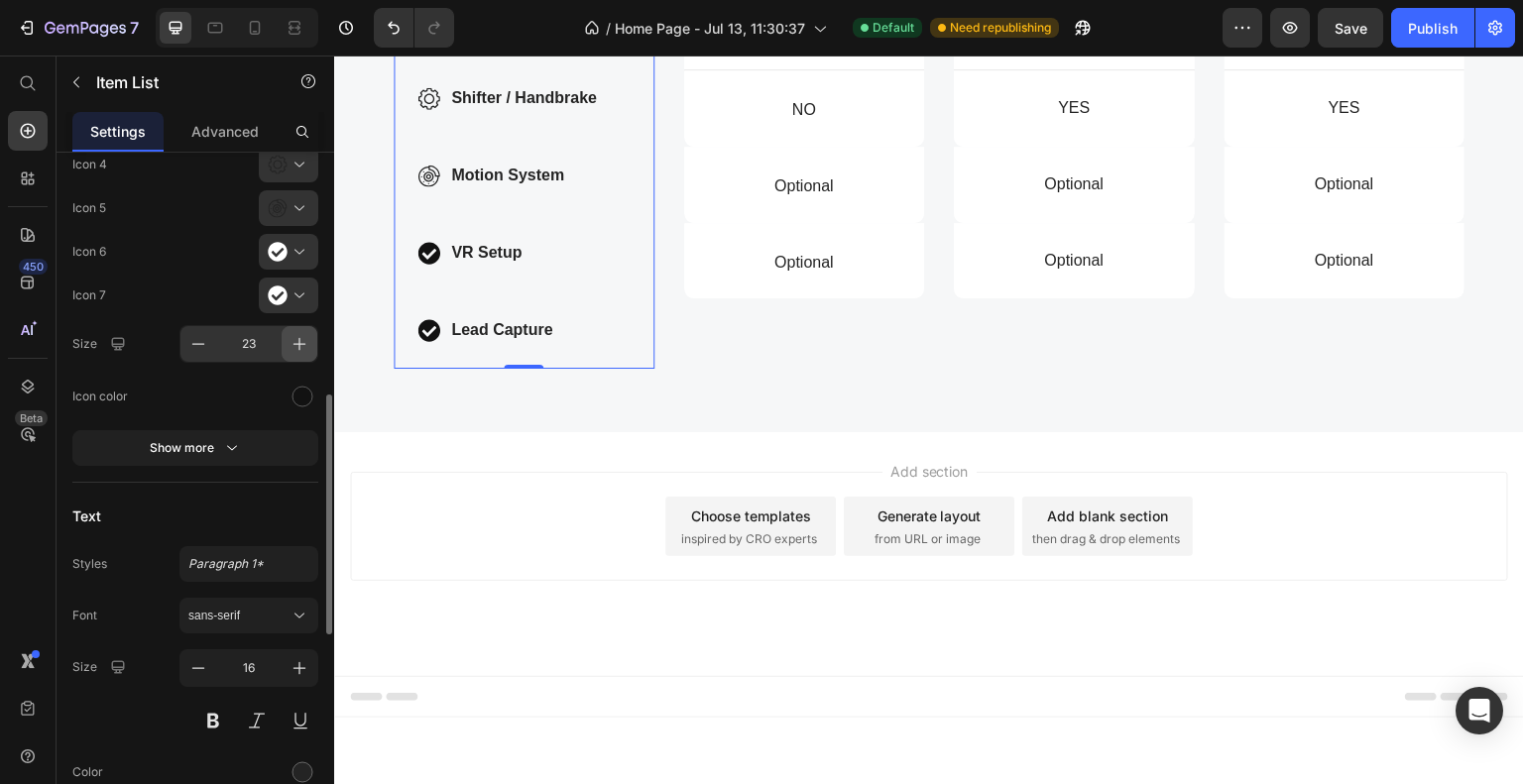 click 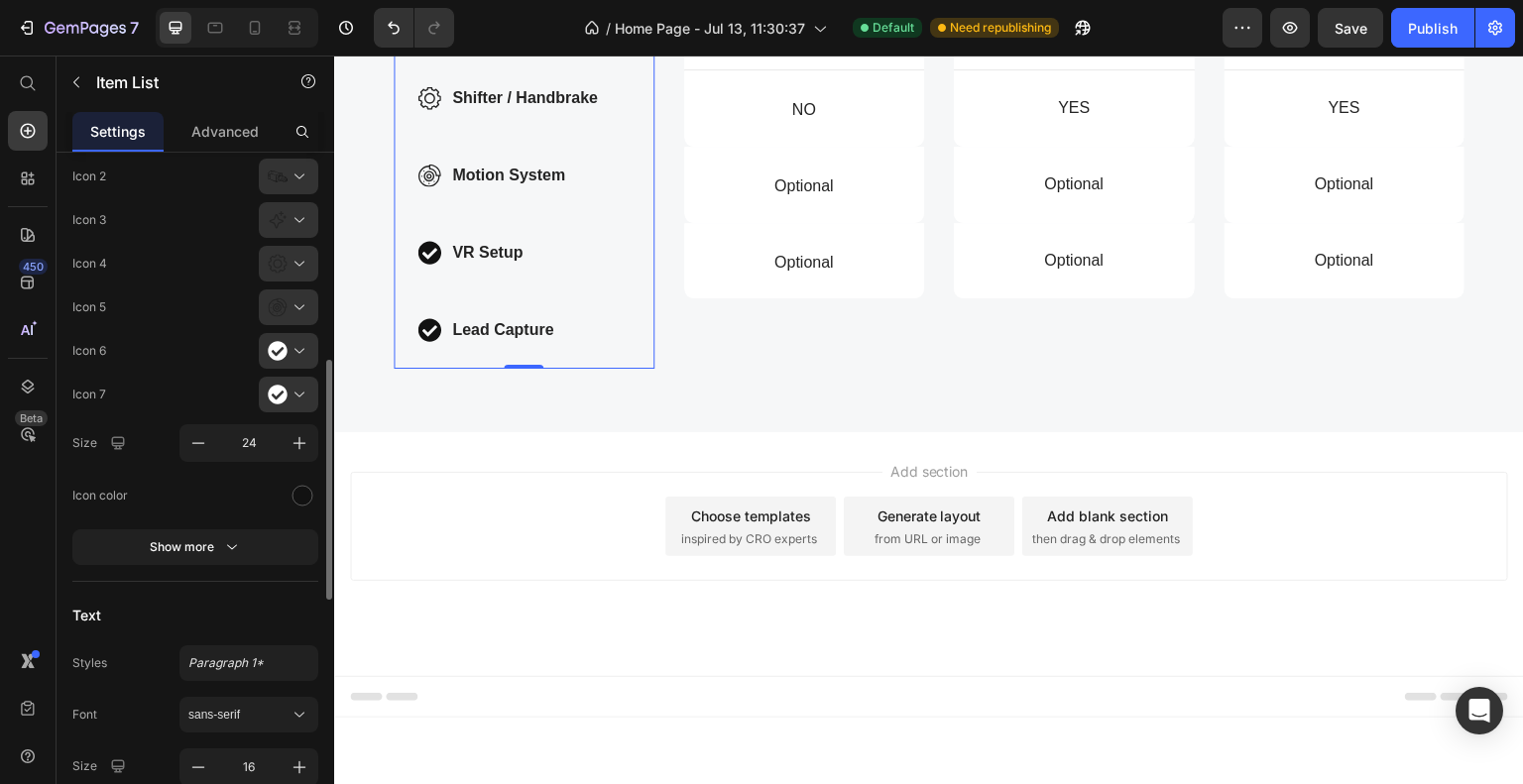scroll, scrollTop: 496, scrollLeft: 0, axis: vertical 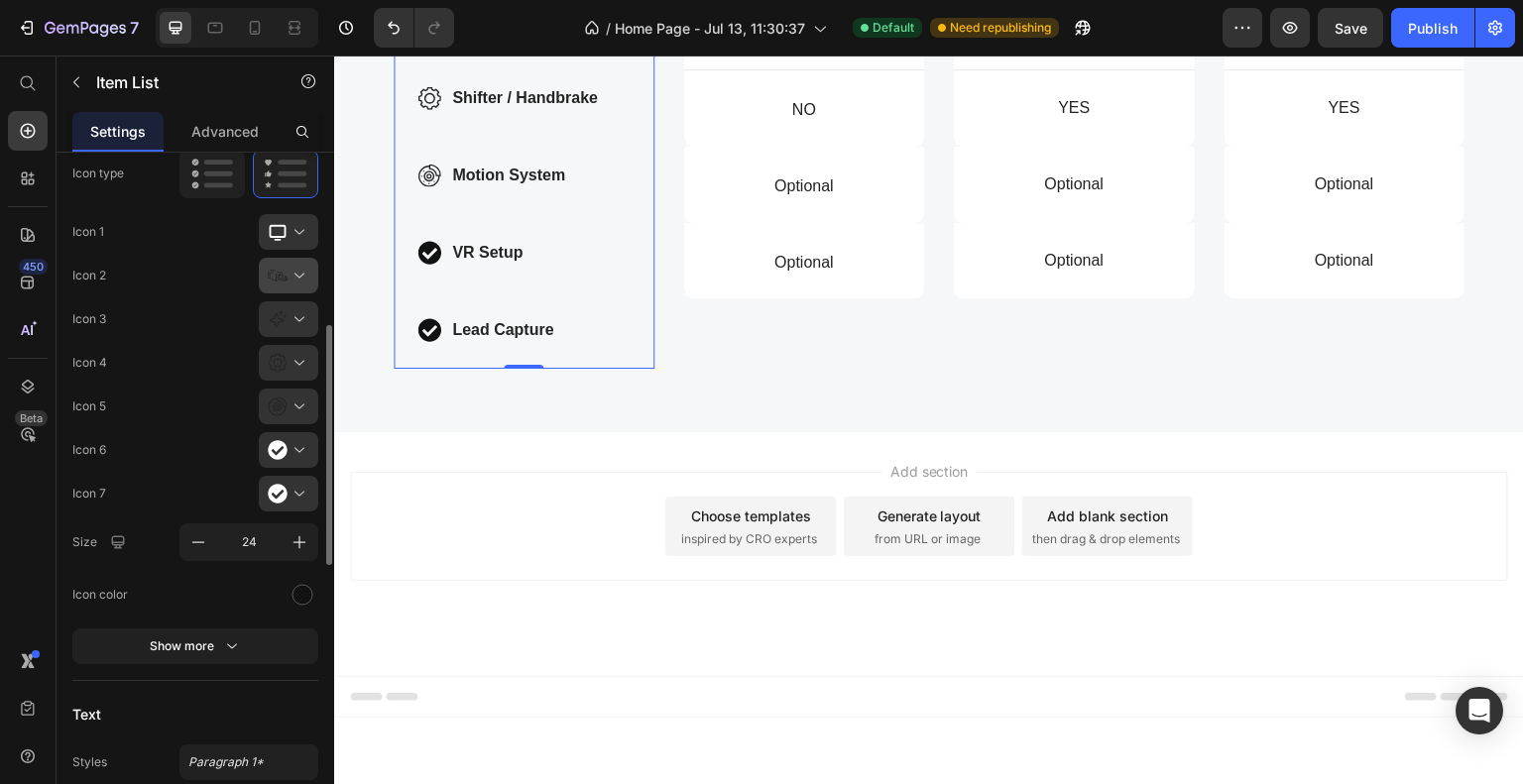 click at bounding box center (296, 276) 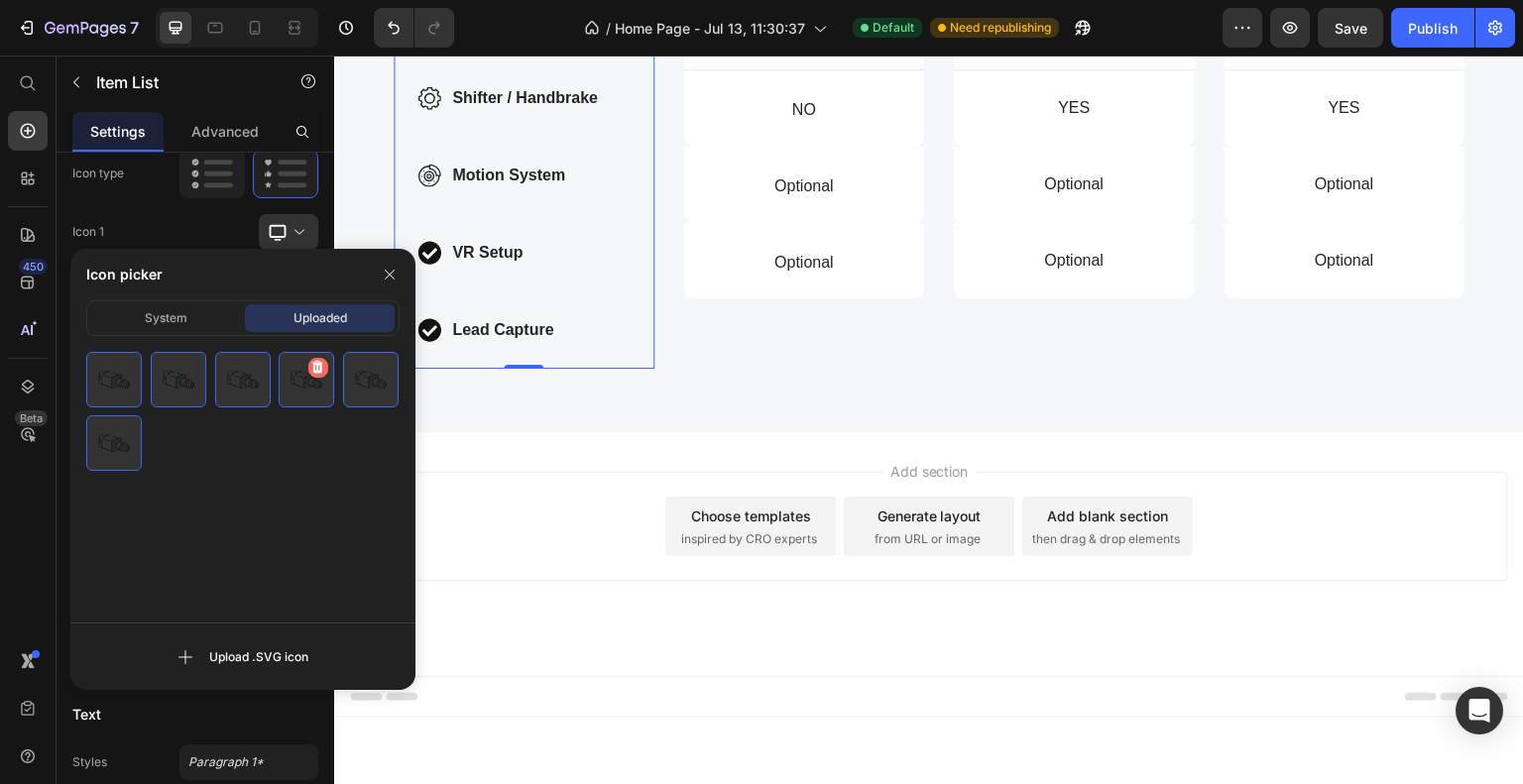 click 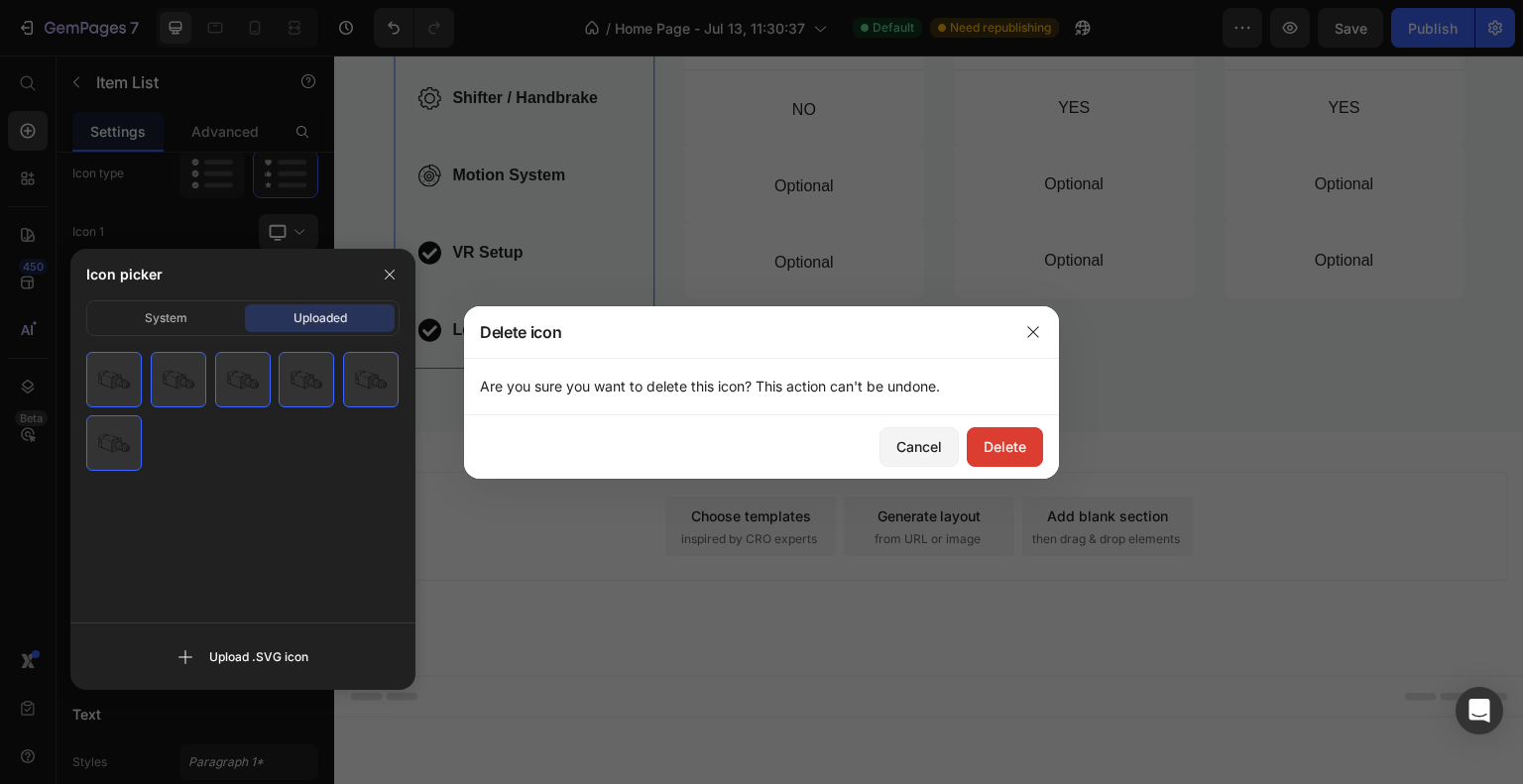 click on "Delete" at bounding box center (1004, 446) 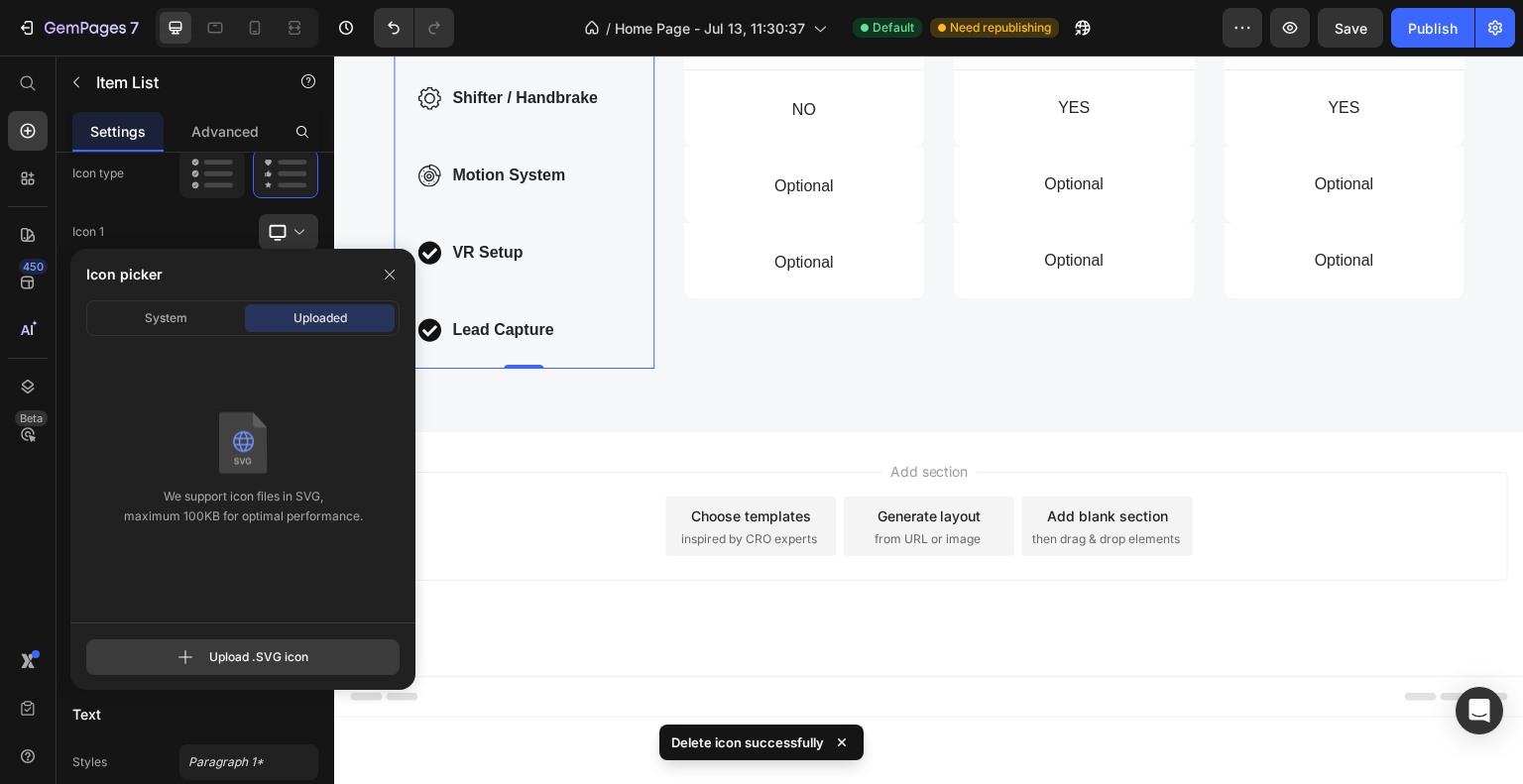 click 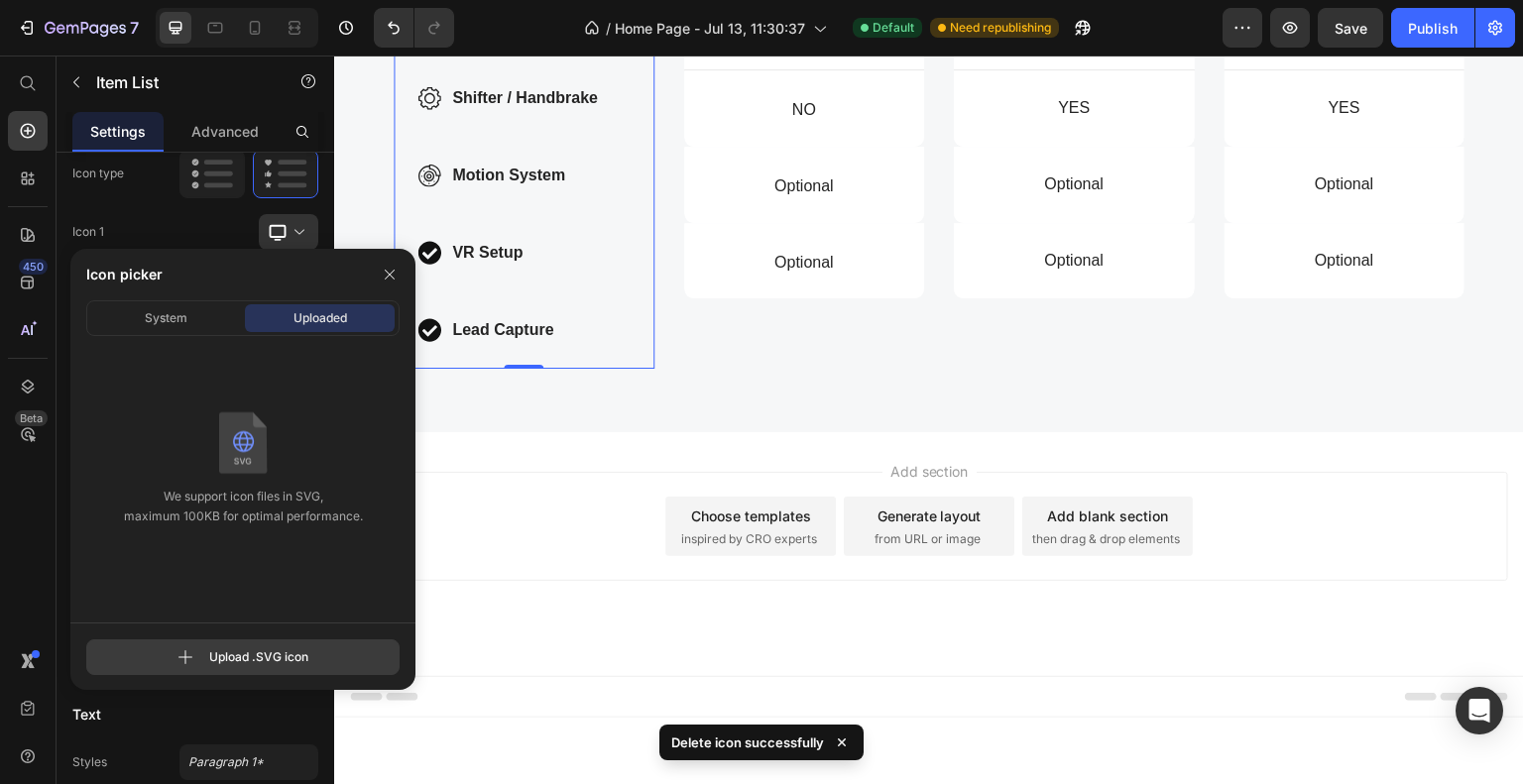 type on "C:\fakepath\base.svg" 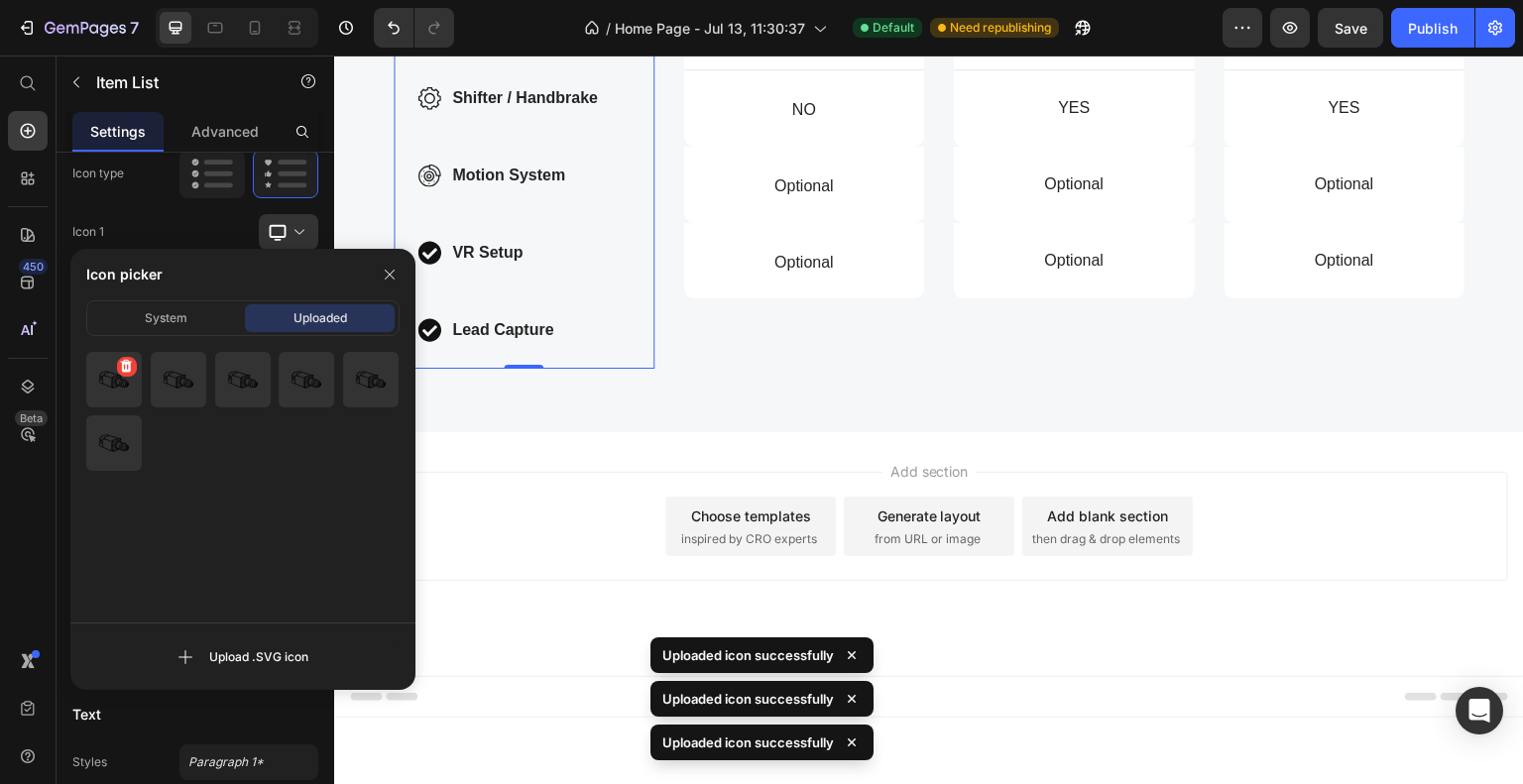 click at bounding box center [114, 380] 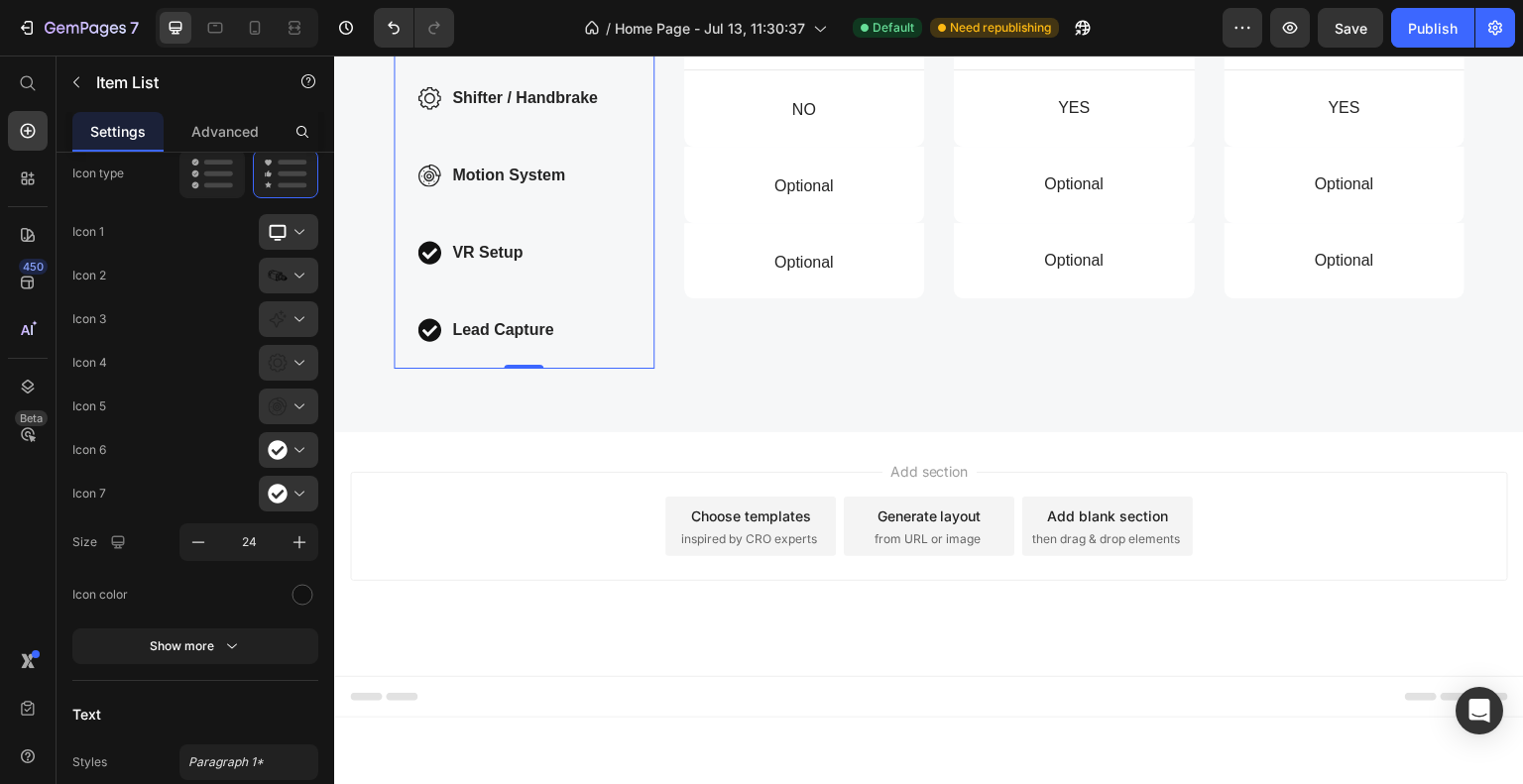 click 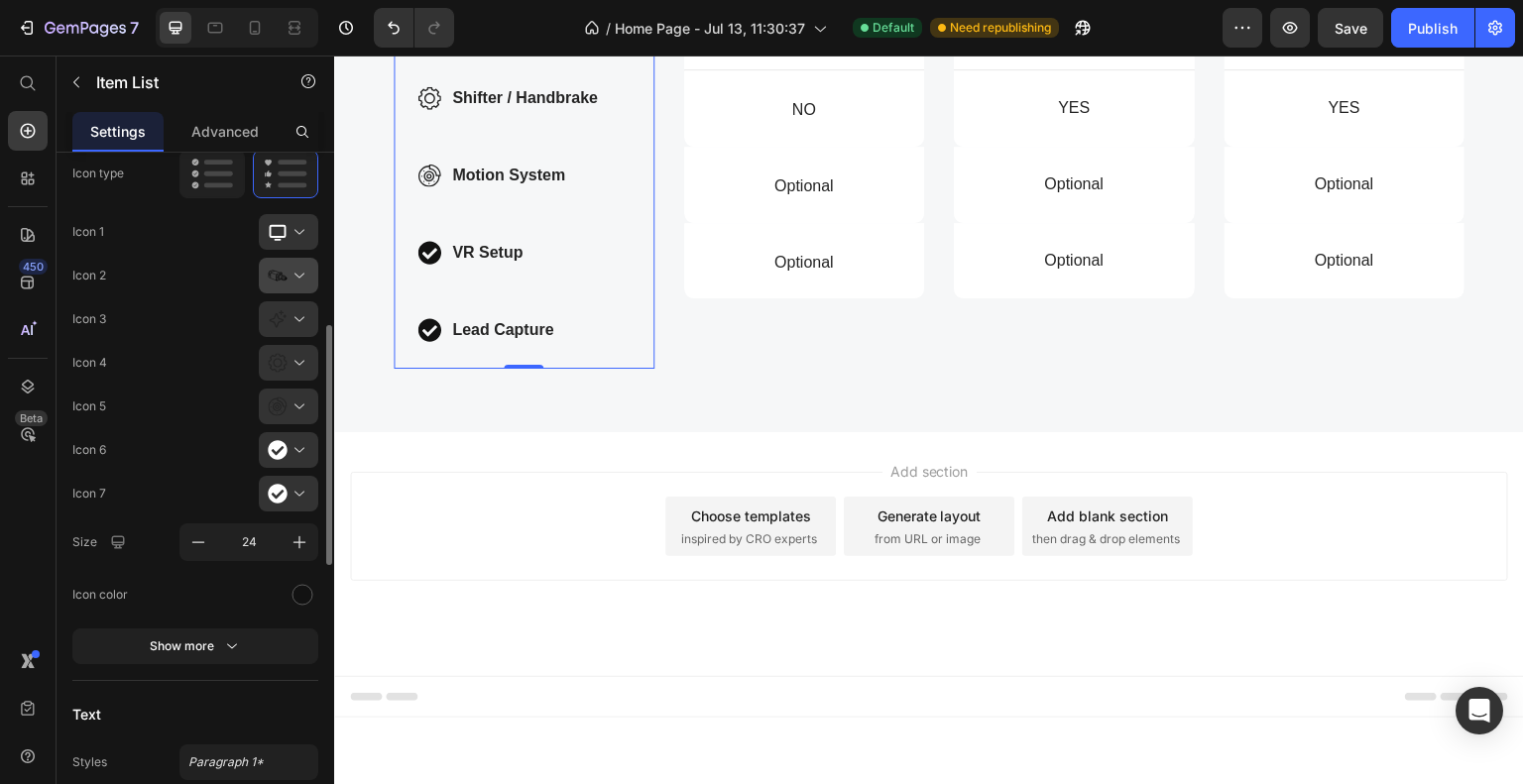click at bounding box center [296, 276] 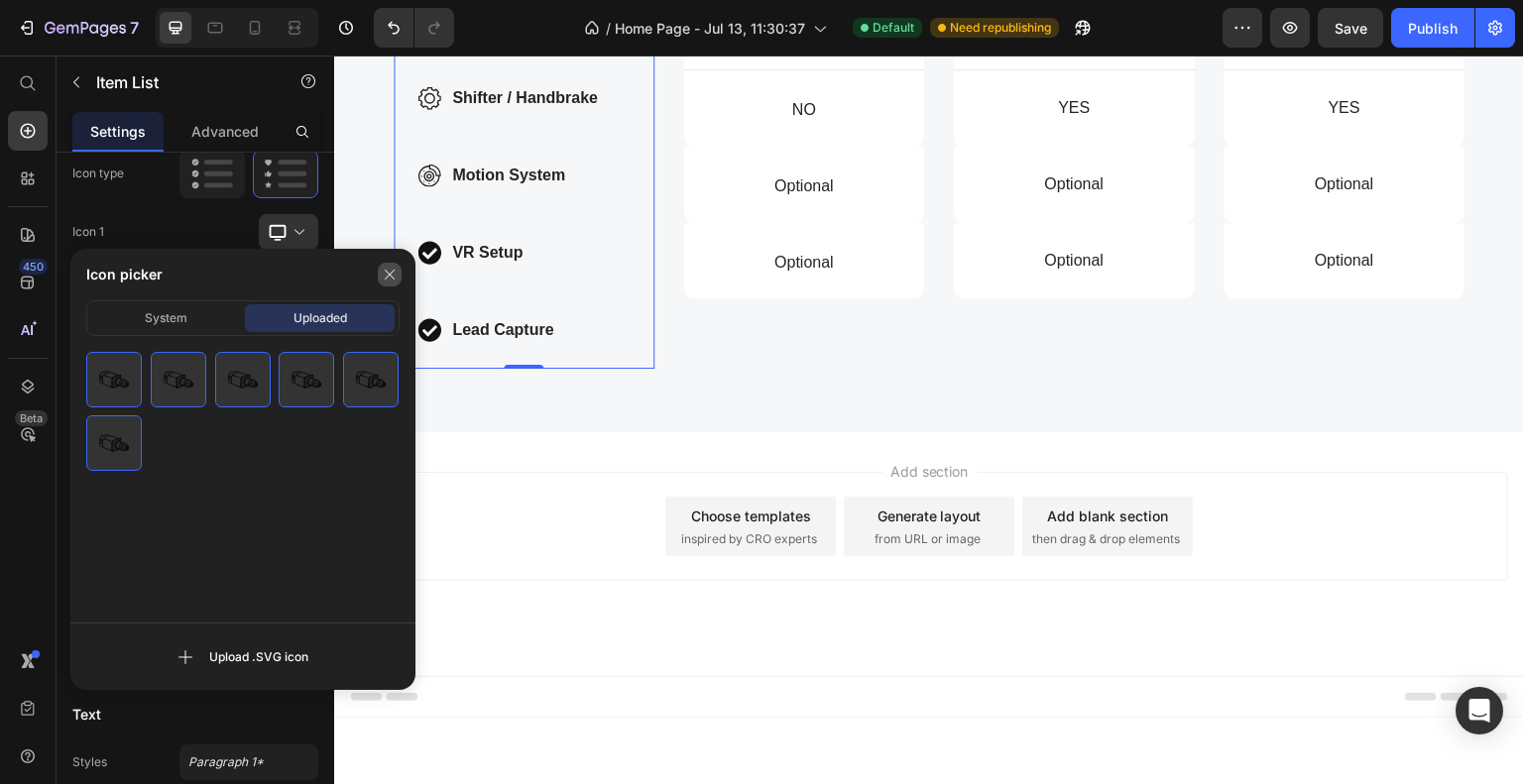 click 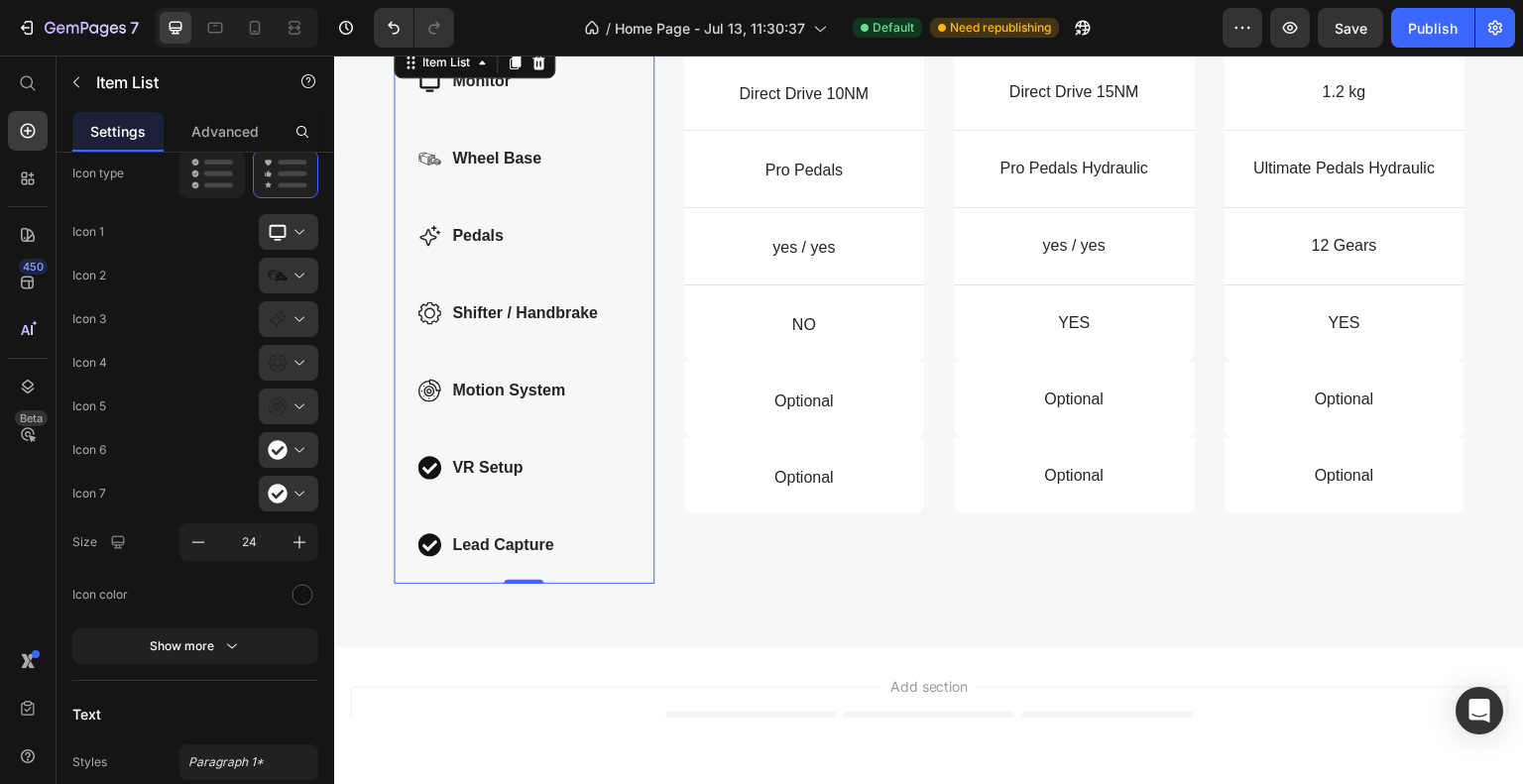scroll, scrollTop: 1813, scrollLeft: 0, axis: vertical 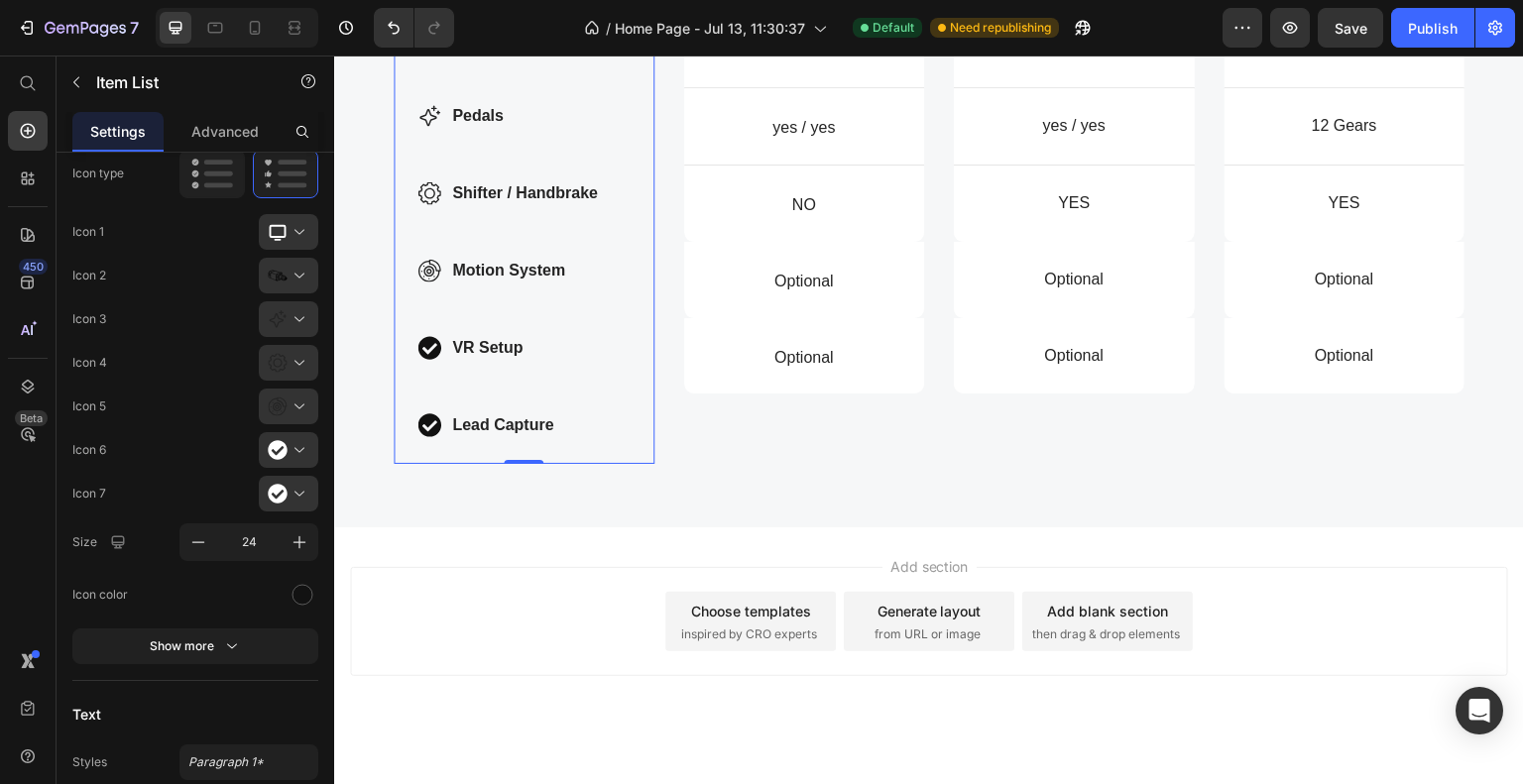 click on "1.2 kg" at bounding box center [1345, -29] 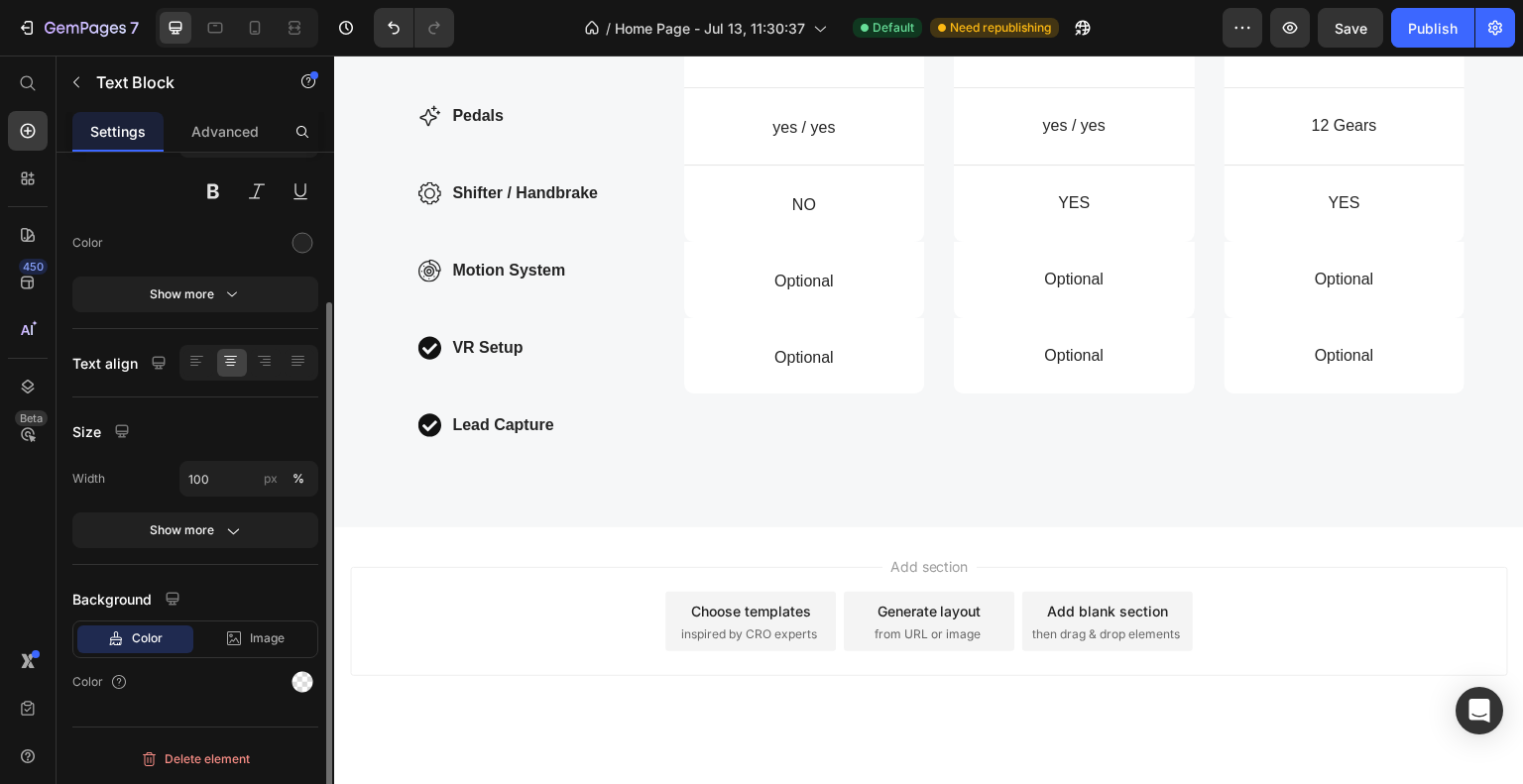 click on "1.2 kg" at bounding box center [1345, -29] 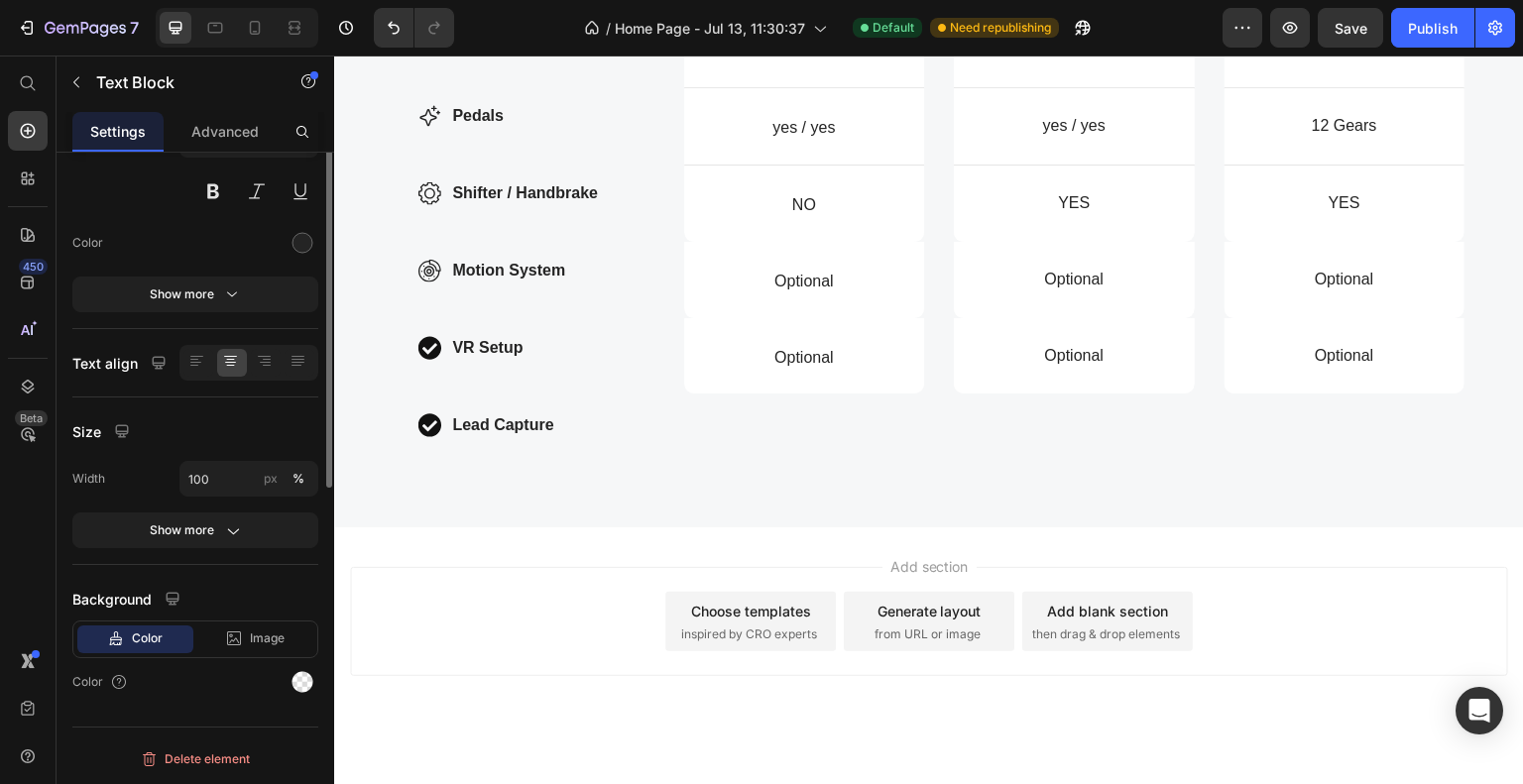 scroll, scrollTop: 0, scrollLeft: 0, axis: both 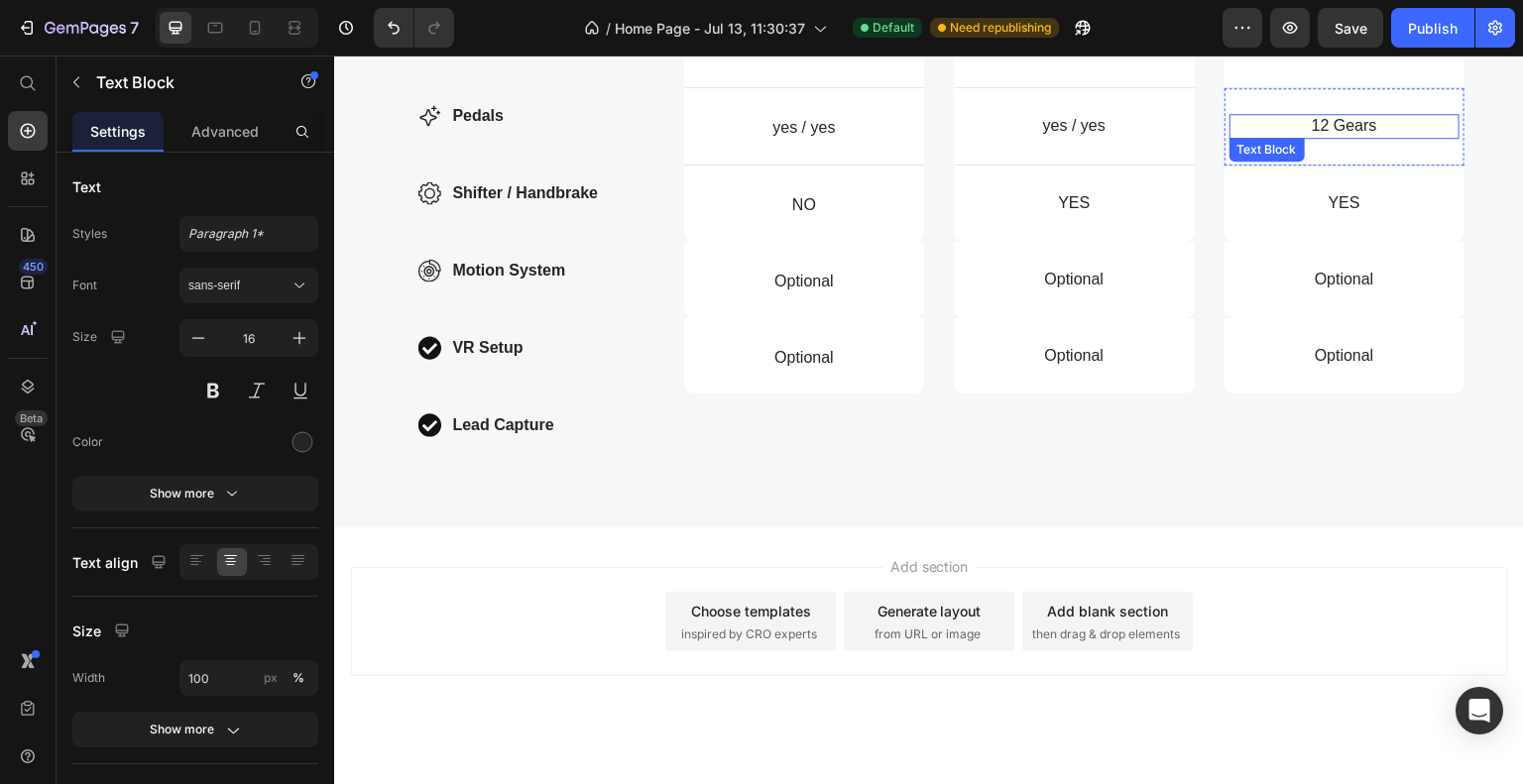 click on "12 Gears" at bounding box center [1345, 125] 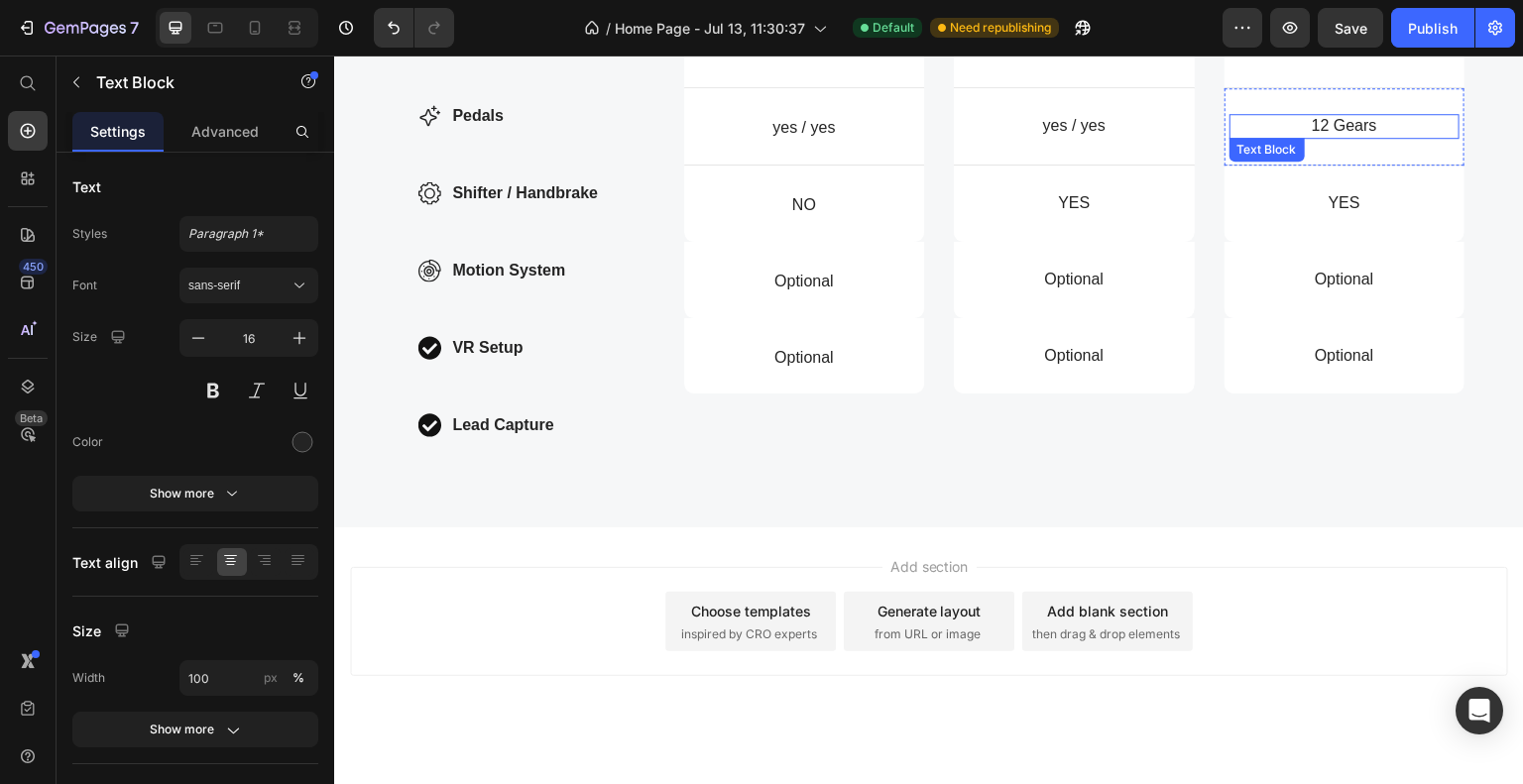 click on "12 Gears" at bounding box center (1345, 125) 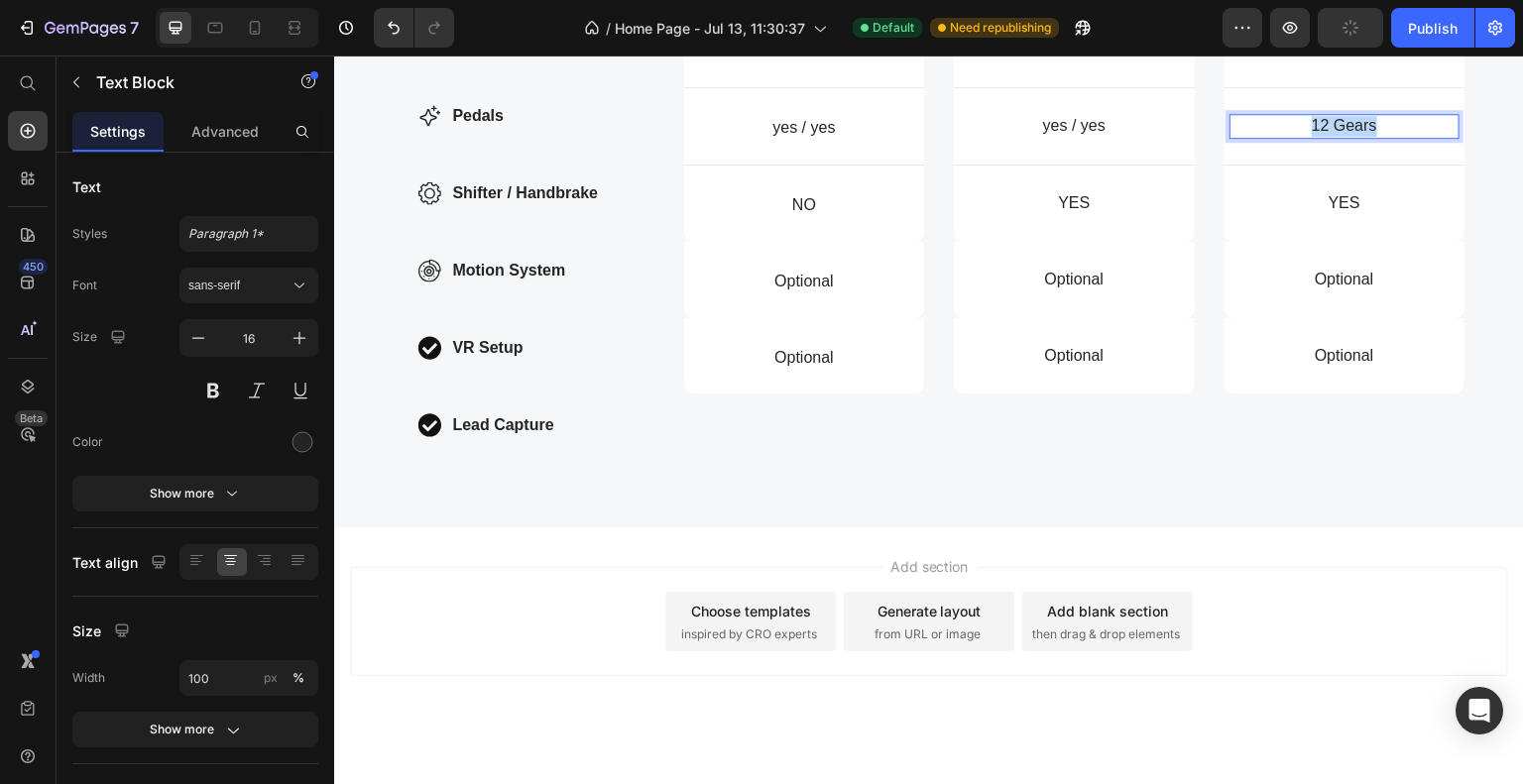 click on "12 Gears" at bounding box center [1345, 125] 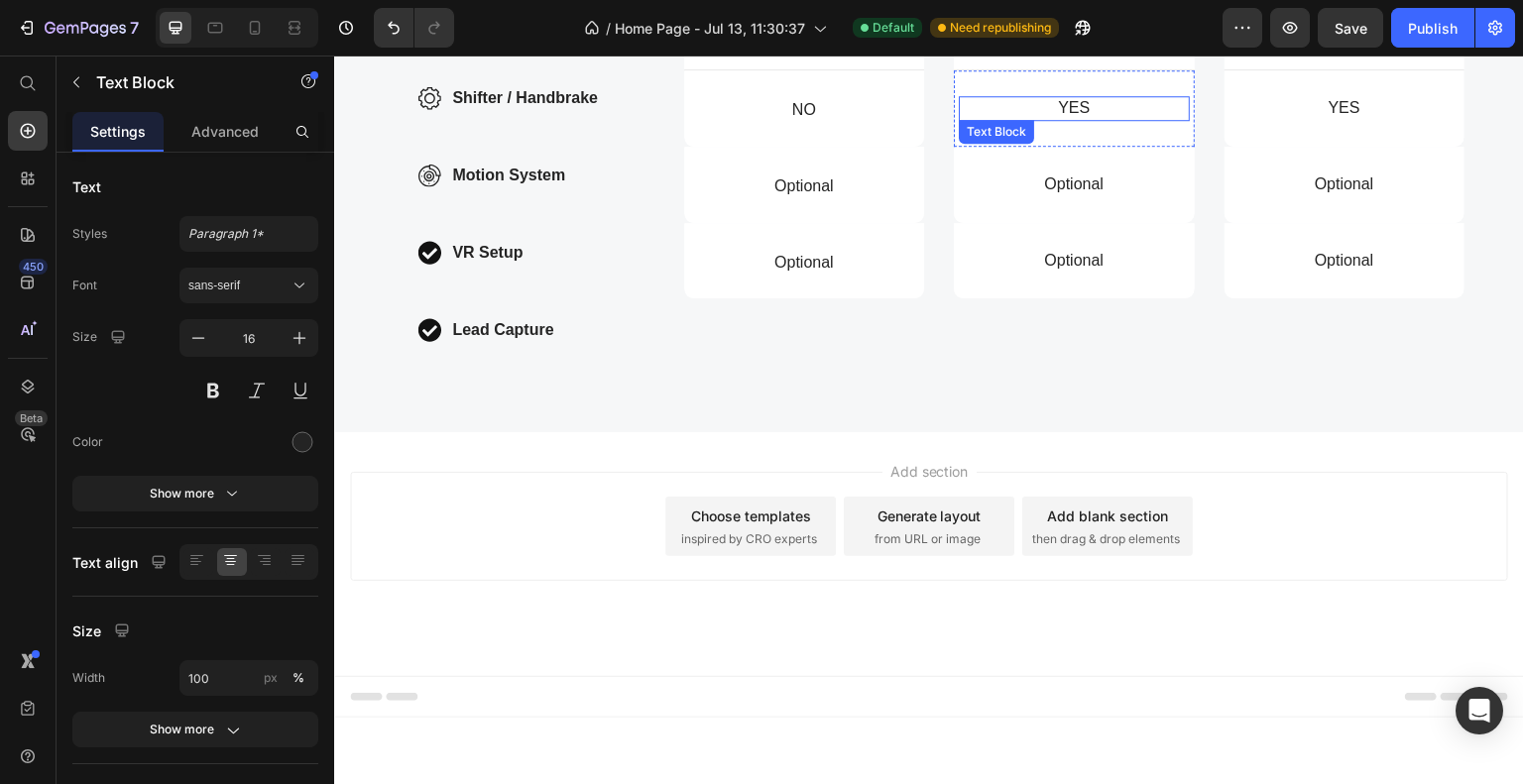 scroll, scrollTop: 2011, scrollLeft: 0, axis: vertical 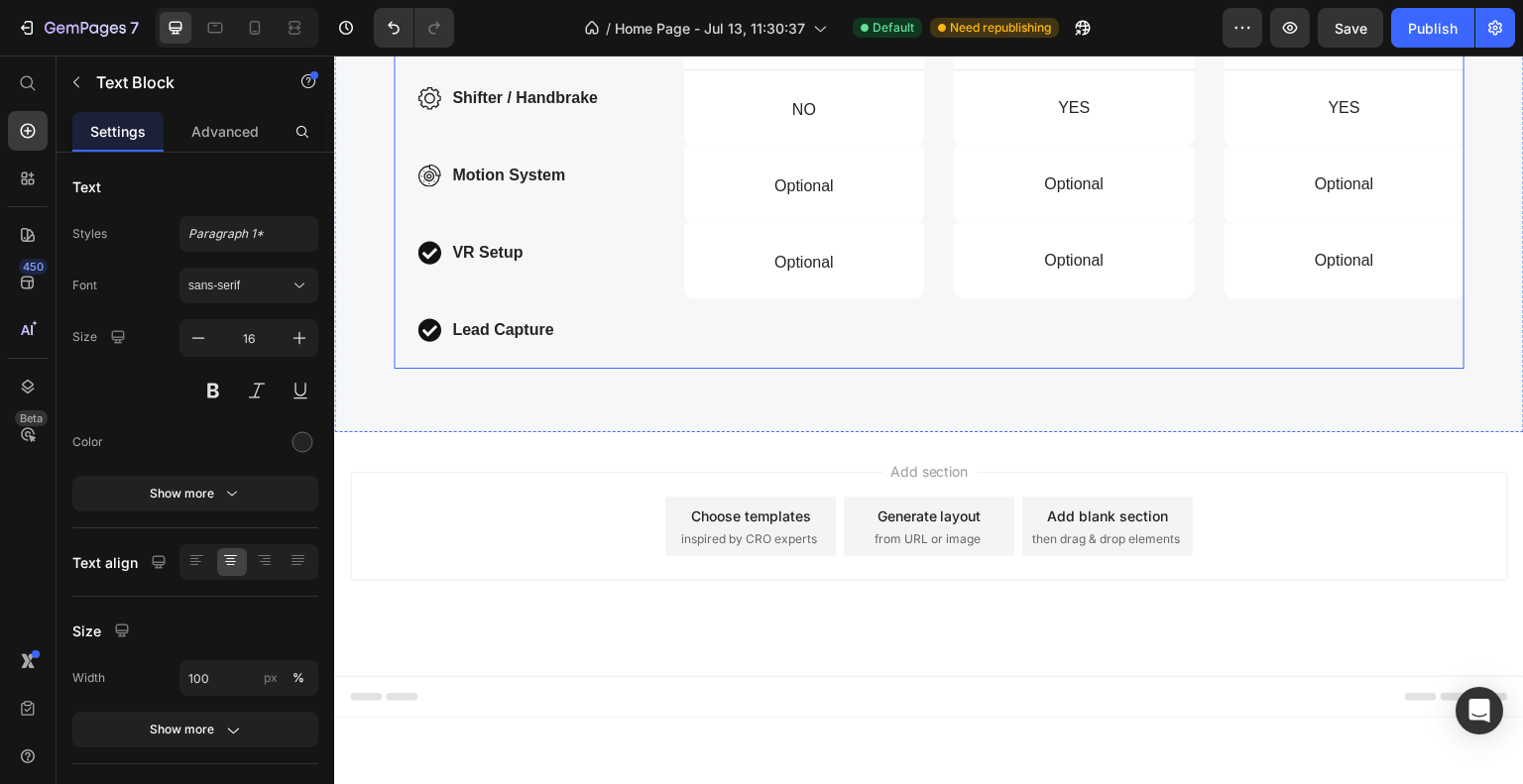 click on "Compare products Heading ed ut perspiciatis unde omnis iste natus error sit voluptatem accusantium  Text Block Row
Monitor
.id575313022587765458 .str0 {stroke:black;stroke-width:152.15;stroke-miterlimit:22.9256}
.id575313022587765458 .fil1 {fill:none}
.id575313022587765458 .fil0 {fill:black}
Wheel Base
Pedals
Shifter / Handbrake
Motion System VR Setup Lead Capture Item List TIER 1 Button Image FX-1 FORMULA Text Block Image CHASSIS 4.0 (DRIFT, GT, RALLY, NASCAR) Text Block Image CHASSIS AX-80 (DRIFT, GT, RALLY, NASCAR) Text Block TIER 2 Button Image FX-1 FORMULA Text Block Image CHASSIS 4.0 (DRIFT, GT, RALLY, NASCAR) Text Block Image CHASSIS AX-80 (DRIFT, GT, RALLY, NASCAR) Text Block TIER 1 Button Row
Dimensions Item List 49" ULTRA WIDE Text Block Hero Banner 57" ULTRA WIDE Text Block Hero Banner" at bounding box center [929, -21] 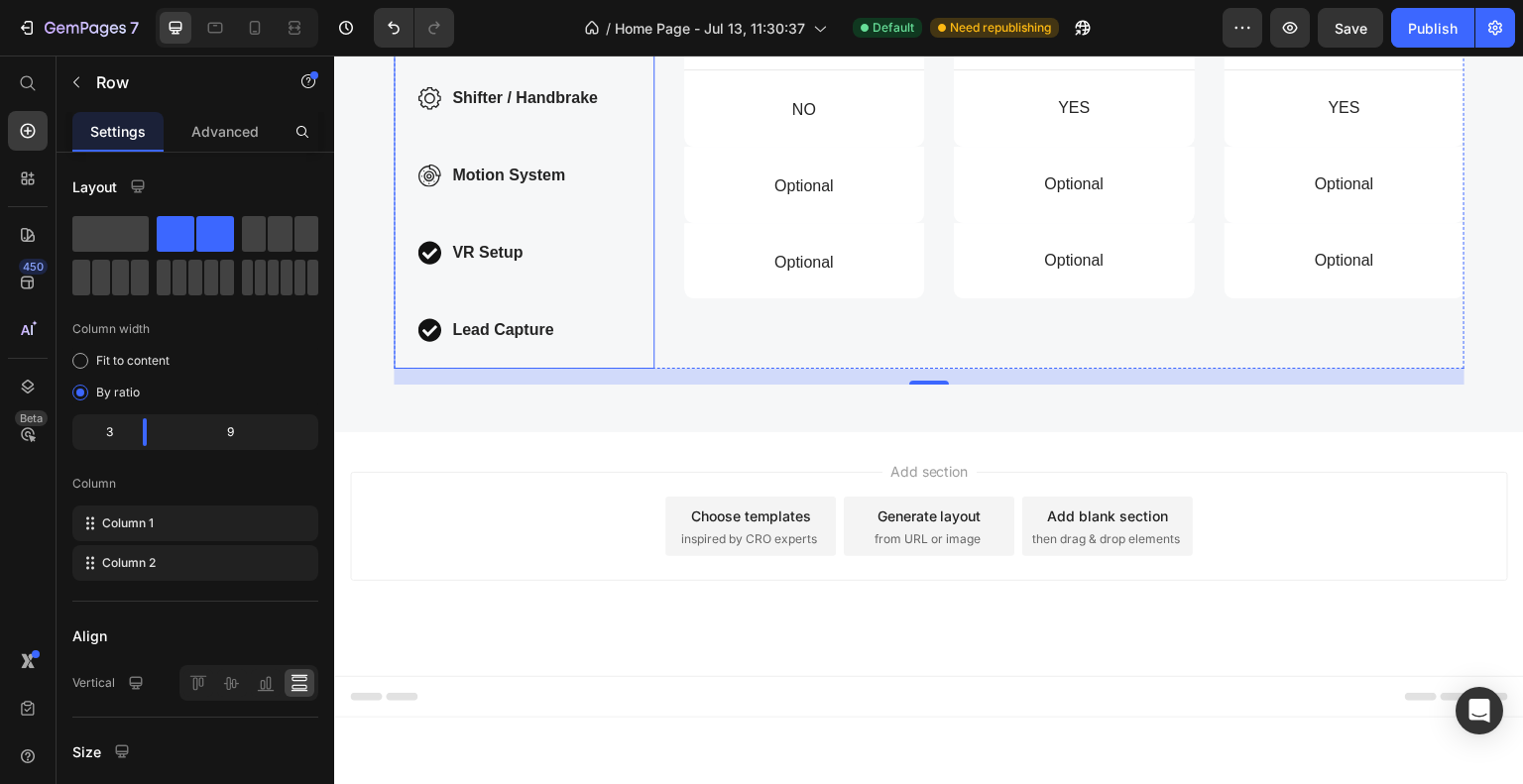 scroll, scrollTop: 2011, scrollLeft: 0, axis: vertical 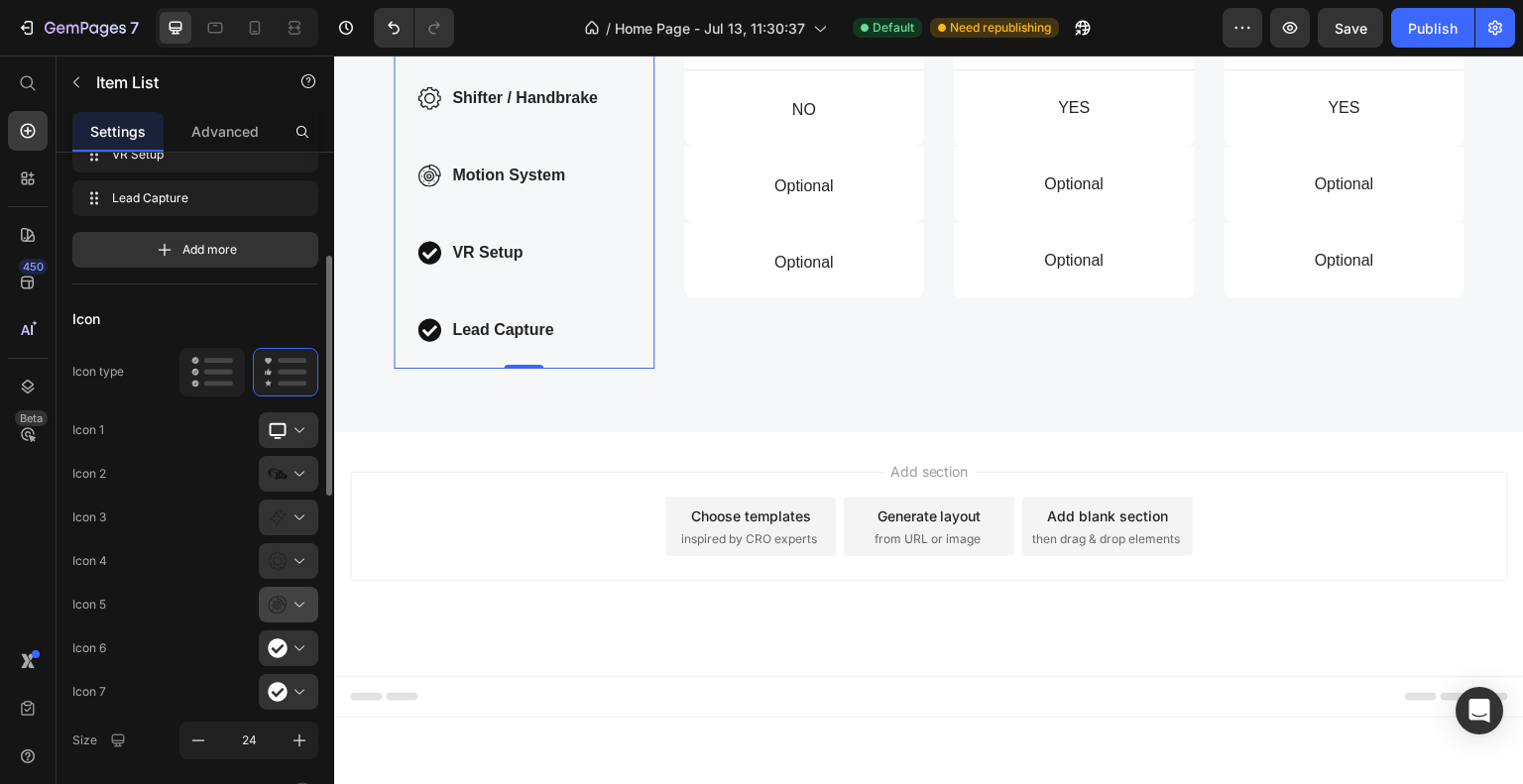 click at bounding box center (296, 605) 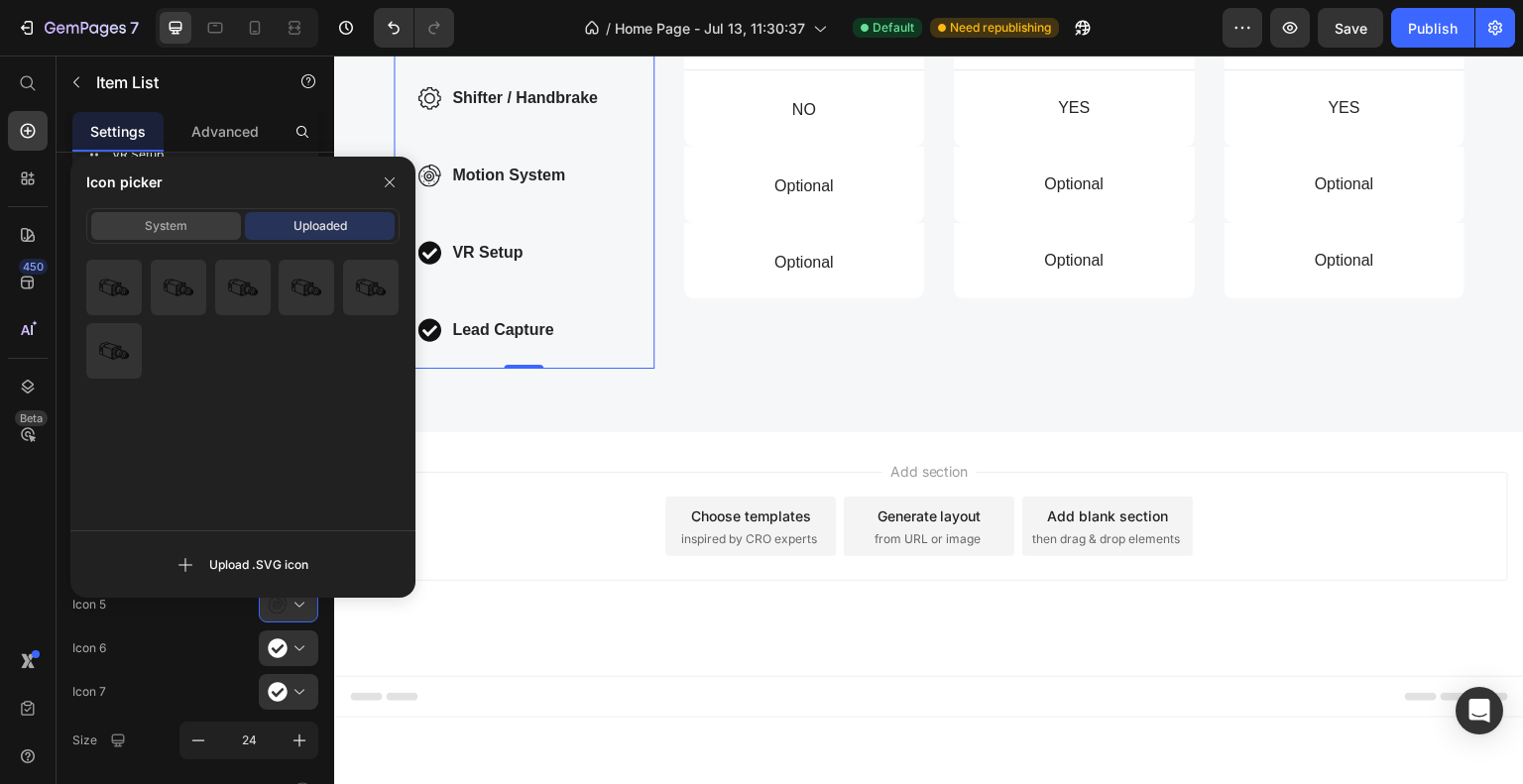 click on "System" at bounding box center (166, 226) 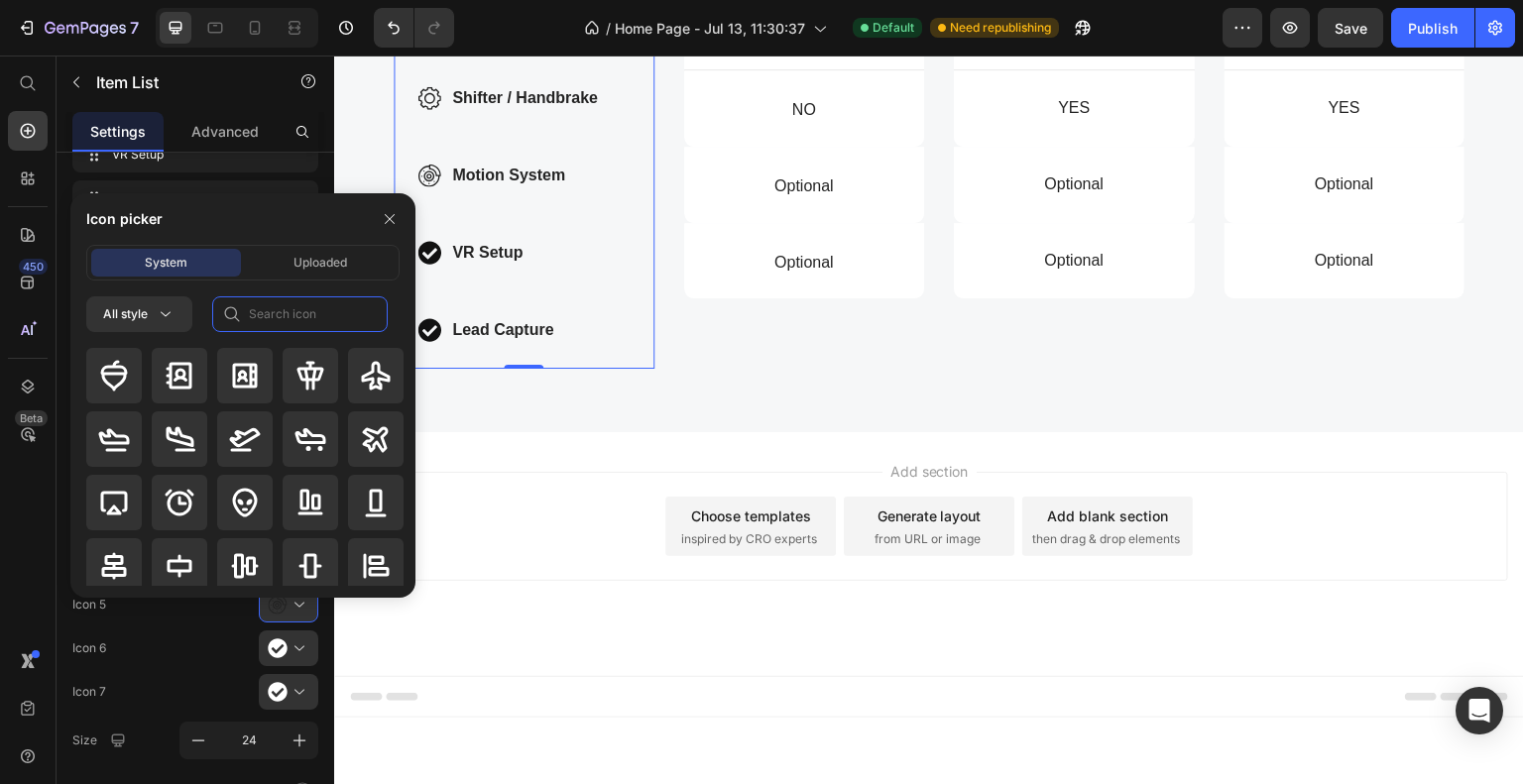 click 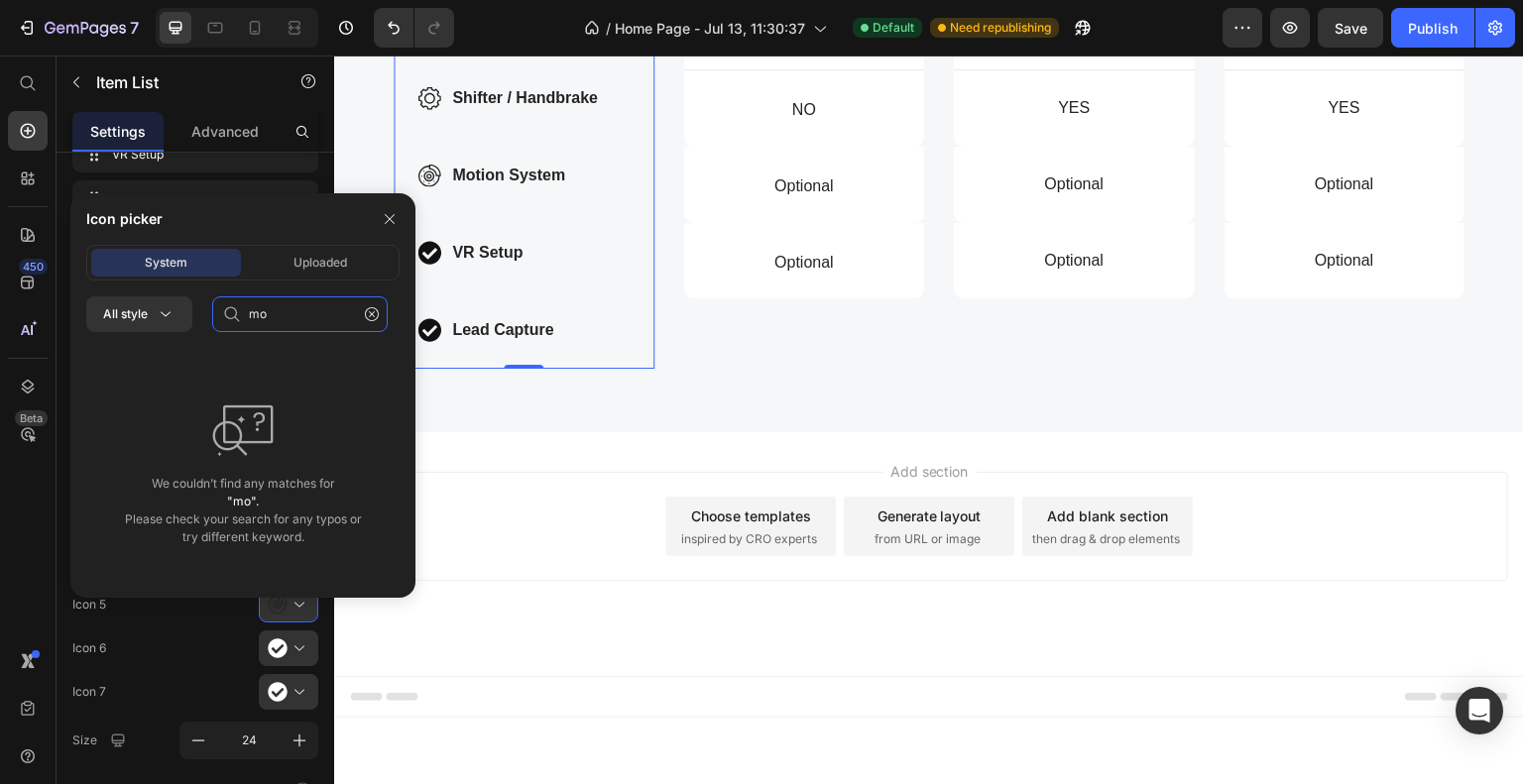 type on "m" 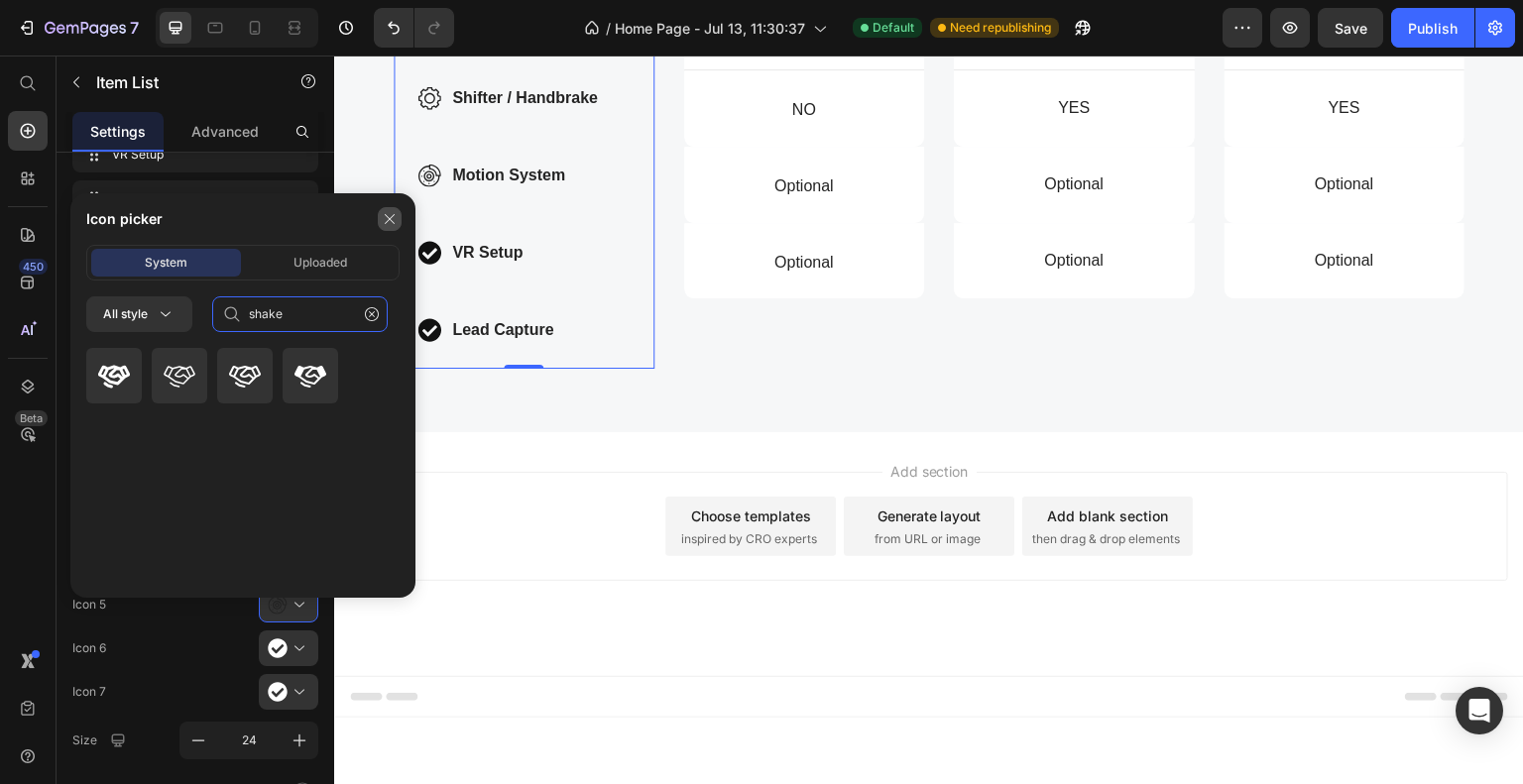 type on "shake" 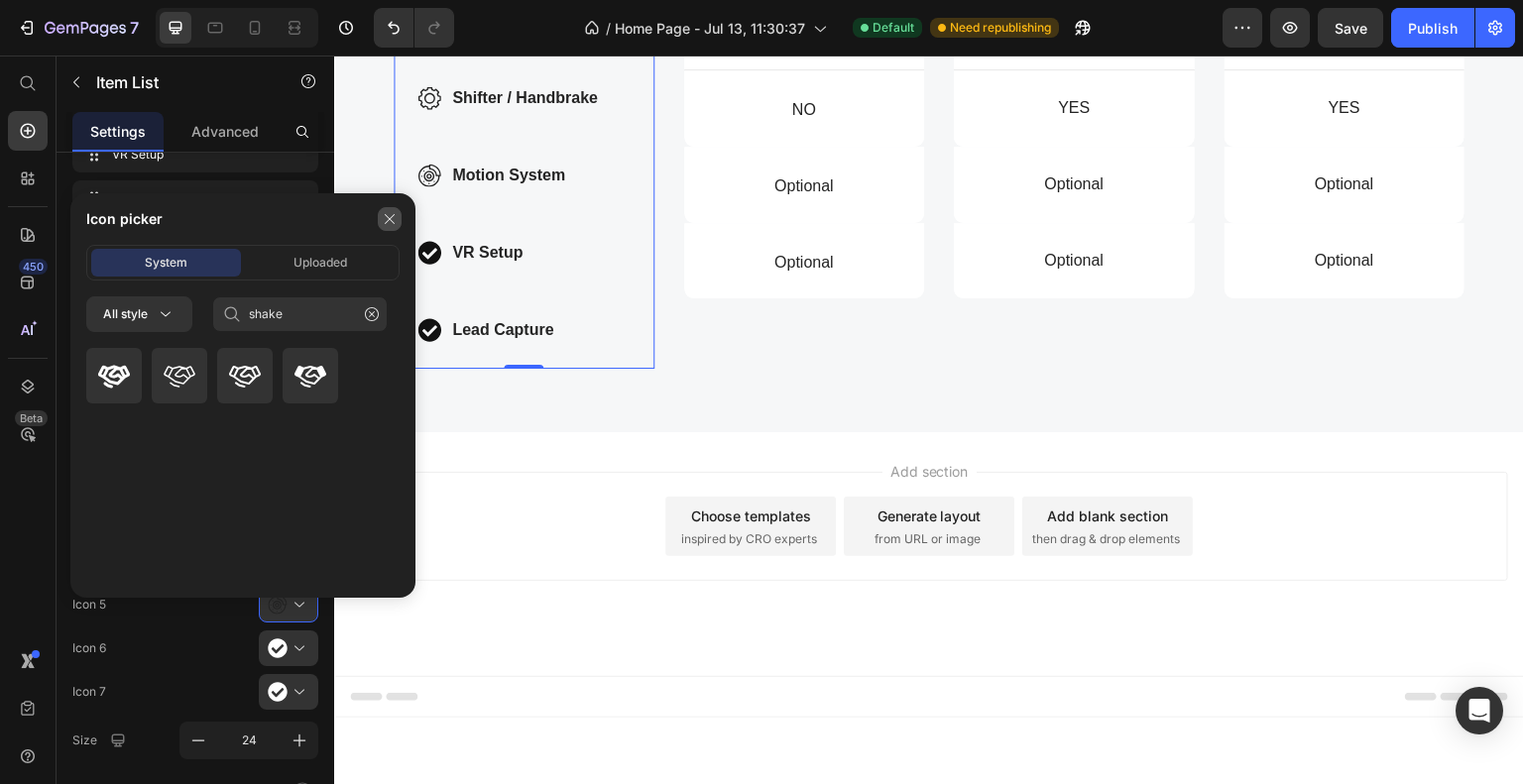 click 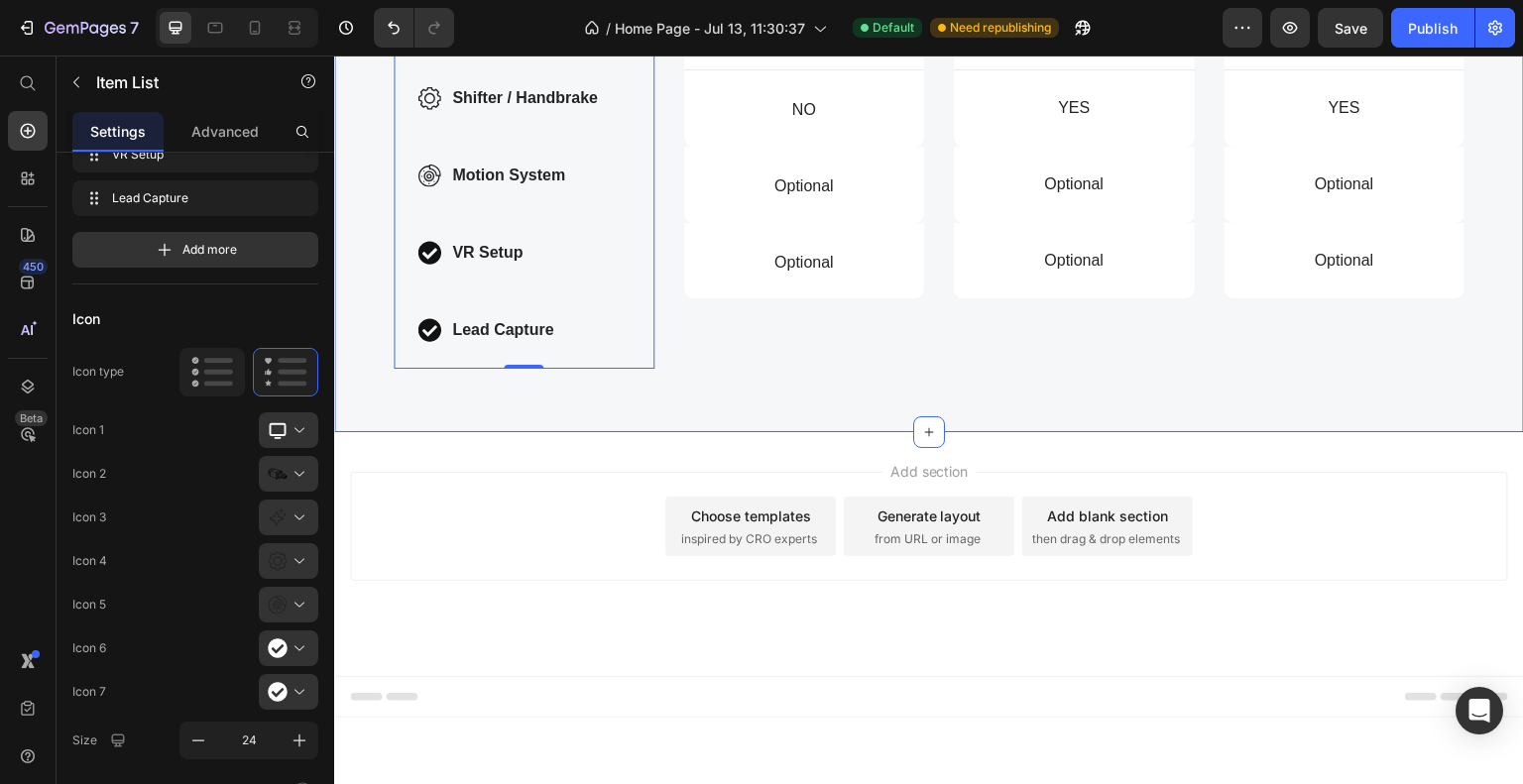click on "Compare products Heading ed ut perspiciatis unde omnis iste natus error sit voluptatem accusantium  Text Block Row
Monitor
.id575313022587765458 .str0 {stroke:black;stroke-width:152.15;stroke-miterlimit:22.9256}
.id575313022587765458 .fil1 {fill:none}
.id575313022587765458 .fil0 {fill:black}
Wheel Base
Pedals
Shifter / Handbrake
Motion System VR Setup Lead Capture Item List   0 TIER 1 Button Image FX-1 FORMULA Text Block Image CHASSIS 4.0 (DRIFT, GT, RALLY, NASCAR) Text Block Image CHASSIS AX-80 (DRIFT, GT, RALLY, NASCAR) Text Block TIER 2 Button Image FX-1 FORMULA Text Block Image CHASSIS 4.0 (DRIFT, GT, RALLY, NASCAR) Text Block Image CHASSIS AX-80 (DRIFT, GT, RALLY, NASCAR) Text Block TIER 1 Button Row
Dimensions Item List 49" ULTRA WIDE Text Block Hero Banner 57" ULTRA WIDE Text Block Text Block" at bounding box center (929, -22) 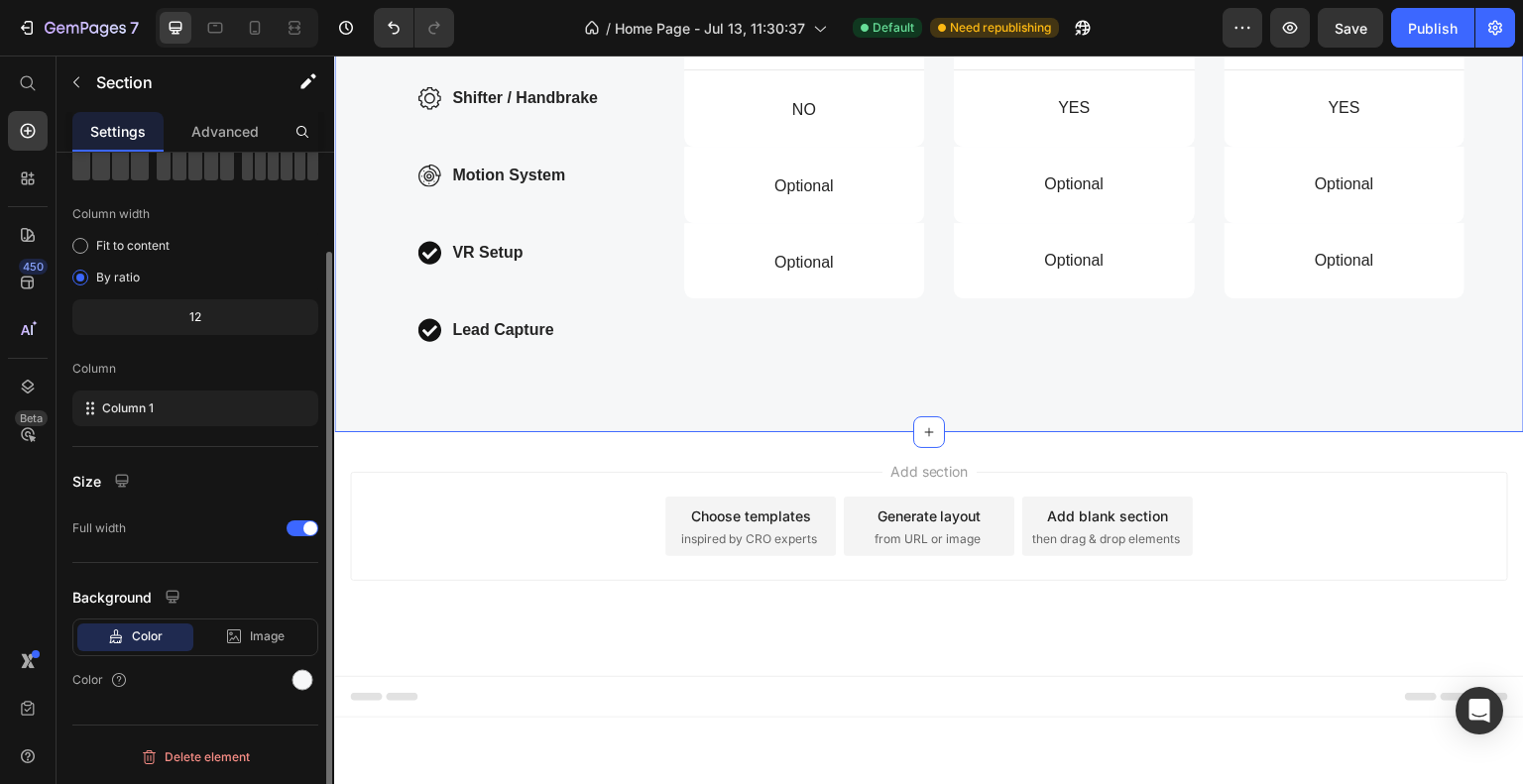scroll, scrollTop: 0, scrollLeft: 0, axis: both 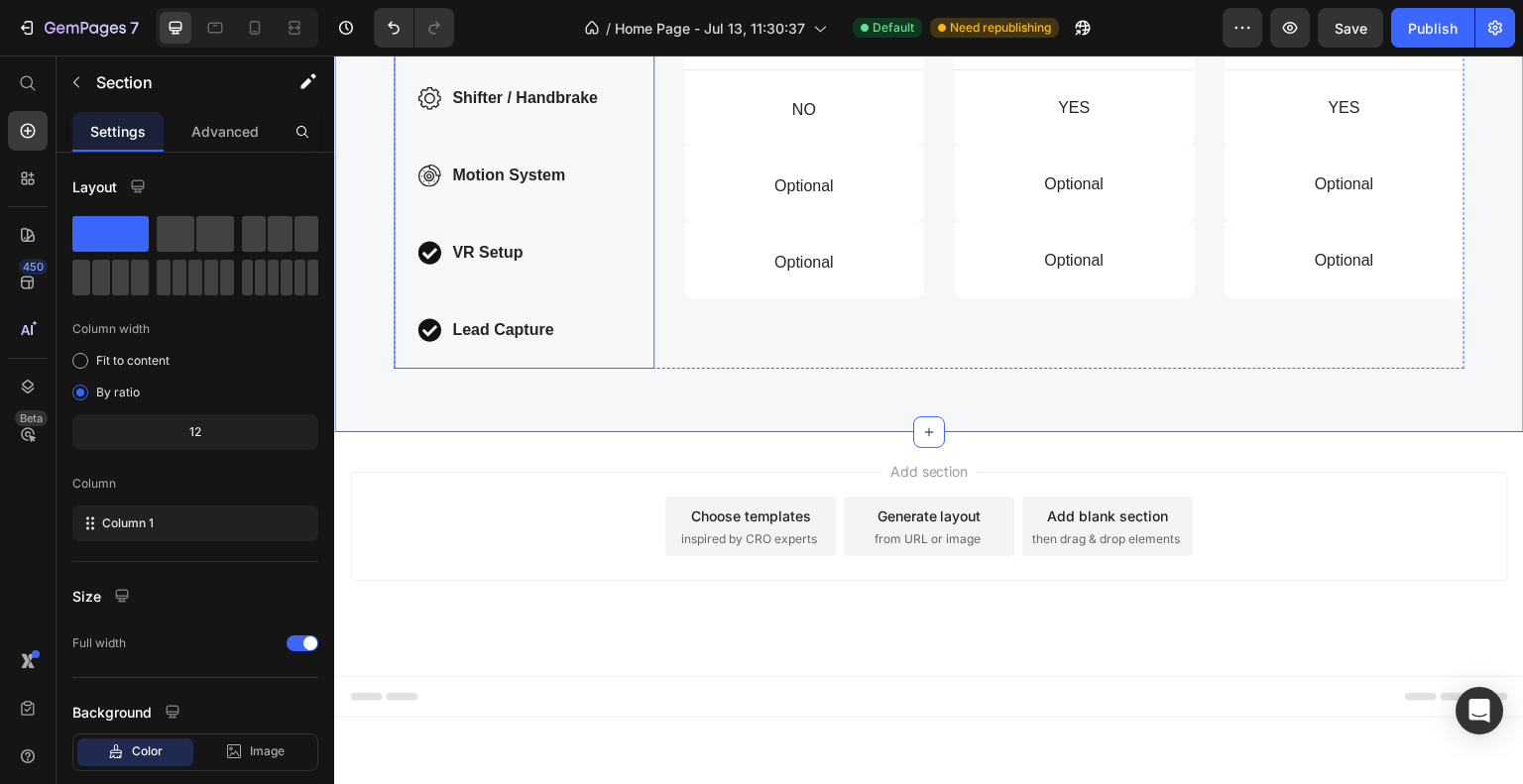 click on "Monitor
.id575313022587765458 .str0 {stroke:black;stroke-width:152.15;stroke-miterlimit:22.9256}
.id575313022587765458 .fil1 {fill:none}
.id575313022587765458 .fil0 {fill:black}
Wheel Base
Pedals
Shifter / Handbrake
Motion System VR Setup Lead Capture" at bounding box center [524, 97] 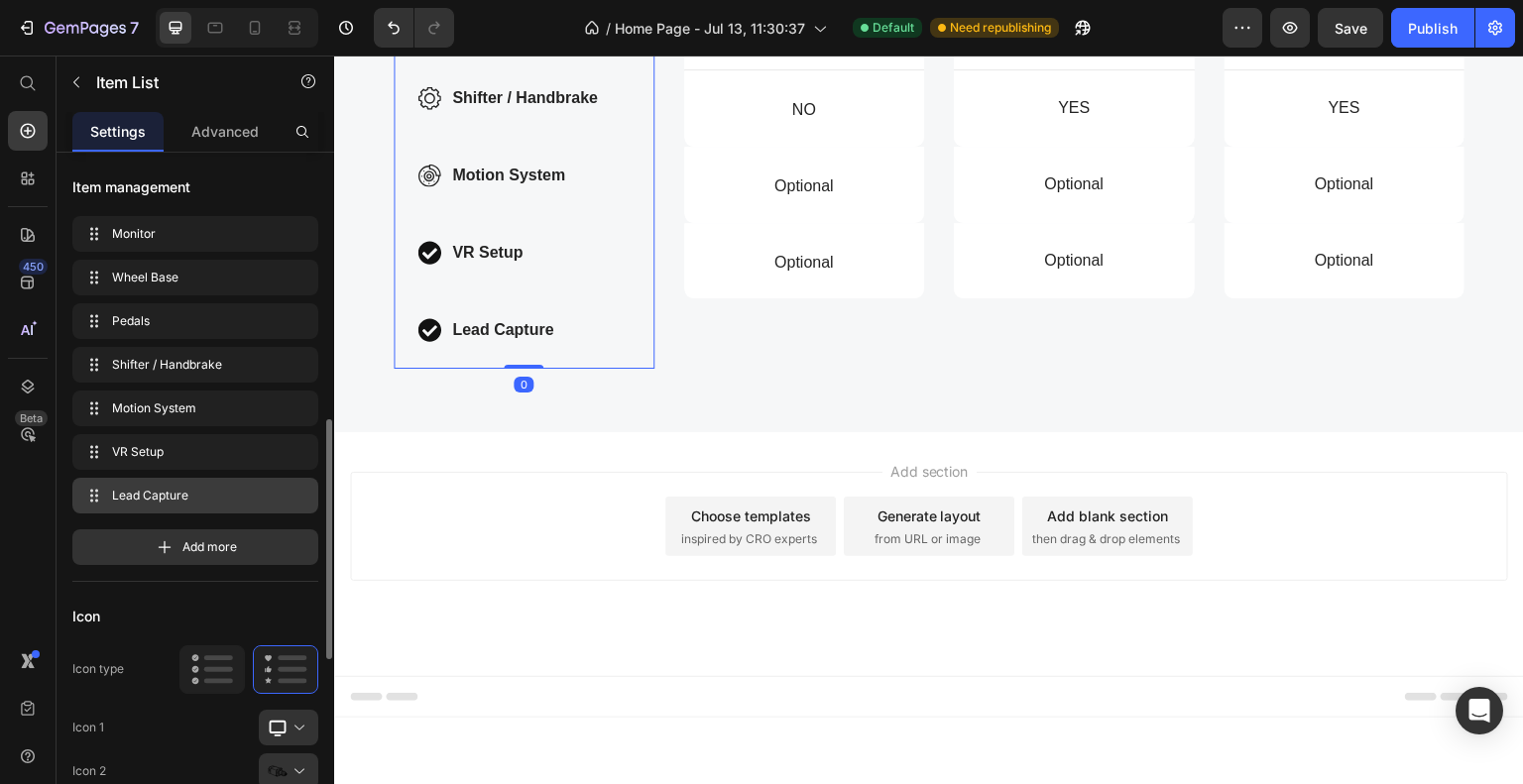scroll, scrollTop: 297, scrollLeft: 0, axis: vertical 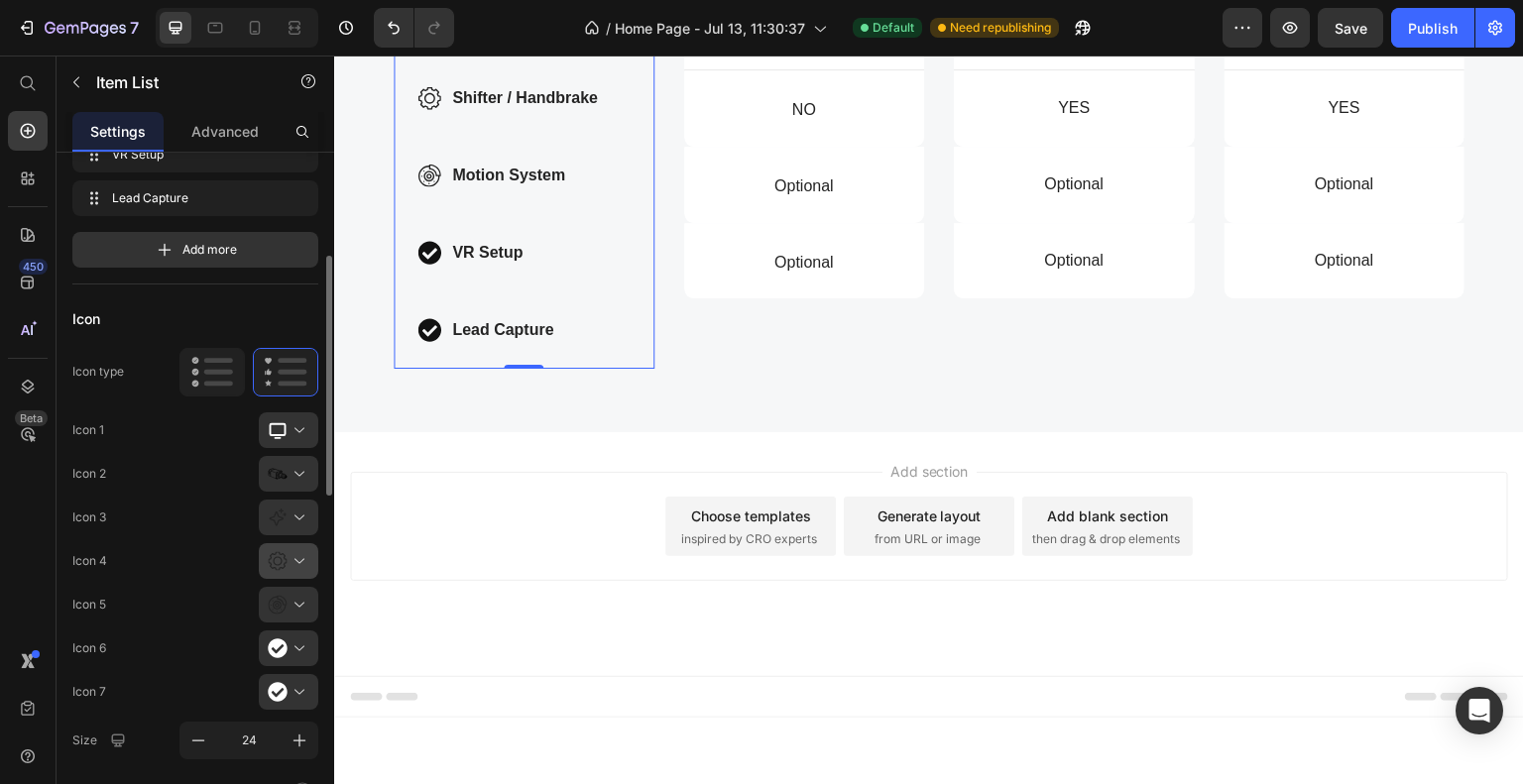 click at bounding box center (296, 561) 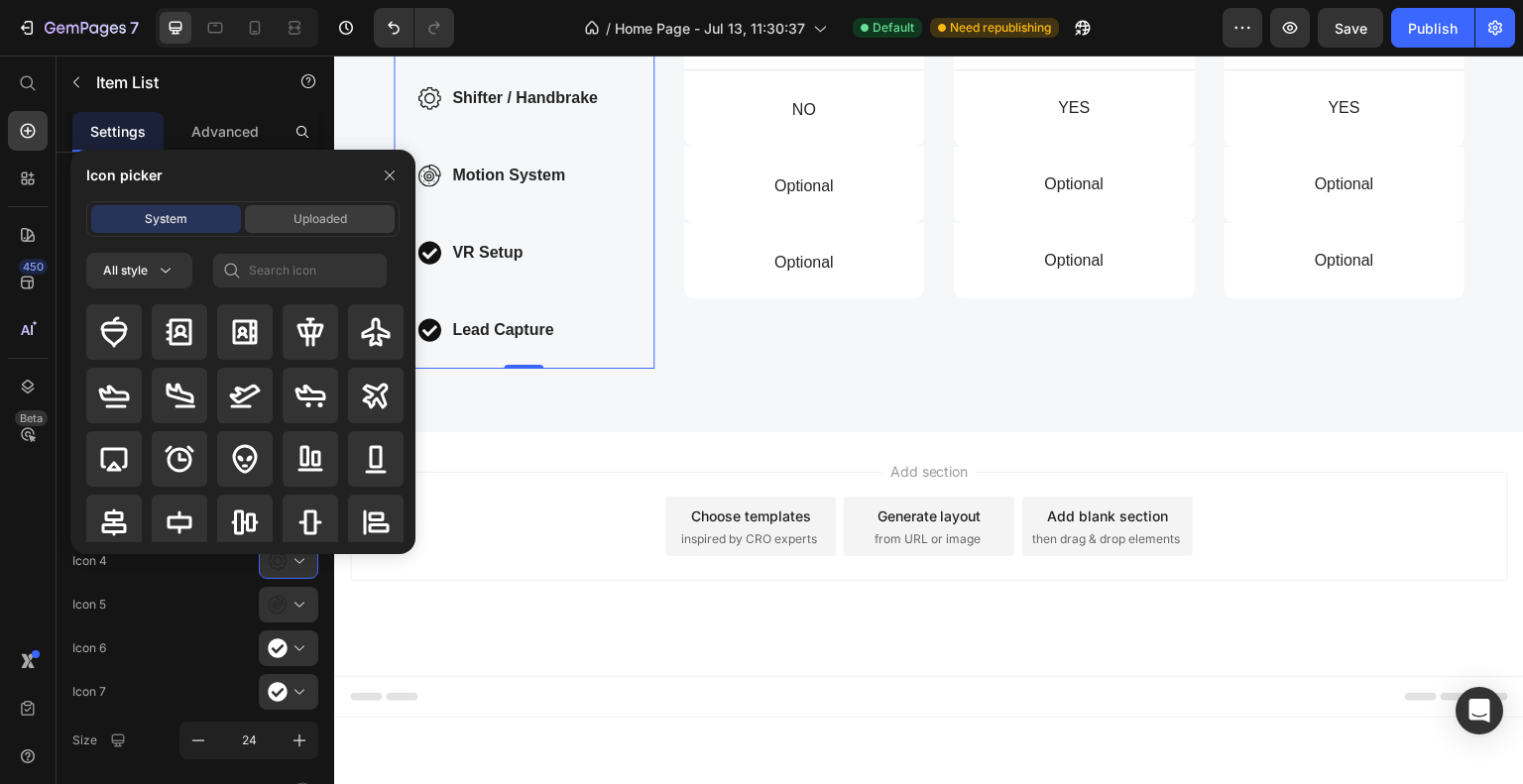 click on "Uploaded" at bounding box center (320, 219) 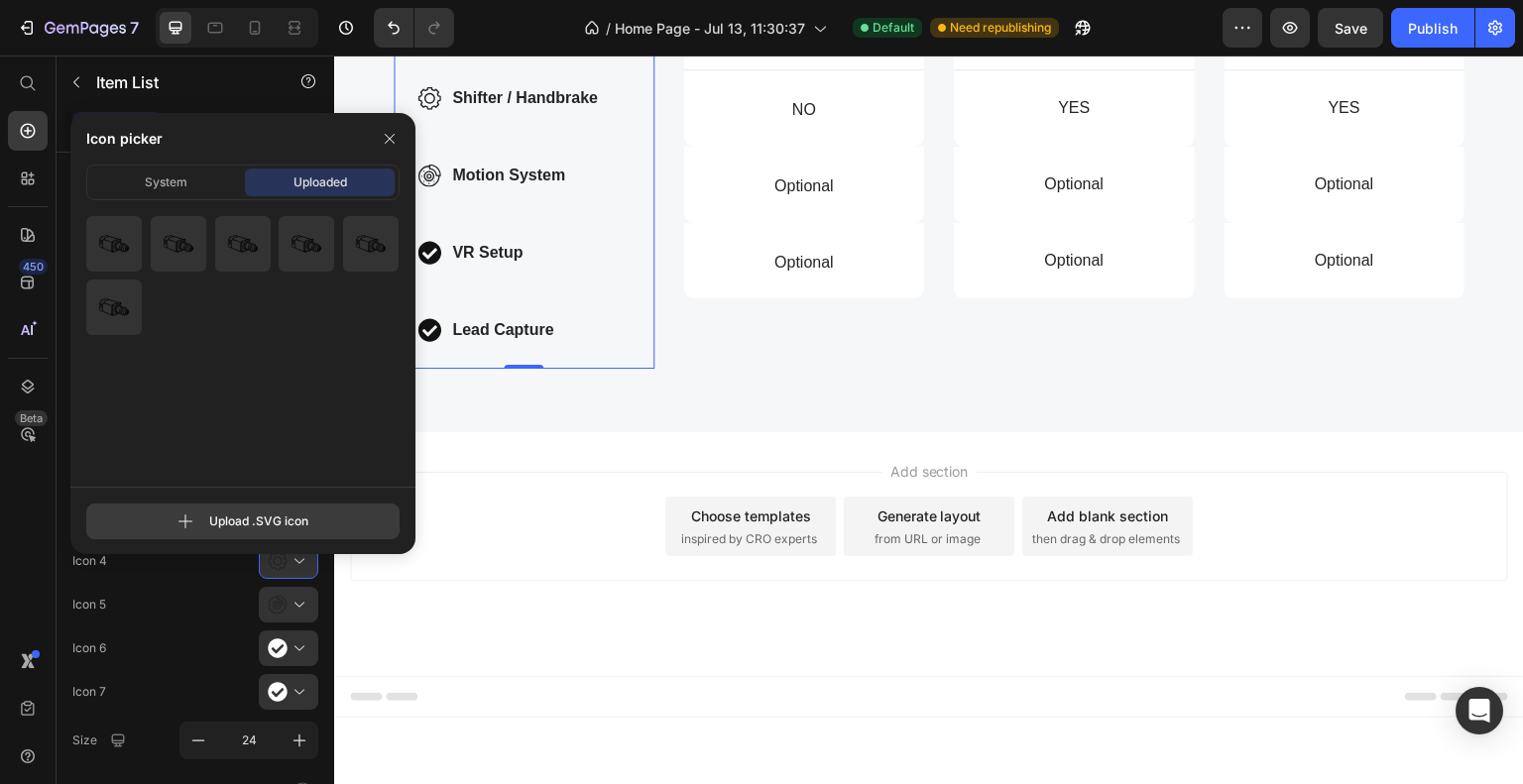 click 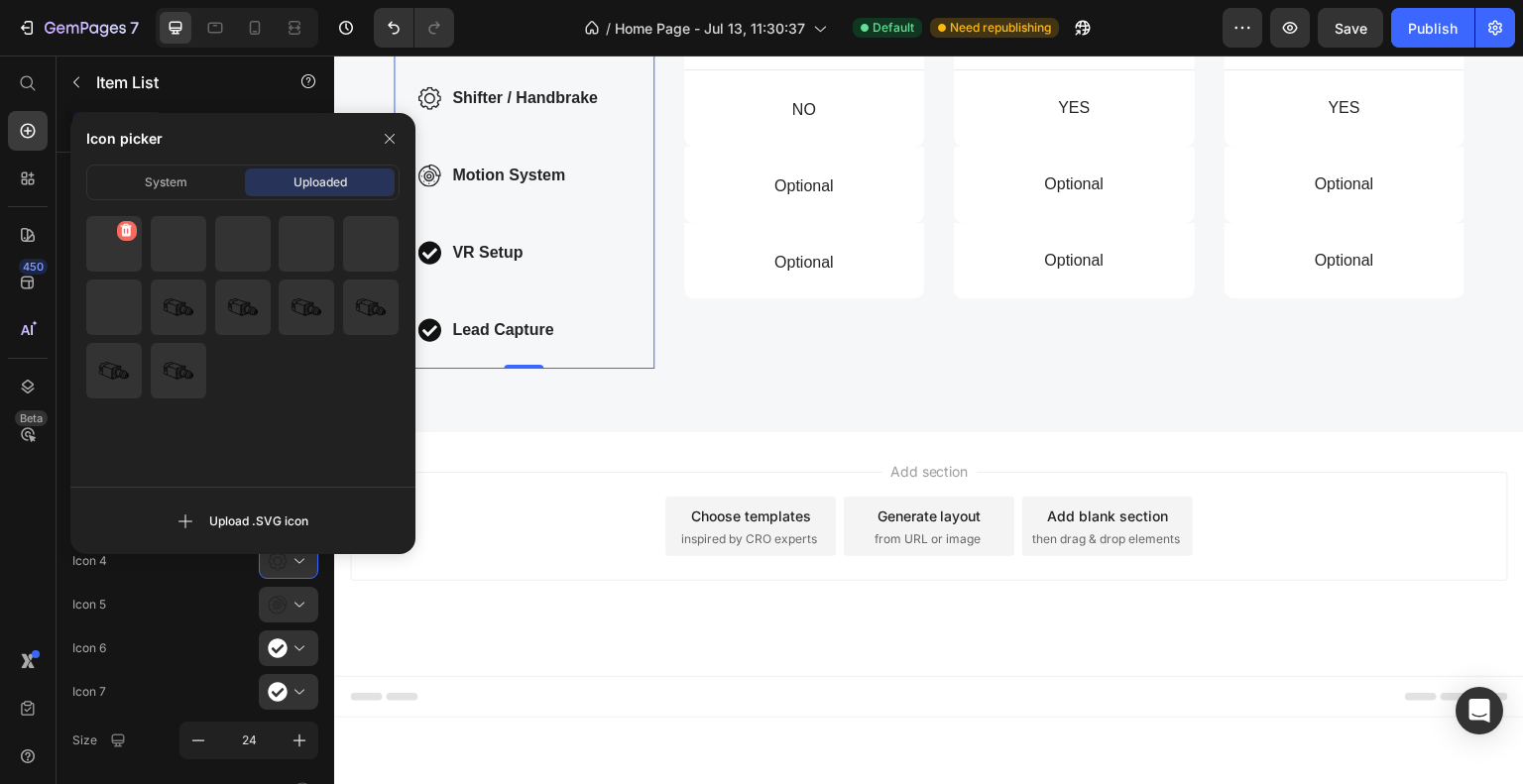 click 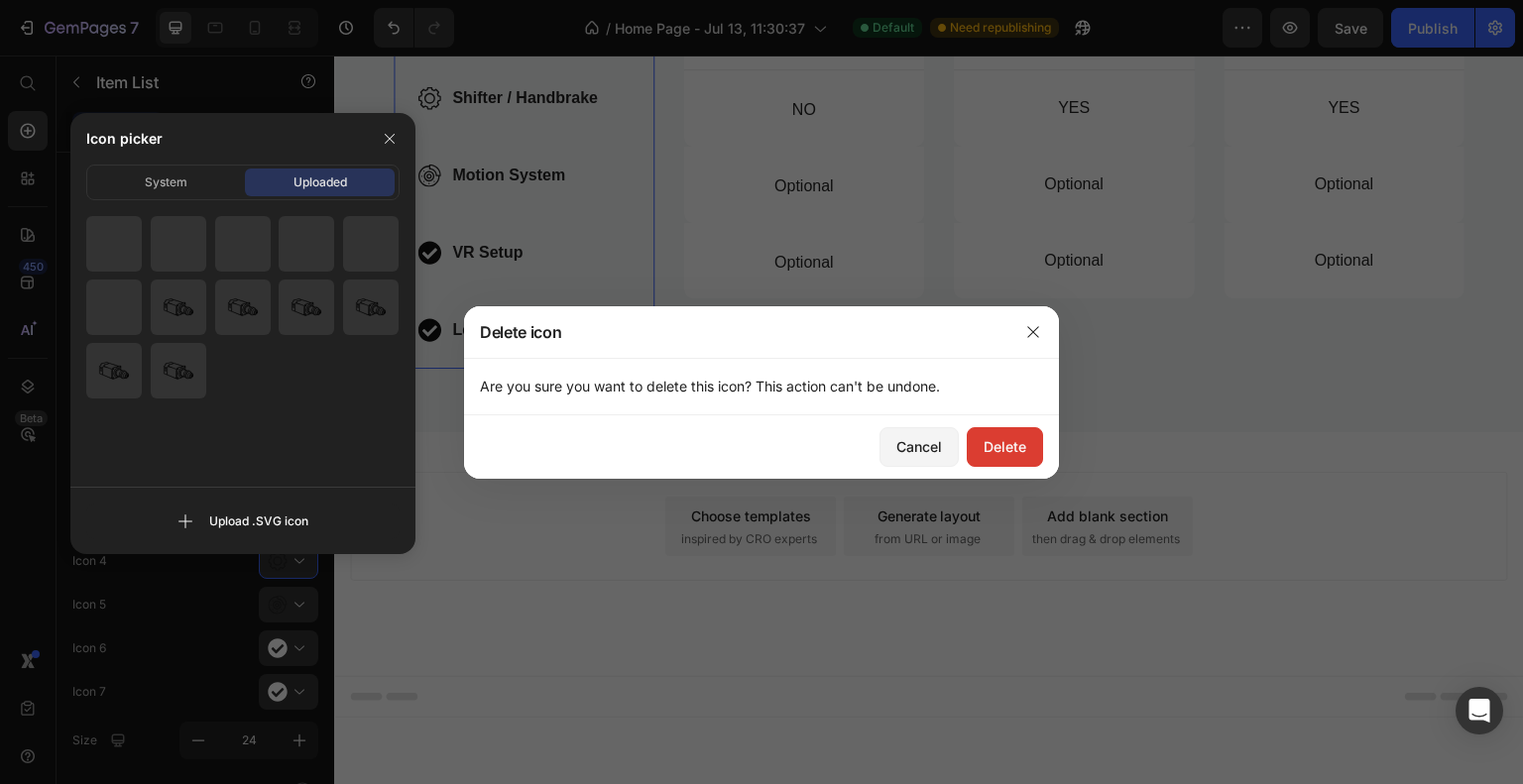 click on "Delete" at bounding box center (1004, 446) 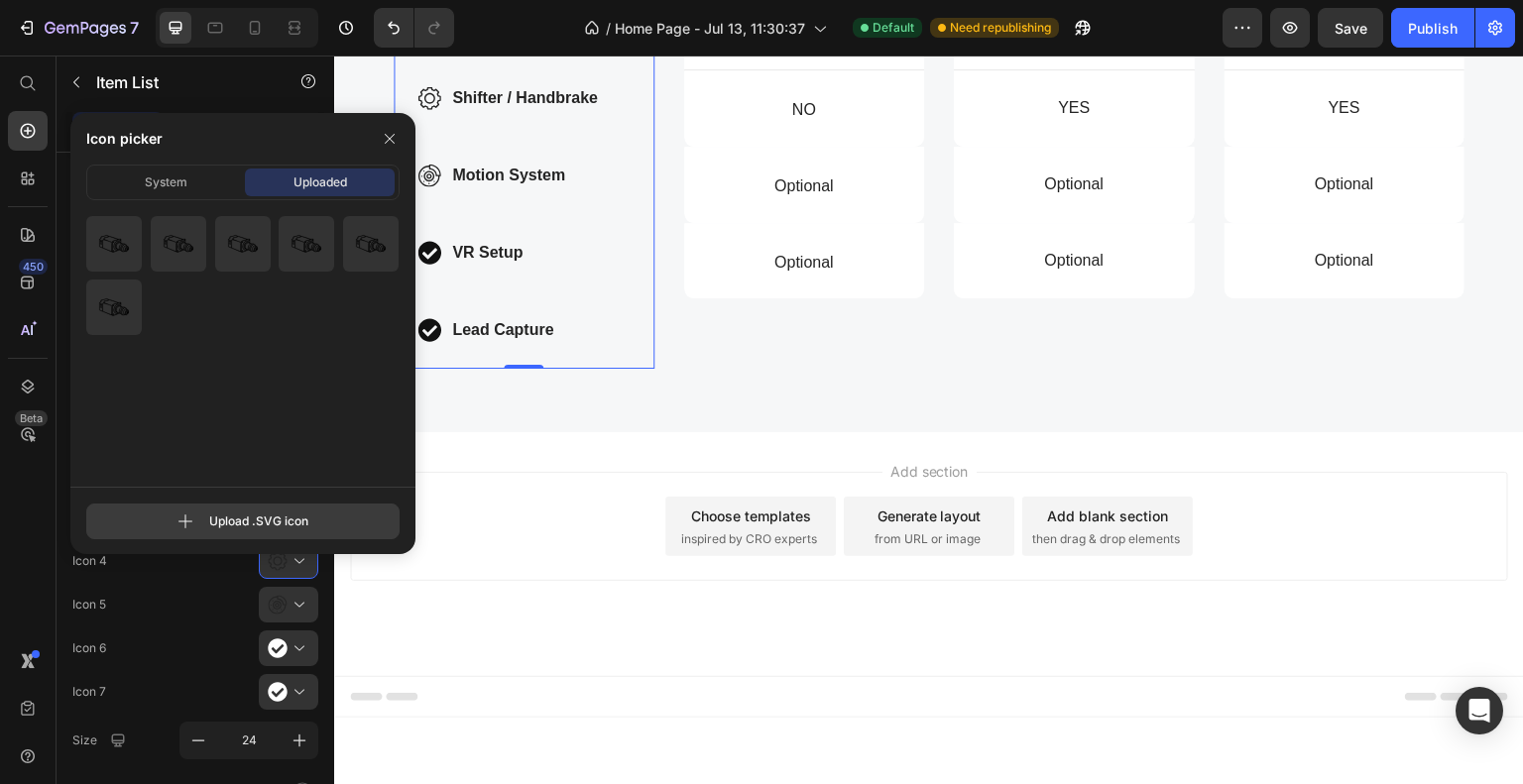 click 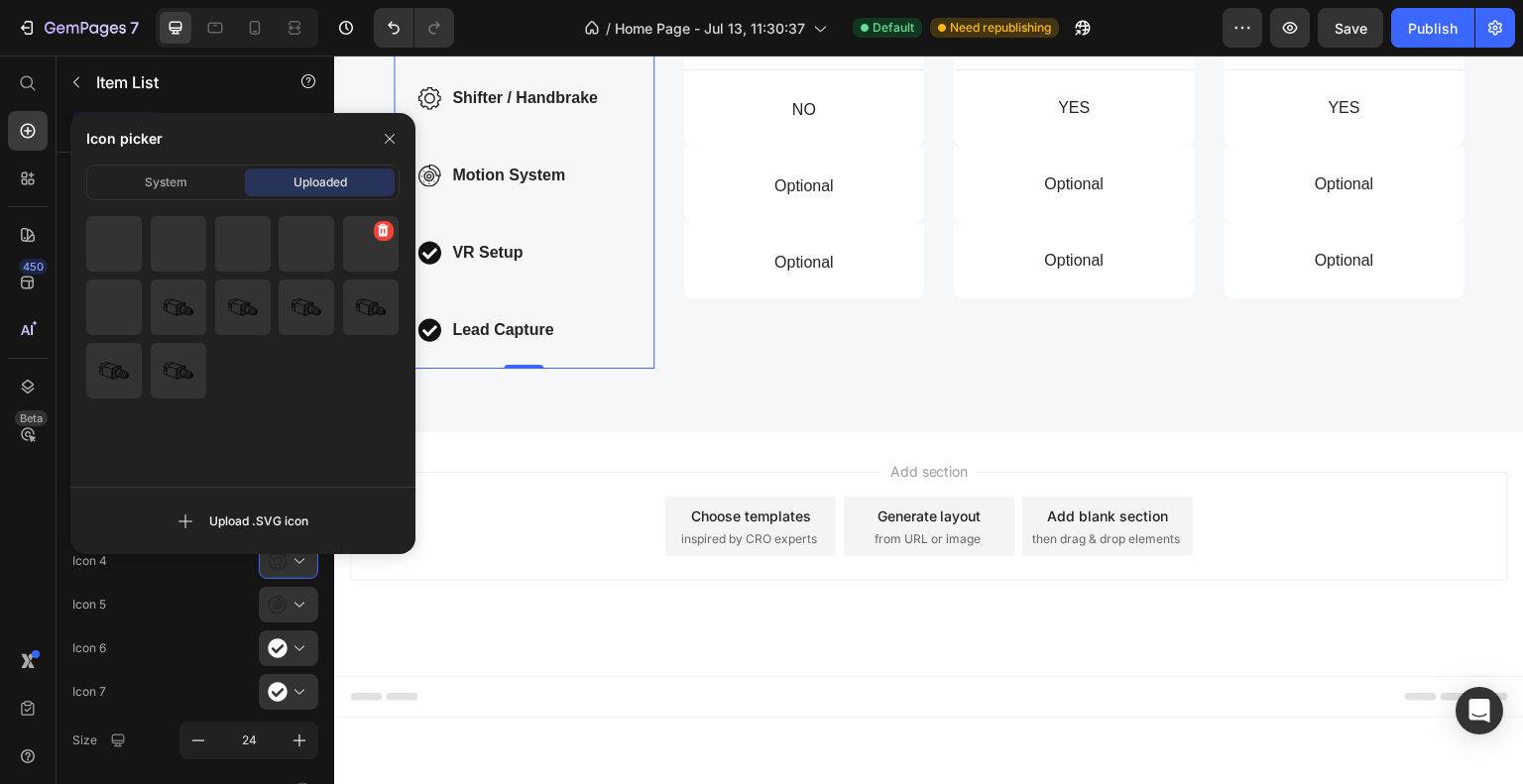 click at bounding box center [371, 244] 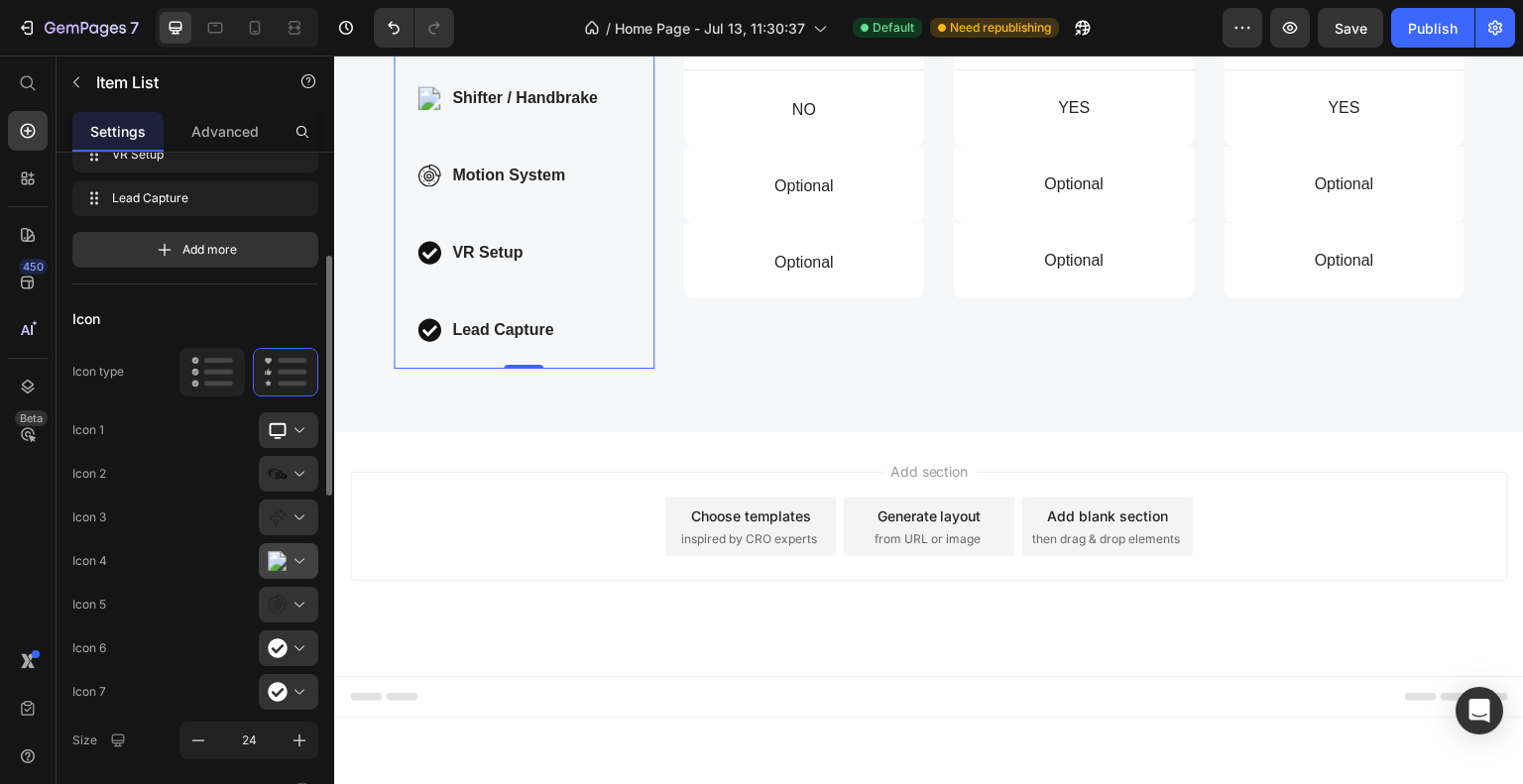 click at bounding box center (296, 561) 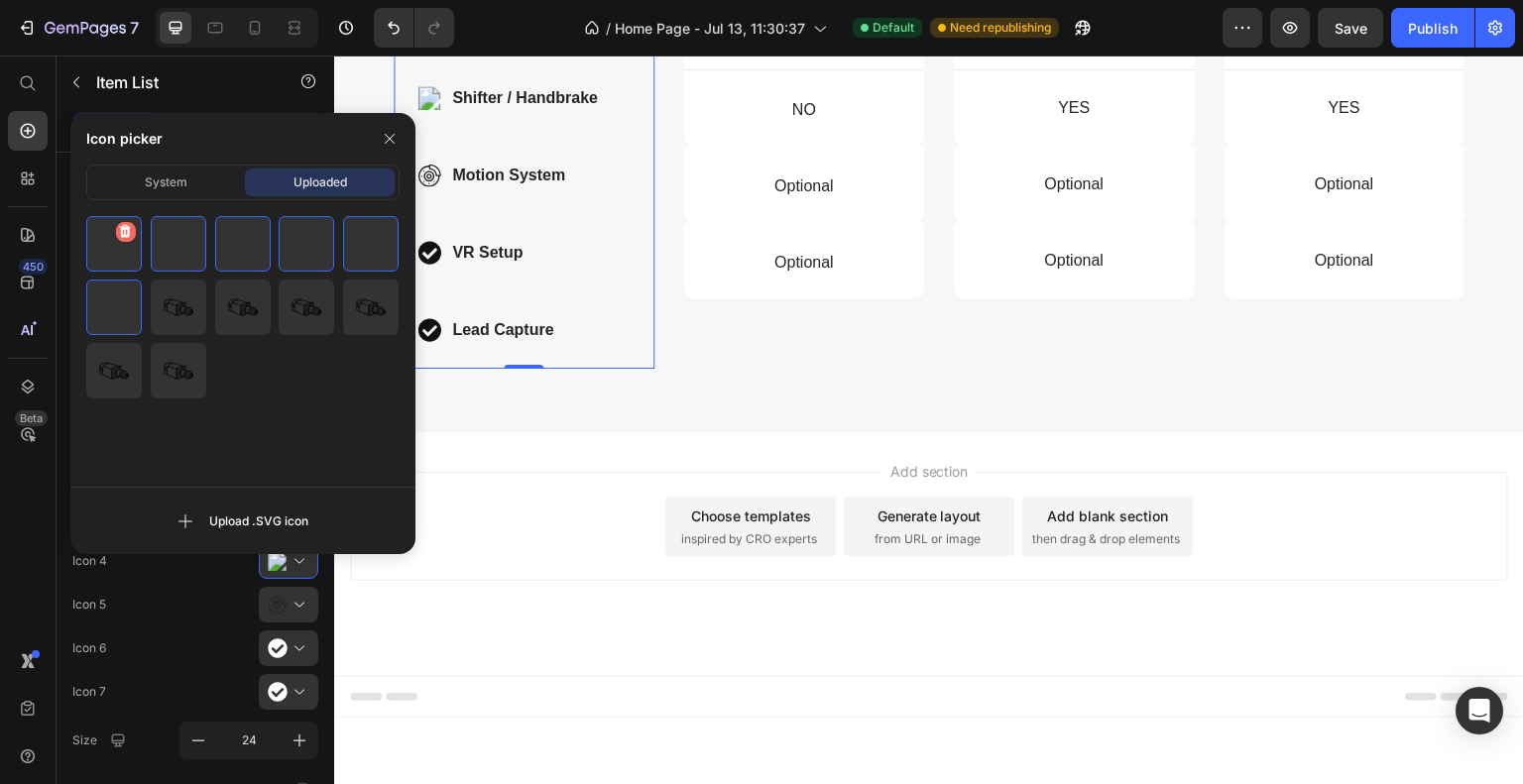 click 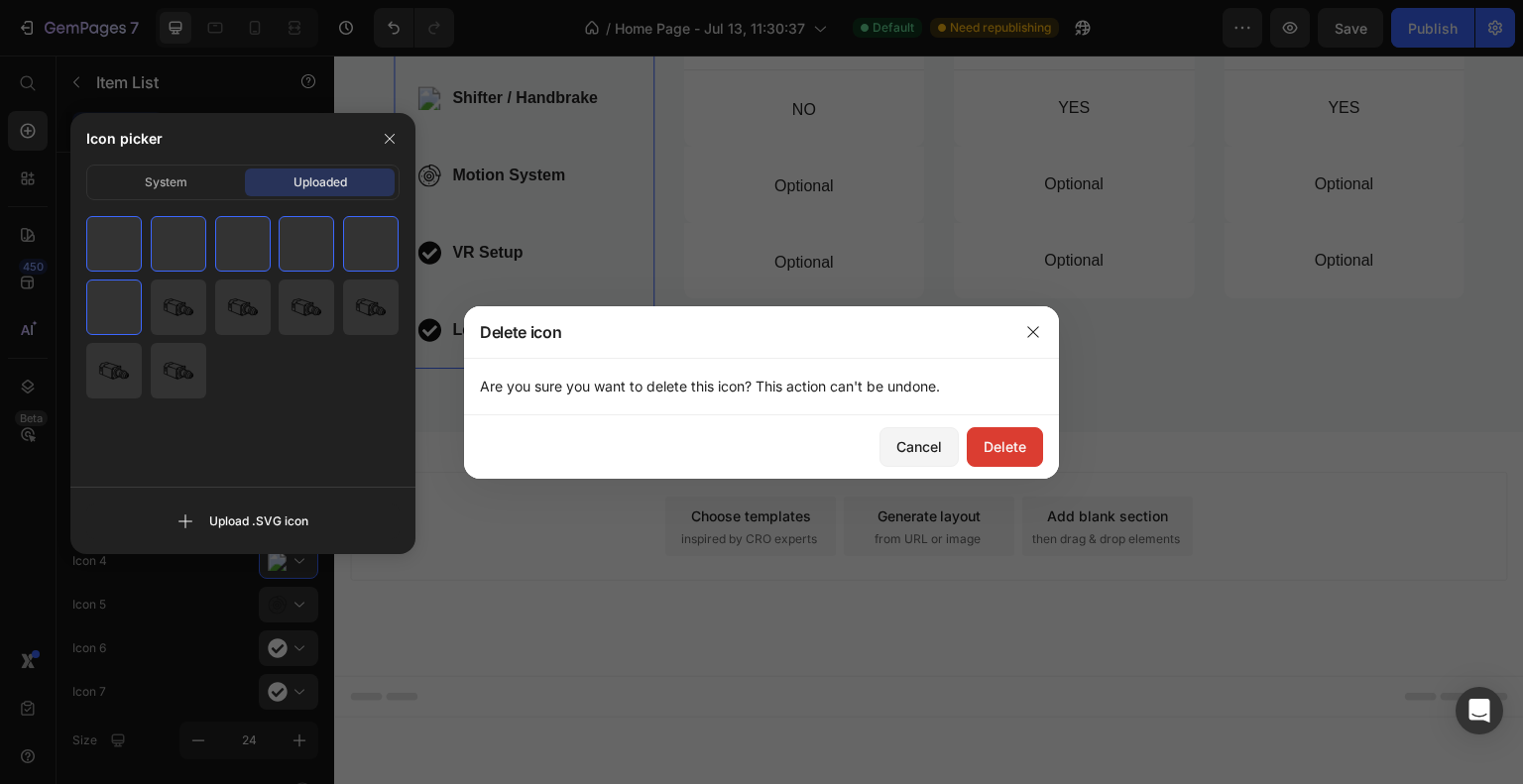 click on "Delete" at bounding box center (1004, 446) 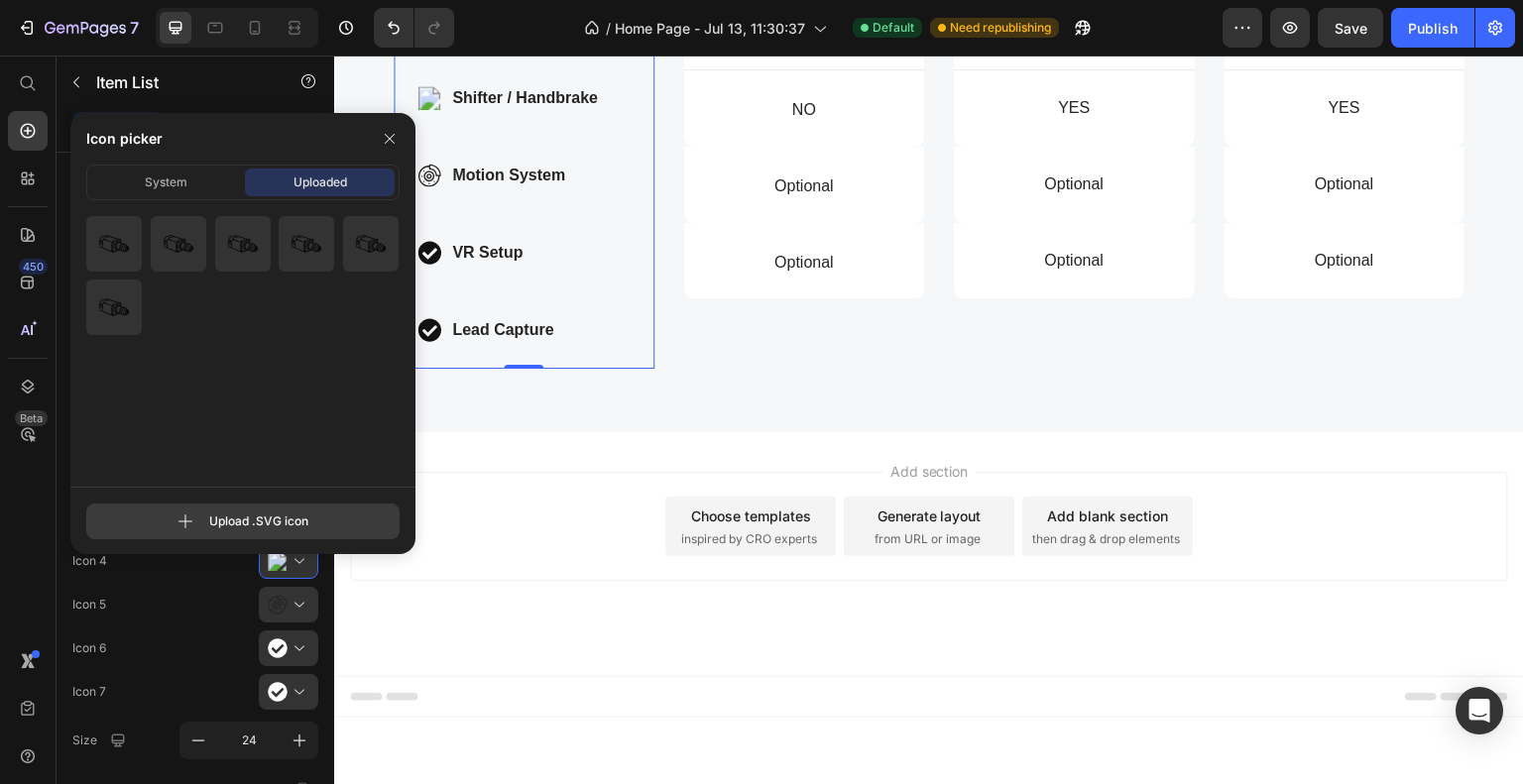 click 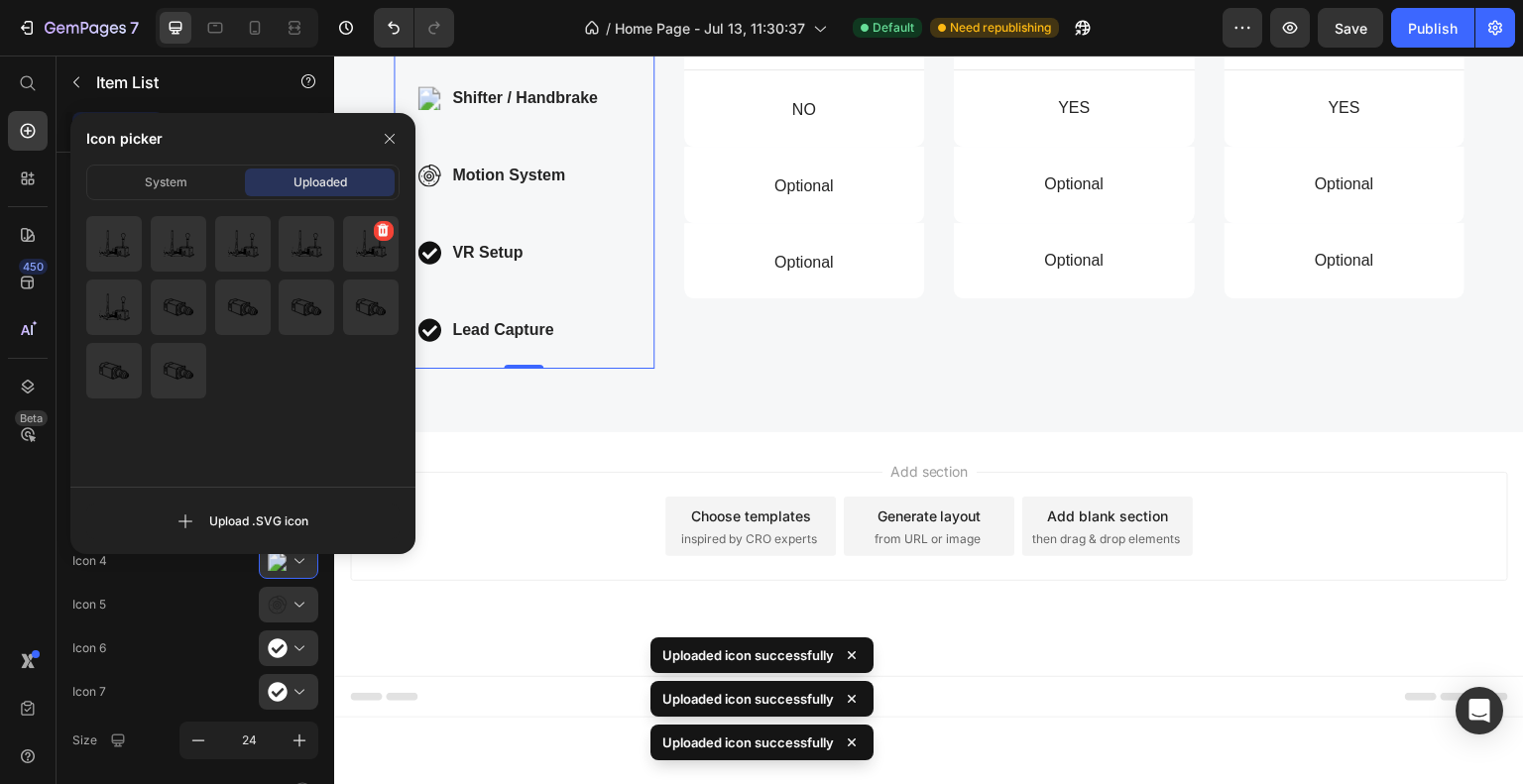 click at bounding box center [371, 244] 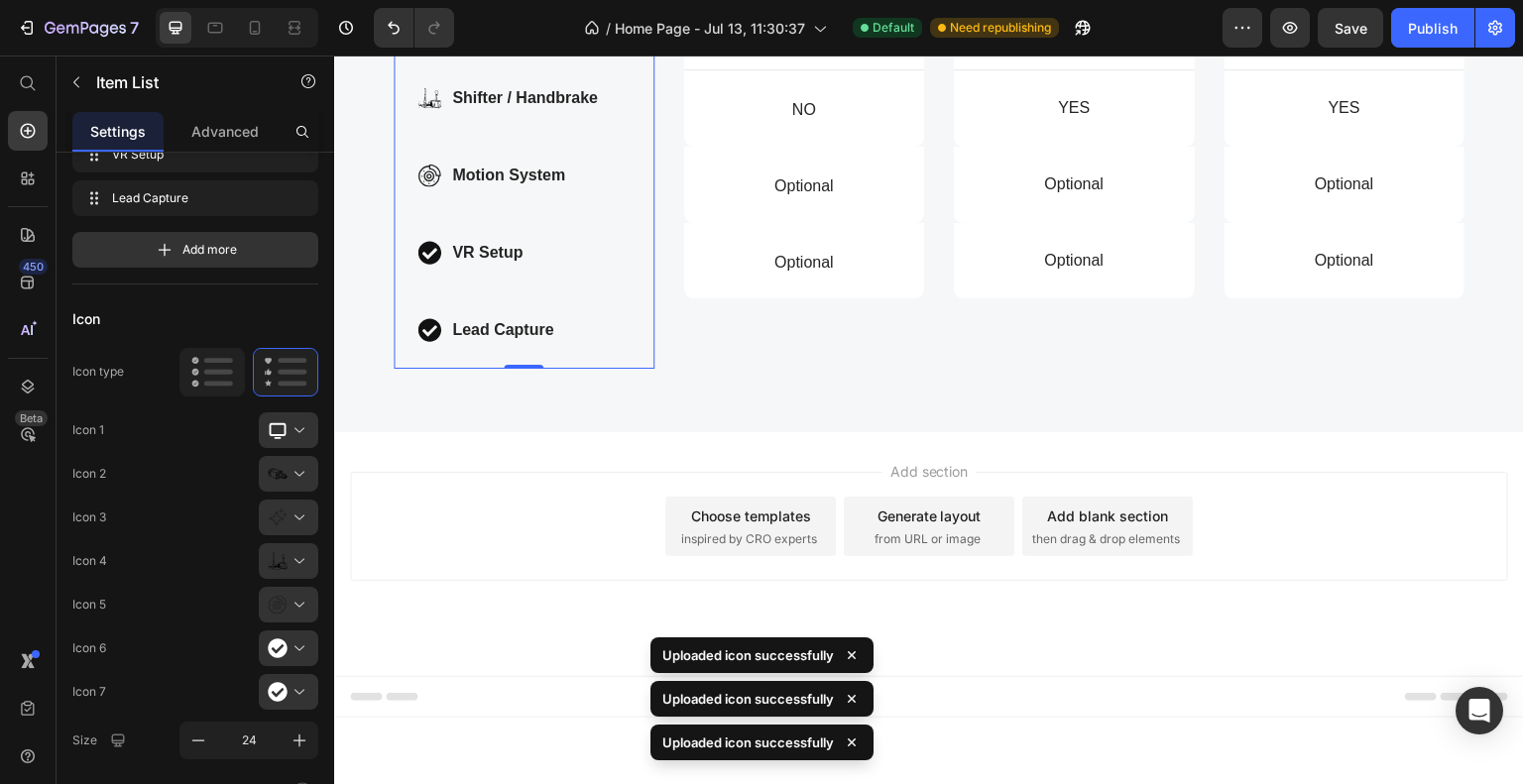 click on "Compare products Heading ed ut perspiciatis unde omnis iste natus error sit voluptatem accusantium  Text Block Row
Monitor
.id575313022587765458 .str0 {stroke:black;stroke-width:152.15;stroke-miterlimit:22.9256}
.id575313022587765458 .fil1 {fill:none}
.id575313022587765458 .fil0 {fill:black}
Wheel Base
Pedals
.id575313928054113111 .fil0 {fill:#020202}
Shifter / Handbrake
Motion System VR Setup Lead Capture Item List   0 TIER 1 Button Image FX-1 FORMULA Text Block Image CHASSIS 4.0 (DRIFT, GT, RALLY, NASCAR) Text Block Image CHASSIS AX-80 (DRIFT, GT, RALLY, NASCAR) Text Block TIER 2 Button Image FX-1 FORMULA Text Block Image CHASSIS 4.0 (DRIFT, GT, RALLY, NASCAR) Text Block Image Text Block TIER 1 Button" at bounding box center [929, -22] 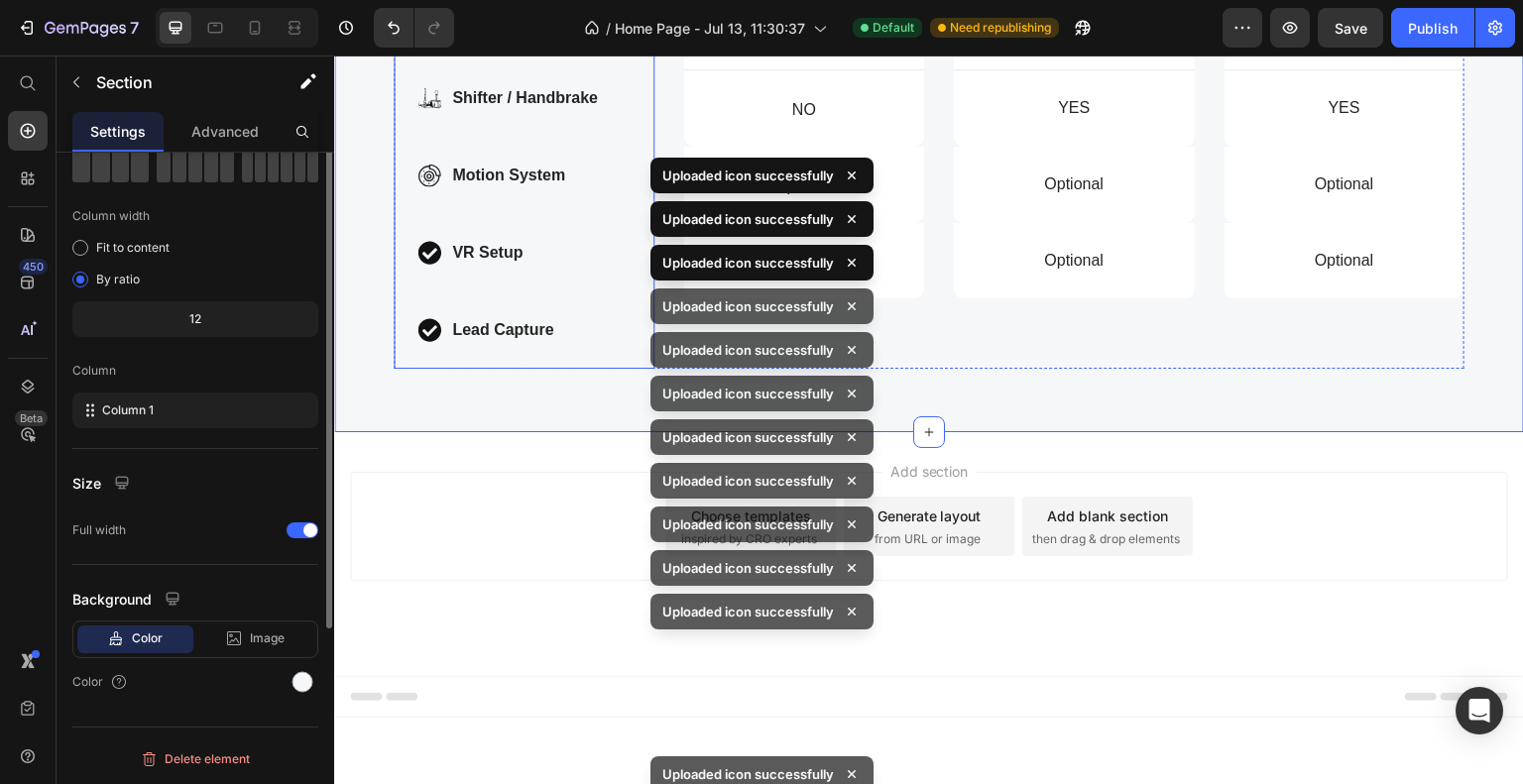 scroll, scrollTop: 0, scrollLeft: 0, axis: both 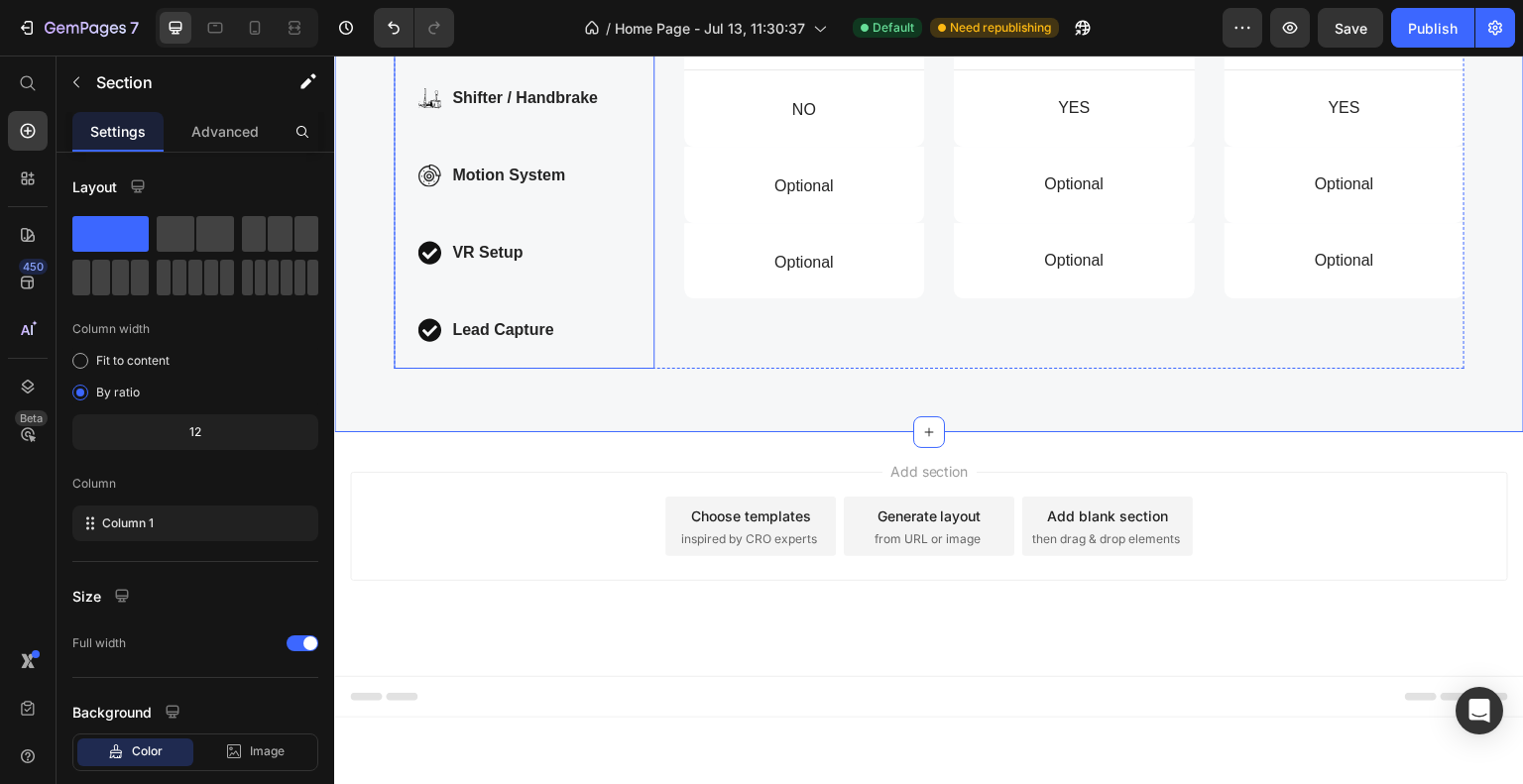 click on ".id575313928054113111 .fil0 {fill:#020202}" 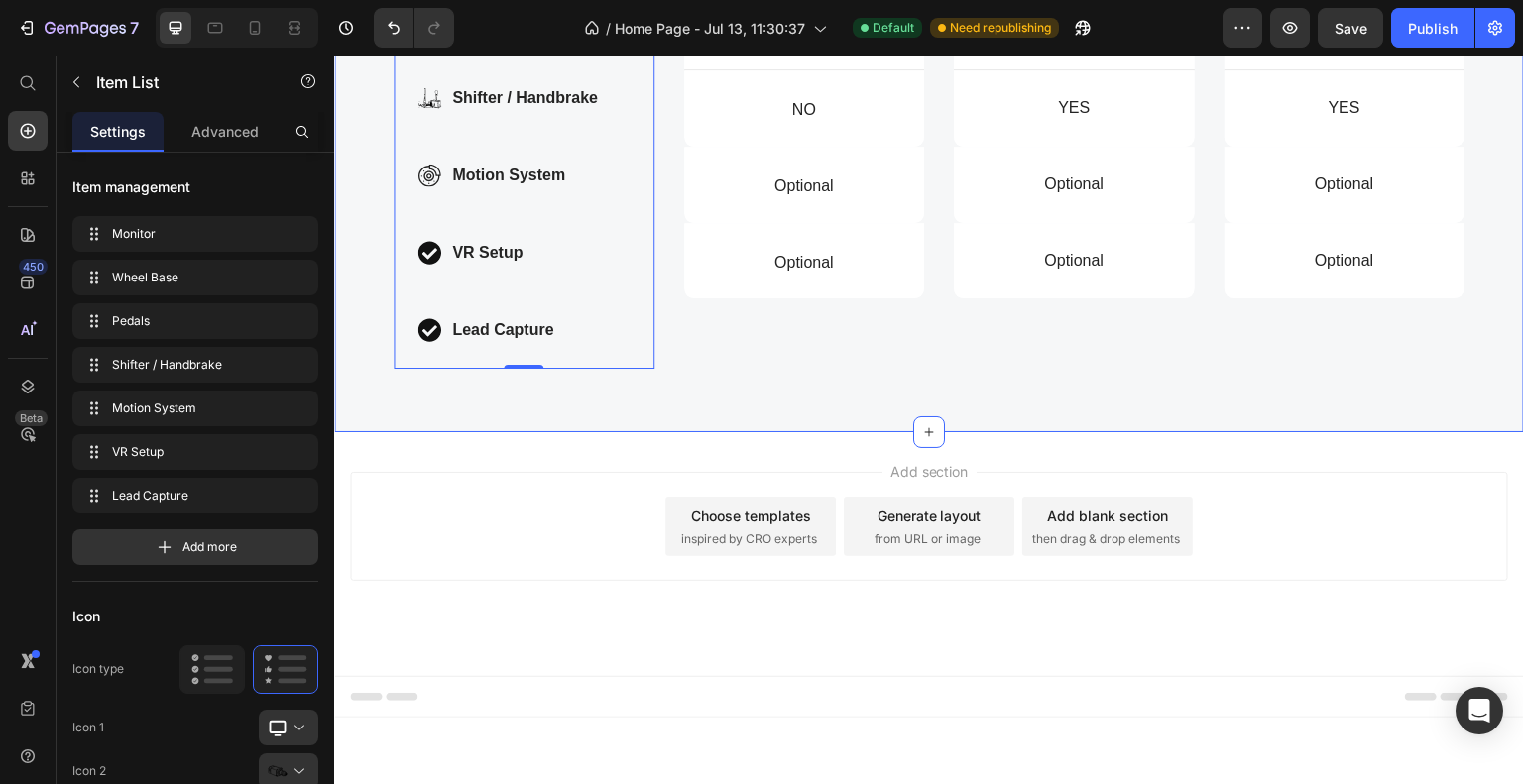 click on "Compare products Heading ed ut perspiciatis unde omnis iste natus error sit voluptatem accusantium  Text Block Row
Monitor
.id575313022587765458 .str0 {stroke:black;stroke-width:152.15;stroke-miterlimit:22.9256}
.id575313022587765458 .fil1 {fill:none}
.id575313022587765458 .fil0 {fill:black}
Wheel Base
Pedals
.id575313928054113111 .fil0 {fill:#020202}
Shifter / Handbrake
Motion System VR Setup Lead Capture Item List   0 TIER 1 Button Image FX-1 FORMULA Text Block Image CHASSIS 4.0 (DRIFT, GT, RALLY, NASCAR) Text Block Image CHASSIS AX-80 (DRIFT, GT, RALLY, NASCAR) Text Block TIER 2 Button Image FX-1 FORMULA Text Block Image CHASSIS 4.0 (DRIFT, GT, RALLY, NASCAR) Text Block Image Text Block TIER 1 Button" at bounding box center [929, -22] 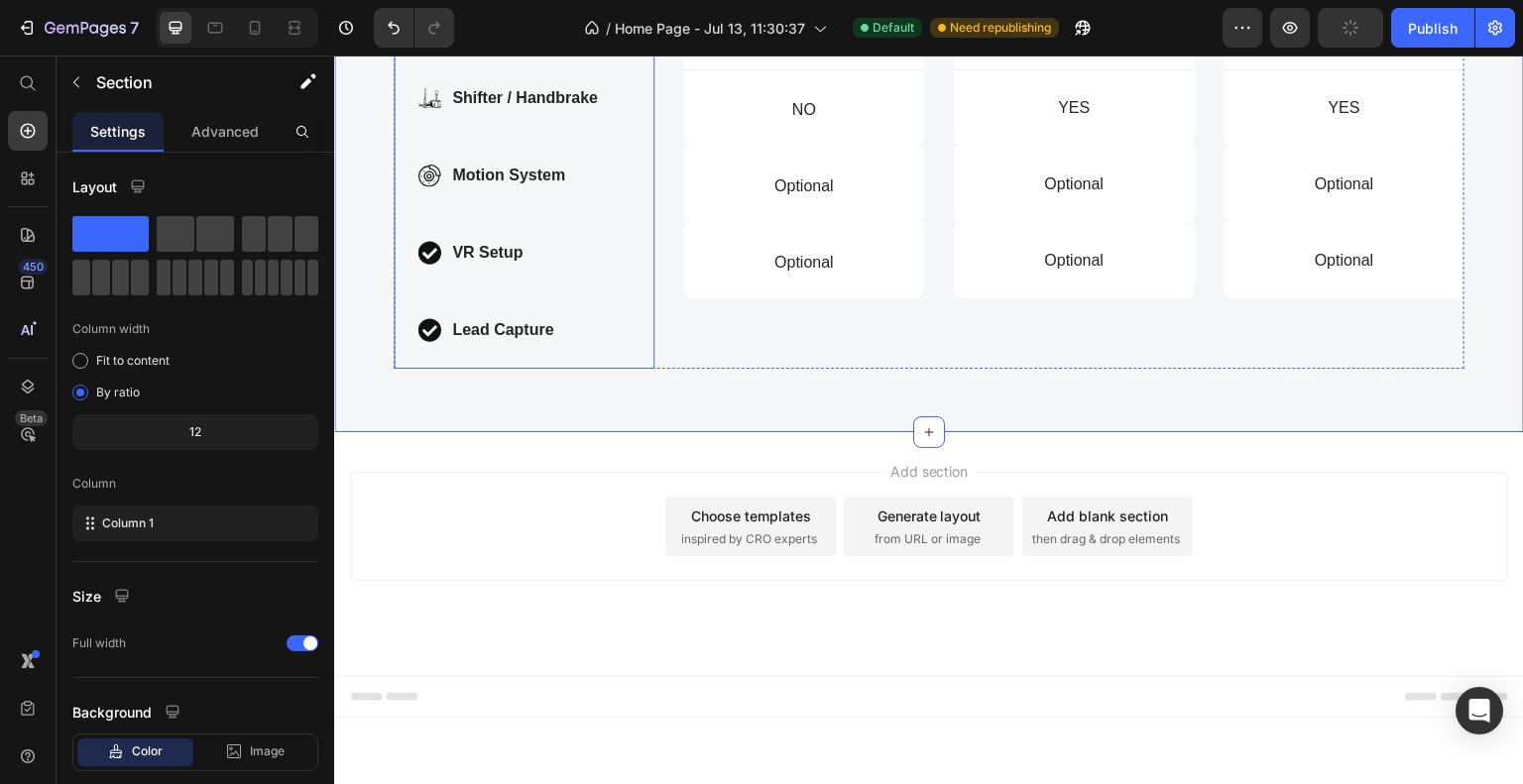 scroll, scrollTop: 1912, scrollLeft: 0, axis: vertical 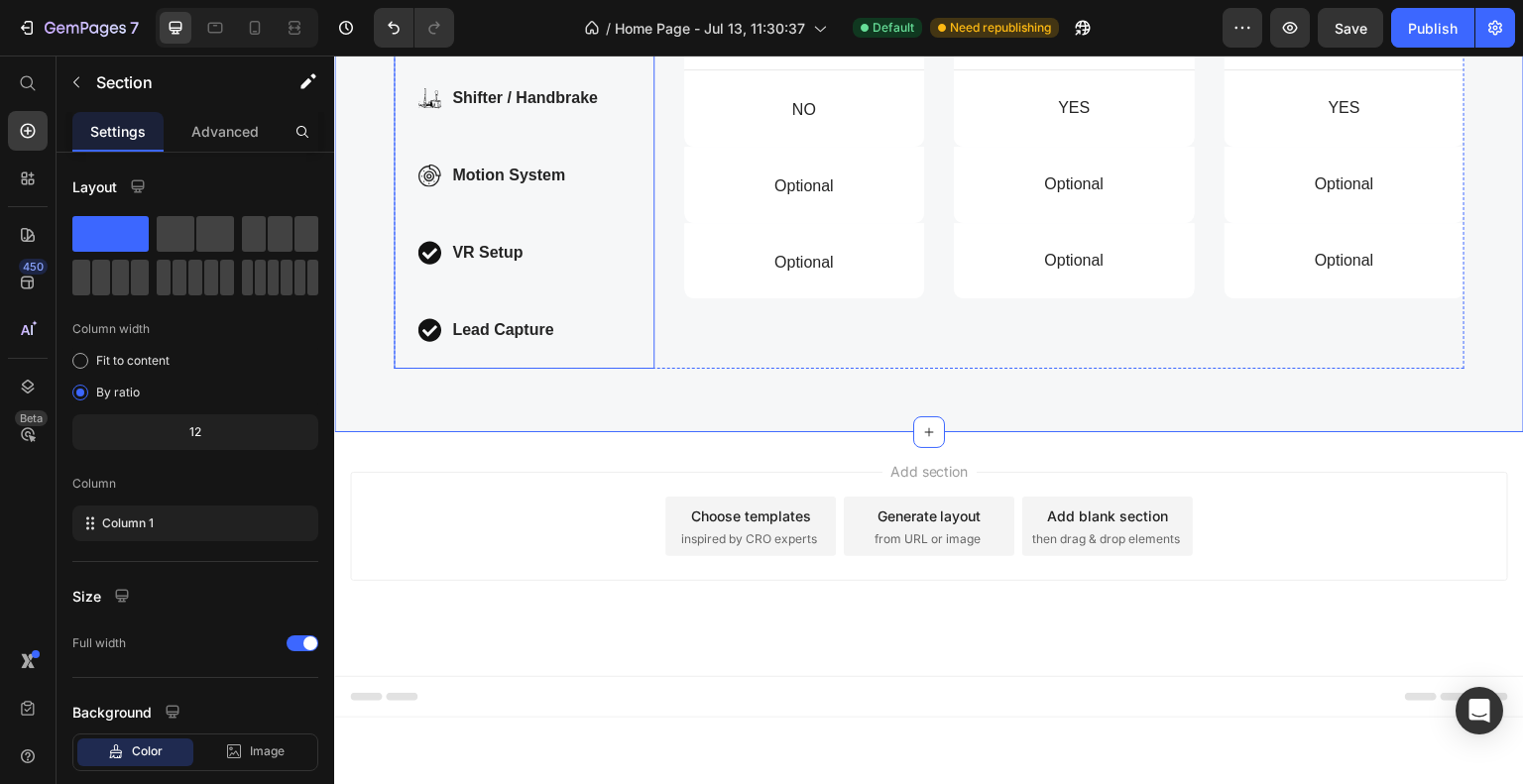 click 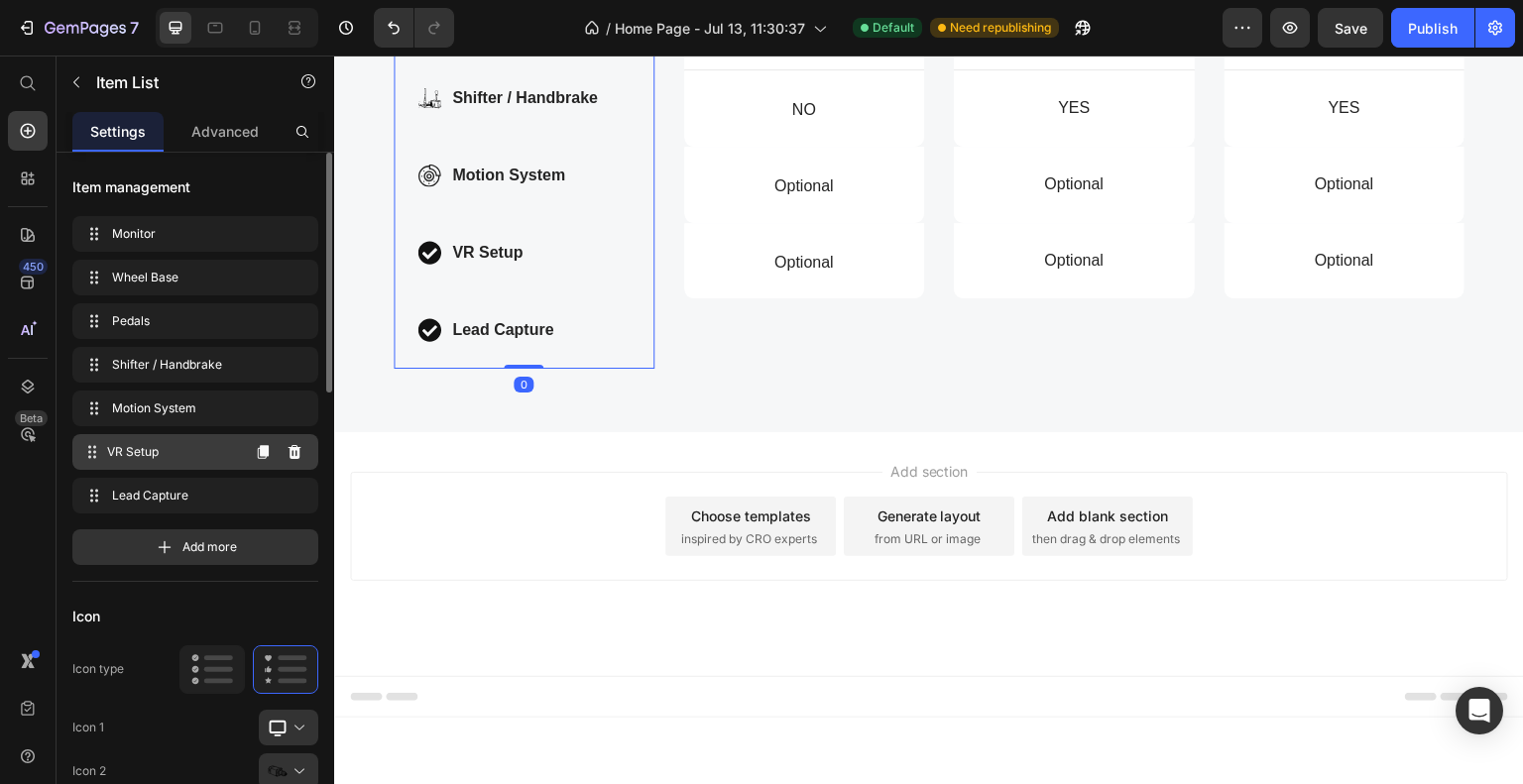 scroll, scrollTop: 297, scrollLeft: 0, axis: vertical 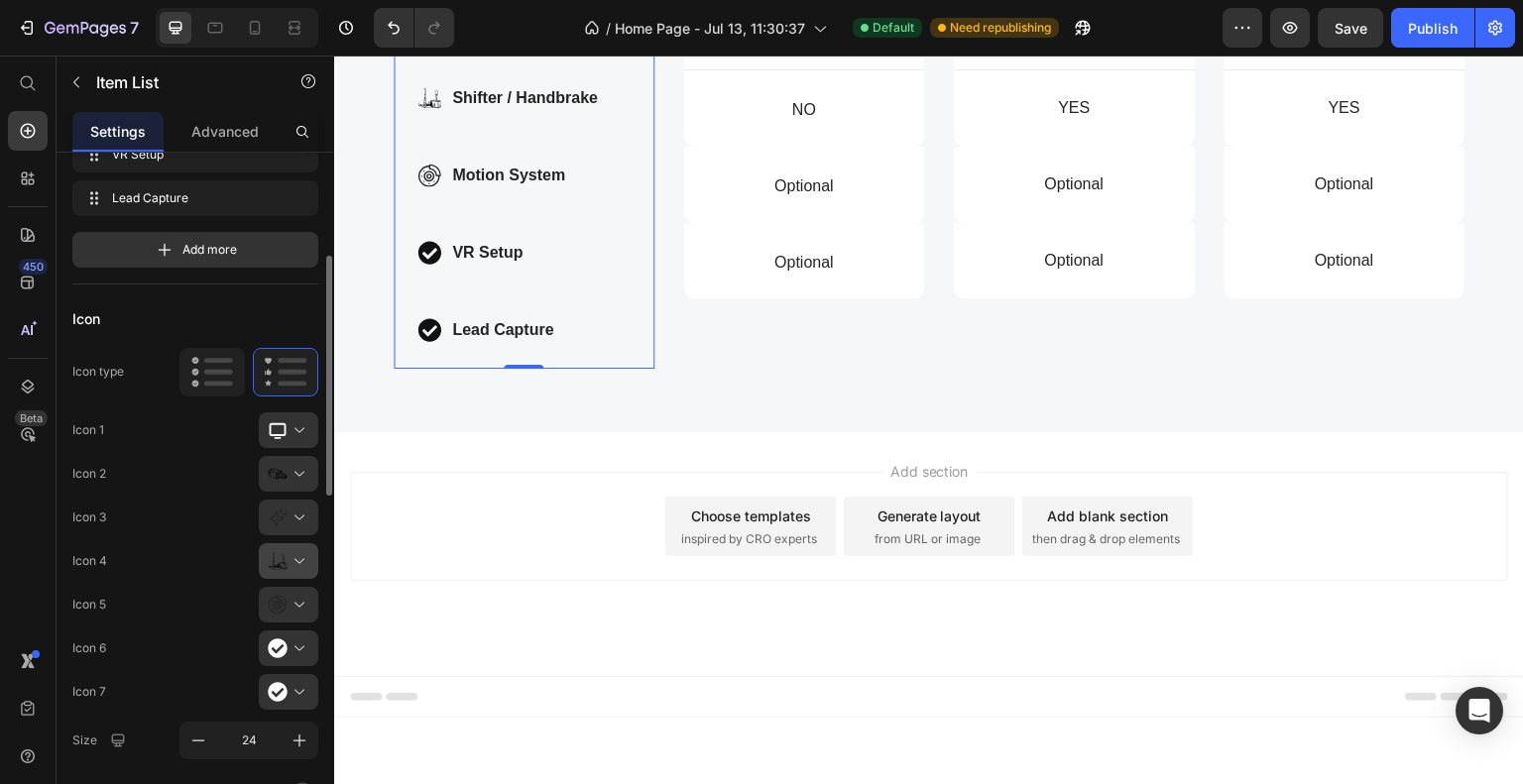 click at bounding box center [296, 561] 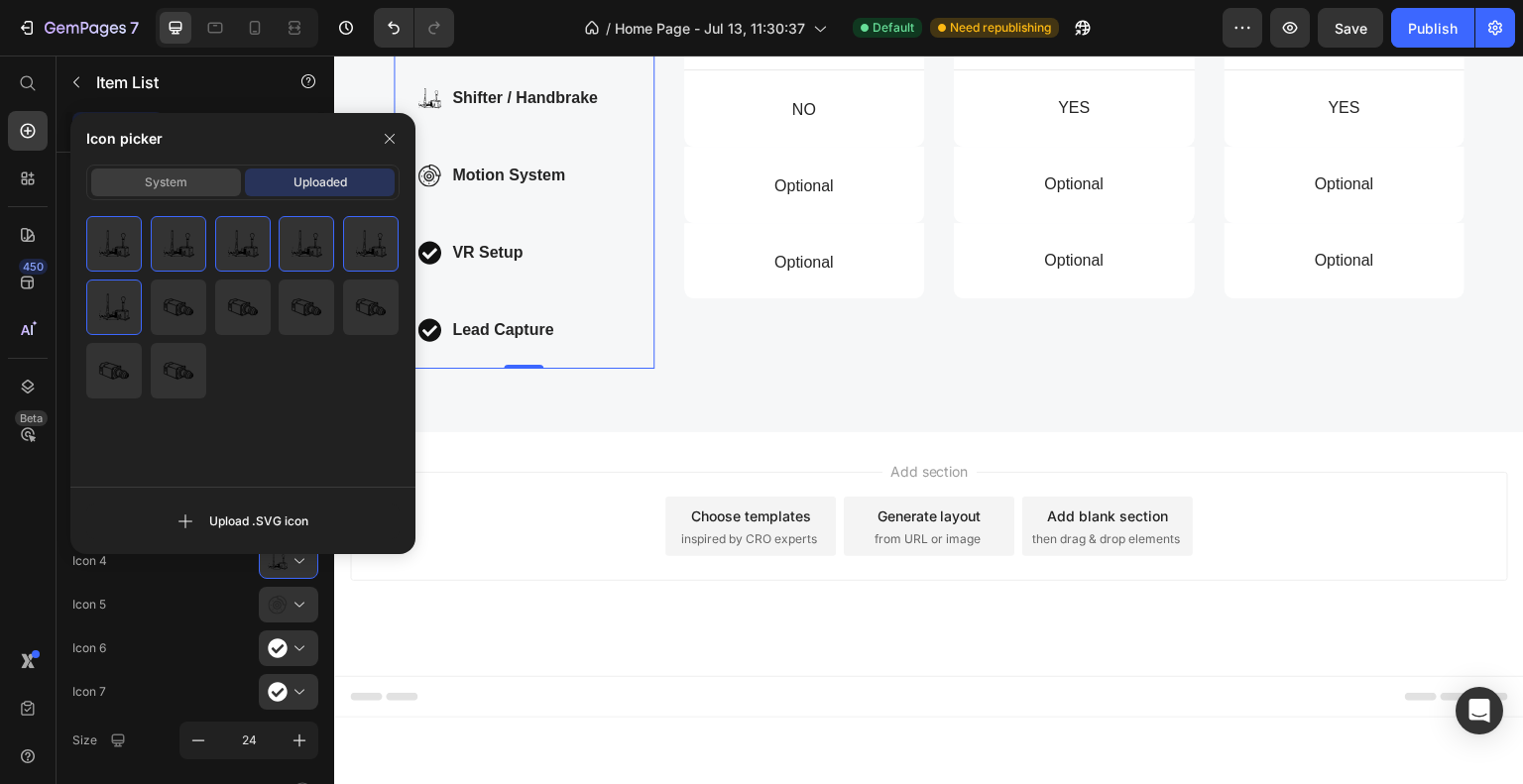 click on "System" at bounding box center [166, 182] 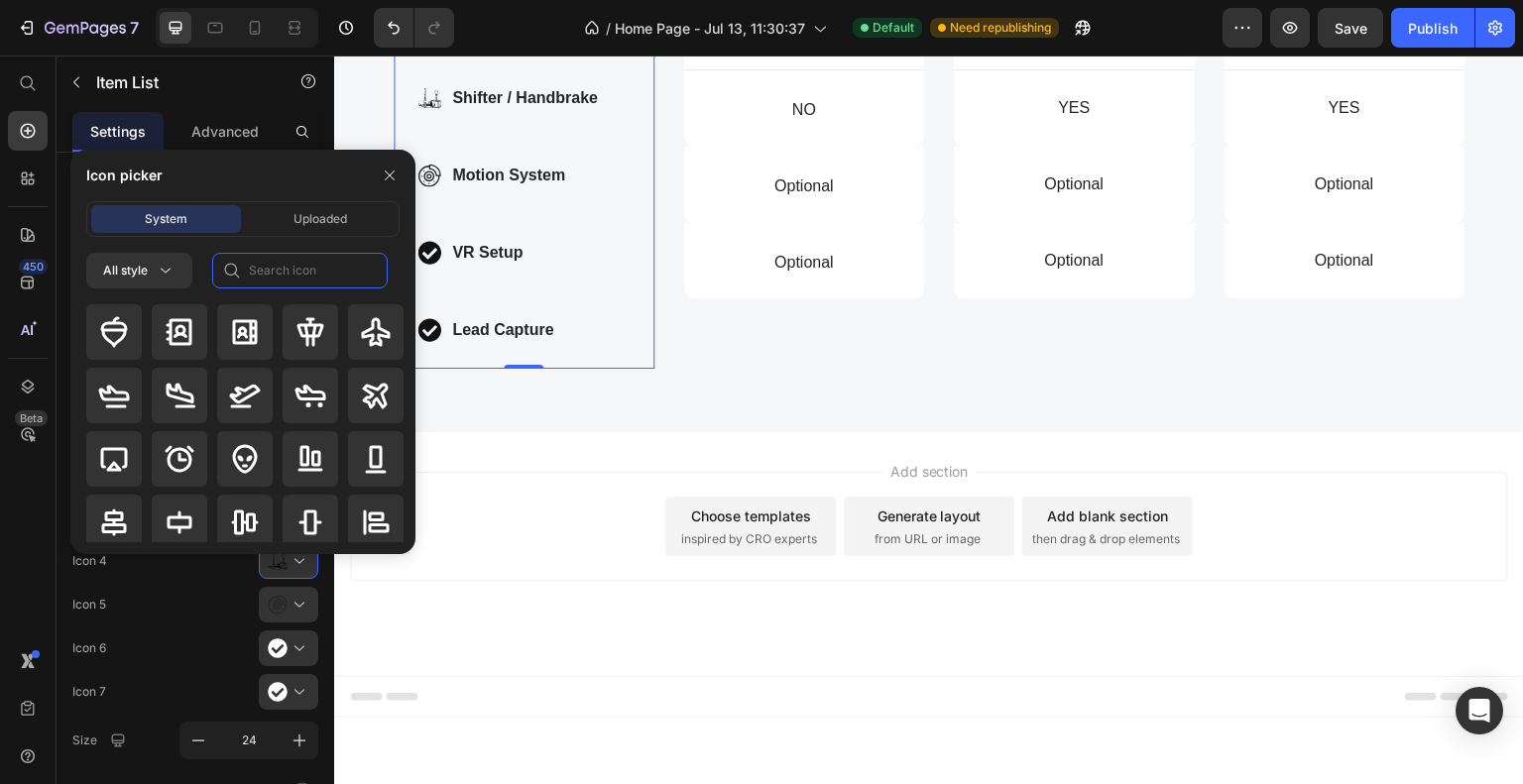 click 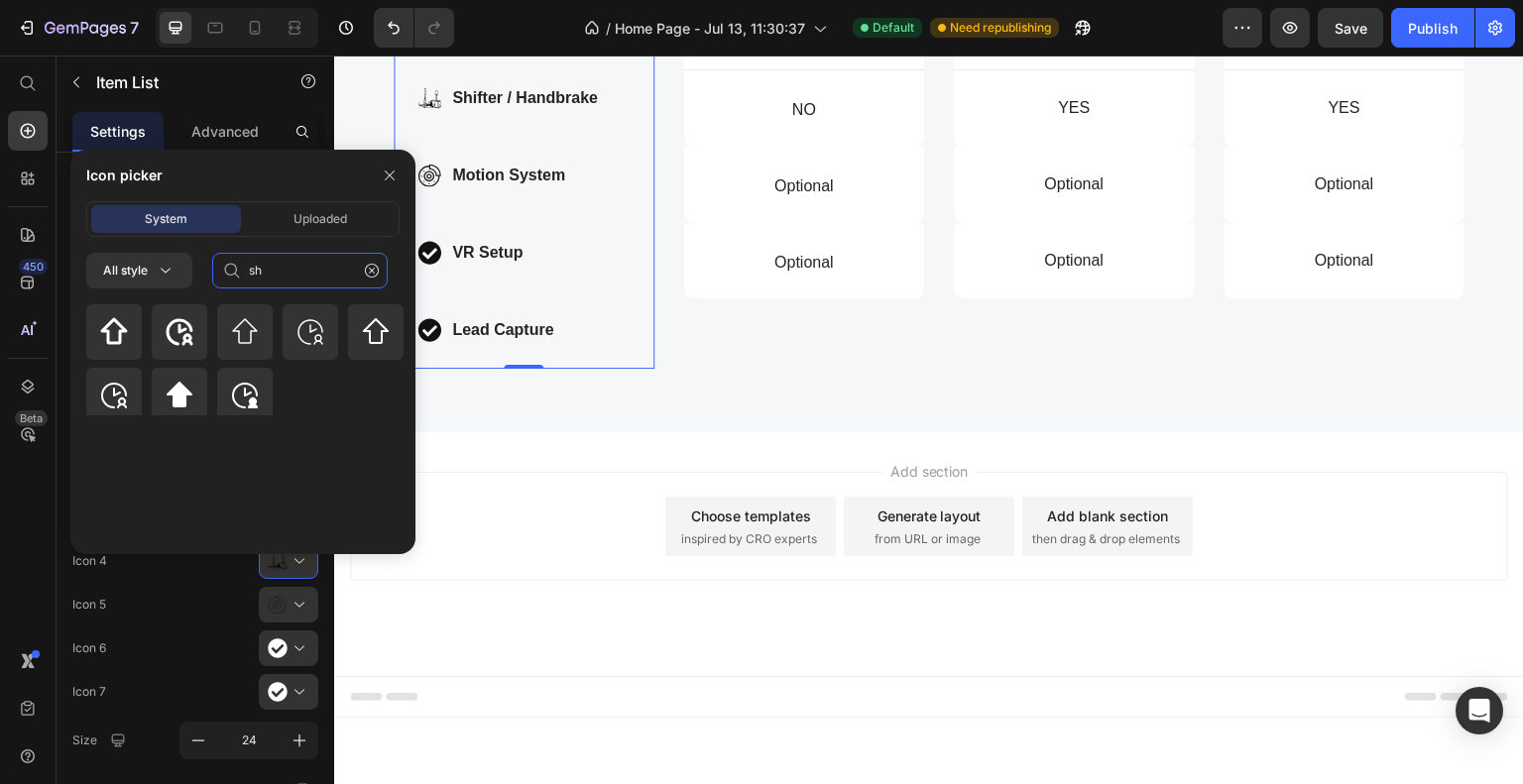 type on "s" 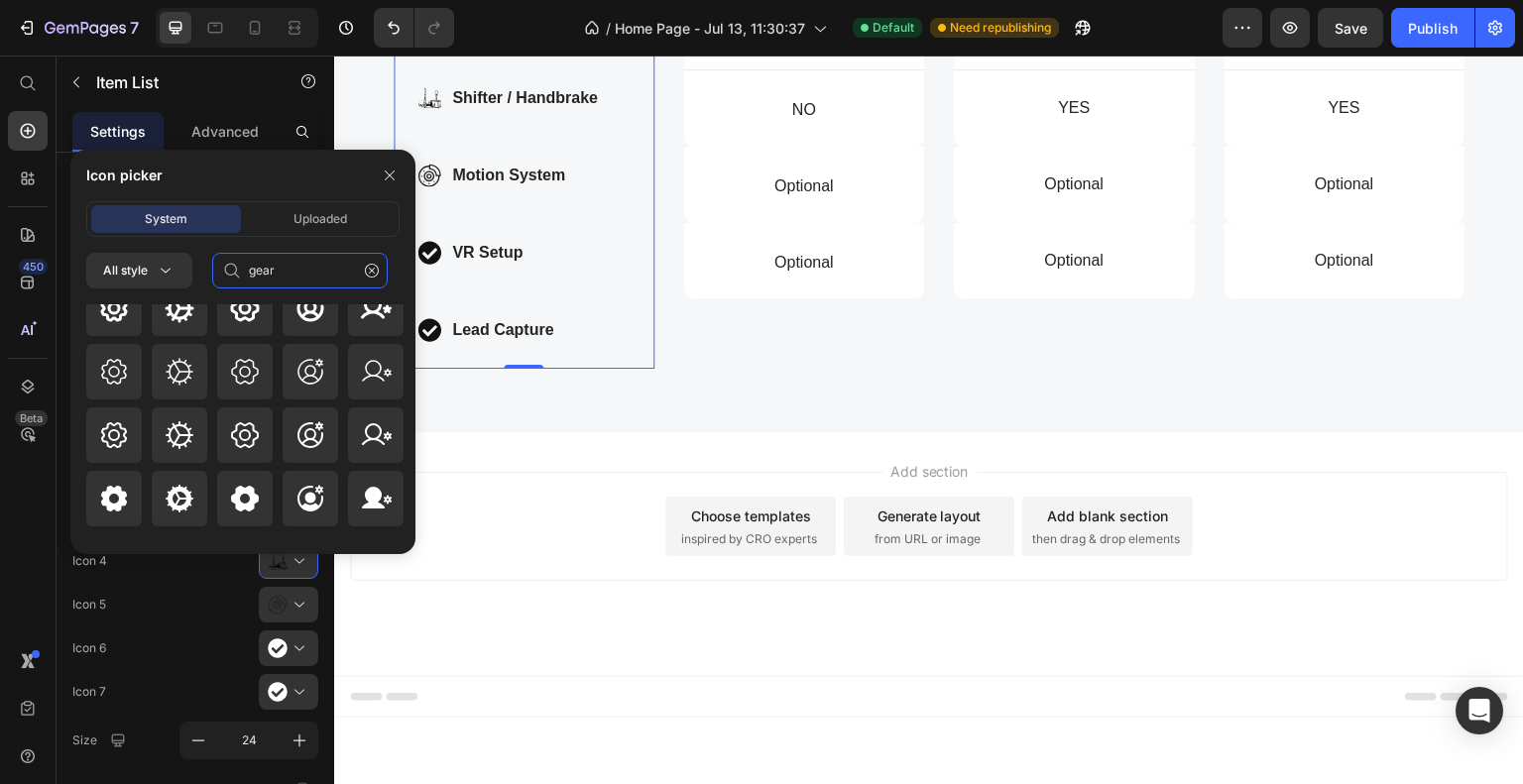scroll, scrollTop: 0, scrollLeft: 0, axis: both 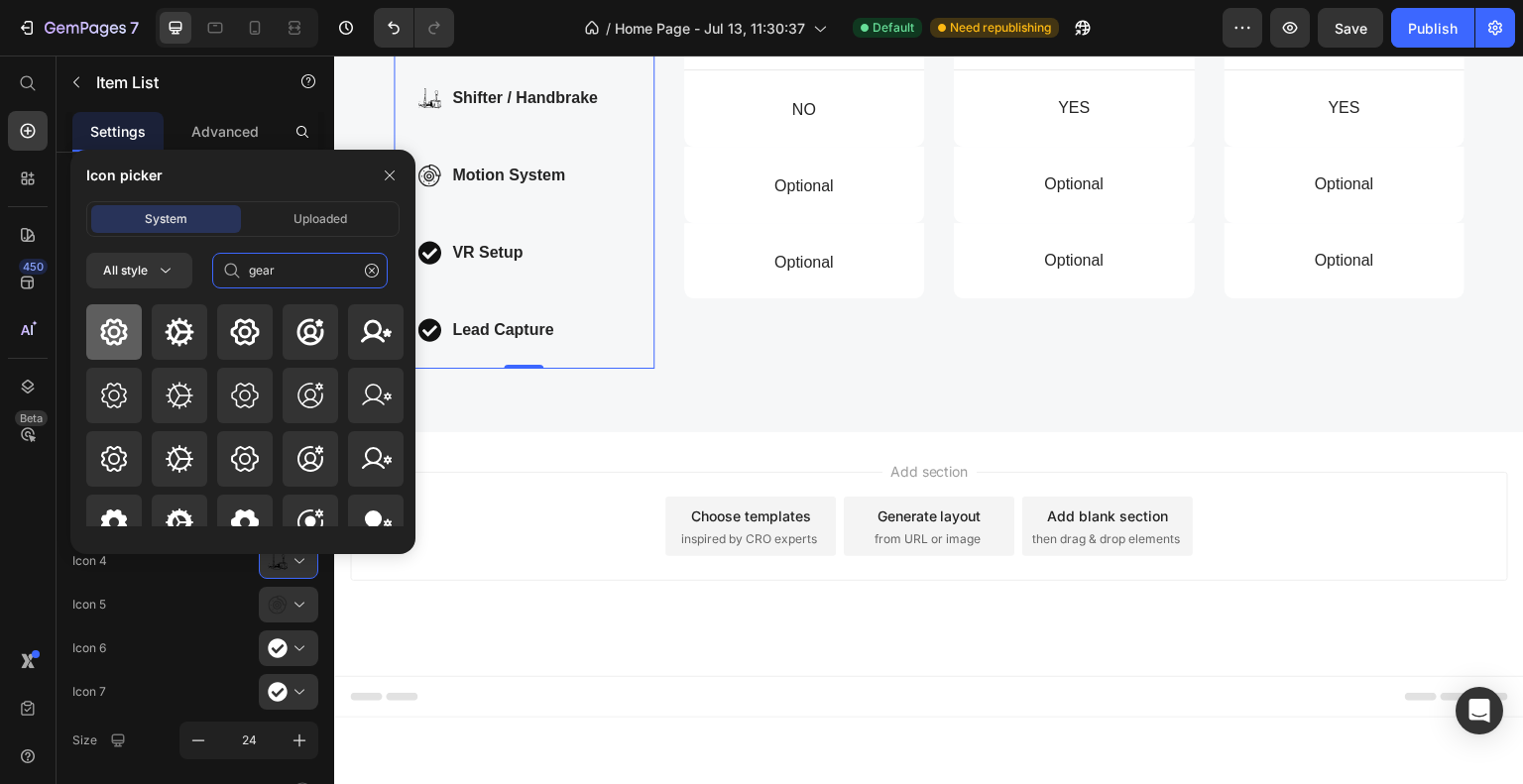 type on "gear" 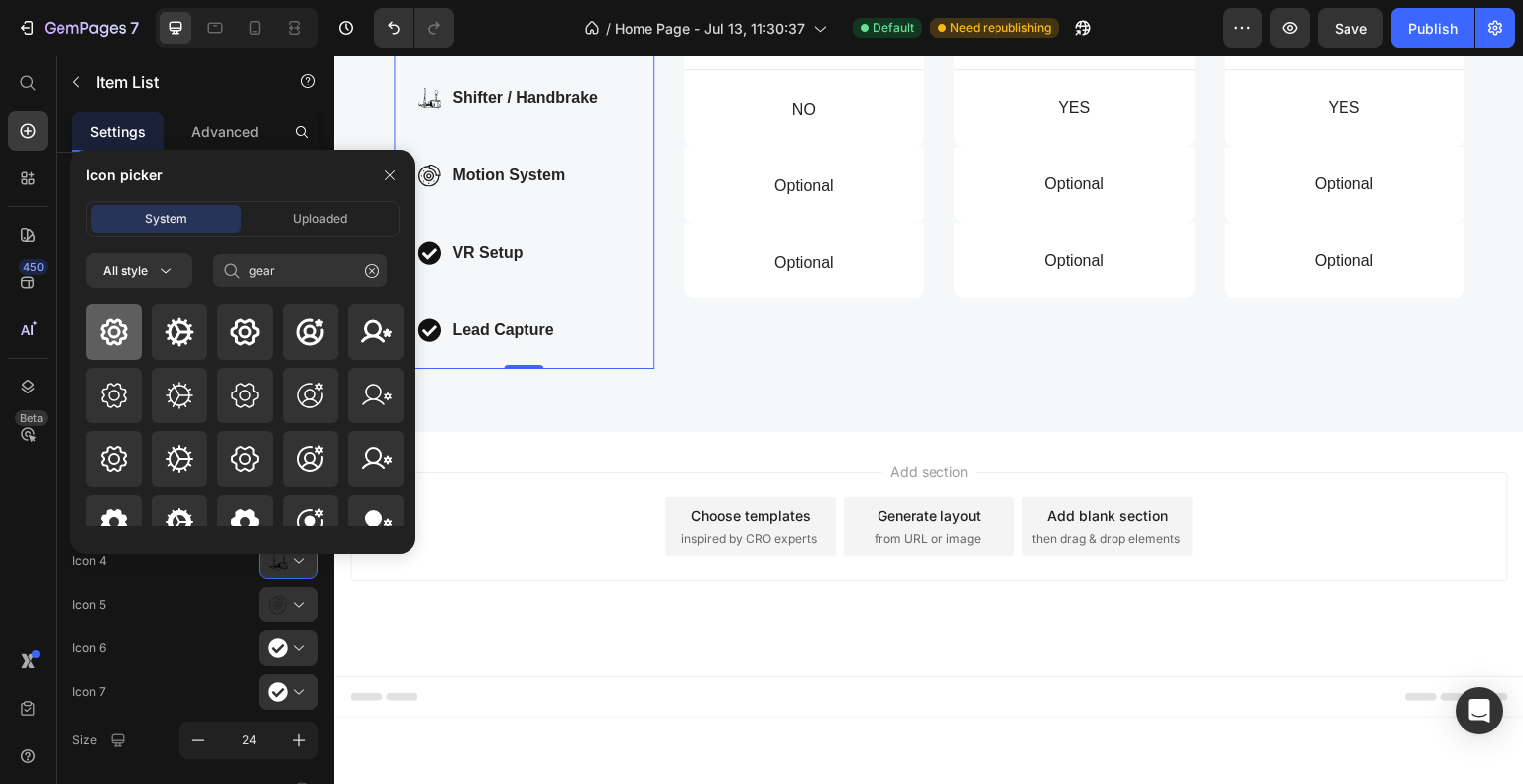 click 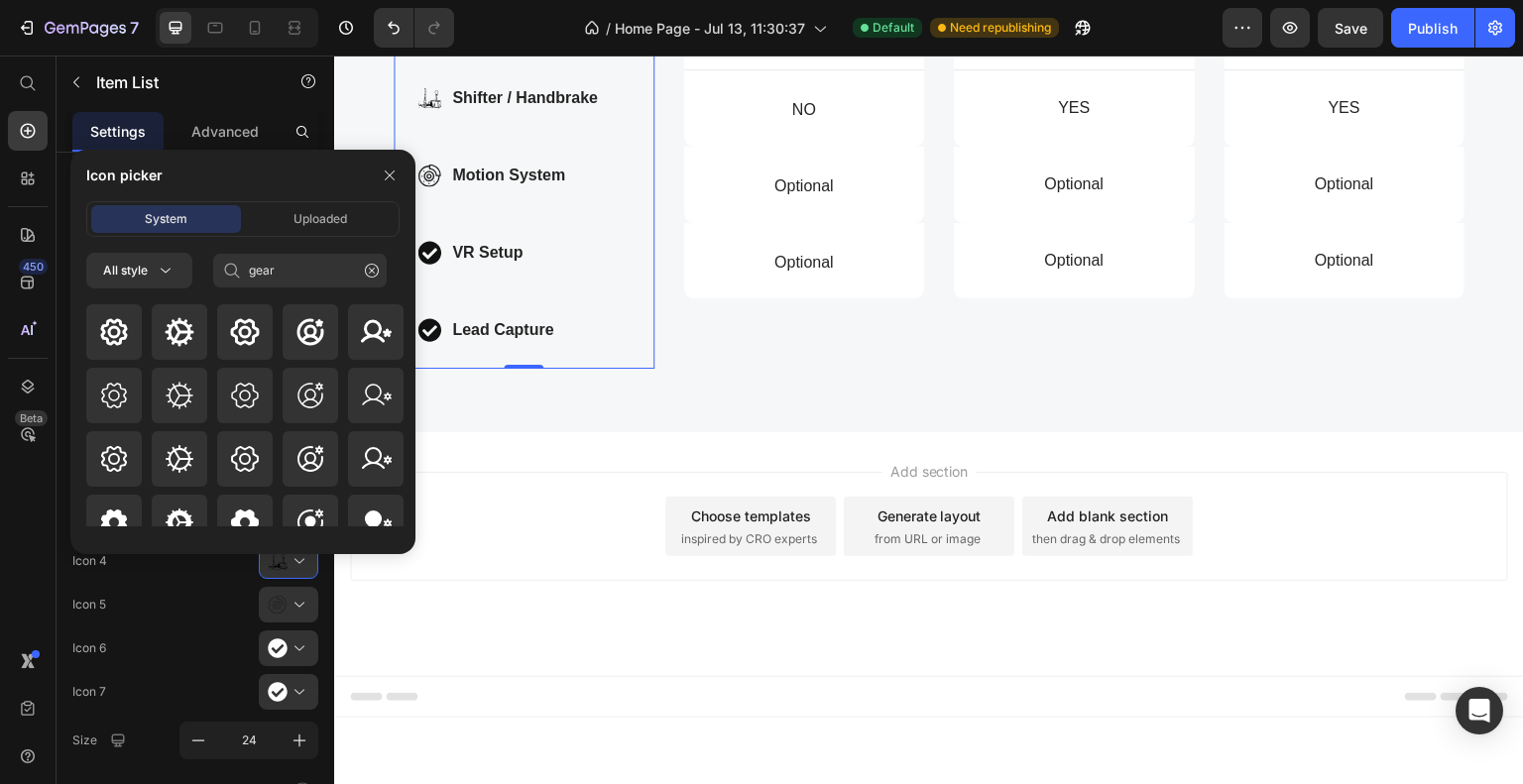 type 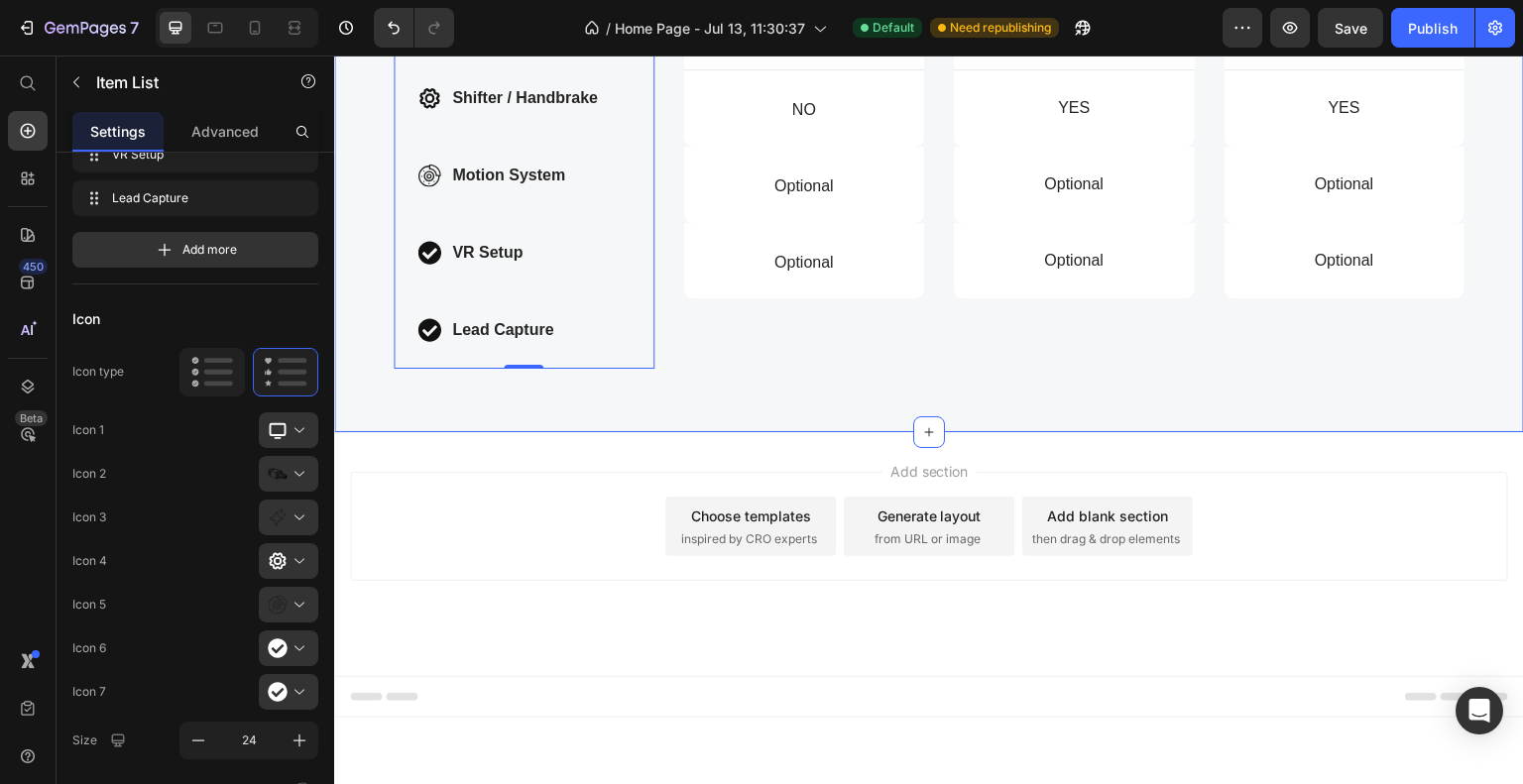 click on "Compare products Heading ed ut perspiciatis unde omnis iste natus error sit voluptatem accusantium  Text Block Row
Monitor
.id575313022587765458 .str0 {stroke:black;stroke-width:152.15;stroke-miterlimit:22.9256}
.id575313022587765458 .fil1 {fill:none}
.id575313022587765458 .fil0 {fill:black}
Wheel Base
Pedals
Shifter / Handbrake
Motion System VR Setup Lead Capture Item List   0 TIER 1 Button Image FX-1 FORMULA Text Block Image CHASSIS 4.0 (DRIFT, GT, RALLY, NASCAR) Text Block Image CHASSIS AX-80 (DRIFT, GT, RALLY, NASCAR) Text Block TIER 2 Button Image FX-1 FORMULA Text Block Image CHASSIS 4.0 (DRIFT, GT, RALLY, NASCAR) Text Block Image CHASSIS AX-80 (DRIFT, GT, RALLY, NASCAR) Text Block TIER 1 Button Row
Dimensions Item List 49" ULTRA WIDE Text Block Hero Banner 57" ULTRA WIDE Text Block Hero Banner" at bounding box center [929, -22] 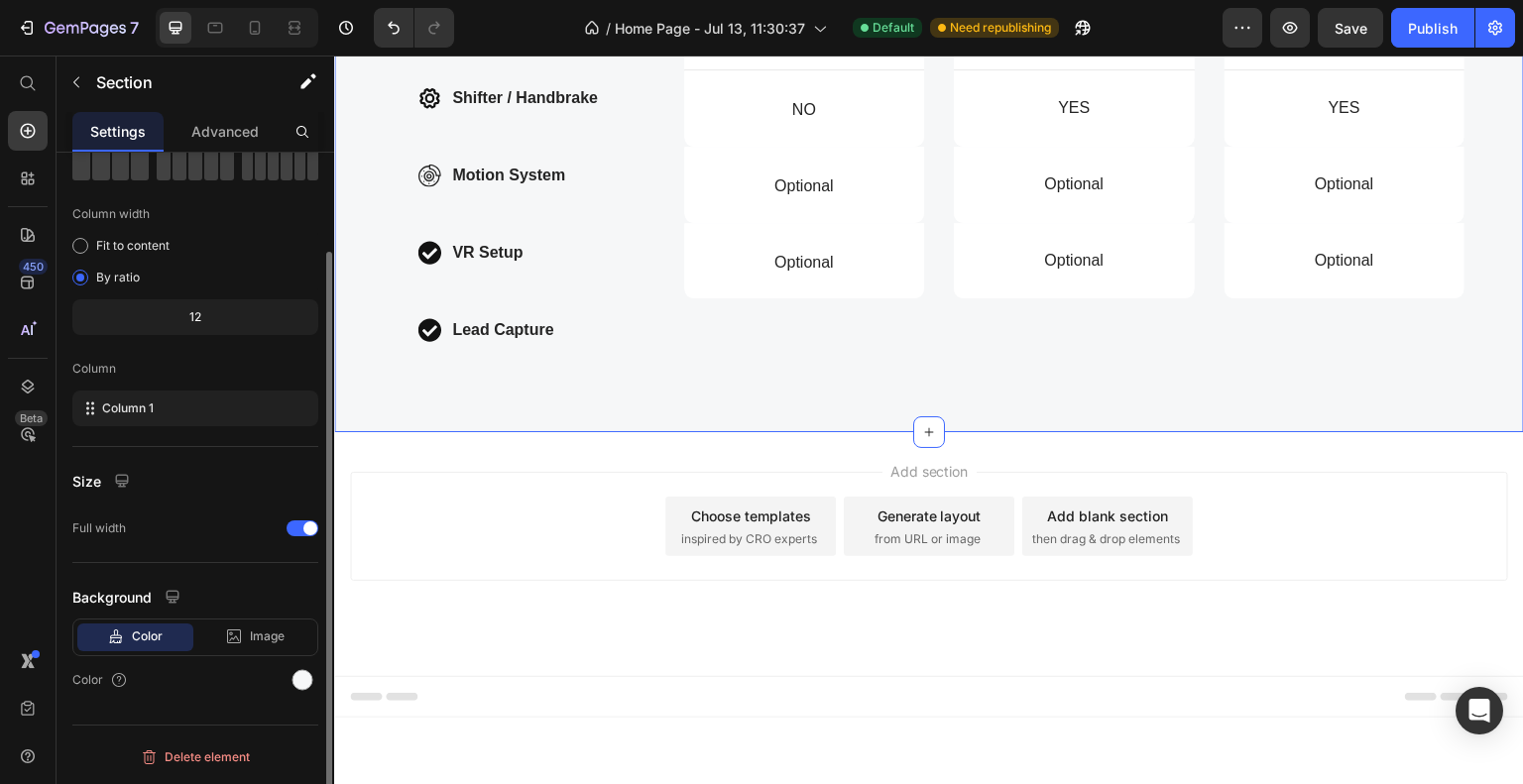 scroll, scrollTop: 0, scrollLeft: 0, axis: both 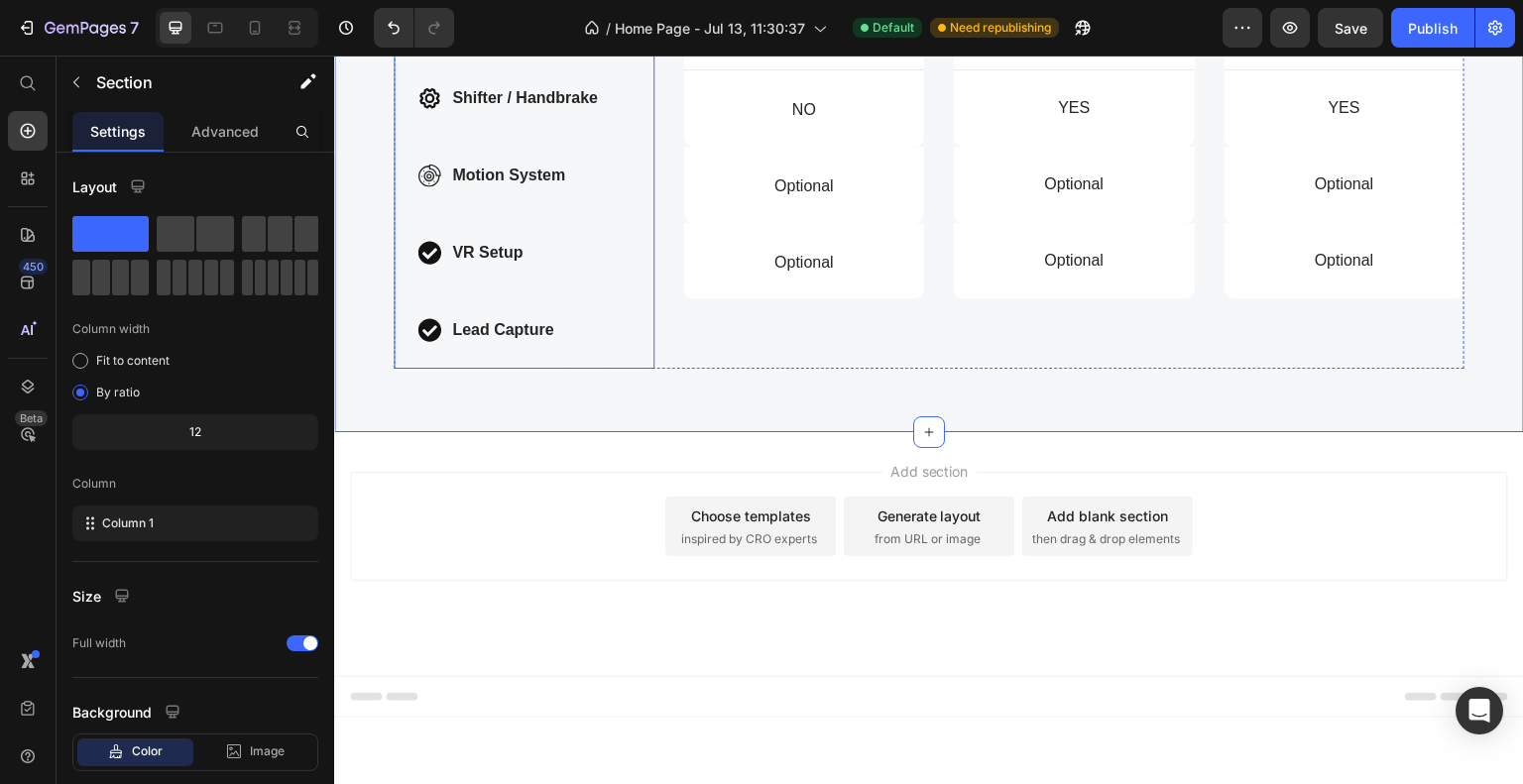 click 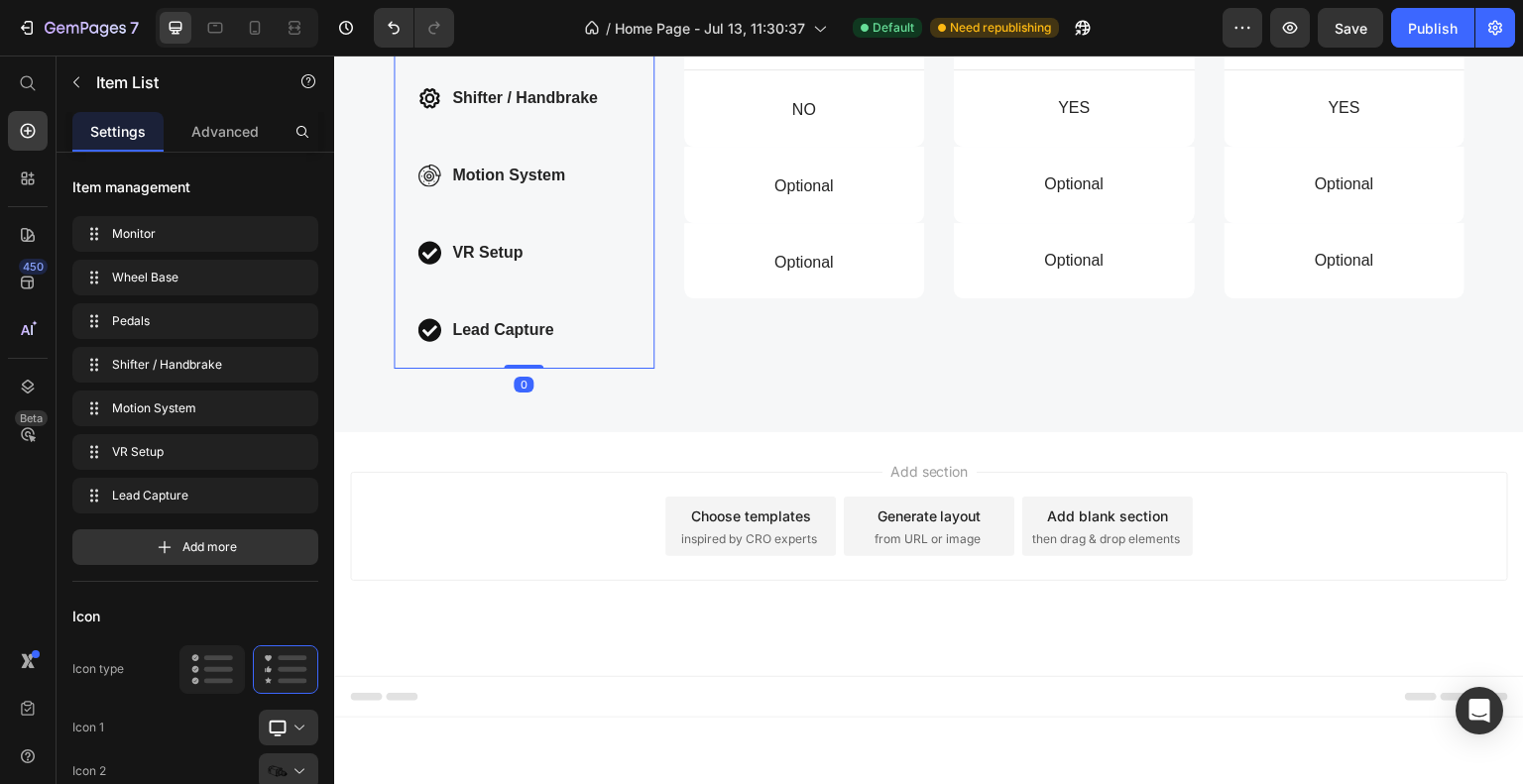 click on ".id575313022587765458 .str0 {stroke:black;stroke-width:152.15;stroke-miterlimit:22.9256}
.id575313022587765458 .fil1 {fill:none}
.id575313022587765458 .fil0 {fill:black}" 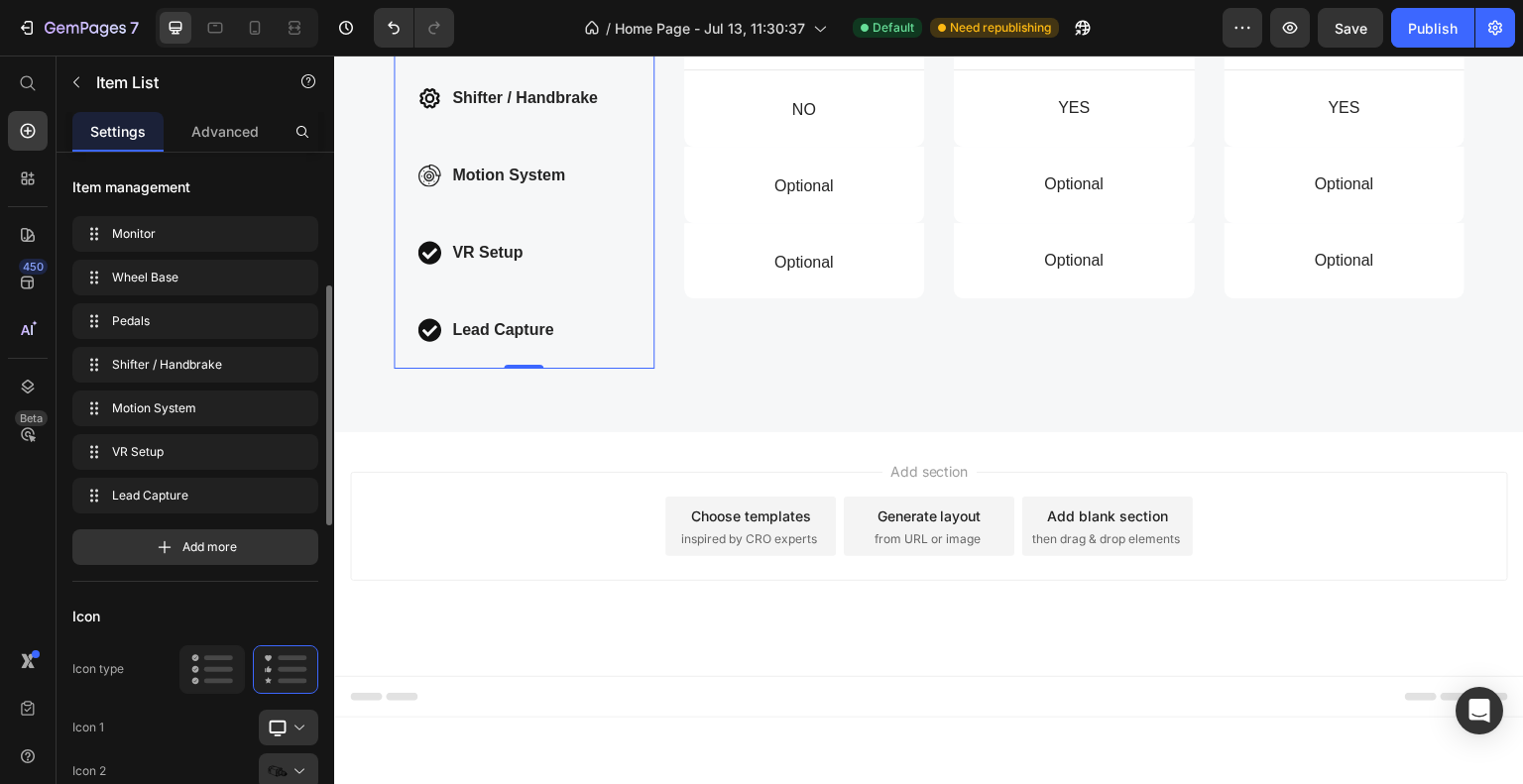 scroll, scrollTop: 198, scrollLeft: 0, axis: vertical 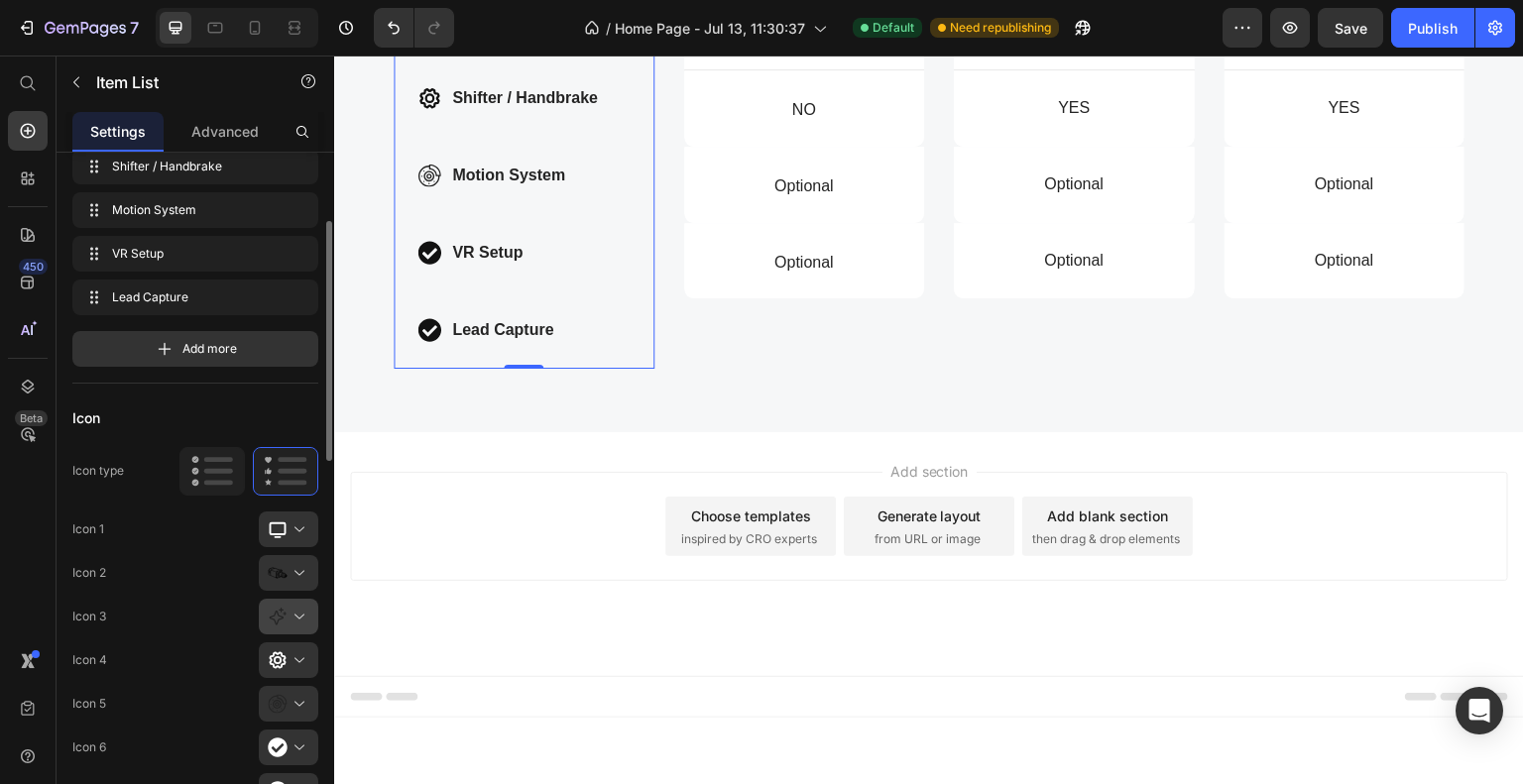 click at bounding box center [296, 616] 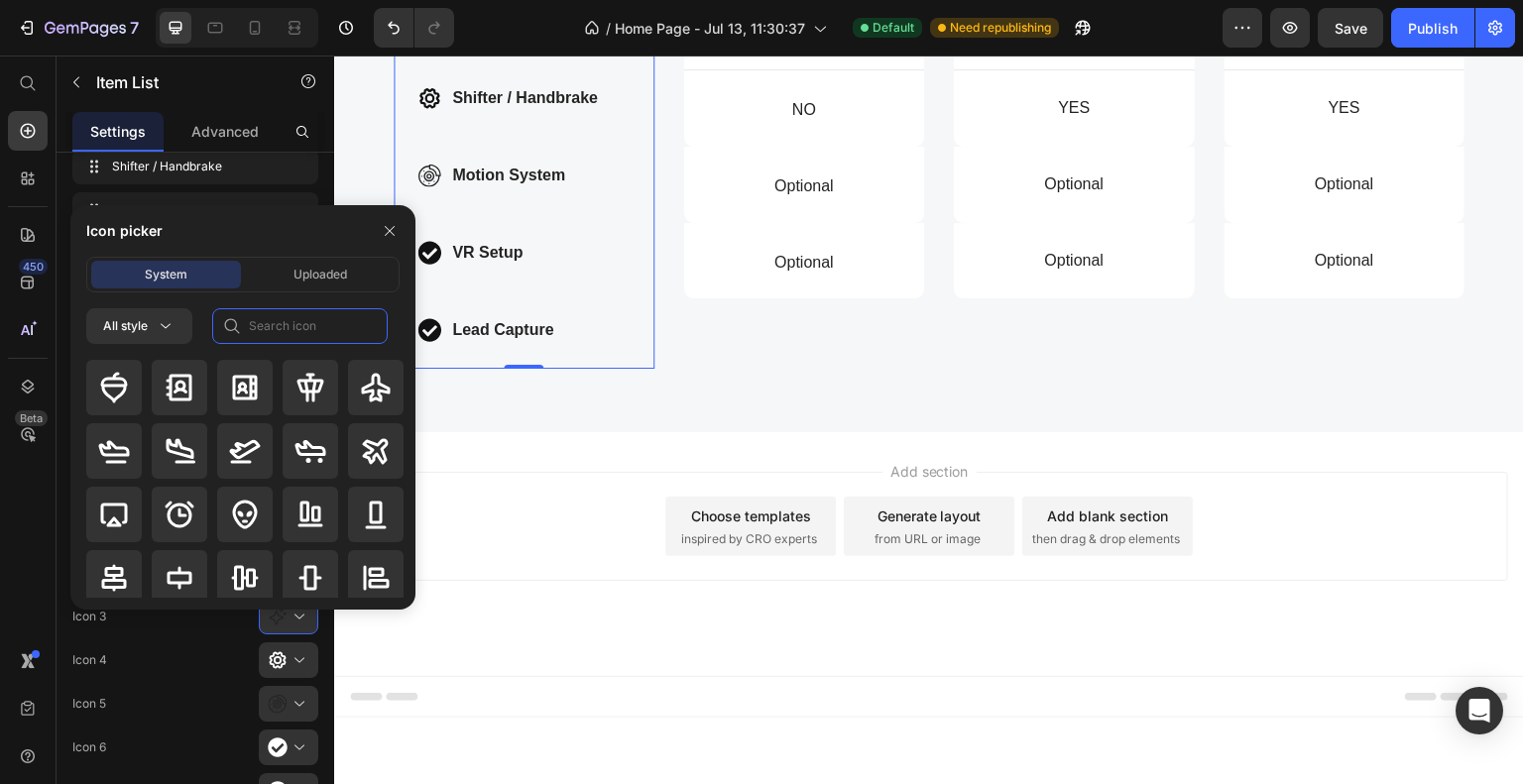 click 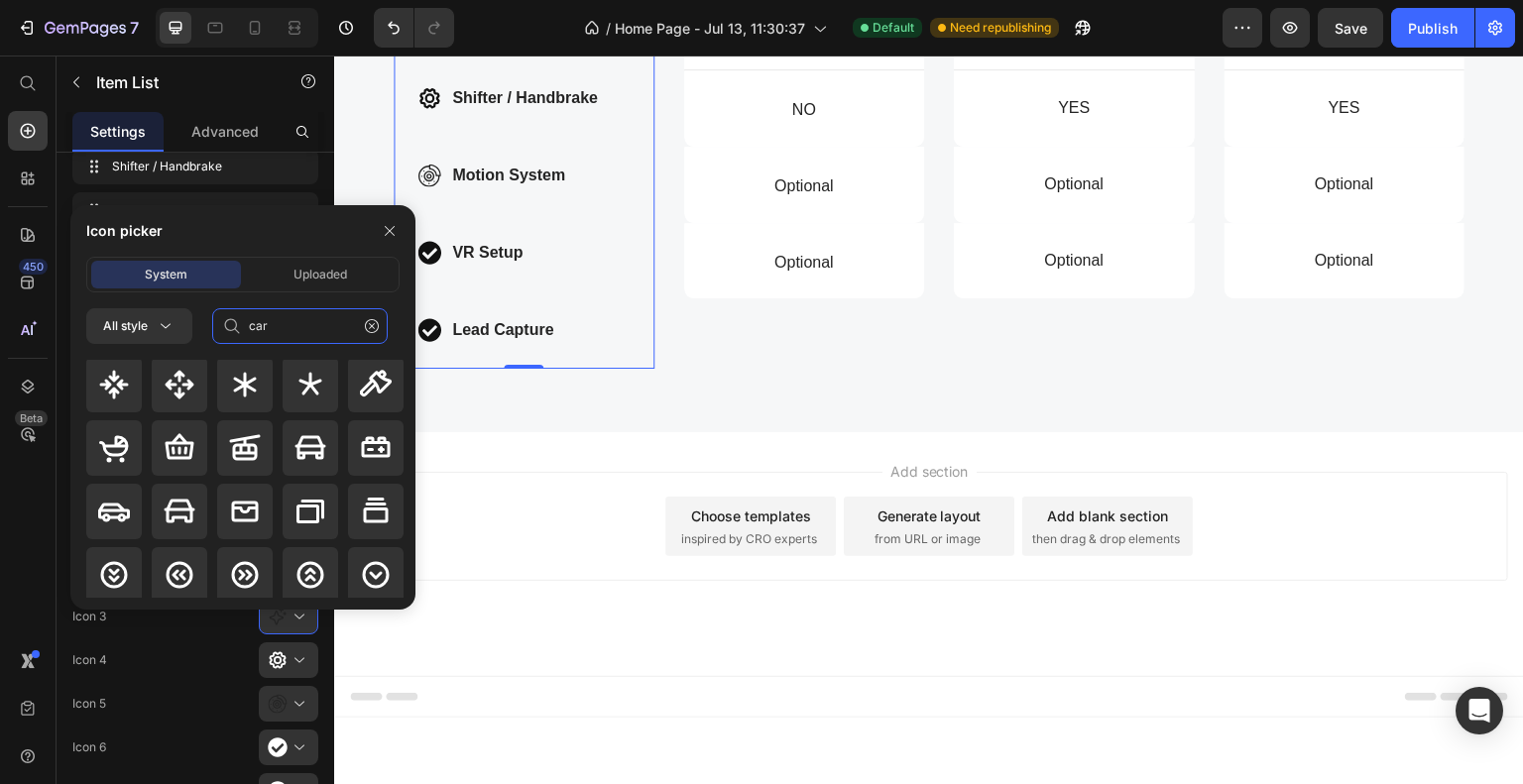 scroll, scrollTop: 0, scrollLeft: 0, axis: both 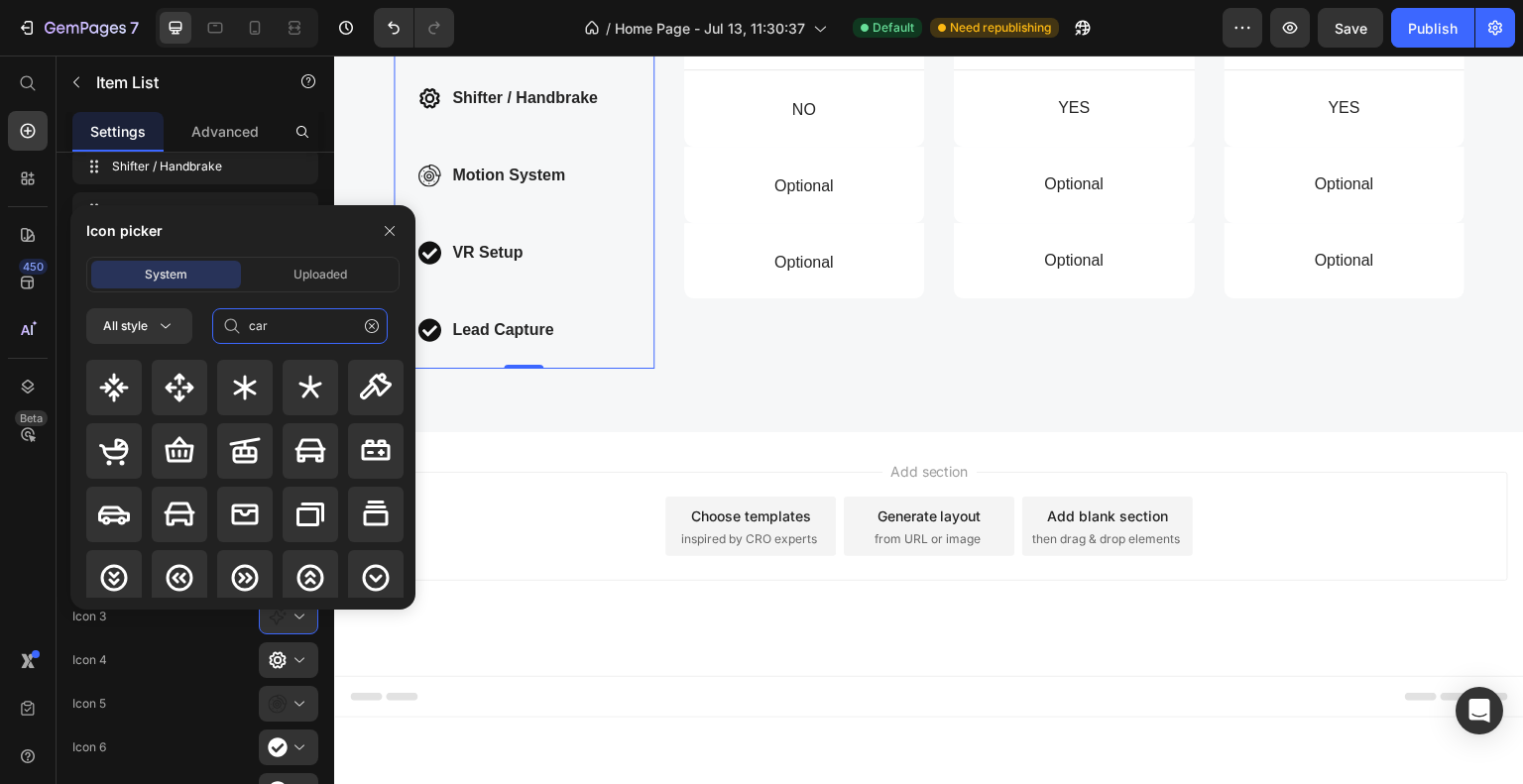 type on "car" 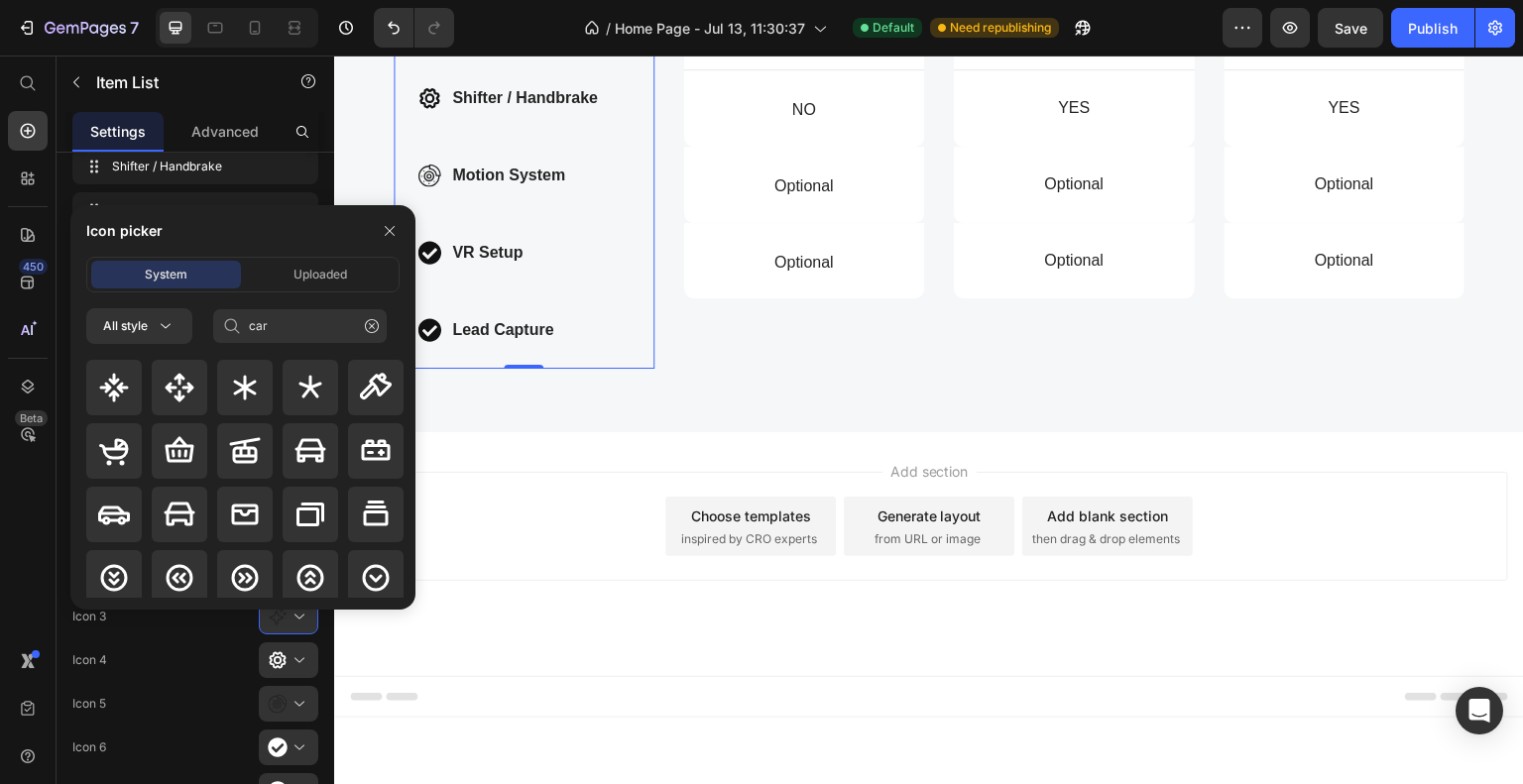 click 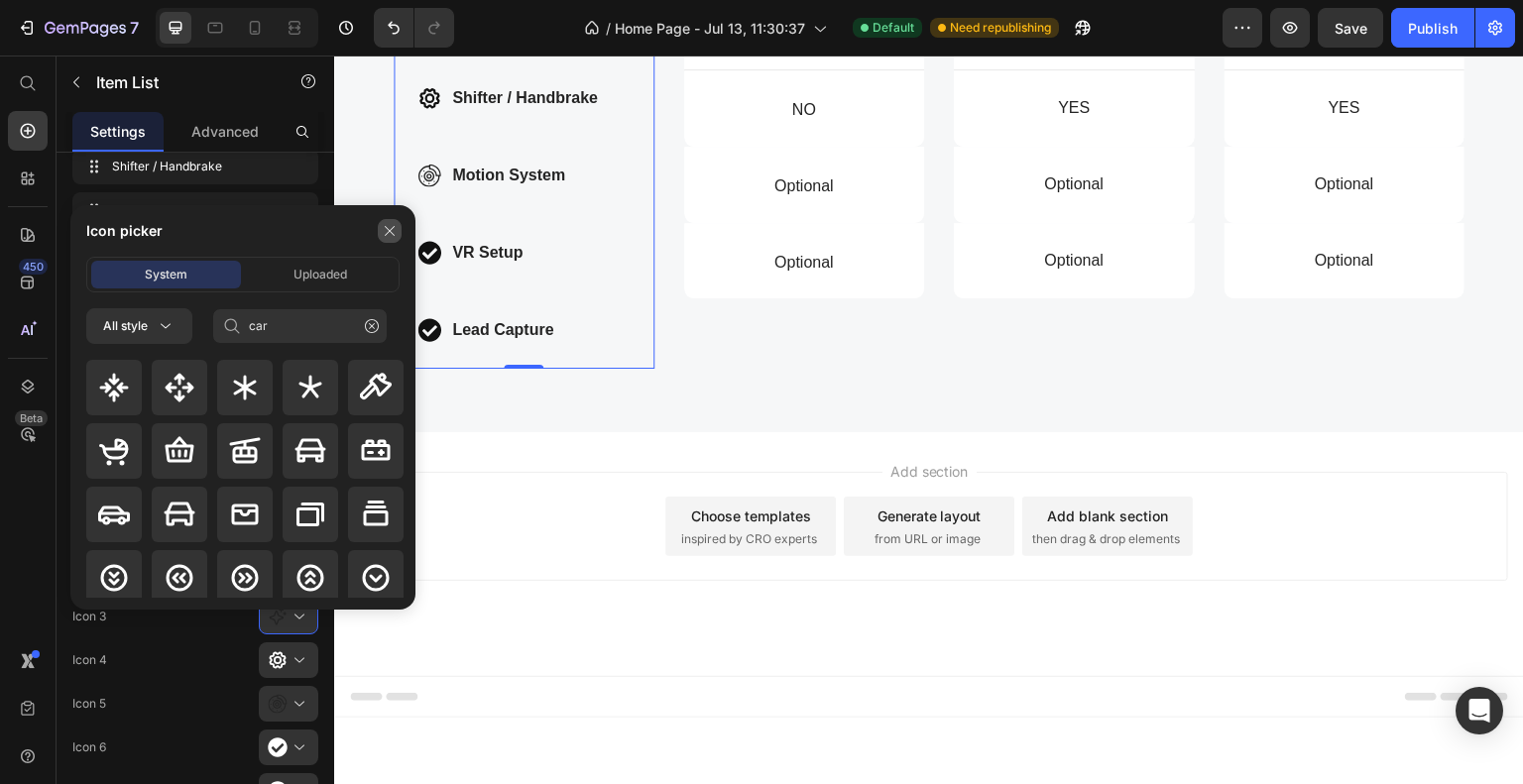click 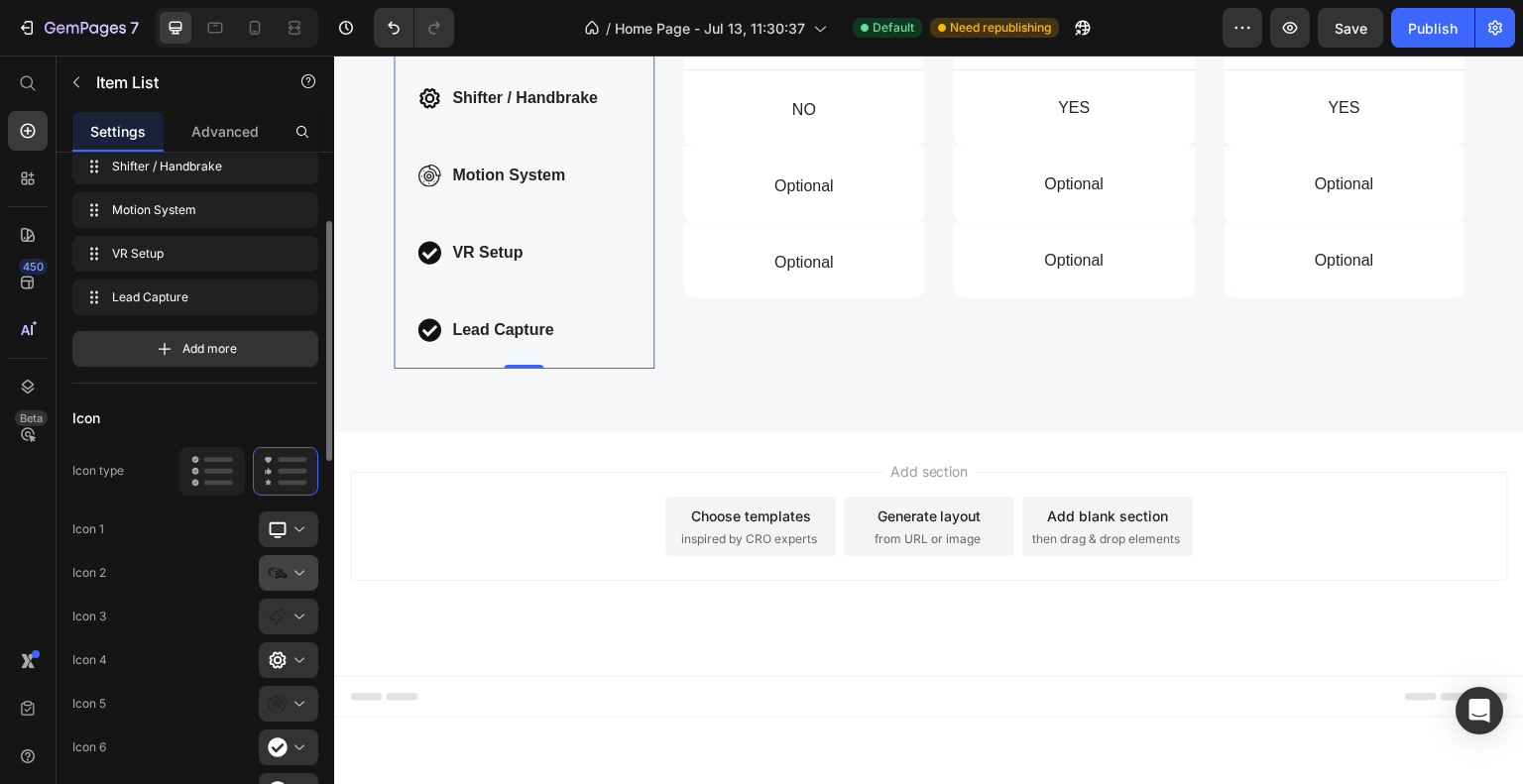 click at bounding box center (296, 573) 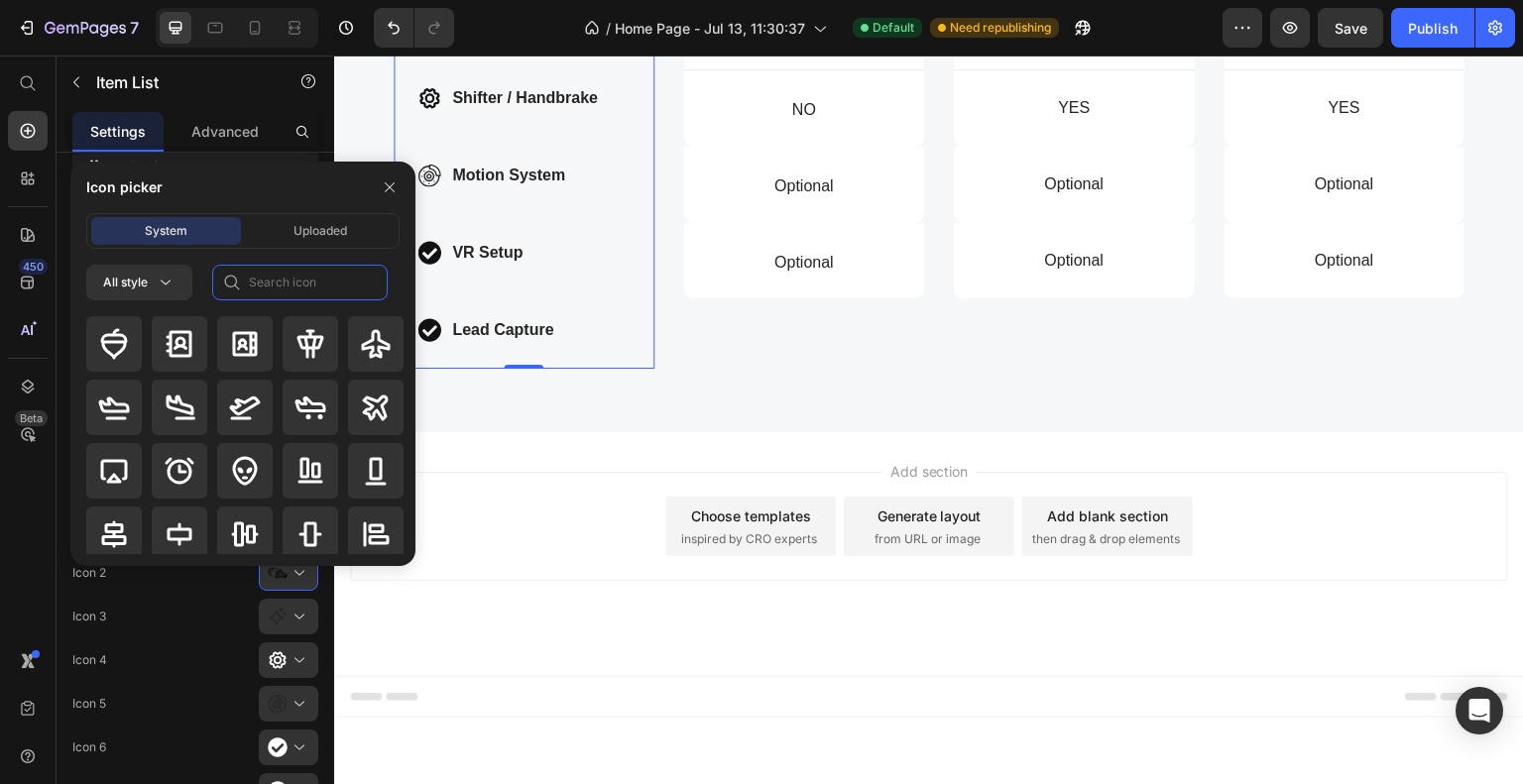 click 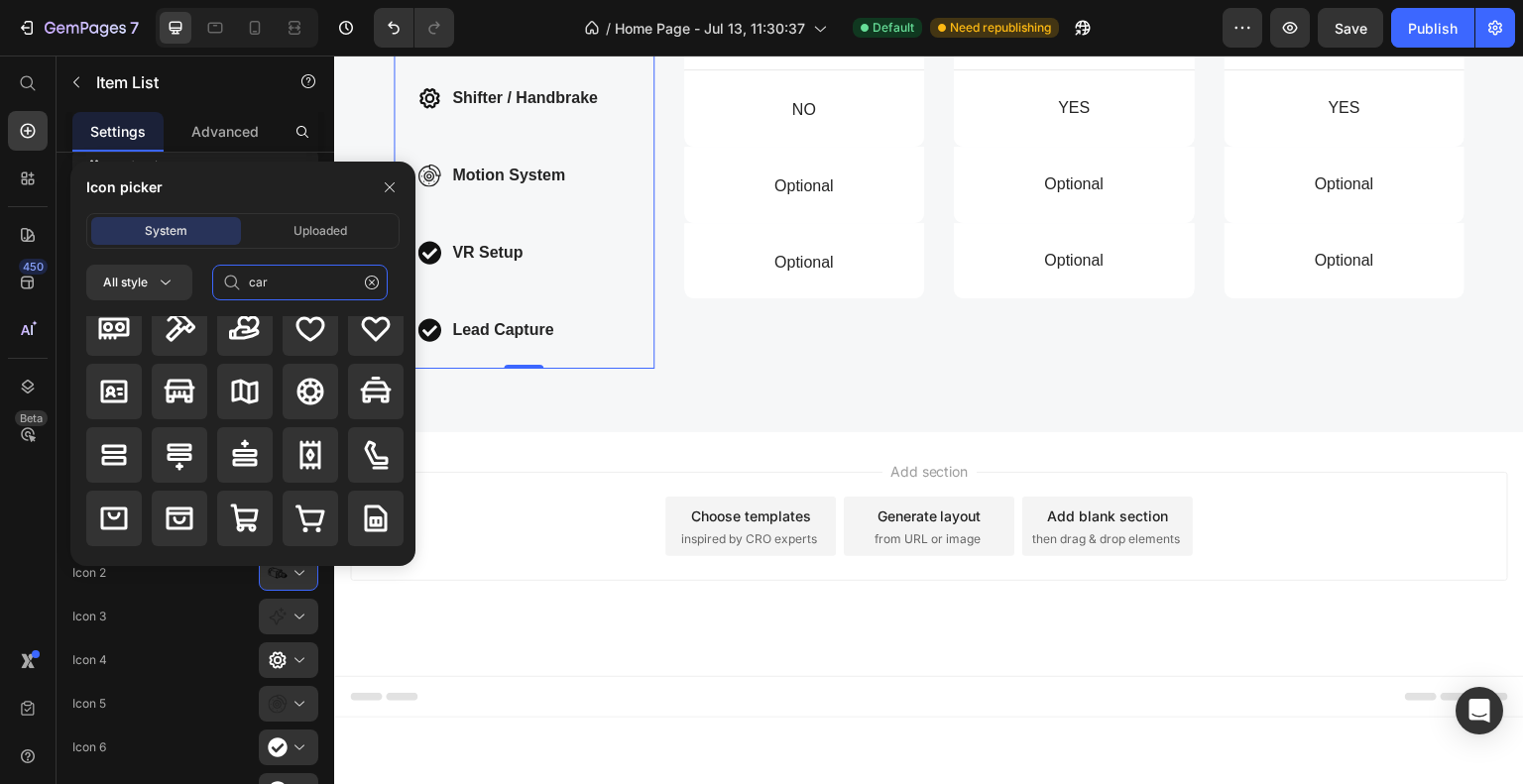 scroll, scrollTop: 694, scrollLeft: 0, axis: vertical 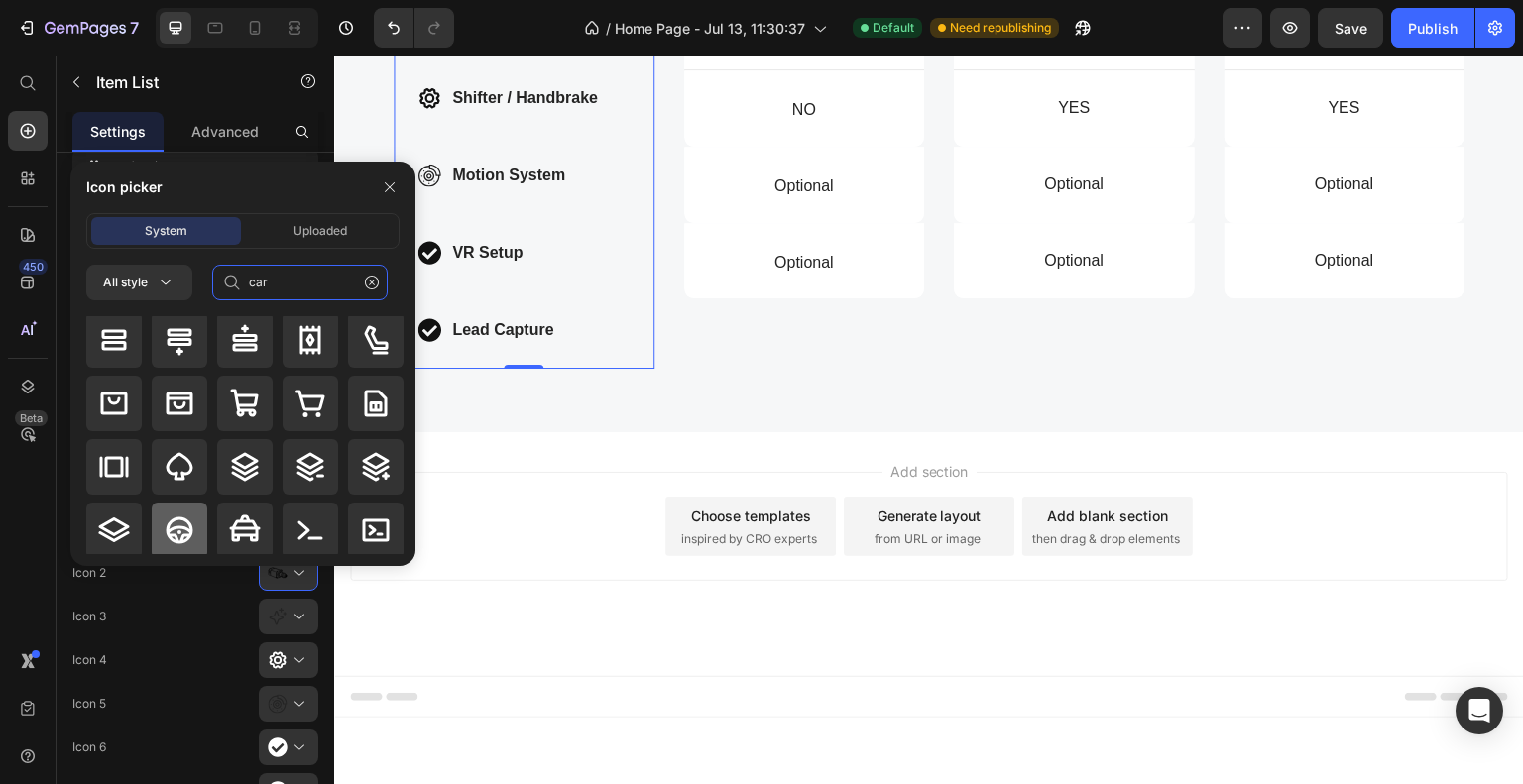 type on "car" 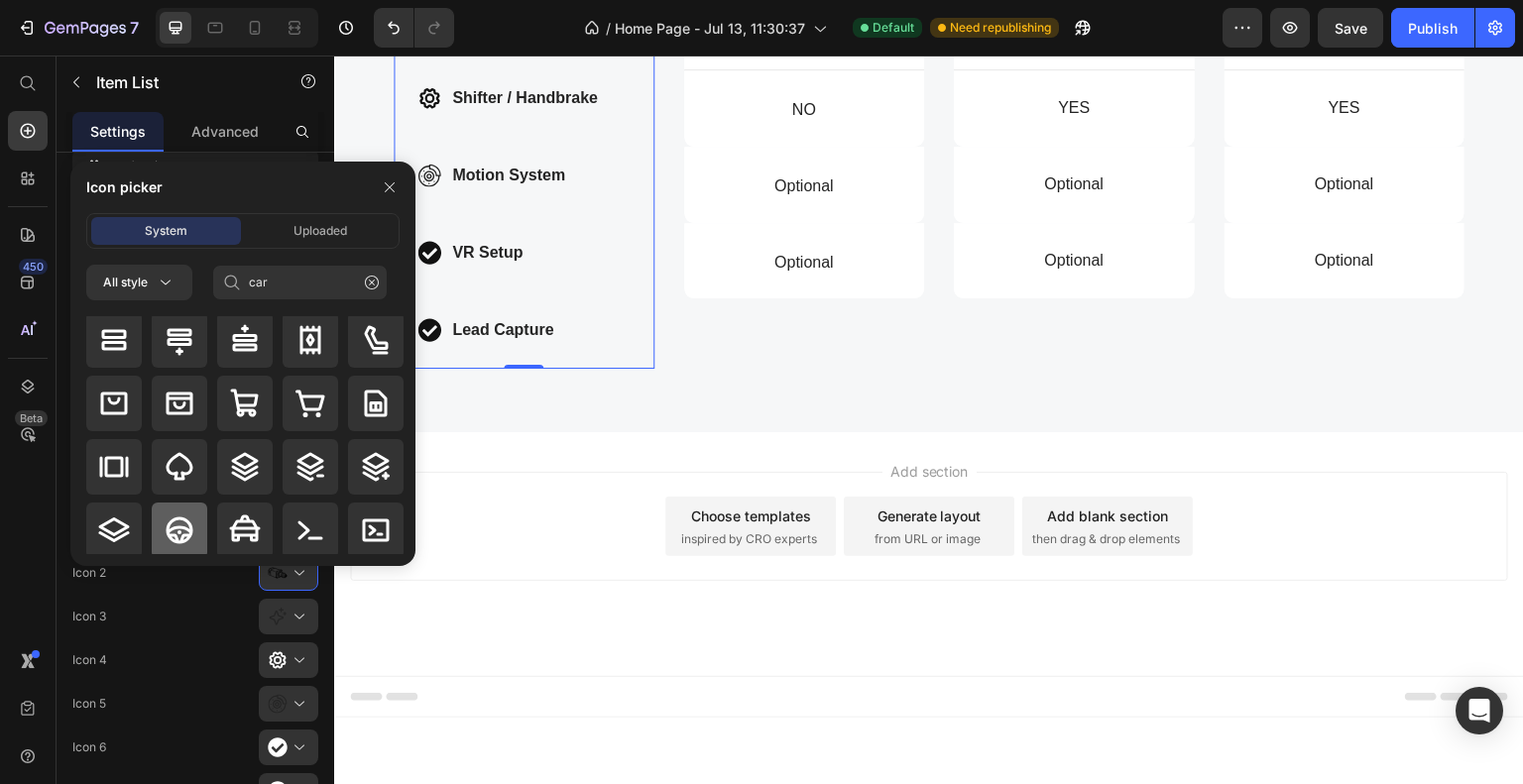 click 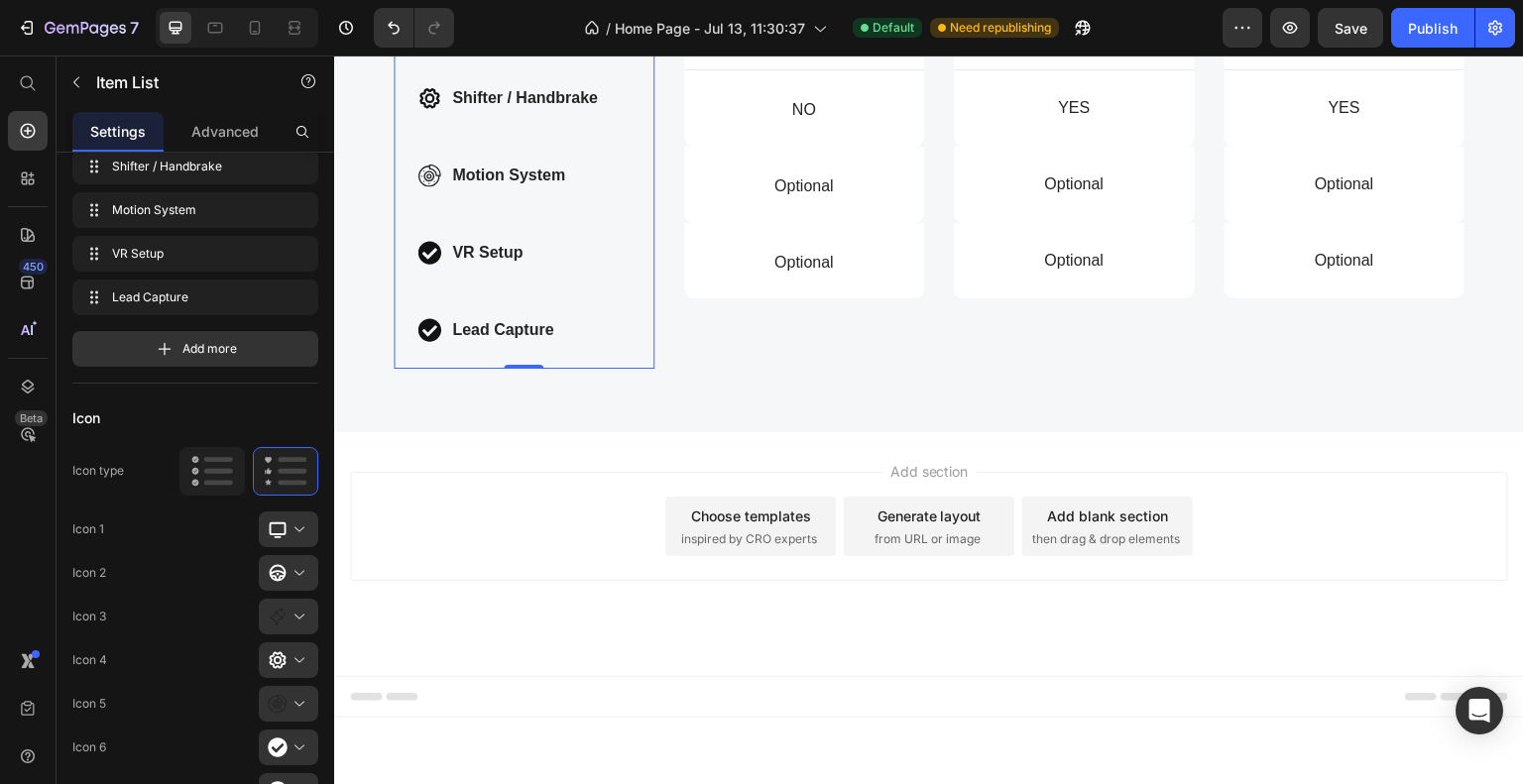 scroll, scrollTop: 0, scrollLeft: 0, axis: both 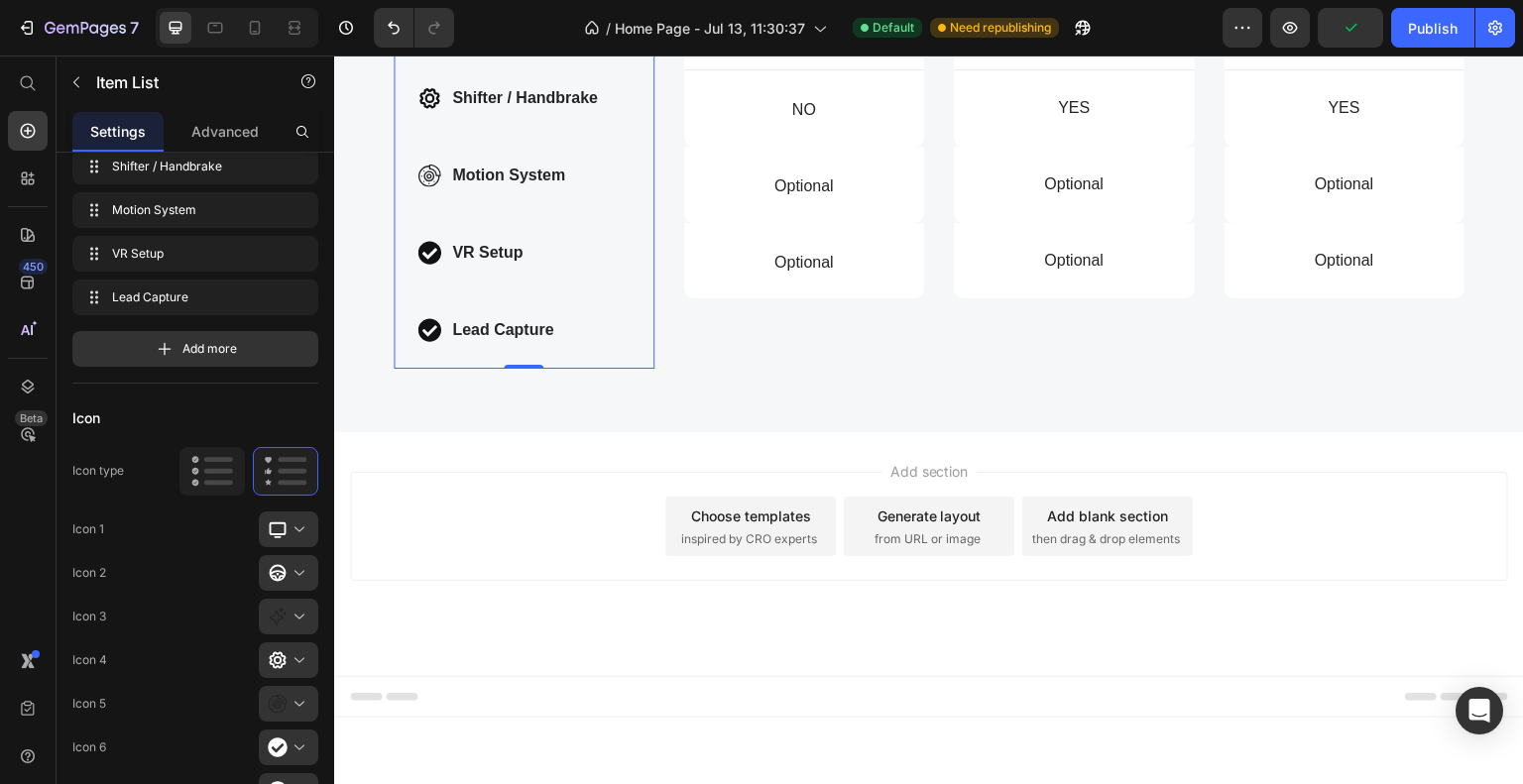 click 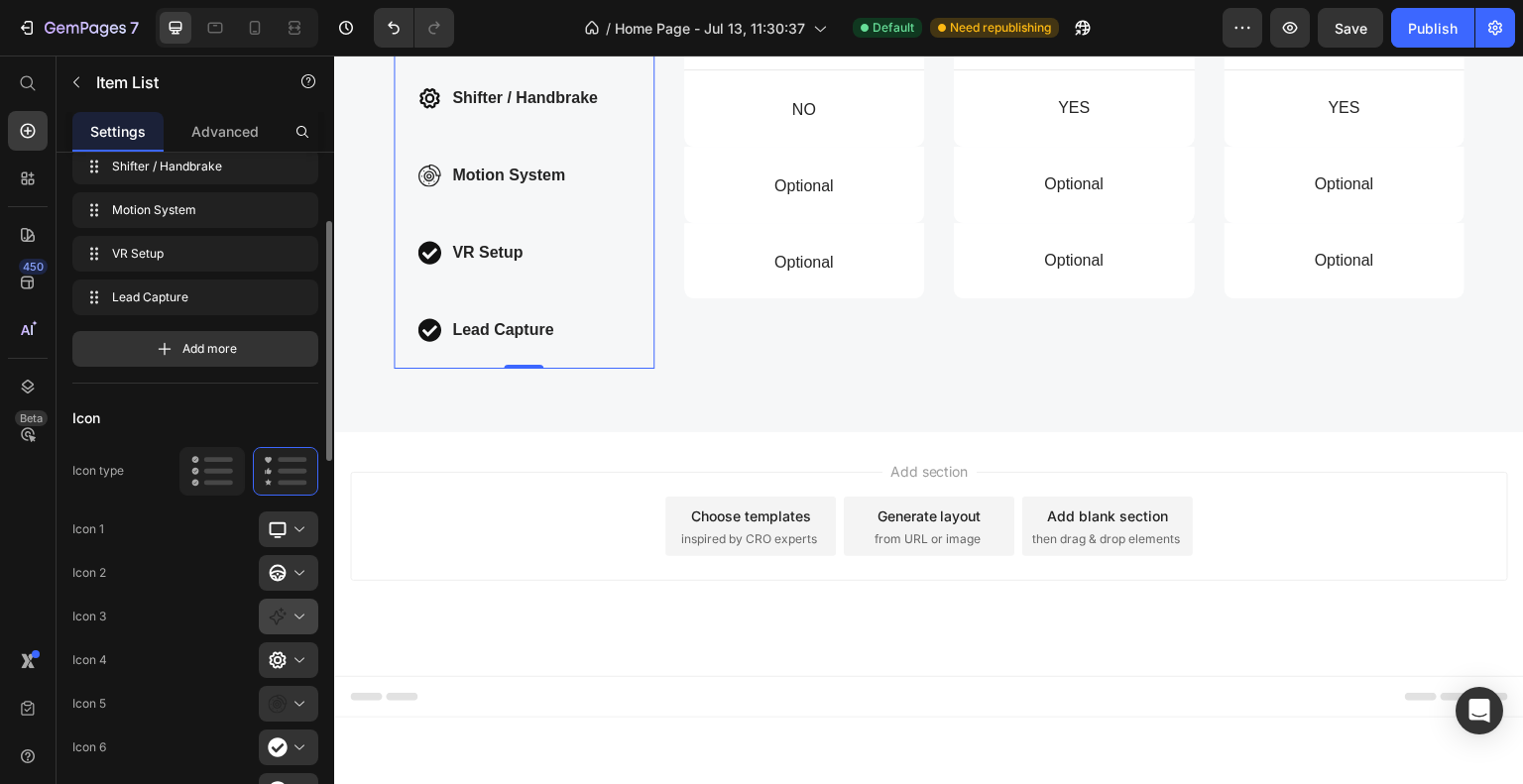 click at bounding box center [296, 616] 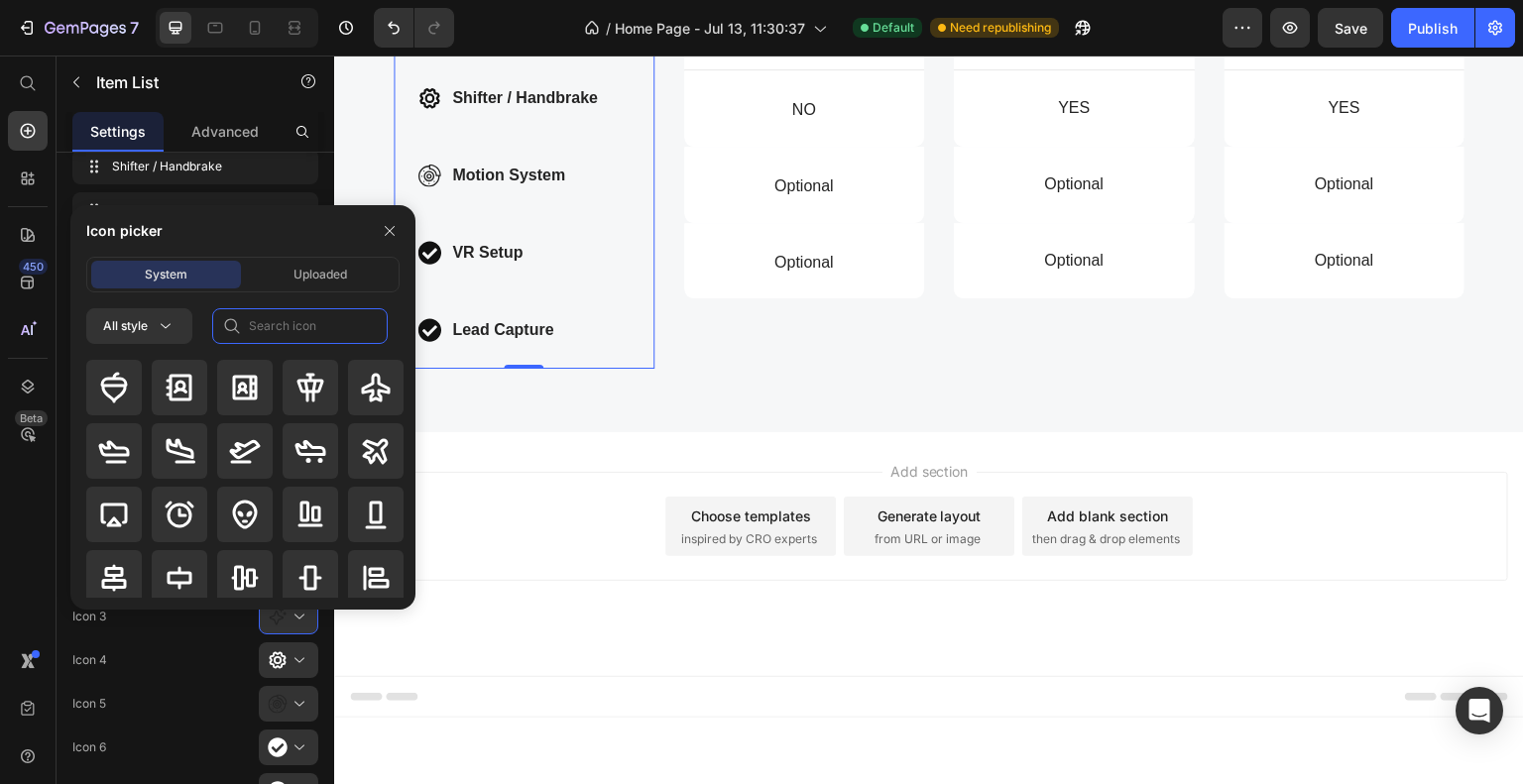 click 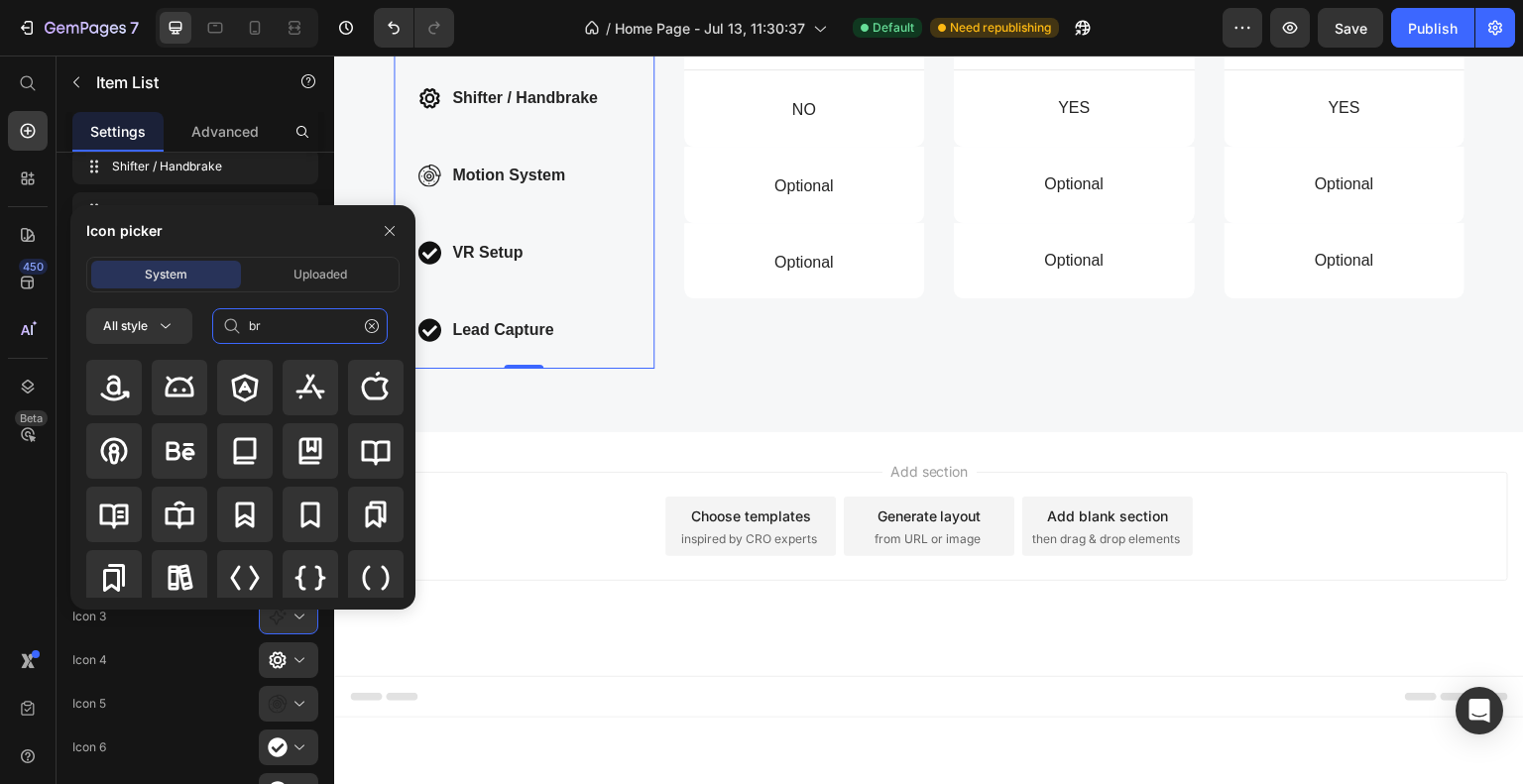 type on "b" 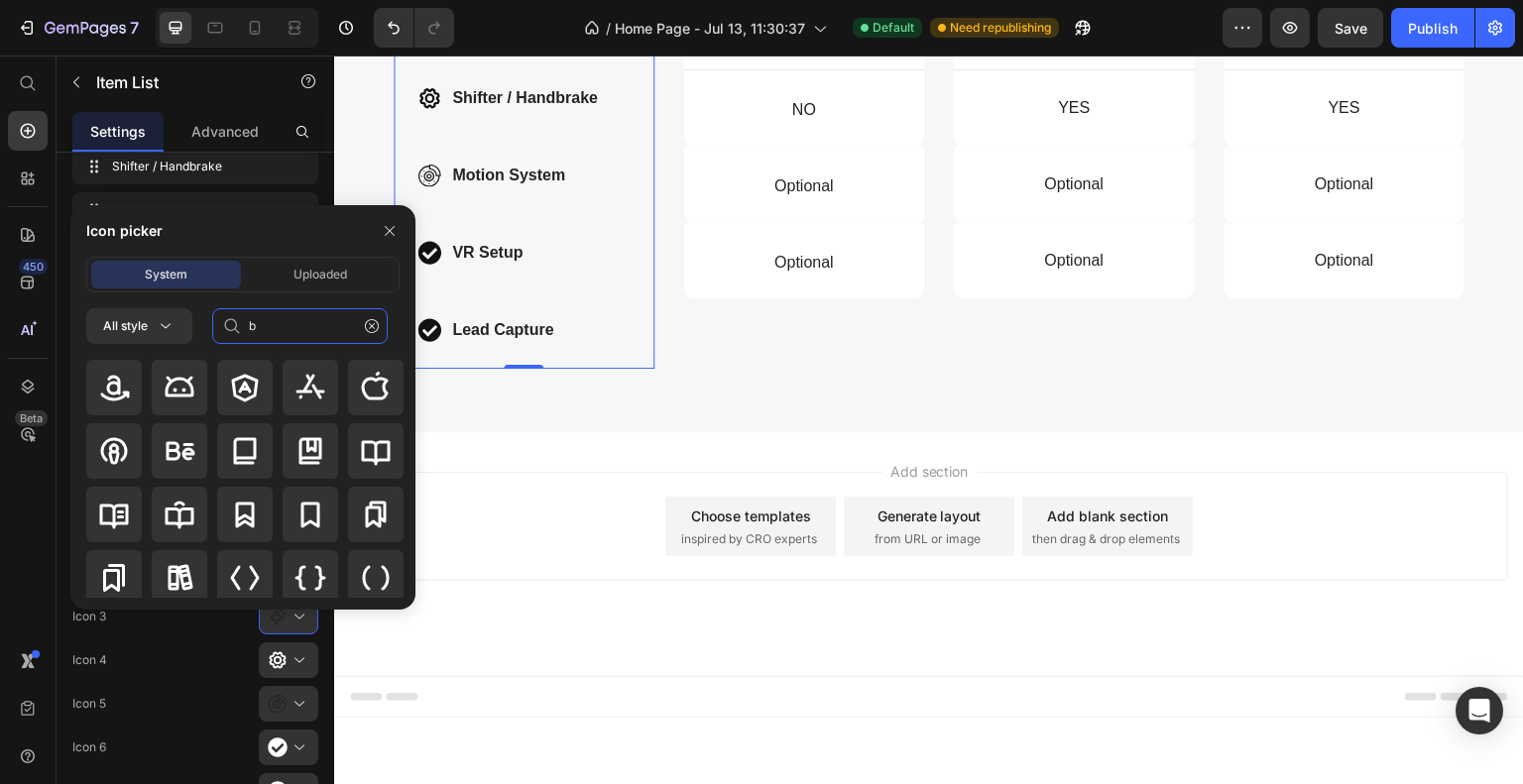 type 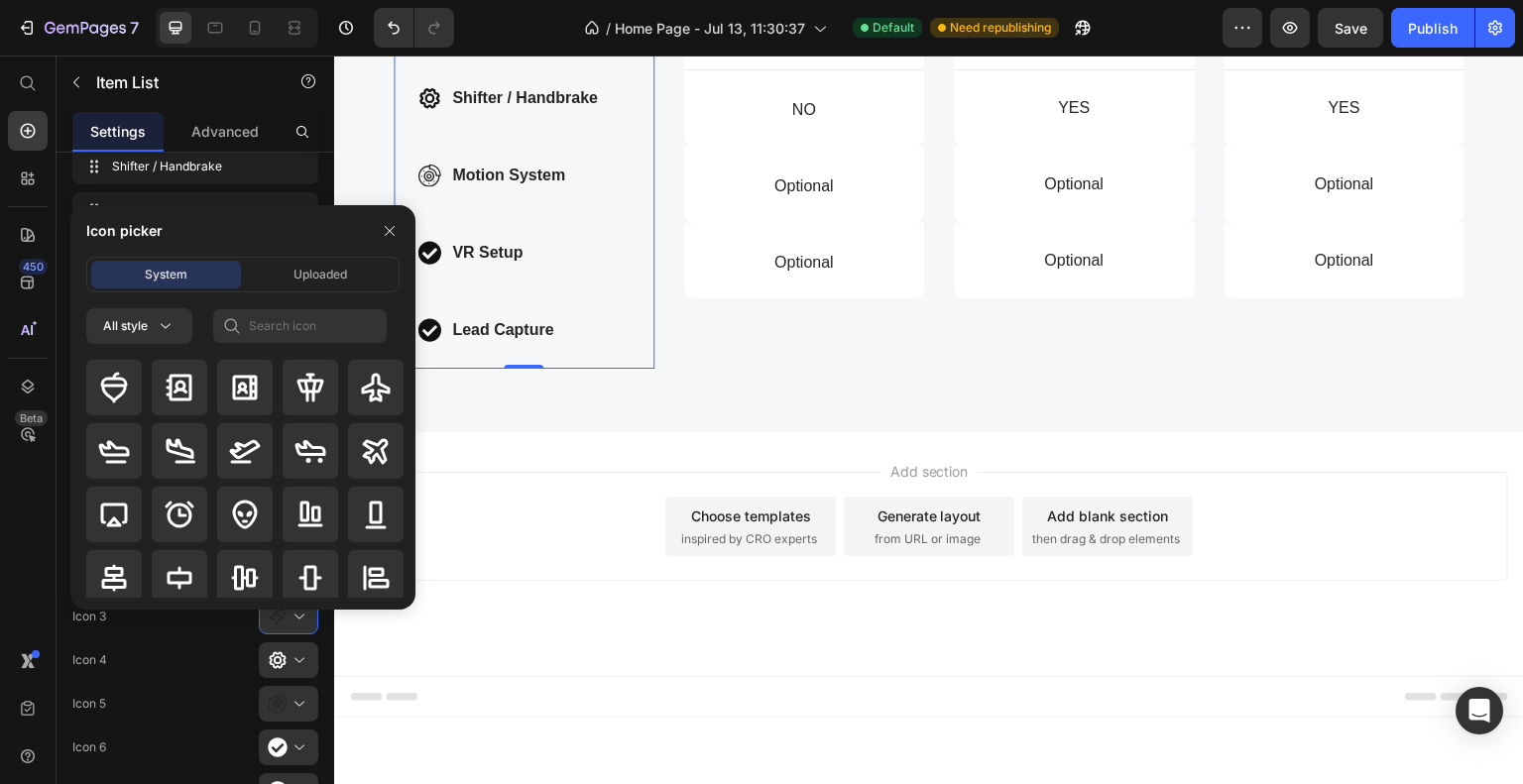 click 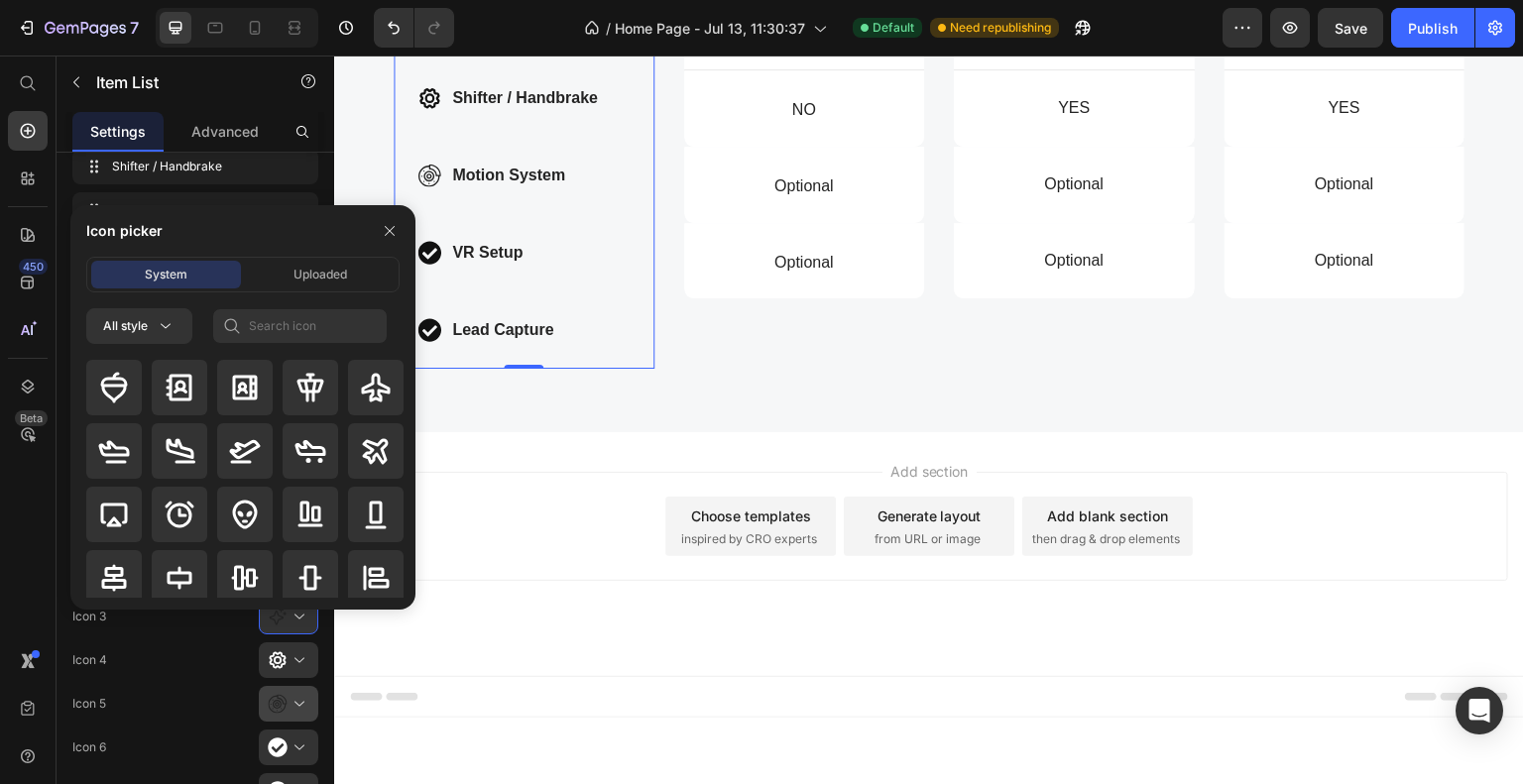 click at bounding box center [296, 704] 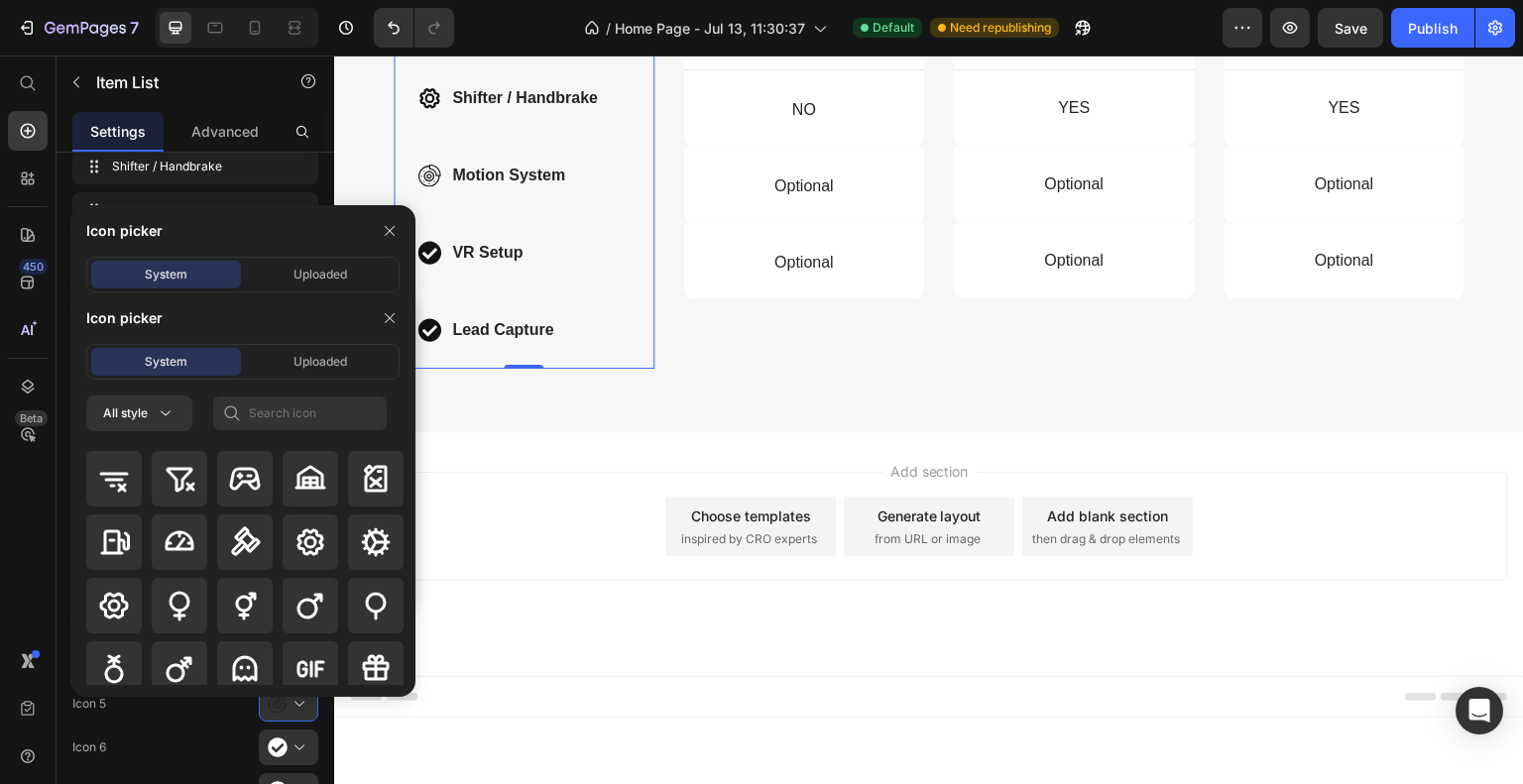 scroll, scrollTop: 7501, scrollLeft: 0, axis: vertical 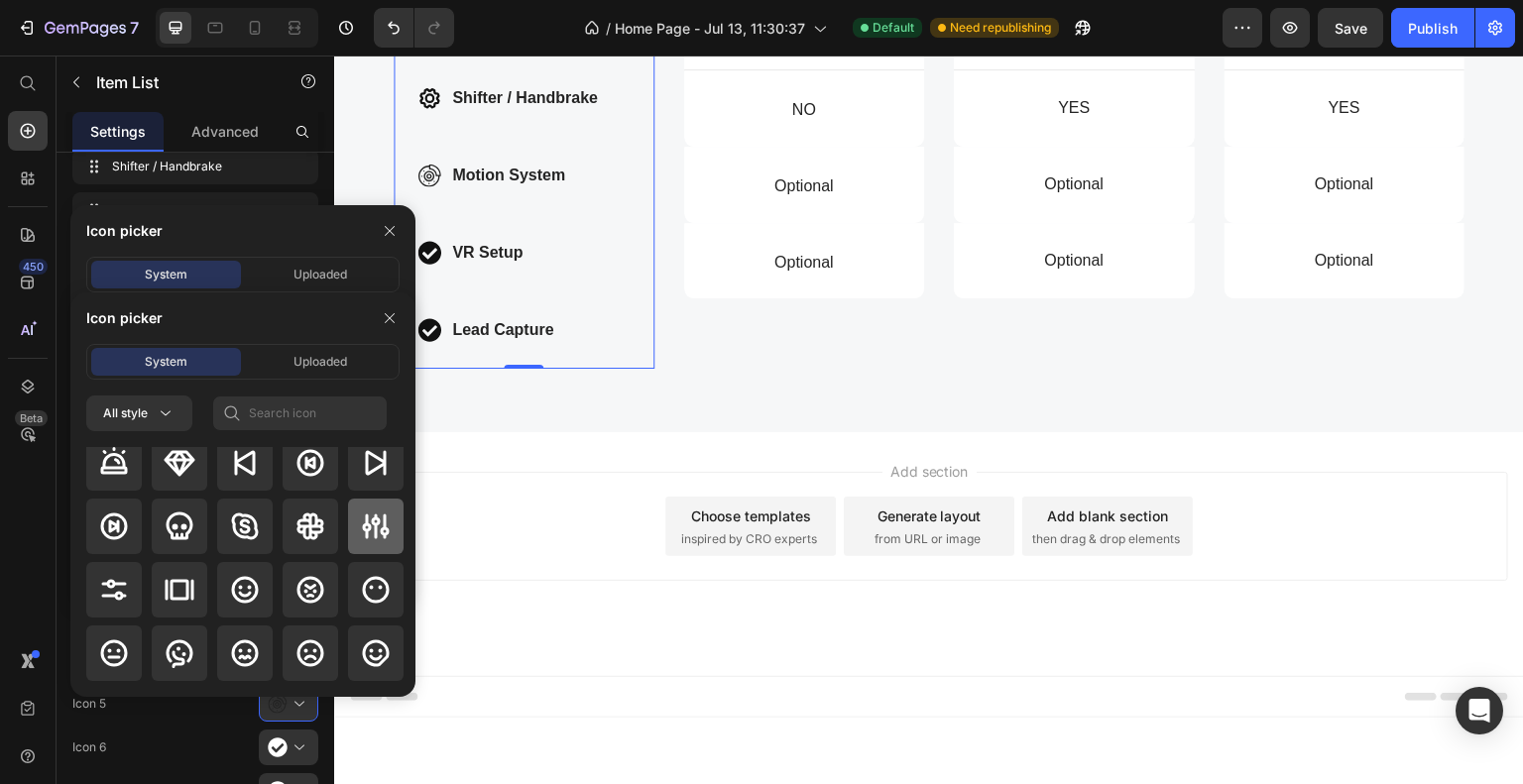 click 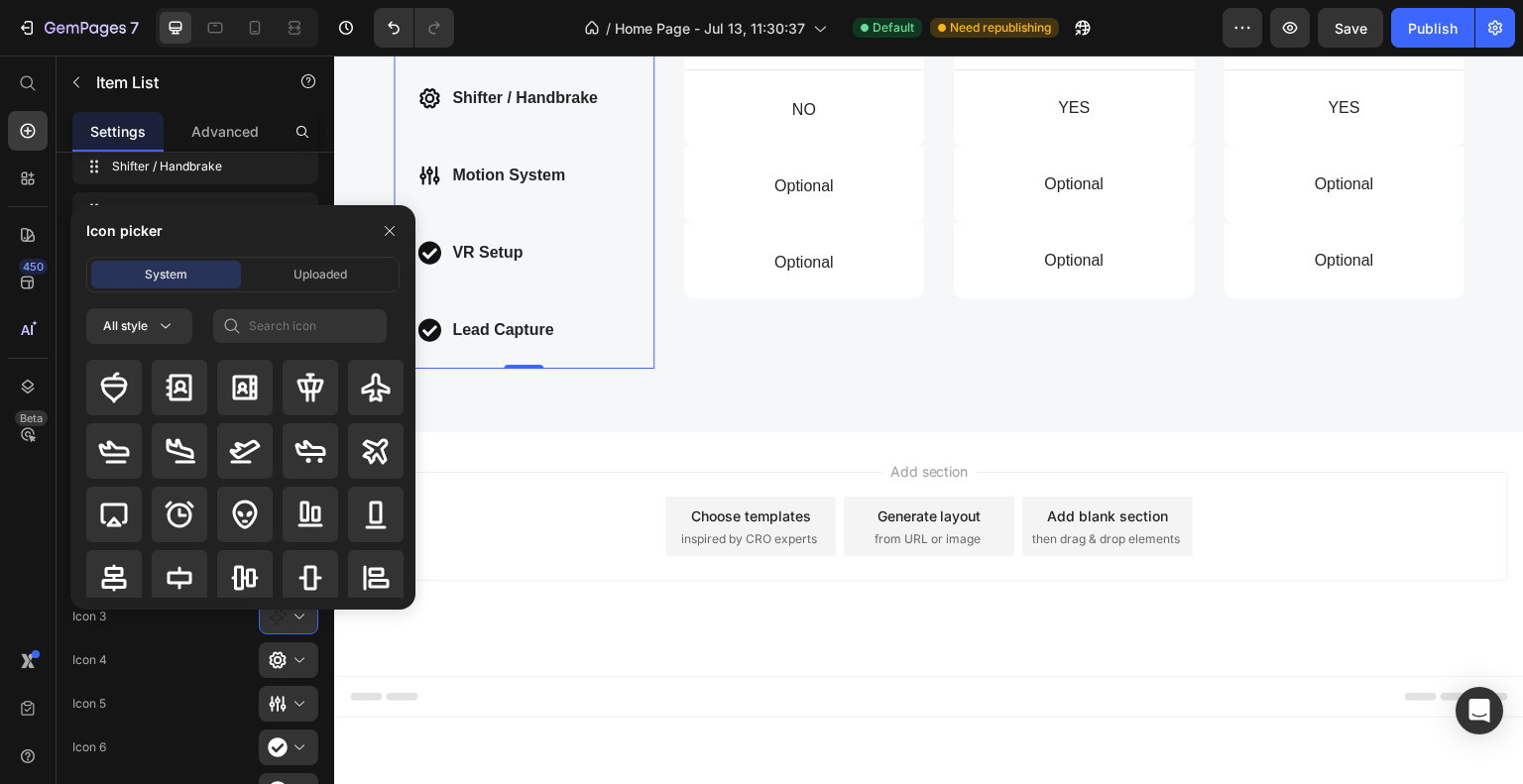 click 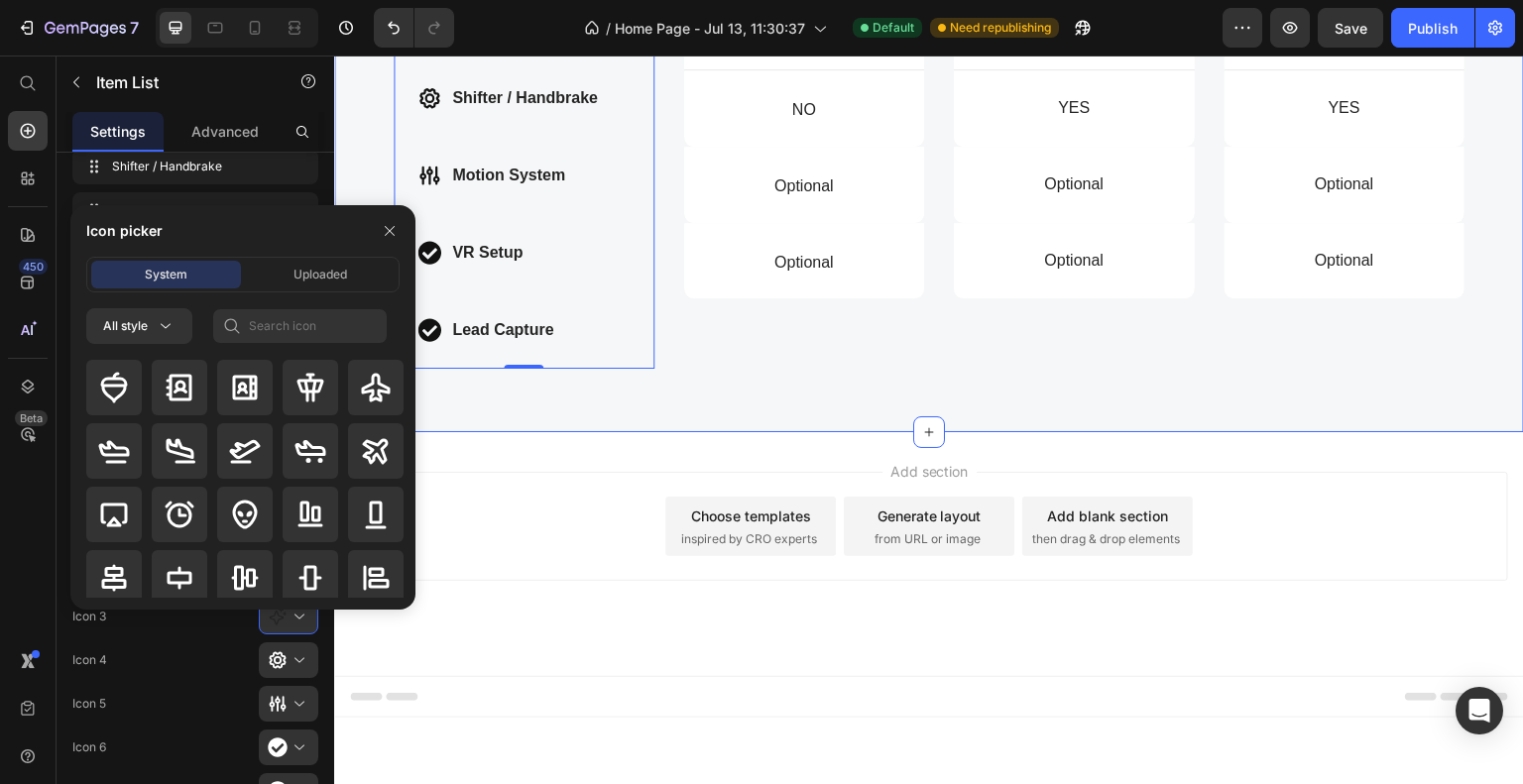 click on "Compare products Heading ed ut perspiciatis unde omnis iste natus error sit voluptatem accusantium  Text Block Row
Monitor
Wheel Base
Pedals
Shifter / Handbrake
Motion System VR Setup Lead Capture Item List   0 TIER 1 Button Image FX-1 FORMULA Text Block Image CHASSIS 4.0 (DRIFT, GT, RALLY, NASCAR) Text Block Image CHASSIS AX-80 (DRIFT, GT, RALLY, NASCAR) Text Block TIER 2 Button Image FX-1 FORMULA Text Block Image CHASSIS 4.0 (DRIFT, GT, RALLY, NASCAR) Text Block Image CHASSIS AX-80 (DRIFT, GT, RALLY, NASCAR) Text Block TIER 1 Button Row
Dimensions Item List 49" ULTRA WIDE Text Block Hero Banner 57" ULTRA WIDE Text Block Hero Banner 57" ULTRA WIDE Text Block Hero Banner Row
Weight Item List Direct Drive 10NM Text Block Hero Banner Direct Drive 15NM Text Block Hero Banner Direct Drive 23Nm Text Block Hero Banner Row
Highlight Item List Pro Pedals Text Block Row" at bounding box center [929, -22] 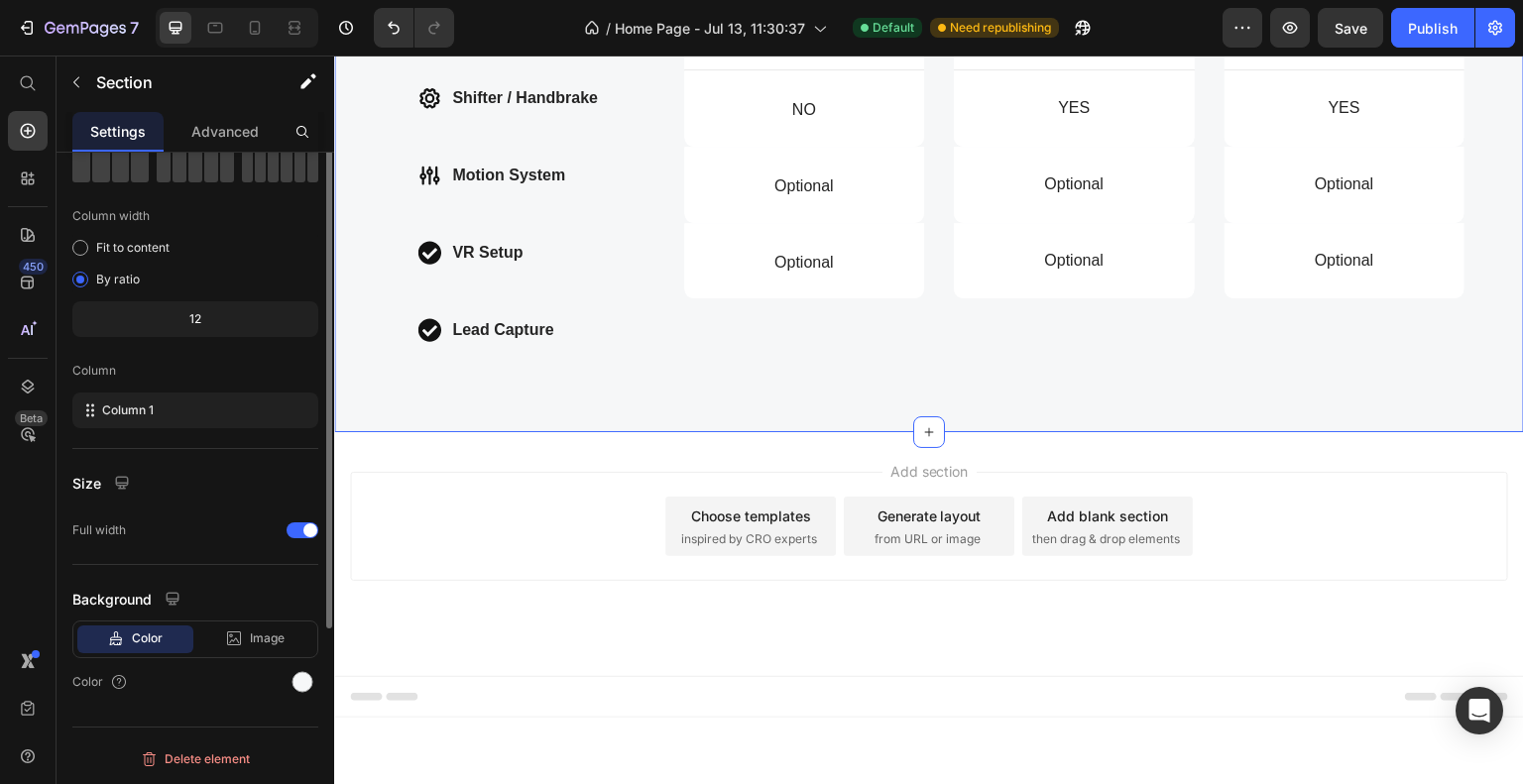 scroll, scrollTop: 0, scrollLeft: 0, axis: both 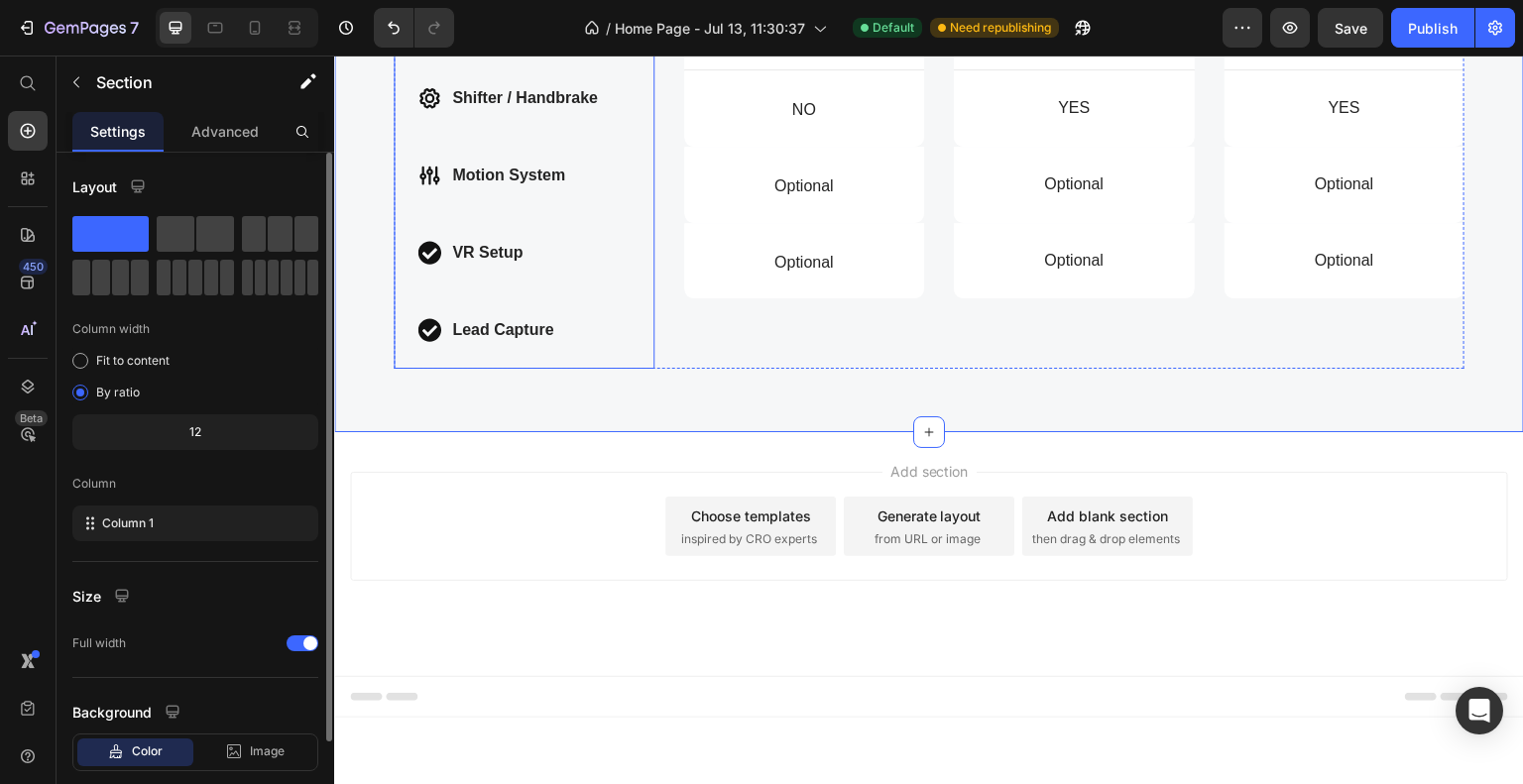 click 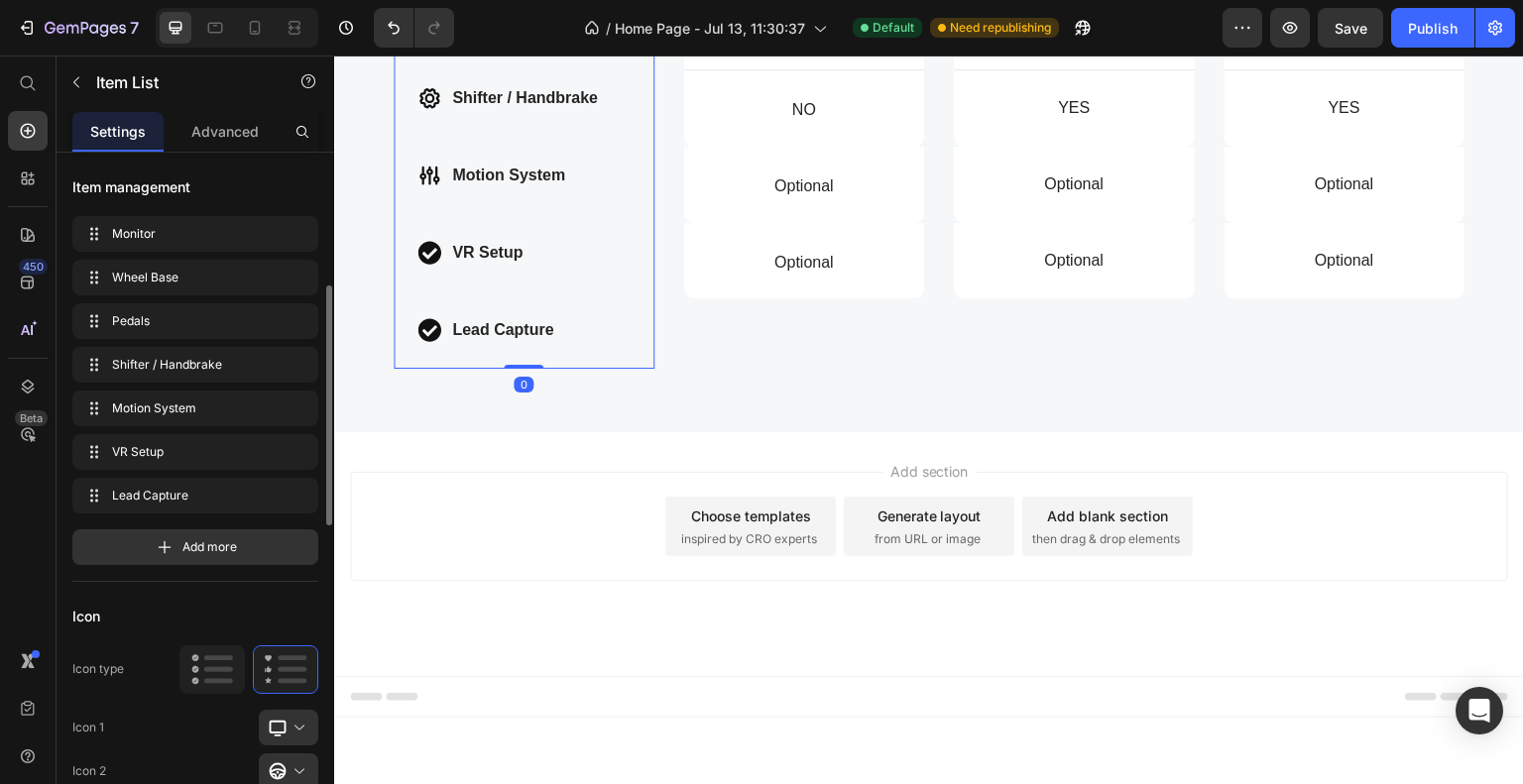 scroll, scrollTop: 198, scrollLeft: 0, axis: vertical 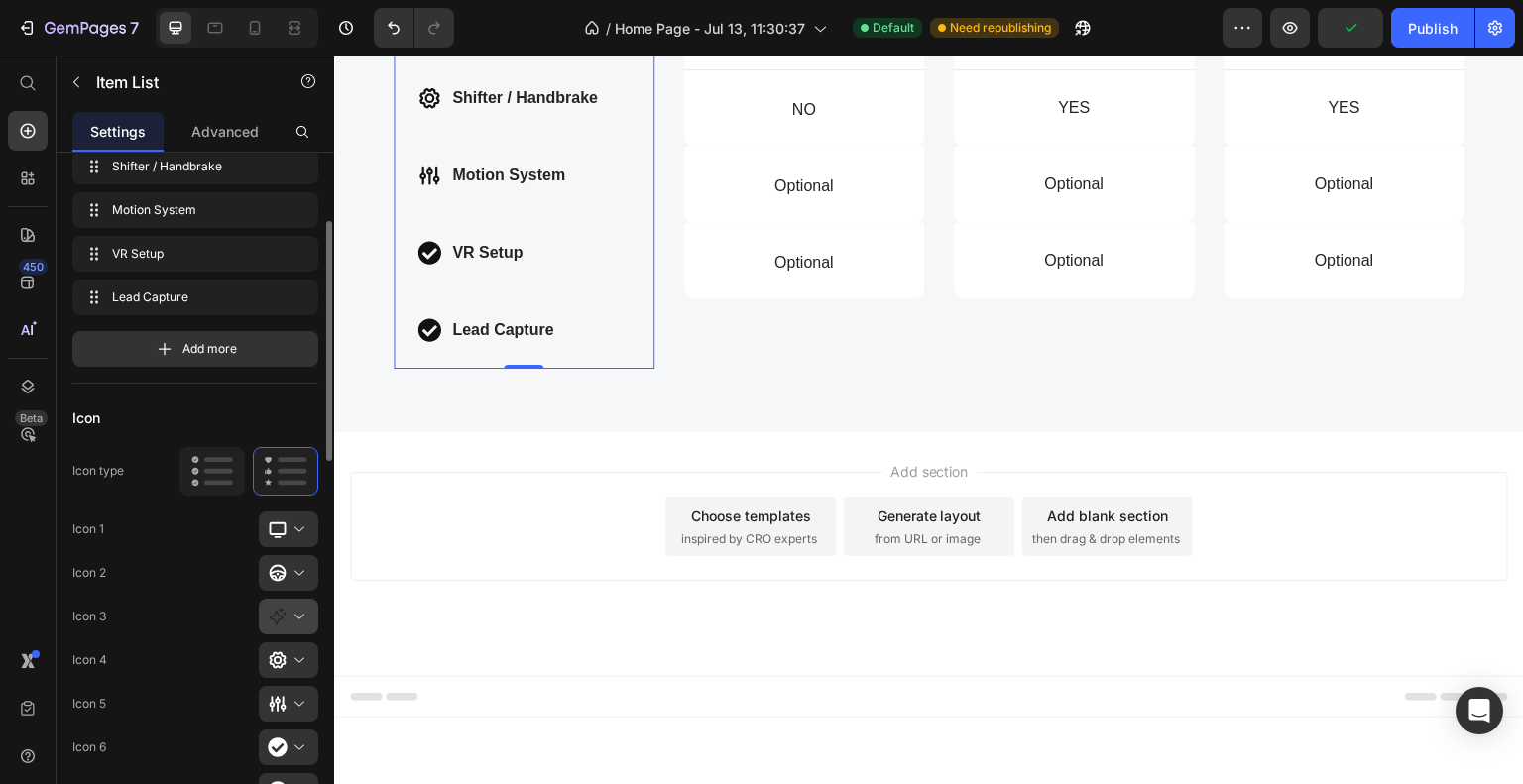 click at bounding box center (296, 616) 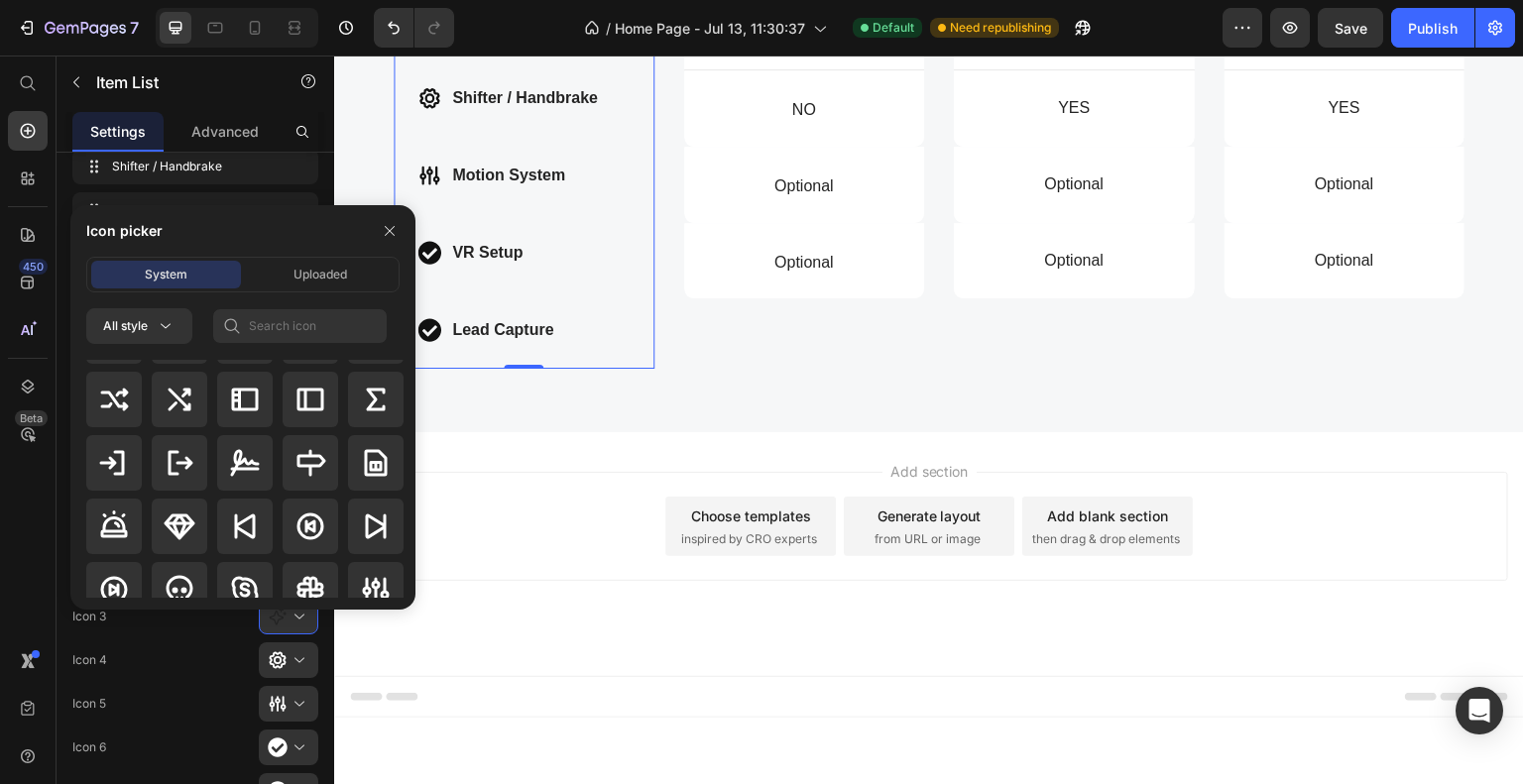 scroll, scrollTop: 13480, scrollLeft: 0, axis: vertical 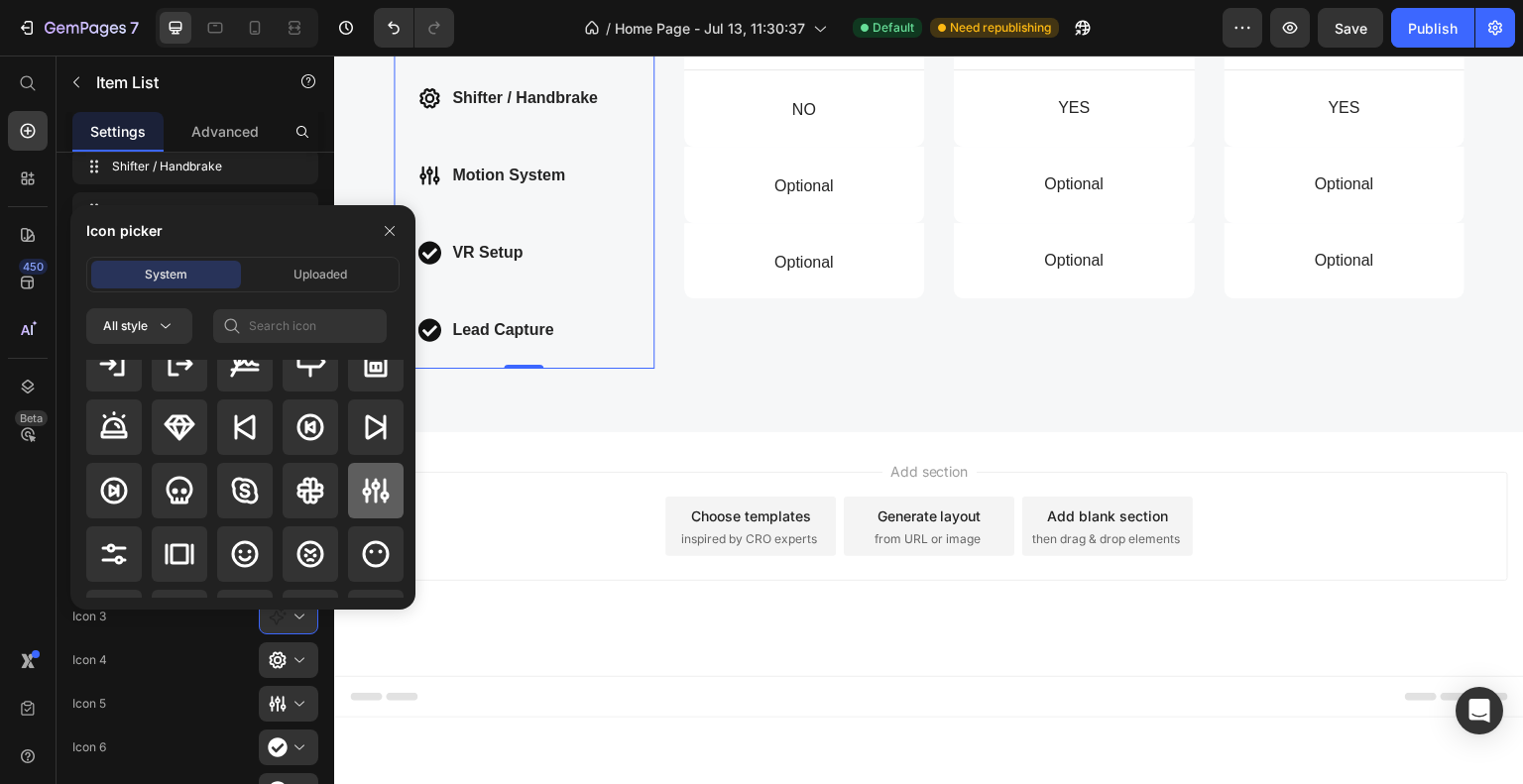 click 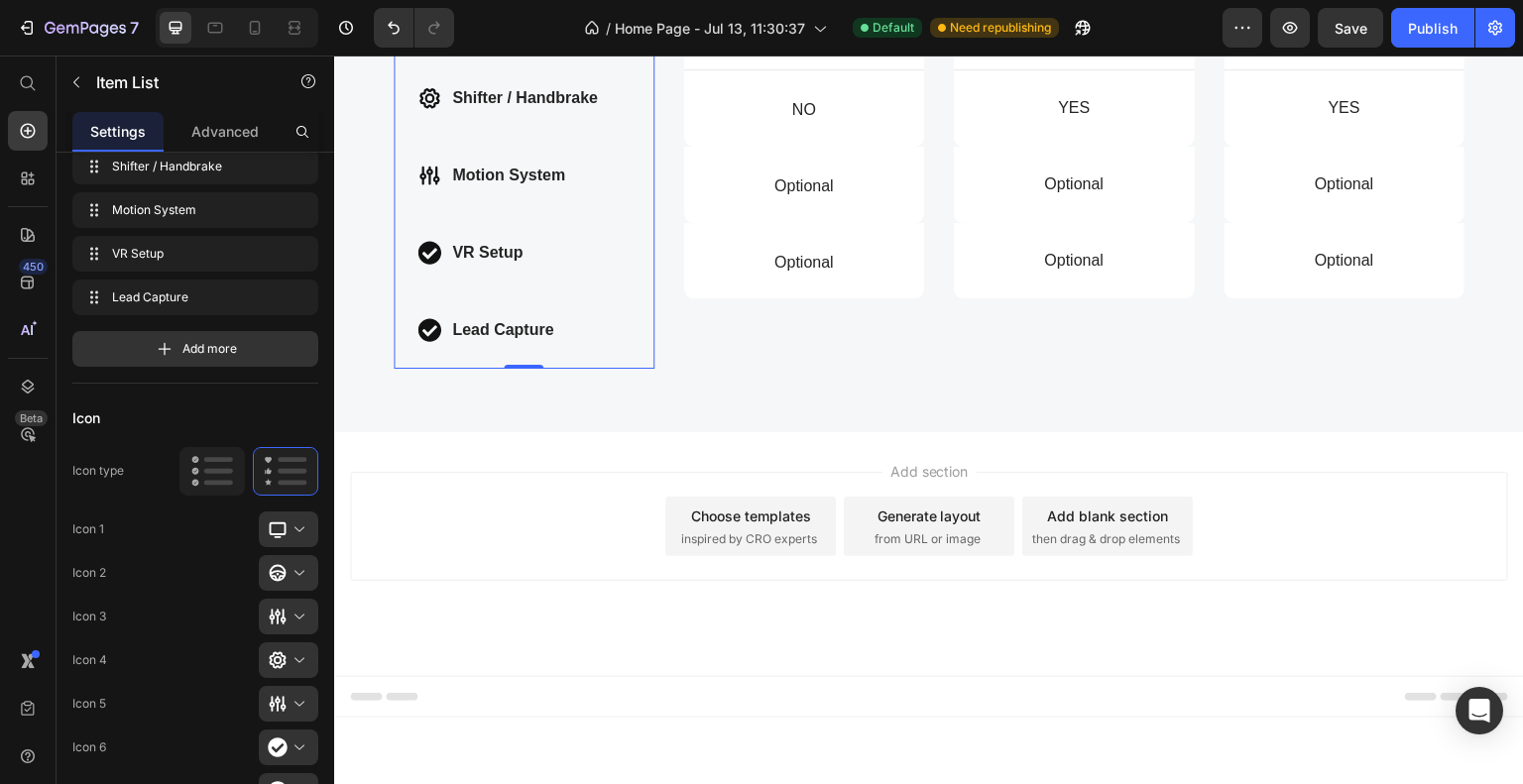 click 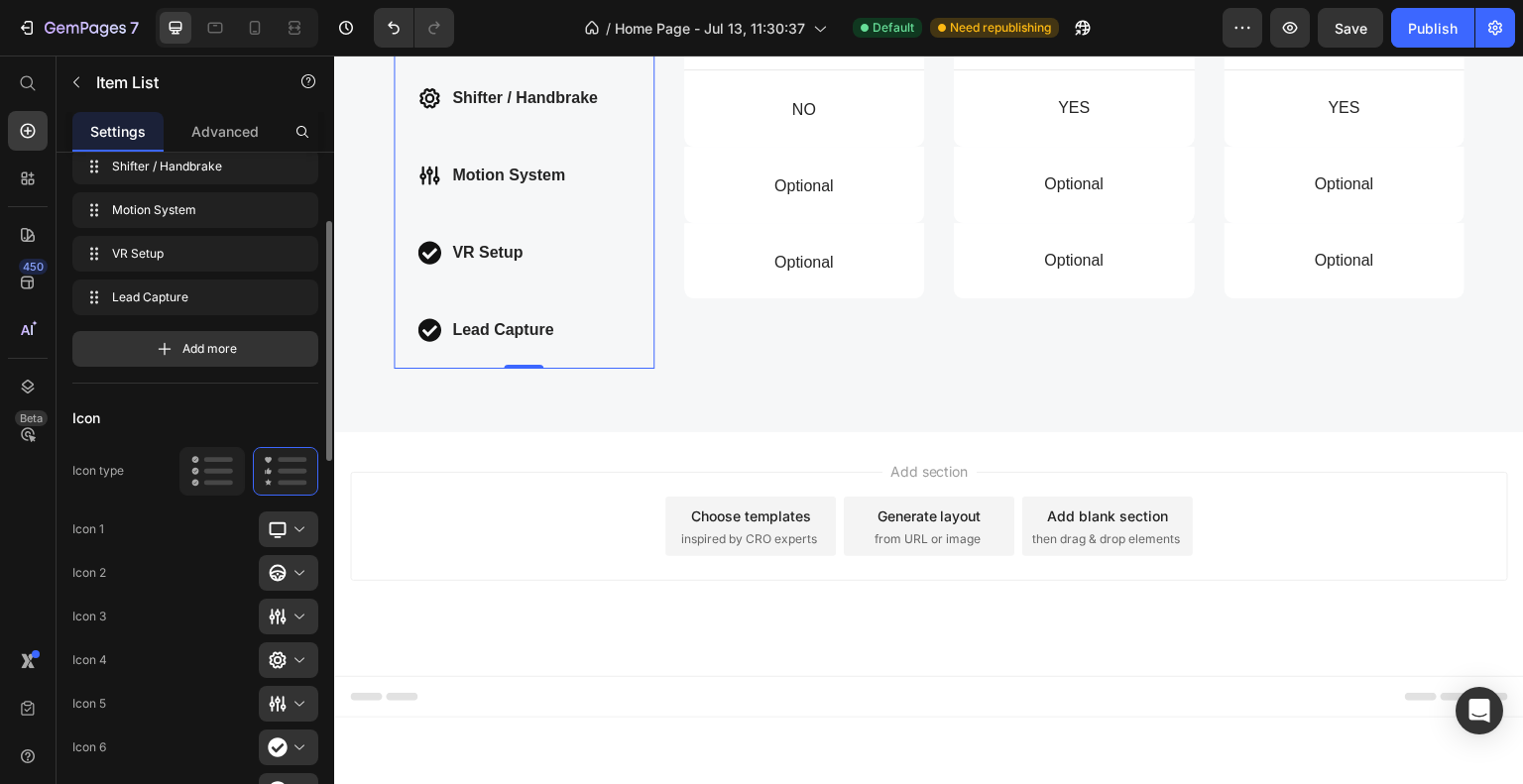 scroll, scrollTop: 297, scrollLeft: 0, axis: vertical 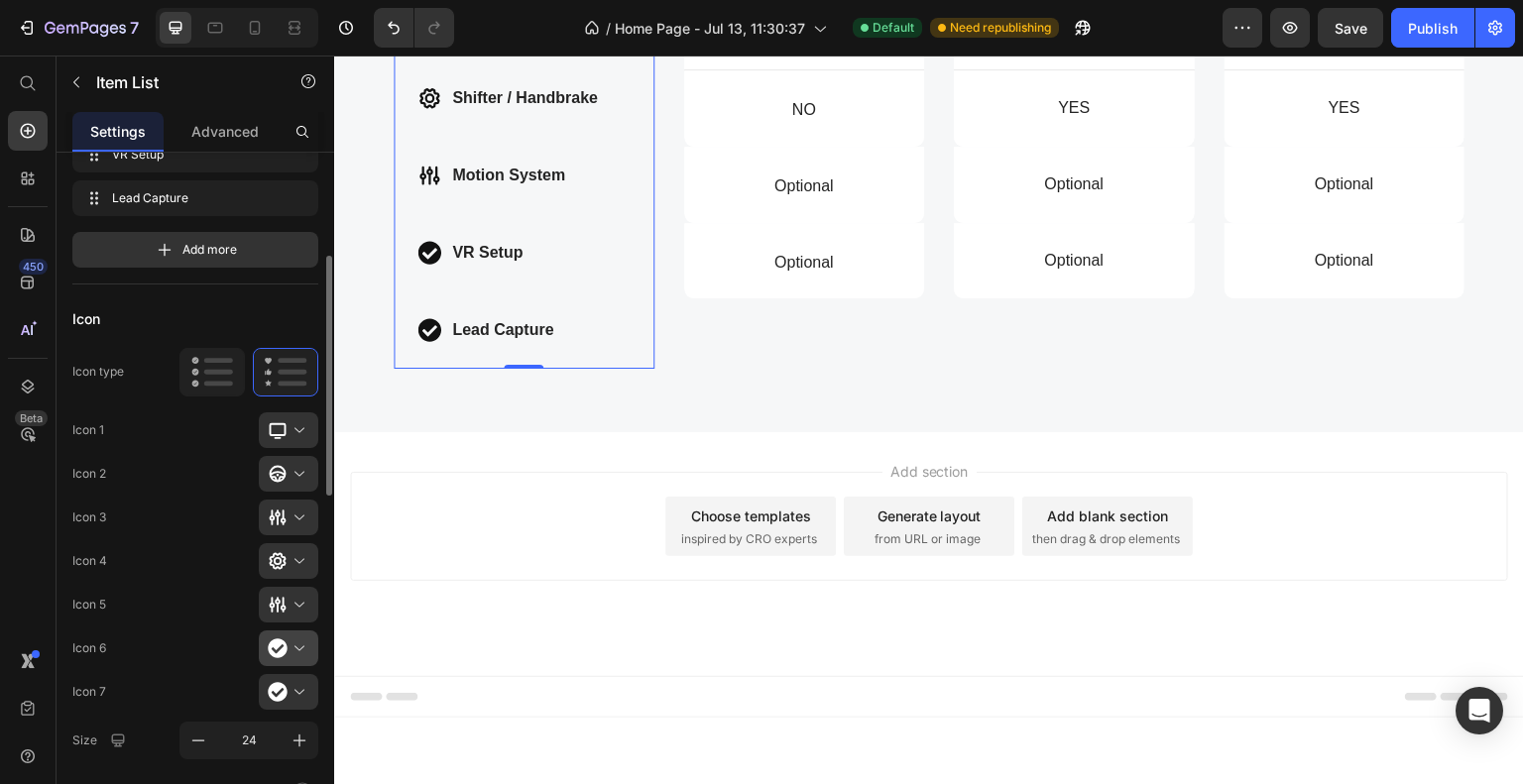 click at bounding box center [296, 648] 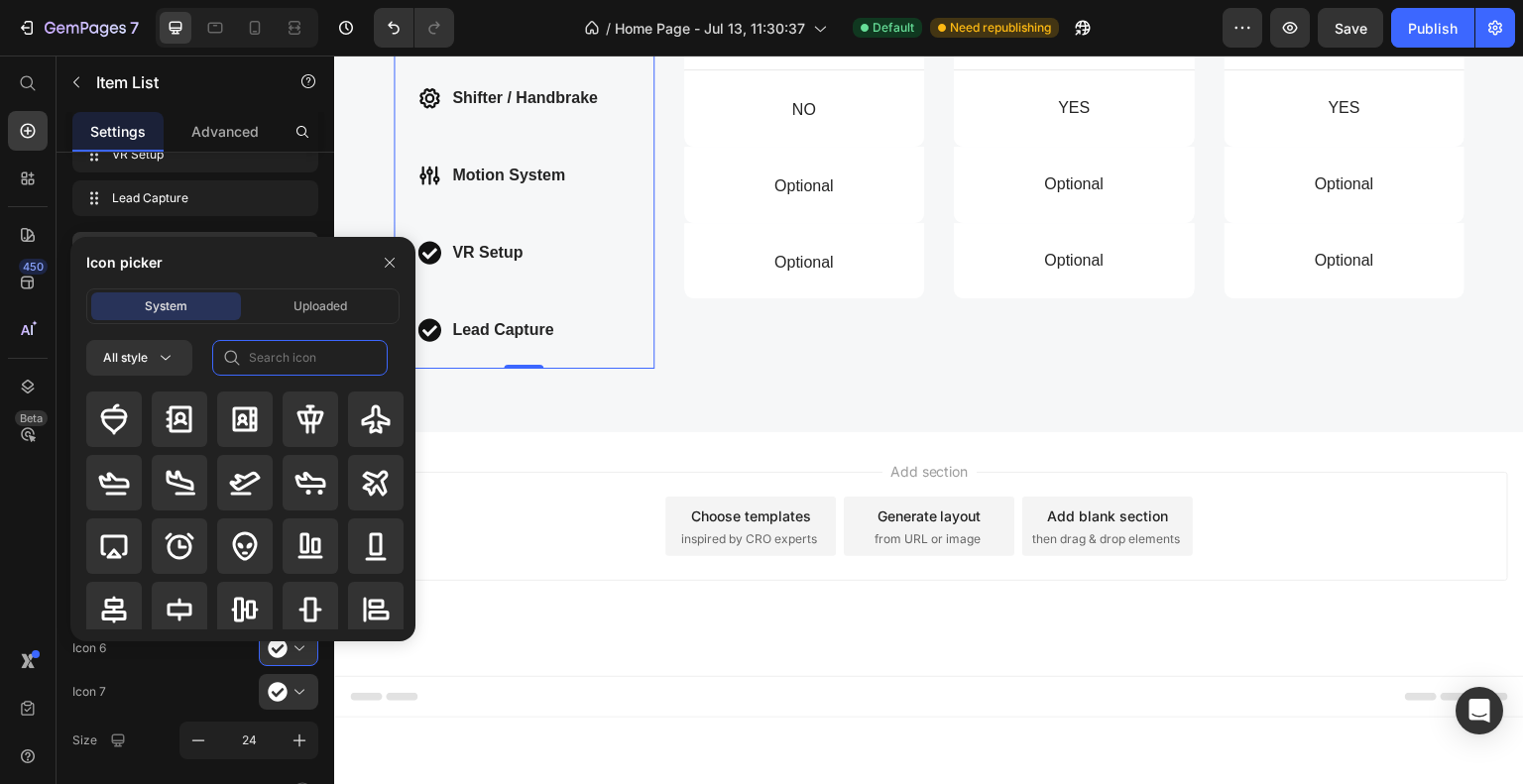 click 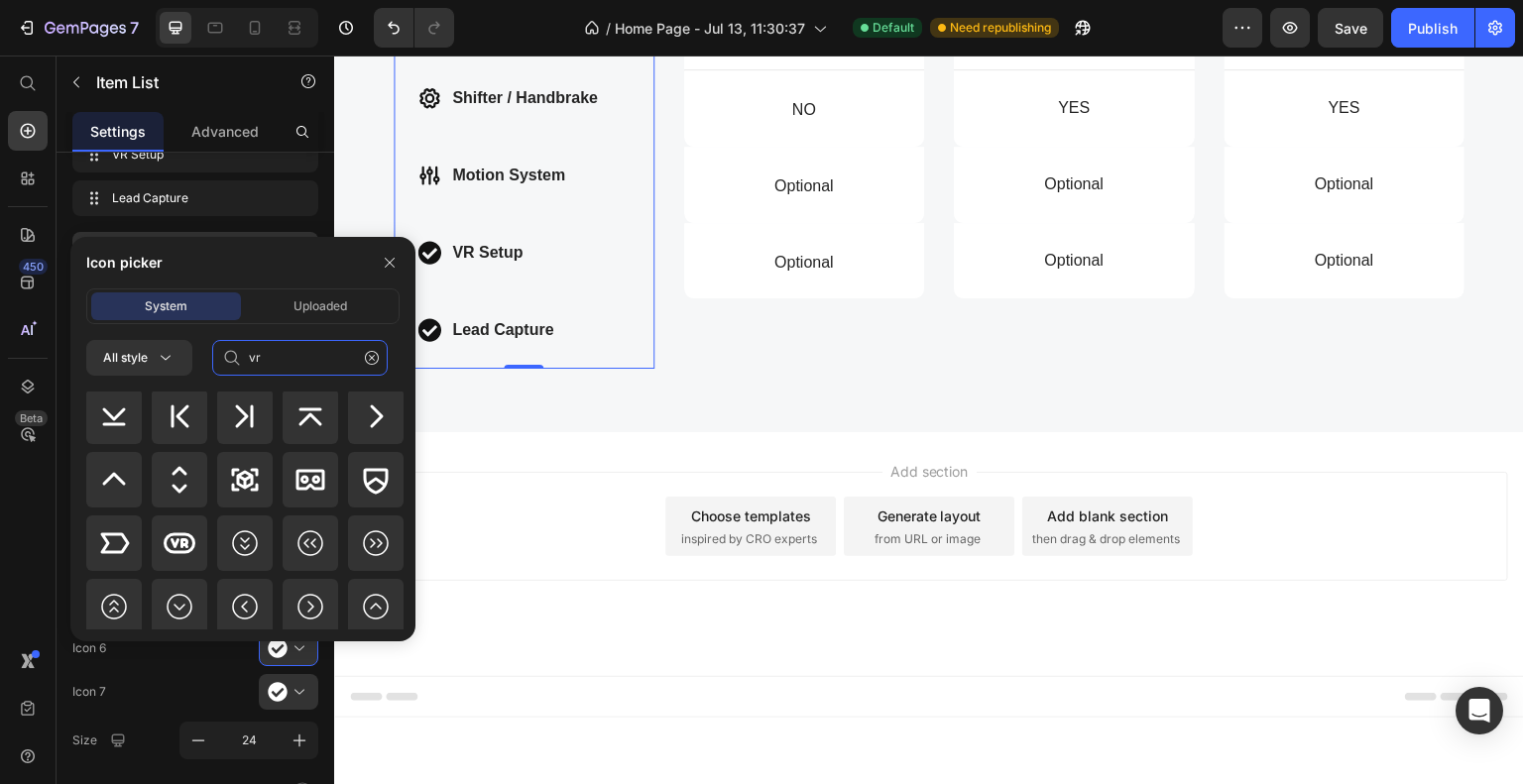 scroll, scrollTop: 198, scrollLeft: 0, axis: vertical 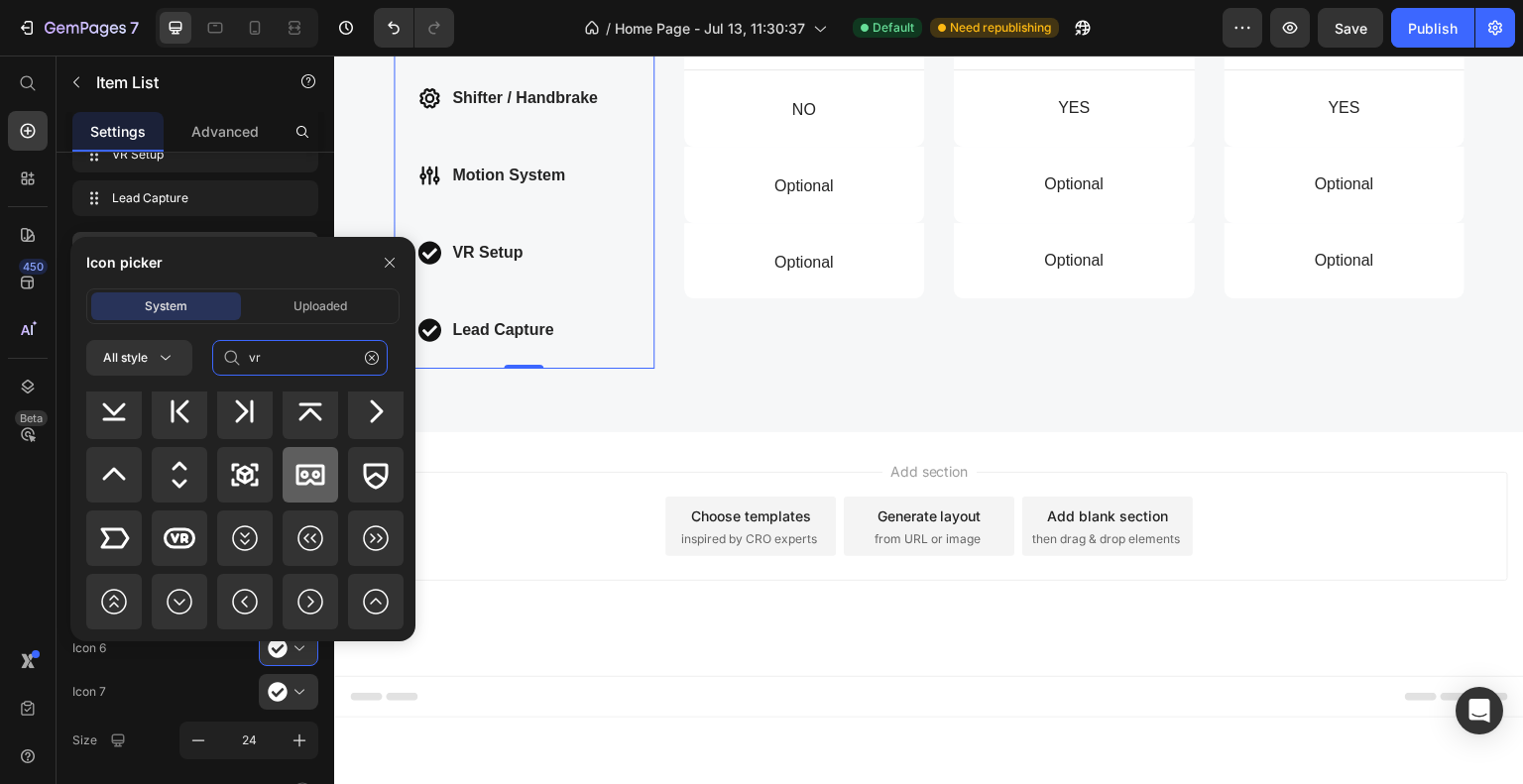 type on "vr" 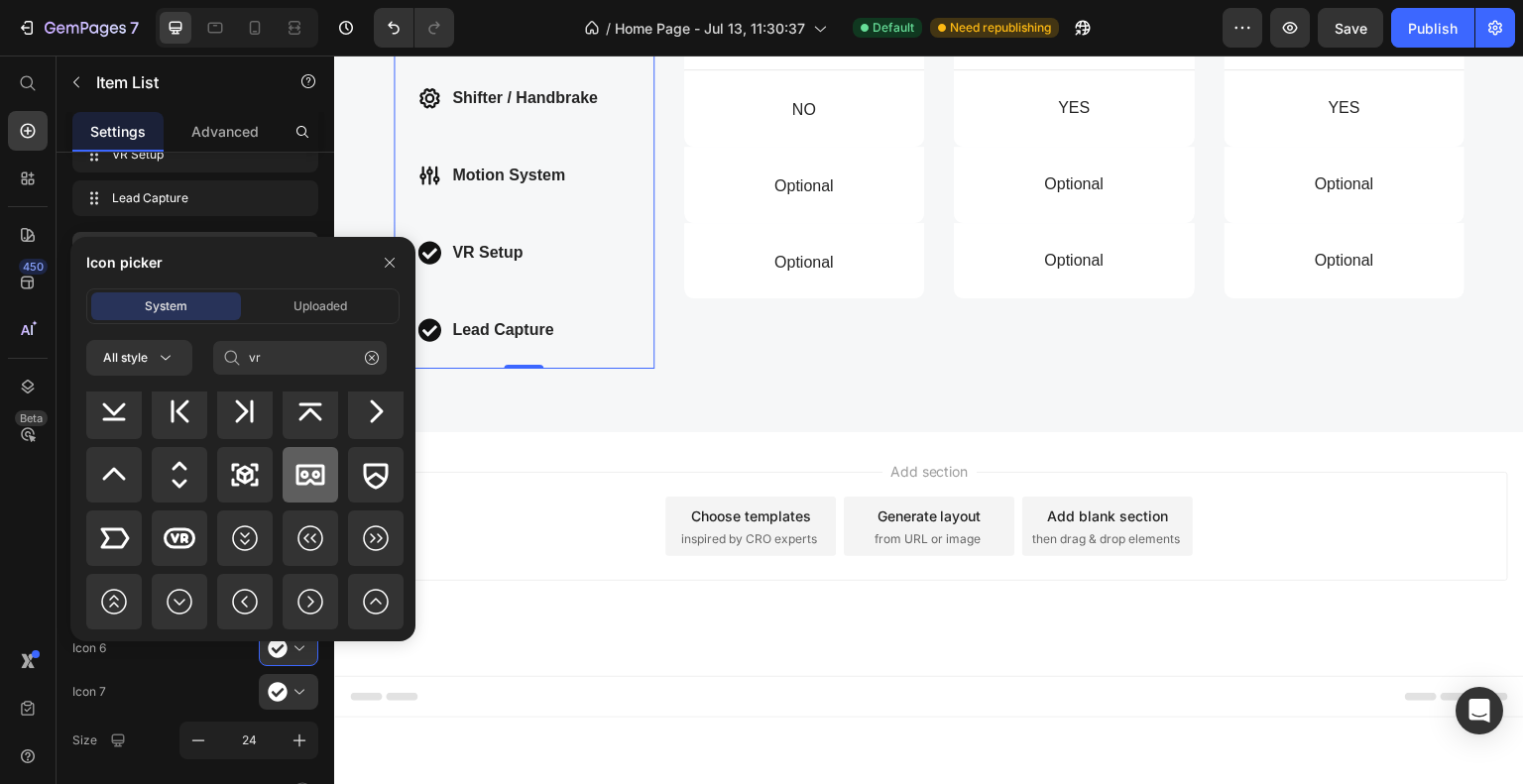 click 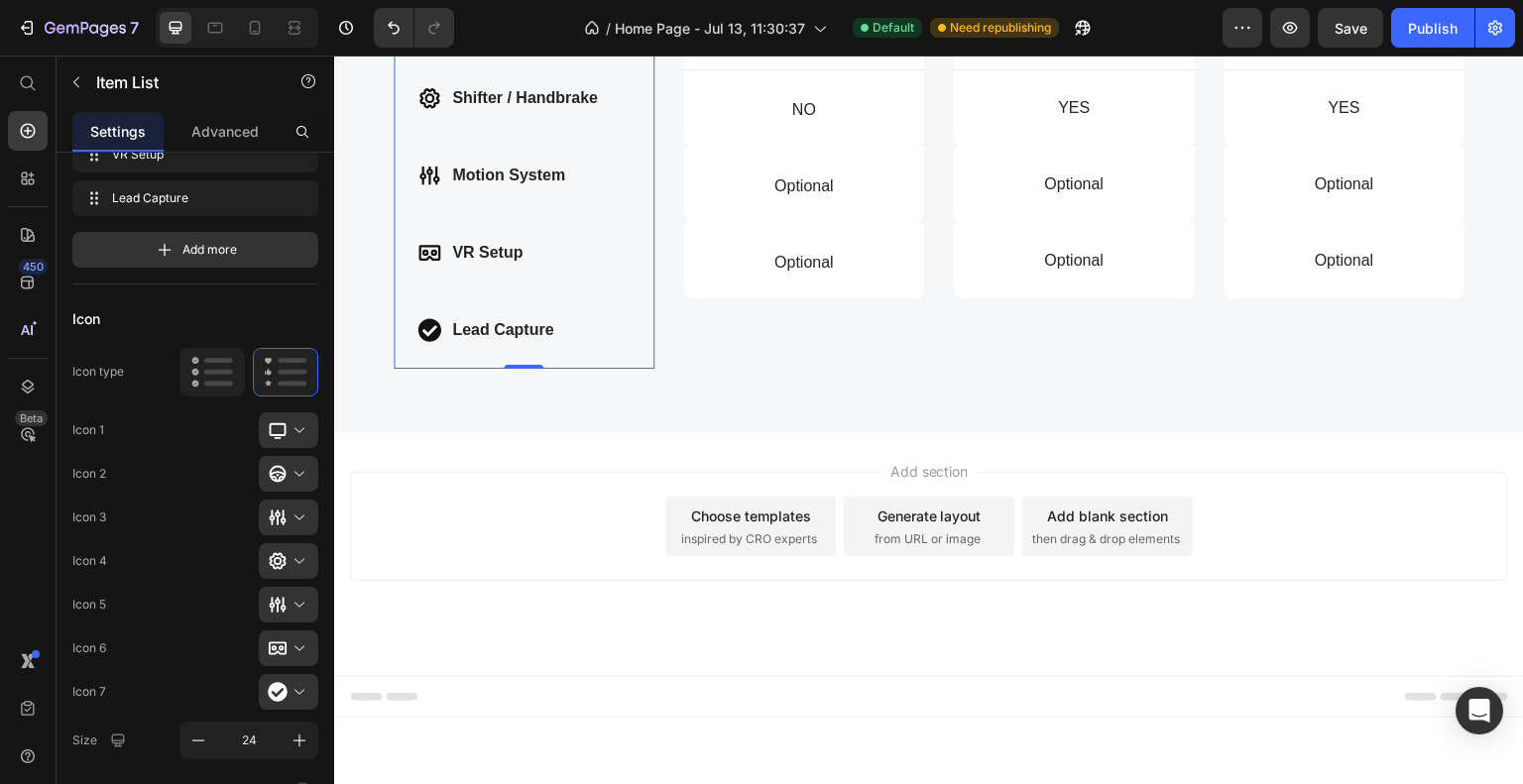 scroll, scrollTop: 0, scrollLeft: 0, axis: both 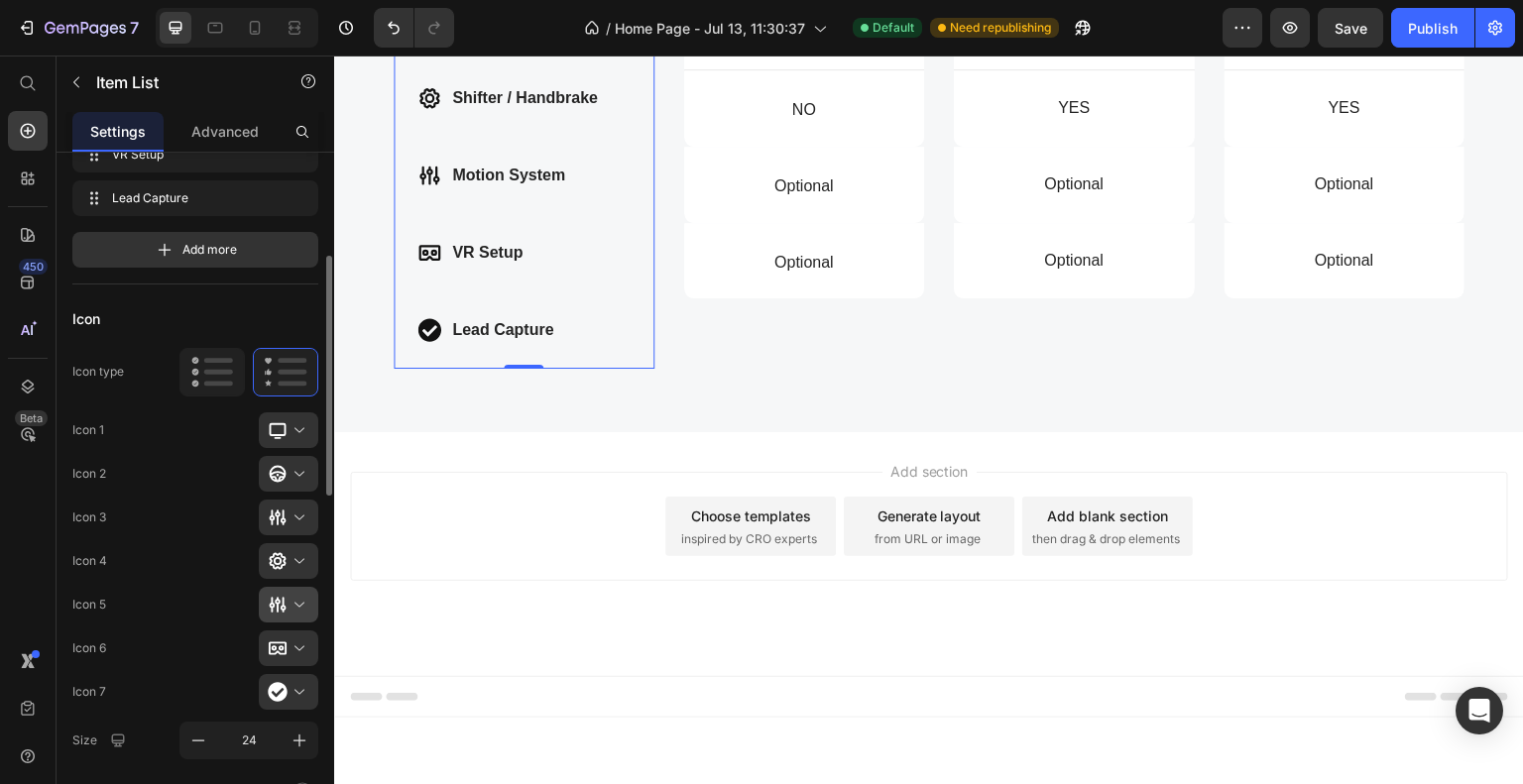 click at bounding box center (296, 605) 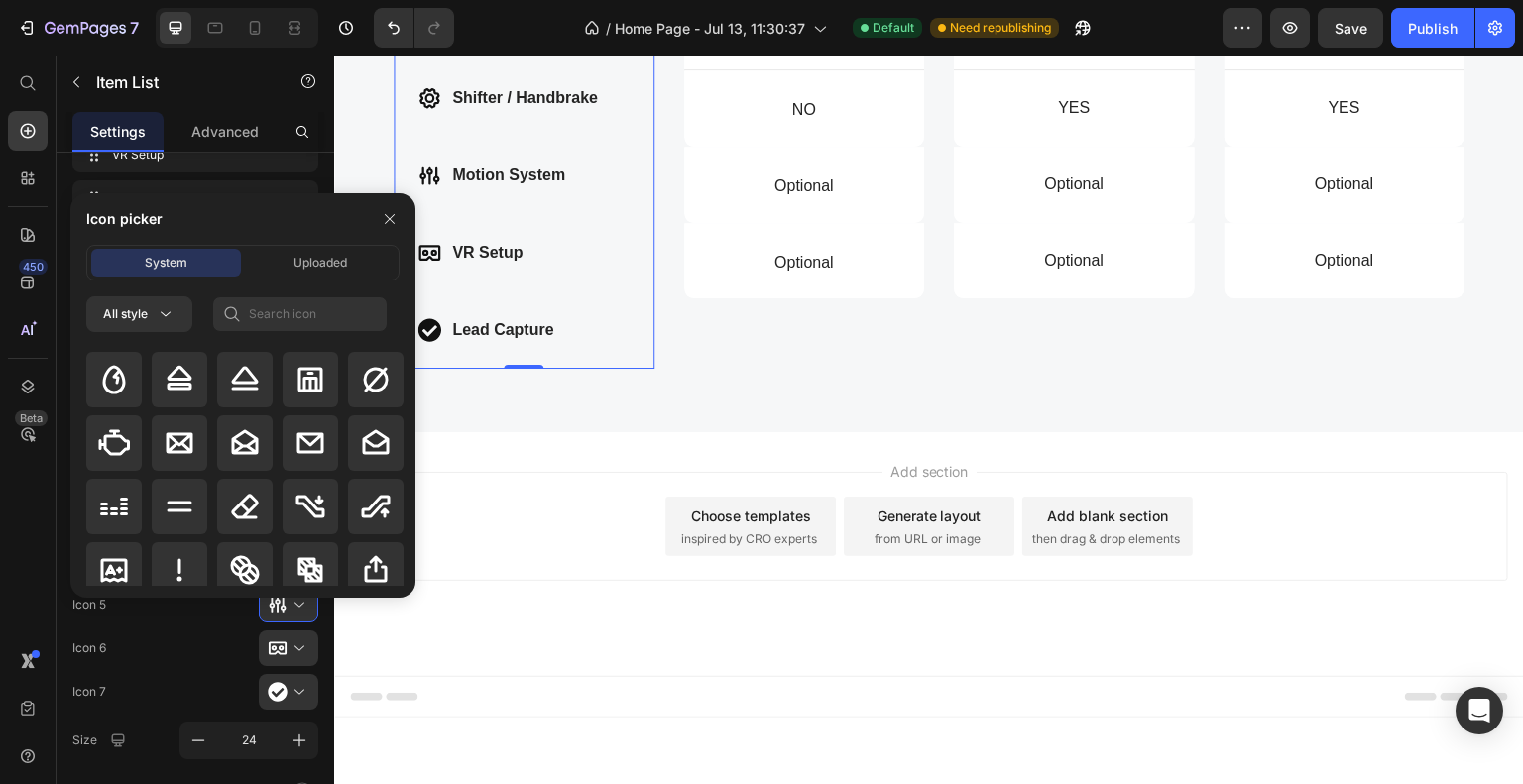 scroll, scrollTop: 5948, scrollLeft: 0, axis: vertical 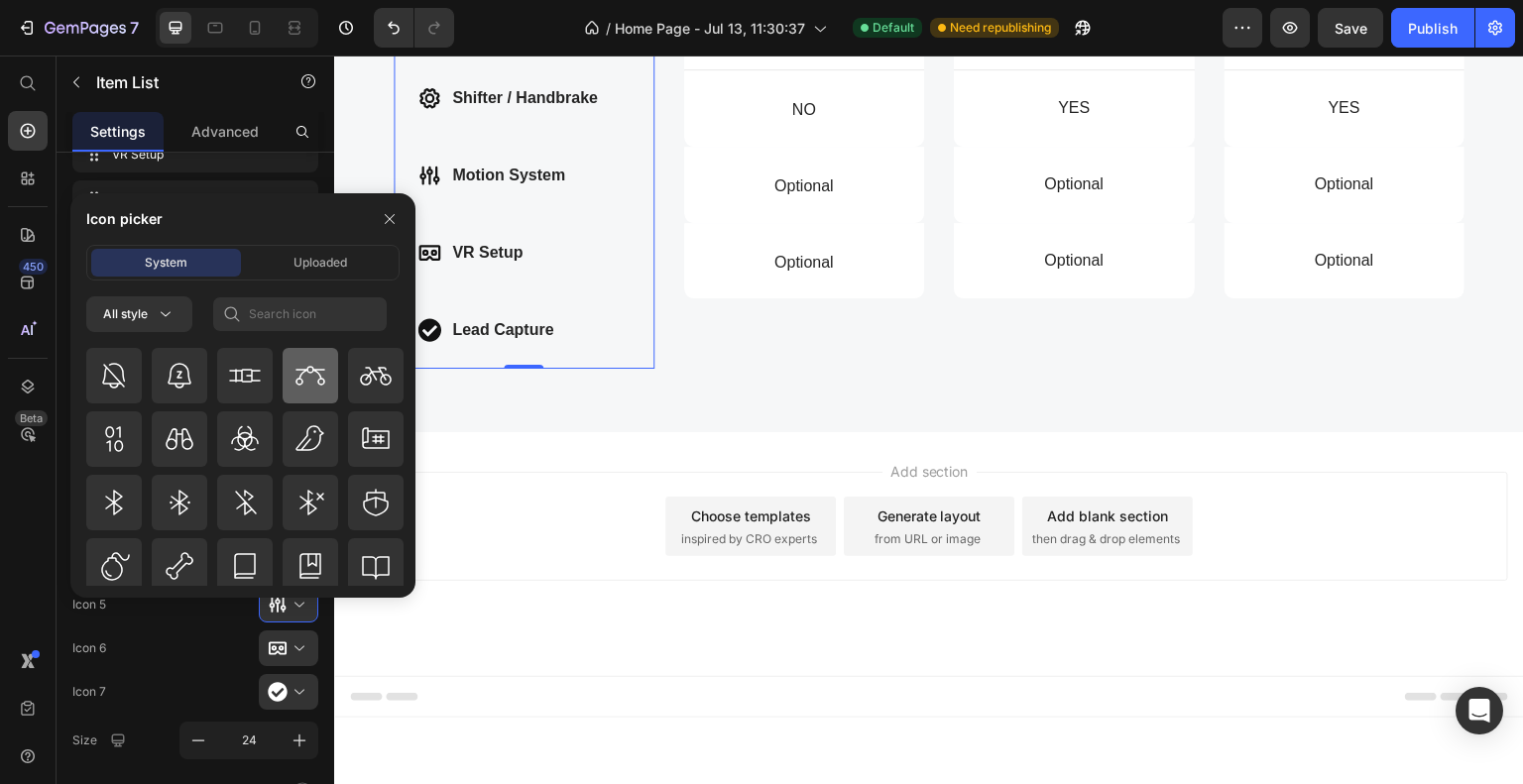 click 